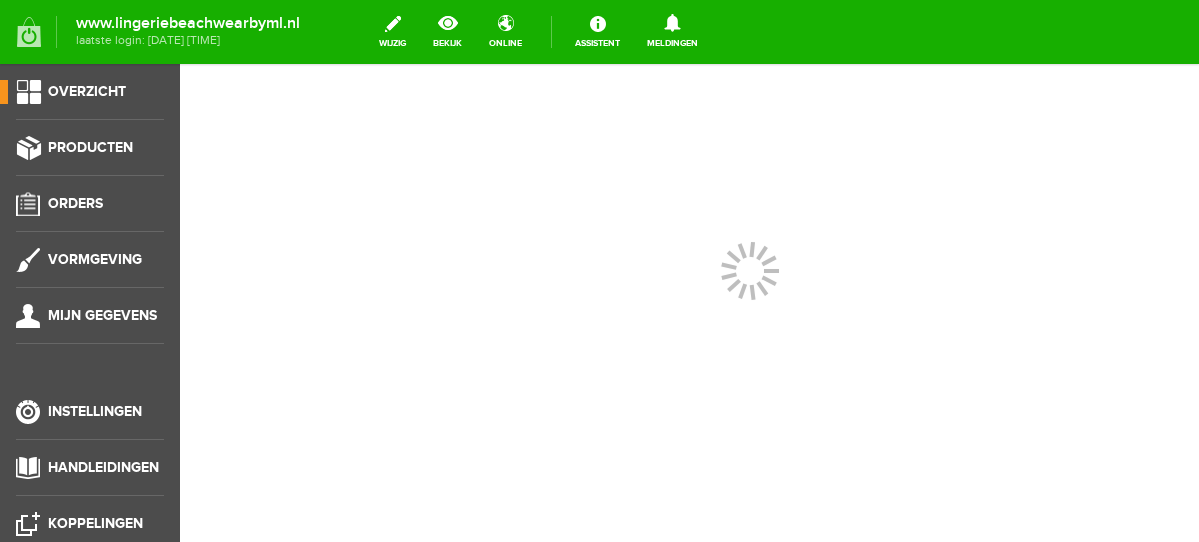 scroll, scrollTop: 0, scrollLeft: 0, axis: both 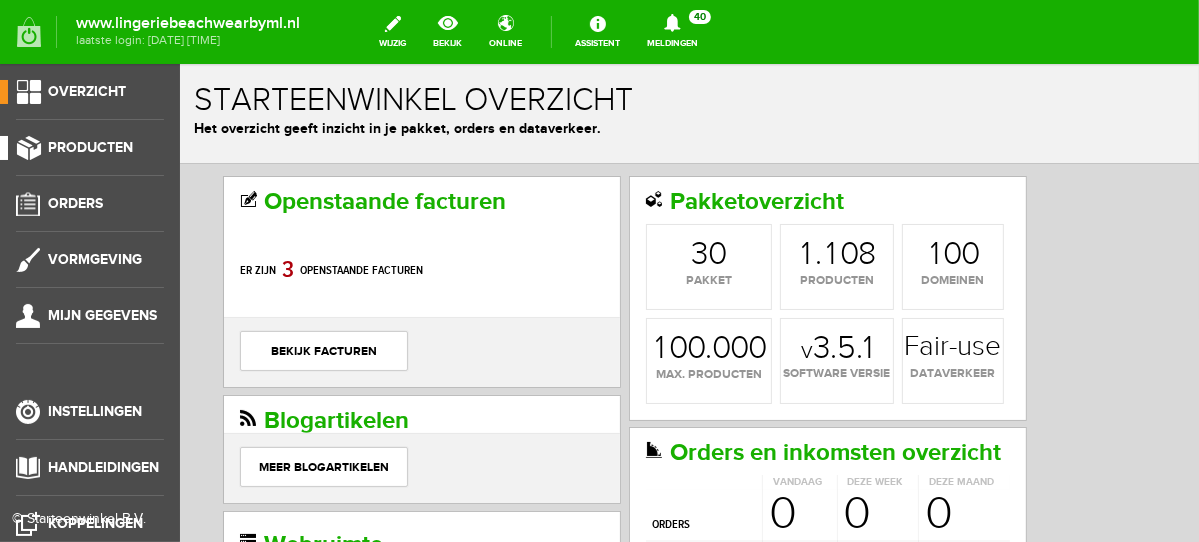 click on "Producten" at bounding box center [90, 147] 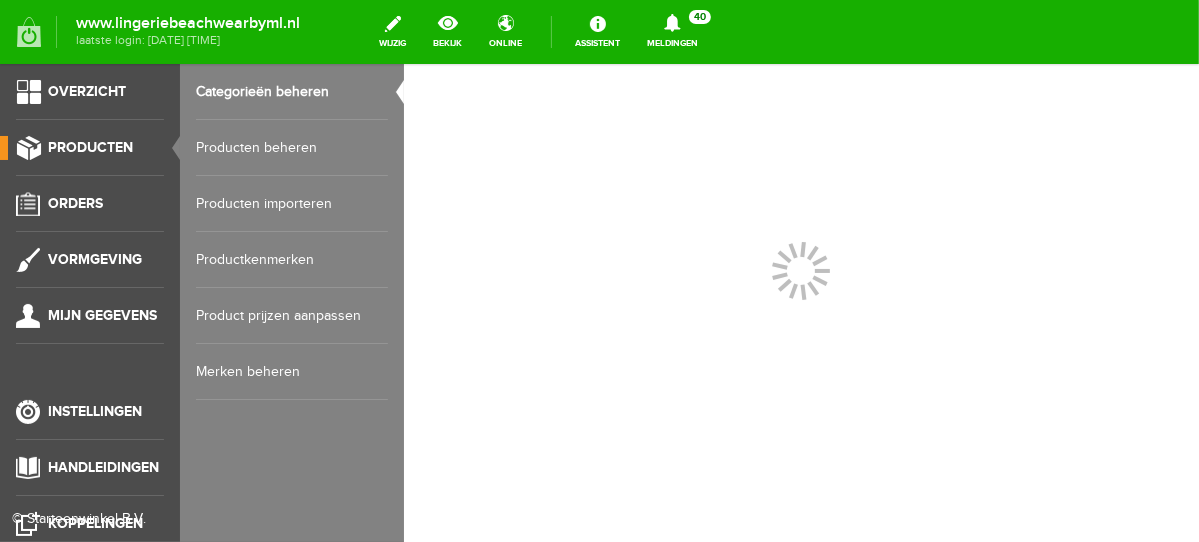 scroll, scrollTop: 0, scrollLeft: 0, axis: both 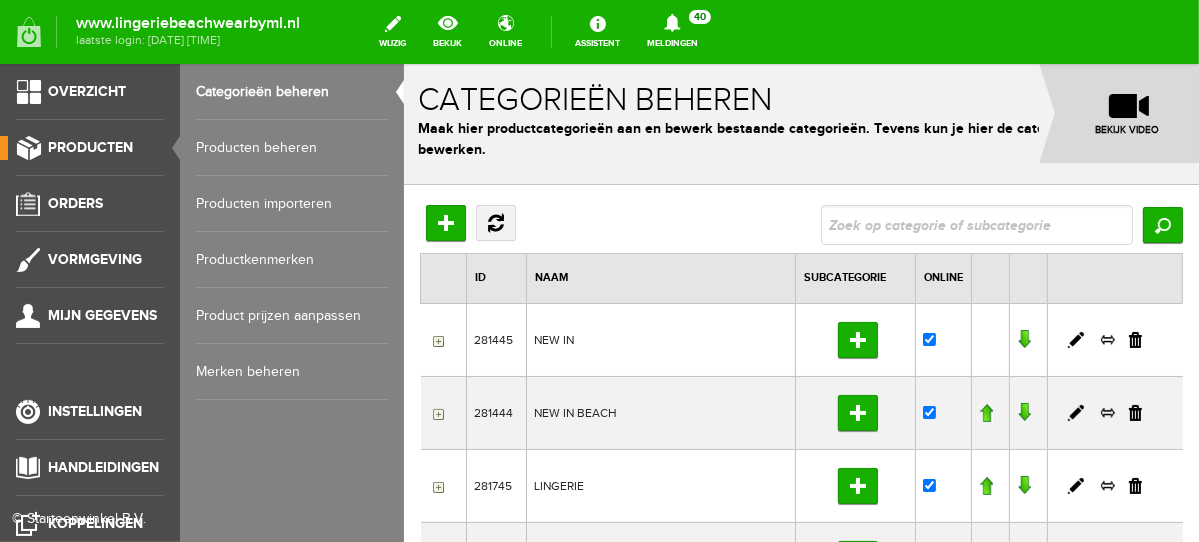 click on "Producten beheren" at bounding box center (292, 148) 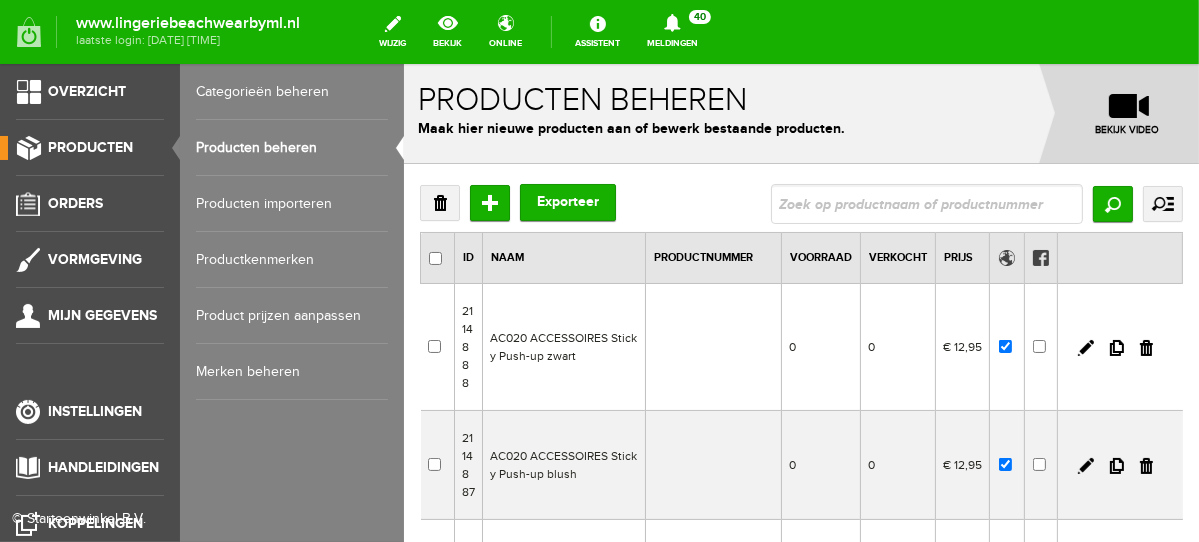 scroll, scrollTop: 0, scrollLeft: 0, axis: both 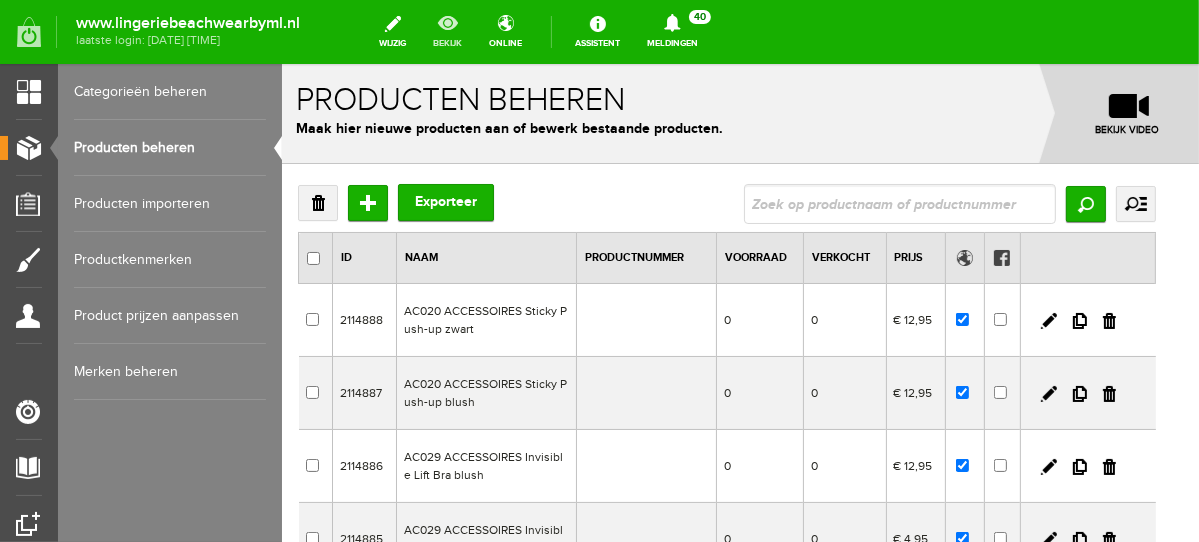 click on "bekijk" at bounding box center (447, 32) 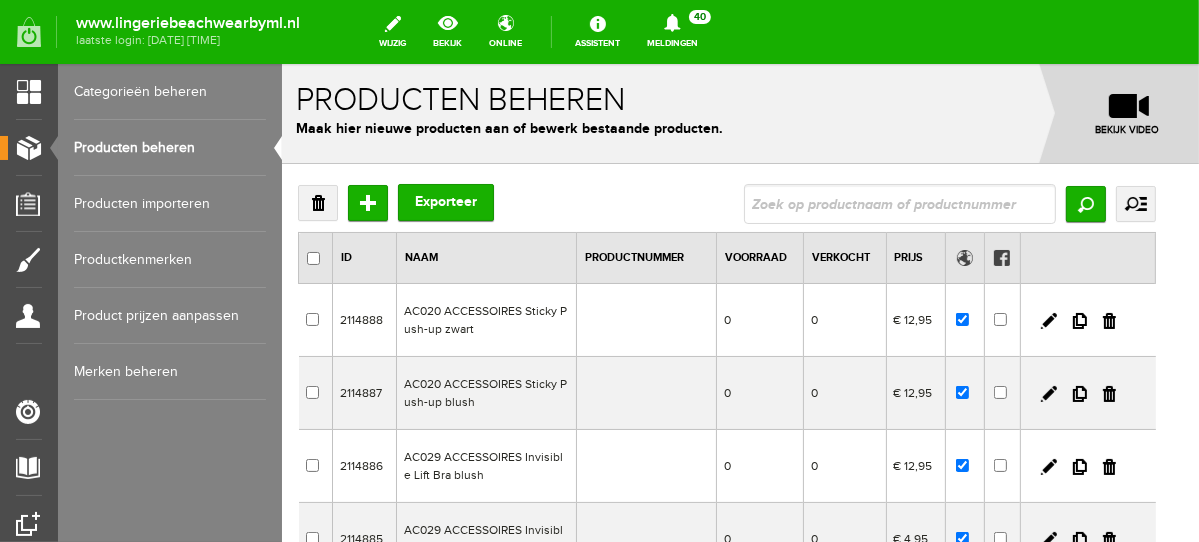 click on "Categorieën beheren" at bounding box center (170, 92) 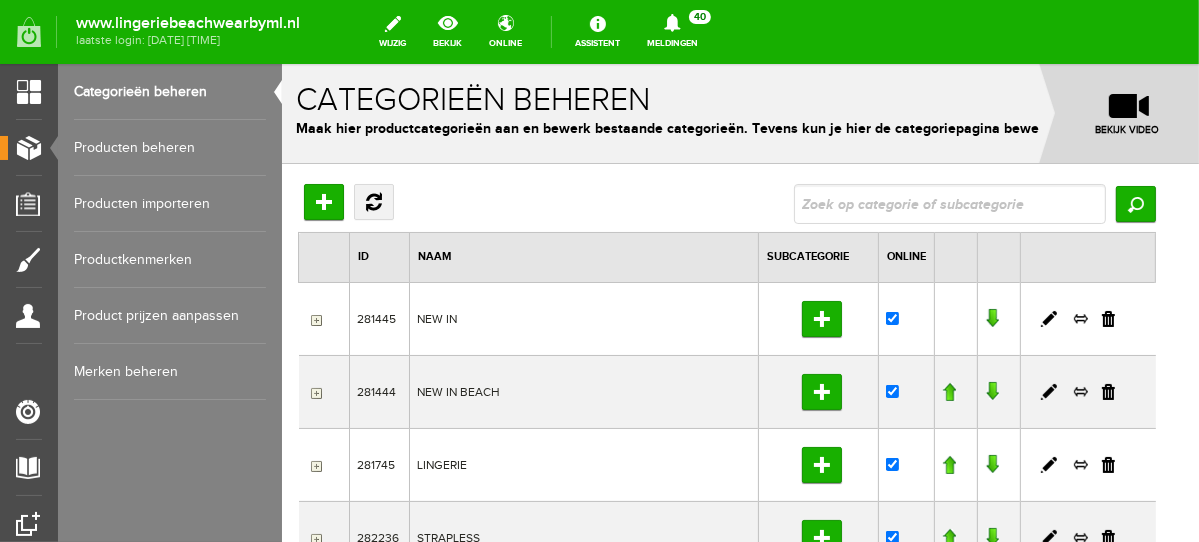 scroll, scrollTop: 0, scrollLeft: 0, axis: both 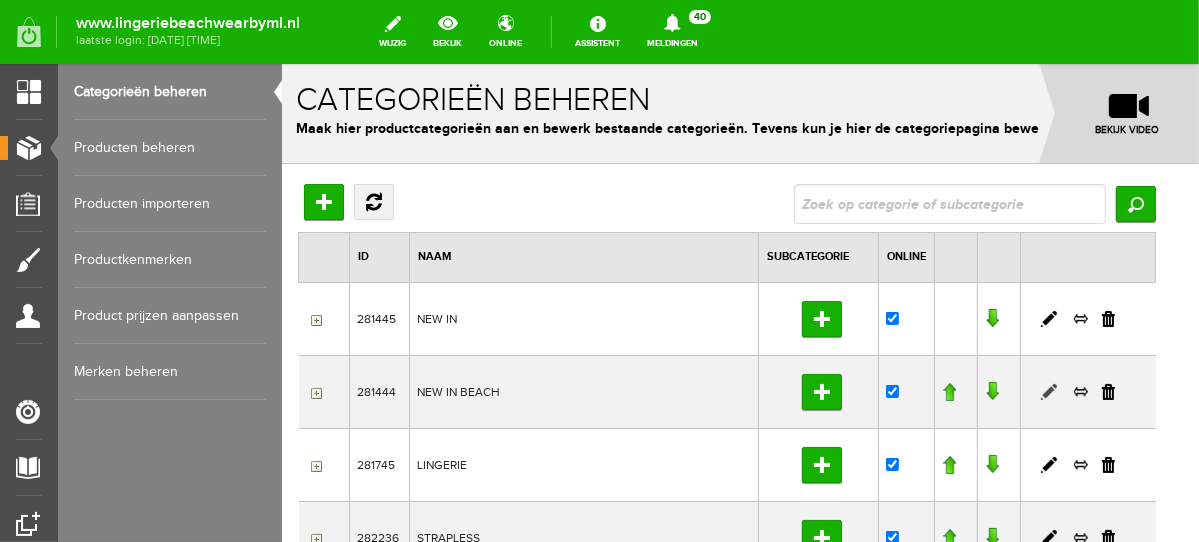 click at bounding box center (1048, 391) 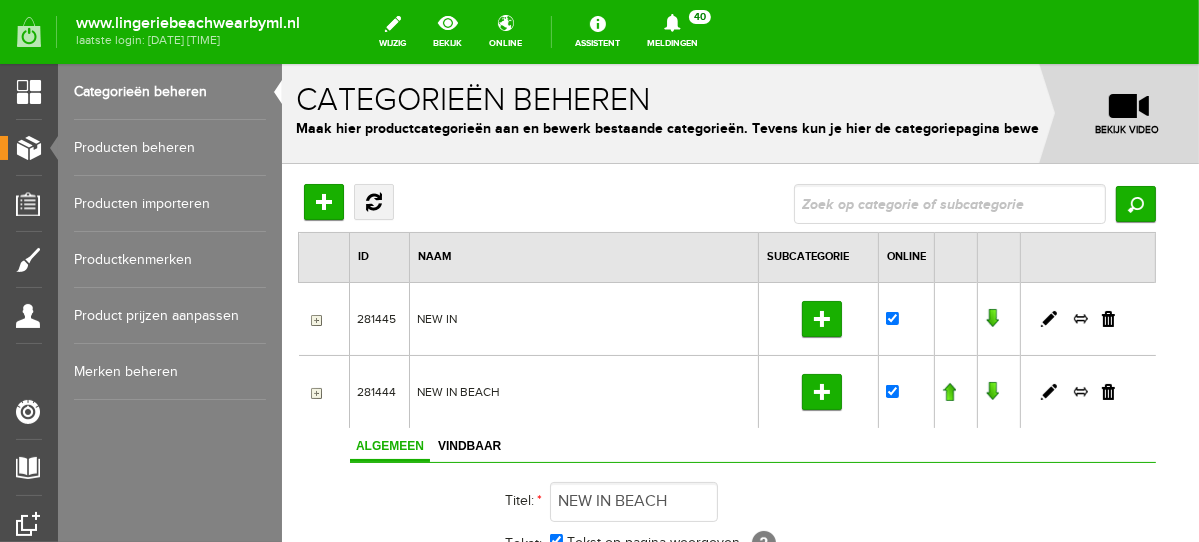 scroll, scrollTop: 0, scrollLeft: 0, axis: both 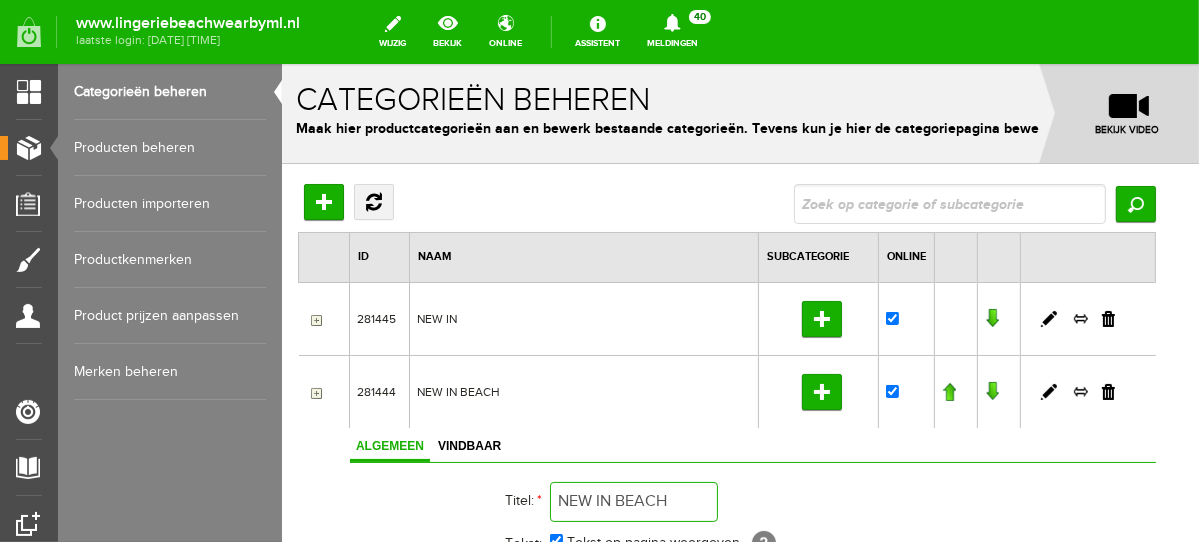drag, startPoint x: 616, startPoint y: 499, endPoint x: 427, endPoint y: 520, distance: 190.16309 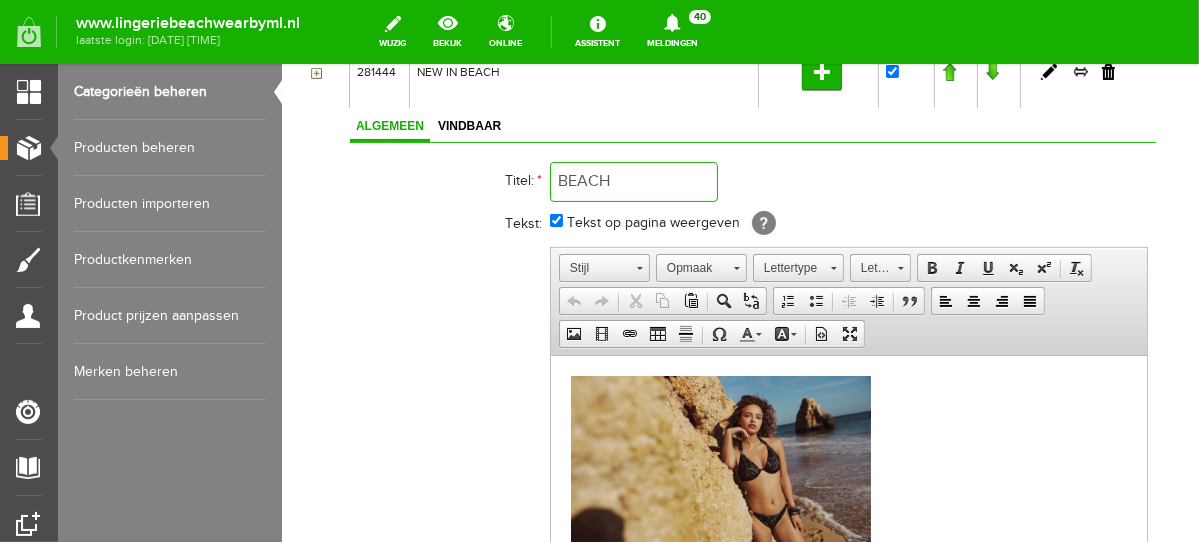 scroll, scrollTop: 374, scrollLeft: 0, axis: vertical 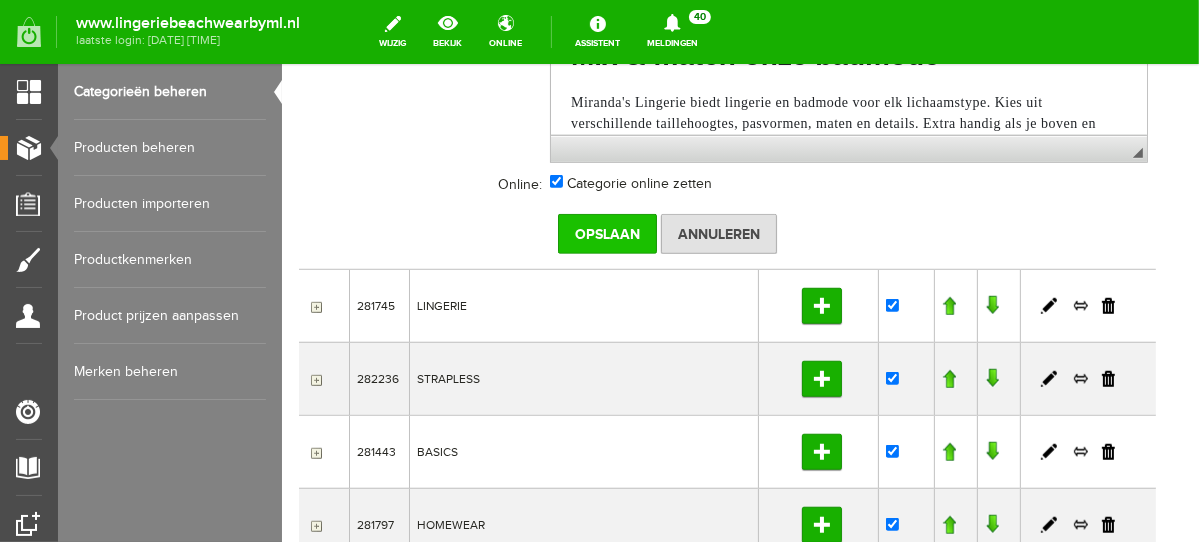type on "BEACH" 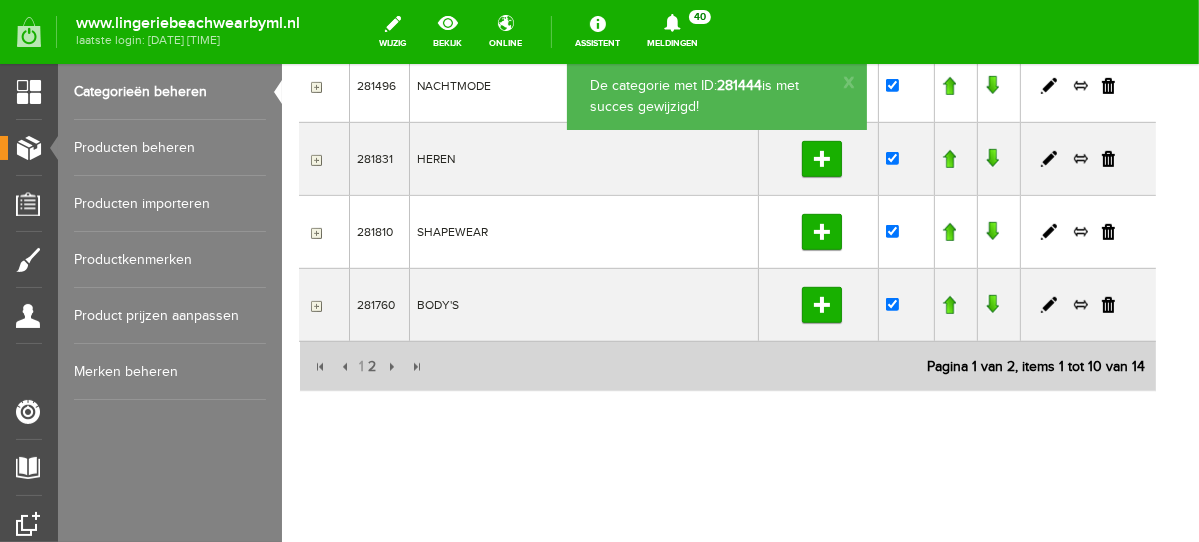 scroll, scrollTop: 665, scrollLeft: 0, axis: vertical 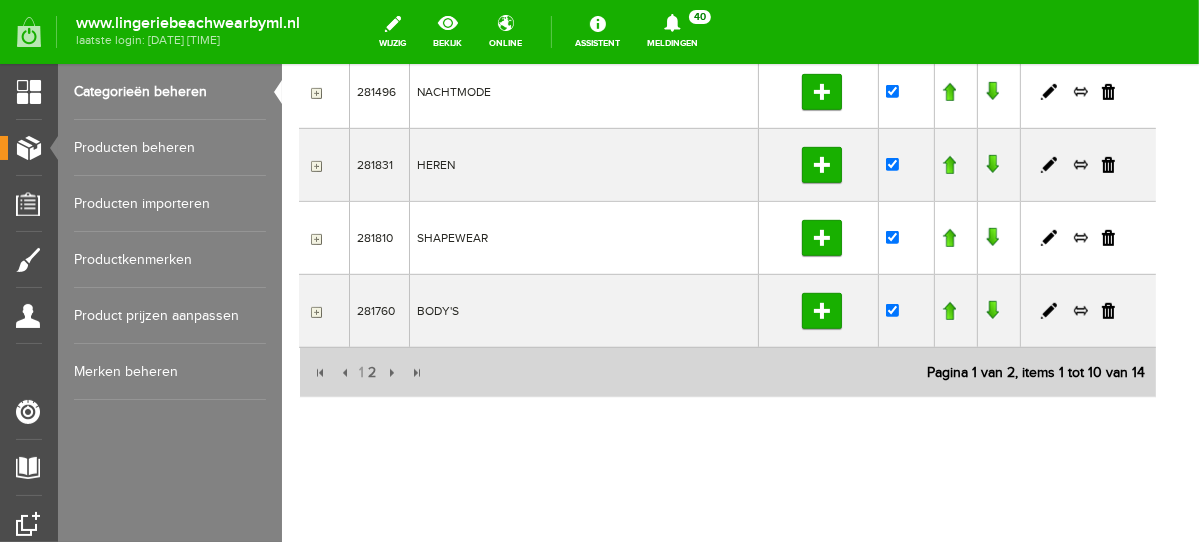 click on "Producten beheren" at bounding box center [170, 148] 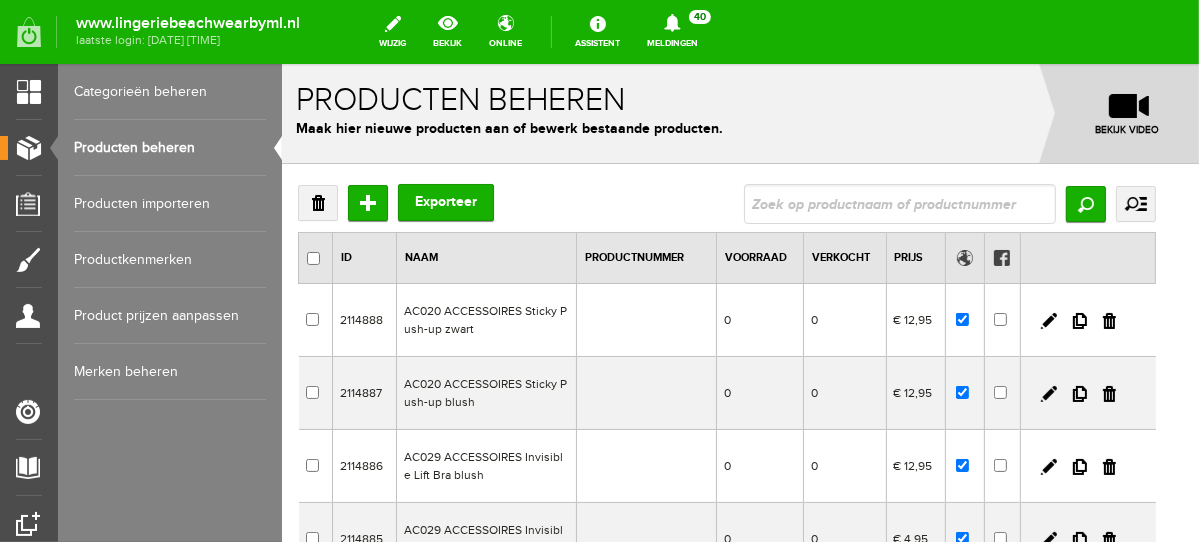 scroll, scrollTop: 0, scrollLeft: 0, axis: both 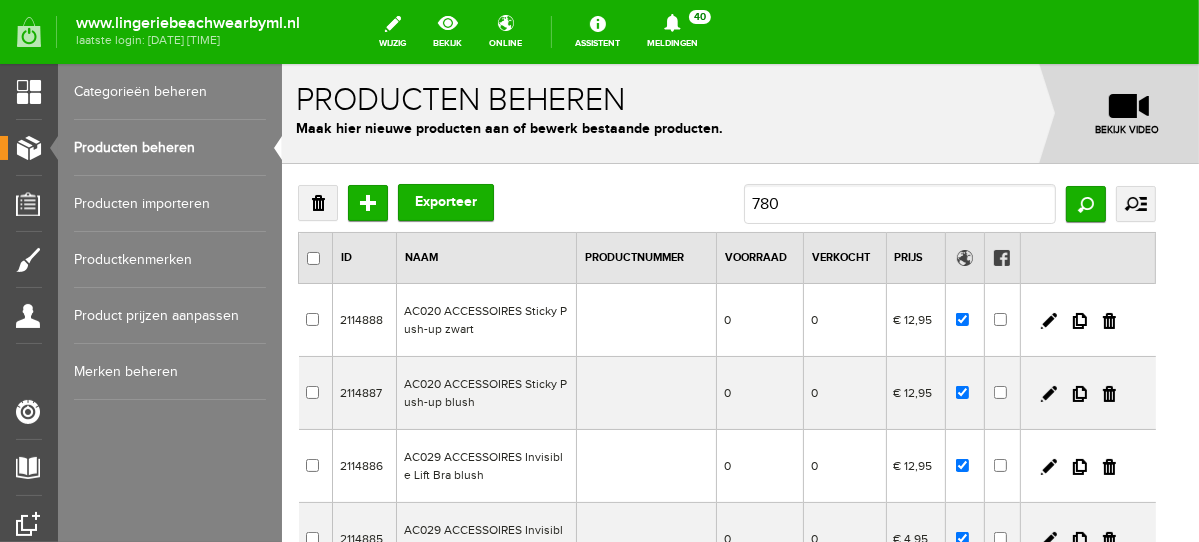 type on "7803" 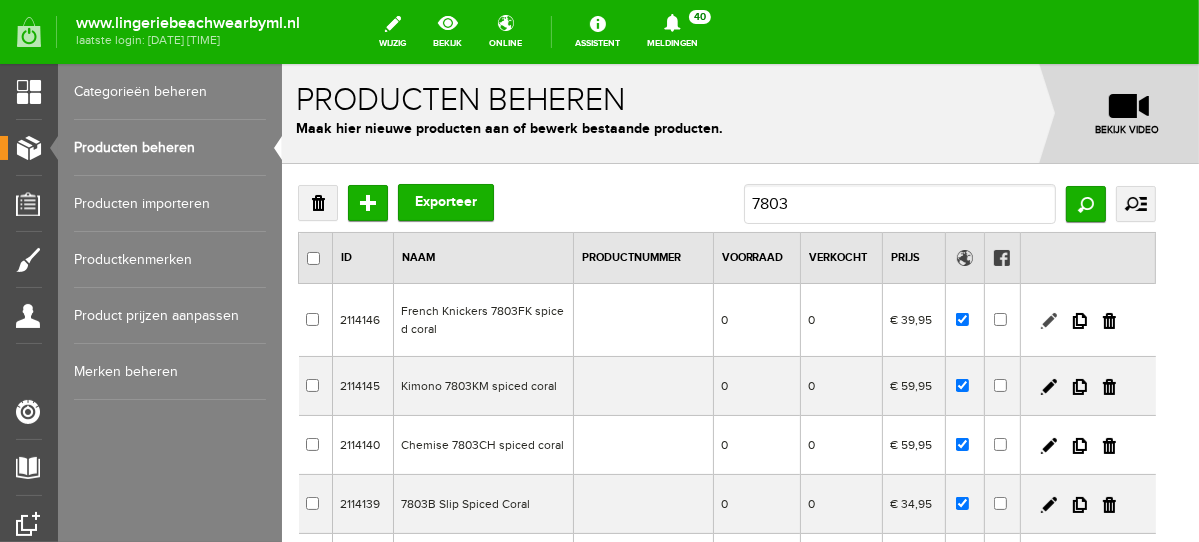 click at bounding box center (1048, 320) 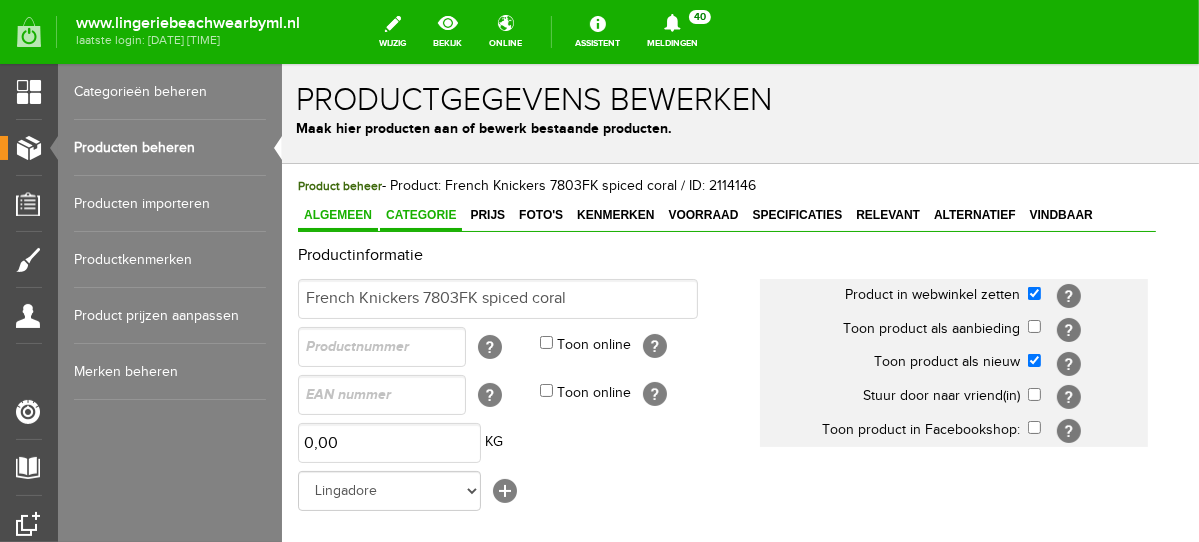 scroll, scrollTop: 0, scrollLeft: 0, axis: both 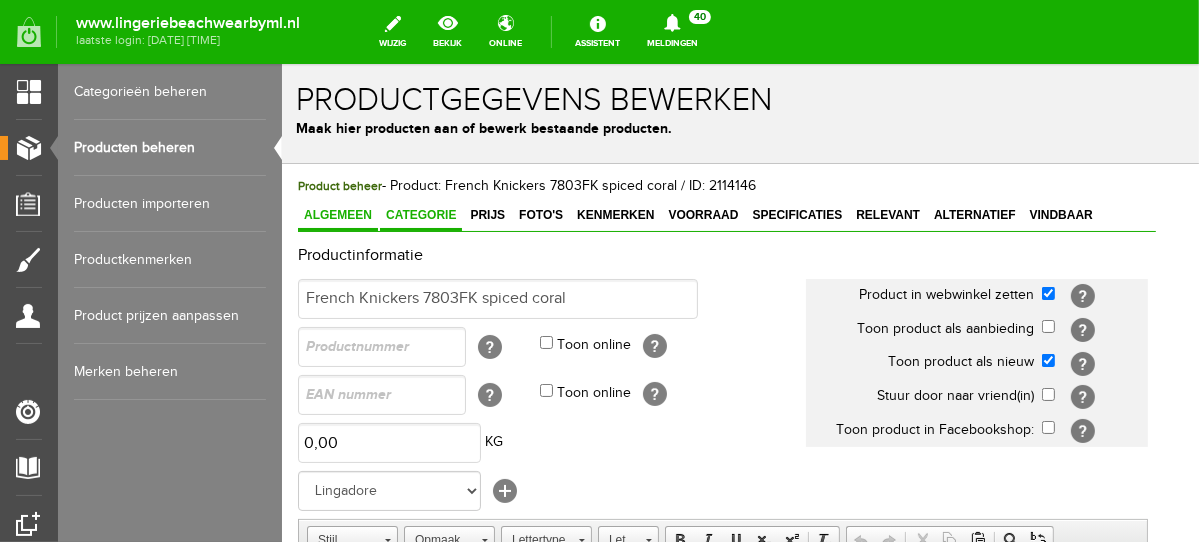 click on "Categorie" at bounding box center (420, 214) 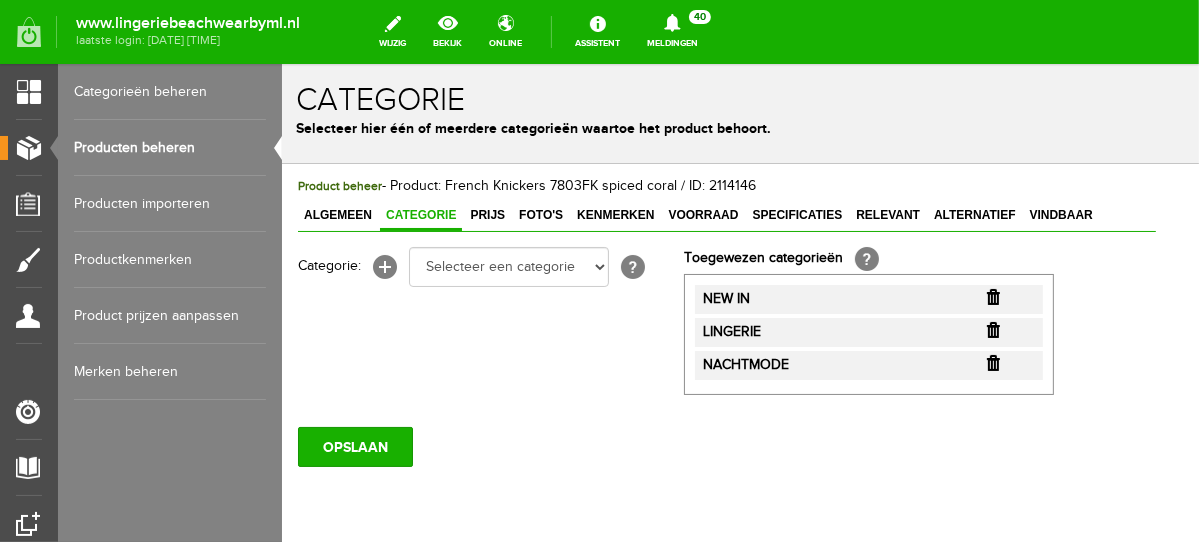 click at bounding box center (992, 296) 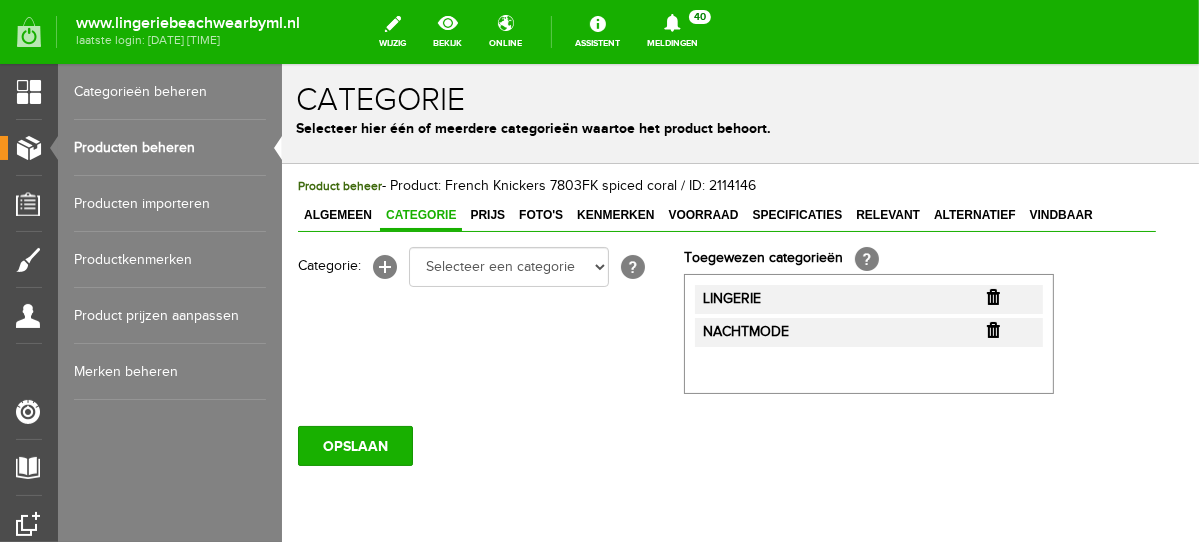 click at bounding box center (992, 296) 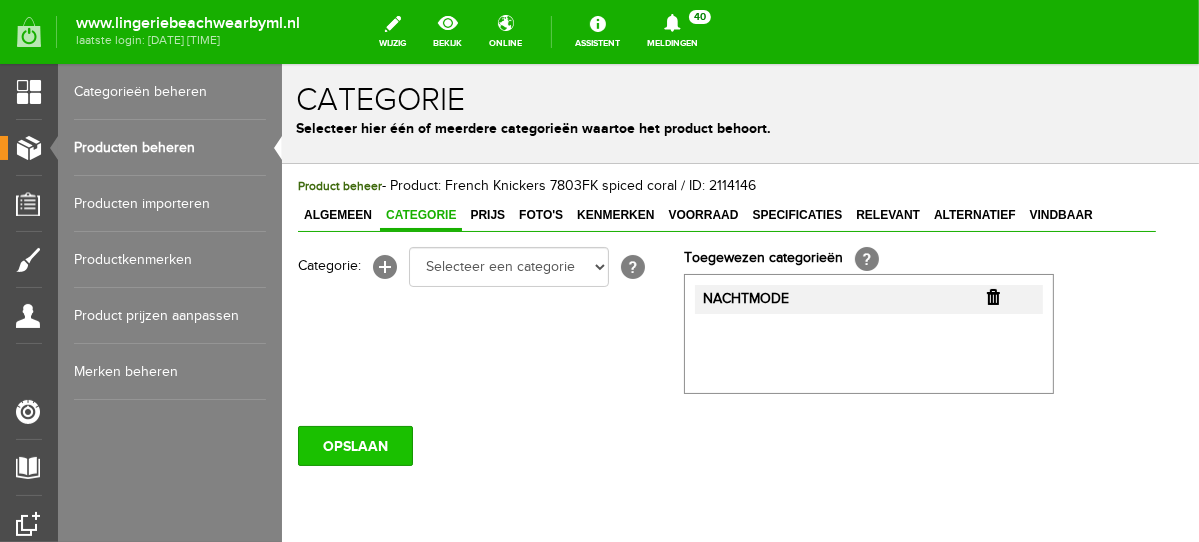 click on "OPSLAAN" at bounding box center [354, 445] 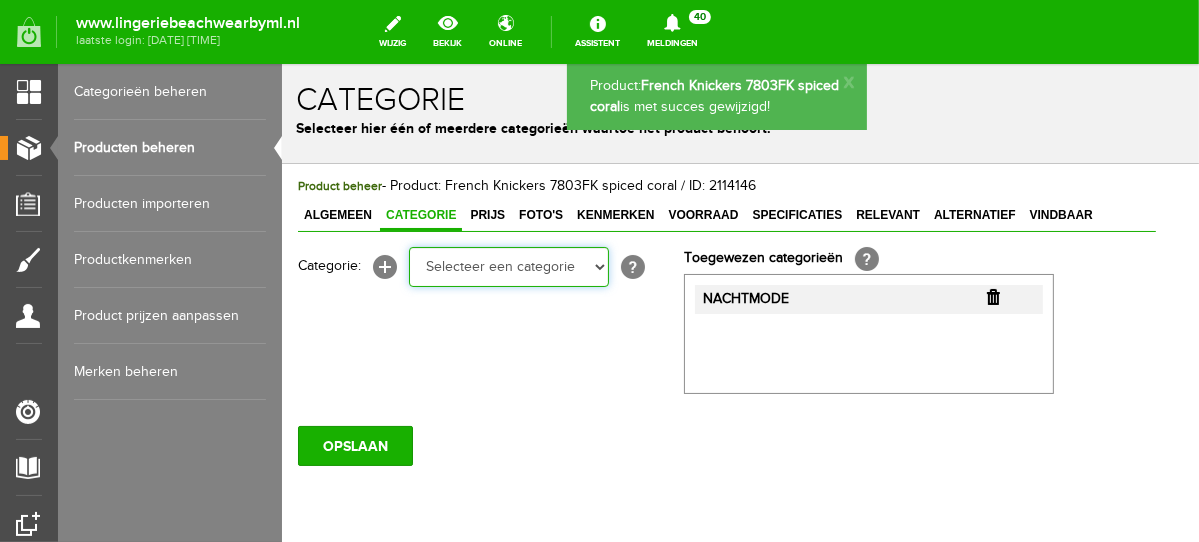 click on "Selecteer een categorie
NEW IN
LINGERIE
NACHTMODE
HOMEWEAR
BADMODE
BODY
BEACH
Bikinitop moulded (niet voorgev.)
Bikinitop voorgevormd
Shorty
Badpakken
Strandaccessoires
Rio slip
Slip
Hoge slip
Niet voorgevormd
Voorgevormd
One Shoulder
Push Up
Bandeau
Halter
Triangel
LINGERIE
SUMMER COLOURS
BH ZONDER BEUGEL
PLUSSIZE
STRAPLESS
SEXY
STRAPLESS
BASICS
HOMEWEAR
JUMPSUITS
BADJASSEN
NACHTMODE
PYJAMA SETS
PYJAMA JURKEN
KIMONO'S
SLIPDRESSES
SATIJNEN PYAMA
HEREN
SHAPEWEAR
BODY'S" at bounding box center [508, 266] 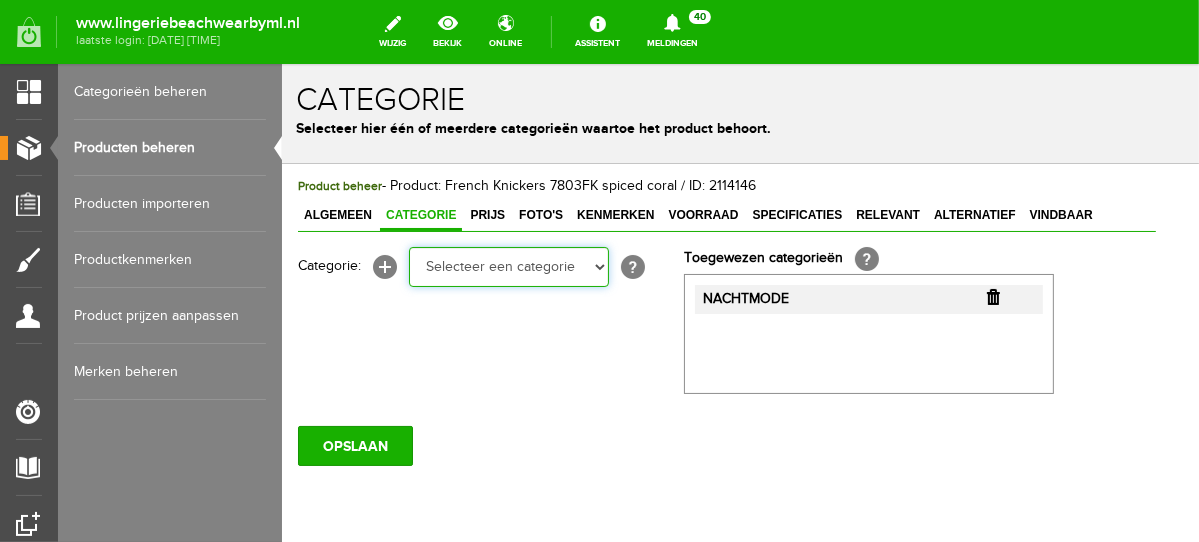 select on "281745" 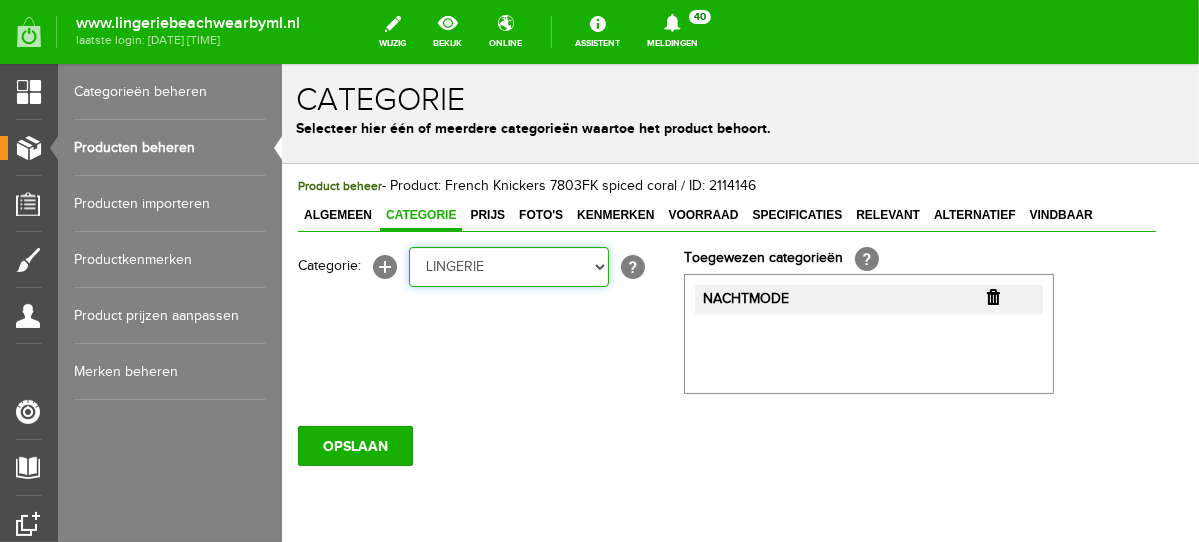 click on "Selecteer een categorie
NEW IN
LINGERIE
NACHTMODE
HOMEWEAR
BADMODE
BODY
BEACH
Bikinitop moulded (niet voorgev.)
Bikinitop voorgevormd
Shorty
Badpakken
Strandaccessoires
Rio slip
Slip
Hoge slip
Niet voorgevormd
Voorgevormd
One Shoulder
Push Up
Bandeau
Halter
Triangel
LINGERIE
SUMMER COLOURS
BH ZONDER BEUGEL
PLUSSIZE
STRAPLESS
SEXY
STRAPLESS
BASICS
HOMEWEAR
JUMPSUITS
BADJASSEN
NACHTMODE
PYJAMA SETS
PYJAMA JURKEN
KIMONO'S
SLIPDRESSES
SATIJNEN PYAMA
HEREN
SHAPEWEAR
BODY'S" at bounding box center [508, 266] 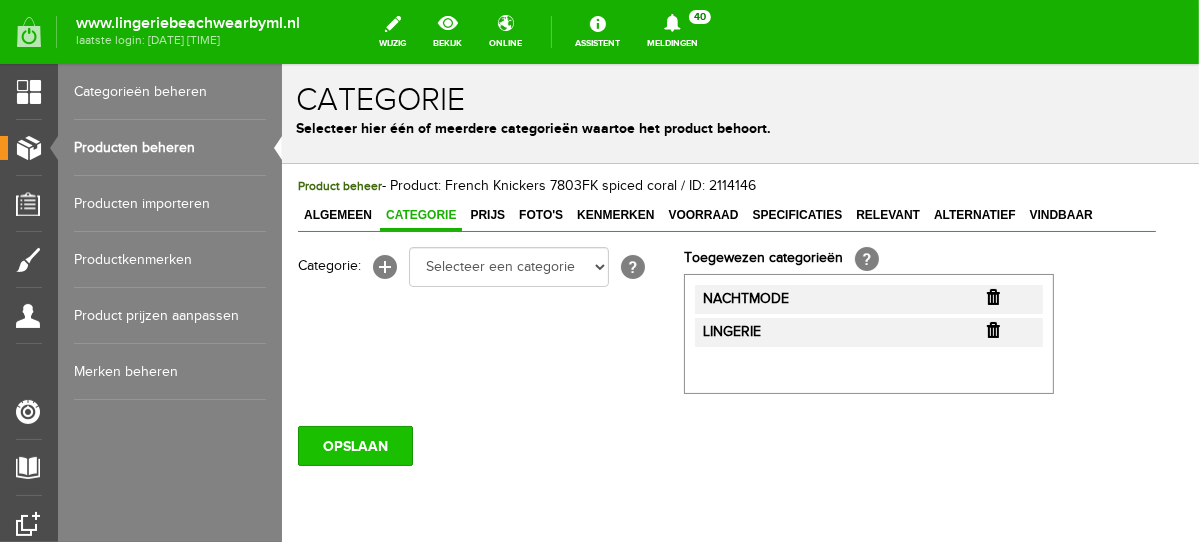 click on "OPSLAAN" at bounding box center (354, 445) 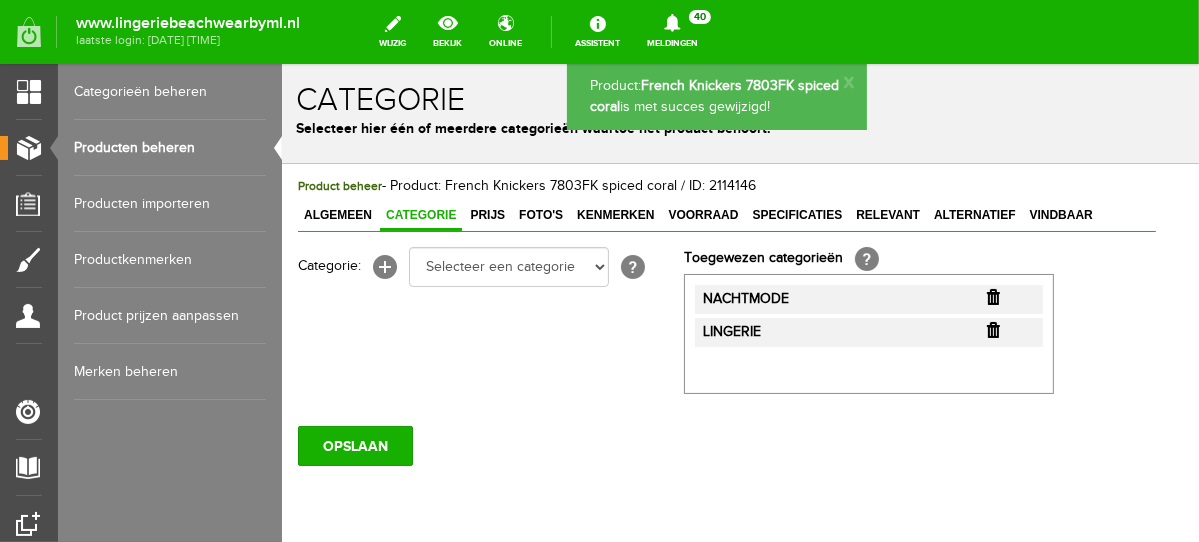 scroll, scrollTop: 0, scrollLeft: 0, axis: both 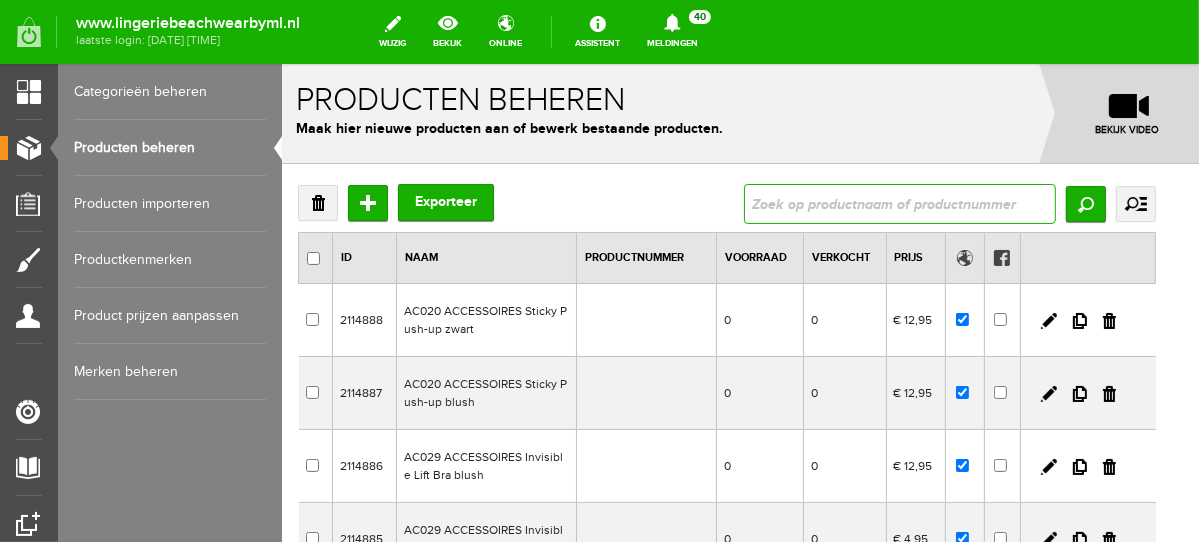 click at bounding box center [899, 203] 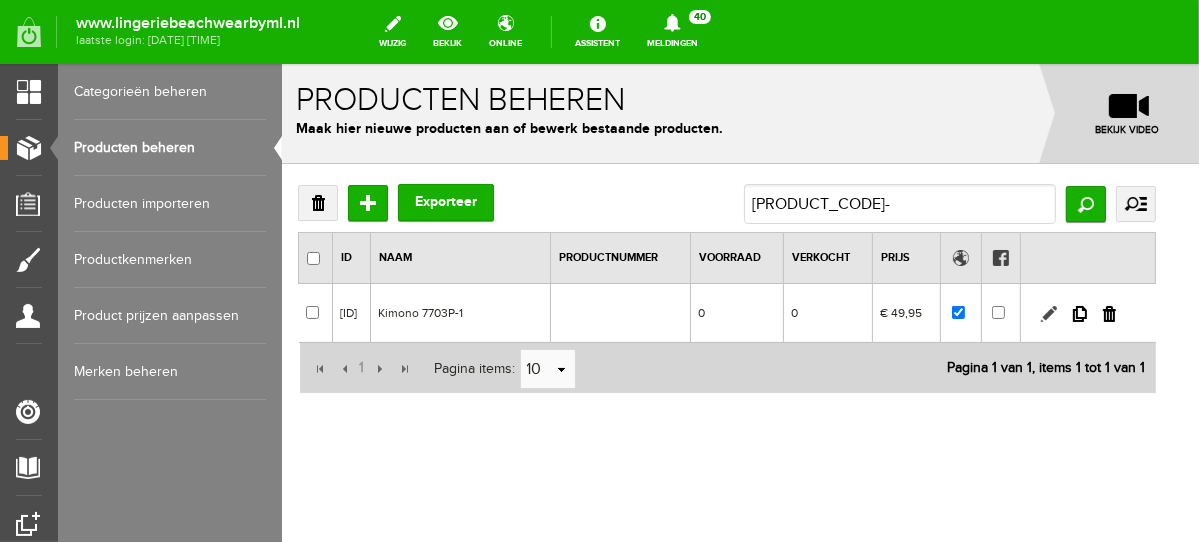 click at bounding box center [1048, 313] 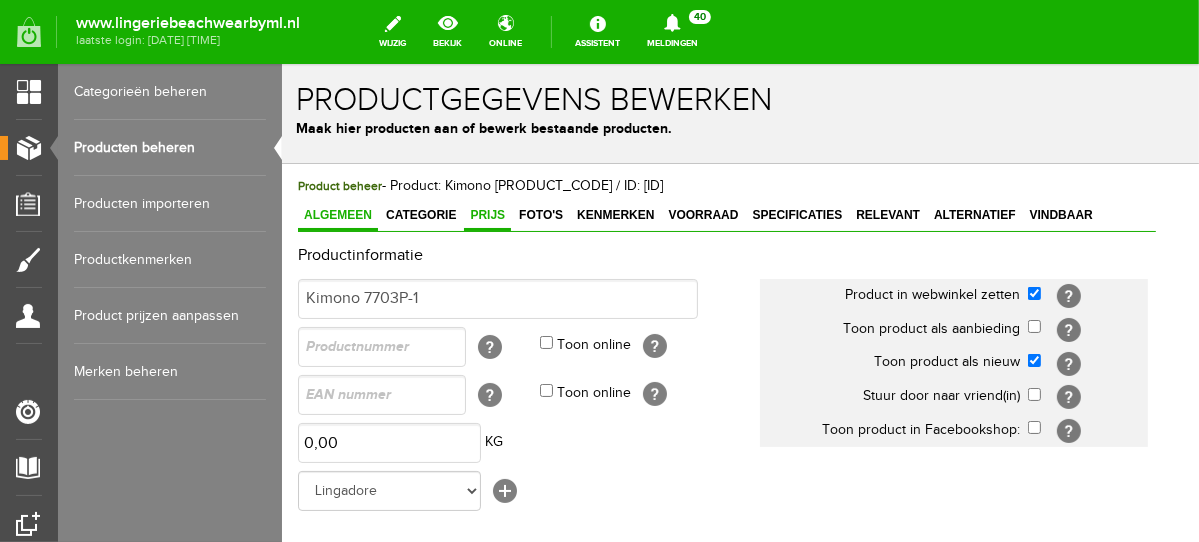 scroll, scrollTop: 0, scrollLeft: 0, axis: both 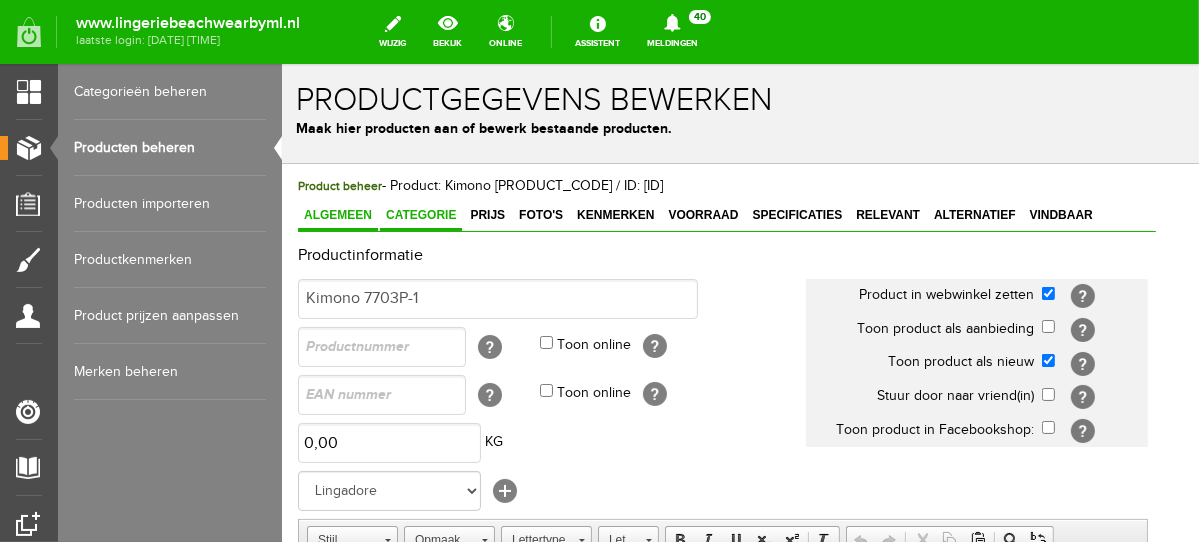 click on "Categorie" at bounding box center [420, 214] 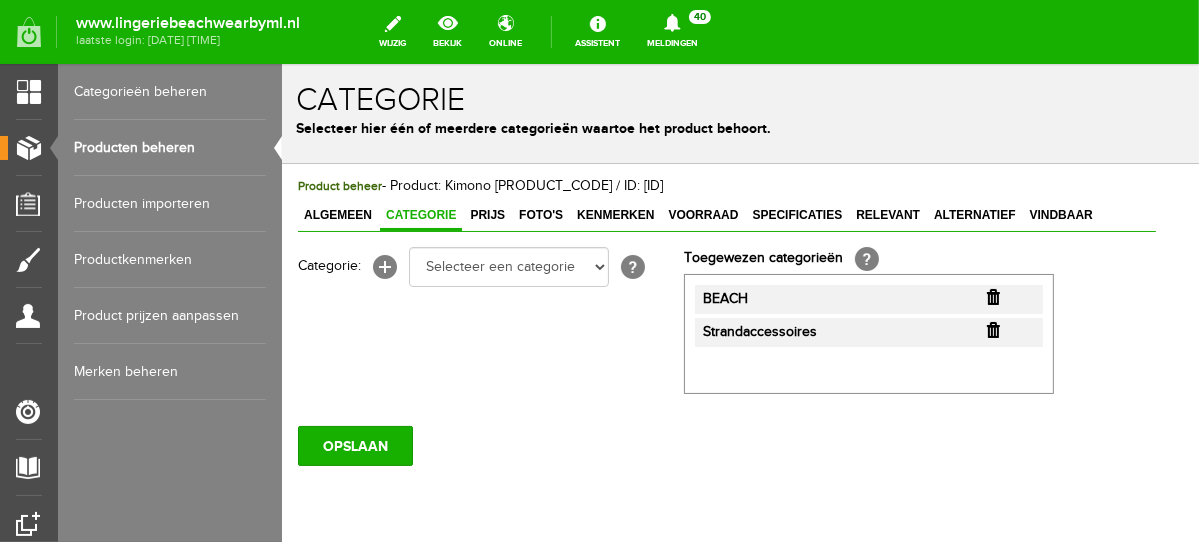 click at bounding box center [992, 296] 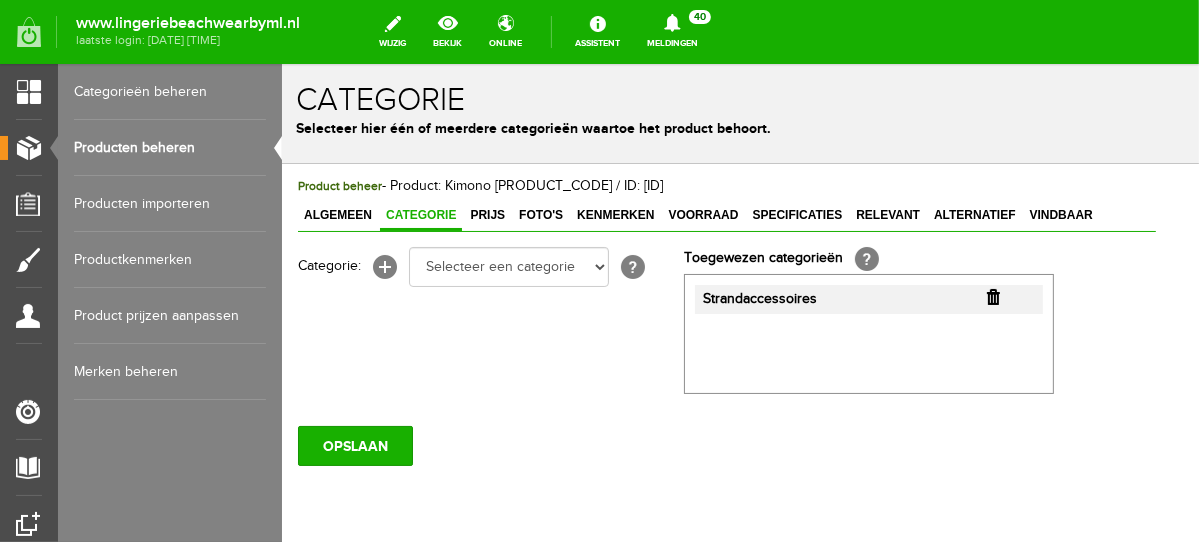 click at bounding box center (992, 296) 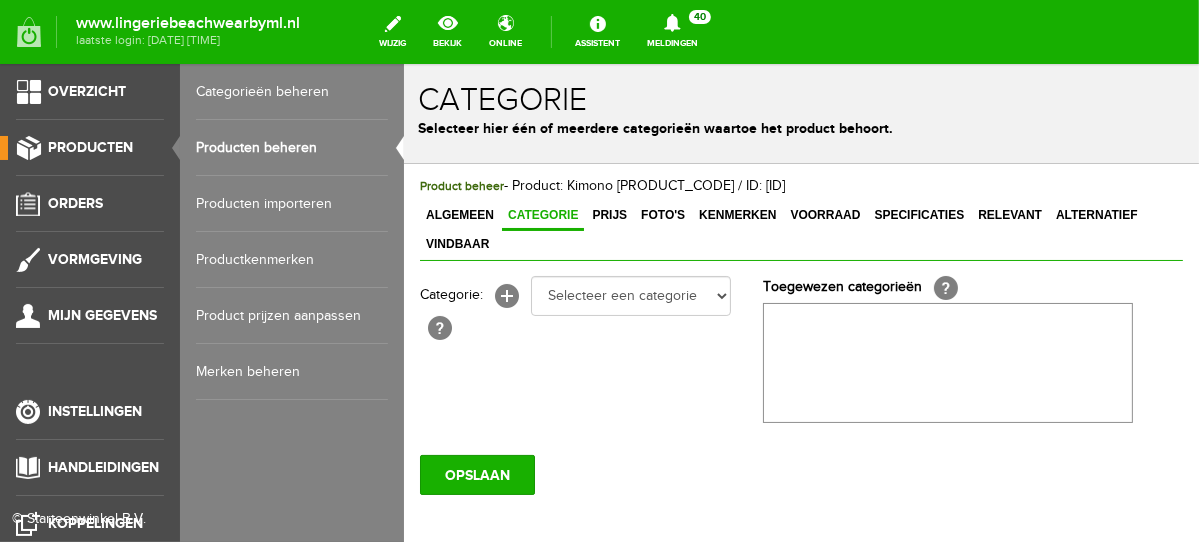 click on "Producten beheren" at bounding box center (292, 148) 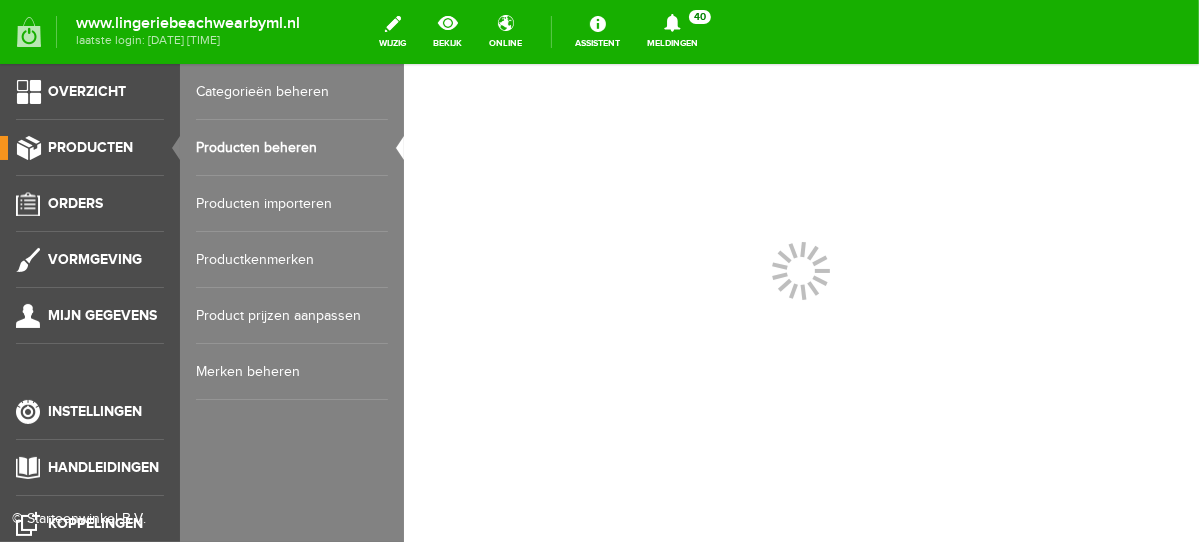 scroll, scrollTop: 0, scrollLeft: 0, axis: both 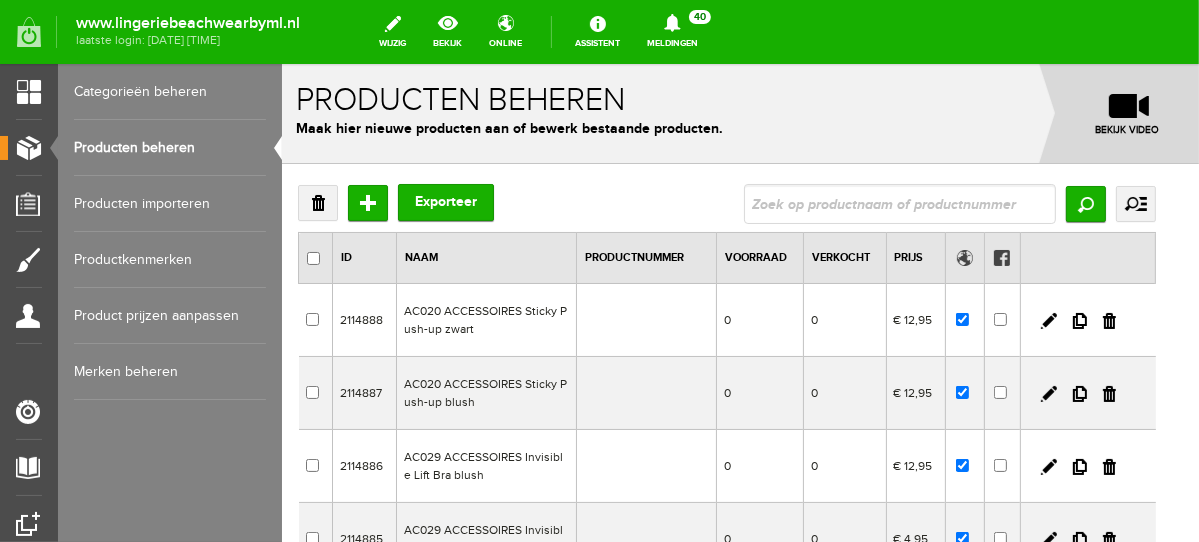 click at bounding box center [899, 203] 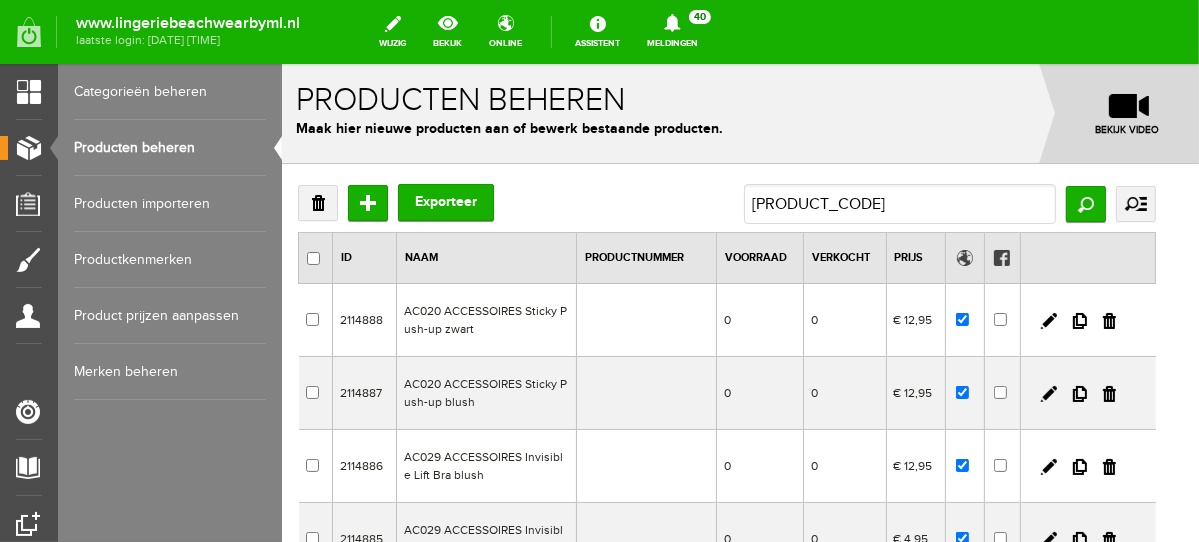 type on "7803KM" 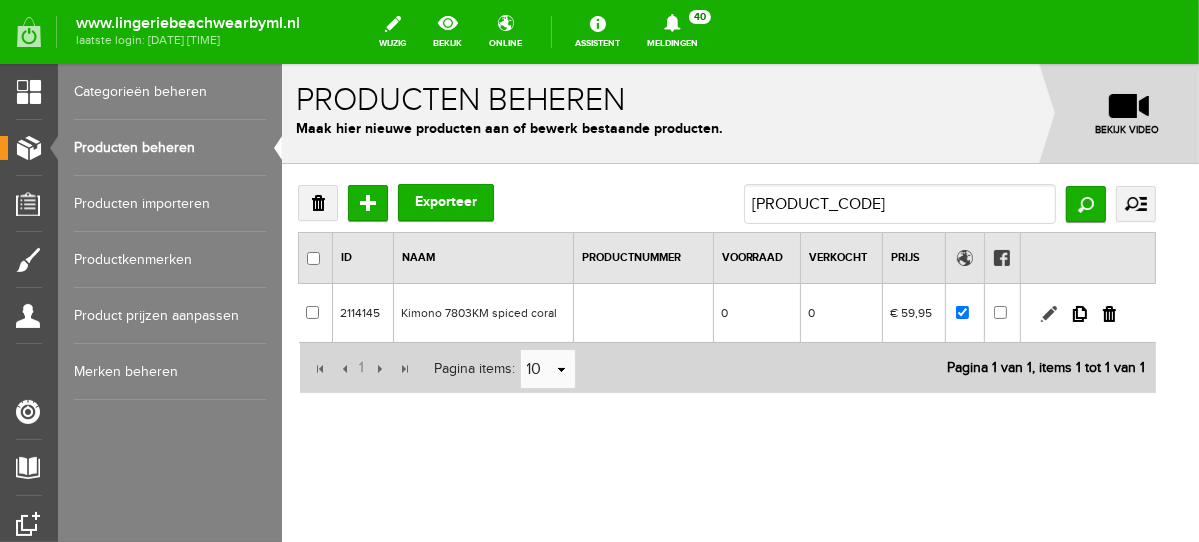 click at bounding box center [1048, 313] 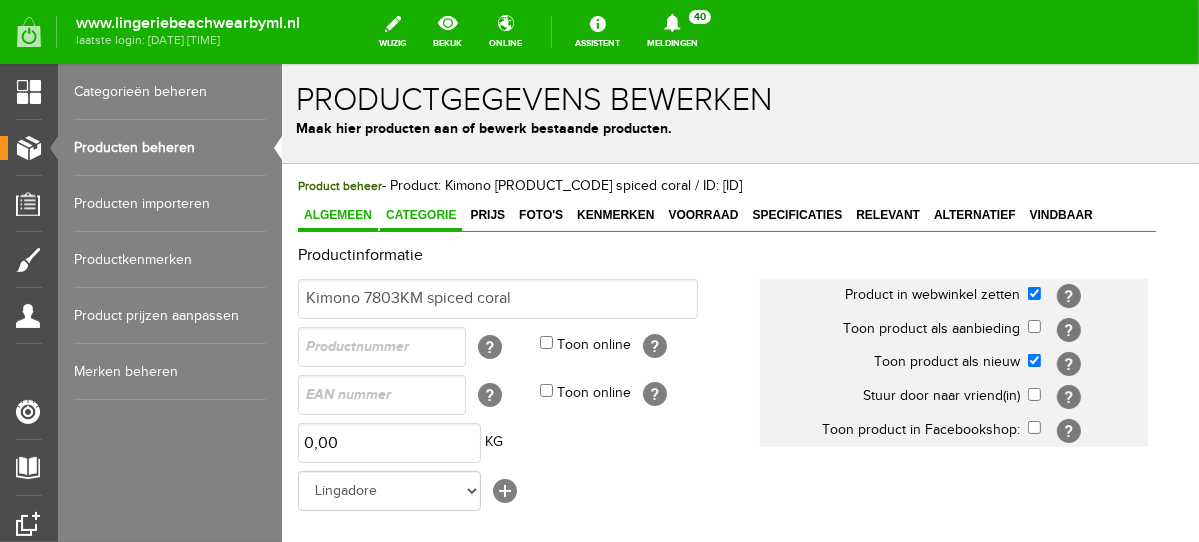scroll, scrollTop: 0, scrollLeft: 0, axis: both 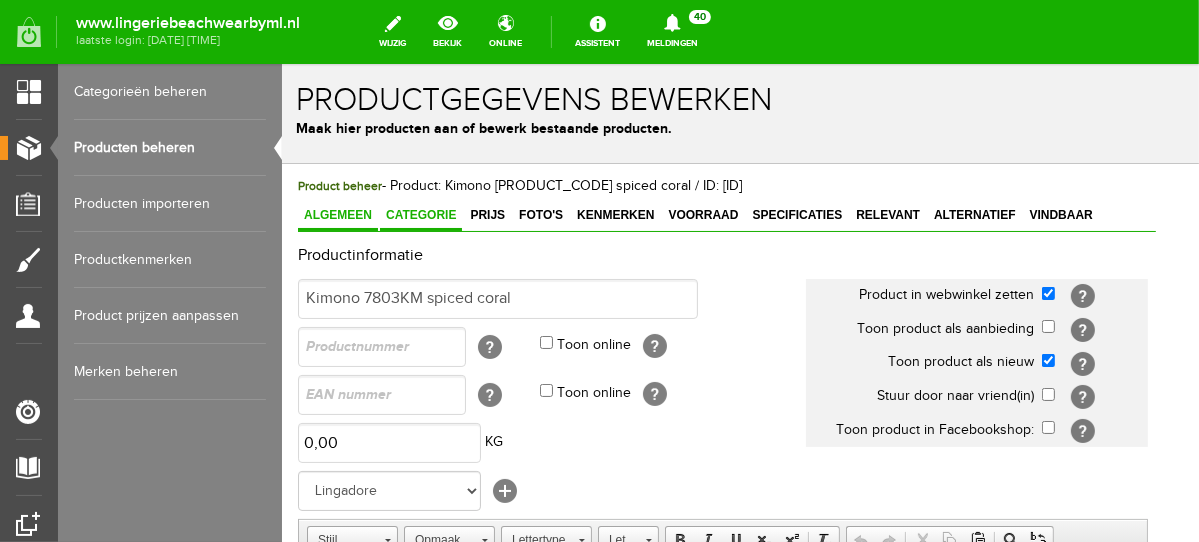 click on "Categorie" at bounding box center (420, 214) 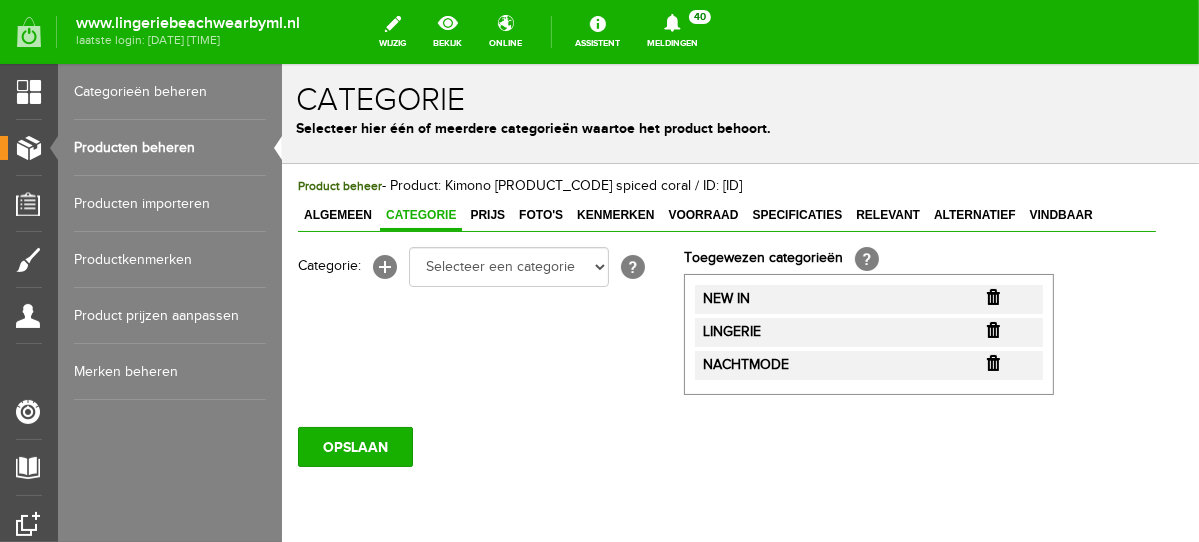 scroll, scrollTop: 0, scrollLeft: 0, axis: both 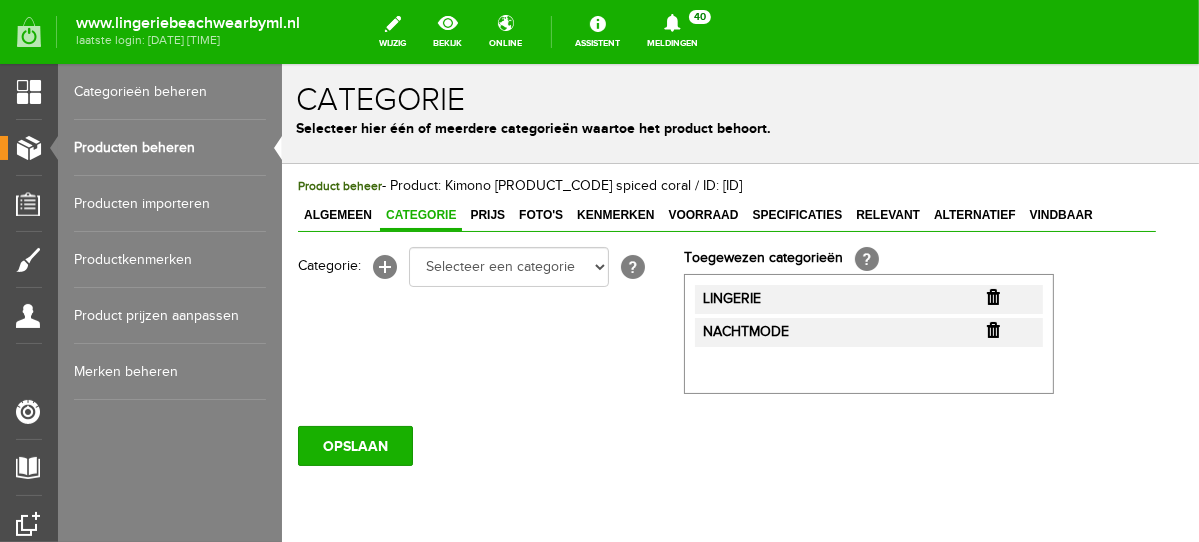 click at bounding box center [992, 296] 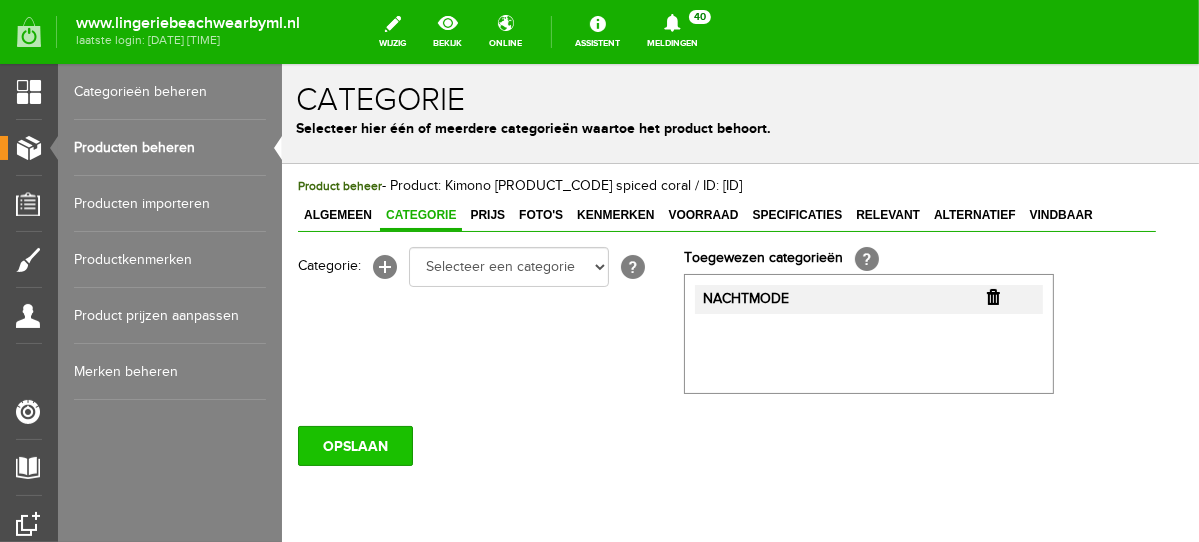 click on "OPSLAAN" at bounding box center (354, 445) 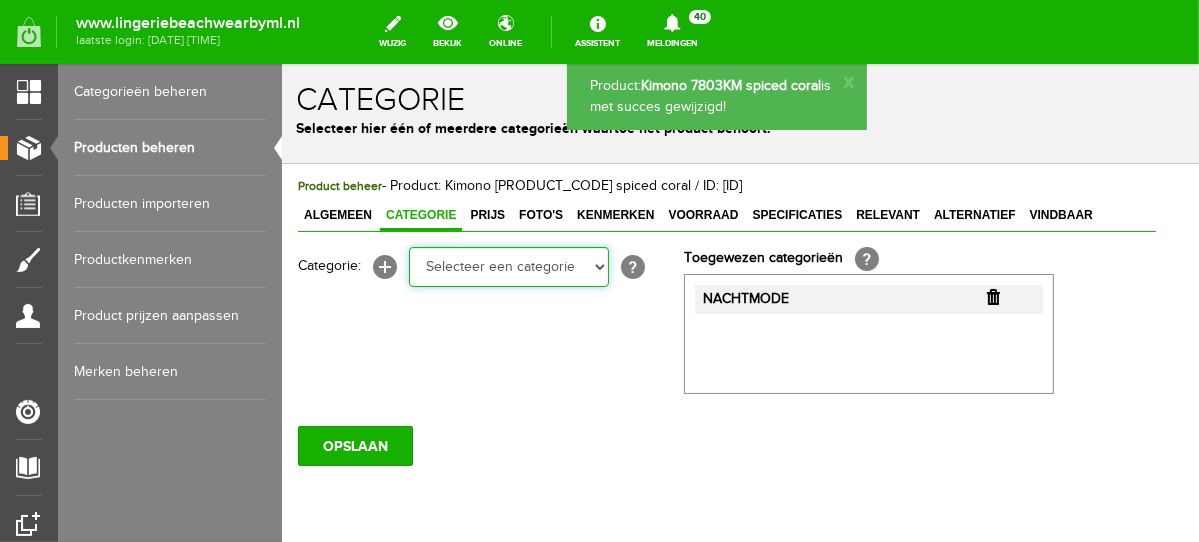 click on "Selecteer een categorie
NEW IN
LINGERIE
NACHTMODE
HOMEWEAR
BADMODE
BODY
BEACH
Bikinitop moulded (niet voorgev.)
Bikinitop voorgevormd
Shorty
Badpakken
Strandaccessoires
Rio slip
Slip
Hoge slip
Niet voorgevormd
Voorgevormd
One Shoulder
Push Up
Bandeau
Halter
Triangel
LINGERIE
SUMMER COLOURS
BH ZONDER BEUGEL
PLUSSIZE
STRAPLESS
SEXY
STRAPLESS
BASICS
HOMEWEAR
JUMPSUITS
BADJASSEN
NACHTMODE
PYJAMA SETS
PYJAMA JURKEN
KIMONO'S
SLIPDRESSES
SATIJNEN PYAMA
HEREN
SHAPEWEAR
BODY'S" at bounding box center [508, 266] 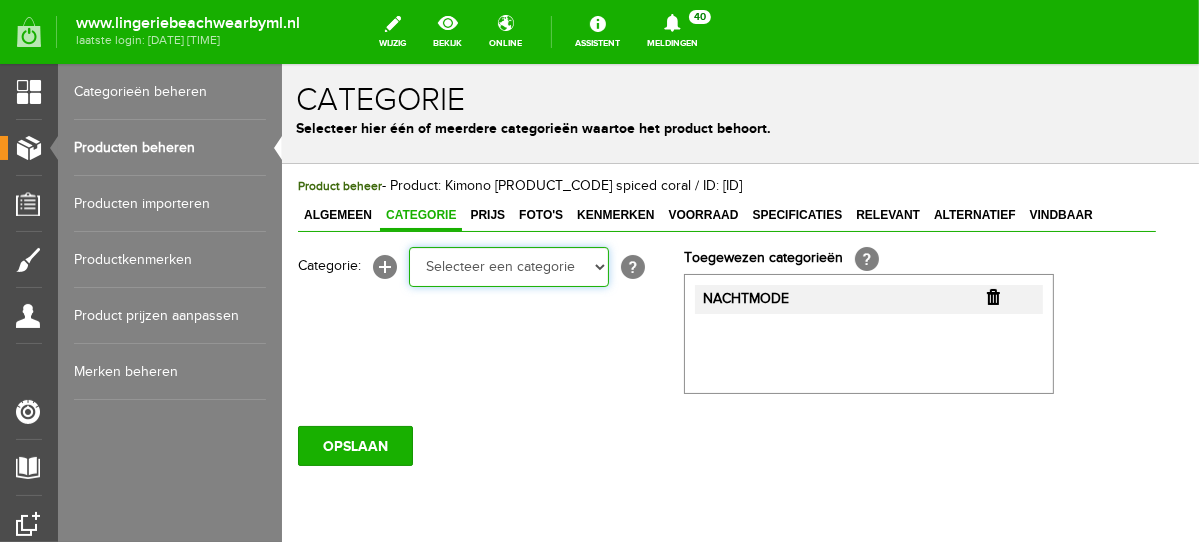 select on "281745" 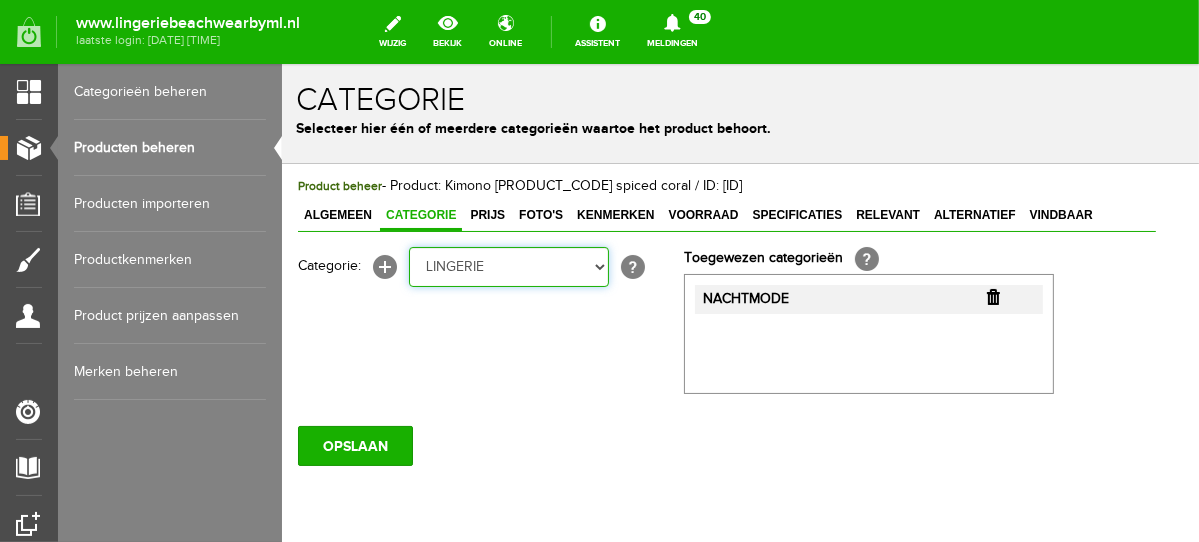 click on "Selecteer een categorie
NEW IN
LINGERIE
NACHTMODE
HOMEWEAR
BADMODE
BODY
BEACH
Bikinitop moulded (niet voorgev.)
Bikinitop voorgevormd
Shorty
Badpakken
Strandaccessoires
Rio slip
Slip
Hoge slip
Niet voorgevormd
Voorgevormd
One Shoulder
Push Up
Bandeau
Halter
Triangel
LINGERIE
SUMMER COLOURS
BH ZONDER BEUGEL
PLUSSIZE
STRAPLESS
SEXY
STRAPLESS
BASICS
HOMEWEAR
JUMPSUITS
BADJASSEN
NACHTMODE
PYJAMA SETS
PYJAMA JURKEN
KIMONO'S
SLIPDRESSES
SATIJNEN PYAMA
HEREN
SHAPEWEAR
BODY'S" at bounding box center (508, 266) 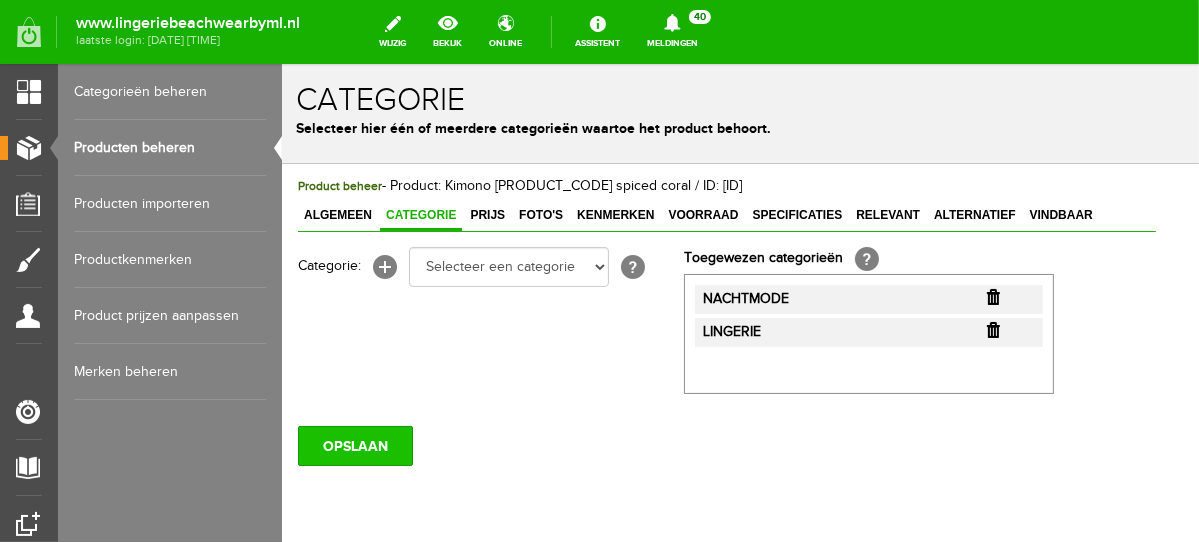 click on "OPSLAAN" at bounding box center [354, 445] 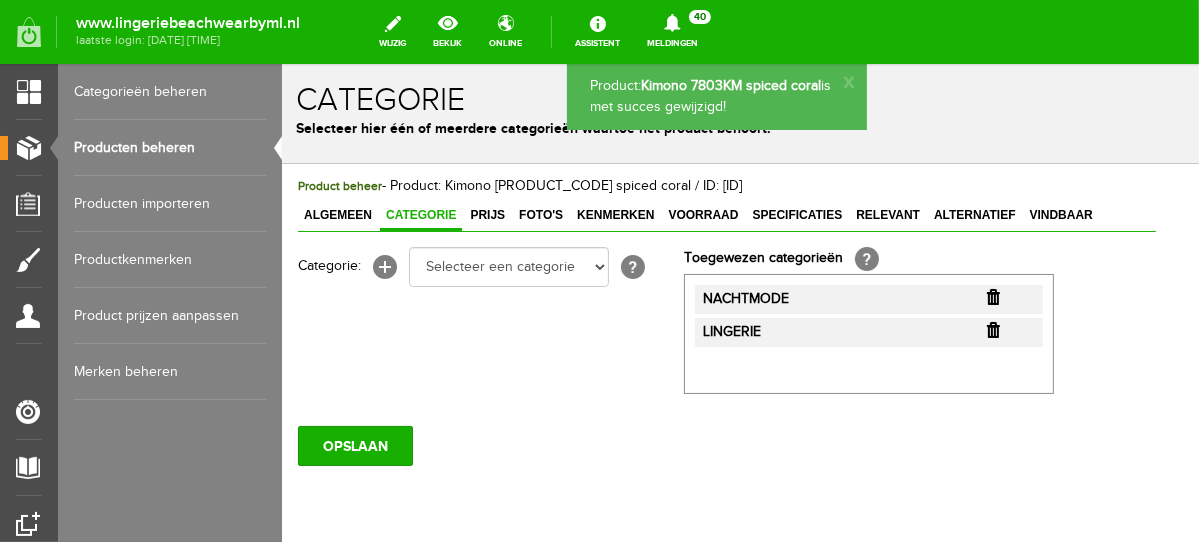 scroll, scrollTop: 0, scrollLeft: 0, axis: both 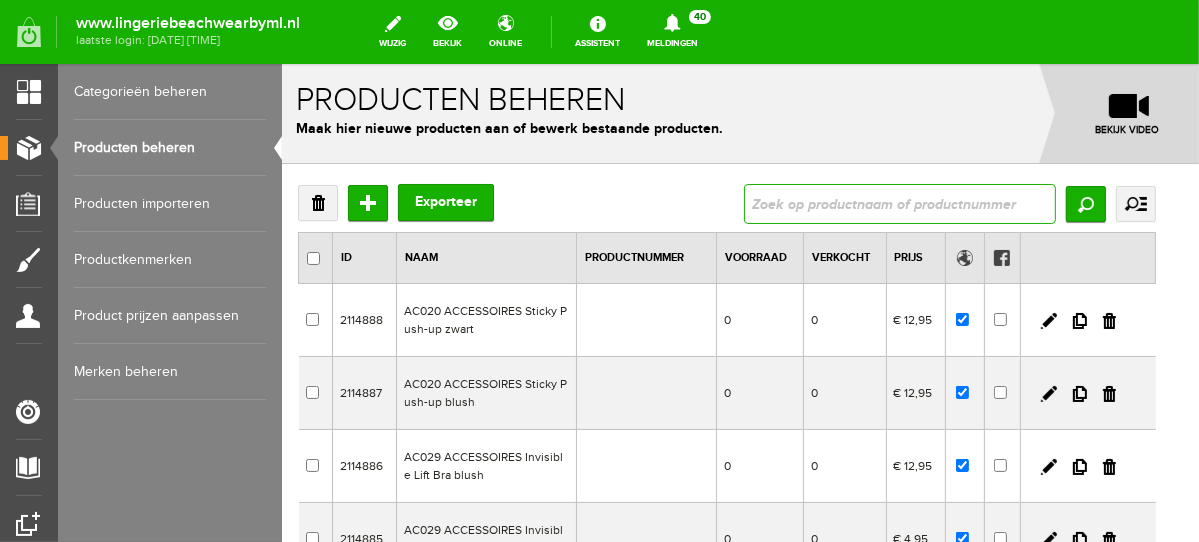 click at bounding box center [899, 203] 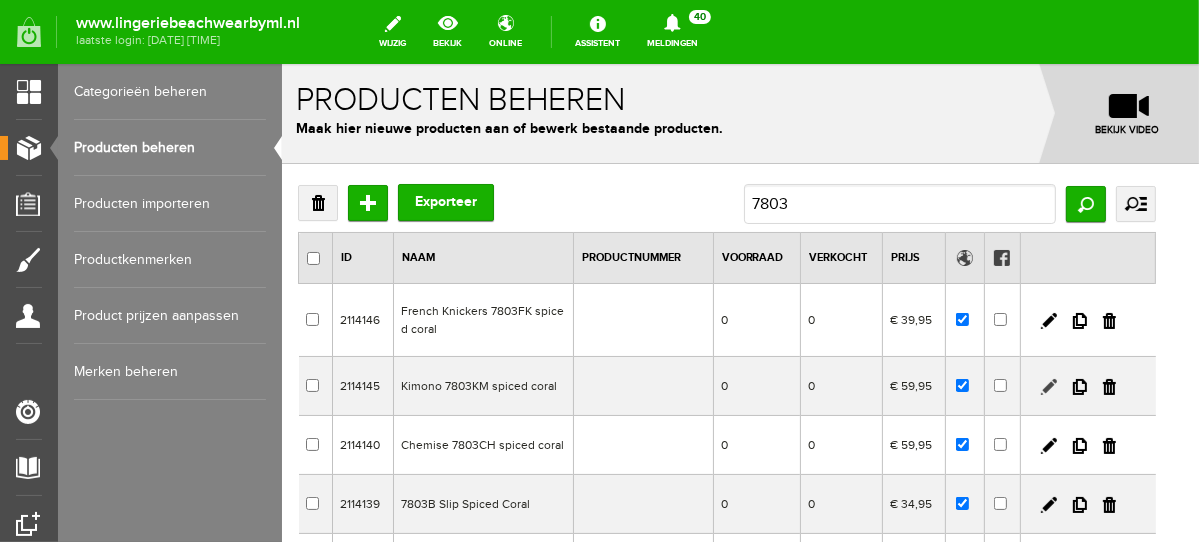 click at bounding box center (1048, 386) 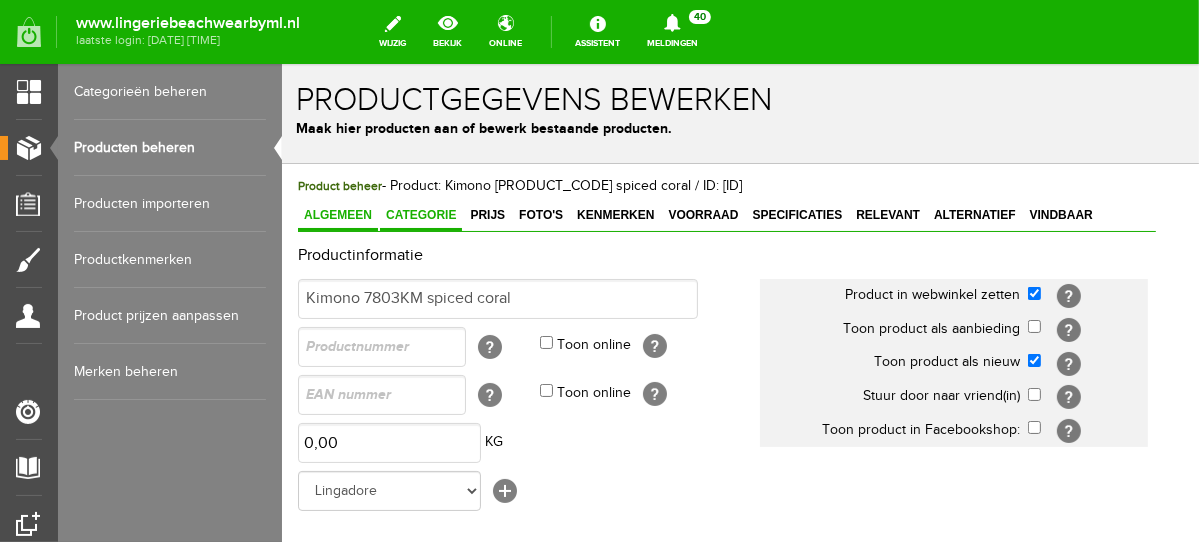 scroll, scrollTop: 0, scrollLeft: 0, axis: both 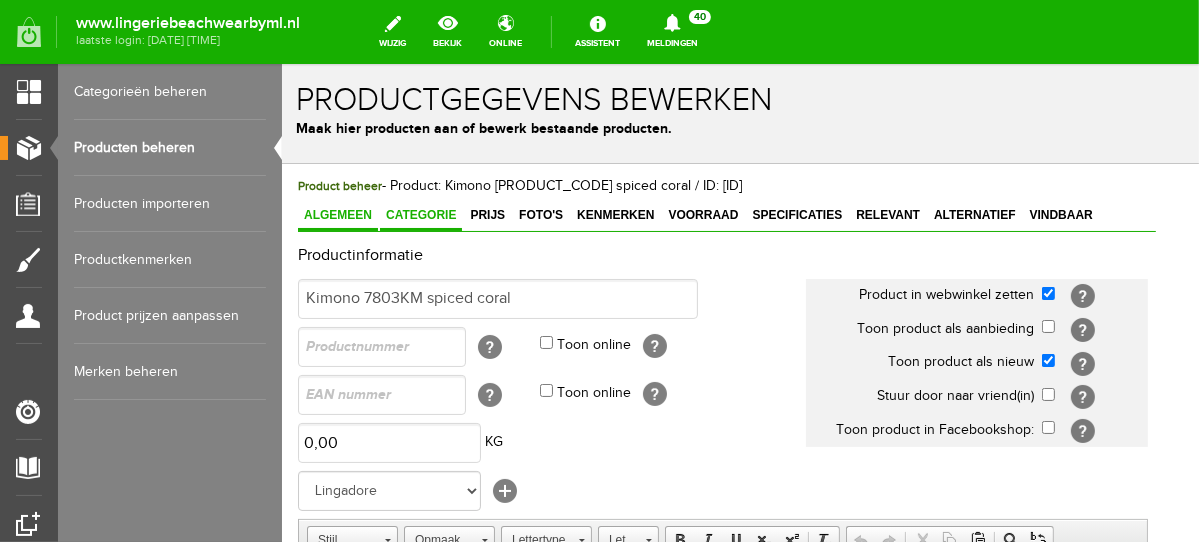 click on "Categorie" at bounding box center [420, 214] 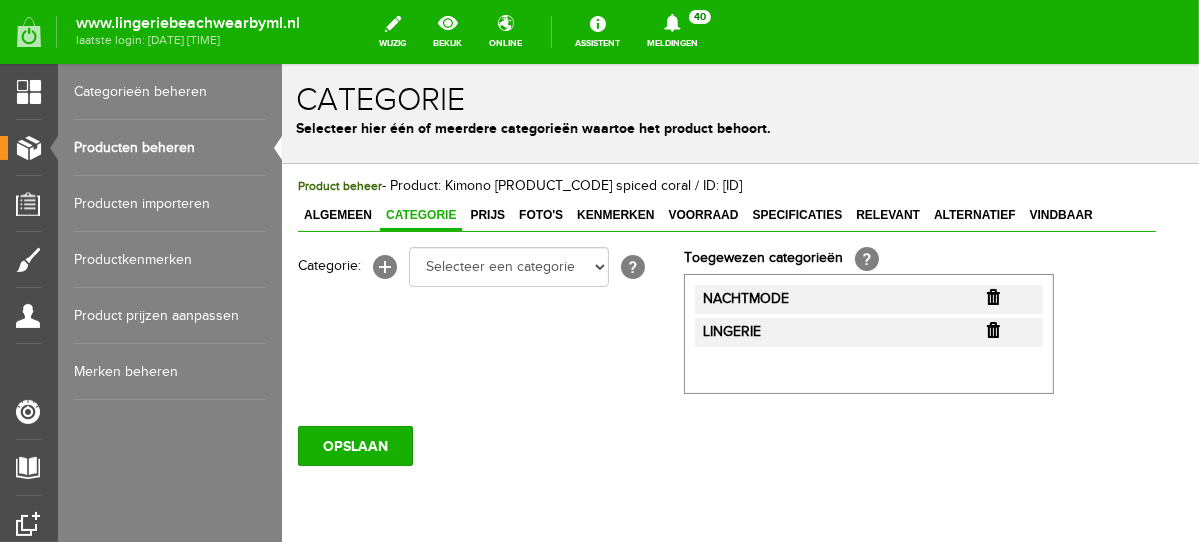 scroll, scrollTop: 0, scrollLeft: 0, axis: both 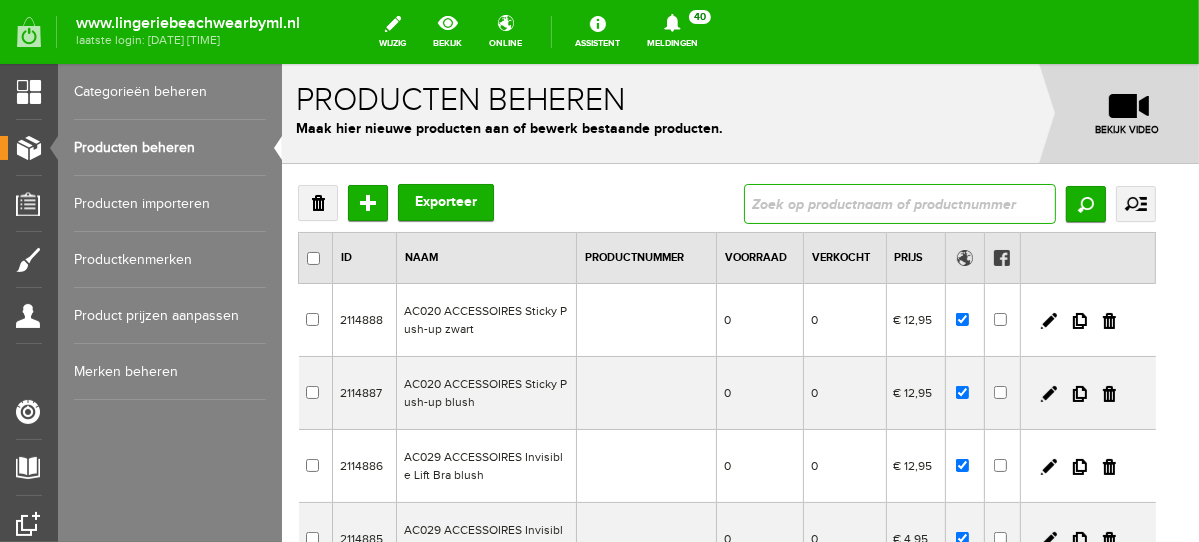 click at bounding box center [899, 203] 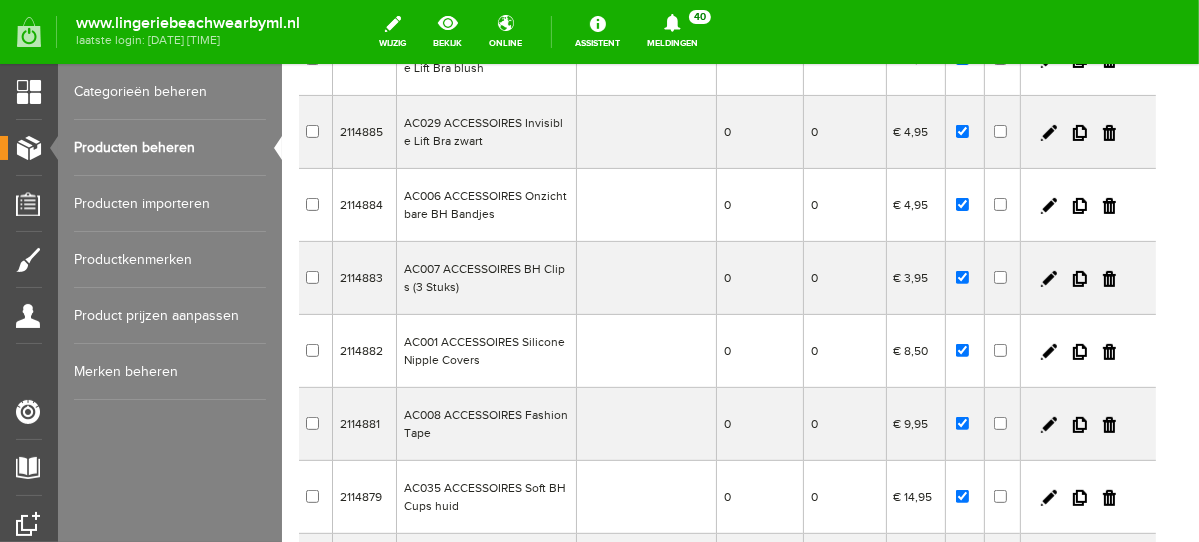 scroll, scrollTop: 0, scrollLeft: 0, axis: both 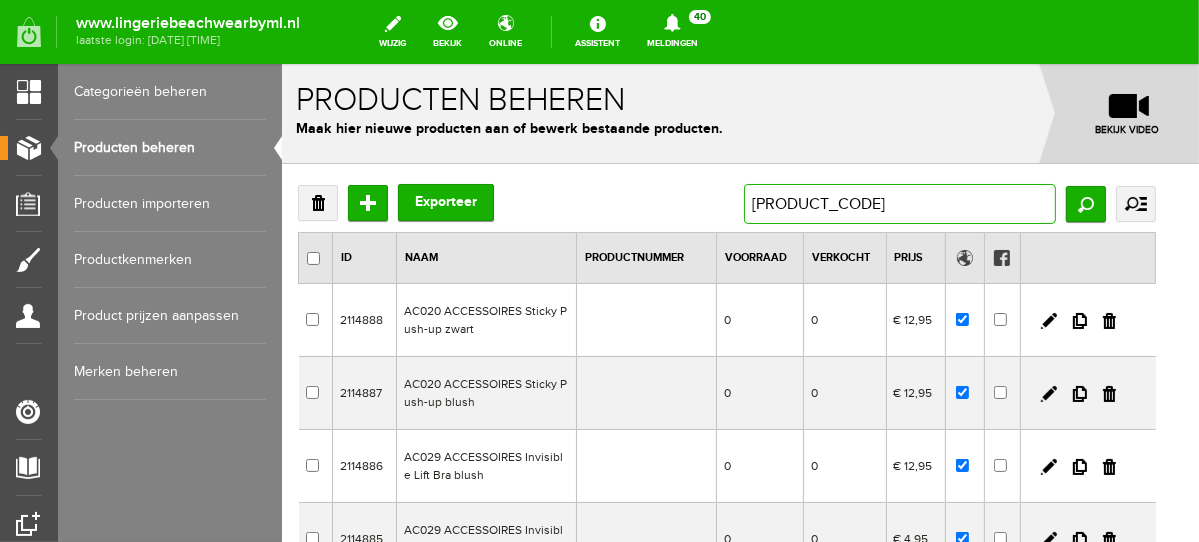 type on "7803" 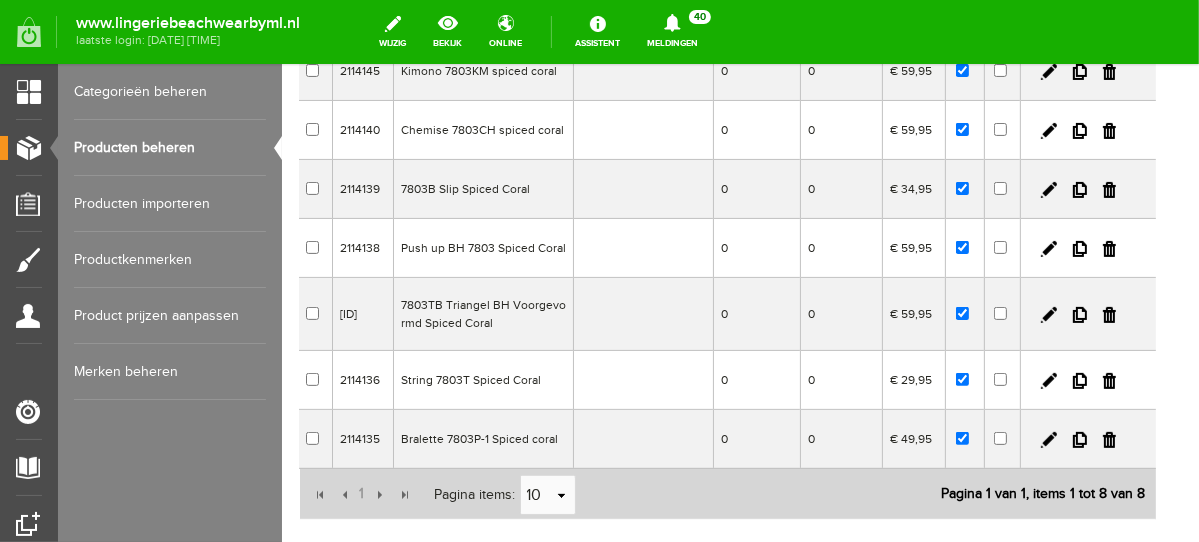 scroll, scrollTop: 331, scrollLeft: 0, axis: vertical 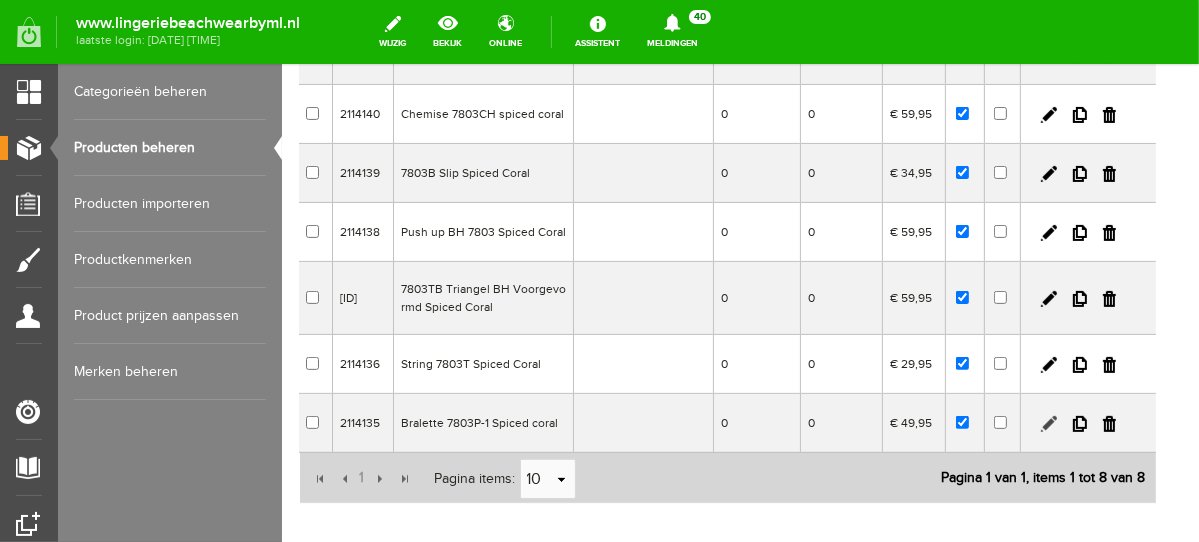 click at bounding box center [1048, 423] 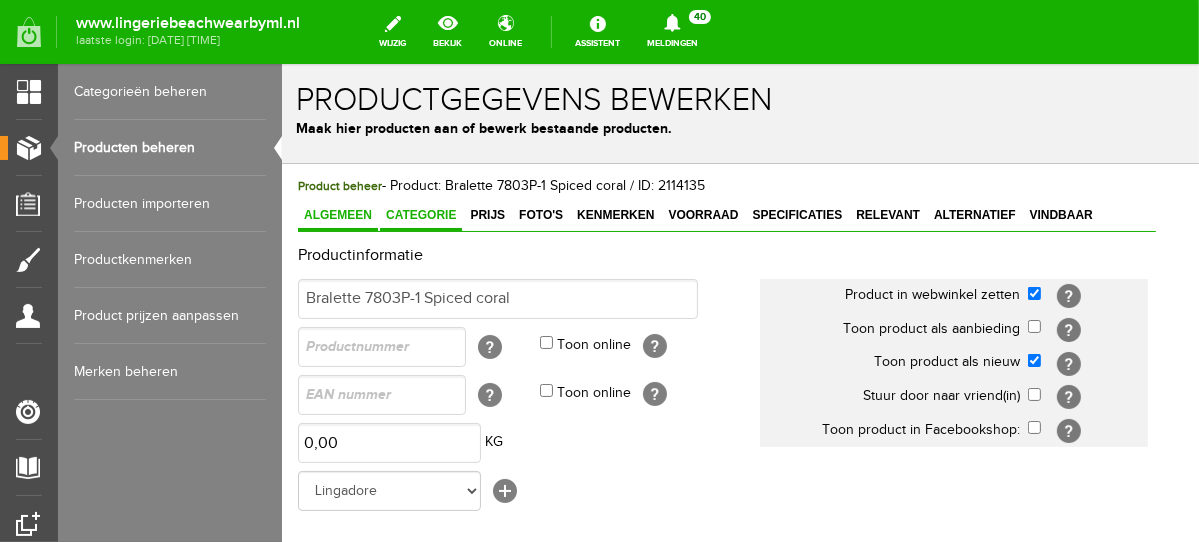scroll, scrollTop: 0, scrollLeft: 0, axis: both 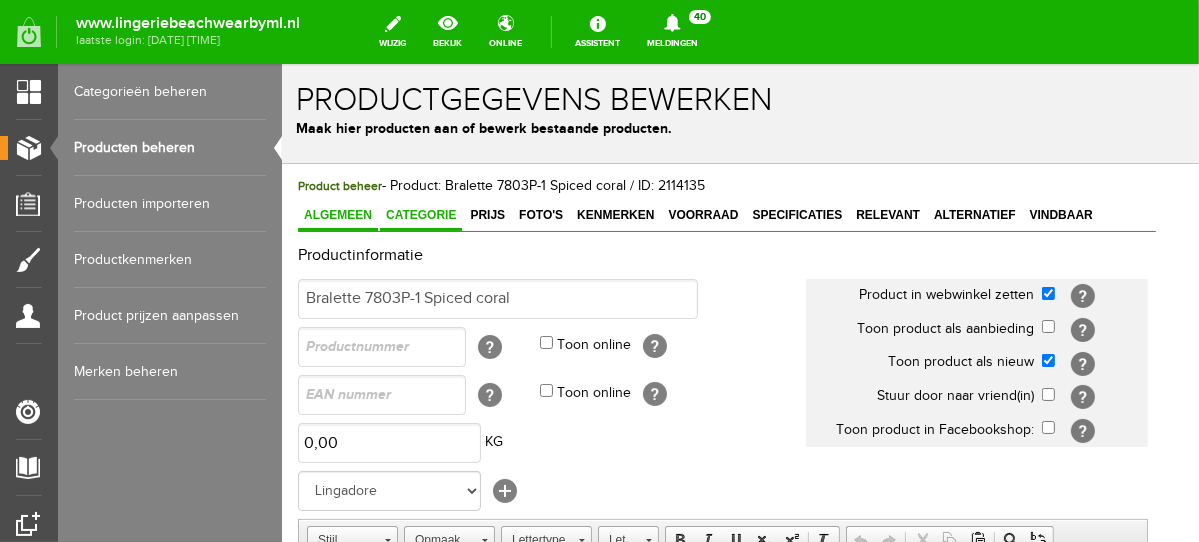 click on "Categorie" at bounding box center [420, 214] 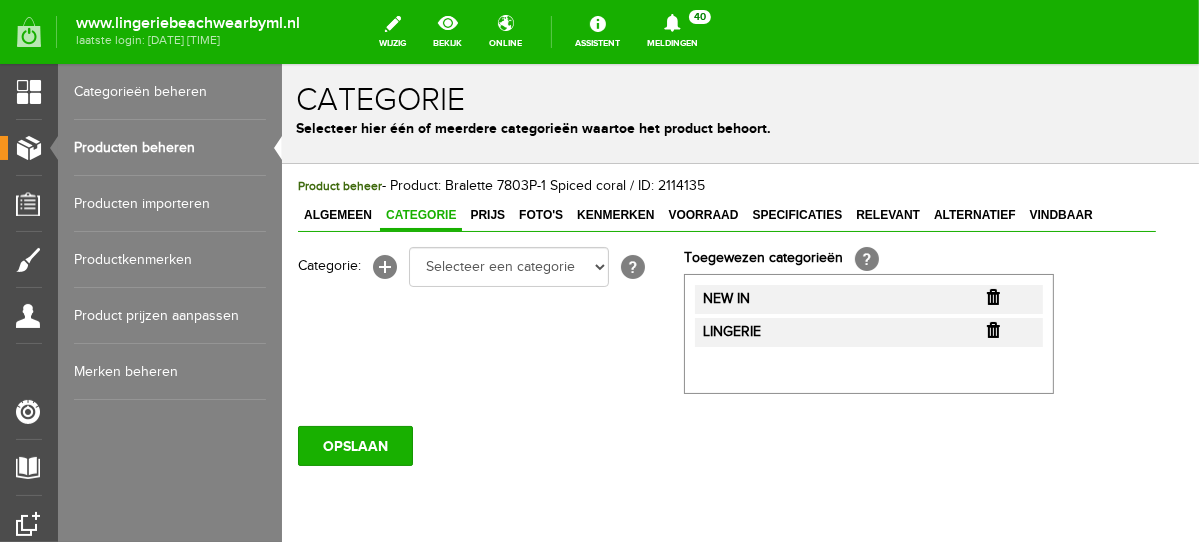 click at bounding box center (992, 296) 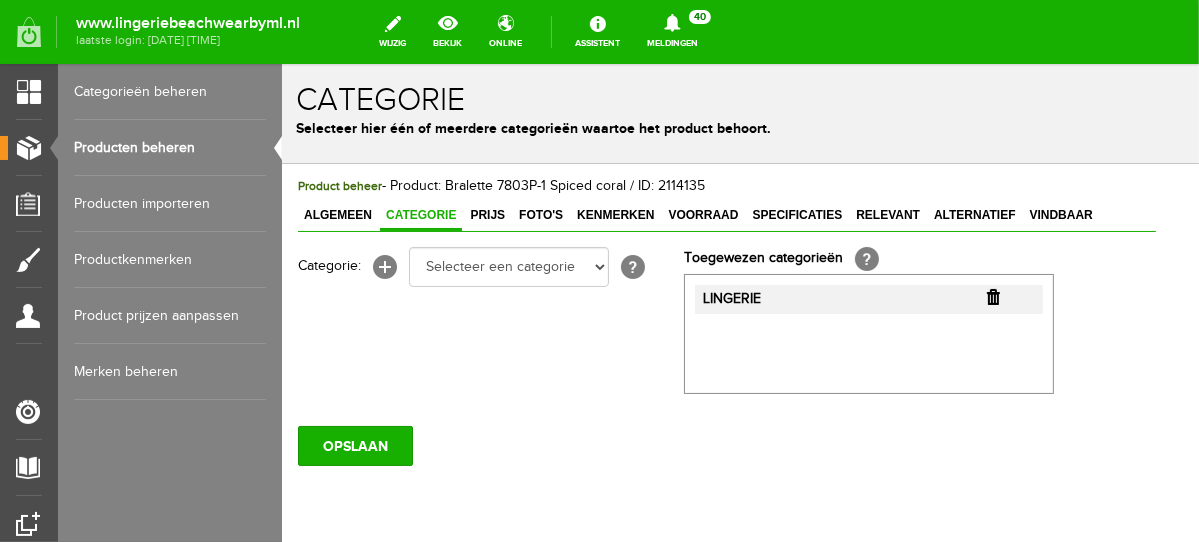click at bounding box center (992, 296) 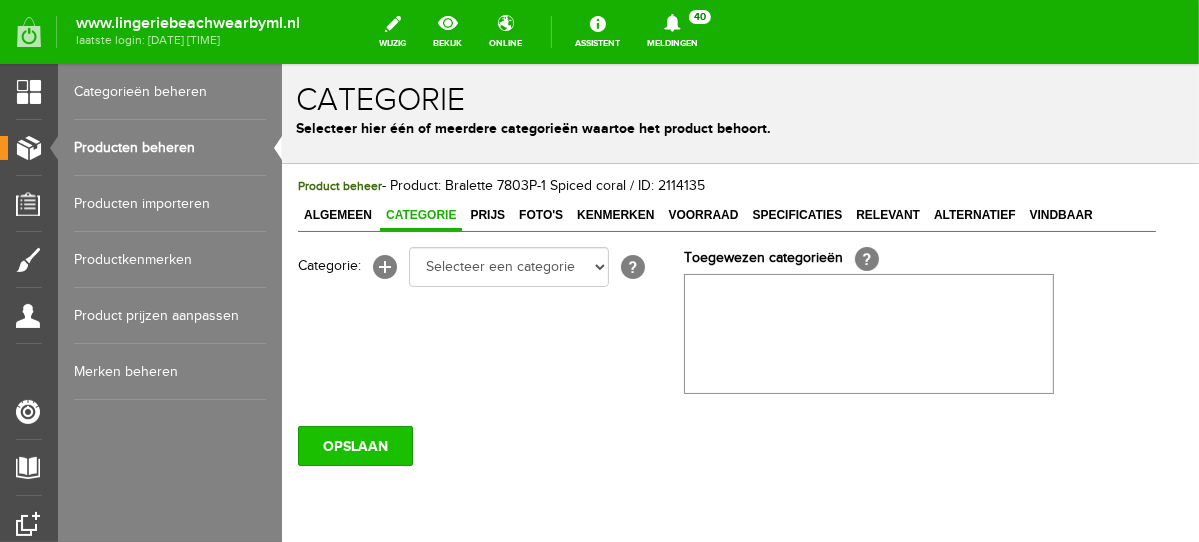 click on "OPSLAAN" at bounding box center [354, 445] 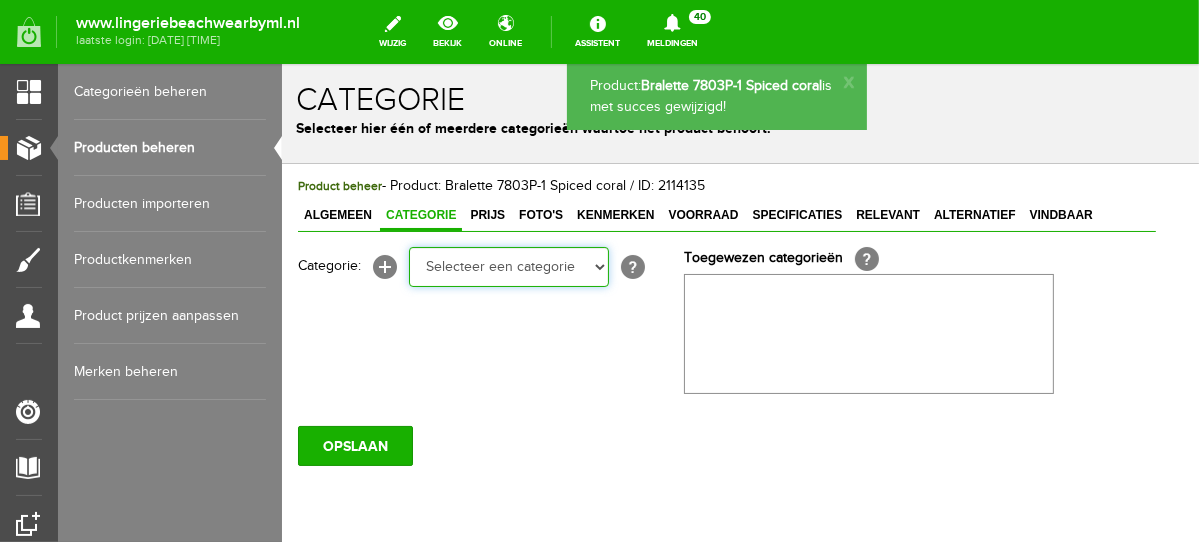 click on "Selecteer een categorie
NEW IN
LINGERIE
NACHTMODE
HOMEWEAR
BADMODE
BODY
BEACH
Bikinitop moulded (niet voorgev.)
Bikinitop voorgevormd
Shorty
Badpakken
Strandaccessoires
Rio slip
Slip
Hoge slip
Niet voorgevormd
Voorgevormd
One Shoulder
Push Up
Bandeau
Halter
Triangel
LINGERIE
SUMMER COLOURS
BH ZONDER BEUGEL
PLUSSIZE
STRAPLESS
SEXY
STRAPLESS
BASICS
HOMEWEAR
JUMPSUITS
BADJASSEN
NACHTMODE
PYJAMA SETS
PYJAMA JURKEN
KIMONO'S
SLIPDRESSES
SATIJNEN PYAMA
HEREN
SHAPEWEAR
BODY'S" at bounding box center [508, 266] 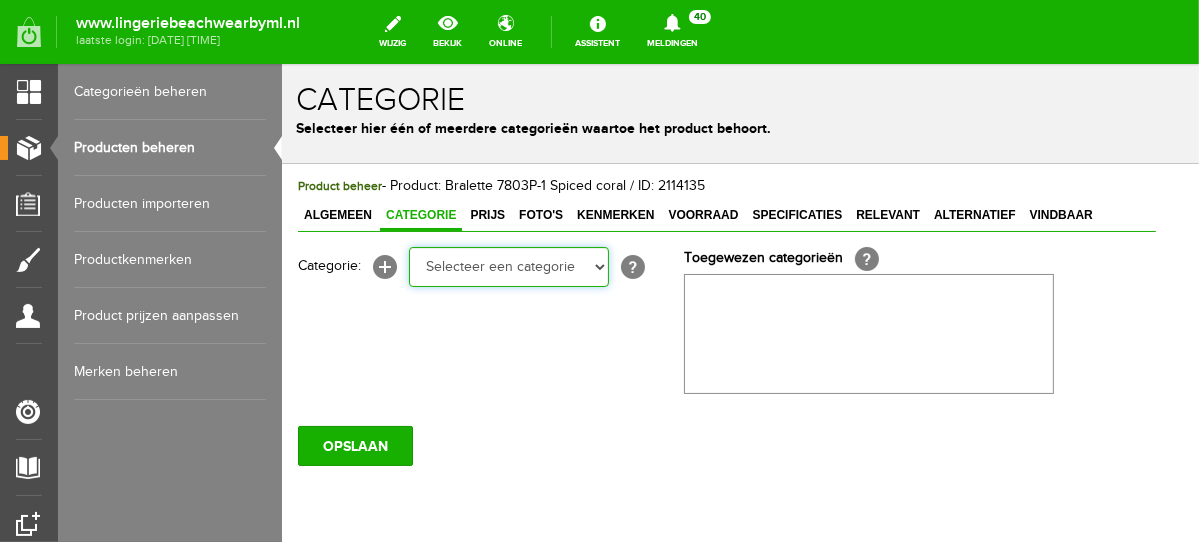 select on "281745" 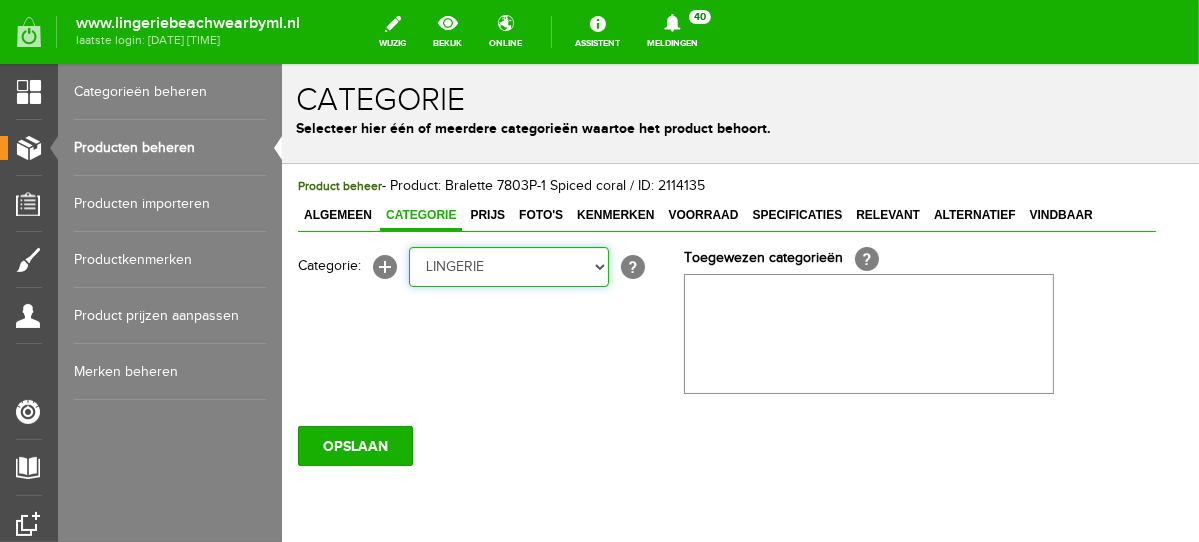 click on "Selecteer een categorie
NEW IN
LINGERIE
NACHTMODE
HOMEWEAR
BADMODE
BODY
BEACH
Bikinitop moulded (niet voorgev.)
Bikinitop voorgevormd
Shorty
Badpakken
Strandaccessoires
Rio slip
Slip
Hoge slip
Niet voorgevormd
Voorgevormd
One Shoulder
Push Up
Bandeau
Halter
Triangel
LINGERIE
SUMMER COLOURS
BH ZONDER BEUGEL
PLUSSIZE
STRAPLESS
SEXY
STRAPLESS
BASICS
HOMEWEAR
JUMPSUITS
BADJASSEN
NACHTMODE
PYJAMA SETS
PYJAMA JURKEN
KIMONO'S
SLIPDRESSES
SATIJNEN PYAMA
HEREN
SHAPEWEAR
BODY'S" at bounding box center [508, 266] 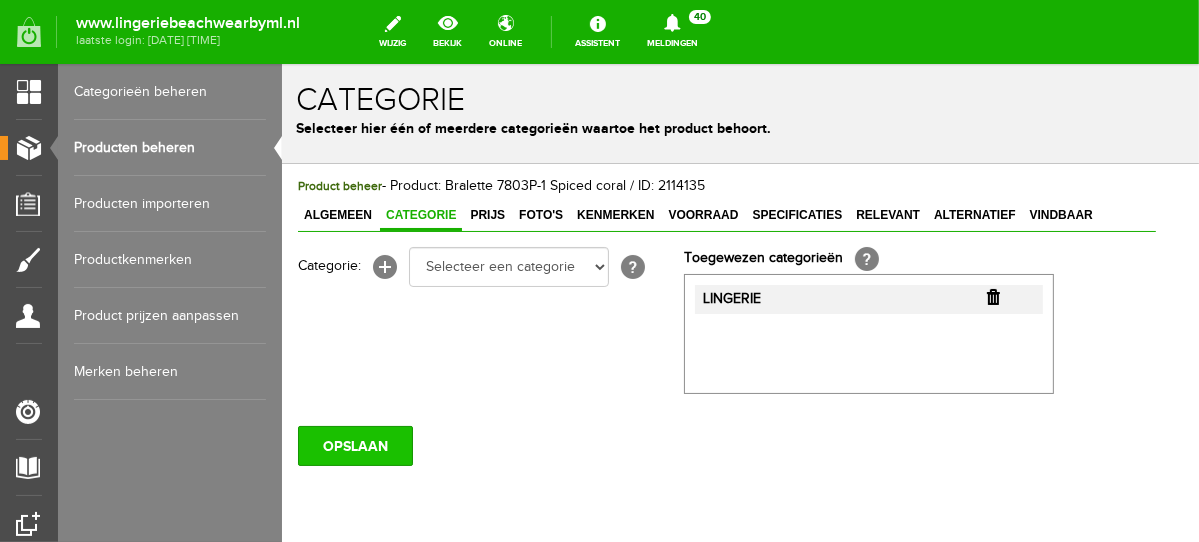 click on "OPSLAAN" at bounding box center (354, 445) 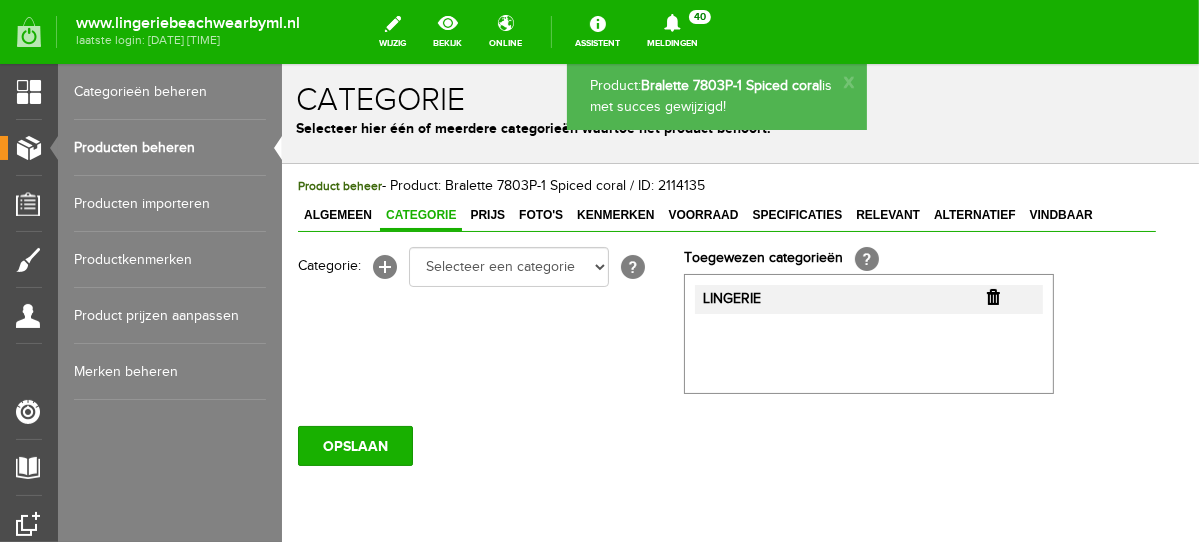 click on "Producten beheren" at bounding box center [170, 148] 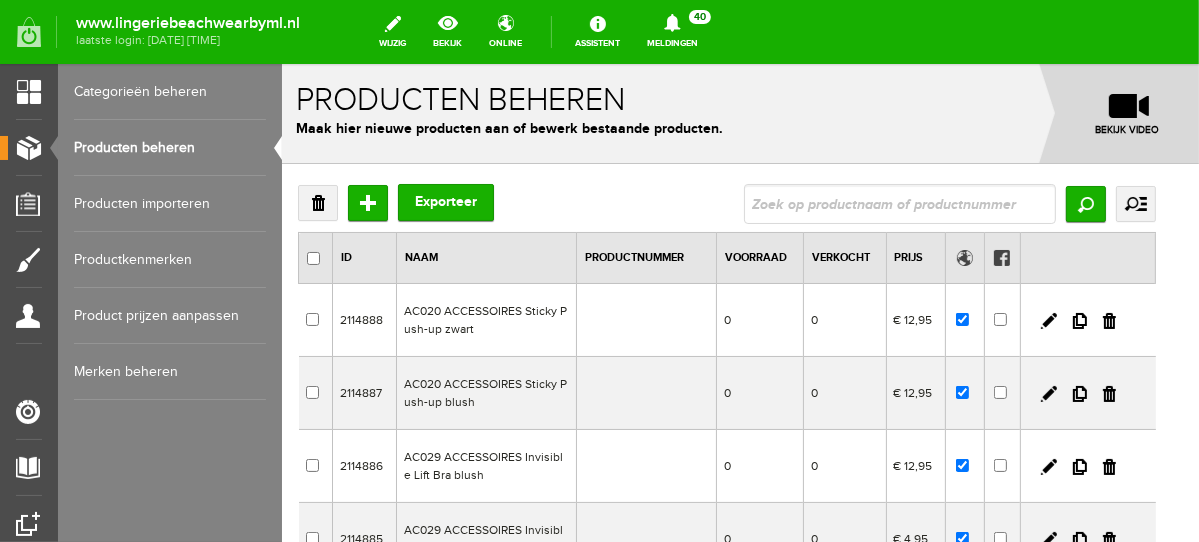 scroll, scrollTop: 0, scrollLeft: 0, axis: both 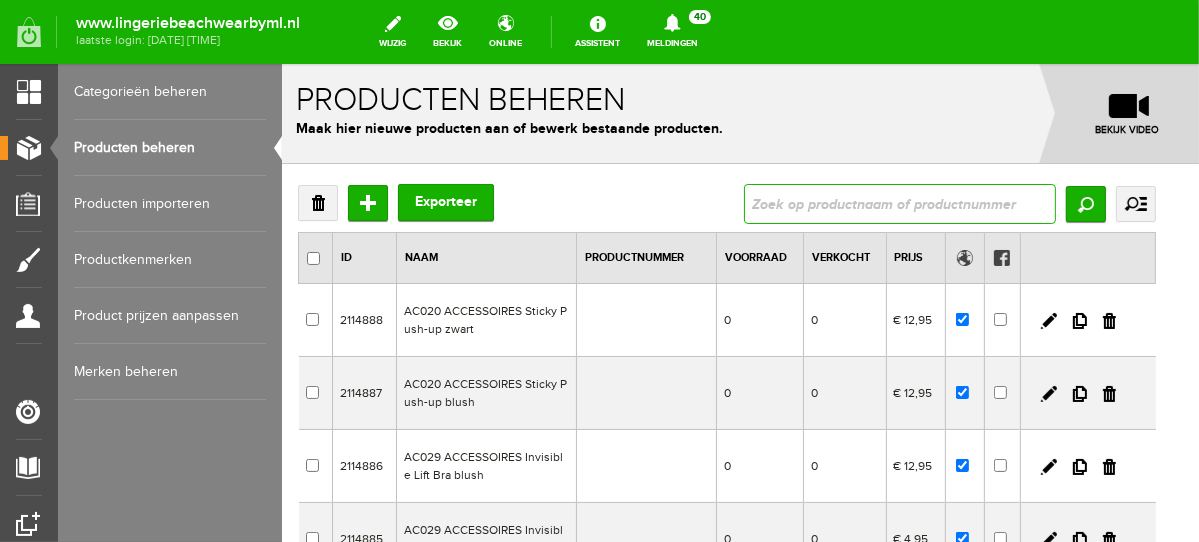 click at bounding box center [899, 203] 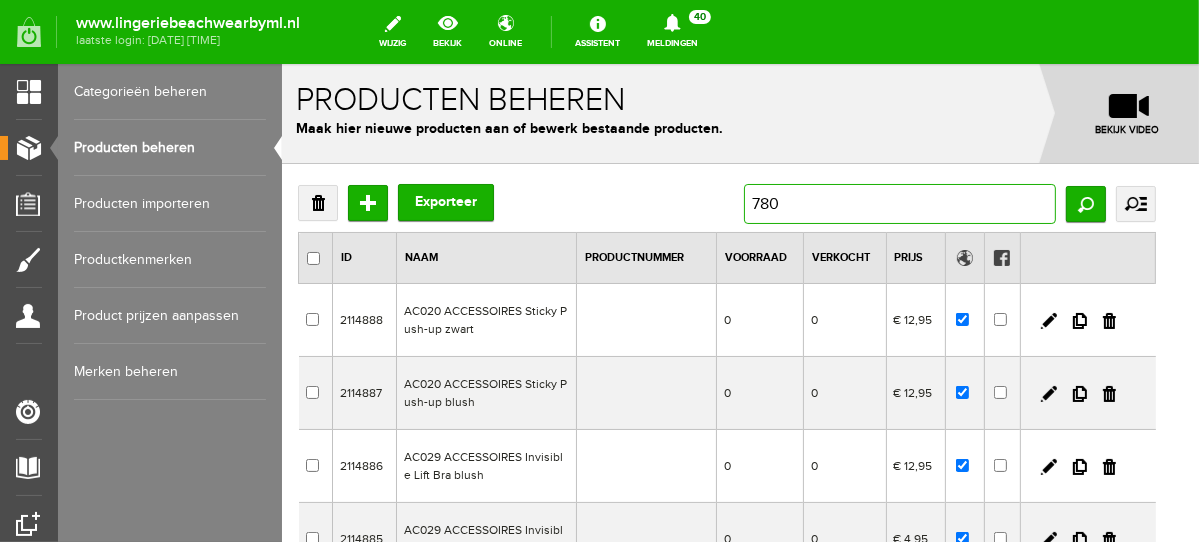 type on "7803" 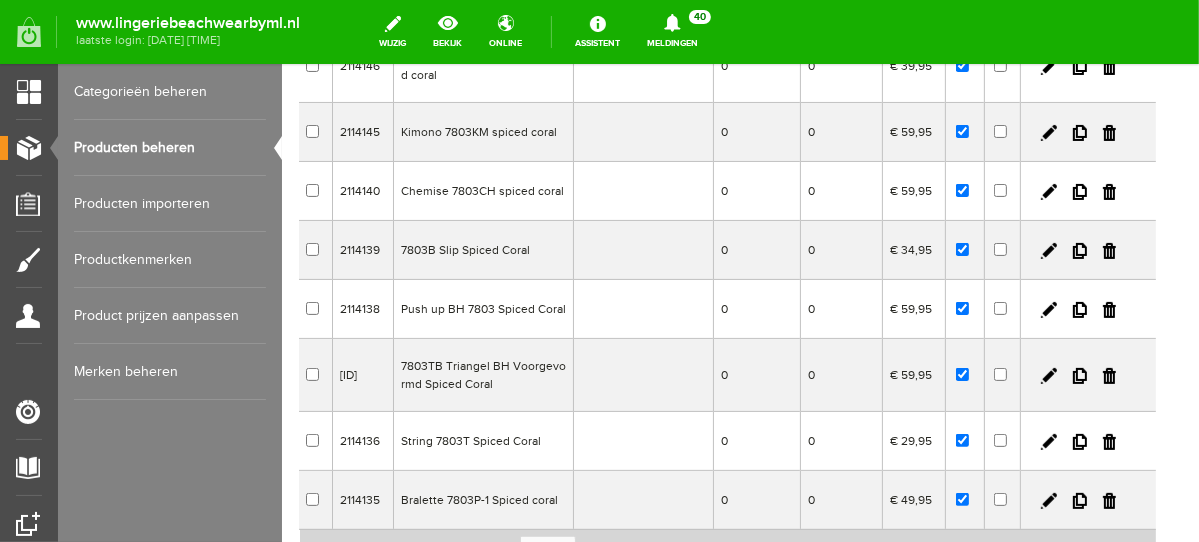 scroll, scrollTop: 0, scrollLeft: 0, axis: both 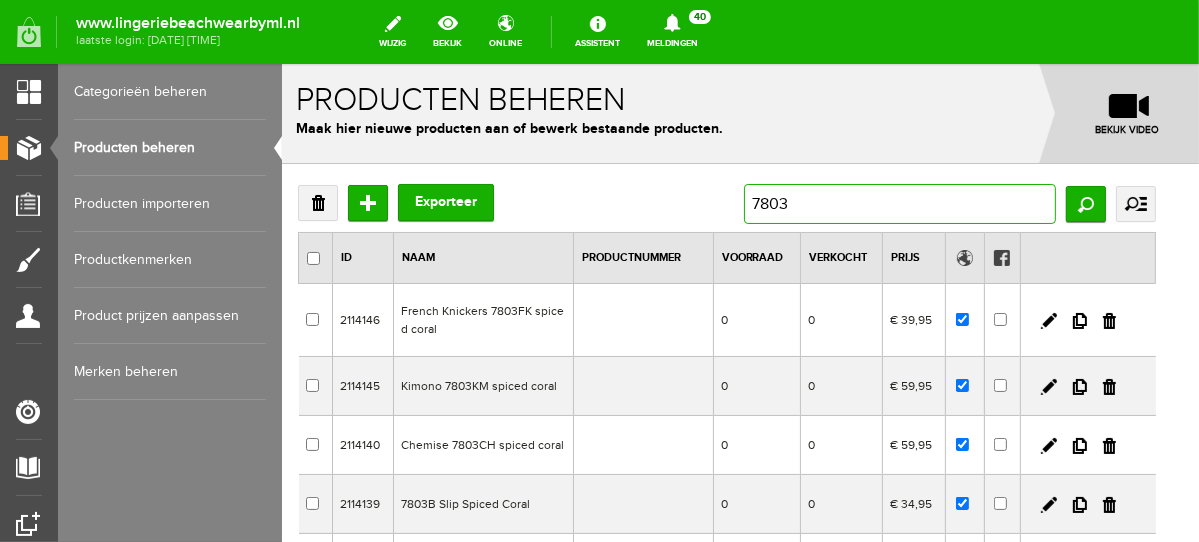 click on "7803" at bounding box center (899, 203) 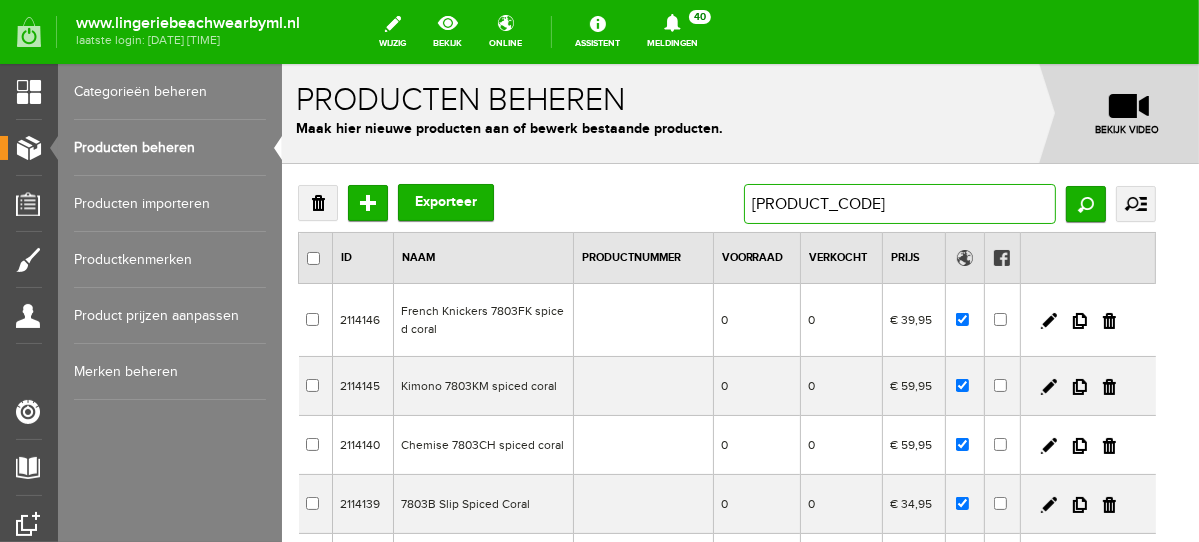 type on "7803CH" 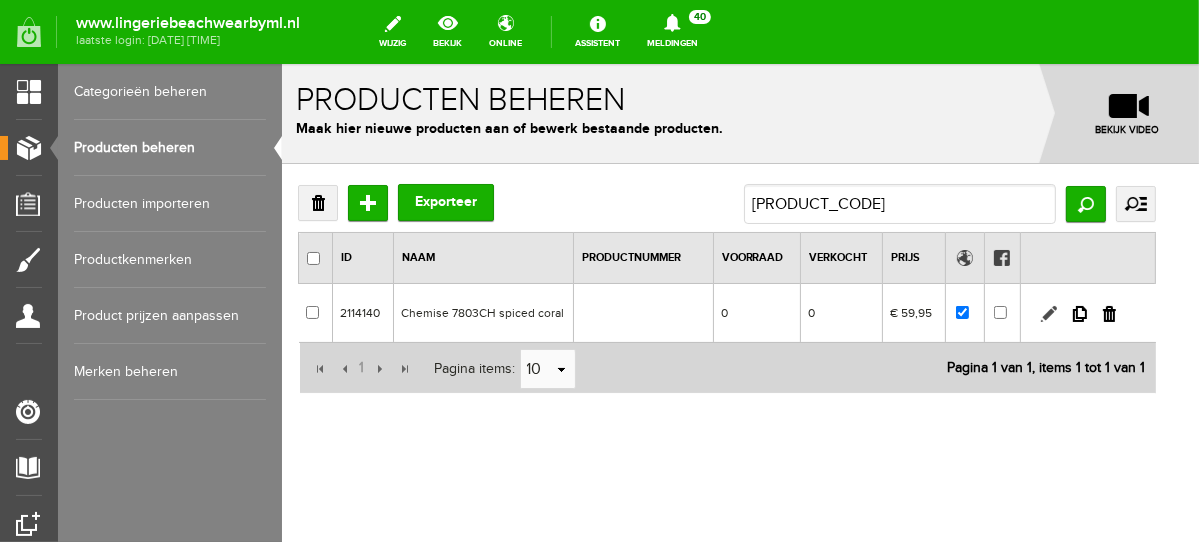 click at bounding box center (1048, 313) 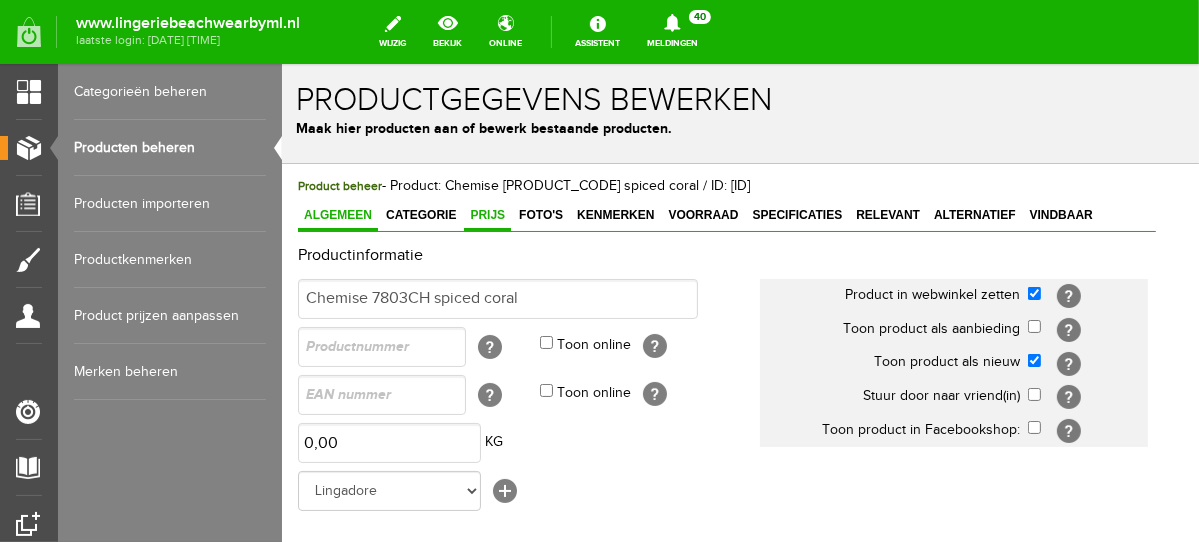 scroll, scrollTop: 0, scrollLeft: 0, axis: both 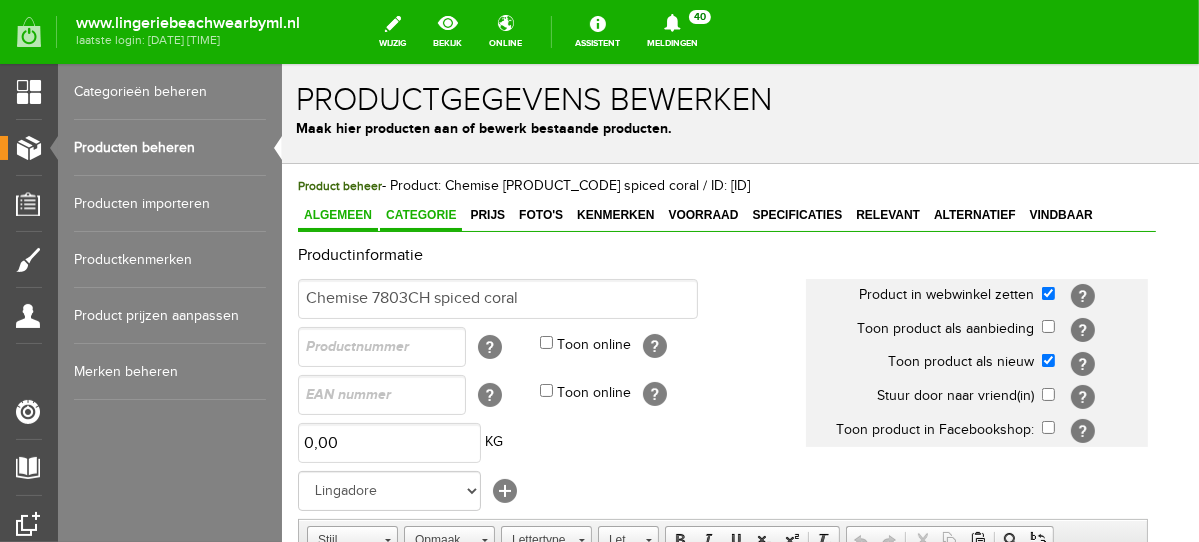 click on "Categorie" at bounding box center [420, 214] 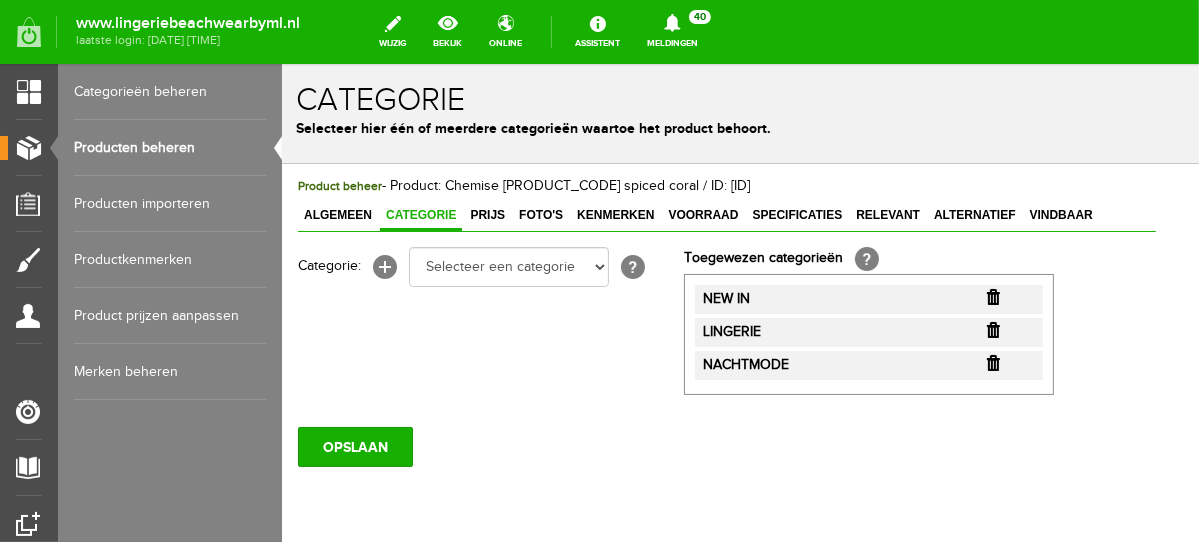 click at bounding box center [992, 296] 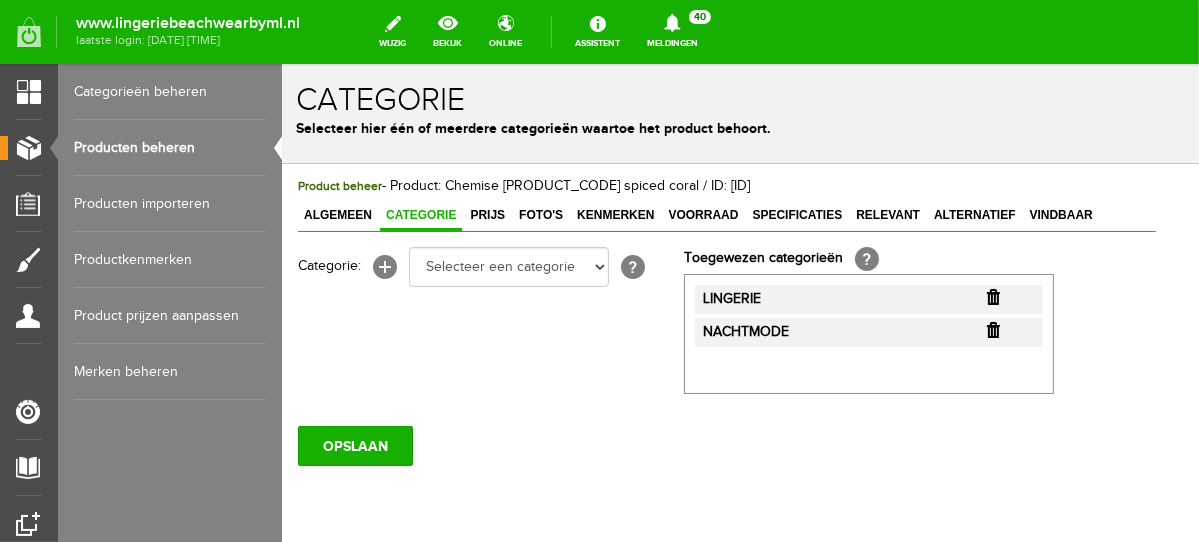 click at bounding box center [992, 296] 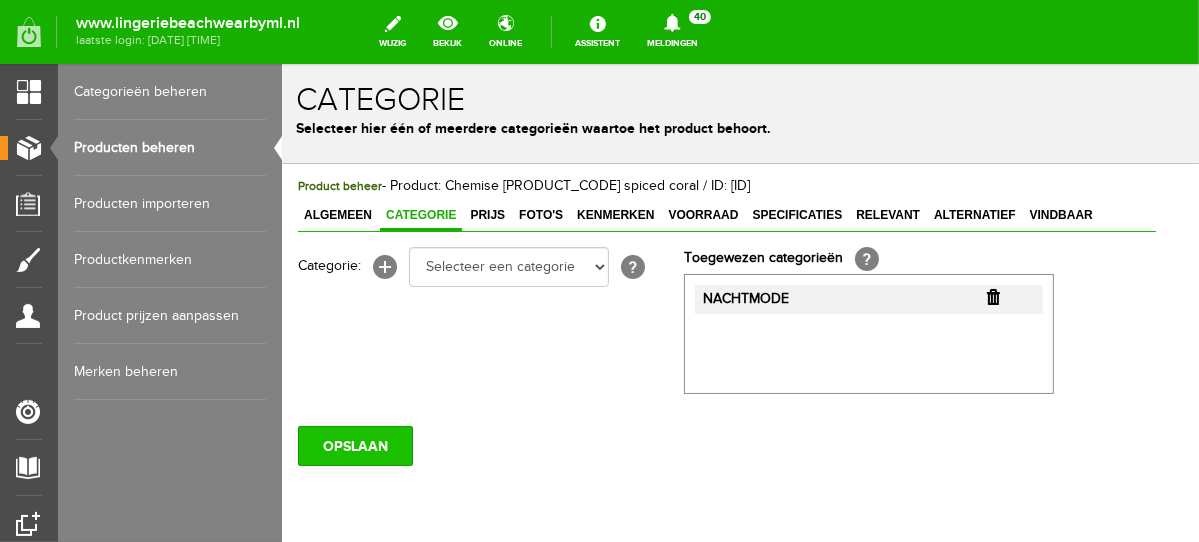 click on "OPSLAAN" at bounding box center [354, 445] 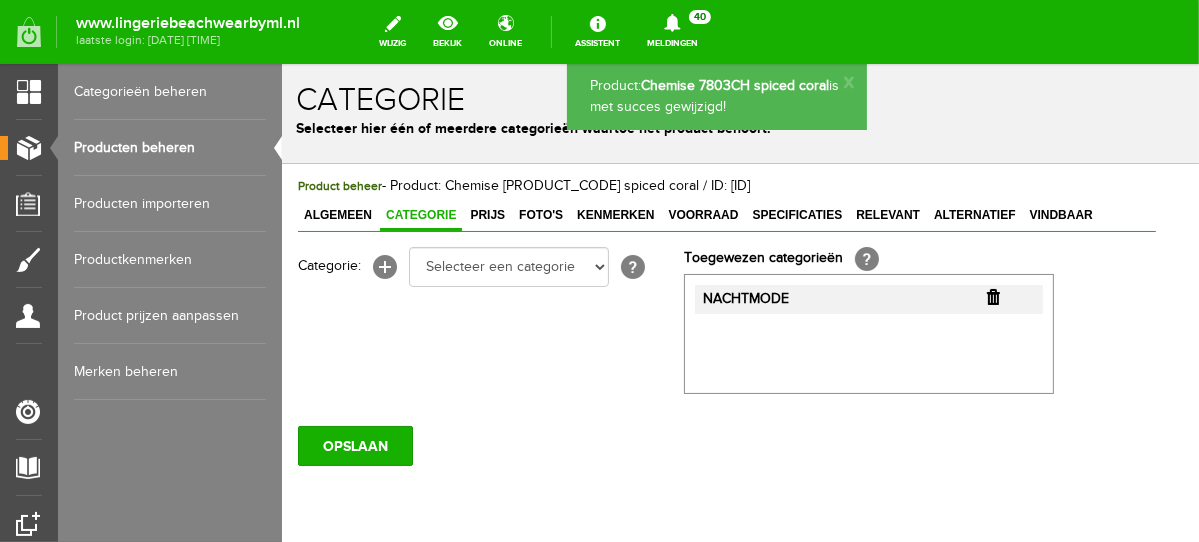 scroll, scrollTop: 0, scrollLeft: 0, axis: both 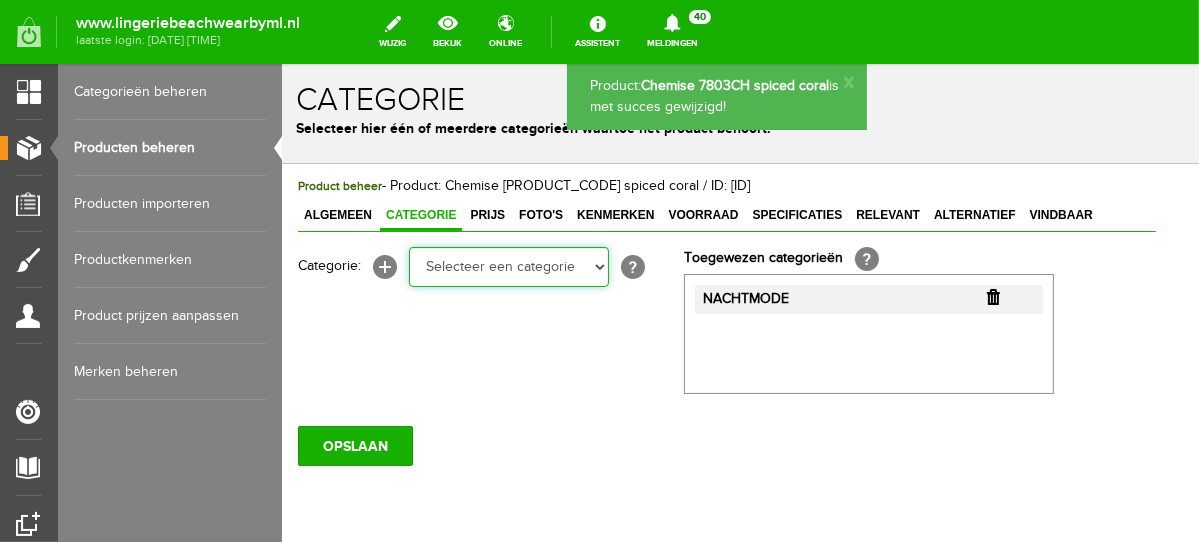 click on "Selecteer een categorie
NEW IN
LINGERIE
NACHTMODE
HOMEWEAR
BADMODE
BODY
BEACH
Bikinitop moulded (niet voorgev.)
Bikinitop voorgevormd
Shorty
Badpakken
Strandaccessoires
Rio slip
Slip
Hoge slip
Niet voorgevormd
Voorgevormd
One Shoulder
Push Up
Bandeau
Halter
Triangel
LINGERIE
SUMMER COLOURS
BH ZONDER BEUGEL
PLUSSIZE
STRAPLESS
SEXY
STRAPLESS
BASICS
HOMEWEAR
JUMPSUITS
BADJASSEN
NACHTMODE
PYJAMA SETS
PYJAMA JURKEN
KIMONO'S
SLIPDRESSES
SATIJNEN PYAMA
HEREN
SHAPEWEAR
BODY'S" at bounding box center (508, 266) 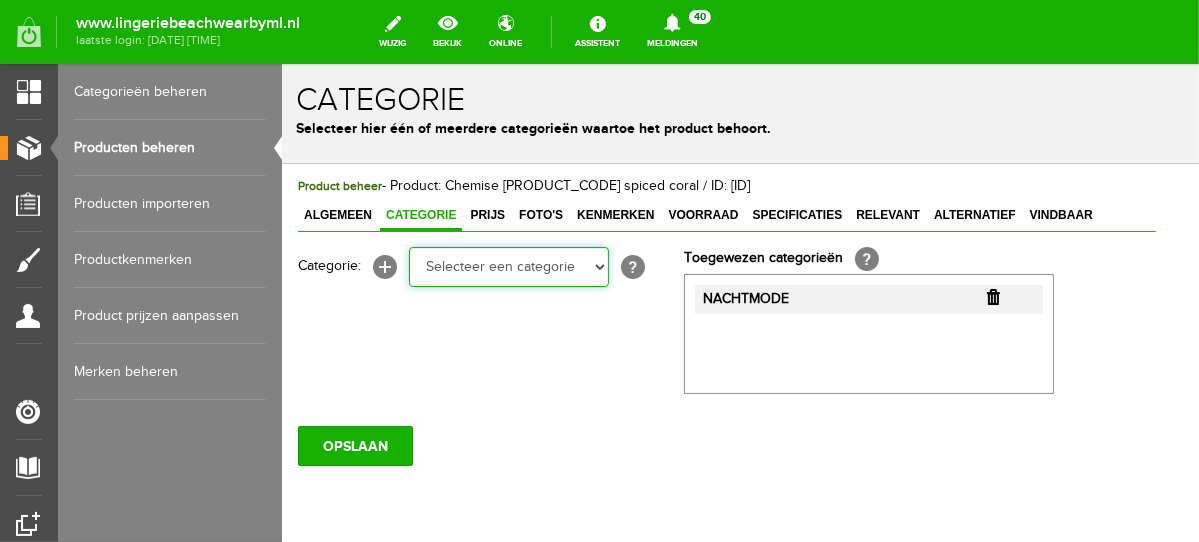 select on "281745" 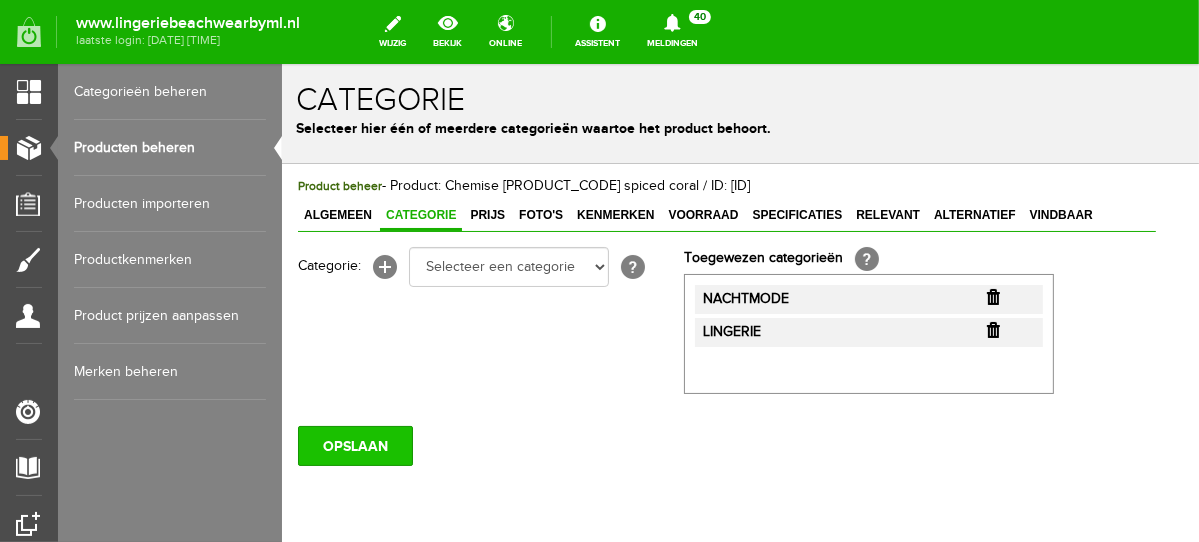 click on "OPSLAAN" at bounding box center (354, 445) 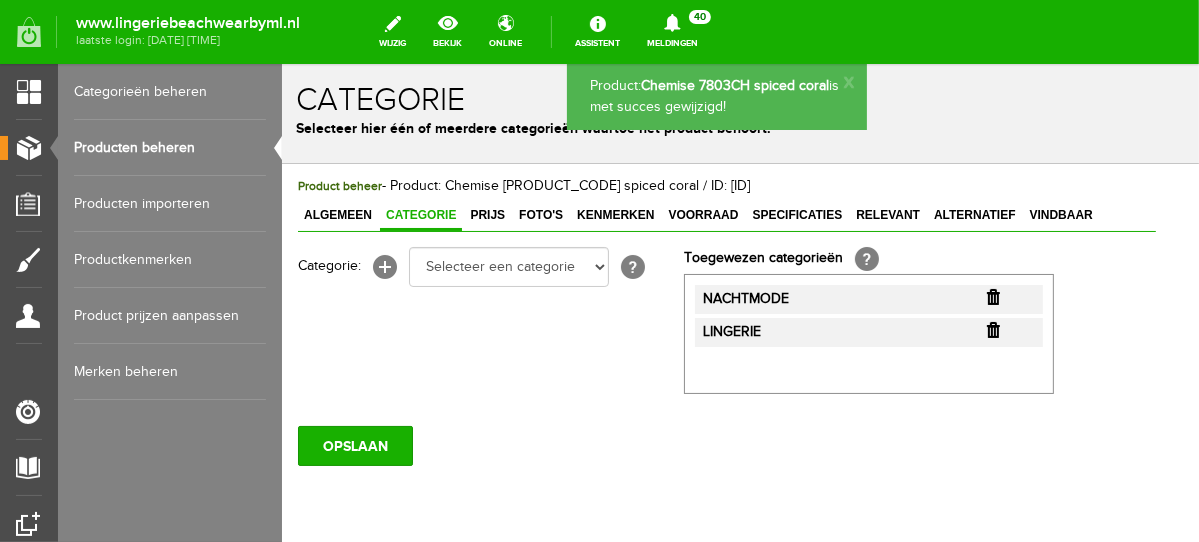 scroll, scrollTop: 0, scrollLeft: 0, axis: both 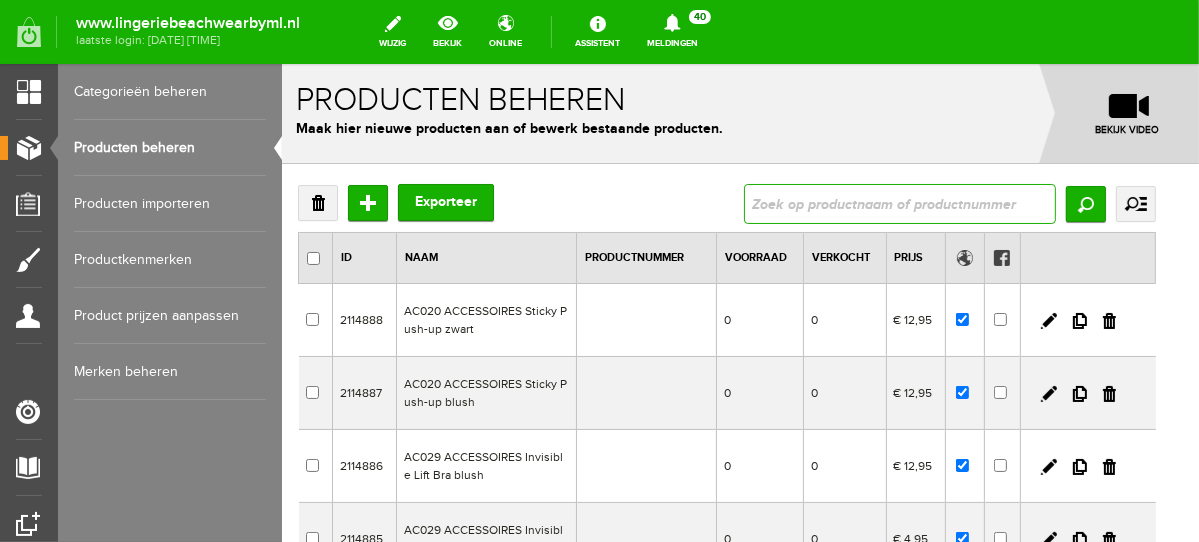 click at bounding box center [899, 203] 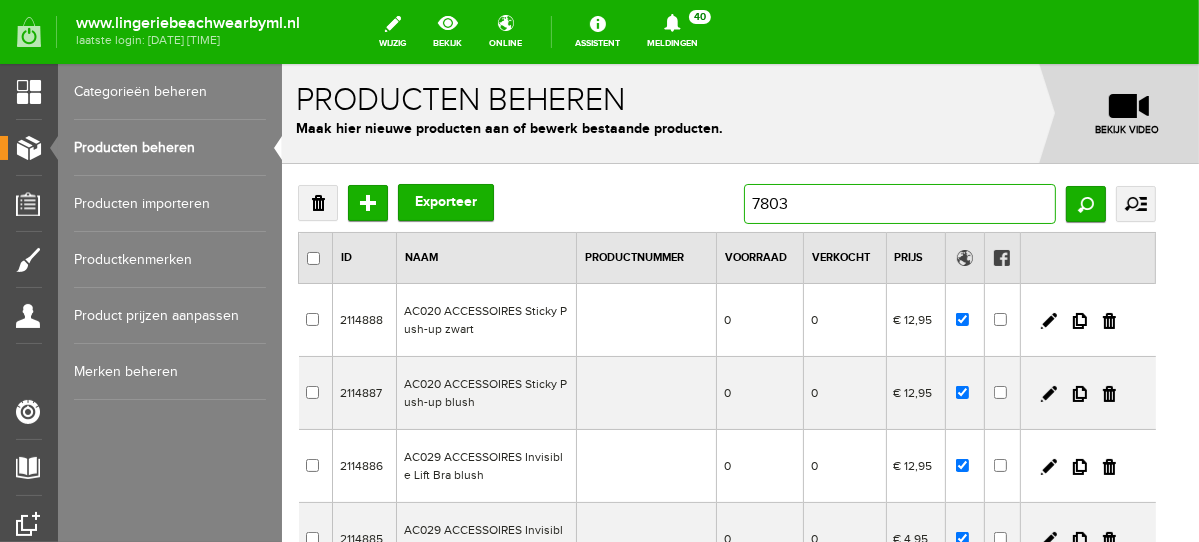 type on "7803B" 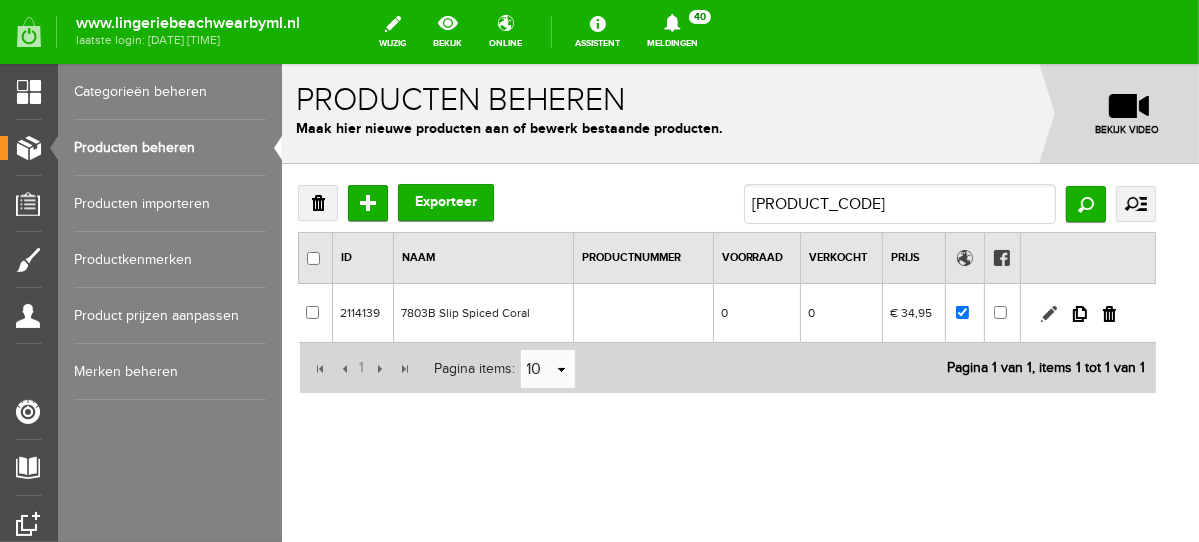 click at bounding box center [1048, 313] 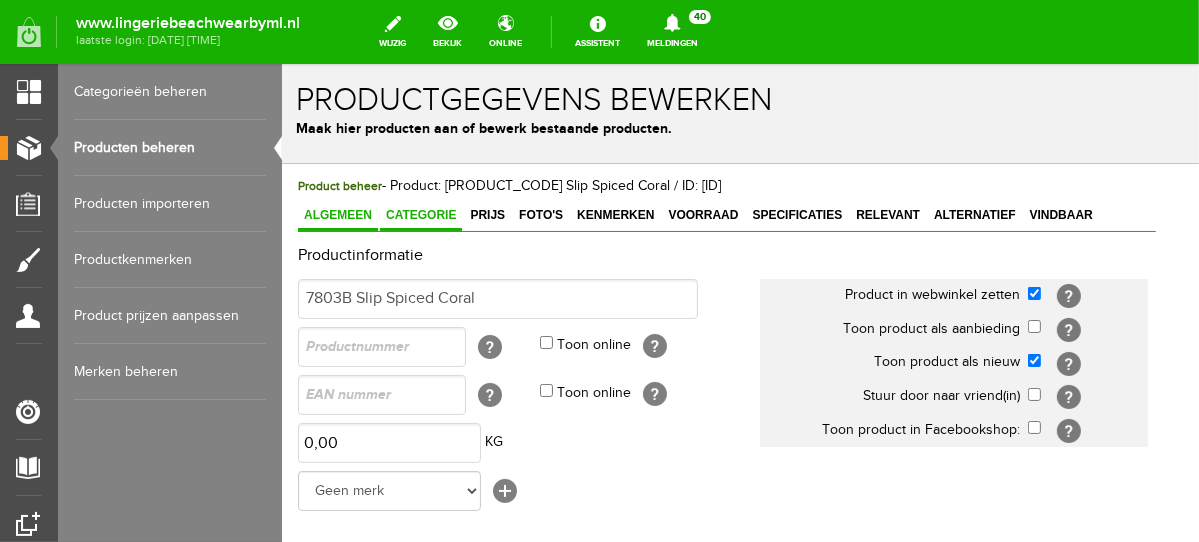 scroll, scrollTop: 0, scrollLeft: 0, axis: both 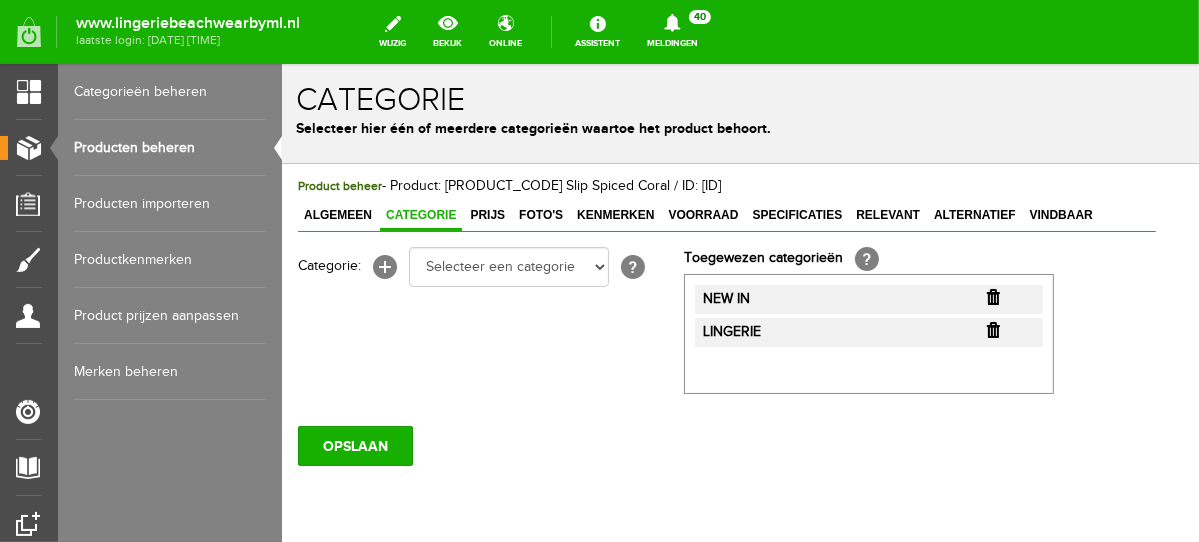 click at bounding box center [992, 296] 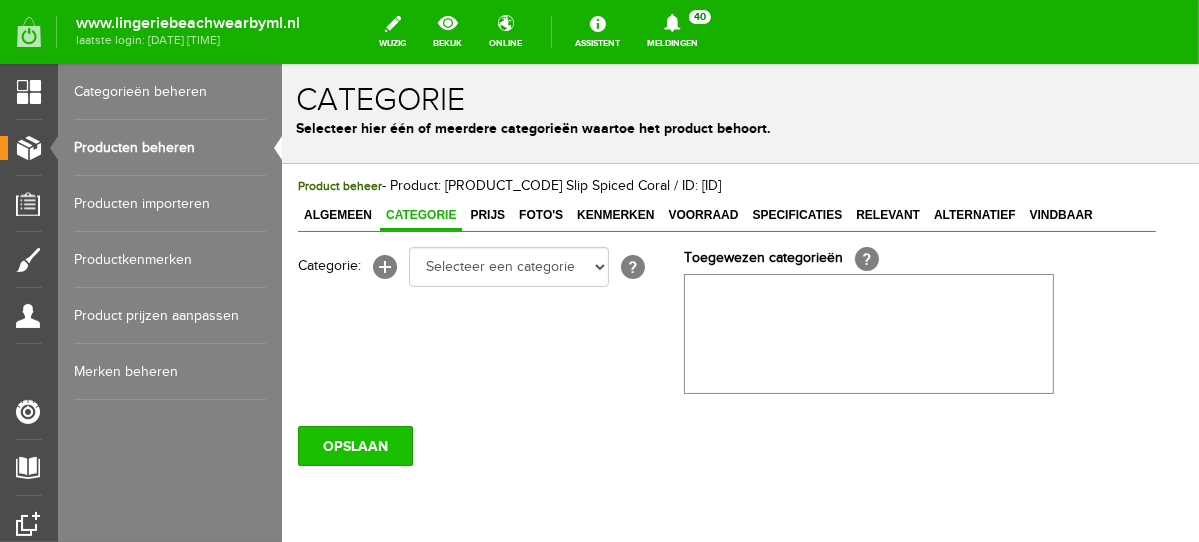 click on "OPSLAAN" at bounding box center [354, 445] 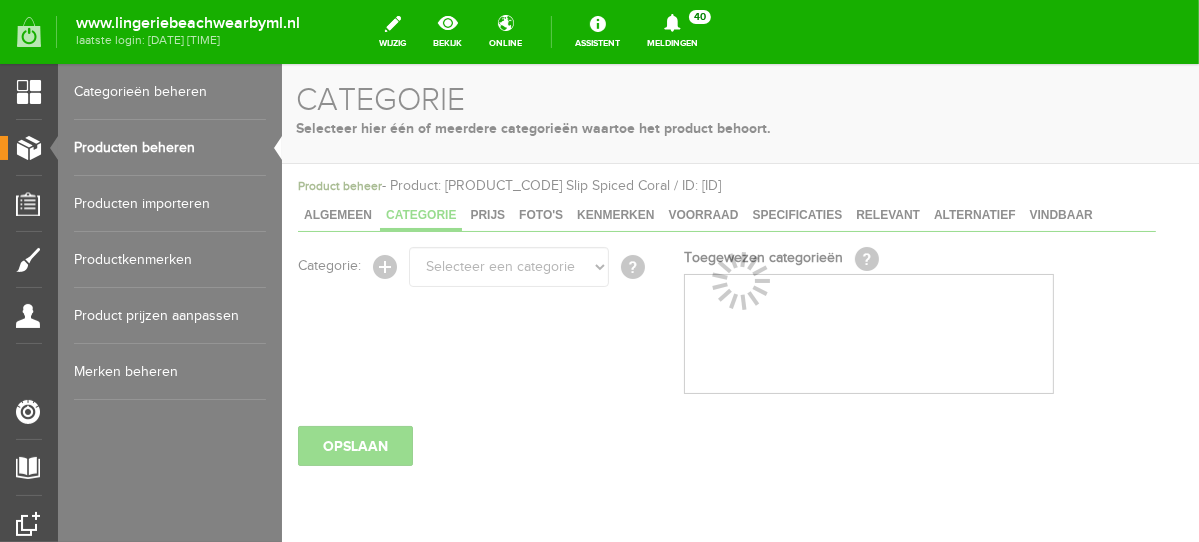 click at bounding box center (739, 302) 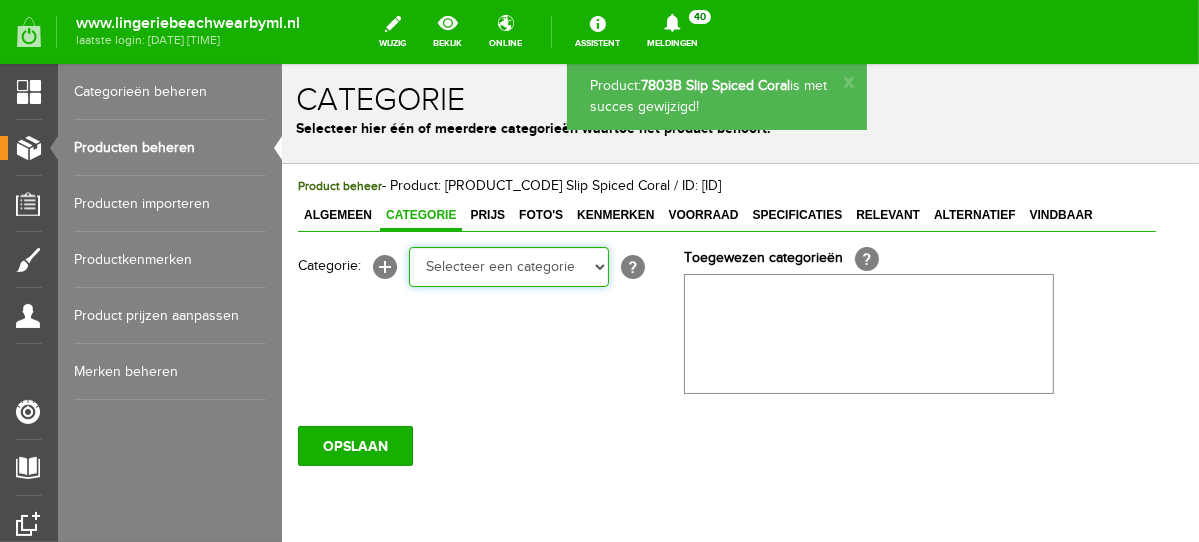 click on "Selecteer een categorie
NEW IN
LINGERIE
NACHTMODE
HOMEWEAR
BADMODE
BODY
BEACH
Bikinitop moulded (niet voorgev.)
Bikinitop voorgevormd
Shorty
Badpakken
Strandaccessoires
Rio slip
Slip
Hoge slip
Niet voorgevormd
Voorgevormd
One Shoulder
Push Up
Bandeau
Halter
Triangel
LINGERIE
SUMMER COLOURS
BH ZONDER BEUGEL
PLUSSIZE
STRAPLESS
SEXY
STRAPLESS
BASICS
HOMEWEAR
JUMPSUITS
BADJASSEN
NACHTMODE
PYJAMA SETS
PYJAMA JURKEN
KIMONO'S
SLIPDRESSES
SATIJNEN PYAMA
HEREN
SHAPEWEAR
BODY'S" at bounding box center [508, 266] 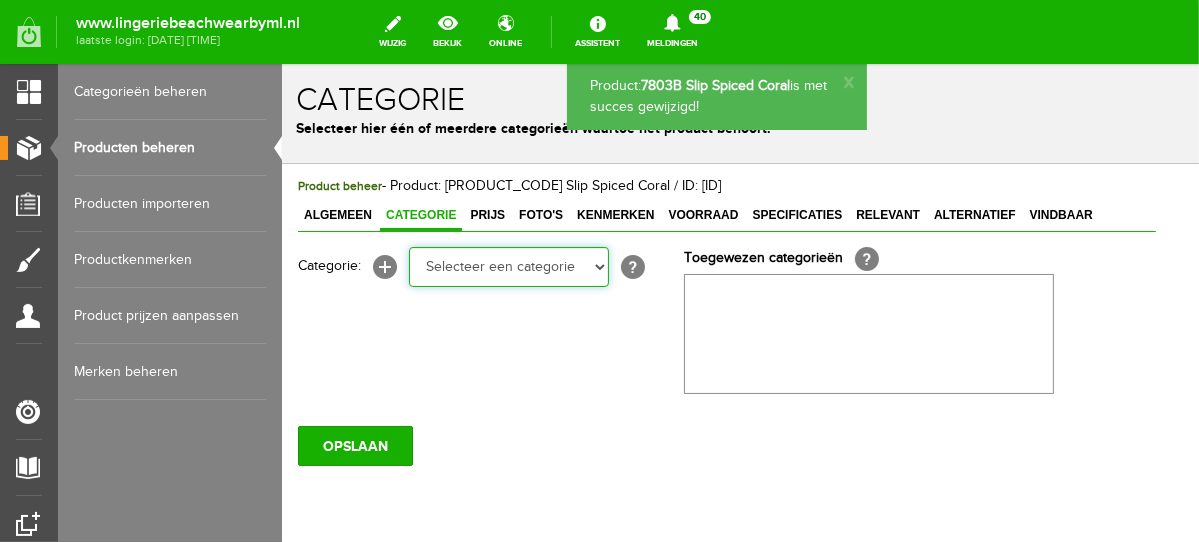 select on "281702" 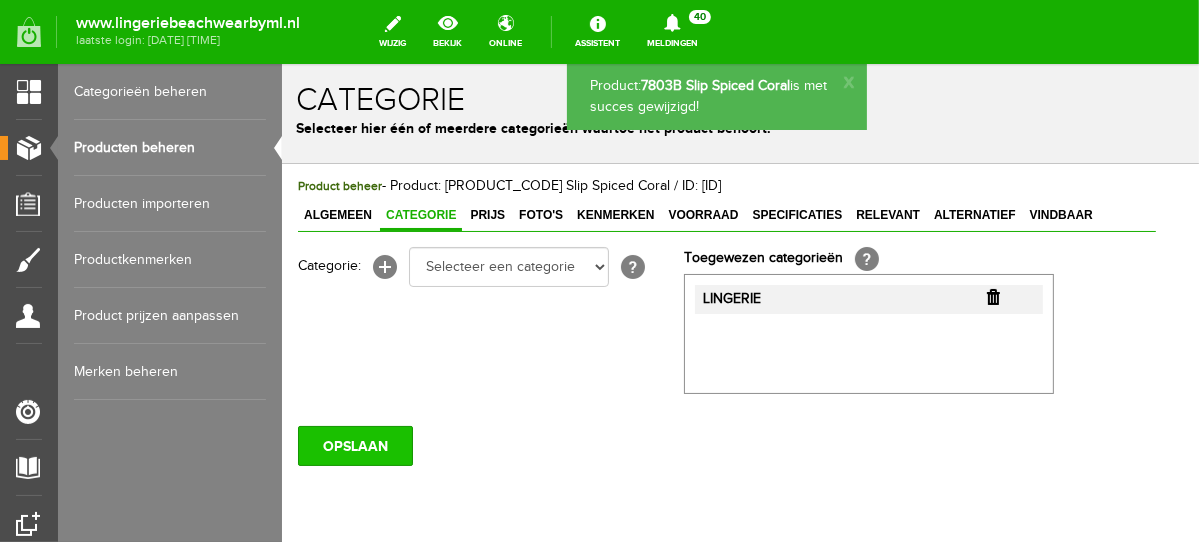 click on "OPSLAAN" at bounding box center (354, 445) 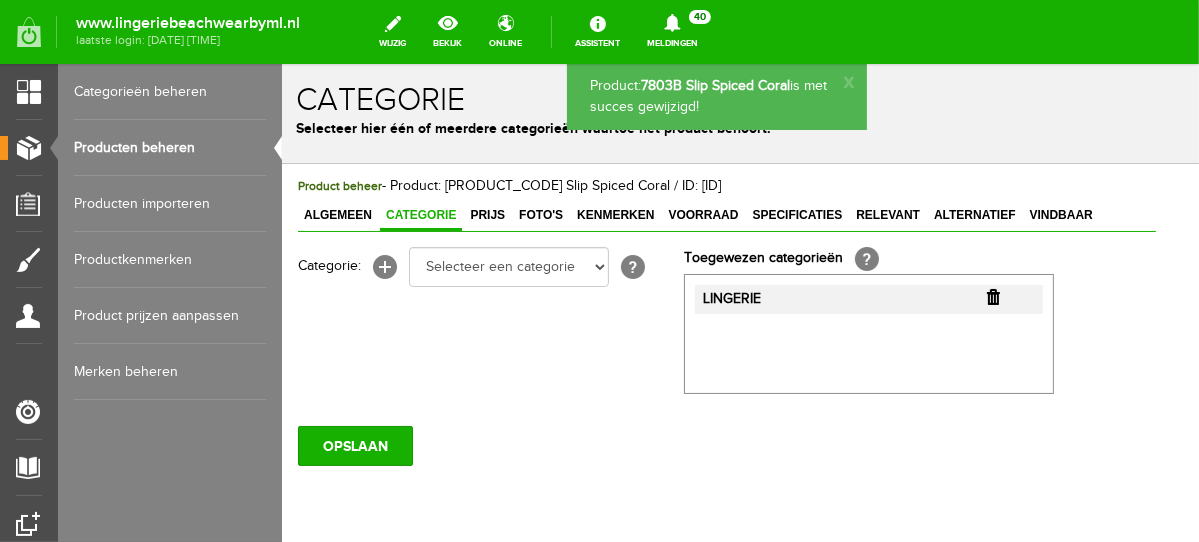 click on "Producten beheren" at bounding box center (170, 148) 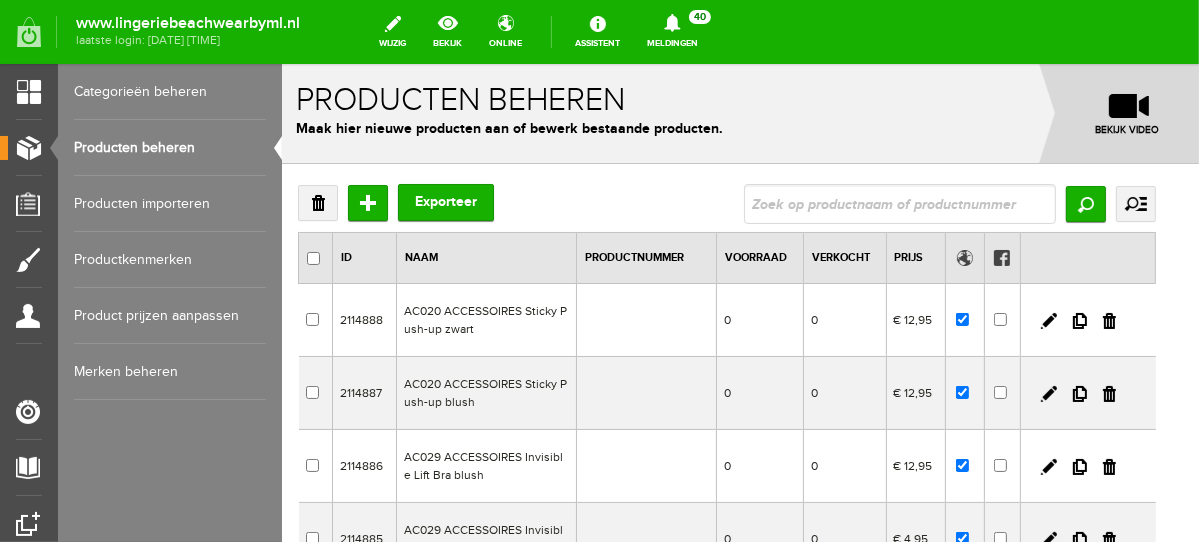 scroll, scrollTop: 0, scrollLeft: 0, axis: both 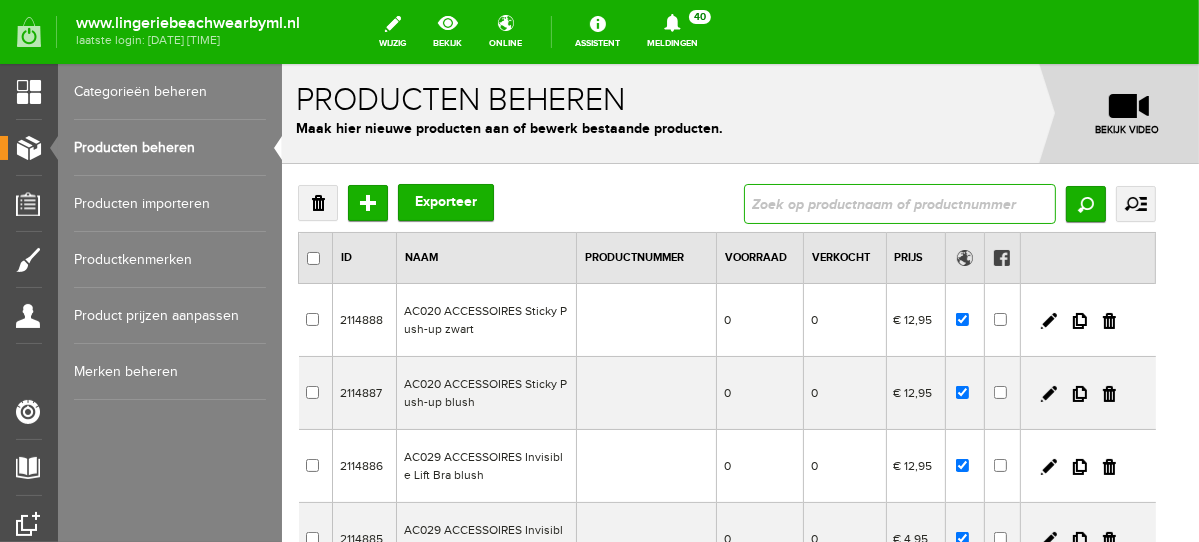 click at bounding box center [899, 203] 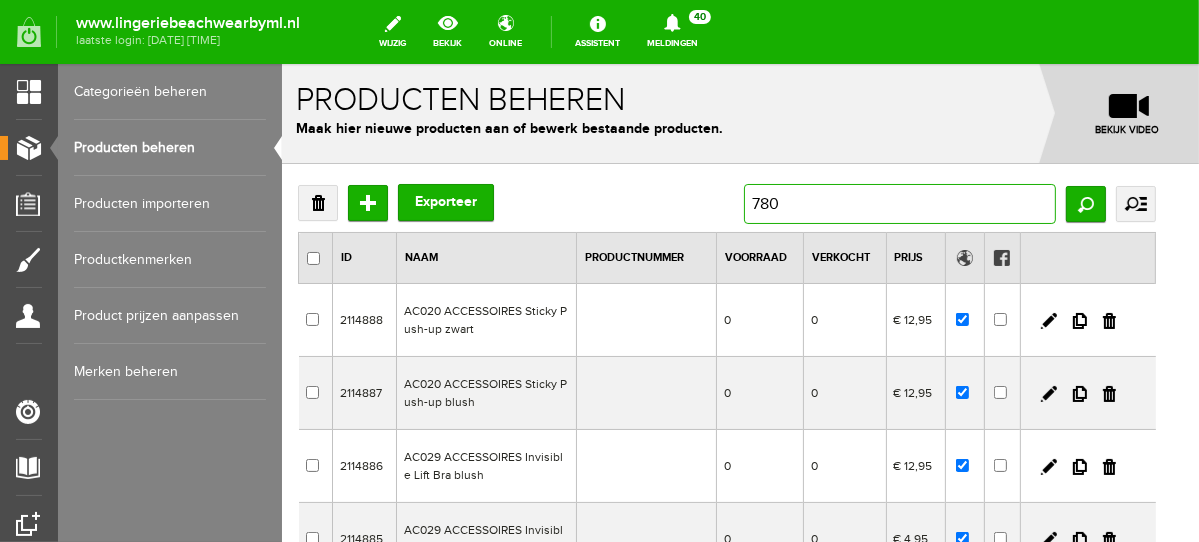 type on "7803" 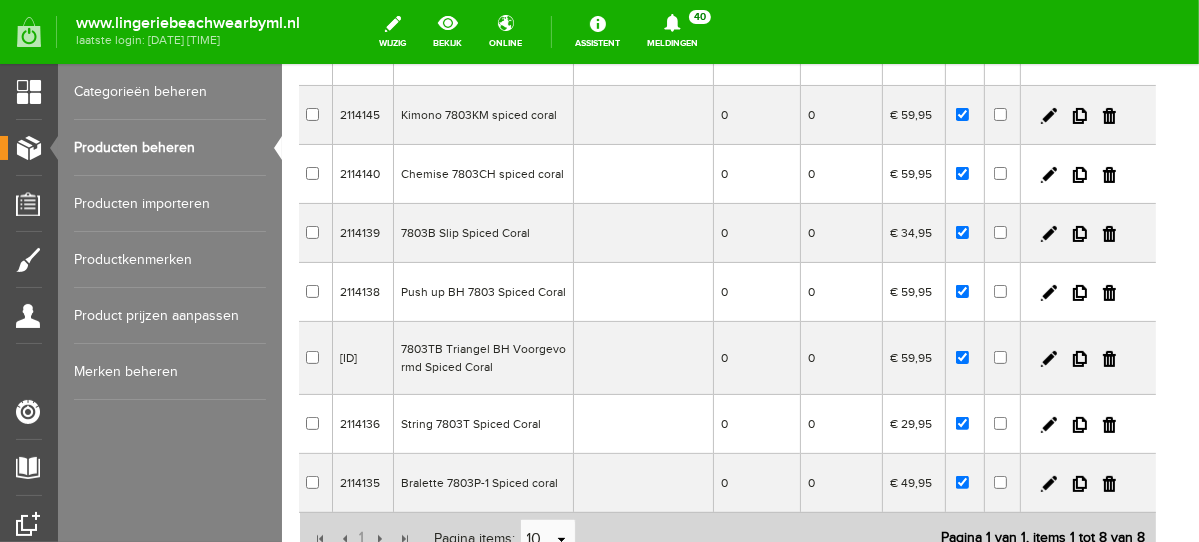 scroll, scrollTop: 270, scrollLeft: 0, axis: vertical 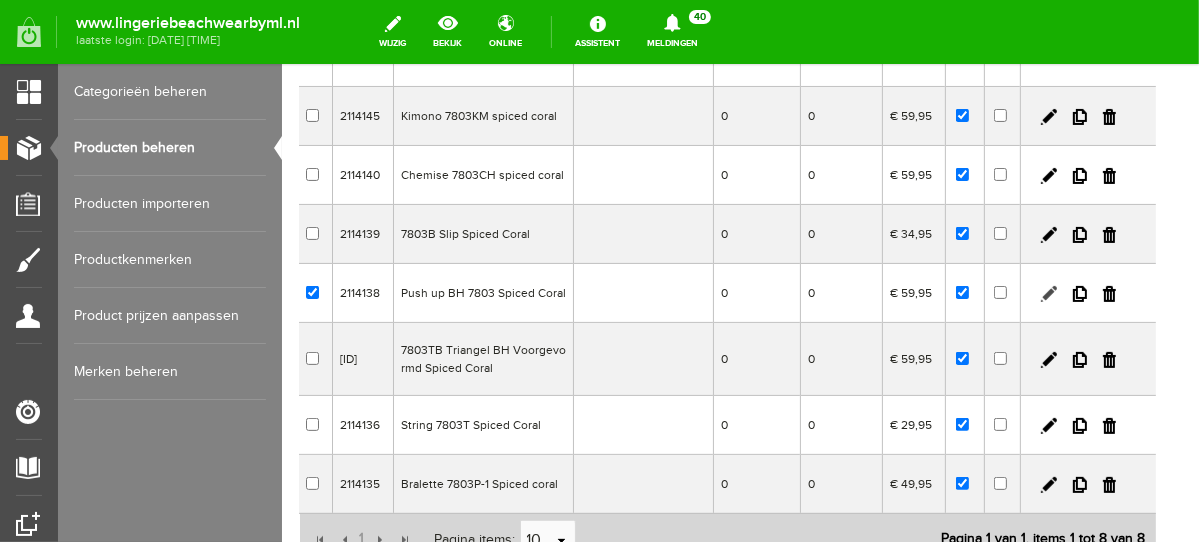 click at bounding box center (1048, 293) 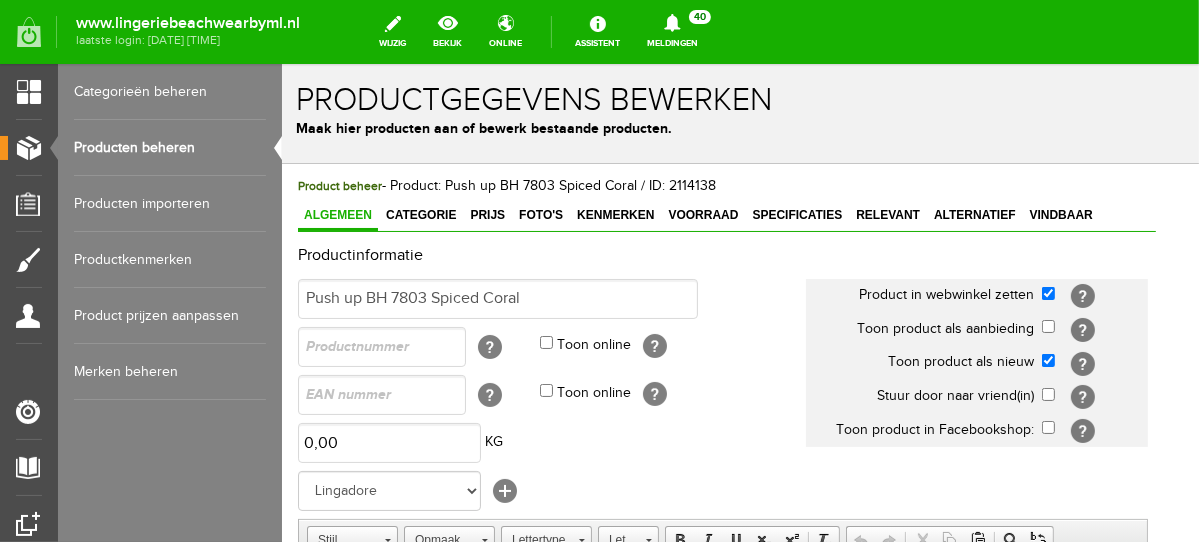 scroll, scrollTop: 0, scrollLeft: 0, axis: both 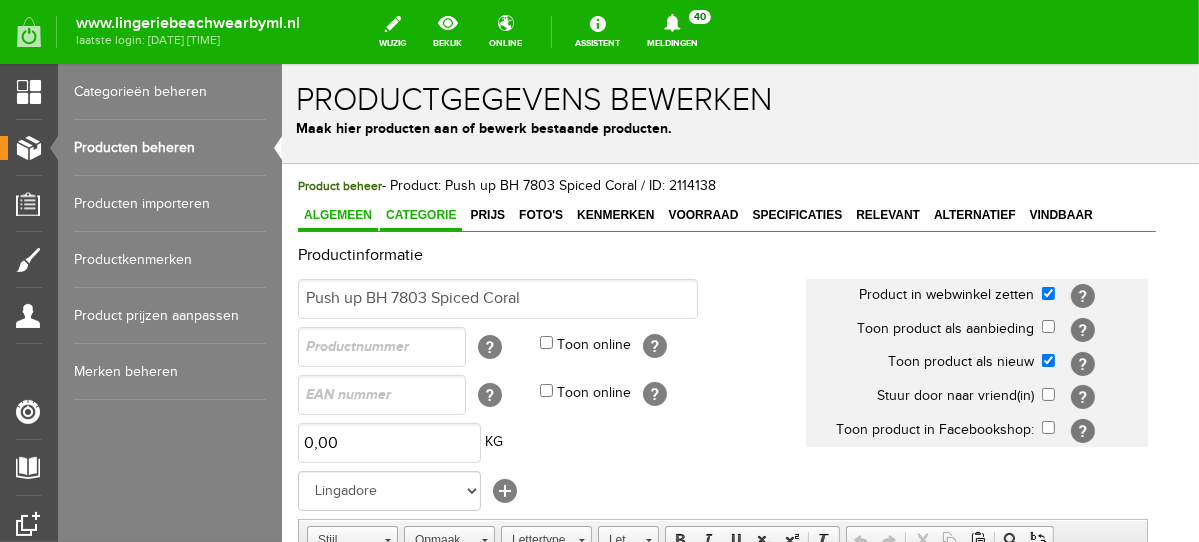 click on "Categorie" at bounding box center (420, 214) 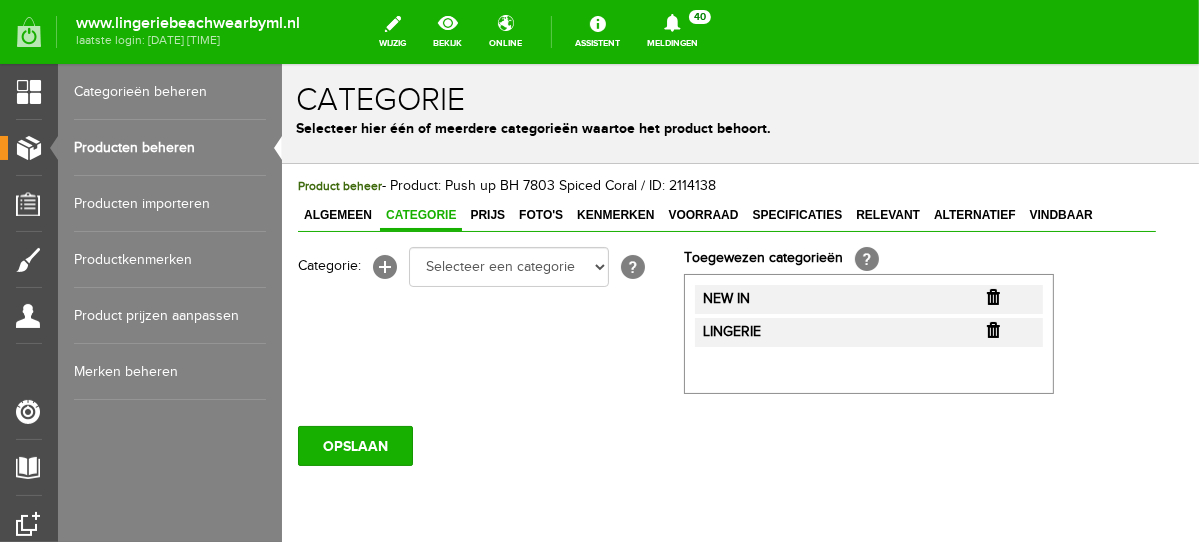 click at bounding box center [992, 296] 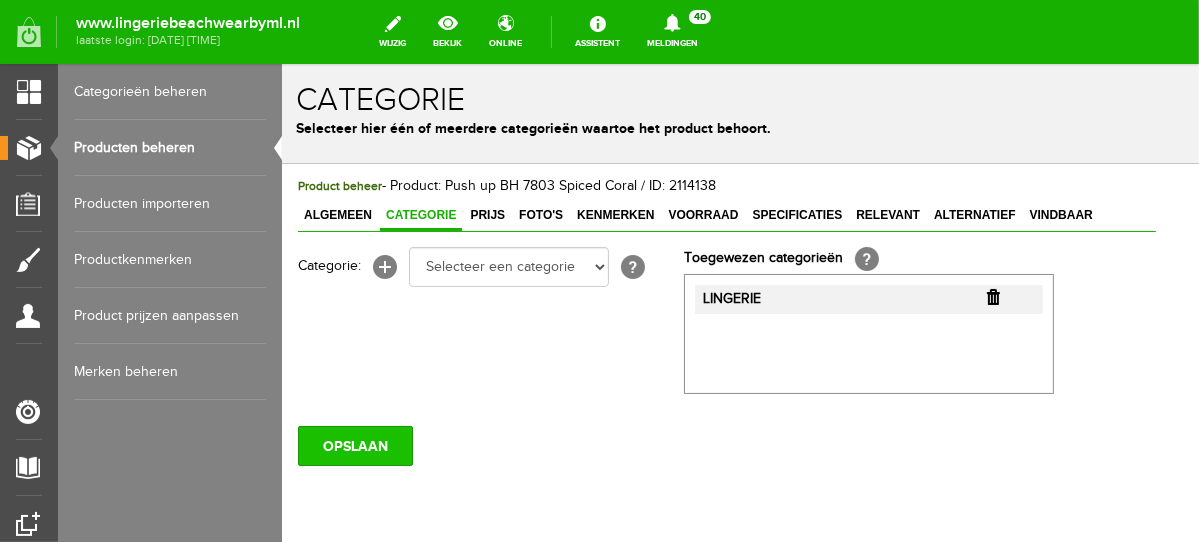 click on "OPSLAAN" at bounding box center (354, 445) 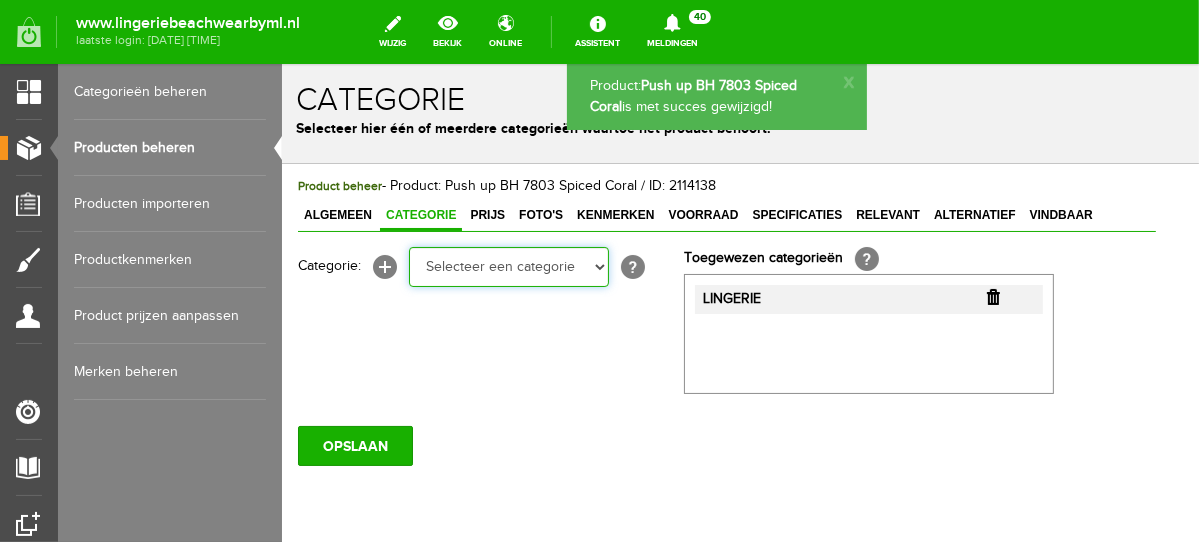 scroll, scrollTop: 0, scrollLeft: 0, axis: both 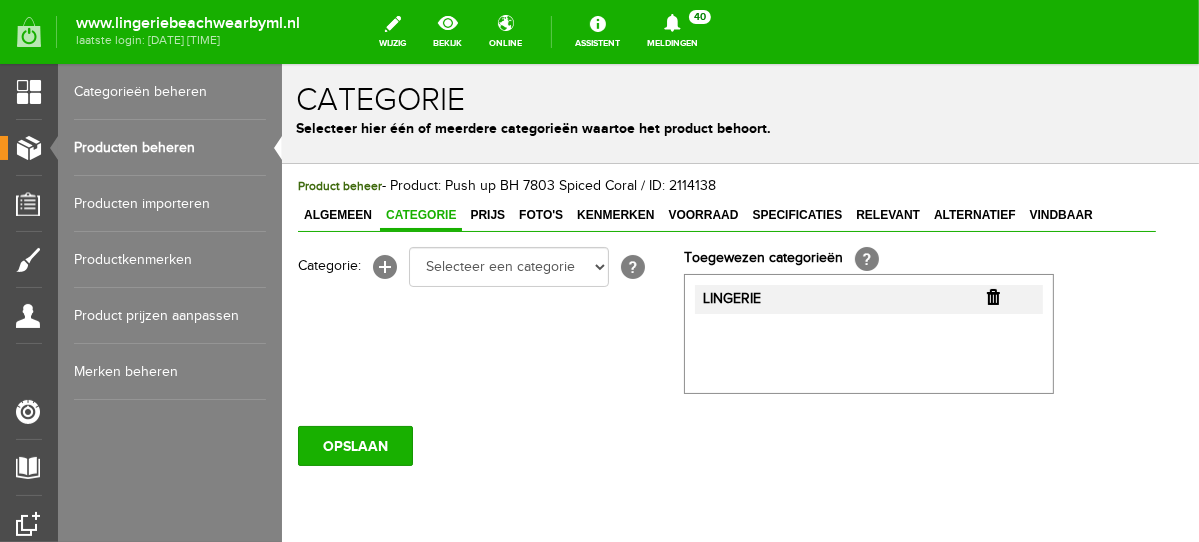 click at bounding box center (992, 296) 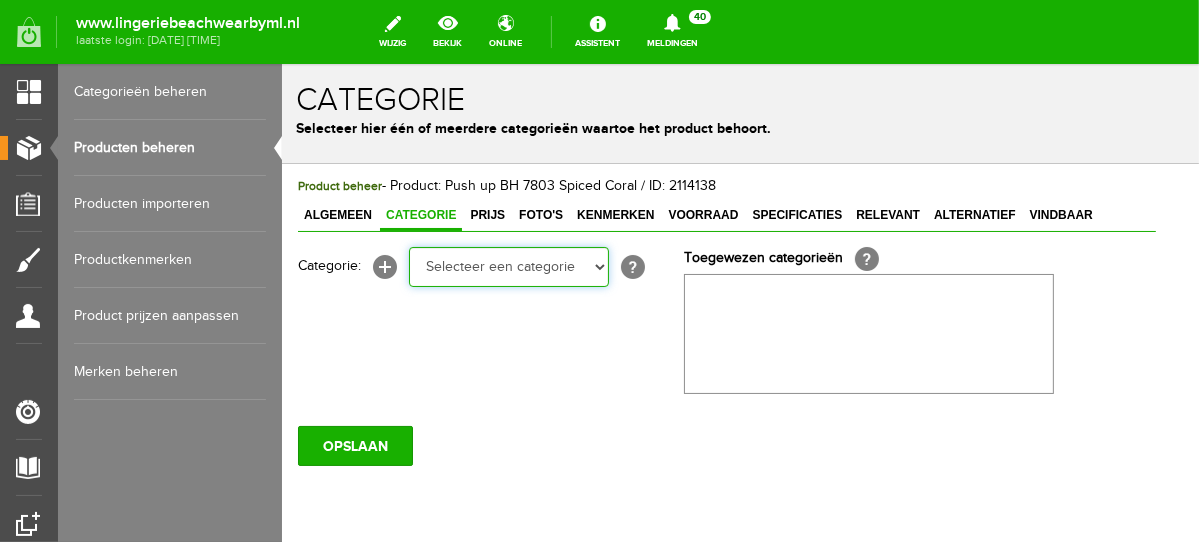 click on "Selecteer een categorie
NEW IN
LINGERIE
NACHTMODE
HOMEWEAR
BADMODE
BODY
BEACH
Bikinitop moulded (niet voorgev.)
Bikinitop voorgevormd
Shorty
Badpakken
Strandaccessoires
Rio slip
Slip
Hoge slip
Niet voorgevormd
Voorgevormd
One Shoulder
Push Up
Bandeau
Halter
Triangel
LINGERIE
SUMMER COLOURS
BH ZONDER BEUGEL
PLUSSIZE
STRAPLESS
SEXY
STRAPLESS
BASICS
HOMEWEAR
JUMPSUITS
BADJASSEN
NACHTMODE
PYJAMA SETS
PYJAMA JURKEN
KIMONO'S
SLIPDRESSES
SATIJNEN PYAMA
HEREN
SHAPEWEAR
BODY'S
ACCESSOIRES
PANTY'S
SPORT
SALE BEACH
SALE LINGERIE
D Cup" at bounding box center [508, 266] 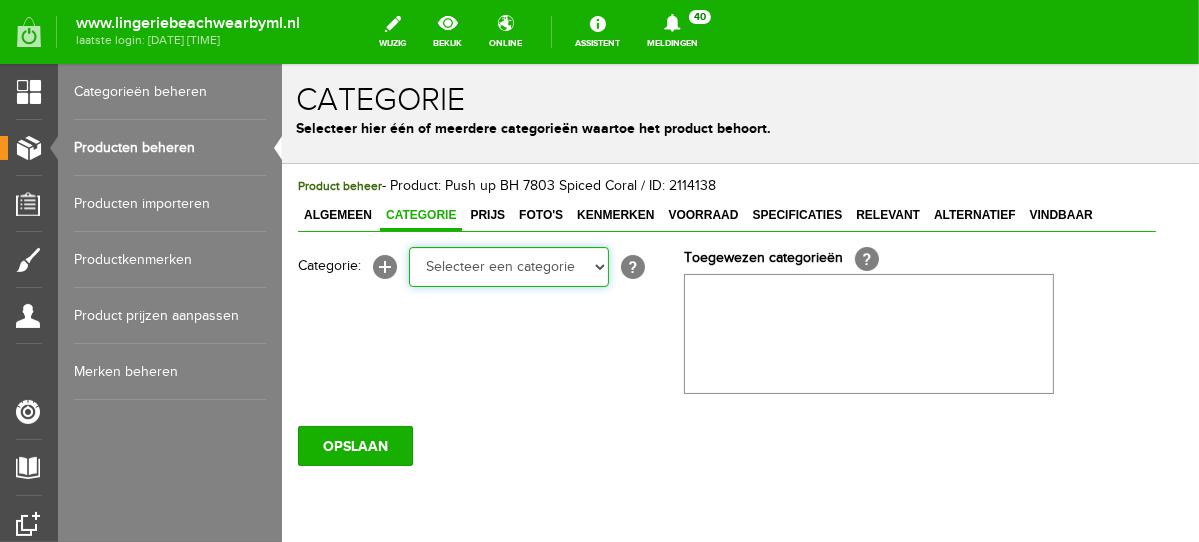 select on "281745" 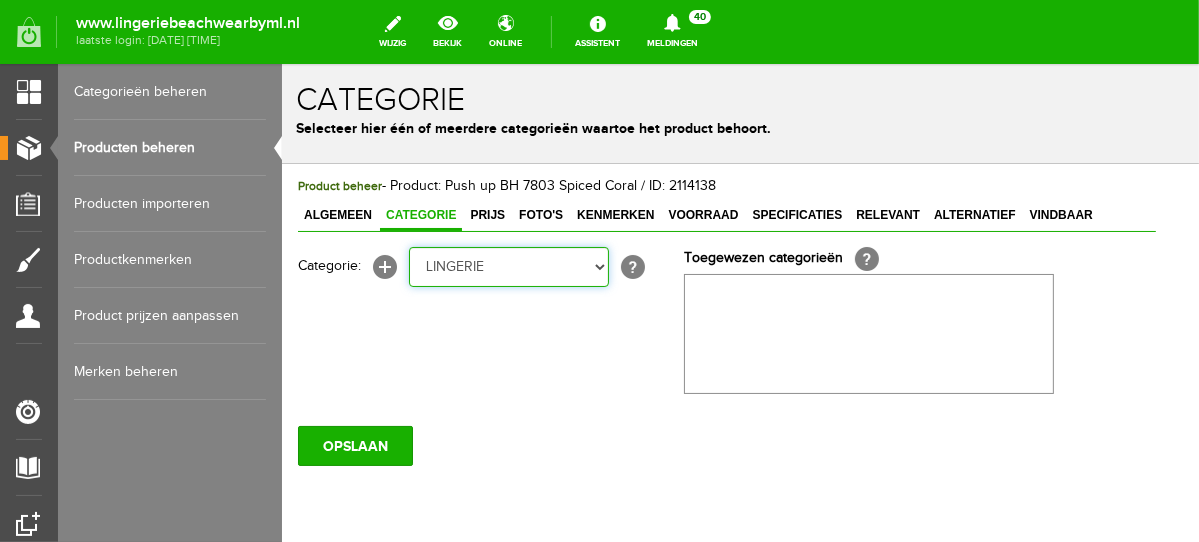 click on "Selecteer een categorie
NEW IN
LINGERIE
NACHTMODE
HOMEWEAR
BADMODE
BODY
BEACH
Bikinitop moulded (niet voorgev.)
Bikinitop voorgevormd
Shorty
Badpakken
Strandaccessoires
Rio slip
Slip
Hoge slip
Niet voorgevormd
Voorgevormd
One Shoulder
Push Up
Bandeau
Halter
Triangel
LINGERIE
SUMMER COLOURS
BH ZONDER BEUGEL
PLUSSIZE
STRAPLESS
SEXY
STRAPLESS
BASICS
HOMEWEAR
JUMPSUITS
BADJASSEN
NACHTMODE
PYJAMA SETS
PYJAMA JURKEN
KIMONO'S
SLIPDRESSES
SATIJNEN PYAMA
HEREN
SHAPEWEAR
BODY'S
ACCESSOIRES
PANTY'S
SPORT
SALE BEACH
SALE LINGERIE
D Cup" at bounding box center [508, 266] 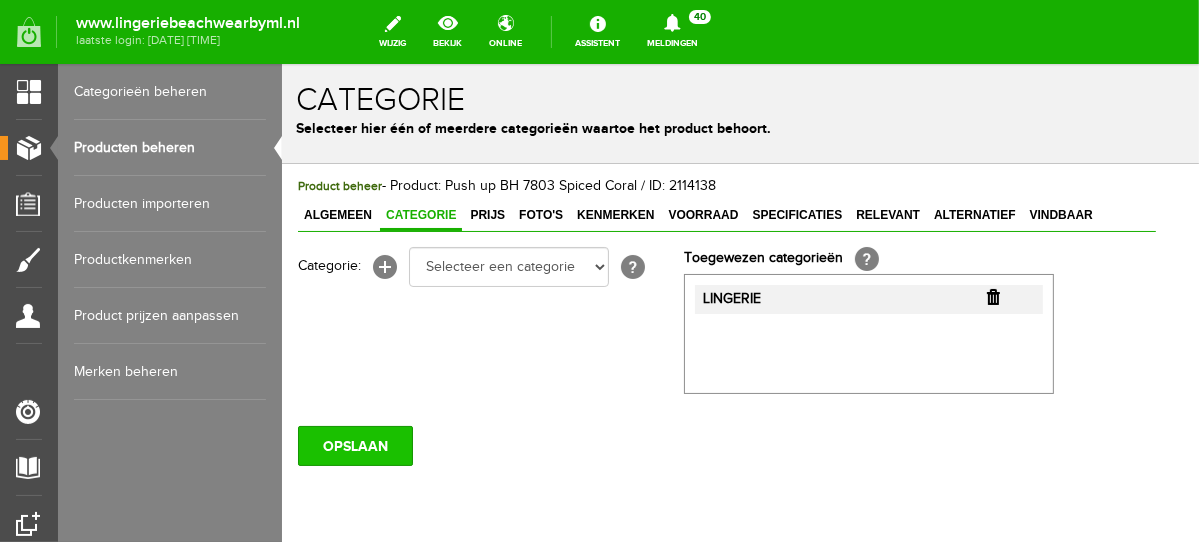 click on "OPSLAAN" at bounding box center [354, 445] 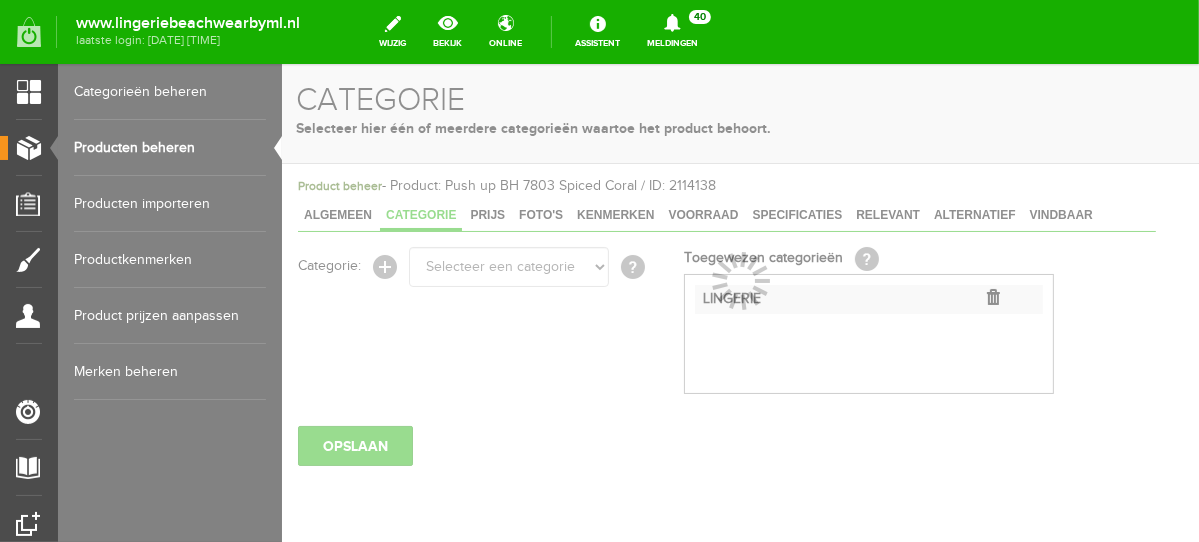 click on "Producten beheren" at bounding box center (170, 148) 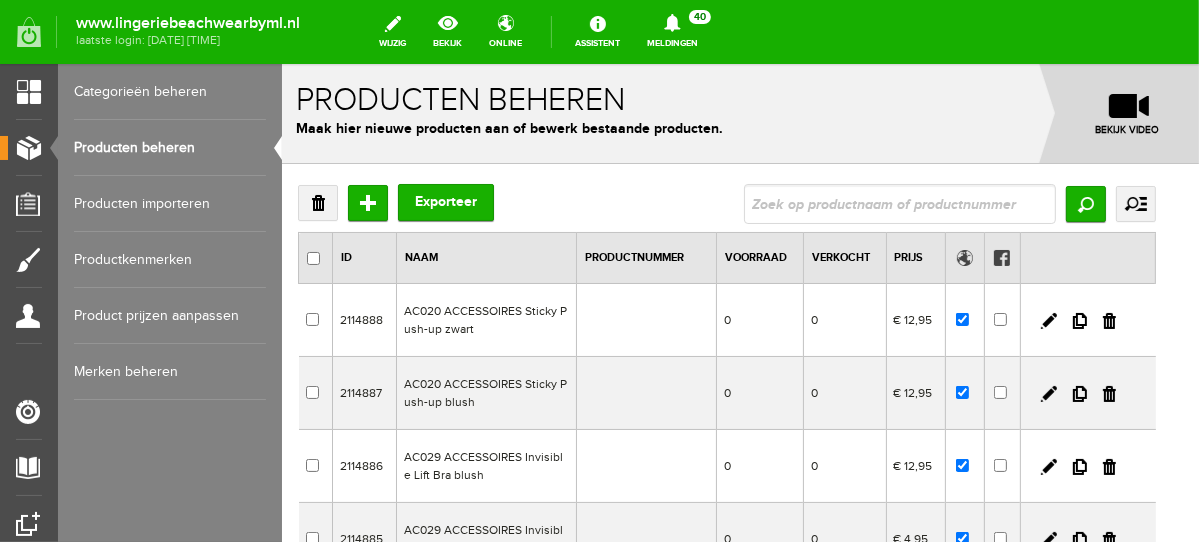 scroll, scrollTop: 0, scrollLeft: 0, axis: both 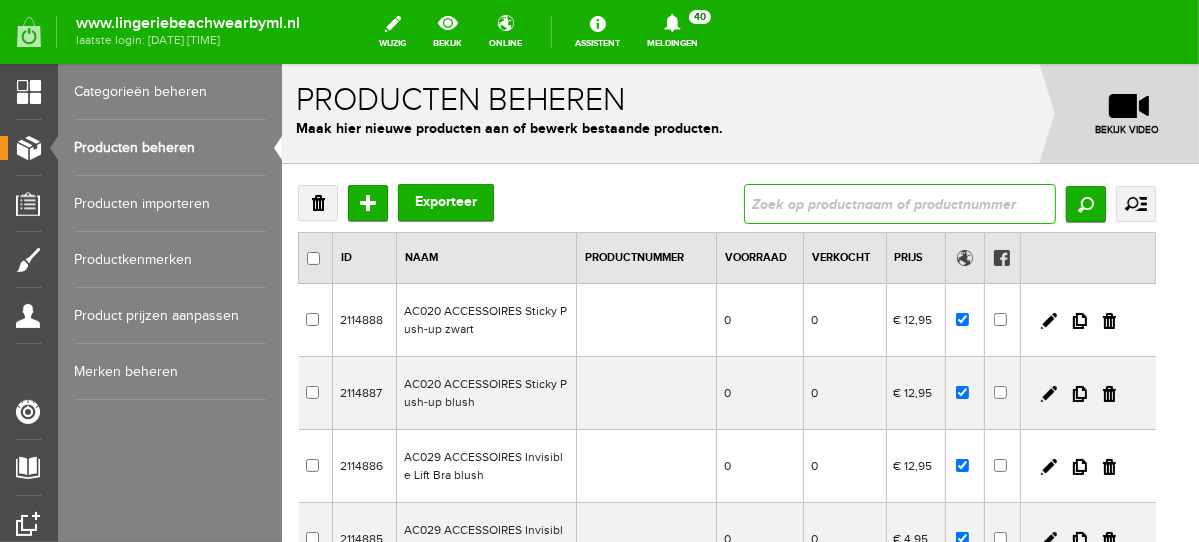 click at bounding box center (899, 203) 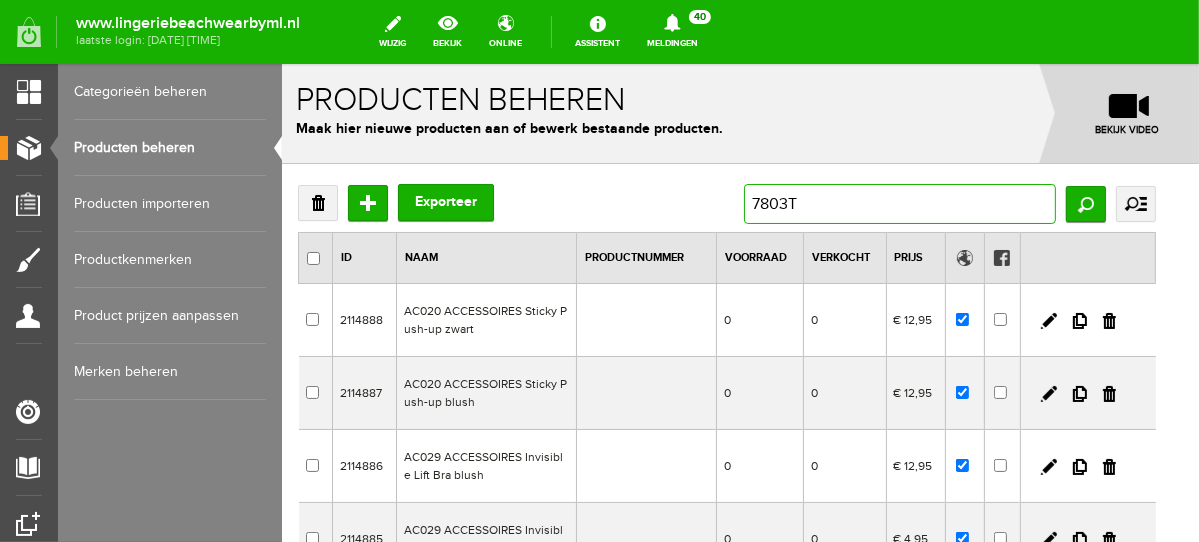 type on "7803TB" 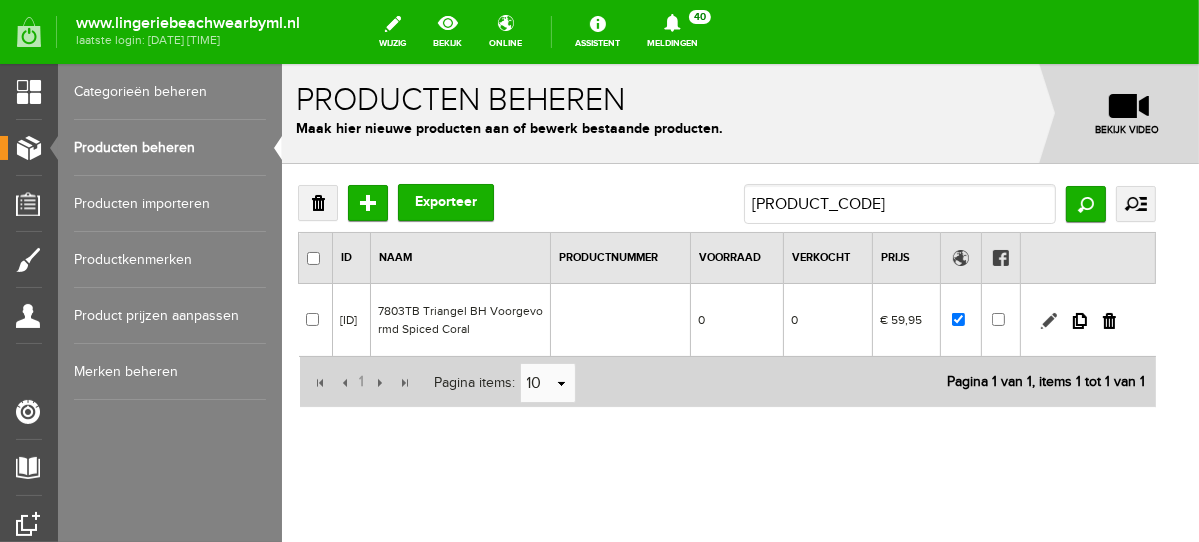 click at bounding box center (1048, 320) 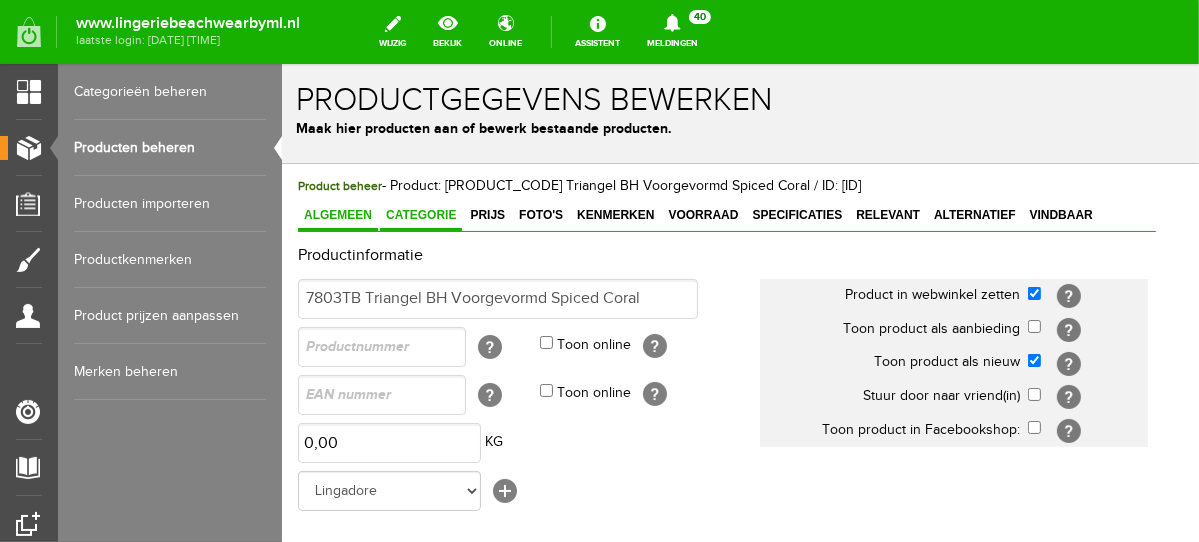 scroll, scrollTop: 0, scrollLeft: 0, axis: both 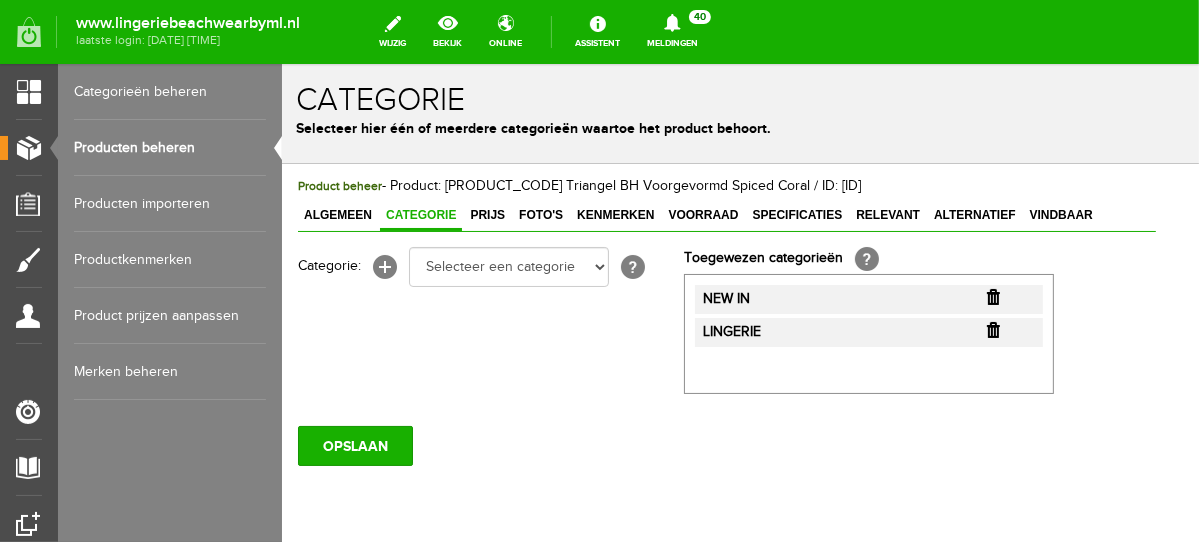click at bounding box center [992, 296] 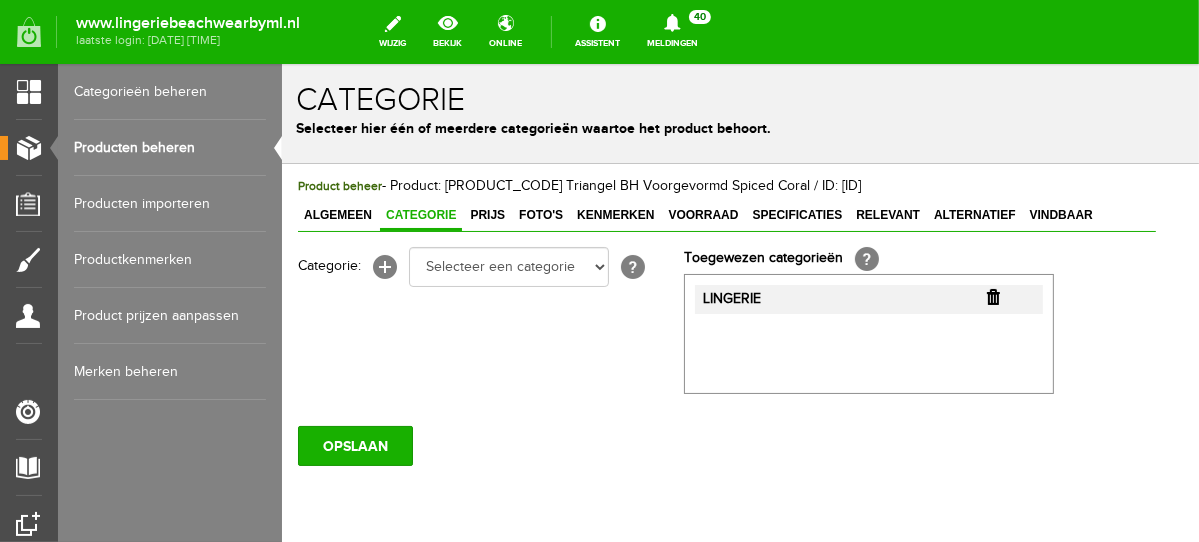 click at bounding box center [992, 296] 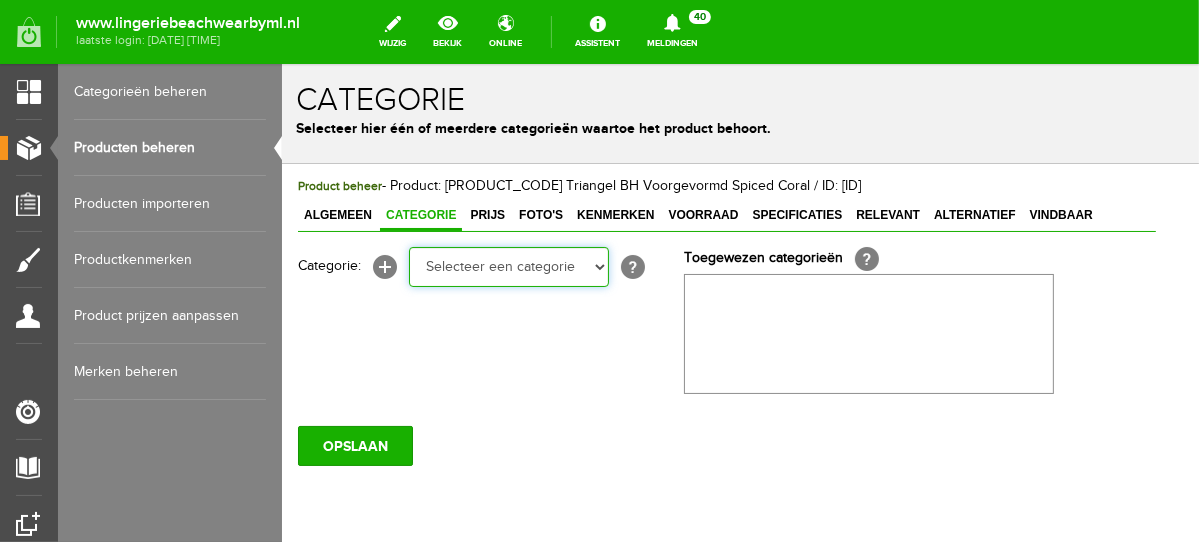 click on "Selecteer een categorie
NEW IN
LINGERIE
NACHTMODE
HOMEWEAR
BADMODE
BODY
BEACH
Bikinitop moulded (niet voorgev.)
Bikinitop voorgevormd
Shorty
Badpakken
Strandaccessoires
Rio slip
Slip
Hoge slip
Niet voorgevormd
Voorgevormd
One Shoulder
Push Up
Bandeau
Halter
Triangel
LINGERIE
SUMMER COLOURS
BH ZONDER BEUGEL
PLUSSIZE
STRAPLESS
SEXY
STRAPLESS
BASICS
HOMEWEAR
JUMPSUITS
BADJASSEN
NACHTMODE
PYJAMA SETS
PYJAMA JURKEN
KIMONO'S
SLIPDRESSES
SATIJNEN PYAMA
HEREN
SHAPEWEAR
BODY'S
ACCESSOIRES
PANTY'S
SPORT
SALE BEACH
SALE LINGERIE
D Cup" at bounding box center (508, 266) 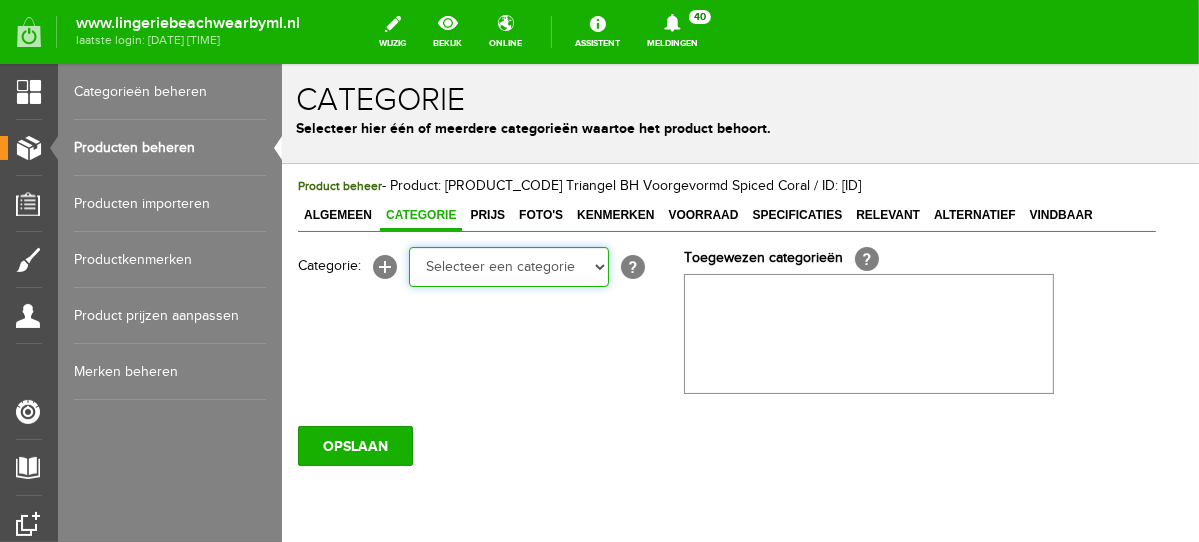 select on "281745" 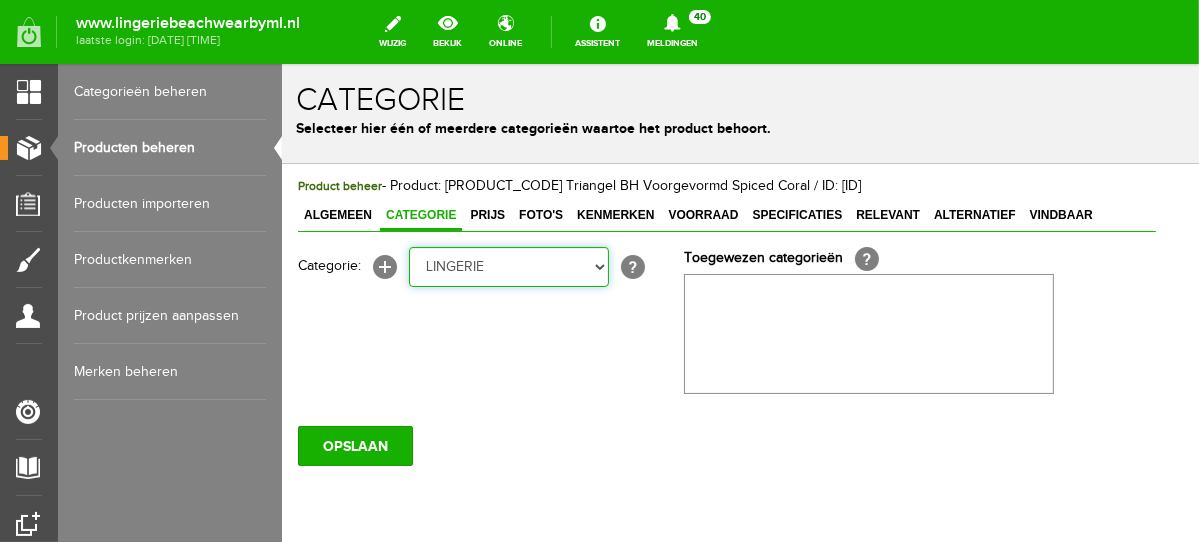 click on "Selecteer een categorie
NEW IN
LINGERIE
NACHTMODE
HOMEWEAR
BADMODE
BODY
BEACH
Bikinitop moulded (niet voorgev.)
Bikinitop voorgevormd
Shorty
Badpakken
Strandaccessoires
Rio slip
Slip
Hoge slip
Niet voorgevormd
Voorgevormd
One Shoulder
Push Up
Bandeau
Halter
Triangel
LINGERIE
SUMMER COLOURS
BH ZONDER BEUGEL
PLUSSIZE
STRAPLESS
SEXY
STRAPLESS
BASICS
HOMEWEAR
JUMPSUITS
BADJASSEN
NACHTMODE
PYJAMA SETS
PYJAMA JURKEN
KIMONO'S
SLIPDRESSES
SATIJNEN PYAMA
HEREN
SHAPEWEAR
BODY'S
ACCESSOIRES
PANTY'S
SPORT
SALE BEACH
SALE LINGERIE
D Cup" at bounding box center [508, 266] 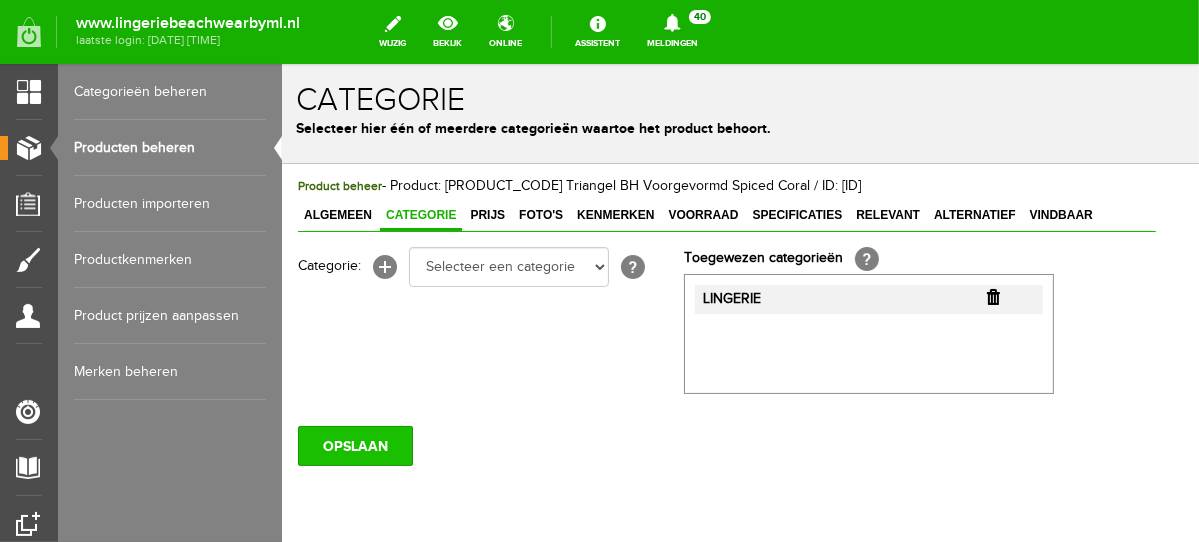 click on "OPSLAAN" at bounding box center [354, 445] 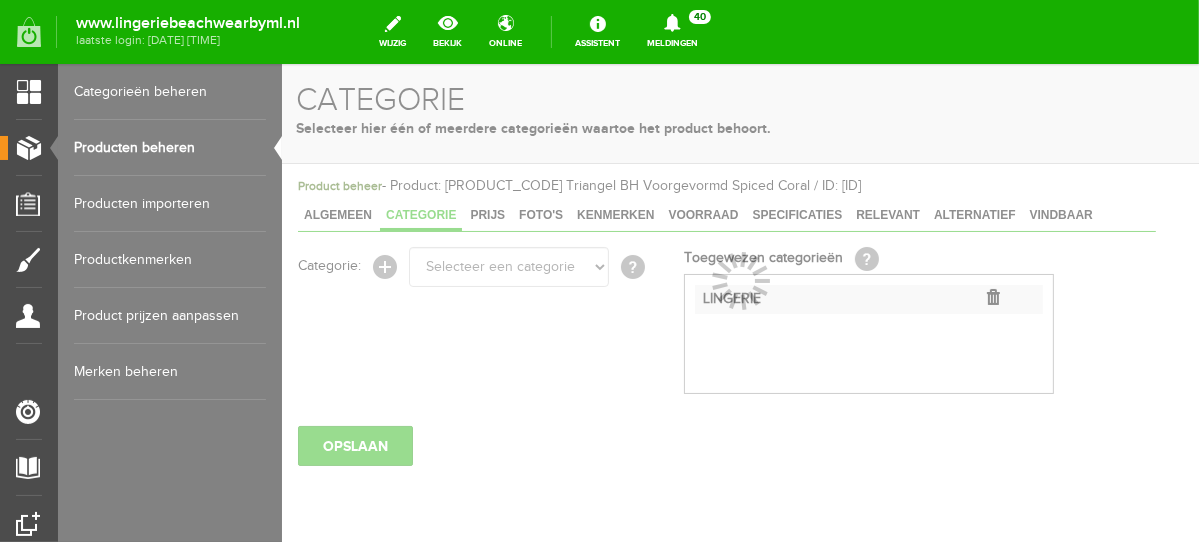 click on "Producten beheren" at bounding box center [170, 148] 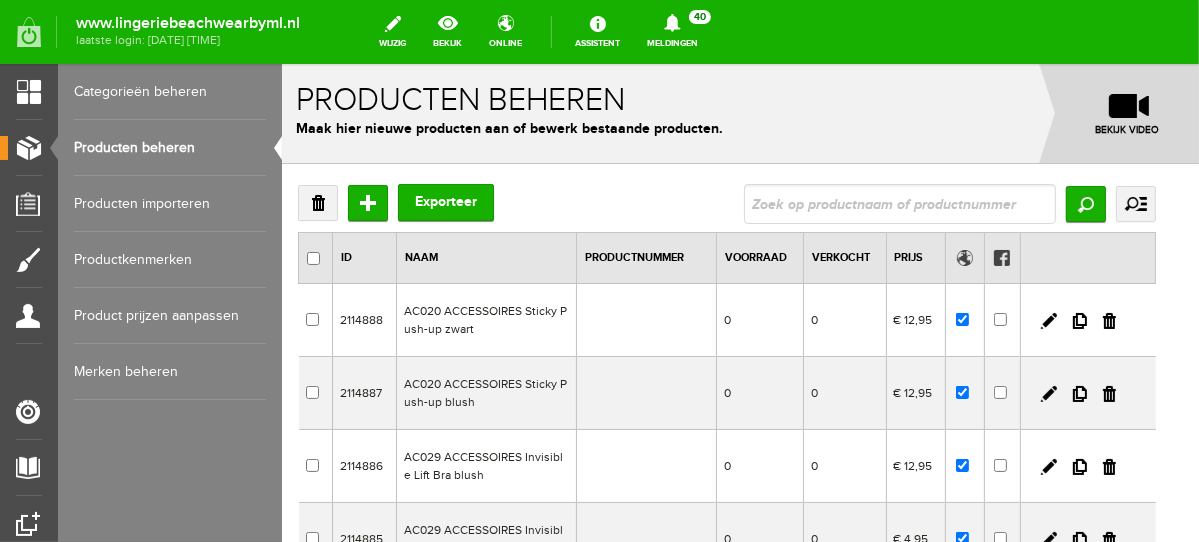 scroll, scrollTop: 0, scrollLeft: 0, axis: both 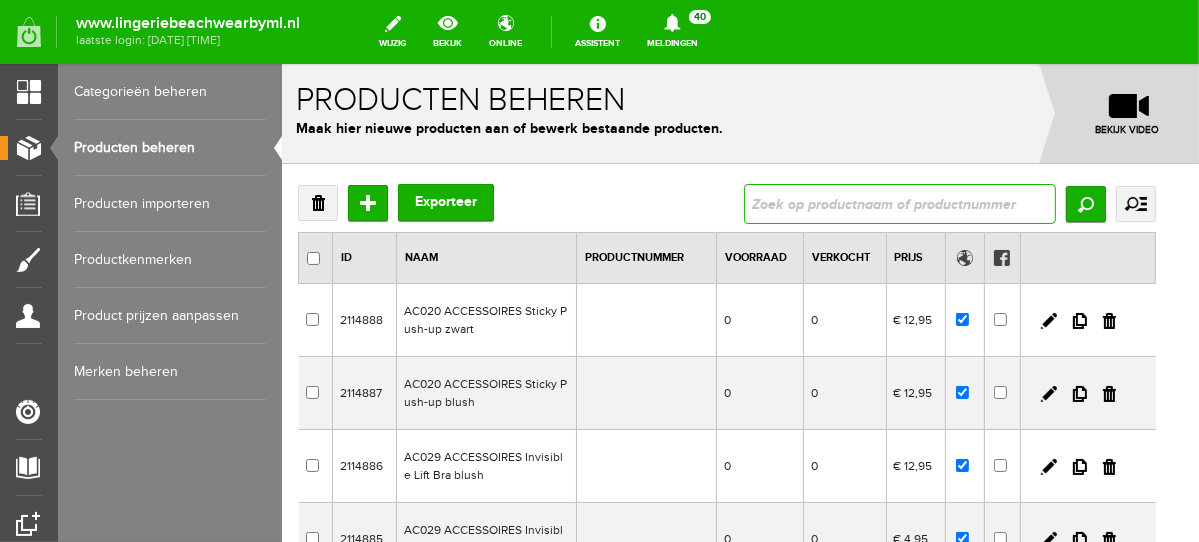click at bounding box center (899, 203) 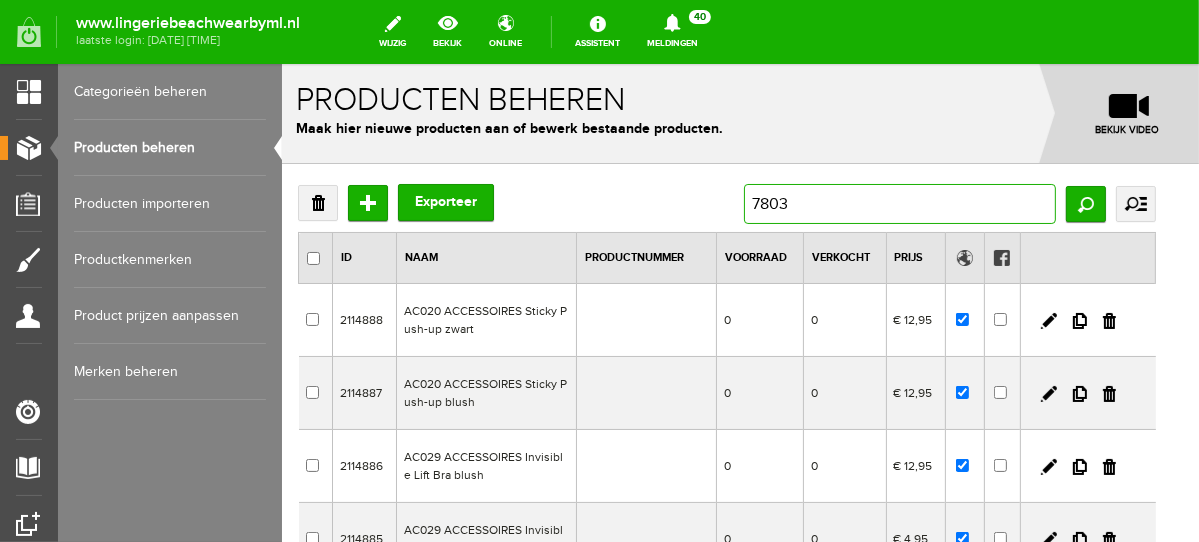 type on "7803T" 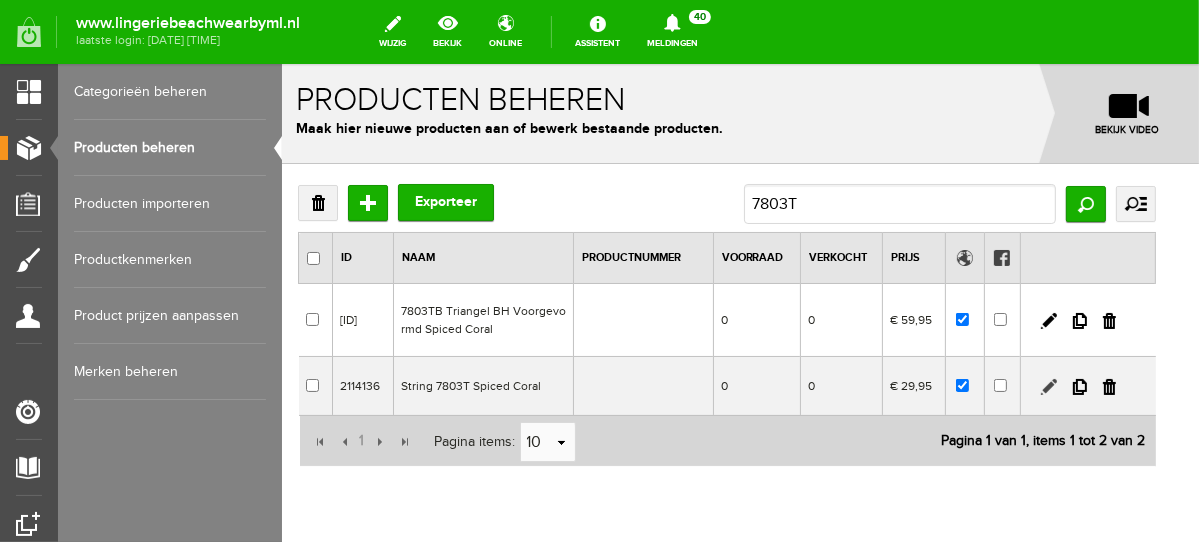 click at bounding box center (1048, 386) 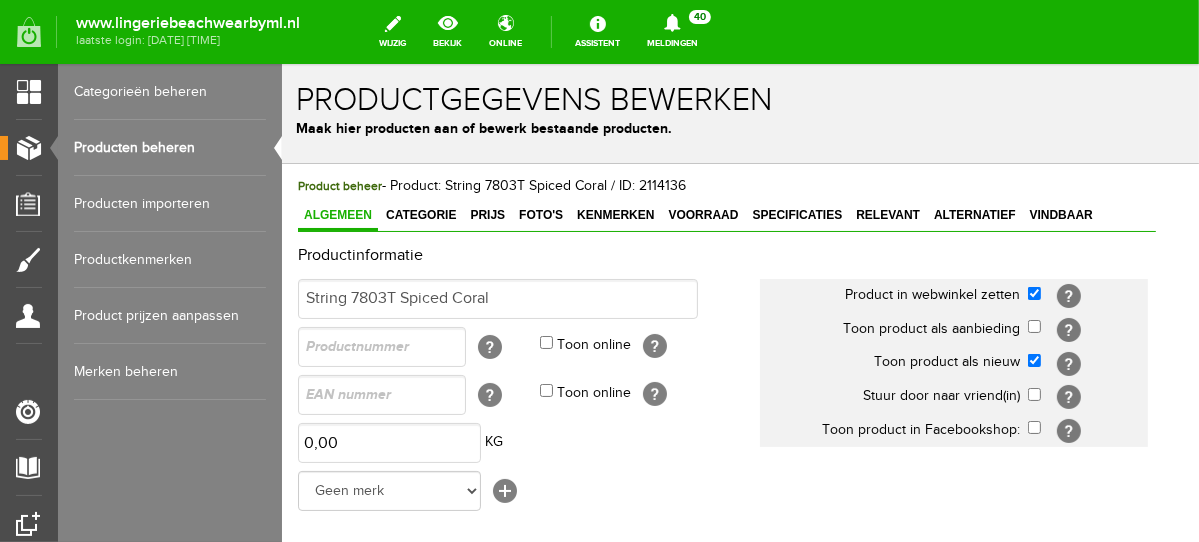 scroll, scrollTop: 0, scrollLeft: 0, axis: both 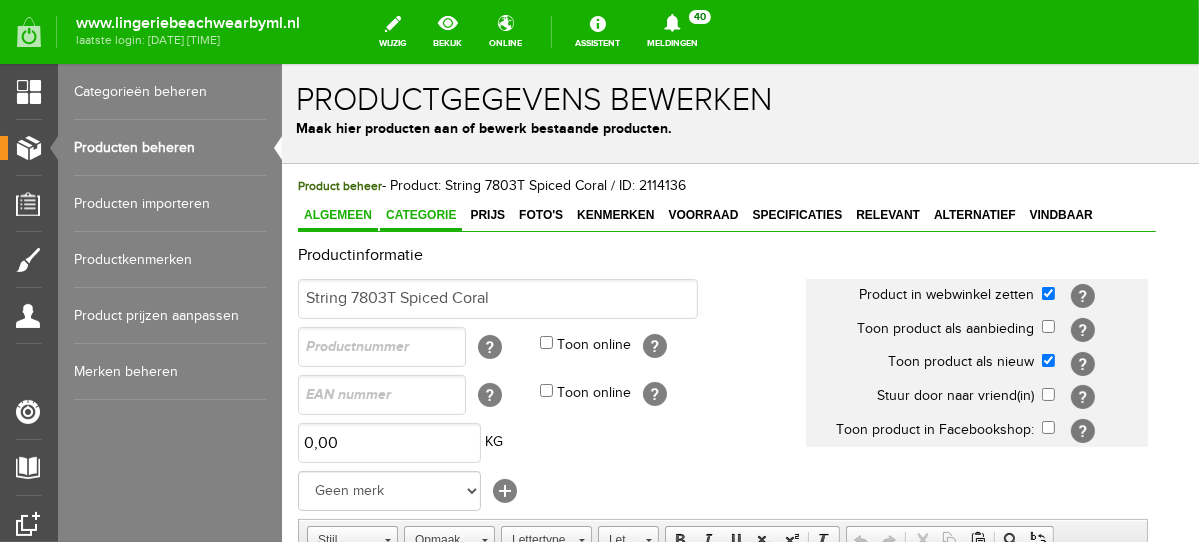 click on "Categorie" at bounding box center (420, 214) 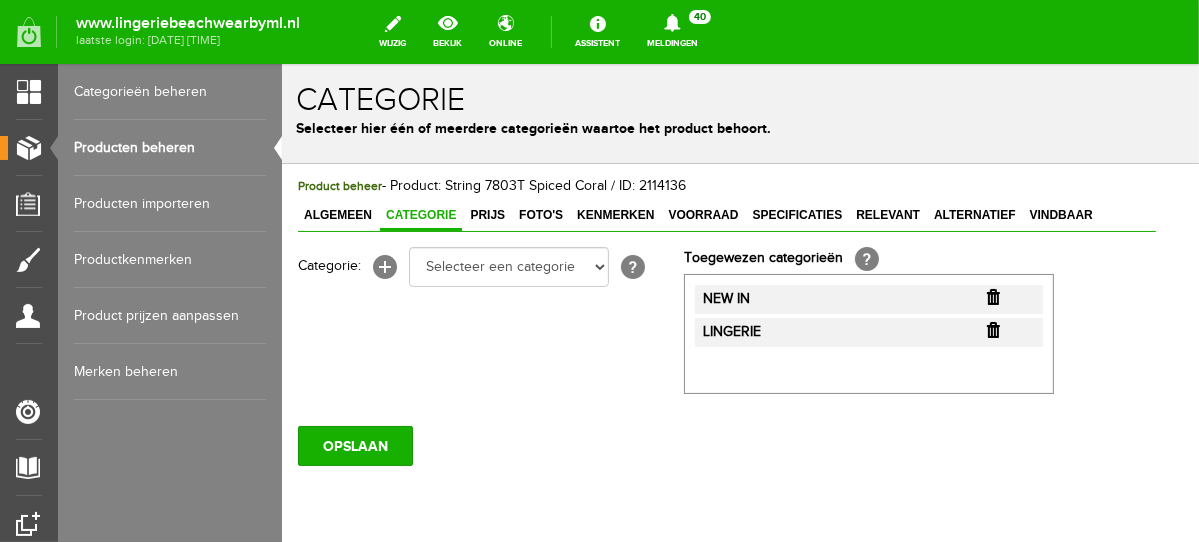click at bounding box center [992, 296] 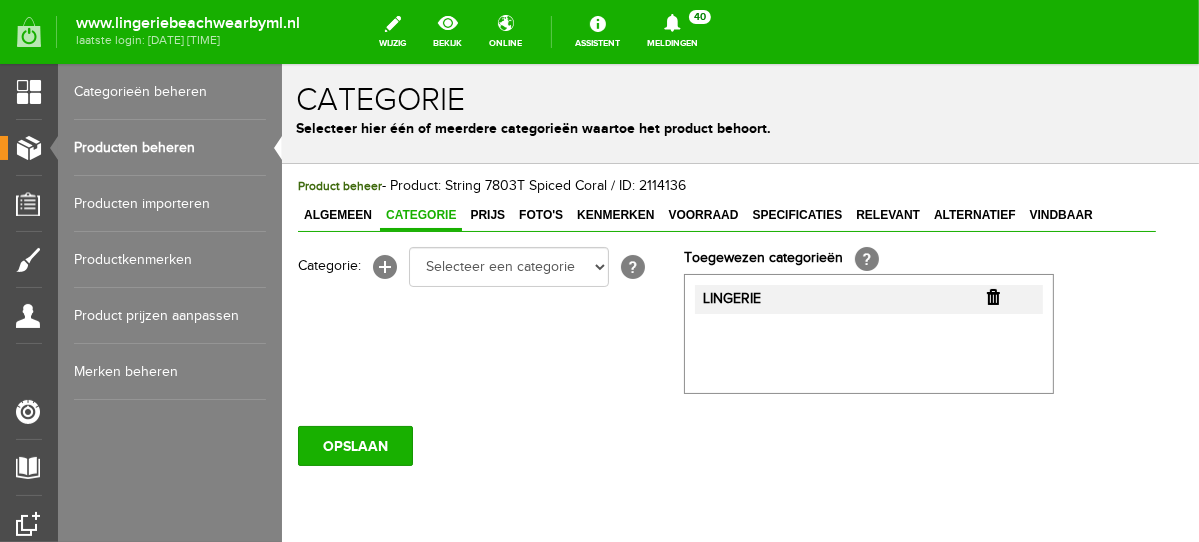 click at bounding box center [992, 296] 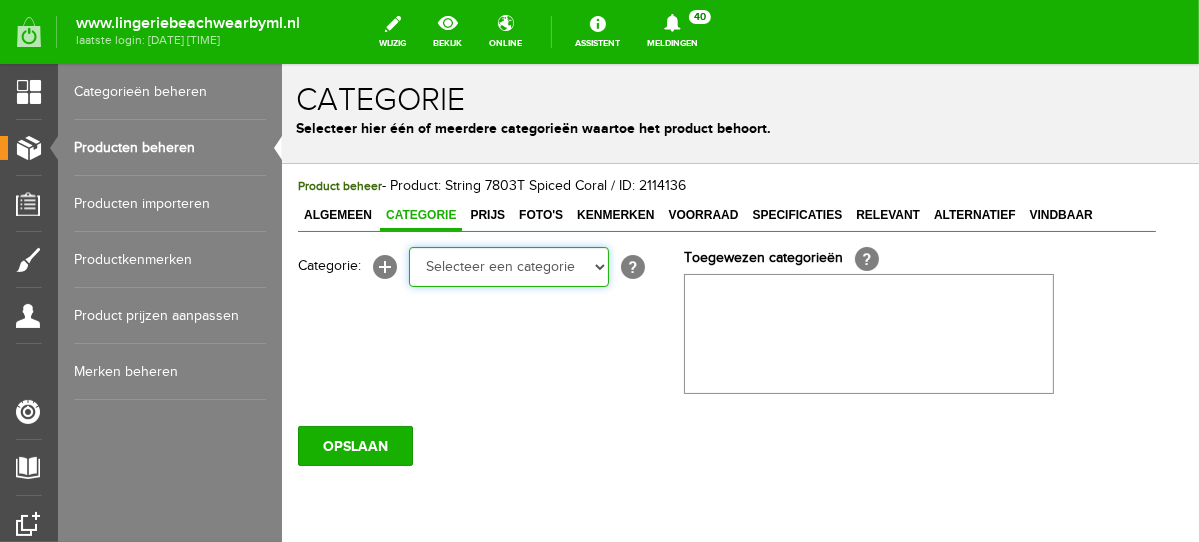 click on "Selecteer een categorie
NEW IN
LINGERIE
NACHTMODE
HOMEWEAR
BADMODE
BODY
BEACH
Bikinitop moulded (niet voorgev.)
Bikinitop voorgevormd
Shorty
Badpakken
Strandaccessoires
Rio slip
Slip
Hoge slip
Niet voorgevormd
Voorgevormd
One Shoulder
Push Up
Bandeau
Halter
Triangel
LINGERIE
SUMMER COLOURS
BH ZONDER BEUGEL
PLUSSIZE
STRAPLESS
SEXY
STRAPLESS
BASICS
HOMEWEAR
JUMPSUITS
BADJASSEN
NACHTMODE
PYJAMA SETS
PYJAMA JURKEN
KIMONO'S
SLIPDRESSES
SATIJNEN PYAMA
HEREN
SHAPEWEAR
BODY'S
ACCESSOIRES
PANTY'S
SPORT
SALE BEACH
SALE LINGERIE
D Cup" at bounding box center [508, 266] 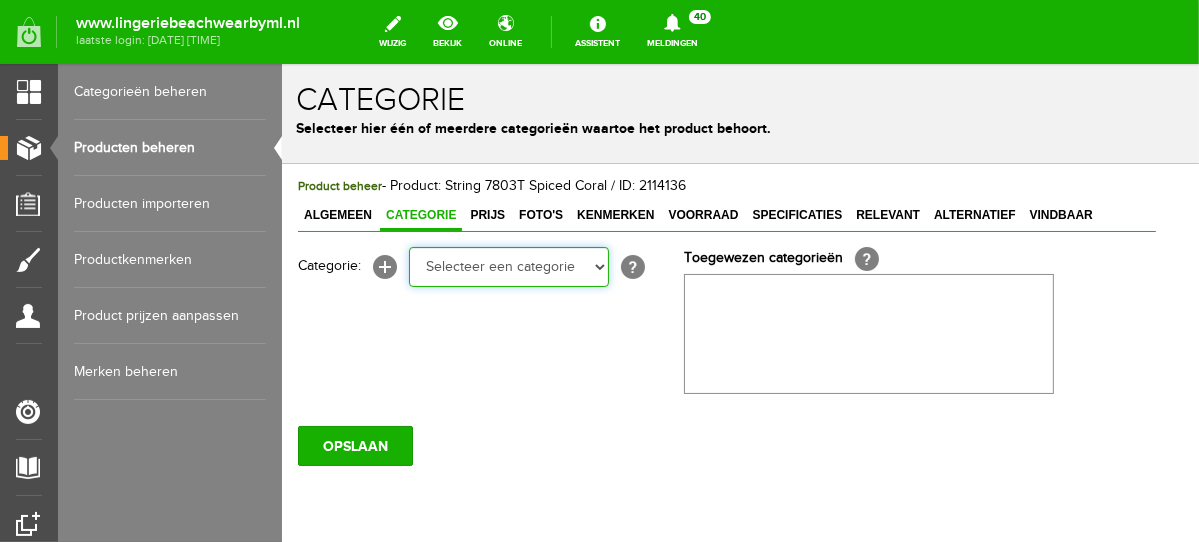 select on "281745" 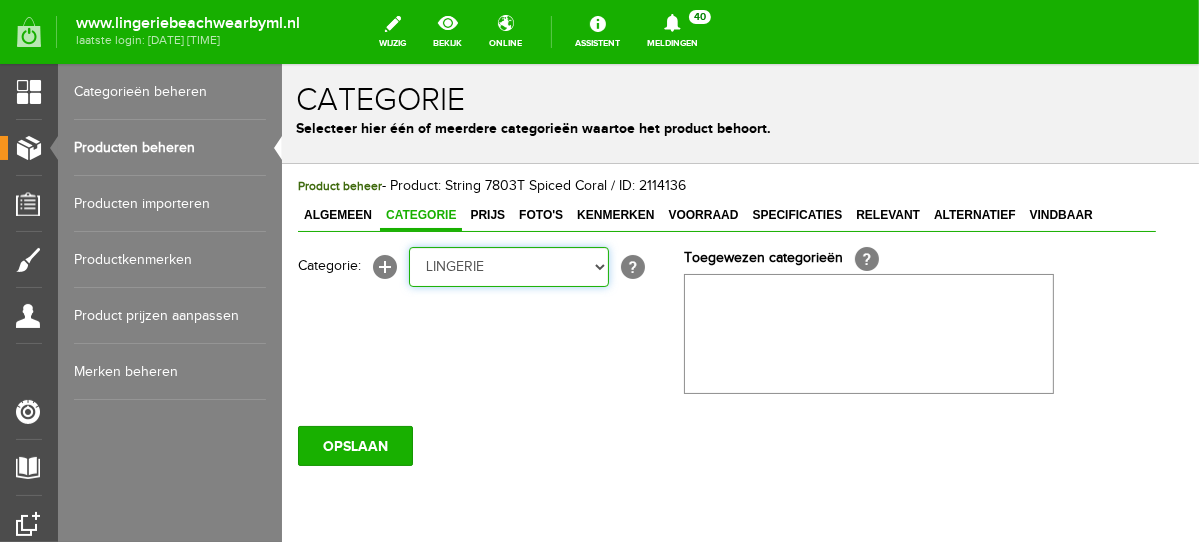 click on "Selecteer een categorie
NEW IN
LINGERIE
NACHTMODE
HOMEWEAR
BADMODE
BODY
BEACH
Bikinitop moulded (niet voorgev.)
Bikinitop voorgevormd
Shorty
Badpakken
Strandaccessoires
Rio slip
Slip
Hoge slip
Niet voorgevormd
Voorgevormd
One Shoulder
Push Up
Bandeau
Halter
Triangel
LINGERIE
SUMMER COLOURS
BH ZONDER BEUGEL
PLUSSIZE
STRAPLESS
SEXY
STRAPLESS
BASICS
HOMEWEAR
JUMPSUITS
BADJASSEN
NACHTMODE
PYJAMA SETS
PYJAMA JURKEN
KIMONO'S
SLIPDRESSES
SATIJNEN PYAMA
HEREN
SHAPEWEAR
BODY'S
ACCESSOIRES
PANTY'S
SPORT
SALE BEACH
SALE LINGERIE
D Cup" at bounding box center [508, 266] 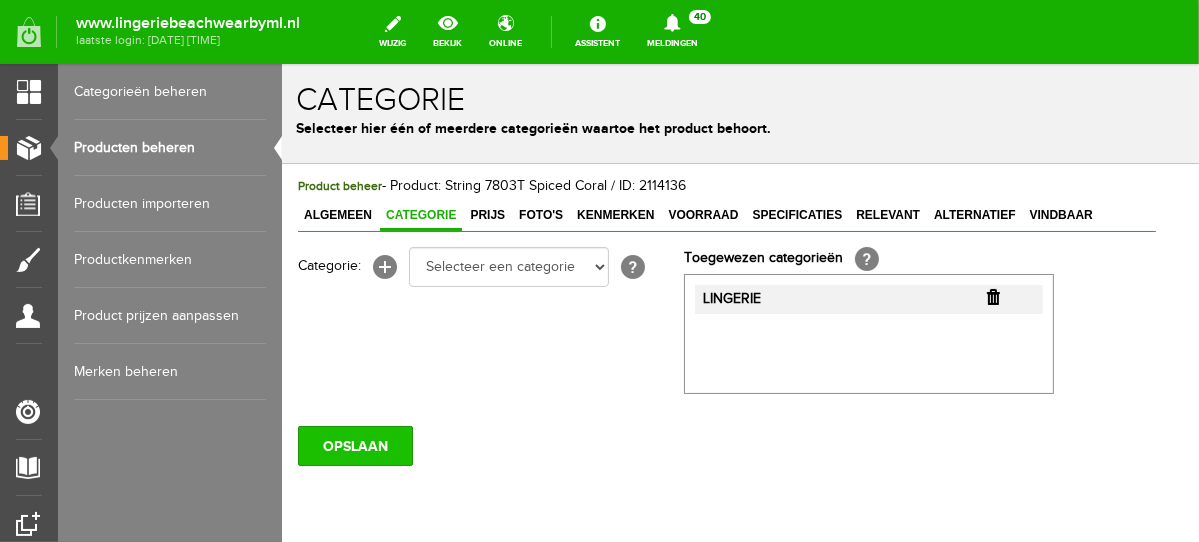 click on "OPSLAAN" at bounding box center [354, 445] 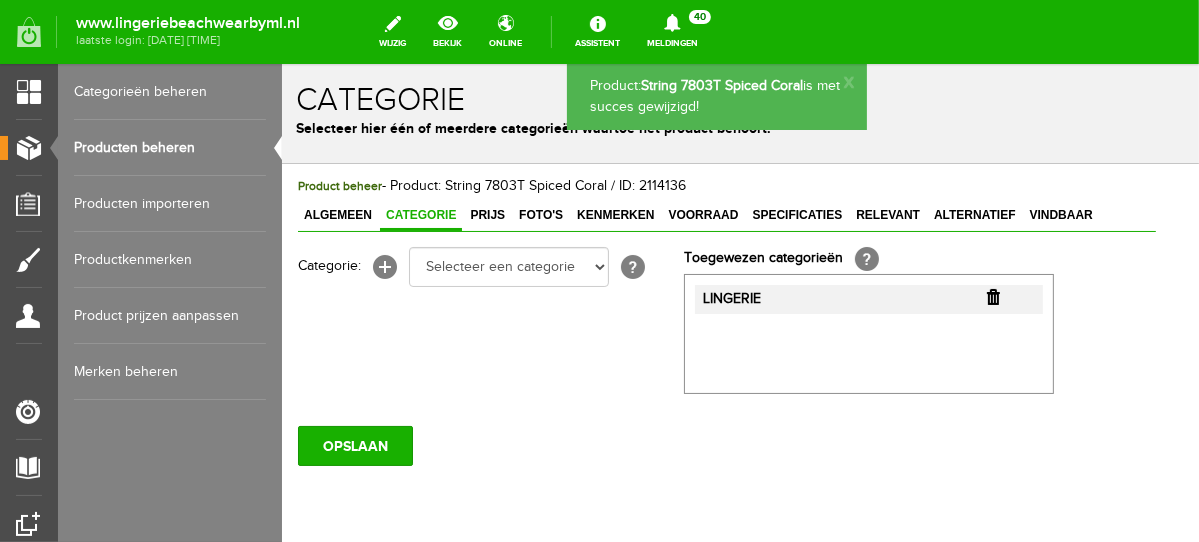 click on "Producten beheren" at bounding box center (170, 148) 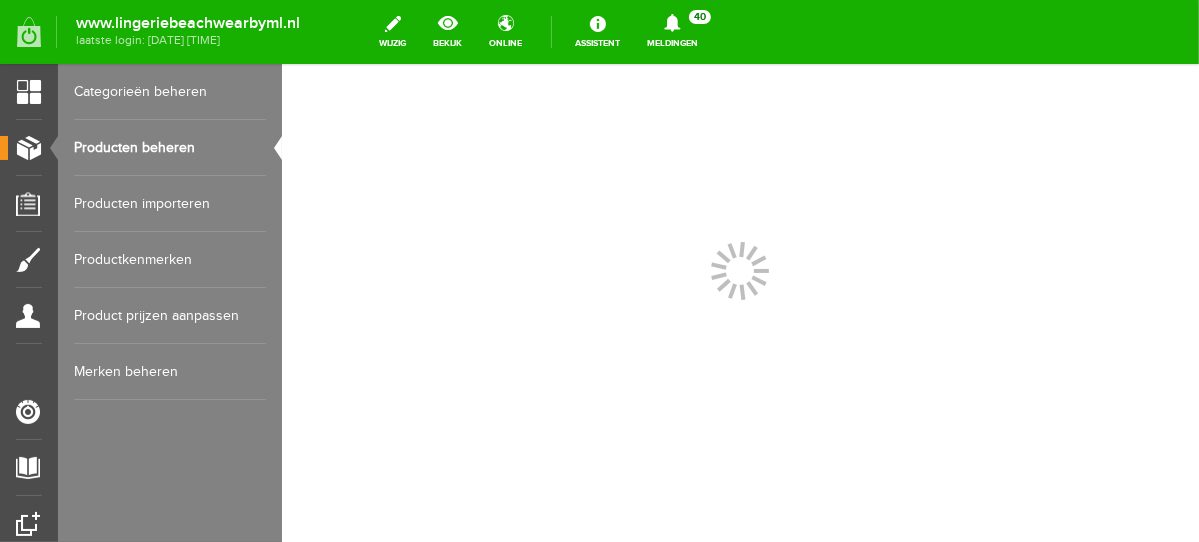 scroll, scrollTop: 0, scrollLeft: 0, axis: both 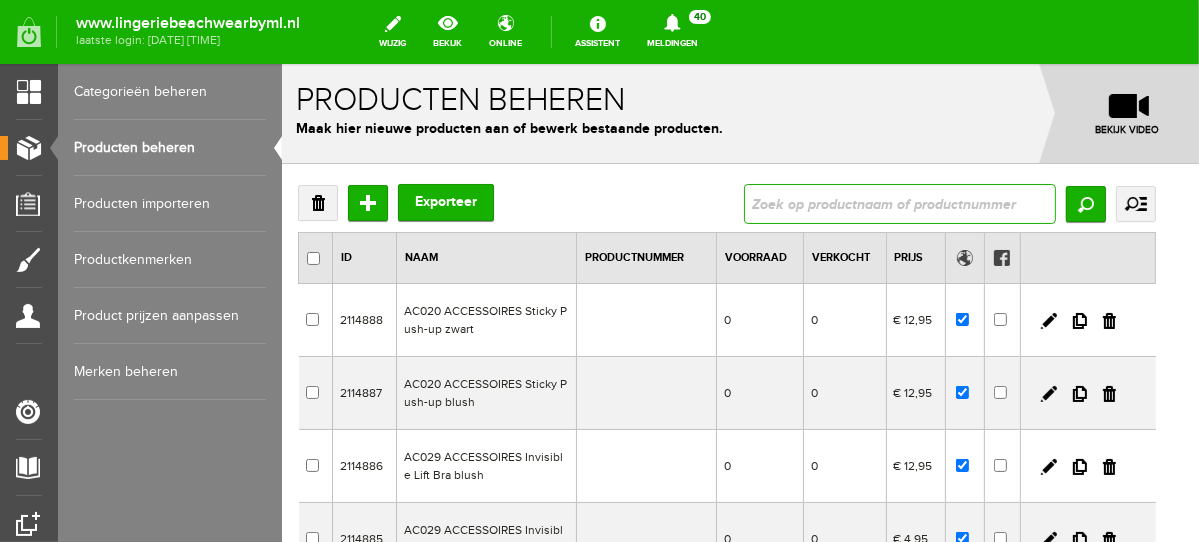 click at bounding box center (899, 203) 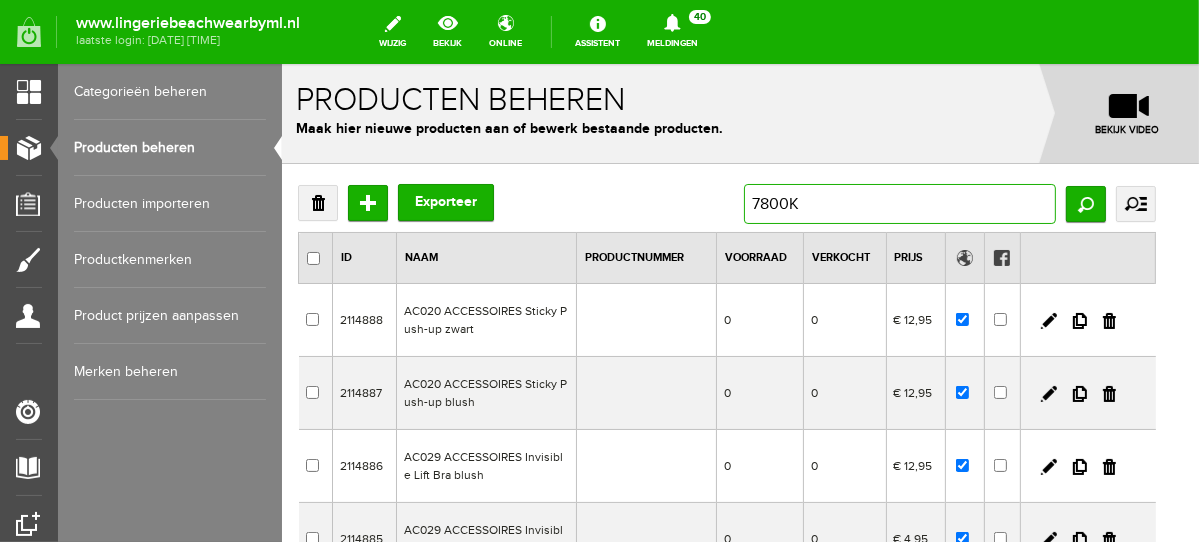 type on "7800KM" 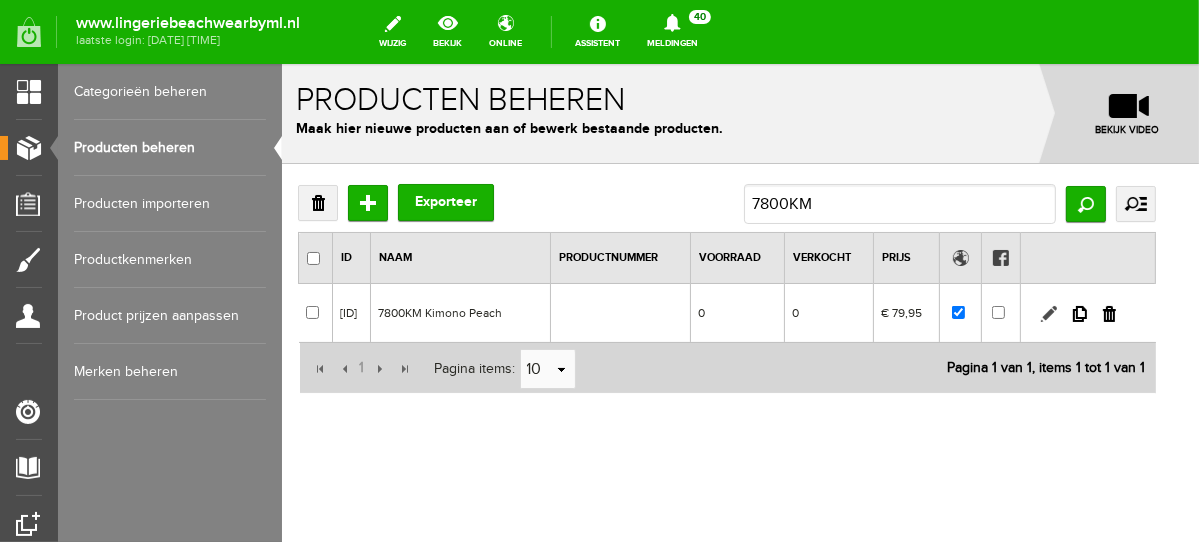 click at bounding box center [1048, 313] 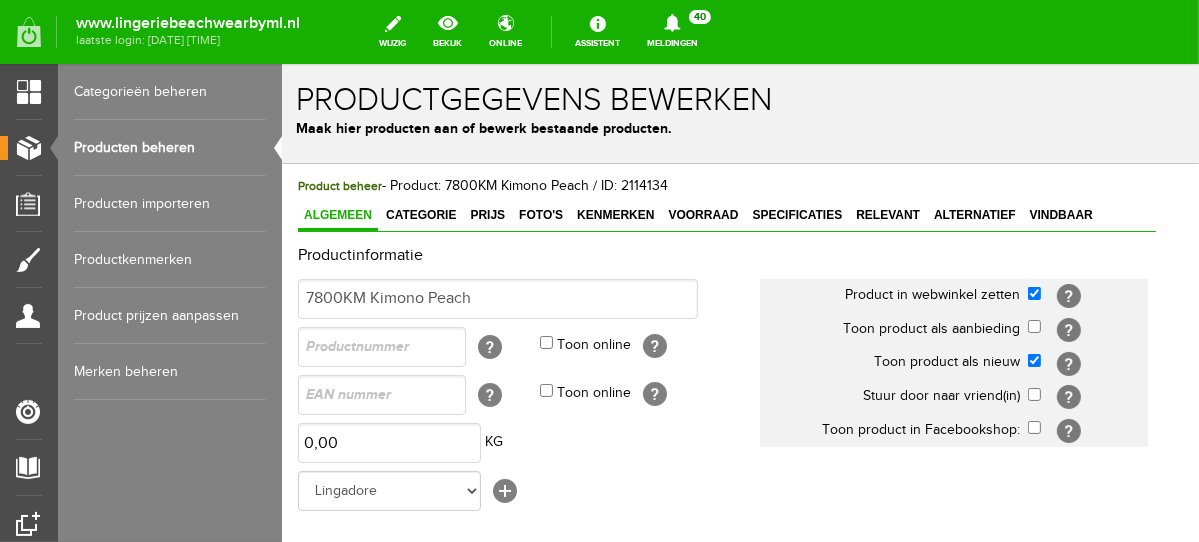 scroll, scrollTop: 0, scrollLeft: 0, axis: both 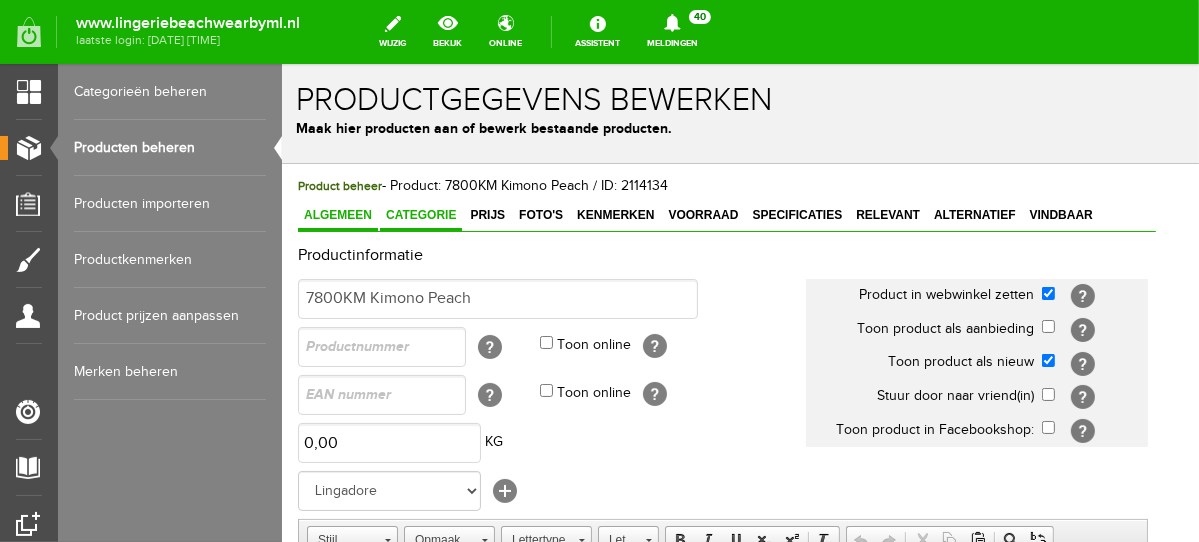 click on "Categorie" at bounding box center (420, 215) 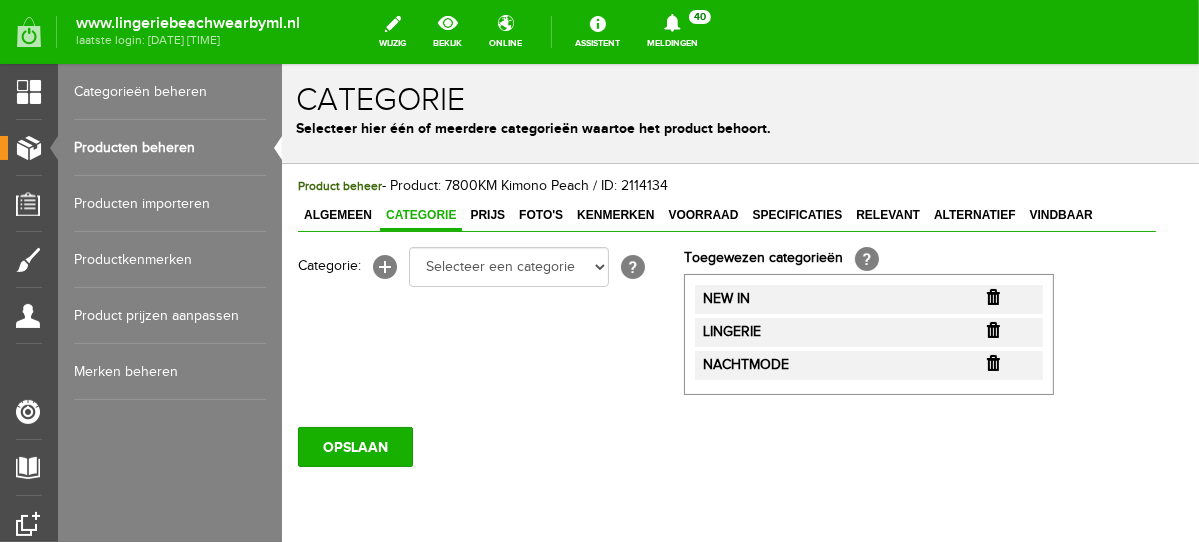 click at bounding box center (992, 296) 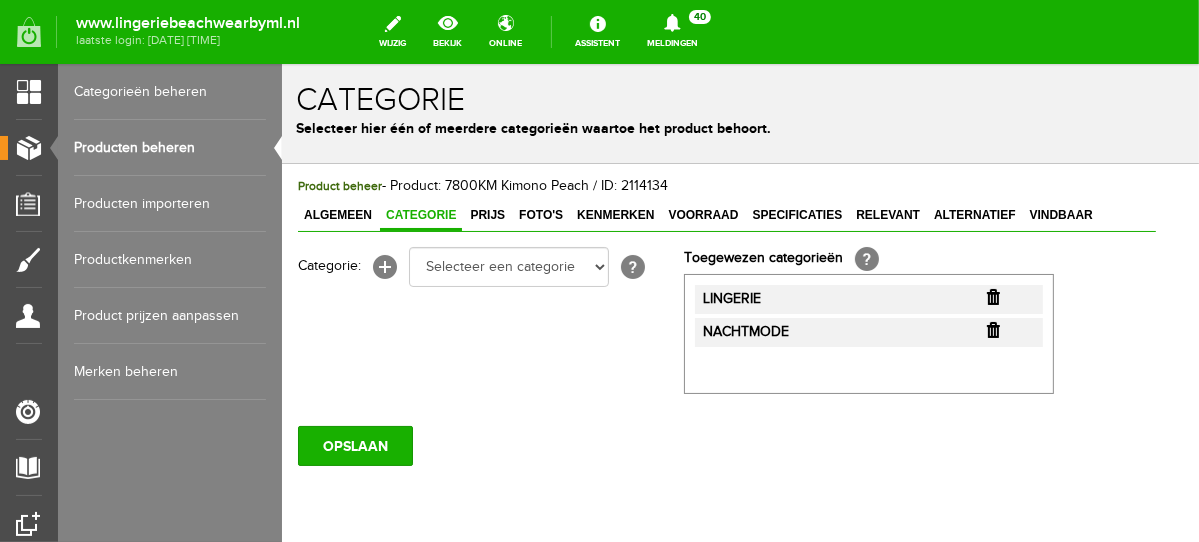 click at bounding box center [992, 296] 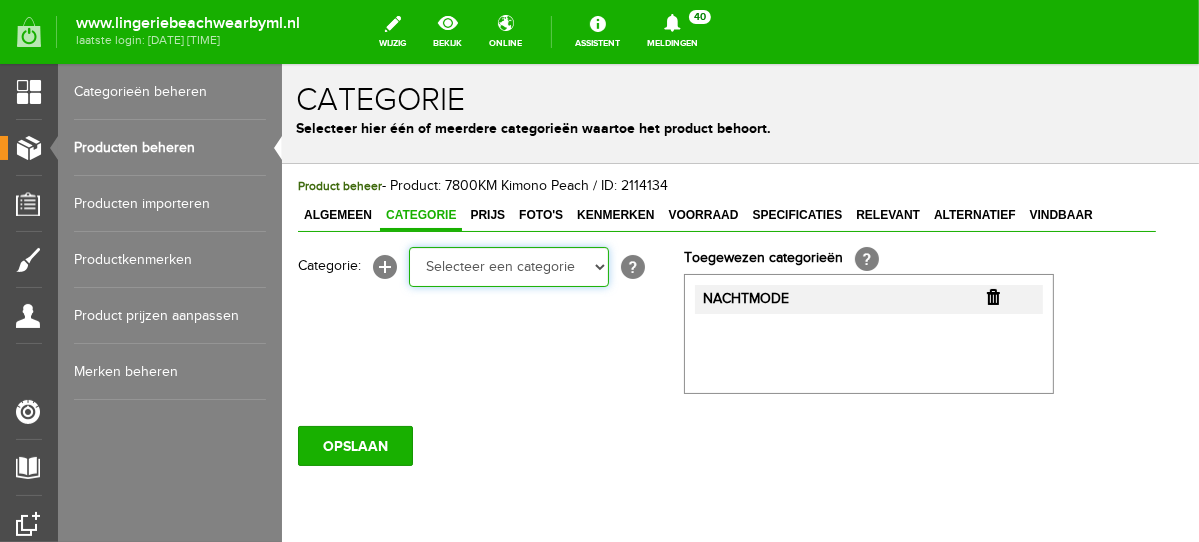 click on "Selecteer een categorie
NEW IN
LINGERIE
NACHTMODE
HOMEWEAR
BADMODE
BODY
BEACH
Bikinitop moulded (niet voorgev.)
Bikinitop voorgevormd
Shorty
Badpakken
Strandaccessoires
Rio slip
Slip
Hoge slip
Niet voorgevormd
Voorgevormd
One Shoulder
Push Up
Bandeau
Halter
Triangel
LINGERIE
SUMMER COLOURS
BH ZONDER BEUGEL
PLUSSIZE
STRAPLESS
SEXY
STRAPLESS
BASICS
HOMEWEAR
JUMPSUITS
BADJASSEN
NACHTMODE
PYJAMA SETS
PYJAMA JURKEN
KIMONO'S
SLIPDRESSES
SATIJNEN PYAMA
HEREN
SHAPEWEAR
BODY'S
ACCESSOIRES
PANTY'S
SPORT
SALE BEACH
SALE LINGERIE
D Cup" at bounding box center (508, 266) 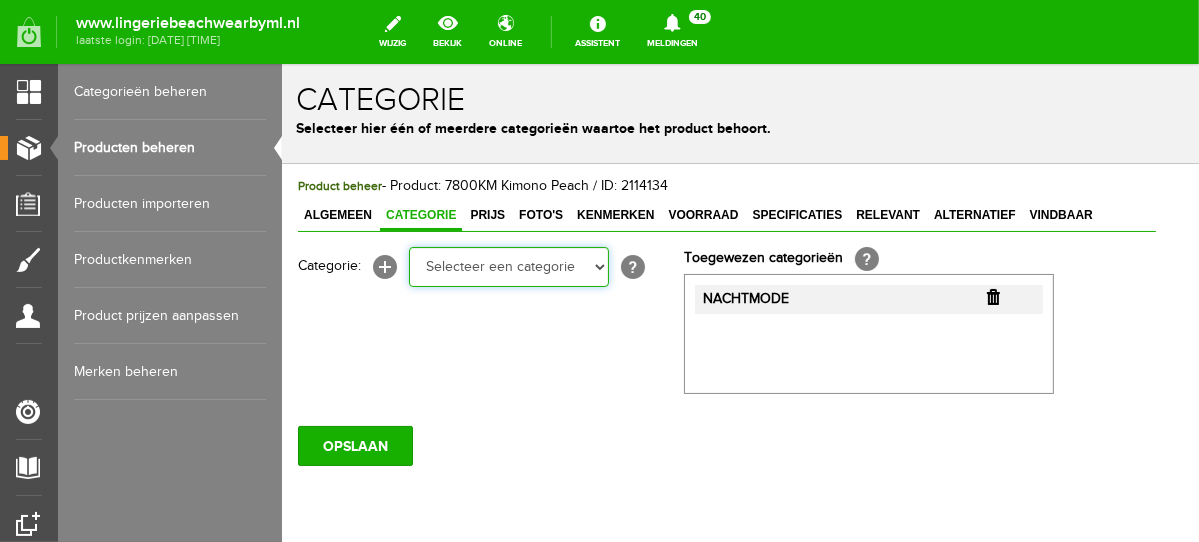 select on "281745" 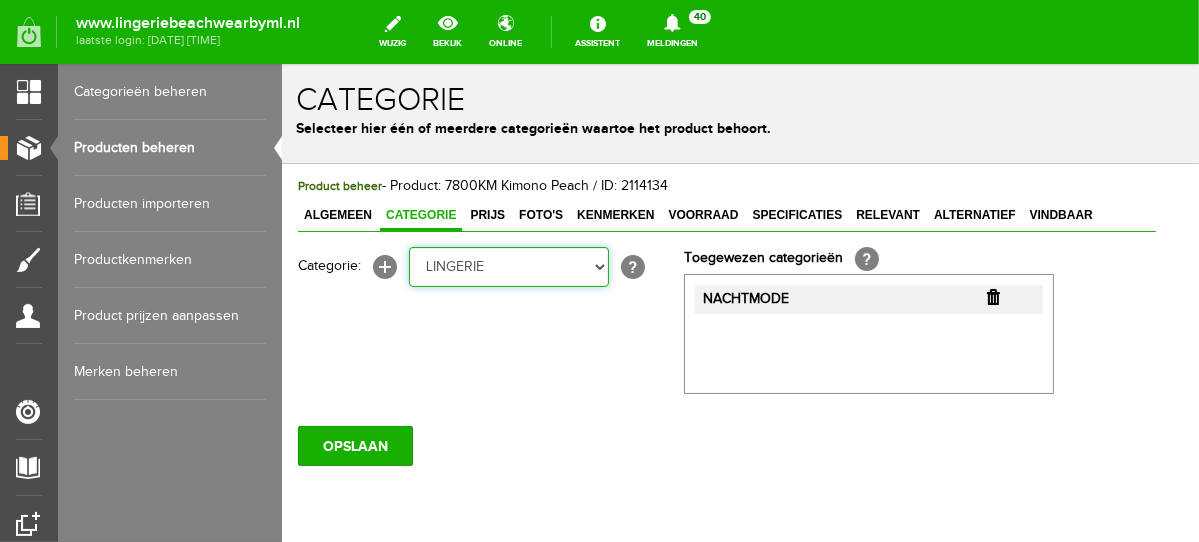 click on "Selecteer een categorie
NEW IN
LINGERIE
NACHTMODE
HOMEWEAR
BADMODE
BODY
BEACH
Bikinitop moulded (niet voorgev.)
Bikinitop voorgevormd
Shorty
Badpakken
Strandaccessoires
Rio slip
Slip
Hoge slip
Niet voorgevormd
Voorgevormd
One Shoulder
Push Up
Bandeau
Halter
Triangel
LINGERIE
SUMMER COLOURS
BH ZONDER BEUGEL
PLUSSIZE
STRAPLESS
SEXY
STRAPLESS
BASICS
HOMEWEAR
JUMPSUITS
BADJASSEN
NACHTMODE
PYJAMA SETS
PYJAMA JURKEN
KIMONO'S
SLIPDRESSES
SATIJNEN PYAMA
HEREN
SHAPEWEAR
BODY'S
ACCESSOIRES
PANTY'S
SPORT
SALE BEACH
SALE LINGERIE
D Cup" at bounding box center (508, 266) 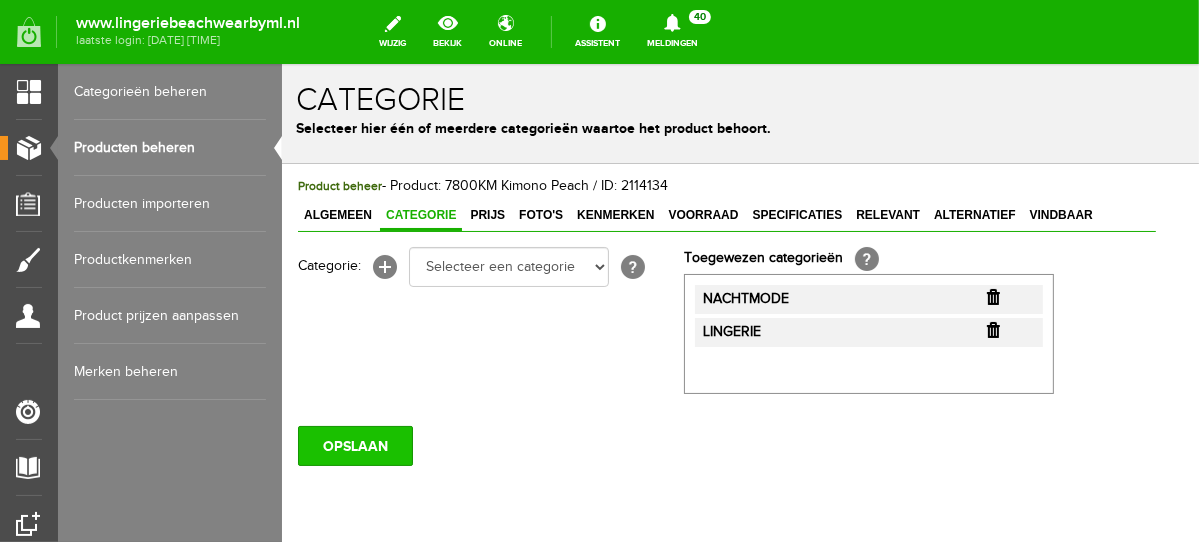 click on "OPSLAAN" at bounding box center [354, 445] 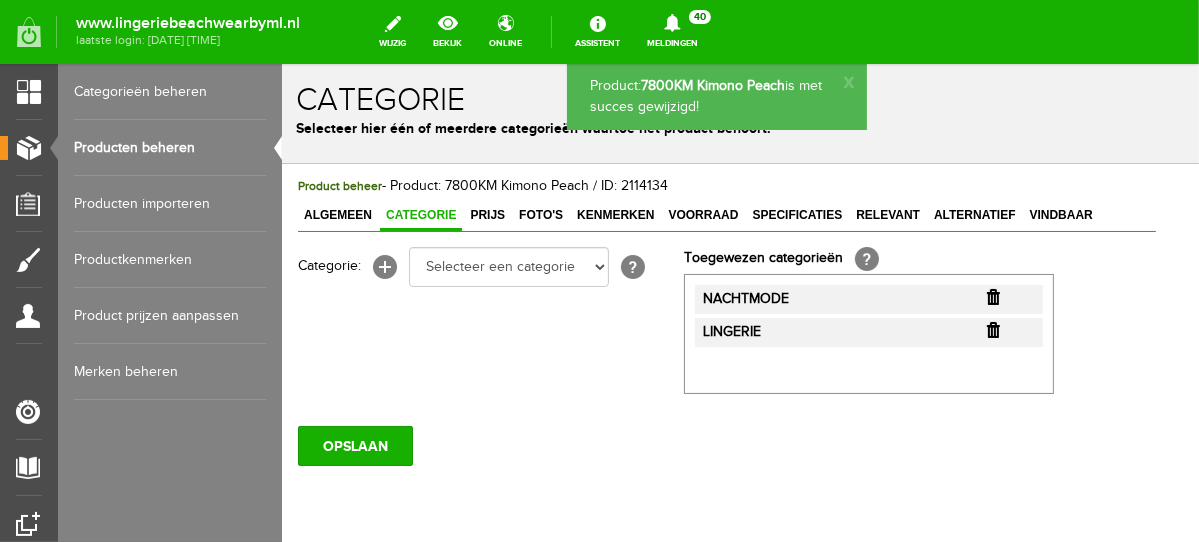 scroll, scrollTop: 0, scrollLeft: 0, axis: both 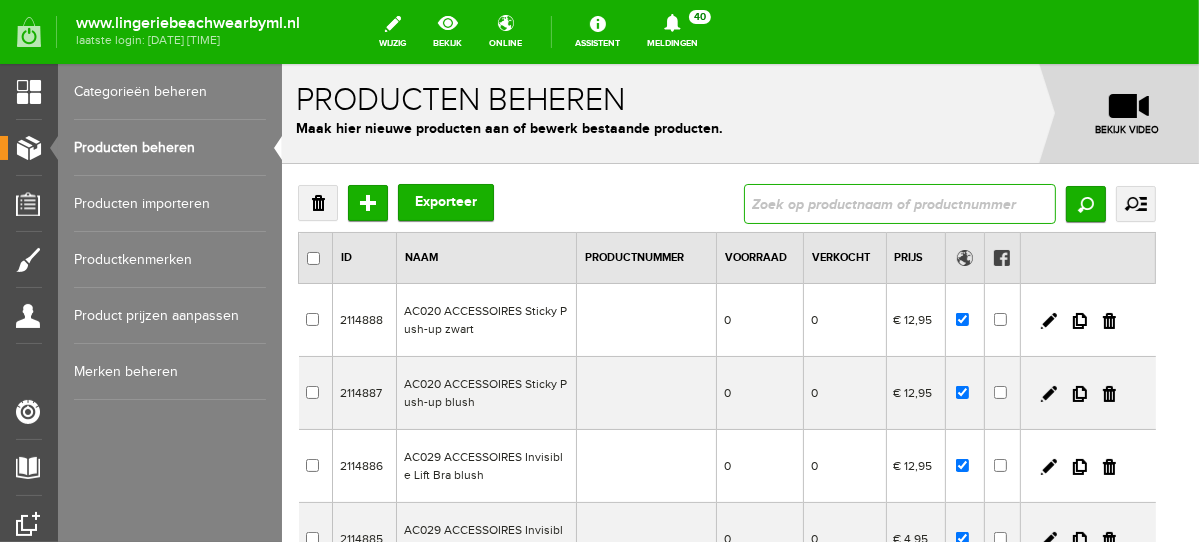 click at bounding box center [899, 203] 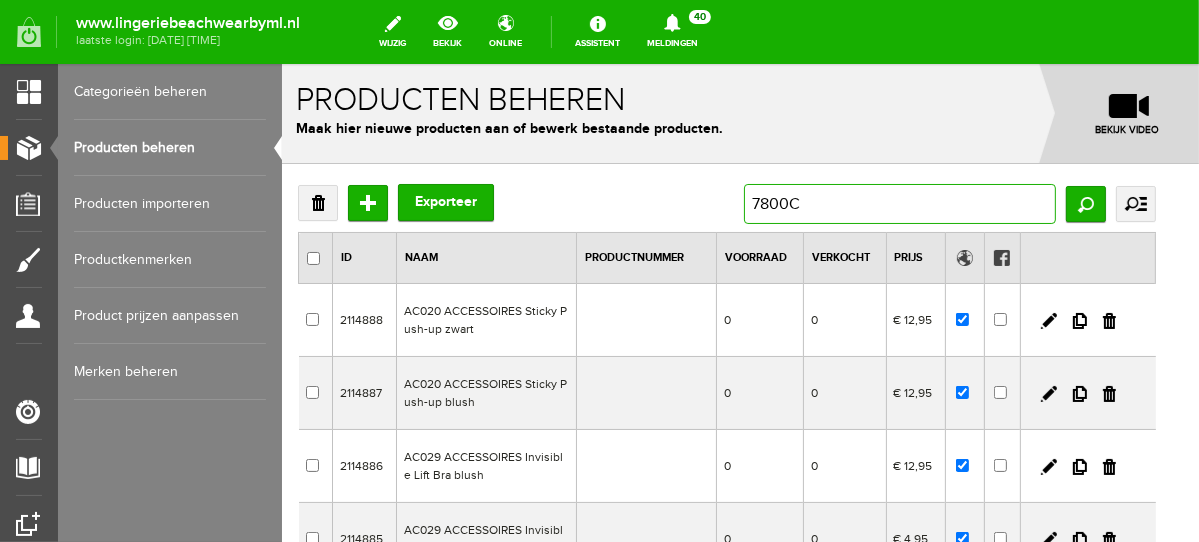 type on "7800CH" 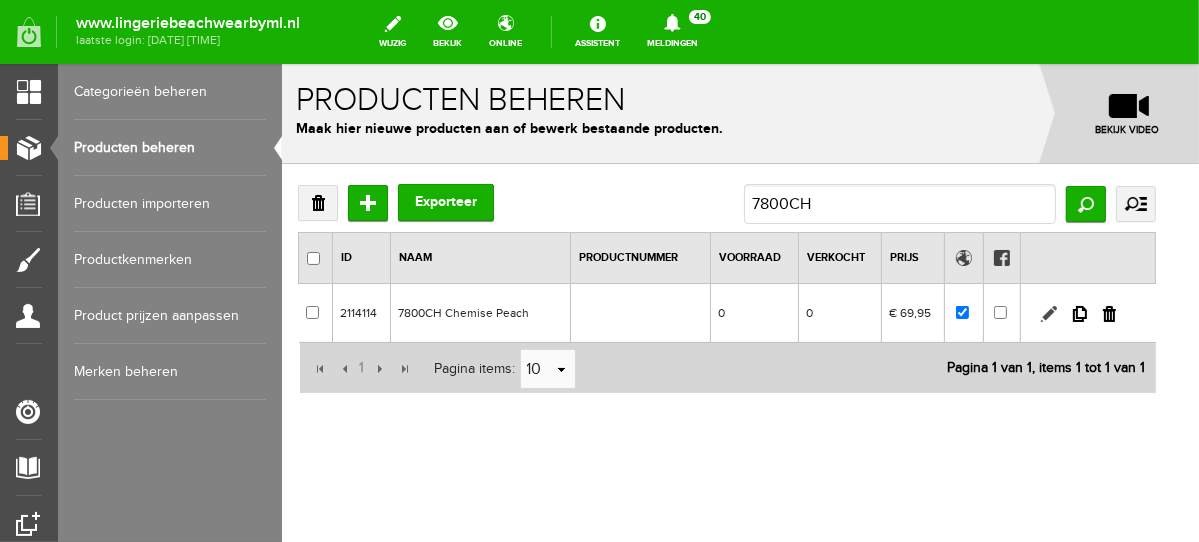 click at bounding box center (1048, 313) 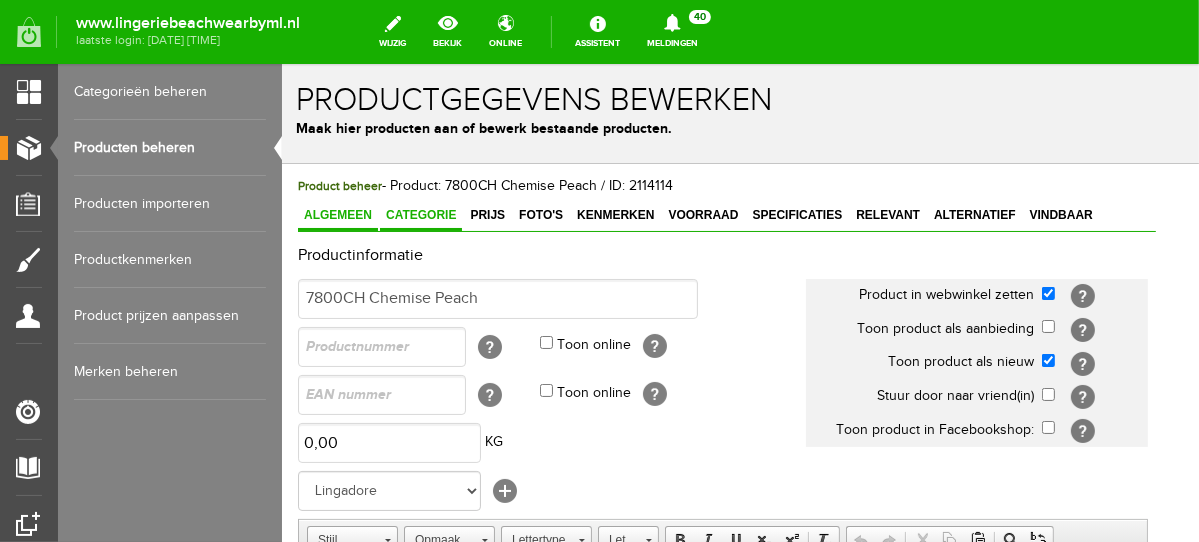 scroll, scrollTop: 0, scrollLeft: 0, axis: both 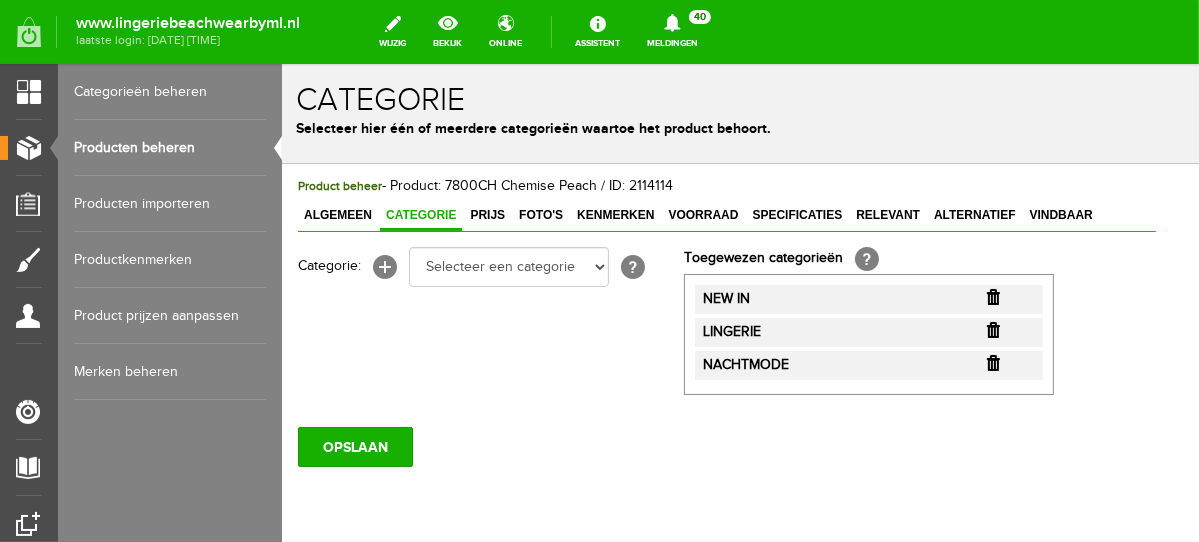 click at bounding box center [992, 296] 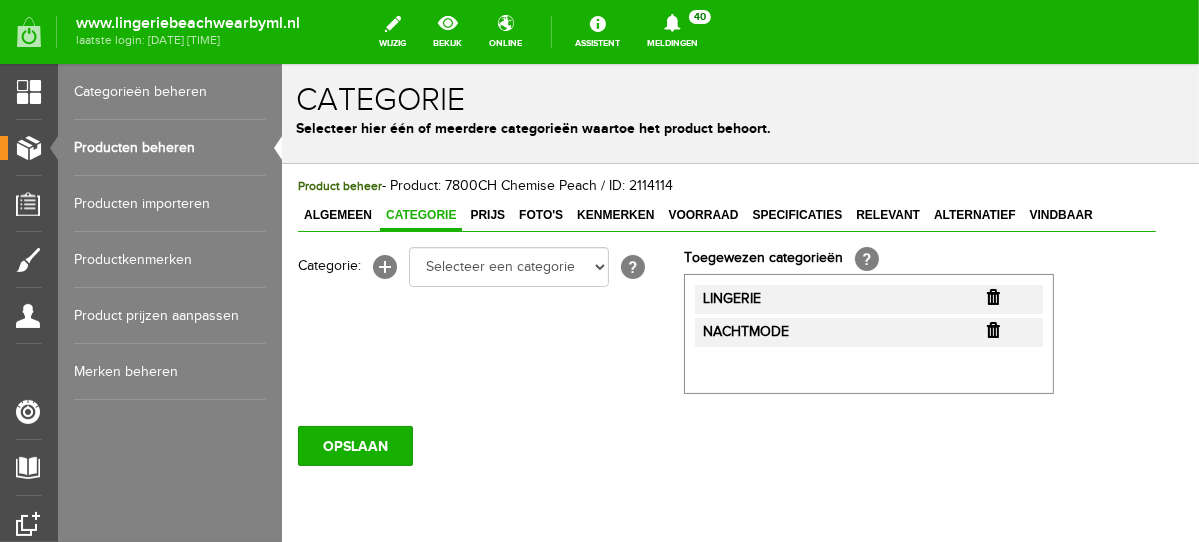click at bounding box center (992, 296) 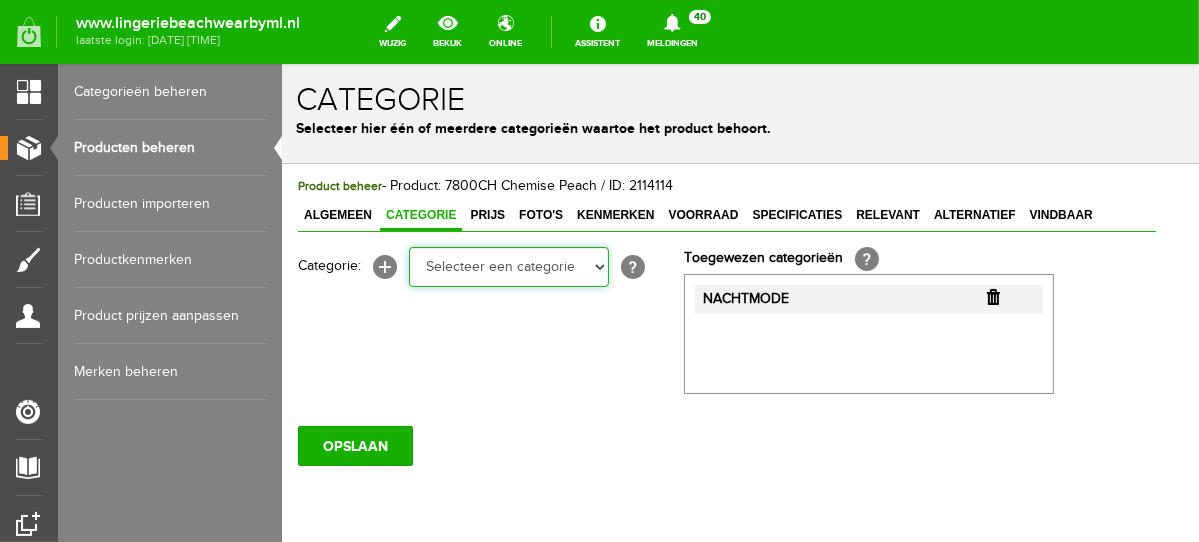 click on "Selecteer een categorie
NEW IN
LINGERIE
NACHTMODE
HOMEWEAR
BADMODE
BODY
BEACH
Bikinitop moulded (niet voorgev.)
Bikinitop voorgevormd
Shorty
Badpakken
Strandaccessoires
Rio slip
Slip
Hoge slip
Niet voorgevormd
Voorgevormd
One Shoulder
Push Up
Bandeau
Halter
Triangel
LINGERIE
SUMMER COLOURS
BH ZONDER BEUGEL
PLUSSIZE
STRAPLESS
SEXY
STRAPLESS
BASICS
HOMEWEAR
JUMPSUITS
BADJASSEN
NACHTMODE
PYJAMA SETS
PYJAMA JURKEN
KIMONO'S
SLIPDRESSES
SATIJNEN PYAMA
HEREN
SHAPEWEAR
BODY'S
ACCESSOIRES
PANTY'S
SPORT
SALE BEACH
SALE LINGERIE
D Cup" at bounding box center [508, 266] 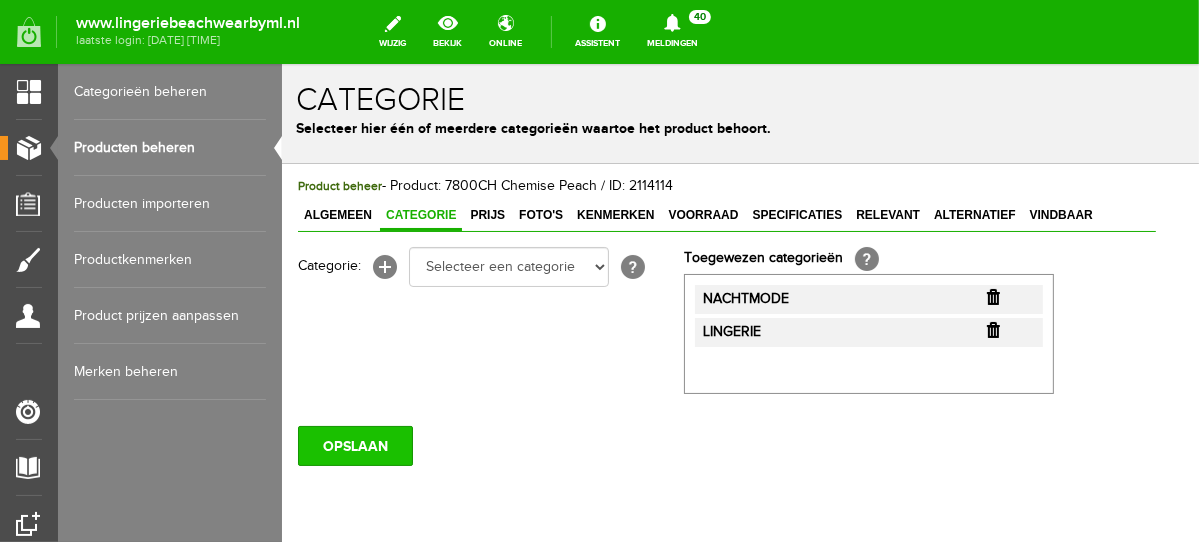 click on "OPSLAAN" at bounding box center (354, 445) 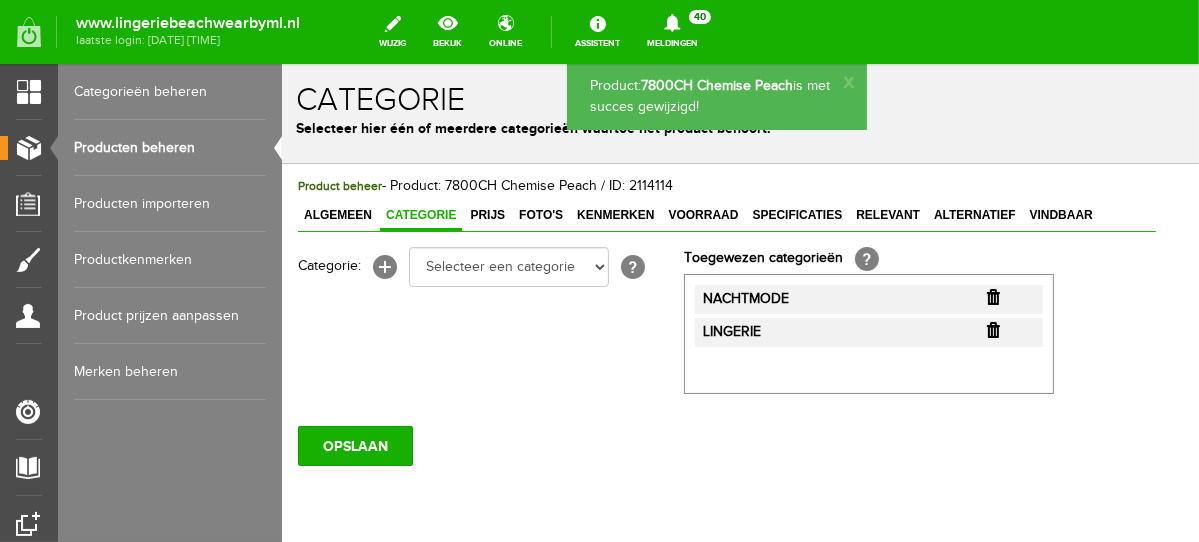 click on "Producten beheren" at bounding box center (170, 148) 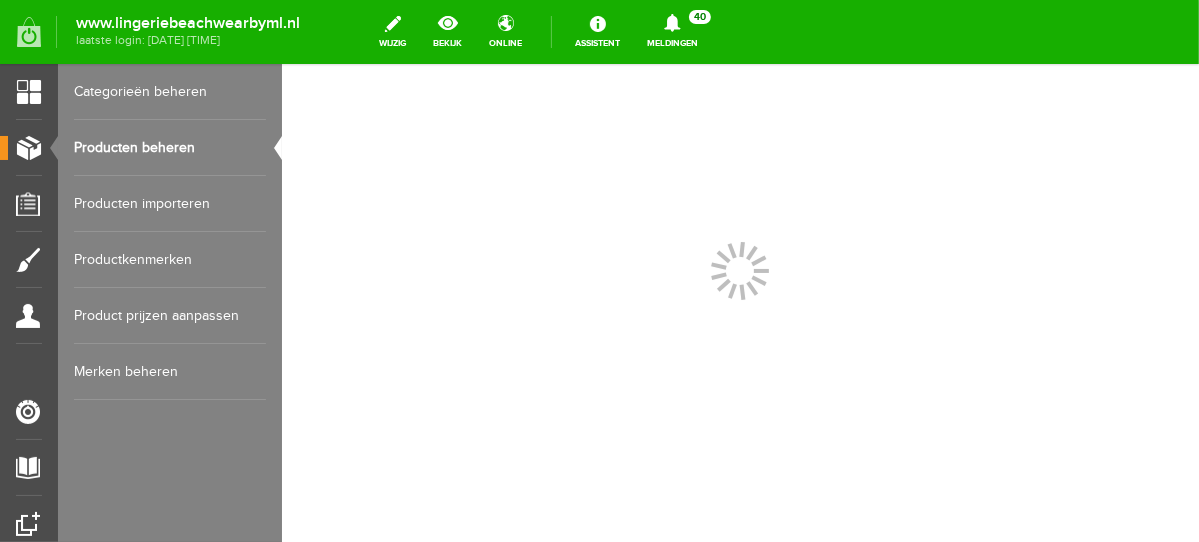 scroll, scrollTop: 0, scrollLeft: 0, axis: both 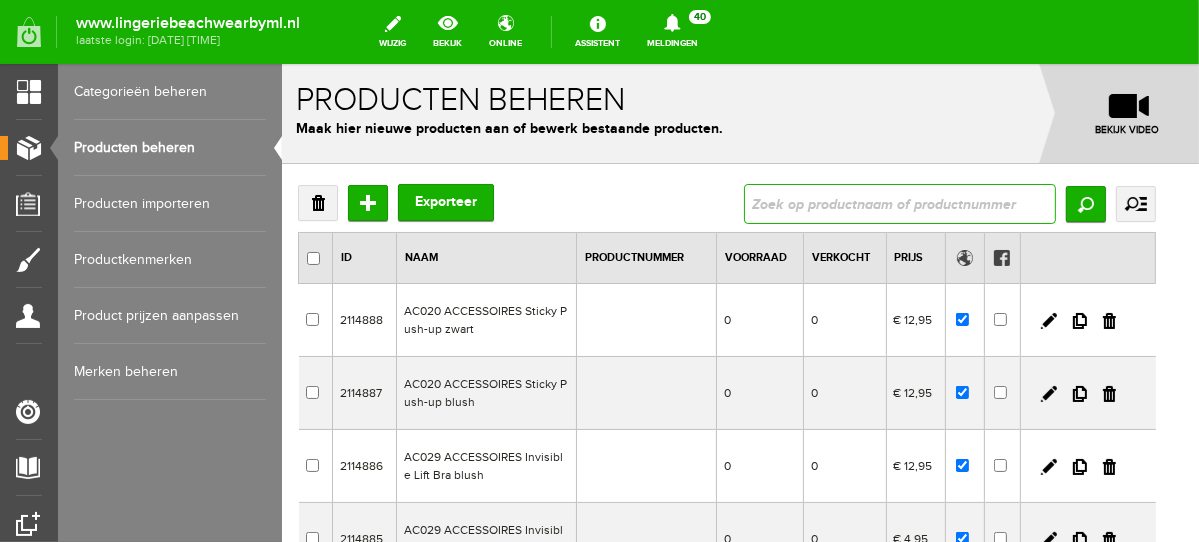 click at bounding box center (899, 203) 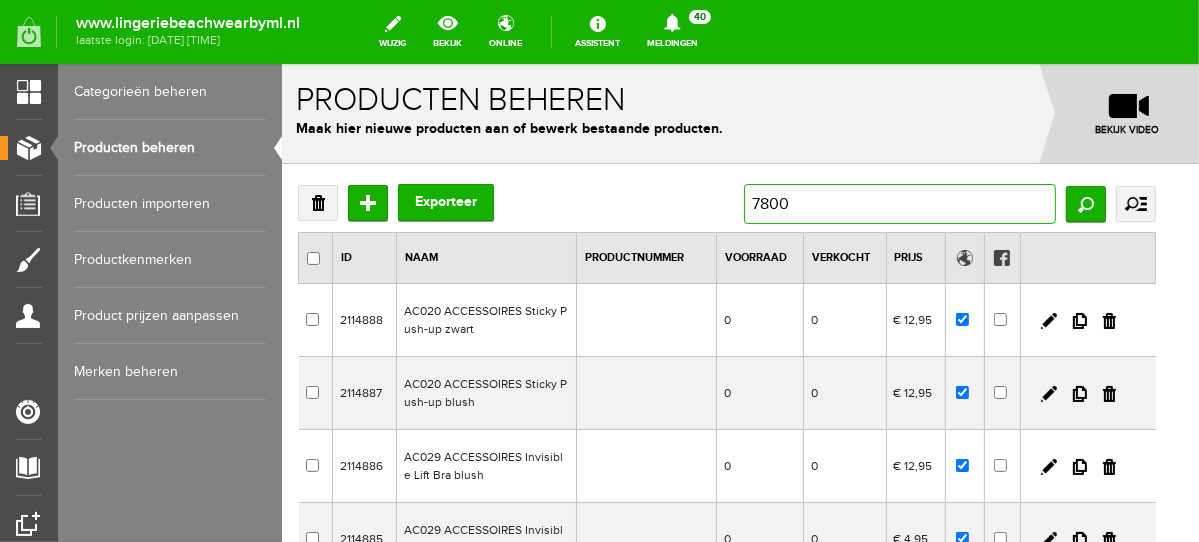type on "7800S" 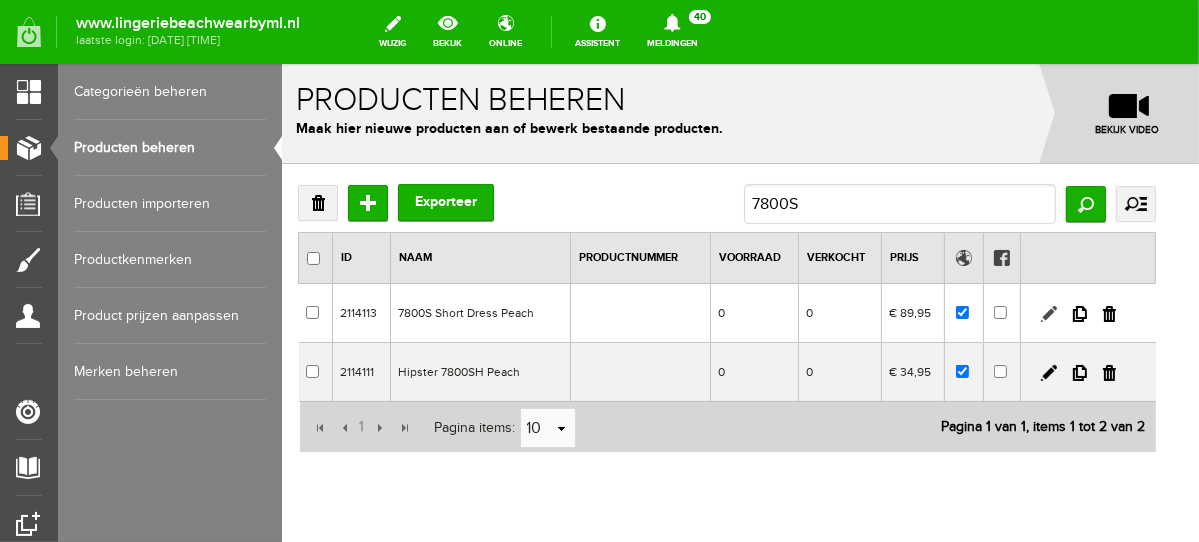 click at bounding box center [1048, 313] 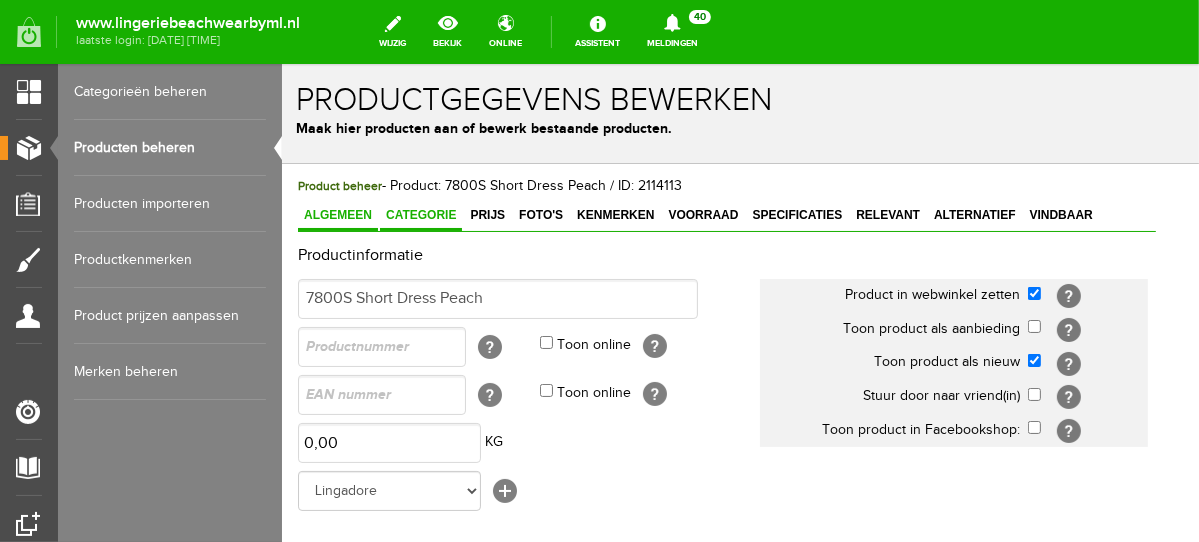 scroll, scrollTop: 0, scrollLeft: 0, axis: both 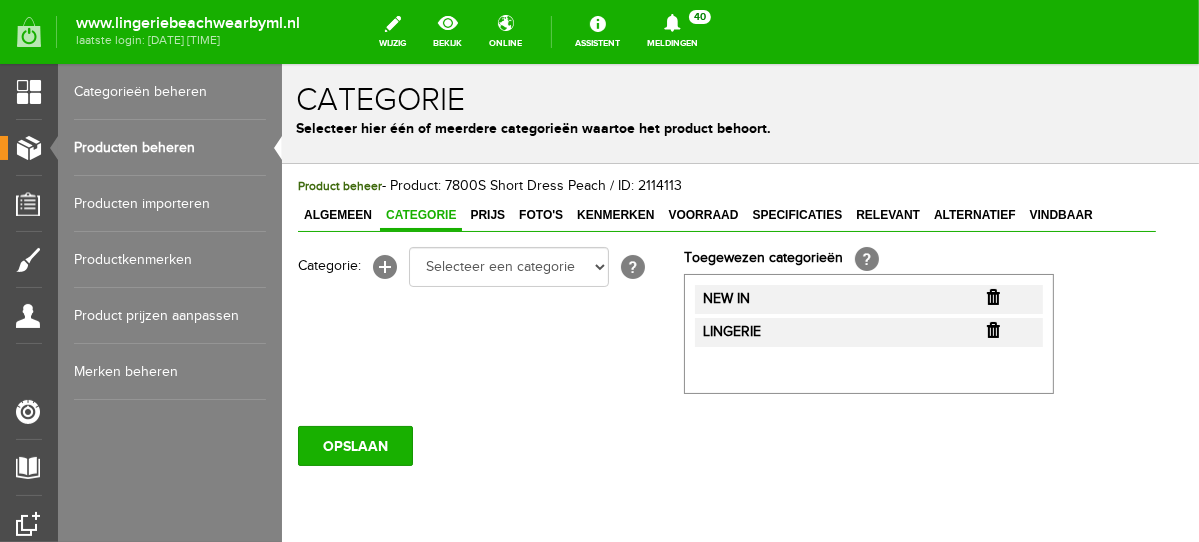 click at bounding box center [992, 296] 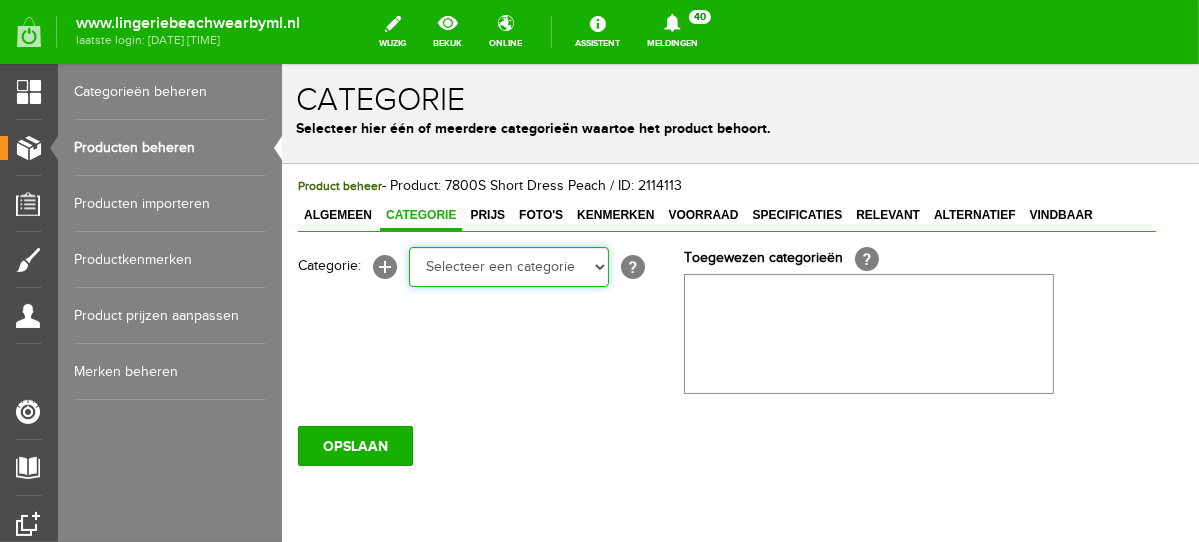 click on "Selecteer een categorie
NEW IN
LINGERIE
NACHTMODE
HOMEWEAR
BADMODE
BODY
BEACH
Bikinitop moulded (niet voorgev.)
Bikinitop voorgevormd
Shorty
Badpakken
Strandaccessoires
Rio slip
Slip
Hoge slip
Niet voorgevormd
Voorgevormd
One Shoulder
Push Up
Bandeau
Halter
Triangel
LINGERIE
SUMMER COLOURS
BH ZONDER BEUGEL
PLUSSIZE
STRAPLESS
SEXY
STRAPLESS
BASICS
HOMEWEAR
JUMPSUITS
BADJASSEN
NACHTMODE
PYJAMA SETS
PYJAMA JURKEN
KIMONO'S
SLIPDRESSES
SATIJNEN PYAMA
HEREN
SHAPEWEAR
BODY'S
ACCESSOIRES
PANTY'S
SPORT
SALE BEACH
SALE LINGERIE
D Cup" at bounding box center [508, 266] 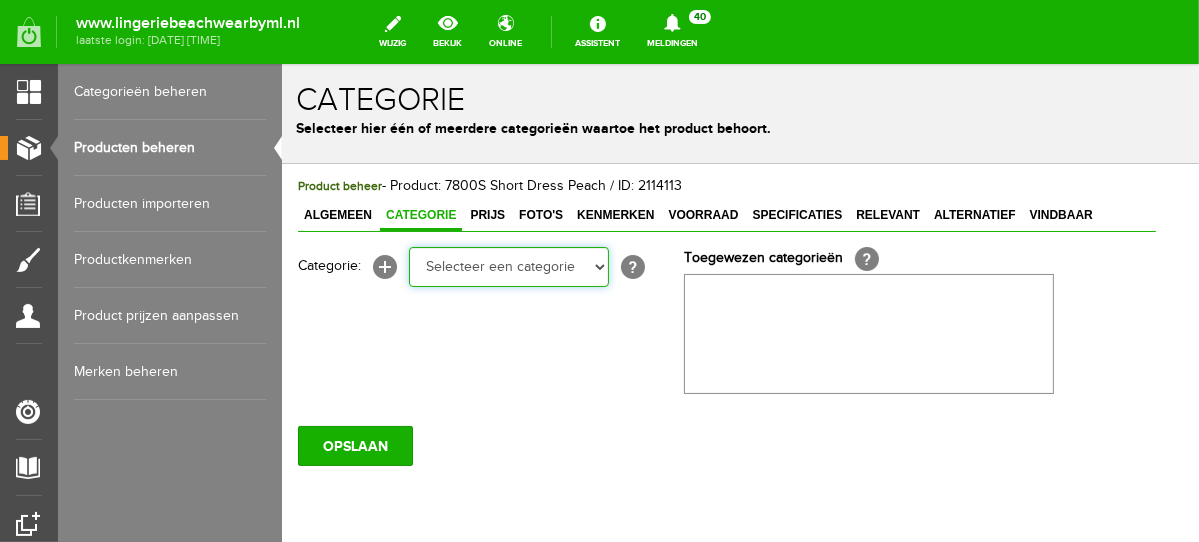 select on "281745" 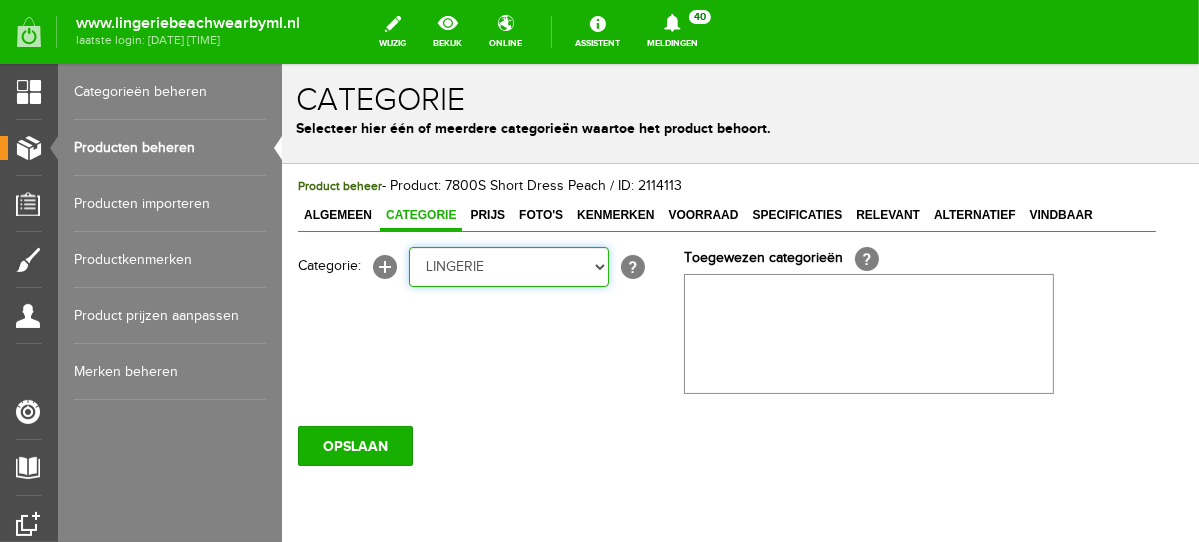 click on "Selecteer een categorie
NEW IN
LINGERIE
NACHTMODE
HOMEWEAR
BADMODE
BODY
BEACH
Bikinitop moulded (niet voorgev.)
Bikinitop voorgevormd
Shorty
Badpakken
Strandaccessoires
Rio slip
Slip
Hoge slip
Niet voorgevormd
Voorgevormd
One Shoulder
Push Up
Bandeau
Halter
Triangel
LINGERIE
SUMMER COLOURS
BH ZONDER BEUGEL
PLUSSIZE
STRAPLESS
SEXY
STRAPLESS
BASICS
HOMEWEAR
JUMPSUITS
BADJASSEN
NACHTMODE
PYJAMA SETS
PYJAMA JURKEN
KIMONO'S
SLIPDRESSES
SATIJNEN PYAMA
HEREN
SHAPEWEAR
BODY'S
ACCESSOIRES
PANTY'S
SPORT
SALE BEACH
SALE LINGERIE
D Cup" at bounding box center [508, 266] 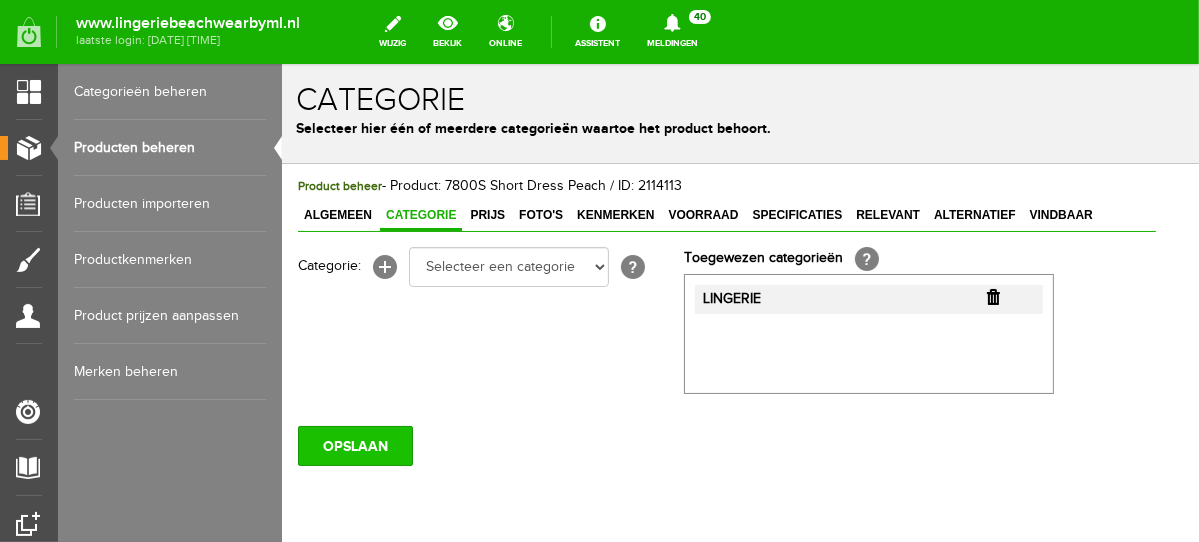 click on "OPSLAAN" at bounding box center [726, 437] 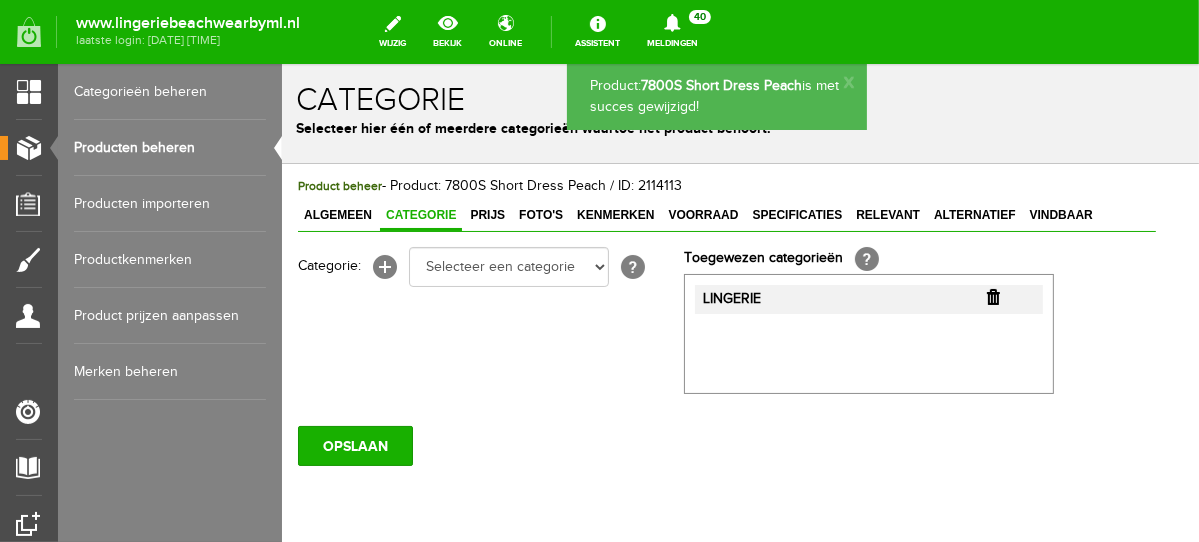 scroll, scrollTop: 0, scrollLeft: 0, axis: both 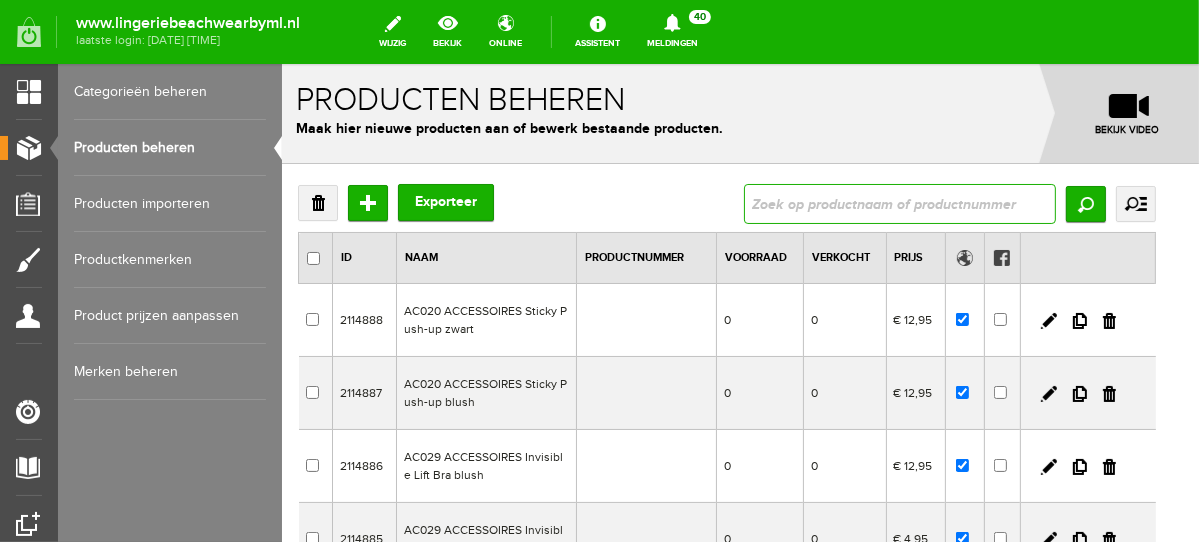 click at bounding box center [899, 203] 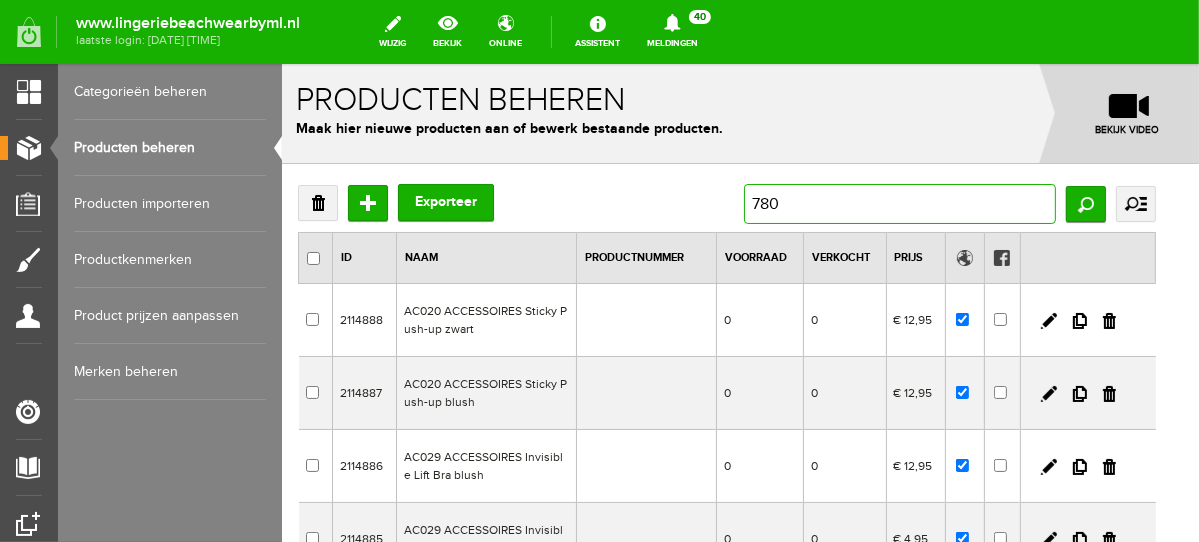 type on "7800" 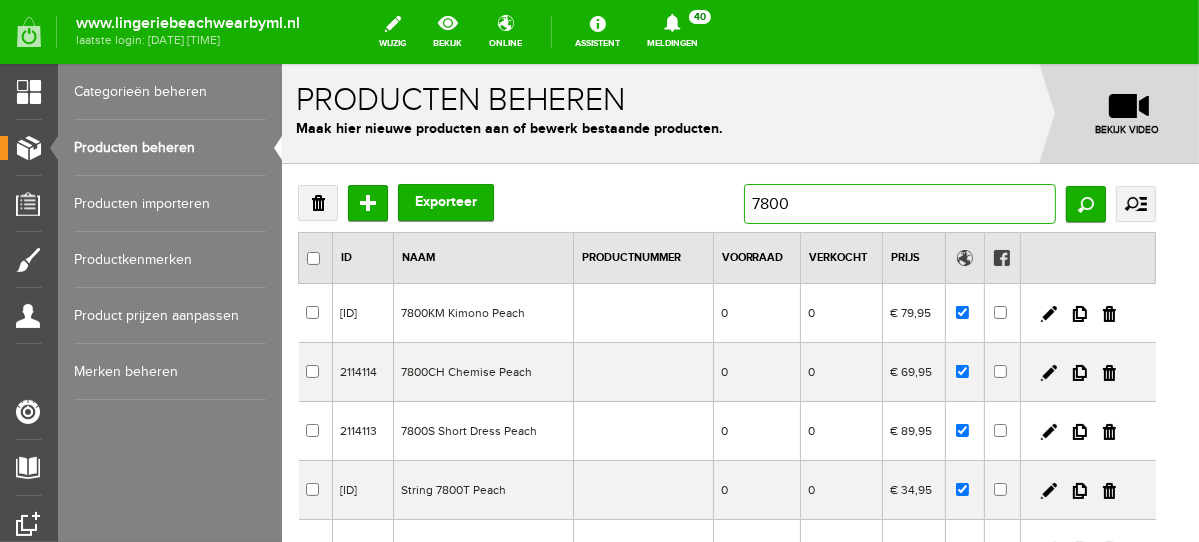 click on "7800" at bounding box center (899, 203) 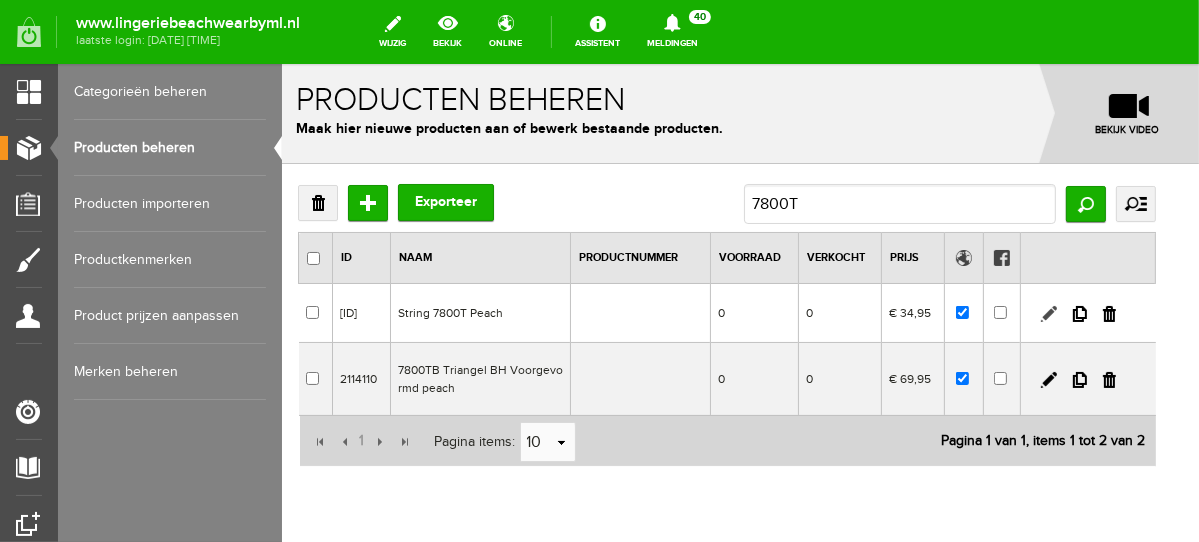 click at bounding box center [1048, 313] 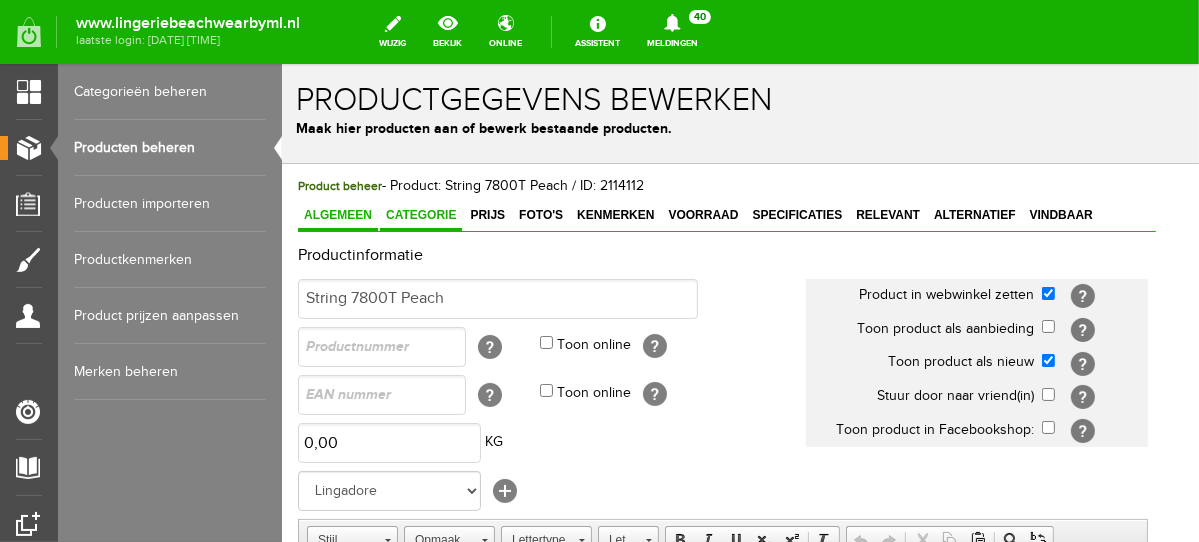 scroll, scrollTop: 0, scrollLeft: 0, axis: both 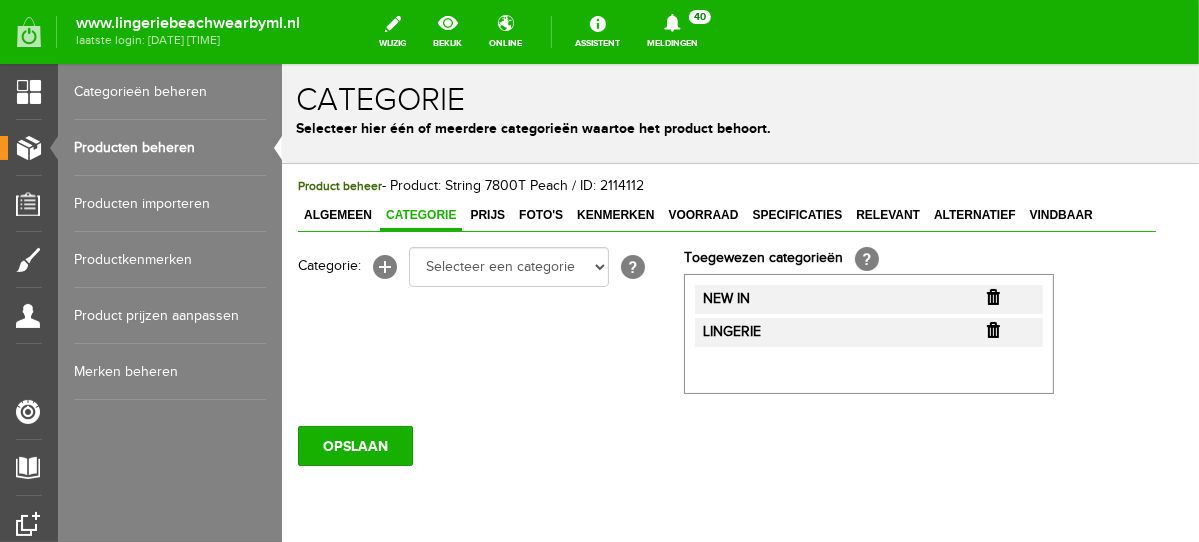 click at bounding box center (992, 296) 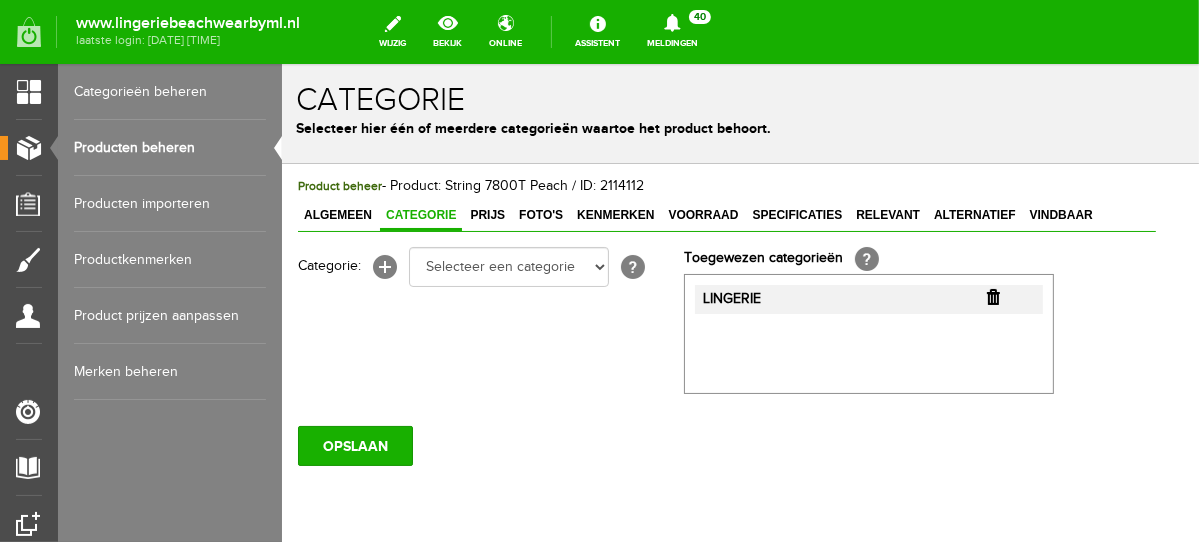 click at bounding box center [992, 296] 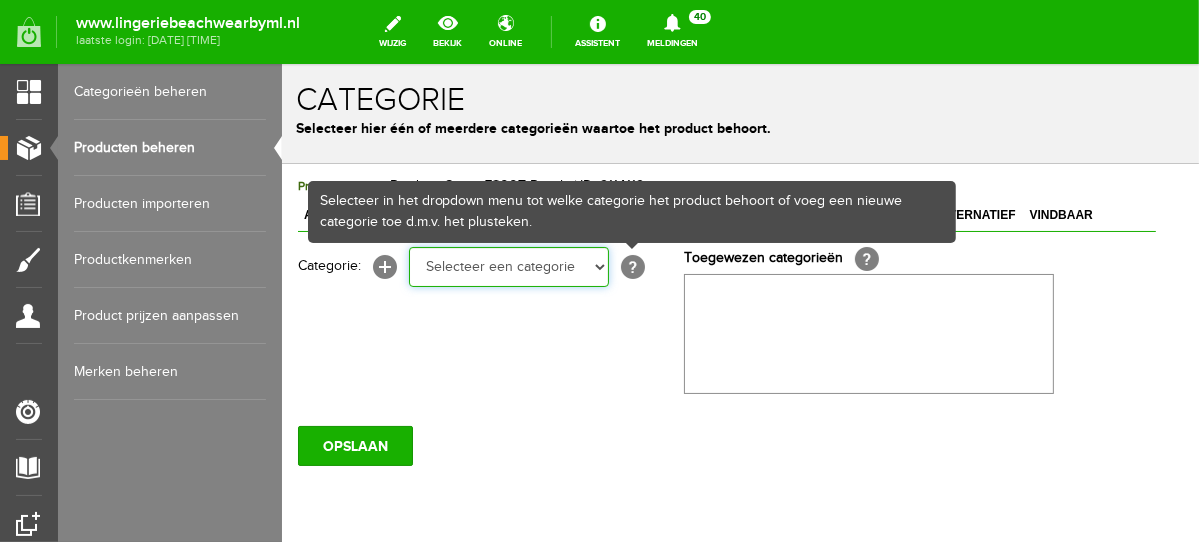 click on "Selecteer een categorie
NEW IN
LINGERIE
NACHTMODE
HOMEWEAR
BADMODE
BODY
BEACH
Bikinitop moulded (niet voorgev.)
Bikinitop voorgevormd
Shorty
Badpakken
Strandaccessoires
Rio slip
Slip
Hoge slip
Niet voorgevormd
Voorgevormd
One Shoulder
Push Up
Bandeau
Halter
Triangel
LINGERIE
SUMMER COLOURS
BH ZONDER BEUGEL
PLUSSIZE
STRAPLESS
SEXY
STRAPLESS
BASICS
HOMEWEAR
JUMPSUITS
BADJASSEN
NACHTMODE
PYJAMA SETS
PYJAMA JURKEN
KIMONO'S
SLIPDRESSES
SATIJNEN PYAMA
HEREN
SHAPEWEAR
BODY'S
ACCESSOIRES
PANTY'S
SPORT
SALE BEACH
SALE LINGERIE
D Cup" at bounding box center (508, 266) 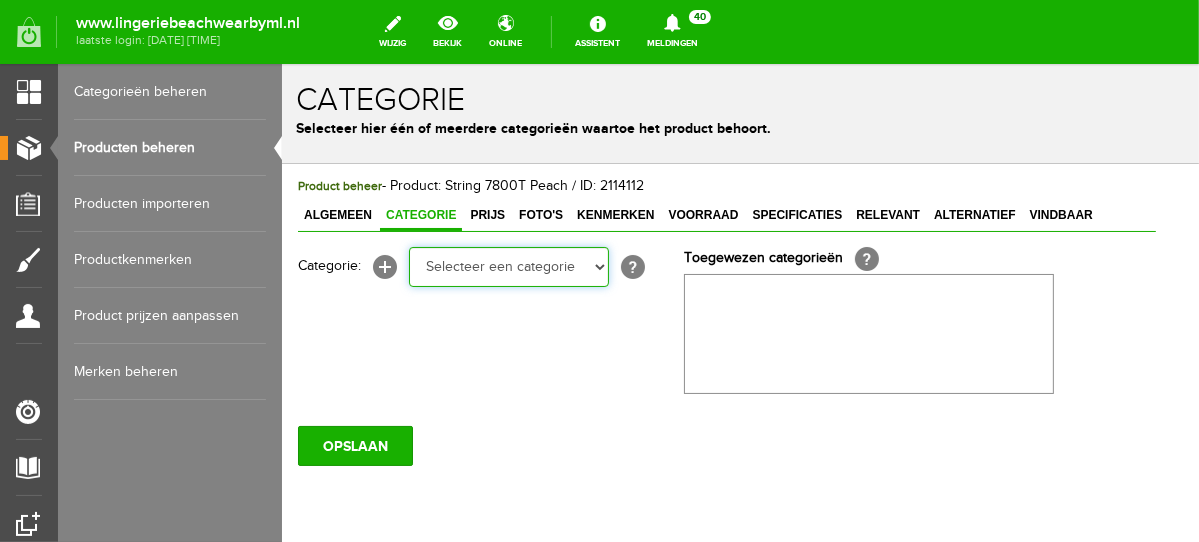 select on "281745" 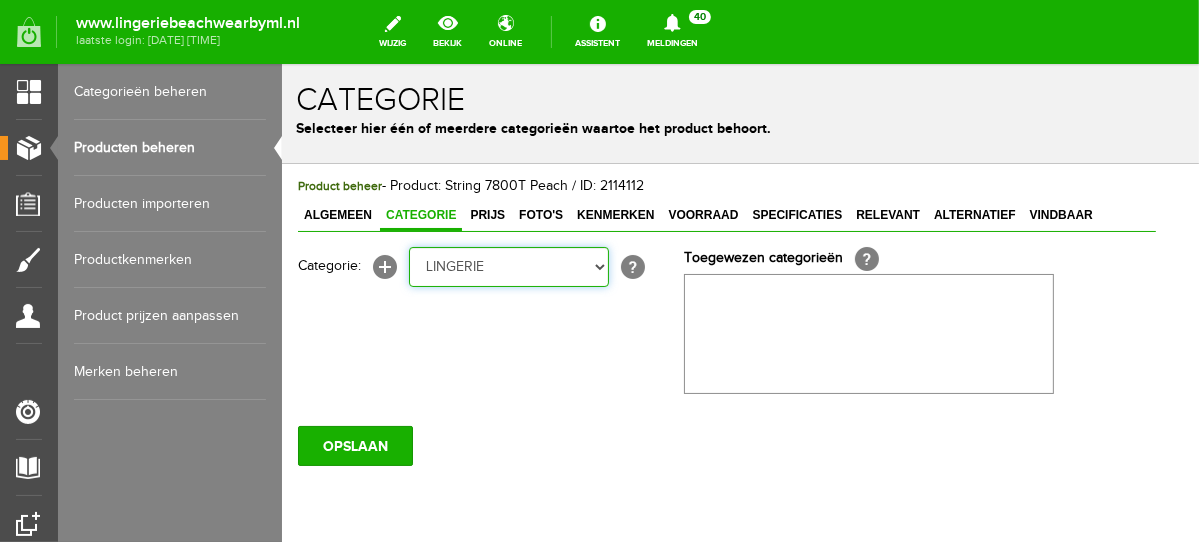 click on "Selecteer een categorie
NEW IN
LINGERIE
NACHTMODE
HOMEWEAR
BADMODE
BODY
BEACH
Bikinitop moulded (niet voorgev.)
Bikinitop voorgevormd
Shorty
Badpakken
Strandaccessoires
Rio slip
Slip
Hoge slip
Niet voorgevormd
Voorgevormd
One Shoulder
Push Up
Bandeau
Halter
Triangel
LINGERIE
SUMMER COLOURS
BH ZONDER BEUGEL
PLUSSIZE
STRAPLESS
SEXY
STRAPLESS
BASICS
HOMEWEAR
JUMPSUITS
BADJASSEN
NACHTMODE
PYJAMA SETS
PYJAMA JURKEN
KIMONO'S
SLIPDRESSES
SATIJNEN PYAMA
HEREN
SHAPEWEAR
BODY'S
ACCESSOIRES
PANTY'S
SPORT
SALE BEACH
SALE LINGERIE
D Cup" at bounding box center [508, 266] 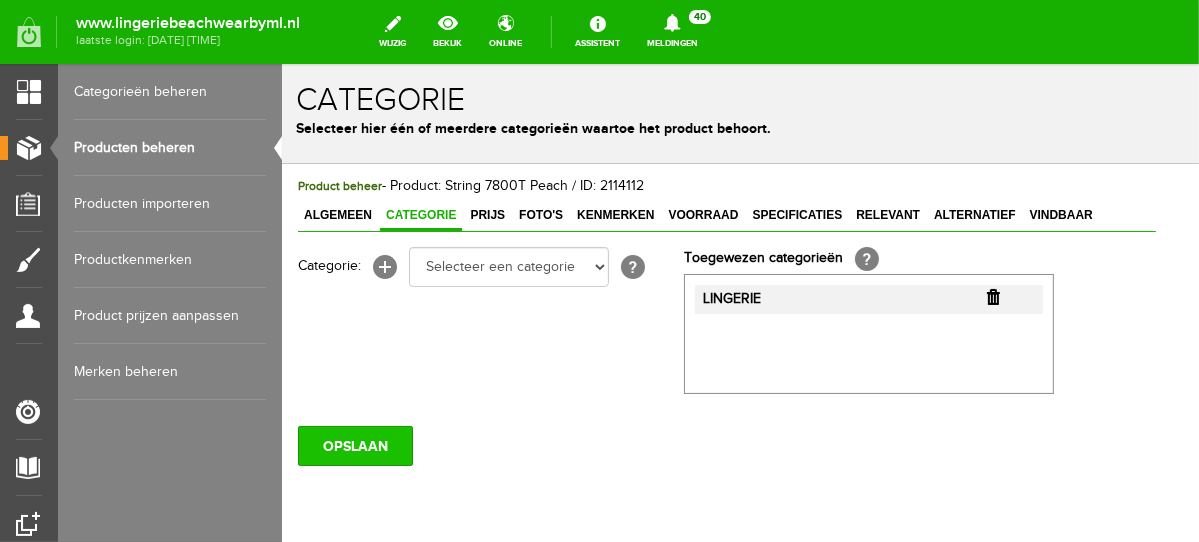 click on "OPSLAAN" at bounding box center (354, 445) 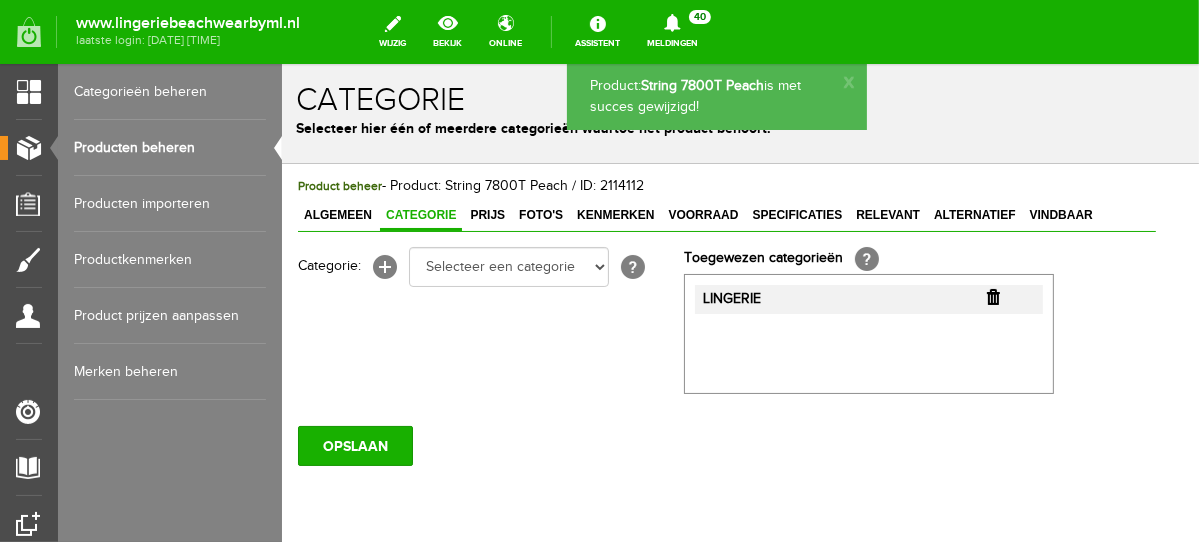 scroll, scrollTop: 0, scrollLeft: 0, axis: both 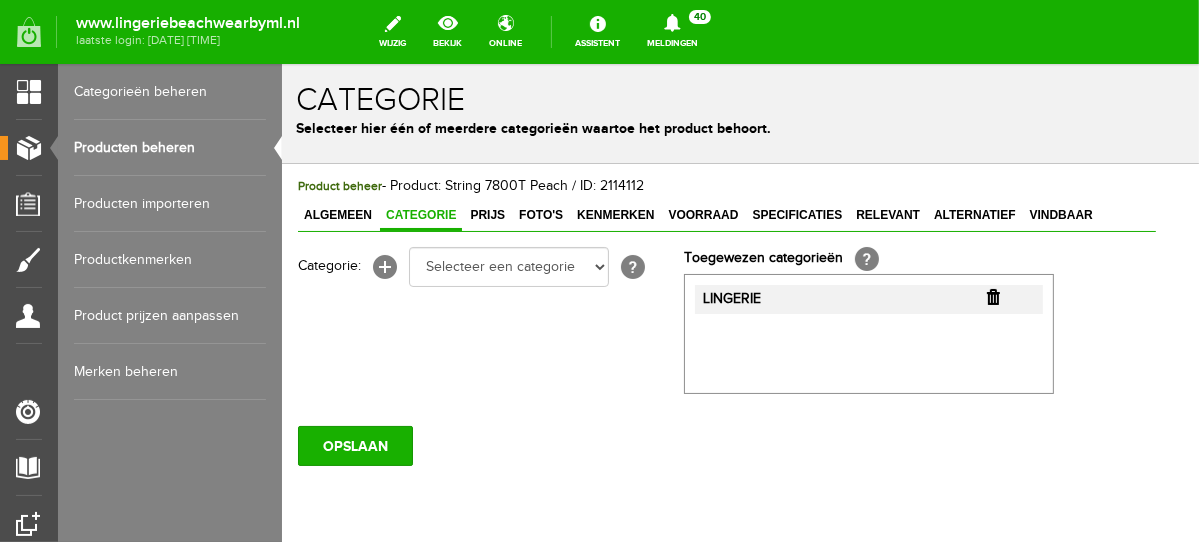 click at bounding box center (992, 296) 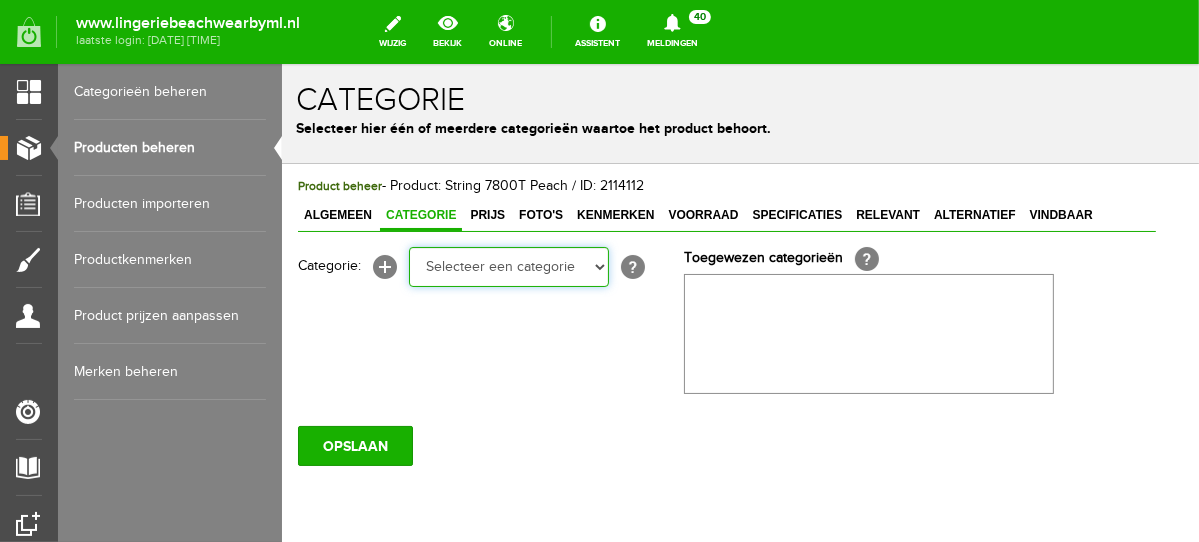 click on "Selecteer een categorie
NEW IN
LINGERIE
NACHTMODE
HOMEWEAR
BADMODE
BODY
BEACH
Bikinitop moulded (niet voorgev.)
Bikinitop voorgevormd
Shorty
Badpakken
Strandaccessoires
Rio slip
Slip
Hoge slip
Niet voorgevormd
Voorgevormd
One Shoulder
Push Up
Bandeau
Halter
Triangel
LINGERIE
SUMMER COLOURS
BH ZONDER BEUGEL
PLUSSIZE
STRAPLESS
SEXY
STRAPLESS
BASICS
HOMEWEAR
JUMPSUITS
BADJASSEN
NACHTMODE
PYJAMA SETS
PYJAMA JURKEN
KIMONO'S
SLIPDRESSES
SATIJNEN PYAMA
HEREN
SHAPEWEAR
BODY'S
ACCESSOIRES
PANTY'S
SPORT
SALE BEACH
SALE LINGERIE
D Cup" at bounding box center (508, 266) 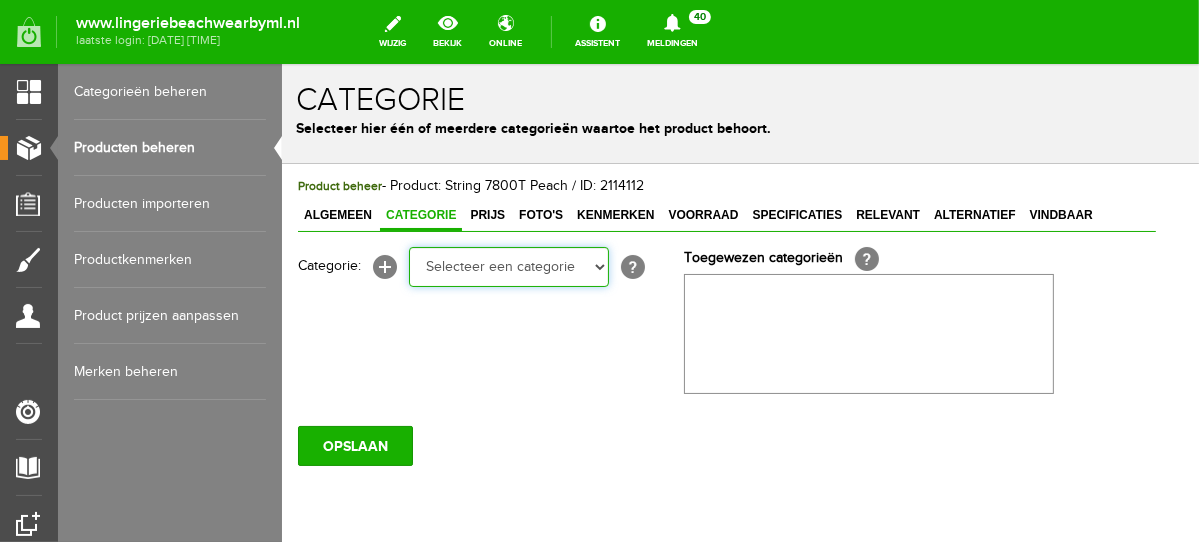 select on "281745" 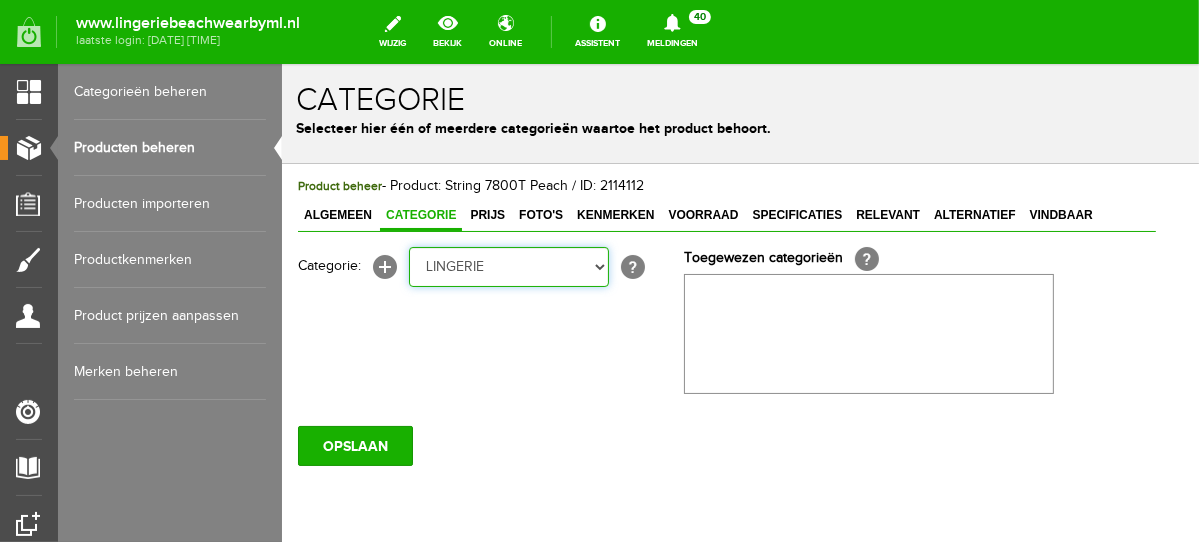 click on "Selecteer een categorie
NEW IN
LINGERIE
NACHTMODE
HOMEWEAR
BADMODE
BODY
BEACH
Bikinitop moulded (niet voorgev.)
Bikinitop voorgevormd
Shorty
Badpakken
Strandaccessoires
Rio slip
Slip
Hoge slip
Niet voorgevormd
Voorgevormd
One Shoulder
Push Up
Bandeau
Halter
Triangel
LINGERIE
SUMMER COLOURS
BH ZONDER BEUGEL
PLUSSIZE
STRAPLESS
SEXY
STRAPLESS
BASICS
HOMEWEAR
JUMPSUITS
BADJASSEN
NACHTMODE
PYJAMA SETS
PYJAMA JURKEN
KIMONO'S
SLIPDRESSES
SATIJNEN PYAMA
HEREN
SHAPEWEAR
BODY'S
ACCESSOIRES
PANTY'S
SPORT
SALE BEACH
SALE LINGERIE
D Cup" at bounding box center (508, 266) 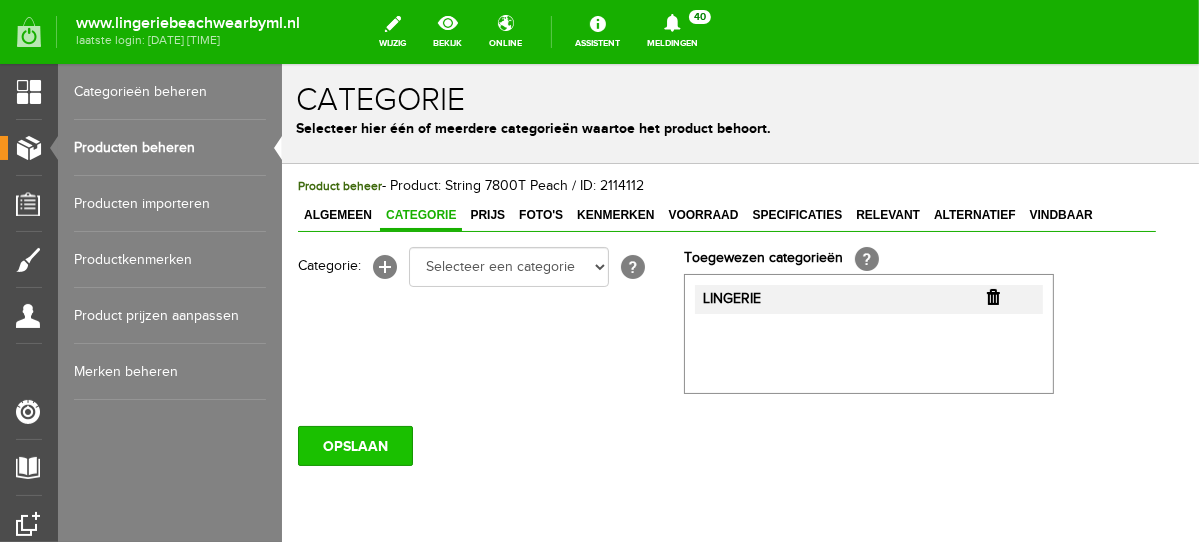 click on "OPSLAAN" at bounding box center (354, 445) 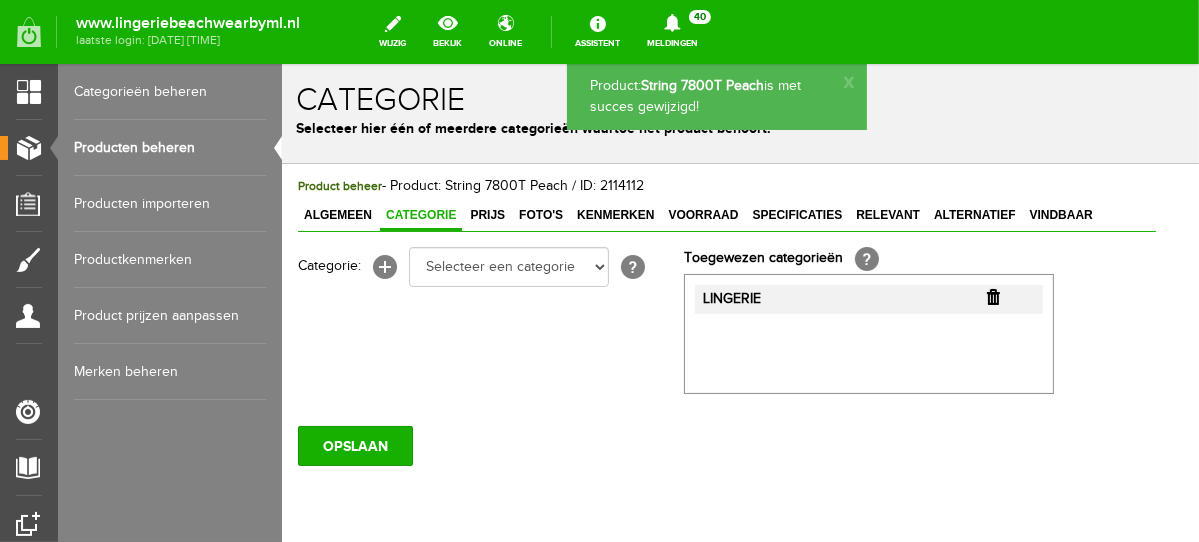 click on "Producten beheren" at bounding box center (170, 148) 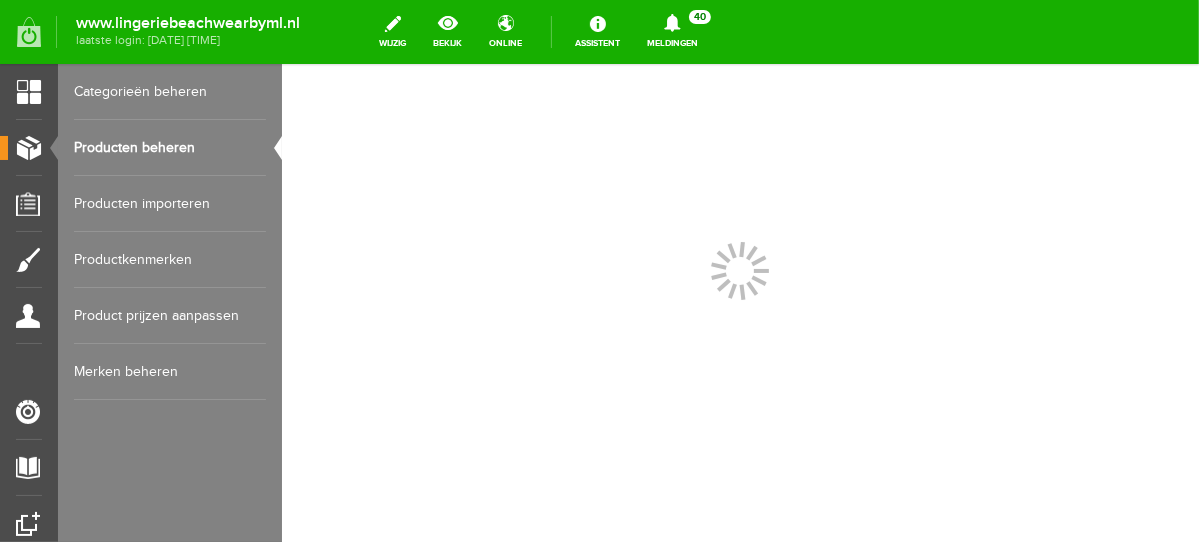 scroll, scrollTop: 0, scrollLeft: 0, axis: both 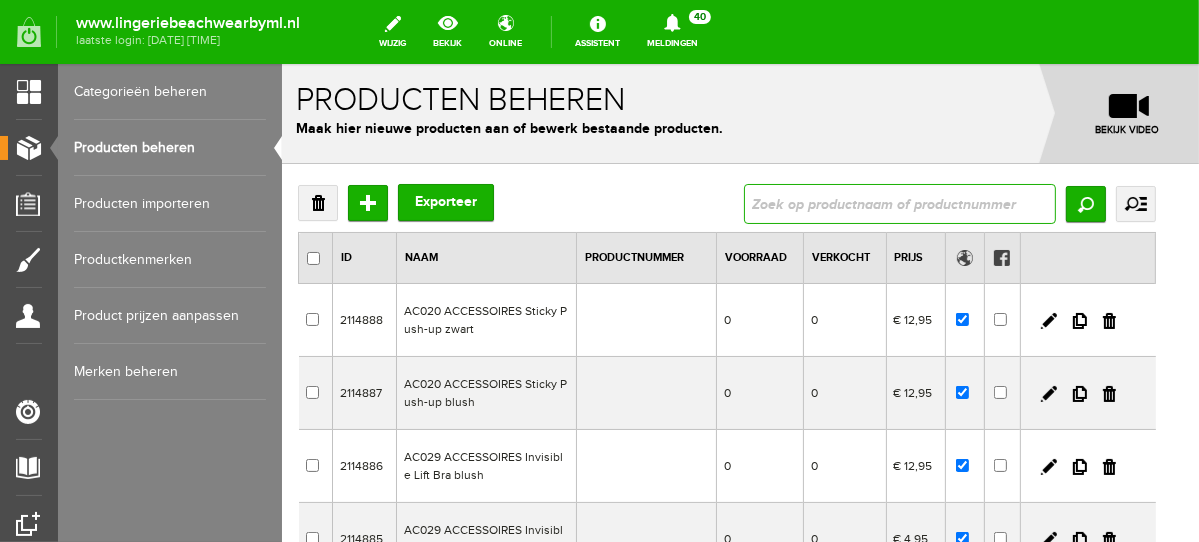 click at bounding box center [899, 203] 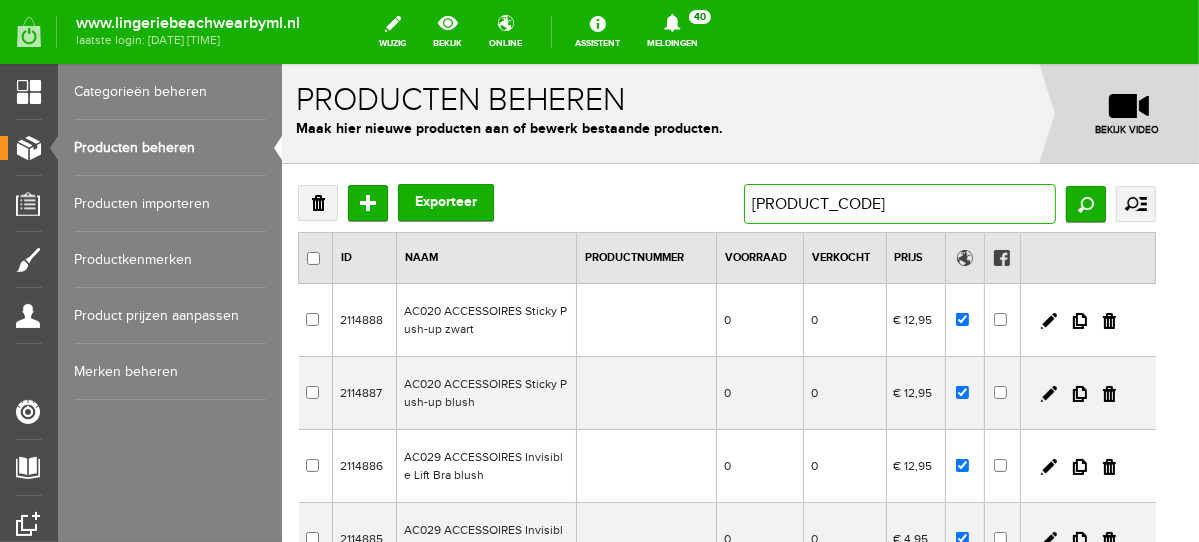 type on "7800sh" 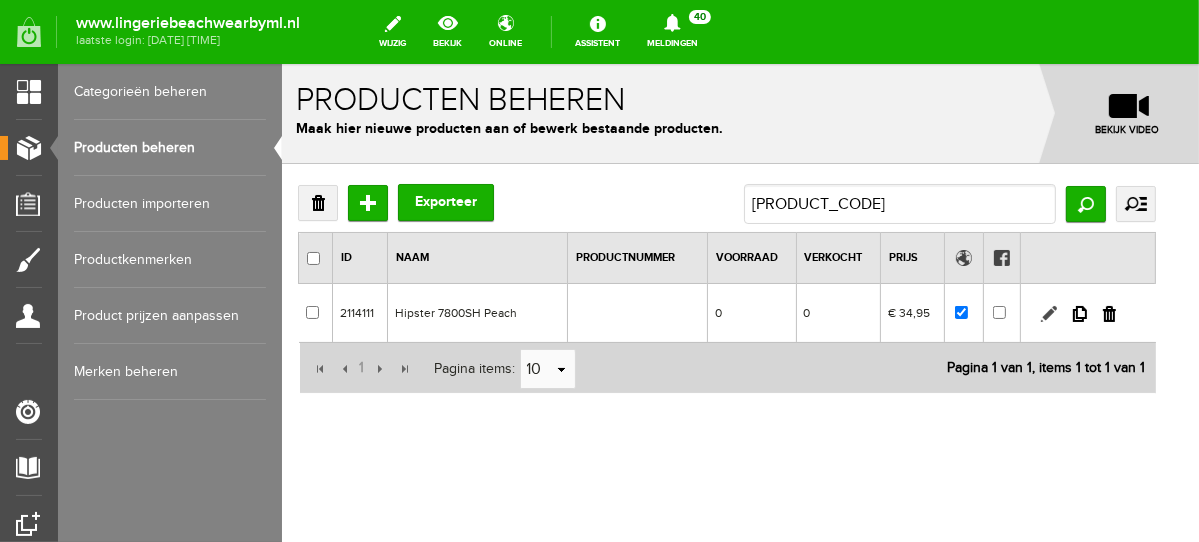 click at bounding box center (1048, 313) 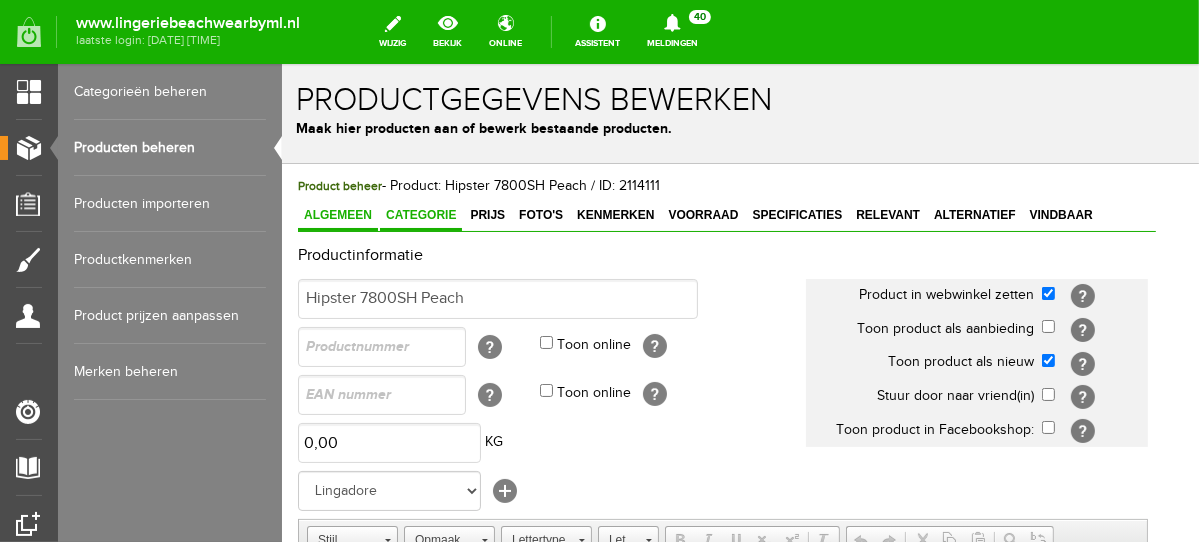 click on "Categorie" at bounding box center [420, 215] 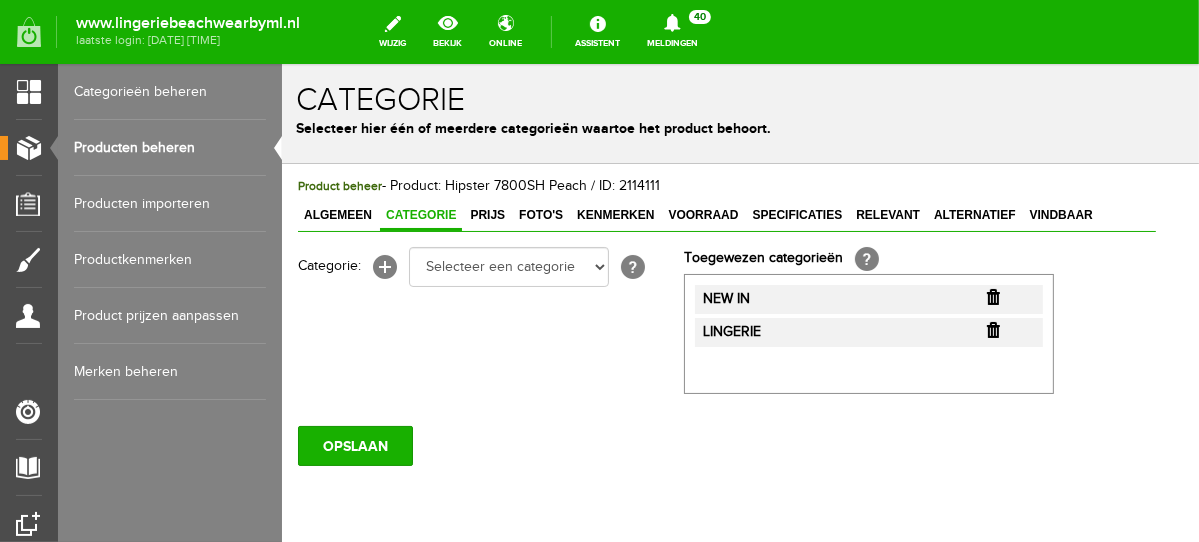 click at bounding box center [992, 296] 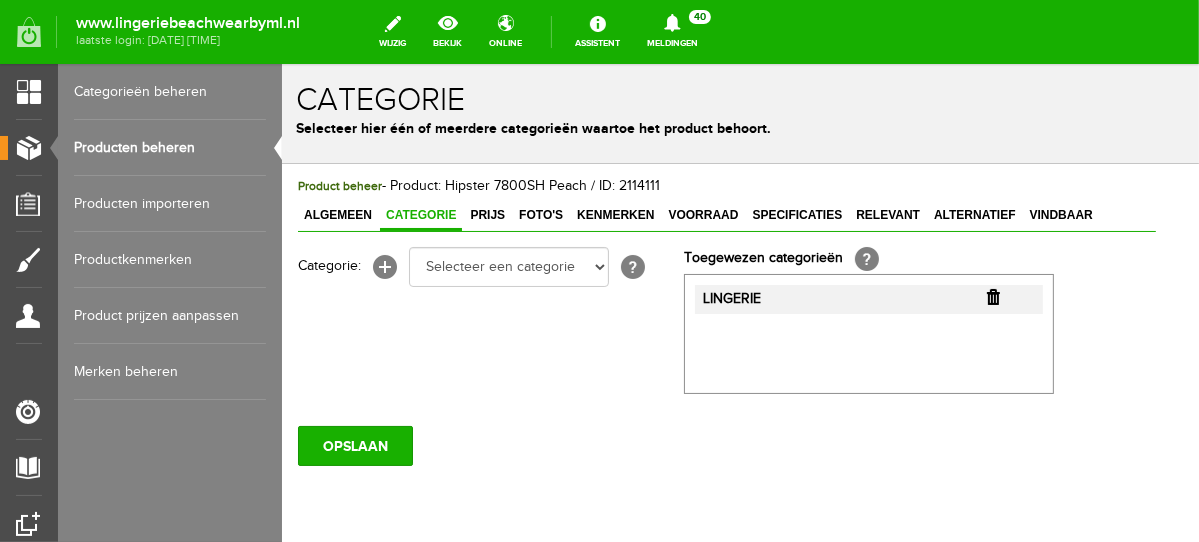 click at bounding box center (992, 296) 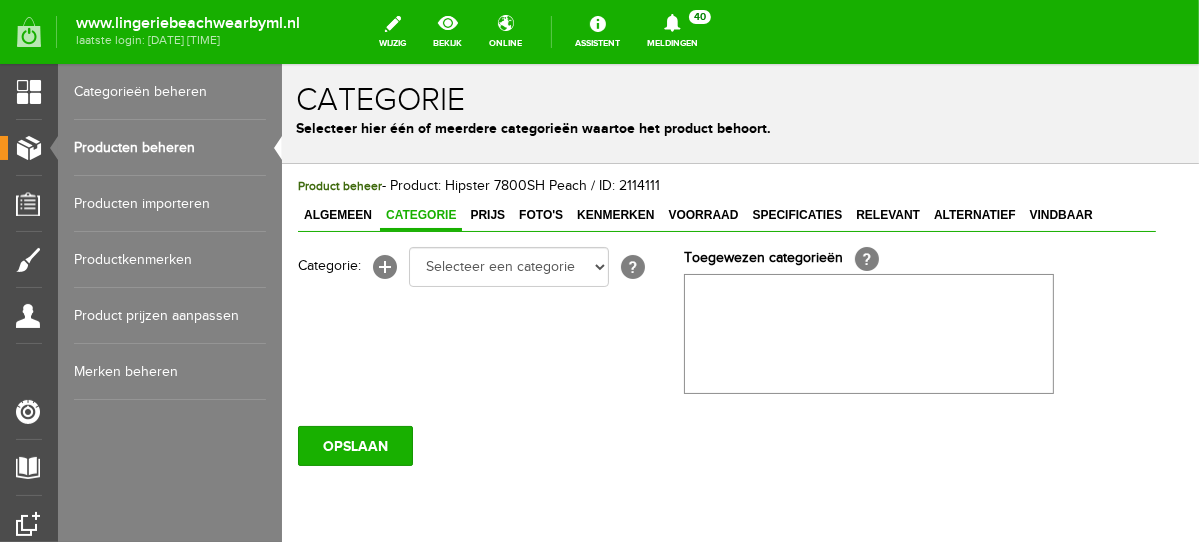 click on "Categorie:   [+]
Selecteer een categorie
NEW IN
LINGERIE
NACHTMODE
HOMEWEAR
BADMODE
BODY
BEACH
Bikinitop moulded (niet voorgev.)
Bikinitop voorgevormd
Shorty
Badpakken
Strandaccessoires
Rio slip
Slip
Hoge slip
Niet voorgevormd
Voorgevormd
One Shoulder
Push Up
Bandeau
Halter
Triangel
LINGERIE
SUMMER COLOURS
BH ZONDER BEUGEL
PLUSSIZE
STRAPLESS
SEXY
STRAPLESS
BASICS
HOMEWEAR
JUMPSUITS
BADJASSEN
NACHTMODE
PYJAMA SETS
PYJAMA JURKEN
KIMONO'S
SLIPDRESSES
SATIJNEN PYAMA
HEREN
SHAPEWEAR
BODY'S
ACCESSOIRES
PANTY'S
SPORT
SALE BEACH
SALE LINGERIE
D Cup
[?]" at bounding box center (490, 266) 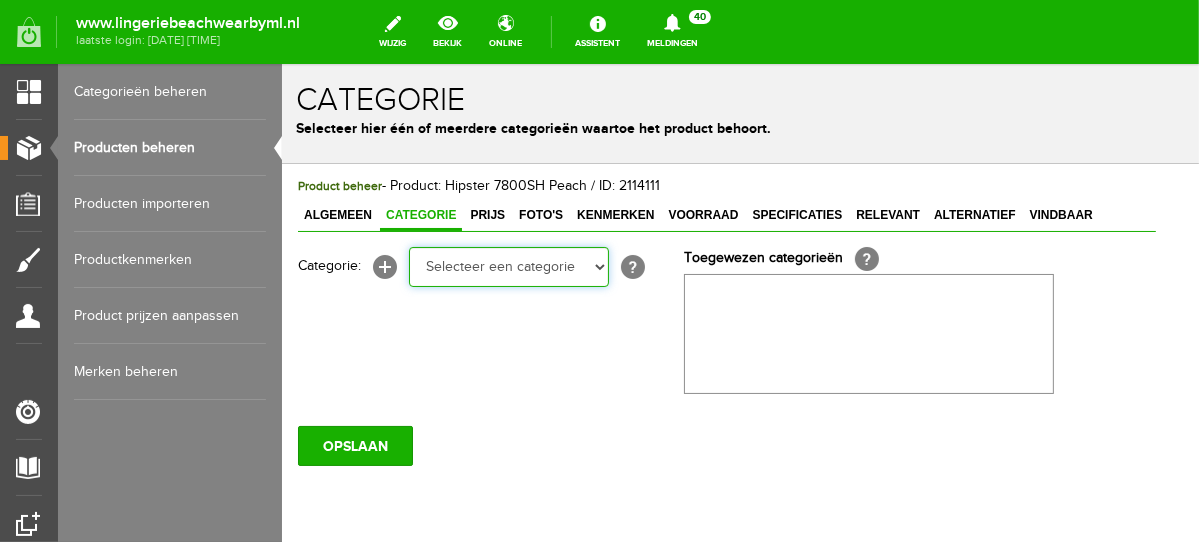 click on "Selecteer een categorie
NEW IN
LINGERIE
NACHTMODE
HOMEWEAR
BADMODE
BODY
BEACH
Bikinitop moulded (niet voorgev.)
Bikinitop voorgevormd
Shorty
Badpakken
Strandaccessoires
Rio slip
Slip
Hoge slip
Niet voorgevormd
Voorgevormd
One Shoulder
Push Up
Bandeau
Halter
Triangel
LINGERIE
SUMMER COLOURS
BH ZONDER BEUGEL
PLUSSIZE
STRAPLESS
SEXY
STRAPLESS
BASICS
HOMEWEAR
JUMPSUITS
BADJASSEN
NACHTMODE
PYJAMA SETS
PYJAMA JURKEN
KIMONO'S
SLIPDRESSES
SATIJNEN PYAMA
HEREN
SHAPEWEAR
BODY'S
ACCESSOIRES
PANTY'S
SPORT
SALE BEACH
SALE LINGERIE
D Cup" at bounding box center [508, 266] 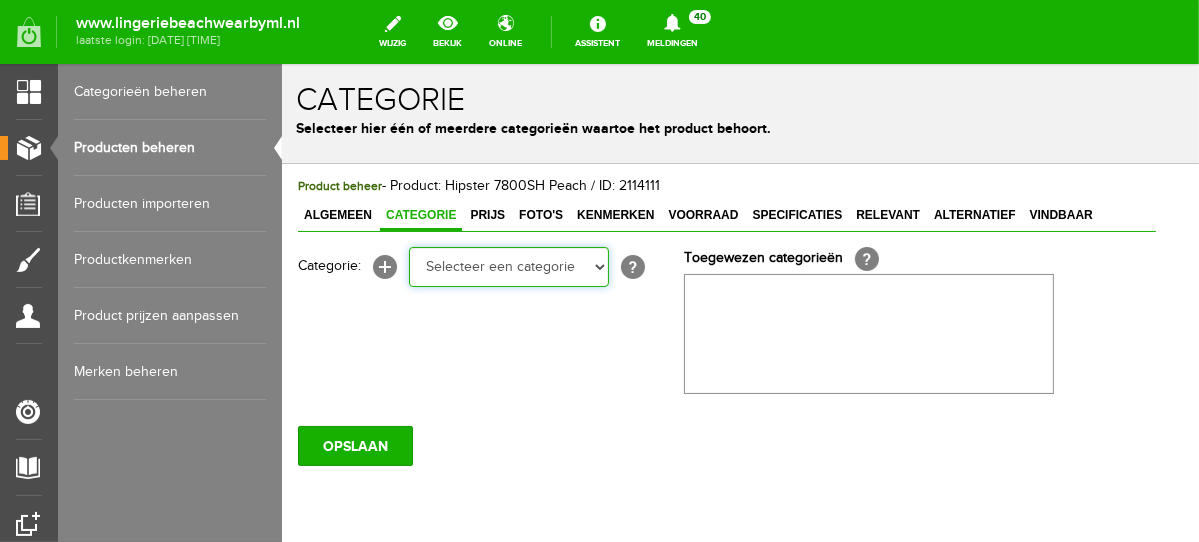 select on "281745" 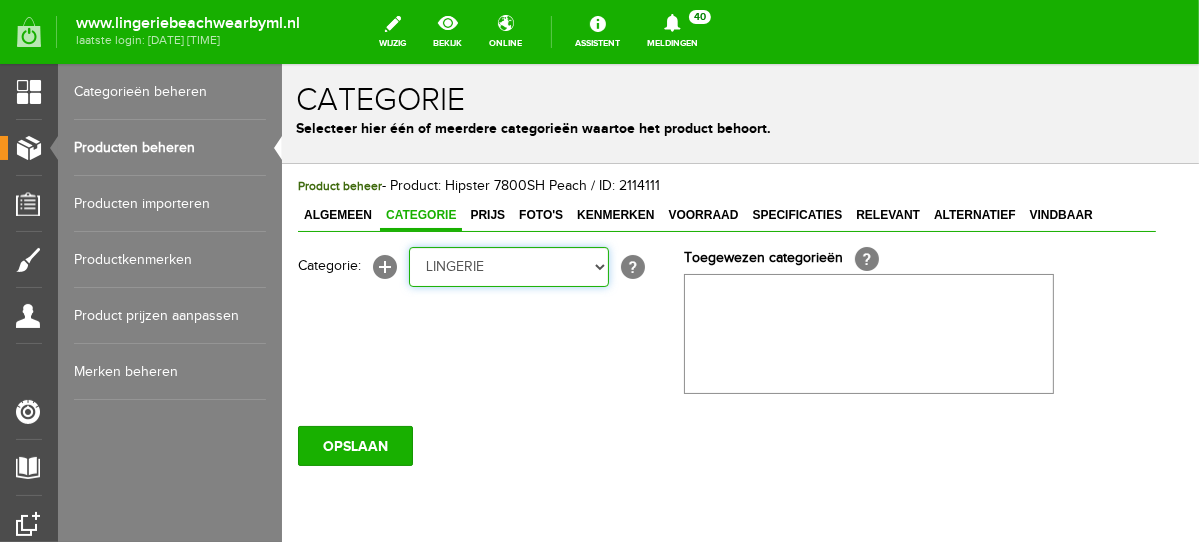 click on "Selecteer een categorie
NEW IN
LINGERIE
NACHTMODE
HOMEWEAR
BADMODE
BODY
BEACH
Bikinitop moulded (niet voorgev.)
Bikinitop voorgevormd
Shorty
Badpakken
Strandaccessoires
Rio slip
Slip
Hoge slip
Niet voorgevormd
Voorgevormd
One Shoulder
Push Up
Bandeau
Halter
Triangel
LINGERIE
SUMMER COLOURS
BH ZONDER BEUGEL
PLUSSIZE
STRAPLESS
SEXY
STRAPLESS
BASICS
HOMEWEAR
JUMPSUITS
BADJASSEN
NACHTMODE
PYJAMA SETS
PYJAMA JURKEN
KIMONO'S
SLIPDRESSES
SATIJNEN PYAMA
HEREN
SHAPEWEAR
BODY'S
ACCESSOIRES
PANTY'S
SPORT
SALE BEACH
SALE LINGERIE
D Cup" at bounding box center [508, 266] 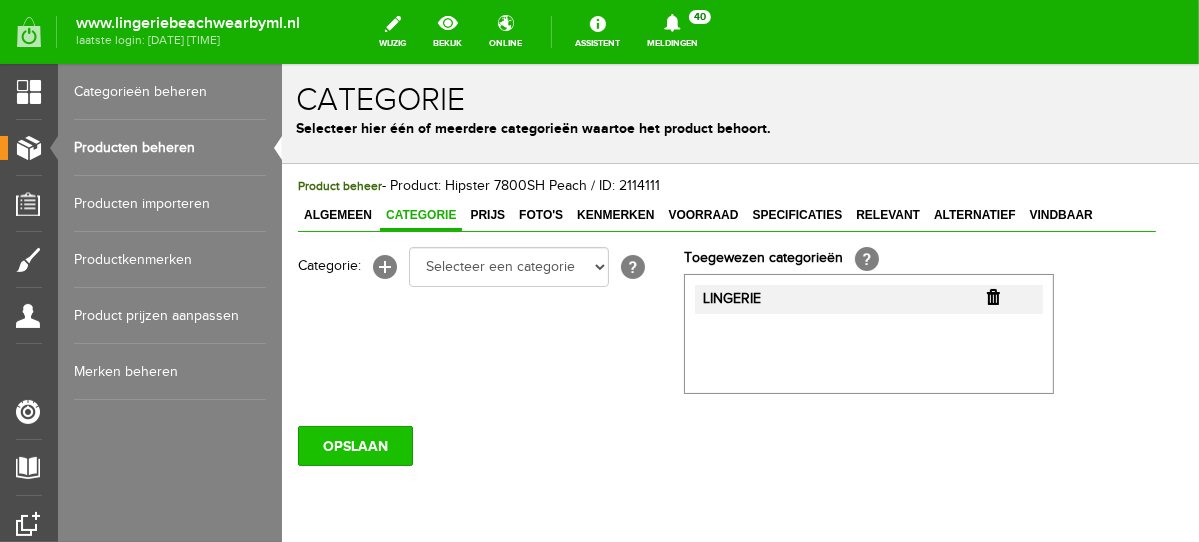 click on "OPSLAAN" at bounding box center (354, 445) 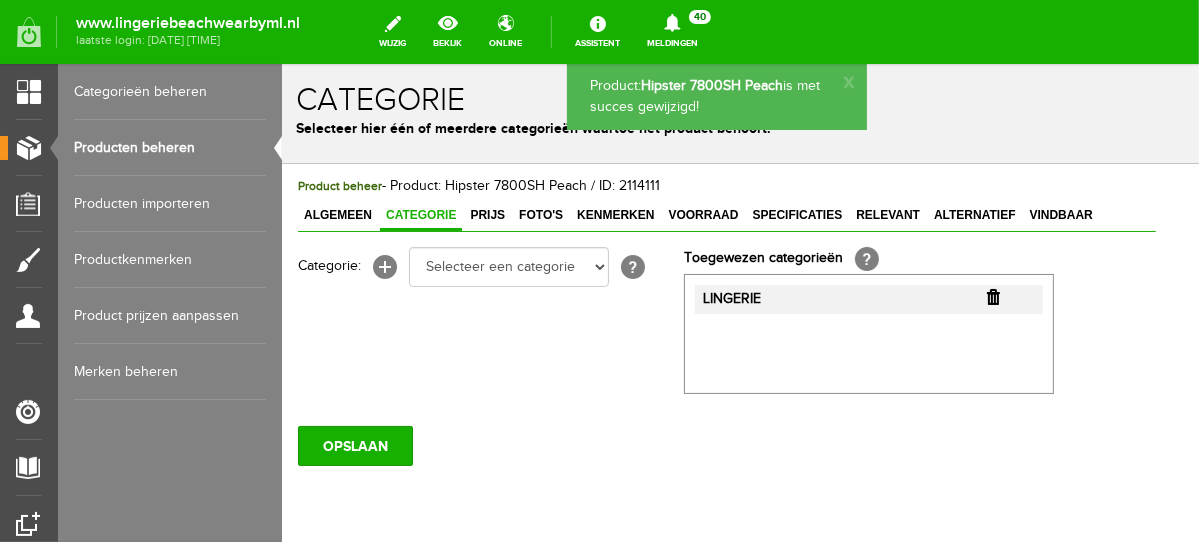 scroll, scrollTop: 0, scrollLeft: 0, axis: both 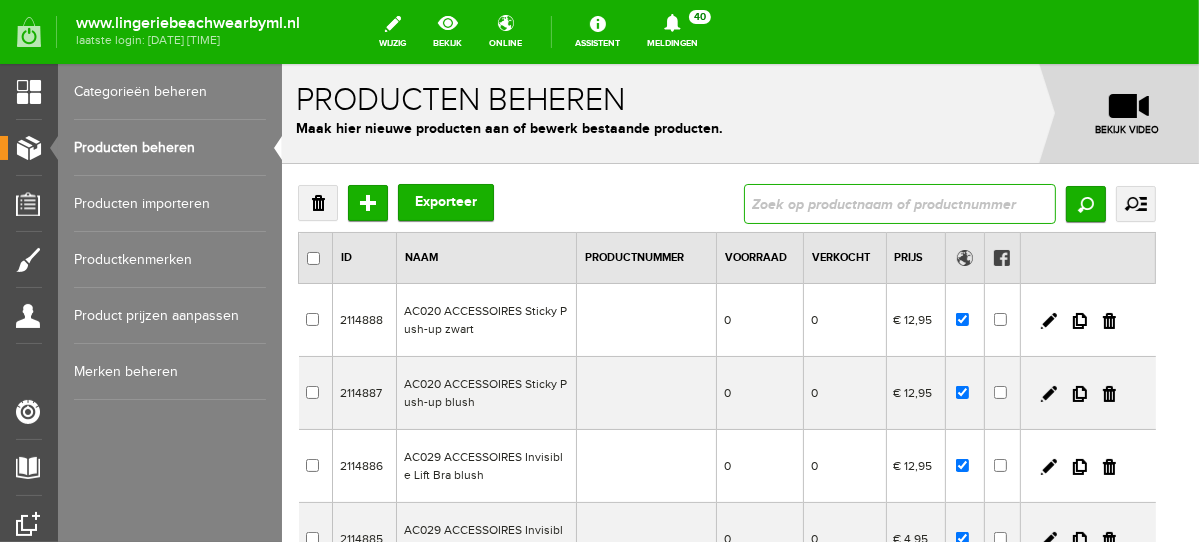 click at bounding box center [899, 203] 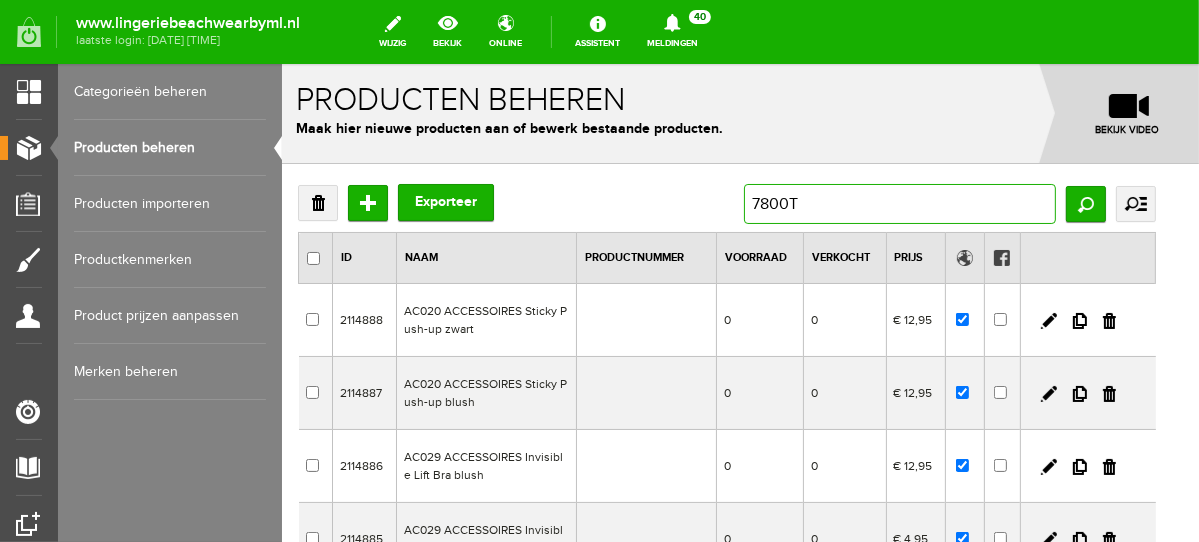 type on "7800TB" 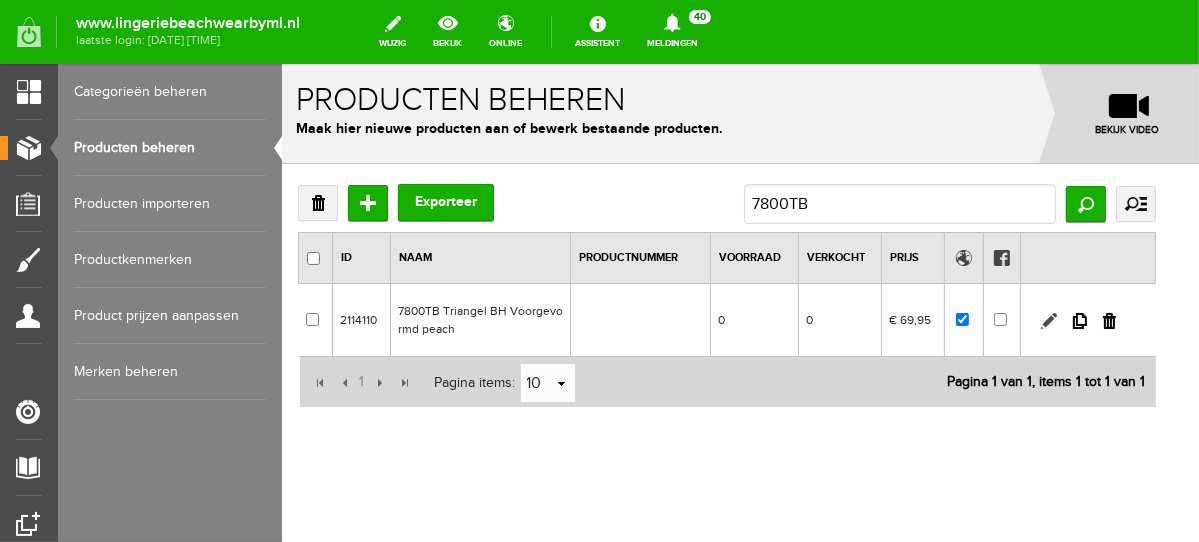 click at bounding box center [1048, 320] 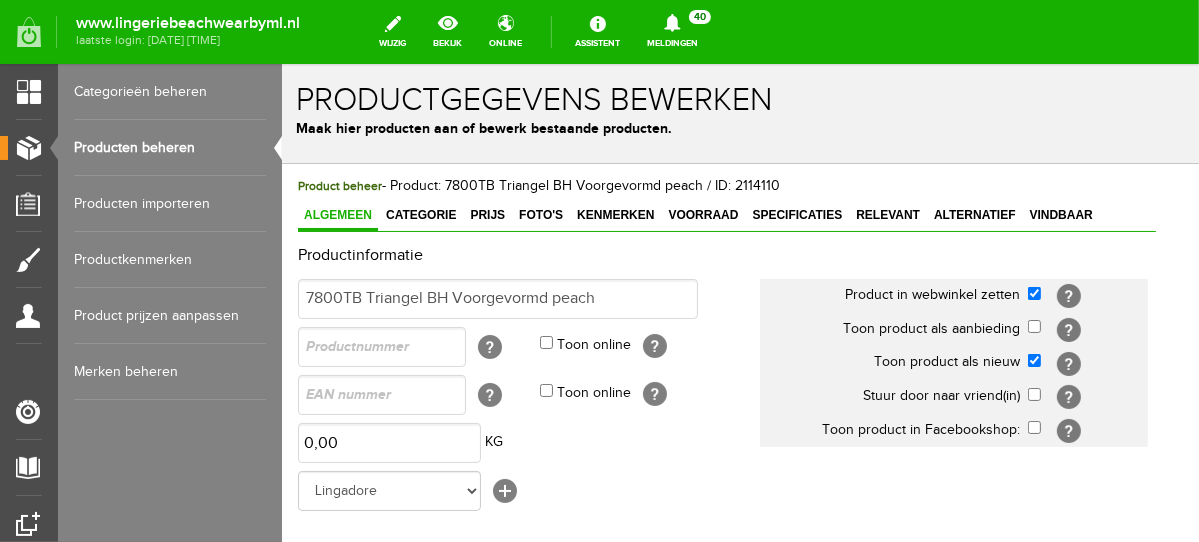 scroll, scrollTop: 0, scrollLeft: 0, axis: both 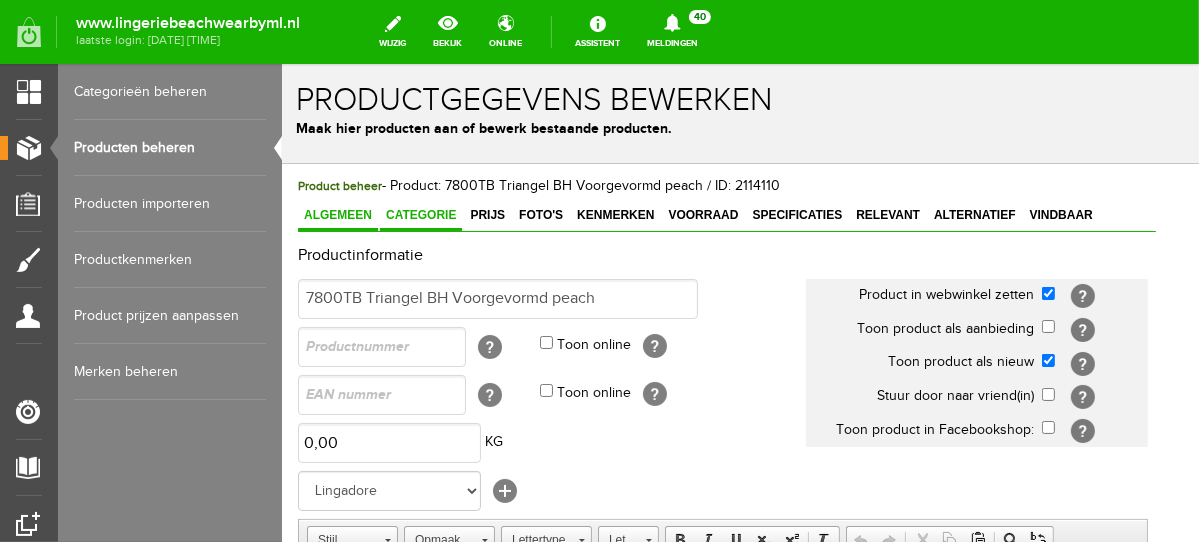 click on "Categorie" at bounding box center [420, 215] 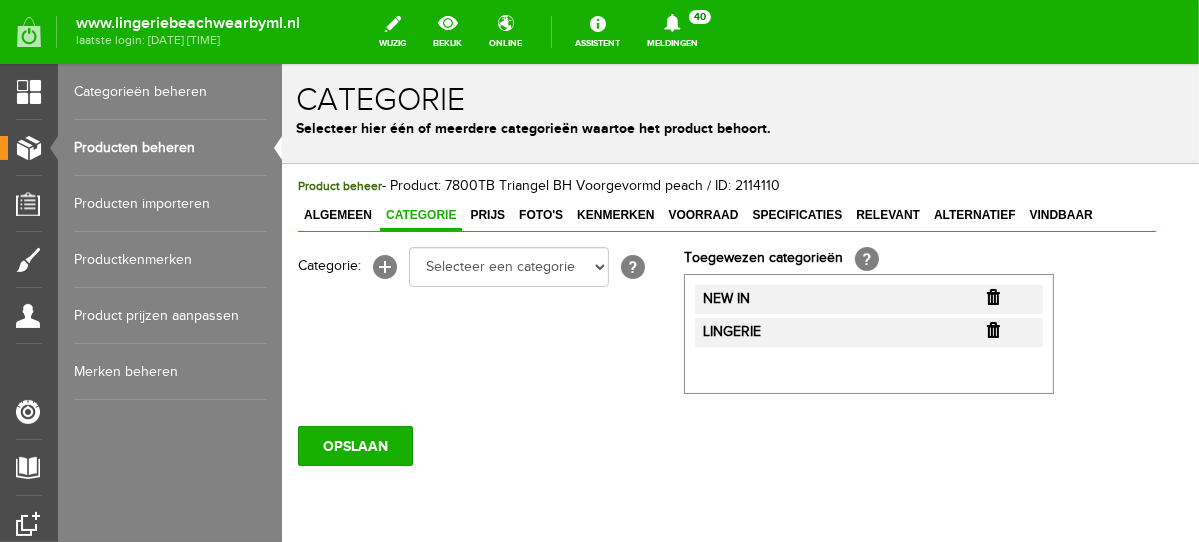 click at bounding box center [992, 296] 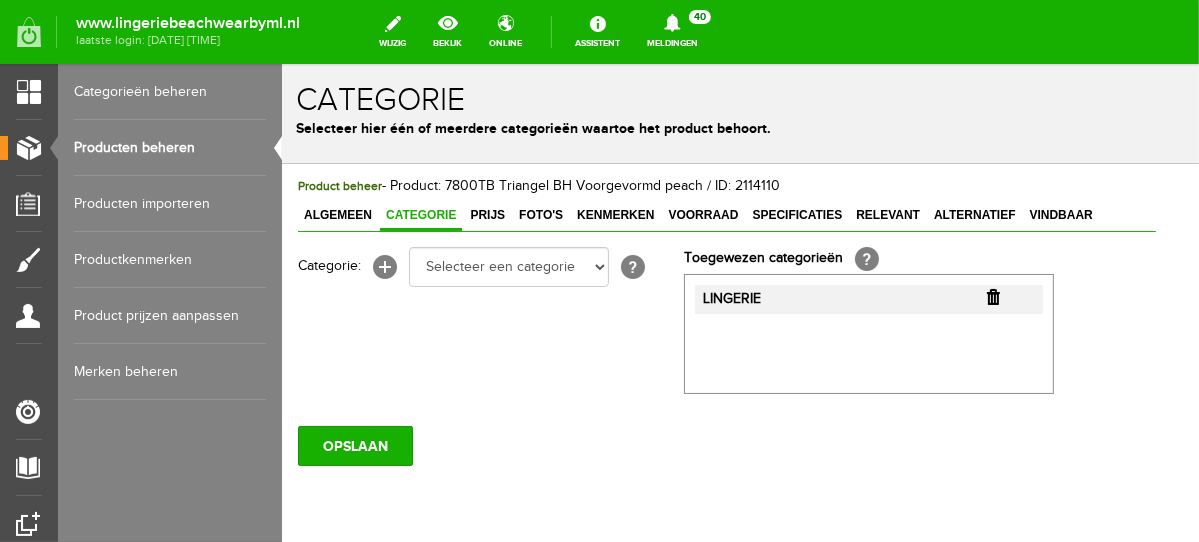 click at bounding box center [992, 296] 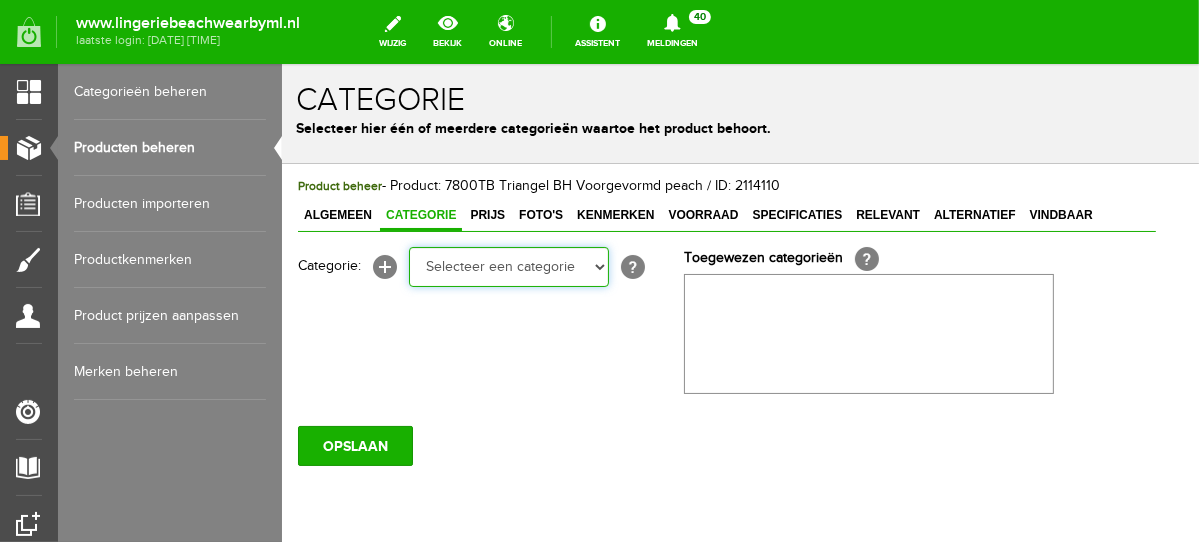 click on "Selecteer een categorie
NEW IN
LINGERIE
NACHTMODE
HOMEWEAR
BADMODE
BODY
BEACH
Bikinitop moulded (niet voorgev.)
Bikinitop voorgevormd
Shorty
Badpakken
Strandaccessoires
Rio slip
Slip
Hoge slip
Niet voorgevormd
Voorgevormd
One Shoulder
Push Up
Bandeau
Halter
Triangel
LINGERIE
SUMMER COLOURS
BH ZONDER BEUGEL
PLUSSIZE
STRAPLESS
SEXY
STRAPLESS
BASICS
HOMEWEAR
JUMPSUITS
BADJASSEN
NACHTMODE
PYJAMA SETS
PYJAMA JURKEN
KIMONO'S
SLIPDRESSES
SATIJNEN PYAMA
HEREN
SHAPEWEAR
BODY'S
ACCESSOIRES
PANTY'S
SPORT
SALE BEACH
SALE LINGERIE
D Cup" at bounding box center (508, 266) 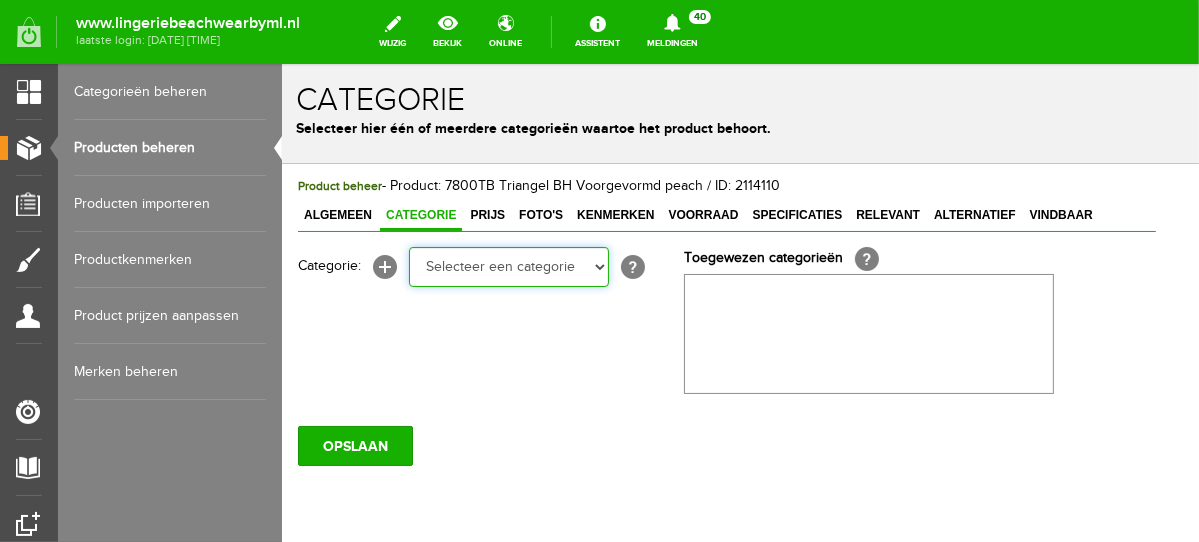 select on "281745" 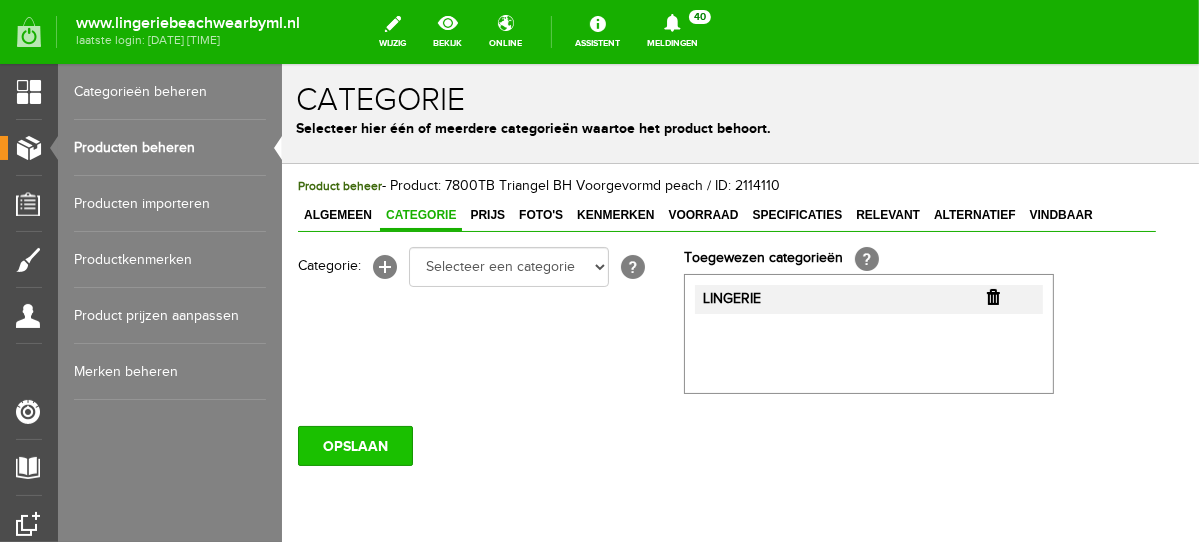 click on "OPSLAAN" at bounding box center (354, 445) 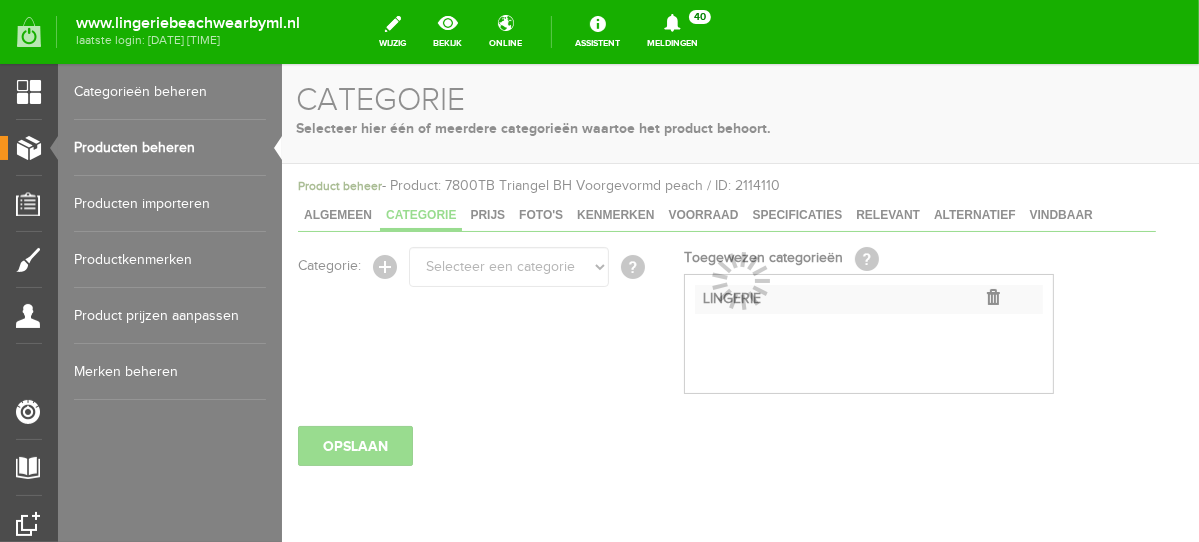 click on "Producten beheren" at bounding box center [170, 148] 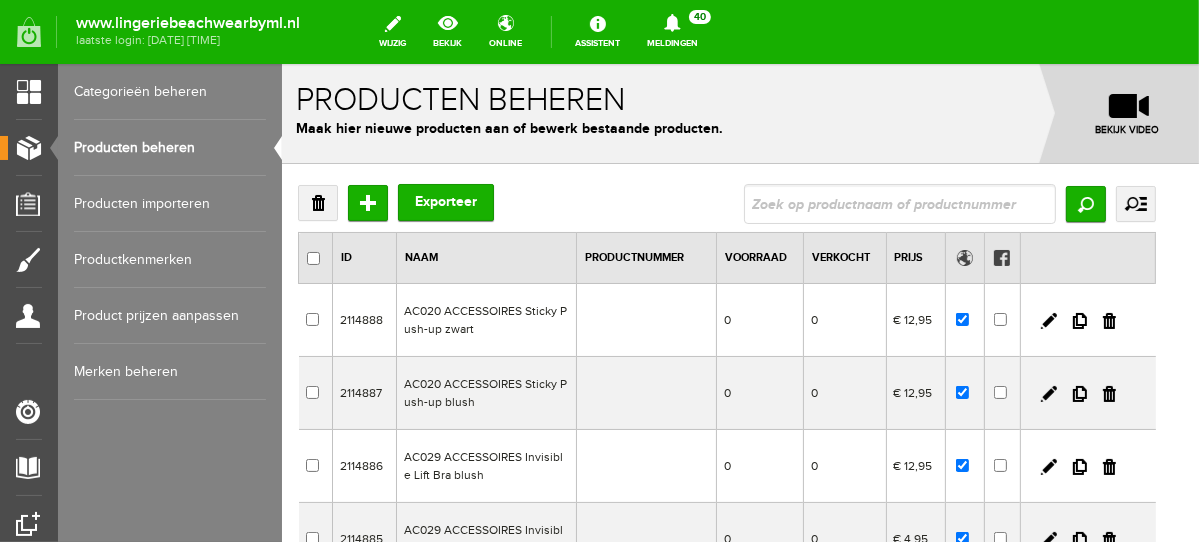 scroll, scrollTop: 0, scrollLeft: 0, axis: both 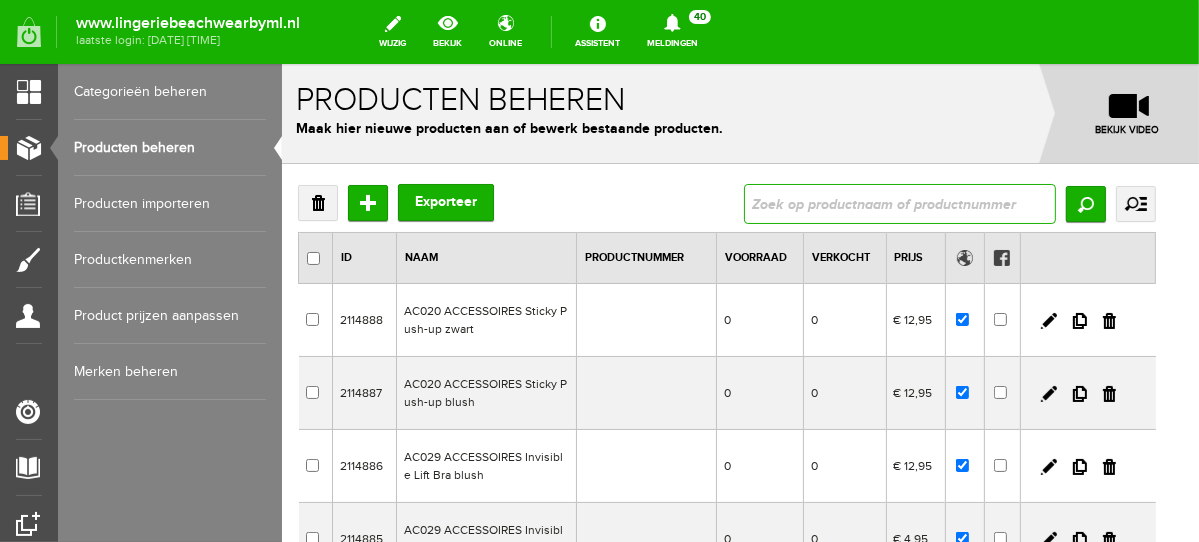 click at bounding box center (899, 203) 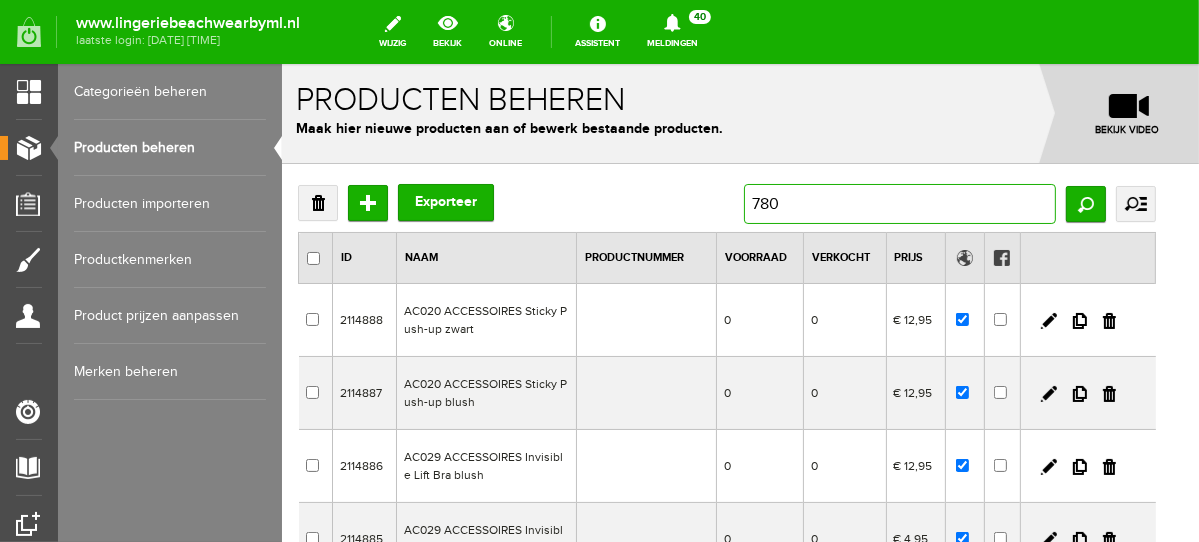 type on "7800" 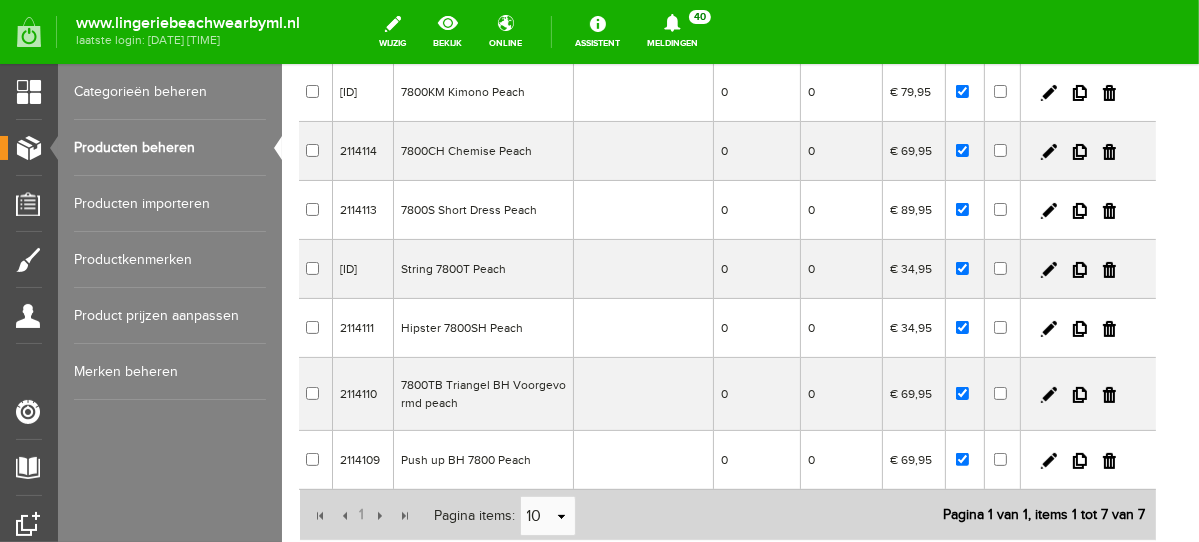 scroll, scrollTop: 222, scrollLeft: 0, axis: vertical 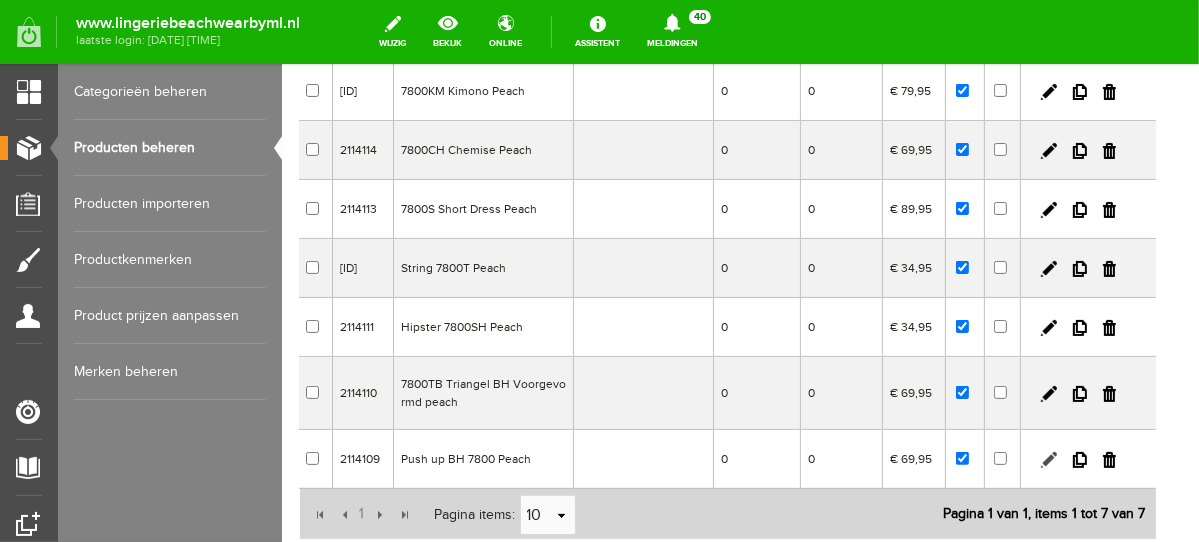 click at bounding box center [1048, 459] 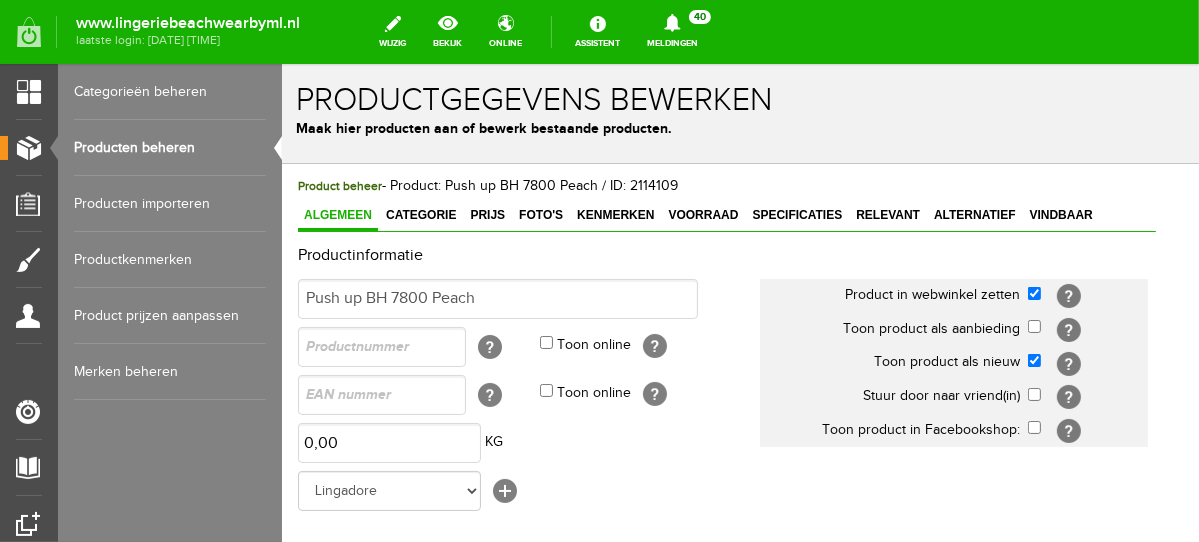 scroll, scrollTop: 0, scrollLeft: 0, axis: both 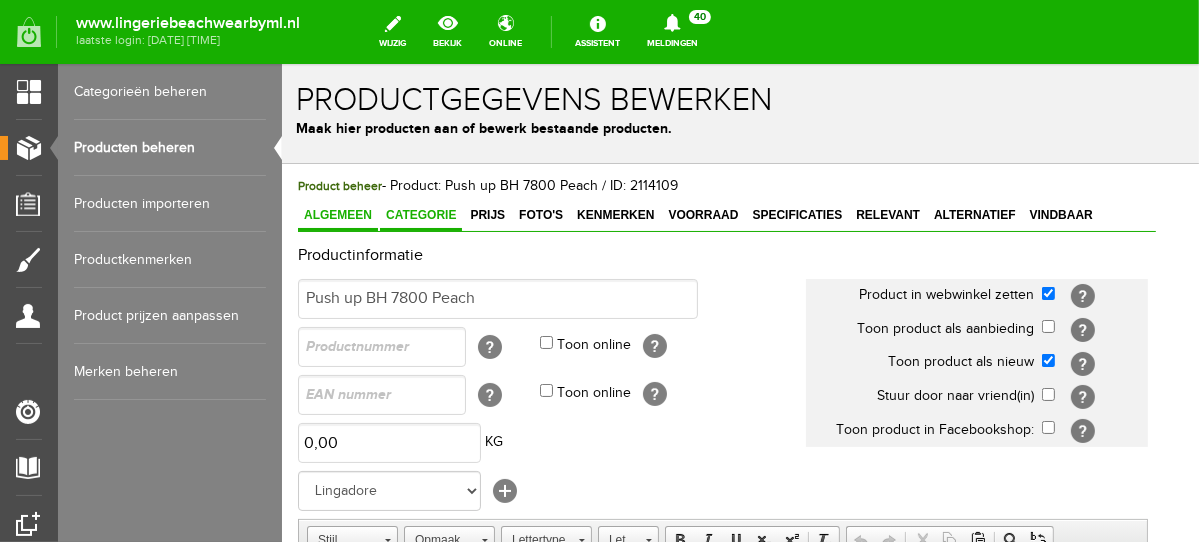 click on "Categorie" at bounding box center [420, 214] 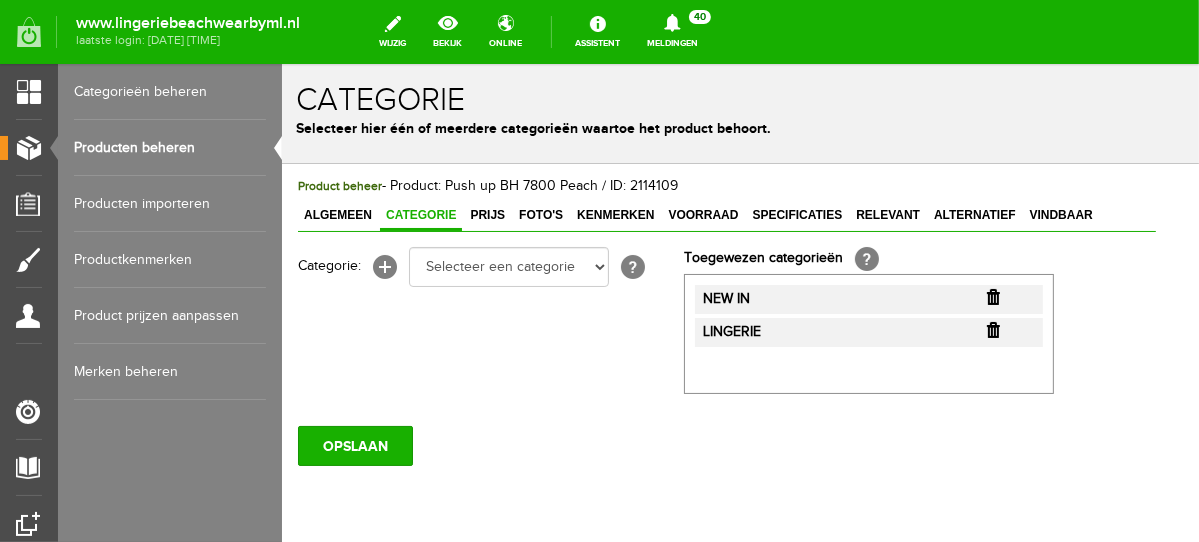 click at bounding box center [992, 296] 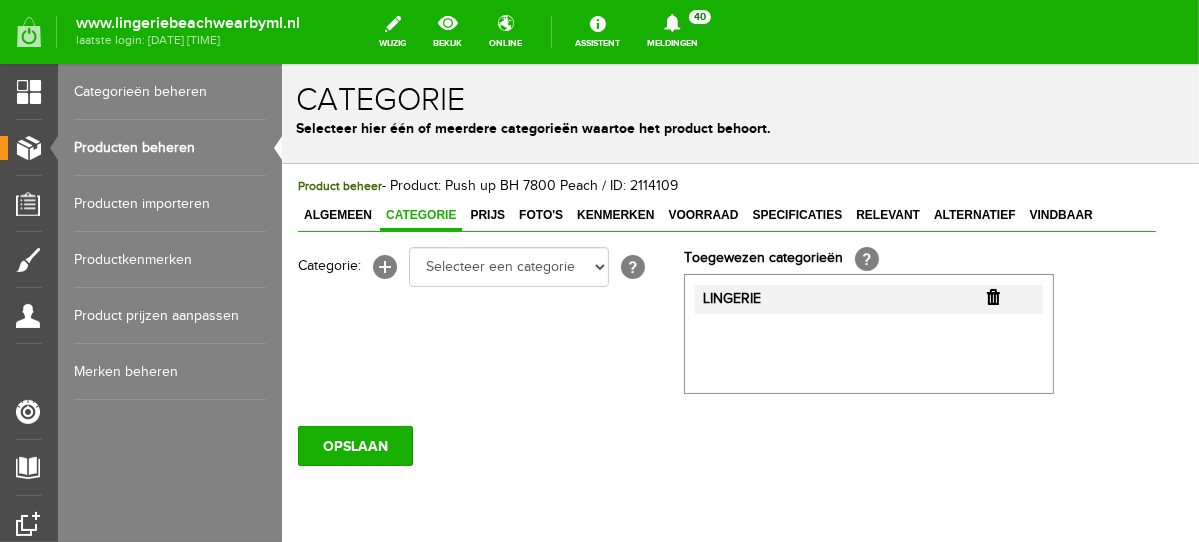 click at bounding box center [992, 296] 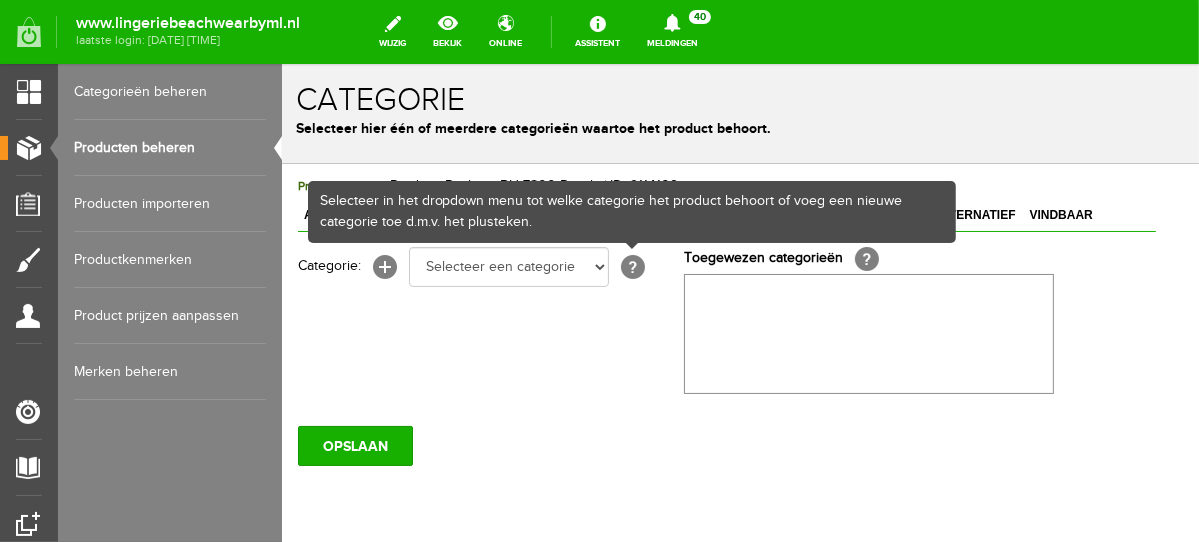 click on "Categorie:   [+]
Selecteer een categorie
NEW IN
LINGERIE
NACHTMODE
HOMEWEAR
BADMODE
BODY
BEACH
Bikinitop moulded (niet voorgev.)
Bikinitop voorgevormd
Shorty
Badpakken
Strandaccessoires
Rio slip
Slip
Hoge slip
Niet voorgevormd
Voorgevormd
One Shoulder
Push Up
Bandeau
Halter
Triangel
LINGERIE
SUMMER COLOURS
BH ZONDER BEUGEL
PLUSSIZE
STRAPLESS
SEXY
STRAPLESS
BASICS
HOMEWEAR
JUMPSUITS
BADJASSEN
NACHTMODE
PYJAMA SETS
PYJAMA JURKEN
KIMONO'S
SLIPDRESSES
SATIJNEN PYAMA
HEREN
SHAPEWEAR
BODY'S
ACCESSOIRES
PANTY'S
SPORT
SALE BEACH
SALE LINGERIE
D Cup
[?]" at bounding box center [490, 266] 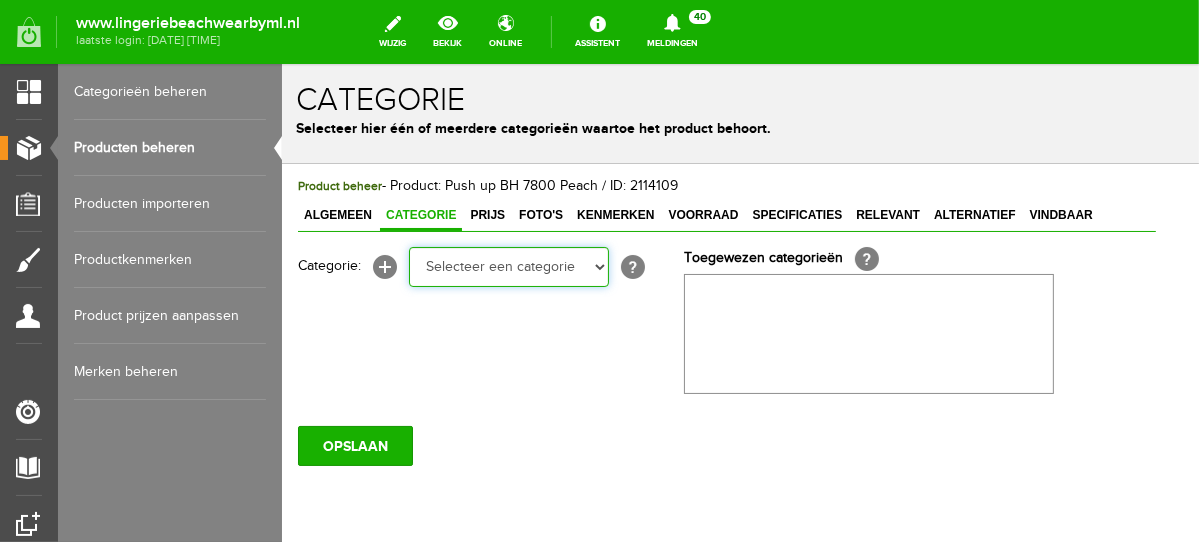 click on "Selecteer een categorie
NEW IN
LINGERIE
NACHTMODE
HOMEWEAR
BADMODE
BODY
BEACH
Bikinitop moulded (niet voorgev.)
Bikinitop voorgevormd
Shorty
Badpakken
Strandaccessoires
Rio slip
Slip
Hoge slip
Niet voorgevormd
Voorgevormd
One Shoulder
Push Up
Bandeau
Halter
Triangel
LINGERIE
SUMMER COLOURS
BH ZONDER BEUGEL
PLUSSIZE
STRAPLESS
SEXY
STRAPLESS
BASICS
HOMEWEAR
JUMPSUITS
BADJASSEN
NACHTMODE
PYJAMA SETS
PYJAMA JURKEN
KIMONO'S
SLIPDRESSES
SATIJNEN PYAMA
HEREN
SHAPEWEAR
BODY'S
ACCESSOIRES
PANTY'S
SPORT
SALE BEACH
SALE LINGERIE
D Cup" at bounding box center [508, 266] 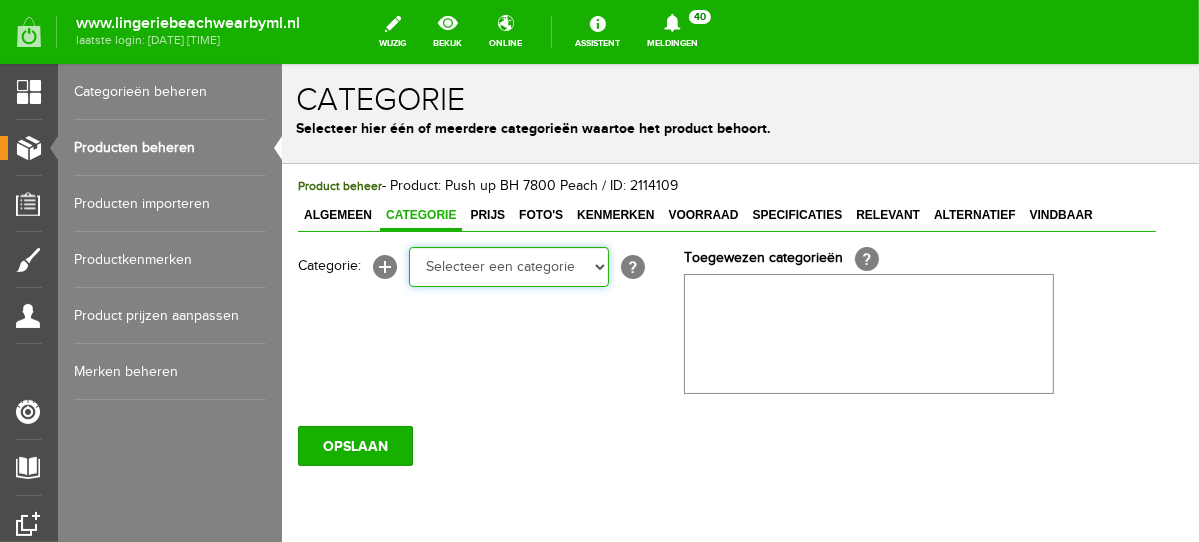 select on "281745" 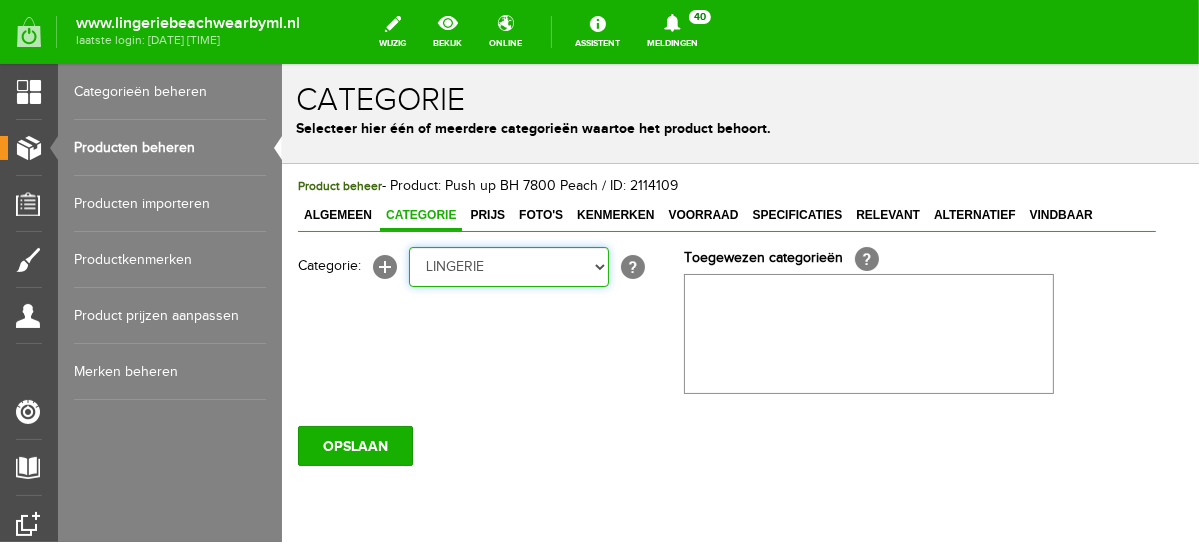 click on "Selecteer een categorie
NEW IN
LINGERIE
NACHTMODE
HOMEWEAR
BADMODE
BODY
BEACH
Bikinitop moulded (niet voorgev.)
Bikinitop voorgevormd
Shorty
Badpakken
Strandaccessoires
Rio slip
Slip
Hoge slip
Niet voorgevormd
Voorgevormd
One Shoulder
Push Up
Bandeau
Halter
Triangel
LINGERIE
SUMMER COLOURS
BH ZONDER BEUGEL
PLUSSIZE
STRAPLESS
SEXY
STRAPLESS
BASICS
HOMEWEAR
JUMPSUITS
BADJASSEN
NACHTMODE
PYJAMA SETS
PYJAMA JURKEN
KIMONO'S
SLIPDRESSES
SATIJNEN PYAMA
HEREN
SHAPEWEAR
BODY'S
ACCESSOIRES
PANTY'S
SPORT
SALE BEACH
SALE LINGERIE
D Cup" at bounding box center [508, 266] 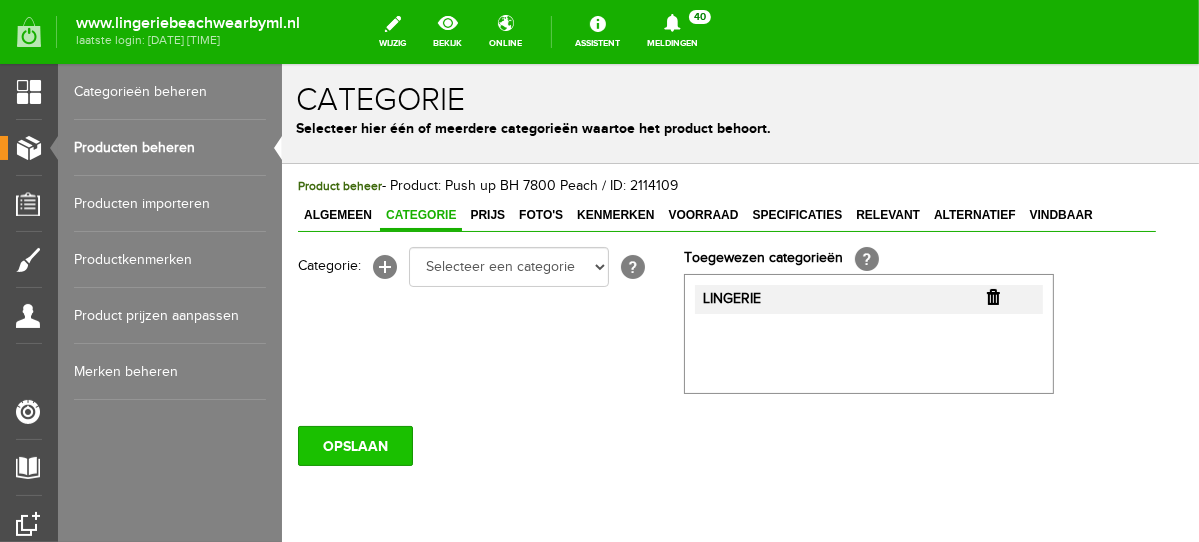 click on "OPSLAAN" at bounding box center [354, 445] 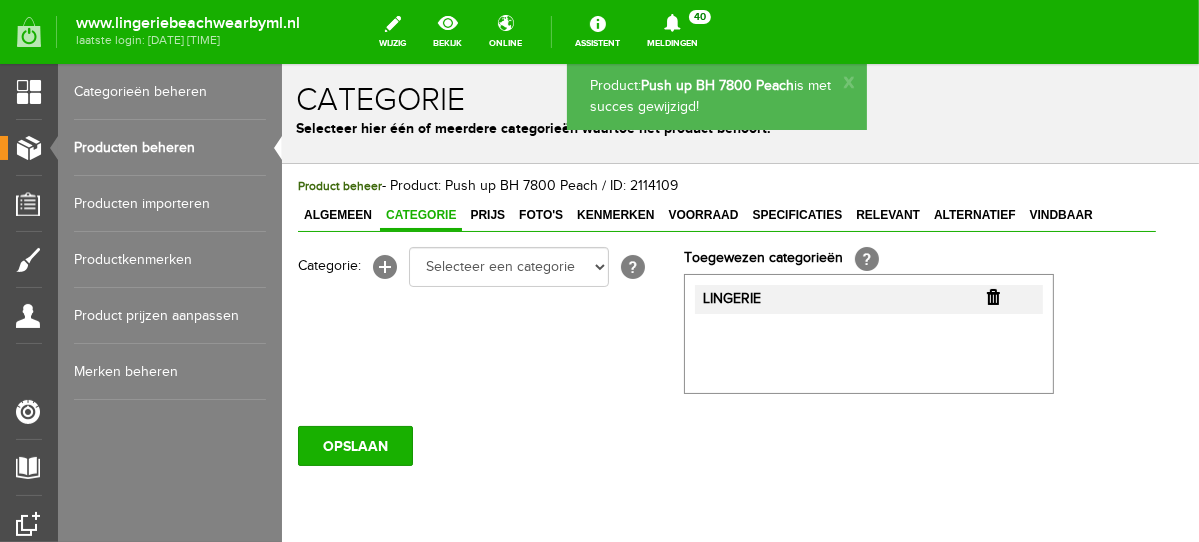 scroll, scrollTop: 0, scrollLeft: 0, axis: both 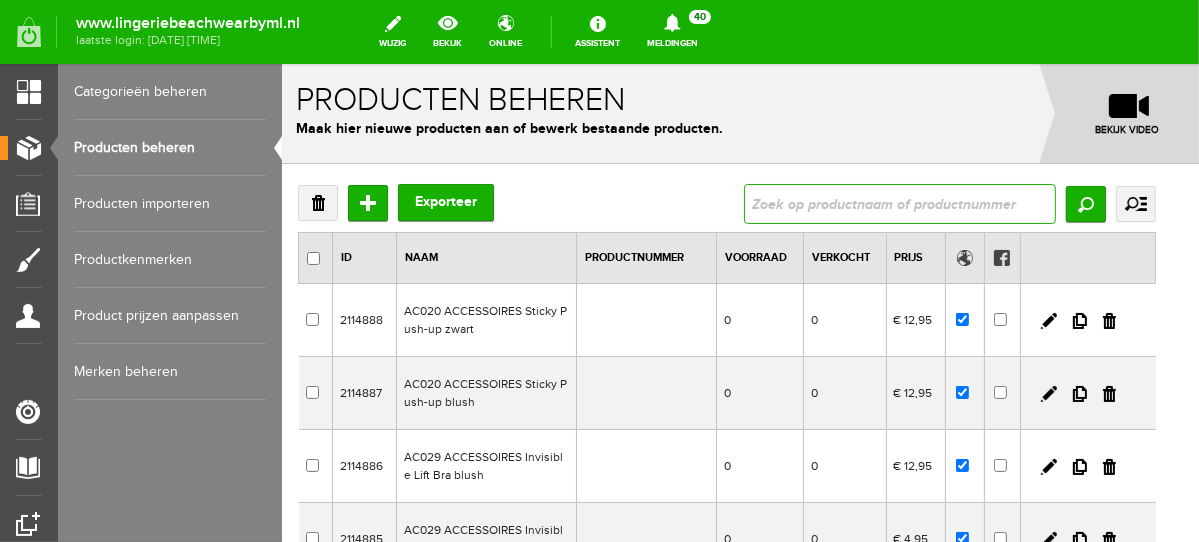 click at bounding box center [899, 203] 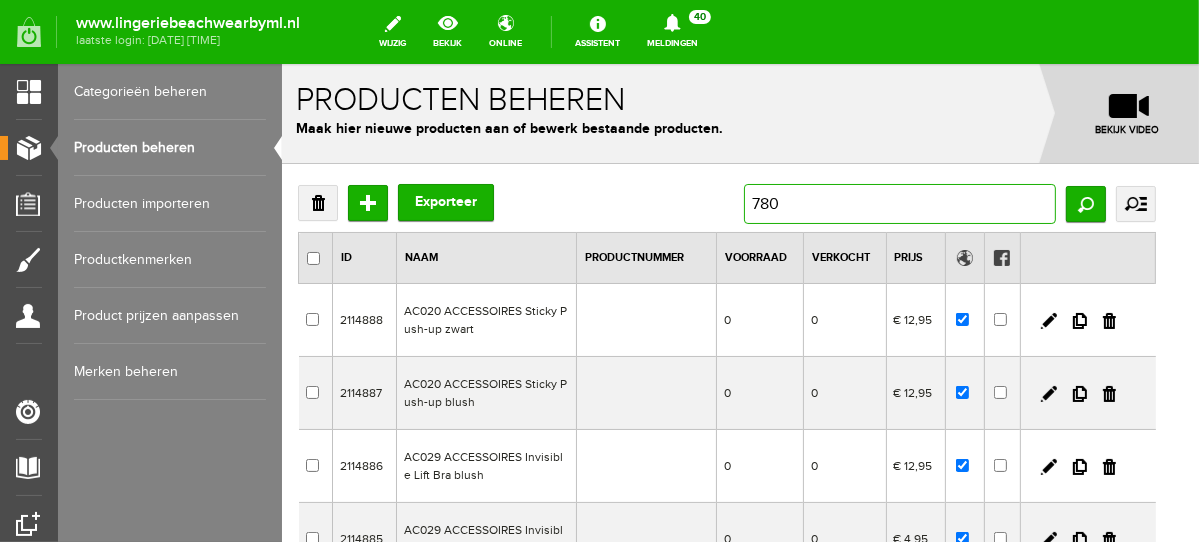 type on "7807" 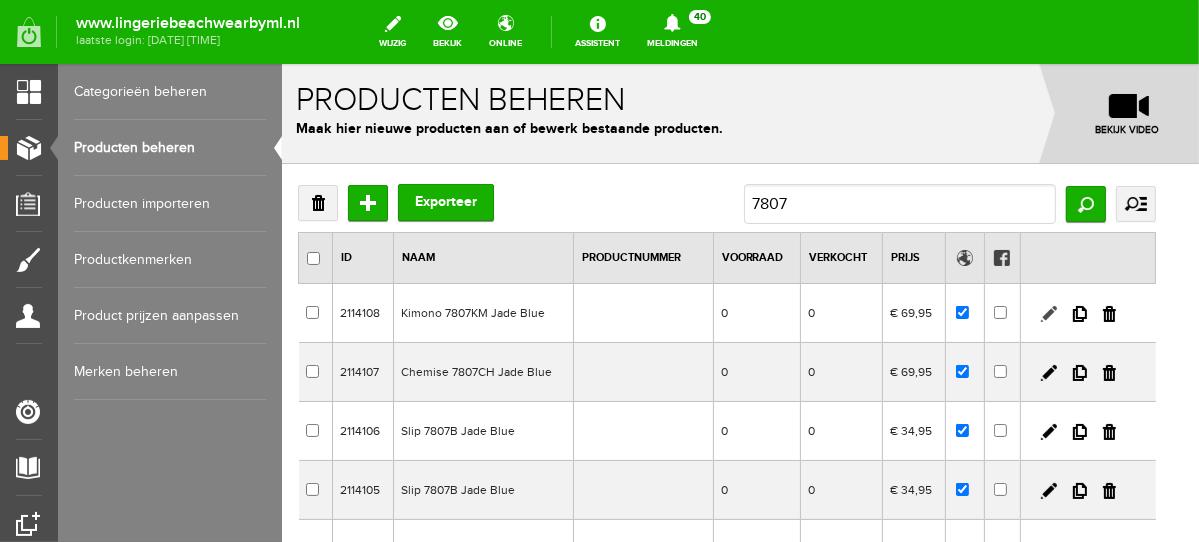 click at bounding box center (1048, 313) 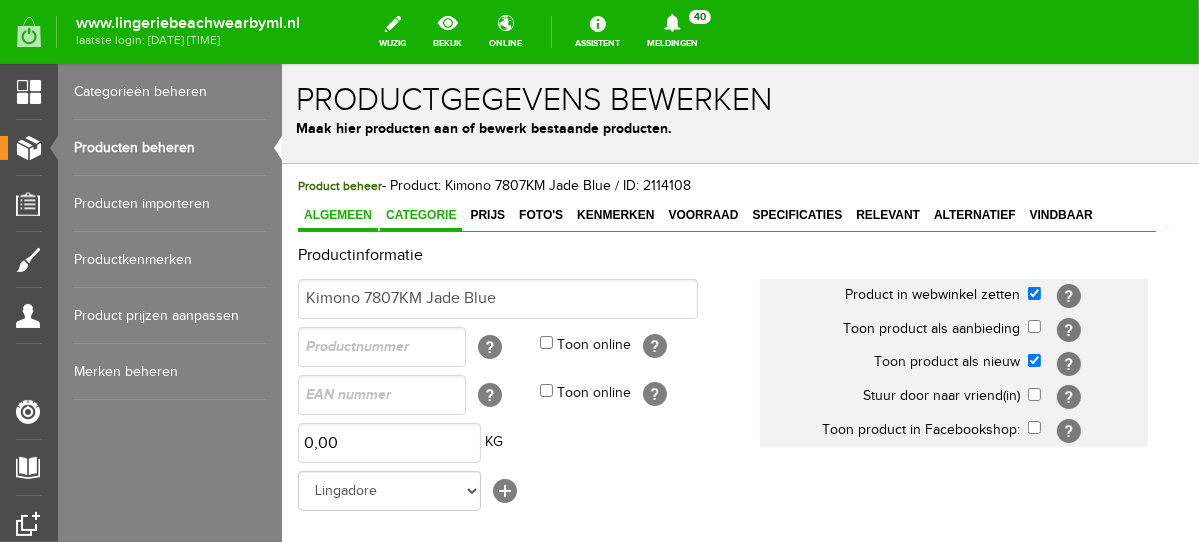 scroll, scrollTop: 0, scrollLeft: 0, axis: both 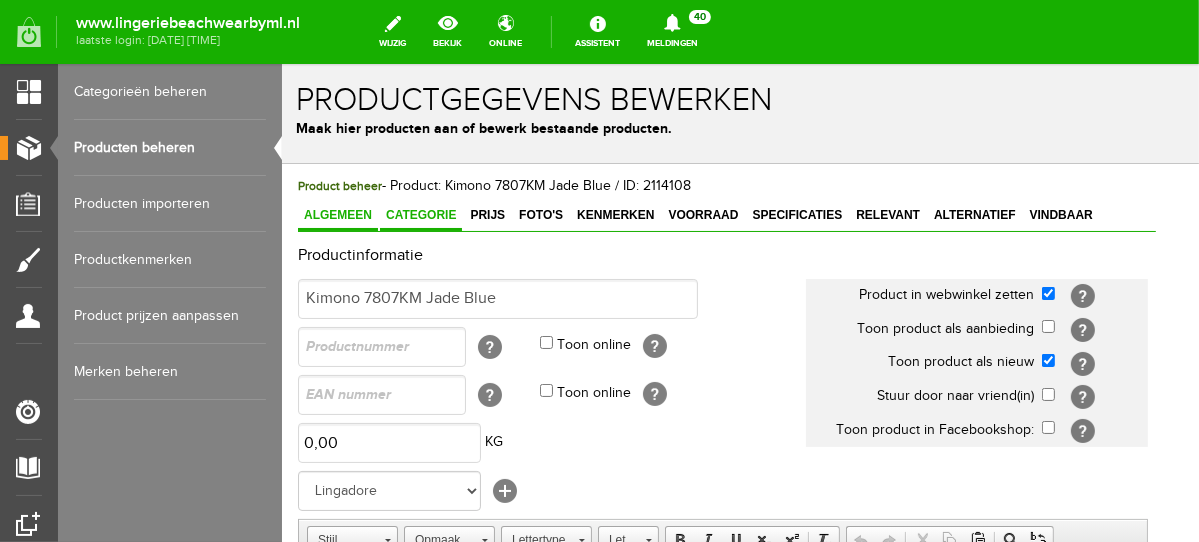click on "Categorie" at bounding box center [420, 214] 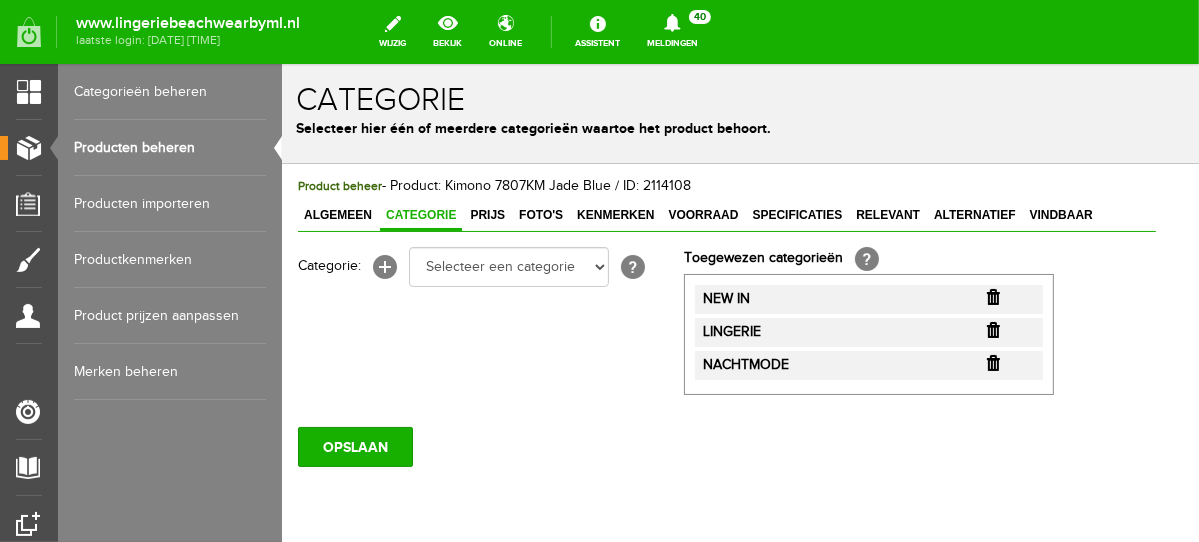 click at bounding box center (992, 296) 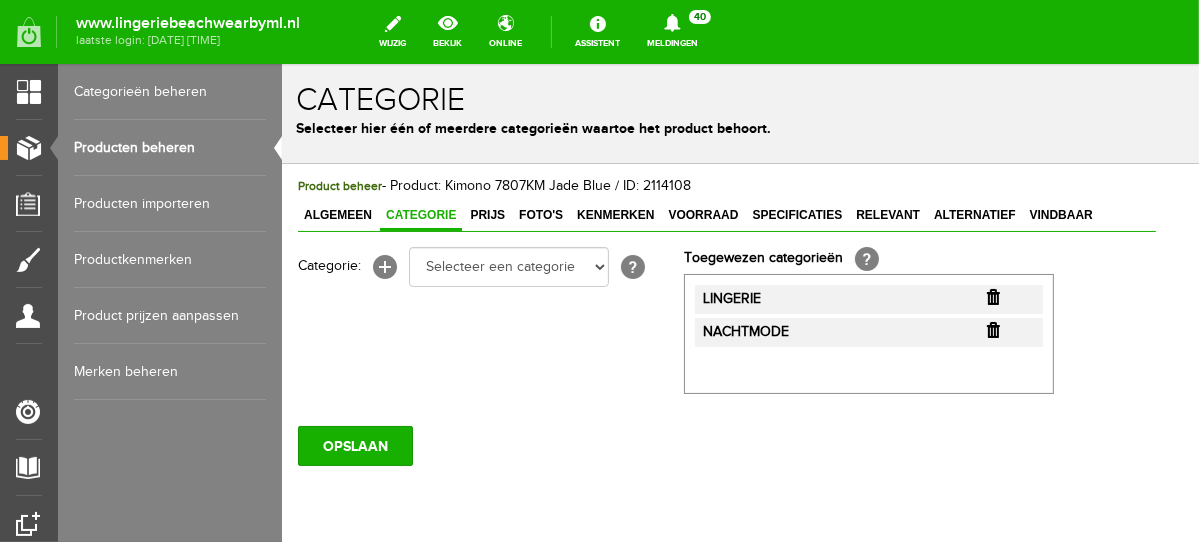 click at bounding box center [992, 296] 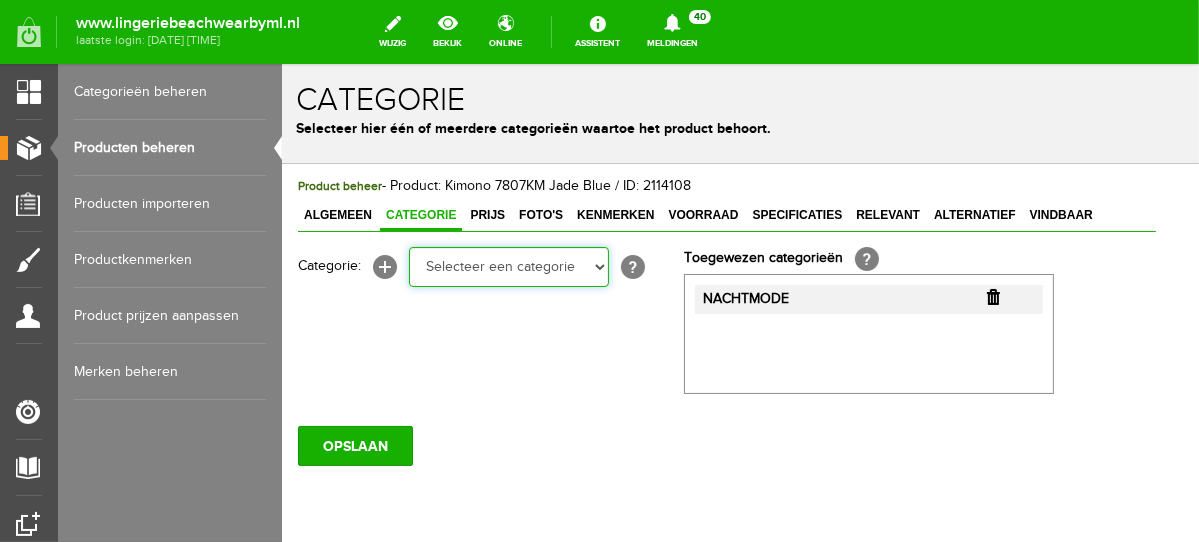 click on "Selecteer een categorie
NEW IN
LINGERIE
NACHTMODE
HOMEWEAR
BADMODE
BODY
BEACH
Bikinitop moulded (niet voorgev.)
Bikinitop voorgevormd
Shorty
Badpakken
Strandaccessoires
Rio slip
Slip
Hoge slip
Niet voorgevormd
Voorgevormd
One Shoulder
Push Up
Bandeau
Halter
Triangel
LINGERIE
SUMMER COLOURS
BH ZONDER BEUGEL
PLUSSIZE
STRAPLESS
SEXY
STRAPLESS
BASICS
HOMEWEAR
JUMPSUITS
BADJASSEN
NACHTMODE
PYJAMA SETS
PYJAMA JURKEN
KIMONO'S
SLIPDRESSES
SATIJNEN PYAMA
HEREN
SHAPEWEAR
BODY'S
ACCESSOIRES
PANTY'S
SPORT
SALE BEACH
SALE LINGERIE
D Cup" at bounding box center (508, 266) 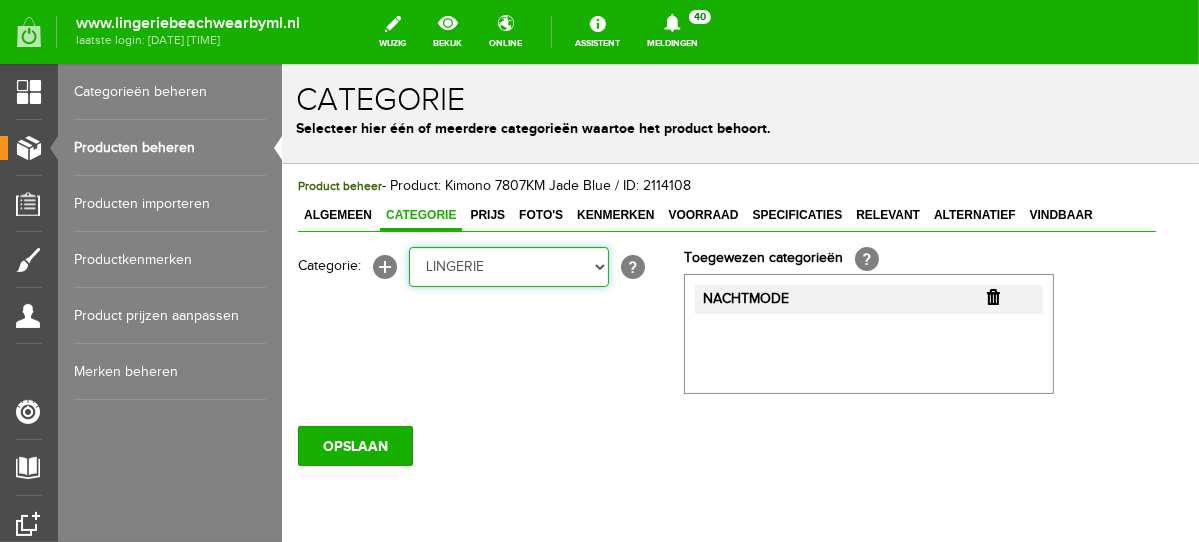 click on "Selecteer een categorie
NEW IN
LINGERIE
NACHTMODE
HOMEWEAR
BADMODE
BODY
BEACH
Bikinitop moulded (niet voorgev.)
Bikinitop voorgevormd
Shorty
Badpakken
Strandaccessoires
Rio slip
Slip
Hoge slip
Niet voorgevormd
Voorgevormd
One Shoulder
Push Up
Bandeau
Halter
Triangel
LINGERIE
SUMMER COLOURS
BH ZONDER BEUGEL
PLUSSIZE
STRAPLESS
SEXY
STRAPLESS
BASICS
HOMEWEAR
JUMPSUITS
BADJASSEN
NACHTMODE
PYJAMA SETS
PYJAMA JURKEN
KIMONO'S
SLIPDRESSES
SATIJNEN PYAMA
HEREN
SHAPEWEAR
BODY'S
ACCESSOIRES
PANTY'S
SPORT
SALE BEACH
SALE LINGERIE
D Cup" at bounding box center (508, 266) 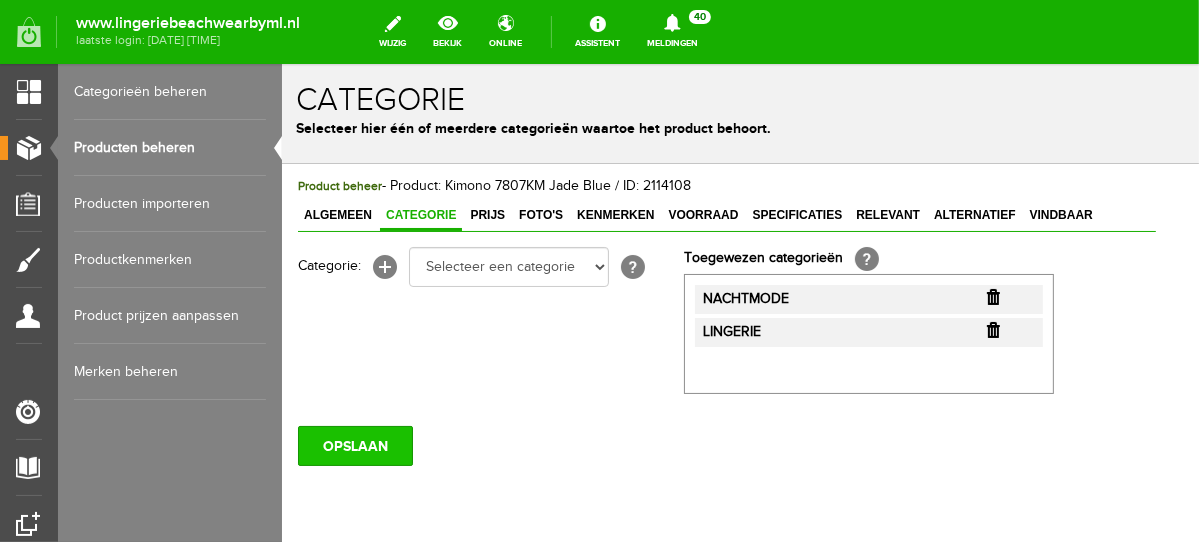 click on "OPSLAAN" at bounding box center (354, 445) 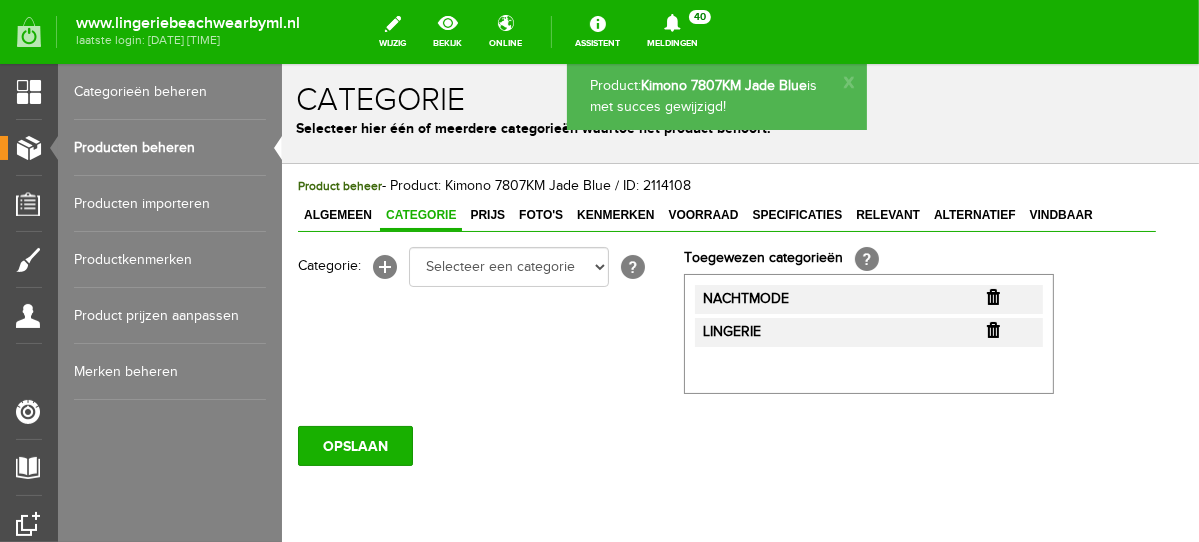 scroll, scrollTop: 0, scrollLeft: 0, axis: both 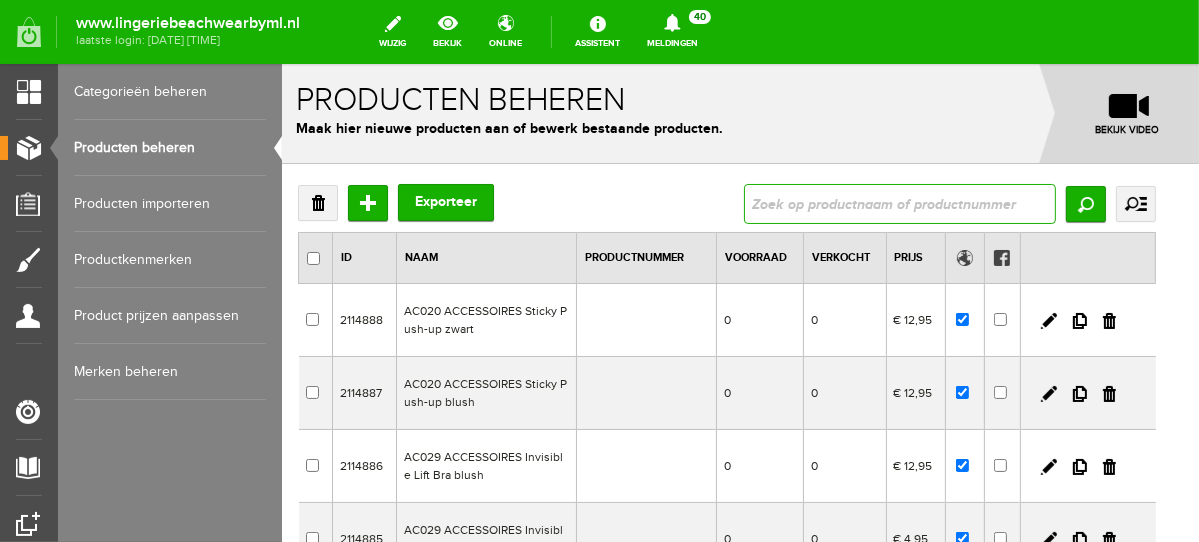 click at bounding box center [899, 203] 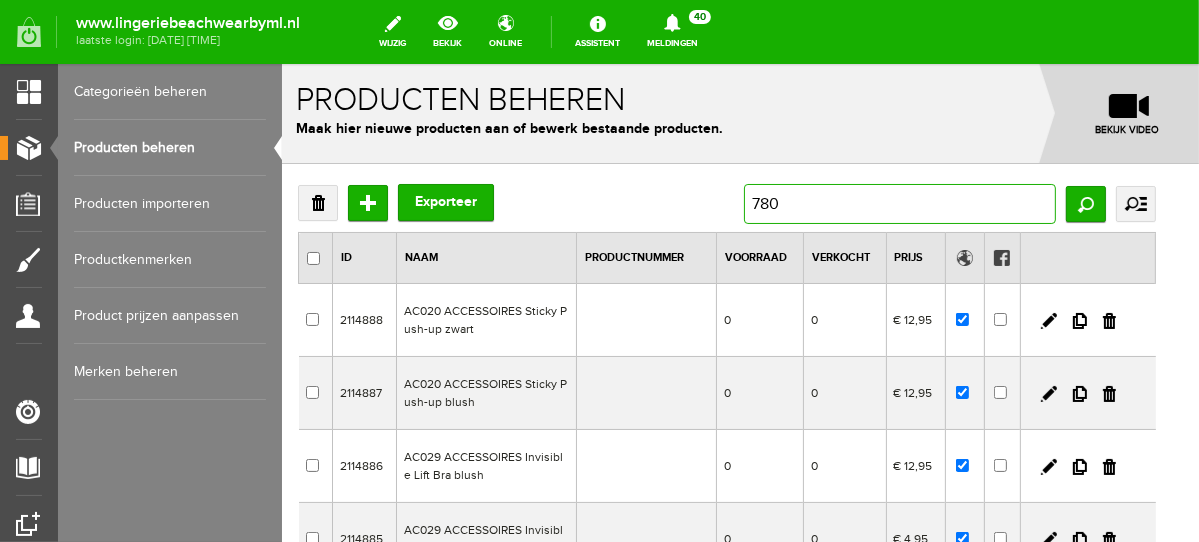 type on "7807" 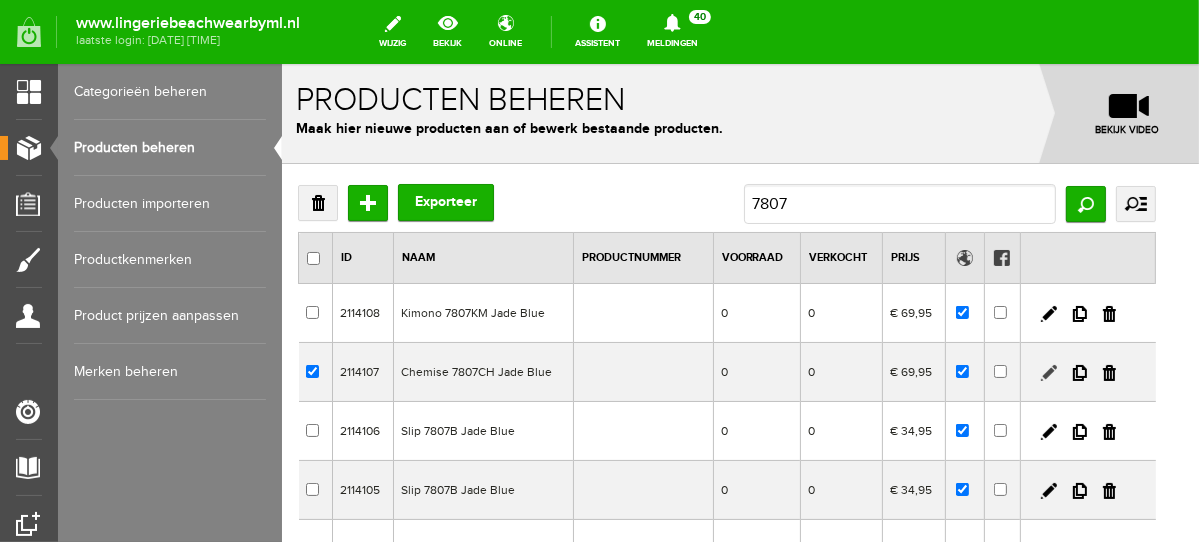 click at bounding box center (1048, 372) 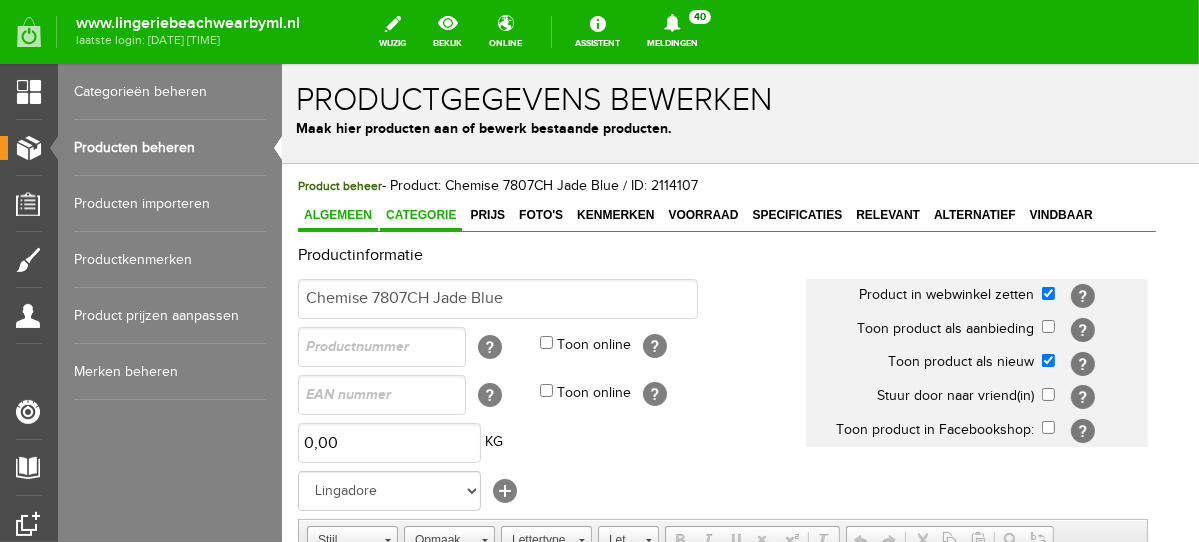 scroll, scrollTop: 0, scrollLeft: 0, axis: both 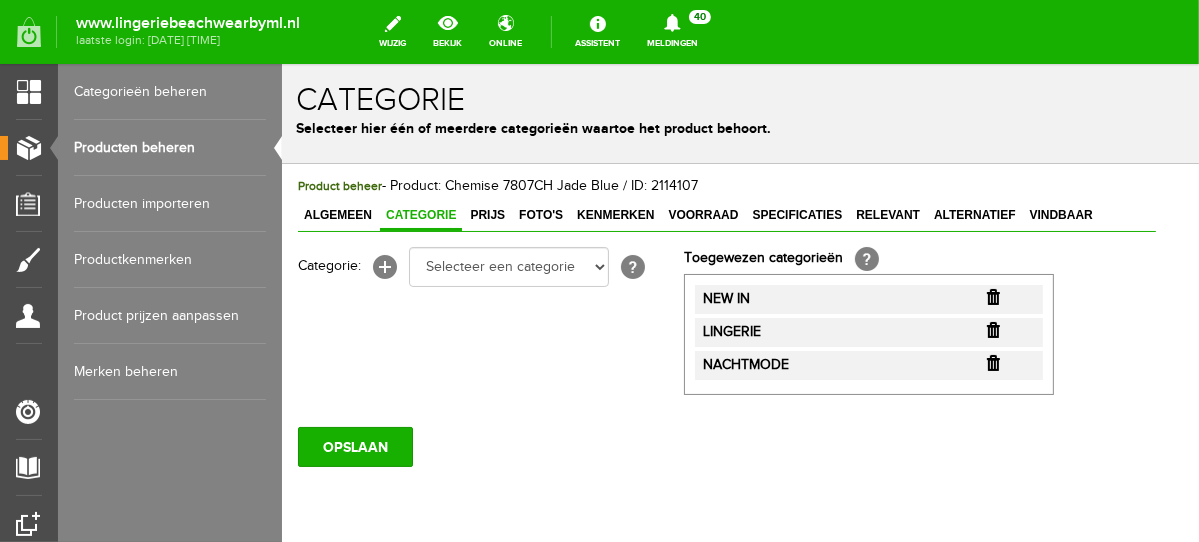 click at bounding box center (992, 296) 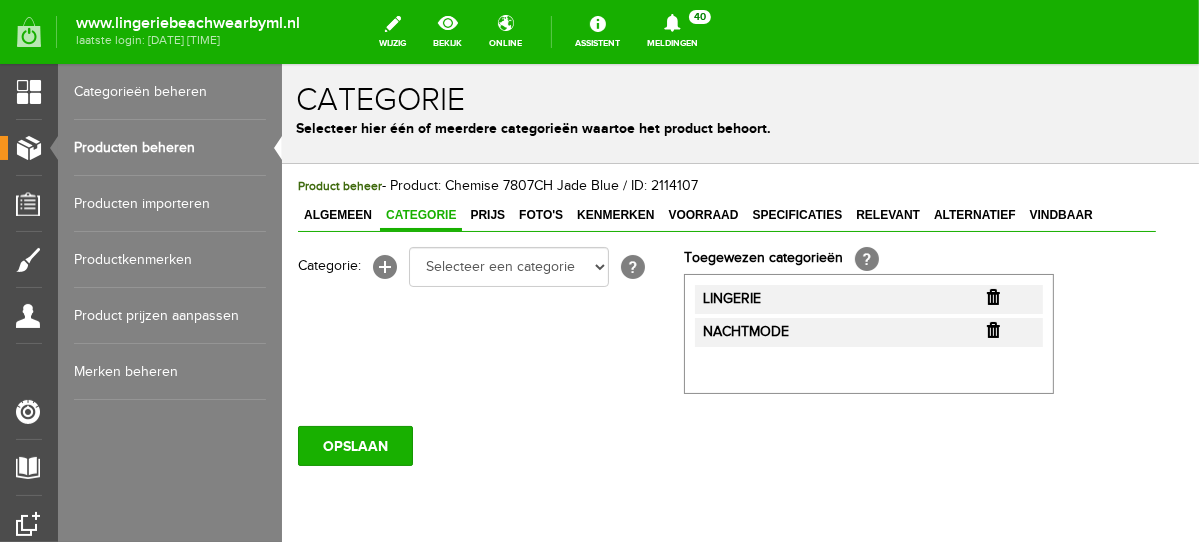 click at bounding box center [992, 296] 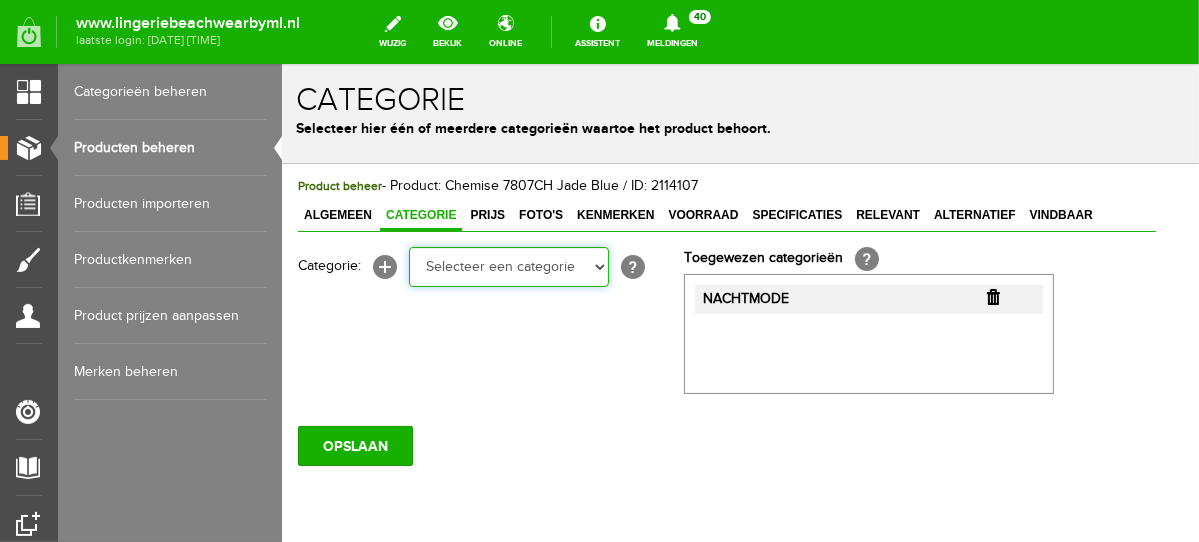 click on "Selecteer een categorie
NEW IN
LINGERIE
NACHTMODE
HOMEWEAR
BADMODE
BODY
BEACH
Bikinitop moulded (niet voorgev.)
Bikinitop voorgevormd
Shorty
Badpakken
Strandaccessoires
Rio slip
Slip
Hoge slip
Niet voorgevormd
Voorgevormd
One Shoulder
Push Up
Bandeau
Halter
Triangel
LINGERIE
SUMMER COLOURS
BH ZONDER BEUGEL
PLUSSIZE
STRAPLESS
SEXY
STRAPLESS
BASICS
HOMEWEAR
JUMPSUITS
BADJASSEN
NACHTMODE
PYJAMA SETS
PYJAMA JURKEN
KIMONO'S
SLIPDRESSES
SATIJNEN PYAMA
HEREN
SHAPEWEAR
BODY'S
ACCESSOIRES
PANTY'S
SPORT
SALE BEACH
SALE LINGERIE
D Cup" at bounding box center [508, 266] 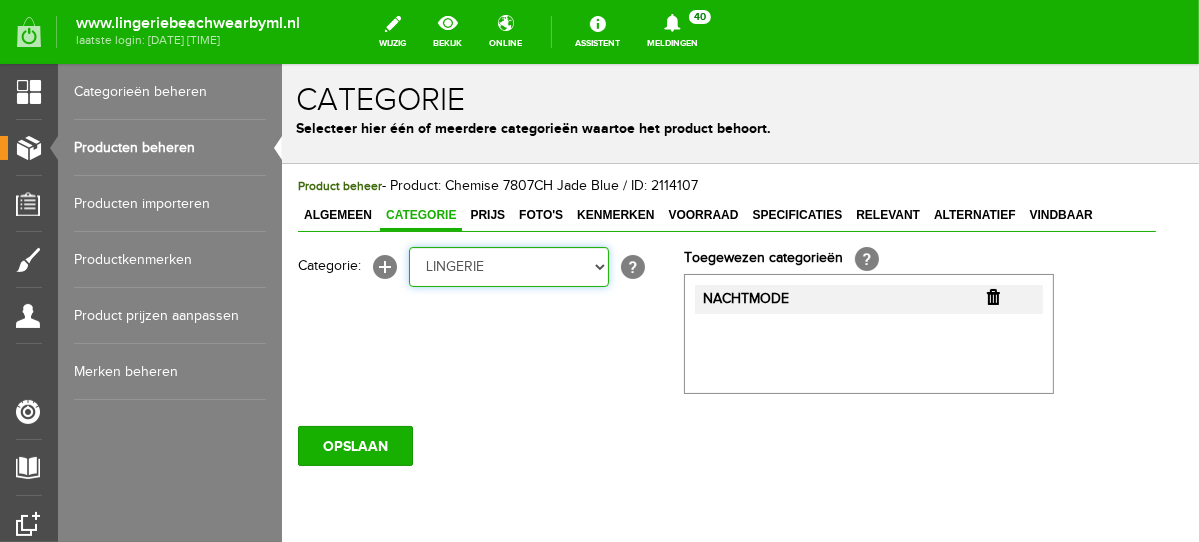 click on "Selecteer een categorie
NEW IN
LINGERIE
NACHTMODE
HOMEWEAR
BADMODE
BODY
BEACH
Bikinitop moulded (niet voorgev.)
Bikinitop voorgevormd
Shorty
Badpakken
Strandaccessoires
Rio slip
Slip
Hoge slip
Niet voorgevormd
Voorgevormd
One Shoulder
Push Up
Bandeau
Halter
Triangel
LINGERIE
SUMMER COLOURS
BH ZONDER BEUGEL
PLUSSIZE
STRAPLESS
SEXY
STRAPLESS
BASICS
HOMEWEAR
JUMPSUITS
BADJASSEN
NACHTMODE
PYJAMA SETS
PYJAMA JURKEN
KIMONO'S
SLIPDRESSES
SATIJNEN PYAMA
HEREN
SHAPEWEAR
BODY'S
ACCESSOIRES
PANTY'S
SPORT
SALE BEACH
SALE LINGERIE
D Cup" at bounding box center [508, 266] 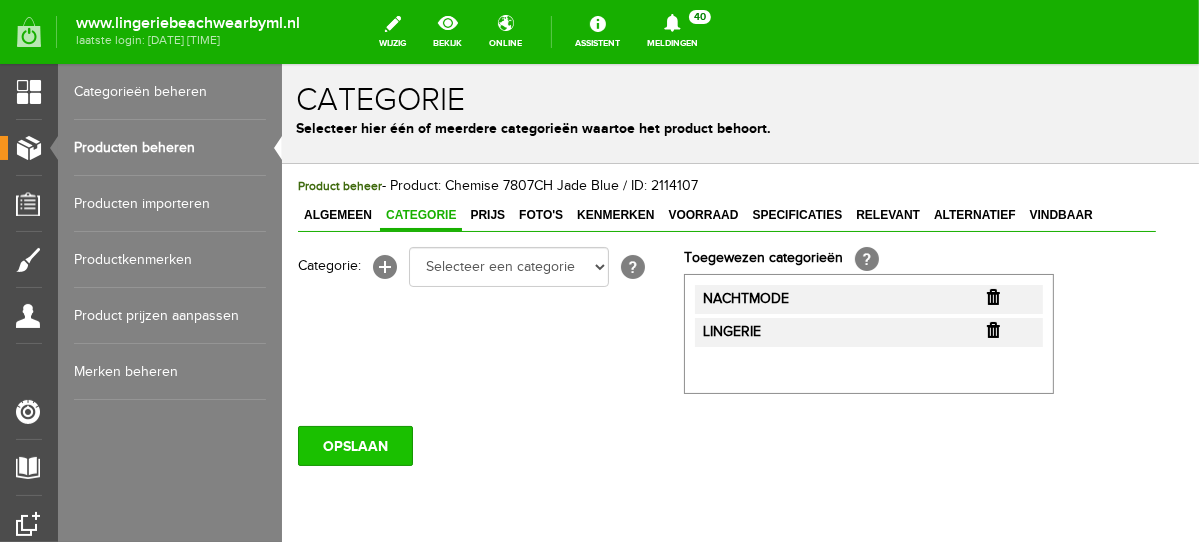 click on "OPSLAAN" at bounding box center [354, 445] 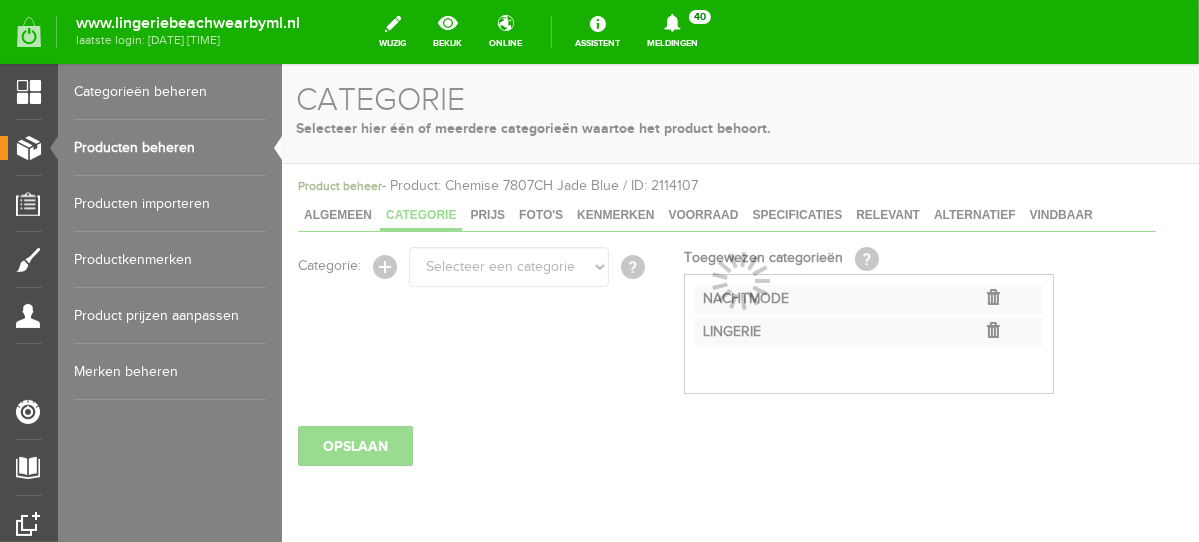 click on "Producten beheren" at bounding box center [170, 148] 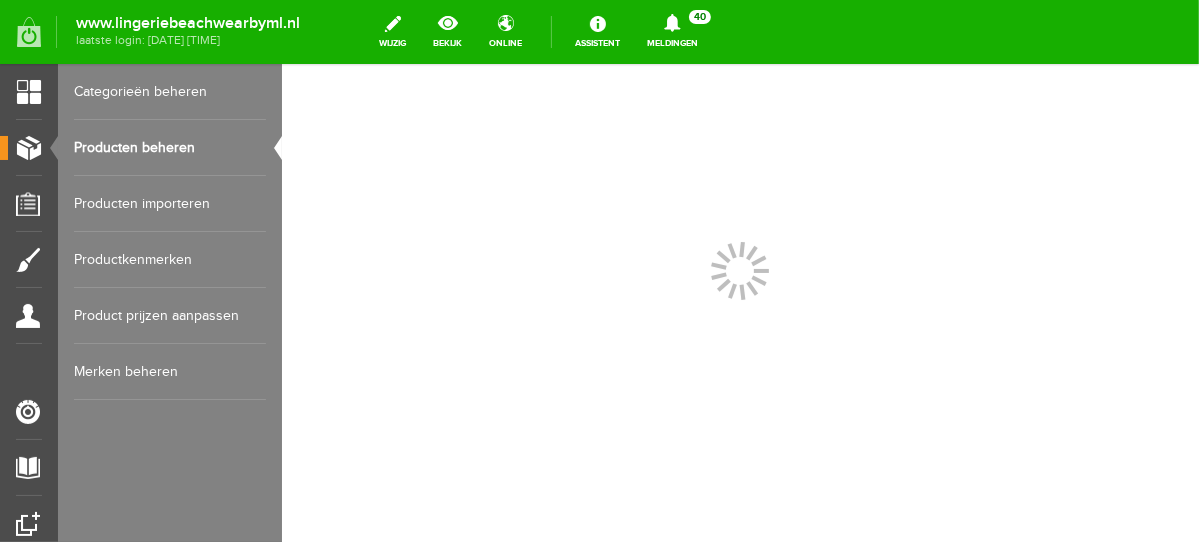 scroll, scrollTop: 0, scrollLeft: 0, axis: both 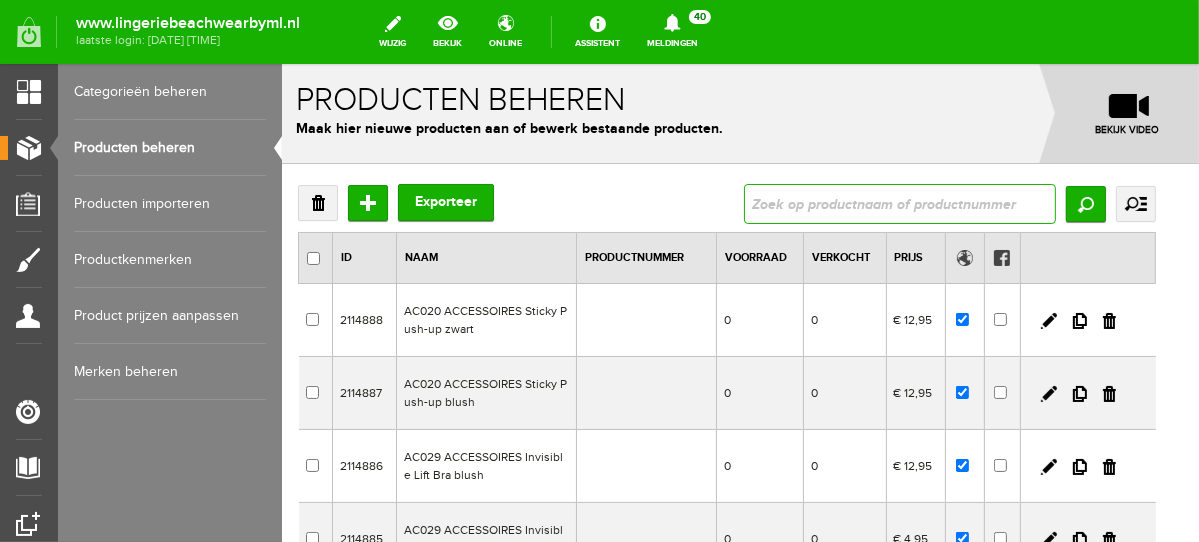 click at bounding box center (899, 203) 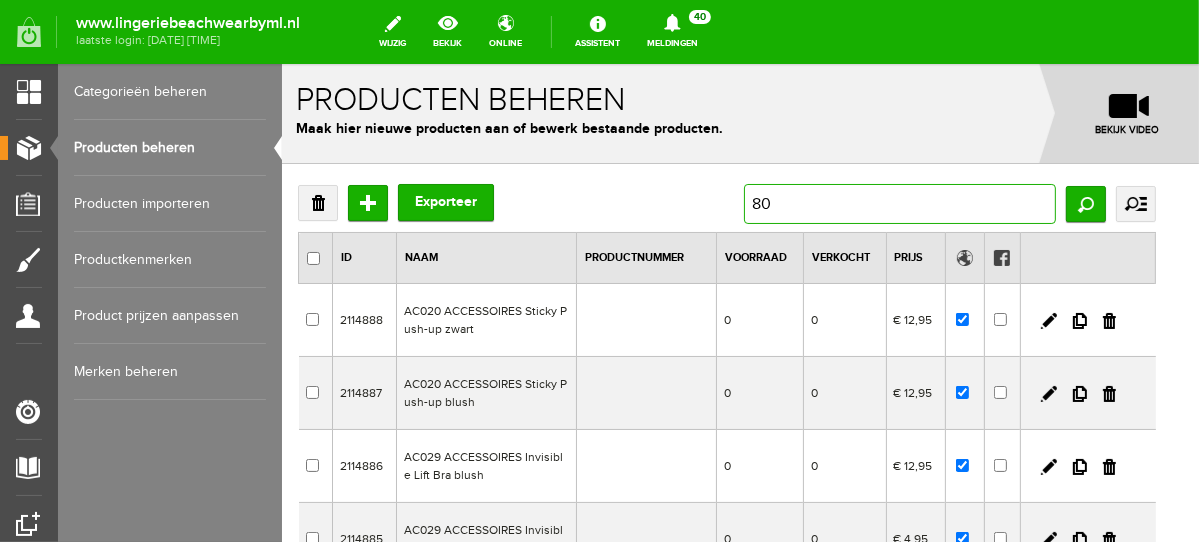 type on "8" 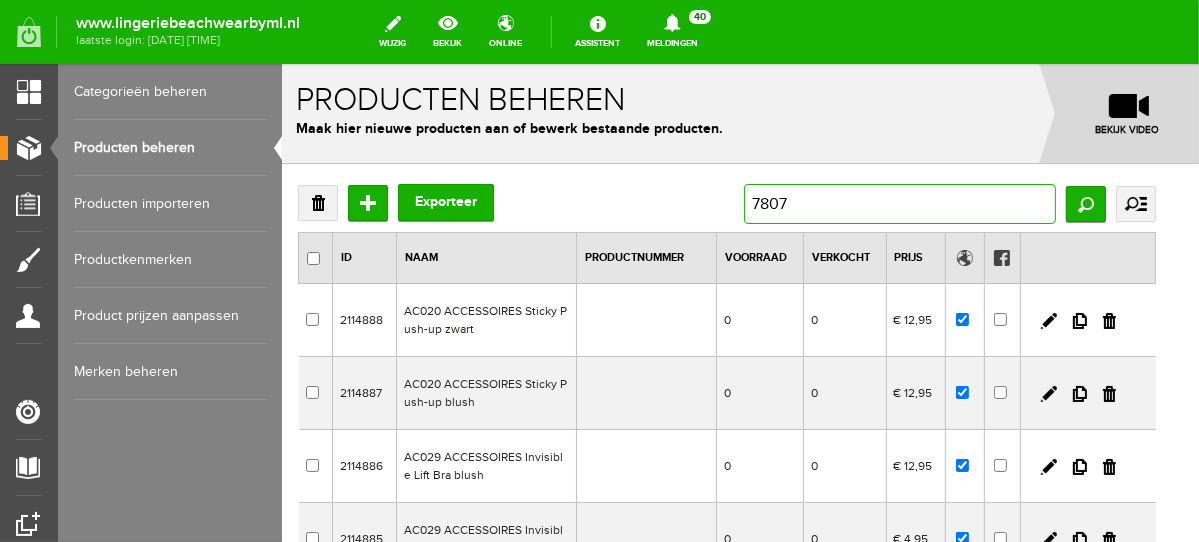 type on "7807B" 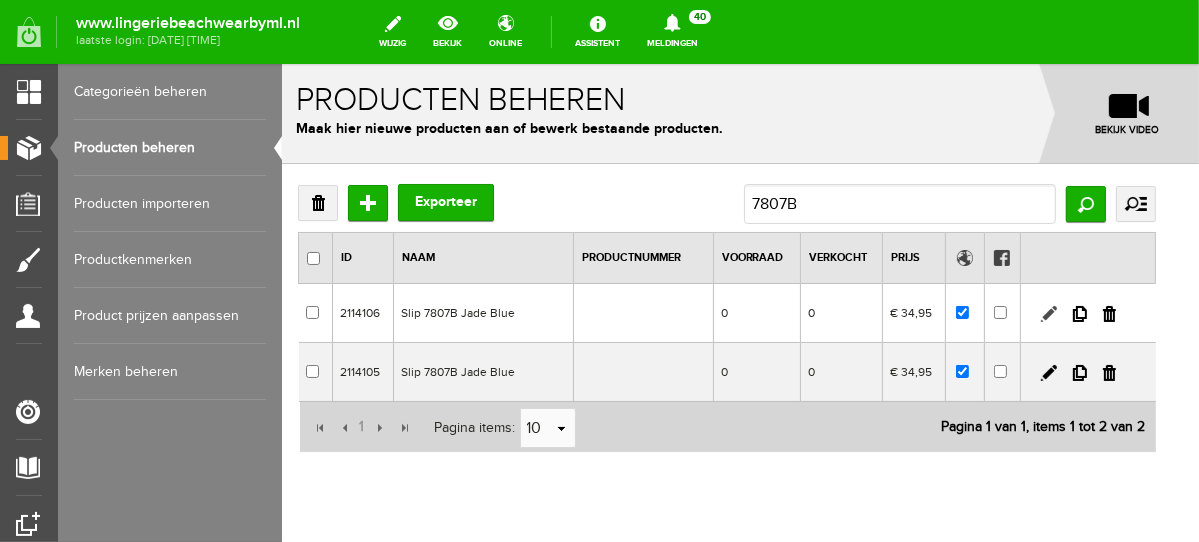click at bounding box center [1048, 313] 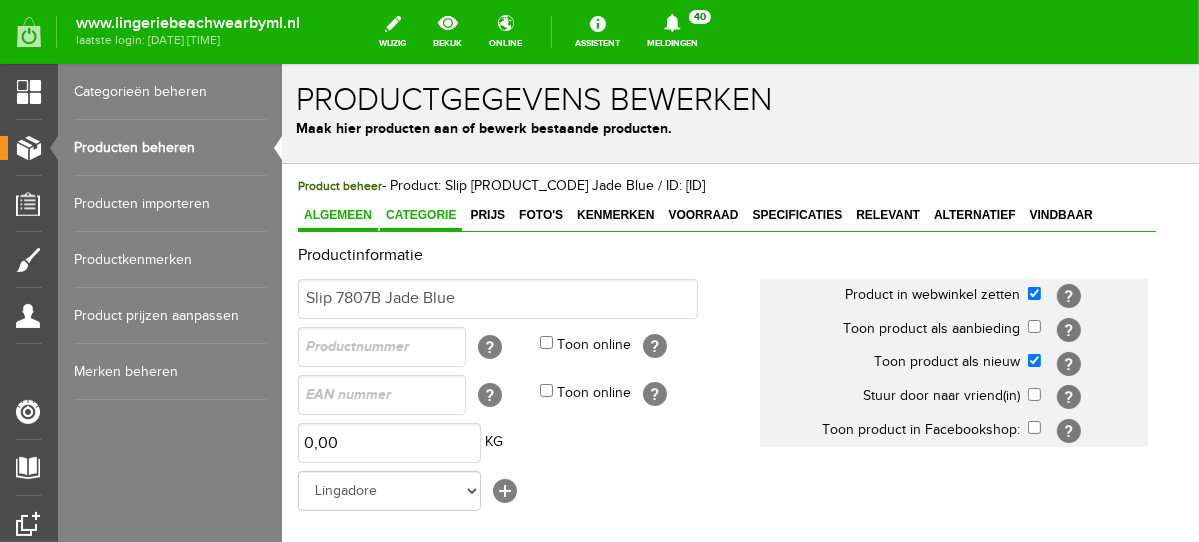 scroll, scrollTop: 0, scrollLeft: 0, axis: both 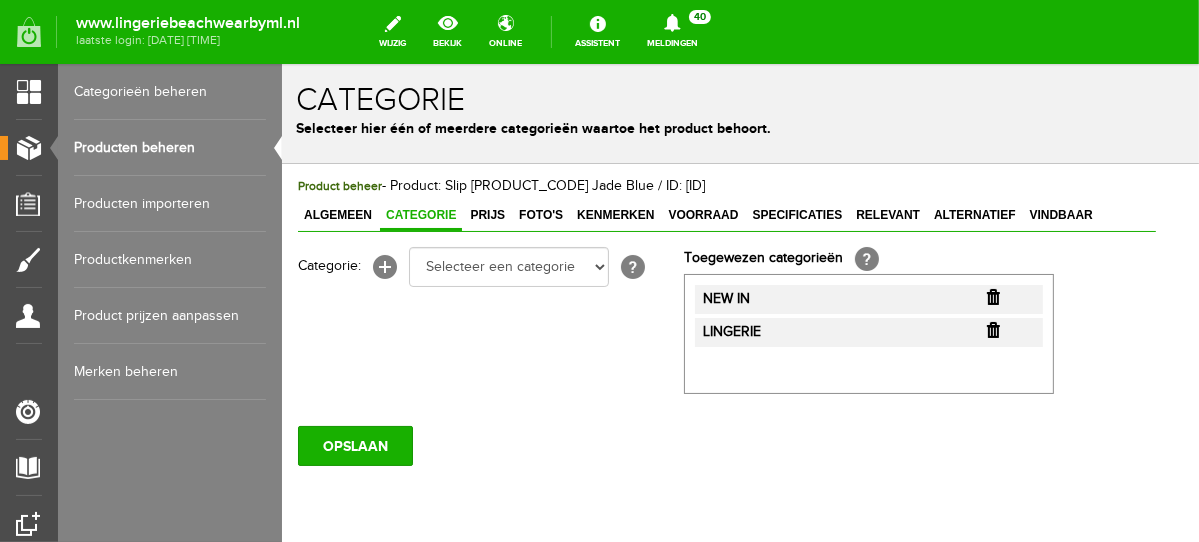 click at bounding box center [992, 296] 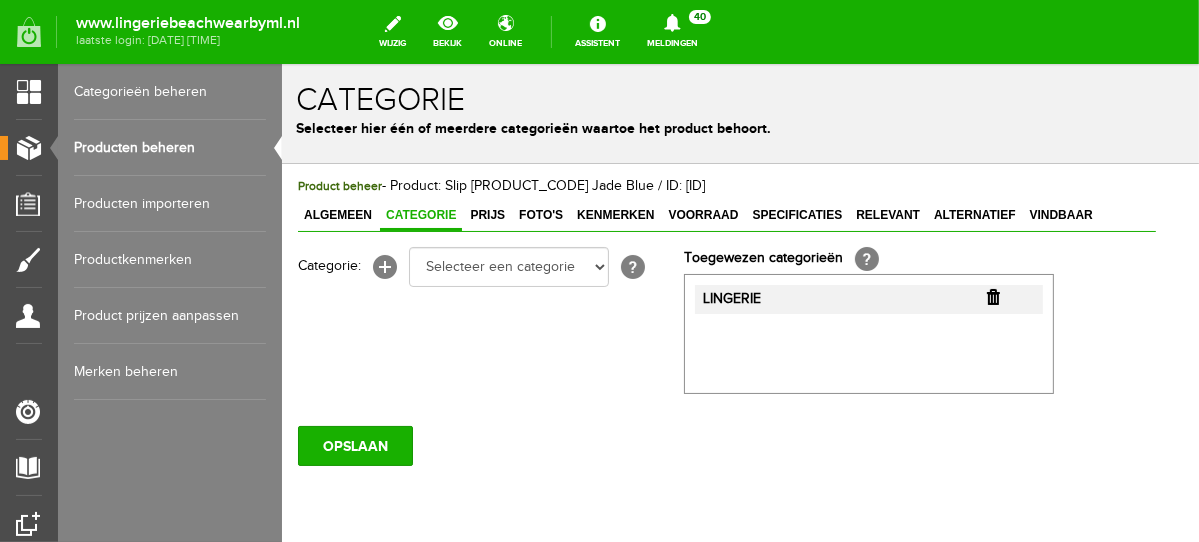 click at bounding box center [992, 296] 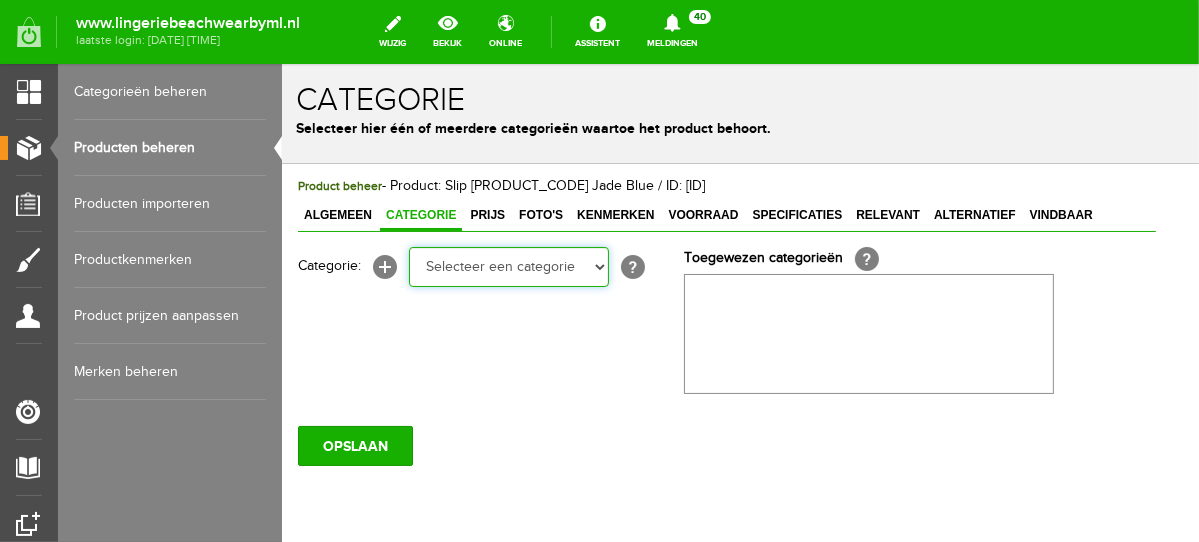 click on "Selecteer een categorie
NEW IN
LINGERIE
NACHTMODE
HOMEWEAR
BADMODE
BODY
BEACH
Bikinitop moulded (niet voorgev.)
Bikinitop voorgevormd
Shorty
Badpakken
Strandaccessoires
Rio slip
Slip
Hoge slip
Niet voorgevormd
Voorgevormd
One Shoulder
Push Up
Bandeau
Halter
Triangel
LINGERIE
SUMMER COLOURS
BH ZONDER BEUGEL
PLUSSIZE
STRAPLESS
SEXY
STRAPLESS
BASICS
HOMEWEAR
JUMPSUITS
BADJASSEN
NACHTMODE
PYJAMA SETS
PYJAMA JURKEN
KIMONO'S
SLIPDRESSES
SATIJNEN PYAMA
HEREN
SHAPEWEAR
BODY'S
ACCESSOIRES
PANTY'S
SPORT
SALE BEACH
SALE LINGERIE
D Cup" at bounding box center (508, 266) 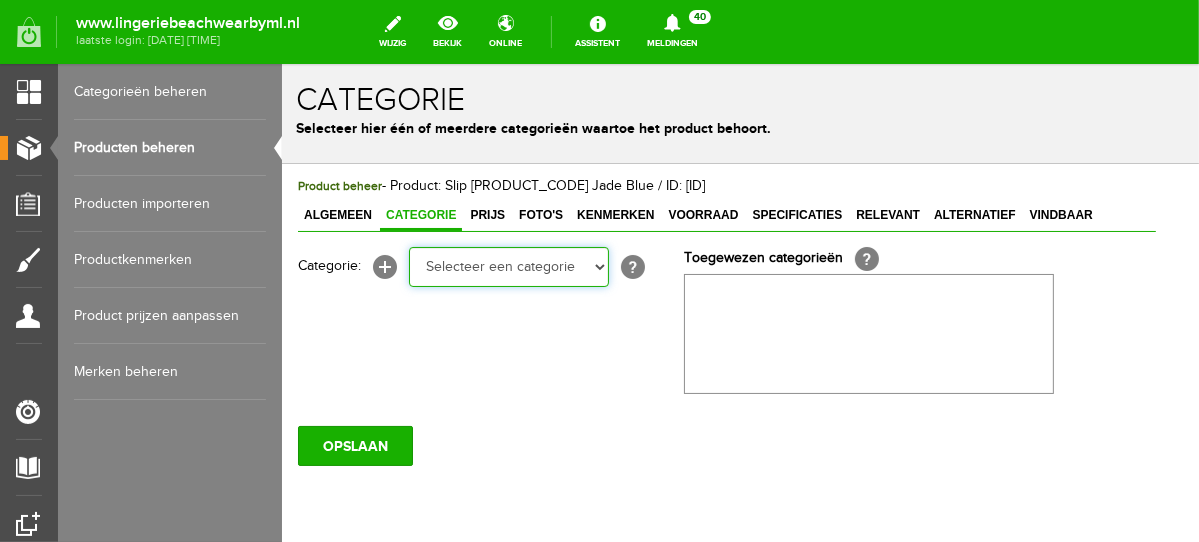 select on "281745" 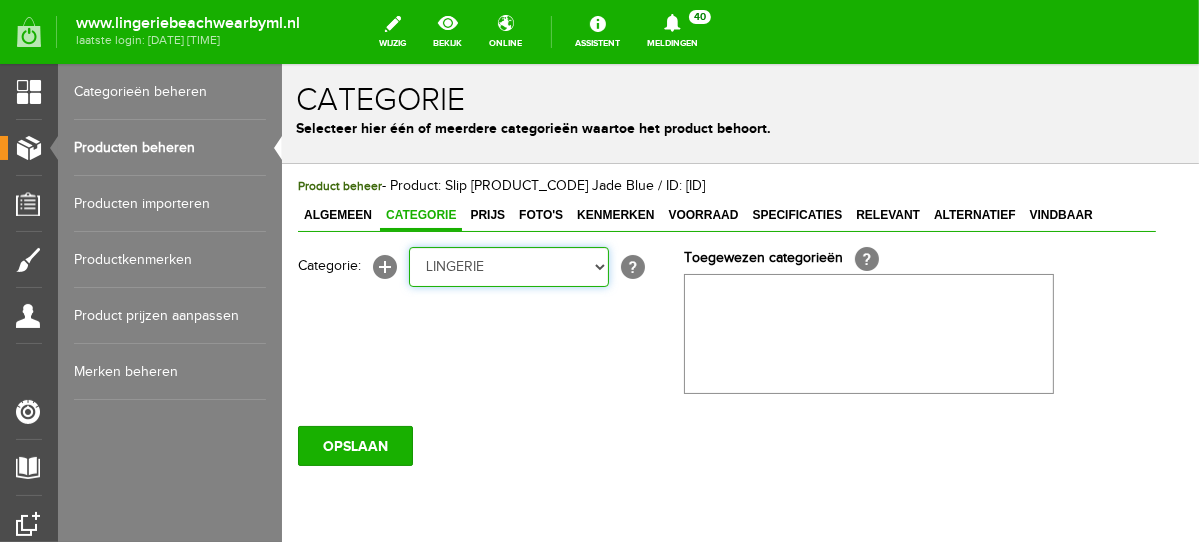 click on "Selecteer een categorie
NEW IN
LINGERIE
NACHTMODE
HOMEWEAR
BADMODE
BODY
BEACH
Bikinitop moulded (niet voorgev.)
Bikinitop voorgevormd
Shorty
Badpakken
Strandaccessoires
Rio slip
Slip
Hoge slip
Niet voorgevormd
Voorgevormd
One Shoulder
Push Up
Bandeau
Halter
Triangel
LINGERIE
SUMMER COLOURS
BH ZONDER BEUGEL
PLUSSIZE
STRAPLESS
SEXY
STRAPLESS
BASICS
HOMEWEAR
JUMPSUITS
BADJASSEN
NACHTMODE
PYJAMA SETS
PYJAMA JURKEN
KIMONO'S
SLIPDRESSES
SATIJNEN PYAMA
HEREN
SHAPEWEAR
BODY'S
ACCESSOIRES
PANTY'S
SPORT
SALE BEACH
SALE LINGERIE
D Cup" at bounding box center [508, 266] 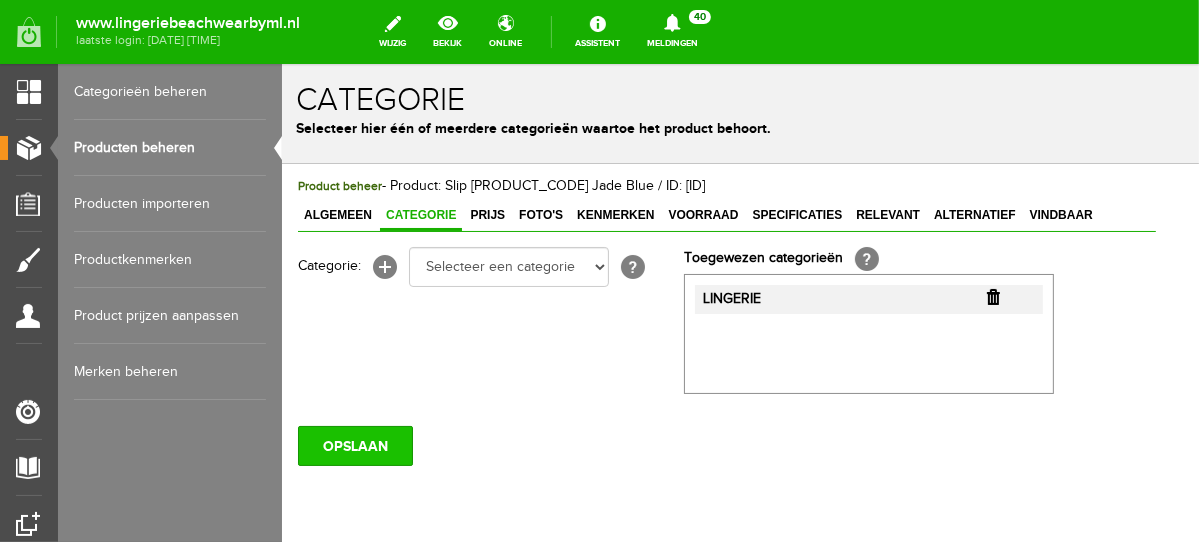 click on "OPSLAAN" at bounding box center [354, 445] 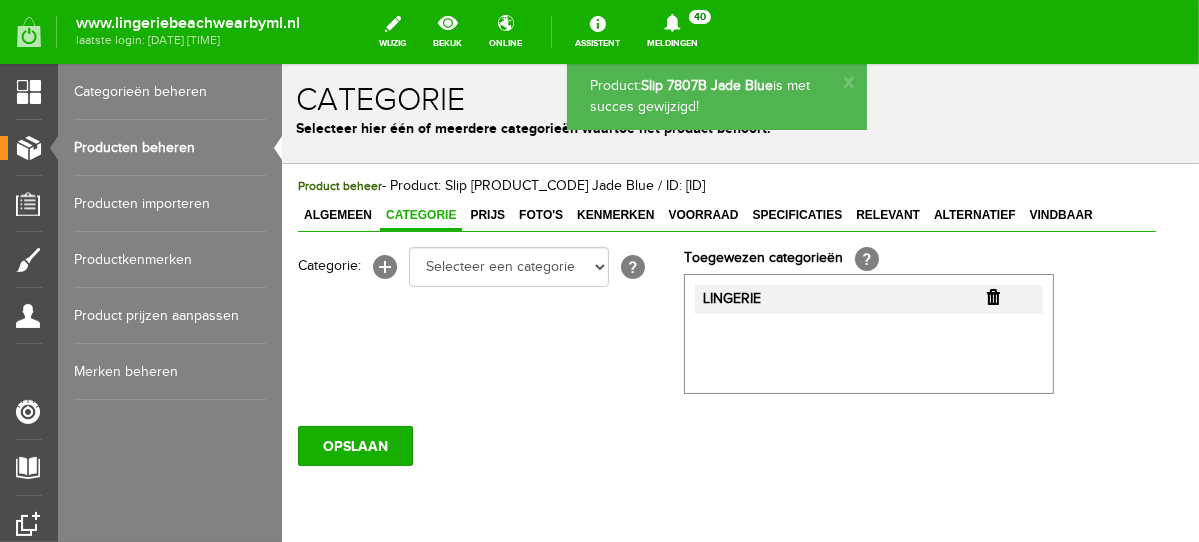scroll, scrollTop: 0, scrollLeft: 0, axis: both 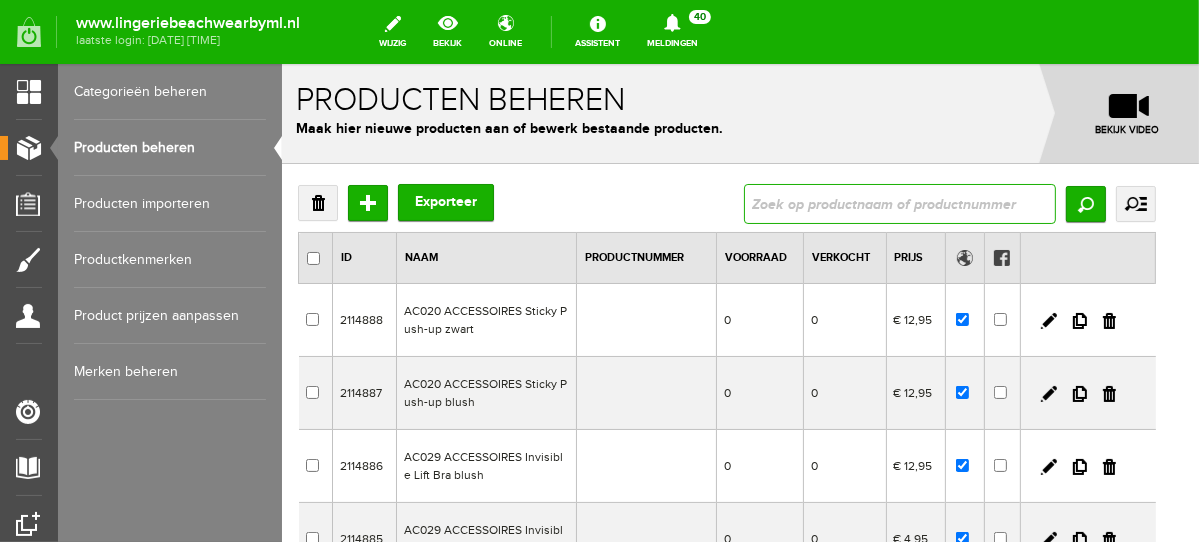 click at bounding box center (899, 203) 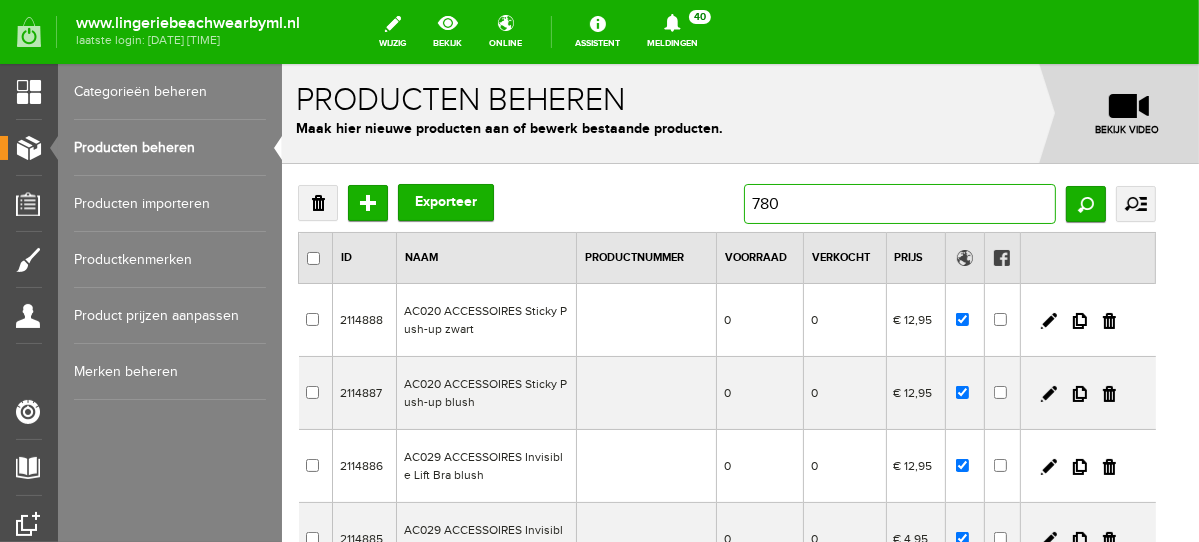 type on "7807" 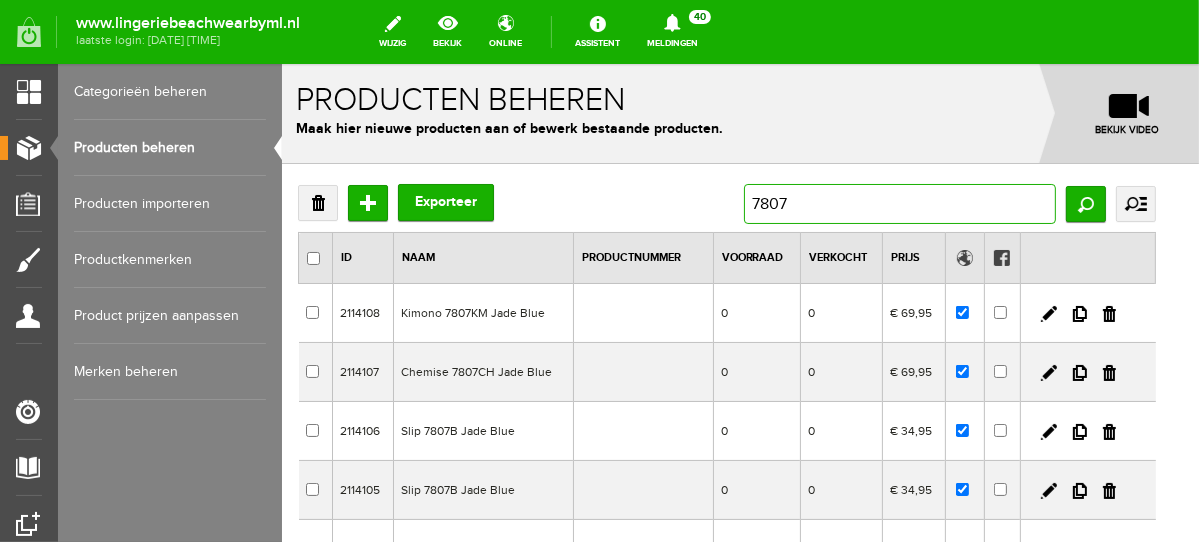 click on "7807" at bounding box center (899, 203) 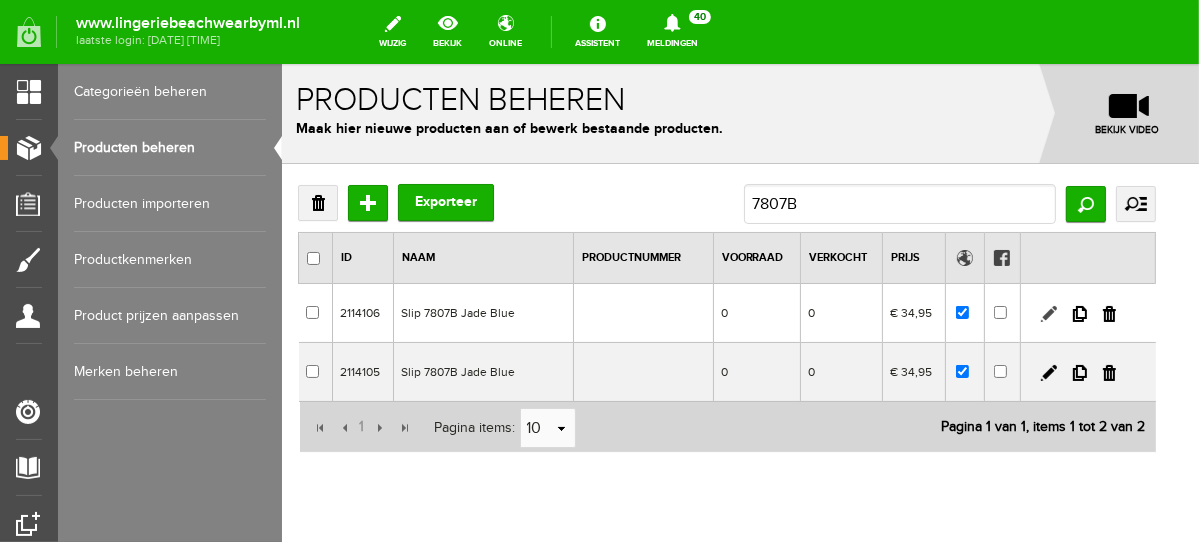 click at bounding box center (1048, 313) 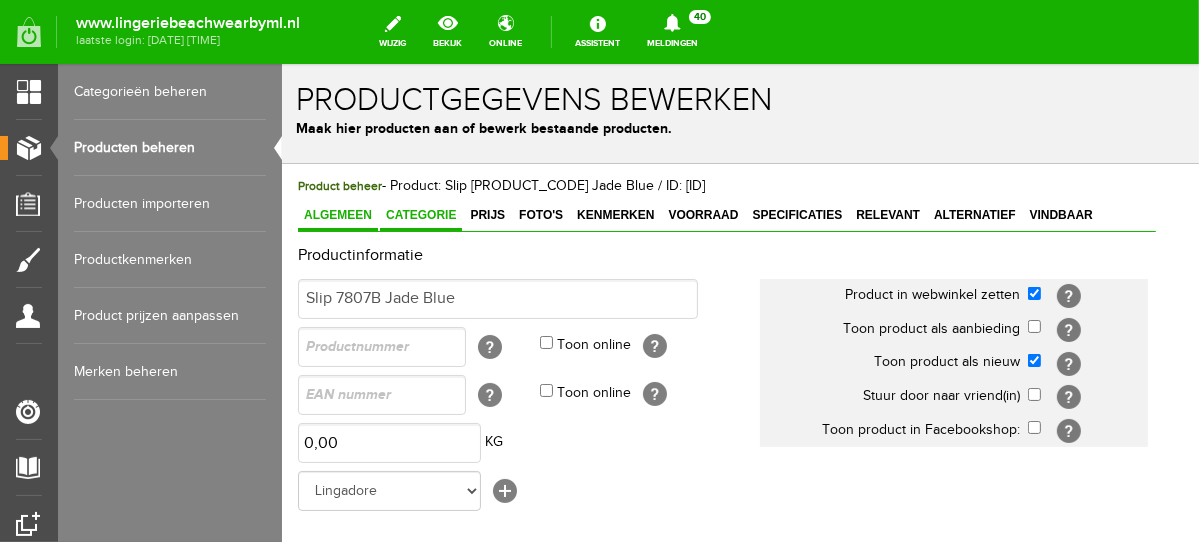 click on "Categorie" at bounding box center [420, 215] 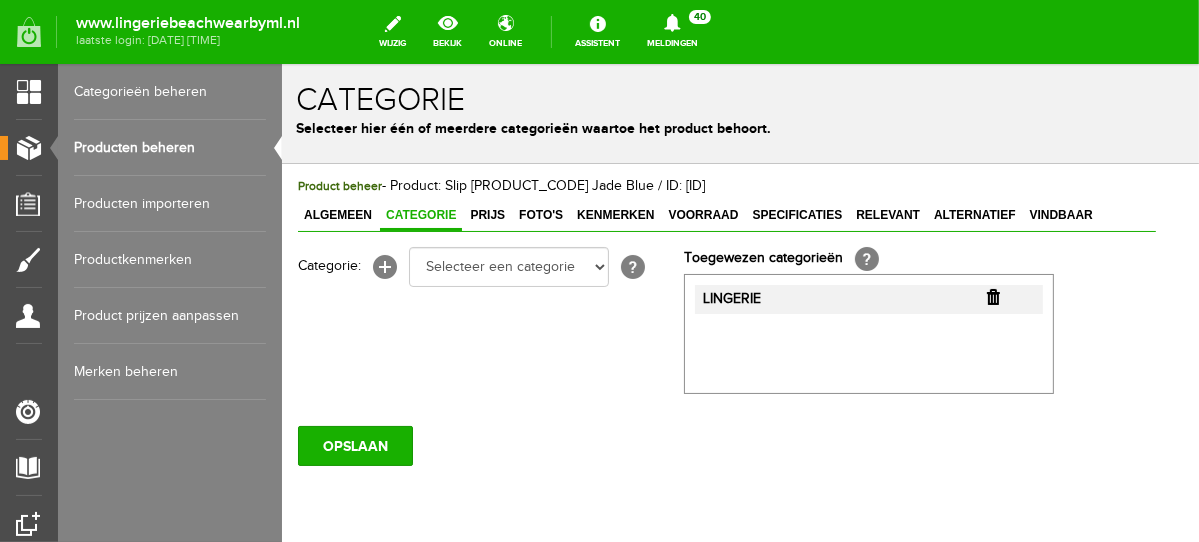 scroll, scrollTop: 0, scrollLeft: 0, axis: both 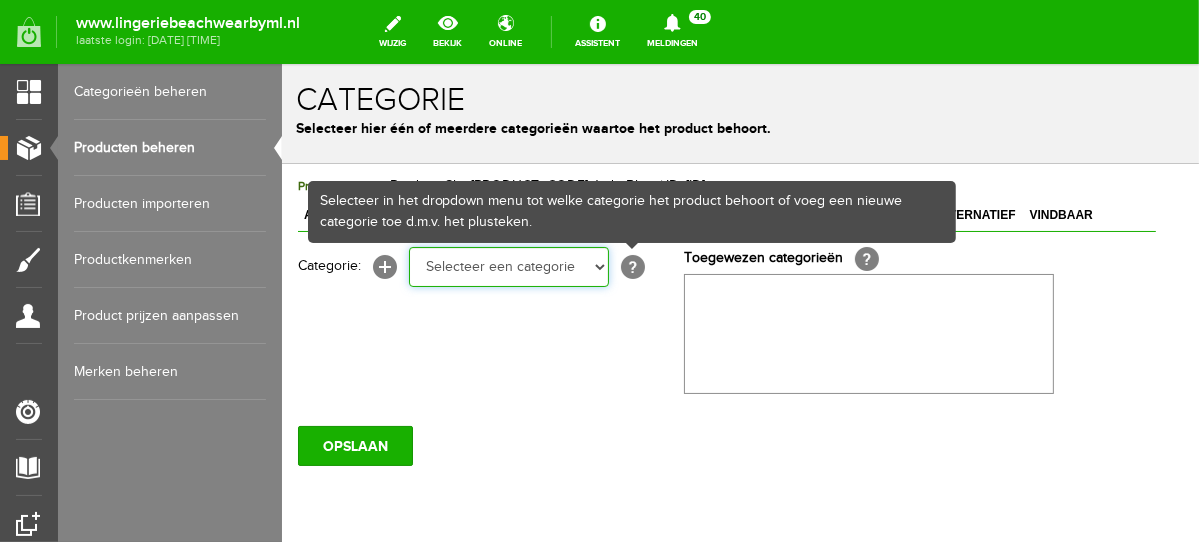 click on "Selecteer een categorie
NEW IN
LINGERIE
NACHTMODE
HOMEWEAR
BADMODE
BODY
BEACH
Bikinitop moulded (niet voorgev.)
Bikinitop voorgevormd
Shorty
Badpakken
Strandaccessoires
Rio slip
Slip
Hoge slip
Niet voorgevormd
Voorgevormd
One Shoulder
Push Up
Bandeau
Halter
Triangel
LINGERIE
SUMMER COLOURS
BH ZONDER BEUGEL
PLUSSIZE
STRAPLESS
SEXY
STRAPLESS
BASICS
HOMEWEAR
JUMPSUITS
BADJASSEN
NACHTMODE
PYJAMA SETS
PYJAMA JURKEN
KIMONO'S
SLIPDRESSES
SATIJNEN PYAMA
HEREN
SHAPEWEAR
BODY'S
ACCESSOIRES
PANTY'S
SPORT
SALE BEACH
SALE LINGERIE
D Cup" at bounding box center (508, 266) 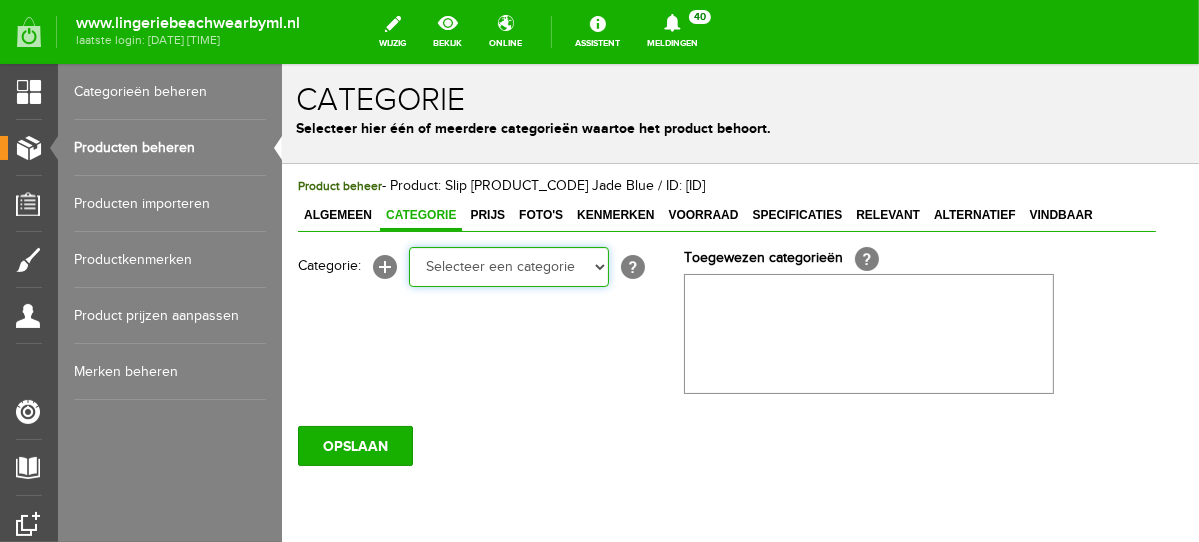 select on "281745" 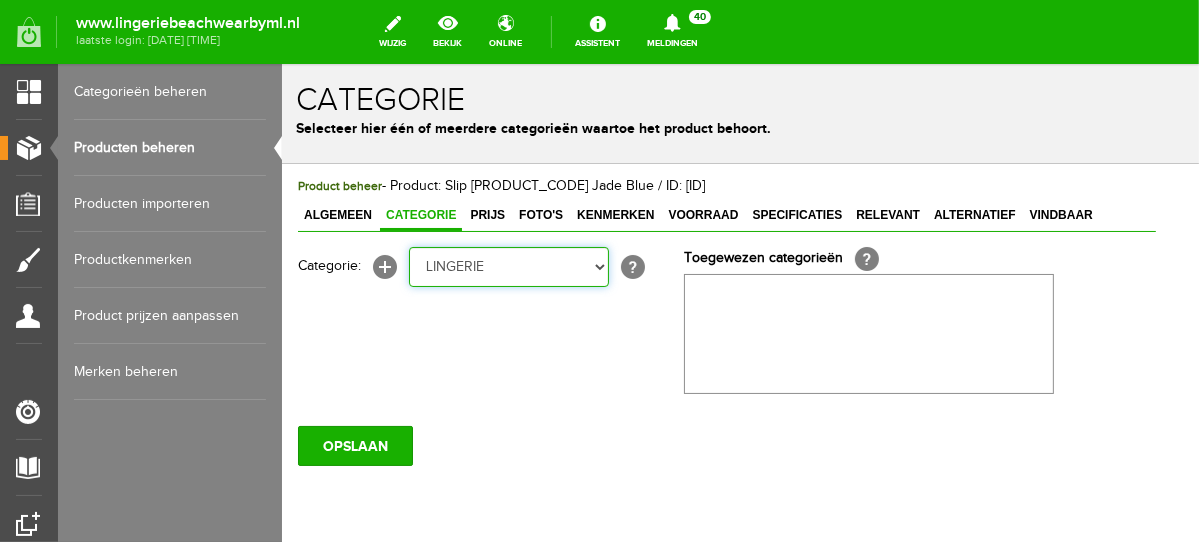 click on "Selecteer een categorie
NEW IN
LINGERIE
NACHTMODE
HOMEWEAR
BADMODE
BODY
BEACH
Bikinitop moulded (niet voorgev.)
Bikinitop voorgevormd
Shorty
Badpakken
Strandaccessoires
Rio slip
Slip
Hoge slip
Niet voorgevormd
Voorgevormd
One Shoulder
Push Up
Bandeau
Halter
Triangel
LINGERIE
SUMMER COLOURS
BH ZONDER BEUGEL
PLUSSIZE
STRAPLESS
SEXY
STRAPLESS
BASICS
HOMEWEAR
JUMPSUITS
BADJASSEN
NACHTMODE
PYJAMA SETS
PYJAMA JURKEN
KIMONO'S
SLIPDRESSES
SATIJNEN PYAMA
HEREN
SHAPEWEAR
BODY'S
ACCESSOIRES
PANTY'S
SPORT
SALE BEACH
SALE LINGERIE
D Cup" at bounding box center (508, 266) 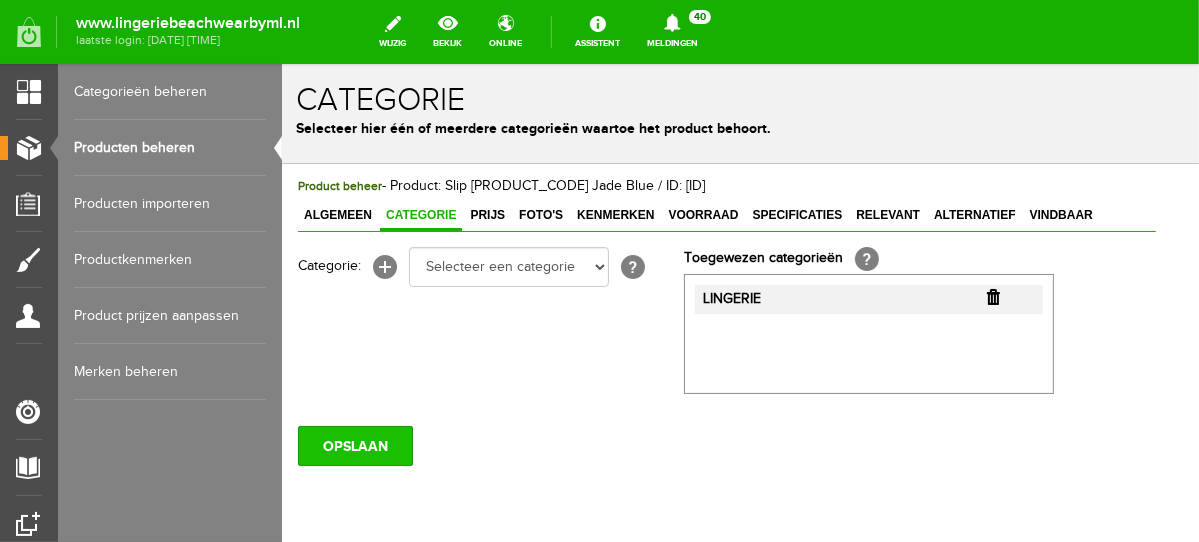 click on "OPSLAAN" at bounding box center [354, 445] 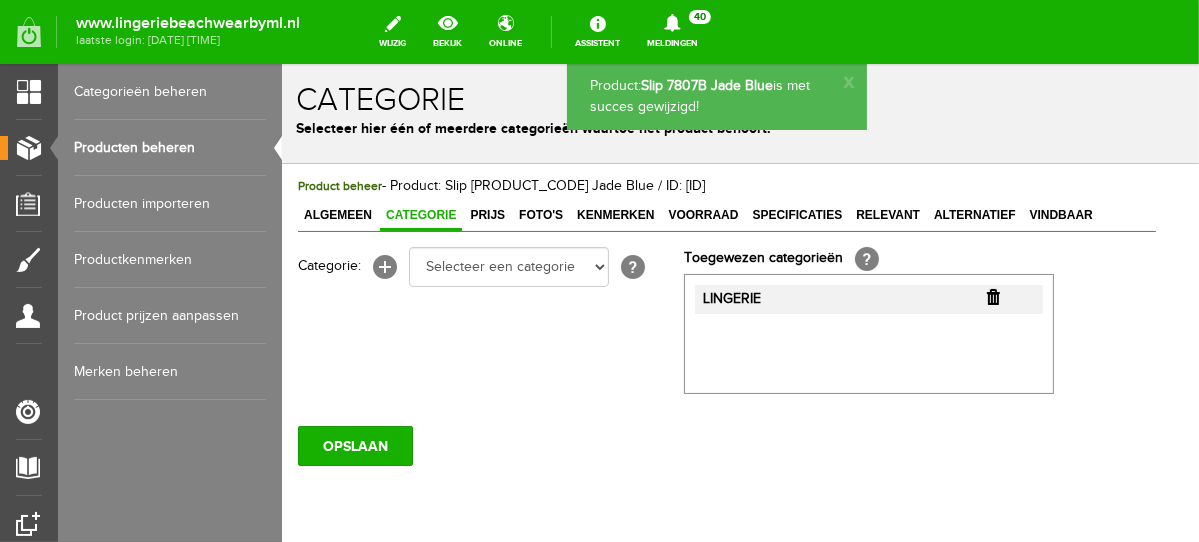 scroll, scrollTop: 0, scrollLeft: 0, axis: both 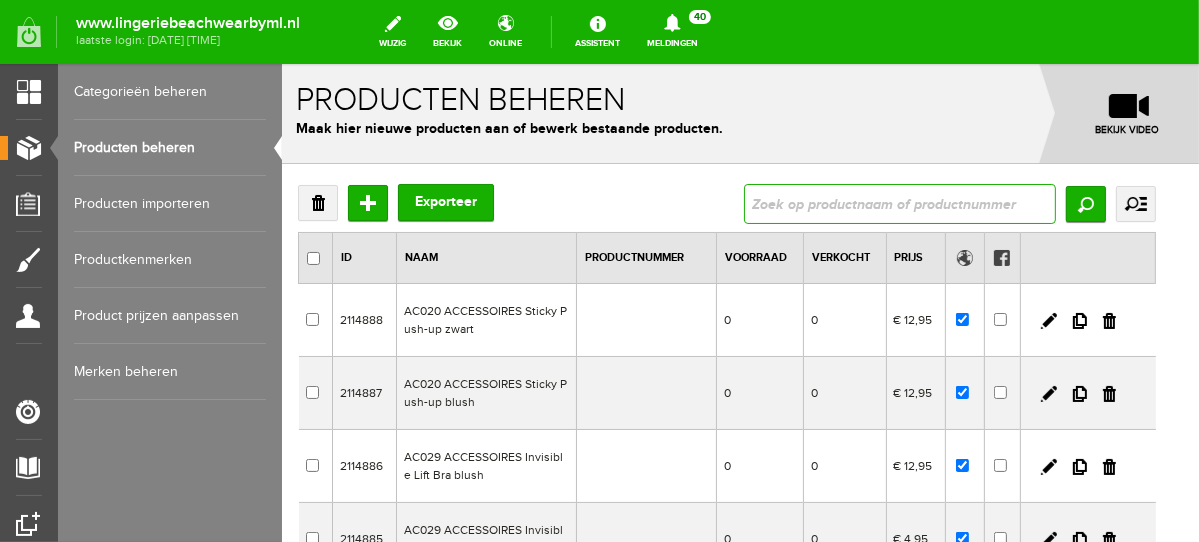 click at bounding box center [899, 203] 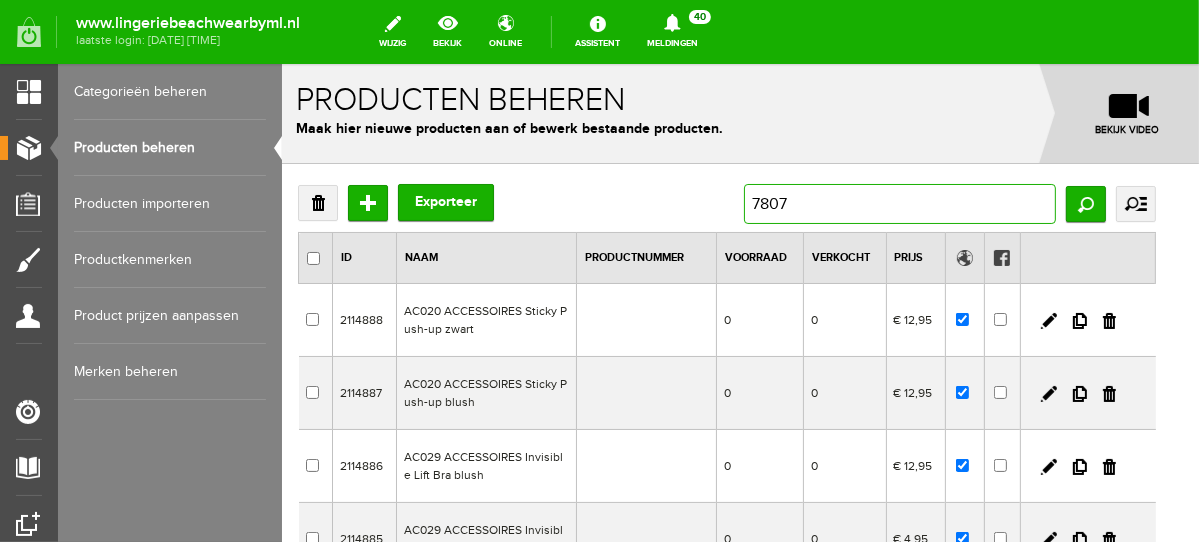 type on "7807B" 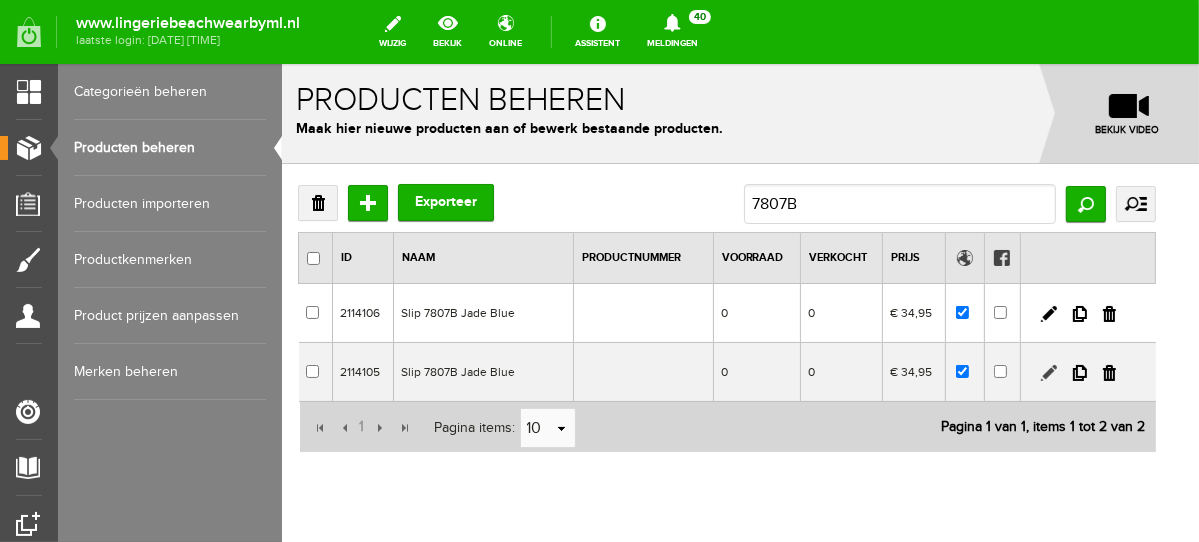 click at bounding box center [1048, 372] 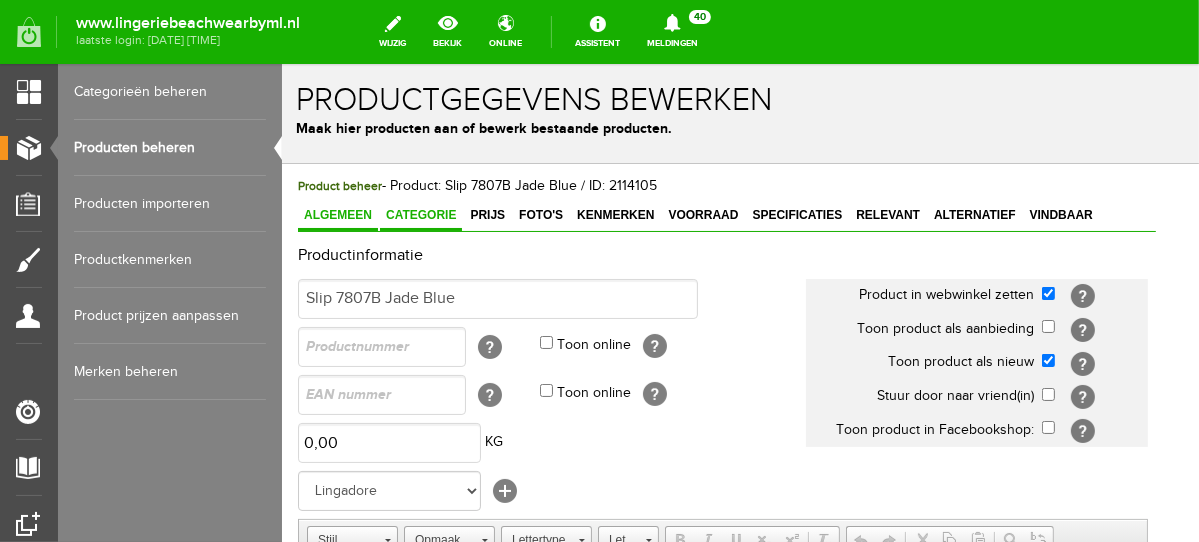 scroll, scrollTop: 0, scrollLeft: 0, axis: both 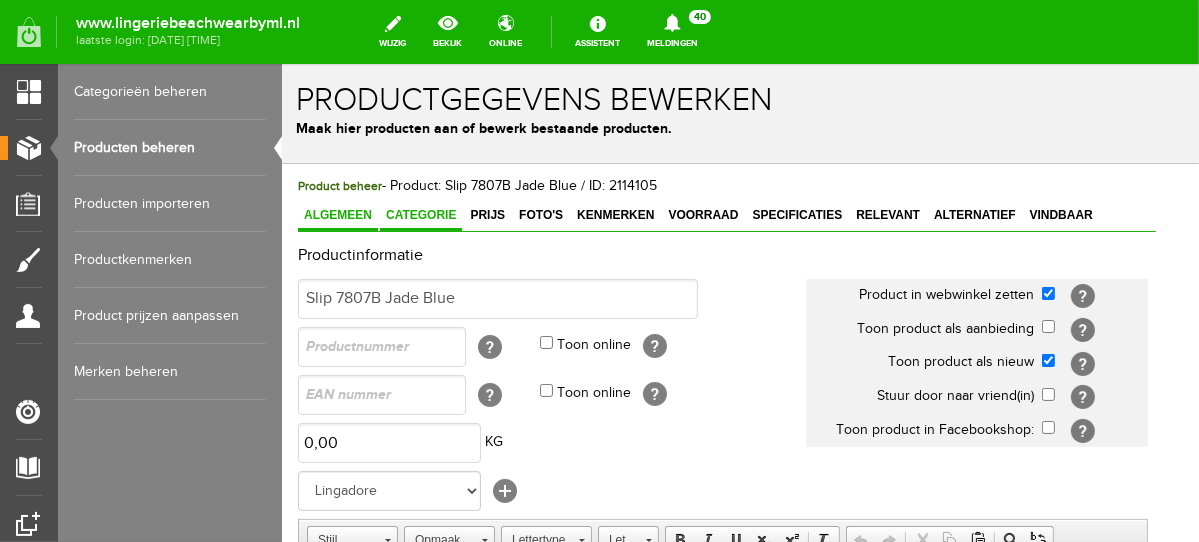 click on "Categorie" at bounding box center (420, 214) 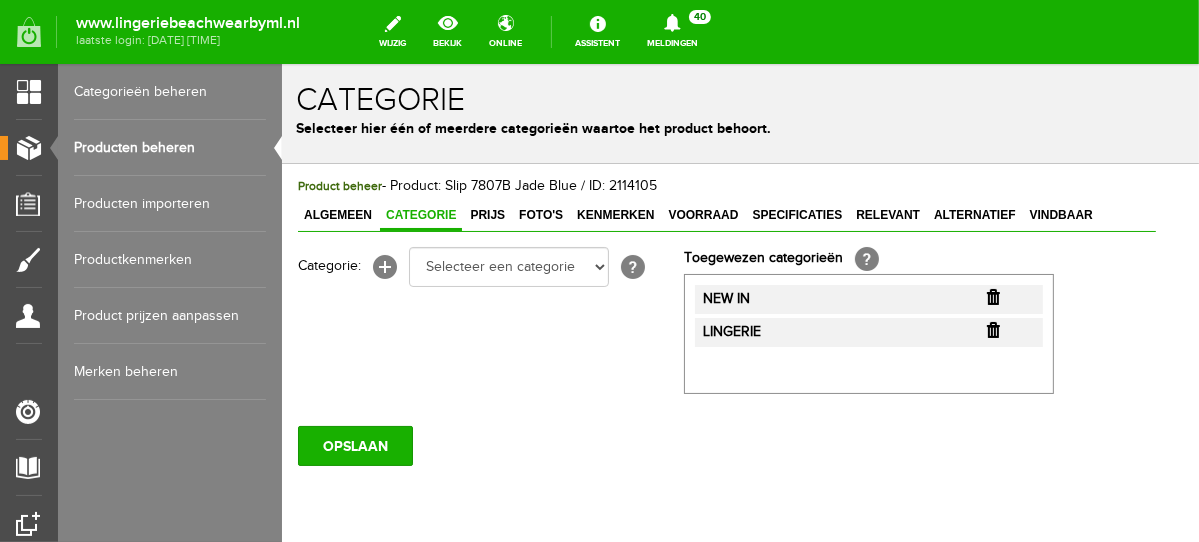 click at bounding box center [992, 296] 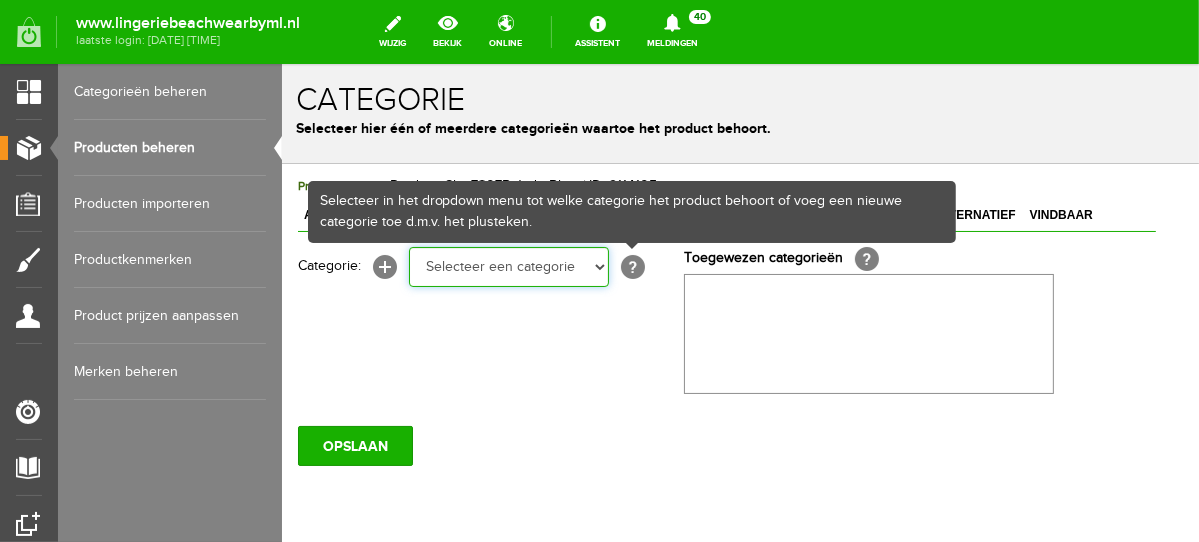 click on "Selecteer een categorie
NEW IN
LINGERIE
NACHTMODE
HOMEWEAR
BADMODE
BODY
BEACH
Bikinitop moulded (niet voorgev.)
Bikinitop voorgevormd
Shorty
Badpakken
Strandaccessoires
Rio slip
Slip
Hoge slip
Niet voorgevormd
Voorgevormd
One Shoulder
Push Up
Bandeau
Halter
Triangel
LINGERIE
SUMMER COLOURS
BH ZONDER BEUGEL
PLUSSIZE
STRAPLESS
SEXY
STRAPLESS
BASICS
HOMEWEAR
JUMPSUITS
BADJASSEN
NACHTMODE
PYJAMA SETS
PYJAMA JURKEN
KIMONO'S
SLIPDRESSES
SATIJNEN PYAMA
HEREN
SHAPEWEAR
BODY'S
ACCESSOIRES
PANTY'S
SPORT
SALE BEACH
SALE LINGERIE
D Cup" at bounding box center [508, 266] 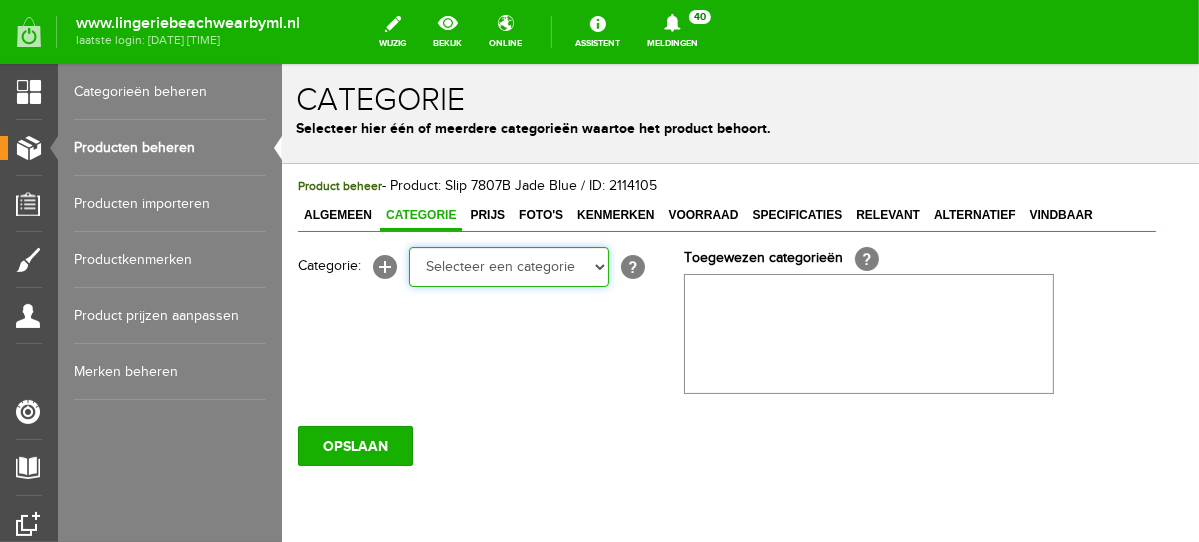 select on "281745" 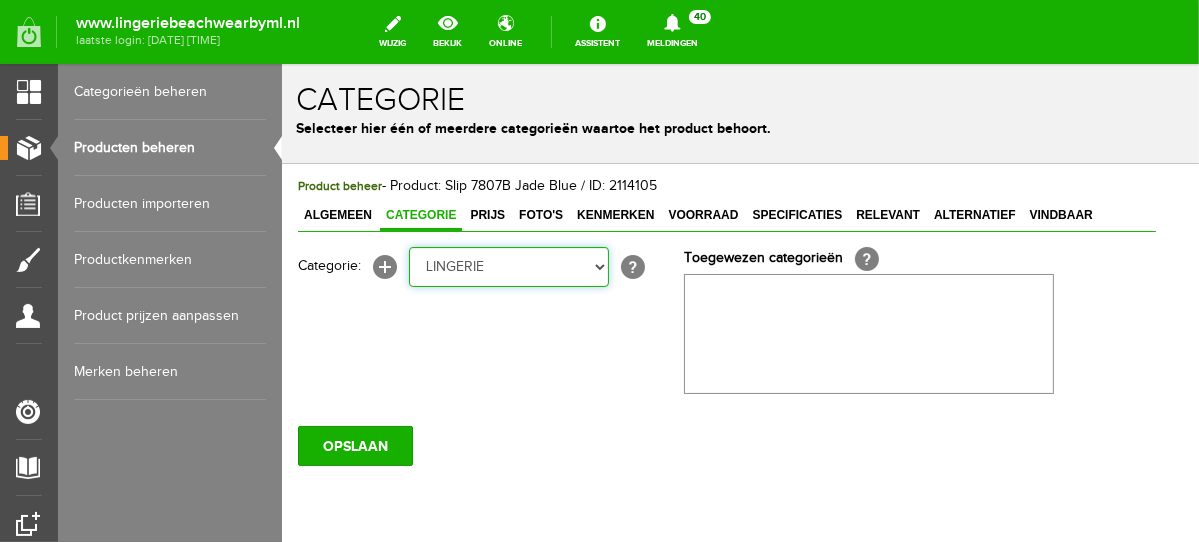click on "Selecteer een categorie
NEW IN
LINGERIE
NACHTMODE
HOMEWEAR
BADMODE
BODY
BEACH
Bikinitop moulded (niet voorgev.)
Bikinitop voorgevormd
Shorty
Badpakken
Strandaccessoires
Rio slip
Slip
Hoge slip
Niet voorgevormd
Voorgevormd
One Shoulder
Push Up
Bandeau
Halter
Triangel
LINGERIE
SUMMER COLOURS
BH ZONDER BEUGEL
PLUSSIZE
STRAPLESS
SEXY
STRAPLESS
BASICS
HOMEWEAR
JUMPSUITS
BADJASSEN
NACHTMODE
PYJAMA SETS
PYJAMA JURKEN
KIMONO'S
SLIPDRESSES
SATIJNEN PYAMA
HEREN
SHAPEWEAR
BODY'S
ACCESSOIRES
PANTY'S
SPORT
SALE BEACH
SALE LINGERIE
D Cup" at bounding box center (508, 266) 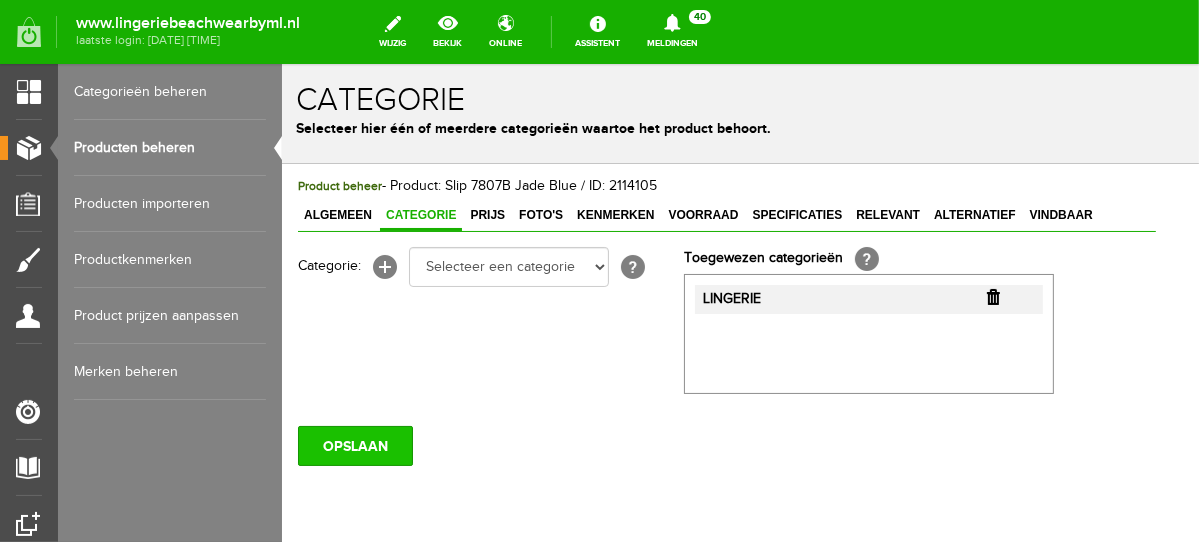 click on "OPSLAAN" at bounding box center [354, 445] 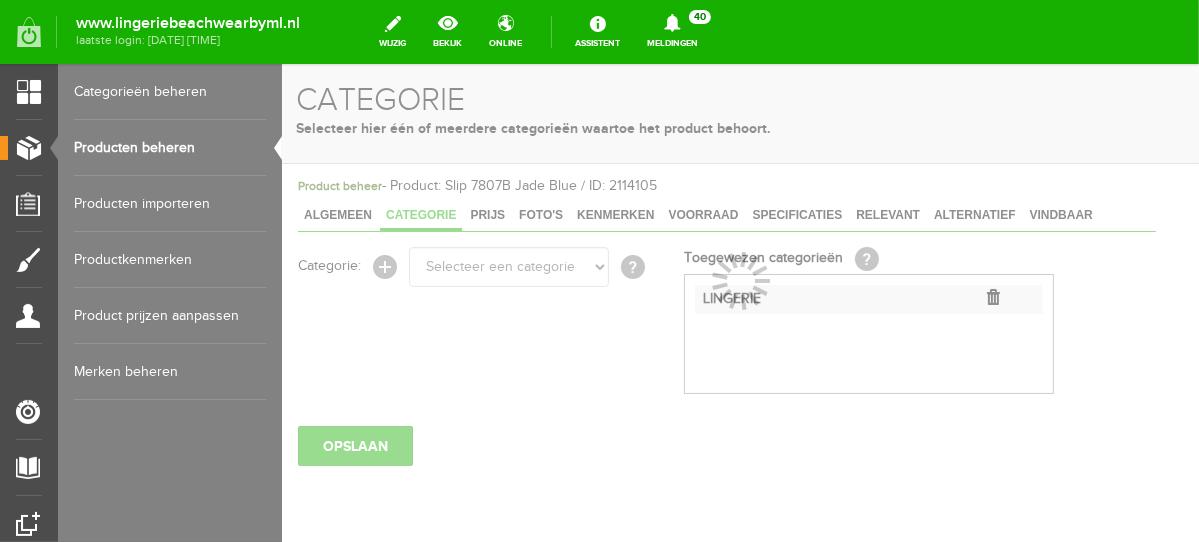 click on "Producten beheren" at bounding box center [170, 148] 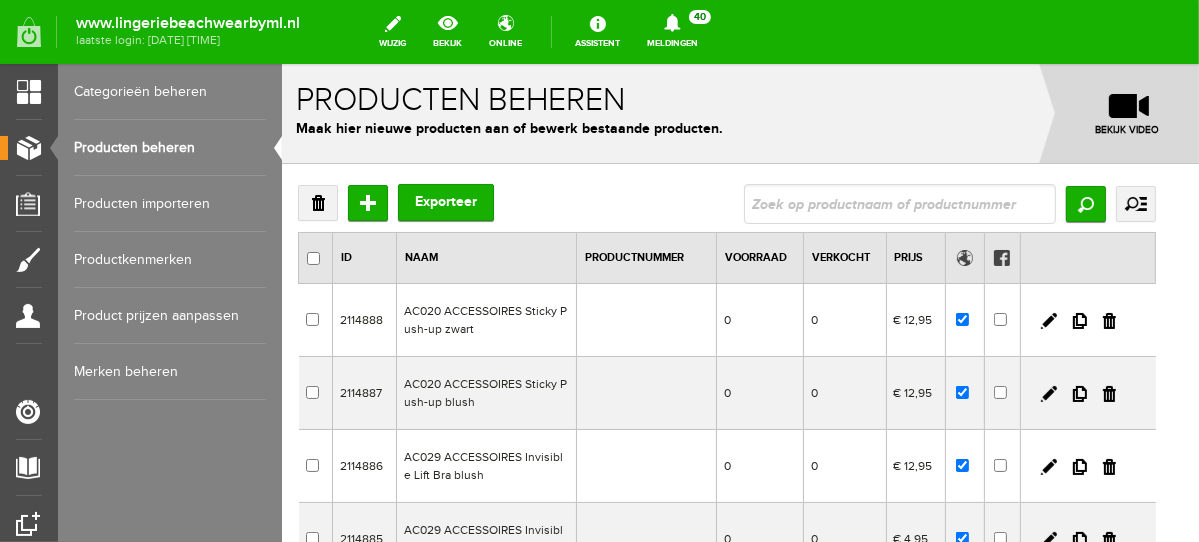 scroll, scrollTop: 0, scrollLeft: 0, axis: both 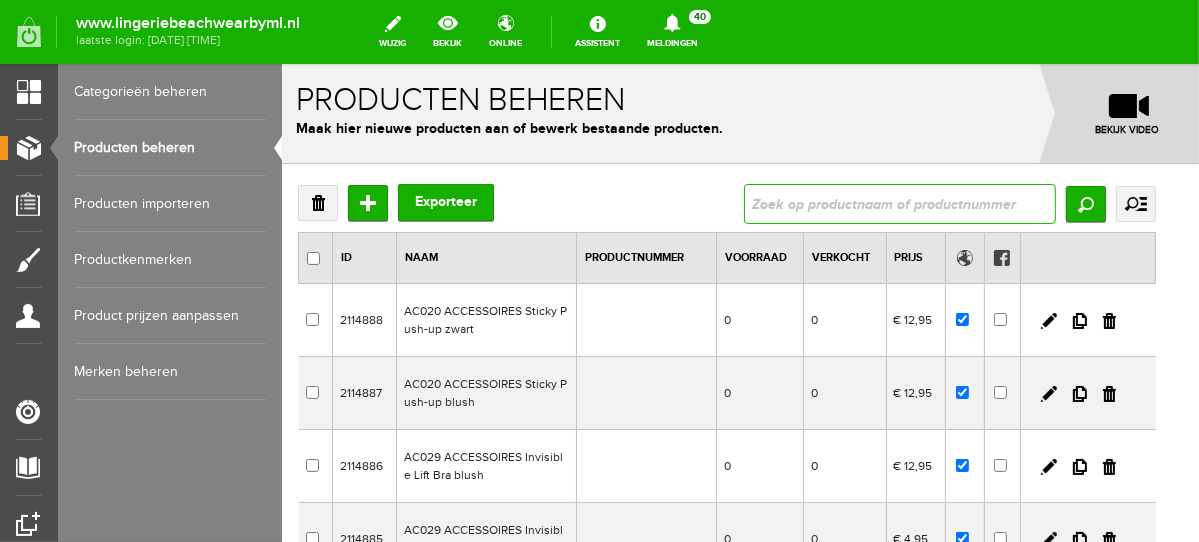 click at bounding box center [899, 203] 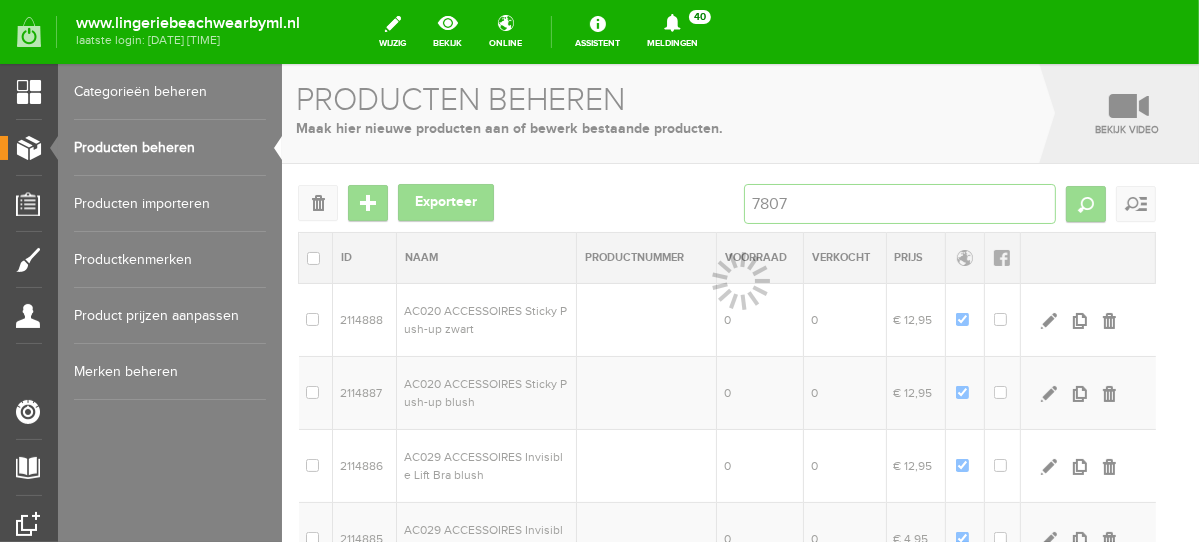 type on "7807T" 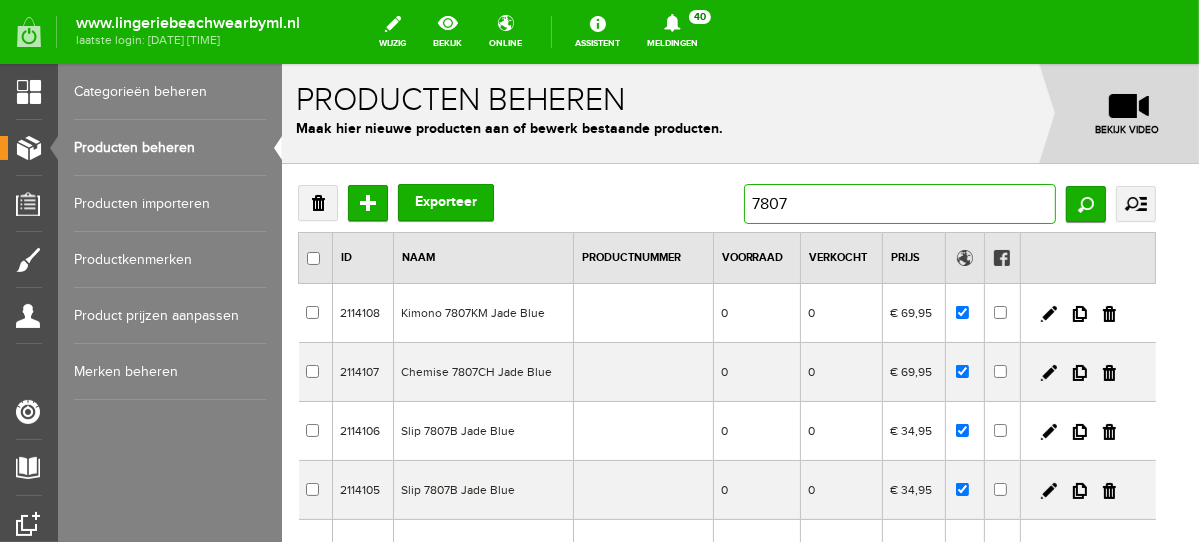 click on "7807" at bounding box center (899, 203) 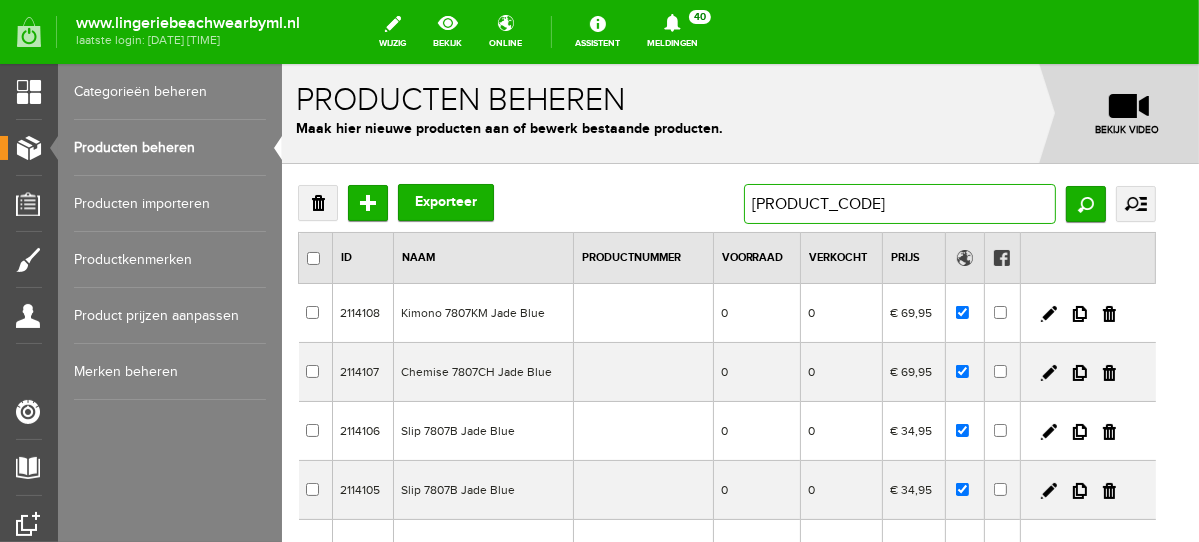 type on "7807TB" 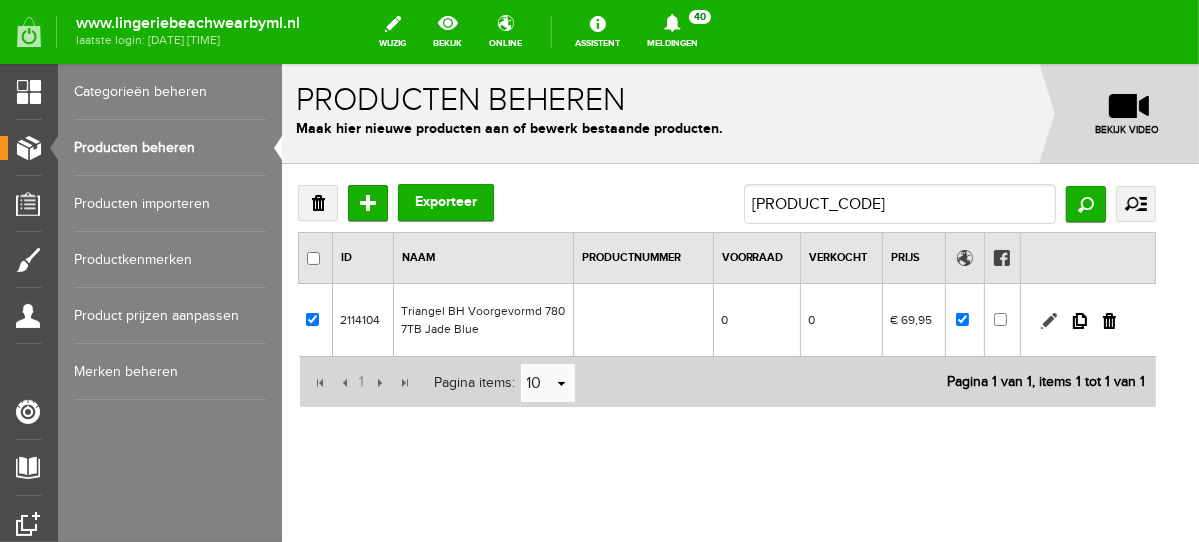 click at bounding box center (1048, 320) 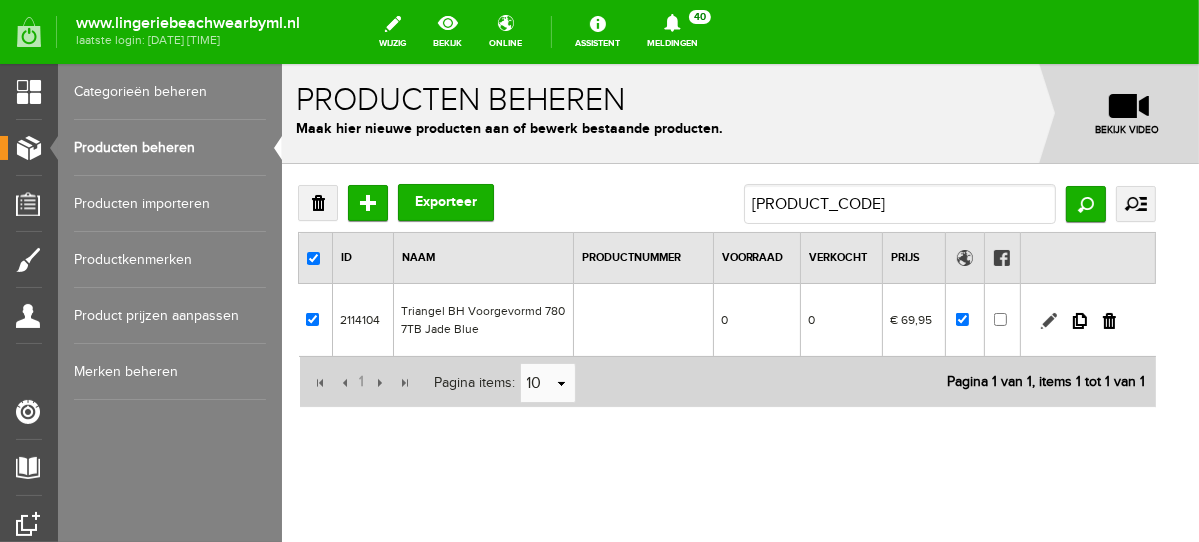 checkbox on "true" 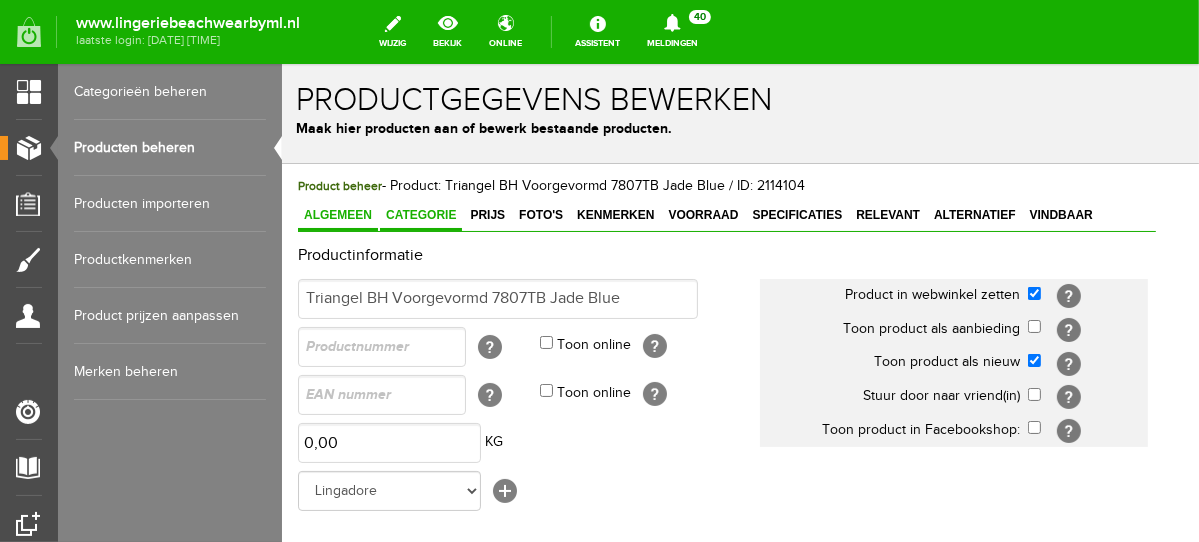 click on "Categorie" at bounding box center [420, 214] 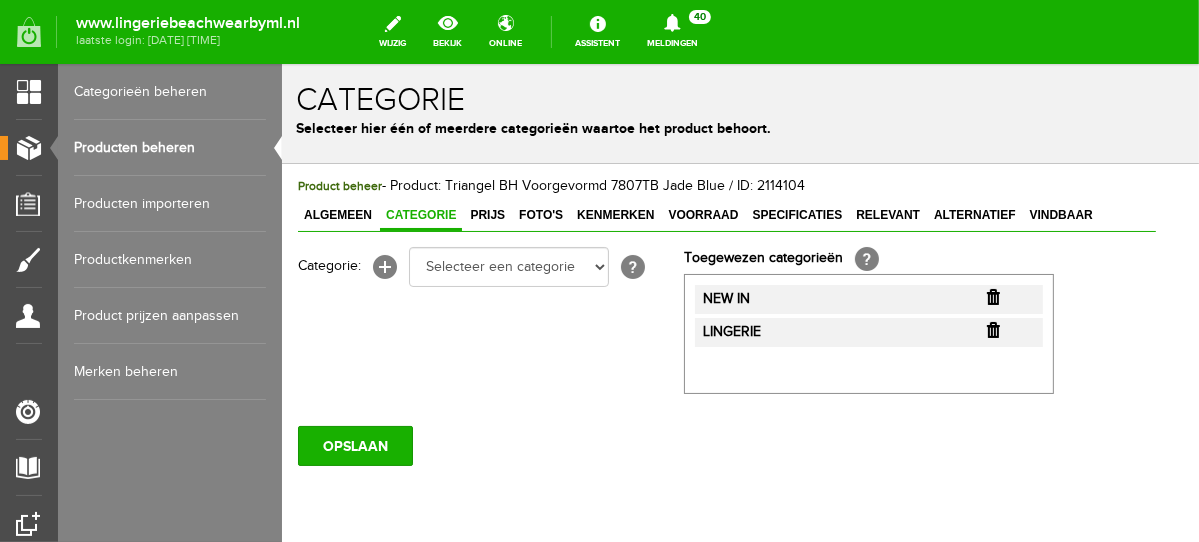 scroll, scrollTop: 0, scrollLeft: 0, axis: both 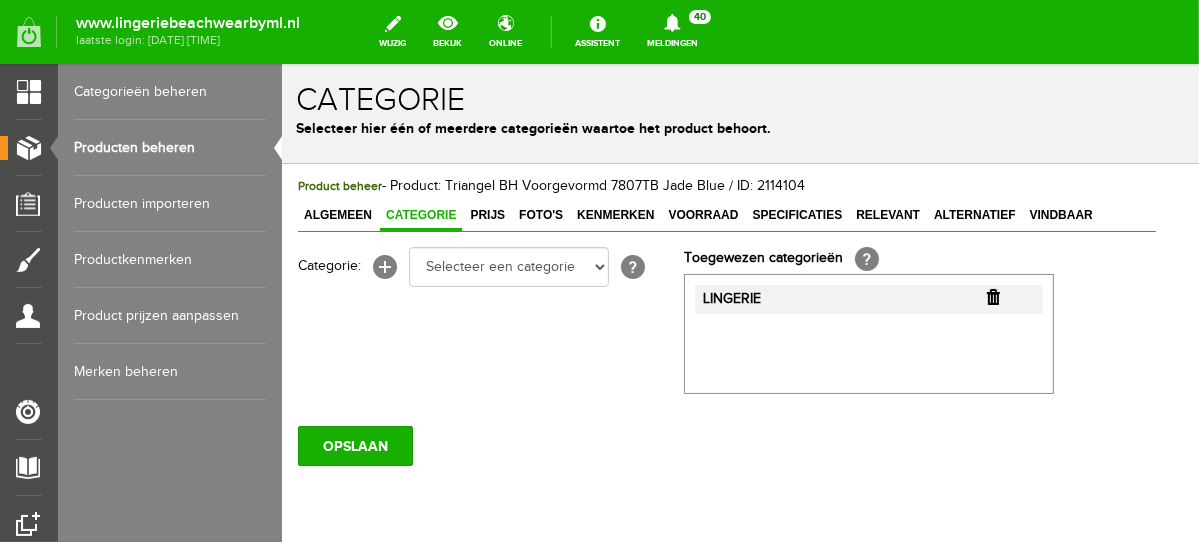 click at bounding box center (992, 296) 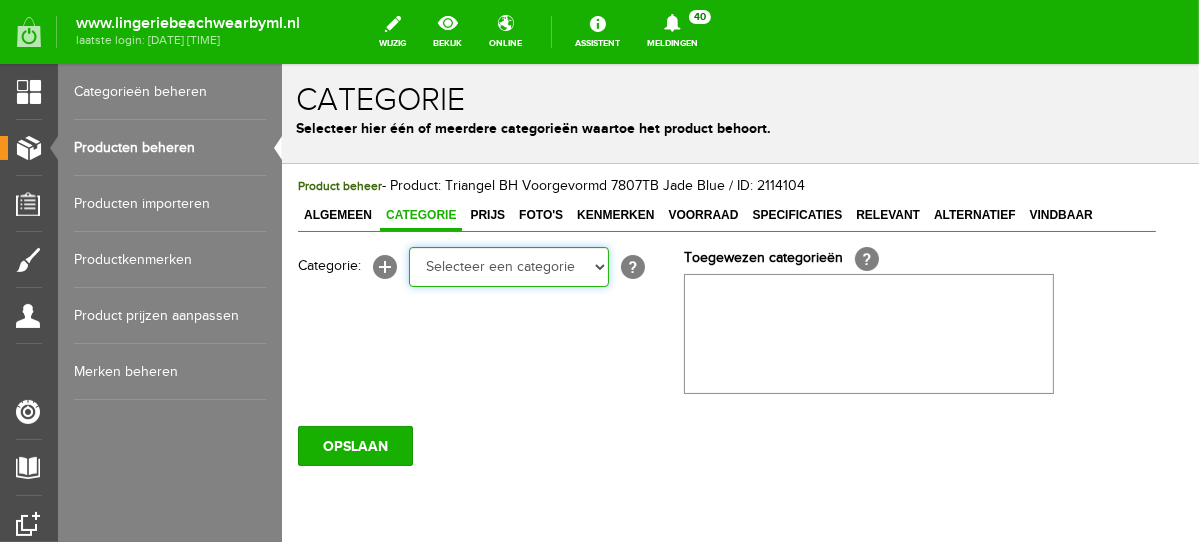 click on "Selecteer een categorie
NEW IN
LINGERIE
NACHTMODE
HOMEWEAR
BADMODE
BODY
BEACH
Bikinitop moulded (niet voorgev.)
Bikinitop voorgevormd
Shorty
Badpakken
Strandaccessoires
Rio slip
Slip
Hoge slip
Niet voorgevormd
Voorgevormd
One Shoulder
Push Up
Bandeau
Halter
Triangel
LINGERIE
SUMMER COLOURS
BH ZONDER BEUGEL
PLUSSIZE
STRAPLESS
SEXY
STRAPLESS
BASICS
HOMEWEAR
JUMPSUITS
BADJASSEN
NACHTMODE
PYJAMA SETS
PYJAMA JURKEN
KIMONO'S
SLIPDRESSES
SATIJNEN PYAMA
HEREN
SHAPEWEAR
BODY'S
ACCESSOIRES
PANTY'S
SPORT
SALE BEACH
SALE LINGERIE
D Cup" at bounding box center [508, 266] 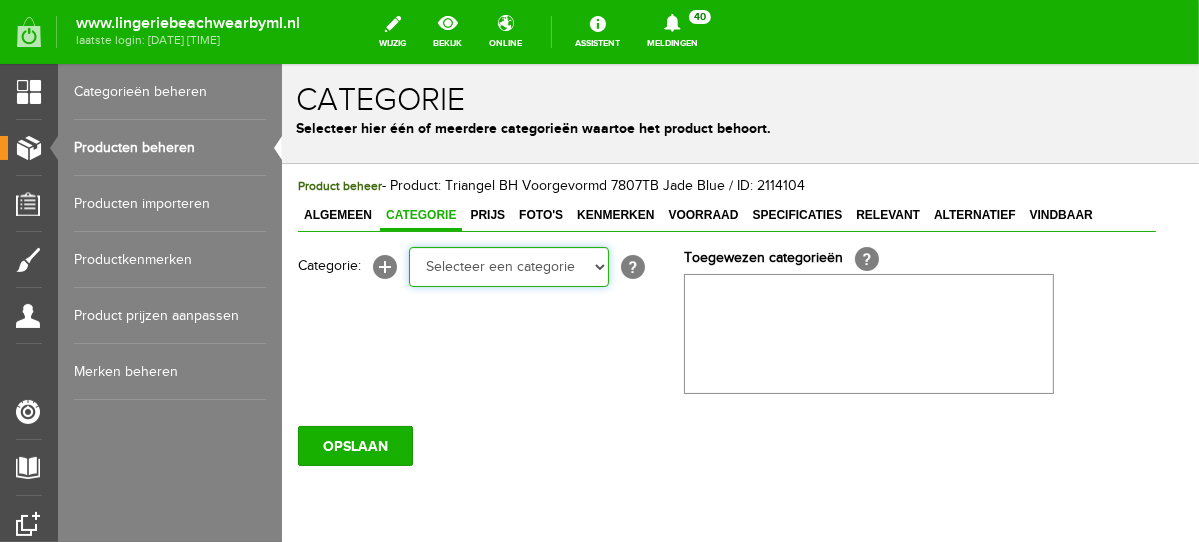 select on "281745" 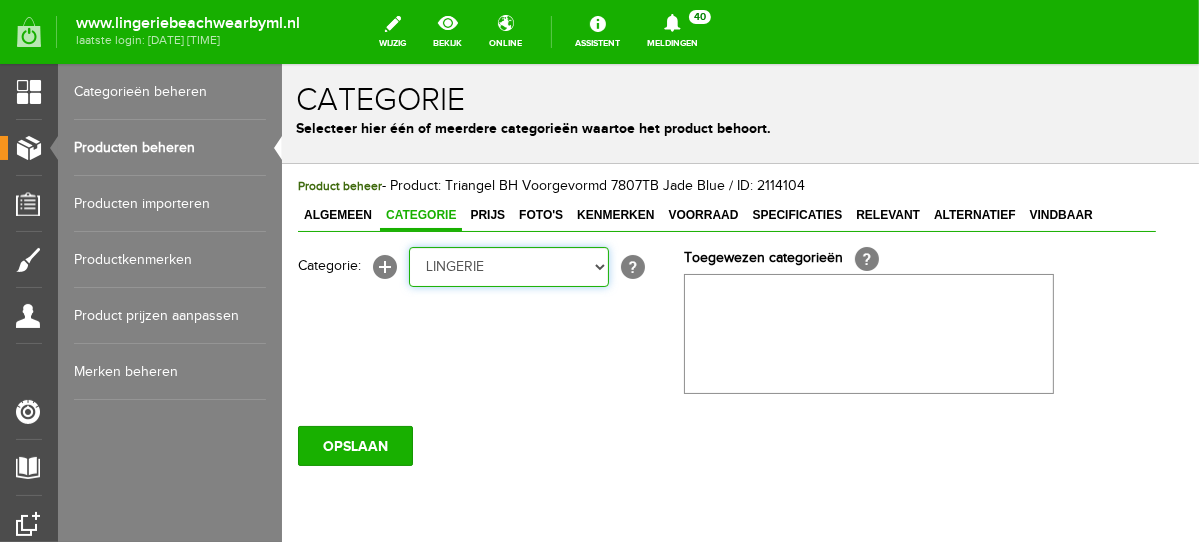 click on "Selecteer een categorie
NEW IN
LINGERIE
NACHTMODE
HOMEWEAR
BADMODE
BODY
BEACH
Bikinitop moulded (niet voorgev.)
Bikinitop voorgevormd
Shorty
Badpakken
Strandaccessoires
Rio slip
Slip
Hoge slip
Niet voorgevormd
Voorgevormd
One Shoulder
Push Up
Bandeau
Halter
Triangel
LINGERIE
SUMMER COLOURS
BH ZONDER BEUGEL
PLUSSIZE
STRAPLESS
SEXY
STRAPLESS
BASICS
HOMEWEAR
JUMPSUITS
BADJASSEN
NACHTMODE
PYJAMA SETS
PYJAMA JURKEN
KIMONO'S
SLIPDRESSES
SATIJNEN PYAMA
HEREN
SHAPEWEAR
BODY'S
ACCESSOIRES
PANTY'S
SPORT
SALE BEACH
SALE LINGERIE
D Cup" at bounding box center (508, 266) 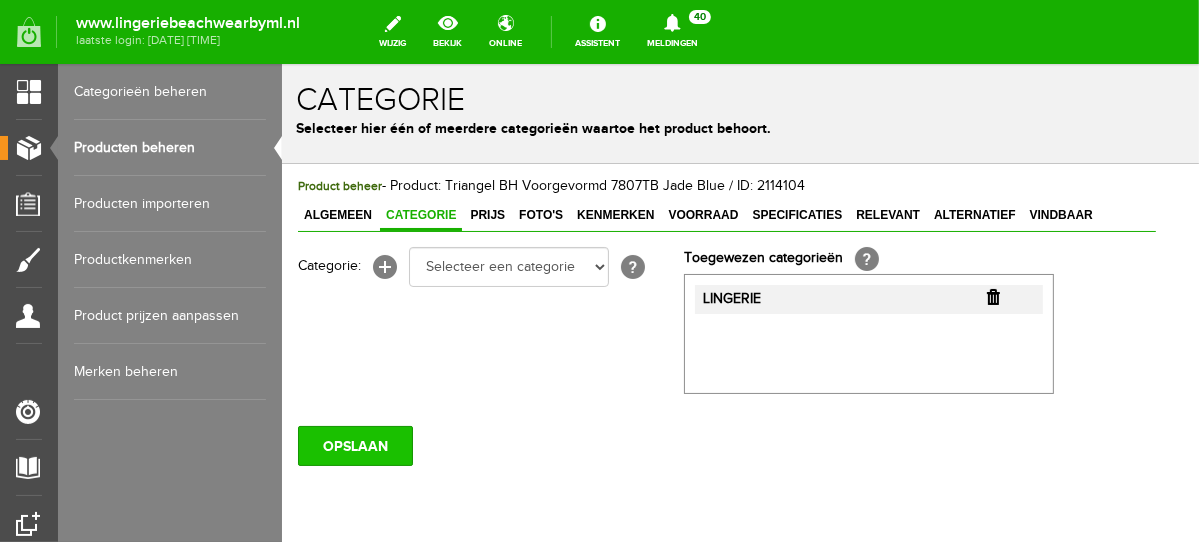 click on "OPSLAAN" at bounding box center [354, 445] 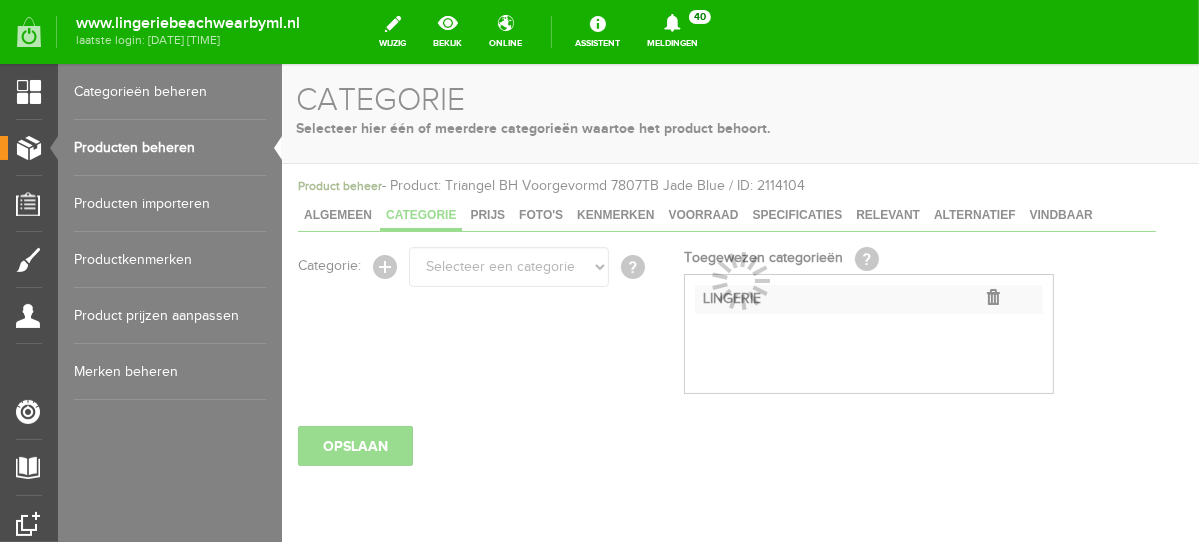click on "Producten beheren" at bounding box center [170, 148] 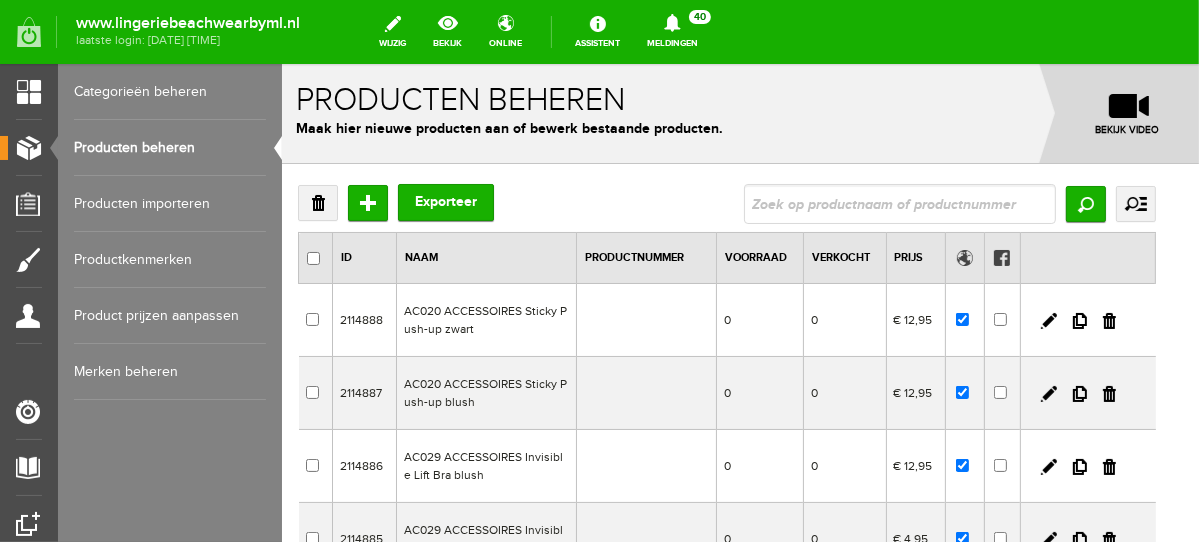 scroll, scrollTop: 0, scrollLeft: 0, axis: both 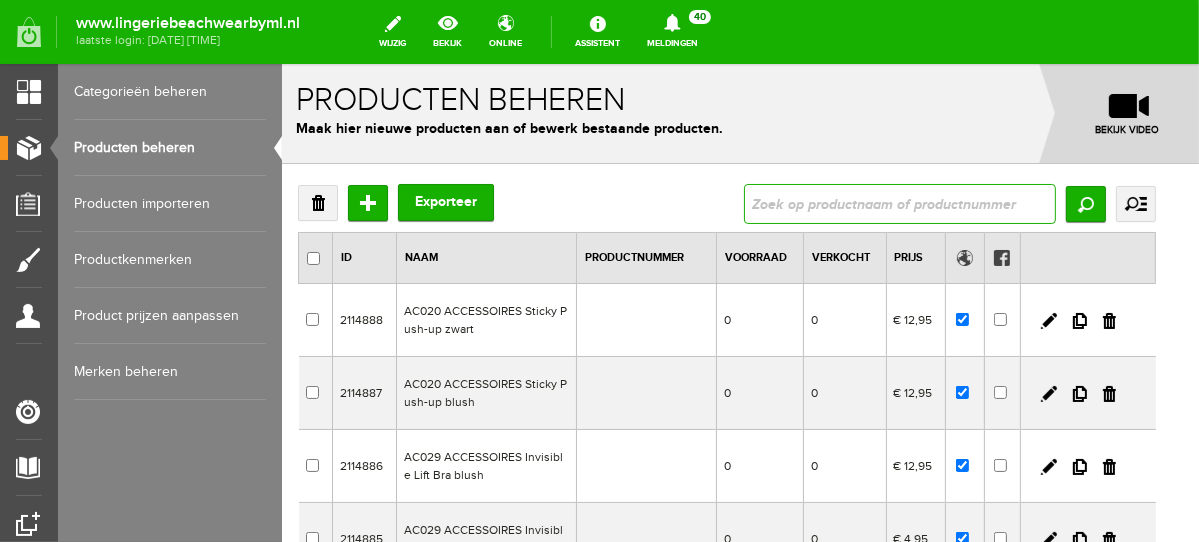 click at bounding box center [899, 203] 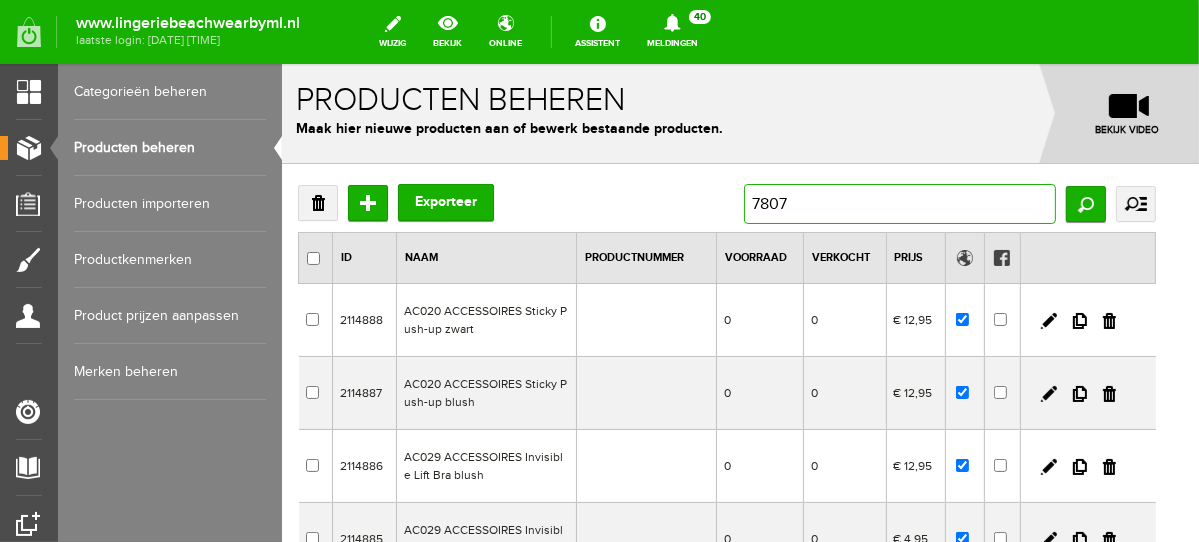 type on "7807A" 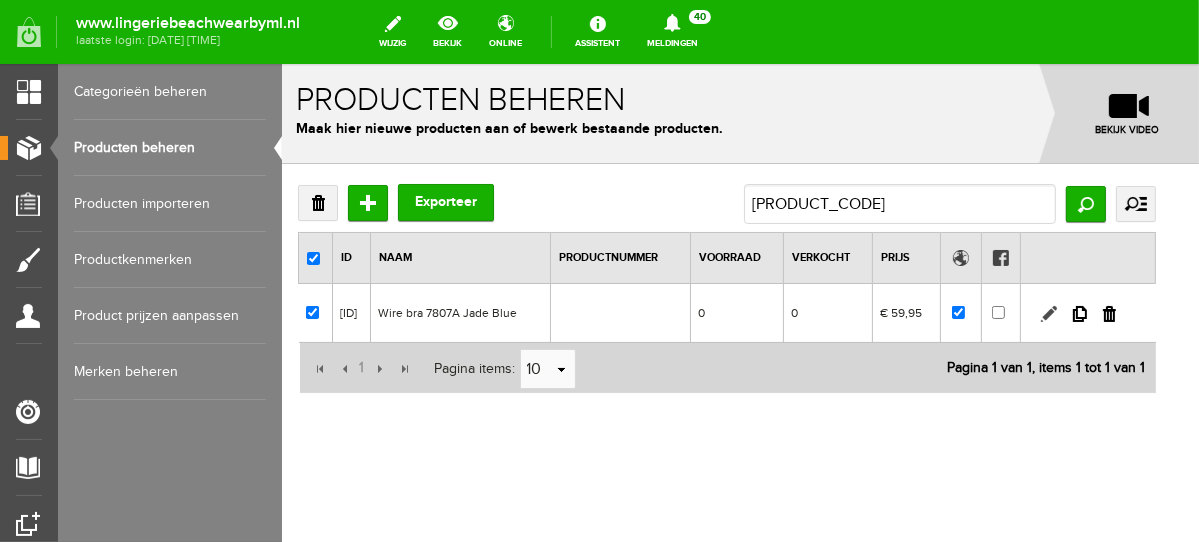 click at bounding box center (1048, 313) 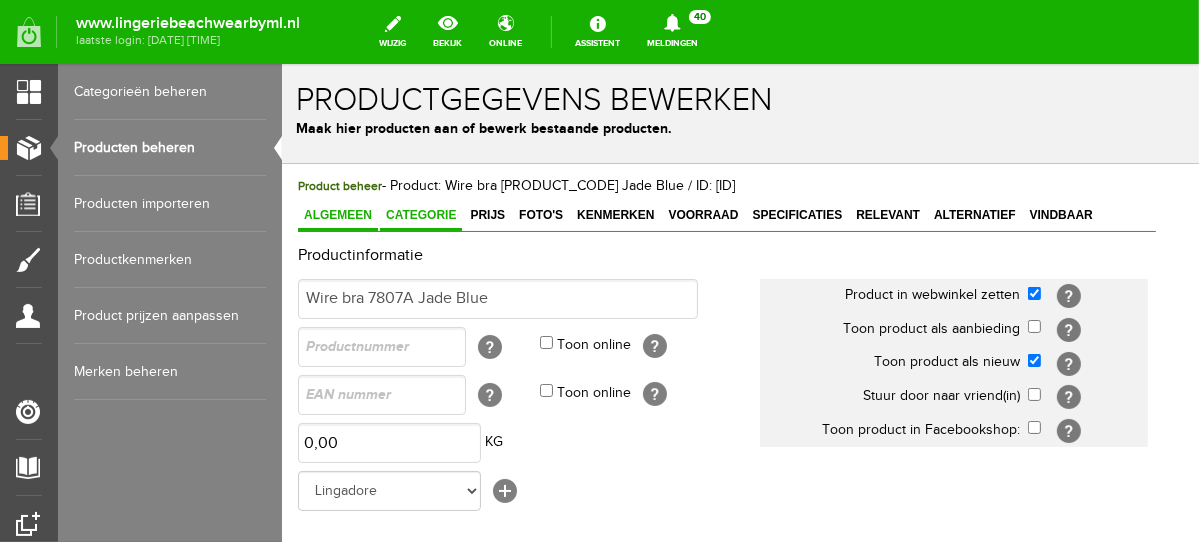 scroll, scrollTop: 0, scrollLeft: 0, axis: both 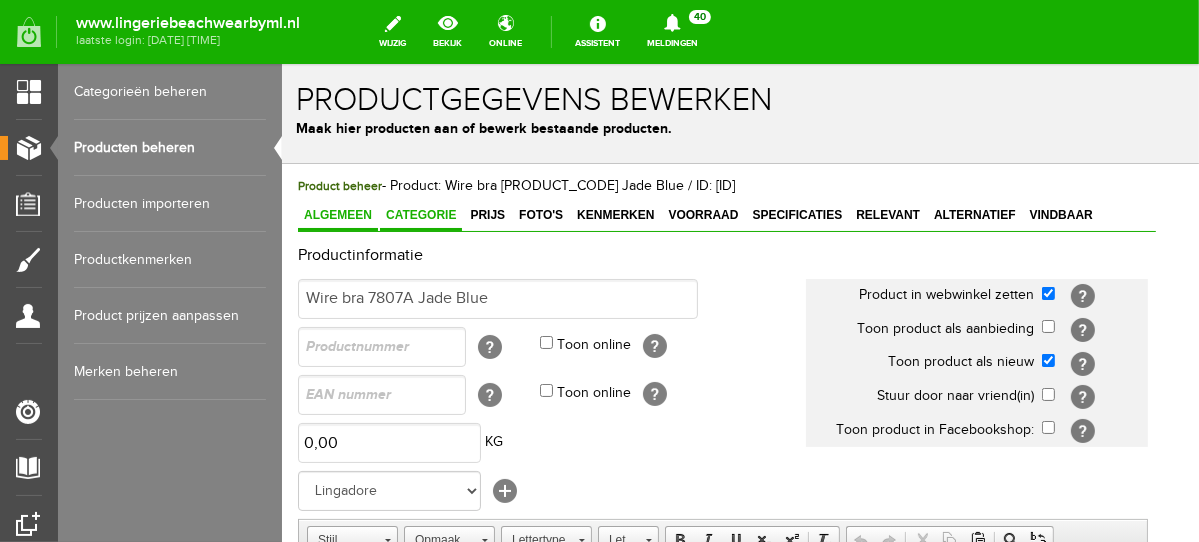 click on "Categorie" at bounding box center (420, 215) 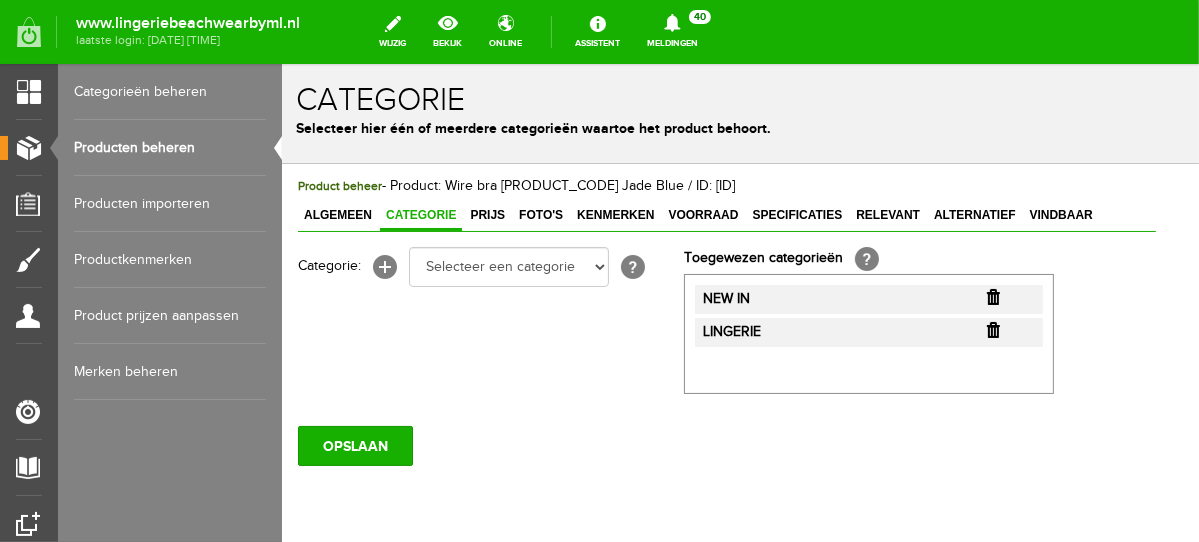 scroll, scrollTop: 0, scrollLeft: 0, axis: both 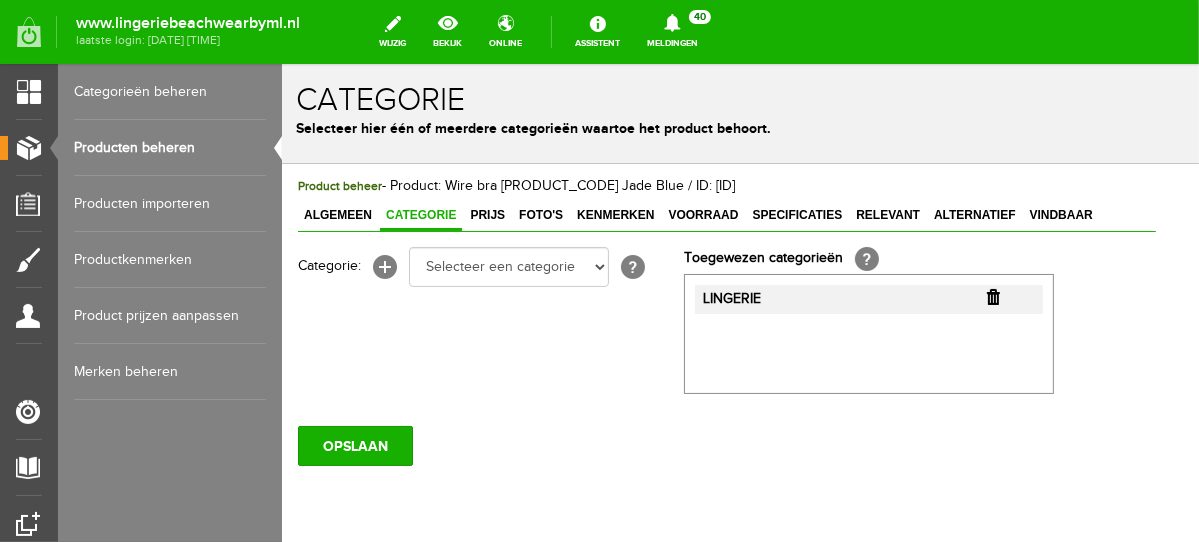 click at bounding box center (992, 296) 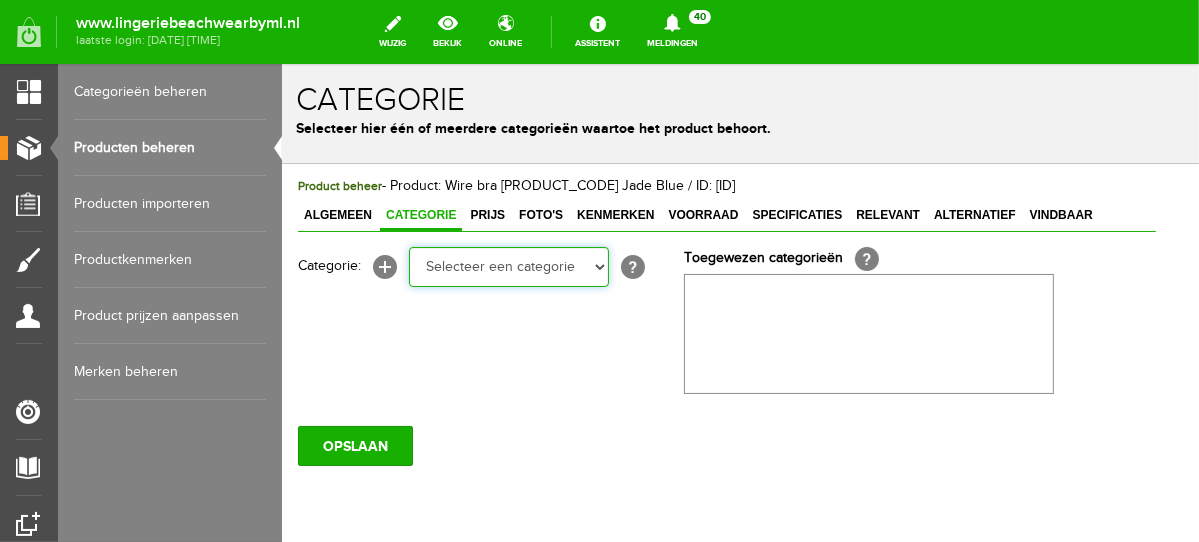 click on "Selecteer een categorie
NEW IN
LINGERIE
NACHTMODE
HOMEWEAR
BADMODE
BODY
BEACH
Bikinitop moulded (niet voorgev.)
Bikinitop voorgevormd
Shorty
Badpakken
Strandaccessoires
Rio slip
Slip
Hoge slip
Niet voorgevormd
Voorgevormd
One Shoulder
Push Up
Bandeau
Halter
Triangel
LINGERIE
SUMMER COLOURS
BH ZONDER BEUGEL
PLUSSIZE
STRAPLESS
SEXY
STRAPLESS
BASICS
HOMEWEAR
JUMPSUITS
BADJASSEN
NACHTMODE
PYJAMA SETS
PYJAMA JURKEN
KIMONO'S
SLIPDRESSES
SATIJNEN PYAMA
HEREN
SHAPEWEAR
BODY'S
ACCESSOIRES
PANTY'S
SPORT
SALE BEACH
SALE LINGERIE
D Cup" at bounding box center (508, 266) 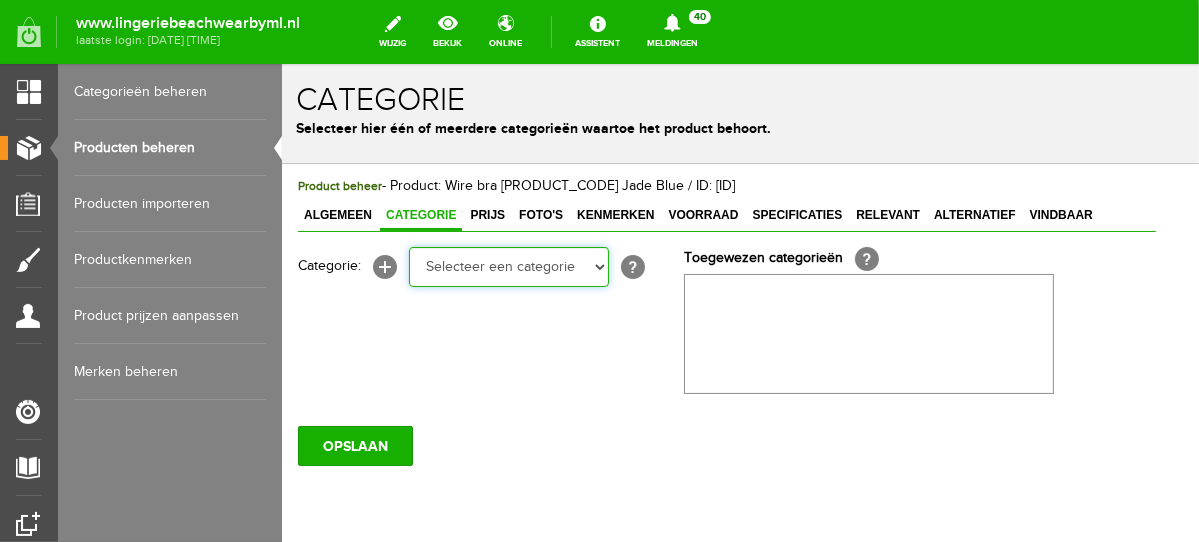 select on "281745" 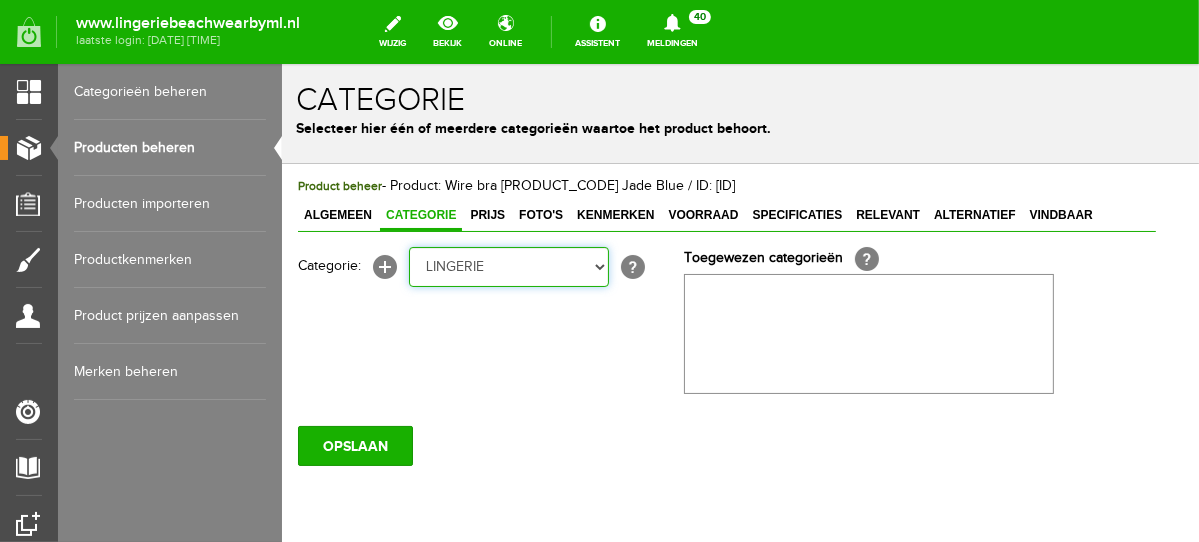 click on "Selecteer een categorie
NEW IN
LINGERIE
NACHTMODE
HOMEWEAR
BADMODE
BODY
BEACH
Bikinitop moulded (niet voorgev.)
Bikinitop voorgevormd
Shorty
Badpakken
Strandaccessoires
Rio slip
Slip
Hoge slip
Niet voorgevormd
Voorgevormd
One Shoulder
Push Up
Bandeau
Halter
Triangel
LINGERIE
SUMMER COLOURS
BH ZONDER BEUGEL
PLUSSIZE
STRAPLESS
SEXY
STRAPLESS
BASICS
HOMEWEAR
JUMPSUITS
BADJASSEN
NACHTMODE
PYJAMA SETS
PYJAMA JURKEN
KIMONO'S
SLIPDRESSES
SATIJNEN PYAMA
HEREN
SHAPEWEAR
BODY'S
ACCESSOIRES
PANTY'S
SPORT
SALE BEACH
SALE LINGERIE
D Cup" at bounding box center [508, 266] 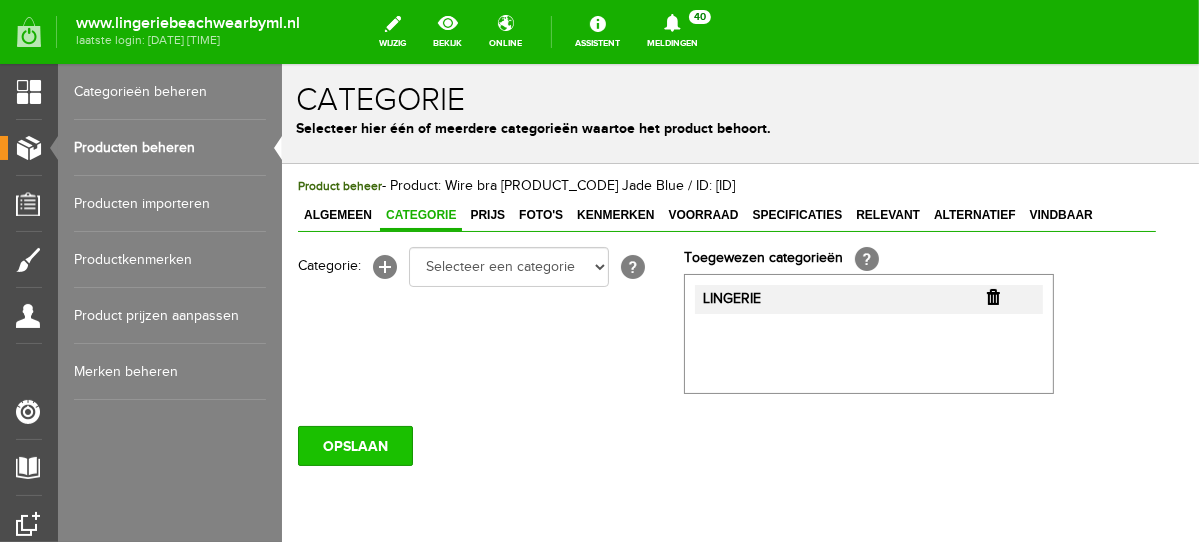 click on "OPSLAAN" at bounding box center [354, 445] 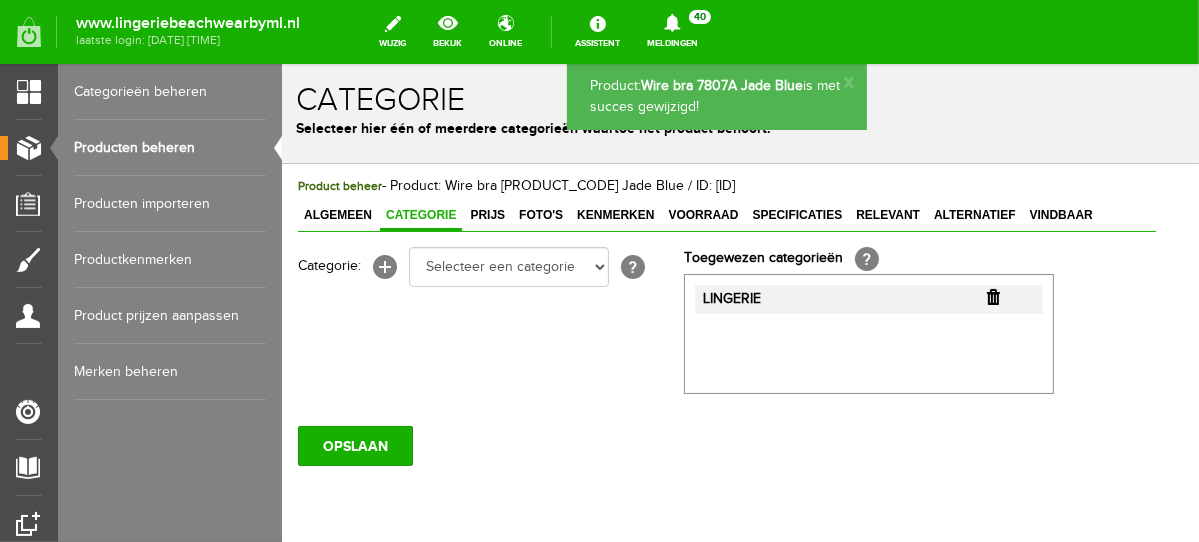 click on "Producten beheren" at bounding box center [170, 148] 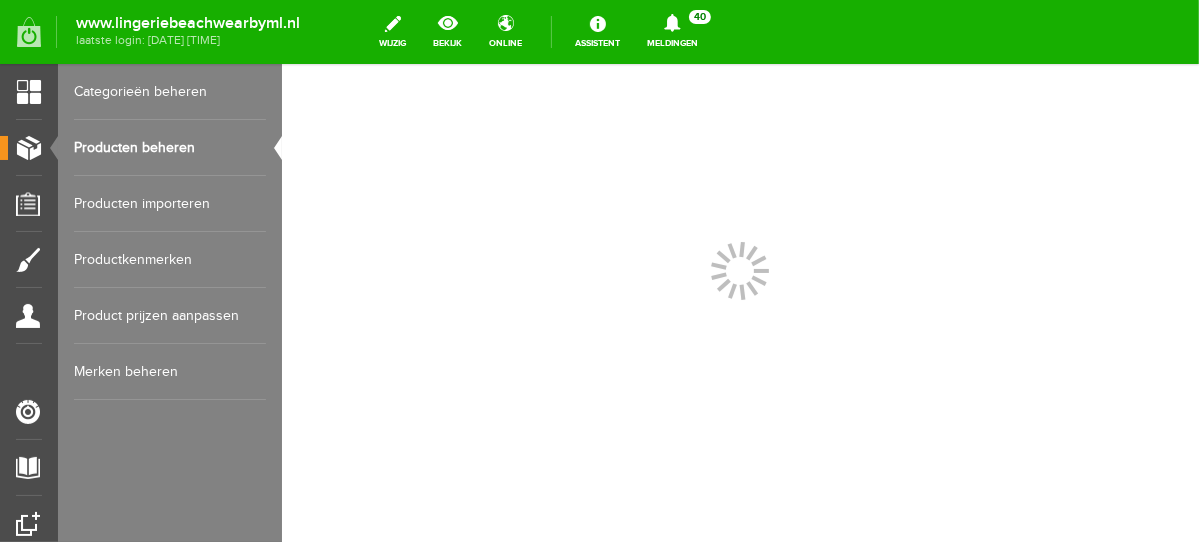 scroll, scrollTop: 0, scrollLeft: 0, axis: both 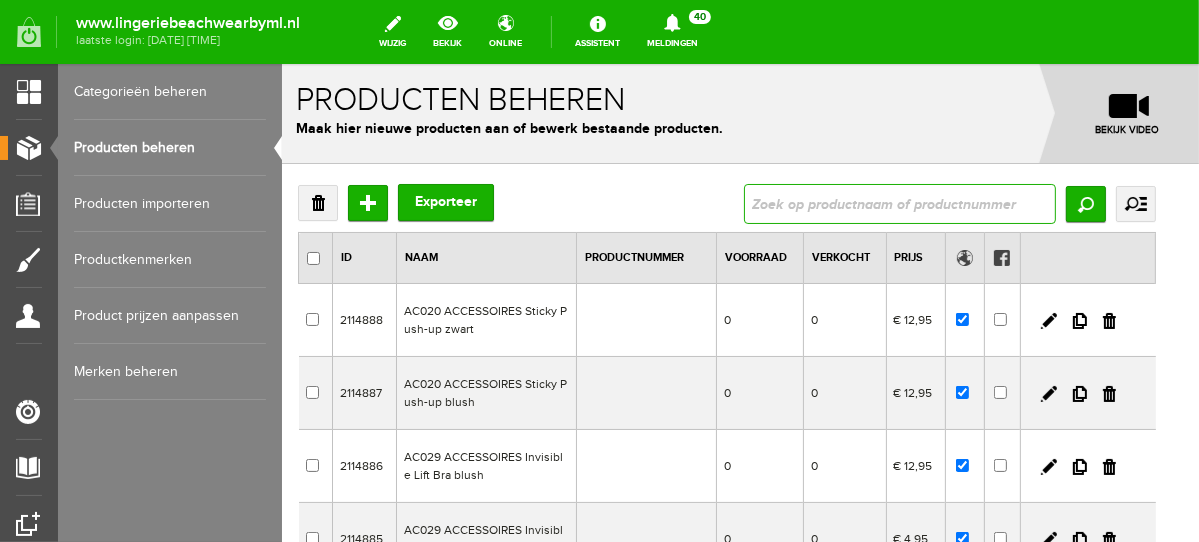 click at bounding box center (899, 203) 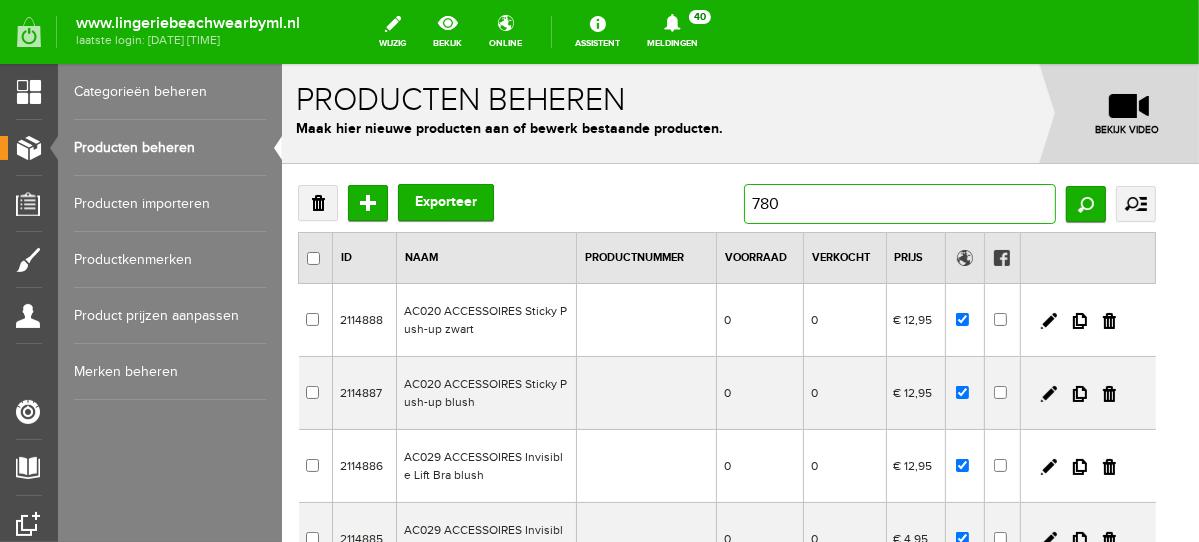 type on "7807" 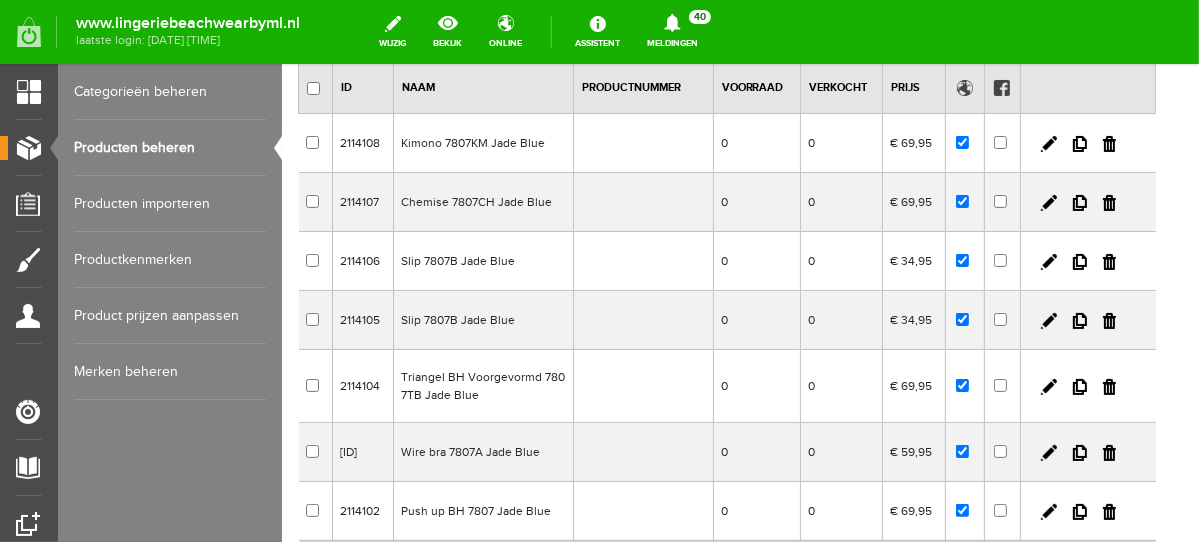 scroll, scrollTop: 227, scrollLeft: 0, axis: vertical 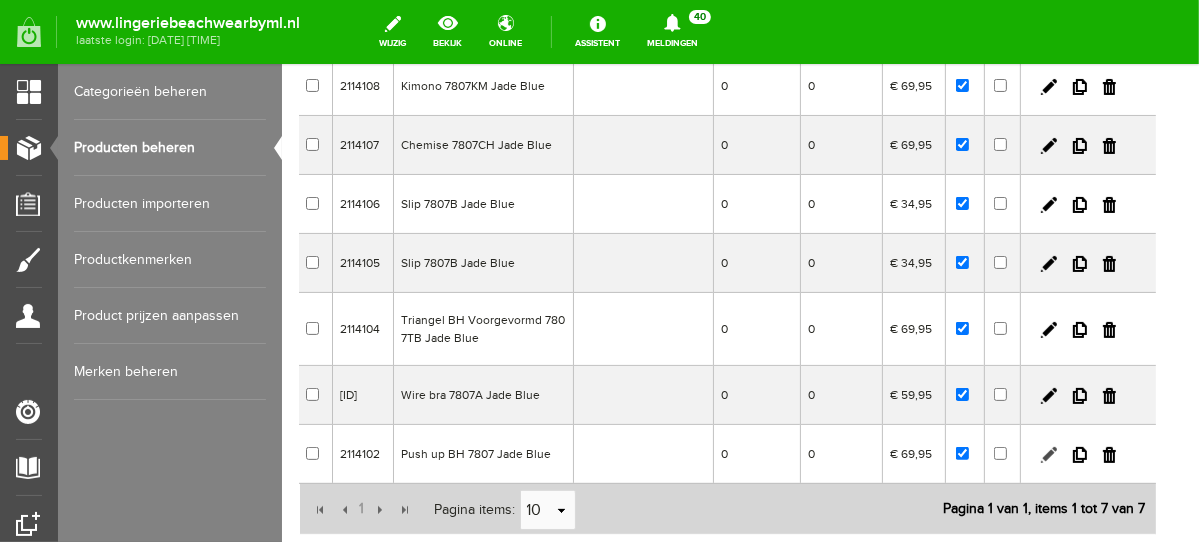 click at bounding box center (1048, 454) 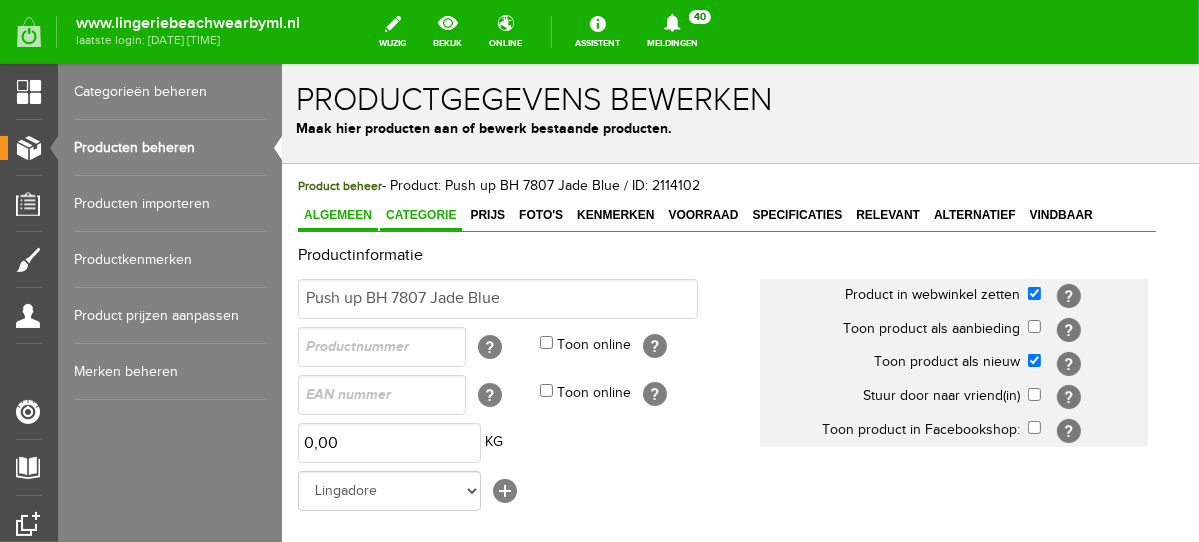 scroll, scrollTop: 0, scrollLeft: 0, axis: both 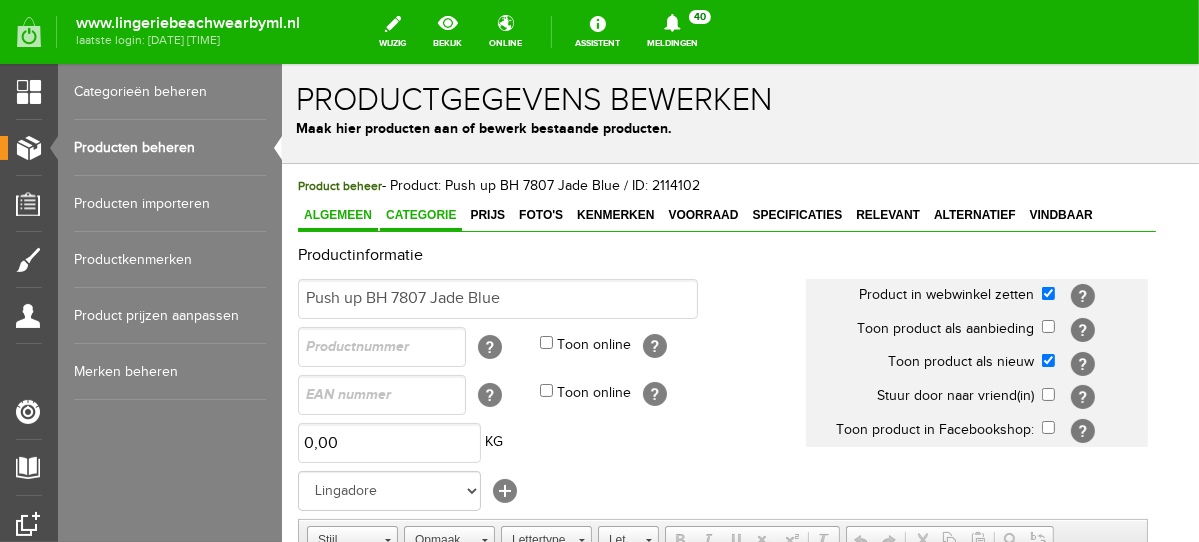 click on "Categorie" at bounding box center (420, 214) 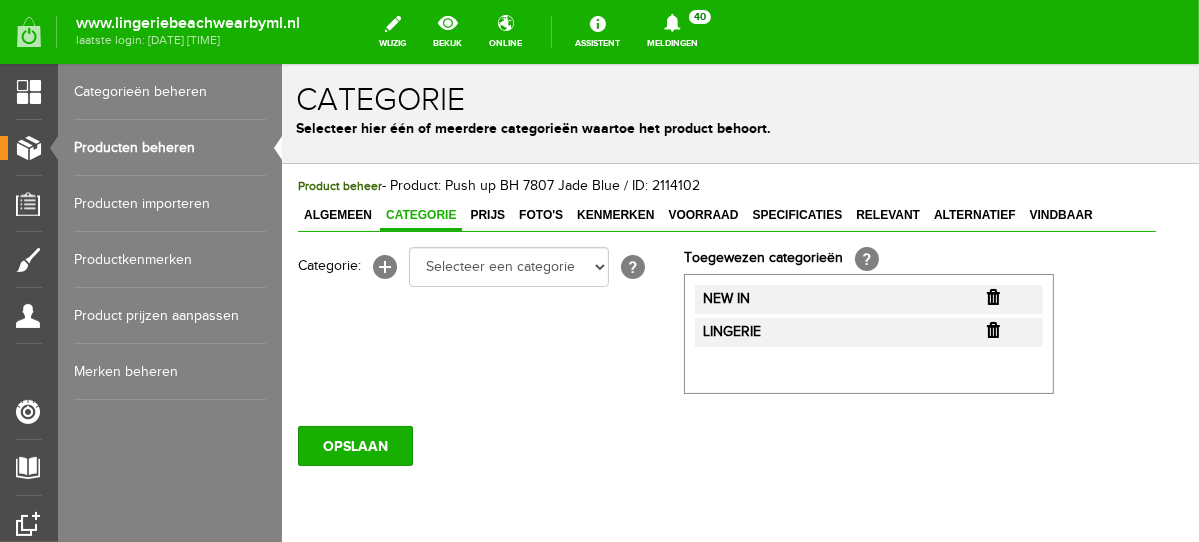 click at bounding box center [992, 296] 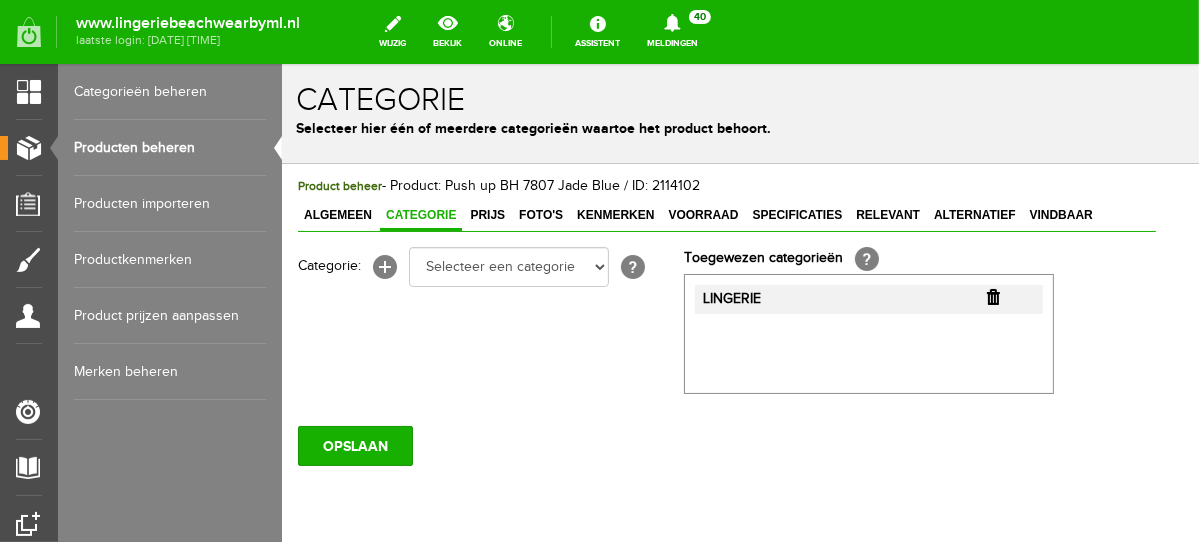 click at bounding box center (992, 296) 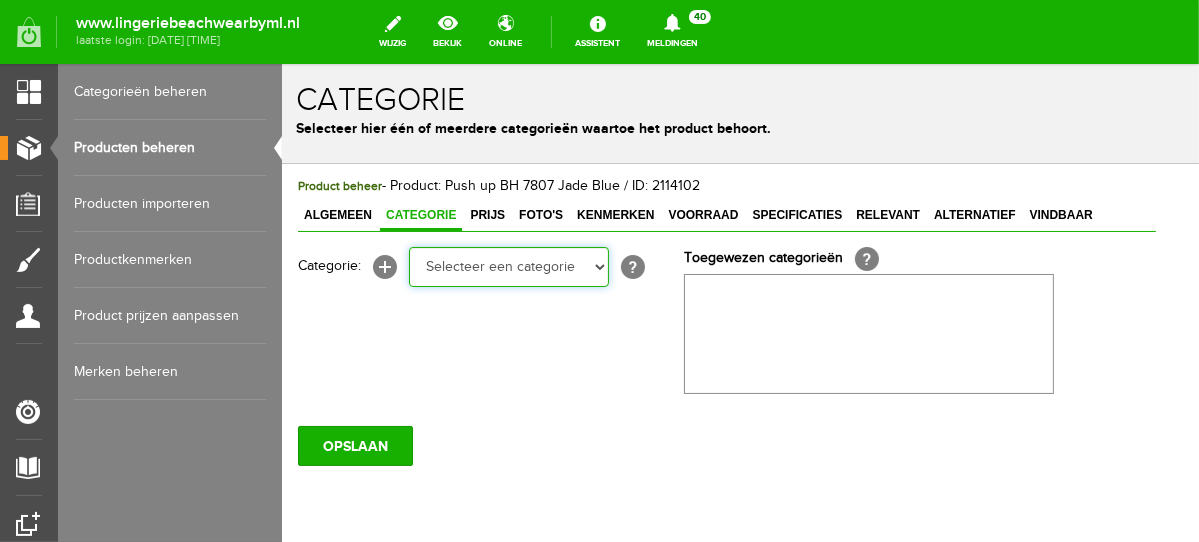 click on "Selecteer een categorie
NEW IN
LINGERIE
NACHTMODE
HOMEWEAR
BADMODE
BODY
BEACH
Bikinitop moulded (niet voorgev.)
Bikinitop voorgevormd
Shorty
Badpakken
Strandaccessoires
Rio slip
Slip
Hoge slip
Niet voorgevormd
Voorgevormd
One Shoulder
Push Up
Bandeau
Halter
Triangel
LINGERIE
SUMMER COLOURS
BH ZONDER BEUGEL
PLUSSIZE
STRAPLESS
SEXY
STRAPLESS
BASICS
HOMEWEAR
JUMPSUITS
BADJASSEN
NACHTMODE
PYJAMA SETS
PYJAMA JURKEN
KIMONO'S
SLIPDRESSES
SATIJNEN PYAMA
HEREN
SHAPEWEAR
BODY'S
ACCESSOIRES
PANTY'S
SPORT
SALE BEACH
SALE LINGERIE
D Cup" at bounding box center (508, 266) 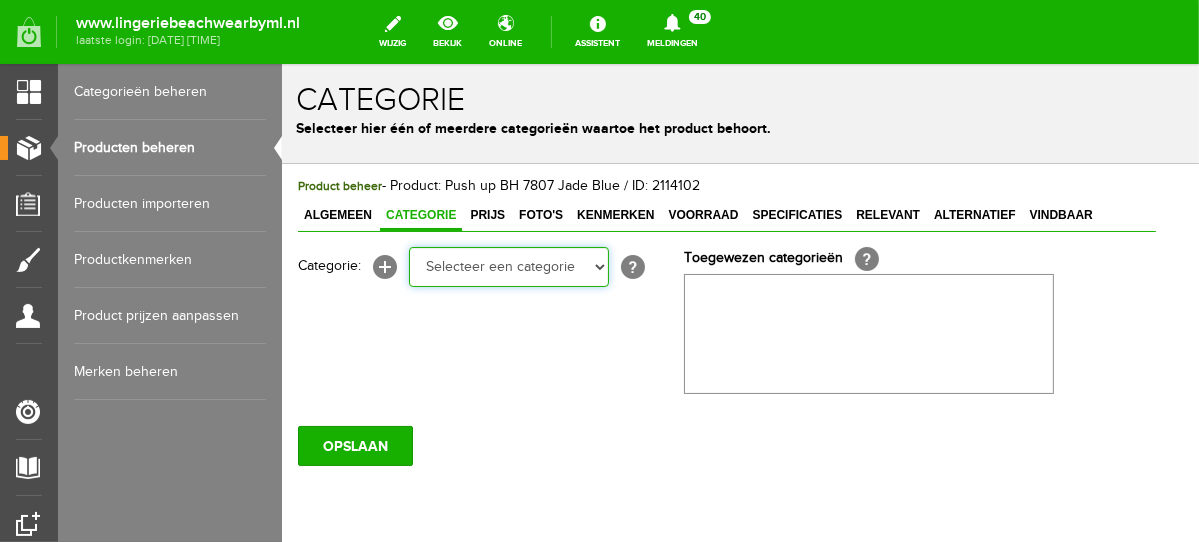 select on "281745" 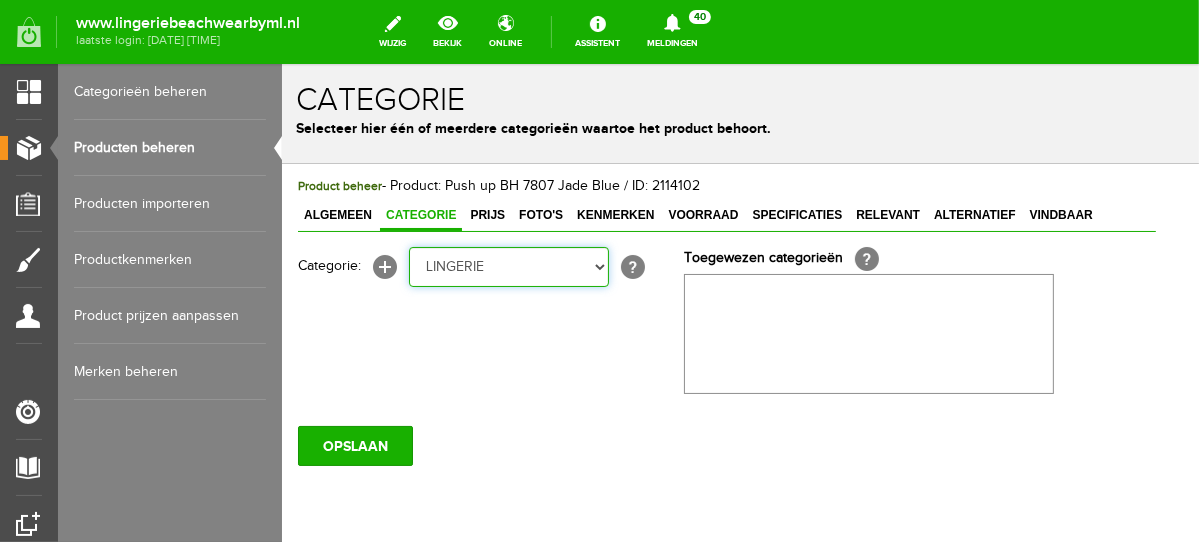 click on "Selecteer een categorie
NEW IN
LINGERIE
NACHTMODE
HOMEWEAR
BADMODE
BODY
BEACH
Bikinitop moulded (niet voorgev.)
Bikinitop voorgevormd
Shorty
Badpakken
Strandaccessoires
Rio slip
Slip
Hoge slip
Niet voorgevormd
Voorgevormd
One Shoulder
Push Up
Bandeau
Halter
Triangel
LINGERIE
SUMMER COLOURS
BH ZONDER BEUGEL
PLUSSIZE
STRAPLESS
SEXY
STRAPLESS
BASICS
HOMEWEAR
JUMPSUITS
BADJASSEN
NACHTMODE
PYJAMA SETS
PYJAMA JURKEN
KIMONO'S
SLIPDRESSES
SATIJNEN PYAMA
HEREN
SHAPEWEAR
BODY'S
ACCESSOIRES
PANTY'S
SPORT
SALE BEACH
SALE LINGERIE
D Cup" at bounding box center [508, 266] 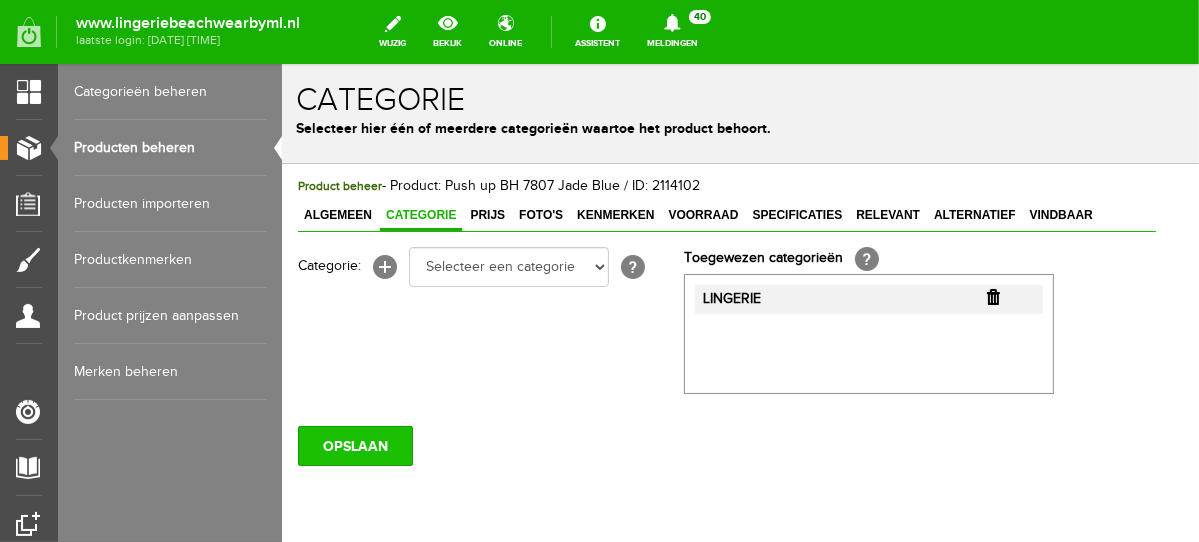 click on "OPSLAAN" at bounding box center (354, 445) 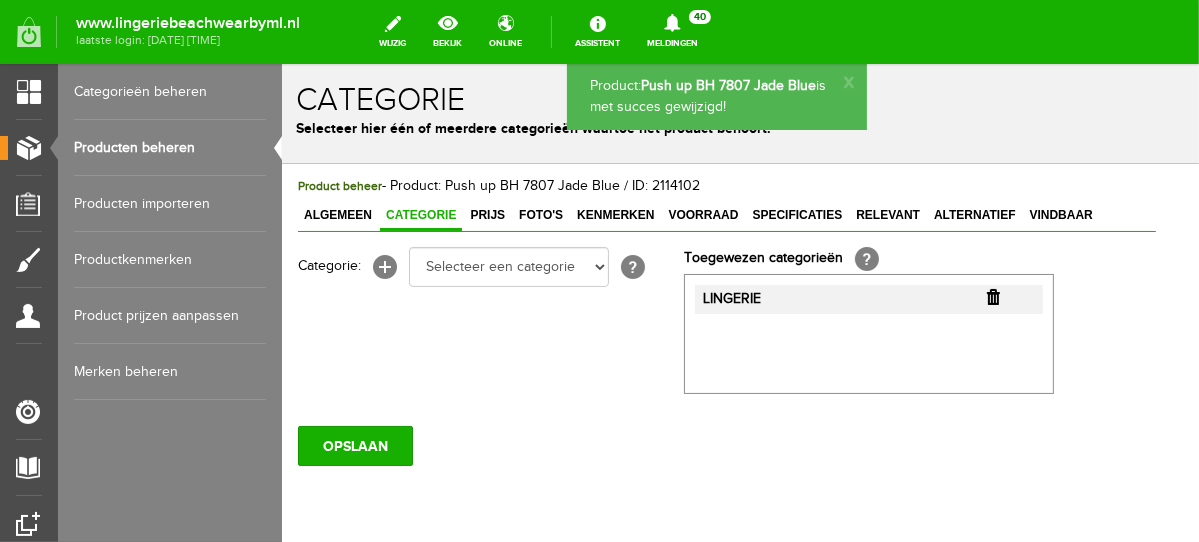 scroll, scrollTop: 0, scrollLeft: 0, axis: both 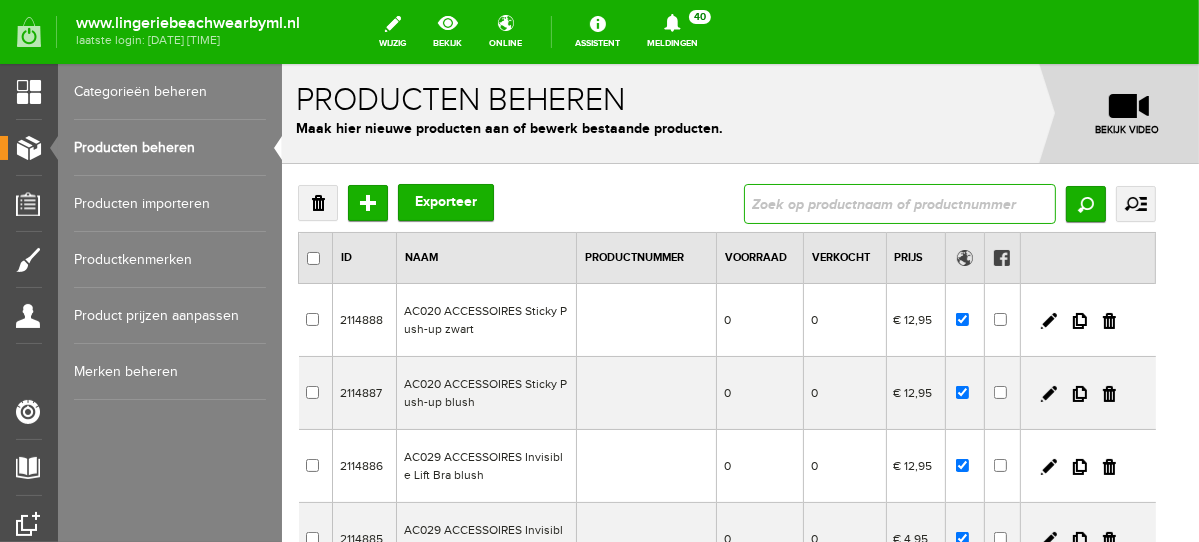click at bounding box center [899, 203] 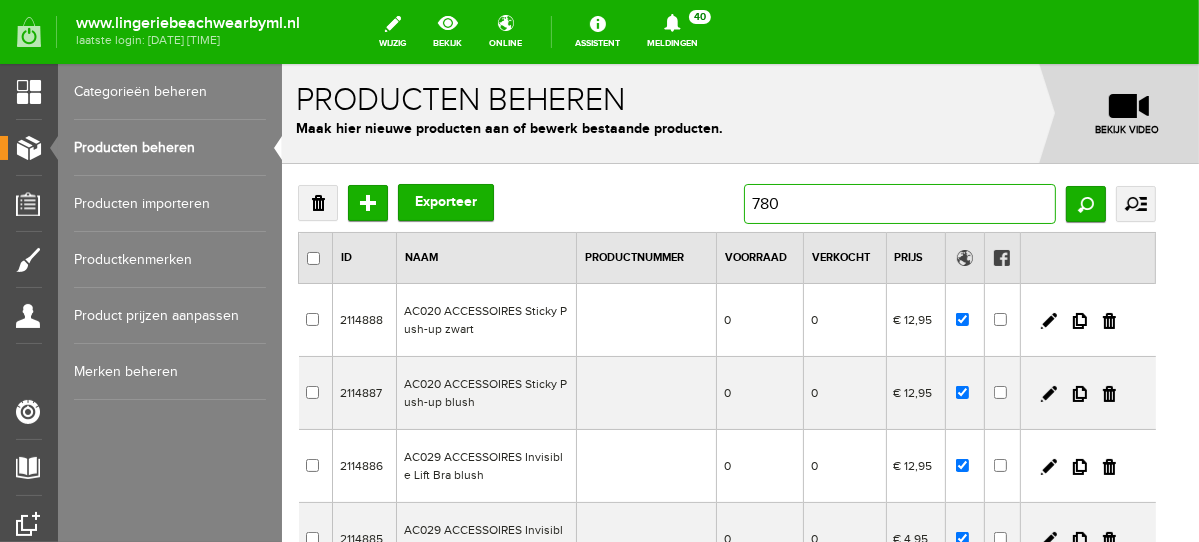 type on "7806" 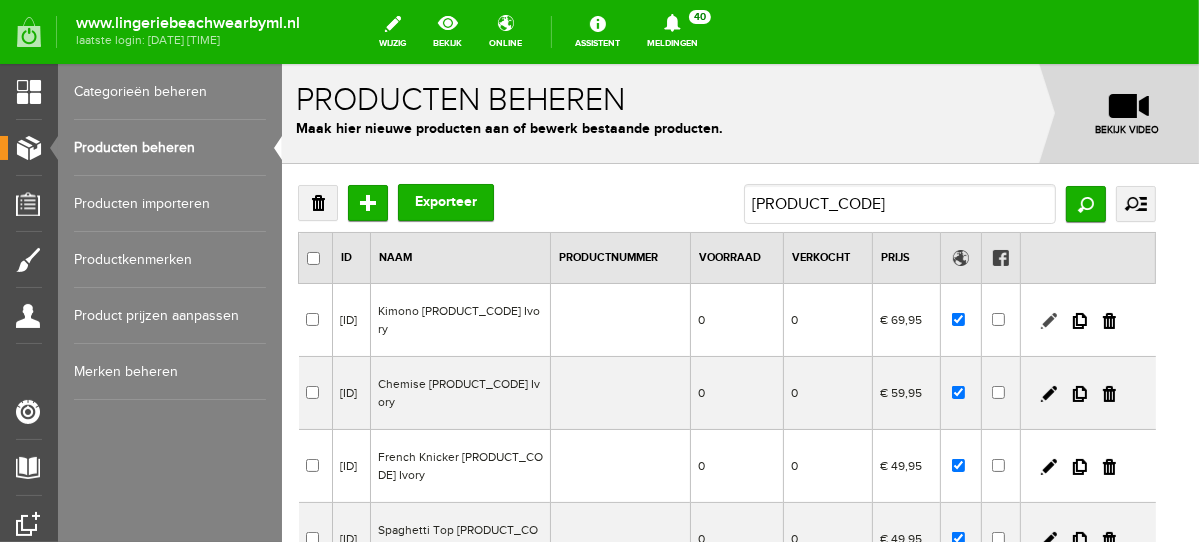click at bounding box center [1048, 320] 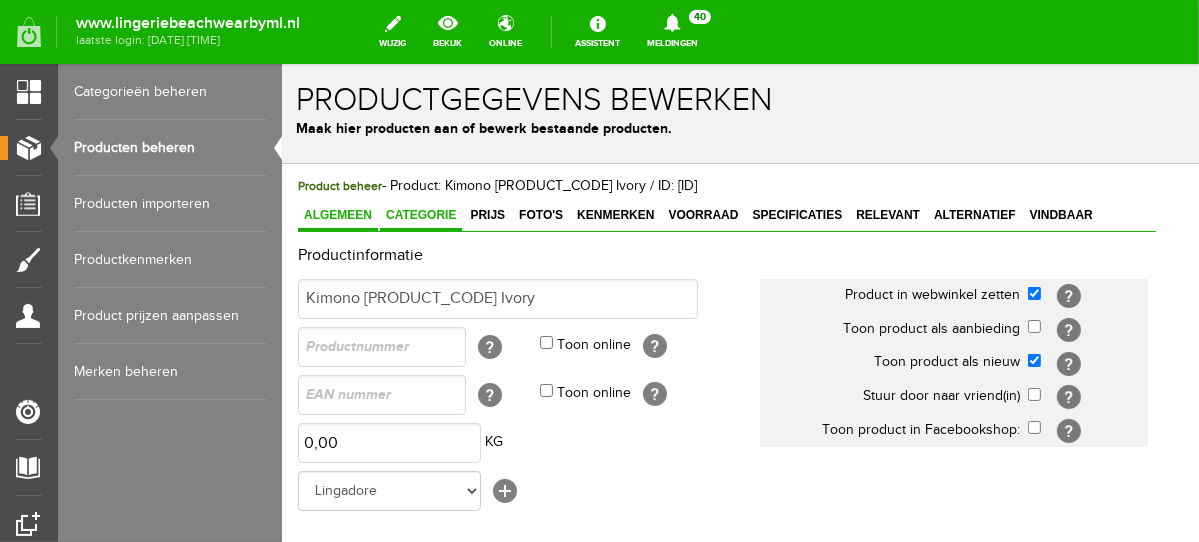 scroll, scrollTop: 0, scrollLeft: 0, axis: both 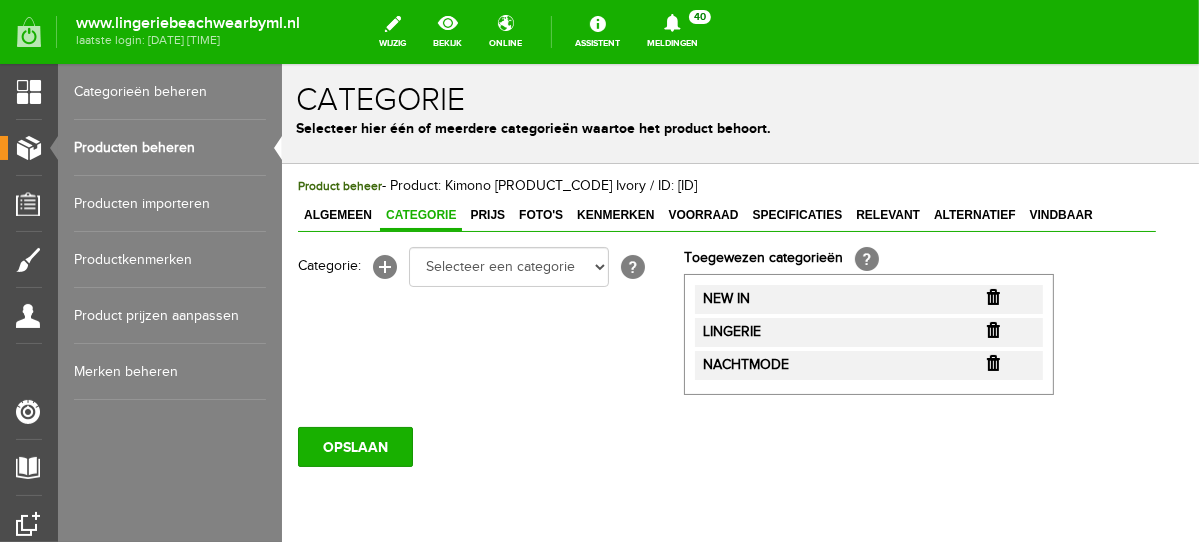 click at bounding box center [992, 296] 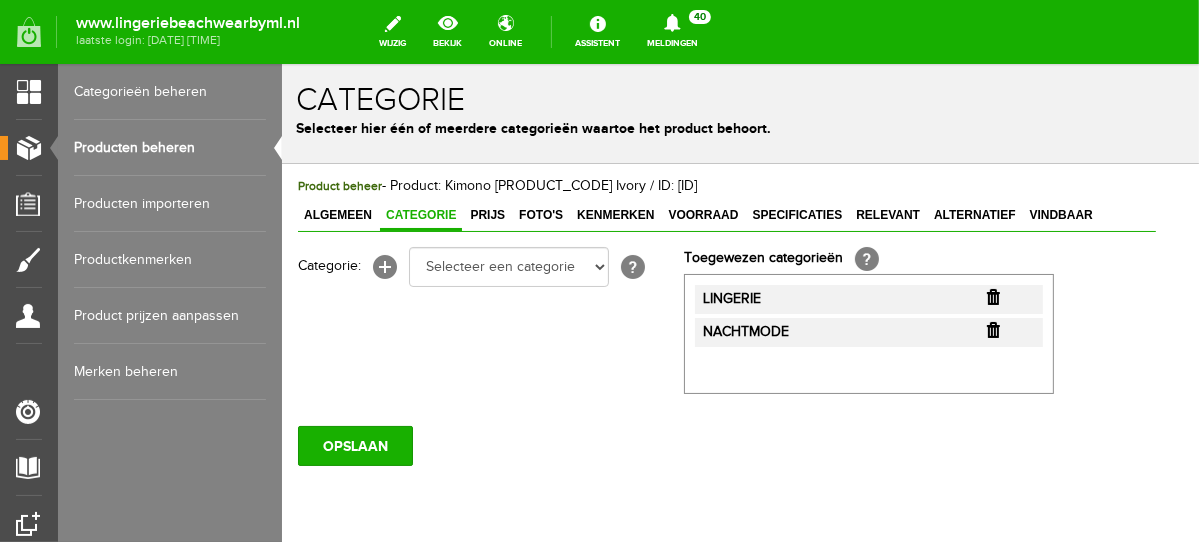 click at bounding box center (992, 296) 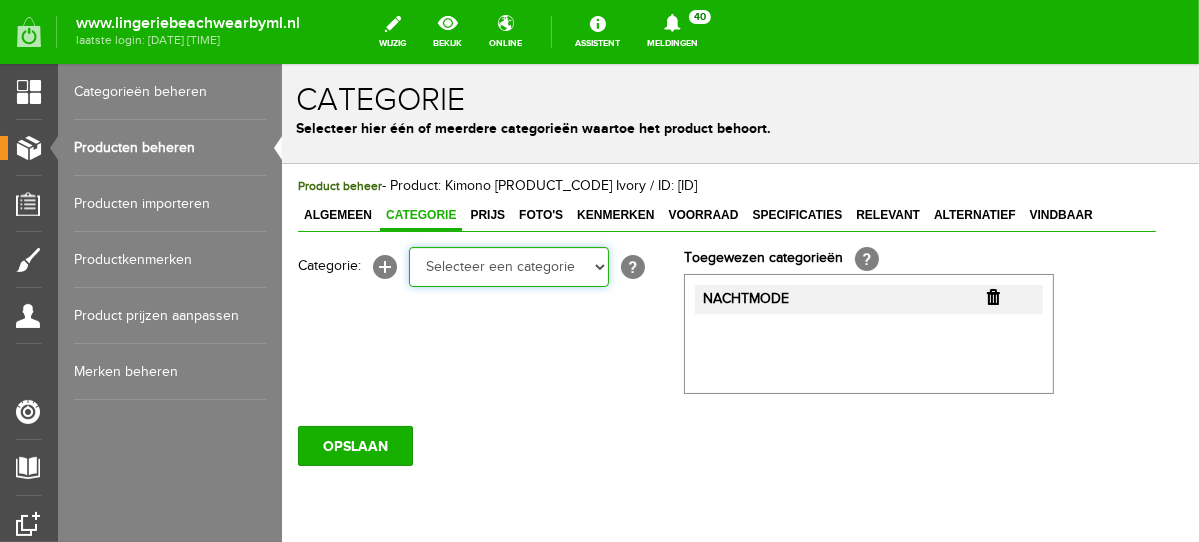 click on "Selecteer een categorie
NEW IN
LINGERIE
NACHTMODE
HOMEWEAR
BADMODE
BODY
BEACH
Bikinitop moulded (niet voorgev.)
Bikinitop voorgevormd
Shorty
Badpakken
Strandaccessoires
Rio slip
Slip
Hoge slip
Niet voorgevormd
Voorgevormd
One Shoulder
Push Up
Bandeau
Halter
Triangel
LINGERIE
SUMMER COLOURS
BH ZONDER BEUGEL
PLUSSIZE
STRAPLESS
SEXY
STRAPLESS
BASICS
HOMEWEAR
JUMPSUITS
BADJASSEN
NACHTMODE
PYJAMA SETS
PYJAMA JURKEN
KIMONO'S
SLIPDRESSES
SATIJNEN PYAMA
HEREN
SHAPEWEAR
BODY'S
ACCESSOIRES
PANTY'S
SPORT
SALE BEACH
SALE LINGERIE
D Cup" at bounding box center [508, 266] 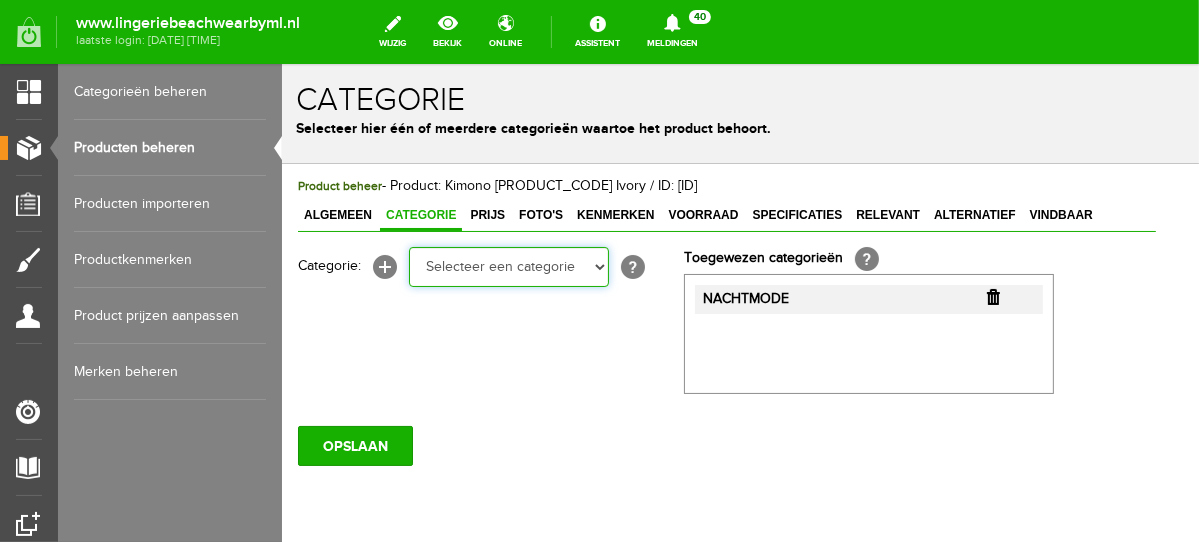 select on "281745" 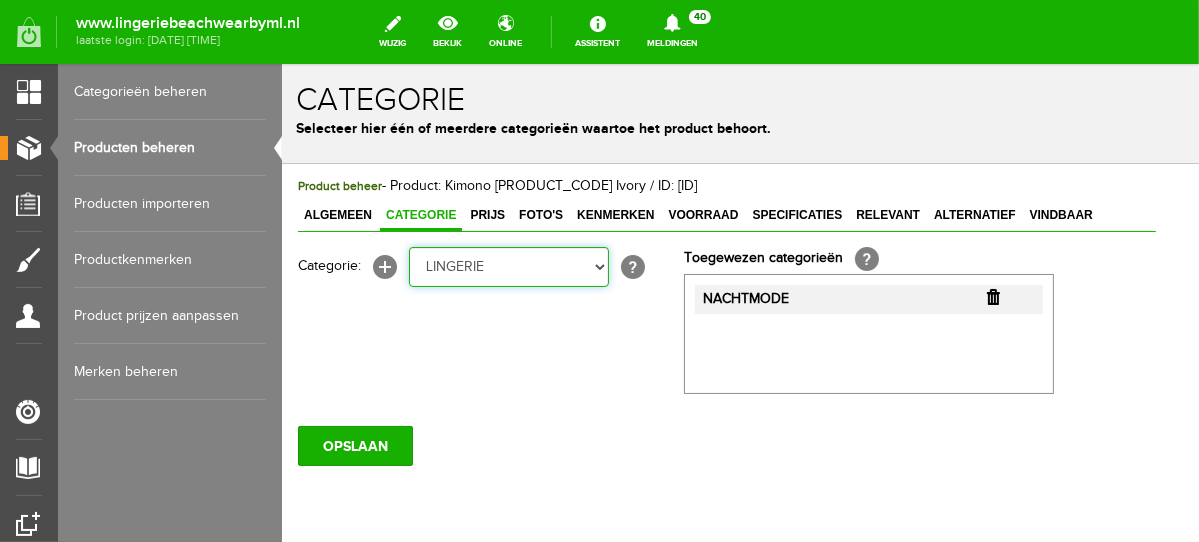 click on "Selecteer een categorie
NEW IN
LINGERIE
NACHTMODE
HOMEWEAR
BADMODE
BODY
BEACH
Bikinitop moulded (niet voorgev.)
Bikinitop voorgevormd
Shorty
Badpakken
Strandaccessoires
Rio slip
Slip
Hoge slip
Niet voorgevormd
Voorgevormd
One Shoulder
Push Up
Bandeau
Halter
Triangel
LINGERIE
SUMMER COLOURS
BH ZONDER BEUGEL
PLUSSIZE
STRAPLESS
SEXY
STRAPLESS
BASICS
HOMEWEAR
JUMPSUITS
BADJASSEN
NACHTMODE
PYJAMA SETS
PYJAMA JURKEN
KIMONO'S
SLIPDRESSES
SATIJNEN PYAMA
HEREN
SHAPEWEAR
BODY'S
ACCESSOIRES
PANTY'S
SPORT
SALE BEACH
SALE LINGERIE
D Cup" at bounding box center (508, 266) 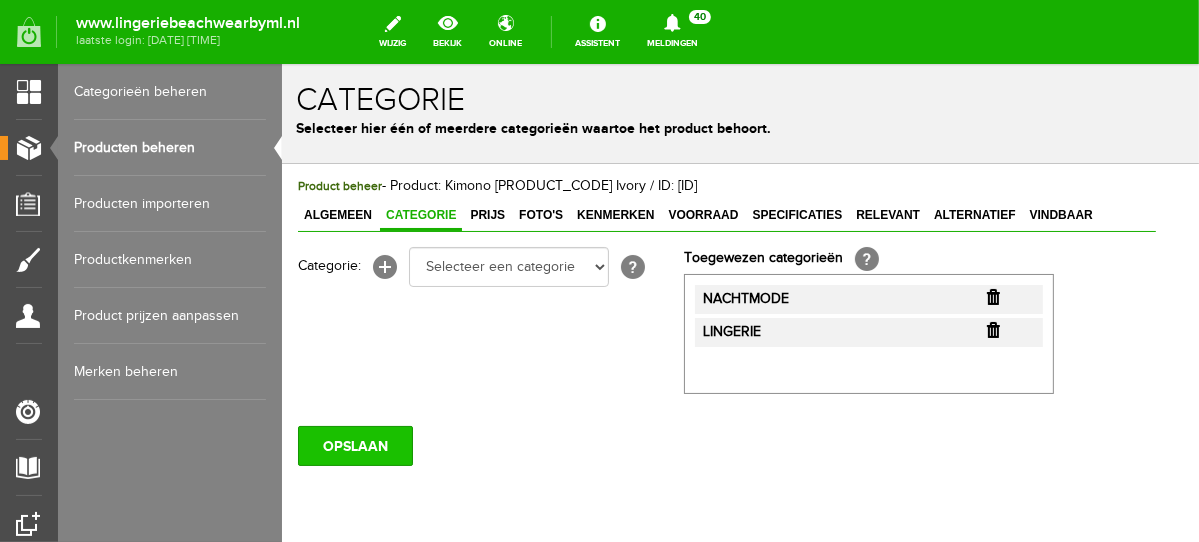 click on "OPSLAAN" at bounding box center [354, 445] 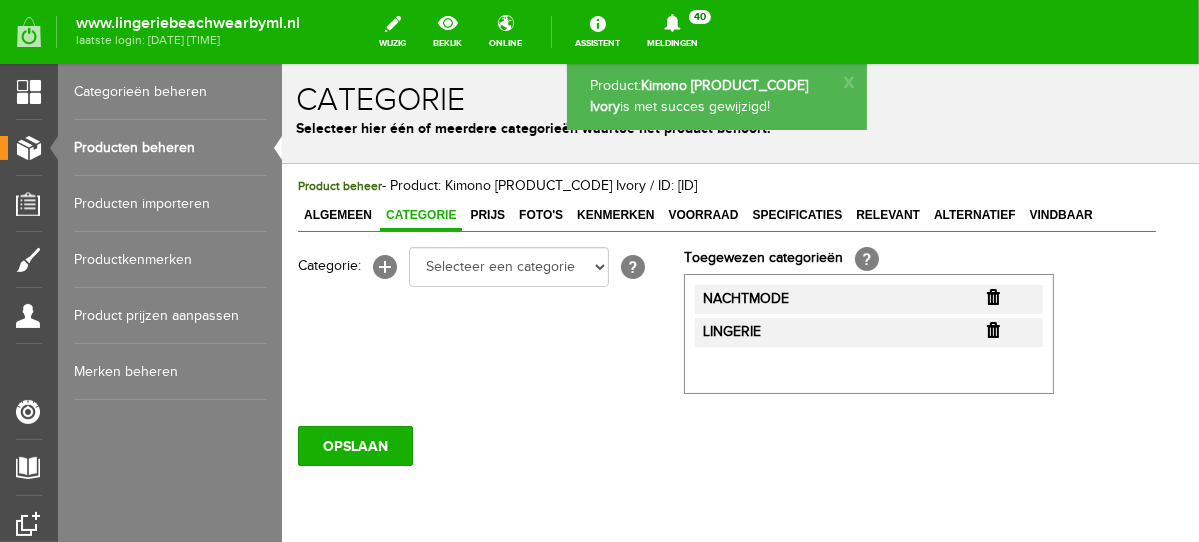scroll, scrollTop: 0, scrollLeft: 0, axis: both 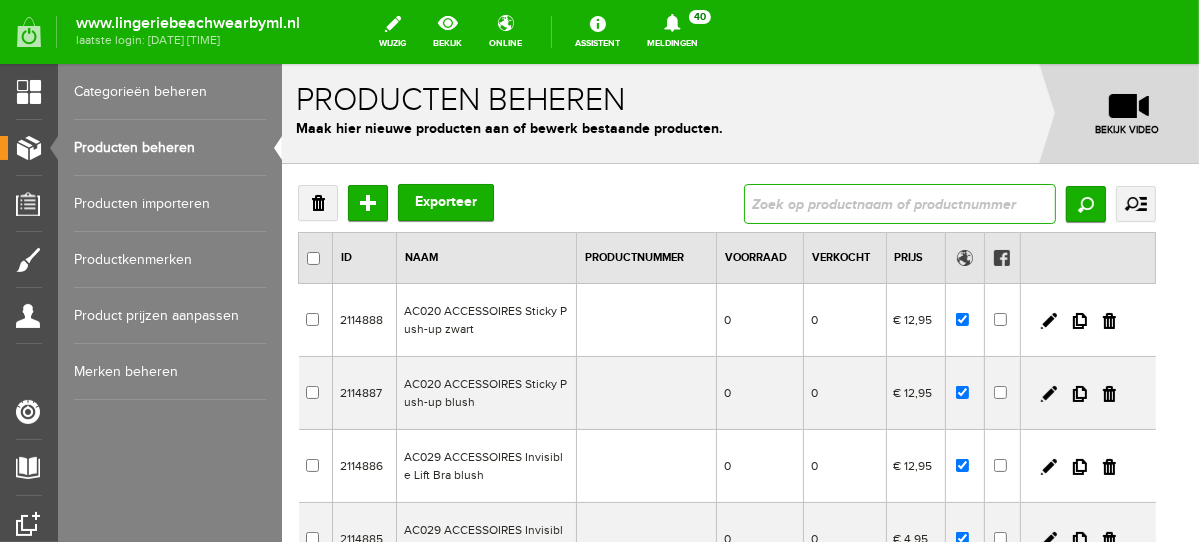 click at bounding box center (899, 203) 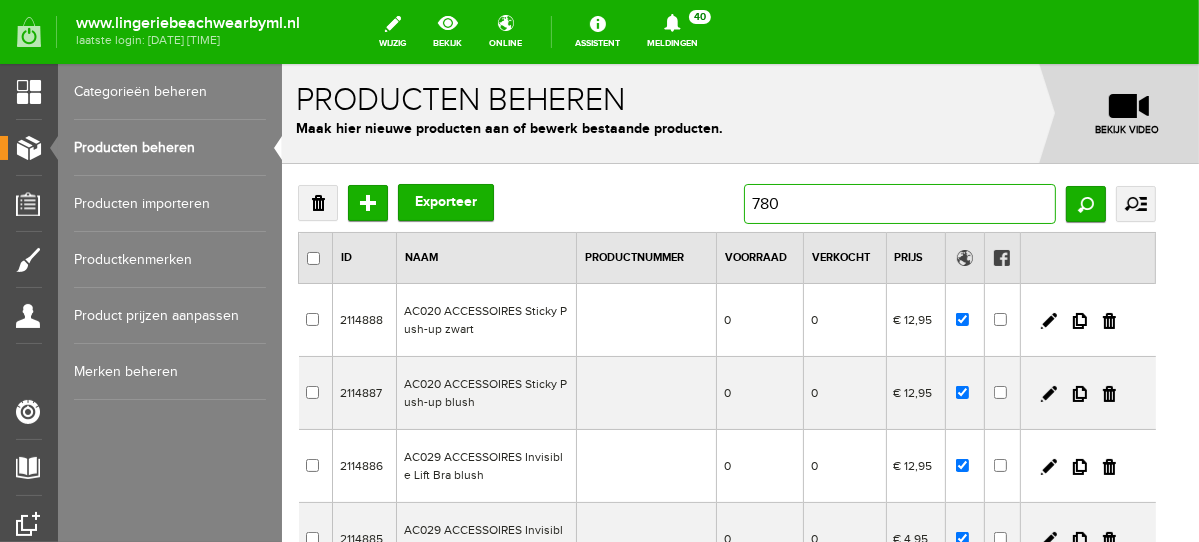 type on "7806" 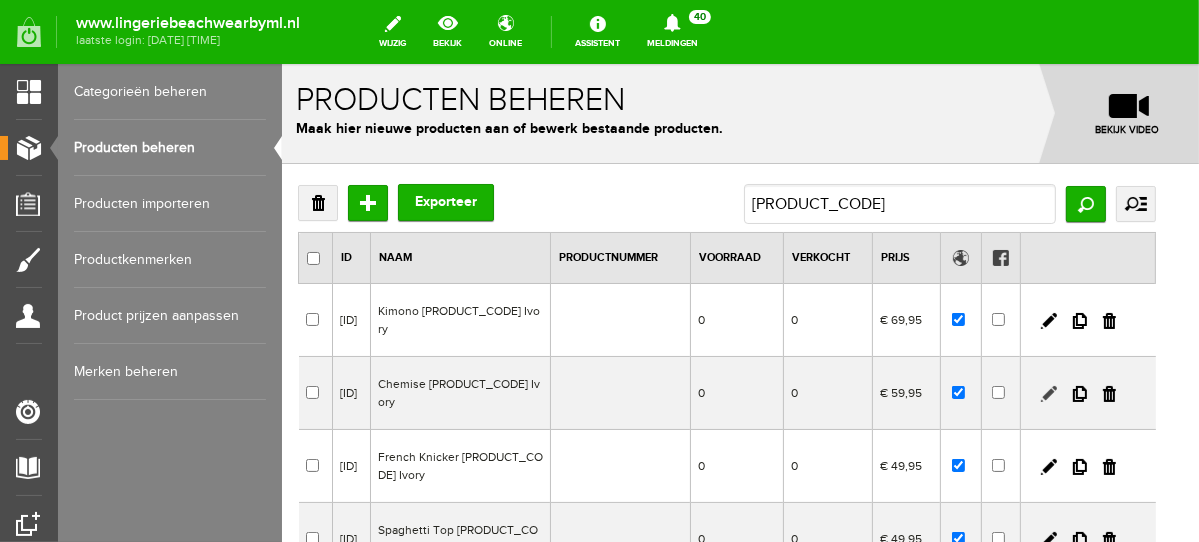 click at bounding box center (1048, 393) 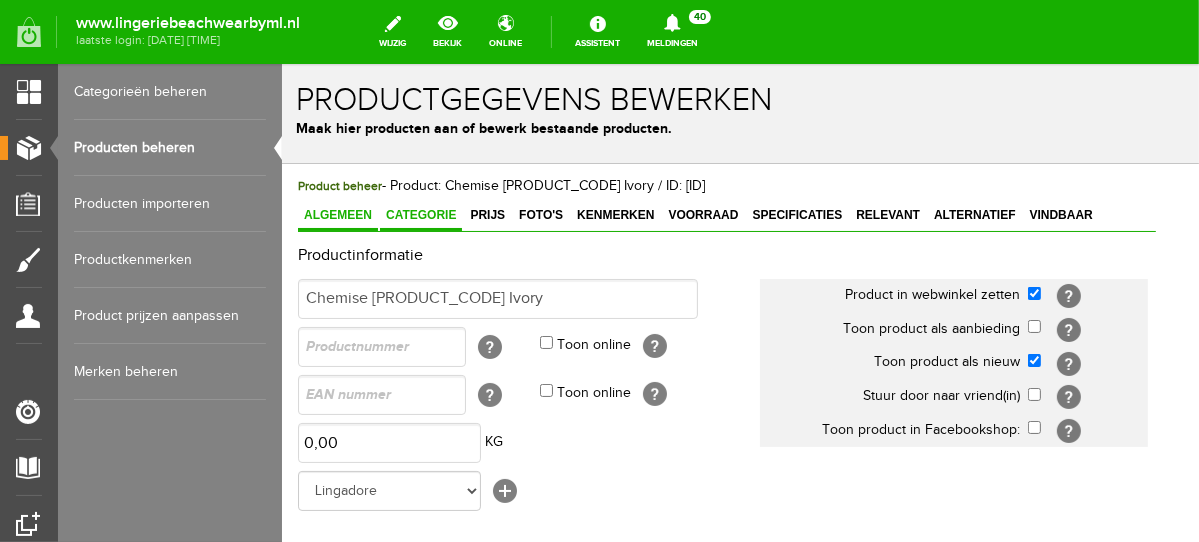 scroll, scrollTop: 0, scrollLeft: 0, axis: both 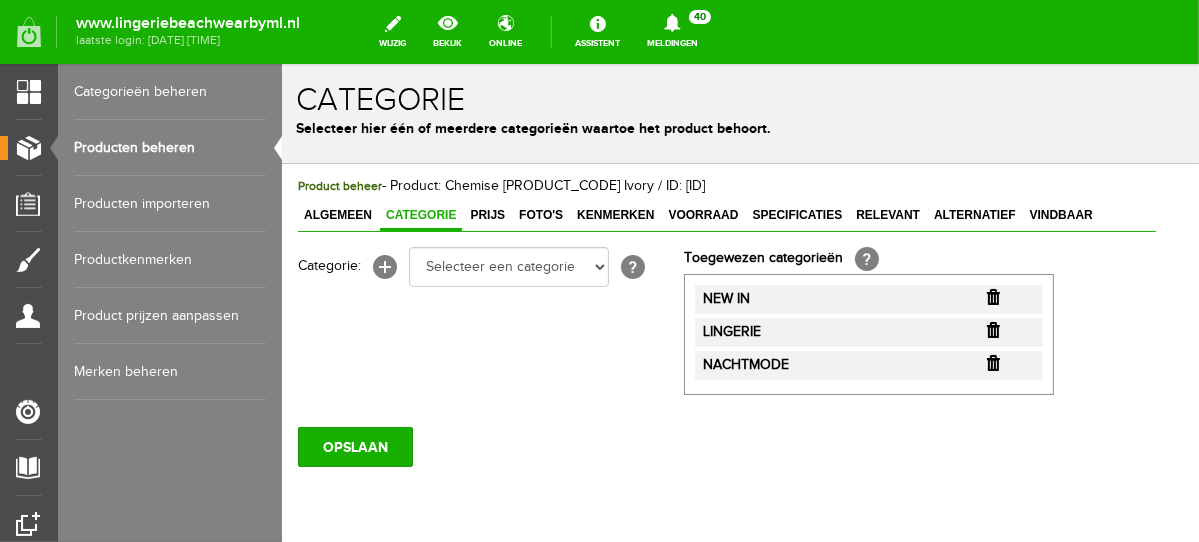 click at bounding box center [992, 296] 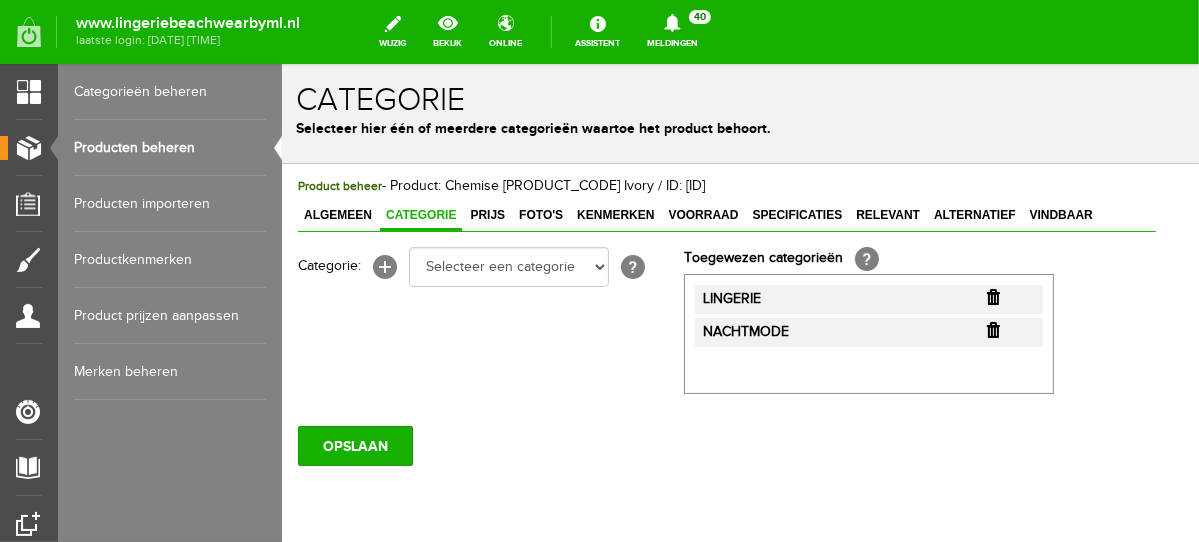 click at bounding box center [992, 296] 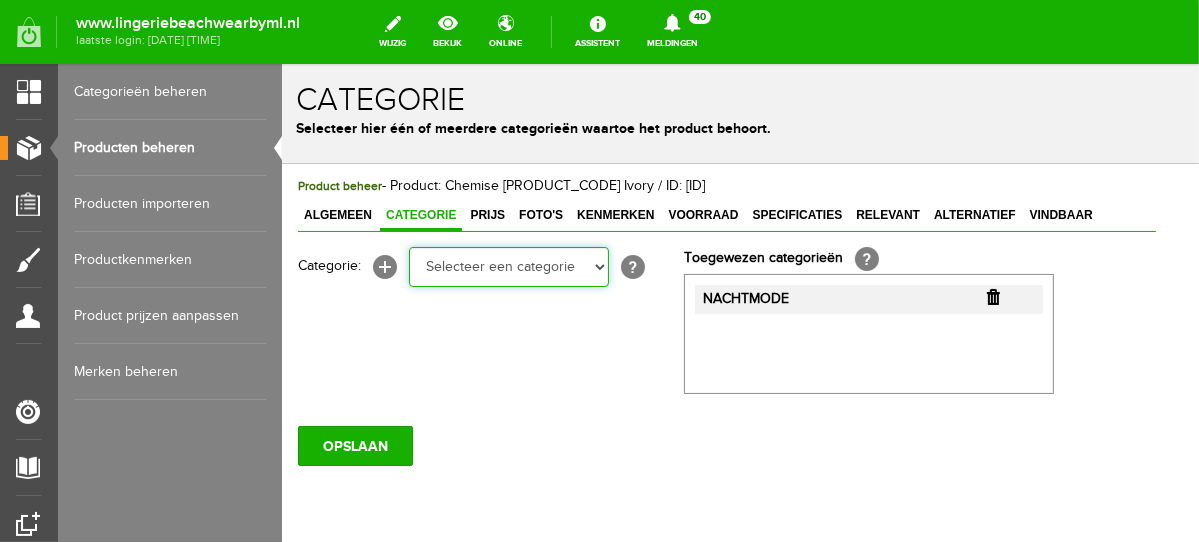 click on "Selecteer een categorie
NEW IN
LINGERIE
NACHTMODE
HOMEWEAR
BADMODE
BODY
BEACH
Bikinitop moulded (niet voorgev.)
Bikinitop voorgevormd
Shorty
Badpakken
Strandaccessoires
Rio slip
Slip
Hoge slip
Niet voorgevormd
Voorgevormd
One Shoulder
Push Up
Bandeau
Halter
Triangel
LINGERIE
SUMMER COLOURS
BH ZONDER BEUGEL
PLUSSIZE
STRAPLESS
SEXY
STRAPLESS
BASICS
HOMEWEAR
JUMPSUITS
BADJASSEN
NACHTMODE
PYJAMA SETS
PYJAMA JURKEN
KIMONO'S
SLIPDRESSES
SATIJNEN PYAMA
HEREN
SHAPEWEAR
BODY'S
ACCESSOIRES
PANTY'S
SPORT
SALE BEACH
SALE LINGERIE
D Cup" at bounding box center [508, 266] 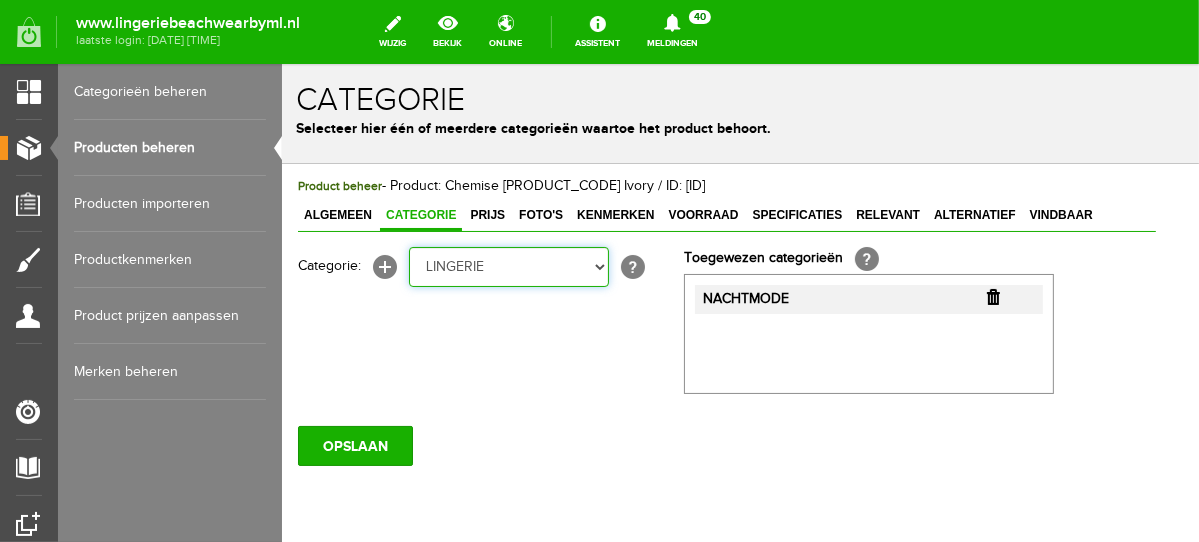 click on "Selecteer een categorie
NEW IN
LINGERIE
NACHTMODE
HOMEWEAR
BADMODE
BODY
BEACH
Bikinitop moulded (niet voorgev.)
Bikinitop voorgevormd
Shorty
Badpakken
Strandaccessoires
Rio slip
Slip
Hoge slip
Niet voorgevormd
Voorgevormd
One Shoulder
Push Up
Bandeau
Halter
Triangel
LINGERIE
SUMMER COLOURS
BH ZONDER BEUGEL
PLUSSIZE
STRAPLESS
SEXY
STRAPLESS
BASICS
HOMEWEAR
JUMPSUITS
BADJASSEN
NACHTMODE
PYJAMA SETS
PYJAMA JURKEN
KIMONO'S
SLIPDRESSES
SATIJNEN PYAMA
HEREN
SHAPEWEAR
BODY'S
ACCESSOIRES
PANTY'S
SPORT
SALE BEACH
SALE LINGERIE
D Cup" at bounding box center (508, 266) 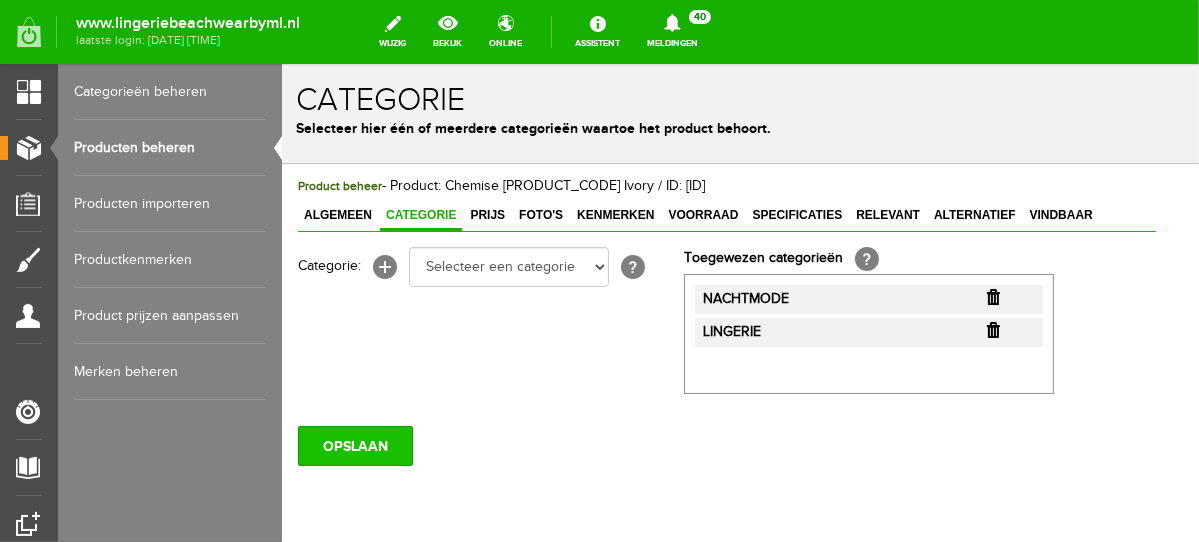 click on "OPSLAAN" at bounding box center (354, 445) 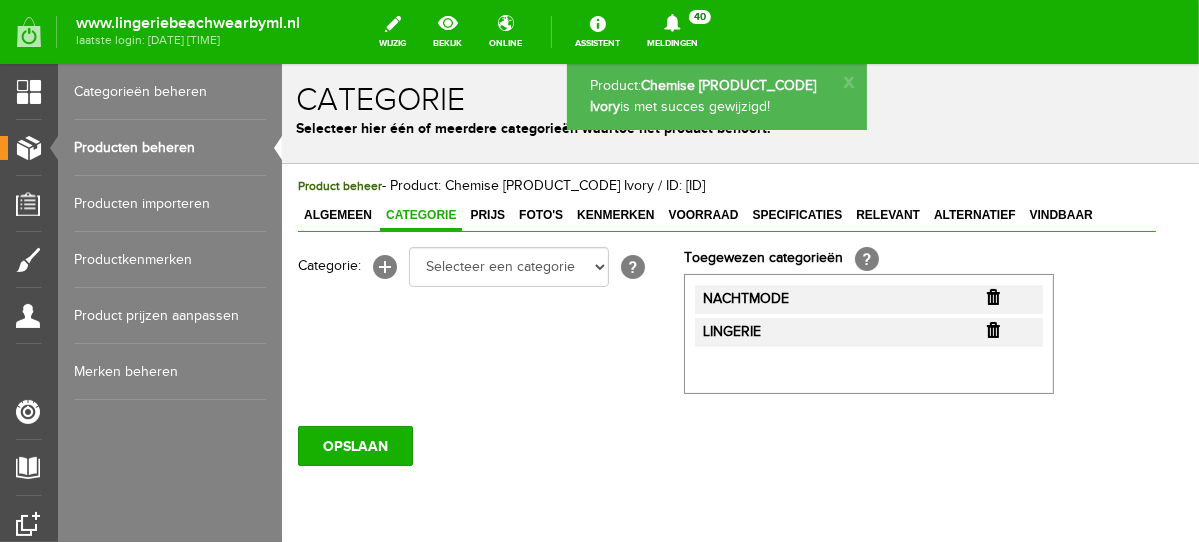 click on "Producten beheren" at bounding box center [170, 148] 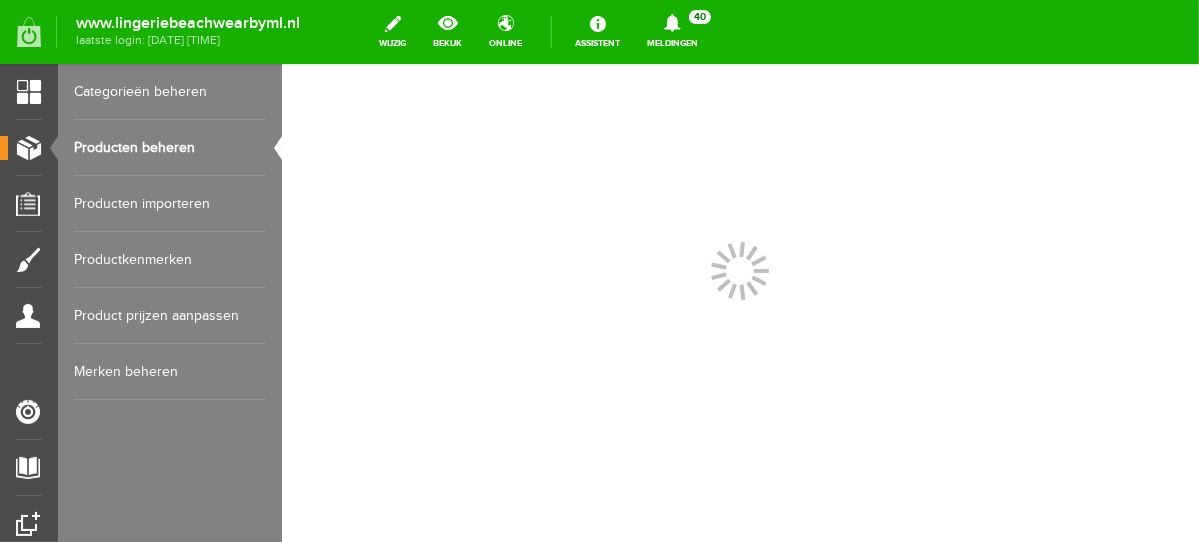 scroll, scrollTop: 0, scrollLeft: 0, axis: both 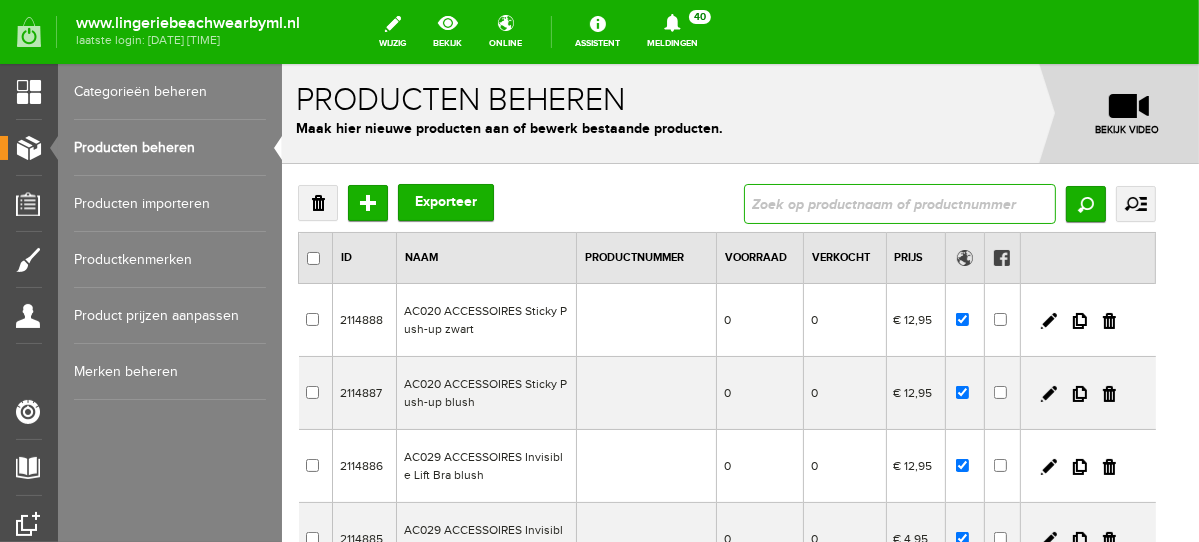 click at bounding box center (899, 203) 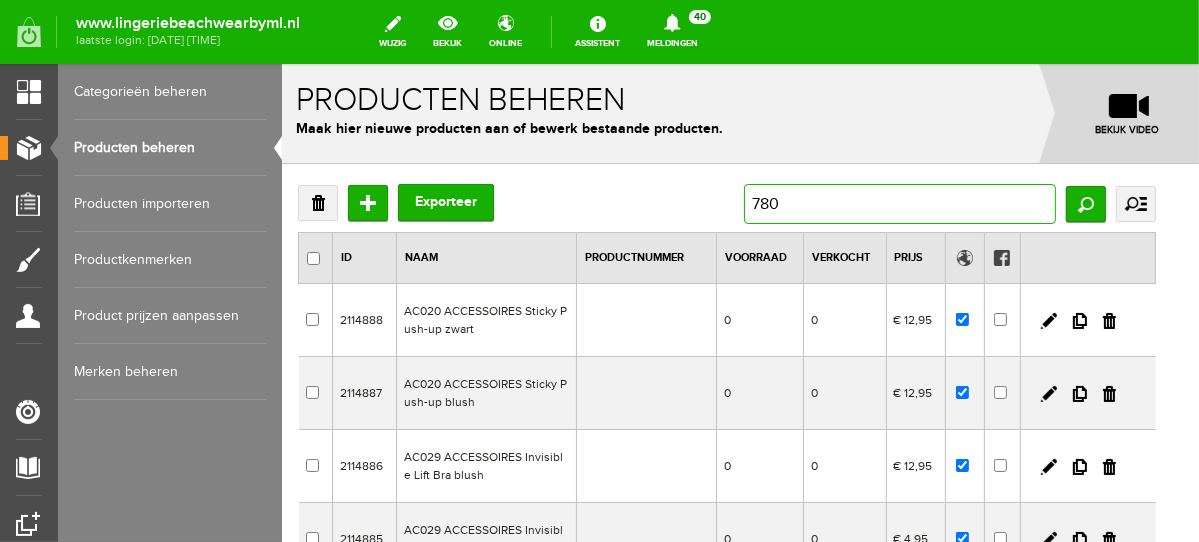 type on "7806" 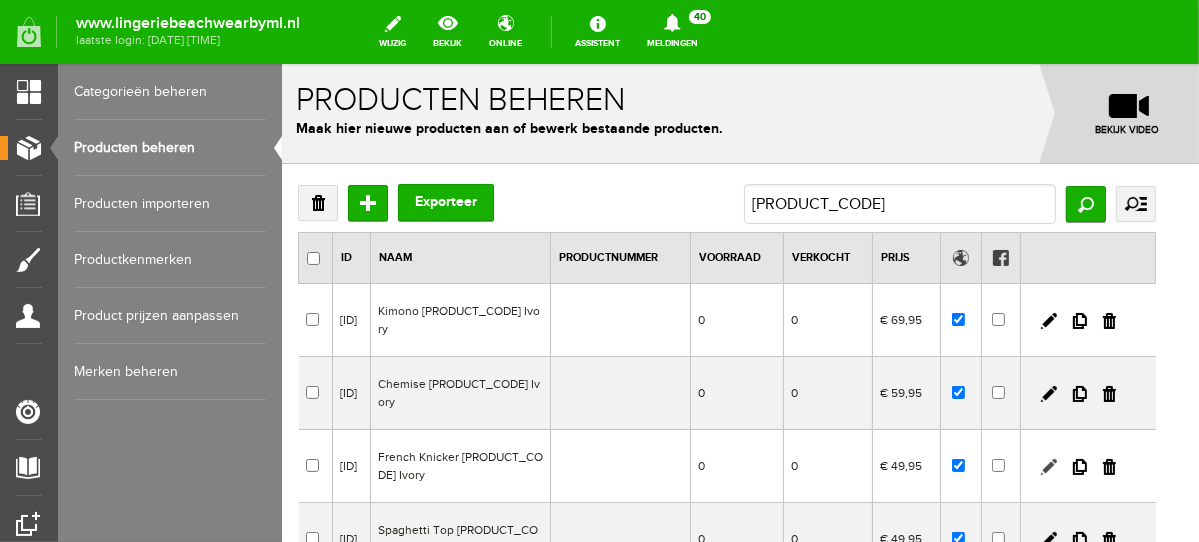 click at bounding box center [1048, 466] 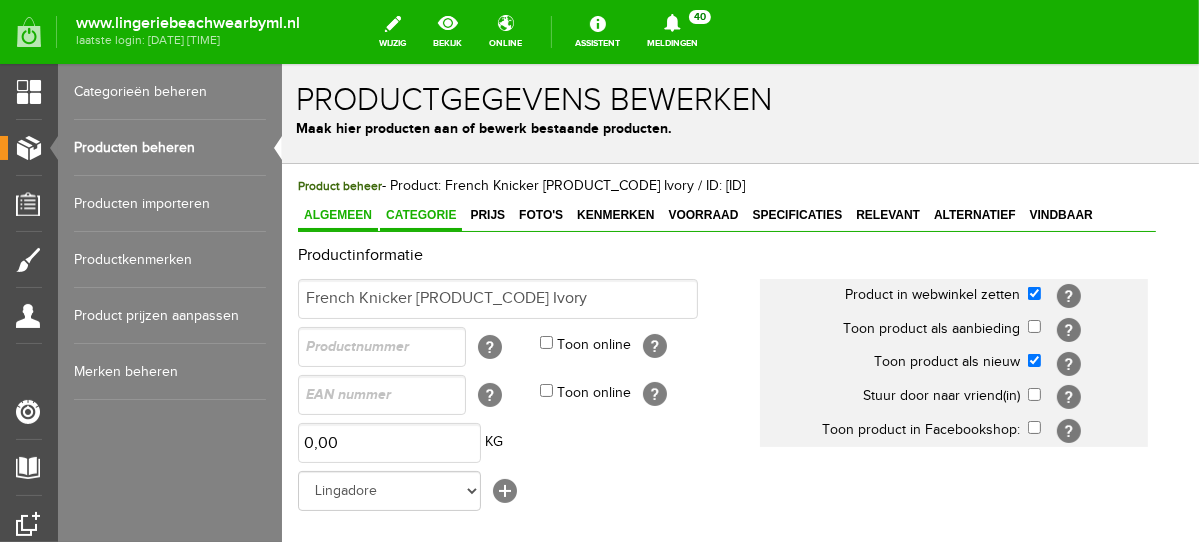 scroll, scrollTop: 0, scrollLeft: 0, axis: both 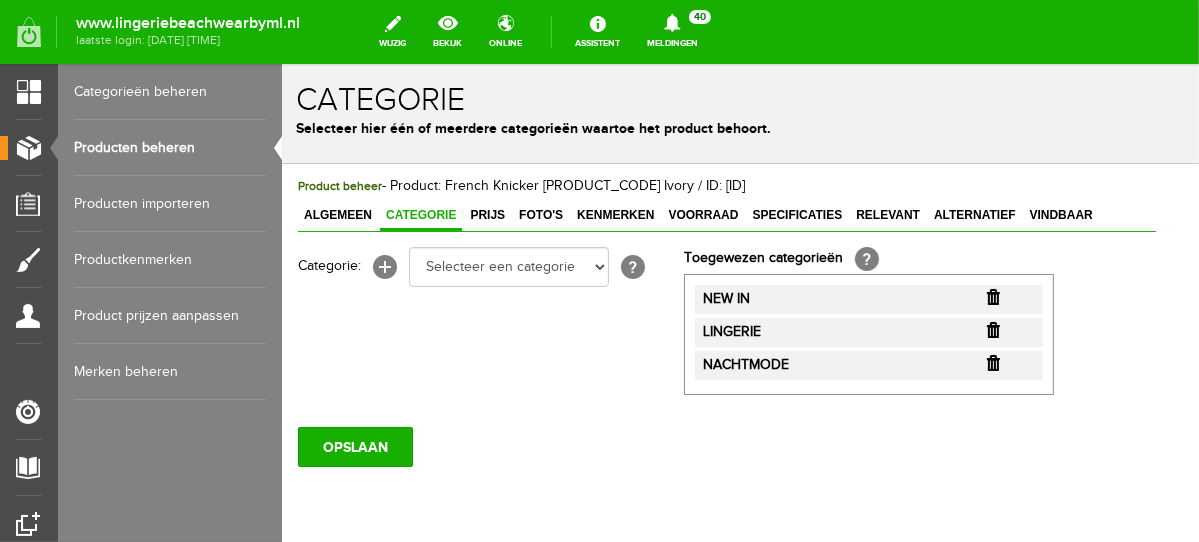 click at bounding box center [992, 296] 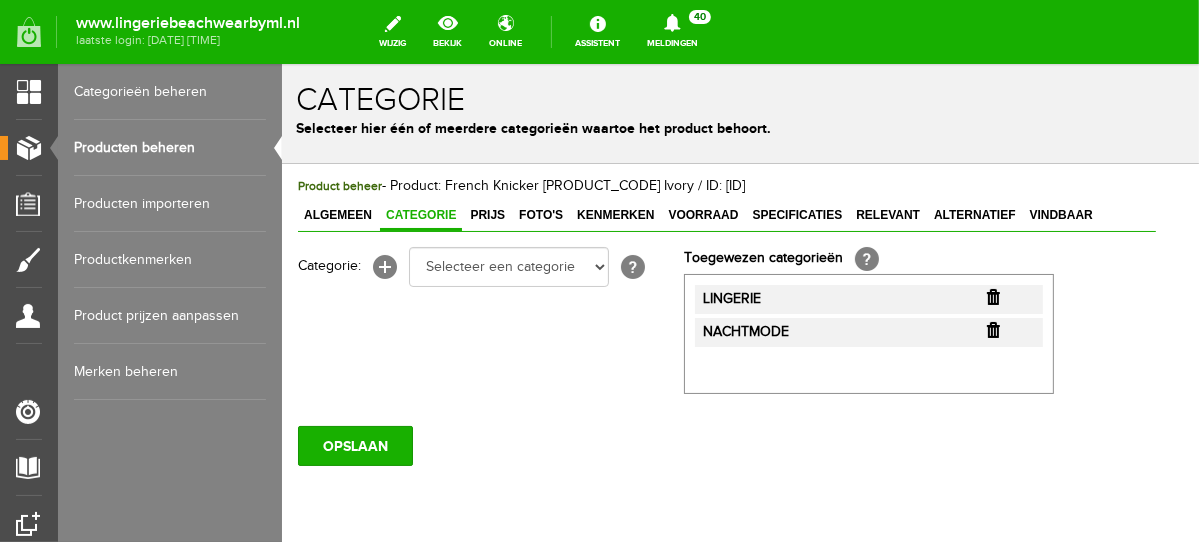 click at bounding box center (992, 296) 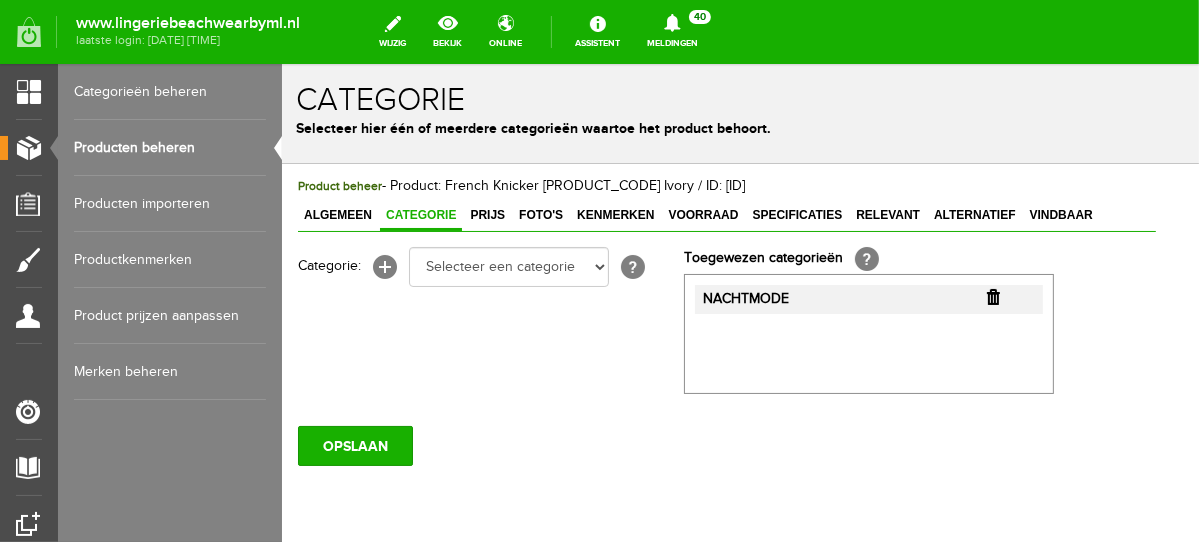 click at bounding box center (992, 296) 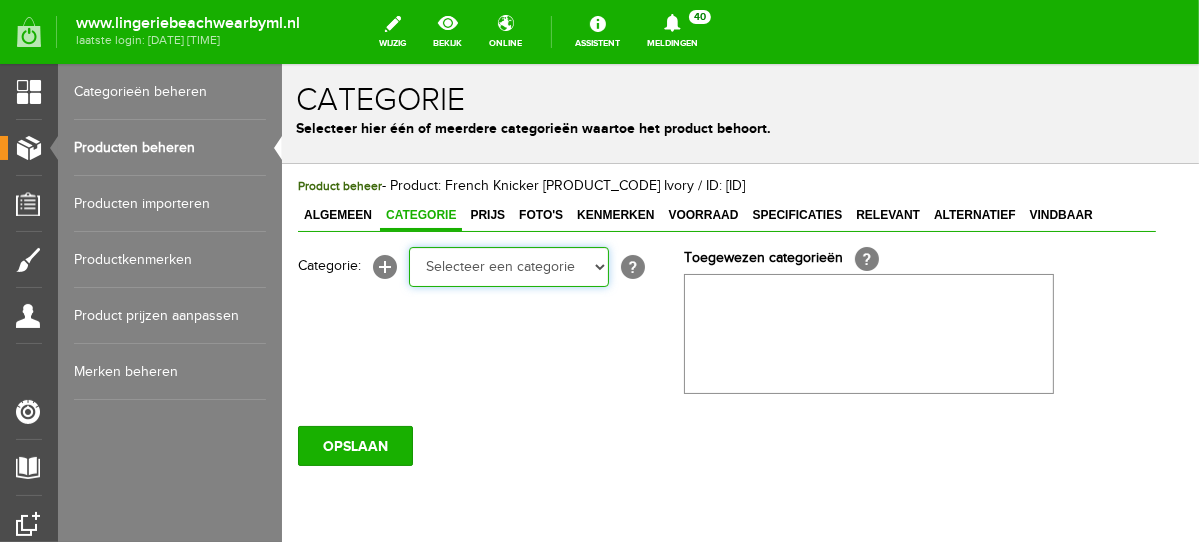 click on "Selecteer een categorie
NEW IN
LINGERIE
NACHTMODE
HOMEWEAR
BADMODE
BODY
BEACH
Bikinitop moulded (niet voorgev.)
Bikinitop voorgevormd
Shorty
Badpakken
Strandaccessoires
Rio slip
Slip
Hoge slip
Niet voorgevormd
Voorgevormd
One Shoulder
Push Up
Bandeau
Halter
Triangel
LINGERIE
SUMMER COLOURS
BH ZONDER BEUGEL
PLUSSIZE
STRAPLESS
SEXY
STRAPLESS
BASICS
HOMEWEAR
JUMPSUITS
BADJASSEN
NACHTMODE
PYJAMA SETS
PYJAMA JURKEN
KIMONO'S
SLIPDRESSES
SATIJNEN PYAMA
HEREN
SHAPEWEAR
BODY'S
ACCESSOIRES
PANTY'S
SPORT
SALE BEACH
SALE LINGERIE
D Cup" at bounding box center [508, 266] 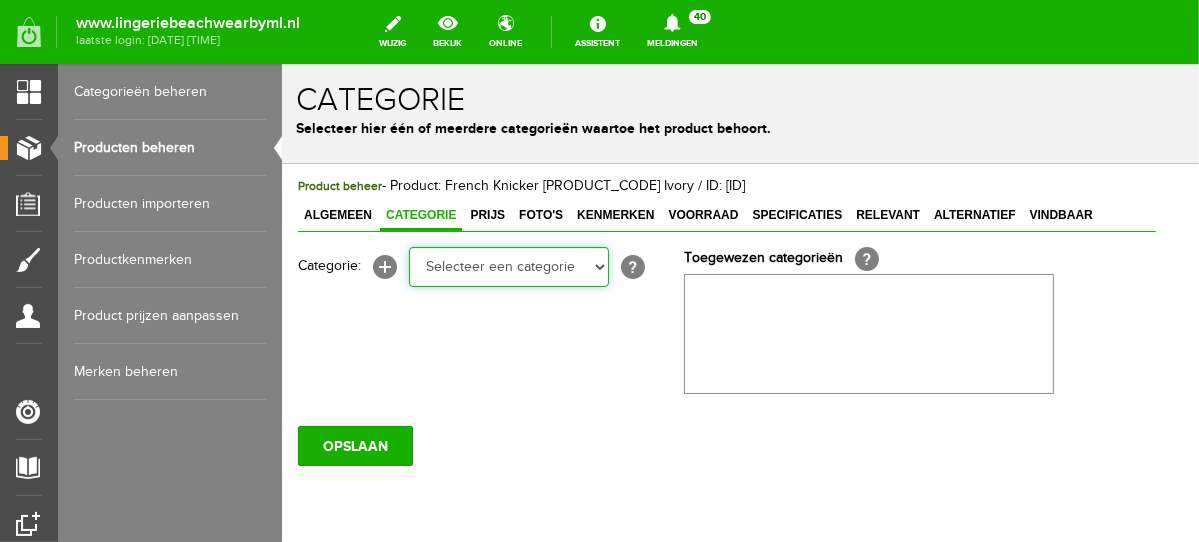 select on "281745" 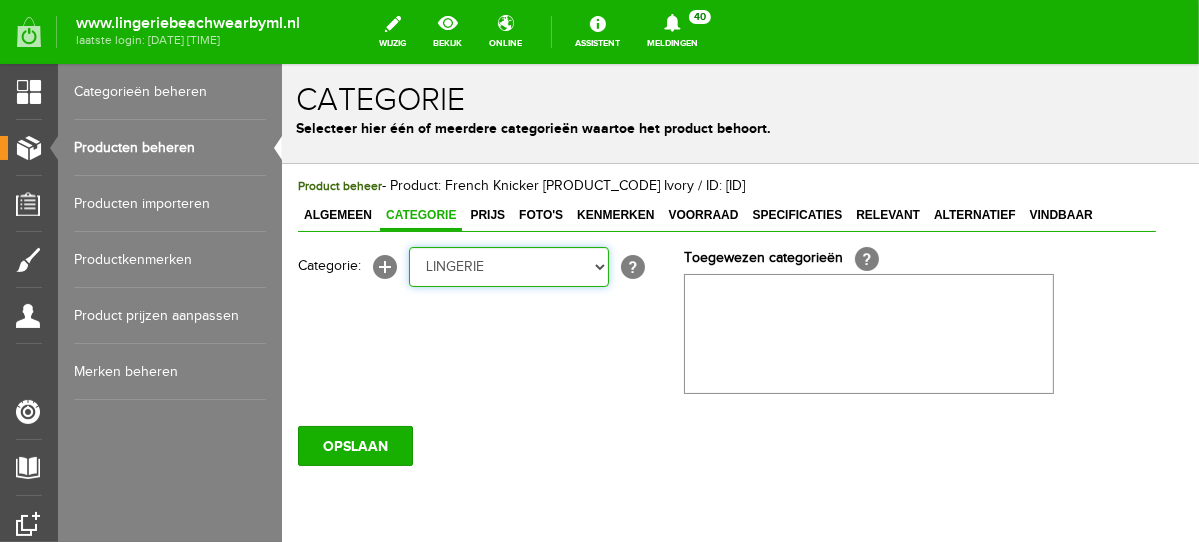 click on "Selecteer een categorie
NEW IN
LINGERIE
NACHTMODE
HOMEWEAR
BADMODE
BODY
BEACH
Bikinitop moulded (niet voorgev.)
Bikinitop voorgevormd
Shorty
Badpakken
Strandaccessoires
Rio slip
Slip
Hoge slip
Niet voorgevormd
Voorgevormd
One Shoulder
Push Up
Bandeau
Halter
Triangel
LINGERIE
SUMMER COLOURS
BH ZONDER BEUGEL
PLUSSIZE
STRAPLESS
SEXY
STRAPLESS
BASICS
HOMEWEAR
JUMPSUITS
BADJASSEN
NACHTMODE
PYJAMA SETS
PYJAMA JURKEN
KIMONO'S
SLIPDRESSES
SATIJNEN PYAMA
HEREN
SHAPEWEAR
BODY'S
ACCESSOIRES
PANTY'S
SPORT
SALE BEACH
SALE LINGERIE
D Cup" at bounding box center (508, 266) 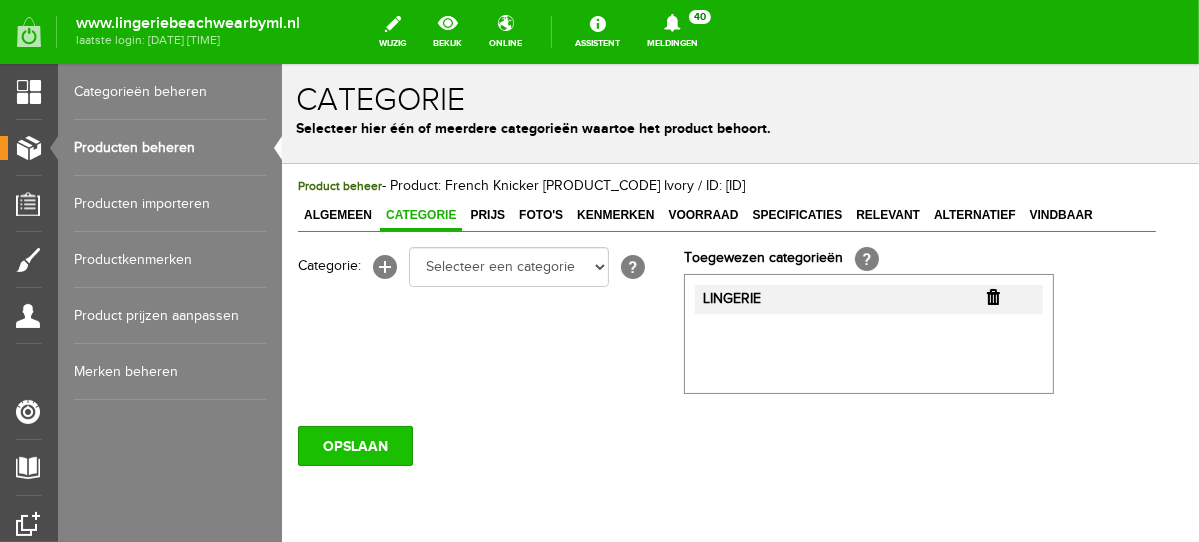 click on "OPSLAAN" at bounding box center (354, 445) 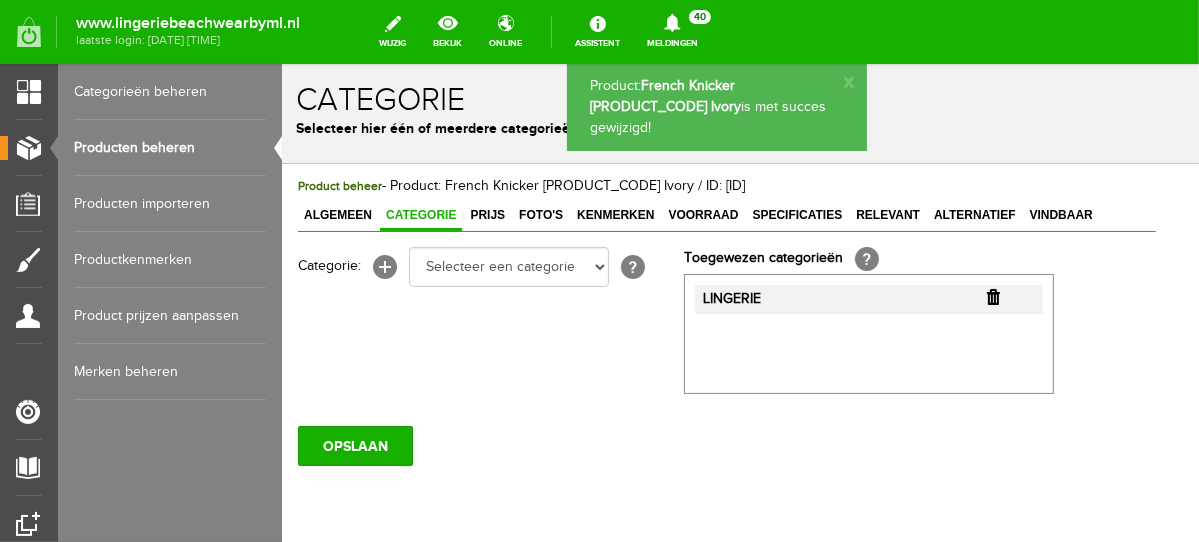 click on "Producten beheren" at bounding box center [170, 148] 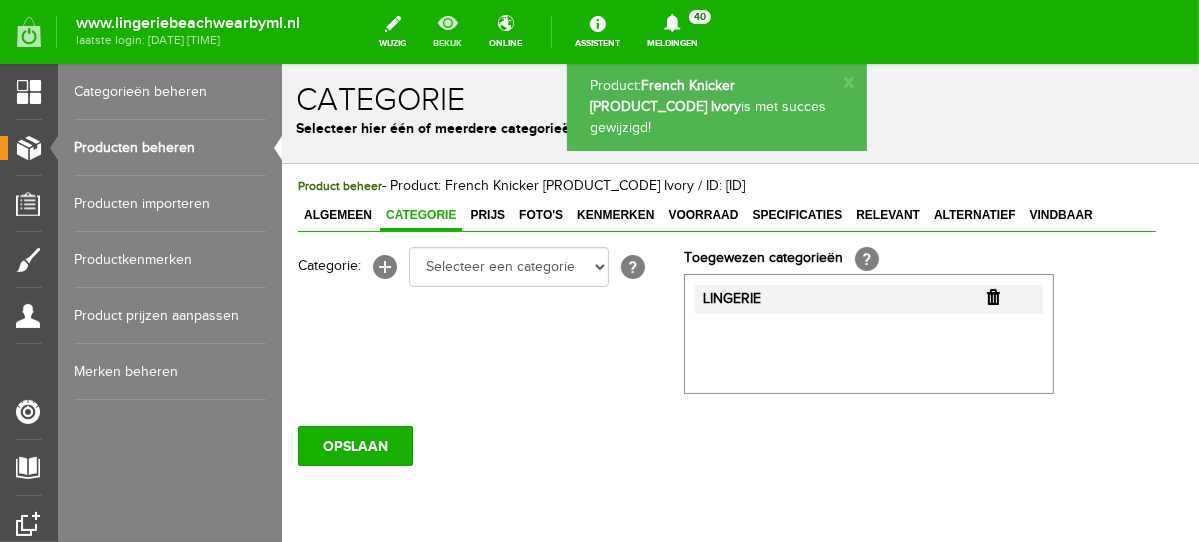 scroll, scrollTop: 0, scrollLeft: 0, axis: both 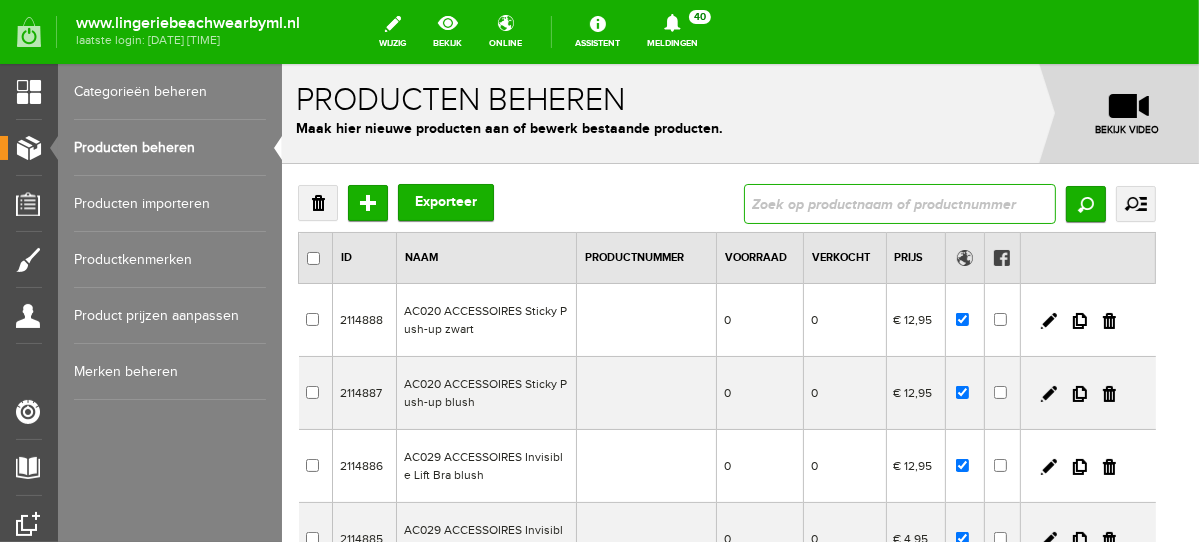 click at bounding box center (899, 203) 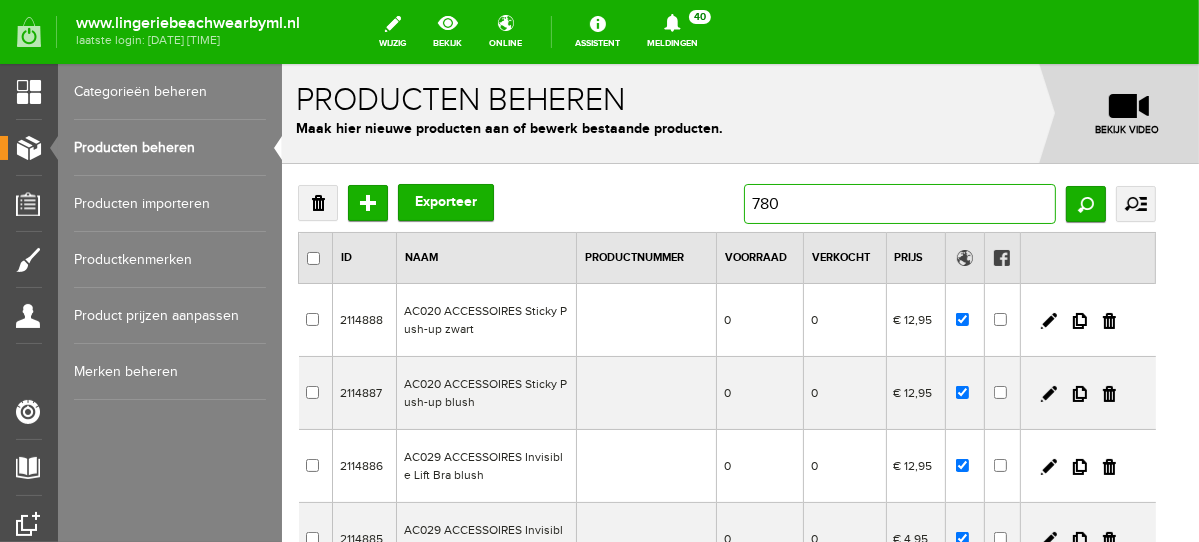 type on "7806" 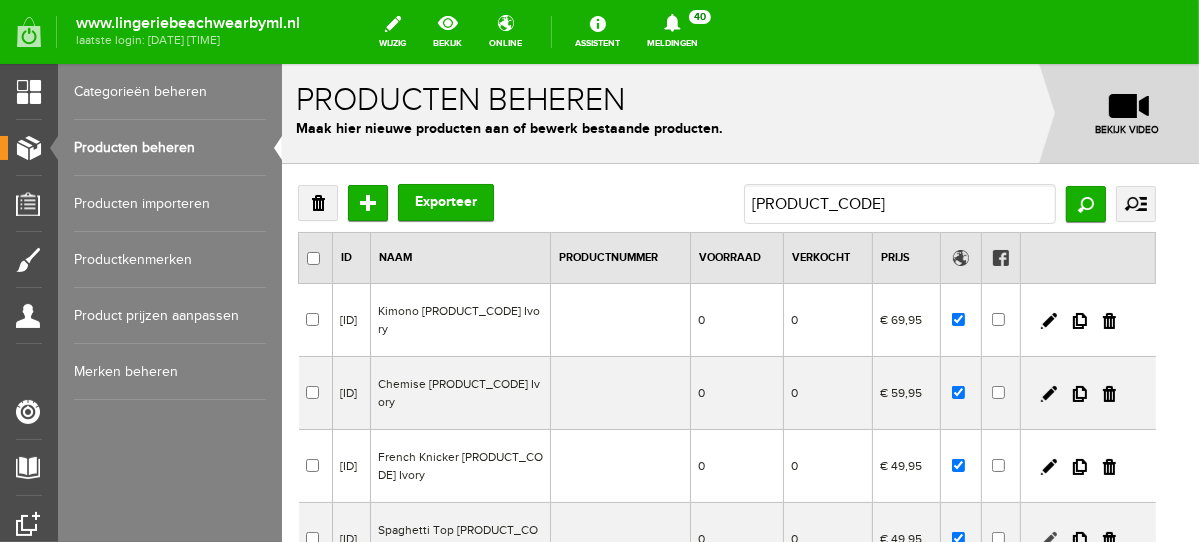 click at bounding box center [1048, 539] 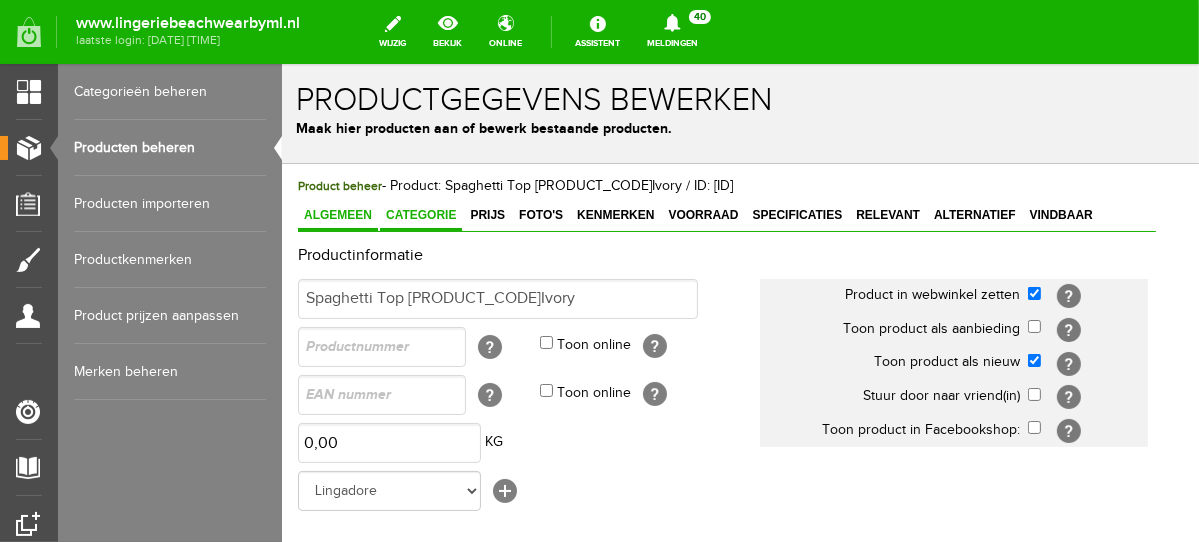 scroll, scrollTop: 0, scrollLeft: 0, axis: both 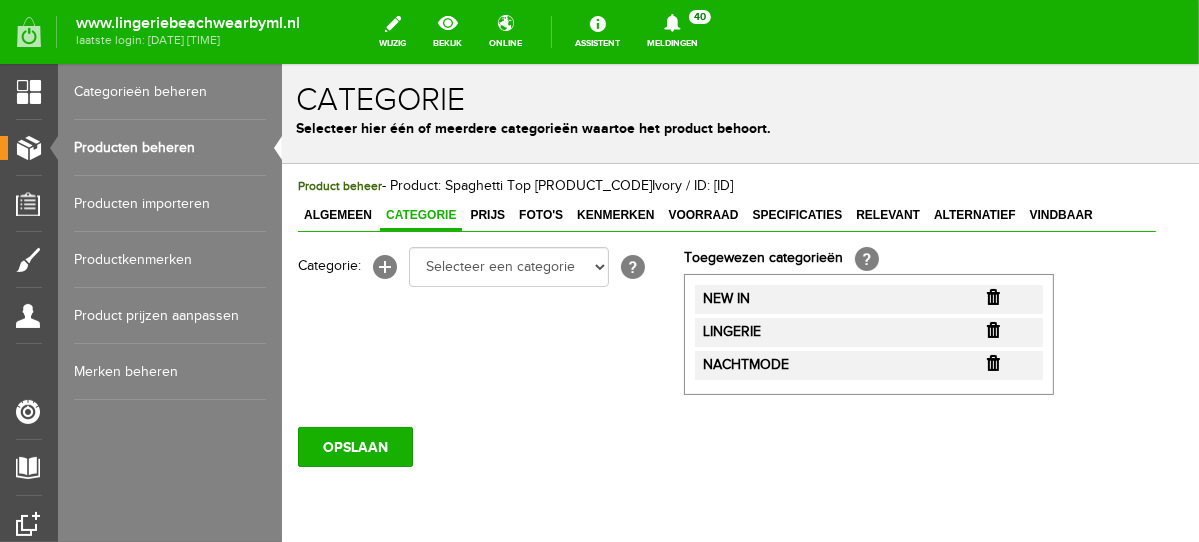 click at bounding box center (992, 296) 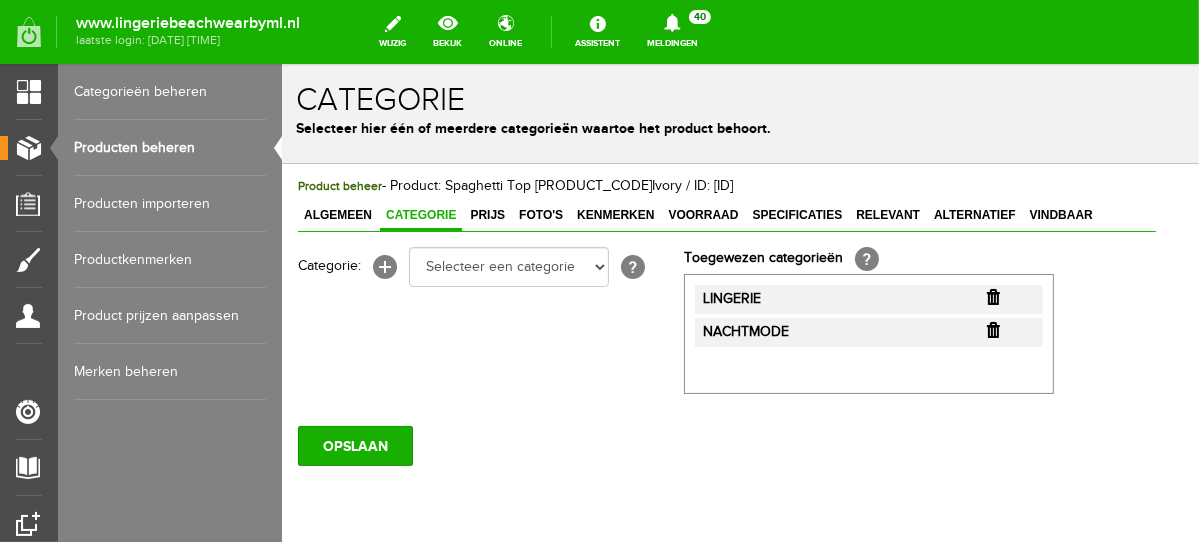 click at bounding box center [992, 296] 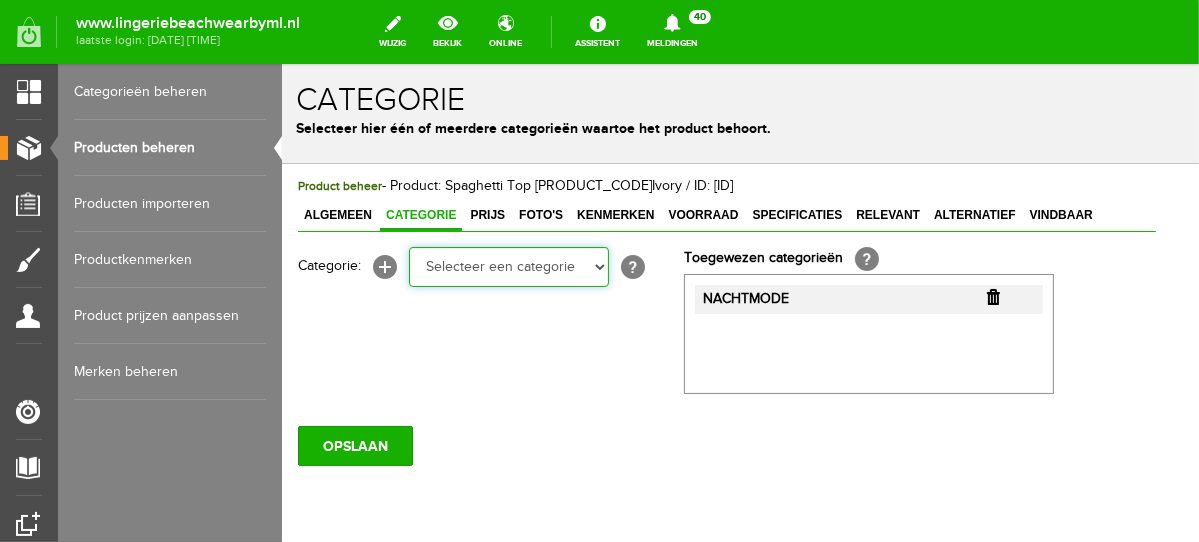 click on "Selecteer een categorie
NEW IN
LINGERIE
NACHTMODE
HOMEWEAR
BADMODE
BODY
BEACH
Bikinitop moulded (niet voorgev.)
Bikinitop voorgevormd
Shorty
Badpakken
Strandaccessoires
Rio slip
Slip
Hoge slip
Niet voorgevormd
Voorgevormd
One Shoulder
Push Up
Bandeau
Halter
Triangel
LINGERIE
SUMMER COLOURS
BH ZONDER BEUGEL
PLUSSIZE
STRAPLESS
SEXY
STRAPLESS
BASICS
HOMEWEAR
JUMPSUITS
BADJASSEN
NACHTMODE
PYJAMA SETS
PYJAMA JURKEN
KIMONO'S
SLIPDRESSES
SATIJNEN PYAMA
HEREN
SHAPEWEAR
BODY'S
ACCESSOIRES
PANTY'S
SPORT
SALE BEACH
SALE LINGERIE
D Cup" at bounding box center [508, 266] 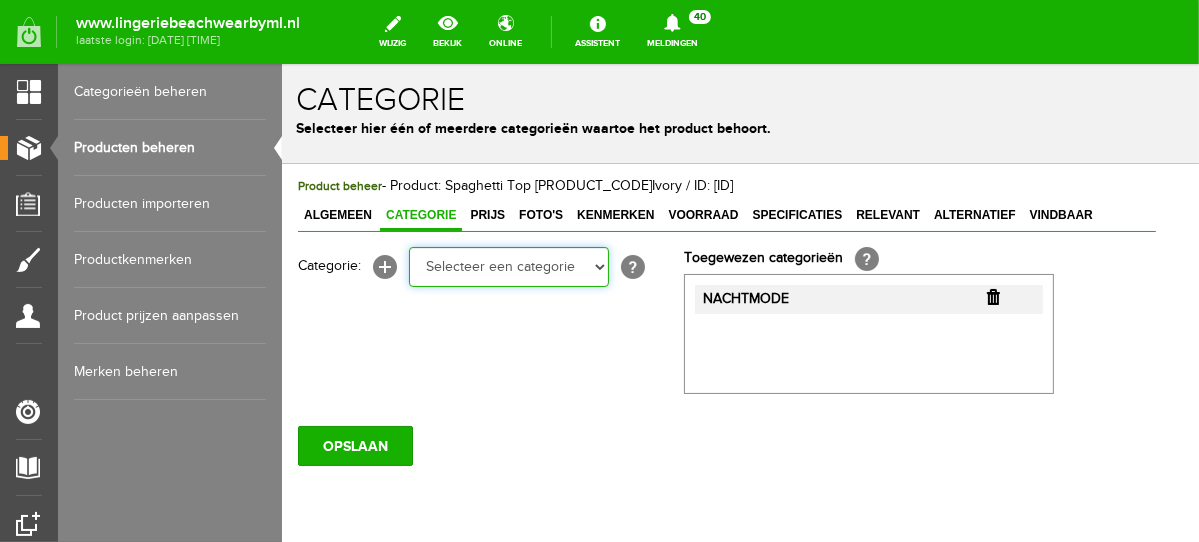 select on "281745" 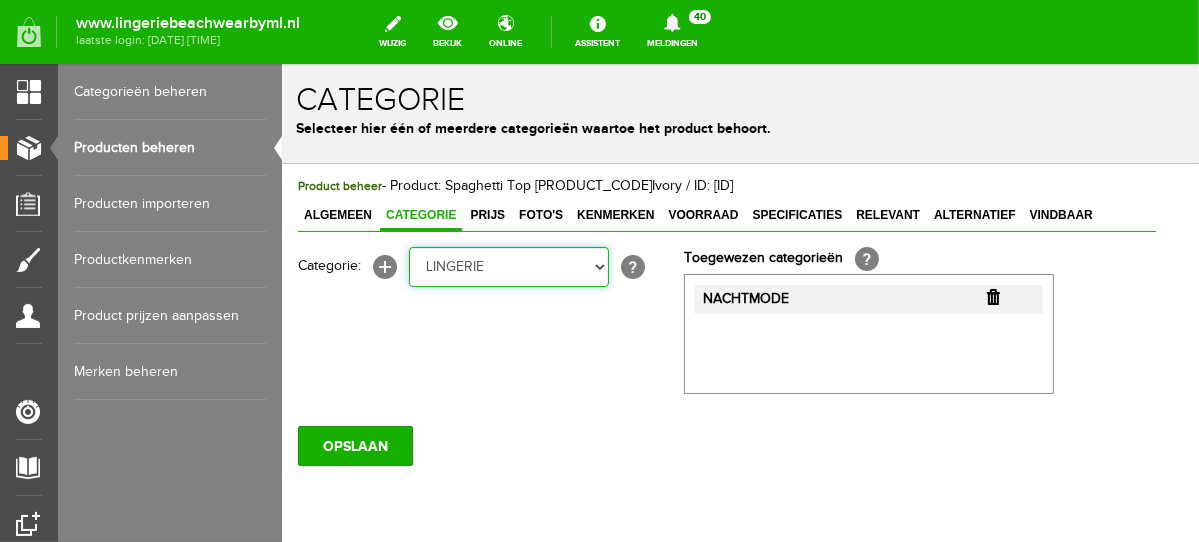 click on "Selecteer een categorie
NEW IN
LINGERIE
NACHTMODE
HOMEWEAR
BADMODE
BODY
BEACH
Bikinitop moulded (niet voorgev.)
Bikinitop voorgevormd
Shorty
Badpakken
Strandaccessoires
Rio slip
Slip
Hoge slip
Niet voorgevormd
Voorgevormd
One Shoulder
Push Up
Bandeau
Halter
Triangel
LINGERIE
SUMMER COLOURS
BH ZONDER BEUGEL
PLUSSIZE
STRAPLESS
SEXY
STRAPLESS
BASICS
HOMEWEAR
JUMPSUITS
BADJASSEN
NACHTMODE
PYJAMA SETS
PYJAMA JURKEN
KIMONO'S
SLIPDRESSES
SATIJNEN PYAMA
HEREN
SHAPEWEAR
BODY'S
ACCESSOIRES
PANTY'S
SPORT
SALE BEACH
SALE LINGERIE
D Cup" at bounding box center (508, 266) 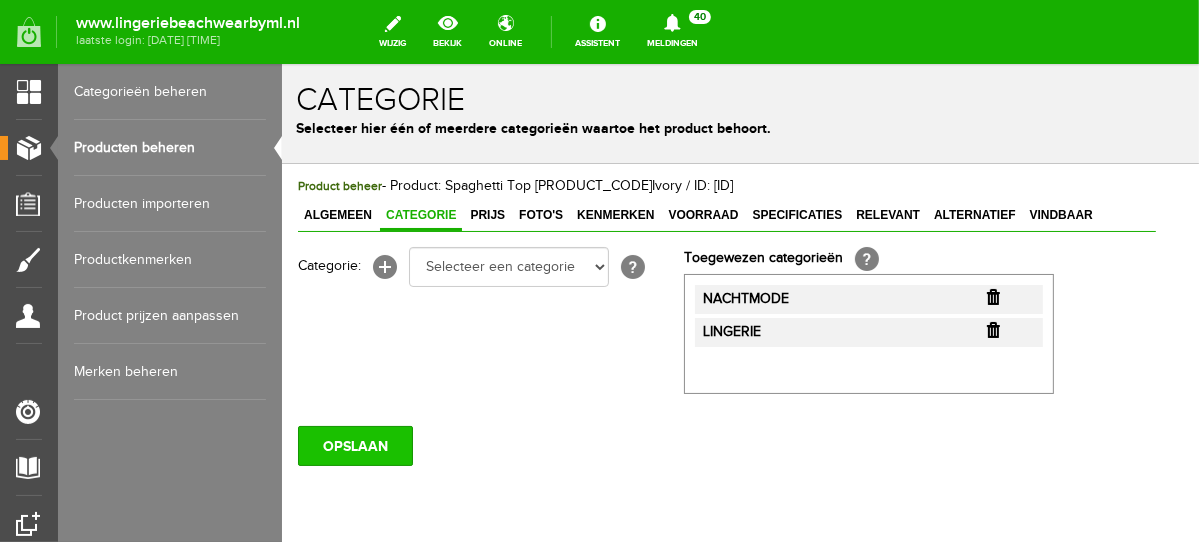 click on "OPSLAAN" at bounding box center [354, 445] 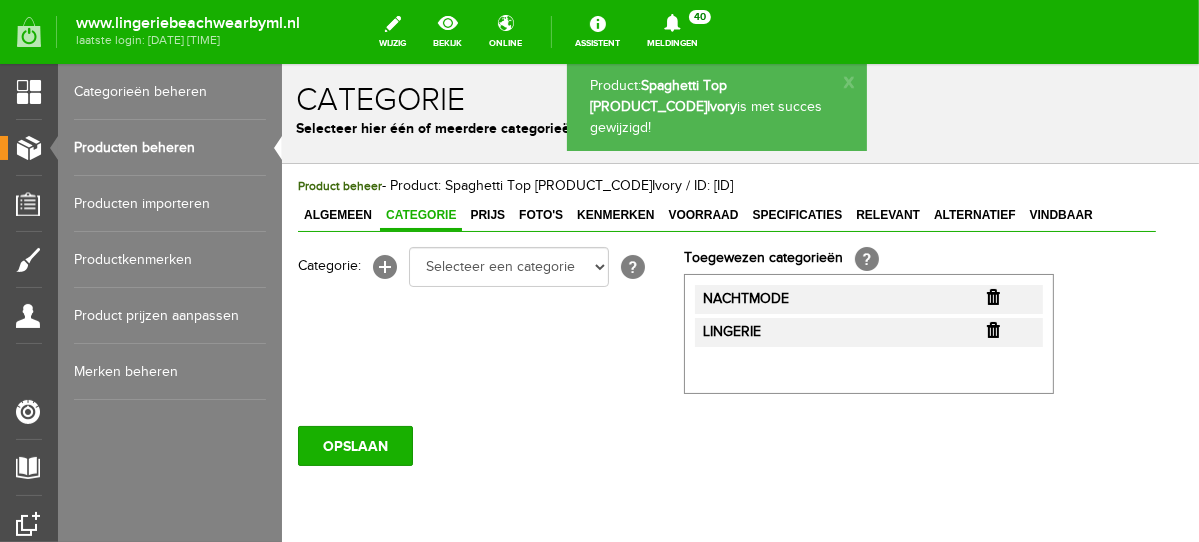 scroll, scrollTop: 0, scrollLeft: 0, axis: both 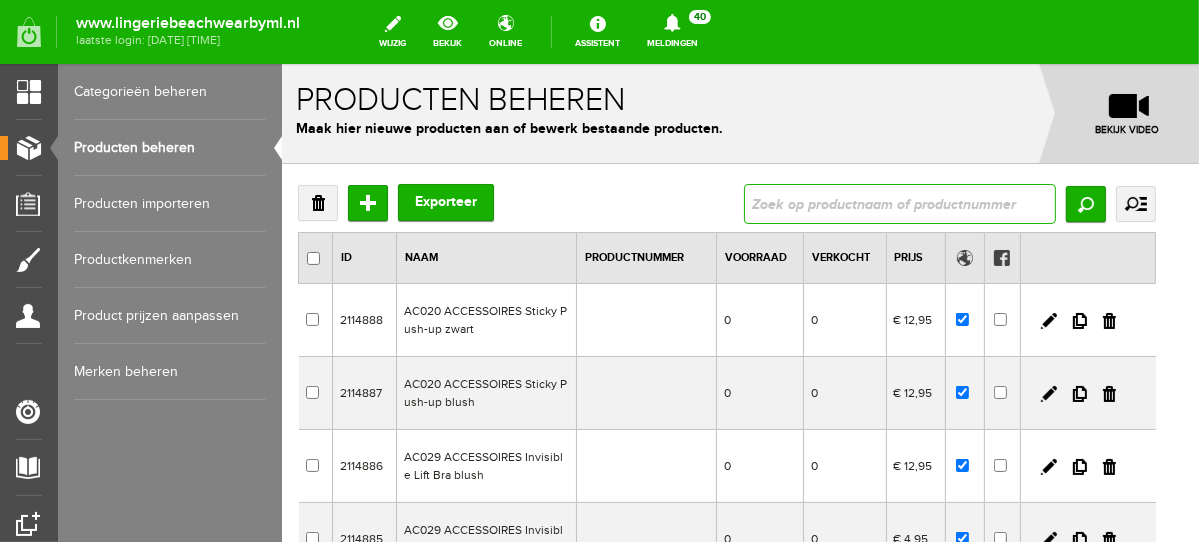 click at bounding box center [899, 203] 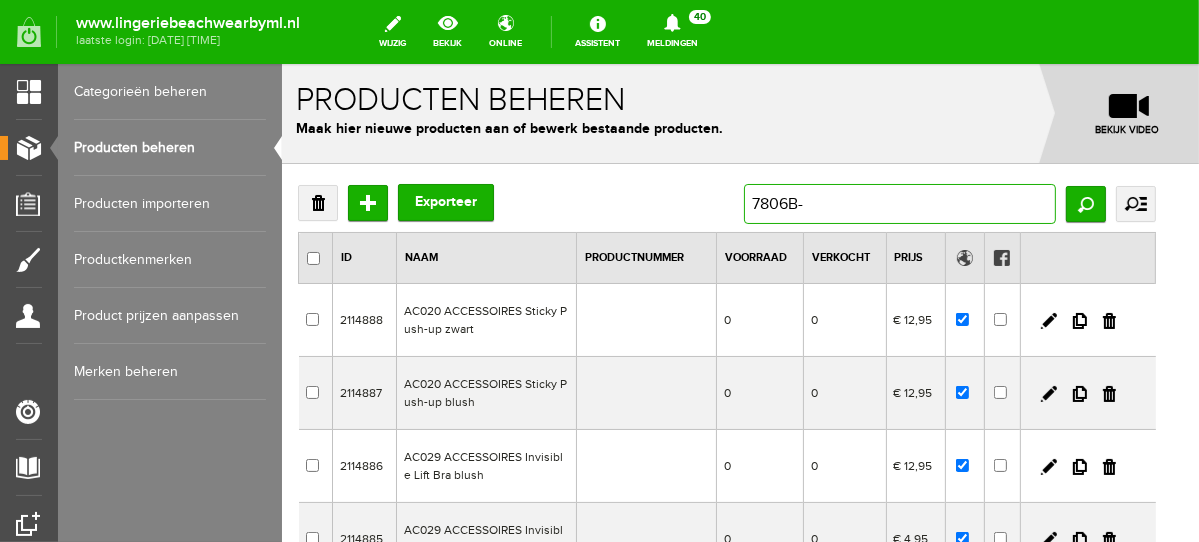 type on "7806B-1" 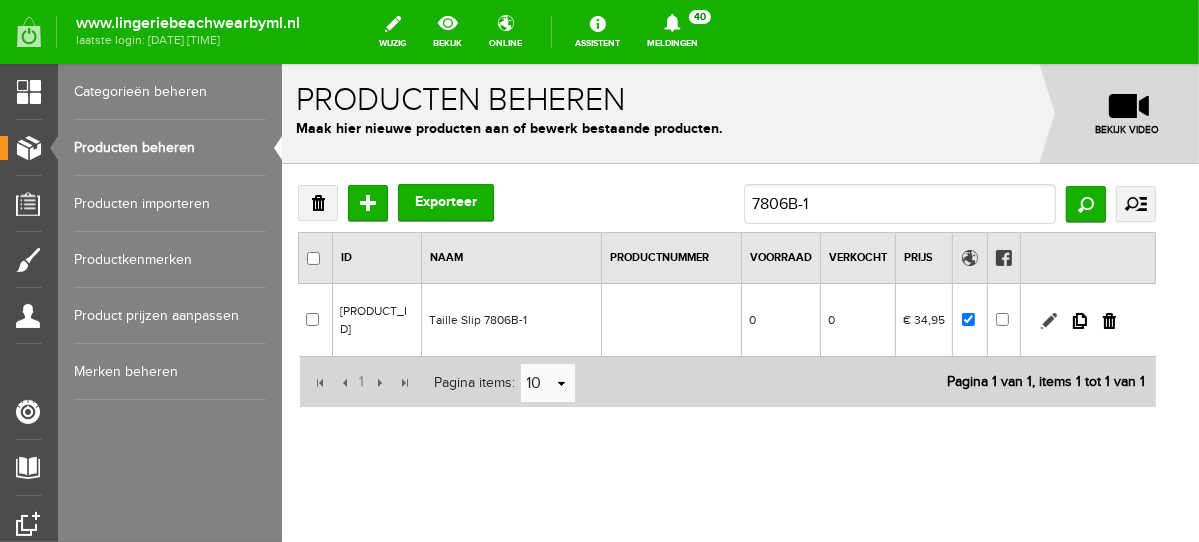 click at bounding box center [1048, 320] 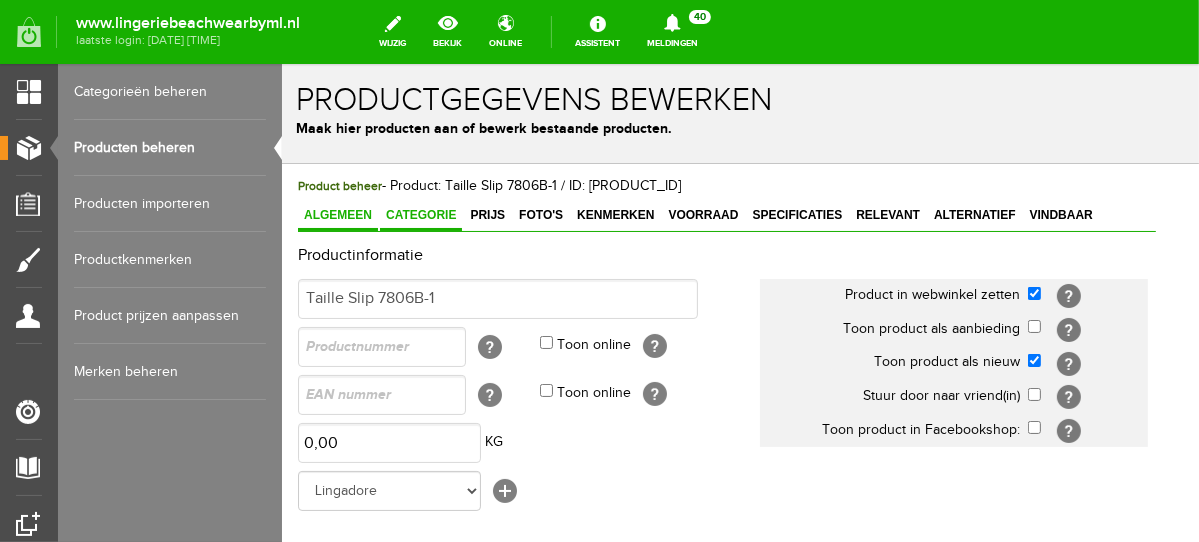 scroll, scrollTop: 0, scrollLeft: 0, axis: both 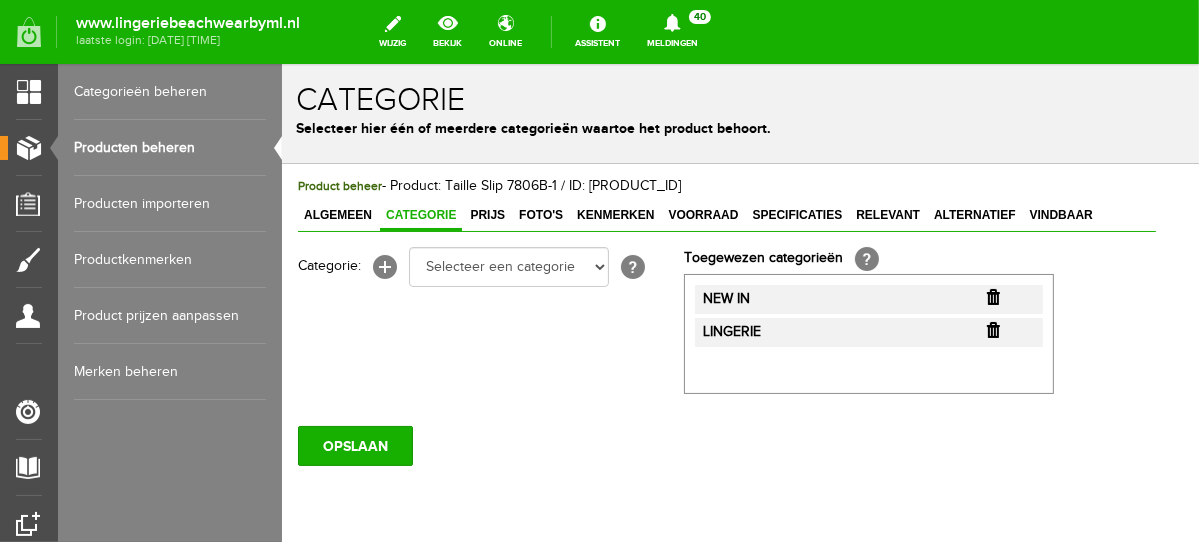 click at bounding box center (992, 296) 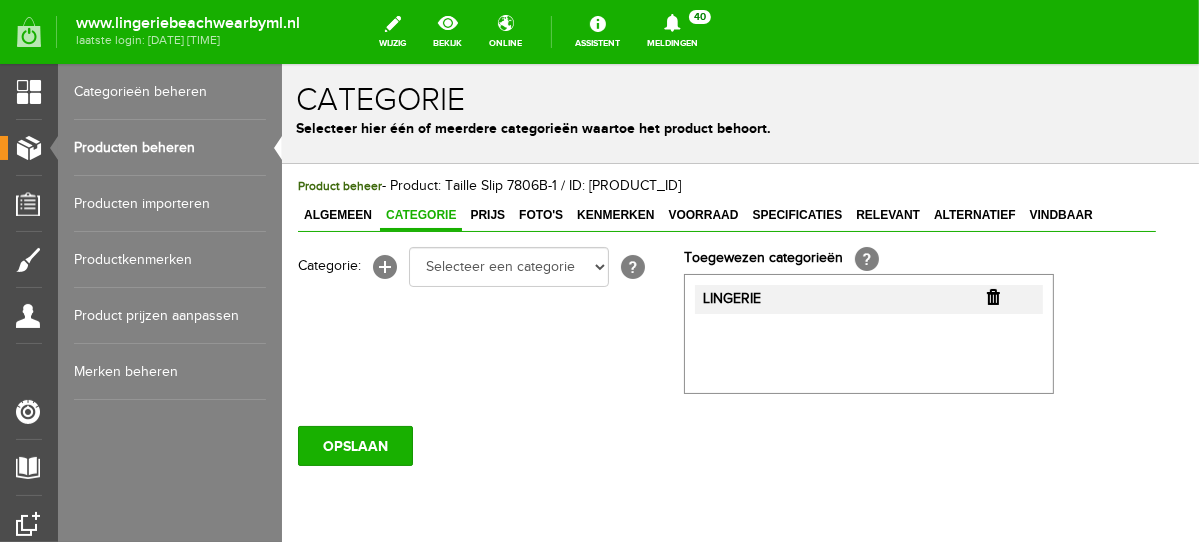click at bounding box center (992, 296) 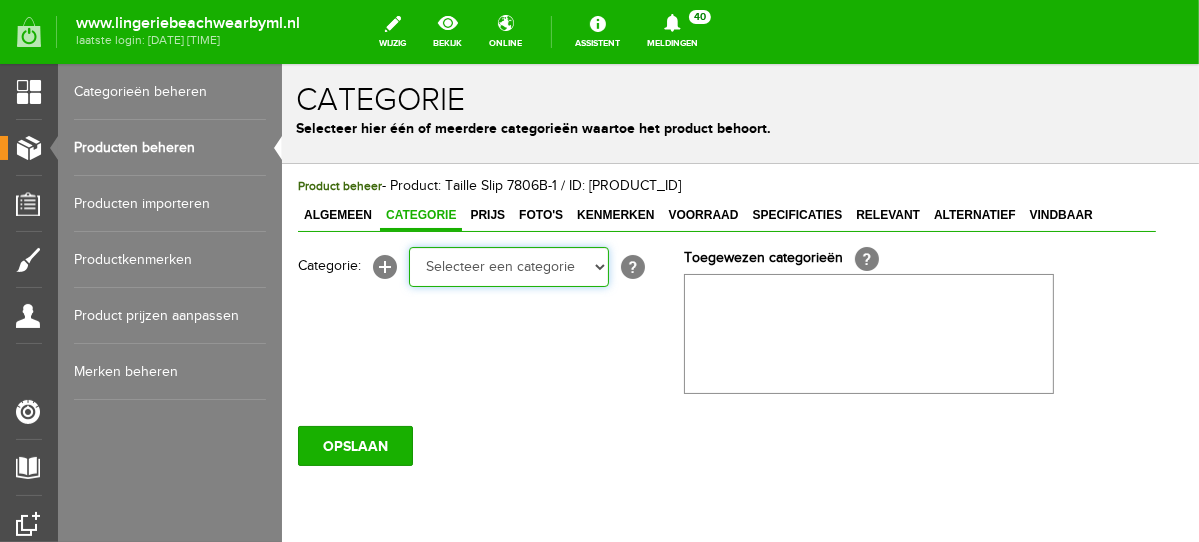 click on "Selecteer een categorie
NEW IN
LINGERIE
NACHTMODE
HOMEWEAR
BADMODE
BODY
BEACH
Bikinitop moulded (niet voorgev.)
Bikinitop voorgevormd
Shorty
Badpakken
Strandaccessoires
Rio slip
Slip
Hoge slip
Niet voorgevormd
Voorgevormd
One Shoulder
Push Up
Bandeau
Halter
Triangel
LINGERIE
SUMMER COLOURS
BH ZONDER BEUGEL
PLUSSIZE
STRAPLESS
SEXY
STRAPLESS
BASICS
HOMEWEAR
JUMPSUITS
BADJASSEN
NACHTMODE
PYJAMA SETS
PYJAMA JURKEN
KIMONO'S
SLIPDRESSES
SATIJNEN PYAMA
HEREN
SHAPEWEAR
BODY'S
ACCESSOIRES
PANTY'S
SPORT
SALE BEACH
SALE LINGERIE
D Cup" at bounding box center (508, 266) 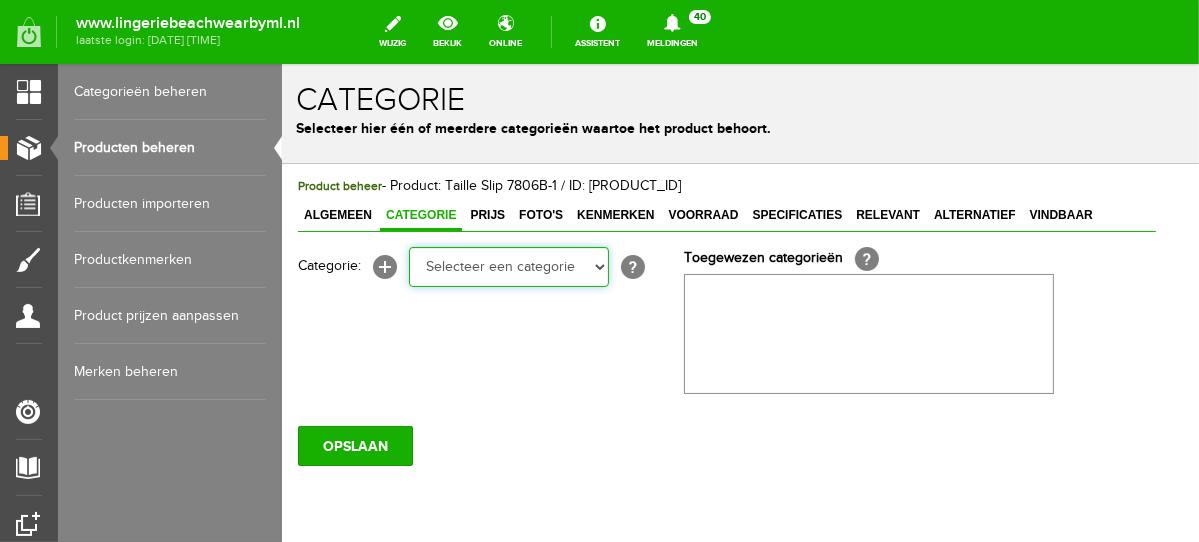 select on "281745" 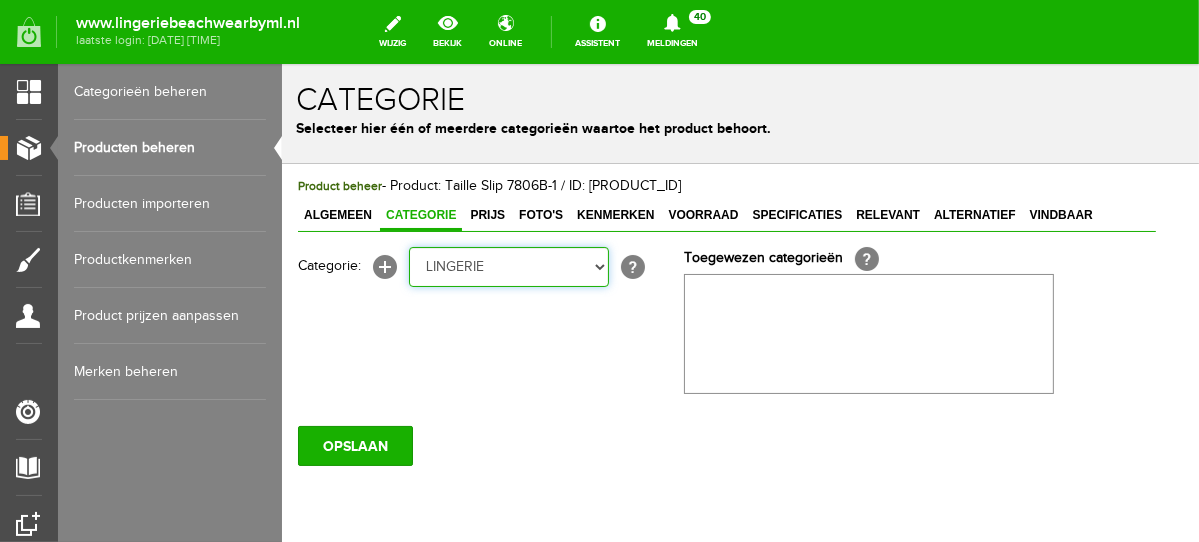 click on "Selecteer een categorie
NEW IN
LINGERIE
NACHTMODE
HOMEWEAR
BADMODE
BODY
BEACH
Bikinitop moulded (niet voorgev.)
Bikinitop voorgevormd
Shorty
Badpakken
Strandaccessoires
Rio slip
Slip
Hoge slip
Niet voorgevormd
Voorgevormd
One Shoulder
Push Up
Bandeau
Halter
Triangel
LINGERIE
SUMMER COLOURS
BH ZONDER BEUGEL
PLUSSIZE
STRAPLESS
SEXY
STRAPLESS
BASICS
HOMEWEAR
JUMPSUITS
BADJASSEN
NACHTMODE
PYJAMA SETS
PYJAMA JURKEN
KIMONO'S
SLIPDRESSES
SATIJNEN PYAMA
HEREN
SHAPEWEAR
BODY'S
ACCESSOIRES
PANTY'S
SPORT
SALE BEACH
SALE LINGERIE
D Cup" at bounding box center (508, 266) 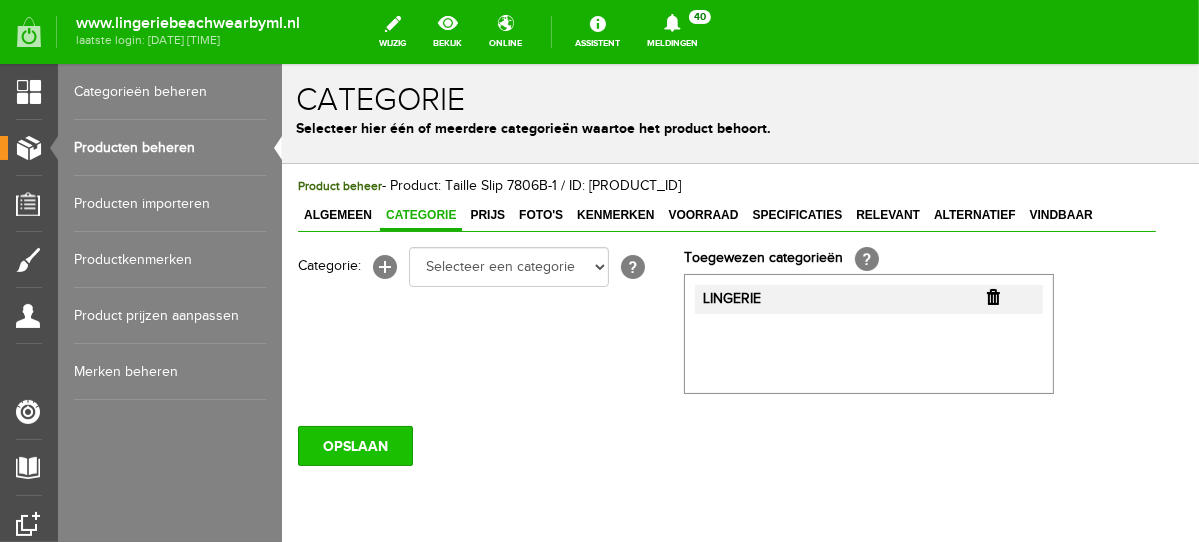 click on "OPSLAAN" at bounding box center (354, 445) 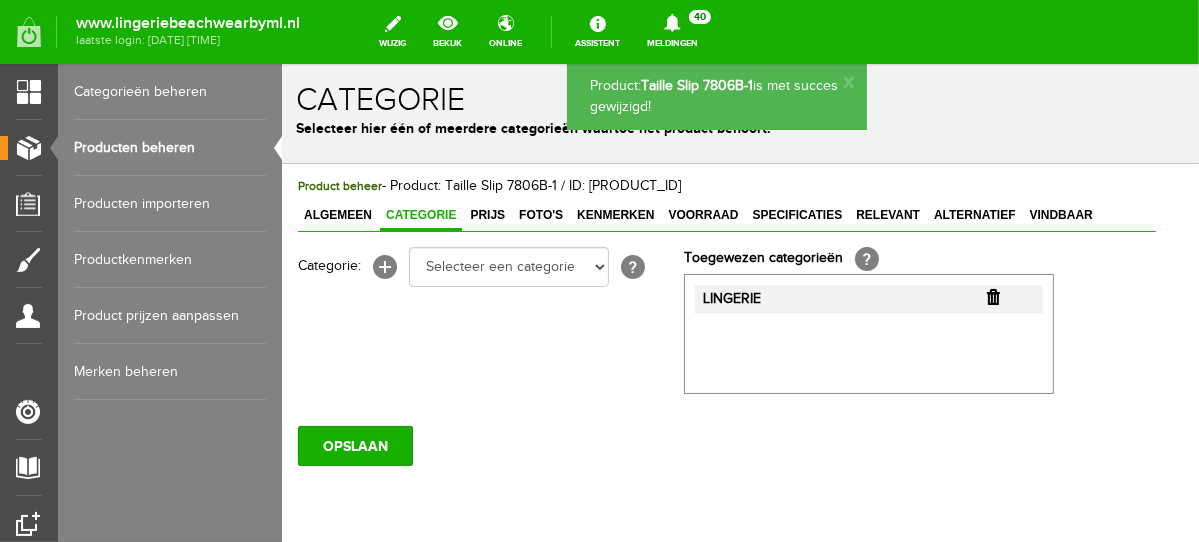 scroll, scrollTop: 0, scrollLeft: 0, axis: both 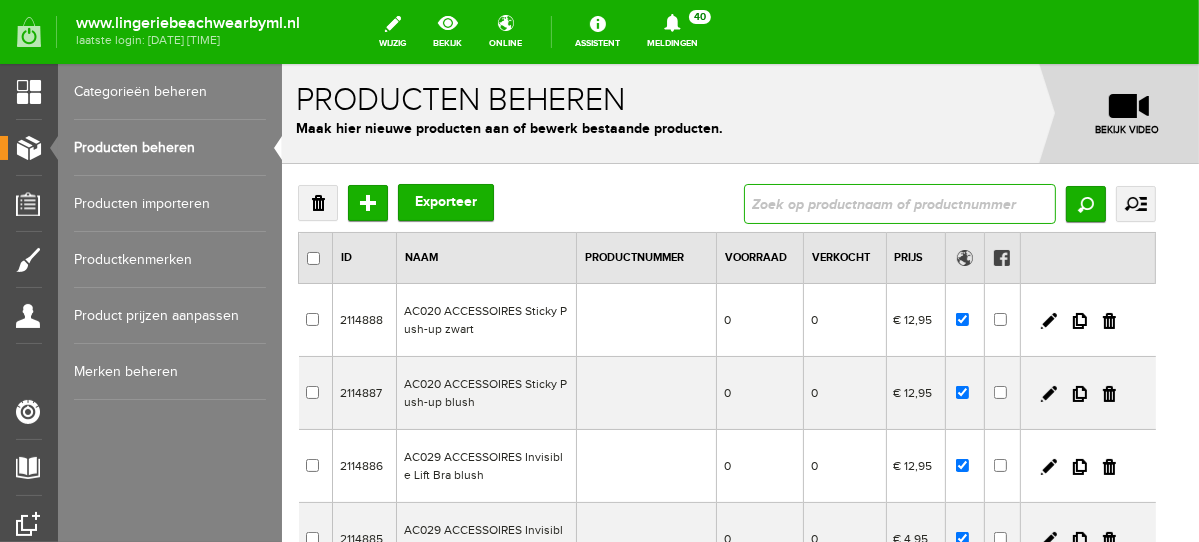 click at bounding box center [899, 203] 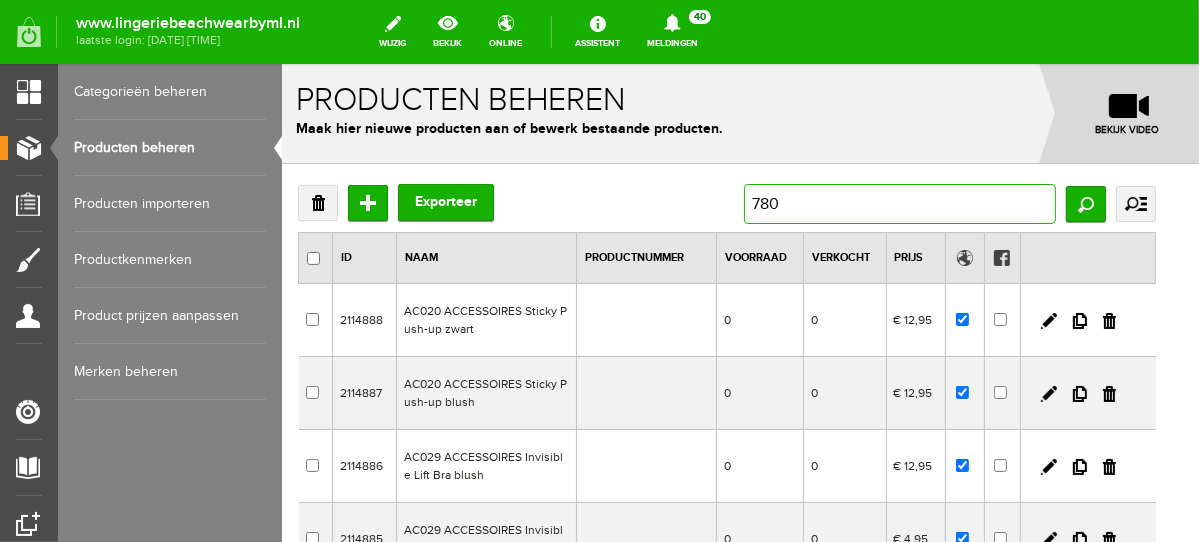 type on "[PRODUCT_CODE]" 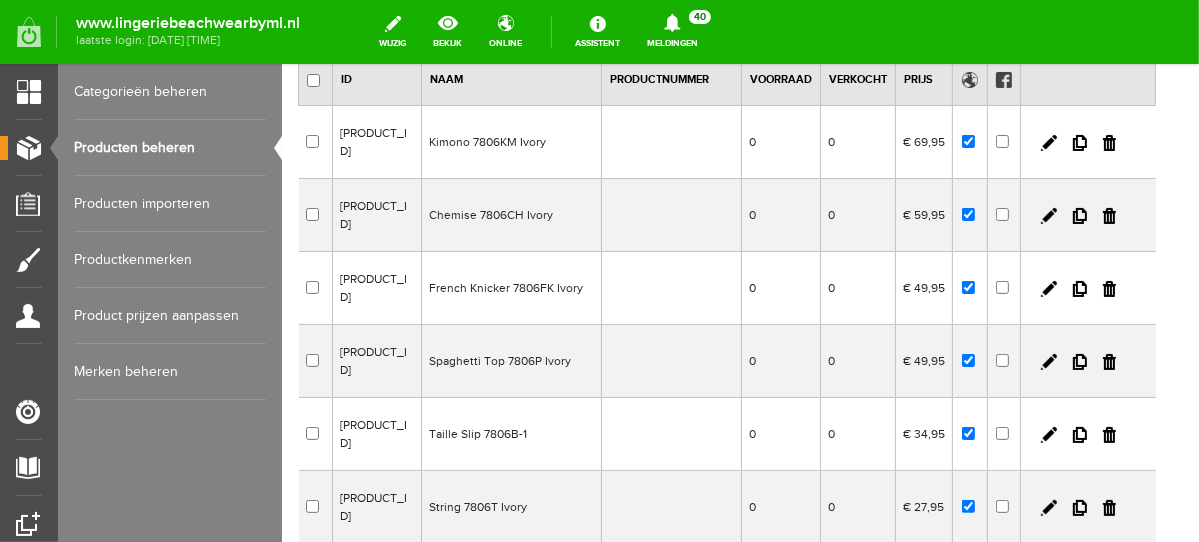 scroll, scrollTop: 187, scrollLeft: 0, axis: vertical 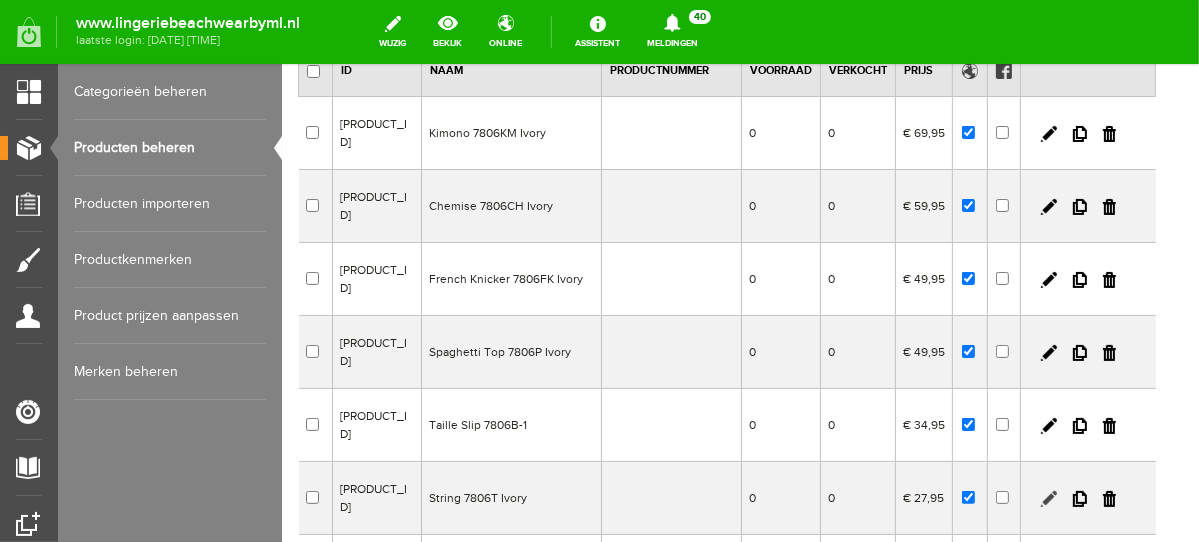 click at bounding box center [1048, 498] 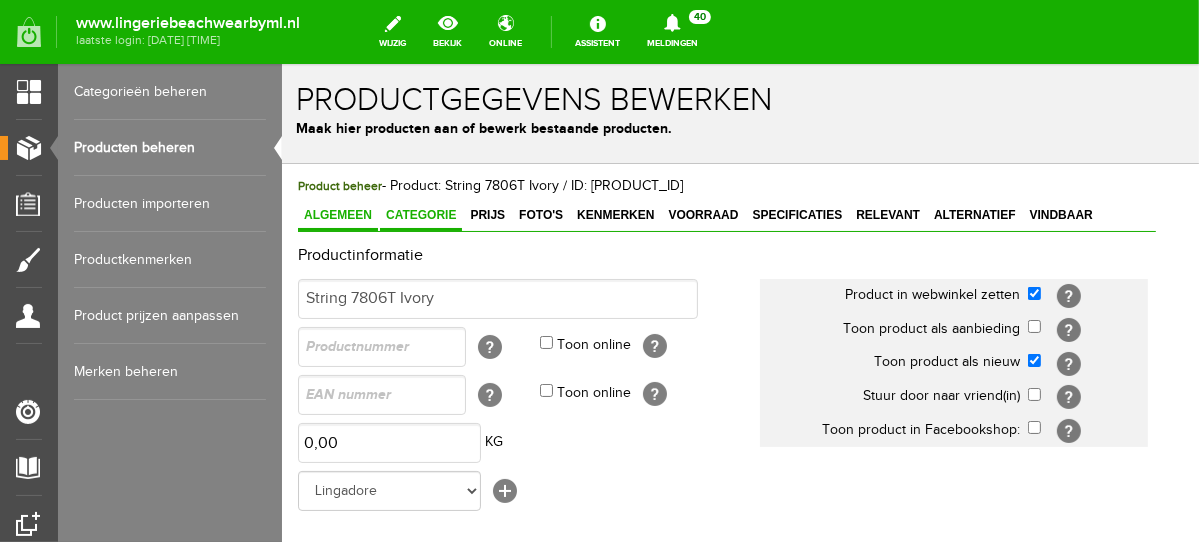 scroll, scrollTop: 0, scrollLeft: 0, axis: both 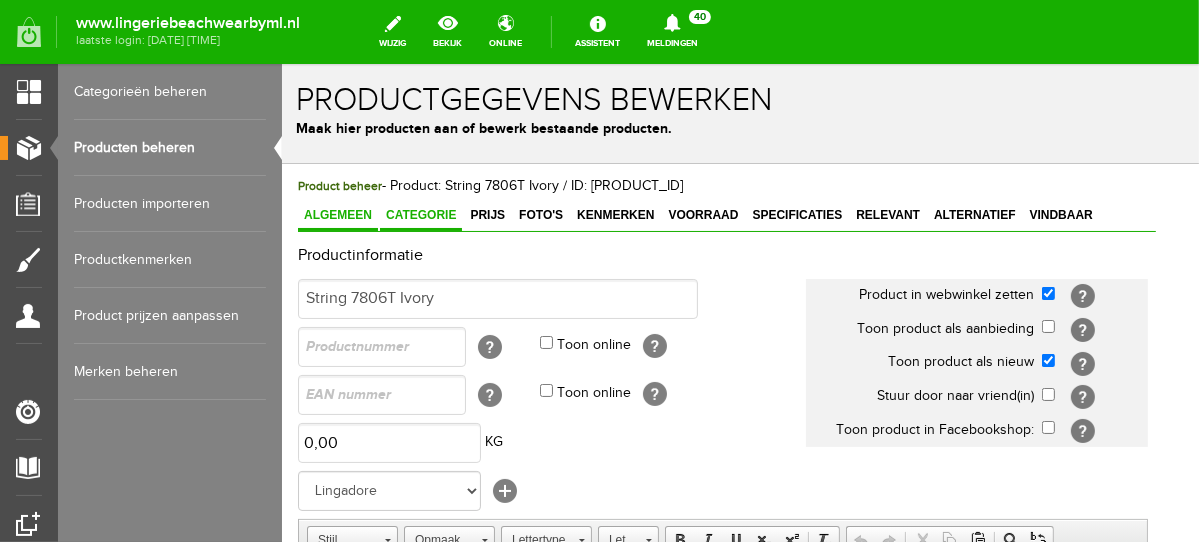 click on "Categorie" at bounding box center [420, 215] 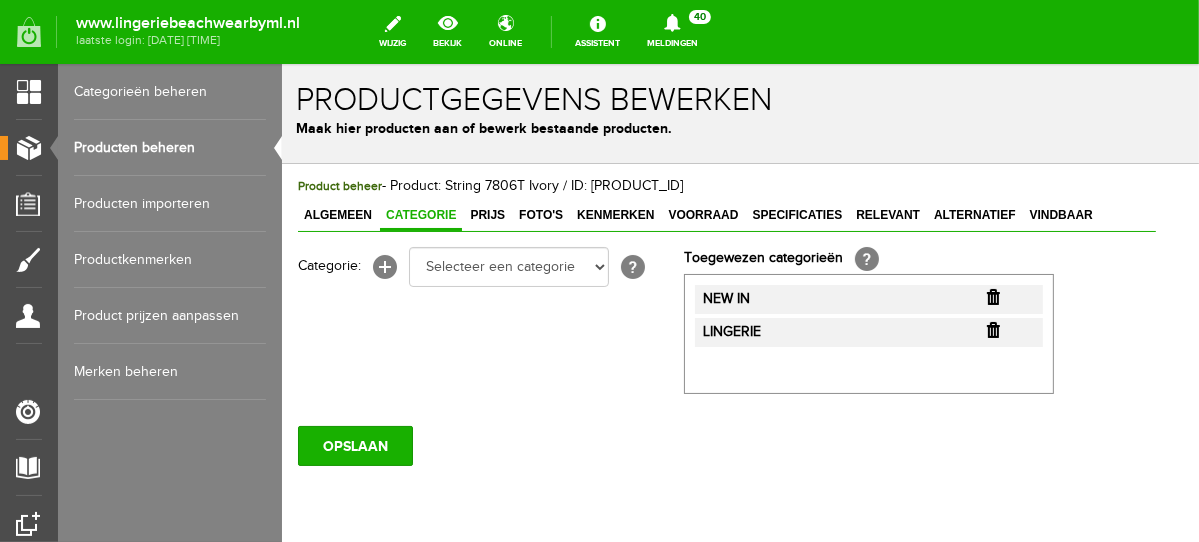 scroll, scrollTop: 0, scrollLeft: 0, axis: both 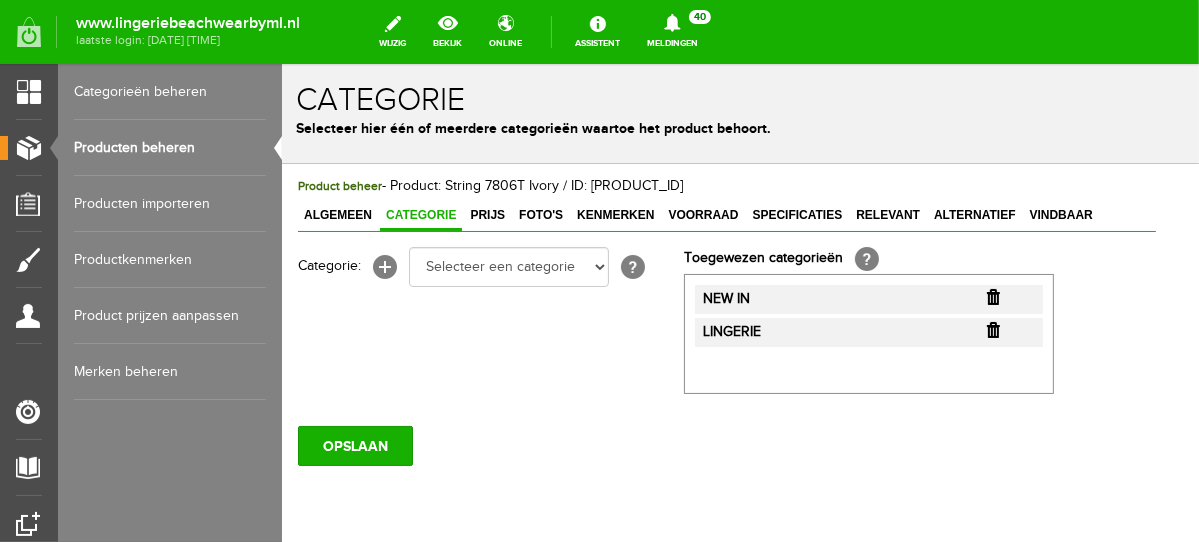click at bounding box center (992, 296) 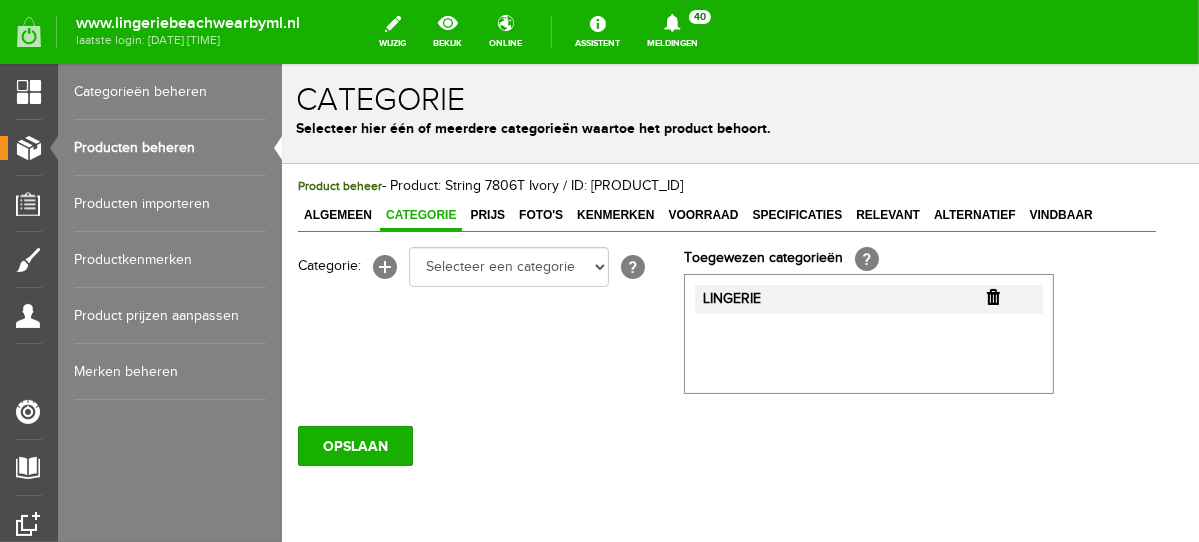 click at bounding box center [992, 296] 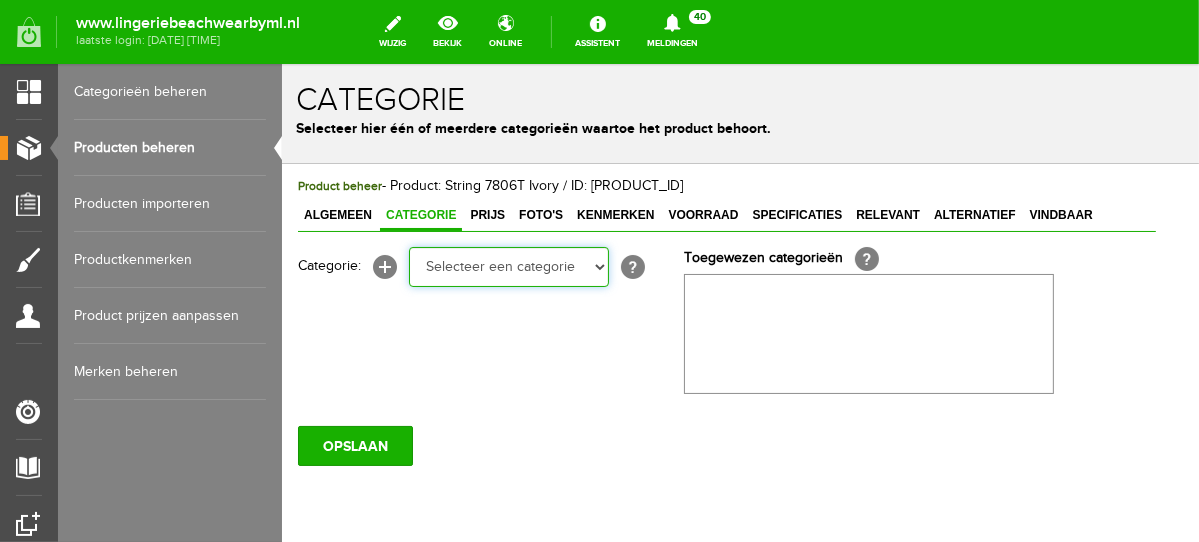 click on "Selecteer een categorie
NEW IN
LINGERIE
NACHTMODE
HOMEWEAR
BADMODE
BODY
BEACH
Bikinitop moulded (niet voorgev.)
Bikinitop voorgevormd
Shorty
Badpakken
Strandaccessoires
Rio slip
Slip
Hoge slip
Niet voorgevormd
Voorgevormd
One Shoulder
Push Up
Bandeau
Halter
Triangel
LINGERIE
SUMMER COLOURS
BH ZONDER BEUGEL
PLUSSIZE
STRAPLESS
SEXY
STRAPLESS
BASICS
HOMEWEAR
JUMPSUITS
BADJASSEN
NACHTMODE
PYJAMA SETS
PYJAMA JURKEN
KIMONO'S
SLIPDRESSES
SATIJNEN PYAMA
HEREN
SHAPEWEAR
BODY'S
ACCESSOIRES
PANTY'S
SPORT
SALE BEACH
SALE LINGERIE
D Cup" at bounding box center [508, 266] 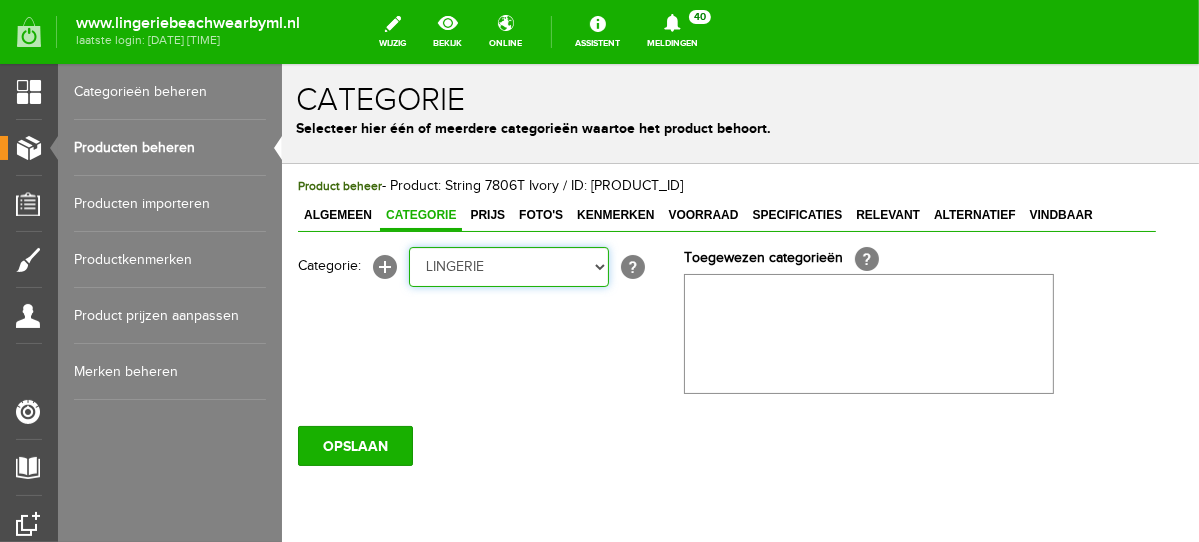 click on "Selecteer een categorie
NEW IN
LINGERIE
NACHTMODE
HOMEWEAR
BADMODE
BODY
BEACH
Bikinitop moulded (niet voorgev.)
Bikinitop voorgevormd
Shorty
Badpakken
Strandaccessoires
Rio slip
Slip
Hoge slip
Niet voorgevormd
Voorgevormd
One Shoulder
Push Up
Bandeau
Halter
Triangel
LINGERIE
SUMMER COLOURS
BH ZONDER BEUGEL
PLUSSIZE
STRAPLESS
SEXY
STRAPLESS
BASICS
HOMEWEAR
JUMPSUITS
BADJASSEN
NACHTMODE
PYJAMA SETS
PYJAMA JURKEN
KIMONO'S
SLIPDRESSES
SATIJNEN PYAMA
HEREN
SHAPEWEAR
BODY'S
ACCESSOIRES
PANTY'S
SPORT
SALE BEACH
SALE LINGERIE
D Cup" at bounding box center (508, 266) 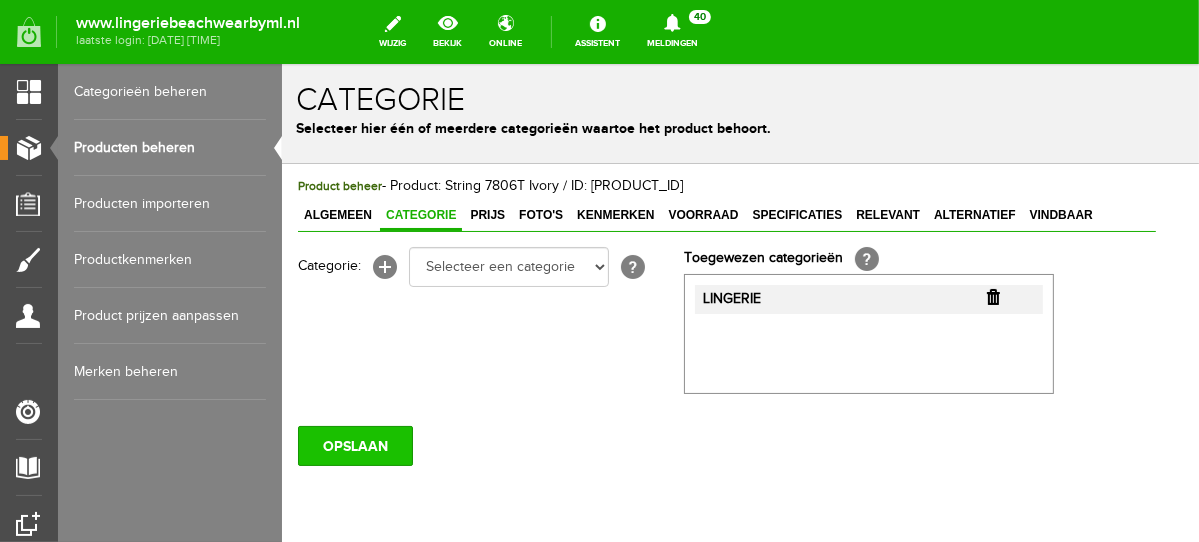 click on "OPSLAAN" at bounding box center (354, 445) 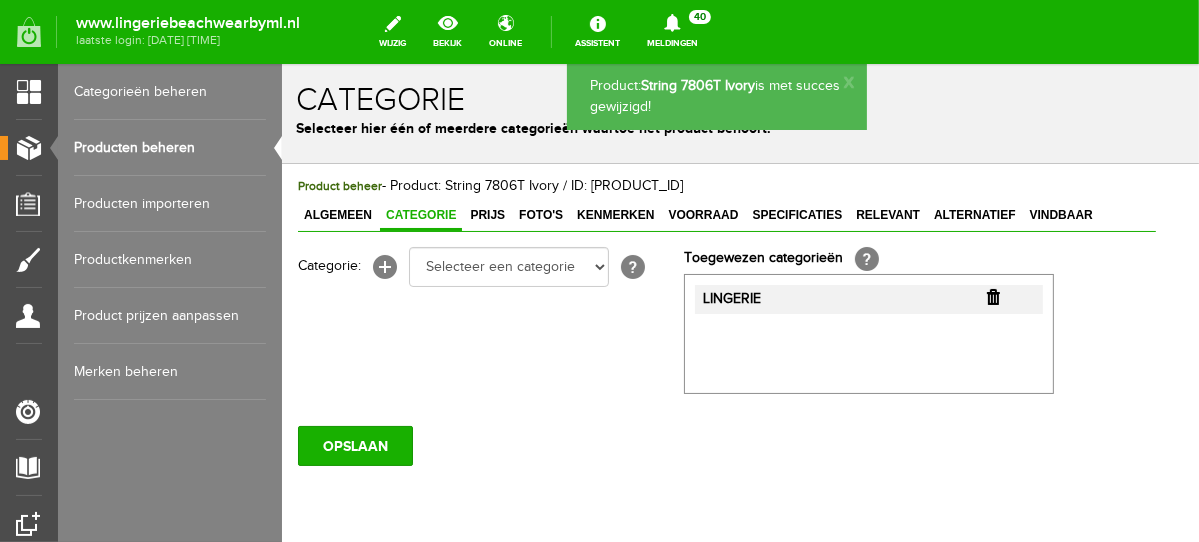scroll, scrollTop: 0, scrollLeft: 0, axis: both 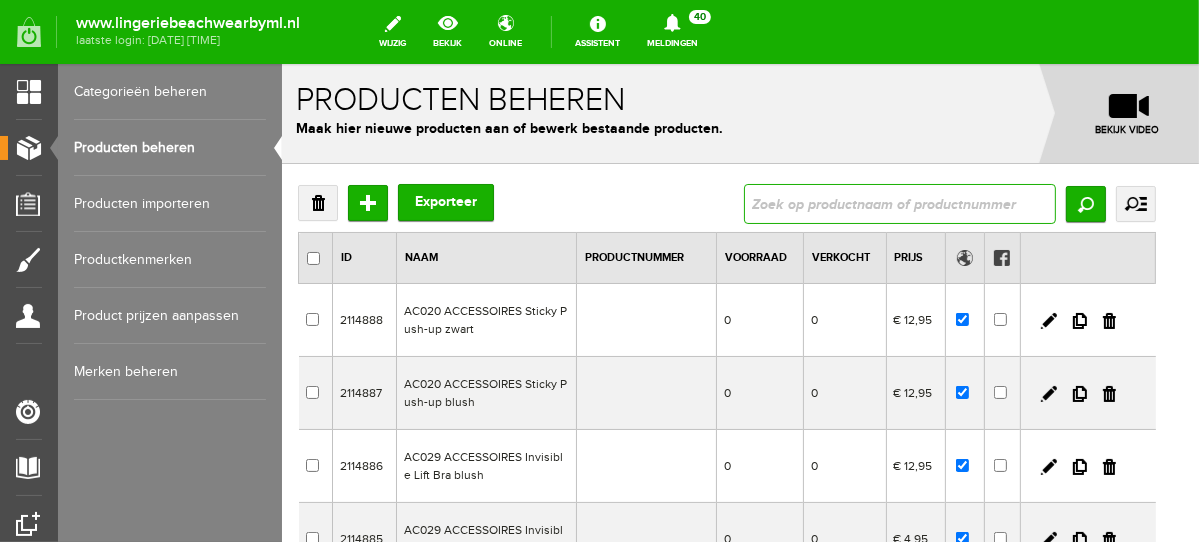 click at bounding box center (899, 203) 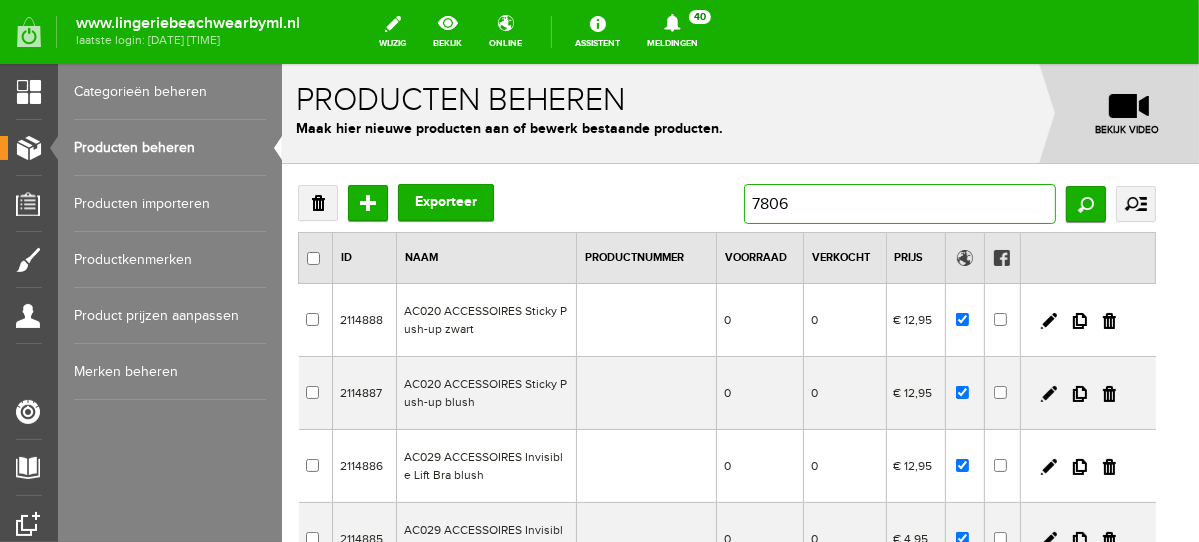 type on "7806B" 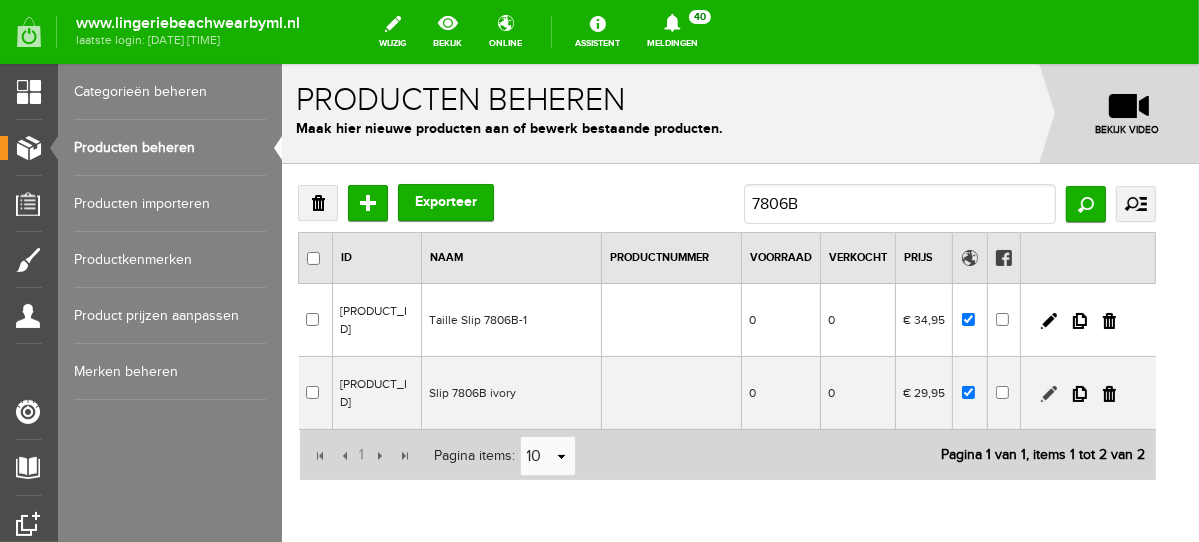 click at bounding box center [1048, 393] 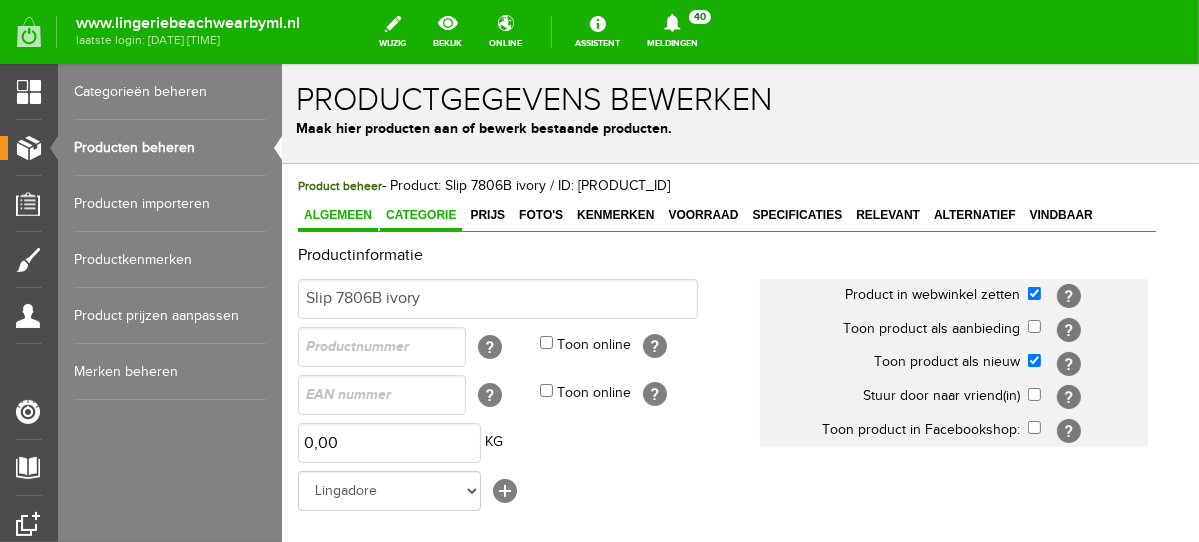 scroll, scrollTop: 0, scrollLeft: 0, axis: both 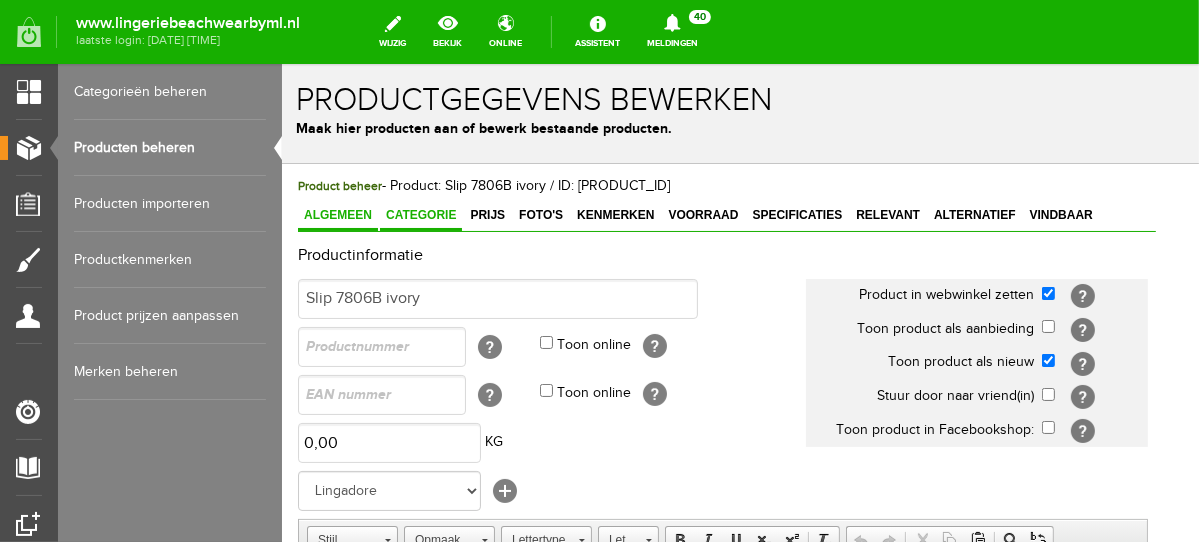 click on "Categorie" at bounding box center (420, 214) 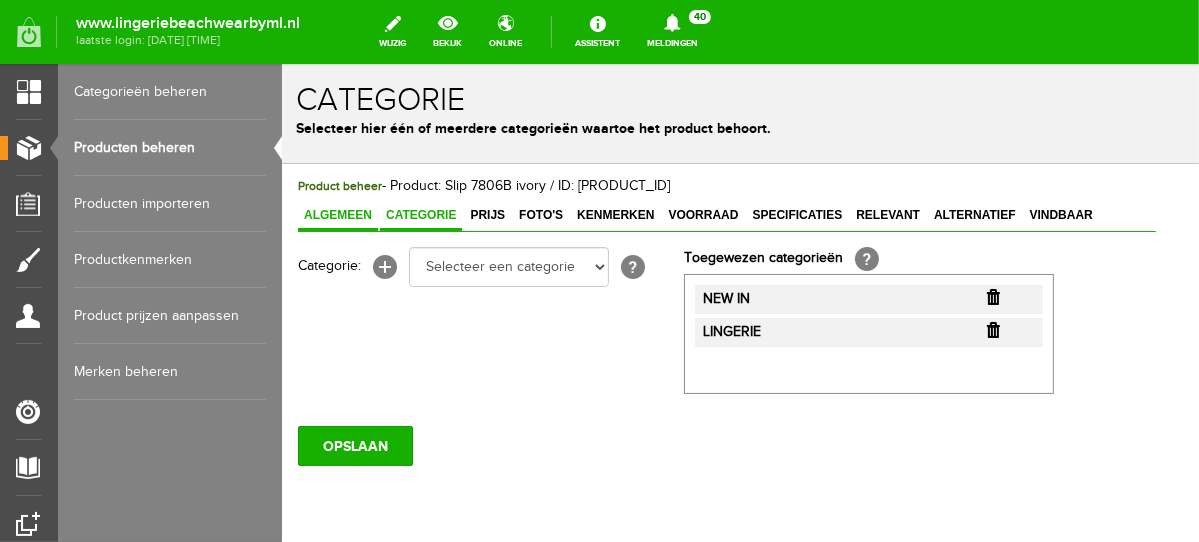click on "Algemeen" at bounding box center [337, 214] 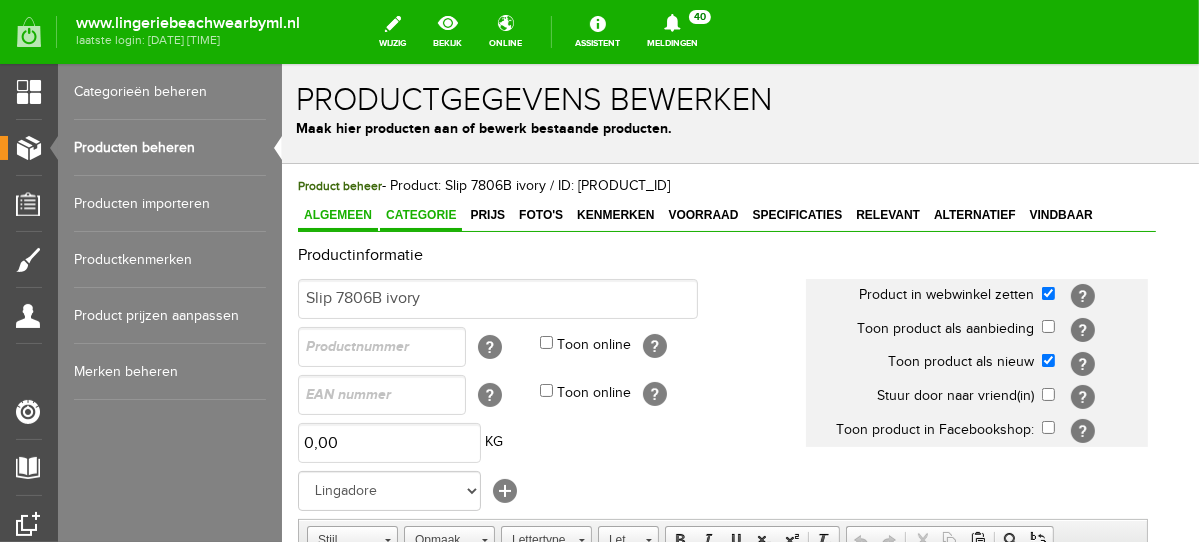 click on "Categorie" at bounding box center [420, 214] 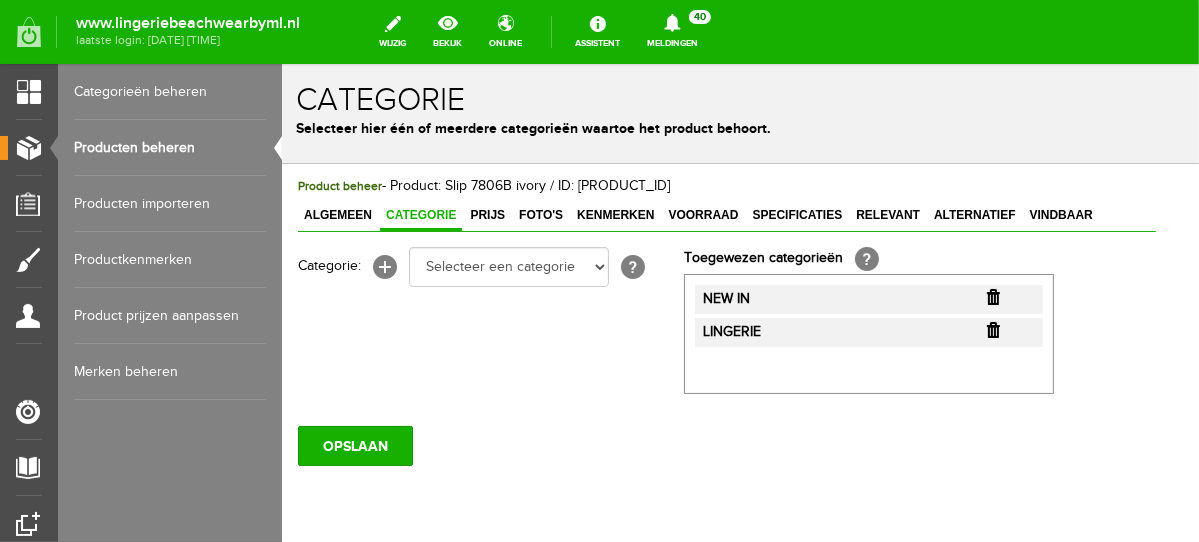 click at bounding box center (992, 296) 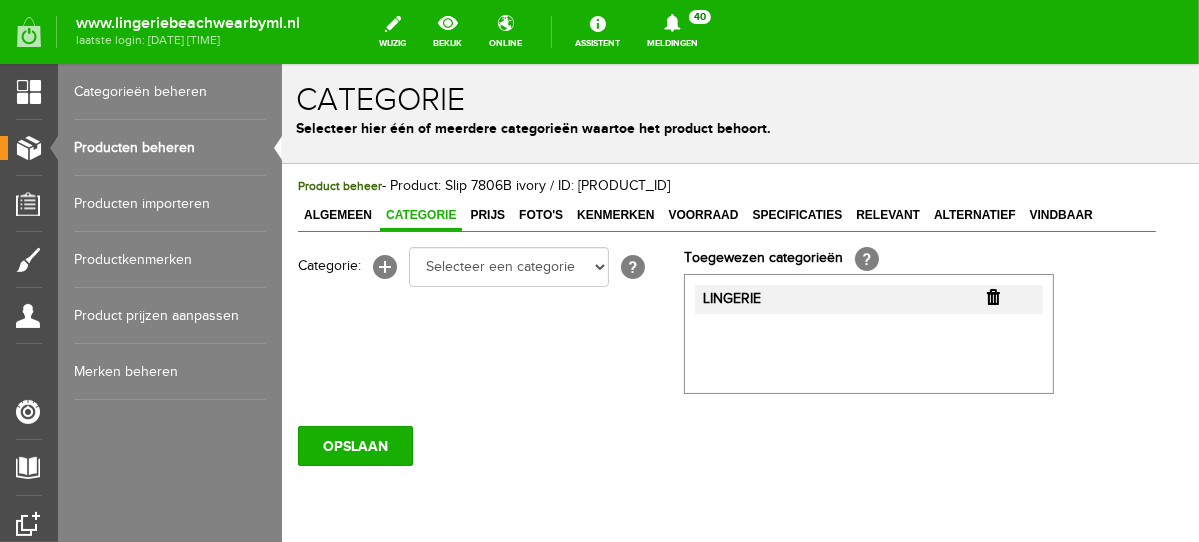 click at bounding box center [992, 296] 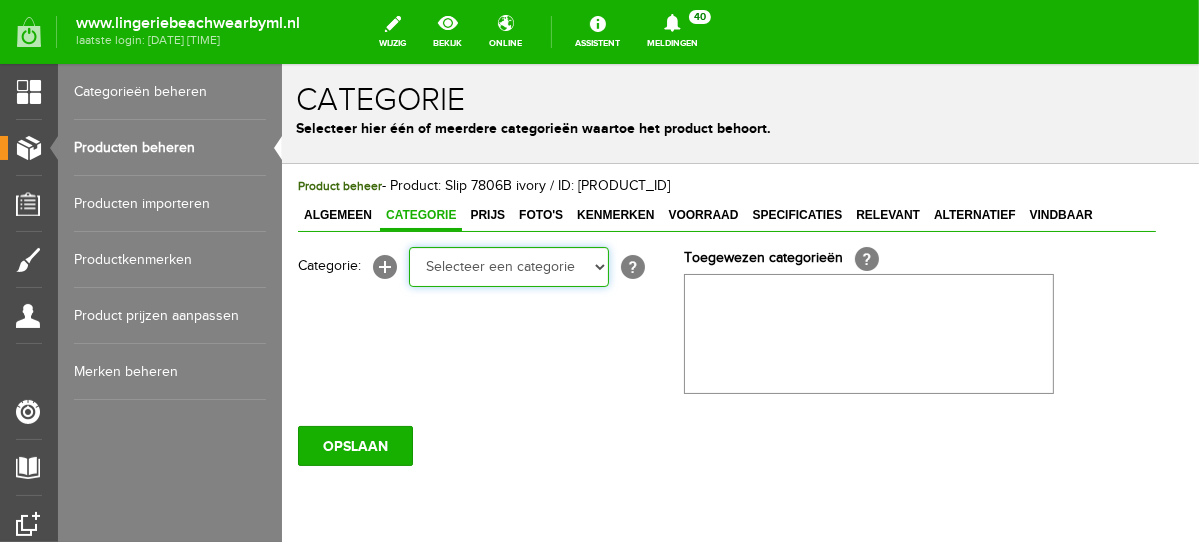 click on "Selecteer een categorie
NEW IN
LINGERIE
NACHTMODE
HOMEWEAR
BADMODE
BODY
BEACH
Bikinitop moulded (niet voorgev.)
Bikinitop voorgevormd
Shorty
Badpakken
Strandaccessoires
Rio slip
Slip
Hoge slip
Niet voorgevormd
Voorgevormd
One Shoulder
Push Up
Bandeau
Halter
Triangel
LINGERIE
SUMMER COLOURS
BH ZONDER BEUGEL
PLUSSIZE
STRAPLESS
SEXY
STRAPLESS
BASICS
HOMEWEAR
JUMPSUITS
BADJASSEN
NACHTMODE
PYJAMA SETS
PYJAMA JURKEN
KIMONO'S
SLIPDRESSES
SATIJNEN PYAMA
HEREN
SHAPEWEAR
BODY'S
ACCESSOIRES
PANTY'S
SPORT
SALE BEACH
SALE LINGERIE
D Cup" at bounding box center (508, 266) 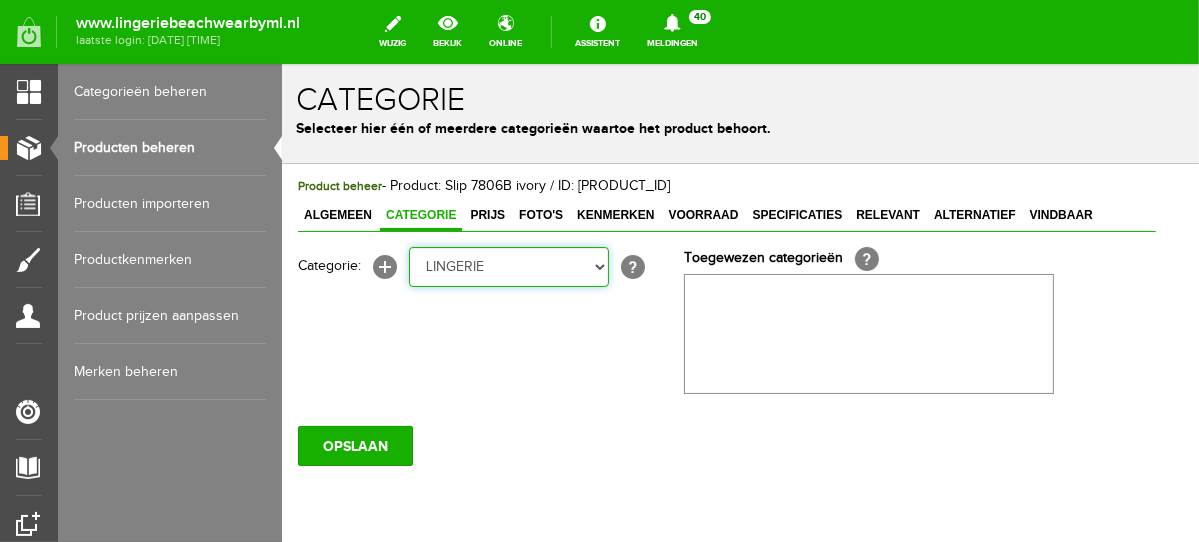 click on "Selecteer een categorie
NEW IN
LINGERIE
NACHTMODE
HOMEWEAR
BADMODE
BODY
BEACH
Bikinitop moulded (niet voorgev.)
Bikinitop voorgevormd
Shorty
Badpakken
Strandaccessoires
Rio slip
Slip
Hoge slip
Niet voorgevormd
Voorgevormd
One Shoulder
Push Up
Bandeau
Halter
Triangel
LINGERIE
SUMMER COLOURS
BH ZONDER BEUGEL
PLUSSIZE
STRAPLESS
SEXY
STRAPLESS
BASICS
HOMEWEAR
JUMPSUITS
BADJASSEN
NACHTMODE
PYJAMA SETS
PYJAMA JURKEN
KIMONO'S
SLIPDRESSES
SATIJNEN PYAMA
HEREN
SHAPEWEAR
BODY'S
ACCESSOIRES
PANTY'S
SPORT
SALE BEACH
SALE LINGERIE
D Cup" at bounding box center (508, 266) 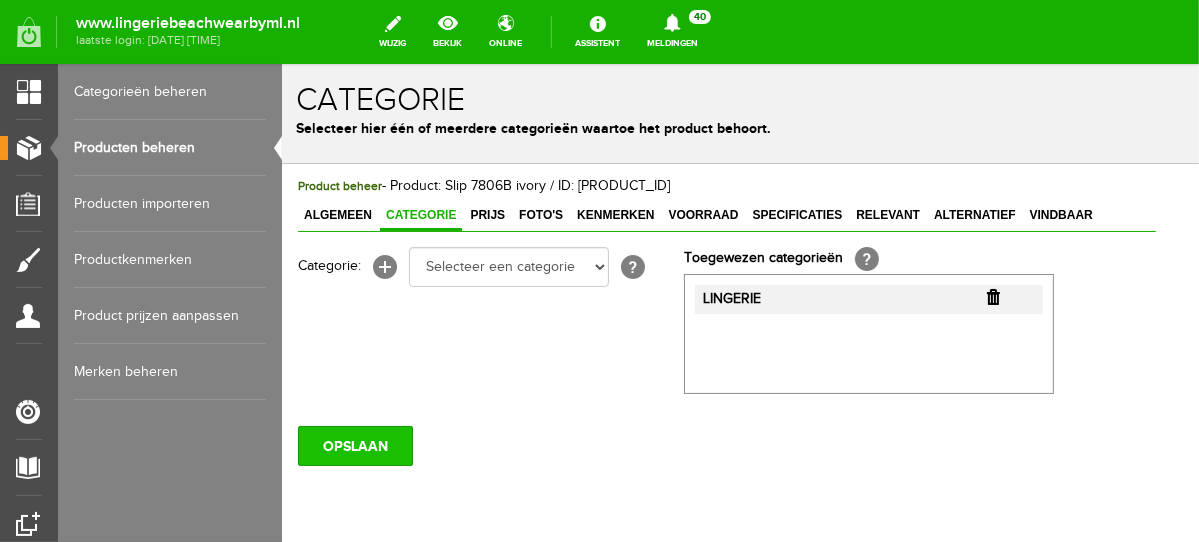 click on "OPSLAAN" at bounding box center [354, 445] 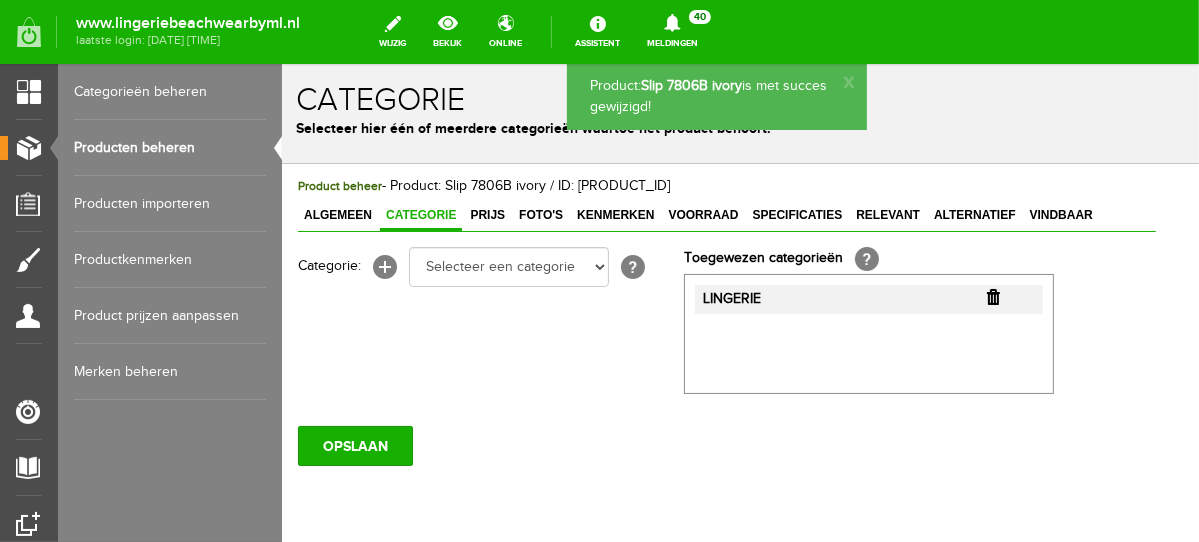 scroll, scrollTop: 0, scrollLeft: 0, axis: both 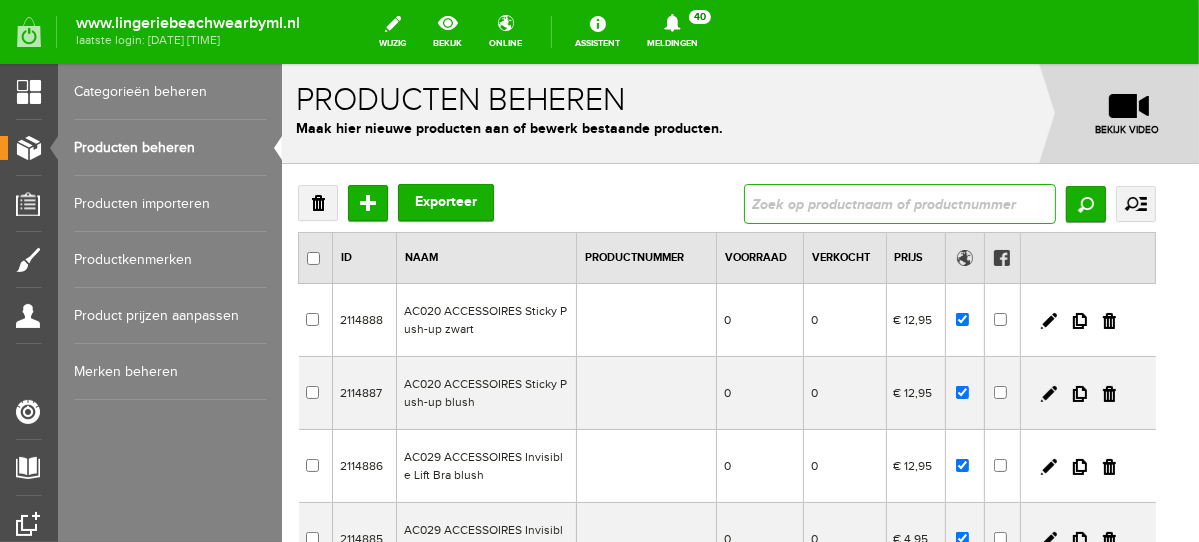 click at bounding box center [899, 203] 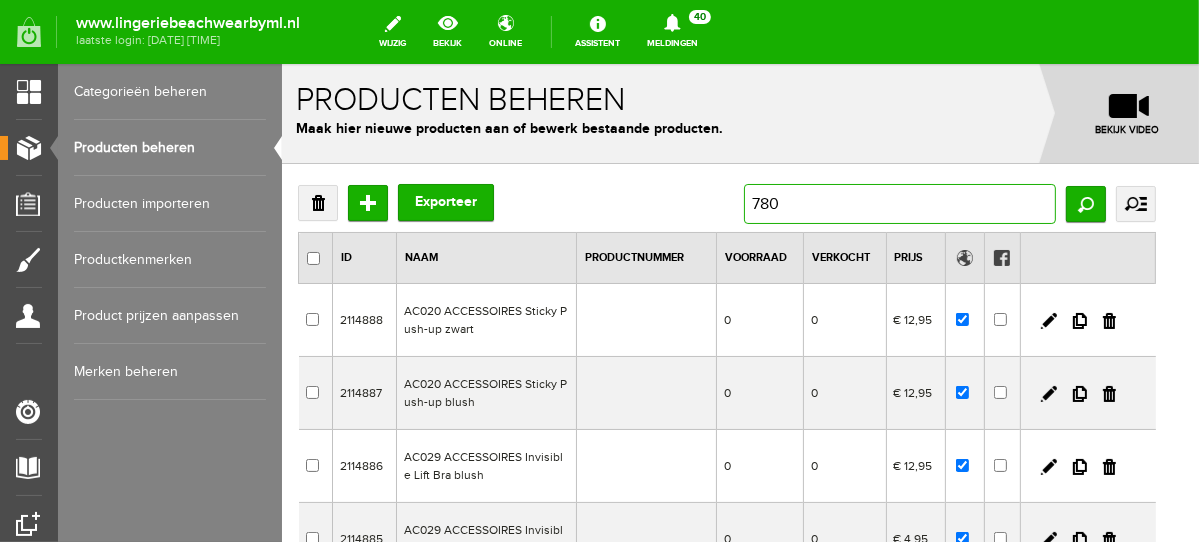 type on "[PRODUCT_CODE]" 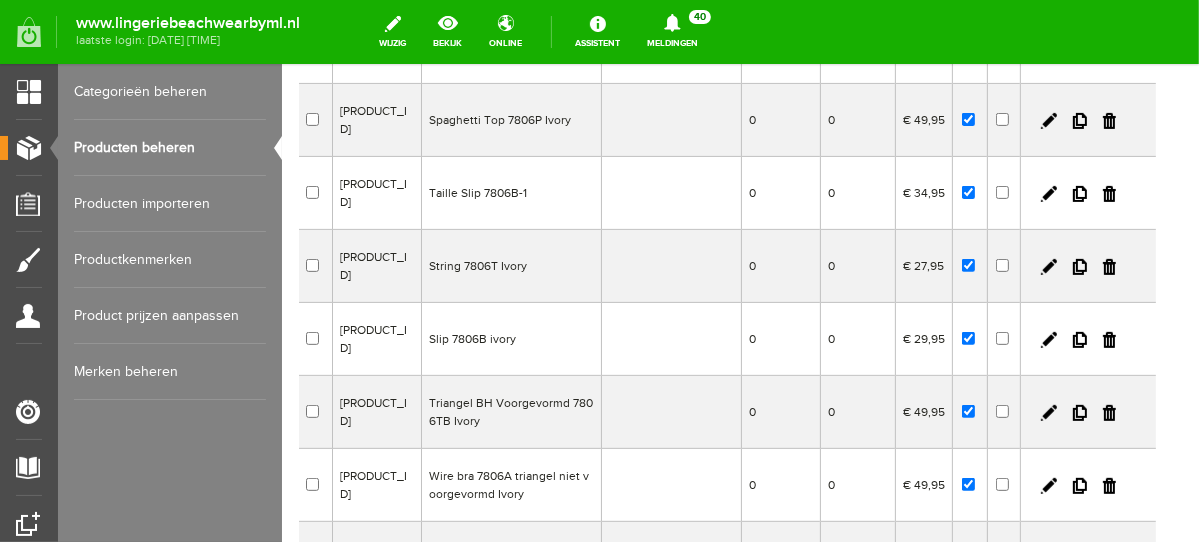 scroll, scrollTop: 424, scrollLeft: 0, axis: vertical 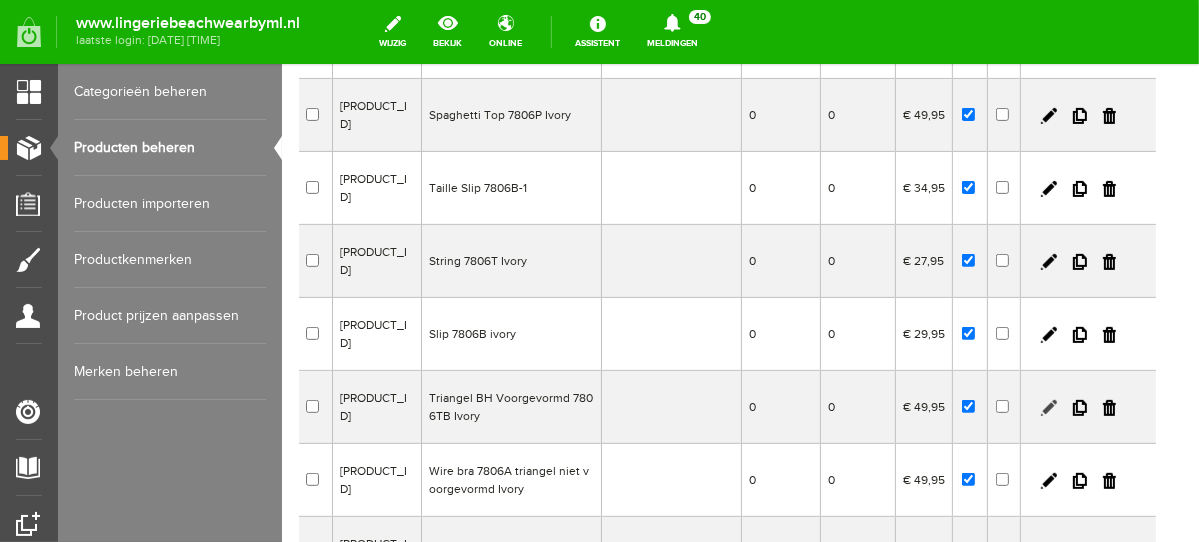 click at bounding box center (1048, 407) 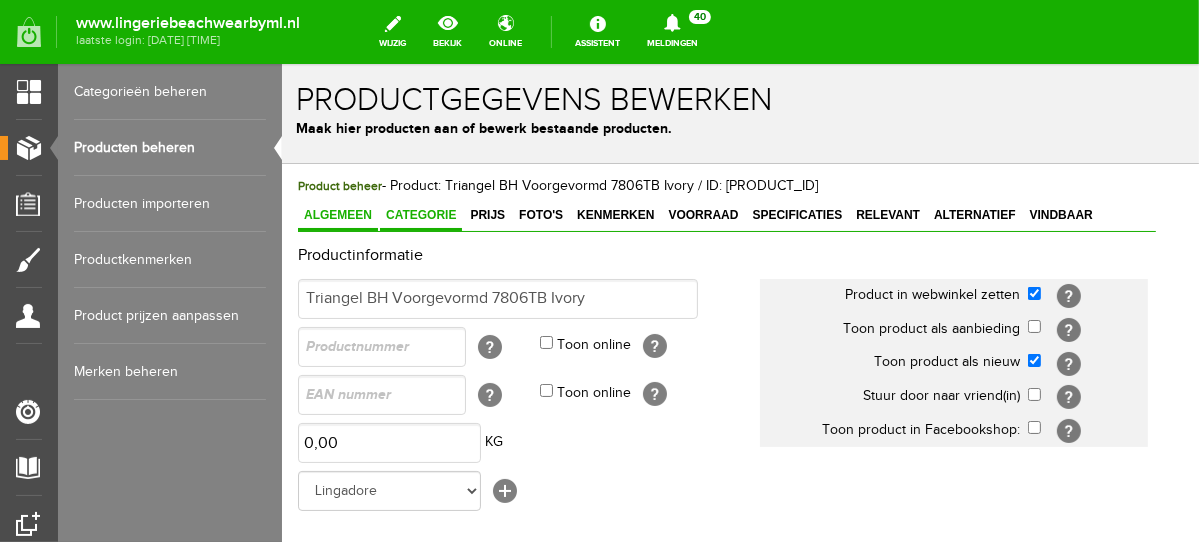 scroll, scrollTop: 0, scrollLeft: 0, axis: both 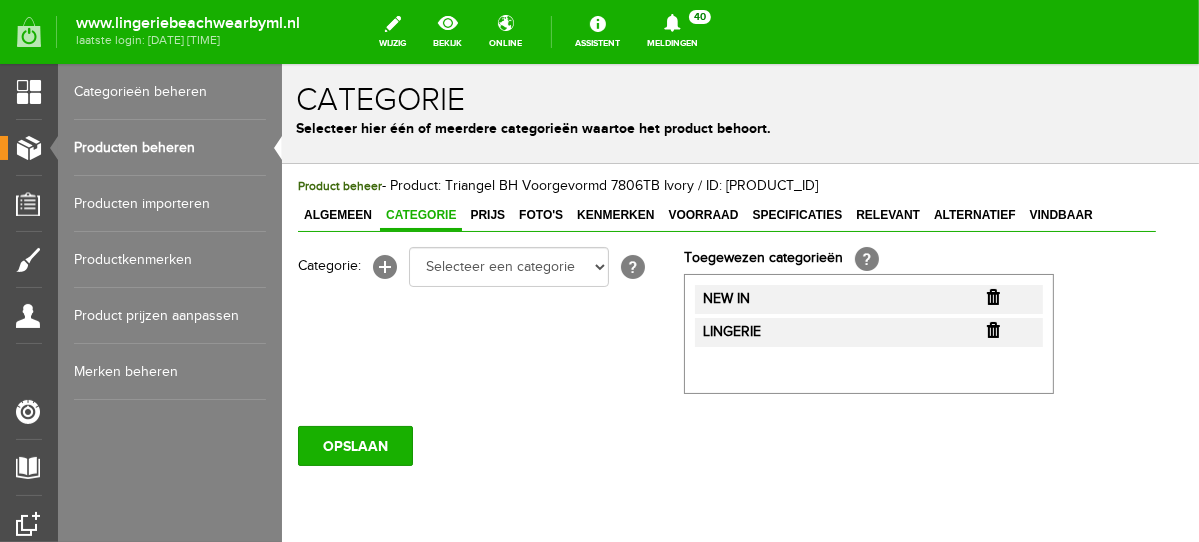 click at bounding box center [992, 296] 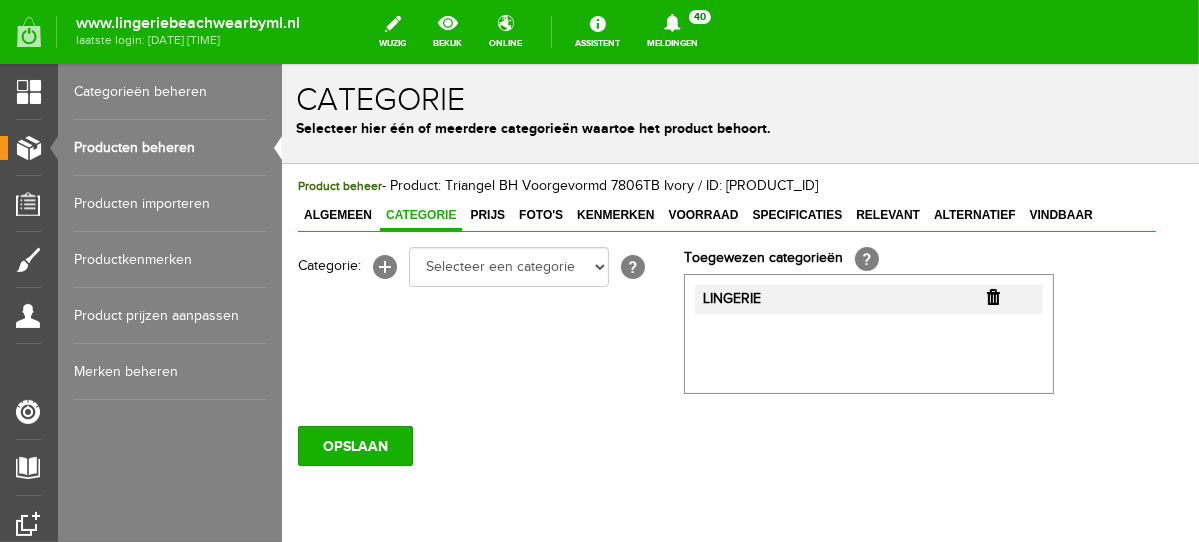 click at bounding box center (992, 296) 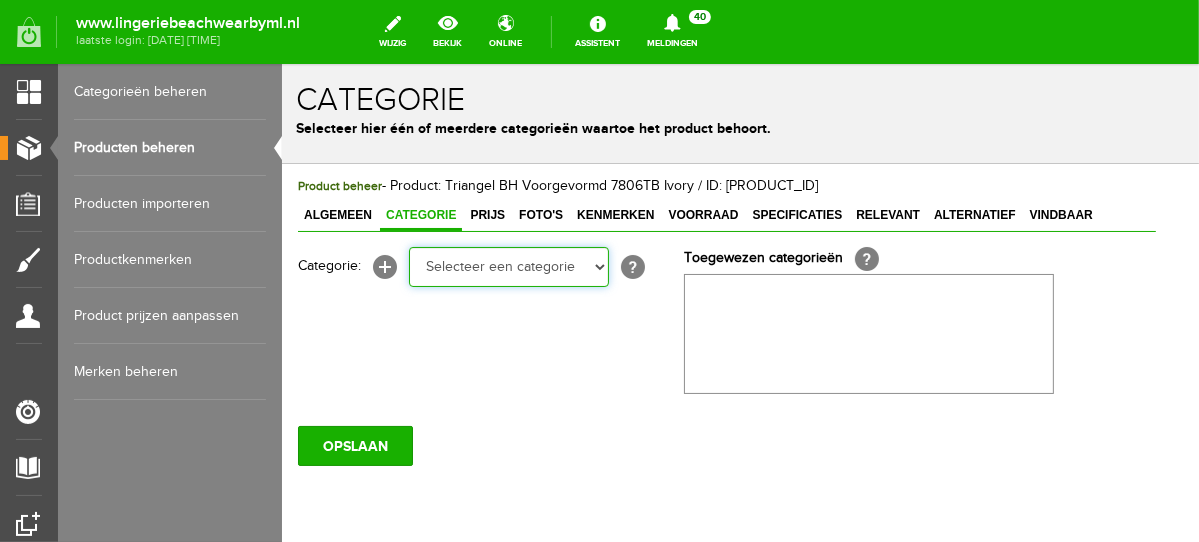 click on "Selecteer een categorie
NEW IN
LINGERIE
NACHTMODE
HOMEWEAR
BADMODE
BODY
BEACH
Bikinitop moulded (niet voorgev.)
Bikinitop voorgevormd
Shorty
Badpakken
Strandaccessoires
Rio slip
Slip
Hoge slip
Niet voorgevormd
Voorgevormd
One Shoulder
Push Up
Bandeau
Halter
Triangel
LINGERIE
SUMMER COLOURS
BH ZONDER BEUGEL
PLUSSIZE
STRAPLESS
SEXY
STRAPLESS
BASICS
HOMEWEAR
JUMPSUITS
BADJASSEN
NACHTMODE
PYJAMA SETS
PYJAMA JURKEN
KIMONO'S
SLIPDRESSES
SATIJNEN PYAMA
HEREN
SHAPEWEAR
BODY'S
ACCESSOIRES
PANTY'S
SPORT
SALE BEACH
SALE LINGERIE
D Cup" at bounding box center (508, 266) 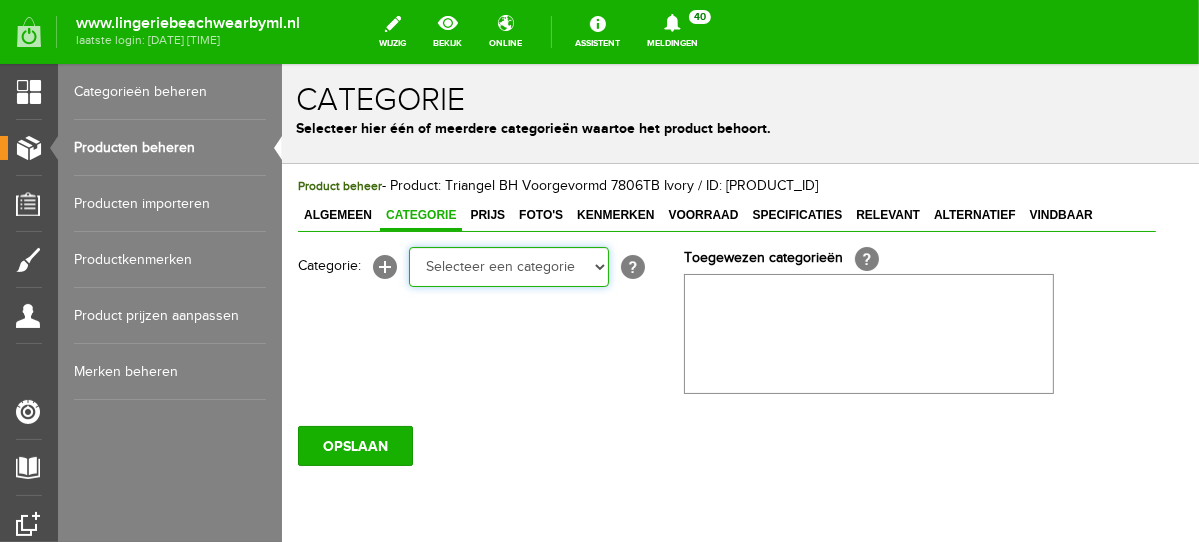 select on "281745" 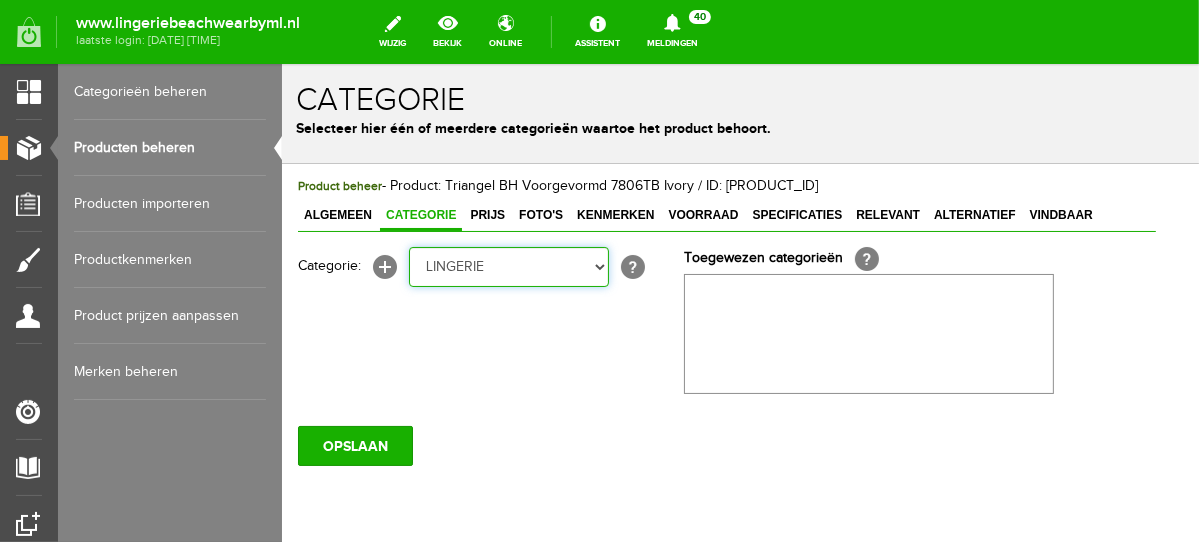 click on "Selecteer een categorie
NEW IN
LINGERIE
NACHTMODE
HOMEWEAR
BADMODE
BODY
BEACH
Bikinitop moulded (niet voorgev.)
Bikinitop voorgevormd
Shorty
Badpakken
Strandaccessoires
Rio slip
Slip
Hoge slip
Niet voorgevormd
Voorgevormd
One Shoulder
Push Up
Bandeau
Halter
Triangel
LINGERIE
SUMMER COLOURS
BH ZONDER BEUGEL
PLUSSIZE
STRAPLESS
SEXY
STRAPLESS
BASICS
HOMEWEAR
JUMPSUITS
BADJASSEN
NACHTMODE
PYJAMA SETS
PYJAMA JURKEN
KIMONO'S
SLIPDRESSES
SATIJNEN PYAMA
HEREN
SHAPEWEAR
BODY'S
ACCESSOIRES
PANTY'S
SPORT
SALE BEACH
SALE LINGERIE
D Cup" at bounding box center [508, 266] 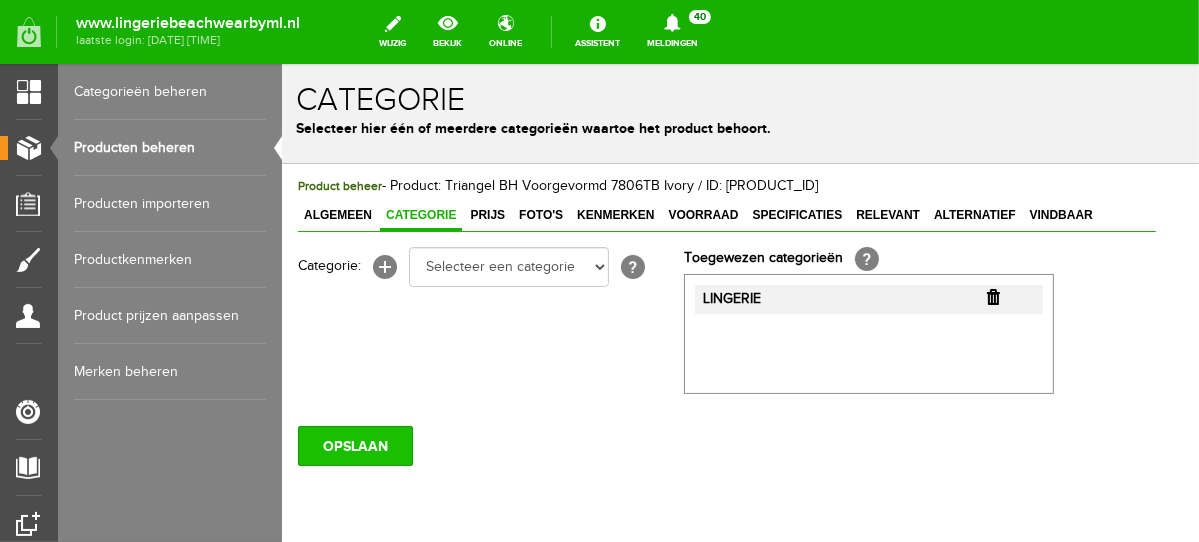 click on "OPSLAAN" at bounding box center [354, 445] 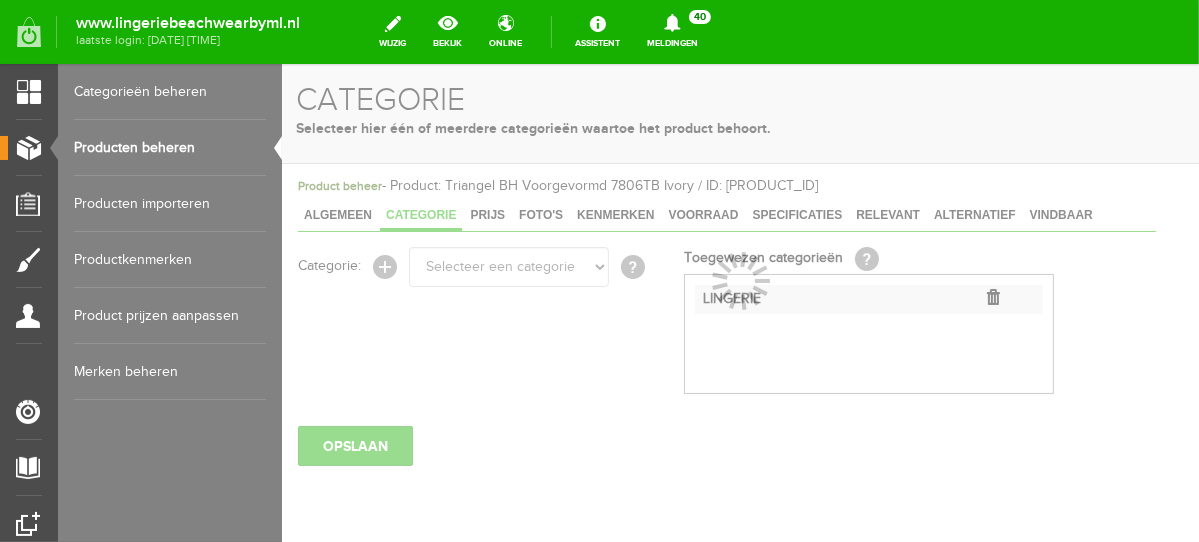 click on "Producten beheren" at bounding box center (170, 148) 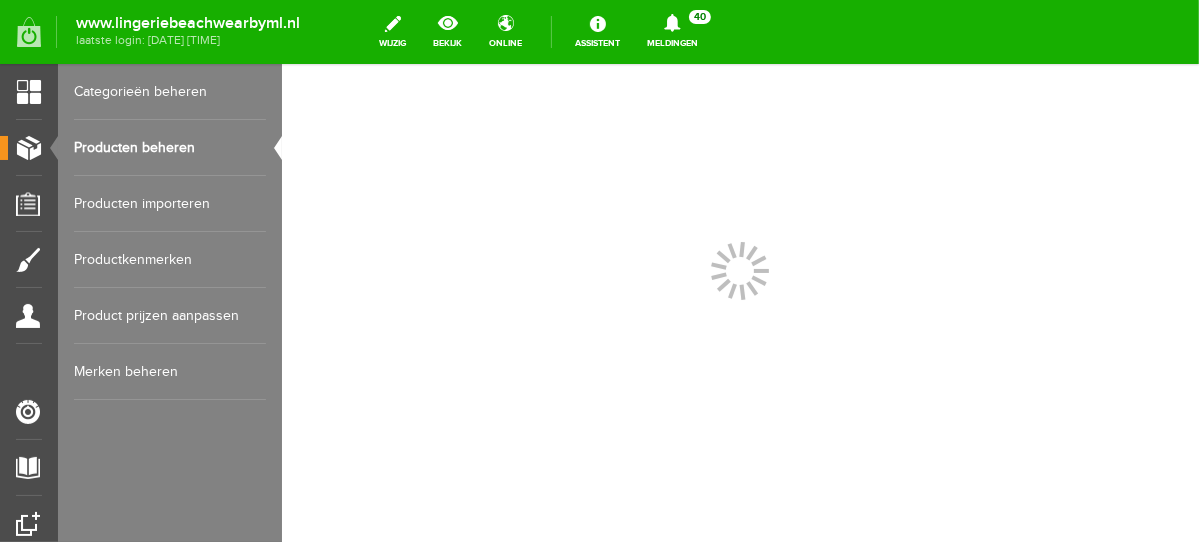 scroll, scrollTop: 0, scrollLeft: 0, axis: both 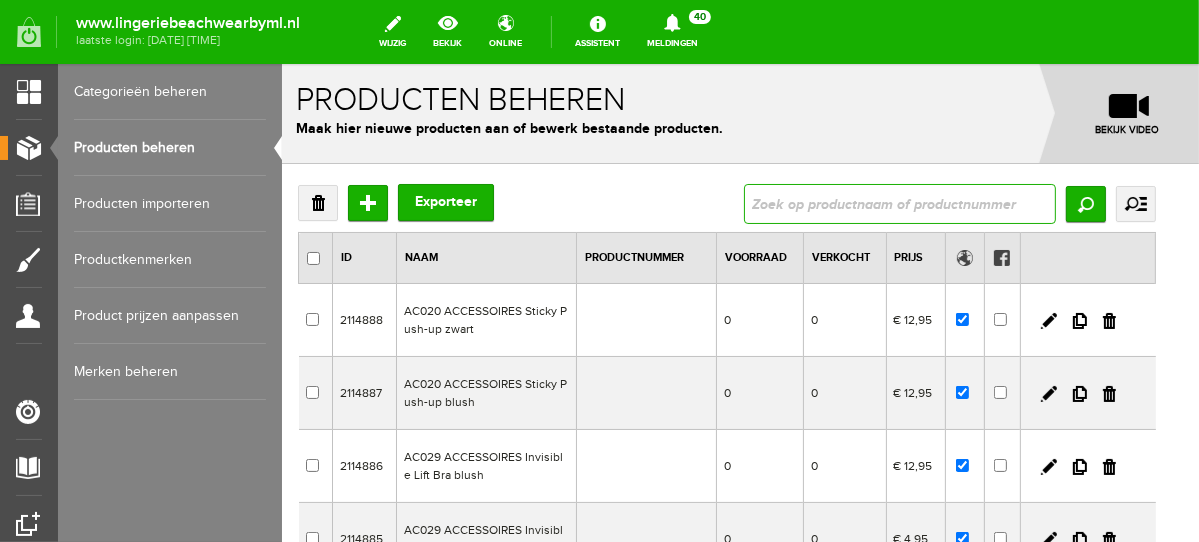 click at bounding box center [899, 203] 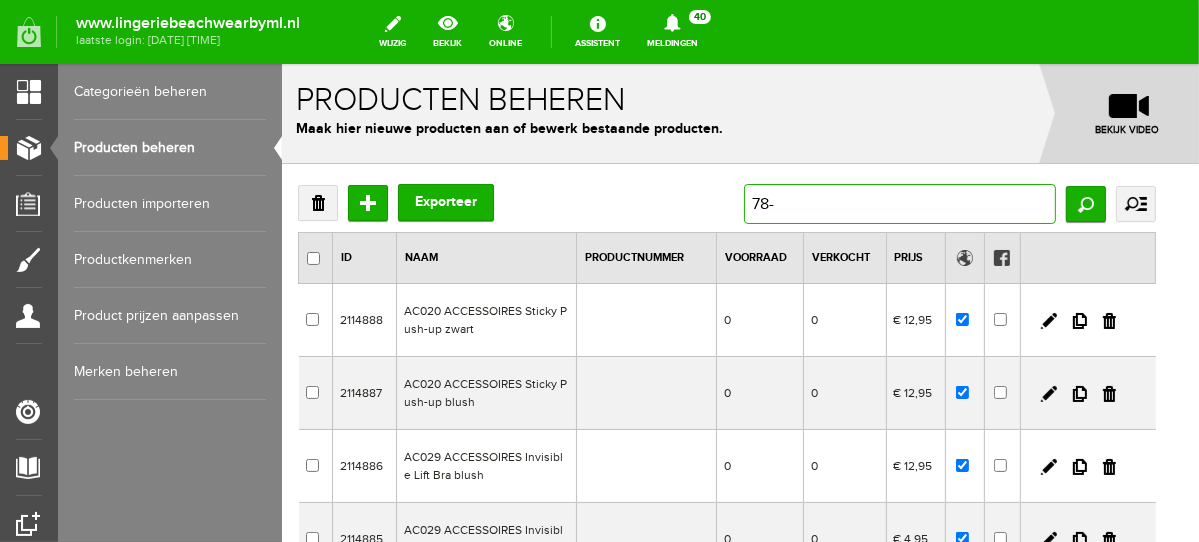 type on "78-6" 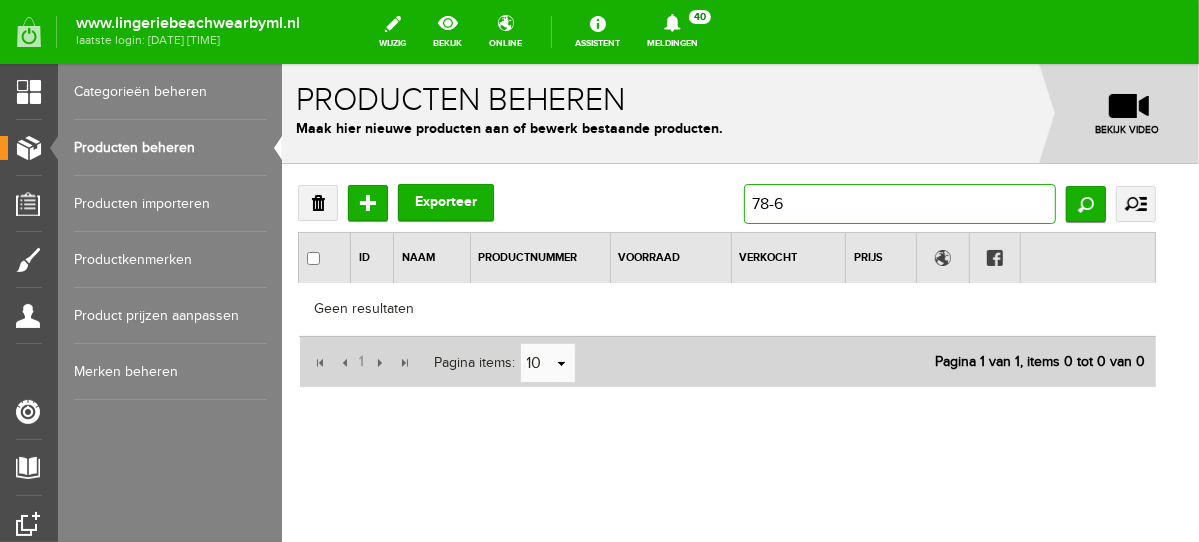 click on "78-6" at bounding box center (899, 203) 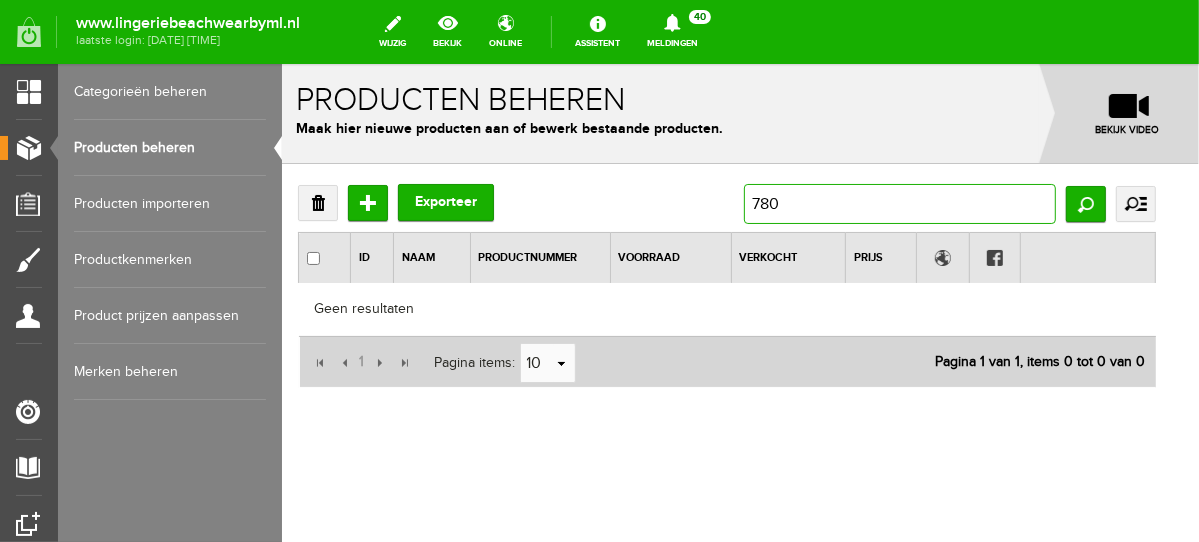 type on "[PRODUCT_CODE]" 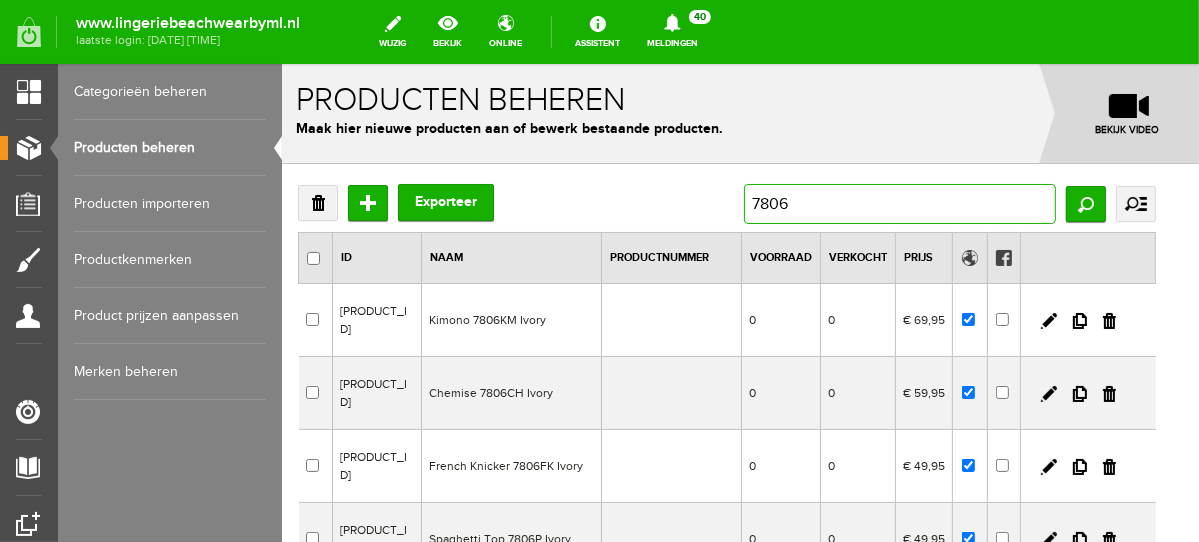 click on "[PRODUCT_CODE]" at bounding box center [899, 203] 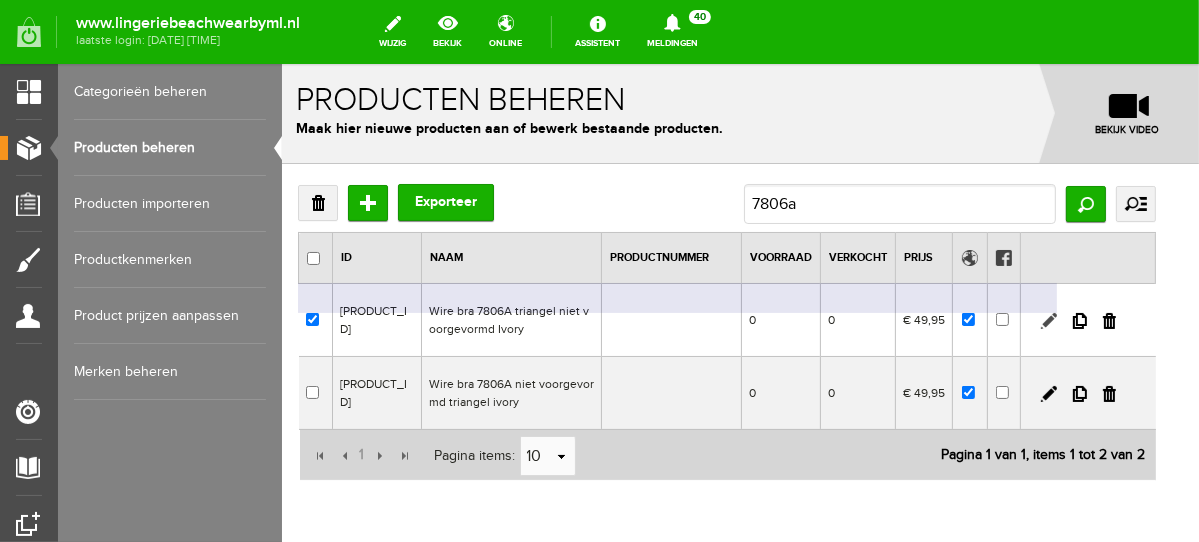 click at bounding box center (1048, 320) 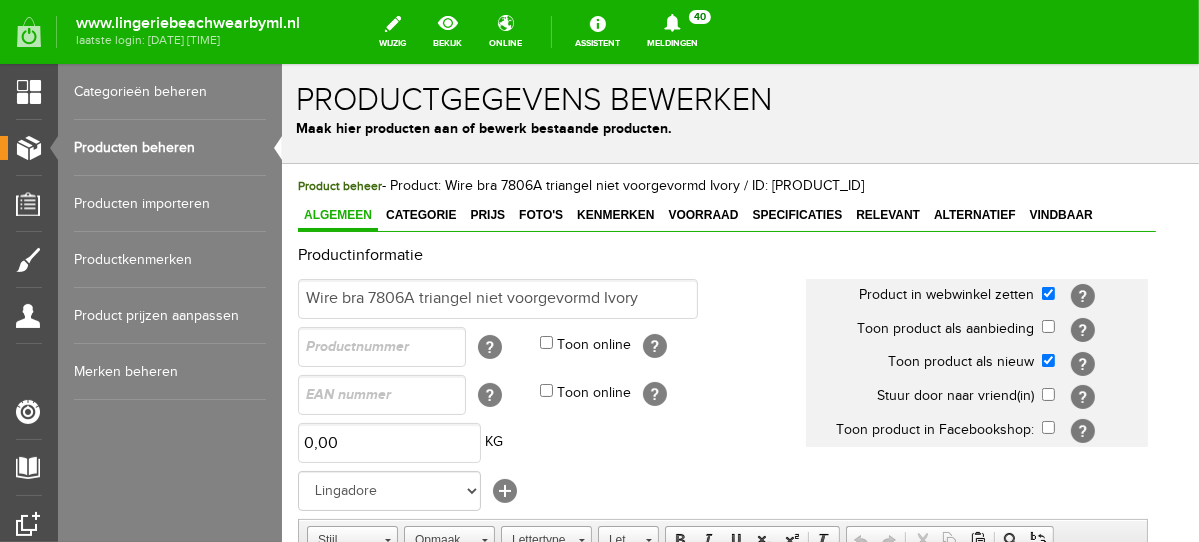 scroll, scrollTop: 0, scrollLeft: 0, axis: both 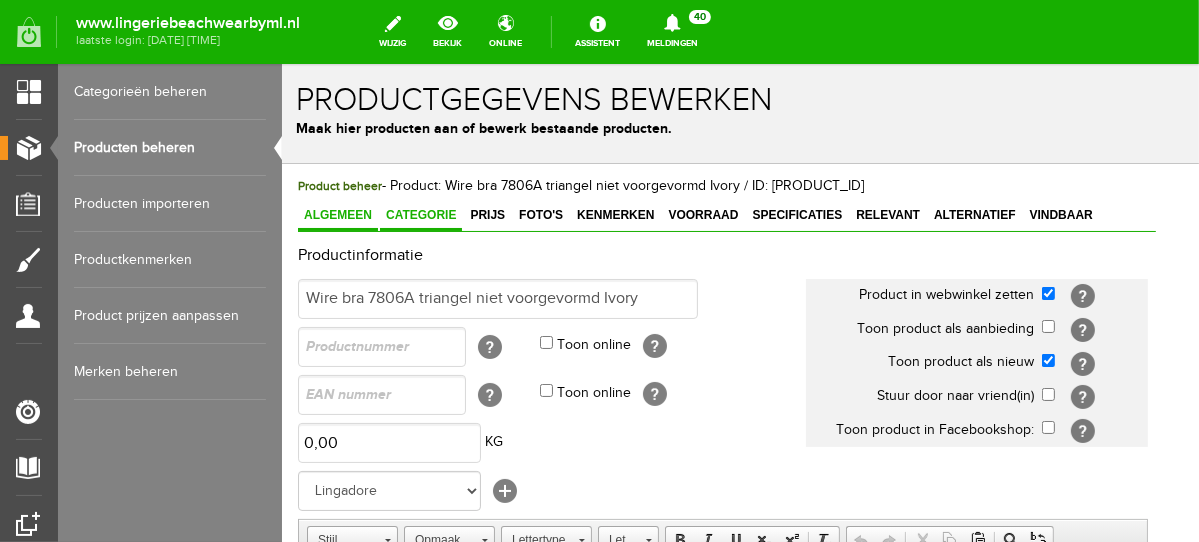 click on "Categorie" at bounding box center (420, 215) 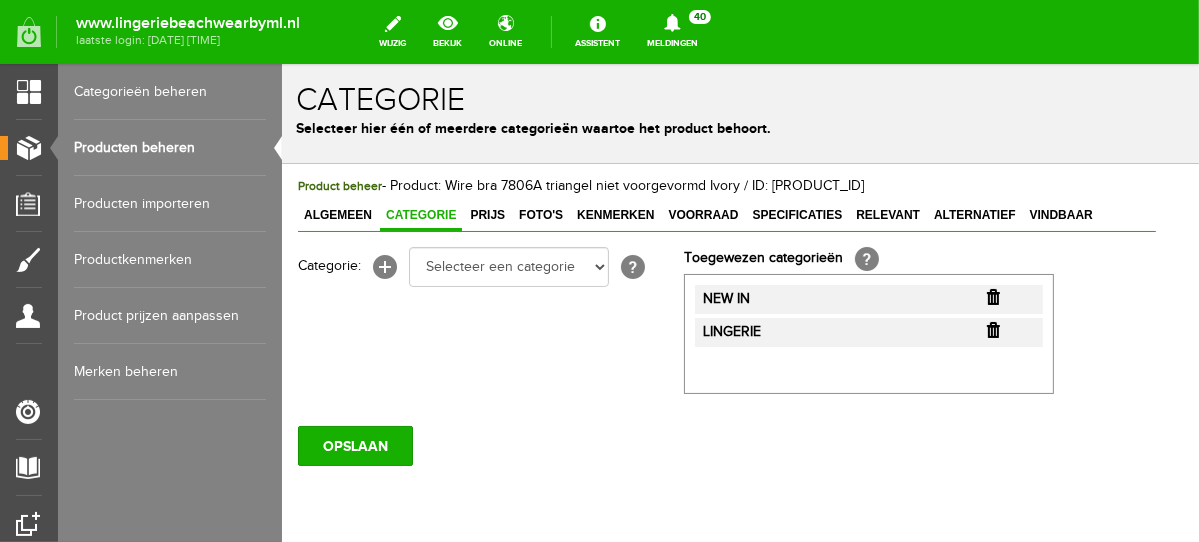 click at bounding box center (992, 296) 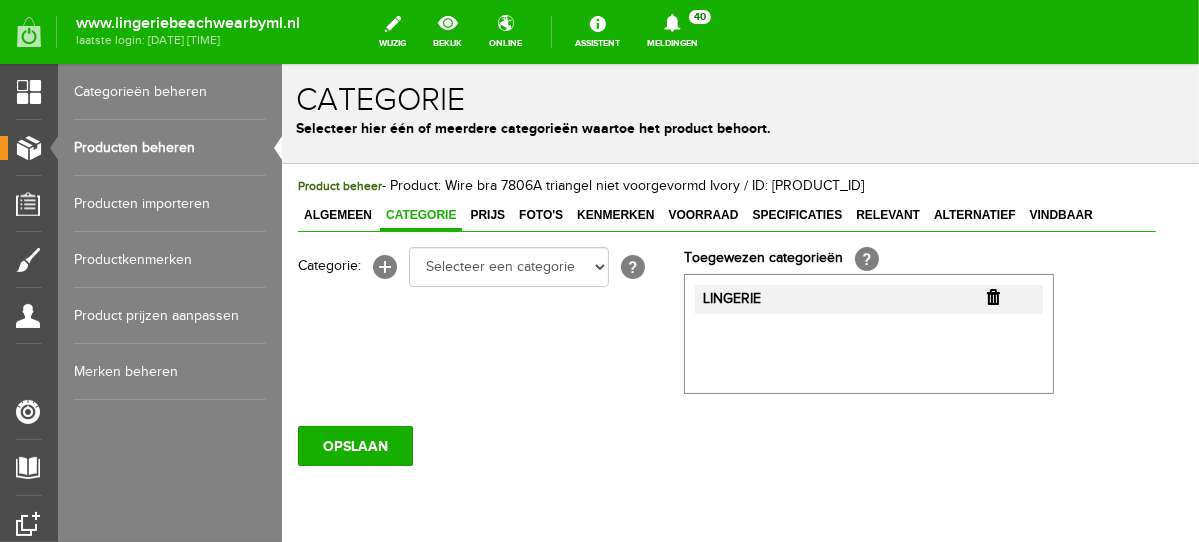 click at bounding box center [992, 296] 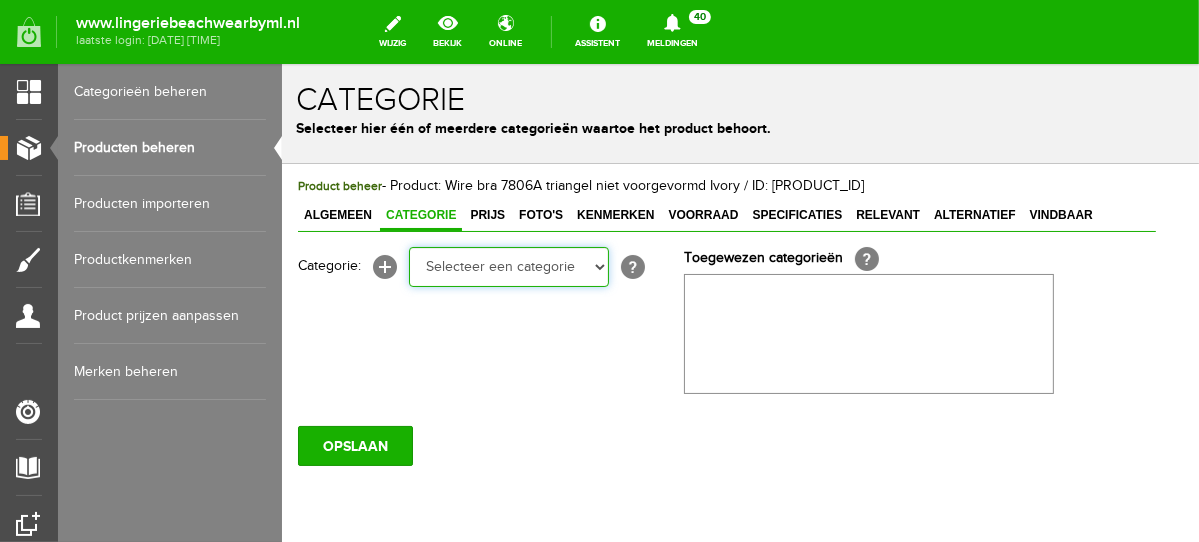 click on "Selecteer een categorie
NEW IN
LINGERIE
NACHTMODE
HOMEWEAR
BADMODE
BODY
BEACH
Bikinitop moulded (niet voorgev.)
Bikinitop voorgevormd
Shorty
Badpakken
Strandaccessoires
Rio slip
Slip
Hoge slip
Niet voorgevormd
Voorgevormd
One Shoulder
Push Up
Bandeau
Halter
Triangel
LINGERIE
SUMMER COLOURS
BH ZONDER BEUGEL
PLUSSIZE
STRAPLESS
SEXY
STRAPLESS
BASICS
HOMEWEAR
JUMPSUITS
BADJASSEN
NACHTMODE
PYJAMA SETS
PYJAMA JURKEN
KIMONO'S
SLIPDRESSES
SATIJNEN PYAMA
HEREN
SHAPEWEAR
BODY'S
ACCESSOIRES
PANTY'S
SPORT
SALE BEACH
SALE LINGERIE
D Cup" at bounding box center [508, 266] 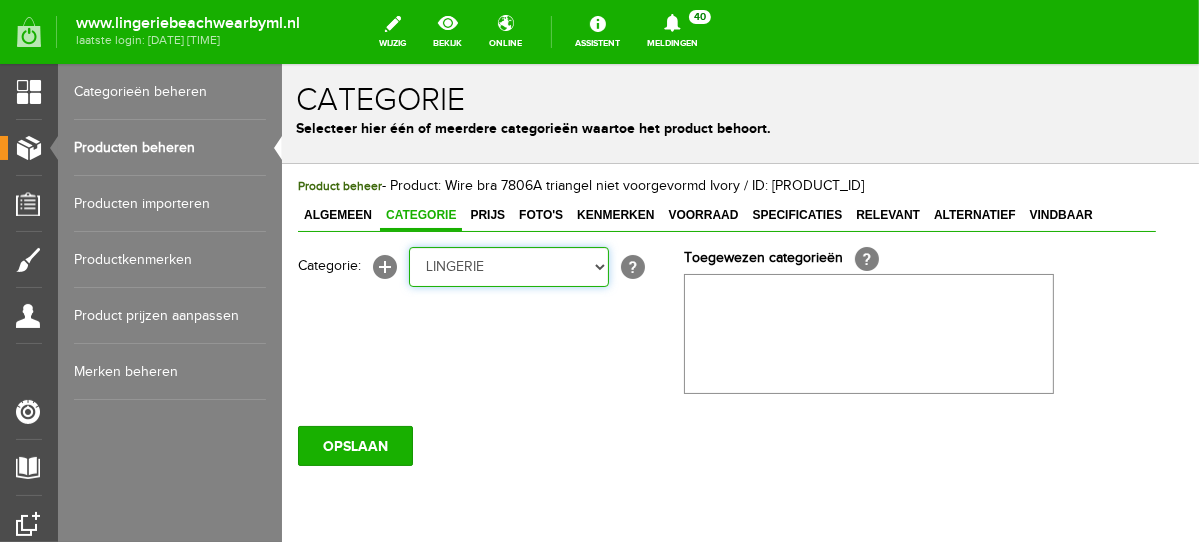 click on "Selecteer een categorie
NEW IN
LINGERIE
NACHTMODE
HOMEWEAR
BADMODE
BODY
BEACH
Bikinitop moulded (niet voorgev.)
Bikinitop voorgevormd
Shorty
Badpakken
Strandaccessoires
Rio slip
Slip
Hoge slip
Niet voorgevormd
Voorgevormd
One Shoulder
Push Up
Bandeau
Halter
Triangel
LINGERIE
SUMMER COLOURS
BH ZONDER BEUGEL
PLUSSIZE
STRAPLESS
SEXY
STRAPLESS
BASICS
HOMEWEAR
JUMPSUITS
BADJASSEN
NACHTMODE
PYJAMA SETS
PYJAMA JURKEN
KIMONO'S
SLIPDRESSES
SATIJNEN PYAMA
HEREN
SHAPEWEAR
BODY'S
ACCESSOIRES
PANTY'S
SPORT
SALE BEACH
SALE LINGERIE
D Cup" at bounding box center (508, 266) 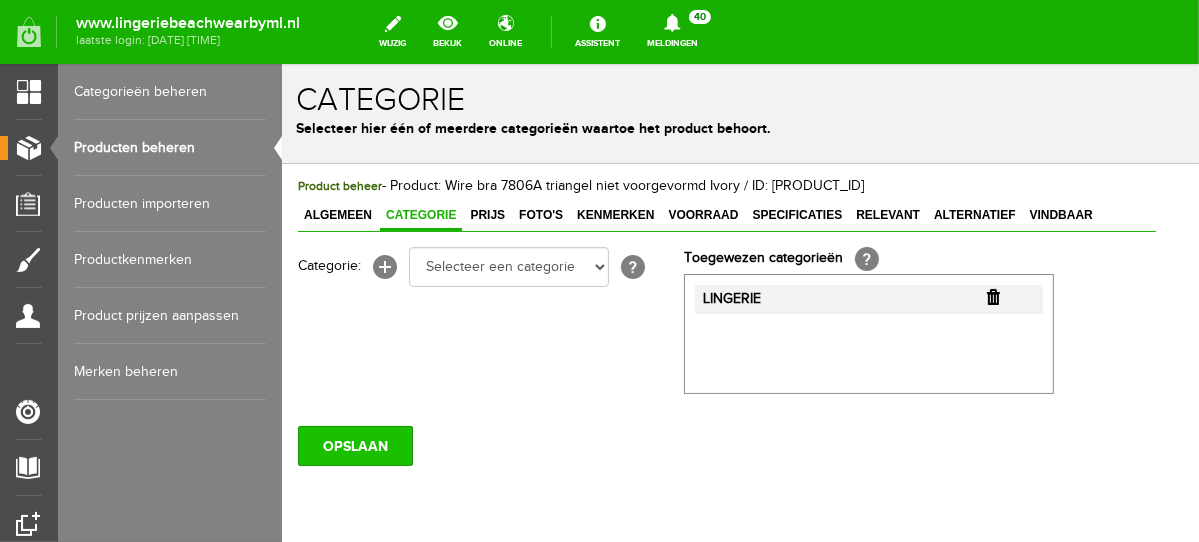 click on "OPSLAAN" at bounding box center (354, 445) 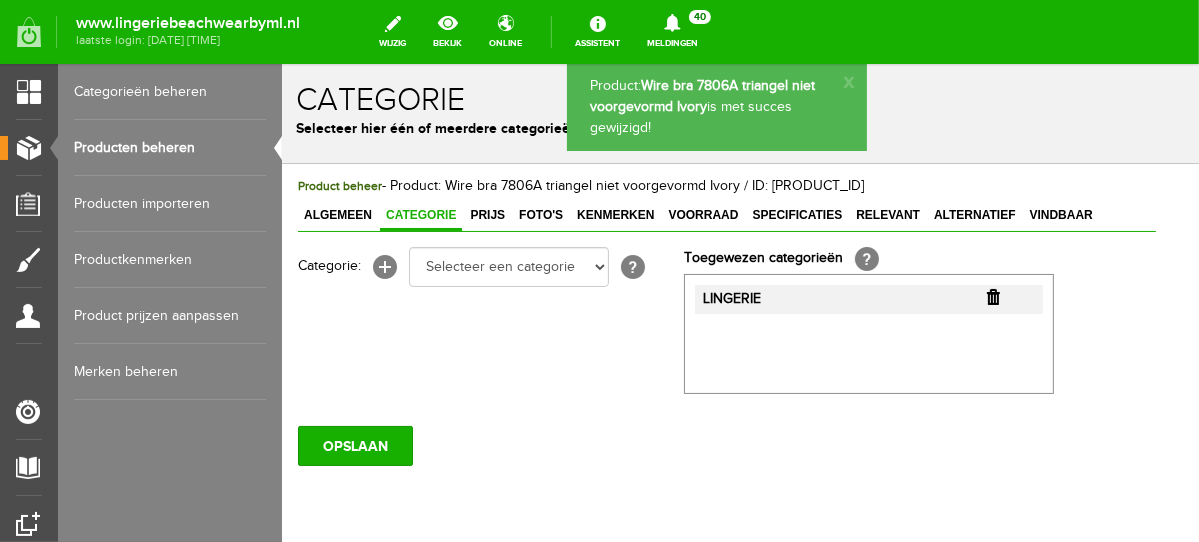 scroll, scrollTop: 0, scrollLeft: 0, axis: both 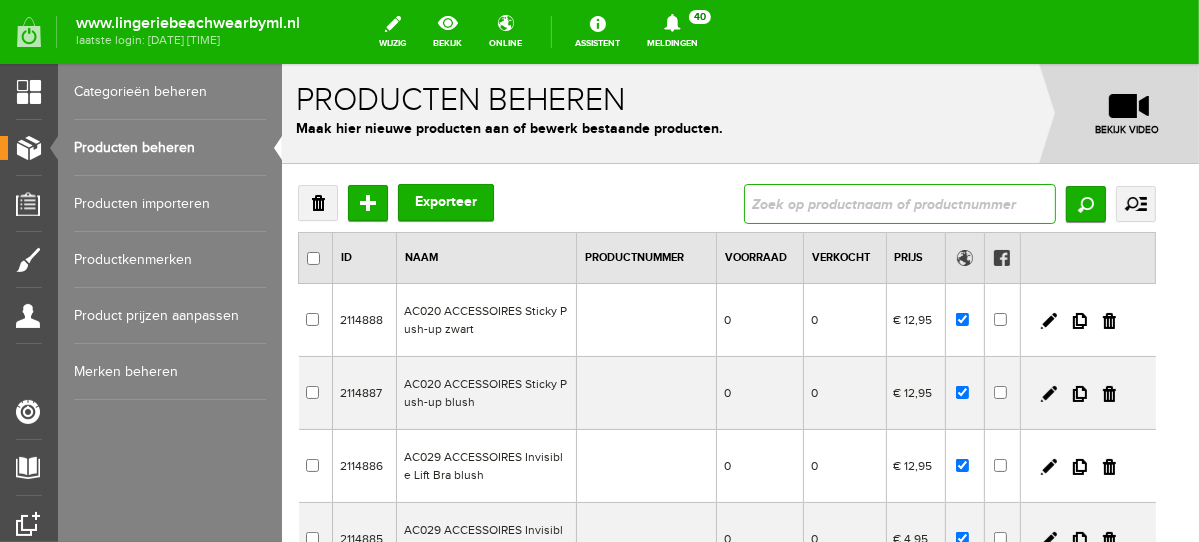 click at bounding box center [899, 203] 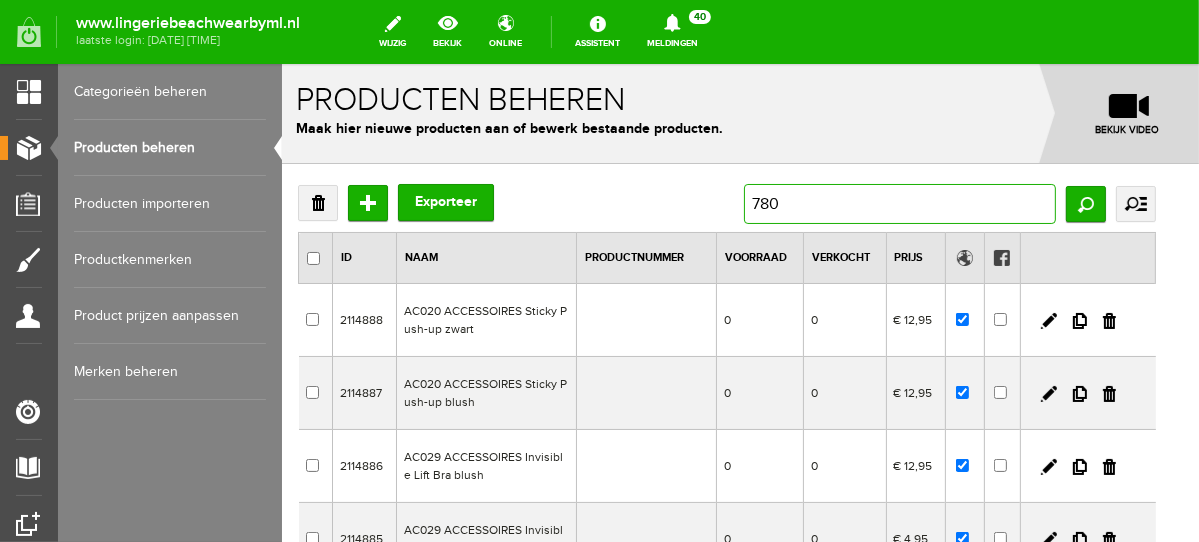 type on "[PRODUCT_CODE]" 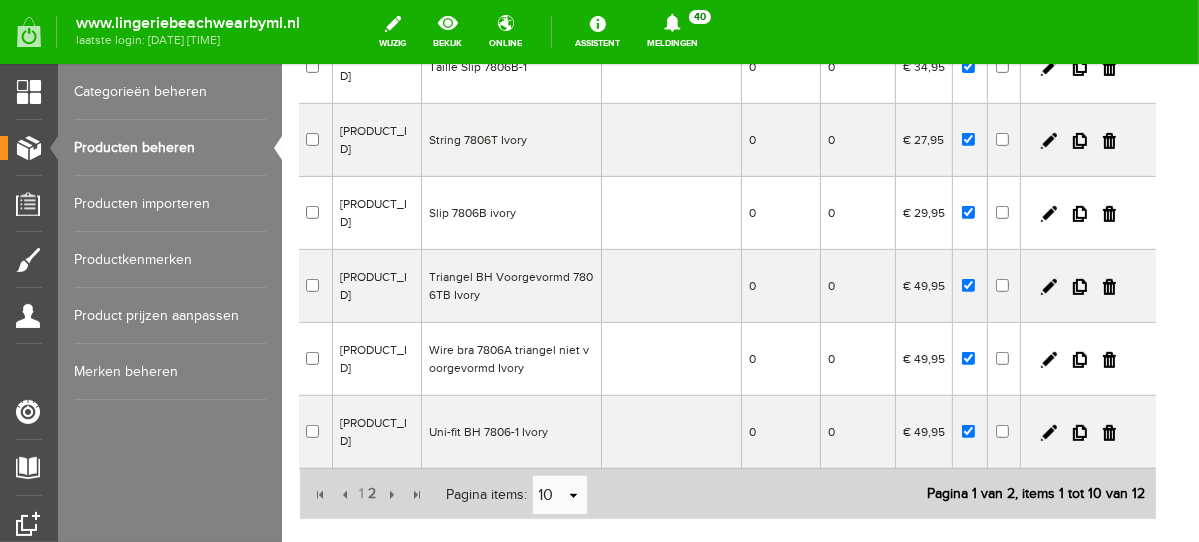 scroll, scrollTop: 562, scrollLeft: 0, axis: vertical 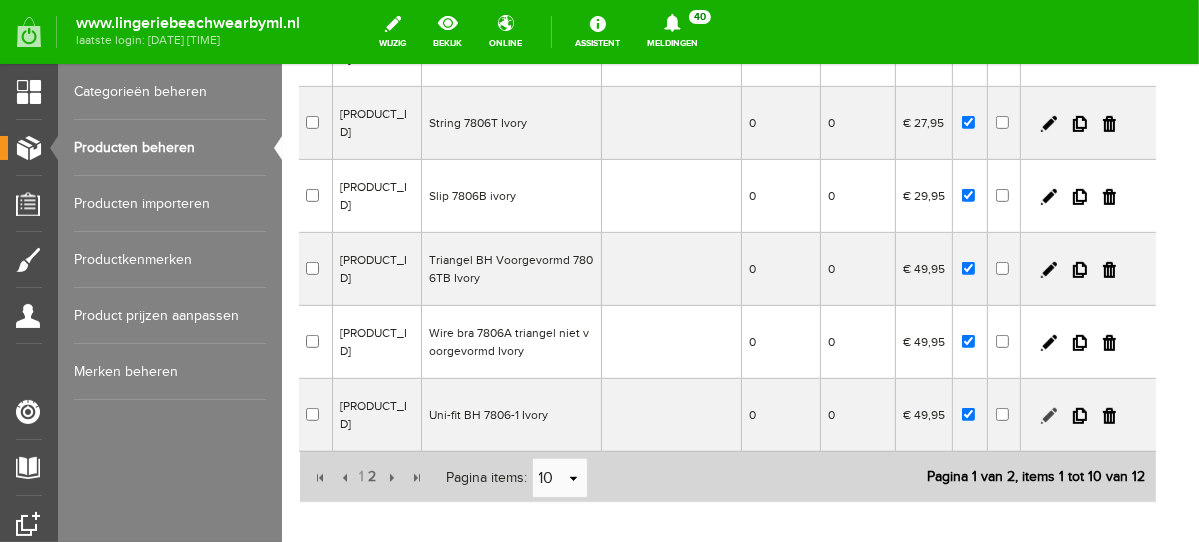 click at bounding box center [1048, 415] 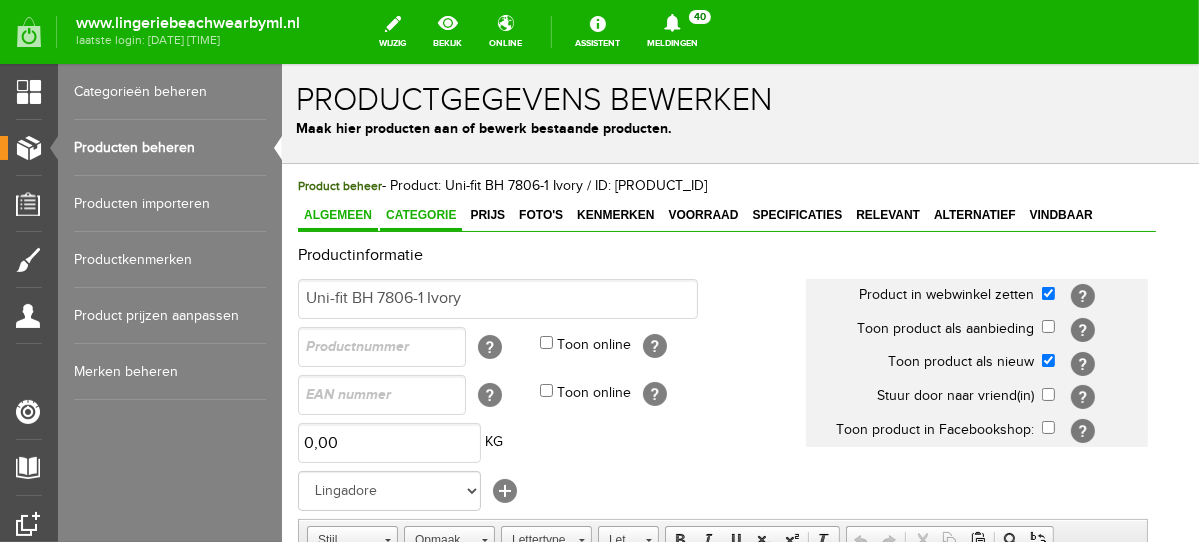 scroll, scrollTop: 0, scrollLeft: 0, axis: both 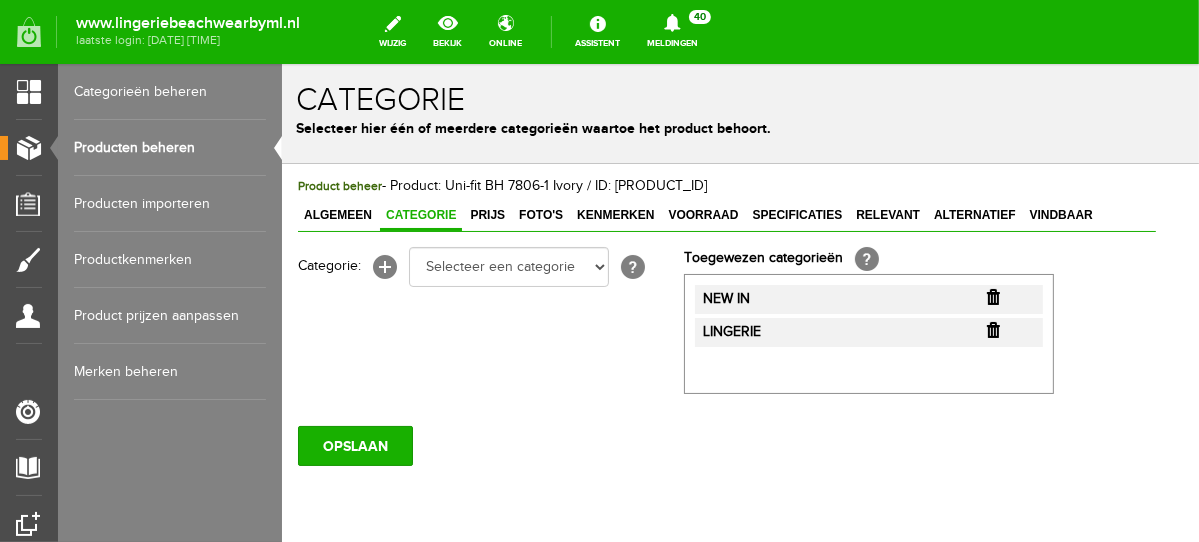 click at bounding box center (992, 296) 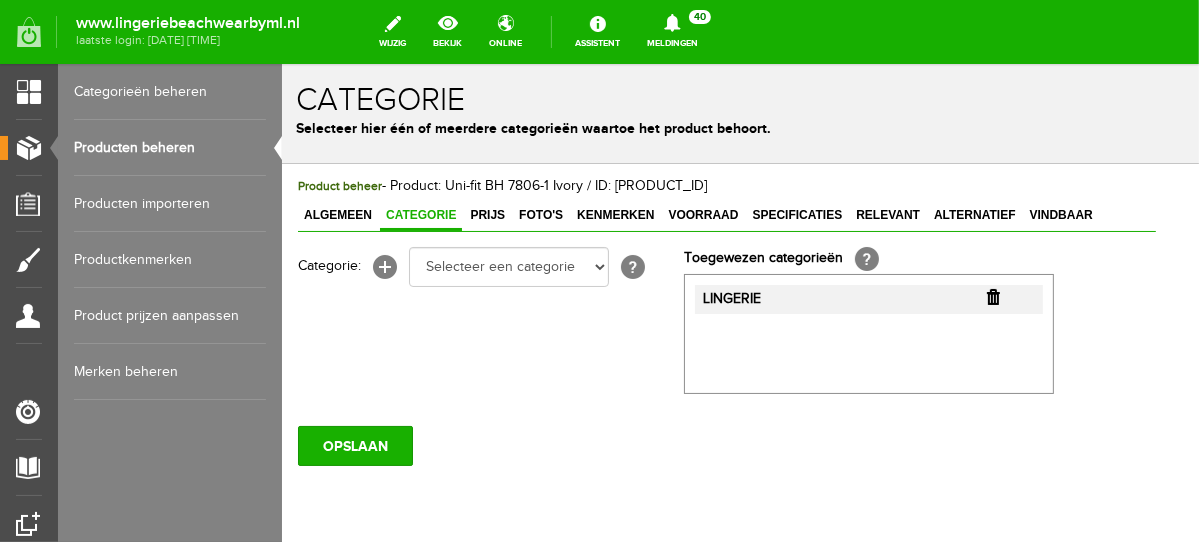 click at bounding box center [992, 296] 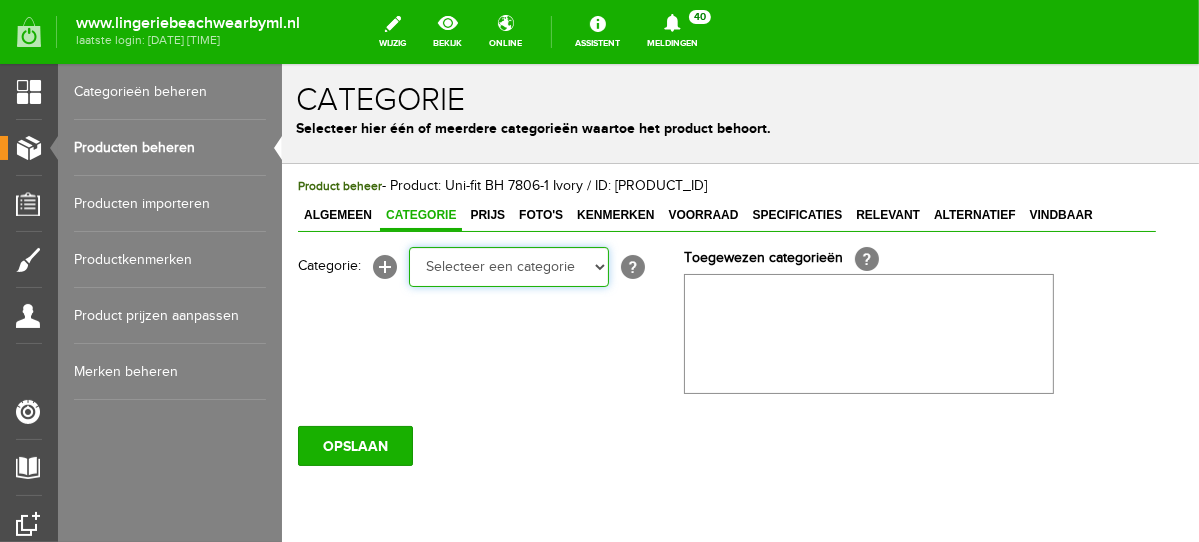click on "Selecteer een categorie
NEW IN
LINGERIE
NACHTMODE
HOMEWEAR
BADMODE
BODY
BEACH
Bikinitop moulded (niet voorgev.)
Bikinitop voorgevormd
Shorty
Badpakken
Strandaccessoires
Rio slip
Slip
Hoge slip
Niet voorgevormd
Voorgevormd
One Shoulder
Push Up
Bandeau
Halter
Triangel
LINGERIE
SUMMER COLOURS
BH ZONDER BEUGEL
PLUSSIZE
STRAPLESS
SEXY
STRAPLESS
BASICS
HOMEWEAR
JUMPSUITS
BADJASSEN
NACHTMODE
PYJAMA SETS
PYJAMA JURKEN
KIMONO'S
SLIPDRESSES
SATIJNEN PYAMA
HEREN
SHAPEWEAR
BODY'S
ACCESSOIRES
PANTY'S
SPORT
SALE BEACH
SALE LINGERIE
D Cup" at bounding box center (508, 266) 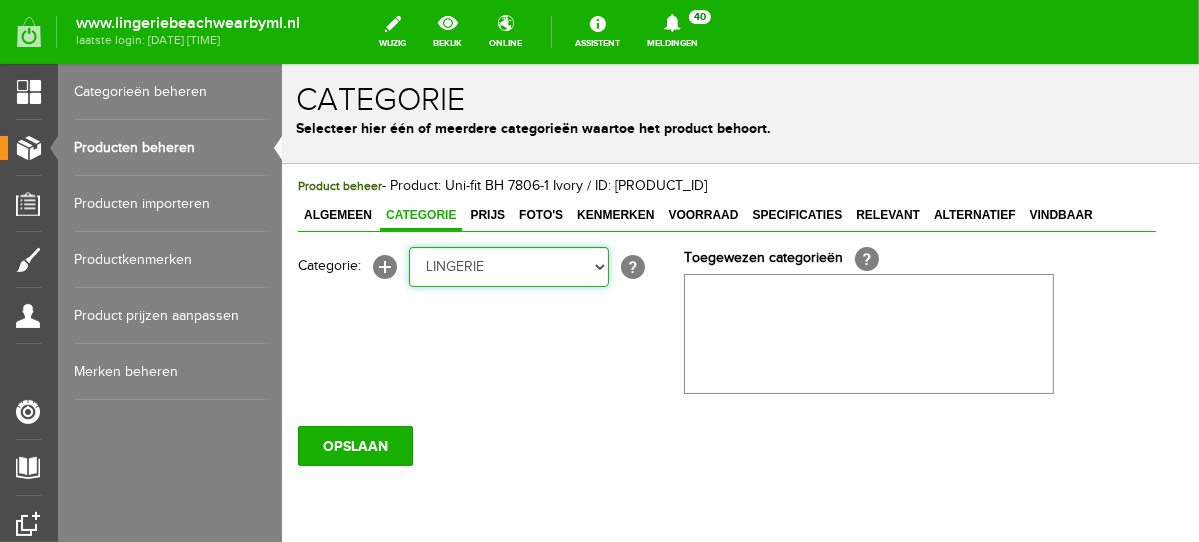 click on "Selecteer een categorie
NEW IN
LINGERIE
NACHTMODE
HOMEWEAR
BADMODE
BODY
BEACH
Bikinitop moulded (niet voorgev.)
Bikinitop voorgevormd
Shorty
Badpakken
Strandaccessoires
Rio slip
Slip
Hoge slip
Niet voorgevormd
Voorgevormd
One Shoulder
Push Up
Bandeau
Halter
Triangel
LINGERIE
SUMMER COLOURS
BH ZONDER BEUGEL
PLUSSIZE
STRAPLESS
SEXY
STRAPLESS
BASICS
HOMEWEAR
JUMPSUITS
BADJASSEN
NACHTMODE
PYJAMA SETS
PYJAMA JURKEN
KIMONO'S
SLIPDRESSES
SATIJNEN PYAMA
HEREN
SHAPEWEAR
BODY'S
ACCESSOIRES
PANTY'S
SPORT
SALE BEACH
SALE LINGERIE
D Cup" at bounding box center (508, 266) 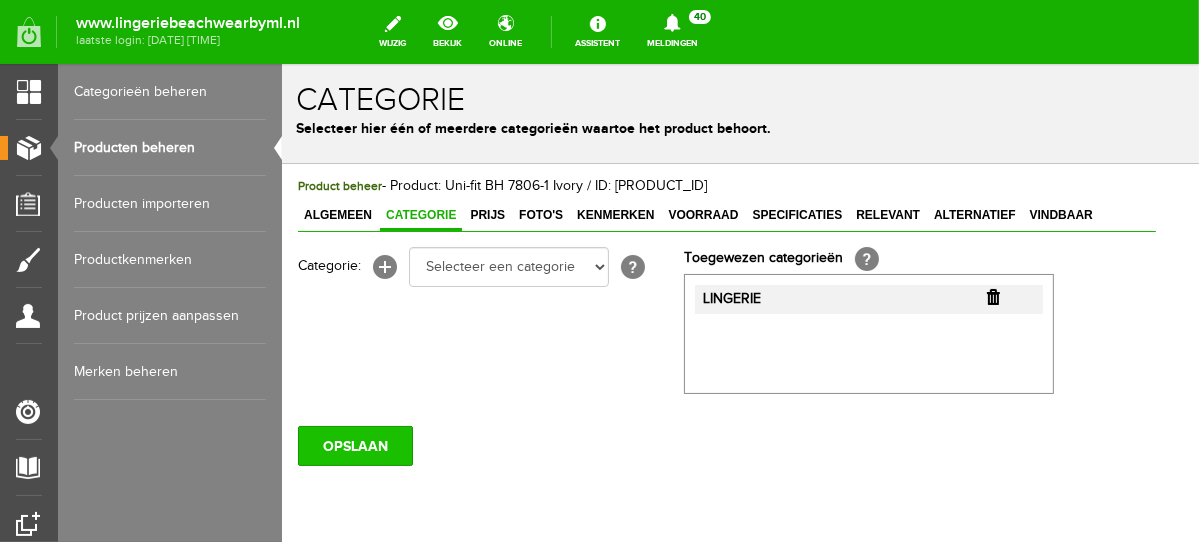 click on "OPSLAAN" at bounding box center [354, 445] 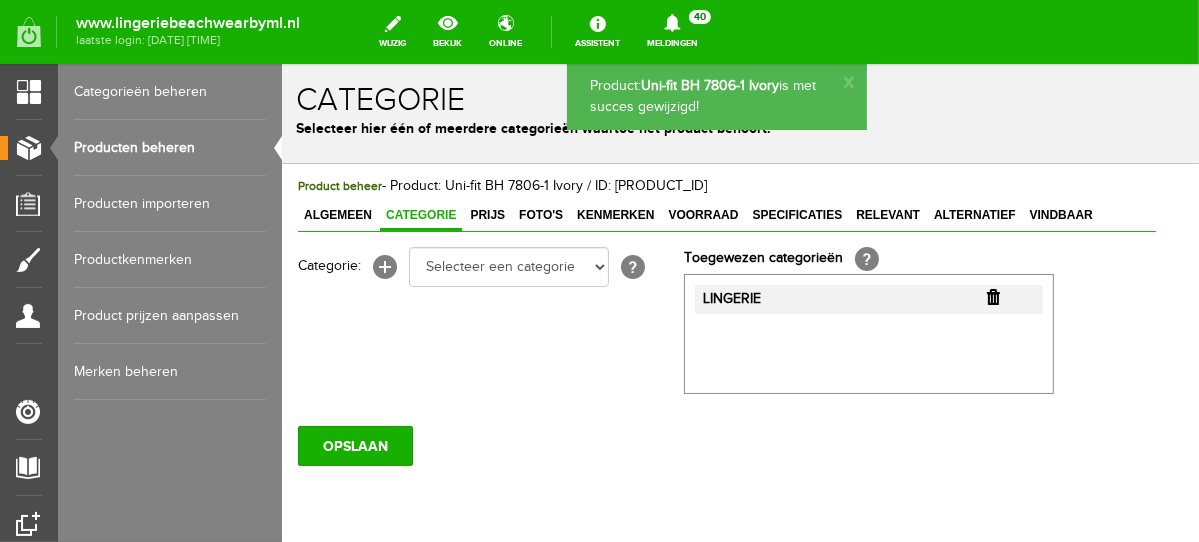 scroll, scrollTop: 0, scrollLeft: 0, axis: both 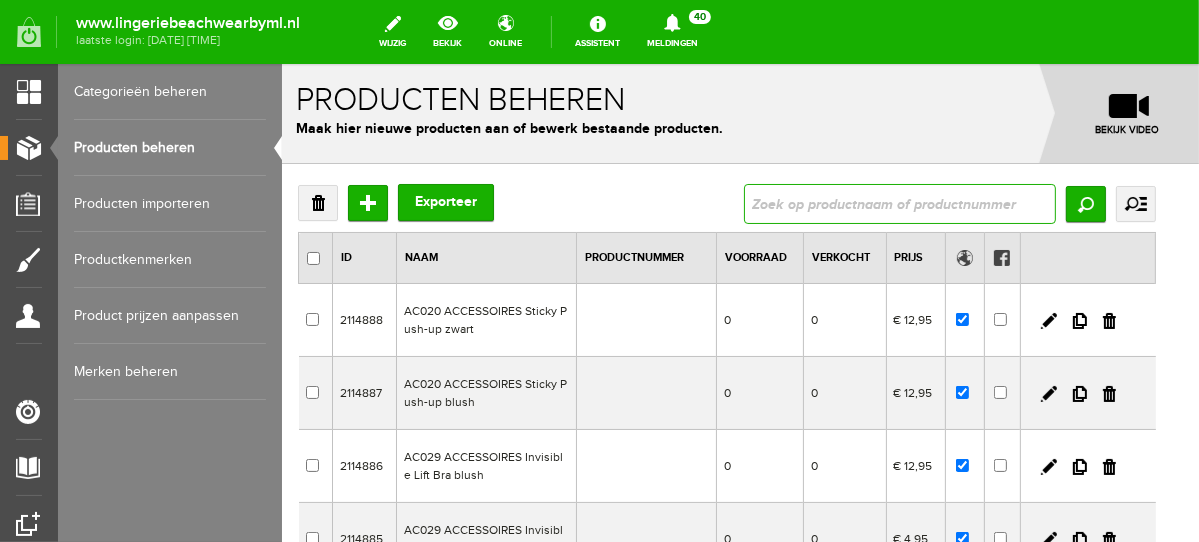 click at bounding box center (899, 203) 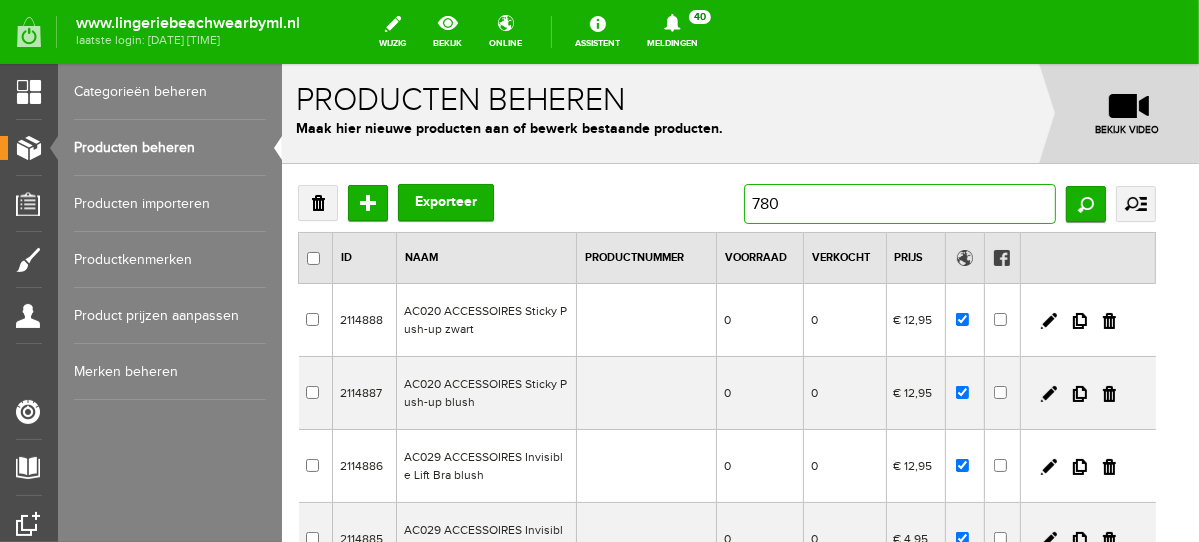 type on "[PRODUCT_CODE]" 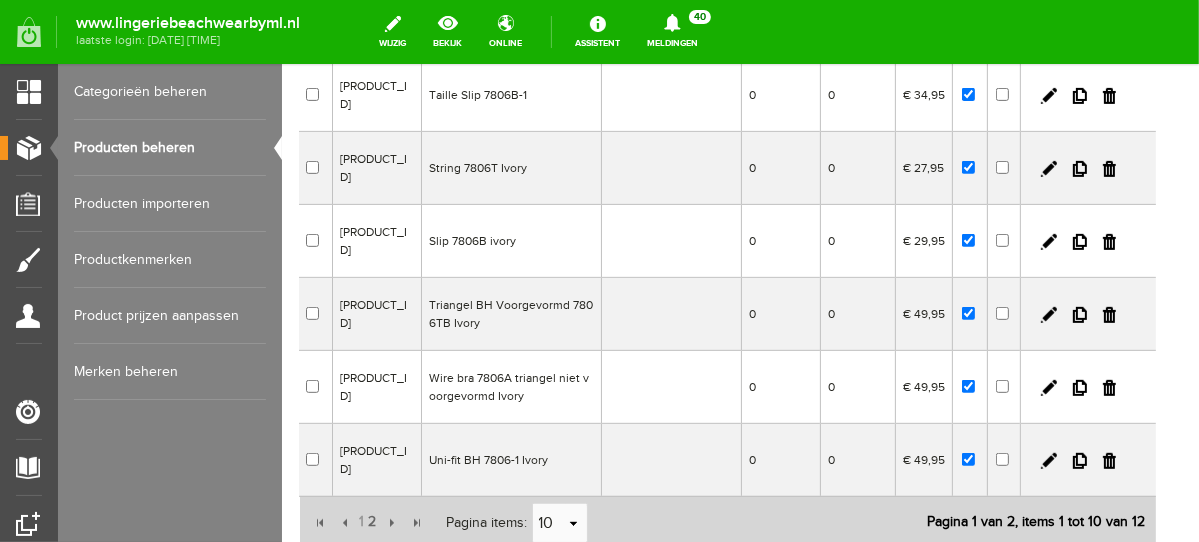 scroll, scrollTop: 518, scrollLeft: 0, axis: vertical 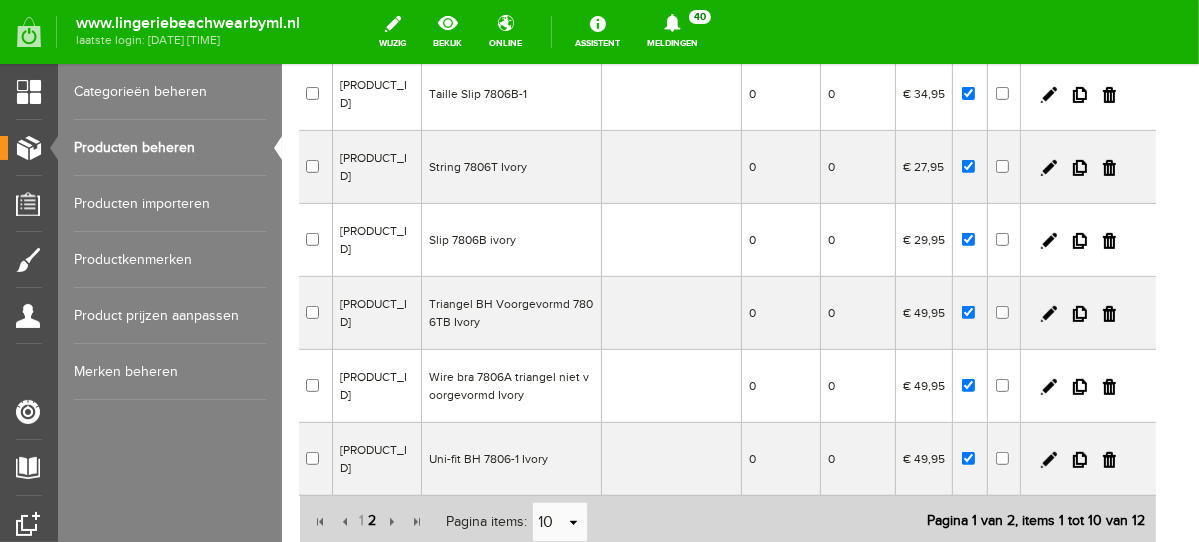 click on "2" at bounding box center (372, 520) 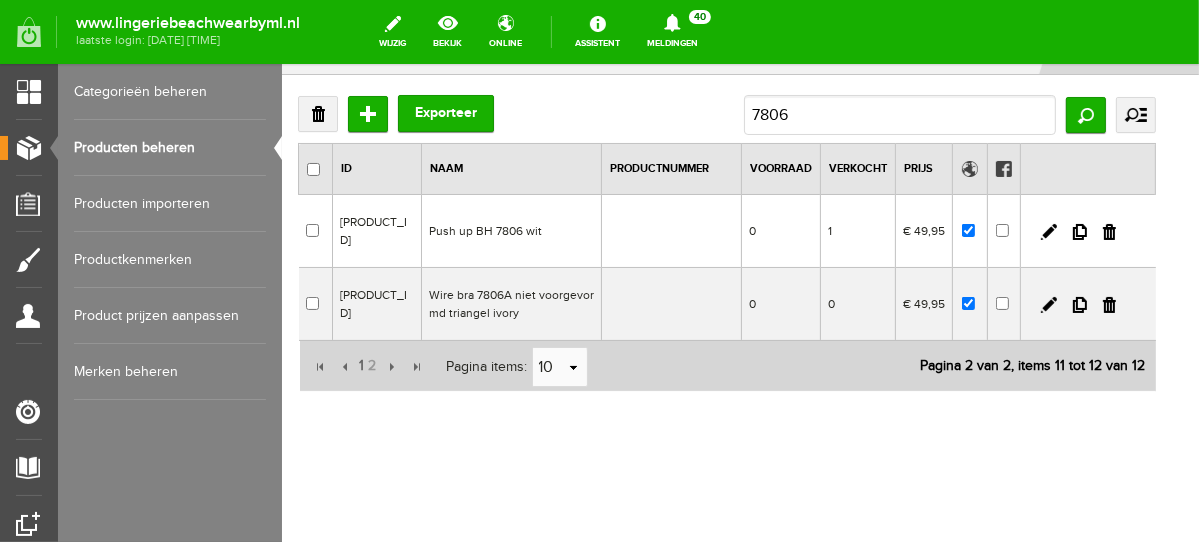 scroll, scrollTop: 72, scrollLeft: 0, axis: vertical 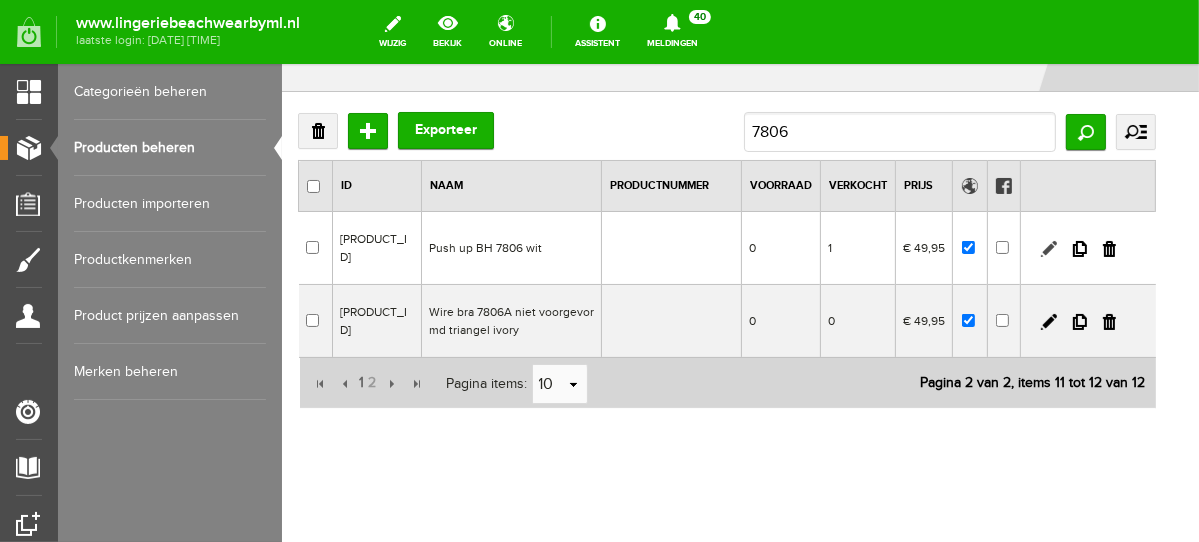 click at bounding box center (1048, 248) 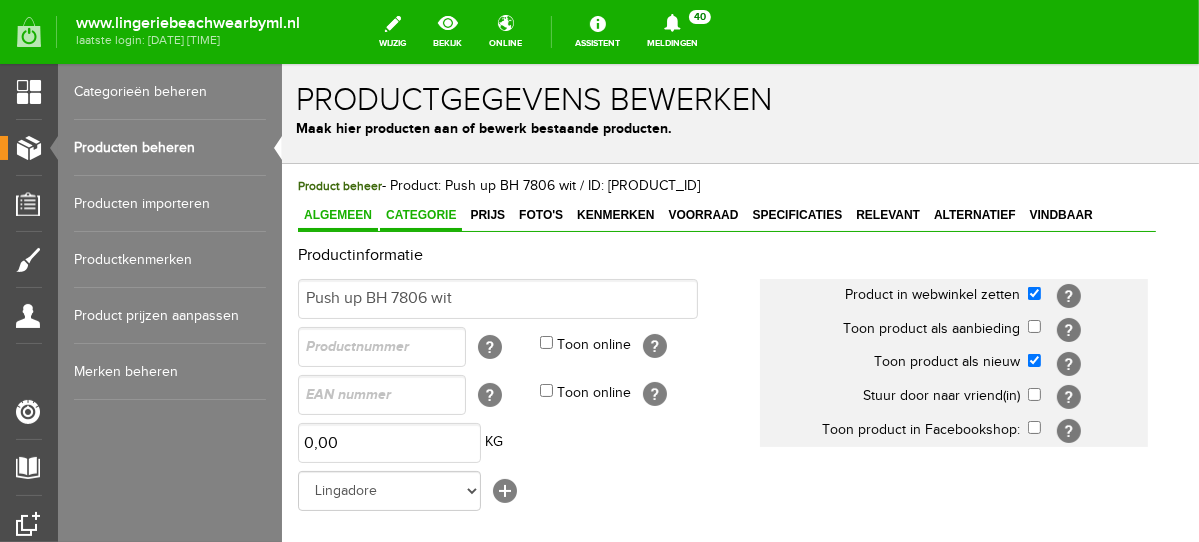 scroll, scrollTop: 0, scrollLeft: 0, axis: both 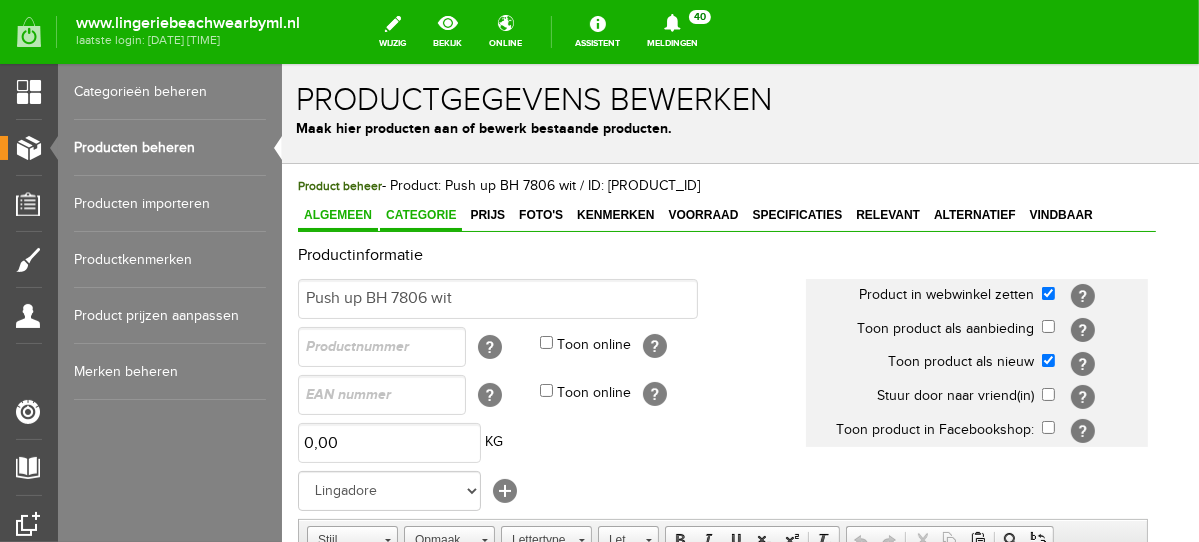 click on "Categorie" at bounding box center [420, 214] 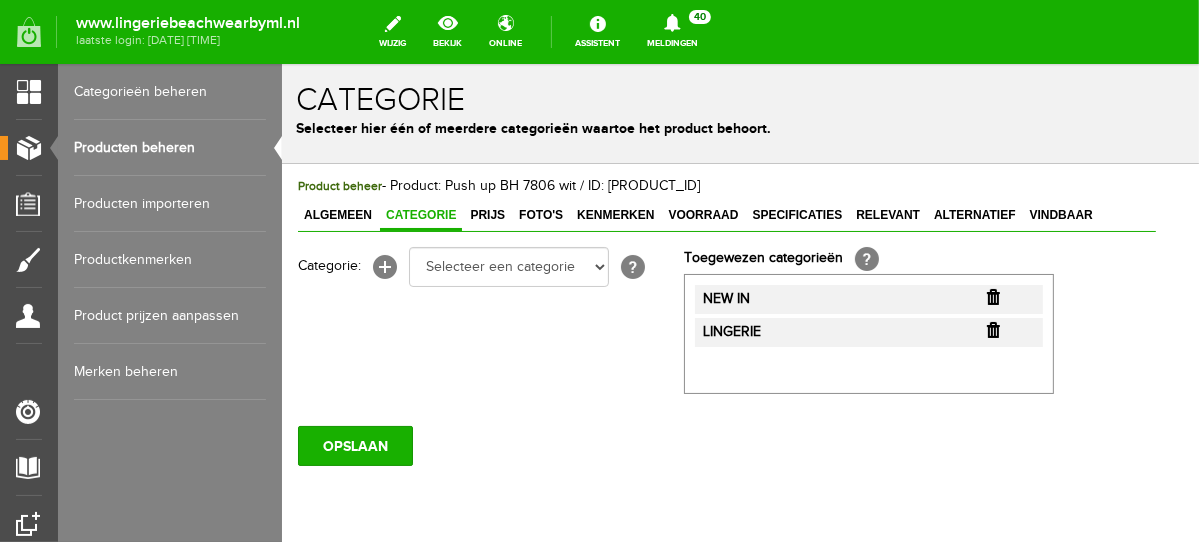 click at bounding box center [992, 296] 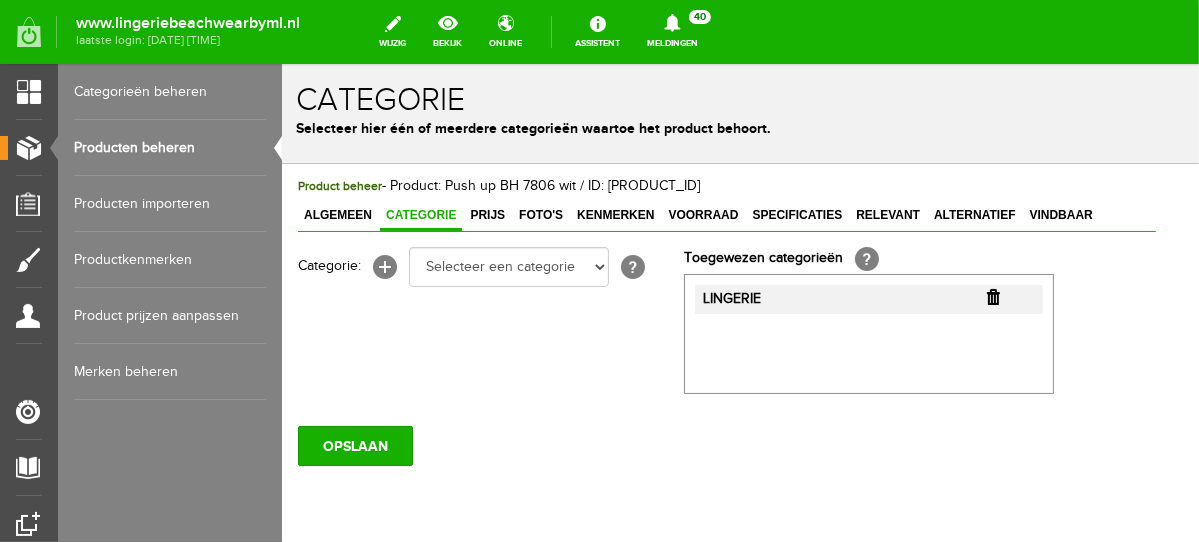 click at bounding box center (992, 296) 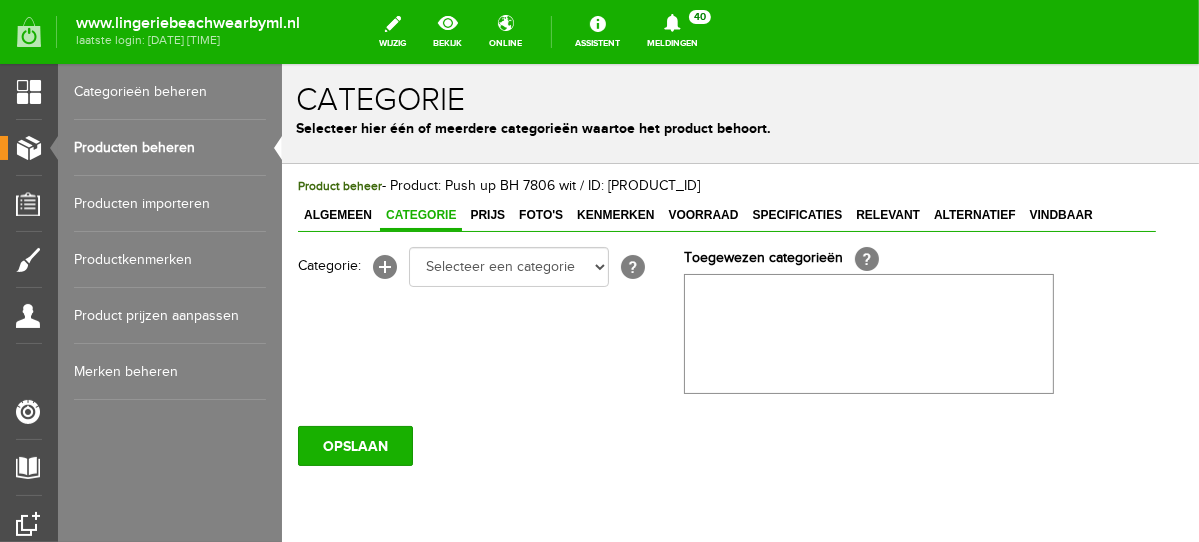 click on "Categorie:   [+]
Selecteer een categorie
NEW IN
LINGERIE
NACHTMODE
HOMEWEAR
BADMODE
BODY
BEACH
Bikinitop moulded (niet voorgev.)
Bikinitop voorgevormd
Shorty
Badpakken
Strandaccessoires
Rio slip
Slip
Hoge slip
Niet voorgevormd
Voorgevormd
One Shoulder
Push Up
Bandeau
Halter
Triangel
LINGERIE
SUMMER COLOURS
BH ZONDER BEUGEL
PLUSSIZE
STRAPLESS
SEXY
STRAPLESS
BASICS
HOMEWEAR
JUMPSUITS
BADJASSEN
NACHTMODE
PYJAMA SETS
PYJAMA JURKEN
KIMONO'S
SLIPDRESSES
SATIJNEN PYAMA
HEREN
SHAPEWEAR
BODY'S
ACCESSOIRES
PANTY'S
SPORT
SALE BEACH
SALE LINGERIE
D Cup
[?]" at bounding box center [490, 266] 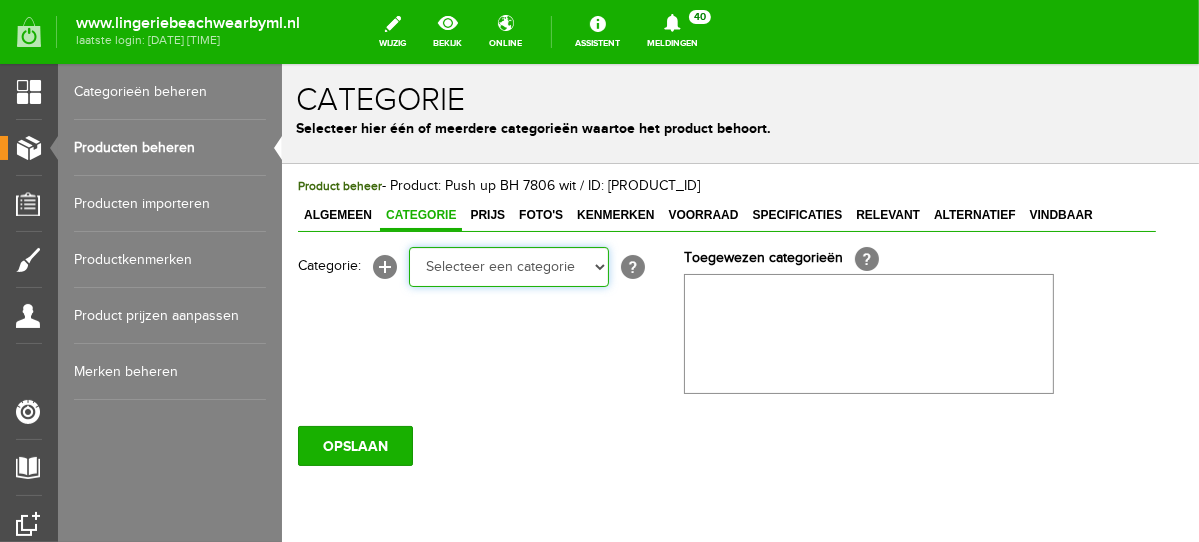 click on "Selecteer een categorie
NEW IN
LINGERIE
NACHTMODE
HOMEWEAR
BADMODE
BODY
BEACH
Bikinitop moulded (niet voorgev.)
Bikinitop voorgevormd
Shorty
Badpakken
Strandaccessoires
Rio slip
Slip
Hoge slip
Niet voorgevormd
Voorgevormd
One Shoulder
Push Up
Bandeau
Halter
Triangel
LINGERIE
SUMMER COLOURS
BH ZONDER BEUGEL
PLUSSIZE
STRAPLESS
SEXY
STRAPLESS
BASICS
HOMEWEAR
JUMPSUITS
BADJASSEN
NACHTMODE
PYJAMA SETS
PYJAMA JURKEN
KIMONO'S
SLIPDRESSES
SATIJNEN PYAMA
HEREN
SHAPEWEAR
BODY'S
ACCESSOIRES
PANTY'S
SPORT
SALE BEACH
SALE LINGERIE
D Cup" at bounding box center [508, 266] 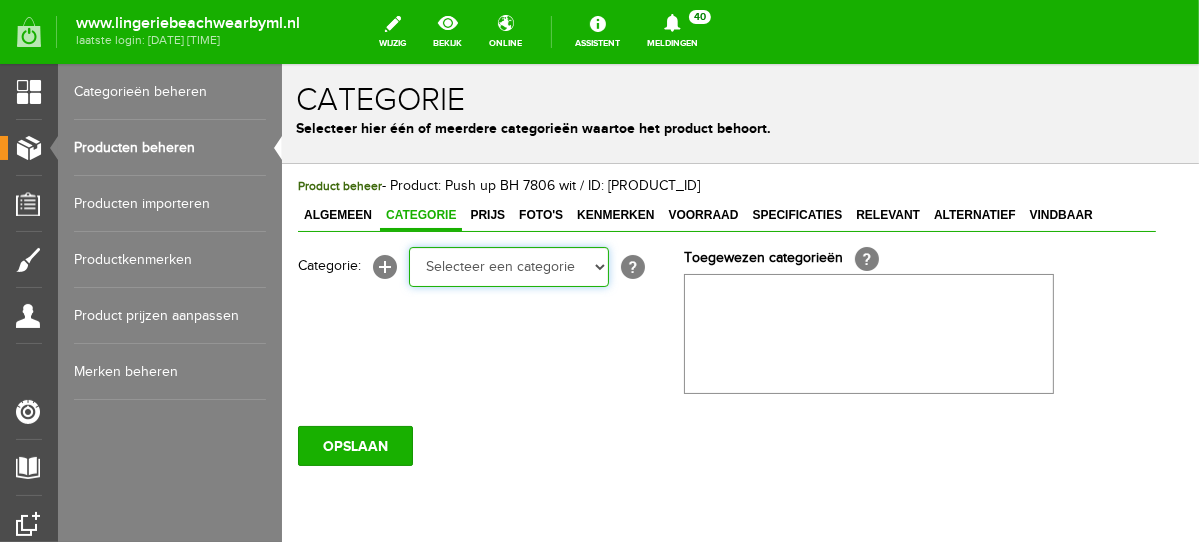 select on "281745" 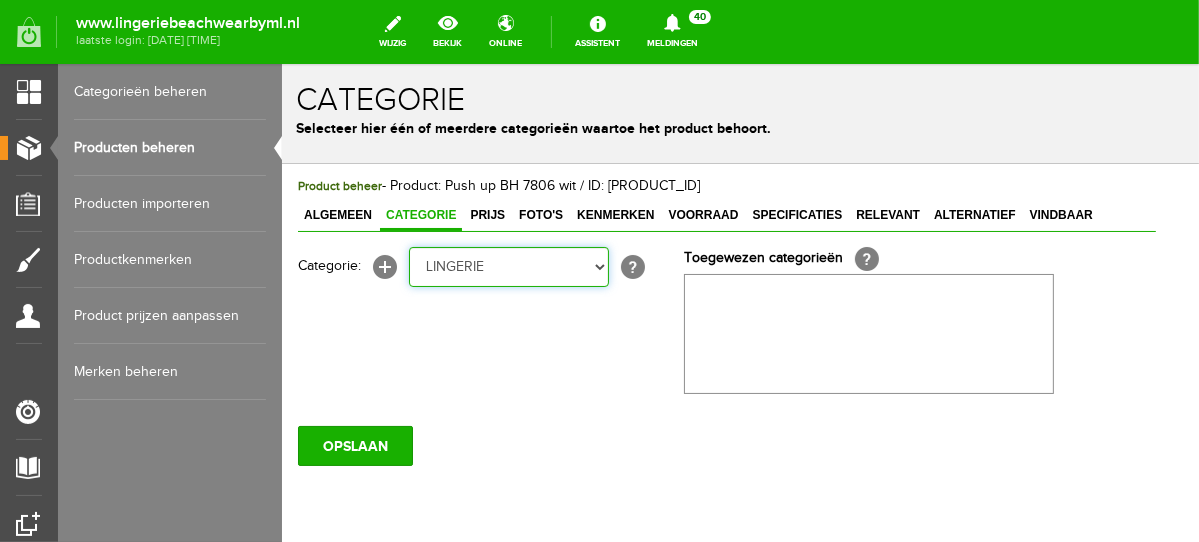 click on "Selecteer een categorie
NEW IN
LINGERIE
NACHTMODE
HOMEWEAR
BADMODE
BODY
BEACH
Bikinitop moulded (niet voorgev.)
Bikinitop voorgevormd
Shorty
Badpakken
Strandaccessoires
Rio slip
Slip
Hoge slip
Niet voorgevormd
Voorgevormd
One Shoulder
Push Up
Bandeau
Halter
Triangel
LINGERIE
SUMMER COLOURS
BH ZONDER BEUGEL
PLUSSIZE
STRAPLESS
SEXY
STRAPLESS
BASICS
HOMEWEAR
JUMPSUITS
BADJASSEN
NACHTMODE
PYJAMA SETS
PYJAMA JURKEN
KIMONO'S
SLIPDRESSES
SATIJNEN PYAMA
HEREN
SHAPEWEAR
BODY'S
ACCESSOIRES
PANTY'S
SPORT
SALE BEACH
SALE LINGERIE
D Cup" at bounding box center [508, 266] 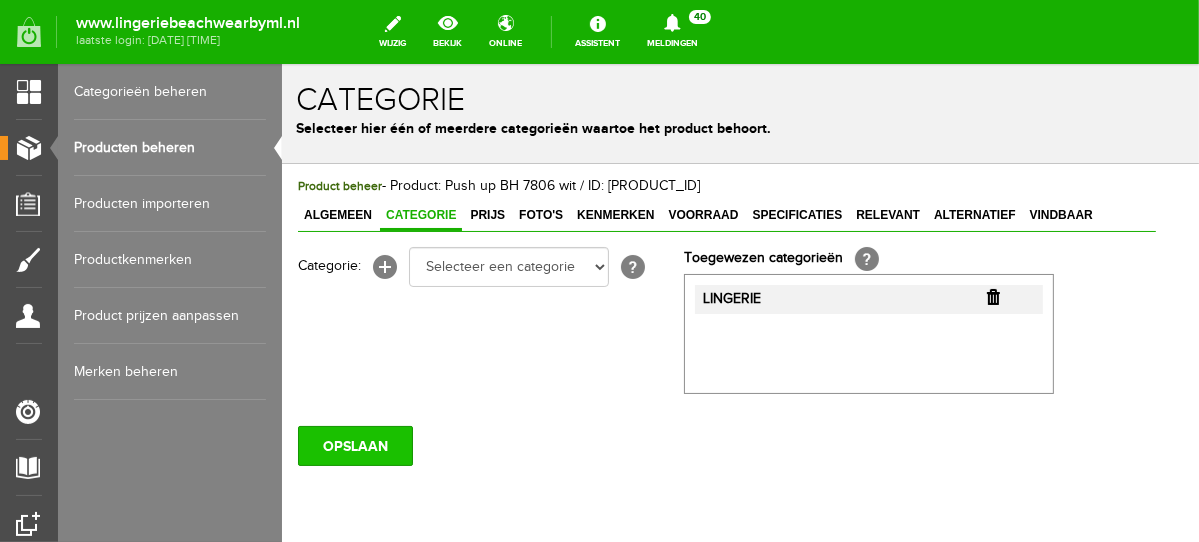 click on "OPSLAAN" at bounding box center [354, 445] 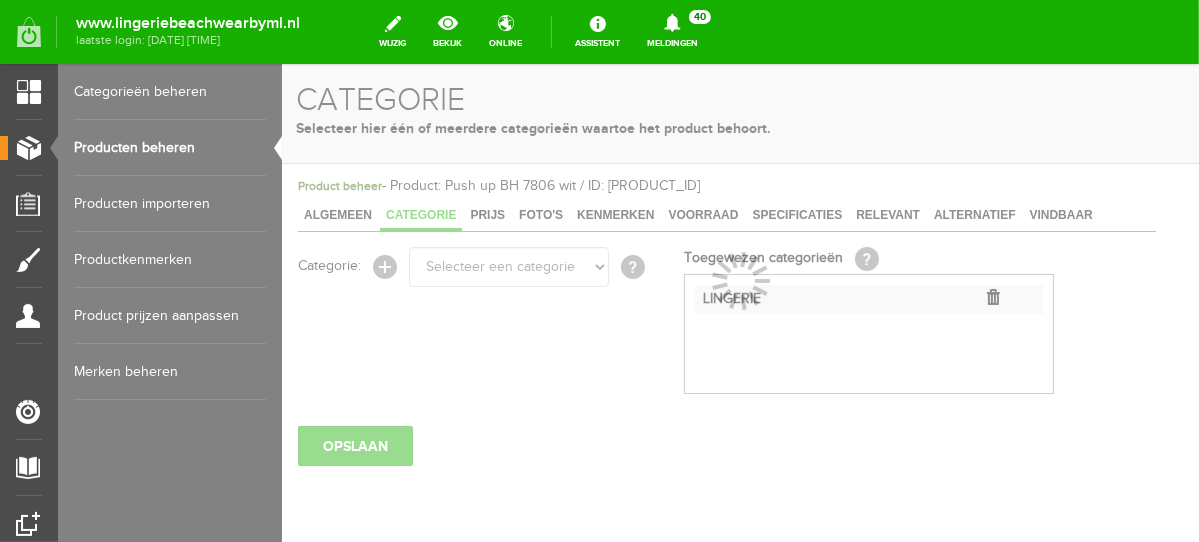 click on "Producten beheren" at bounding box center (170, 148) 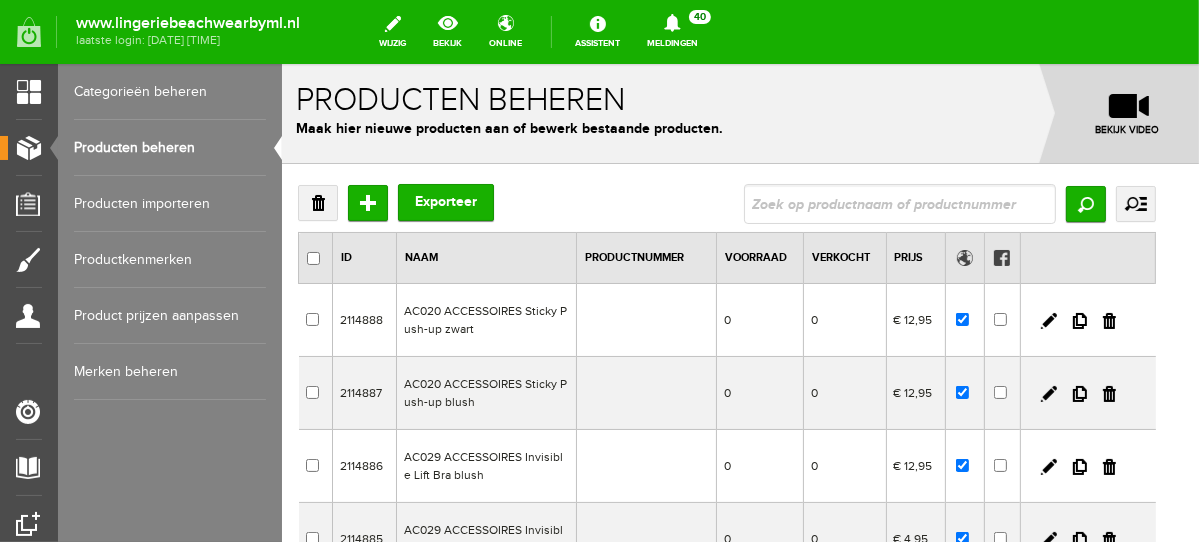 scroll, scrollTop: 0, scrollLeft: 0, axis: both 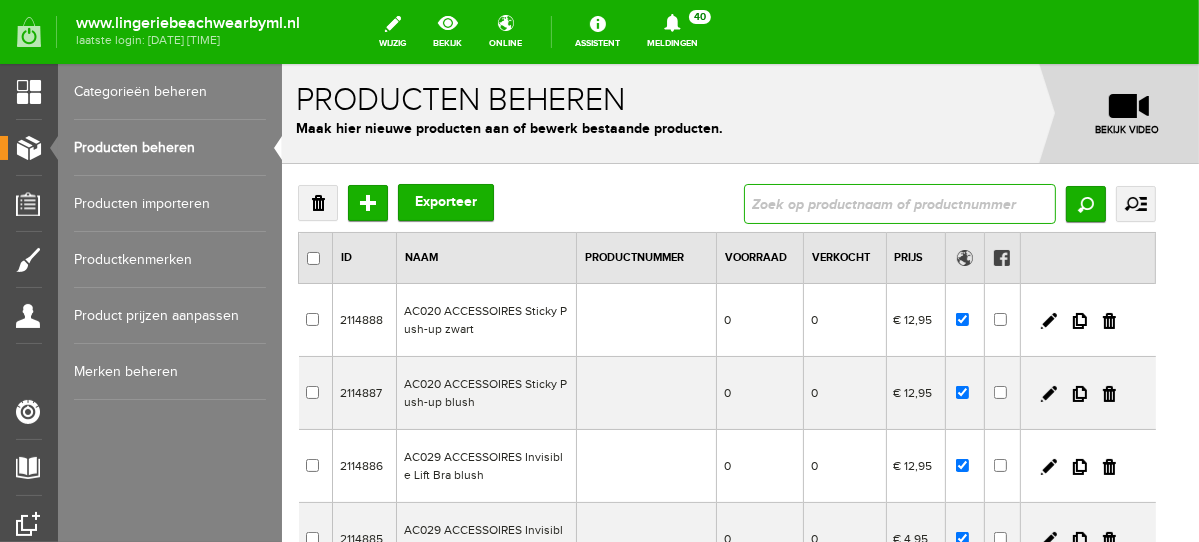 click at bounding box center [899, 203] 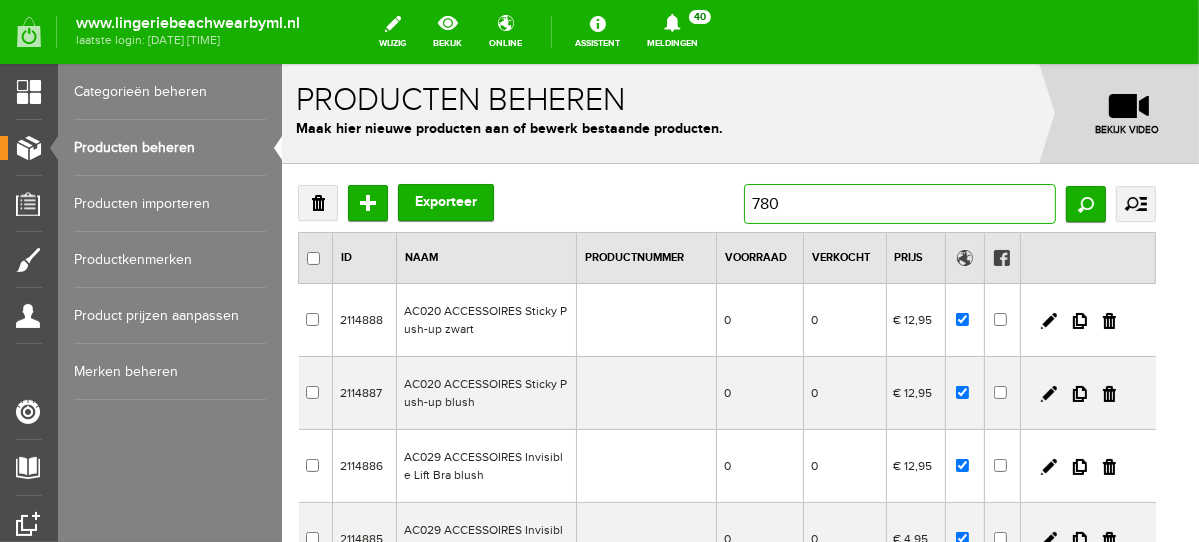 type on "7804" 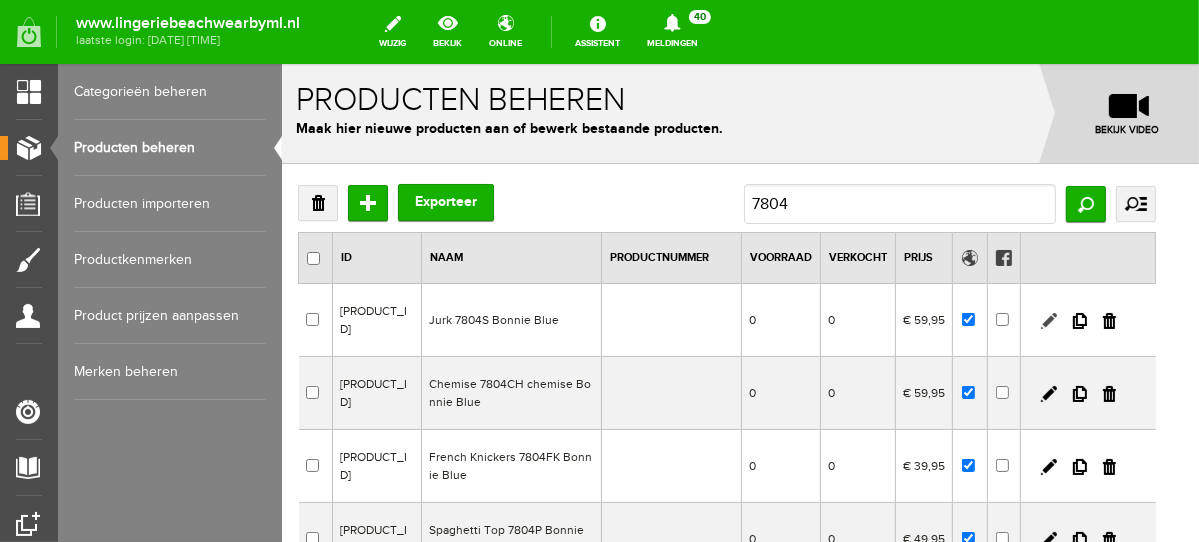 click at bounding box center (1048, 320) 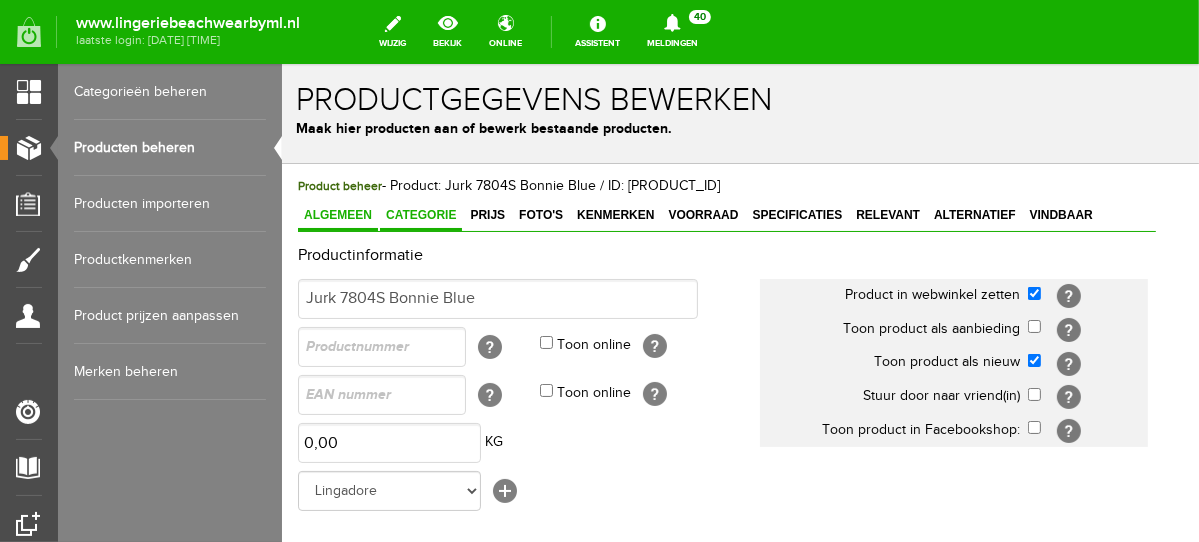 scroll, scrollTop: 0, scrollLeft: 0, axis: both 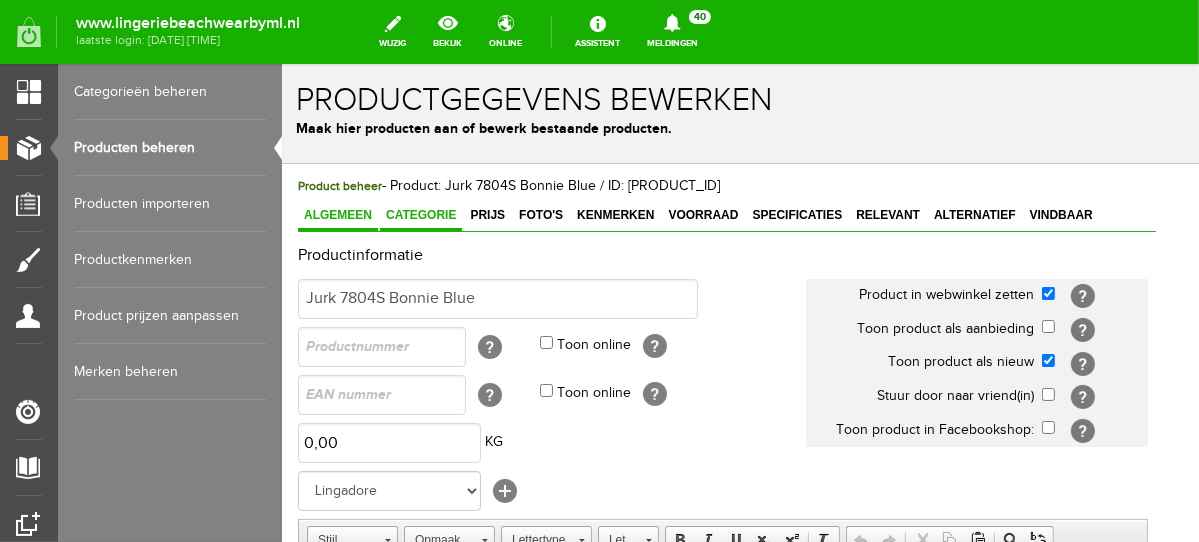 click on "Categorie" at bounding box center (420, 214) 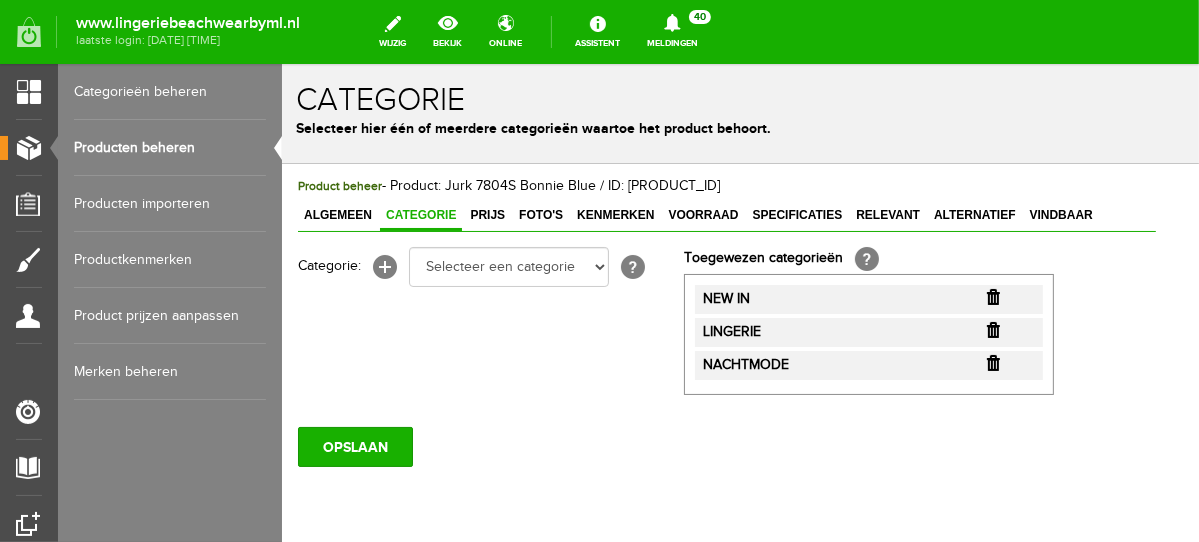click at bounding box center [992, 296] 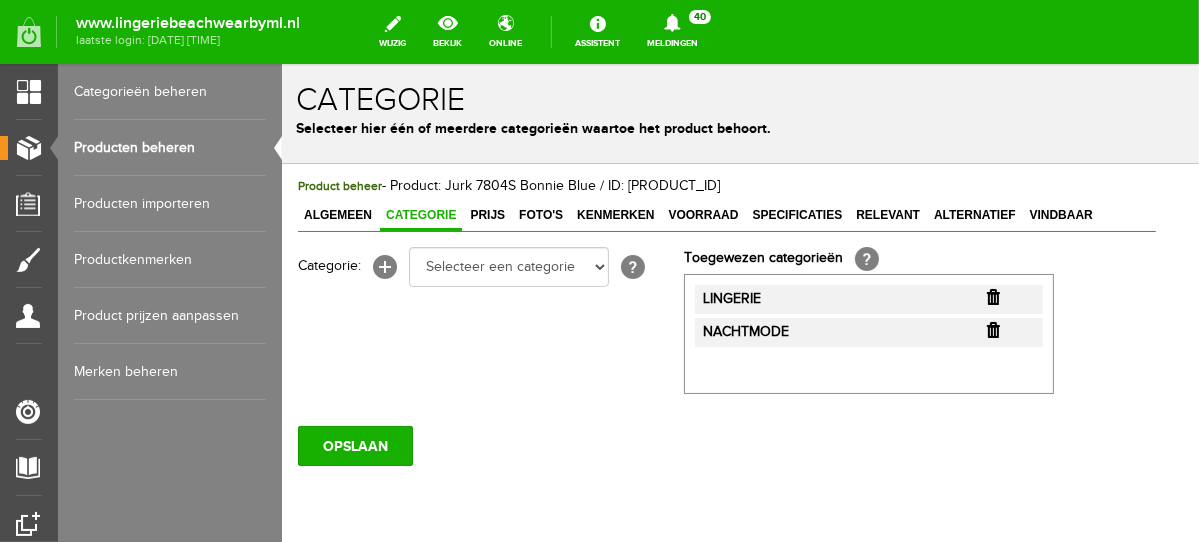 click at bounding box center [992, 296] 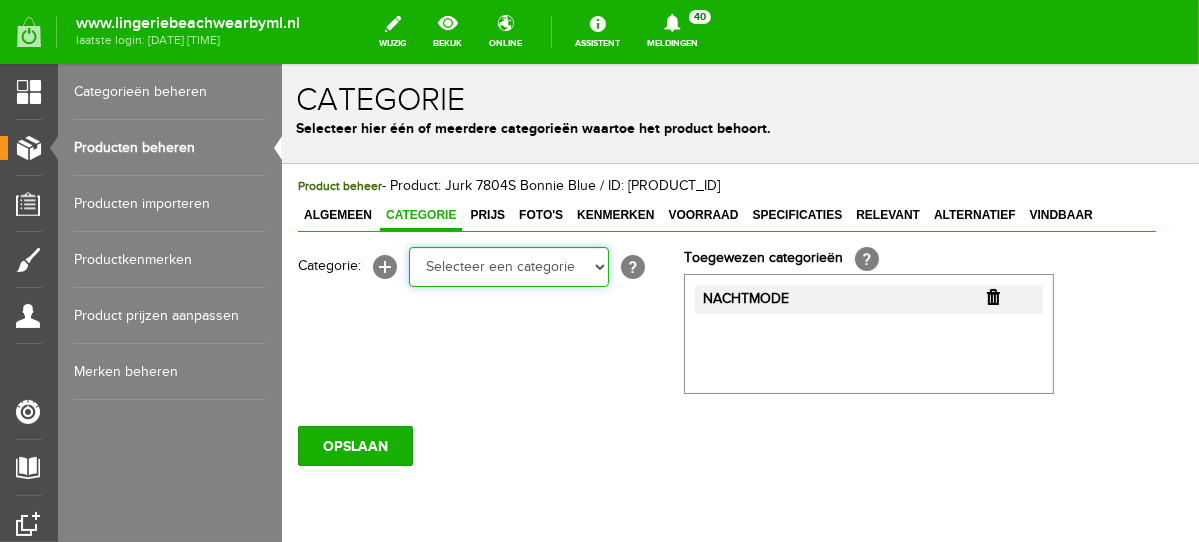 click on "Selecteer een categorie
NEW IN
LINGERIE
NACHTMODE
HOMEWEAR
BADMODE
BODY
BEACH
Bikinitop moulded (niet voorgev.)
Bikinitop voorgevormd
Shorty
Badpakken
Strandaccessoires
Rio slip
Slip
Hoge slip
Niet voorgevormd
Voorgevormd
One Shoulder
Push Up
Bandeau
Halter
Triangel
LINGERIE
SUMMER COLOURS
BH ZONDER BEUGEL
PLUSSIZE
STRAPLESS
SEXY
STRAPLESS
BASICS
HOMEWEAR
JUMPSUITS
BADJASSEN
NACHTMODE
PYJAMA SETS
PYJAMA JURKEN
KIMONO'S
SLIPDRESSES
SATIJNEN PYAMA
HEREN
SHAPEWEAR
BODY'S
ACCESSOIRES
PANTY'S
SPORT
SALE BEACH
SALE LINGERIE
D Cup" at bounding box center [508, 266] 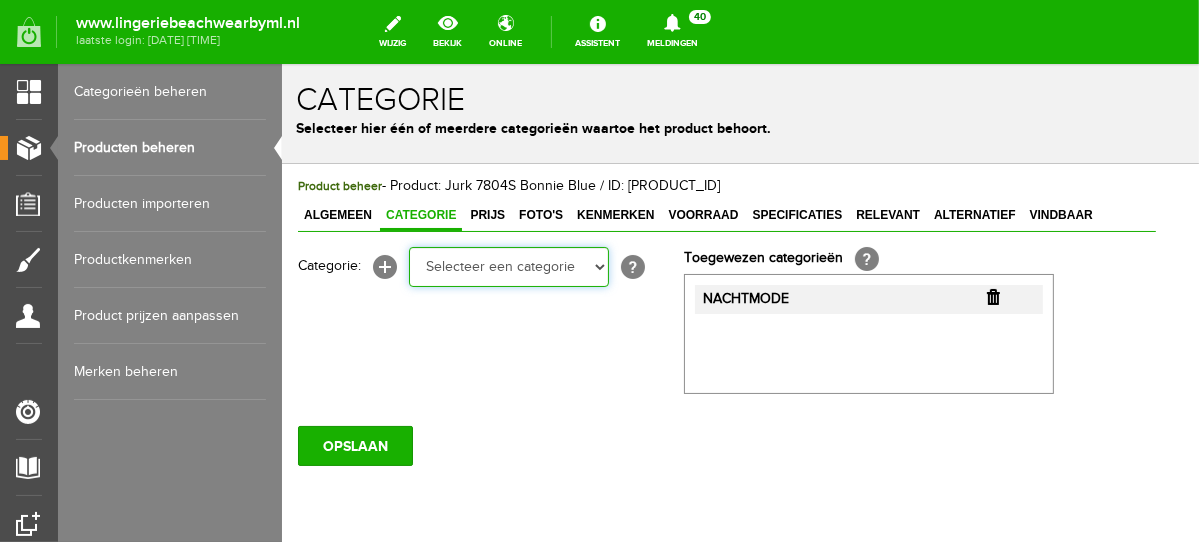 select on "281745" 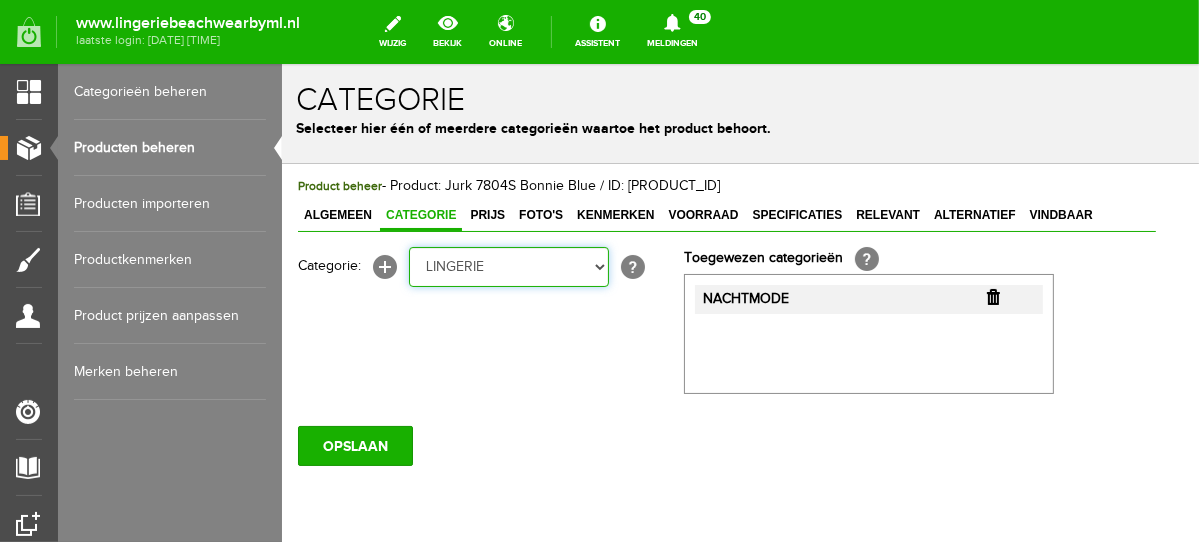 click on "Selecteer een categorie
NEW IN
LINGERIE
NACHTMODE
HOMEWEAR
BADMODE
BODY
BEACH
Bikinitop moulded (niet voorgev.)
Bikinitop voorgevormd
Shorty
Badpakken
Strandaccessoires
Rio slip
Slip
Hoge slip
Niet voorgevormd
Voorgevormd
One Shoulder
Push Up
Bandeau
Halter
Triangel
LINGERIE
SUMMER COLOURS
BH ZONDER BEUGEL
PLUSSIZE
STRAPLESS
SEXY
STRAPLESS
BASICS
HOMEWEAR
JUMPSUITS
BADJASSEN
NACHTMODE
PYJAMA SETS
PYJAMA JURKEN
KIMONO'S
SLIPDRESSES
SATIJNEN PYAMA
HEREN
SHAPEWEAR
BODY'S
ACCESSOIRES
PANTY'S
SPORT
SALE BEACH
SALE LINGERIE
D Cup" at bounding box center [508, 266] 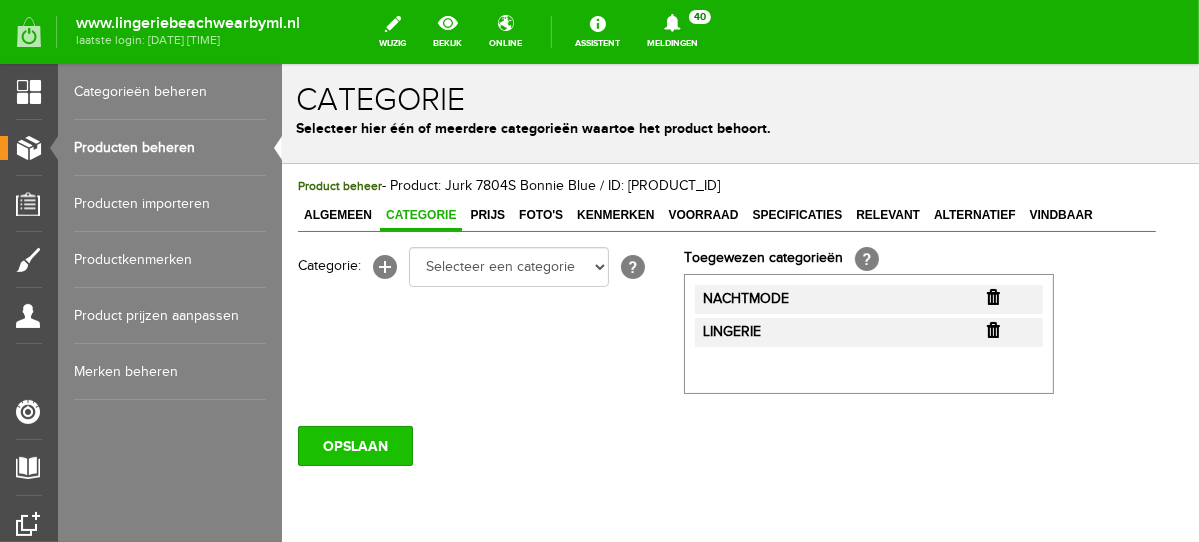 click on "OPSLAAN" at bounding box center [354, 445] 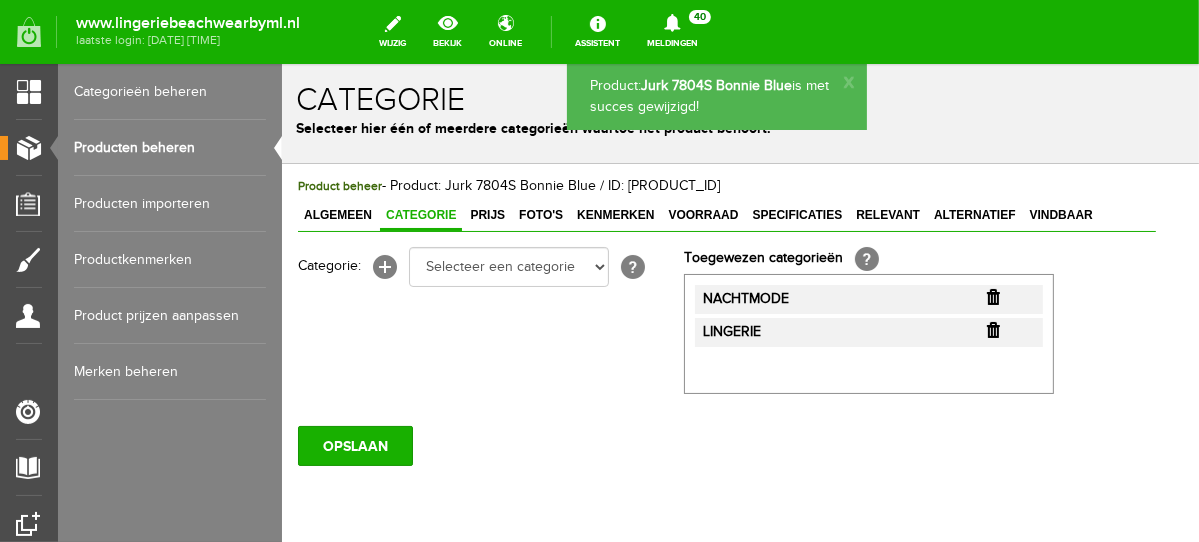scroll, scrollTop: 0, scrollLeft: 0, axis: both 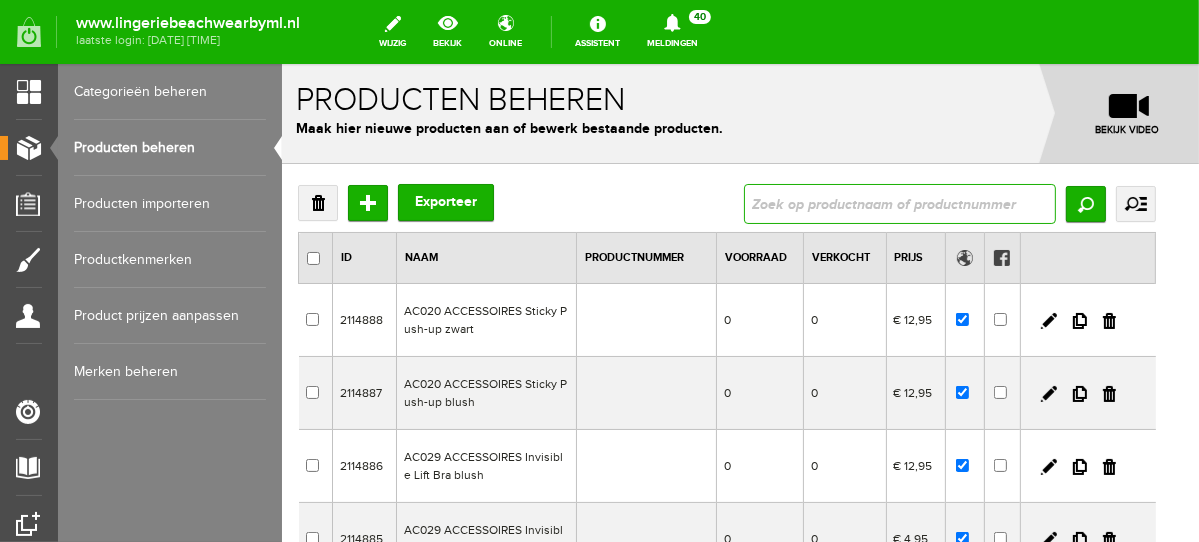 click at bounding box center (899, 203) 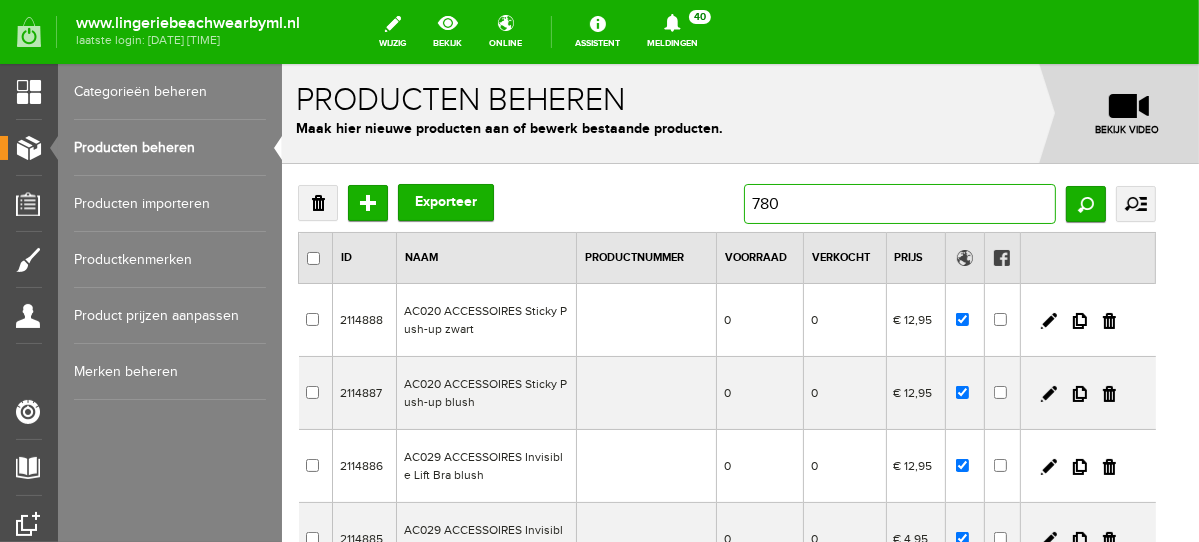type on "7804" 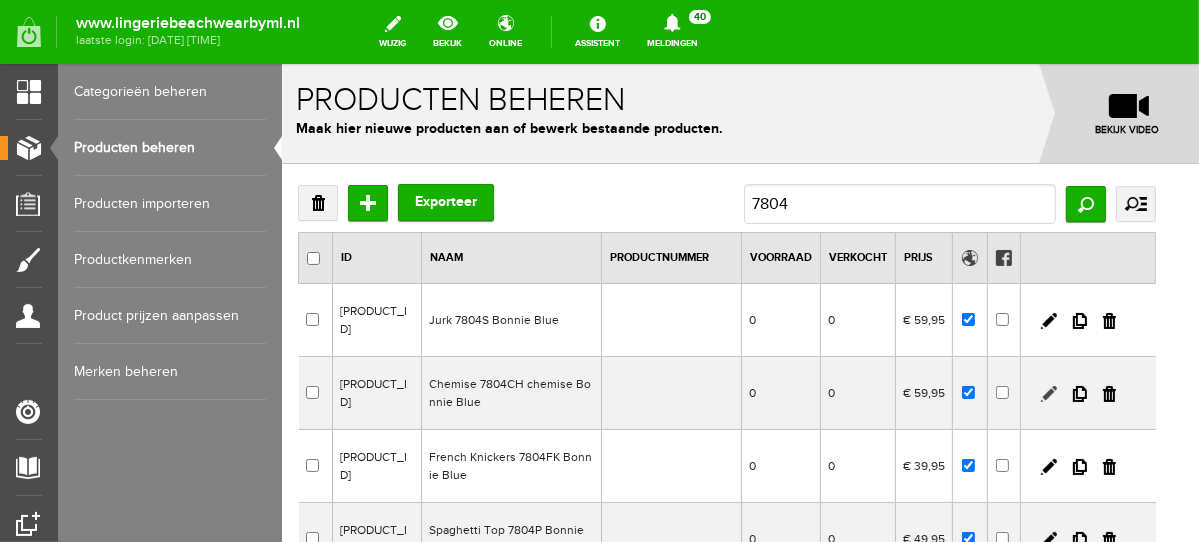 click at bounding box center (1048, 393) 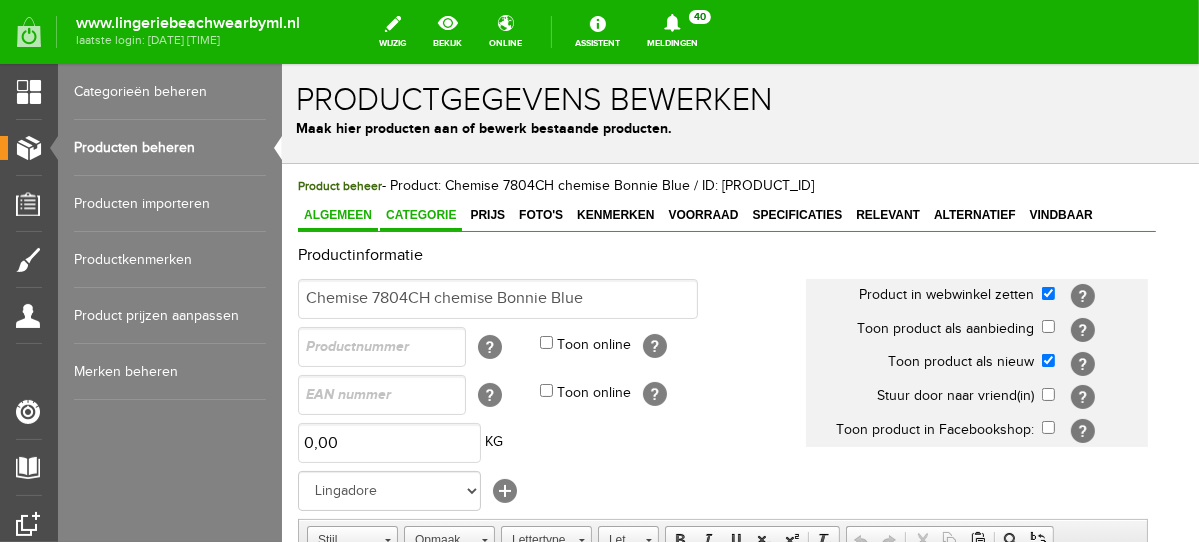 scroll, scrollTop: 0, scrollLeft: 0, axis: both 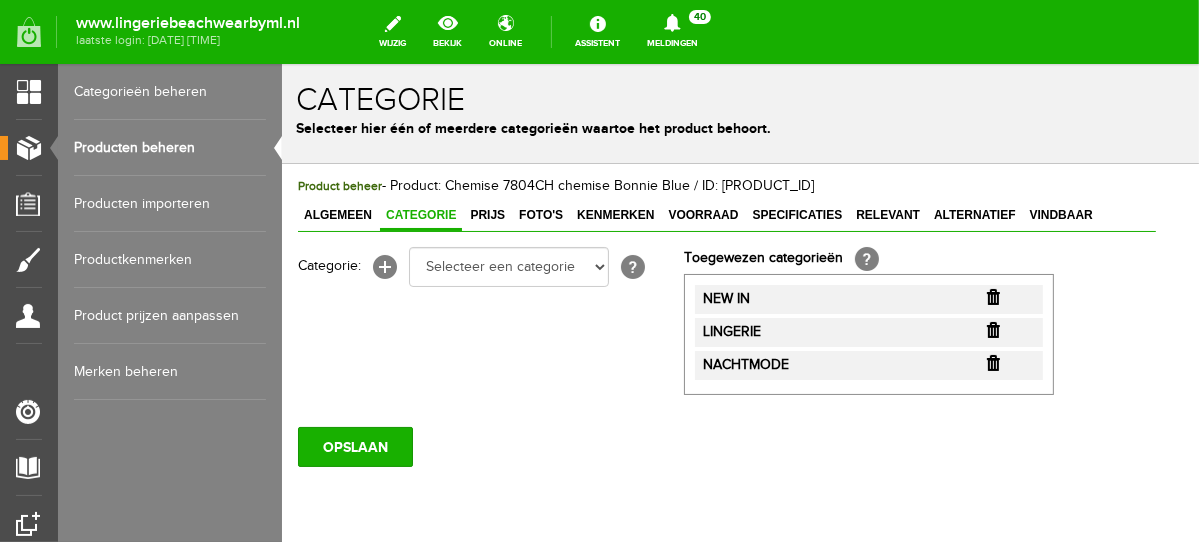 click at bounding box center [992, 296] 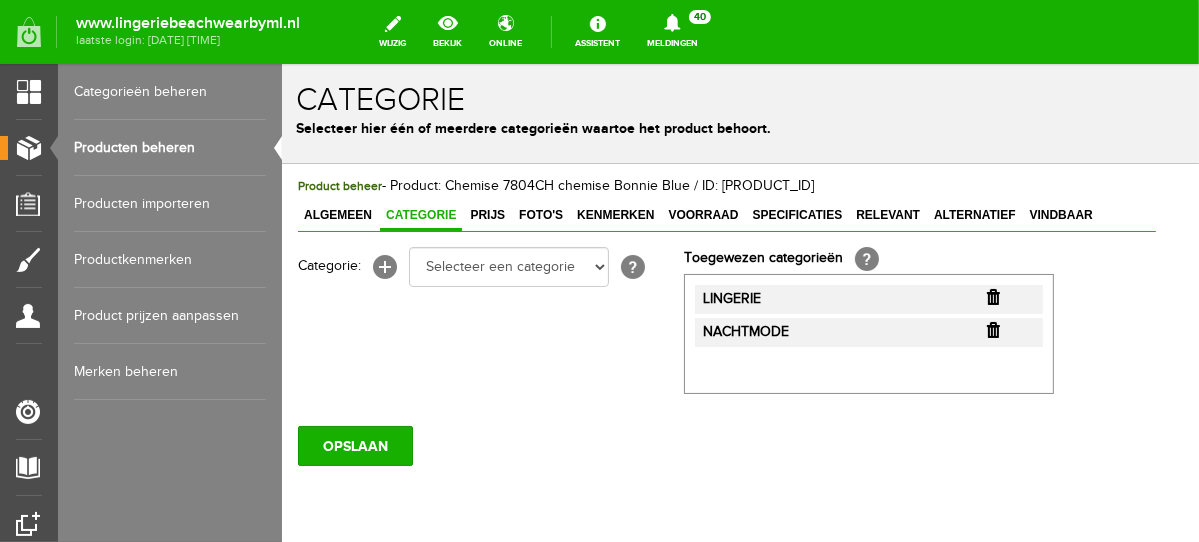 click at bounding box center [992, 296] 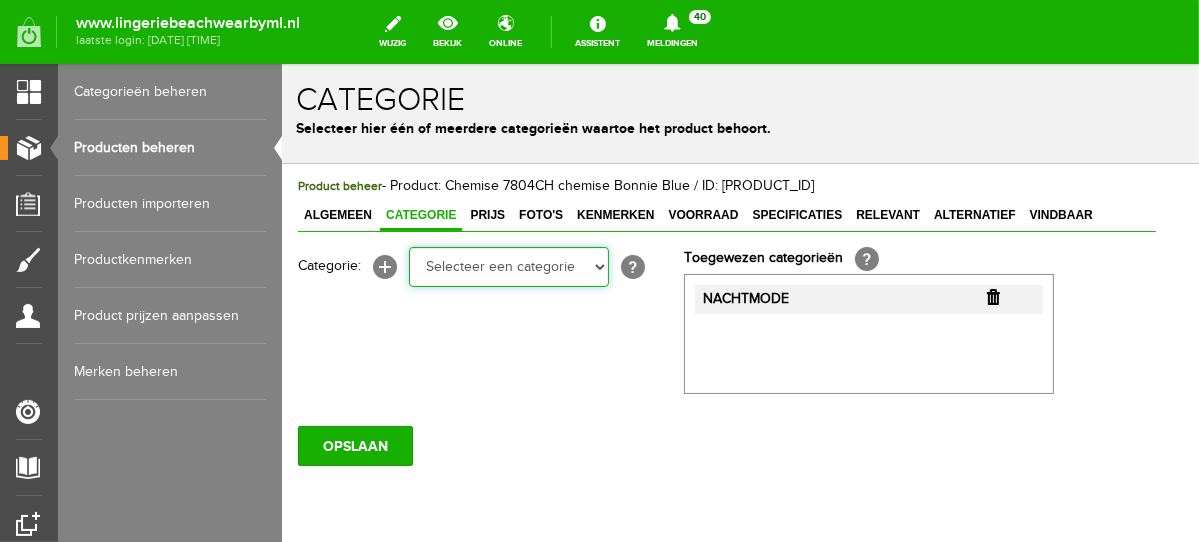 click on "Selecteer een categorie
NEW IN
LINGERIE
NACHTMODE
HOMEWEAR
BADMODE
BODY
BEACH
Bikinitop moulded (niet voorgev.)
Bikinitop voorgevormd
Shorty
Badpakken
Strandaccessoires
Rio slip
Slip
Hoge slip
Niet voorgevormd
Voorgevormd
One Shoulder
Push Up
Bandeau
Halter
Triangel
LINGERIE
SUMMER COLOURS
BH ZONDER BEUGEL
PLUSSIZE
STRAPLESS
SEXY
STRAPLESS
BASICS
HOMEWEAR
JUMPSUITS
BADJASSEN
NACHTMODE
PYJAMA SETS
PYJAMA JURKEN
KIMONO'S
SLIPDRESSES
SATIJNEN PYAMA
HEREN
SHAPEWEAR
BODY'S
ACCESSOIRES
PANTY'S
SPORT
SALE BEACH
SALE LINGERIE
D Cup" at bounding box center (508, 266) 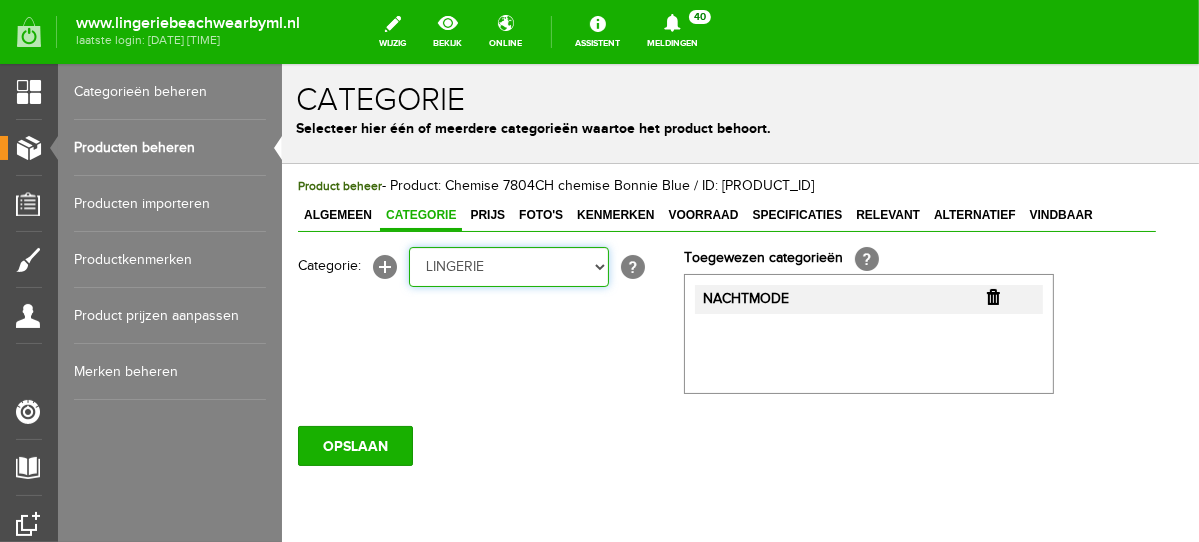 click on "Selecteer een categorie
NEW IN
LINGERIE
NACHTMODE
HOMEWEAR
BADMODE
BODY
BEACH
Bikinitop moulded (niet voorgev.)
Bikinitop voorgevormd
Shorty
Badpakken
Strandaccessoires
Rio slip
Slip
Hoge slip
Niet voorgevormd
Voorgevormd
One Shoulder
Push Up
Bandeau
Halter
Triangel
LINGERIE
SUMMER COLOURS
BH ZONDER BEUGEL
PLUSSIZE
STRAPLESS
SEXY
STRAPLESS
BASICS
HOMEWEAR
JUMPSUITS
BADJASSEN
NACHTMODE
PYJAMA SETS
PYJAMA JURKEN
KIMONO'S
SLIPDRESSES
SATIJNEN PYAMA
HEREN
SHAPEWEAR
BODY'S
ACCESSOIRES
PANTY'S
SPORT
SALE BEACH
SALE LINGERIE
D Cup" at bounding box center [508, 266] 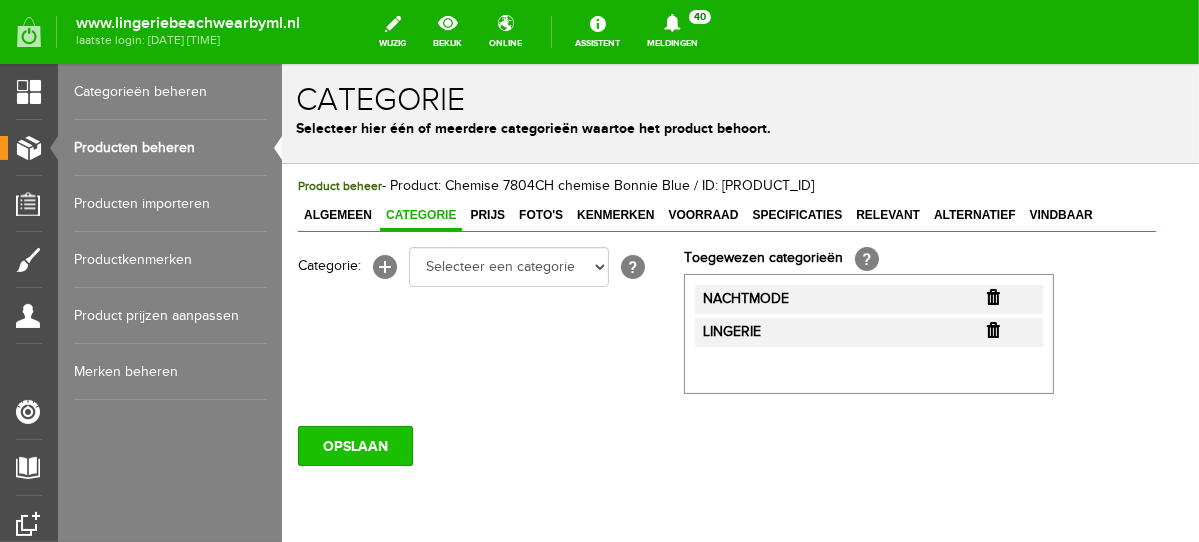 click on "OPSLAAN" at bounding box center (354, 445) 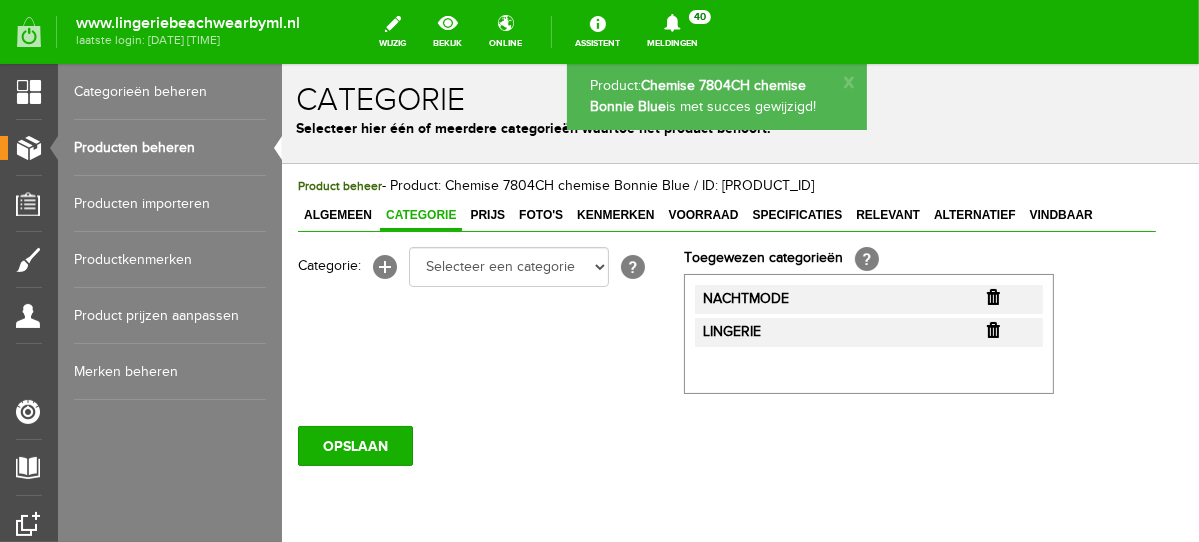 scroll, scrollTop: 0, scrollLeft: 0, axis: both 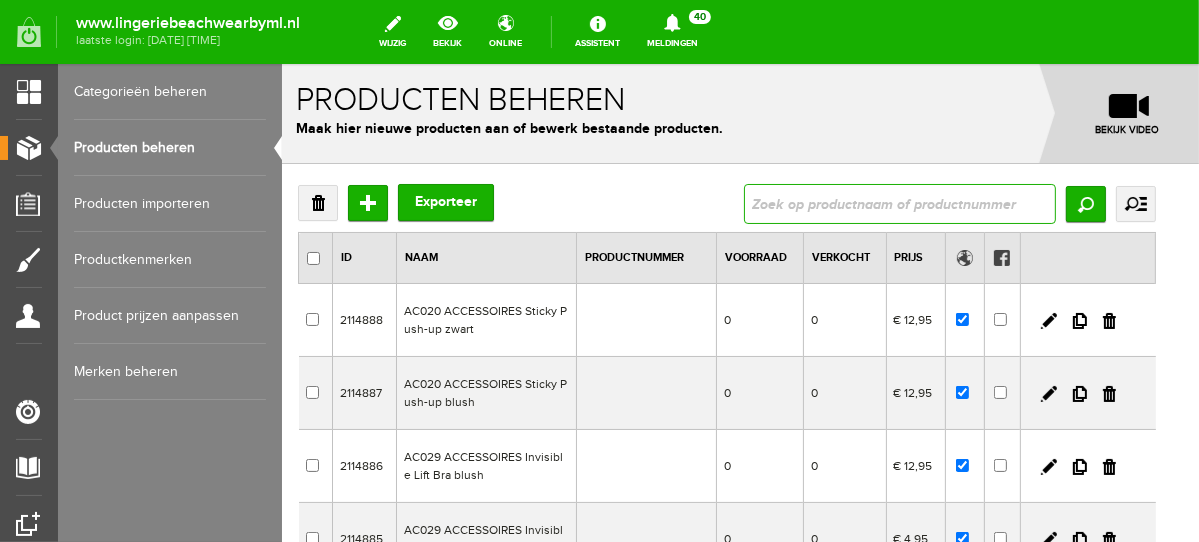 click at bounding box center (899, 203) 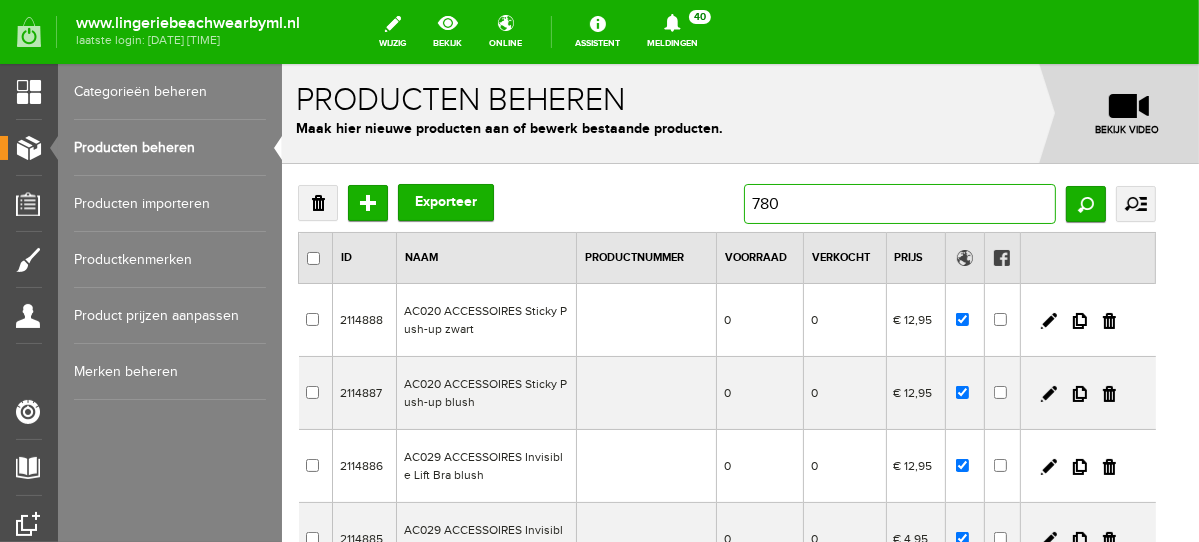 type on "7804" 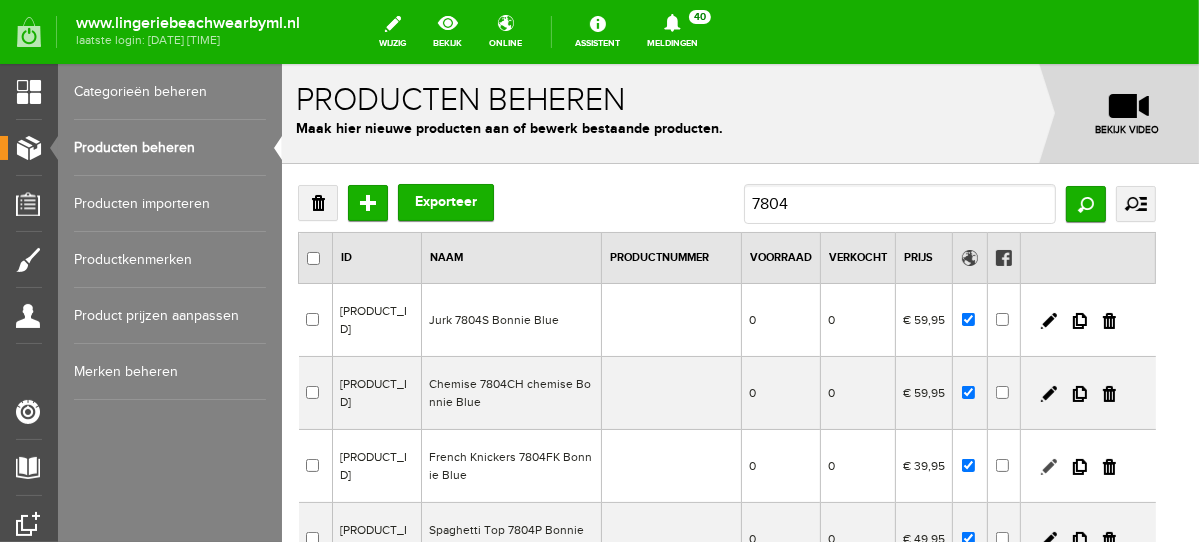 click at bounding box center [1048, 466] 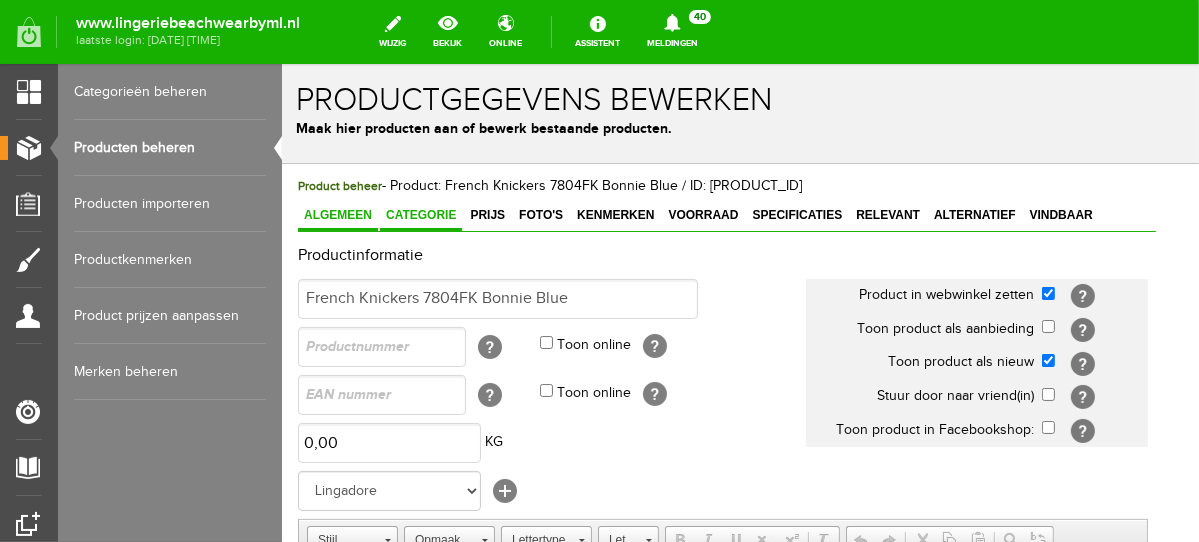 scroll, scrollTop: 0, scrollLeft: 0, axis: both 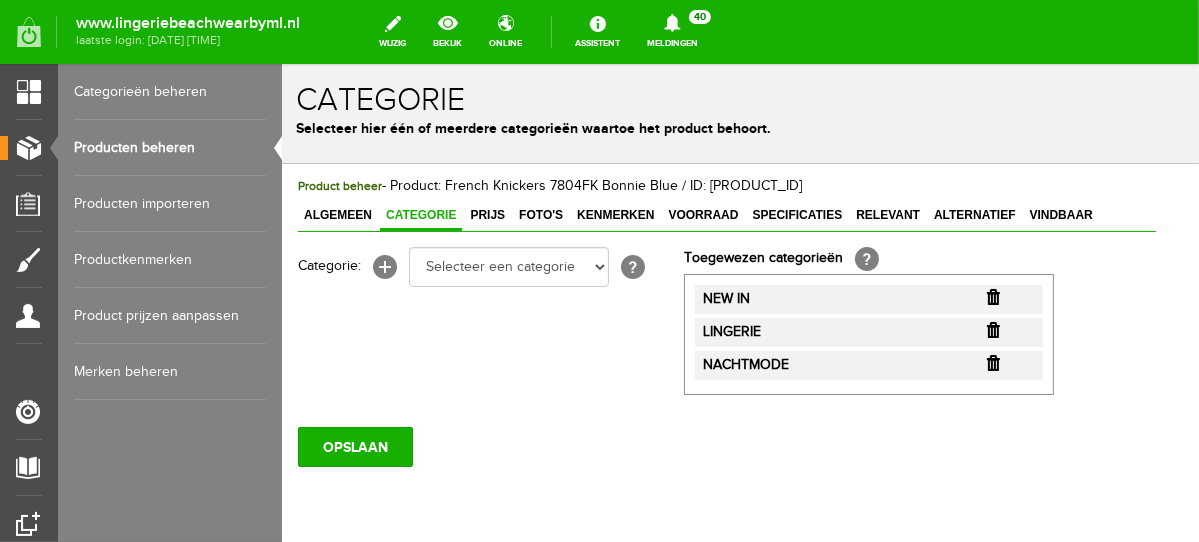 click at bounding box center (992, 296) 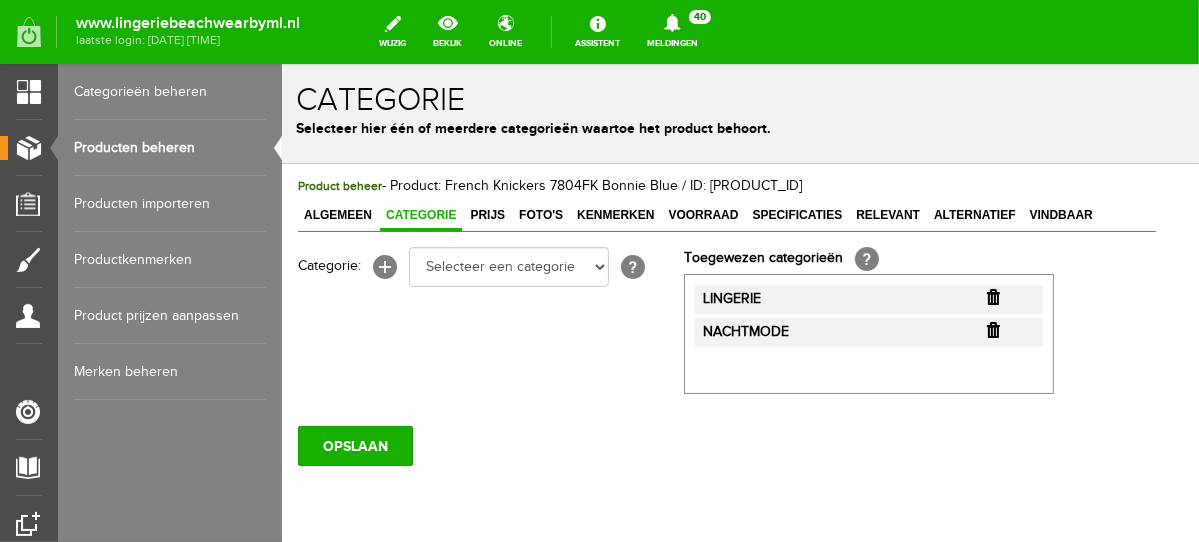 click at bounding box center [992, 296] 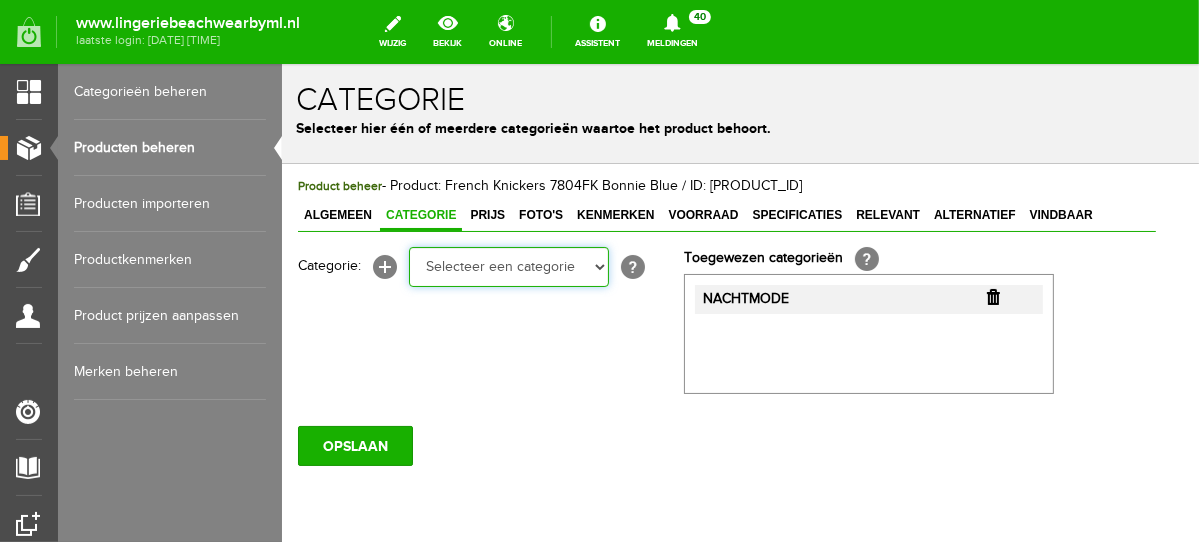 click on "Selecteer een categorie
NEW IN
LINGERIE
NACHTMODE
HOMEWEAR
BADMODE
BODY
BEACH
Bikinitop moulded (niet voorgev.)
Bikinitop voorgevormd
Shorty
Badpakken
Strandaccessoires
Rio slip
Slip
Hoge slip
Niet voorgevormd
Voorgevormd
One Shoulder
Push Up
Bandeau
Halter
Triangel
LINGERIE
SUMMER COLOURS
BH ZONDER BEUGEL
PLUSSIZE
STRAPLESS
SEXY
STRAPLESS
BASICS
HOMEWEAR
JUMPSUITS
BADJASSEN
NACHTMODE
PYJAMA SETS
PYJAMA JURKEN
KIMONO'S
SLIPDRESSES
SATIJNEN PYAMA
HEREN
SHAPEWEAR
BODY'S
ACCESSOIRES
PANTY'S
SPORT
SALE BEACH
SALE LINGERIE
D Cup" at bounding box center [508, 266] 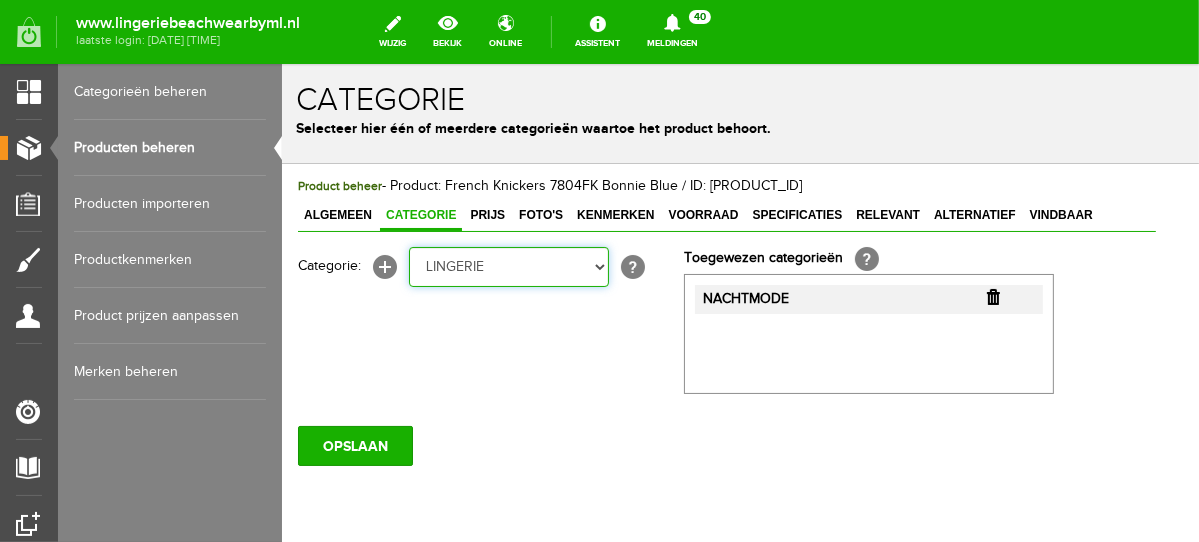 click on "Selecteer een categorie
NEW IN
LINGERIE
NACHTMODE
HOMEWEAR
BADMODE
BODY
BEACH
Bikinitop moulded (niet voorgev.)
Bikinitop voorgevormd
Shorty
Badpakken
Strandaccessoires
Rio slip
Slip
Hoge slip
Niet voorgevormd
Voorgevormd
One Shoulder
Push Up
Bandeau
Halter
Triangel
LINGERIE
SUMMER COLOURS
BH ZONDER BEUGEL
PLUSSIZE
STRAPLESS
SEXY
STRAPLESS
BASICS
HOMEWEAR
JUMPSUITS
BADJASSEN
NACHTMODE
PYJAMA SETS
PYJAMA JURKEN
KIMONO'S
SLIPDRESSES
SATIJNEN PYAMA
HEREN
SHAPEWEAR
BODY'S
ACCESSOIRES
PANTY'S
SPORT
SALE BEACH
SALE LINGERIE
D Cup" at bounding box center [508, 266] 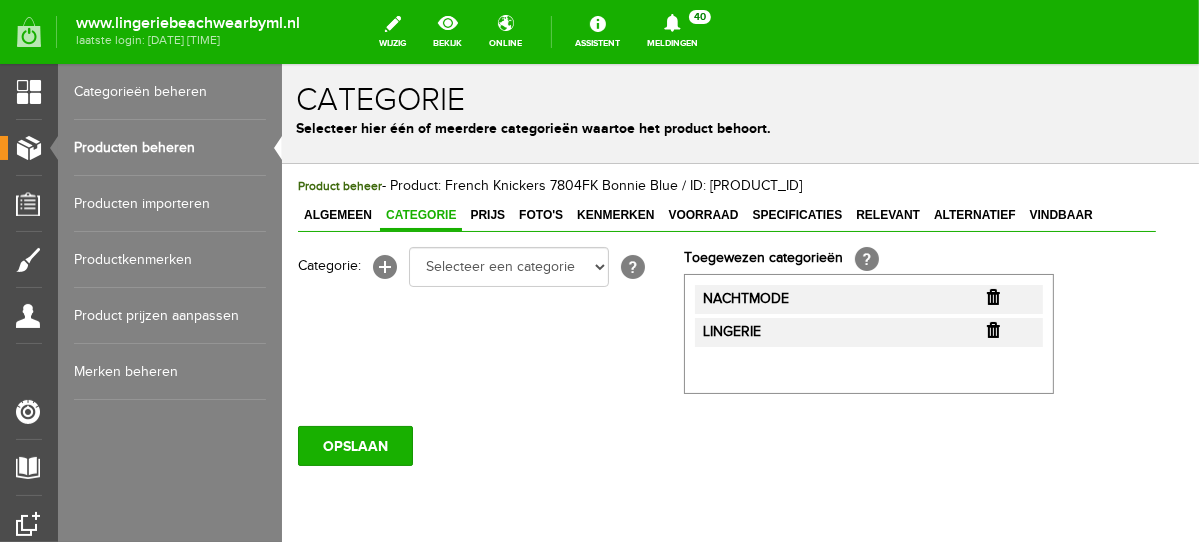 click on "Product beheer  - Product: French Knickers 7804FK Bonnie Blue / ID: 2114087
Algemeen Categorie Prijs Foto's Kenmerken Voorraad Specificaties Relevant Alternatief Vindbaar
Productinformatie
French Knickers 7804FK Bonnie Blue
Product in webwinkel zetten
[?]
Toon product als aanbieding
[?] [?] KG" at bounding box center (726, 388) 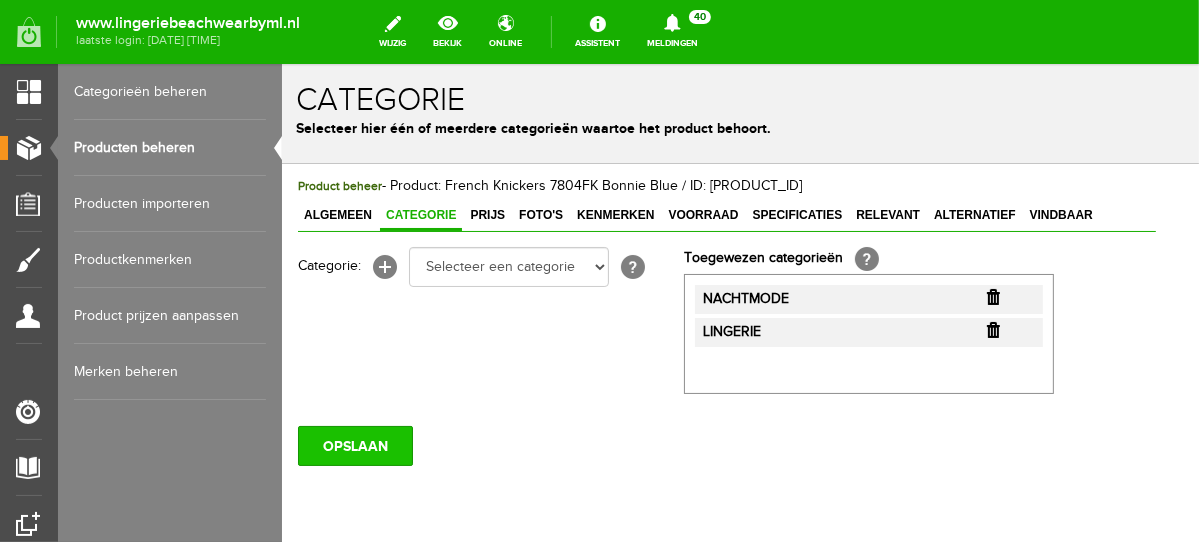 click on "OPSLAAN" at bounding box center (354, 445) 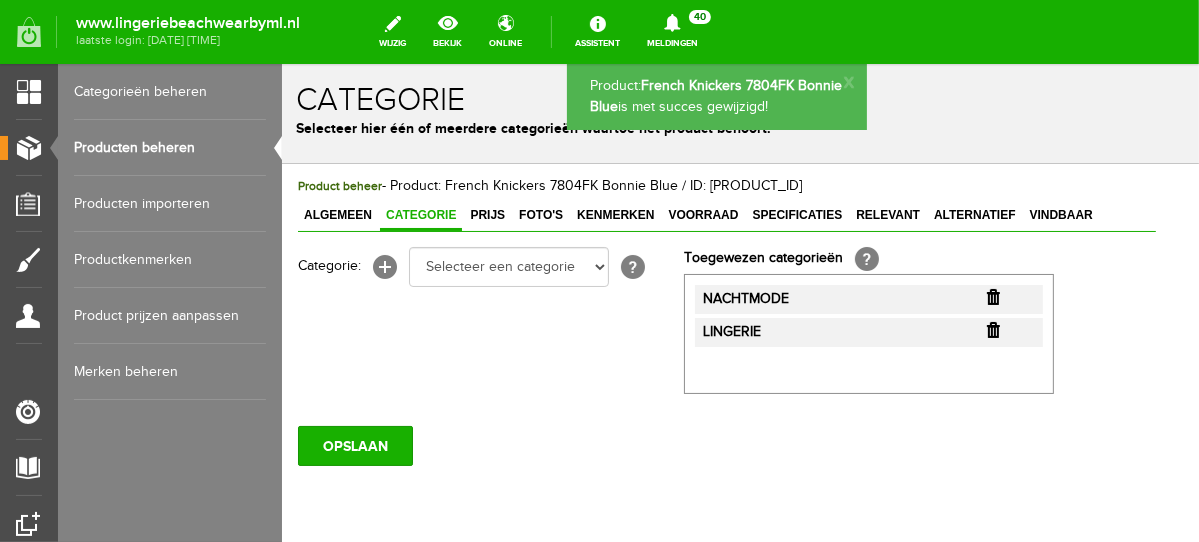 scroll, scrollTop: 0, scrollLeft: 0, axis: both 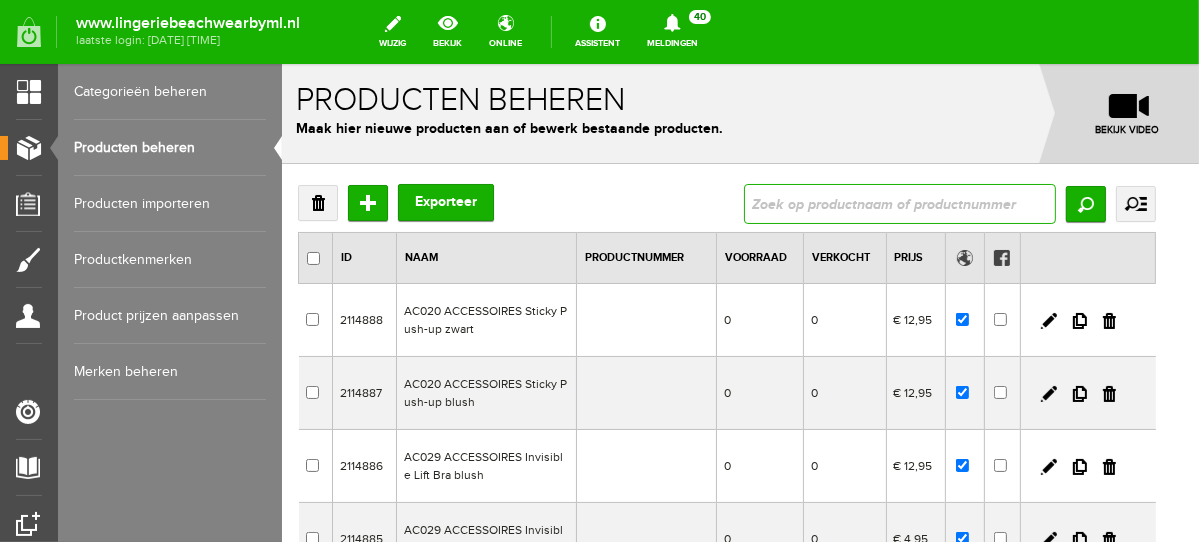 click at bounding box center (899, 203) 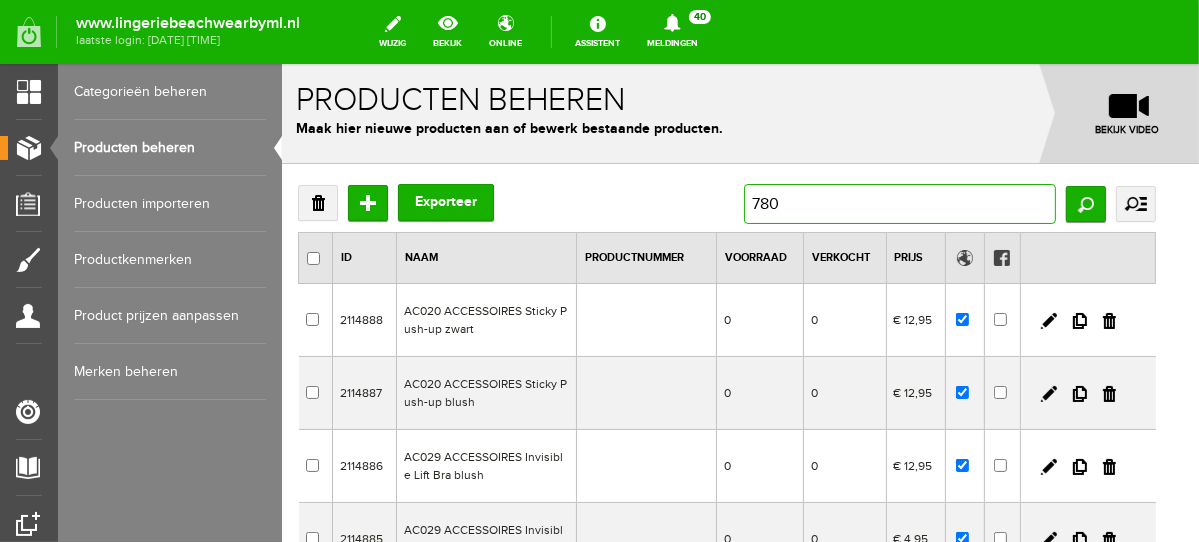 type on "7804" 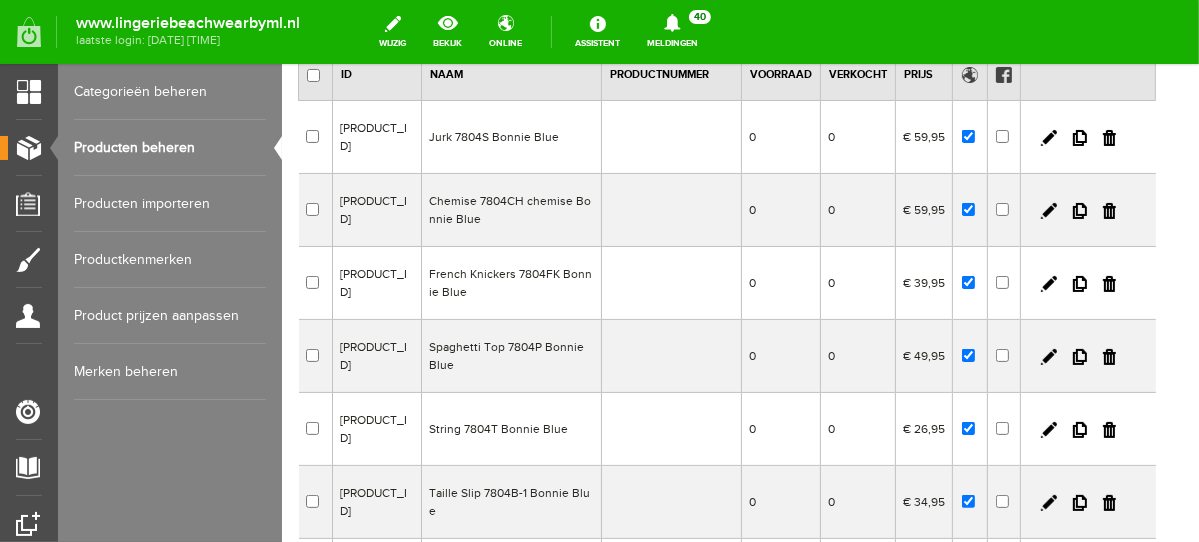 scroll, scrollTop: 186, scrollLeft: 0, axis: vertical 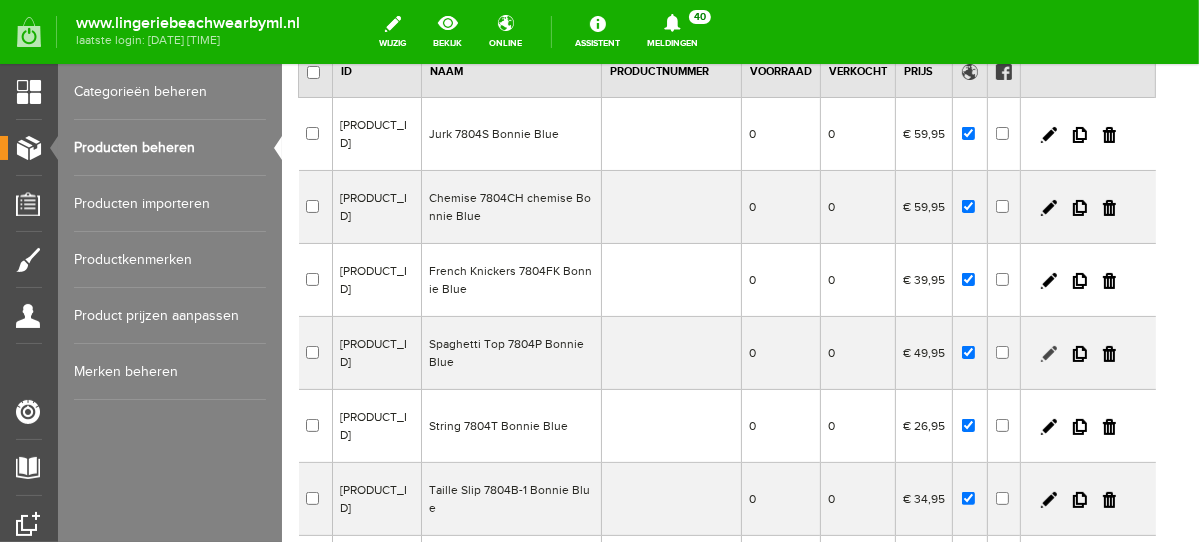click at bounding box center (1048, 353) 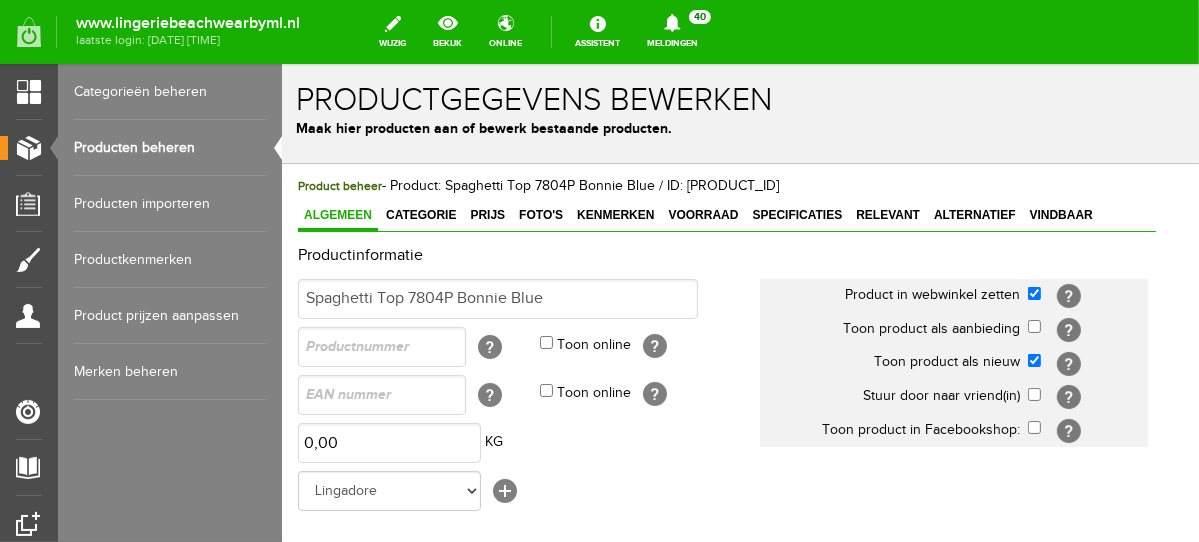 scroll, scrollTop: 0, scrollLeft: 0, axis: both 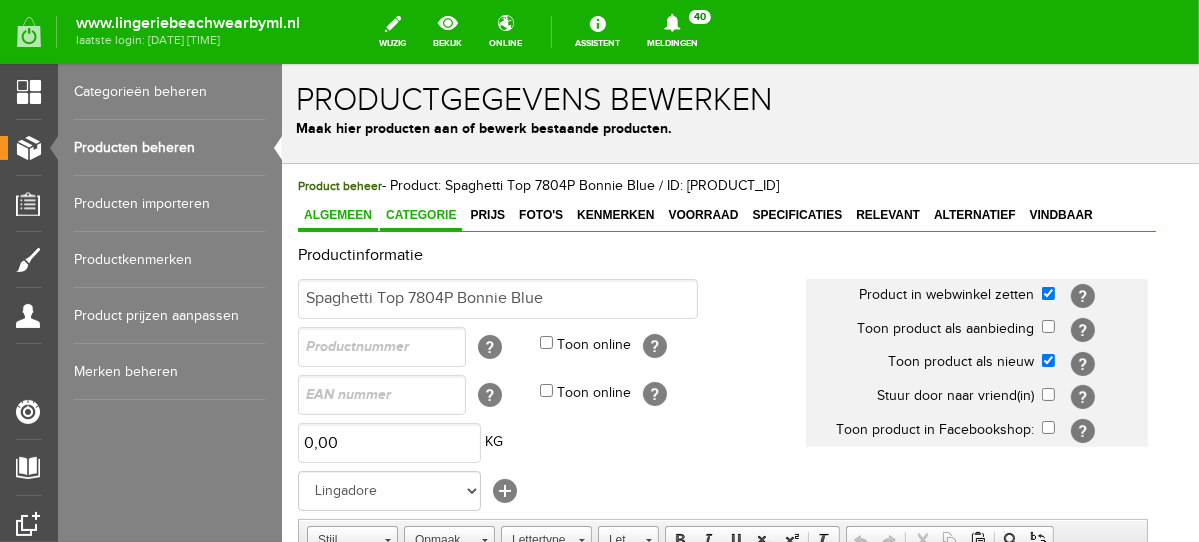 click on "Categorie" at bounding box center (420, 215) 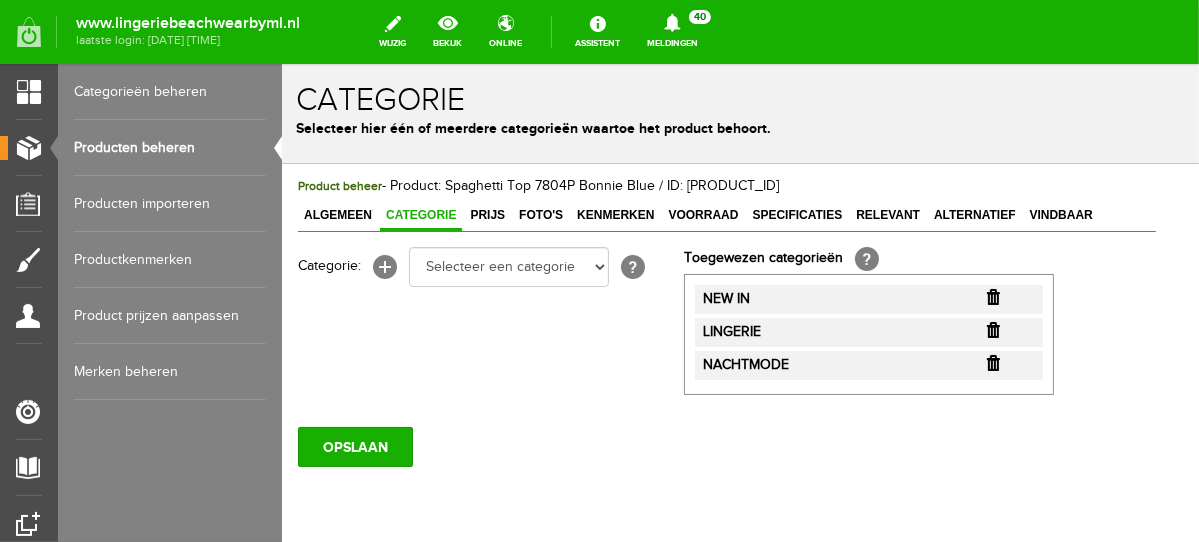 click at bounding box center (992, 296) 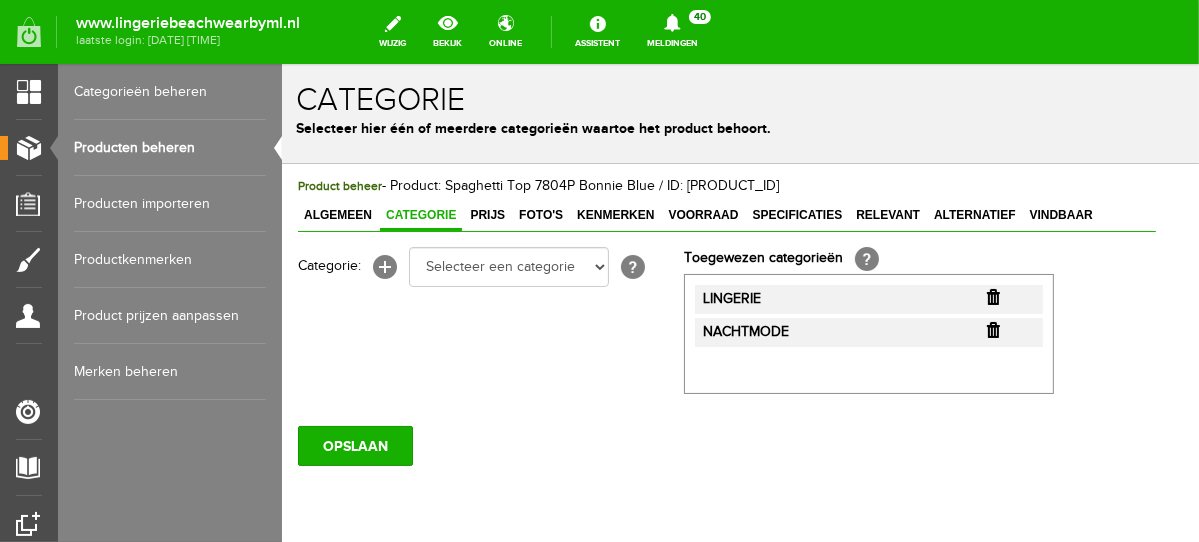 click at bounding box center (992, 296) 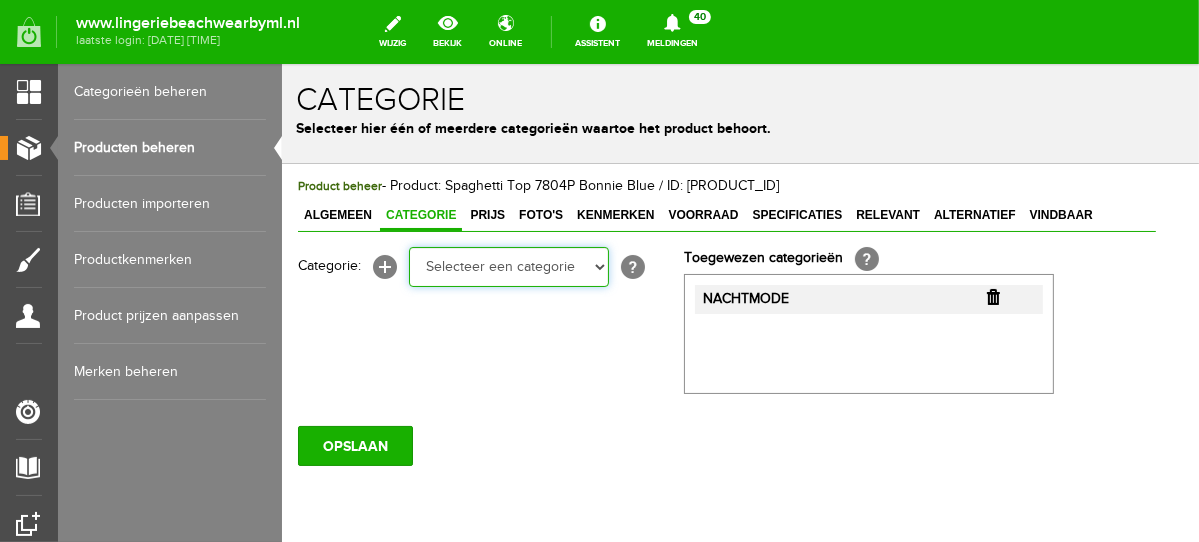 click on "Selecteer een categorie
NEW IN
LINGERIE
NACHTMODE
HOMEWEAR
BADMODE
BODY
BEACH
Bikinitop moulded (niet voorgev.)
Bikinitop voorgevormd
Shorty
Badpakken
Strandaccessoires
Rio slip
Slip
Hoge slip
Niet voorgevormd
Voorgevormd
One Shoulder
Push Up
Bandeau
Halter
Triangel
LINGERIE
SUMMER COLOURS
BH ZONDER BEUGEL
PLUSSIZE
STRAPLESS
SEXY
STRAPLESS
BASICS
HOMEWEAR
JUMPSUITS
BADJASSEN
NACHTMODE
PYJAMA SETS
PYJAMA JURKEN
KIMONO'S
SLIPDRESSES
SATIJNEN PYAMA
HEREN
SHAPEWEAR
BODY'S
ACCESSOIRES
PANTY'S
SPORT
SALE BEACH
SALE LINGERIE
D Cup" at bounding box center [508, 266] 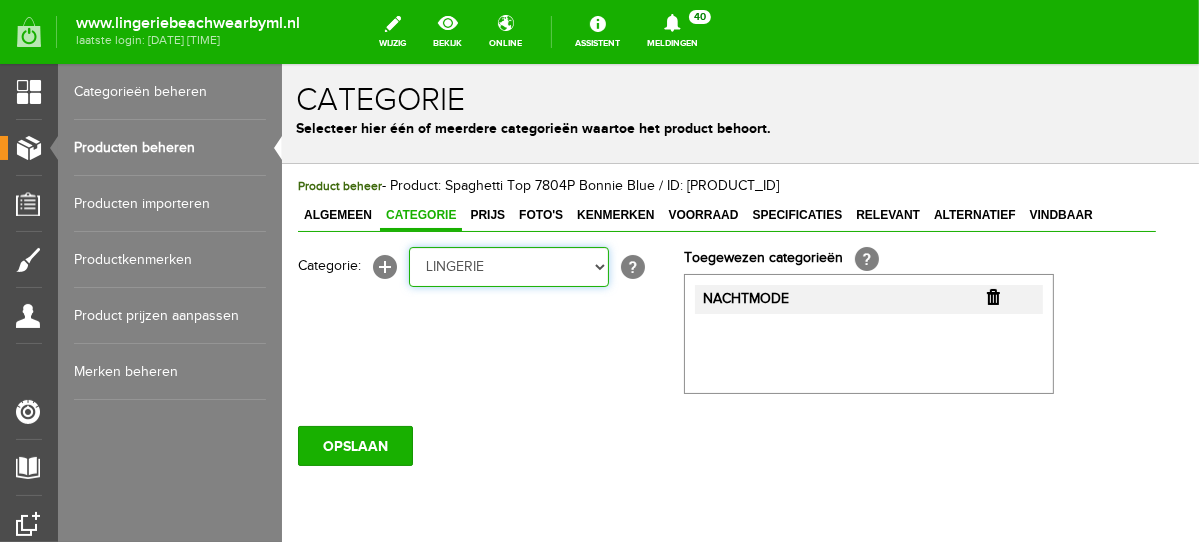 click on "Selecteer een categorie
NEW IN
LINGERIE
NACHTMODE
HOMEWEAR
BADMODE
BODY
BEACH
Bikinitop moulded (niet voorgev.)
Bikinitop voorgevormd
Shorty
Badpakken
Strandaccessoires
Rio slip
Slip
Hoge slip
Niet voorgevormd
Voorgevormd
One Shoulder
Push Up
Bandeau
Halter
Triangel
LINGERIE
SUMMER COLOURS
BH ZONDER BEUGEL
PLUSSIZE
STRAPLESS
SEXY
STRAPLESS
BASICS
HOMEWEAR
JUMPSUITS
BADJASSEN
NACHTMODE
PYJAMA SETS
PYJAMA JURKEN
KIMONO'S
SLIPDRESSES
SATIJNEN PYAMA
HEREN
SHAPEWEAR
BODY'S
ACCESSOIRES
PANTY'S
SPORT
SALE BEACH
SALE LINGERIE
D Cup" at bounding box center [508, 266] 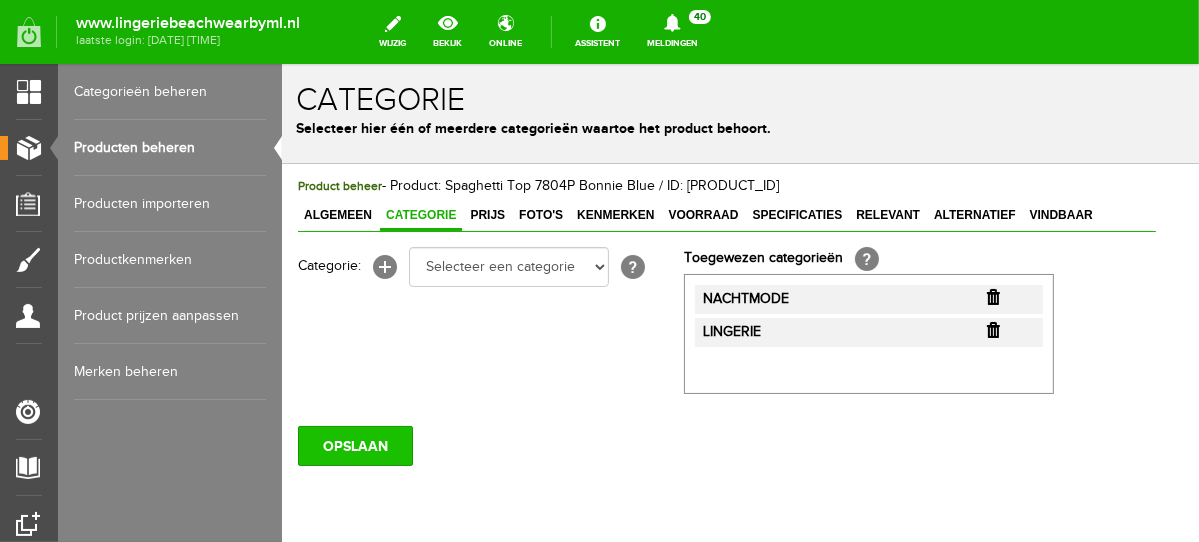 click on "OPSLAAN" at bounding box center [354, 445] 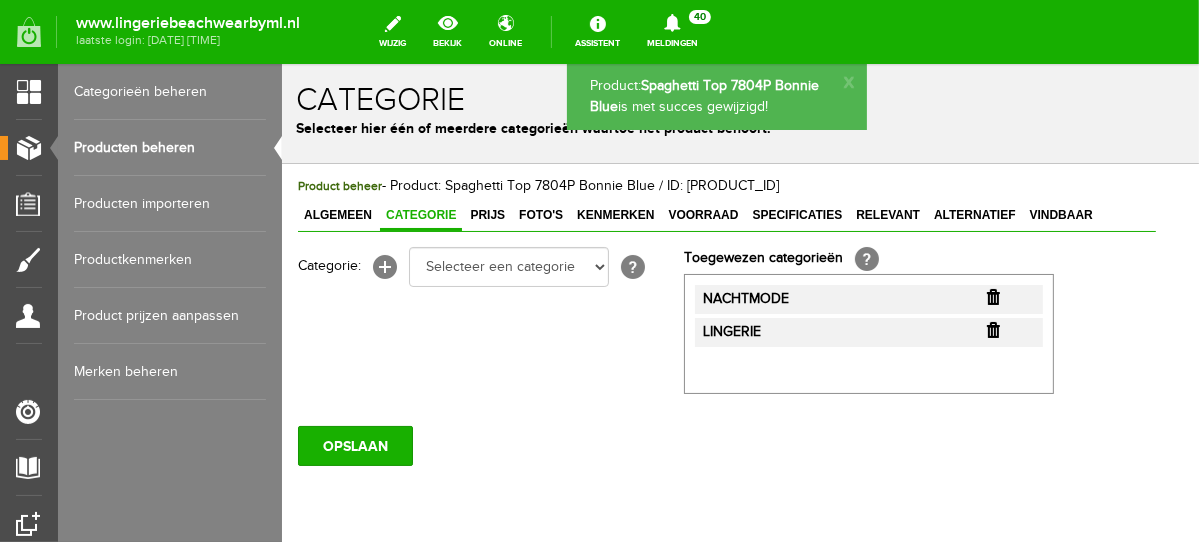 scroll, scrollTop: 0, scrollLeft: 0, axis: both 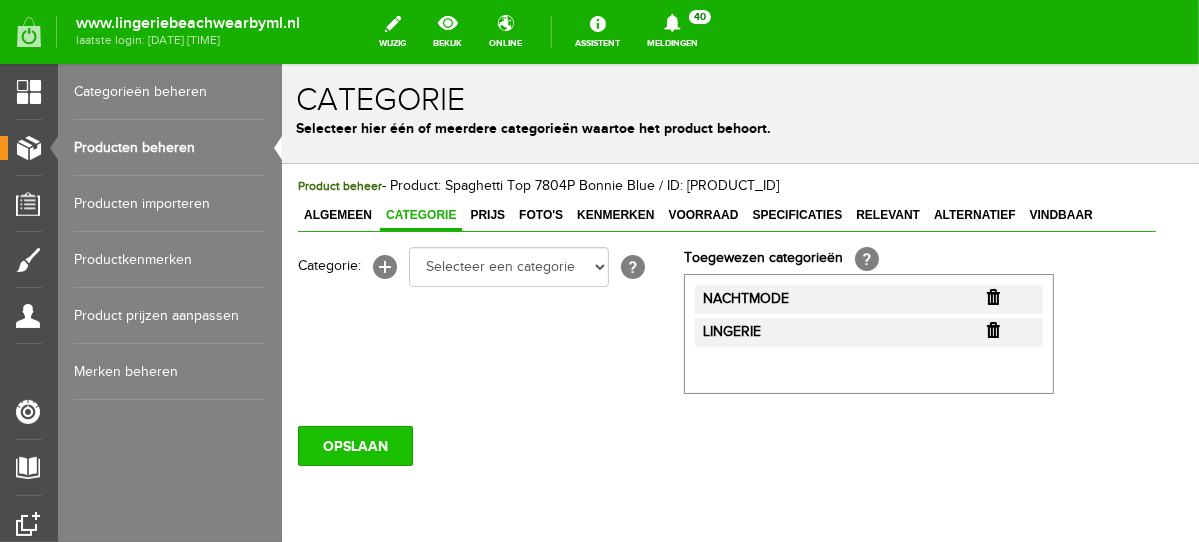 click on "OPSLAAN" at bounding box center (354, 445) 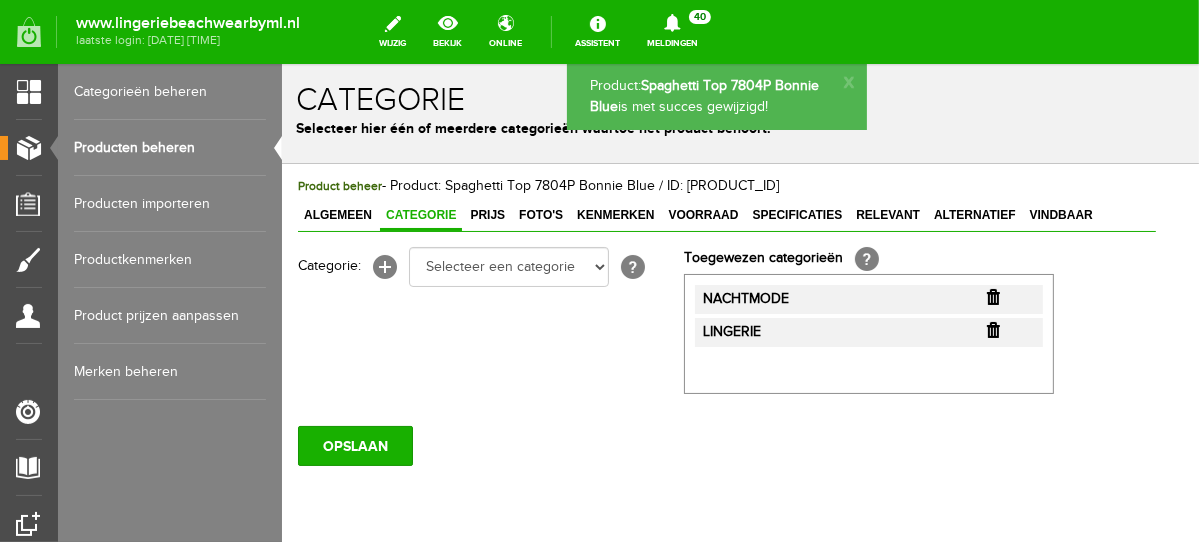 scroll, scrollTop: 0, scrollLeft: 0, axis: both 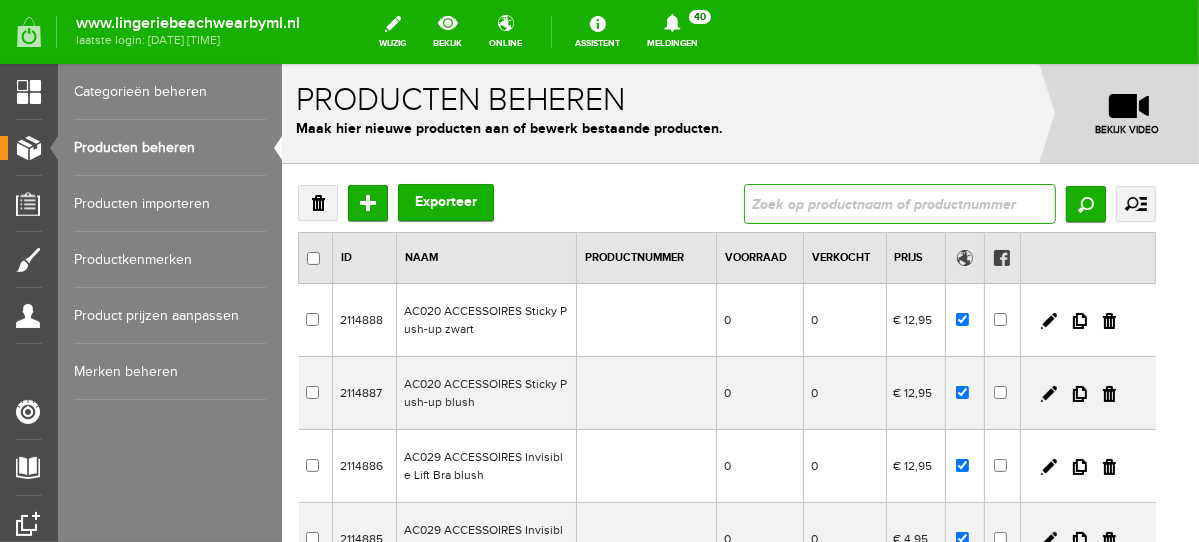 click at bounding box center [899, 203] 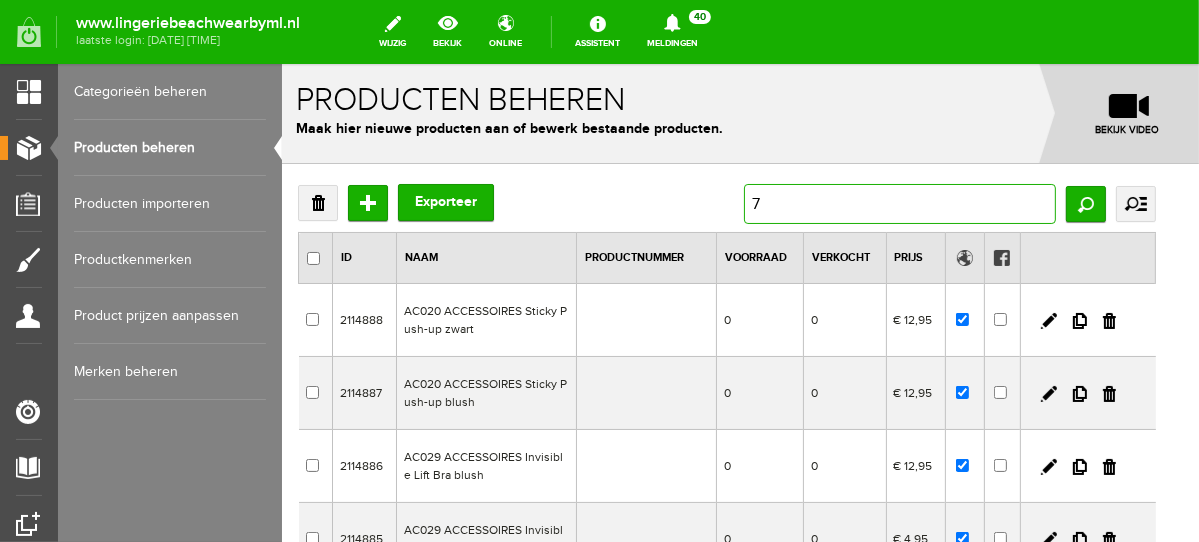 click on "7" at bounding box center [899, 203] 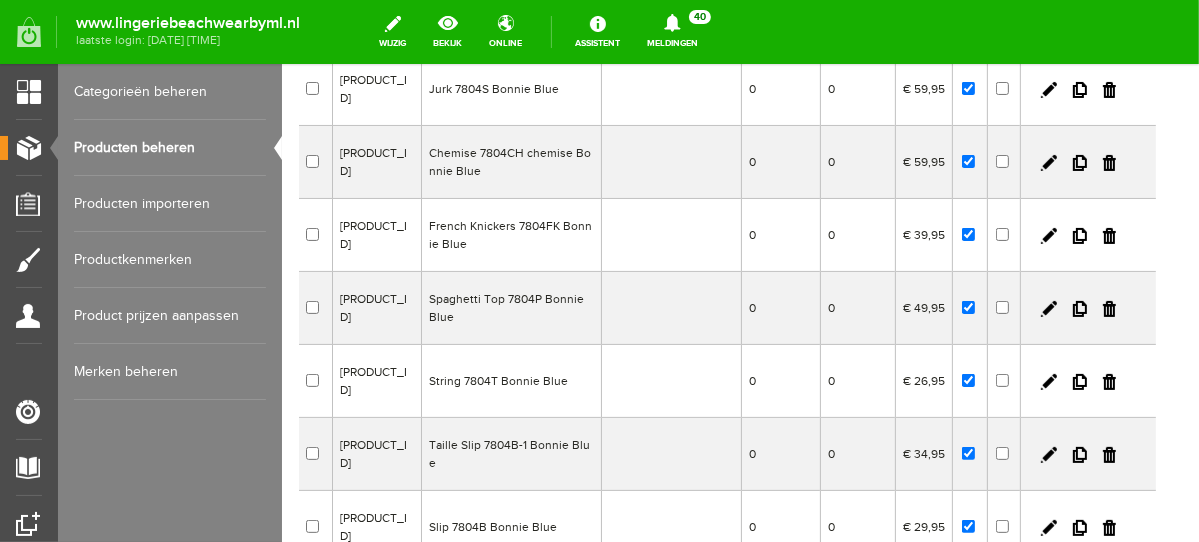 scroll, scrollTop: 232, scrollLeft: 0, axis: vertical 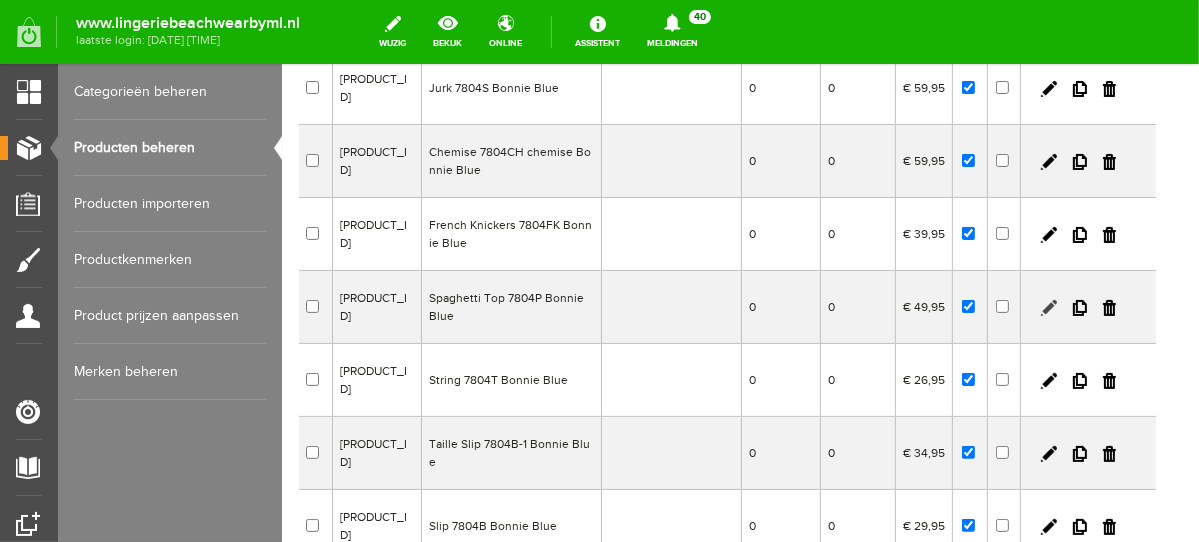 click at bounding box center [1048, 307] 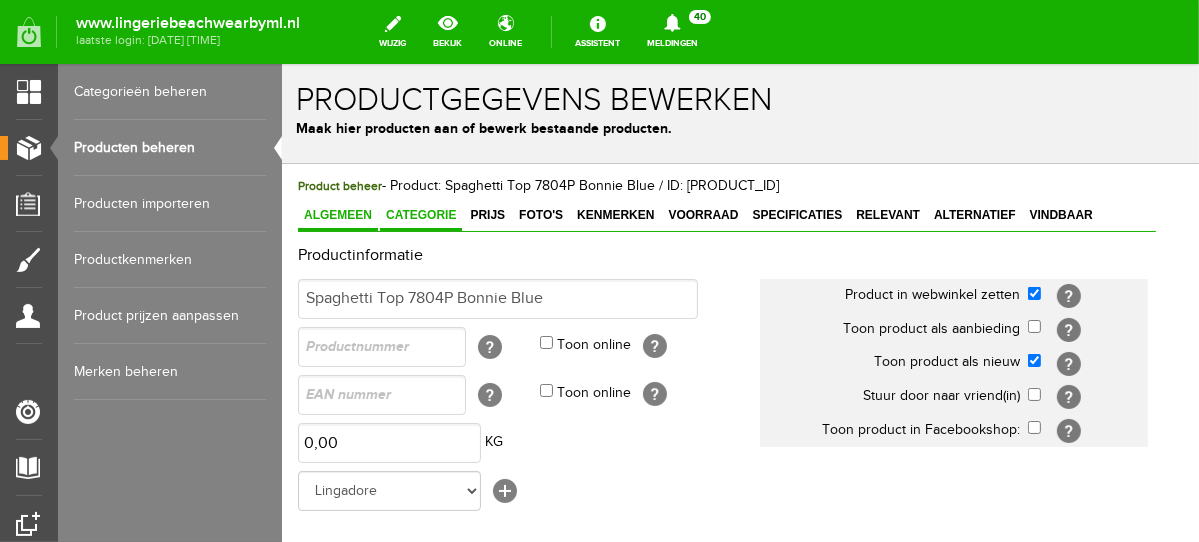 scroll, scrollTop: 0, scrollLeft: 0, axis: both 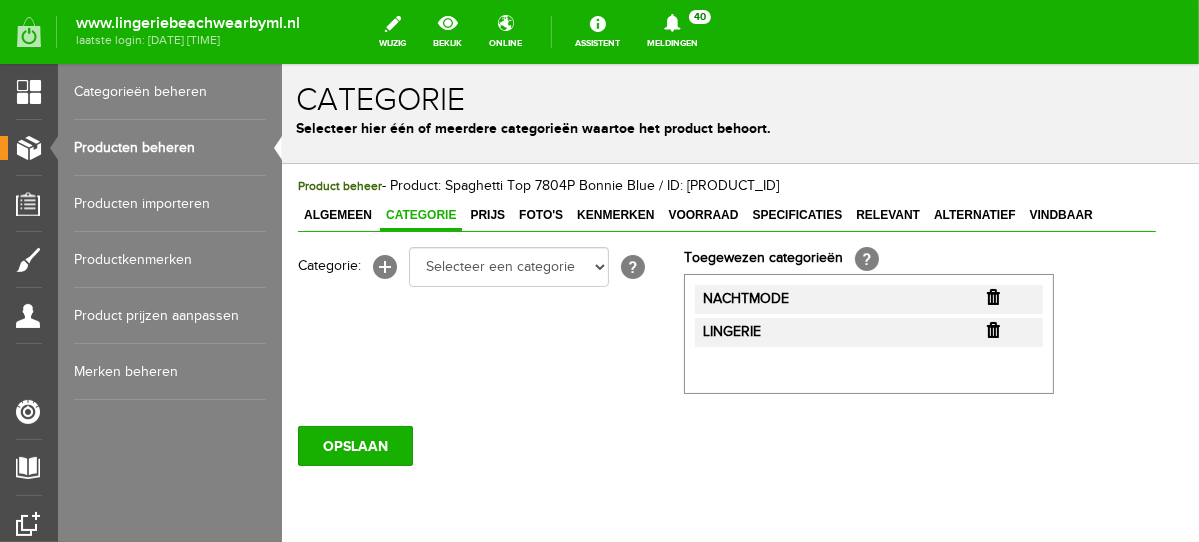 click on "Producten beheren" at bounding box center (170, 148) 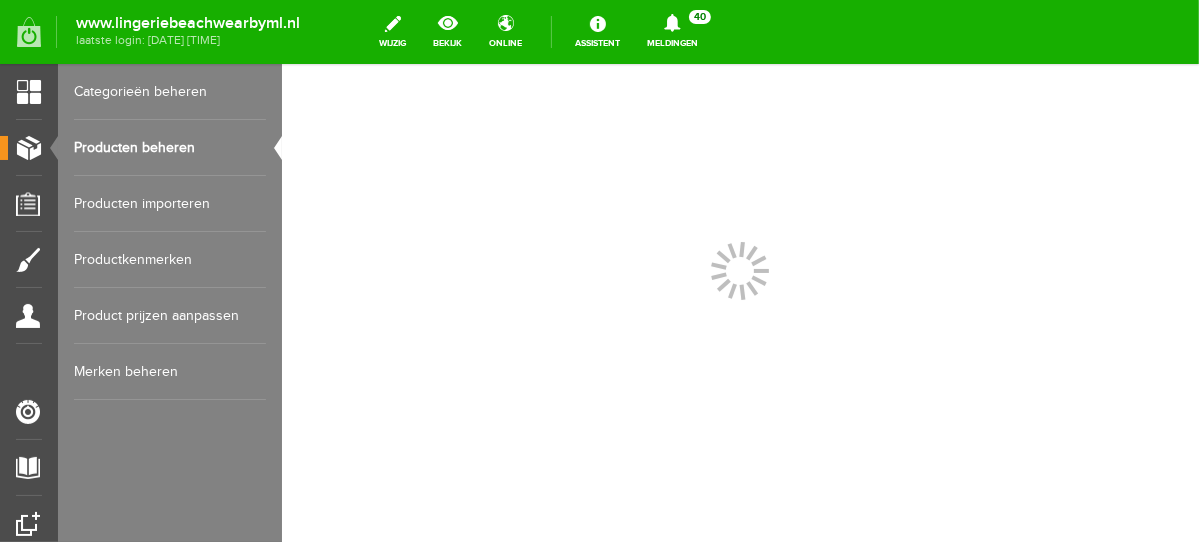 scroll, scrollTop: 0, scrollLeft: 0, axis: both 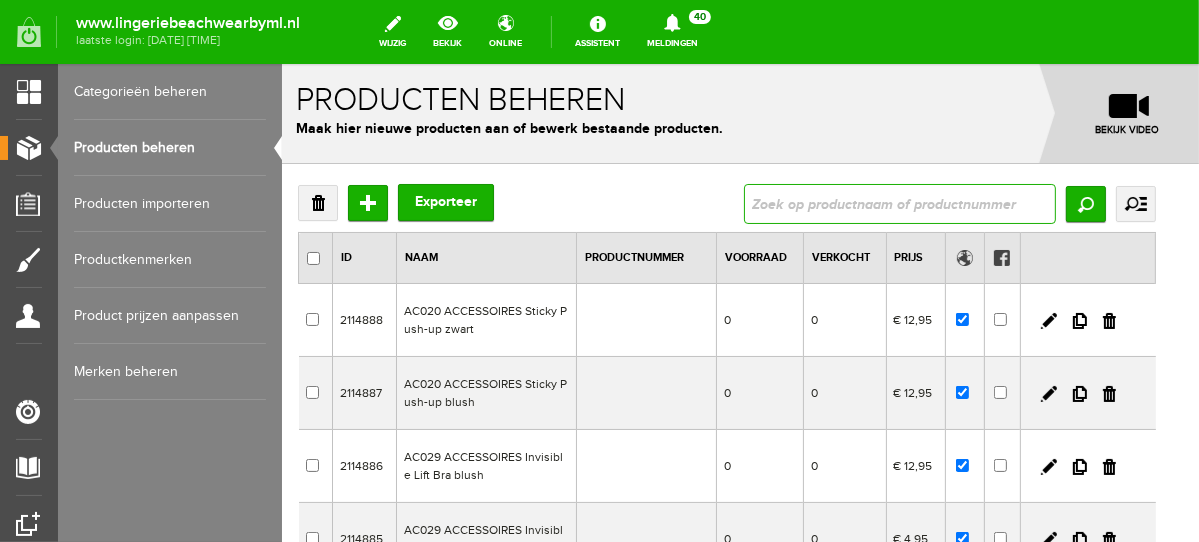 click at bounding box center (899, 203) 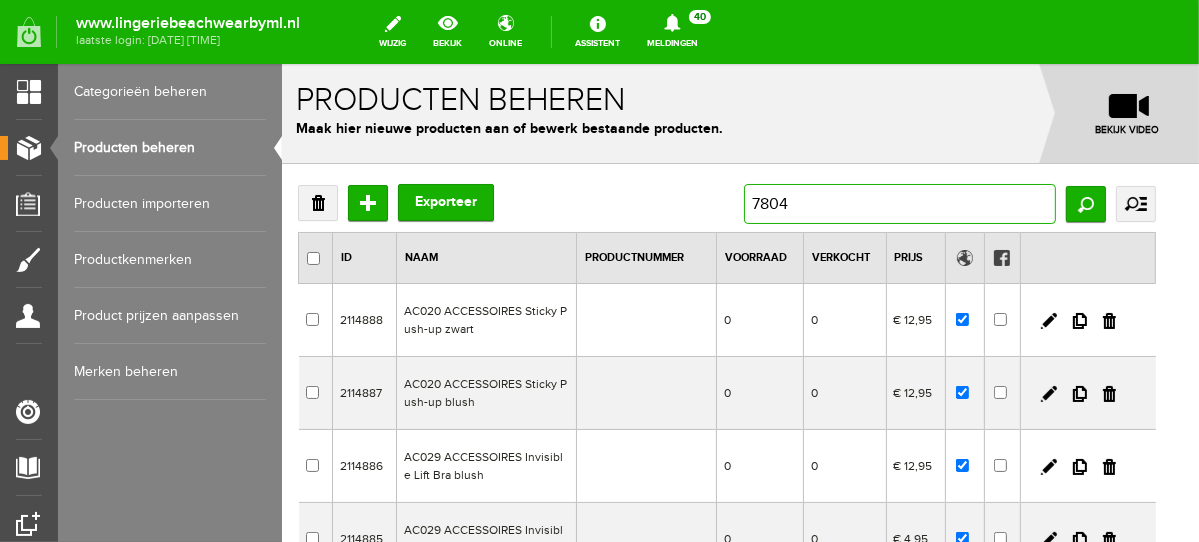 type on "7804T" 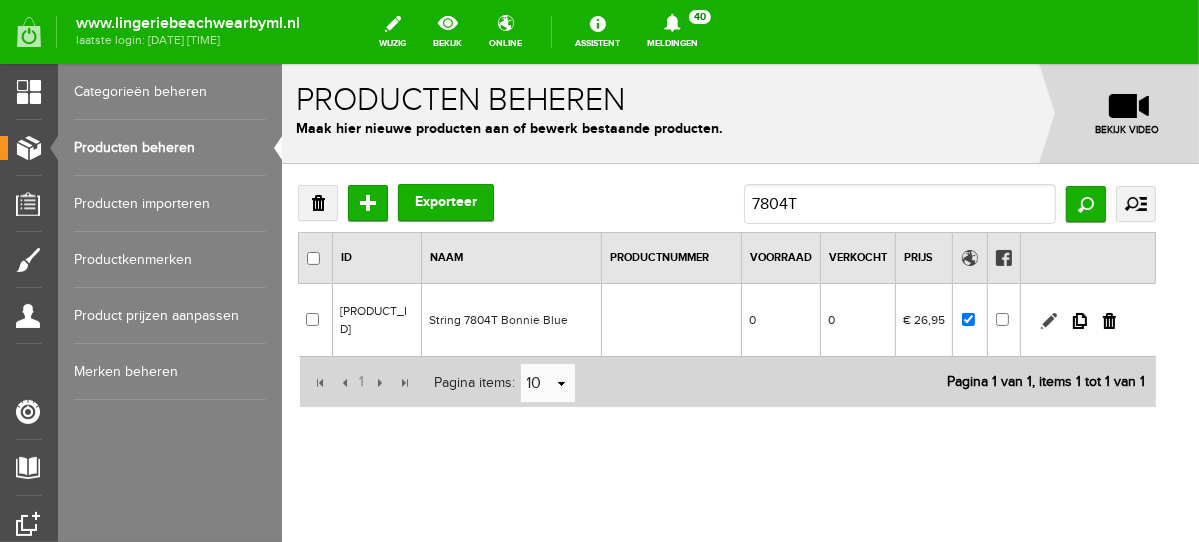 click at bounding box center (1048, 320) 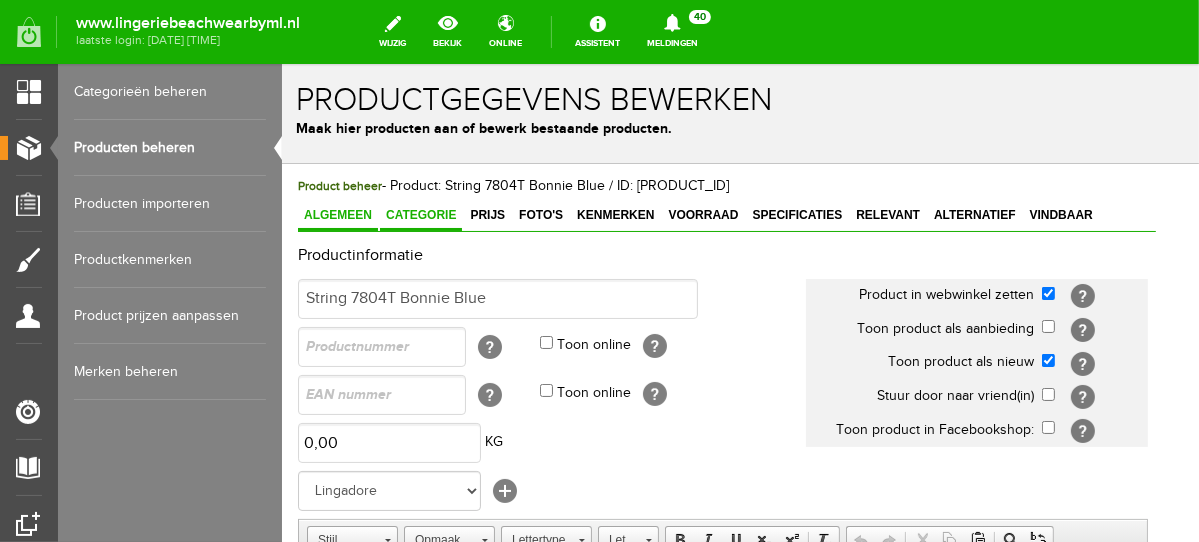 scroll, scrollTop: 0, scrollLeft: 0, axis: both 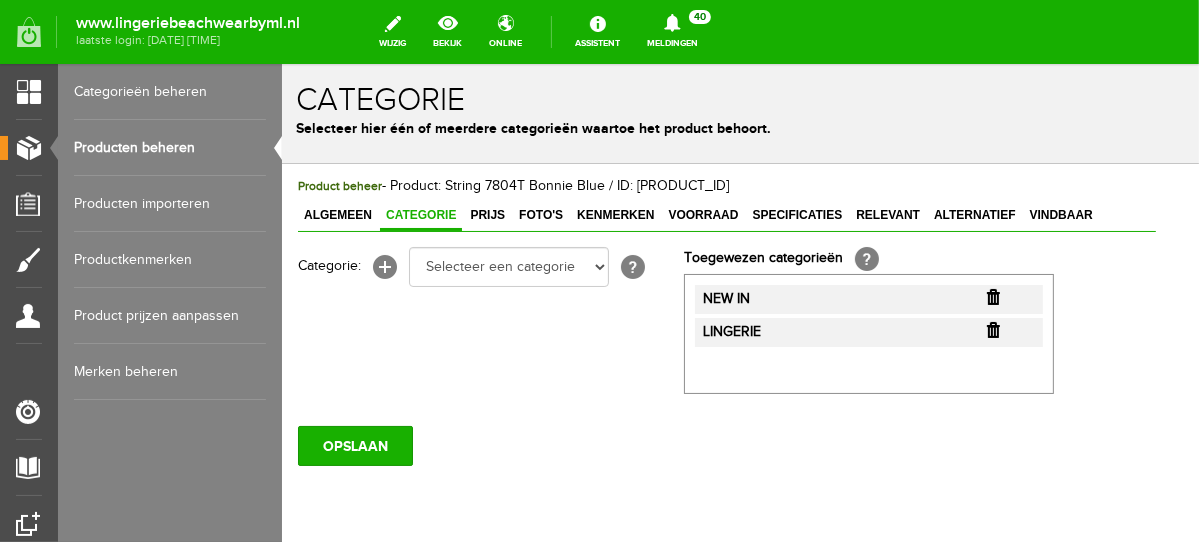 click at bounding box center (992, 296) 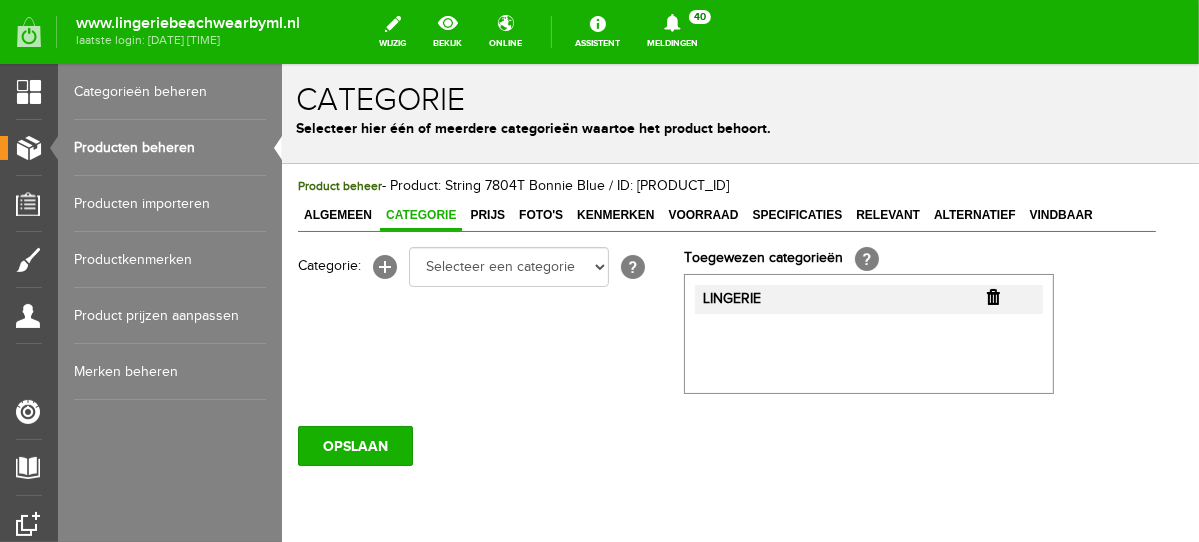 click at bounding box center [992, 296] 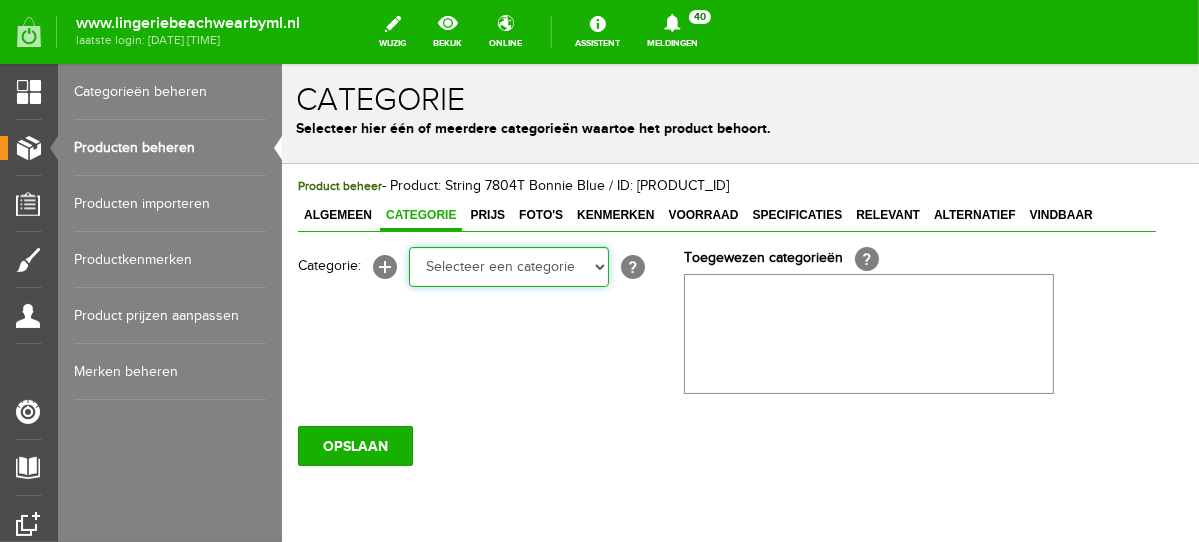click on "Selecteer een categorie
NEW IN
LINGERIE
NACHTMODE
HOMEWEAR
BADMODE
BODY
BEACH
Bikinitop moulded (niet voorgev.)
Bikinitop voorgevormd
Shorty
Badpakken
Strandaccessoires
Rio slip
Slip
Hoge slip
Niet voorgevormd
Voorgevormd
One Shoulder
Push Up
Bandeau
Halter
Triangel
LINGERIE
SUMMER COLOURS
BH ZONDER BEUGEL
PLUSSIZE
STRAPLESS
SEXY
STRAPLESS
BASICS
HOMEWEAR
JUMPSUITS
BADJASSEN
NACHTMODE
PYJAMA SETS
PYJAMA JURKEN
KIMONO'S
SLIPDRESSES
SATIJNEN PYAMA
HEREN
SHAPEWEAR
BODY'S
ACCESSOIRES
PANTY'S
SPORT
SALE BEACH
SALE LINGERIE
D Cup" at bounding box center (508, 266) 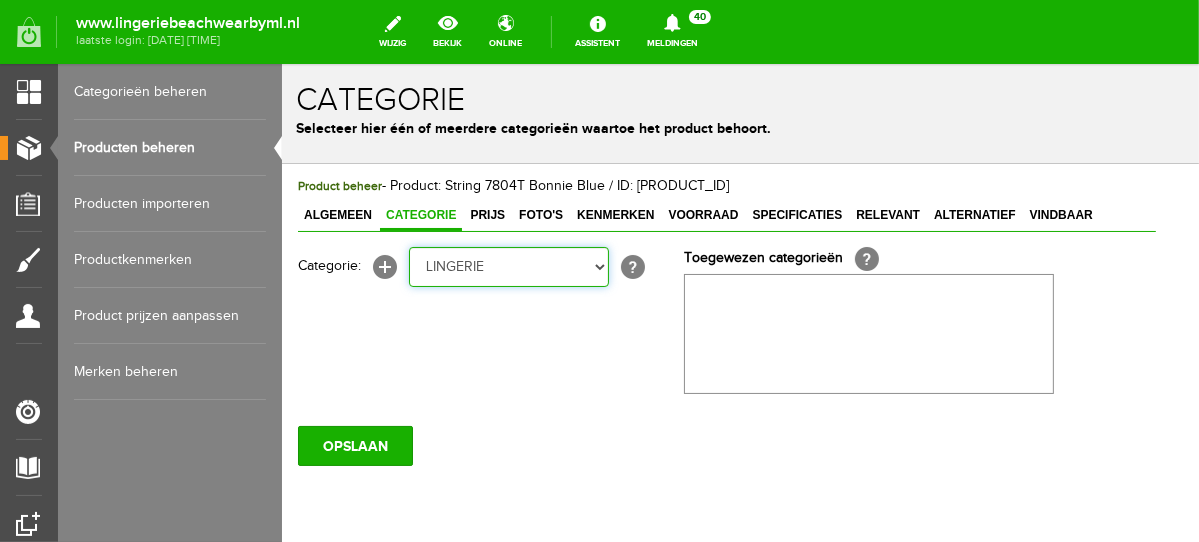 click on "Selecteer een categorie
NEW IN
LINGERIE
NACHTMODE
HOMEWEAR
BADMODE
BODY
BEACH
Bikinitop moulded (niet voorgev.)
Bikinitop voorgevormd
Shorty
Badpakken
Strandaccessoires
Rio slip
Slip
Hoge slip
Niet voorgevormd
Voorgevormd
One Shoulder
Push Up
Bandeau
Halter
Triangel
LINGERIE
SUMMER COLOURS
BH ZONDER BEUGEL
PLUSSIZE
STRAPLESS
SEXY
STRAPLESS
BASICS
HOMEWEAR
JUMPSUITS
BADJASSEN
NACHTMODE
PYJAMA SETS
PYJAMA JURKEN
KIMONO'S
SLIPDRESSES
SATIJNEN PYAMA
HEREN
SHAPEWEAR
BODY'S
ACCESSOIRES
PANTY'S
SPORT
SALE BEACH
SALE LINGERIE
D Cup" at bounding box center [508, 266] 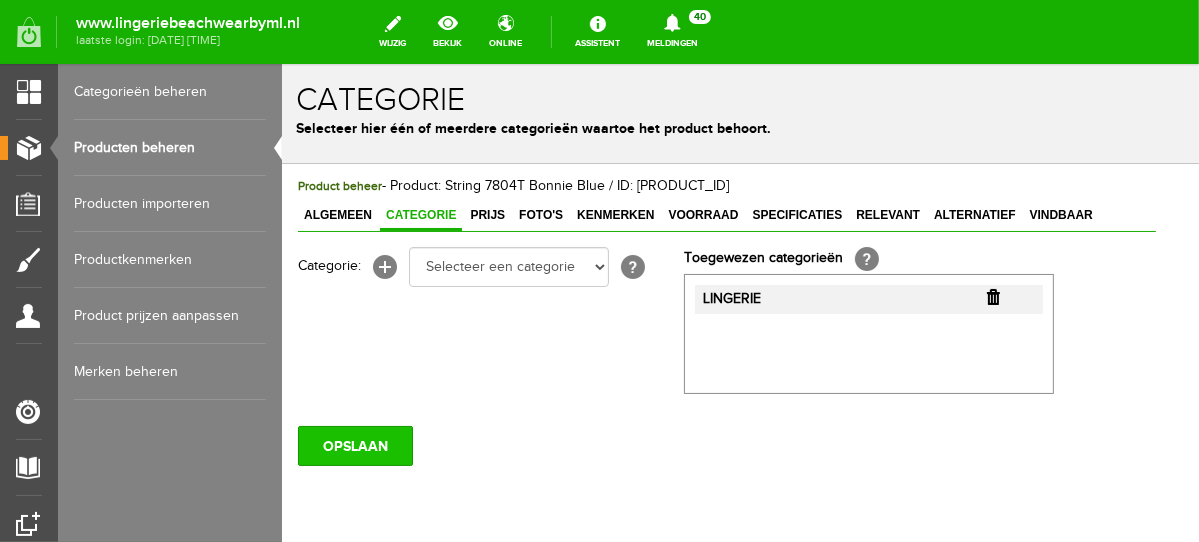 click on "OPSLAAN" at bounding box center (354, 445) 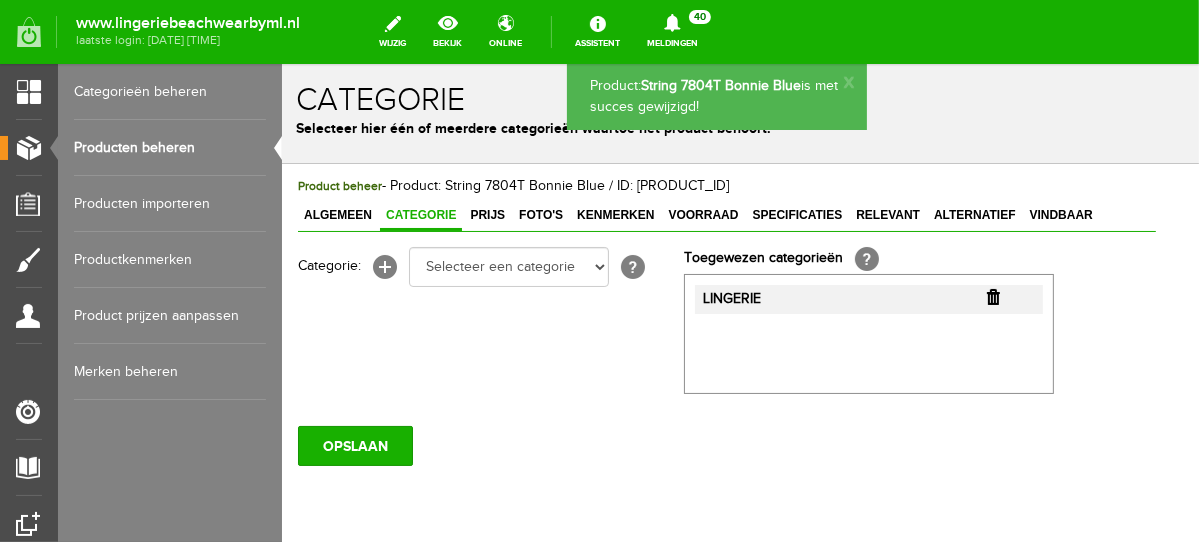 scroll, scrollTop: 0, scrollLeft: 0, axis: both 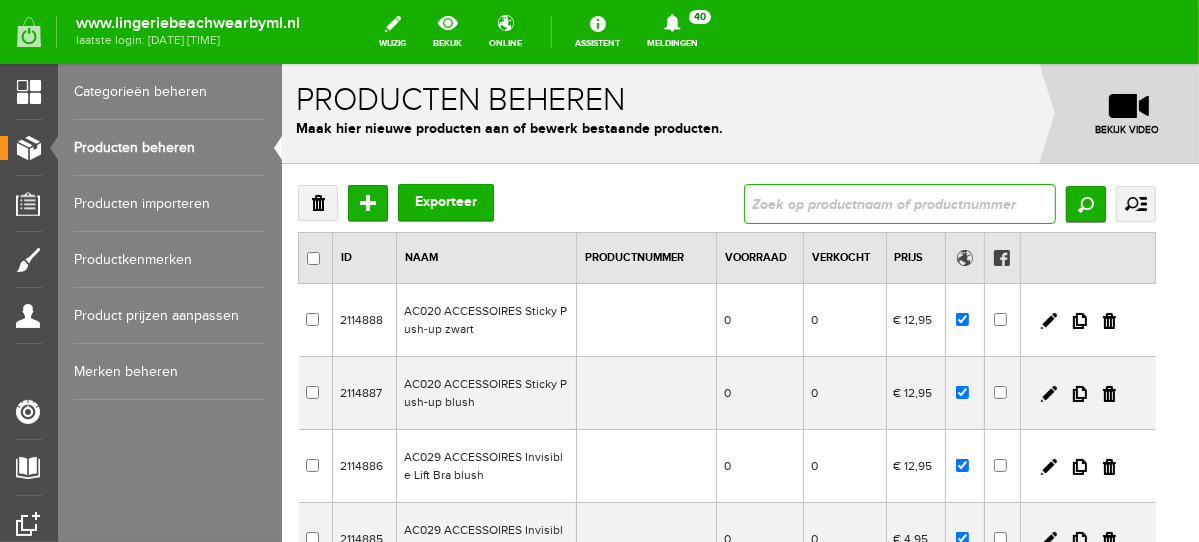click at bounding box center [899, 203] 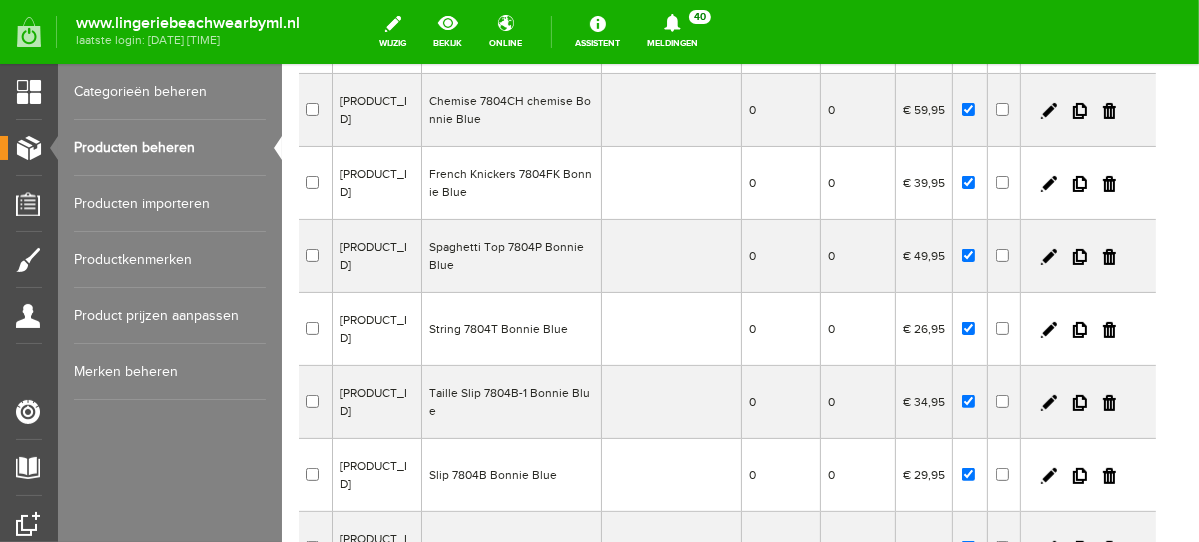 scroll, scrollTop: 284, scrollLeft: 0, axis: vertical 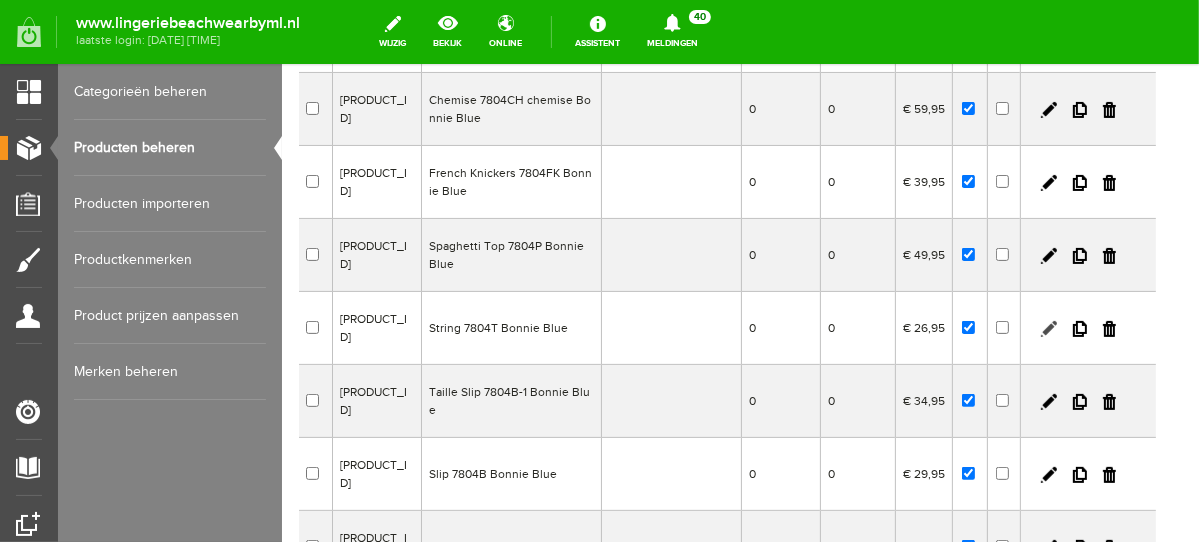click at bounding box center [1048, 328] 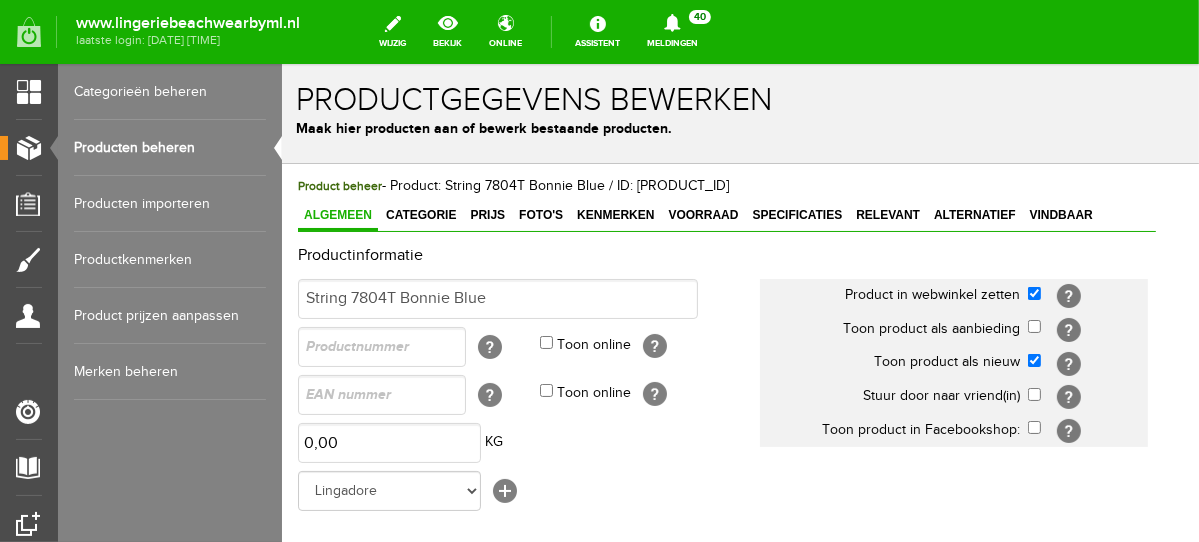 scroll, scrollTop: 0, scrollLeft: 0, axis: both 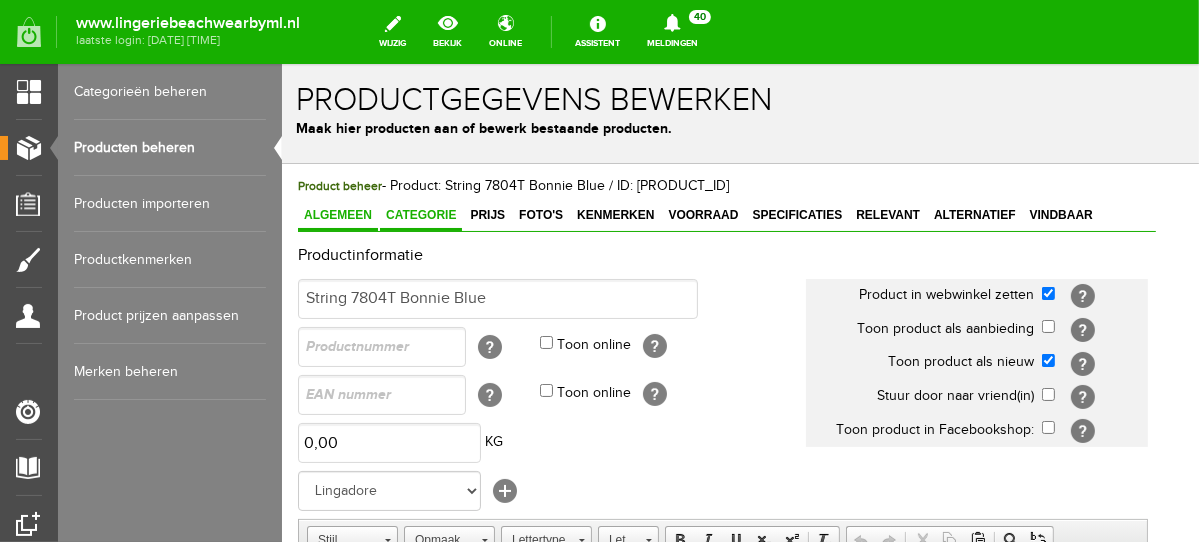 click on "Categorie" at bounding box center (420, 214) 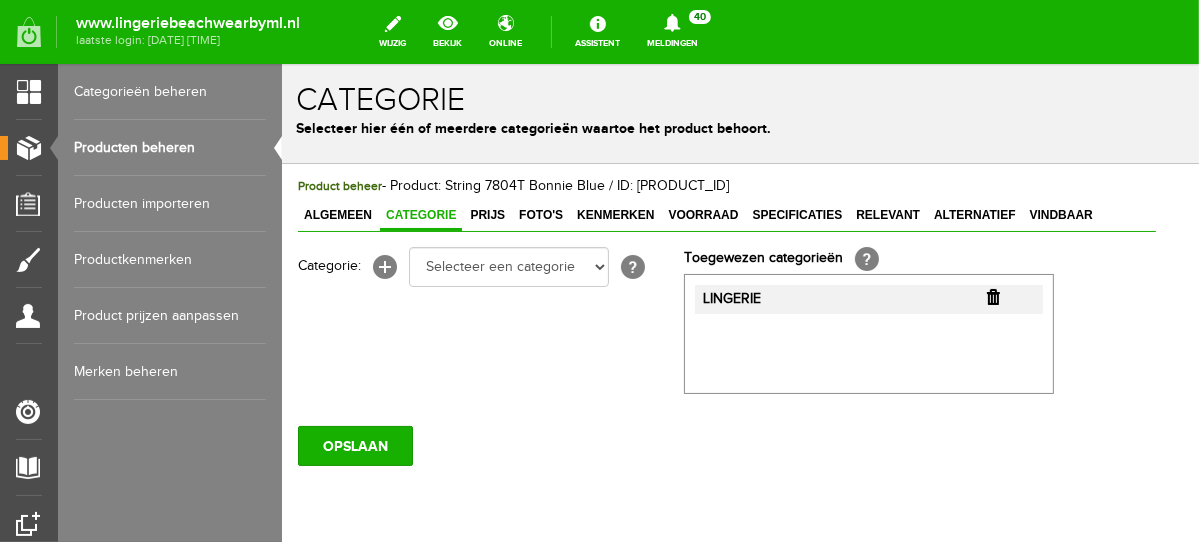 click on "Producten beheren" at bounding box center (170, 148) 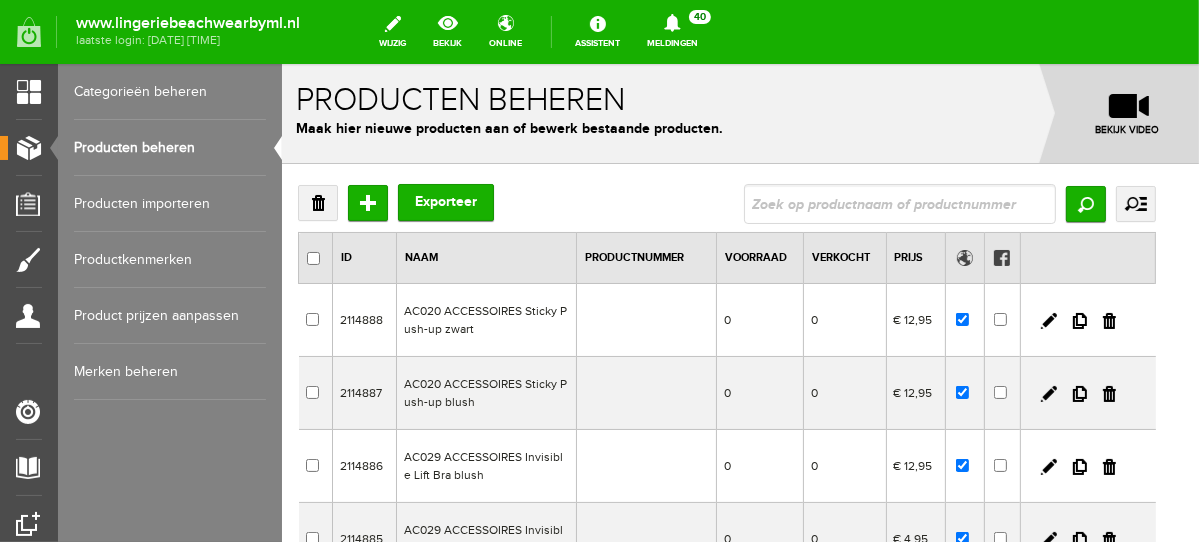 scroll, scrollTop: 0, scrollLeft: 0, axis: both 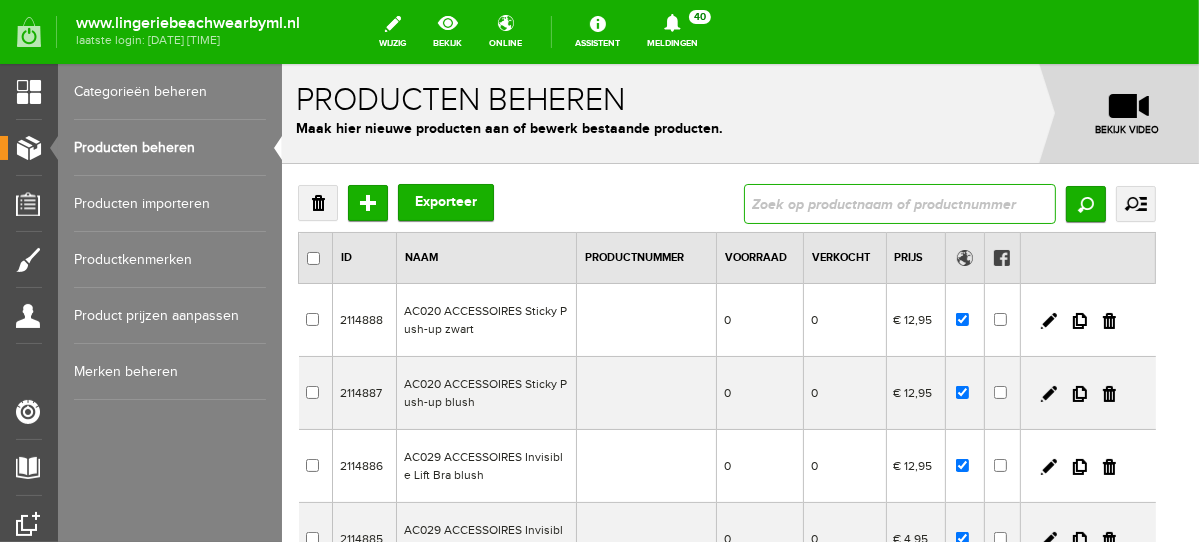 click at bounding box center [899, 203] 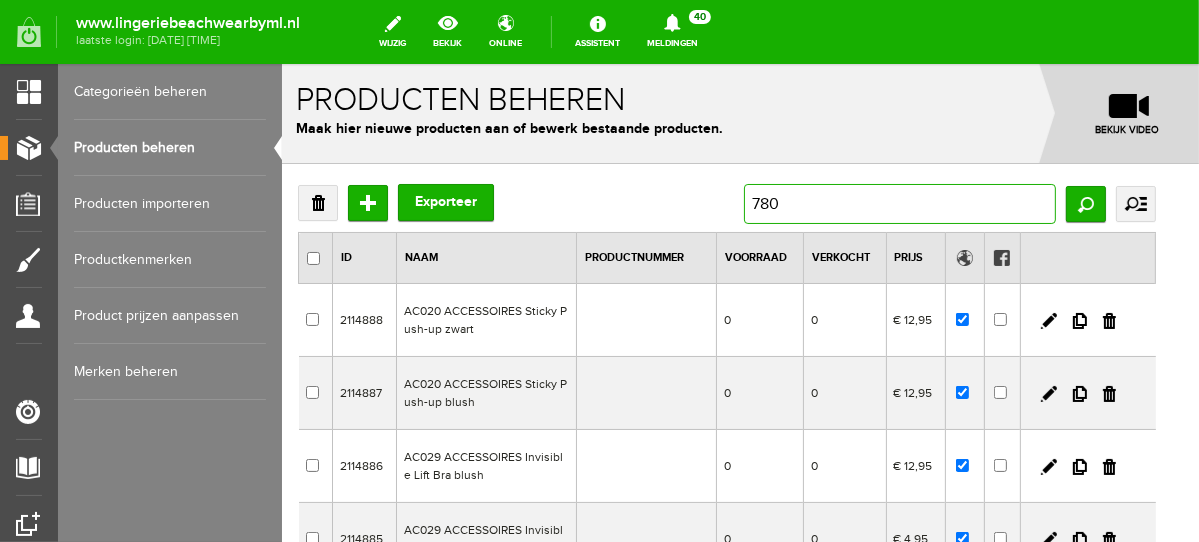 type on "7804" 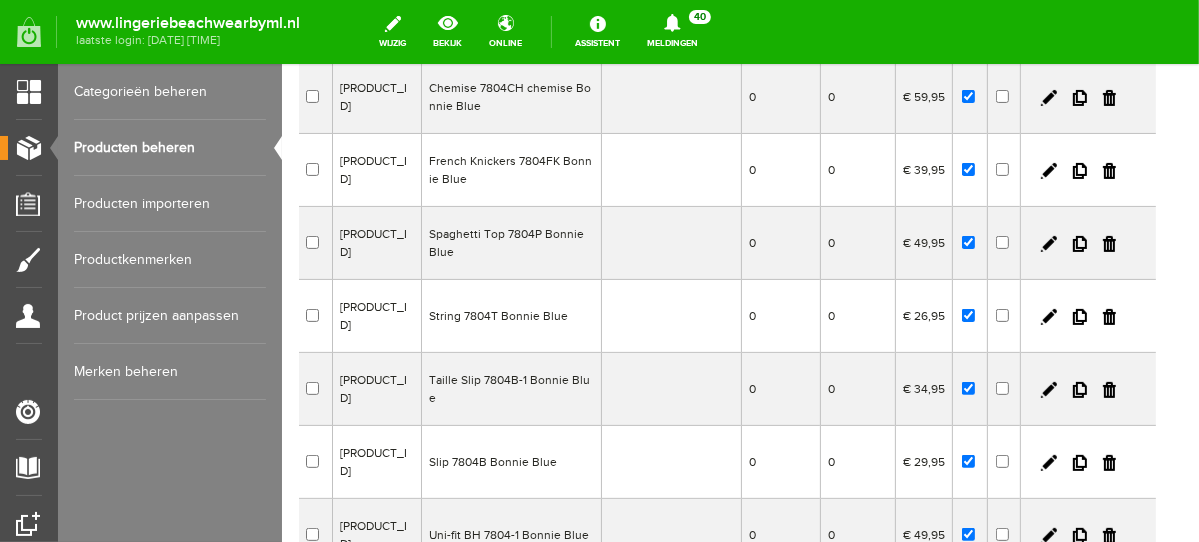scroll, scrollTop: 298, scrollLeft: 0, axis: vertical 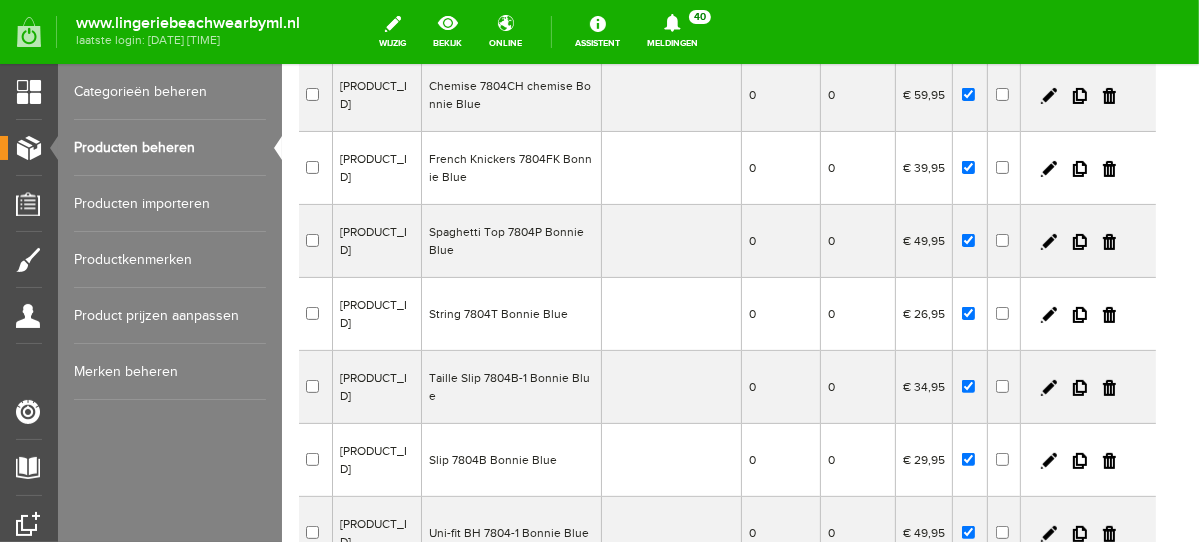 drag, startPoint x: 1191, startPoint y: 193, endPoint x: 1485, endPoint y: 392, distance: 355.0169 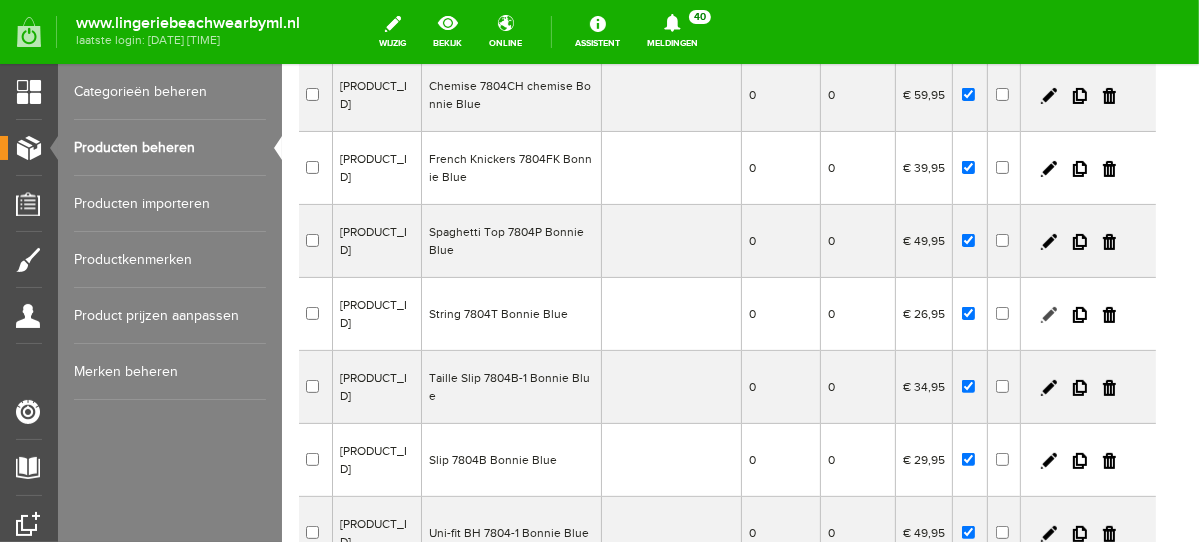 click at bounding box center [1048, 314] 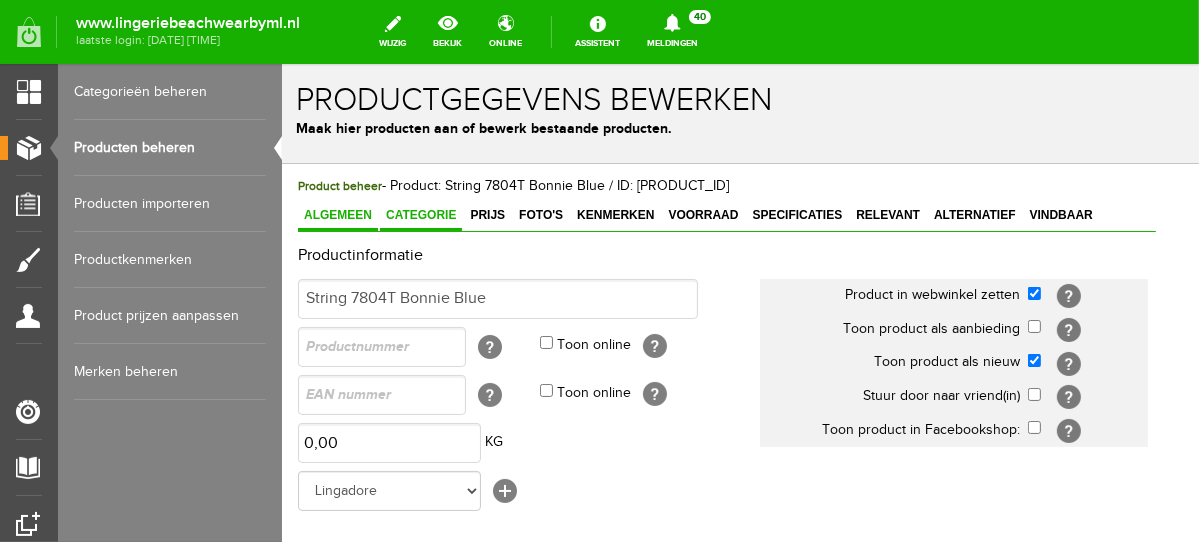 scroll, scrollTop: 0, scrollLeft: 0, axis: both 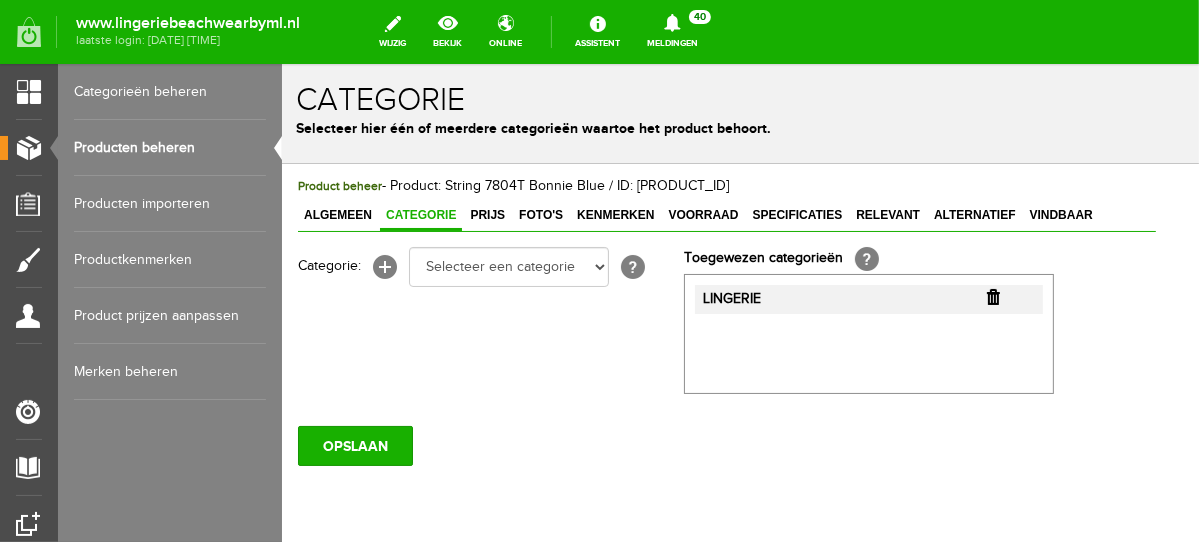 click at bounding box center [992, 296] 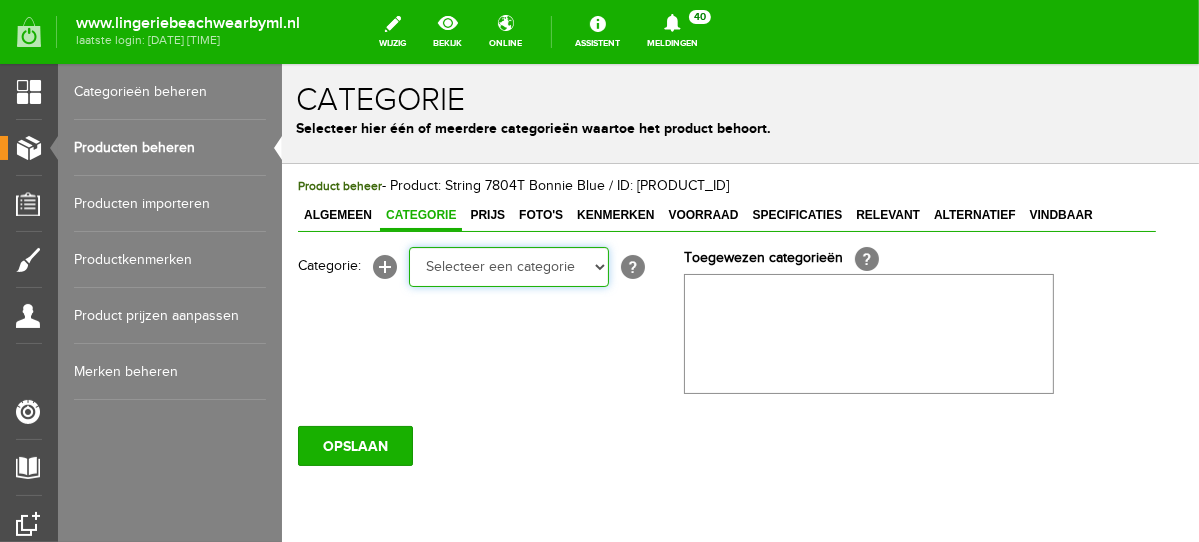 click on "Selecteer een categorie
NEW IN
LINGERIE
NACHTMODE
HOMEWEAR
BADMODE
BODY
BEACH
Bikinitop moulded (niet voorgev.)
Bikinitop voorgevormd
Shorty
Badpakken
Strandaccessoires
Rio slip
Slip
Hoge slip
Niet voorgevormd
Voorgevormd
One Shoulder
Push Up
Bandeau
Halter
Triangel
LINGERIE
SUMMER COLOURS
BH ZONDER BEUGEL
PLUSSIZE
STRAPLESS
SEXY
STRAPLESS
BASICS
HOMEWEAR
JUMPSUITS
BADJASSEN
NACHTMODE
PYJAMA SETS
PYJAMA JURKEN
KIMONO'S
SLIPDRESSES
SATIJNEN PYAMA
HEREN
SHAPEWEAR
BODY'S
ACCESSOIRES
PANTY'S
SPORT
SALE BEACH
SALE LINGERIE
D Cup" at bounding box center [508, 266] 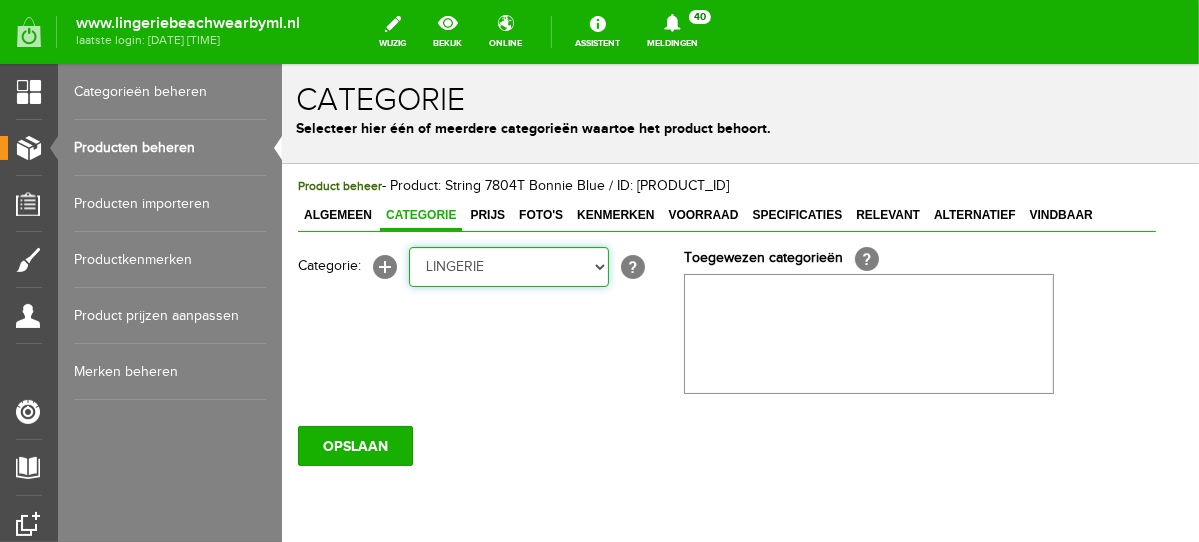 click on "Selecteer een categorie
NEW IN
LINGERIE
NACHTMODE
HOMEWEAR
BADMODE
BODY
BEACH
Bikinitop moulded (niet voorgev.)
Bikinitop voorgevormd
Shorty
Badpakken
Strandaccessoires
Rio slip
Slip
Hoge slip
Niet voorgevormd
Voorgevormd
One Shoulder
Push Up
Bandeau
Halter
Triangel
LINGERIE
SUMMER COLOURS
BH ZONDER BEUGEL
PLUSSIZE
STRAPLESS
SEXY
STRAPLESS
BASICS
HOMEWEAR
JUMPSUITS
BADJASSEN
NACHTMODE
PYJAMA SETS
PYJAMA JURKEN
KIMONO'S
SLIPDRESSES
SATIJNEN PYAMA
HEREN
SHAPEWEAR
BODY'S
ACCESSOIRES
PANTY'S
SPORT
SALE BEACH
SALE LINGERIE
D Cup" at bounding box center [508, 266] 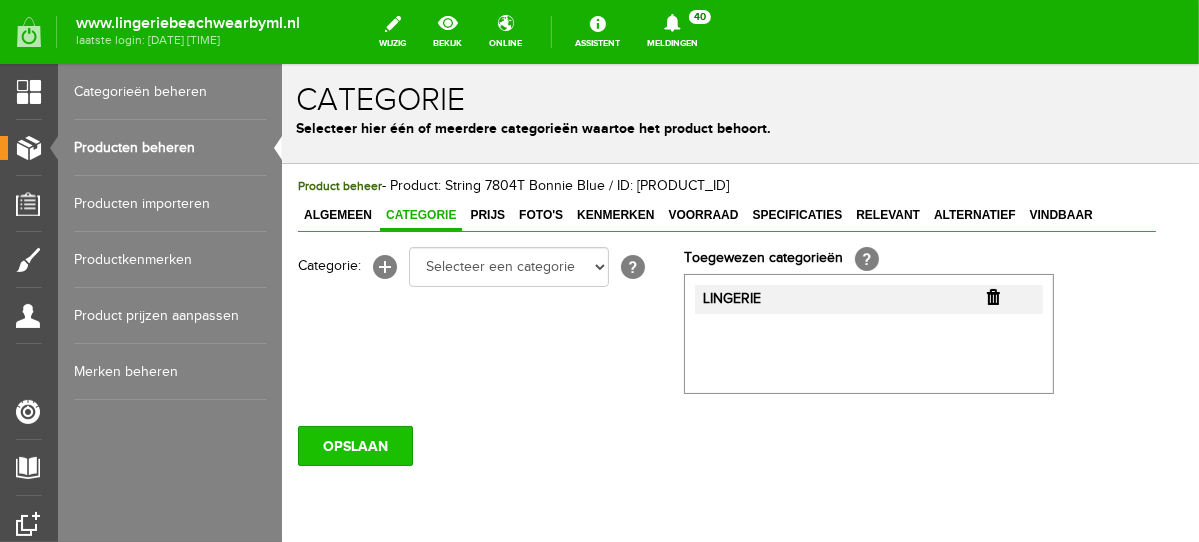 click on "OPSLAAN" at bounding box center (354, 445) 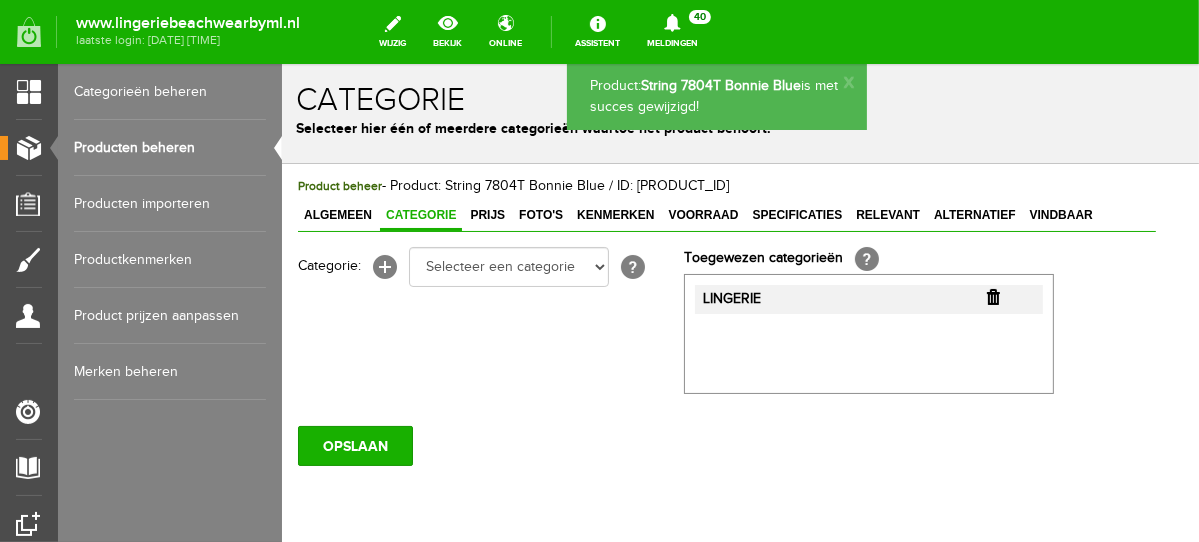 scroll, scrollTop: 0, scrollLeft: 0, axis: both 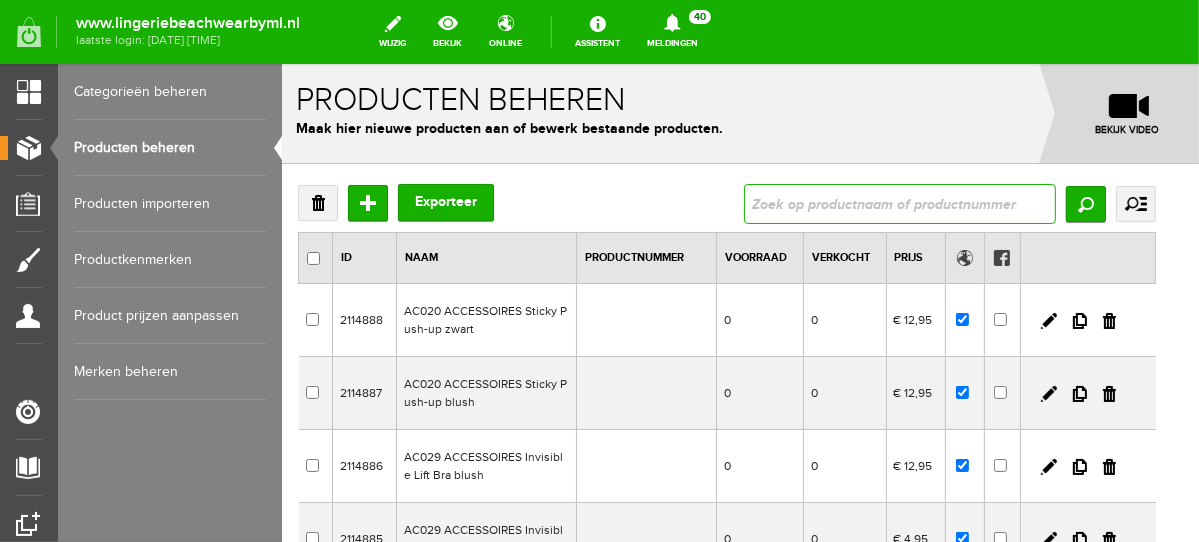 click at bounding box center (899, 203) 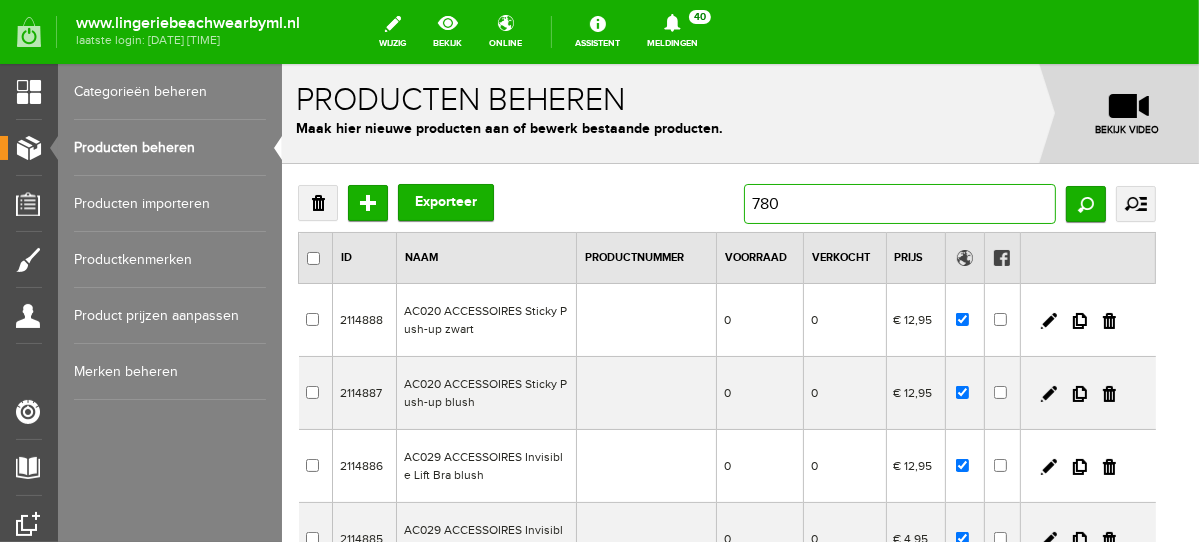 type on "7804" 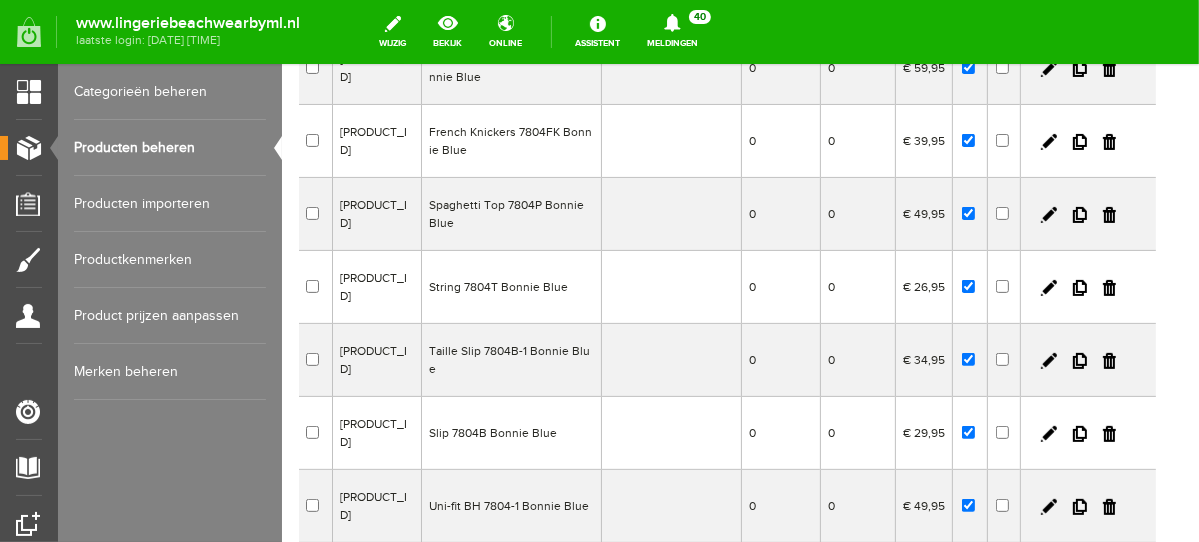 scroll, scrollTop: 328, scrollLeft: 0, axis: vertical 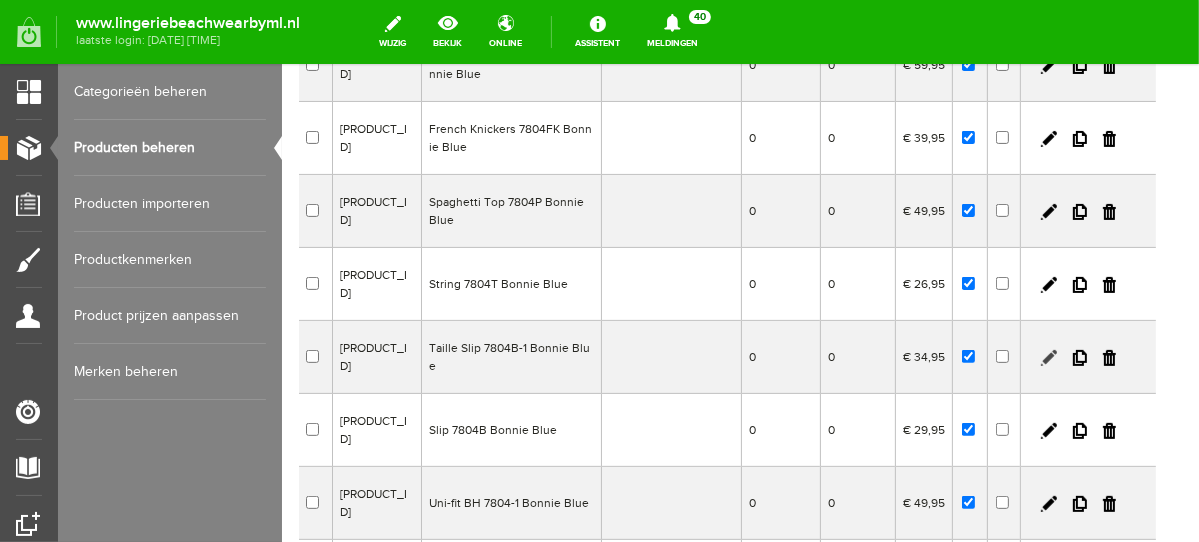 click at bounding box center (1048, 357) 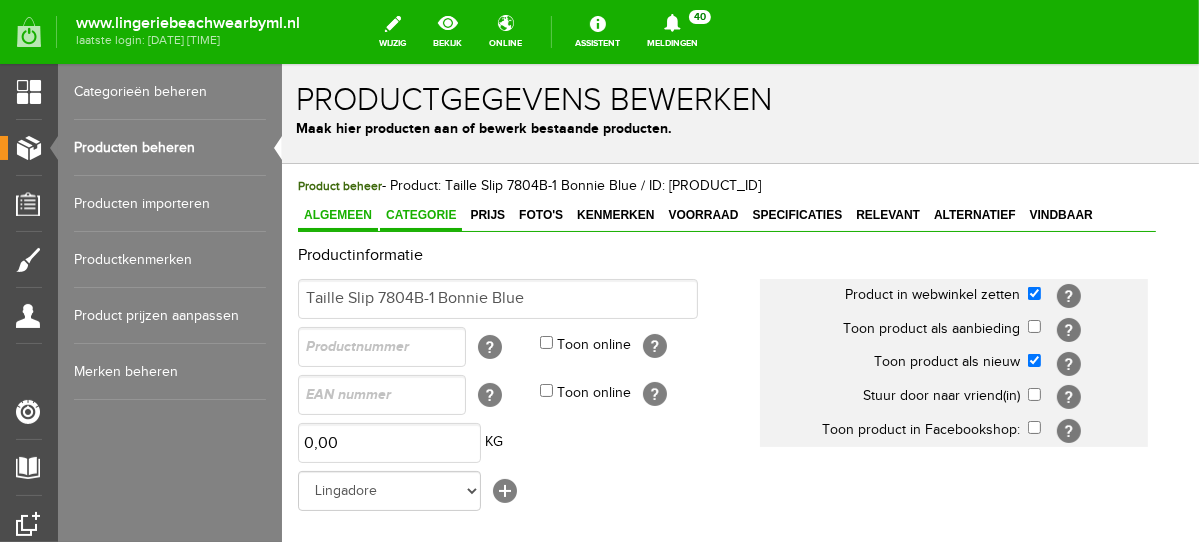 scroll, scrollTop: 0, scrollLeft: 0, axis: both 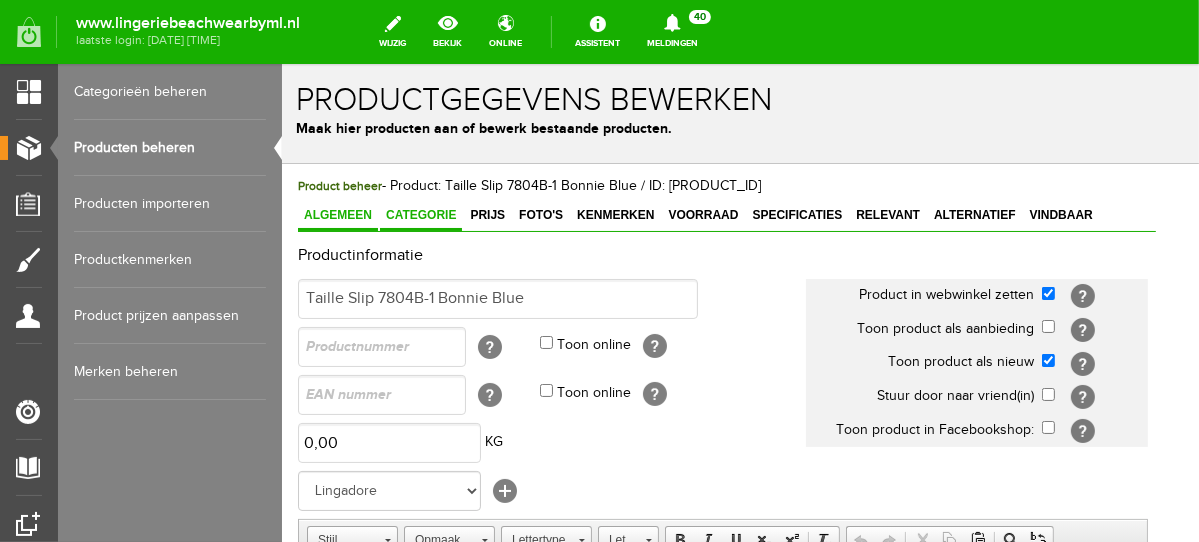 click on "Categorie" at bounding box center (420, 214) 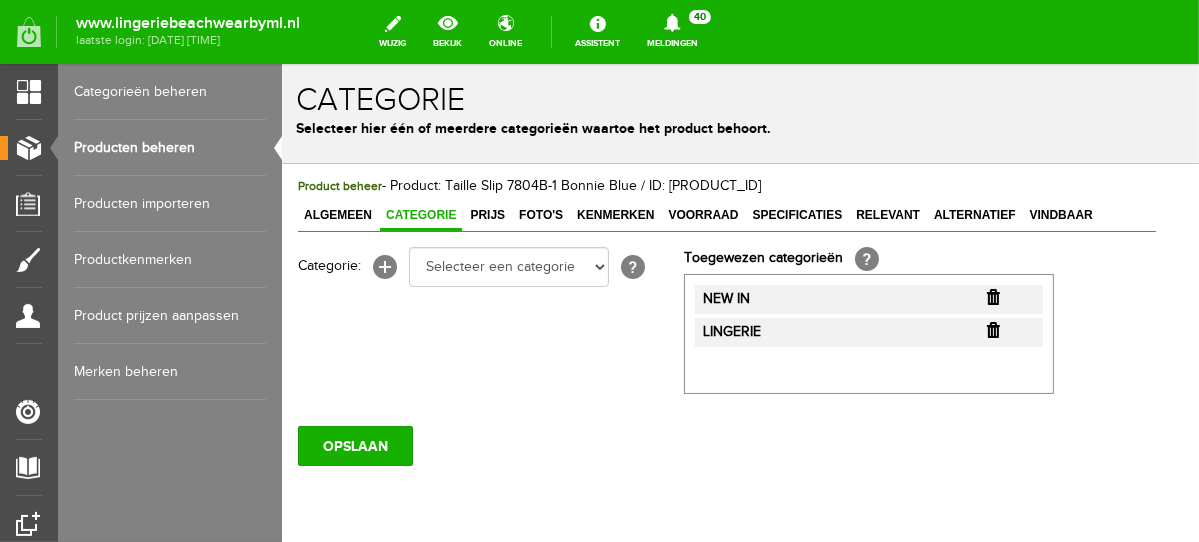 click at bounding box center (992, 296) 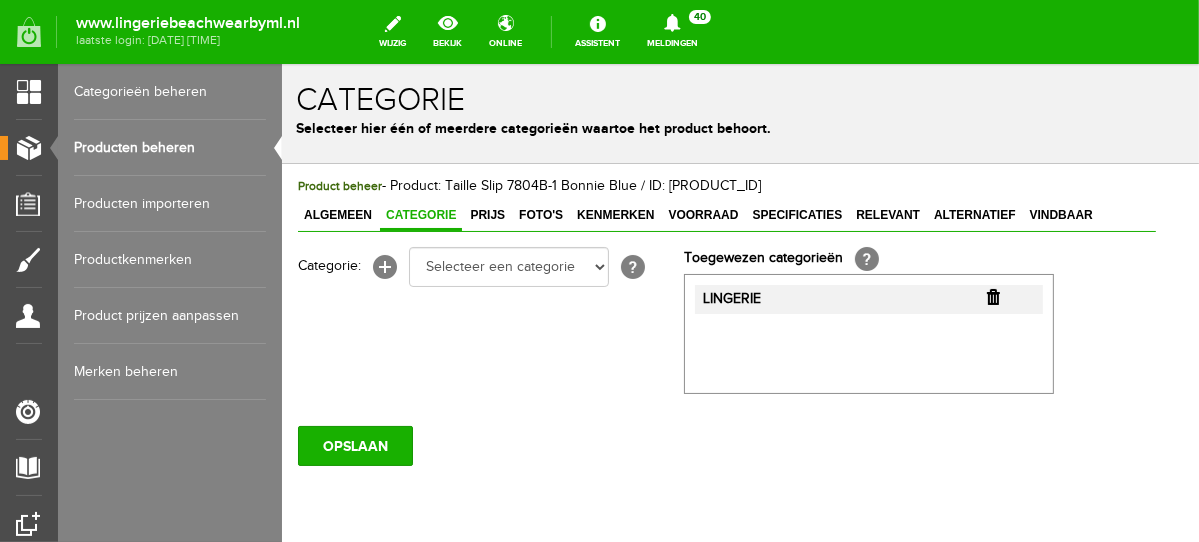 click at bounding box center (992, 296) 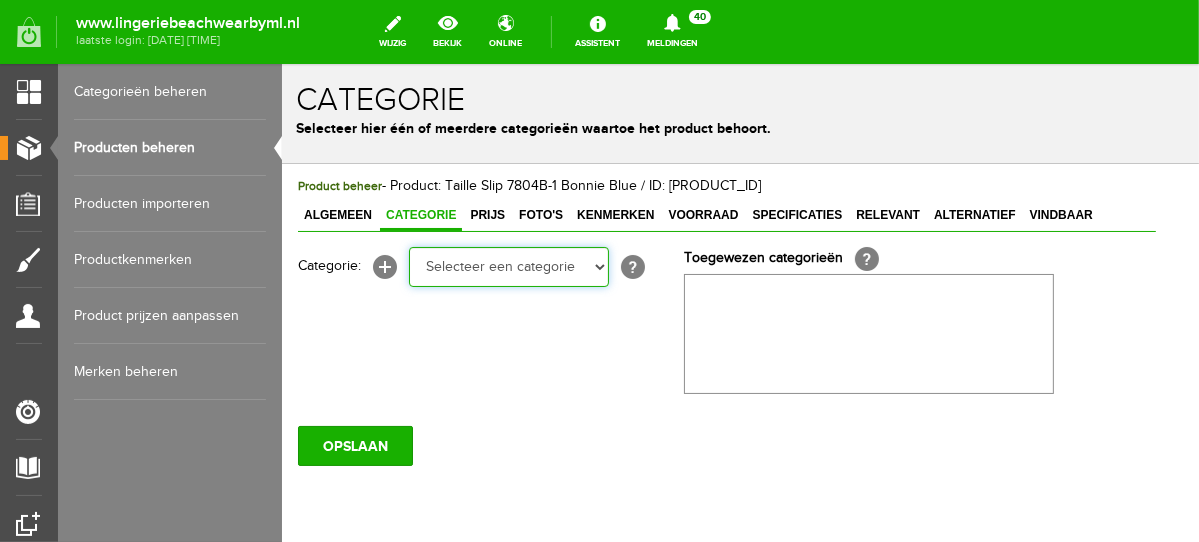 click on "Selecteer een categorie
NEW IN
LINGERIE
NACHTMODE
HOMEWEAR
BADMODE
BODY
BEACH
Bikinitop moulded (niet voorgev.)
Bikinitop voorgevormd
Shorty
Badpakken
Strandaccessoires
Rio slip
Slip
Hoge slip
Niet voorgevormd
Voorgevormd
One Shoulder
Push Up
Bandeau
Halter
Triangel
LINGERIE
SUMMER COLOURS
BH ZONDER BEUGEL
PLUSSIZE
STRAPLESS
SEXY
STRAPLESS
BASICS
HOMEWEAR
JUMPSUITS
BADJASSEN
NACHTMODE
PYJAMA SETS
PYJAMA JURKEN
KIMONO'S
SLIPDRESSES
SATIJNEN PYAMA
HEREN
SHAPEWEAR
BODY'S
ACCESSOIRES
PANTY'S
SPORT
SALE BEACH
SALE LINGERIE
D Cup" at bounding box center (508, 266) 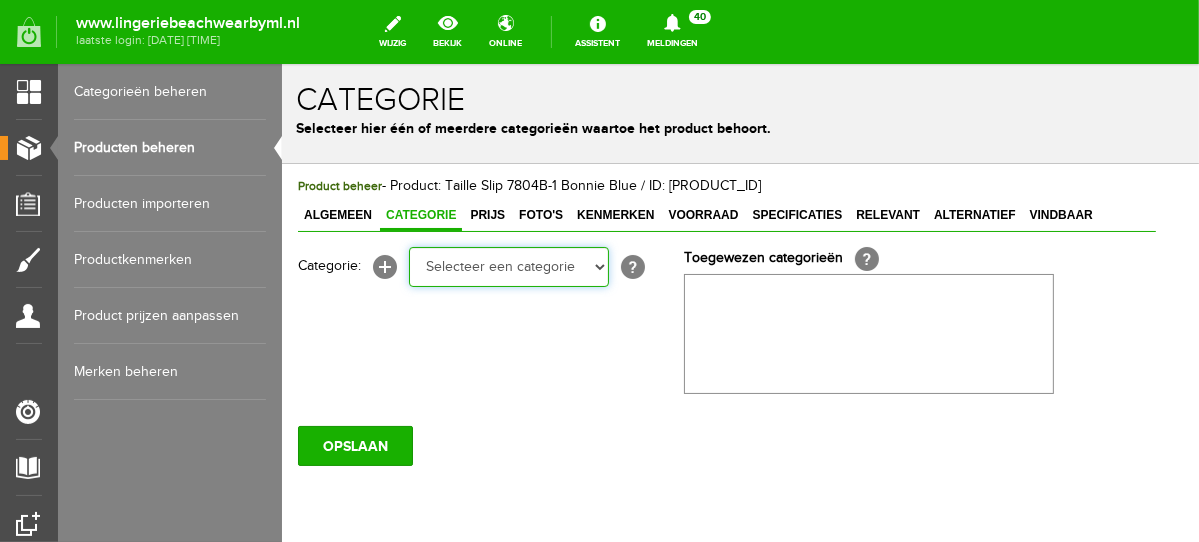 select on "281745" 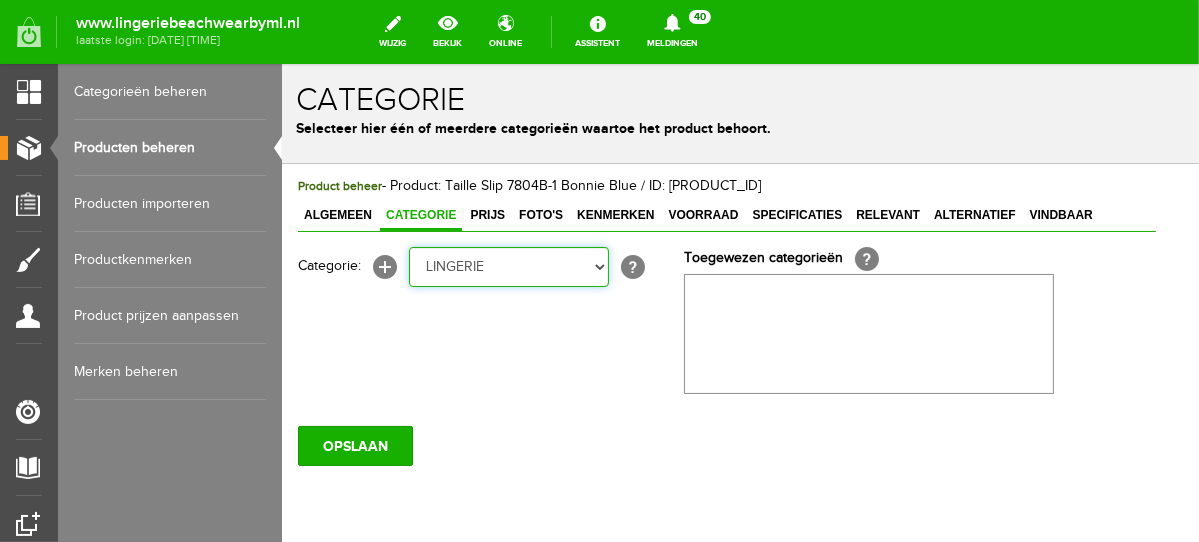 click on "Selecteer een categorie
NEW IN
LINGERIE
NACHTMODE
HOMEWEAR
BADMODE
BODY
BEACH
Bikinitop moulded (niet voorgev.)
Bikinitop voorgevormd
Shorty
Badpakken
Strandaccessoires
Rio slip
Slip
Hoge slip
Niet voorgevormd
Voorgevormd
One Shoulder
Push Up
Bandeau
Halter
Triangel
LINGERIE
SUMMER COLOURS
BH ZONDER BEUGEL
PLUSSIZE
STRAPLESS
SEXY
STRAPLESS
BASICS
HOMEWEAR
JUMPSUITS
BADJASSEN
NACHTMODE
PYJAMA SETS
PYJAMA JURKEN
KIMONO'S
SLIPDRESSES
SATIJNEN PYAMA
HEREN
SHAPEWEAR
BODY'S
ACCESSOIRES
PANTY'S
SPORT
SALE BEACH
SALE LINGERIE
D Cup" at bounding box center [508, 266] 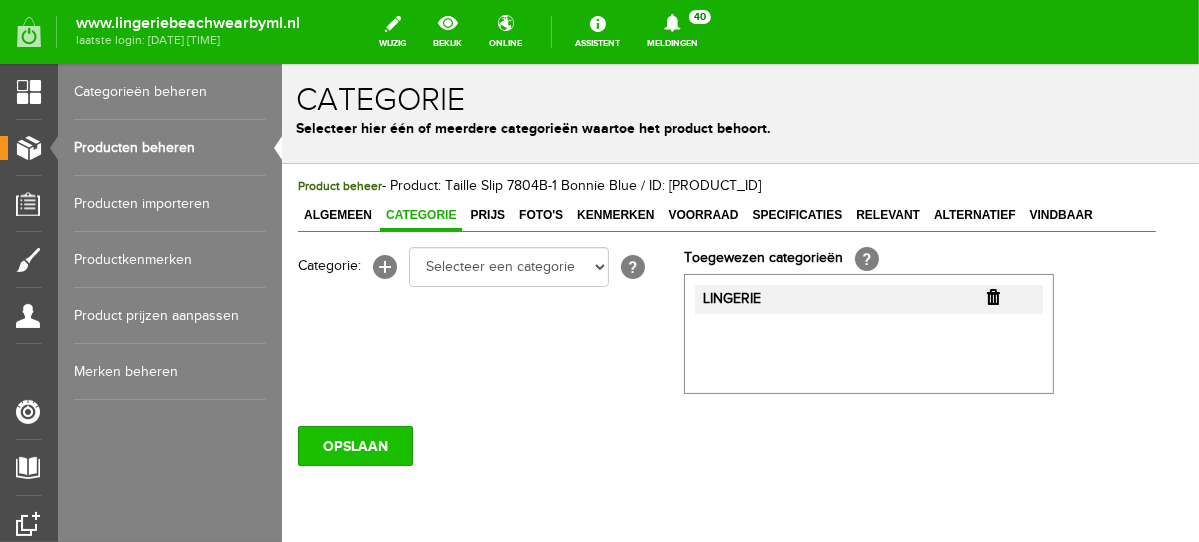 click on "OPSLAAN" at bounding box center (354, 445) 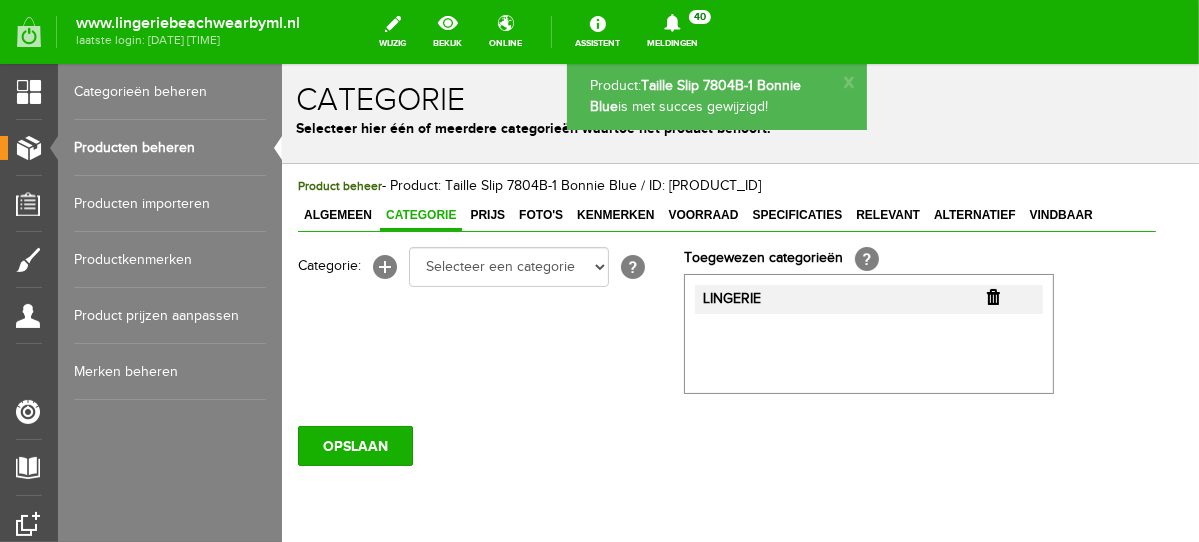 click on "Producten beheren" at bounding box center (170, 148) 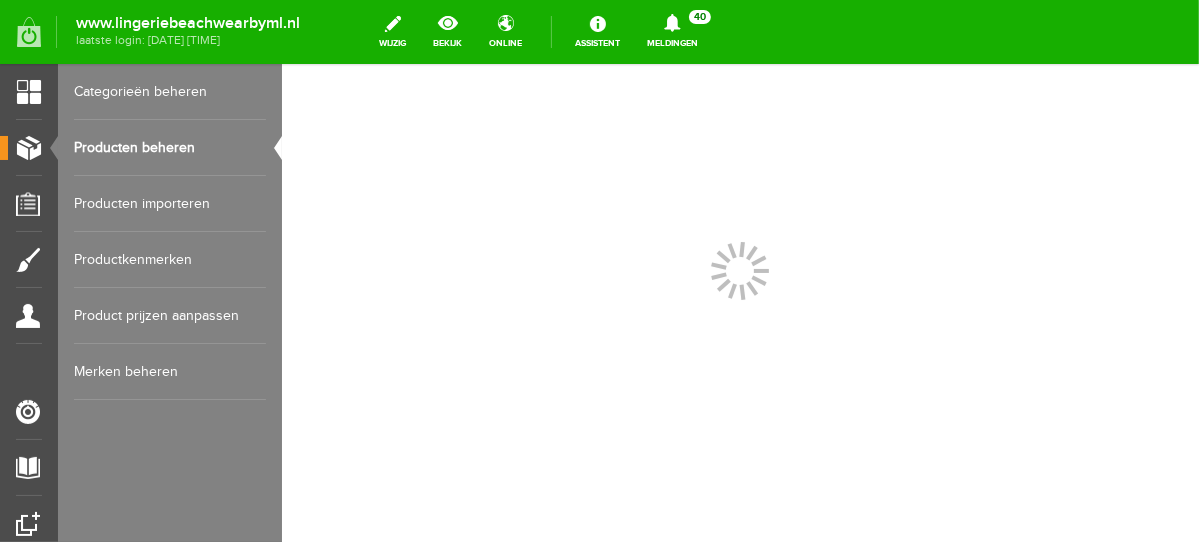 scroll, scrollTop: 0, scrollLeft: 0, axis: both 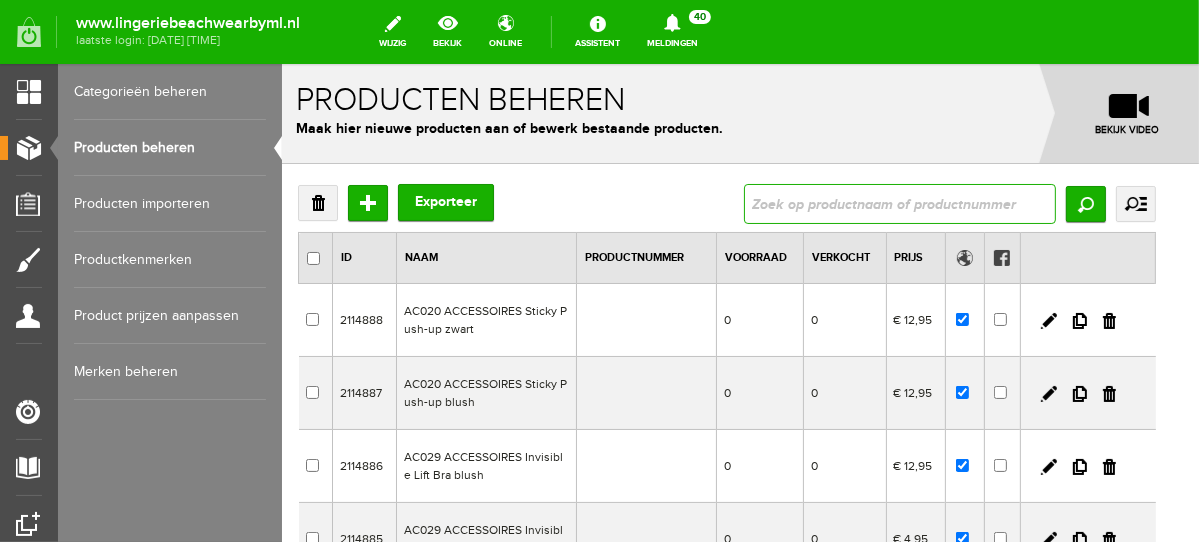 click at bounding box center (899, 203) 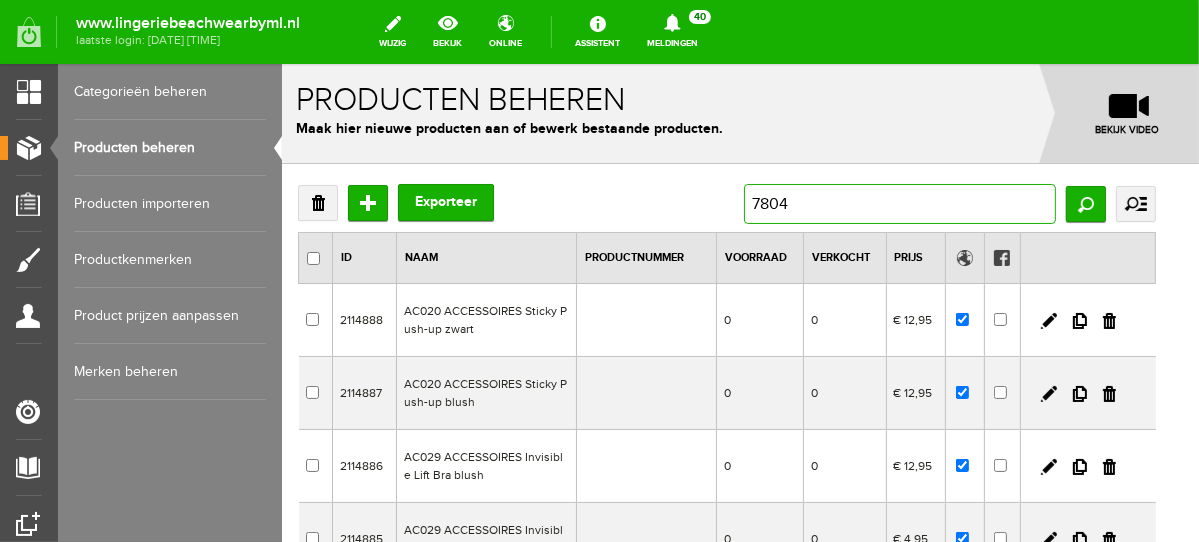 type on "7804B" 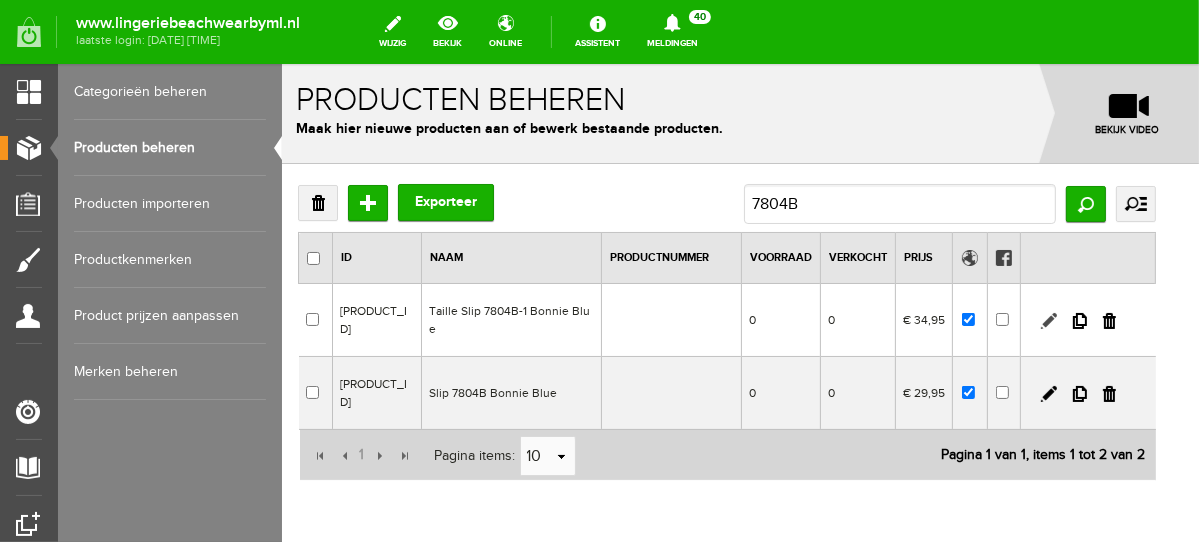 click at bounding box center [1048, 320] 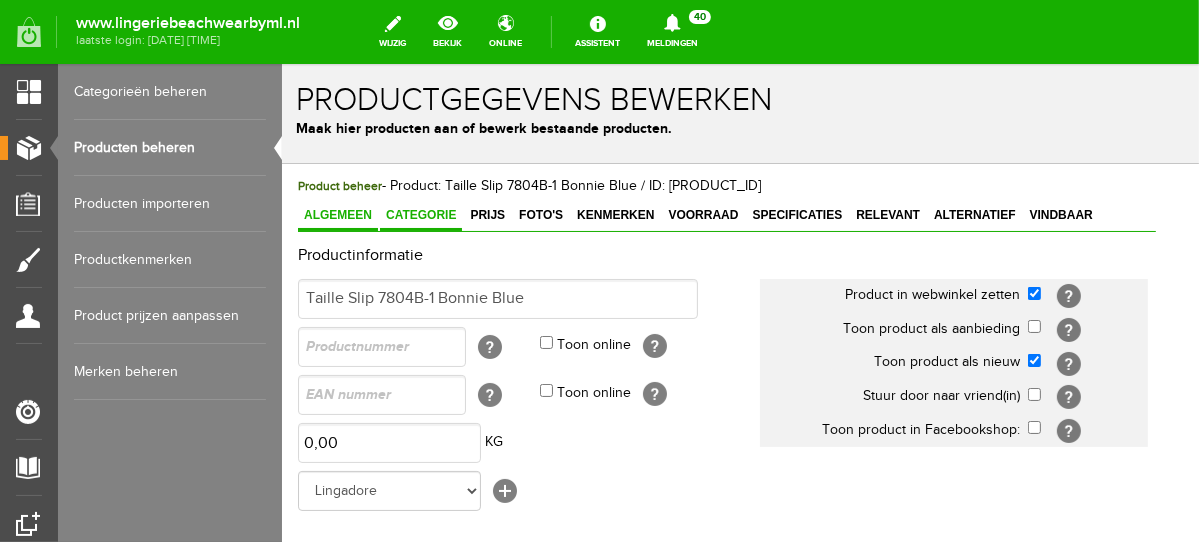 scroll, scrollTop: 0, scrollLeft: 0, axis: both 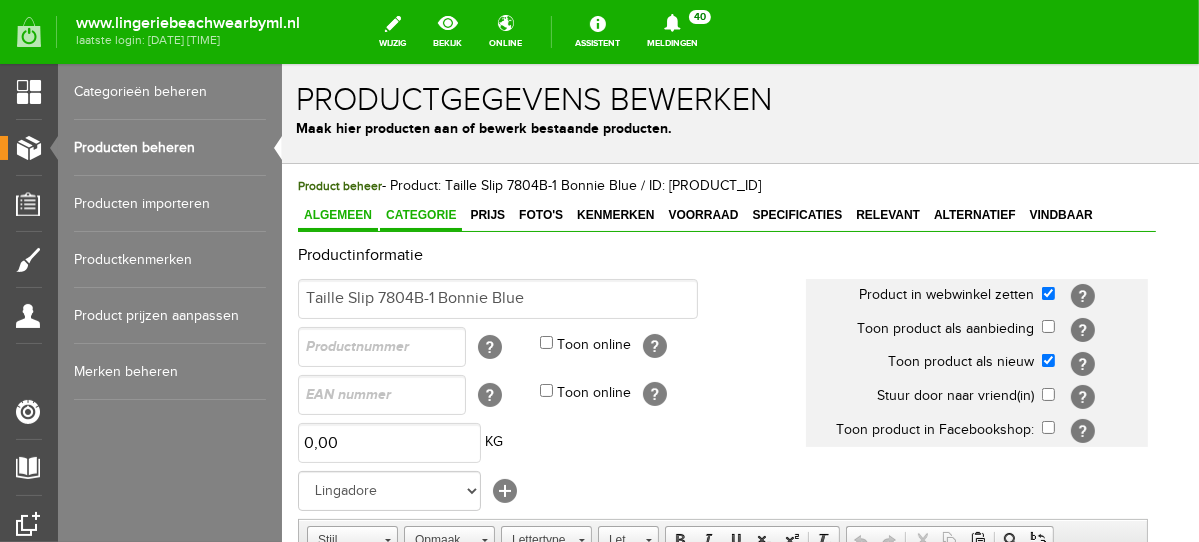 click on "Categorie" at bounding box center (420, 214) 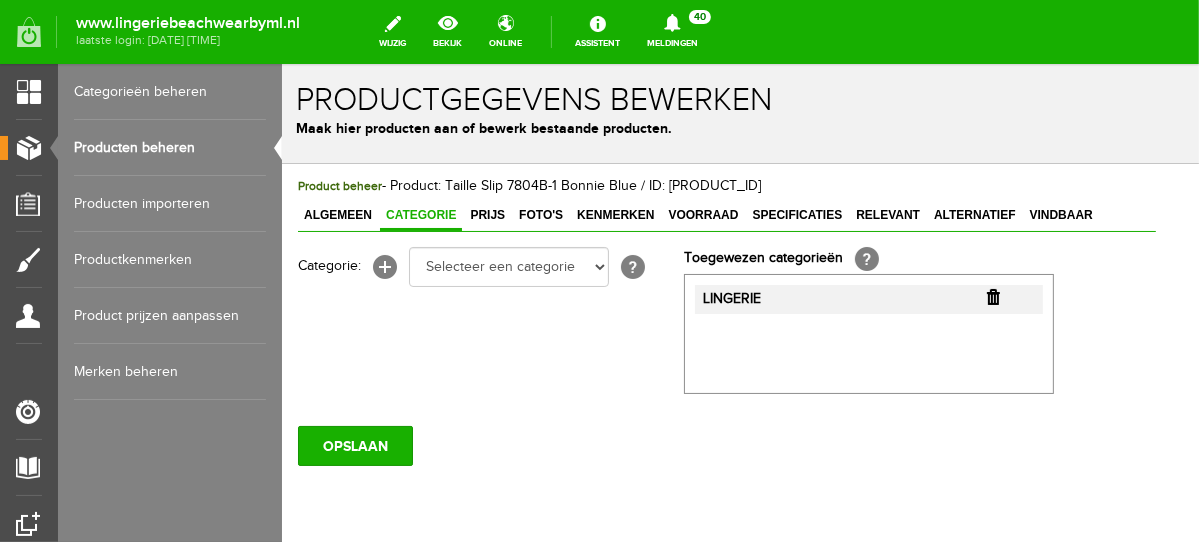 scroll, scrollTop: 0, scrollLeft: 0, axis: both 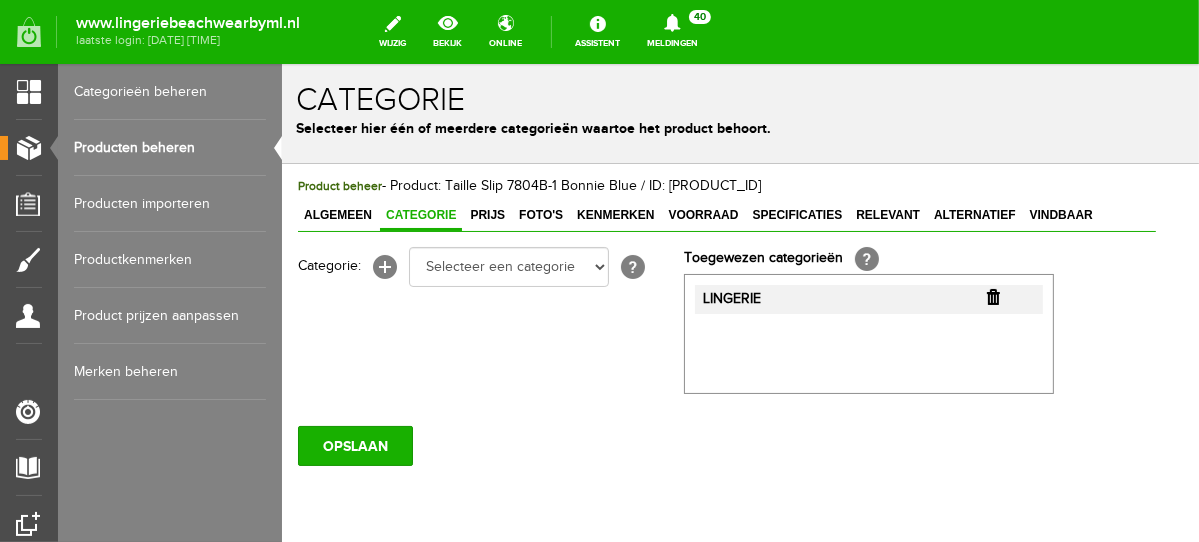 click at bounding box center (992, 296) 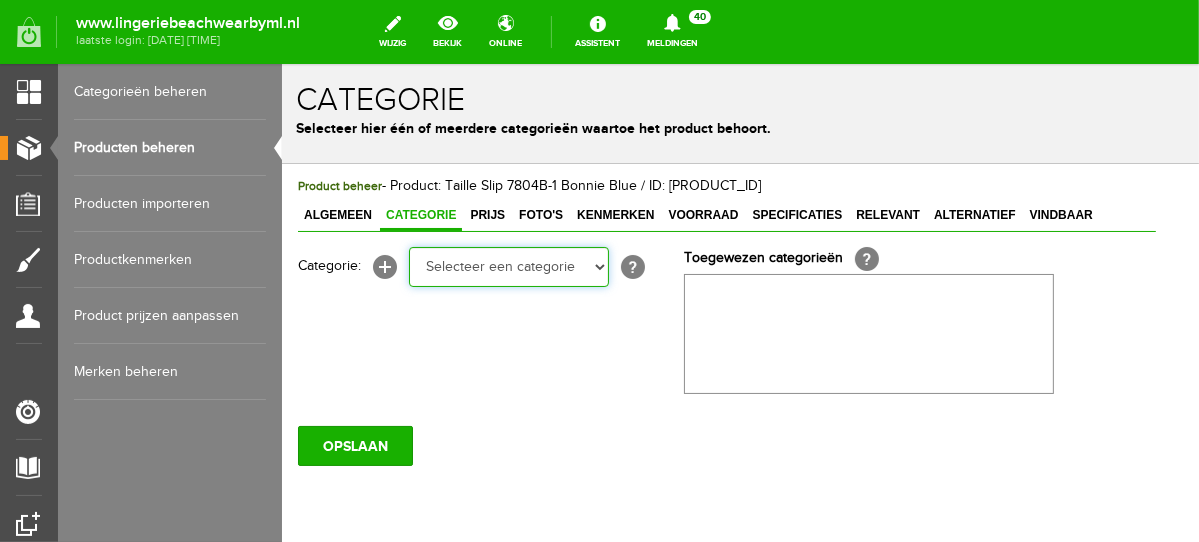 click on "Selecteer een categorie
NEW IN
LINGERIE
NACHTMODE
HOMEWEAR
BADMODE
BODY
BEACH
Bikinitop moulded (niet voorgev.)
Bikinitop voorgevormd
Shorty
Badpakken
Strandaccessoires
Rio slip
Slip
Hoge slip
Niet voorgevormd
Voorgevormd
One Shoulder
Push Up
Bandeau
Halter
Triangel
LINGERIE
SUMMER COLOURS
BH ZONDER BEUGEL
PLUSSIZE
STRAPLESS
SEXY
STRAPLESS
BASICS
HOMEWEAR
JUMPSUITS
BADJASSEN
NACHTMODE
PYJAMA SETS
PYJAMA JURKEN
KIMONO'S
SLIPDRESSES
SATIJNEN PYAMA
HEREN
SHAPEWEAR
BODY'S
ACCESSOIRES
PANTY'S
SPORT
SALE BEACH
SALE LINGERIE
D Cup" at bounding box center [508, 266] 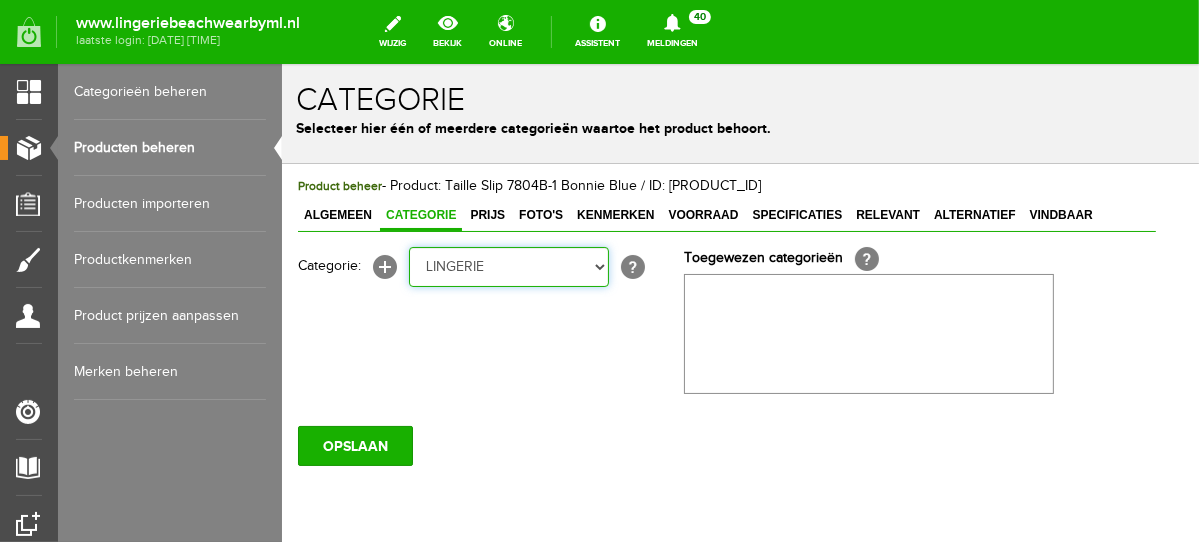 click on "Selecteer een categorie
NEW IN
LINGERIE
NACHTMODE
HOMEWEAR
BADMODE
BODY
BEACH
Bikinitop moulded (niet voorgev.)
Bikinitop voorgevormd
Shorty
Badpakken
Strandaccessoires
Rio slip
Slip
Hoge slip
Niet voorgevormd
Voorgevormd
One Shoulder
Push Up
Bandeau
Halter
Triangel
LINGERIE
SUMMER COLOURS
BH ZONDER BEUGEL
PLUSSIZE
STRAPLESS
SEXY
STRAPLESS
BASICS
HOMEWEAR
JUMPSUITS
BADJASSEN
NACHTMODE
PYJAMA SETS
PYJAMA JURKEN
KIMONO'S
SLIPDRESSES
SATIJNEN PYAMA
HEREN
SHAPEWEAR
BODY'S
ACCESSOIRES
PANTY'S
SPORT
SALE BEACH
SALE LINGERIE
D Cup" at bounding box center [508, 266] 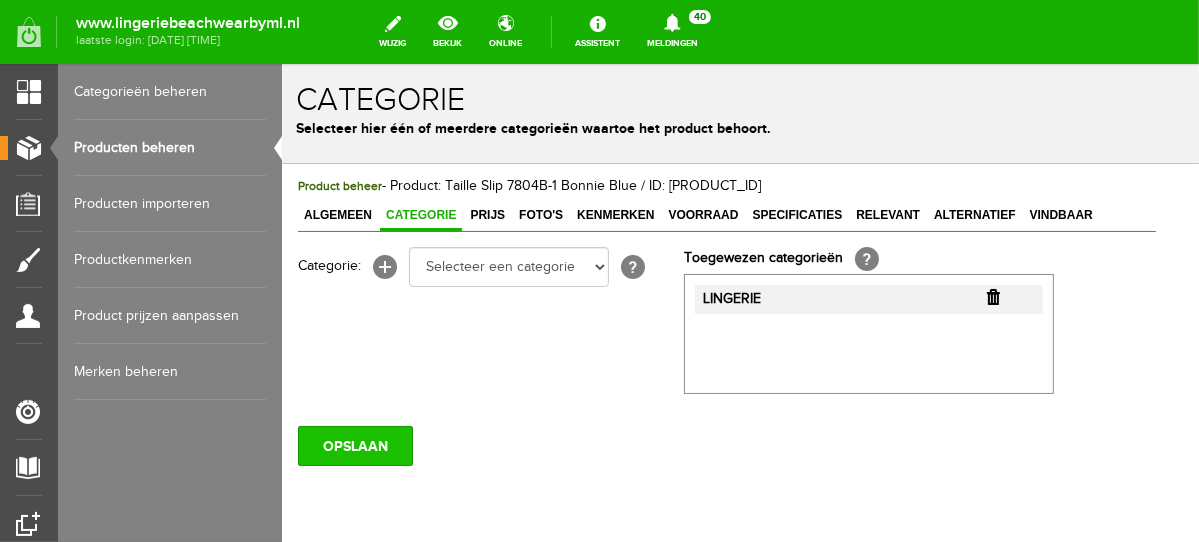 click on "OPSLAAN" at bounding box center (354, 445) 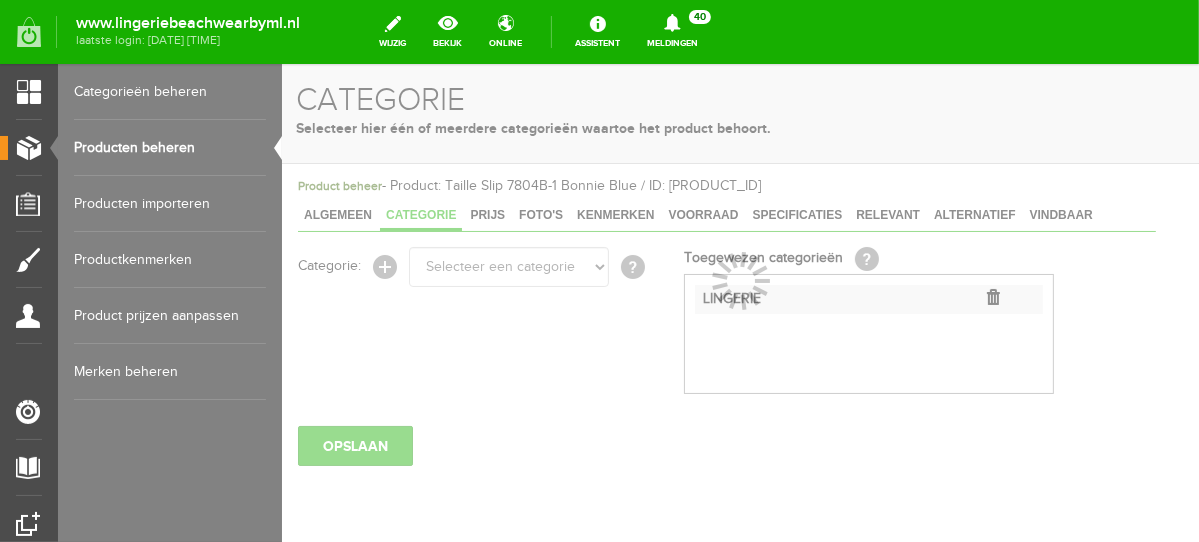 click on "Producten beheren" at bounding box center (170, 148) 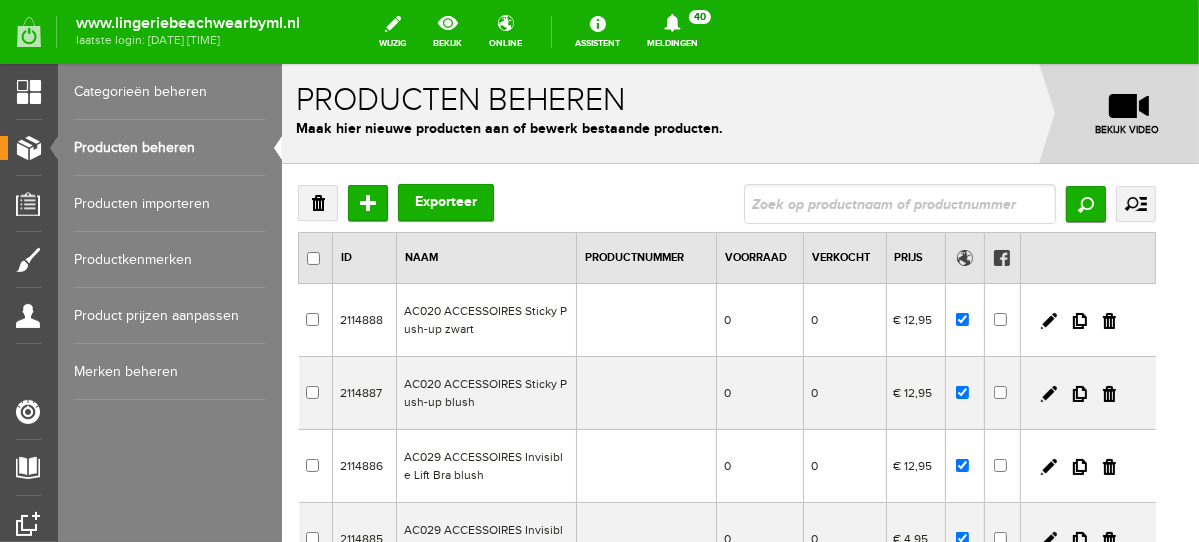 scroll, scrollTop: 0, scrollLeft: 0, axis: both 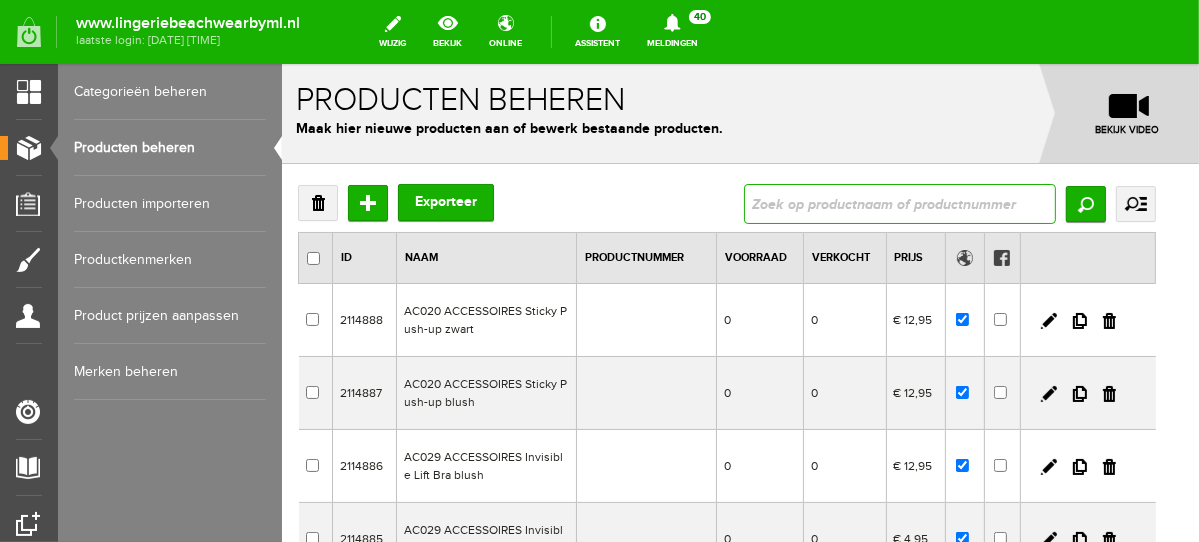 click at bounding box center (899, 203) 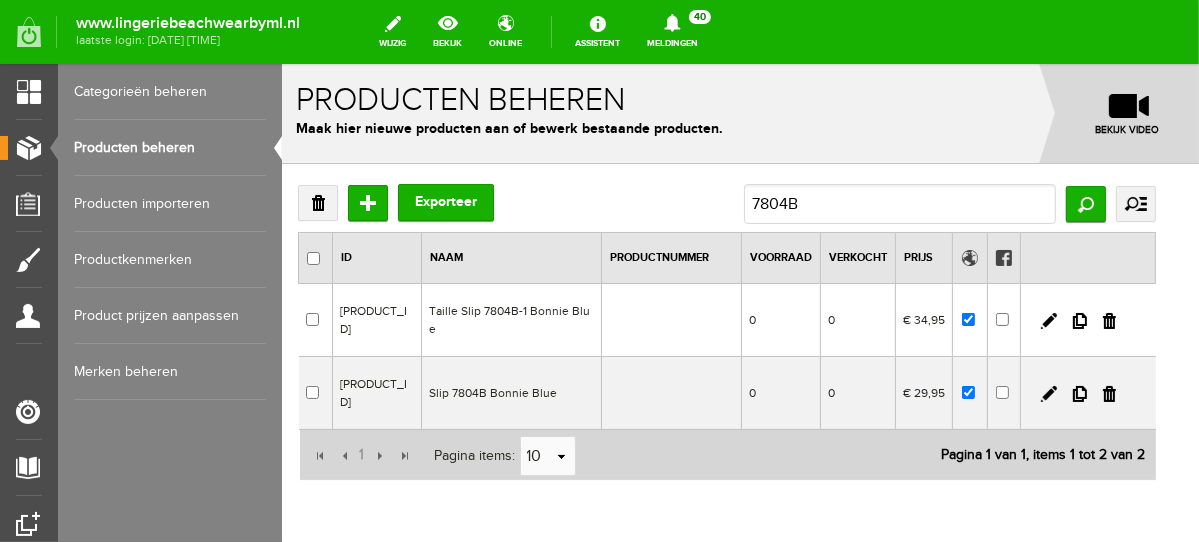 click at bounding box center [1087, 319] 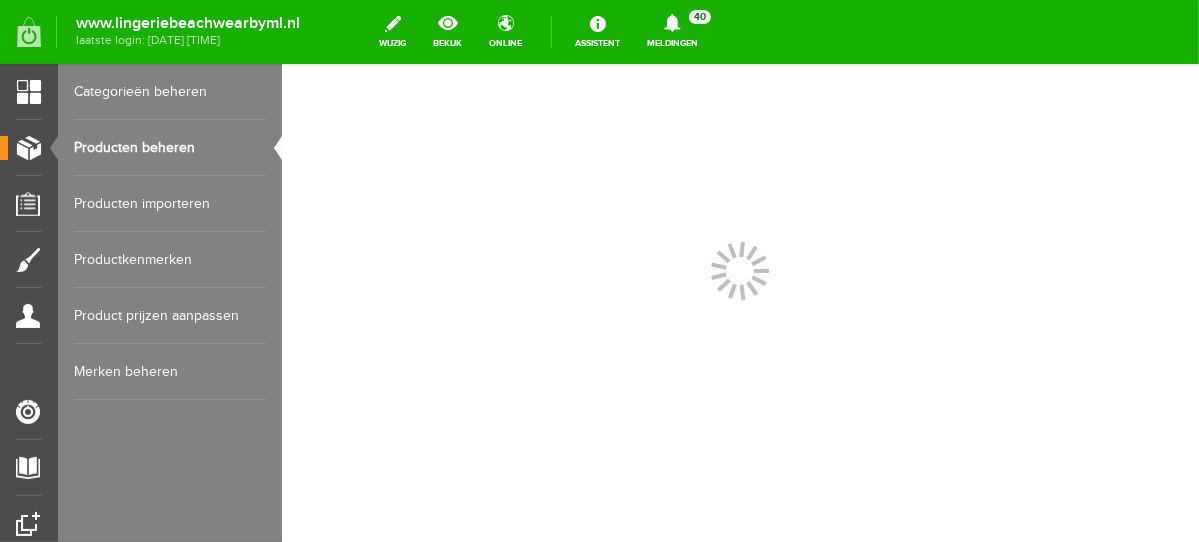 scroll, scrollTop: 0, scrollLeft: 0, axis: both 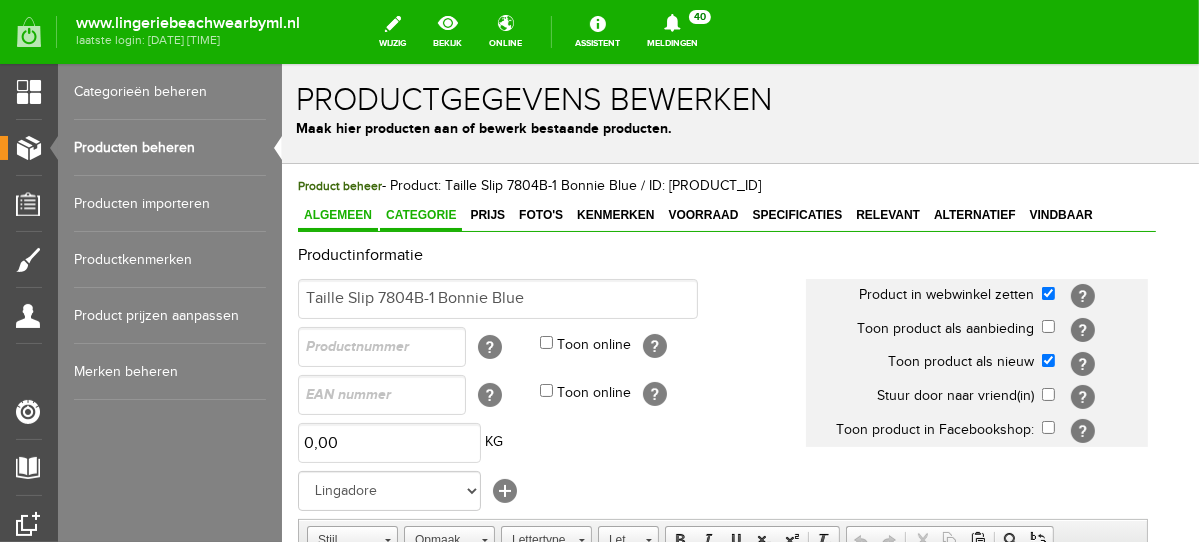 click on "Categorie" at bounding box center [420, 215] 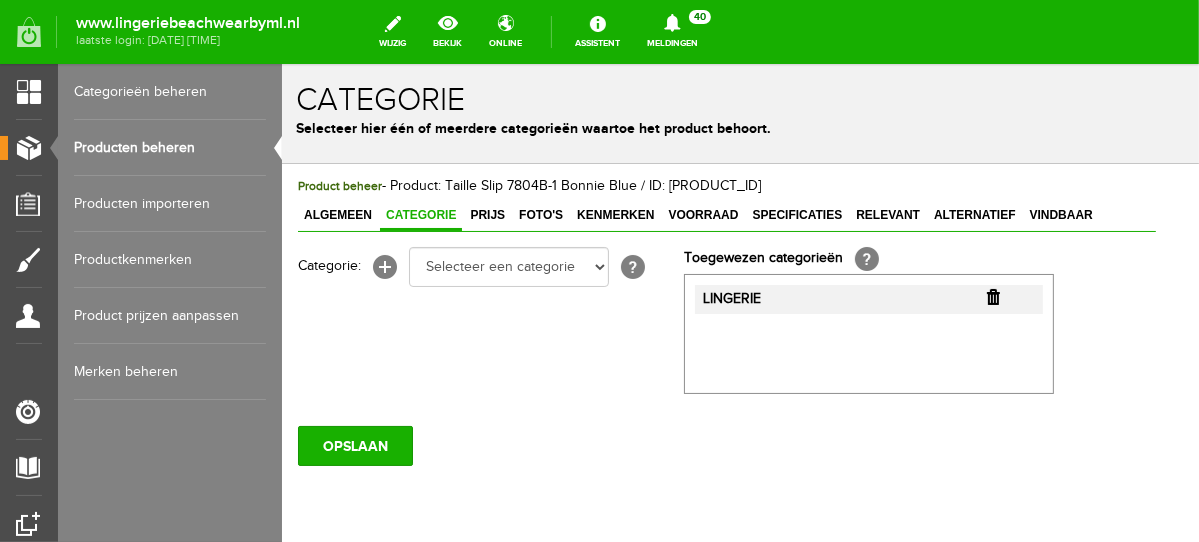 click on "Producten beheren" at bounding box center [170, 148] 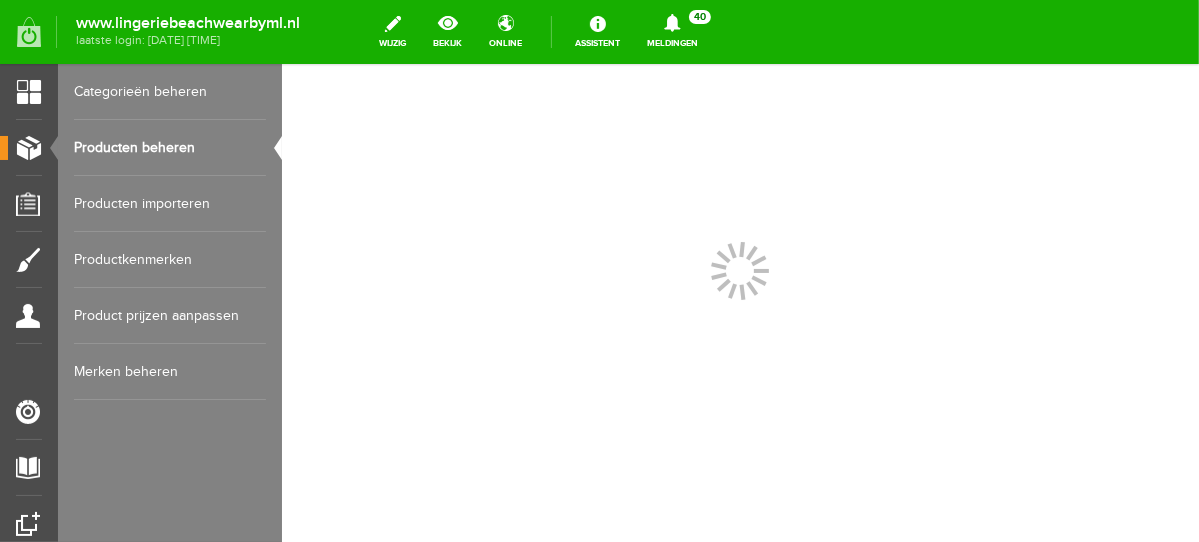 scroll, scrollTop: 0, scrollLeft: 0, axis: both 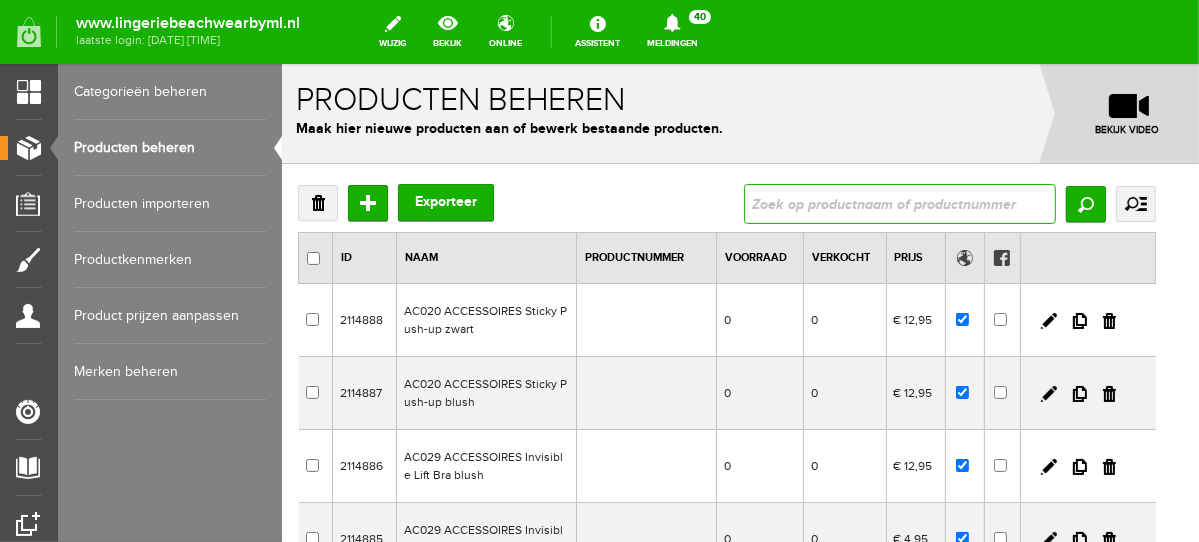 click at bounding box center (899, 203) 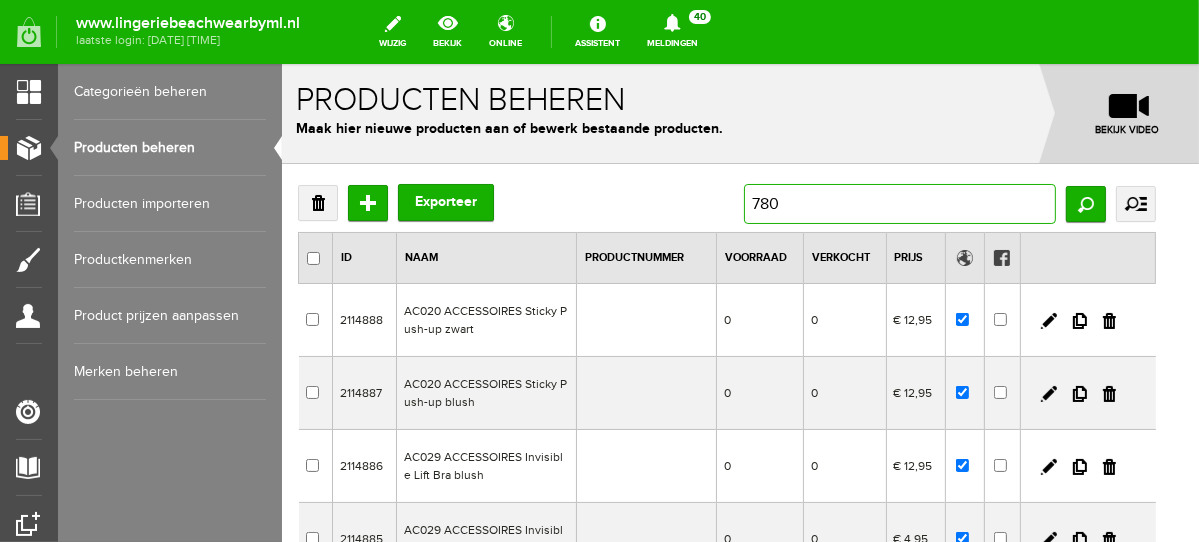type on "7804" 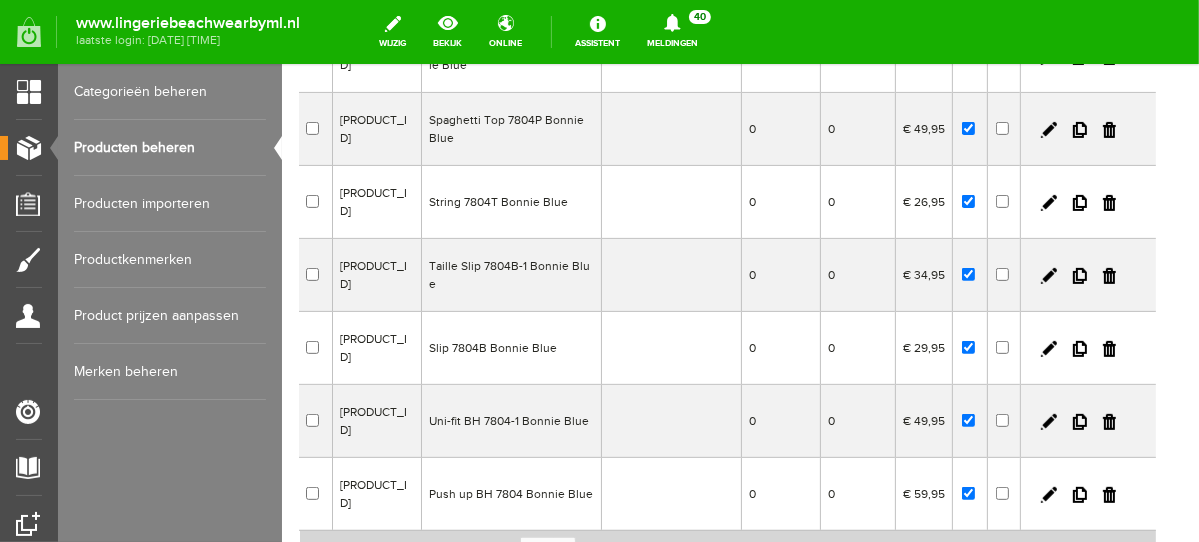 scroll, scrollTop: 423, scrollLeft: 0, axis: vertical 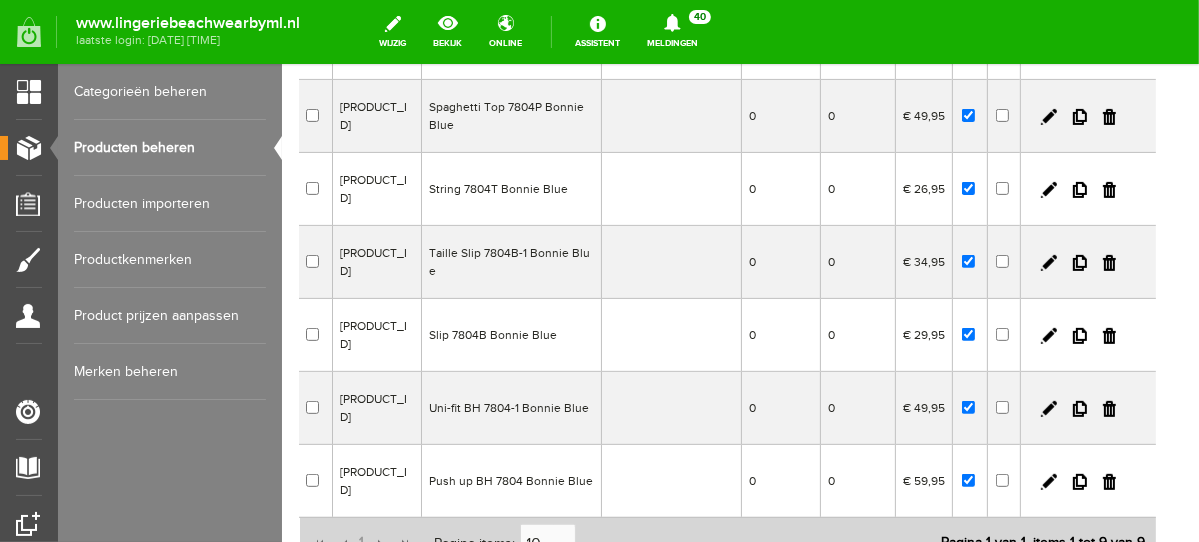drag, startPoint x: 1193, startPoint y: 180, endPoint x: 1489, endPoint y: 434, distance: 390.04102 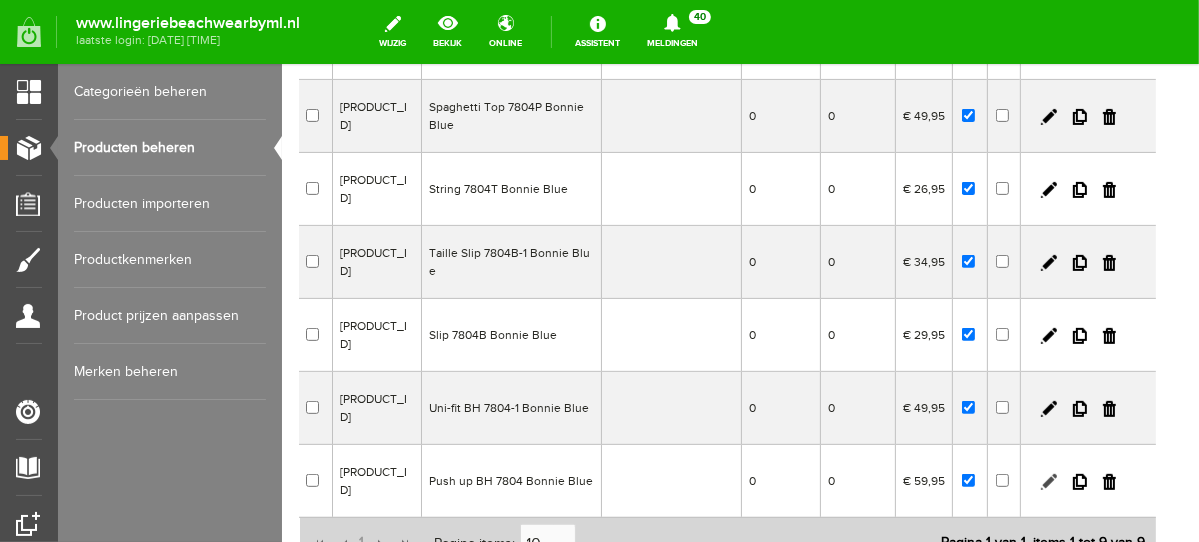 click at bounding box center (1048, 481) 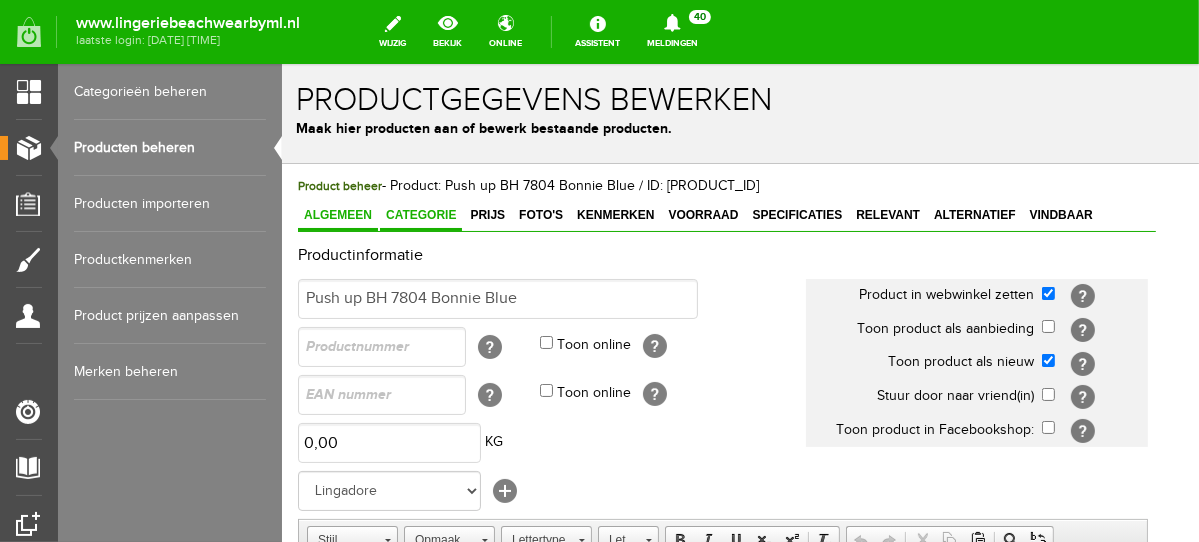 scroll, scrollTop: 0, scrollLeft: 0, axis: both 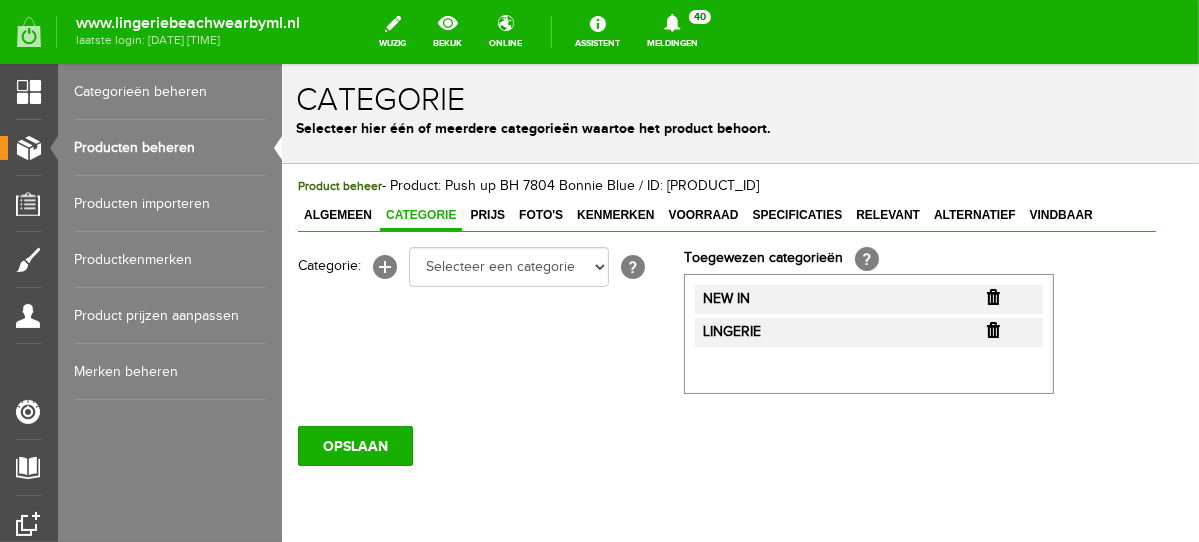 click at bounding box center (992, 296) 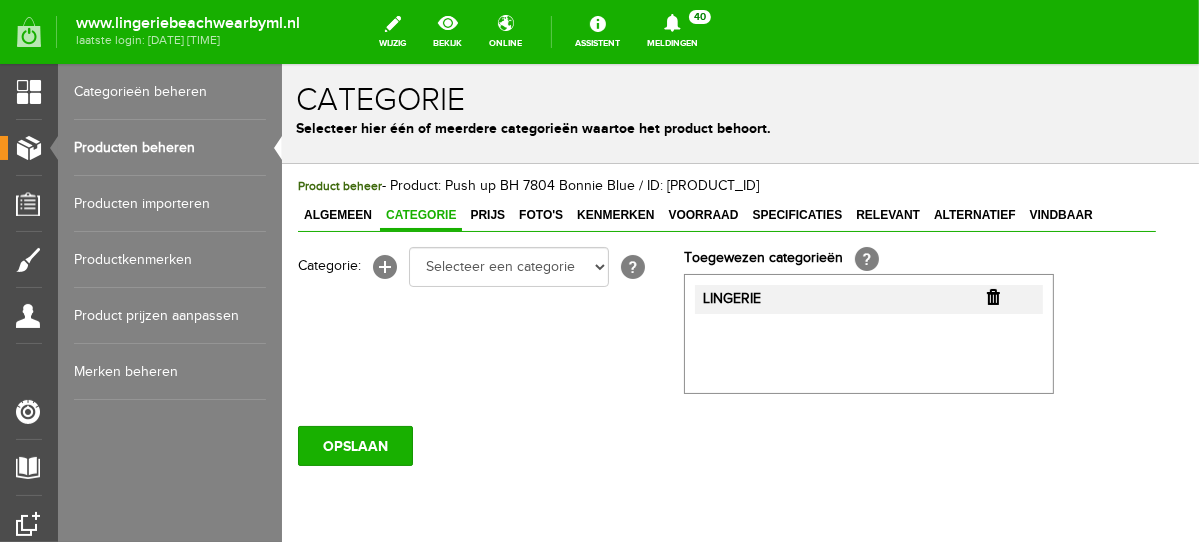 click at bounding box center (992, 296) 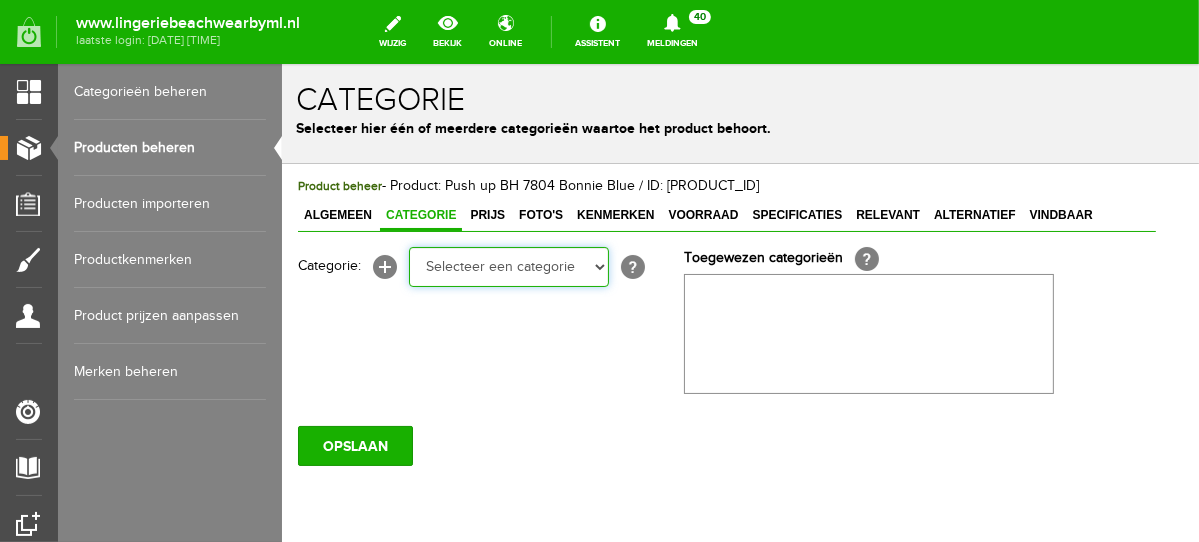 click on "Selecteer een categorie
NEW IN
LINGERIE
NACHTMODE
HOMEWEAR
BADMODE
BODY
BEACH
Bikinitop moulded (niet voorgev.)
Bikinitop voorgevormd
Shorty
Badpakken
Strandaccessoires
Rio slip
Slip
Hoge slip
Niet voorgevormd
Voorgevormd
One Shoulder
Push Up
Bandeau
Halter
Triangel
LINGERIE
SUMMER COLOURS
BH ZONDER BEUGEL
PLUSSIZE
STRAPLESS
SEXY
STRAPLESS
BASICS
HOMEWEAR
JUMPSUITS
BADJASSEN
NACHTMODE
PYJAMA SETS
PYJAMA JURKEN
KIMONO'S
SLIPDRESSES
SATIJNEN PYAMA
HEREN
SHAPEWEAR
BODY'S
ACCESSOIRES
PANTY'S
SPORT
SALE BEACH
SALE LINGERIE
D Cup" at bounding box center (508, 266) 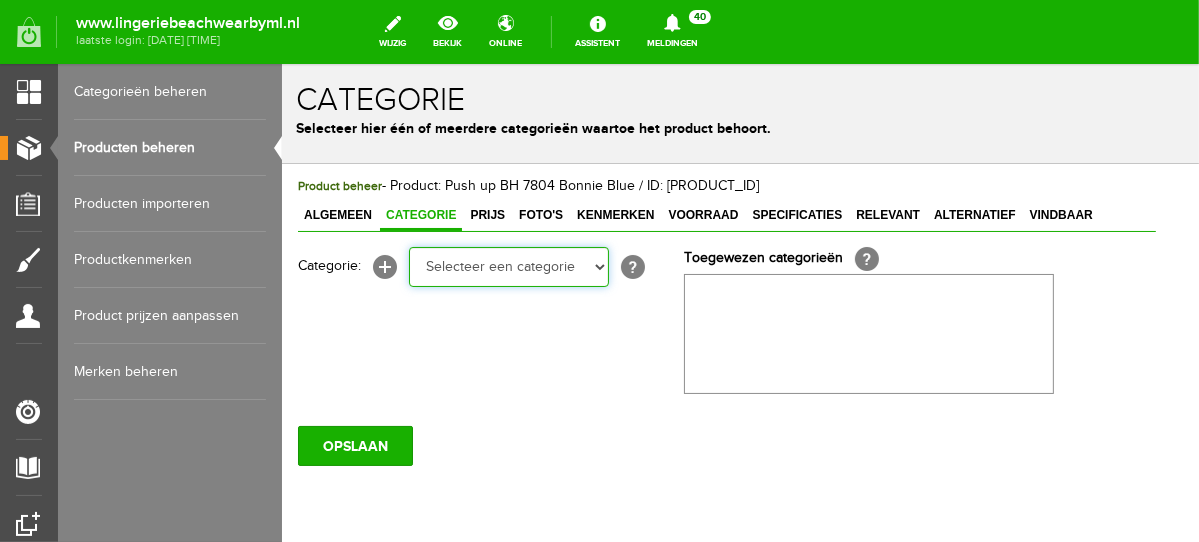 select on "281745" 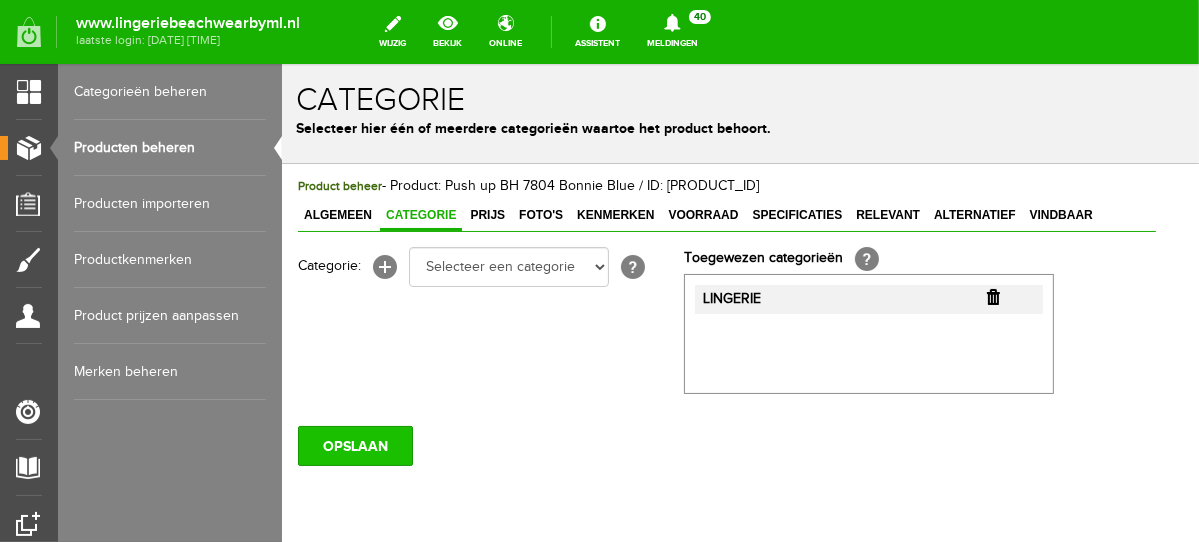 click on "OPSLAAN" at bounding box center [354, 445] 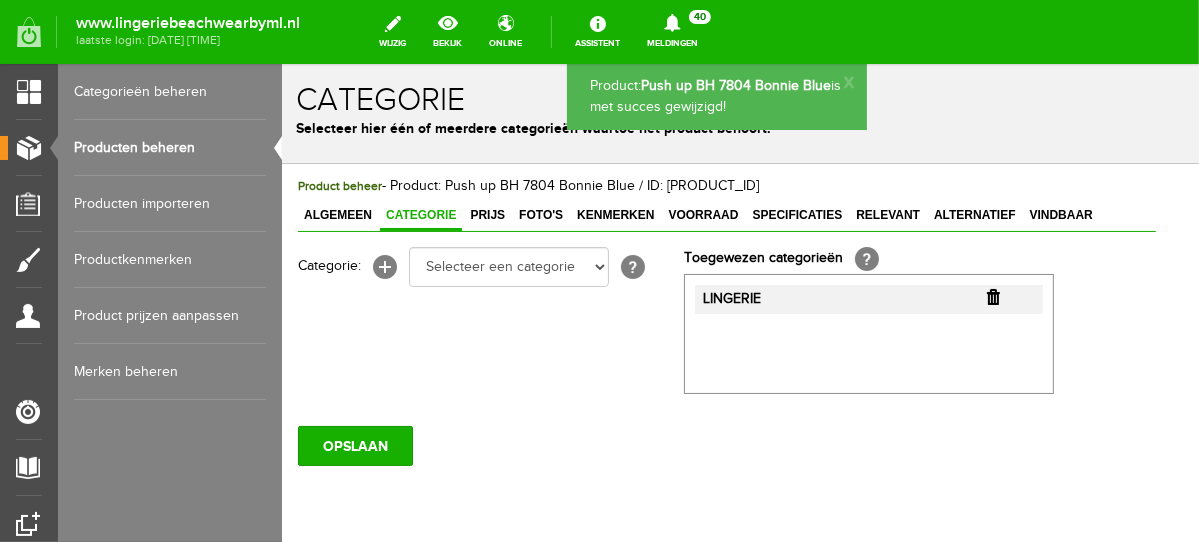 click on "Producten beheren" at bounding box center [170, 148] 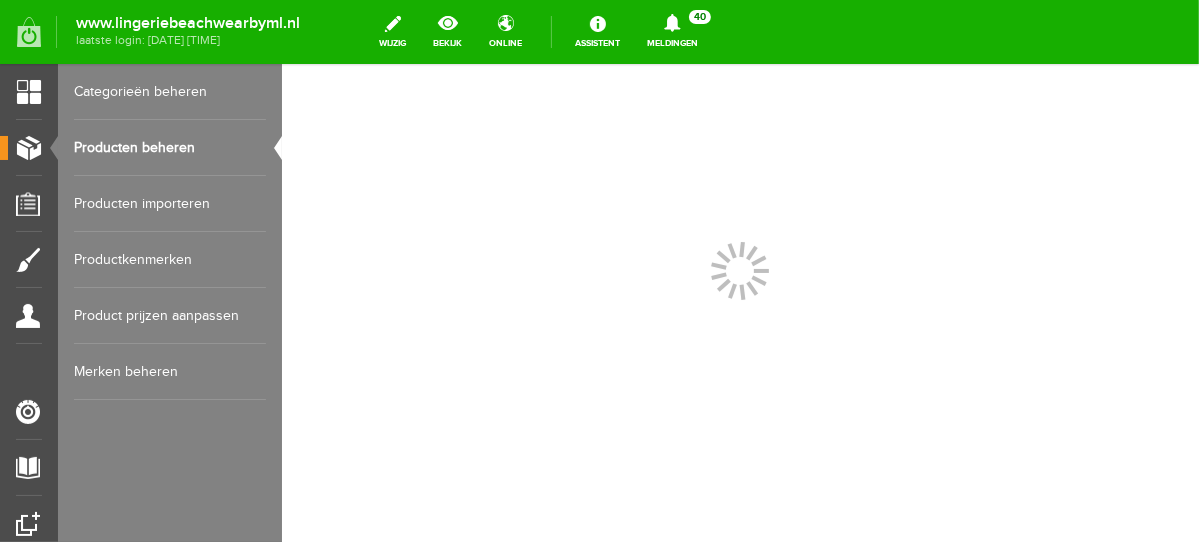 scroll, scrollTop: 0, scrollLeft: 0, axis: both 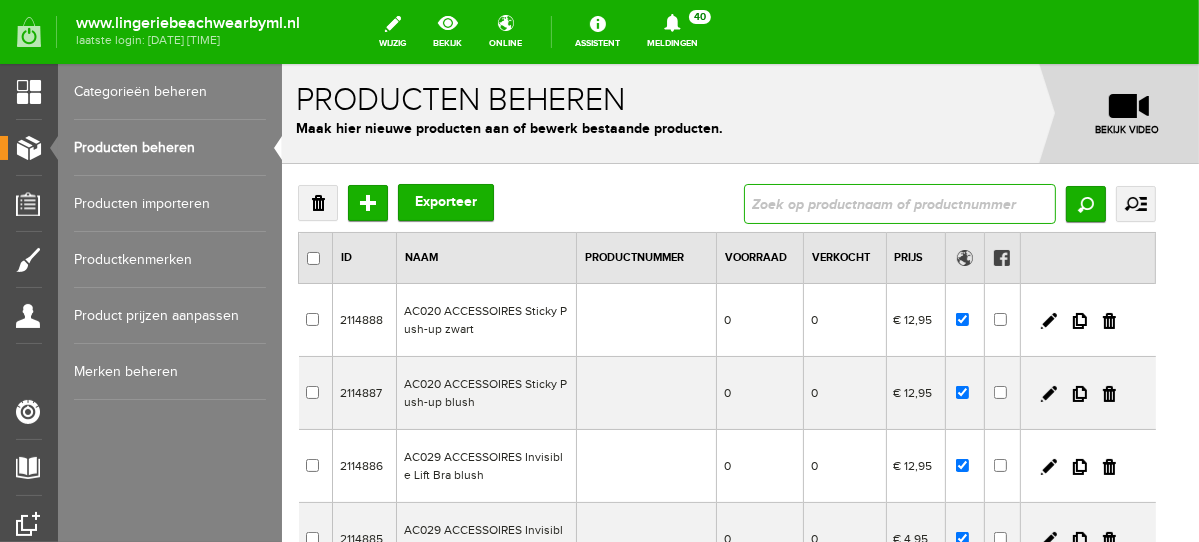 click at bounding box center [899, 203] 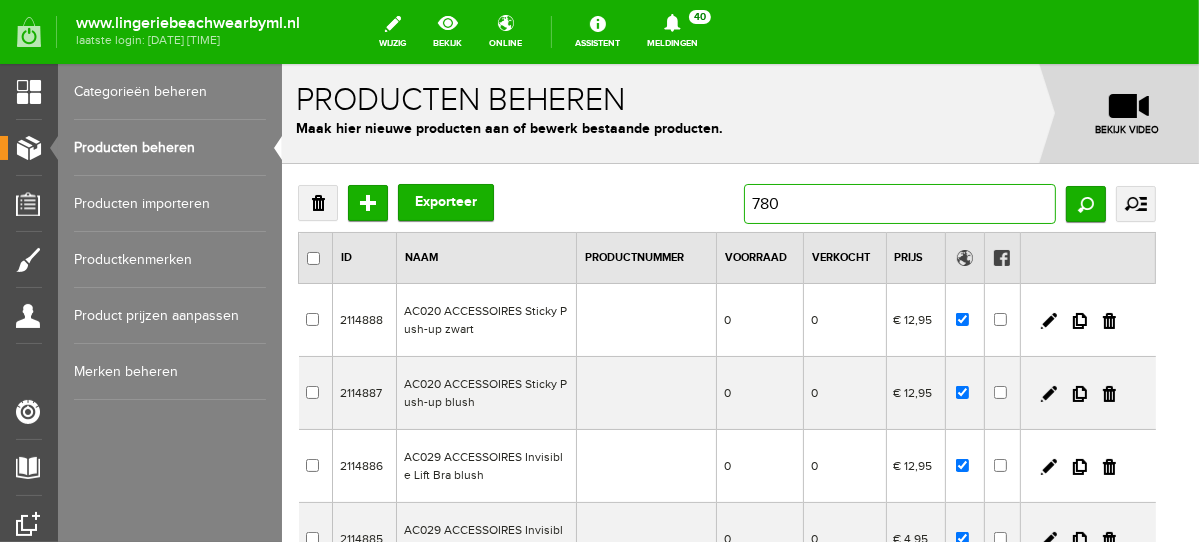 type on "7804" 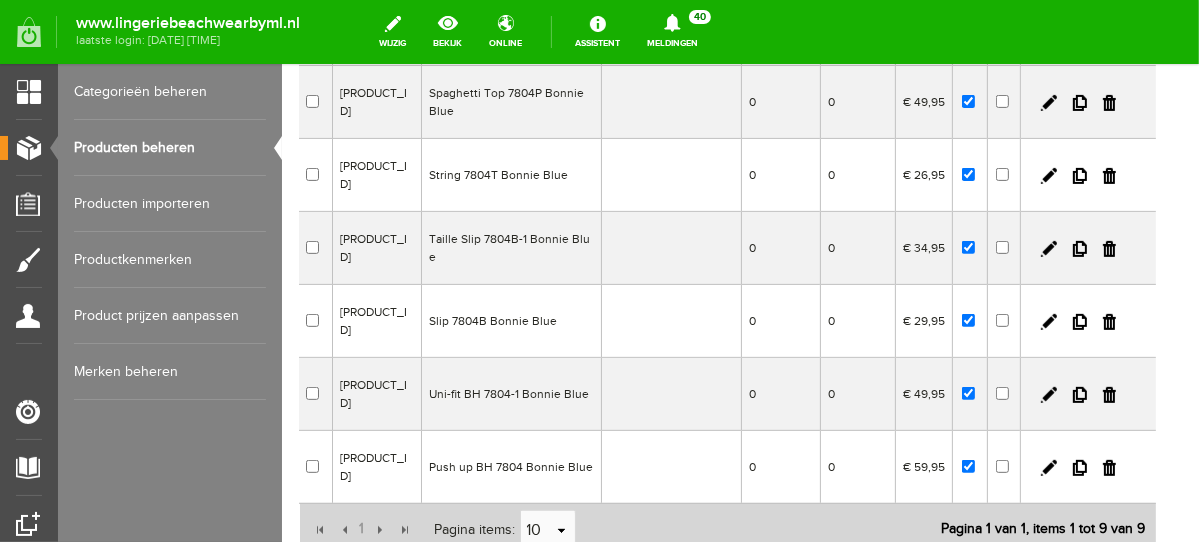 scroll, scrollTop: 449, scrollLeft: 0, axis: vertical 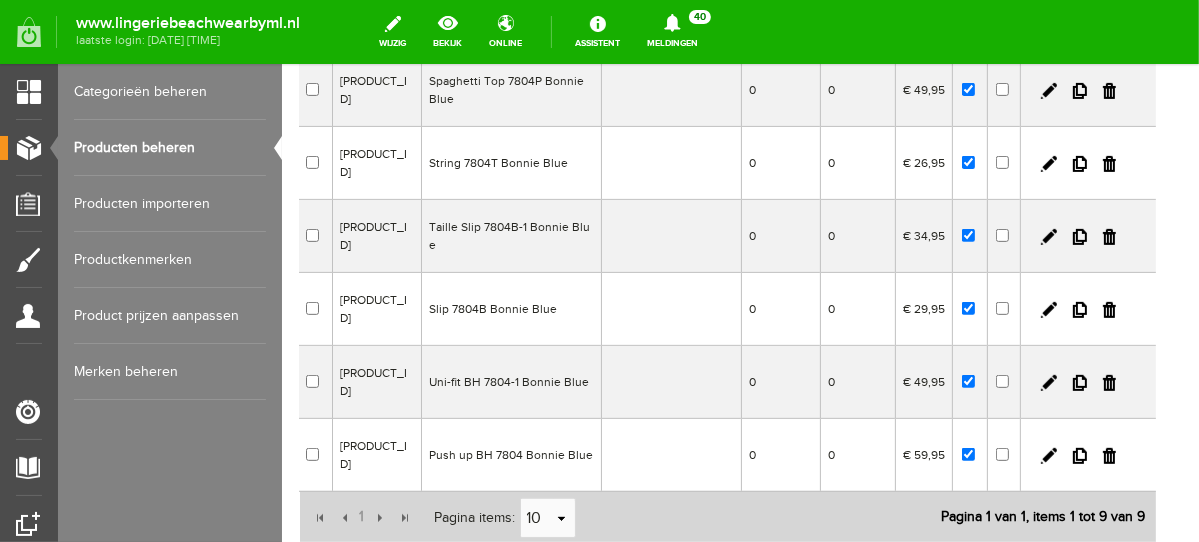 drag, startPoint x: 1192, startPoint y: 248, endPoint x: 1492, endPoint y: 514, distance: 400.94388 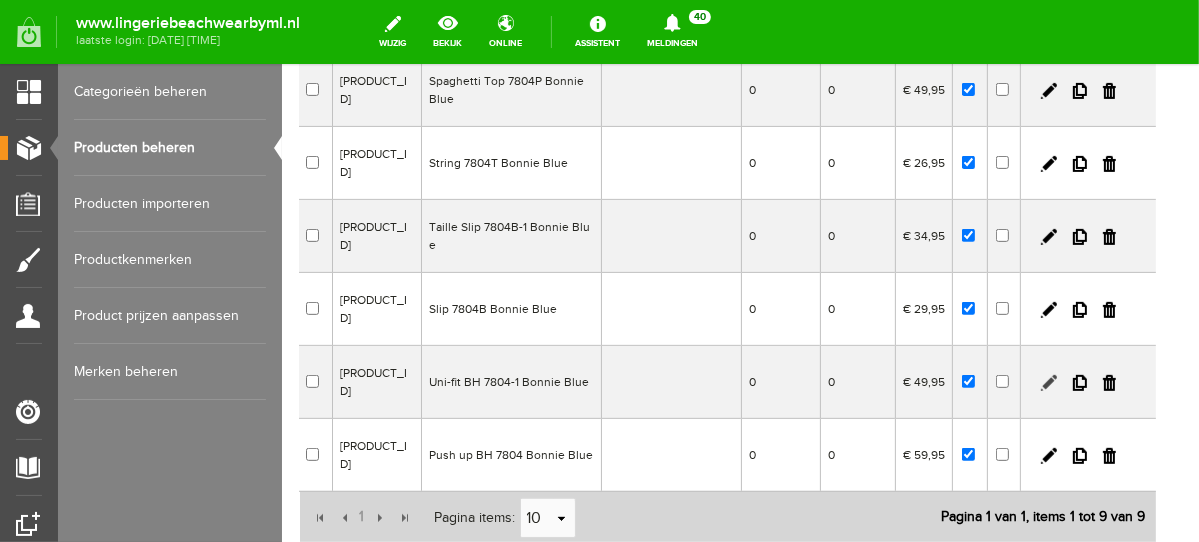 click at bounding box center [1048, 382] 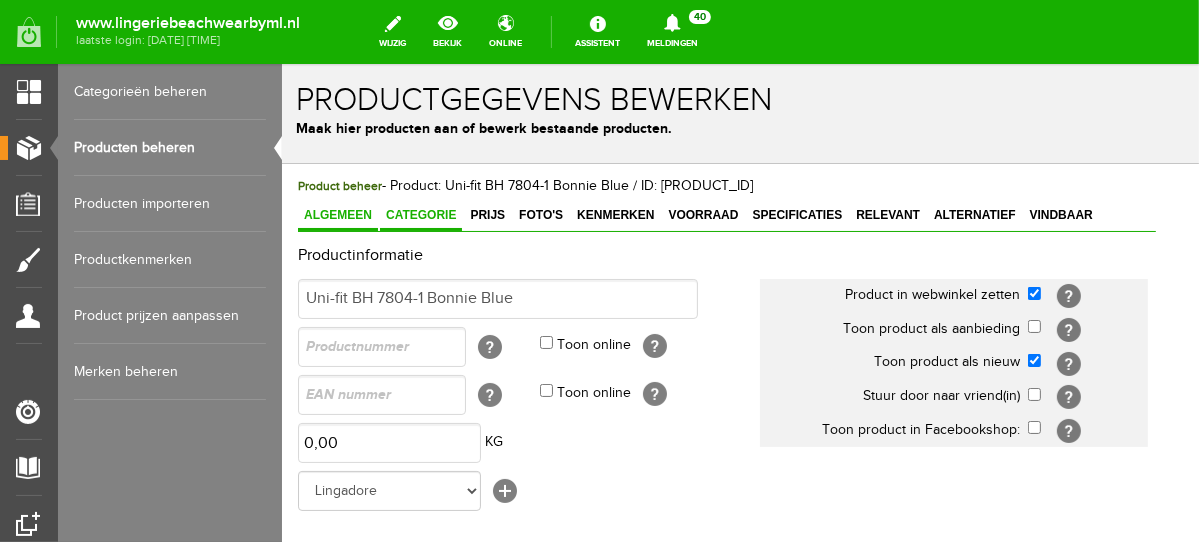 scroll, scrollTop: 0, scrollLeft: 0, axis: both 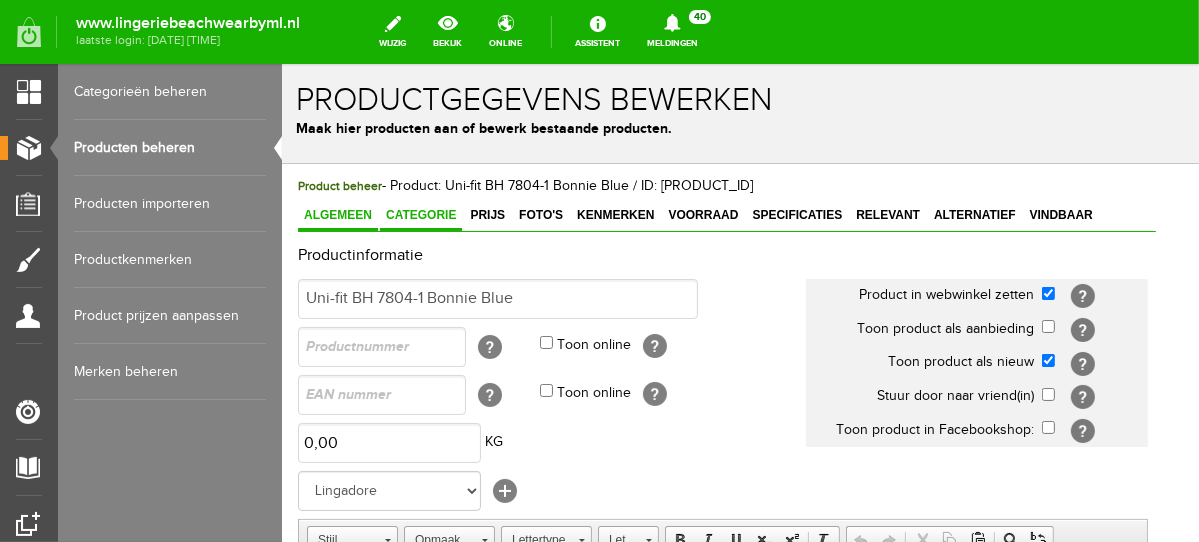 click on "Categorie" at bounding box center (420, 214) 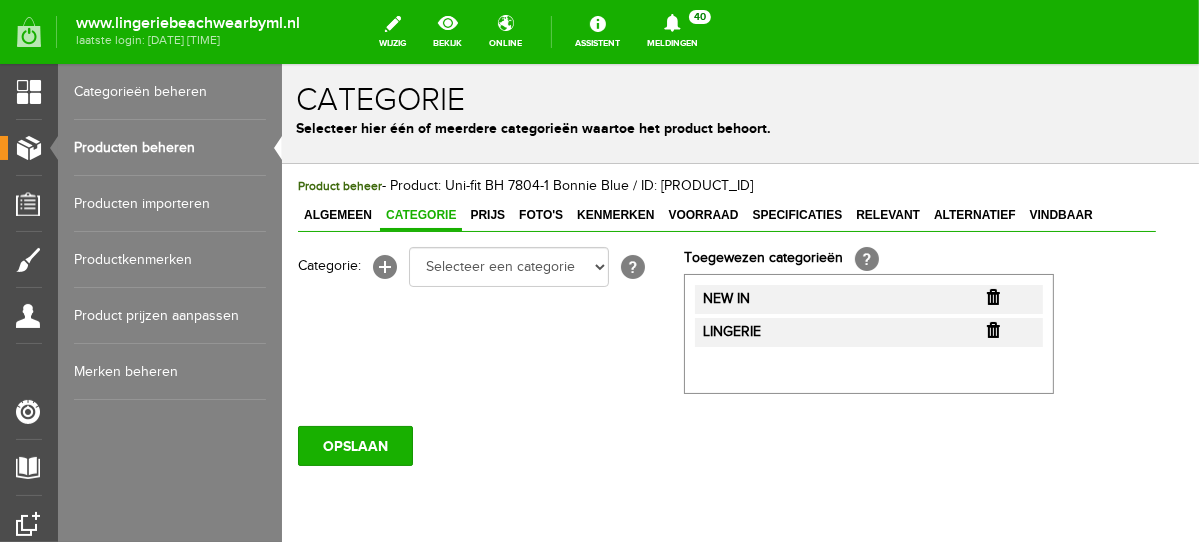 scroll, scrollTop: 0, scrollLeft: 0, axis: both 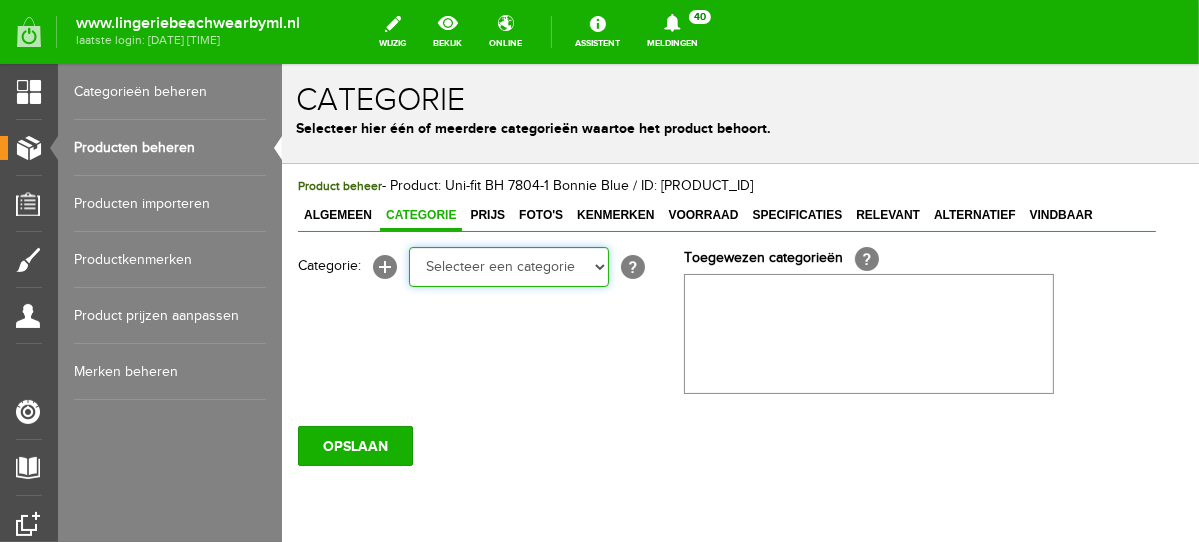 click on "Selecteer een categorie
NEW IN
LINGERIE
NACHTMODE
HOMEWEAR
BADMODE
BODY
BEACH
Bikinitop moulded (niet voorgev.)
Bikinitop voorgevormd
Shorty
Badpakken
Strandaccessoires
Rio slip
Slip
Hoge slip
Niet voorgevormd
Voorgevormd
One Shoulder
Push Up
Bandeau
Halter
Triangel
LINGERIE
SUMMER COLOURS
BH ZONDER BEUGEL
PLUSSIZE
STRAPLESS
SEXY
STRAPLESS
BASICS
HOMEWEAR
JUMPSUITS
BADJASSEN
NACHTMODE
PYJAMA SETS
PYJAMA JURKEN
KIMONO'S
SLIPDRESSES
SATIJNEN PYAMA
HEREN
SHAPEWEAR
BODY'S
ACCESSOIRES
PANTY'S
SPORT
SALE BEACH
SALE LINGERIE
D Cup" at bounding box center (508, 266) 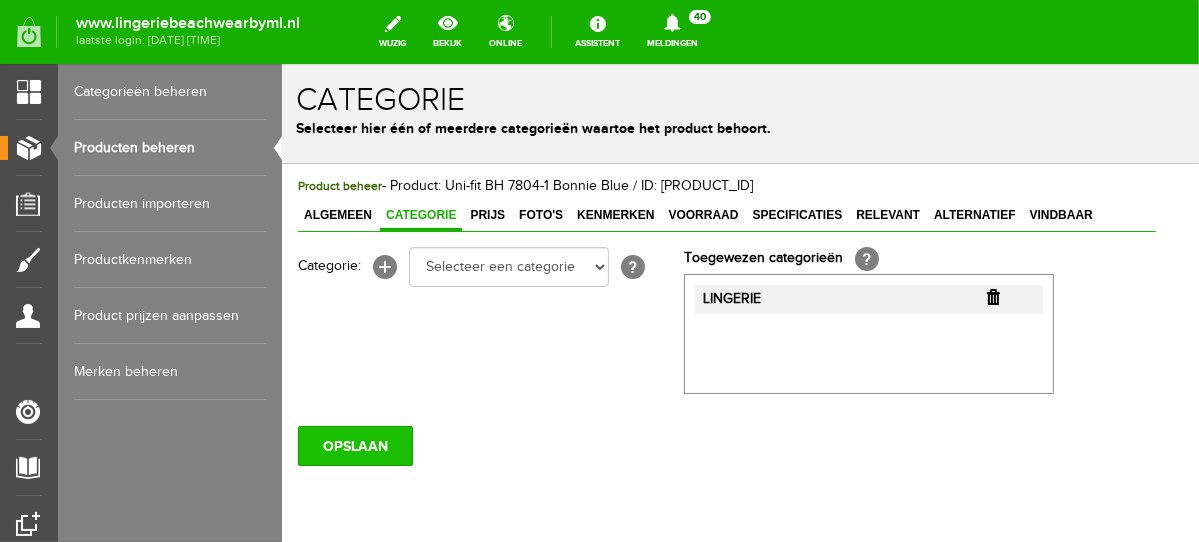 click on "OPSLAAN" at bounding box center [354, 445] 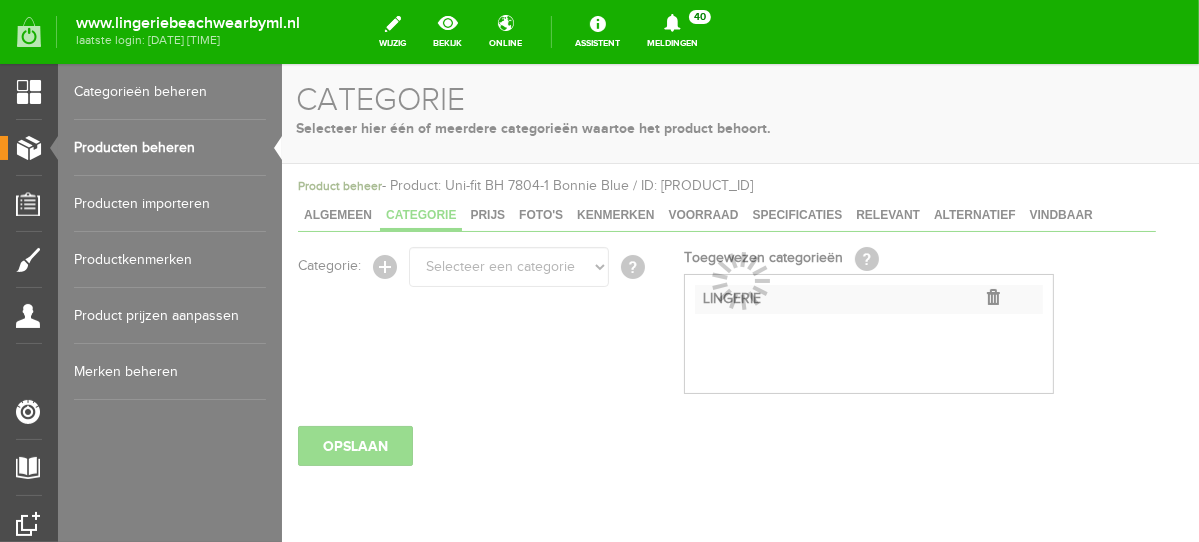 click on "Producten beheren" at bounding box center [170, 148] 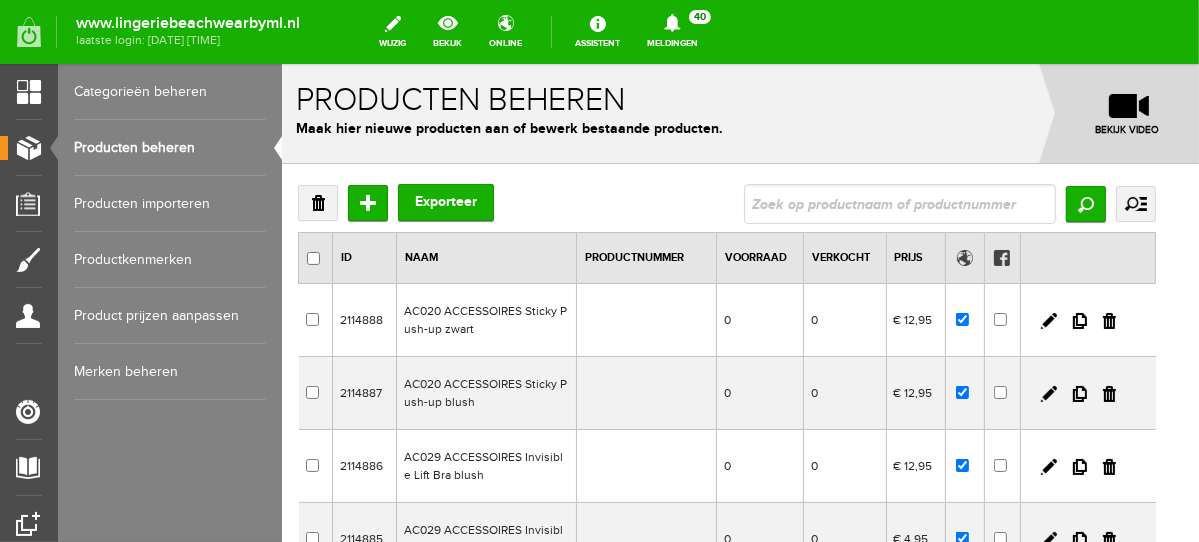 scroll, scrollTop: 0, scrollLeft: 0, axis: both 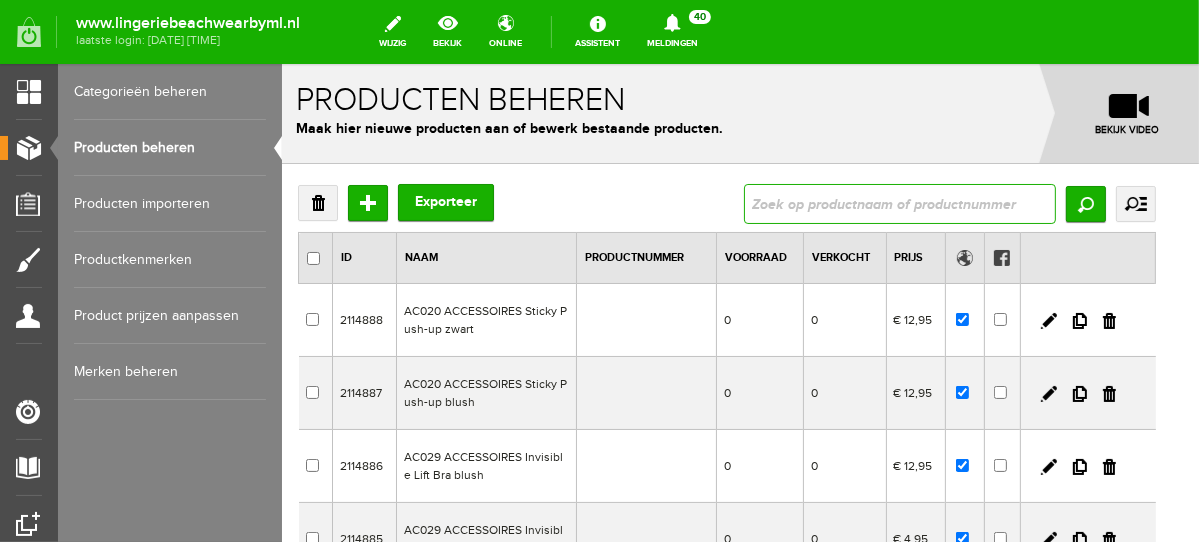 click at bounding box center [899, 203] 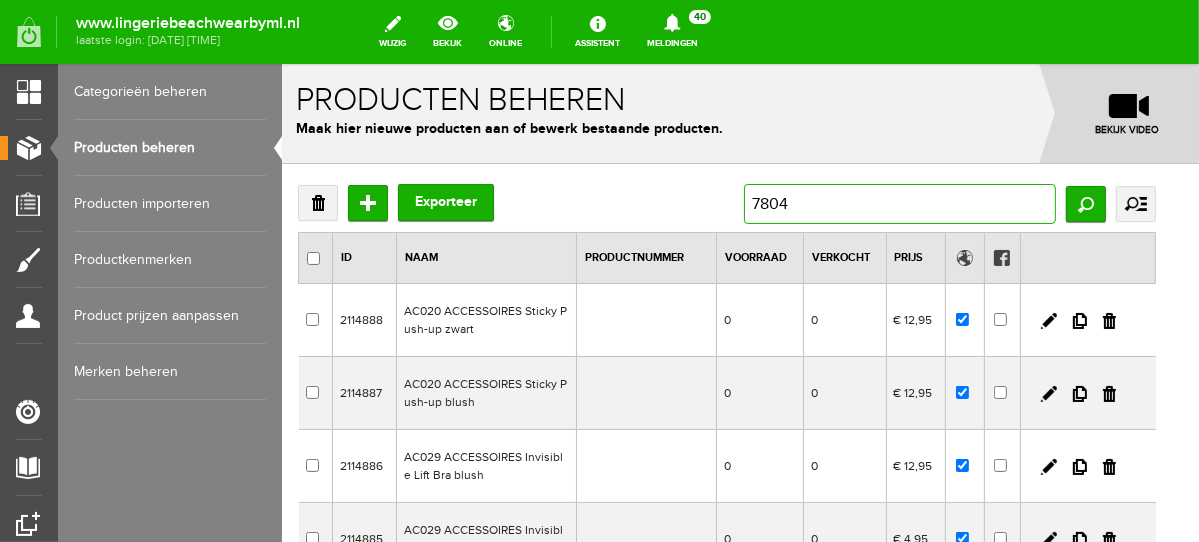 type on "7804B" 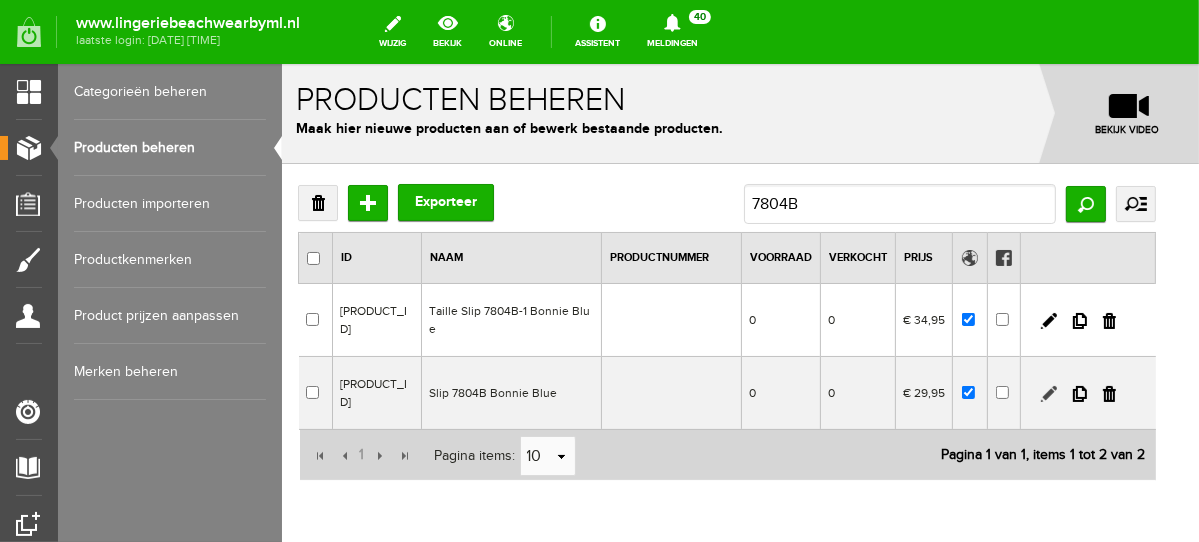 click at bounding box center (1048, 393) 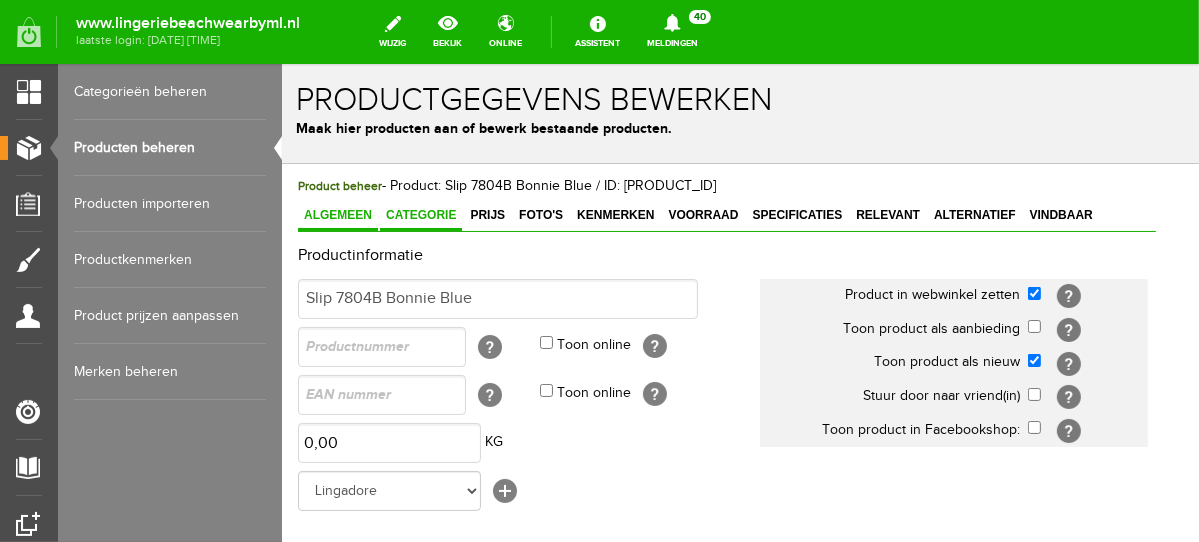 scroll, scrollTop: 0, scrollLeft: 0, axis: both 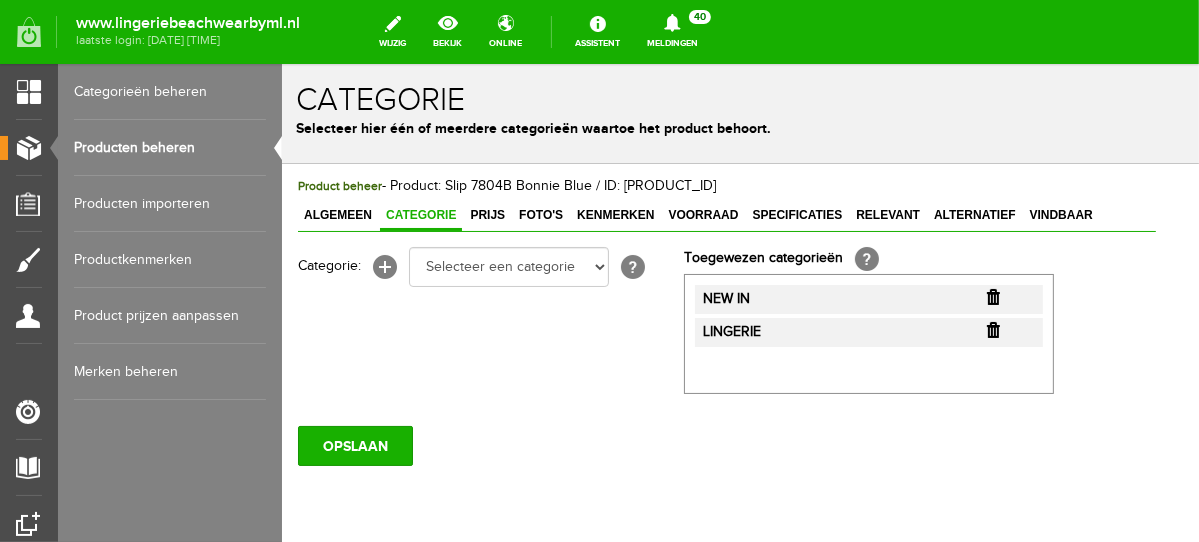 click at bounding box center [992, 296] 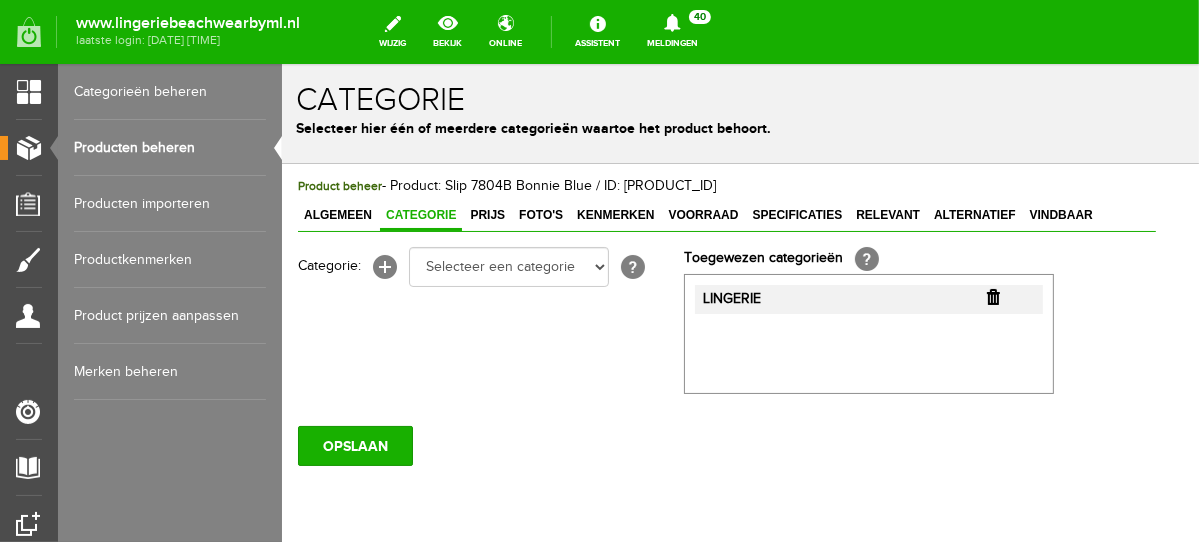 click at bounding box center (992, 296) 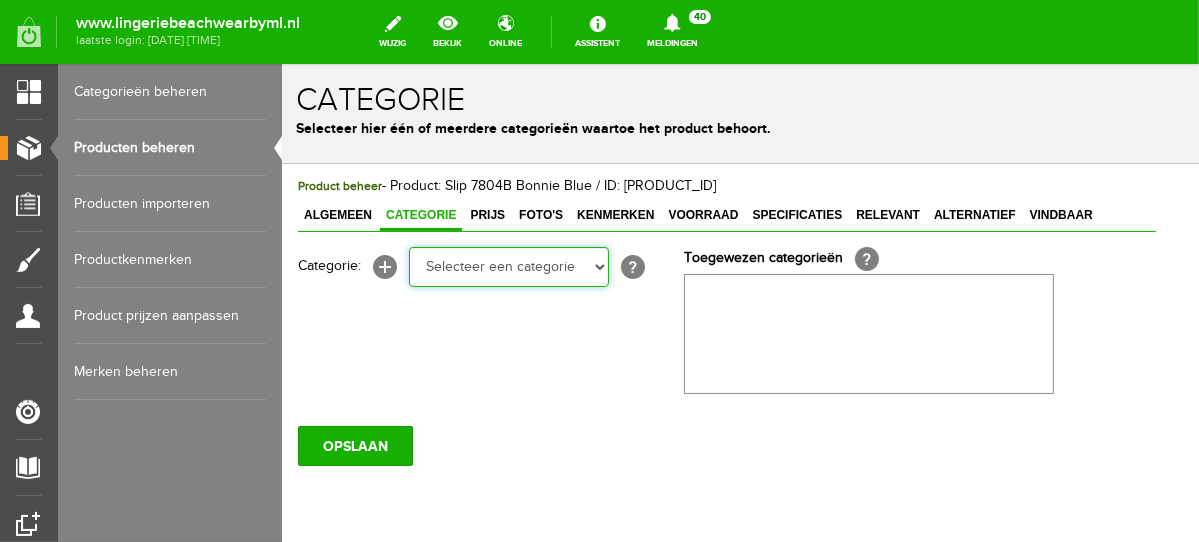 click on "Selecteer een categorie
NEW IN
LINGERIE
NACHTMODE
HOMEWEAR
BADMODE
BODY
BEACH
Bikinitop moulded (niet voorgev.)
Bikinitop voorgevormd
Shorty
Badpakken
Strandaccessoires
Rio slip
Slip
Hoge slip
Niet voorgevormd
Voorgevormd
One Shoulder
Push Up
Bandeau
Halter
Triangel
LINGERIE
SUMMER COLOURS
BH ZONDER BEUGEL
PLUSSIZE
STRAPLESS
SEXY
STRAPLESS
BASICS
HOMEWEAR
JUMPSUITS
BADJASSEN
NACHTMODE
PYJAMA SETS
PYJAMA JURKEN
KIMONO'S
SLIPDRESSES
SATIJNEN PYAMA
HEREN
SHAPEWEAR
BODY'S
ACCESSOIRES
PANTY'S
SPORT
SALE BEACH
SALE LINGERIE
D Cup" at bounding box center [508, 266] 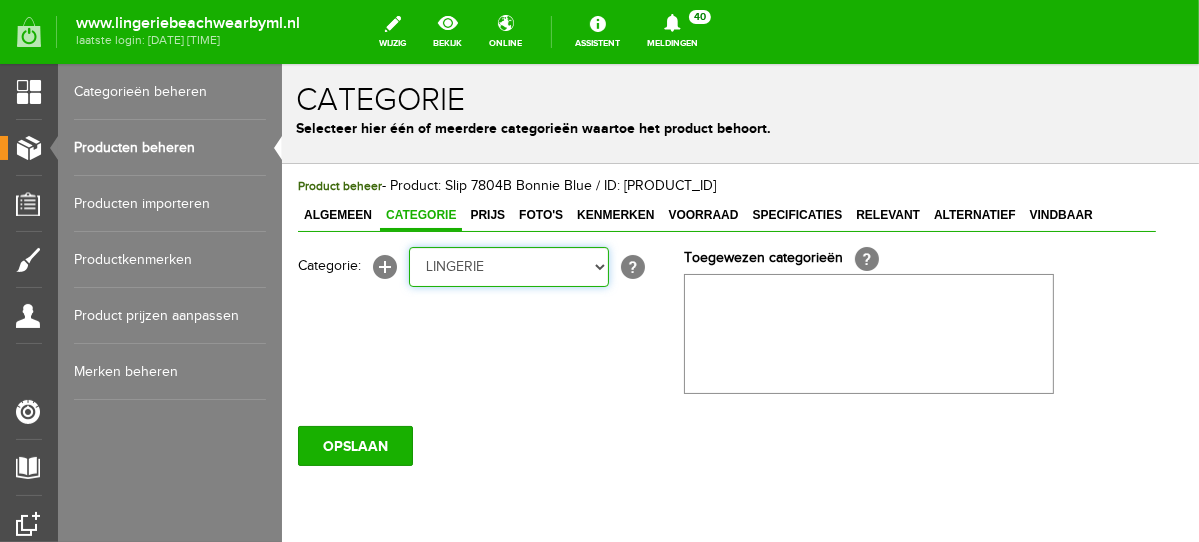 click on "Selecteer een categorie
NEW IN
LINGERIE
NACHTMODE
HOMEWEAR
BADMODE
BODY
BEACH
Bikinitop moulded (niet voorgev.)
Bikinitop voorgevormd
Shorty
Badpakken
Strandaccessoires
Rio slip
Slip
Hoge slip
Niet voorgevormd
Voorgevormd
One Shoulder
Push Up
Bandeau
Halter
Triangel
LINGERIE
SUMMER COLOURS
BH ZONDER BEUGEL
PLUSSIZE
STRAPLESS
SEXY
STRAPLESS
BASICS
HOMEWEAR
JUMPSUITS
BADJASSEN
NACHTMODE
PYJAMA SETS
PYJAMA JURKEN
KIMONO'S
SLIPDRESSES
SATIJNEN PYAMA
HEREN
SHAPEWEAR
BODY'S
ACCESSOIRES
PANTY'S
SPORT
SALE BEACH
SALE LINGERIE
D Cup" at bounding box center (508, 266) 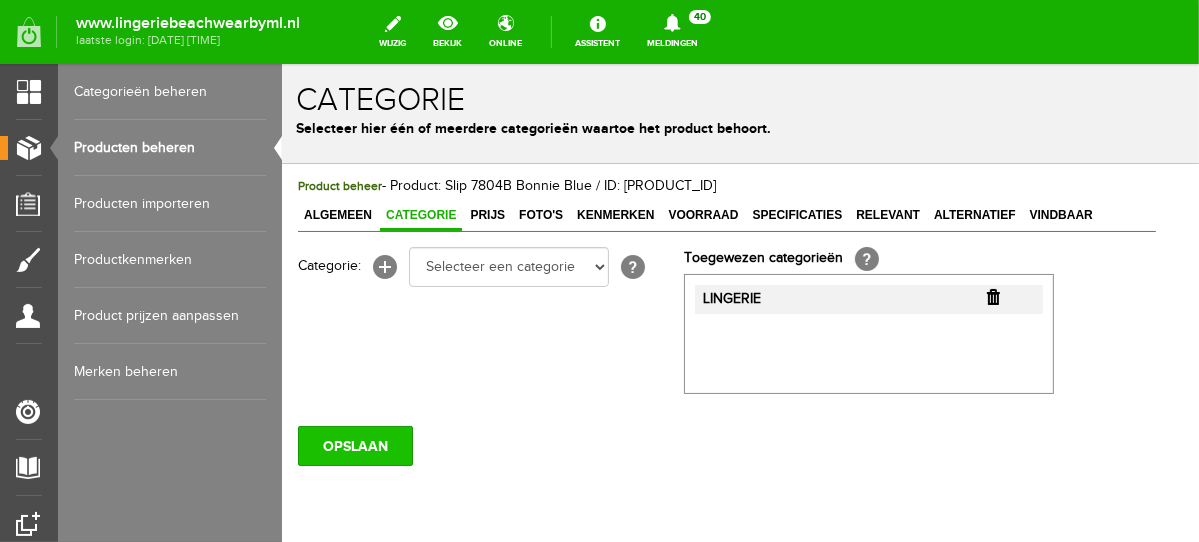 click on "OPSLAAN" at bounding box center [354, 445] 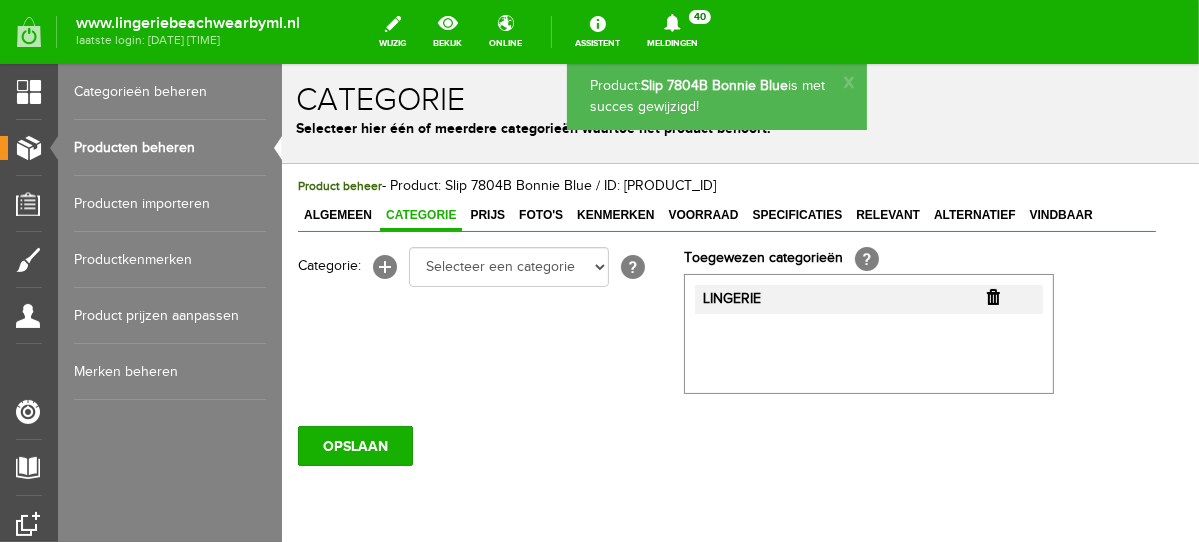 scroll, scrollTop: 0, scrollLeft: 0, axis: both 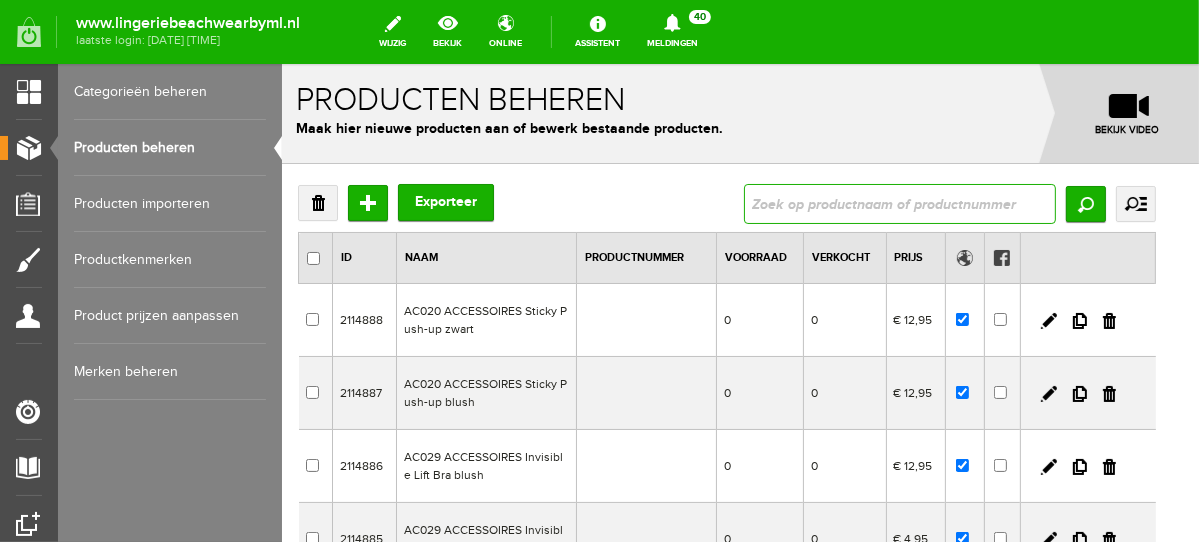 click at bounding box center (899, 203) 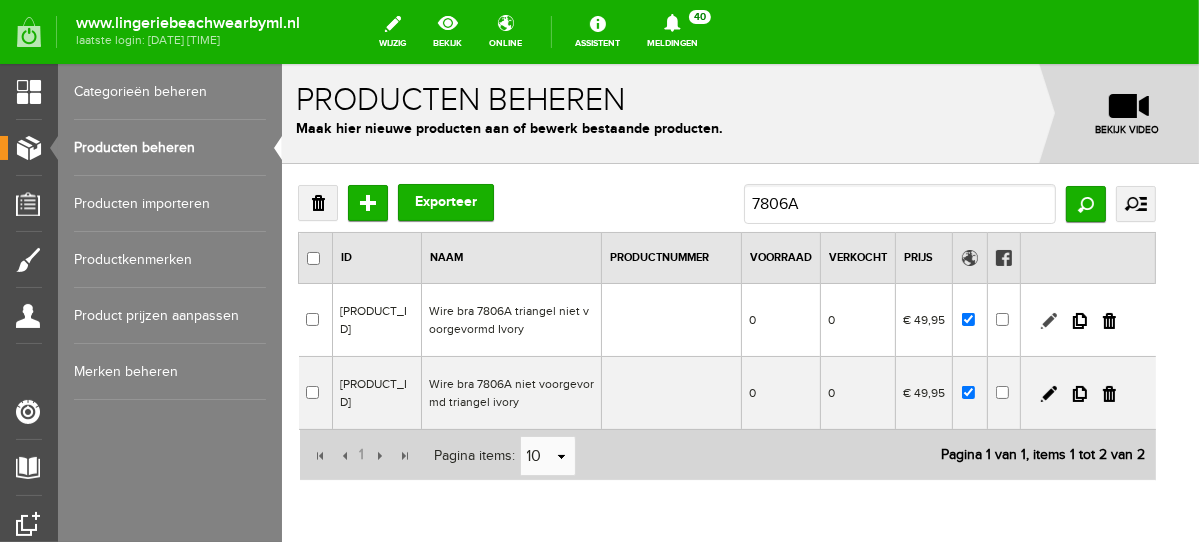 click at bounding box center (1048, 320) 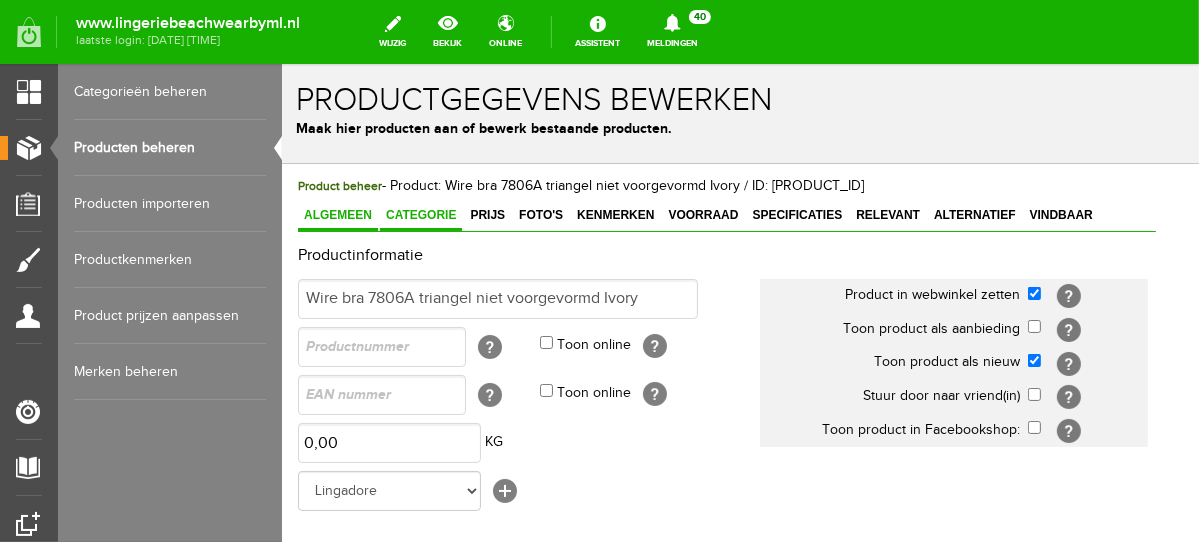 scroll, scrollTop: 0, scrollLeft: 0, axis: both 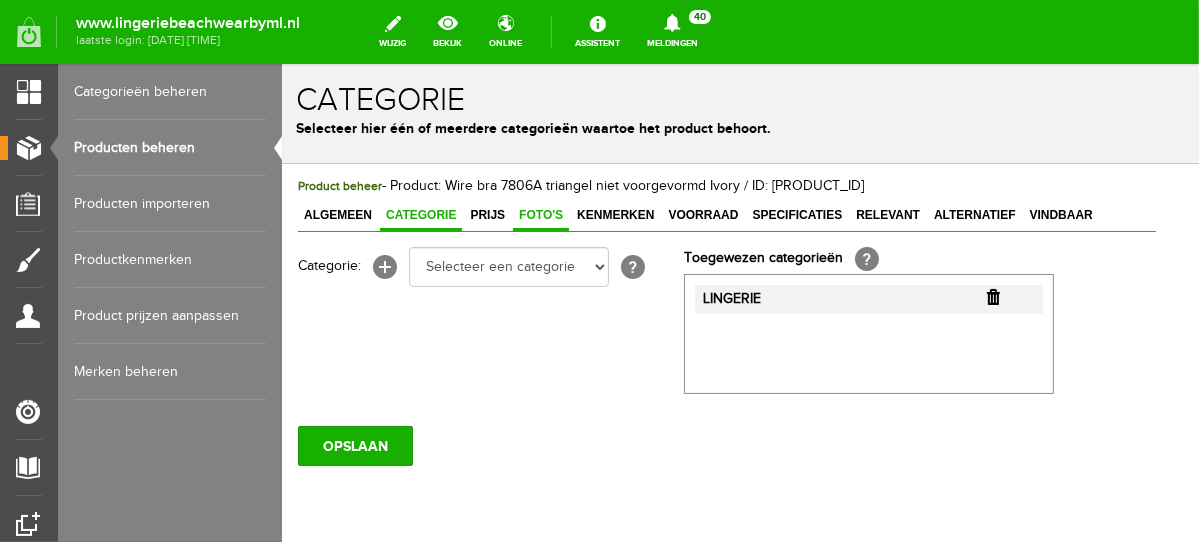 click on "Foto's" at bounding box center (540, 214) 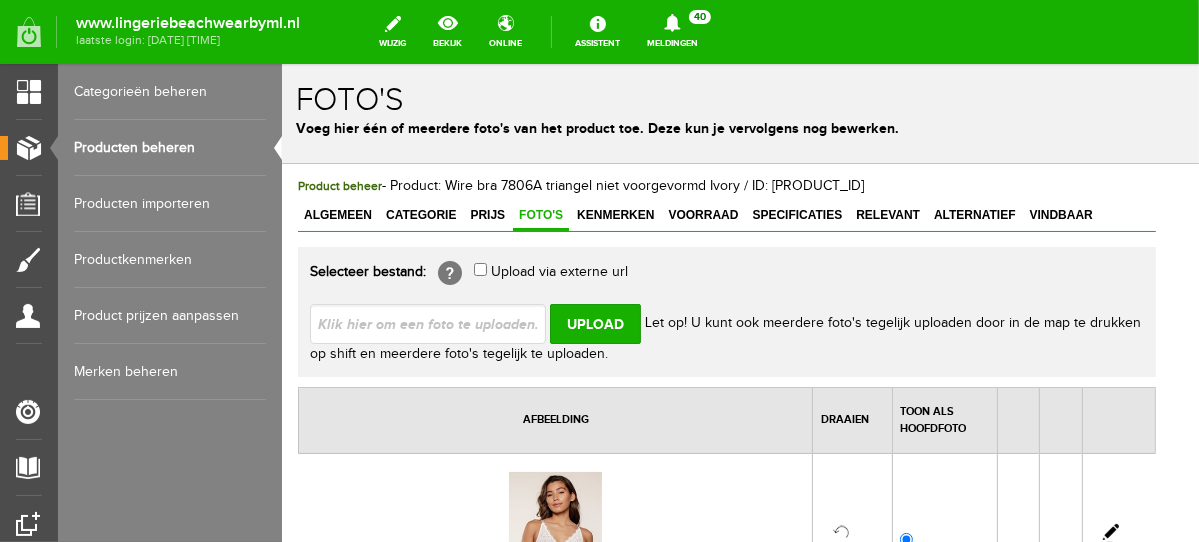 click on "Producten beheren" at bounding box center (170, 148) 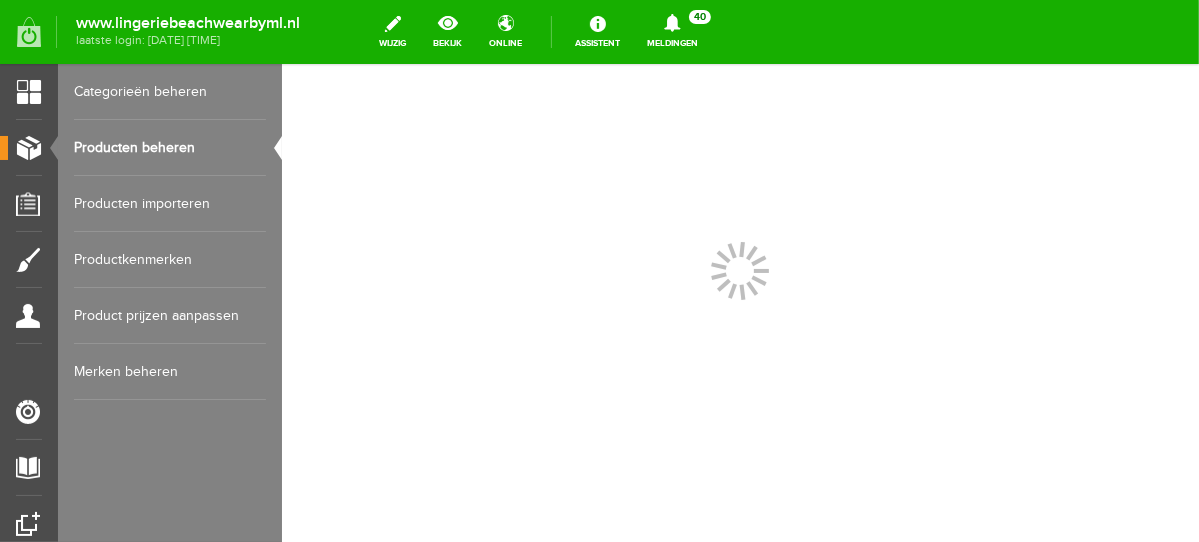 scroll, scrollTop: 0, scrollLeft: 0, axis: both 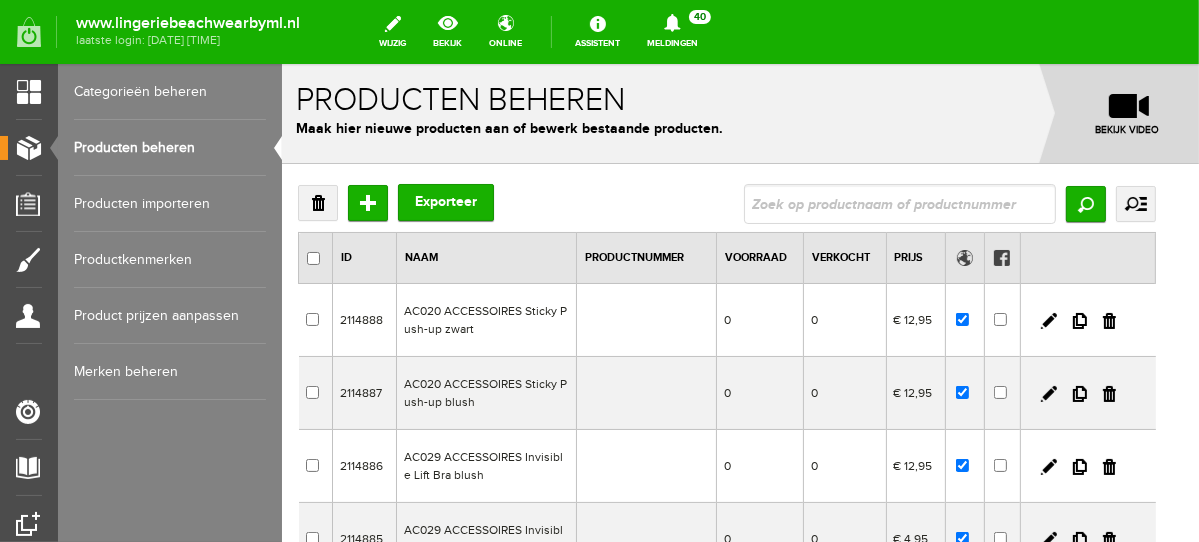 click at bounding box center [899, 203] 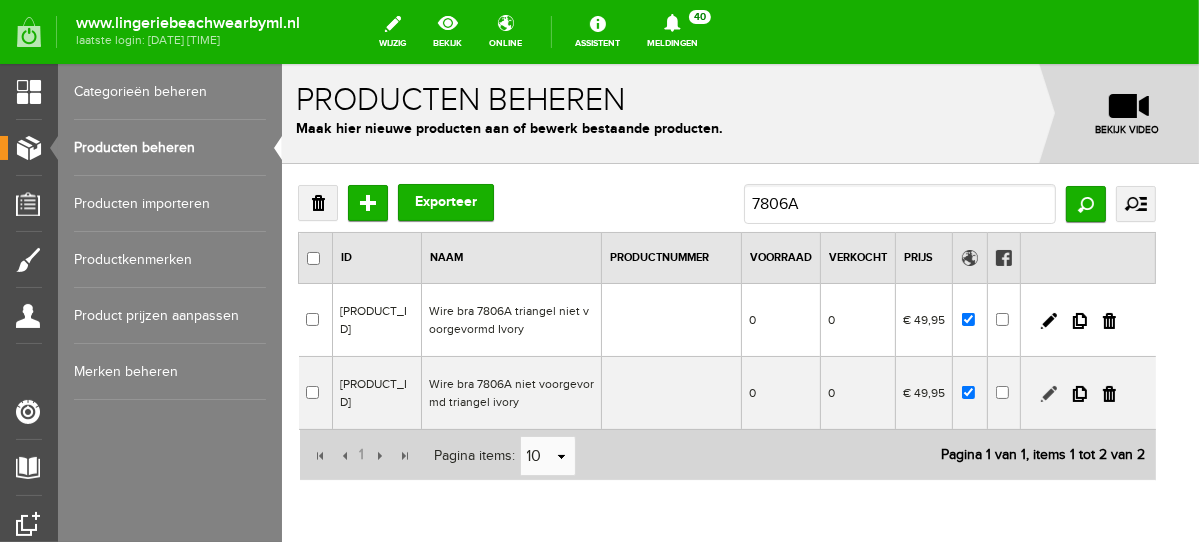 click at bounding box center (1048, 393) 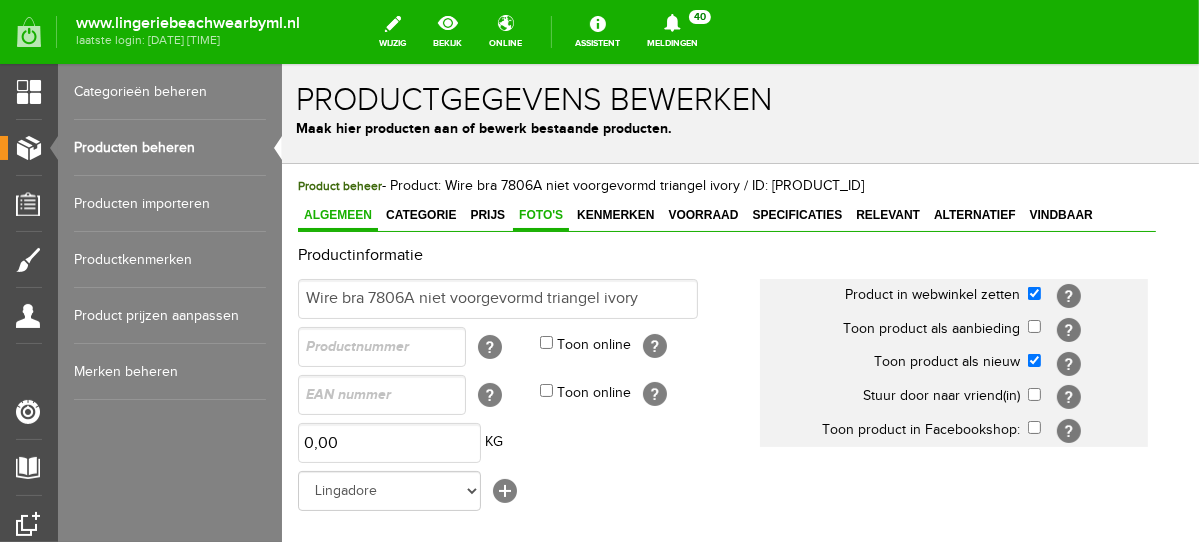 scroll, scrollTop: 0, scrollLeft: 0, axis: both 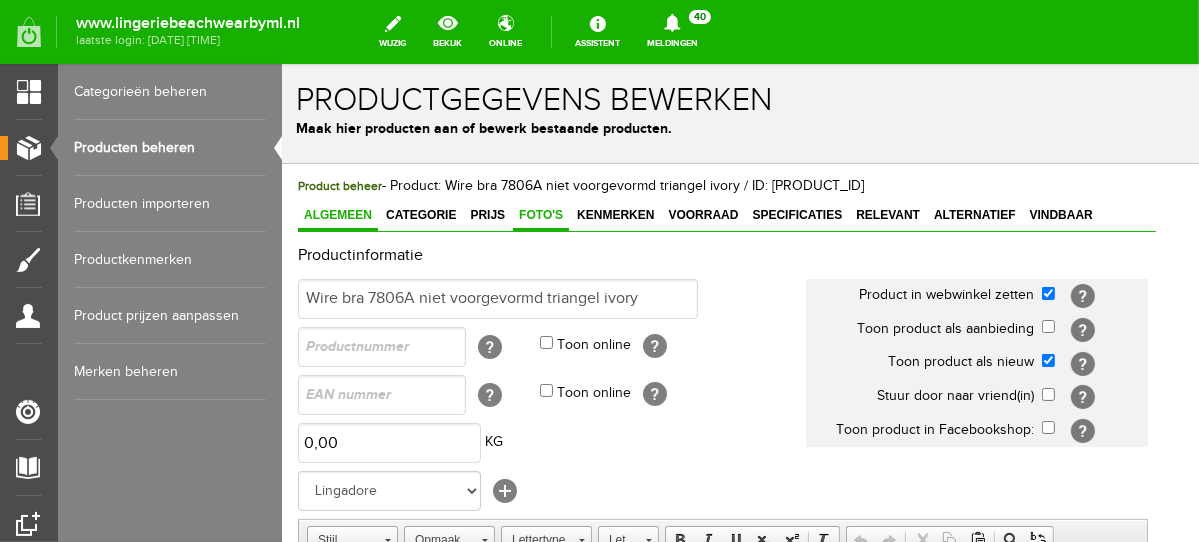 click on "Foto's" at bounding box center (540, 214) 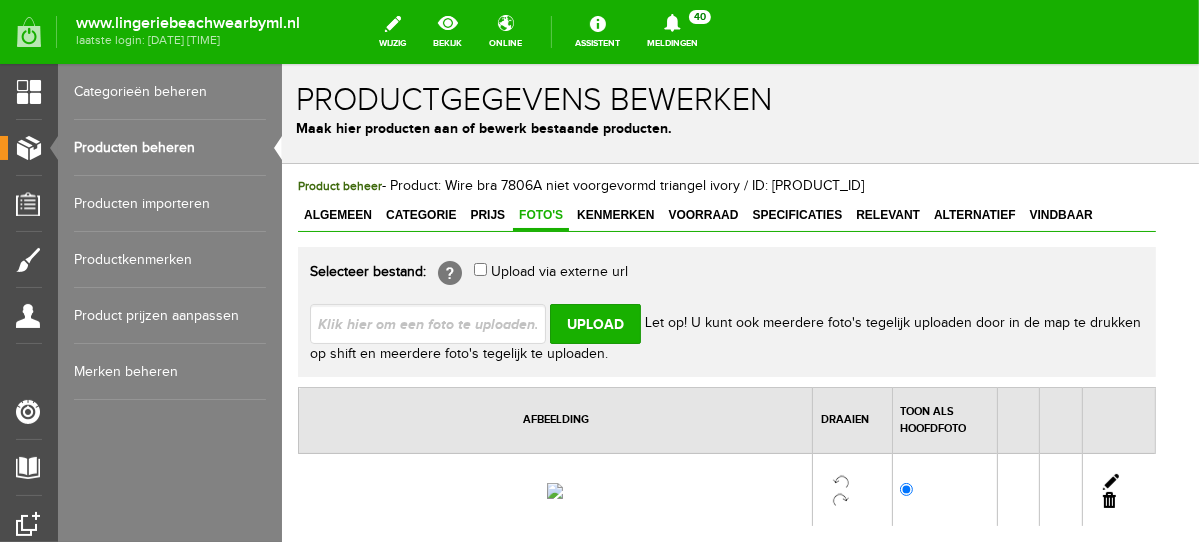 scroll, scrollTop: 0, scrollLeft: 0, axis: both 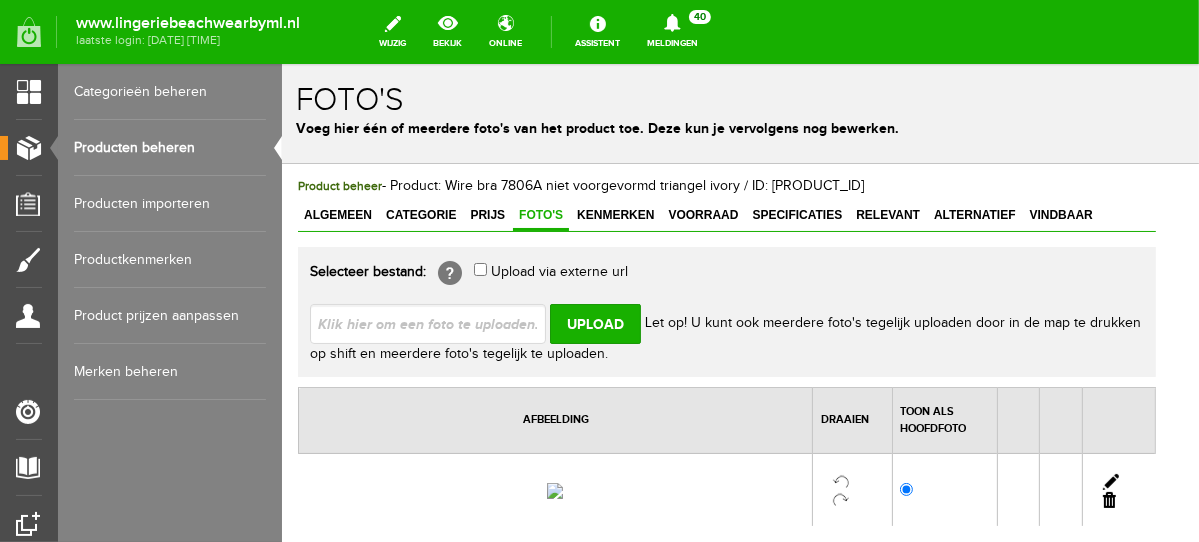 click on "Producten beheren" at bounding box center [170, 148] 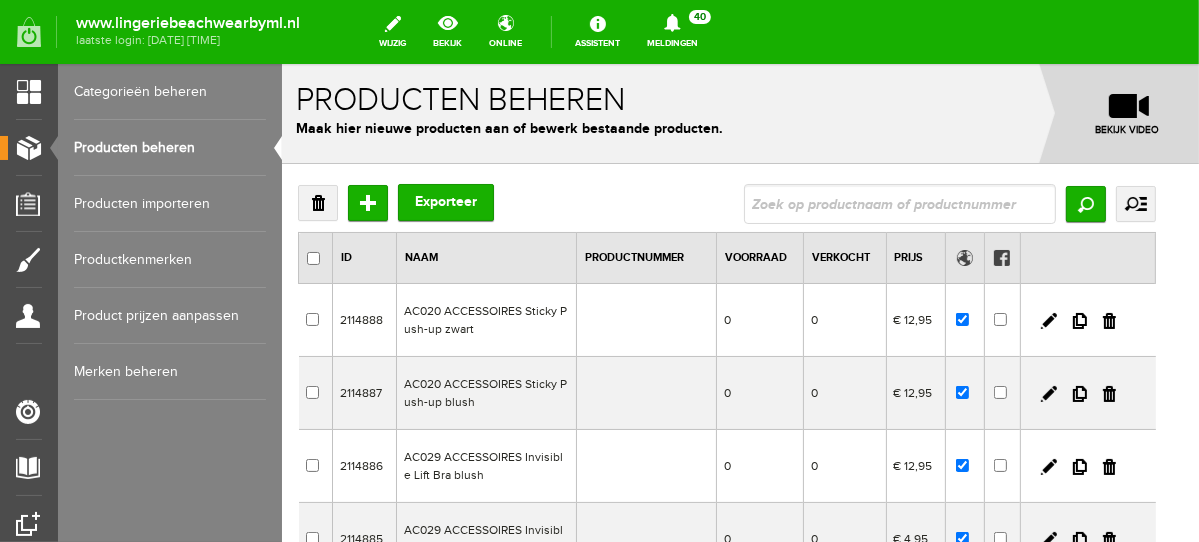 scroll, scrollTop: 0, scrollLeft: 0, axis: both 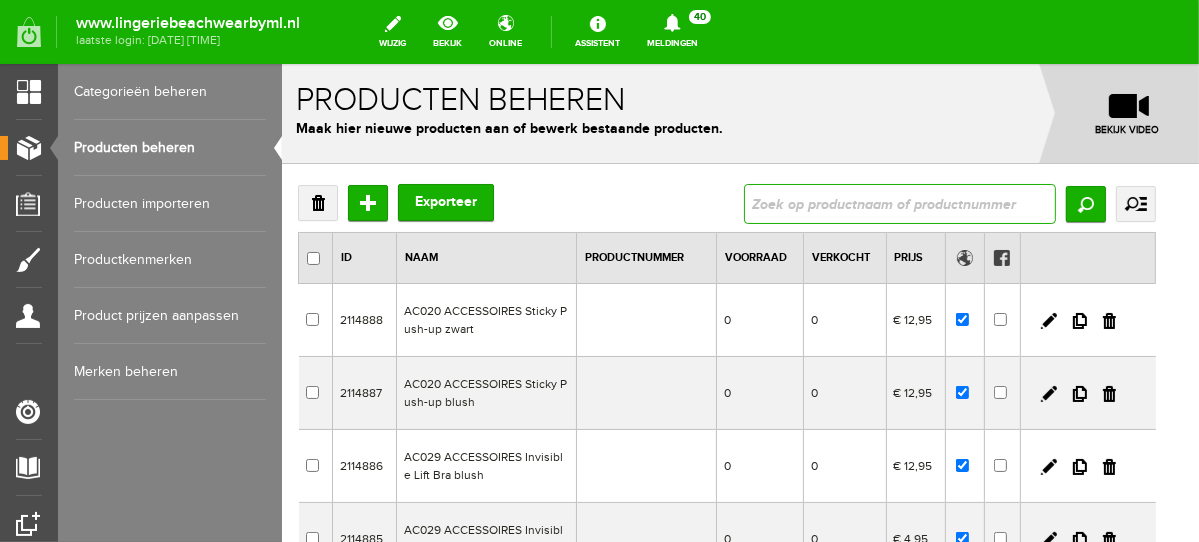 click at bounding box center (899, 203) 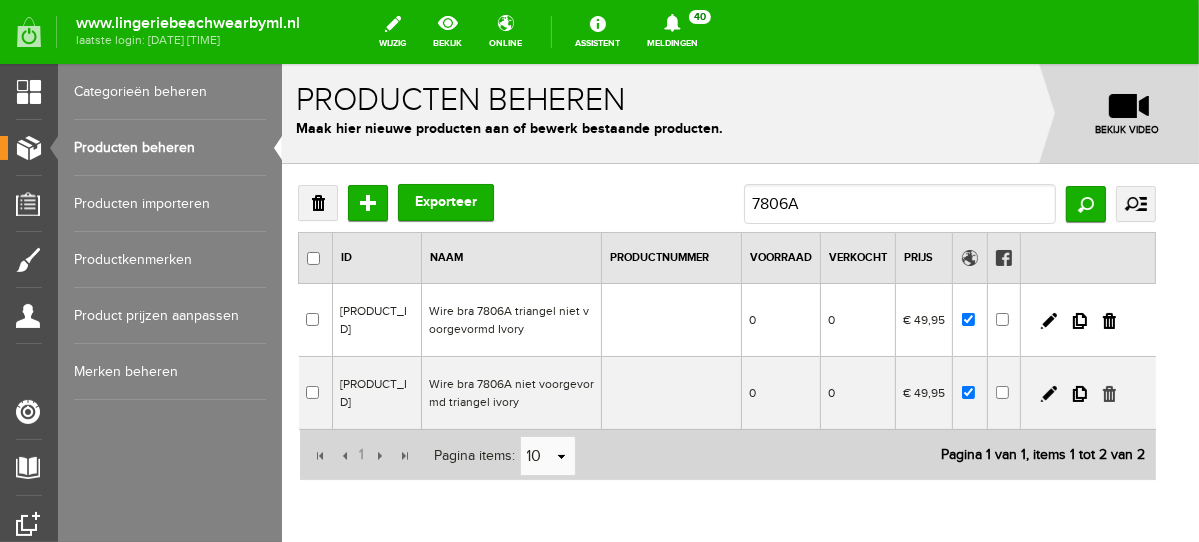 click at bounding box center [1108, 393] 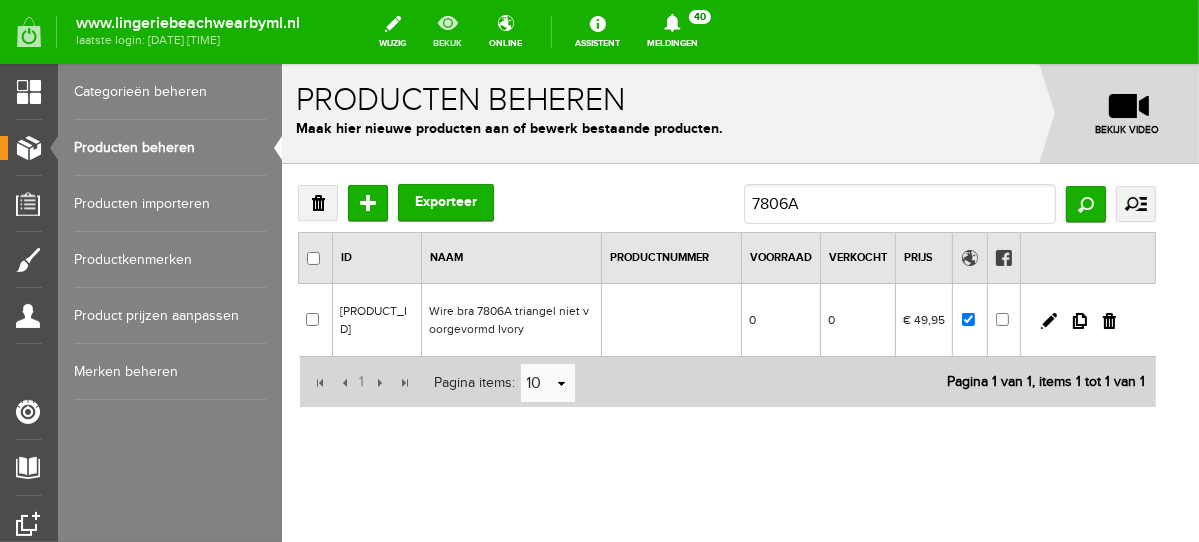 click on "bekijk" at bounding box center (447, 32) 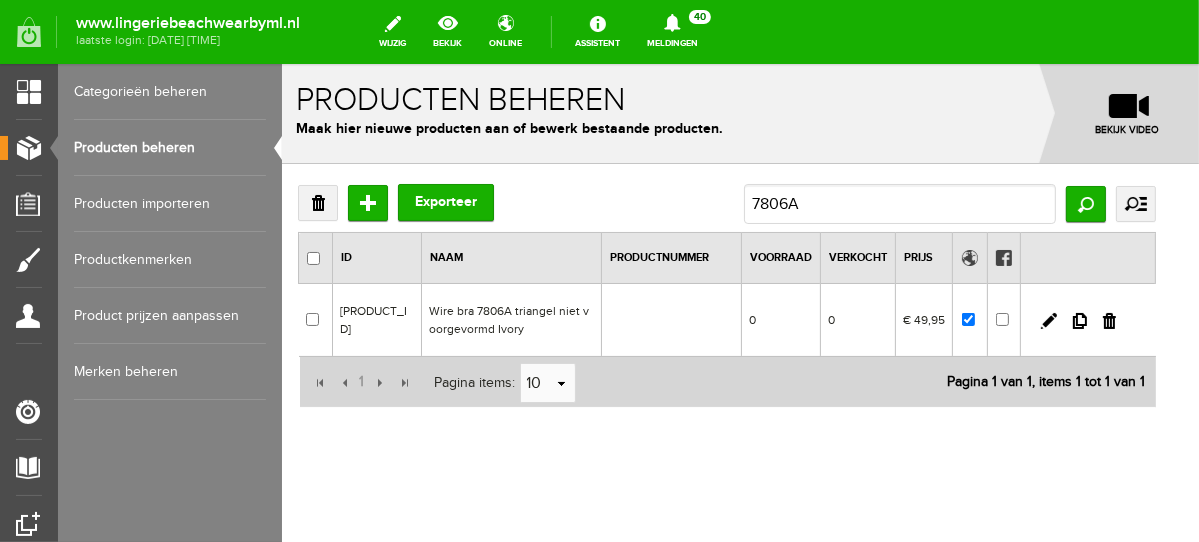 click on "Producten beheren" at bounding box center (170, 148) 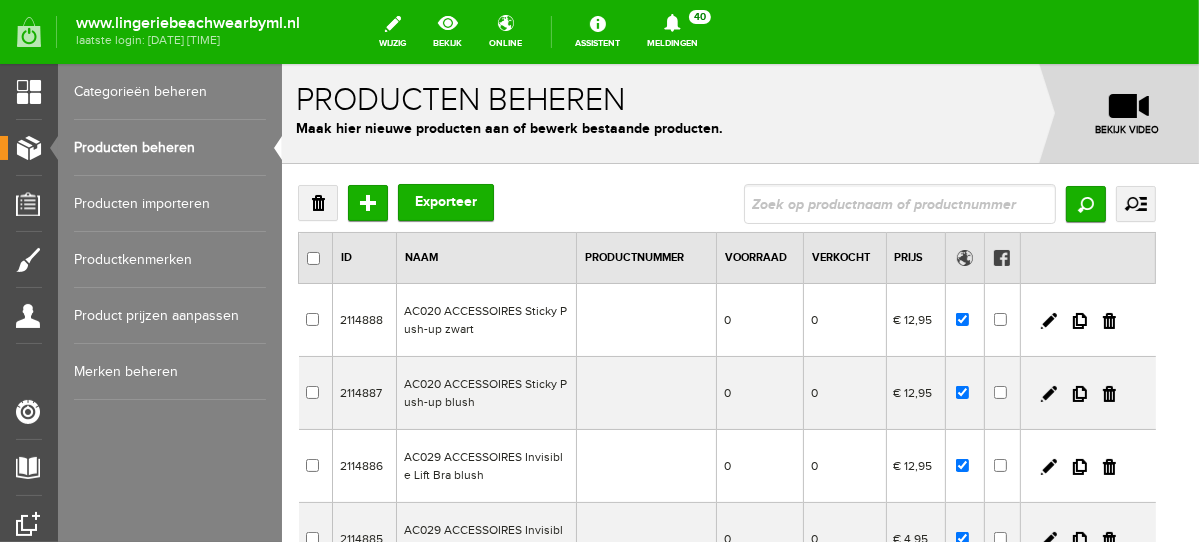 scroll, scrollTop: 0, scrollLeft: 0, axis: both 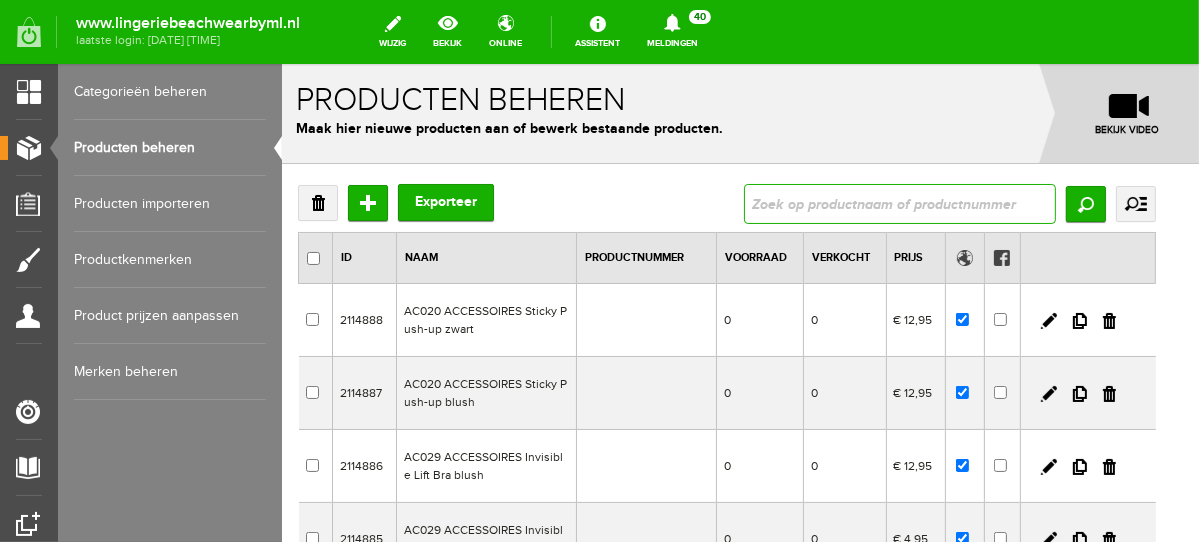 click at bounding box center [899, 203] 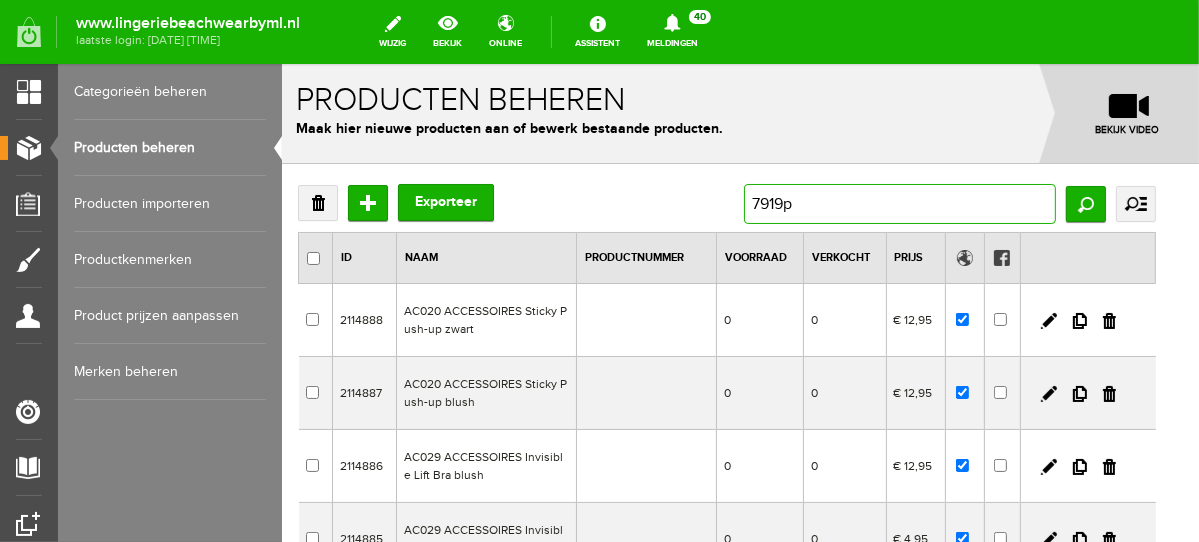 type on "7919pd" 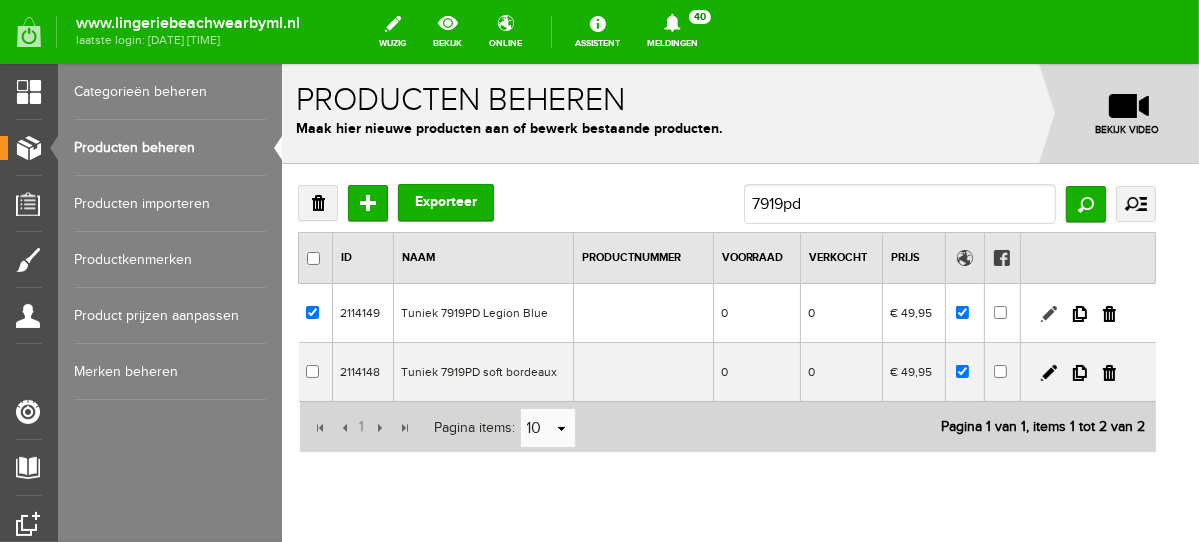 click at bounding box center (1048, 313) 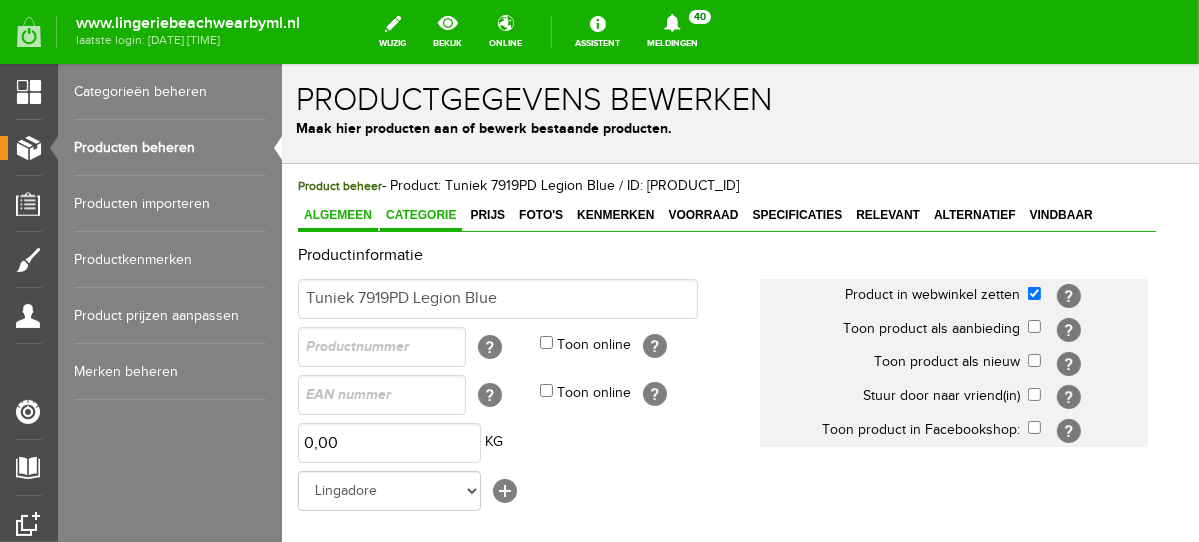 scroll, scrollTop: 0, scrollLeft: 0, axis: both 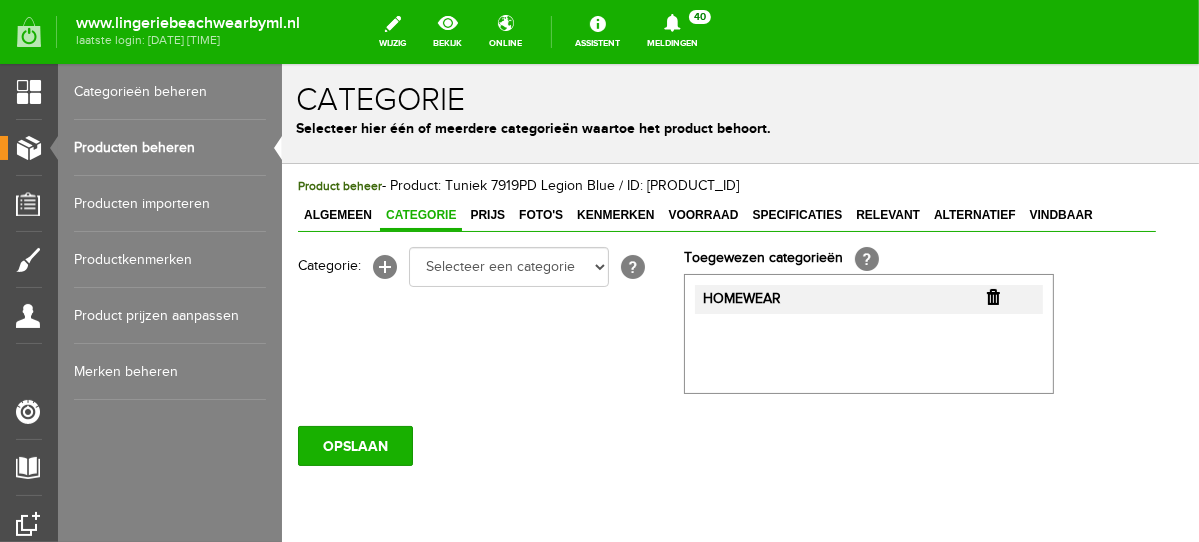 click at bounding box center [992, 296] 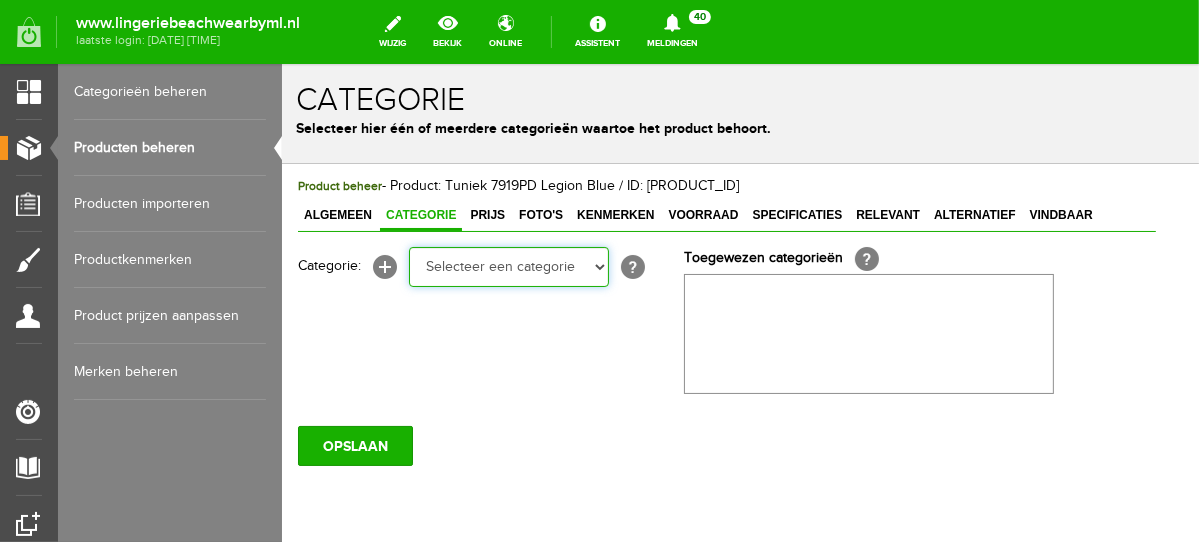 click on "Selecteer een categorie
NEW IN
LINGERIE
NACHTMODE
HOMEWEAR
BADMODE
BODY
BEACH
Bikinitop moulded (niet voorgev.)
Bikinitop voorgevormd
Shorty
Badpakken
Strandaccessoires
Rio slip
Slip
Hoge slip
Niet voorgevormd
Voorgevormd
One Shoulder
Push Up
Bandeau
Halter
Triangel
LINGERIE
SUMMER COLOURS
BH ZONDER BEUGEL
PLUSSIZE
STRAPLESS
SEXY
STRAPLESS
BASICS
HOMEWEAR
JUMPSUITS
BADJASSEN
NACHTMODE
PYJAMA SETS
PYJAMA JURKEN
KIMONO'S
SLIPDRESSES
SATIJNEN PYAMA
HEREN
SHAPEWEAR
BODY'S
ACCESSOIRES
PANTY'S
SPORT
SALE BEACH
SALE LINGERIE
D Cup" at bounding box center [508, 266] 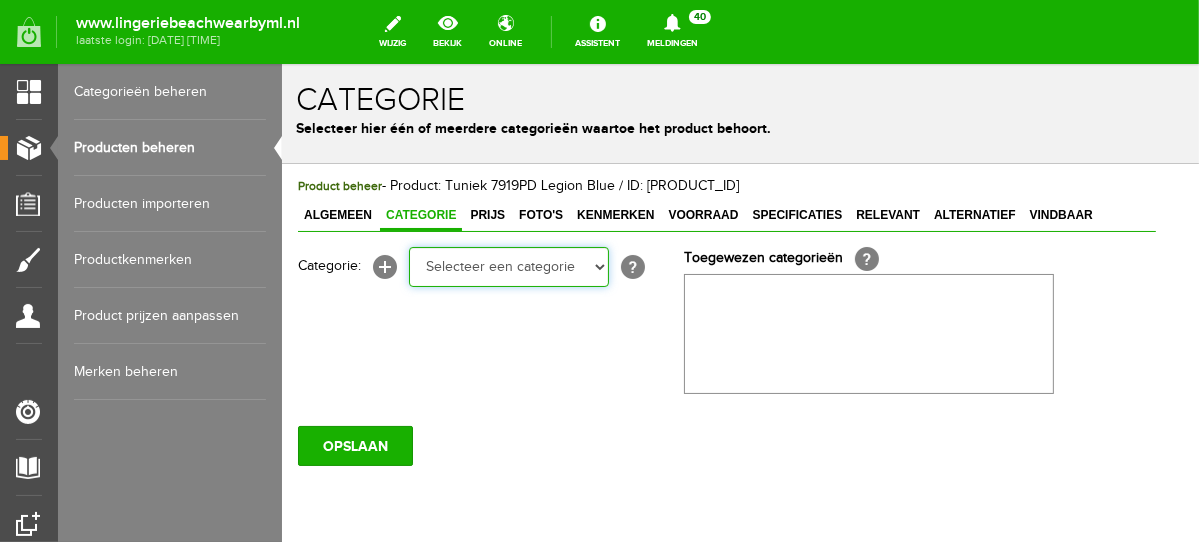 select on "281797" 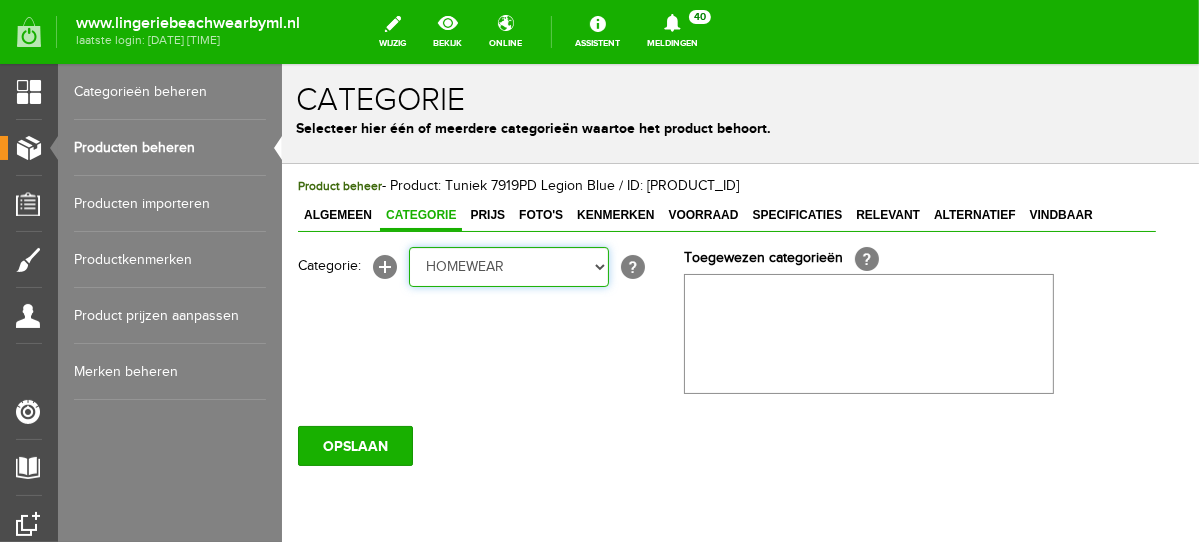 click on "Selecteer een categorie
NEW IN
LINGERIE
NACHTMODE
HOMEWEAR
BADMODE
BODY
BEACH
Bikinitop moulded (niet voorgev.)
Bikinitop voorgevormd
Shorty
Badpakken
Strandaccessoires
Rio slip
Slip
Hoge slip
Niet voorgevormd
Voorgevormd
One Shoulder
Push Up
Bandeau
Halter
Triangel
LINGERIE
SUMMER COLOURS
BH ZONDER BEUGEL
PLUSSIZE
STRAPLESS
SEXY
STRAPLESS
BASICS
HOMEWEAR
JUMPSUITS
BADJASSEN
NACHTMODE
PYJAMA SETS
PYJAMA JURKEN
KIMONO'S
SLIPDRESSES
SATIJNEN PYAMA
HEREN
SHAPEWEAR
BODY'S
ACCESSOIRES
PANTY'S
SPORT
SALE BEACH
SALE LINGERIE
D Cup" at bounding box center (508, 266) 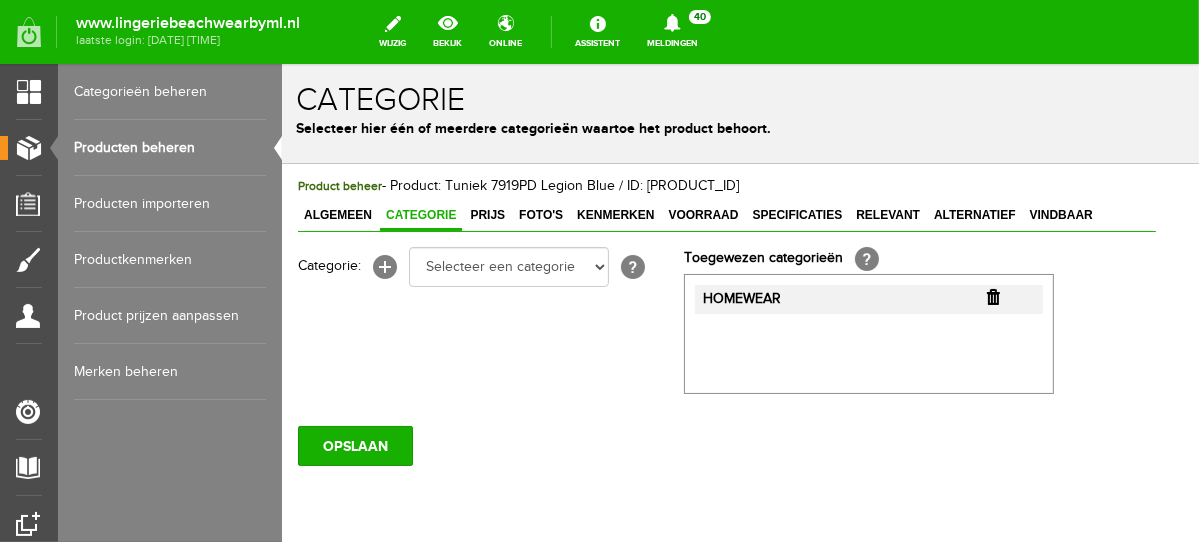 click on "OPSLAAN" at bounding box center (726, 437) 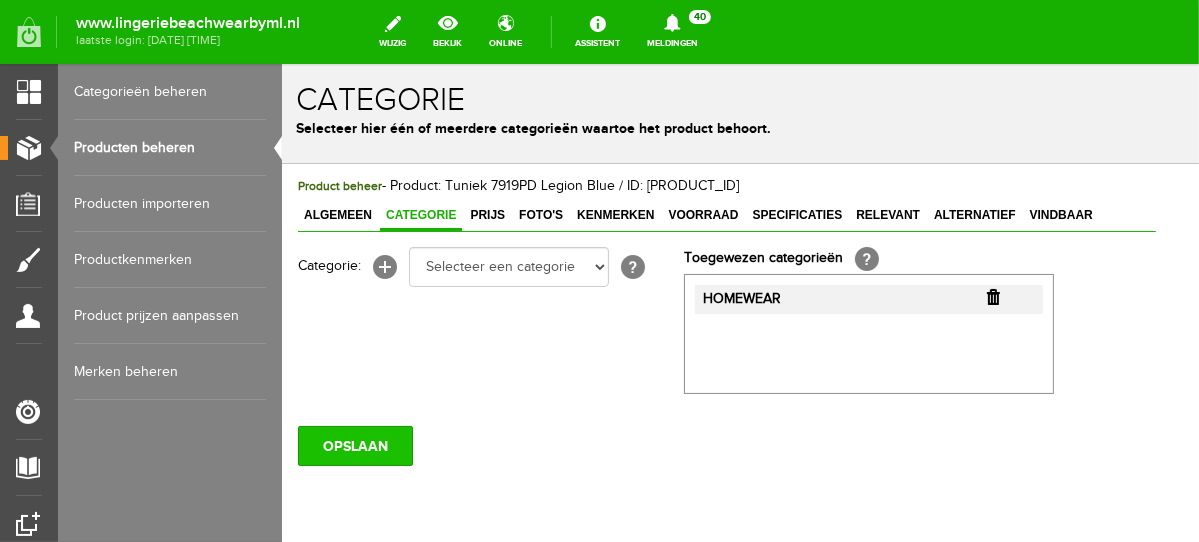 click on "OPSLAAN" at bounding box center [354, 445] 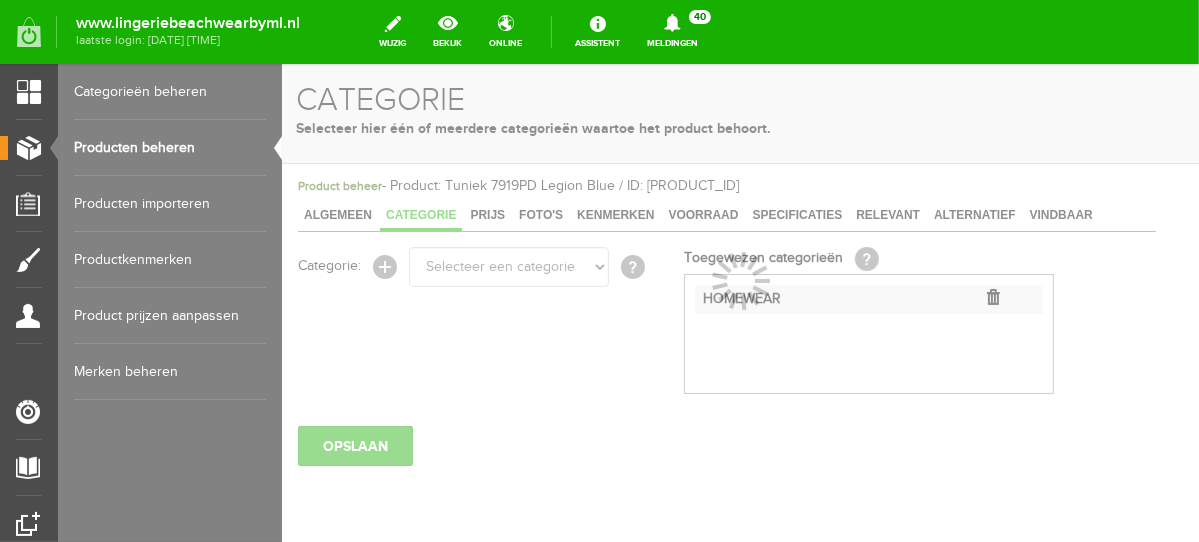click on "Producten beheren" at bounding box center [170, 148] 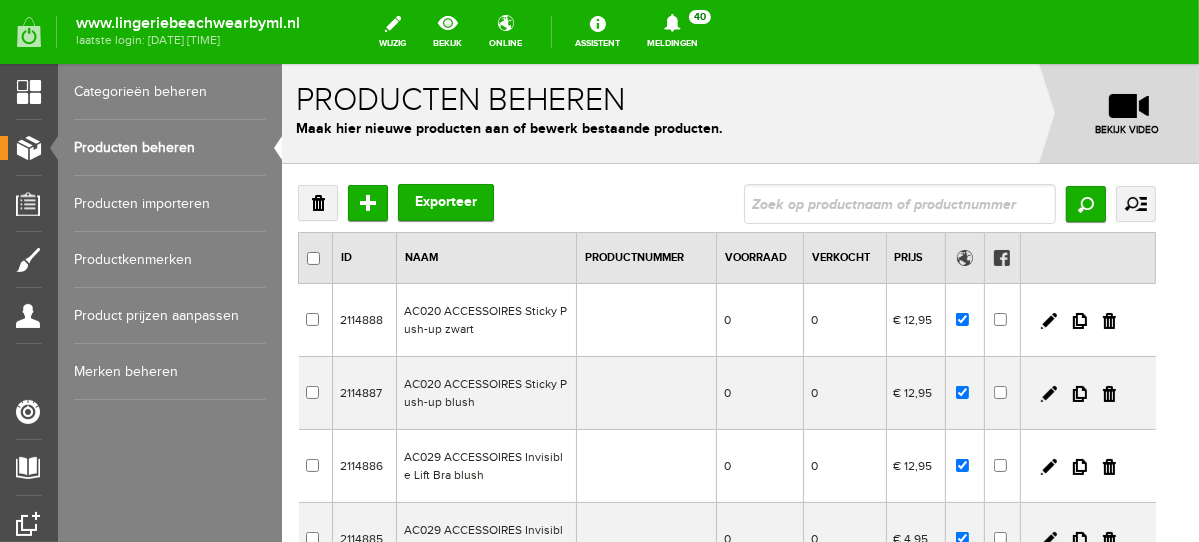 scroll, scrollTop: 0, scrollLeft: 0, axis: both 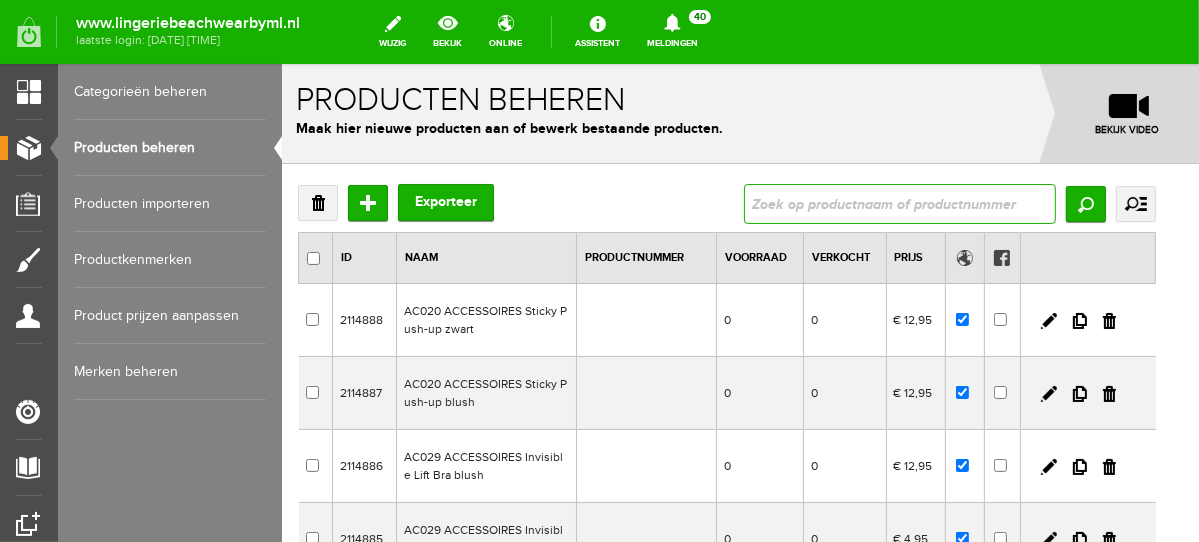 click at bounding box center [899, 203] 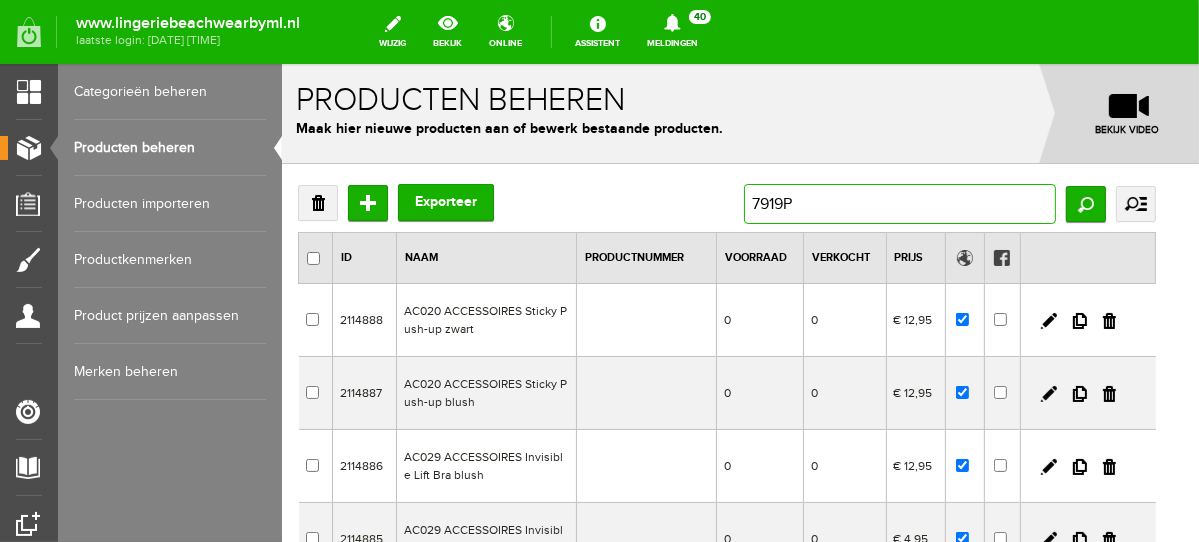 type on "7919PD" 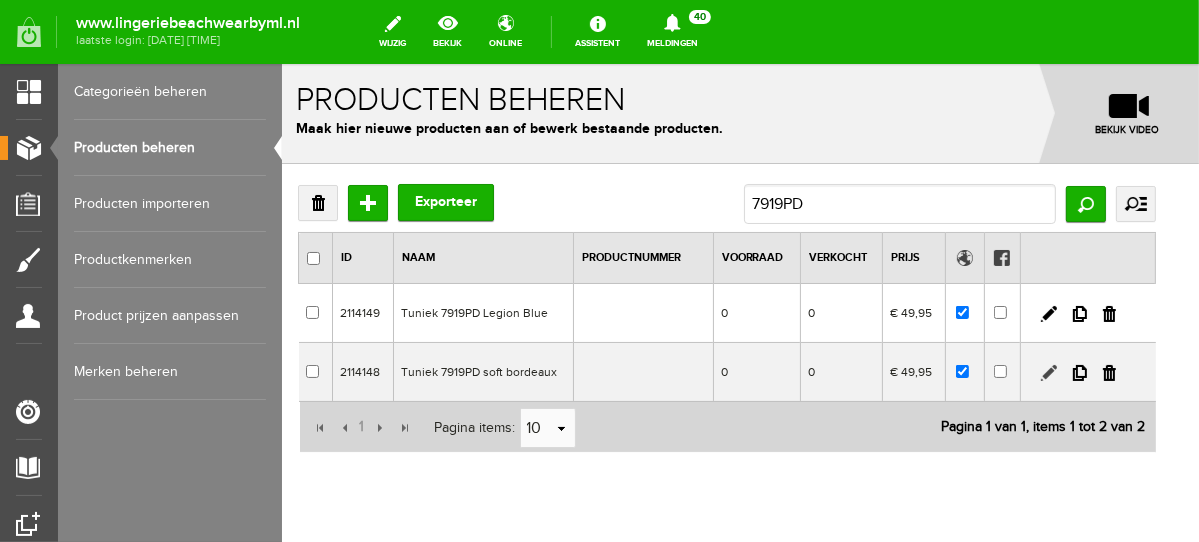 click at bounding box center (1048, 372) 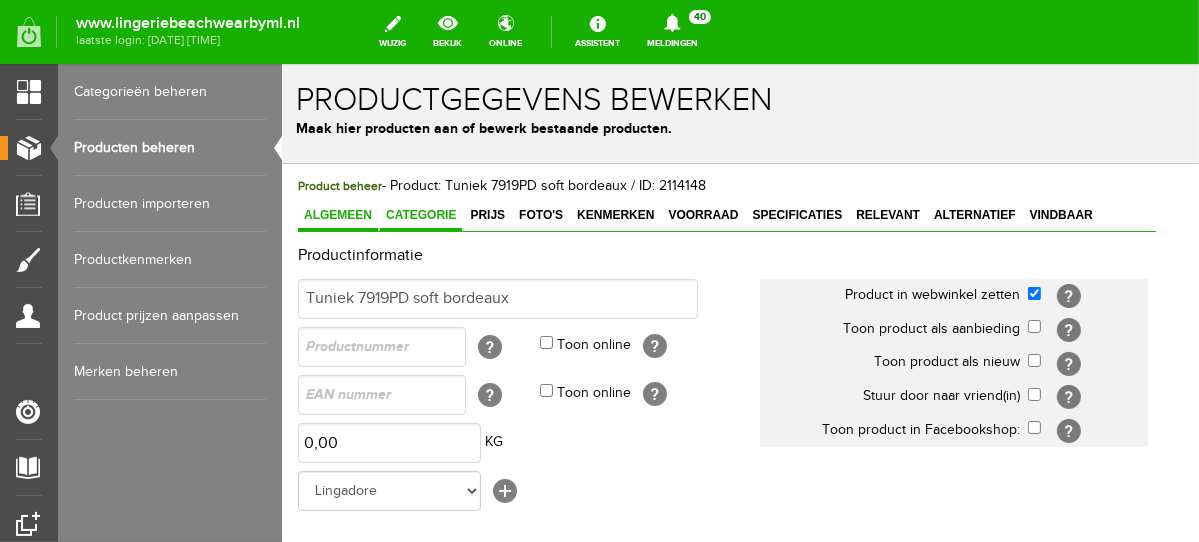 scroll, scrollTop: 0, scrollLeft: 0, axis: both 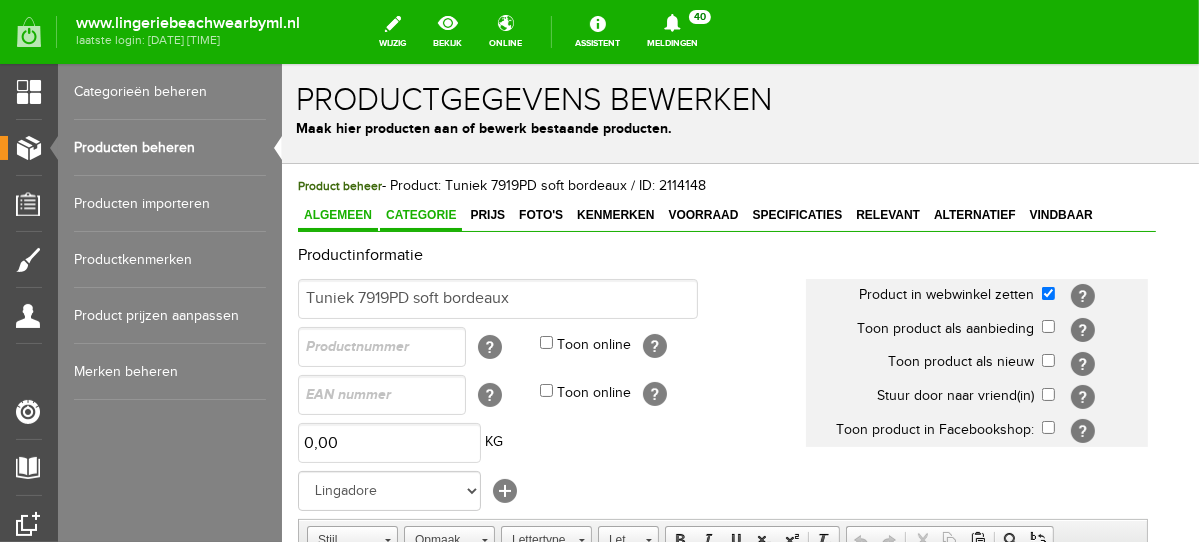 click on "Categorie" at bounding box center [420, 214] 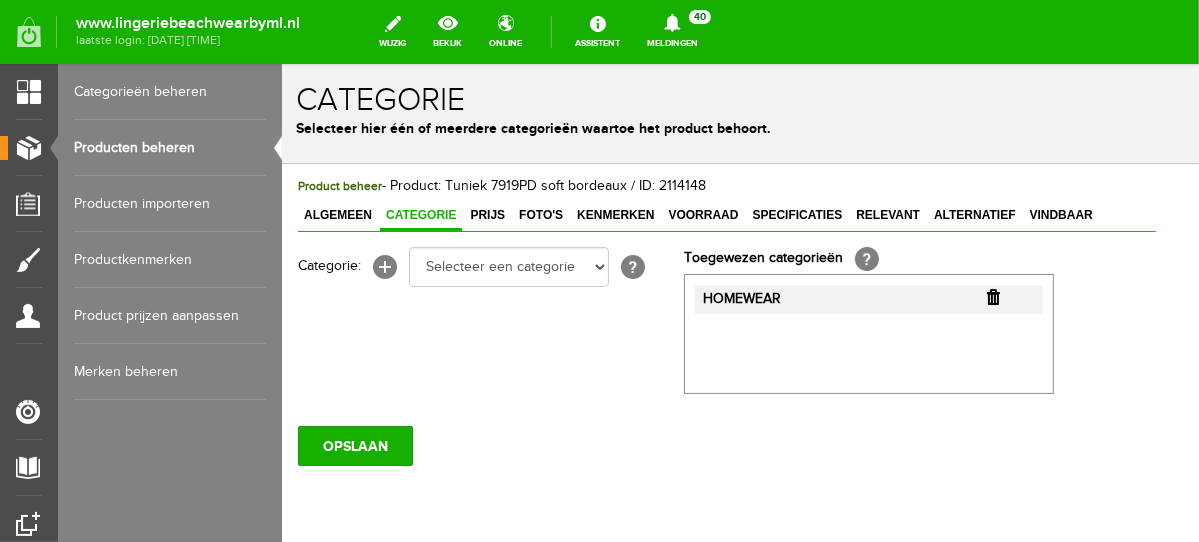 click at bounding box center [992, 296] 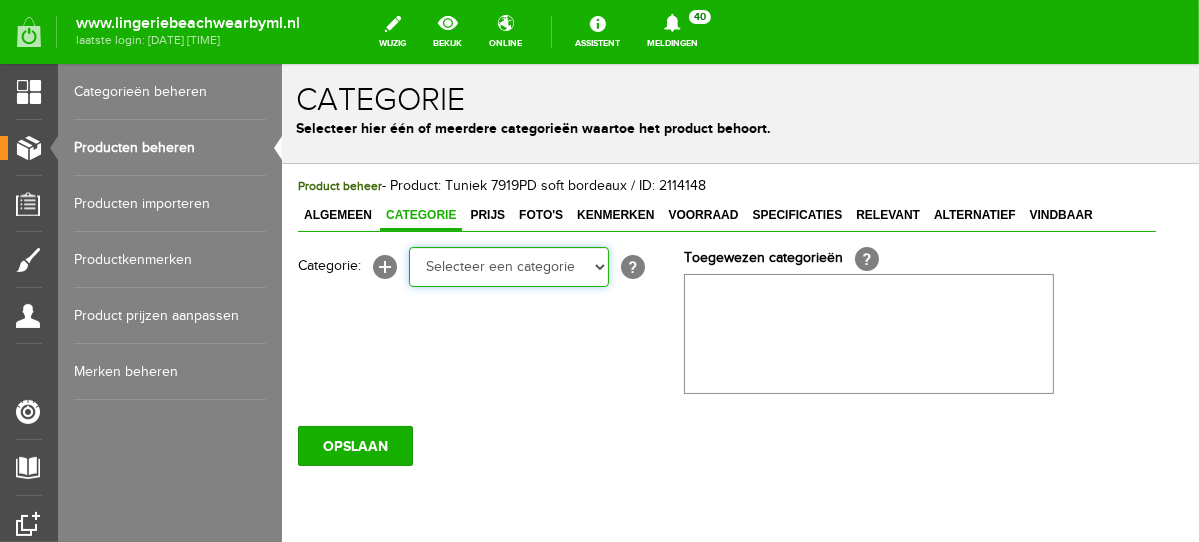 click on "Selecteer een categorie
NEW IN
LINGERIE
NACHTMODE
HOMEWEAR
BADMODE
BODY
BEACH
Bikinitop moulded (niet voorgev.)
Bikinitop voorgevormd
Shorty
Badpakken
Strandaccessoires
Rio slip
Slip
Hoge slip
Niet voorgevormd
Voorgevormd
One Shoulder
Push Up
Bandeau
Halter
Triangel
LINGERIE
SUMMER COLOURS
BH ZONDER BEUGEL
PLUSSIZE
STRAPLESS
SEXY
STRAPLESS
BASICS
HOMEWEAR
JUMPSUITS
BADJASSEN
NACHTMODE
PYJAMA SETS
PYJAMA JURKEN
KIMONO'S
SLIPDRESSES
SATIJNEN PYAMA
HEREN
SHAPEWEAR
BODY'S
ACCESSOIRES
PANTY'S
SPORT
SALE BEACH
SALE LINGERIE
D Cup" at bounding box center (508, 266) 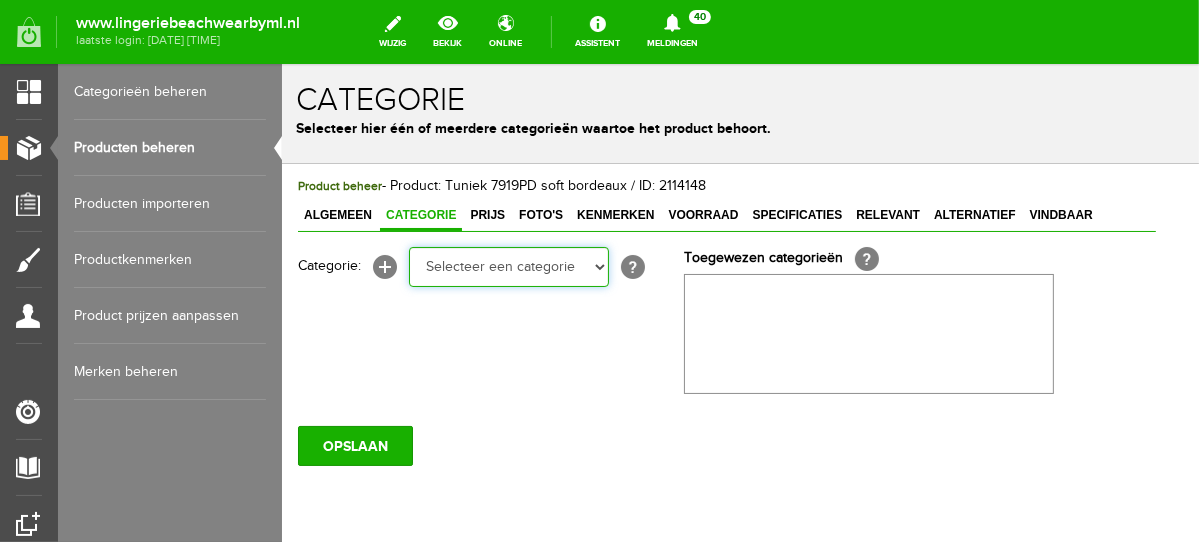 click on "Selecteer een categorie
NEW IN
LINGERIE
NACHTMODE
HOMEWEAR
BADMODE
BODY
BEACH
Bikinitop moulded (niet voorgev.)
Bikinitop voorgevormd
Shorty
Badpakken
Strandaccessoires
Rio slip
Slip
Hoge slip
Niet voorgevormd
Voorgevormd
One Shoulder
Push Up
Bandeau
Halter
Triangel
LINGERIE
SUMMER COLOURS
BH ZONDER BEUGEL
PLUSSIZE
STRAPLESS
SEXY
STRAPLESS
BASICS
HOMEWEAR
JUMPSUITS
BADJASSEN
NACHTMODE
PYJAMA SETS
PYJAMA JURKEN
KIMONO'S
SLIPDRESSES
SATIJNEN PYAMA
HEREN
SHAPEWEAR
BODY'S
ACCESSOIRES
PANTY'S
SPORT
SALE BEACH
SALE LINGERIE
D Cup" at bounding box center [508, 266] 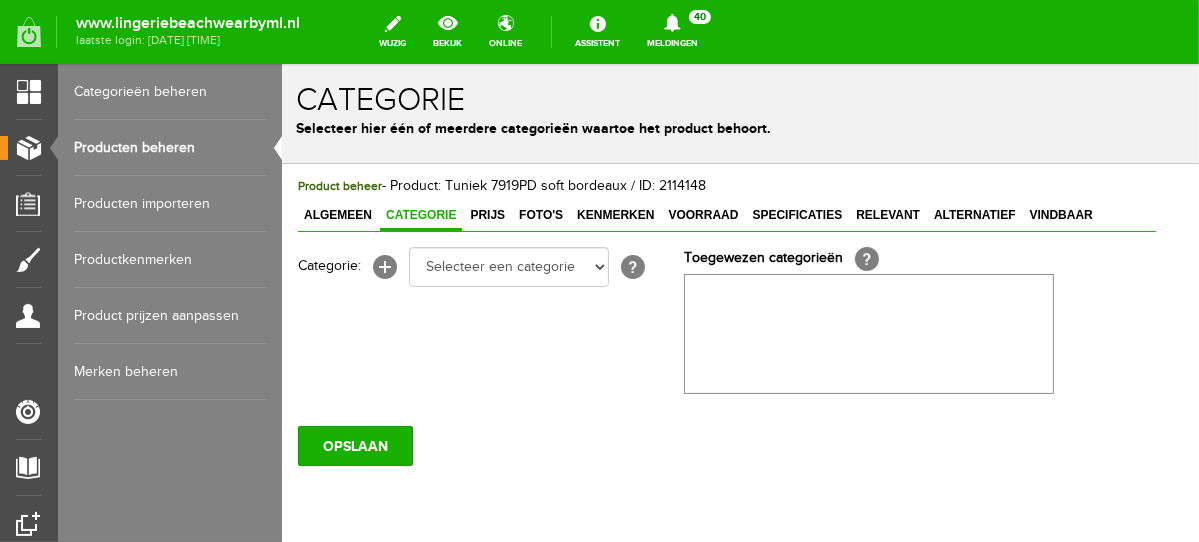 click on "Categorie" at bounding box center [739, 99] 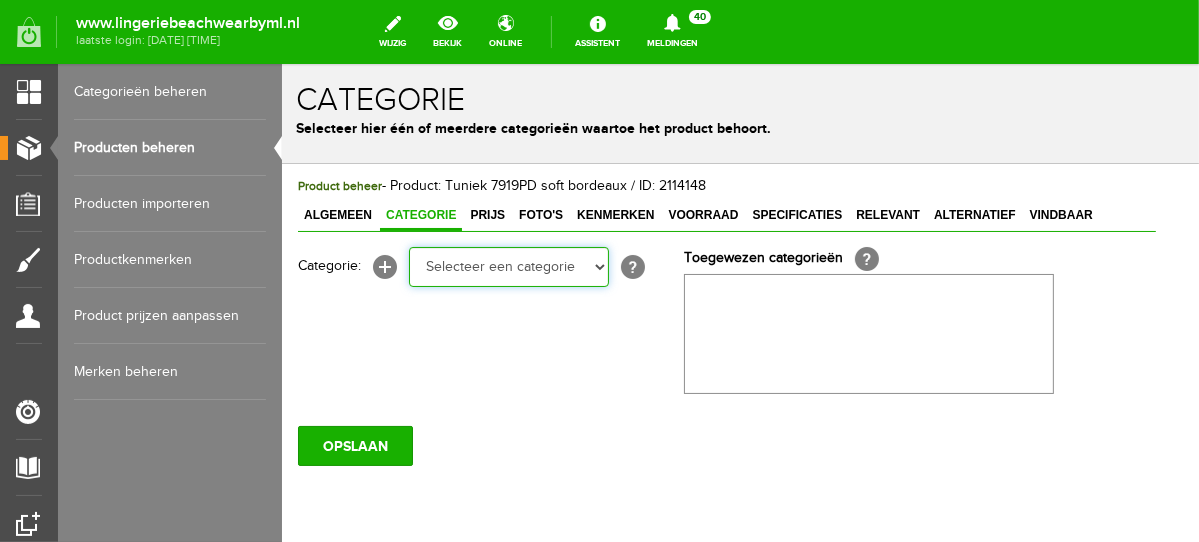 click on "Selecteer een categorie
NEW IN
LINGERIE
NACHTMODE
HOMEWEAR
BADMODE
BODY
BEACH
Bikinitop moulded (niet voorgev.)
Bikinitop voorgevormd
Shorty
Badpakken
Strandaccessoires
Rio slip
Slip
Hoge slip
Niet voorgevormd
Voorgevormd
One Shoulder
Push Up
Bandeau
Halter
Triangel
LINGERIE
SUMMER COLOURS
BH ZONDER BEUGEL
PLUSSIZE
STRAPLESS
SEXY
STRAPLESS
BASICS
HOMEWEAR
JUMPSUITS
BADJASSEN
NACHTMODE
PYJAMA SETS
PYJAMA JURKEN
KIMONO'S
SLIPDRESSES
SATIJNEN PYAMA
HEREN
SHAPEWEAR
BODY'S
ACCESSOIRES
PANTY'S
SPORT
SALE BEACH
SALE LINGERIE
D Cup" at bounding box center [508, 266] 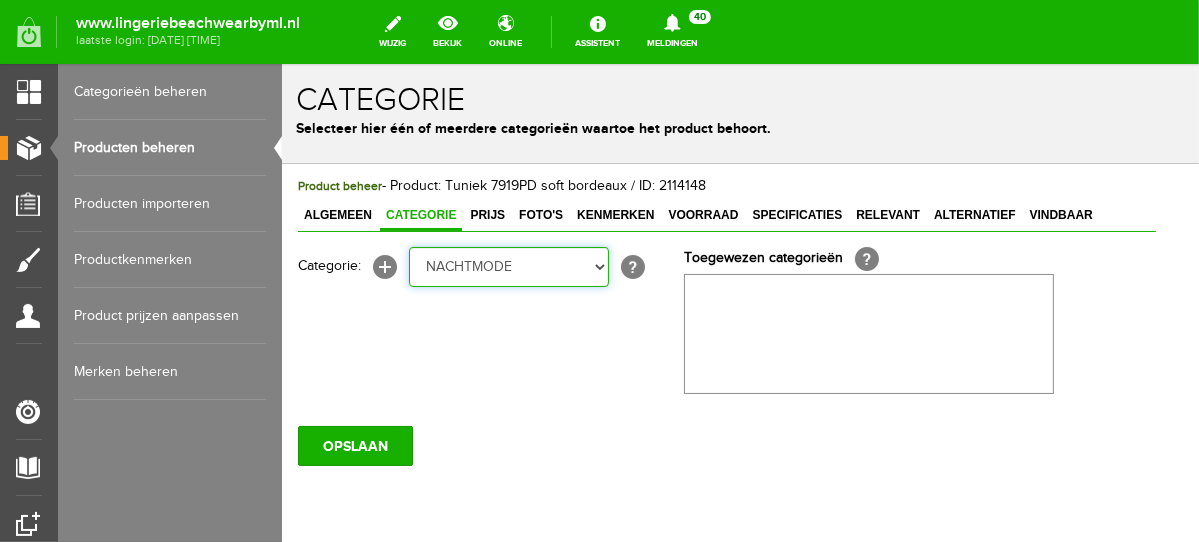 click on "Selecteer een categorie
NEW IN
LINGERIE
NACHTMODE
HOMEWEAR
BADMODE
BODY
BEACH
Bikinitop moulded (niet voorgev.)
Bikinitop voorgevormd
Shorty
Badpakken
Strandaccessoires
Rio slip
Slip
Hoge slip
Niet voorgevormd
Voorgevormd
One Shoulder
Push Up
Bandeau
Halter
Triangel
LINGERIE
SUMMER COLOURS
BH ZONDER BEUGEL
PLUSSIZE
STRAPLESS
SEXY
STRAPLESS
BASICS
HOMEWEAR
JUMPSUITS
BADJASSEN
NACHTMODE
PYJAMA SETS
PYJAMA JURKEN
KIMONO'S
SLIPDRESSES
SATIJNEN PYAMA
HEREN
SHAPEWEAR
BODY'S
ACCESSOIRES
PANTY'S
SPORT
SALE BEACH
SALE LINGERIE
D Cup" at bounding box center (508, 266) 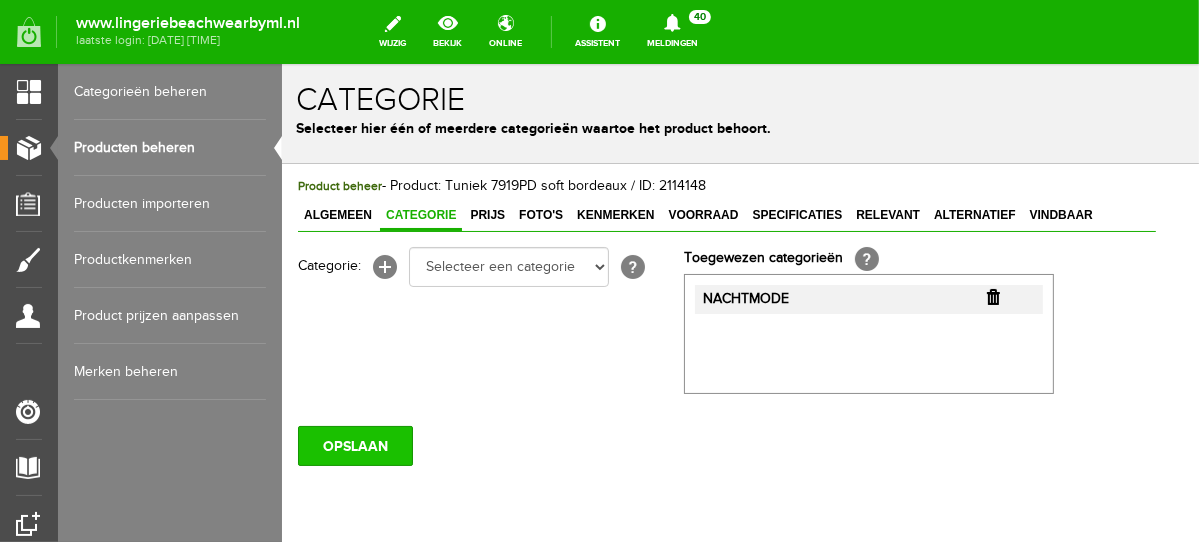 click on "OPSLAAN" at bounding box center [354, 445] 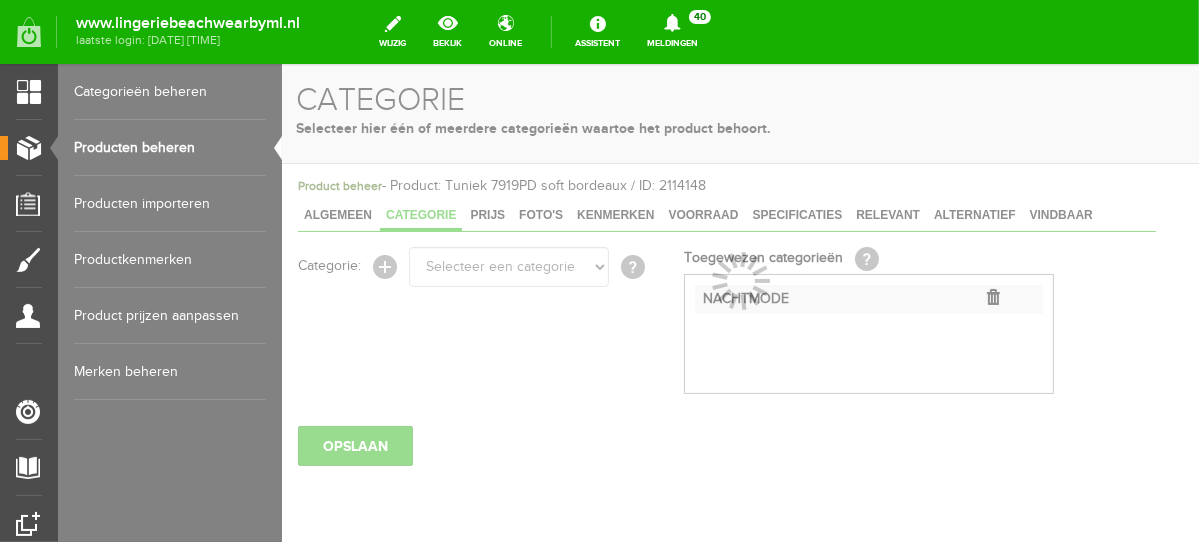 click on "Producten beheren" at bounding box center [170, 148] 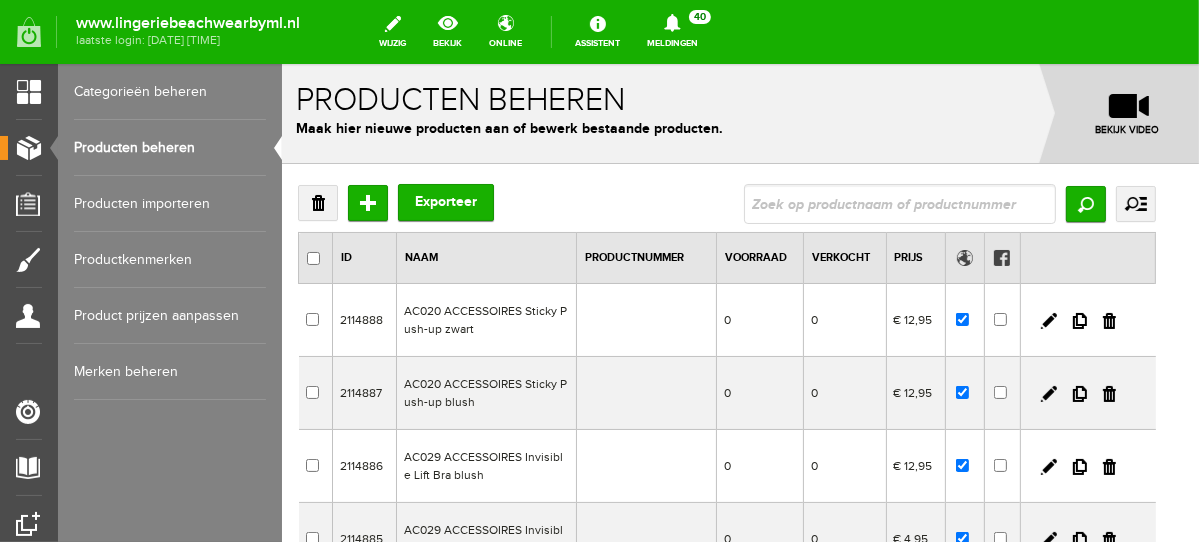 scroll, scrollTop: 0, scrollLeft: 0, axis: both 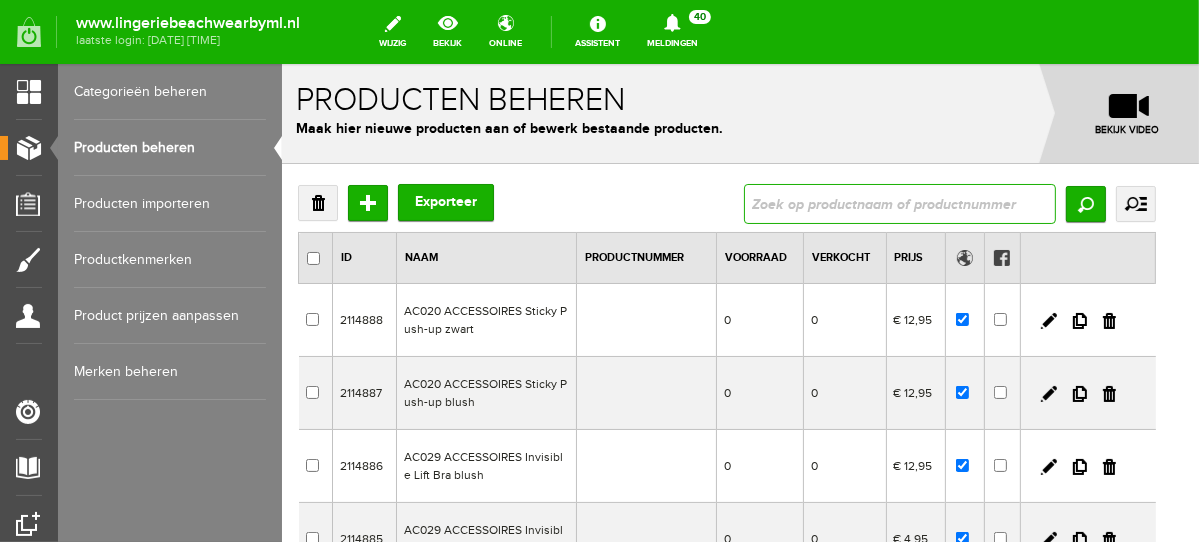 click at bounding box center (899, 203) 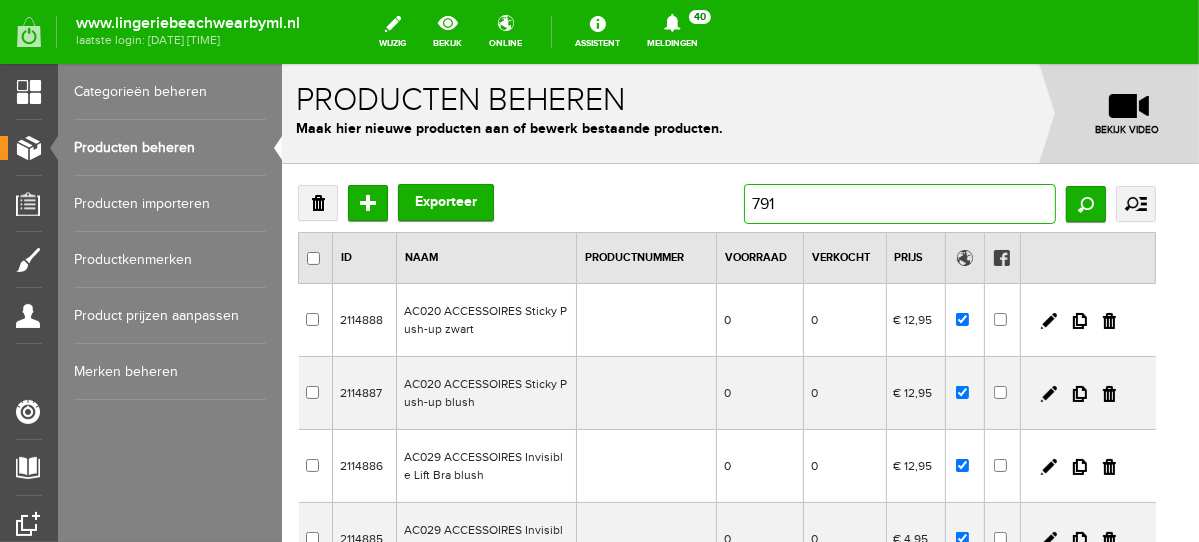 type on "7919" 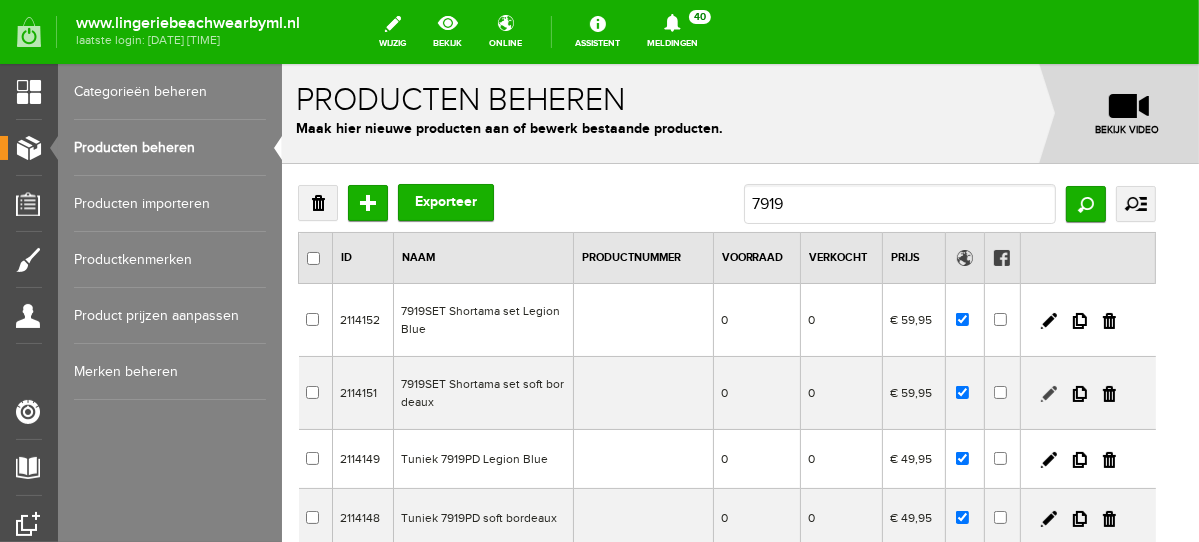 click at bounding box center (1048, 393) 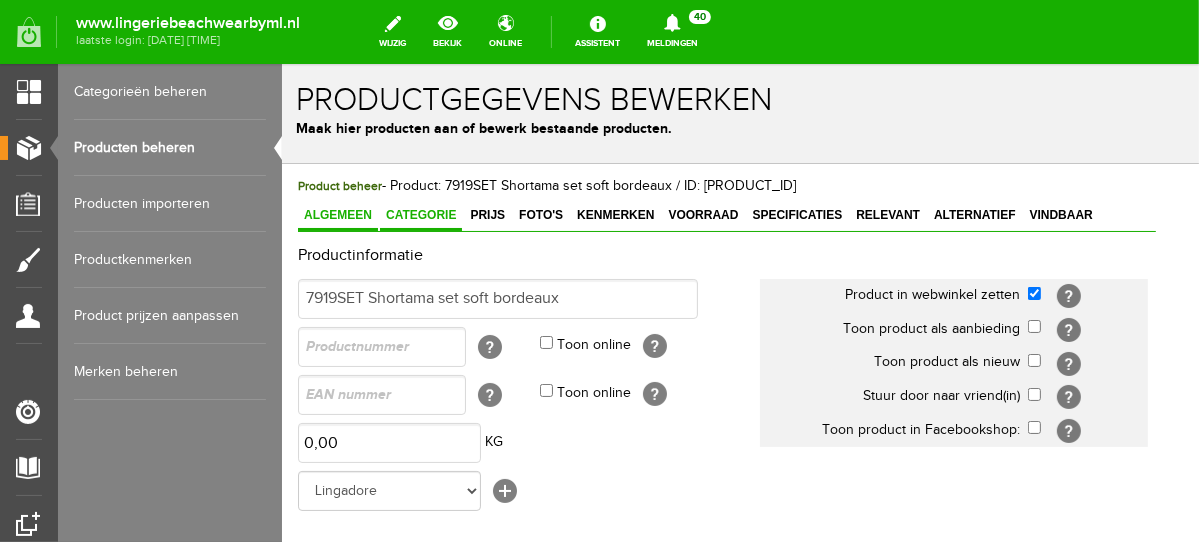 scroll, scrollTop: 0, scrollLeft: 0, axis: both 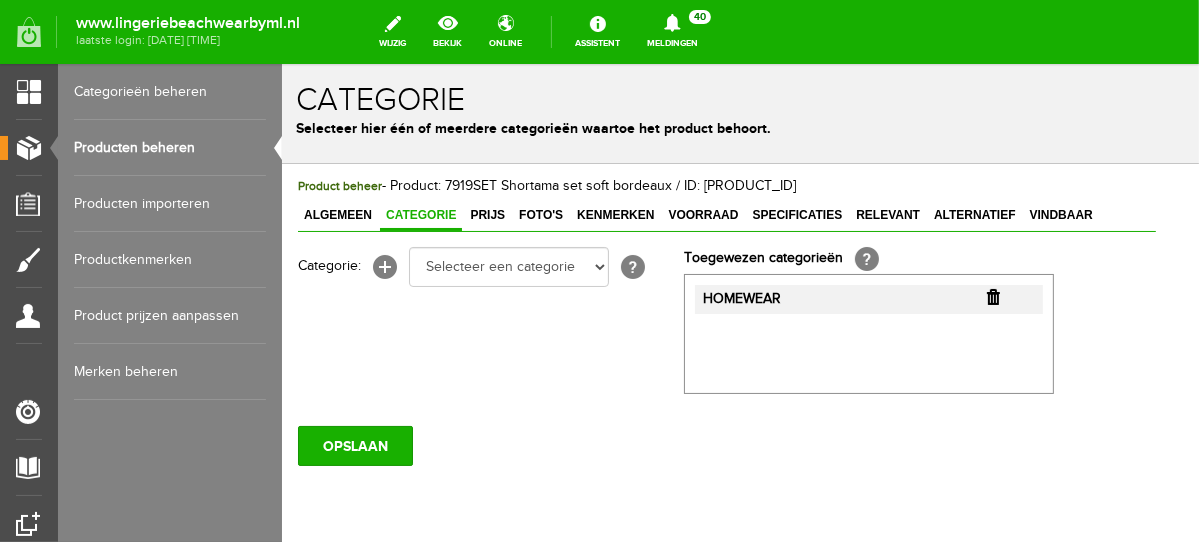 click at bounding box center (992, 296) 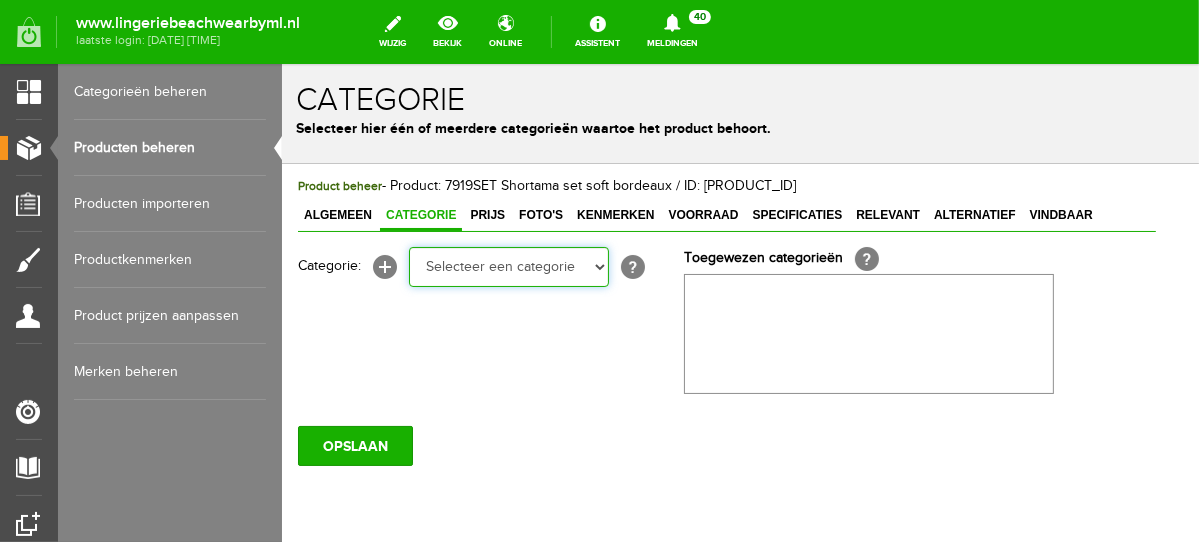 click on "Selecteer een categorie
NEW IN
LINGERIE
NACHTMODE
HOMEWEAR
BADMODE
BODY
BEACH
Bikinitop moulded (niet voorgev.)
Bikinitop voorgevormd
Shorty
Badpakken
Strandaccessoires
Rio slip
Slip
Hoge slip
Niet voorgevormd
Voorgevormd
One Shoulder
Push Up
Bandeau
Halter
Triangel
LINGERIE
SUMMER COLOURS
BH ZONDER BEUGEL
PLUSSIZE
STRAPLESS
SEXY
STRAPLESS
BASICS
HOMEWEAR
JUMPSUITS
BADJASSEN
NACHTMODE
PYJAMA SETS
PYJAMA JURKEN
KIMONO'S
SLIPDRESSES
SATIJNEN PYAMA
HEREN
SHAPEWEAR
BODY'S
ACCESSOIRES
PANTY'S
SPORT
SALE BEACH
SALE LINGERIE
D Cup" at bounding box center [508, 266] 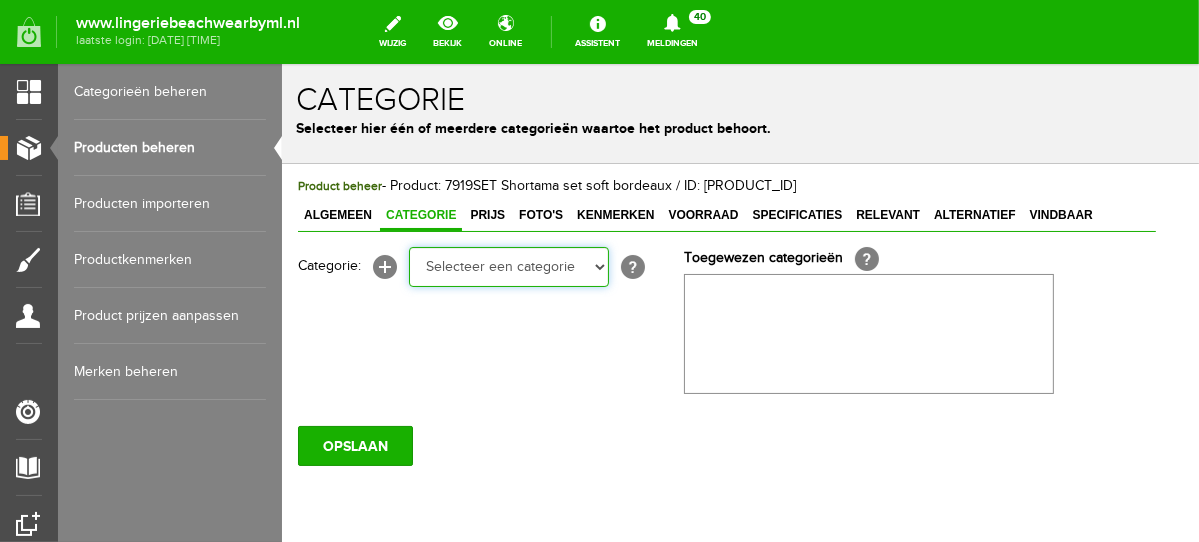 select on "281797" 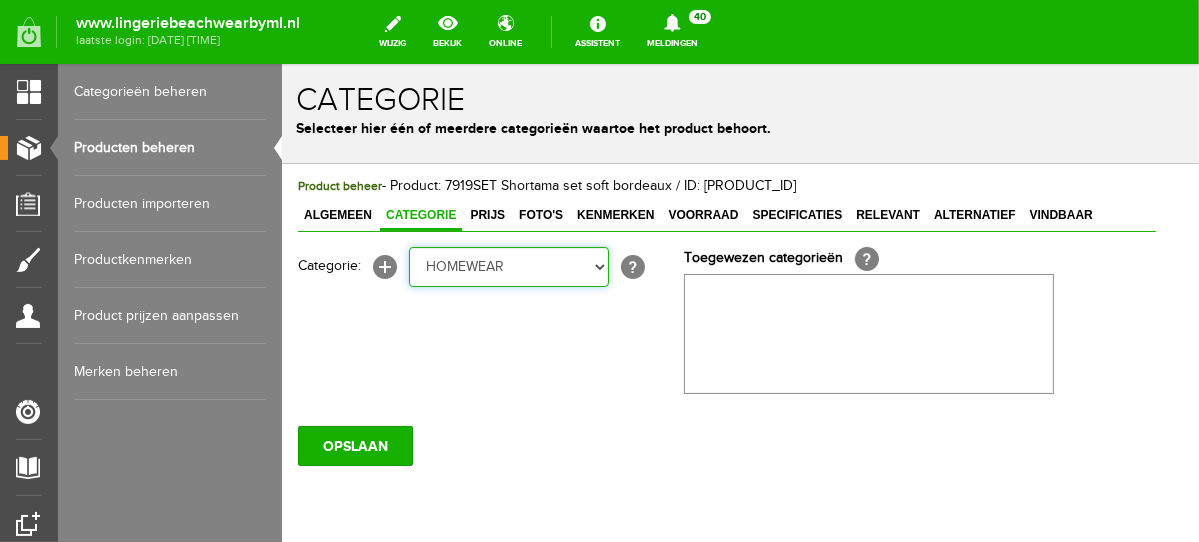 click on "Selecteer een categorie
NEW IN
LINGERIE
NACHTMODE
HOMEWEAR
BADMODE
BODY
BEACH
Bikinitop moulded (niet voorgev.)
Bikinitop voorgevormd
Shorty
Badpakken
Strandaccessoires
Rio slip
Slip
Hoge slip
Niet voorgevormd
Voorgevormd
One Shoulder
Push Up
Bandeau
Halter
Triangel
LINGERIE
SUMMER COLOURS
BH ZONDER BEUGEL
PLUSSIZE
STRAPLESS
SEXY
STRAPLESS
BASICS
HOMEWEAR
JUMPSUITS
BADJASSEN
NACHTMODE
PYJAMA SETS
PYJAMA JURKEN
KIMONO'S
SLIPDRESSES
SATIJNEN PYAMA
HEREN
SHAPEWEAR
BODY'S
ACCESSOIRES
PANTY'S
SPORT
SALE BEACH
SALE LINGERIE
D Cup" at bounding box center [508, 266] 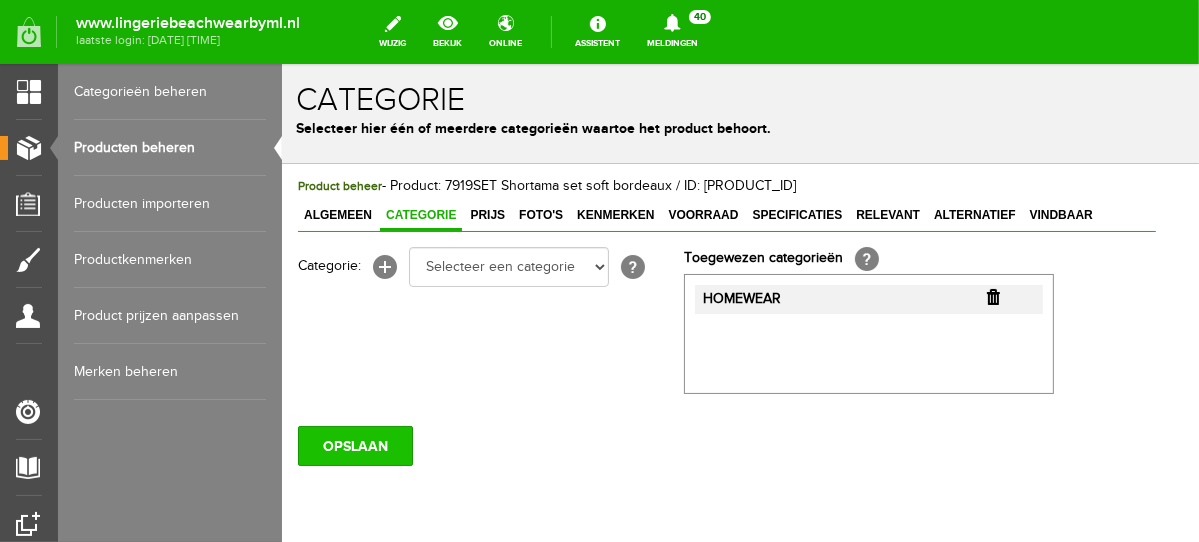 click on "OPSLAAN" at bounding box center [354, 445] 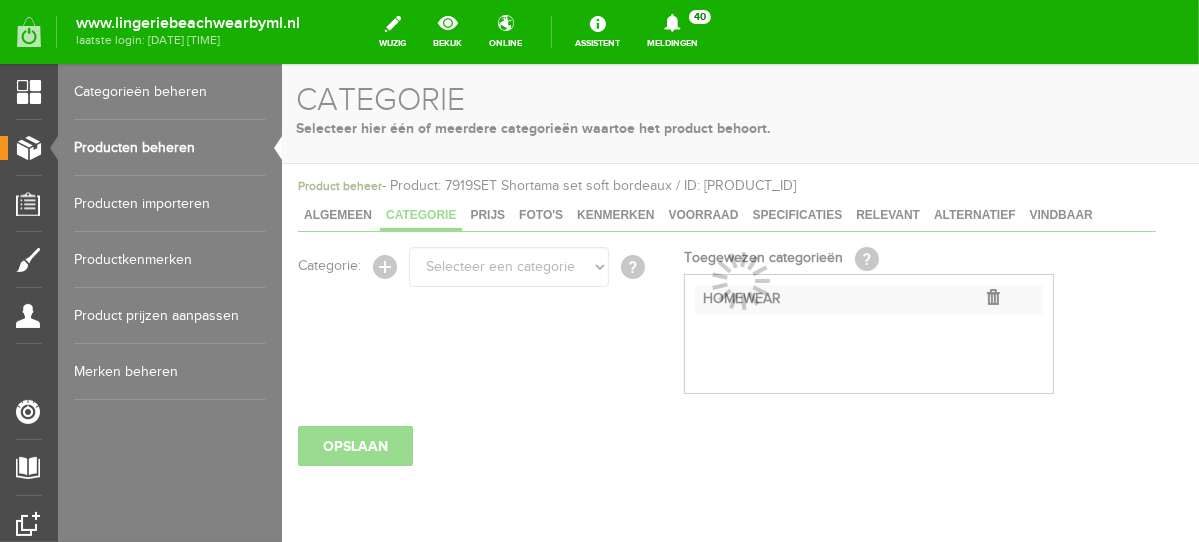 click on "Producten beheren" at bounding box center [170, 148] 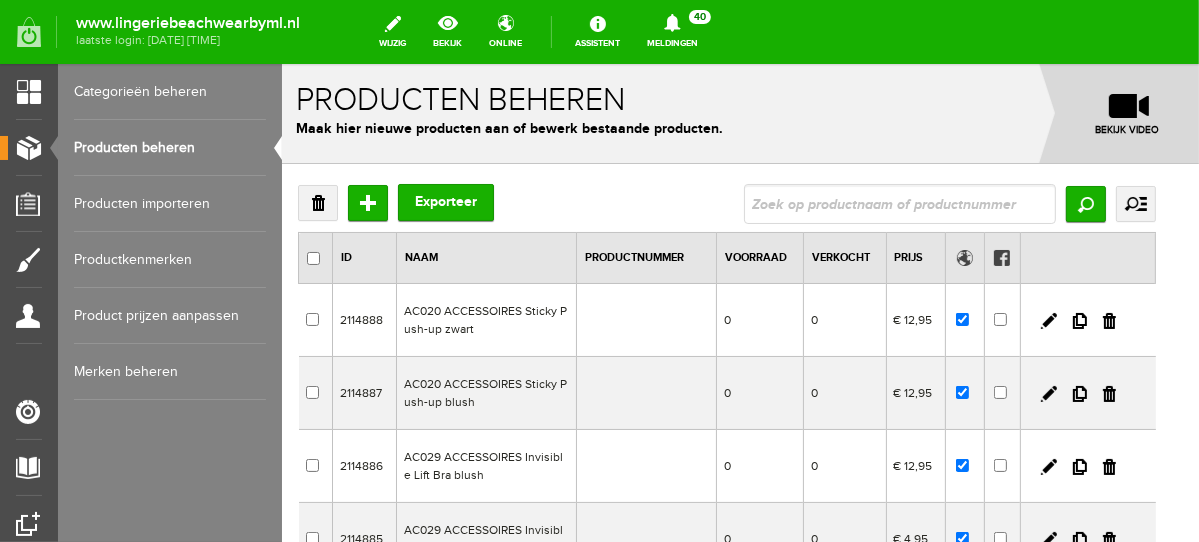 scroll, scrollTop: 0, scrollLeft: 0, axis: both 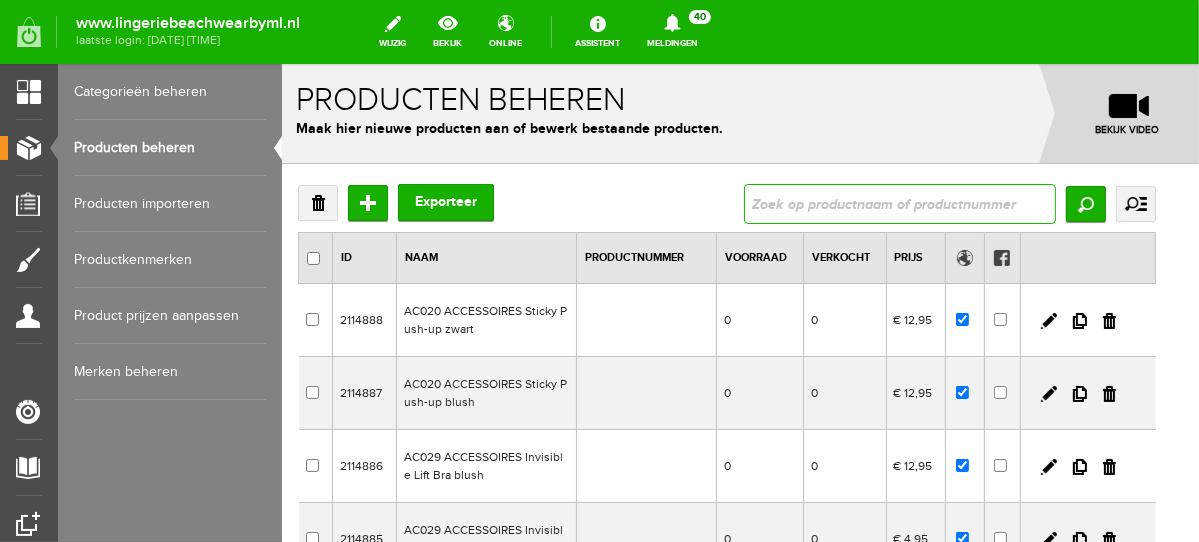 click at bounding box center (899, 203) 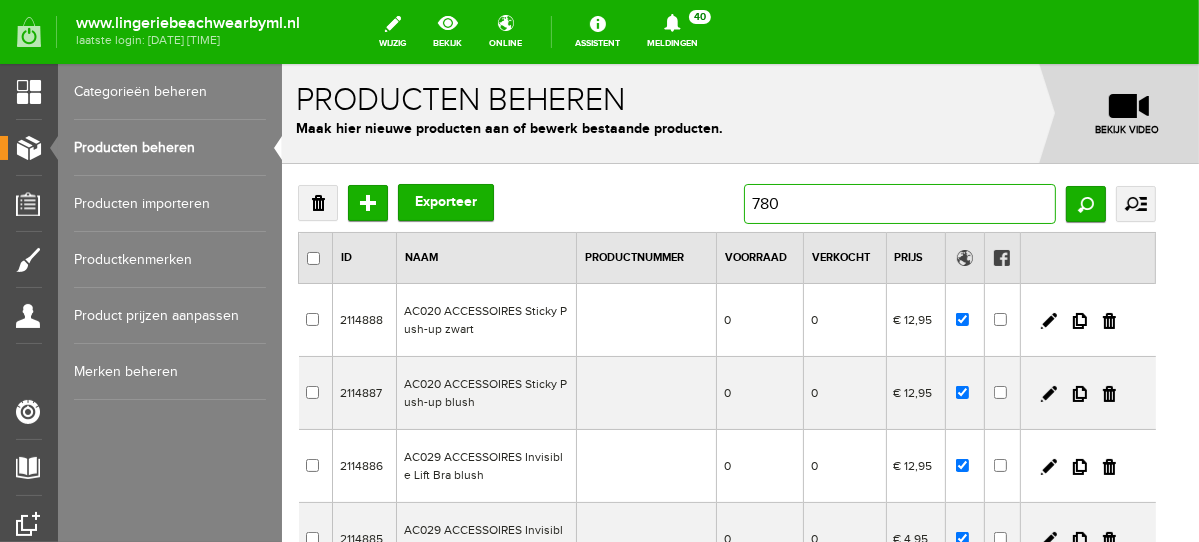 type on "7809" 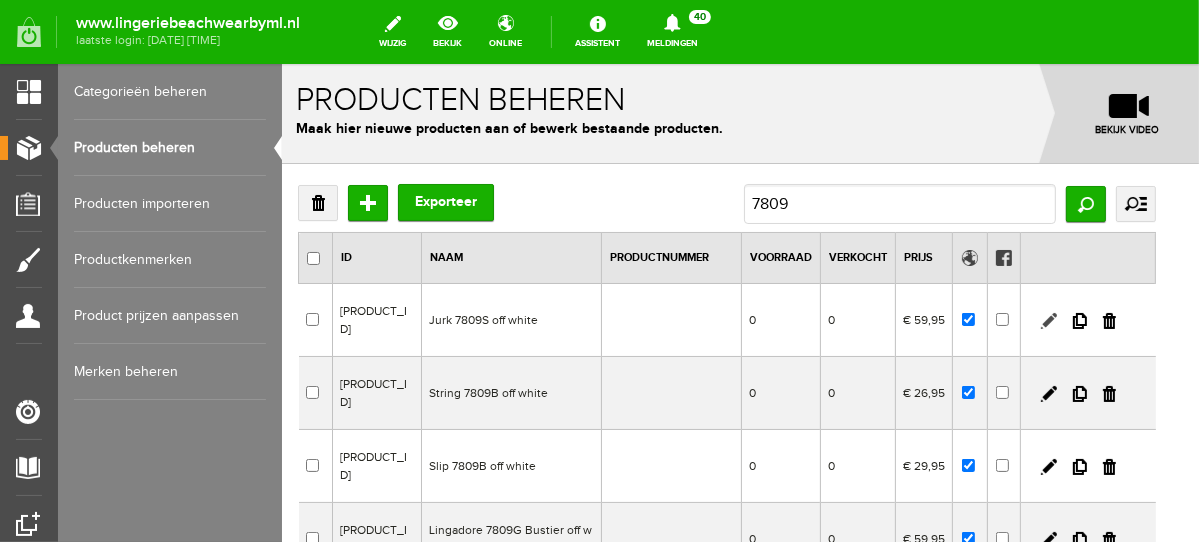 click at bounding box center [1048, 320] 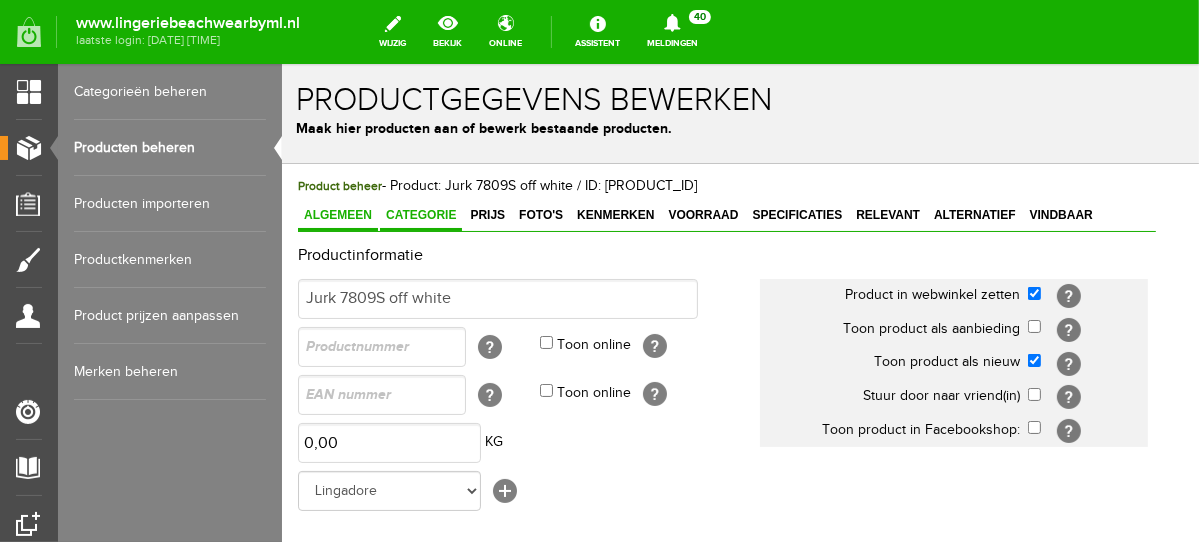 scroll, scrollTop: 0, scrollLeft: 0, axis: both 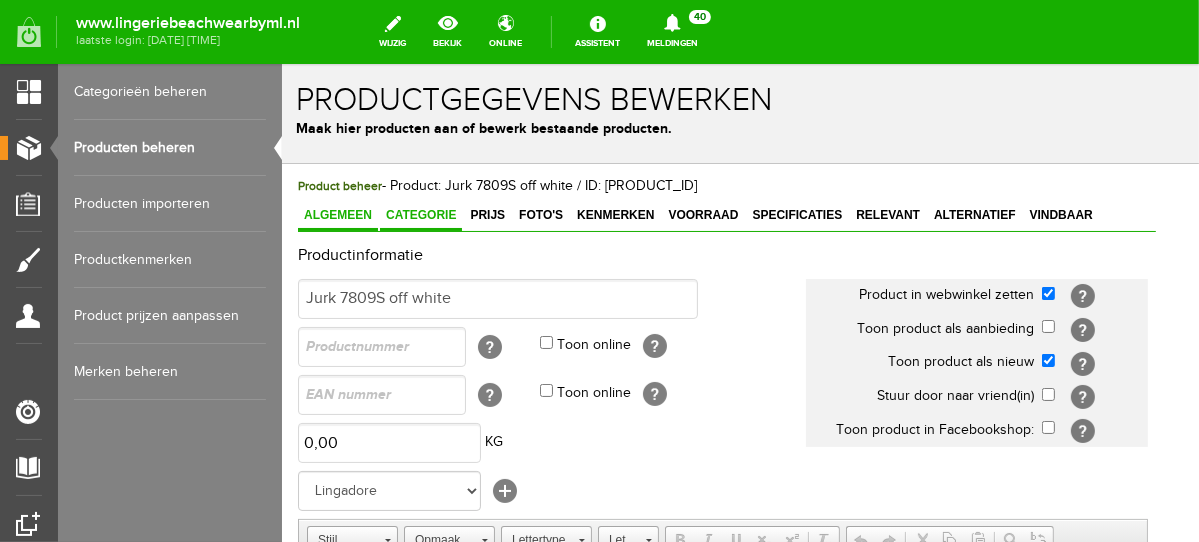 click on "Categorie" at bounding box center (420, 214) 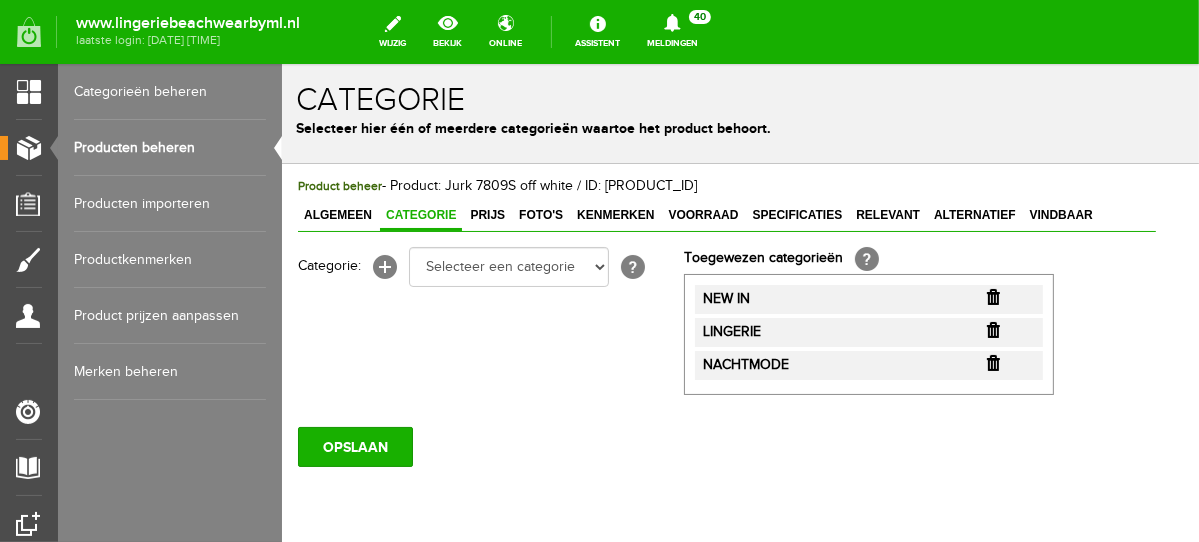 scroll, scrollTop: 0, scrollLeft: 0, axis: both 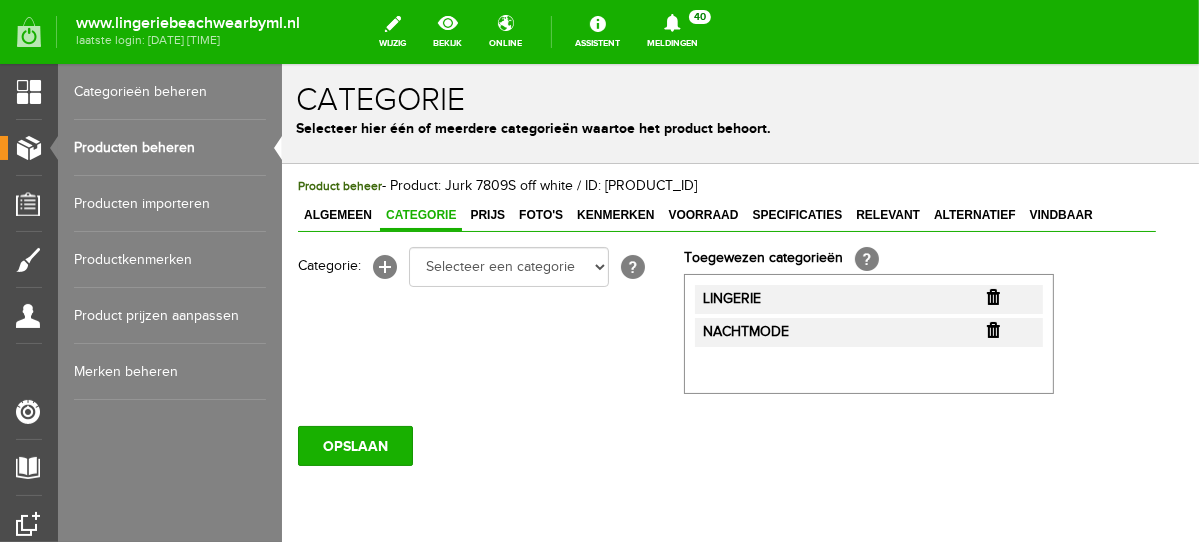 click at bounding box center [992, 296] 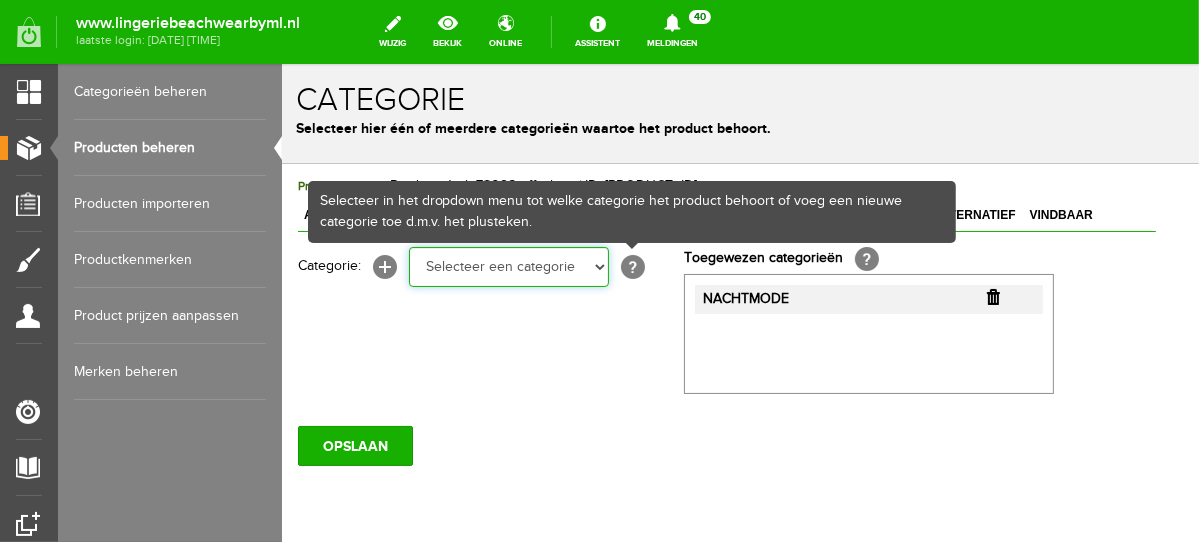 click on "Selecteer een categorie
NEW IN
LINGERIE
NACHTMODE
HOMEWEAR
BADMODE
BODY
BEACH
Bikinitop moulded (niet voorgev.)
Bikinitop voorgevormd
Shorty
Badpakken
Strandaccessoires
Rio slip
Slip
Hoge slip
Niet voorgevormd
Voorgevormd
One Shoulder
Push Up
Bandeau
Halter
Triangel
LINGERIE
SUMMER COLOURS
BH ZONDER BEUGEL
PLUSSIZE
STRAPLESS
SEXY
STRAPLESS
BASICS
HOMEWEAR
JUMPSUITS
BADJASSEN
NACHTMODE
PYJAMA SETS
PYJAMA JURKEN
KIMONO'S
SLIPDRESSES
SATIJNEN PYAMA
HEREN
SHAPEWEAR
BODY'S
ACCESSOIRES
PANTY'S
SPORT
SALE BEACH
SALE LINGERIE
D Cup" at bounding box center [508, 266] 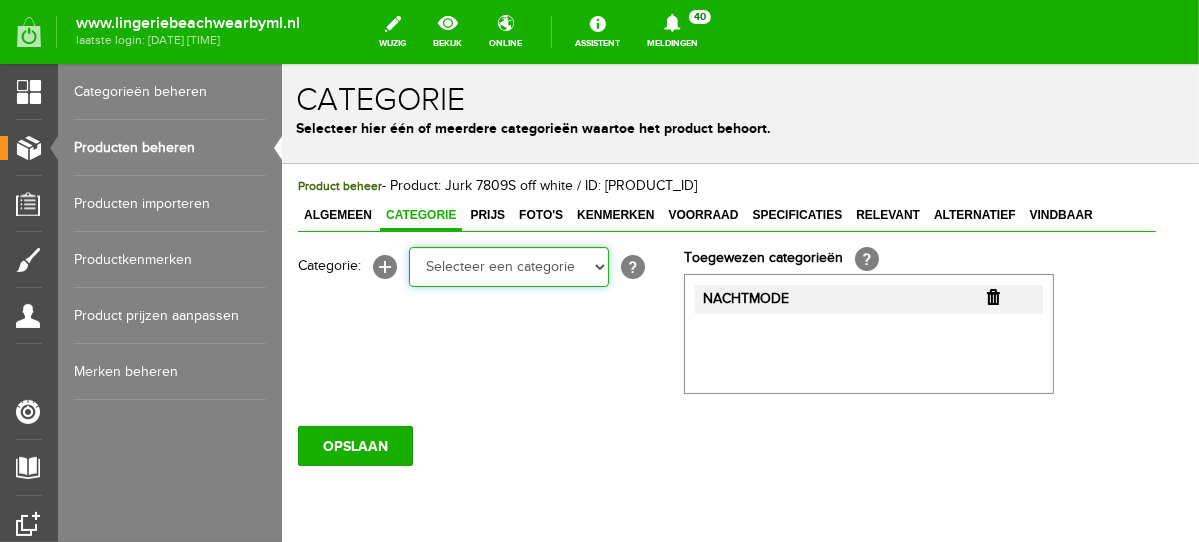 select on "281745" 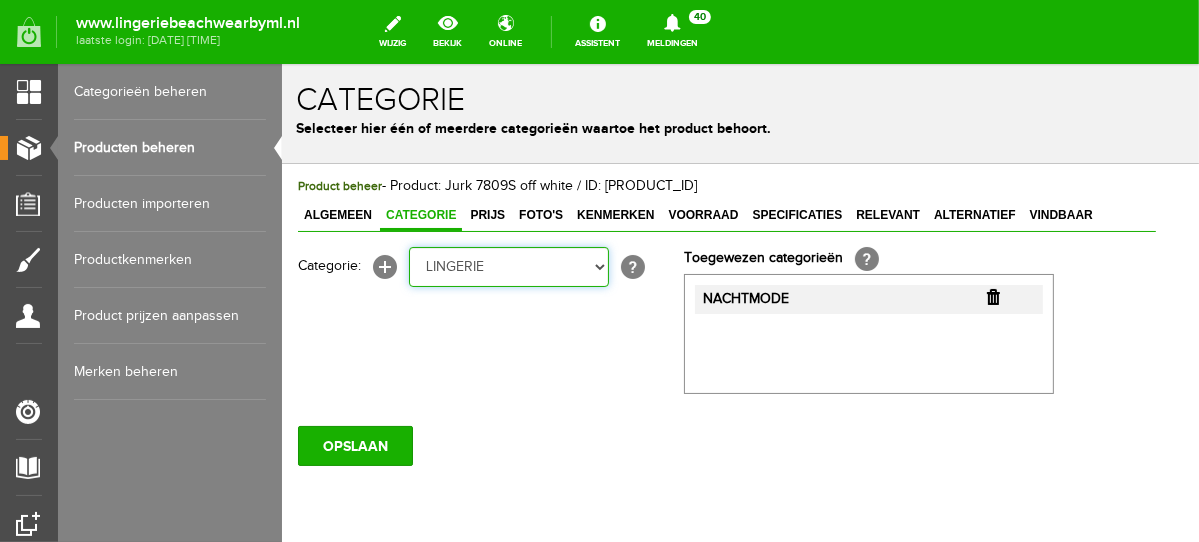 click on "Selecteer een categorie
NEW IN
LINGERIE
NACHTMODE
HOMEWEAR
BADMODE
BODY
BEACH
Bikinitop moulded (niet voorgev.)
Bikinitop voorgevormd
Shorty
Badpakken
Strandaccessoires
Rio slip
Slip
Hoge slip
Niet voorgevormd
Voorgevormd
One Shoulder
Push Up
Bandeau
Halter
Triangel
LINGERIE
SUMMER COLOURS
BH ZONDER BEUGEL
PLUSSIZE
STRAPLESS
SEXY
STRAPLESS
BASICS
HOMEWEAR
JUMPSUITS
BADJASSEN
NACHTMODE
PYJAMA SETS
PYJAMA JURKEN
KIMONO'S
SLIPDRESSES
SATIJNEN PYAMA
HEREN
SHAPEWEAR
BODY'S
ACCESSOIRES
PANTY'S
SPORT
SALE BEACH
SALE LINGERIE
D Cup" at bounding box center [508, 266] 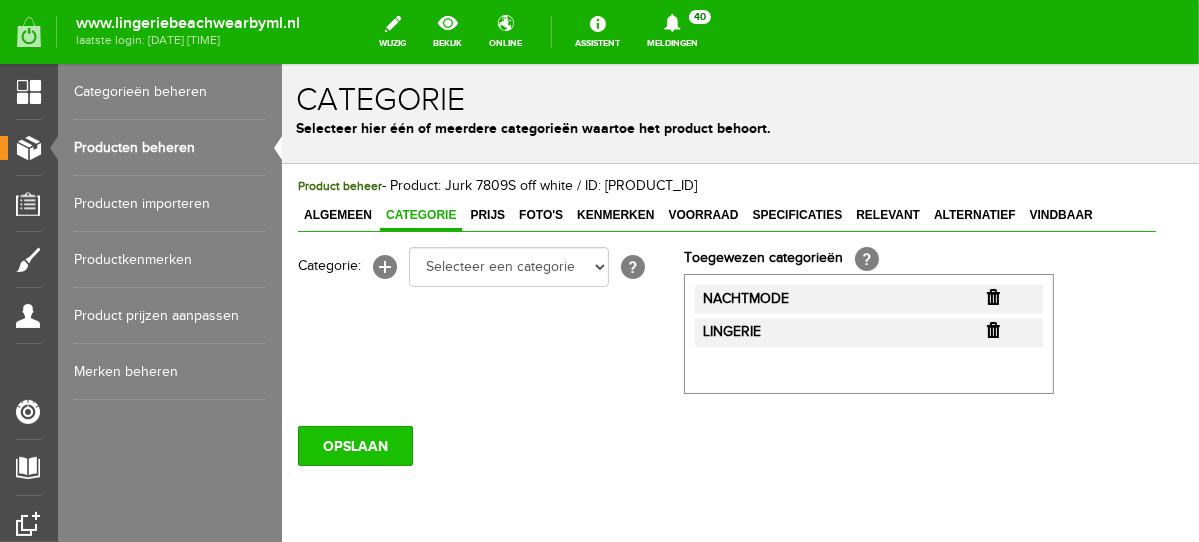 click on "OPSLAAN" at bounding box center (354, 445) 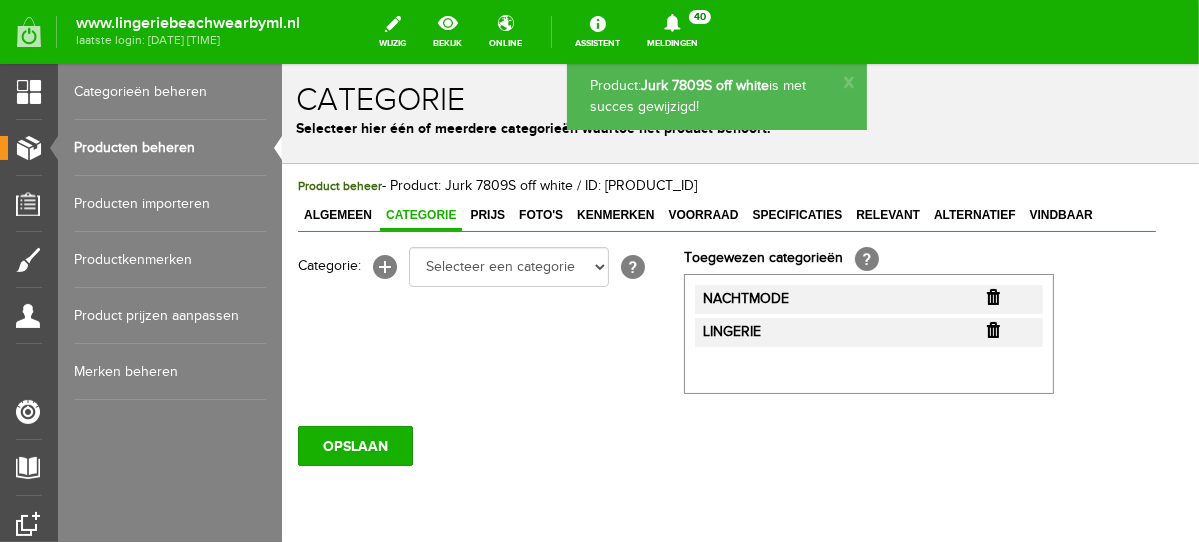 click on "Producten beheren" at bounding box center [170, 148] 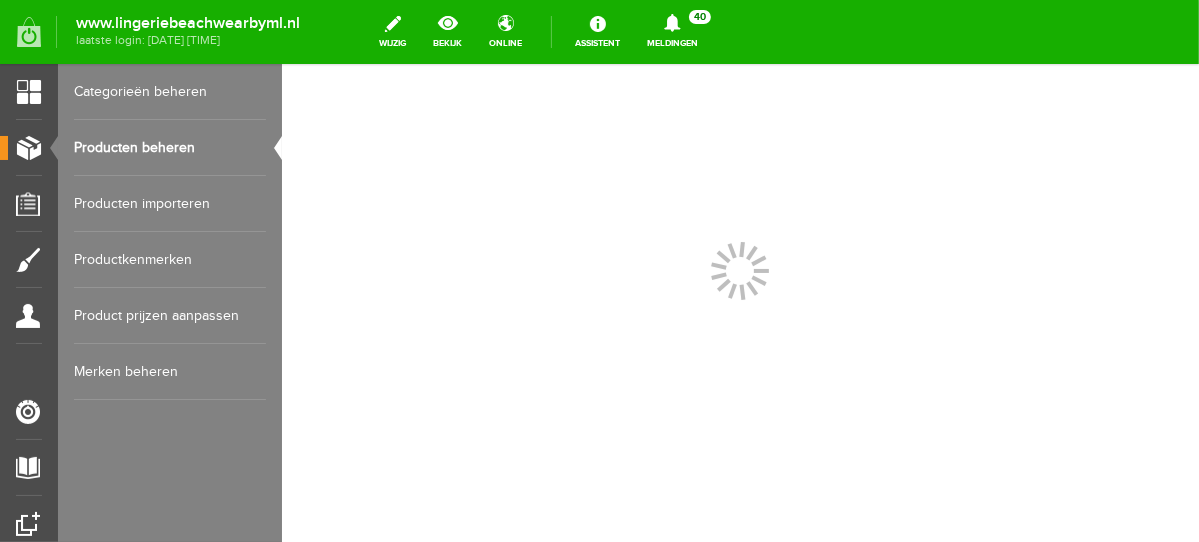 scroll, scrollTop: 0, scrollLeft: 0, axis: both 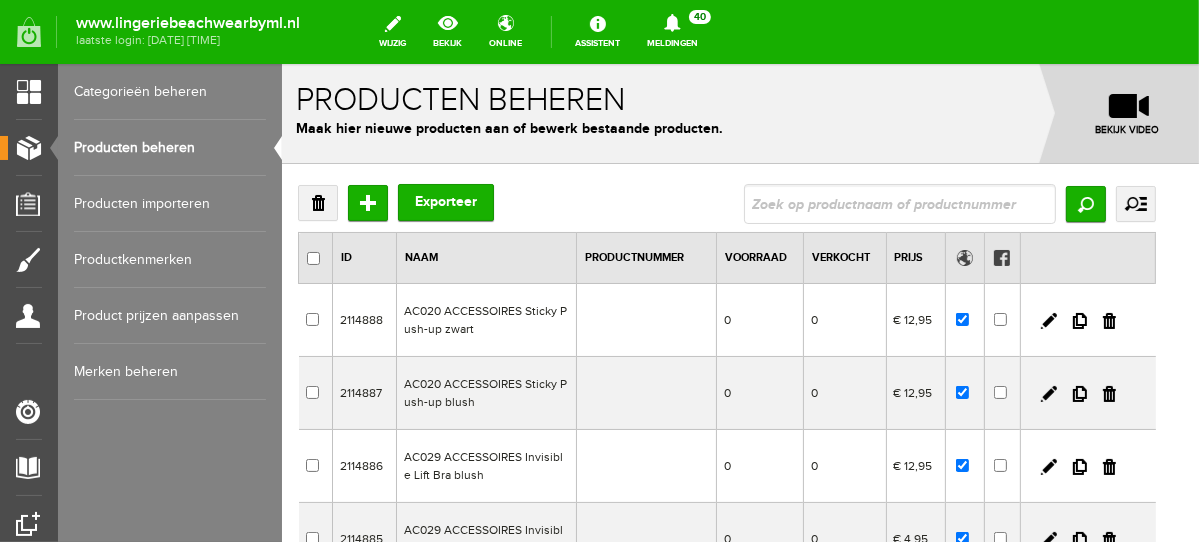 click on "Verwijderen
Toevoegen
Exporteer
Zoeken
uitgebreid zoeken
Categorie
NEW IN
LINGERIE
NACHTMODE
HOMEWEAR
BADMODE
BODY
BEACH
Bikinitop moulded (niet voorgev.)
Bikinitop voorgevormd
Shorty
Badpakken
Strandaccessoires
Rio slip
Slip
Hoge slip
Niet voorgevormd
Voorgevormd
One Shoulder
Push Up
Bandeau
Halter
Triangel
LINGERIE
SUMMER COLOURS
BH ZONDER BEUGEL
PLUSSIZE
STRAPLESS
SEXY /" at bounding box center [726, 688] 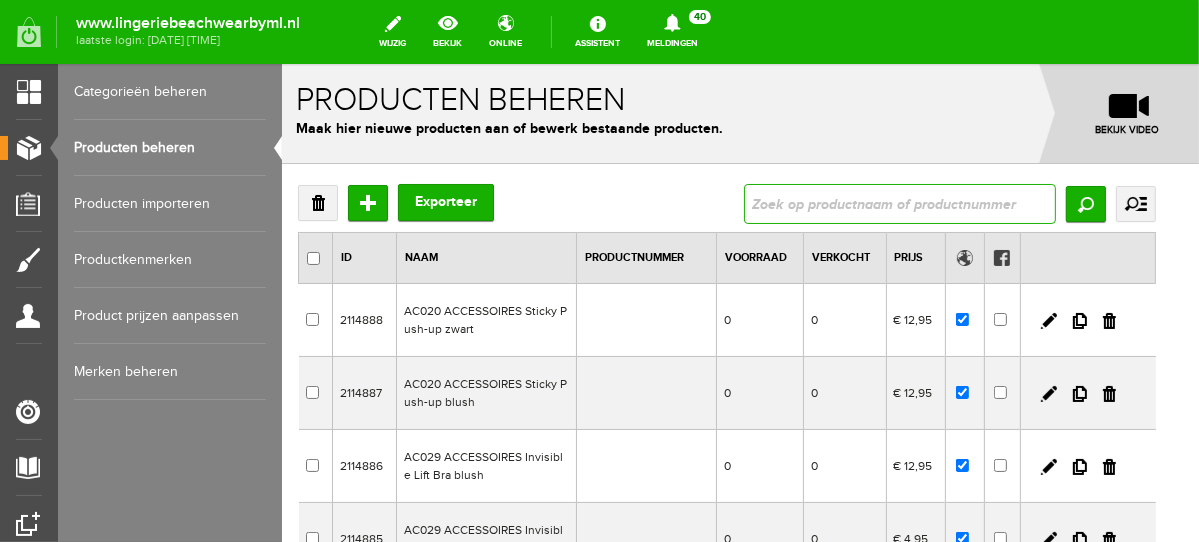 click at bounding box center (899, 203) 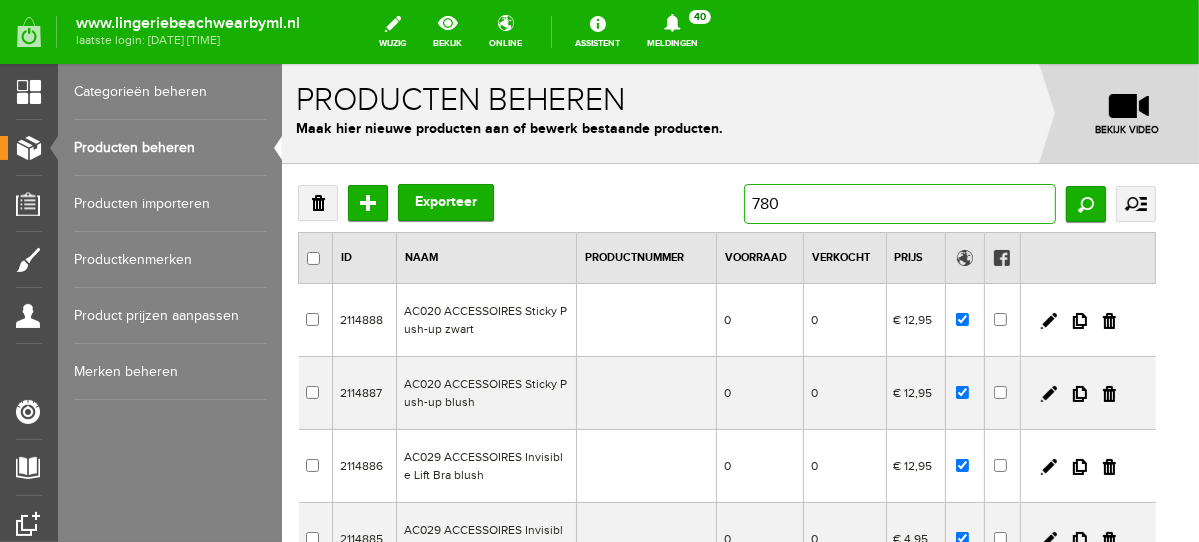 type on "7809" 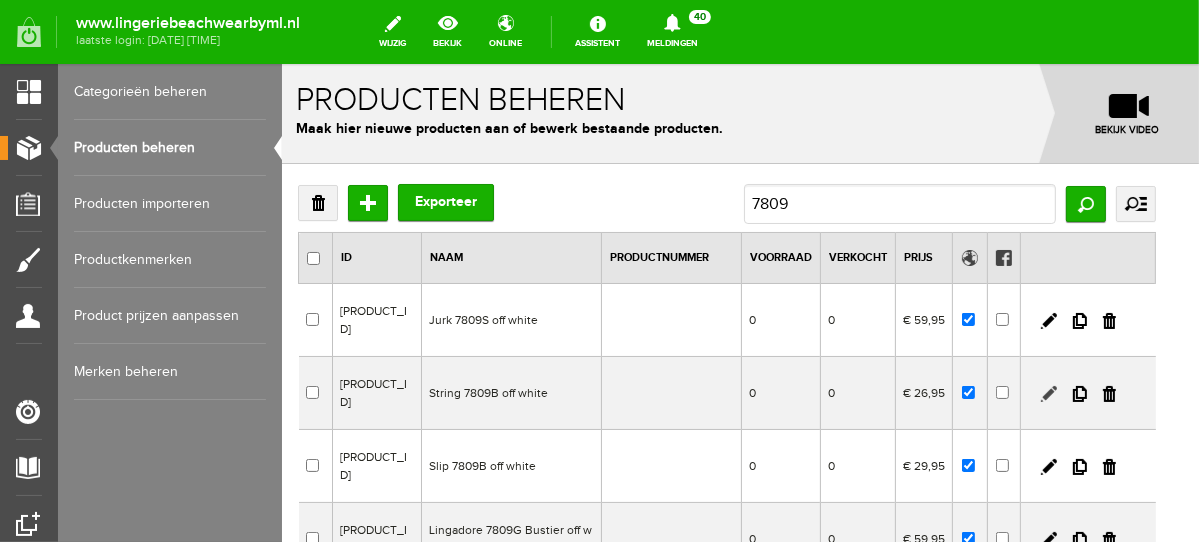 click at bounding box center [1048, 393] 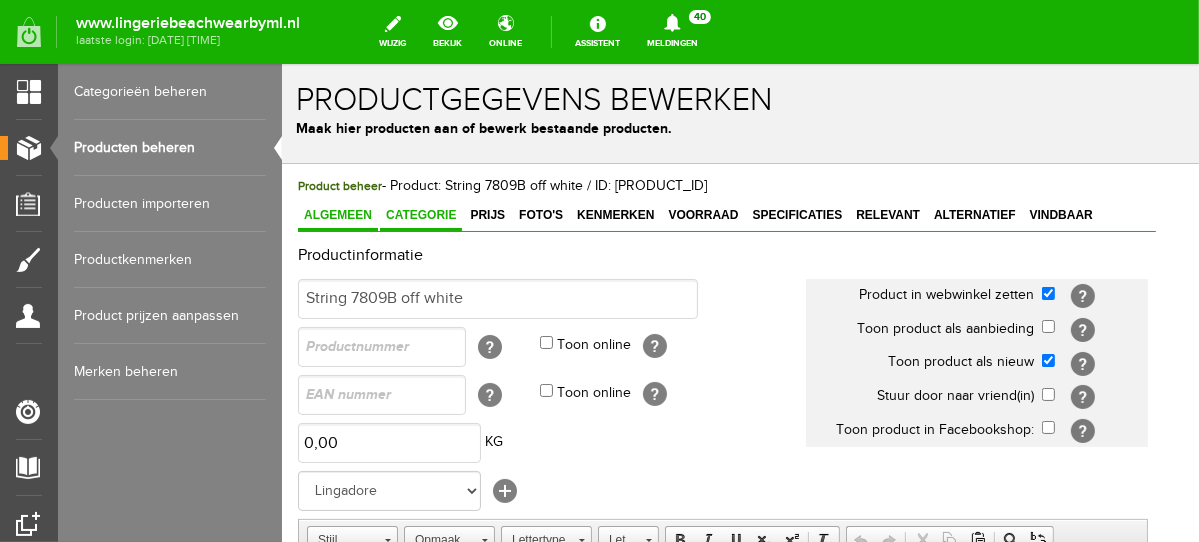 scroll, scrollTop: 0, scrollLeft: 0, axis: both 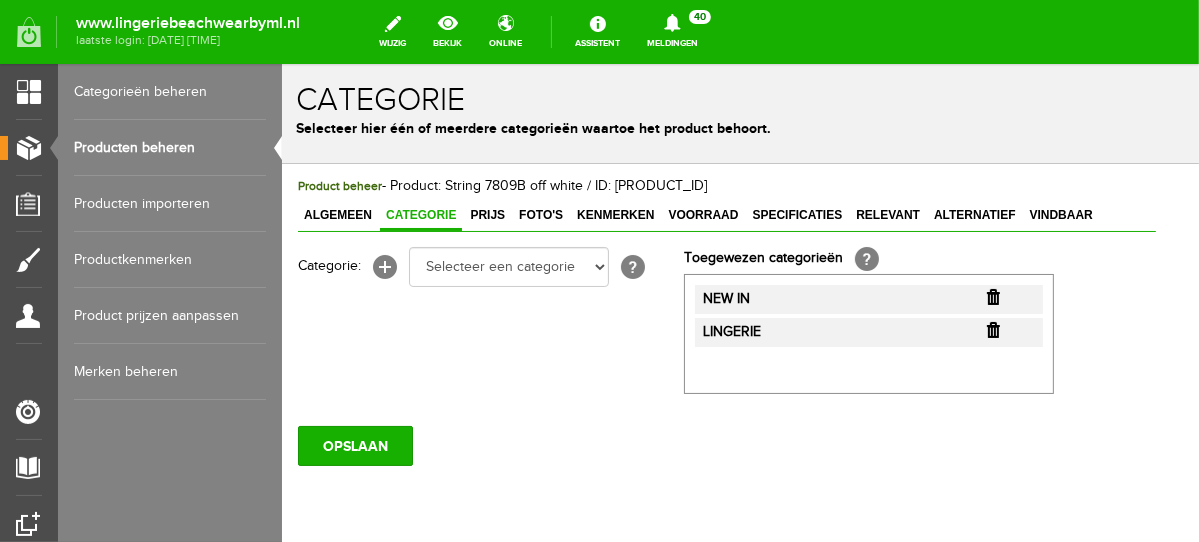 click at bounding box center (992, 296) 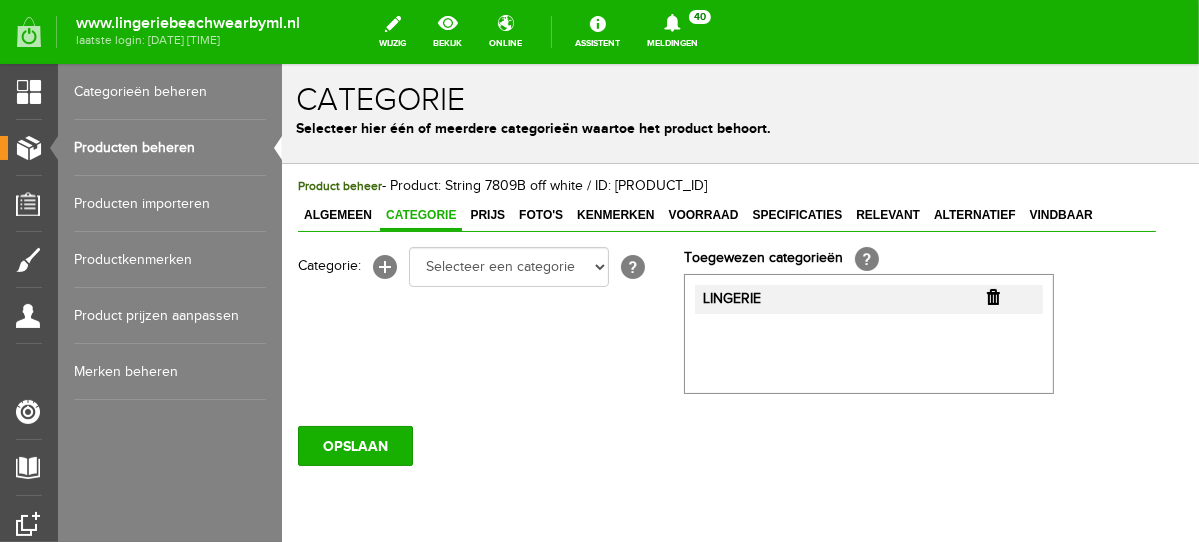 click at bounding box center [992, 296] 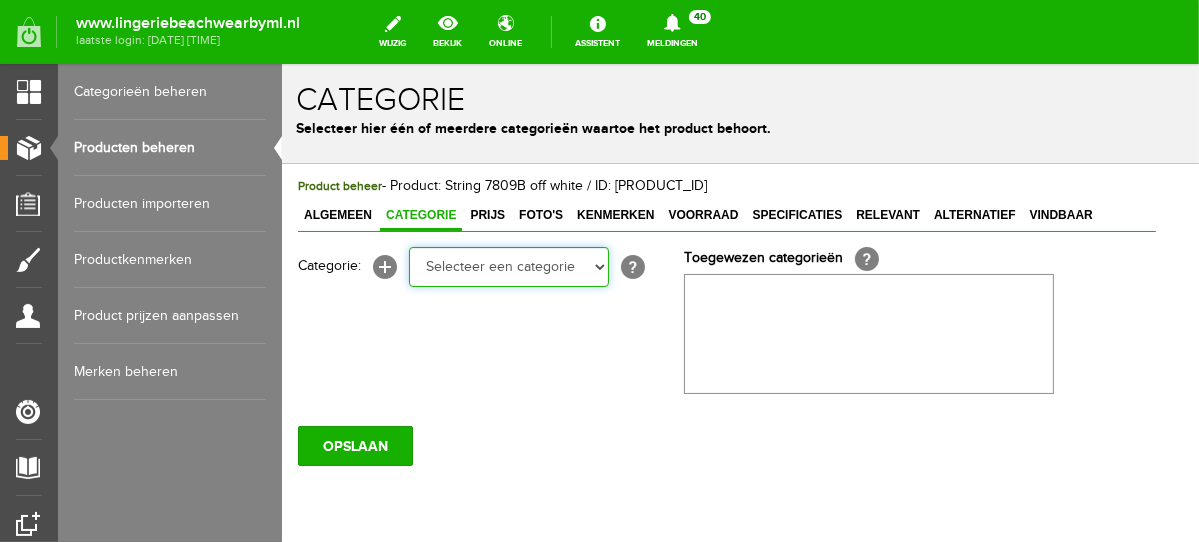 click on "Selecteer een categorie
NEW IN
LINGERIE
NACHTMODE
HOMEWEAR
BADMODE
BODY
BEACH
Bikinitop moulded (niet voorgev.)
Bikinitop voorgevormd
Shorty
Badpakken
Strandaccessoires
Rio slip
Slip
Hoge slip
Niet voorgevormd
Voorgevormd
One Shoulder
Push Up
Bandeau
Halter
Triangel
LINGERIE
SUMMER COLOURS
BH ZONDER BEUGEL
PLUSSIZE
STRAPLESS
SEXY
STRAPLESS
BASICS
HOMEWEAR
JUMPSUITS
BADJASSEN
NACHTMODE
PYJAMA SETS
PYJAMA JURKEN
KIMONO'S
SLIPDRESSES
SATIJNEN PYAMA
HEREN
SHAPEWEAR
BODY'S
ACCESSOIRES
PANTY'S
SPORT
SALE BEACH
SALE LINGERIE
D Cup" at bounding box center (508, 266) 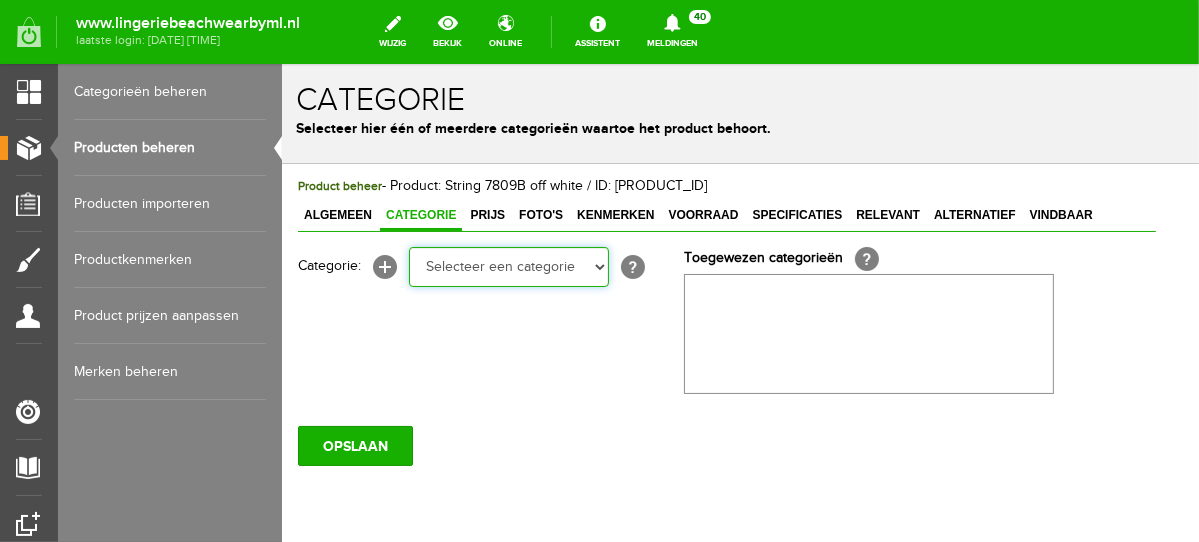 select on "281745" 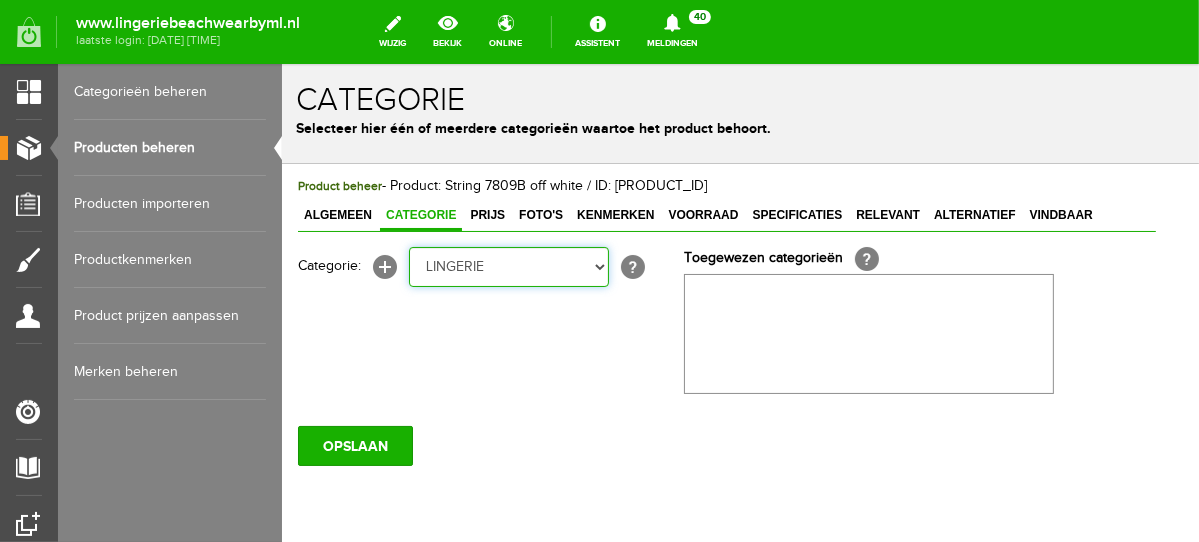 click on "Selecteer een categorie
NEW IN
LINGERIE
NACHTMODE
HOMEWEAR
BADMODE
BODY
BEACH
Bikinitop moulded (niet voorgev.)
Bikinitop voorgevormd
Shorty
Badpakken
Strandaccessoires
Rio slip
Slip
Hoge slip
Niet voorgevormd
Voorgevormd
One Shoulder
Push Up
Bandeau
Halter
Triangel
LINGERIE
SUMMER COLOURS
BH ZONDER BEUGEL
PLUSSIZE
STRAPLESS
SEXY
STRAPLESS
BASICS
HOMEWEAR
JUMPSUITS
BADJASSEN
NACHTMODE
PYJAMA SETS
PYJAMA JURKEN
KIMONO'S
SLIPDRESSES
SATIJNEN PYAMA
HEREN
SHAPEWEAR
BODY'S
ACCESSOIRES
PANTY'S
SPORT
SALE BEACH
SALE LINGERIE
D Cup" at bounding box center (508, 266) 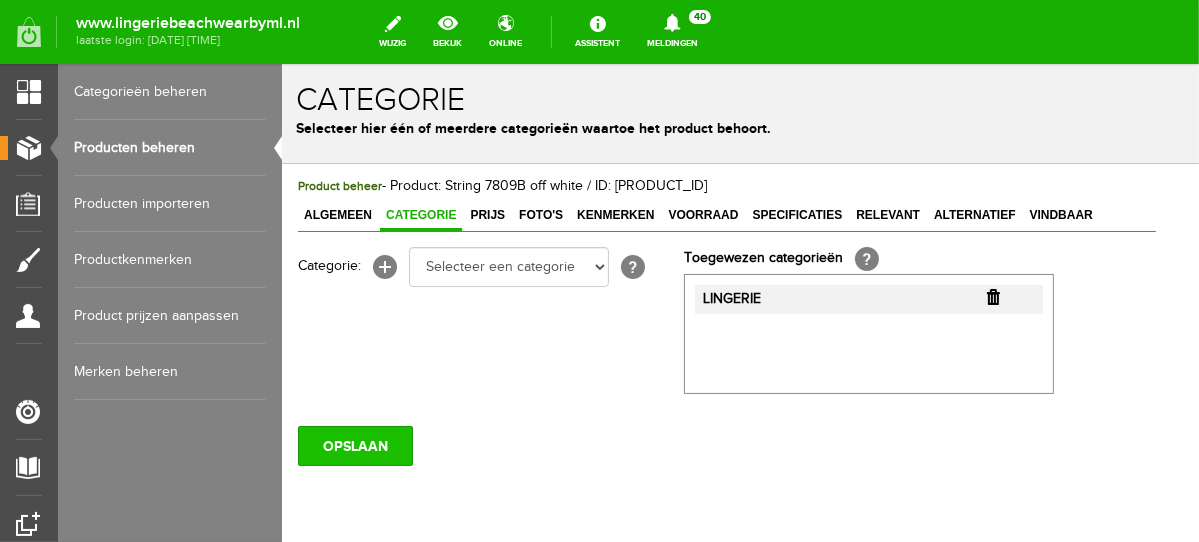 click on "OPSLAAN" at bounding box center [354, 445] 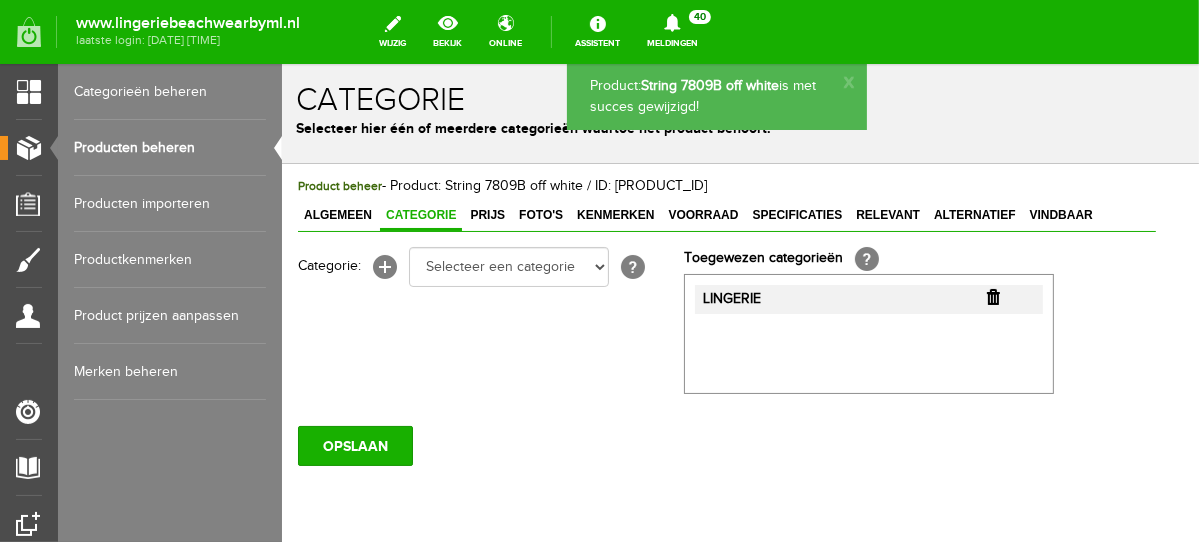 scroll, scrollTop: 0, scrollLeft: 0, axis: both 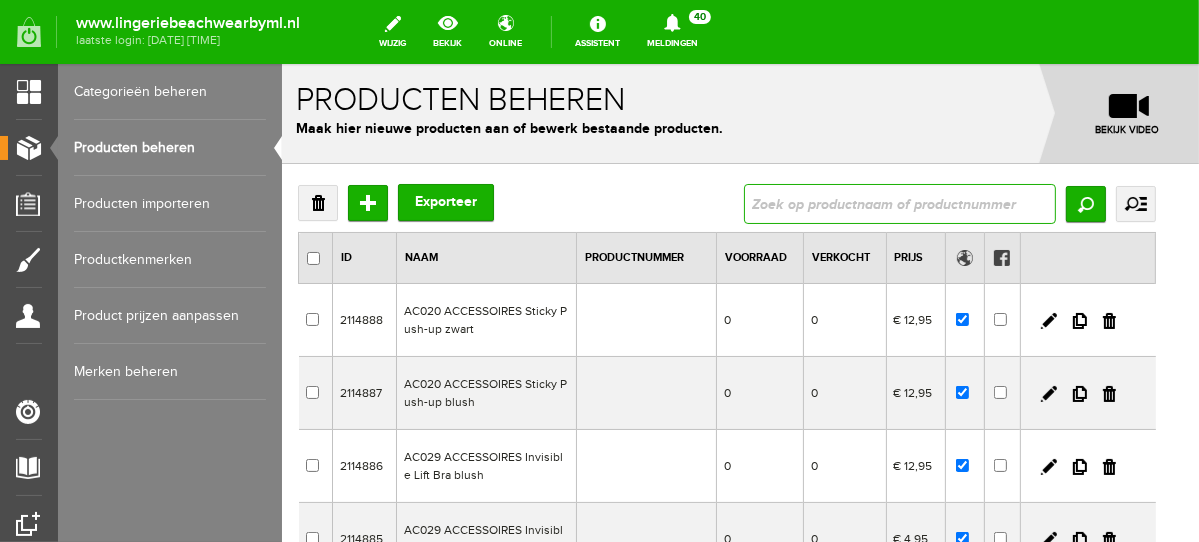 click at bounding box center [899, 203] 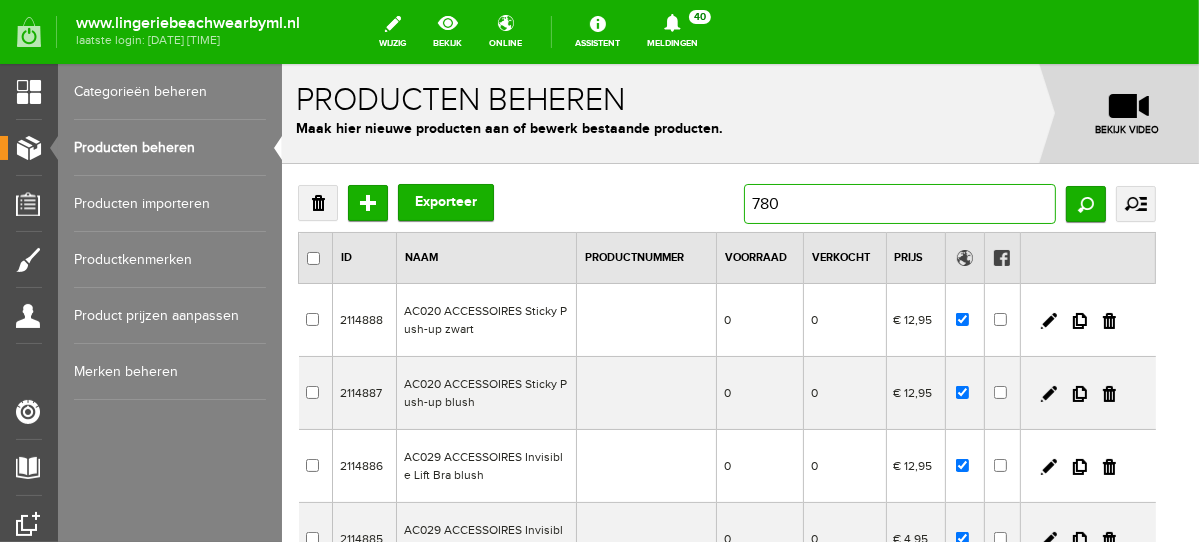 type on "7809" 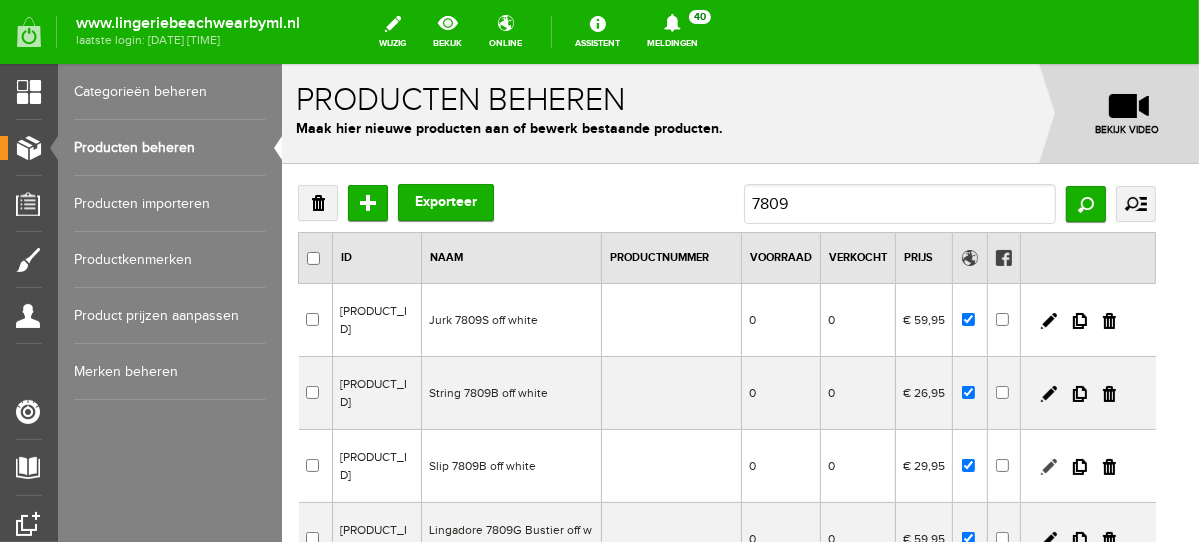 click at bounding box center (1048, 466) 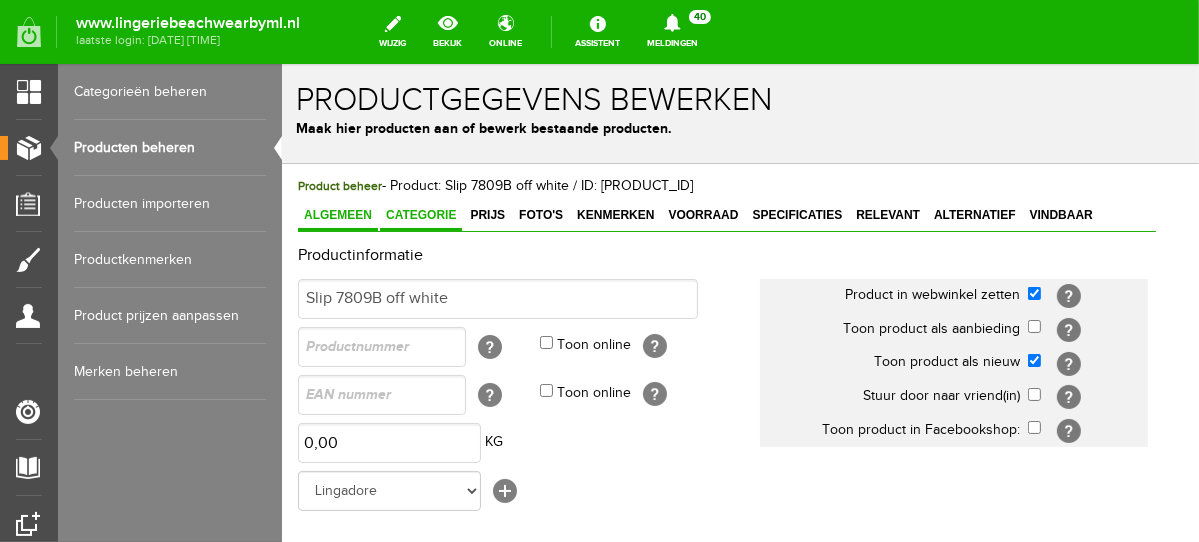 scroll, scrollTop: 0, scrollLeft: 0, axis: both 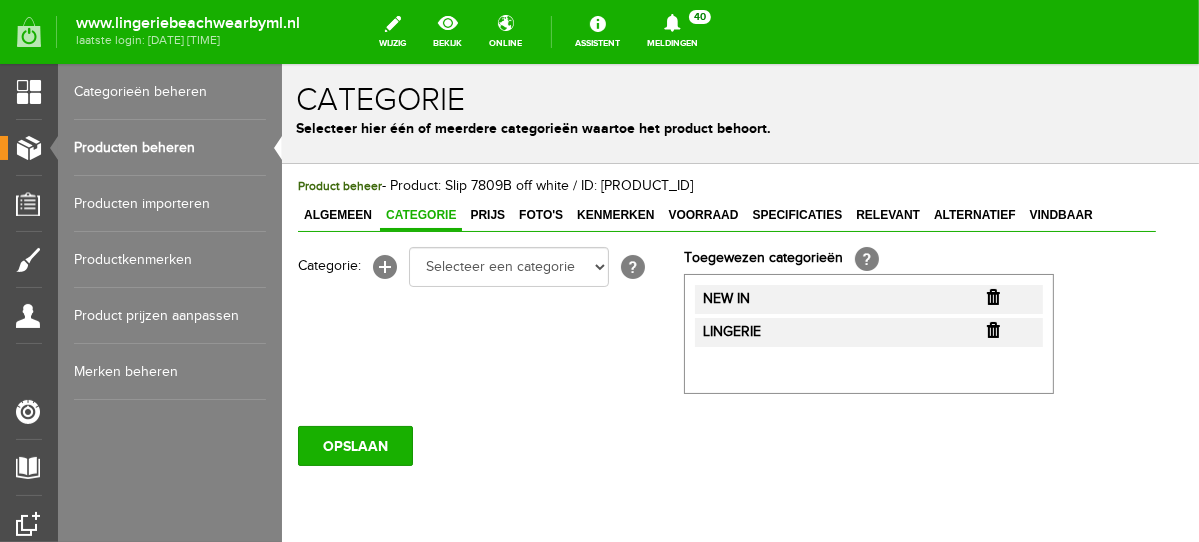 click at bounding box center (992, 296) 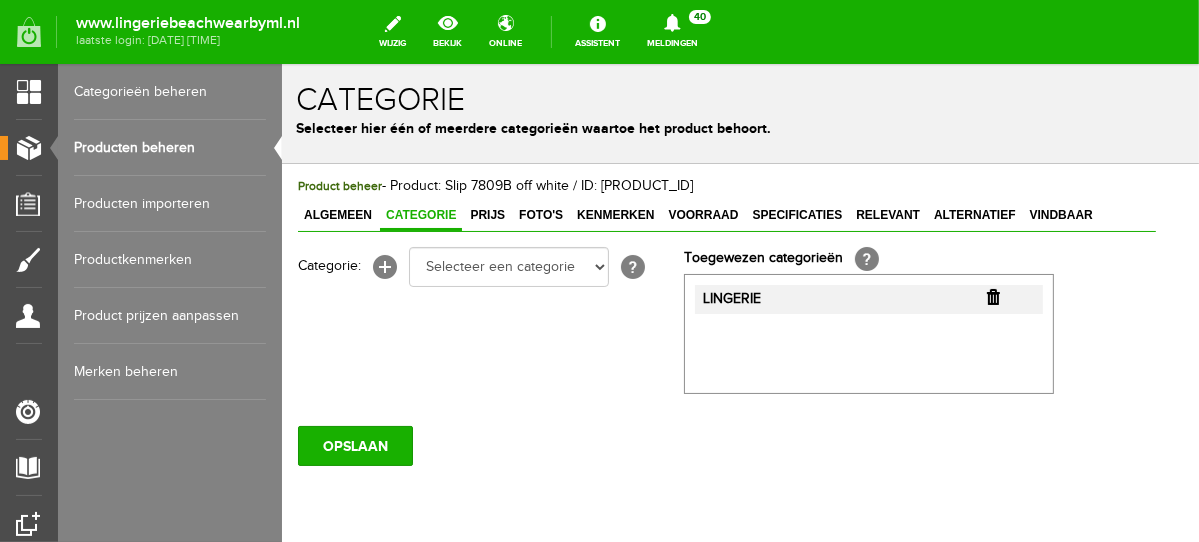 click at bounding box center [992, 296] 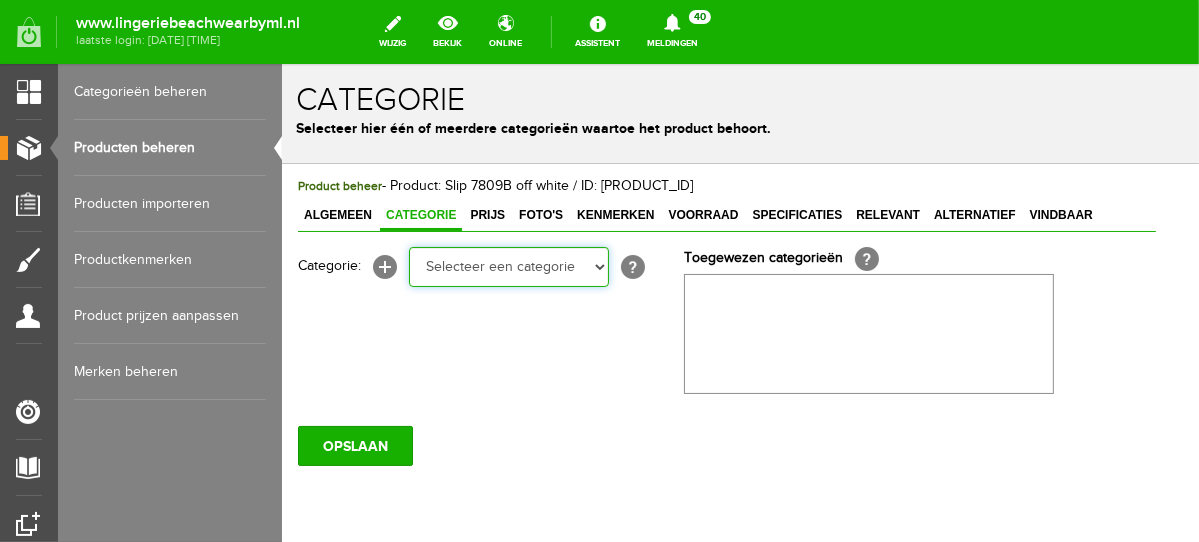 click on "Selecteer een categorie
NEW IN
LINGERIE
NACHTMODE
HOMEWEAR
BADMODE
BODY
BEACH
Bikinitop moulded (niet voorgev.)
Bikinitop voorgevormd
Shorty
Badpakken
Strandaccessoires
Rio slip
Slip
Hoge slip
Niet voorgevormd
Voorgevormd
One Shoulder
Push Up
Bandeau
Halter
Triangel
LINGERIE
SUMMER COLOURS
BH ZONDER BEUGEL
PLUSSIZE
STRAPLESS
SEXY
STRAPLESS
BASICS
HOMEWEAR
JUMPSUITS
BADJASSEN
NACHTMODE
PYJAMA SETS
PYJAMA JURKEN
KIMONO'S
SLIPDRESSES
SATIJNEN PYAMA
HEREN
SHAPEWEAR
BODY'S
ACCESSOIRES
PANTY'S
SPORT
SALE BEACH
SALE LINGERIE
D Cup" at bounding box center (508, 266) 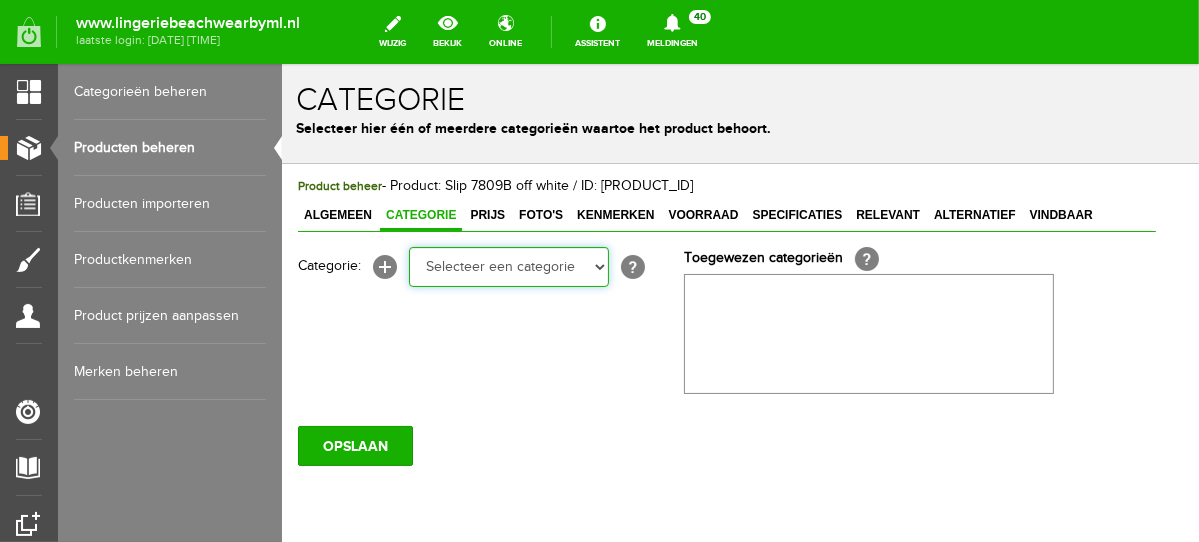 select on "281745" 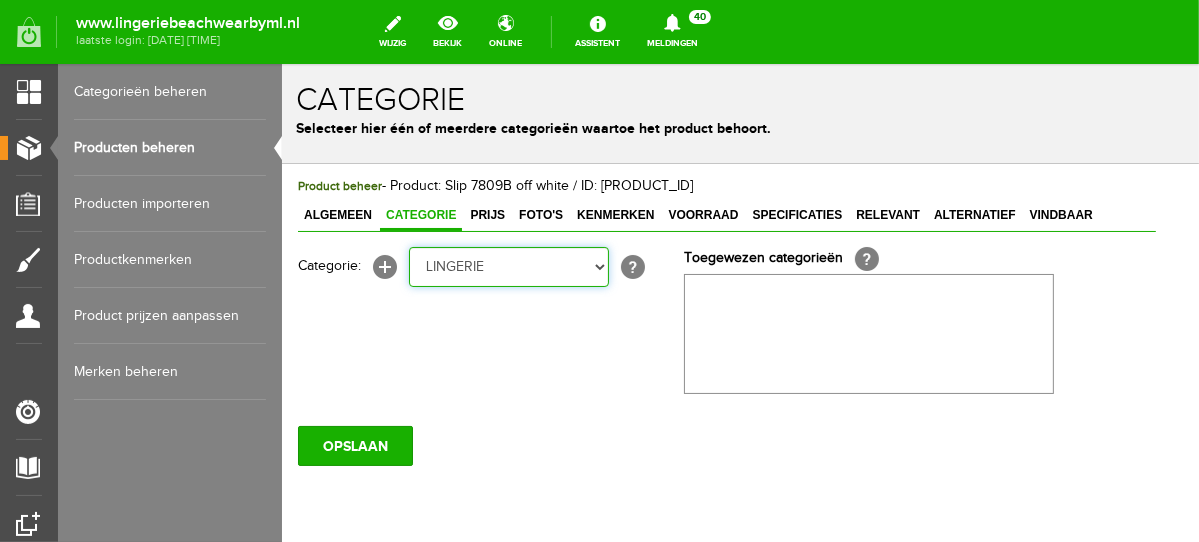 click on "Selecteer een categorie
NEW IN
LINGERIE
NACHTMODE
HOMEWEAR
BADMODE
BODY
BEACH
Bikinitop moulded (niet voorgev.)
Bikinitop voorgevormd
Shorty
Badpakken
Strandaccessoires
Rio slip
Slip
Hoge slip
Niet voorgevormd
Voorgevormd
One Shoulder
Push Up
Bandeau
Halter
Triangel
LINGERIE
SUMMER COLOURS
BH ZONDER BEUGEL
PLUSSIZE
STRAPLESS
SEXY
STRAPLESS
BASICS
HOMEWEAR
JUMPSUITS
BADJASSEN
NACHTMODE
PYJAMA SETS
PYJAMA JURKEN
KIMONO'S
SLIPDRESSES
SATIJNEN PYAMA
HEREN
SHAPEWEAR
BODY'S
ACCESSOIRES
PANTY'S
SPORT
SALE BEACH
SALE LINGERIE
D Cup" at bounding box center [508, 266] 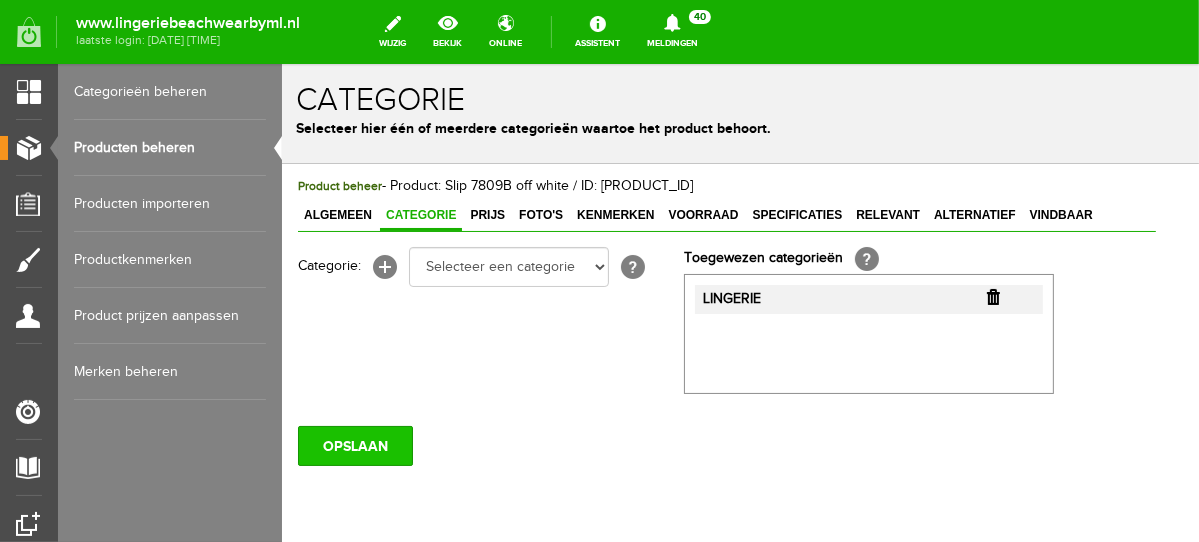 click on "OPSLAAN" at bounding box center (354, 445) 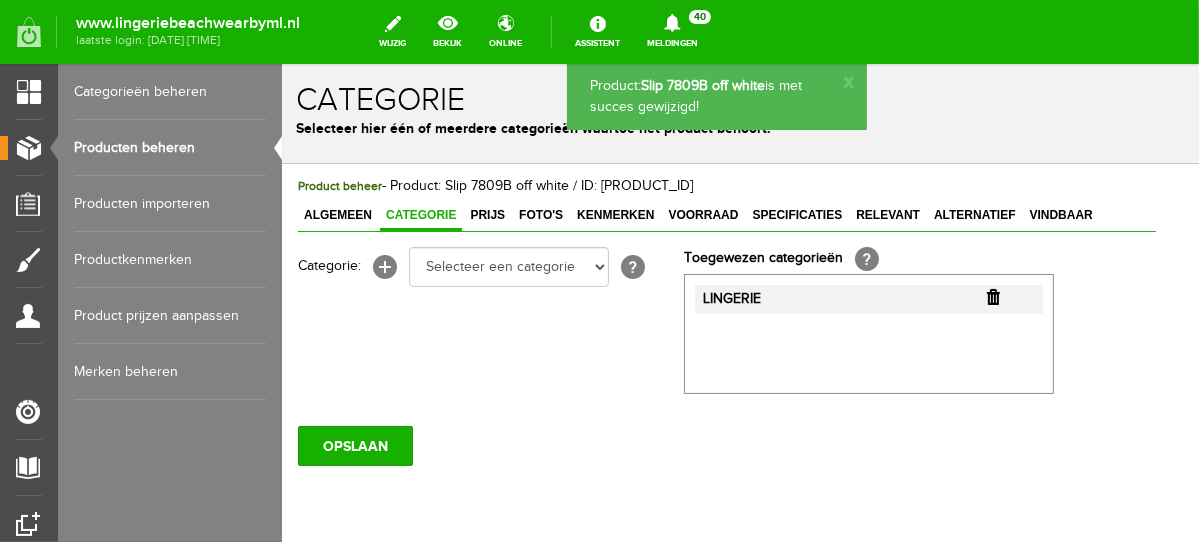 click on "Producten beheren" at bounding box center [170, 148] 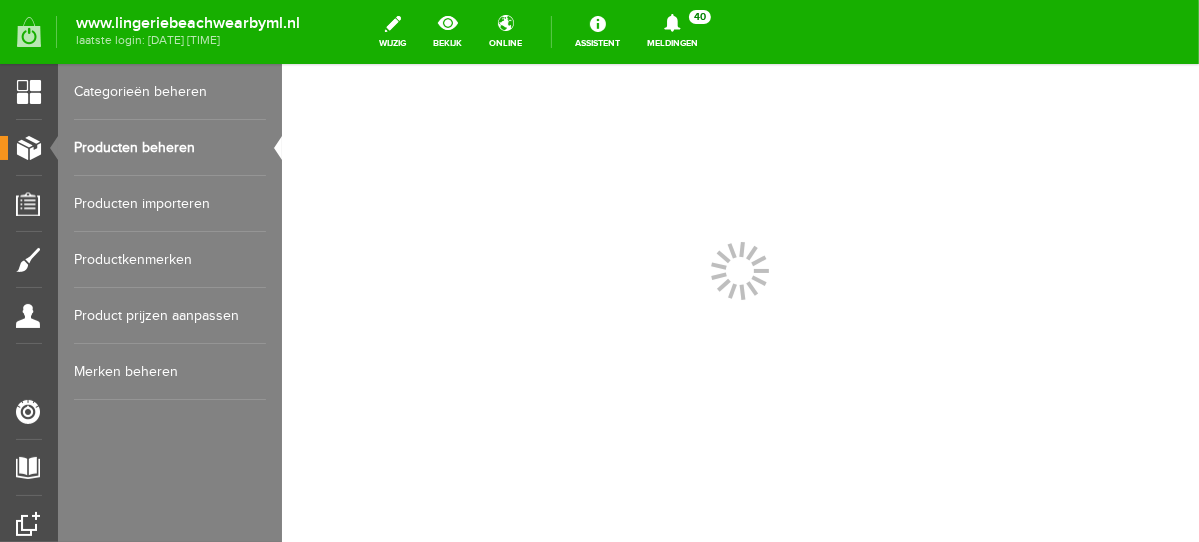 scroll, scrollTop: 0, scrollLeft: 0, axis: both 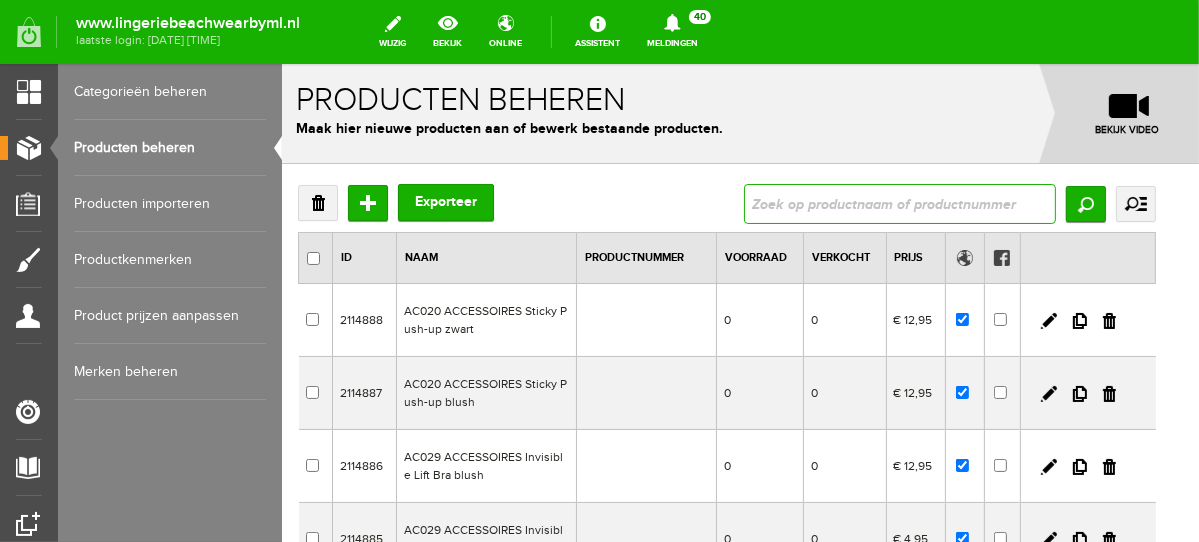 click at bounding box center [899, 203] 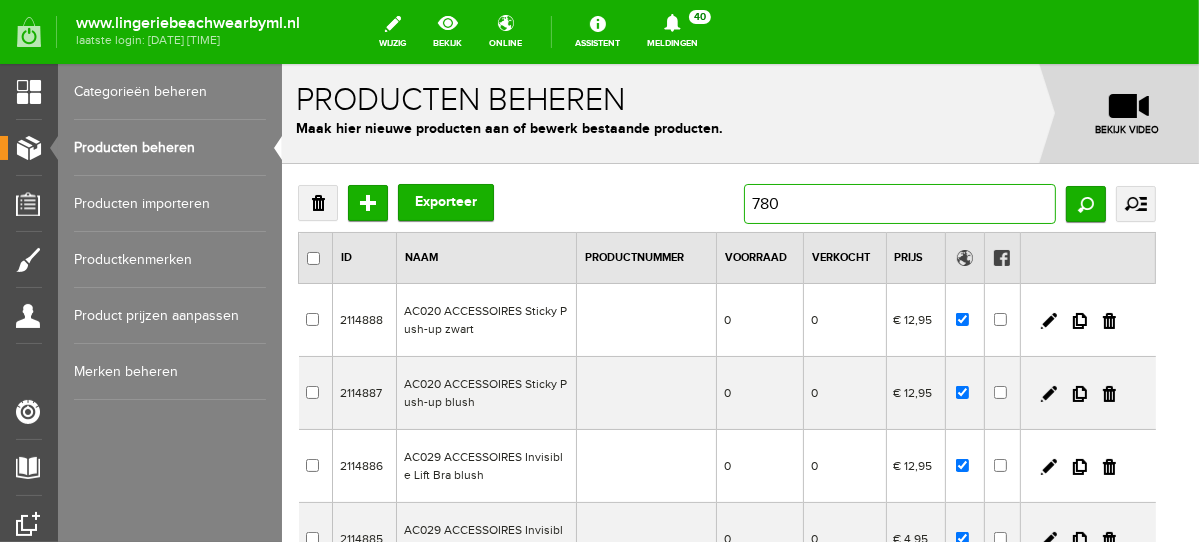 type on "7809" 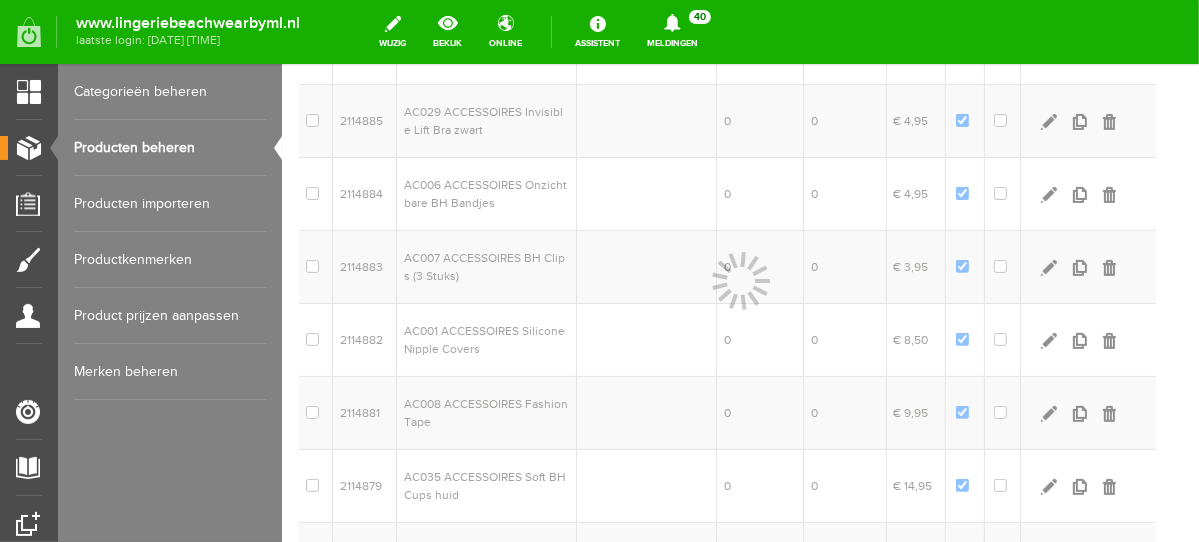 scroll, scrollTop: 191, scrollLeft: 0, axis: vertical 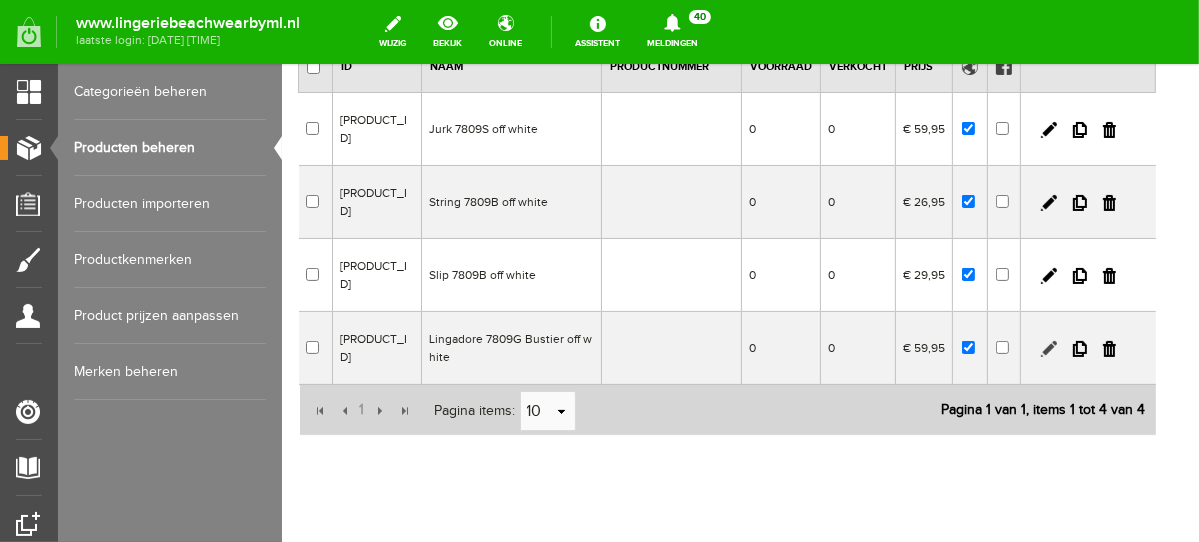 click at bounding box center [1048, 348] 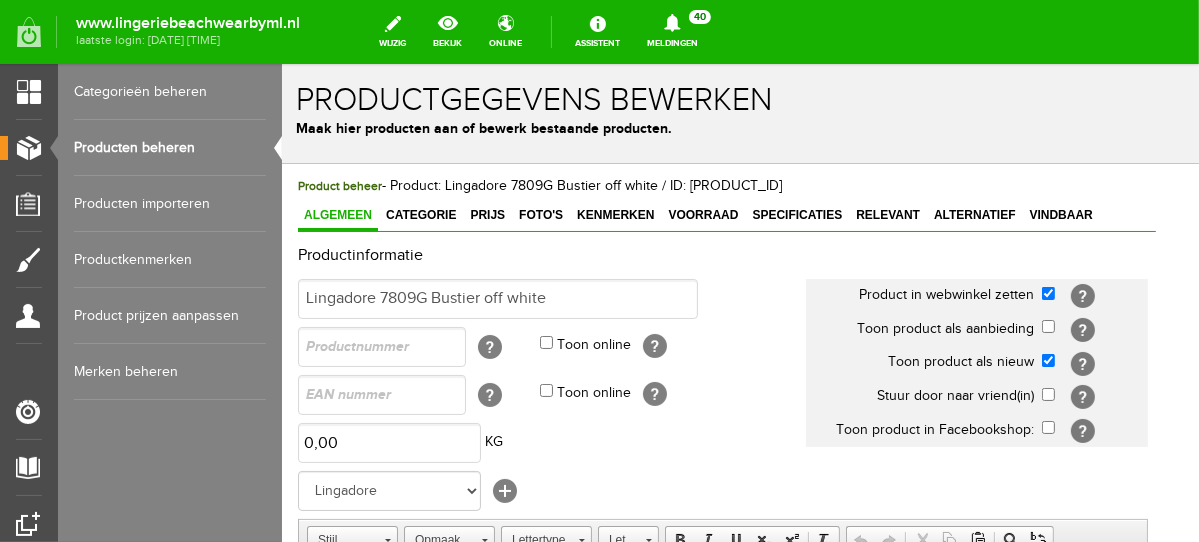 scroll, scrollTop: 0, scrollLeft: 0, axis: both 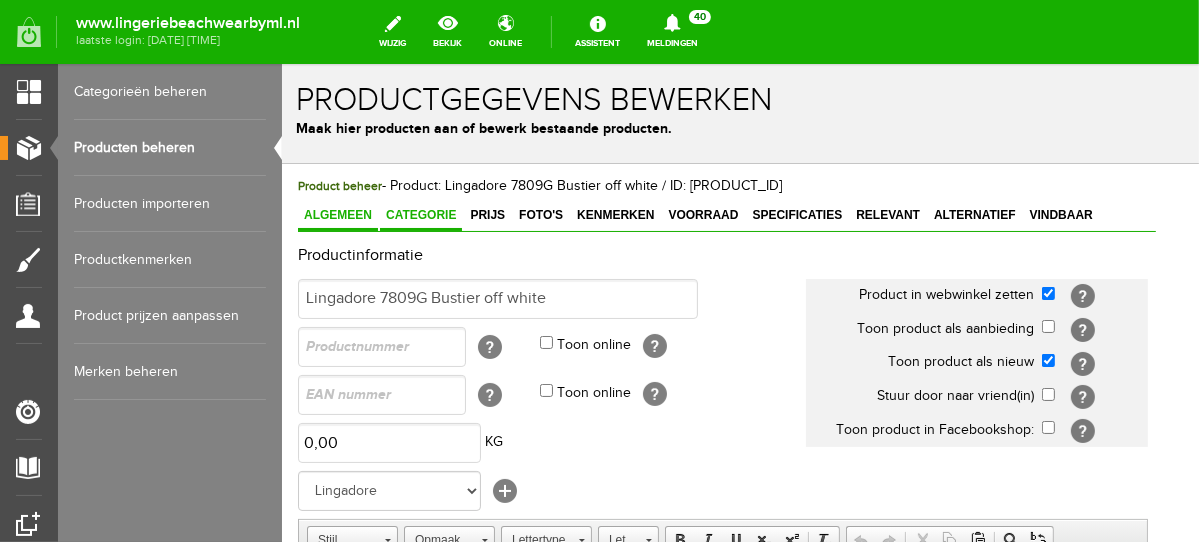 click on "Categorie" at bounding box center (420, 214) 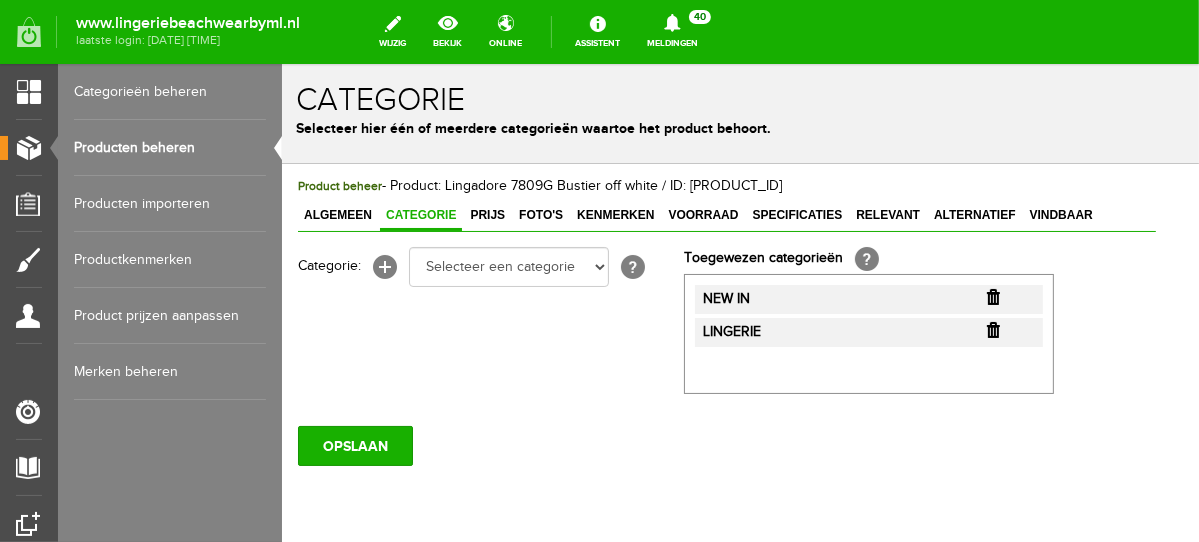 click at bounding box center (992, 296) 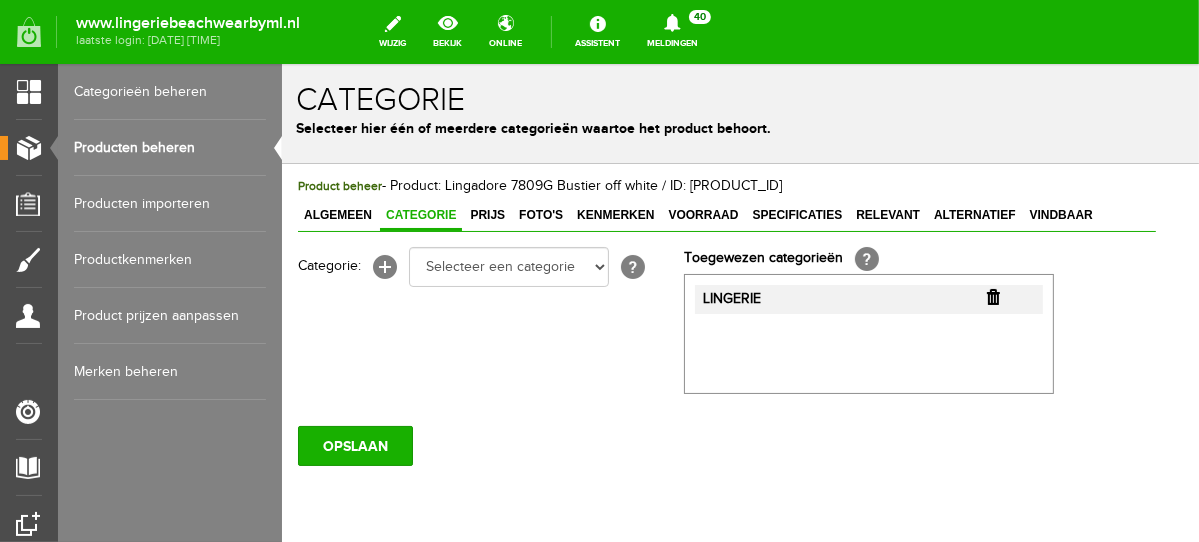 click at bounding box center (992, 296) 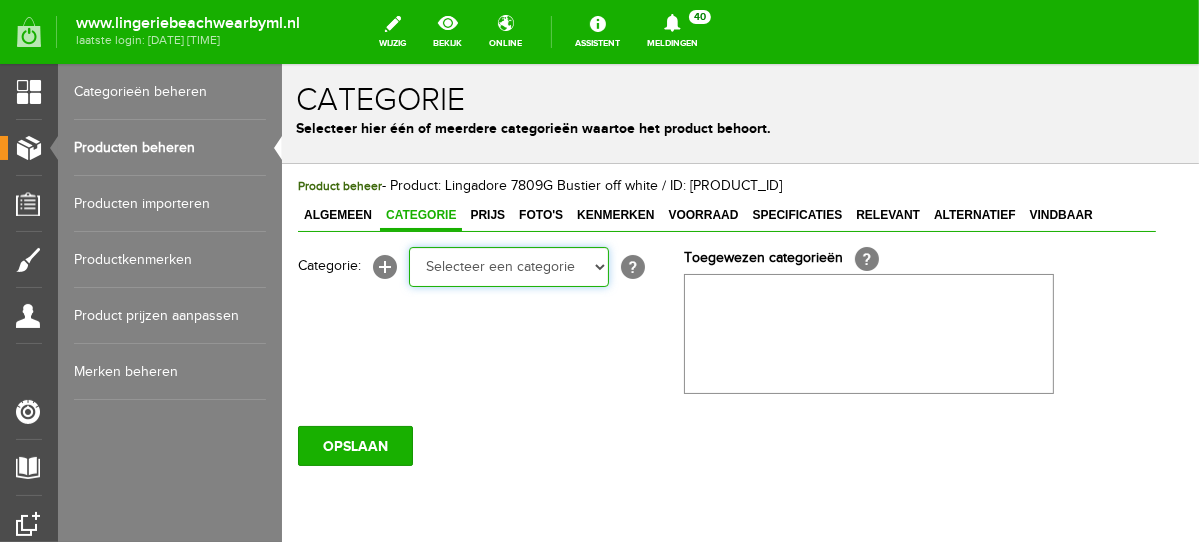 click on "Selecteer een categorie
NEW IN
LINGERIE
NACHTMODE
HOMEWEAR
BADMODE
BODY
BEACH
Bikinitop moulded (niet voorgev.)
Bikinitop voorgevormd
Shorty
Badpakken
Strandaccessoires
Rio slip
Slip
Hoge slip
Niet voorgevormd
Voorgevormd
One Shoulder
Push Up
Bandeau
Halter
Triangel
LINGERIE
SUMMER COLOURS
BH ZONDER BEUGEL
PLUSSIZE
STRAPLESS
SEXY
STRAPLESS
BASICS
HOMEWEAR
JUMPSUITS
BADJASSEN
NACHTMODE
PYJAMA SETS
PYJAMA JURKEN
KIMONO'S
SLIPDRESSES
SATIJNEN PYAMA
HEREN
SHAPEWEAR
BODY'S
ACCESSOIRES
PANTY'S
SPORT
SALE BEACH
SALE LINGERIE
D Cup" at bounding box center [508, 266] 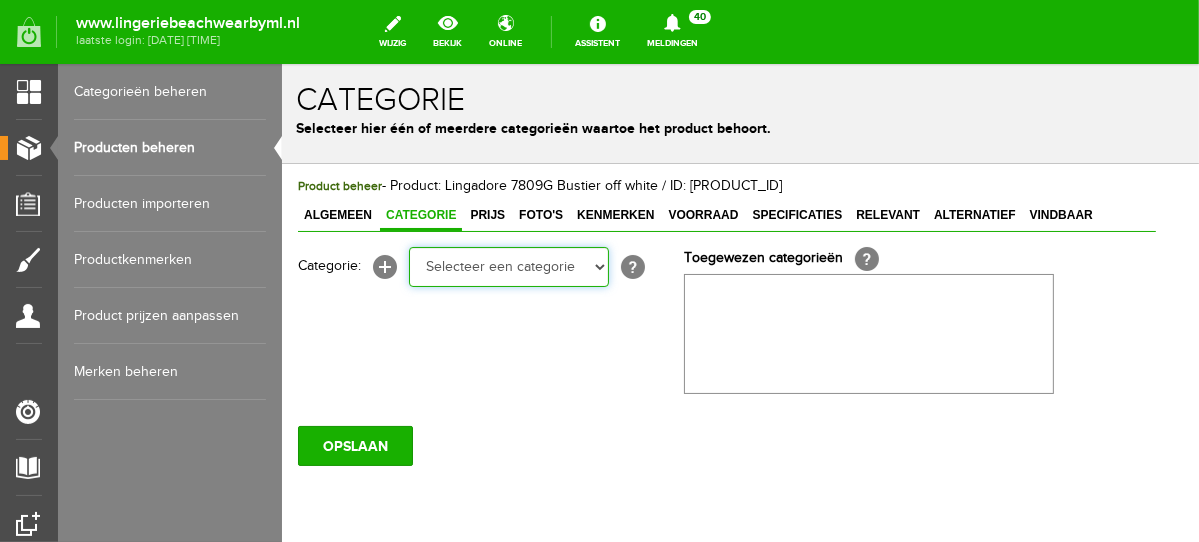 select on "281745" 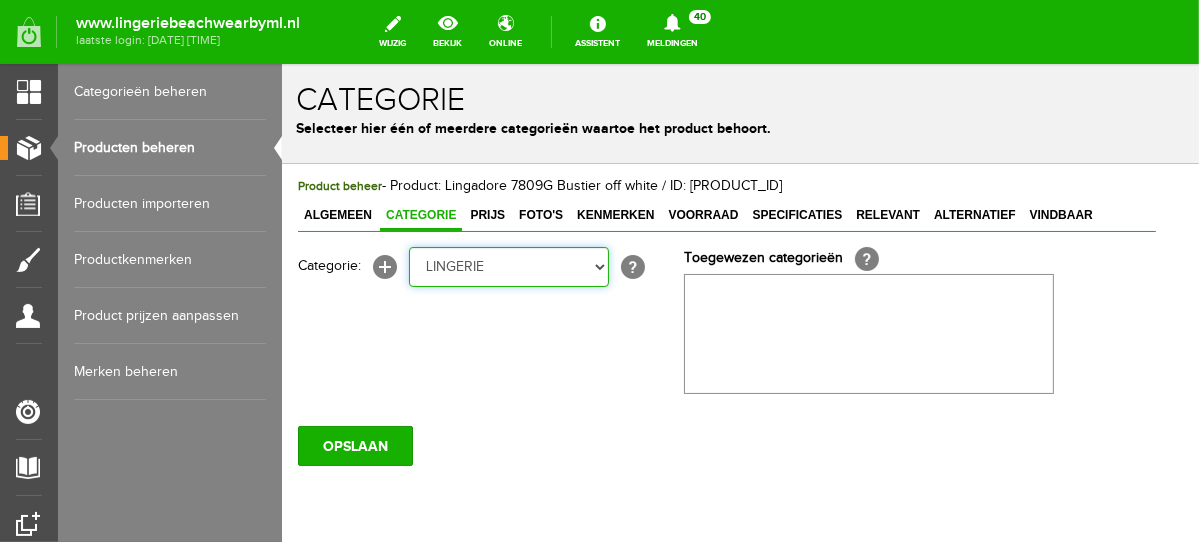 click on "Selecteer een categorie
NEW IN
LINGERIE
NACHTMODE
HOMEWEAR
BADMODE
BODY
BEACH
Bikinitop moulded (niet voorgev.)
Bikinitop voorgevormd
Shorty
Badpakken
Strandaccessoires
Rio slip
Slip
Hoge slip
Niet voorgevormd
Voorgevormd
One Shoulder
Push Up
Bandeau
Halter
Triangel
LINGERIE
SUMMER COLOURS
BH ZONDER BEUGEL
PLUSSIZE
STRAPLESS
SEXY
STRAPLESS
BASICS
HOMEWEAR
JUMPSUITS
BADJASSEN
NACHTMODE
PYJAMA SETS
PYJAMA JURKEN
KIMONO'S
SLIPDRESSES
SATIJNEN PYAMA
HEREN
SHAPEWEAR
BODY'S
ACCESSOIRES
PANTY'S
SPORT
SALE BEACH
SALE LINGERIE
D Cup" at bounding box center [508, 266] 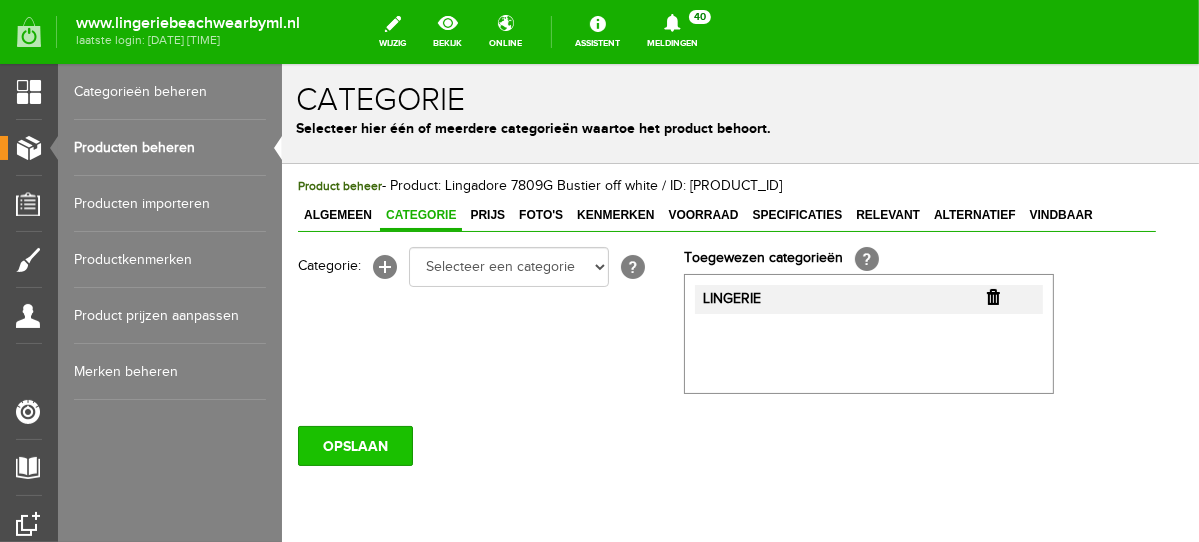 click on "OPSLAAN" at bounding box center (354, 445) 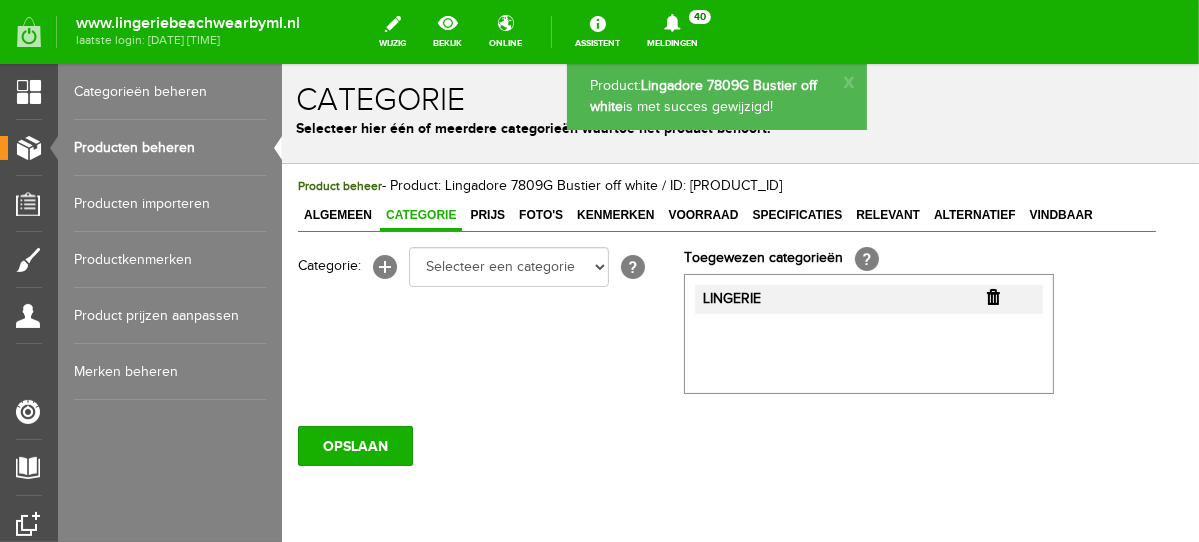 scroll, scrollTop: 0, scrollLeft: 0, axis: both 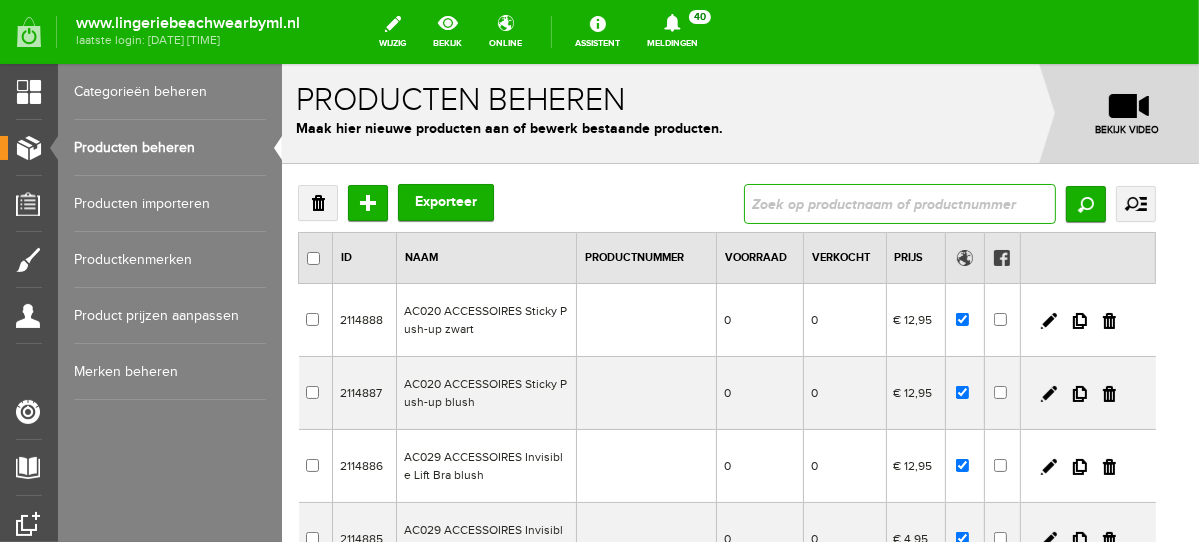 click at bounding box center (899, 203) 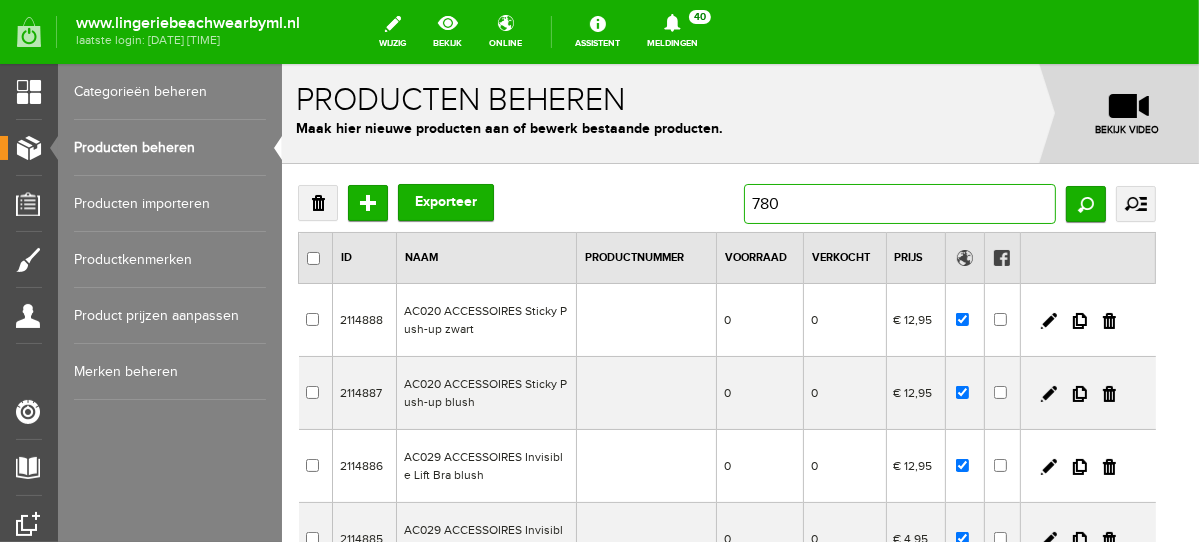 type on "7809" 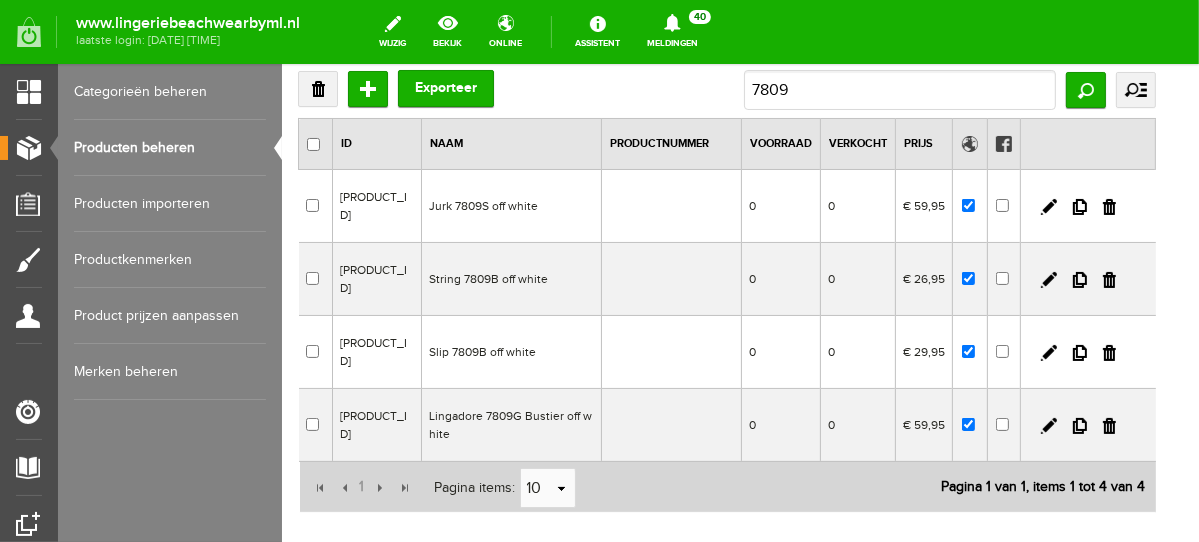 scroll, scrollTop: 162, scrollLeft: 0, axis: vertical 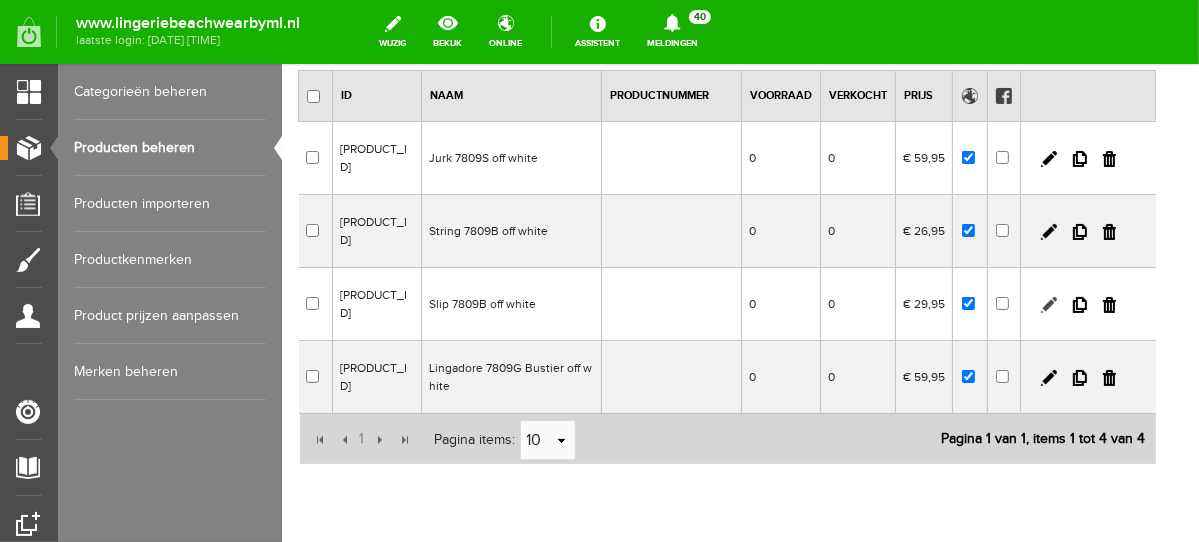 click at bounding box center [1048, 304] 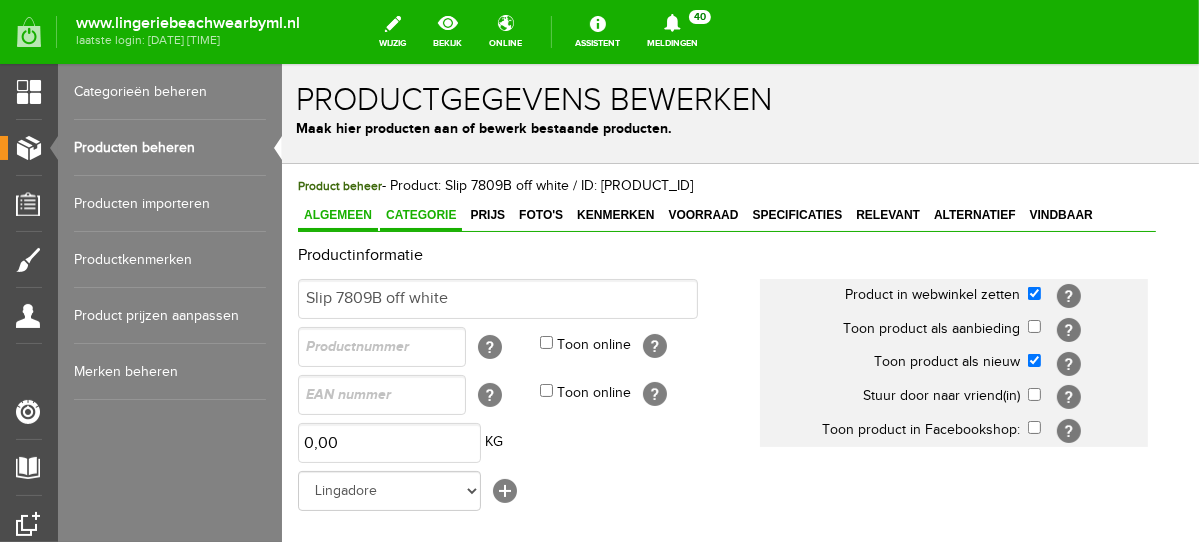 scroll, scrollTop: 0, scrollLeft: 0, axis: both 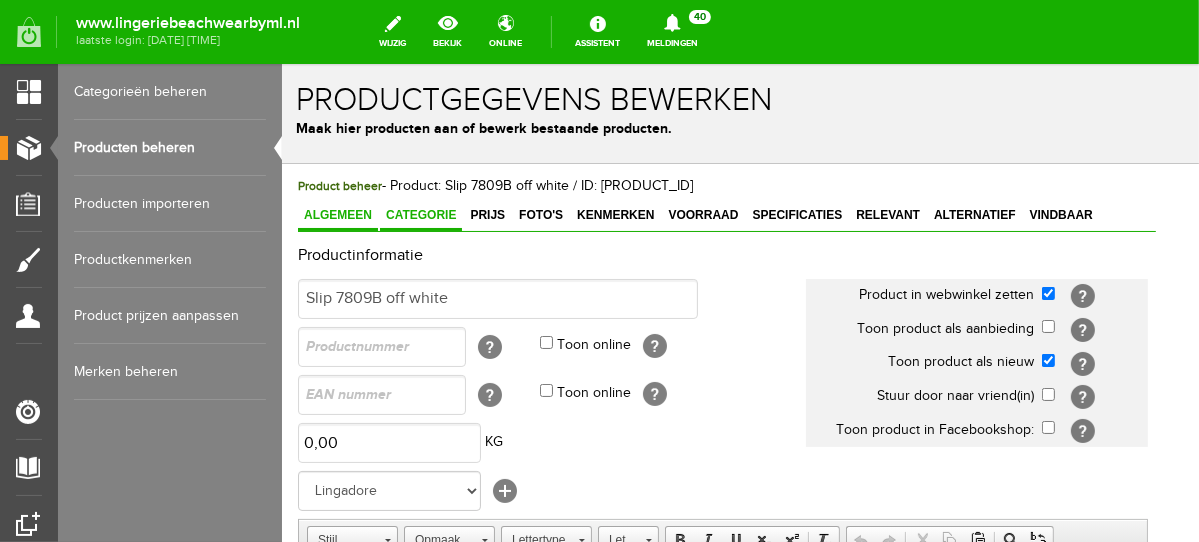 click on "Categorie" at bounding box center [420, 214] 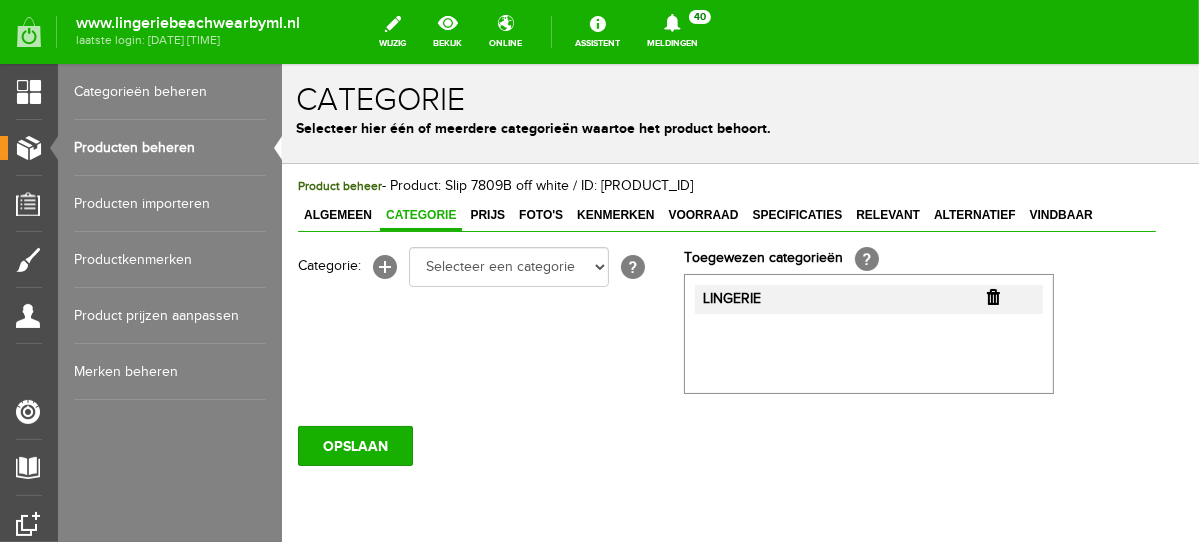 scroll, scrollTop: 0, scrollLeft: 0, axis: both 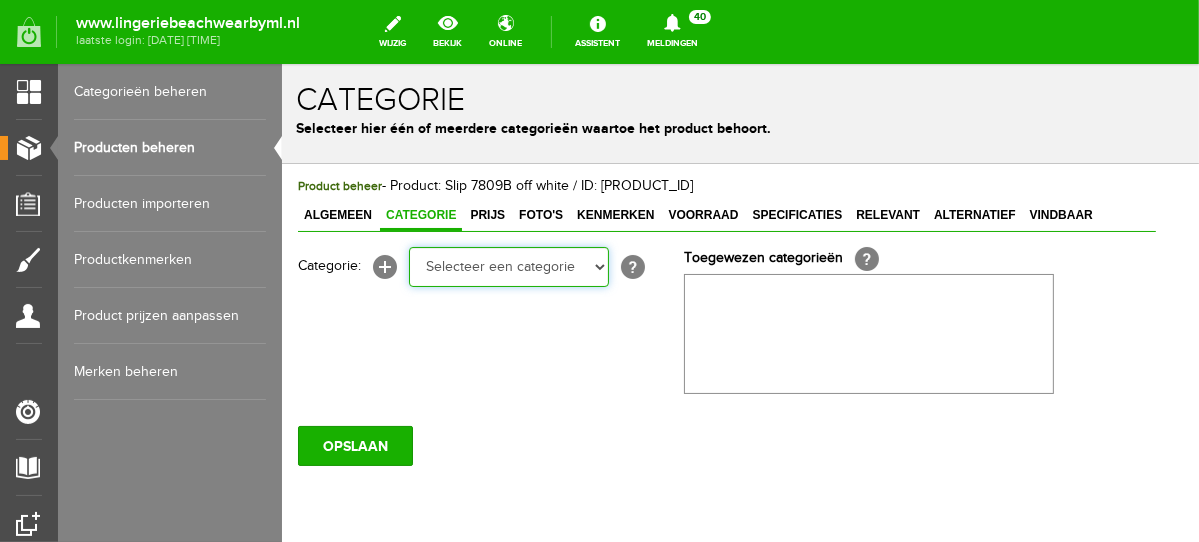 click on "Selecteer een categorie
NEW IN
LINGERIE
NACHTMODE
HOMEWEAR
BADMODE
BODY
BEACH
Bikinitop moulded (niet voorgev.)
Bikinitop voorgevormd
Shorty
Badpakken
Strandaccessoires
Rio slip
Slip
Hoge slip
Niet voorgevormd
Voorgevormd
One Shoulder
Push Up
Bandeau
Halter
Triangel
LINGERIE
SUMMER COLOURS
BH ZONDER BEUGEL
PLUSSIZE
STRAPLESS
SEXY
STRAPLESS
BASICS
HOMEWEAR
JUMPSUITS
BADJASSEN
NACHTMODE
PYJAMA SETS
PYJAMA JURKEN
KIMONO'S
SLIPDRESSES
SATIJNEN PYAMA
HEREN
SHAPEWEAR
BODY'S
ACCESSOIRES
PANTY'S
SPORT
SALE BEACH
SALE LINGERIE
D Cup" at bounding box center (508, 266) 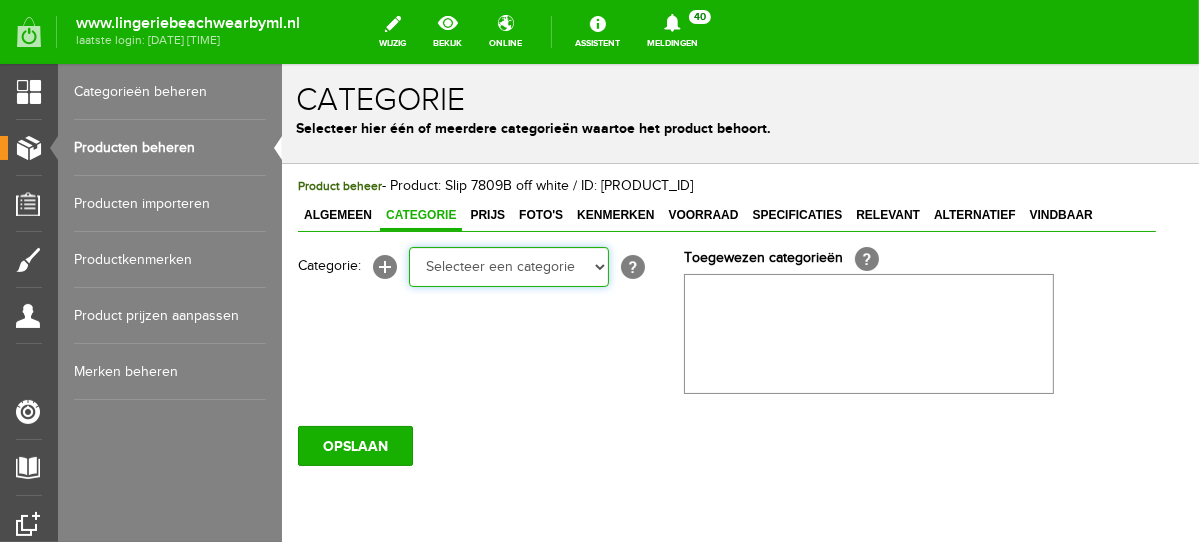 select on "281745" 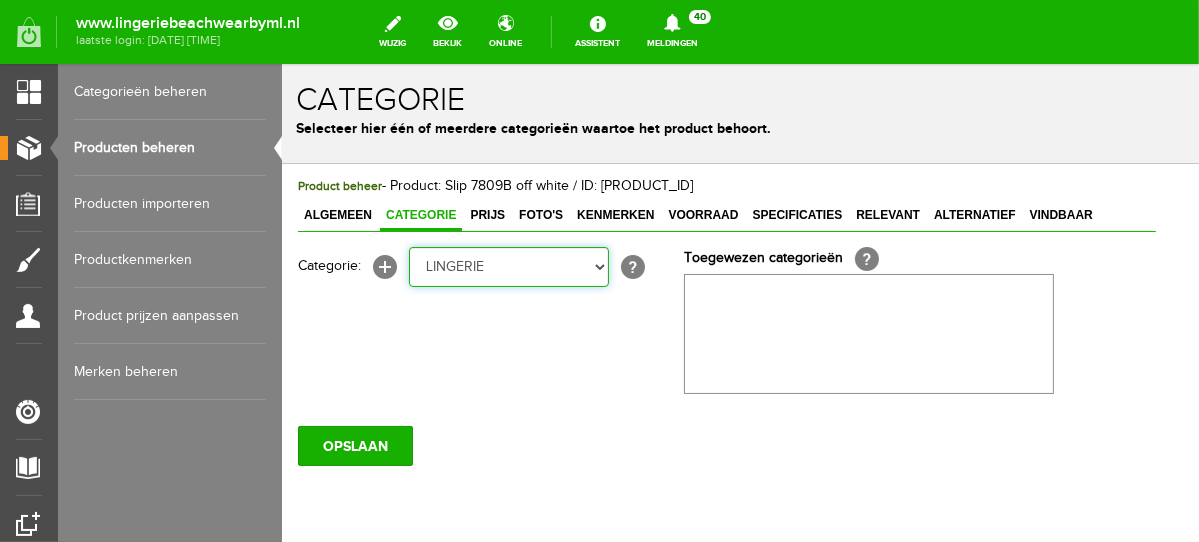 click on "Selecteer een categorie
NEW IN
LINGERIE
NACHTMODE
HOMEWEAR
BADMODE
BODY
BEACH
Bikinitop moulded (niet voorgev.)
Bikinitop voorgevormd
Shorty
Badpakken
Strandaccessoires
Rio slip
Slip
Hoge slip
Niet voorgevormd
Voorgevormd
One Shoulder
Push Up
Bandeau
Halter
Triangel
LINGERIE
SUMMER COLOURS
BH ZONDER BEUGEL
PLUSSIZE
STRAPLESS
SEXY
STRAPLESS
BASICS
HOMEWEAR
JUMPSUITS
BADJASSEN
NACHTMODE
PYJAMA SETS
PYJAMA JURKEN
KIMONO'S
SLIPDRESSES
SATIJNEN PYAMA
HEREN
SHAPEWEAR
BODY'S
ACCESSOIRES
PANTY'S
SPORT
SALE BEACH
SALE LINGERIE
D Cup" at bounding box center (508, 266) 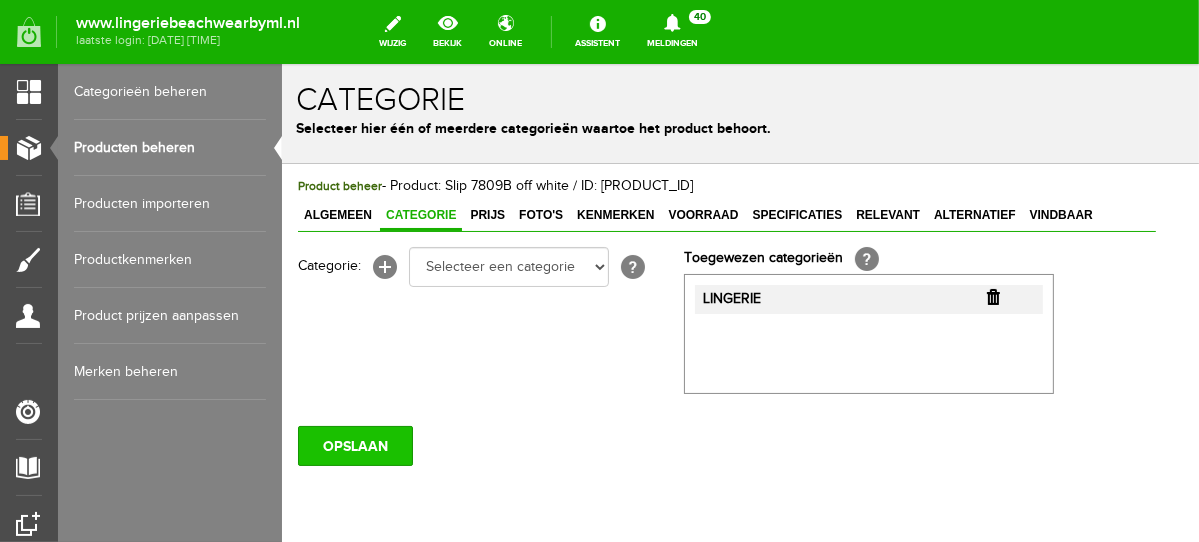 click on "OPSLAAN" at bounding box center [354, 445] 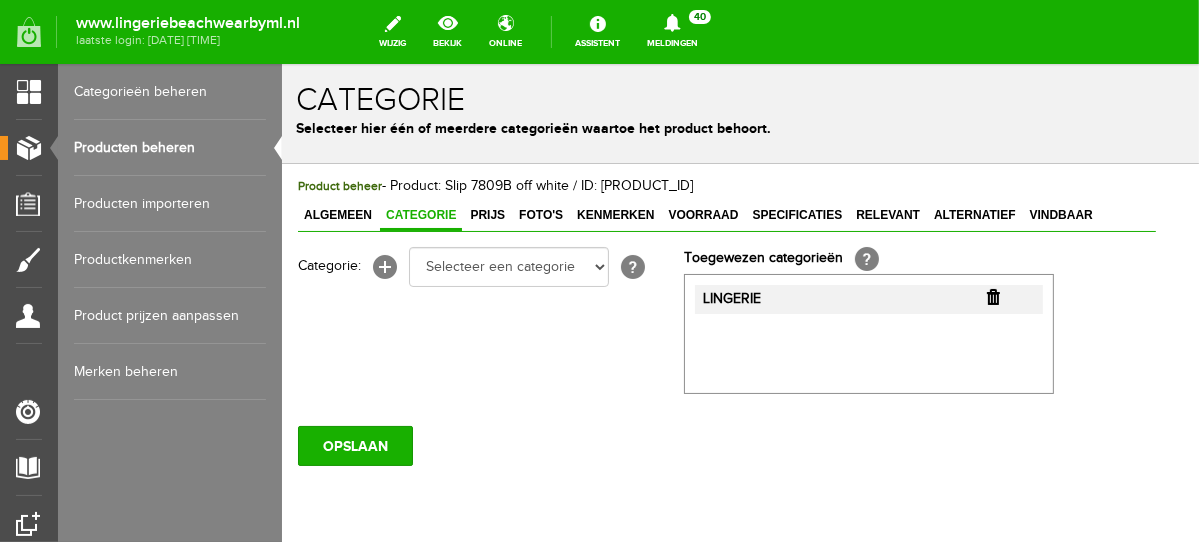 scroll, scrollTop: 0, scrollLeft: 0, axis: both 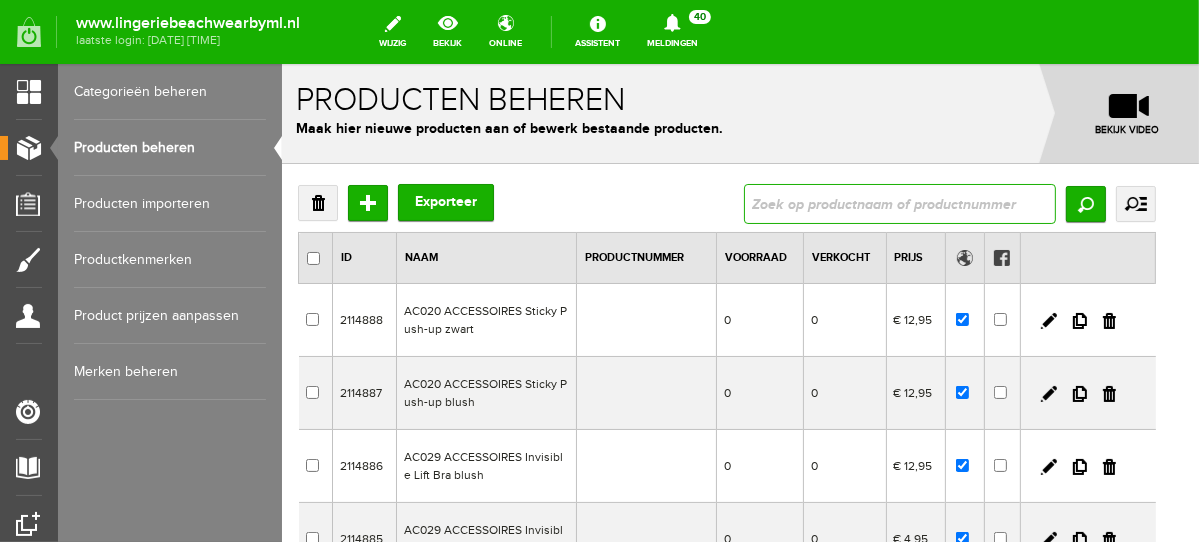 click at bounding box center (899, 203) 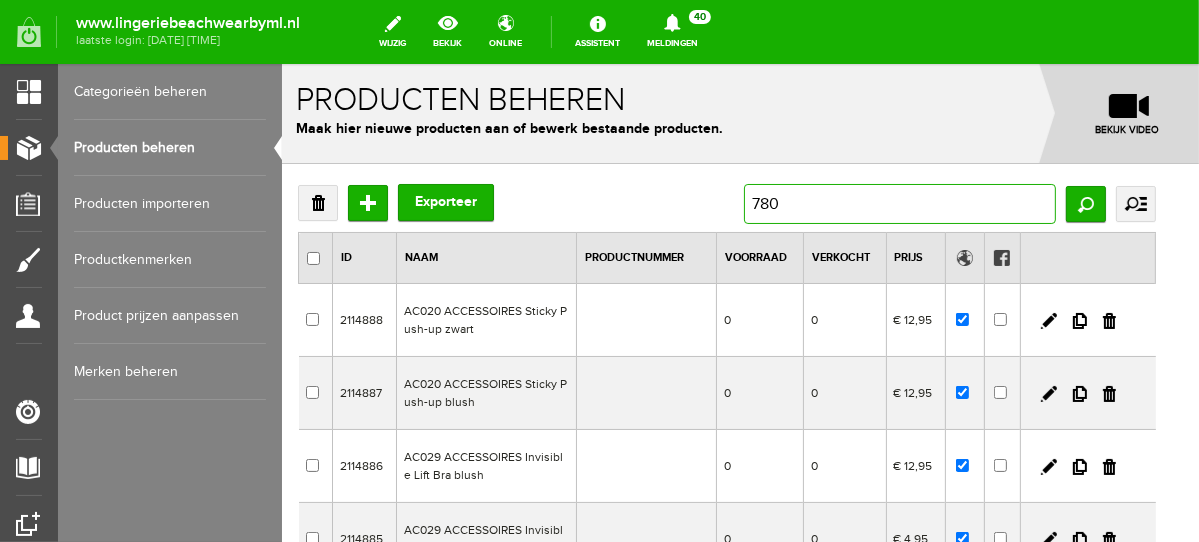 type on "7802" 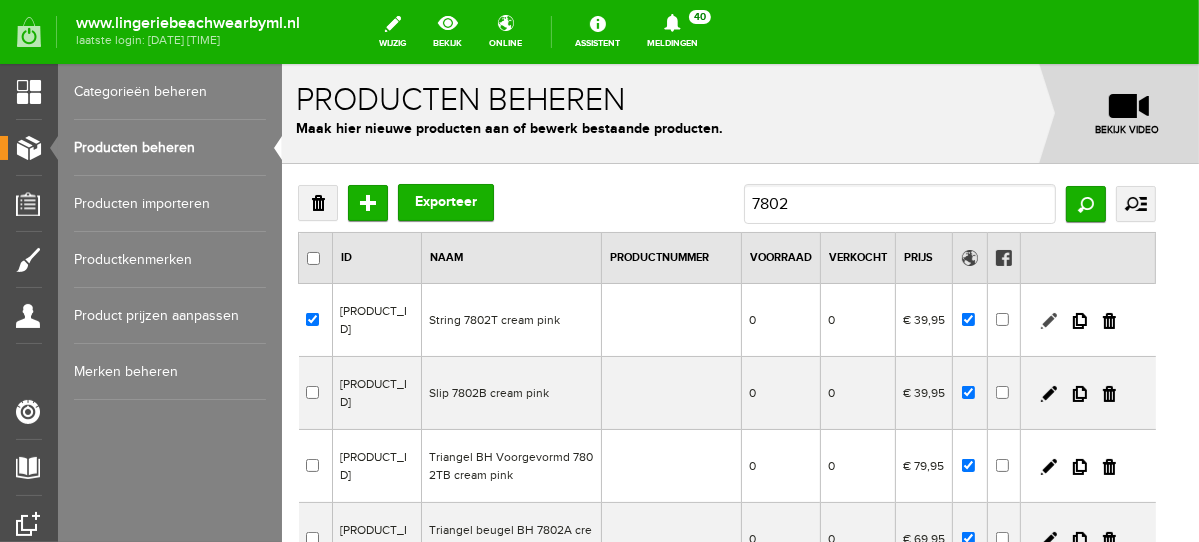 click at bounding box center (1048, 320) 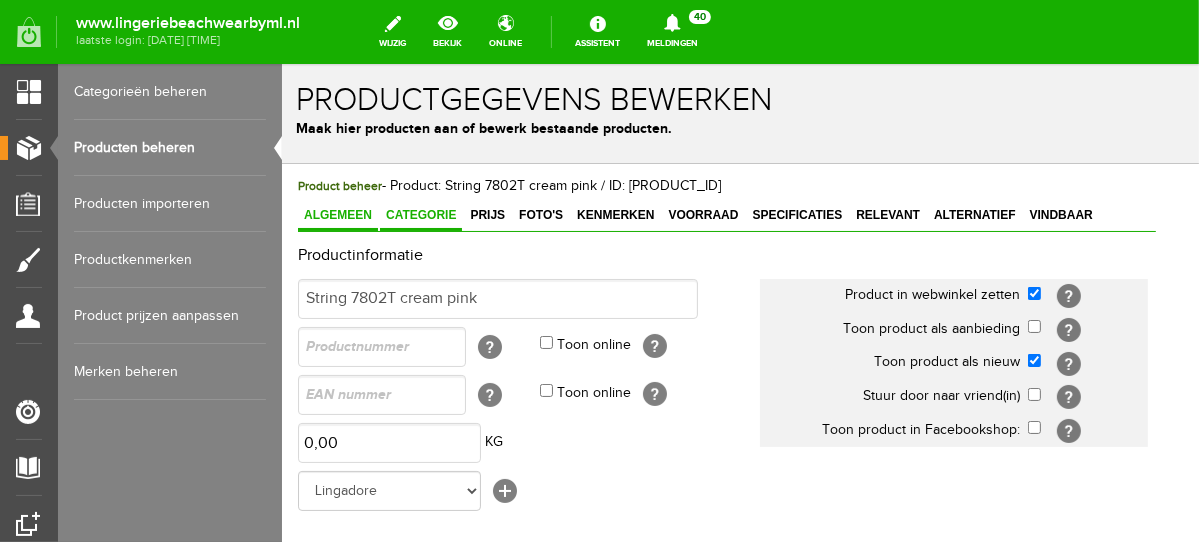 scroll, scrollTop: 0, scrollLeft: 0, axis: both 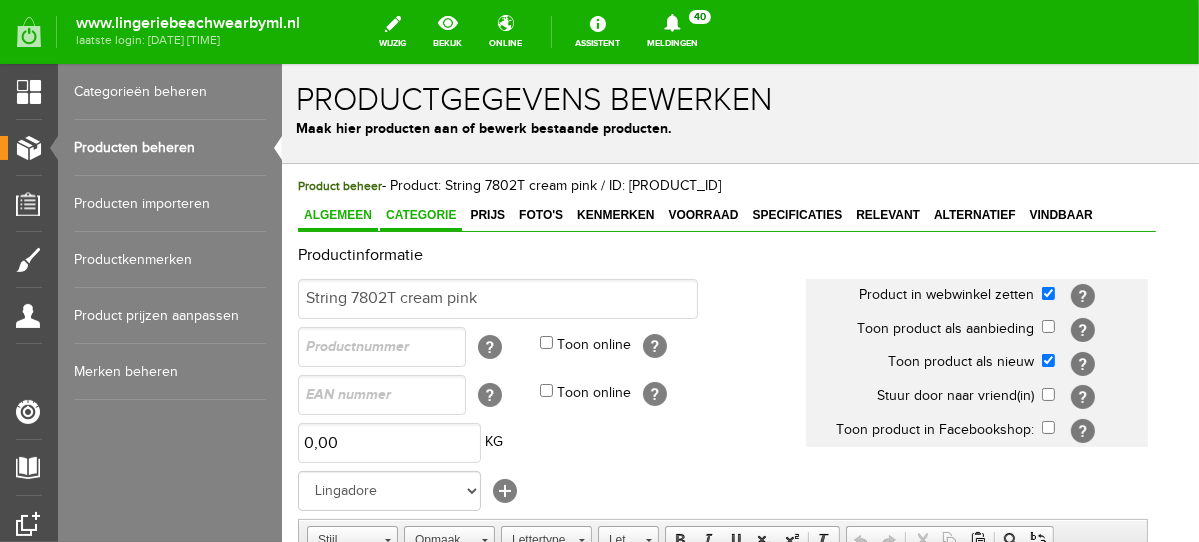 click on "Categorie" at bounding box center [420, 214] 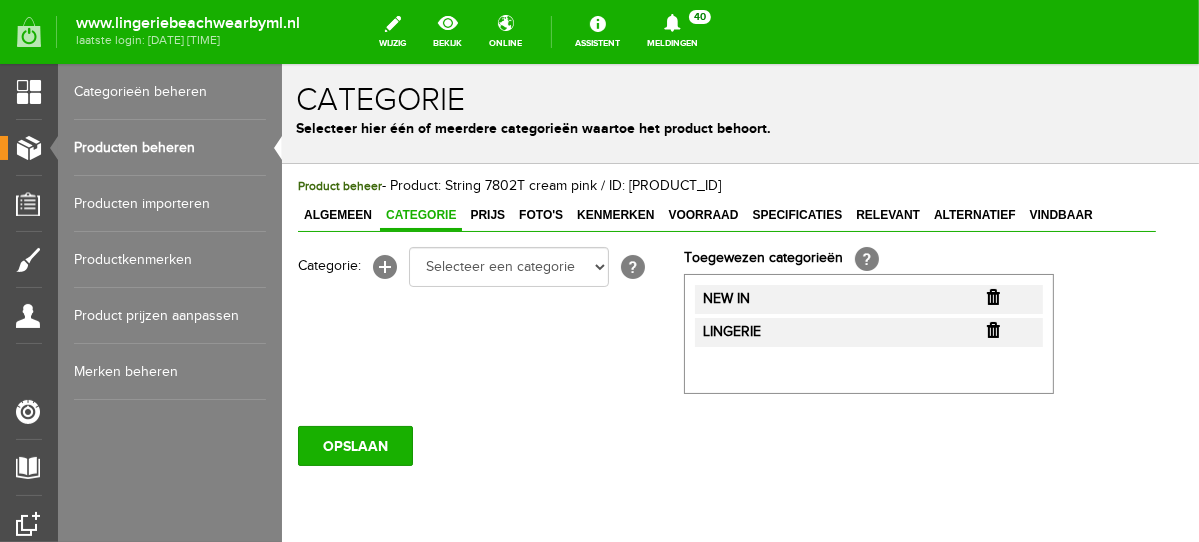 scroll, scrollTop: 0, scrollLeft: 0, axis: both 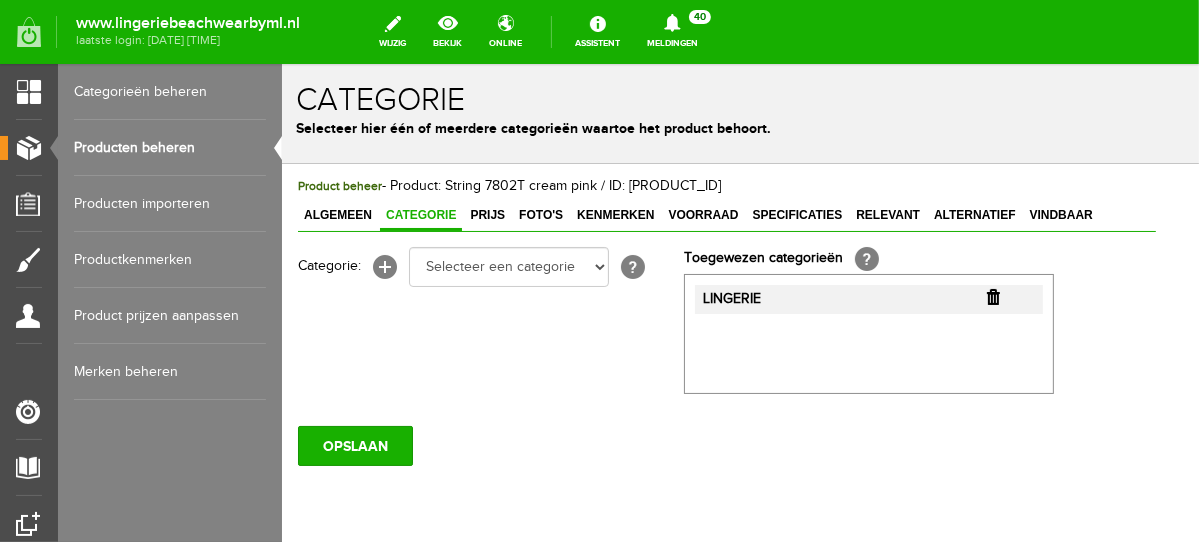 click at bounding box center [992, 296] 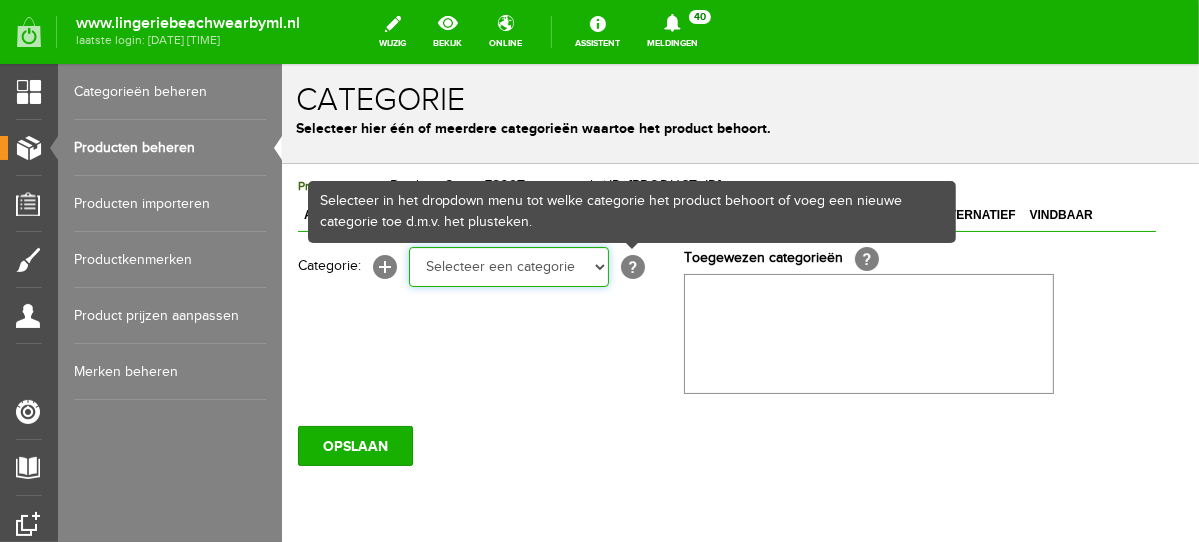 click on "Selecteer een categorie
NEW IN
LINGERIE
NACHTMODE
HOMEWEAR
BADMODE
BODY
BEACH
Bikinitop moulded (niet voorgev.)
Bikinitop voorgevormd
Shorty
Badpakken
Strandaccessoires
Rio slip
Slip
Hoge slip
Niet voorgevormd
Voorgevormd
One Shoulder
Push Up
Bandeau
Halter
Triangel
LINGERIE
SUMMER COLOURS
BH ZONDER BEUGEL
PLUSSIZE
STRAPLESS
SEXY
STRAPLESS
BASICS
HOMEWEAR
JUMPSUITS
BADJASSEN
NACHTMODE
PYJAMA SETS
PYJAMA JURKEN
KIMONO'S
SLIPDRESSES
SATIJNEN PYAMA
HEREN
SHAPEWEAR
BODY'S
ACCESSOIRES
PANTY'S
SPORT
SALE BEACH
SALE LINGERIE
D Cup" at bounding box center (508, 266) 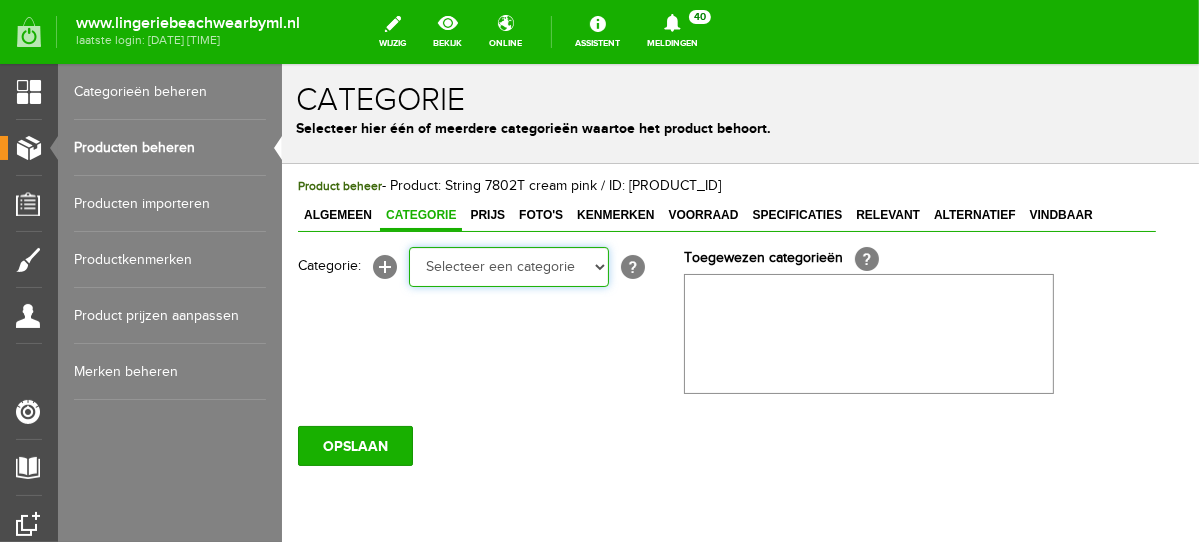 select on "281745" 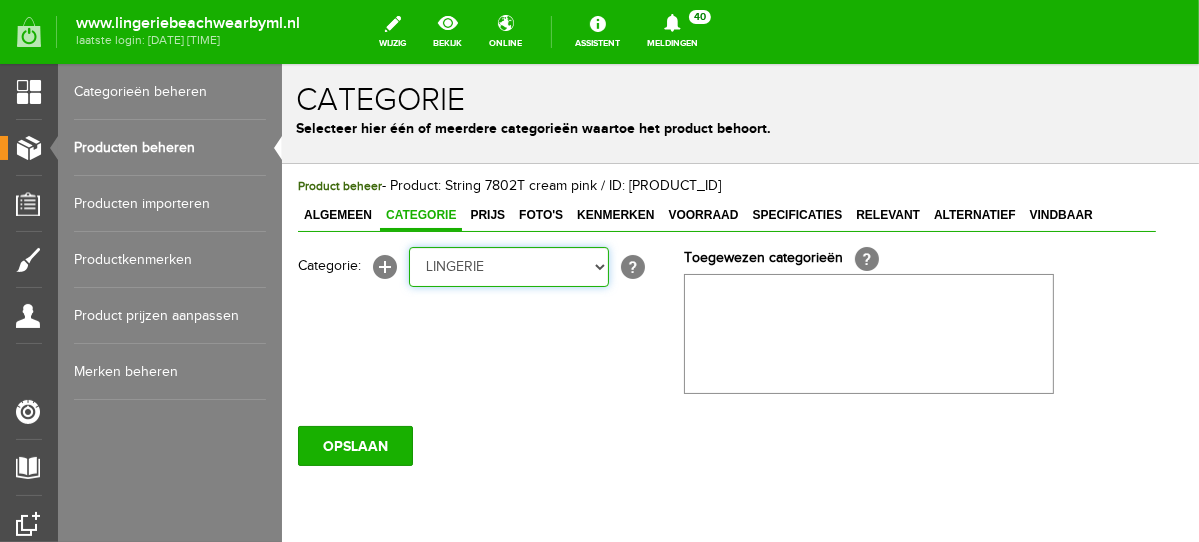 click on "Selecteer een categorie
NEW IN
LINGERIE
NACHTMODE
HOMEWEAR
BADMODE
BODY
BEACH
Bikinitop moulded (niet voorgev.)
Bikinitop voorgevormd
Shorty
Badpakken
Strandaccessoires
Rio slip
Slip
Hoge slip
Niet voorgevormd
Voorgevormd
One Shoulder
Push Up
Bandeau
Halter
Triangel
LINGERIE
SUMMER COLOURS
BH ZONDER BEUGEL
PLUSSIZE
STRAPLESS
SEXY
STRAPLESS
BASICS
HOMEWEAR
JUMPSUITS
BADJASSEN
NACHTMODE
PYJAMA SETS
PYJAMA JURKEN
KIMONO'S
SLIPDRESSES
SATIJNEN PYAMA
HEREN
SHAPEWEAR
BODY'S
ACCESSOIRES
PANTY'S
SPORT
SALE BEACH
SALE LINGERIE
D Cup" at bounding box center [508, 266] 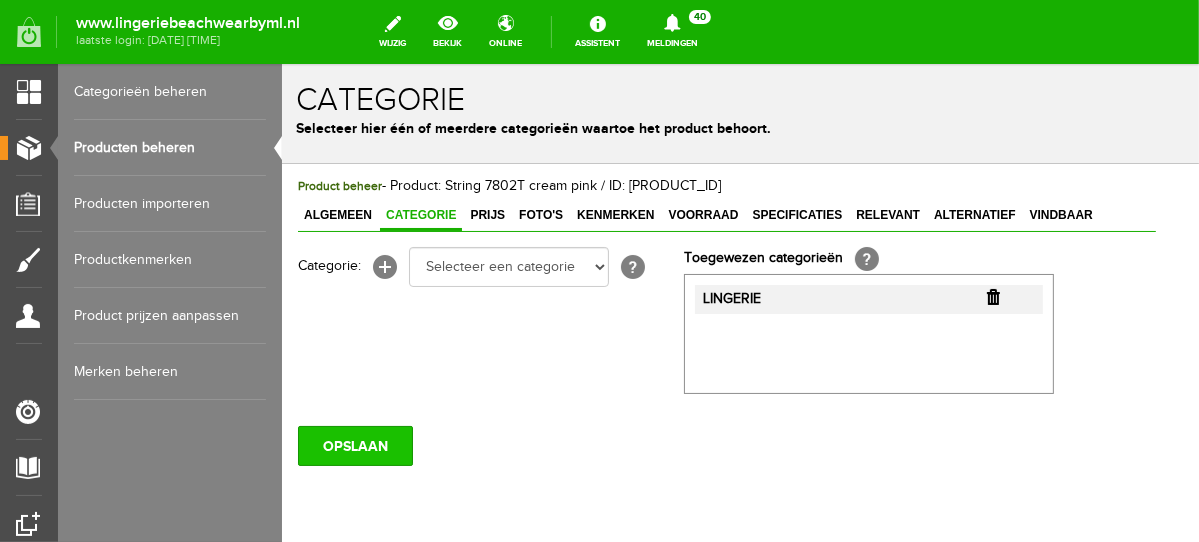 click on "OPSLAAN" at bounding box center [354, 445] 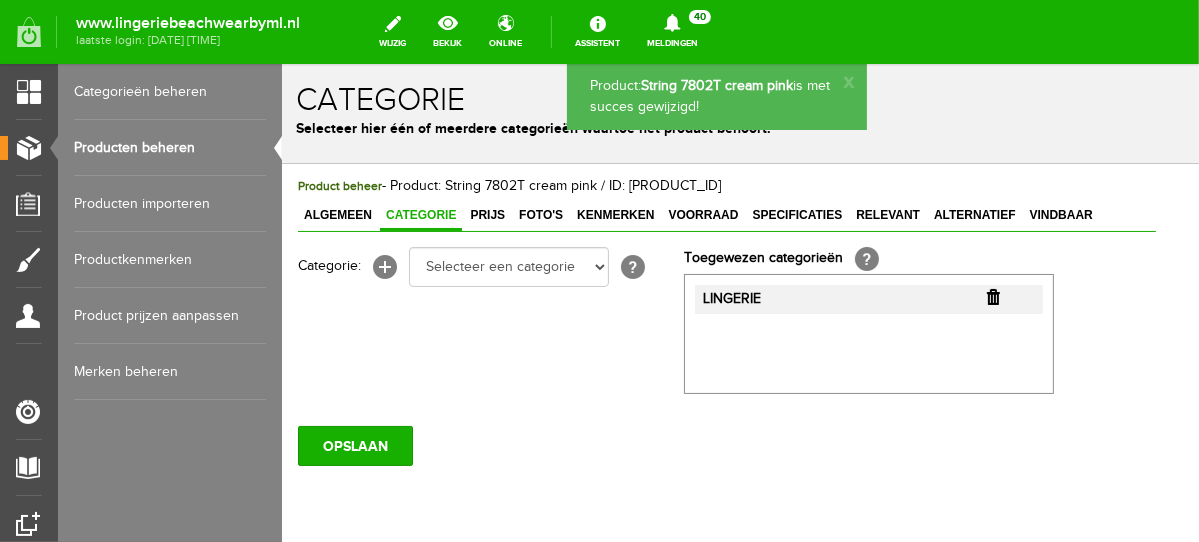 scroll, scrollTop: 0, scrollLeft: 0, axis: both 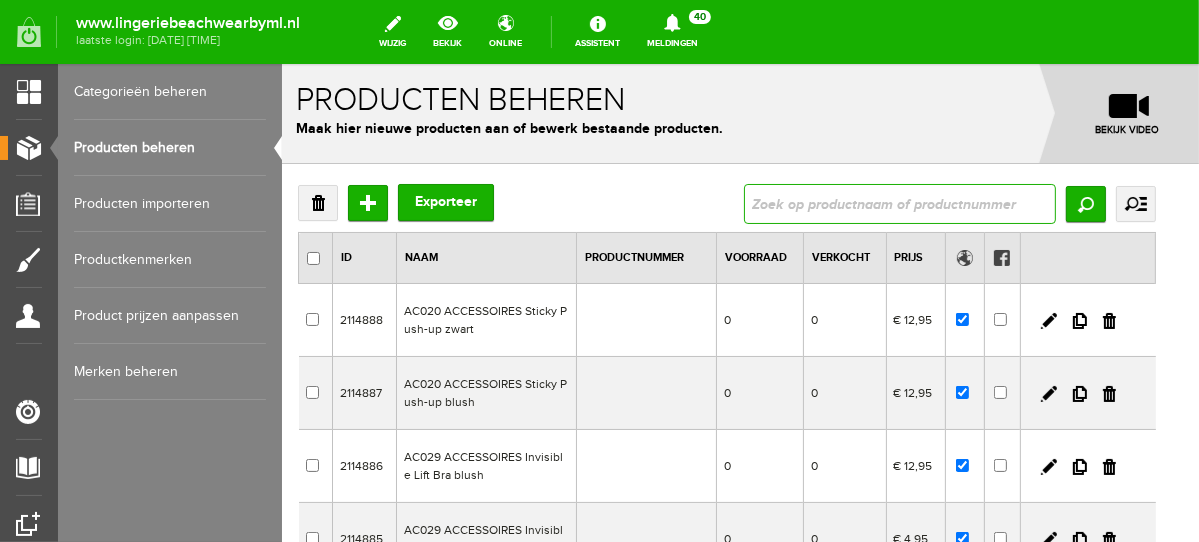 click at bounding box center (899, 203) 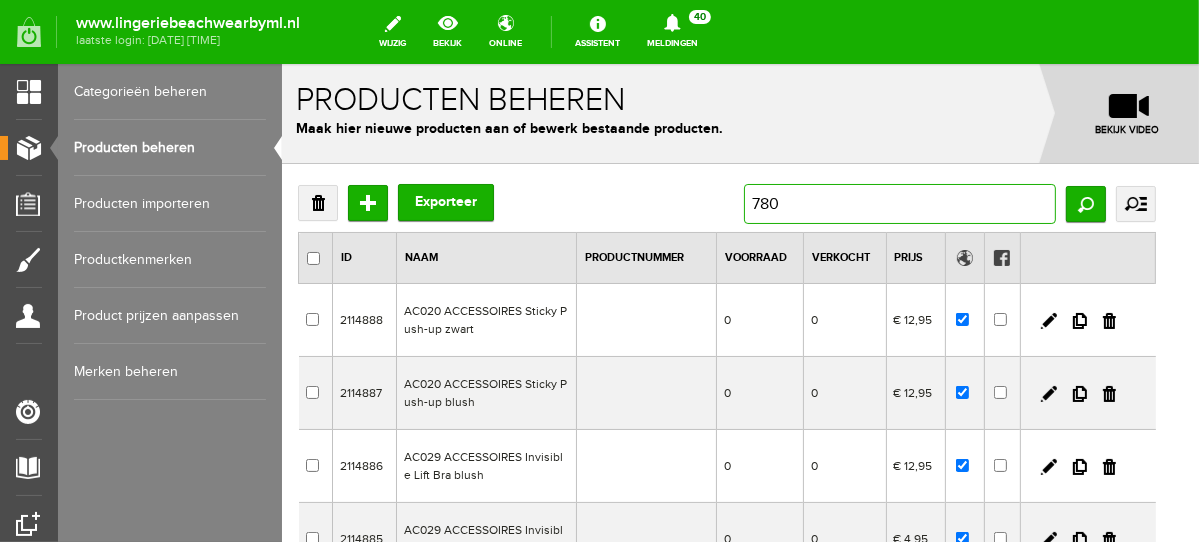 type on "7802" 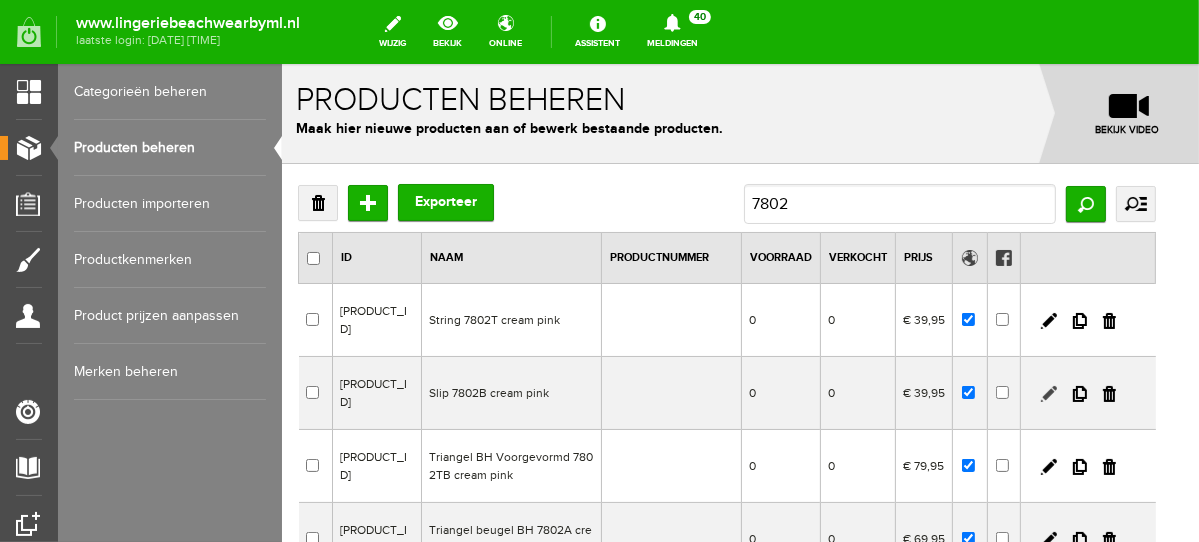 click at bounding box center [1048, 393] 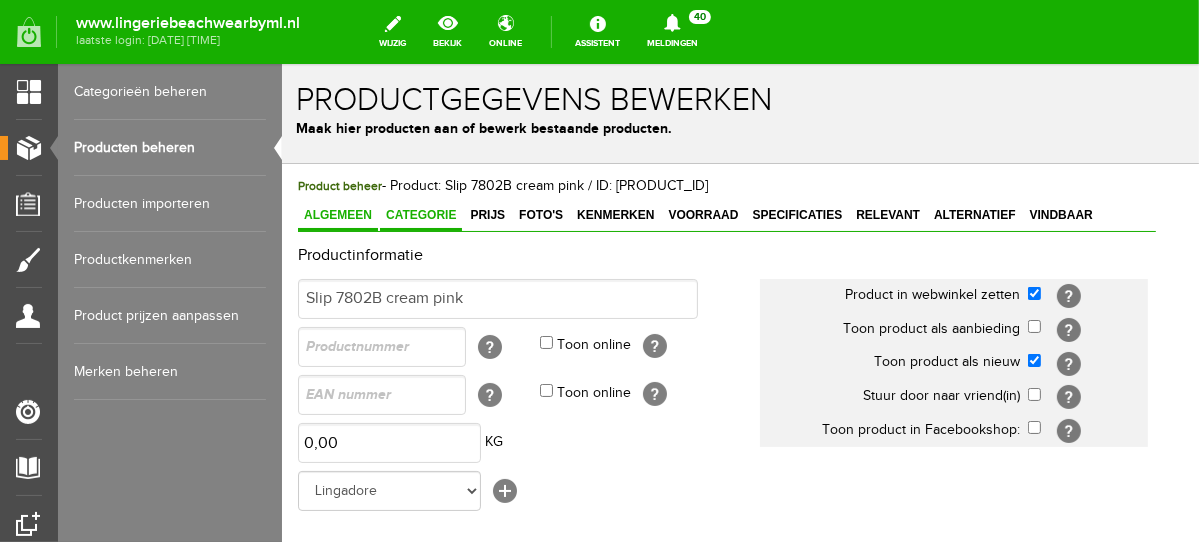 scroll, scrollTop: 0, scrollLeft: 0, axis: both 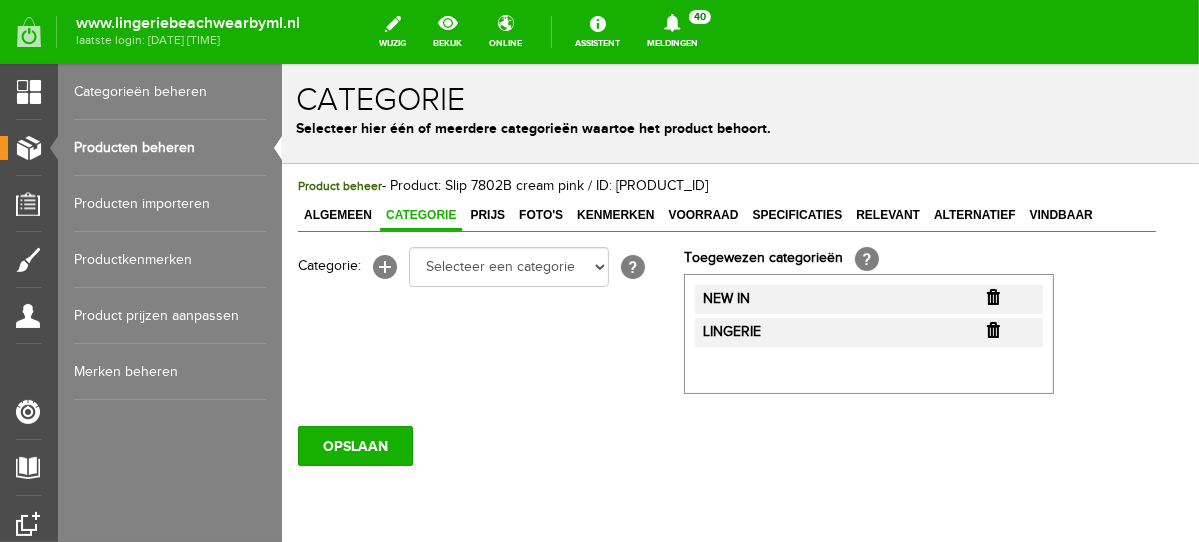 click at bounding box center (992, 296) 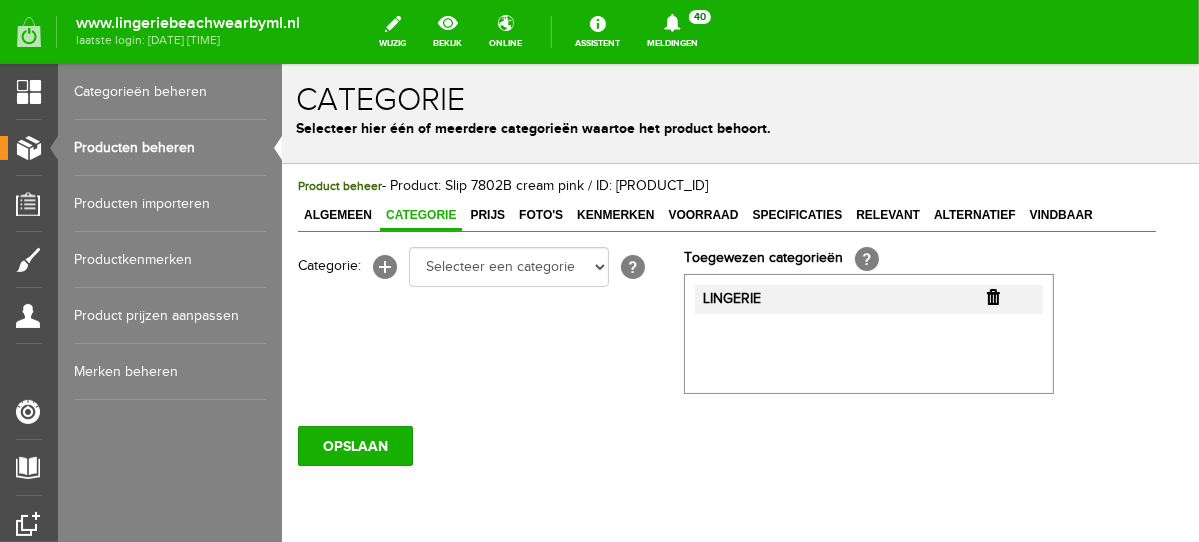 click at bounding box center [992, 296] 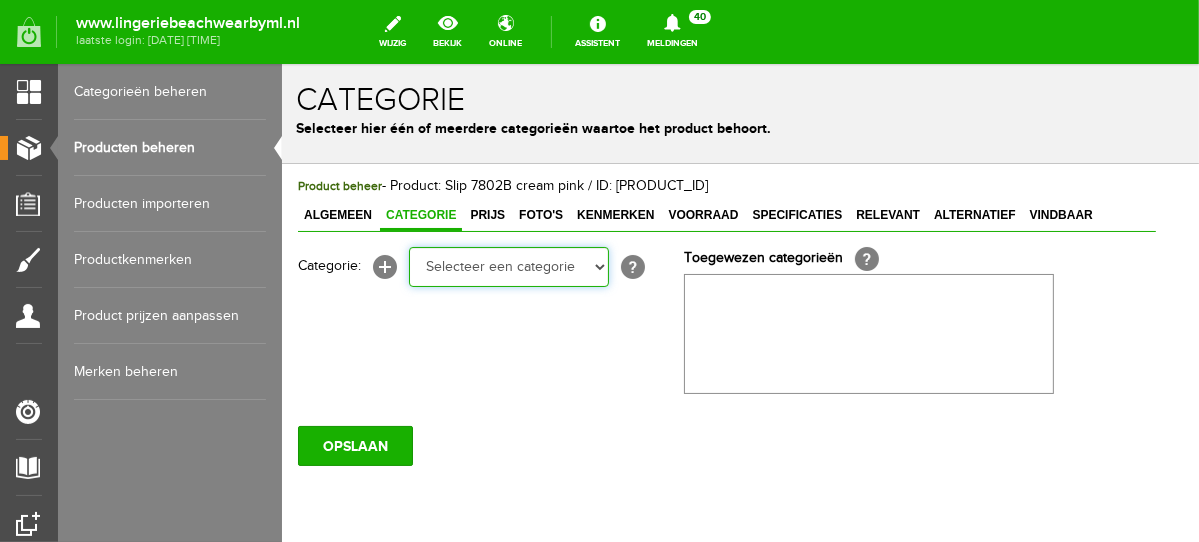 click on "Selecteer een categorie
NEW IN
LINGERIE
NACHTMODE
HOMEWEAR
BADMODE
BODY
BEACH
Bikinitop moulded (niet voorgev.)
Bikinitop voorgevormd
Shorty
Badpakken
Strandaccessoires
Rio slip
Slip
Hoge slip
Niet voorgevormd
Voorgevormd
One Shoulder
Push Up
Bandeau
Halter
Triangel
LINGERIE
SUMMER COLOURS
BH ZONDER BEUGEL
PLUSSIZE
STRAPLESS
SEXY
STRAPLESS
BASICS
HOMEWEAR
JUMPSUITS
BADJASSEN
NACHTMODE
PYJAMA SETS
PYJAMA JURKEN
KIMONO'S
SLIPDRESSES
SATIJNEN PYAMA
HEREN
SHAPEWEAR
BODY'S
ACCESSOIRES
PANTY'S
SPORT
SALE BEACH
SALE LINGERIE
D Cup" at bounding box center (508, 266) 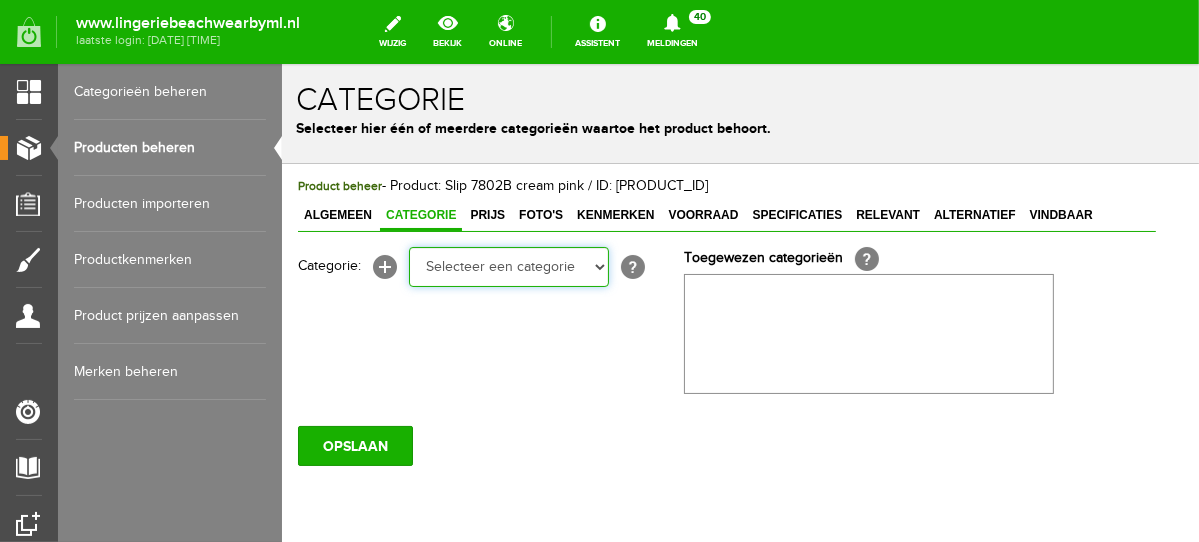 select on "281745" 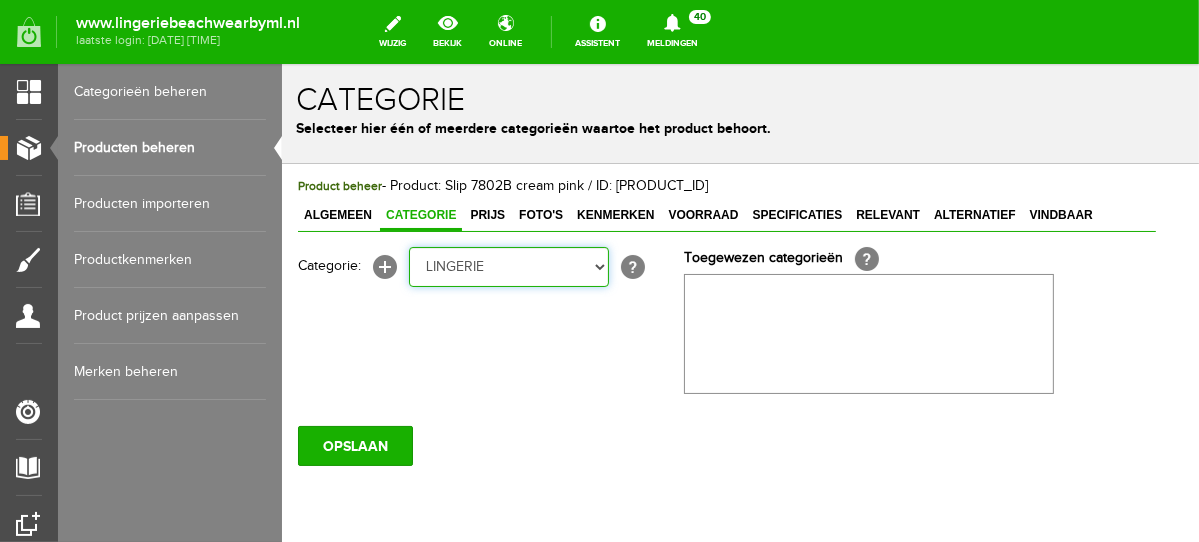 click on "Selecteer een categorie
NEW IN
LINGERIE
NACHTMODE
HOMEWEAR
BADMODE
BODY
BEACH
Bikinitop moulded (niet voorgev.)
Bikinitop voorgevormd
Shorty
Badpakken
Strandaccessoires
Rio slip
Slip
Hoge slip
Niet voorgevormd
Voorgevormd
One Shoulder
Push Up
Bandeau
Halter
Triangel
LINGERIE
SUMMER COLOURS
BH ZONDER BEUGEL
PLUSSIZE
STRAPLESS
SEXY
STRAPLESS
BASICS
HOMEWEAR
JUMPSUITS
BADJASSEN
NACHTMODE
PYJAMA SETS
PYJAMA JURKEN
KIMONO'S
SLIPDRESSES
SATIJNEN PYAMA
HEREN
SHAPEWEAR
BODY'S
ACCESSOIRES
PANTY'S
SPORT
SALE BEACH
SALE LINGERIE
D Cup" at bounding box center (508, 266) 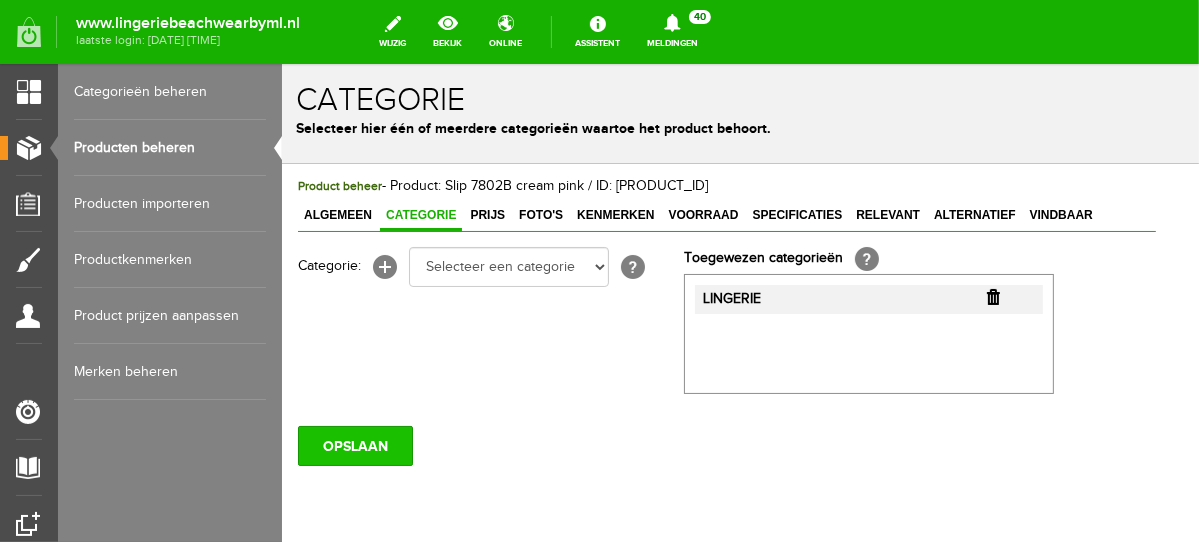 click on "OPSLAAN" at bounding box center (354, 445) 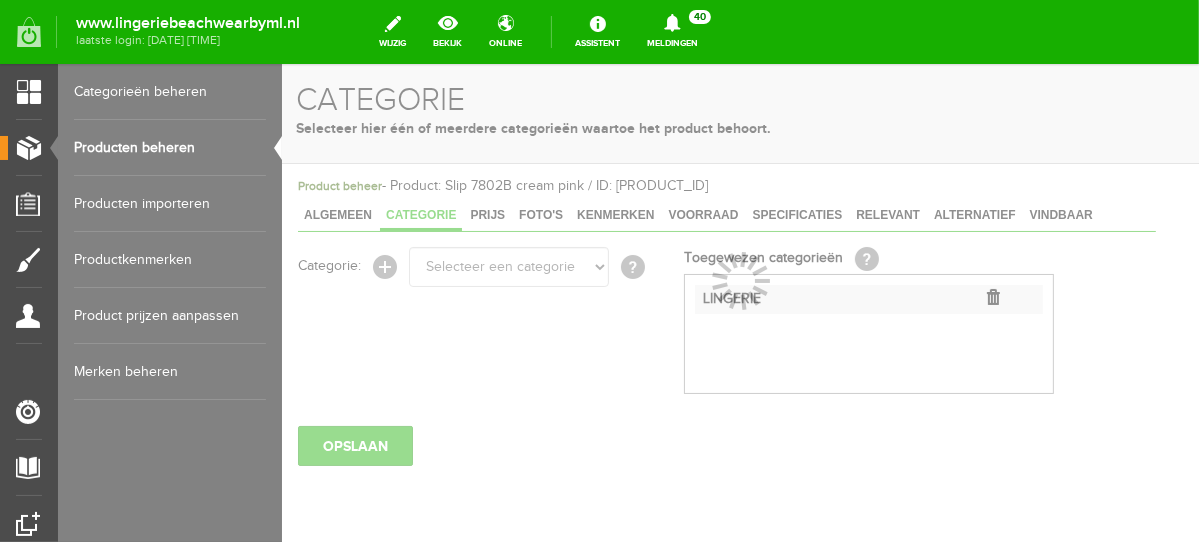 click on "Producten beheren" at bounding box center [170, 148] 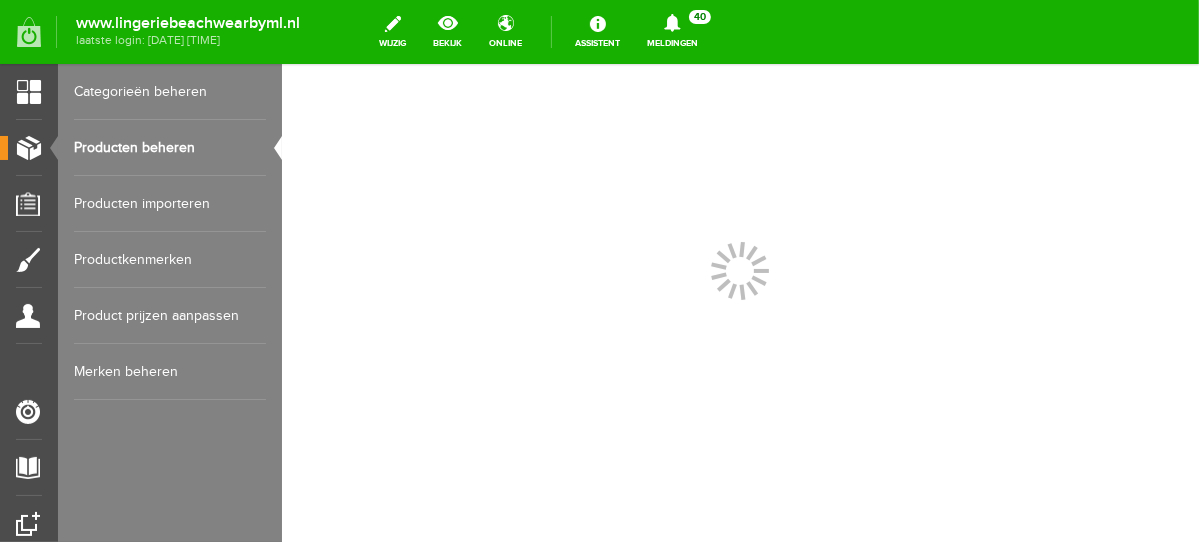 scroll, scrollTop: 0, scrollLeft: 0, axis: both 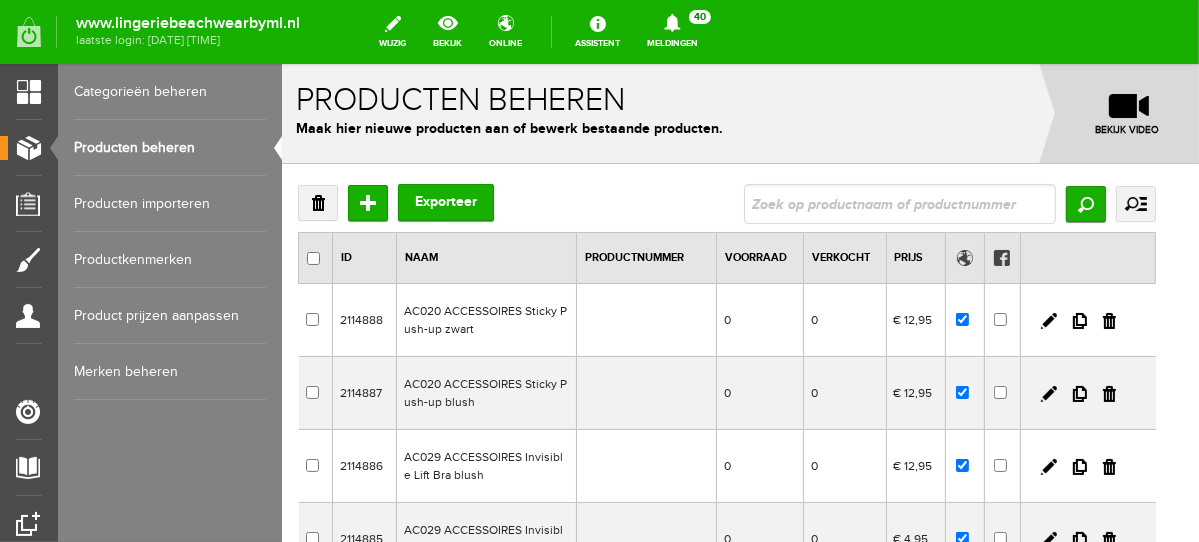 click on "Verwijderen
Toevoegen
Exporteer
Zoeken
uitgebreid zoeken
Categorie
NEW IN
LINGERIE
NACHTMODE
HOMEWEAR
BADMODE
BODY
BEACH
Bikinitop moulded (niet voorgev.)
Bikinitop voorgevormd
Shorty
Badpakken
Strandaccessoires
Rio slip
Slip
Hoge slip
Niet voorgevormd
Voorgevormd
One Shoulder
Push Up
Bandeau
Halter
Triangel
LINGERIE
SUMMER COLOURS
BH ZONDER BEUGEL
PLUSSIZE
STRAPLESS
SEXY /" at bounding box center (726, 688) 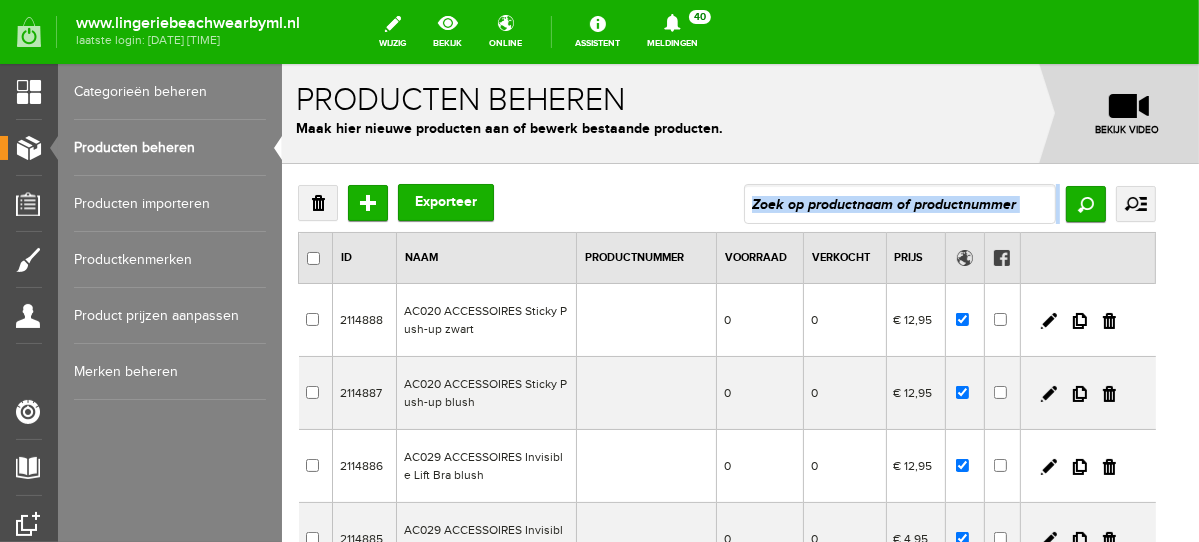 click on "Verwijderen
Toevoegen
Exporteer
Zoeken
uitgebreid zoeken
Categorie
NEW IN
LINGERIE
NACHTMODE
HOMEWEAR
BADMODE
BODY
BEACH
Bikinitop moulded (niet voorgev.)
Bikinitop voorgevormd
Shorty
Badpakken
Strandaccessoires
Rio slip
Slip
Hoge slip
Niet voorgevormd
Voorgevormd
One Shoulder
Push Up
Bandeau
Halter
Triangel
LINGERIE
SUMMER COLOURS
BH ZONDER BEUGEL
PLUSSIZE
STRAPLESS
SEXY /" at bounding box center [726, 688] 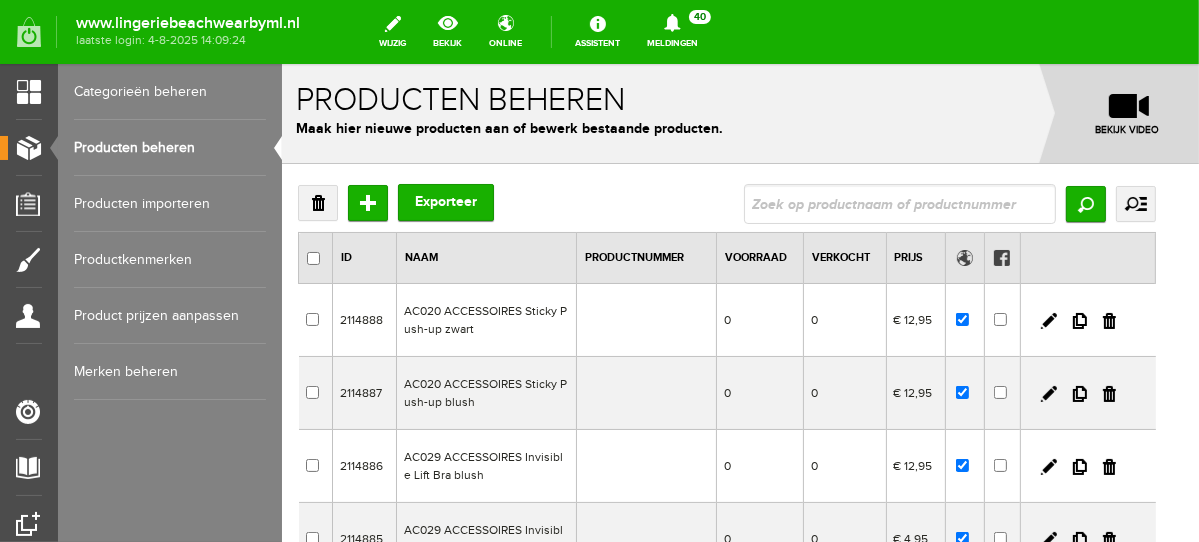 scroll, scrollTop: 0, scrollLeft: 0, axis: both 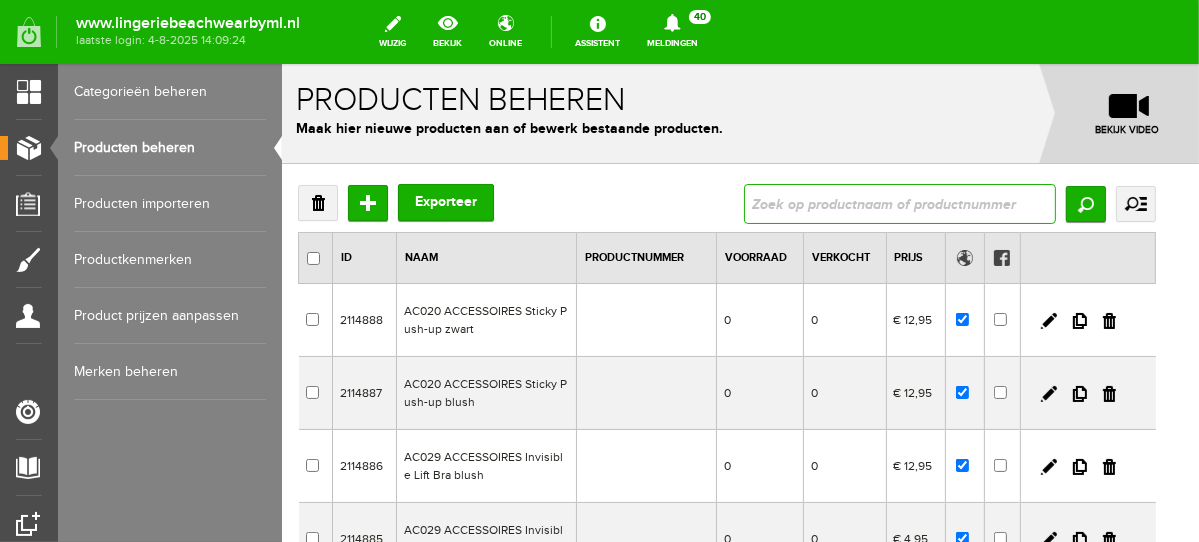 click at bounding box center (899, 203) 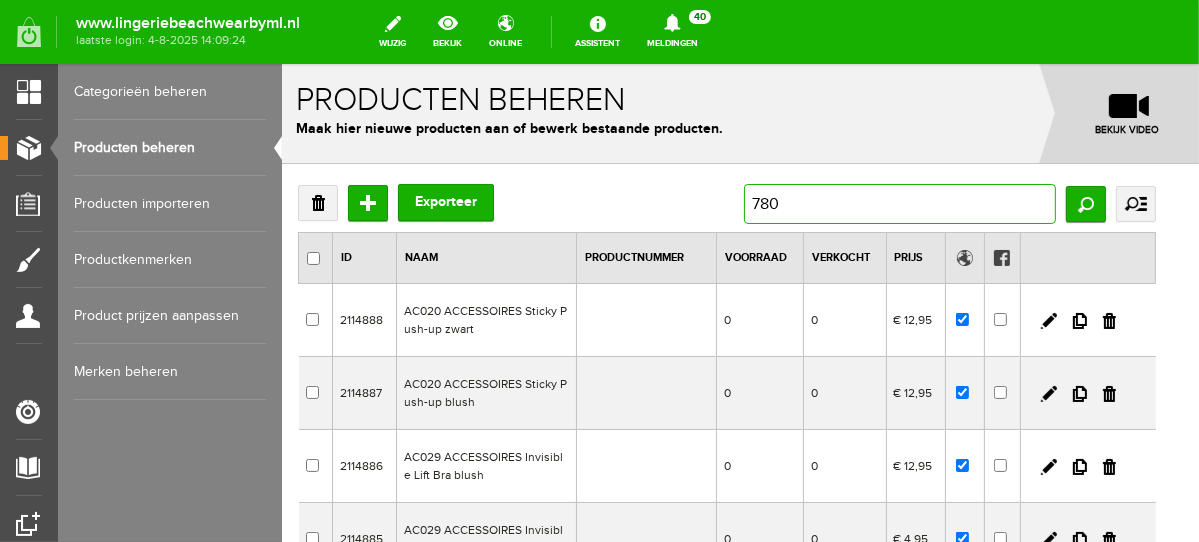 type on "7802" 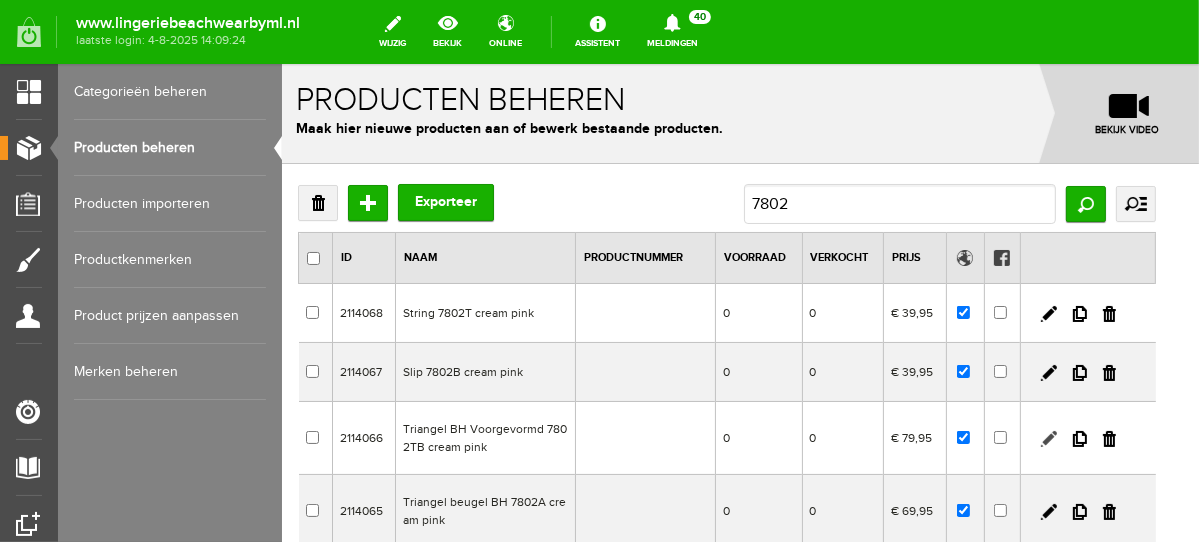 click at bounding box center [1048, 438] 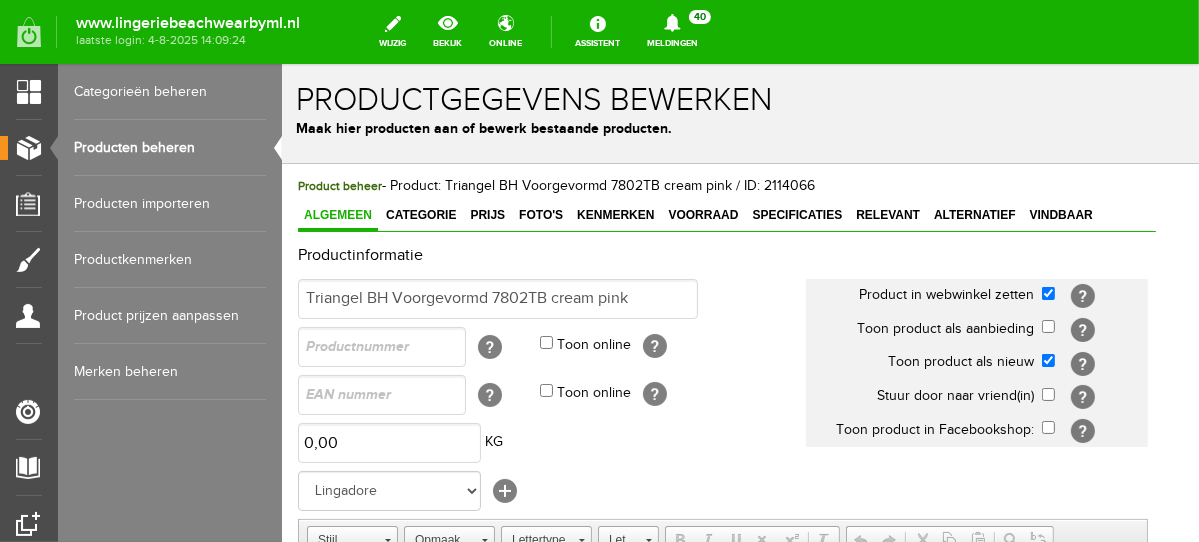 scroll, scrollTop: 0, scrollLeft: 0, axis: both 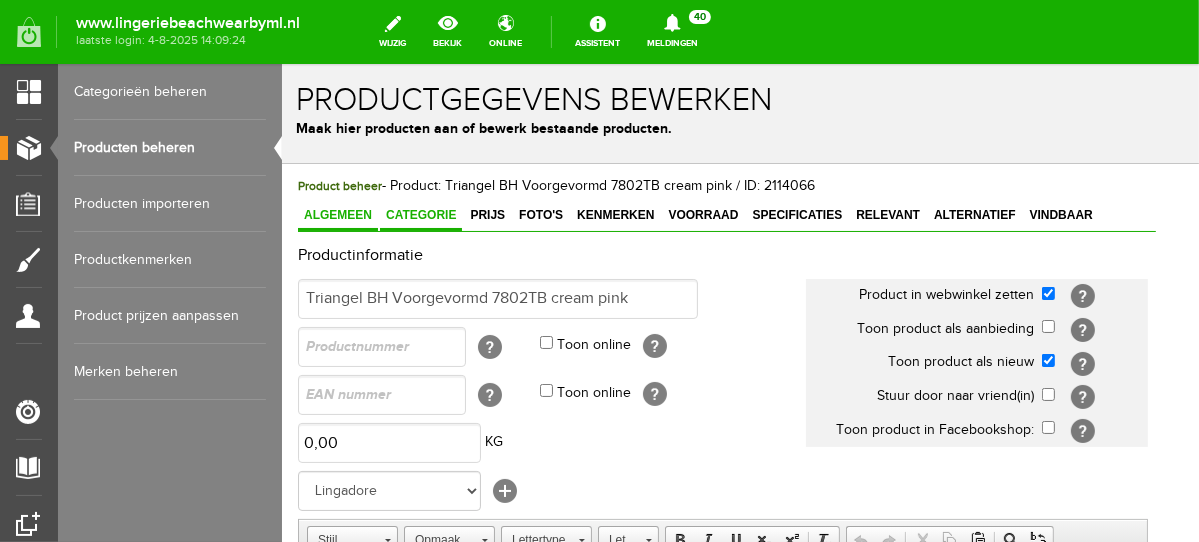 click on "Categorie" at bounding box center (420, 214) 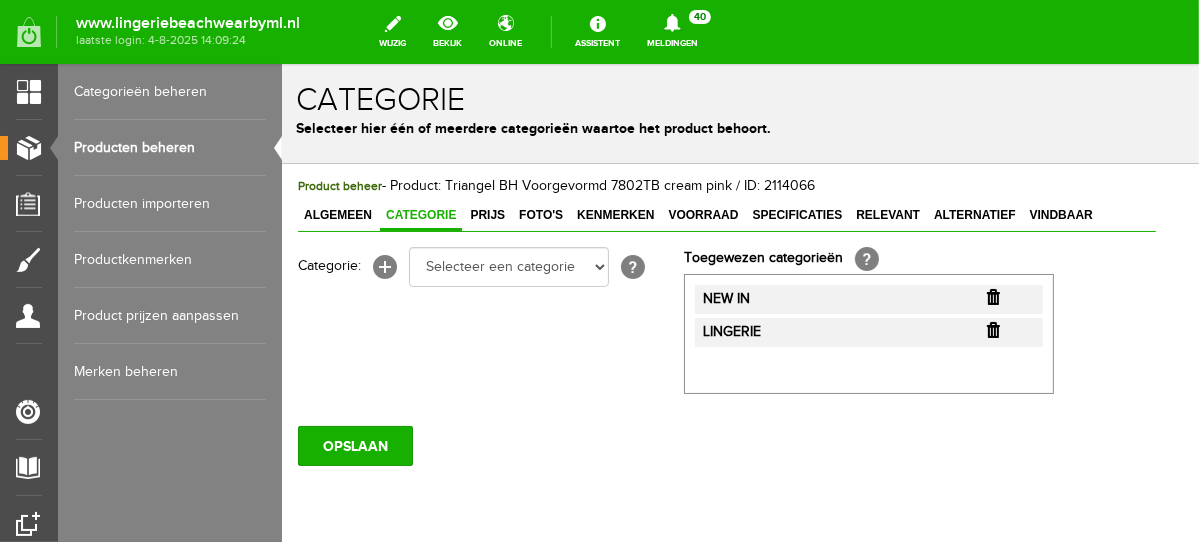 click at bounding box center [992, 296] 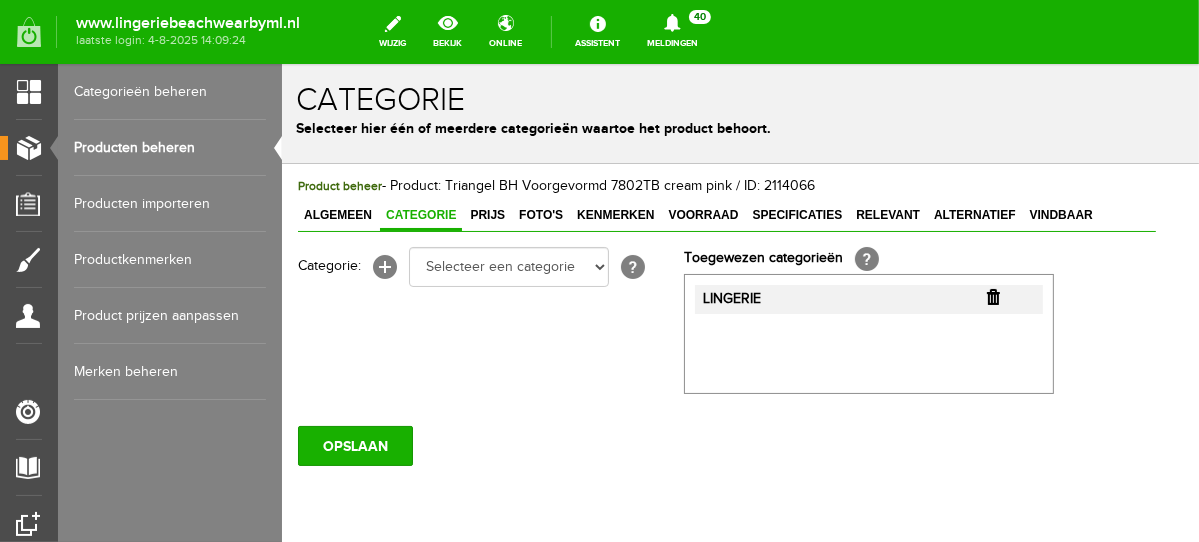 click at bounding box center [992, 296] 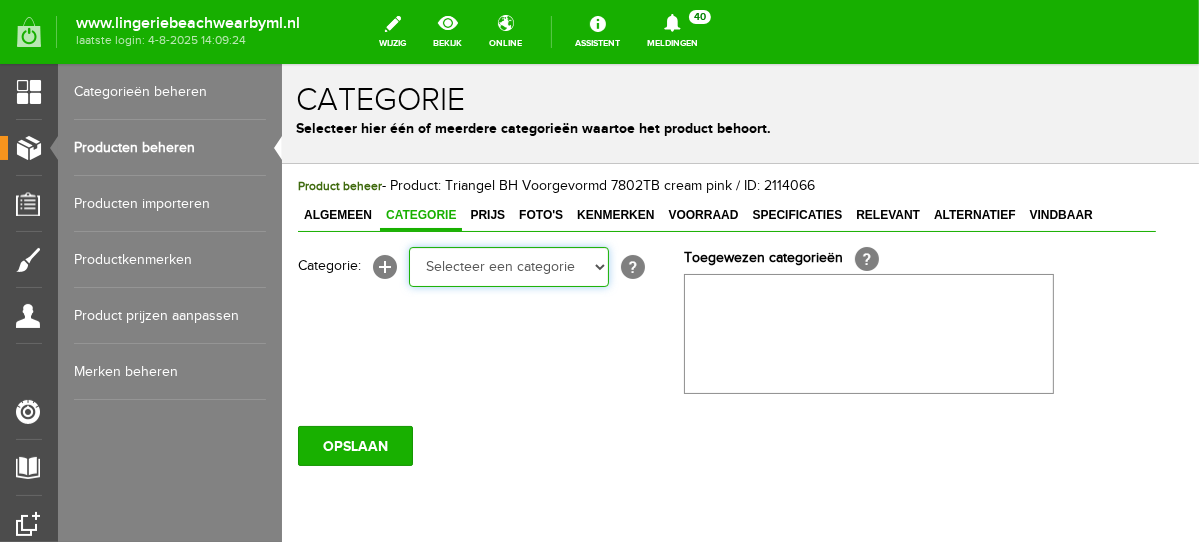 click on "Selecteer een categorie
NEW IN
LINGERIE
NACHTMODE
HOMEWEAR
BADMODE
BODY
BEACH
Bikinitop moulded (niet voorgev.)
Bikinitop voorgevormd
Shorty
Badpakken
Strandaccessoires
Rio slip
Slip
Hoge slip
Niet voorgevormd
Voorgevormd
One Shoulder
Push Up
Bandeau
Halter
Triangel
LINGERIE
SUMMER COLOURS
BH ZONDER BEUGEL
PLUSSIZE
STRAPLESS
SEXY
STRAPLESS
BASICS
HOMEWEAR
JUMPSUITS
BADJASSEN
NACHTMODE
PYJAMA SETS
PYJAMA JURKEN
KIMONO'S
SLIPDRESSES
SATIJNEN PYAMA
HEREN
SHAPEWEAR
BODY'S
ACCESSOIRES
PANTY'S
SPORT
SALE BEACH
SALE LINGERIE
D Cup" at bounding box center [508, 266] 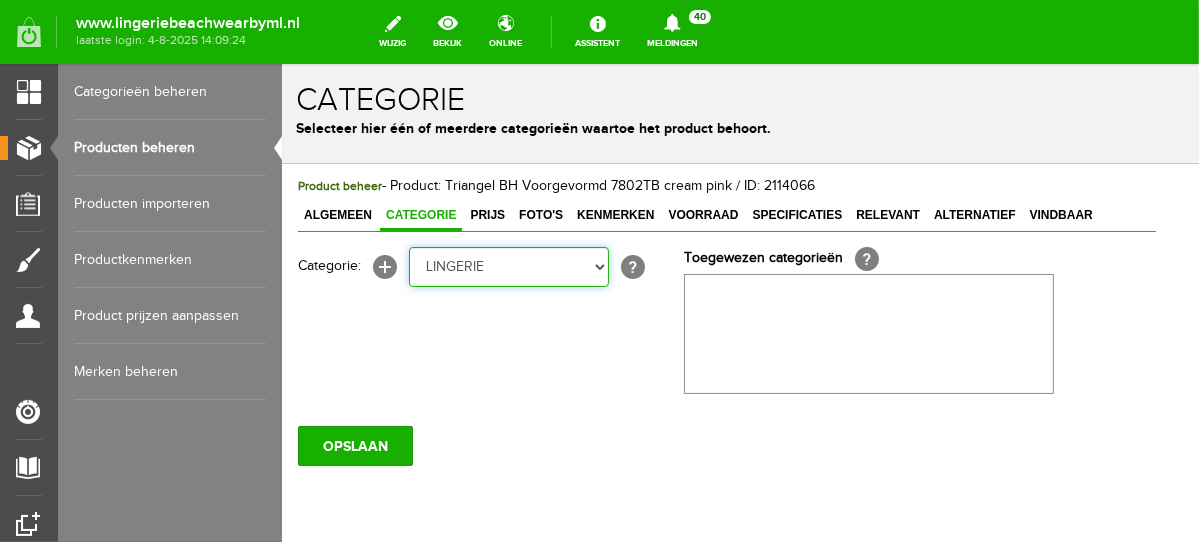 click on "Selecteer een categorie
NEW IN
LINGERIE
NACHTMODE
HOMEWEAR
BADMODE
BODY
BEACH
Bikinitop moulded (niet voorgev.)
Bikinitop voorgevormd
Shorty
Badpakken
Strandaccessoires
Rio slip
Slip
Hoge slip
Niet voorgevormd
Voorgevormd
One Shoulder
Push Up
Bandeau
Halter
Triangel
LINGERIE
SUMMER COLOURS
BH ZONDER BEUGEL
PLUSSIZE
STRAPLESS
SEXY
STRAPLESS
BASICS
HOMEWEAR
JUMPSUITS
BADJASSEN
NACHTMODE
PYJAMA SETS
PYJAMA JURKEN
KIMONO'S
SLIPDRESSES
SATIJNEN PYAMA
HEREN
SHAPEWEAR
BODY'S
ACCESSOIRES
PANTY'S
SPORT
SALE BEACH
SALE LINGERIE
D Cup" at bounding box center [508, 266] 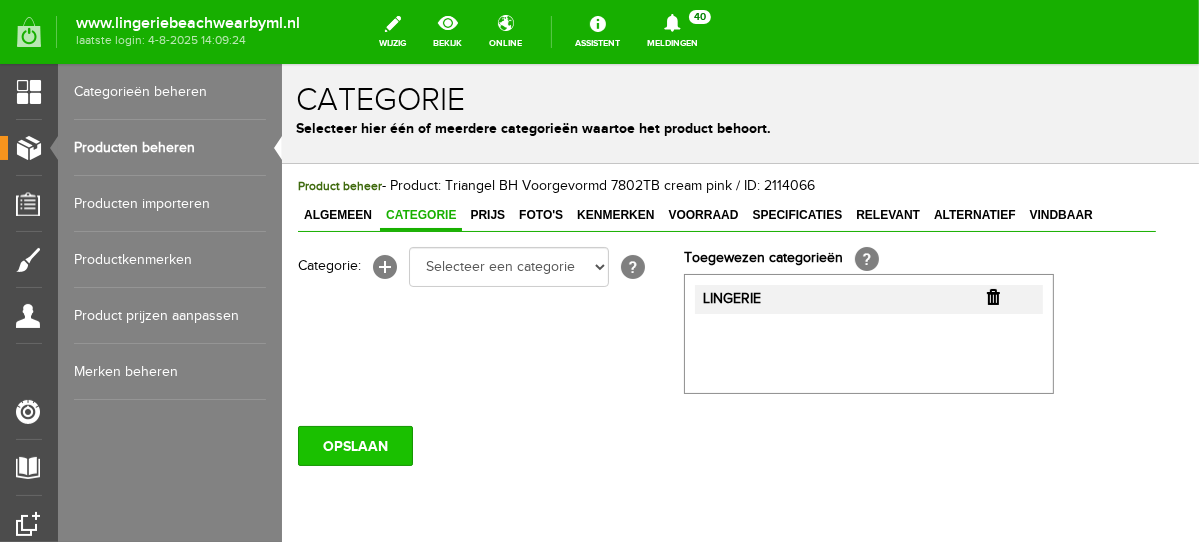 click on "OPSLAAN" at bounding box center [354, 445] 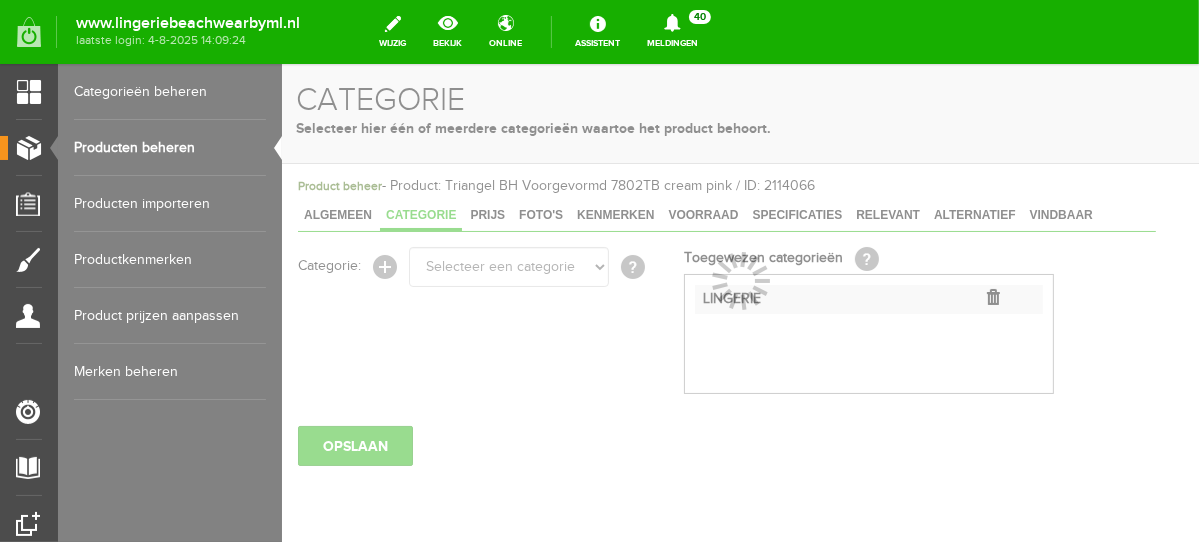 click on "Producten beheren" at bounding box center [170, 148] 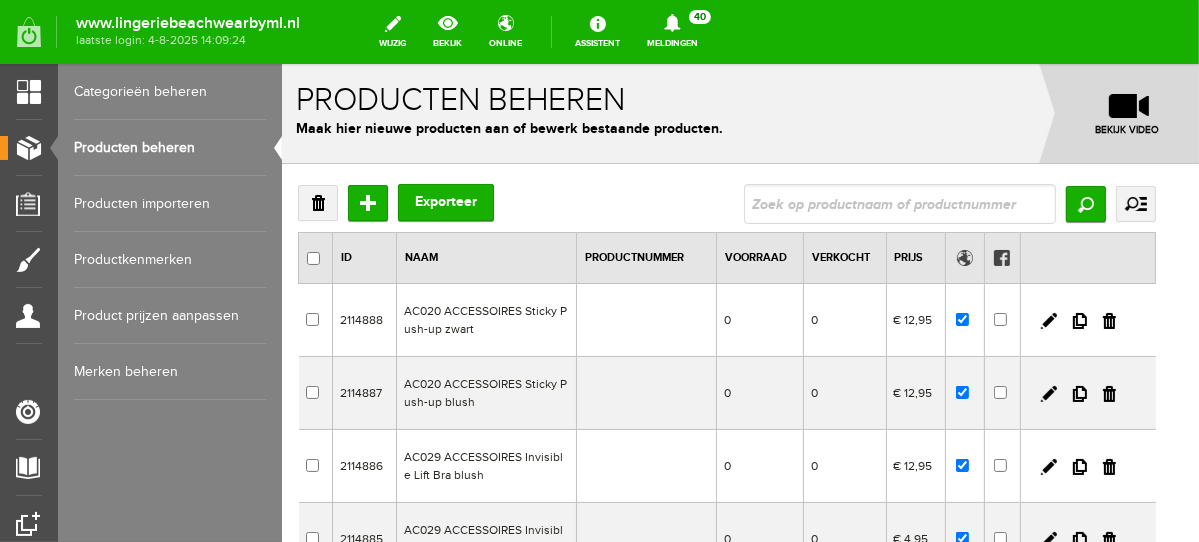scroll, scrollTop: 0, scrollLeft: 0, axis: both 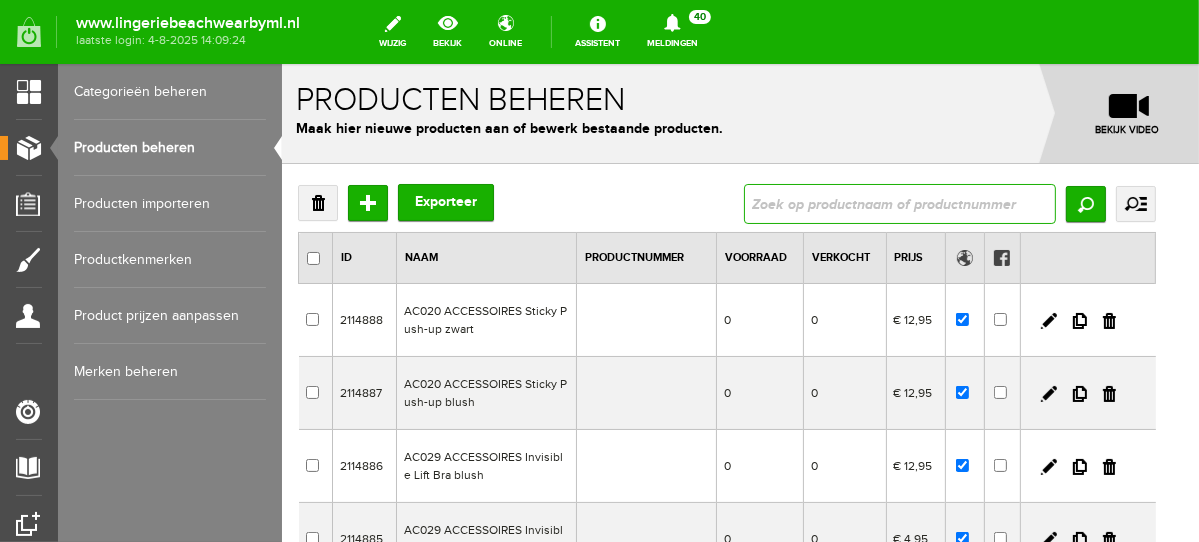 click at bounding box center (899, 203) 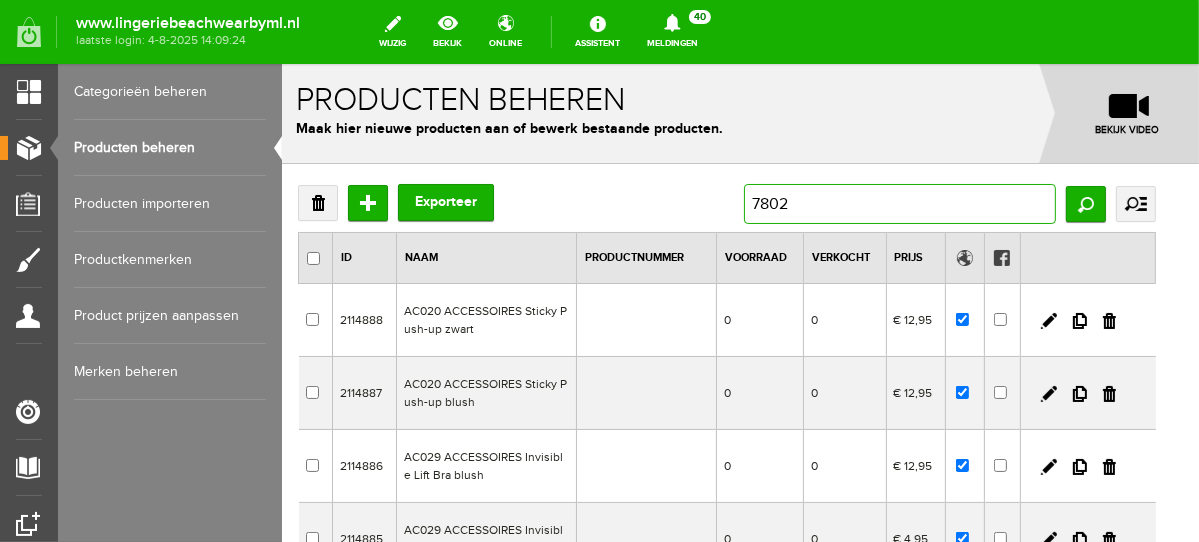 type on "7802A" 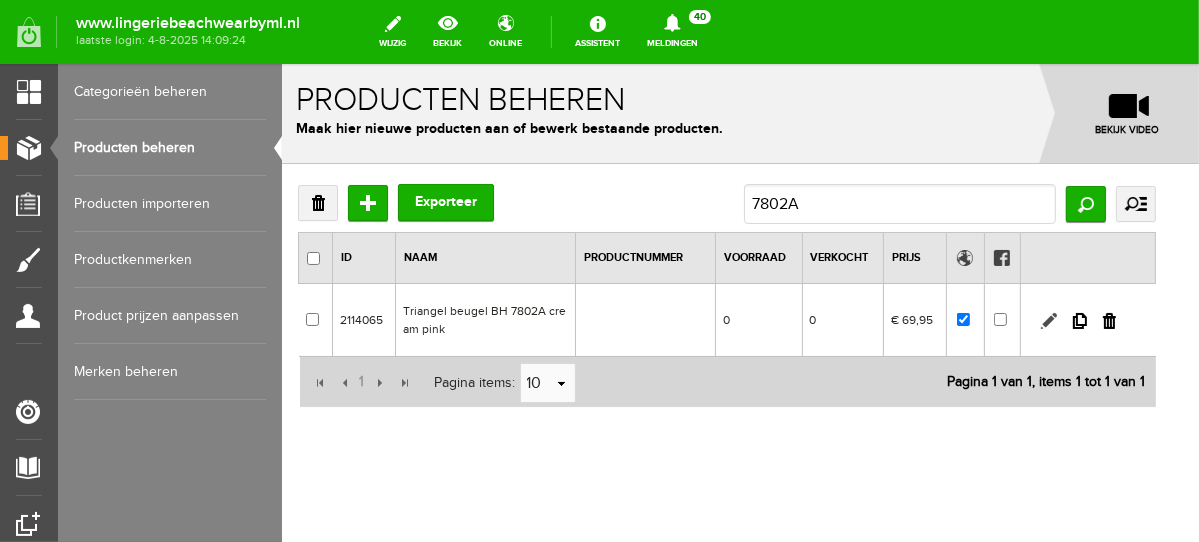 click at bounding box center (1048, 320) 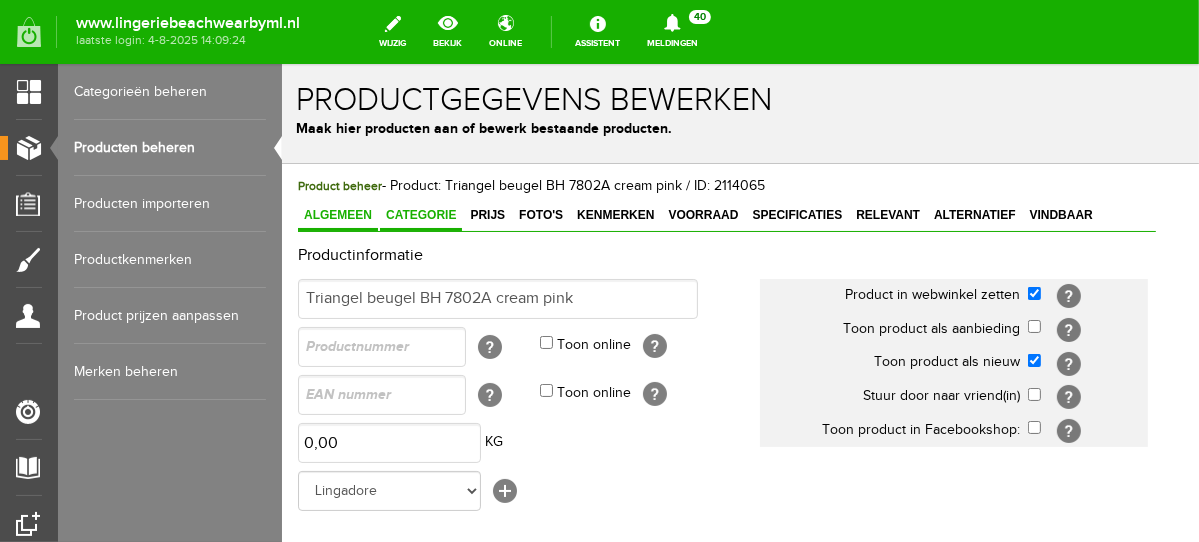 click on "Categorie" at bounding box center (420, 214) 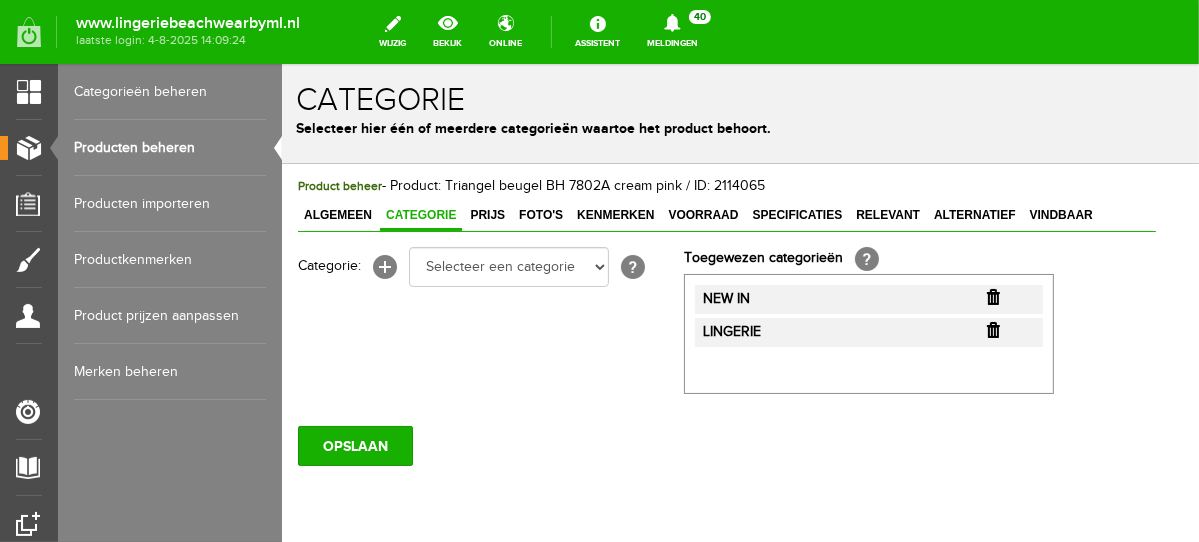 scroll, scrollTop: 0, scrollLeft: 0, axis: both 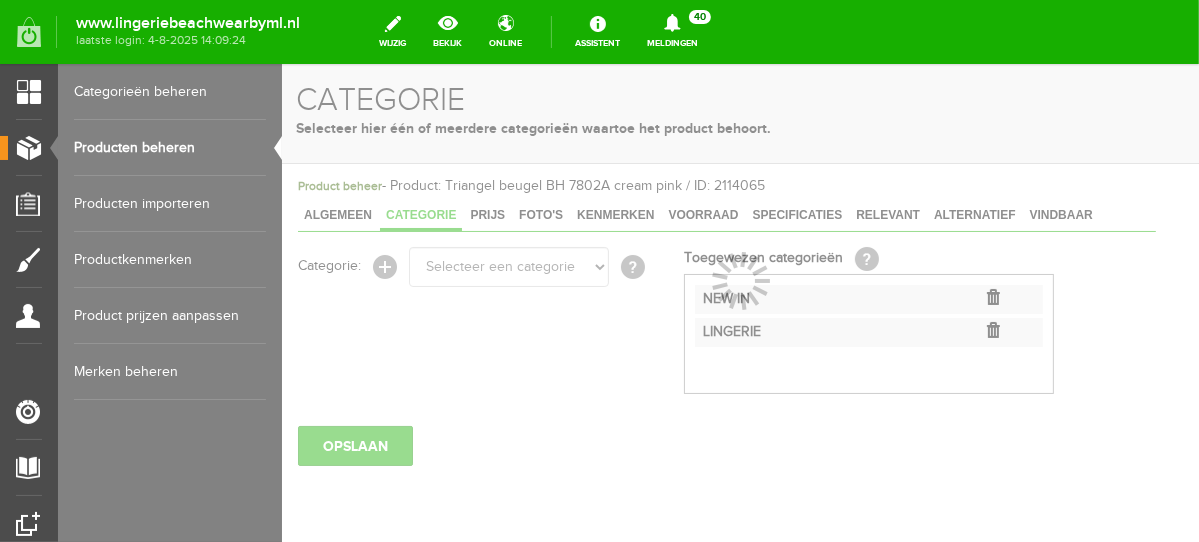 click at bounding box center [739, 302] 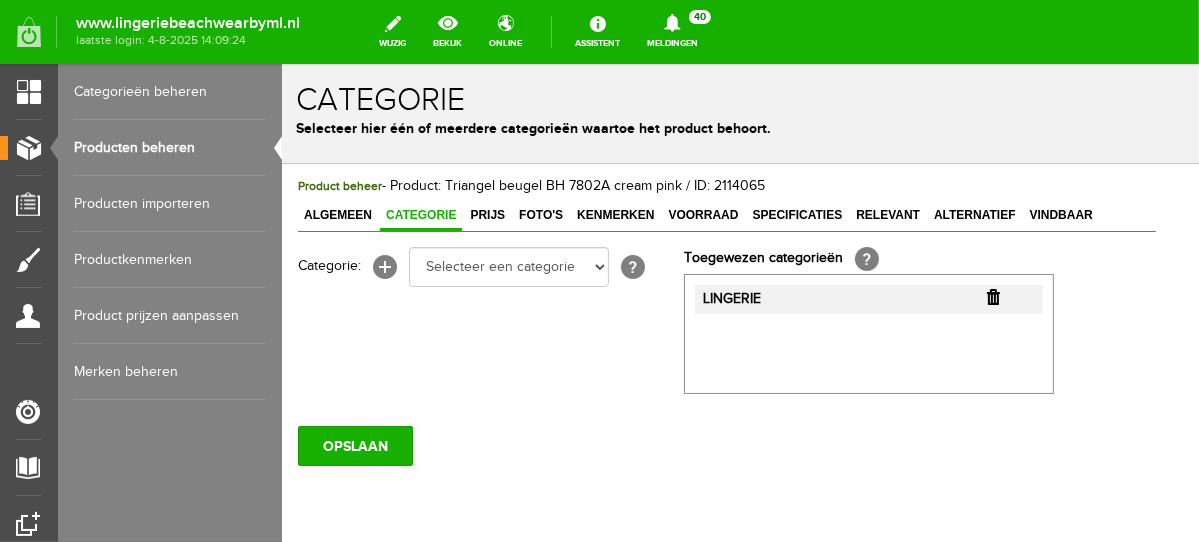 click at bounding box center (992, 296) 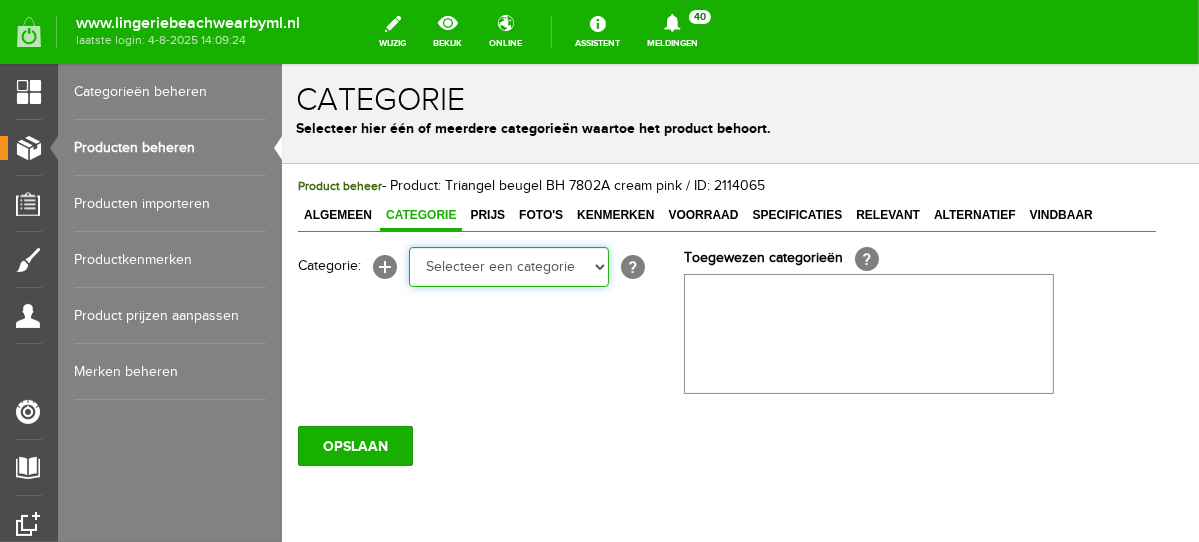 click on "Selecteer een categorie
NEW IN
LINGERIE
NACHTMODE
HOMEWEAR
BADMODE
BODY
BEACH
Bikinitop moulded (niet voorgev.)
Bikinitop voorgevormd
Shorty
Badpakken
Strandaccessoires
Rio slip
Slip
Hoge slip
Niet voorgevormd
Voorgevormd
One Shoulder
Push Up
Bandeau
Halter
Triangel
LINGERIE
SUMMER COLOURS
BH ZONDER BEUGEL
PLUSSIZE
STRAPLESS
SEXY
STRAPLESS
BASICS
HOMEWEAR
JUMPSUITS
BADJASSEN
NACHTMODE
PYJAMA SETS
PYJAMA JURKEN
KIMONO'S
SLIPDRESSES
SATIJNEN PYAMA
HEREN
SHAPEWEAR
BODY'S
ACCESSOIRES
PANTY'S
SPORT
SALE BEACH
SALE LINGERIE
D Cup" at bounding box center [508, 266] 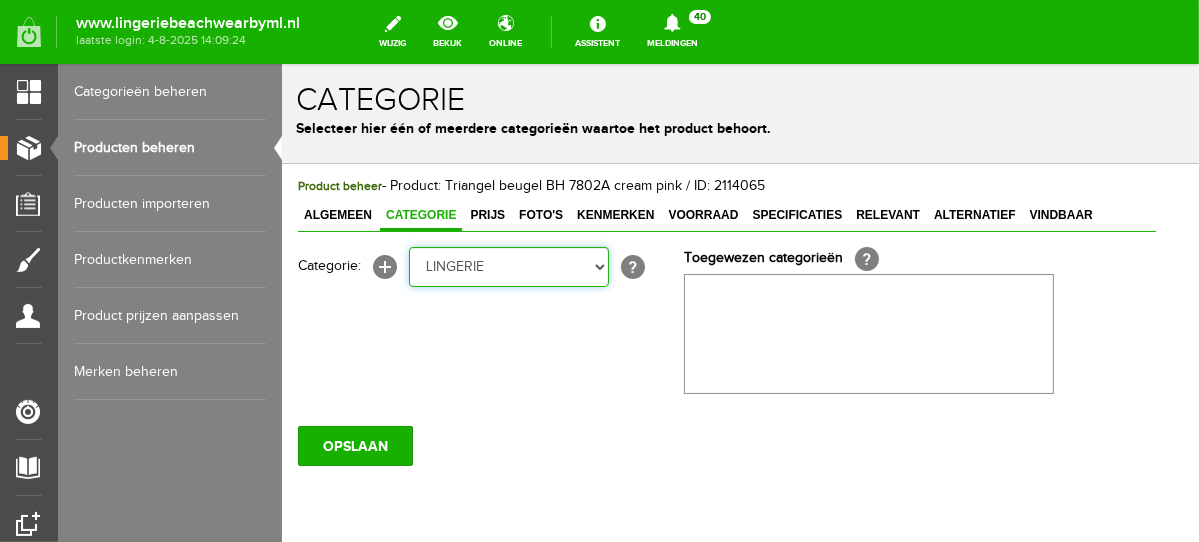 click on "Selecteer een categorie
NEW IN
LINGERIE
NACHTMODE
HOMEWEAR
BADMODE
BODY
BEACH
Bikinitop moulded (niet voorgev.)
Bikinitop voorgevormd
Shorty
Badpakken
Strandaccessoires
Rio slip
Slip
Hoge slip
Niet voorgevormd
Voorgevormd
One Shoulder
Push Up
Bandeau
Halter
Triangel
LINGERIE
SUMMER COLOURS
BH ZONDER BEUGEL
PLUSSIZE
STRAPLESS
SEXY
STRAPLESS
BASICS
HOMEWEAR
JUMPSUITS
BADJASSEN
NACHTMODE
PYJAMA SETS
PYJAMA JURKEN
KIMONO'S
SLIPDRESSES
SATIJNEN PYAMA
HEREN
SHAPEWEAR
BODY'S
ACCESSOIRES
PANTY'S
SPORT
SALE BEACH
SALE LINGERIE
D Cup" at bounding box center (508, 266) 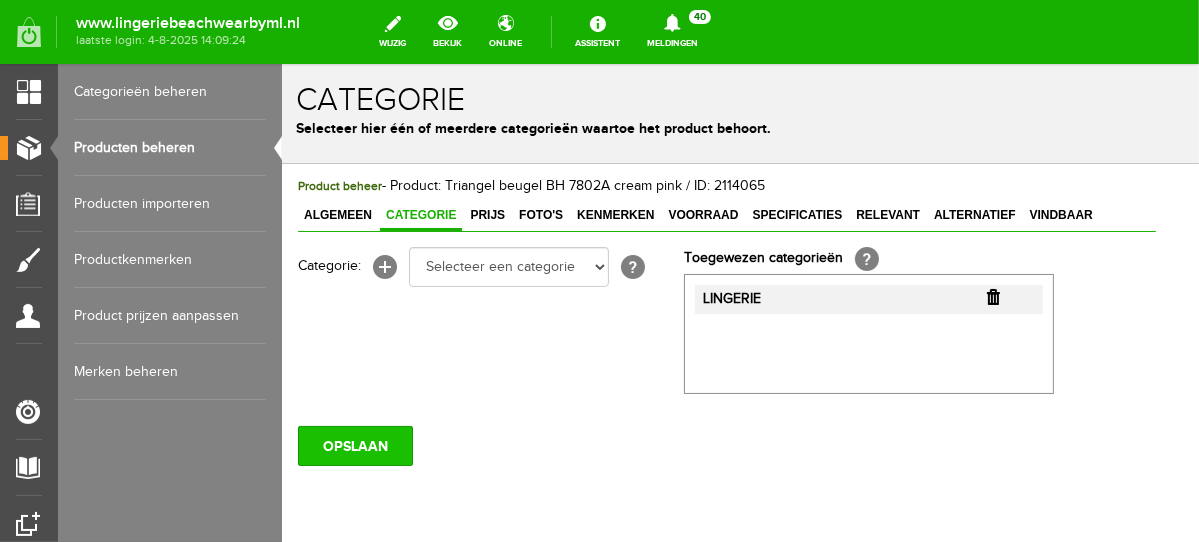 click on "OPSLAAN" at bounding box center (354, 445) 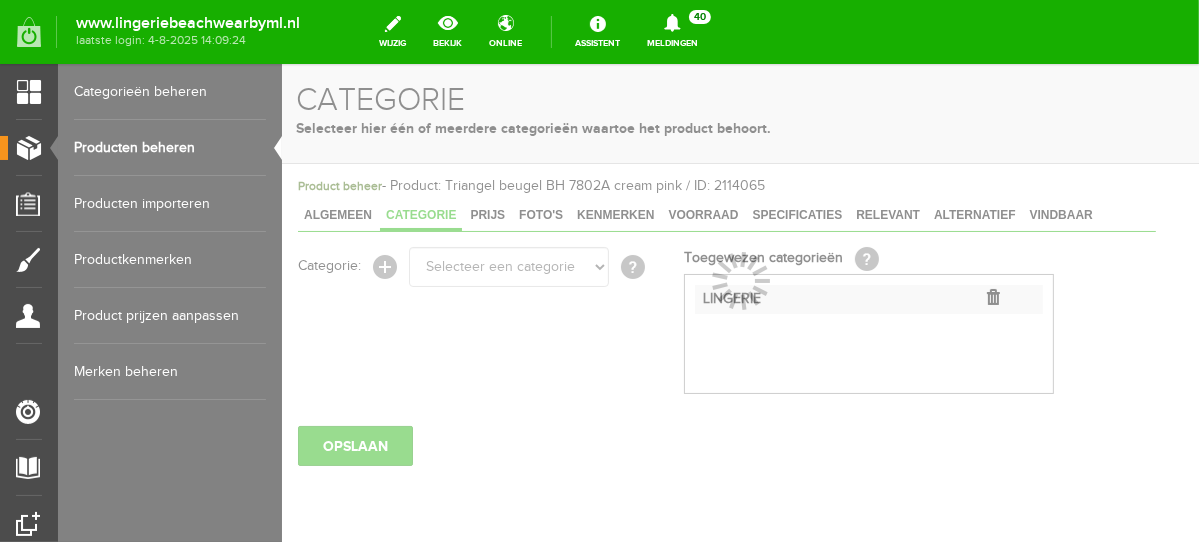 click on "Producten beheren" at bounding box center (170, 148) 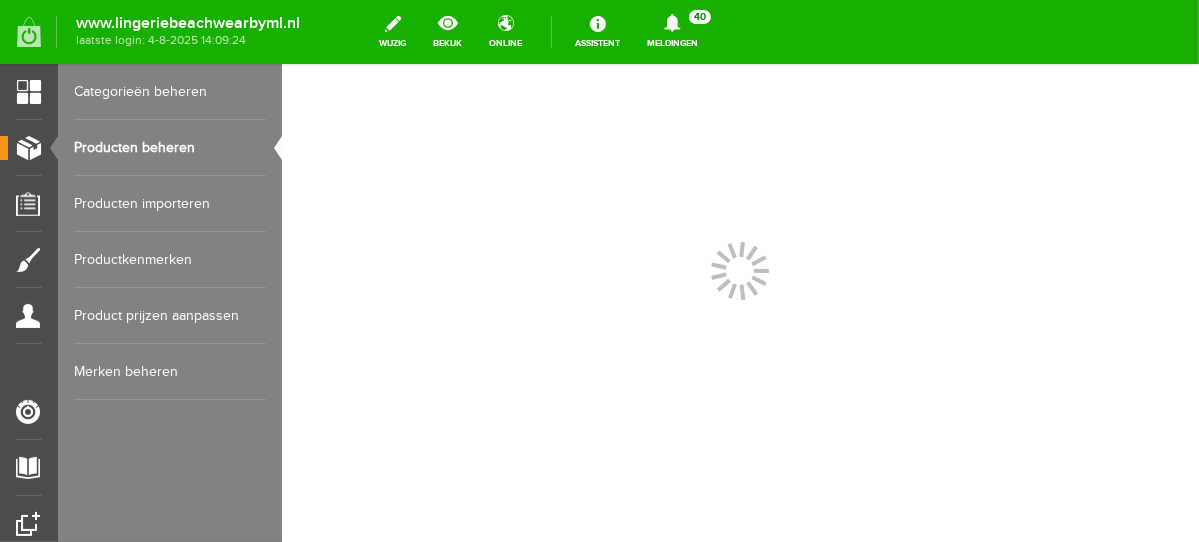 scroll, scrollTop: 0, scrollLeft: 0, axis: both 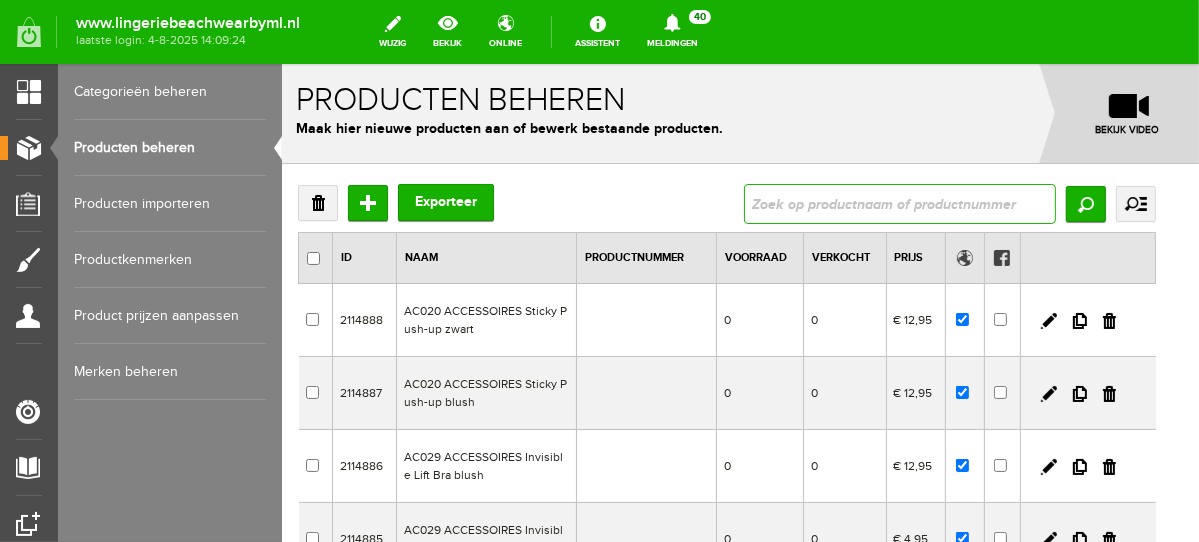 click at bounding box center (899, 203) 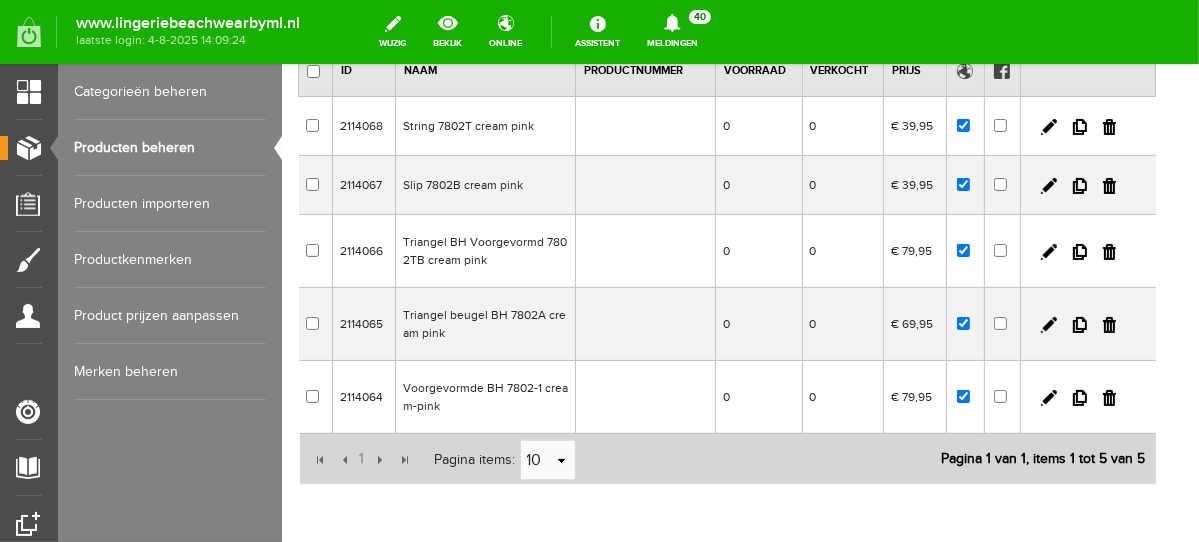 scroll, scrollTop: 243, scrollLeft: 0, axis: vertical 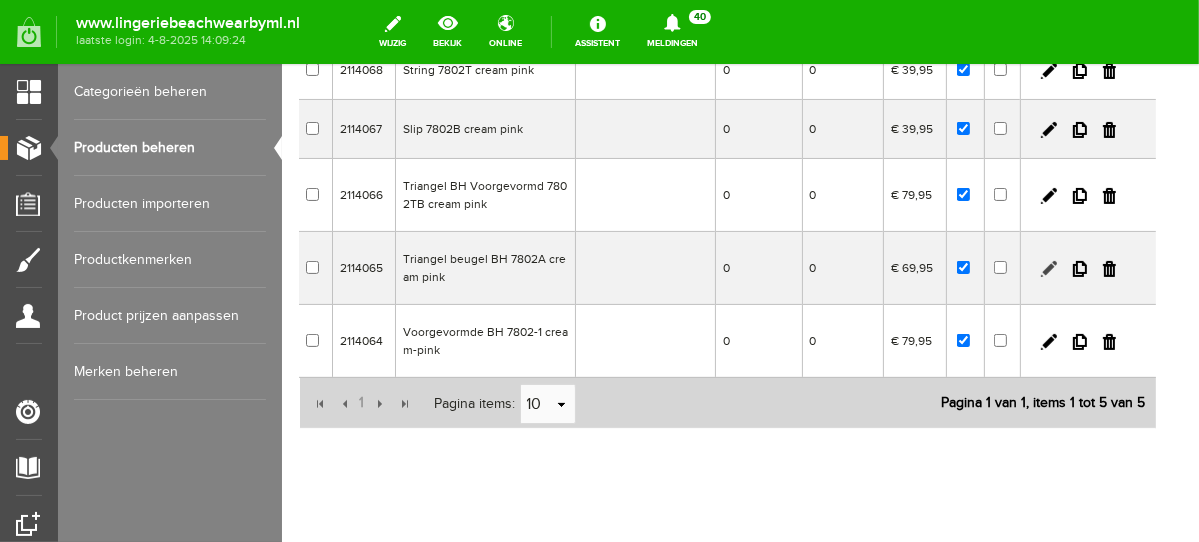click at bounding box center (1048, 268) 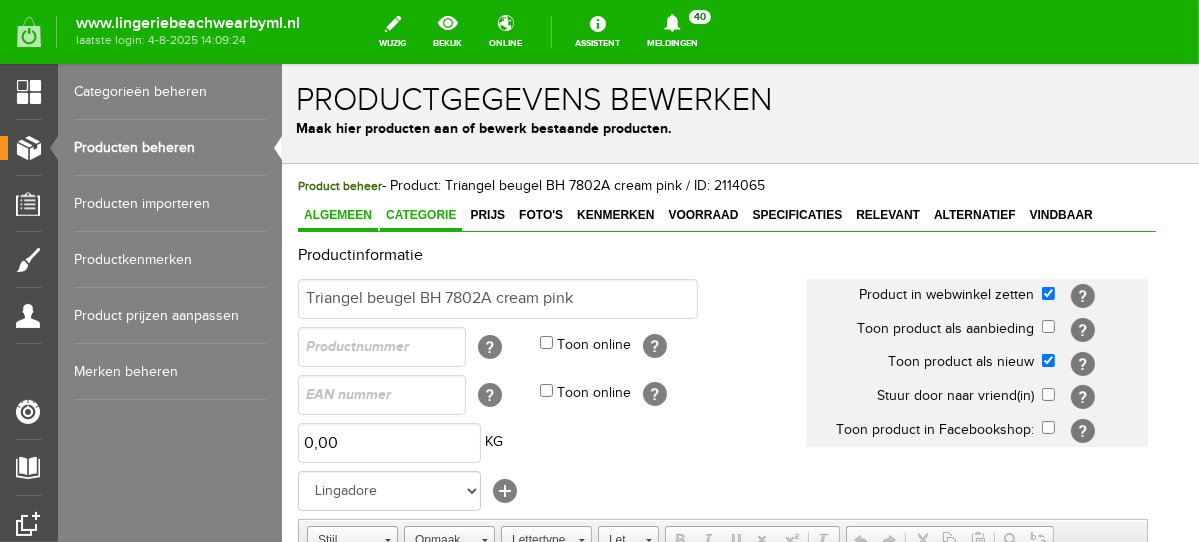 scroll, scrollTop: 0, scrollLeft: 0, axis: both 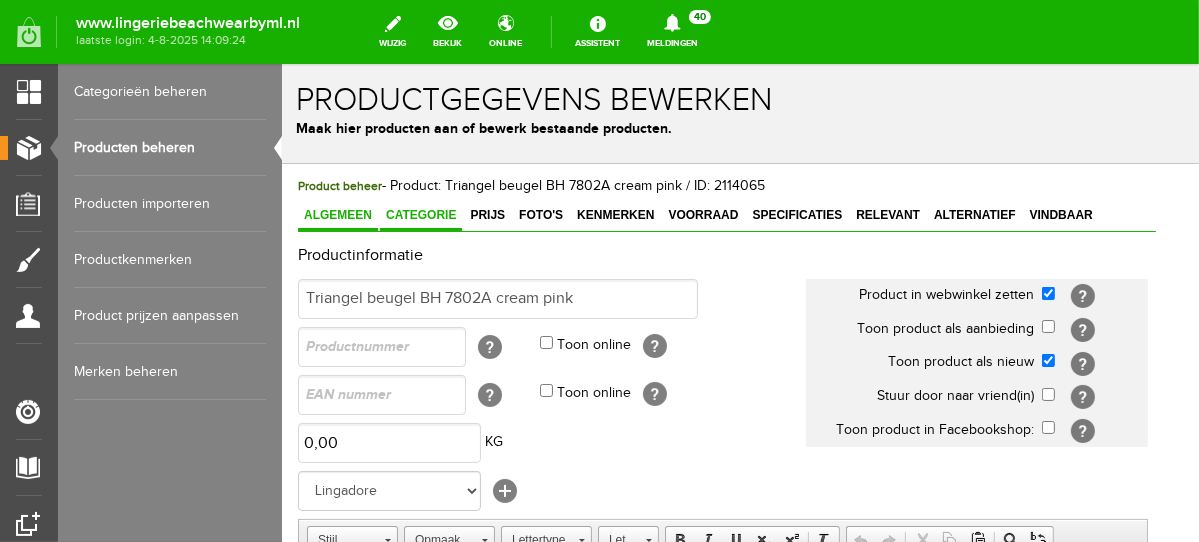 click on "Categorie" at bounding box center (420, 214) 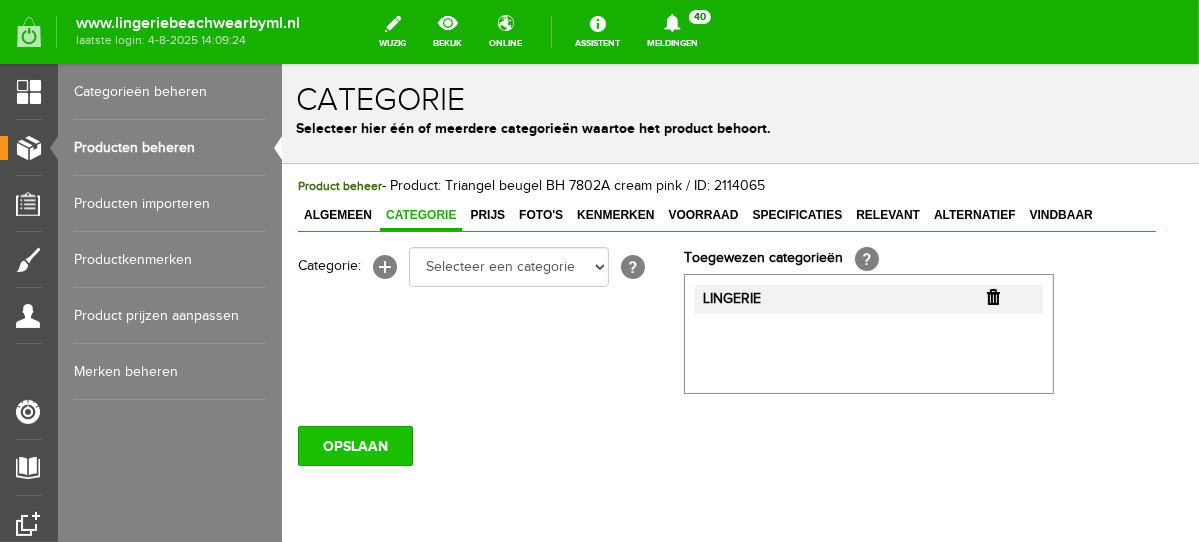 click on "OPSLAAN" at bounding box center [354, 445] 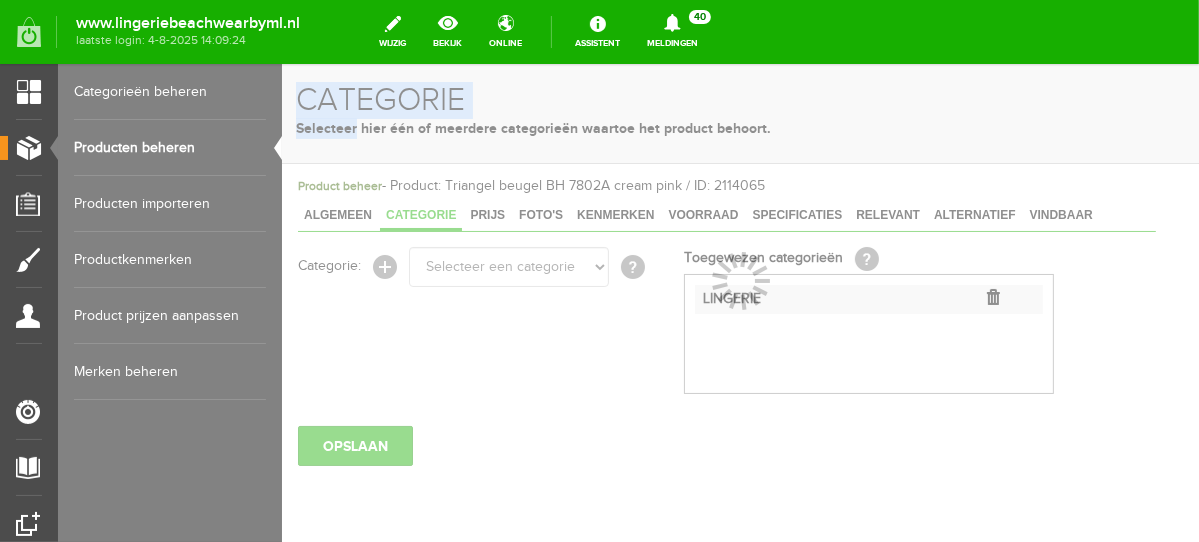 drag, startPoint x: 363, startPoint y: 452, endPoint x: 981, endPoint y: 82, distance: 720.2944 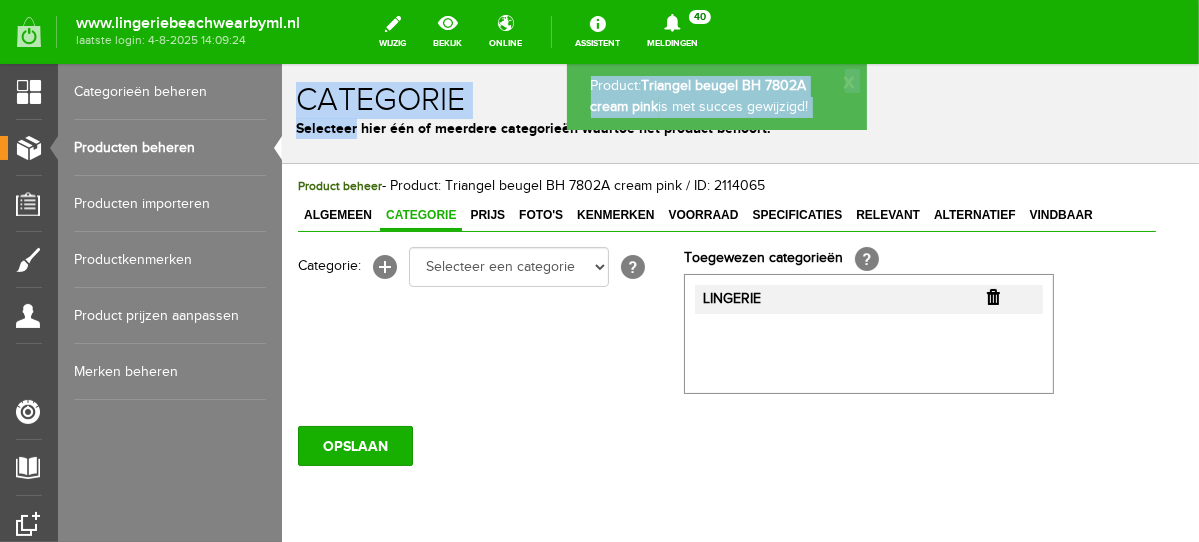 scroll, scrollTop: 0, scrollLeft: 0, axis: both 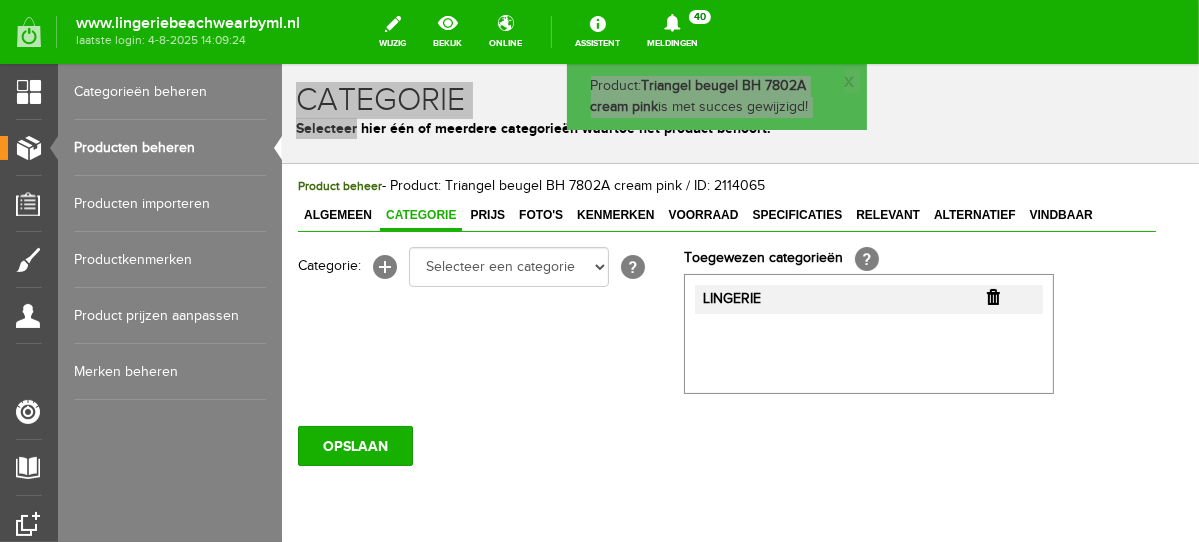 click on "Producten beheren" at bounding box center [170, 148] 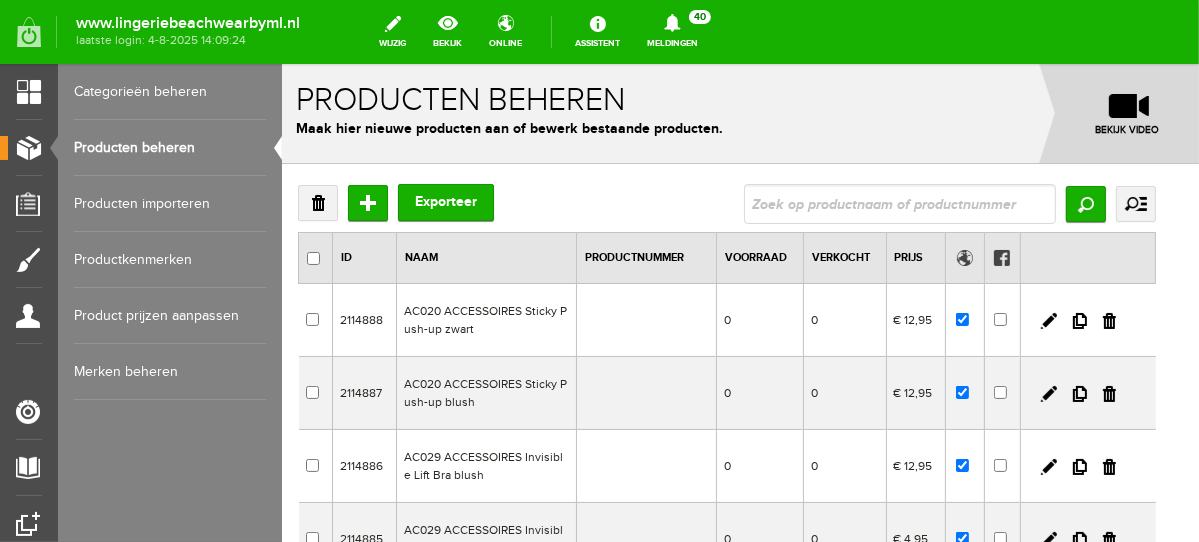 scroll, scrollTop: 0, scrollLeft: 0, axis: both 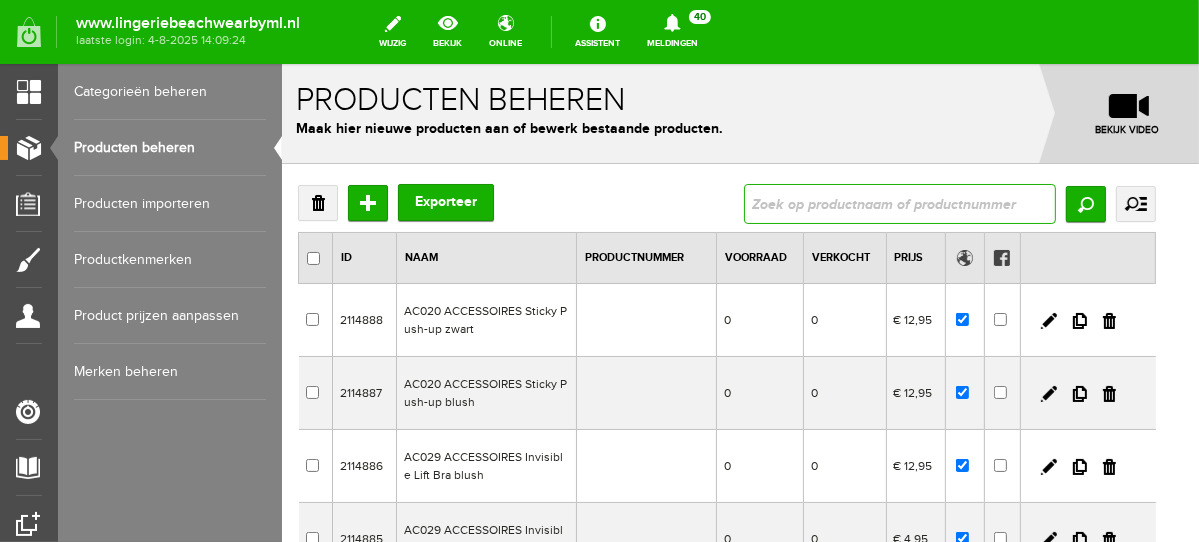 click at bounding box center [899, 203] 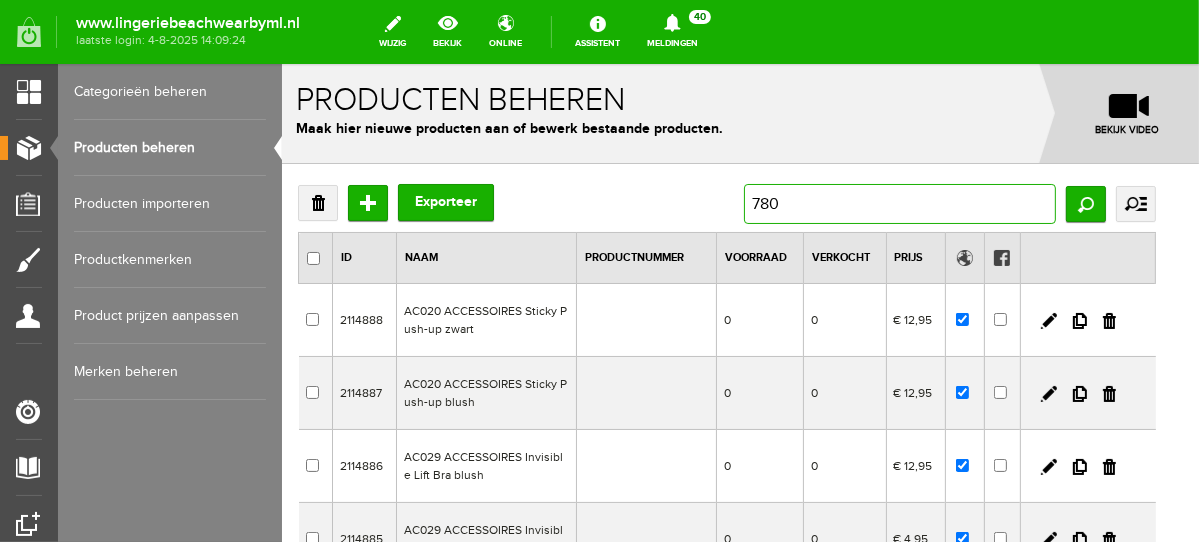 type on "7802" 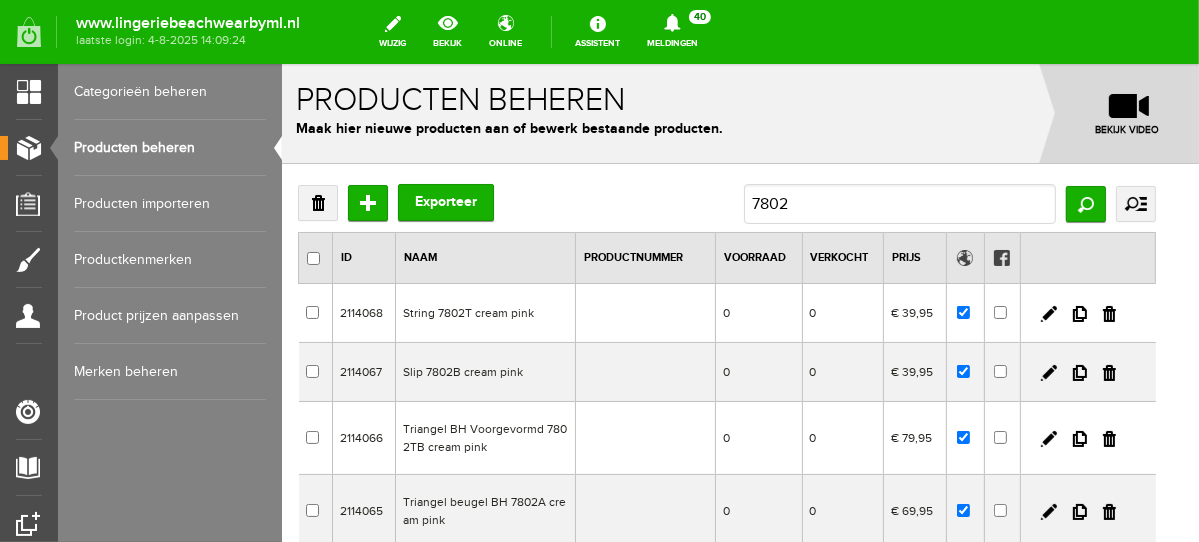 scroll, scrollTop: 119, scrollLeft: 0, axis: vertical 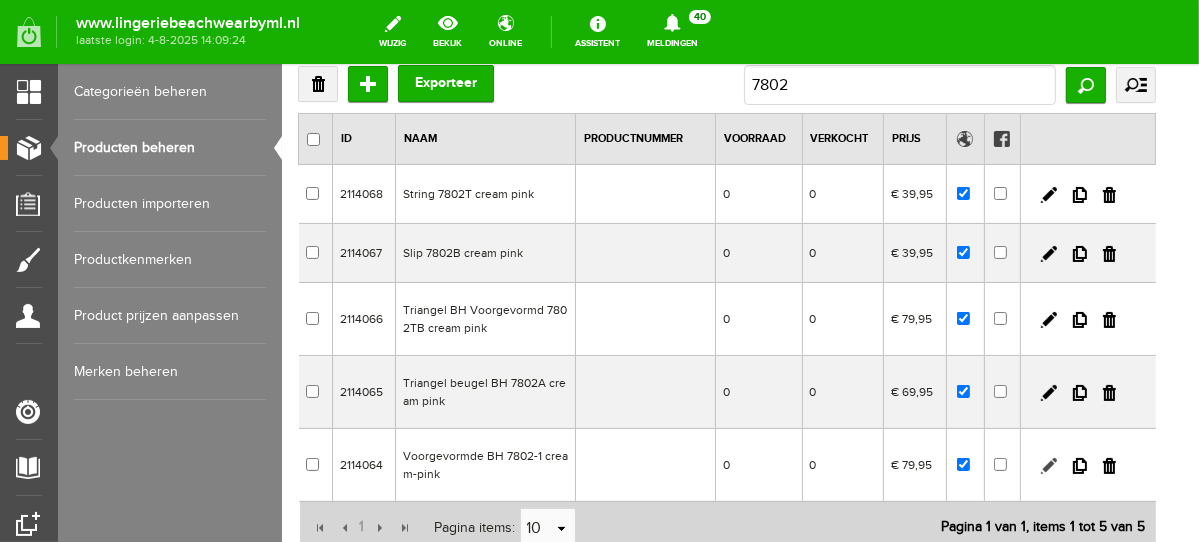 click at bounding box center (1048, 465) 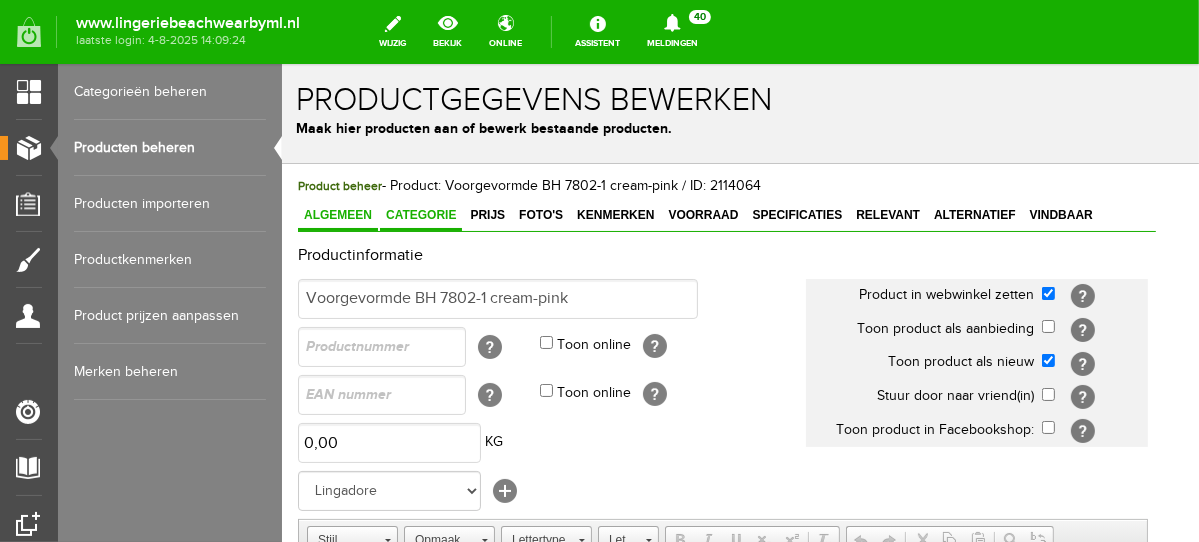 scroll, scrollTop: 0, scrollLeft: 0, axis: both 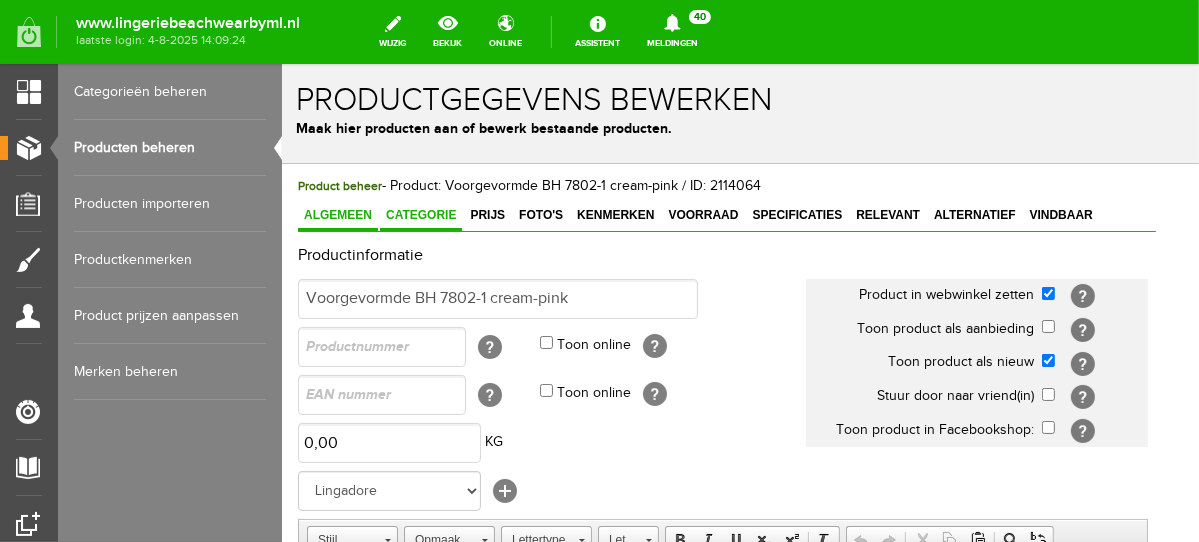 click on "Categorie" at bounding box center (420, 215) 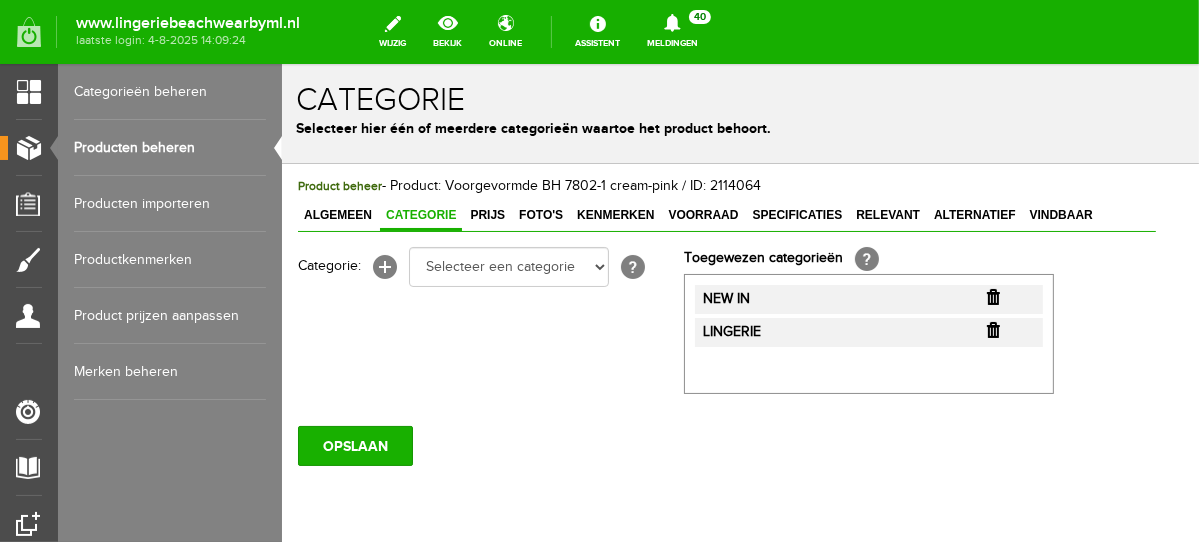 click at bounding box center (992, 296) 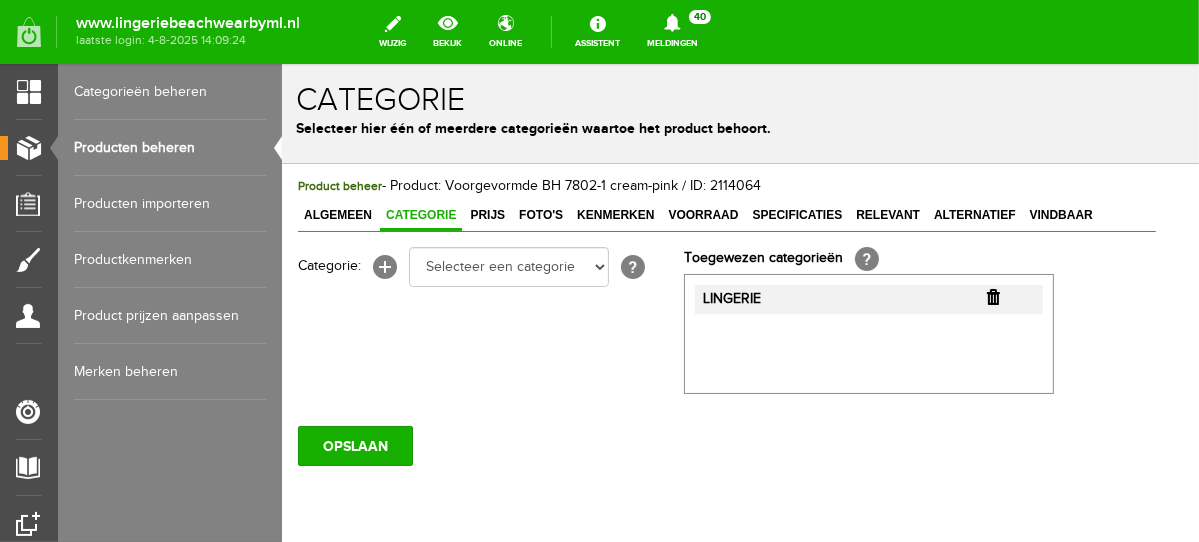 click at bounding box center [992, 296] 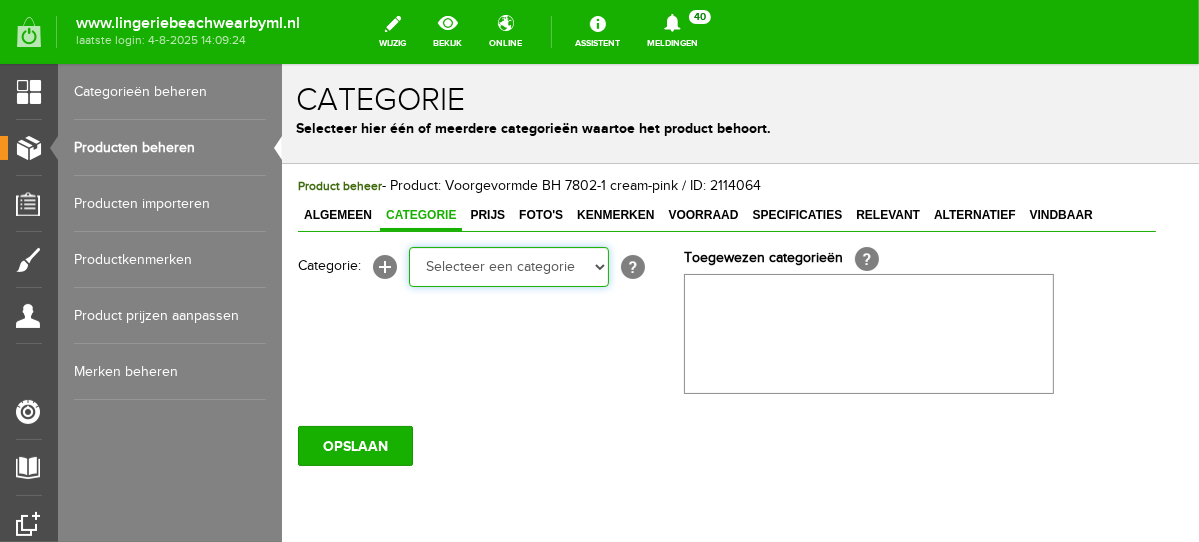click on "Selecteer een categorie
NEW IN
LINGERIE
NACHTMODE
HOMEWEAR
BADMODE
BODY
BEACH
Bikinitop moulded (niet voorgev.)
Bikinitop voorgevormd
Shorty
Badpakken
Strandaccessoires
Rio slip
Slip
Hoge slip
Niet voorgevormd
Voorgevormd
One Shoulder
Push Up
Bandeau
Halter
Triangel
LINGERIE
SUMMER COLOURS
BH ZONDER BEUGEL
PLUSSIZE
STRAPLESS
SEXY
STRAPLESS
BASICS
HOMEWEAR
JUMPSUITS
BADJASSEN
NACHTMODE
PYJAMA SETS
PYJAMA JURKEN
KIMONO'S
SLIPDRESSES
SATIJNEN PYAMA
HEREN
SHAPEWEAR
BODY'S
ACCESSOIRES
PANTY'S
SPORT
SALE BEACH
SALE LINGERIE
D Cup" at bounding box center [508, 266] 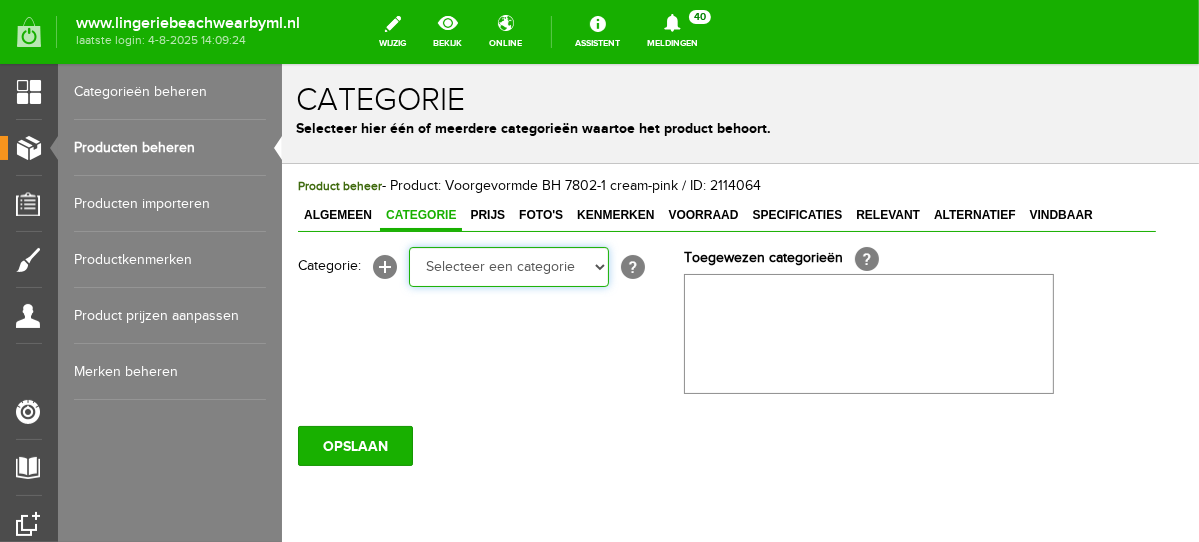 select on "281745" 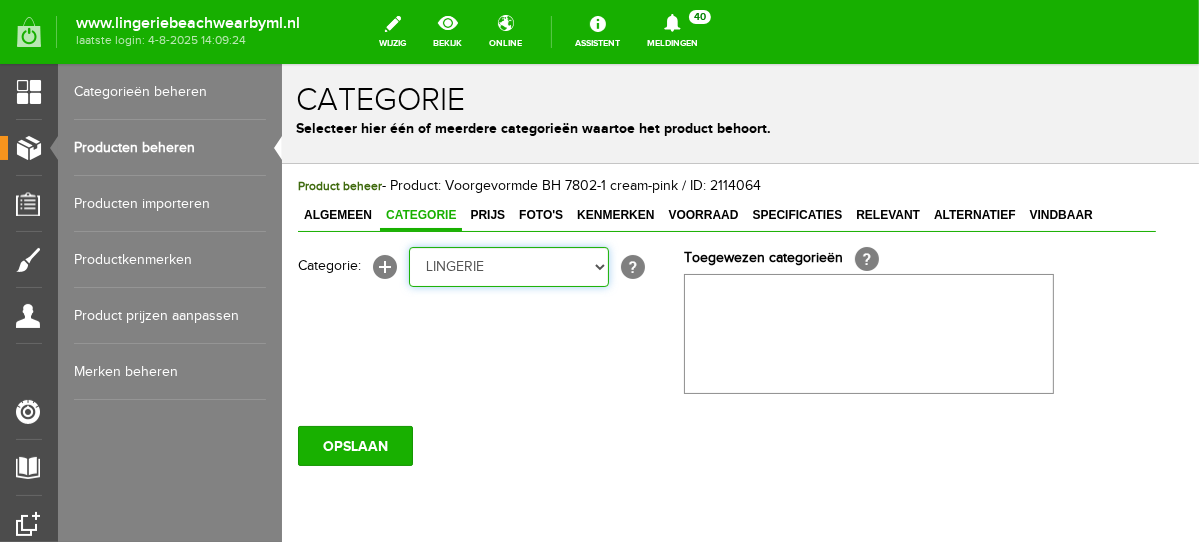 click on "Selecteer een categorie
NEW IN
LINGERIE
NACHTMODE
HOMEWEAR
BADMODE
BODY
BEACH
Bikinitop moulded (niet voorgev.)
Bikinitop voorgevormd
Shorty
Badpakken
Strandaccessoires
Rio slip
Slip
Hoge slip
Niet voorgevormd
Voorgevormd
One Shoulder
Push Up
Bandeau
Halter
Triangel
LINGERIE
SUMMER COLOURS
BH ZONDER BEUGEL
PLUSSIZE
STRAPLESS
SEXY
STRAPLESS
BASICS
HOMEWEAR
JUMPSUITS
BADJASSEN
NACHTMODE
PYJAMA SETS
PYJAMA JURKEN
KIMONO'S
SLIPDRESSES
SATIJNEN PYAMA
HEREN
SHAPEWEAR
BODY'S
ACCESSOIRES
PANTY'S
SPORT
SALE BEACH
SALE LINGERIE
D Cup" at bounding box center [508, 266] 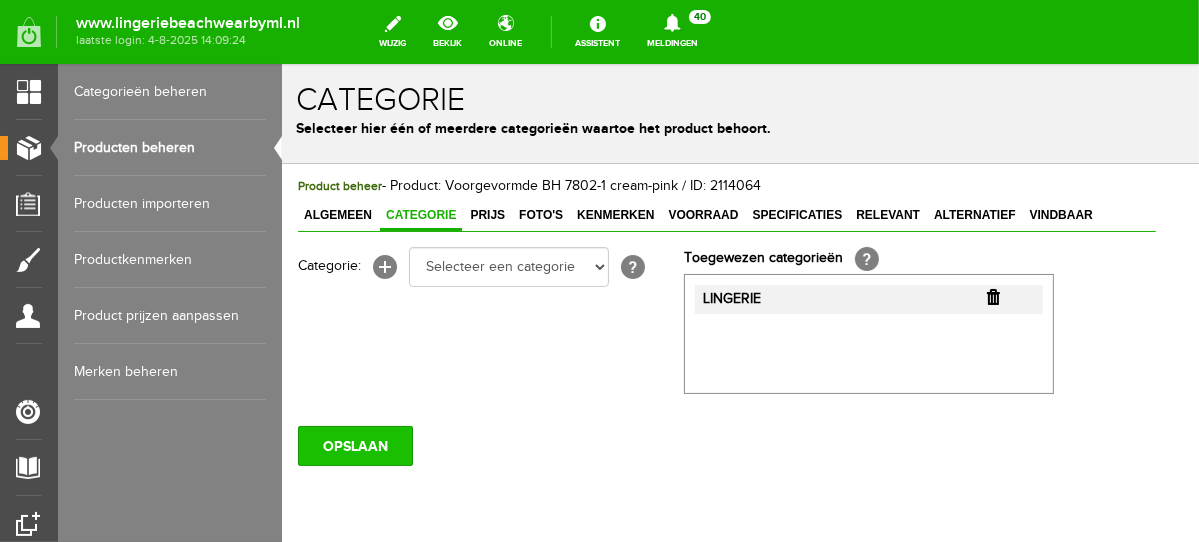 click on "OPSLAAN" at bounding box center (354, 445) 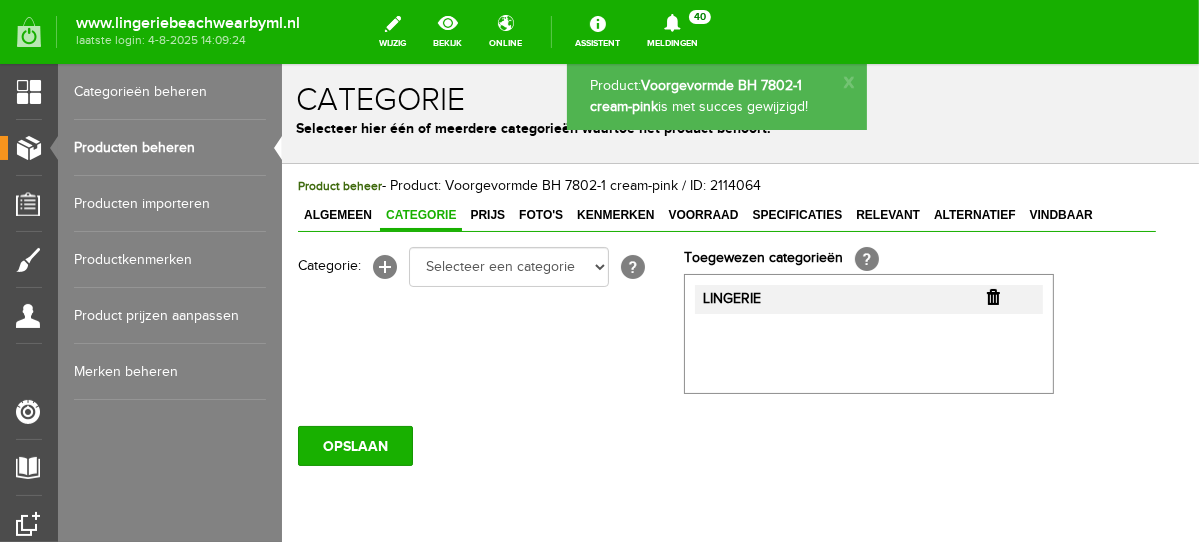 click on "Producten beheren" at bounding box center (170, 148) 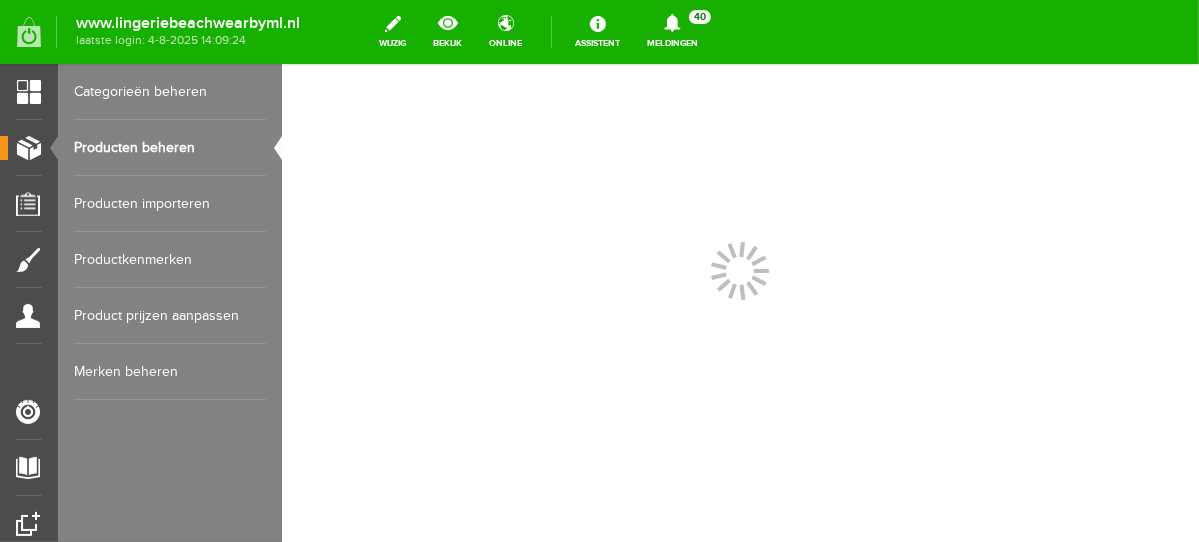 scroll, scrollTop: 0, scrollLeft: 0, axis: both 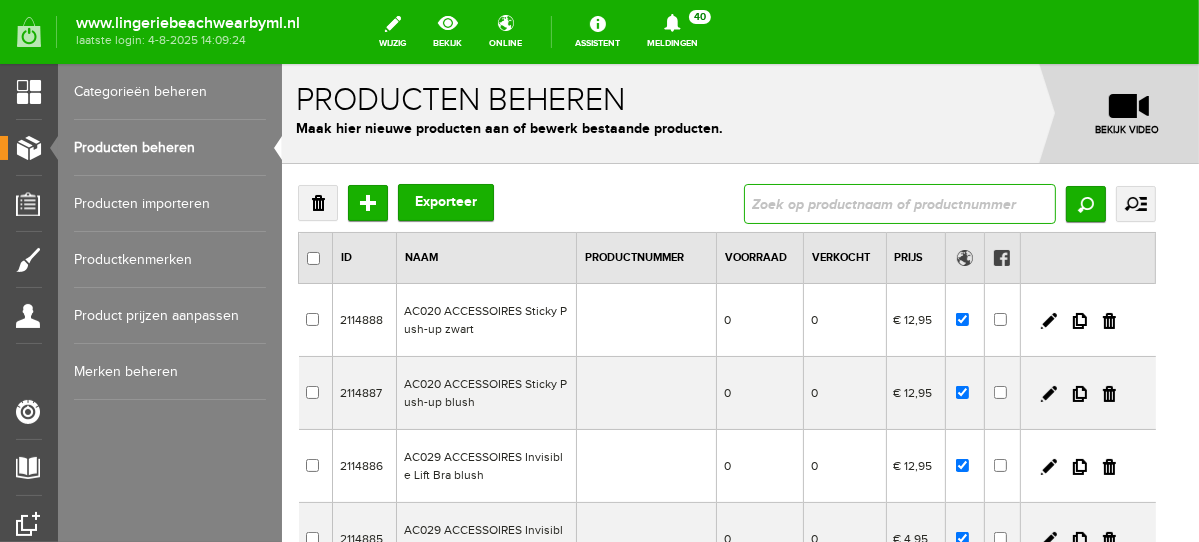 click at bounding box center (899, 203) 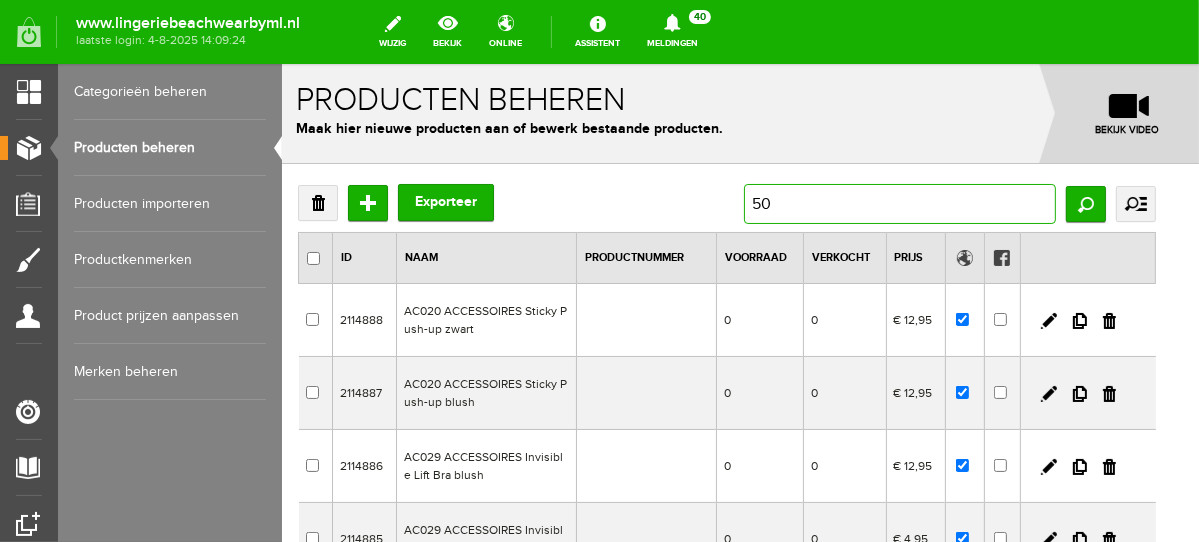 type on "5" 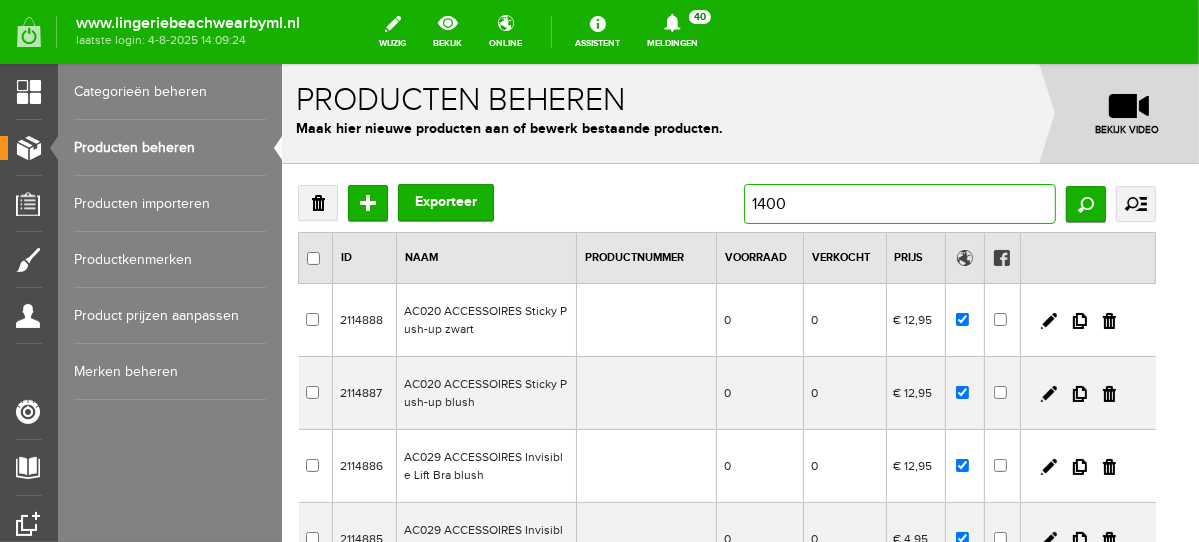 type on "1400P" 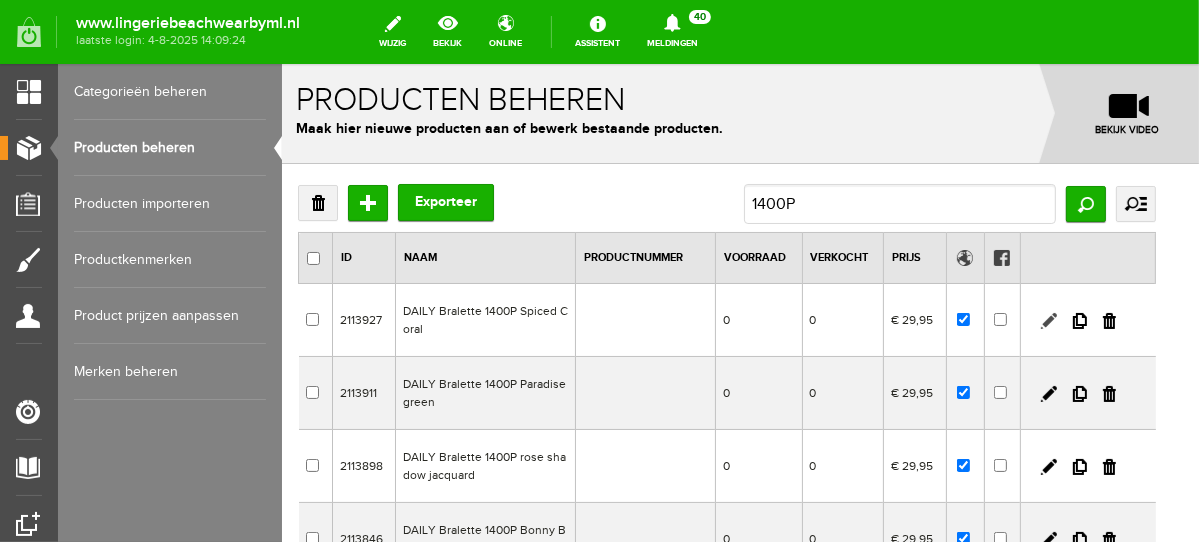 click at bounding box center [1048, 320] 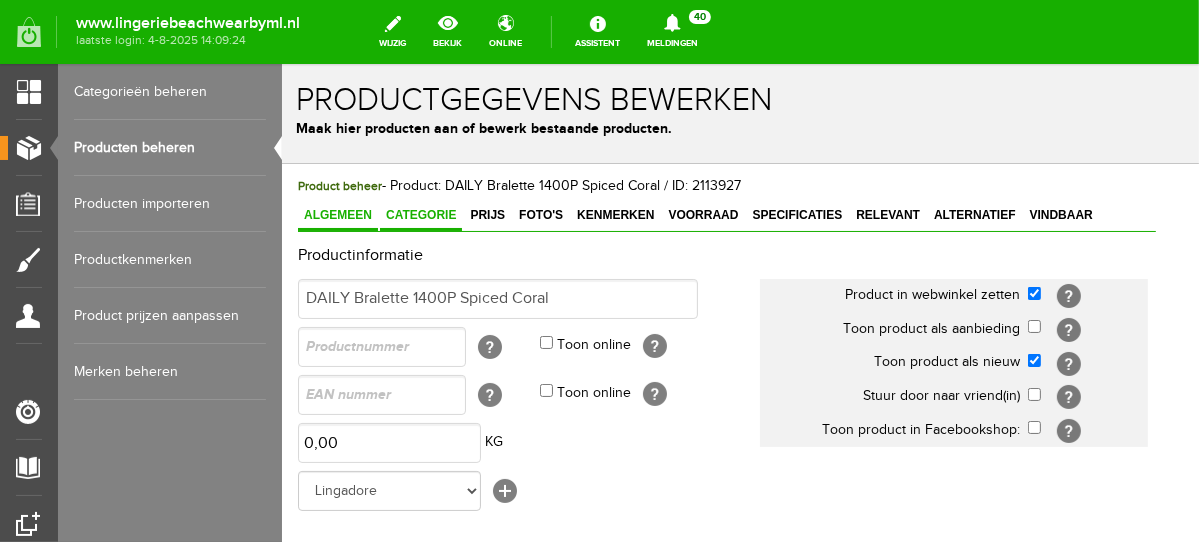 scroll, scrollTop: 0, scrollLeft: 0, axis: both 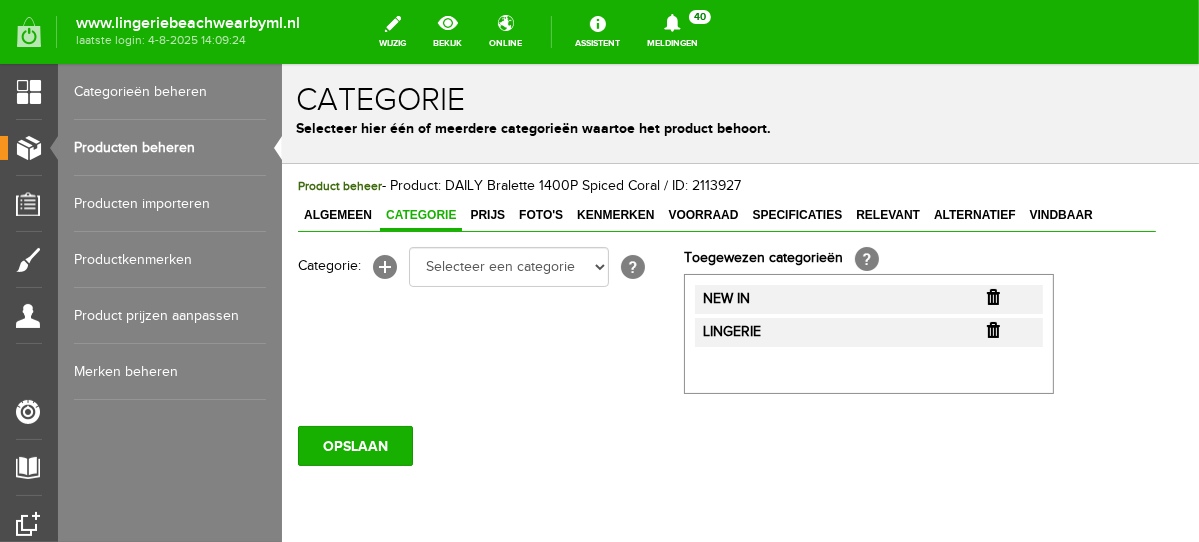 click at bounding box center (992, 296) 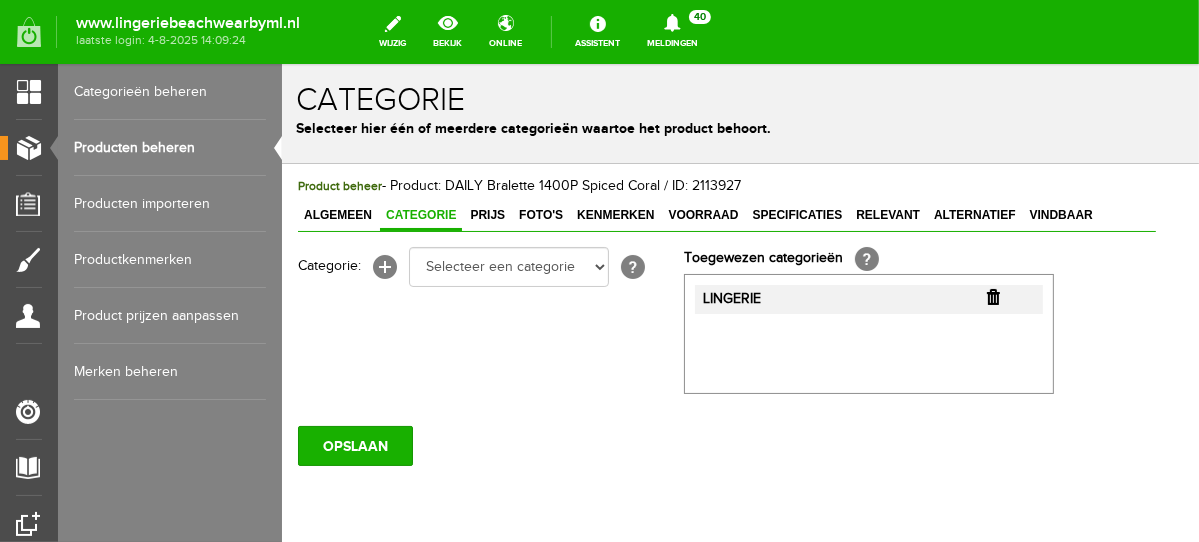 click at bounding box center (992, 296) 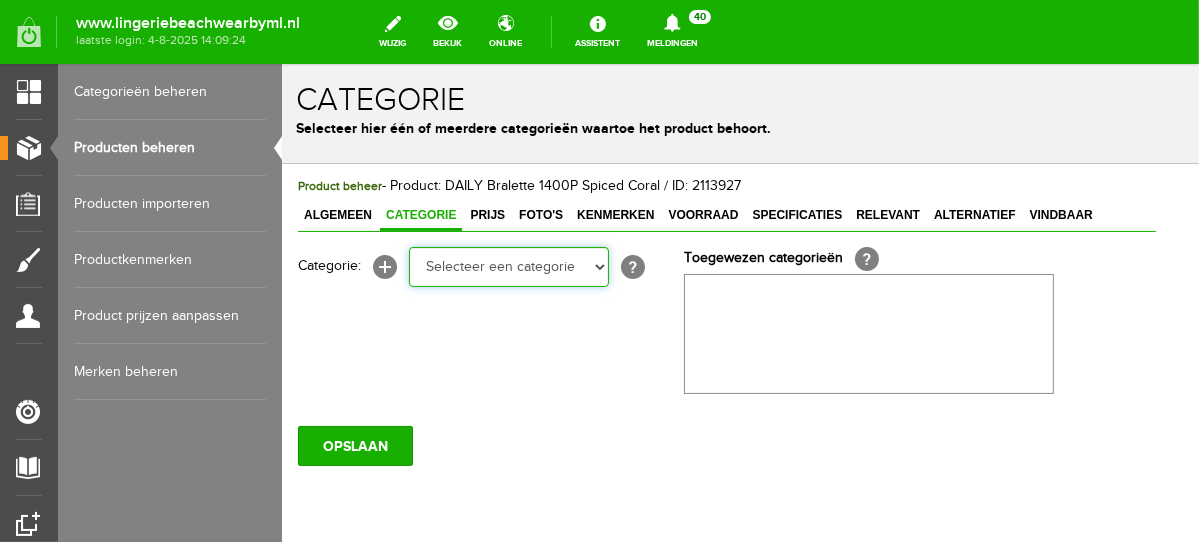 click on "Selecteer een categorie
NEW IN
LINGERIE
NACHTMODE
HOMEWEAR
BADMODE
BODY
BEACH
Bikinitop moulded (niet voorgev.)
Bikinitop voorgevormd
Shorty
Badpakken
Strandaccessoires
Rio slip
Slip
Hoge slip
Niet voorgevormd
Voorgevormd
One Shoulder
Push Up
Bandeau
Halter
Triangel
LINGERIE
SUMMER COLOURS
BH ZONDER BEUGEL
PLUSSIZE
STRAPLESS
SEXY
STRAPLESS
BASICS
HOMEWEAR
JUMPSUITS
BADJASSEN
NACHTMODE
PYJAMA SETS
PYJAMA JURKEN
KIMONO'S
SLIPDRESSES
SATIJNEN PYAMA
HEREN
SHAPEWEAR
BODY'S
ACCESSOIRES
PANTY'S
SPORT
SALE BEACH
SALE LINGERIE
D Cup" at bounding box center (508, 266) 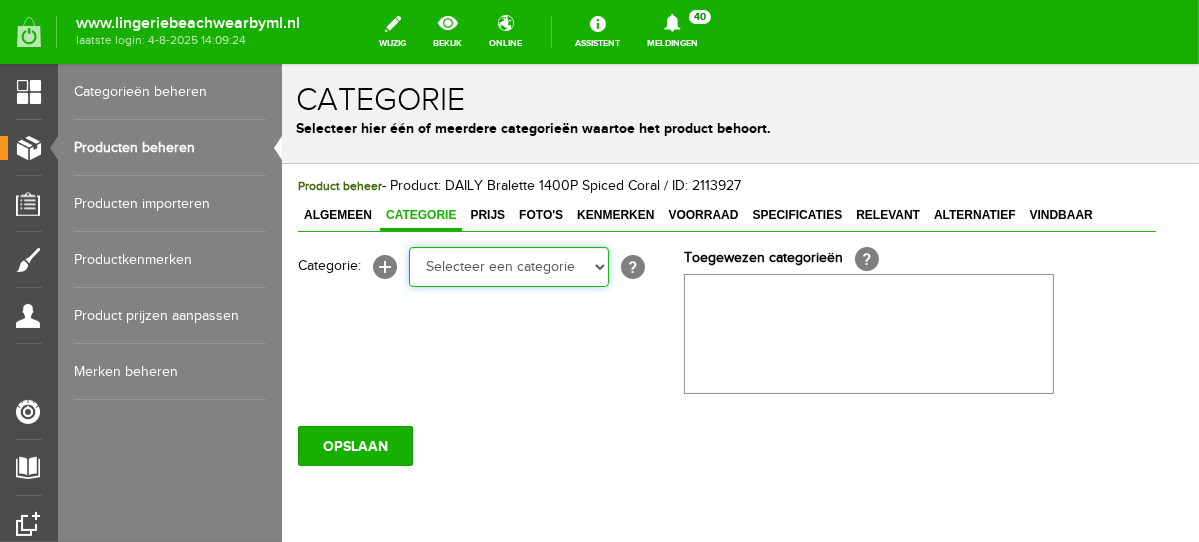 select on "281745" 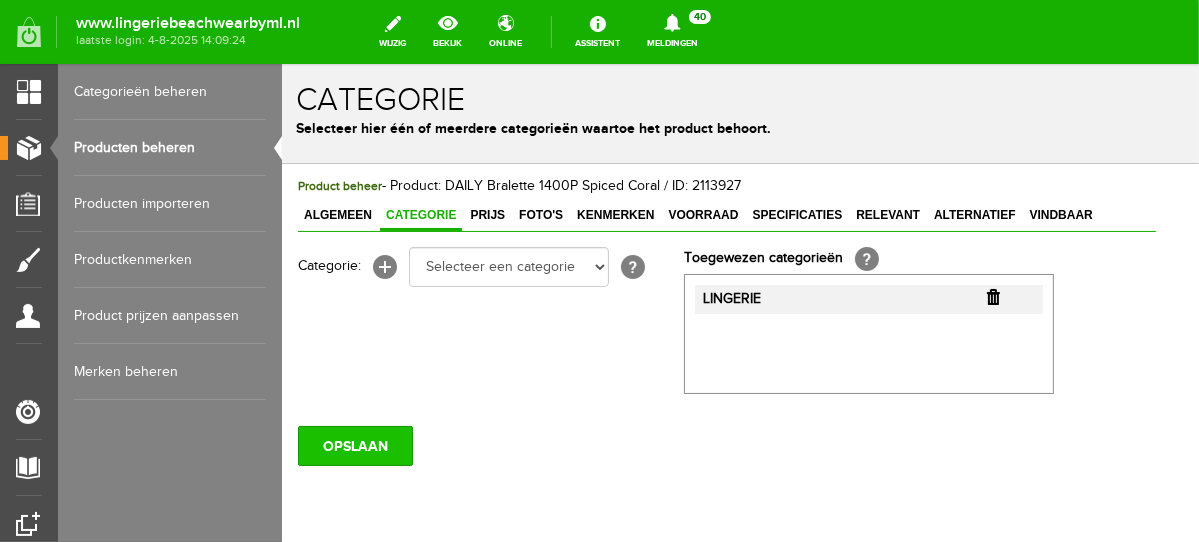click on "OPSLAAN" at bounding box center [354, 445] 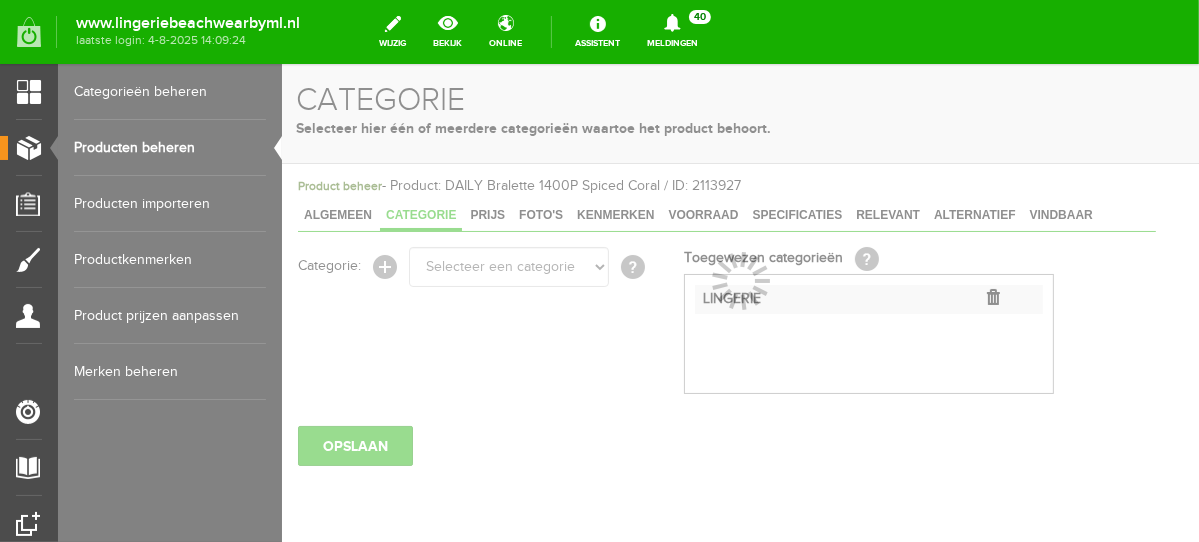 click on "Producten beheren" at bounding box center (170, 148) 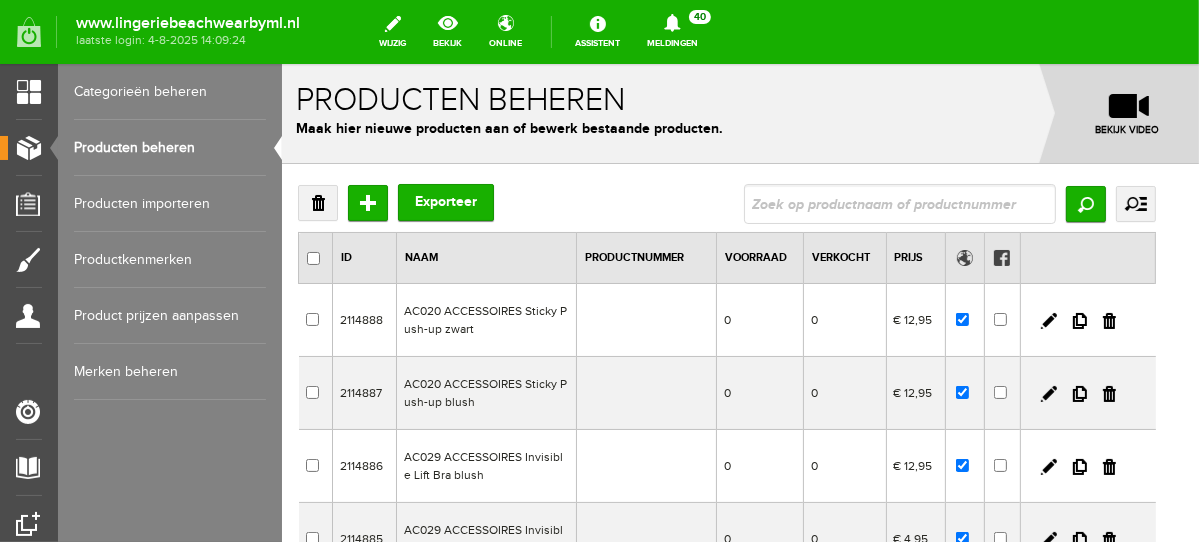 scroll, scrollTop: 0, scrollLeft: 0, axis: both 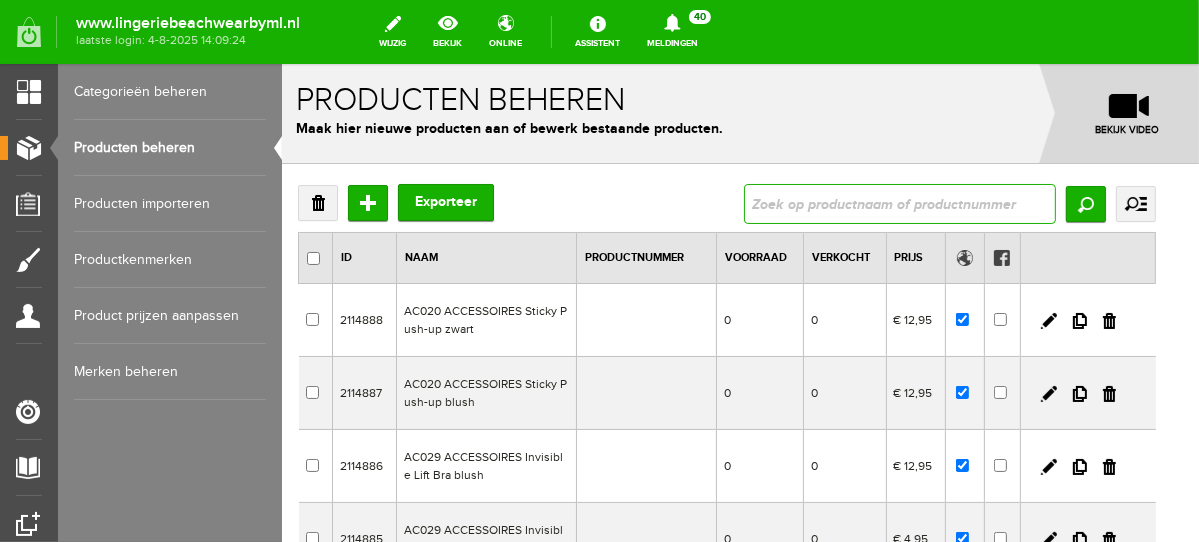 click at bounding box center (899, 203) 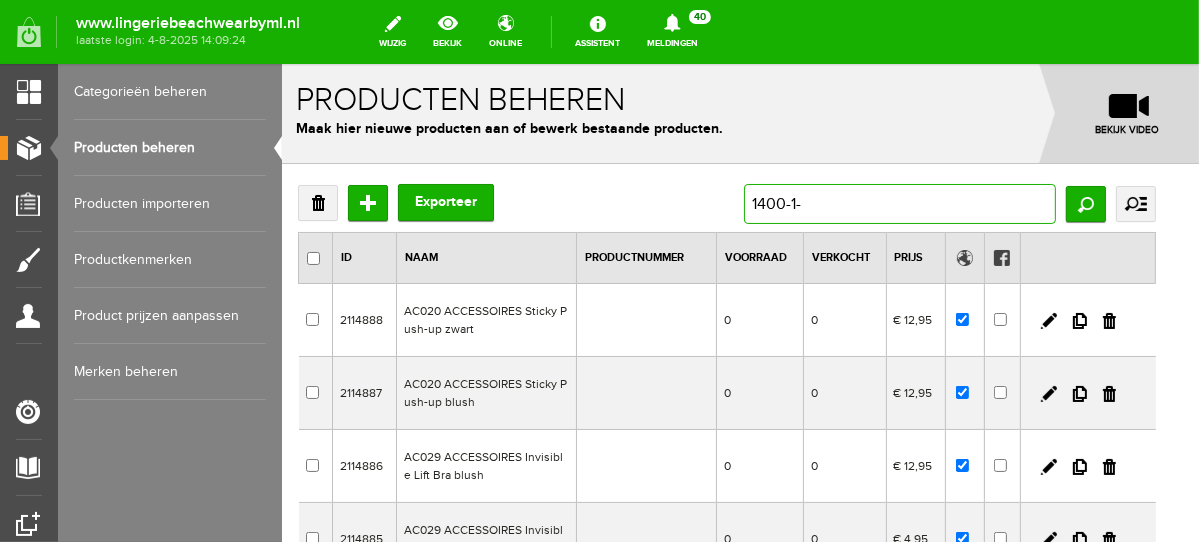 type on "1400-1-A" 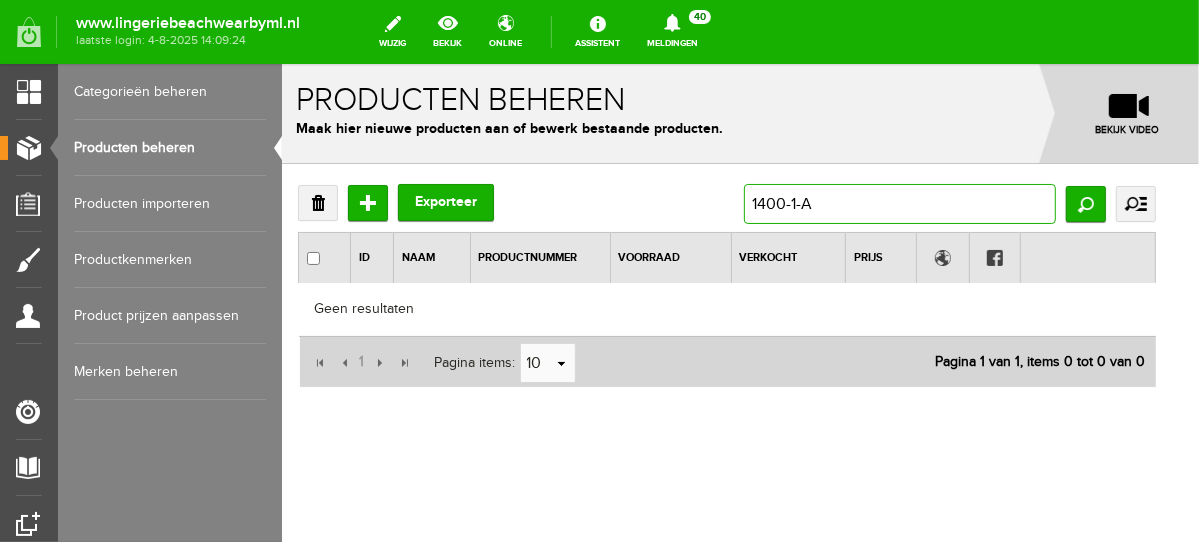 drag, startPoint x: 857, startPoint y: 210, endPoint x: 615, endPoint y: 211, distance: 242.00206 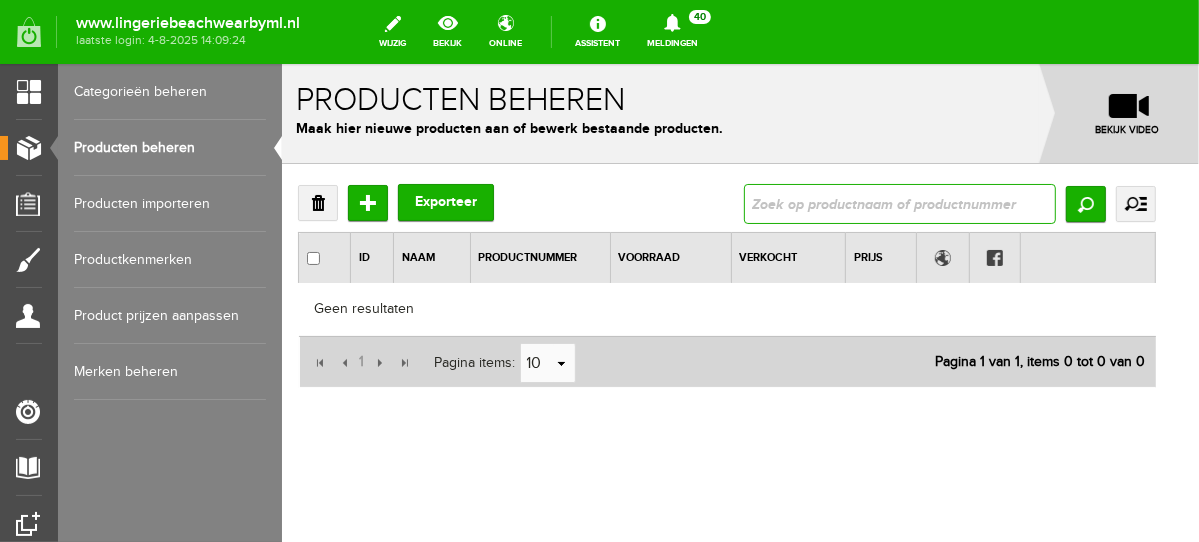paste on "Deel op FacebookPrint DAILY Uni Fit T Shirt BH 1400-1 A-F Spiced Coral" 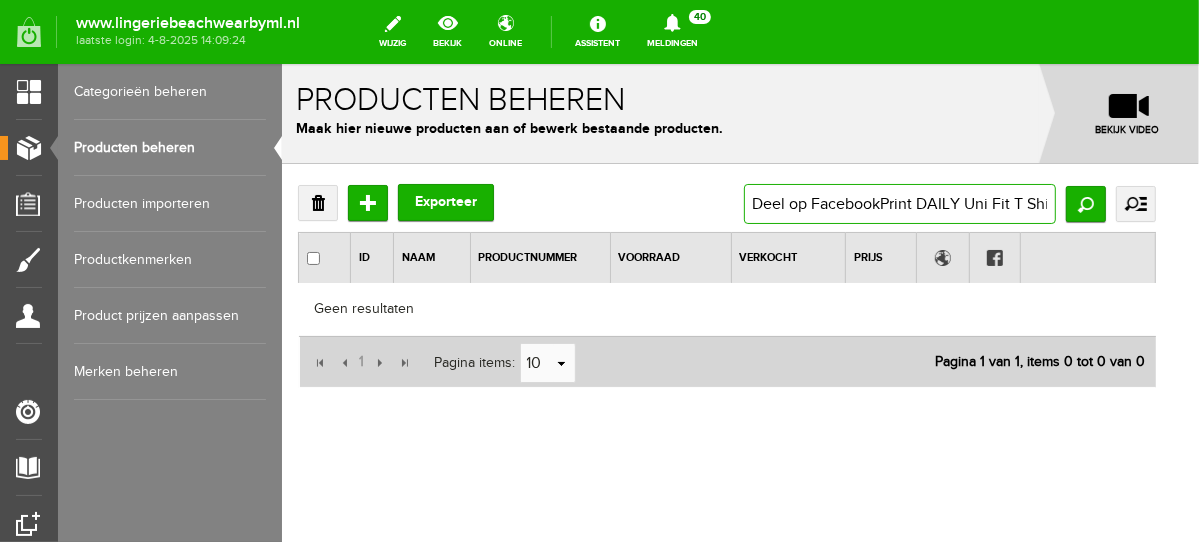 paste on "Deel op FacebookPrint DAILY Uni Fit T Shirt BH 1400-1 A-F Spiced Coral" 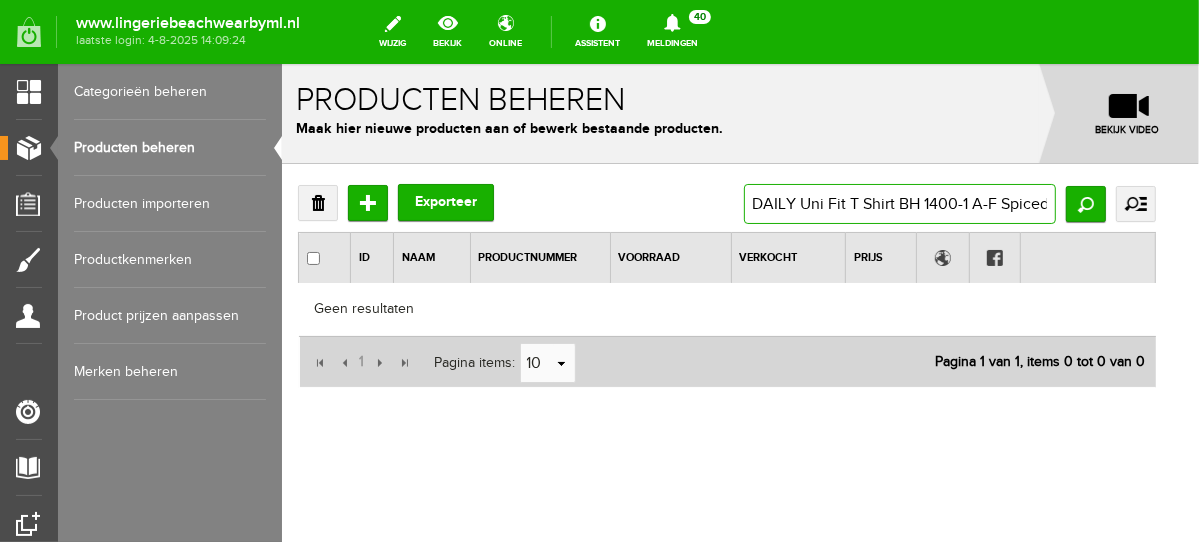 drag, startPoint x: 1026, startPoint y: 206, endPoint x: 492, endPoint y: 275, distance: 538.4394 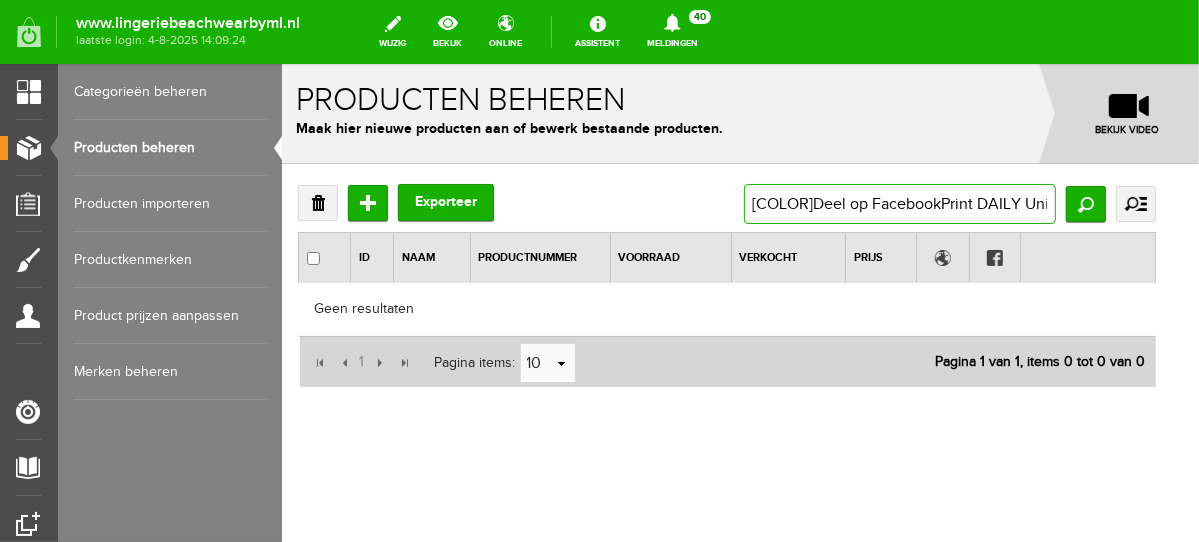scroll, scrollTop: 0, scrollLeft: 296, axis: horizontal 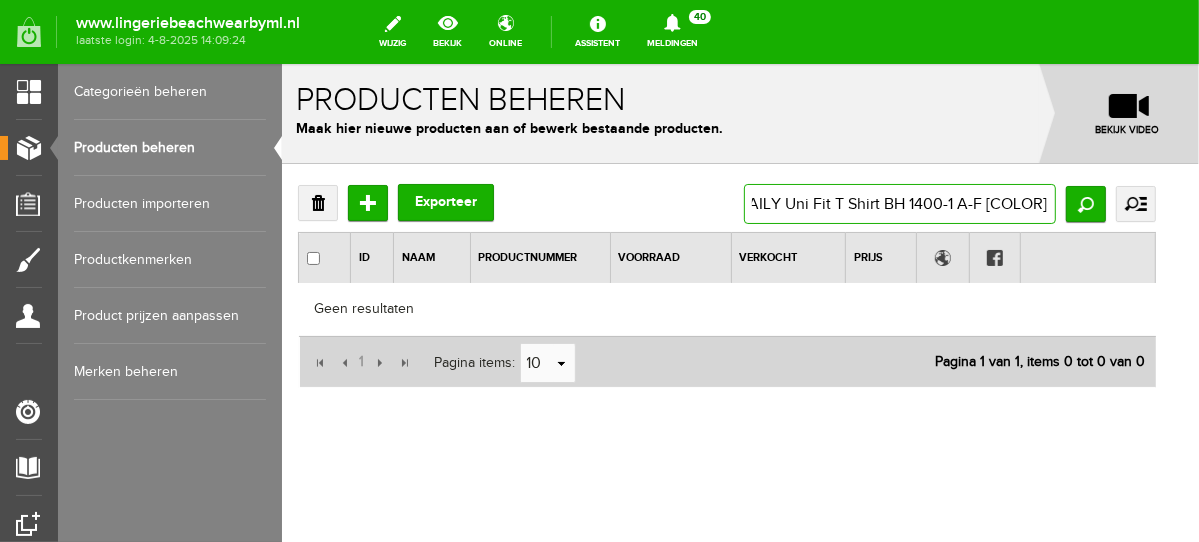 drag, startPoint x: 871, startPoint y: 203, endPoint x: 1210, endPoint y: 207, distance: 339.0236 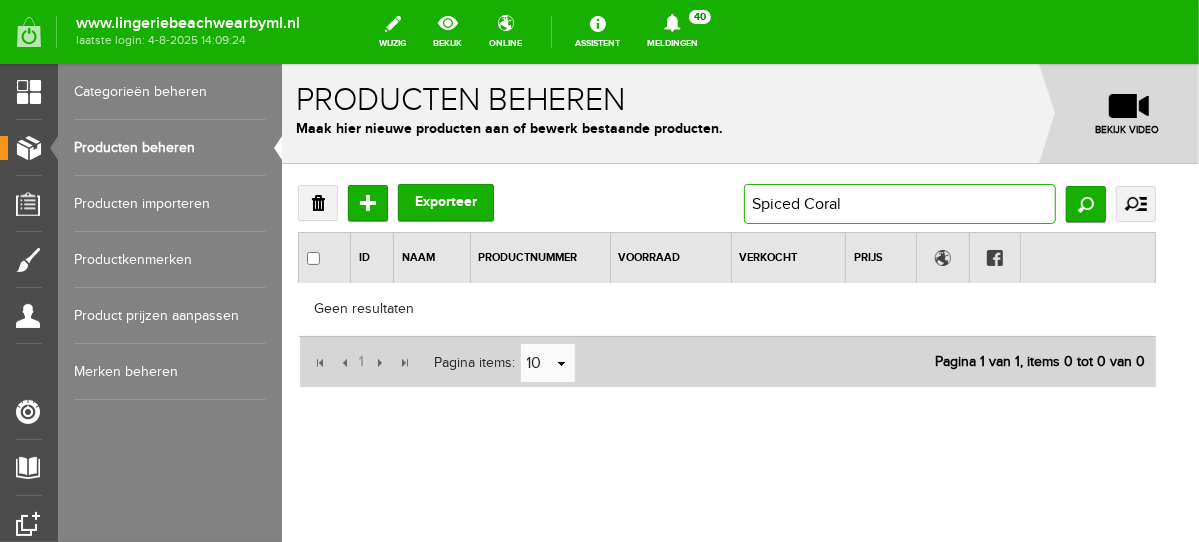 scroll, scrollTop: 0, scrollLeft: 0, axis: both 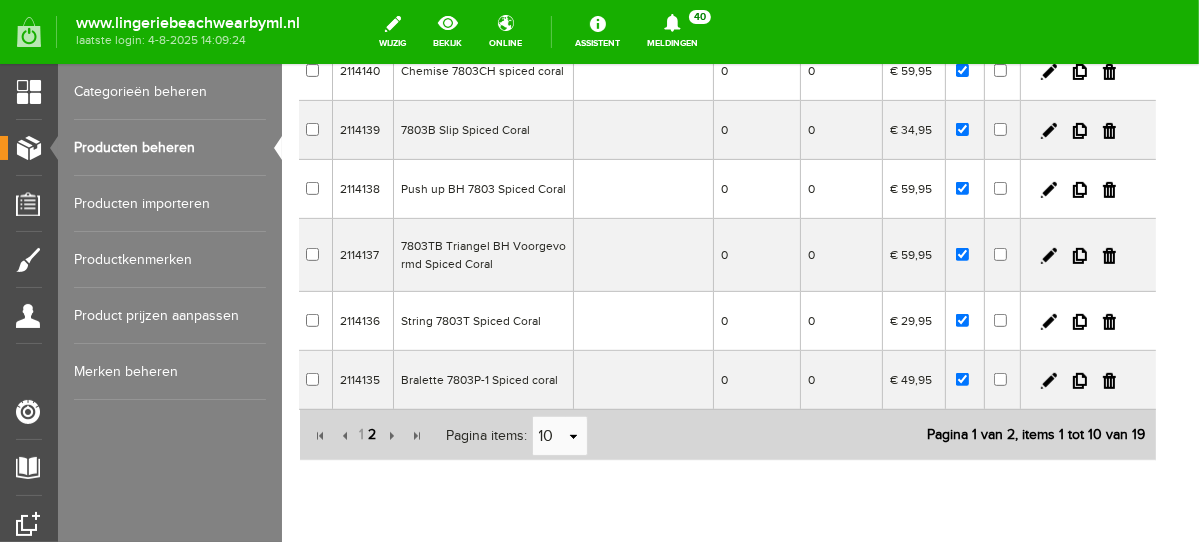 click on "2" at bounding box center (372, 434) 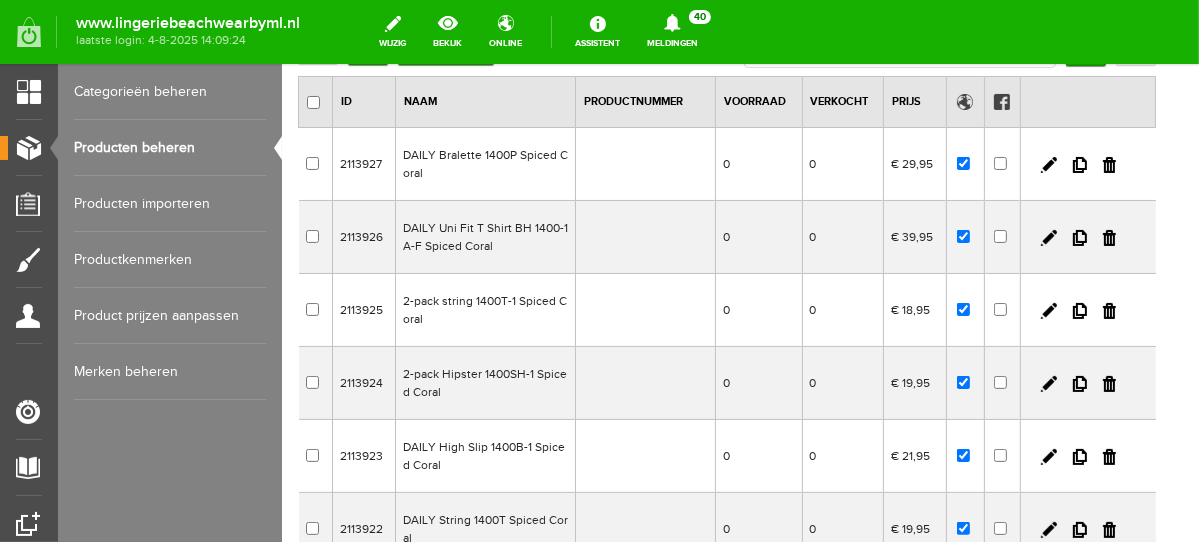 scroll, scrollTop: 153, scrollLeft: 0, axis: vertical 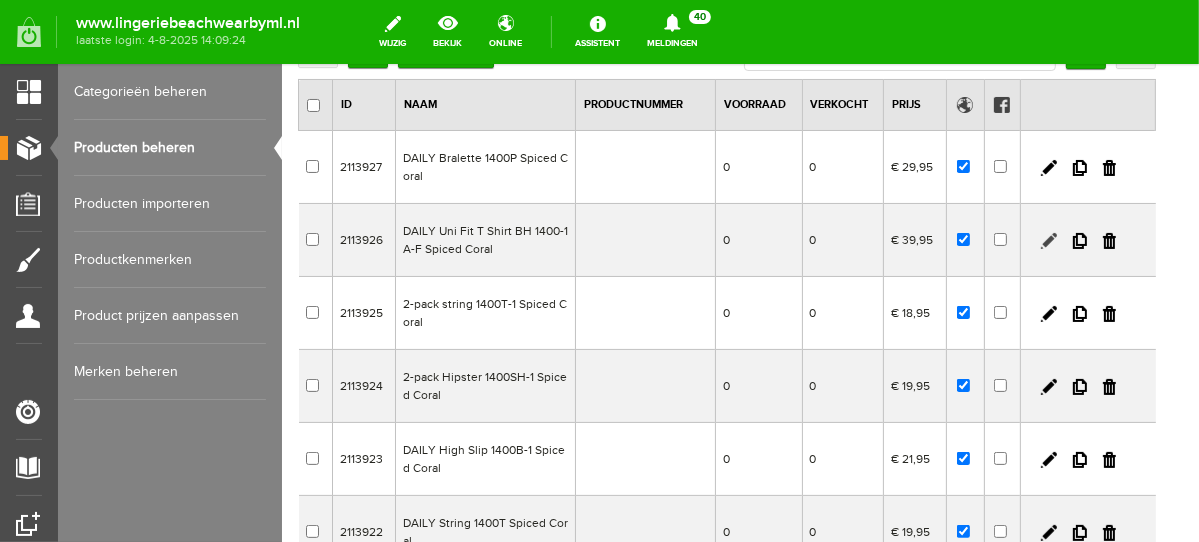 click at bounding box center [1048, 240] 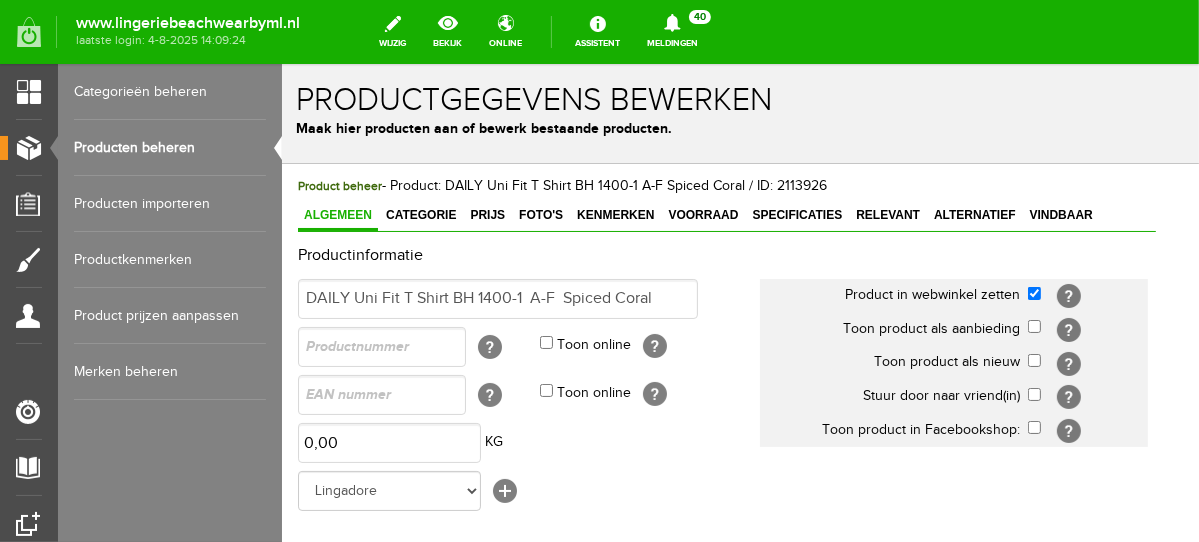scroll, scrollTop: 0, scrollLeft: 0, axis: both 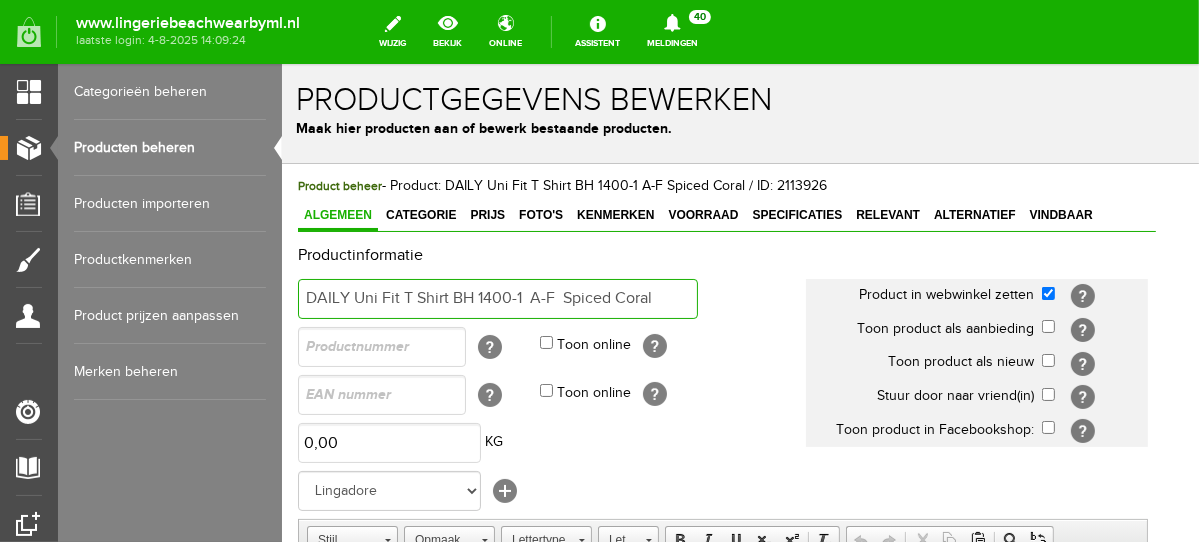 drag, startPoint x: 527, startPoint y: 293, endPoint x: 561, endPoint y: 299, distance: 34.525352 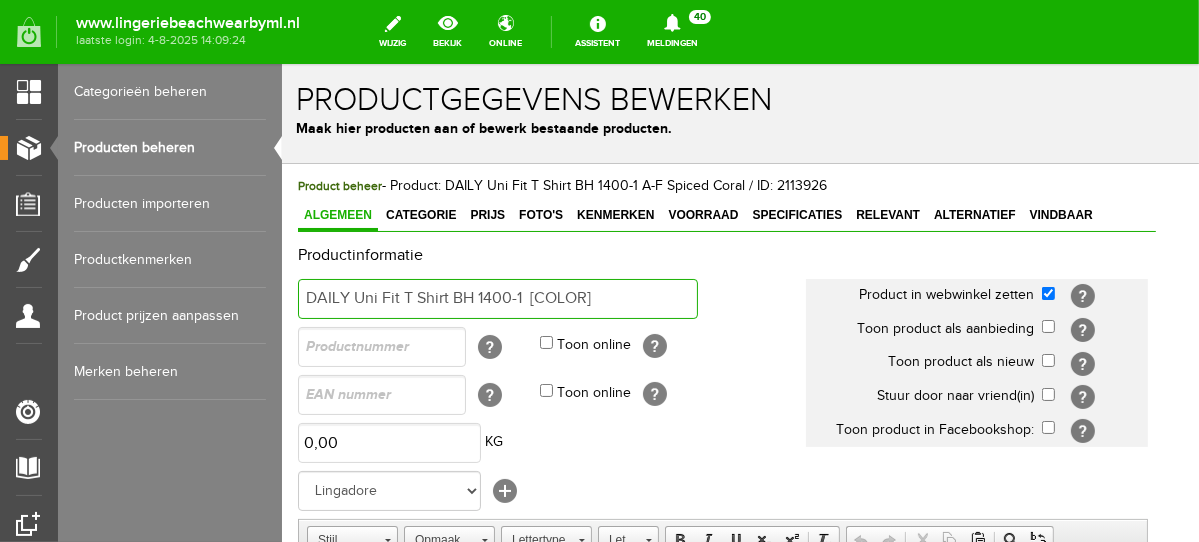 click on "DAILY Uni Fit T Shirt BH 1400-1  Spiced Coral" at bounding box center [497, 298] 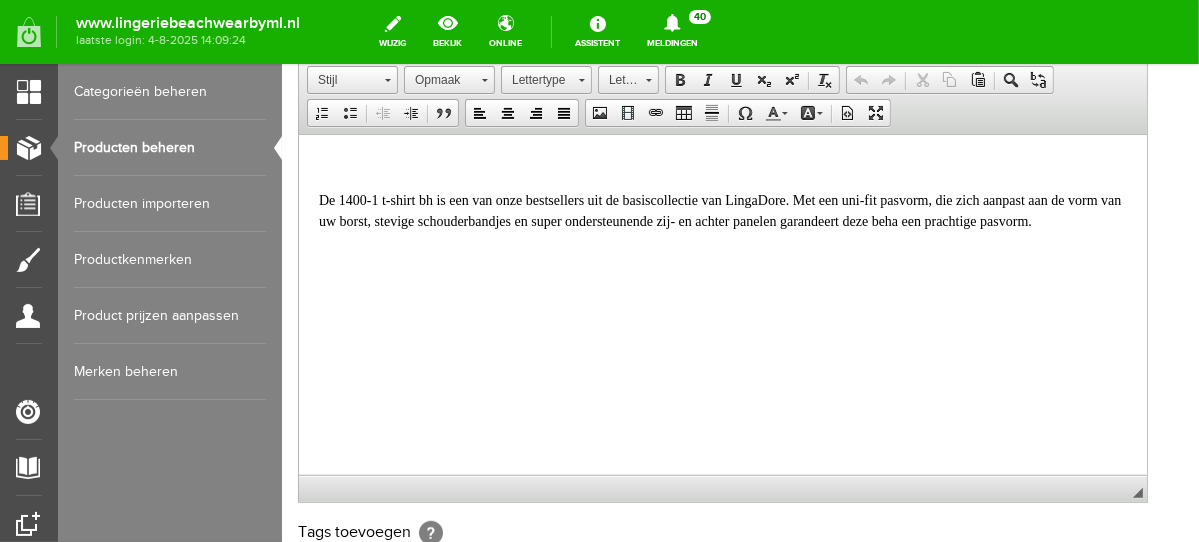 scroll, scrollTop: 646, scrollLeft: 0, axis: vertical 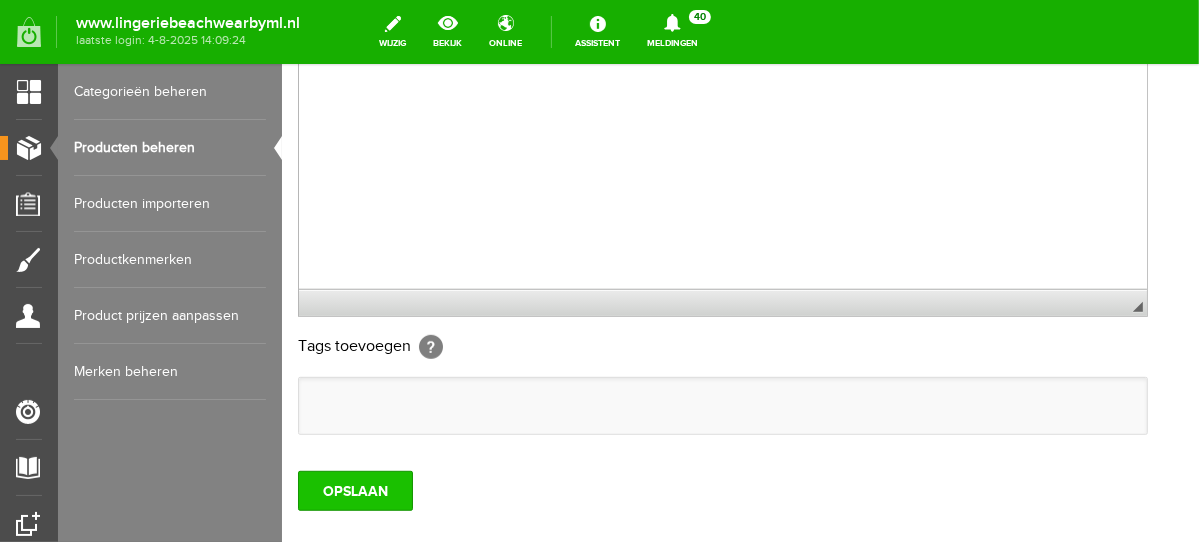 type on "DAILY Uni Fit T Shirt BH 1400-1  Spiced Coral A-F" 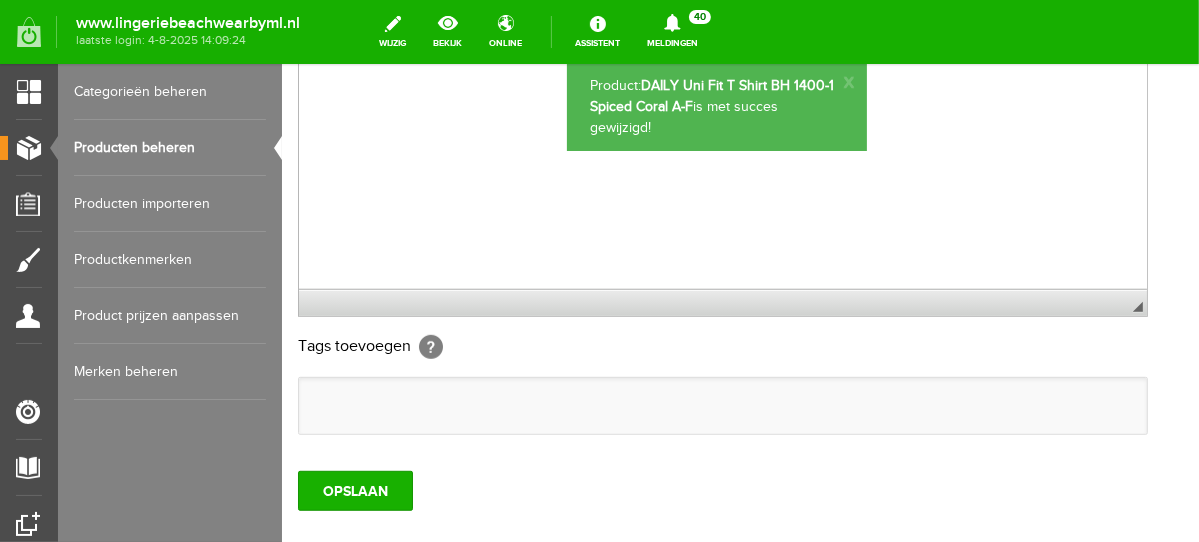 scroll, scrollTop: 0, scrollLeft: 0, axis: both 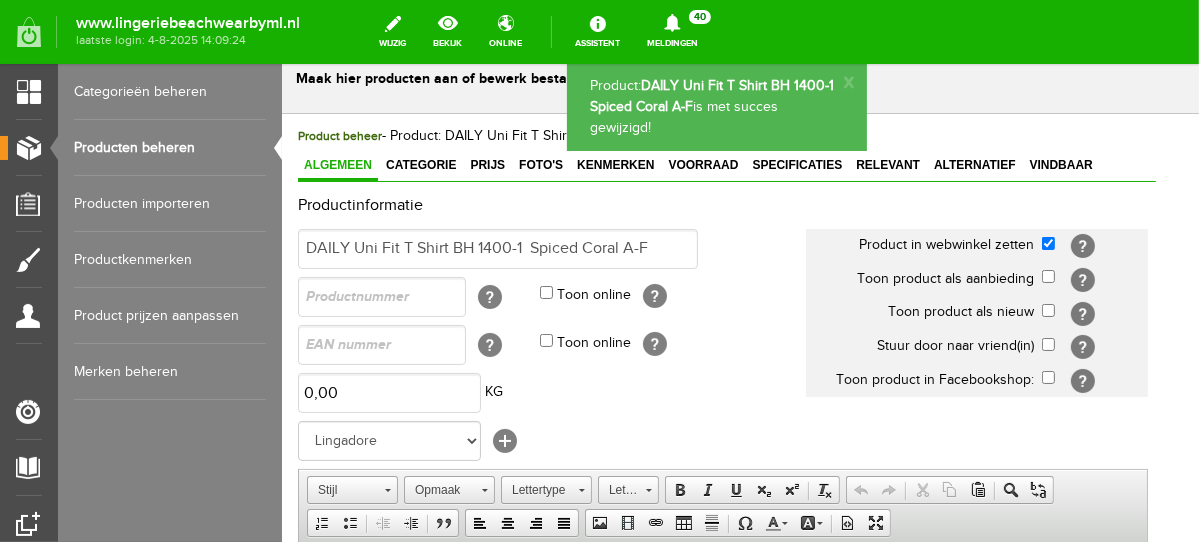 drag, startPoint x: 1186, startPoint y: 387, endPoint x: 1490, endPoint y: 240, distance: 337.67587 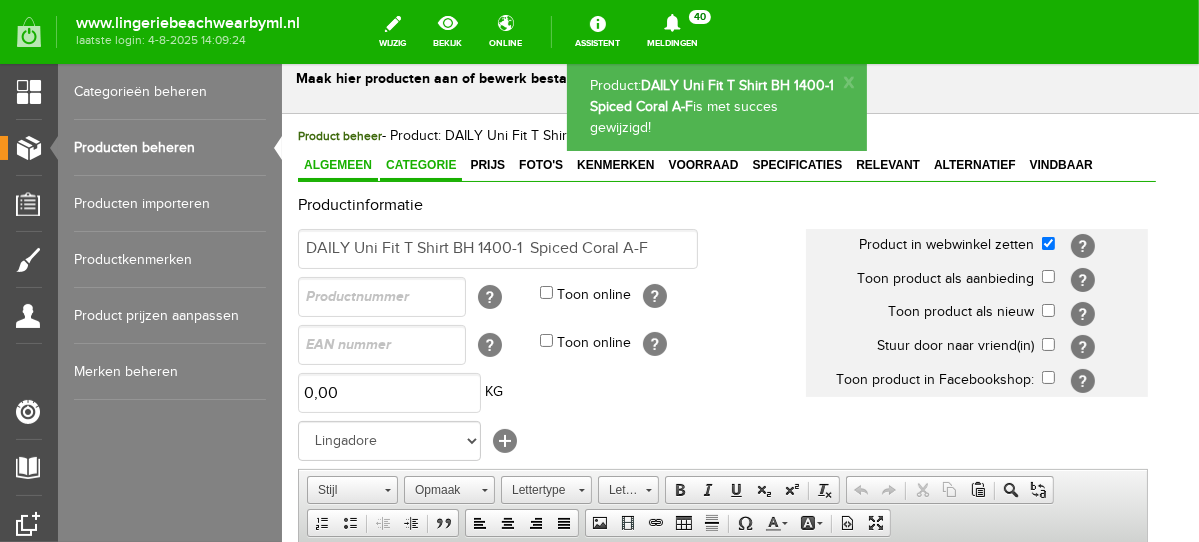 click on "Categorie" at bounding box center [420, 164] 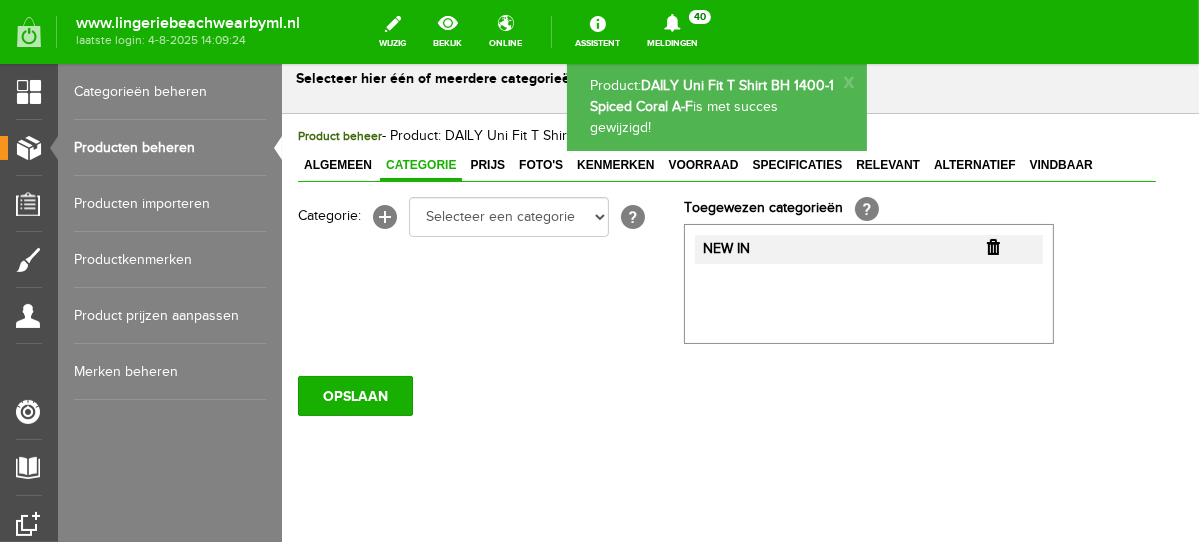 click at bounding box center [992, 246] 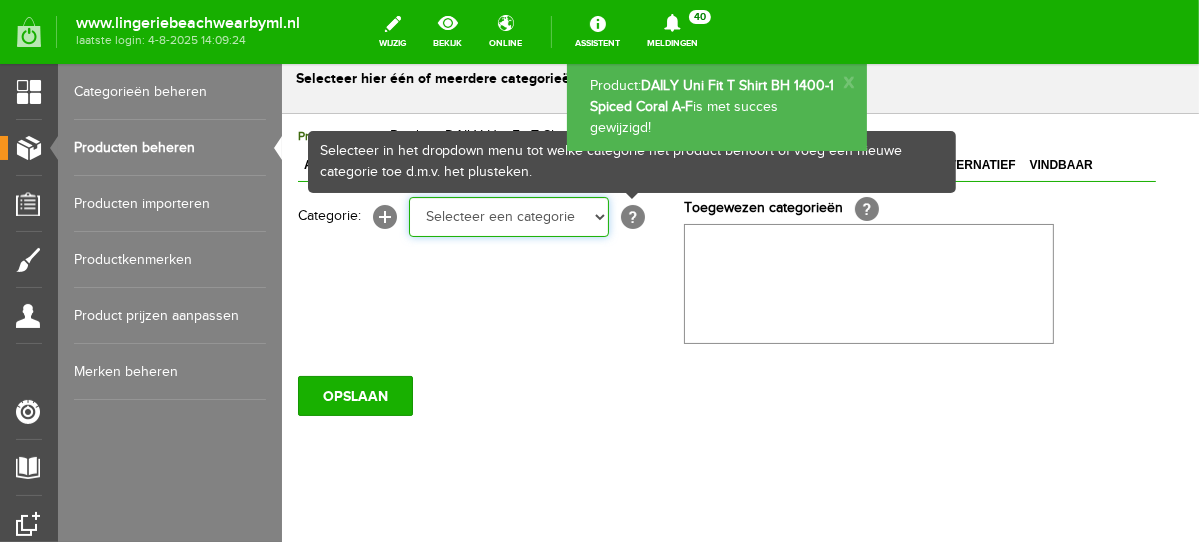 click on "Selecteer een categorie
NEW IN
LINGERIE
NACHTMODE
HOMEWEAR
BADMODE
BODY
BEACH
Bikinitop moulded (niet voorgev.)
Bikinitop voorgevormd
Shorty
Badpakken
Strandaccessoires
Rio slip
Slip
Hoge slip
Niet voorgevormd
Voorgevormd
One Shoulder
Push Up
Bandeau
Halter
Triangel
LINGERIE
SUMMER COLOURS
BH ZONDER BEUGEL
PLUSSIZE
STRAPLESS
SEXY
STRAPLESS
BASICS
HOMEWEAR
JUMPSUITS
BADJASSEN
NACHTMODE
PYJAMA SETS
PYJAMA JURKEN
KIMONO'S
SLIPDRESSES
SATIJNEN PYAMA
HEREN
SHAPEWEAR
BODY'S
ACCESSOIRES
PANTY'S
SPORT
SALE BEACH
SALE LINGERIE
D Cup" at bounding box center (508, 216) 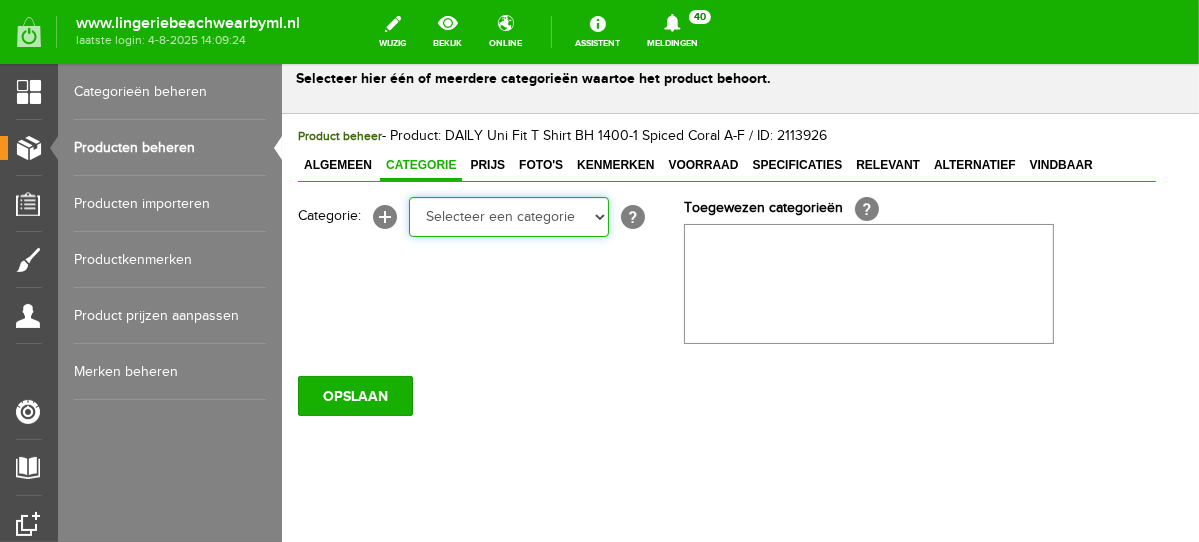 select on "281745" 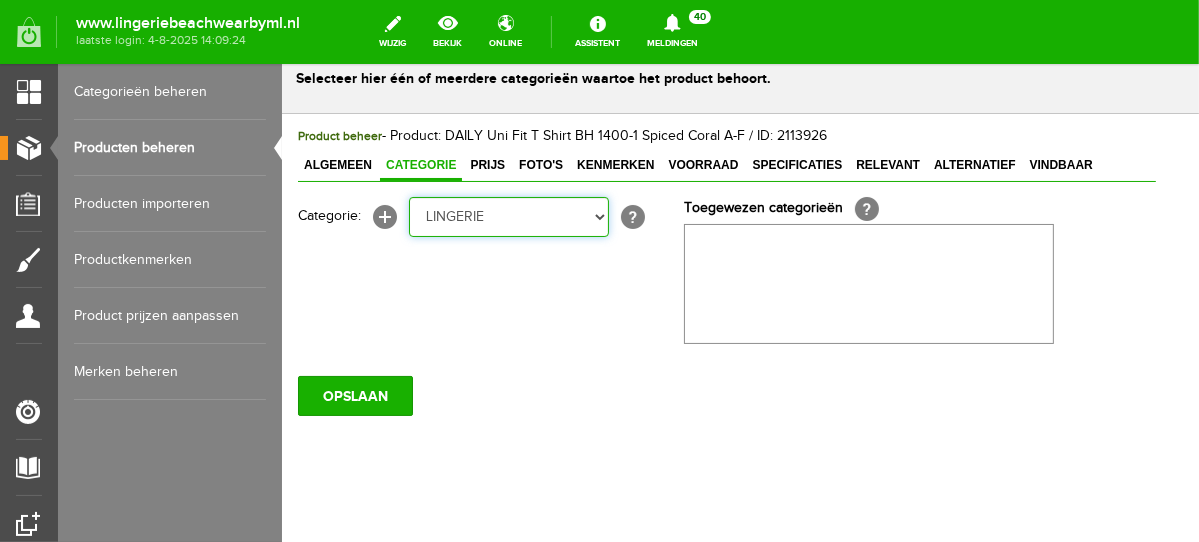 click on "Selecteer een categorie
NEW IN
LINGERIE
NACHTMODE
HOMEWEAR
BADMODE
BODY
BEACH
Bikinitop moulded (niet voorgev.)
Bikinitop voorgevormd
Shorty
Badpakken
Strandaccessoires
Rio slip
Slip
Hoge slip
Niet voorgevormd
Voorgevormd
One Shoulder
Push Up
Bandeau
Halter
Triangel
LINGERIE
SUMMER COLOURS
BH ZONDER BEUGEL
PLUSSIZE
STRAPLESS
SEXY
STRAPLESS
BASICS
HOMEWEAR
JUMPSUITS
BADJASSEN
NACHTMODE
PYJAMA SETS
PYJAMA JURKEN
KIMONO'S
SLIPDRESSES
SATIJNEN PYAMA
HEREN
SHAPEWEAR
BODY'S
ACCESSOIRES
PANTY'S
SPORT
SALE BEACH
SALE LINGERIE
D Cup" at bounding box center [508, 216] 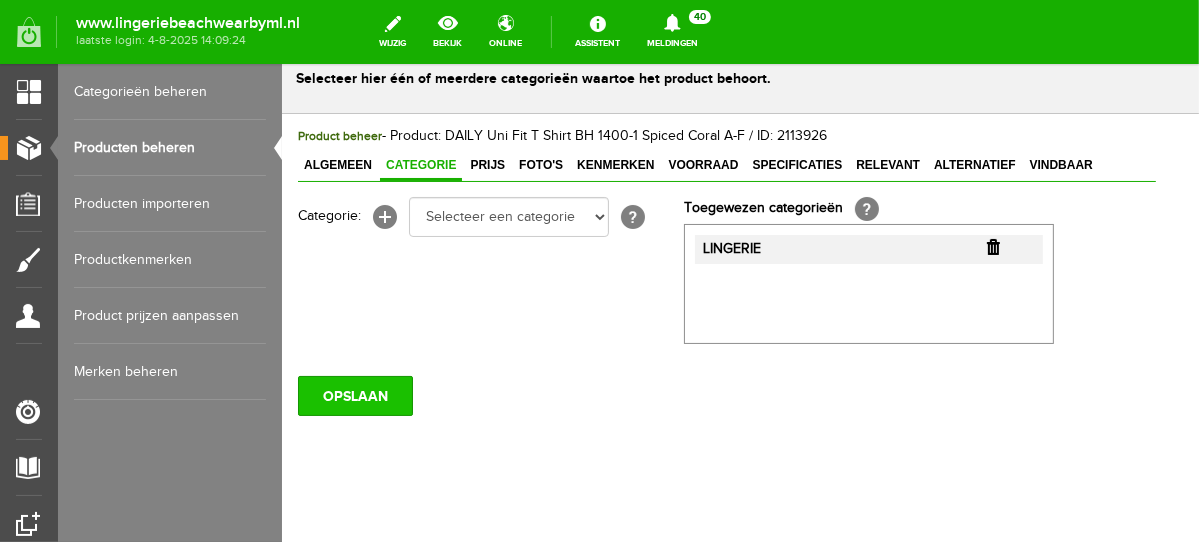 click on "OPSLAAN" at bounding box center [354, 395] 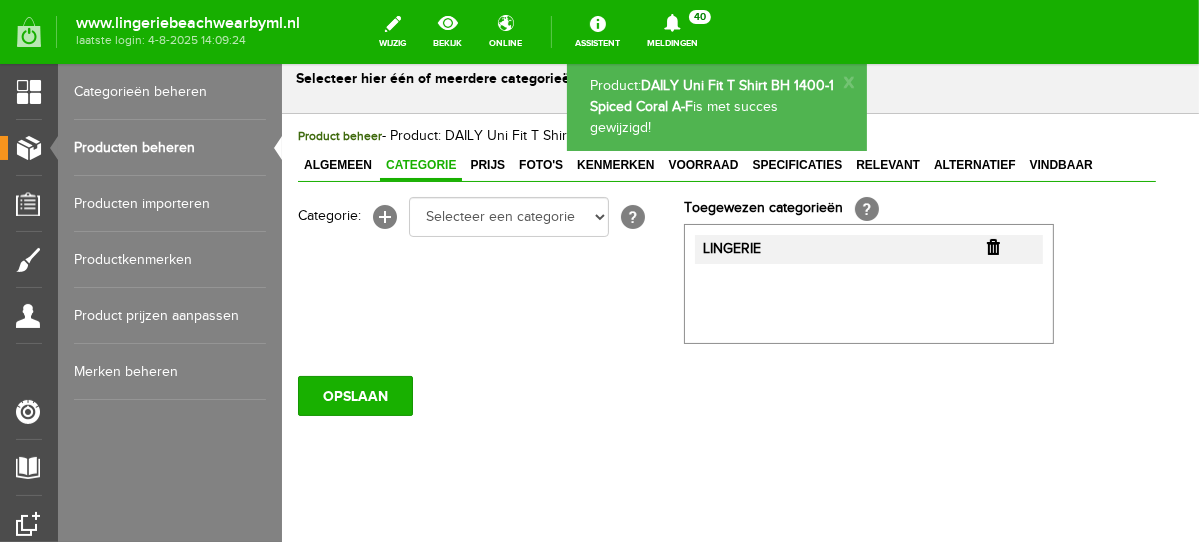 click on "Producten beheren" at bounding box center [170, 148] 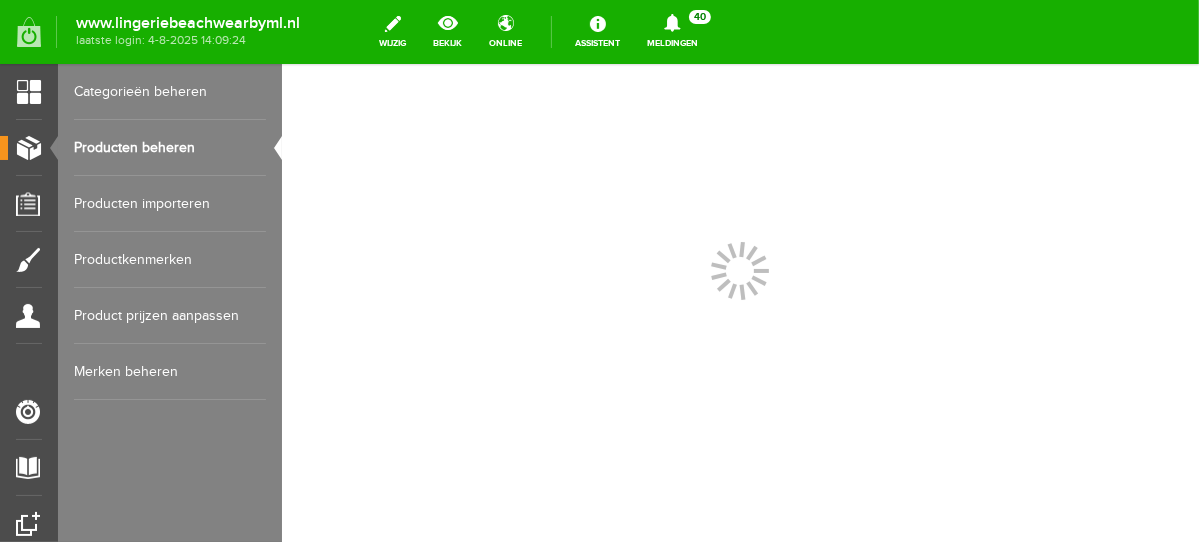 scroll, scrollTop: 0, scrollLeft: 0, axis: both 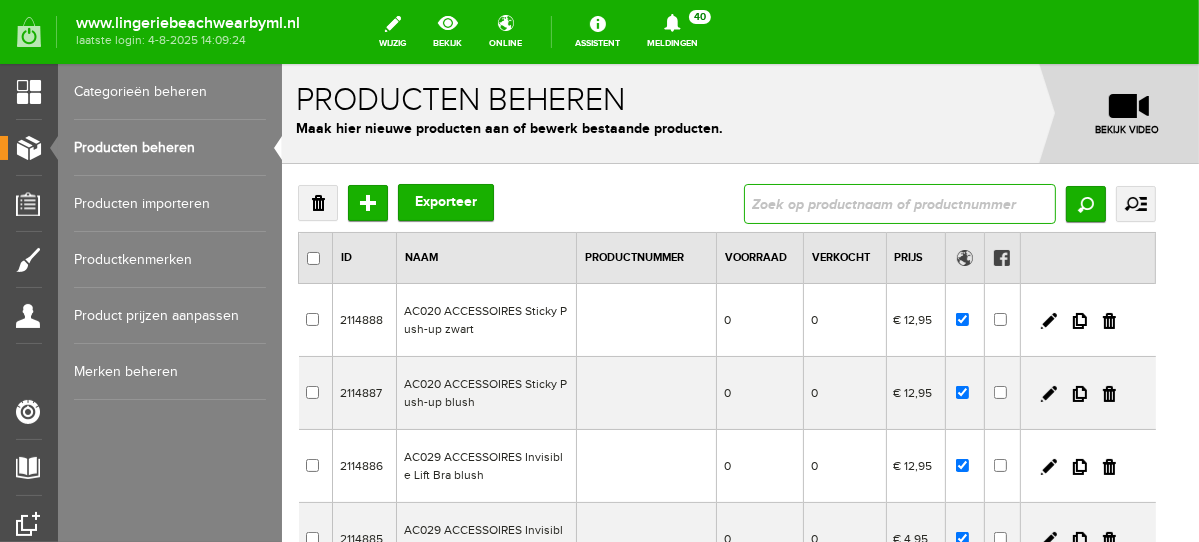 click at bounding box center [899, 203] 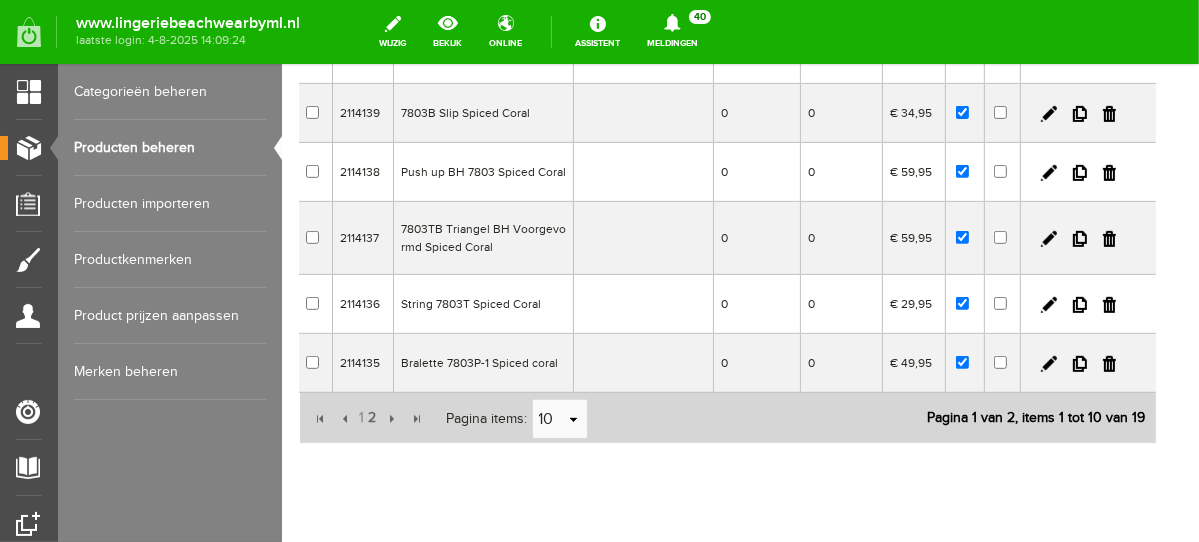 scroll, scrollTop: 542, scrollLeft: 0, axis: vertical 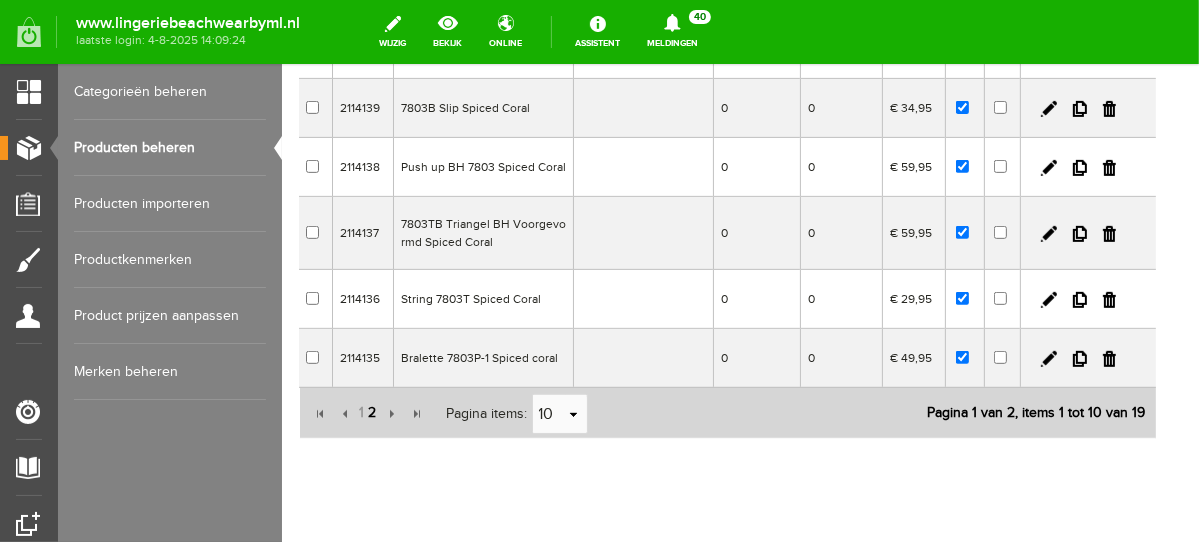 click on "2" at bounding box center [372, 412] 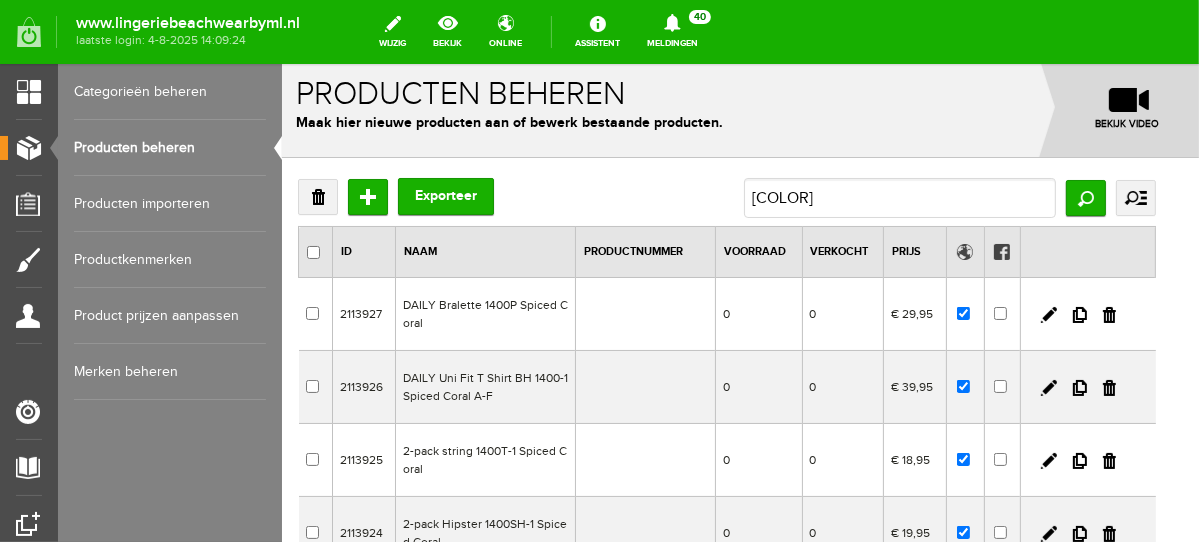 scroll, scrollTop: 0, scrollLeft: 0, axis: both 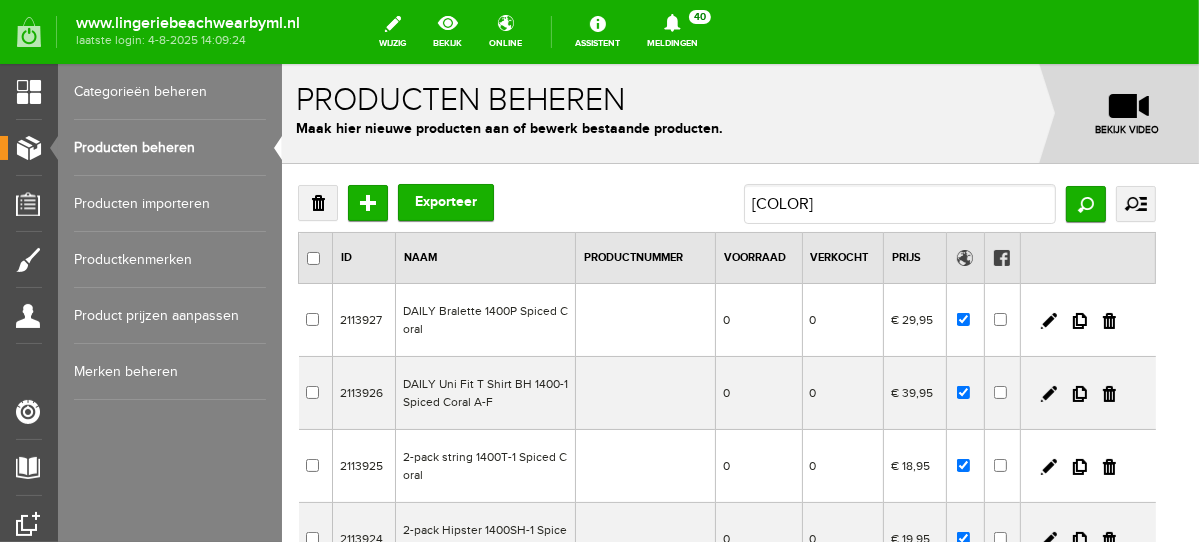 drag, startPoint x: 1192, startPoint y: 347, endPoint x: 1492, endPoint y: 169, distance: 348.83234 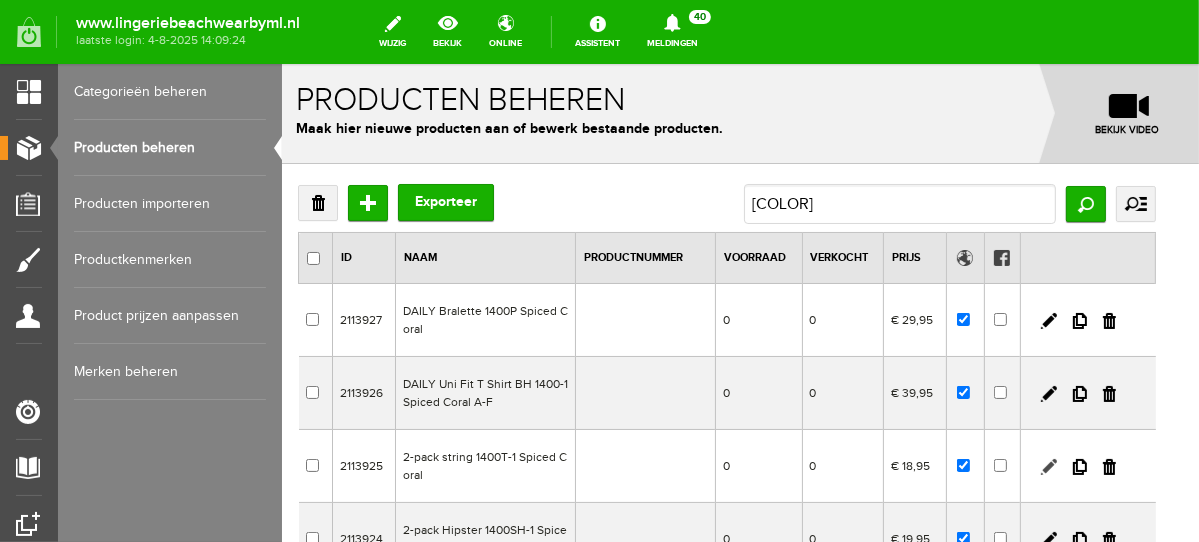 click at bounding box center [1048, 466] 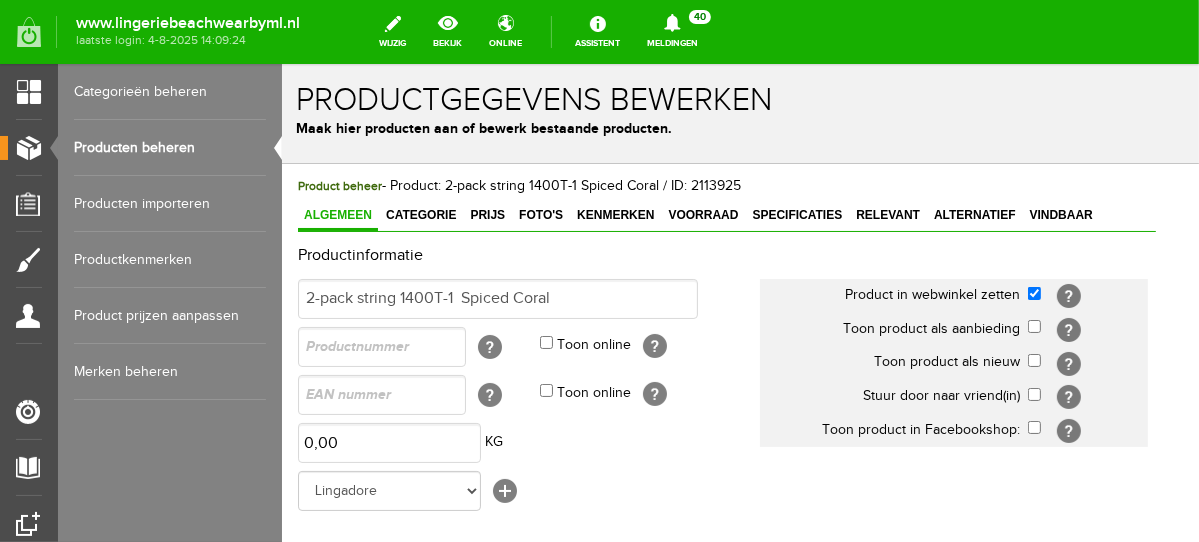 scroll, scrollTop: 0, scrollLeft: 0, axis: both 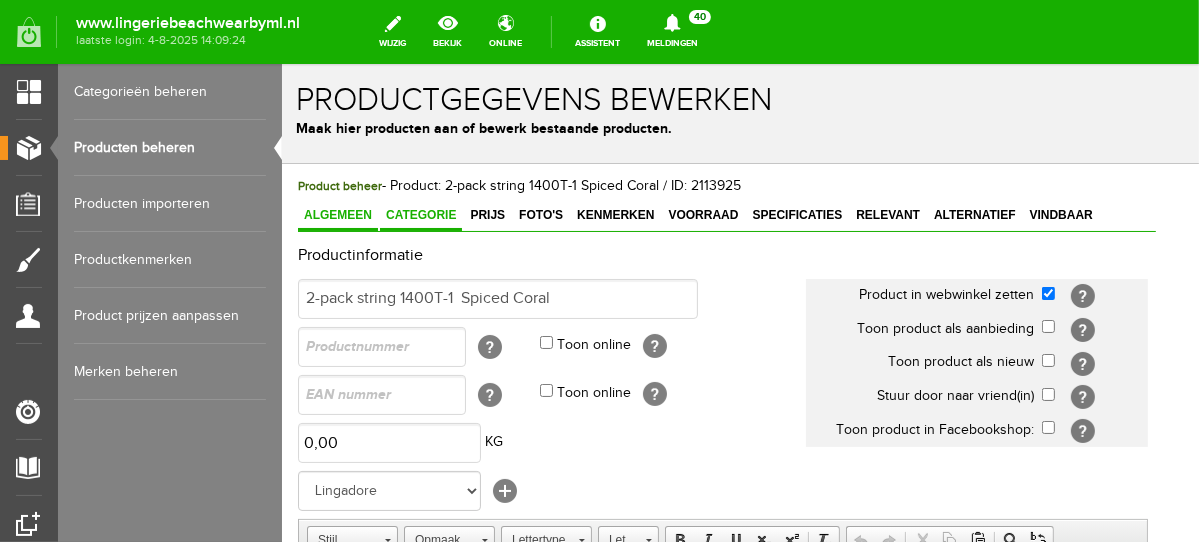 click on "Categorie" at bounding box center (420, 214) 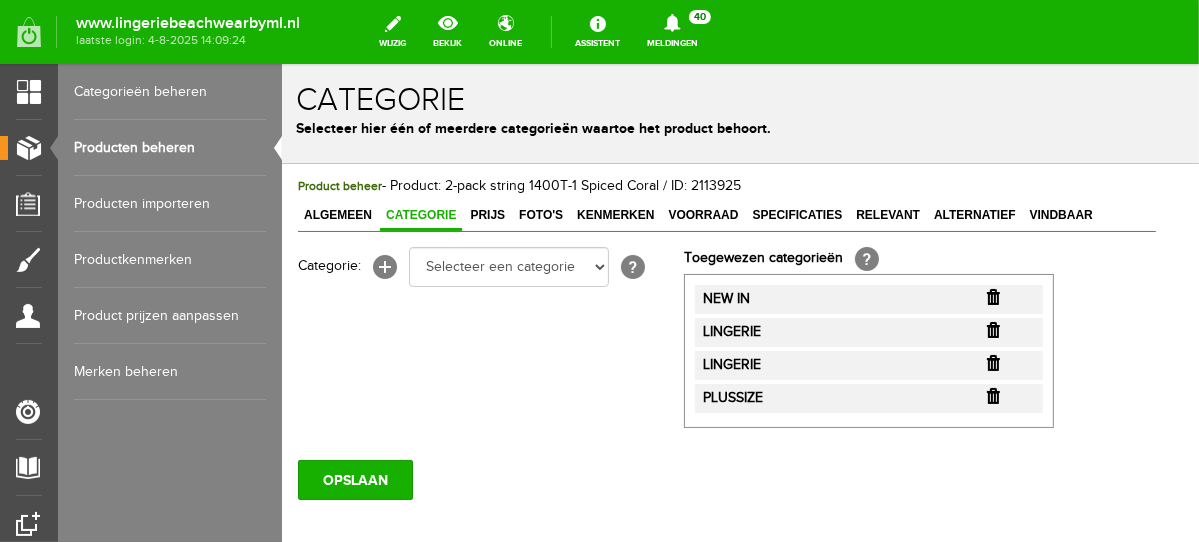 click at bounding box center (992, 296) 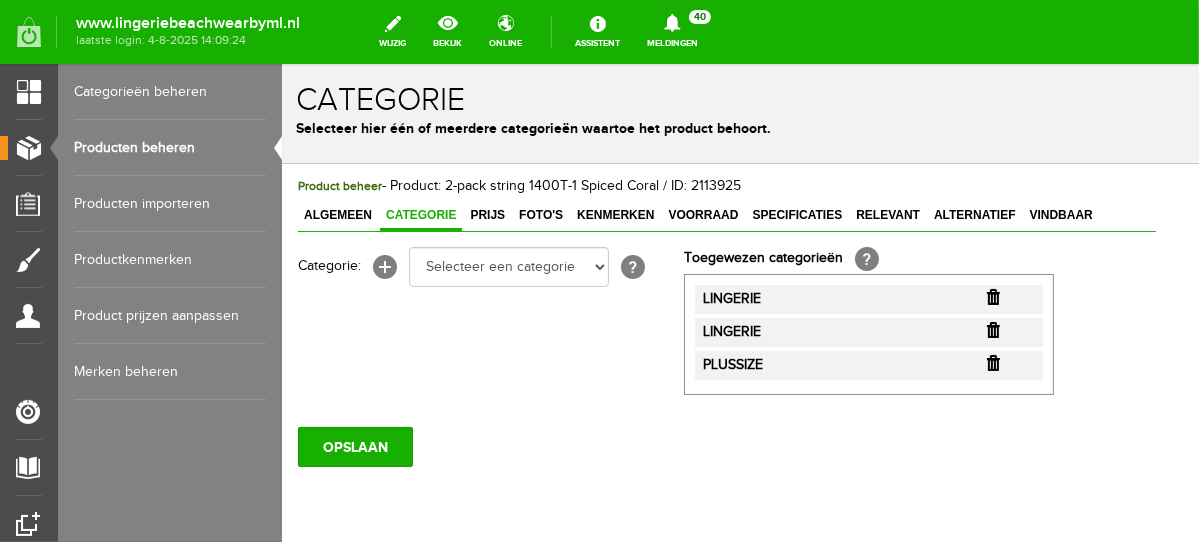 click at bounding box center (992, 296) 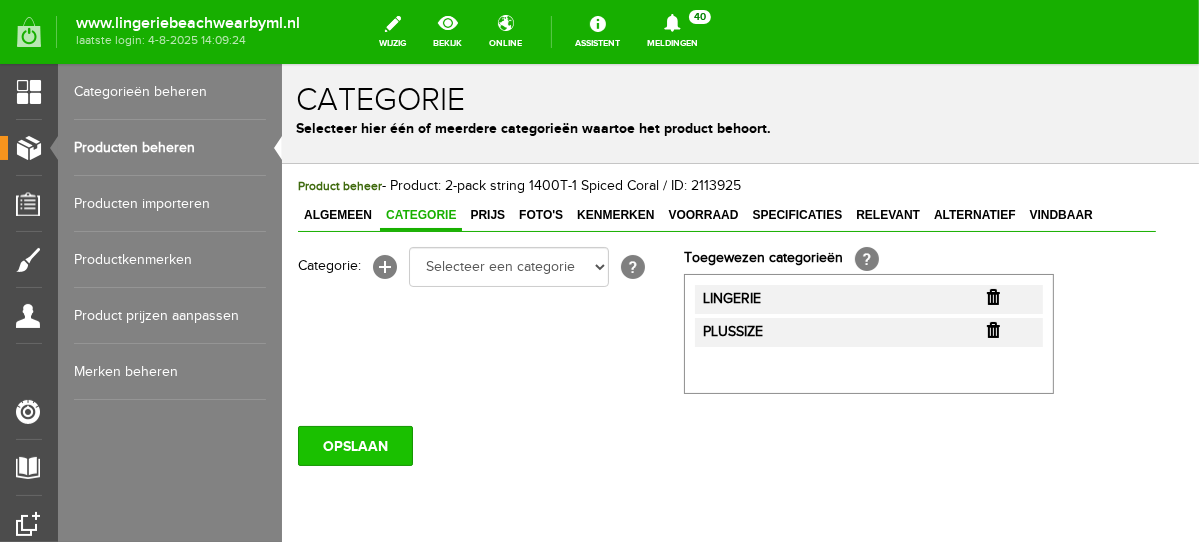 click on "OPSLAAN" at bounding box center [354, 445] 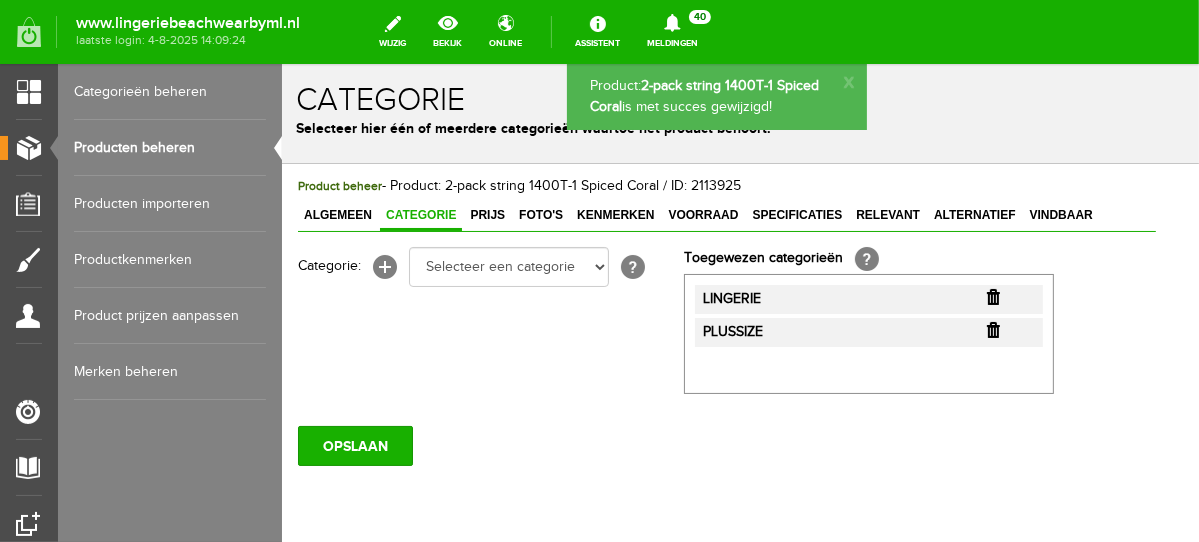 click on "Producten beheren" at bounding box center (170, 148) 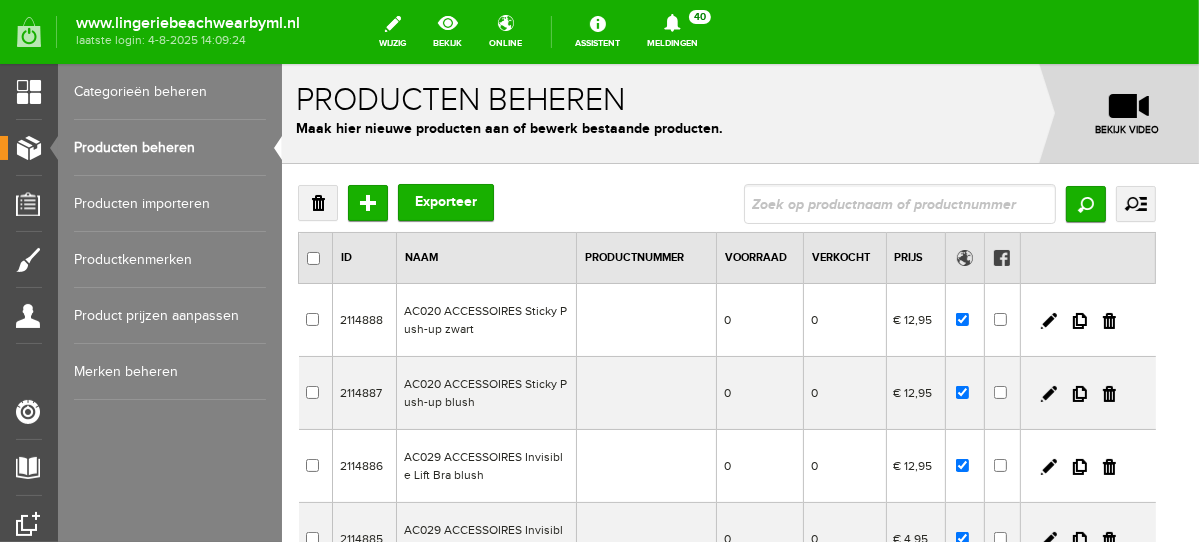 scroll, scrollTop: 0, scrollLeft: 0, axis: both 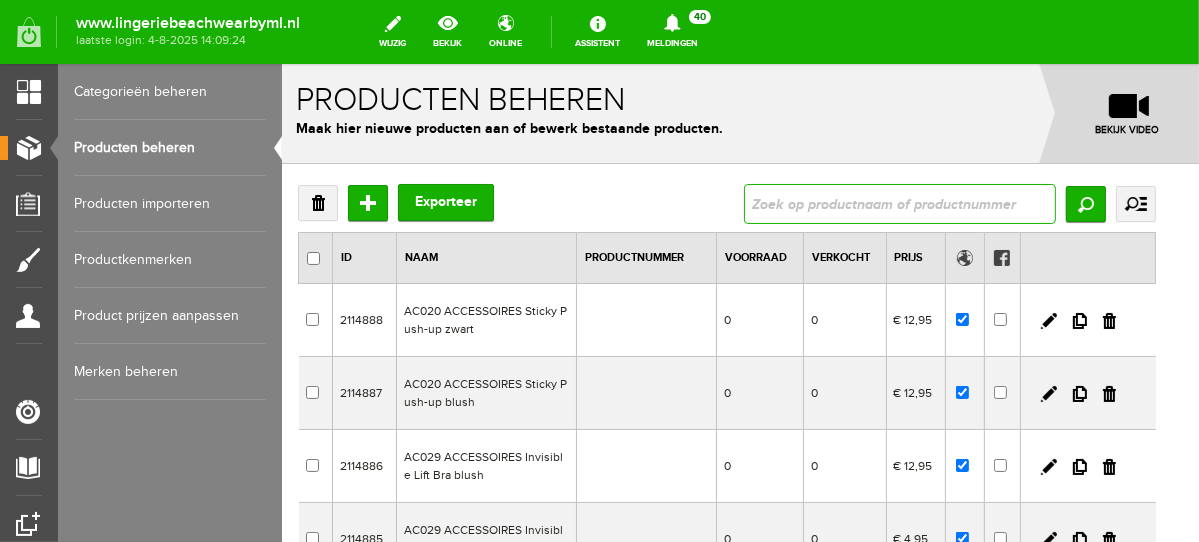 click at bounding box center [899, 203] 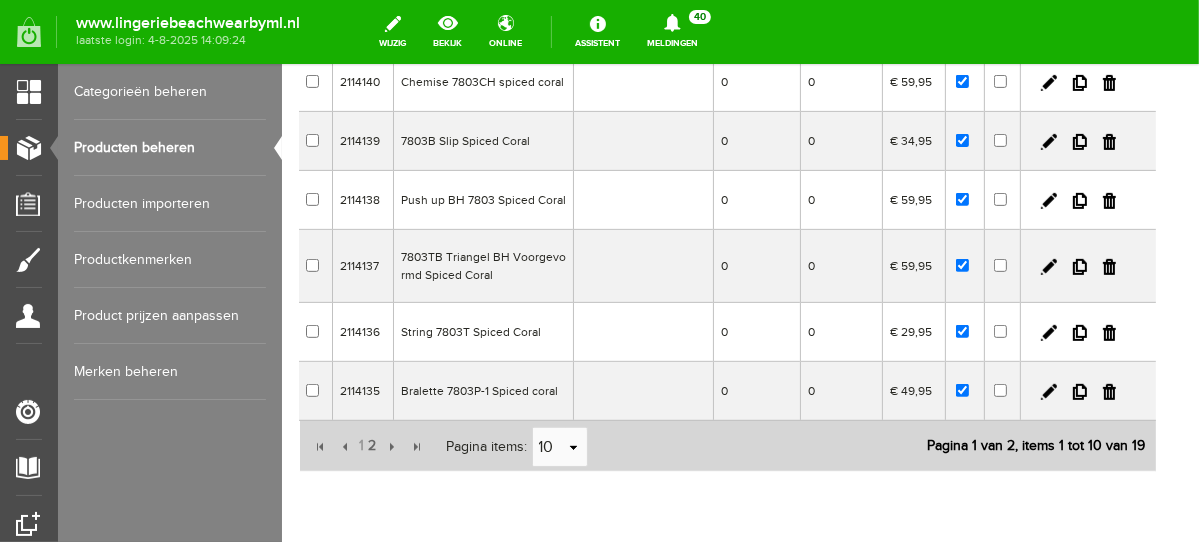 scroll, scrollTop: 589, scrollLeft: 0, axis: vertical 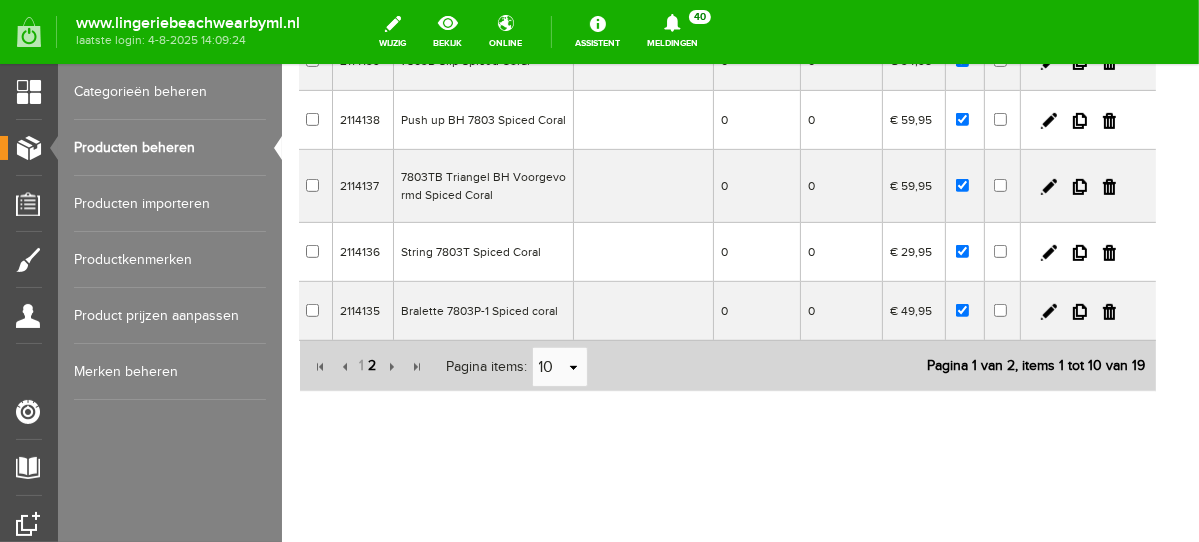 click on "2" at bounding box center [372, 365] 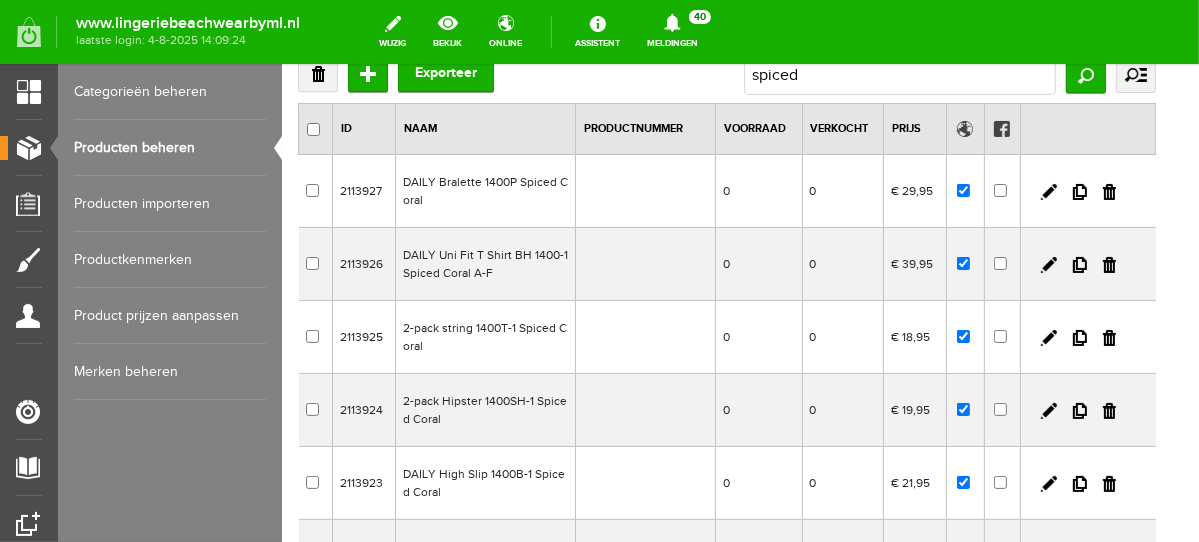 scroll, scrollTop: 127, scrollLeft: 0, axis: vertical 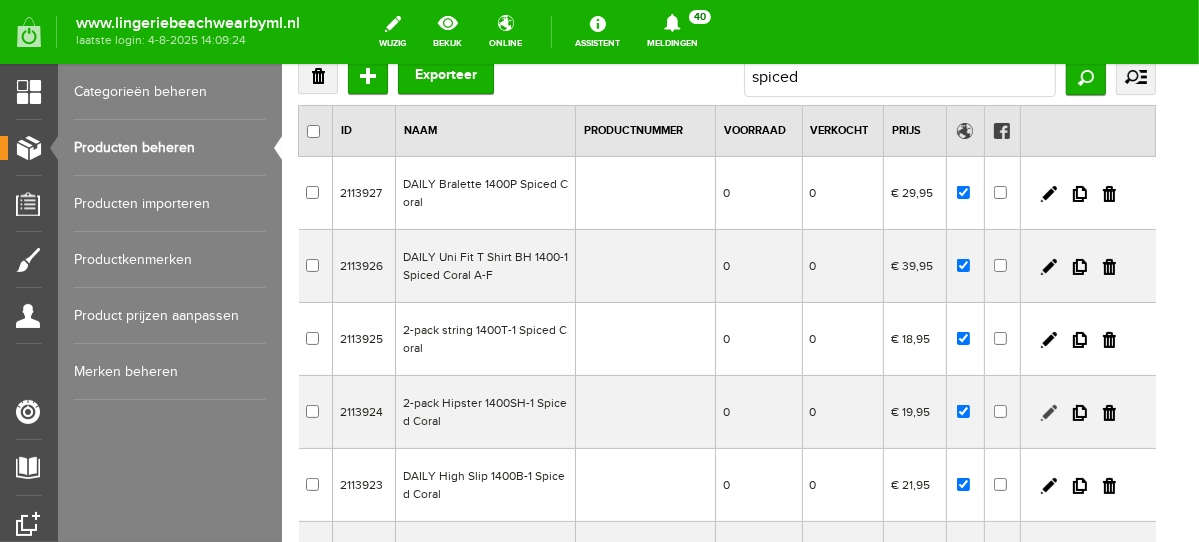 click at bounding box center [1048, 412] 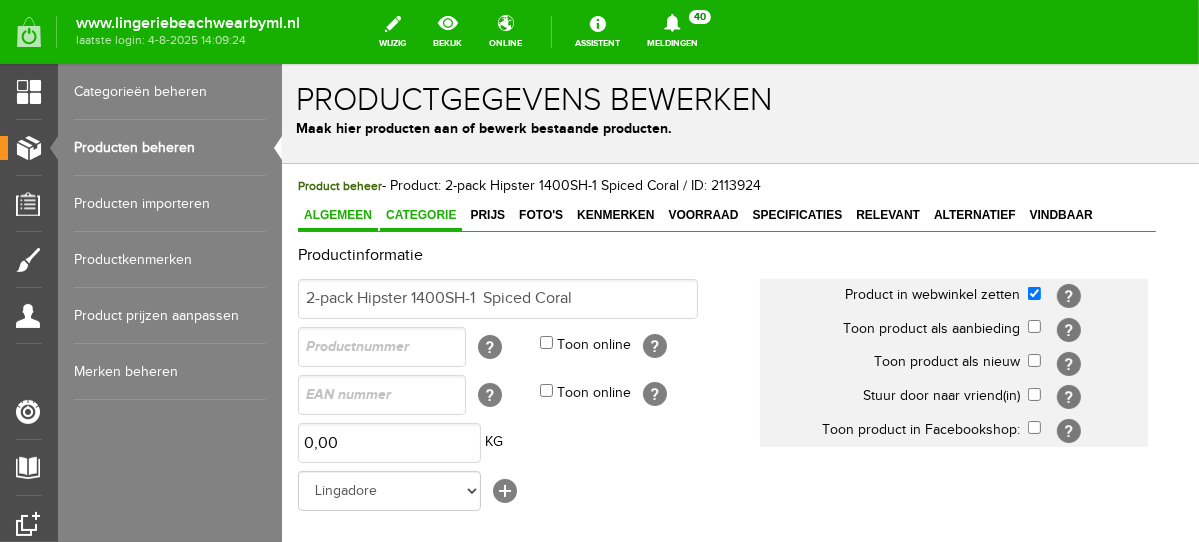 scroll, scrollTop: 0, scrollLeft: 0, axis: both 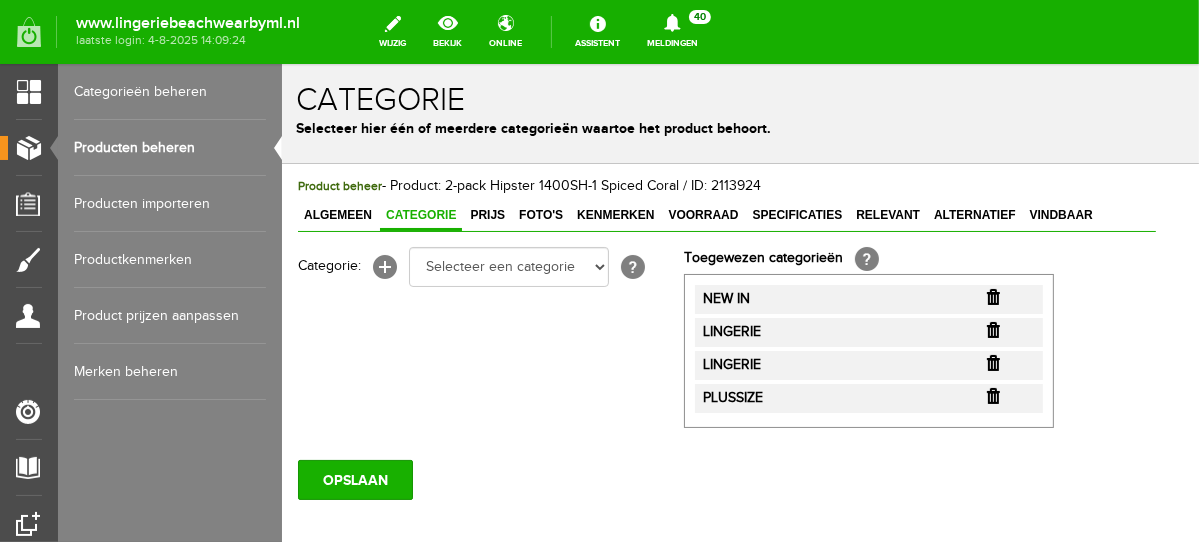 click at bounding box center (992, 296) 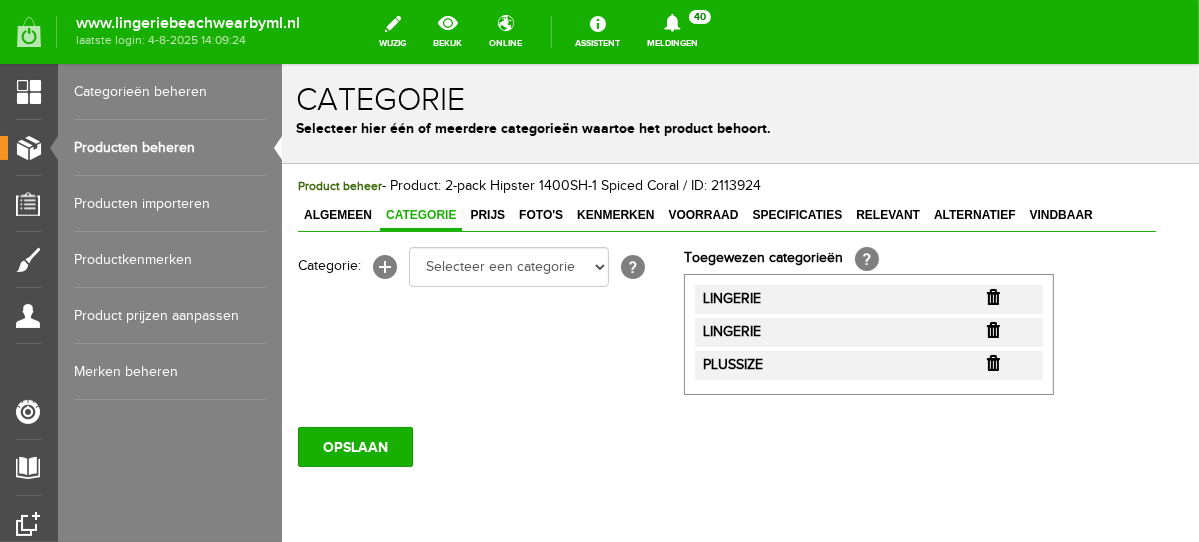 click at bounding box center (992, 296) 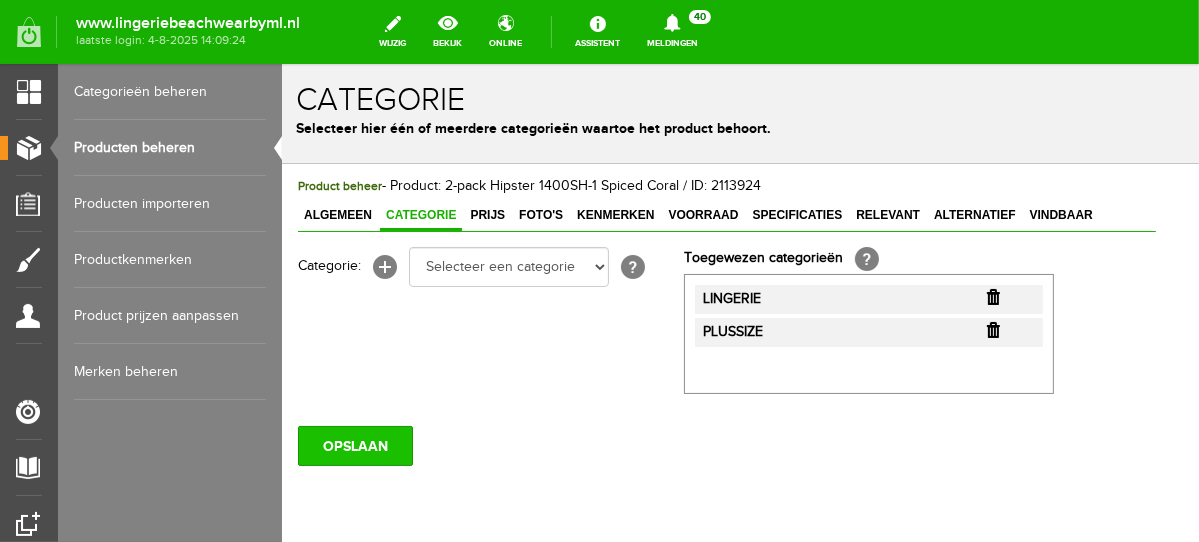 click on "OPSLAAN" at bounding box center [354, 445] 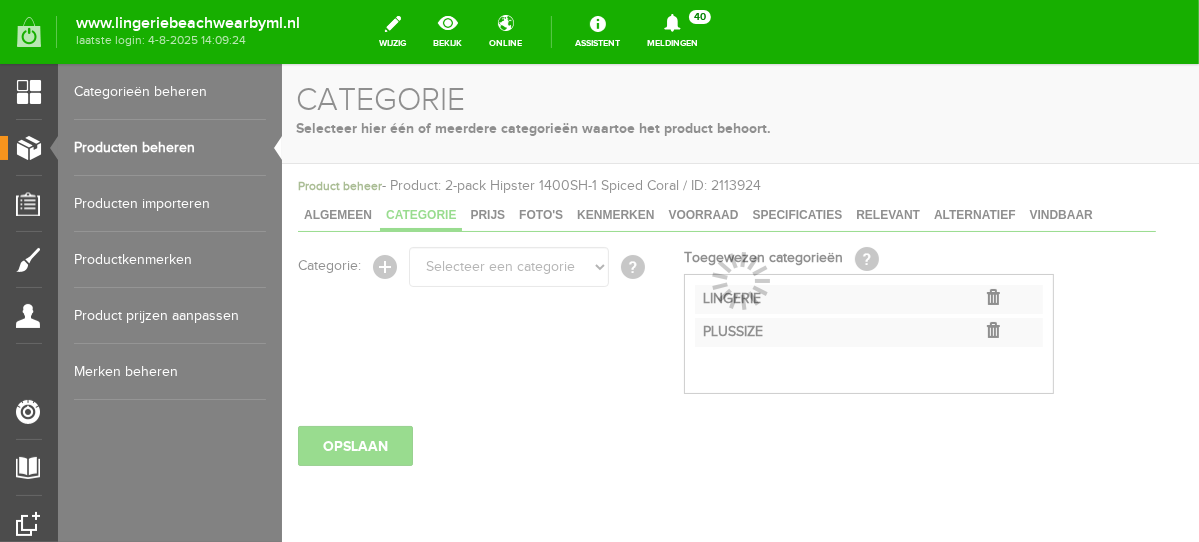 click on "Producten beheren" at bounding box center [170, 148] 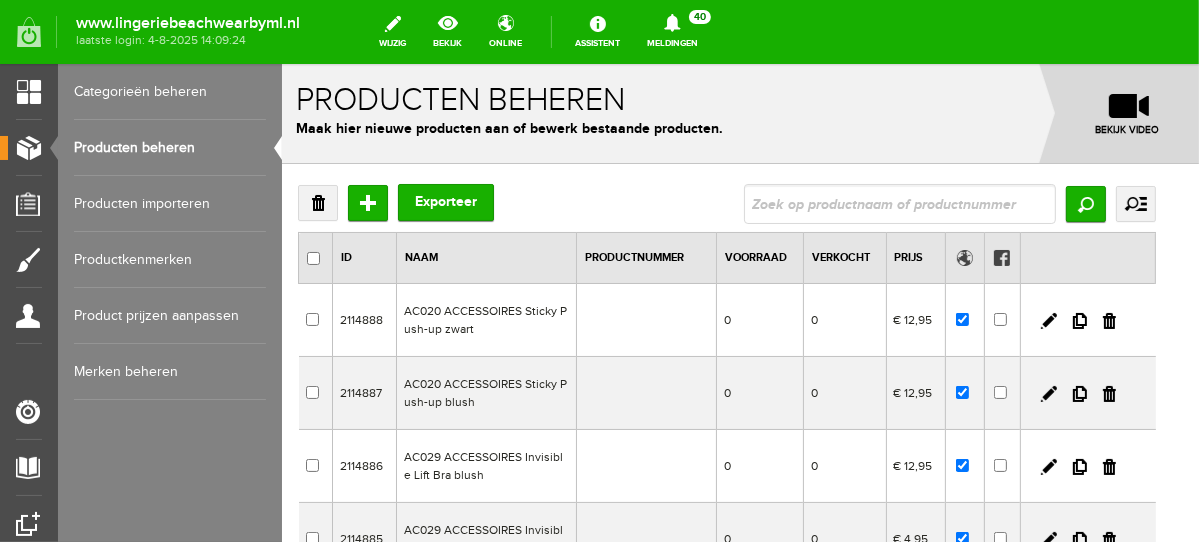 scroll, scrollTop: 0, scrollLeft: 0, axis: both 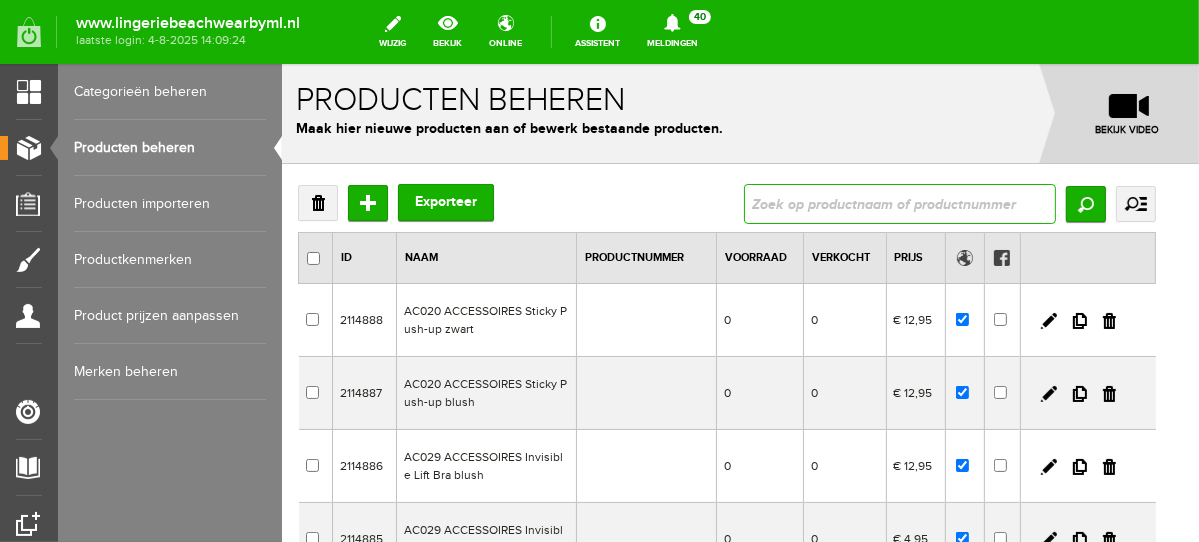 click at bounding box center (899, 203) 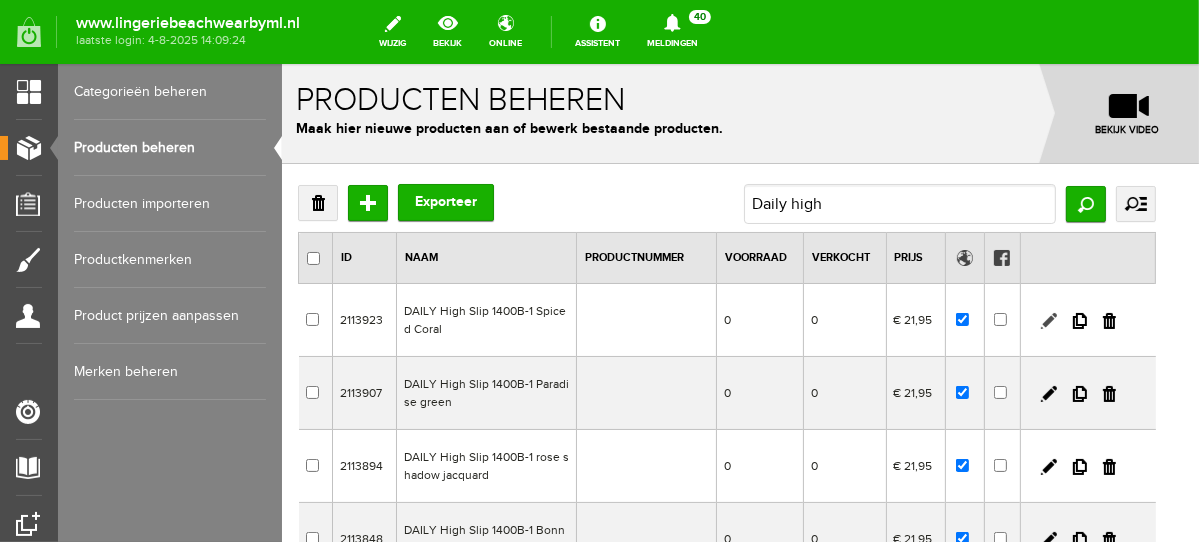 click at bounding box center (1048, 320) 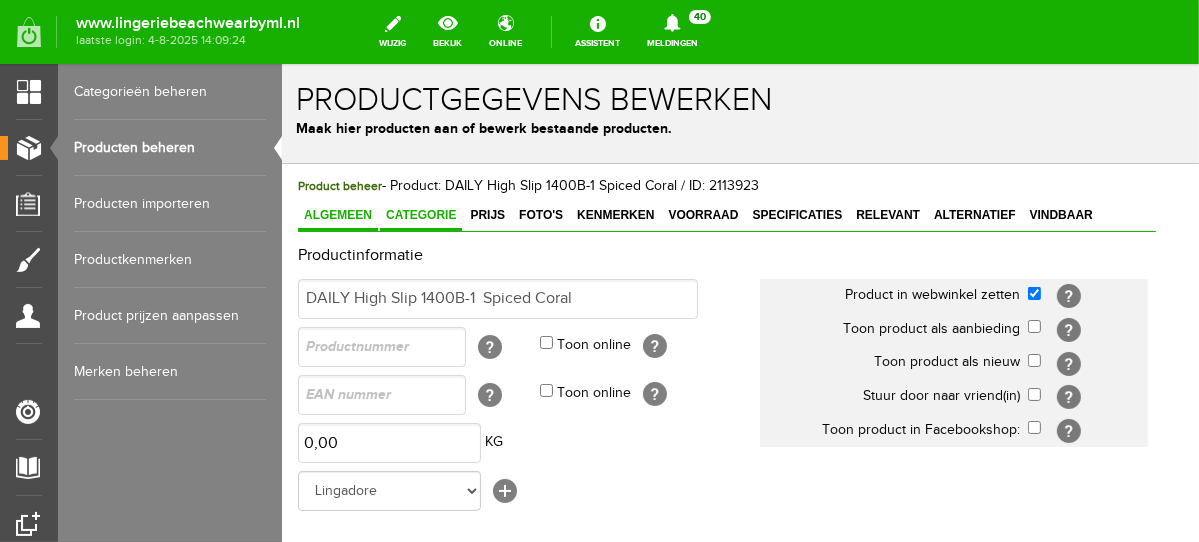 scroll, scrollTop: 0, scrollLeft: 0, axis: both 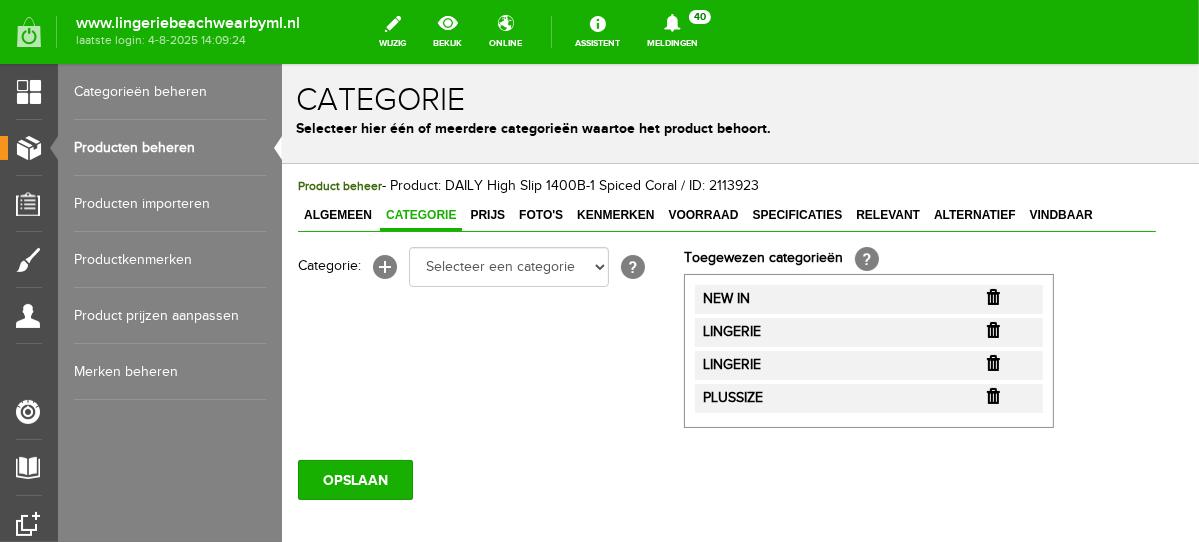 click at bounding box center [992, 296] 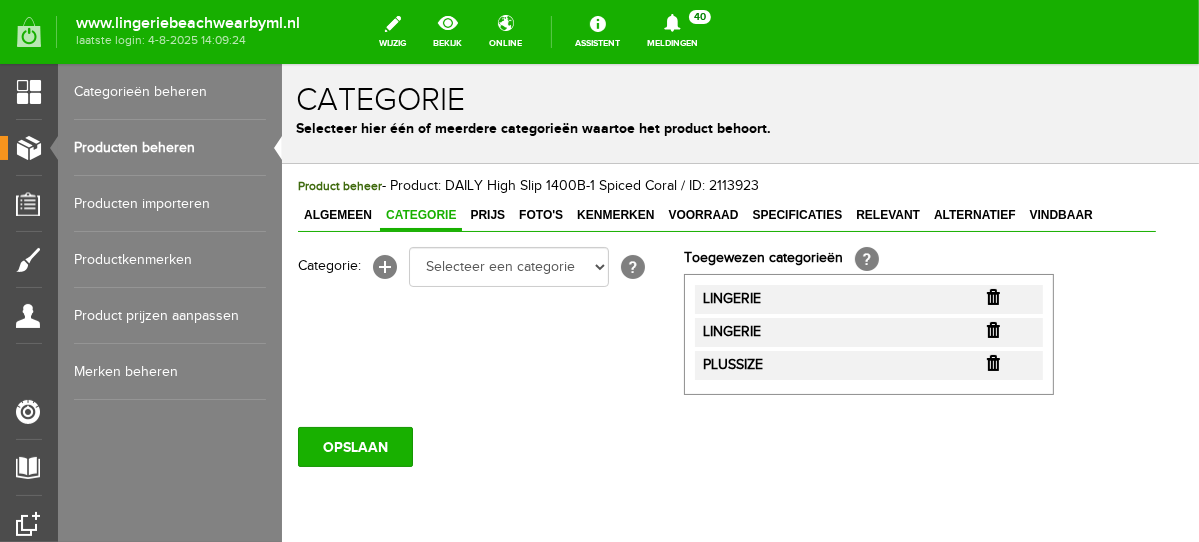 click at bounding box center [992, 296] 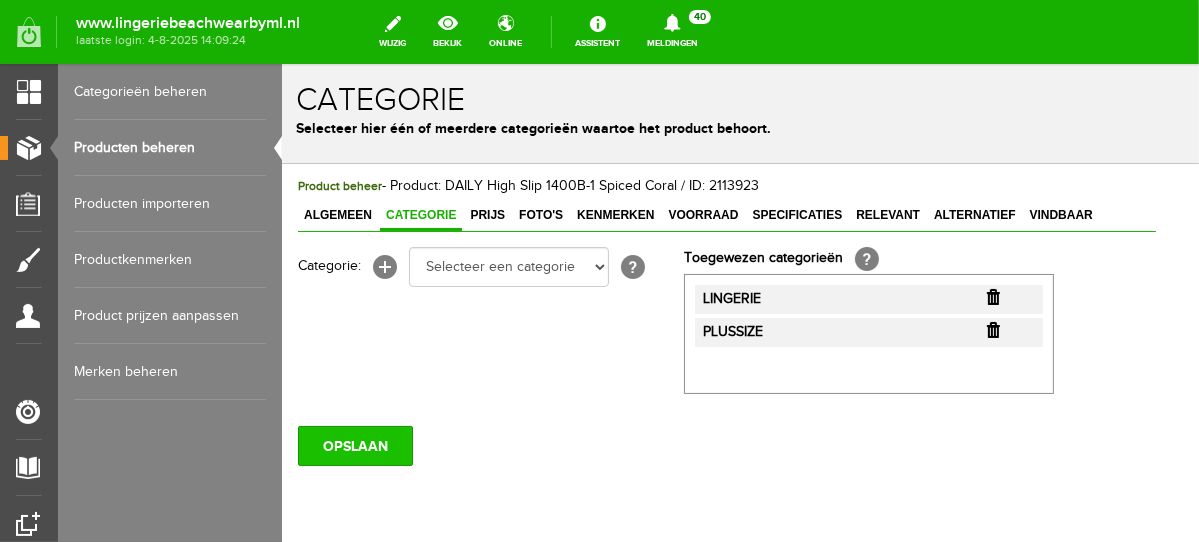 click on "OPSLAAN" at bounding box center (354, 445) 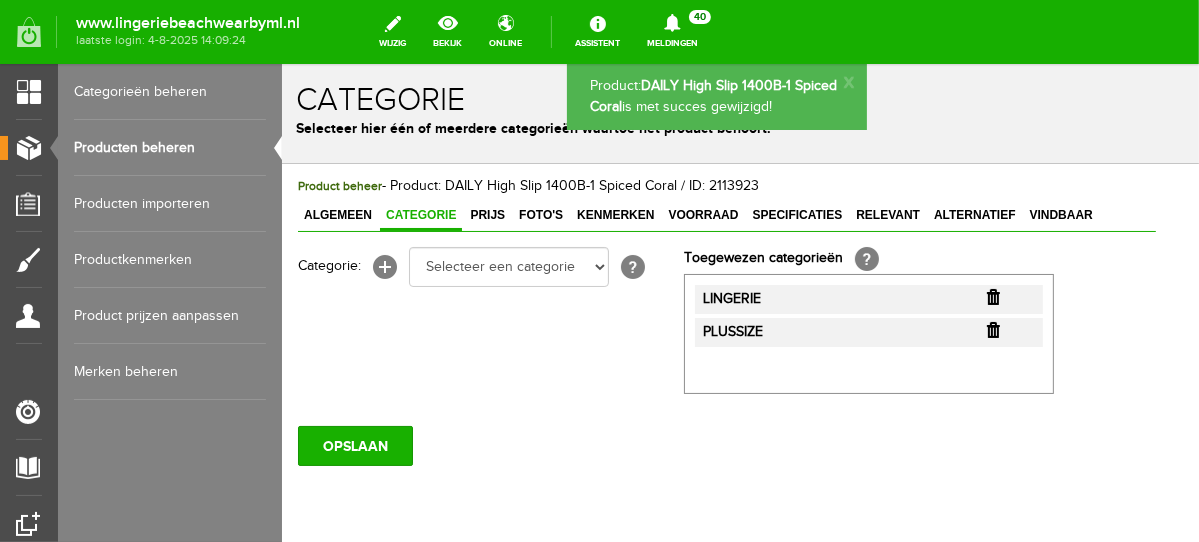 scroll, scrollTop: 0, scrollLeft: 0, axis: both 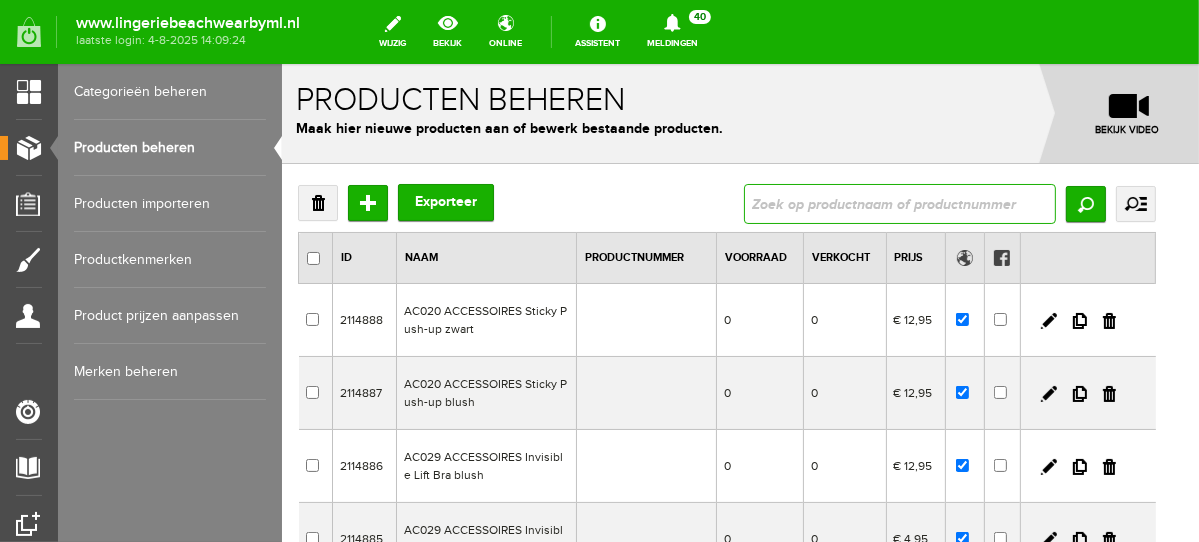 click at bounding box center (899, 203) 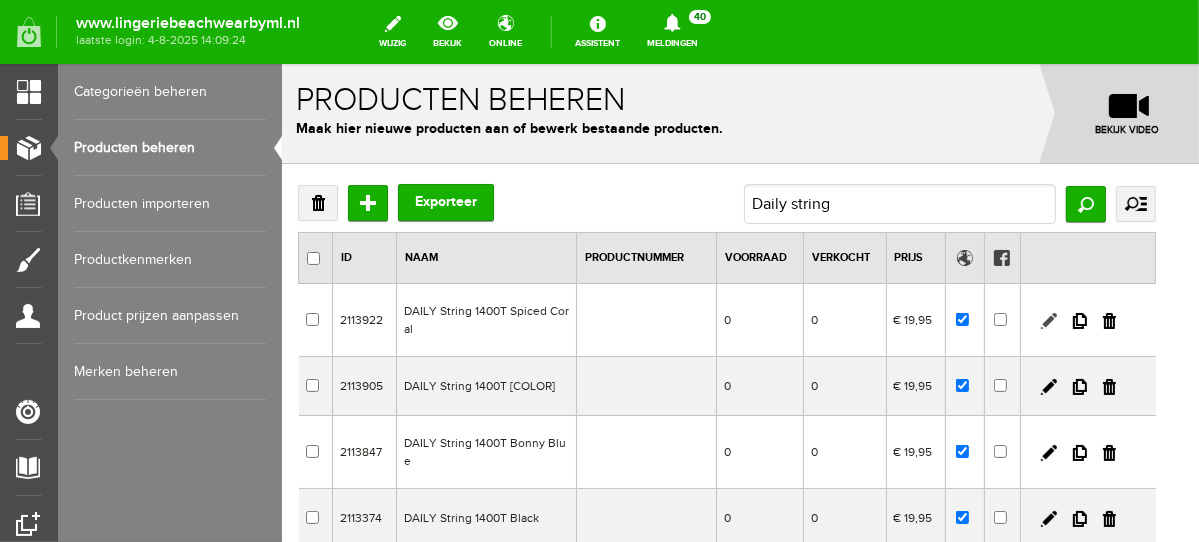 click at bounding box center (1048, 320) 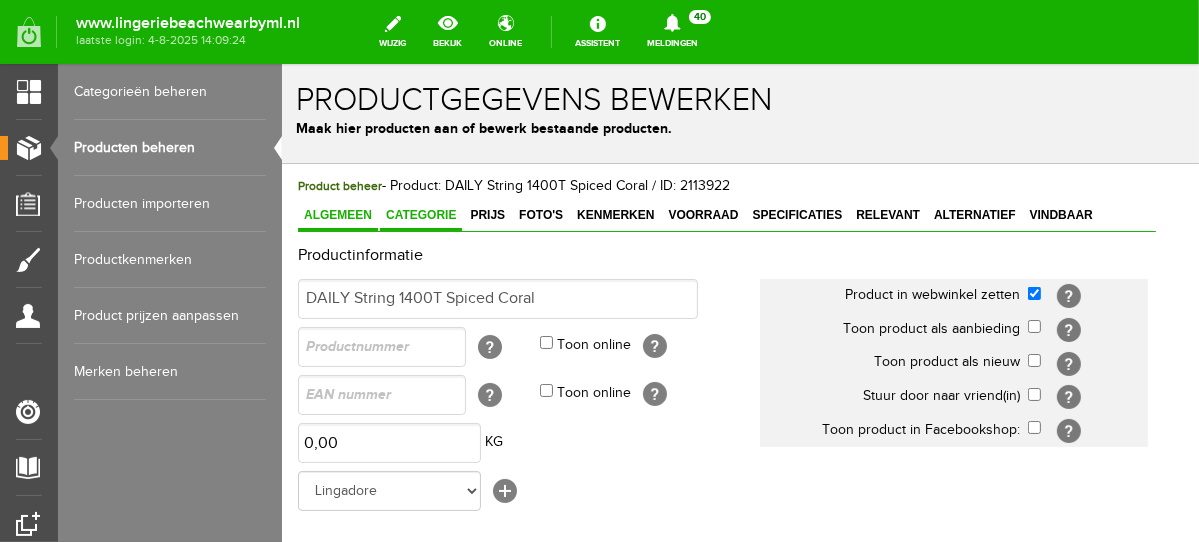 scroll, scrollTop: 0, scrollLeft: 0, axis: both 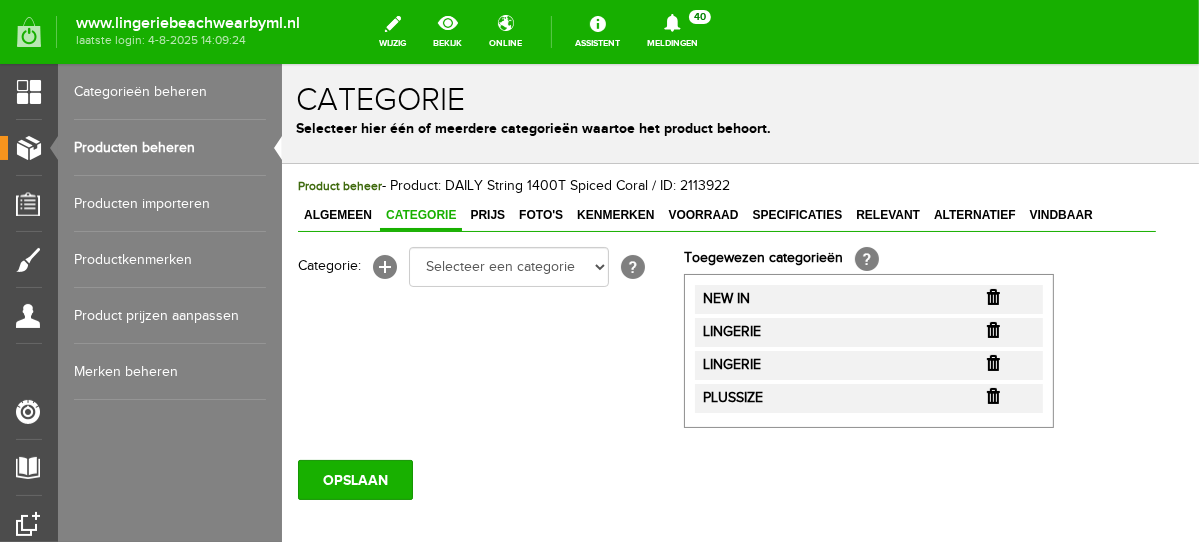 click at bounding box center (992, 296) 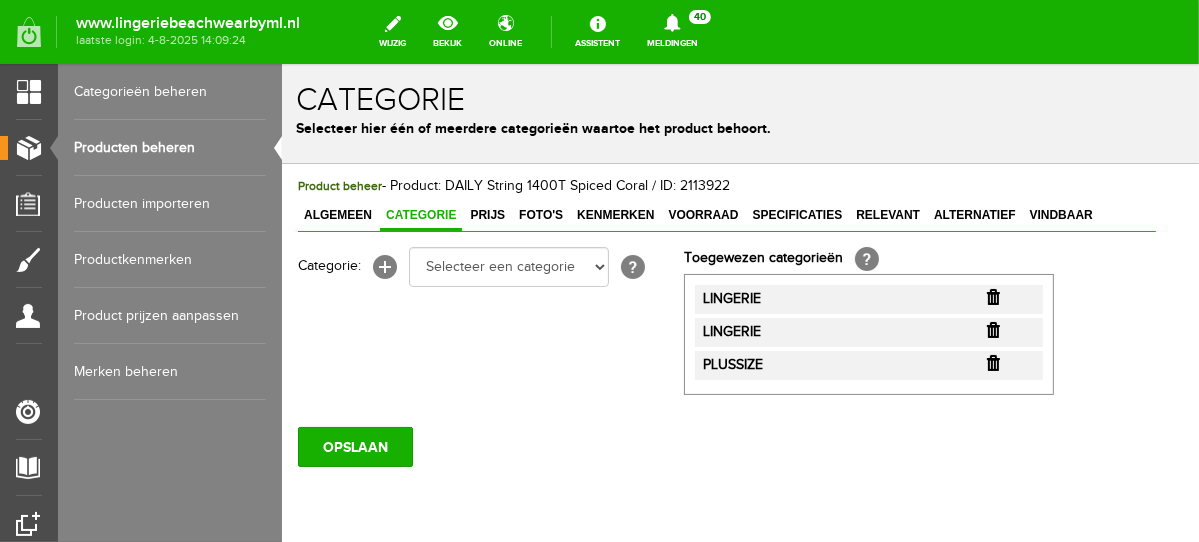 click at bounding box center (992, 296) 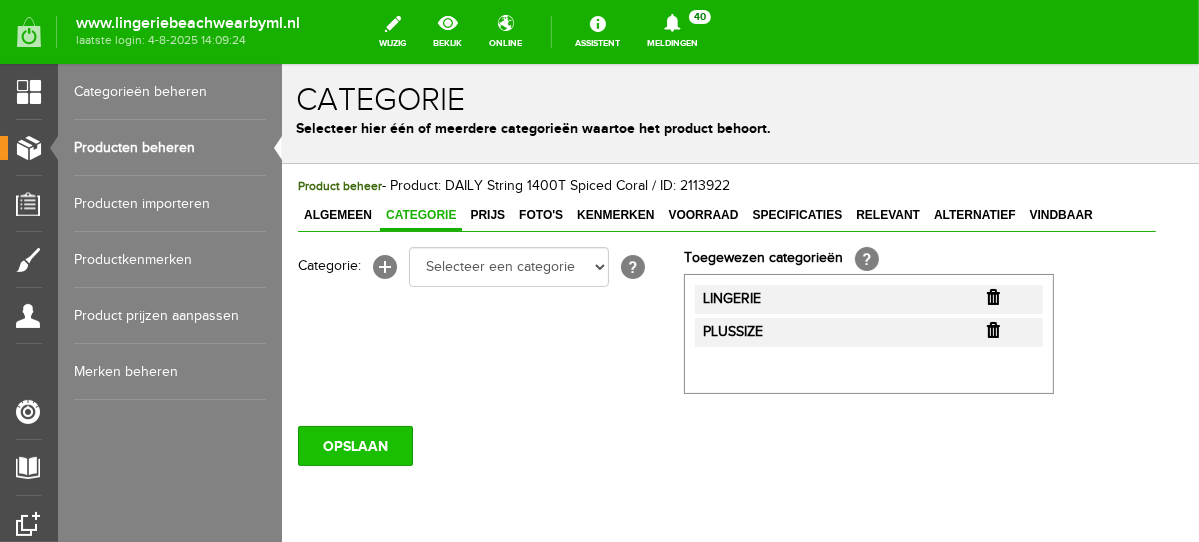 click on "OPSLAAN" at bounding box center (354, 445) 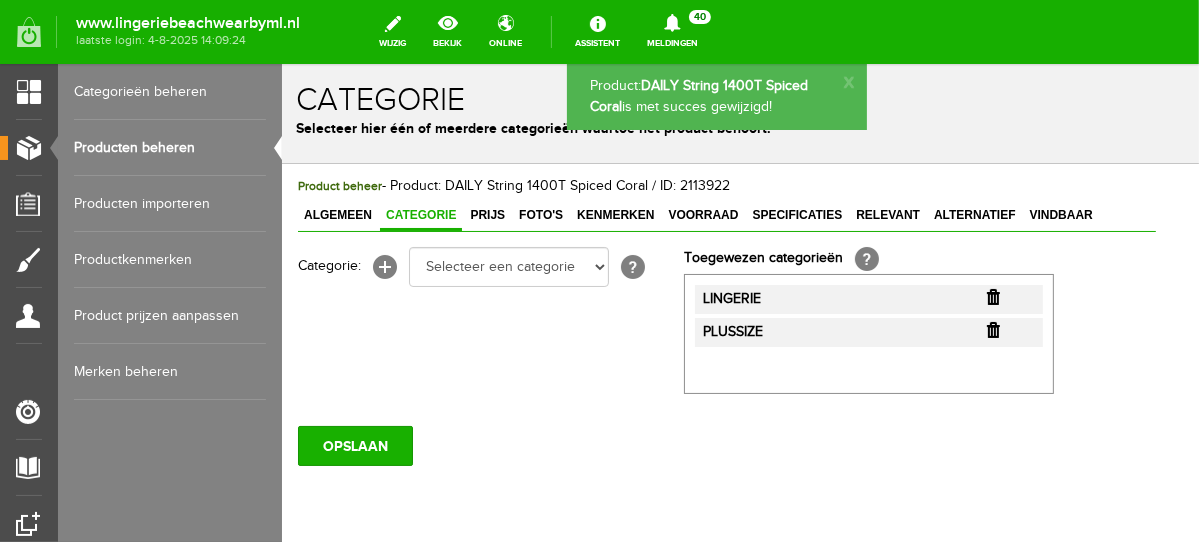click on "Producten beheren" at bounding box center [170, 148] 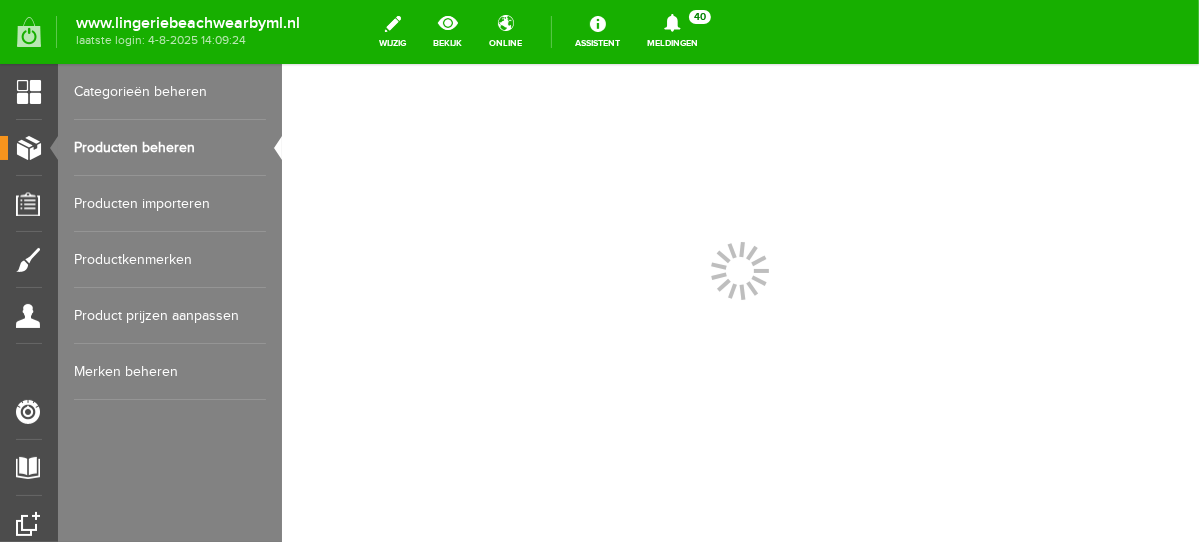scroll, scrollTop: 0, scrollLeft: 0, axis: both 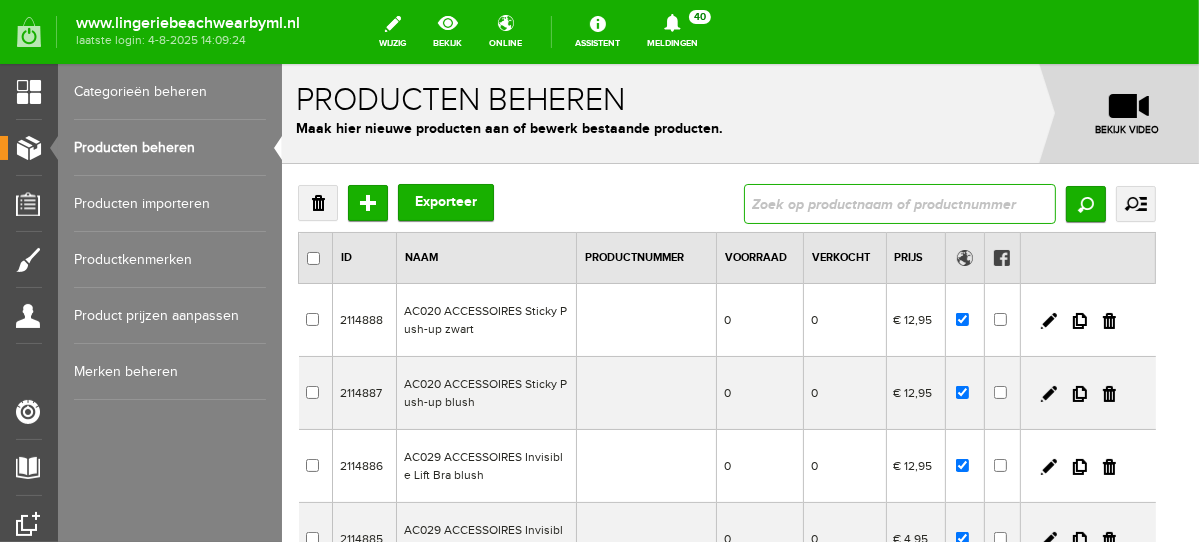 click at bounding box center (899, 203) 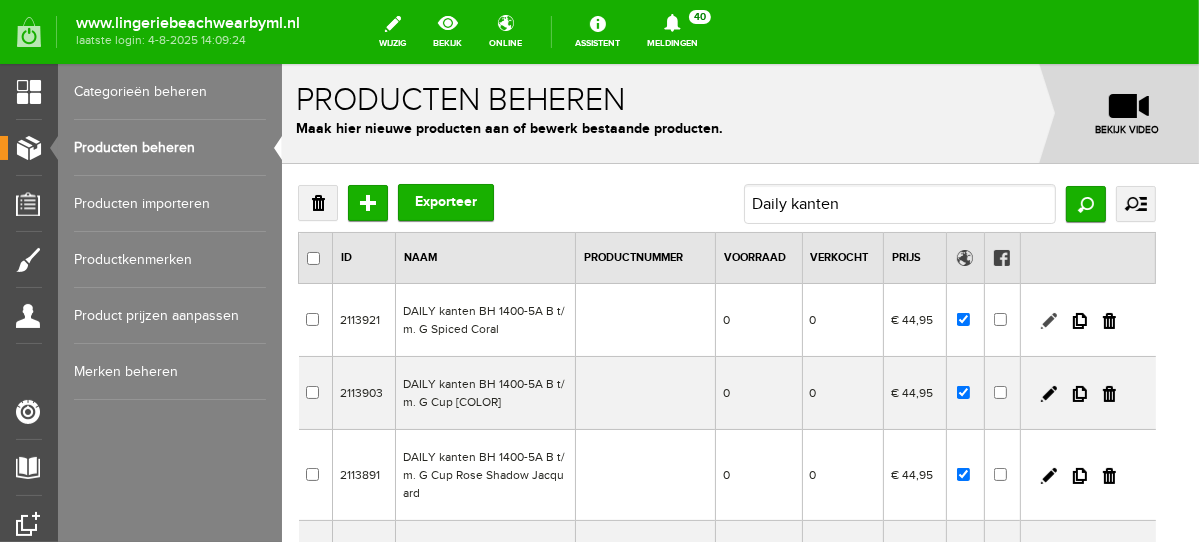 click at bounding box center (1048, 320) 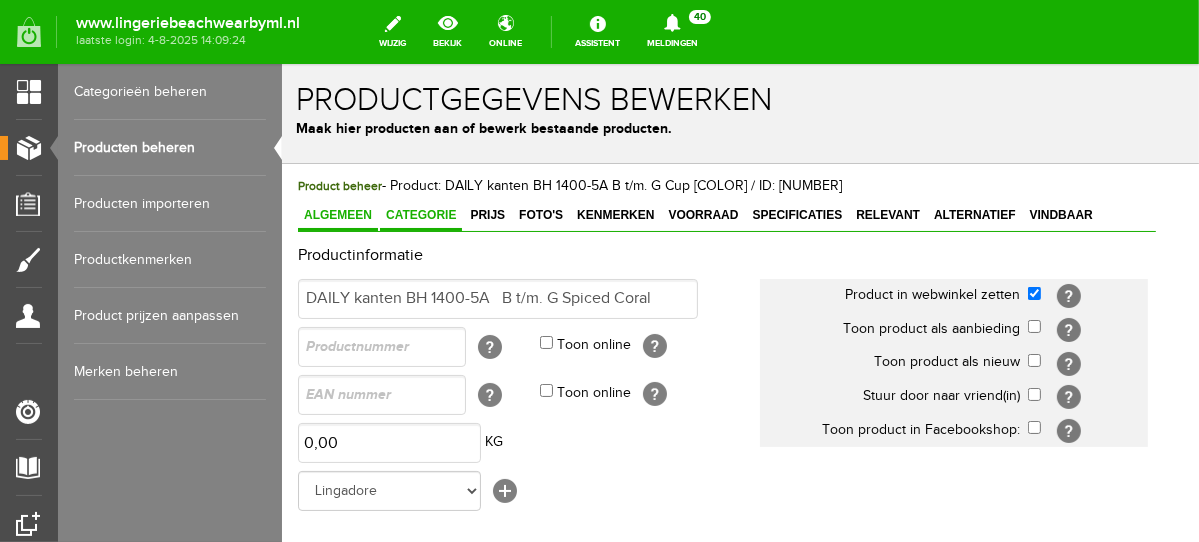 scroll, scrollTop: 0, scrollLeft: 0, axis: both 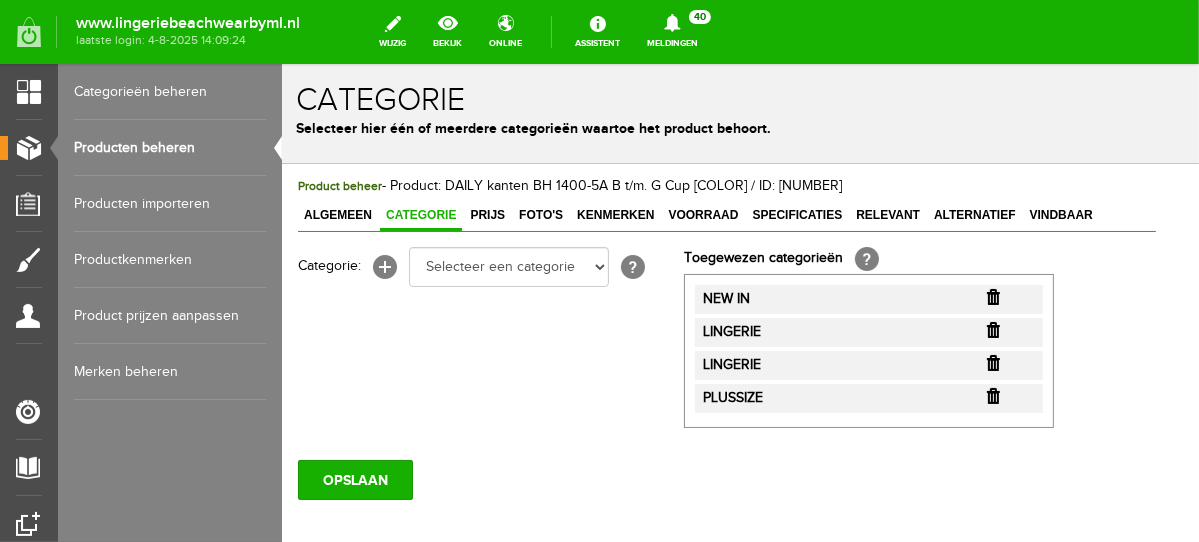 click at bounding box center (992, 296) 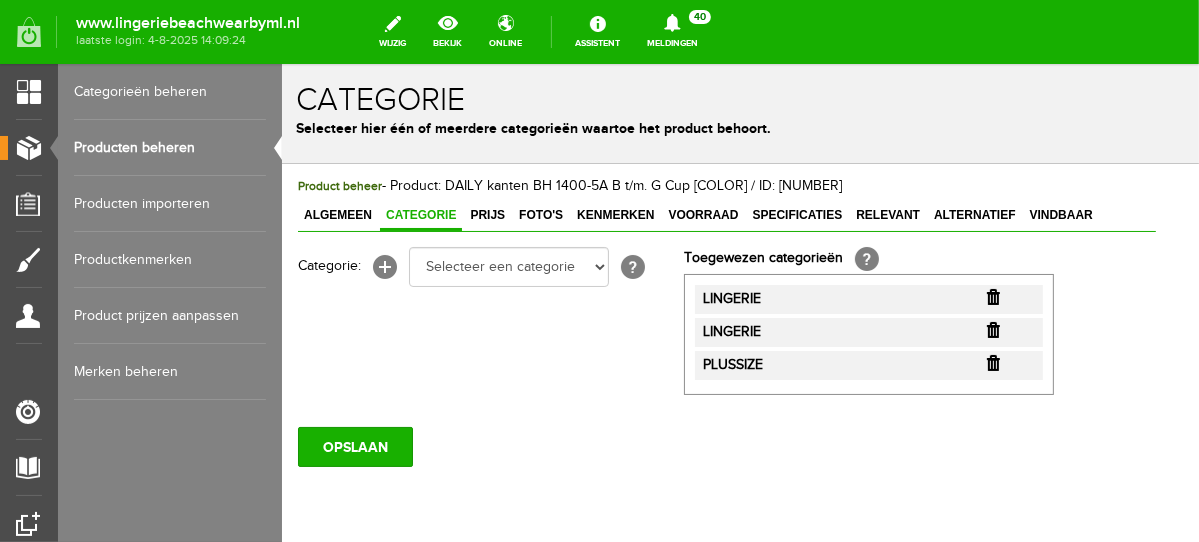 click at bounding box center (992, 296) 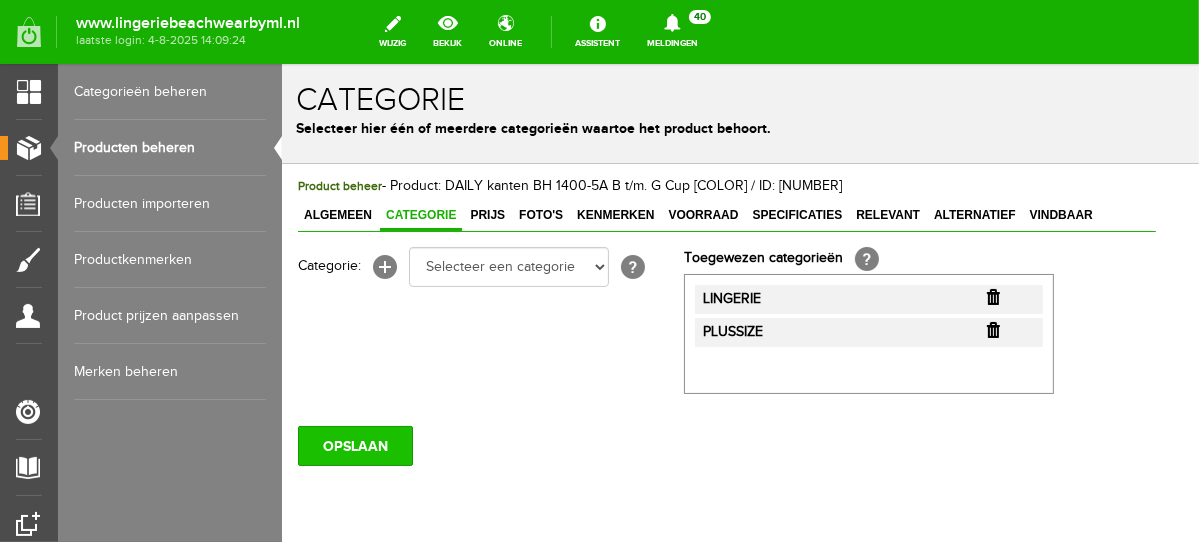 click on "OPSLAAN" at bounding box center (354, 445) 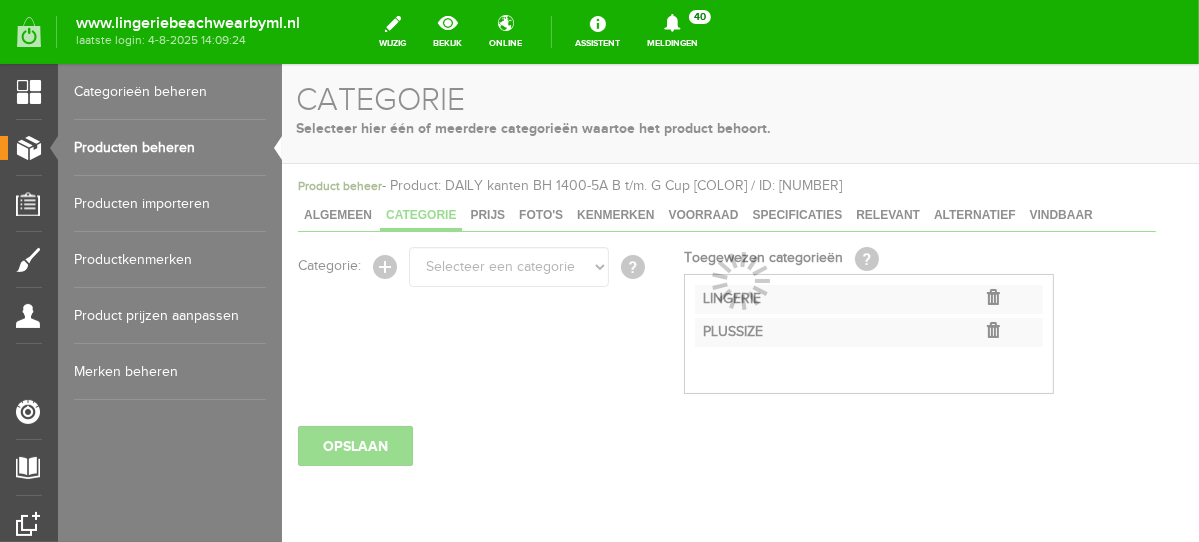 click on "Producten beheren" at bounding box center (170, 148) 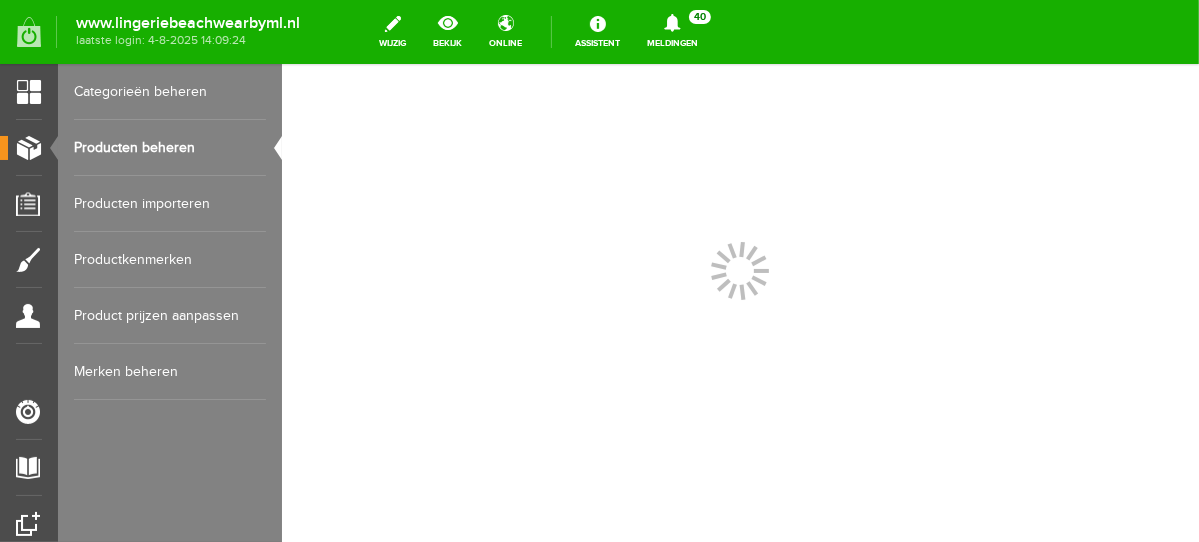 scroll, scrollTop: 0, scrollLeft: 0, axis: both 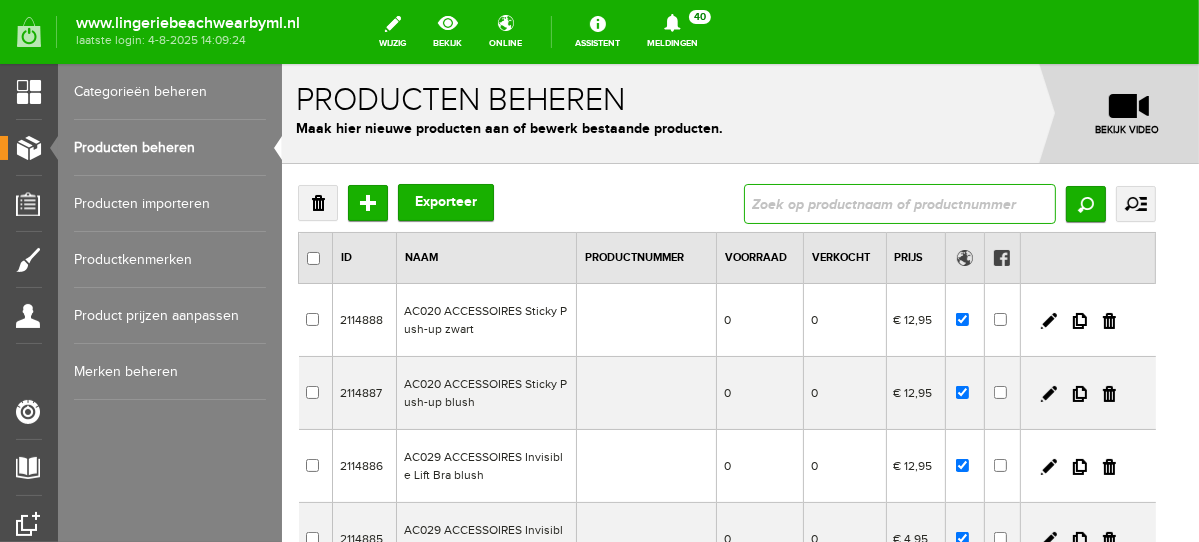 click at bounding box center (899, 203) 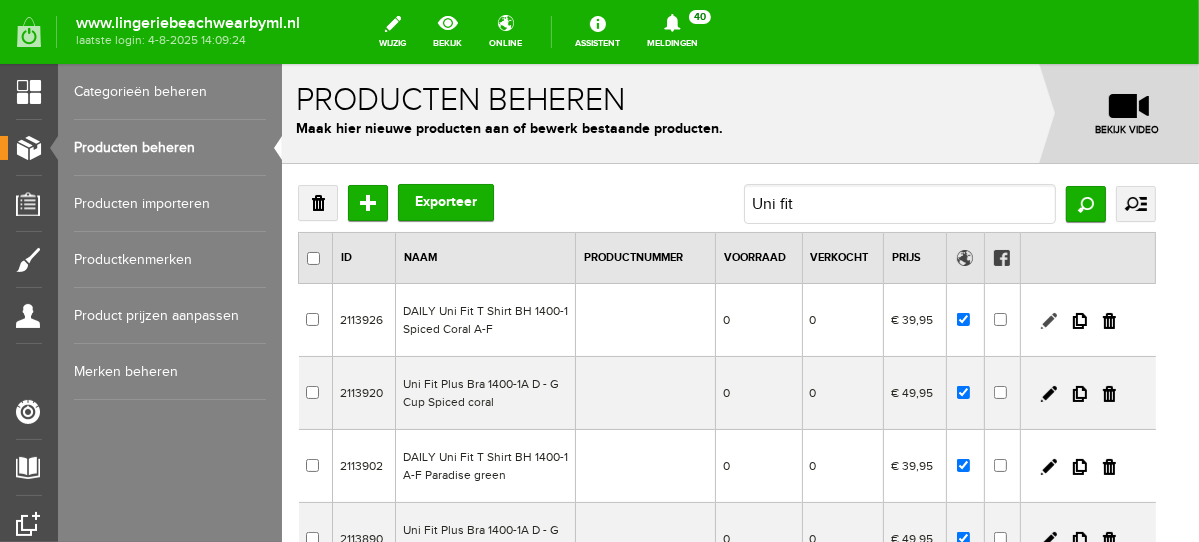 click at bounding box center [1048, 320] 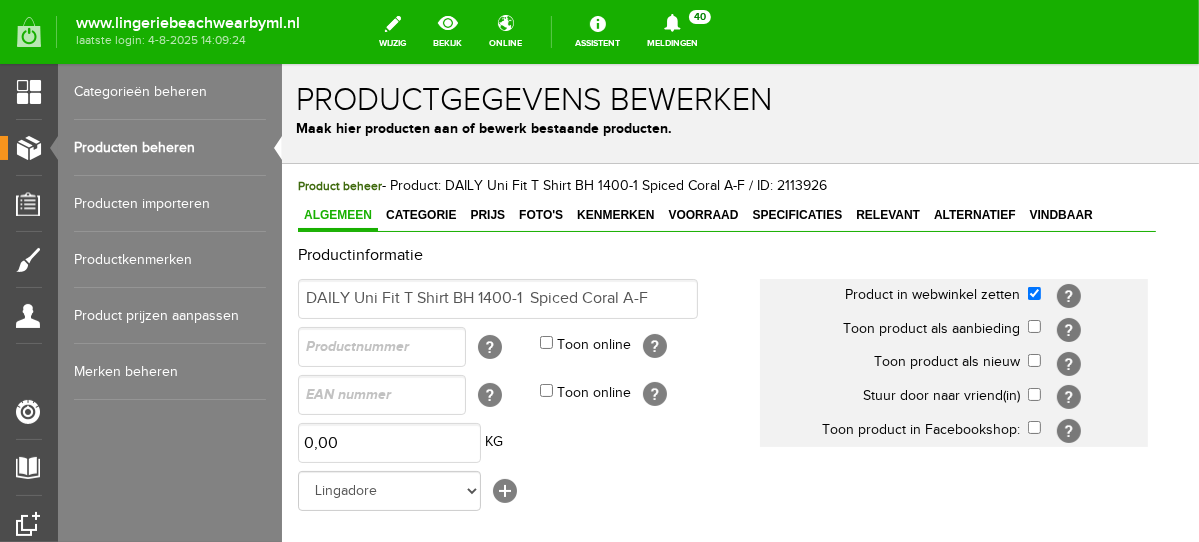 click on "Categorie" at bounding box center [420, 214] 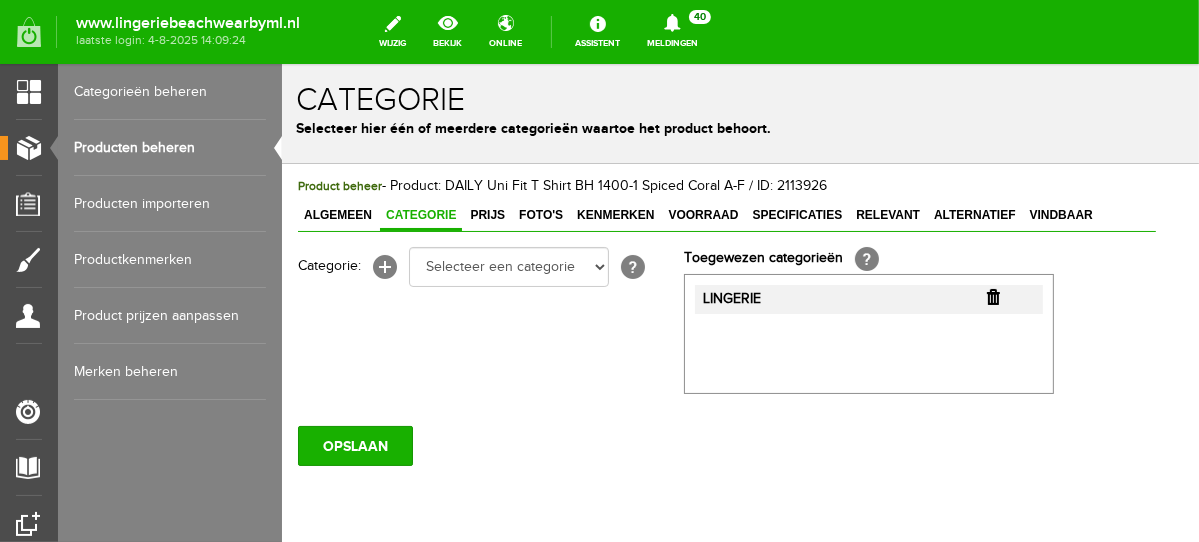 scroll, scrollTop: 0, scrollLeft: 0, axis: both 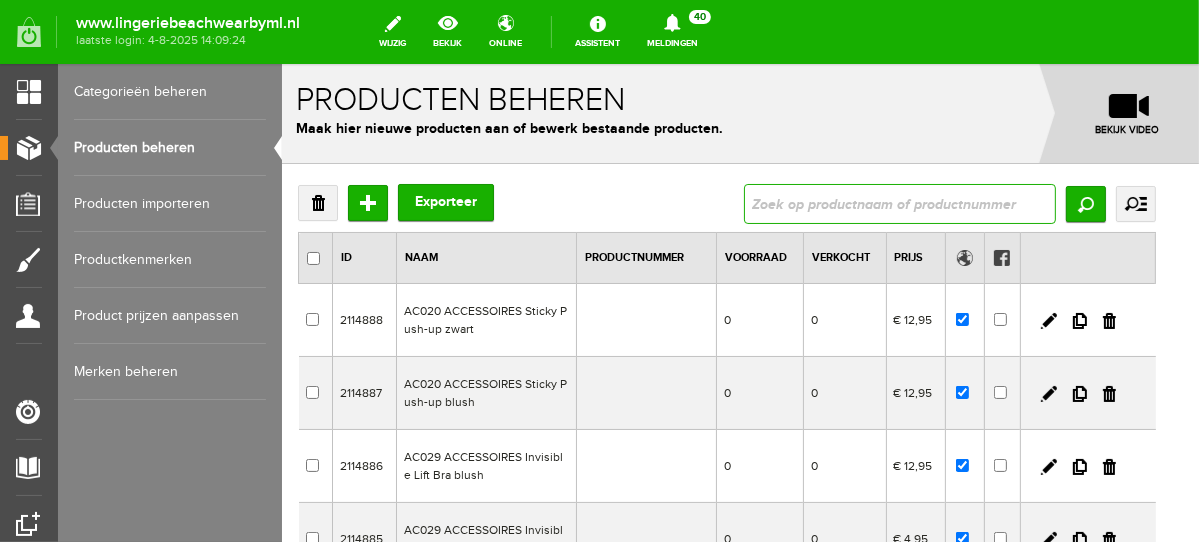 click at bounding box center [899, 203] 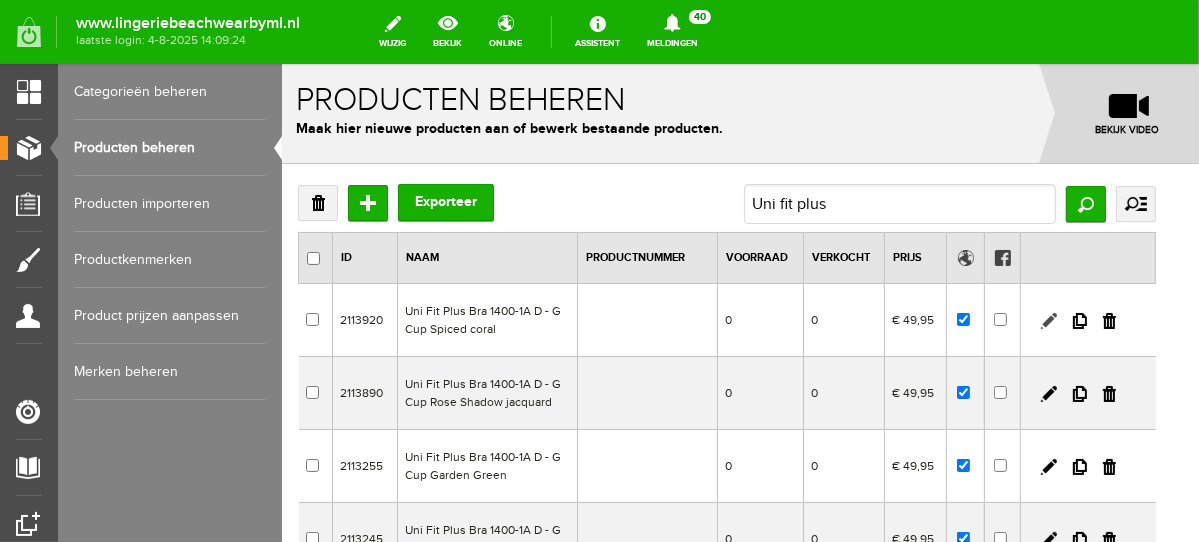 click at bounding box center (1048, 320) 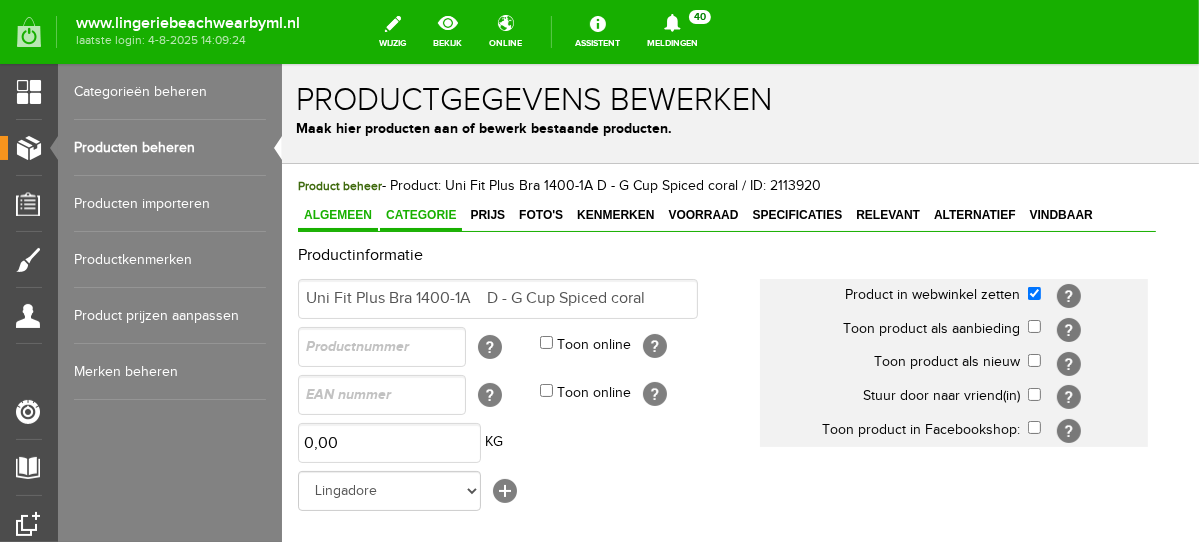 scroll, scrollTop: 0, scrollLeft: 0, axis: both 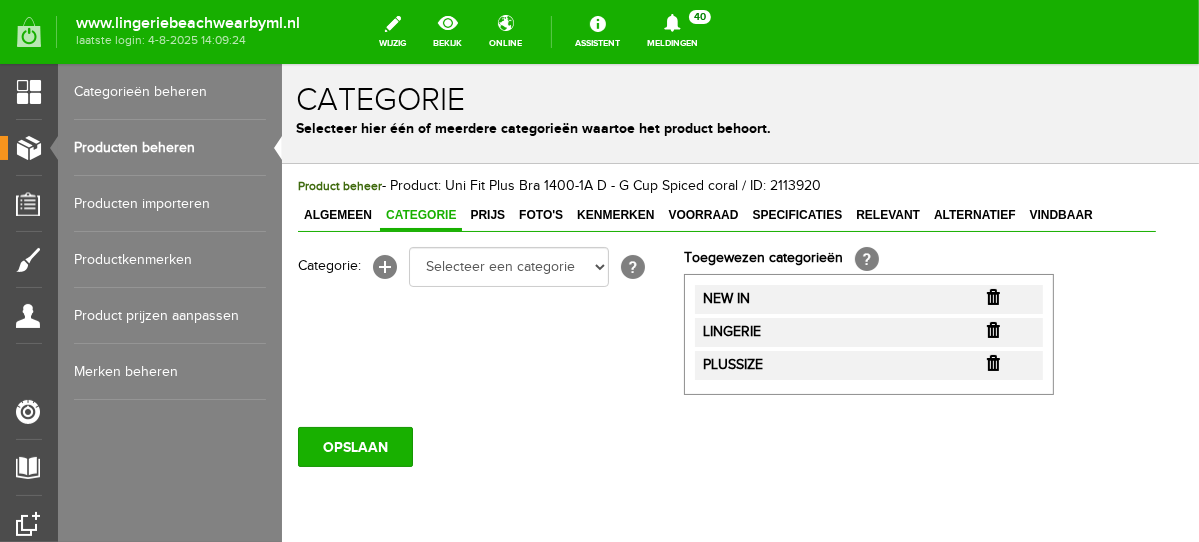 click at bounding box center [992, 296] 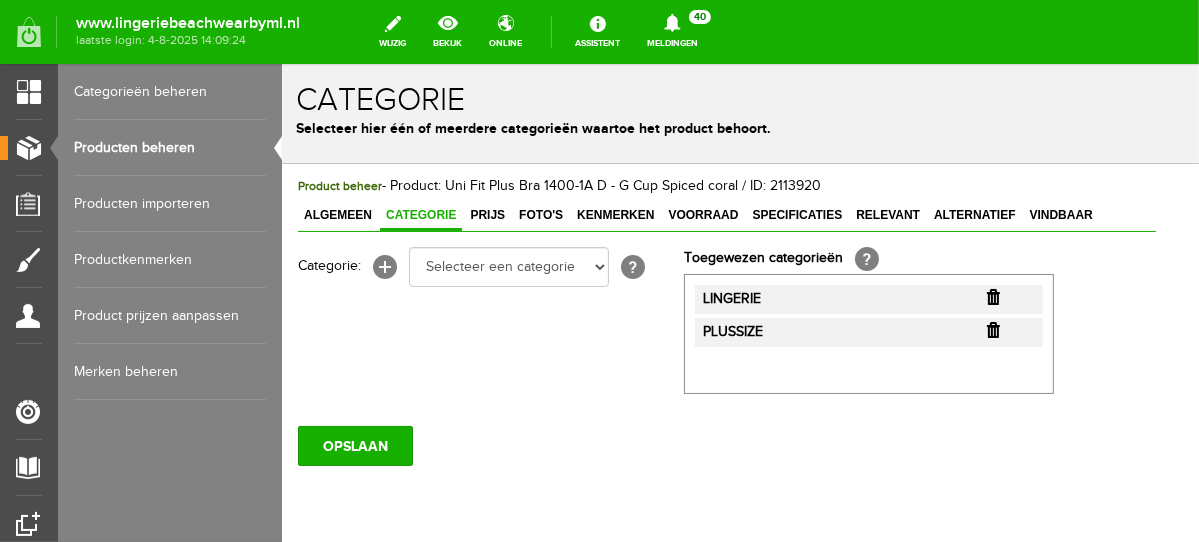 click at bounding box center [992, 296] 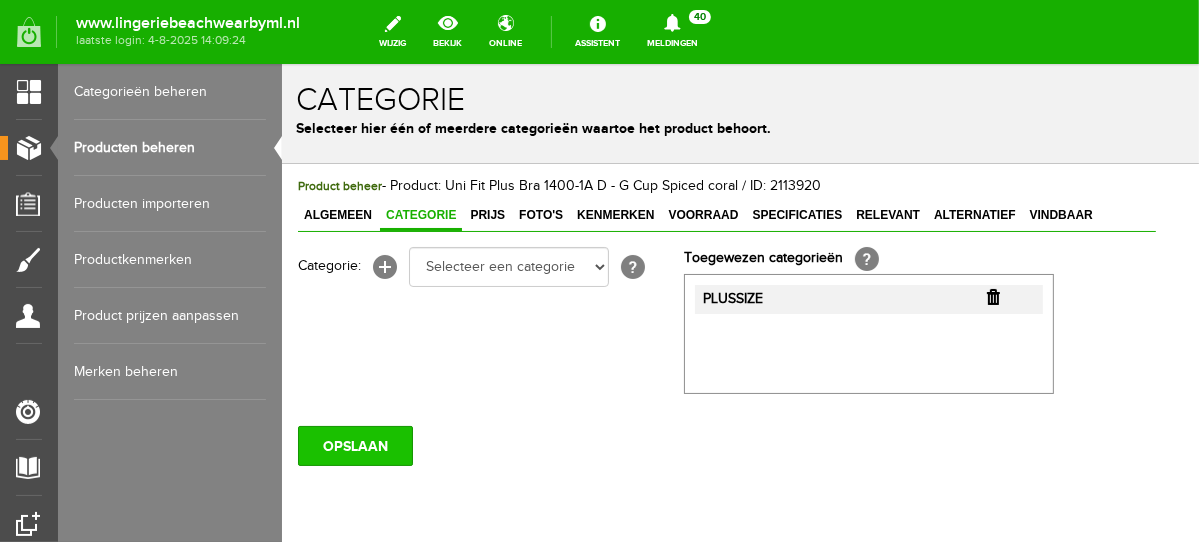 click on "OPSLAAN" at bounding box center [354, 445] 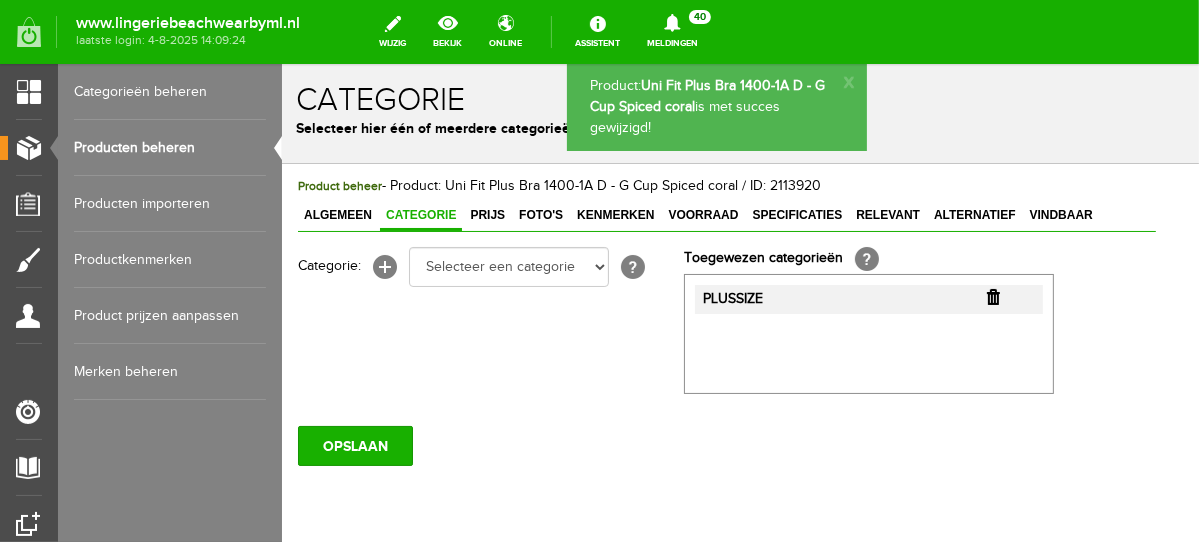 click on "Producten beheren" at bounding box center (170, 148) 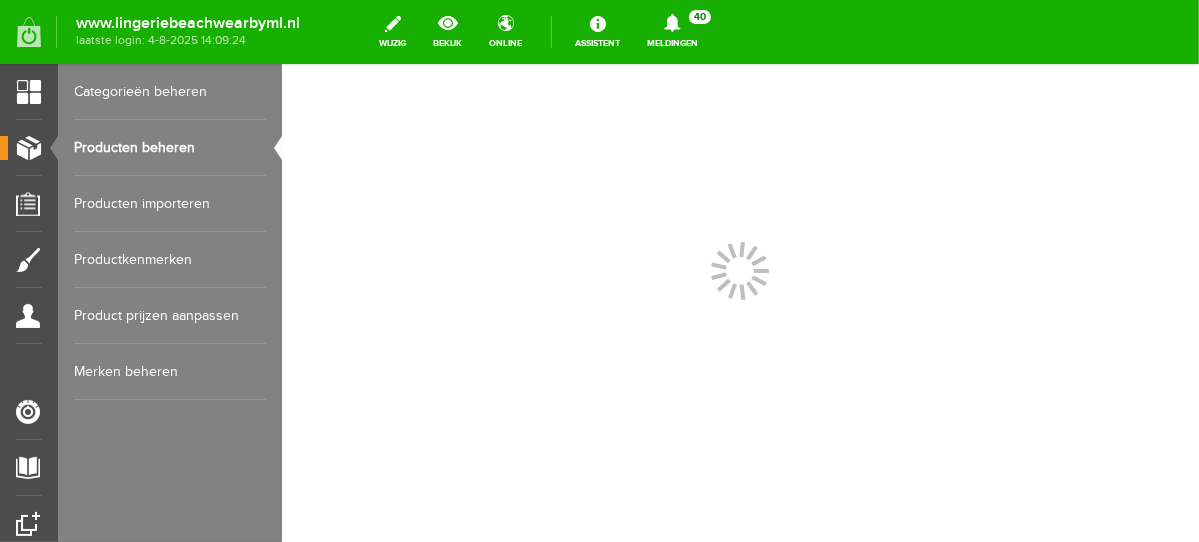 scroll, scrollTop: 0, scrollLeft: 0, axis: both 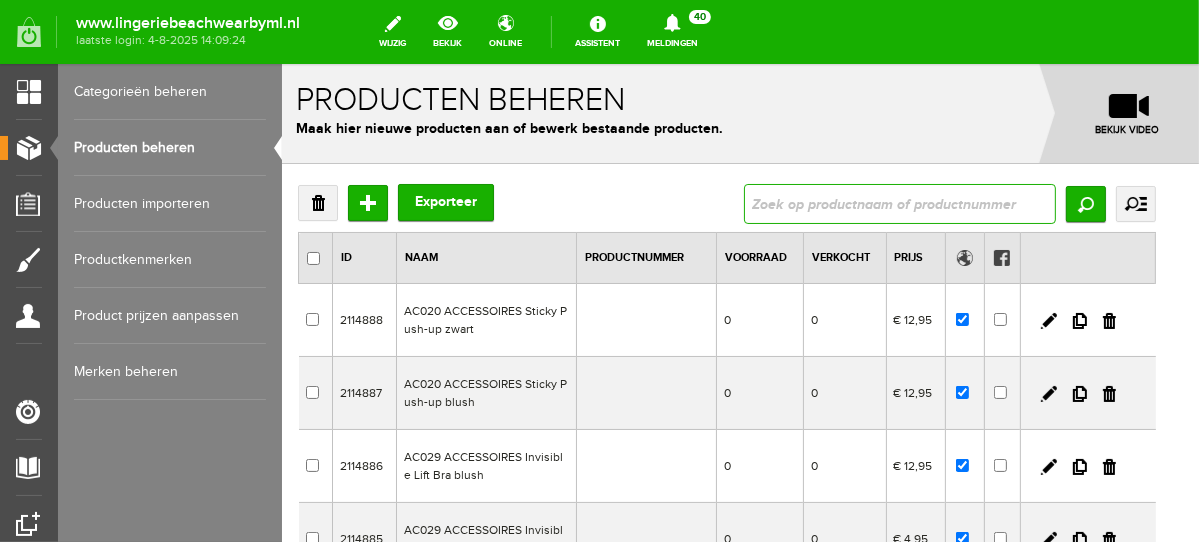 click at bounding box center (899, 203) 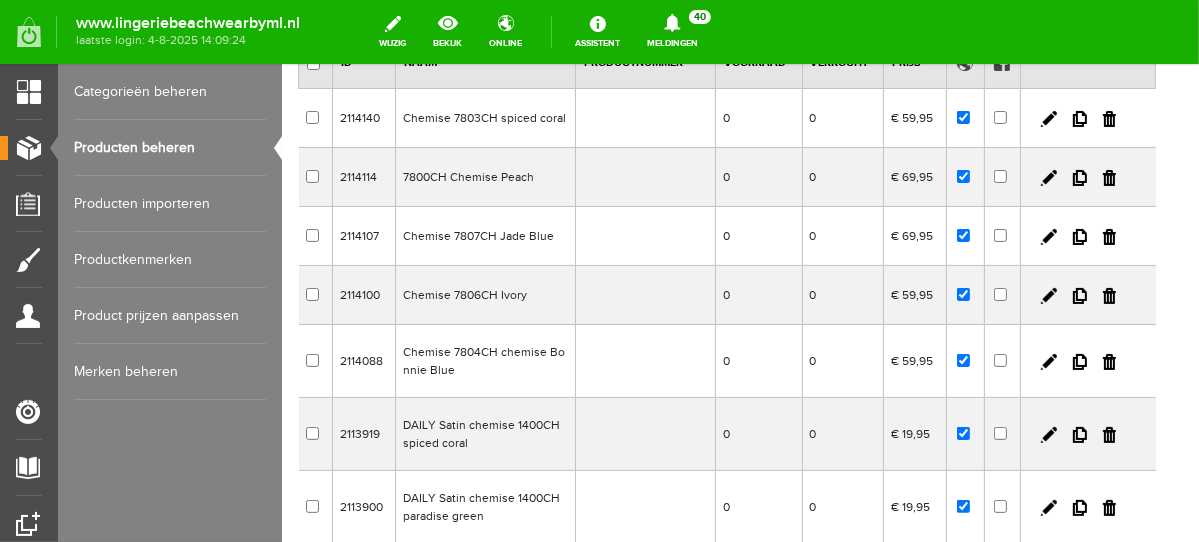 scroll, scrollTop: 243, scrollLeft: 0, axis: vertical 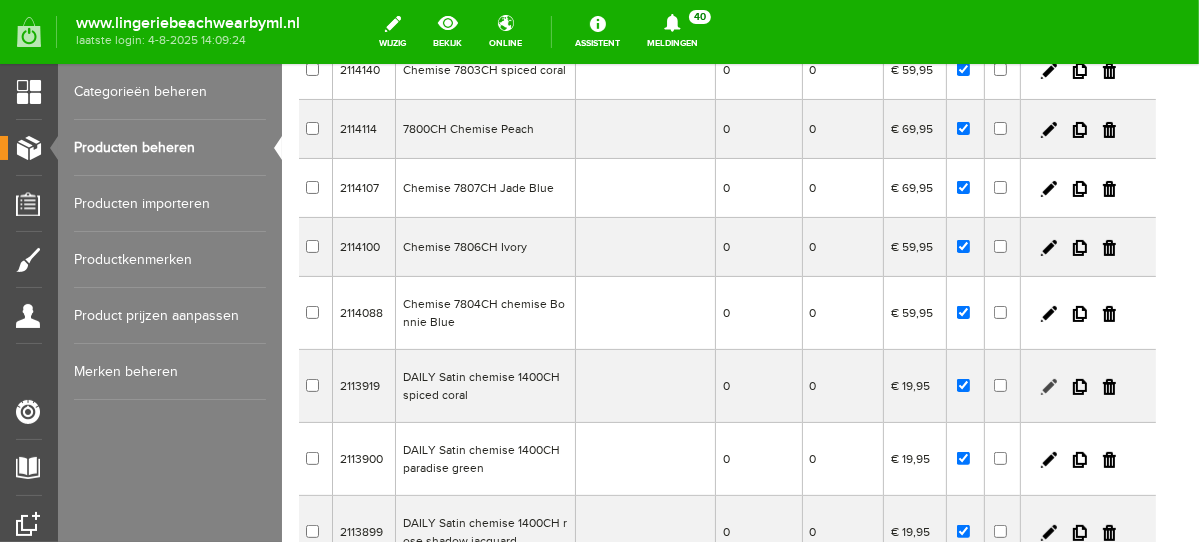 click at bounding box center [1048, 386] 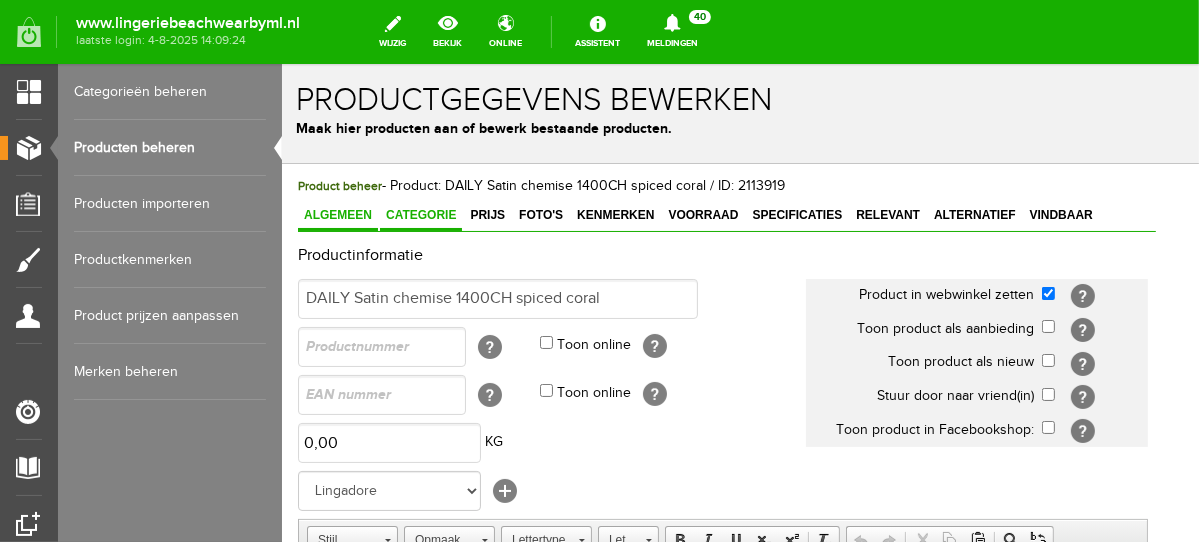 scroll, scrollTop: 0, scrollLeft: 0, axis: both 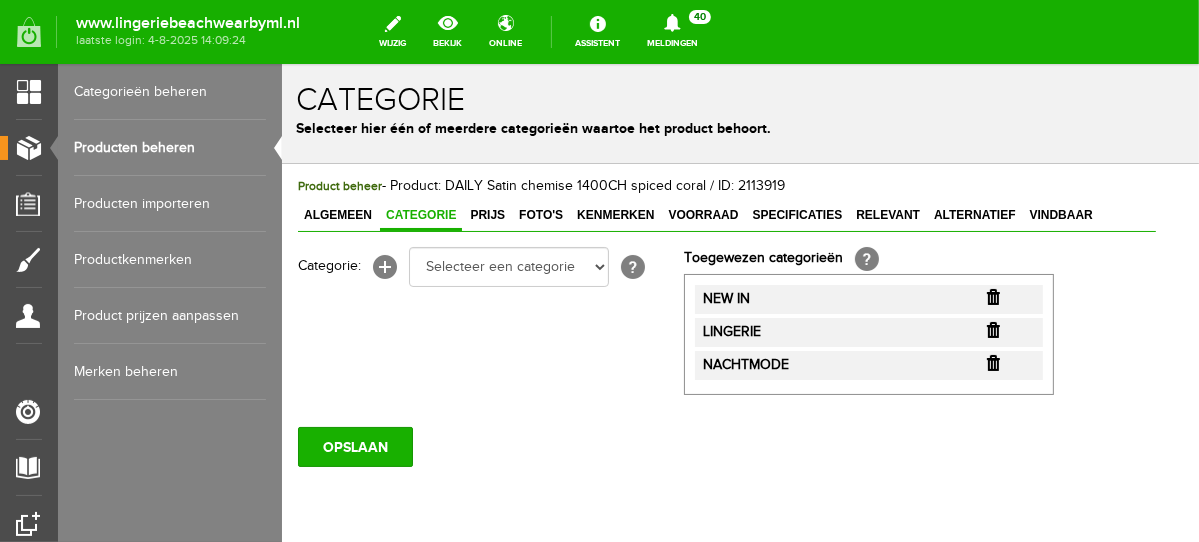 click at bounding box center (992, 296) 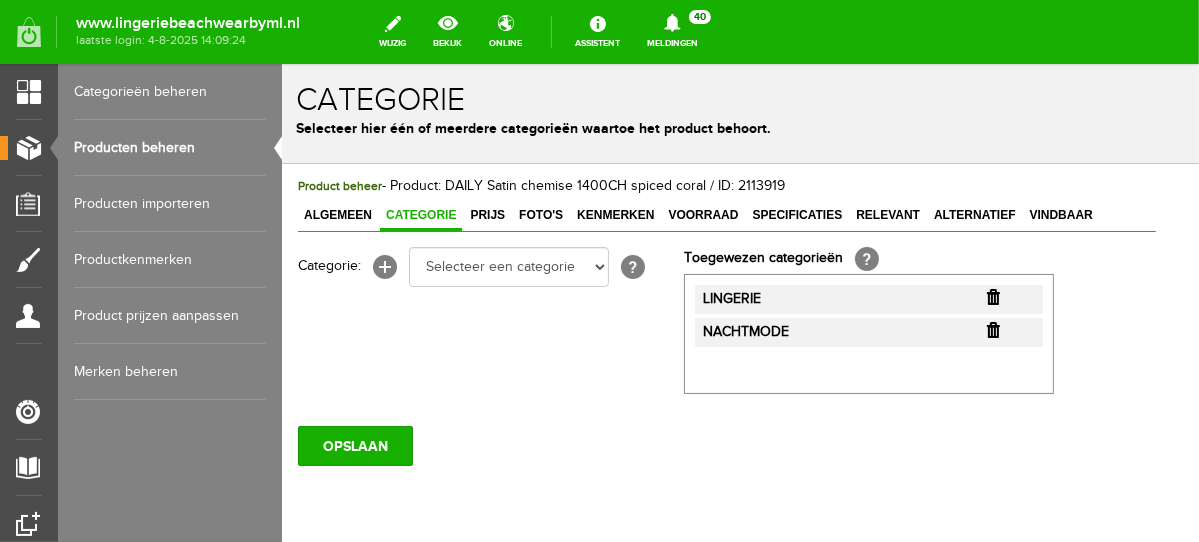 click at bounding box center (992, 296) 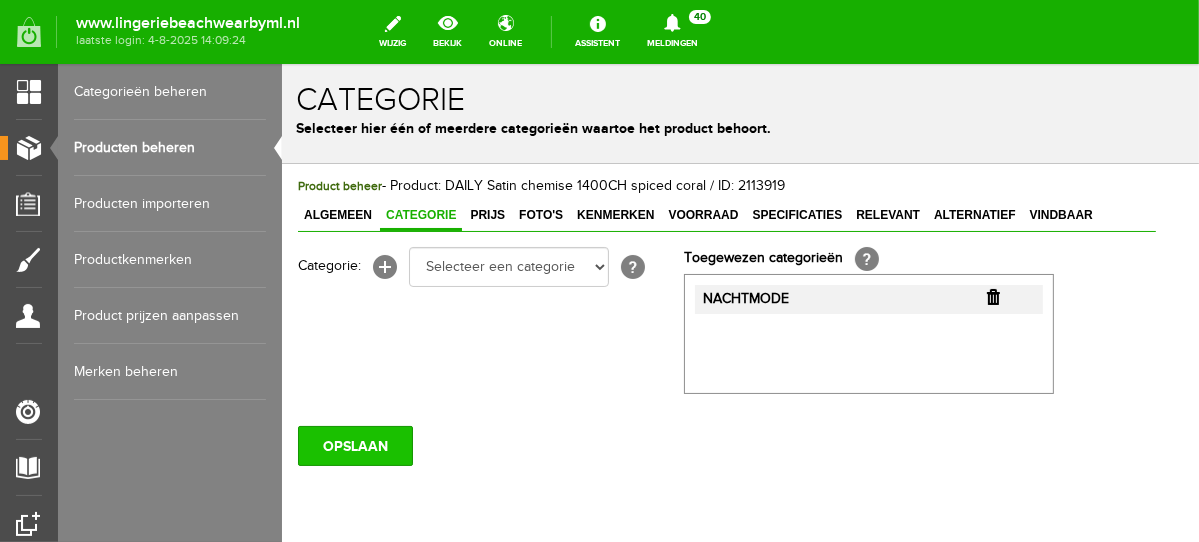 click on "OPSLAAN" at bounding box center (354, 445) 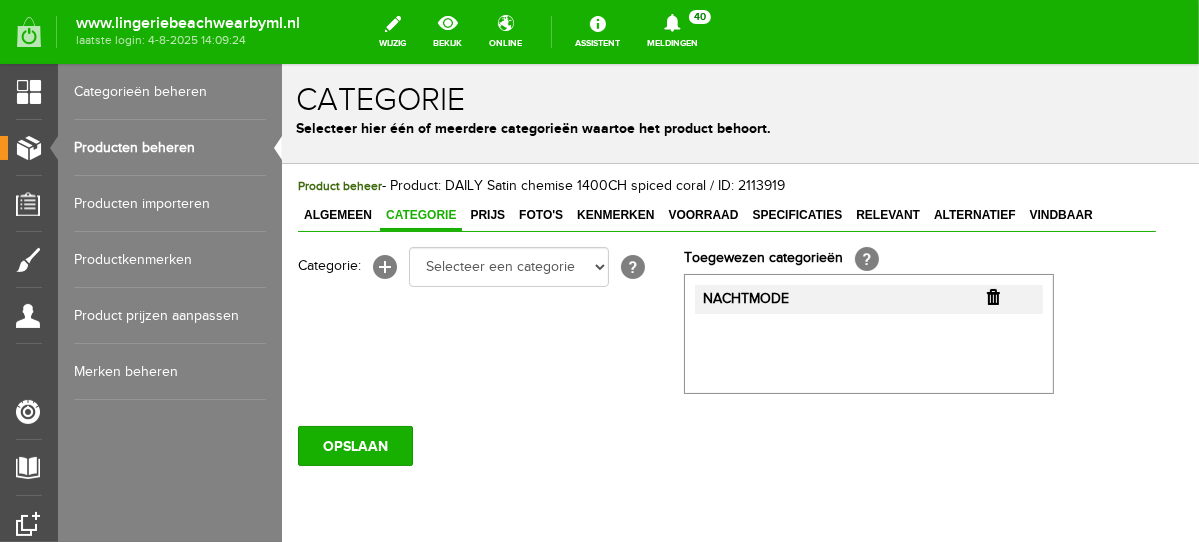 scroll, scrollTop: 0, scrollLeft: 0, axis: both 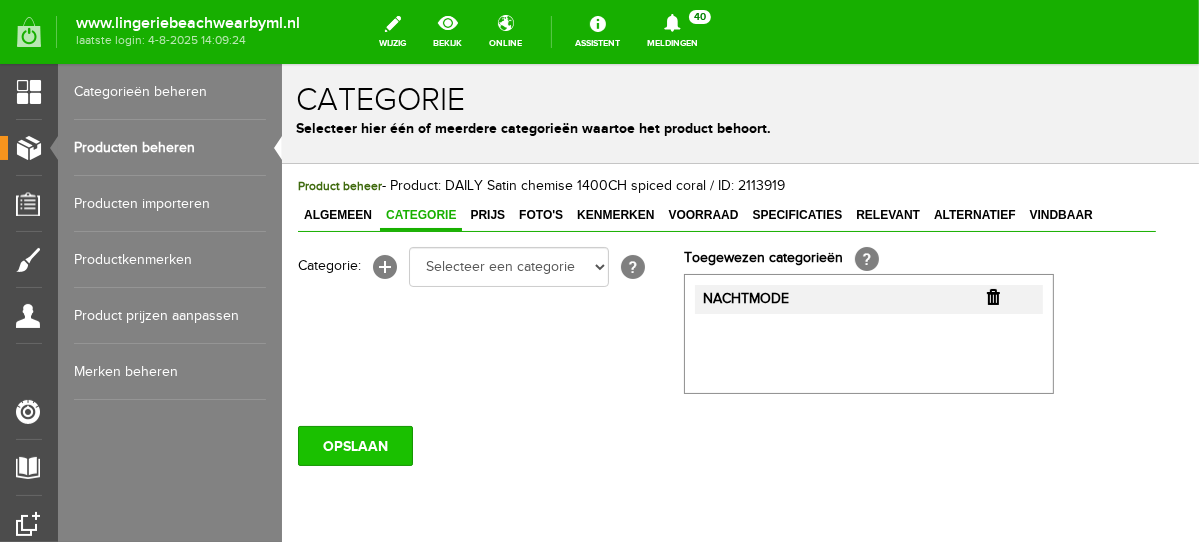 click on "OPSLAAN" at bounding box center [354, 445] 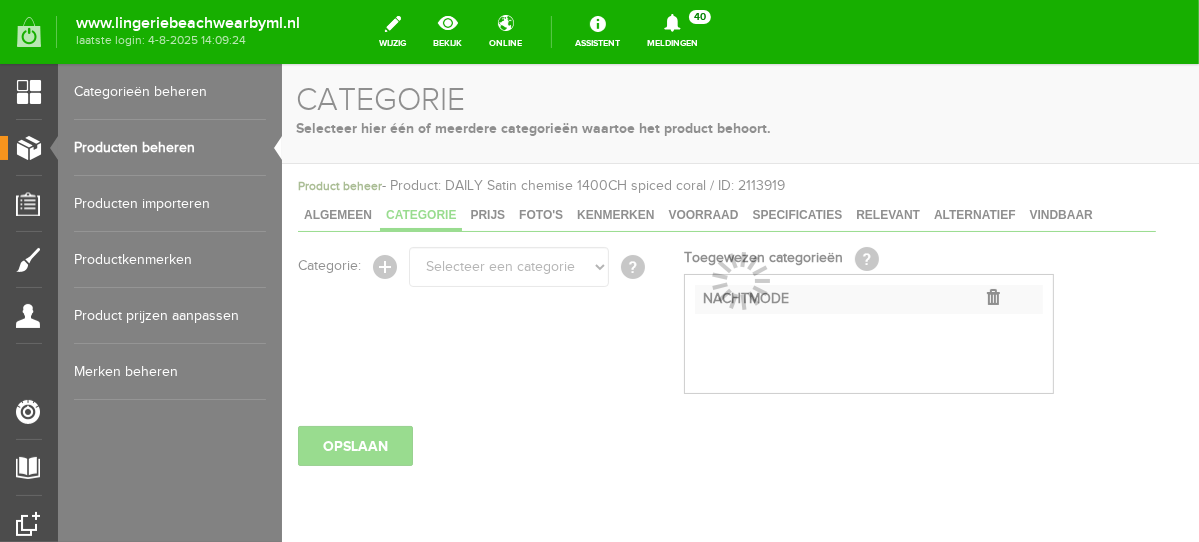 click on "Producten beheren" at bounding box center [170, 148] 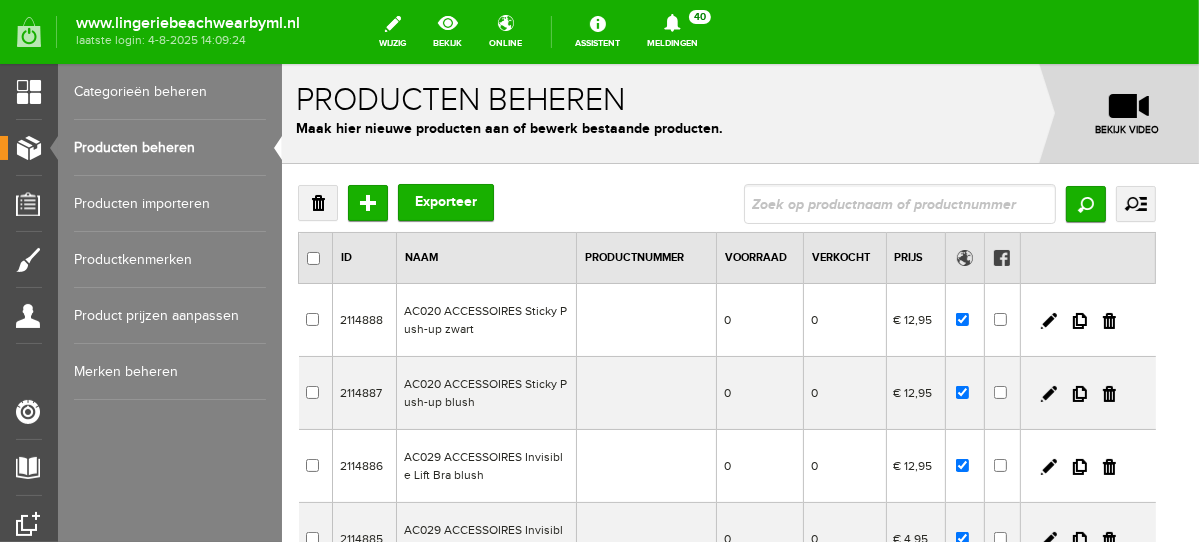scroll, scrollTop: 0, scrollLeft: 0, axis: both 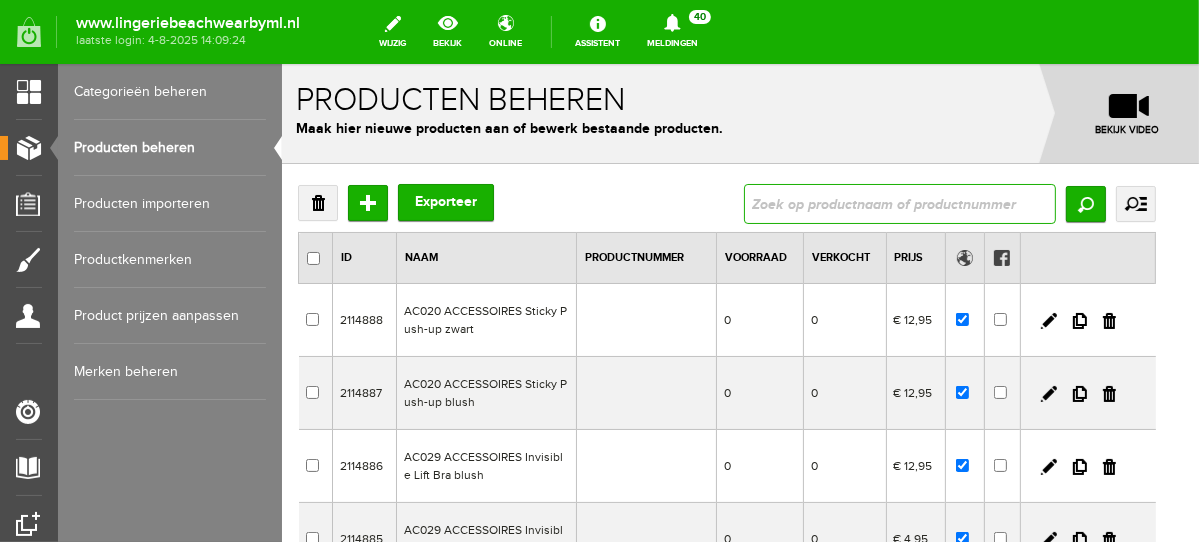 click at bounding box center [899, 203] 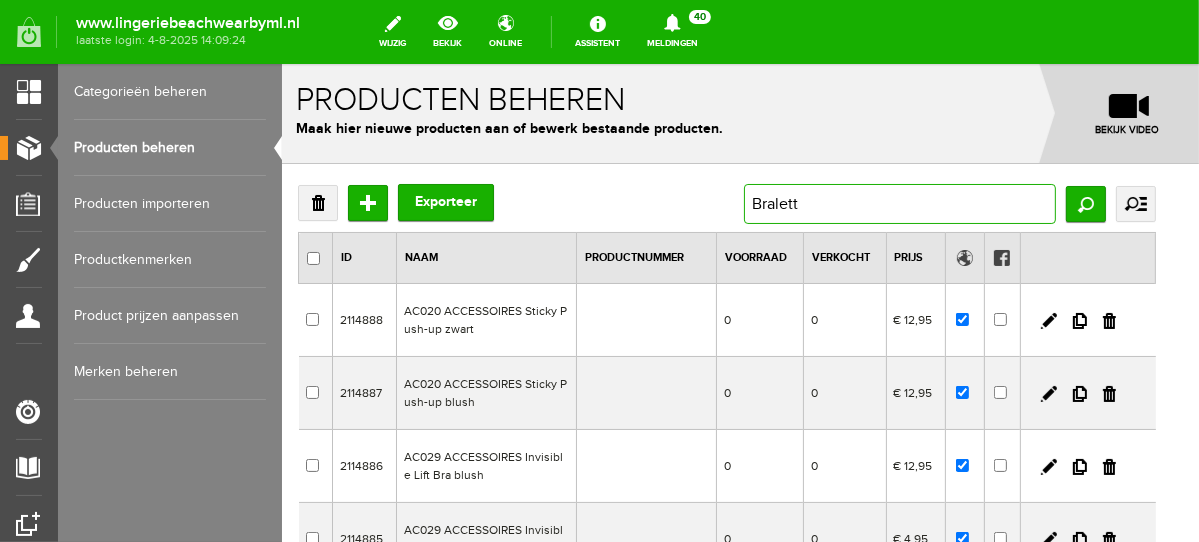 type on "Bralette" 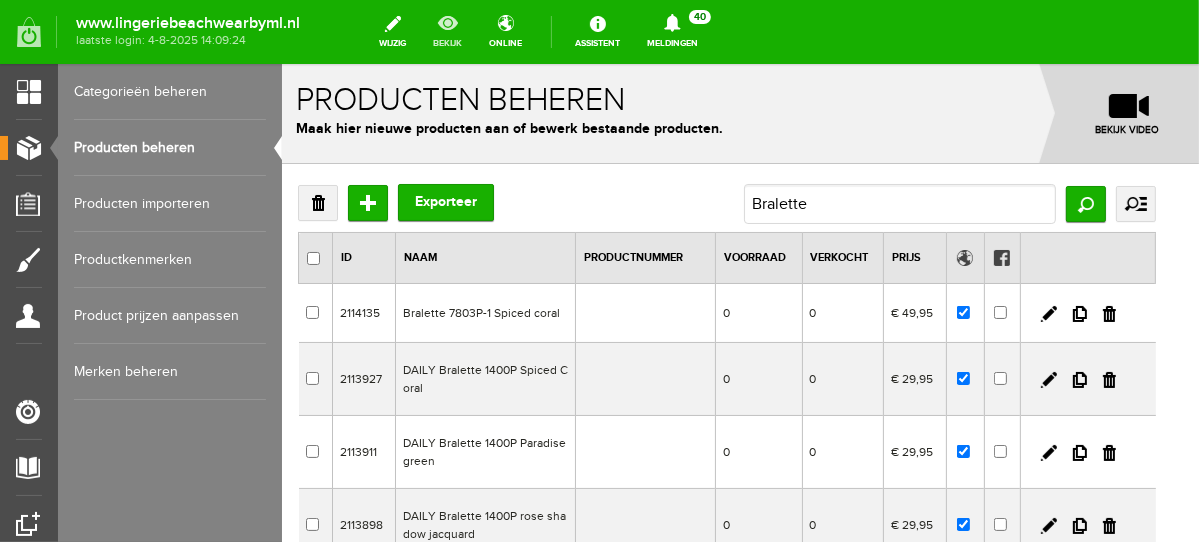 click on "bekijk" at bounding box center [447, 32] 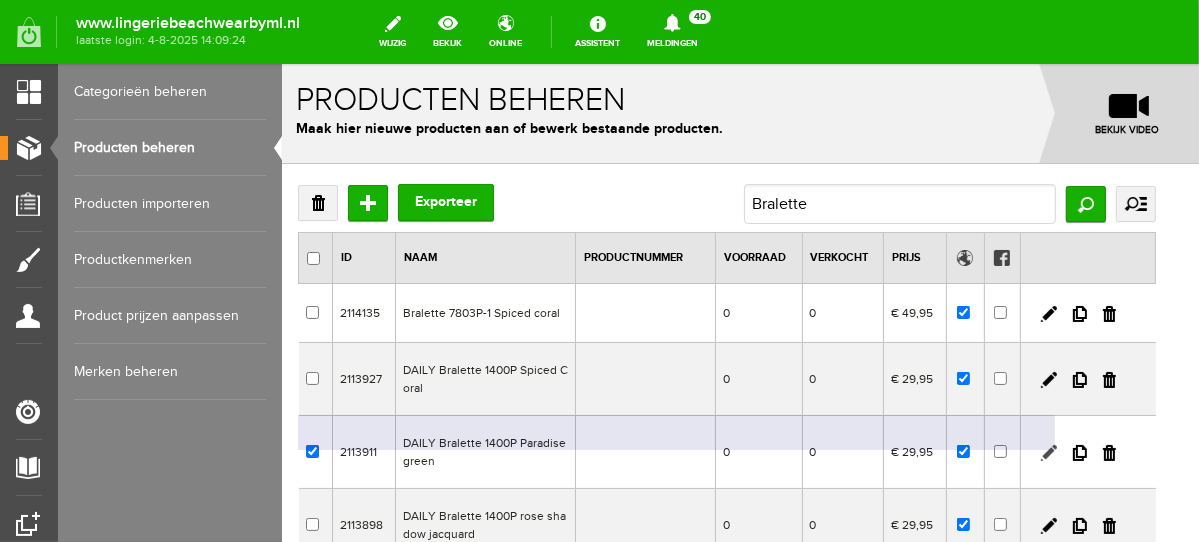 click at bounding box center [1048, 452] 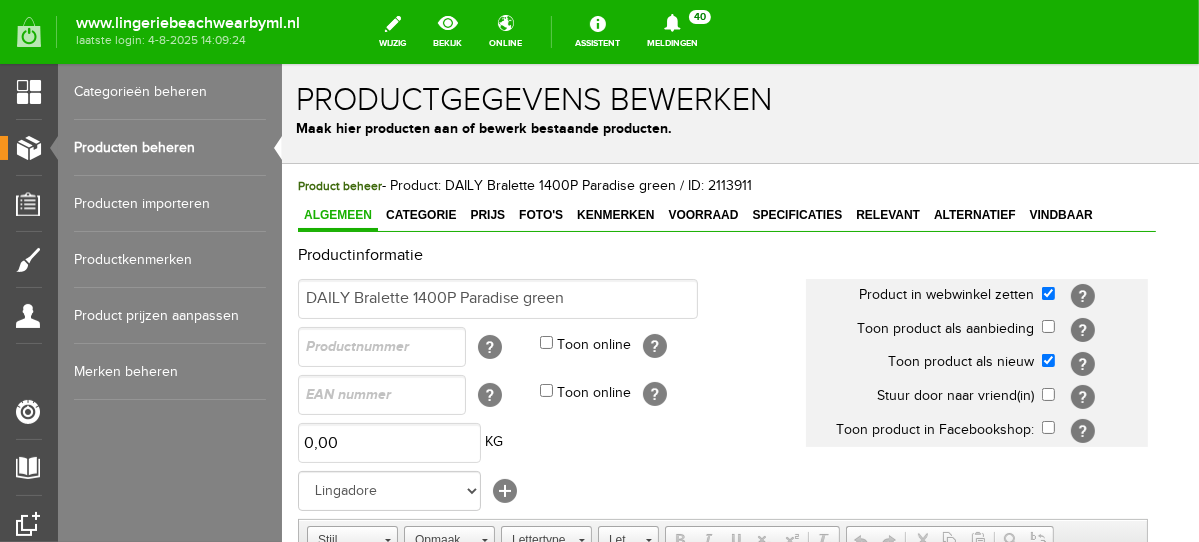 scroll, scrollTop: 0, scrollLeft: 0, axis: both 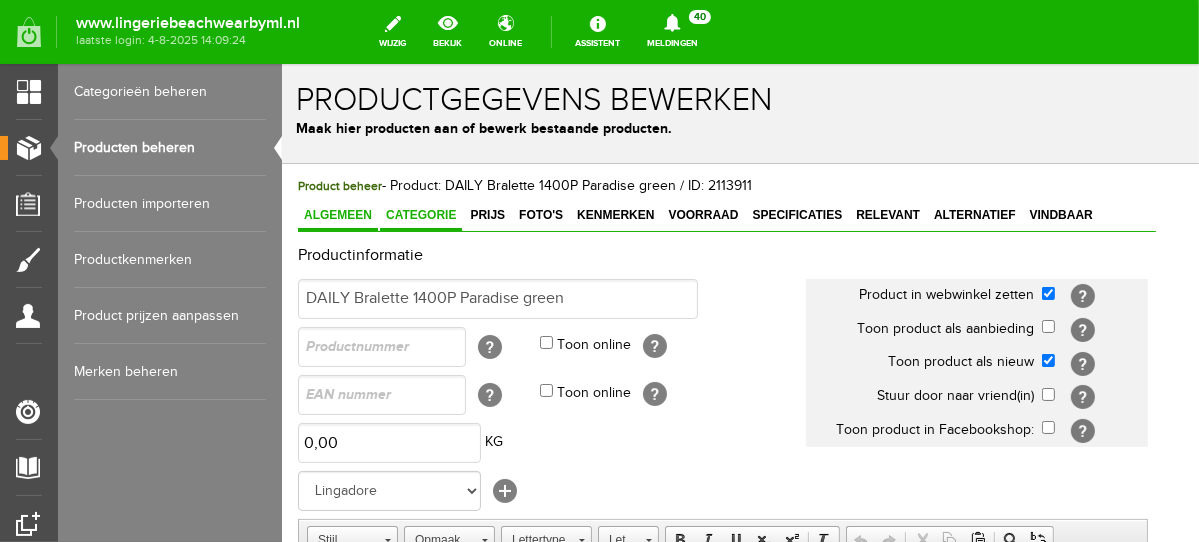 click on "Categorie" at bounding box center [420, 215] 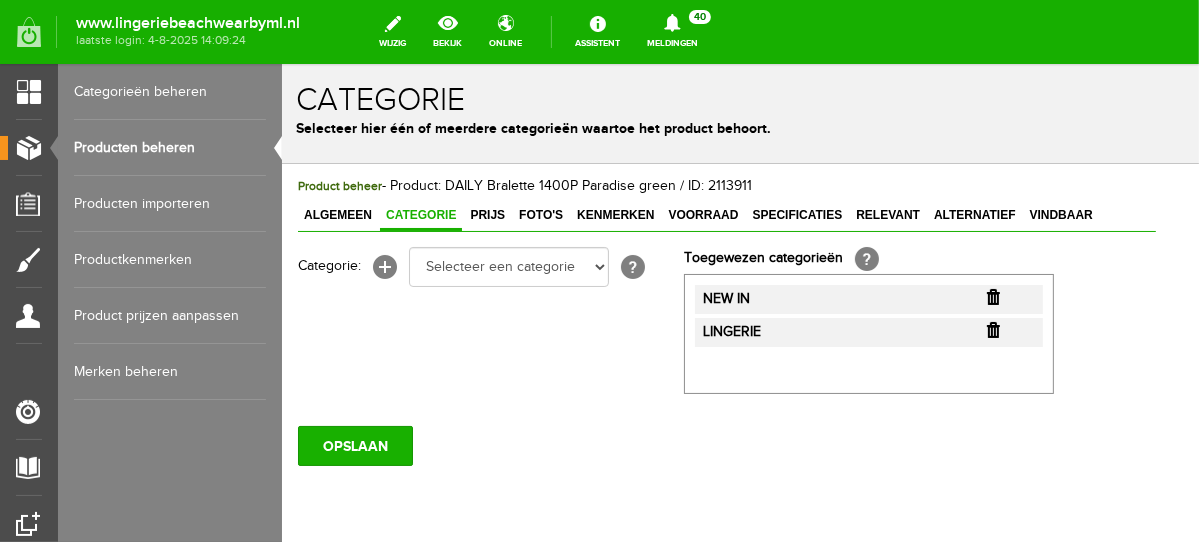 click on "Categorie" at bounding box center [420, 215] 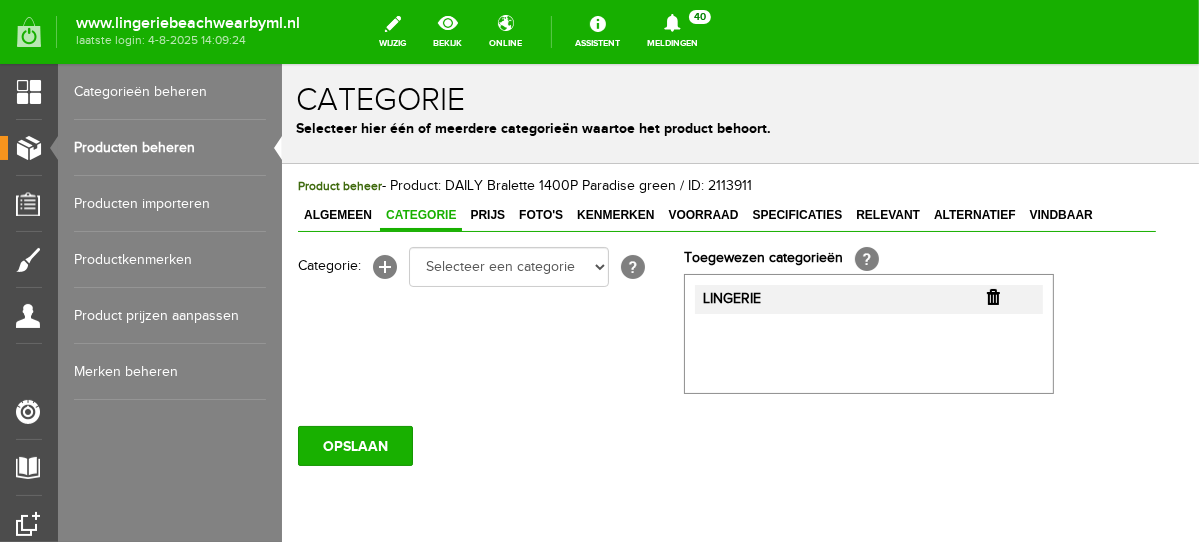 click at bounding box center [992, 296] 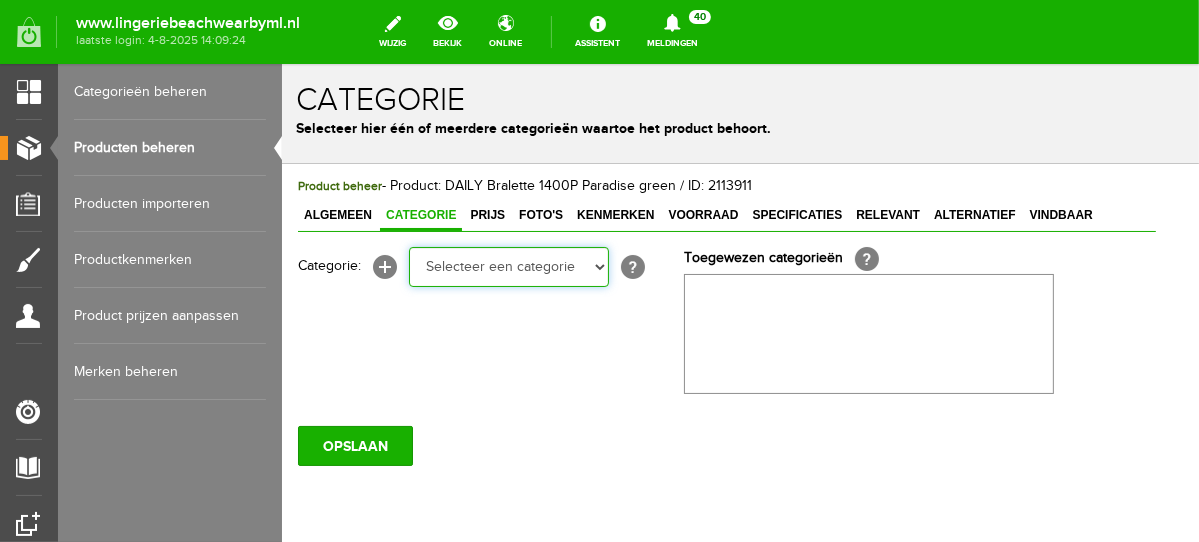 click on "Selecteer een categorie
NEW IN
LINGERIE
NACHTMODE
HOMEWEAR
BADMODE
BODY
BEACH
Bikinitop moulded (niet voorgev.)
Bikinitop voorgevormd
Shorty
Badpakken
Strandaccessoires
Rio slip
Slip
Hoge slip
Niet voorgevormd
Voorgevormd
One Shoulder
Push Up
Bandeau
Halter
Triangel
LINGERIE
SUMMER COLOURS
BH ZONDER BEUGEL
PLUSSIZE
STRAPLESS
SEXY
STRAPLESS
BASICS
HOMEWEAR
JUMPSUITS
BADJASSEN
NACHTMODE
PYJAMA SETS
PYJAMA JURKEN
KIMONO'S
SLIPDRESSES
SATIJNEN PYAMA
HEREN
SHAPEWEAR
BODY'S
ACCESSOIRES
PANTY'S
SPORT
SALE BEACH
SALE LINGERIE
D Cup" at bounding box center (508, 266) 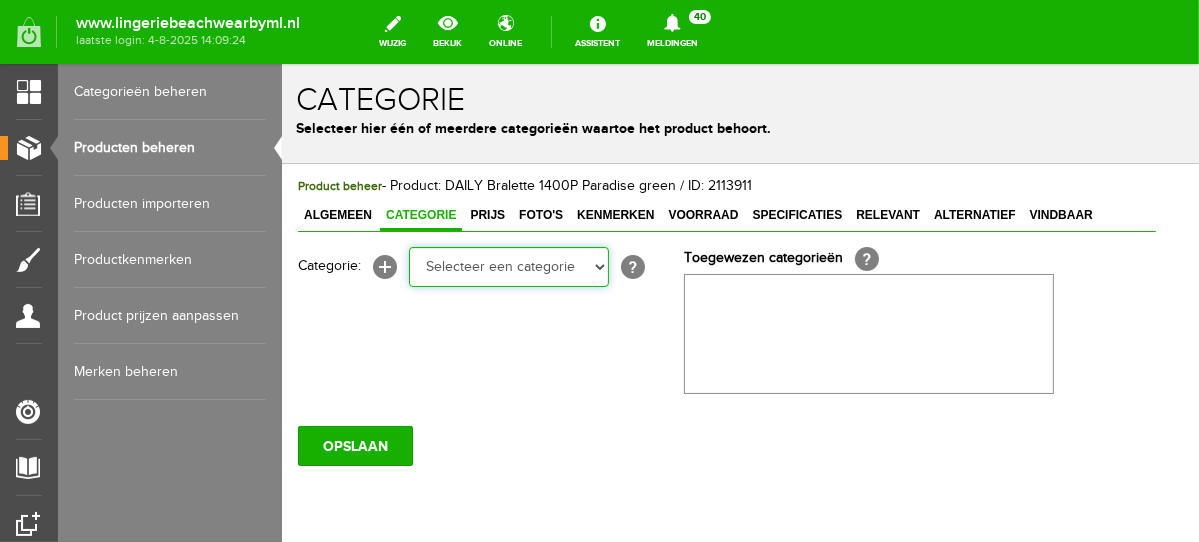 select on "281761" 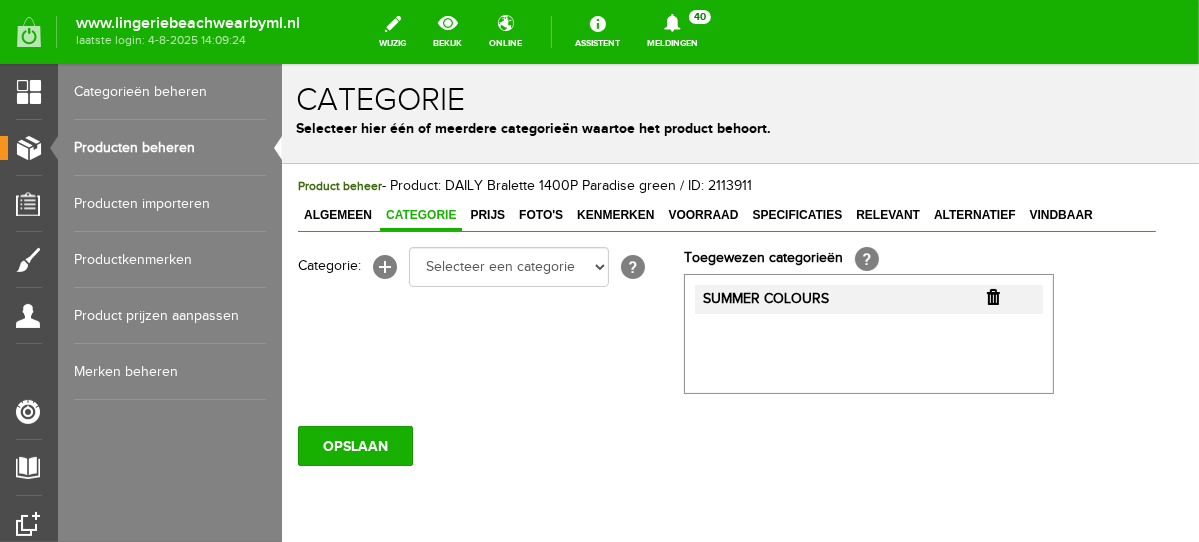 click at bounding box center [992, 296] 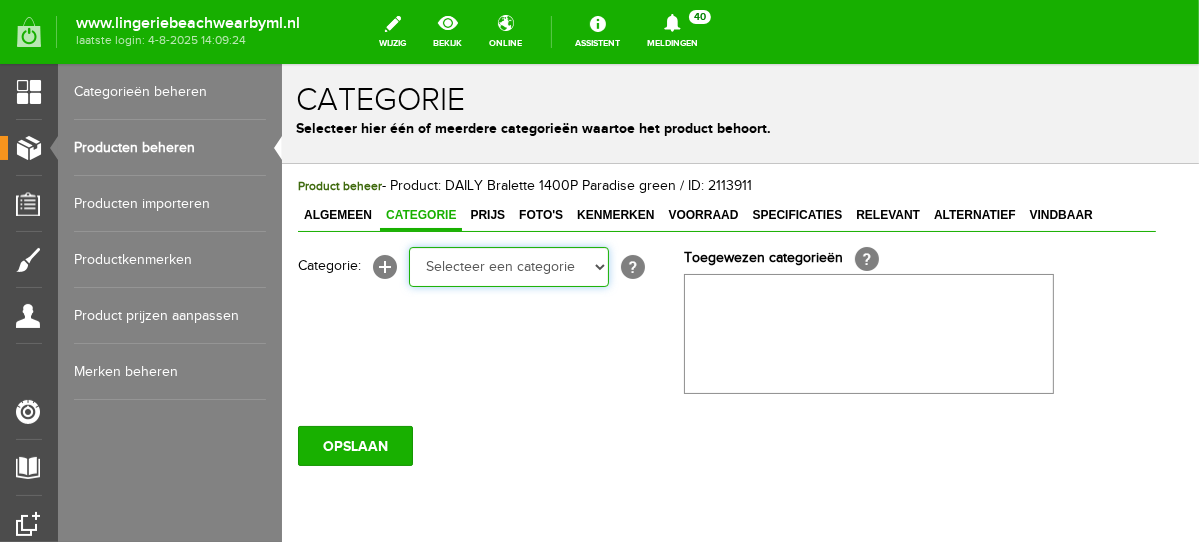 click on "Selecteer een categorie
NEW IN
LINGERIE
NACHTMODE
HOMEWEAR
BADMODE
BODY
BEACH
Bikinitop moulded (niet voorgev.)
Bikinitop voorgevormd
Shorty
Badpakken
Strandaccessoires
Rio slip
Slip
Hoge slip
Niet voorgevormd
Voorgevormd
One Shoulder
Push Up
Bandeau
Halter
Triangel
LINGERIE
SUMMER COLOURS
BH ZONDER BEUGEL
PLUSSIZE
STRAPLESS
SEXY
STRAPLESS
BASICS
HOMEWEAR
JUMPSUITS
BADJASSEN
NACHTMODE
PYJAMA SETS
PYJAMA JURKEN
KIMONO'S
SLIPDRESSES
SATIJNEN PYAMA
HEREN
SHAPEWEAR
BODY'S
ACCESSOIRES
PANTY'S
SPORT
SALE BEACH
SALE LINGERIE
D Cup" at bounding box center (508, 266) 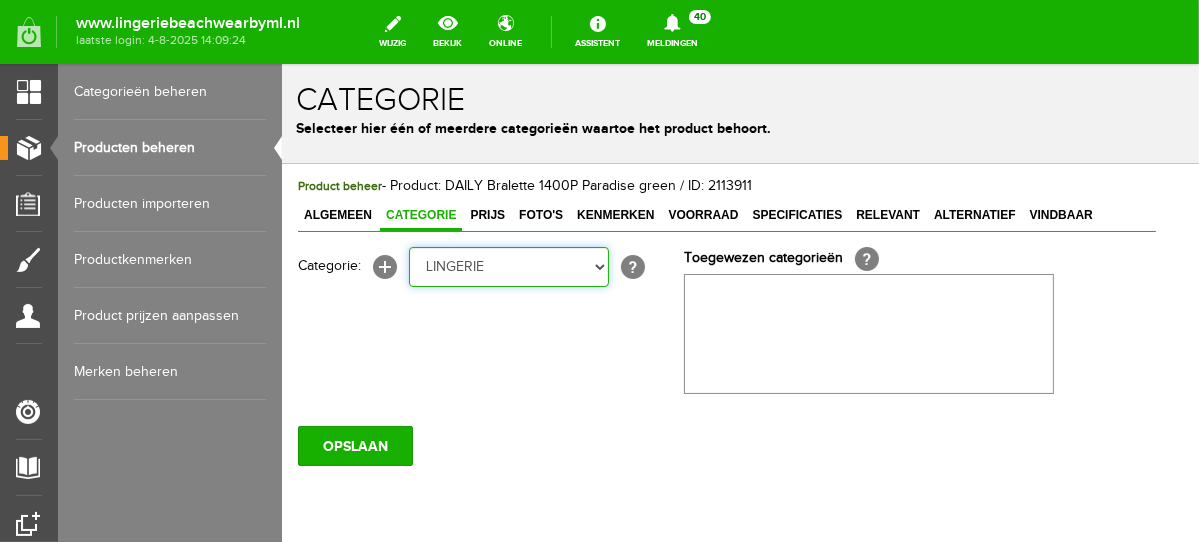 click on "Selecteer een categorie
NEW IN
LINGERIE
NACHTMODE
HOMEWEAR
BADMODE
BODY
BEACH
Bikinitop moulded (niet voorgev.)
Bikinitop voorgevormd
Shorty
Badpakken
Strandaccessoires
Rio slip
Slip
Hoge slip
Niet voorgevormd
Voorgevormd
One Shoulder
Push Up
Bandeau
Halter
Triangel
LINGERIE
SUMMER COLOURS
BH ZONDER BEUGEL
PLUSSIZE
STRAPLESS
SEXY
STRAPLESS
BASICS
HOMEWEAR
JUMPSUITS
BADJASSEN
NACHTMODE
PYJAMA SETS
PYJAMA JURKEN
KIMONO'S
SLIPDRESSES
SATIJNEN PYAMA
HEREN
SHAPEWEAR
BODY'S
ACCESSOIRES
PANTY'S
SPORT
SALE BEACH
SALE LINGERIE
D Cup" at bounding box center [508, 266] 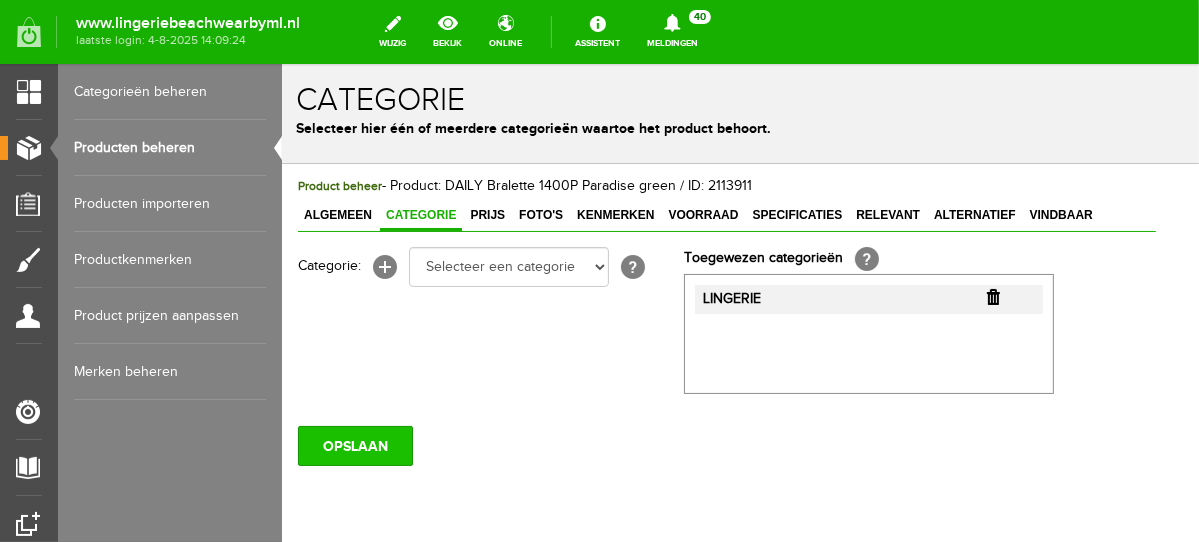 click on "OPSLAAN" at bounding box center [354, 445] 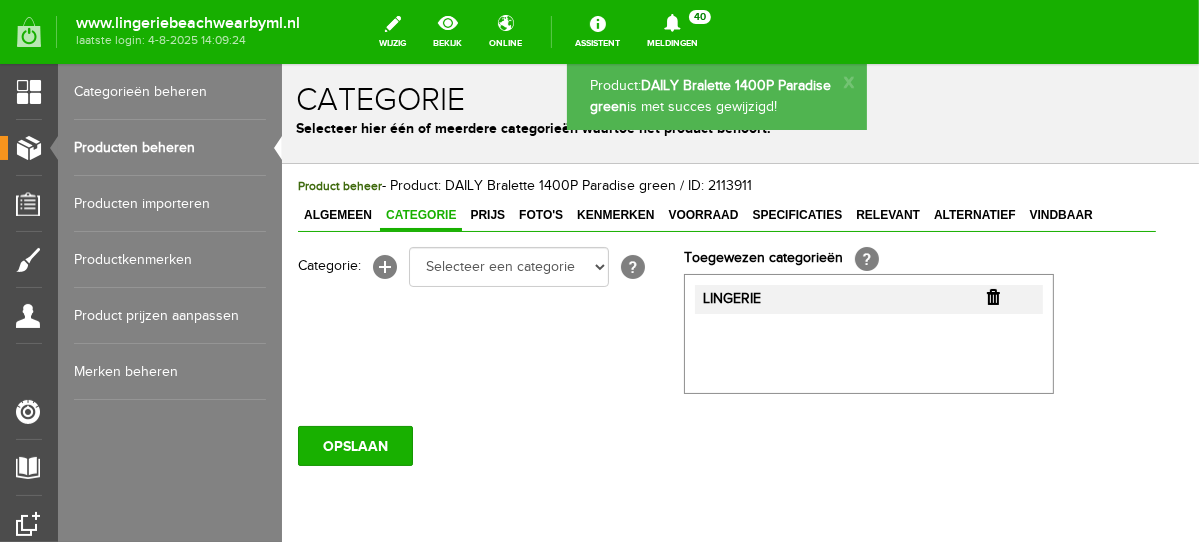 click on "Producten beheren" at bounding box center (170, 148) 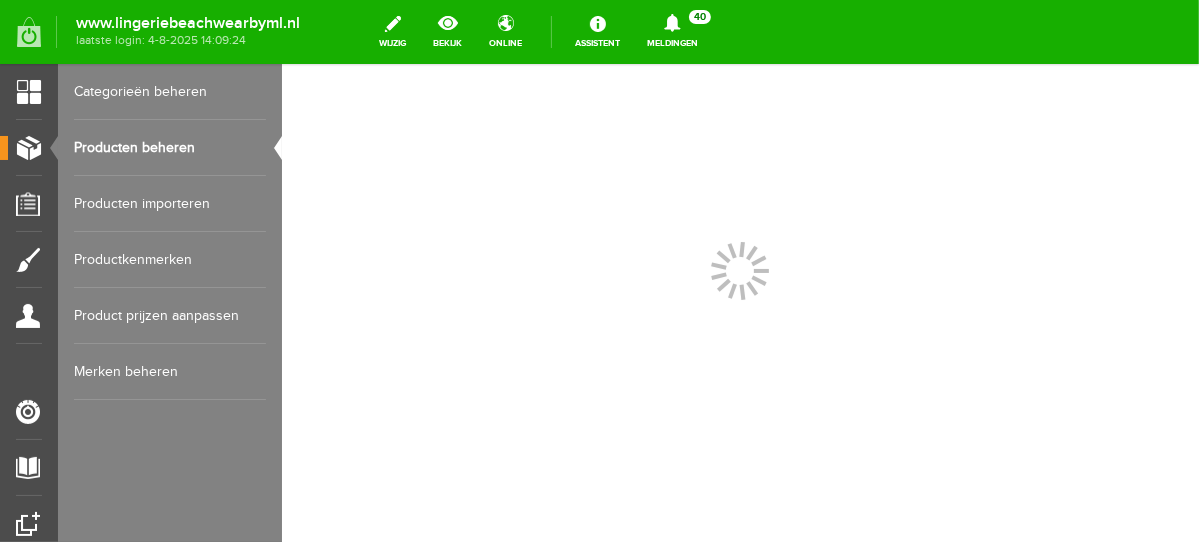 scroll, scrollTop: 0, scrollLeft: 0, axis: both 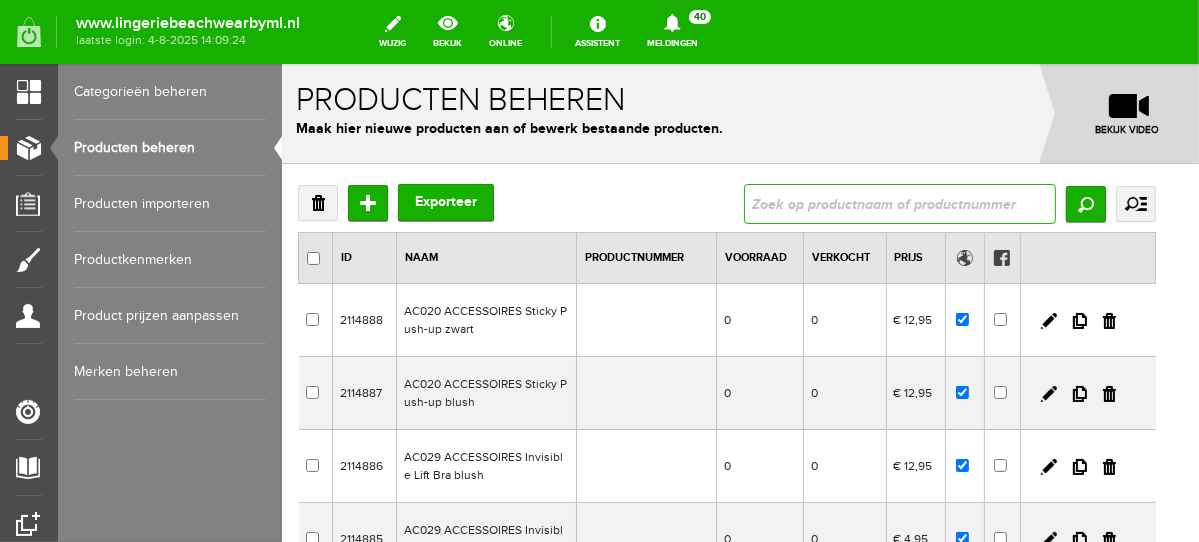 click at bounding box center [899, 203] 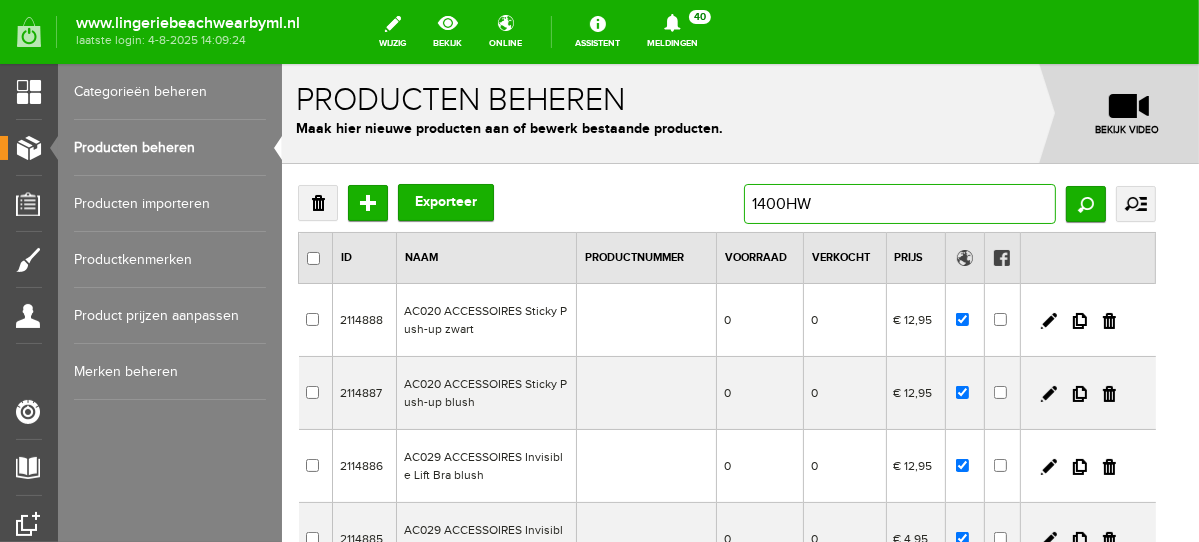 type on "1400HWb" 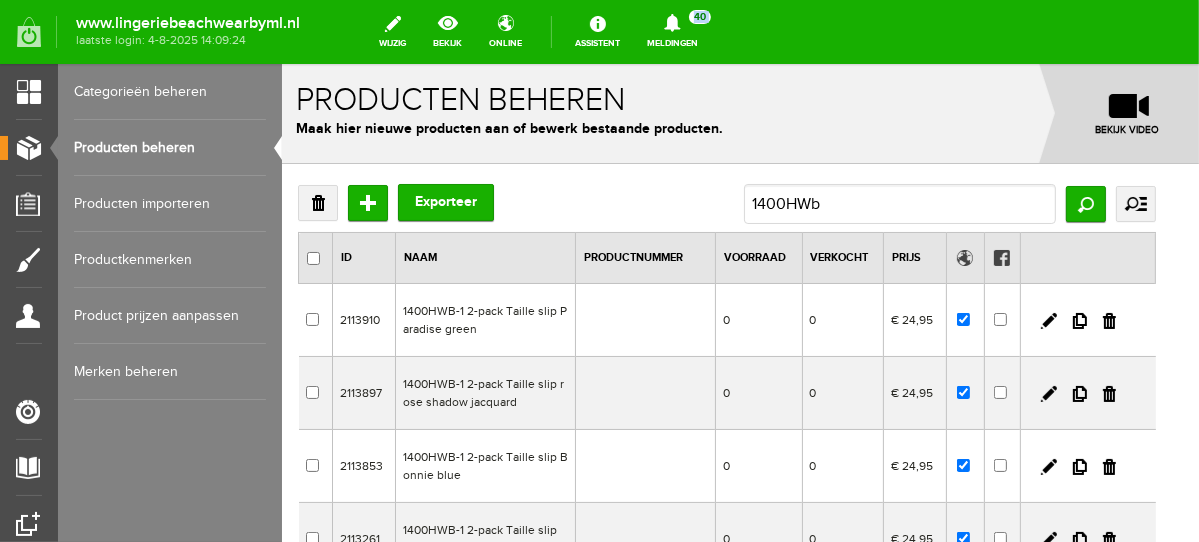 click on "www.lingeriebeachwearbyml.nl
laatste login: 4-8-2025 14:09:24
wijzig
bekijk
online
Assistent
Meldingen 40
Nieuwe orders Er is een nieuwe order( #1043 ) geplaatst door  Silvia Rengelink Er is een nieuwe order( #1042 ) geplaatst door  ilona  bond Er is een nieuwe order( #1041 ) geplaatst door  Wendy Heesakkers  Er is een nieuwe order( #1040 ) geplaatst door  Hanny  Heesters  Nieuwe referenties Er is een nieuwe referentie geplaatst door  M View all notifications" at bounding box center [599, 32] 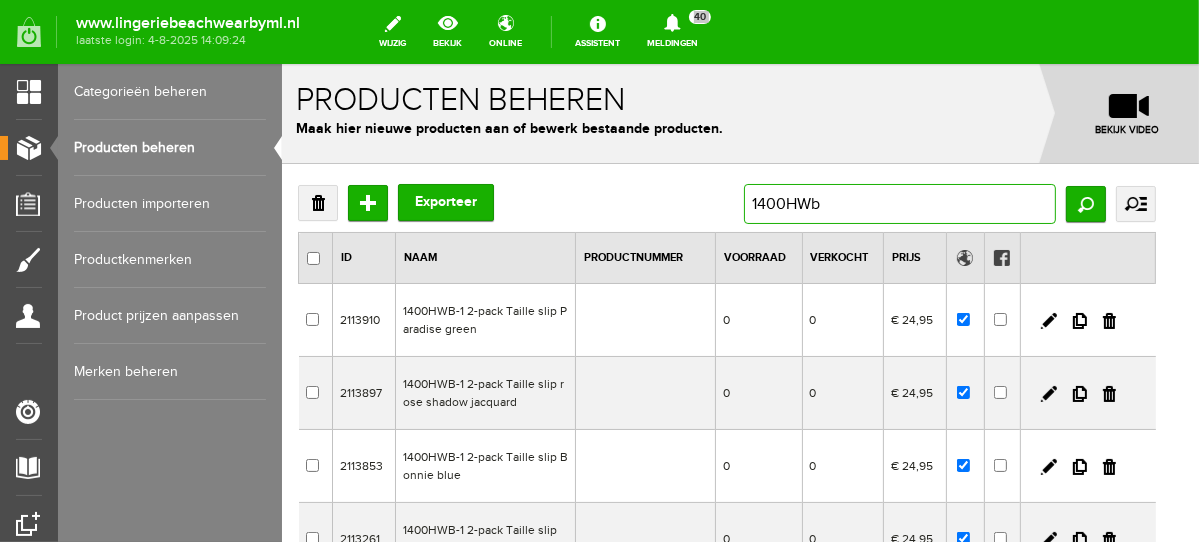 click on "1400HWb" at bounding box center [899, 203] 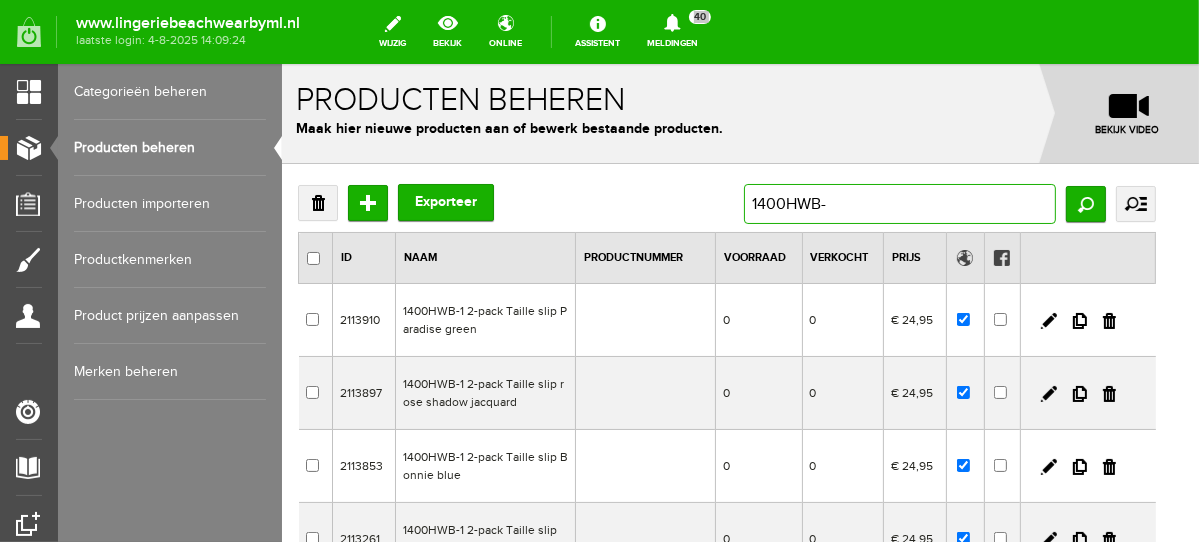 type on "1400HWB-1" 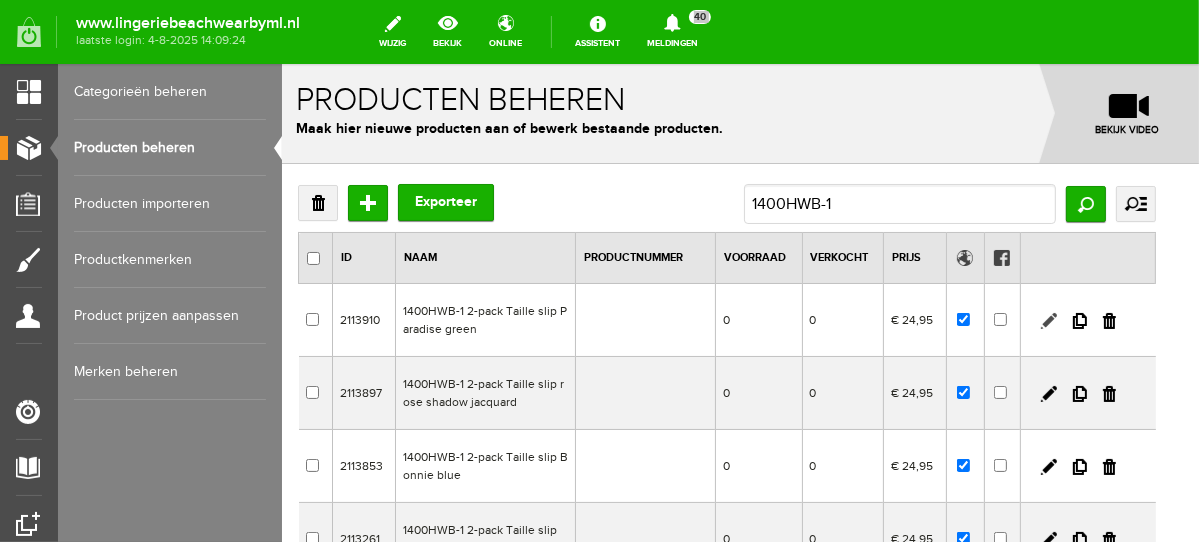 click at bounding box center [1048, 320] 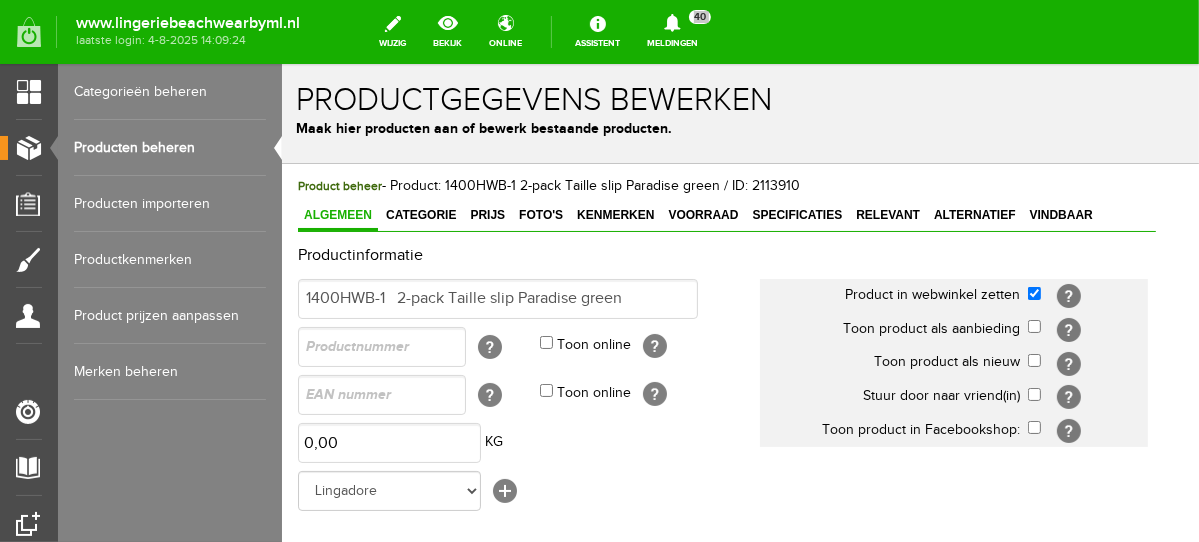 scroll, scrollTop: 0, scrollLeft: 0, axis: both 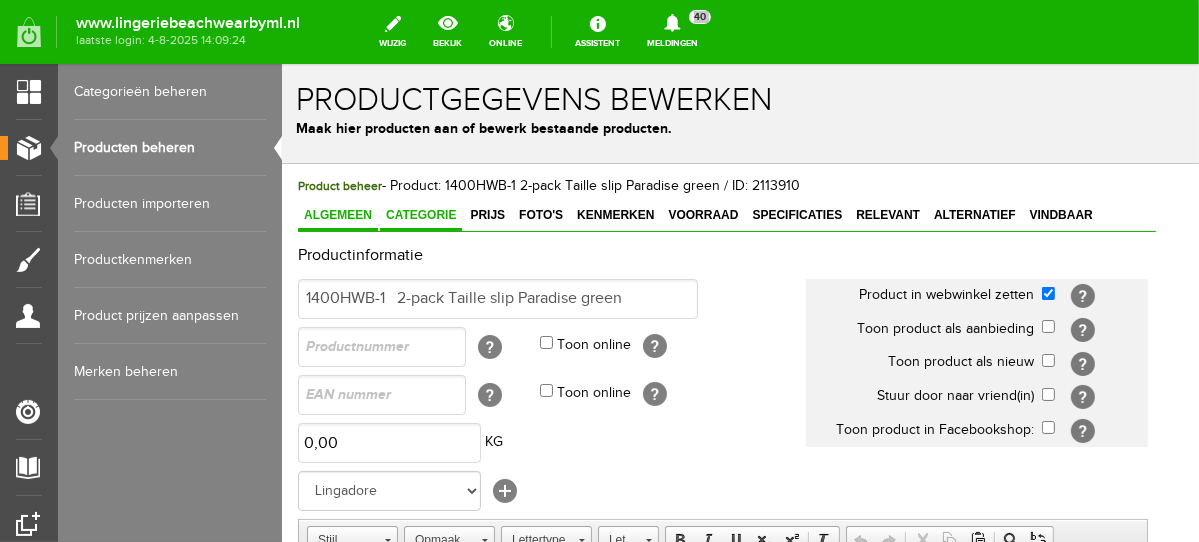 click on "Categorie" at bounding box center [420, 214] 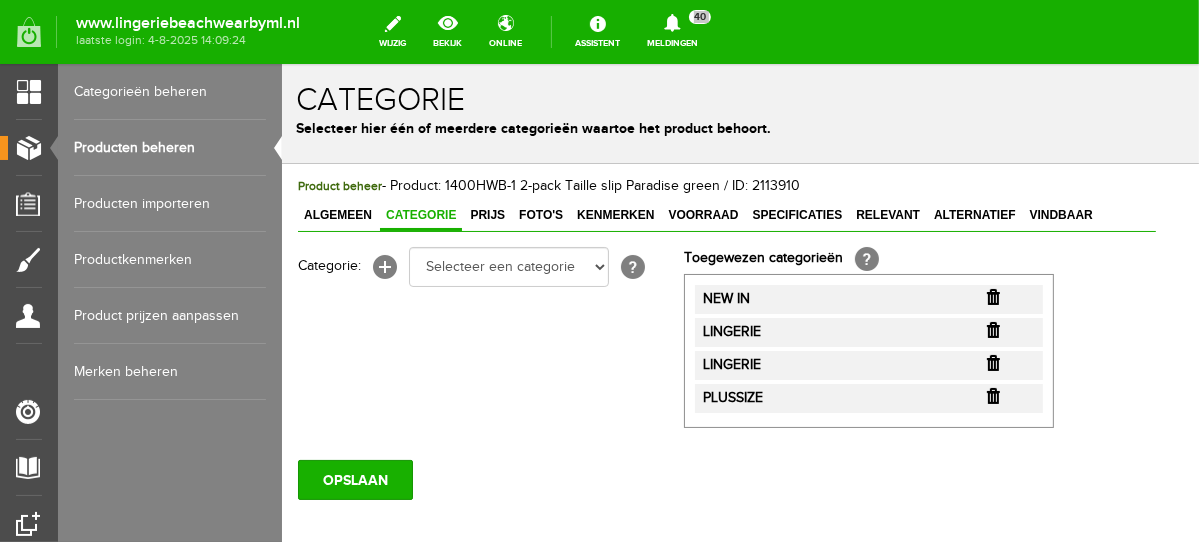 click at bounding box center (992, 296) 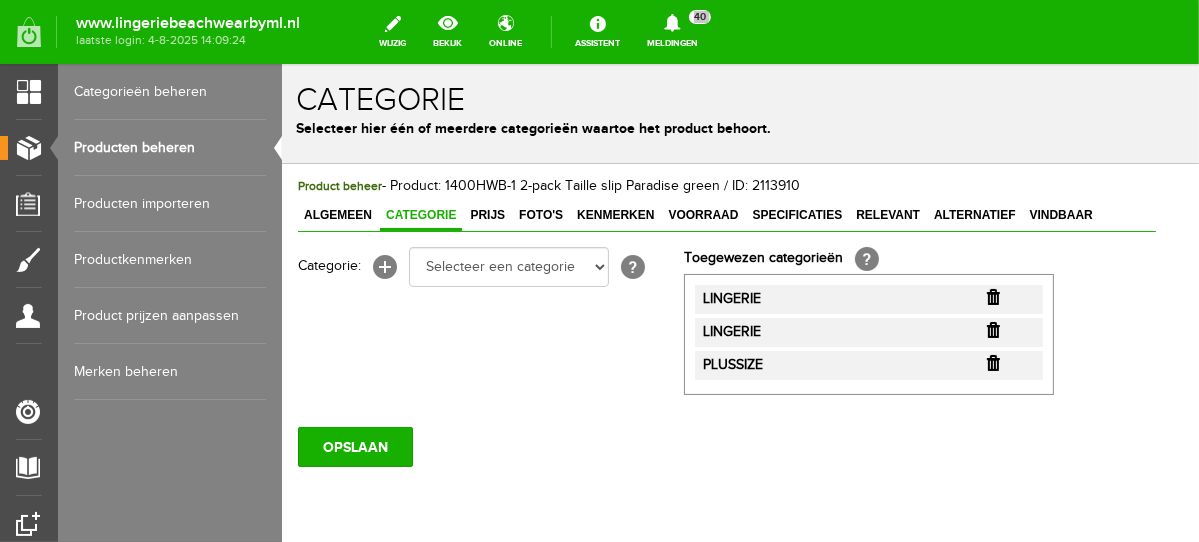 click at bounding box center [992, 296] 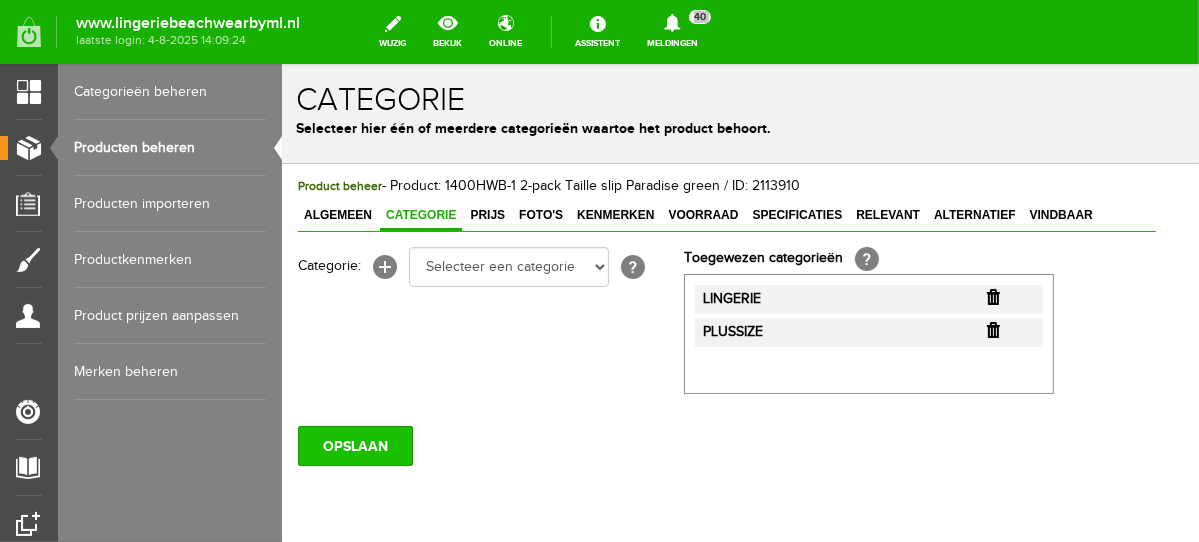click on "OPSLAAN" at bounding box center [354, 445] 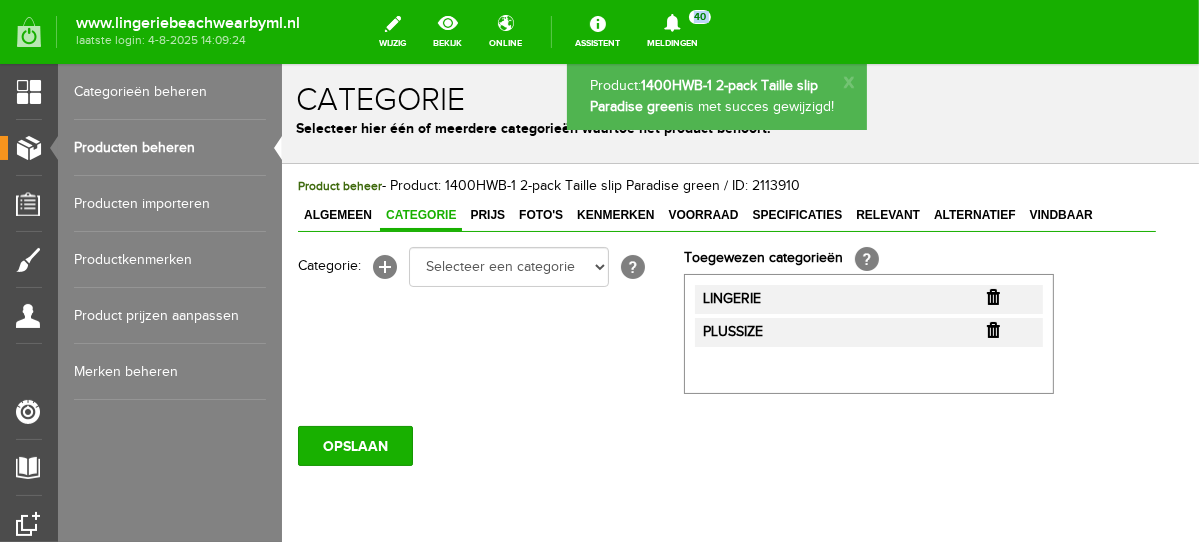 click on "Producten beheren" at bounding box center (170, 148) 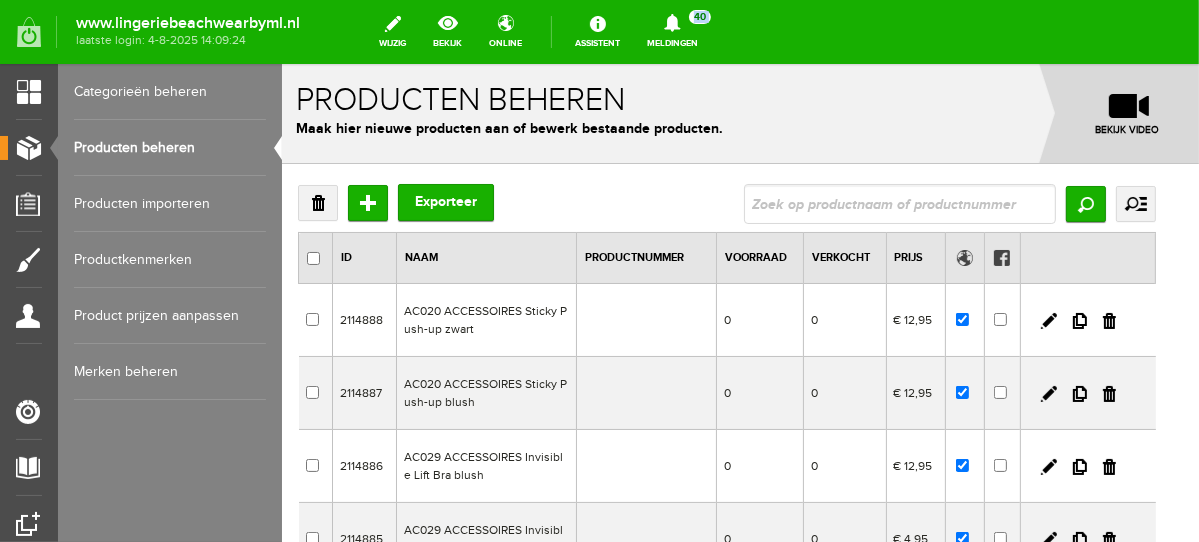 scroll, scrollTop: 0, scrollLeft: 0, axis: both 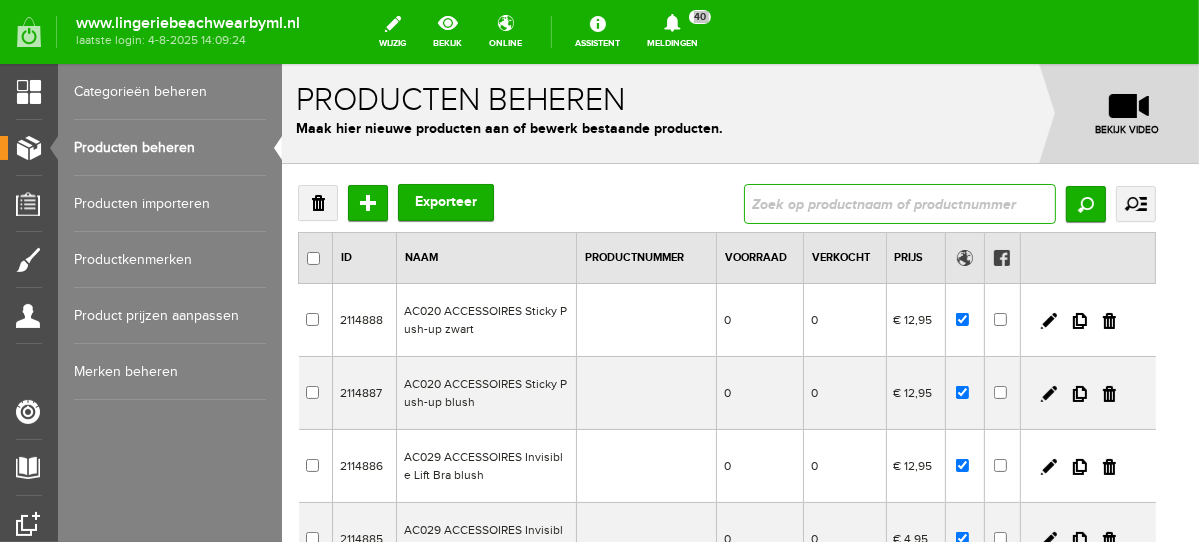 click at bounding box center [899, 203] 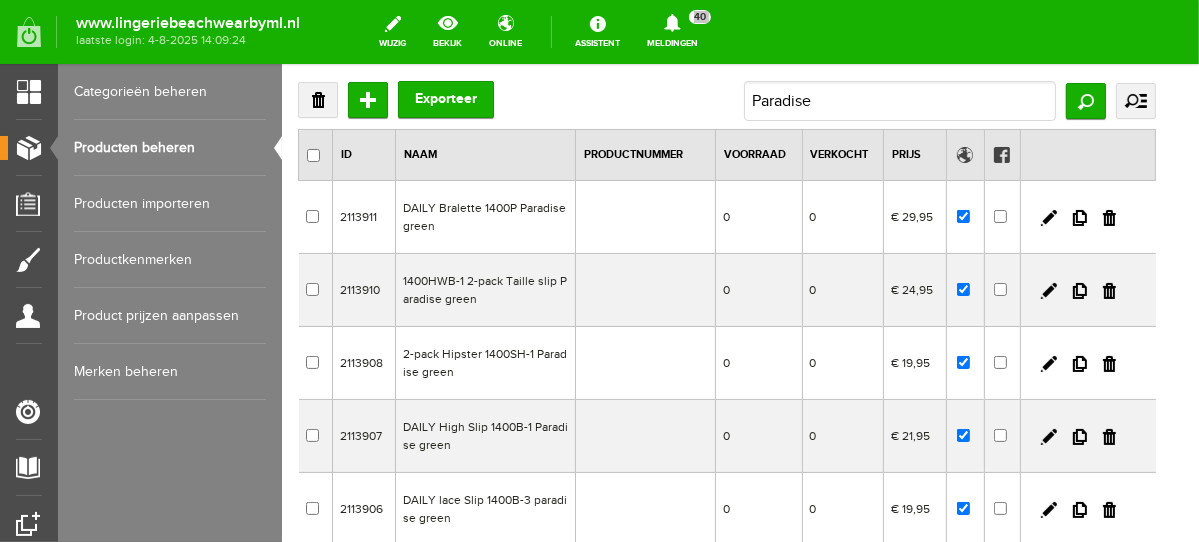 scroll, scrollTop: 104, scrollLeft: 0, axis: vertical 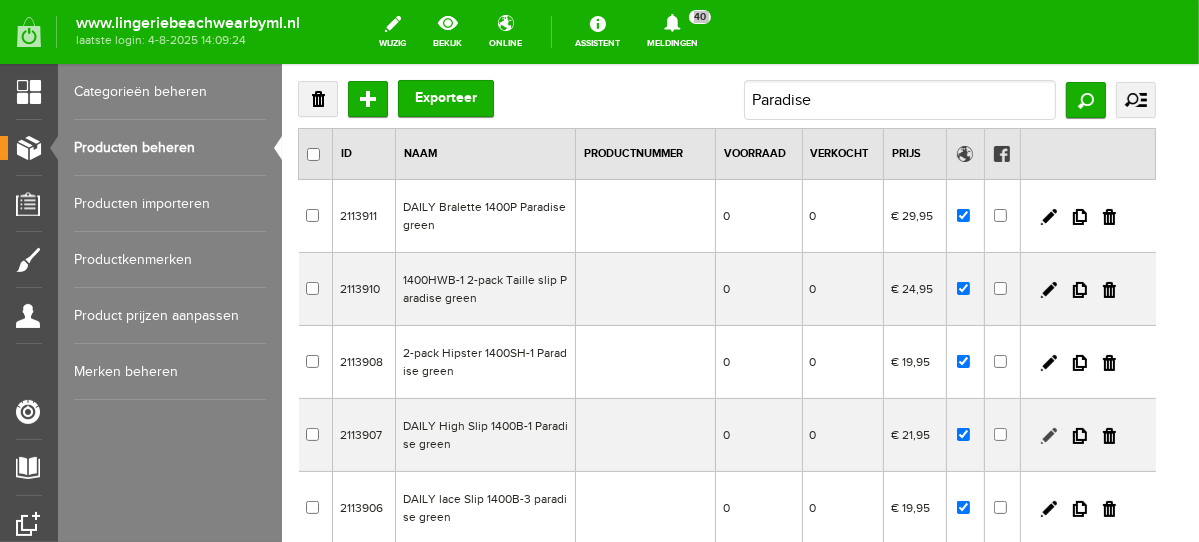 click at bounding box center (1048, 435) 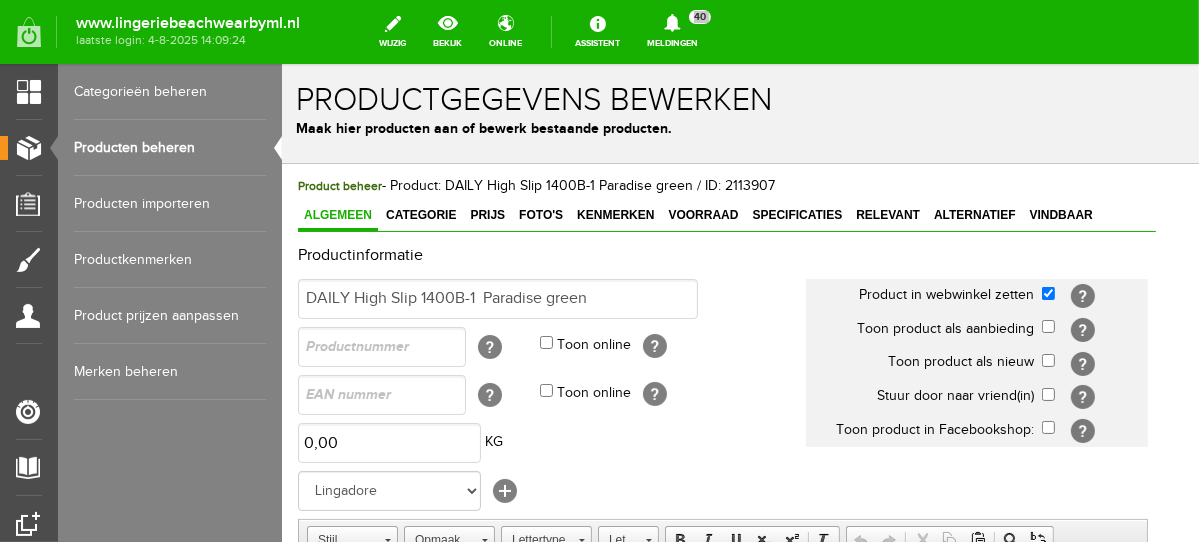 scroll, scrollTop: 0, scrollLeft: 0, axis: both 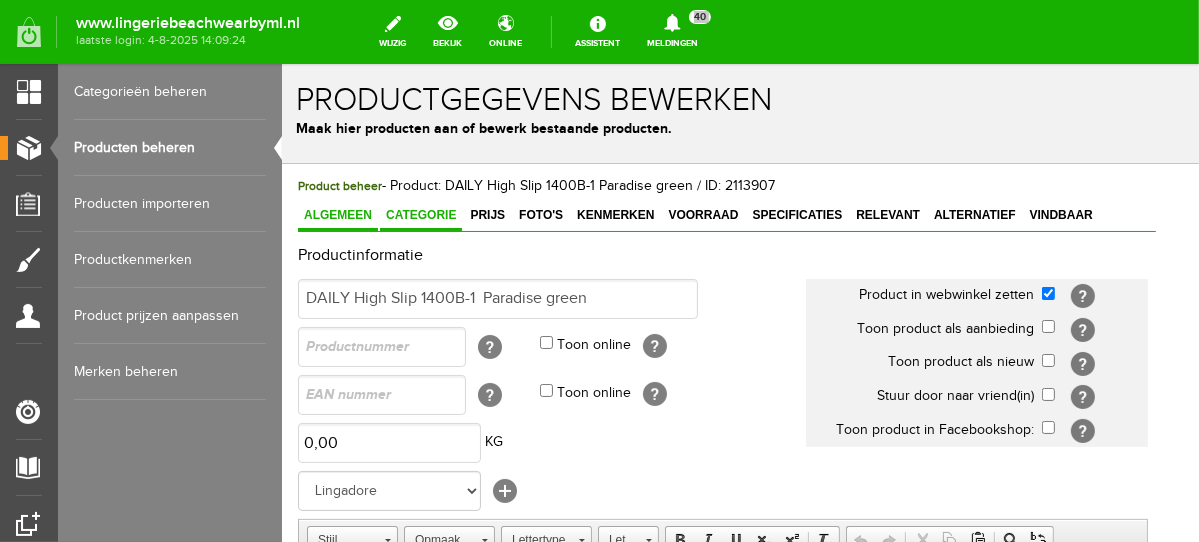 click on "Categorie" at bounding box center (420, 214) 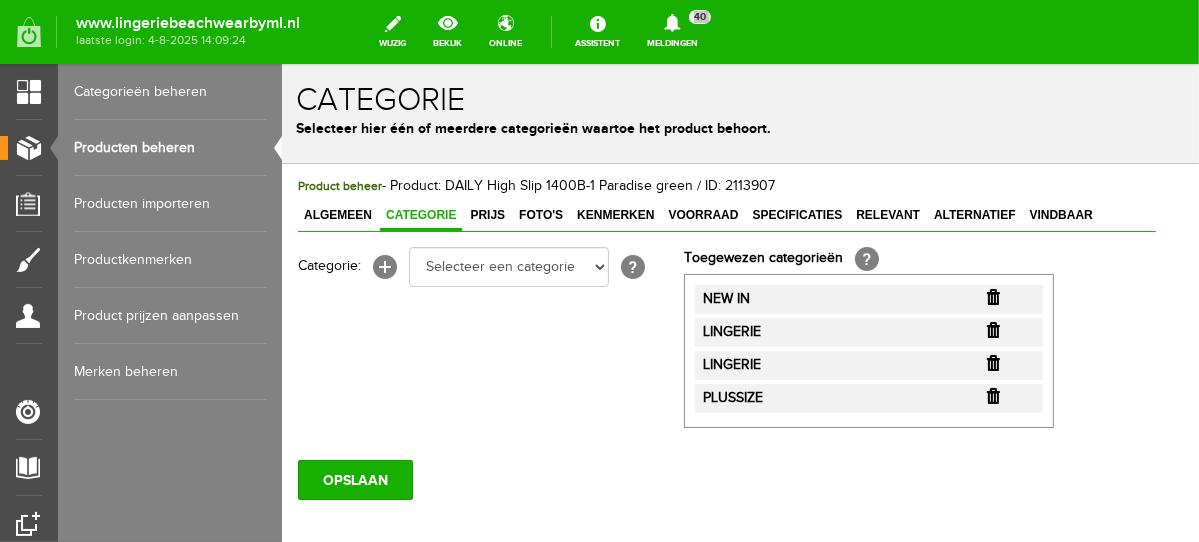 click at bounding box center [992, 296] 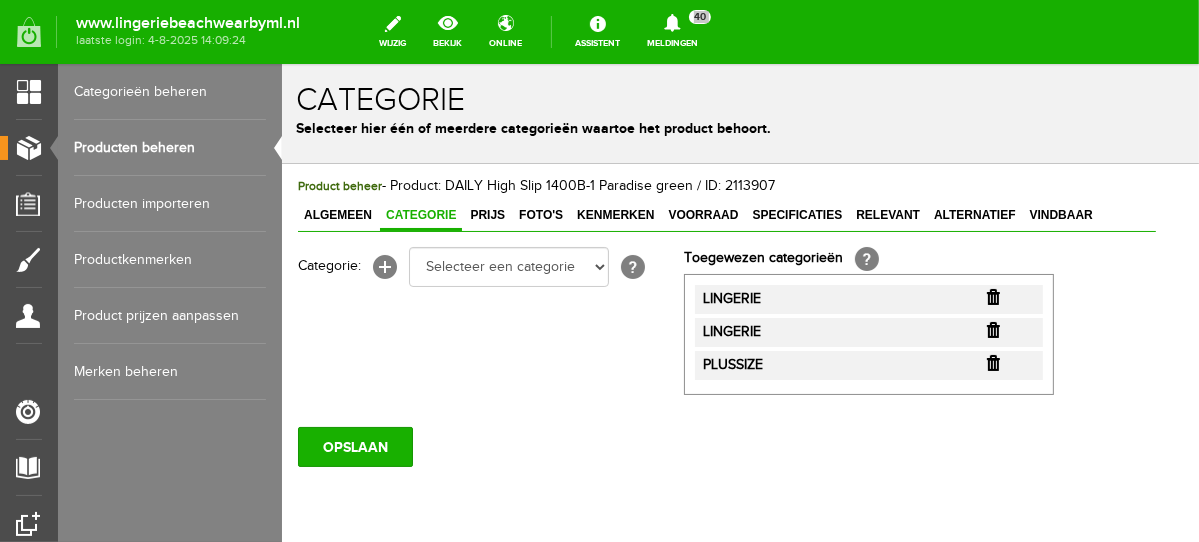 click at bounding box center [992, 296] 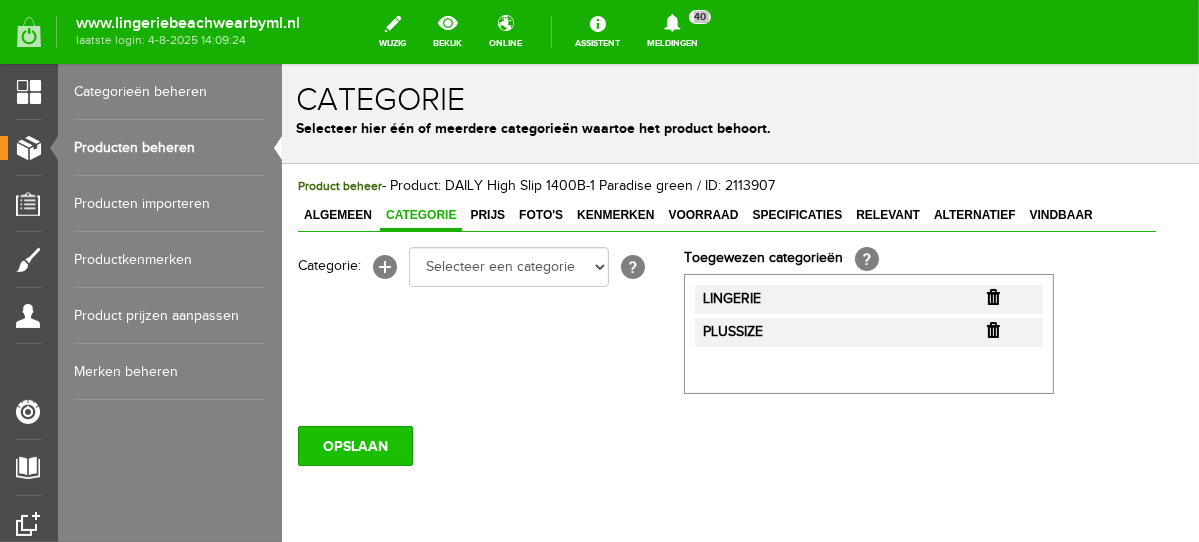 click on "OPSLAAN" at bounding box center (354, 445) 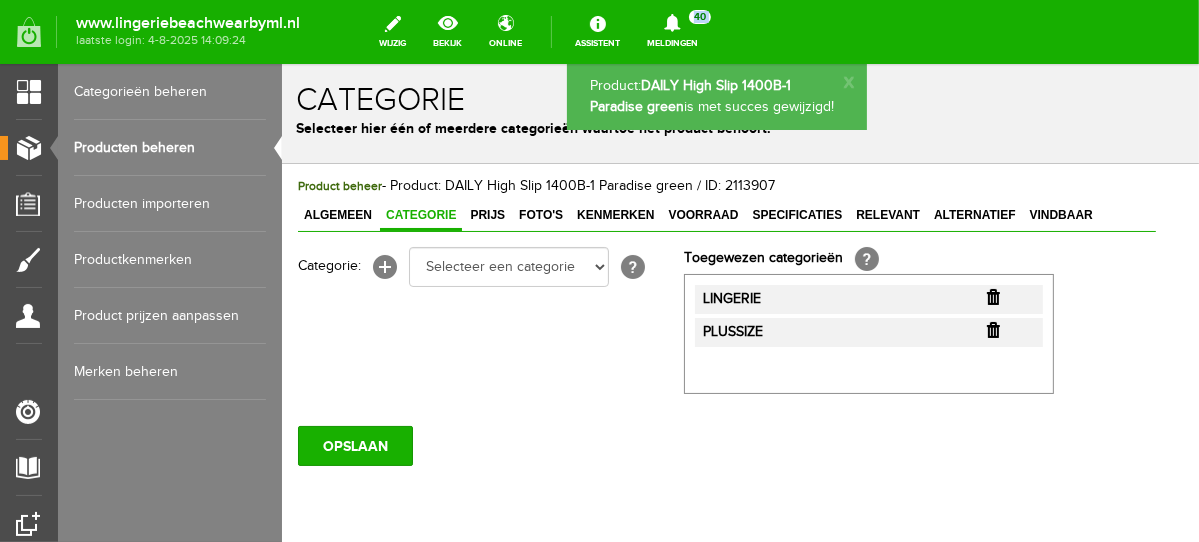 click on "Producten beheren" at bounding box center (170, 148) 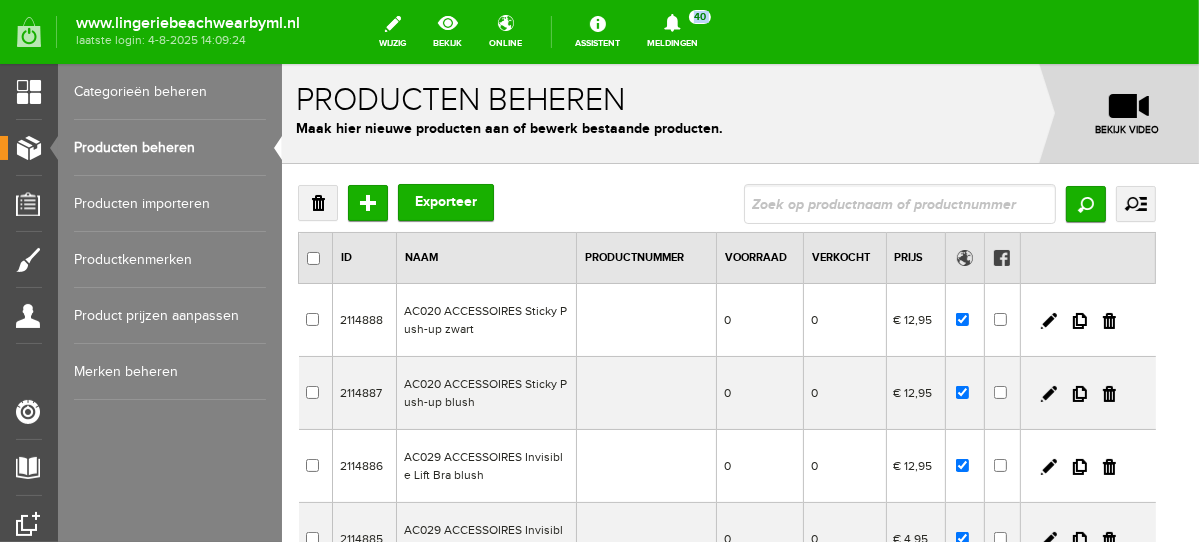 scroll, scrollTop: 0, scrollLeft: 0, axis: both 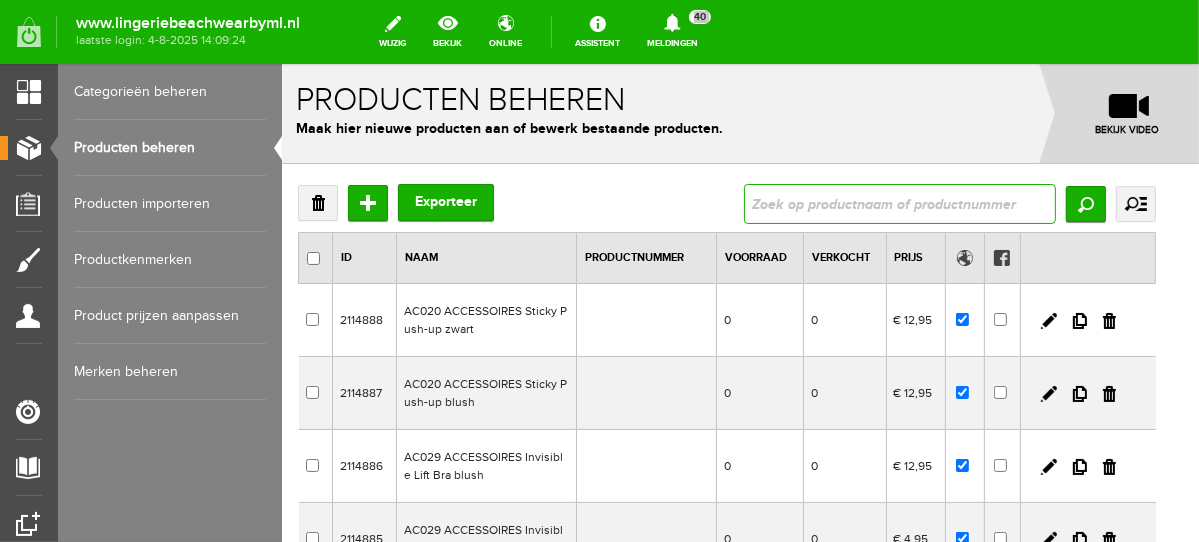 click at bounding box center [899, 203] 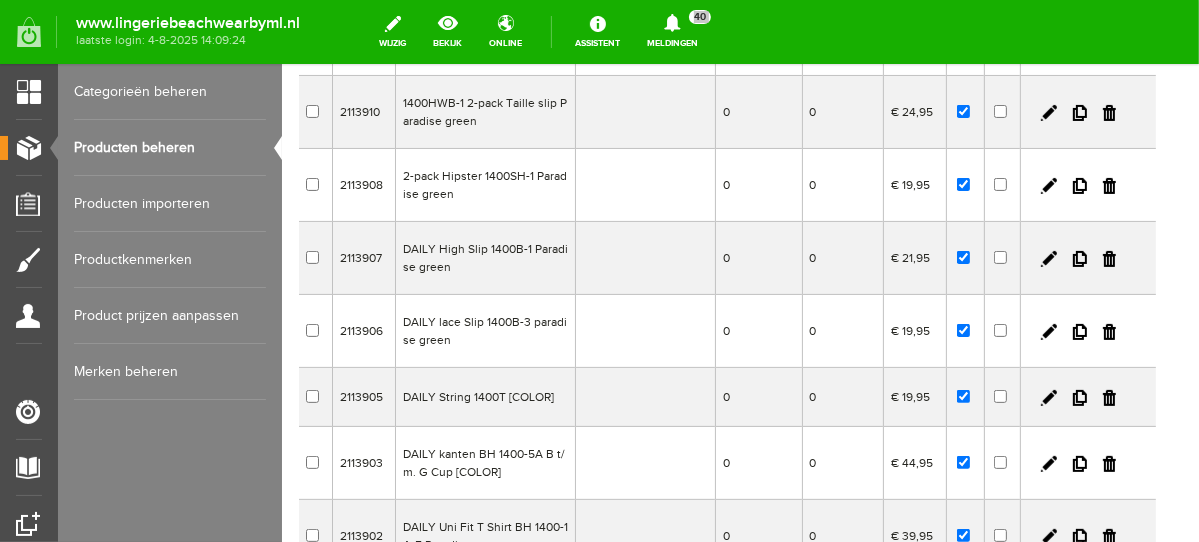 scroll, scrollTop: 318, scrollLeft: 0, axis: vertical 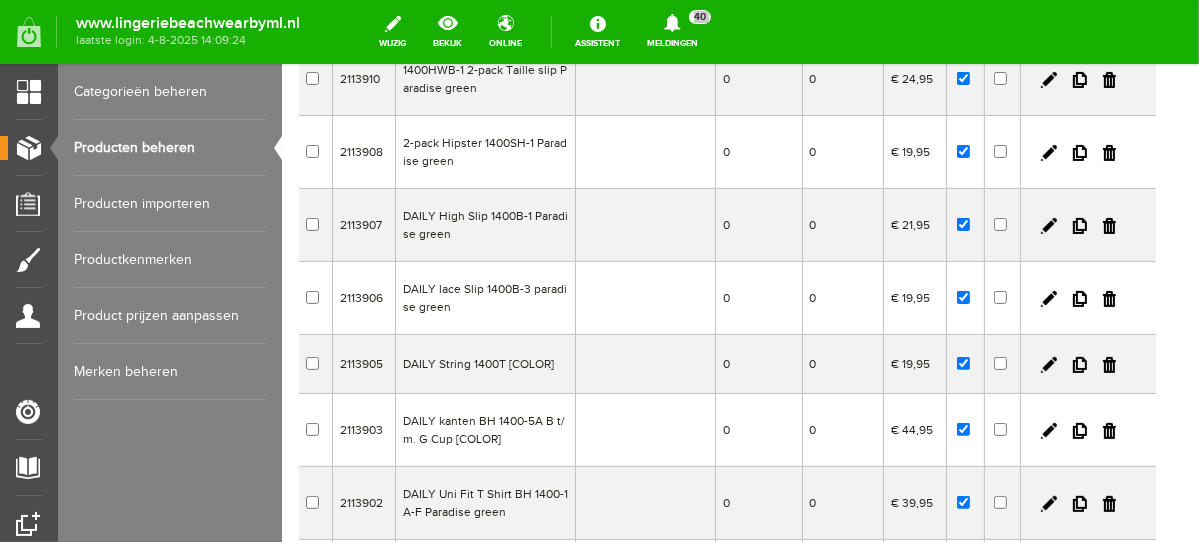 drag, startPoint x: 1192, startPoint y: 195, endPoint x: 1489, endPoint y: 391, distance: 355.84406 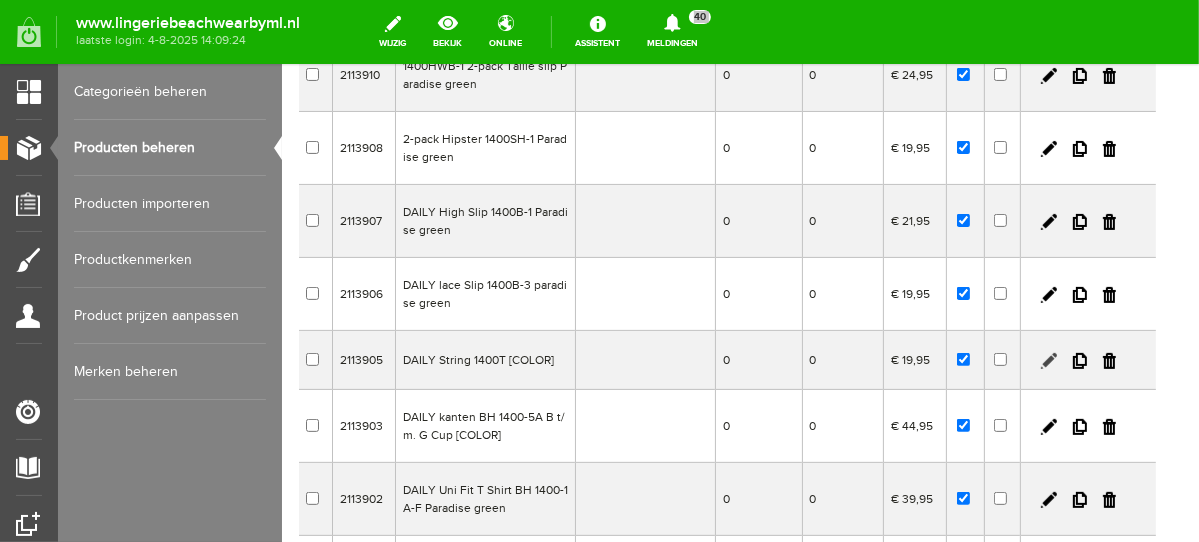 click at bounding box center [1048, 360] 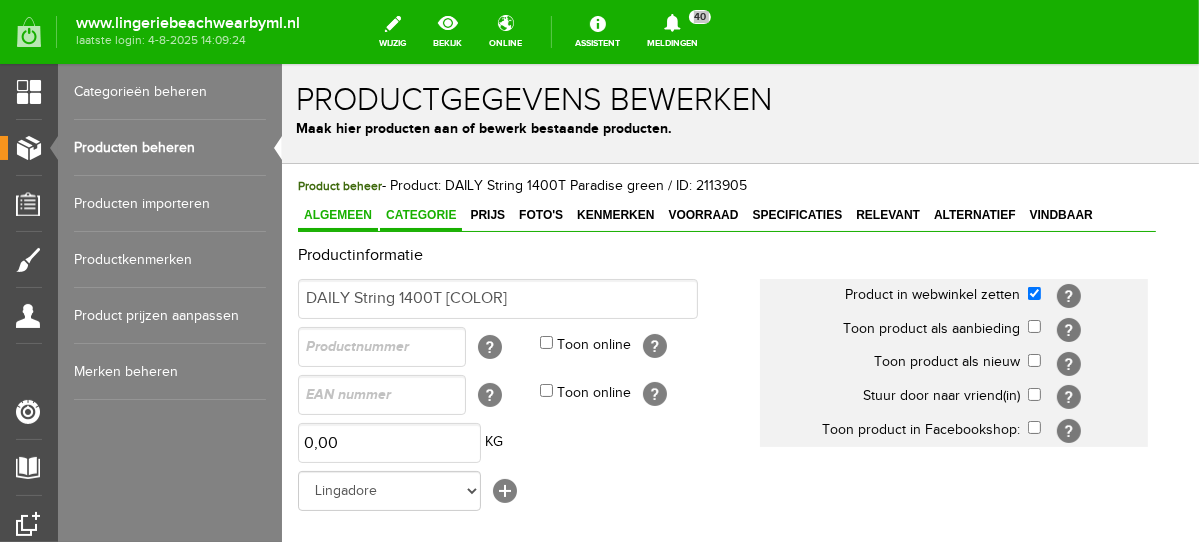 scroll, scrollTop: 0, scrollLeft: 0, axis: both 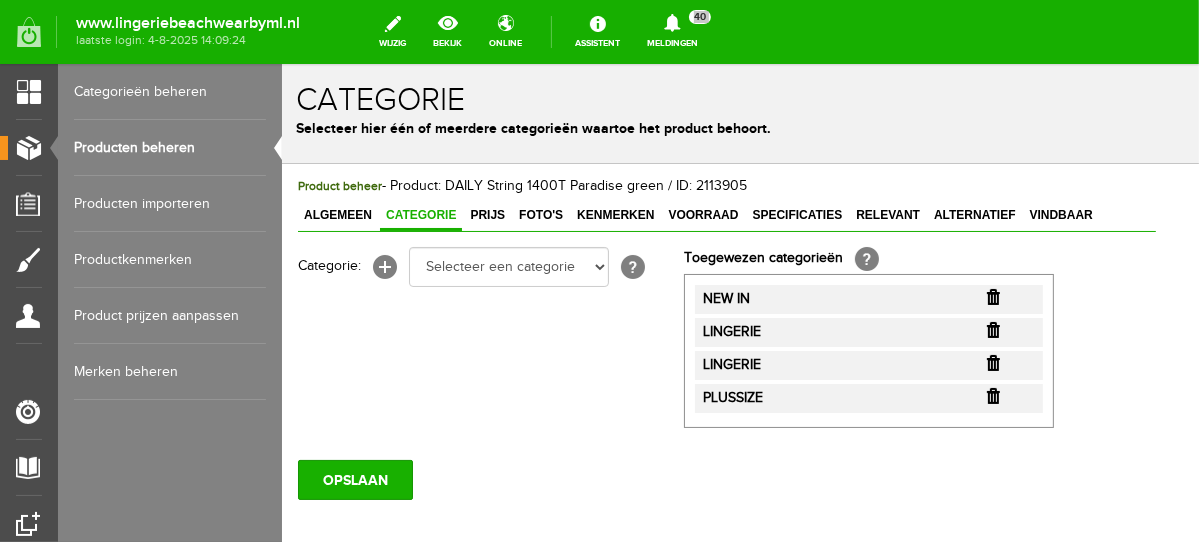 click at bounding box center [992, 296] 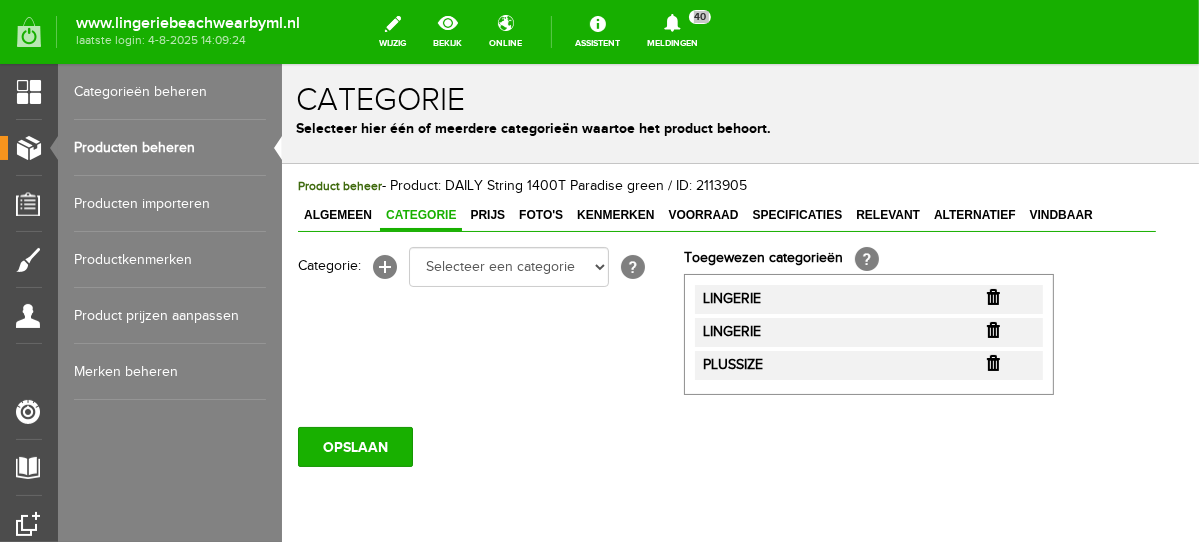 click at bounding box center (992, 296) 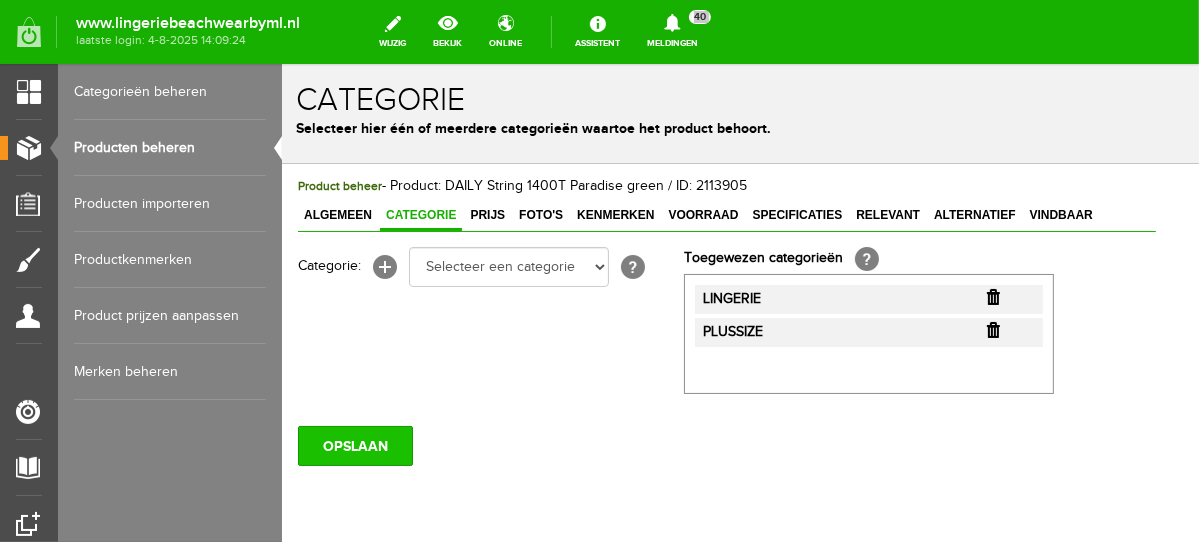 click on "OPSLAAN" at bounding box center [354, 445] 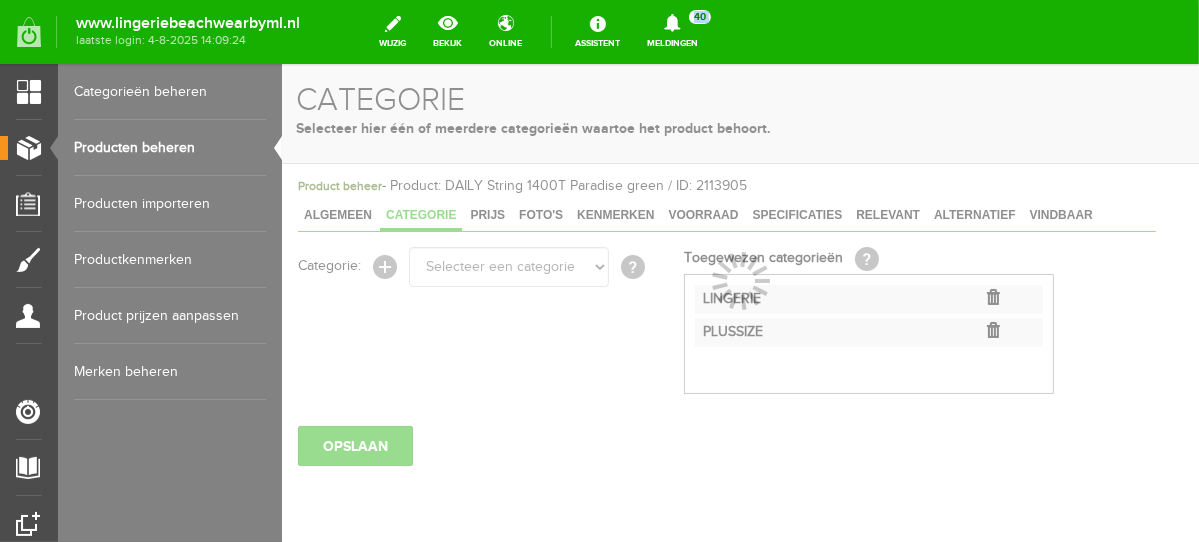 click on "Producten beheren" at bounding box center (170, 148) 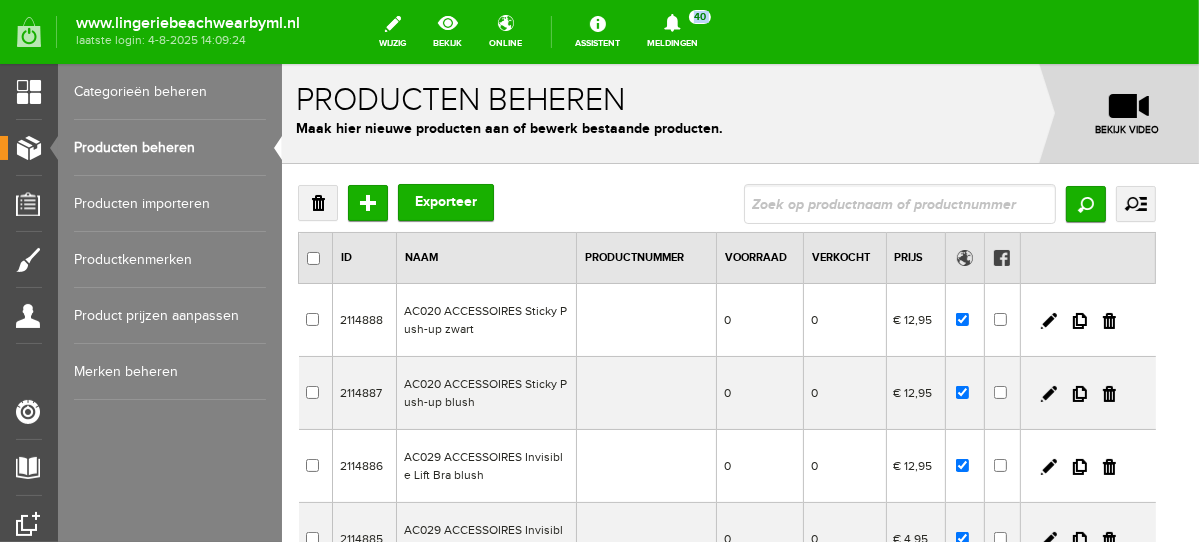 scroll, scrollTop: 0, scrollLeft: 0, axis: both 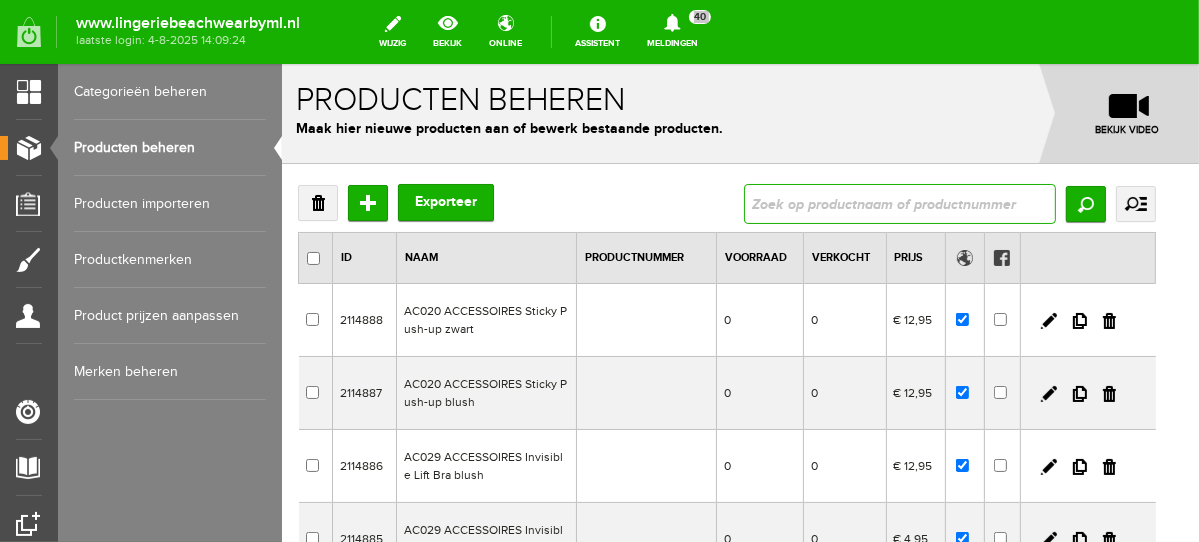 click at bounding box center (899, 203) 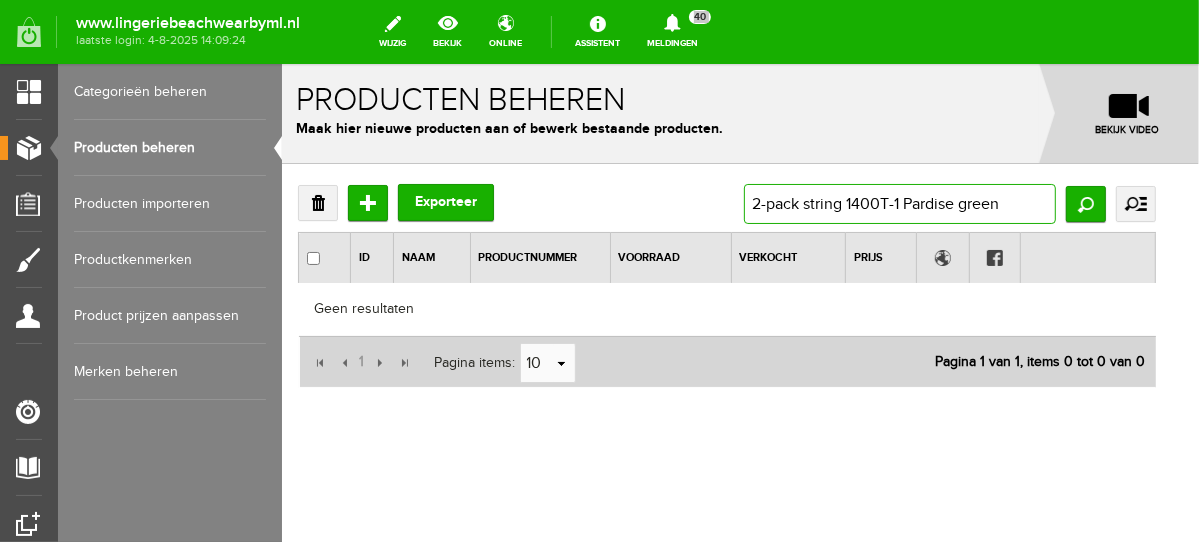 drag, startPoint x: 1046, startPoint y: 207, endPoint x: 627, endPoint y: 239, distance: 420.22018 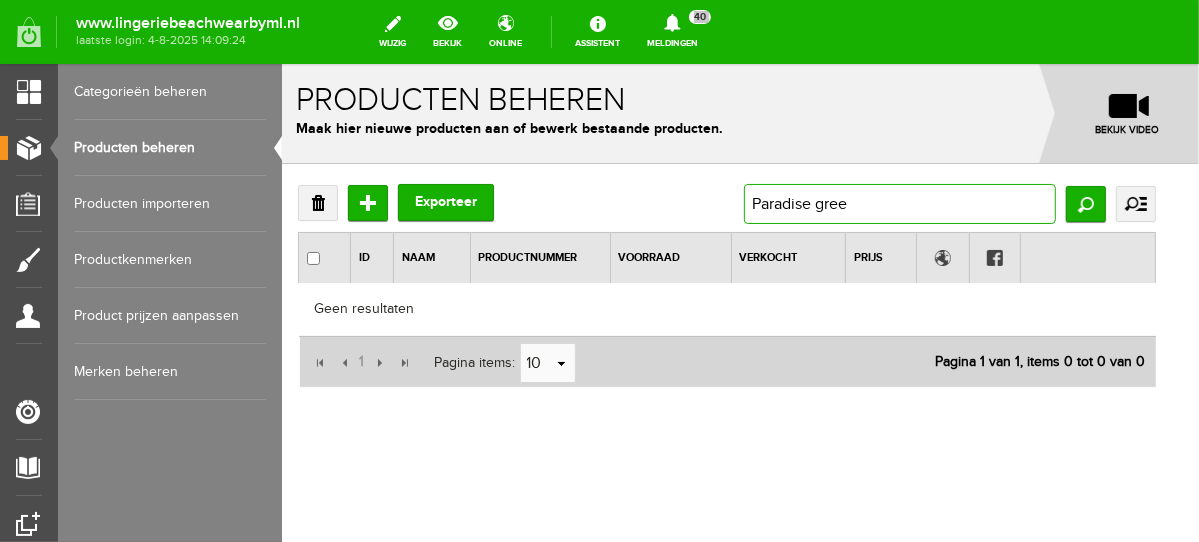 type on "Paradise green" 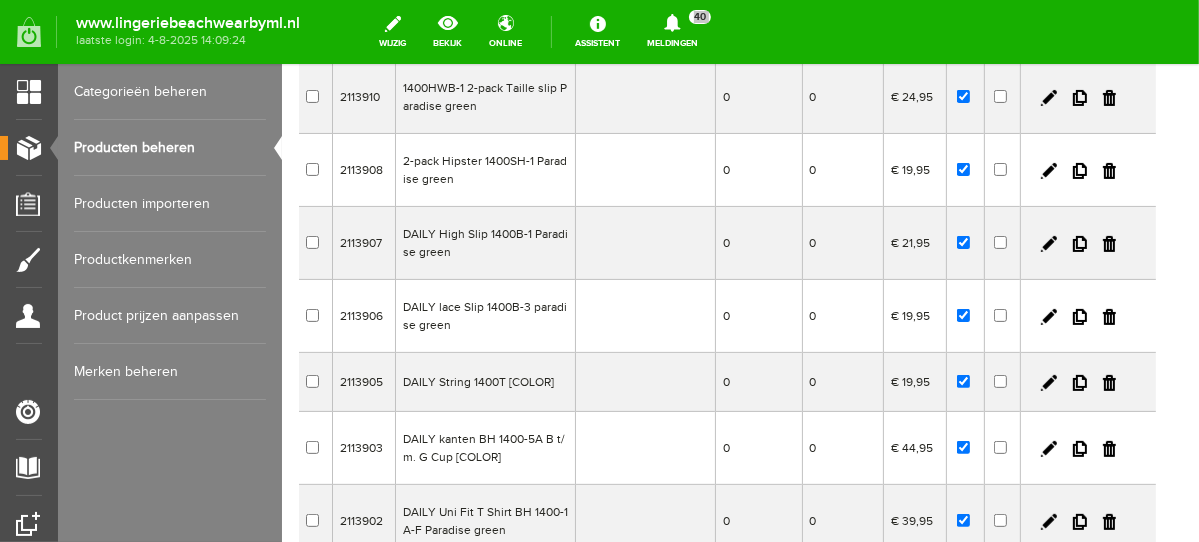 scroll, scrollTop: 278, scrollLeft: 0, axis: vertical 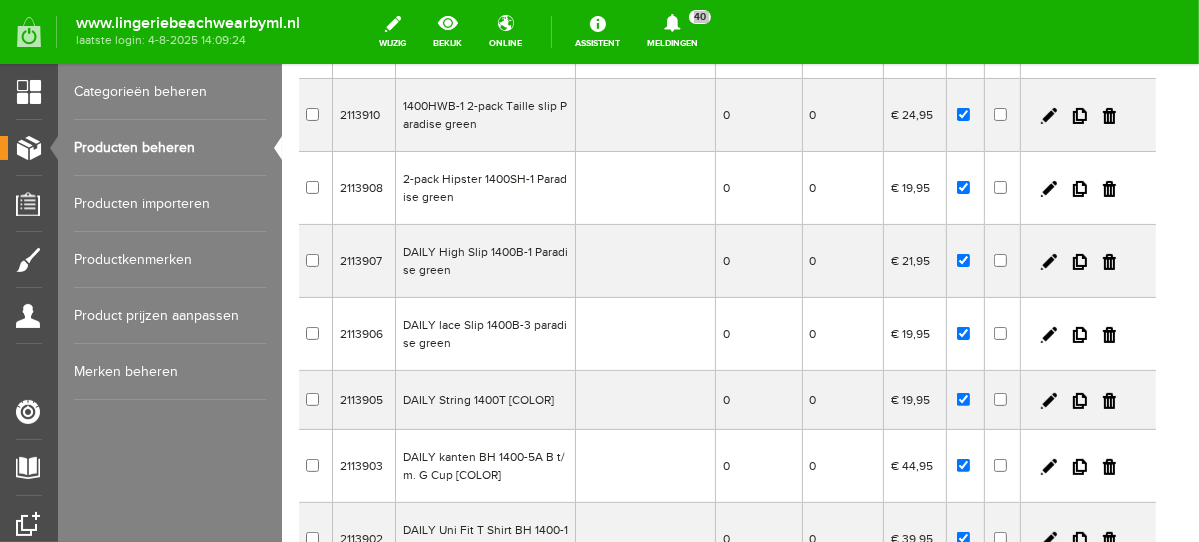drag, startPoint x: 1192, startPoint y: 235, endPoint x: 1492, endPoint y: 415, distance: 349.85712 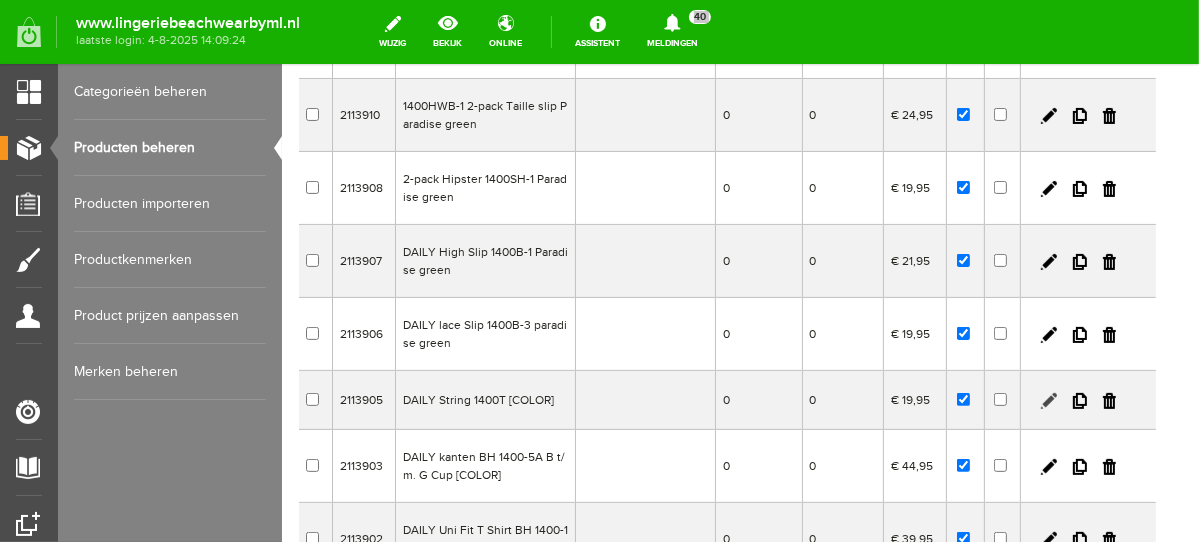 click at bounding box center (1048, 400) 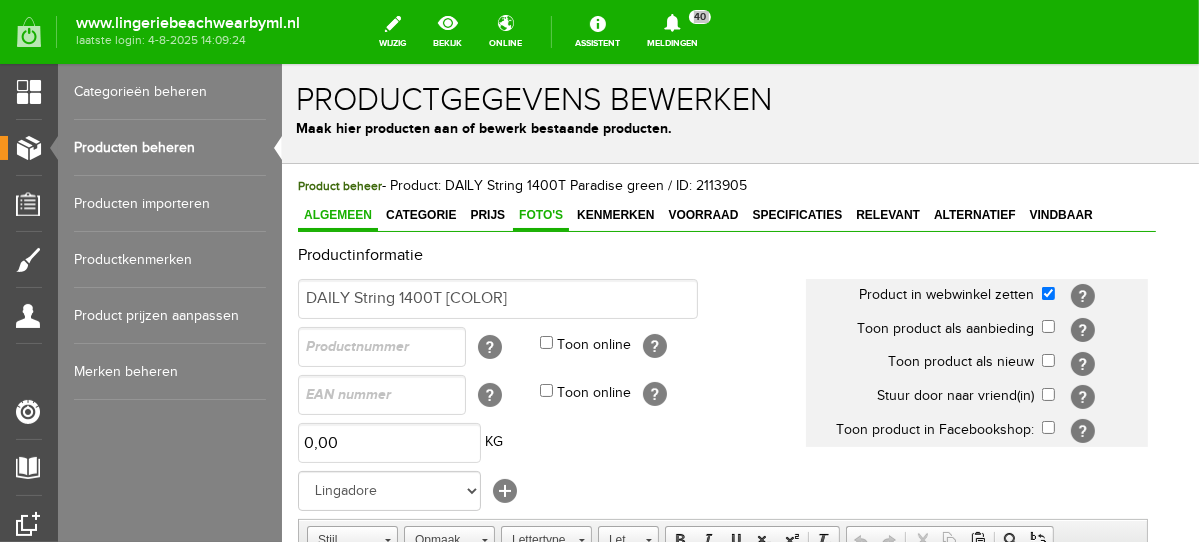 scroll, scrollTop: 0, scrollLeft: 0, axis: both 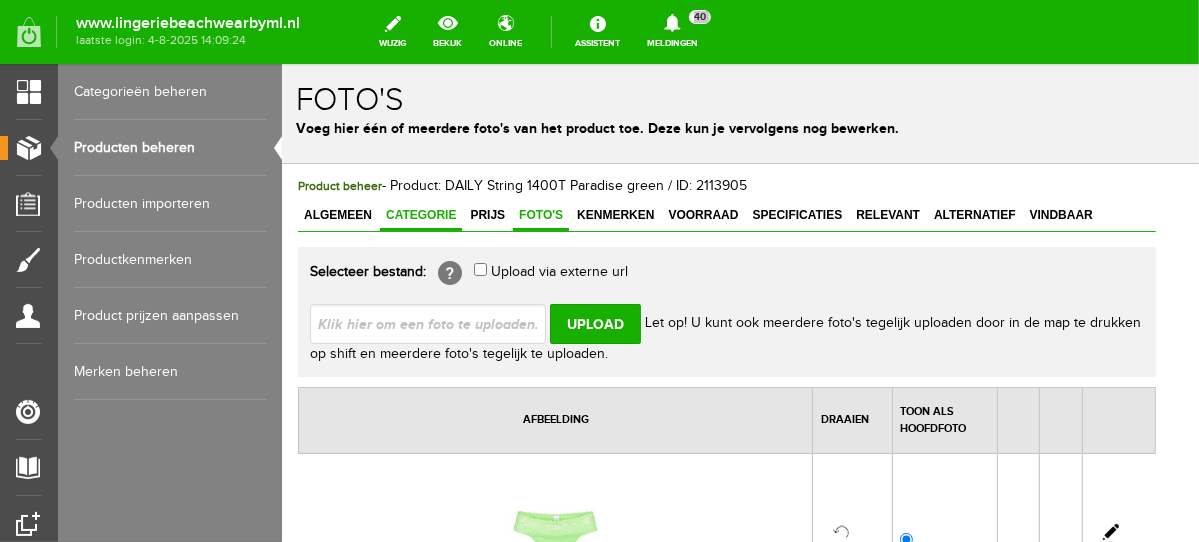 click on "Categorie" at bounding box center [420, 215] 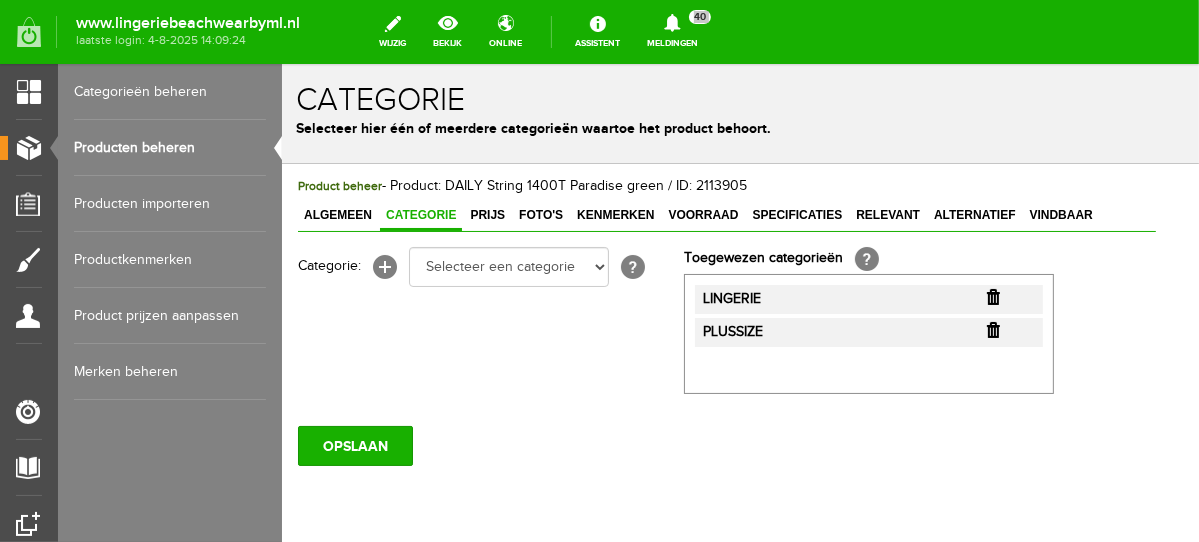 click at bounding box center [992, 296] 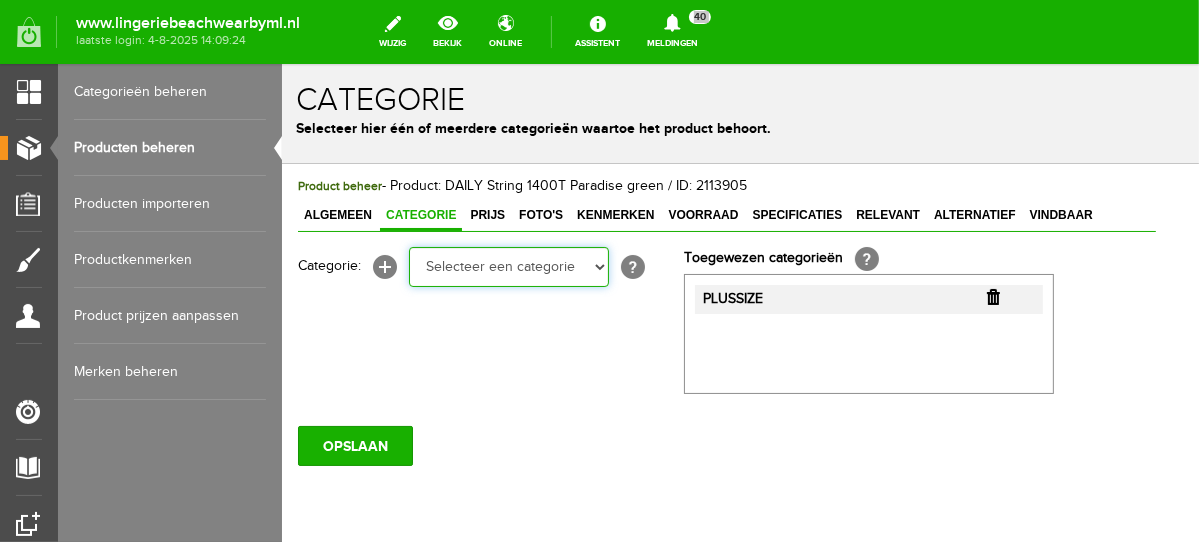 click on "Selecteer een categorie
NEW IN
LINGERIE
NACHTMODE
HOMEWEAR
BADMODE
BODY
BEACH
Bikinitop moulded (niet voorgev.)
Bikinitop voorgevormd
Shorty
Badpakken
Strandaccessoires
Rio slip
Slip
Hoge slip
Niet voorgevormd
Voorgevormd
One Shoulder
Push Up
Bandeau
Halter
Triangel
LINGERIE
SUMMER COLOURS
BH ZONDER BEUGEL
PLUSSIZE
STRAPLESS
SEXY
STRAPLESS
BASICS
HOMEWEAR
JUMPSUITS
BADJASSEN
NACHTMODE
PYJAMA SETS
PYJAMA JURKEN
KIMONO'S
SLIPDRESSES
SATIJNEN PYAMA
HEREN
SHAPEWEAR
BODY'S
ACCESSOIRES
PANTY'S
SPORT
SALE BEACH
SALE LINGERIE
D Cup" at bounding box center [508, 266] 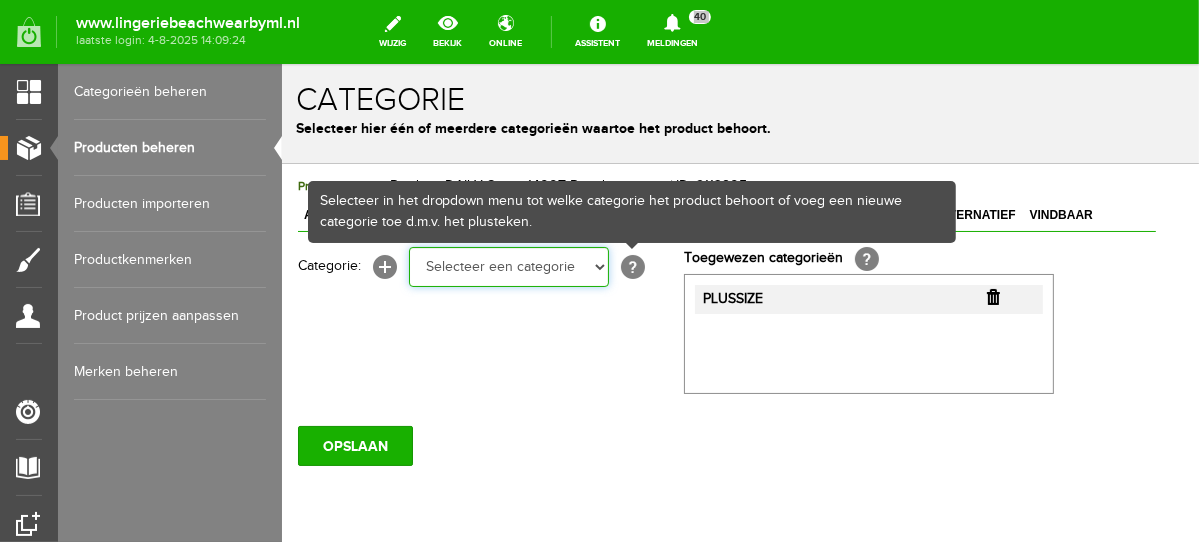 click on "Selecteer een categorie
NEW IN
LINGERIE
NACHTMODE
HOMEWEAR
BADMODE
BODY
BEACH
Bikinitop moulded (niet voorgev.)
Bikinitop voorgevormd
Shorty
Badpakken
Strandaccessoires
Rio slip
Slip
Hoge slip
Niet voorgevormd
Voorgevormd
One Shoulder
Push Up
Bandeau
Halter
Triangel
LINGERIE
SUMMER COLOURS
BH ZONDER BEUGEL
PLUSSIZE
STRAPLESS
SEXY
STRAPLESS
BASICS
HOMEWEAR
JUMPSUITS
BADJASSEN
NACHTMODE
PYJAMA SETS
PYJAMA JURKEN
KIMONO'S
SLIPDRESSES
SATIJNEN PYAMA
HEREN
SHAPEWEAR
BODY'S
ACCESSOIRES
PANTY'S
SPORT
SALE BEACH
SALE LINGERIE
D Cup" at bounding box center [508, 266] 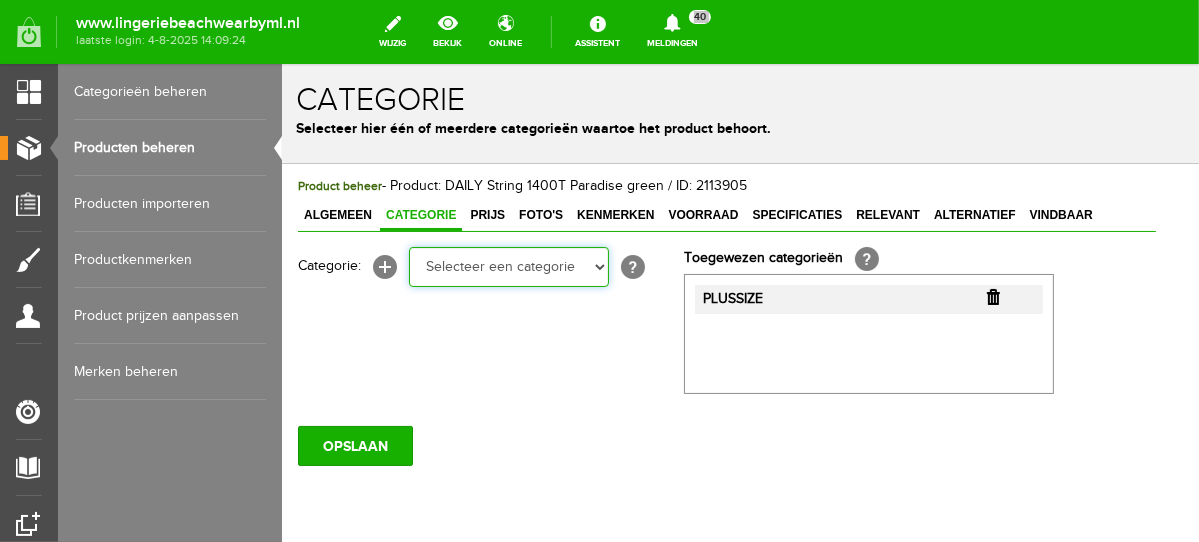 select on "281745" 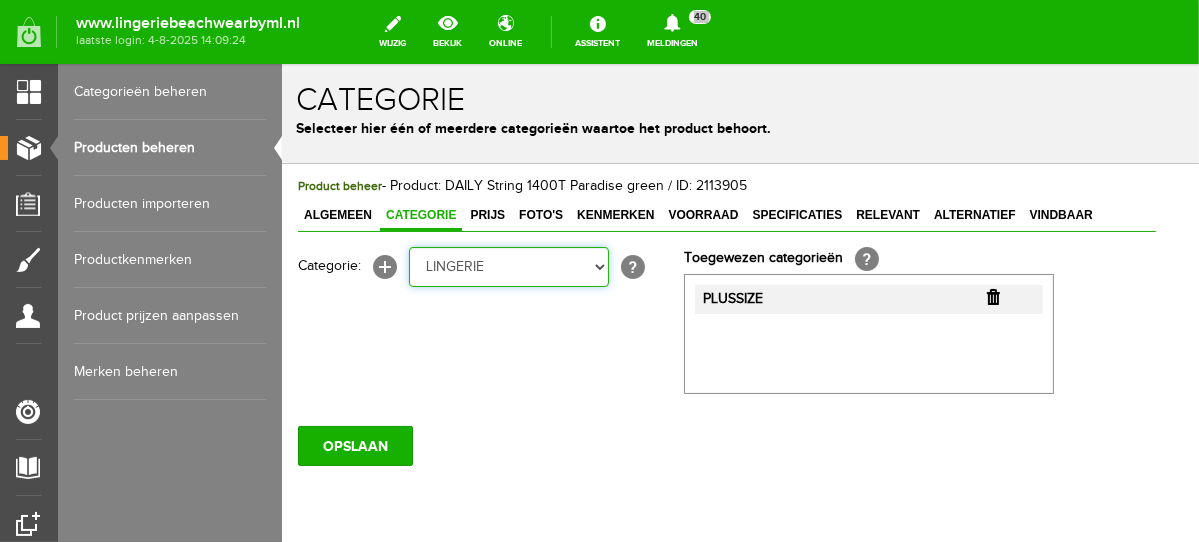 click on "Selecteer een categorie
NEW IN
LINGERIE
NACHTMODE
HOMEWEAR
BADMODE
BODY
BEACH
Bikinitop moulded (niet voorgev.)
Bikinitop voorgevormd
Shorty
Badpakken
Strandaccessoires
Rio slip
Slip
Hoge slip
Niet voorgevormd
Voorgevormd
One Shoulder
Push Up
Bandeau
Halter
Triangel
LINGERIE
SUMMER COLOURS
BH ZONDER BEUGEL
PLUSSIZE
STRAPLESS
SEXY
STRAPLESS
BASICS
HOMEWEAR
JUMPSUITS
BADJASSEN
NACHTMODE
PYJAMA SETS
PYJAMA JURKEN
KIMONO'S
SLIPDRESSES
SATIJNEN PYAMA
HEREN
SHAPEWEAR
BODY'S
ACCESSOIRES
PANTY'S
SPORT
SALE BEACH
SALE LINGERIE
D Cup" at bounding box center [508, 266] 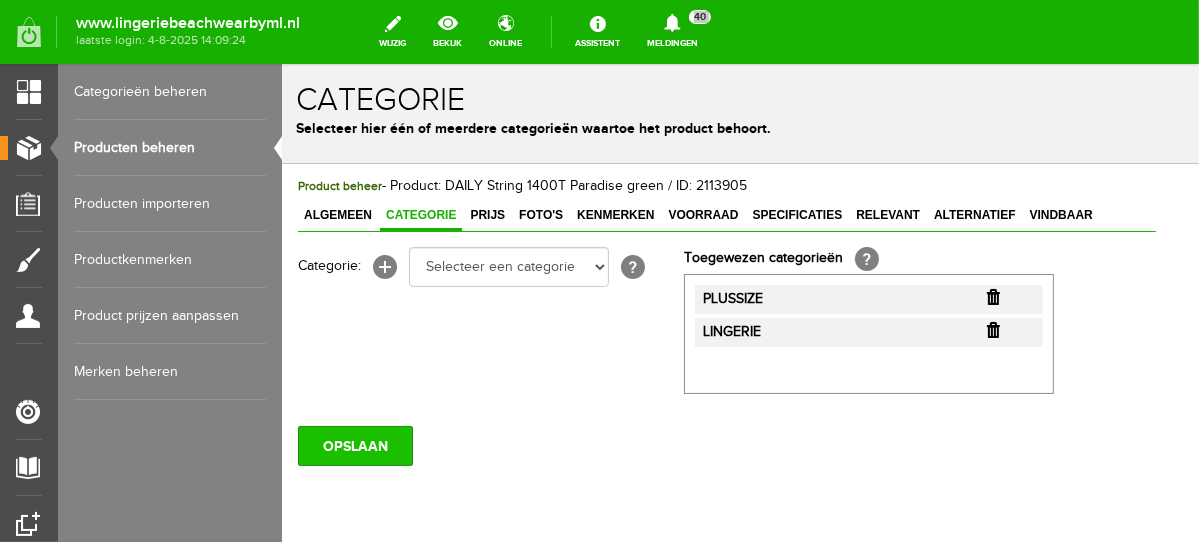 click on "OPSLAAN" at bounding box center (354, 445) 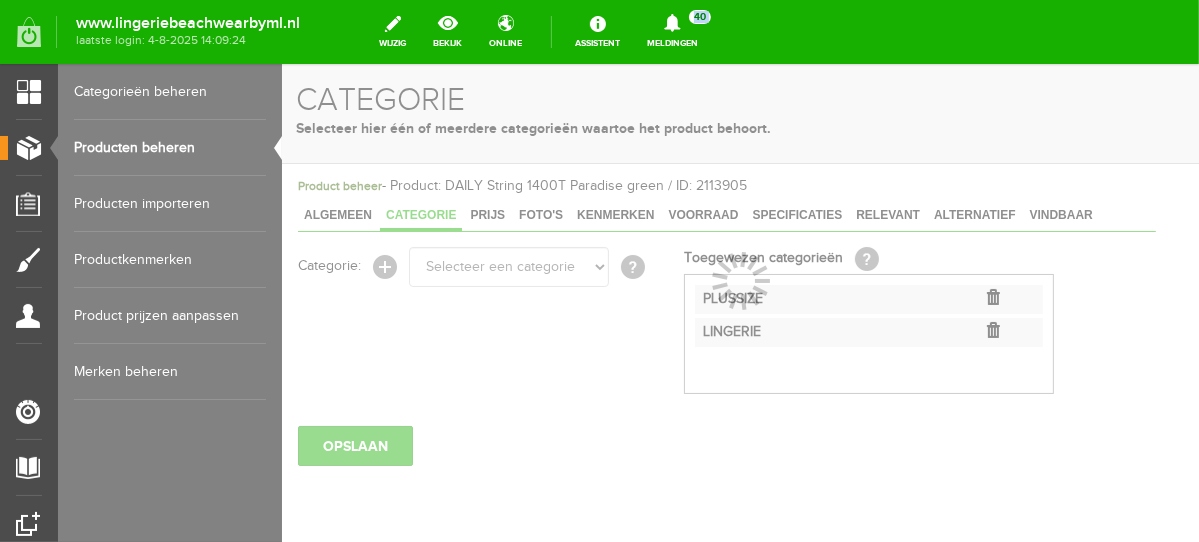 click on "Producten beheren" at bounding box center [170, 148] 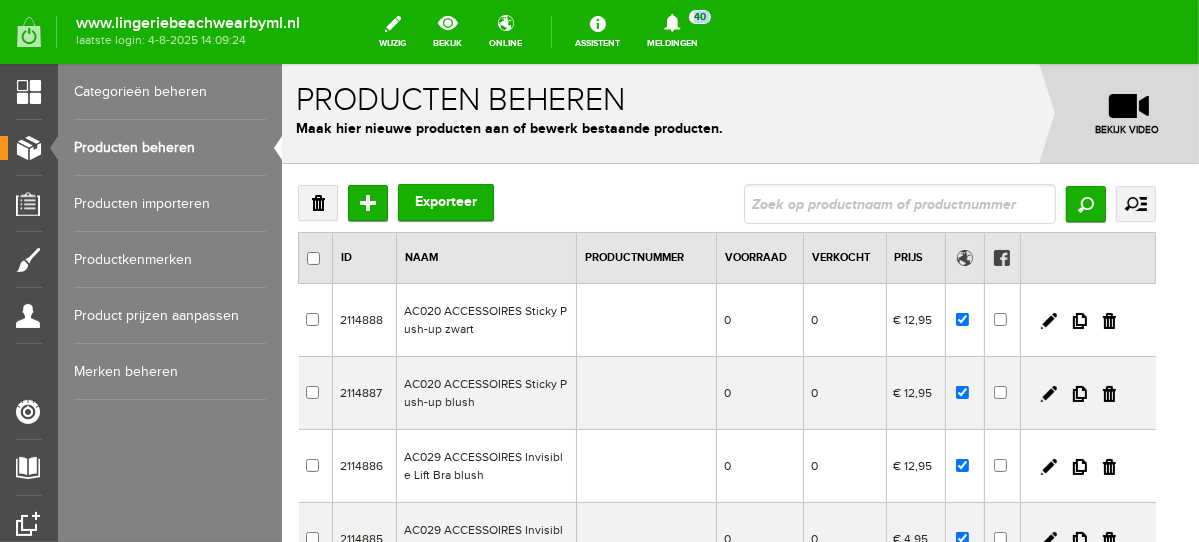 scroll, scrollTop: 0, scrollLeft: 0, axis: both 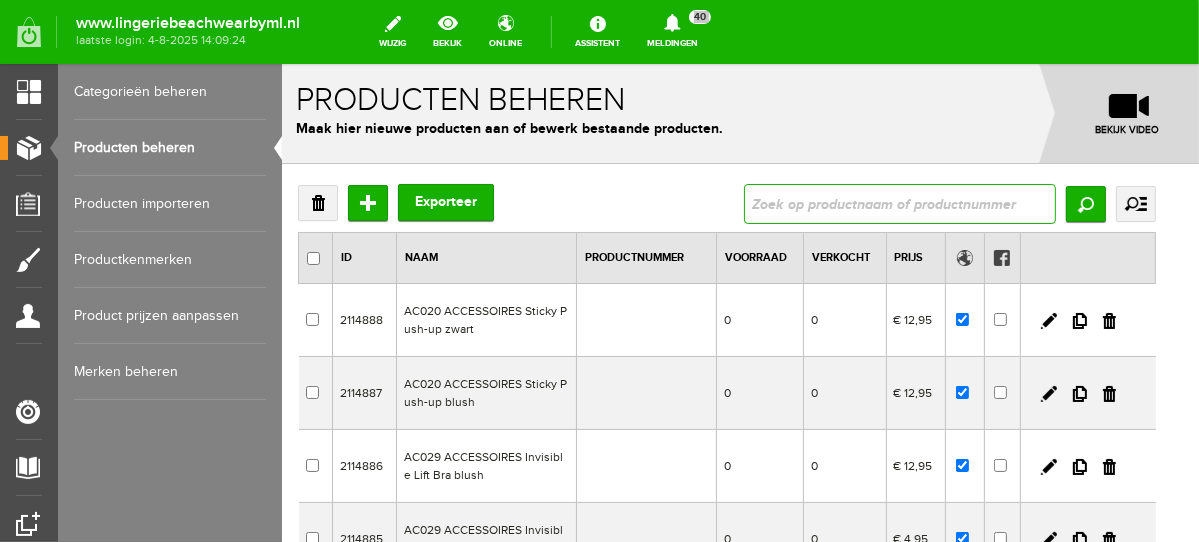 click at bounding box center (899, 203) 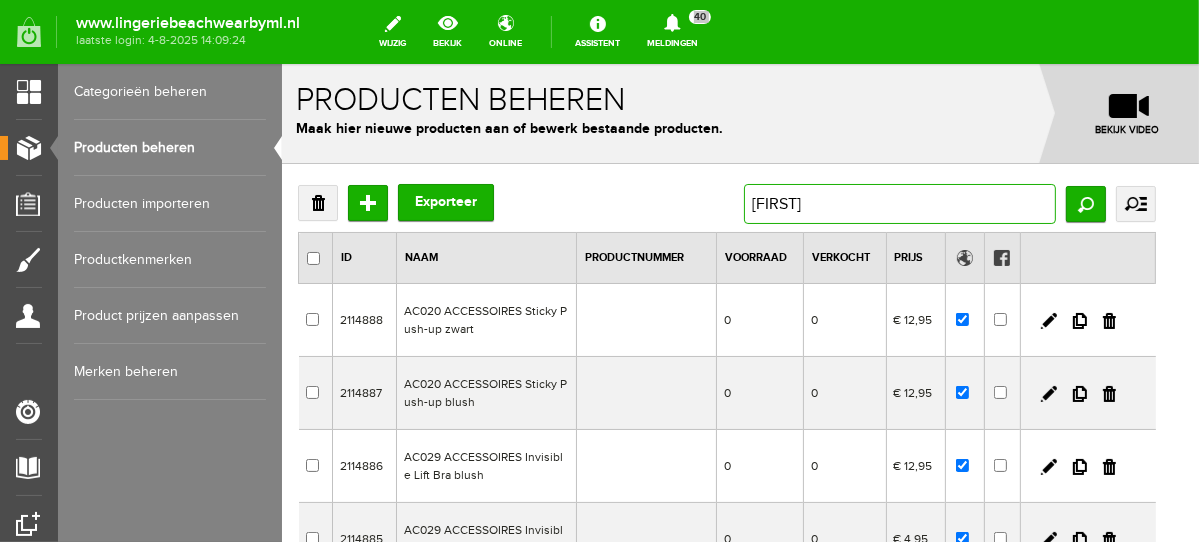 type on "Pardise" 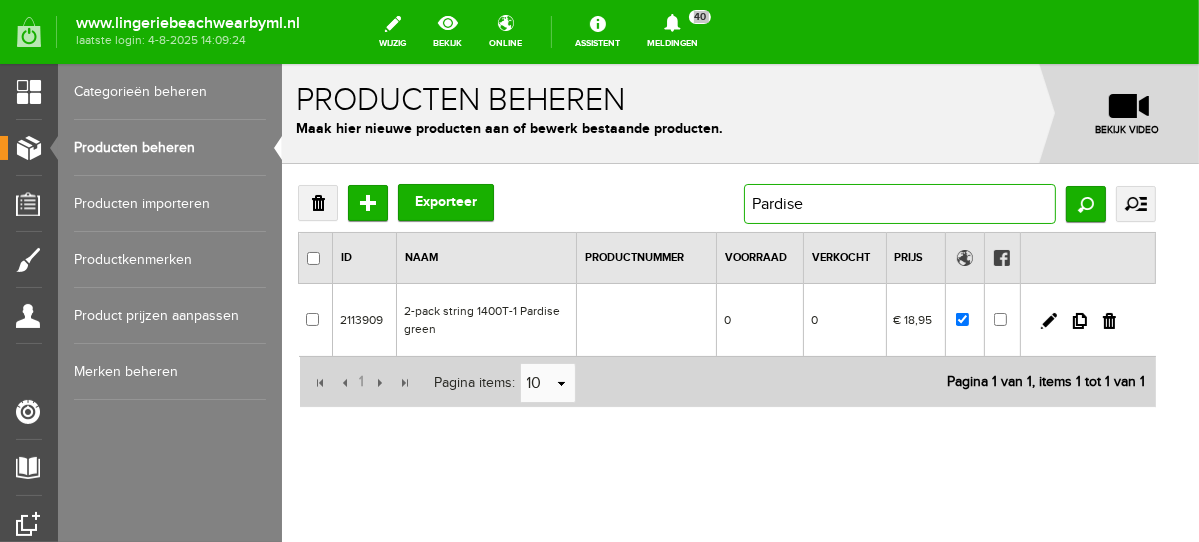 click on "Pardise" at bounding box center (899, 203) 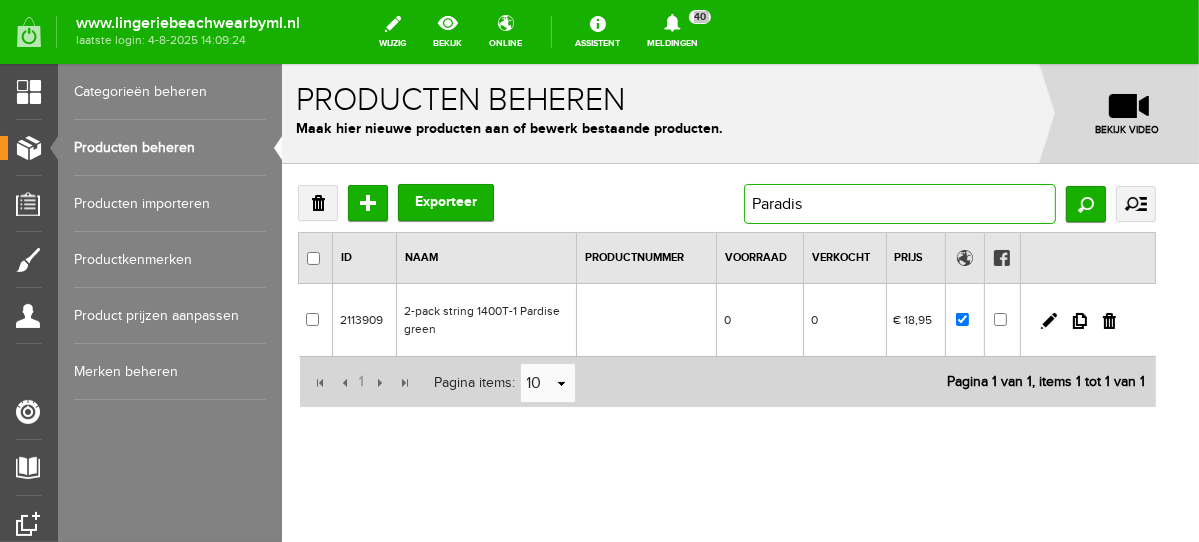 type on "Paradise" 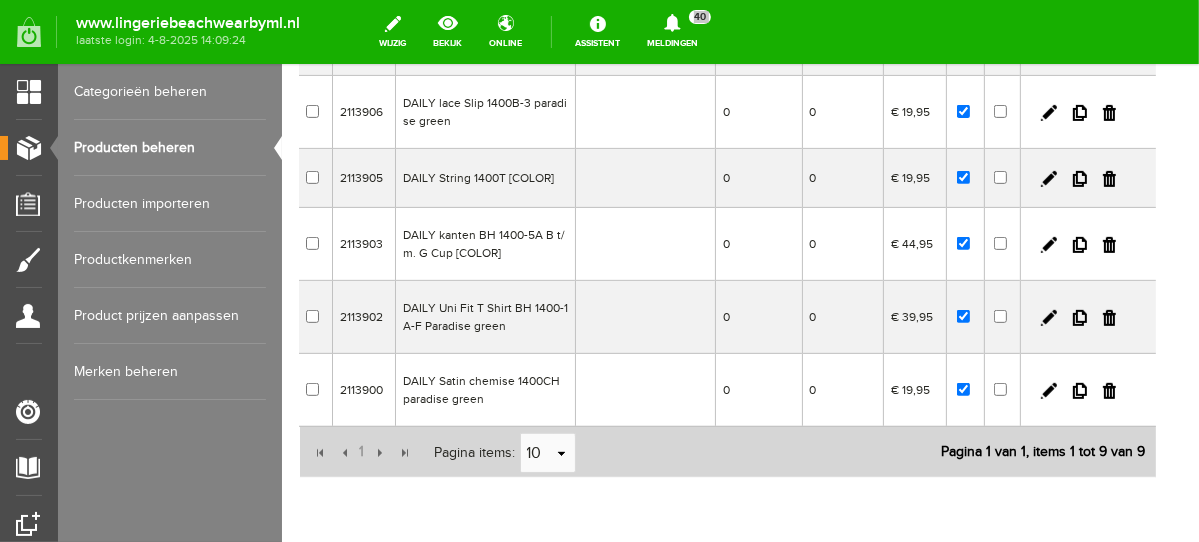 scroll, scrollTop: 522, scrollLeft: 0, axis: vertical 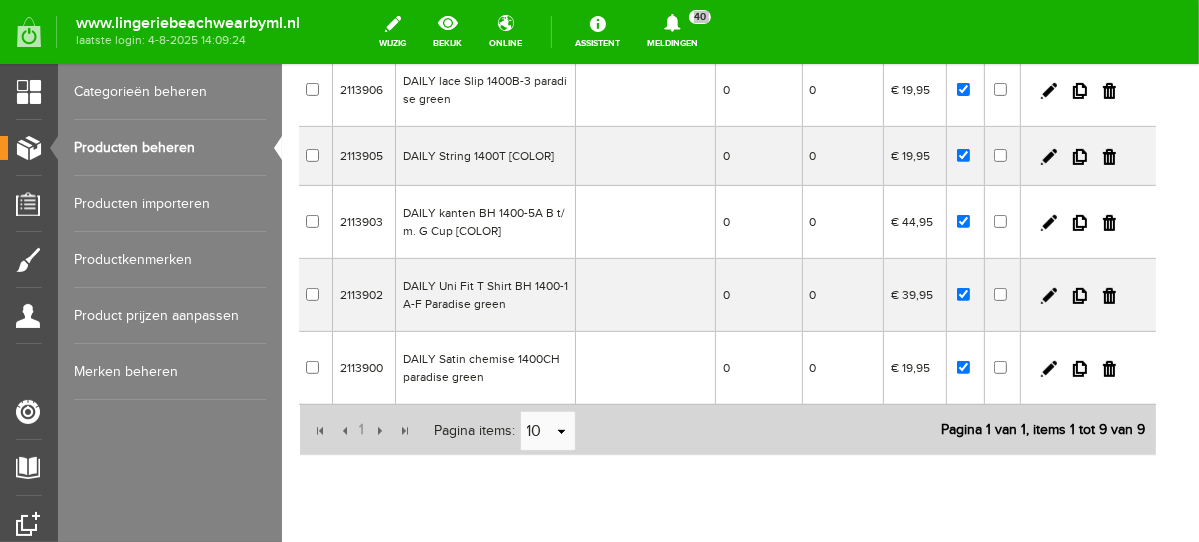 drag, startPoint x: 1191, startPoint y: 245, endPoint x: 1492, endPoint y: 526, distance: 411.77905 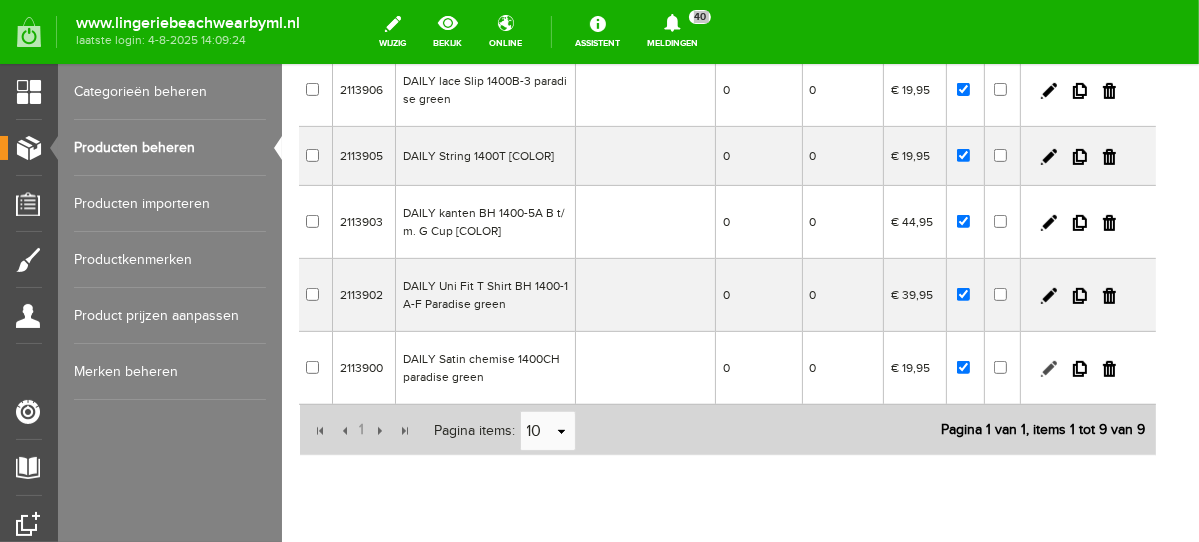 click at bounding box center [1048, 368] 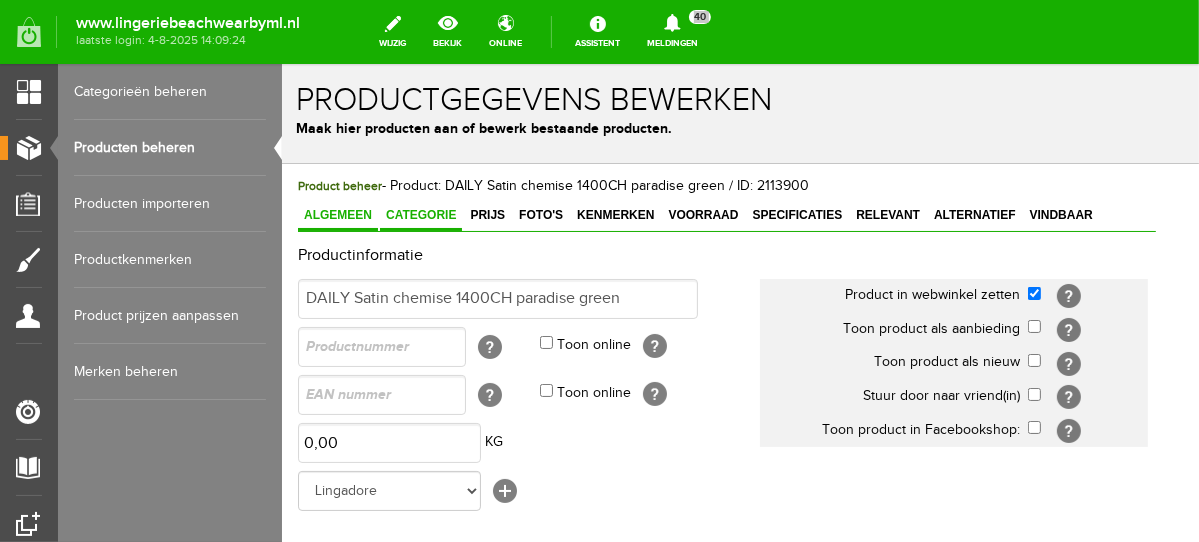 scroll, scrollTop: 0, scrollLeft: 0, axis: both 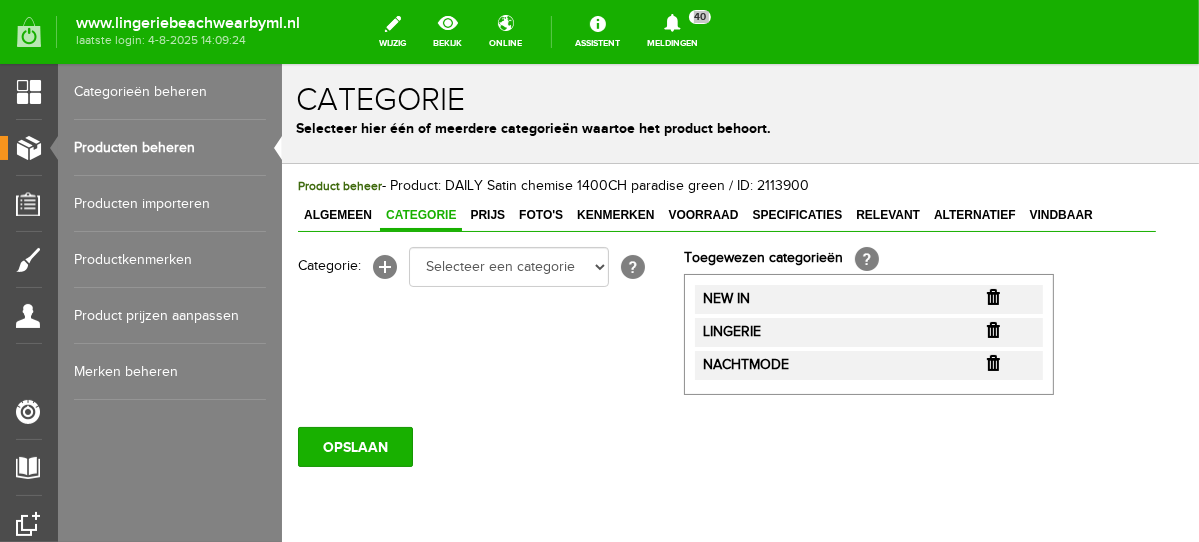 click at bounding box center [992, 296] 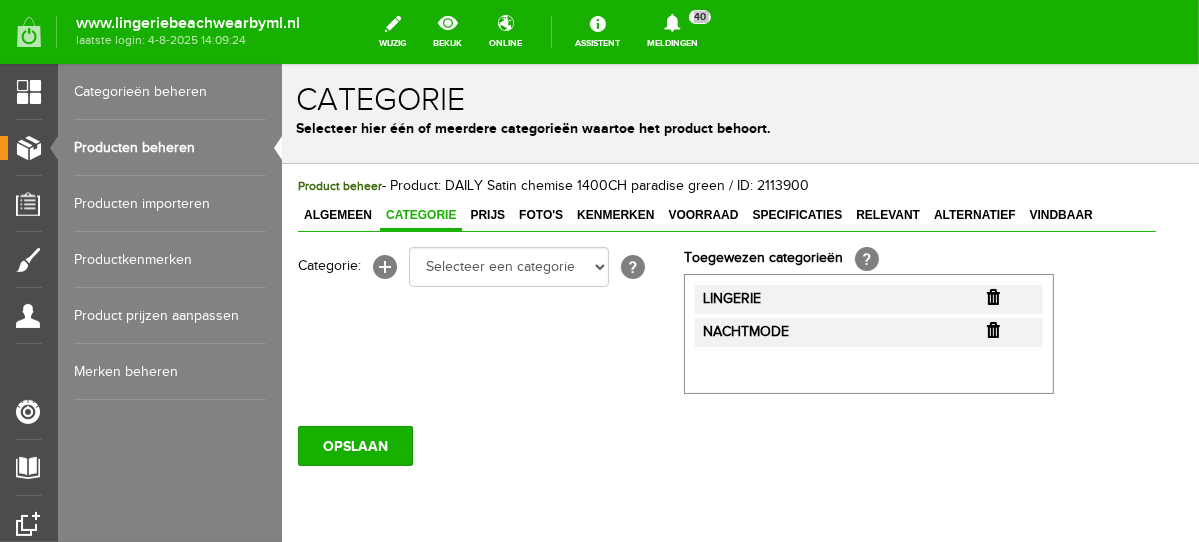 click at bounding box center [992, 296] 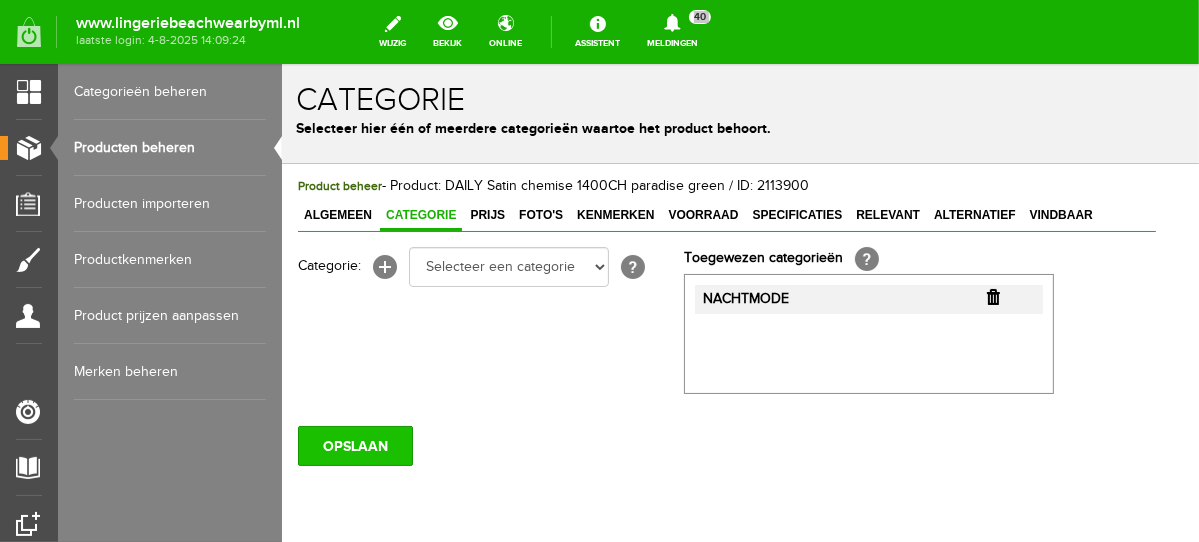 click on "OPSLAAN" at bounding box center (354, 445) 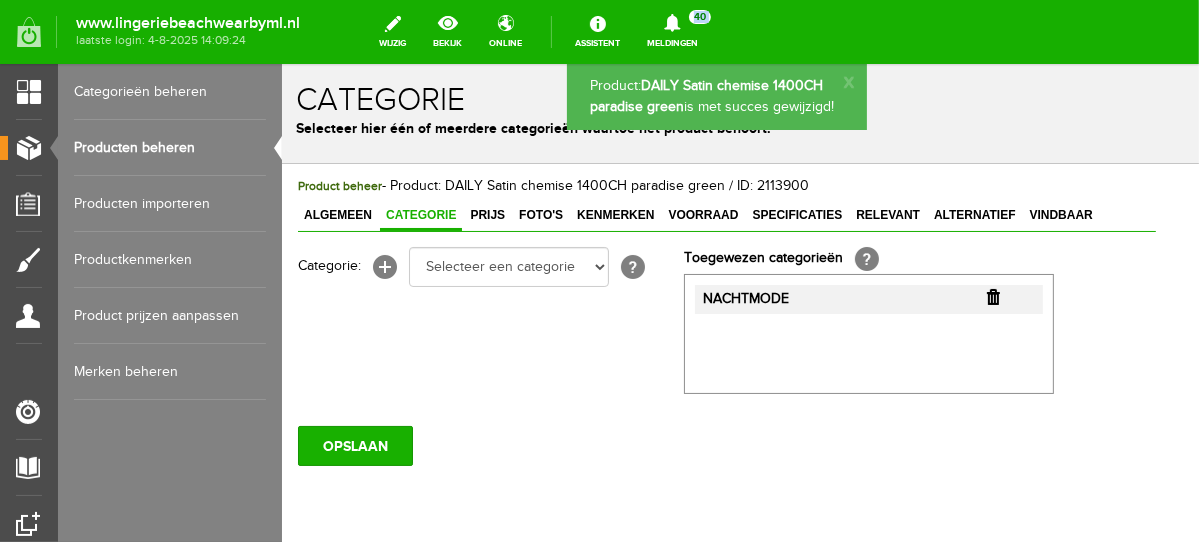 click on "Producten beheren" at bounding box center [170, 148] 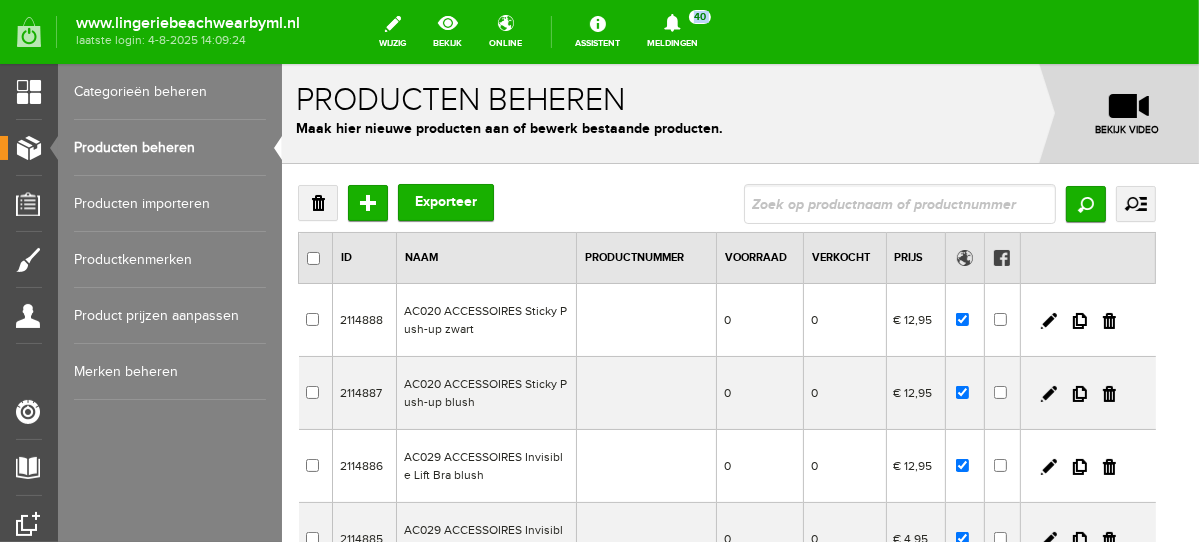 scroll, scrollTop: 0, scrollLeft: 0, axis: both 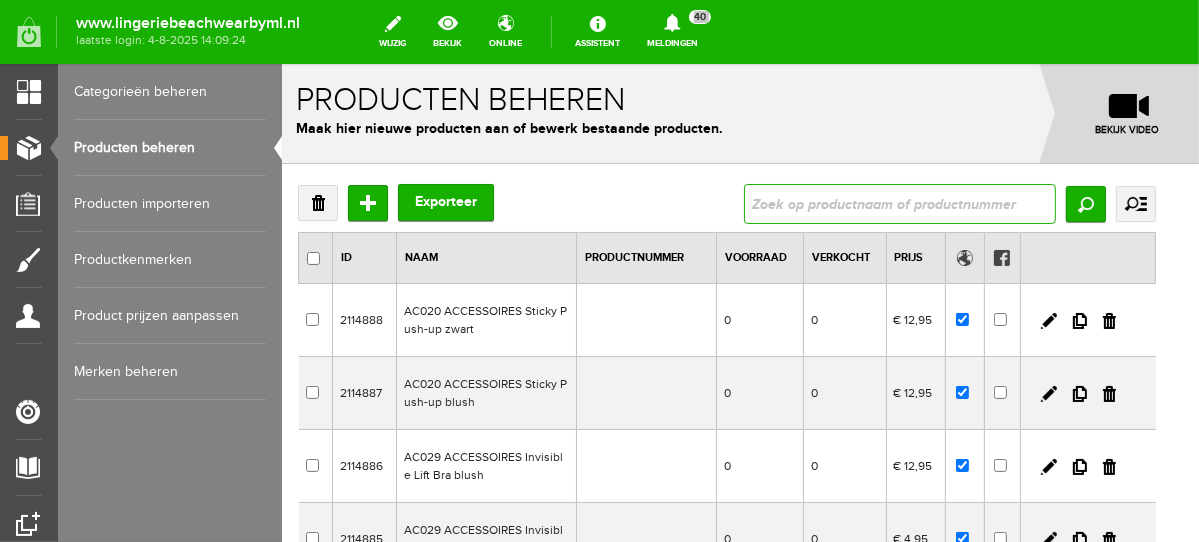 click at bounding box center (899, 203) 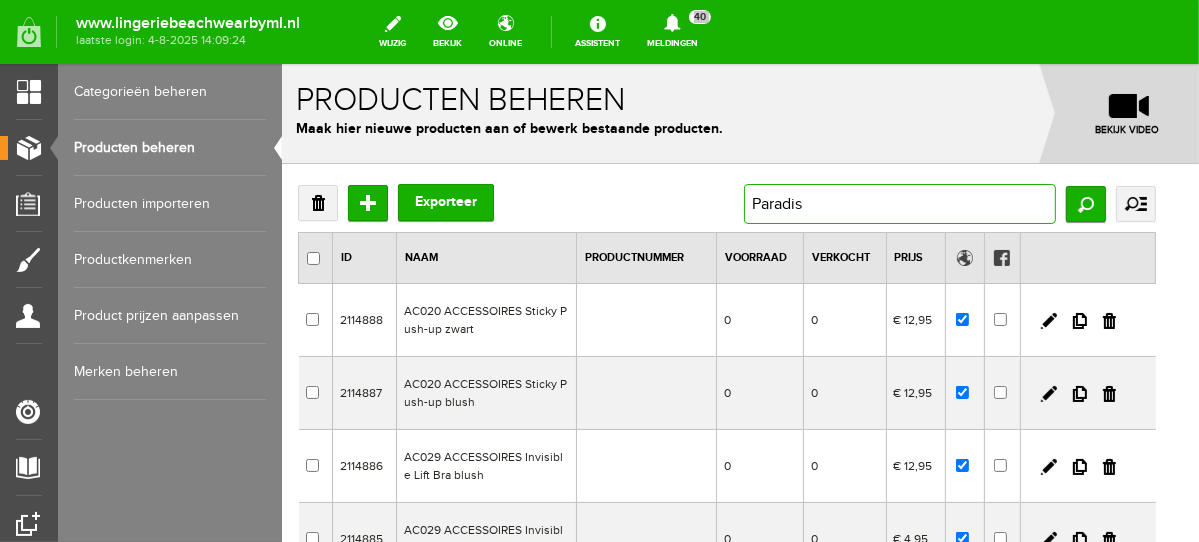 type on "Paradise" 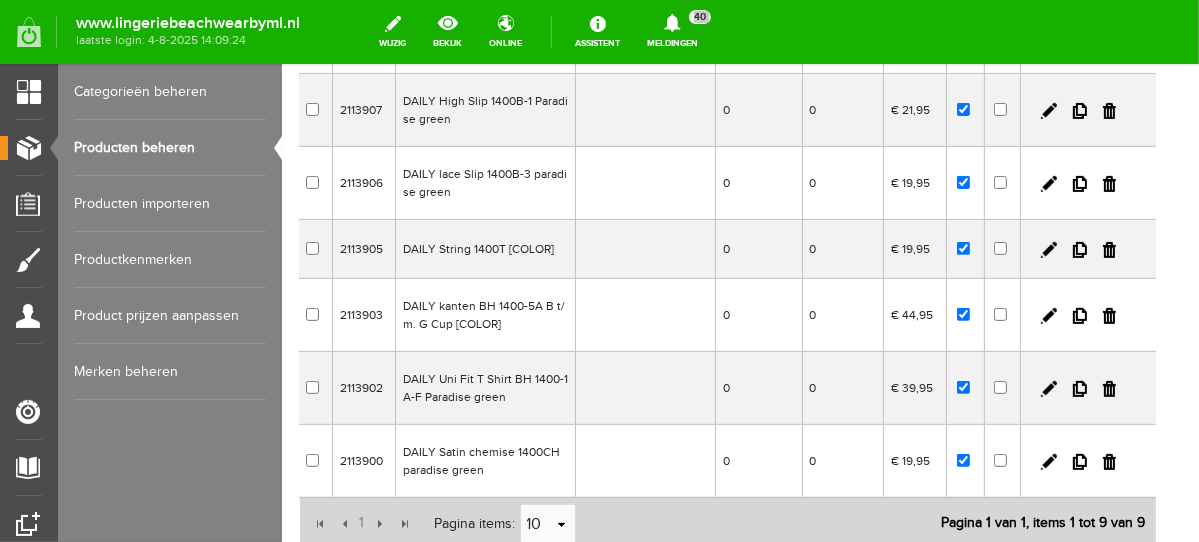 scroll, scrollTop: 464, scrollLeft: 0, axis: vertical 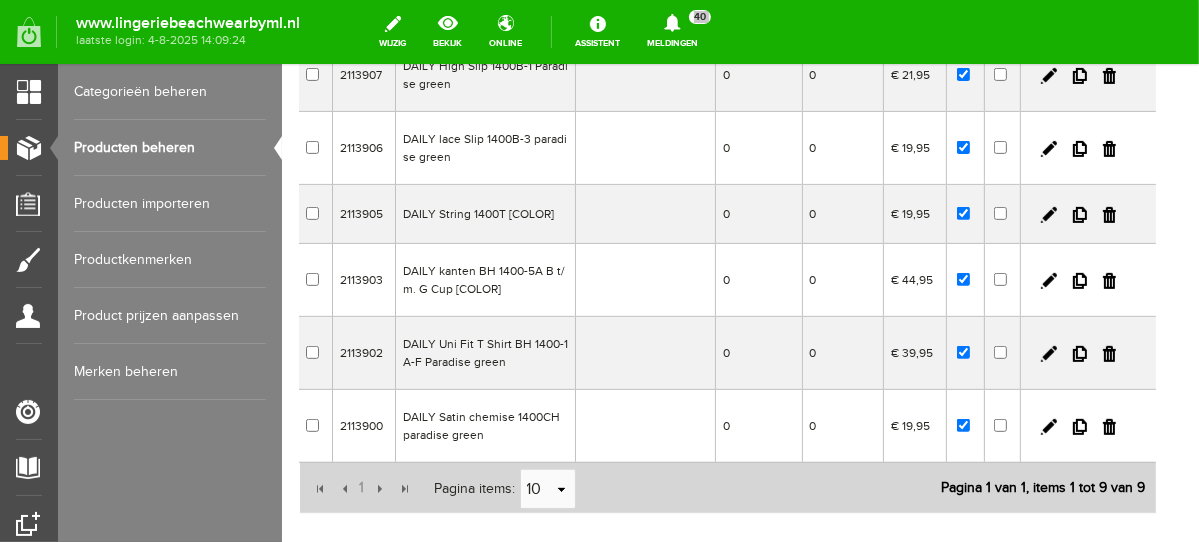 drag, startPoint x: 1194, startPoint y: 257, endPoint x: 1481, endPoint y: 515, distance: 385.9184 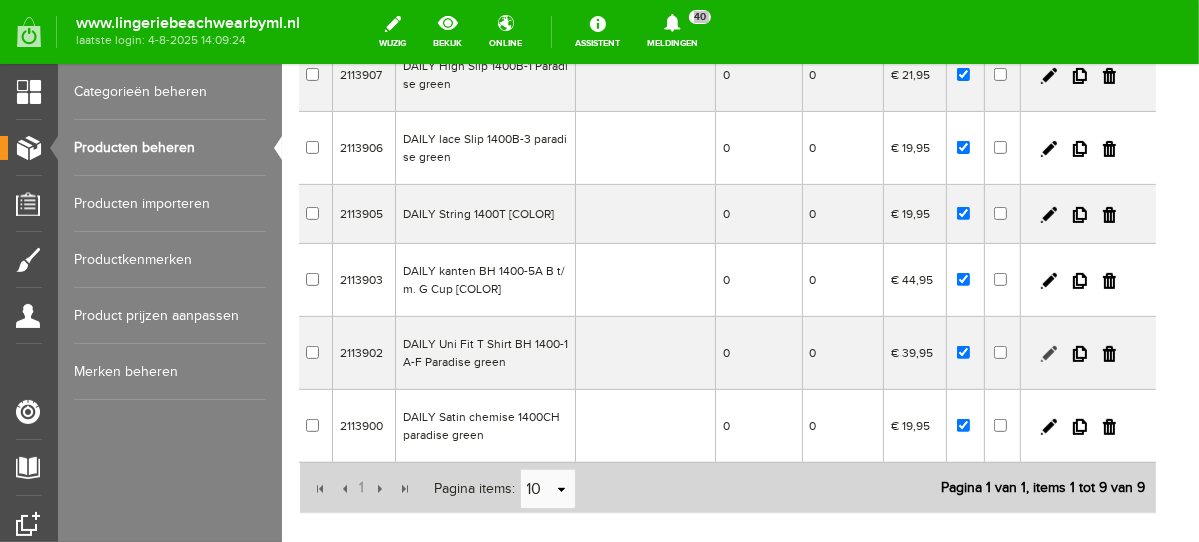 click at bounding box center [1048, 353] 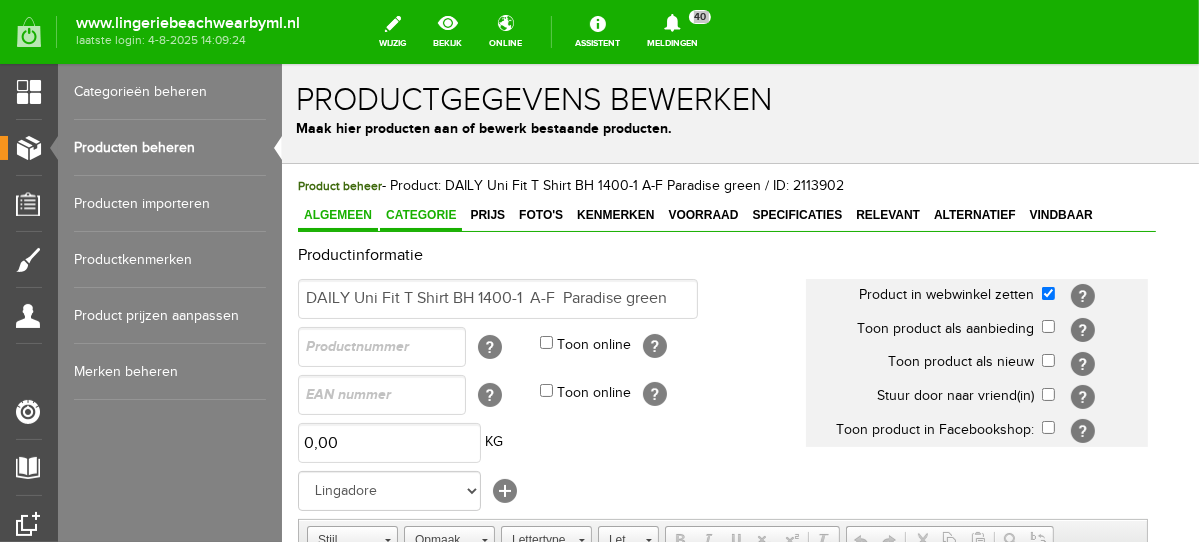 scroll, scrollTop: 0, scrollLeft: 0, axis: both 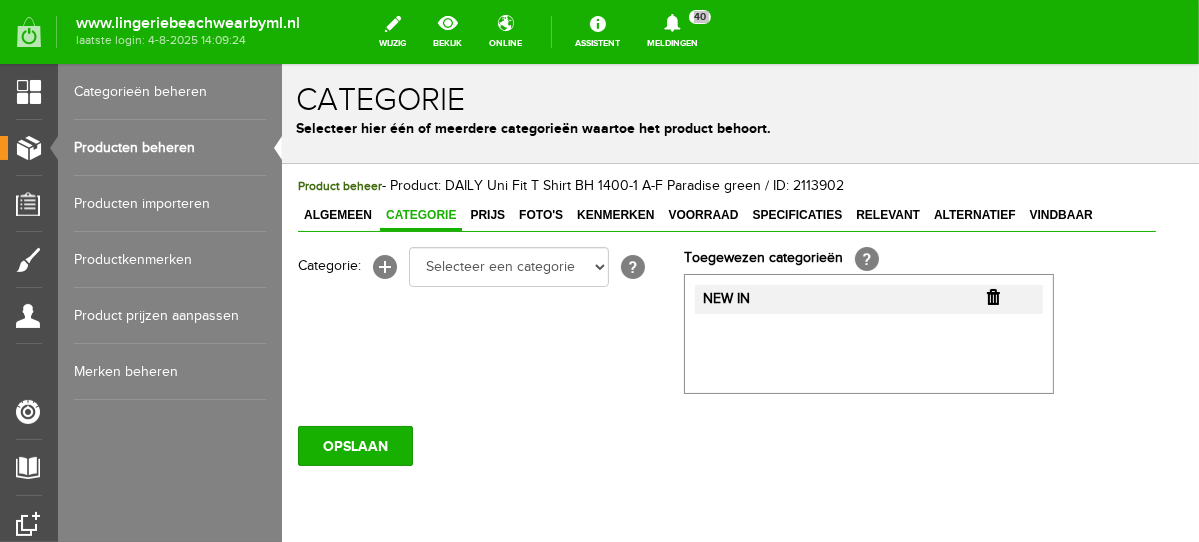 click at bounding box center (992, 296) 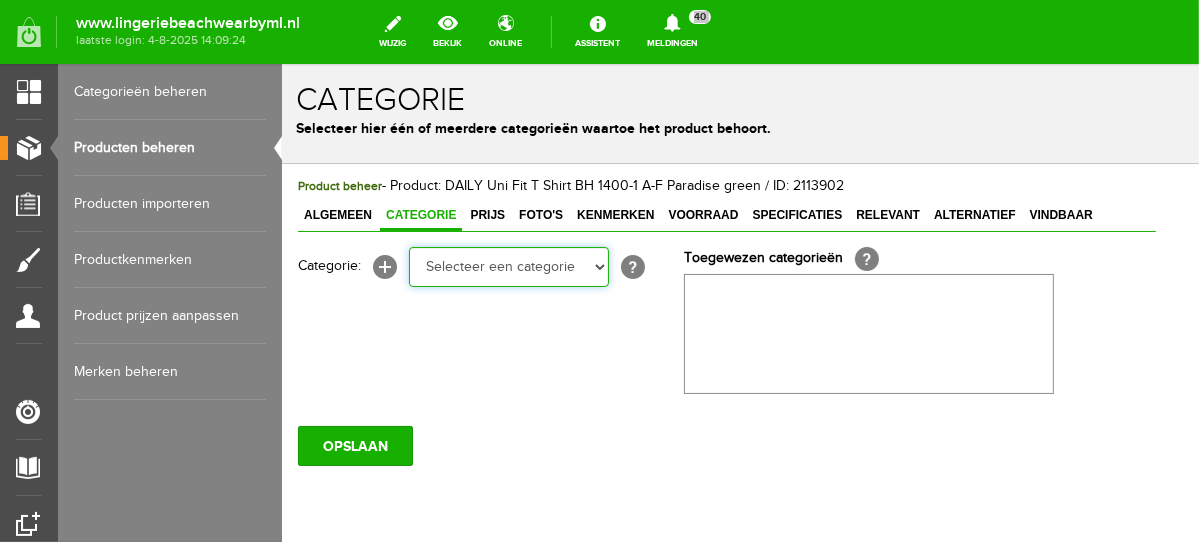 click on "Selecteer een categorie
NEW IN
LINGERIE
NACHTMODE
HOMEWEAR
BADMODE
BODY
BEACH
Bikinitop moulded (niet voorgev.)
Bikinitop voorgevormd
Shorty
Badpakken
Strandaccessoires
Rio slip
Slip
Hoge slip
Niet voorgevormd
Voorgevormd
One Shoulder
Push Up
Bandeau
Halter
Triangel
LINGERIE
SUMMER COLOURS
BH ZONDER BEUGEL
PLUSSIZE
STRAPLESS
SEXY
STRAPLESS
BASICS
HOMEWEAR
JUMPSUITS
BADJASSEN
NACHTMODE
PYJAMA SETS
PYJAMA JURKEN
KIMONO'S
SLIPDRESSES
SATIJNEN PYAMA
HEREN
SHAPEWEAR
BODY'S
ACCESSOIRES
PANTY'S
SPORT
SALE BEACH
SALE LINGERIE
D Cup" at bounding box center (508, 266) 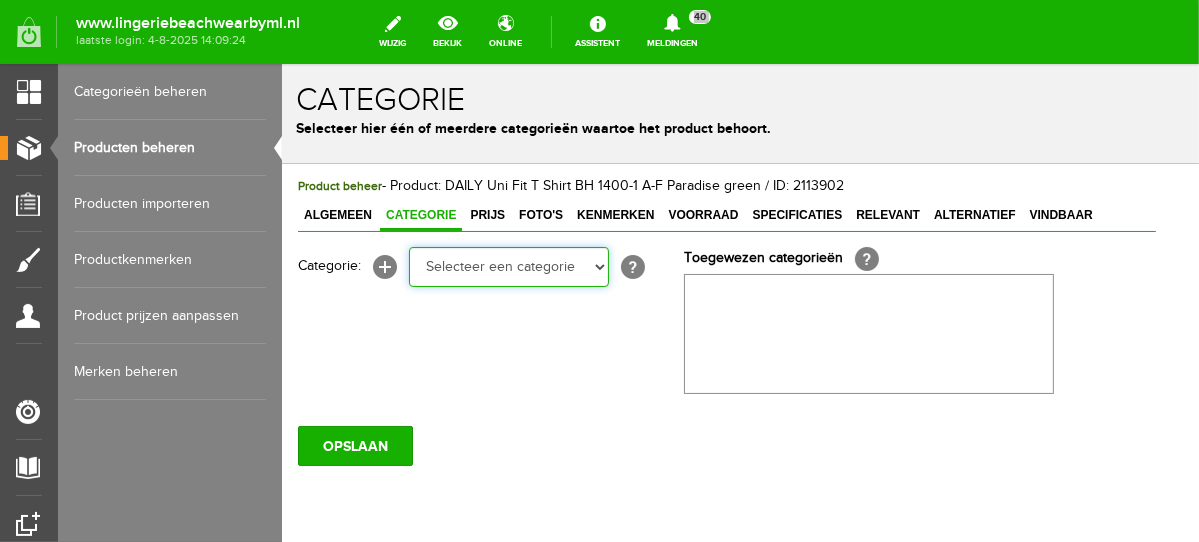 select on "281745" 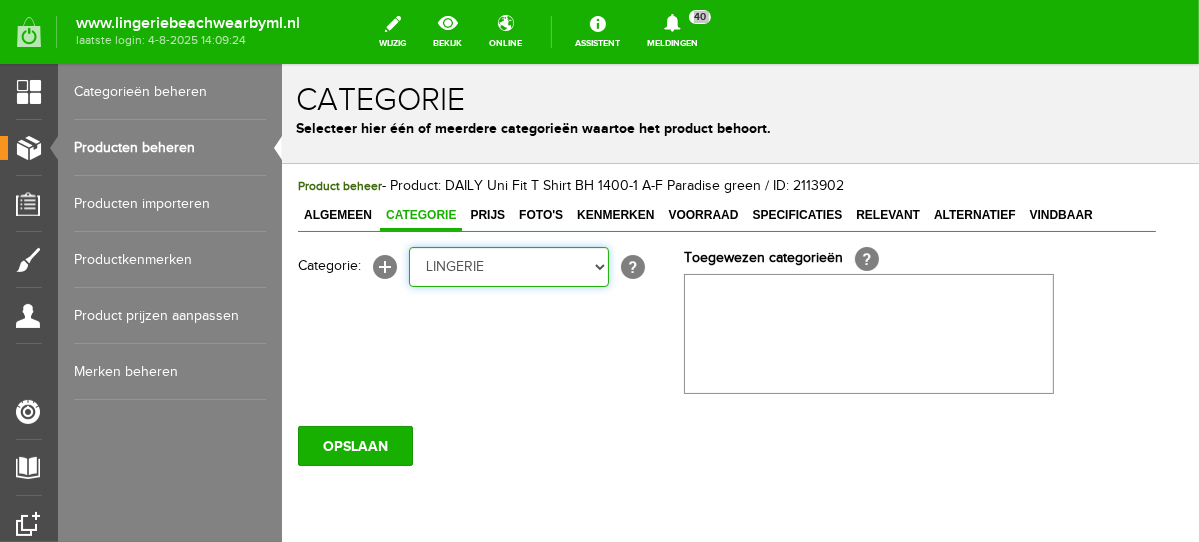 click on "Selecteer een categorie
NEW IN
LINGERIE
NACHTMODE
HOMEWEAR
BADMODE
BODY
BEACH
Bikinitop moulded (niet voorgev.)
Bikinitop voorgevormd
Shorty
Badpakken
Strandaccessoires
Rio slip
Slip
Hoge slip
Niet voorgevormd
Voorgevormd
One Shoulder
Push Up
Bandeau
Halter
Triangel
LINGERIE
SUMMER COLOURS
BH ZONDER BEUGEL
PLUSSIZE
STRAPLESS
SEXY
STRAPLESS
BASICS
HOMEWEAR
JUMPSUITS
BADJASSEN
NACHTMODE
PYJAMA SETS
PYJAMA JURKEN
KIMONO'S
SLIPDRESSES
SATIJNEN PYAMA
HEREN
SHAPEWEAR
BODY'S
ACCESSOIRES
PANTY'S
SPORT
SALE BEACH
SALE LINGERIE
D Cup" at bounding box center [508, 266] 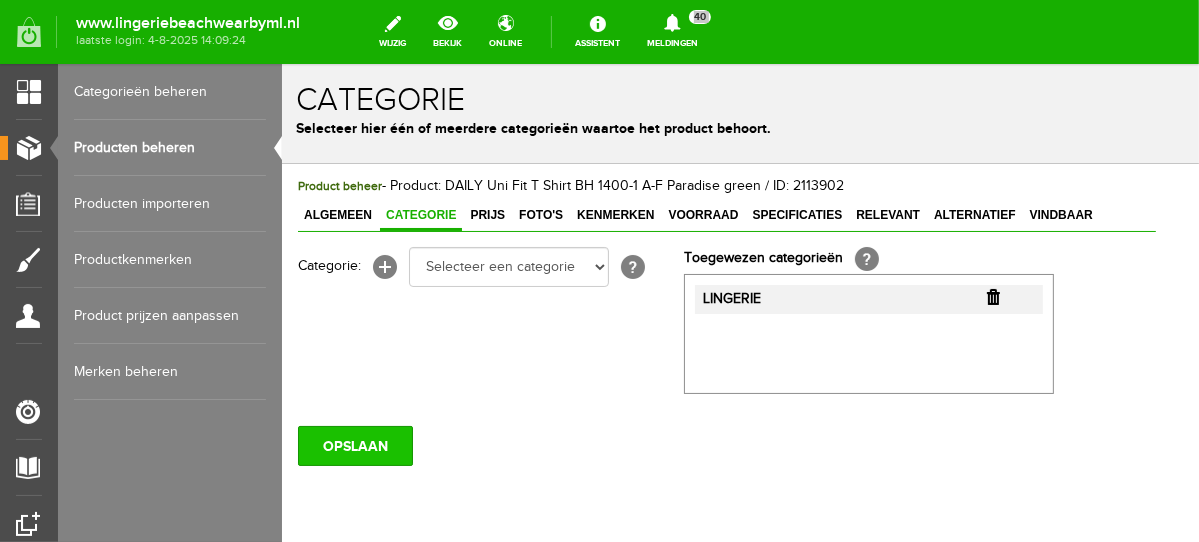click on "OPSLAAN" at bounding box center [354, 445] 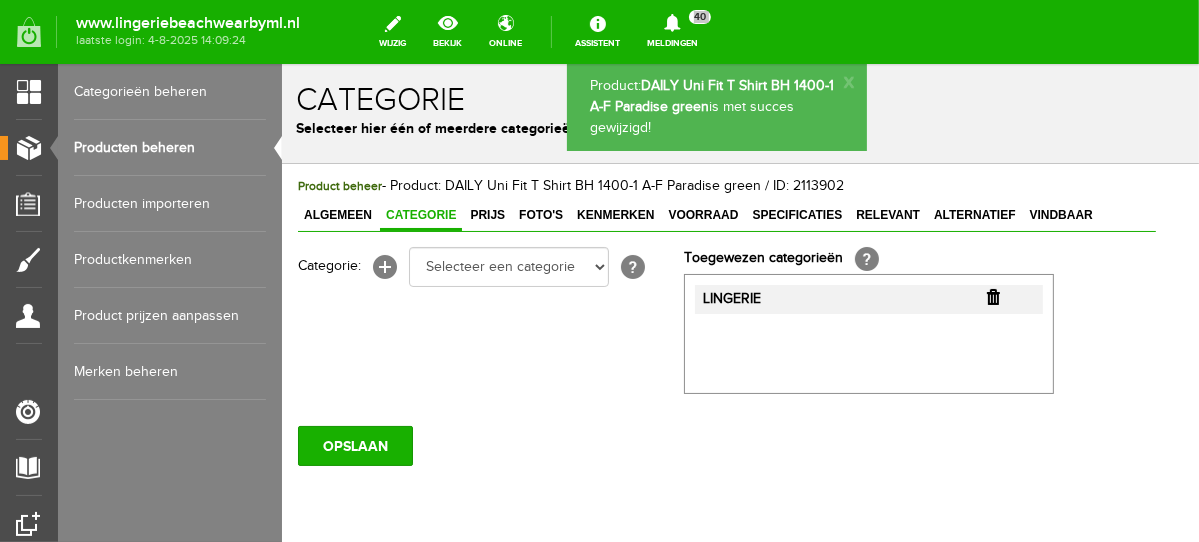 scroll, scrollTop: 0, scrollLeft: 0, axis: both 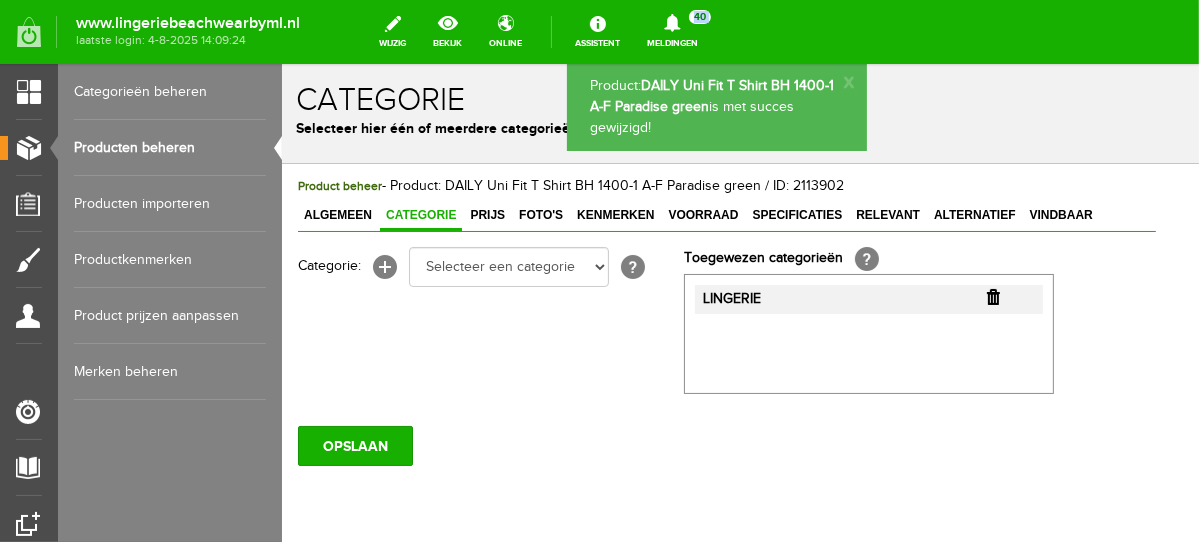 click on "Producten beheren" at bounding box center (170, 148) 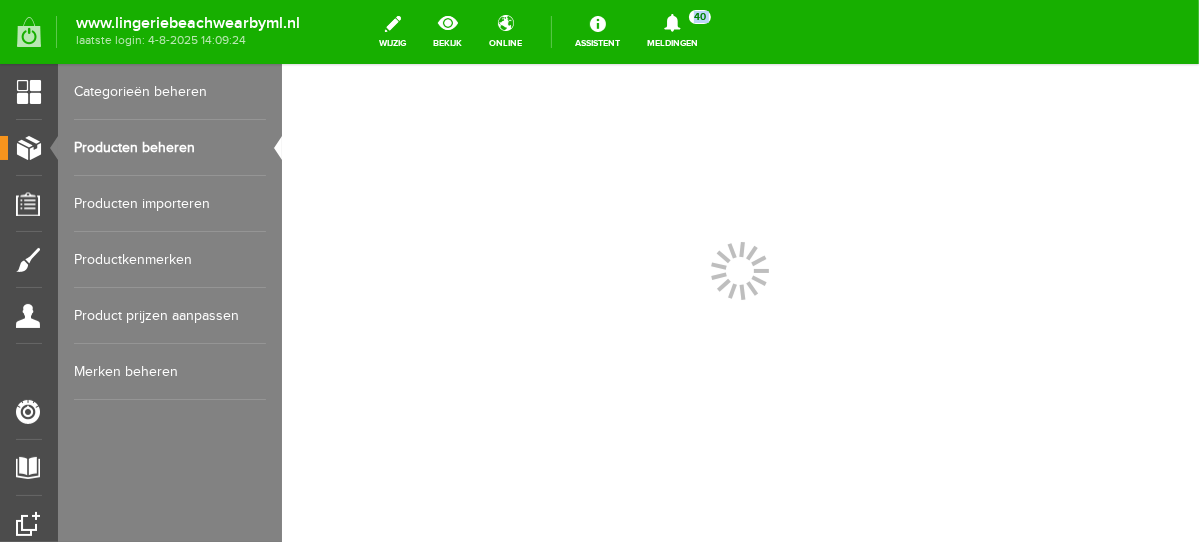scroll, scrollTop: 0, scrollLeft: 0, axis: both 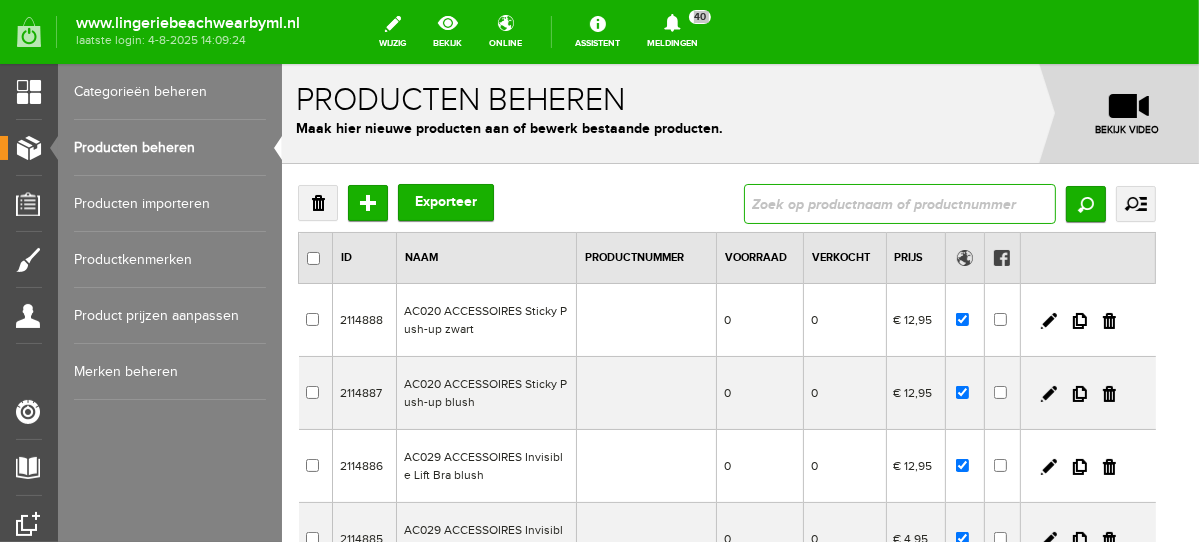 click at bounding box center (899, 203) 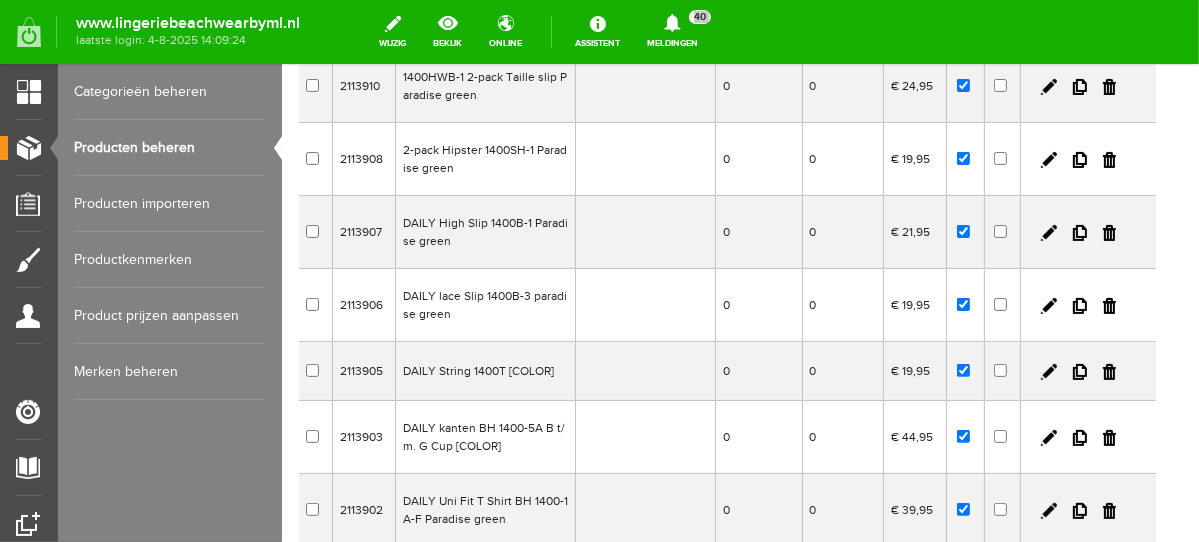 scroll, scrollTop: 595, scrollLeft: 0, axis: vertical 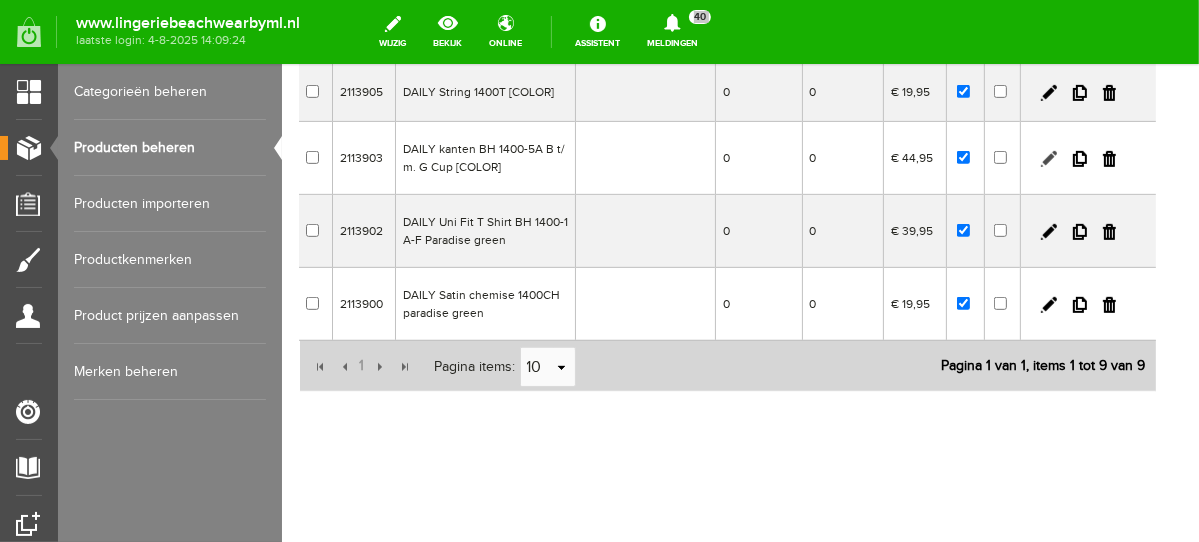 click at bounding box center [1048, 158] 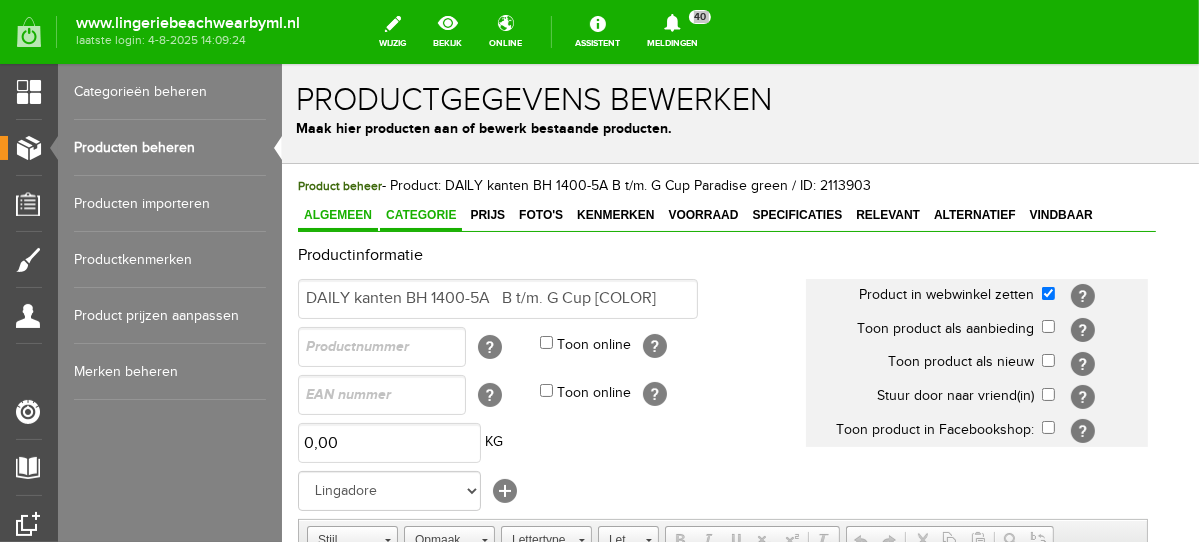 scroll, scrollTop: 0, scrollLeft: 0, axis: both 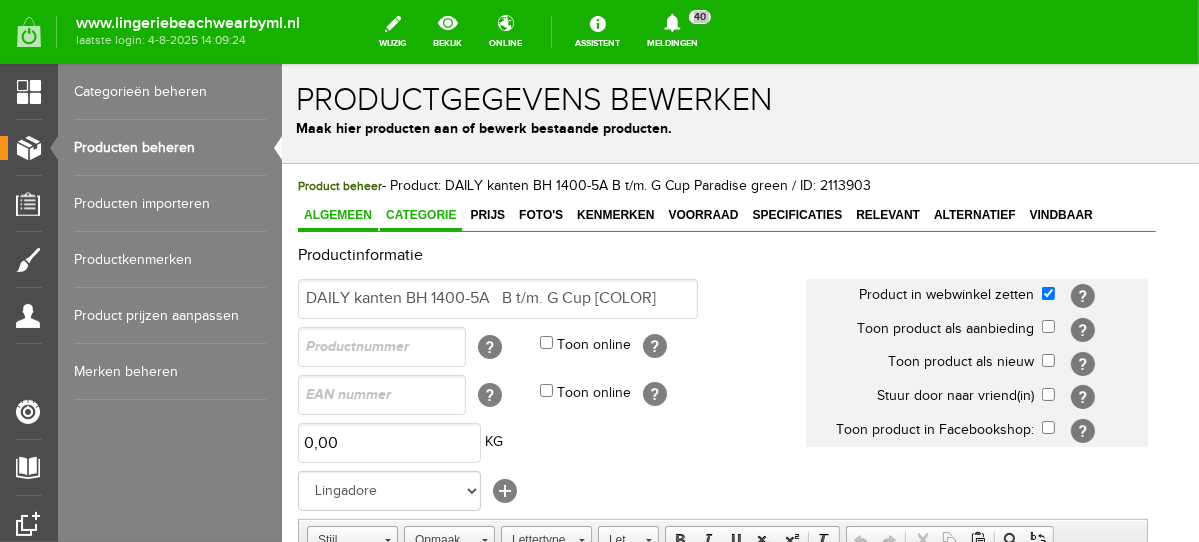 click on "Categorie" at bounding box center [420, 214] 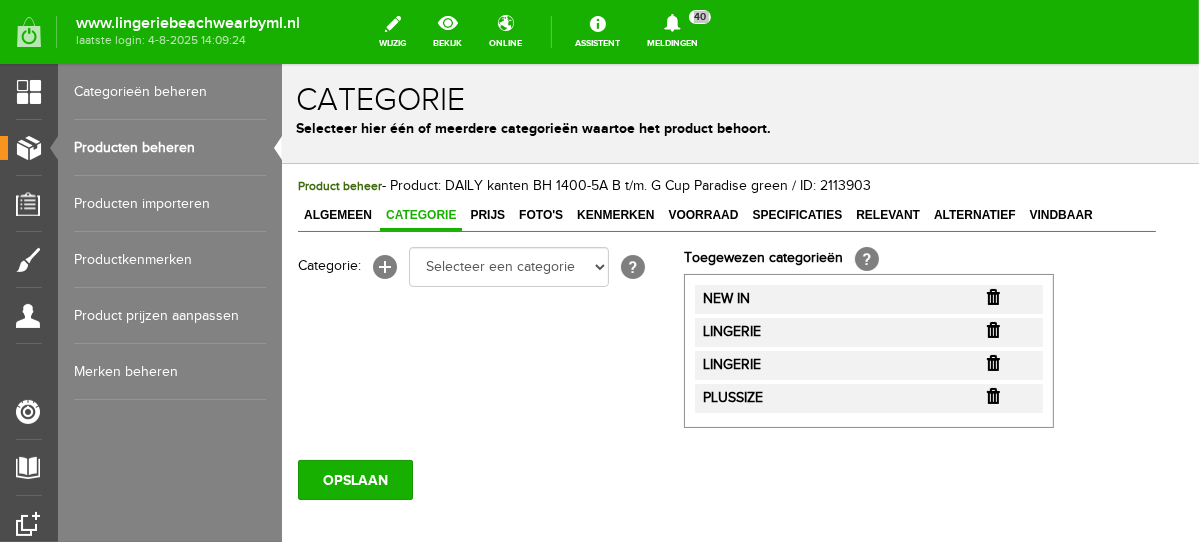 click at bounding box center [992, 296] 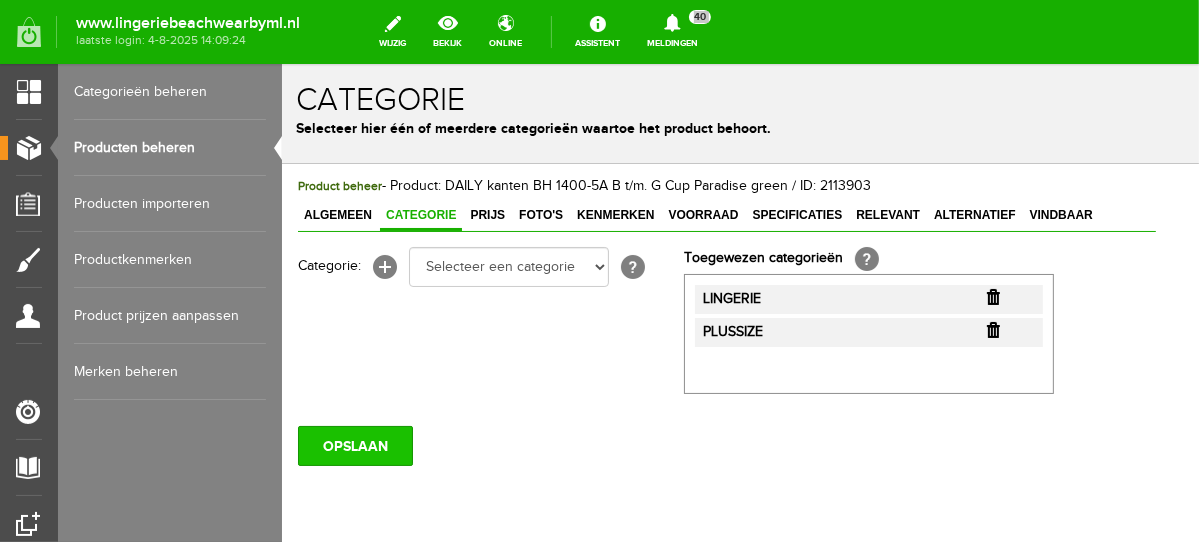 click on "OPSLAAN" at bounding box center [354, 445] 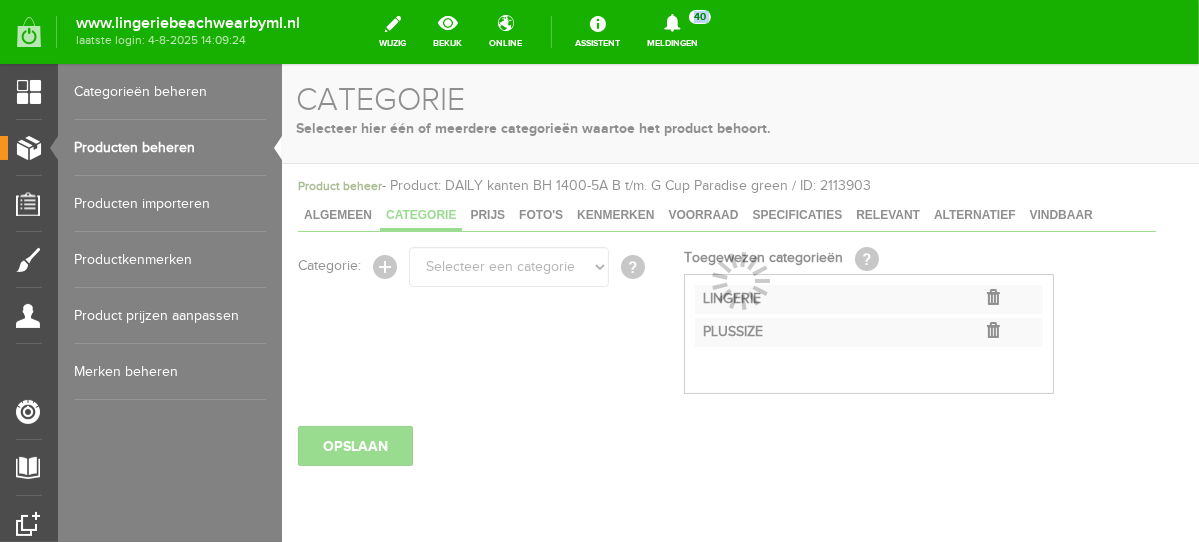 click on "Producten beheren" at bounding box center [170, 148] 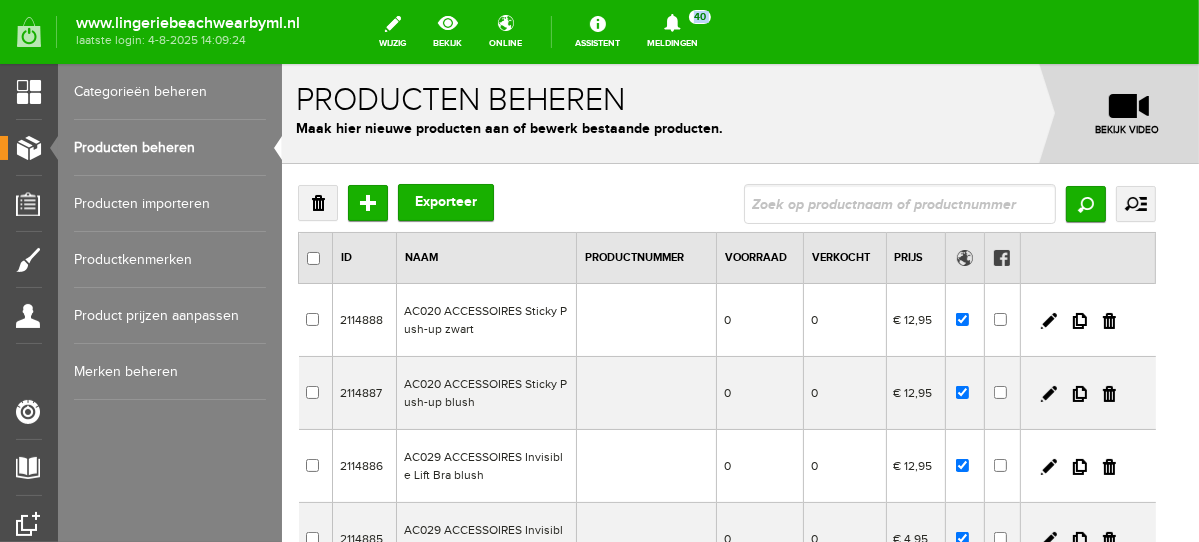 scroll, scrollTop: 0, scrollLeft: 0, axis: both 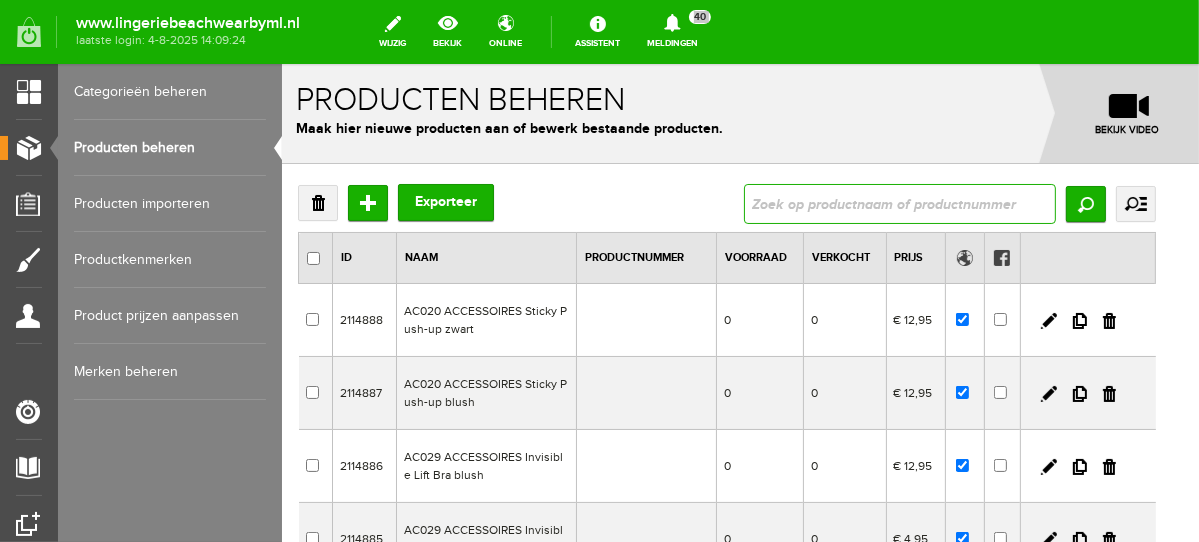 click at bounding box center [899, 203] 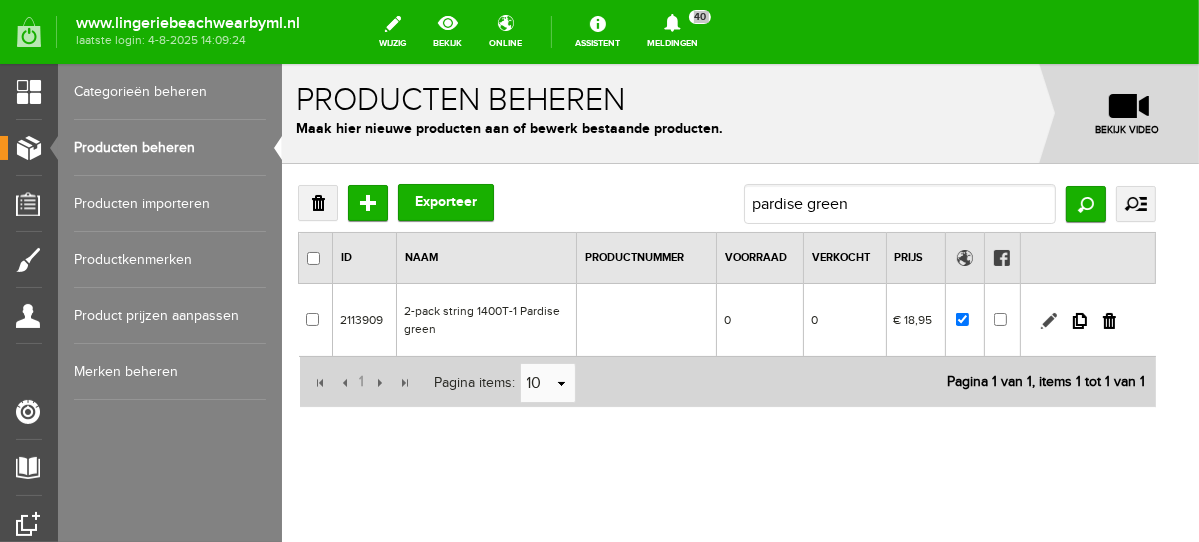 click at bounding box center (1048, 320) 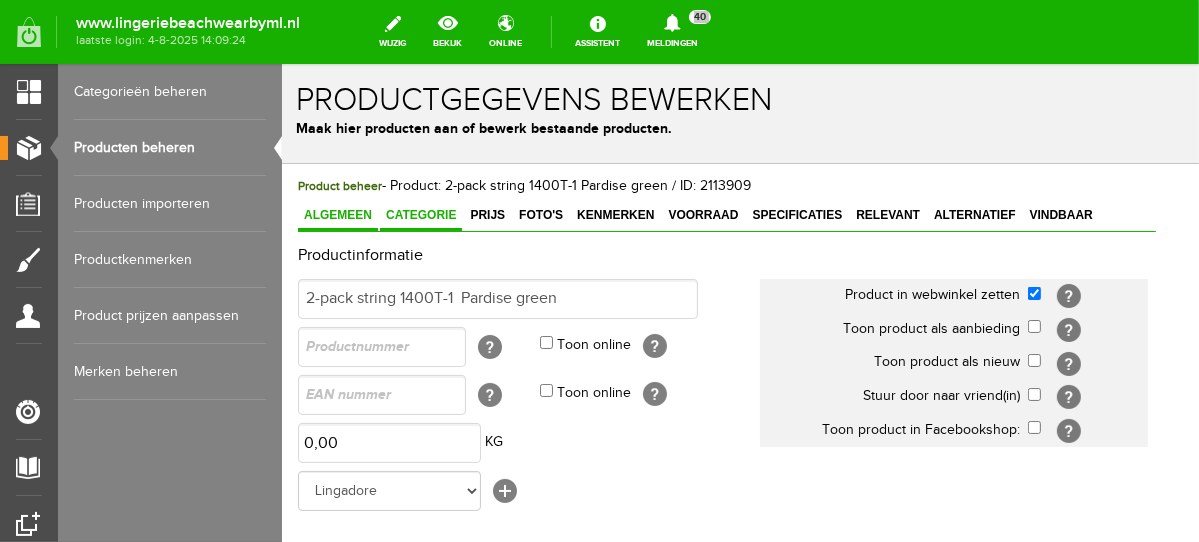 scroll, scrollTop: 0, scrollLeft: 0, axis: both 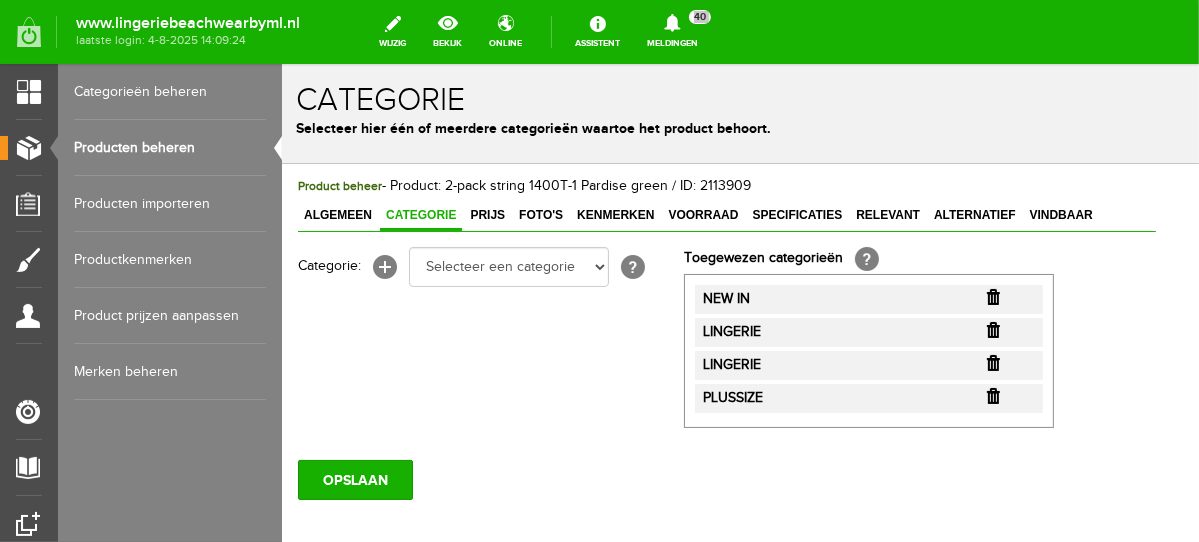 click at bounding box center (992, 296) 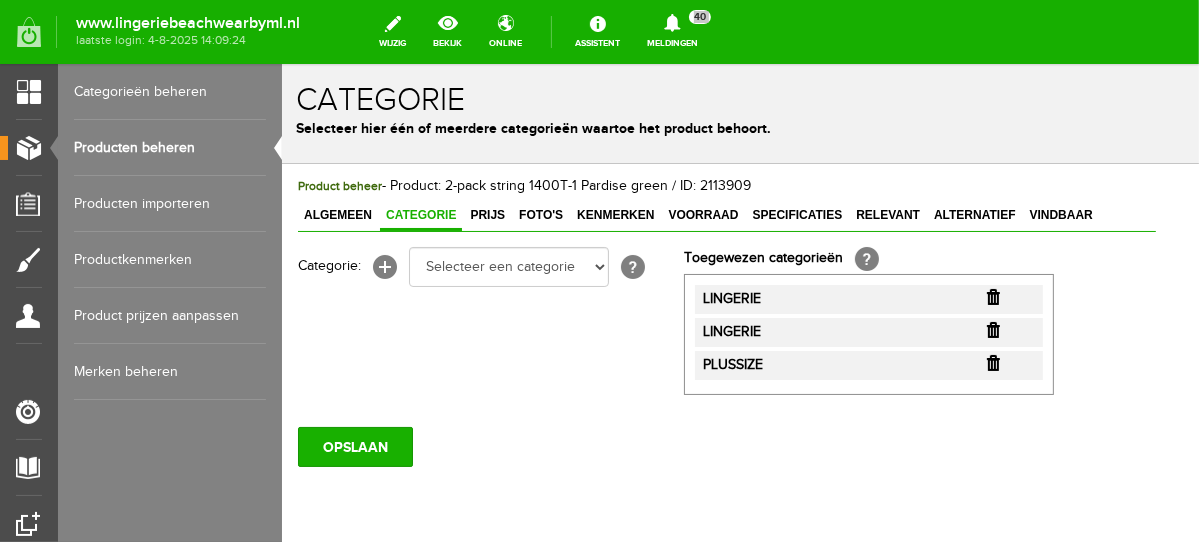click at bounding box center [992, 296] 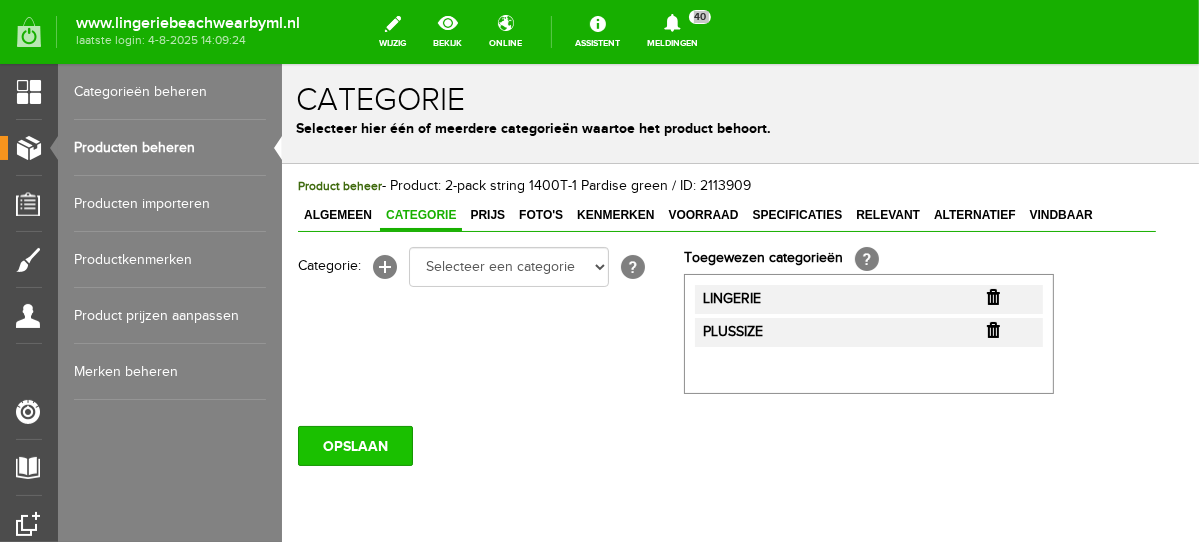 click on "OPSLAAN" at bounding box center (354, 445) 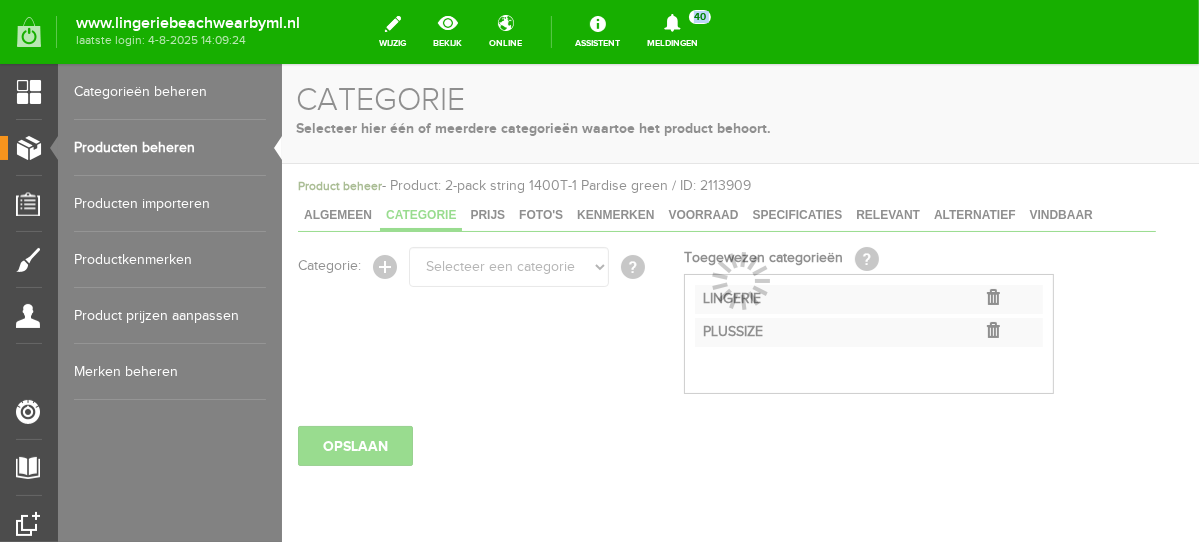 click on "Producten beheren" at bounding box center (170, 148) 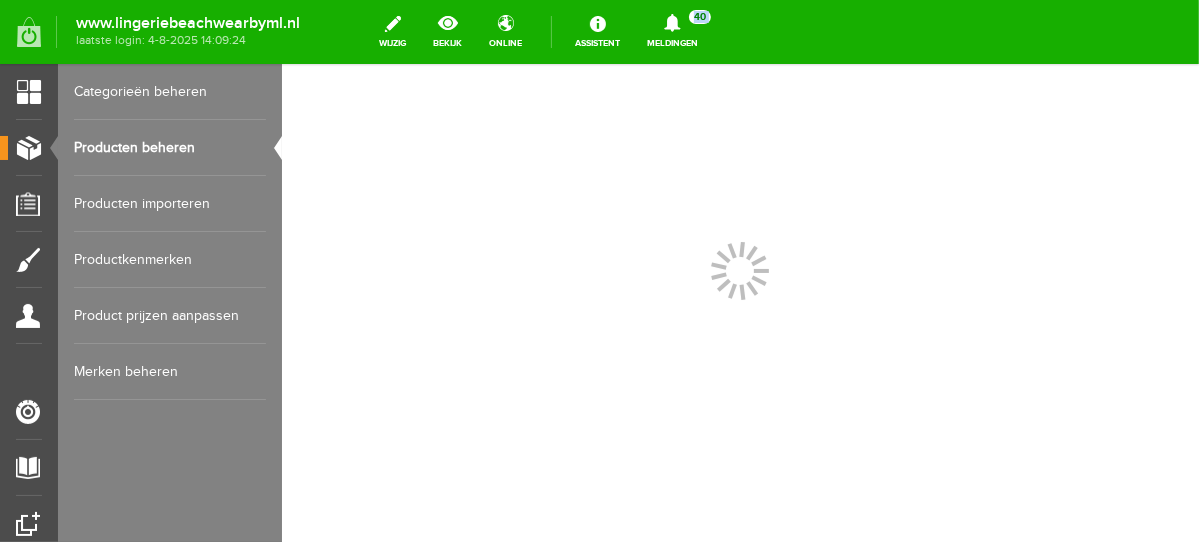 scroll, scrollTop: 0, scrollLeft: 0, axis: both 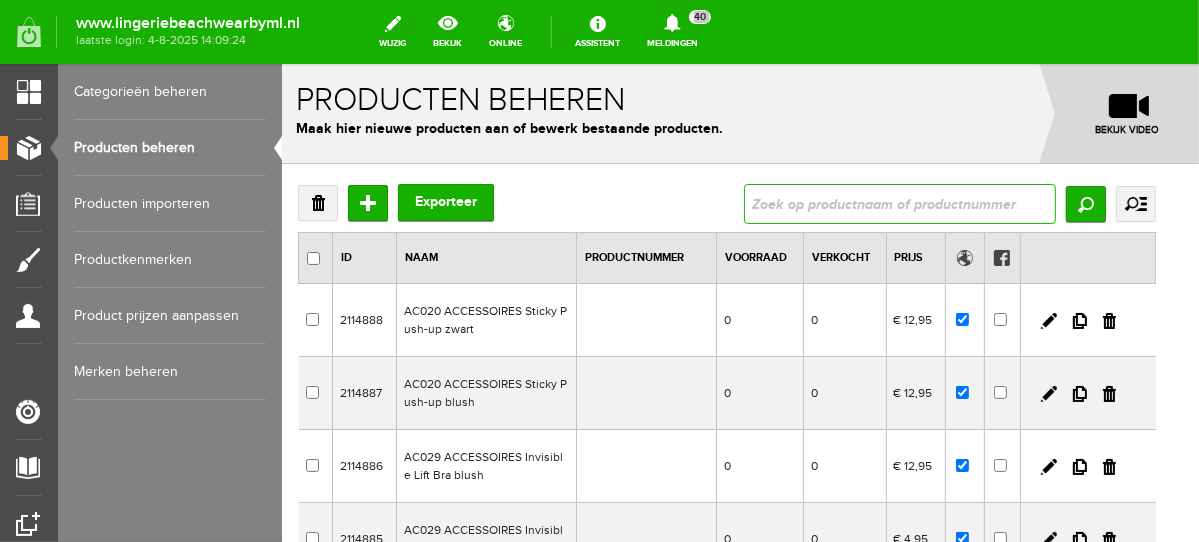 click at bounding box center (899, 203) 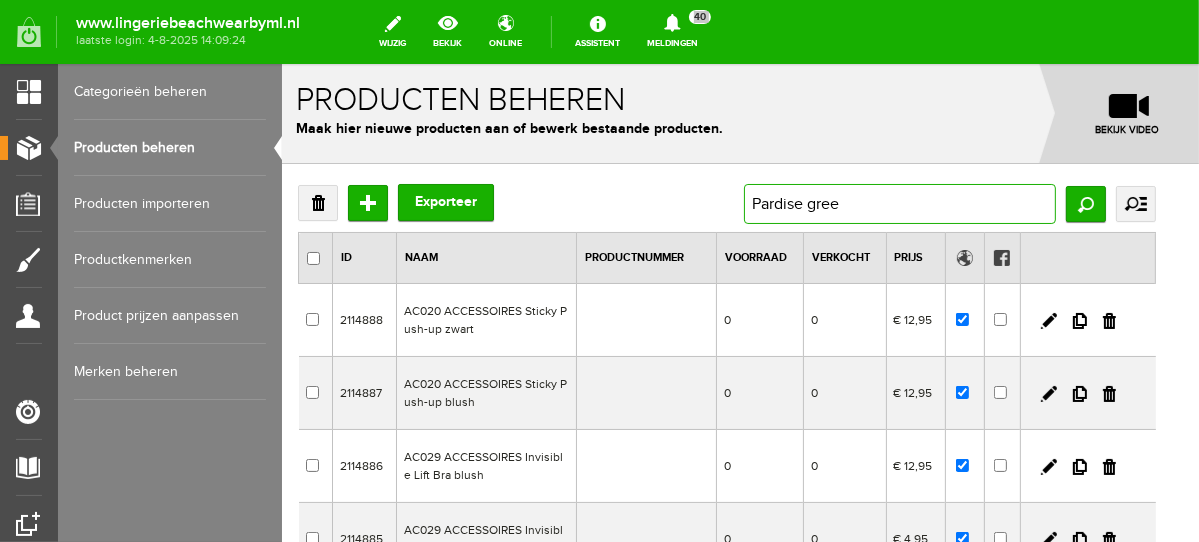 type on "Pardise green" 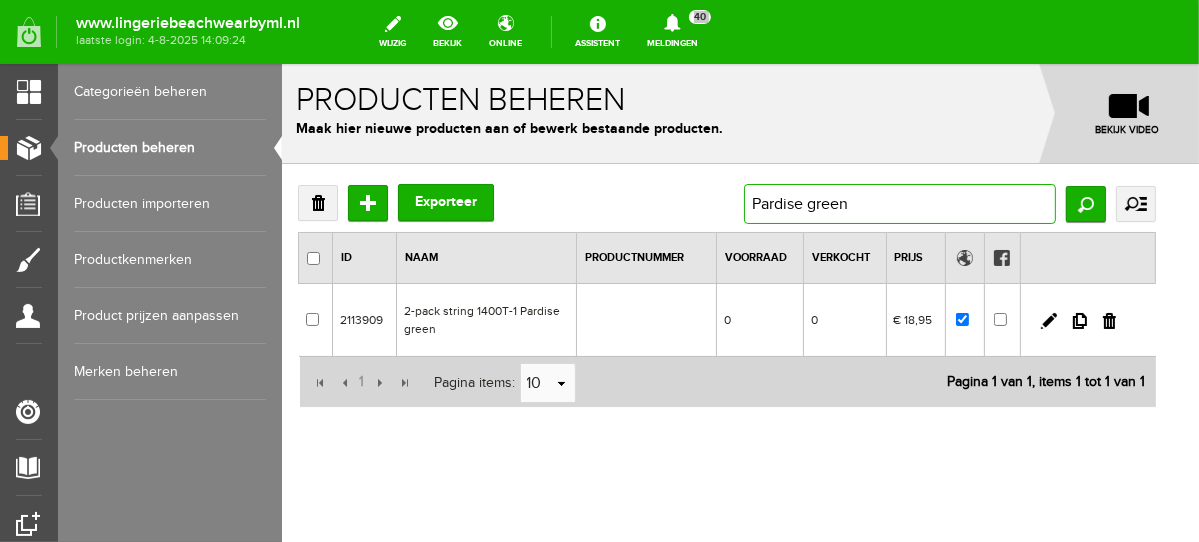 drag, startPoint x: 905, startPoint y: 196, endPoint x: 699, endPoint y: 203, distance: 206.1189 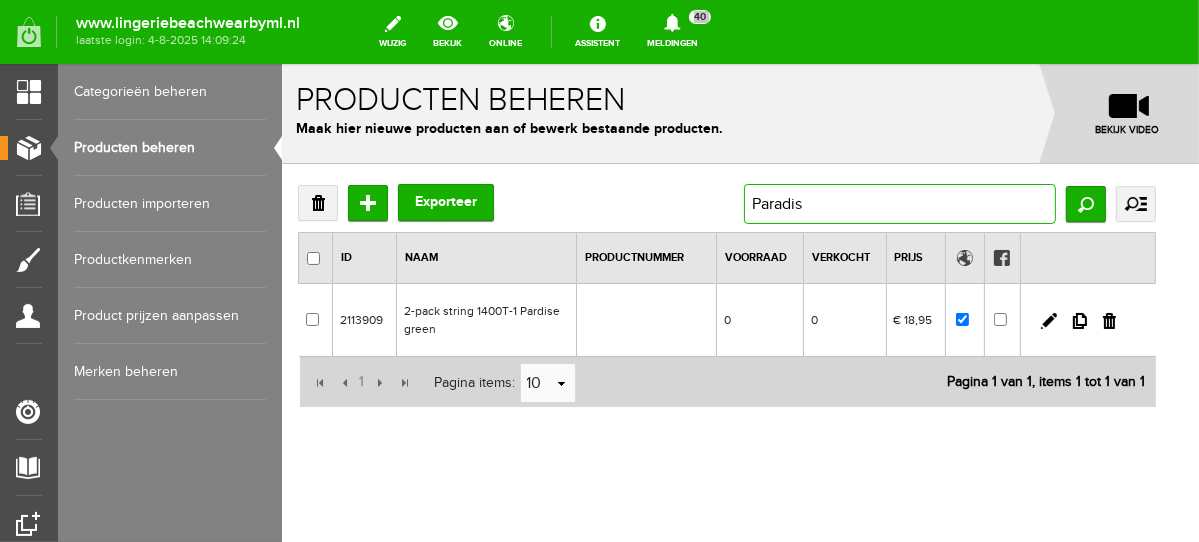 type on "Paradise" 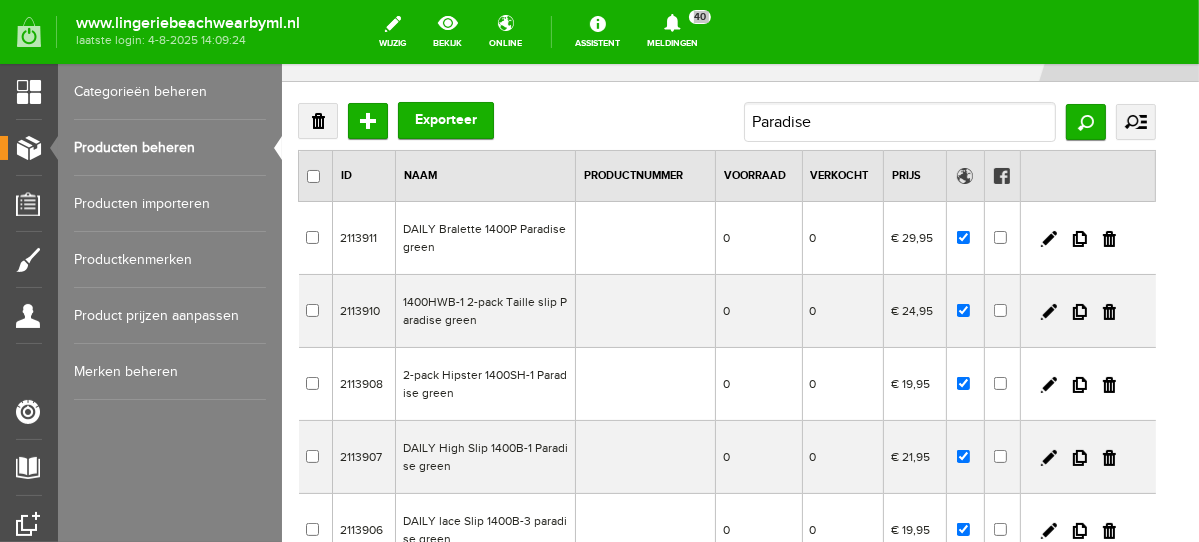 scroll, scrollTop: 86, scrollLeft: 0, axis: vertical 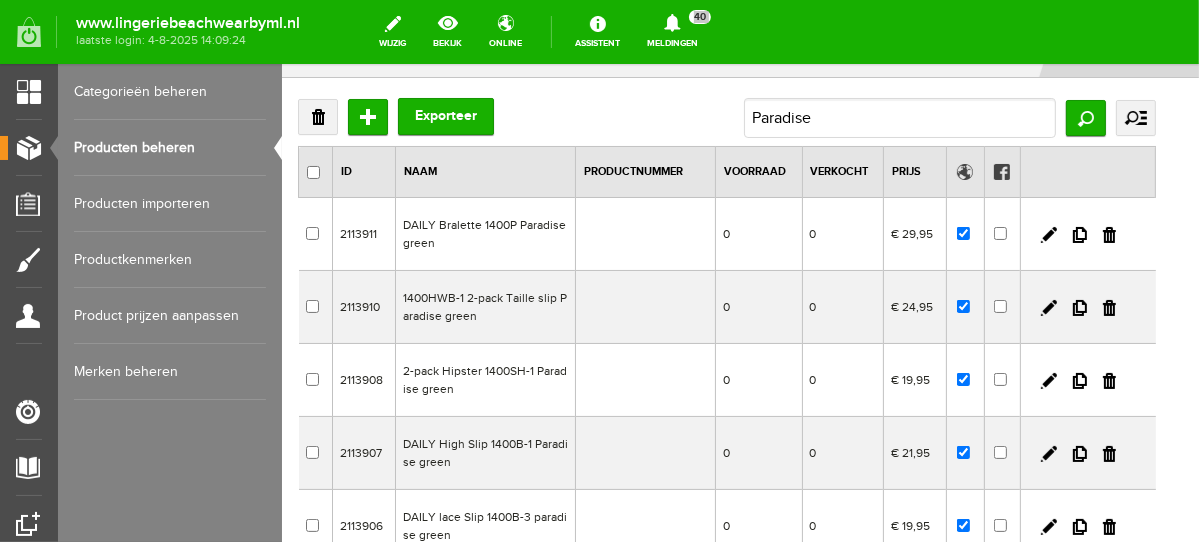 click at bounding box center (1087, 379) 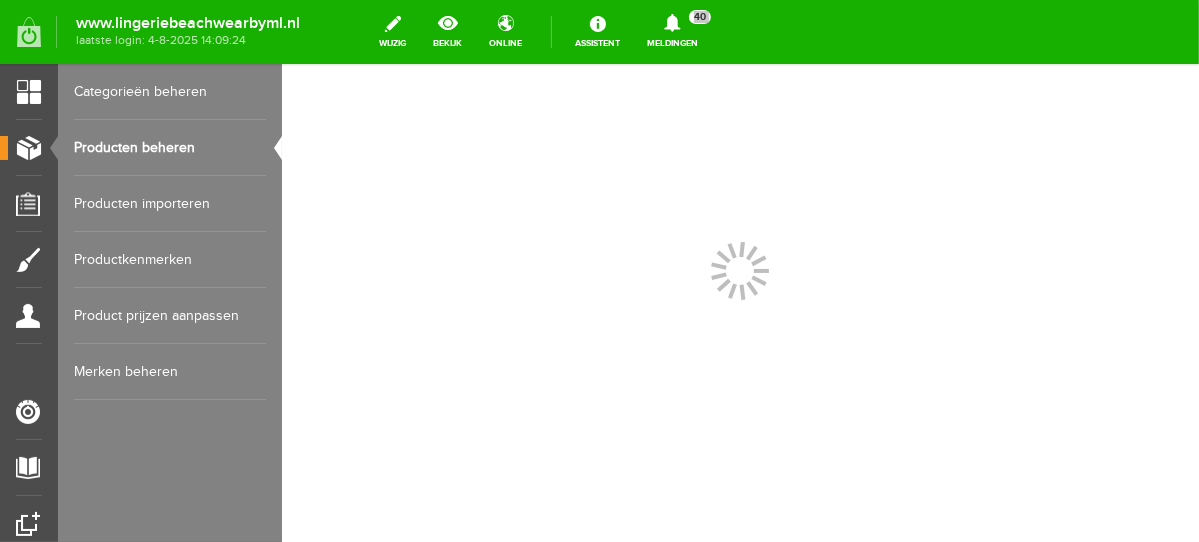 scroll, scrollTop: 0, scrollLeft: 0, axis: both 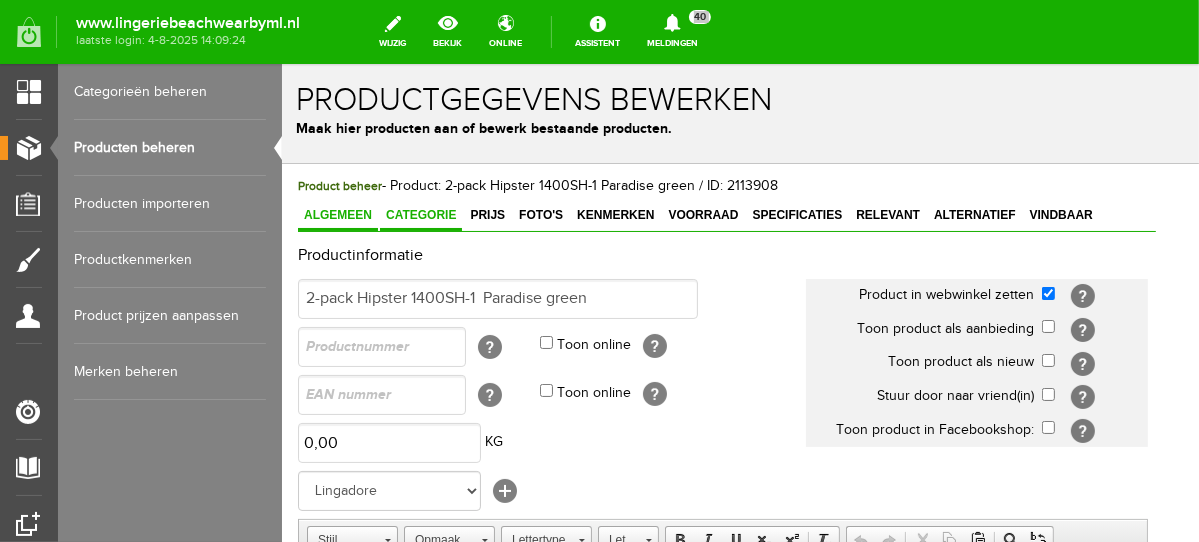 click on "Categorie" at bounding box center (420, 214) 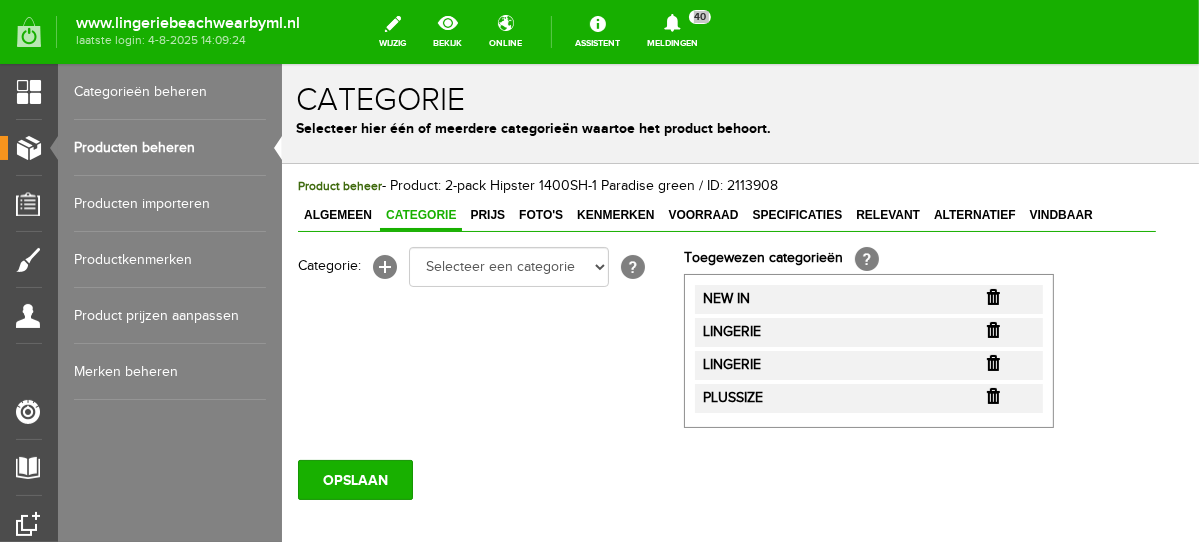 click at bounding box center [992, 296] 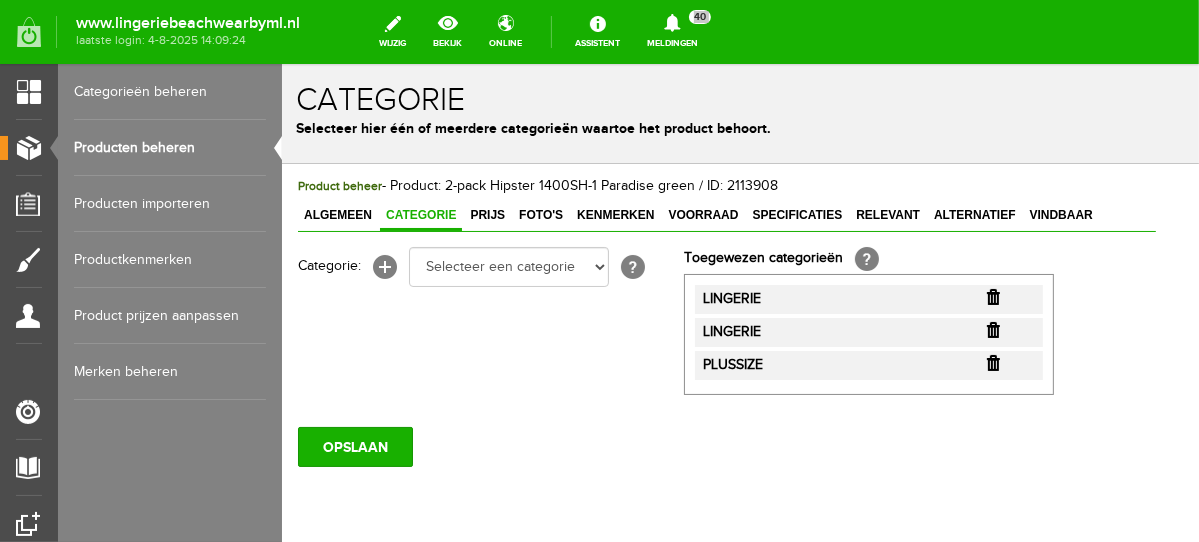 click at bounding box center (992, 296) 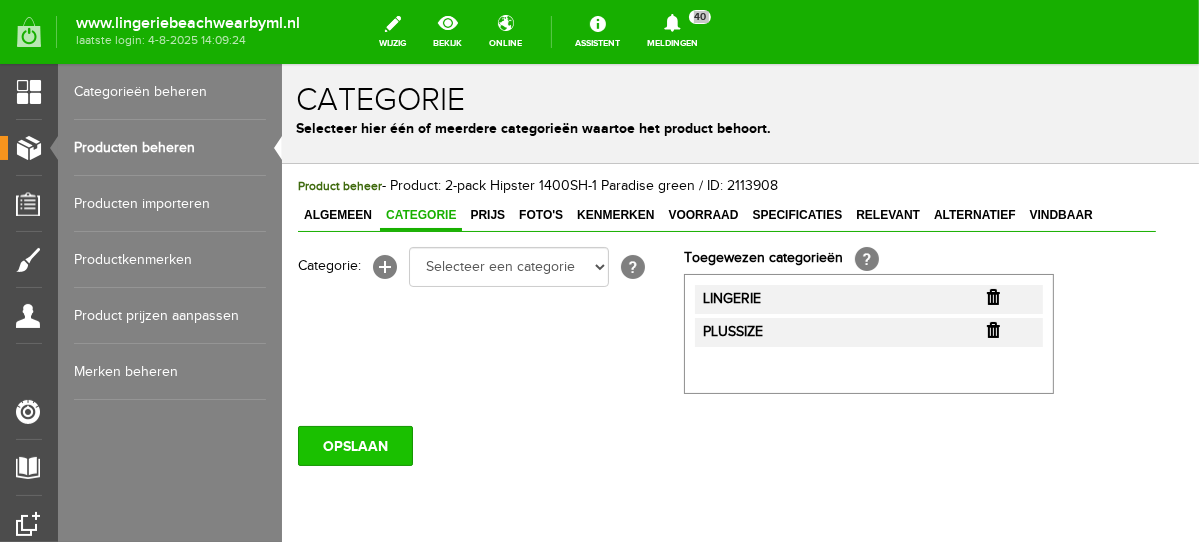 click on "OPSLAAN" at bounding box center (354, 445) 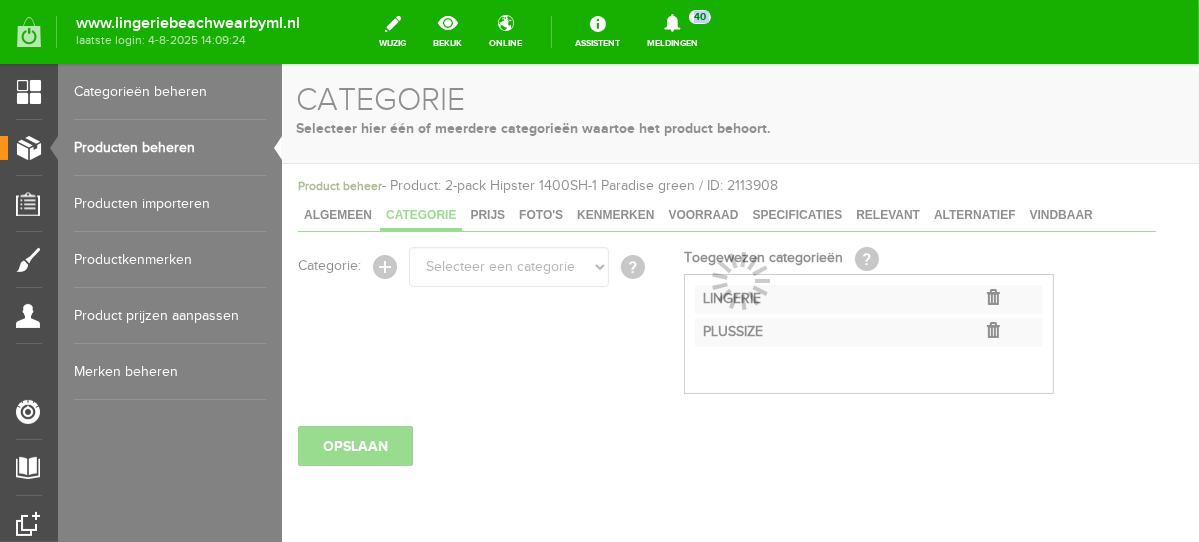 click on "Producten beheren" at bounding box center (170, 148) 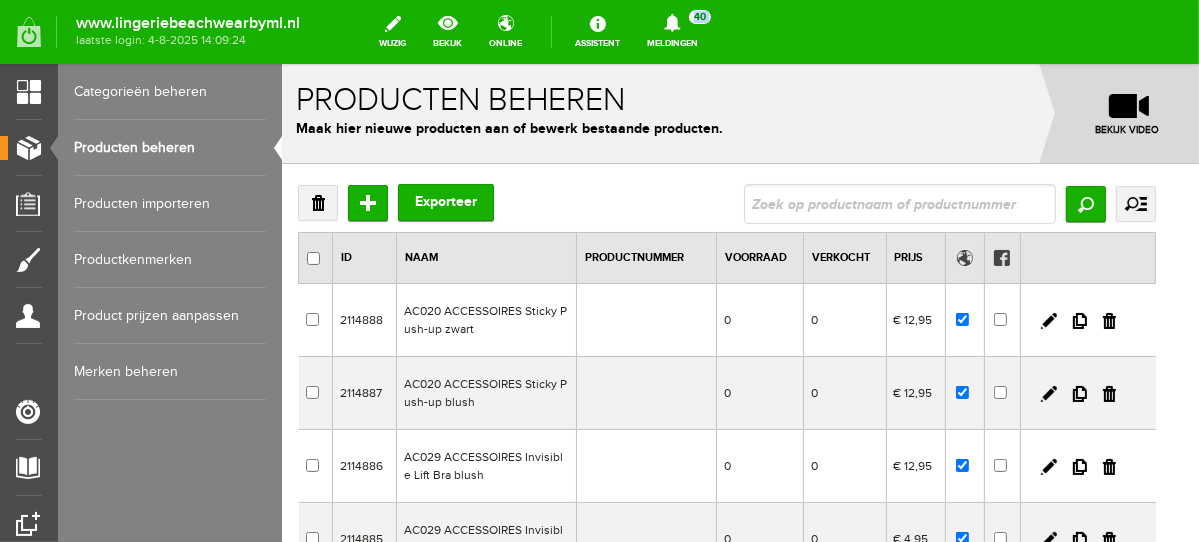 scroll, scrollTop: 0, scrollLeft: 0, axis: both 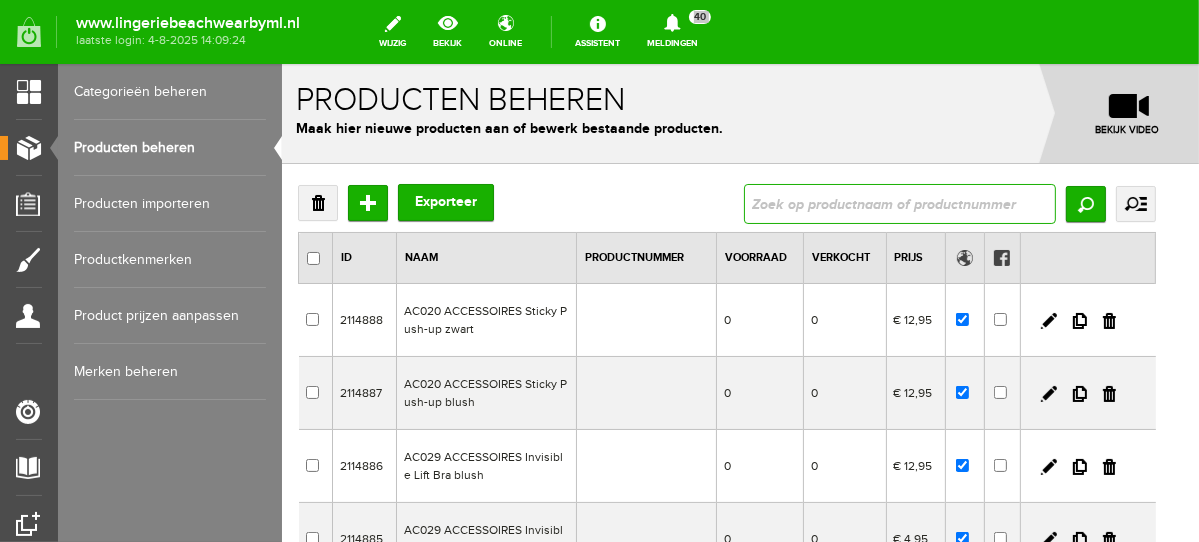 click at bounding box center (899, 203) 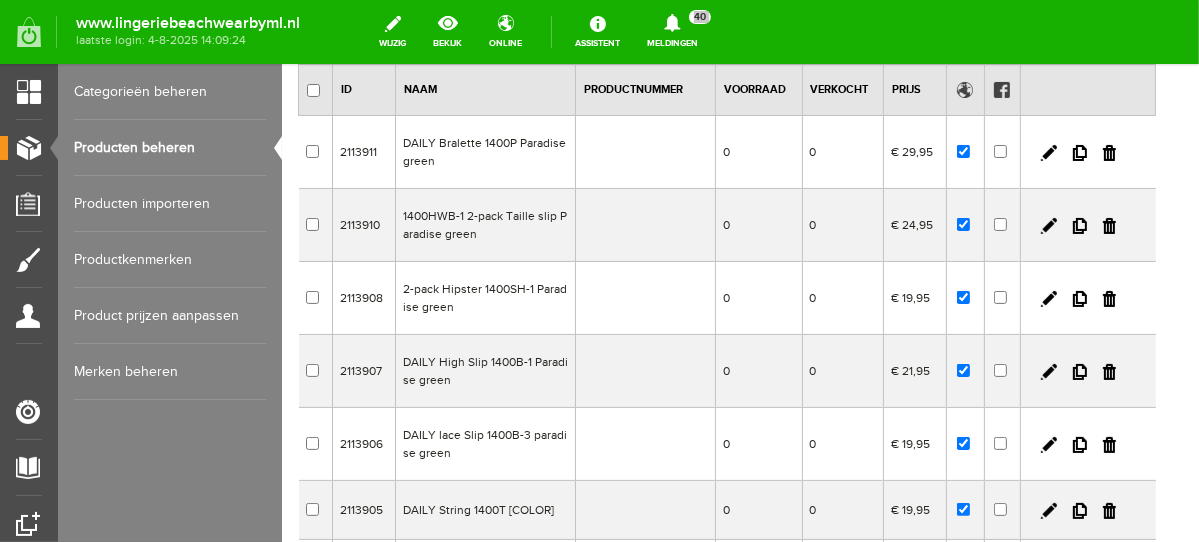 scroll, scrollTop: 237, scrollLeft: 0, axis: vertical 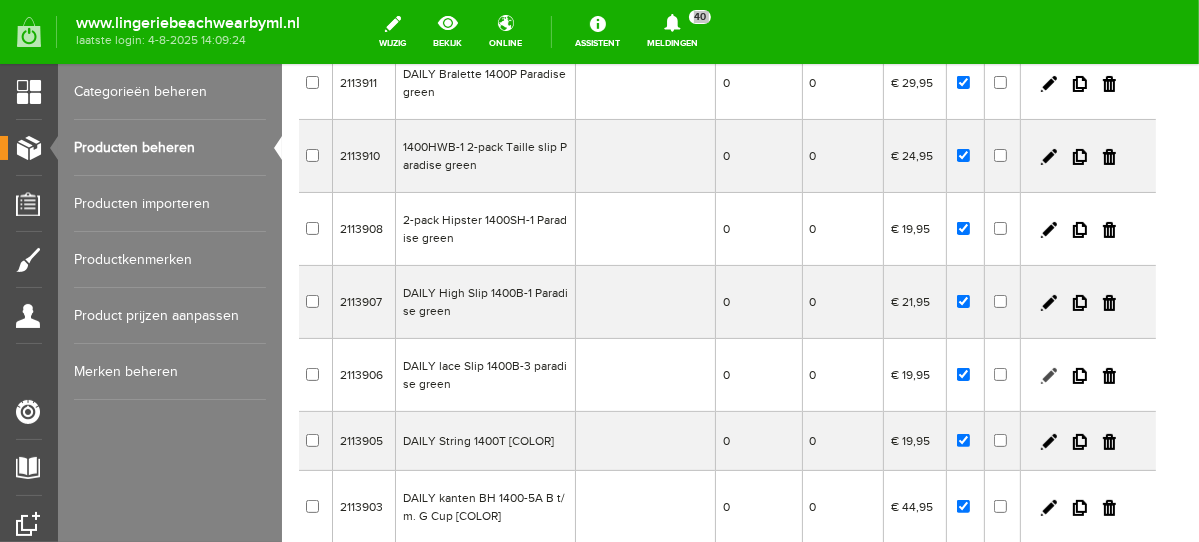 click at bounding box center (1048, 375) 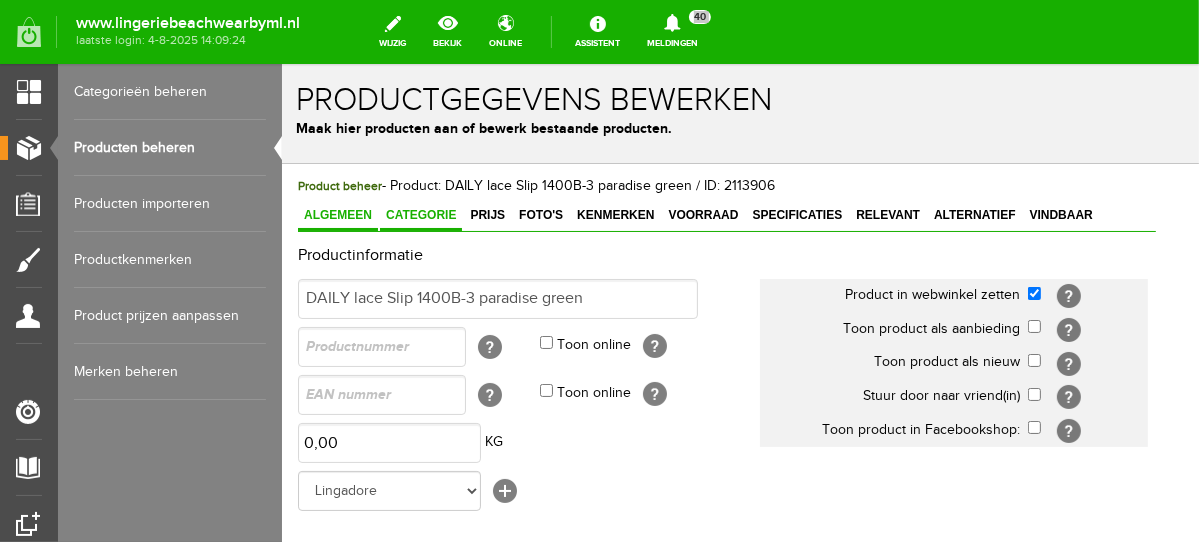 scroll, scrollTop: 0, scrollLeft: 0, axis: both 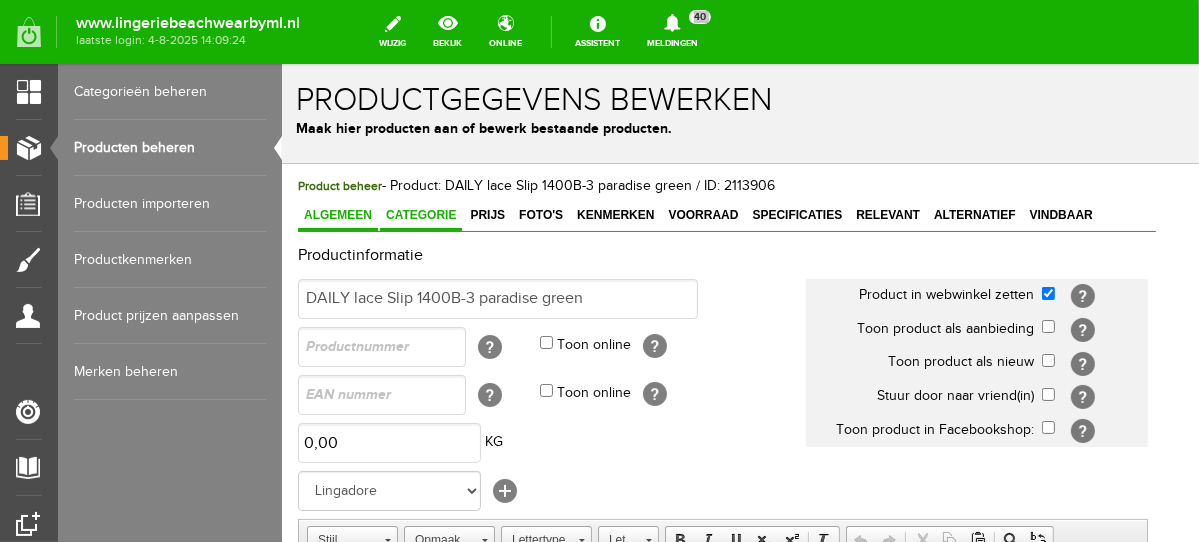 click on "Categorie" at bounding box center [420, 215] 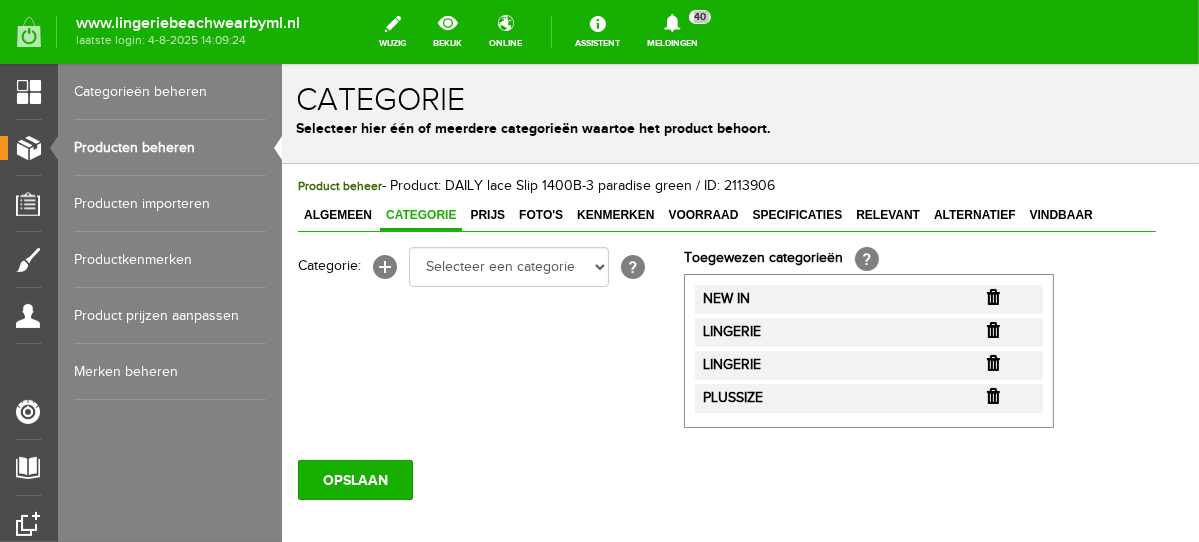 click at bounding box center [992, 296] 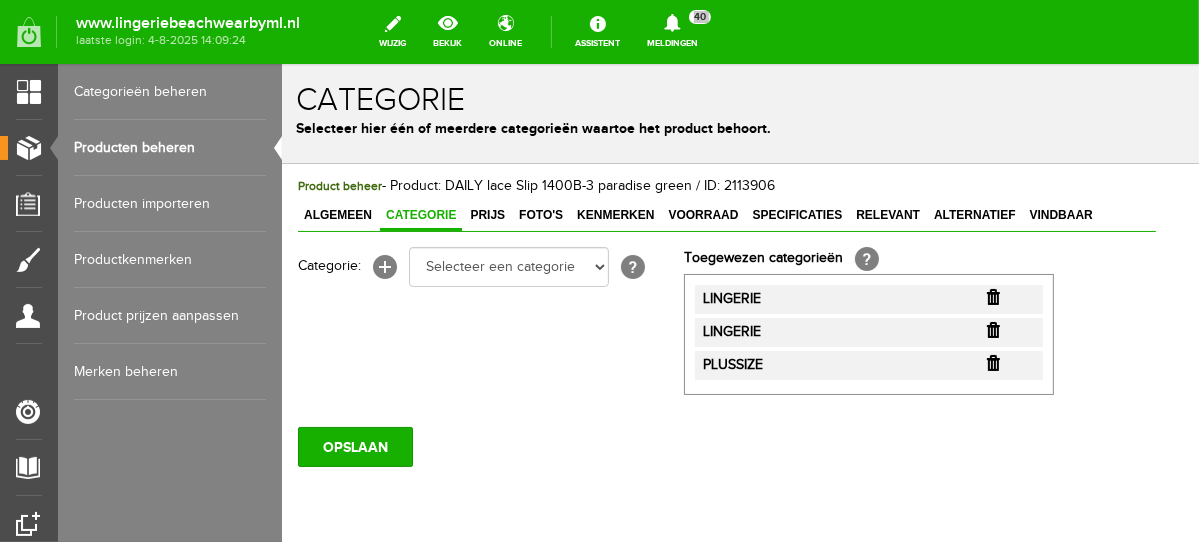 click at bounding box center [992, 296] 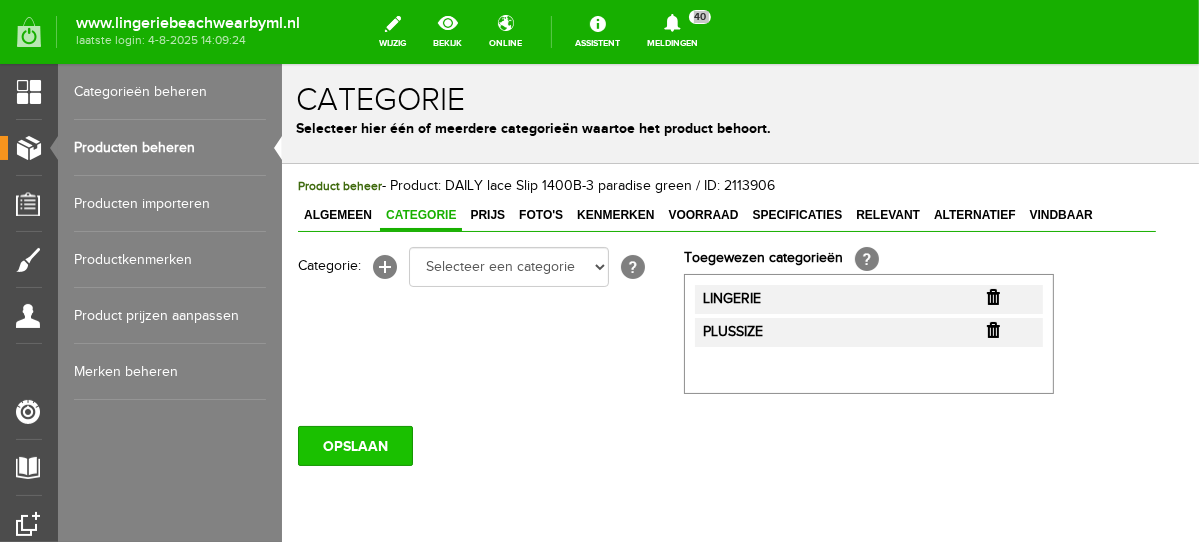 click on "OPSLAAN" at bounding box center [354, 445] 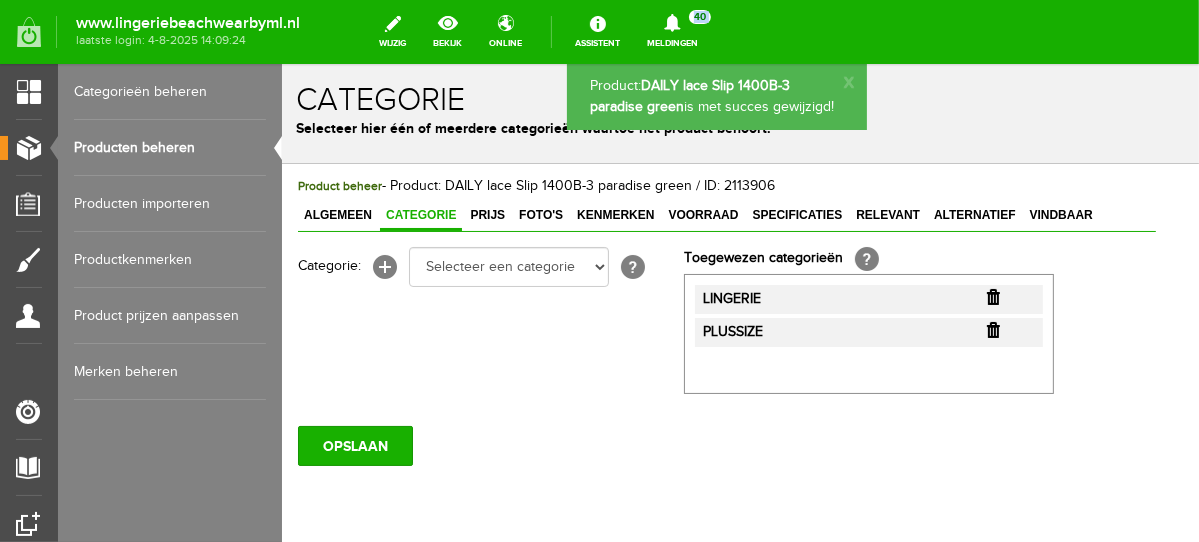 click on "Producten beheren" at bounding box center [170, 148] 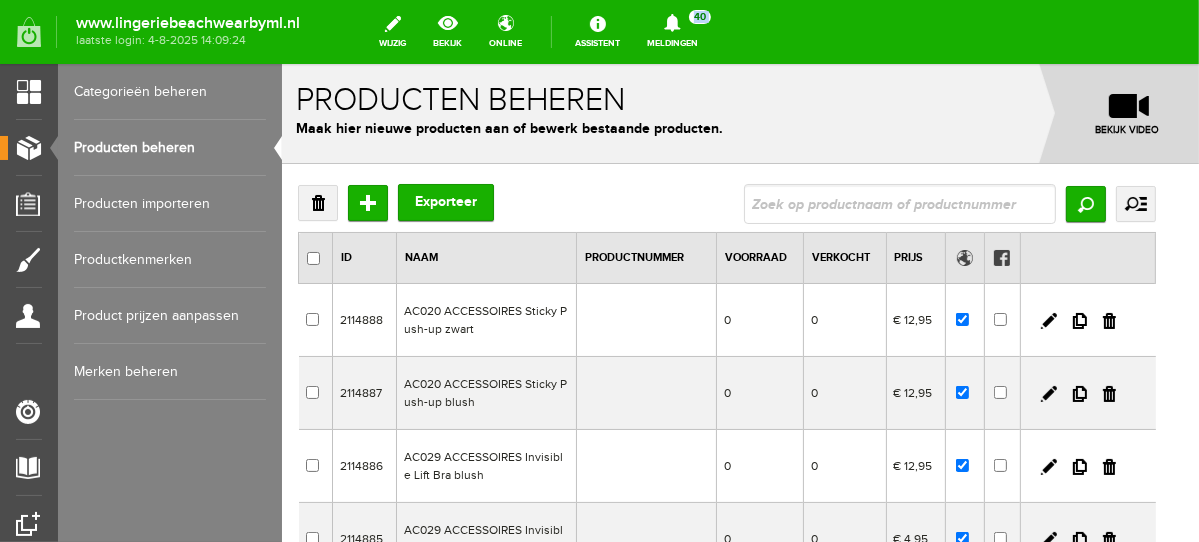 scroll, scrollTop: 0, scrollLeft: 0, axis: both 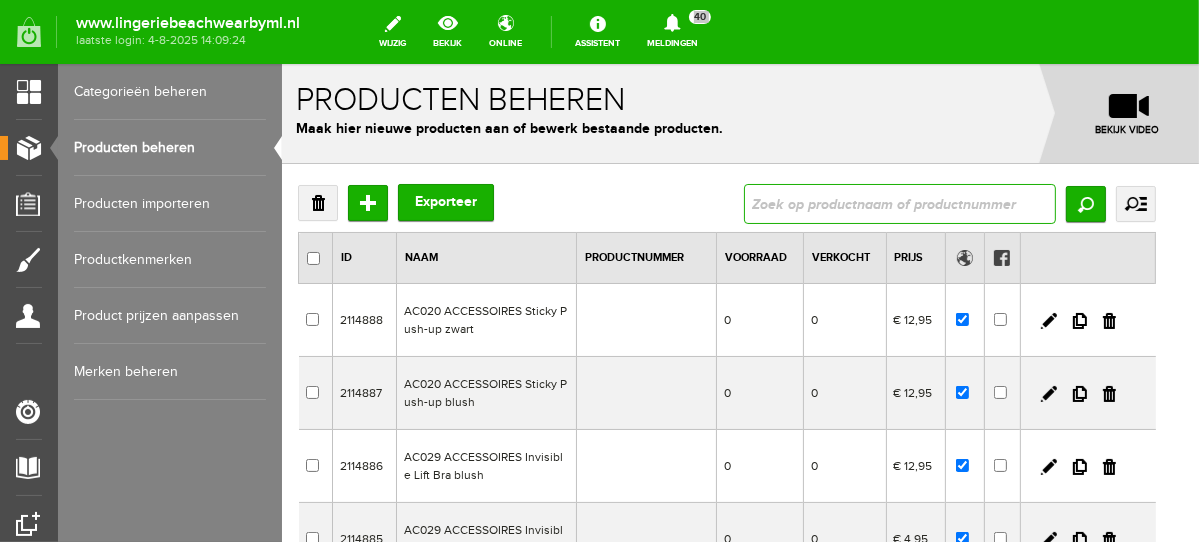 click at bounding box center [899, 203] 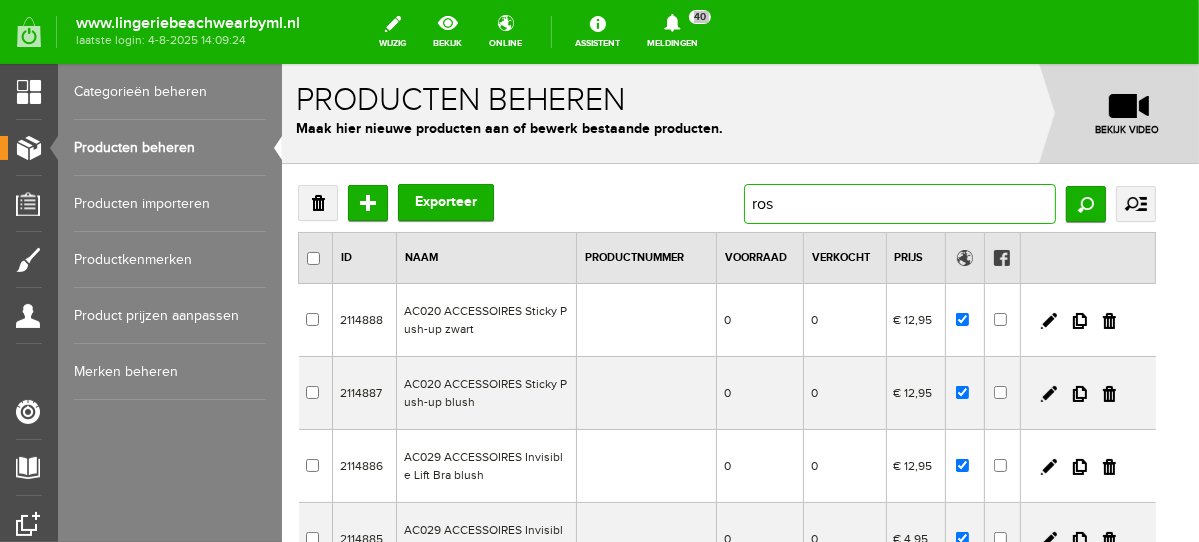 type on "rose" 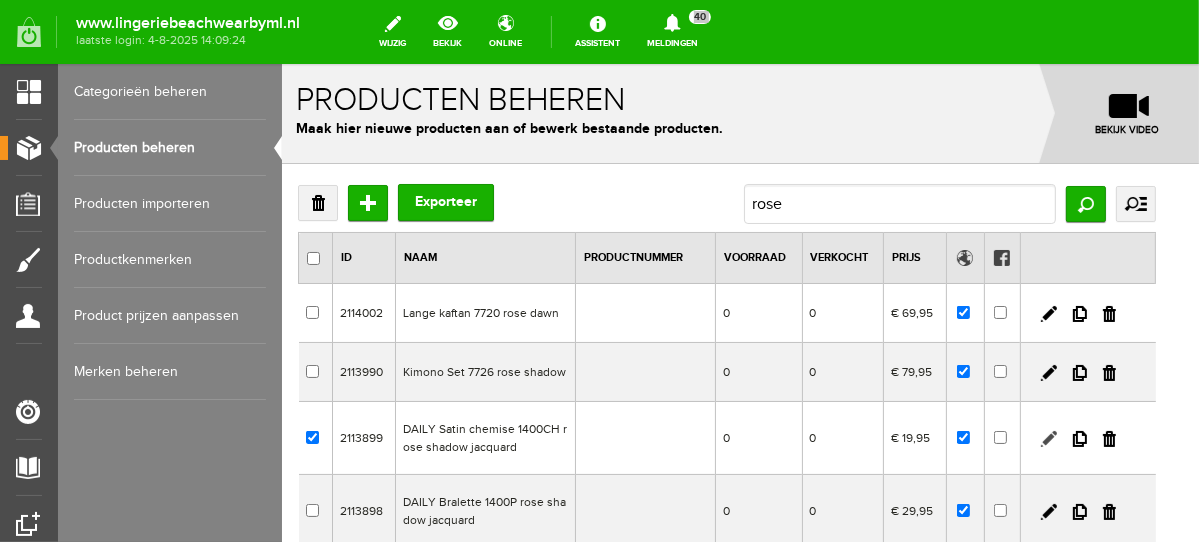 click at bounding box center [1048, 438] 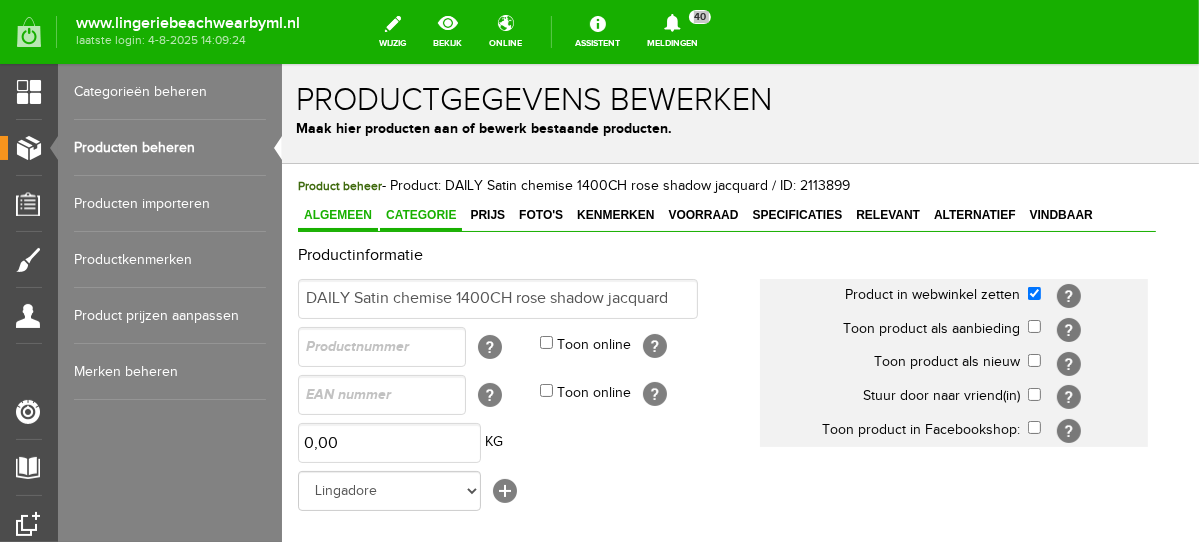 scroll, scrollTop: 0, scrollLeft: 0, axis: both 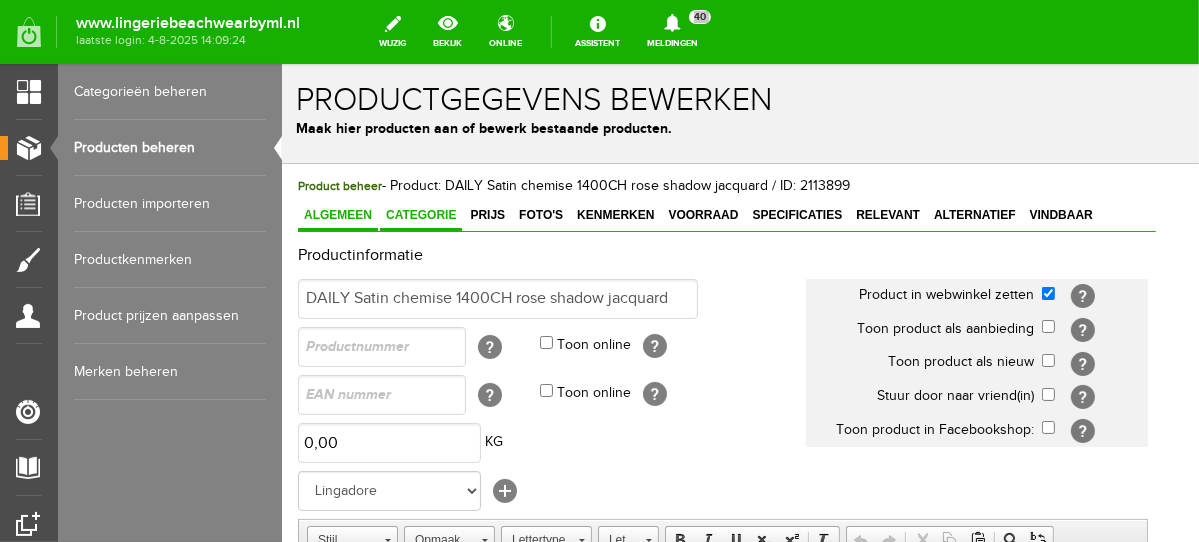 click on "Categorie" at bounding box center [420, 215] 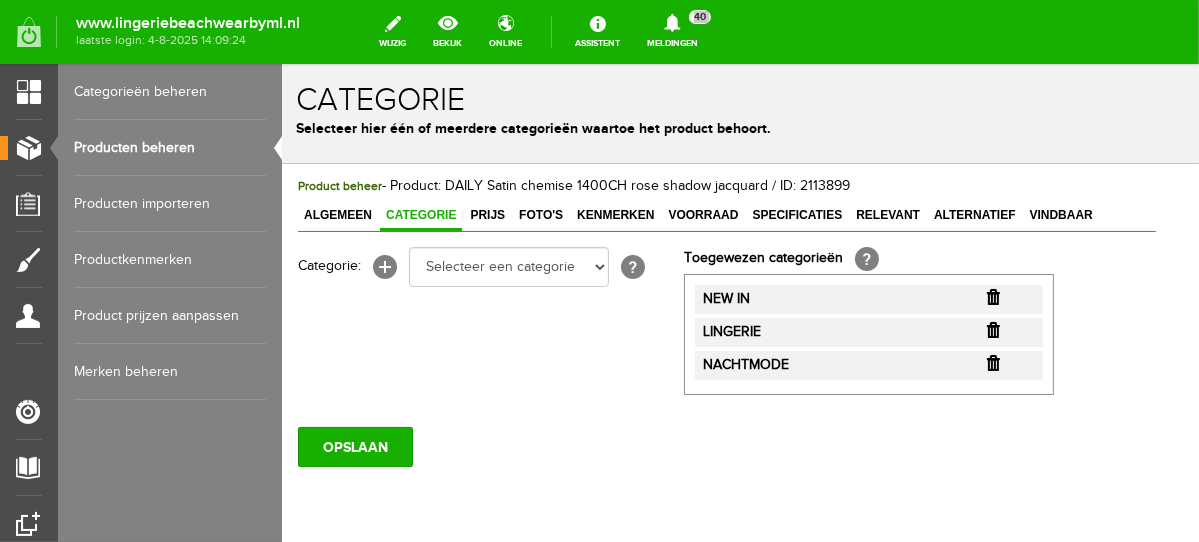 click at bounding box center (992, 296) 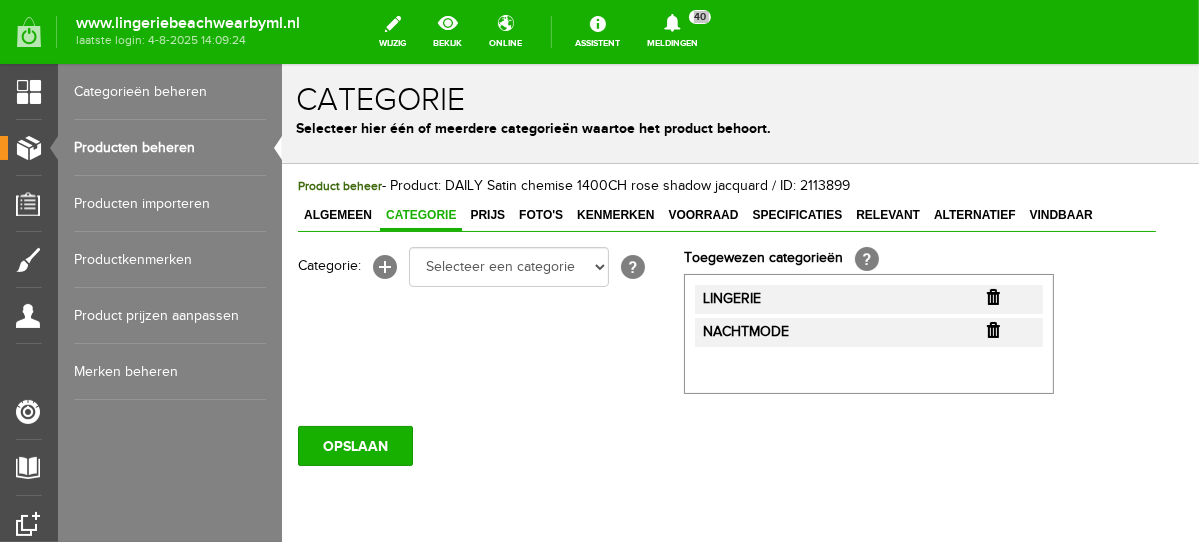 click at bounding box center [992, 296] 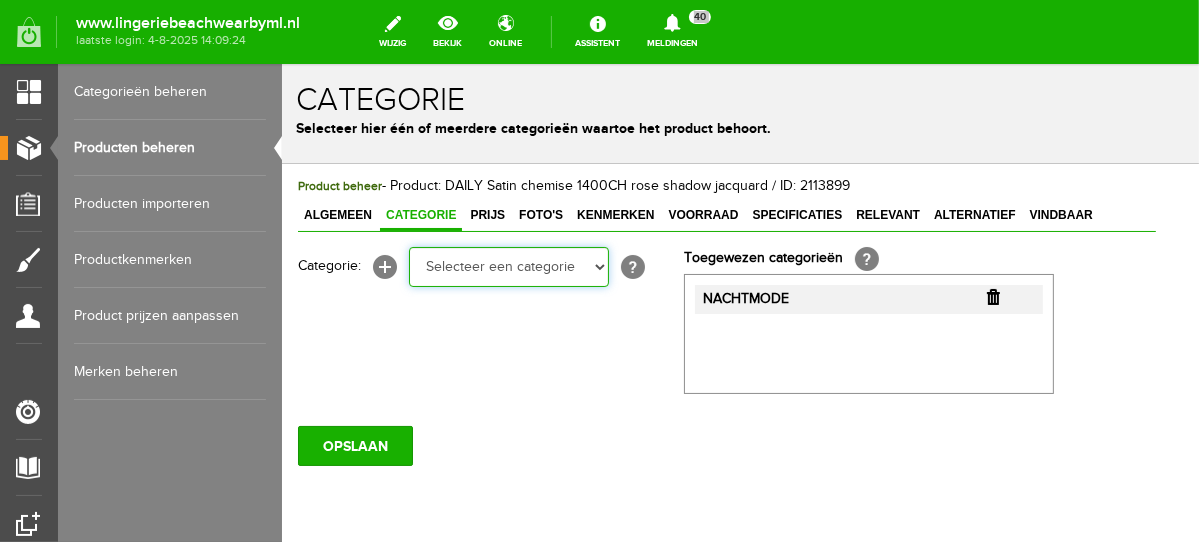 click on "Selecteer een categorie
NEW IN
LINGERIE
NACHTMODE
HOMEWEAR
BADMODE
BODY
BEACH
Bikinitop moulded (niet voorgev.)
Bikinitop voorgevormd
Shorty
Badpakken
Strandaccessoires
Rio slip
Slip
Hoge slip
Niet voorgevormd
Voorgevormd
One Shoulder
Push Up
Bandeau
Halter
Triangel
LINGERIE
SUMMER COLOURS
BH ZONDER BEUGEL
PLUSSIZE
STRAPLESS
SEXY
STRAPLESS
BASICS
HOMEWEAR
JUMPSUITS
BADJASSEN
NACHTMODE
PYJAMA SETS
PYJAMA JURKEN
KIMONO'S
SLIPDRESSES
SATIJNEN PYAMA
HEREN
SHAPEWEAR
BODY'S
ACCESSOIRES
PANTY'S
SPORT
SALE BEACH
SALE LINGERIE
D Cup" at bounding box center (508, 266) 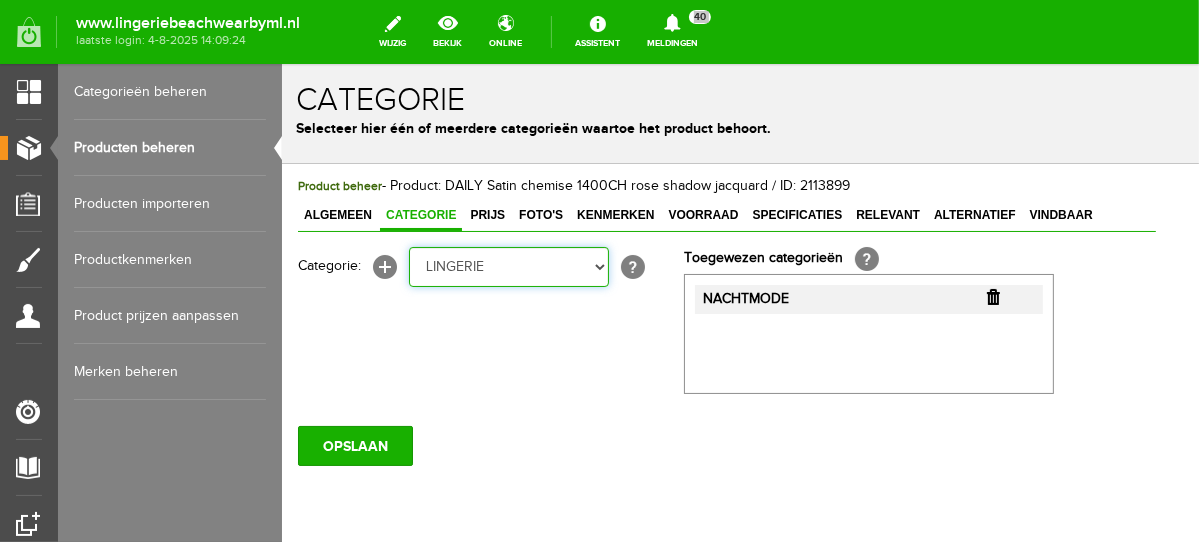click on "Selecteer een categorie
NEW IN
LINGERIE
NACHTMODE
HOMEWEAR
BADMODE
BODY
BEACH
Bikinitop moulded (niet voorgev.)
Bikinitop voorgevormd
Shorty
Badpakken
Strandaccessoires
Rio slip
Slip
Hoge slip
Niet voorgevormd
Voorgevormd
One Shoulder
Push Up
Bandeau
Halter
Triangel
LINGERIE
SUMMER COLOURS
BH ZONDER BEUGEL
PLUSSIZE
STRAPLESS
SEXY
STRAPLESS
BASICS
HOMEWEAR
JUMPSUITS
BADJASSEN
NACHTMODE
PYJAMA SETS
PYJAMA JURKEN
KIMONO'S
SLIPDRESSES
SATIJNEN PYAMA
HEREN
SHAPEWEAR
BODY'S
ACCESSOIRES
PANTY'S
SPORT
SALE BEACH
SALE LINGERIE
D Cup" at bounding box center (508, 266) 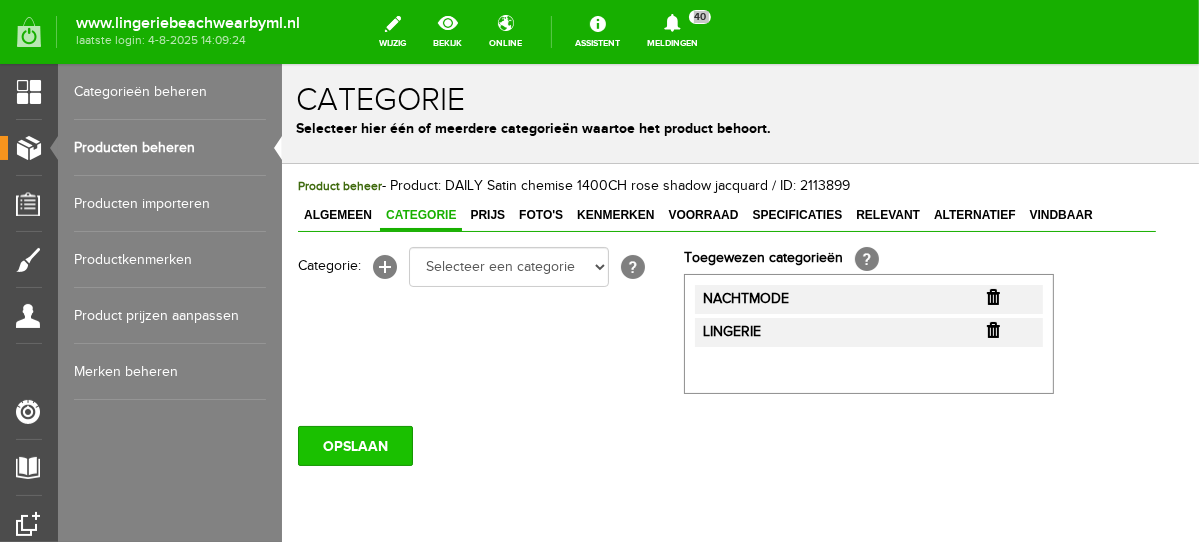 click on "OPSLAAN" at bounding box center (354, 445) 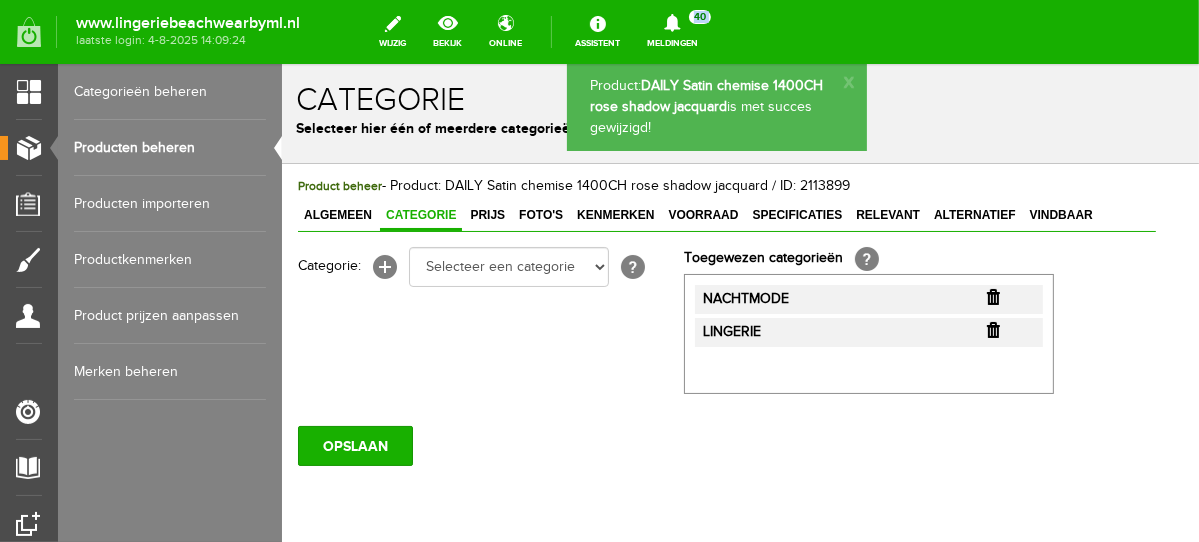 click on "Producten beheren" at bounding box center (170, 148) 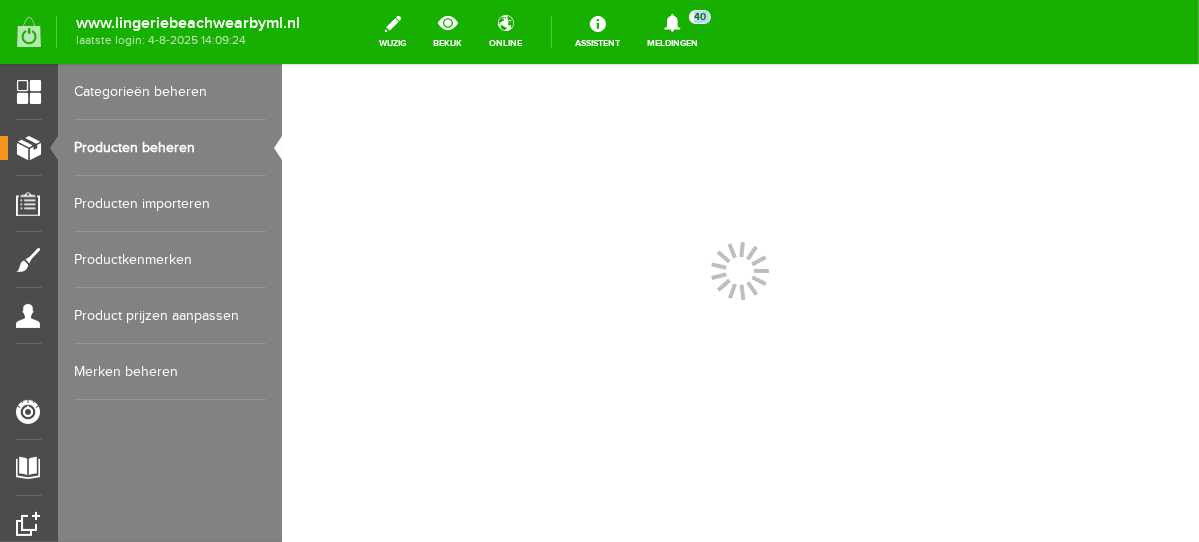 scroll, scrollTop: 0, scrollLeft: 0, axis: both 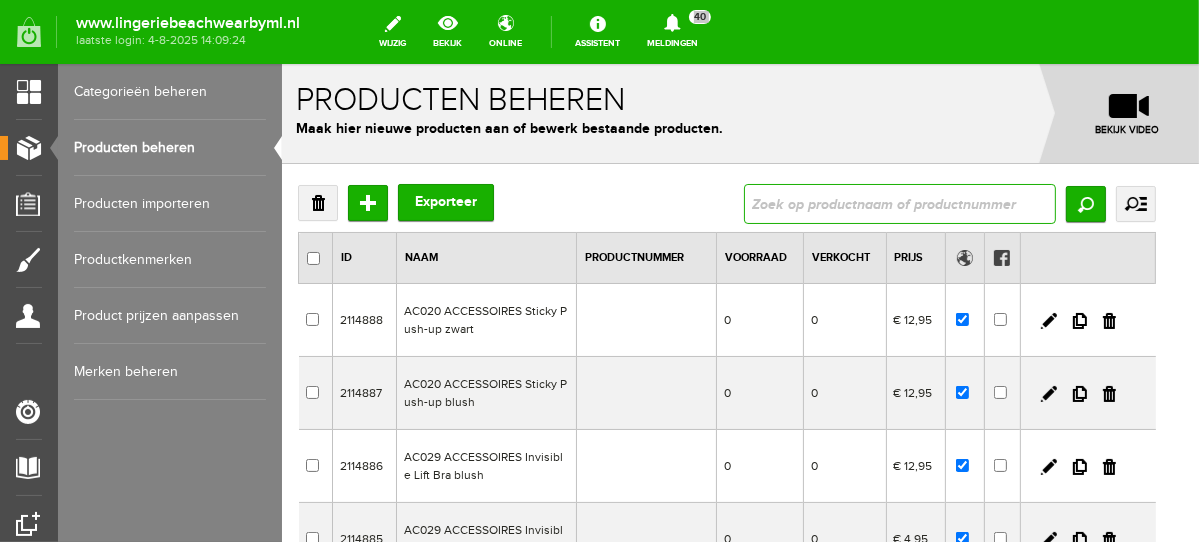 click at bounding box center (899, 203) 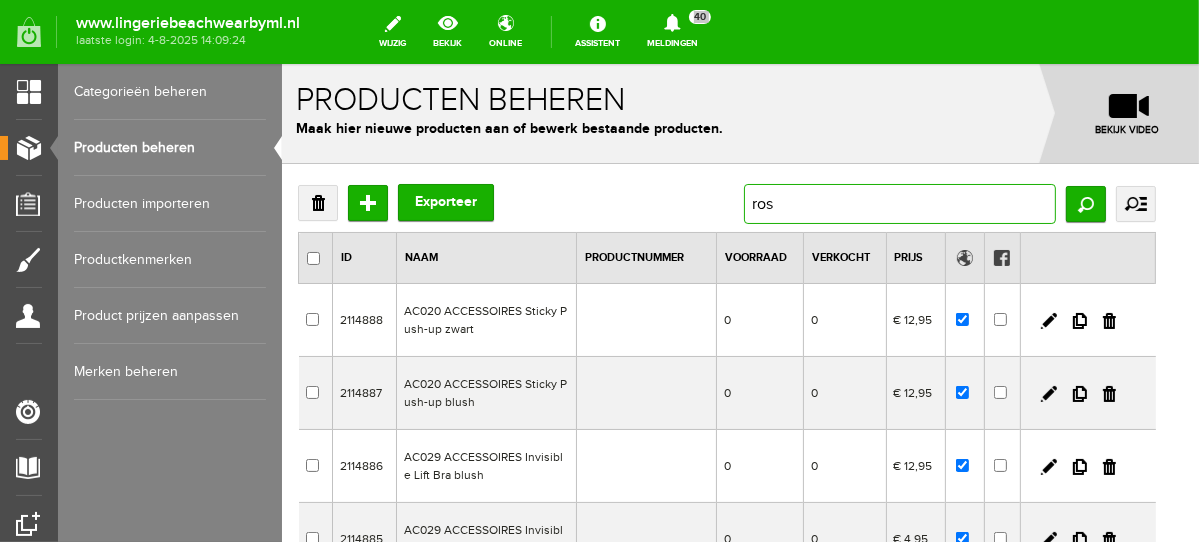 type on "rose" 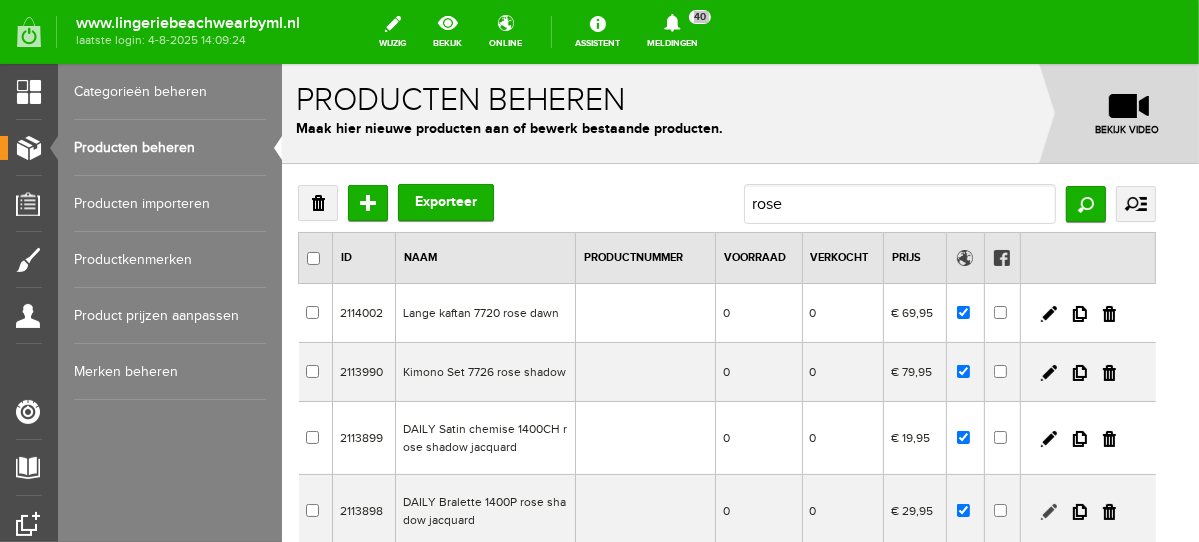 click at bounding box center (1048, 511) 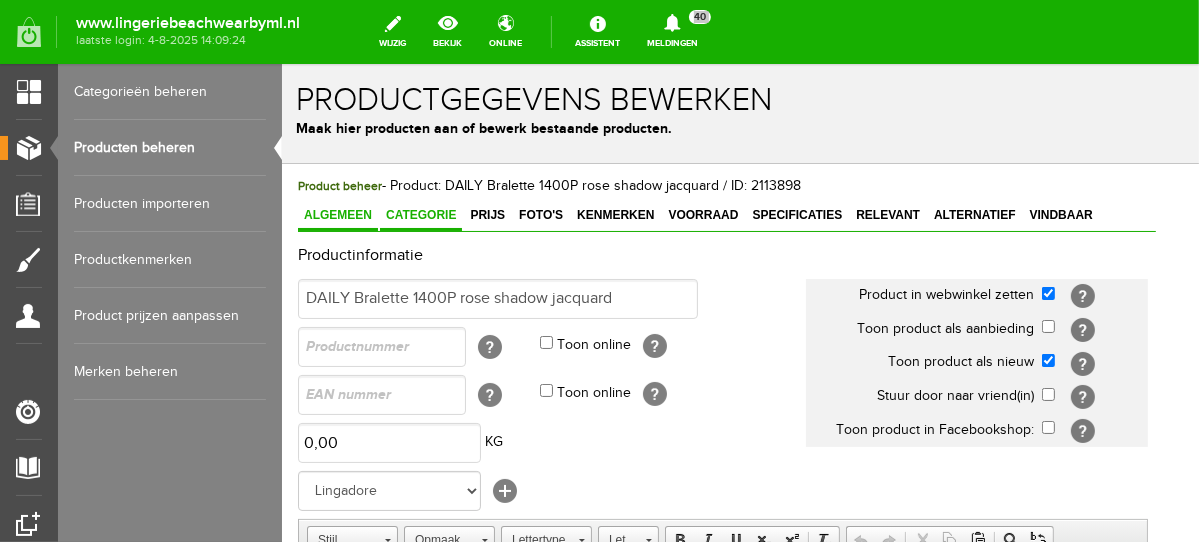 scroll, scrollTop: 0, scrollLeft: 0, axis: both 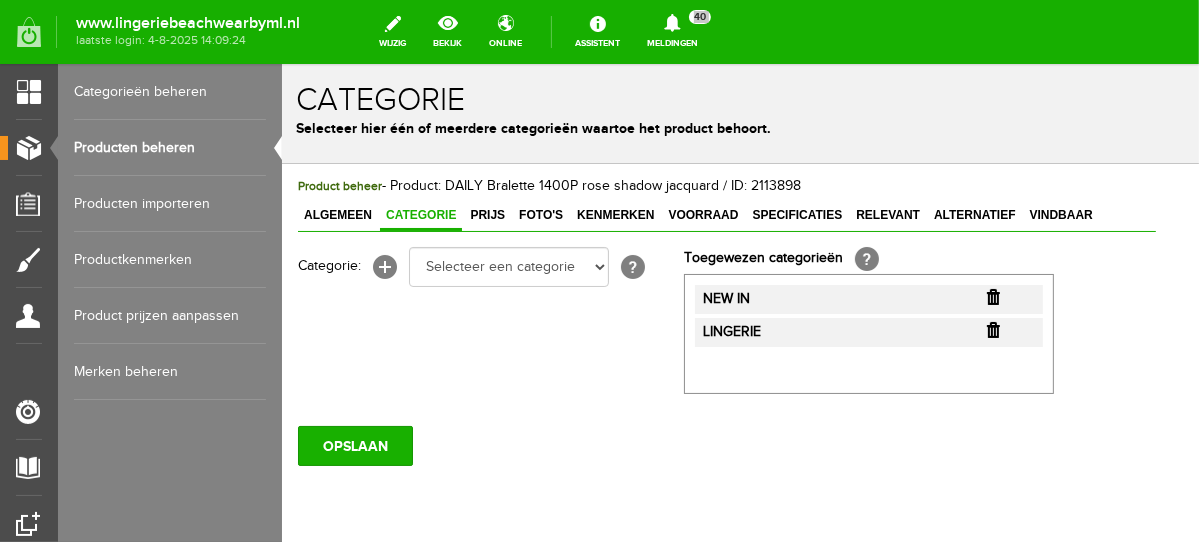 click at bounding box center (992, 296) 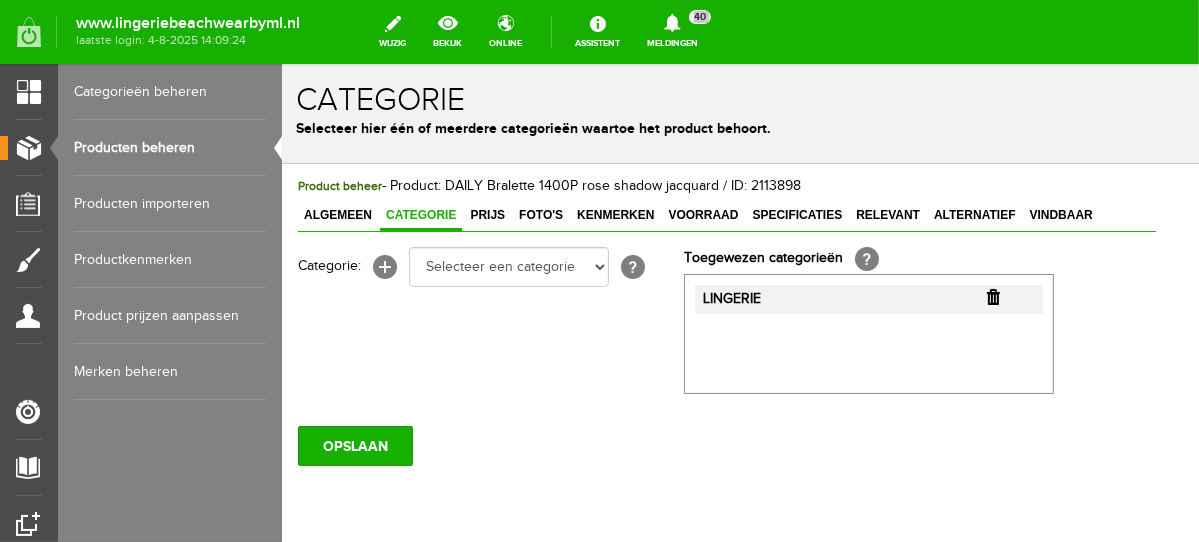 click at bounding box center [992, 296] 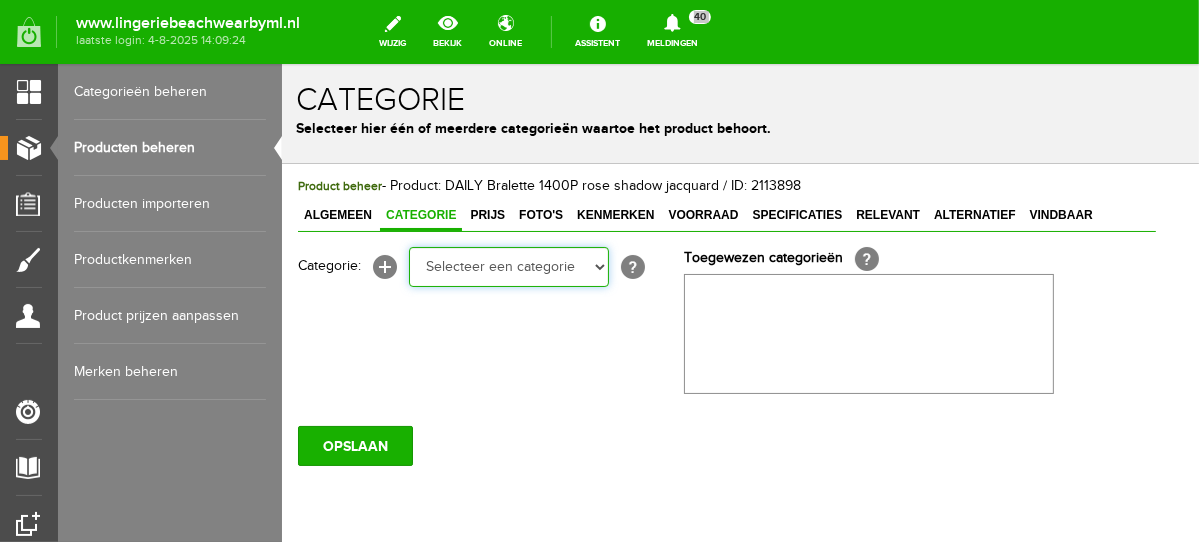 click on "Selecteer een categorie
NEW IN
LINGERIE
NACHTMODE
HOMEWEAR
BADMODE
BODY
BEACH
Bikinitop moulded (niet voorgev.)
Bikinitop voorgevormd
Shorty
Badpakken
Strandaccessoires
Rio slip
Slip
Hoge slip
Niet voorgevormd
Voorgevormd
One Shoulder
Push Up
Bandeau
Halter
Triangel
LINGERIE
SUMMER COLOURS
BH ZONDER BEUGEL
PLUSSIZE
STRAPLESS
SEXY
STRAPLESS
BASICS
HOMEWEAR
JUMPSUITS
BADJASSEN
NACHTMODE
PYJAMA SETS
PYJAMA JURKEN
KIMONO'S
SLIPDRESSES
SATIJNEN PYAMA
HEREN
SHAPEWEAR
BODY'S
ACCESSOIRES
PANTY'S
SPORT
SALE BEACH
SALE LINGERIE
D Cup" at bounding box center [508, 266] 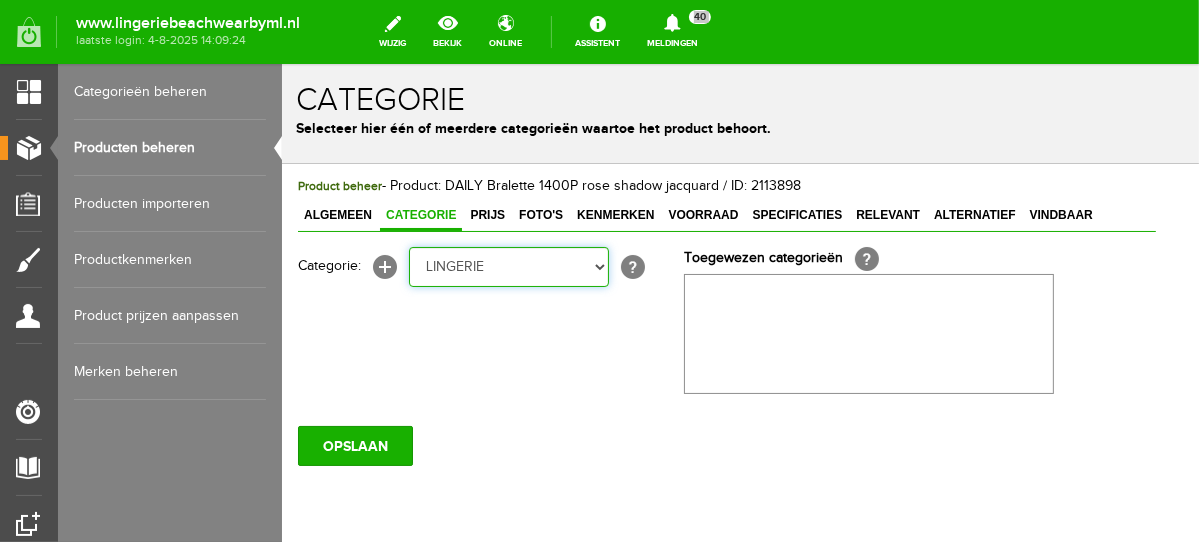 click on "Selecteer een categorie
NEW IN
LINGERIE
NACHTMODE
HOMEWEAR
BADMODE
BODY
BEACH
Bikinitop moulded (niet voorgev.)
Bikinitop voorgevormd
Shorty
Badpakken
Strandaccessoires
Rio slip
Slip
Hoge slip
Niet voorgevormd
Voorgevormd
One Shoulder
Push Up
Bandeau
Halter
Triangel
LINGERIE
SUMMER COLOURS
BH ZONDER BEUGEL
PLUSSIZE
STRAPLESS
SEXY
STRAPLESS
BASICS
HOMEWEAR
JUMPSUITS
BADJASSEN
NACHTMODE
PYJAMA SETS
PYJAMA JURKEN
KIMONO'S
SLIPDRESSES
SATIJNEN PYAMA
HEREN
SHAPEWEAR
BODY'S
ACCESSOIRES
PANTY'S
SPORT
SALE BEACH
SALE LINGERIE
D Cup" at bounding box center [508, 266] 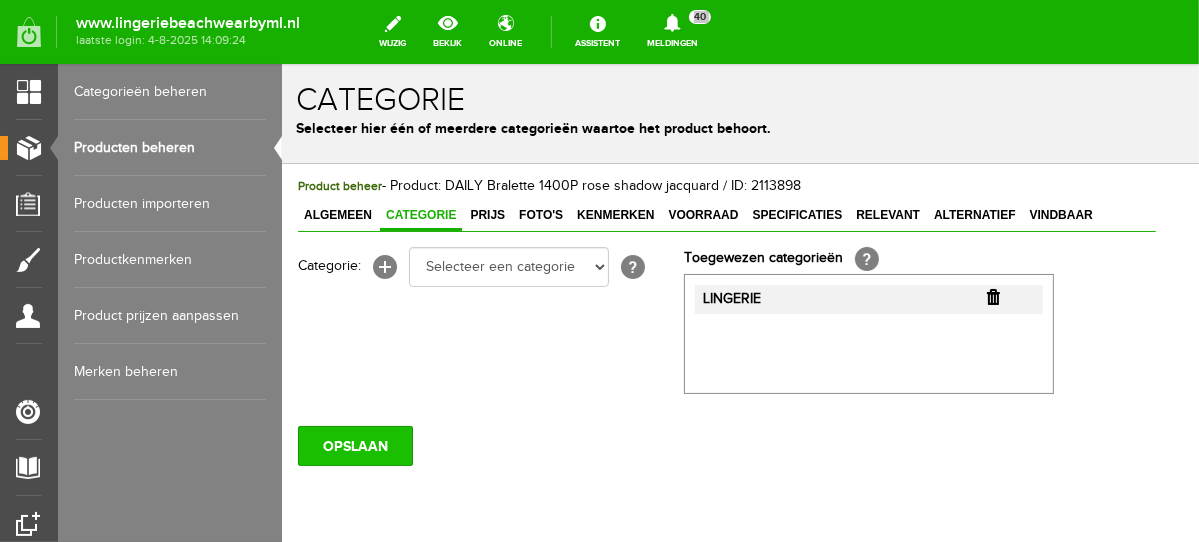 click on "OPSLAAN" at bounding box center [354, 445] 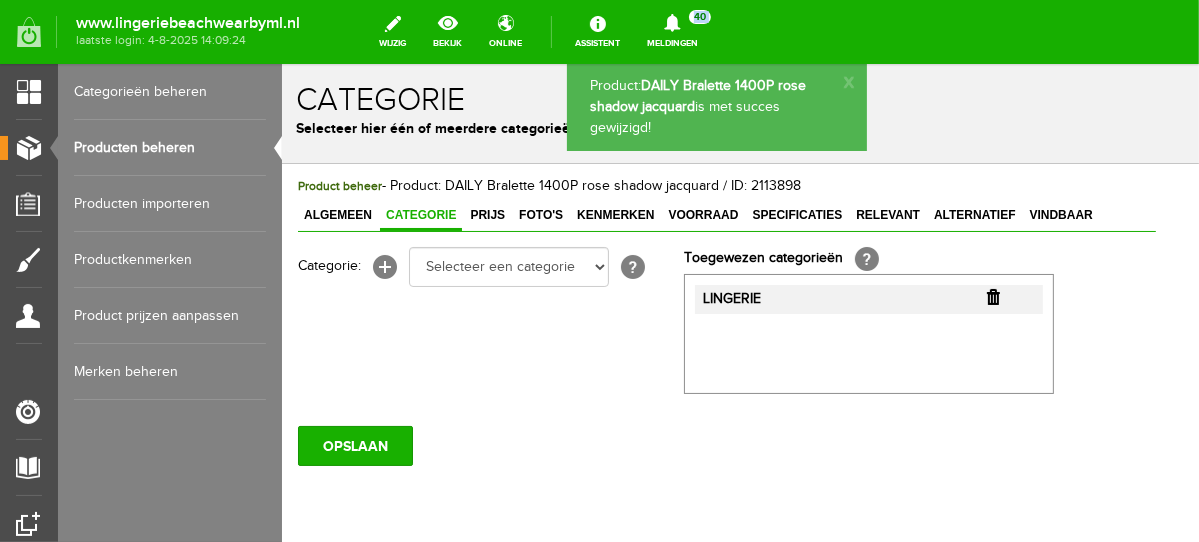 click on "Producten beheren" at bounding box center (170, 148) 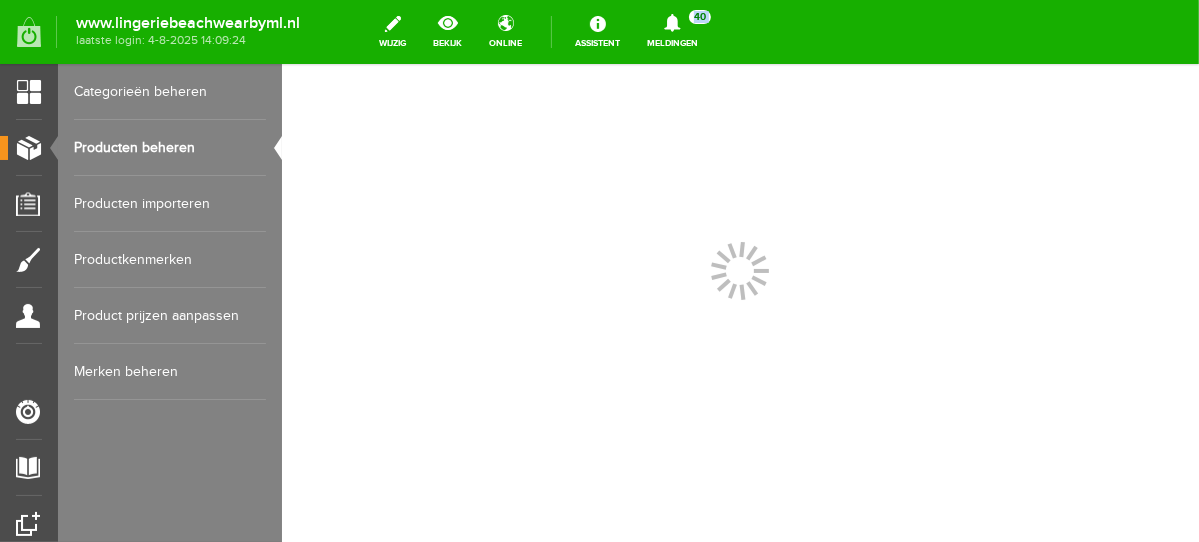 scroll, scrollTop: 0, scrollLeft: 0, axis: both 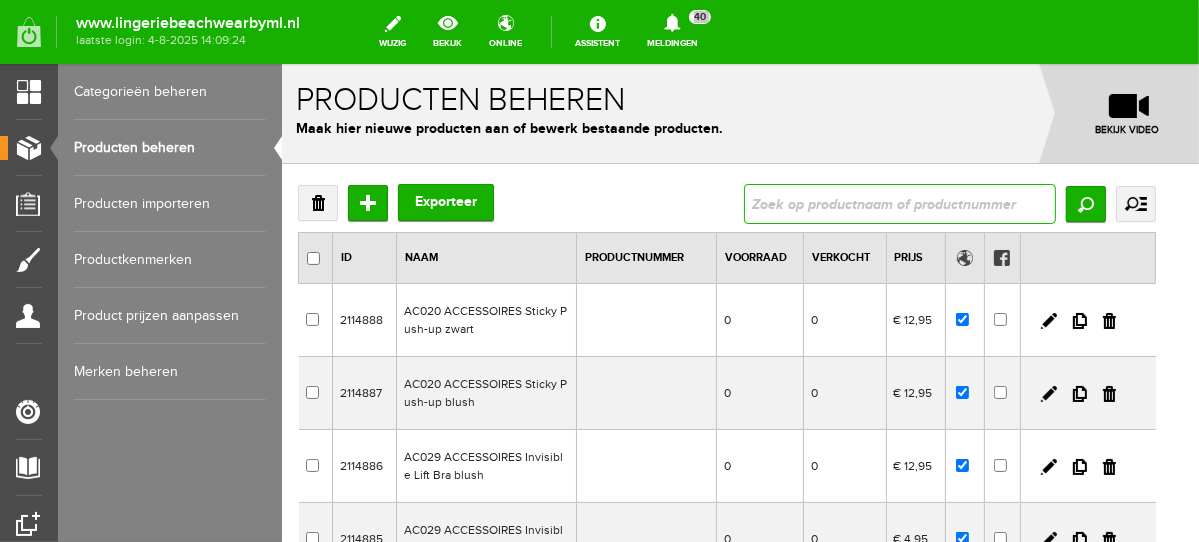 click at bounding box center [899, 203] 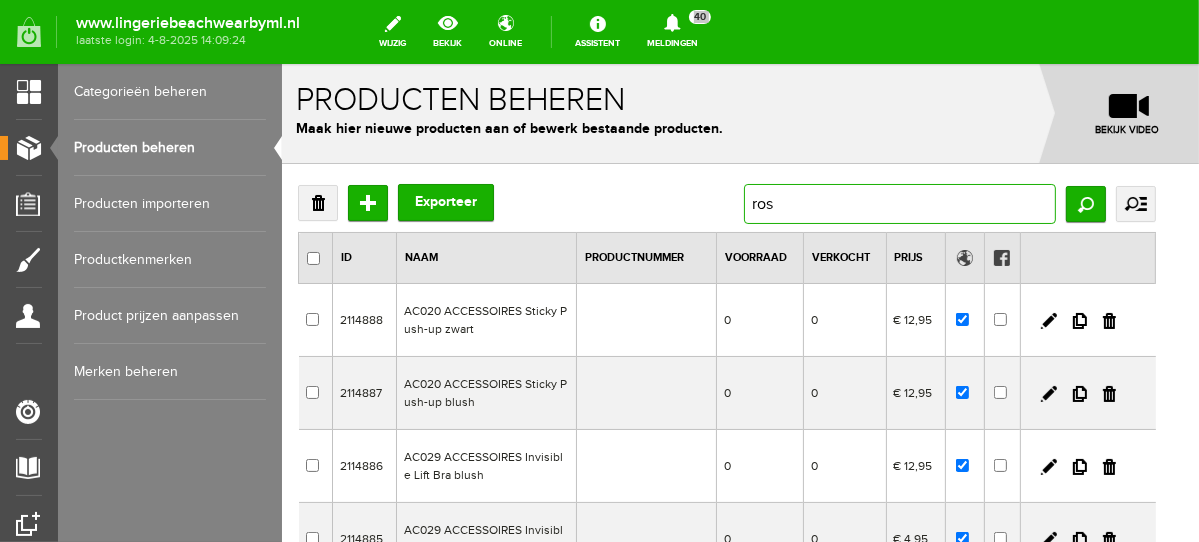 type on "rose" 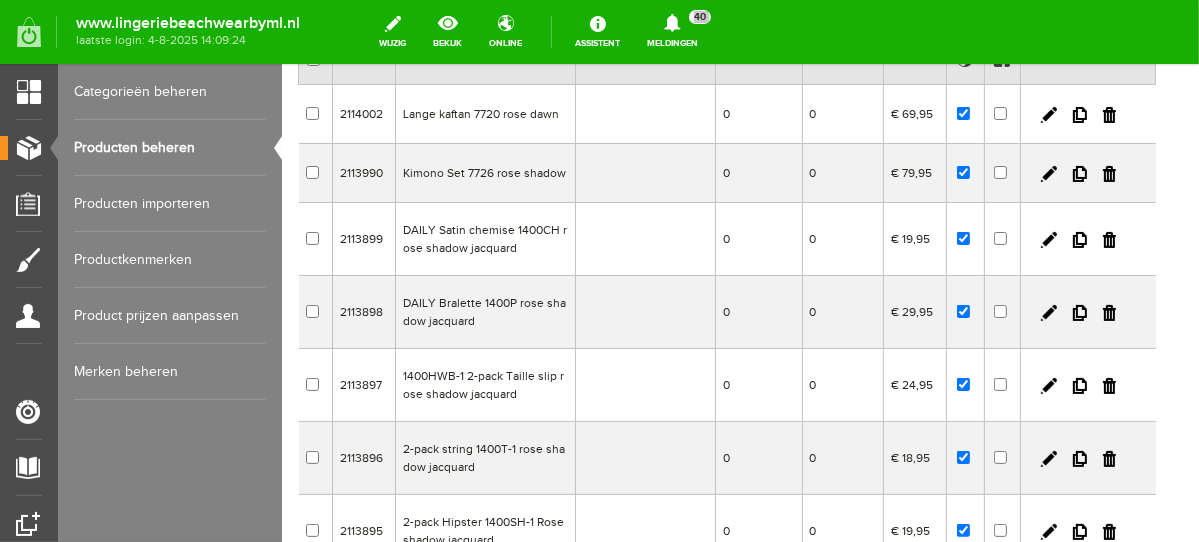 scroll, scrollTop: 202, scrollLeft: 0, axis: vertical 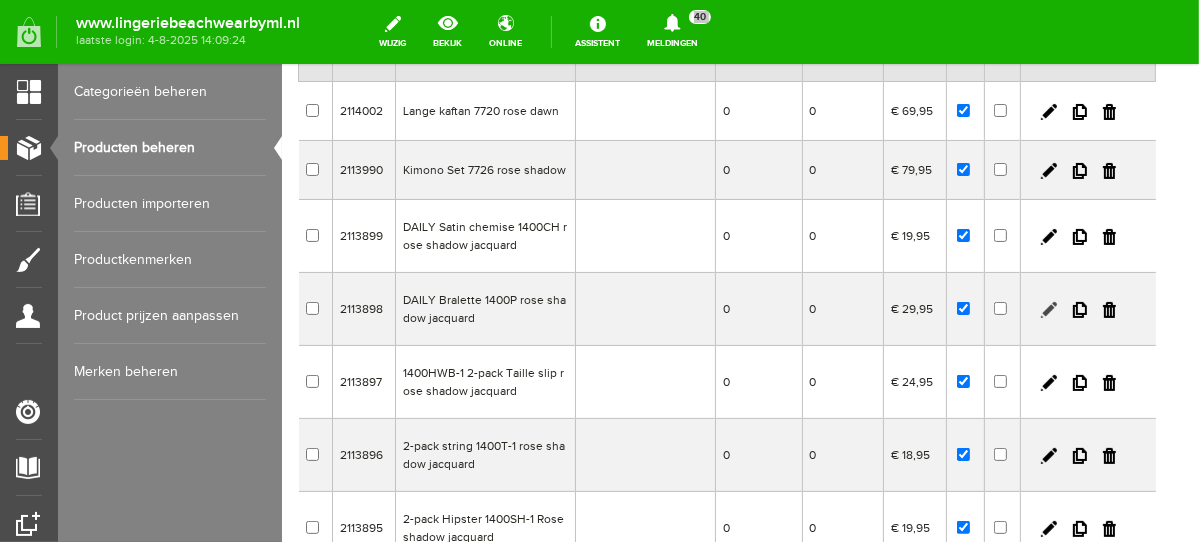 click at bounding box center [1048, 309] 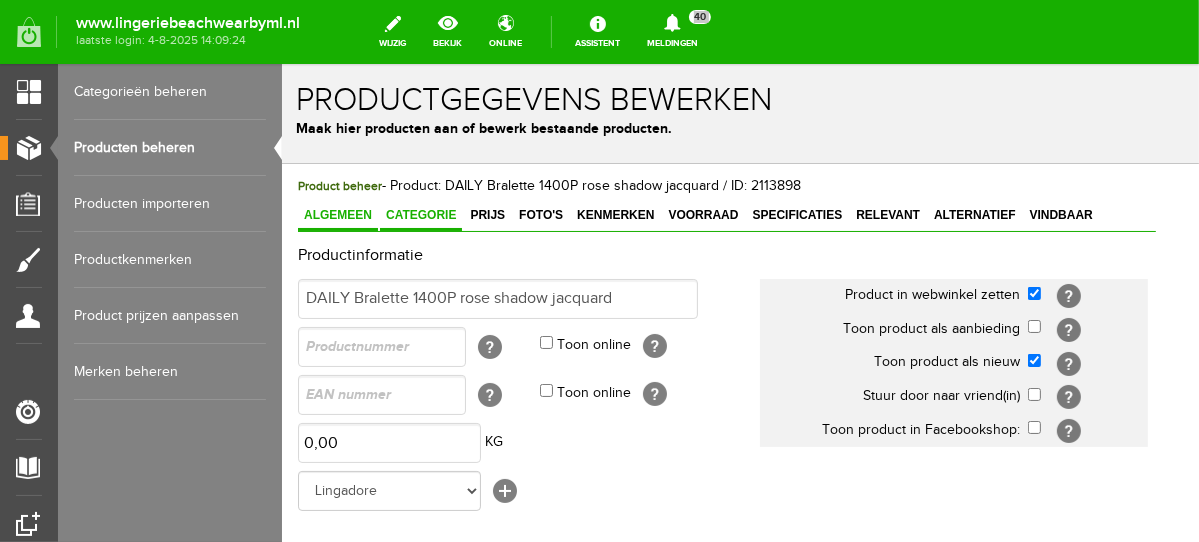 scroll, scrollTop: 0, scrollLeft: 0, axis: both 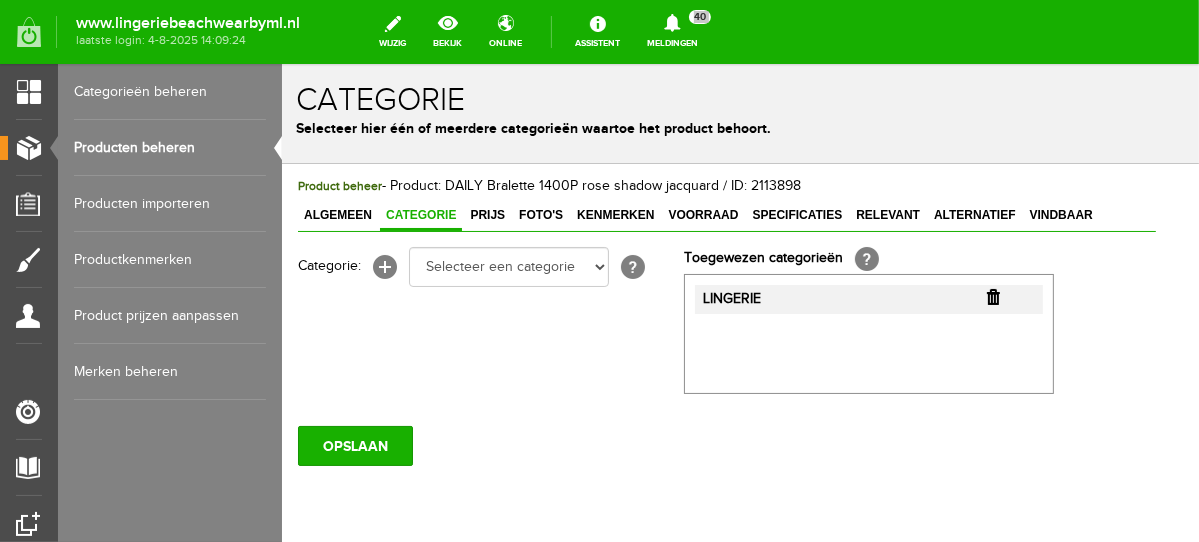 click at bounding box center (992, 296) 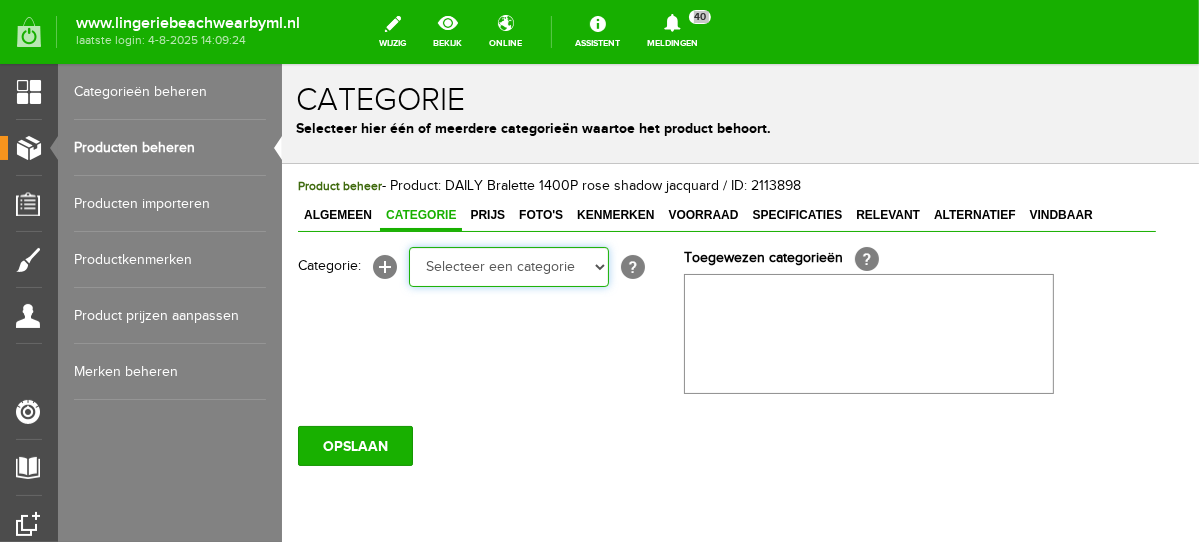 click on "Selecteer een categorie
NEW IN
LINGERIE
NACHTMODE
HOMEWEAR
BADMODE
BODY
BEACH
Bikinitop moulded (niet voorgev.)
Bikinitop voorgevormd
Shorty
Badpakken
Strandaccessoires
Rio slip
Slip
Hoge slip
Niet voorgevormd
Voorgevormd
One Shoulder
Push Up
Bandeau
Halter
Triangel
LINGERIE
SUMMER COLOURS
BH ZONDER BEUGEL
PLUSSIZE
STRAPLESS
SEXY
STRAPLESS
BASICS
HOMEWEAR
JUMPSUITS
BADJASSEN
NACHTMODE
PYJAMA SETS
PYJAMA JURKEN
KIMONO'S
SLIPDRESSES
SATIJNEN PYAMA
HEREN
SHAPEWEAR
BODY'S
ACCESSOIRES
PANTY'S
SPORT
SALE BEACH
SALE LINGERIE
D Cup" at bounding box center (508, 266) 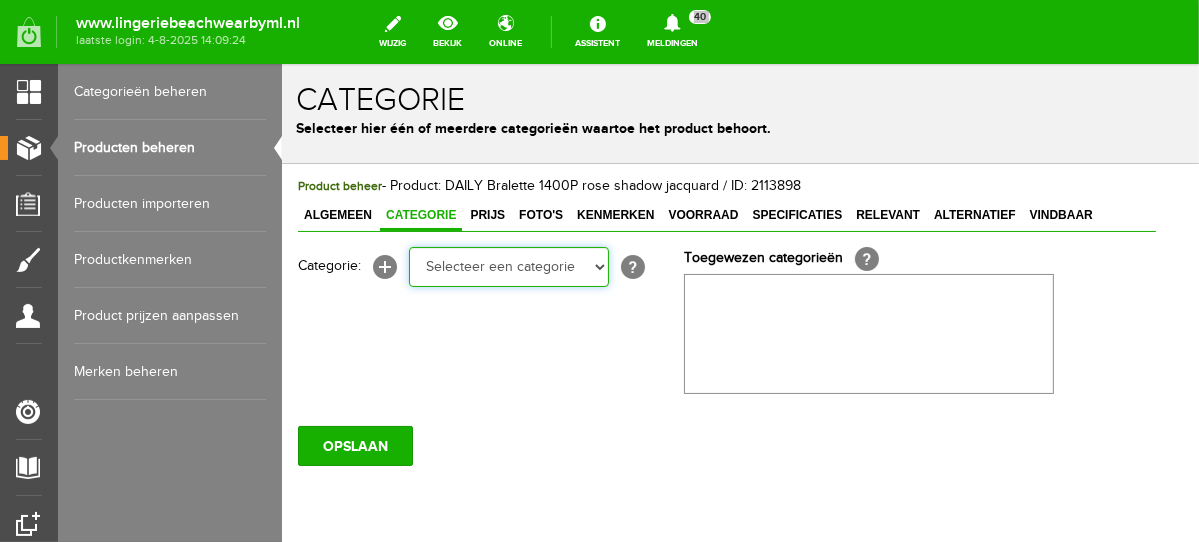 select on "281745" 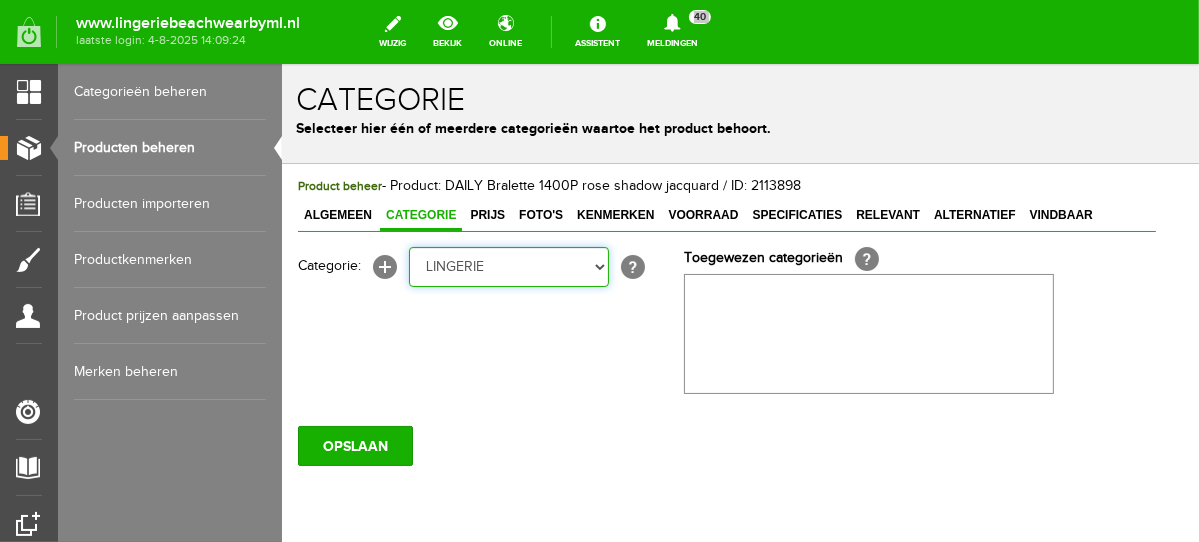 click on "Selecteer een categorie
NEW IN
LINGERIE
NACHTMODE
HOMEWEAR
BADMODE
BODY
BEACH
Bikinitop moulded (niet voorgev.)
Bikinitop voorgevormd
Shorty
Badpakken
Strandaccessoires
Rio slip
Slip
Hoge slip
Niet voorgevormd
Voorgevormd
One Shoulder
Push Up
Bandeau
Halter
Triangel
LINGERIE
SUMMER COLOURS
BH ZONDER BEUGEL
PLUSSIZE
STRAPLESS
SEXY
STRAPLESS
BASICS
HOMEWEAR
JUMPSUITS
BADJASSEN
NACHTMODE
PYJAMA SETS
PYJAMA JURKEN
KIMONO'S
SLIPDRESSES
SATIJNEN PYAMA
HEREN
SHAPEWEAR
BODY'S
ACCESSOIRES
PANTY'S
SPORT
SALE BEACH
SALE LINGERIE
D Cup" at bounding box center (508, 266) 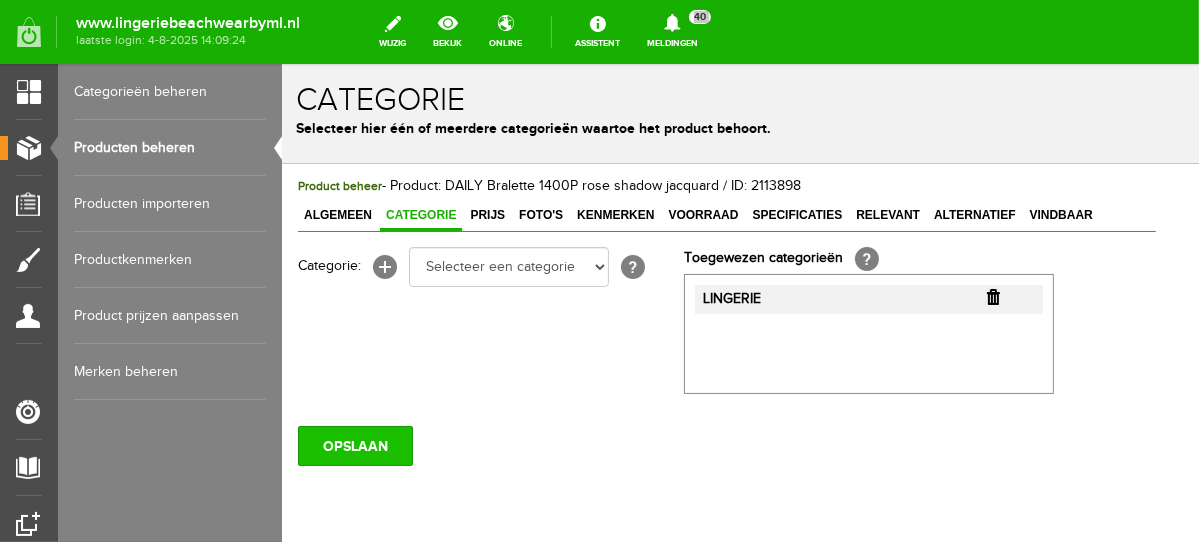 click on "OPSLAAN" at bounding box center [354, 445] 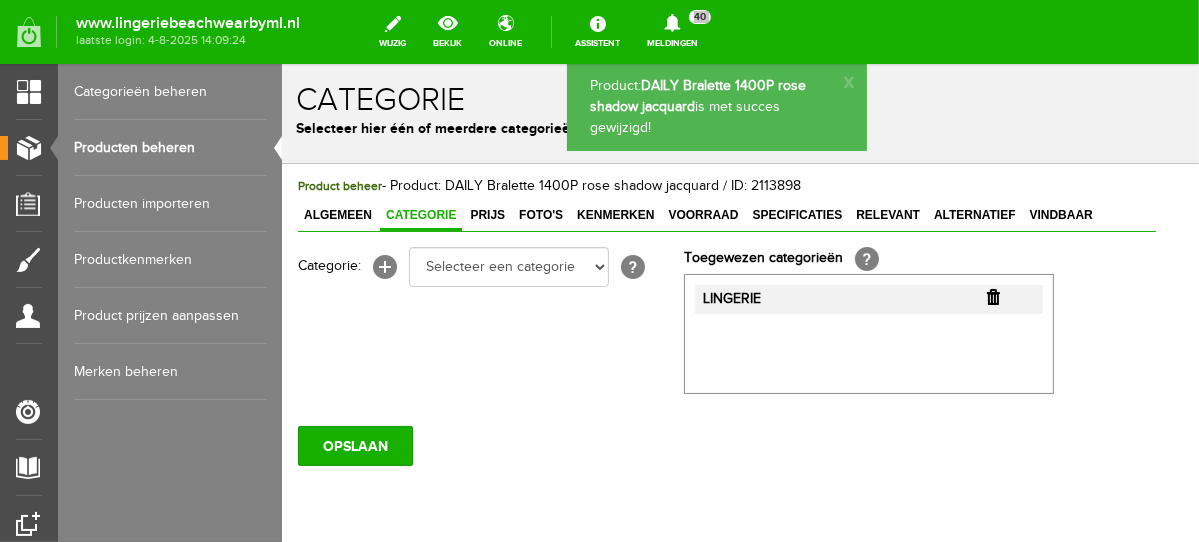 scroll, scrollTop: 0, scrollLeft: 0, axis: both 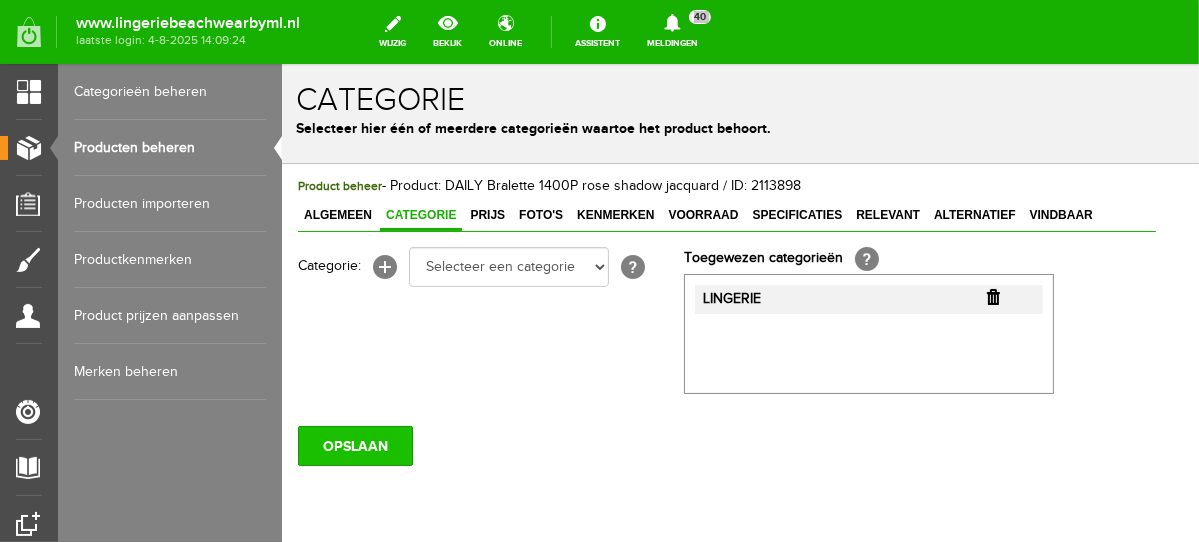 click on "OPSLAAN" at bounding box center [354, 445] 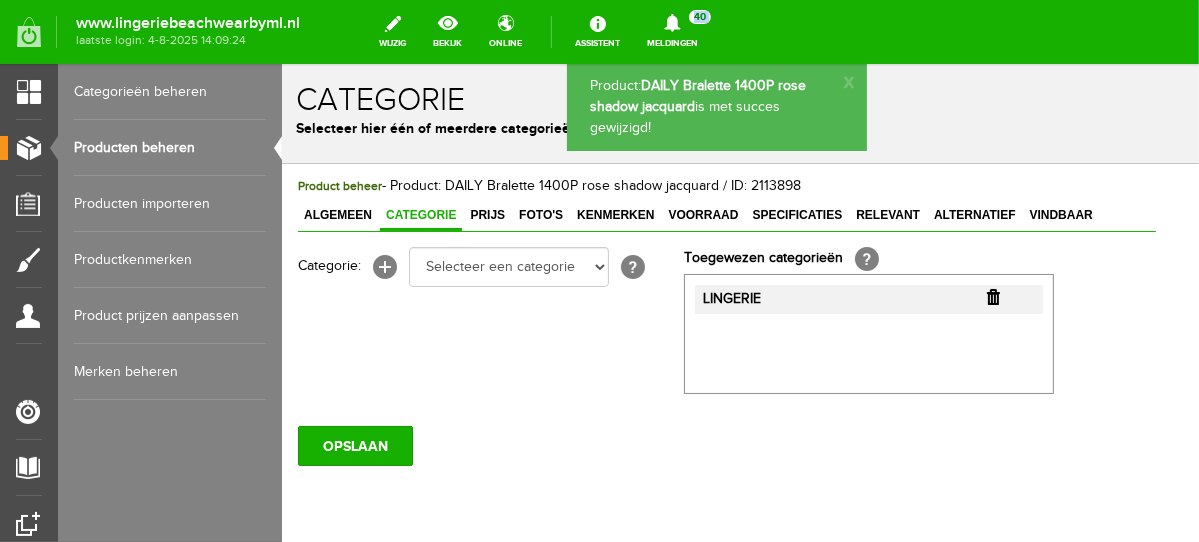 scroll, scrollTop: 0, scrollLeft: 0, axis: both 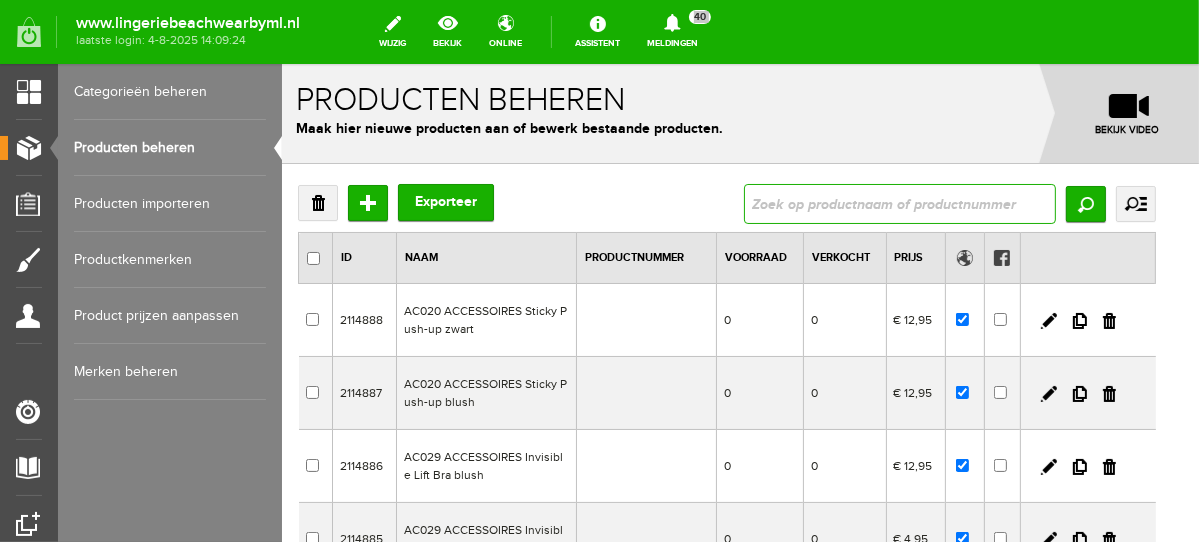click at bounding box center (899, 203) 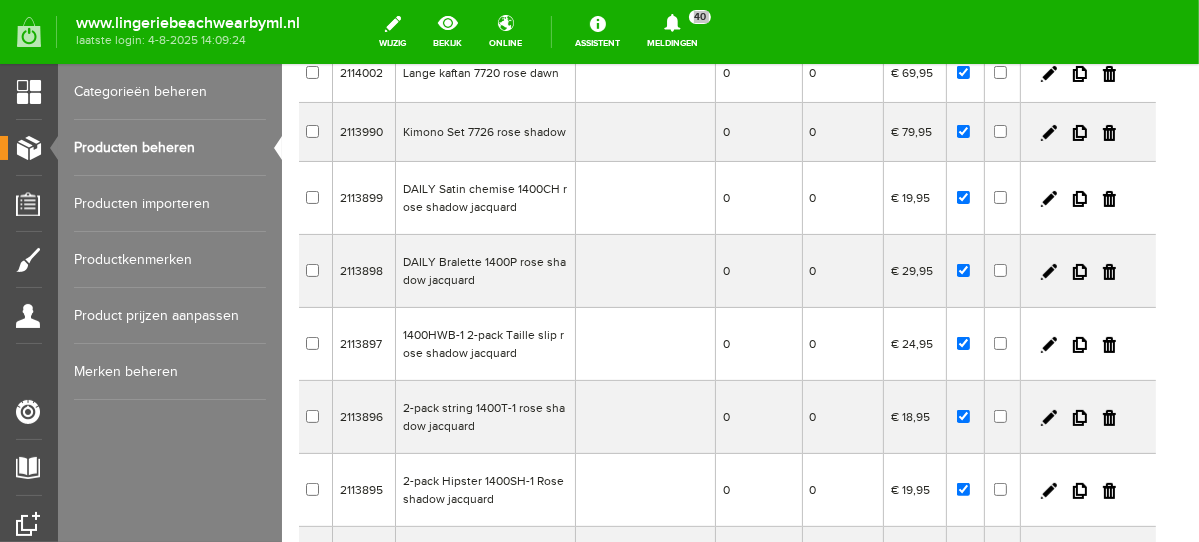 scroll, scrollTop: 247, scrollLeft: 0, axis: vertical 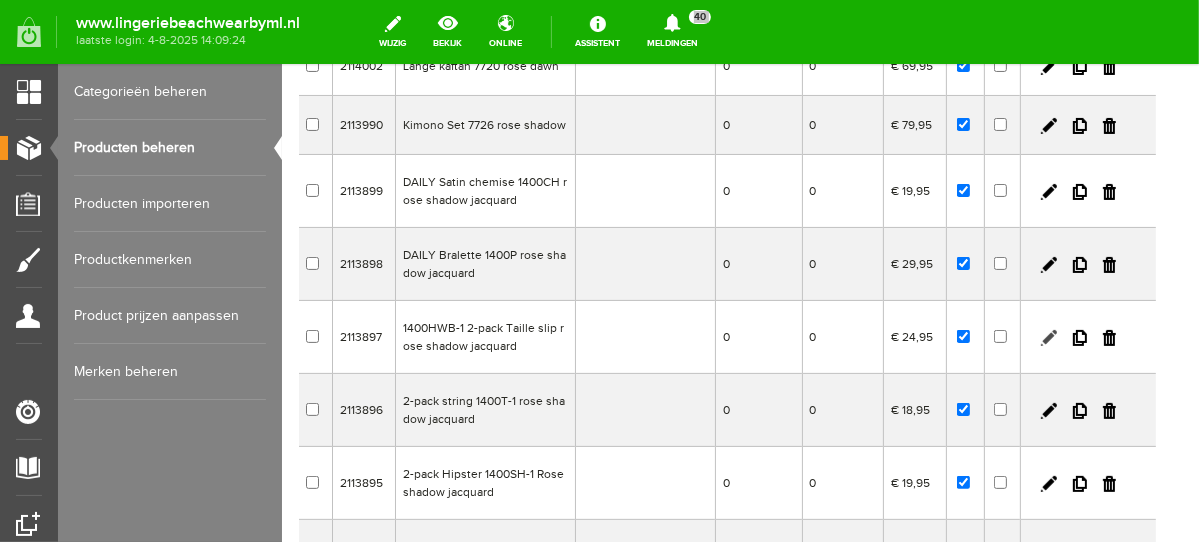 click at bounding box center [1048, 337] 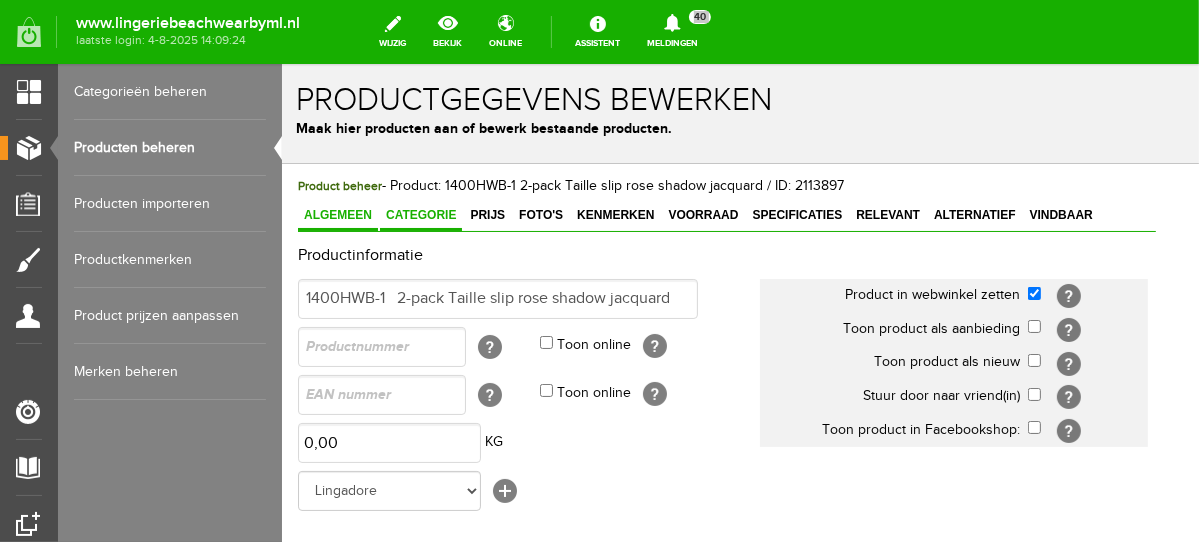scroll, scrollTop: 0, scrollLeft: 0, axis: both 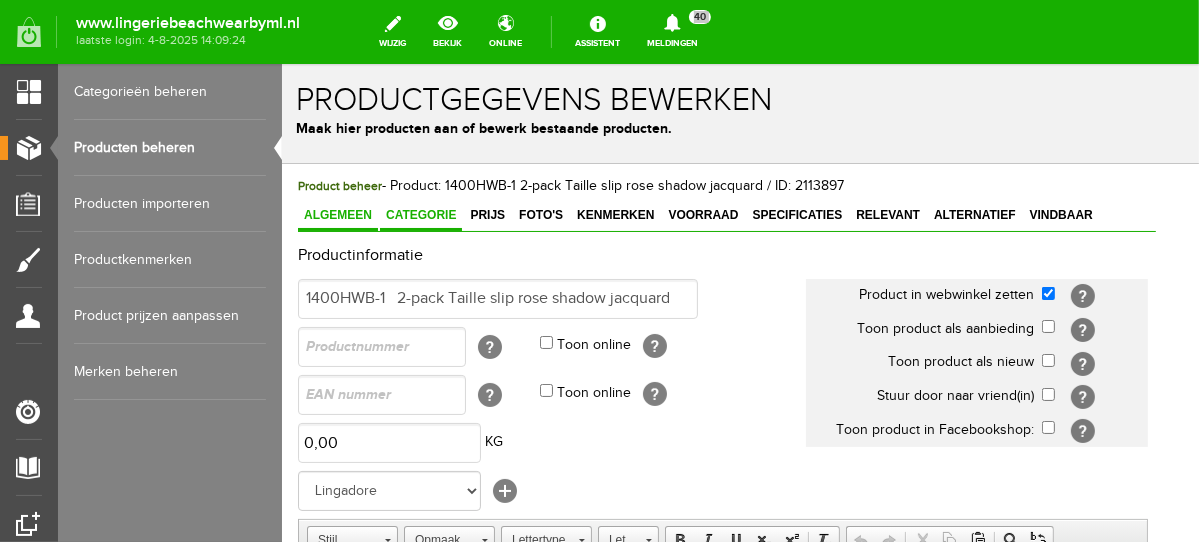 click on "Categorie" at bounding box center (420, 215) 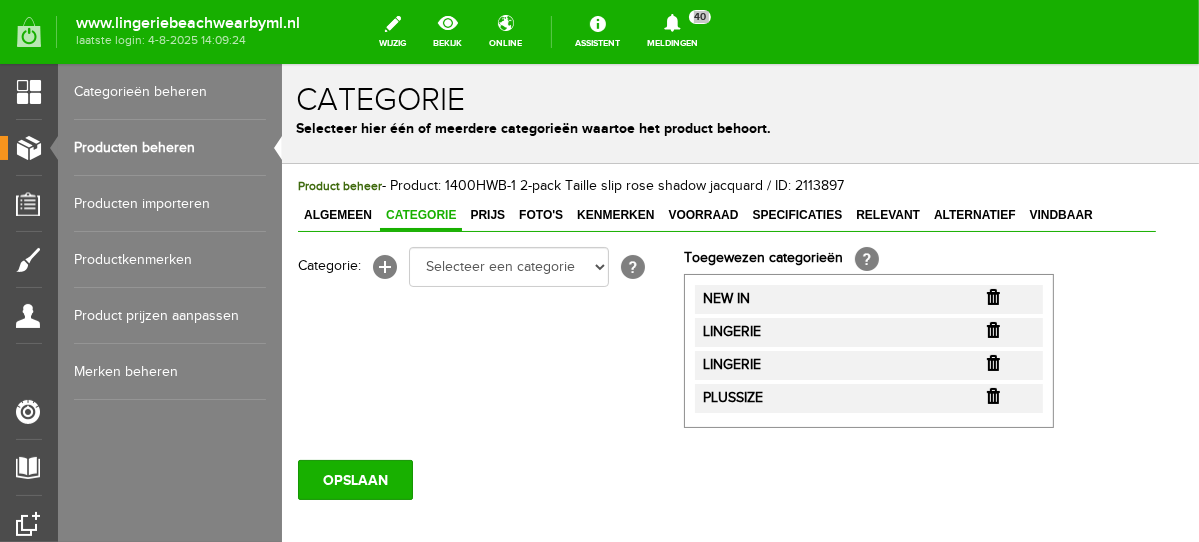 click on "NEW IN" at bounding box center [868, 298] 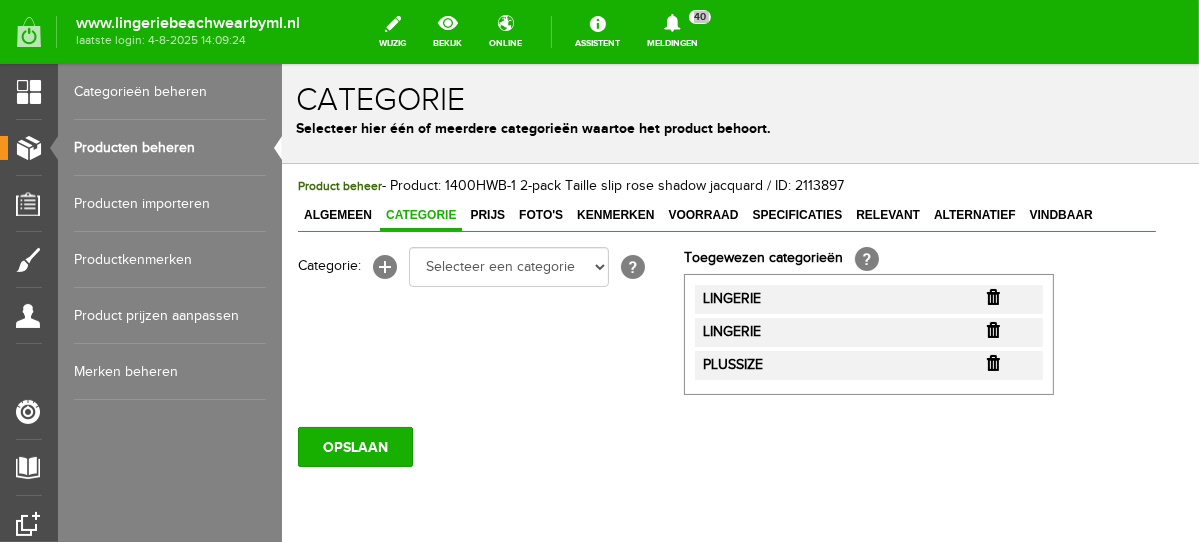 click at bounding box center [992, 296] 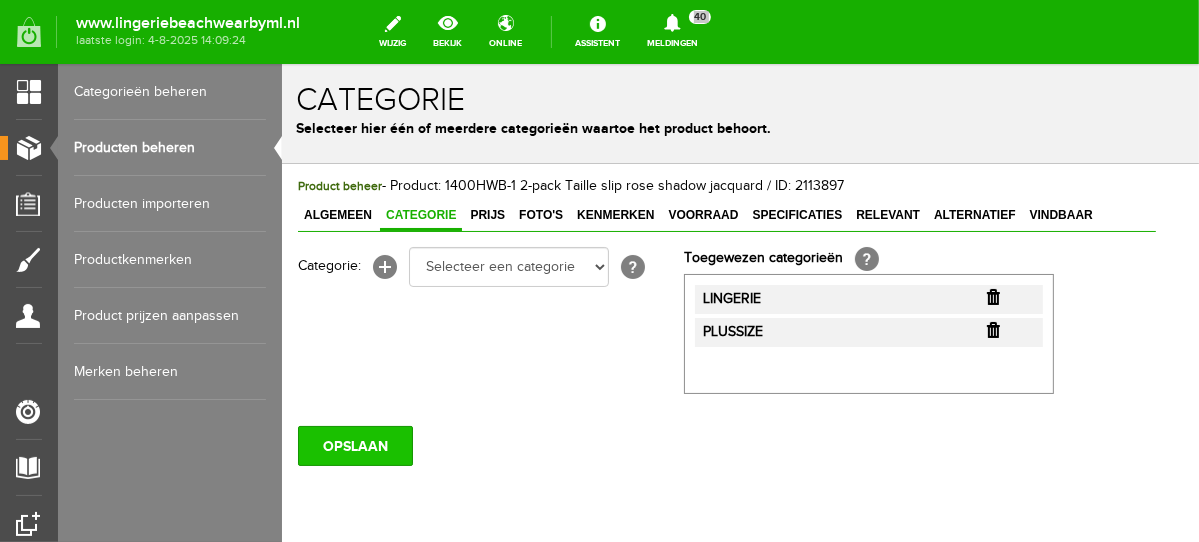 click on "OPSLAAN" at bounding box center [354, 445] 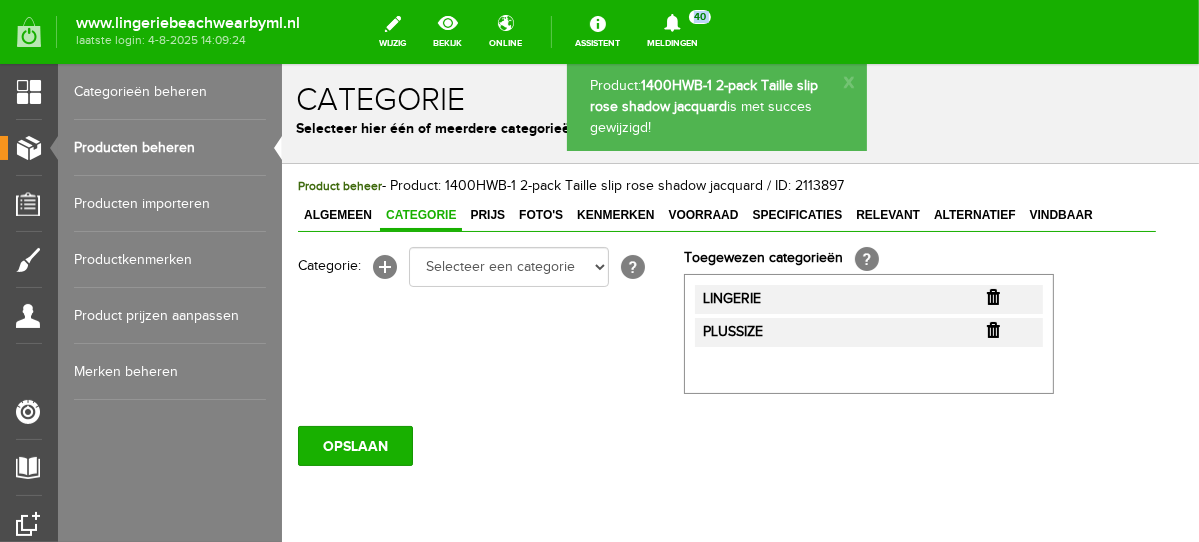 click on "Producten beheren" at bounding box center [170, 148] 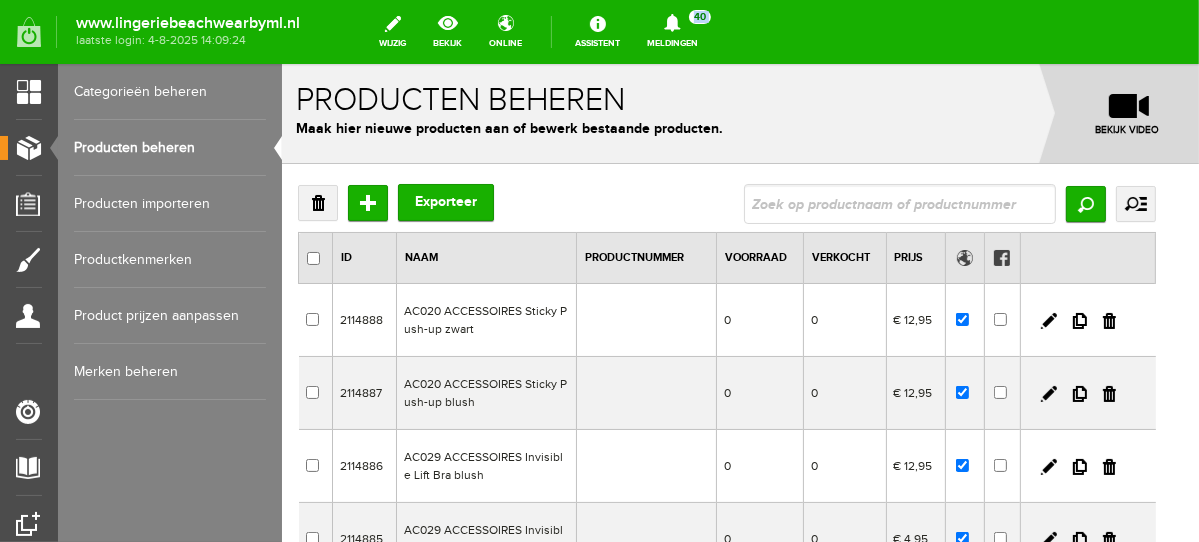 scroll, scrollTop: 0, scrollLeft: 0, axis: both 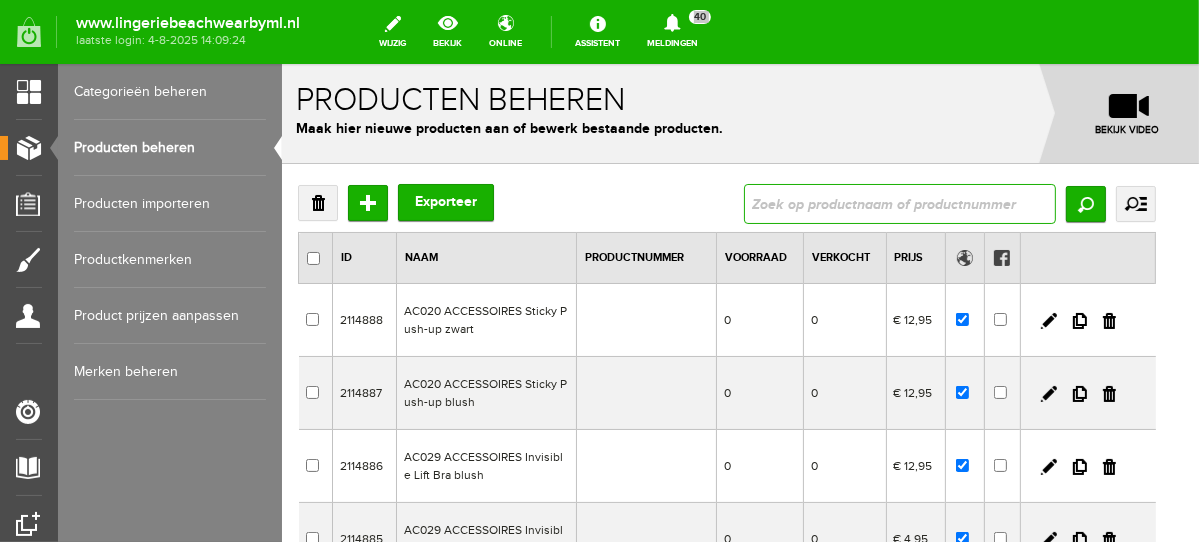 click at bounding box center (899, 203) 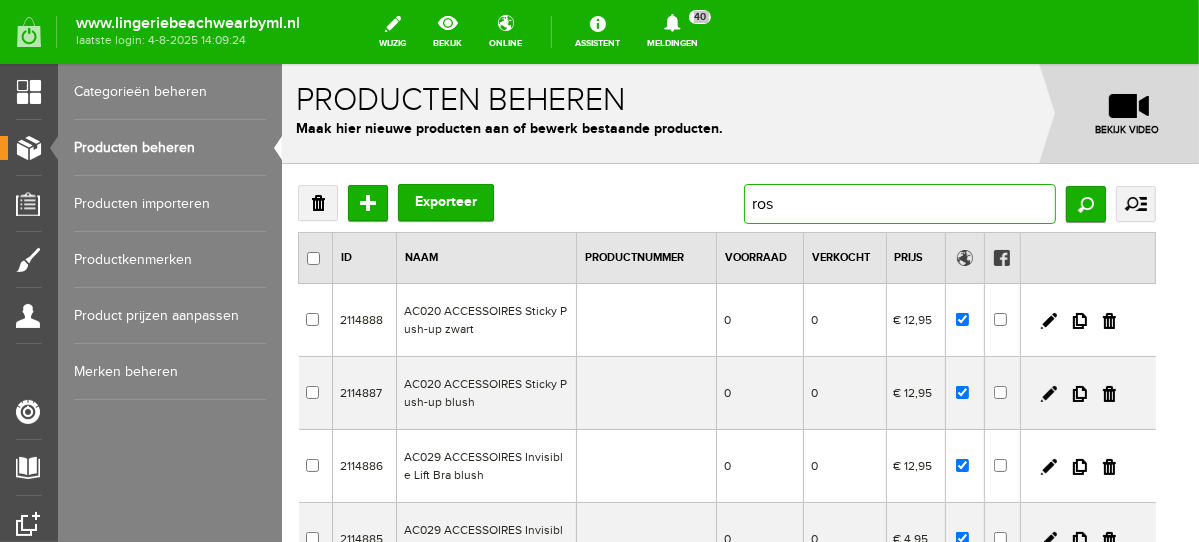 type on "rose" 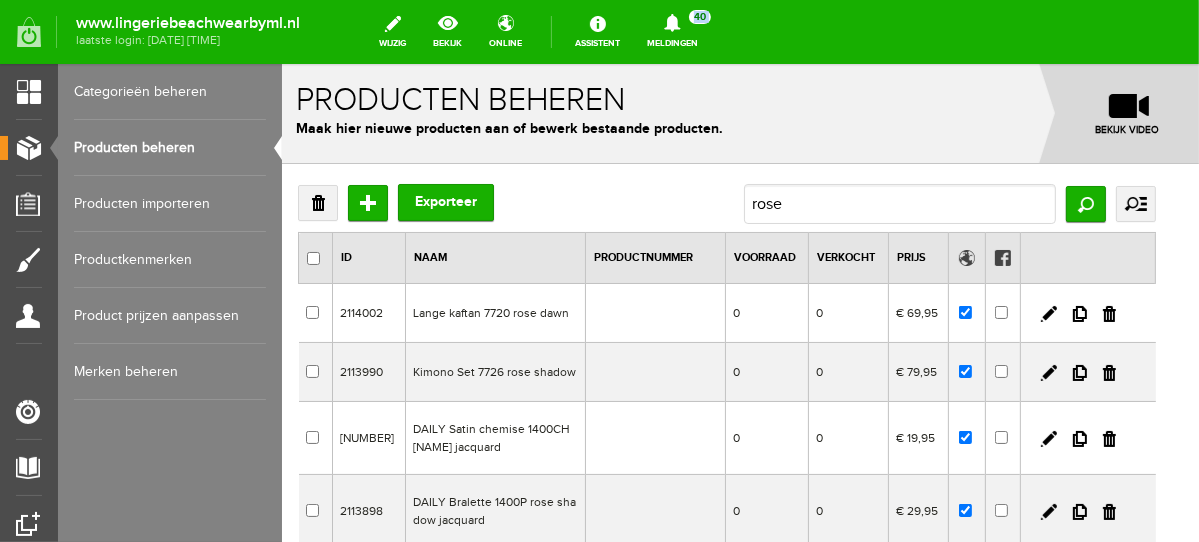 scroll, scrollTop: 0, scrollLeft: 0, axis: both 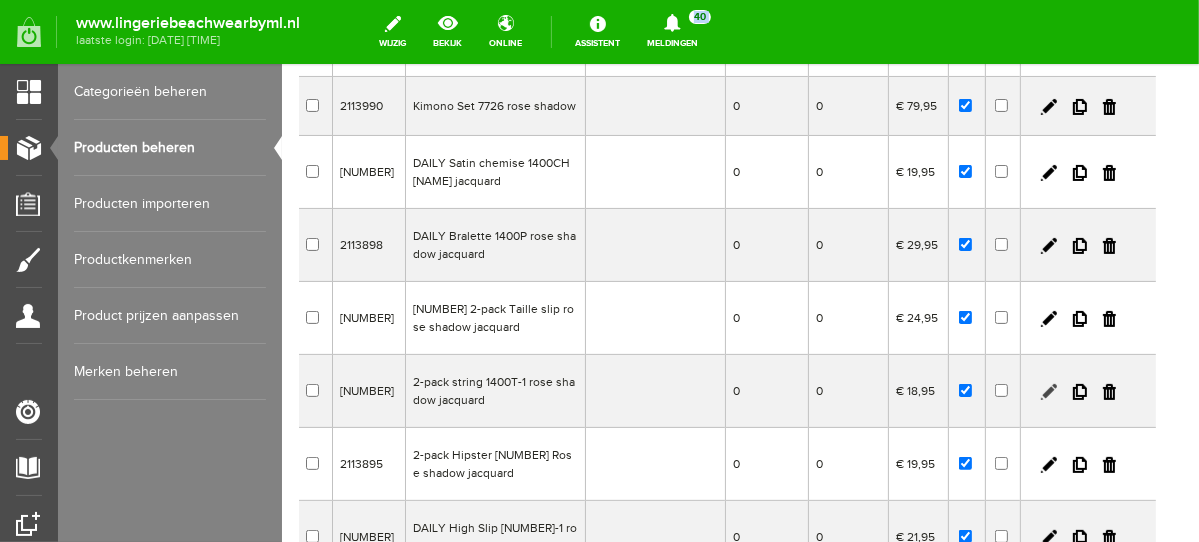 click at bounding box center [1048, 391] 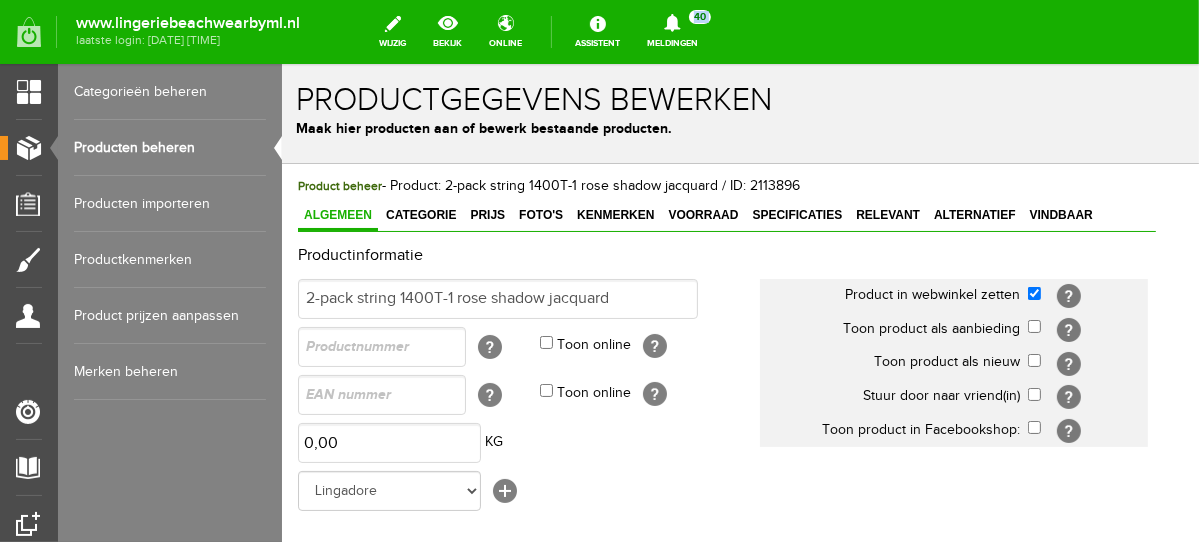scroll, scrollTop: 0, scrollLeft: 0, axis: both 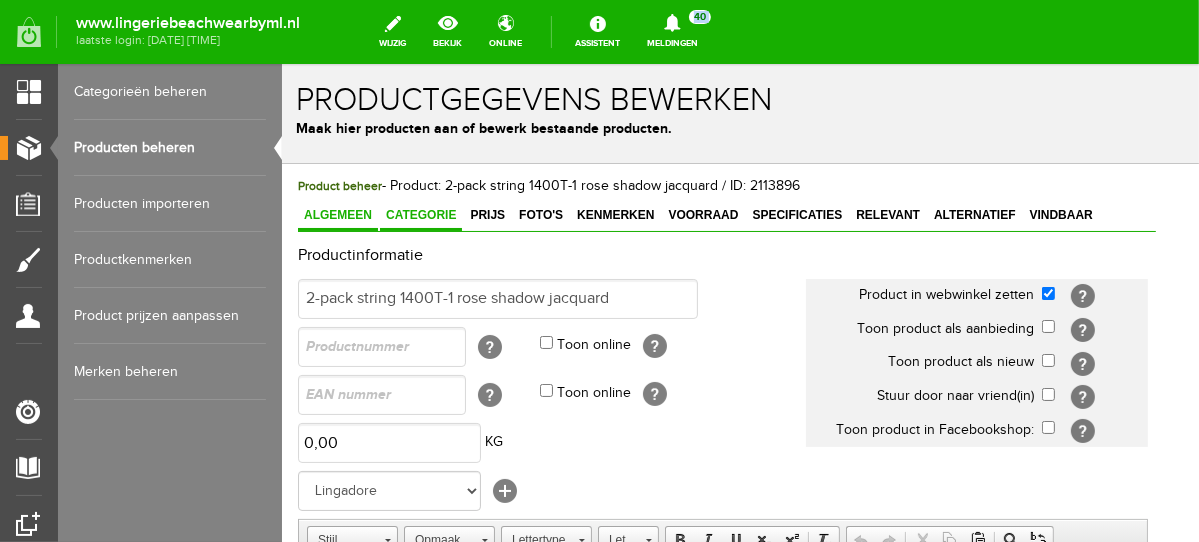 click on "Categorie" at bounding box center (420, 214) 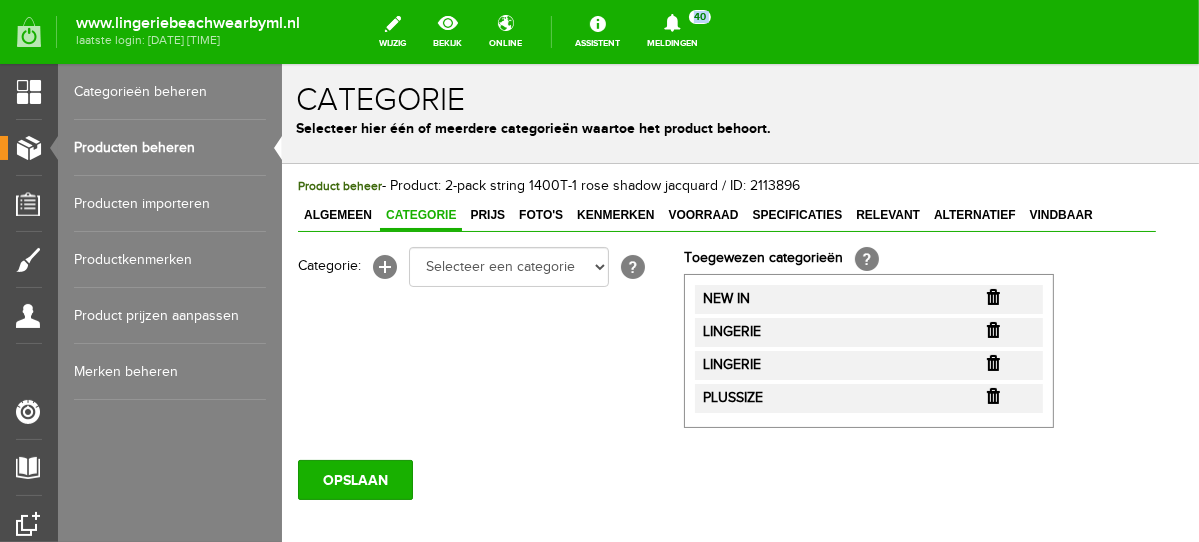 click at bounding box center [992, 296] 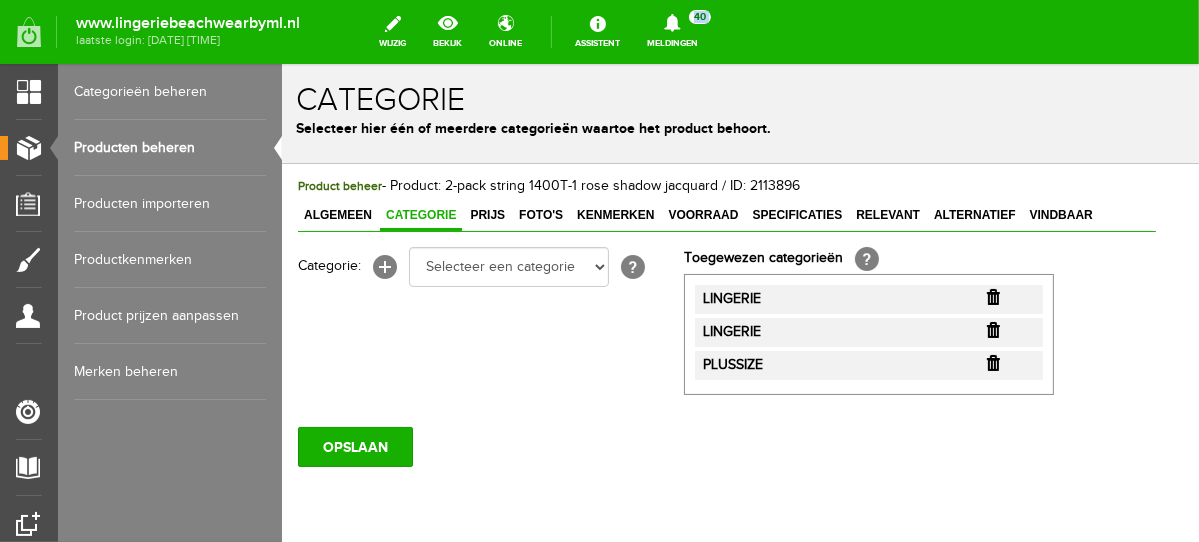 click at bounding box center (992, 296) 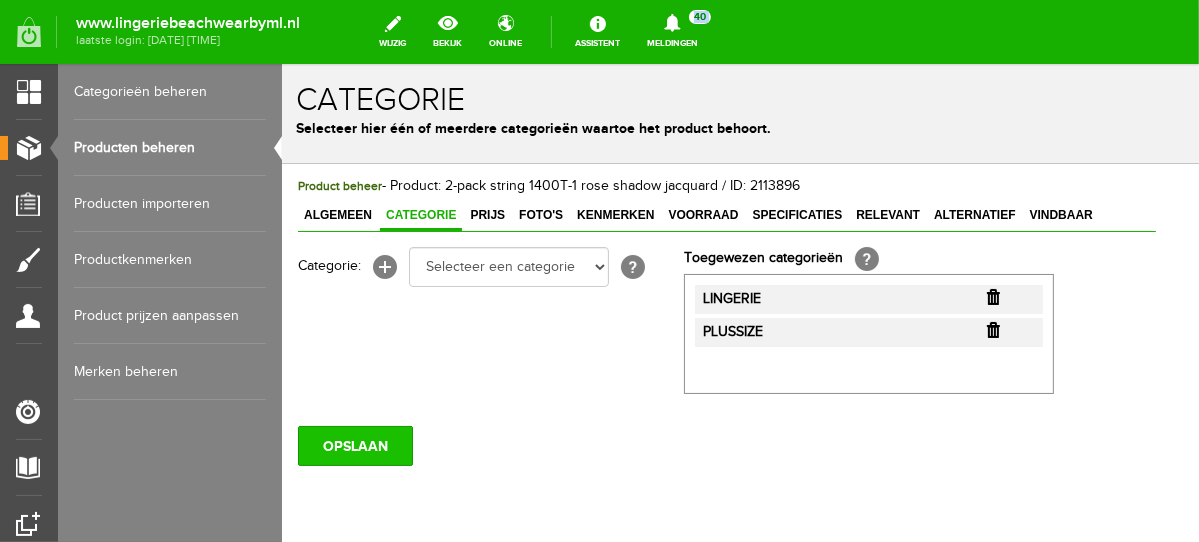click on "OPSLAAN" at bounding box center [354, 445] 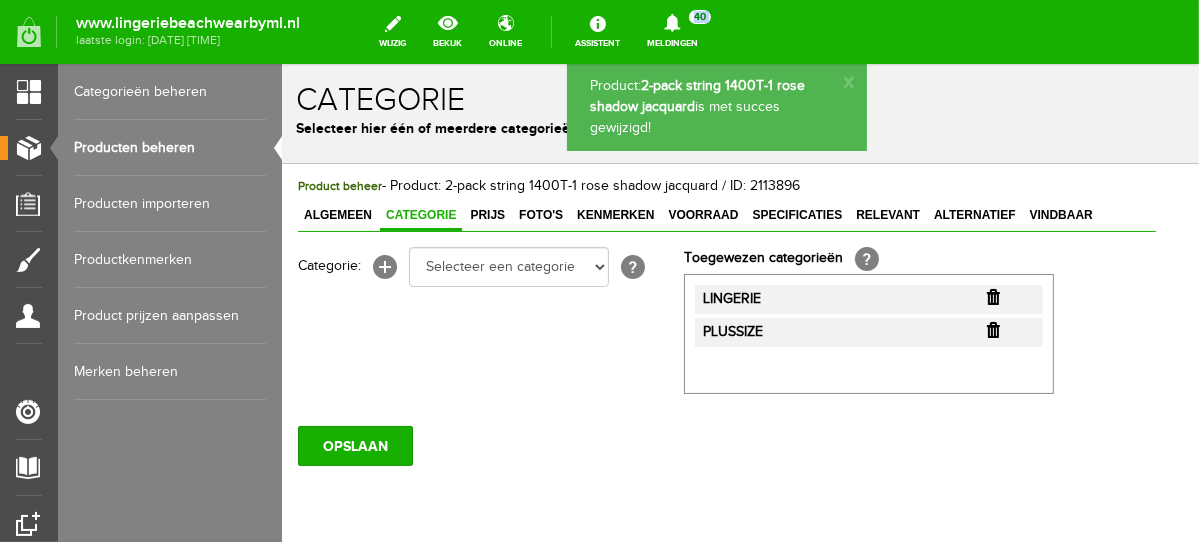 click on "Producten beheren" at bounding box center (170, 148) 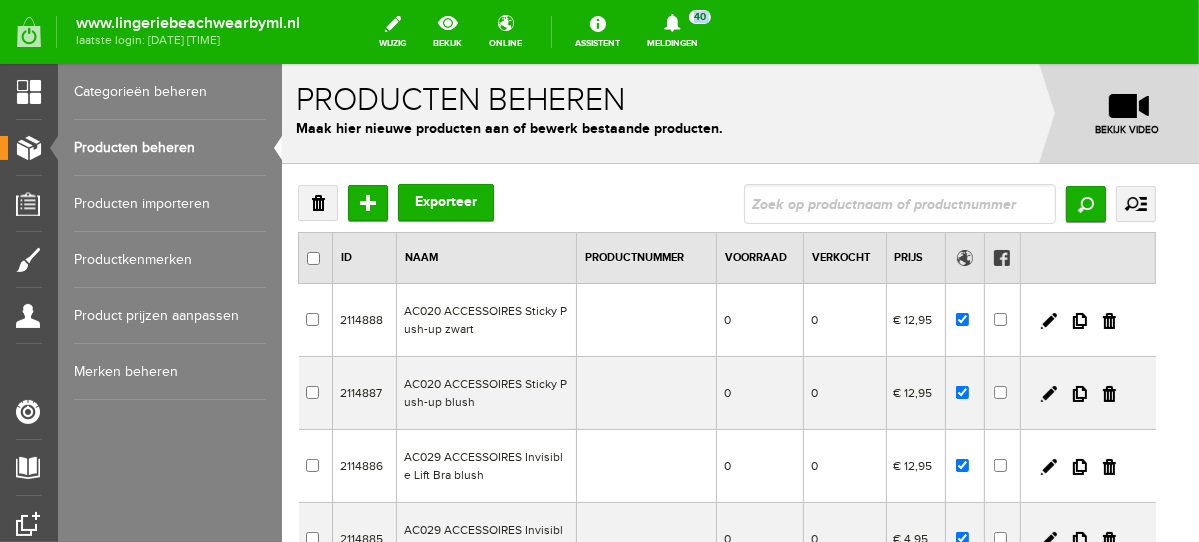 scroll, scrollTop: 0, scrollLeft: 0, axis: both 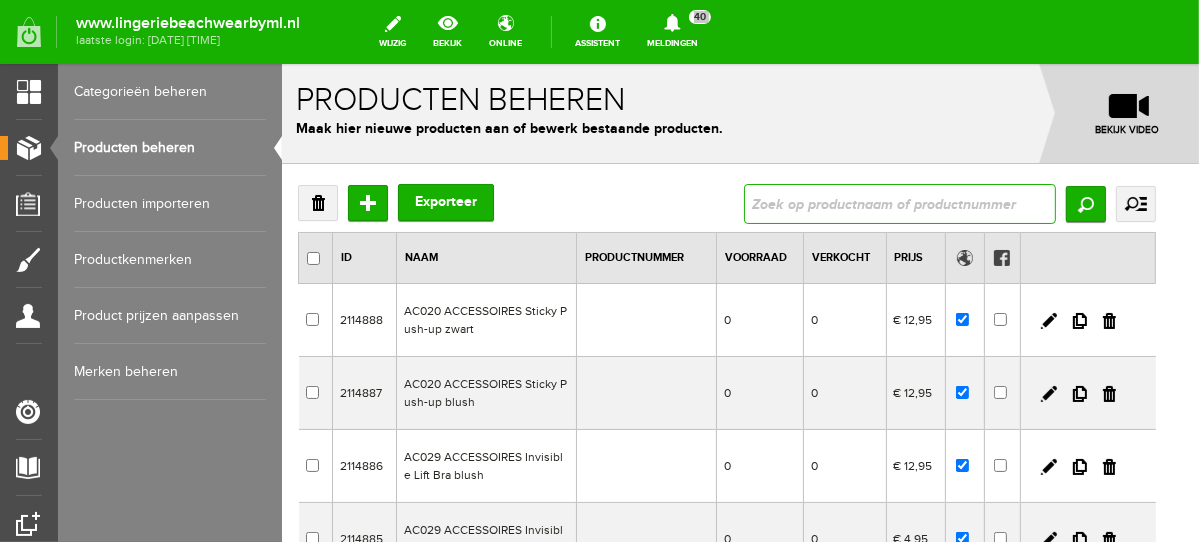 click at bounding box center [899, 203] 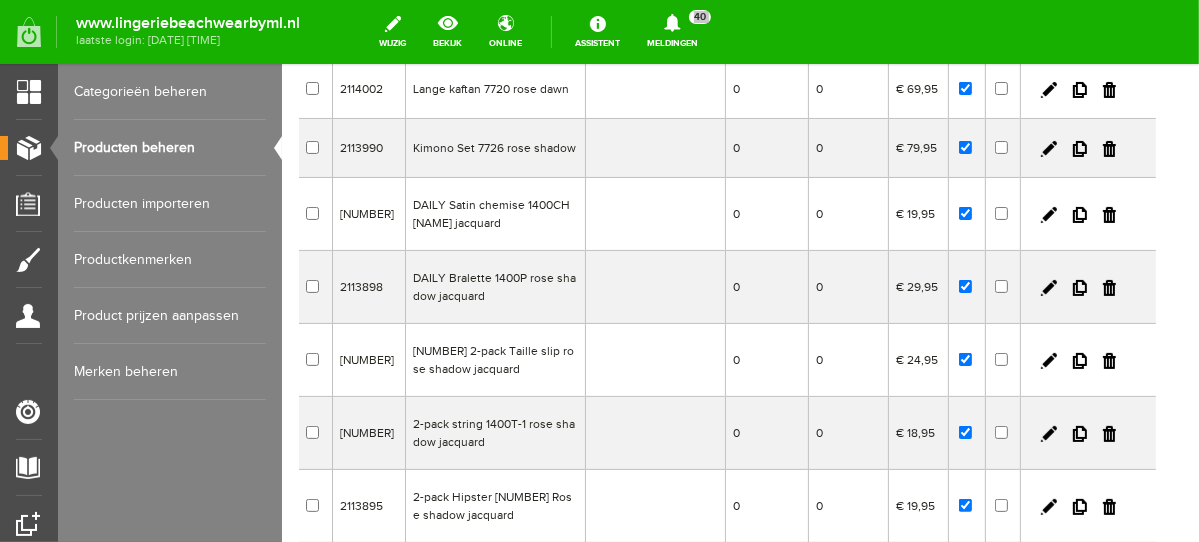 scroll, scrollTop: 306, scrollLeft: 0, axis: vertical 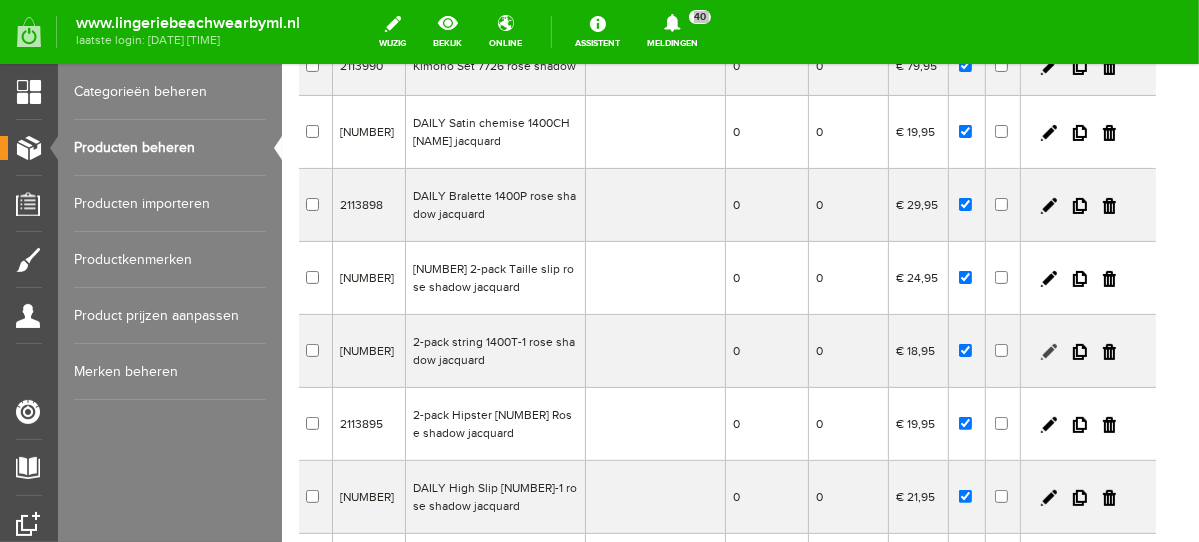 click at bounding box center (1048, 351) 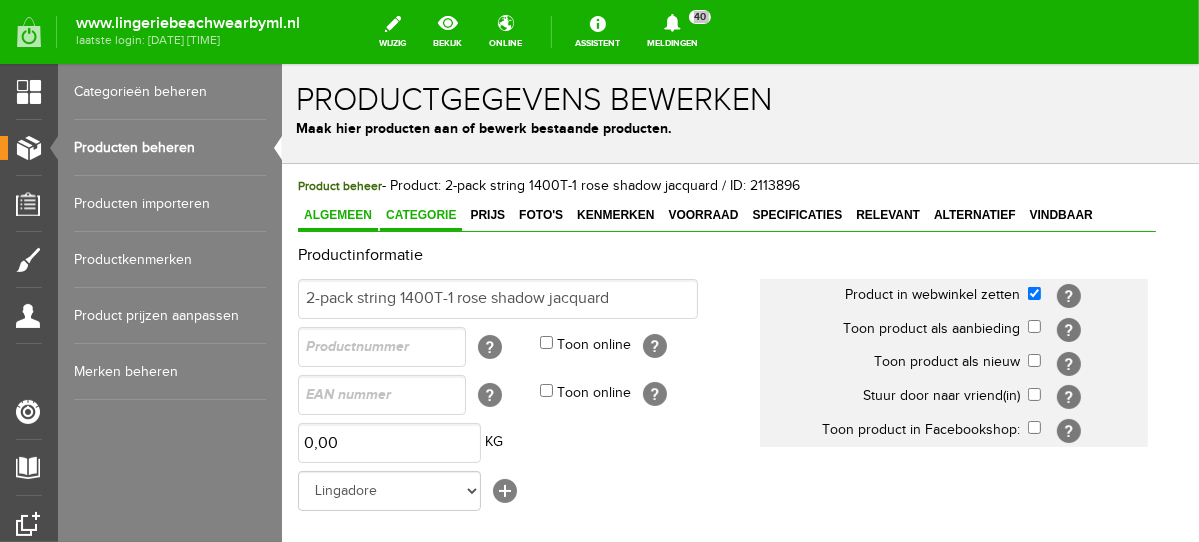 scroll, scrollTop: 0, scrollLeft: 0, axis: both 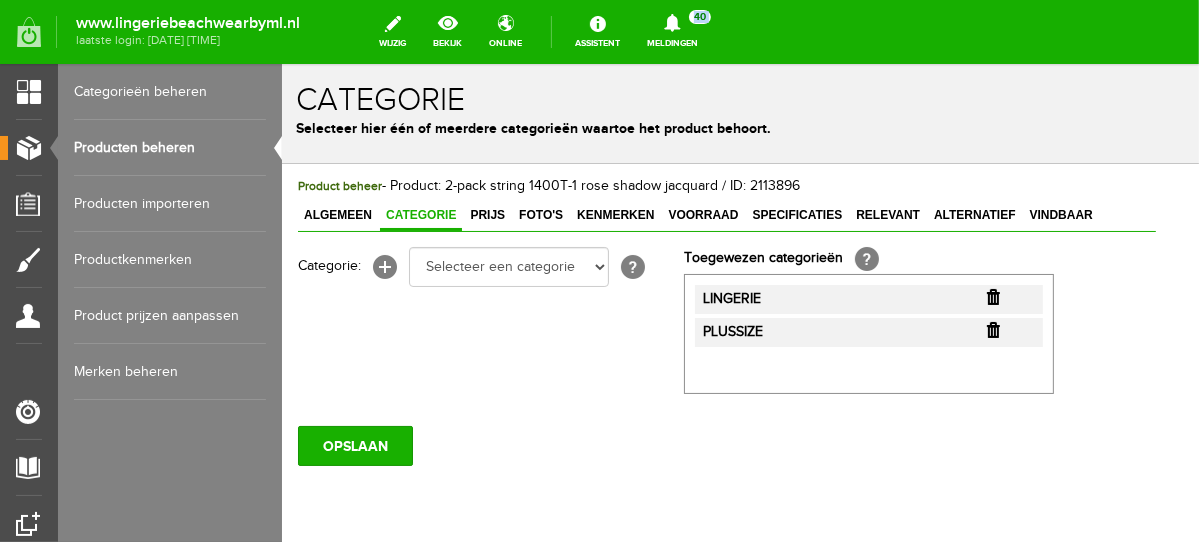 click on "Producten beheren" at bounding box center (170, 148) 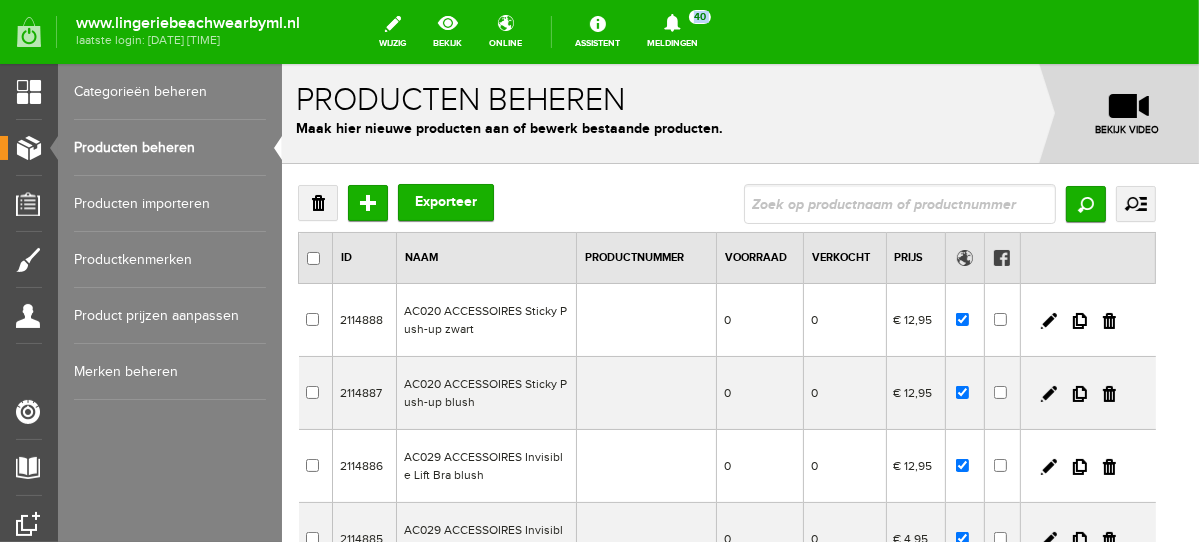 scroll, scrollTop: 0, scrollLeft: 0, axis: both 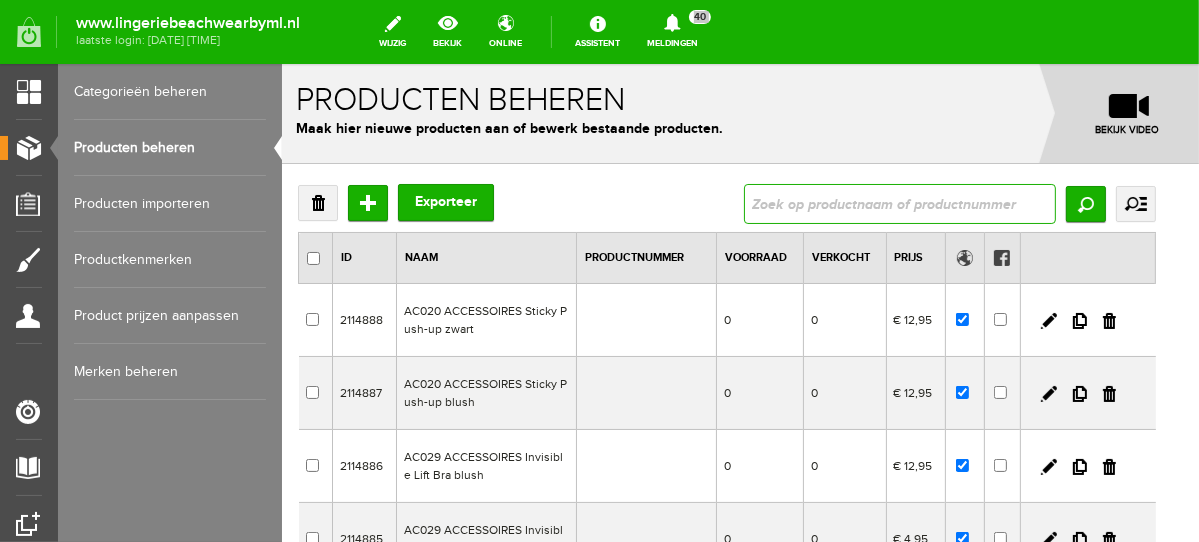 click at bounding box center [899, 203] 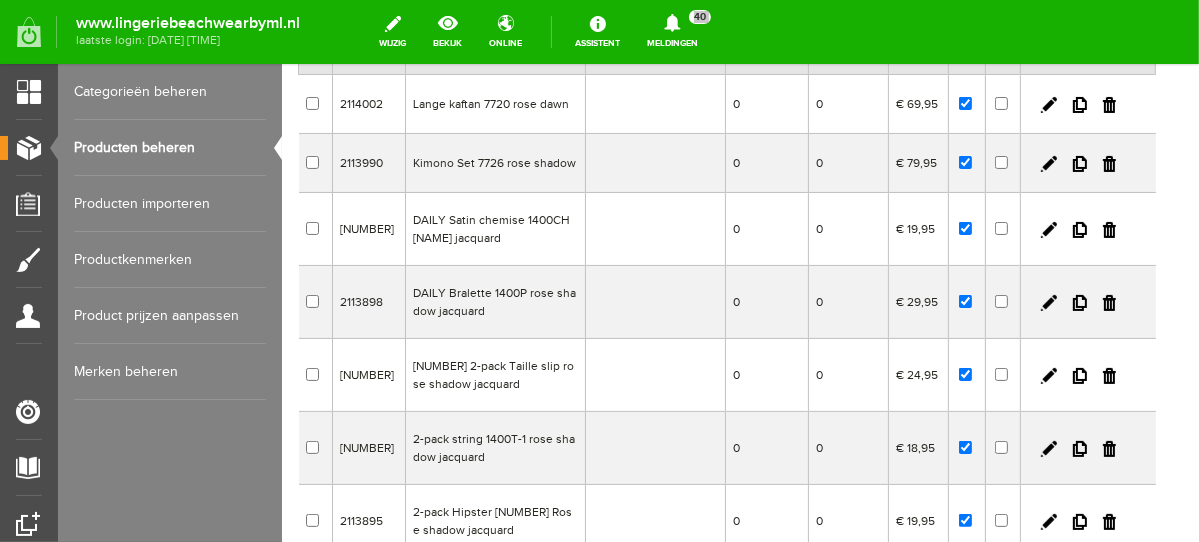 scroll, scrollTop: 236, scrollLeft: 0, axis: vertical 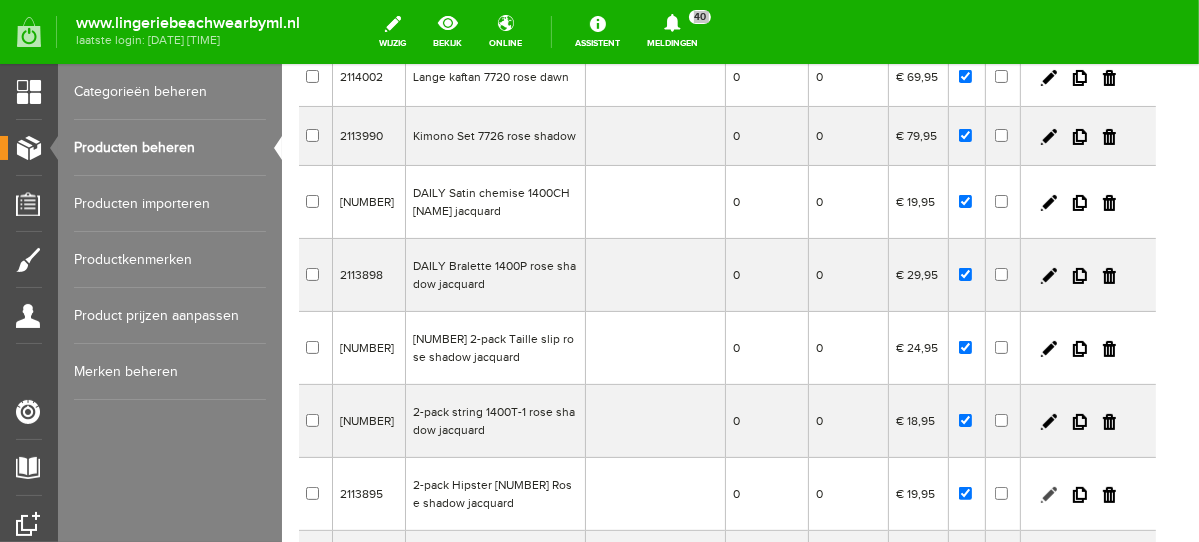 click at bounding box center (1048, 494) 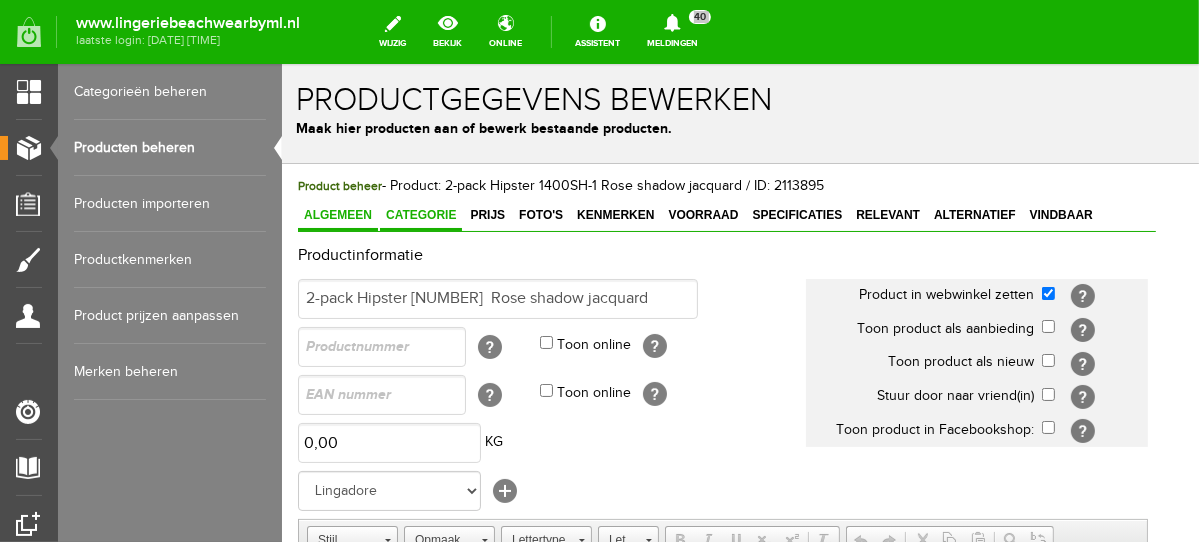 click on "Categorie" at bounding box center [420, 214] 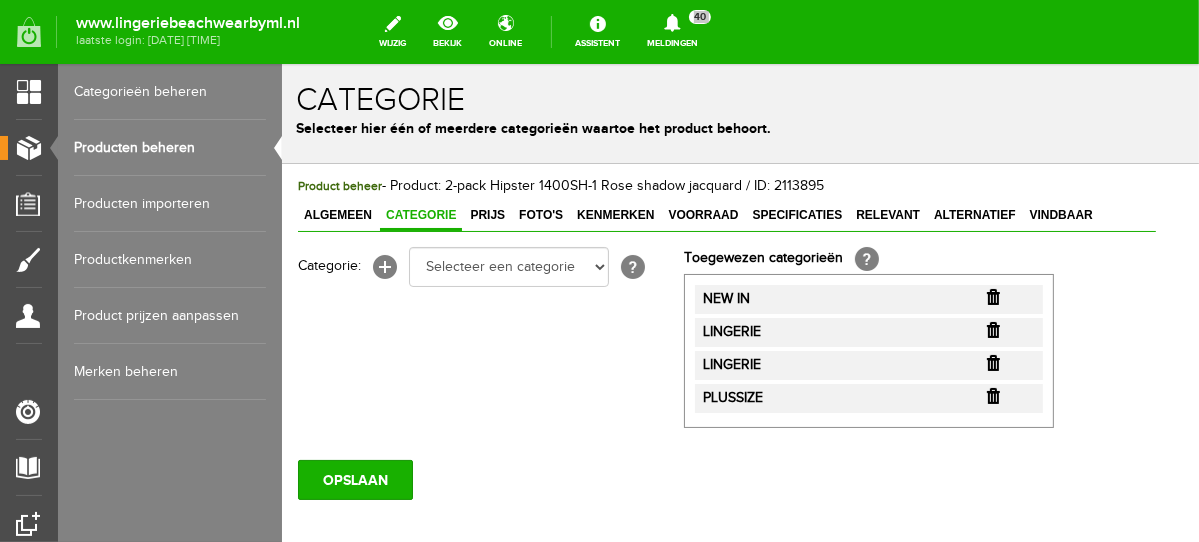 click at bounding box center (992, 296) 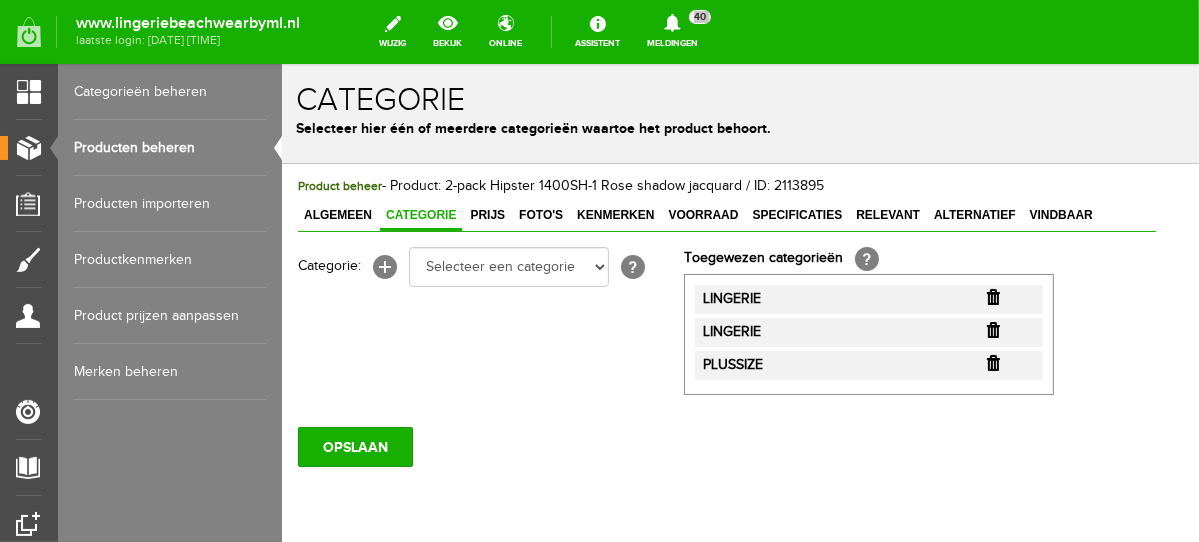 click at bounding box center [992, 296] 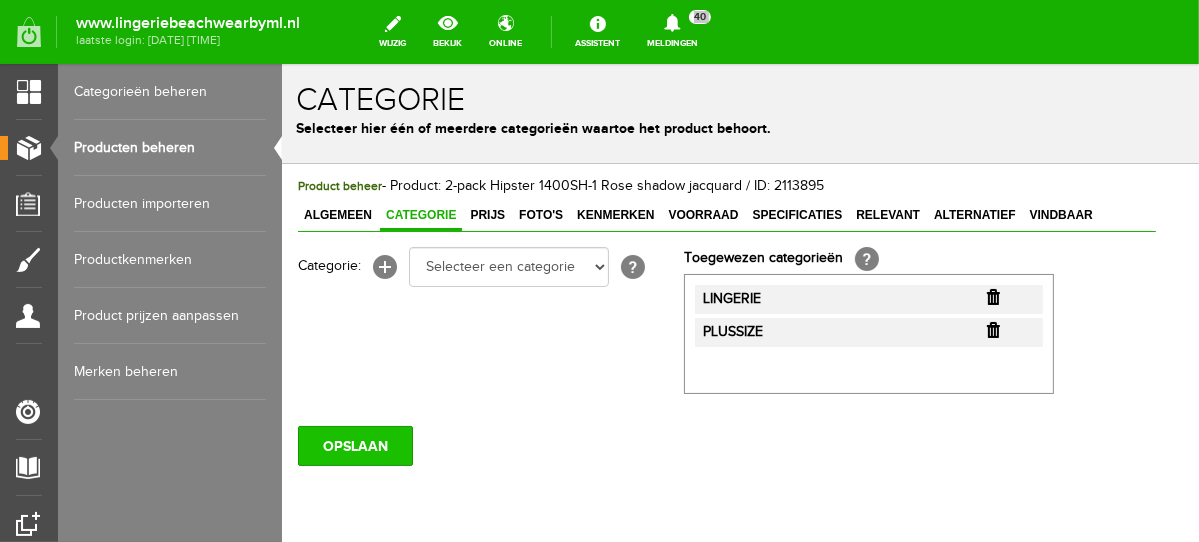 click on "OPSLAAN" at bounding box center (354, 445) 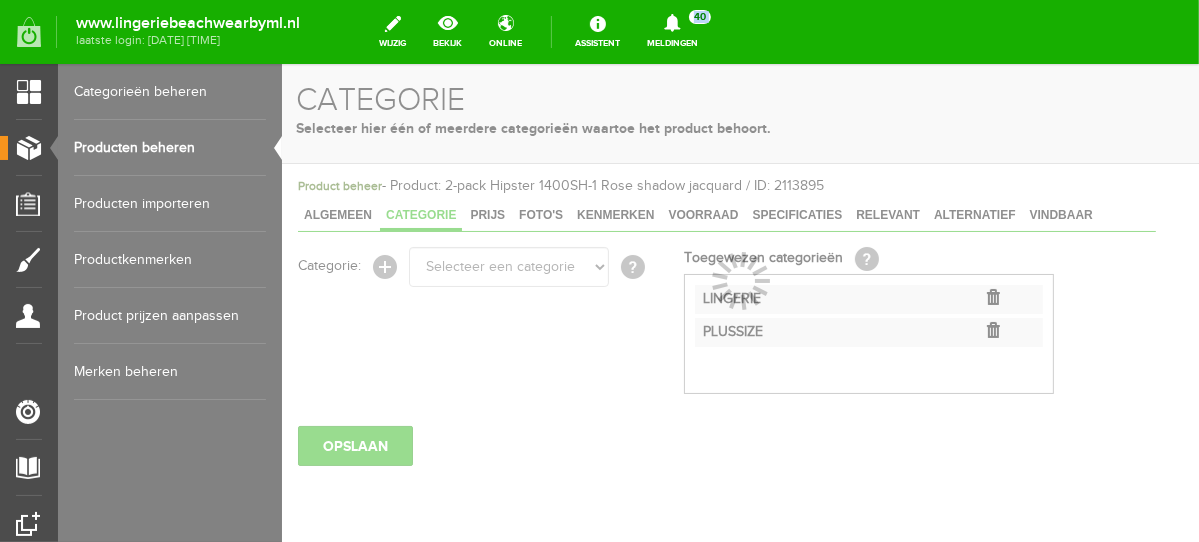 click on "Producten beheren" at bounding box center [170, 148] 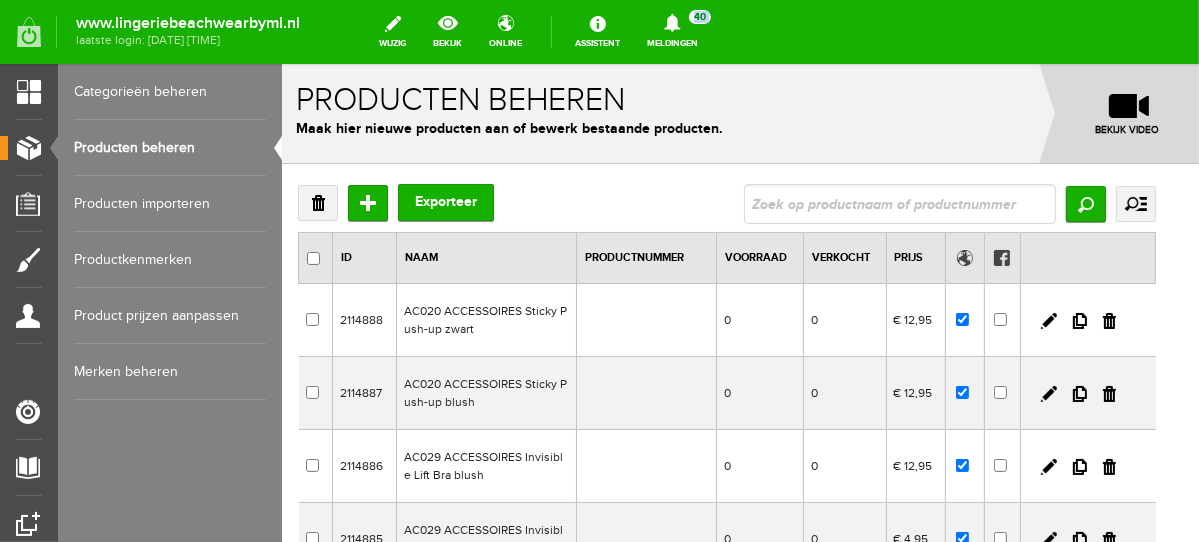 scroll, scrollTop: 0, scrollLeft: 0, axis: both 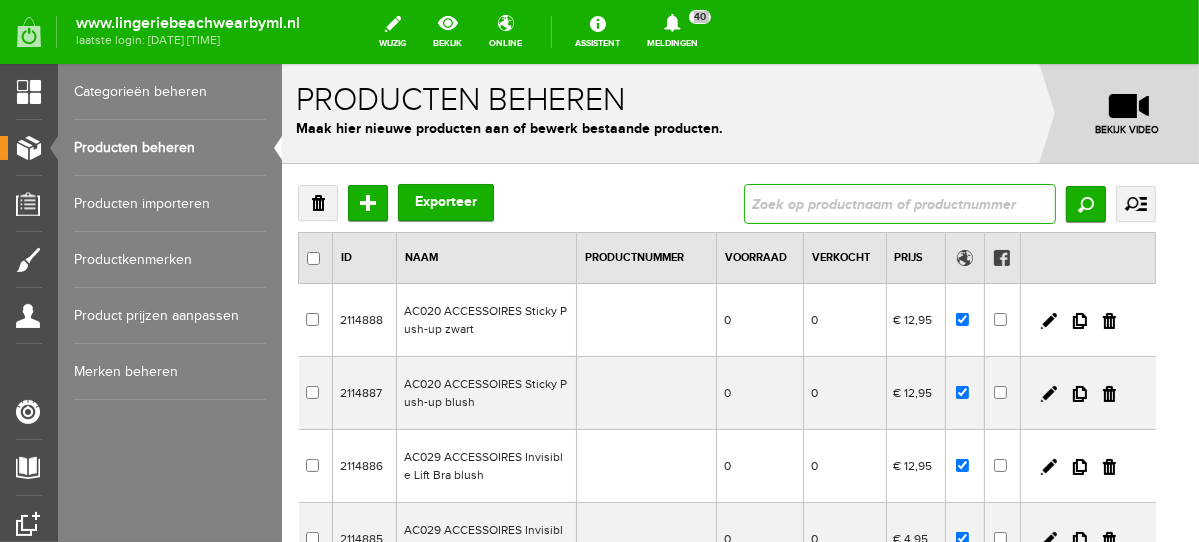 click at bounding box center (899, 203) 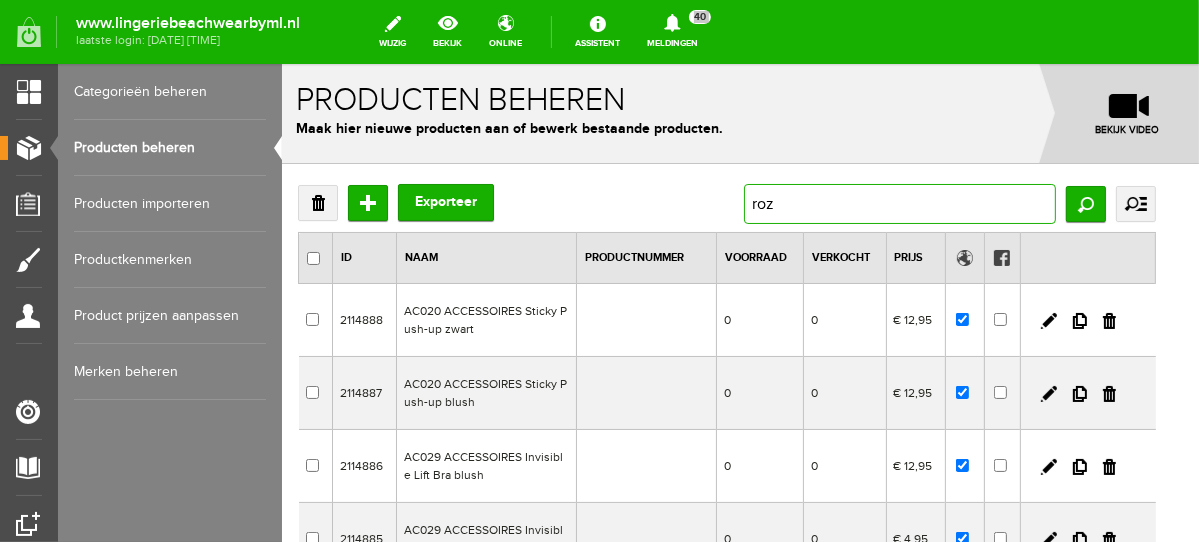 type on "roze" 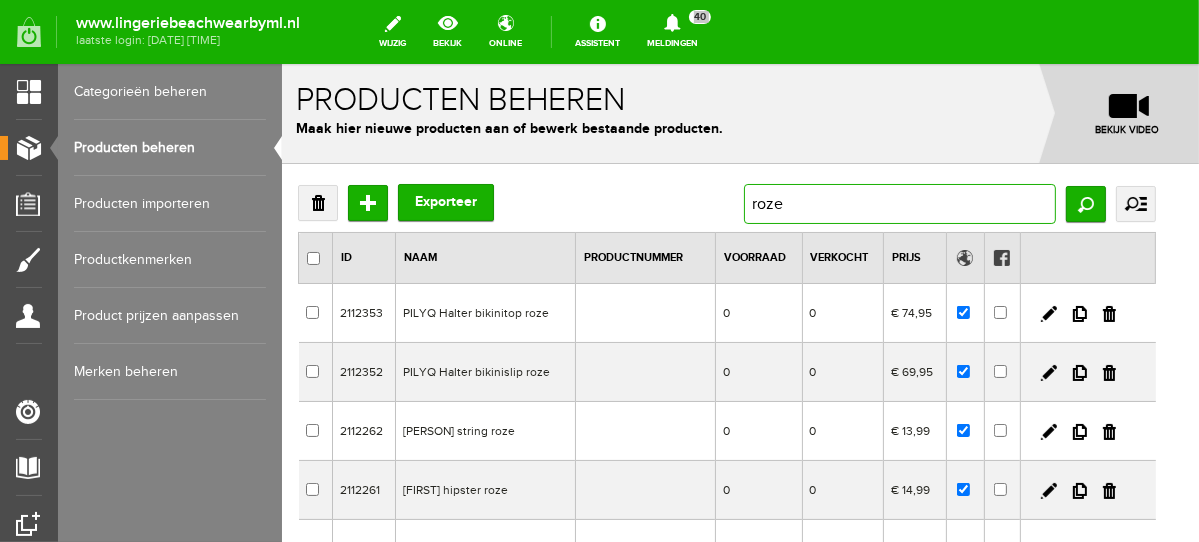 click on "roze" at bounding box center (899, 203) 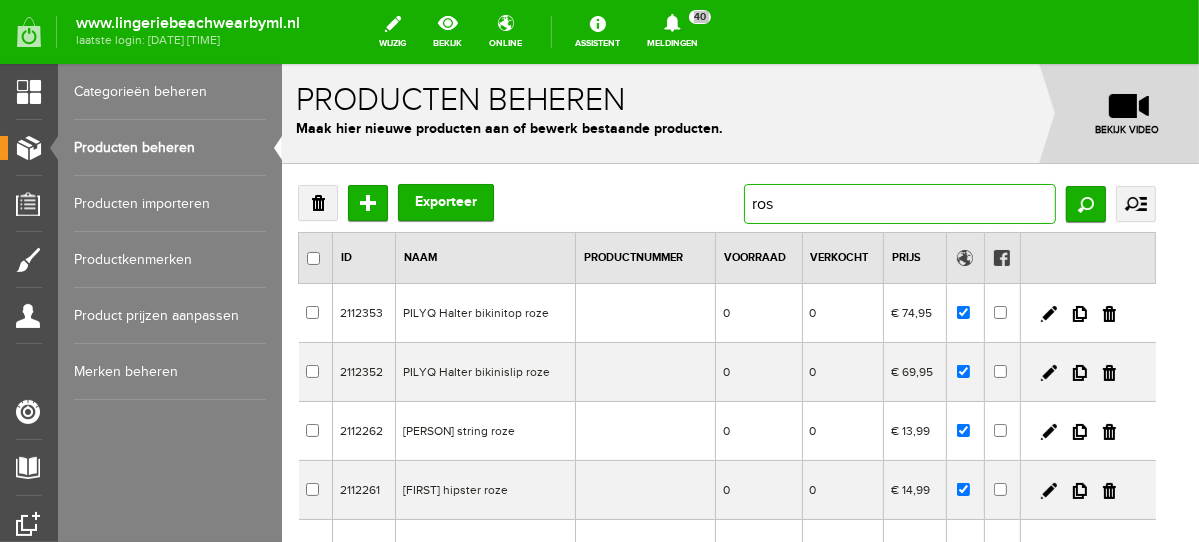 type on "rose" 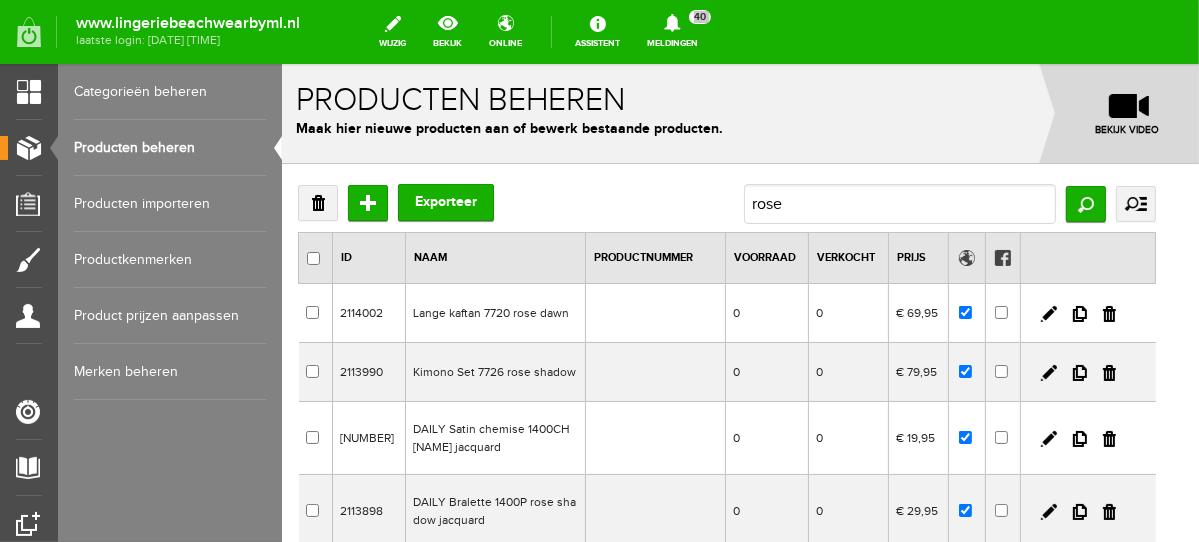 scroll, scrollTop: 276, scrollLeft: 0, axis: vertical 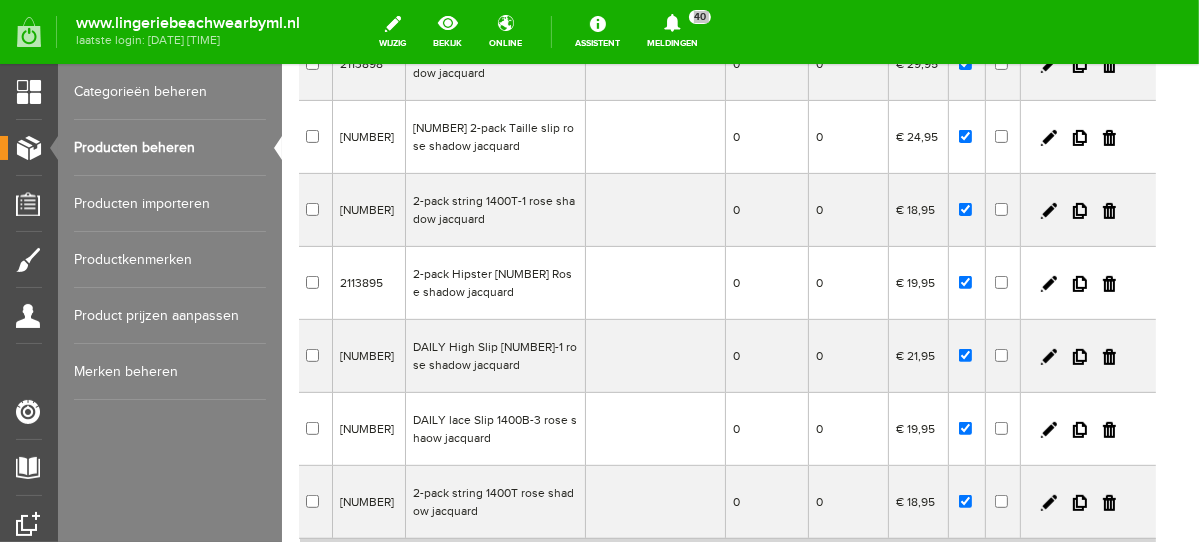 drag, startPoint x: 1190, startPoint y: 238, endPoint x: 1492, endPoint y: 488, distance: 392.05103 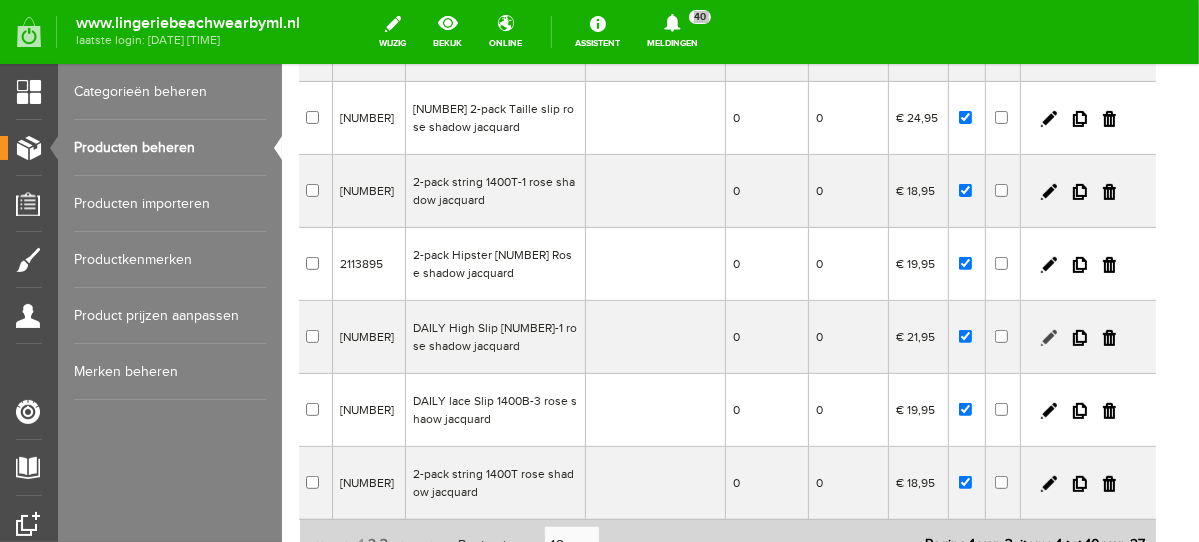 click at bounding box center [1048, 337] 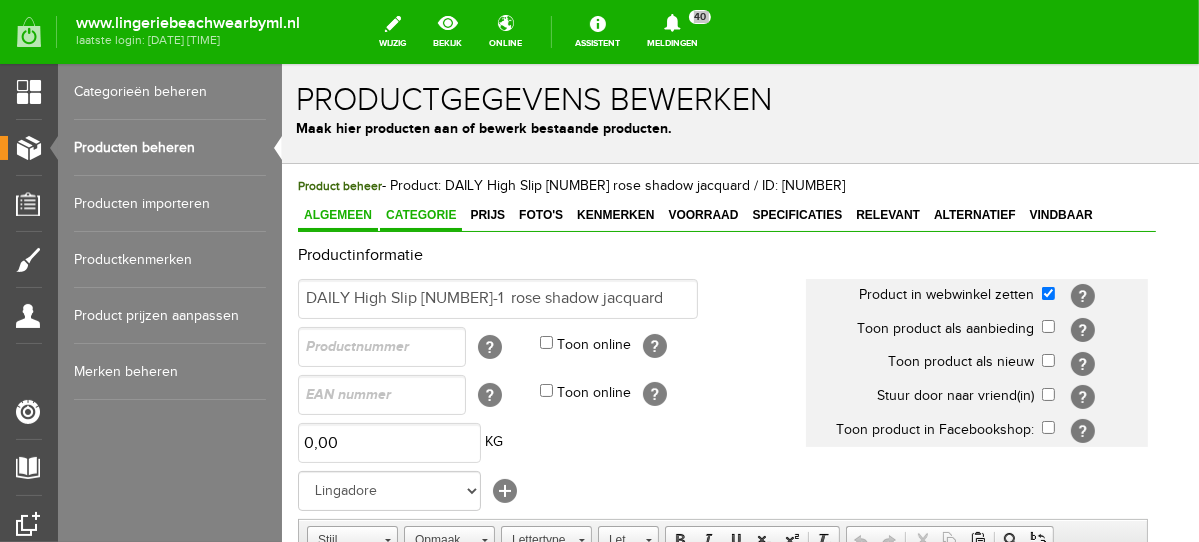 scroll, scrollTop: 0, scrollLeft: 0, axis: both 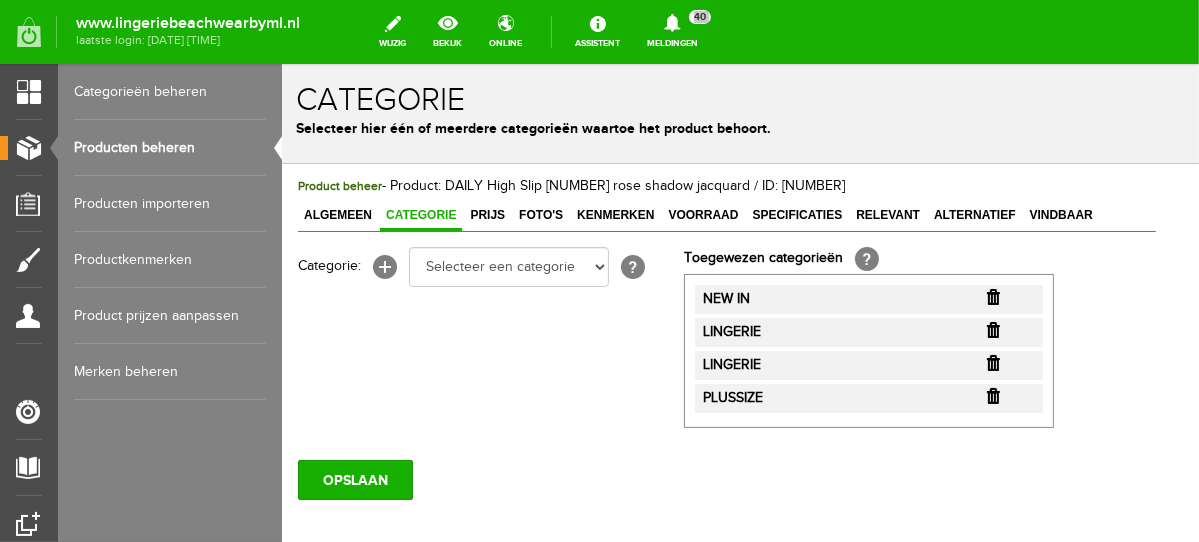 click at bounding box center [992, 296] 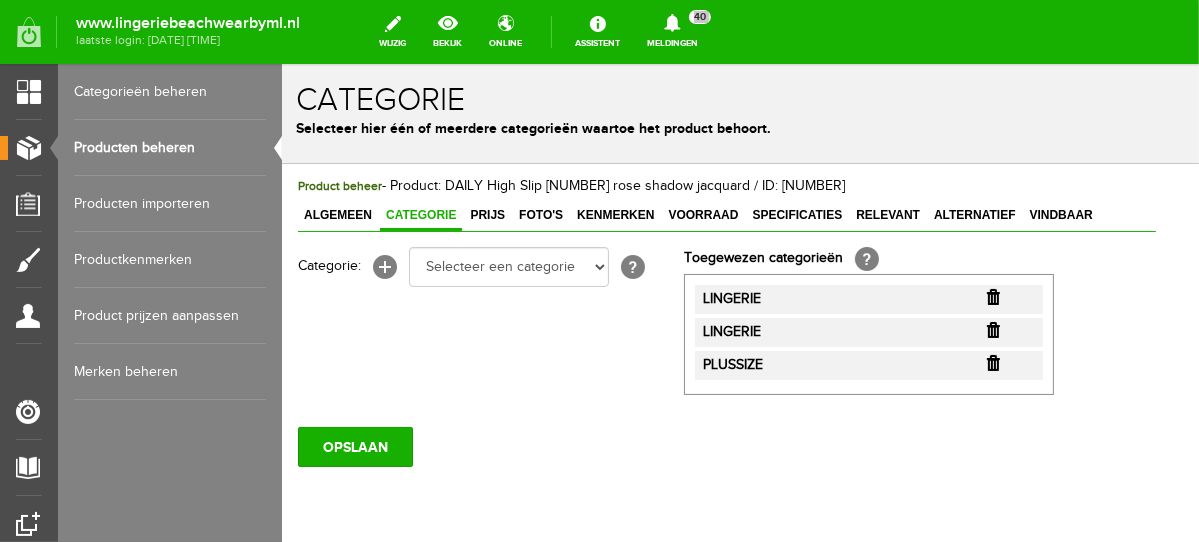 click at bounding box center (992, 296) 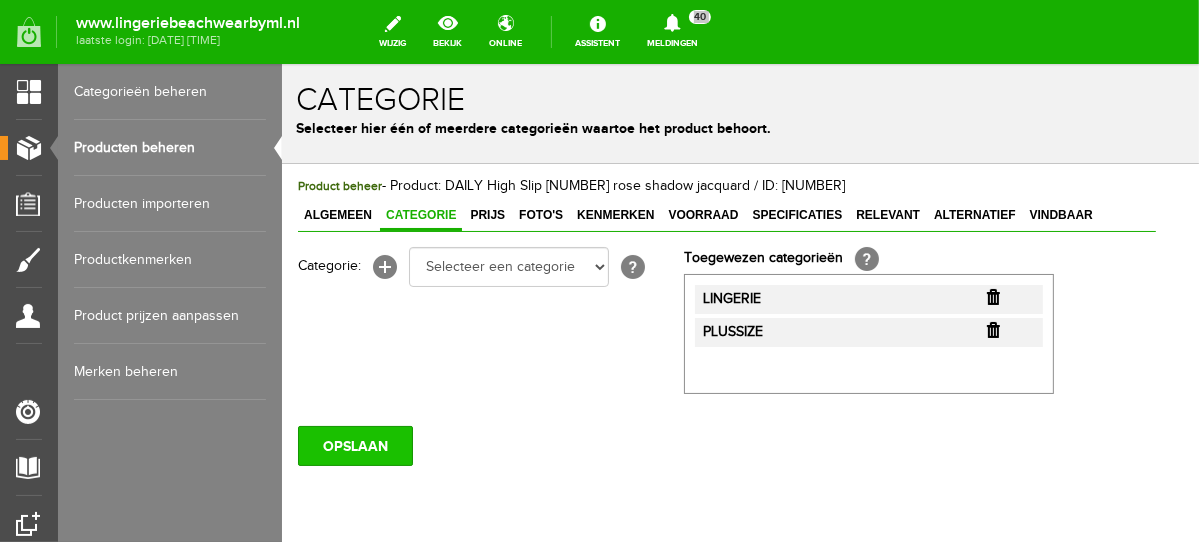 click on "OPSLAAN" at bounding box center (354, 445) 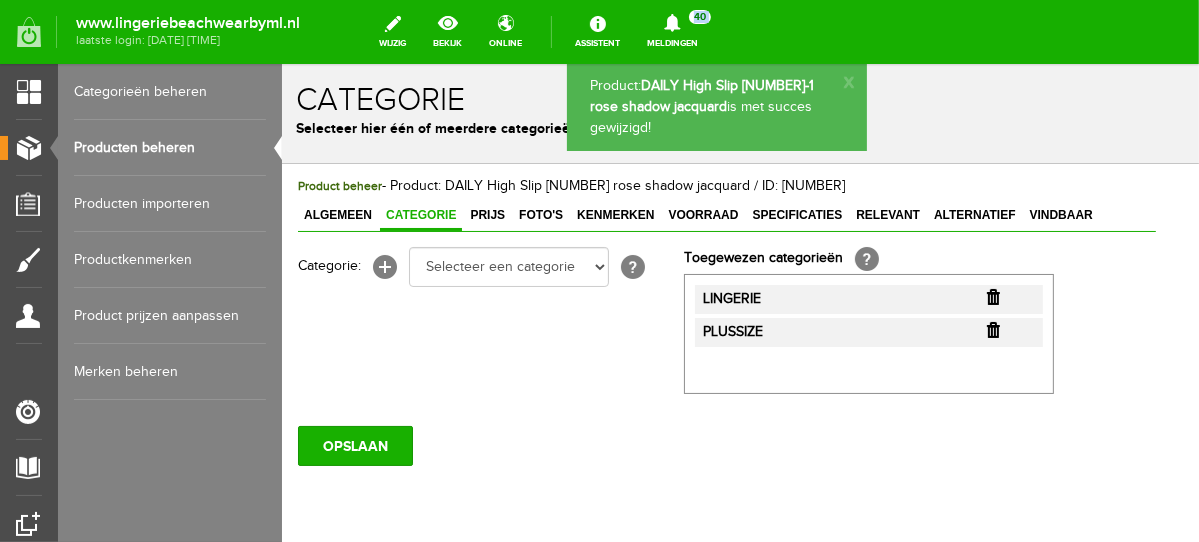 scroll, scrollTop: 0, scrollLeft: 0, axis: both 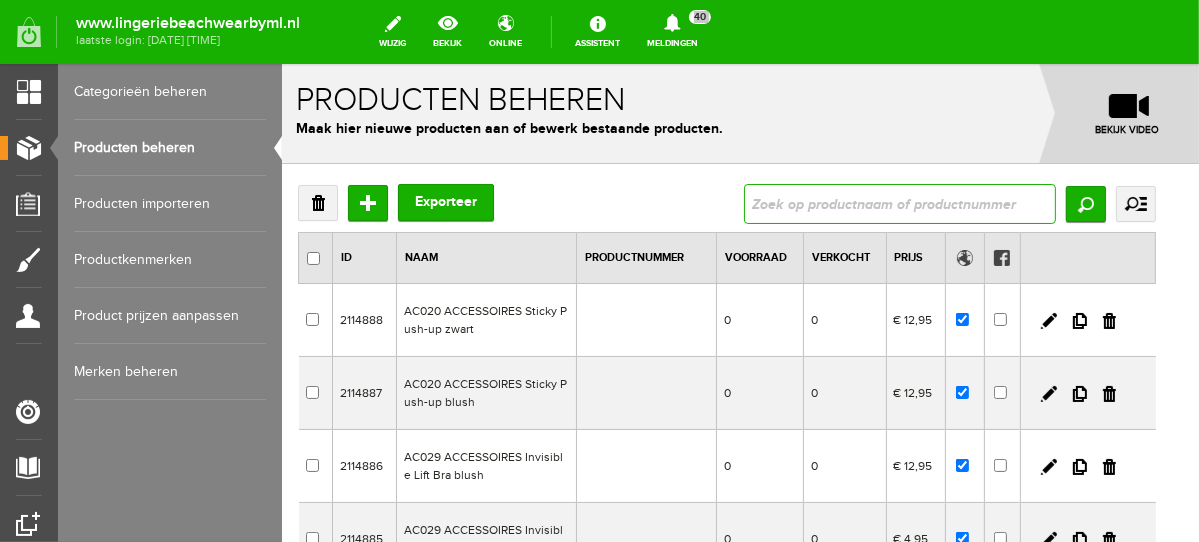 click at bounding box center [899, 203] 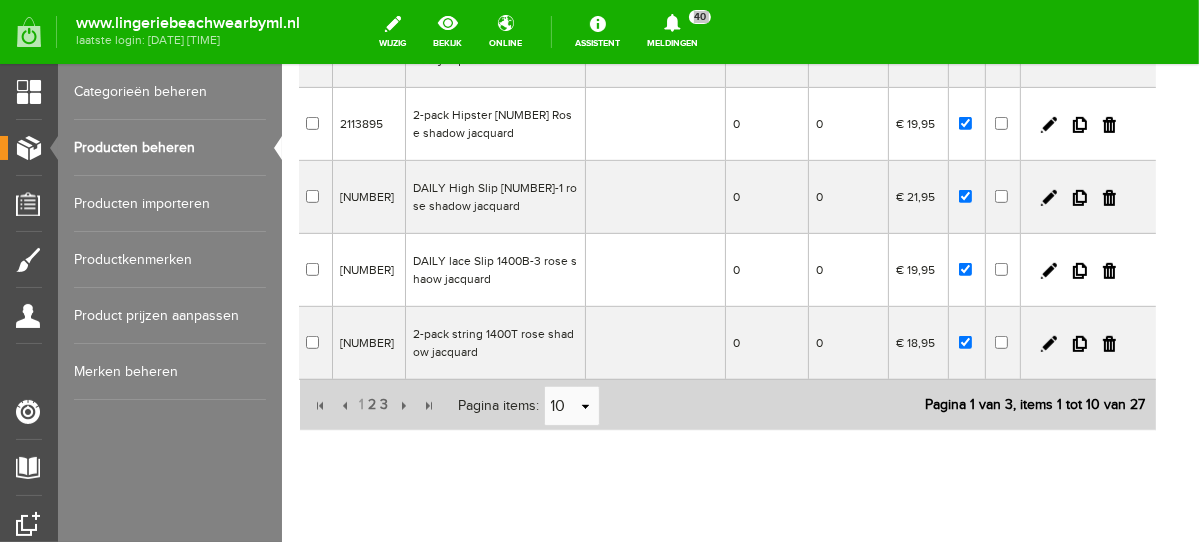 scroll, scrollTop: 621, scrollLeft: 0, axis: vertical 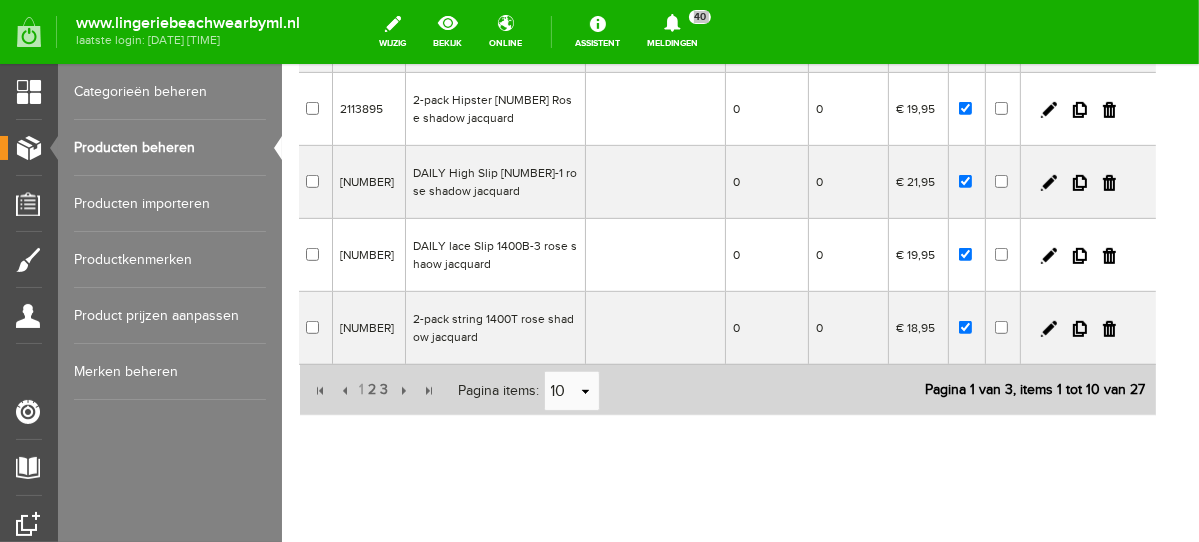 drag, startPoint x: 1191, startPoint y: 238, endPoint x: 1492, endPoint y: 549, distance: 432.80713 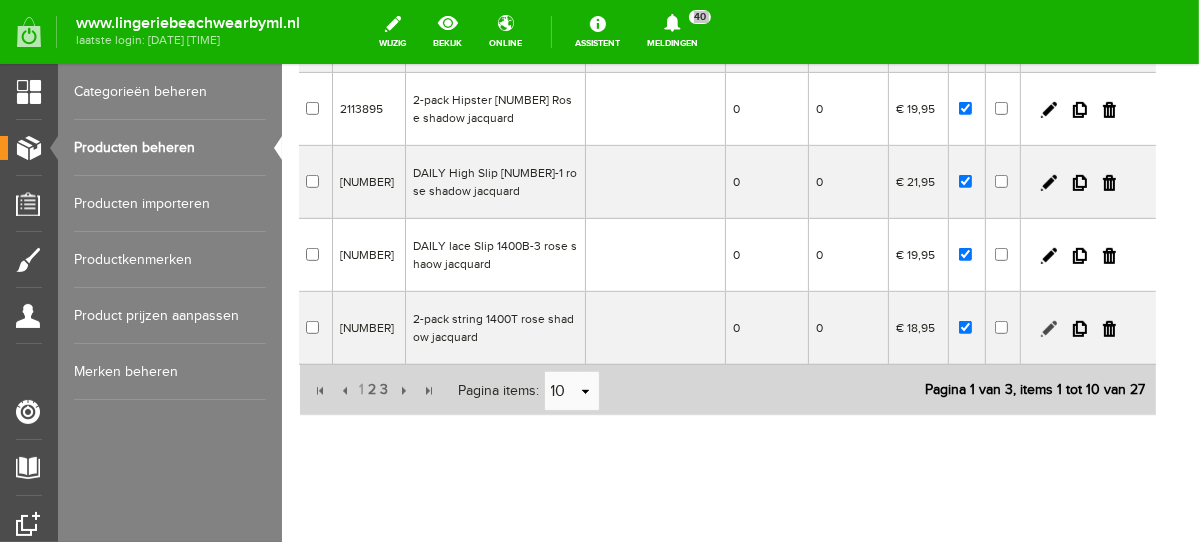 click at bounding box center (1048, 328) 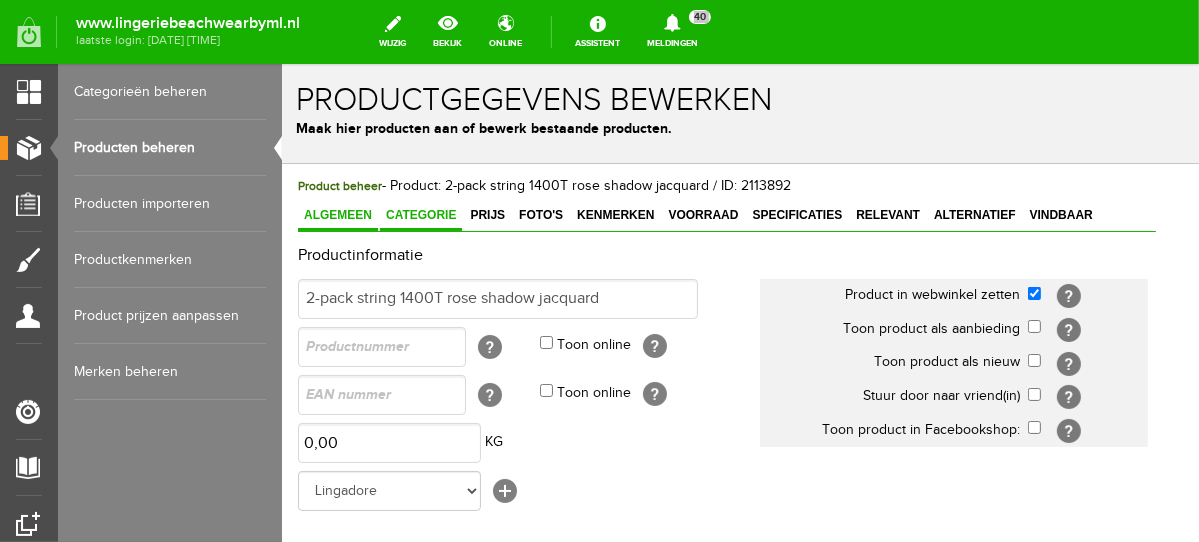 scroll, scrollTop: 0, scrollLeft: 0, axis: both 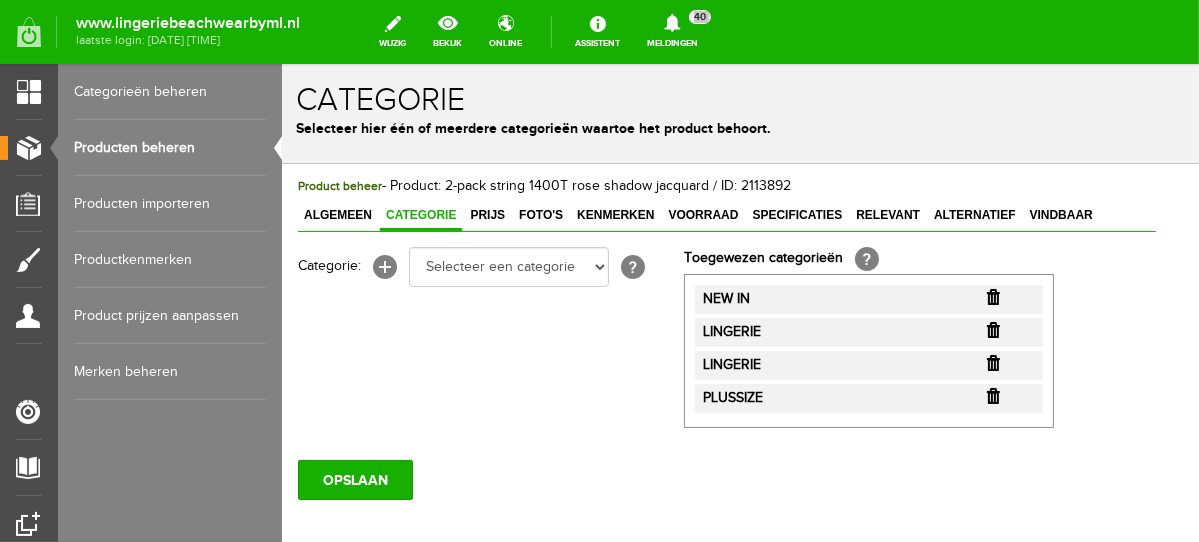 click at bounding box center (992, 296) 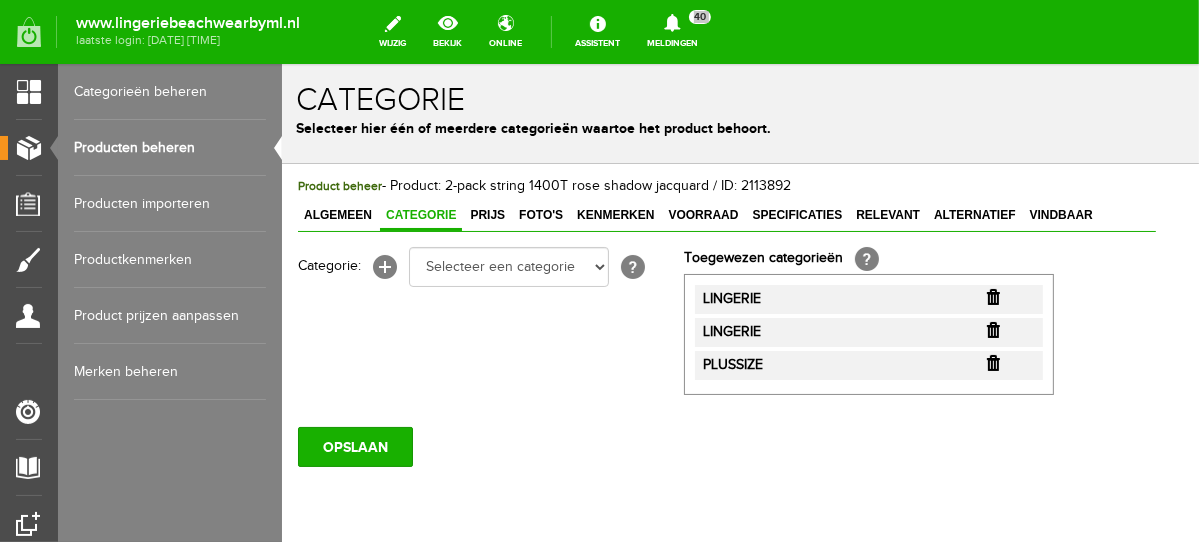 click at bounding box center [992, 296] 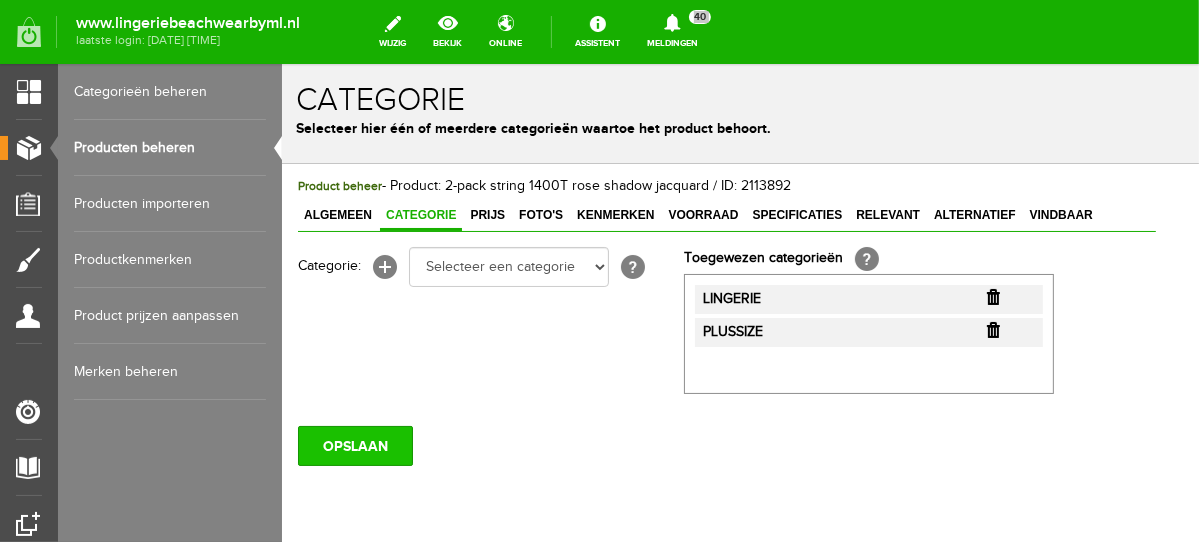 click on "OPSLAAN" at bounding box center [354, 445] 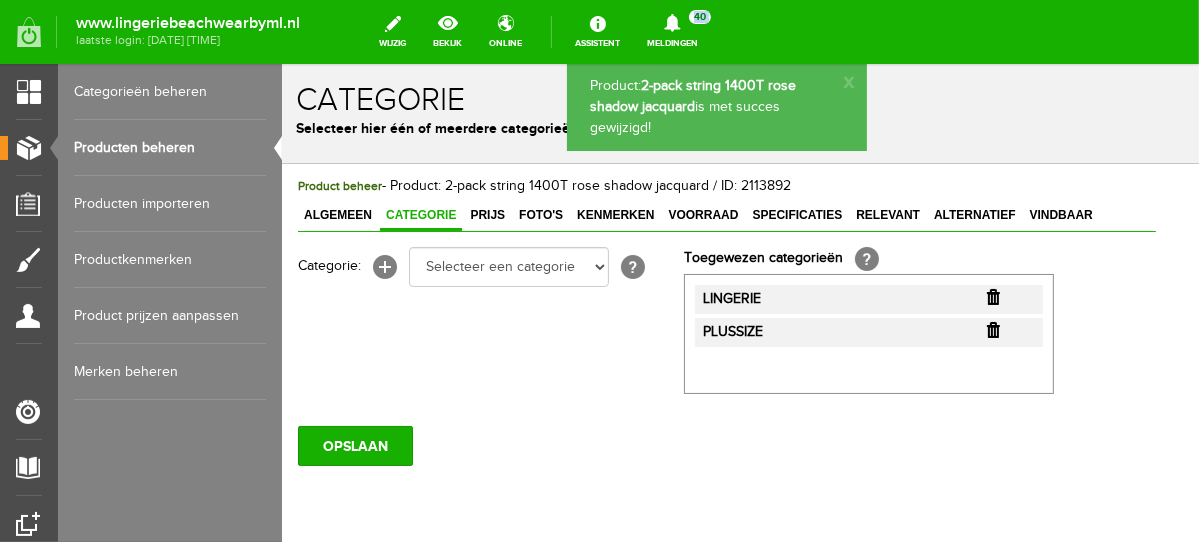 click on "Producten beheren" at bounding box center (170, 148) 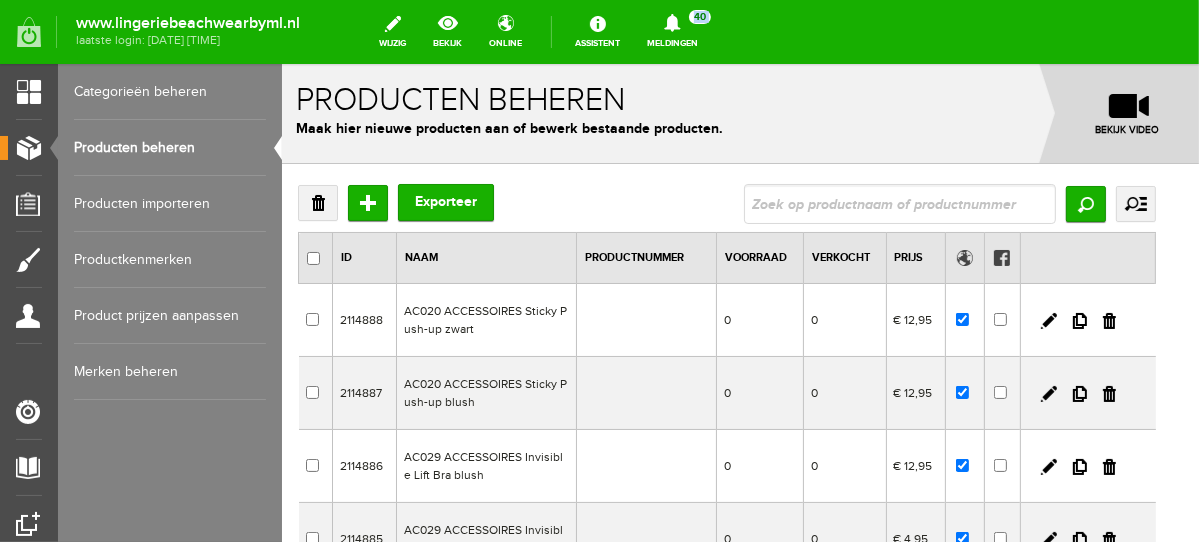 scroll, scrollTop: 0, scrollLeft: 0, axis: both 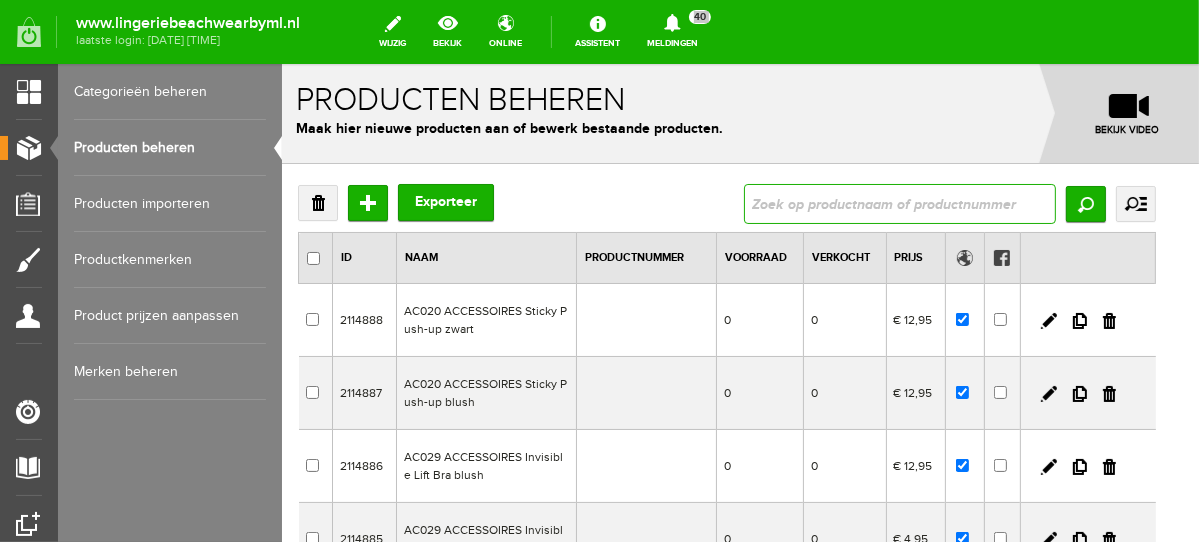 click at bounding box center (899, 203) 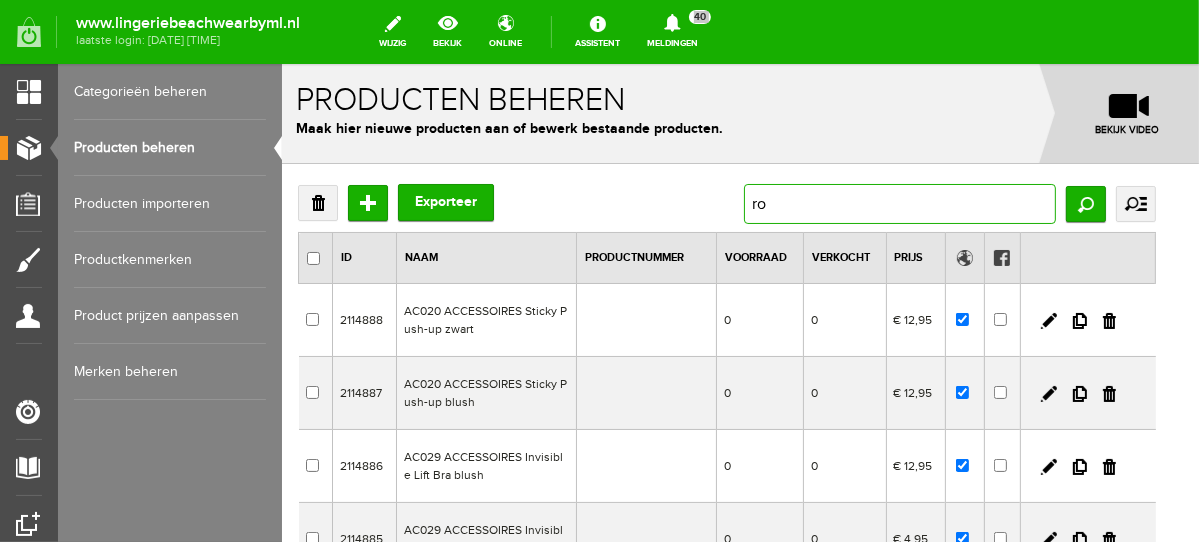type on "roe" 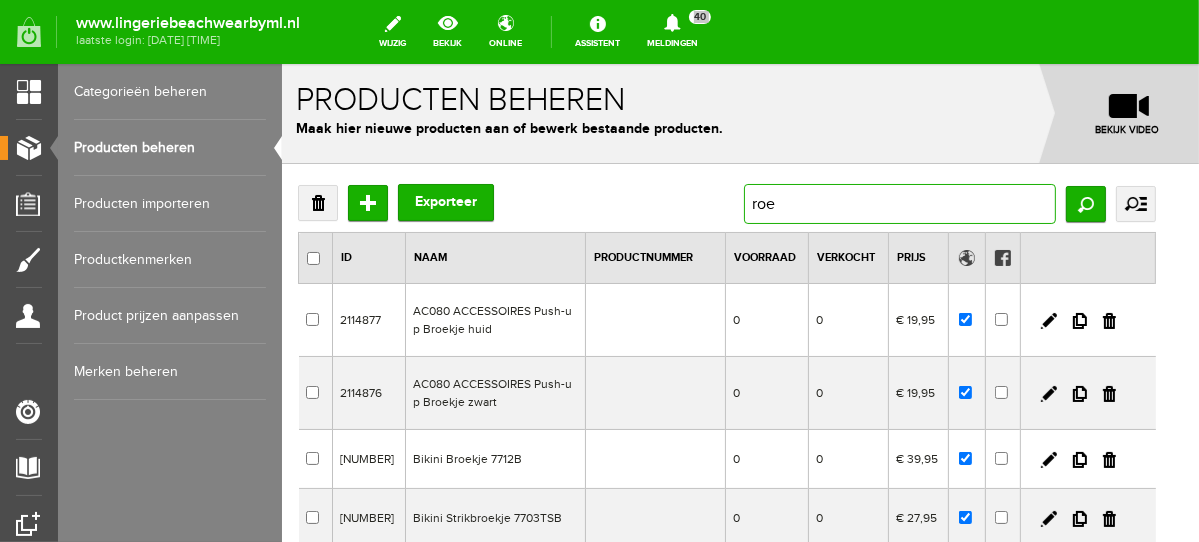 click on "roe" at bounding box center [899, 203] 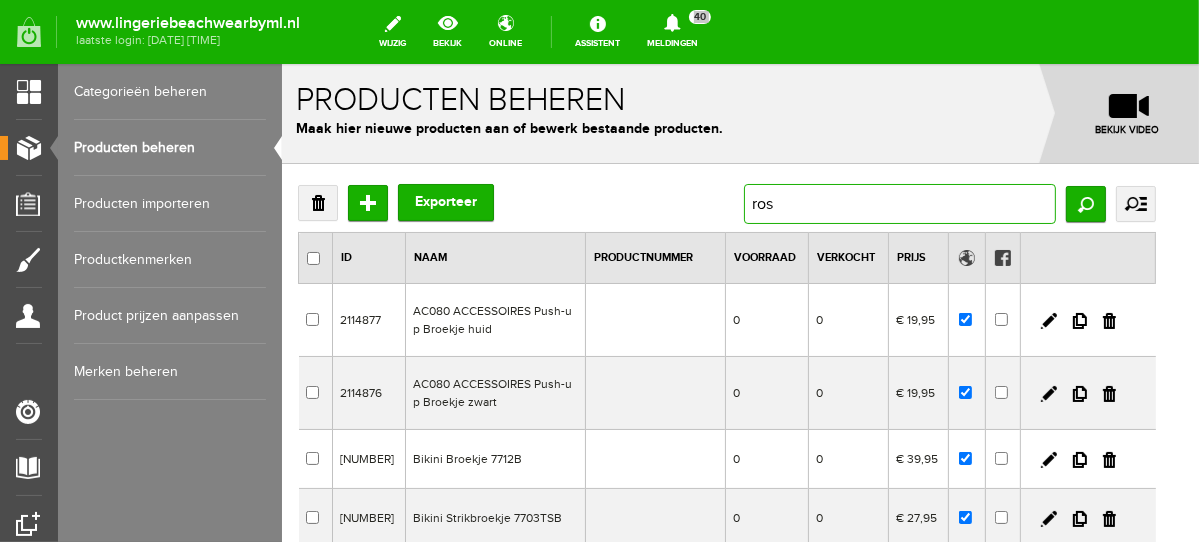 type on "rose" 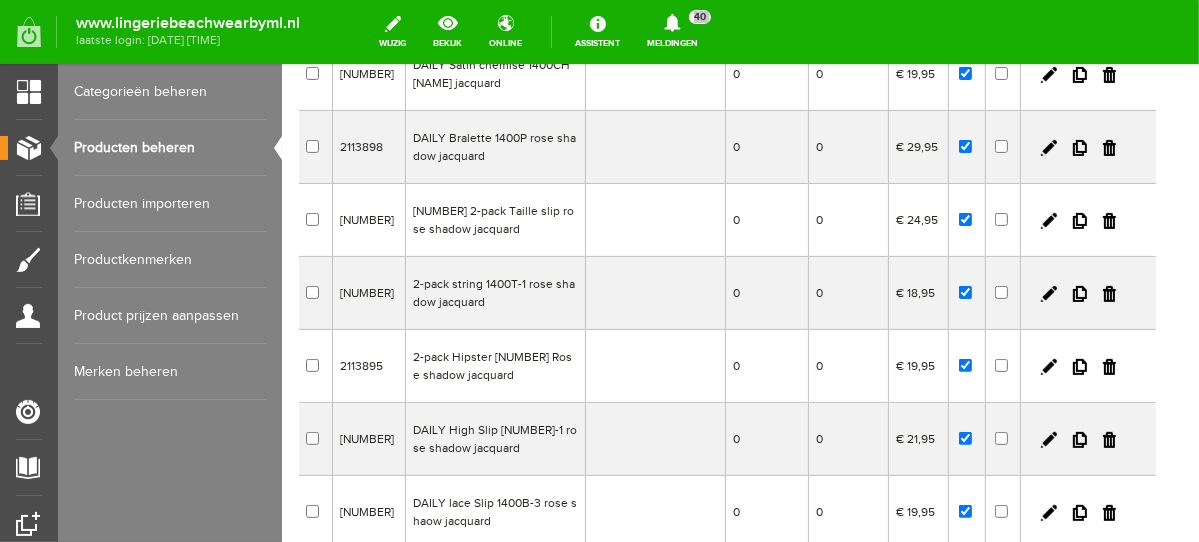 scroll, scrollTop: 641, scrollLeft: 0, axis: vertical 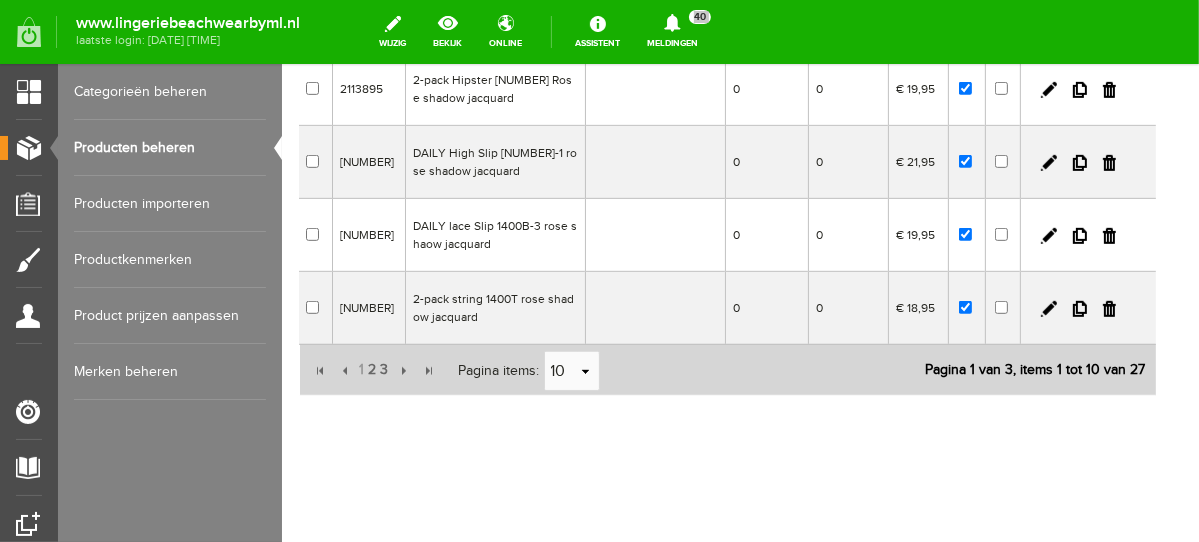 drag, startPoint x: 1189, startPoint y: 228, endPoint x: 1492, endPoint y: 563, distance: 451.70123 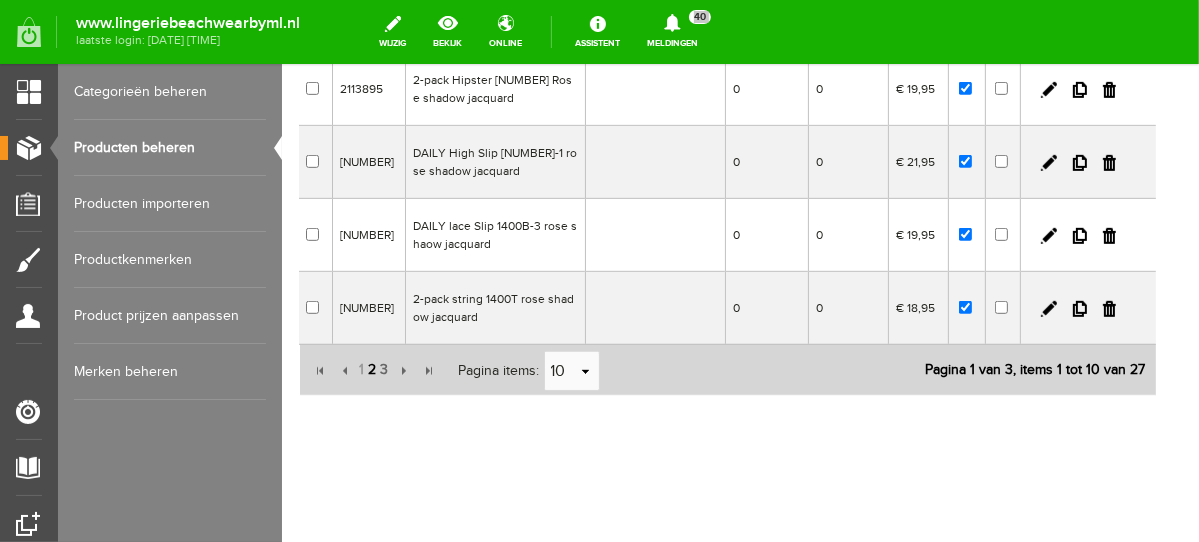 click on "2" at bounding box center (372, 369) 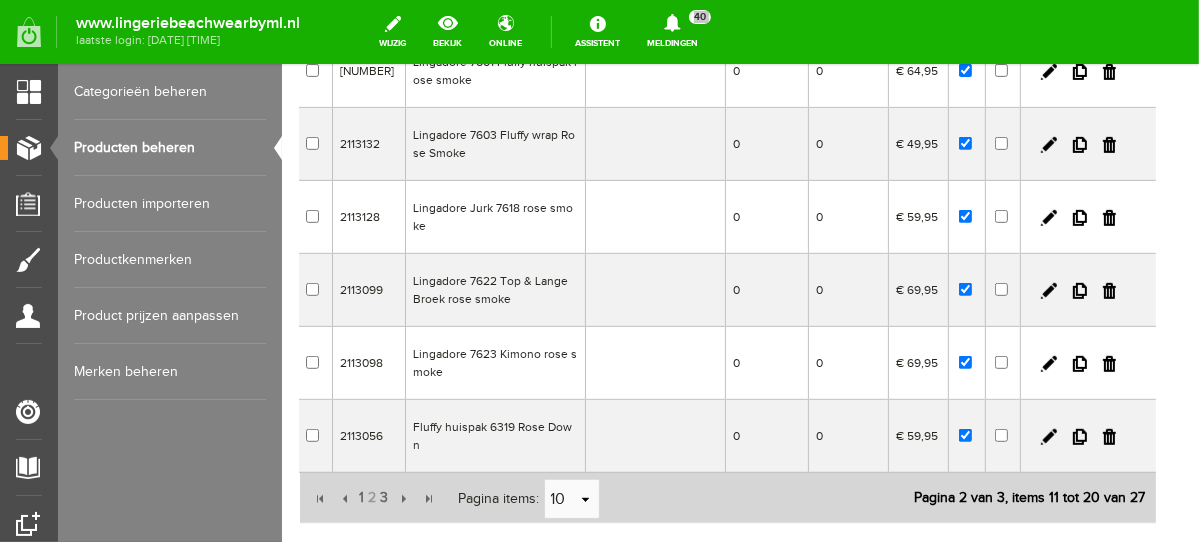 scroll, scrollTop: 47, scrollLeft: 0, axis: vertical 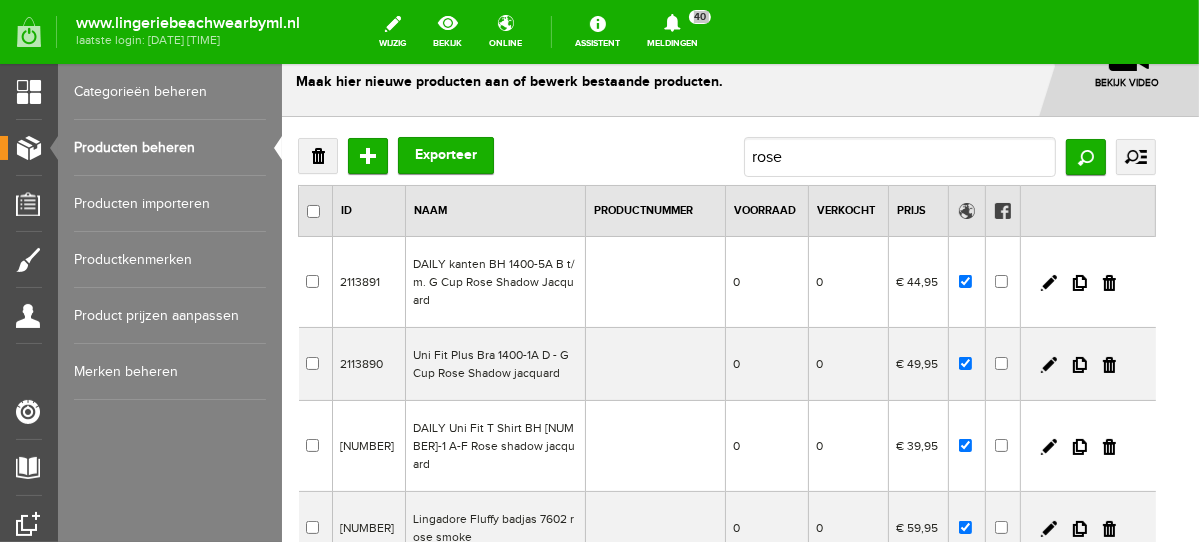 drag, startPoint x: 1189, startPoint y: 432, endPoint x: 1492, endPoint y: 267, distance: 345.01303 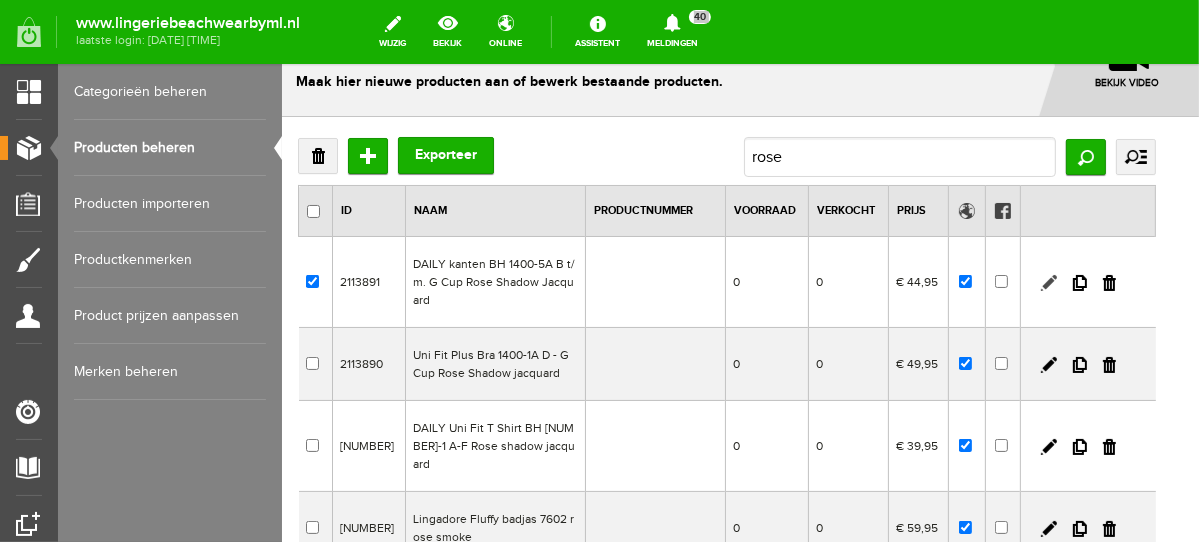 click at bounding box center [1048, 282] 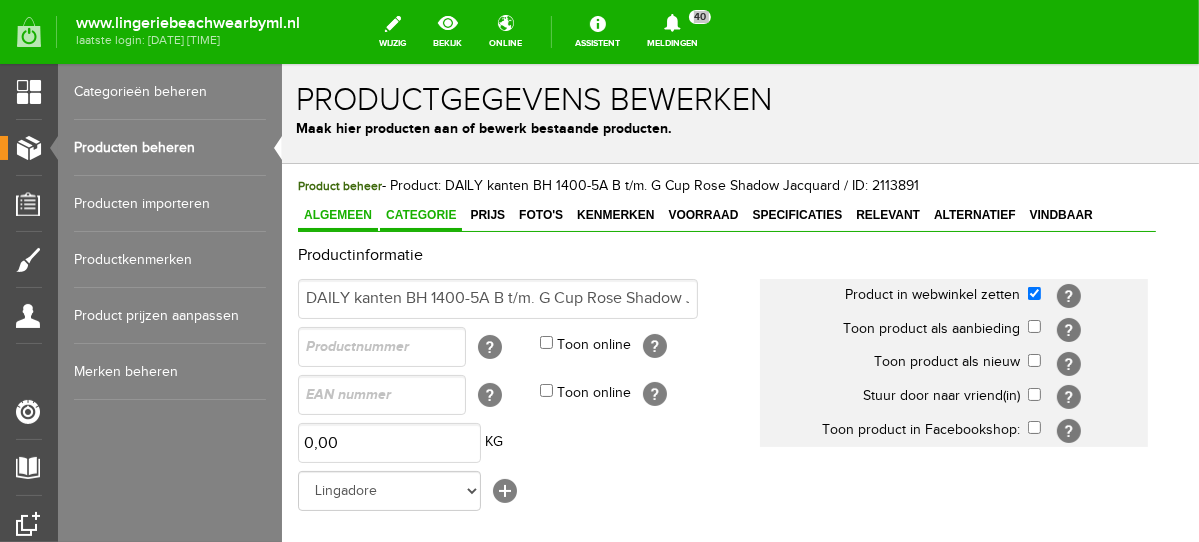 scroll, scrollTop: 0, scrollLeft: 0, axis: both 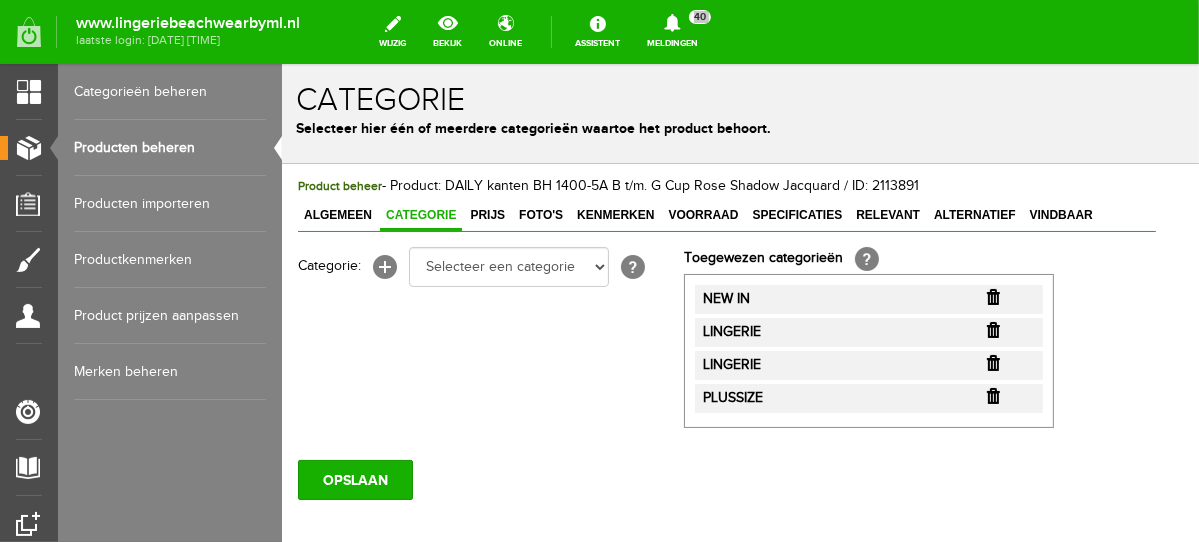 click at bounding box center (992, 296) 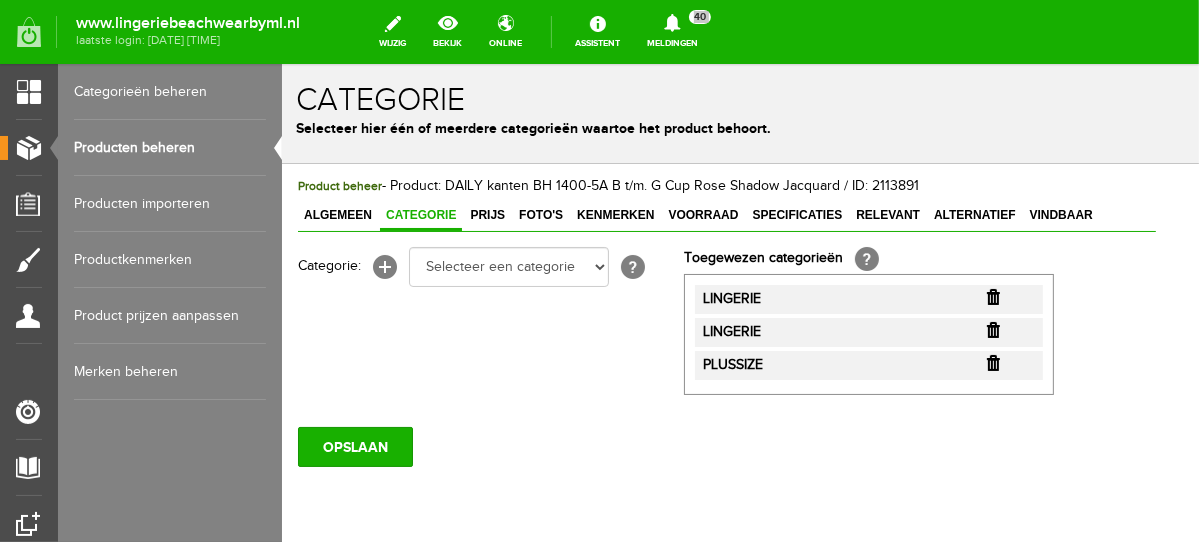 click at bounding box center (992, 296) 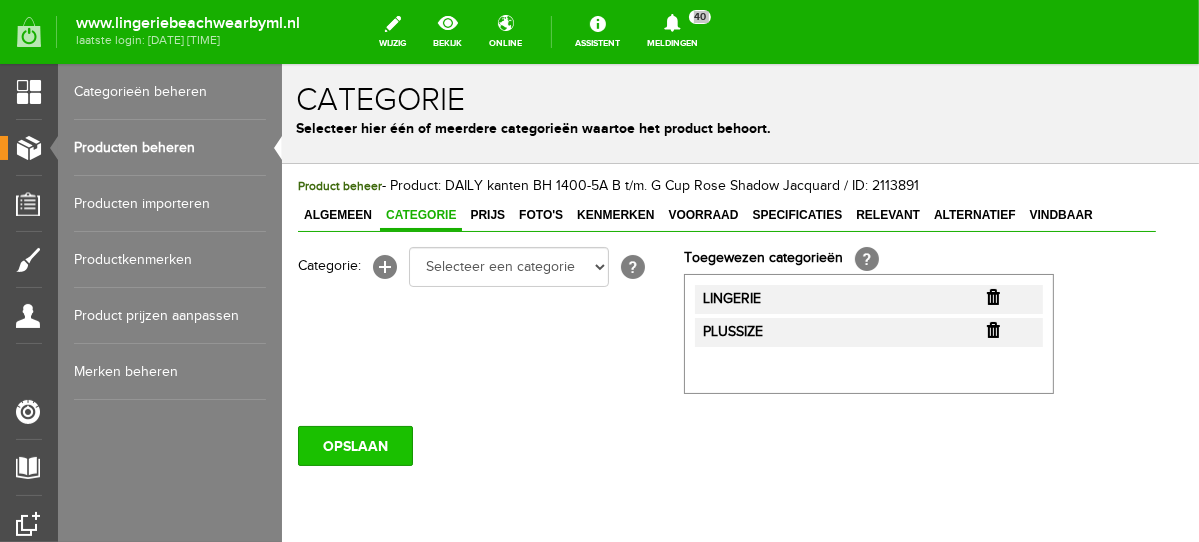click on "OPSLAAN" at bounding box center (354, 445) 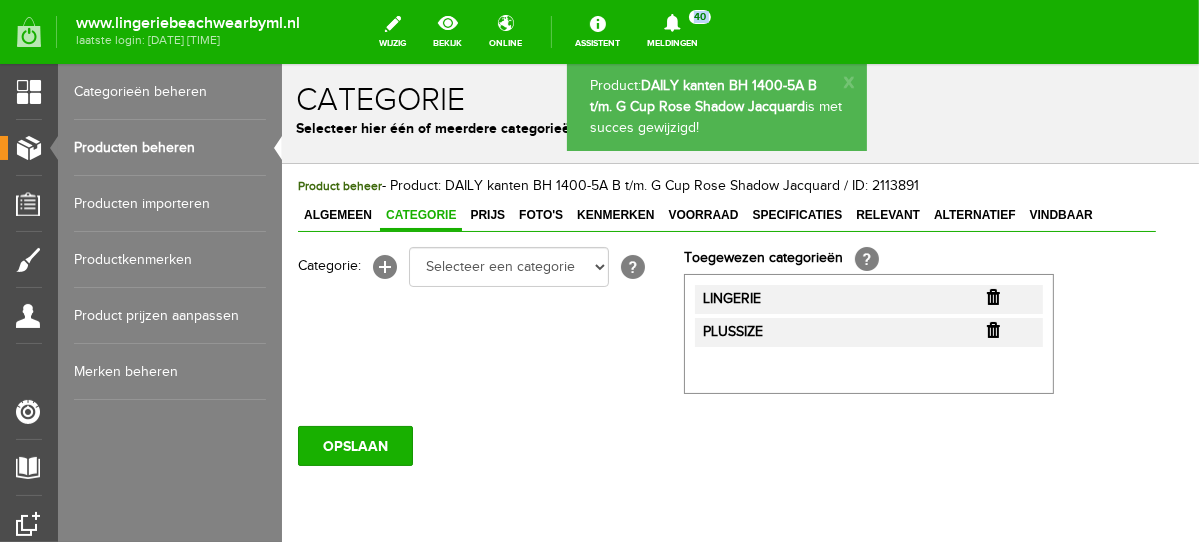 click on "Producten beheren" at bounding box center (170, 148) 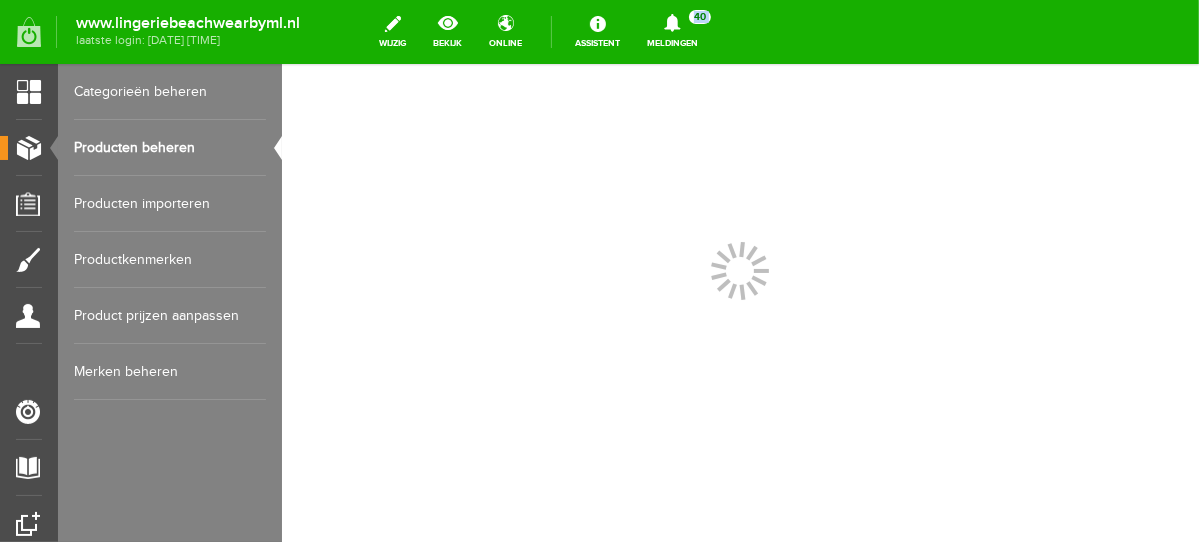 scroll, scrollTop: 0, scrollLeft: 0, axis: both 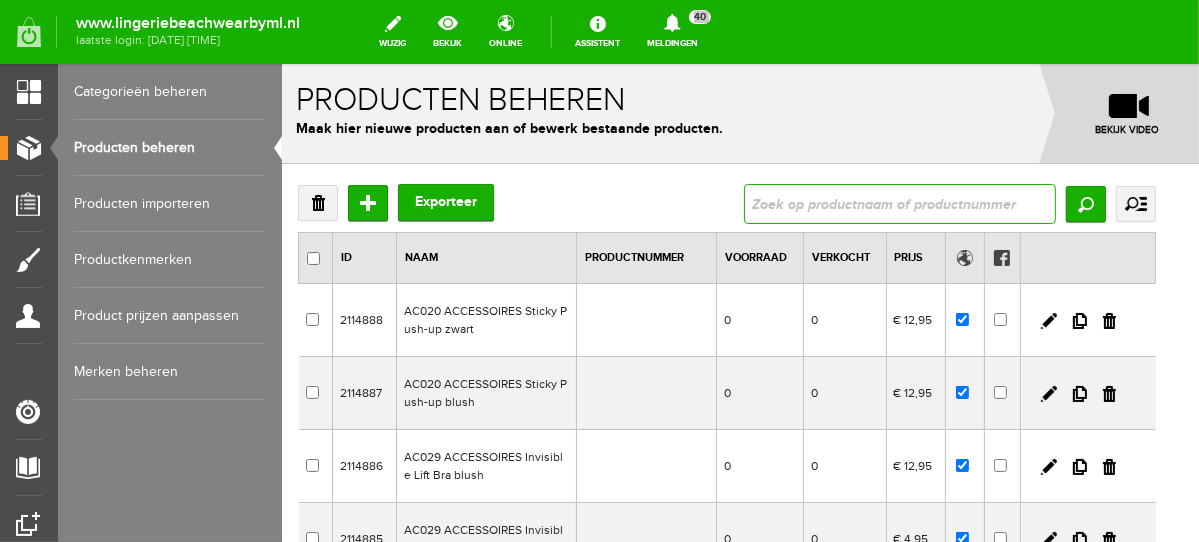 click at bounding box center [899, 203] 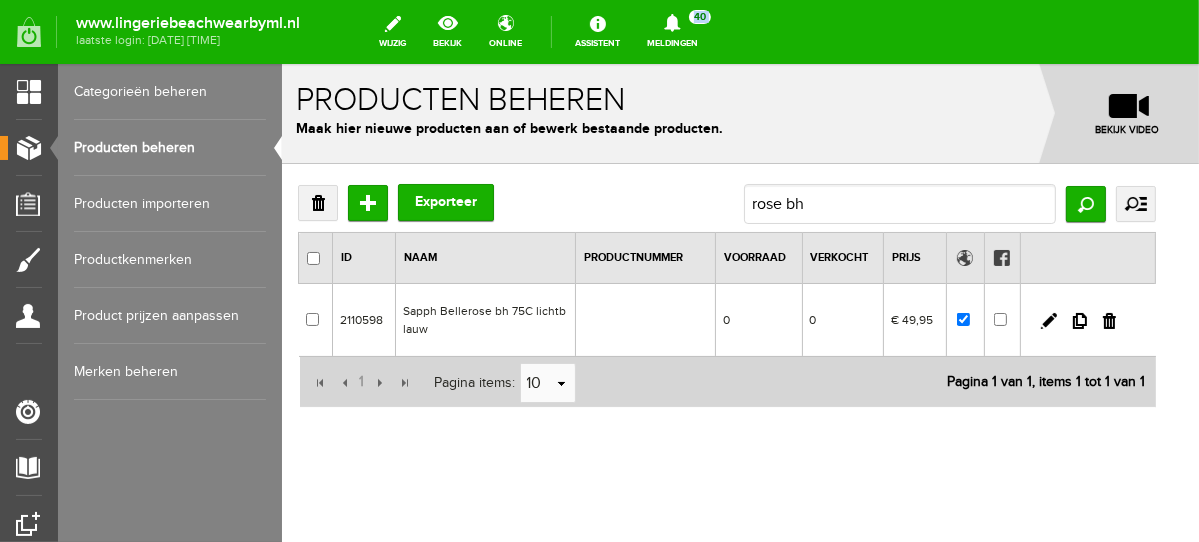 click on "Producten beheren" at bounding box center (170, 148) 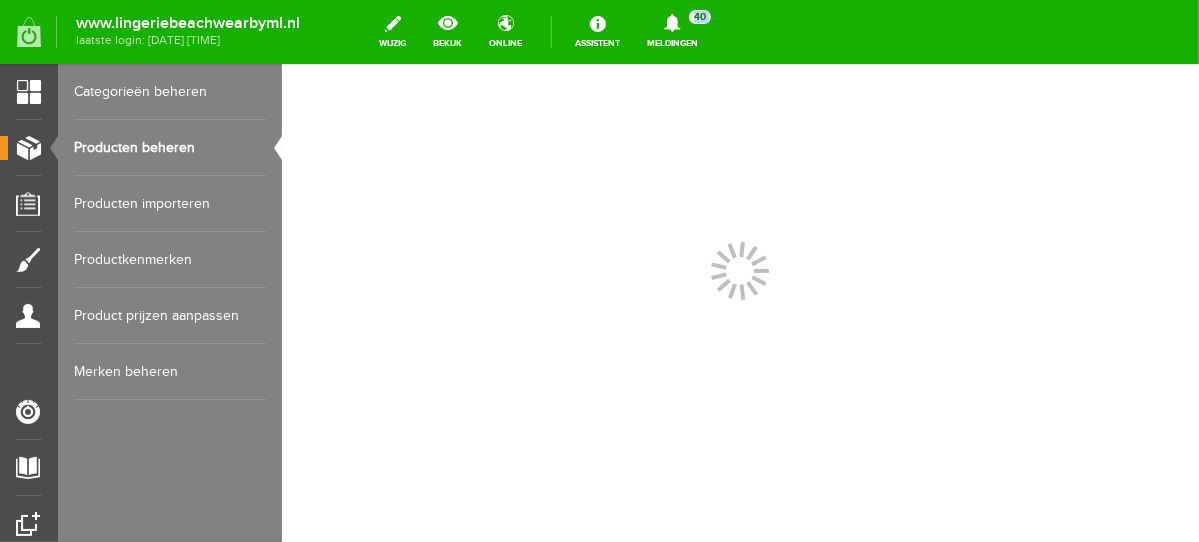 scroll, scrollTop: 0, scrollLeft: 0, axis: both 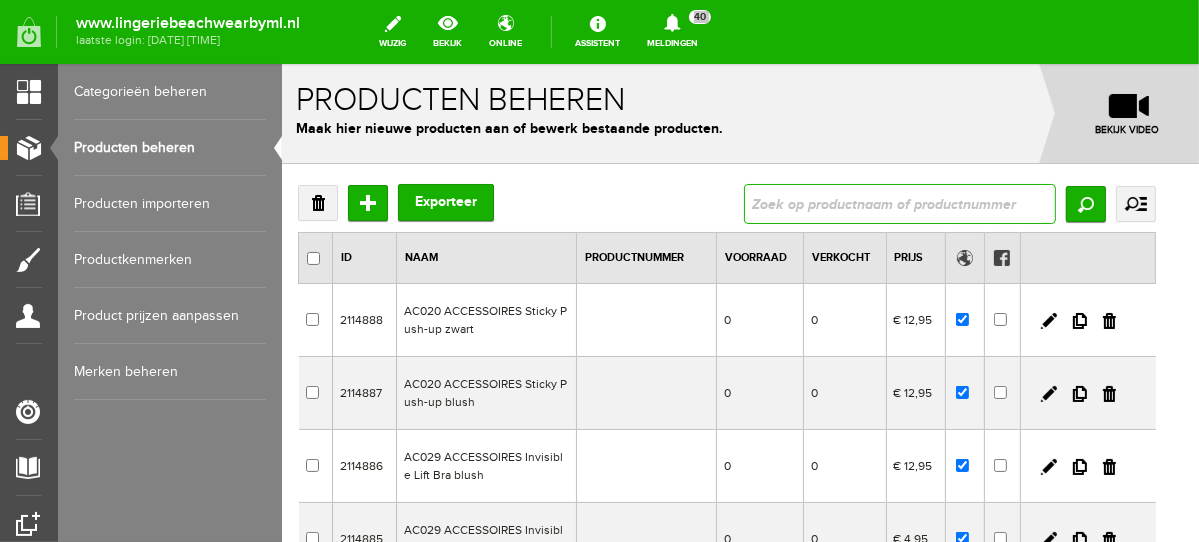 click at bounding box center [899, 203] 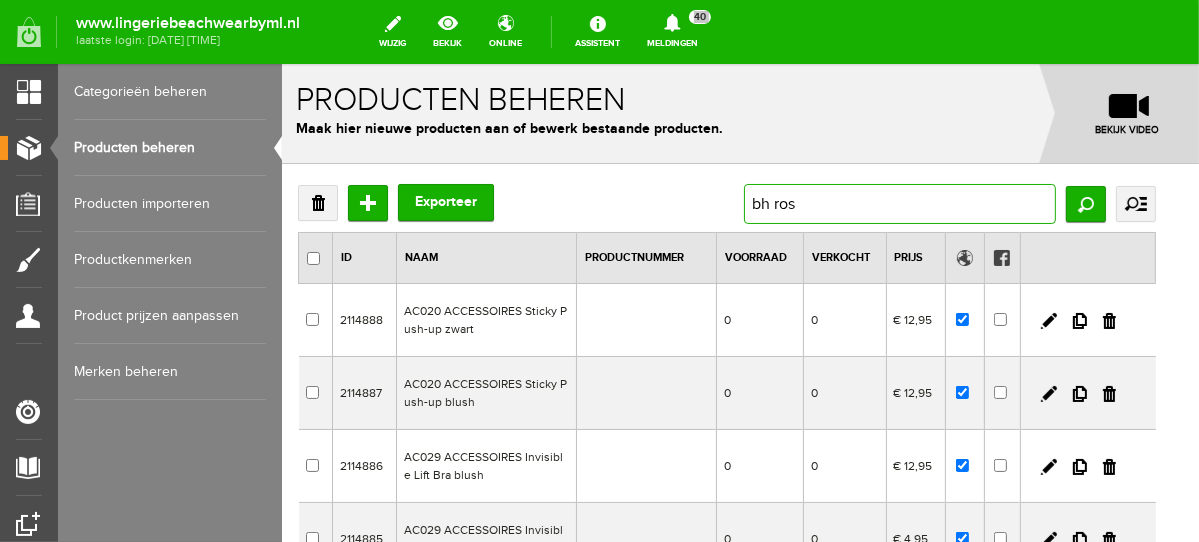 type on "bh rose" 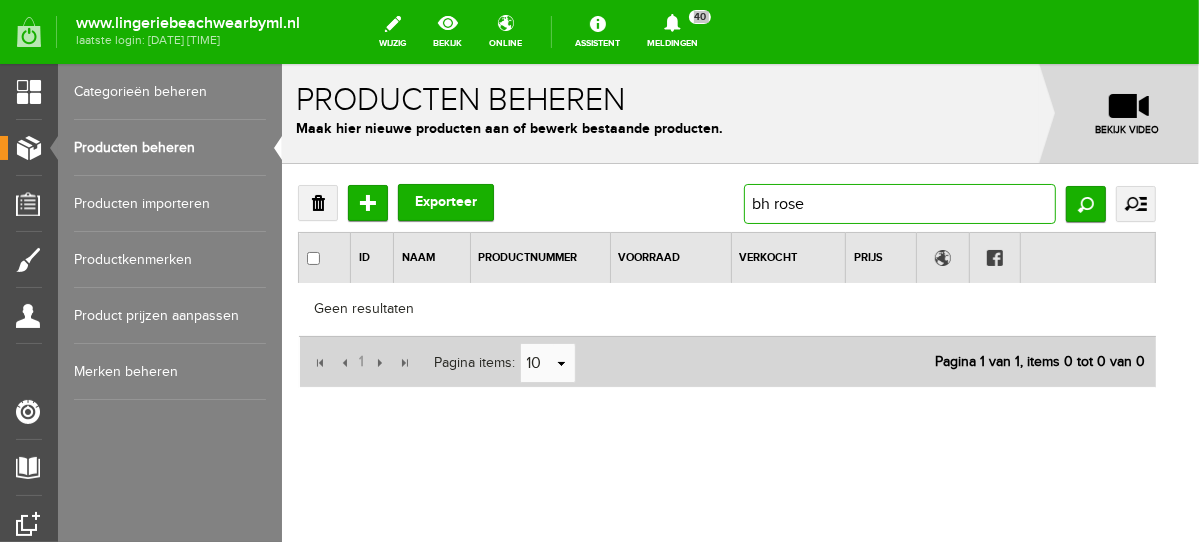 drag, startPoint x: 842, startPoint y: 206, endPoint x: 605, endPoint y: 197, distance: 237.17082 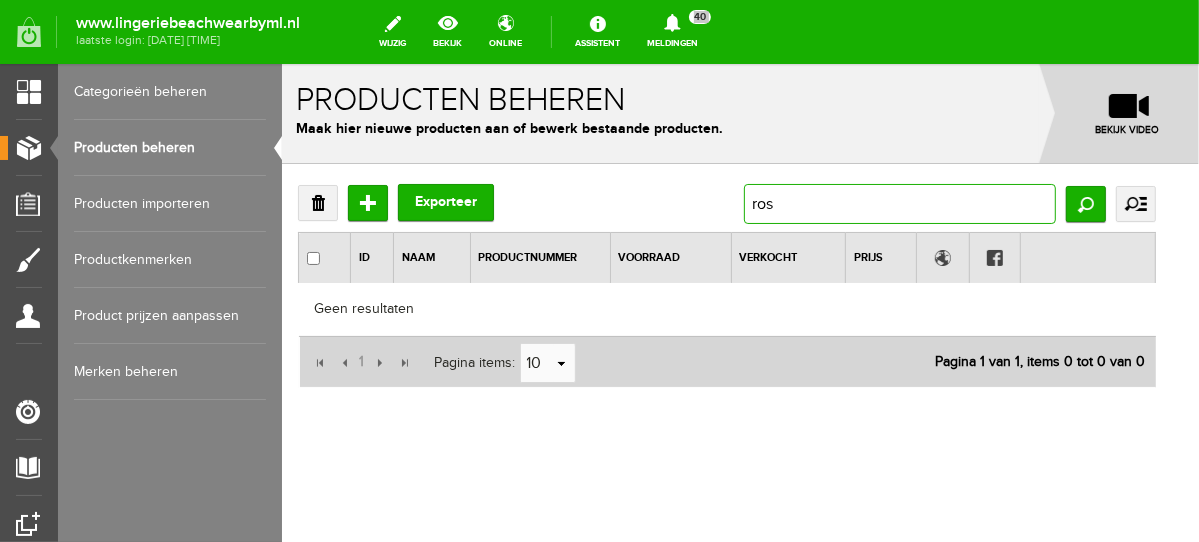 type on "rose" 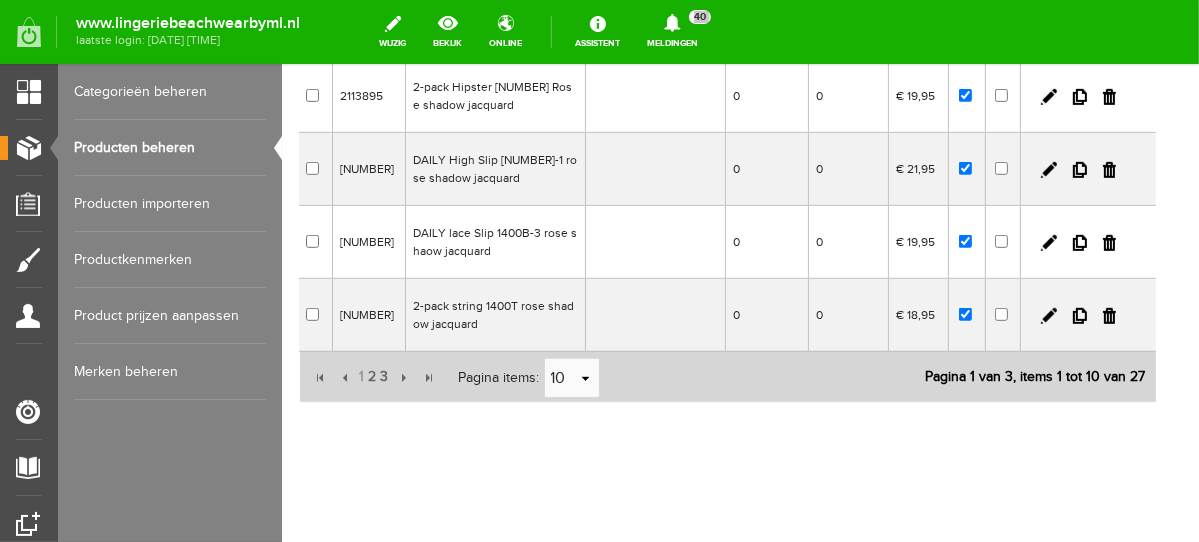 scroll, scrollTop: 641, scrollLeft: 0, axis: vertical 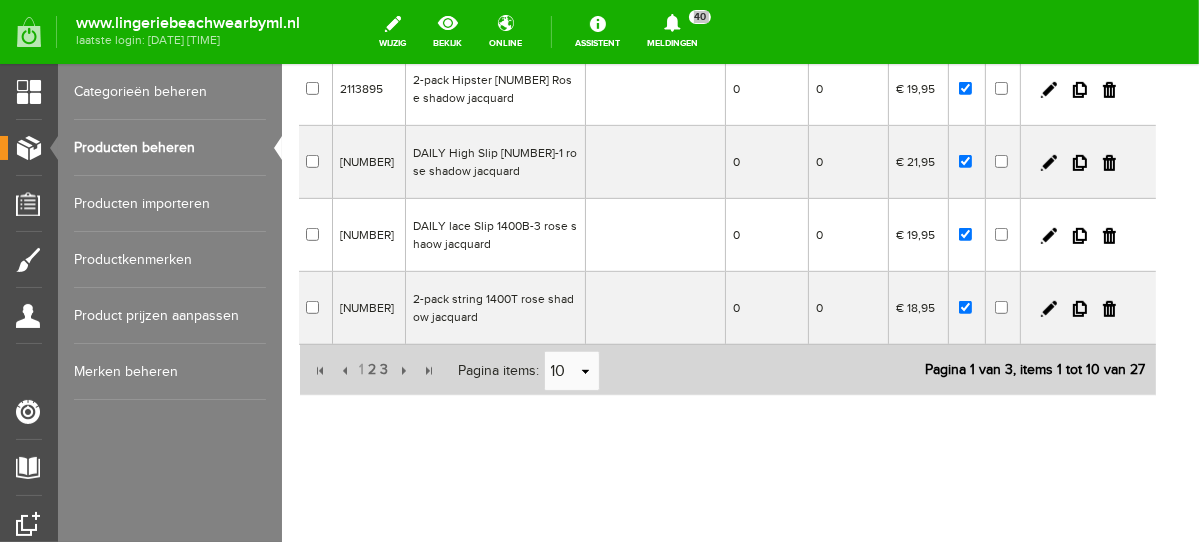 drag, startPoint x: 1191, startPoint y: 189, endPoint x: 1488, endPoint y: 512, distance: 438.79153 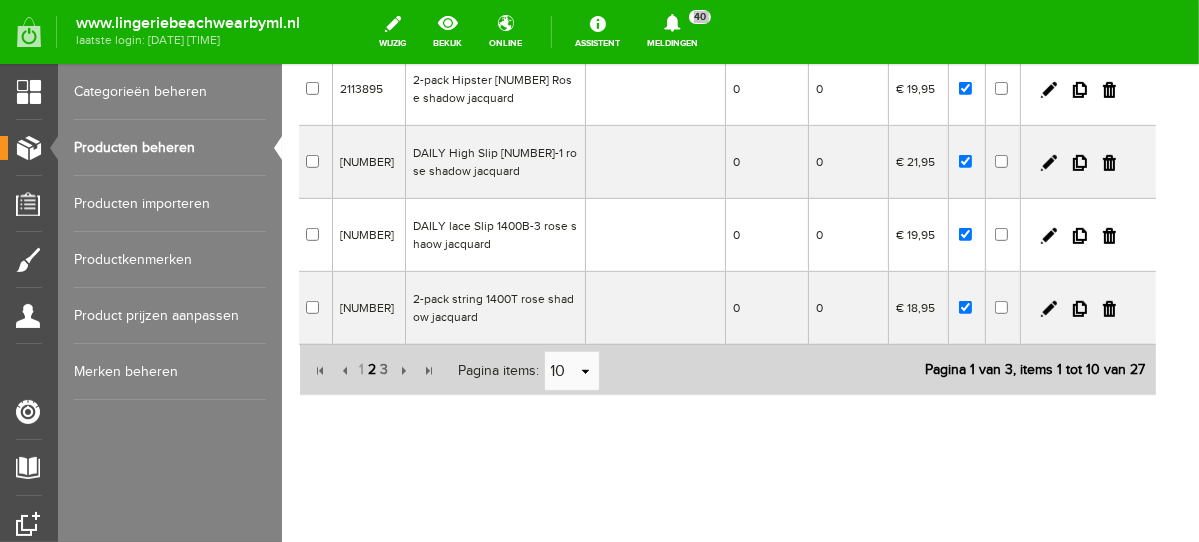 click on "2" at bounding box center (372, 369) 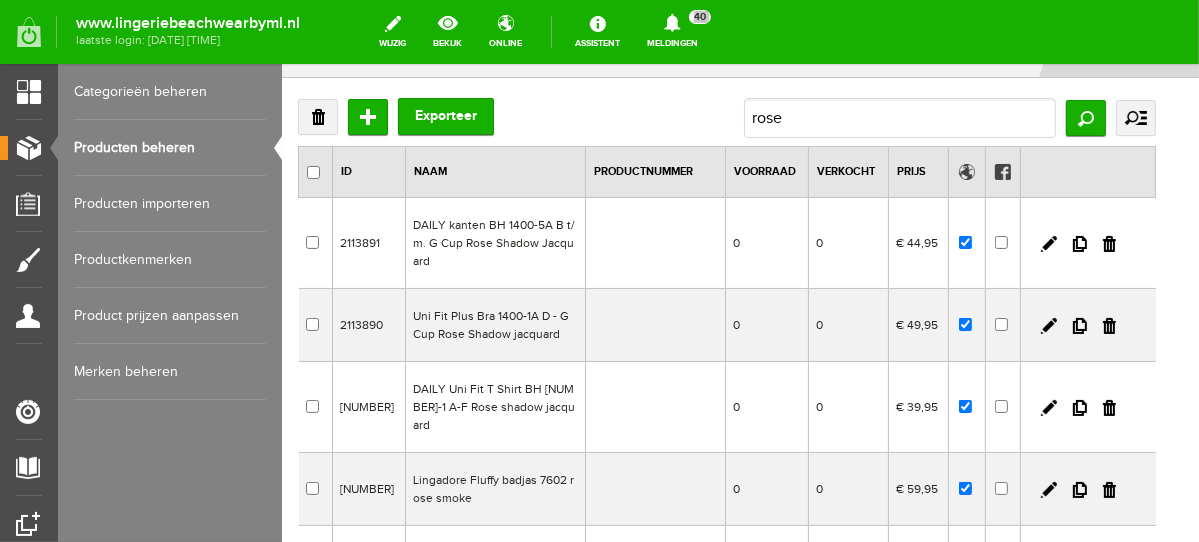 scroll, scrollTop: 30, scrollLeft: 0, axis: vertical 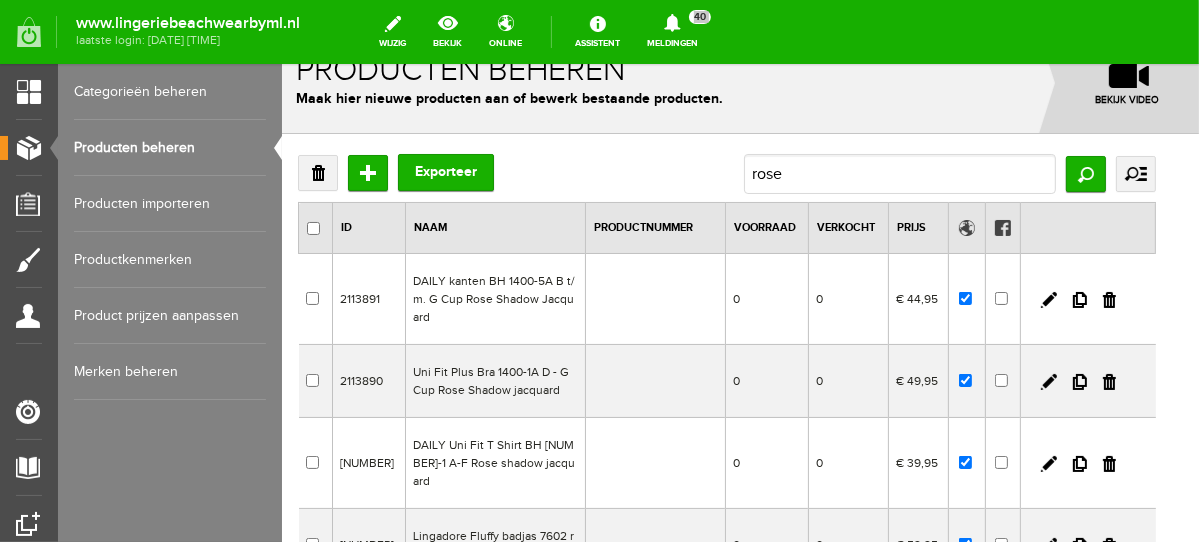 drag, startPoint x: 1192, startPoint y: 385, endPoint x: 1486, endPoint y: 212, distance: 341.12314 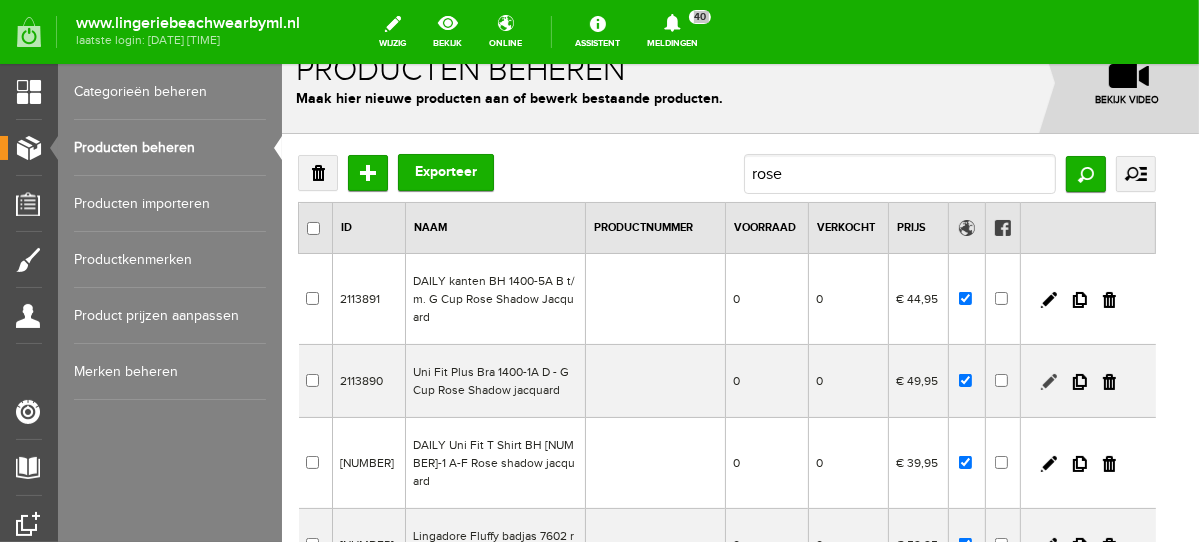 click at bounding box center (1048, 381) 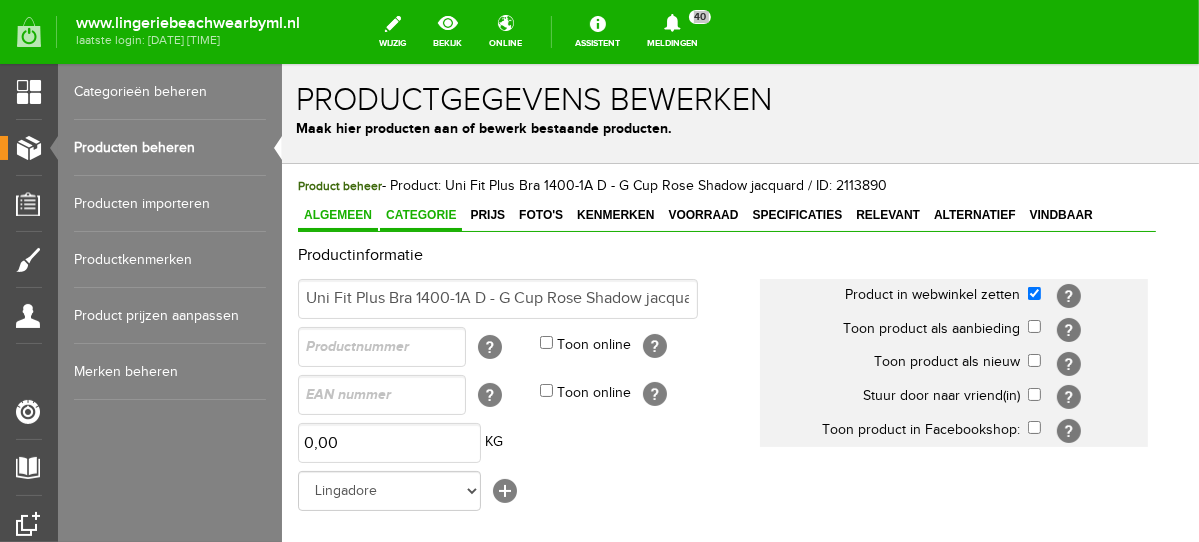 scroll, scrollTop: 0, scrollLeft: 0, axis: both 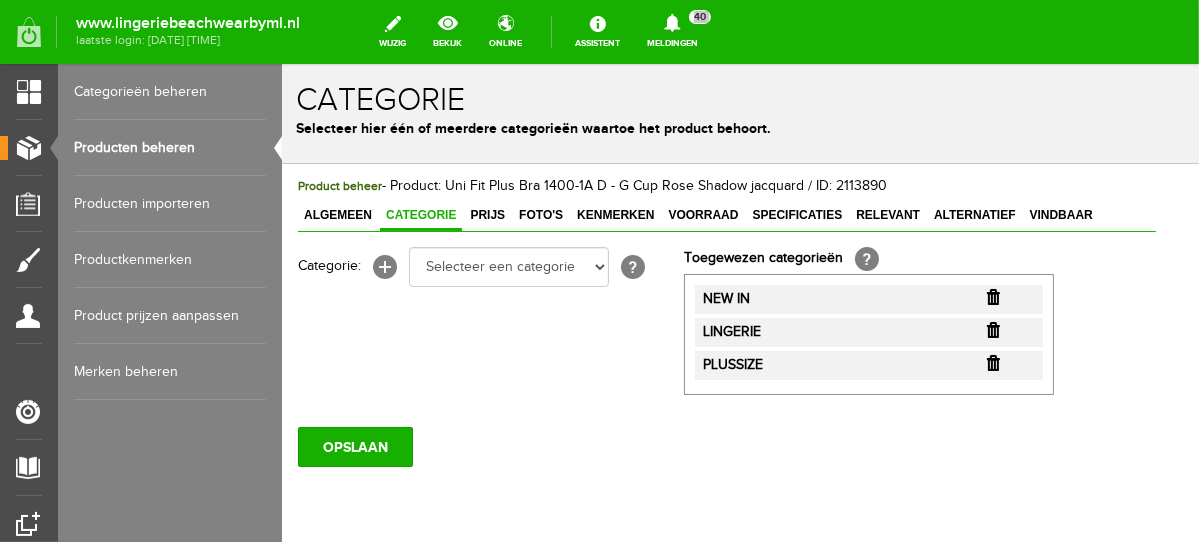 click at bounding box center (992, 296) 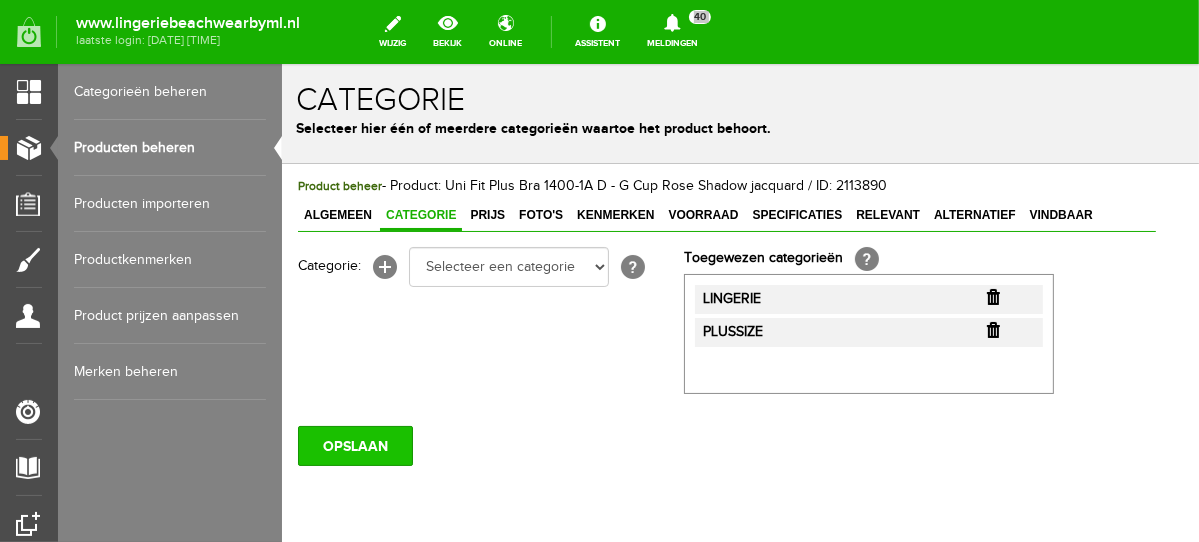 click on "OPSLAAN" at bounding box center (354, 445) 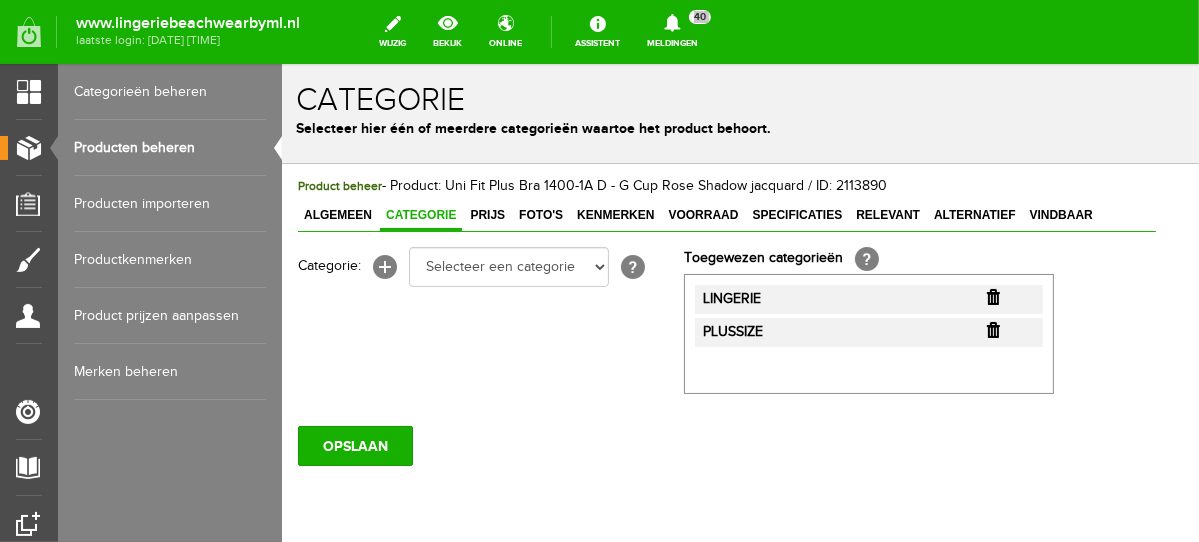 scroll, scrollTop: 0, scrollLeft: 0, axis: both 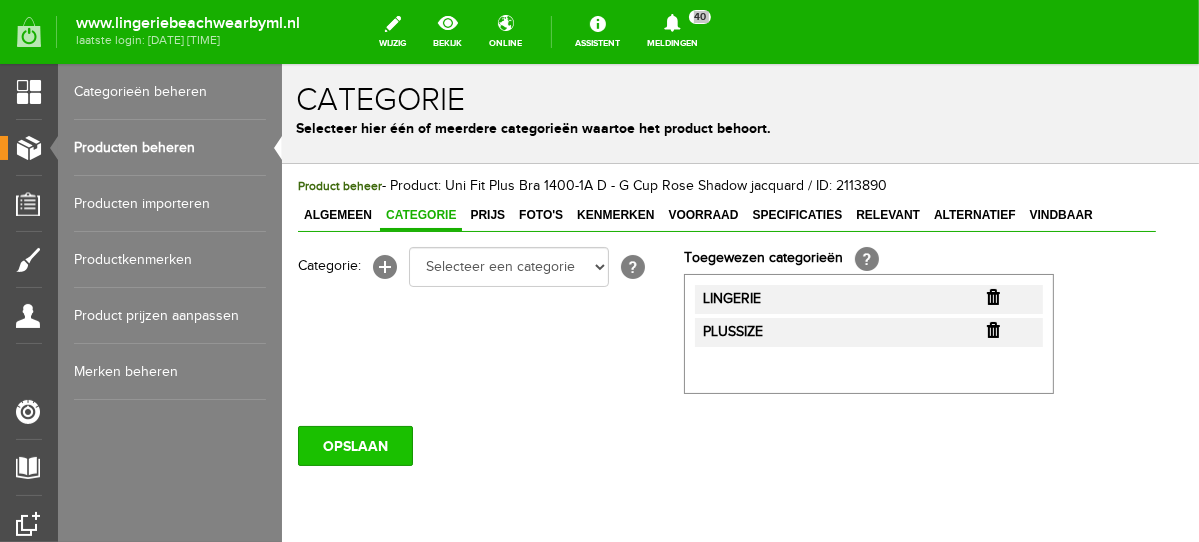 click on "OPSLAAN" at bounding box center (354, 445) 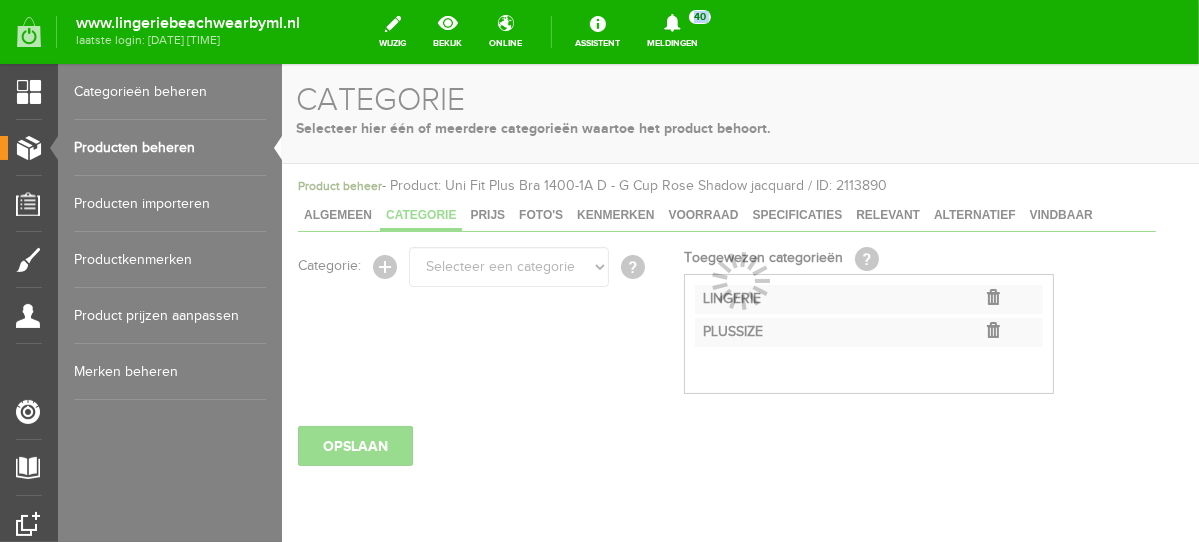 click on "Producten beheren" at bounding box center [170, 148] 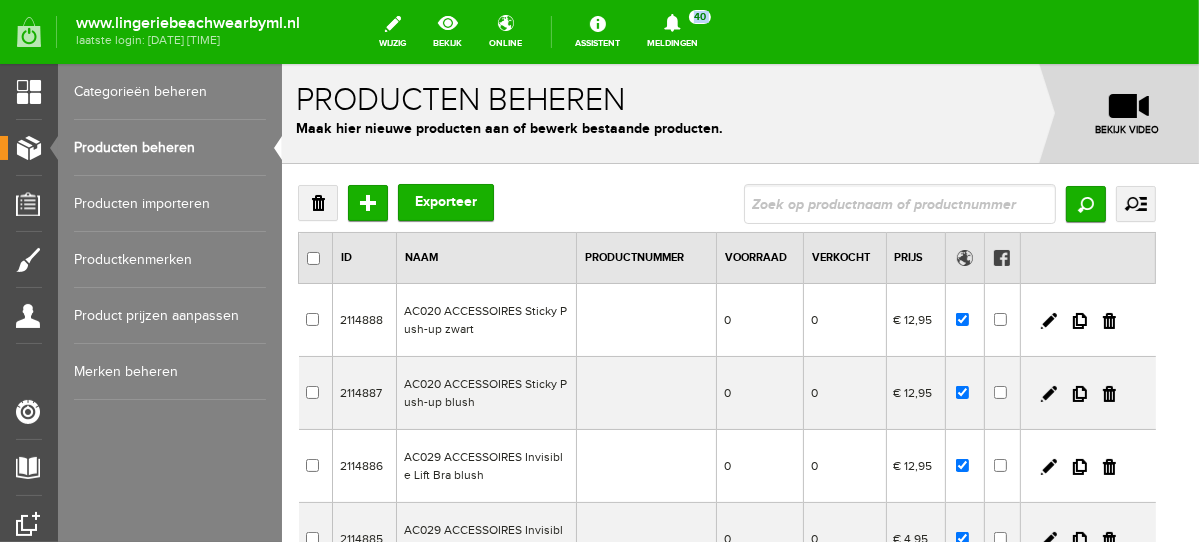 scroll, scrollTop: 0, scrollLeft: 0, axis: both 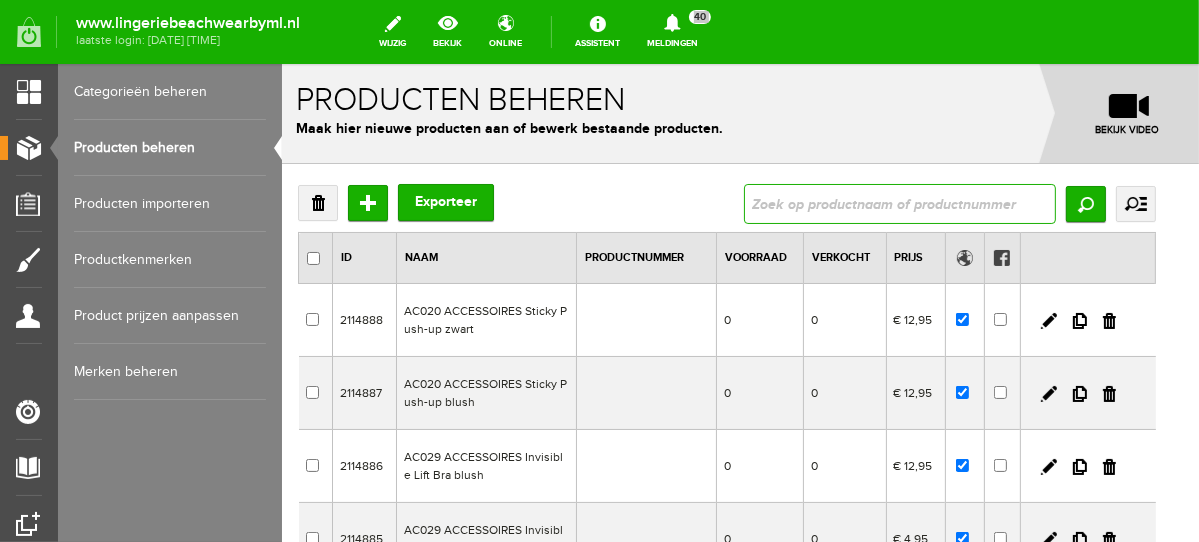 click at bounding box center [899, 203] 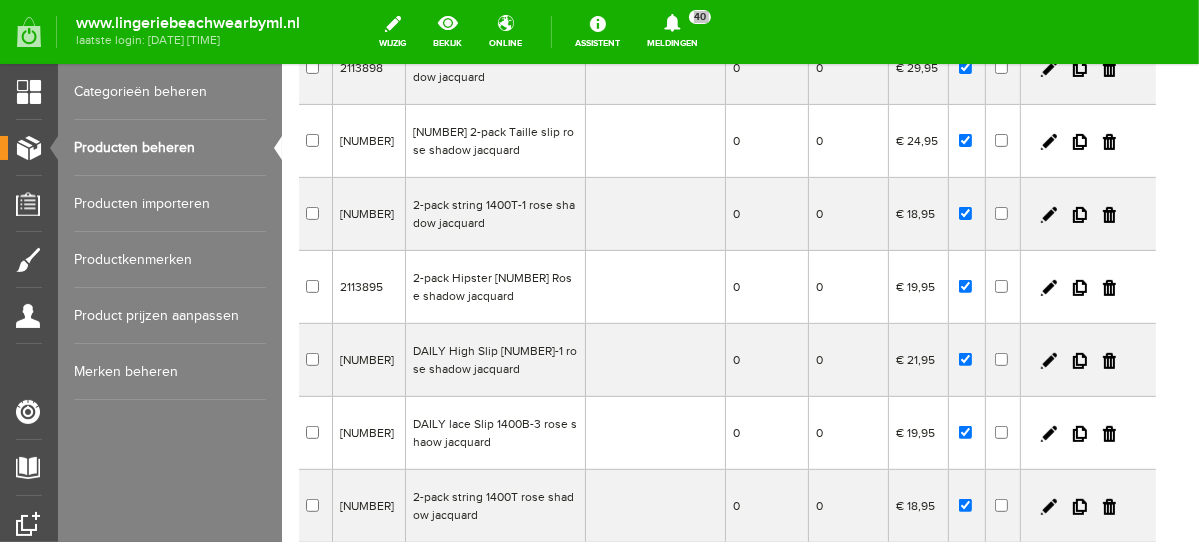 scroll, scrollTop: 461, scrollLeft: 0, axis: vertical 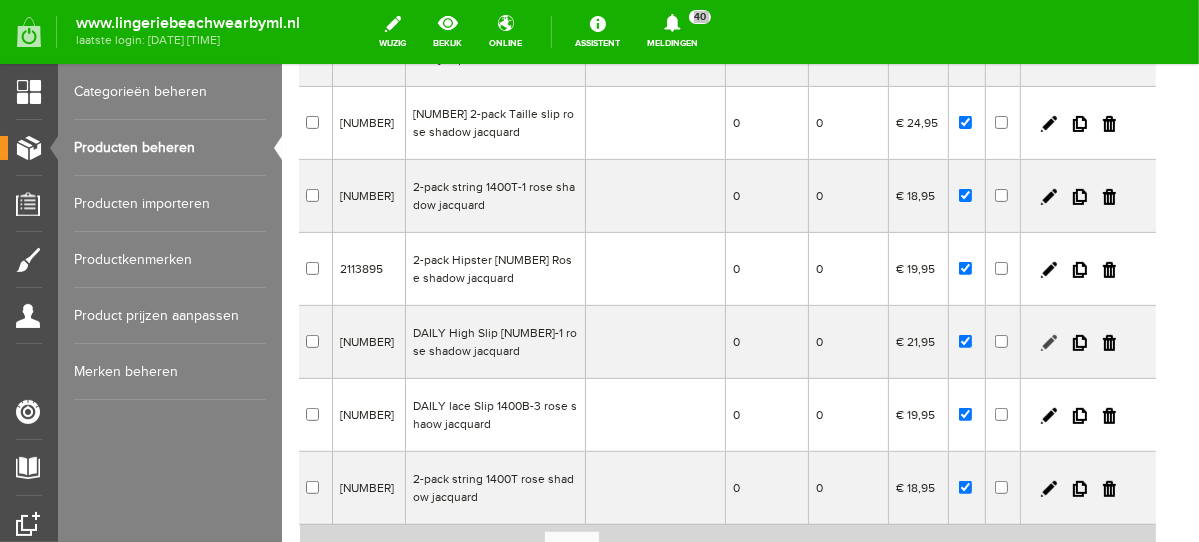 click at bounding box center (1048, 342) 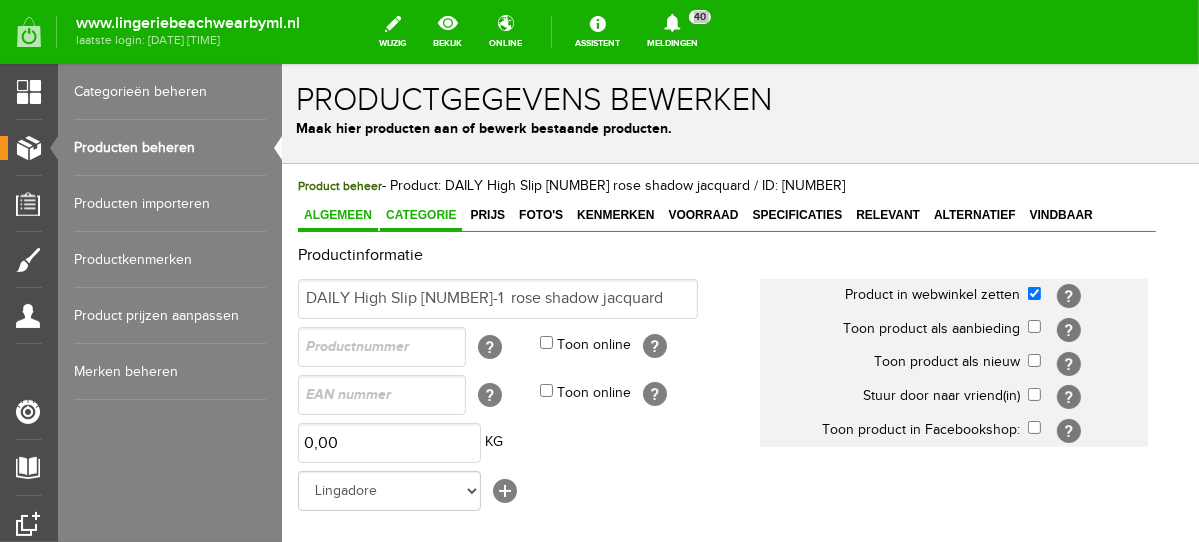 scroll, scrollTop: 0, scrollLeft: 0, axis: both 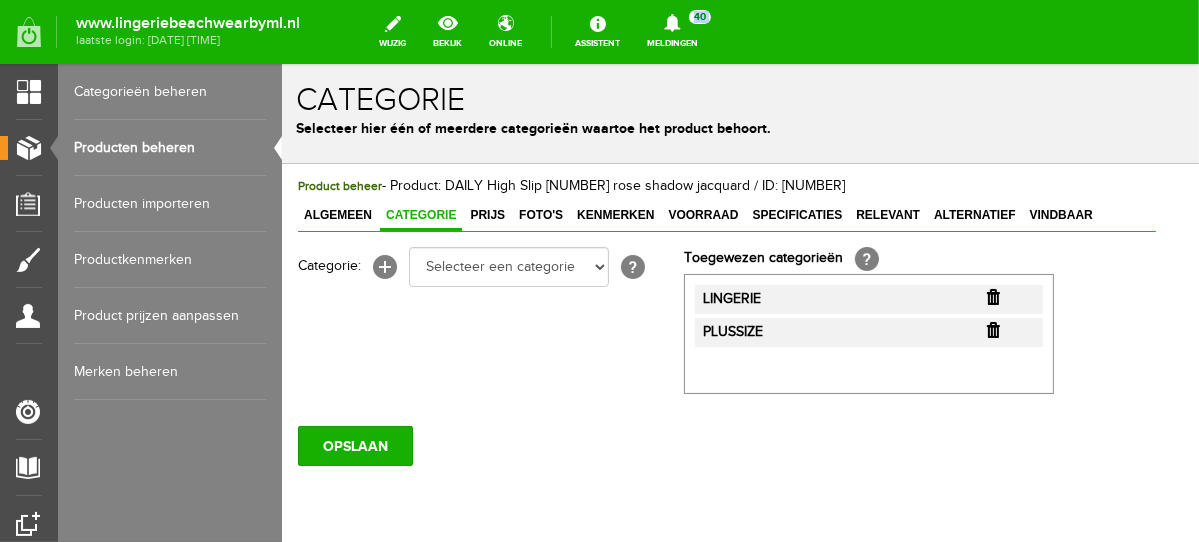 click on "Producten beheren" at bounding box center (170, 148) 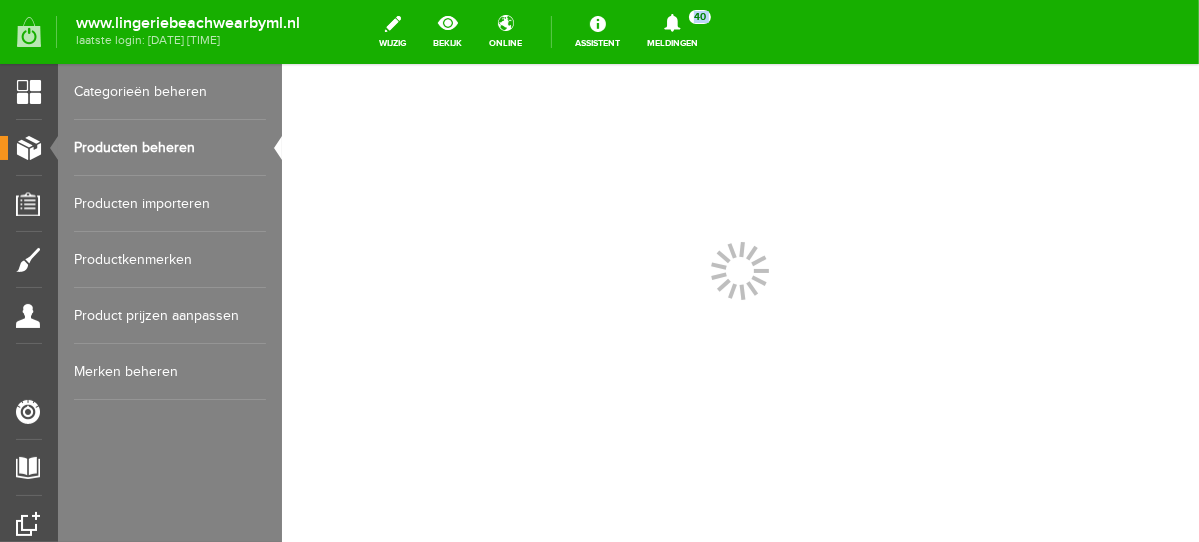 scroll, scrollTop: 0, scrollLeft: 0, axis: both 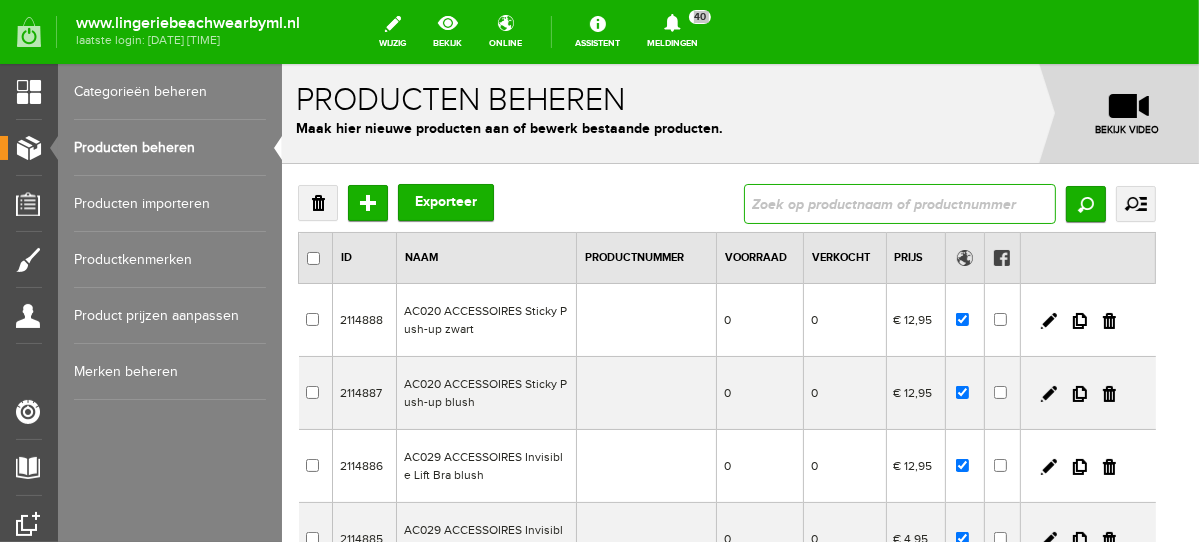 click at bounding box center (899, 203) 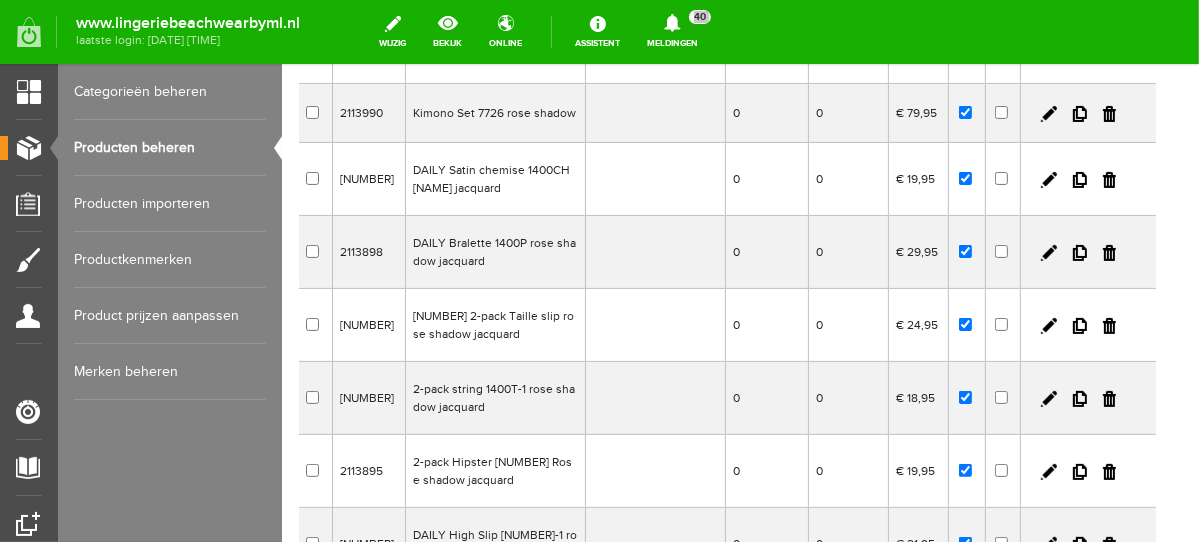 scroll, scrollTop: 261, scrollLeft: 0, axis: vertical 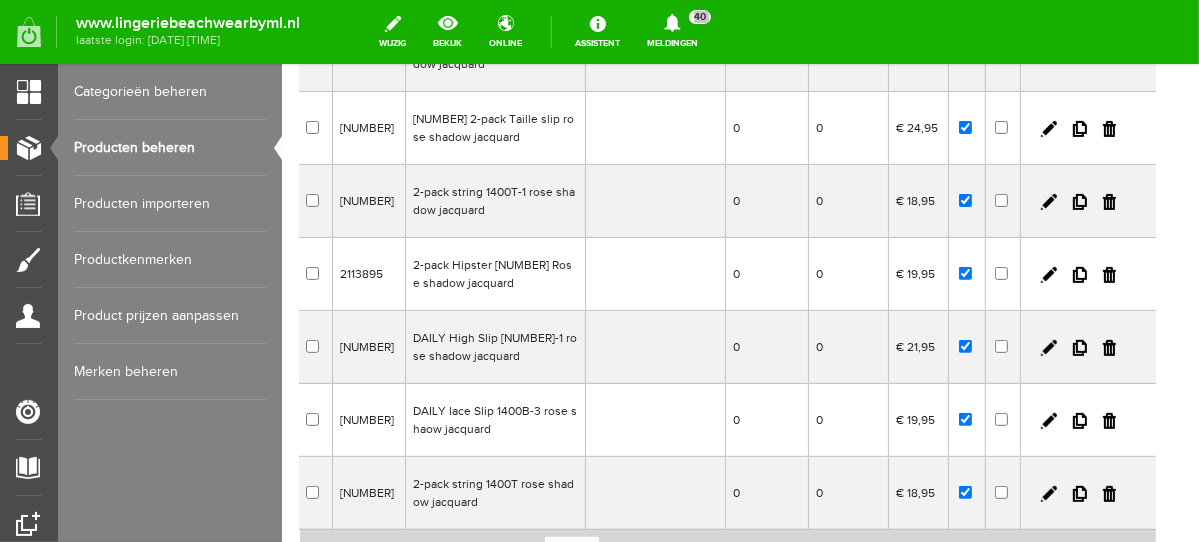 drag, startPoint x: 1192, startPoint y: 276, endPoint x: 1481, endPoint y: 418, distance: 322.00156 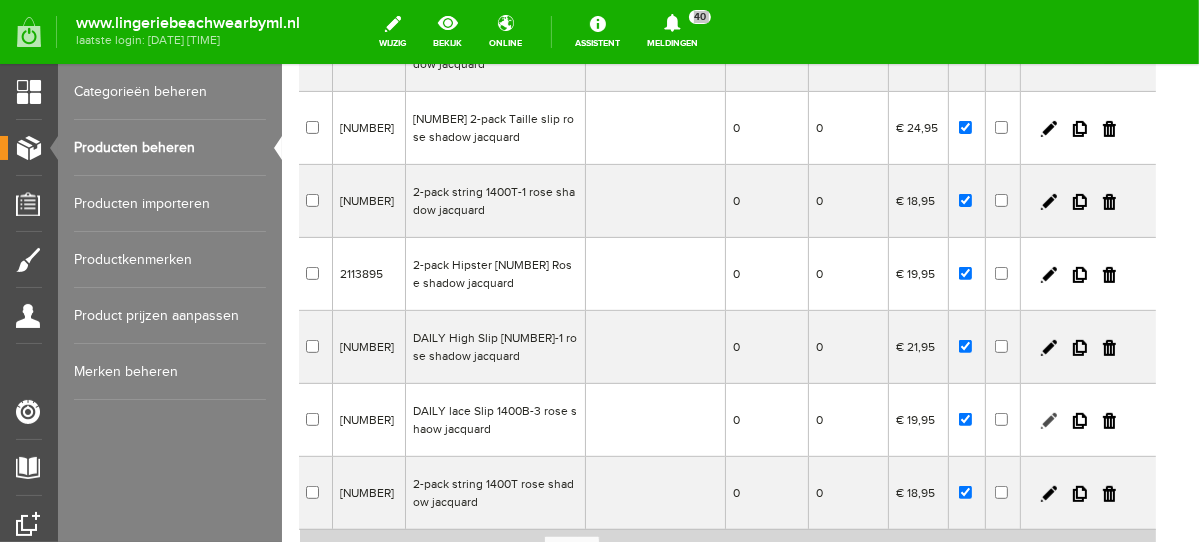 click at bounding box center (1048, 420) 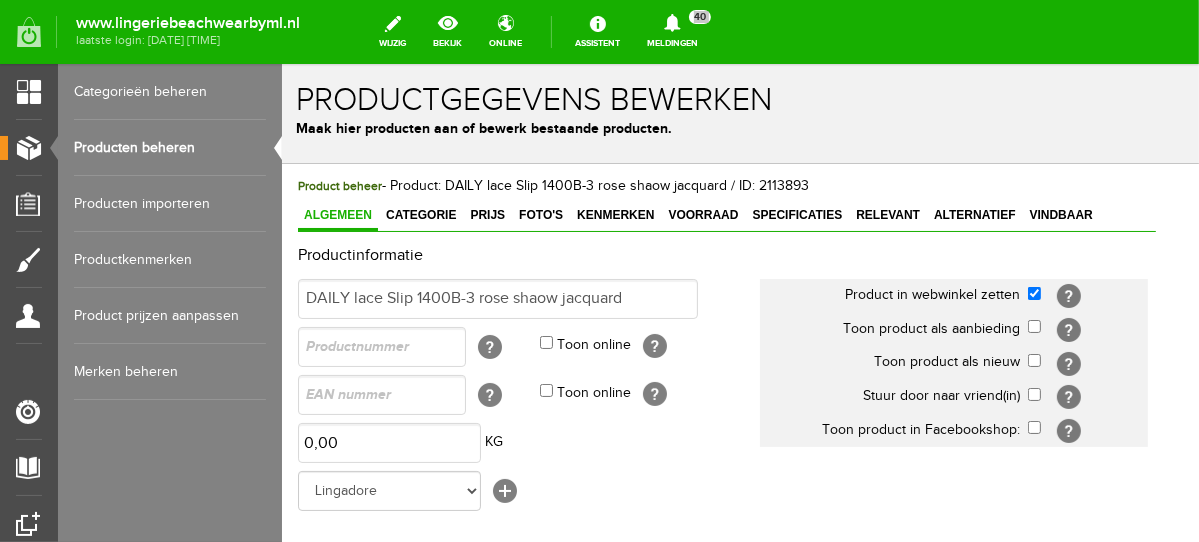 scroll, scrollTop: 0, scrollLeft: 0, axis: both 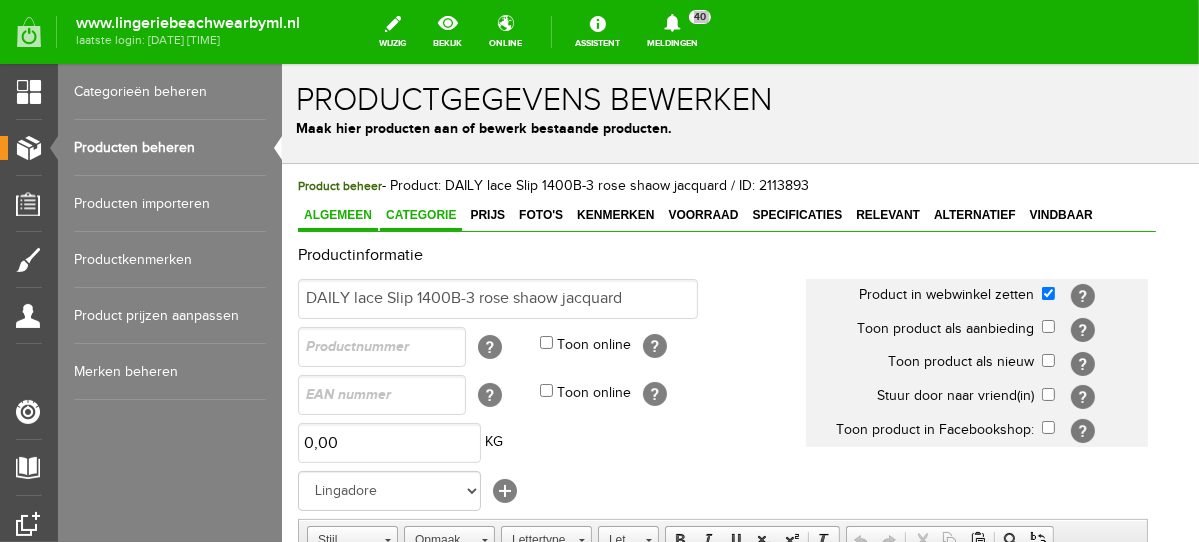 click on "Categorie" at bounding box center (420, 214) 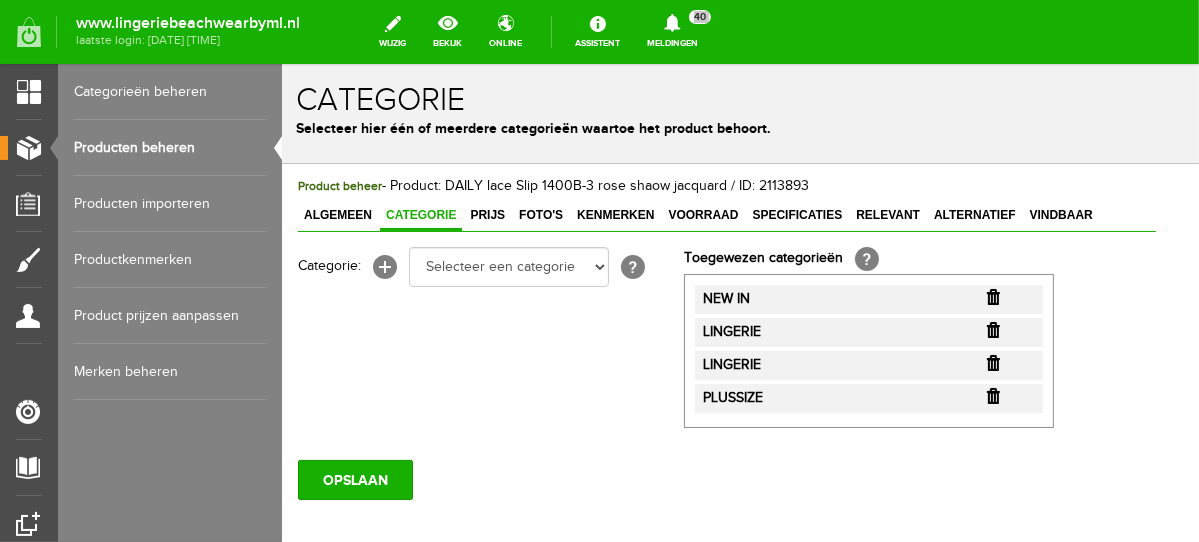 click at bounding box center (992, 296) 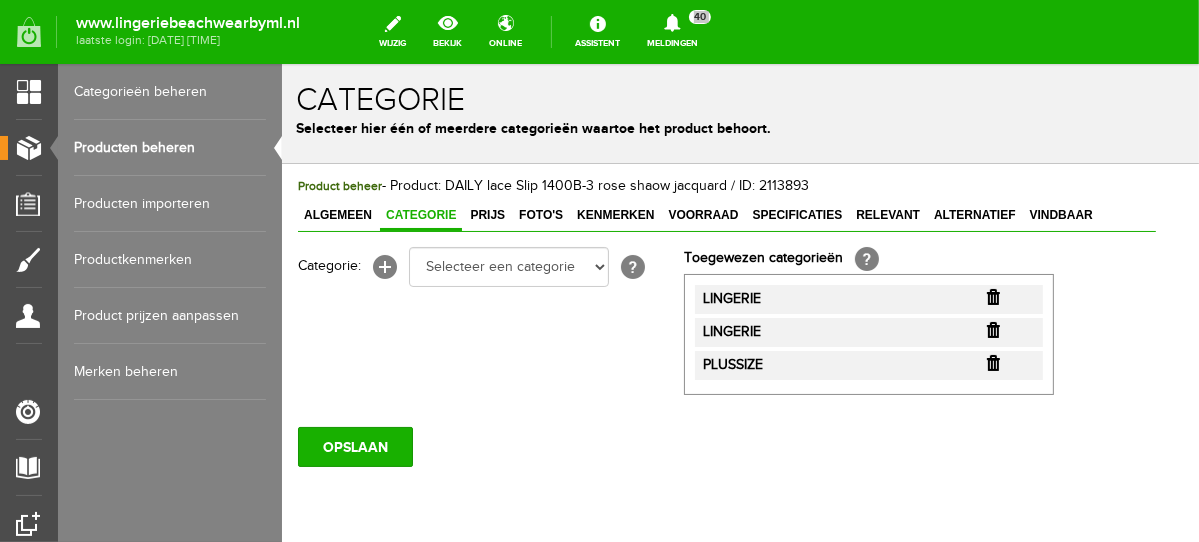 click at bounding box center (992, 296) 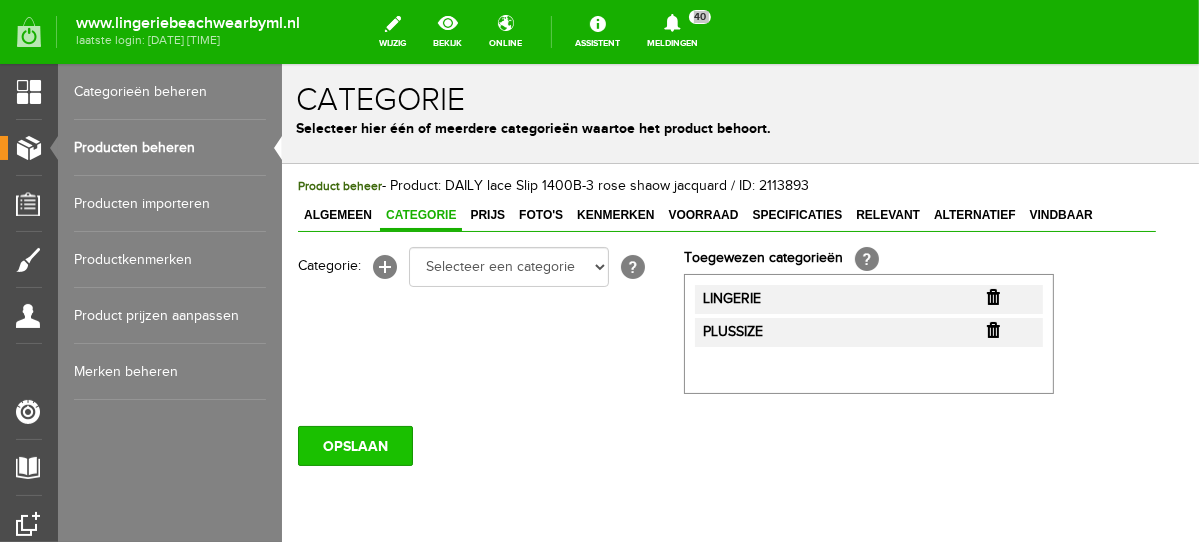click on "OPSLAAN" at bounding box center (354, 445) 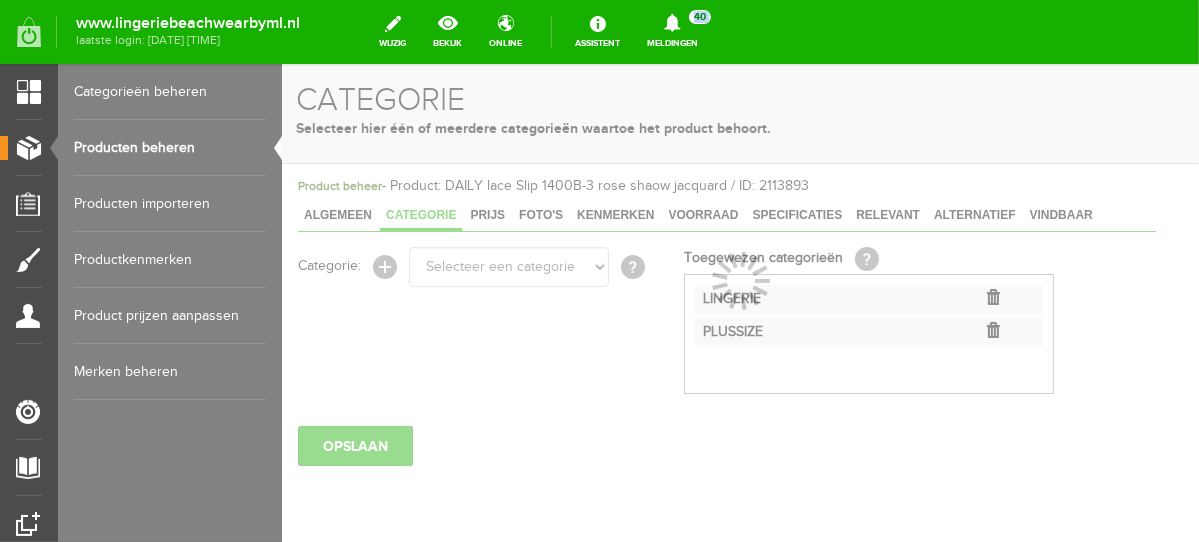 click on "Producten beheren" at bounding box center (170, 148) 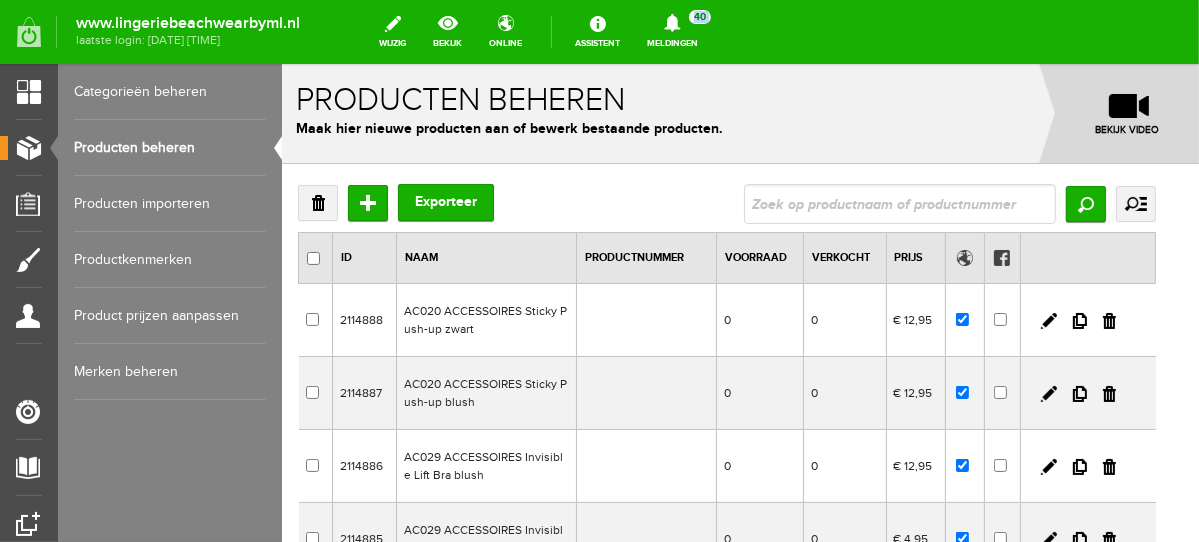 scroll, scrollTop: 0, scrollLeft: 0, axis: both 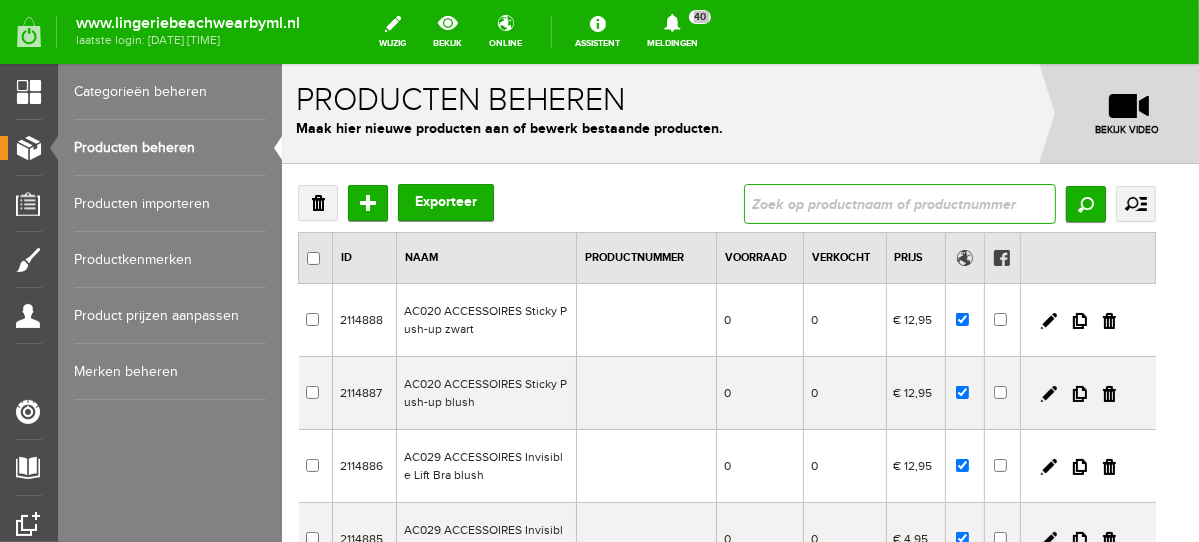 click at bounding box center (899, 203) 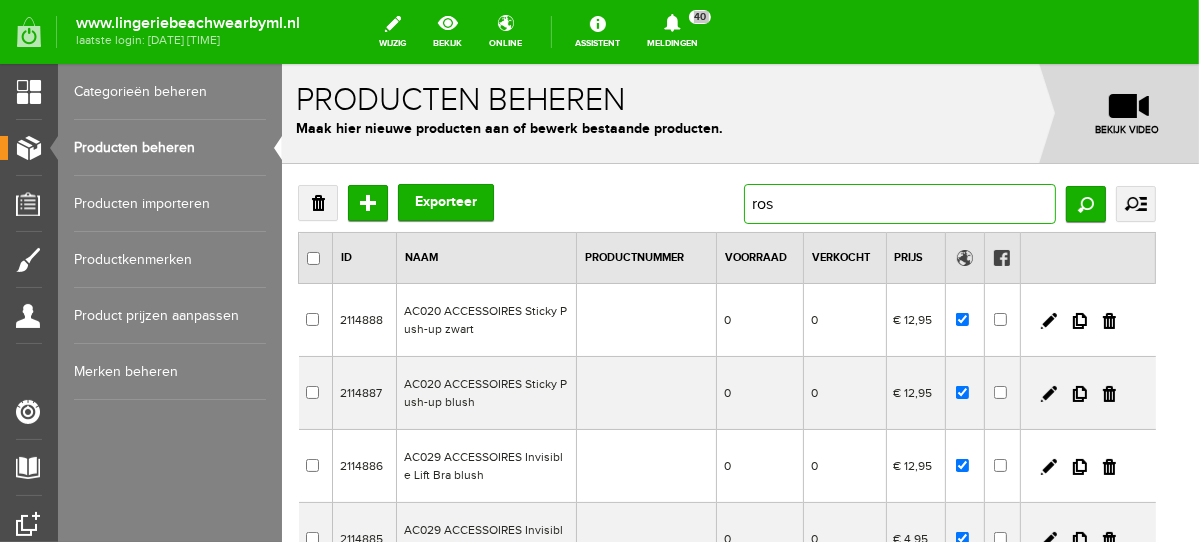 type on "rose" 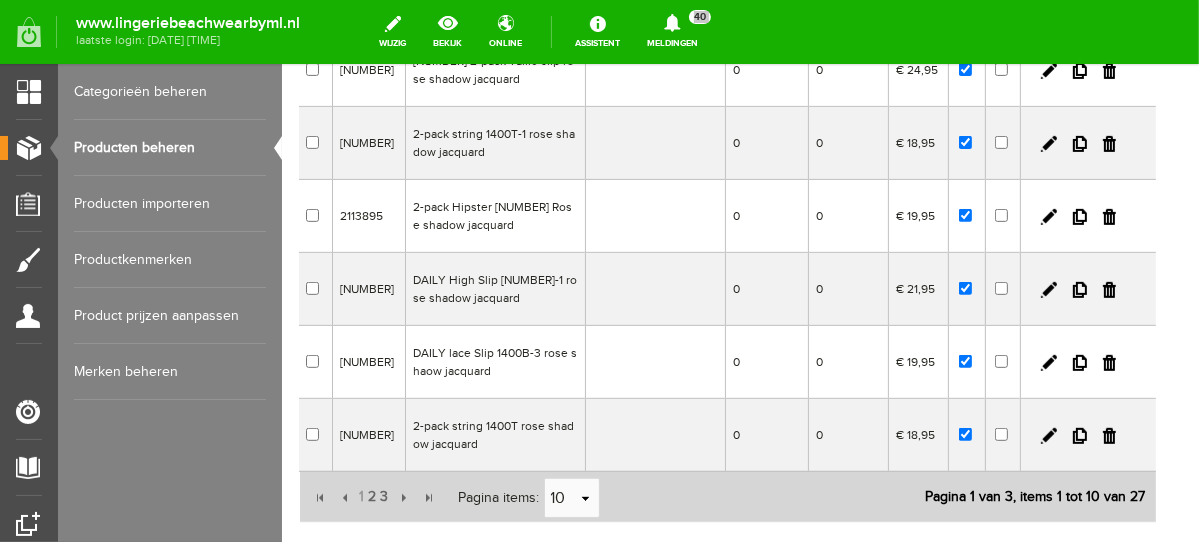 scroll, scrollTop: 531, scrollLeft: 0, axis: vertical 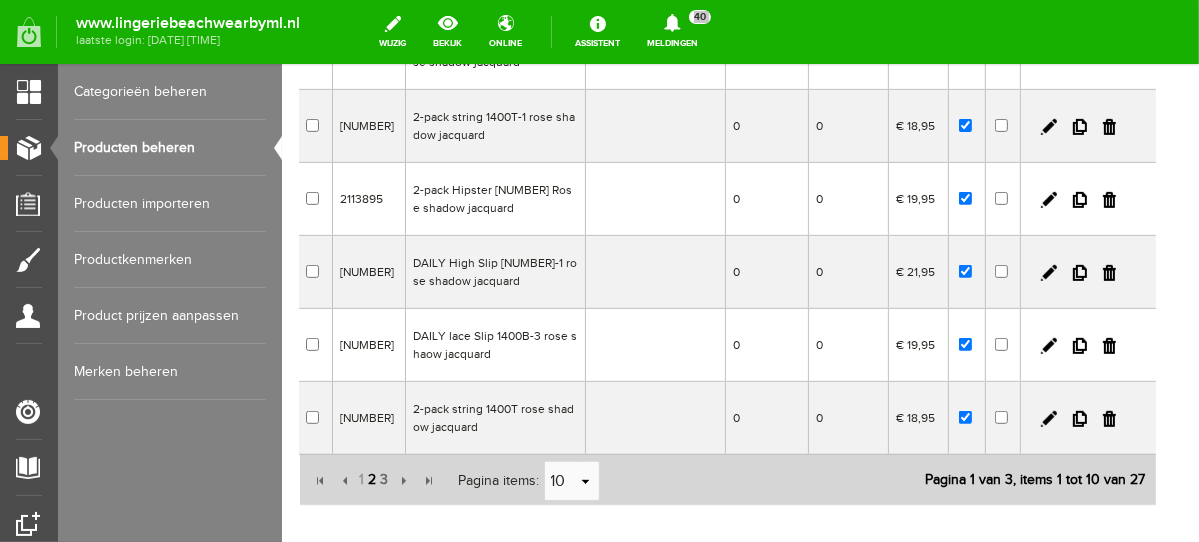 click on "2" at bounding box center (372, 479) 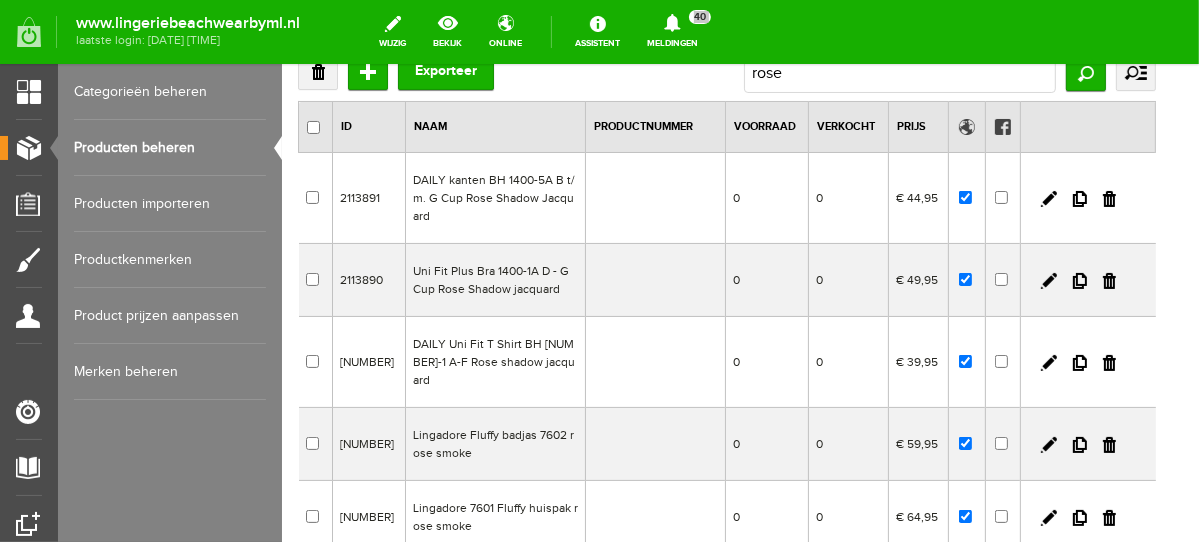 scroll, scrollTop: 109, scrollLeft: 0, axis: vertical 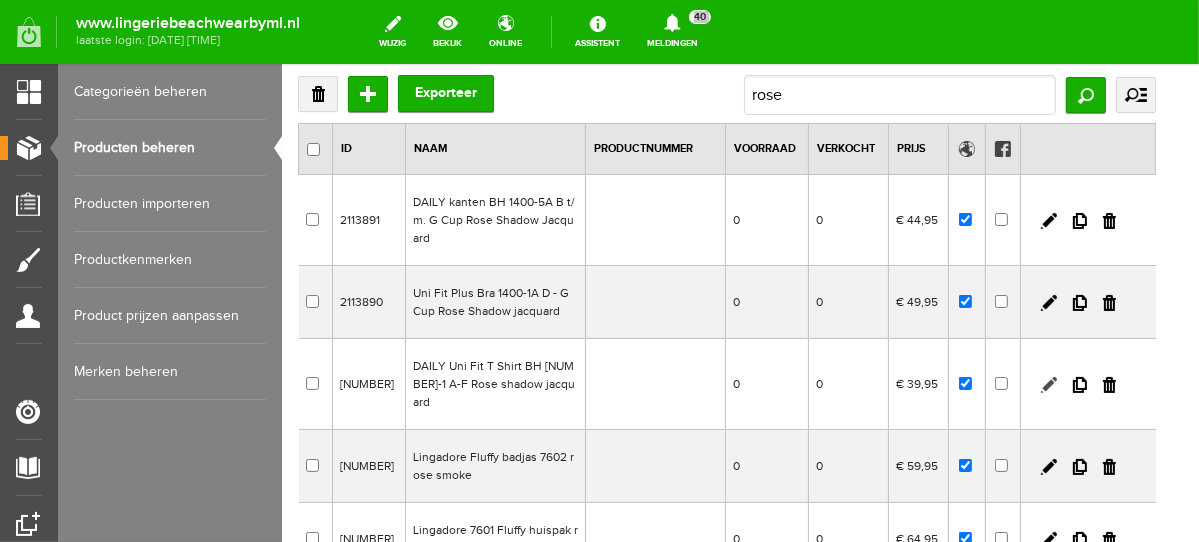 click at bounding box center (1048, 384) 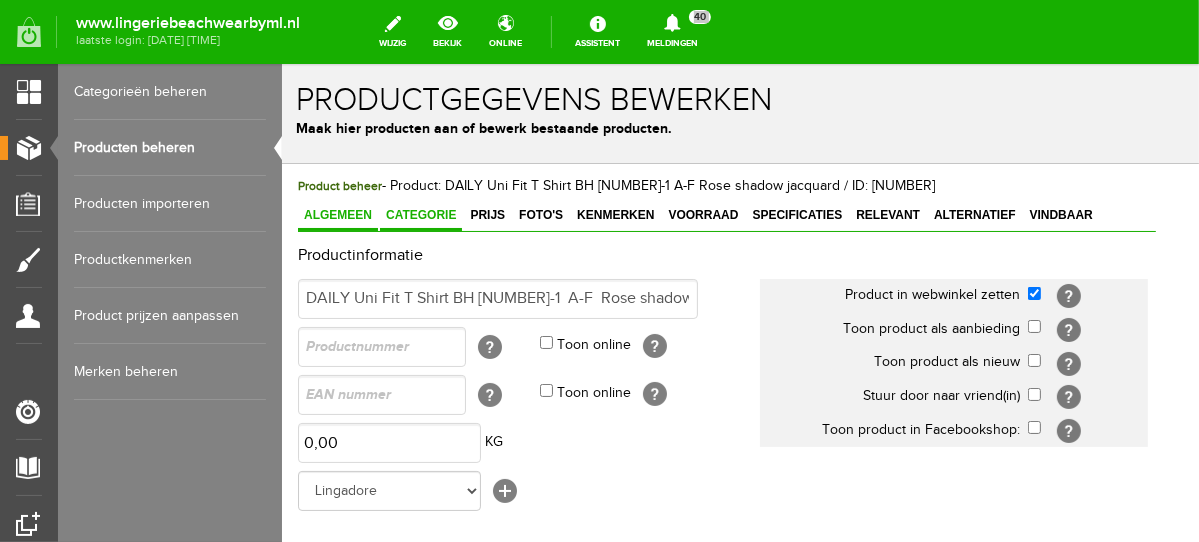 scroll, scrollTop: 0, scrollLeft: 0, axis: both 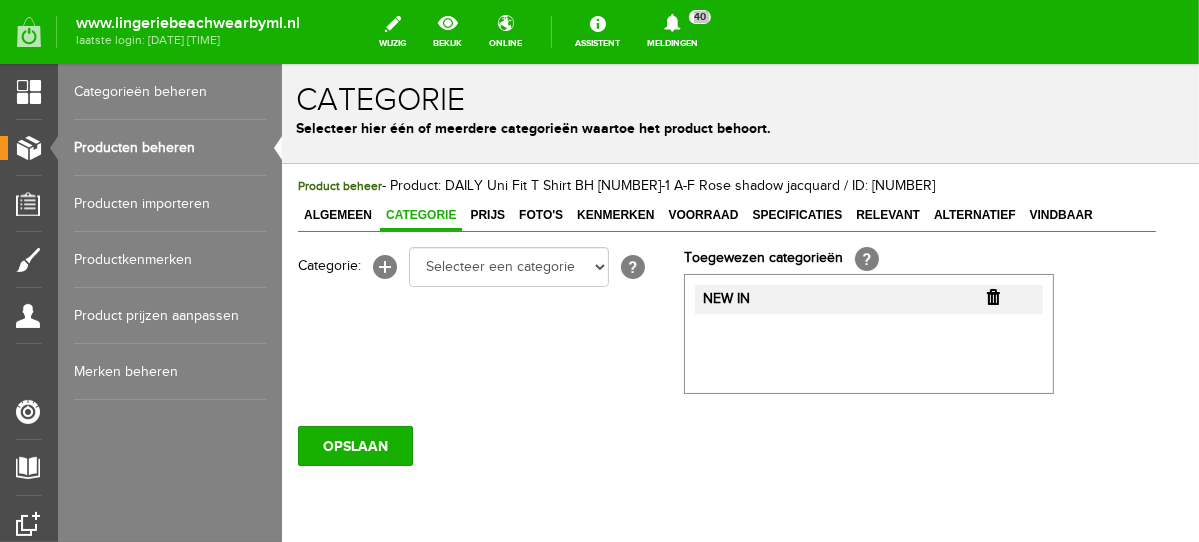 click at bounding box center (992, 296) 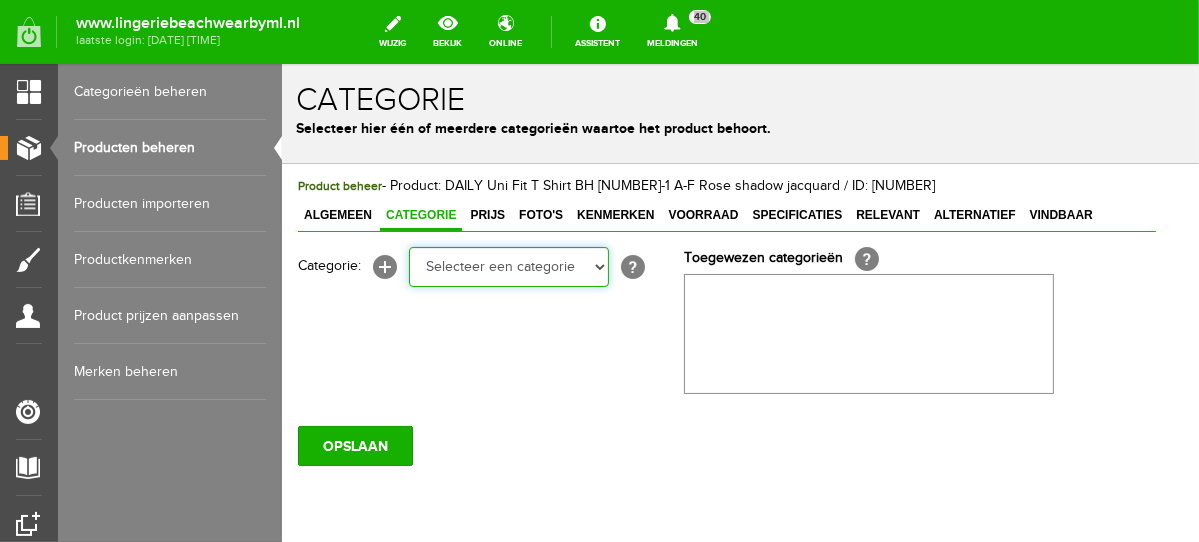click on "Selecteer een categorie
NEW IN
LINGERIE
NACHTMODE
HOMEWEAR
BADMODE
BODY
BEACH
Bikinitop moulded (niet voorgev.)
Bikinitop voorgevormd
Shorty
Badpakken
Strandaccessoires
Rio slip
Slip
Hoge slip
Niet voorgevormd
Voorgevormd
One Shoulder
Push Up
Bandeau
Halter
Triangel
LINGERIE
SUMMER COLOURS
BH ZONDER BEUGEL
PLUSSIZE
STRAPLESS
SEXY
STRAPLESS
BASICS
HOMEWEAR
JUMPSUITS
BADJASSEN
NACHTMODE
PYJAMA SETS
PYJAMA JURKEN
KIMONO'S
SLIPDRESSES
SATIJNEN PYAMA
HEREN
SHAPEWEAR
BODY'S
ACCESSOIRES
PANTY'S
SPORT
SALE BEACH
SALE LINGERIE
D Cup" at bounding box center [508, 266] 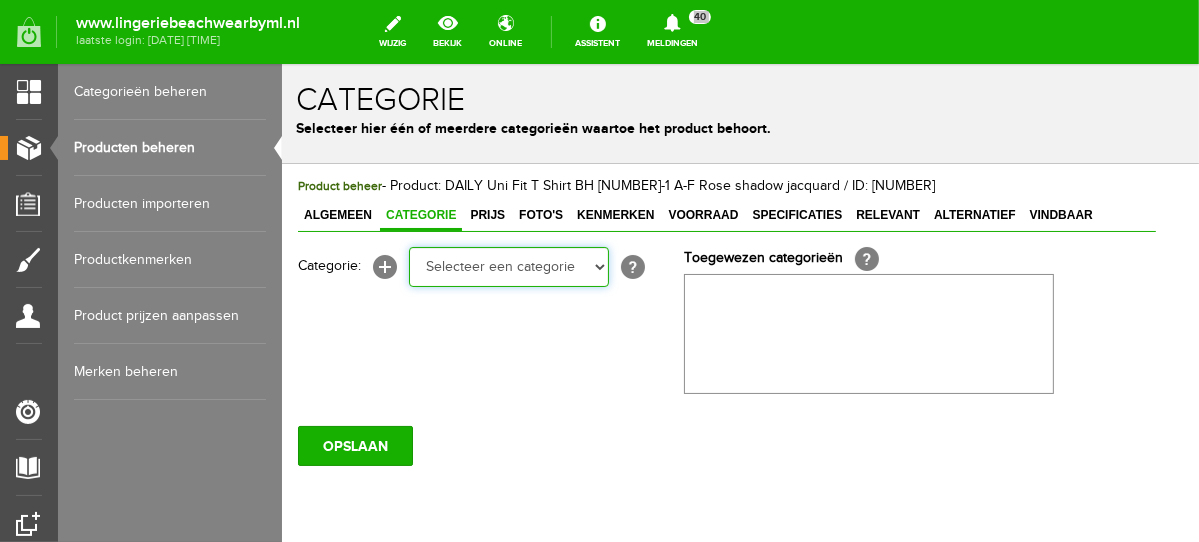 select on "281745" 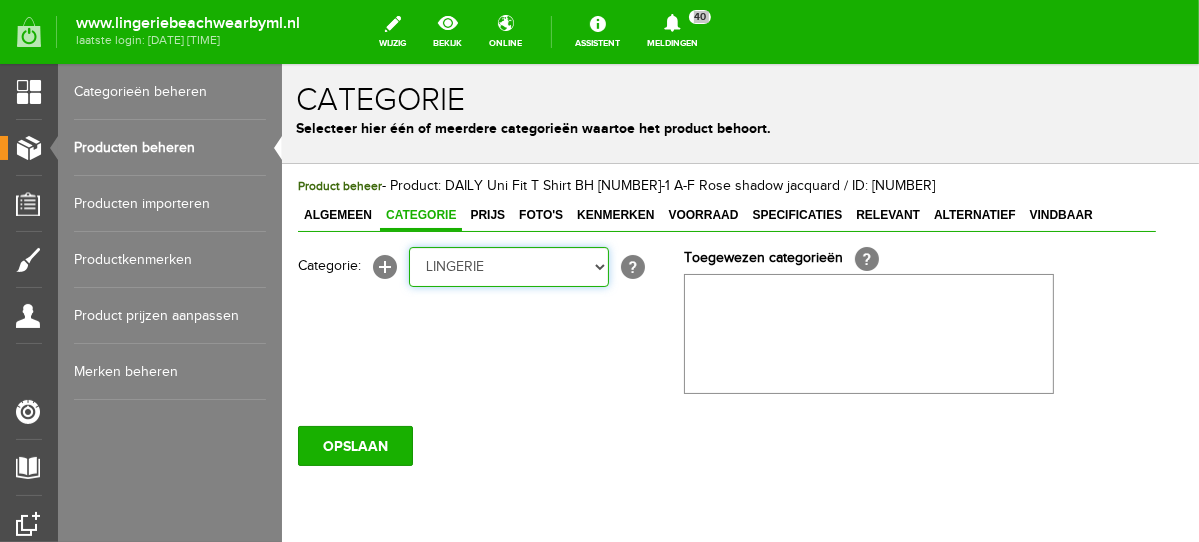 click on "Selecteer een categorie
NEW IN
LINGERIE
NACHTMODE
HOMEWEAR
BADMODE
BODY
BEACH
Bikinitop moulded (niet voorgev.)
Bikinitop voorgevormd
Shorty
Badpakken
Strandaccessoires
Rio slip
Slip
Hoge slip
Niet voorgevormd
Voorgevormd
One Shoulder
Push Up
Bandeau
Halter
Triangel
LINGERIE
SUMMER COLOURS
BH ZONDER BEUGEL
PLUSSIZE
STRAPLESS
SEXY
STRAPLESS
BASICS
HOMEWEAR
JUMPSUITS
BADJASSEN
NACHTMODE
PYJAMA SETS
PYJAMA JURKEN
KIMONO'S
SLIPDRESSES
SATIJNEN PYAMA
HEREN
SHAPEWEAR
BODY'S
ACCESSOIRES
PANTY'S
SPORT
SALE BEACH
SALE LINGERIE
D Cup" at bounding box center [508, 266] 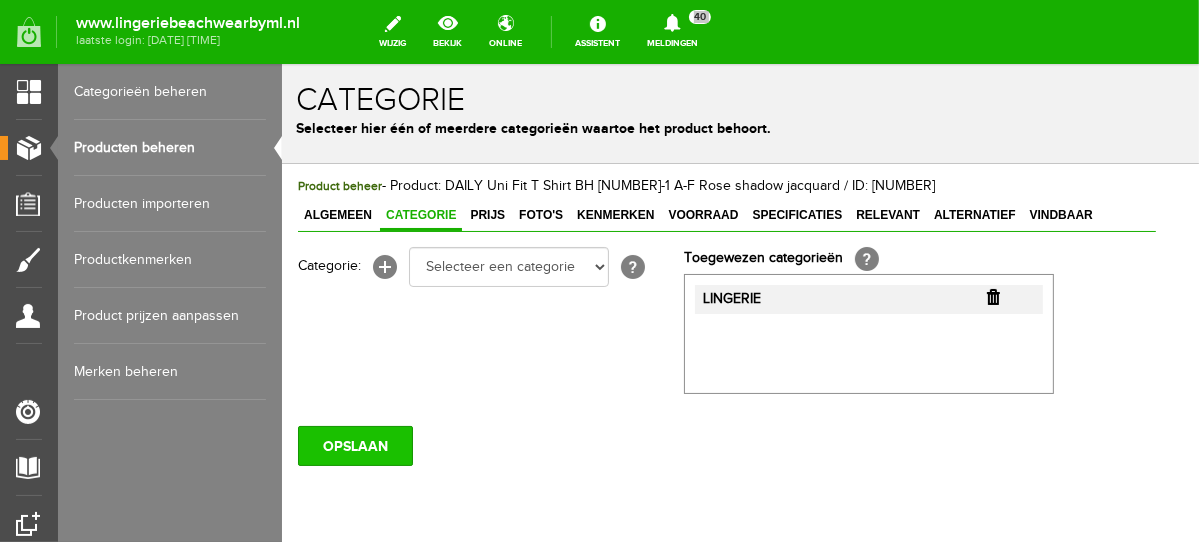 click on "OPSLAAN" at bounding box center (354, 445) 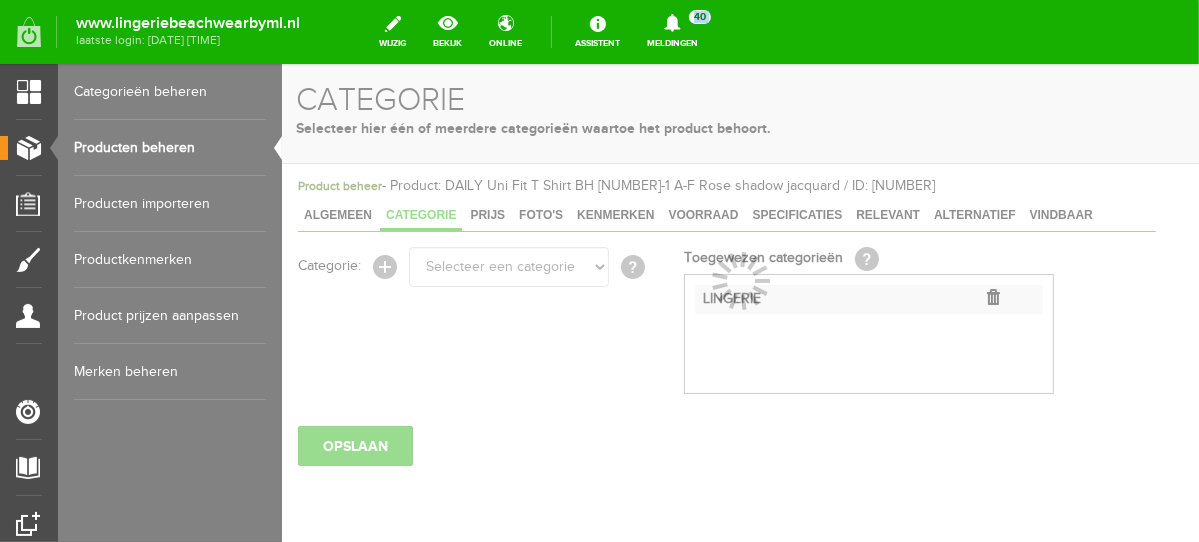 click on "Producten beheren" at bounding box center (170, 148) 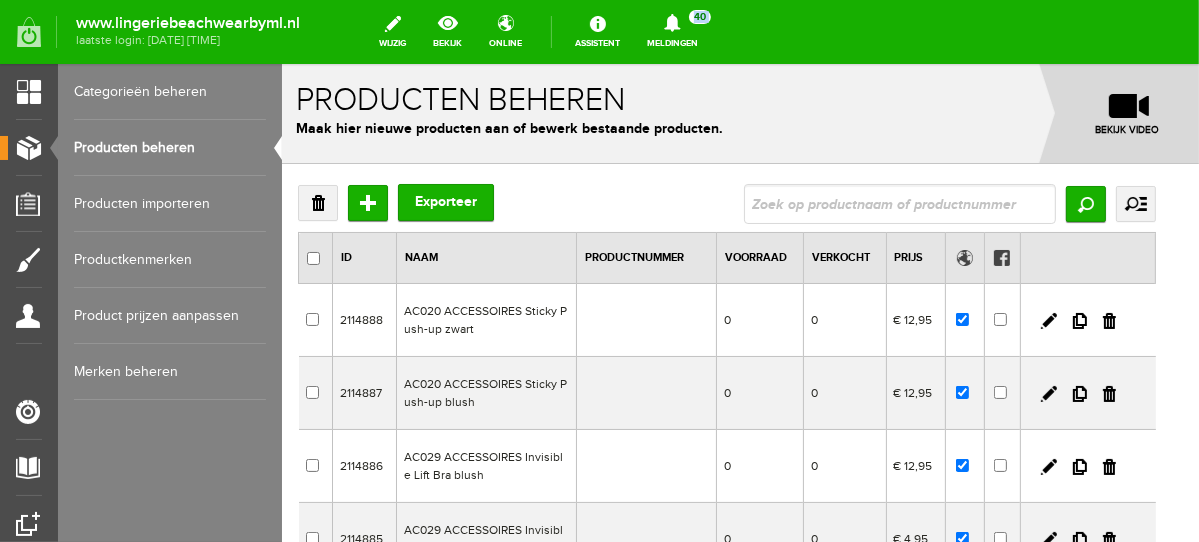 scroll, scrollTop: 0, scrollLeft: 0, axis: both 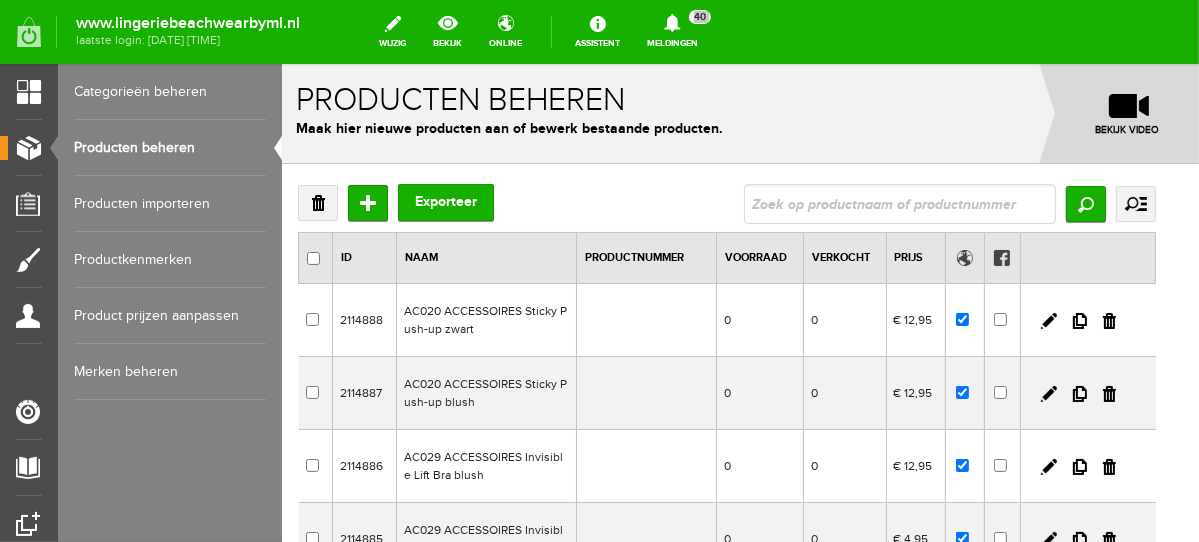 click on "Verwijderen
Toevoegen
Exporteer
Zoeken
uitgebreid zoeken
Categorie
NEW IN
LINGERIE
NACHTMODE
HOMEWEAR
BADMODE
BODY
BEACH
Bikinitop moulded (niet voorgev.)
Bikinitop voorgevormd
Shorty
Badpakken
Strandaccessoires
Rio slip
Slip
Hoge slip
Niet voorgevormd
Voorgevormd
One Shoulder
Push Up
Bandeau
Halter
Triangel
LINGERIE
SUMMER COLOURS
BH ZONDER BEUGEL
PLUSSIZE
STRAPLESS
SEXY
STRAPLESS
BASICS
HOMEWEAR" at bounding box center (726, 623) 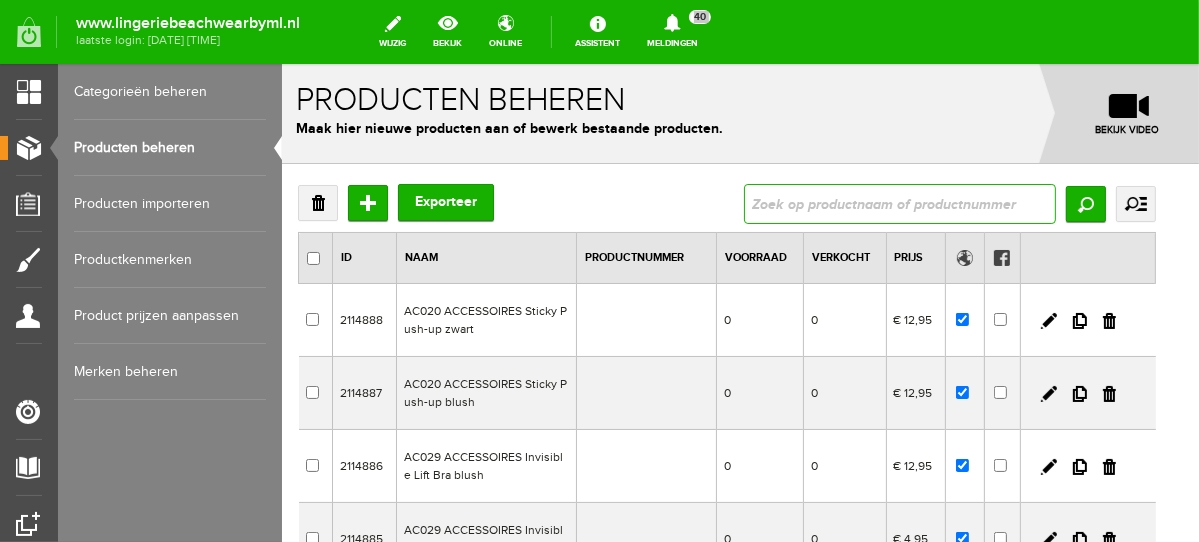 click at bounding box center (899, 203) 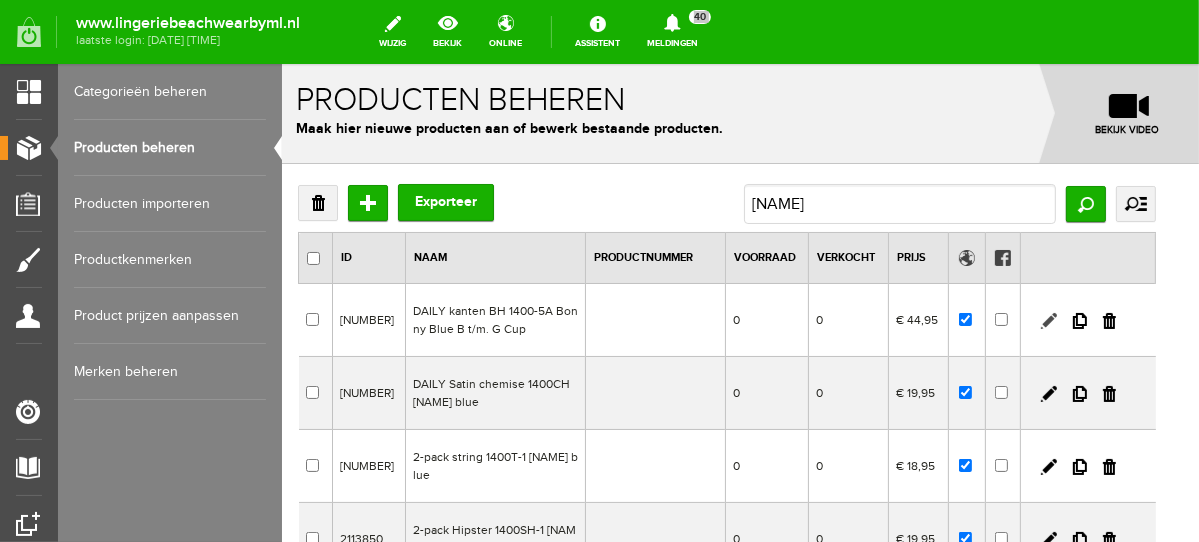 click at bounding box center (1048, 320) 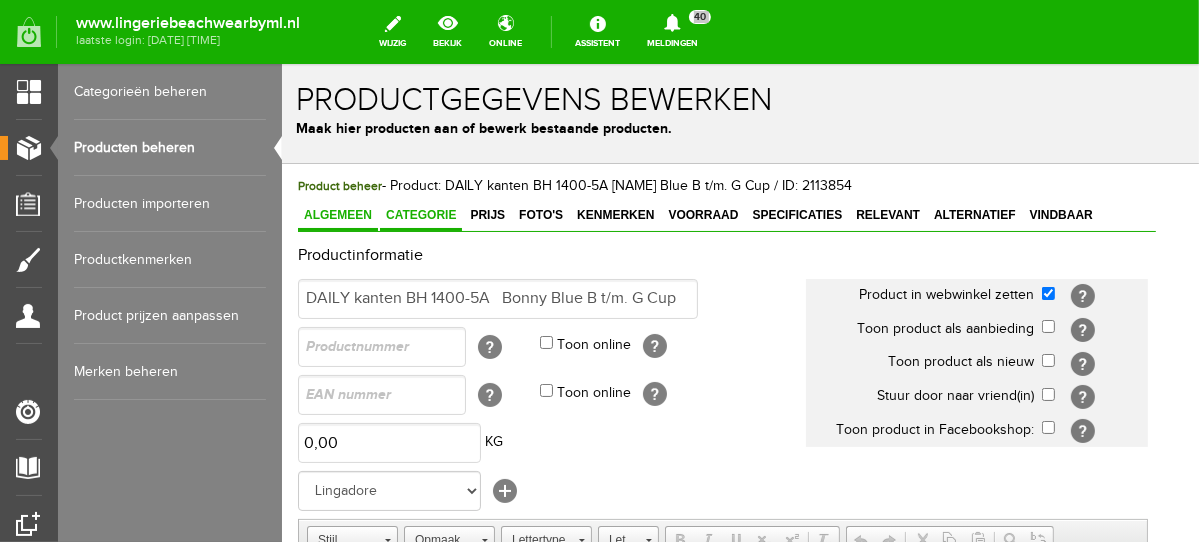 click on "Categorie" at bounding box center [420, 214] 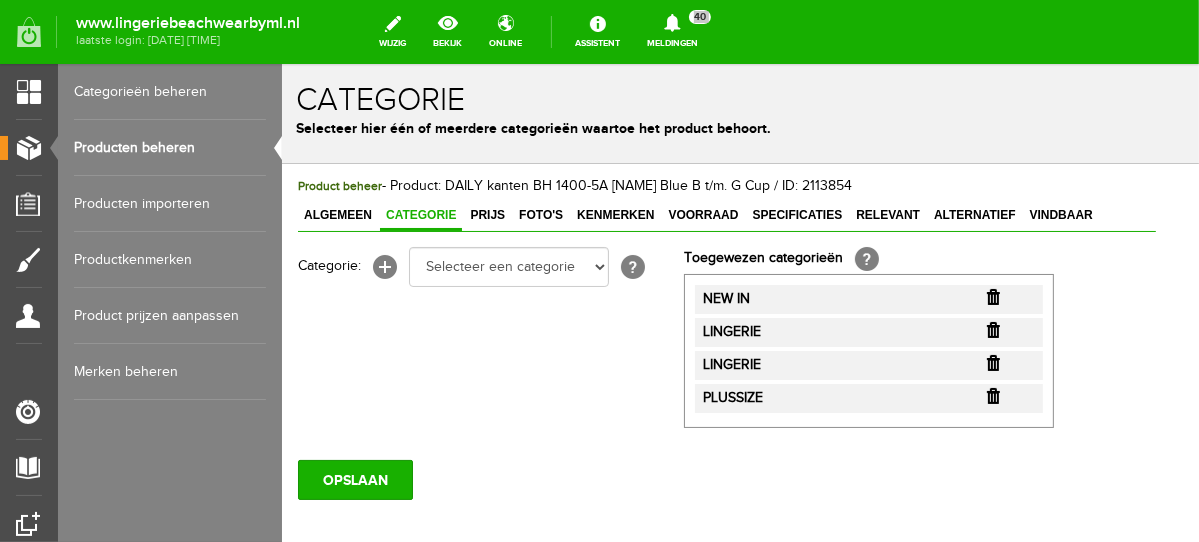 click at bounding box center [992, 296] 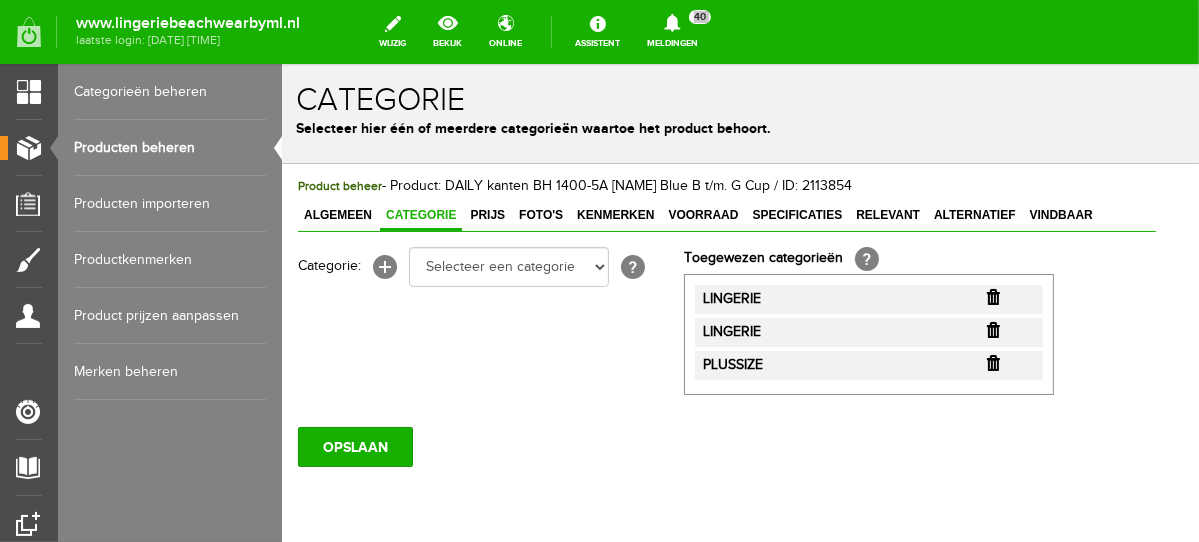 click at bounding box center [992, 296] 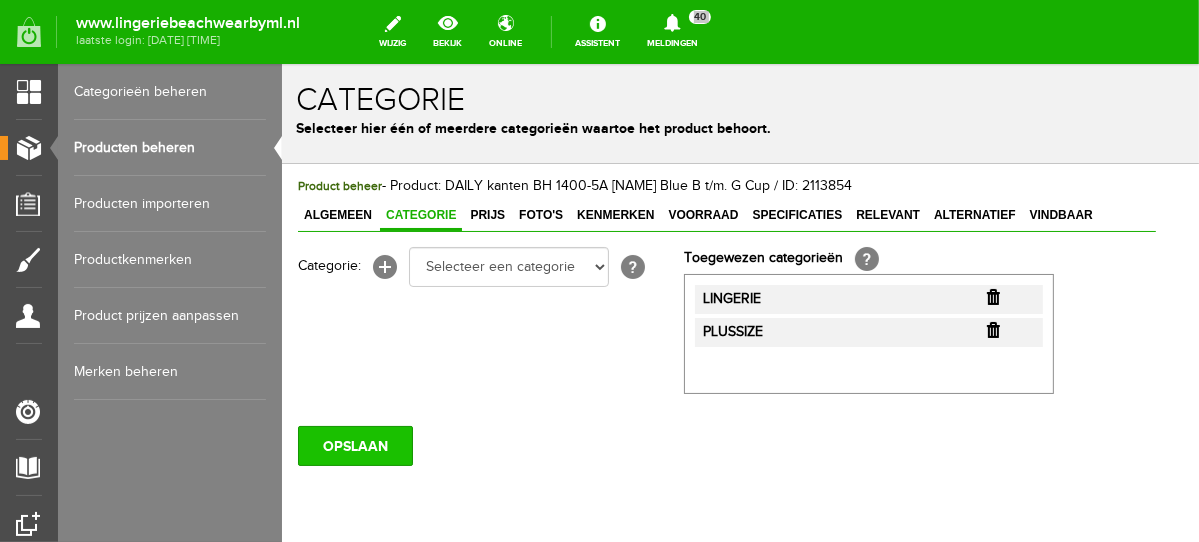 click on "OPSLAAN" at bounding box center [354, 445] 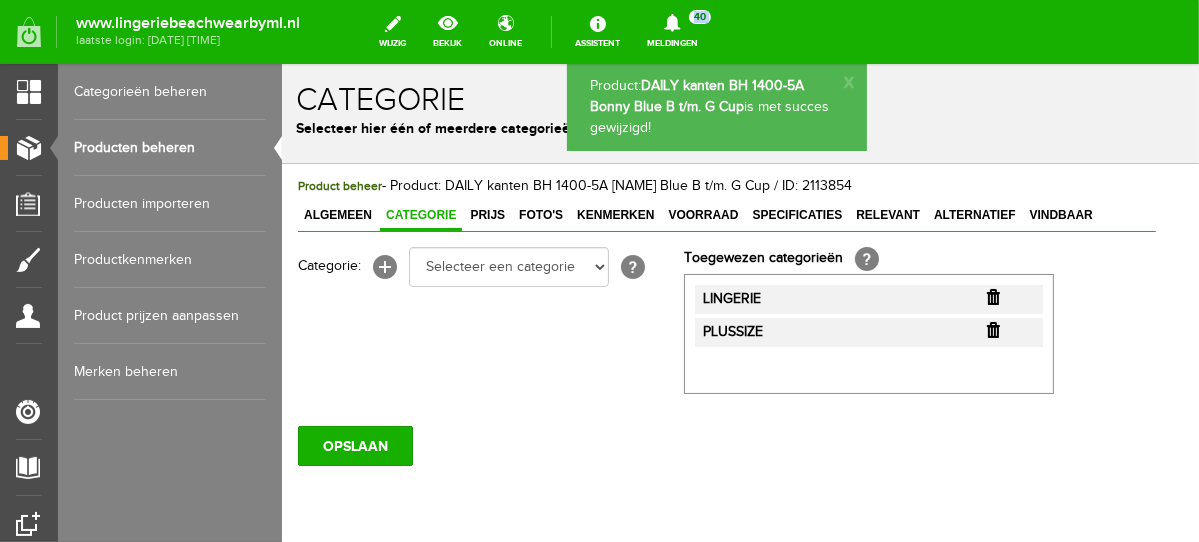 click on "Producten beheren" at bounding box center [170, 148] 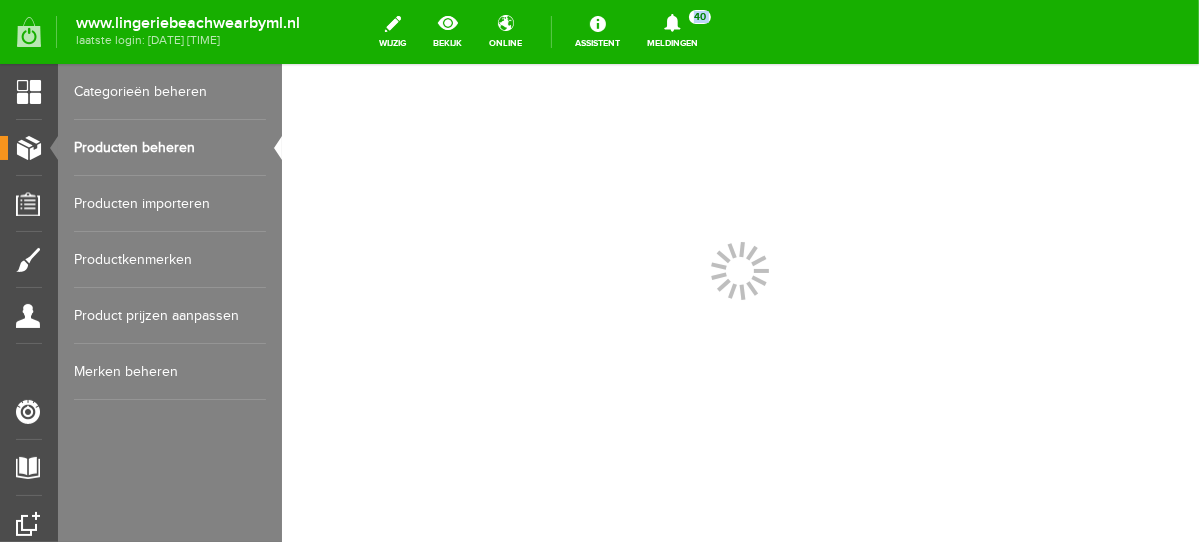 scroll, scrollTop: 0, scrollLeft: 0, axis: both 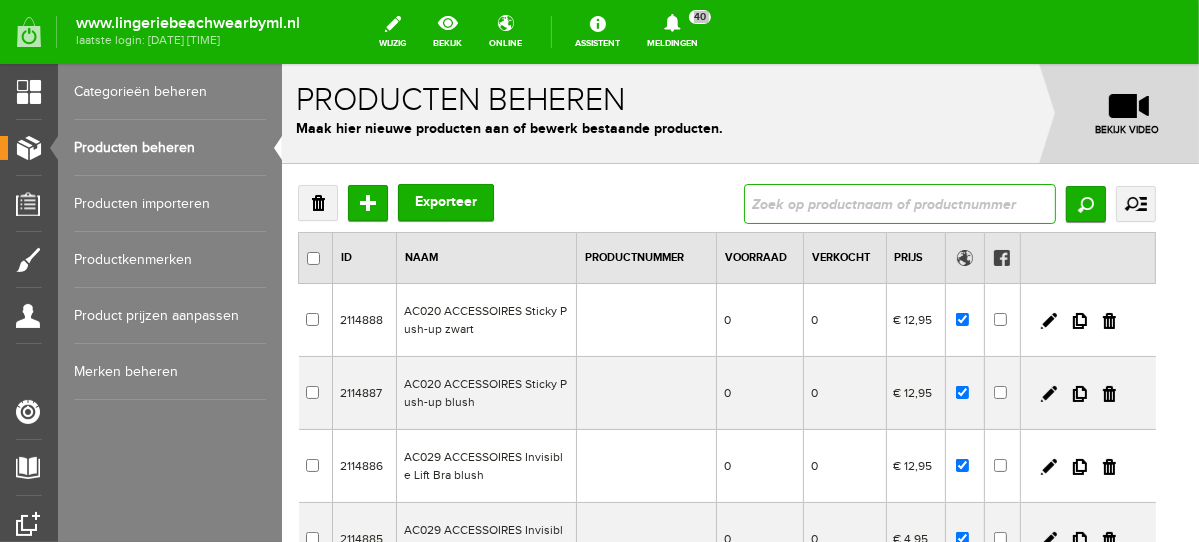 click at bounding box center (899, 203) 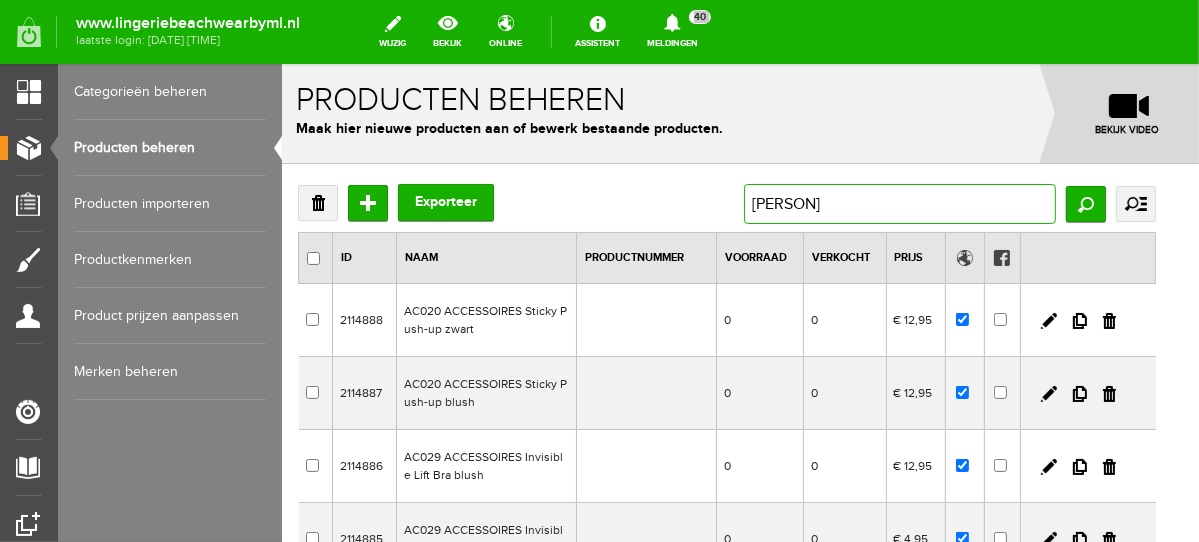 type on "bonny" 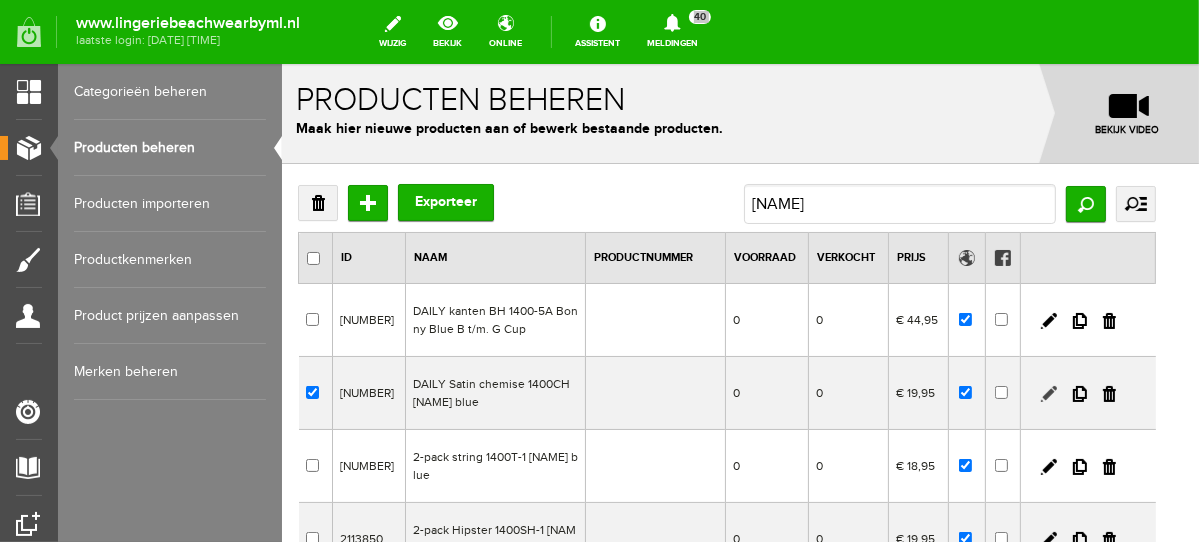 click at bounding box center [1048, 393] 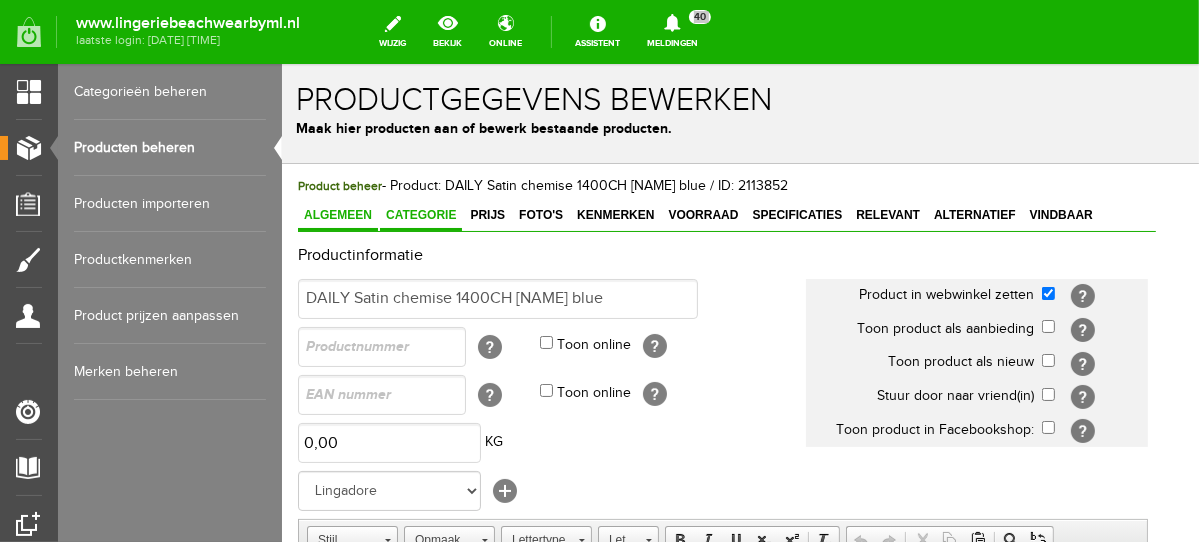 scroll, scrollTop: 0, scrollLeft: 0, axis: both 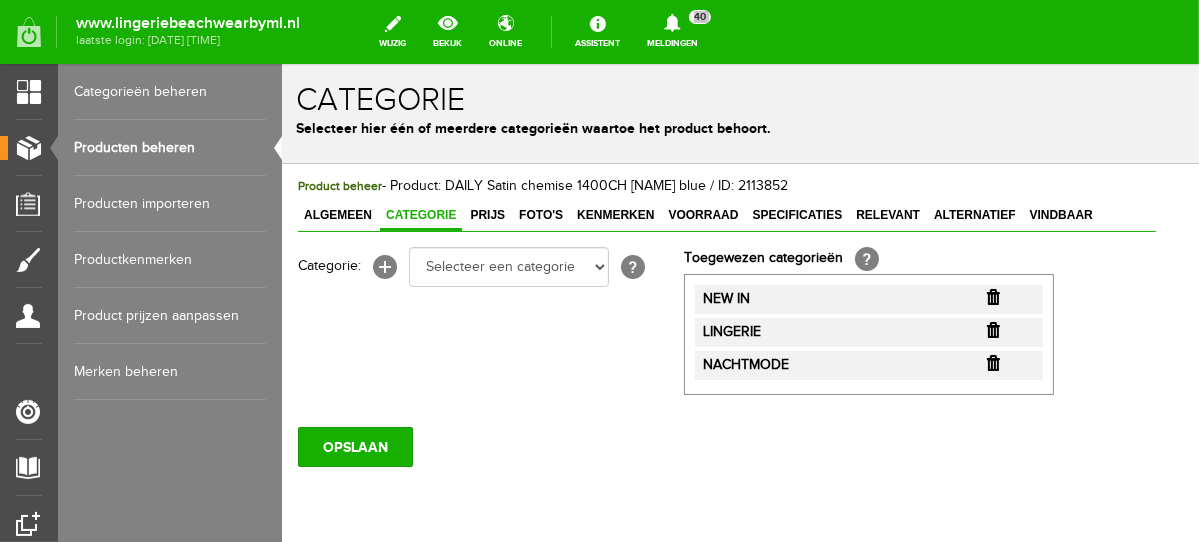 click at bounding box center [992, 296] 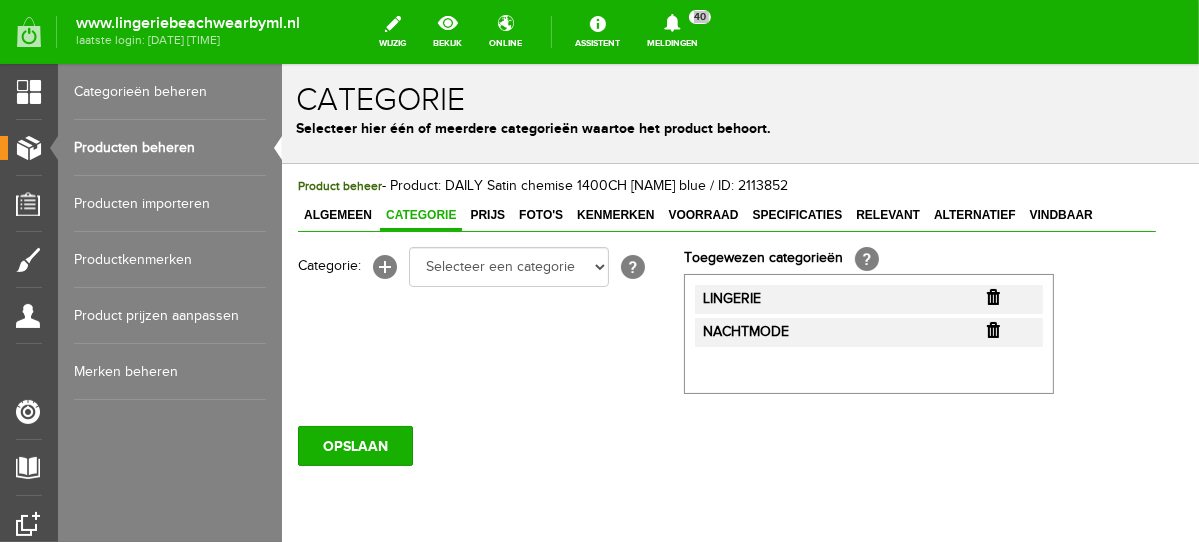 click at bounding box center [992, 296] 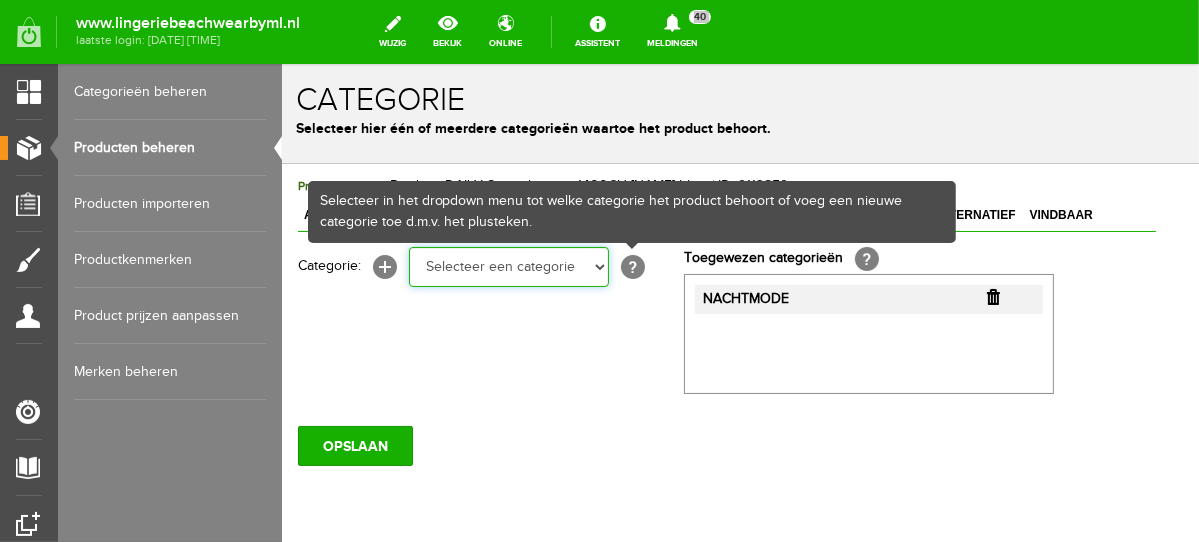 click on "Selecteer een categorie
NEW IN
LINGERIE
NACHTMODE
HOMEWEAR
BADMODE
BODY
BEACH
Bikinitop moulded (niet voorgev.)
Bikinitop voorgevormd
Shorty
Badpakken
Strandaccessoires
Rio slip
Slip
Hoge slip
Niet voorgevormd
Voorgevormd
One Shoulder
Push Up
Bandeau
Halter
Triangel
LINGERIE
SUMMER COLOURS
BH ZONDER BEUGEL
PLUSSIZE
STRAPLESS
SEXY
STRAPLESS
BASICS
HOMEWEAR
JUMPSUITS
BADJASSEN
NACHTMODE
PYJAMA SETS
PYJAMA JURKEN
KIMONO'S
SLIPDRESSES
SATIJNEN PYAMA
HEREN
SHAPEWEAR
BODY'S
ACCESSOIRES
PANTY'S
SPORT
SALE BEACH
SALE LINGERIE
D Cup" at bounding box center (508, 266) 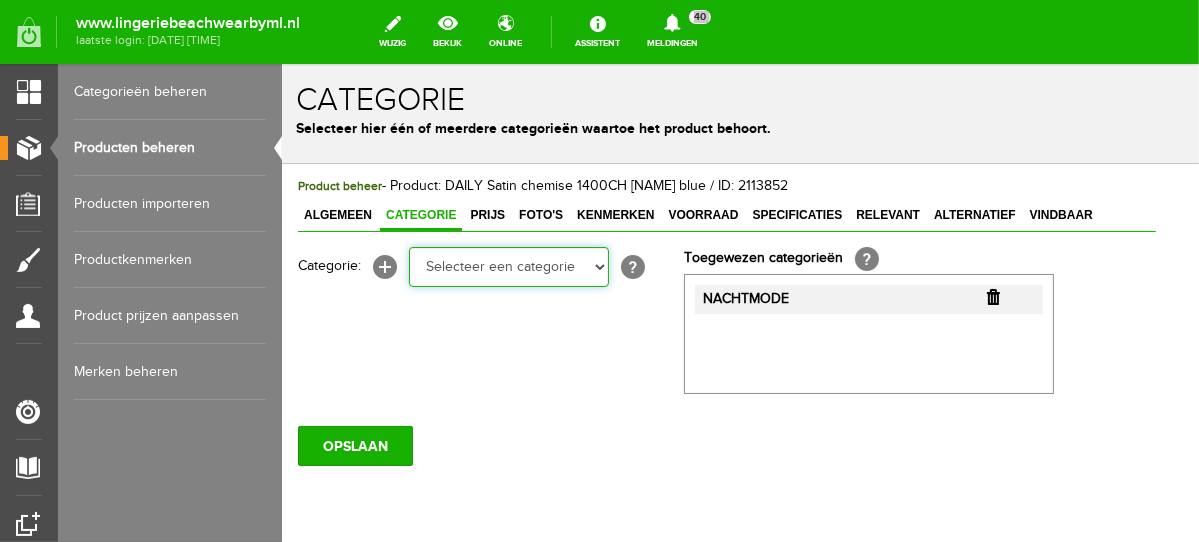 select on "281745" 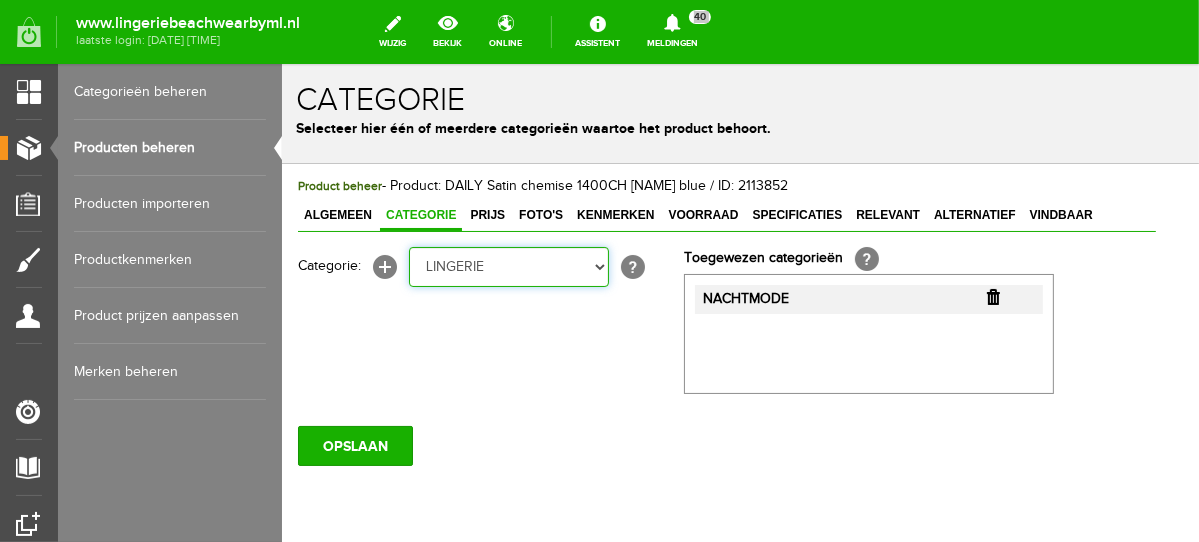 click on "Selecteer een categorie
NEW IN
LINGERIE
NACHTMODE
HOMEWEAR
BADMODE
BODY
BEACH
Bikinitop moulded (niet voorgev.)
Bikinitop voorgevormd
Shorty
Badpakken
Strandaccessoires
Rio slip
Slip
Hoge slip
Niet voorgevormd
Voorgevormd
One Shoulder
Push Up
Bandeau
Halter
Triangel
LINGERIE
SUMMER COLOURS
BH ZONDER BEUGEL
PLUSSIZE
STRAPLESS
SEXY
STRAPLESS
BASICS
HOMEWEAR
JUMPSUITS
BADJASSEN
NACHTMODE
PYJAMA SETS
PYJAMA JURKEN
KIMONO'S
SLIPDRESSES
SATIJNEN PYAMA
HEREN
SHAPEWEAR
BODY'S
ACCESSOIRES
PANTY'S
SPORT
SALE BEACH
SALE LINGERIE
D Cup" at bounding box center [508, 266] 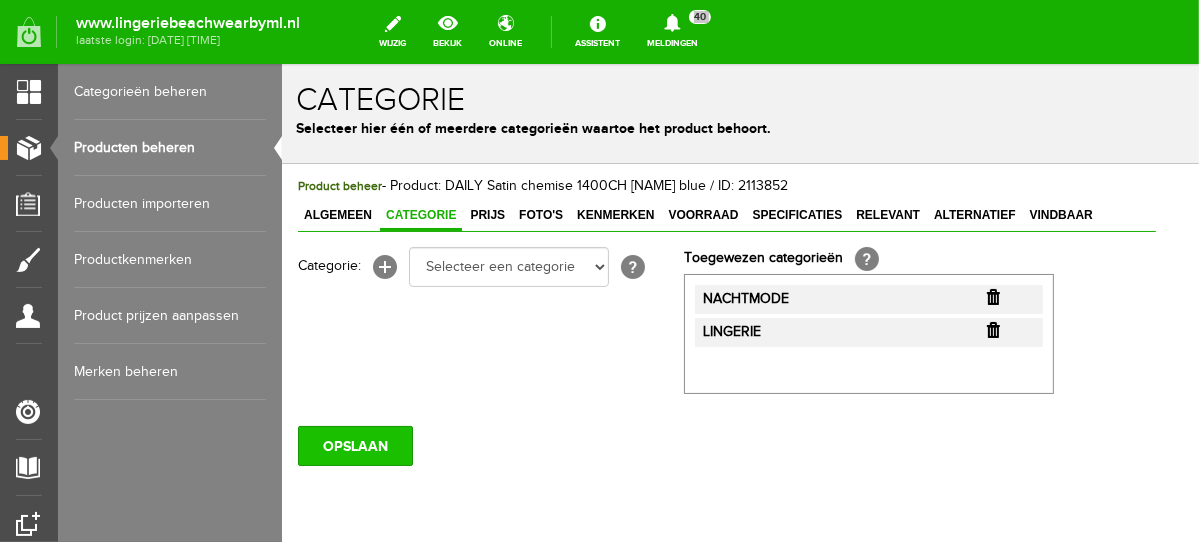 click on "OPSLAAN" at bounding box center (354, 445) 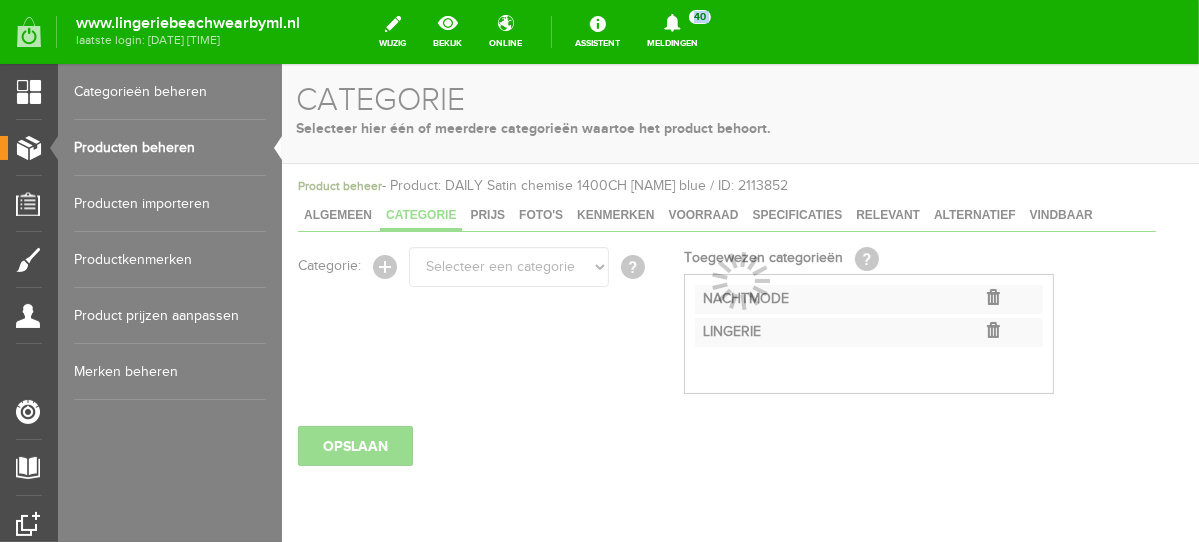 click on "Producten beheren" at bounding box center [170, 148] 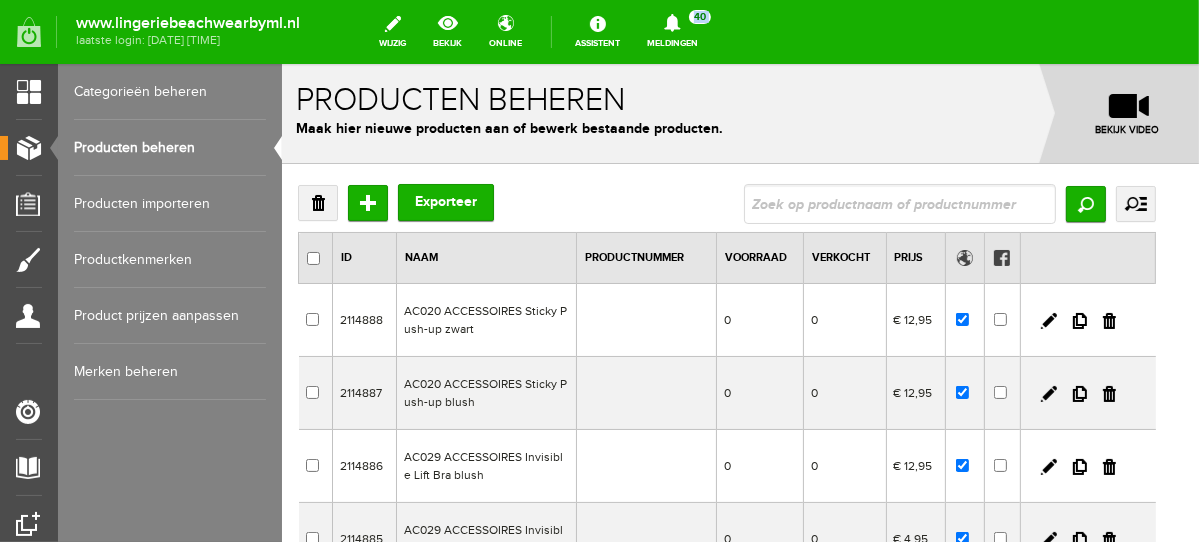 scroll, scrollTop: 0, scrollLeft: 0, axis: both 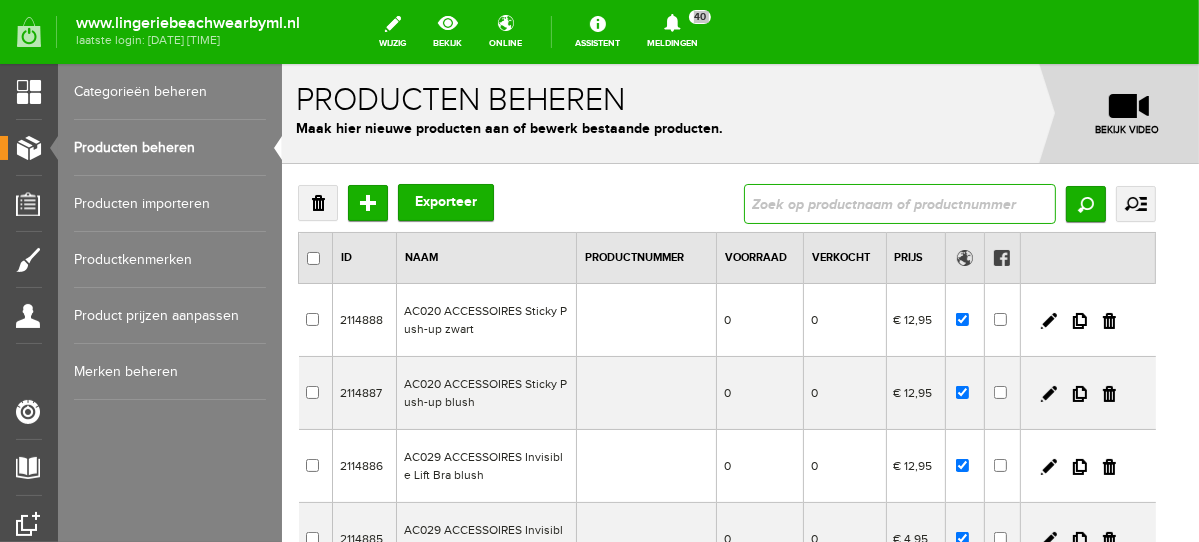 click at bounding box center [899, 203] 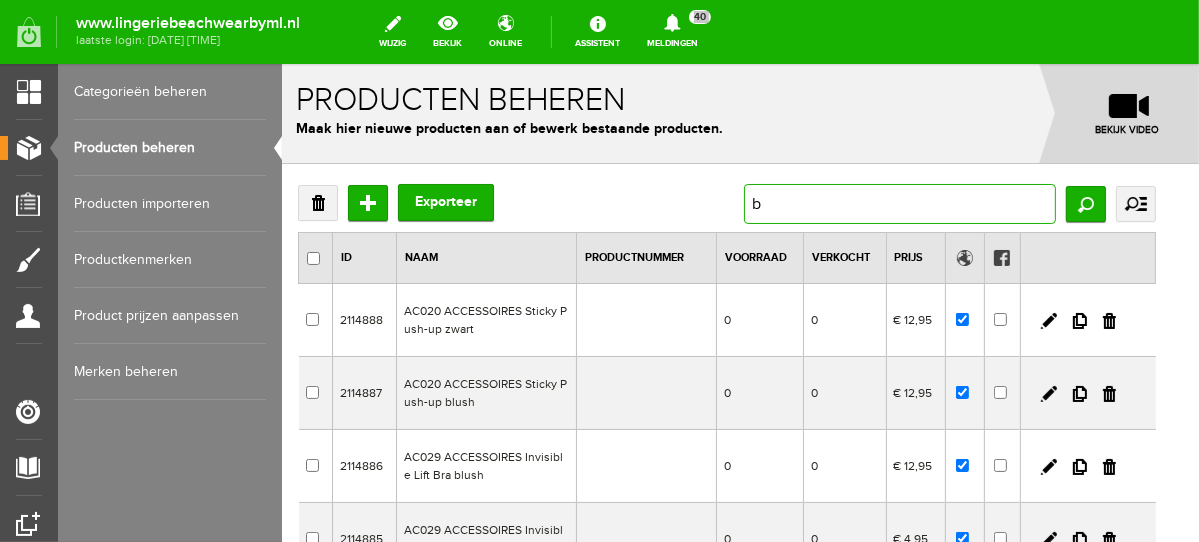 click on "b" at bounding box center (899, 203) 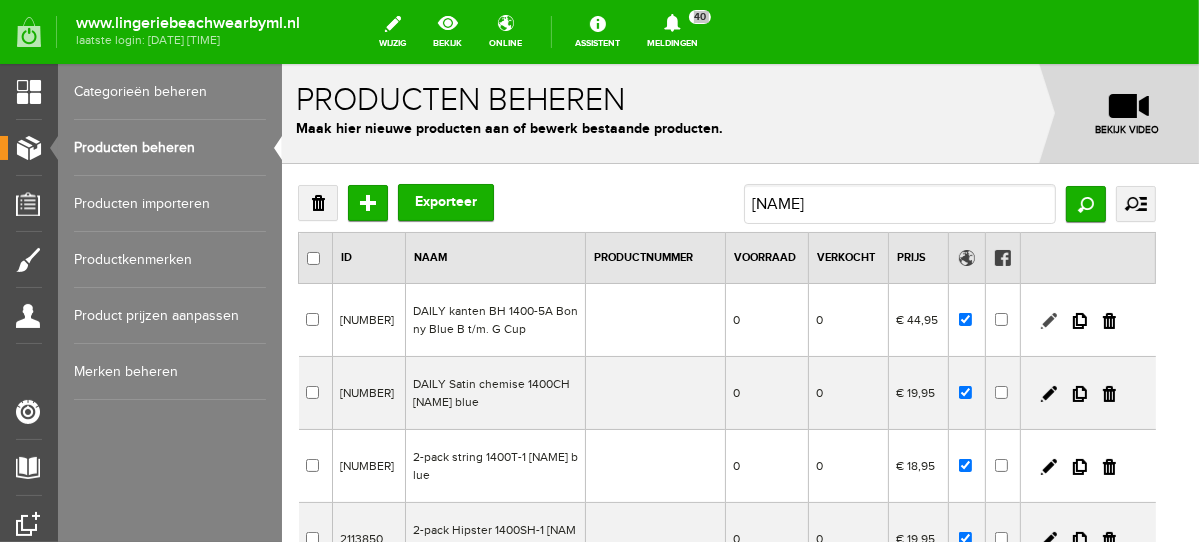 click at bounding box center [1048, 320] 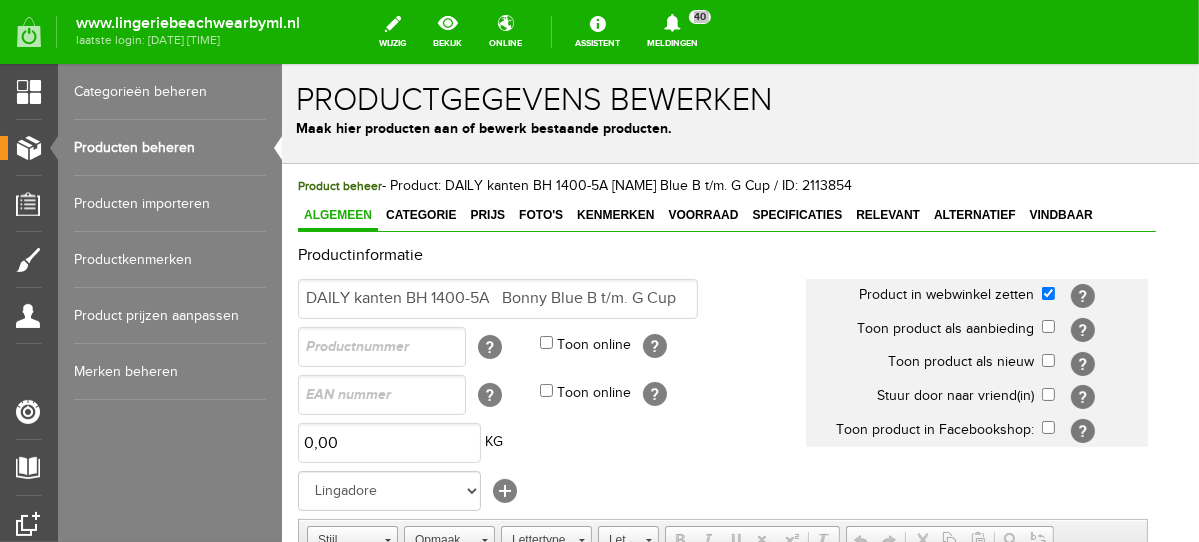 click on "Categorie" at bounding box center (420, 214) 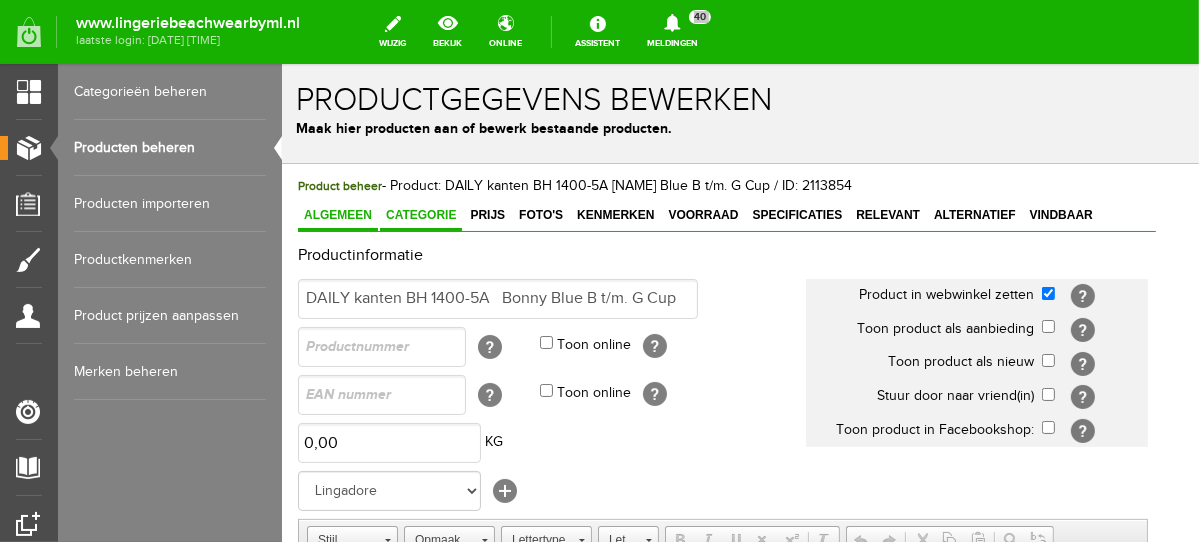 scroll, scrollTop: 0, scrollLeft: 0, axis: both 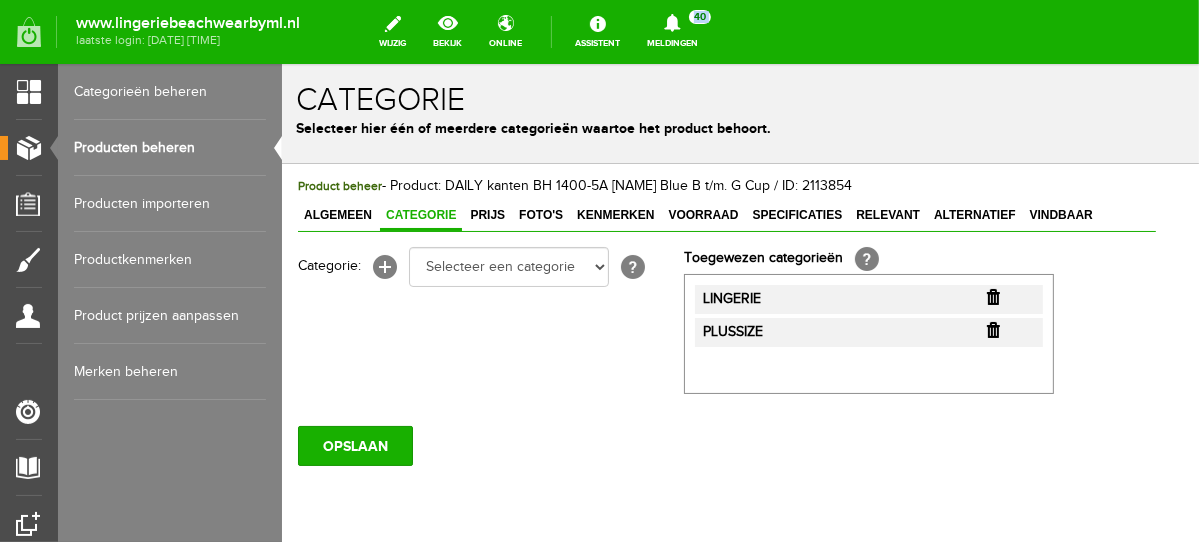 click on "Producten beheren" at bounding box center (170, 148) 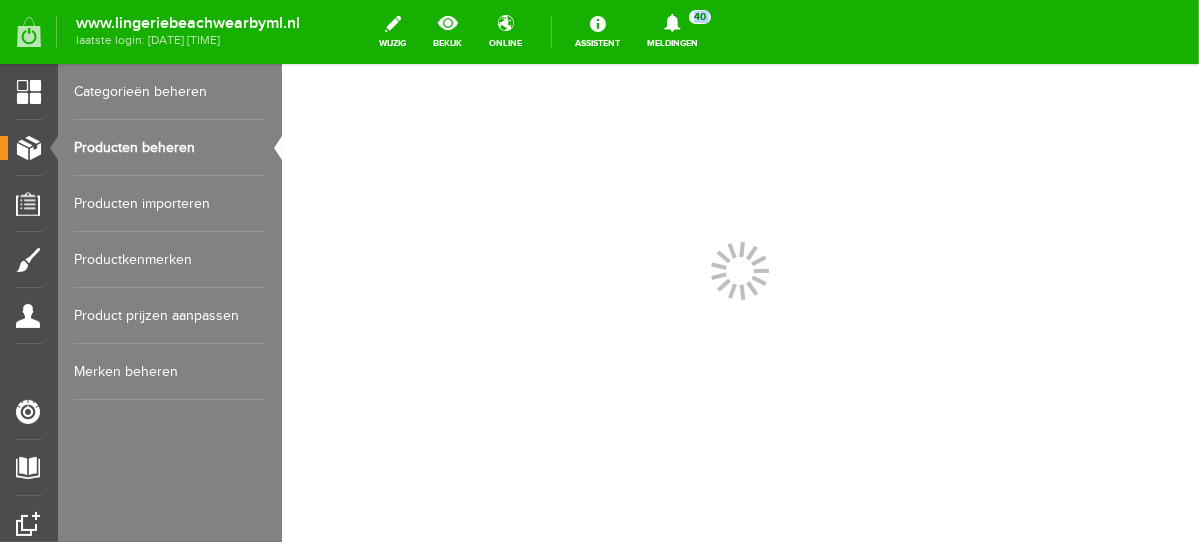 scroll, scrollTop: 0, scrollLeft: 0, axis: both 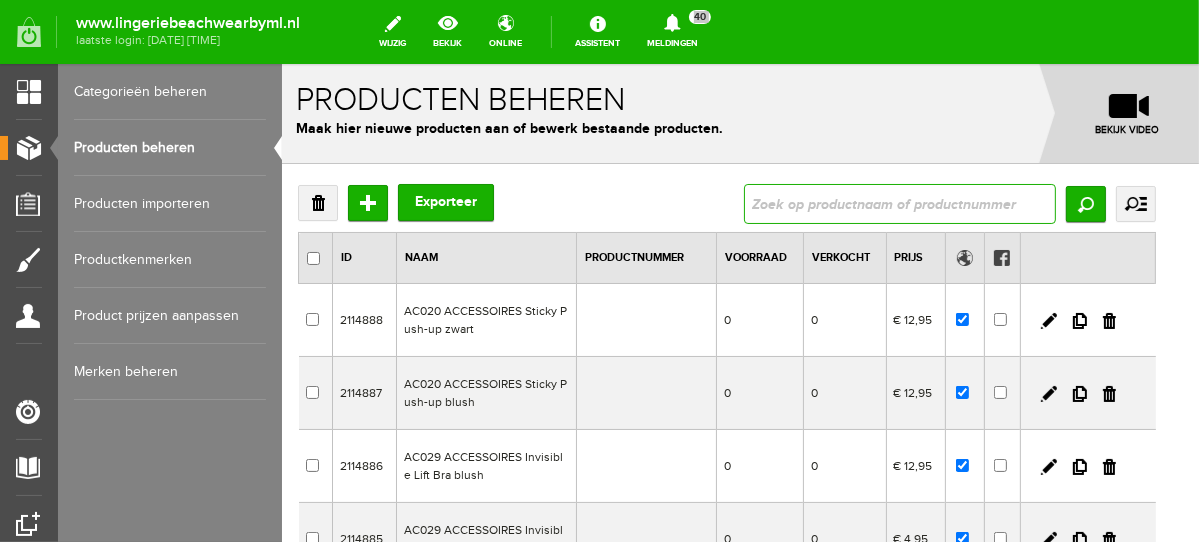click at bounding box center (899, 203) 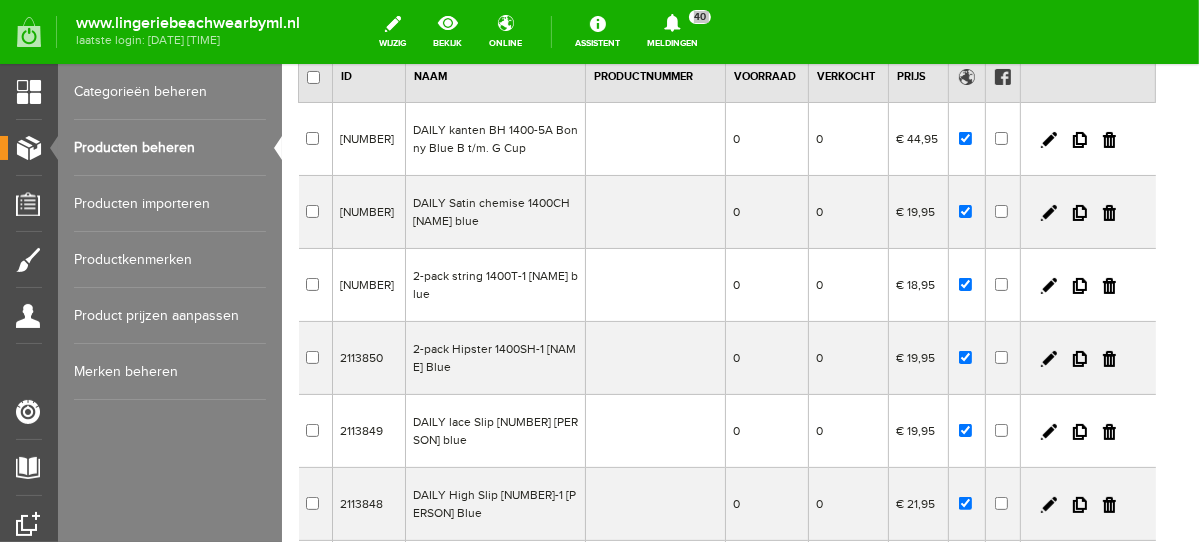 scroll, scrollTop: 195, scrollLeft: 0, axis: vertical 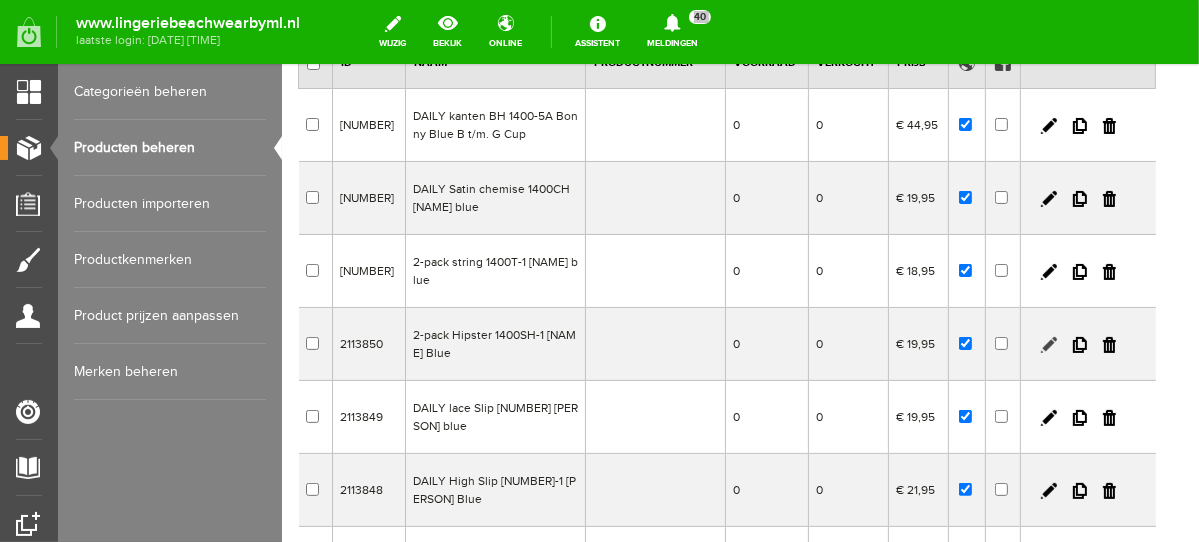 click at bounding box center (1048, 344) 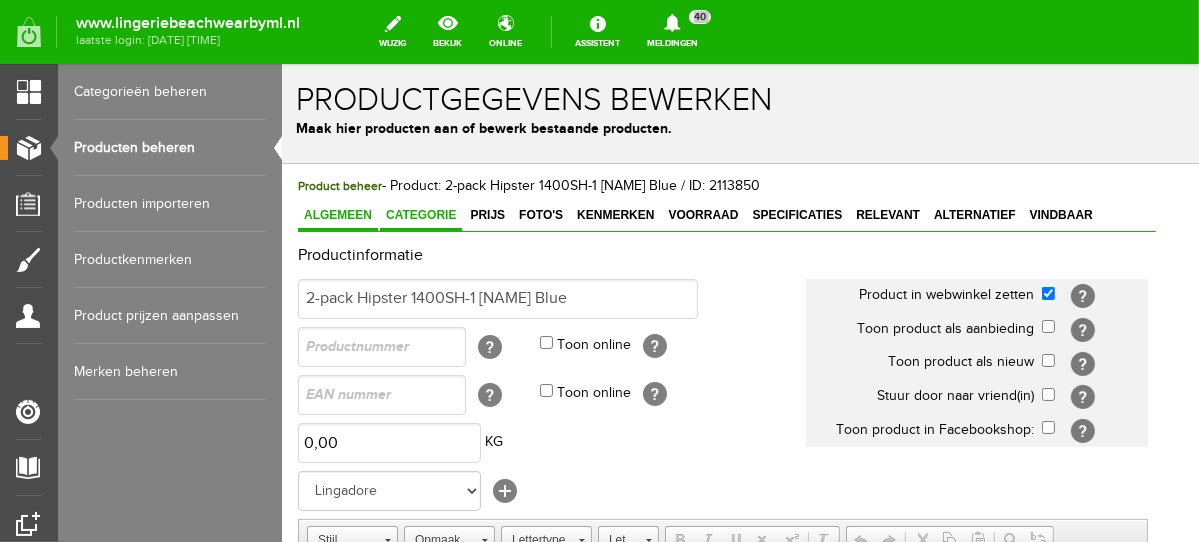 scroll, scrollTop: 0, scrollLeft: 0, axis: both 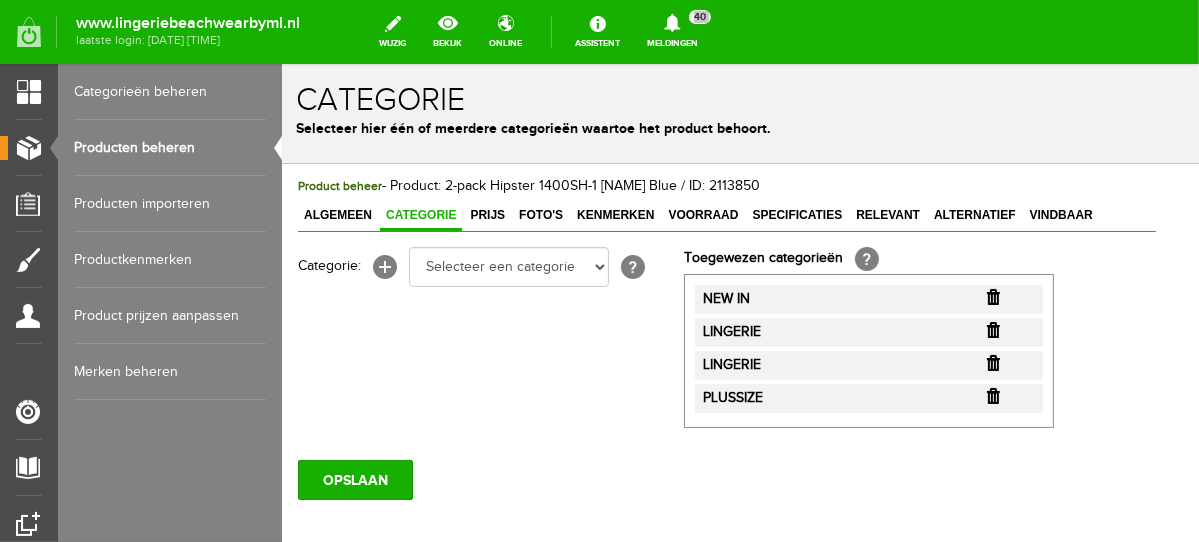 click at bounding box center [992, 296] 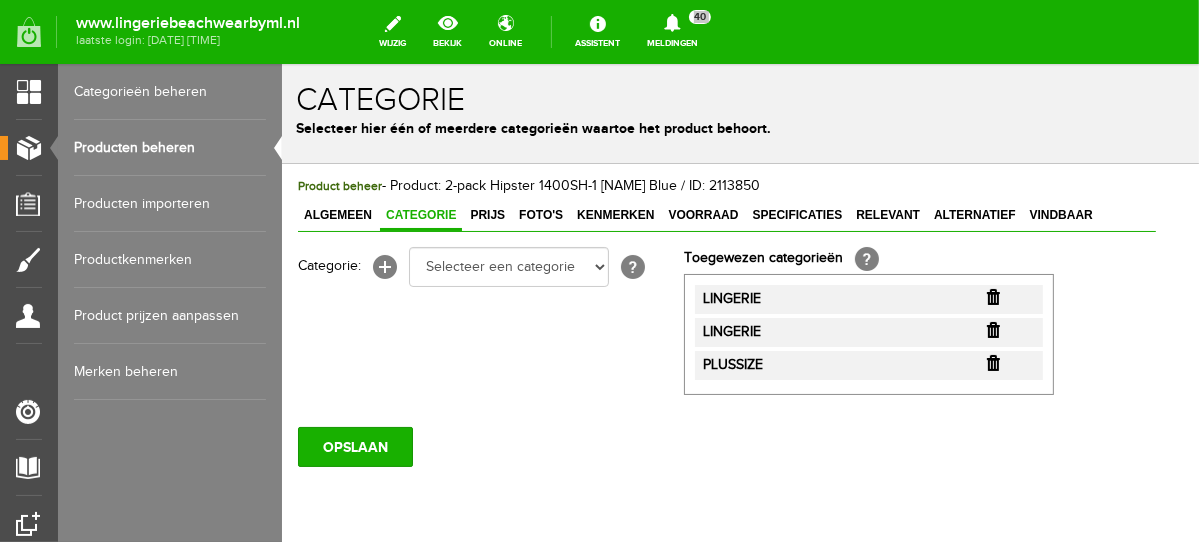 click at bounding box center (992, 296) 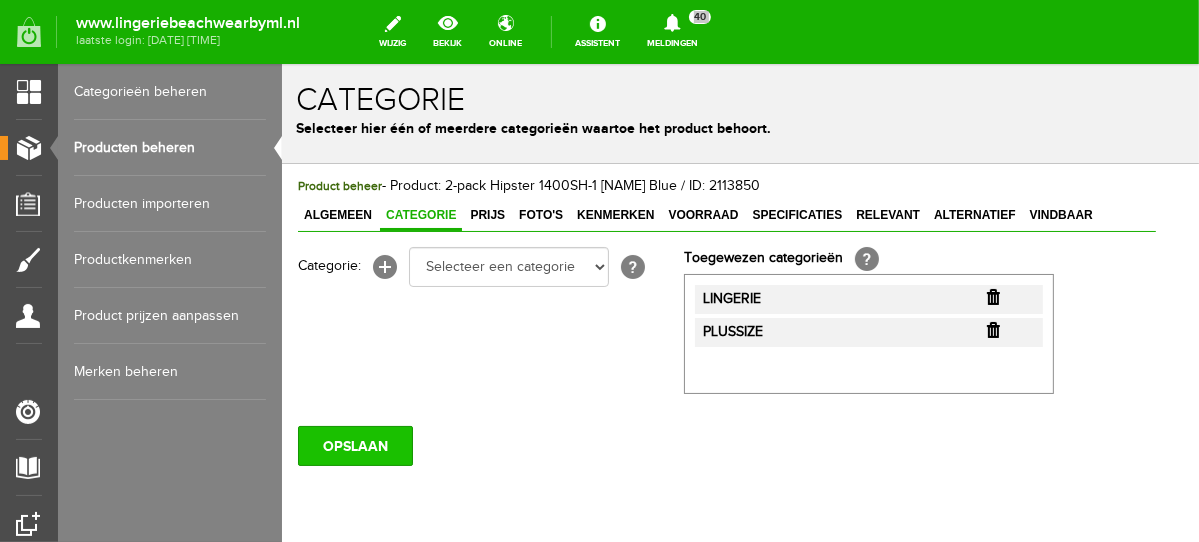 click on "OPSLAAN" at bounding box center [354, 445] 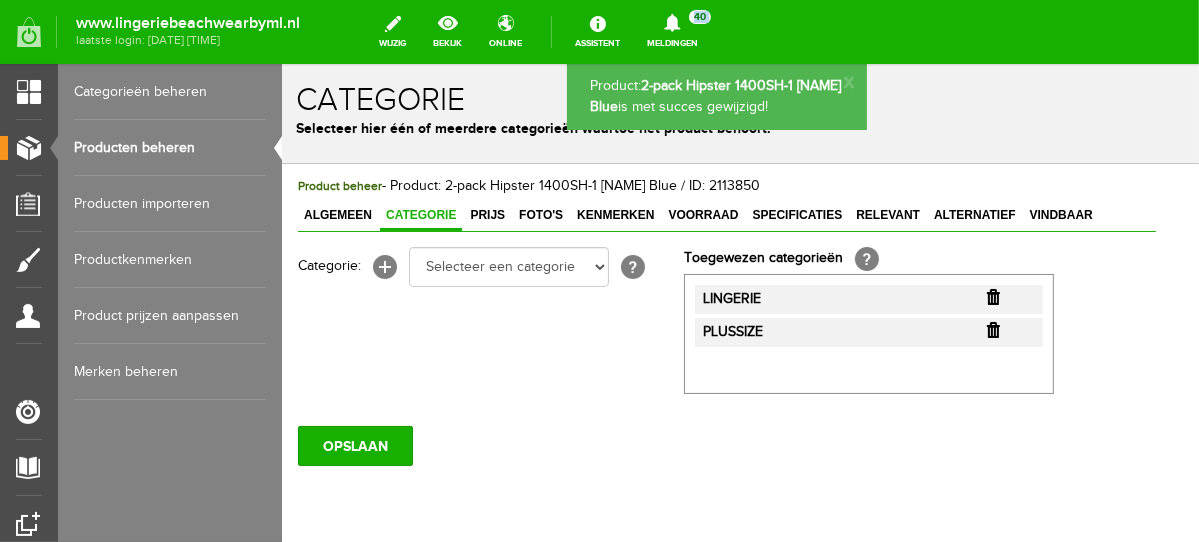 click on "Producten beheren" at bounding box center [170, 148] 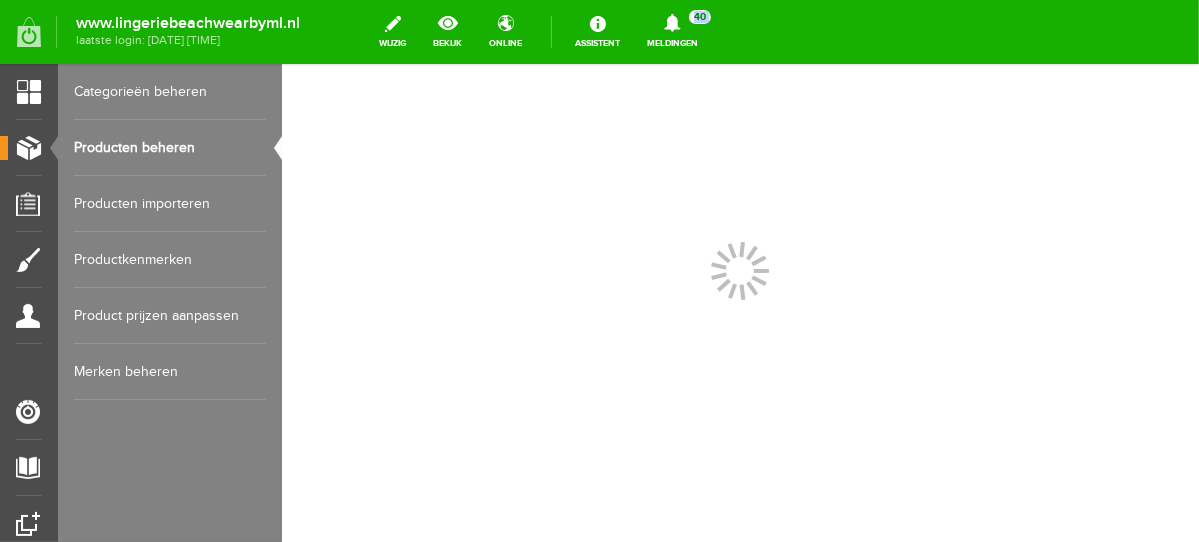 scroll, scrollTop: 0, scrollLeft: 0, axis: both 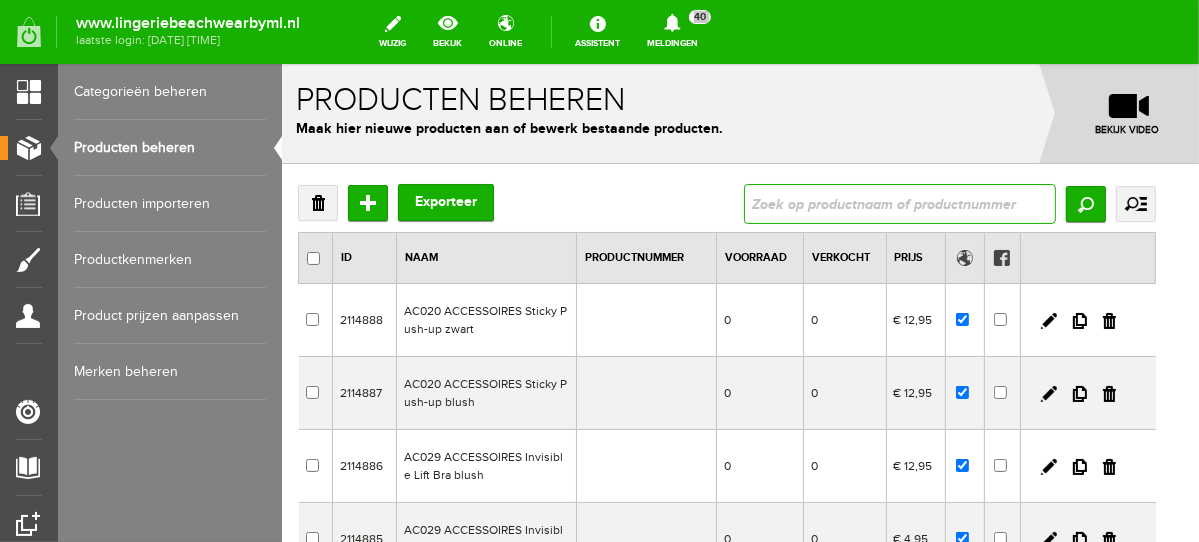 click at bounding box center [899, 203] 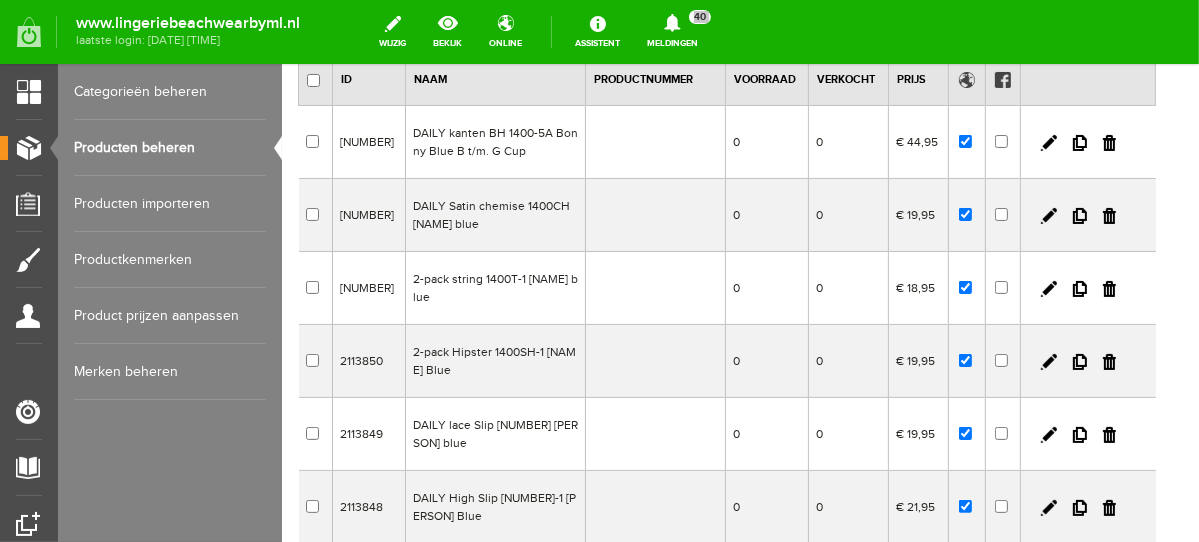 scroll, scrollTop: 223, scrollLeft: 0, axis: vertical 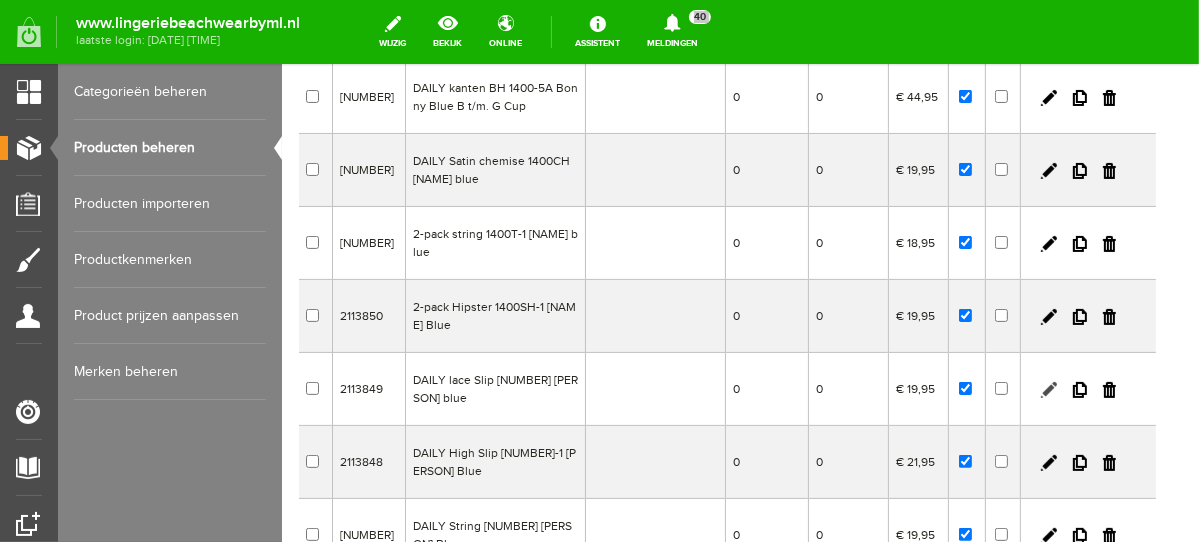 click at bounding box center [1048, 389] 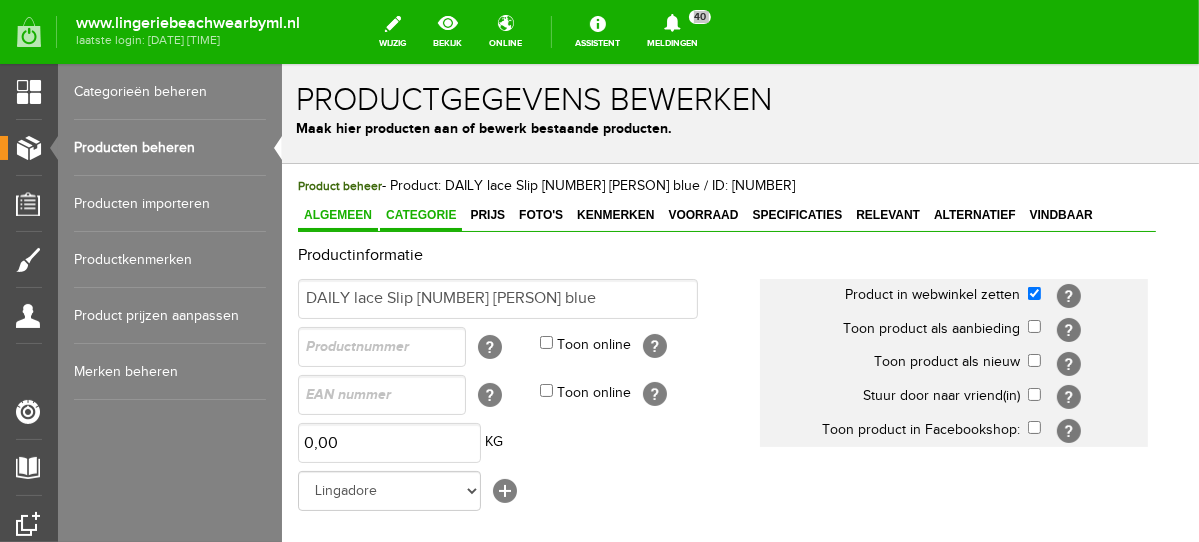 scroll, scrollTop: 0, scrollLeft: 0, axis: both 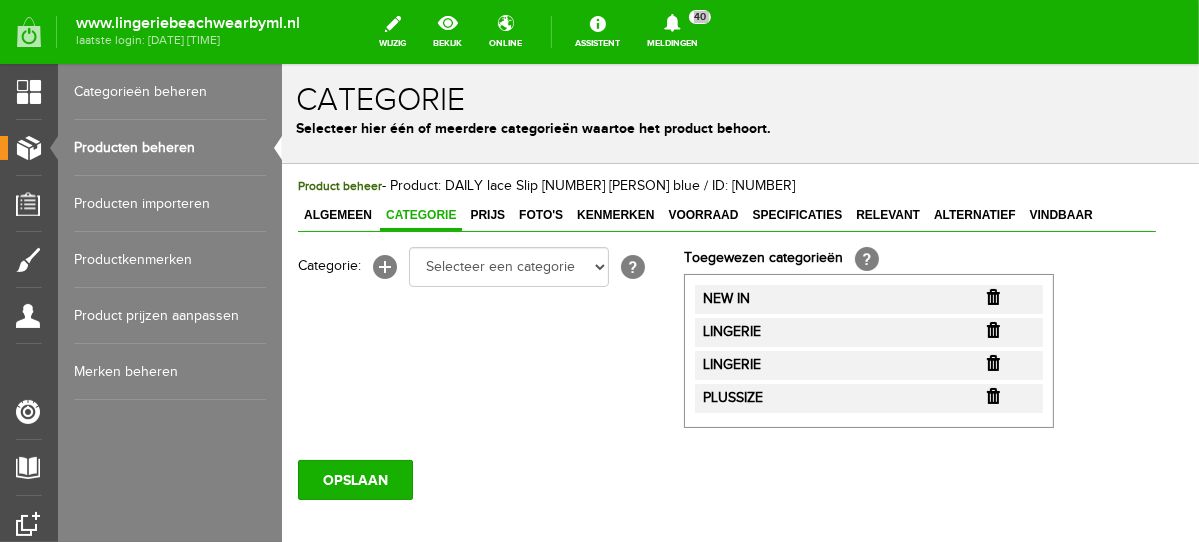 click at bounding box center [992, 296] 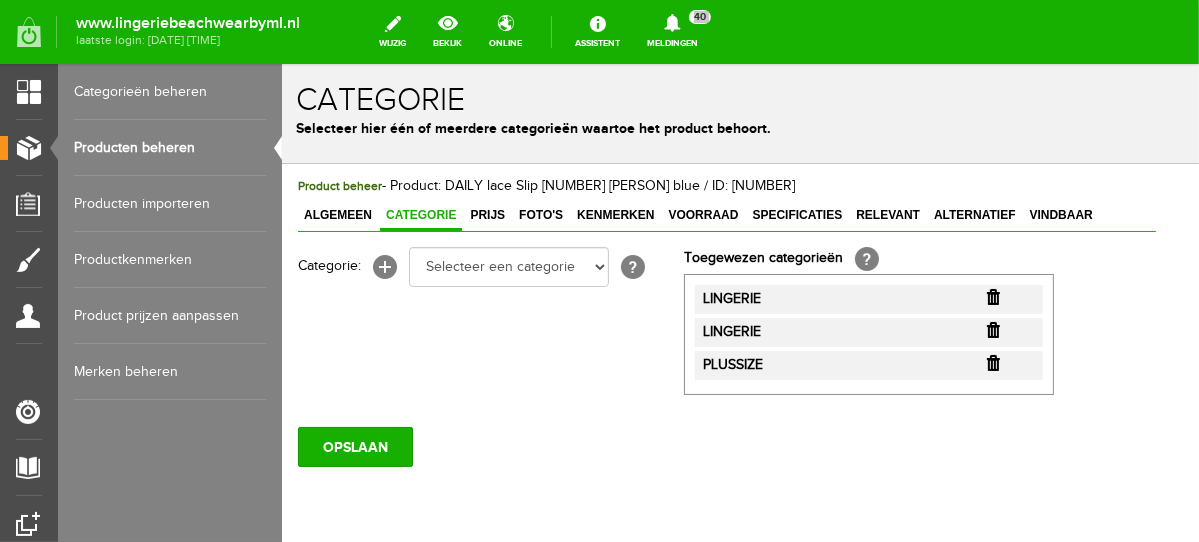 click at bounding box center (992, 296) 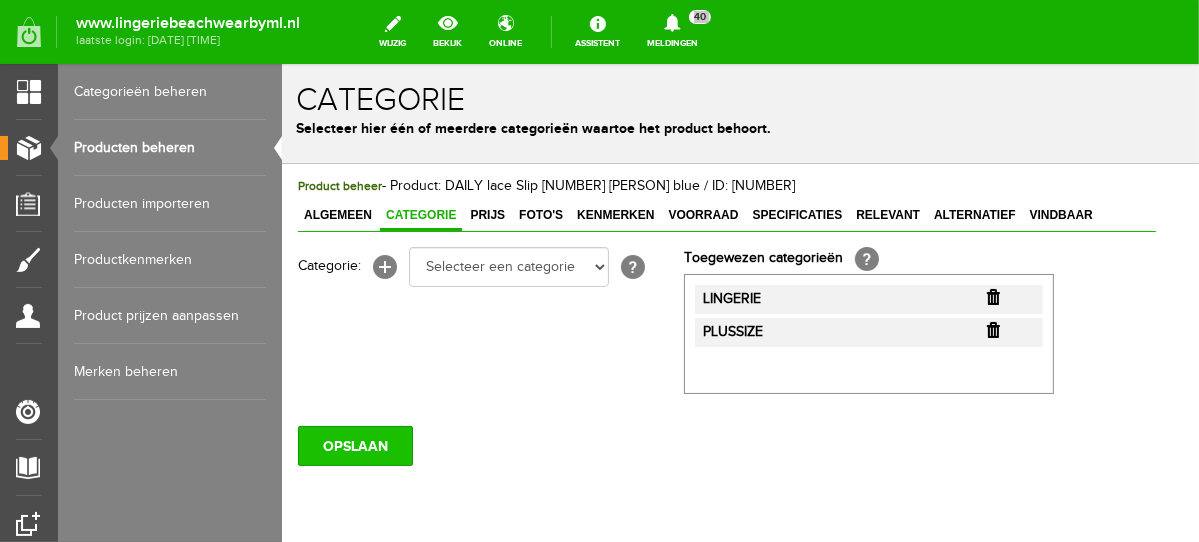 click on "OPSLAAN" at bounding box center [354, 445] 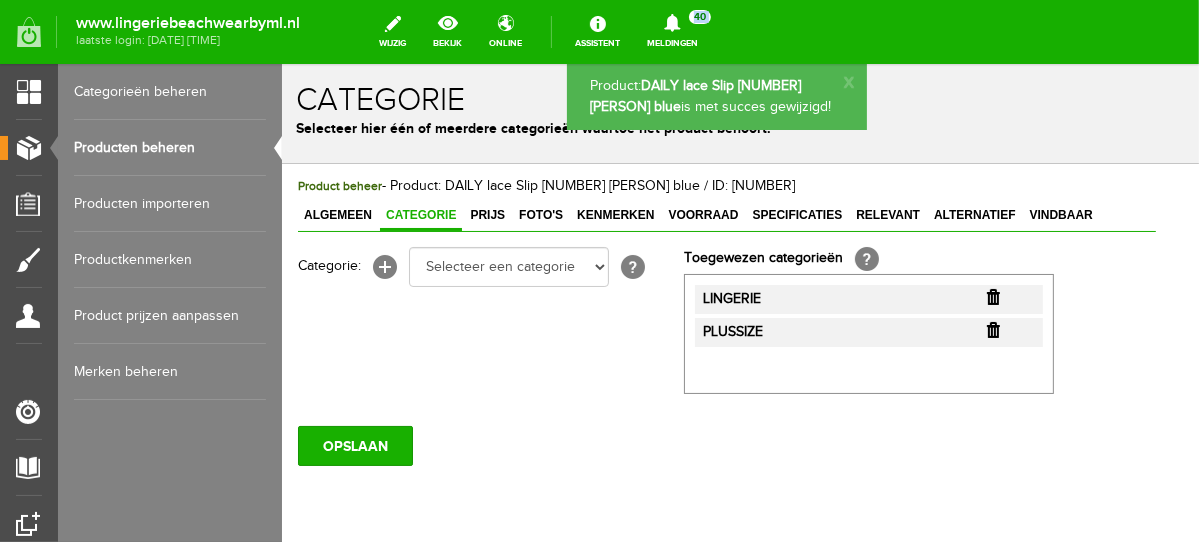click on "Producten beheren" at bounding box center [170, 148] 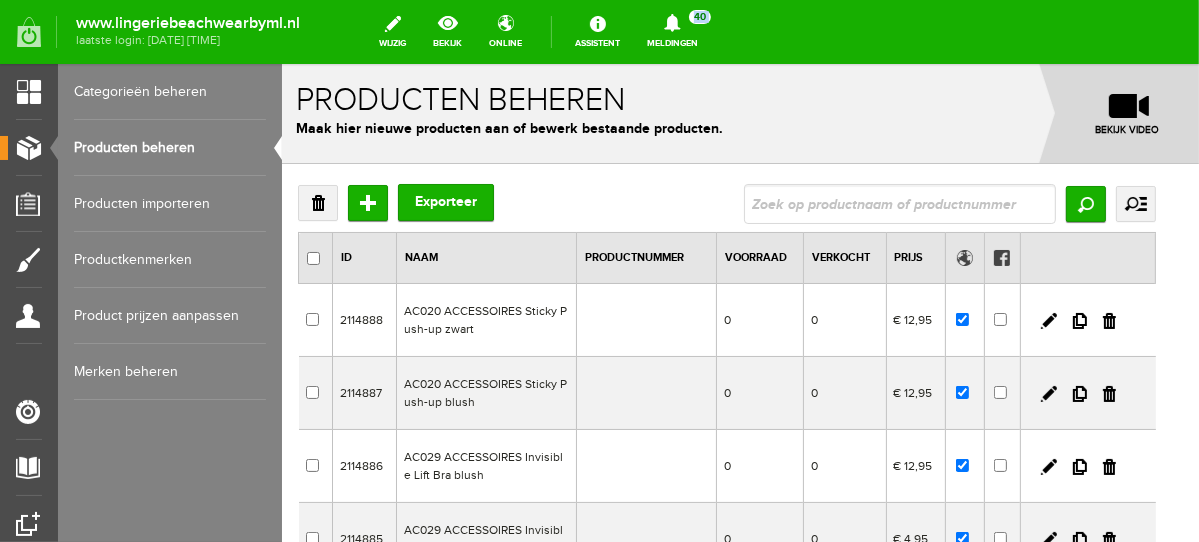 scroll, scrollTop: 0, scrollLeft: 0, axis: both 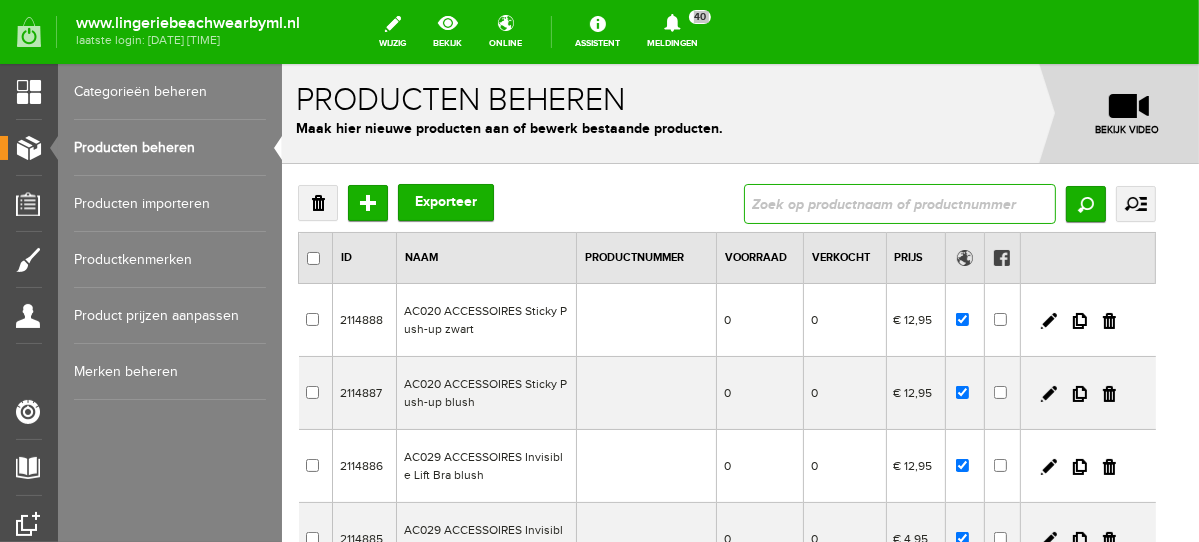click at bounding box center [899, 203] 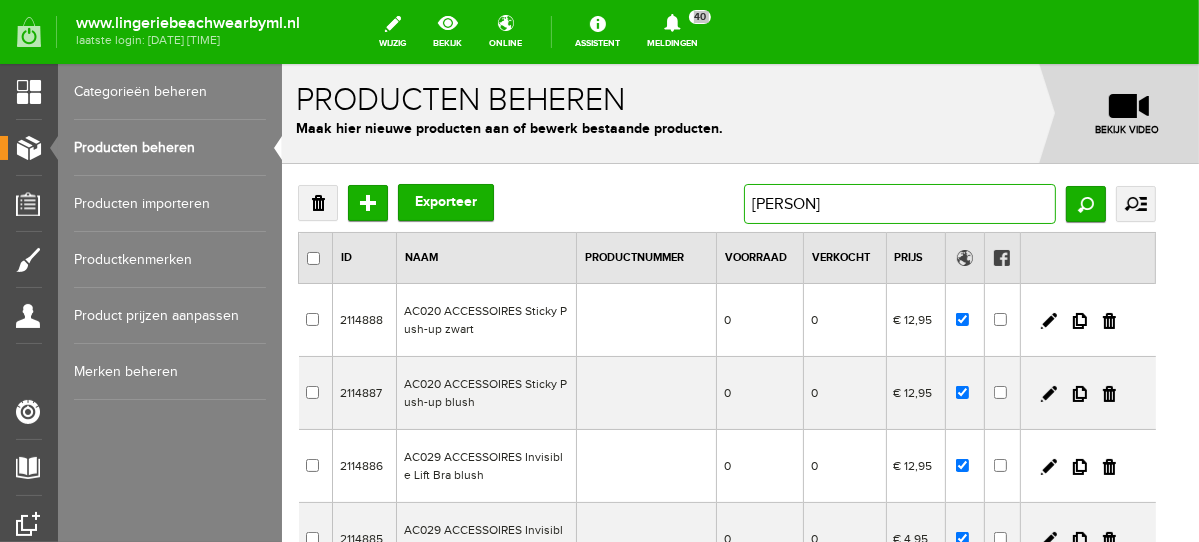 type on "bonny" 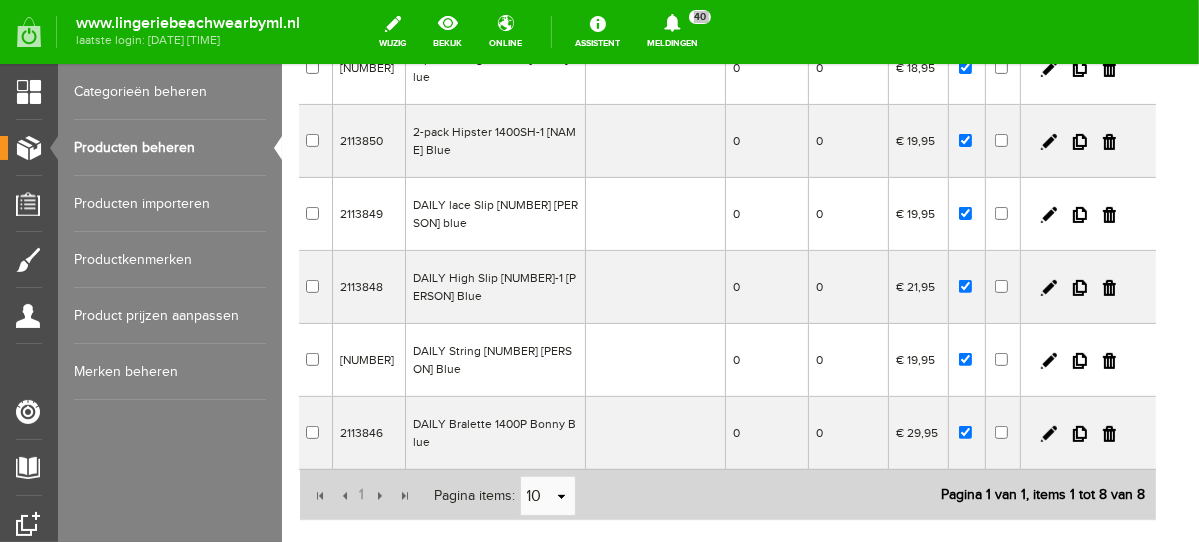 scroll, scrollTop: 408, scrollLeft: 0, axis: vertical 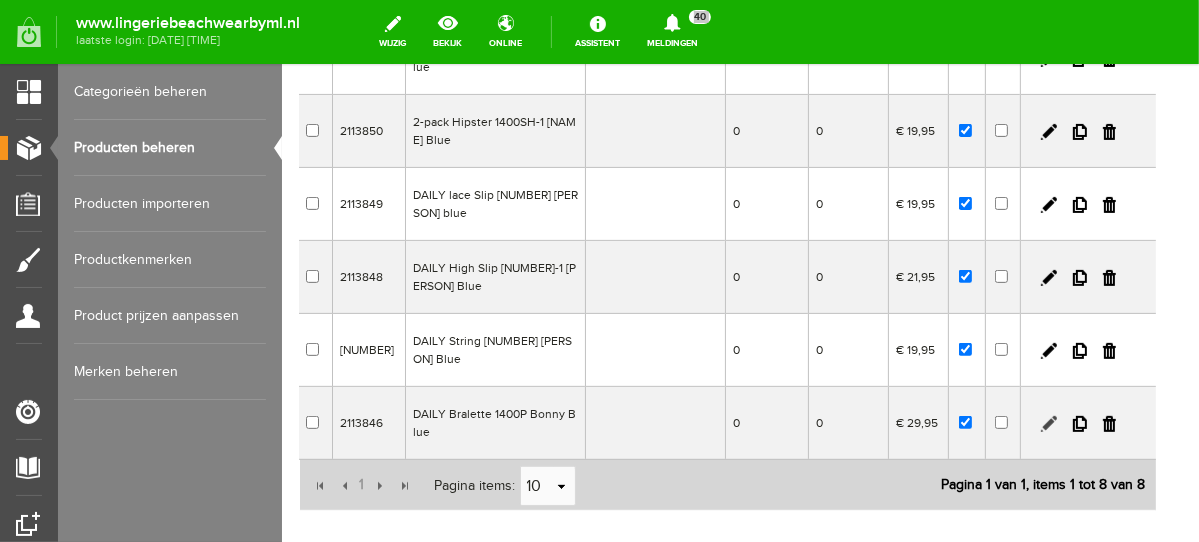 click at bounding box center (1048, 423) 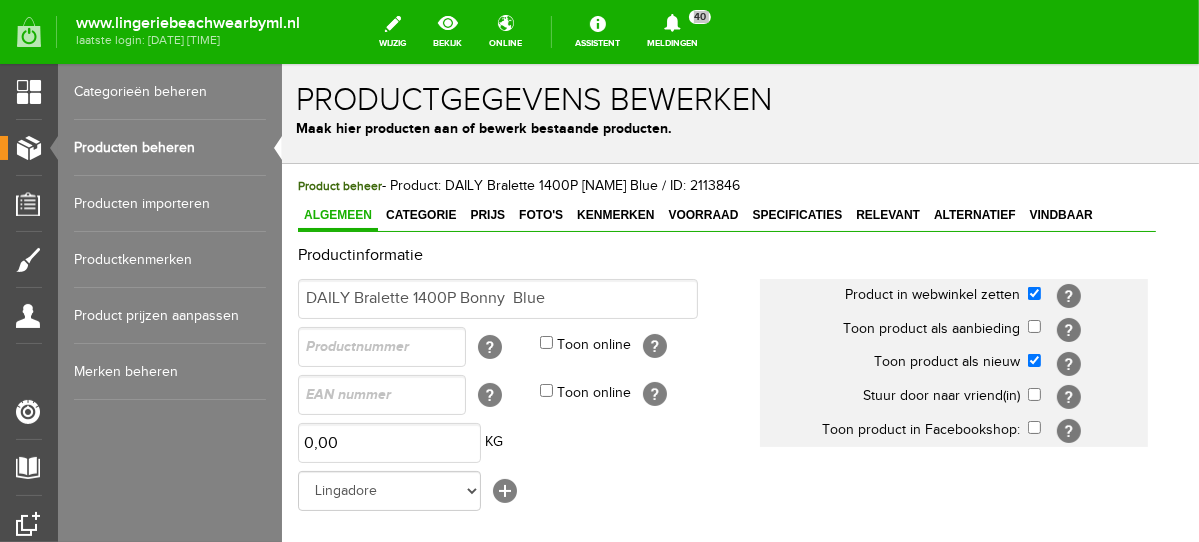 scroll, scrollTop: 0, scrollLeft: 0, axis: both 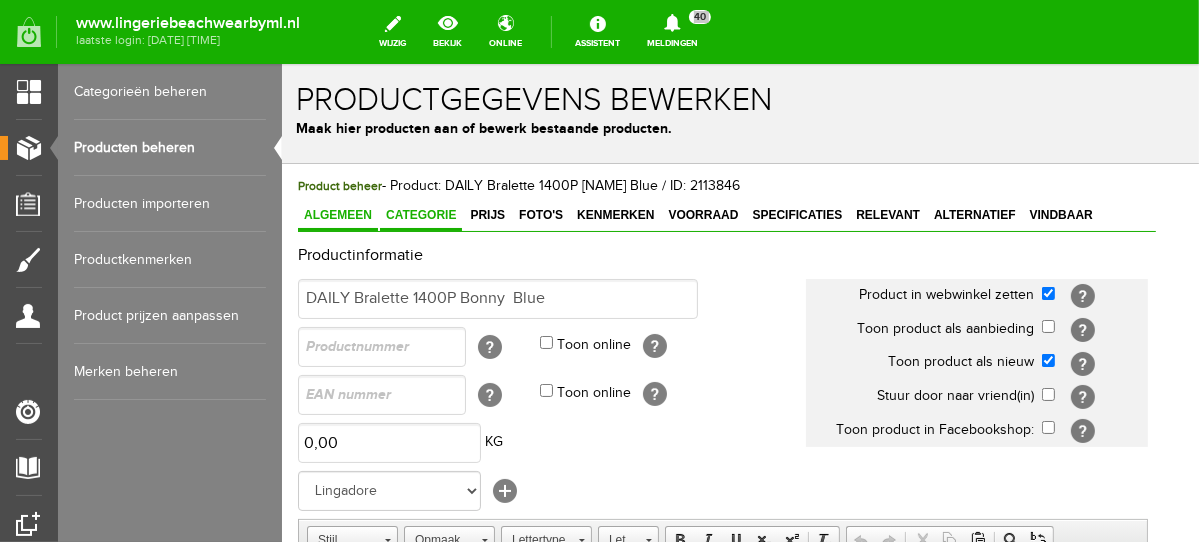 click on "Categorie" at bounding box center [420, 214] 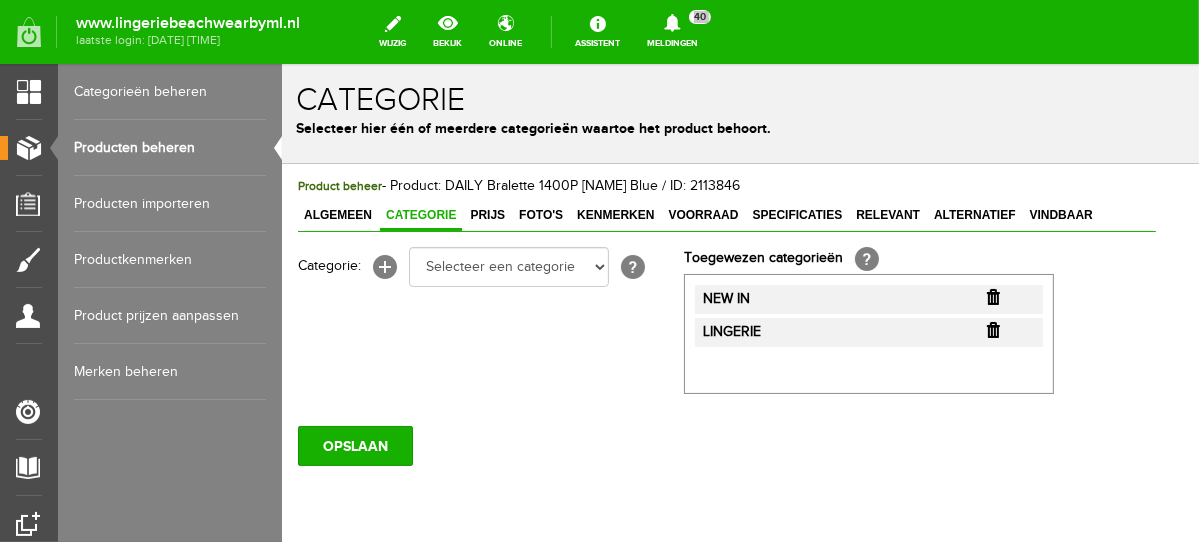 click at bounding box center [992, 296] 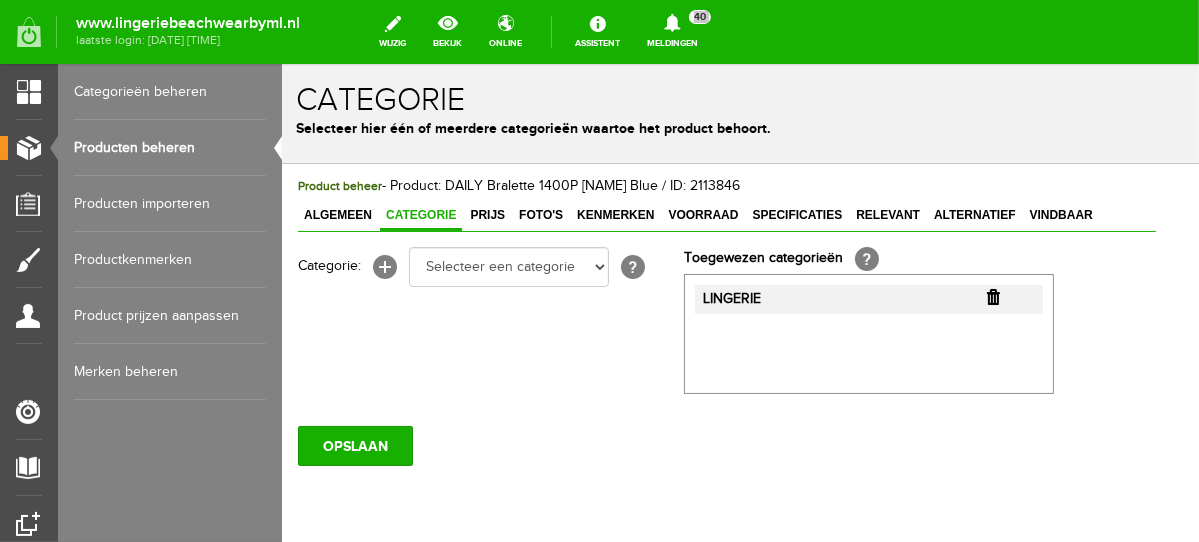 click at bounding box center [992, 296] 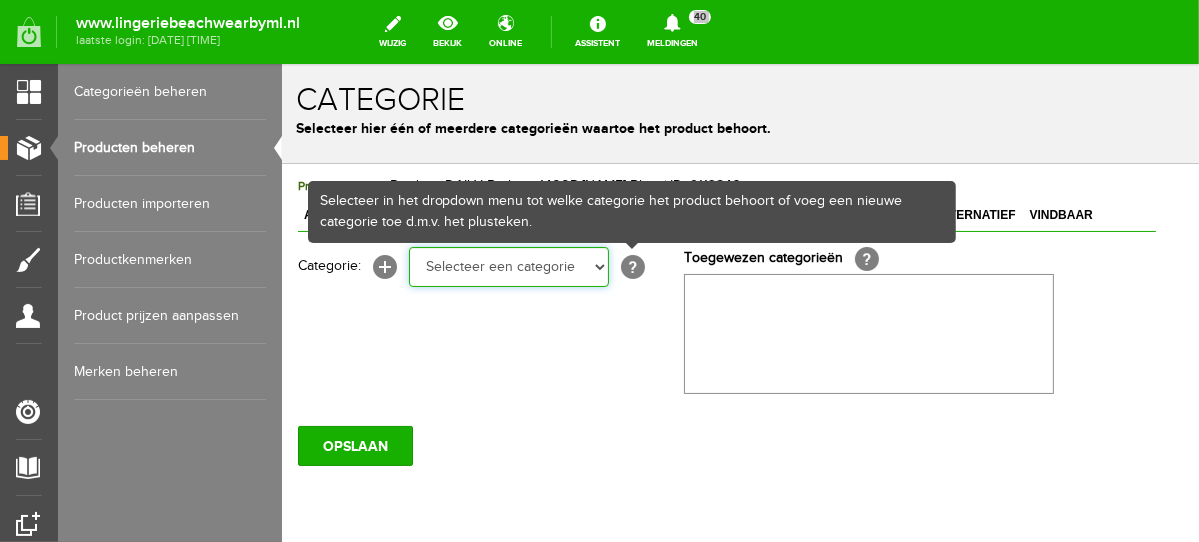click on "Selecteer een categorie
NEW IN
LINGERIE
NACHTMODE
HOMEWEAR
BADMODE
BODY
BEACH
Bikinitop moulded (niet voorgev.)
Bikinitop voorgevormd
Shorty
Badpakken
Strandaccessoires
Rio slip
Slip
Hoge slip
Niet voorgevormd
Voorgevormd
One Shoulder
Push Up
Bandeau
Halter
Triangel
LINGERIE
SUMMER COLOURS
BH ZONDER BEUGEL
PLUSSIZE
STRAPLESS
SEXY
STRAPLESS
BASICS
HOMEWEAR
JUMPSUITS
BADJASSEN
NACHTMODE
PYJAMA SETS
PYJAMA JURKEN
KIMONO'S
SLIPDRESSES
SATIJNEN PYAMA
HEREN
SHAPEWEAR
BODY'S
ACCESSOIRES
PANTY'S
SPORT
SALE BEACH
SALE LINGERIE
D Cup" at bounding box center (508, 266) 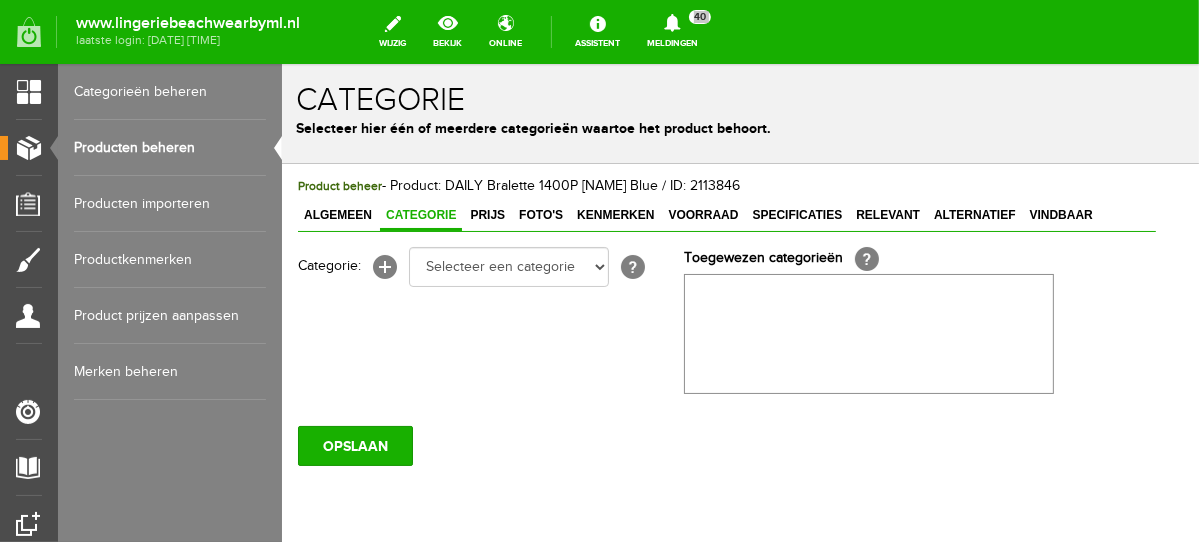 click on "Categorie" at bounding box center [739, 99] 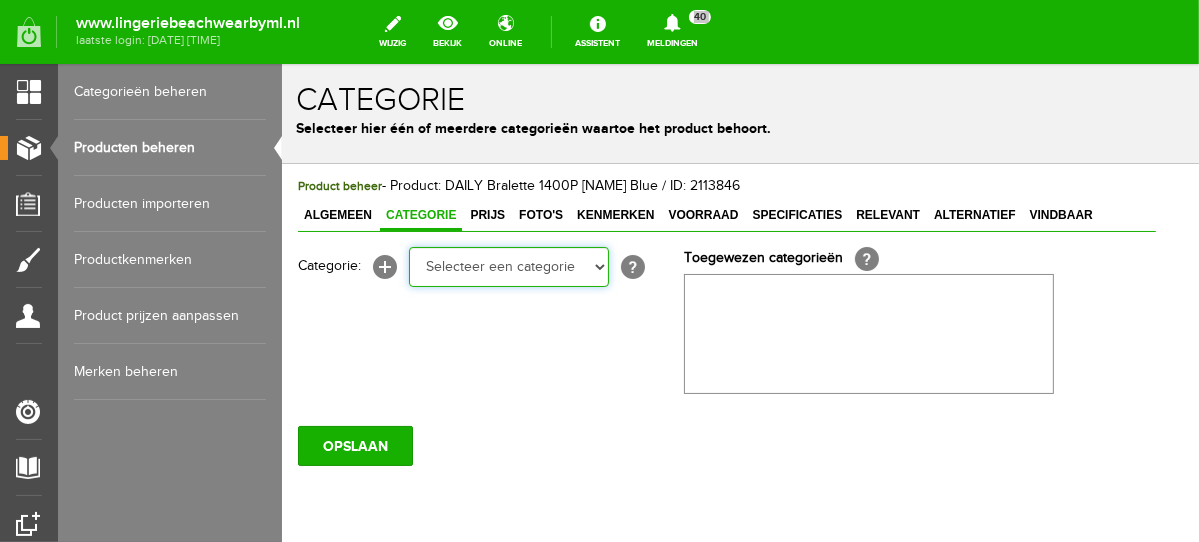 click on "Selecteer een categorie
NEW IN
LINGERIE
NACHTMODE
HOMEWEAR
BADMODE
BODY
BEACH
Bikinitop moulded (niet voorgev.)
Bikinitop voorgevormd
Shorty
Badpakken
Strandaccessoires
Rio slip
Slip
Hoge slip
Niet voorgevormd
Voorgevormd
One Shoulder
Push Up
Bandeau
Halter
Triangel
LINGERIE
SUMMER COLOURS
BH ZONDER BEUGEL
PLUSSIZE
STRAPLESS
SEXY
STRAPLESS
BASICS
HOMEWEAR
JUMPSUITS
BADJASSEN
NACHTMODE
PYJAMA SETS
PYJAMA JURKEN
KIMONO'S
SLIPDRESSES
SATIJNEN PYAMA
HEREN
SHAPEWEAR
BODY'S
ACCESSOIRES
PANTY'S
SPORT
SALE BEACH
SALE LINGERIE
D Cup" at bounding box center [508, 266] 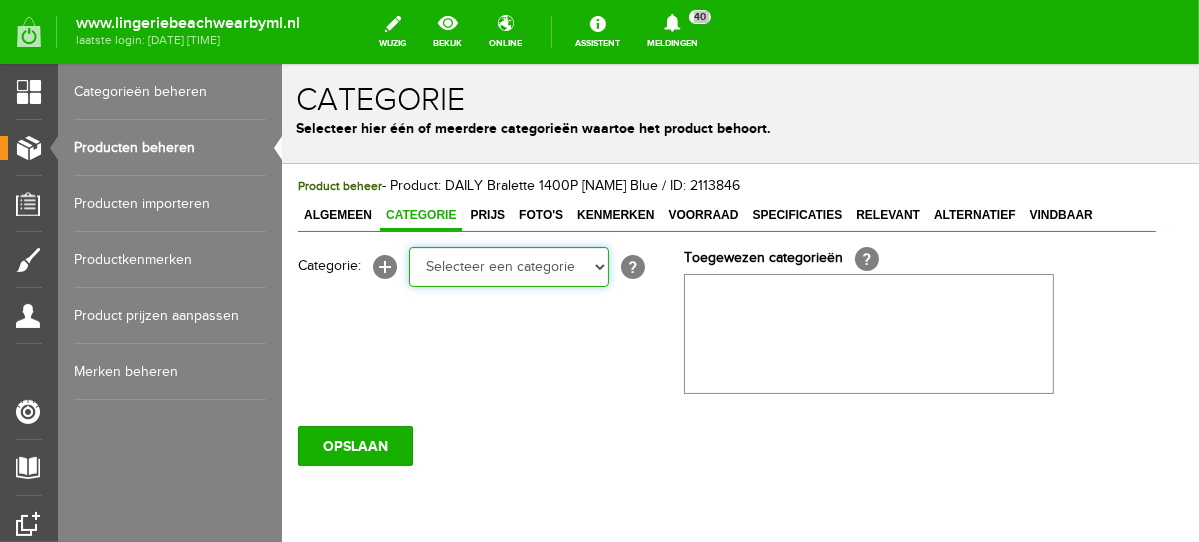 select on "281745" 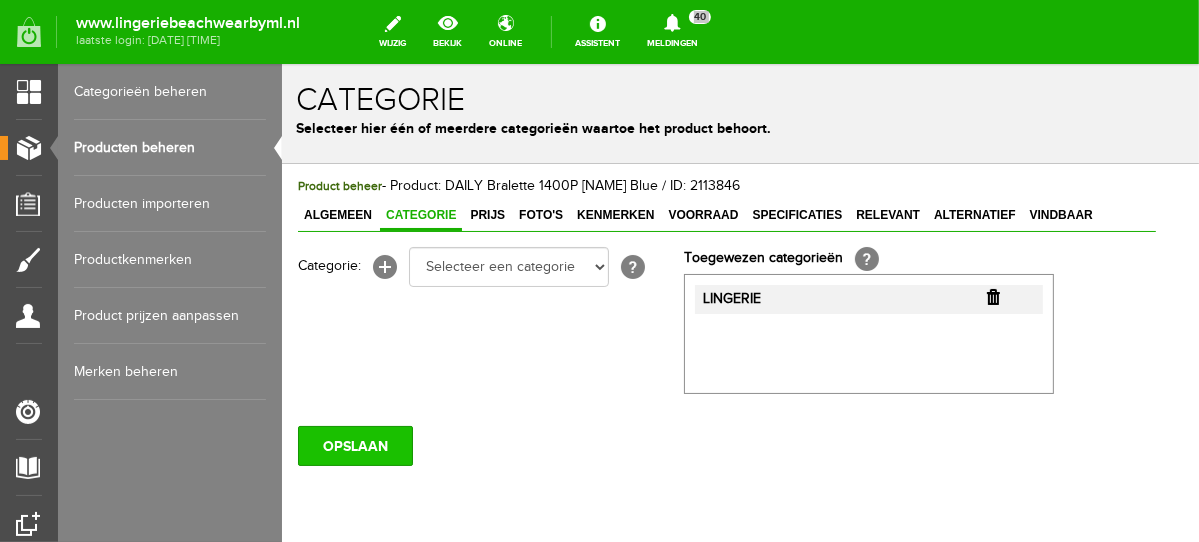 click on "OPSLAAN" at bounding box center (354, 445) 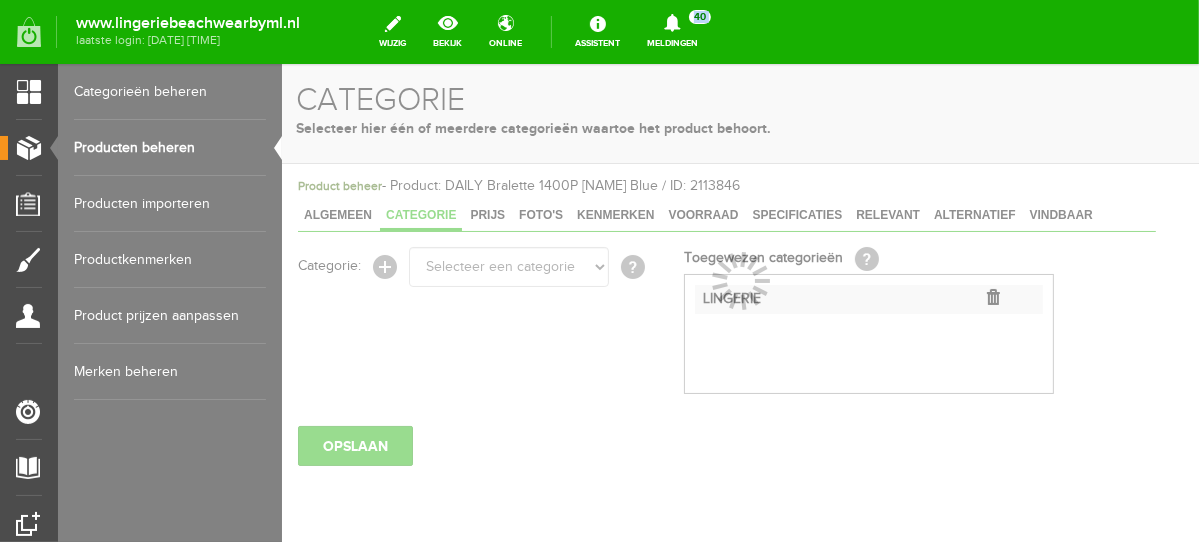 click on "Producten beheren" at bounding box center (170, 148) 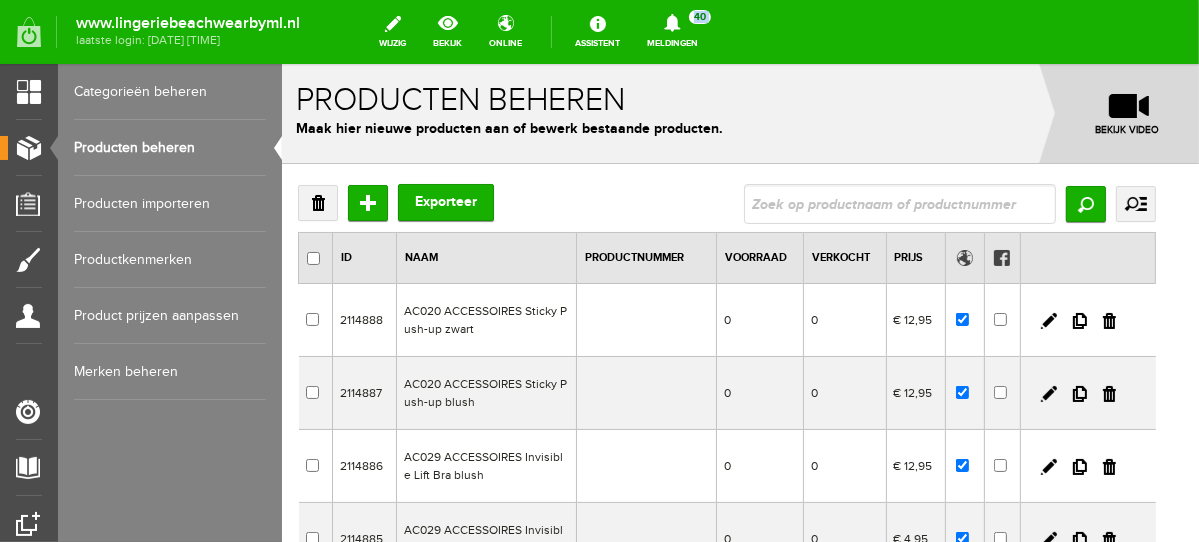 scroll, scrollTop: 0, scrollLeft: 0, axis: both 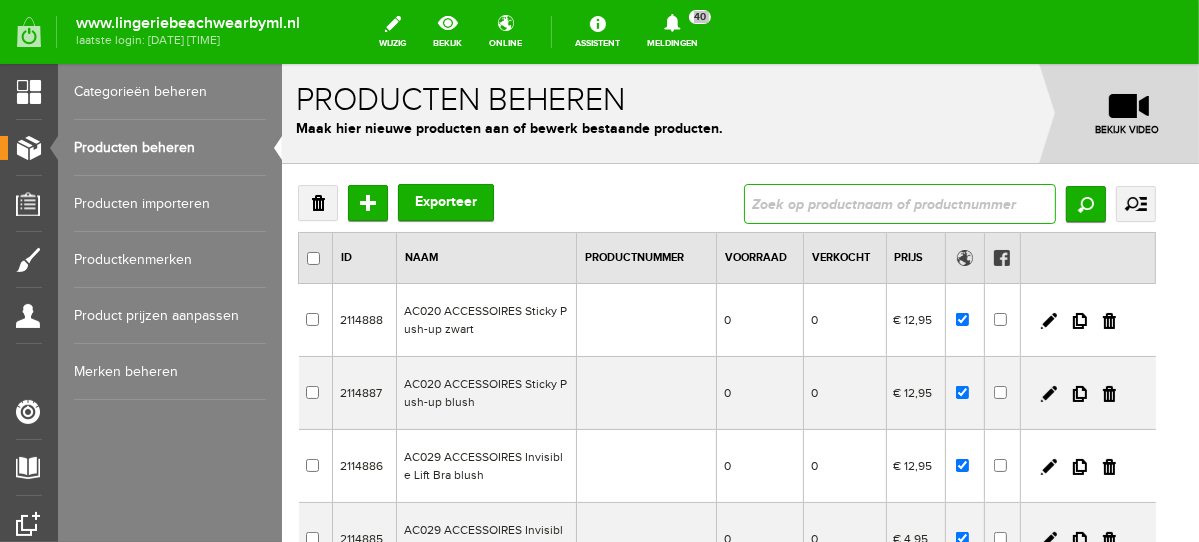 click at bounding box center (899, 203) 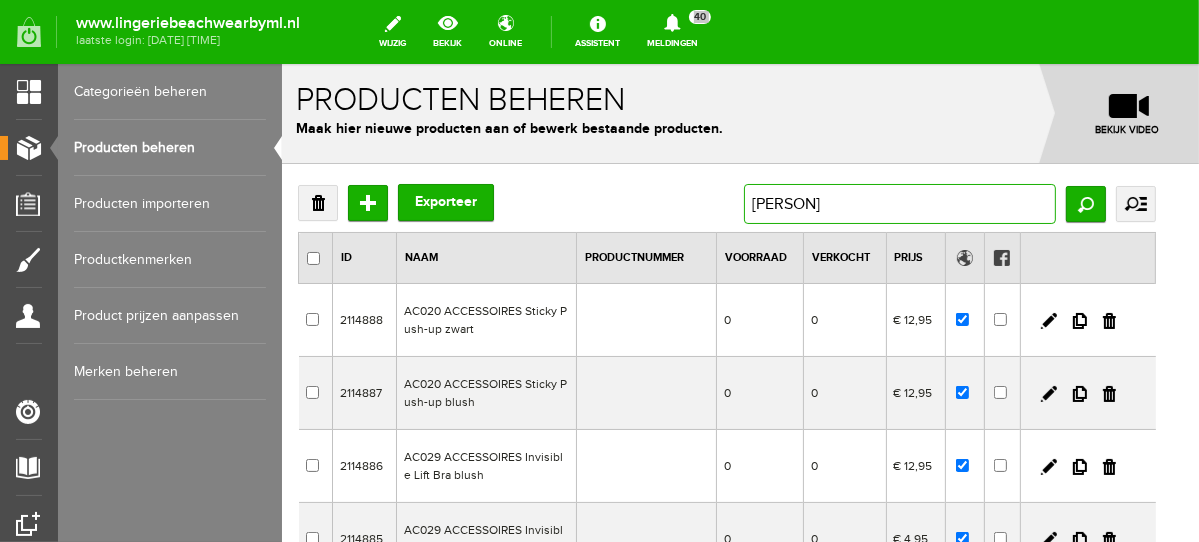 type on "bonnie" 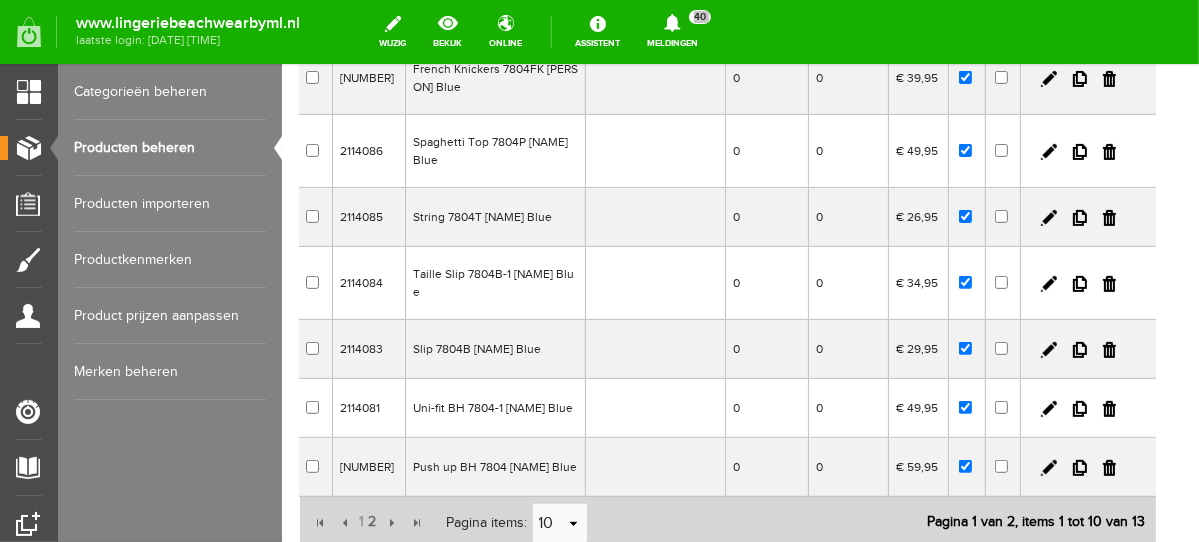 scroll, scrollTop: 478, scrollLeft: 0, axis: vertical 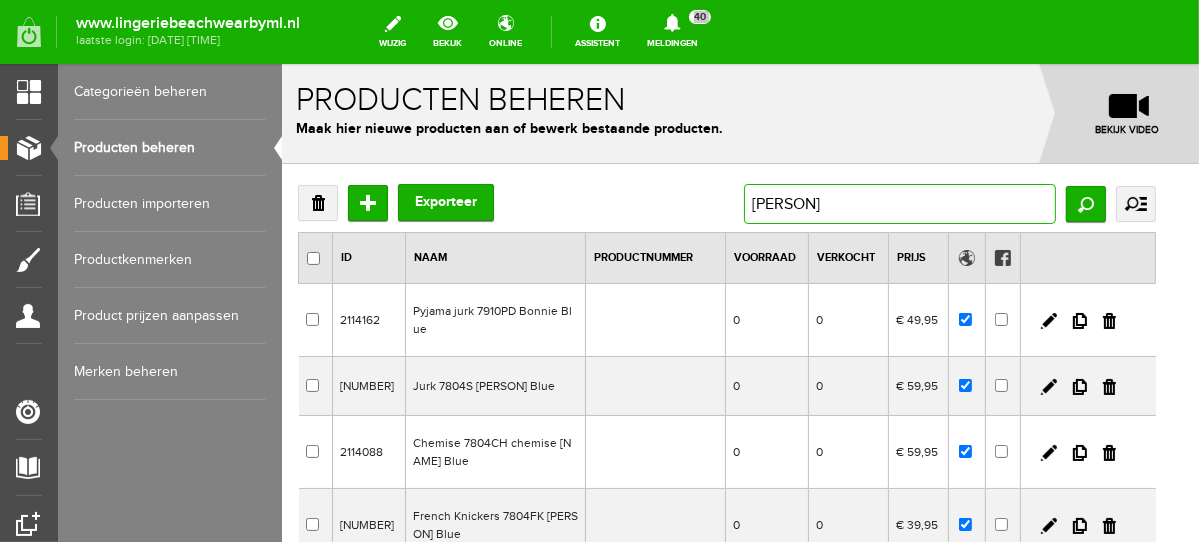 drag, startPoint x: 842, startPoint y: 217, endPoint x: 695, endPoint y: 209, distance: 147.21753 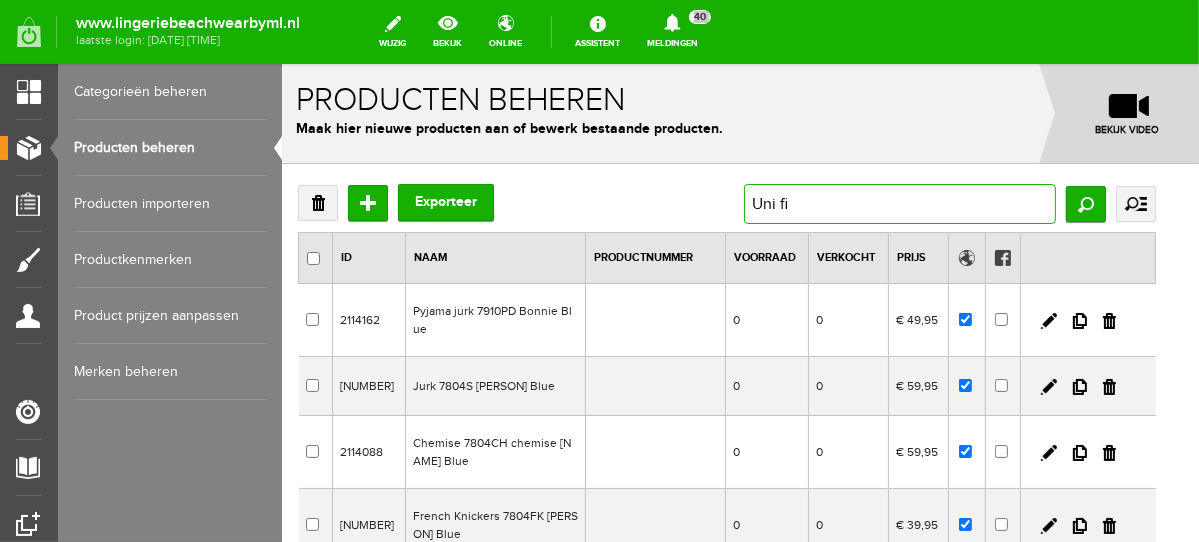 type on "Uni fit" 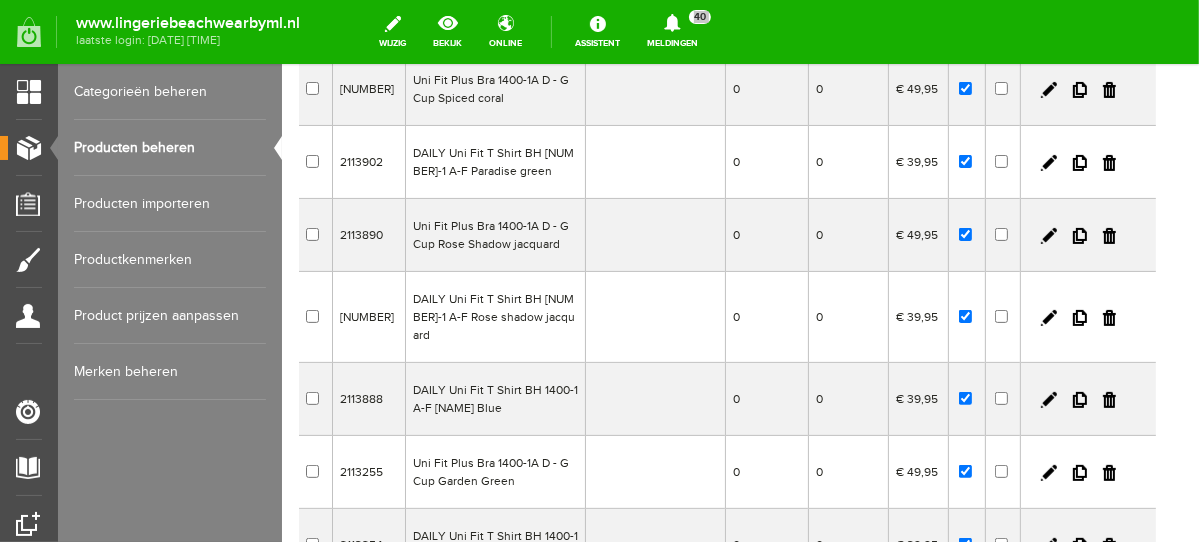 scroll, scrollTop: 308, scrollLeft: 0, axis: vertical 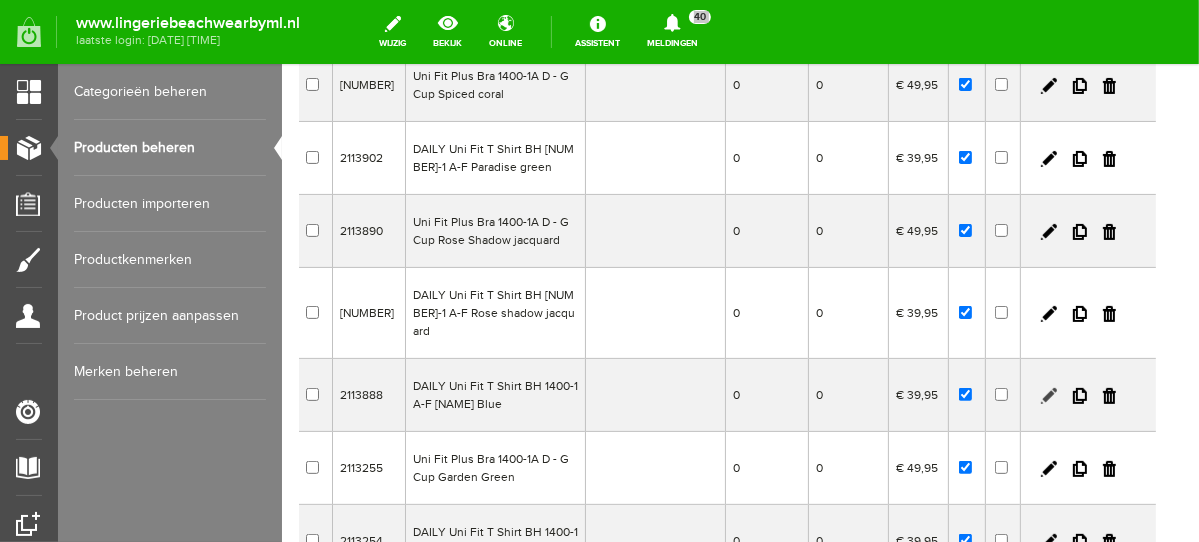 click at bounding box center [1048, 395] 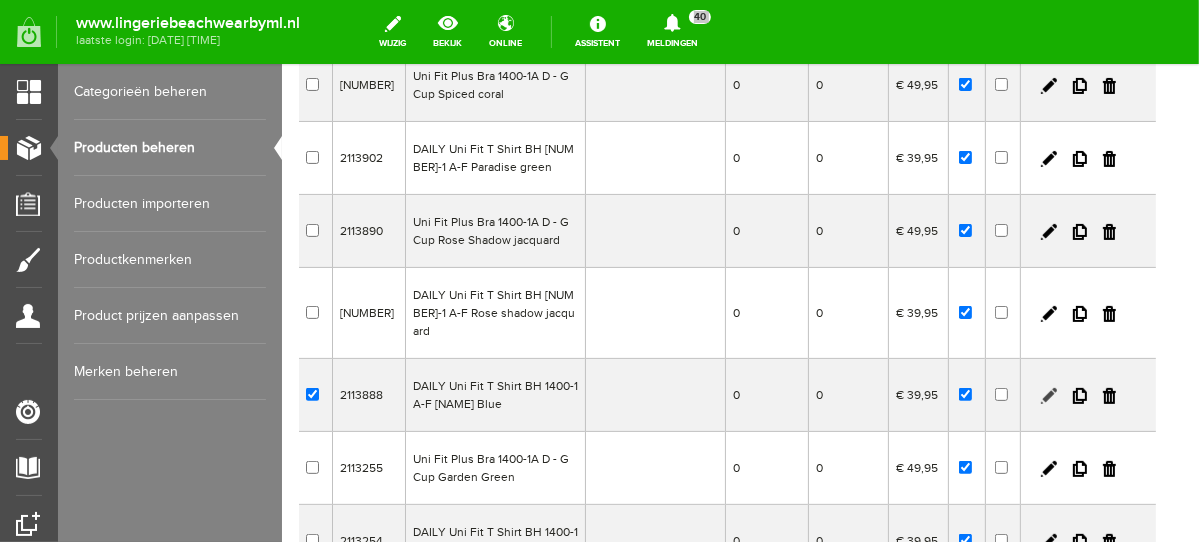 checkbox on "true" 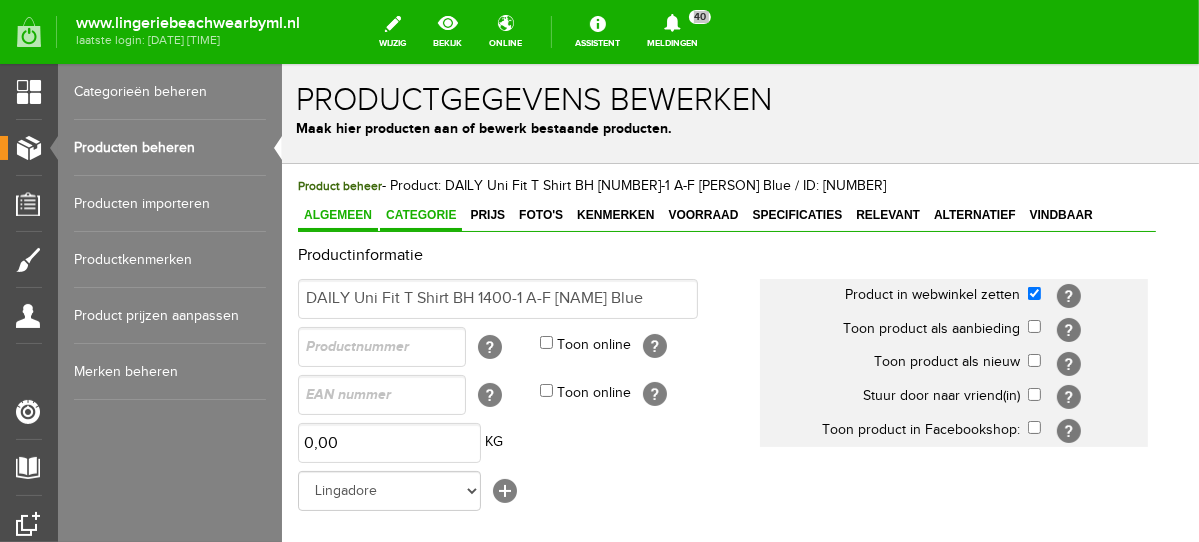 scroll, scrollTop: 0, scrollLeft: 0, axis: both 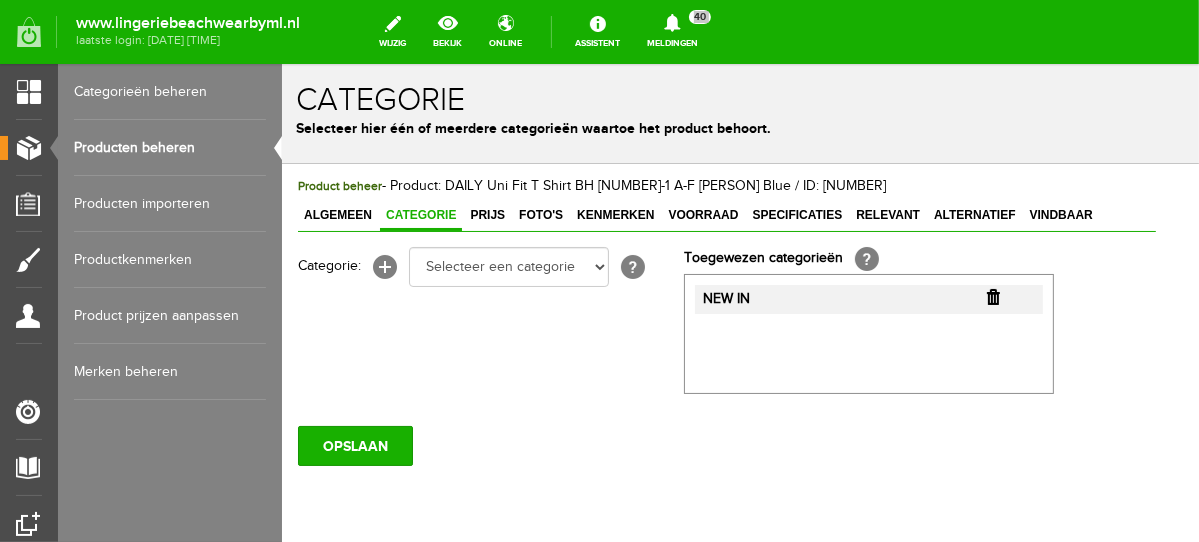 click at bounding box center (992, 296) 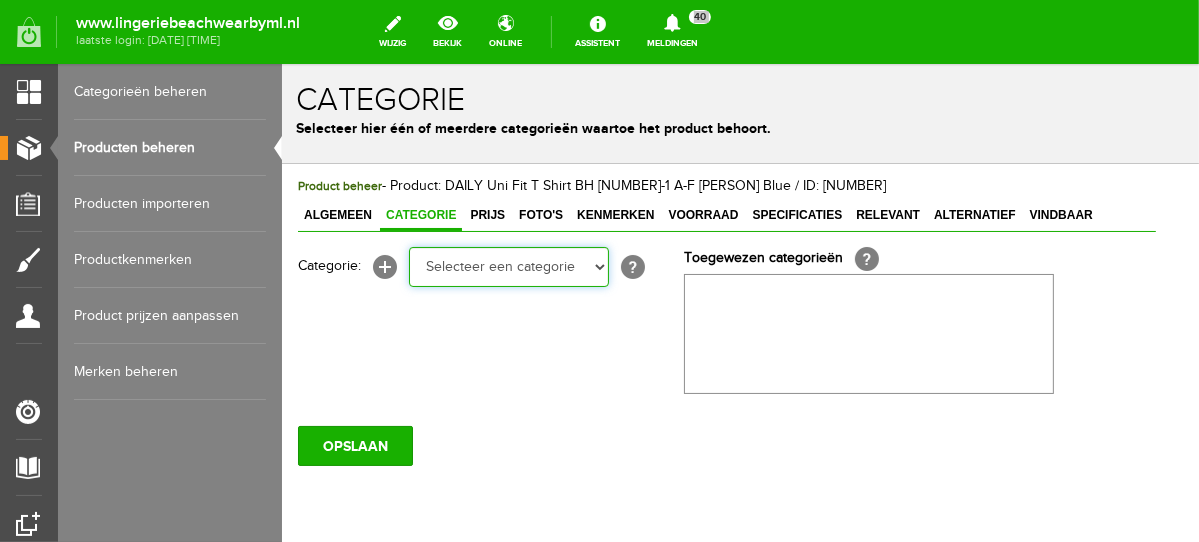 click on "Selecteer een categorie
NEW IN
LINGERIE
NACHTMODE
HOMEWEAR
BADMODE
BODY
BEACH
Bikinitop moulded (niet voorgev.)
Bikinitop voorgevormd
Shorty
Badpakken
Strandaccessoires
Rio slip
Slip
Hoge slip
Niet voorgevormd
Voorgevormd
One Shoulder
Push Up
Bandeau
Halter
Triangel
LINGERIE
SUMMER COLOURS
BH ZONDER BEUGEL
PLUSSIZE
STRAPLESS
SEXY
STRAPLESS
BASICS
HOMEWEAR
JUMPSUITS
BADJASSEN
NACHTMODE
PYJAMA SETS
PYJAMA JURKEN
KIMONO'S
SLIPDRESSES
SATIJNEN PYAMA
HEREN
SHAPEWEAR
BODY'S
ACCESSOIRES
PANTY'S
SPORT
SALE BEACH
SALE LINGERIE
D Cup" at bounding box center (508, 266) 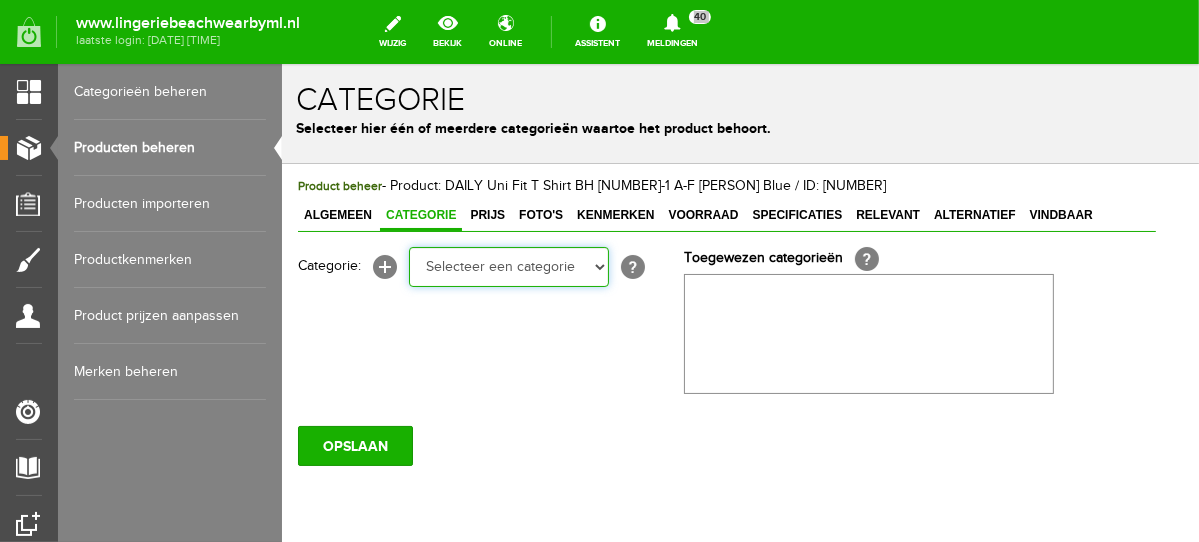 select on "281745" 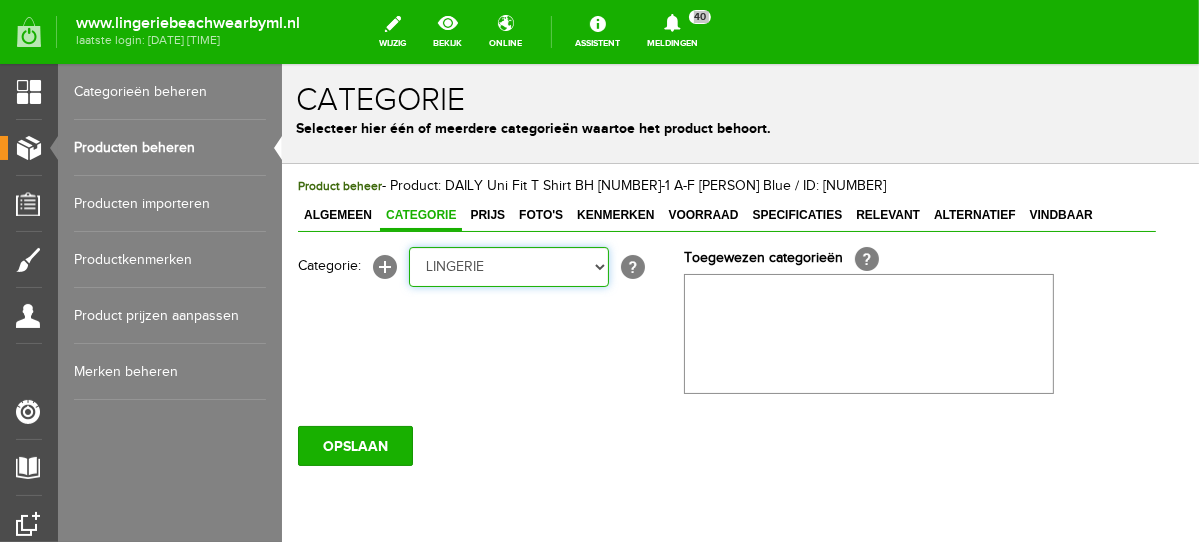 click on "Selecteer een categorie
NEW IN
LINGERIE
NACHTMODE
HOMEWEAR
BADMODE
BODY
BEACH
Bikinitop moulded (niet voorgev.)
Bikinitop voorgevormd
Shorty
Badpakken
Strandaccessoires
Rio slip
Slip
Hoge slip
Niet voorgevormd
Voorgevormd
One Shoulder
Push Up
Bandeau
Halter
Triangel
LINGERIE
SUMMER COLOURS
BH ZONDER BEUGEL
PLUSSIZE
STRAPLESS
SEXY
STRAPLESS
BASICS
HOMEWEAR
JUMPSUITS
BADJASSEN
NACHTMODE
PYJAMA SETS
PYJAMA JURKEN
KIMONO'S
SLIPDRESSES
SATIJNEN PYAMA
HEREN
SHAPEWEAR
BODY'S
ACCESSOIRES
PANTY'S
SPORT
SALE BEACH
SALE LINGERIE
D Cup" at bounding box center [508, 266] 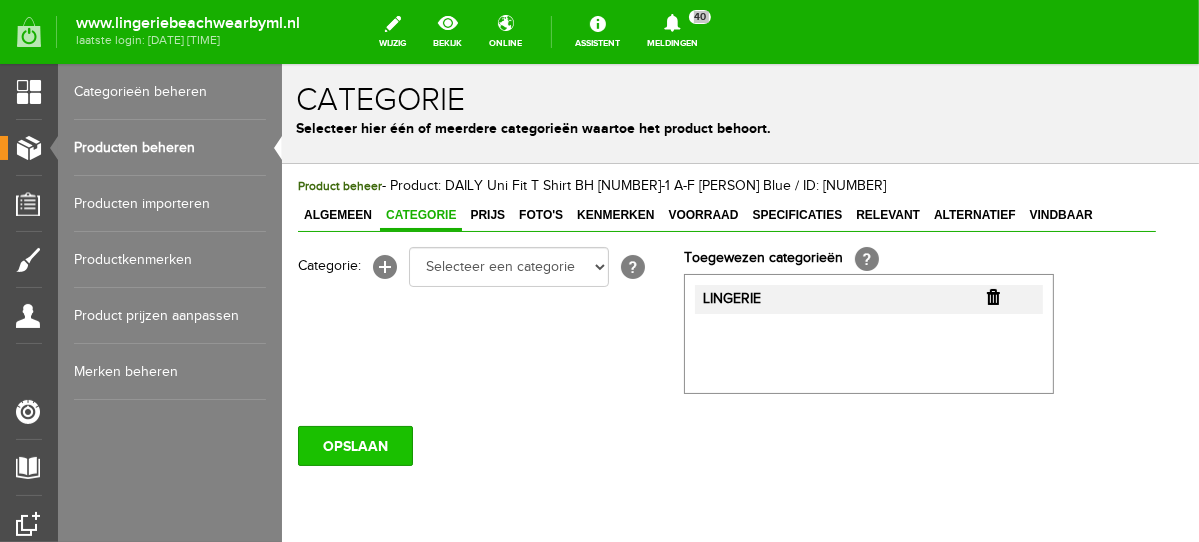 click on "OPSLAAN" at bounding box center (354, 445) 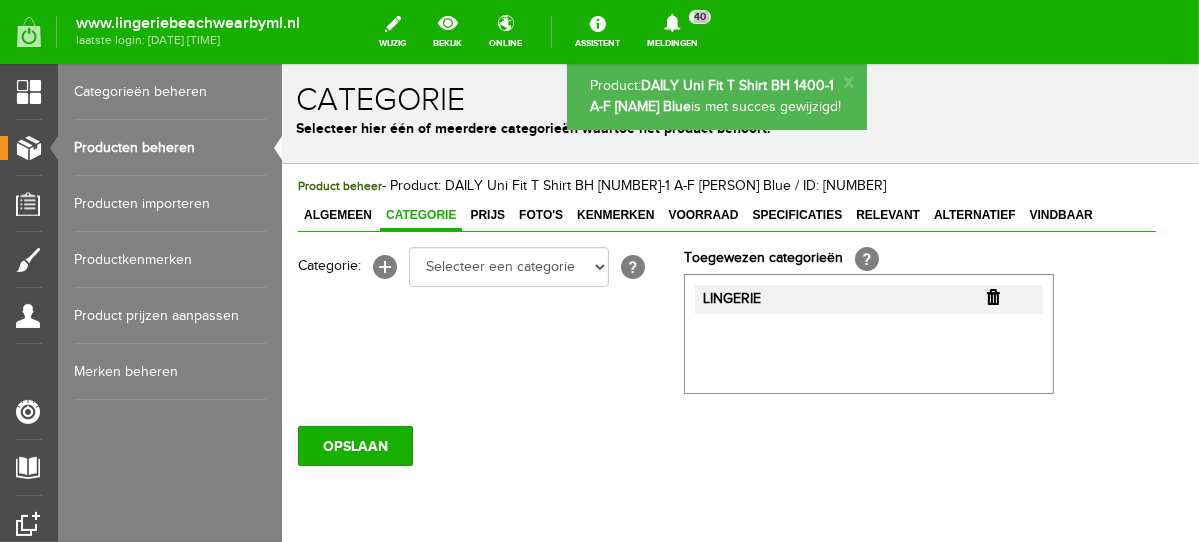 click on "Producten beheren" at bounding box center [170, 148] 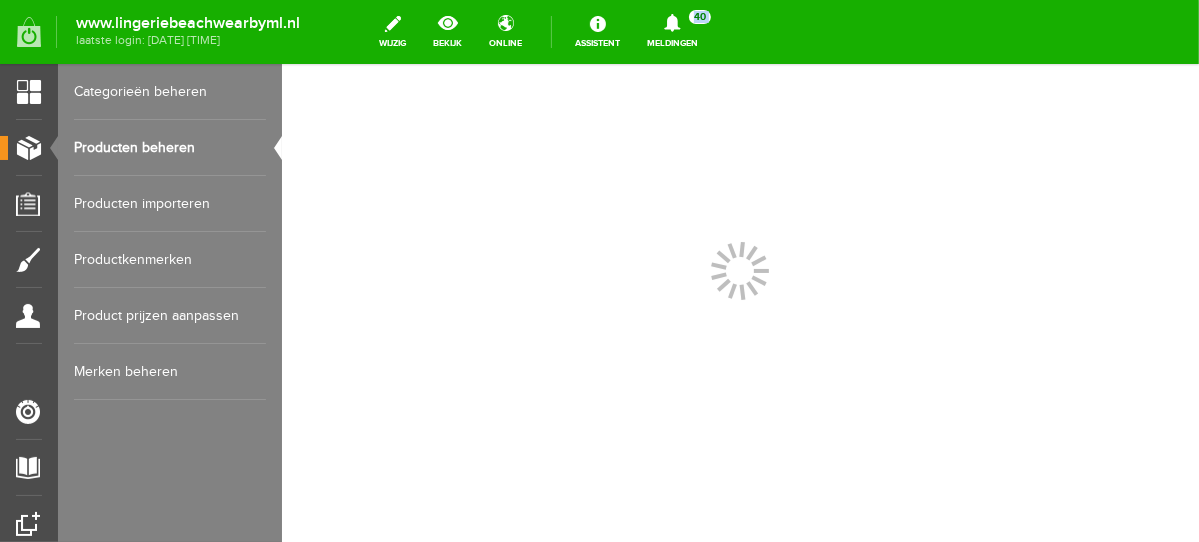 scroll, scrollTop: 0, scrollLeft: 0, axis: both 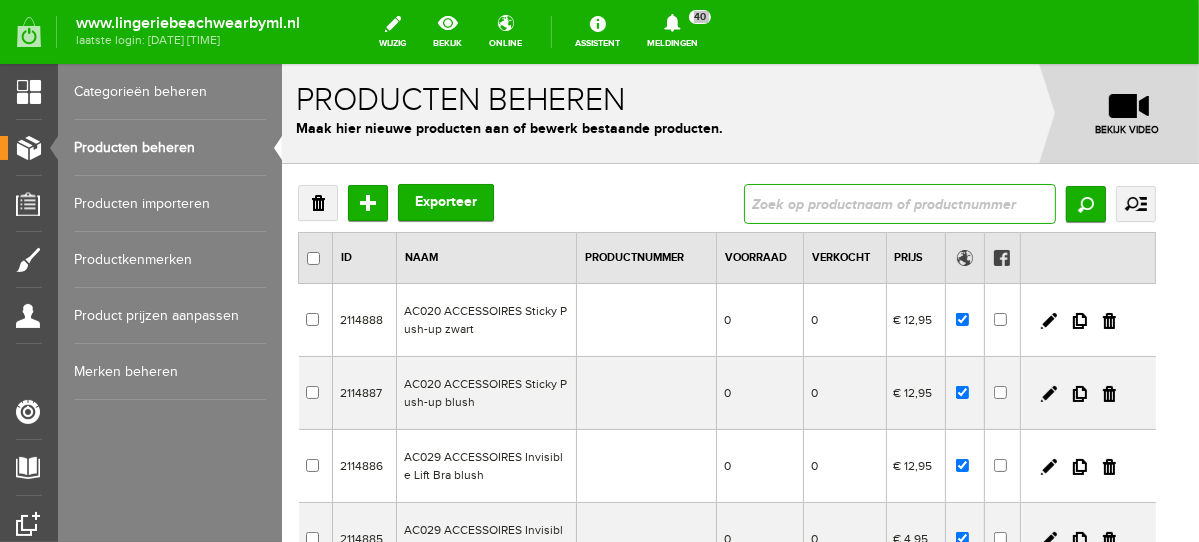 click at bounding box center (899, 203) 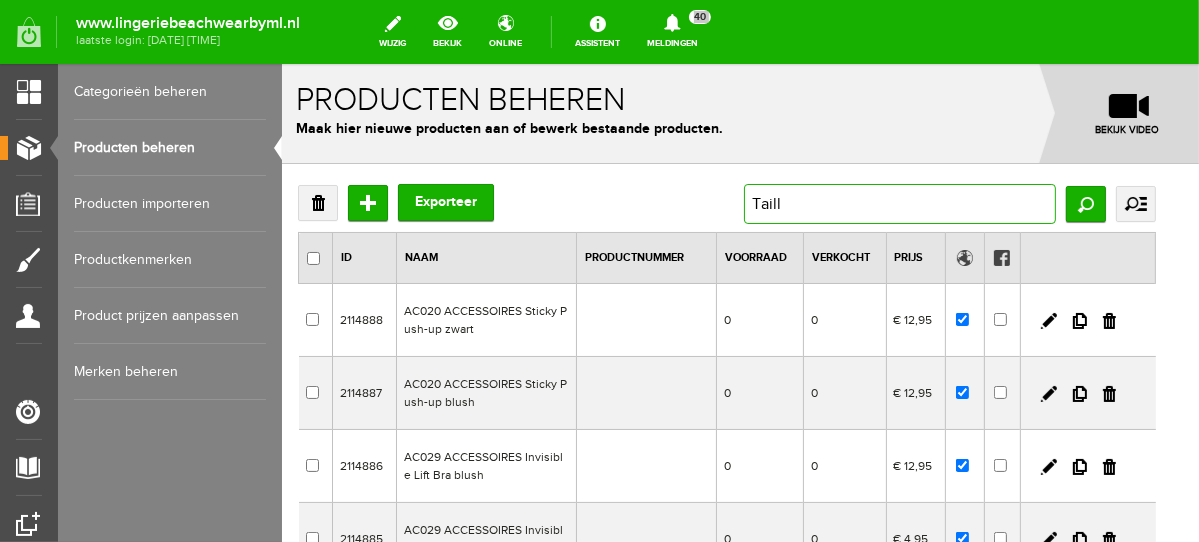 type on "Taille" 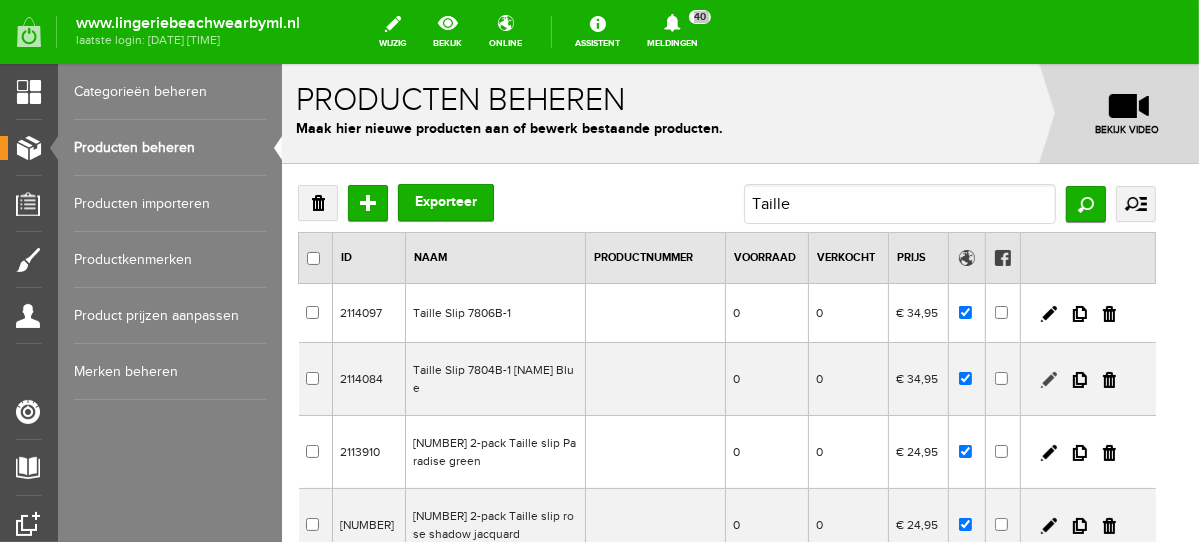 click at bounding box center [1048, 379] 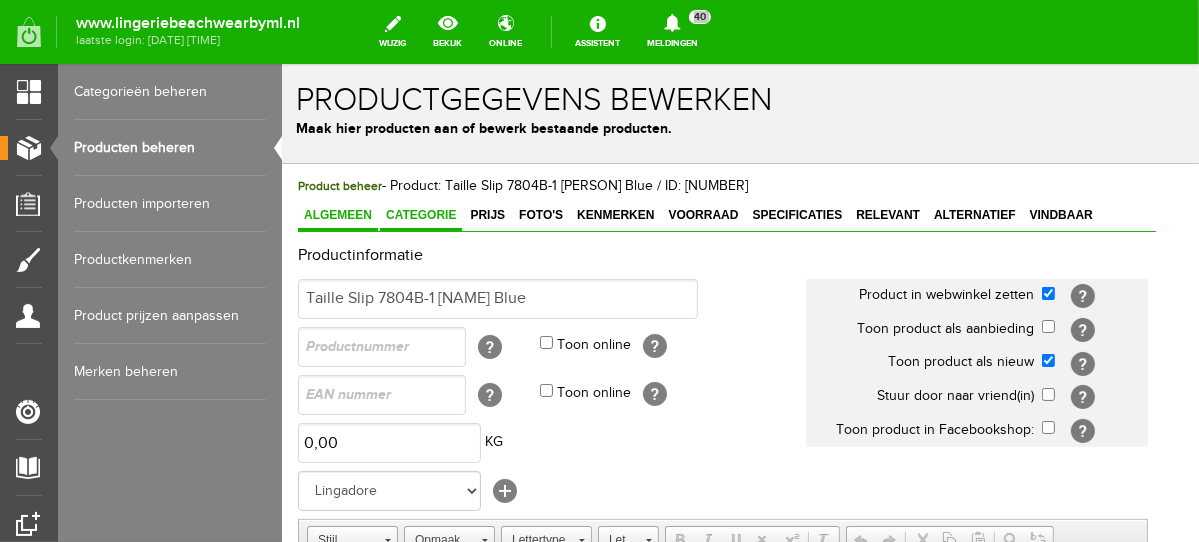 scroll, scrollTop: 0, scrollLeft: 0, axis: both 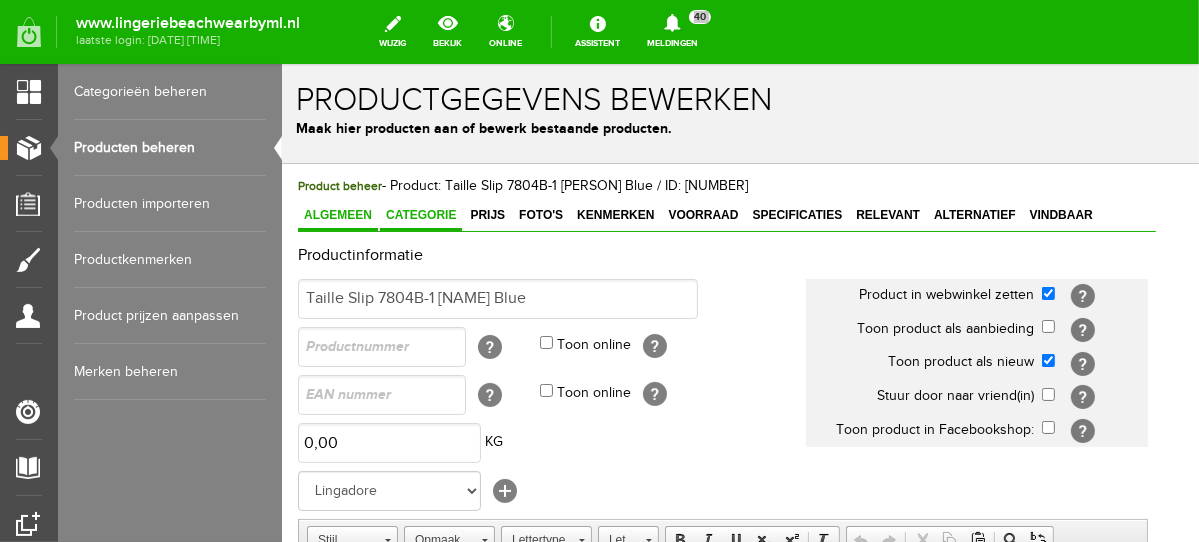 click on "Categorie" at bounding box center [420, 214] 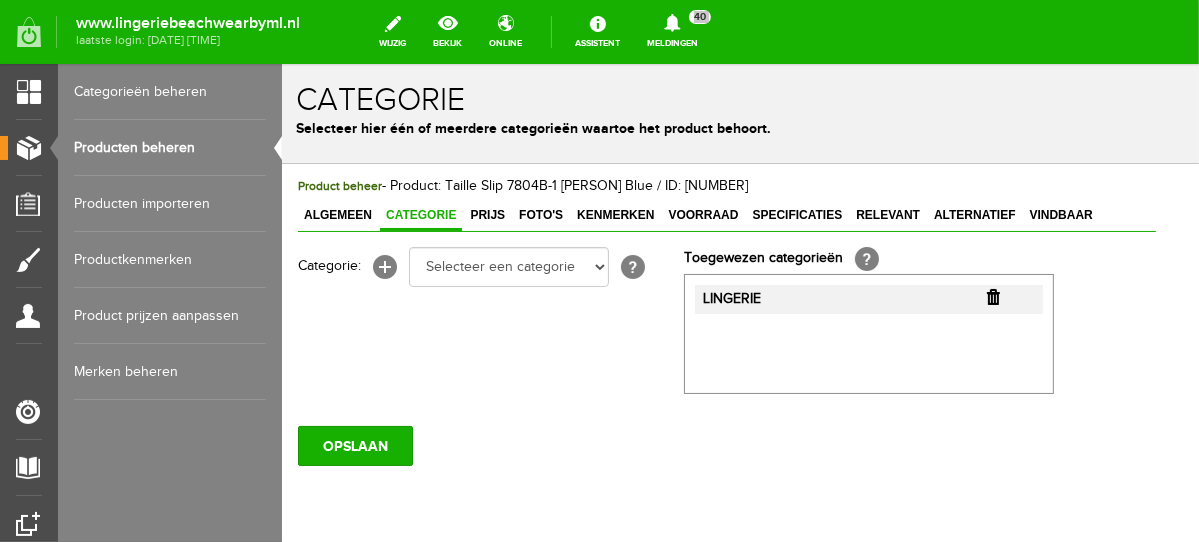 click at bounding box center (992, 296) 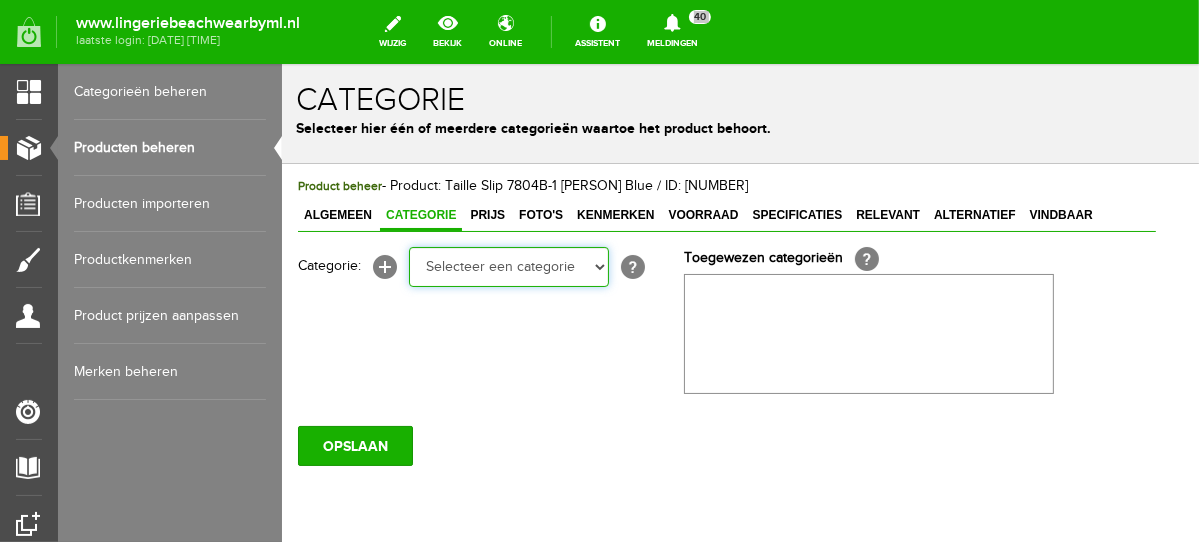 click on "Selecteer een categorie
NEW IN
LINGERIE
NACHTMODE
HOMEWEAR
BADMODE
BODY
BEACH
Bikinitop moulded (niet voorgev.)
Bikinitop voorgevormd
Shorty
Badpakken
Strandaccessoires
Rio slip
Slip
Hoge slip
Niet voorgevormd
Voorgevormd
One Shoulder
Push Up
Bandeau
Halter
Triangel
LINGERIE
SUMMER COLOURS
BH ZONDER BEUGEL
PLUSSIZE
STRAPLESS
SEXY
STRAPLESS
BASICS
HOMEWEAR
JUMPSUITS
BADJASSEN
NACHTMODE
PYJAMA SETS
PYJAMA JURKEN
KIMONO'S
SLIPDRESSES
SATIJNEN PYAMA
HEREN
SHAPEWEAR
BODY'S
ACCESSOIRES
PANTY'S
SPORT
SALE BEACH
SALE LINGERIE
D Cup" at bounding box center (508, 266) 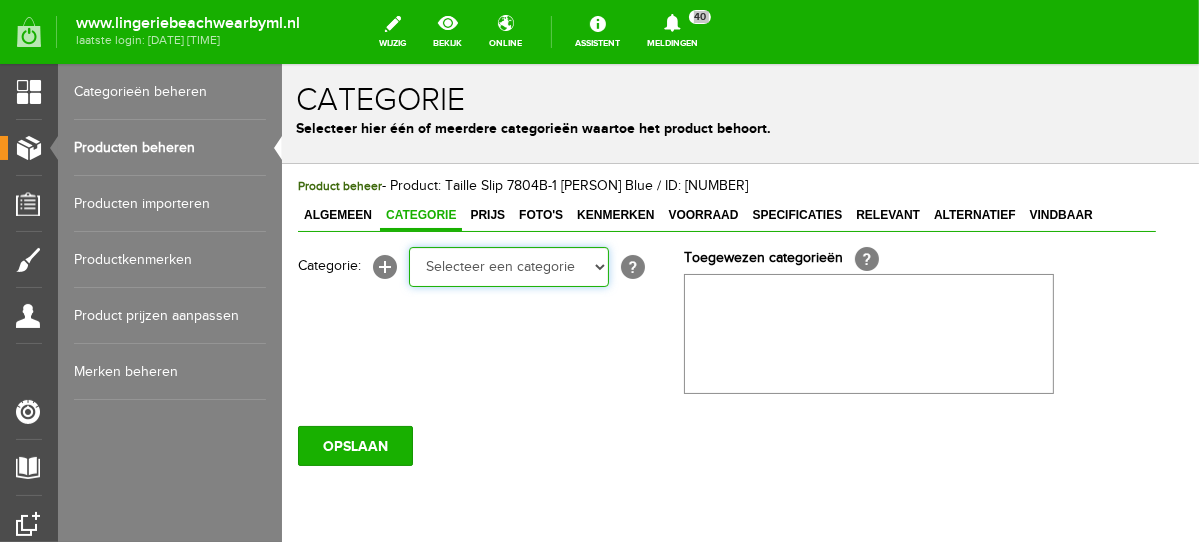 select on "281745" 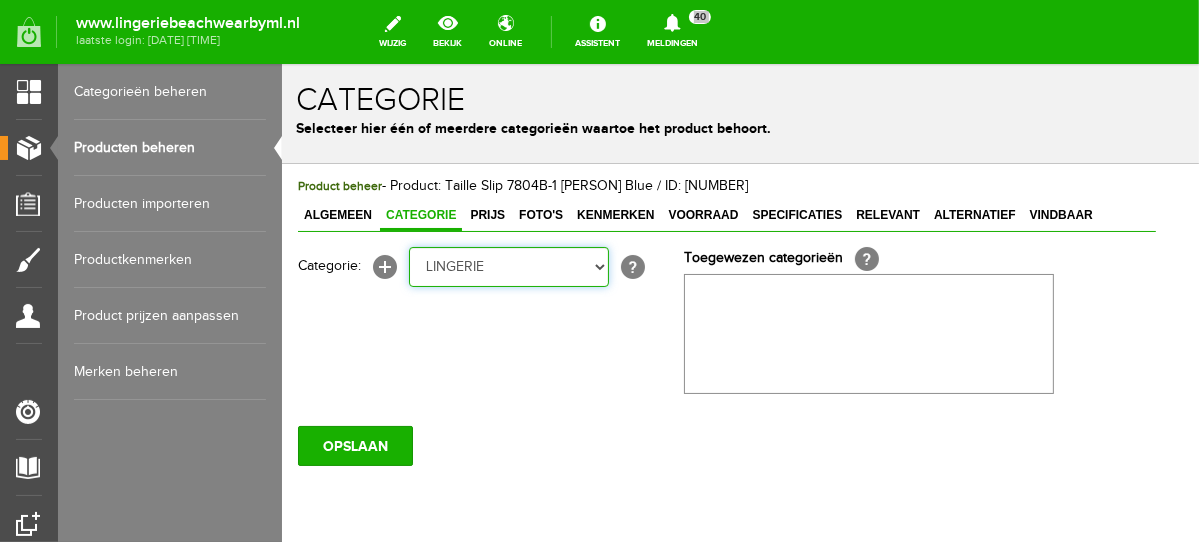 click on "Selecteer een categorie
NEW IN
LINGERIE
NACHTMODE
HOMEWEAR
BADMODE
BODY
BEACH
Bikinitop moulded (niet voorgev.)
Bikinitop voorgevormd
Shorty
Badpakken
Strandaccessoires
Rio slip
Slip
Hoge slip
Niet voorgevormd
Voorgevormd
One Shoulder
Push Up
Bandeau
Halter
Triangel
LINGERIE
SUMMER COLOURS
BH ZONDER BEUGEL
PLUSSIZE
STRAPLESS
SEXY
STRAPLESS
BASICS
HOMEWEAR
JUMPSUITS
BADJASSEN
NACHTMODE
PYJAMA SETS
PYJAMA JURKEN
KIMONO'S
SLIPDRESSES
SATIJNEN PYAMA
HEREN
SHAPEWEAR
BODY'S
ACCESSOIRES
PANTY'S
SPORT
SALE BEACH
SALE LINGERIE
D Cup" at bounding box center [508, 266] 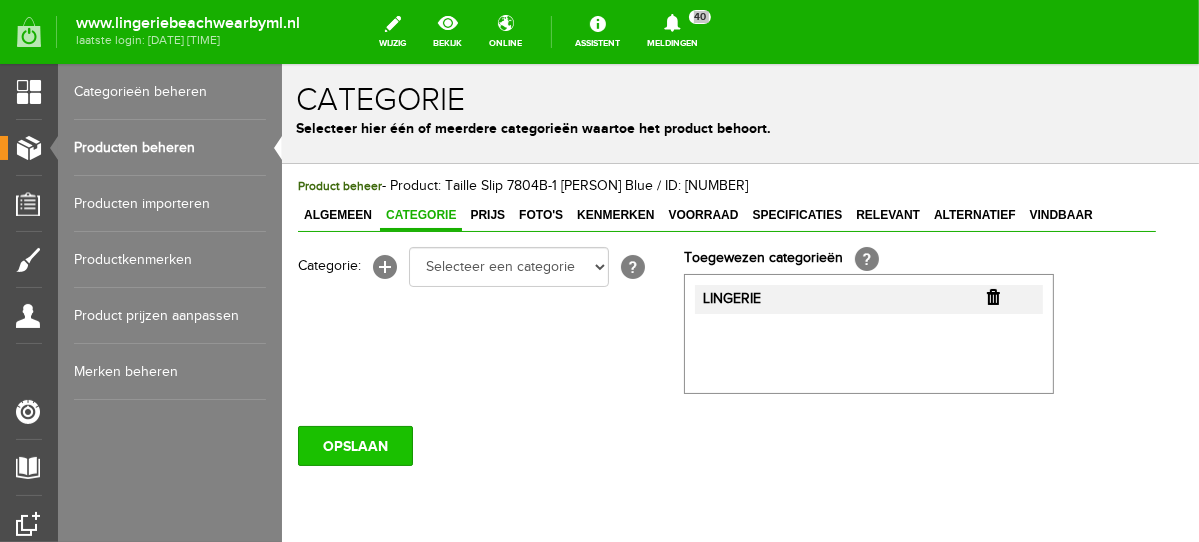 click on "OPSLAAN" at bounding box center (354, 445) 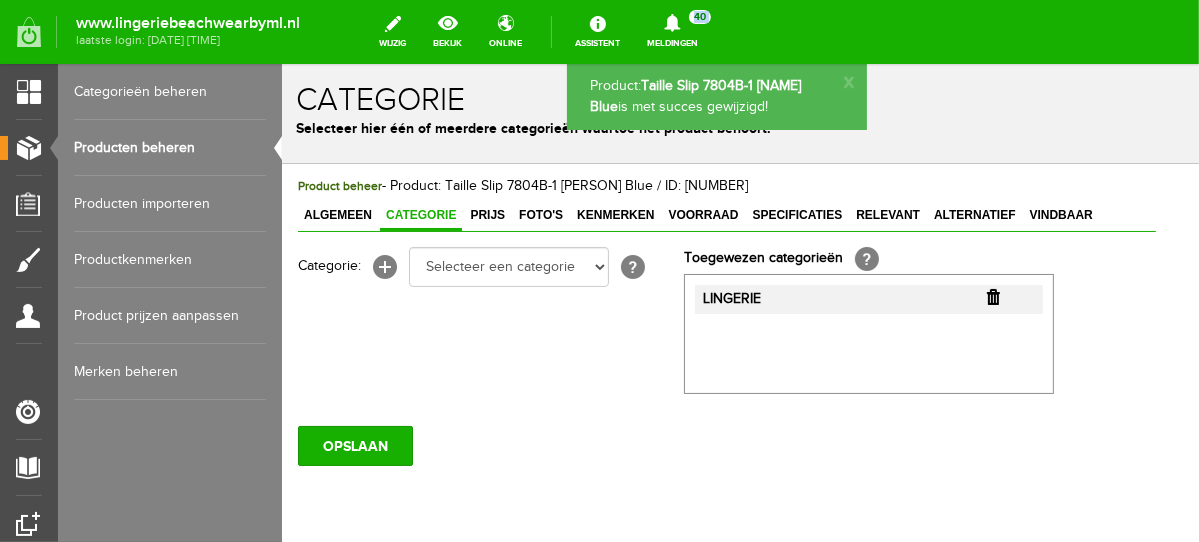 scroll, scrollTop: 0, scrollLeft: 0, axis: both 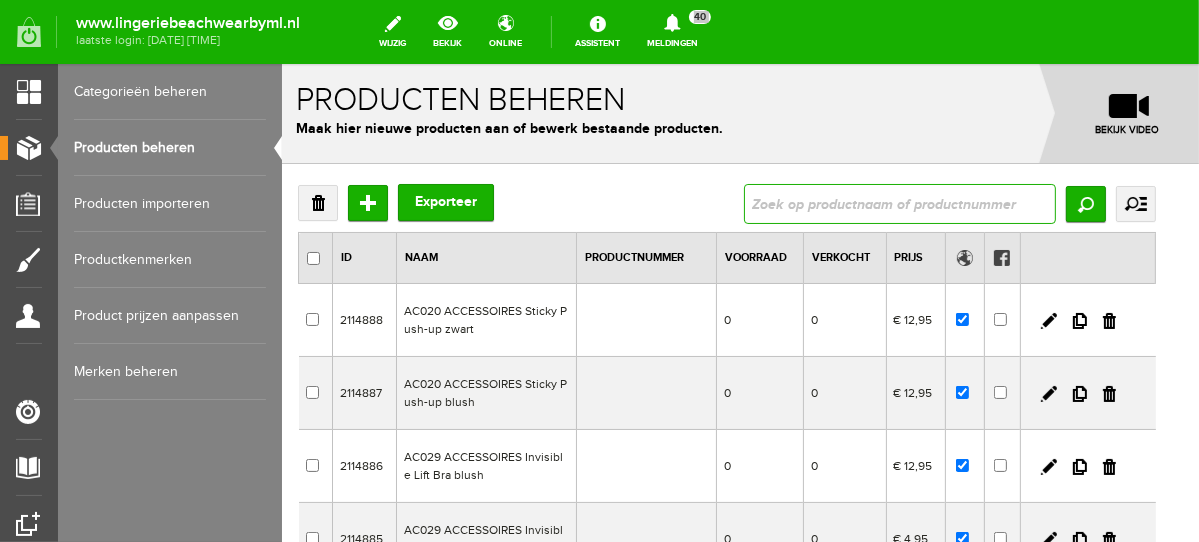 click at bounding box center [899, 203] 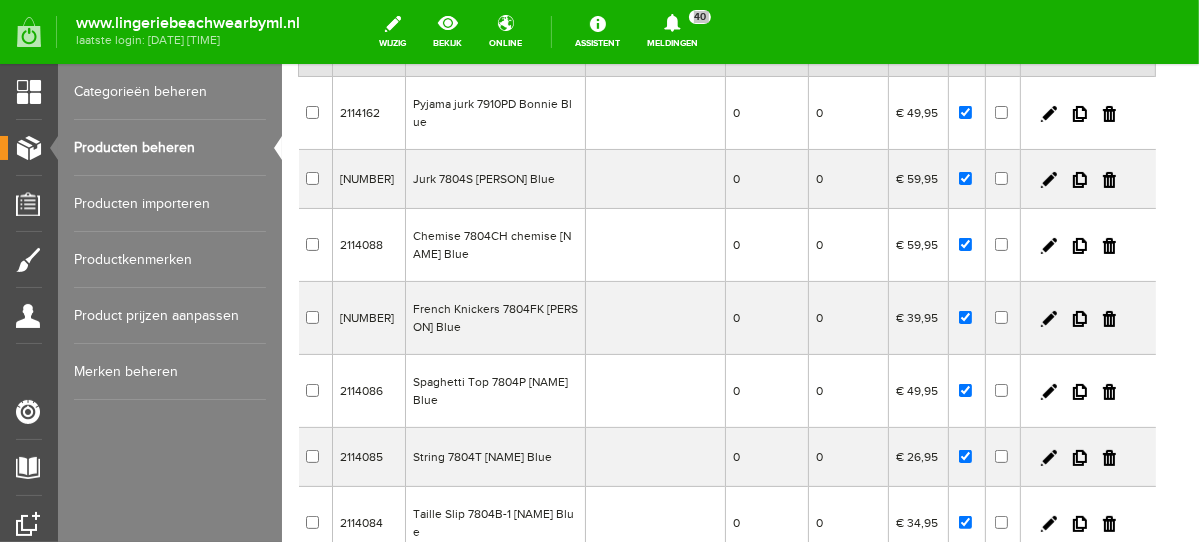 scroll, scrollTop: 589, scrollLeft: 0, axis: vertical 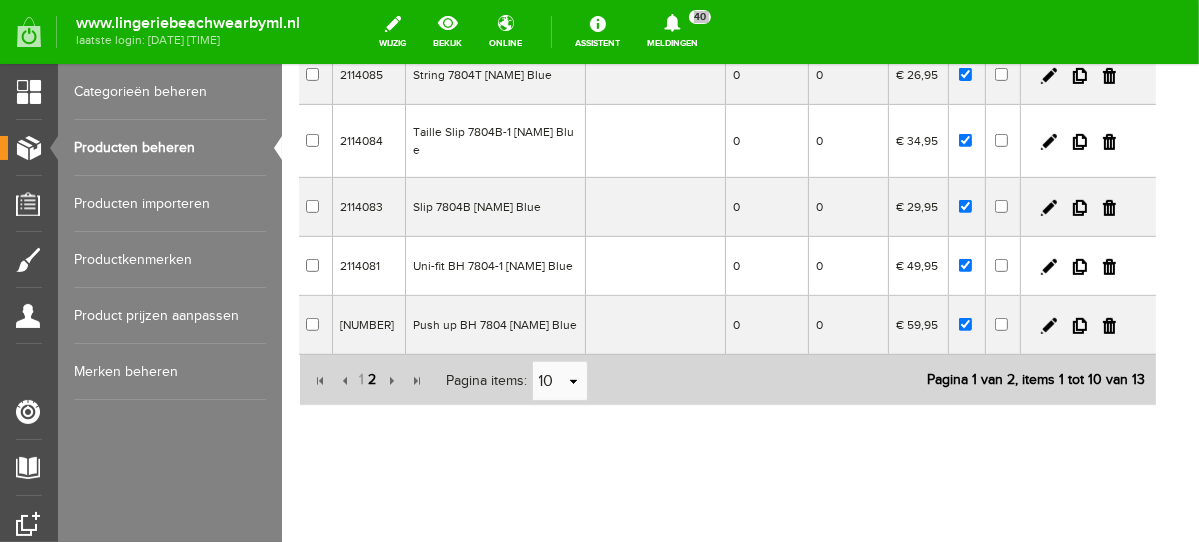 click on "2" at bounding box center (372, 379) 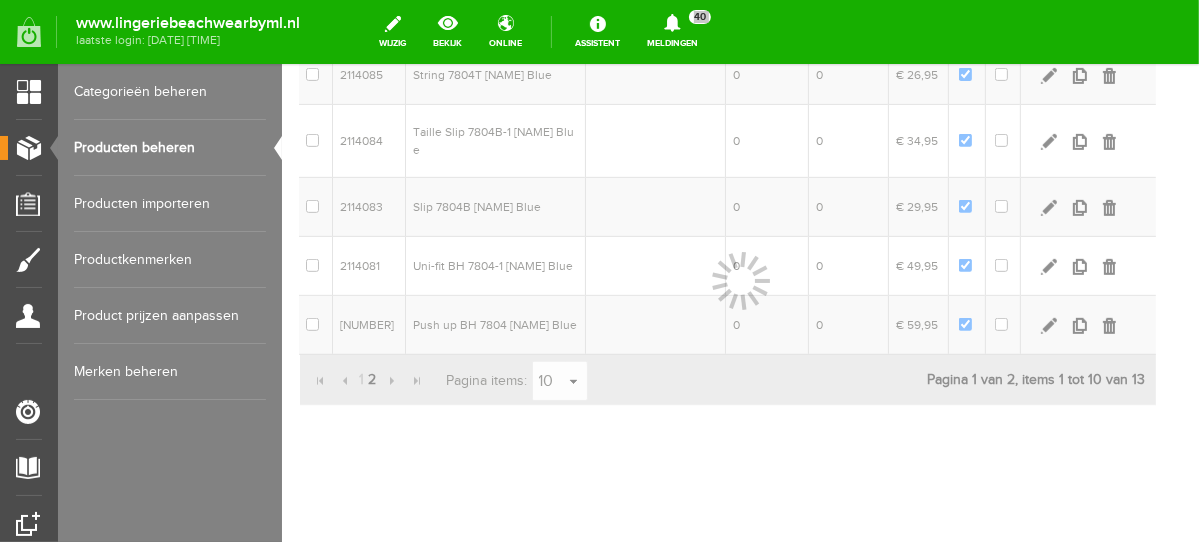 scroll, scrollTop: 158, scrollLeft: 0, axis: vertical 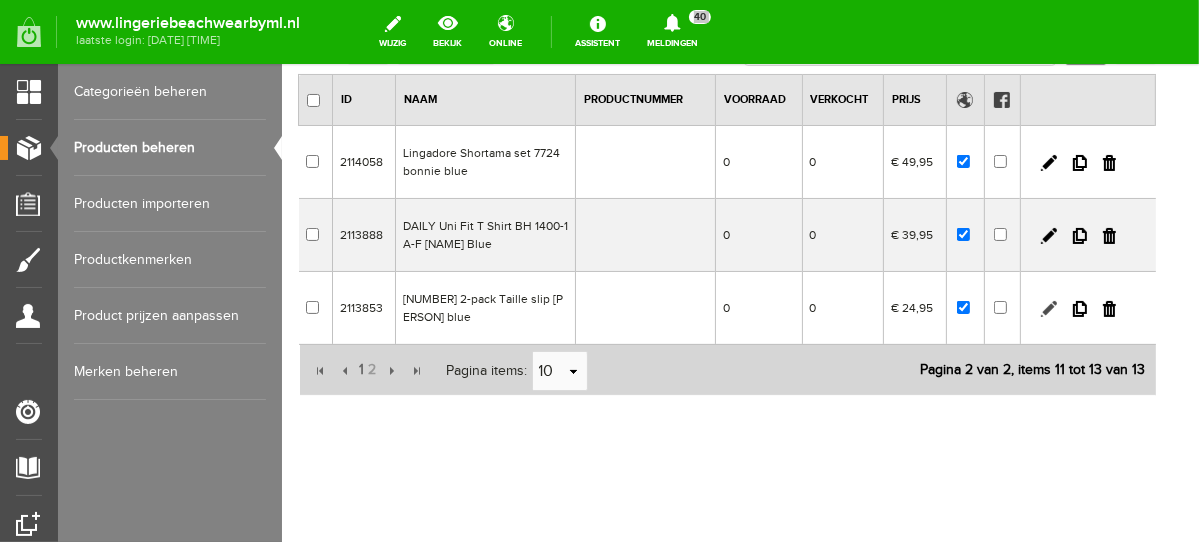 click at bounding box center (1048, 308) 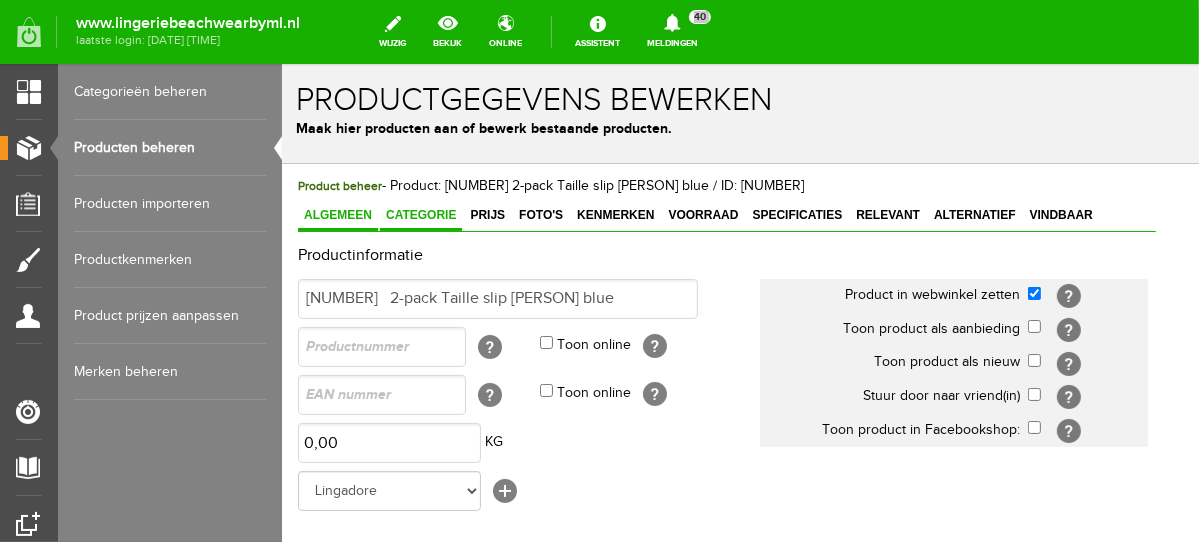 scroll, scrollTop: 0, scrollLeft: 0, axis: both 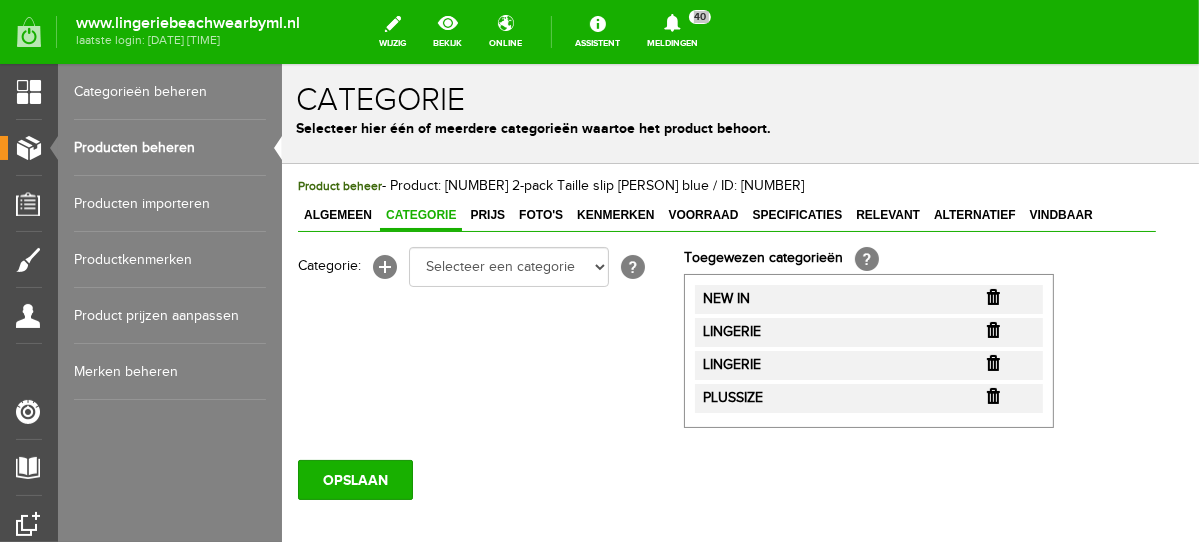 click at bounding box center (992, 296) 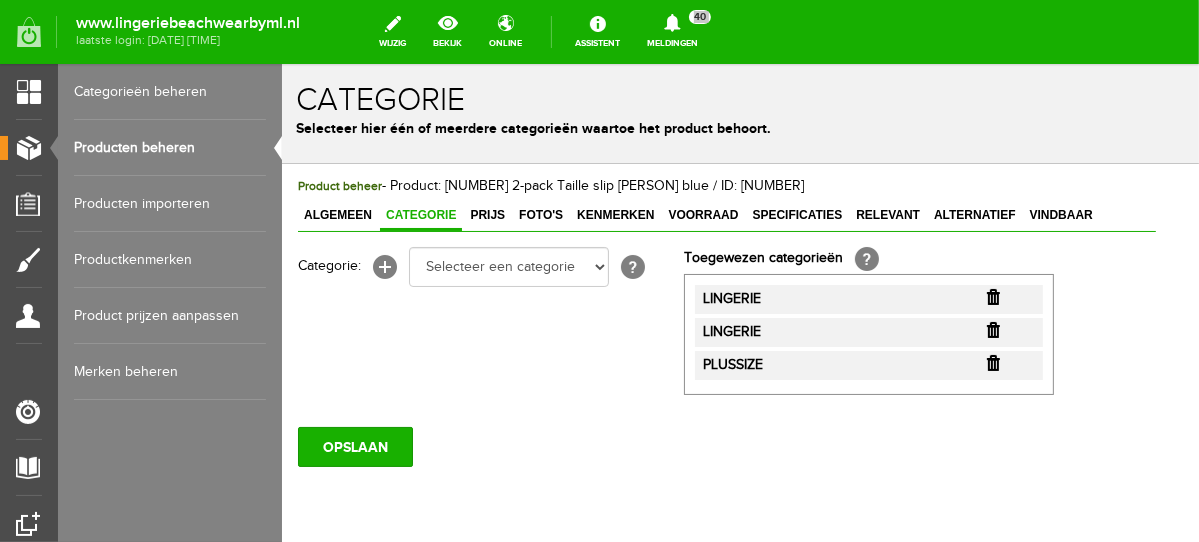 click at bounding box center [992, 296] 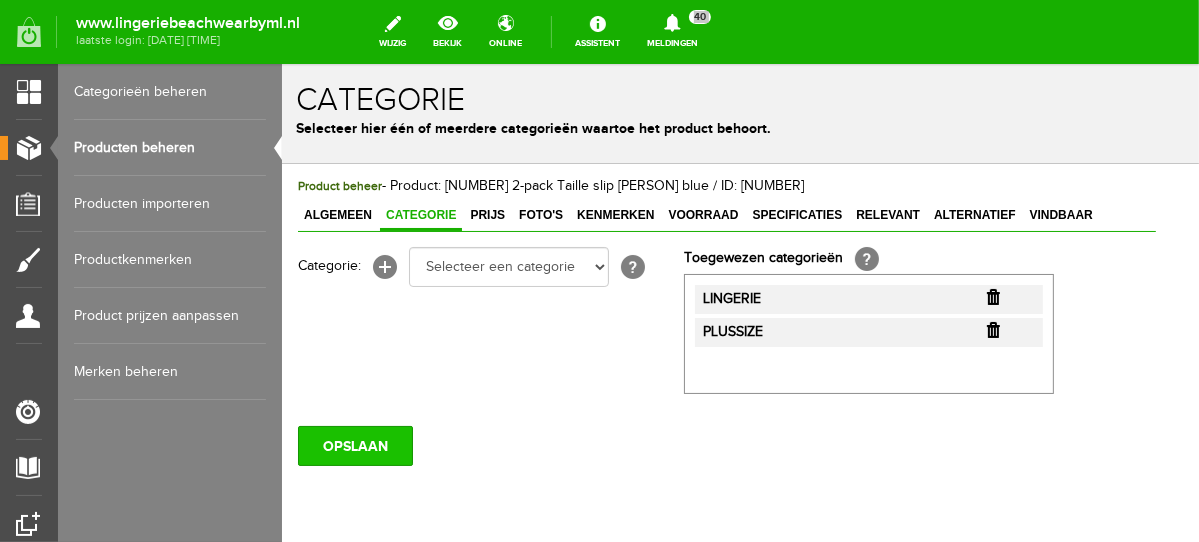 click on "OPSLAAN" at bounding box center [354, 445] 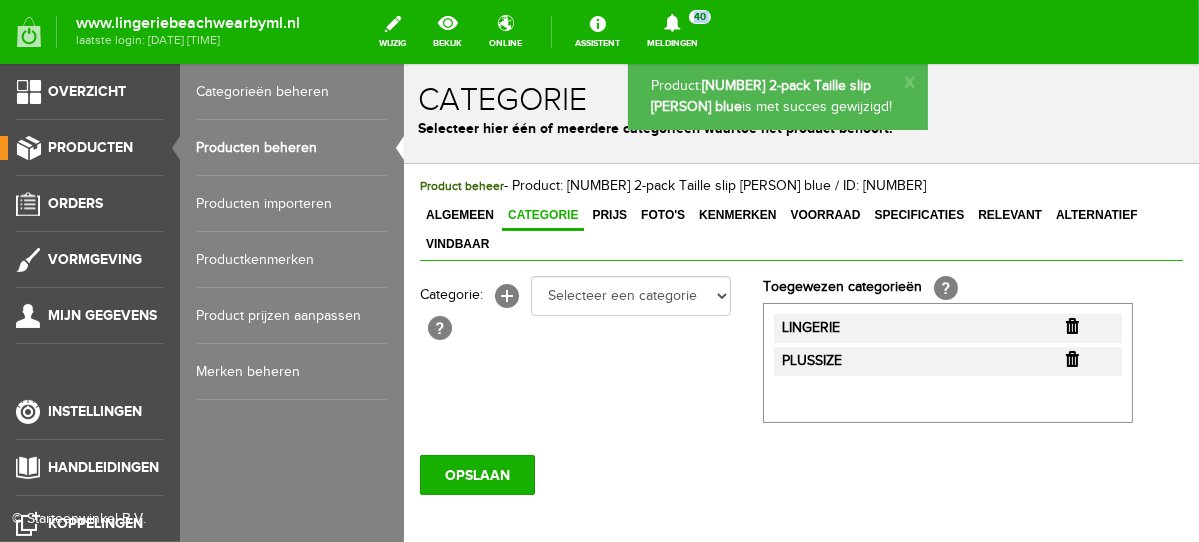 click on "Producten beheren" at bounding box center [292, 148] 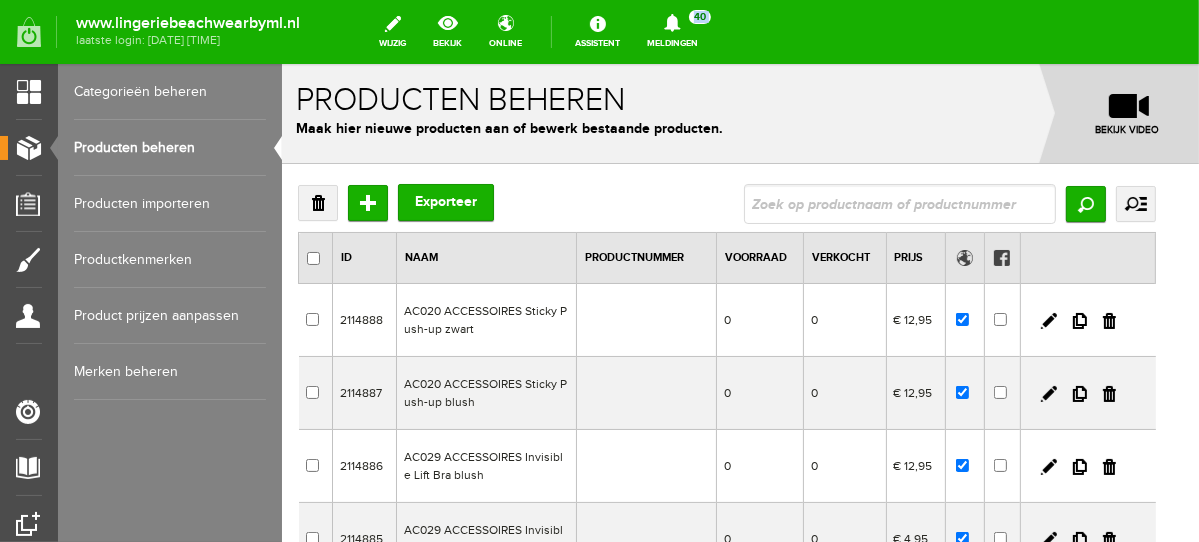 scroll, scrollTop: 0, scrollLeft: 0, axis: both 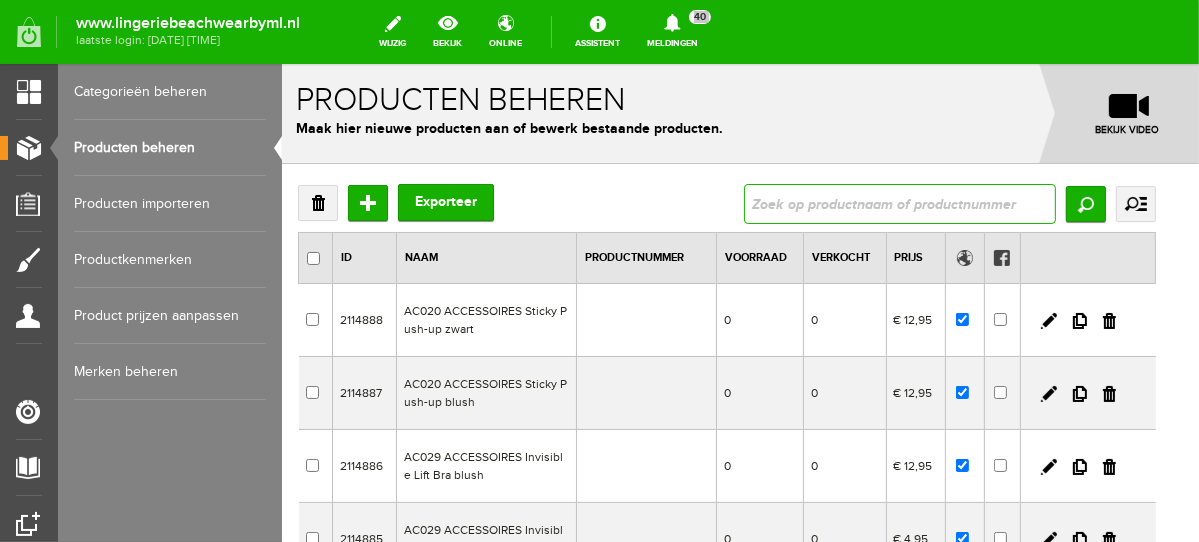 click at bounding box center (899, 203) 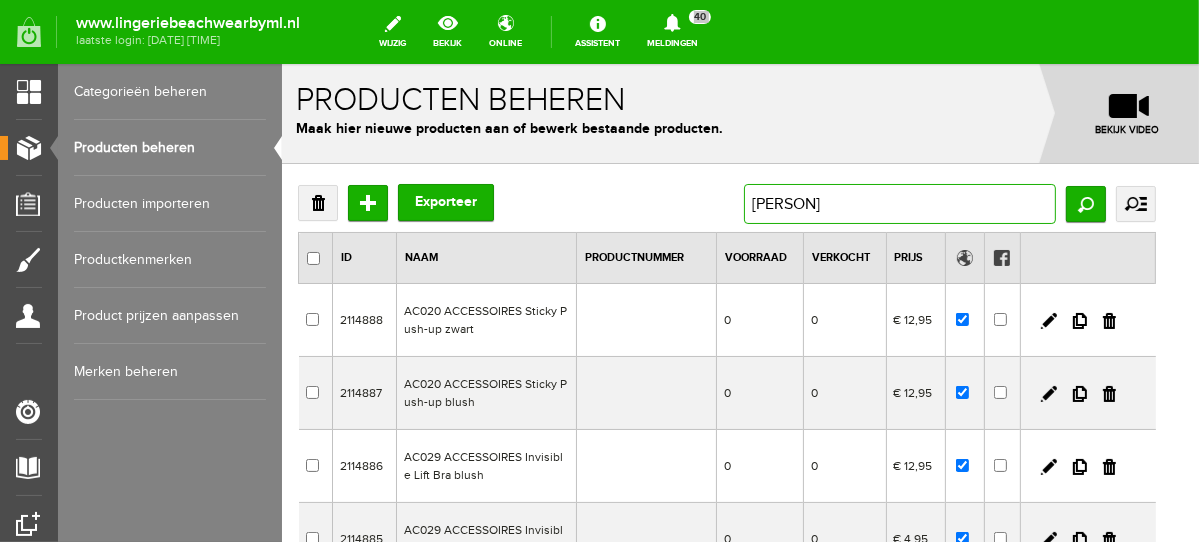 type on "[FIRST]" 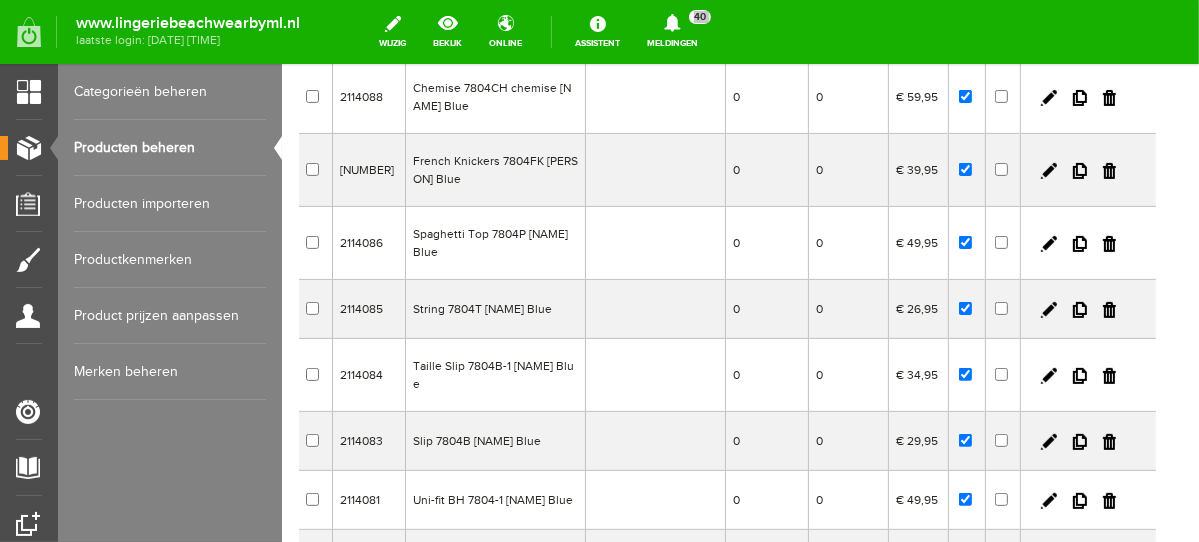 scroll, scrollTop: 356, scrollLeft: 0, axis: vertical 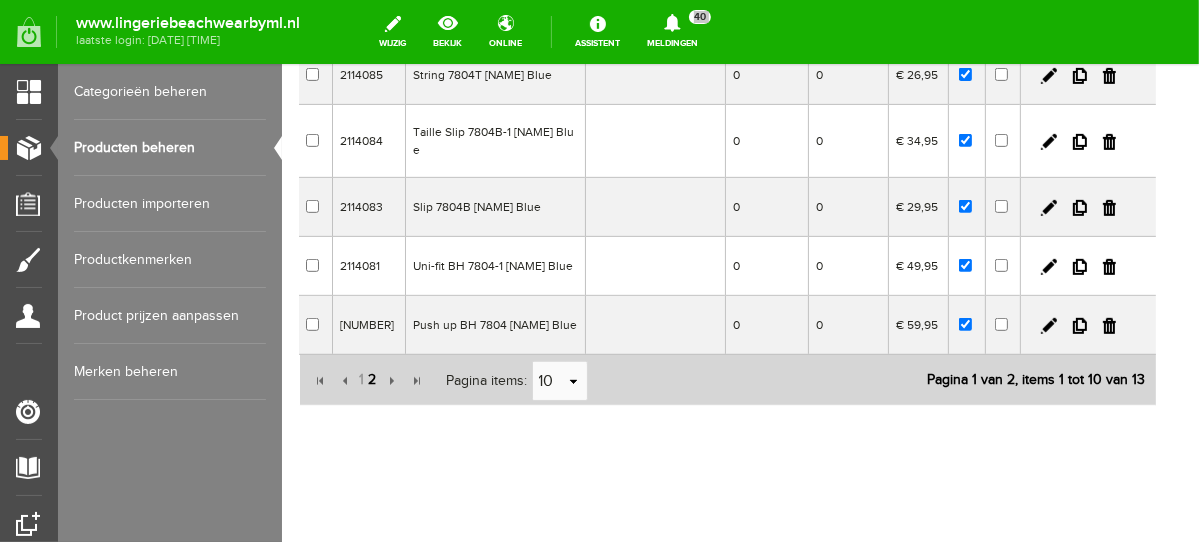 click on "2" at bounding box center (372, 379) 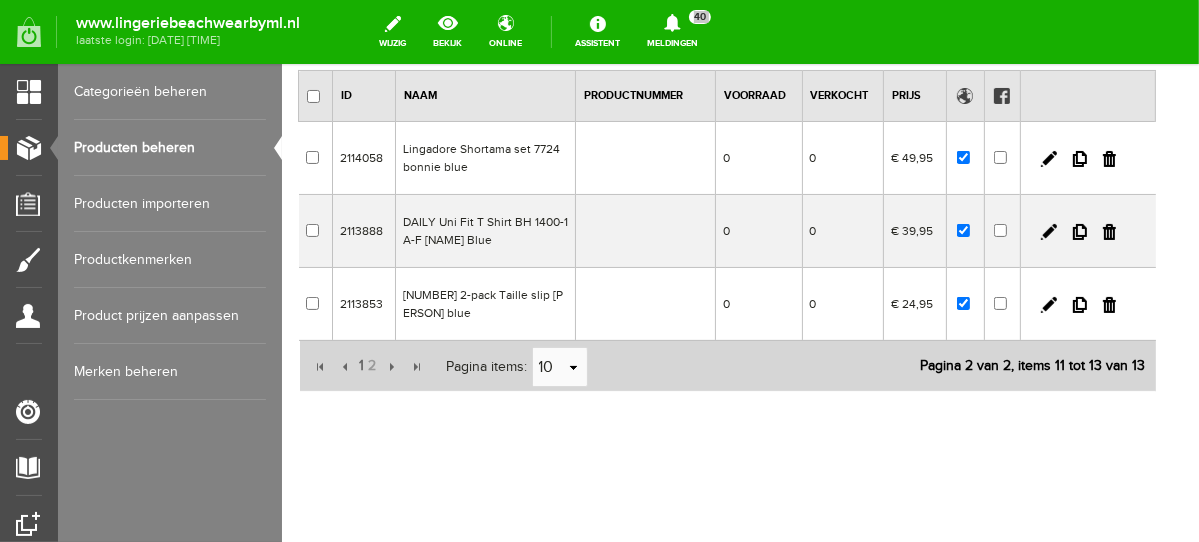 scroll, scrollTop: 158, scrollLeft: 0, axis: vertical 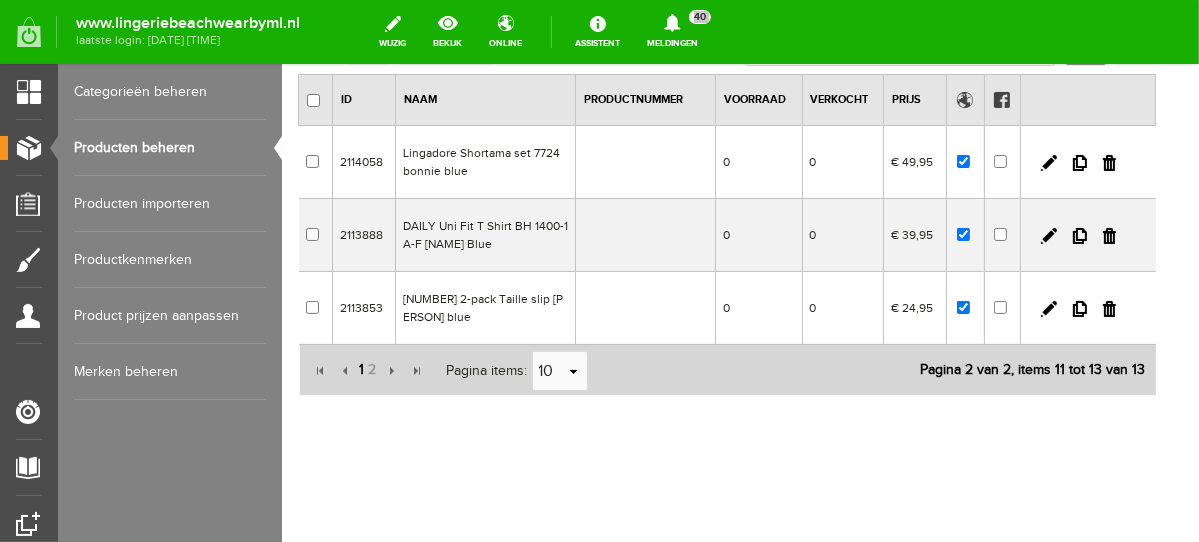 click on "1" at bounding box center (361, 369) 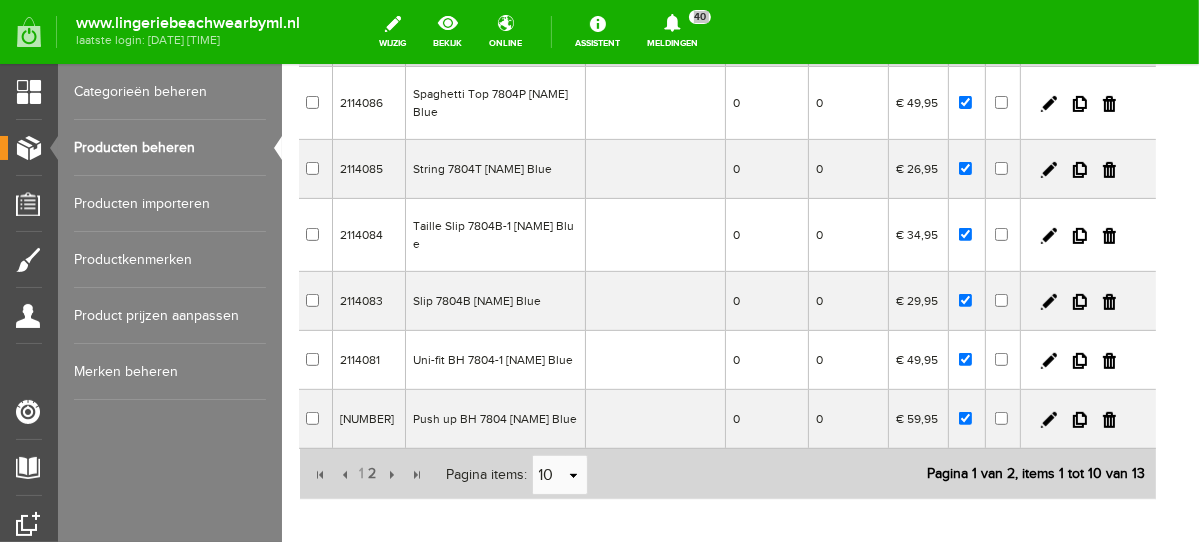 scroll, scrollTop: 504, scrollLeft: 0, axis: vertical 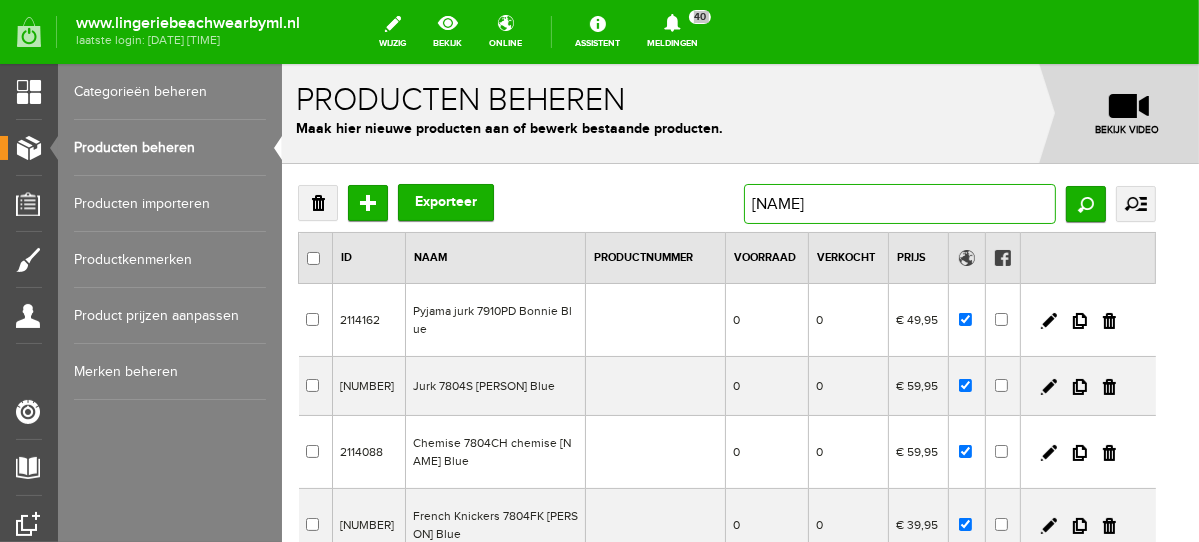 drag, startPoint x: 852, startPoint y: 210, endPoint x: 670, endPoint y: 226, distance: 182.70195 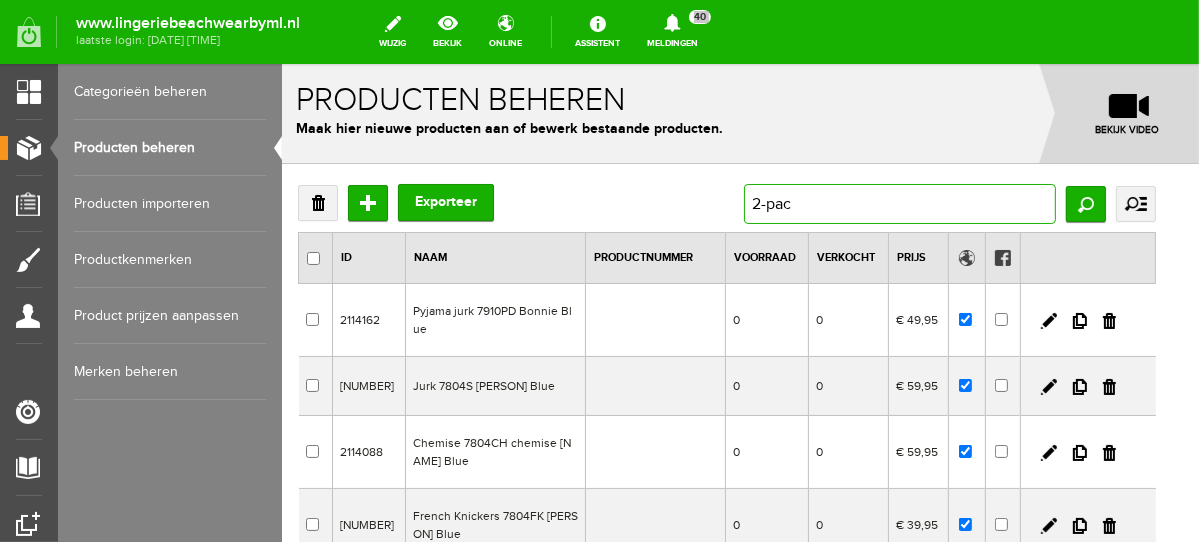 type on "2-pack" 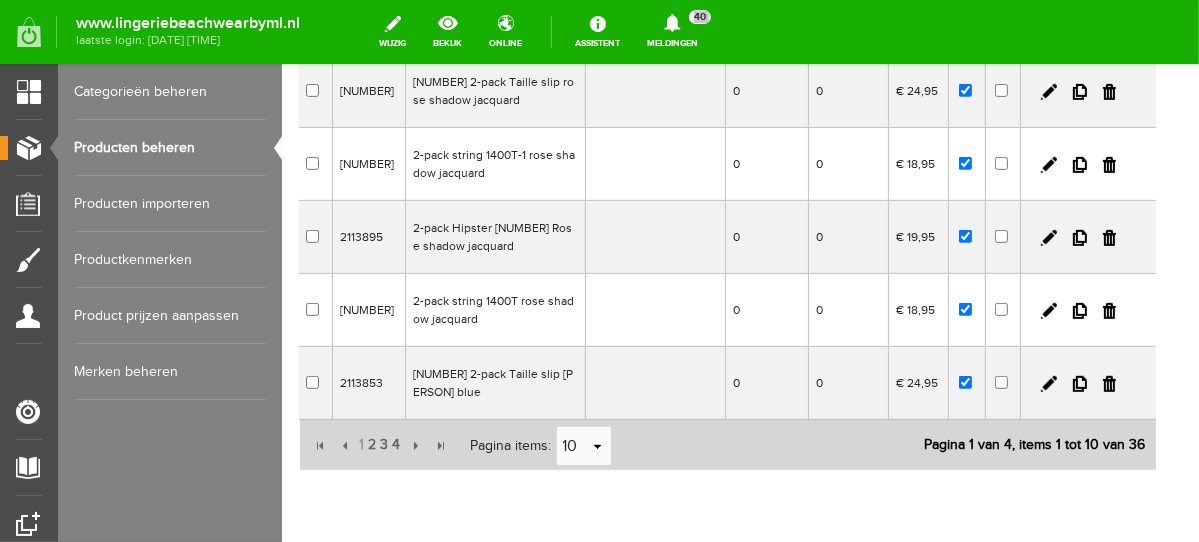 scroll, scrollTop: 600, scrollLeft: 0, axis: vertical 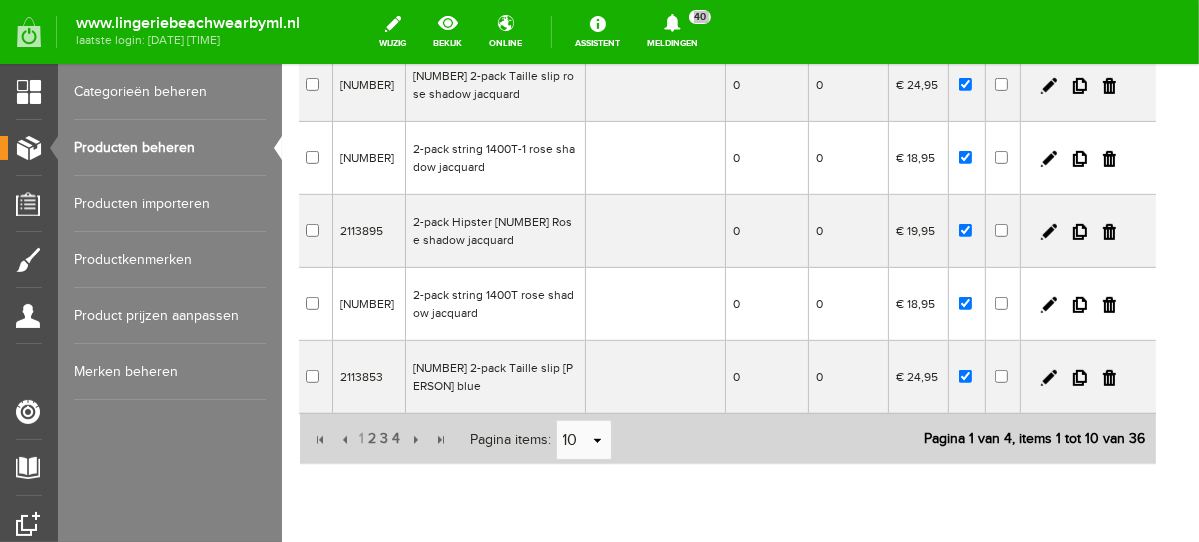 drag, startPoint x: 1189, startPoint y: 195, endPoint x: 1492, endPoint y: 493, distance: 424.98587 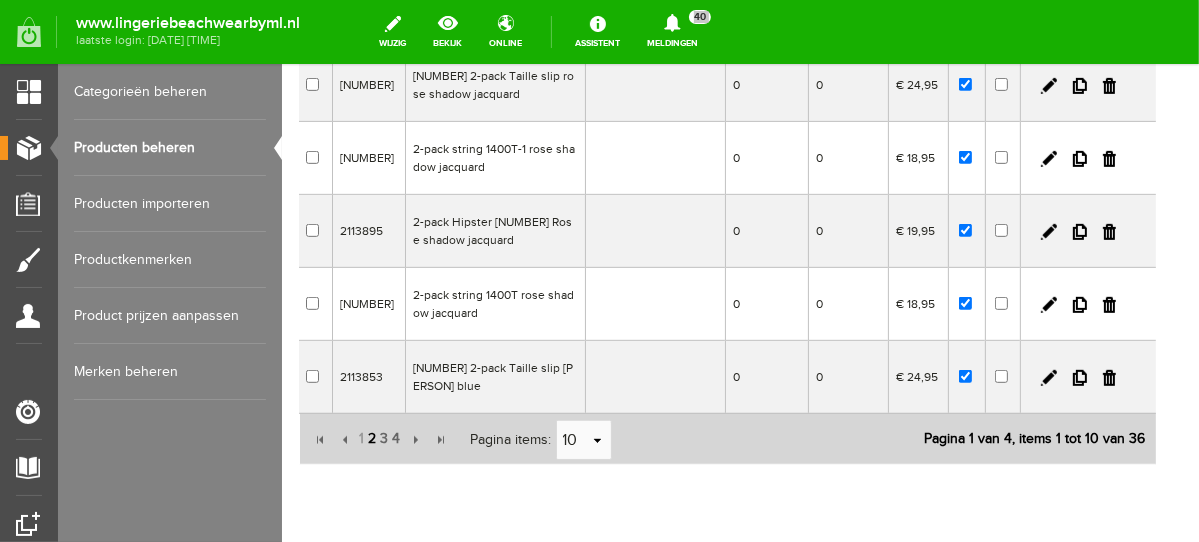 click on "2" at bounding box center [372, 438] 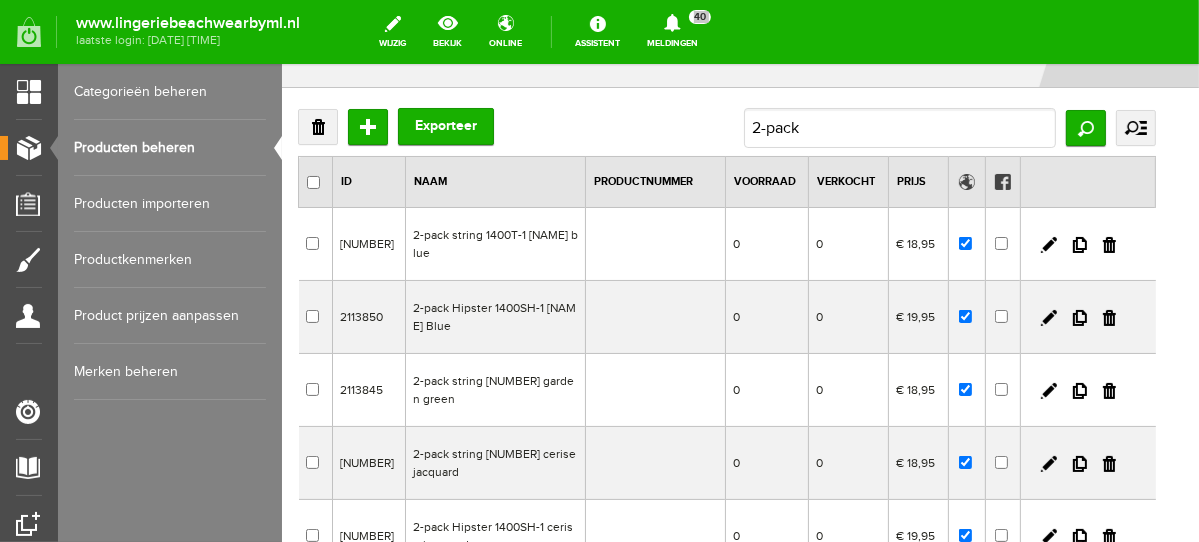 scroll, scrollTop: 72, scrollLeft: 0, axis: vertical 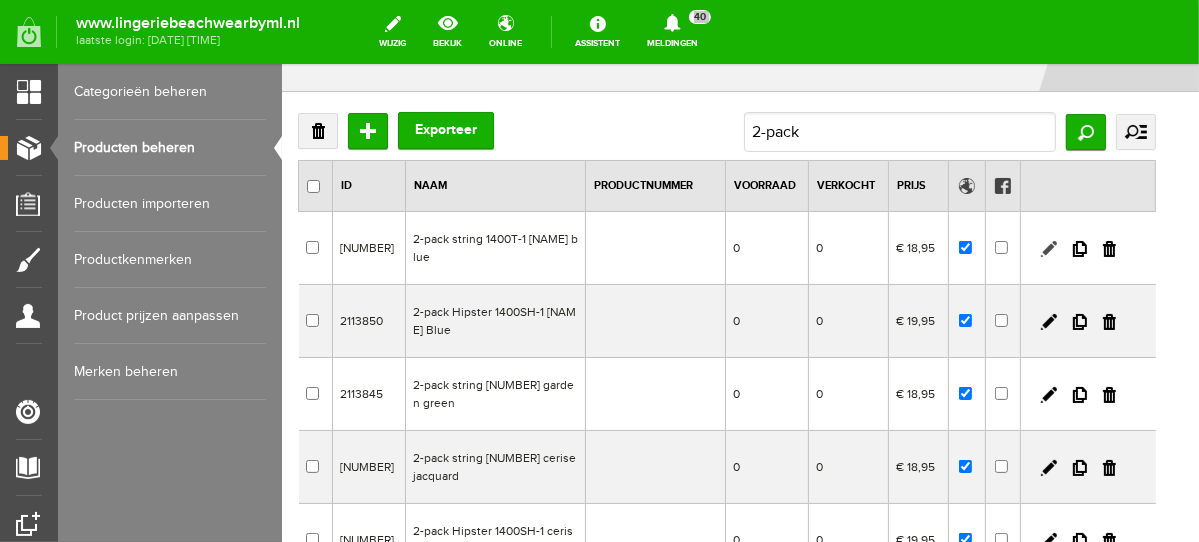 click at bounding box center [1048, 248] 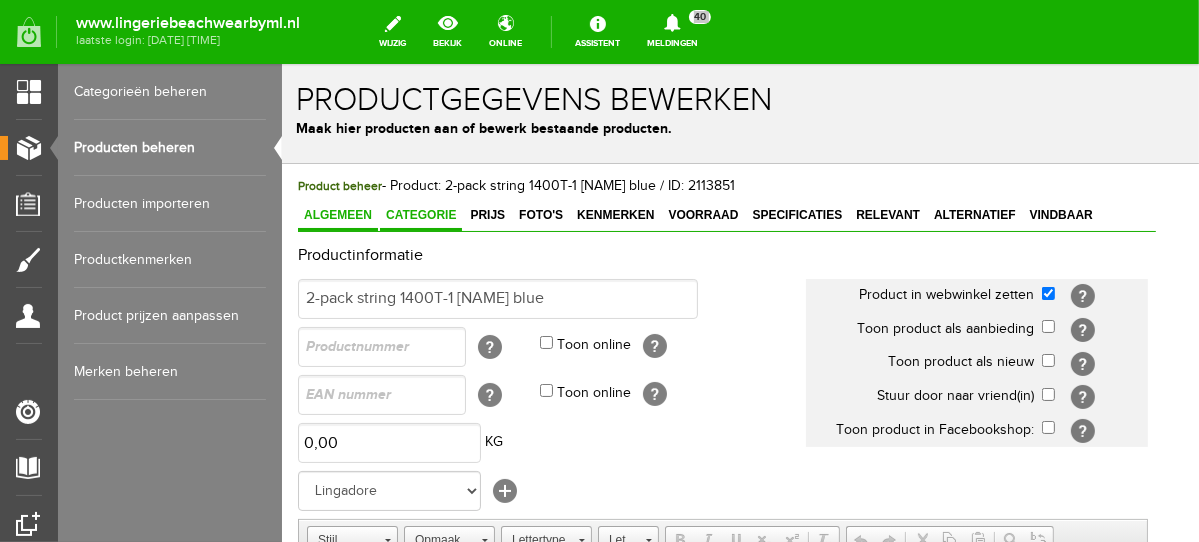 scroll, scrollTop: 0, scrollLeft: 0, axis: both 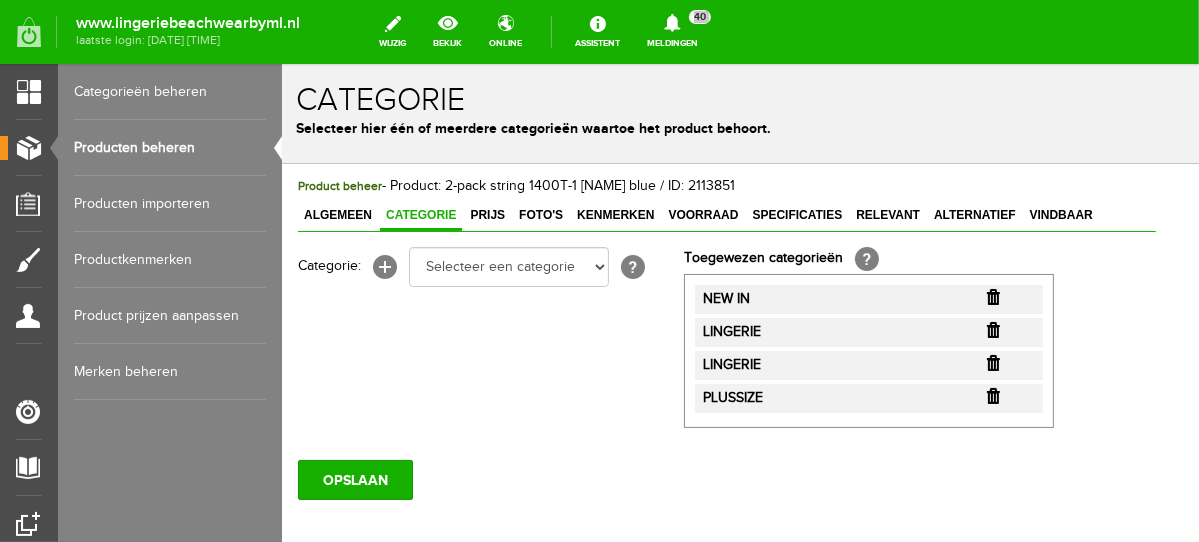 click at bounding box center (992, 296) 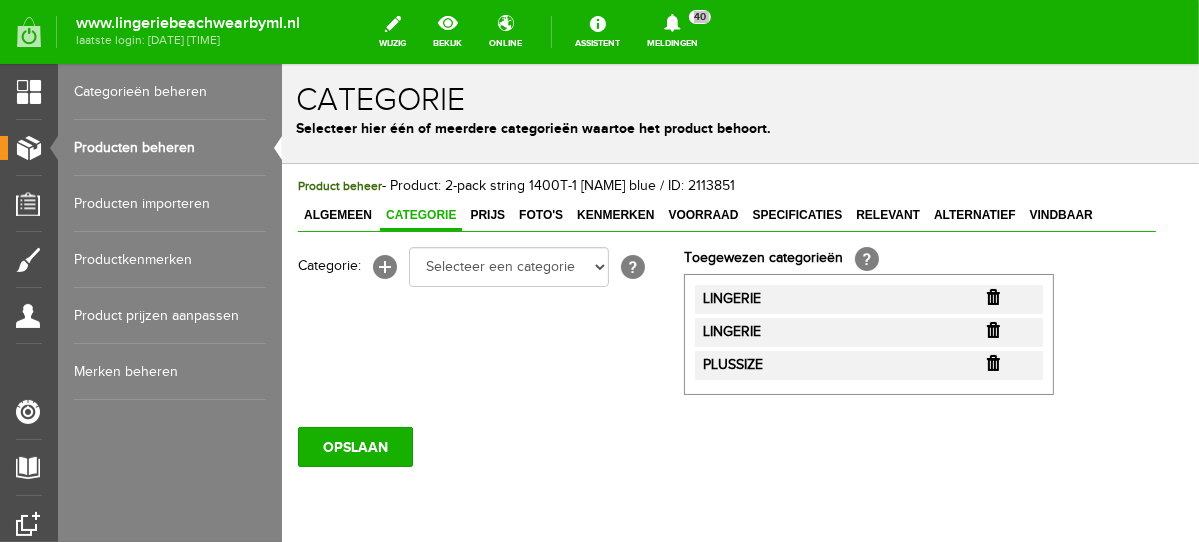 click at bounding box center (992, 296) 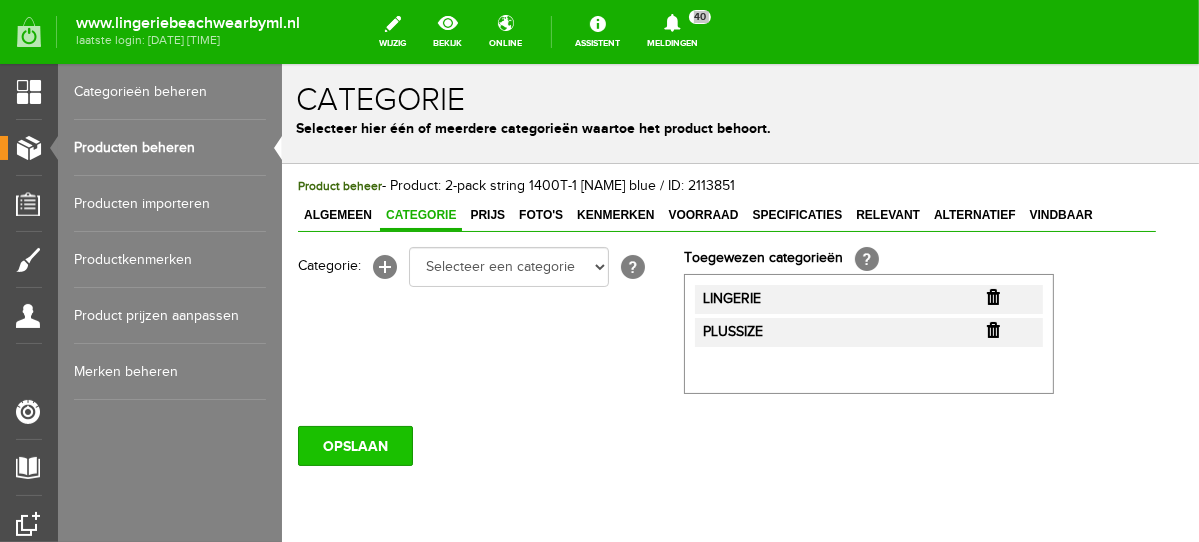 click on "OPSLAAN" at bounding box center [354, 445] 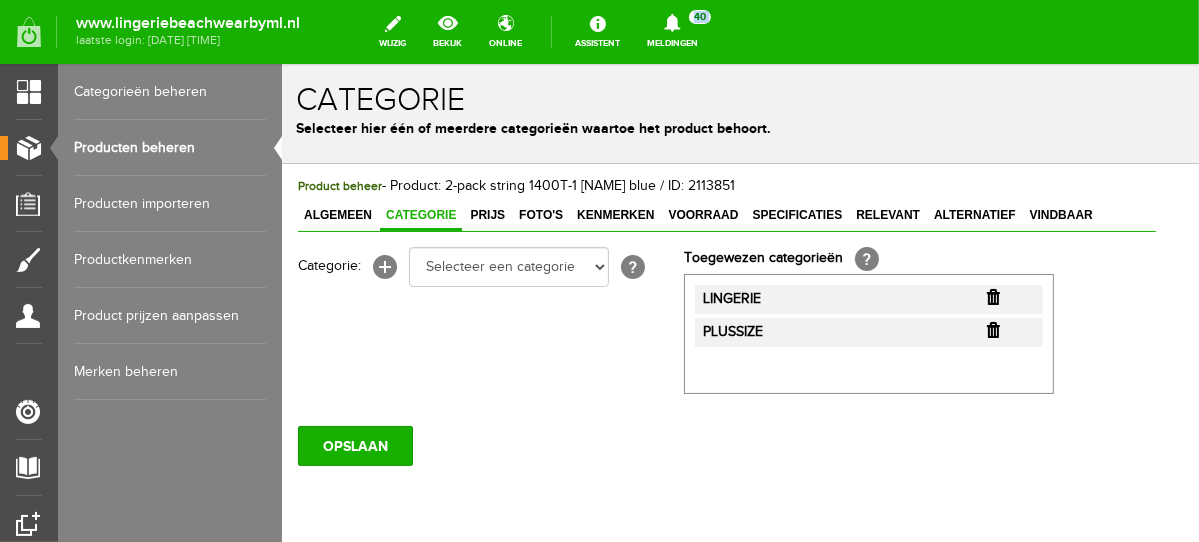 click on "Producten beheren" at bounding box center (170, 148) 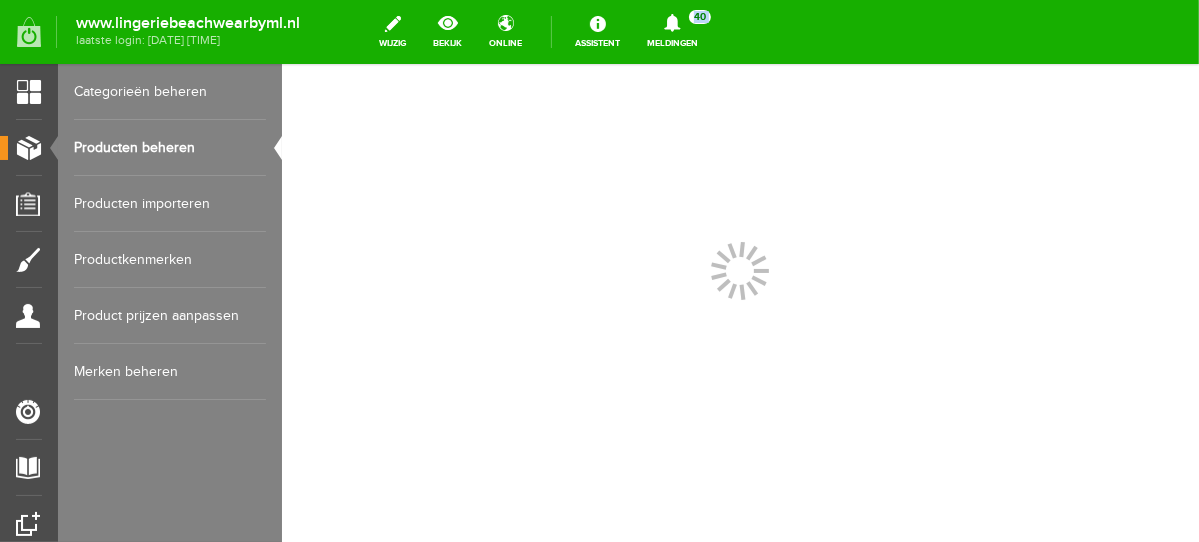 scroll, scrollTop: 0, scrollLeft: 0, axis: both 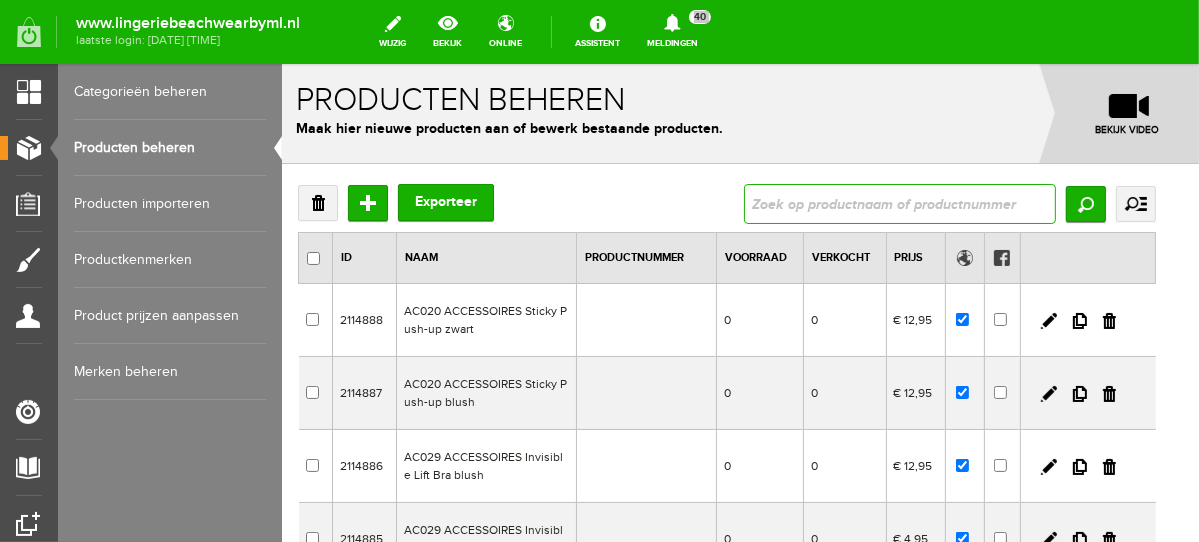 click at bounding box center [899, 203] 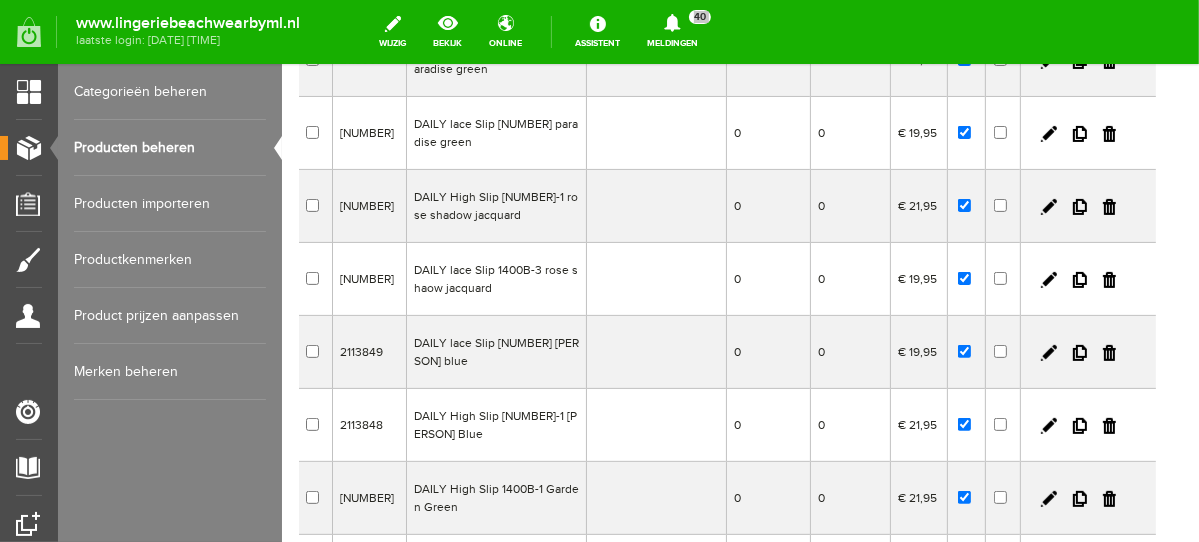 scroll, scrollTop: 335, scrollLeft: 0, axis: vertical 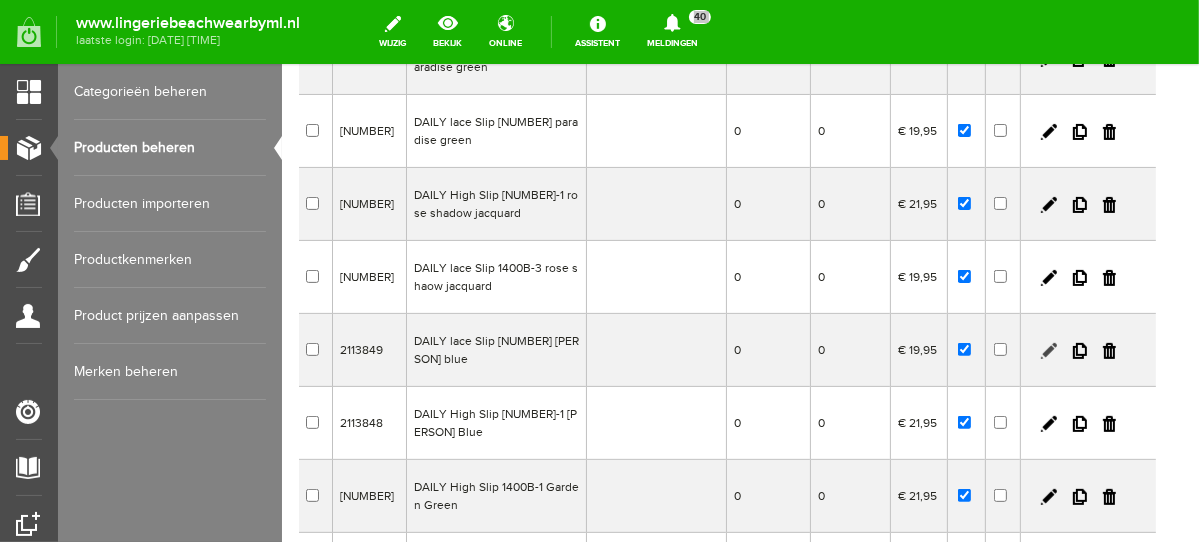click at bounding box center (1048, 350) 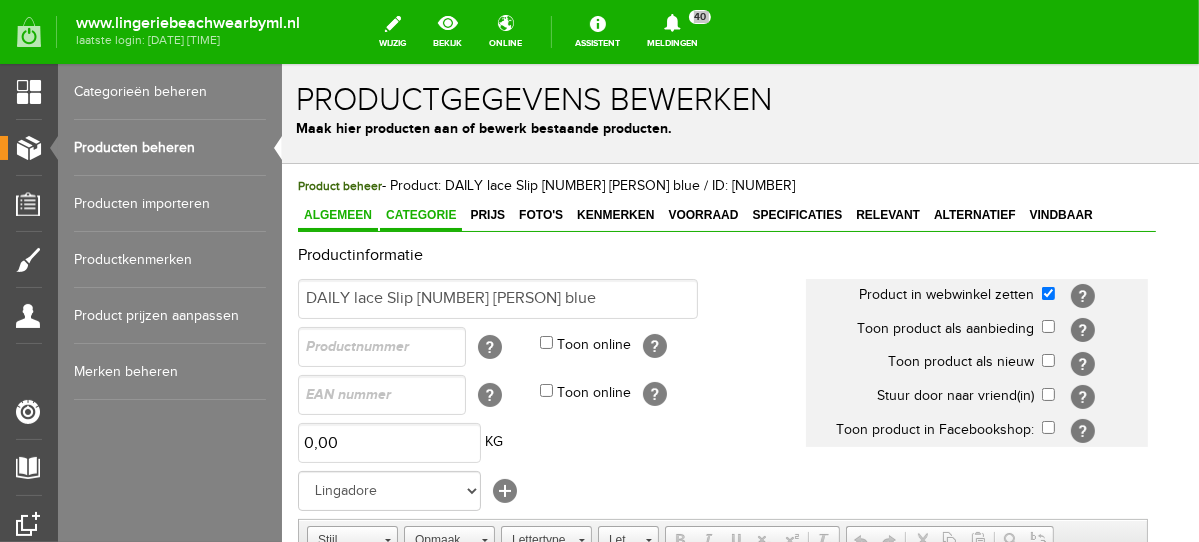 scroll, scrollTop: 0, scrollLeft: 0, axis: both 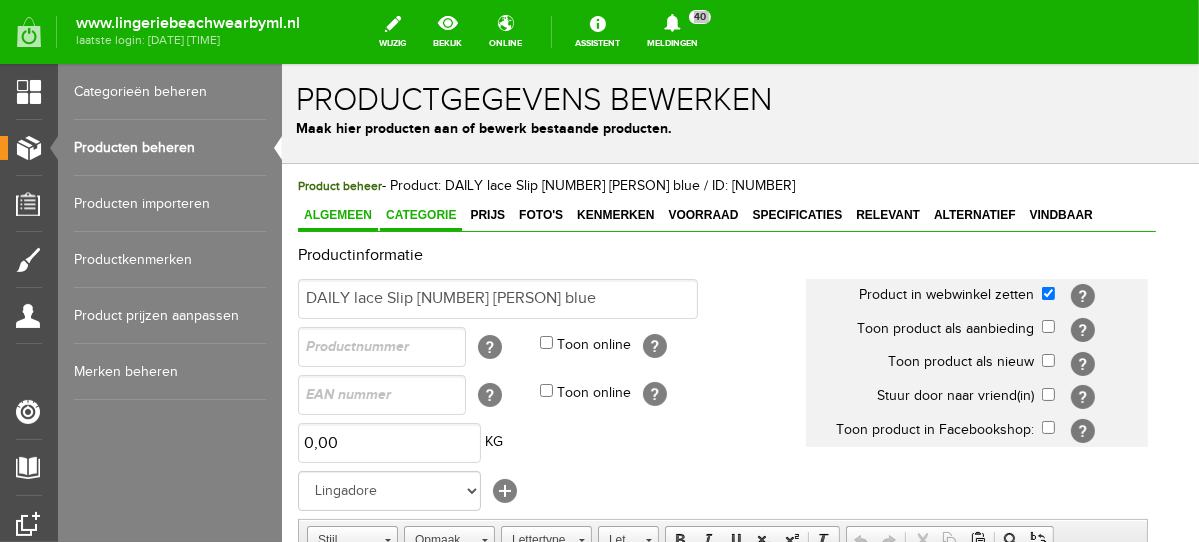 click on "Categorie" at bounding box center [420, 214] 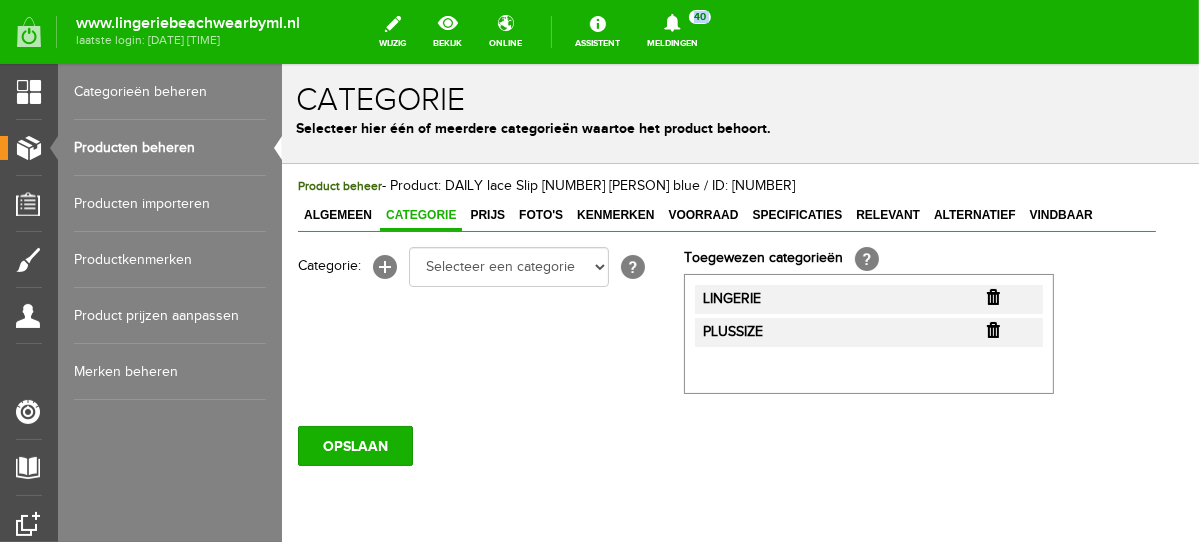 click on "Producten beheren" at bounding box center (170, 148) 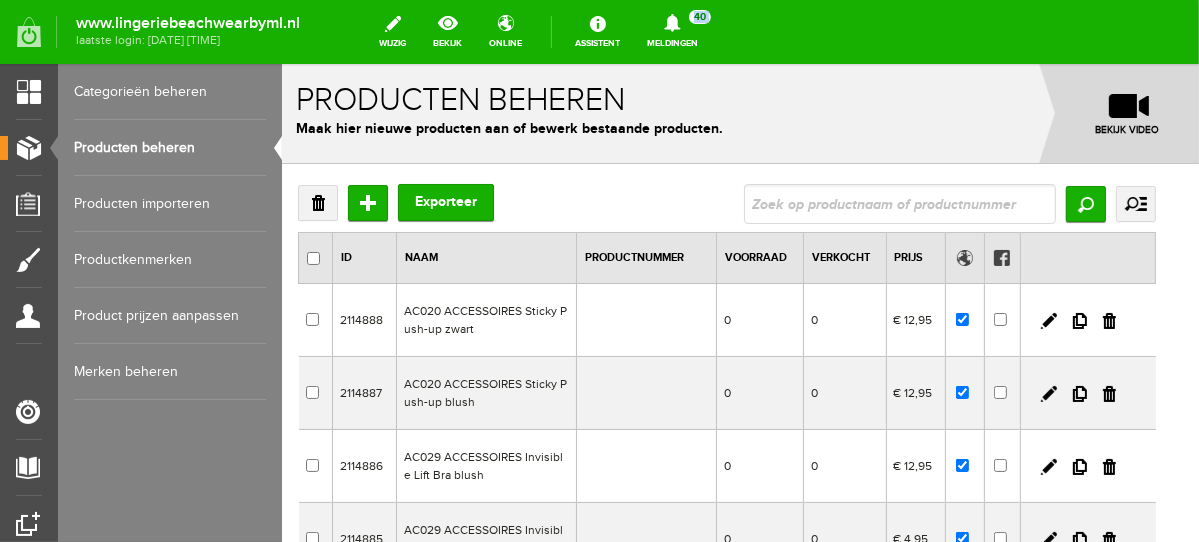 scroll, scrollTop: 0, scrollLeft: 0, axis: both 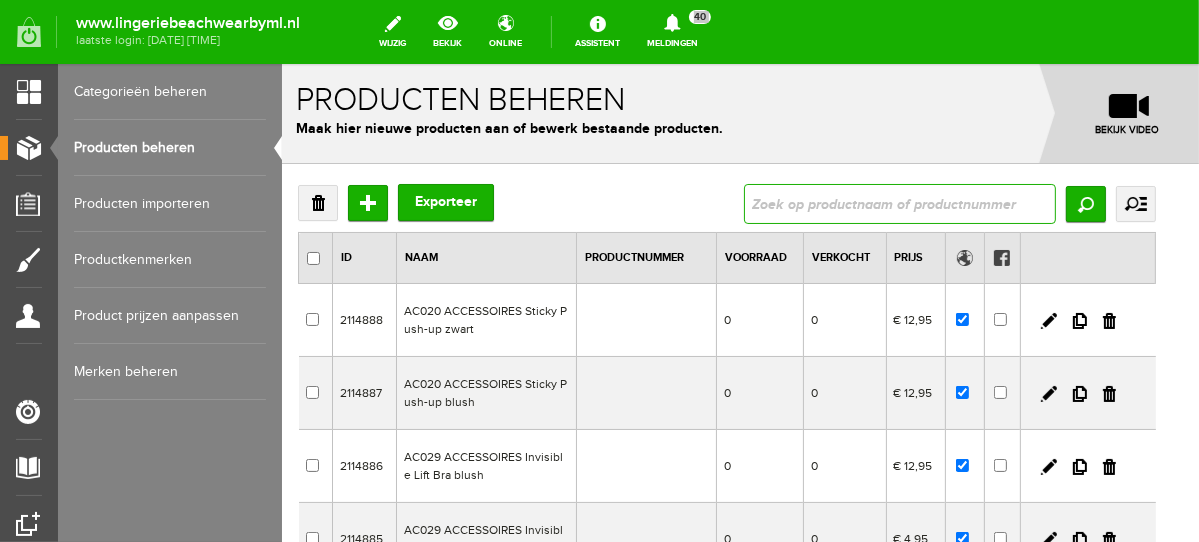 click at bounding box center (899, 203) 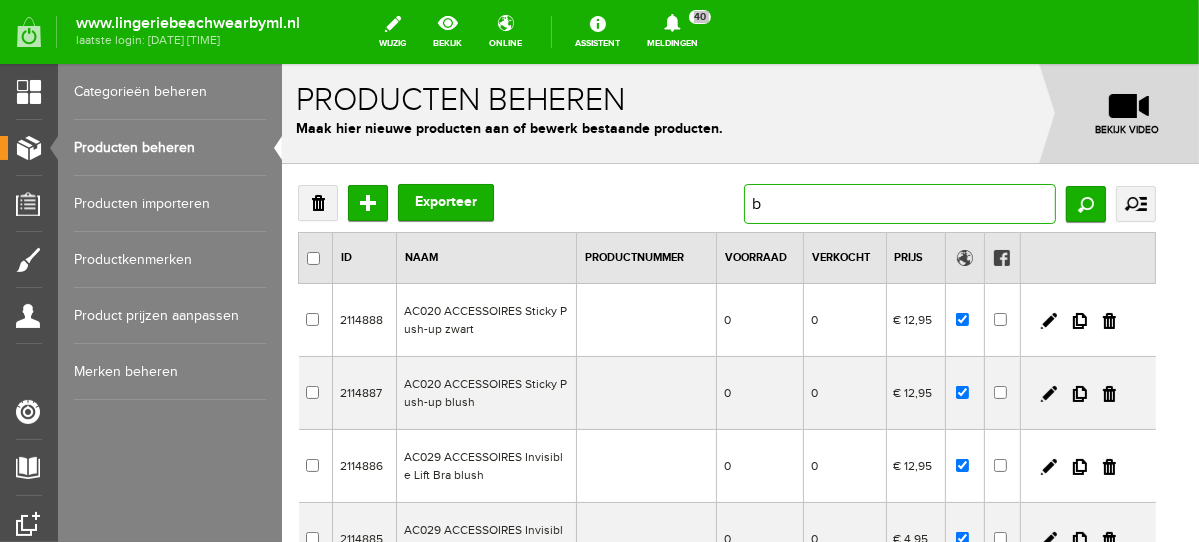 click on "b" at bounding box center (899, 203) 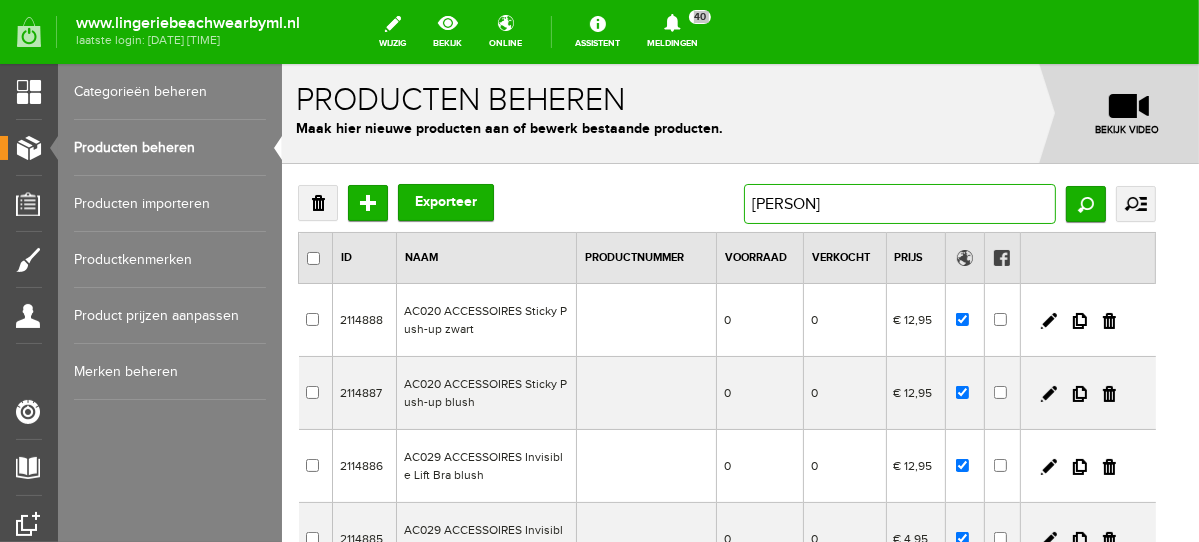 type on "bonnie" 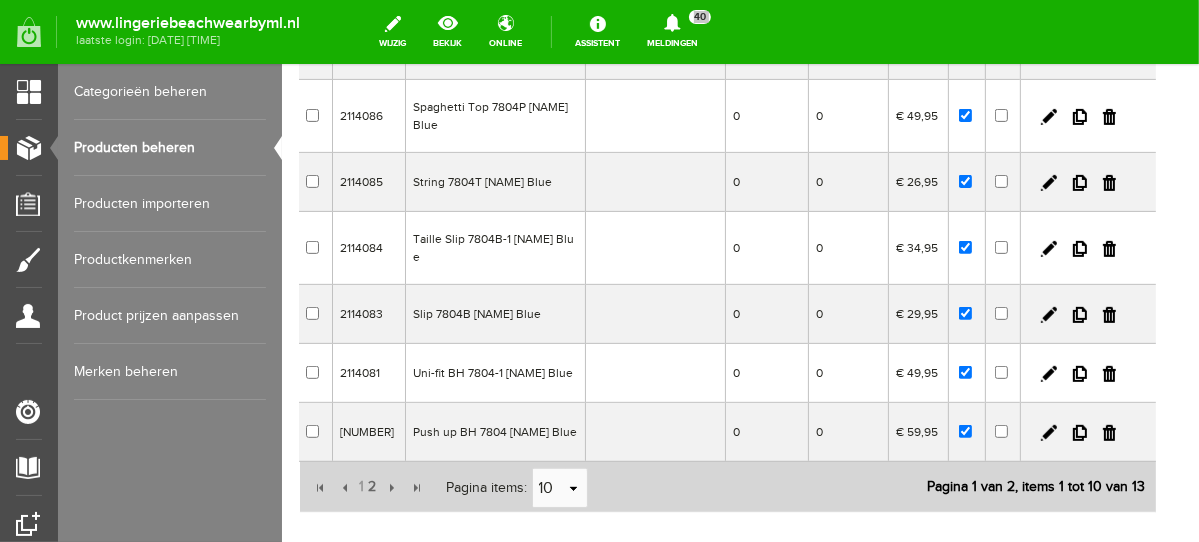 scroll, scrollTop: 524, scrollLeft: 0, axis: vertical 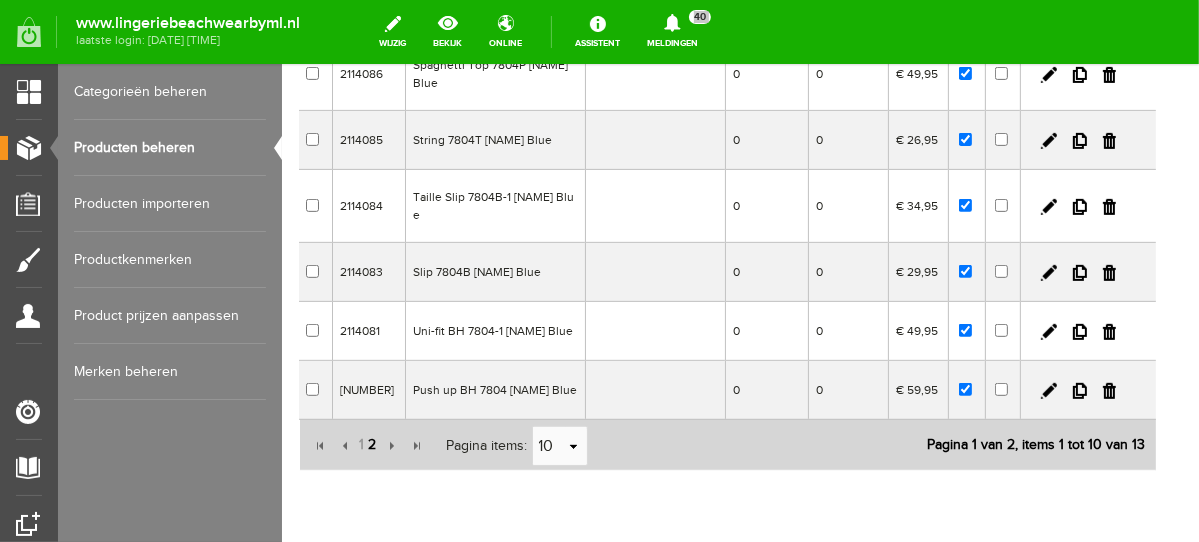 click on "2" at bounding box center [372, 444] 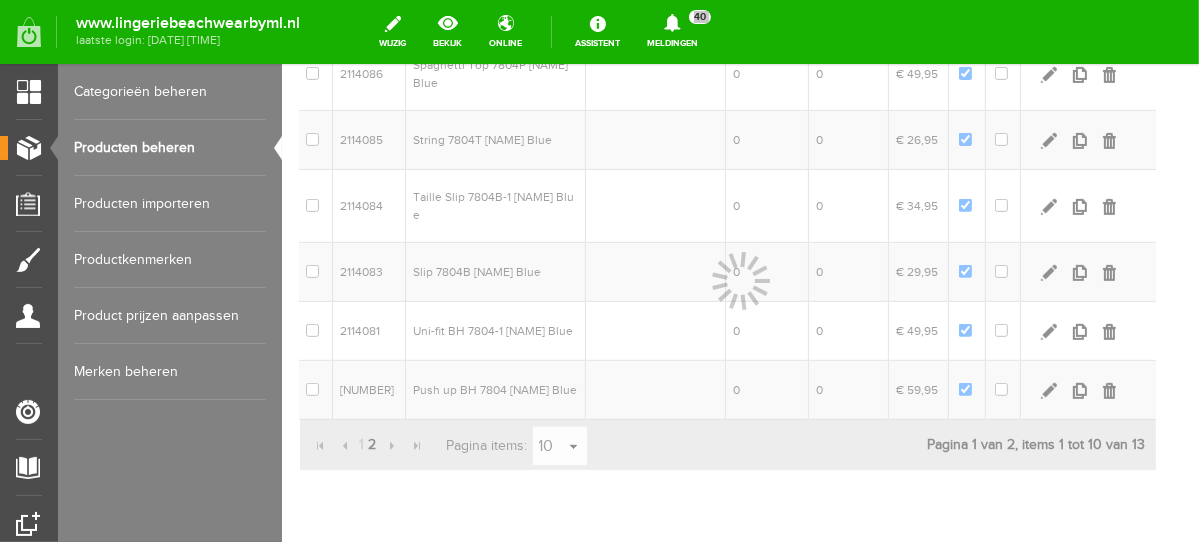 scroll, scrollTop: 158, scrollLeft: 0, axis: vertical 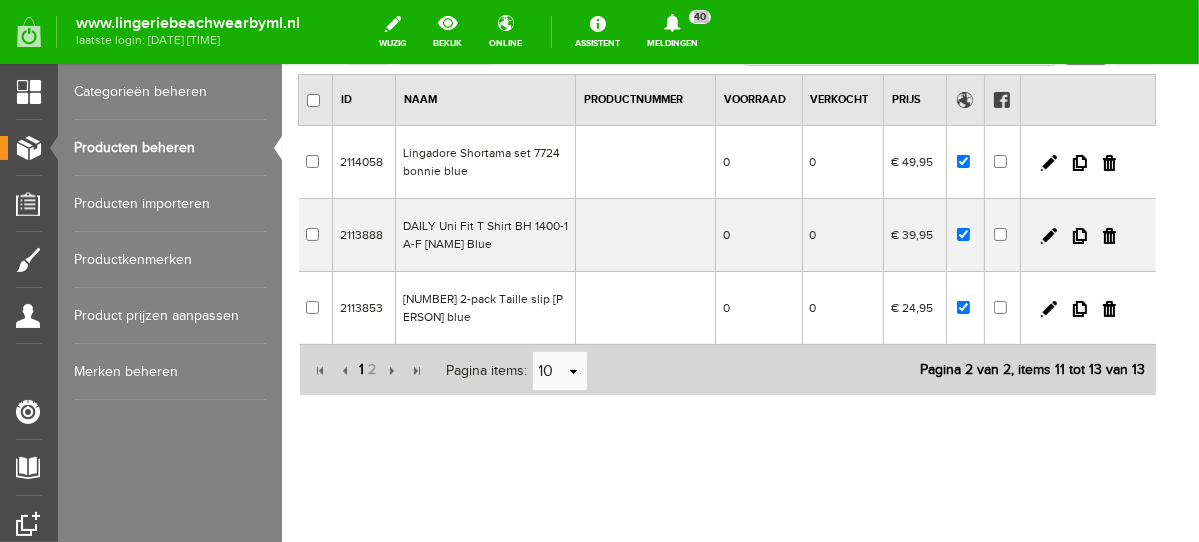 click on "1" at bounding box center [361, 369] 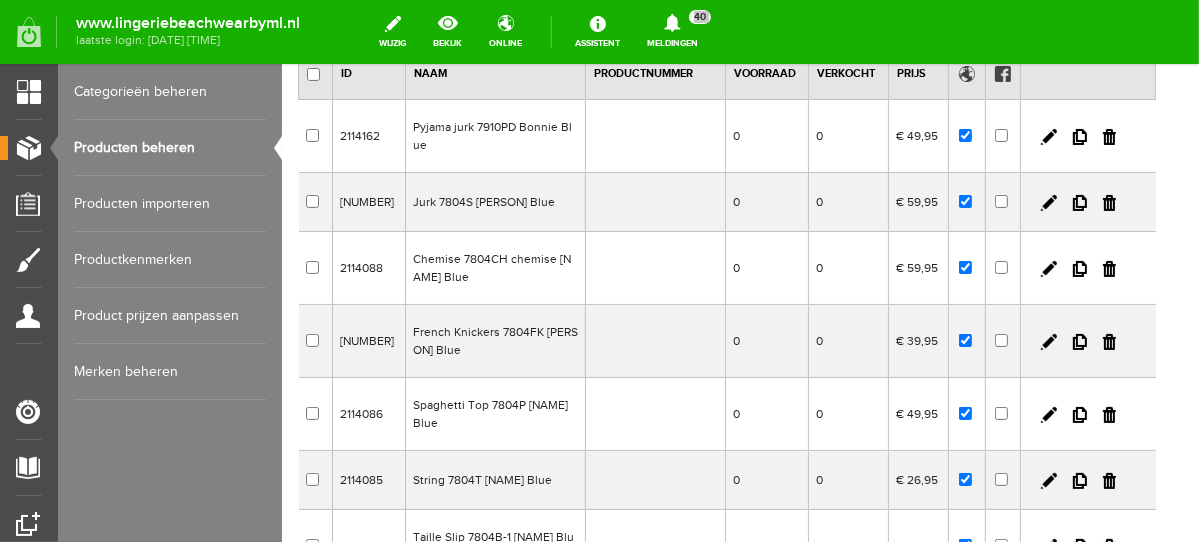 scroll, scrollTop: 169, scrollLeft: 0, axis: vertical 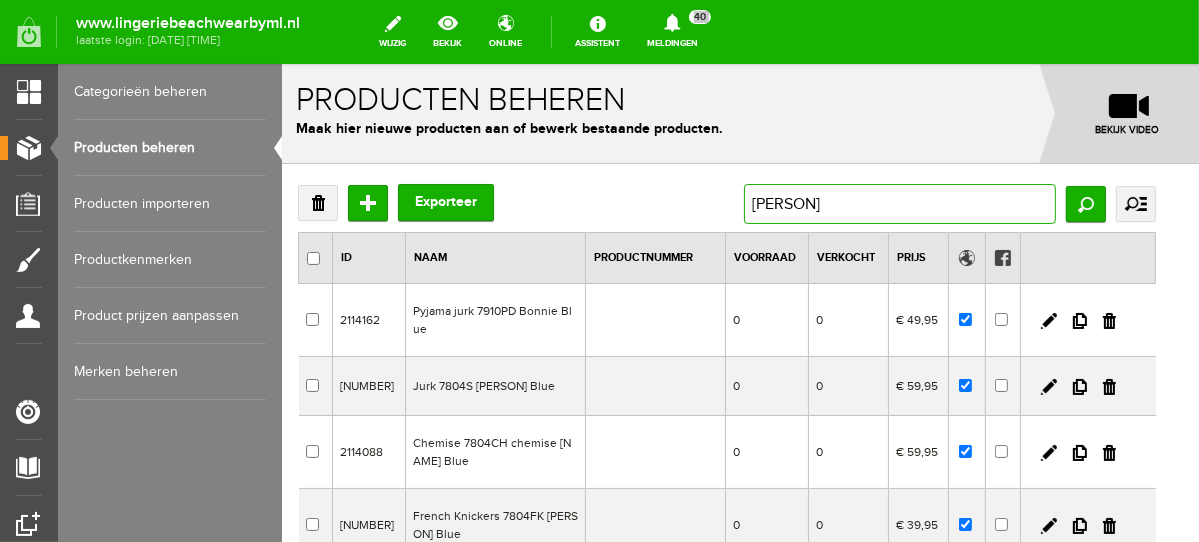 drag, startPoint x: 847, startPoint y: 205, endPoint x: 666, endPoint y: 211, distance: 181.09943 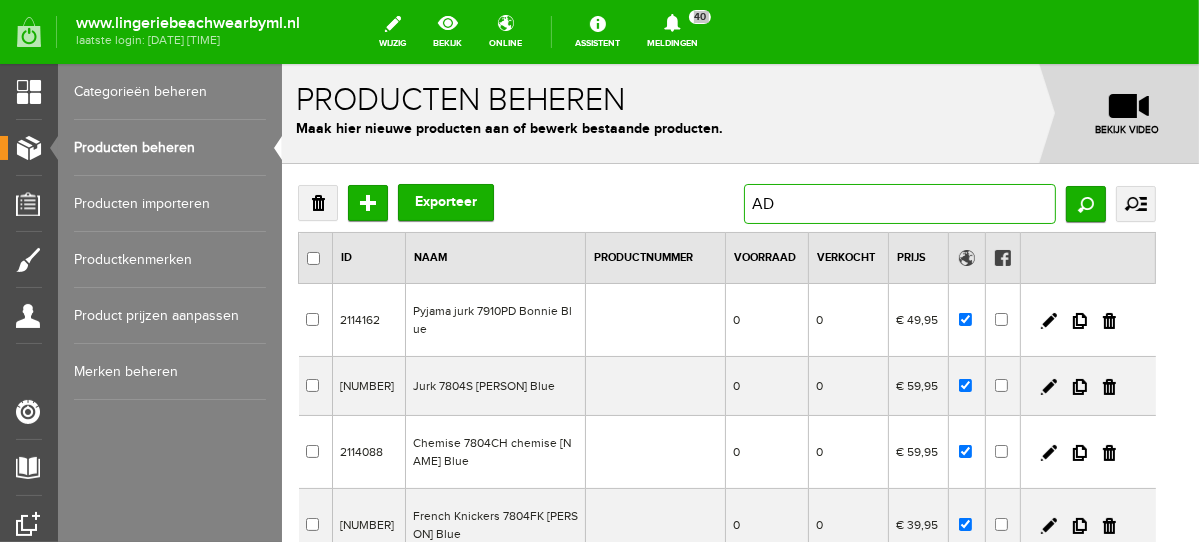 type on "A" 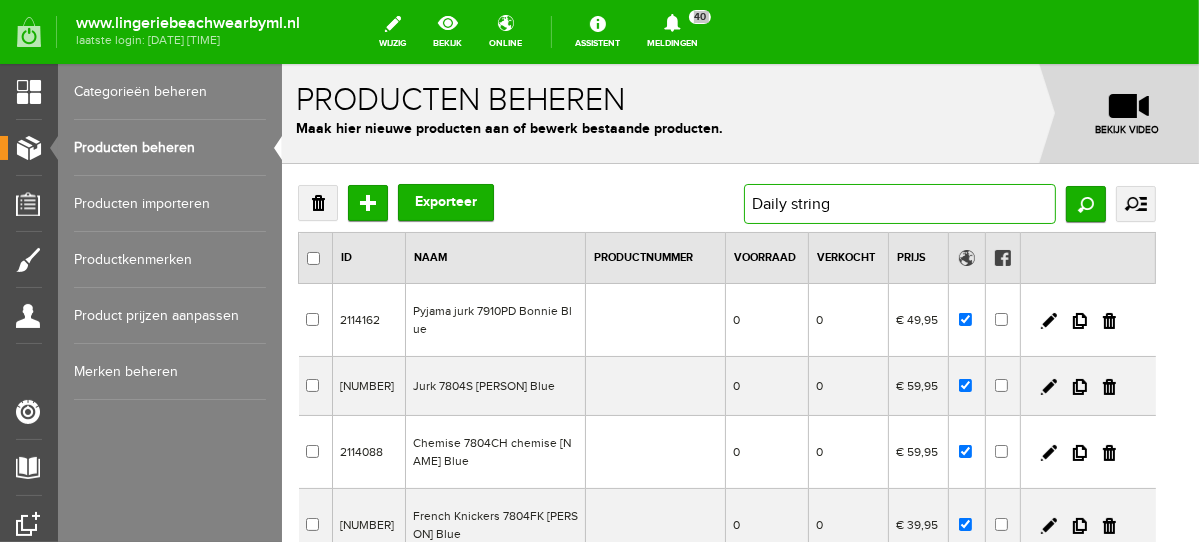 type on "Daily string" 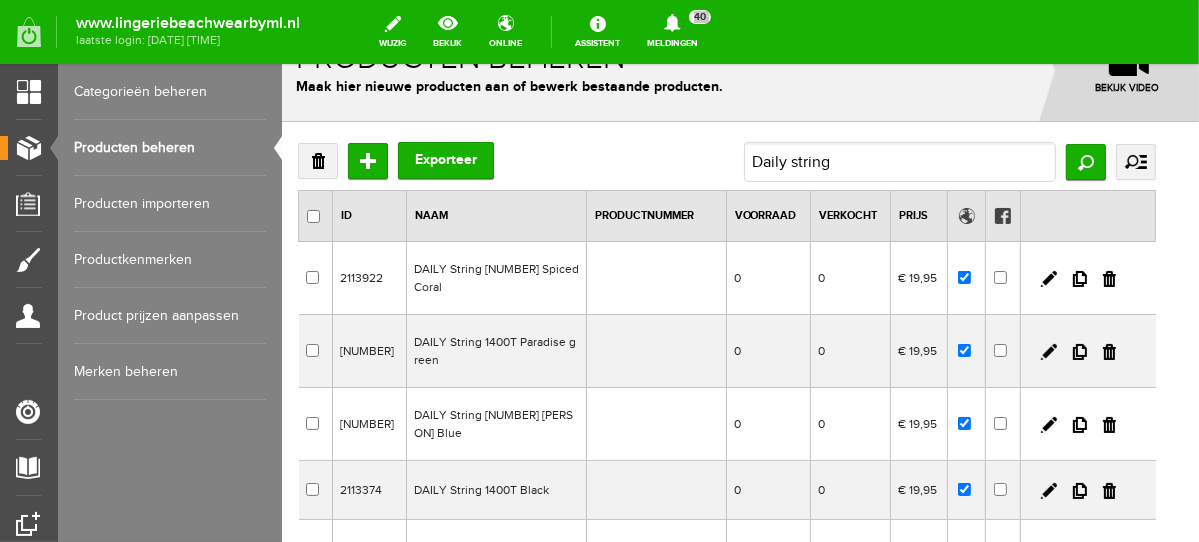 scroll, scrollTop: 70, scrollLeft: 0, axis: vertical 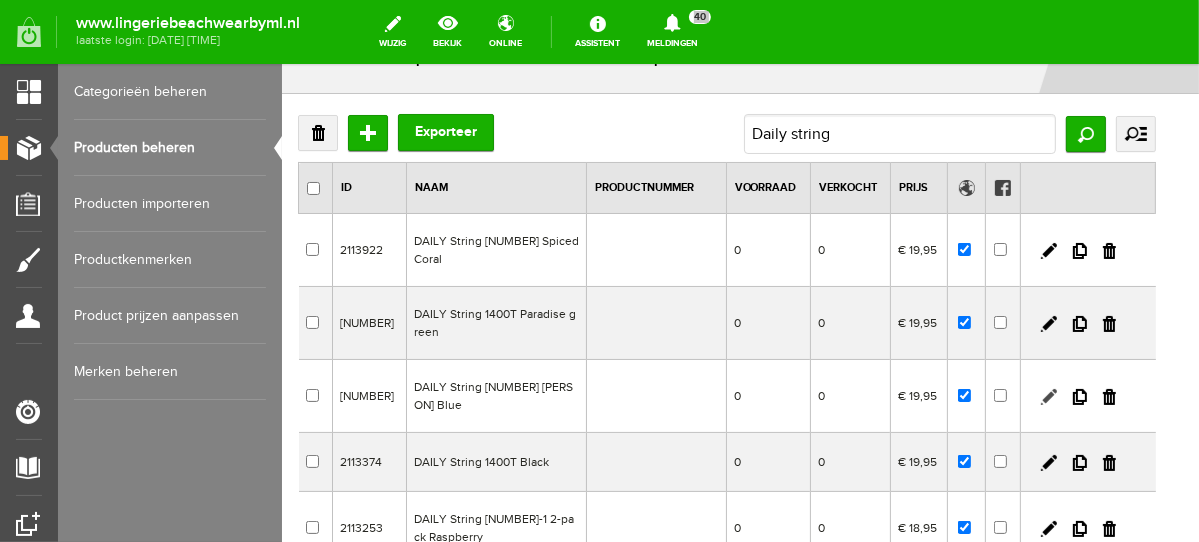 click at bounding box center (1048, 396) 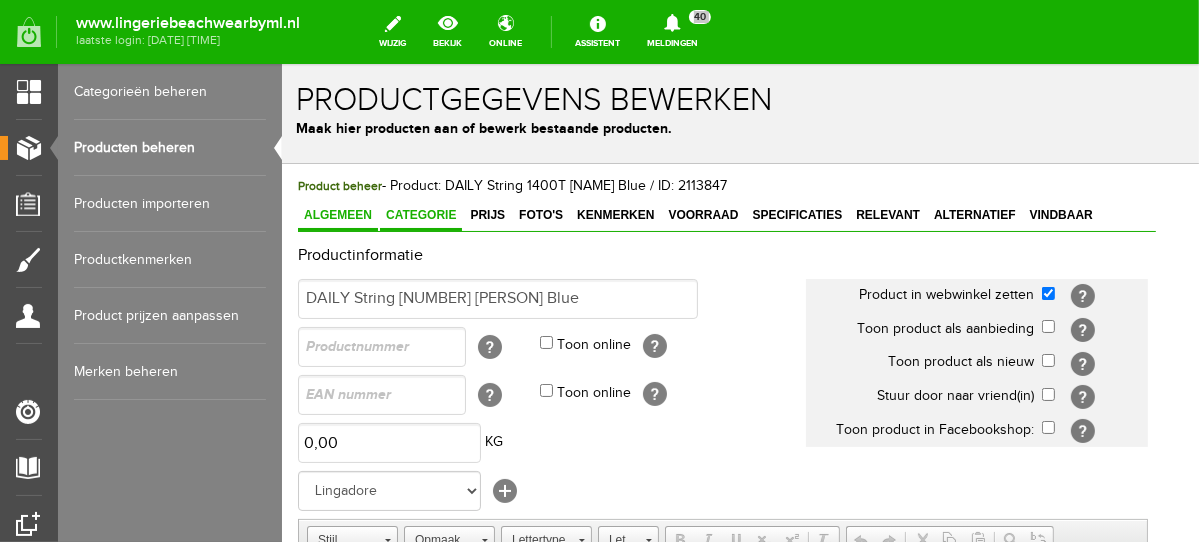 scroll, scrollTop: 0, scrollLeft: 0, axis: both 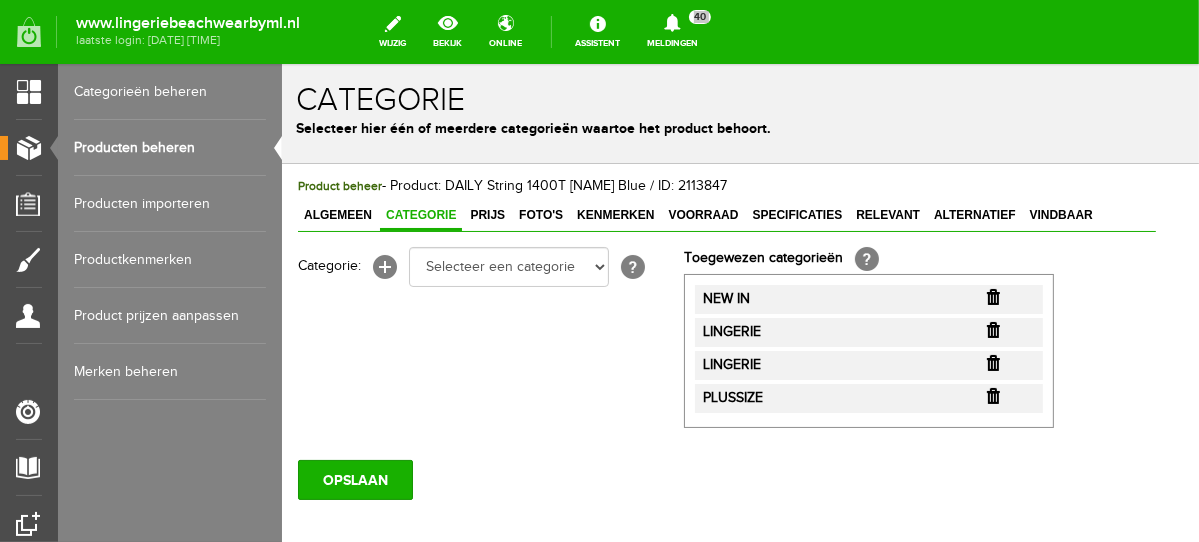 click at bounding box center (992, 296) 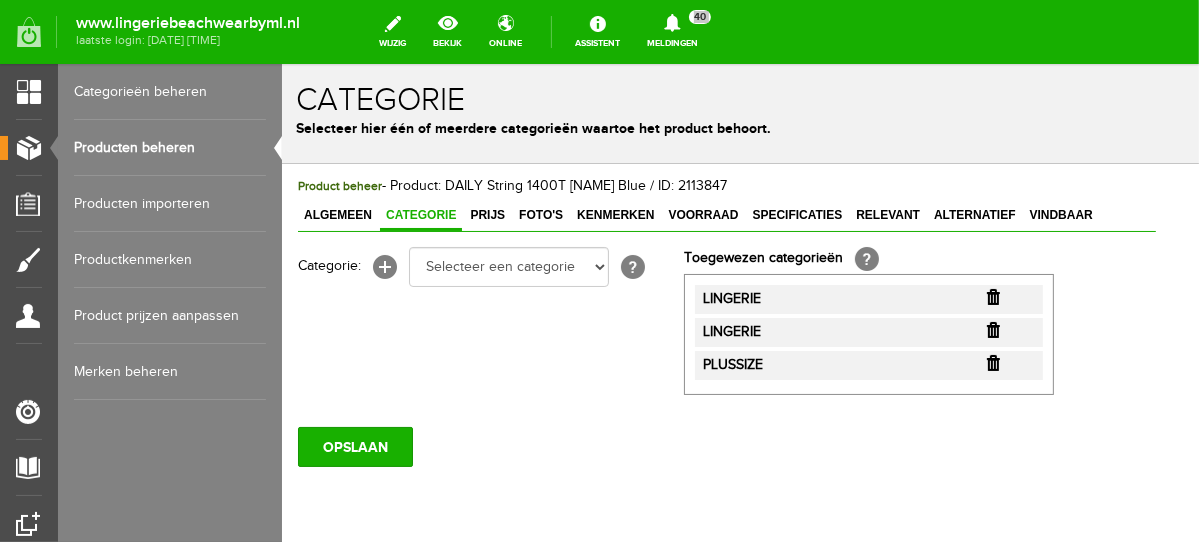 click at bounding box center [992, 296] 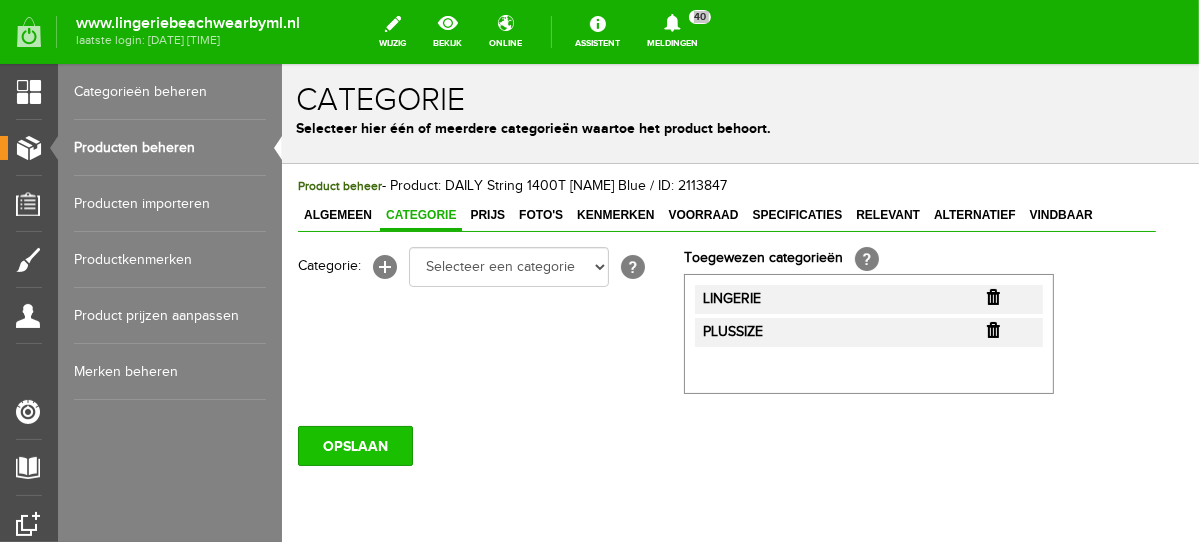 click on "OPSLAAN" at bounding box center [354, 445] 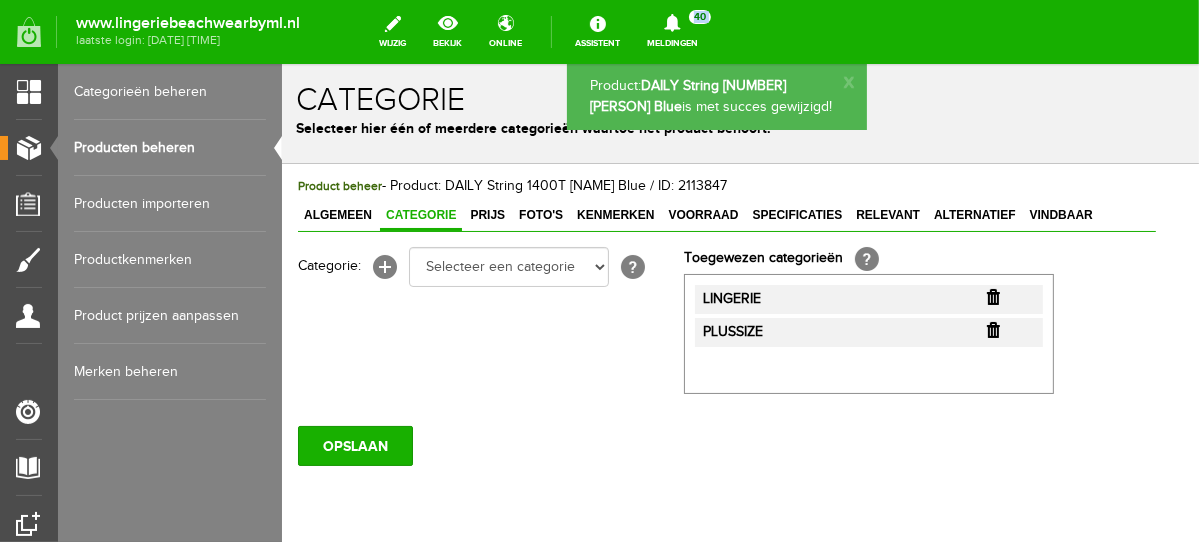 click on "Producten beheren" at bounding box center (170, 148) 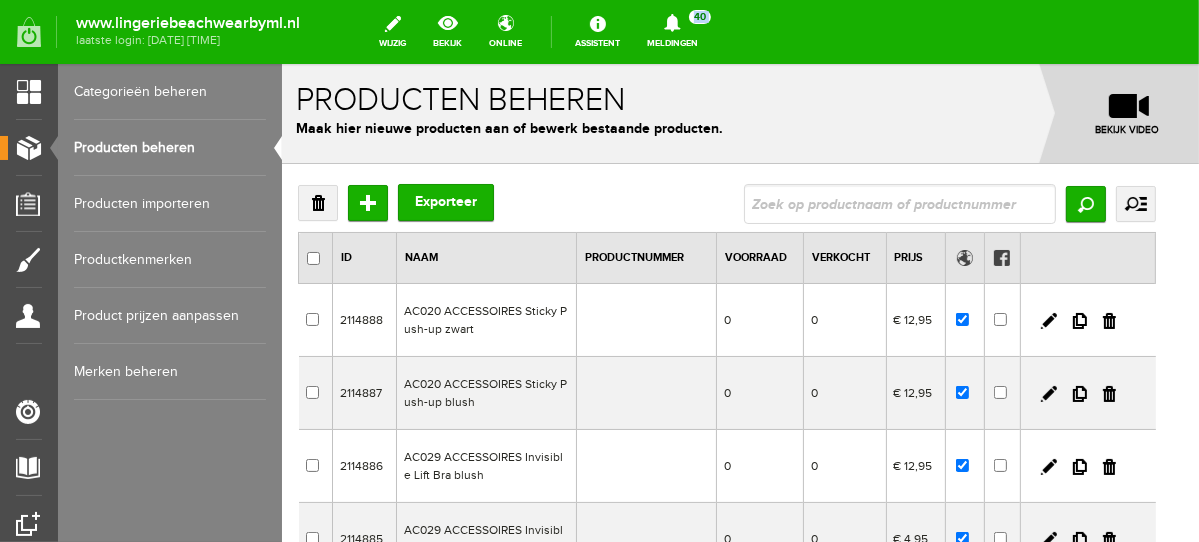 scroll, scrollTop: 0, scrollLeft: 0, axis: both 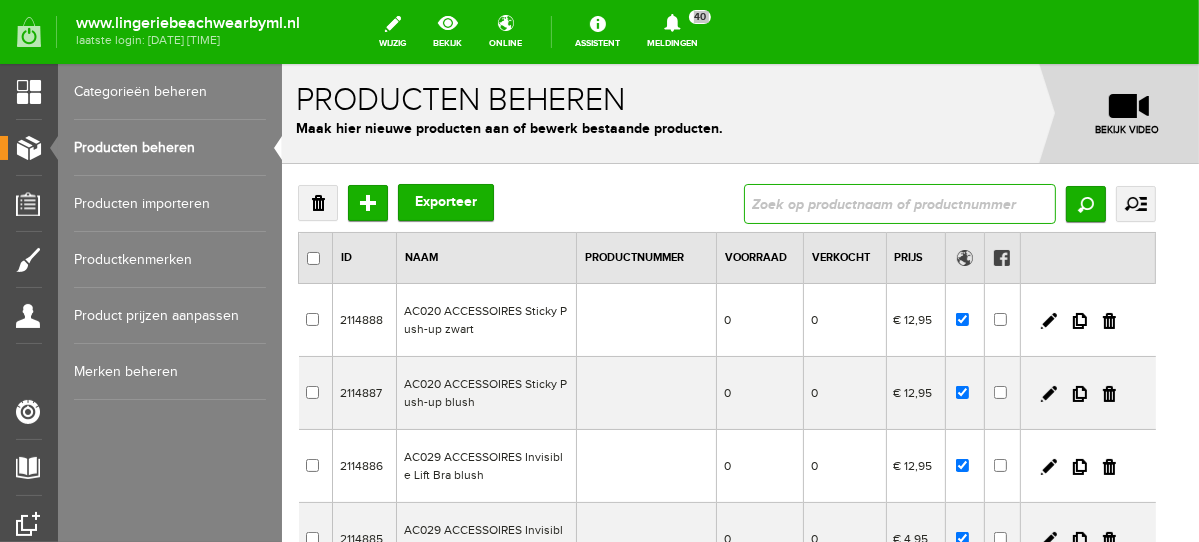 click at bounding box center [899, 203] 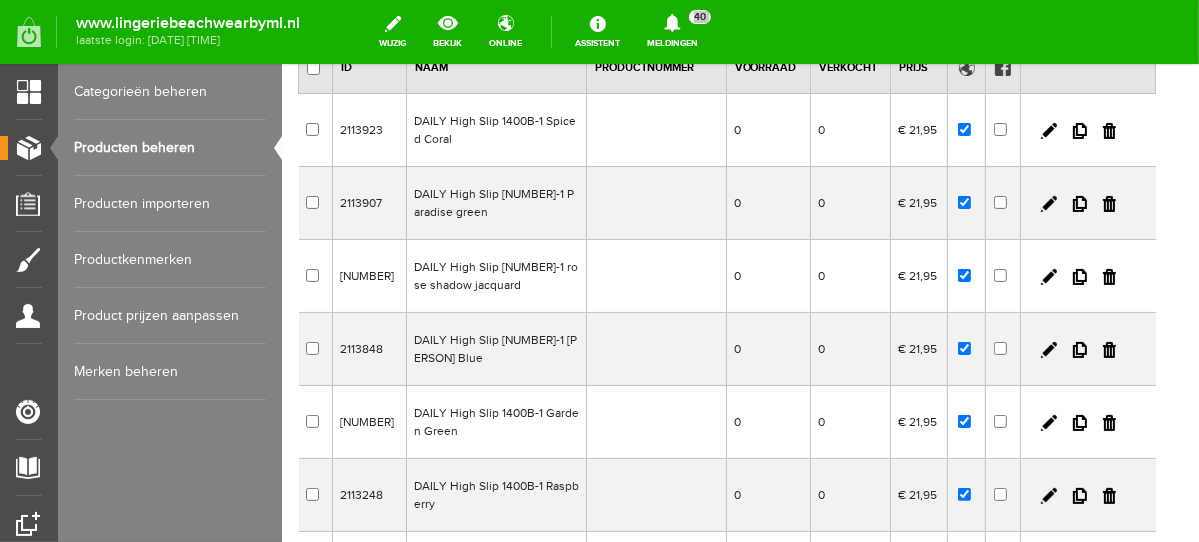 scroll, scrollTop: 193, scrollLeft: 0, axis: vertical 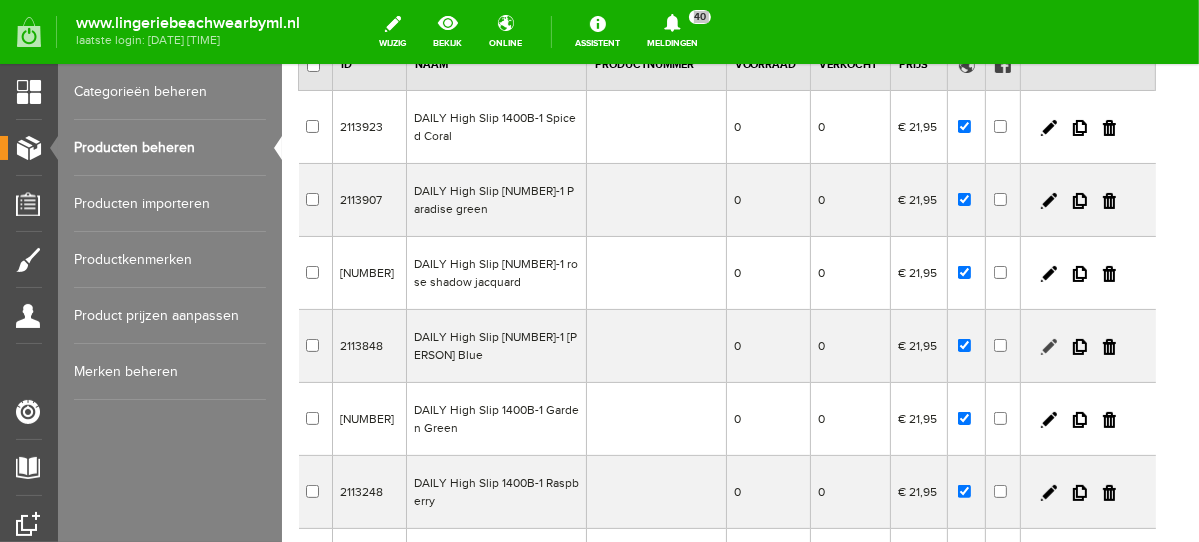 click at bounding box center (1048, 346) 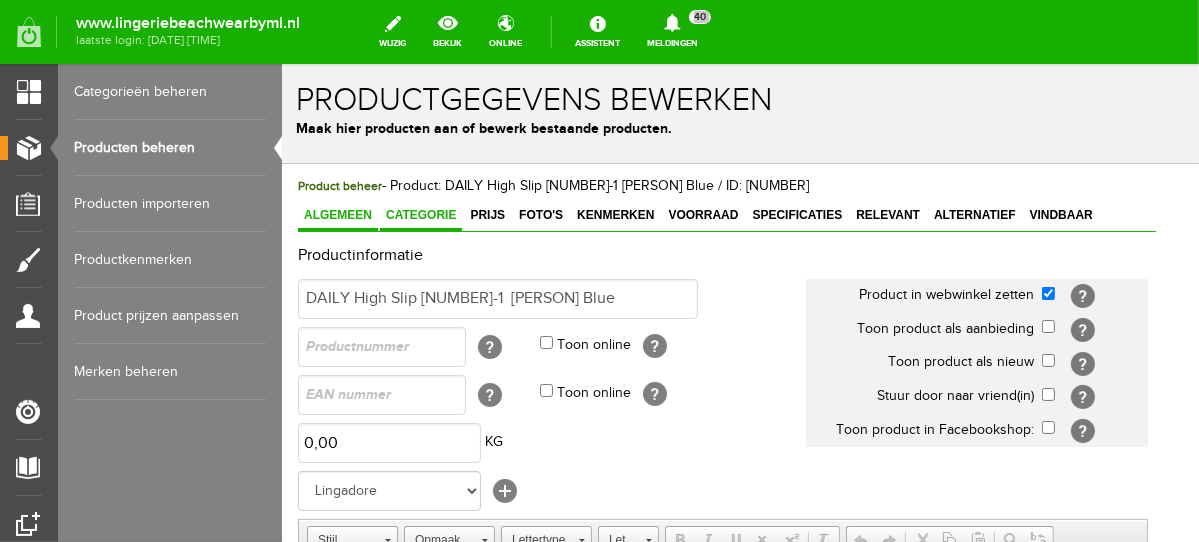 scroll, scrollTop: 0, scrollLeft: 0, axis: both 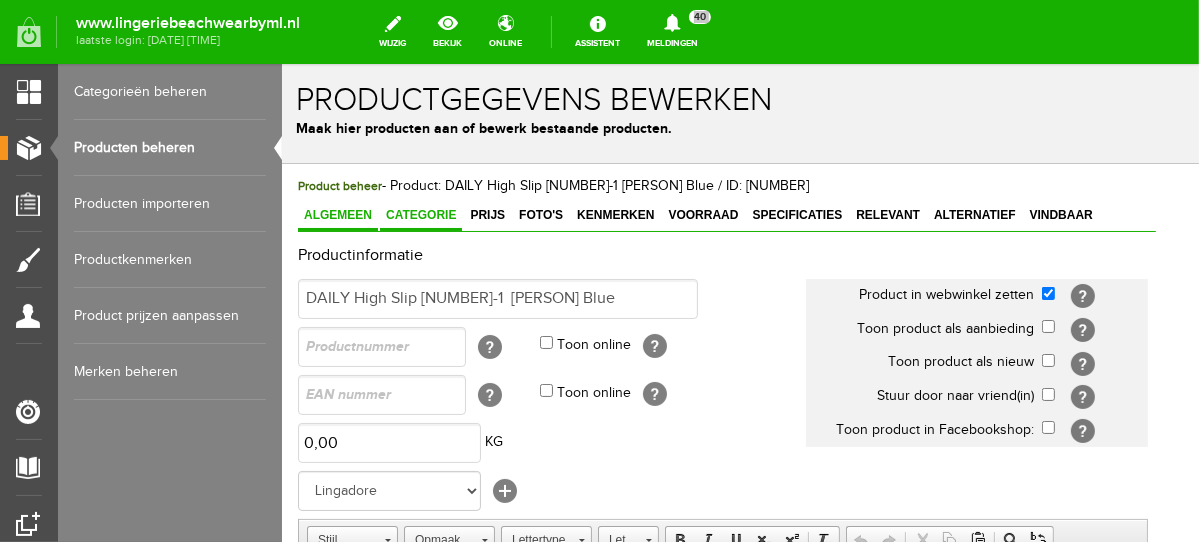 click on "Categorie" at bounding box center [420, 214] 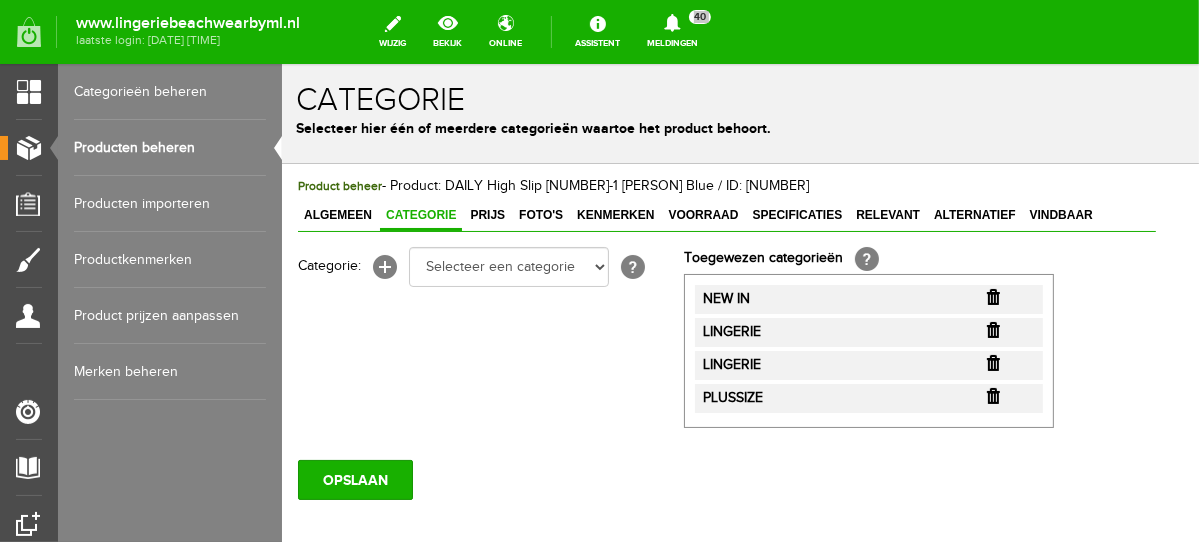 click at bounding box center [992, 296] 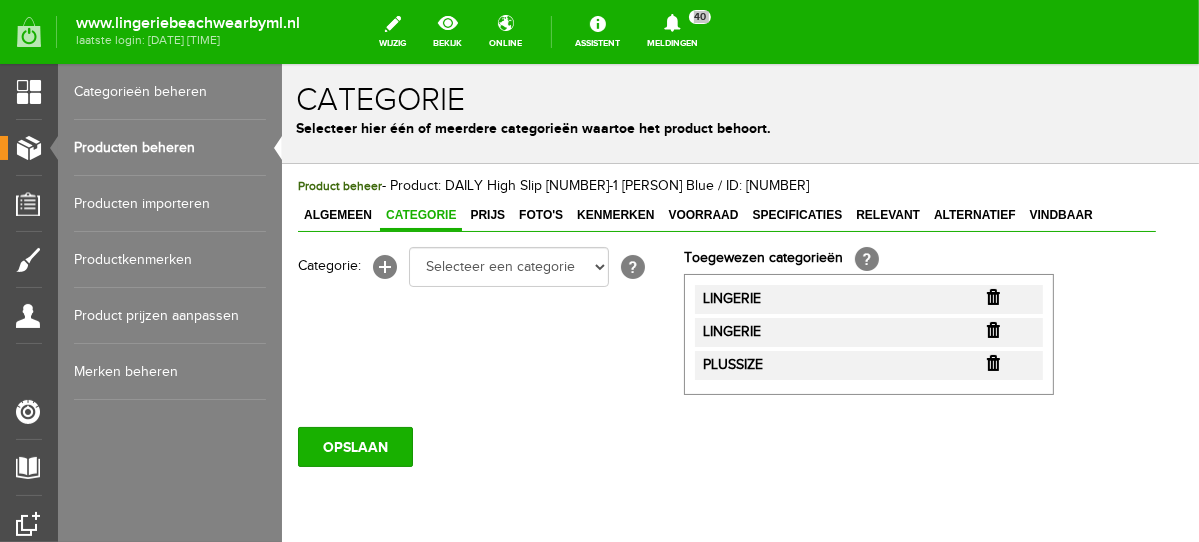 click at bounding box center [992, 296] 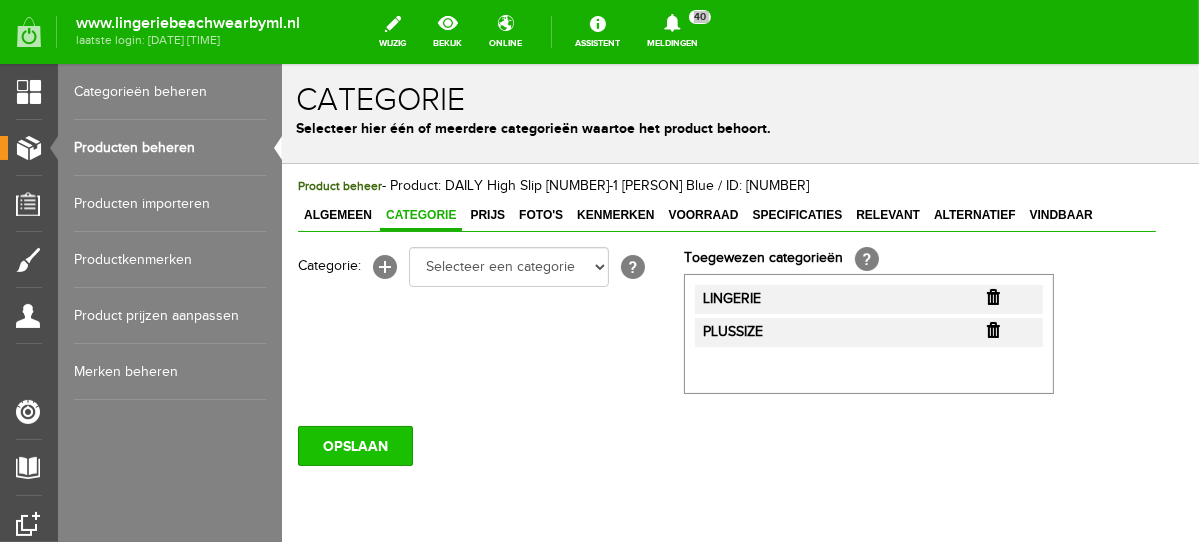 click on "OPSLAAN" at bounding box center [354, 445] 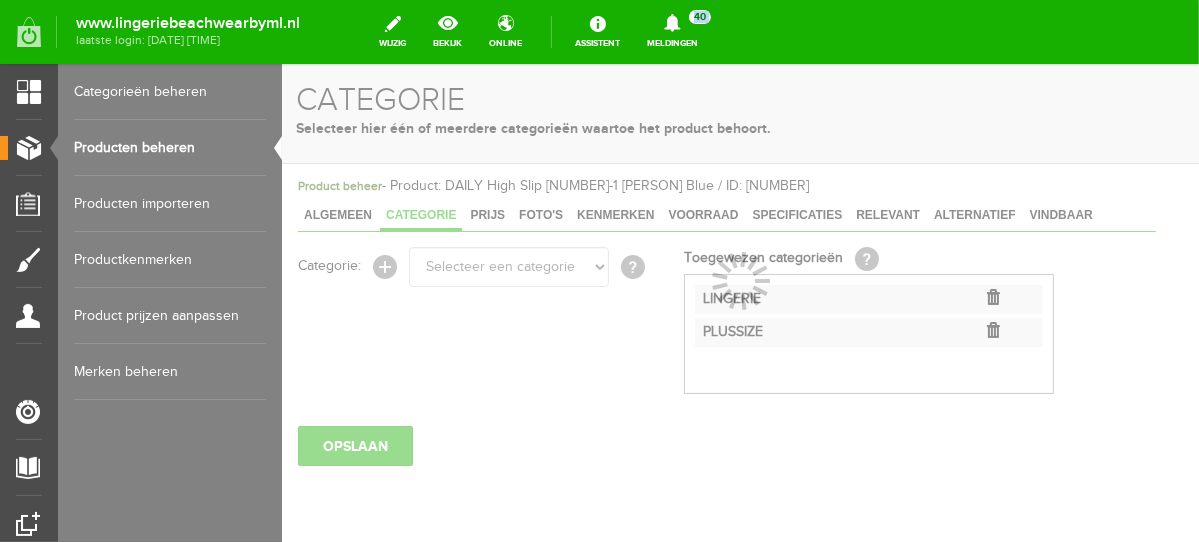click on "Producten beheren" at bounding box center (170, 148) 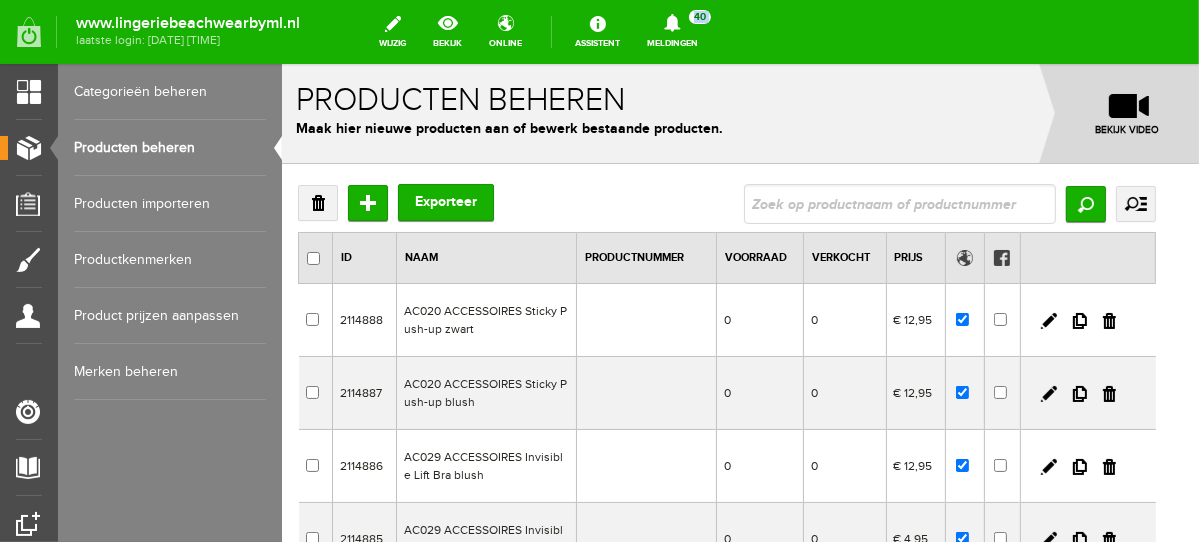scroll, scrollTop: 0, scrollLeft: 0, axis: both 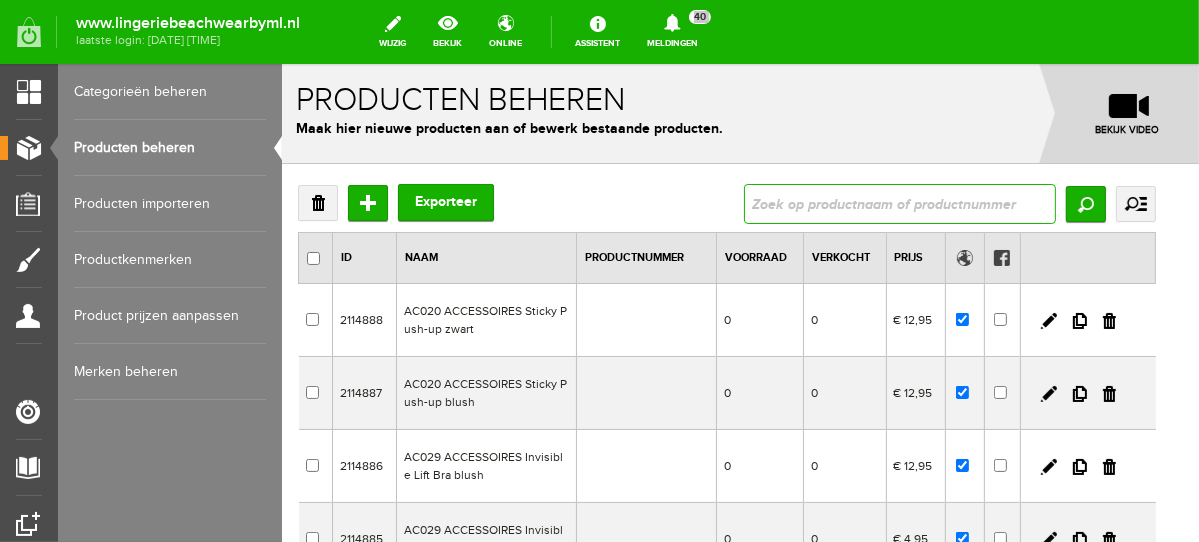 click at bounding box center (899, 203) 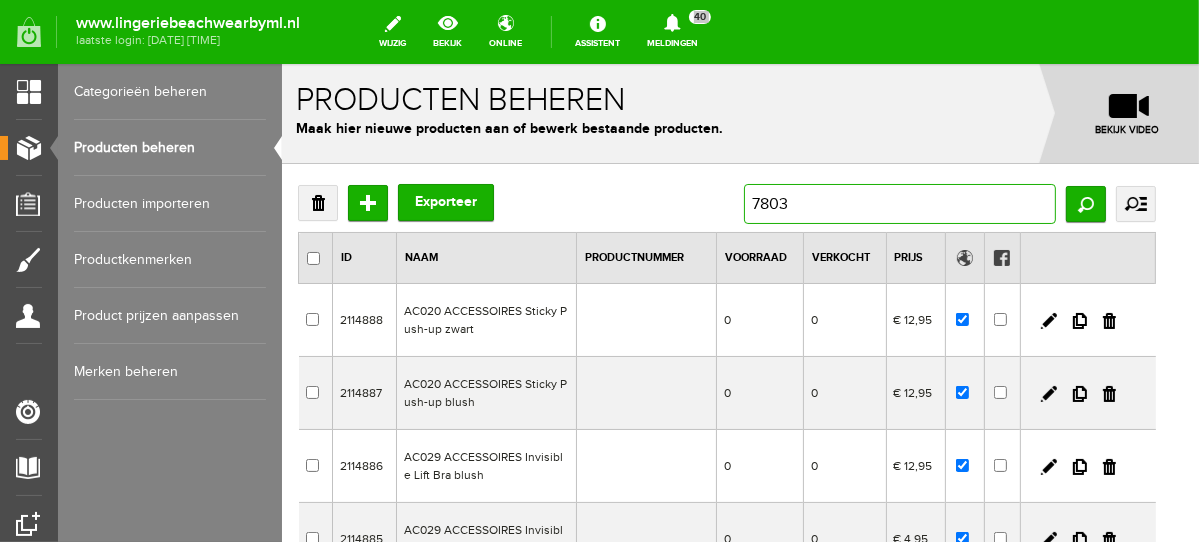 type on "7803B" 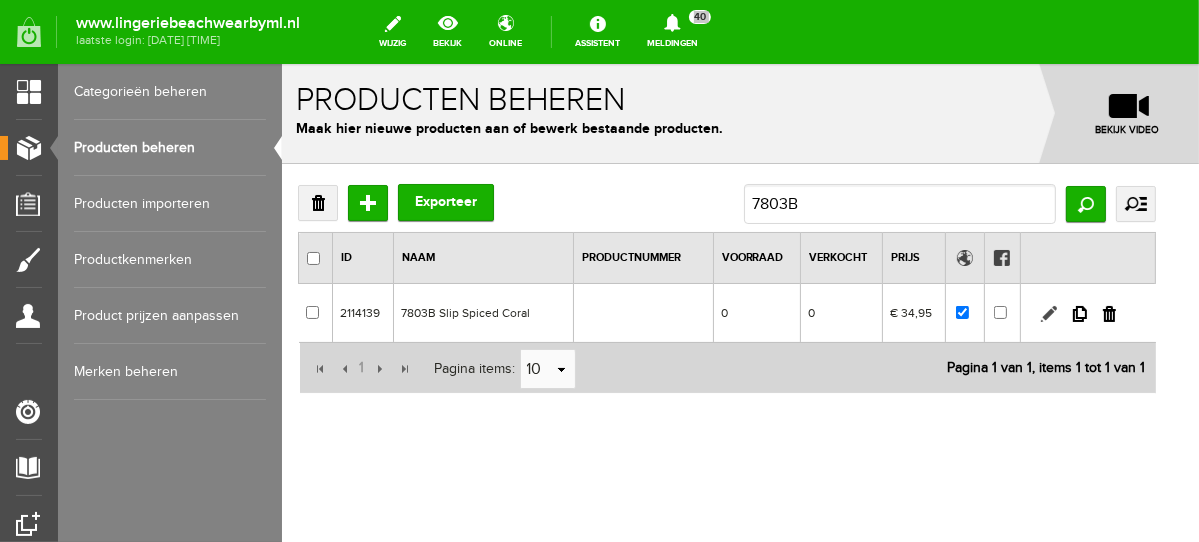 click at bounding box center (1048, 313) 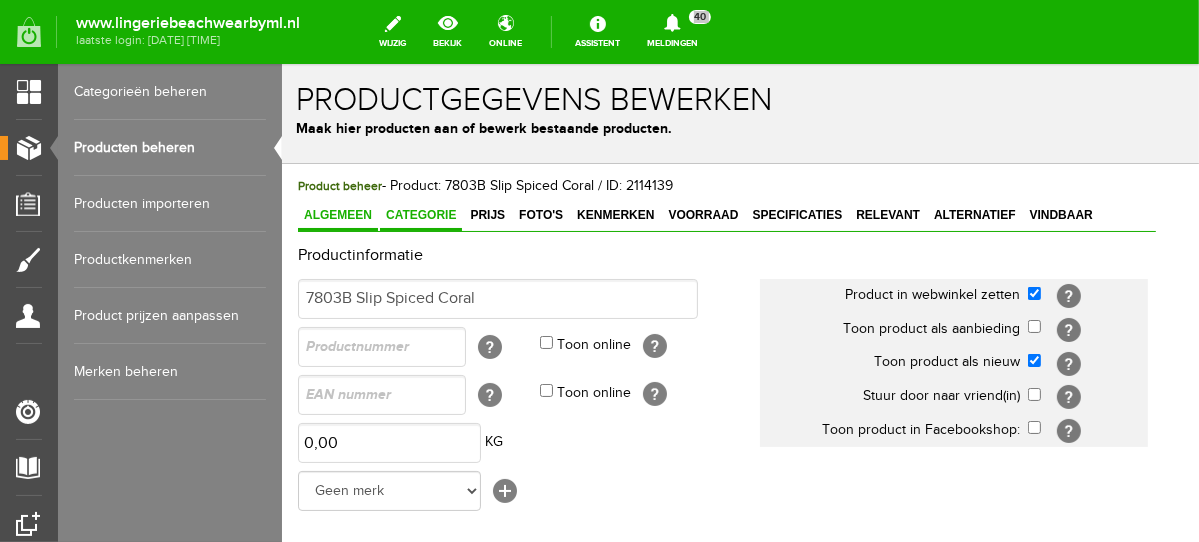 scroll, scrollTop: 0, scrollLeft: 0, axis: both 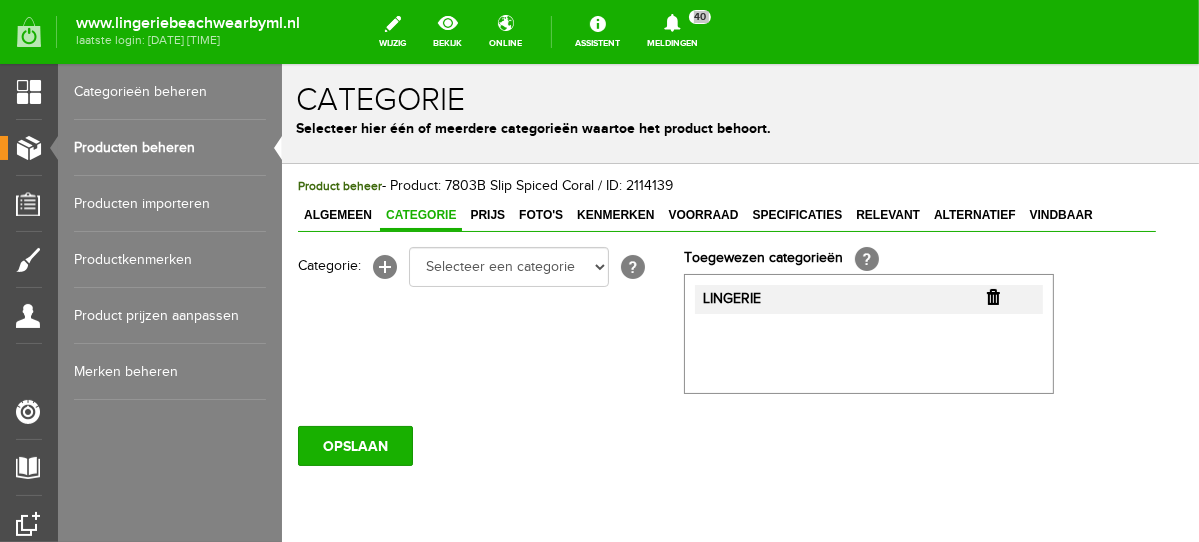 click at bounding box center (992, 296) 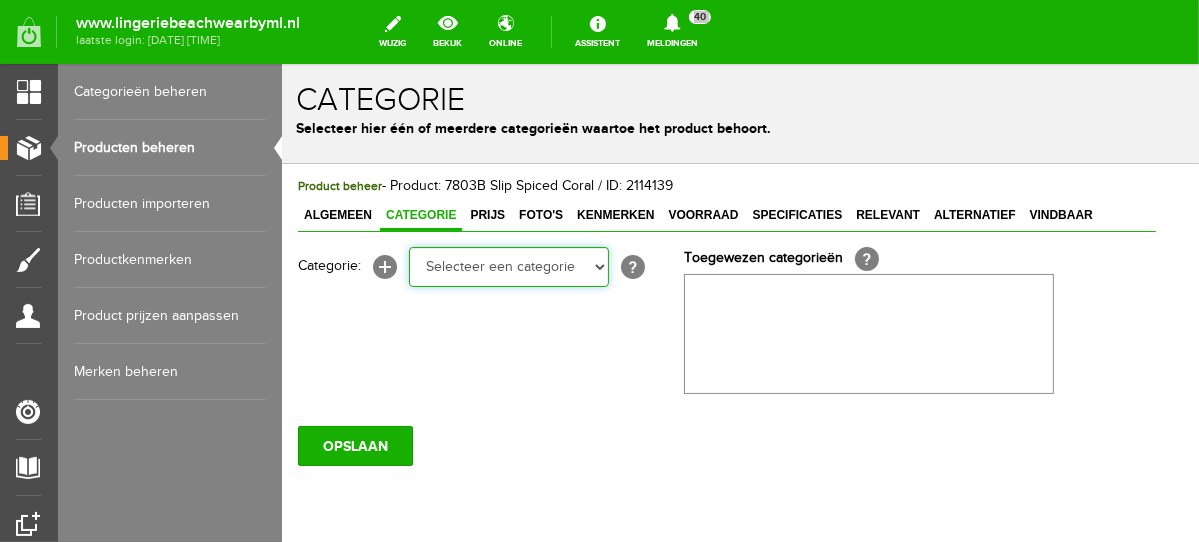 click on "Selecteer een categorie
NEW IN
LINGERIE
NACHTMODE
HOMEWEAR
BADMODE
BODY
BEACH
Bikinitop moulded (niet voorgev.)
Bikinitop voorgevormd
Shorty
Badpakken
Strandaccessoires
Rio slip
Slip
Hoge slip
Niet voorgevormd
Voorgevormd
One Shoulder
Push Up
Bandeau
Halter
Triangel
LINGERIE
SUMMER COLOURS
BH ZONDER BEUGEL
PLUSSIZE
STRAPLESS
SEXY
STRAPLESS
BASICS
HOMEWEAR
JUMPSUITS
BADJASSEN
NACHTMODE
PYJAMA SETS
PYJAMA JURKEN
KIMONO'S
SLIPDRESSES
SATIJNEN PYAMA
HEREN
SHAPEWEAR
BODY'S
ACCESSOIRES
PANTY'S
SPORT
SALE BEACH
SALE LINGERIE
D Cup" at bounding box center (508, 266) 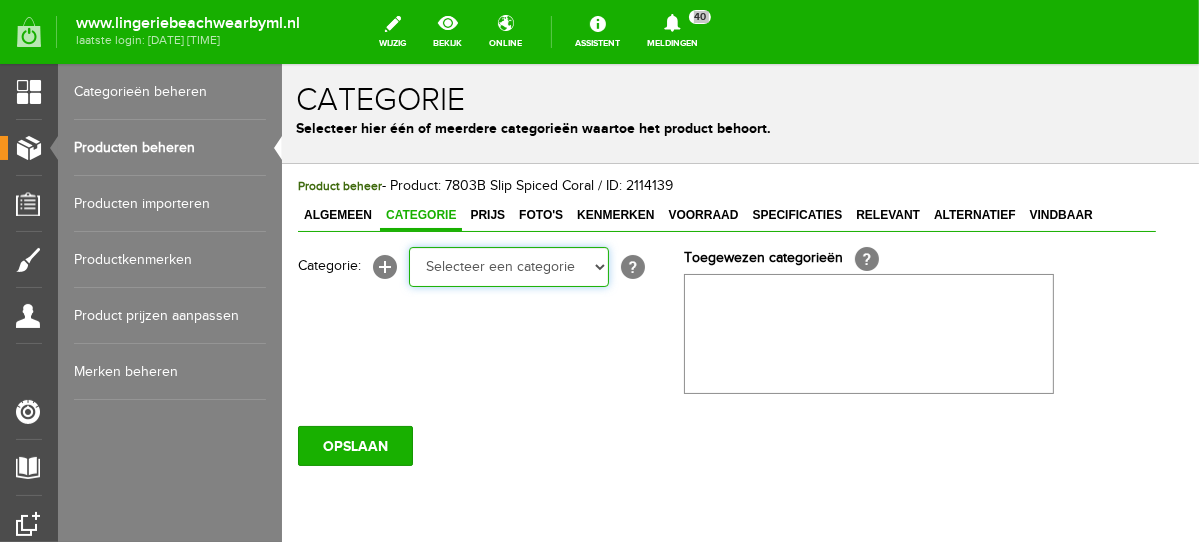 select on "281745" 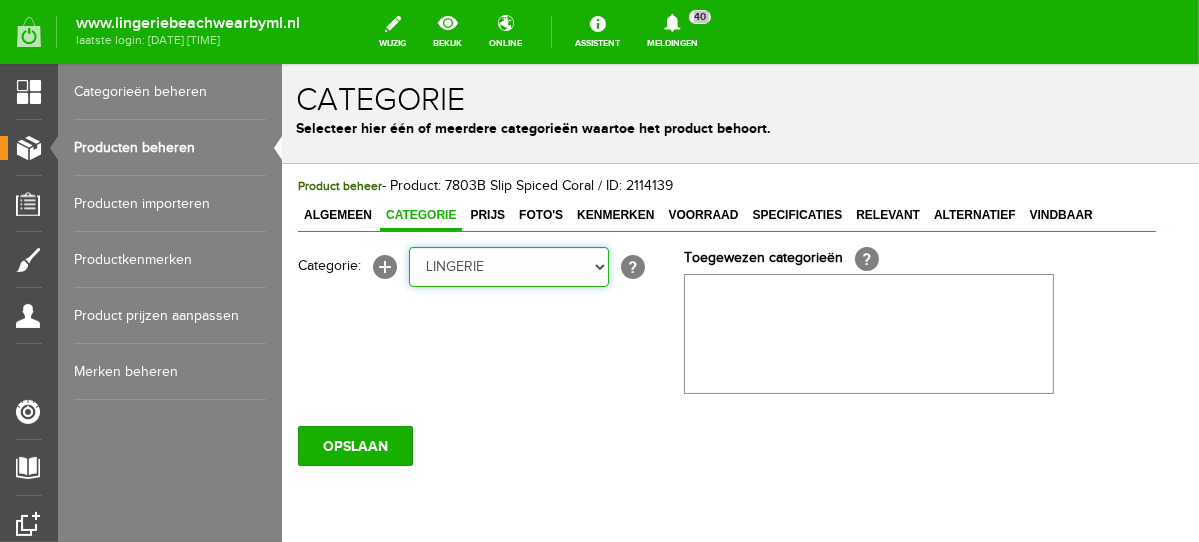 click on "Selecteer een categorie
NEW IN
LINGERIE
NACHTMODE
HOMEWEAR
BADMODE
BODY
BEACH
Bikinitop moulded (niet voorgev.)
Bikinitop voorgevormd
Shorty
Badpakken
Strandaccessoires
Rio slip
Slip
Hoge slip
Niet voorgevormd
Voorgevormd
One Shoulder
Push Up
Bandeau
Halter
Triangel
LINGERIE
SUMMER COLOURS
BH ZONDER BEUGEL
PLUSSIZE
STRAPLESS
SEXY
STRAPLESS
BASICS
HOMEWEAR
JUMPSUITS
BADJASSEN
NACHTMODE
PYJAMA SETS
PYJAMA JURKEN
KIMONO'S
SLIPDRESSES
SATIJNEN PYAMA
HEREN
SHAPEWEAR
BODY'S
ACCESSOIRES
PANTY'S
SPORT
SALE BEACH
SALE LINGERIE
D Cup" at bounding box center (508, 266) 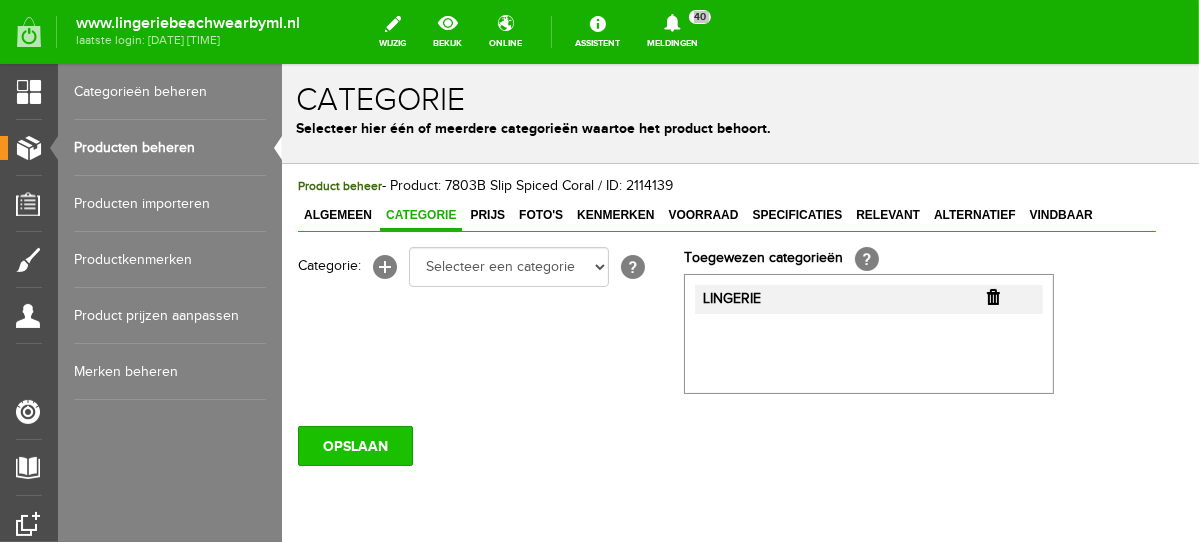 click on "OPSLAAN" at bounding box center (354, 445) 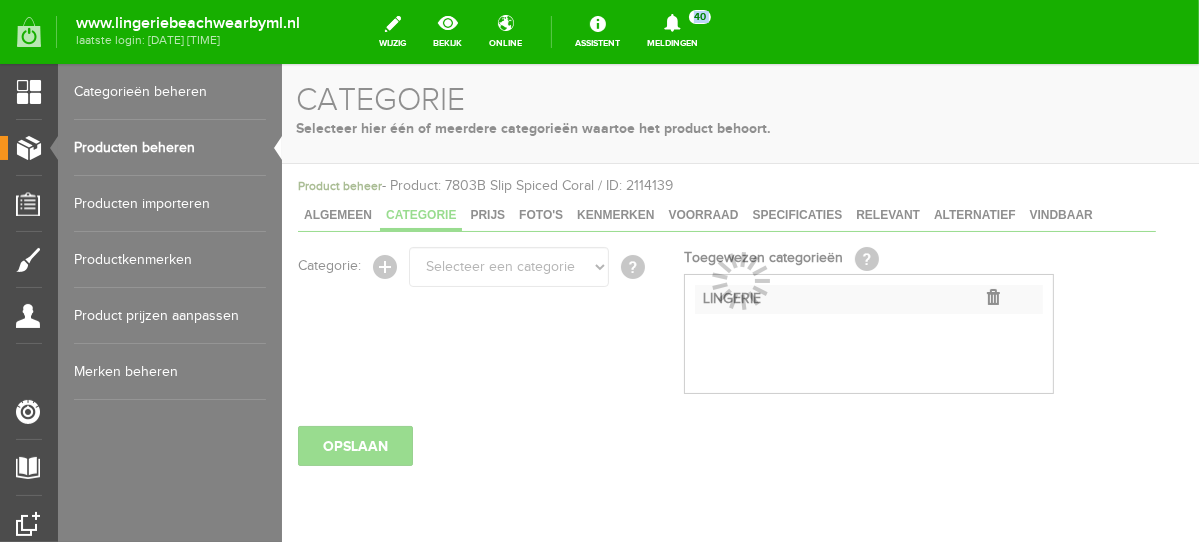 click on "Producten beheren" at bounding box center (170, 148) 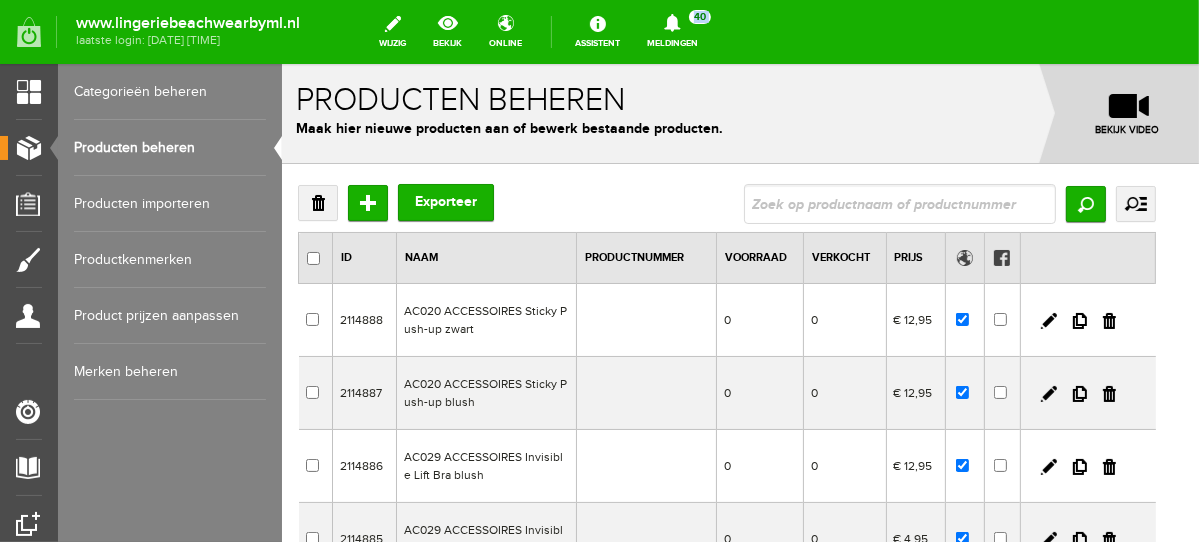 scroll, scrollTop: 0, scrollLeft: 0, axis: both 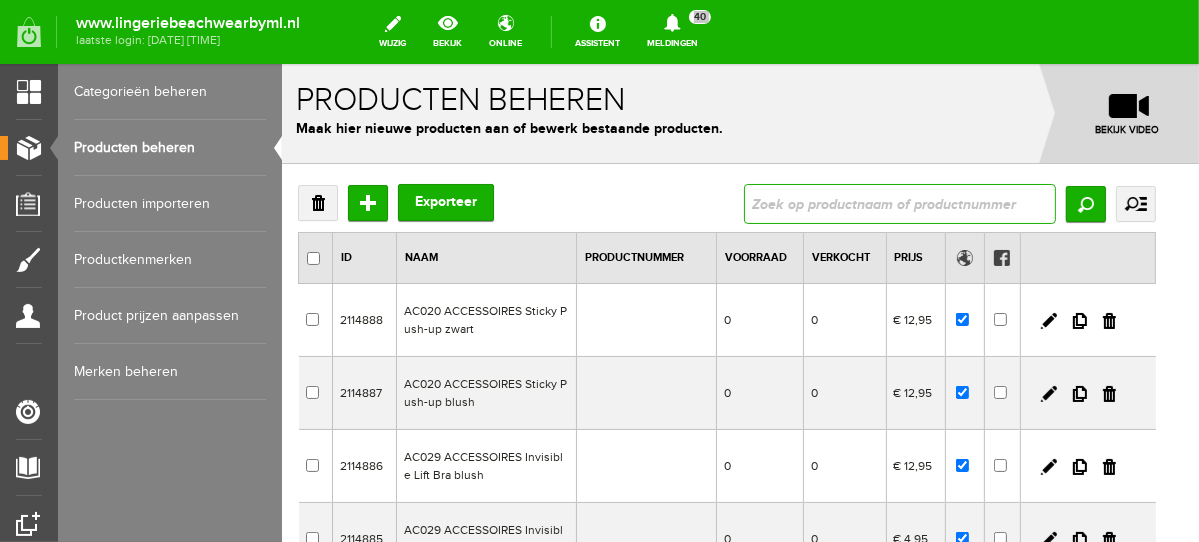 click at bounding box center (899, 203) 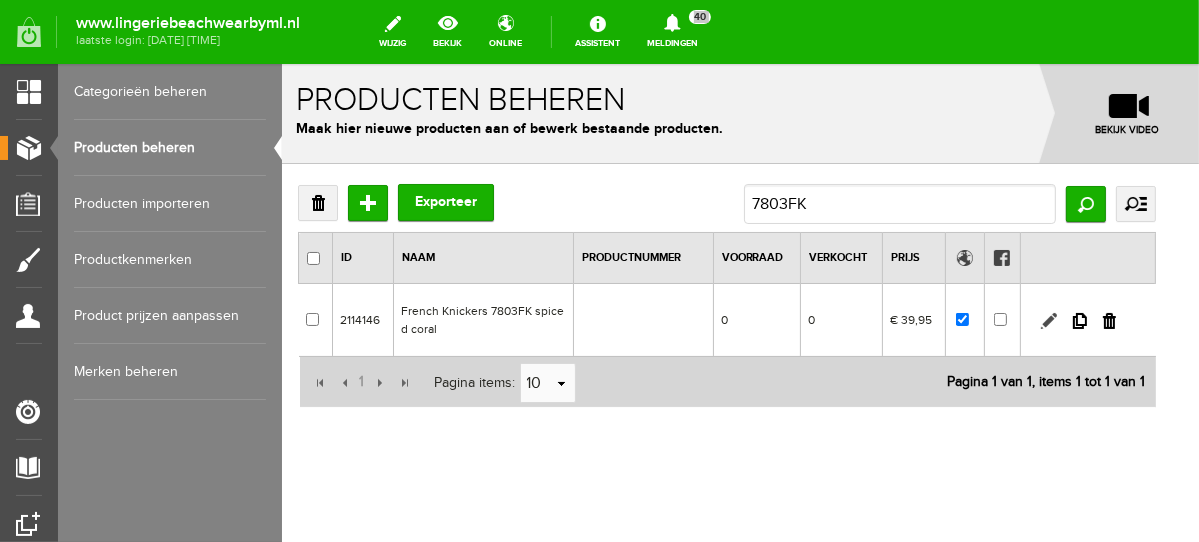 click at bounding box center (1048, 320) 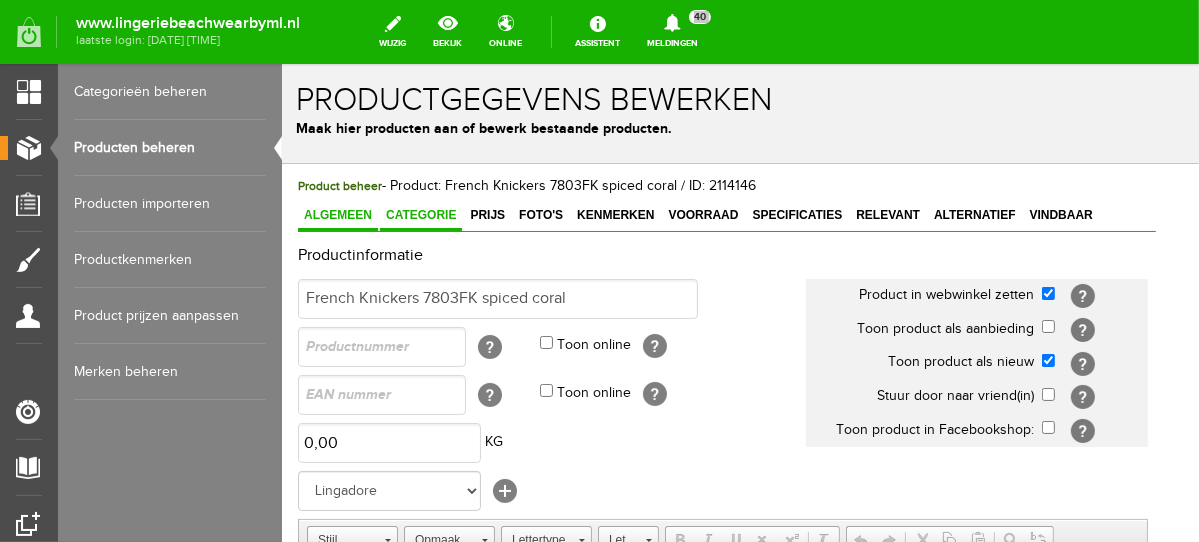 scroll, scrollTop: 0, scrollLeft: 0, axis: both 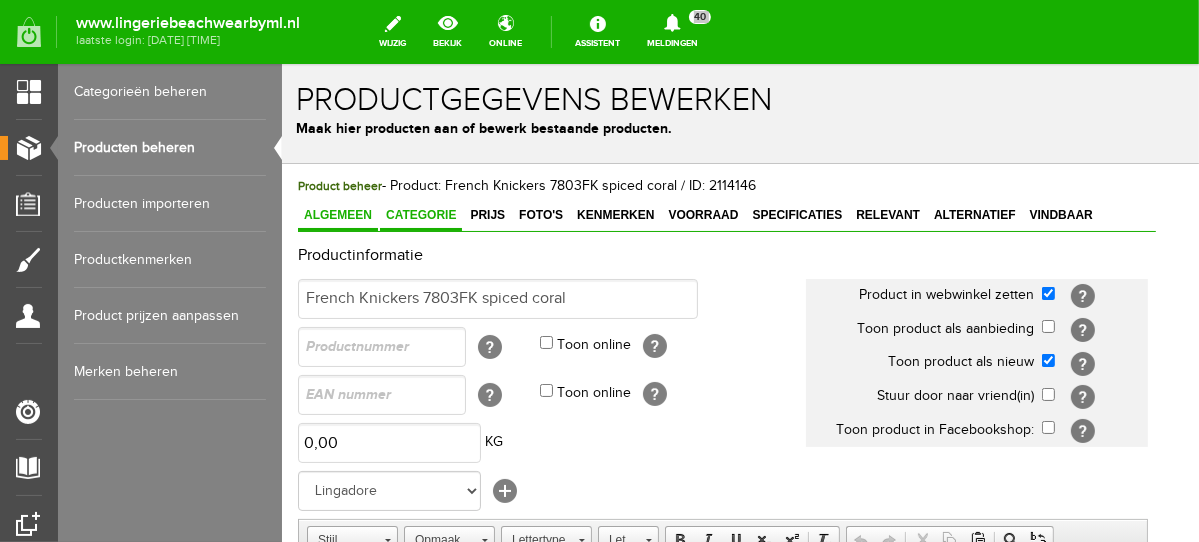 click on "Categorie" at bounding box center (420, 215) 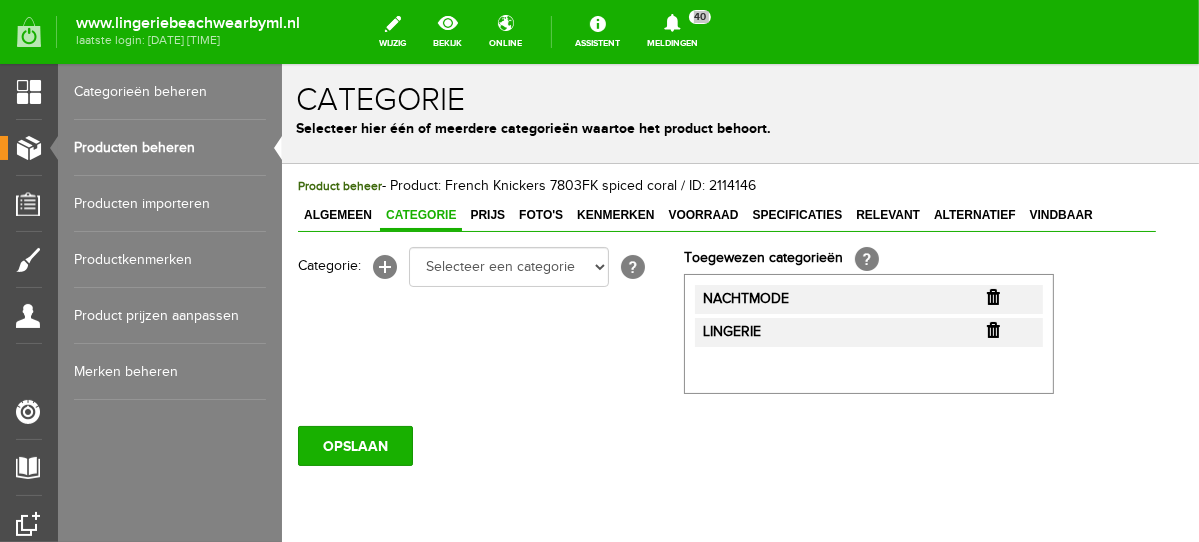 click at bounding box center [992, 329] 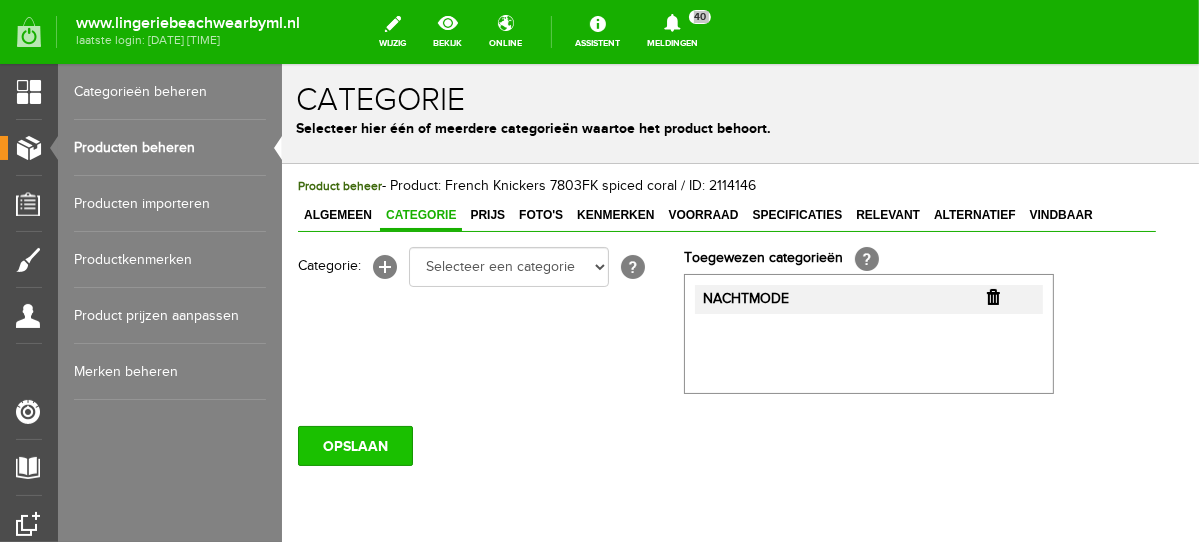 click on "OPSLAAN" at bounding box center [354, 445] 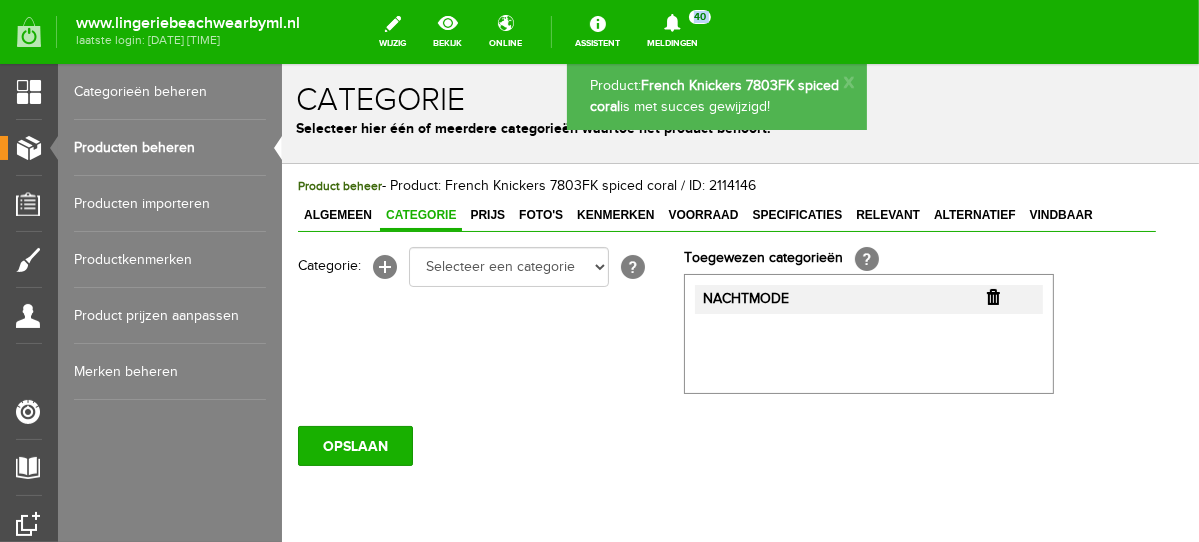 click on "Producten beheren" at bounding box center [170, 148] 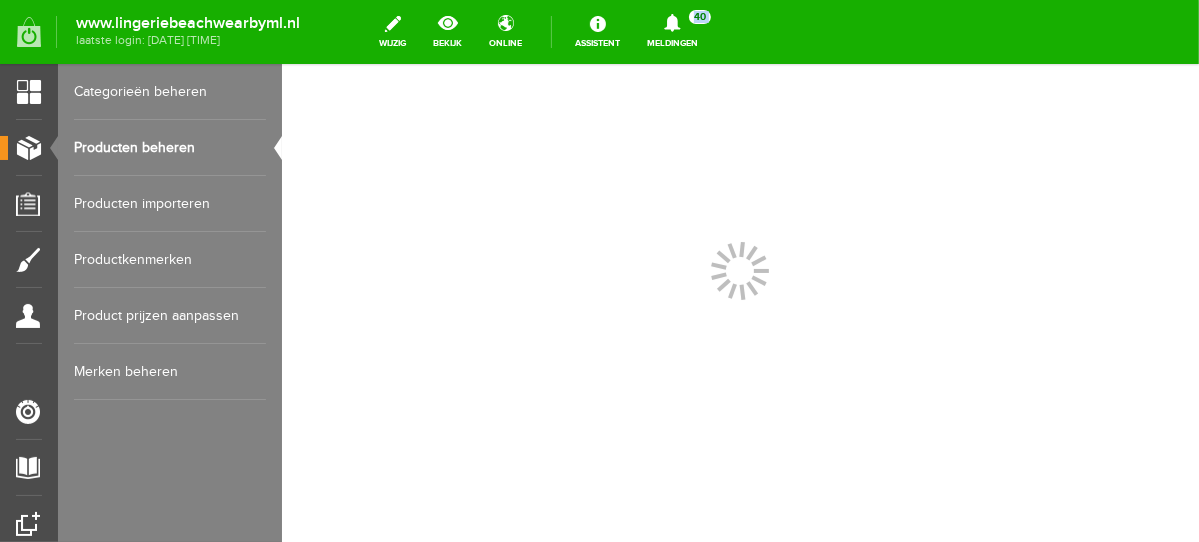 scroll, scrollTop: 0, scrollLeft: 0, axis: both 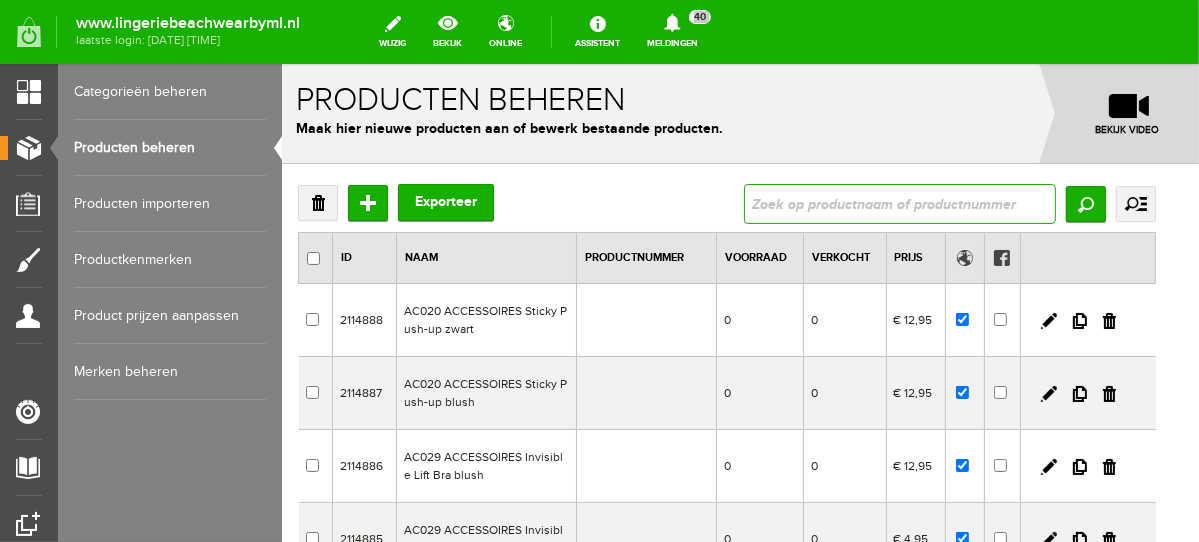 click at bounding box center [899, 203] 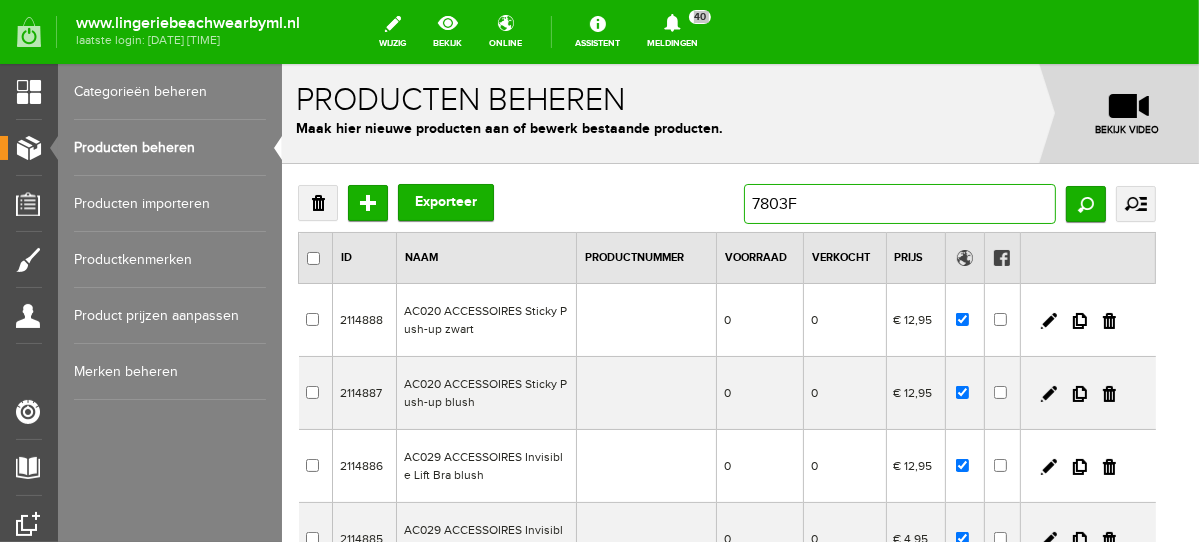 type on "7803FK" 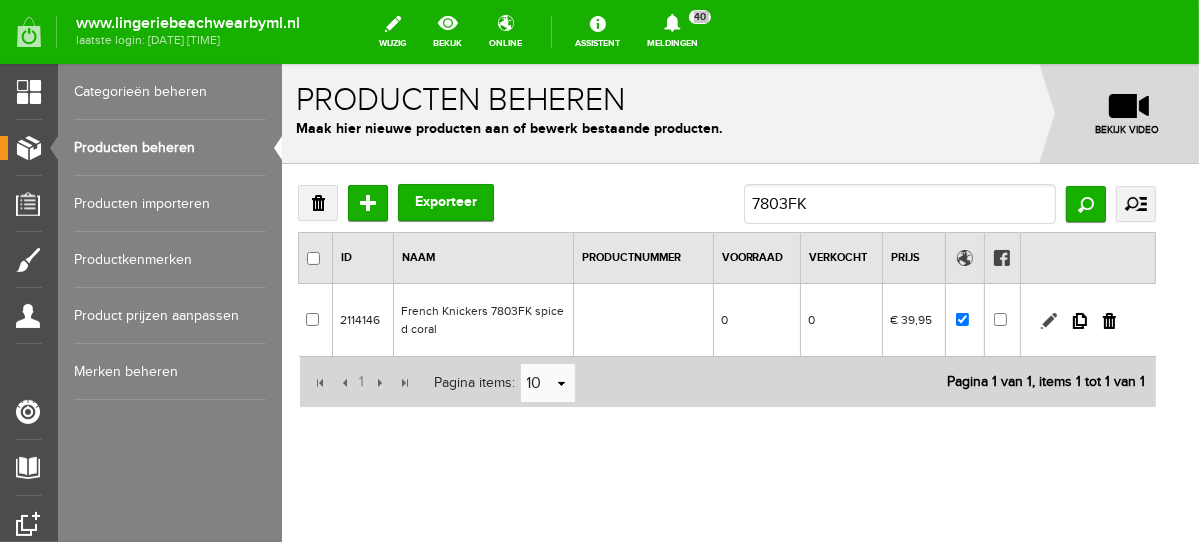 click at bounding box center (1048, 320) 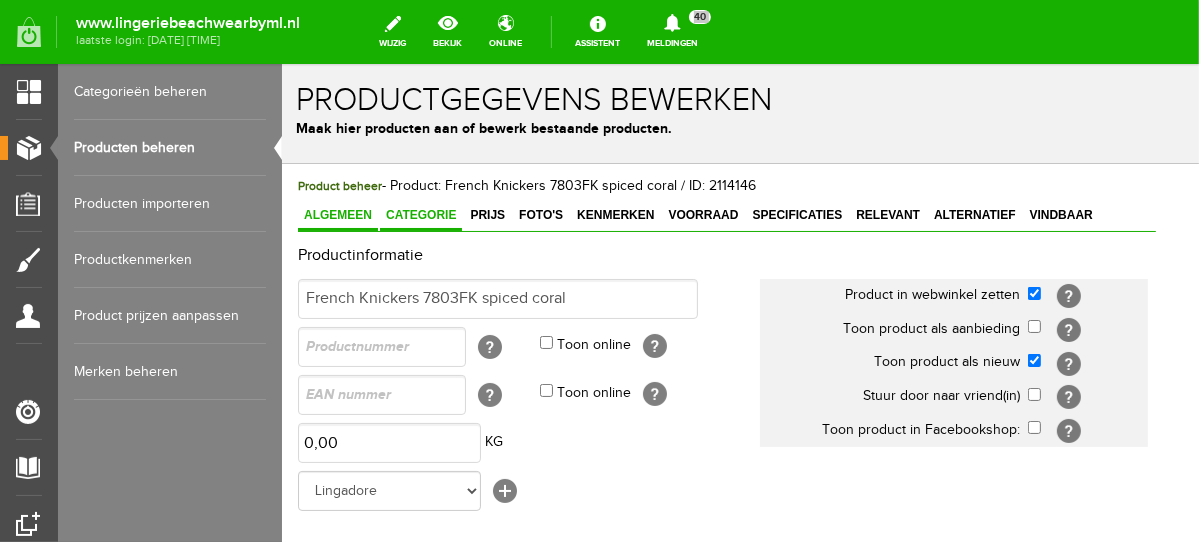 scroll, scrollTop: 0, scrollLeft: 0, axis: both 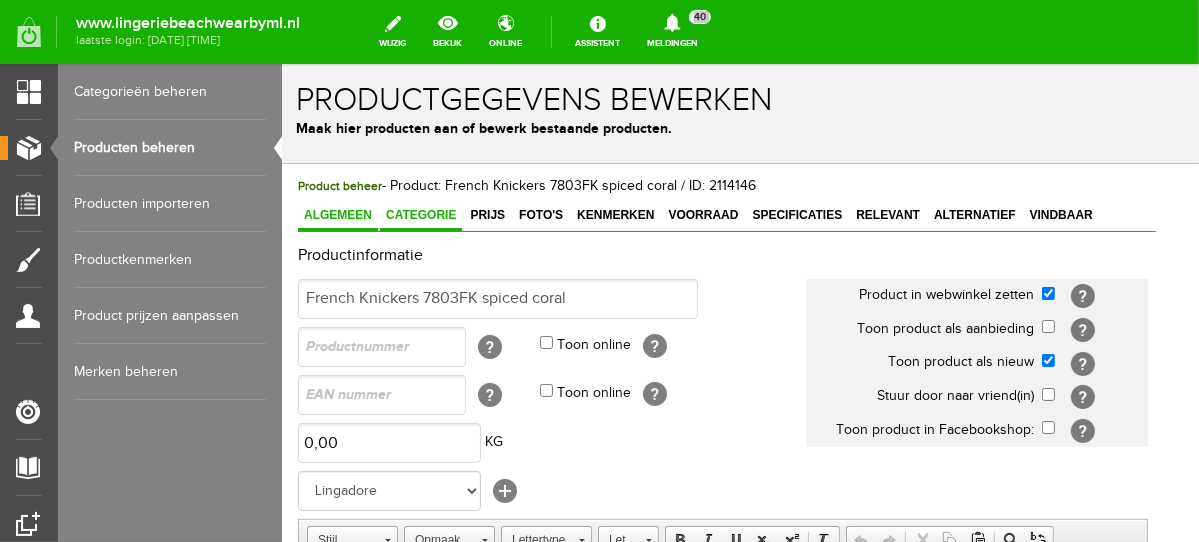 click on "Categorie" at bounding box center [420, 214] 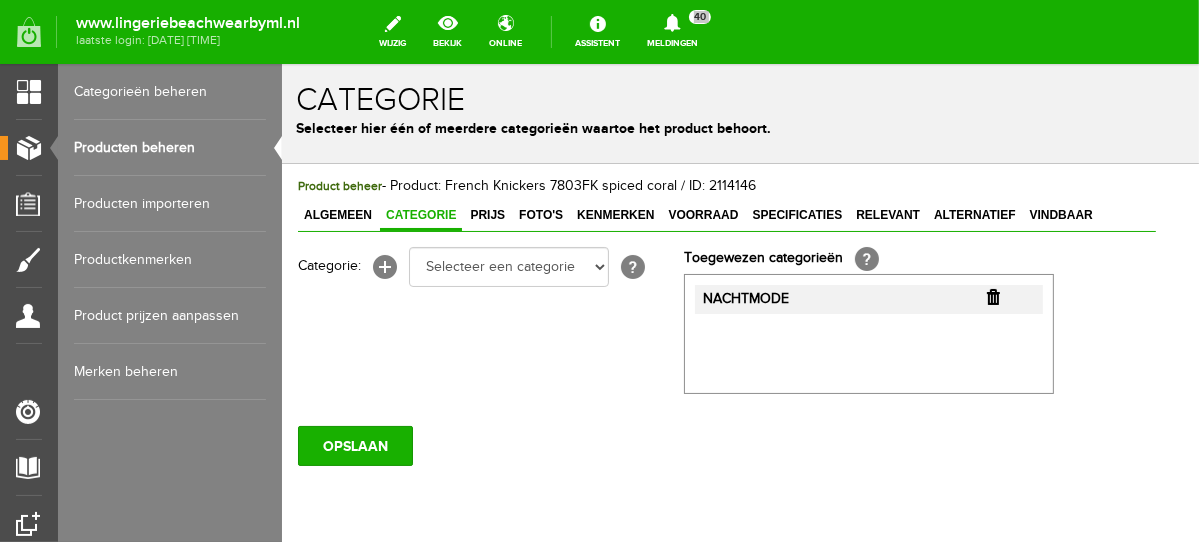 click at bounding box center (992, 296) 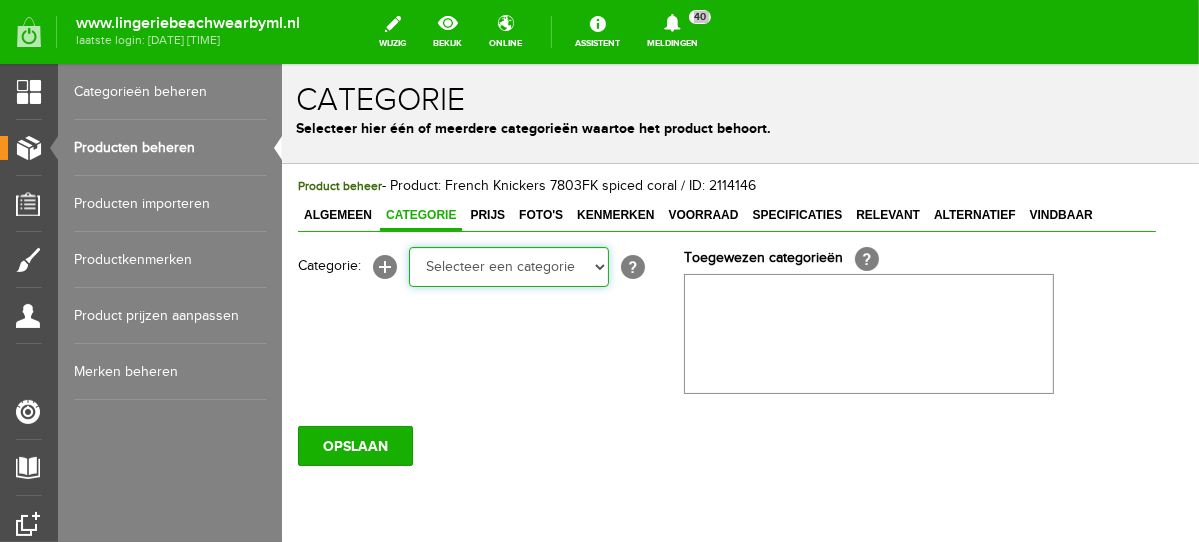 click on "Selecteer een categorie
NEW IN
LINGERIE
NACHTMODE
HOMEWEAR
BADMODE
BODY
BEACH
Bikinitop moulded (niet voorgev.)
Bikinitop voorgevormd
Shorty
Badpakken
Strandaccessoires
Rio slip
Slip
Hoge slip
Niet voorgevormd
Voorgevormd
One Shoulder
Push Up
Bandeau
Halter
Triangel
LINGERIE
SUMMER COLOURS
BH ZONDER BEUGEL
PLUSSIZE
STRAPLESS
SEXY
STRAPLESS
BASICS
HOMEWEAR
JUMPSUITS
BADJASSEN
NACHTMODE
PYJAMA SETS
PYJAMA JURKEN
KIMONO'S
SLIPDRESSES
SATIJNEN PYAMA
HEREN
SHAPEWEAR
BODY'S
ACCESSOIRES
PANTY'S
SPORT
SALE BEACH
SALE LINGERIE
D Cup" at bounding box center (508, 266) 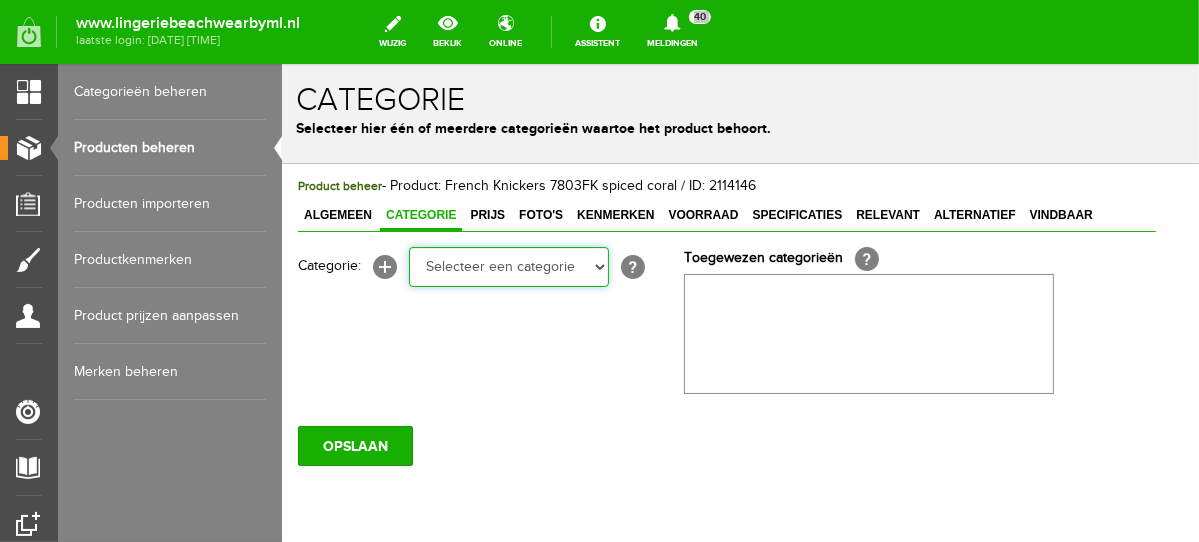 select on "281496" 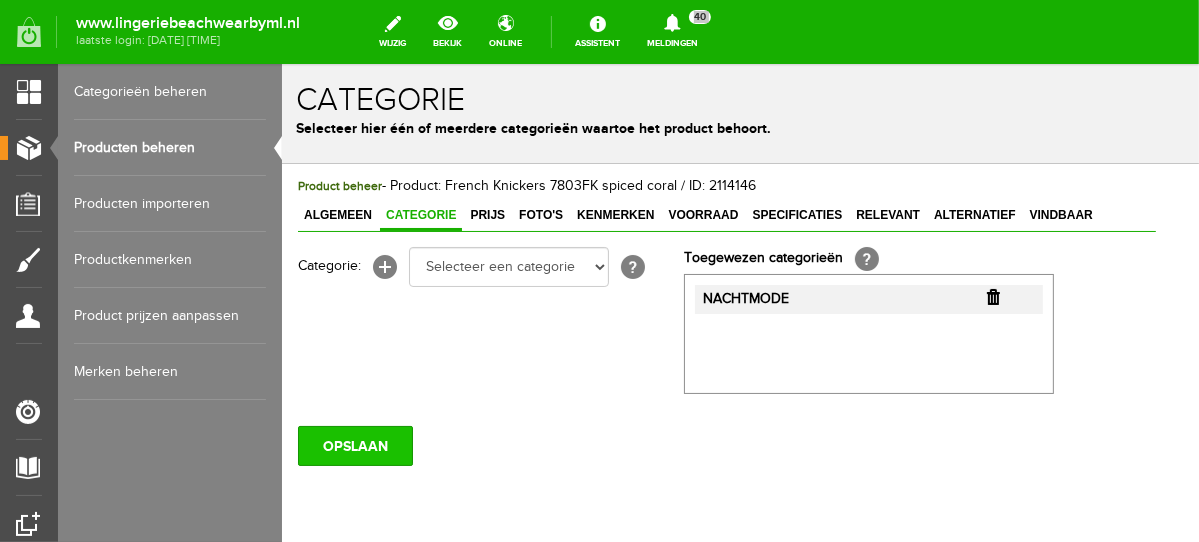 click on "OPSLAAN" at bounding box center (354, 445) 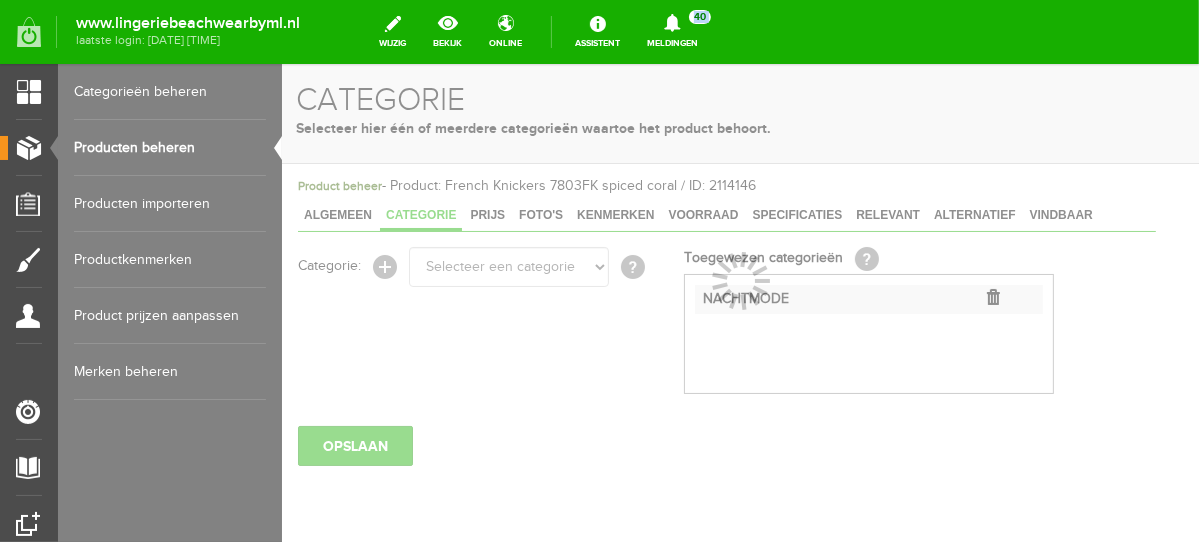 click on "Producten beheren" at bounding box center (170, 148) 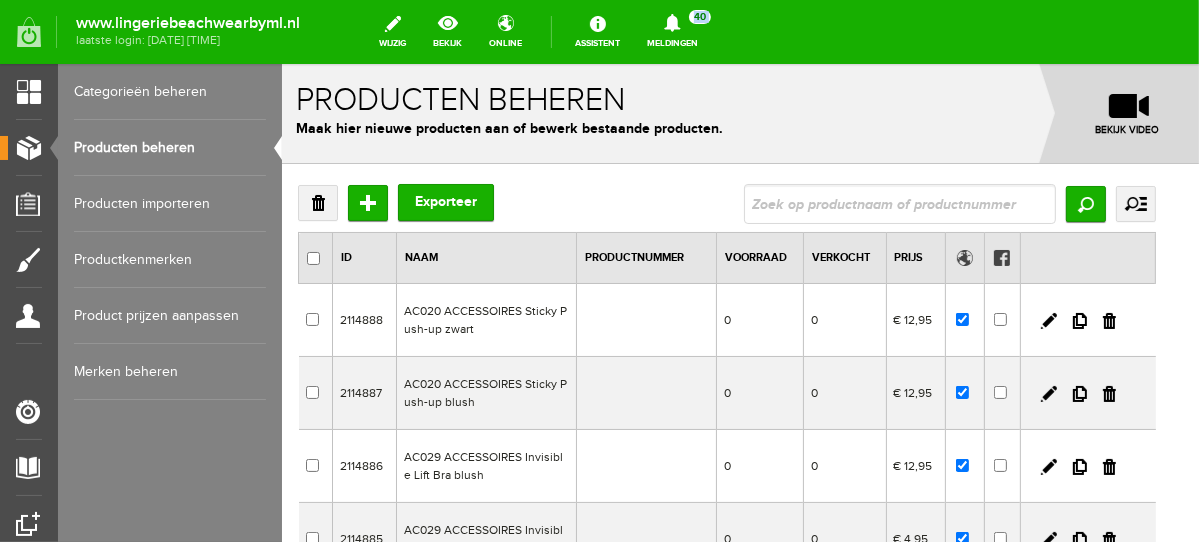 scroll, scrollTop: 0, scrollLeft: 0, axis: both 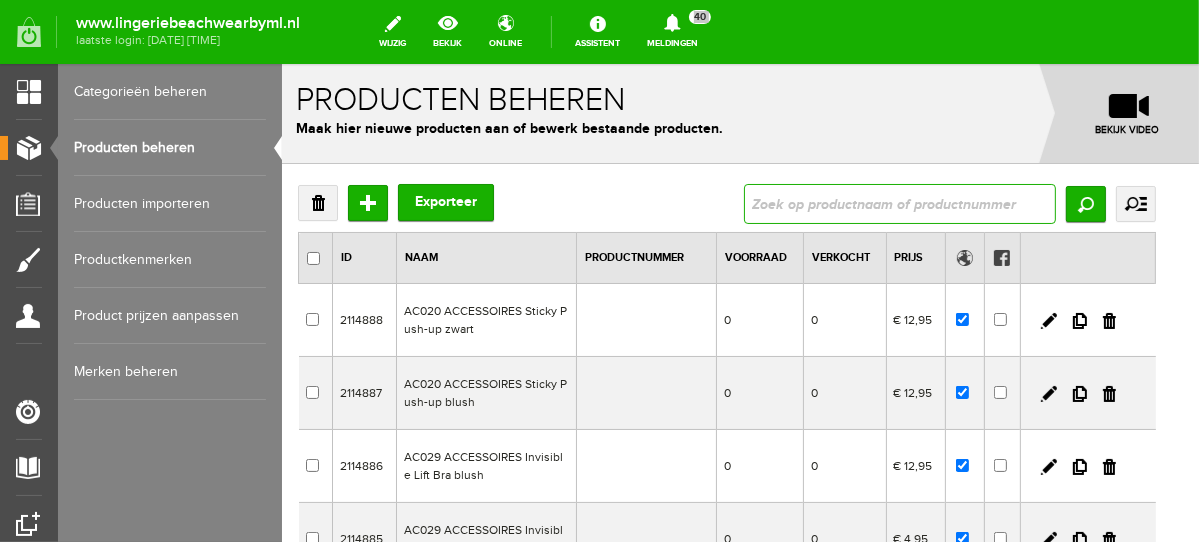 click at bounding box center [899, 203] 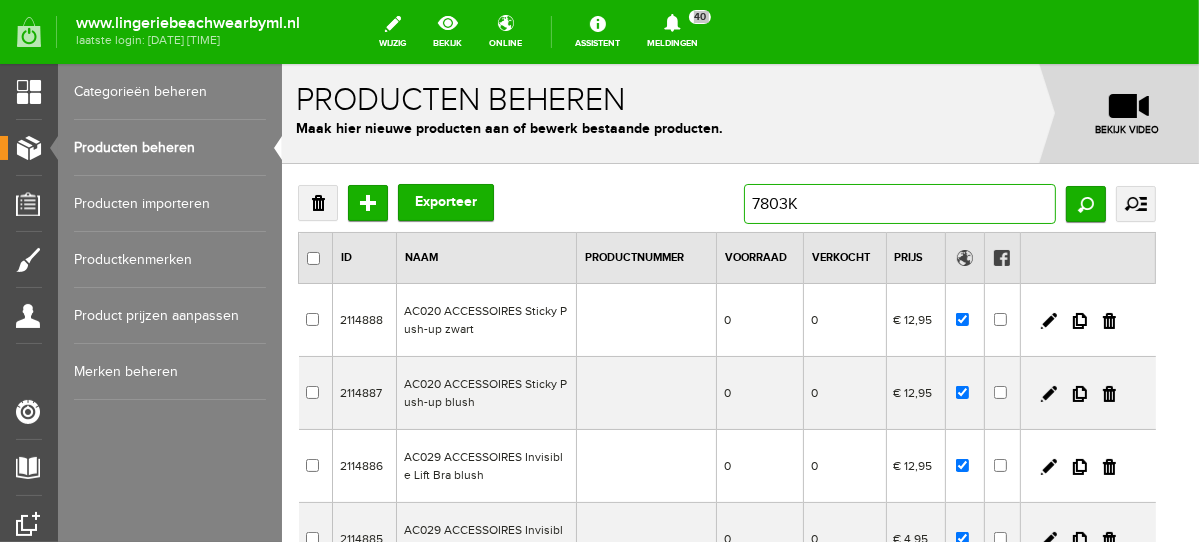 type on "7803KM" 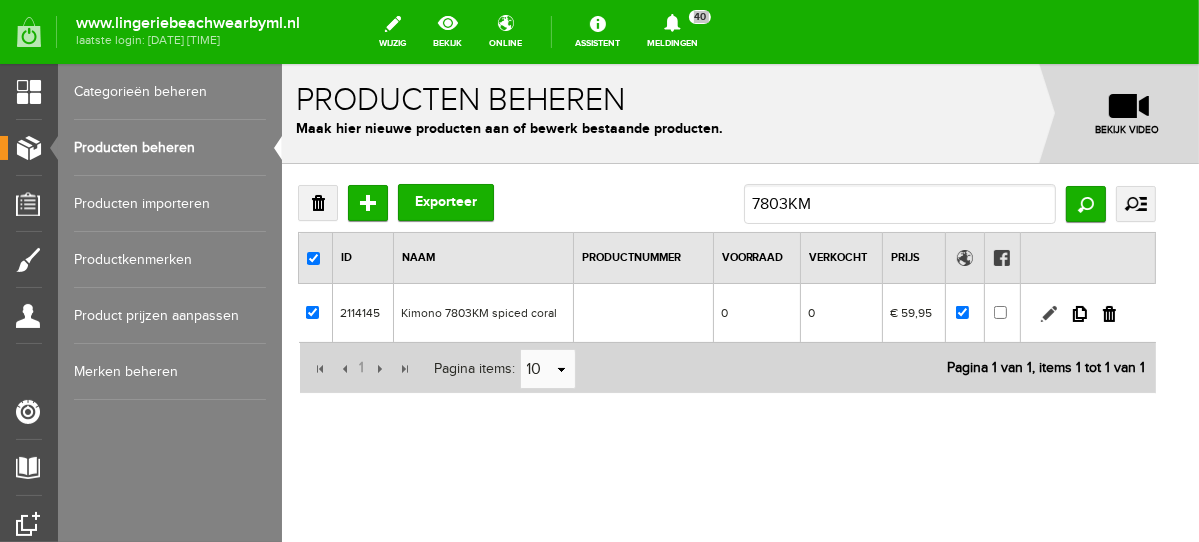 click at bounding box center [1048, 313] 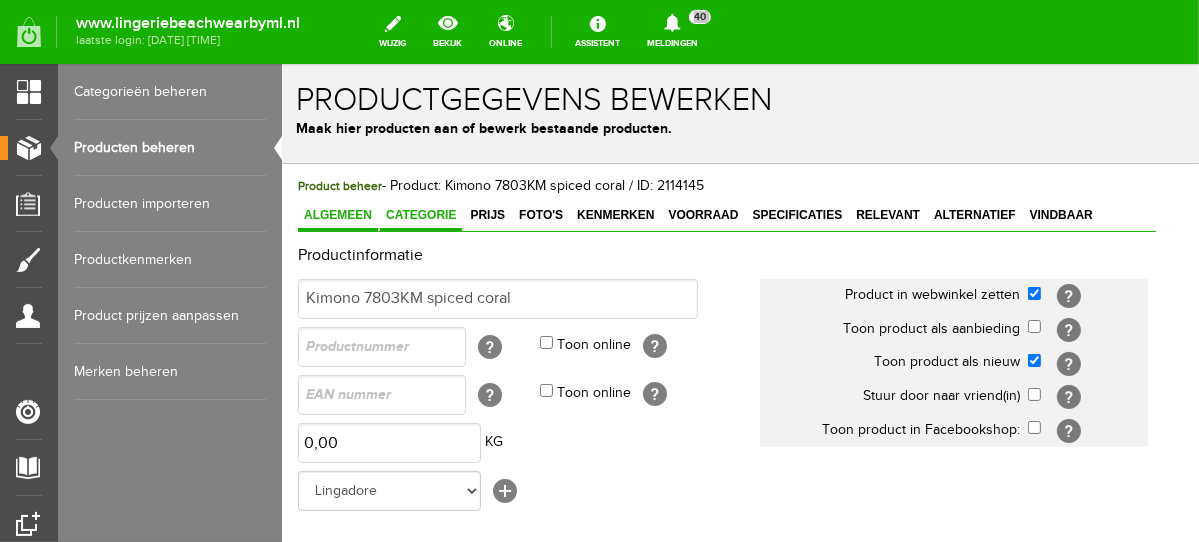 scroll, scrollTop: 0, scrollLeft: 0, axis: both 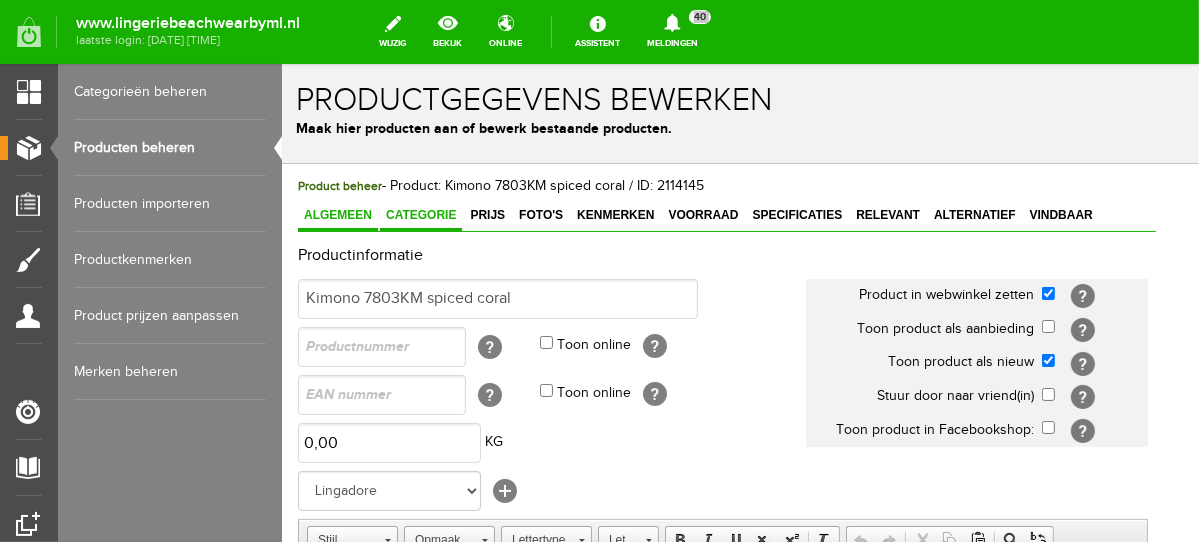 click on "Categorie" at bounding box center [420, 214] 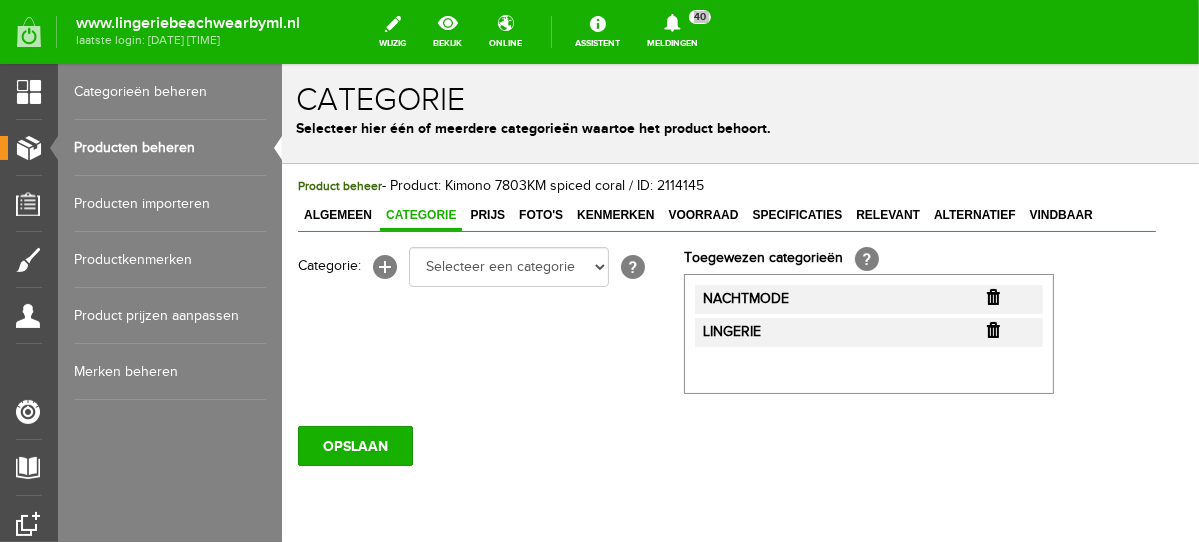 click at bounding box center [992, 329] 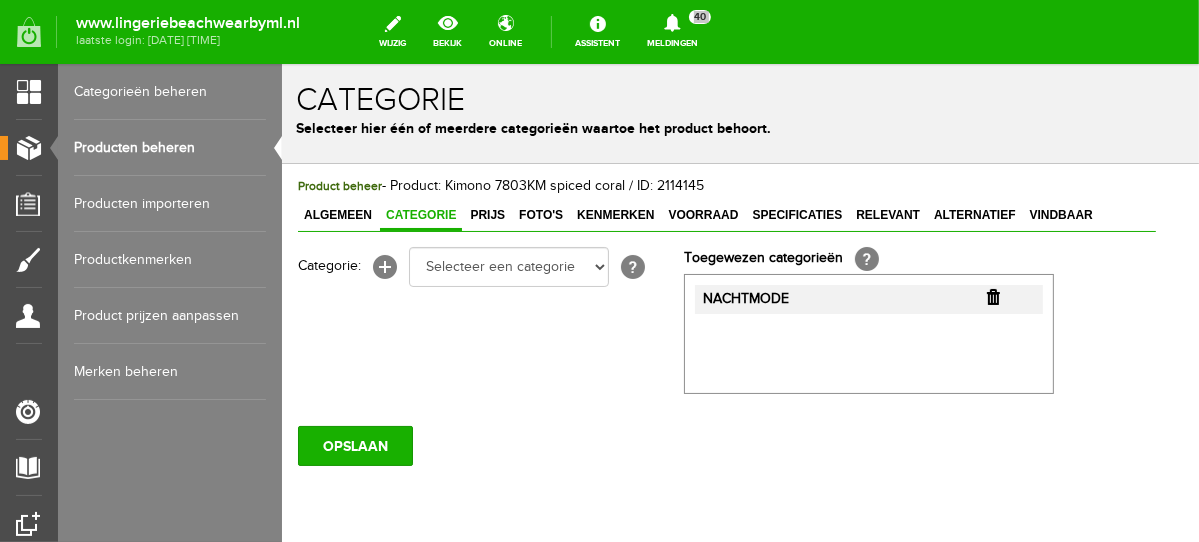 click at bounding box center (992, 296) 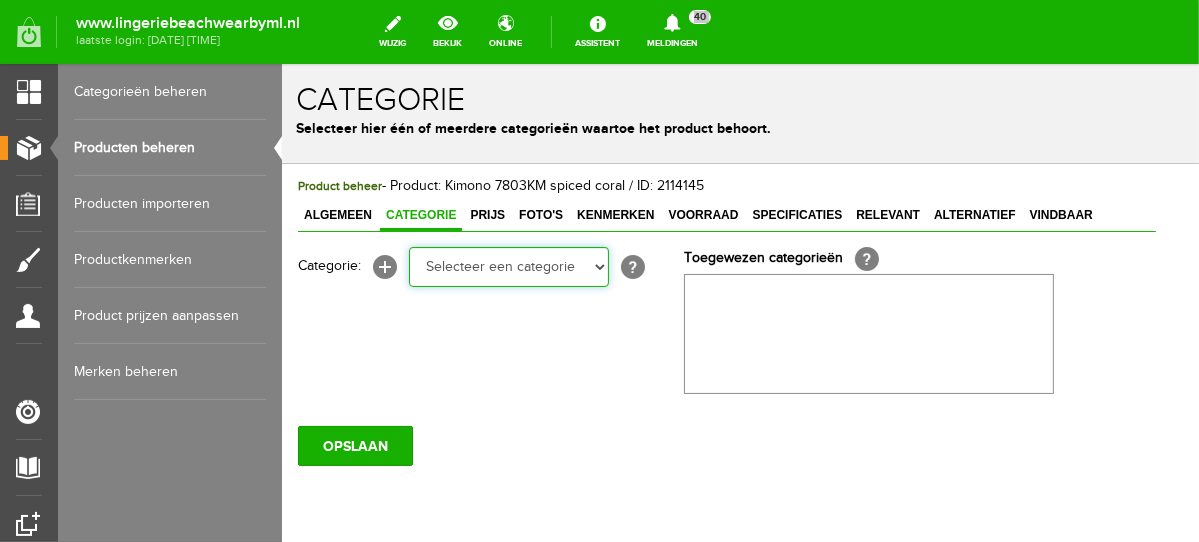 click on "Selecteer een categorie
NEW IN
LINGERIE
NACHTMODE
HOMEWEAR
BADMODE
BODY
BEACH
Bikinitop moulded (niet voorgev.)
Bikinitop voorgevormd
Shorty
Badpakken
Strandaccessoires
Rio slip
Slip
Hoge slip
Niet voorgevormd
Voorgevormd
One Shoulder
Push Up
Bandeau
Halter
Triangel
LINGERIE
SUMMER COLOURS
BH ZONDER BEUGEL
PLUSSIZE
STRAPLESS
SEXY
STRAPLESS
BASICS
HOMEWEAR
JUMPSUITS
BADJASSEN
NACHTMODE
PYJAMA SETS
PYJAMA JURKEN
KIMONO'S
SLIPDRESSES
SATIJNEN PYAMA
HEREN
SHAPEWEAR
BODY'S
ACCESSOIRES
PANTY'S
SPORT
SALE BEACH
SALE LINGERIE
D Cup" at bounding box center [508, 266] 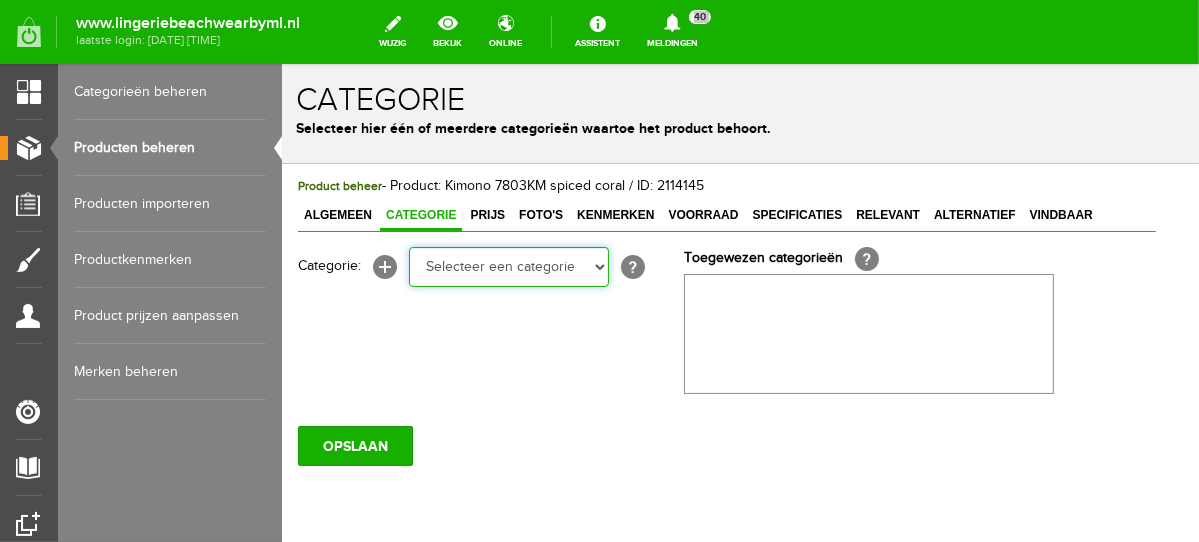 select on "281496" 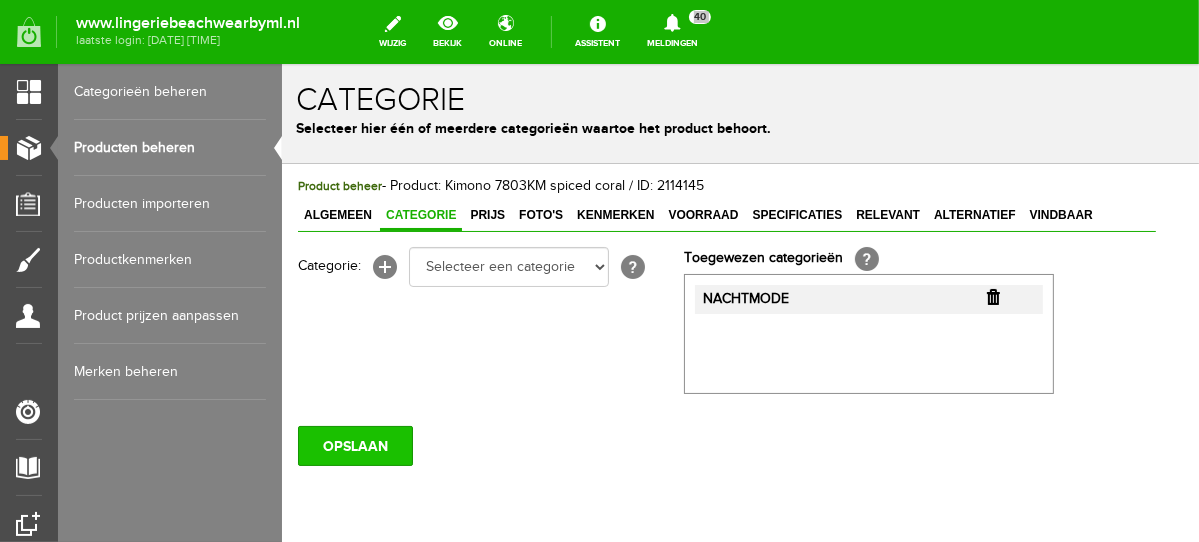 click on "OPSLAAN" at bounding box center [354, 445] 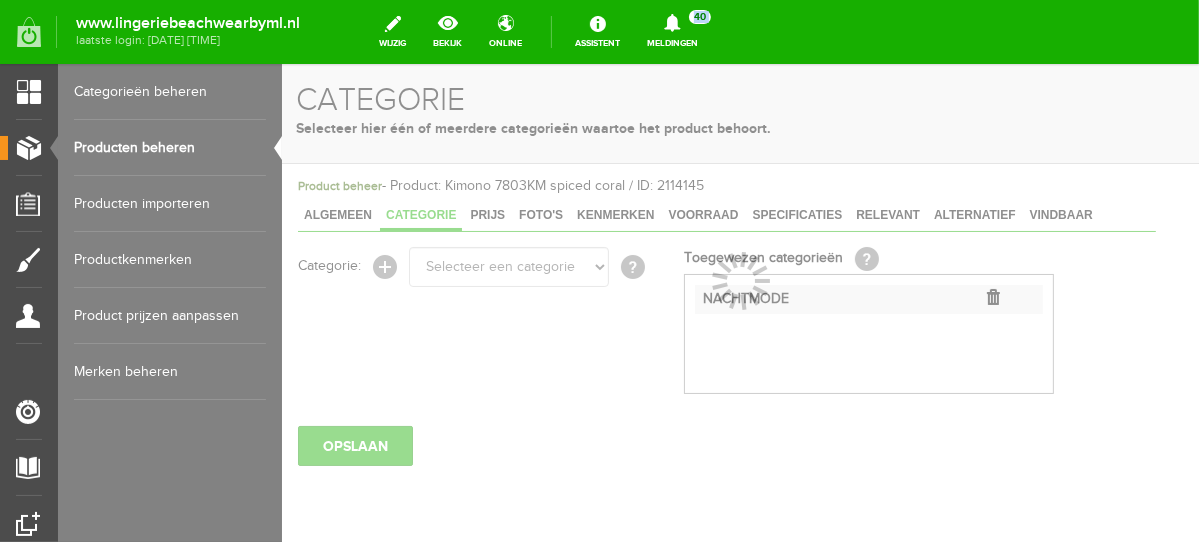 click on "Producten beheren" at bounding box center [170, 148] 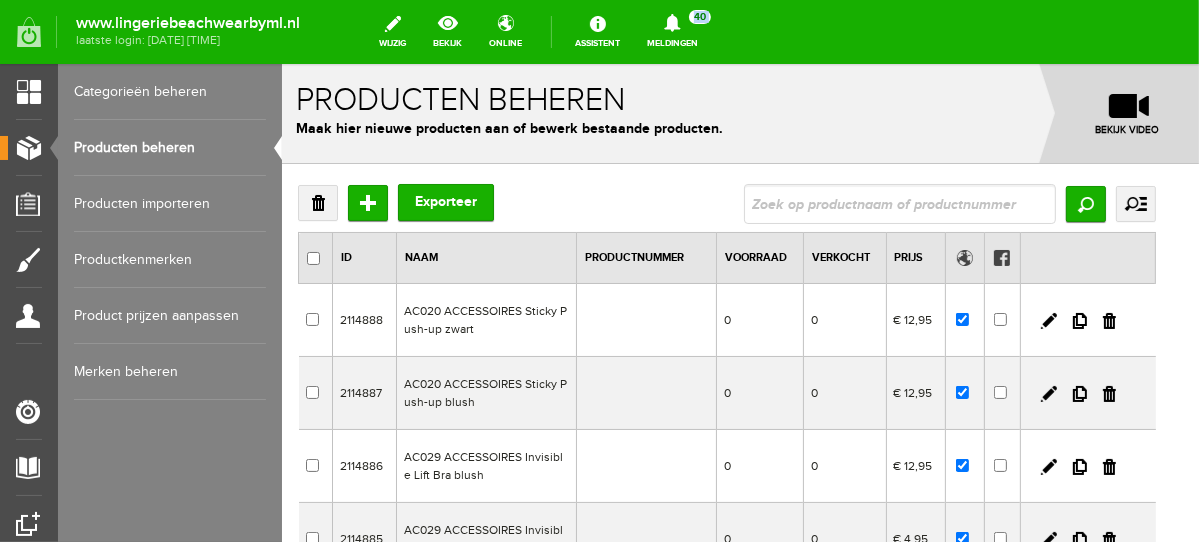 scroll, scrollTop: 0, scrollLeft: 0, axis: both 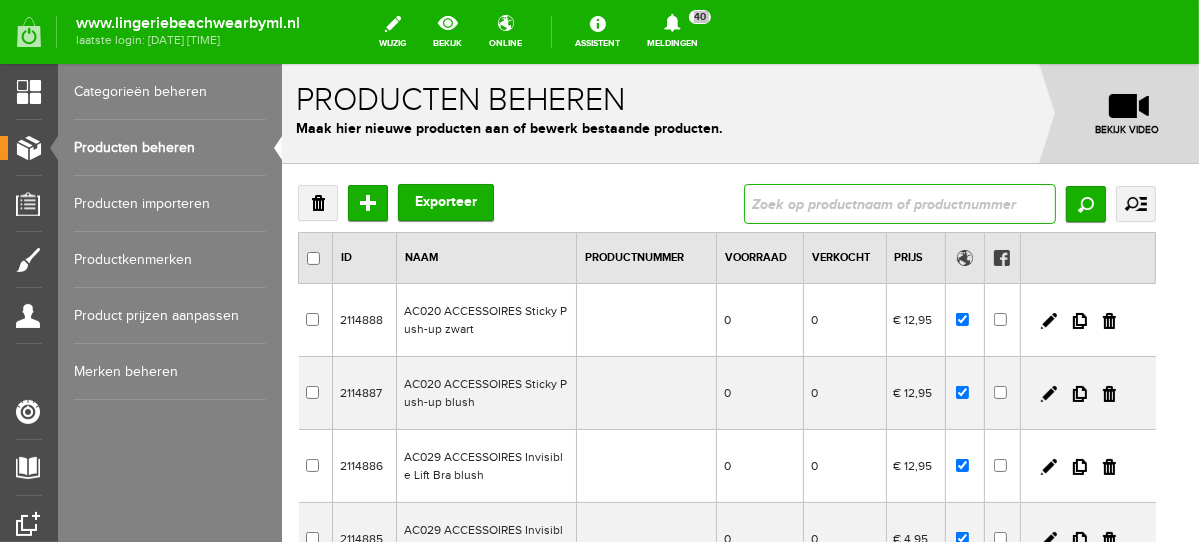 click at bounding box center [899, 203] 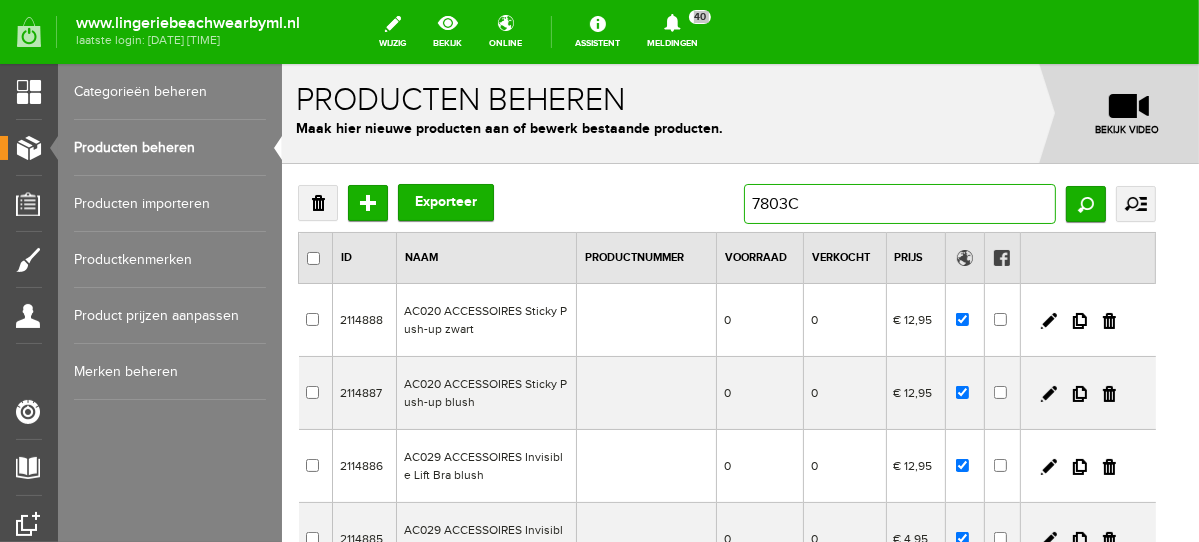 type on "7803CH" 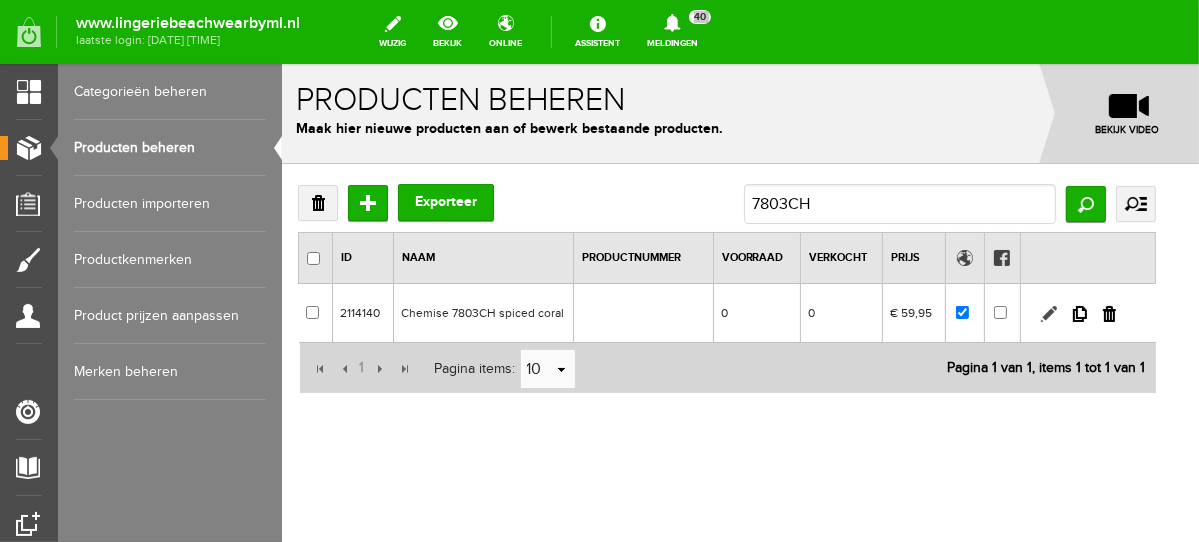 click at bounding box center (1048, 313) 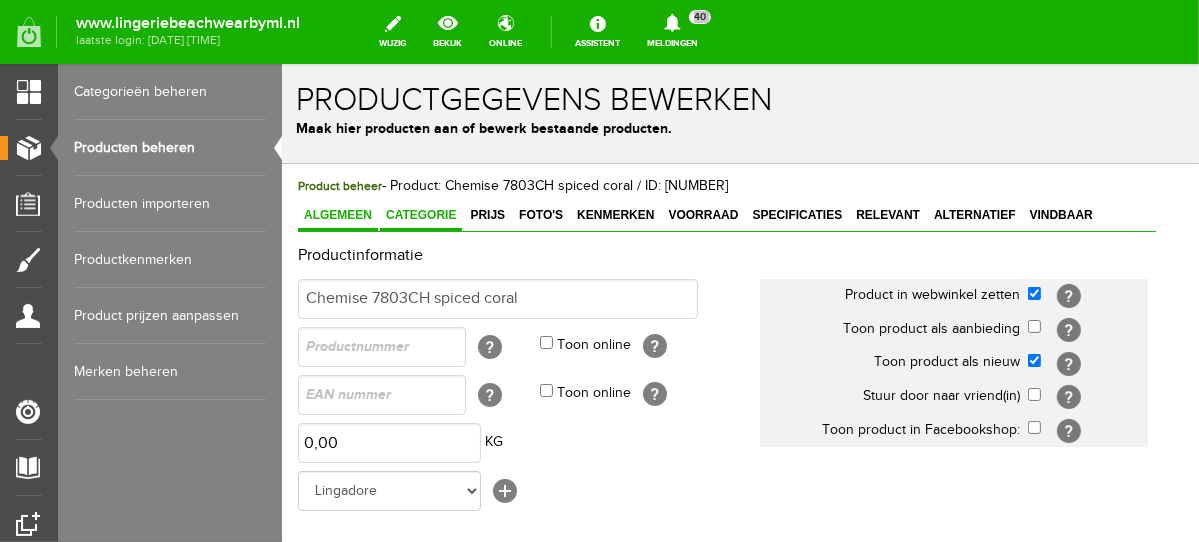 scroll, scrollTop: 0, scrollLeft: 0, axis: both 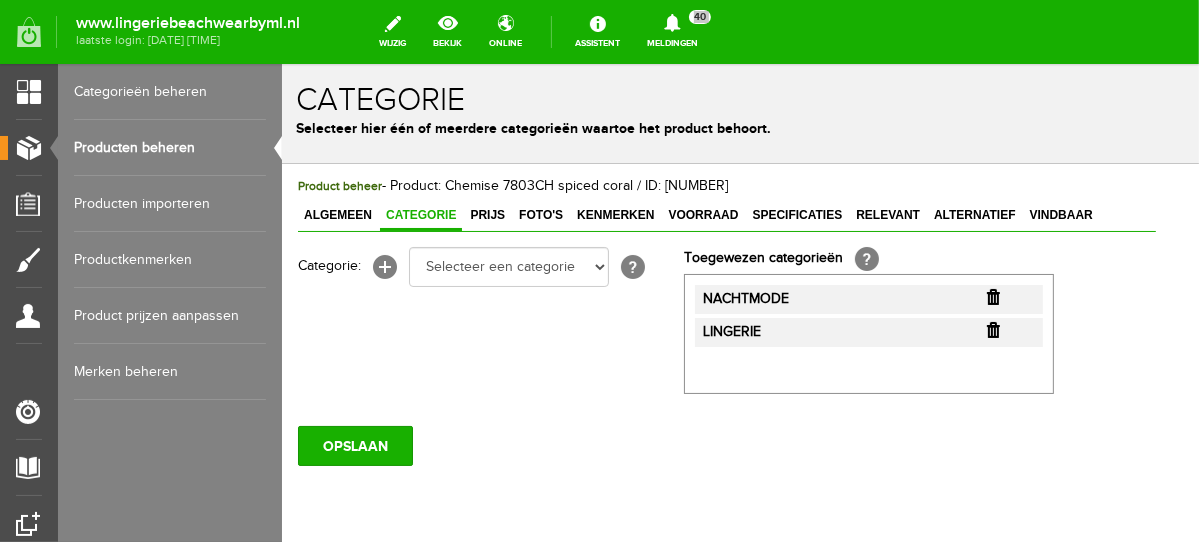 click at bounding box center [992, 329] 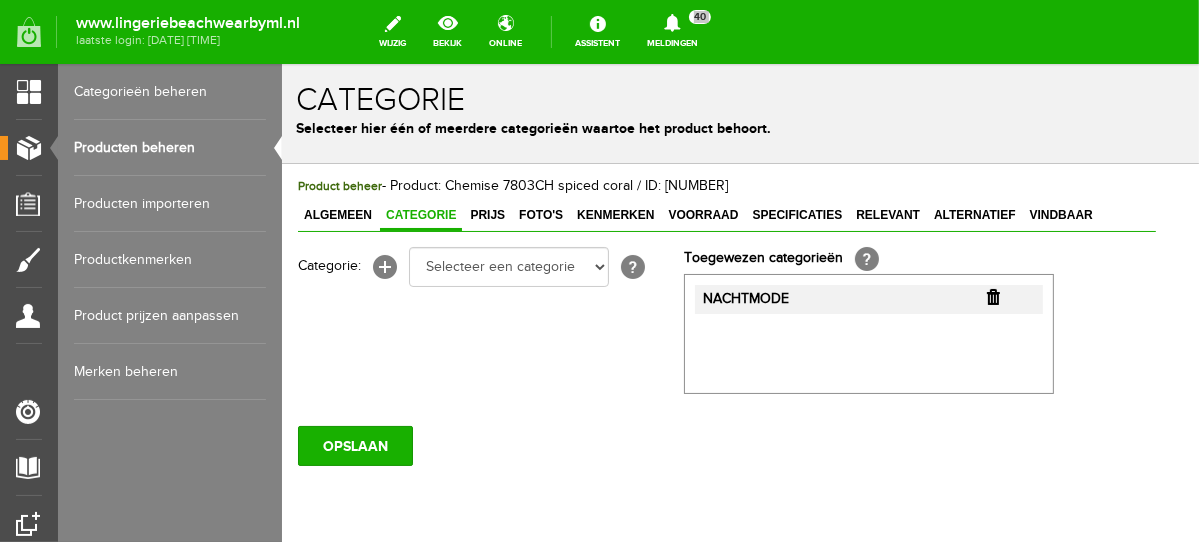 click at bounding box center [992, 296] 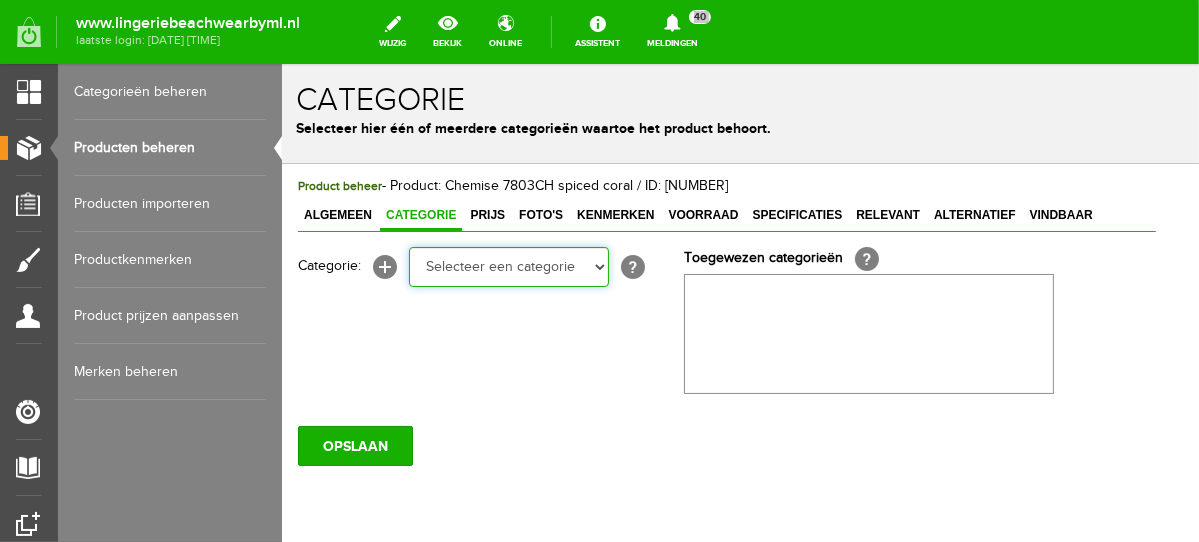 click on "Selecteer een categorie
NEW IN
LINGERIE
NACHTMODE
HOMEWEAR
BADMODE
BODY
BEACH
Bikinitop moulded (niet voorgev.)
Bikinitop voorgevormd
Shorty
Badpakken
Strandaccessoires
Rio slip
Slip
Hoge slip
Niet voorgevormd
Voorgevormd
One Shoulder
Push Up
Bandeau
Halter
Triangel
LINGERIE
SUMMER COLOURS
BH ZONDER BEUGEL
PLUSSIZE
STRAPLESS
SEXY
STRAPLESS
BASICS
HOMEWEAR
JUMPSUITS
BADJASSEN
NACHTMODE
PYJAMA SETS
PYJAMA JURKEN
KIMONO'S
SLIPDRESSES
SATIJNEN PYAMA
HEREN
SHAPEWEAR
BODY'S
ACCESSOIRES
PANTY'S
SPORT
SALE BEACH
SALE LINGERIE
D Cup" at bounding box center [508, 266] 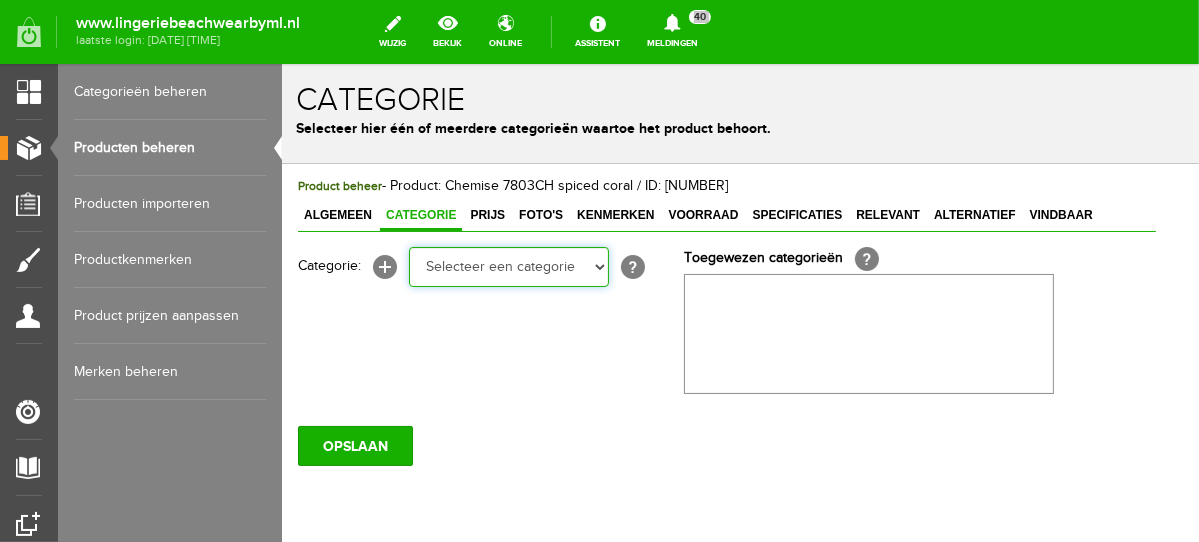 select on "281496" 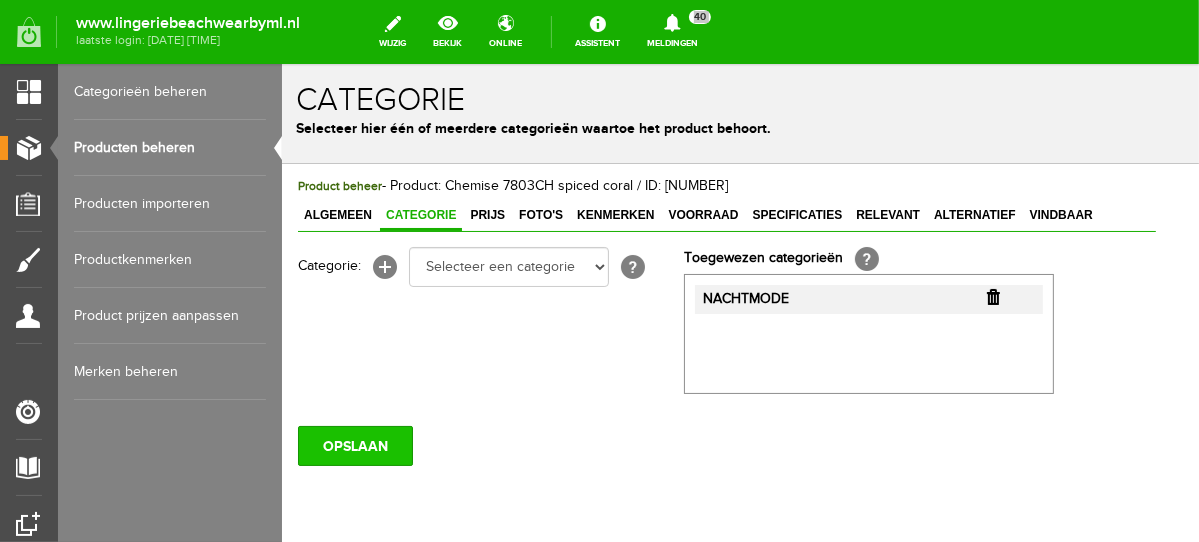 click on "OPSLAAN" at bounding box center [354, 445] 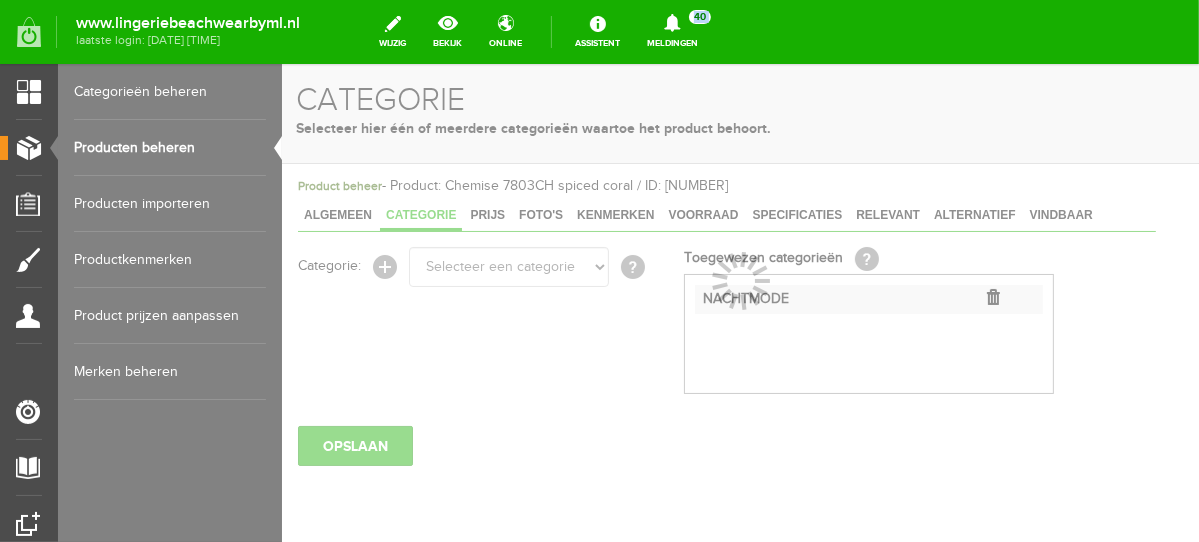 click on "Producten beheren" at bounding box center [170, 148] 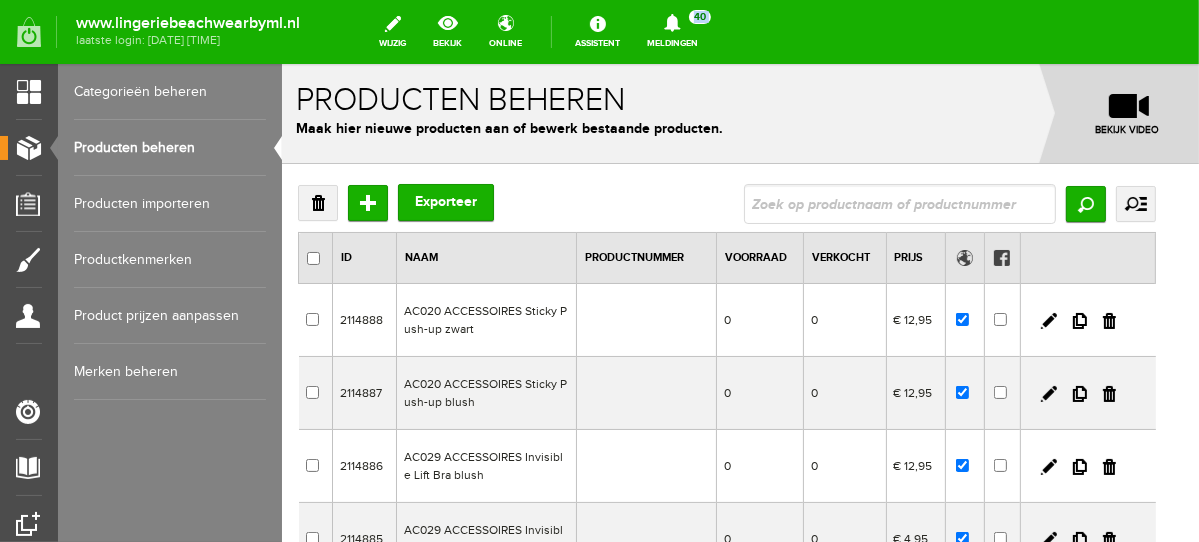 scroll, scrollTop: 0, scrollLeft: 0, axis: both 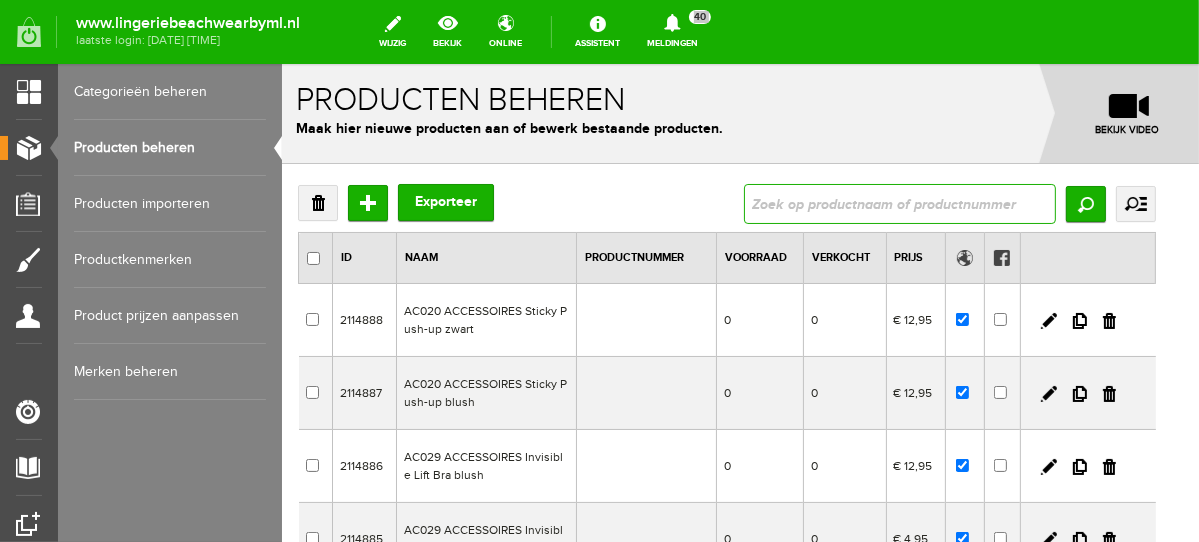 click at bounding box center [899, 203] 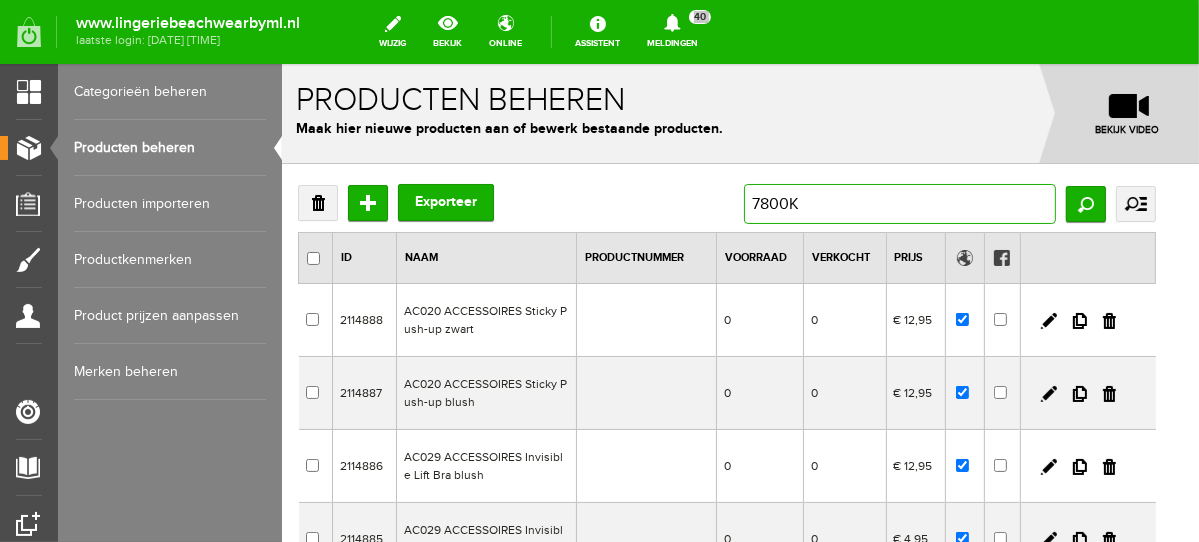 type on "7800KM" 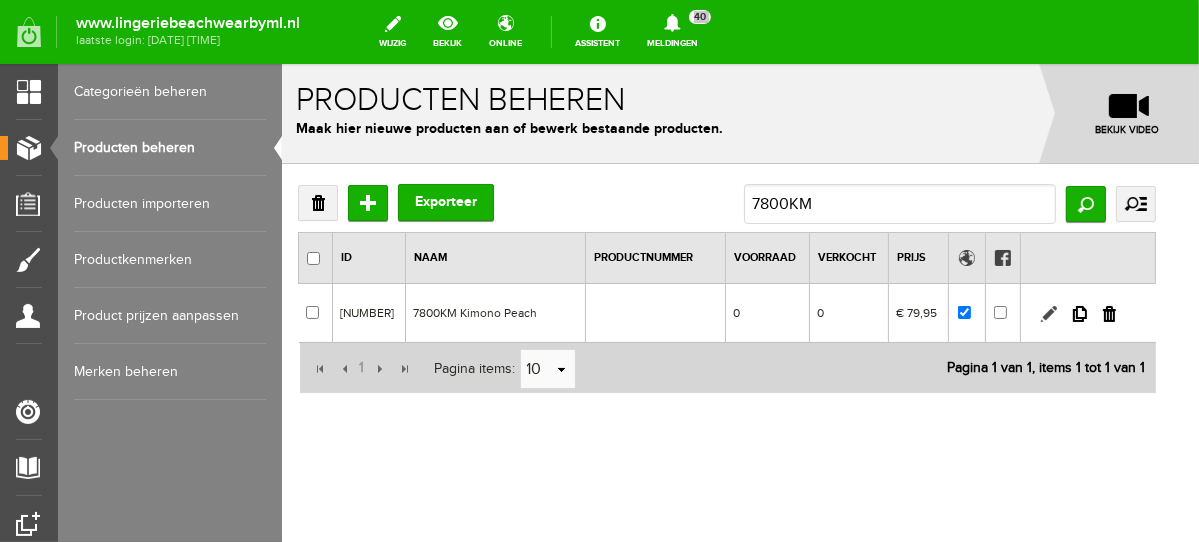 click at bounding box center (1048, 313) 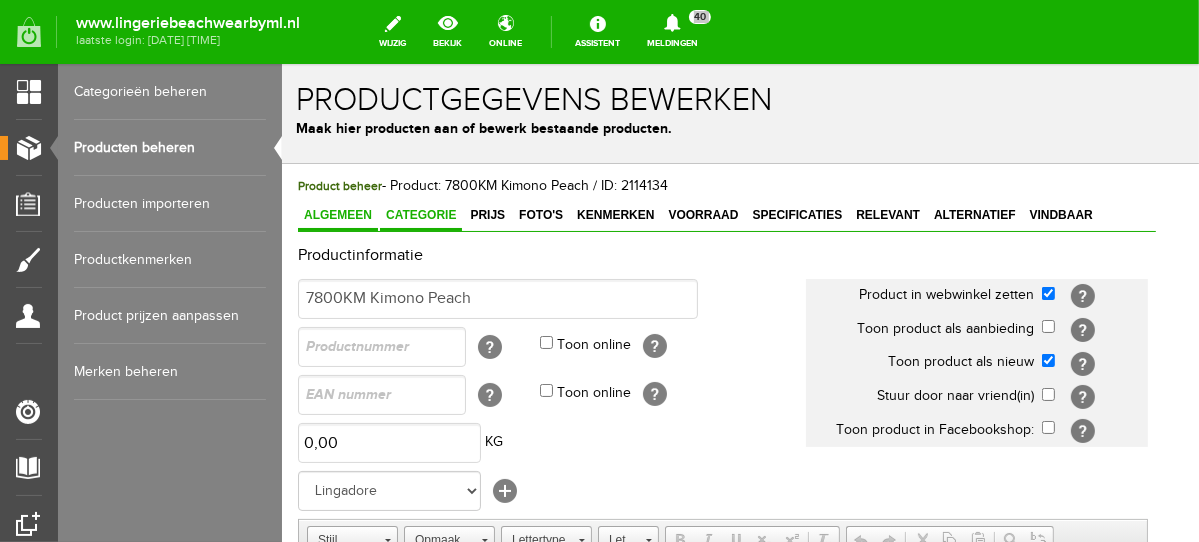 scroll, scrollTop: 0, scrollLeft: 0, axis: both 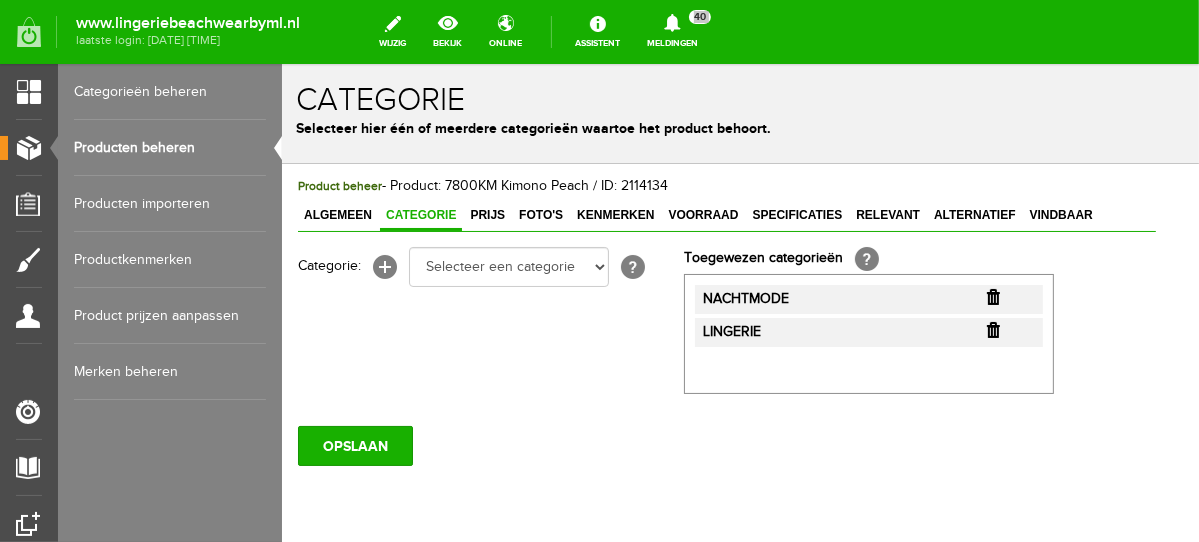 click at bounding box center (992, 296) 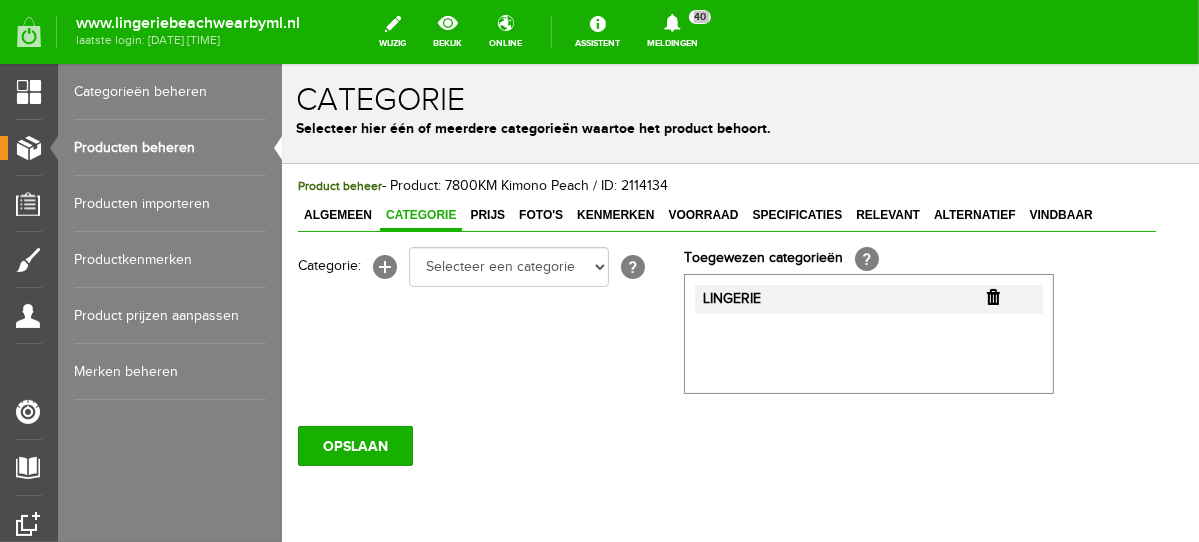 click at bounding box center (992, 296) 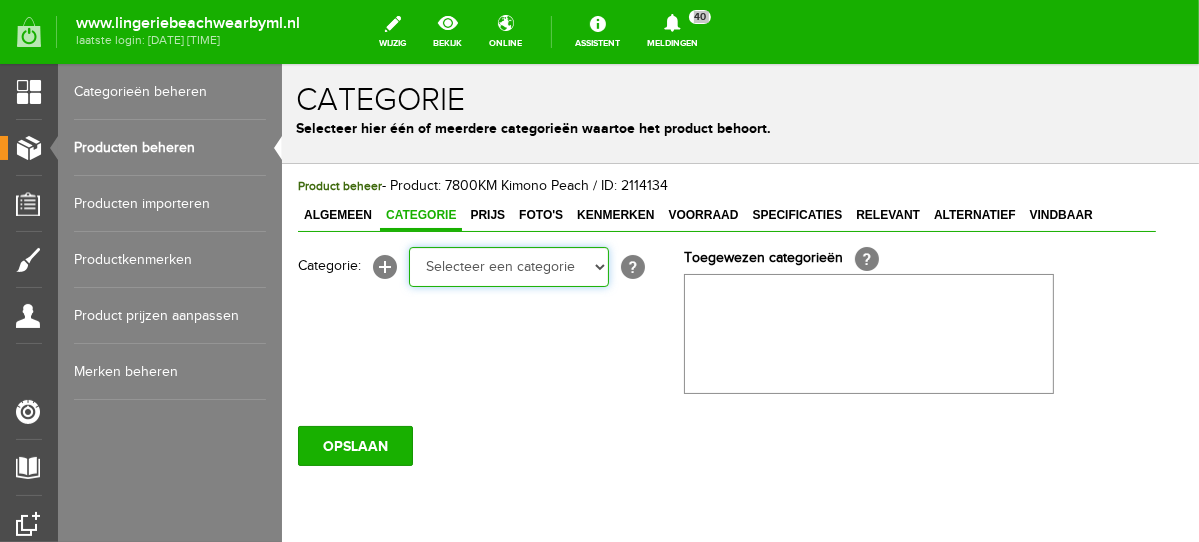 click on "Selecteer een categorie
NEW IN
LINGERIE
NACHTMODE
HOMEWEAR
BADMODE
BODY
BEACH
Bikinitop moulded (niet voorgev.)
Bikinitop voorgevormd
Shorty
Badpakken
Strandaccessoires
Rio slip
Slip
Hoge slip
Niet voorgevormd
Voorgevormd
One Shoulder
Push Up
Bandeau
Halter
Triangel
LINGERIE
SUMMER COLOURS
BH ZONDER BEUGEL
PLUSSIZE
STRAPLESS
SEXY
STRAPLESS
BASICS
HOMEWEAR
JUMPSUITS
BADJASSEN
NACHTMODE
PYJAMA SETS
PYJAMA JURKEN
KIMONO'S
SLIPDRESSES
SATIJNEN PYAMA
HEREN
SHAPEWEAR
BODY'S
ACCESSOIRES
PANTY'S
SPORT
SALE BEACH
SALE LINGERIE
D Cup" at bounding box center (508, 266) 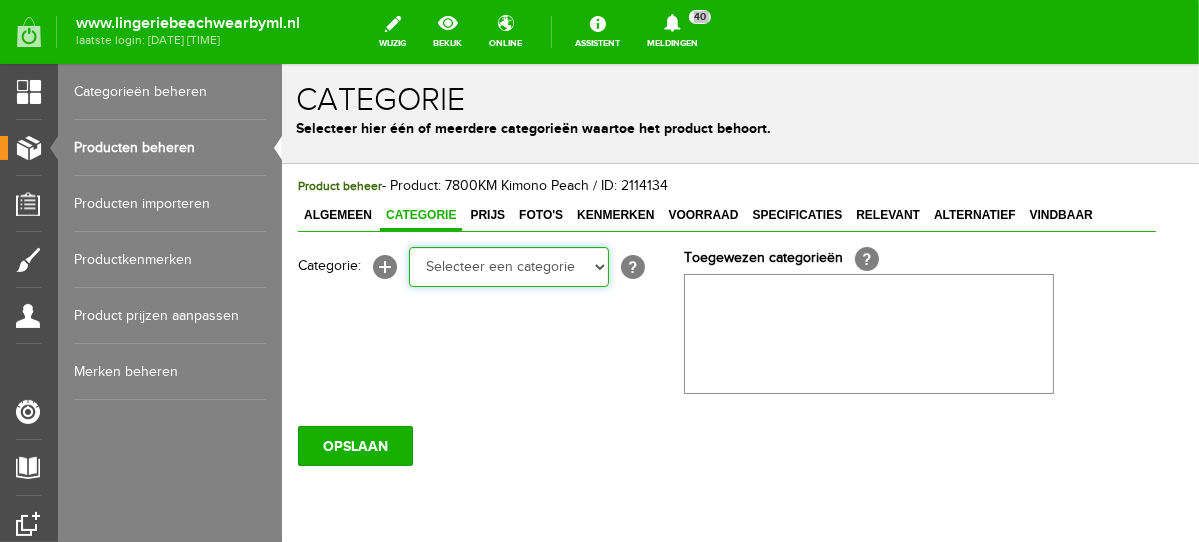 select on "281496" 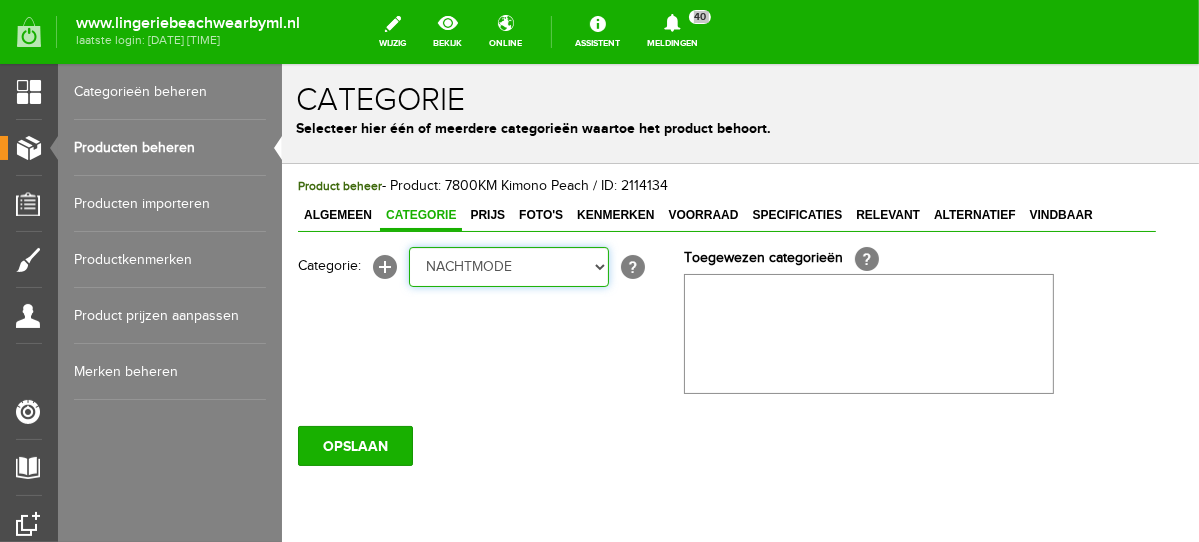click on "Selecteer een categorie
NEW IN
LINGERIE
NACHTMODE
HOMEWEAR
BADMODE
BODY
BEACH
Bikinitop moulded (niet voorgev.)
Bikinitop voorgevormd
Shorty
Badpakken
Strandaccessoires
Rio slip
Slip
Hoge slip
Niet voorgevormd
Voorgevormd
One Shoulder
Push Up
Bandeau
Halter
Triangel
LINGERIE
SUMMER COLOURS
BH ZONDER BEUGEL
PLUSSIZE
STRAPLESS
SEXY
STRAPLESS
BASICS
HOMEWEAR
JUMPSUITS
BADJASSEN
NACHTMODE
PYJAMA SETS
PYJAMA JURKEN
KIMONO'S
SLIPDRESSES
SATIJNEN PYAMA
HEREN
SHAPEWEAR
BODY'S
ACCESSOIRES
PANTY'S
SPORT
SALE BEACH
SALE LINGERIE
D Cup" at bounding box center [508, 266] 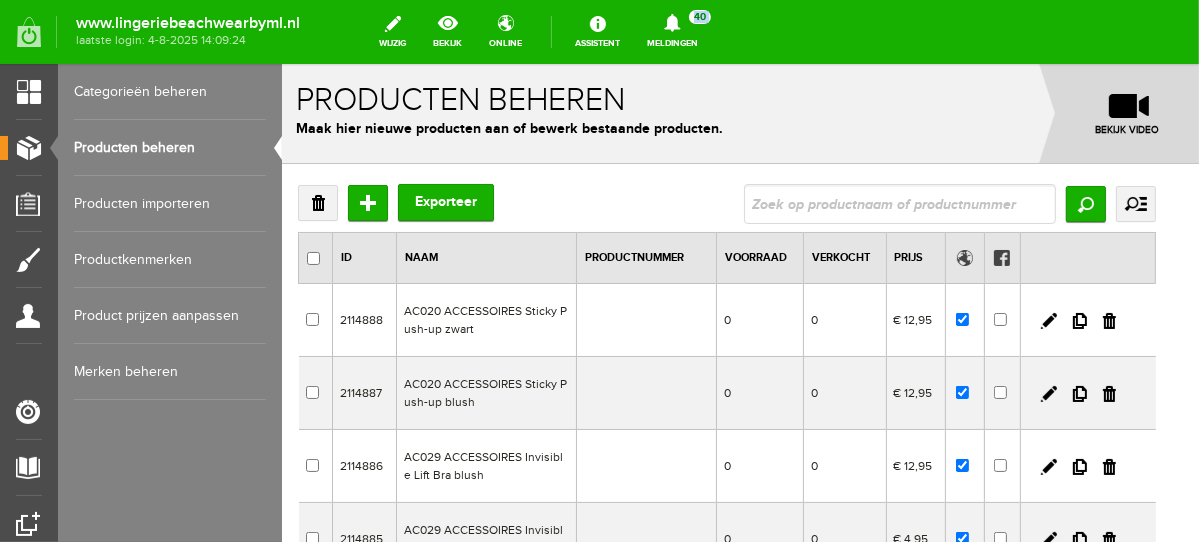scroll, scrollTop: 0, scrollLeft: 0, axis: both 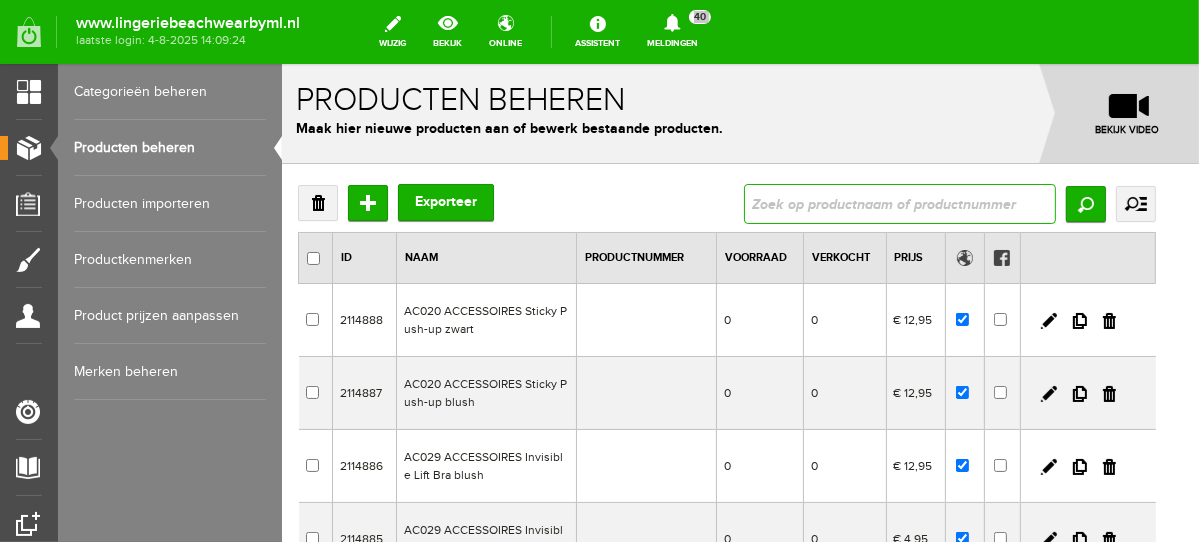 click at bounding box center [899, 203] 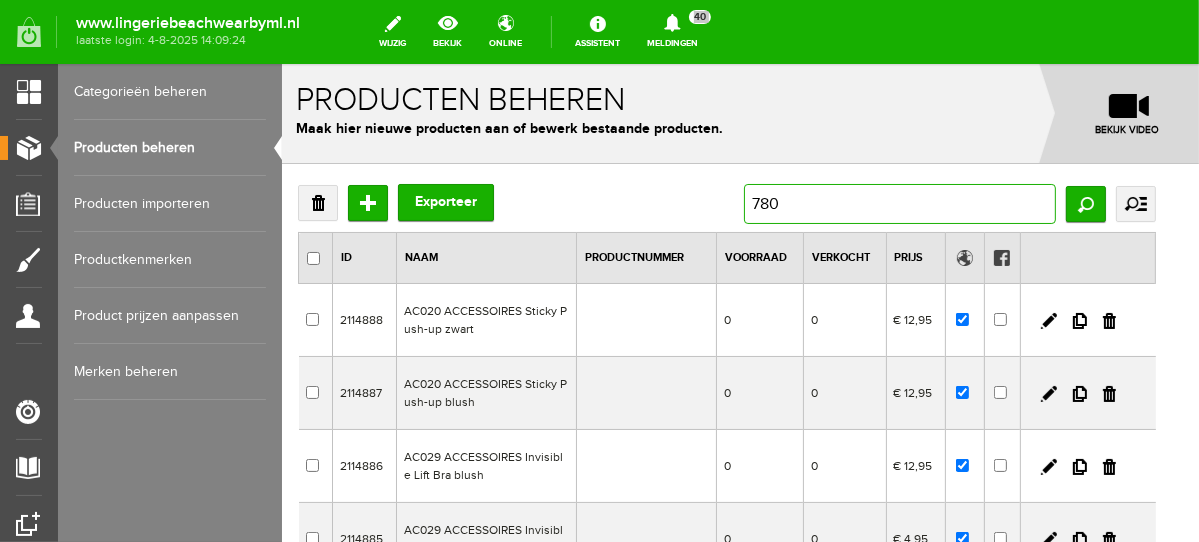 type on "7807" 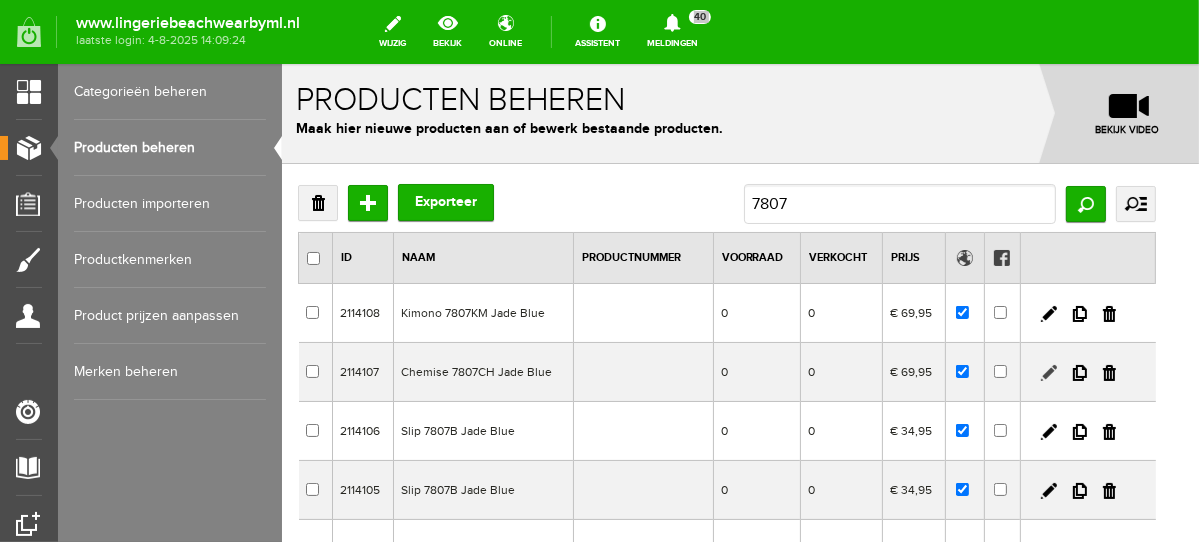 click at bounding box center (1048, 372) 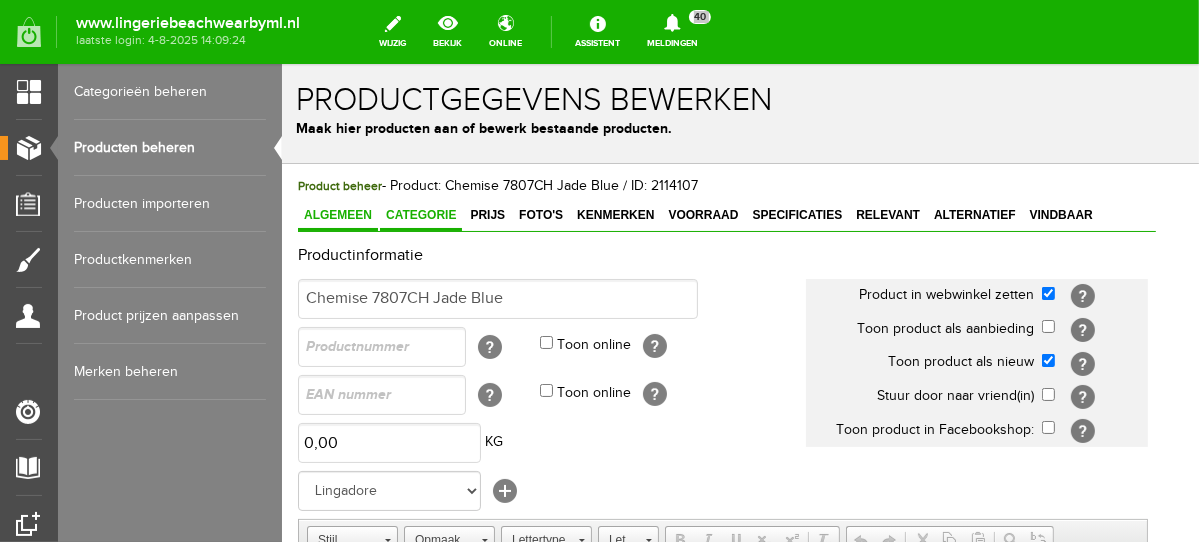 scroll, scrollTop: 0, scrollLeft: 0, axis: both 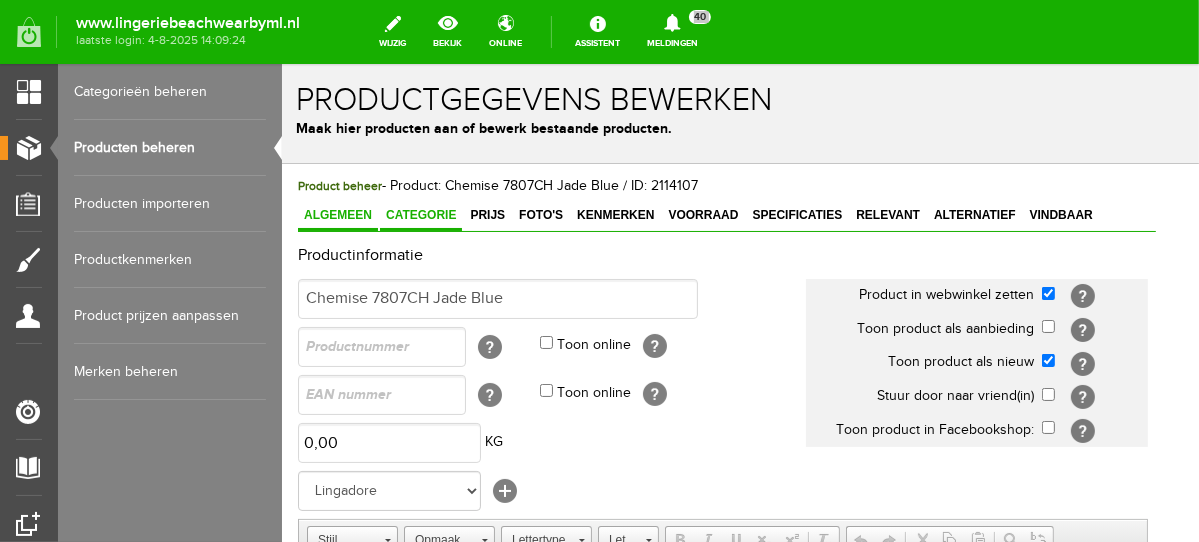 click on "Categorie" at bounding box center (420, 215) 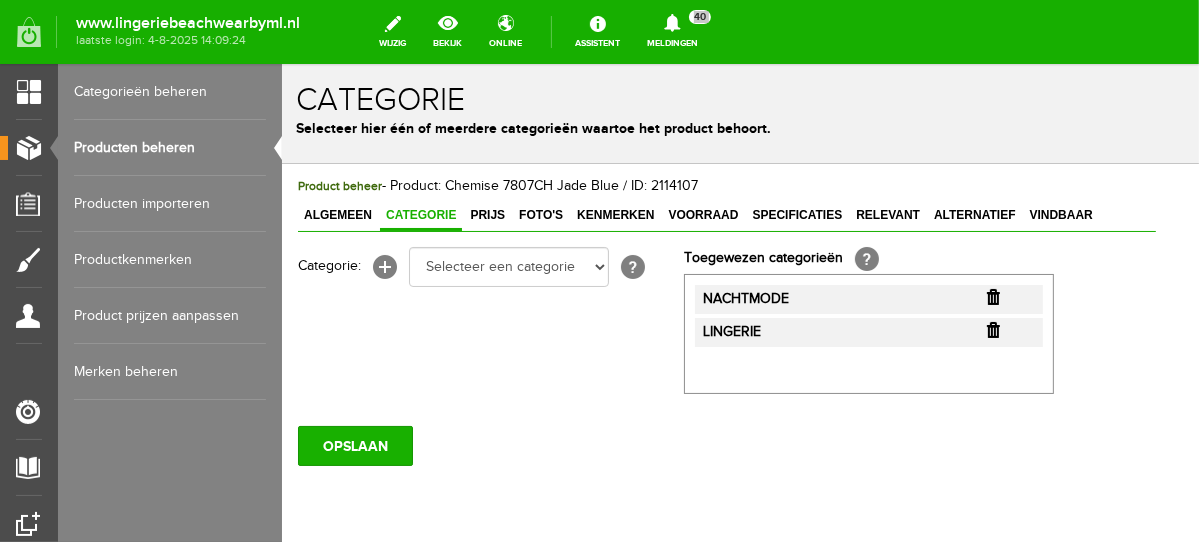 click at bounding box center [992, 296] 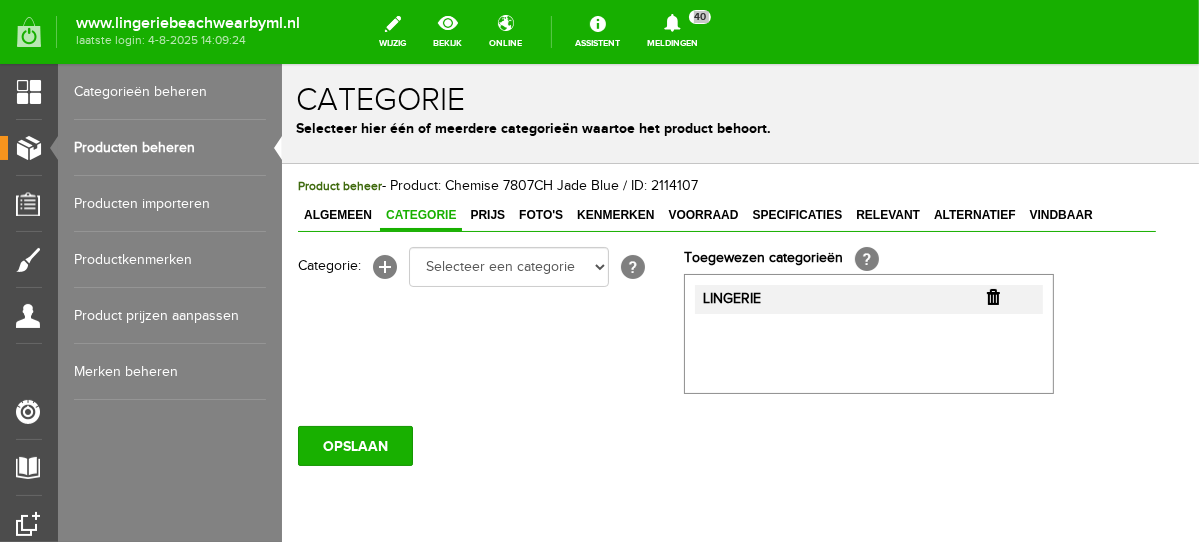 click at bounding box center (992, 296) 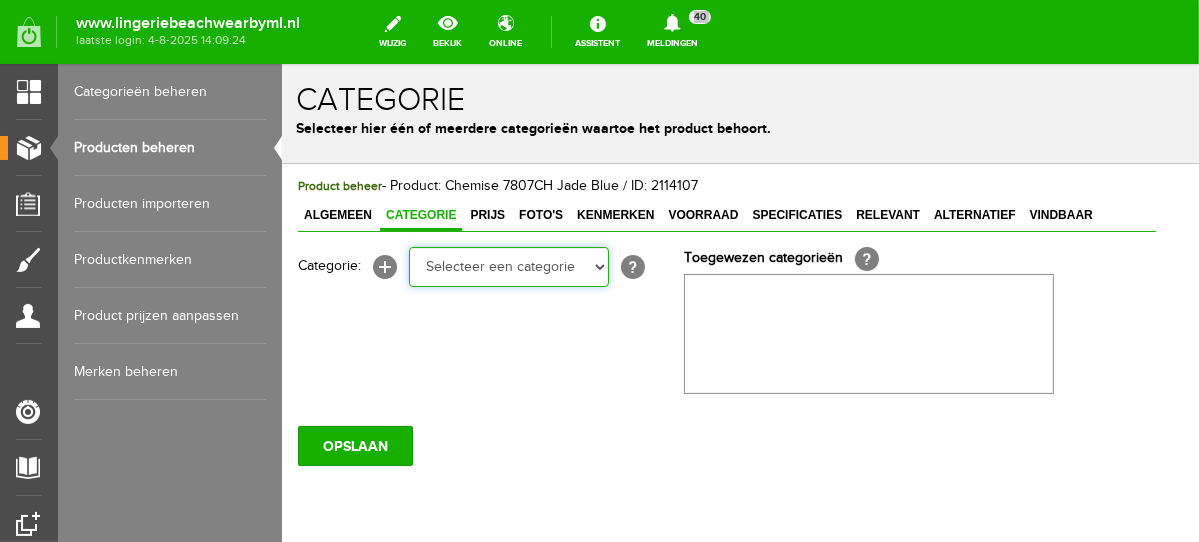 click on "Selecteer een categorie
NEW IN
LINGERIE
NACHTMODE
HOMEWEAR
BADMODE
BODY
BEACH
Bikinitop moulded (niet voorgev.)
Bikinitop voorgevormd
Shorty
Badpakken
Strandaccessoires
Rio slip
Slip
Hoge slip
Niet voorgevormd
Voorgevormd
One Shoulder
Push Up
Bandeau
Halter
Triangel
LINGERIE
SUMMER COLOURS
BH ZONDER BEUGEL
PLUSSIZE
STRAPLESS
SEXY
STRAPLESS
BASICS
HOMEWEAR
JUMPSUITS
BADJASSEN
NACHTMODE
PYJAMA SETS
PYJAMA JURKEN
KIMONO'S
SLIPDRESSES
SATIJNEN PYAMA
HEREN
SHAPEWEAR
BODY'S
ACCESSOIRES
PANTY'S
SPORT
SALE BEACH
SALE LINGERIE
D Cup" at bounding box center (508, 266) 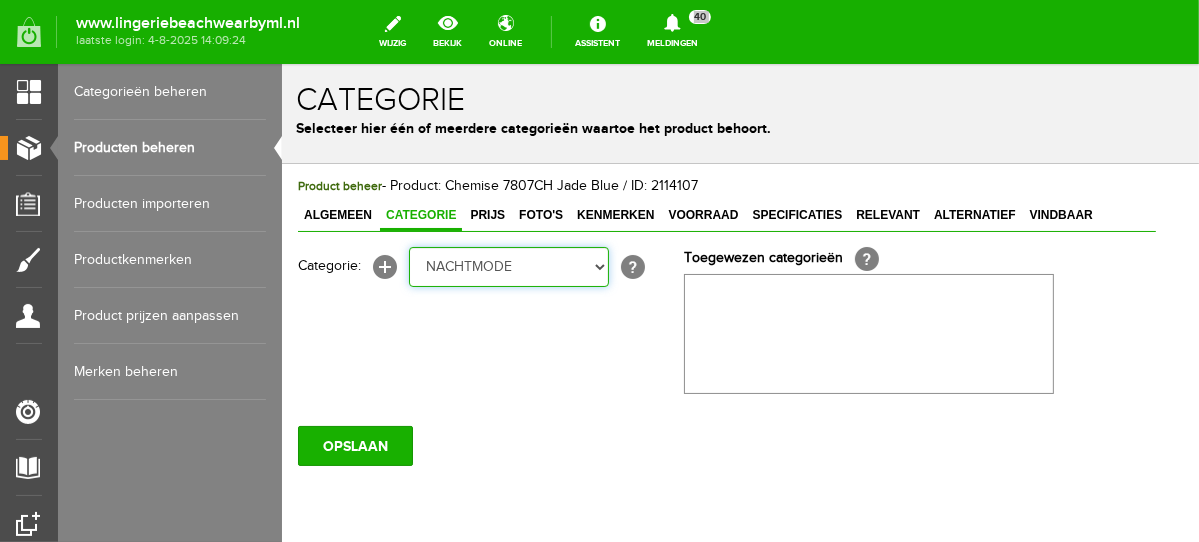 click on "Selecteer een categorie
NEW IN
LINGERIE
NACHTMODE
HOMEWEAR
BADMODE
BODY
BEACH
Bikinitop moulded (niet voorgev.)
Bikinitop voorgevormd
Shorty
Badpakken
Strandaccessoires
Rio slip
Slip
Hoge slip
Niet voorgevormd
Voorgevormd
One Shoulder
Push Up
Bandeau
Halter
Triangel
LINGERIE
SUMMER COLOURS
BH ZONDER BEUGEL
PLUSSIZE
STRAPLESS
SEXY
STRAPLESS
BASICS
HOMEWEAR
JUMPSUITS
BADJASSEN
NACHTMODE
PYJAMA SETS
PYJAMA JURKEN
KIMONO'S
SLIPDRESSES
SATIJNEN PYAMA
HEREN
SHAPEWEAR
BODY'S
ACCESSOIRES
PANTY'S
SPORT
SALE BEACH
SALE LINGERIE
D Cup" at bounding box center (508, 266) 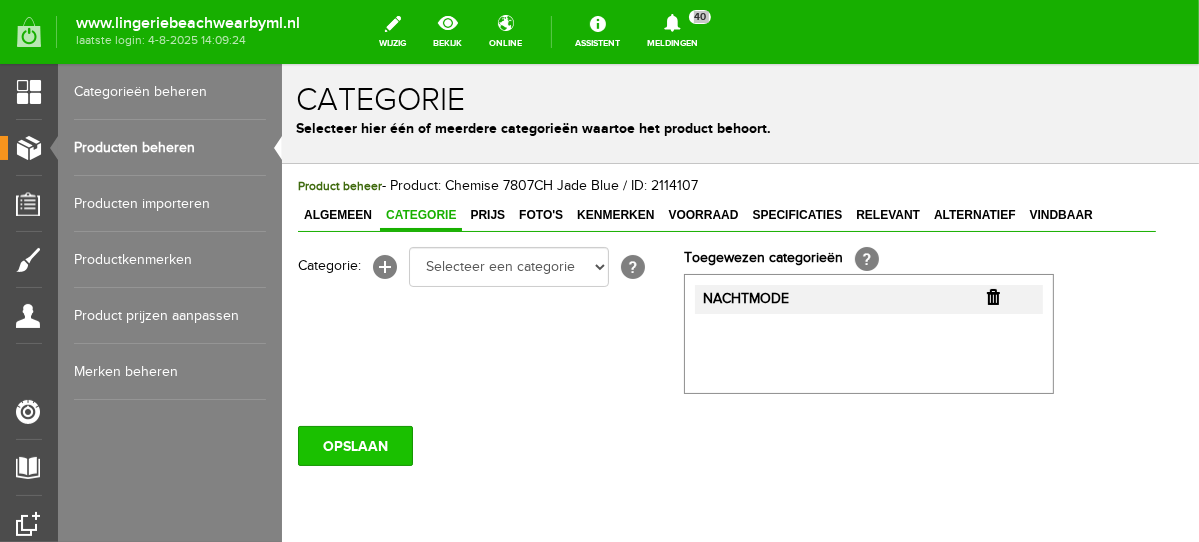 click on "OPSLAAN" at bounding box center (354, 445) 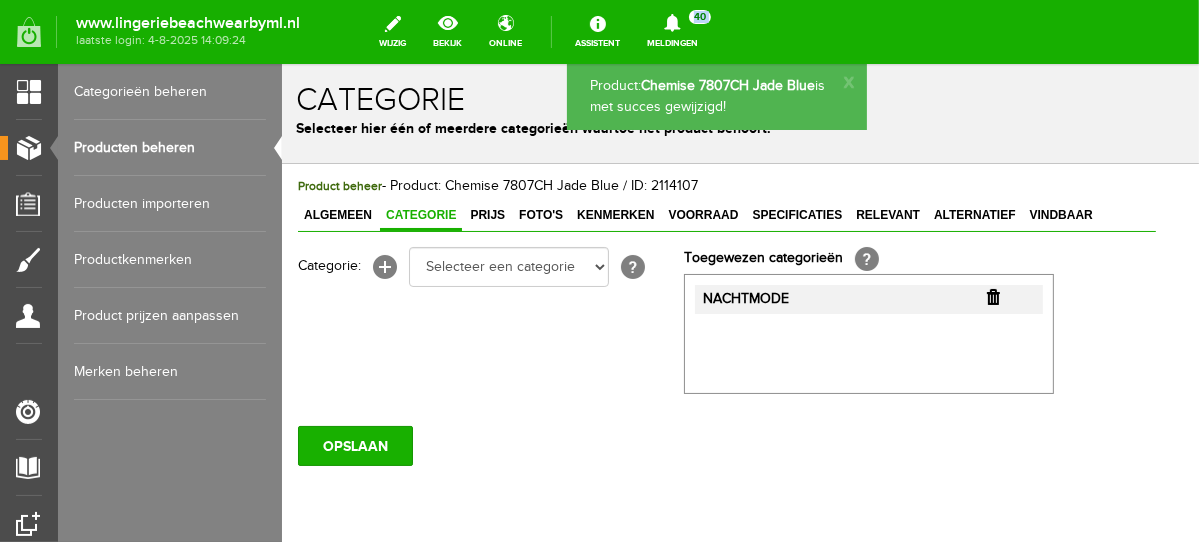 click on "Producten beheren" at bounding box center (170, 148) 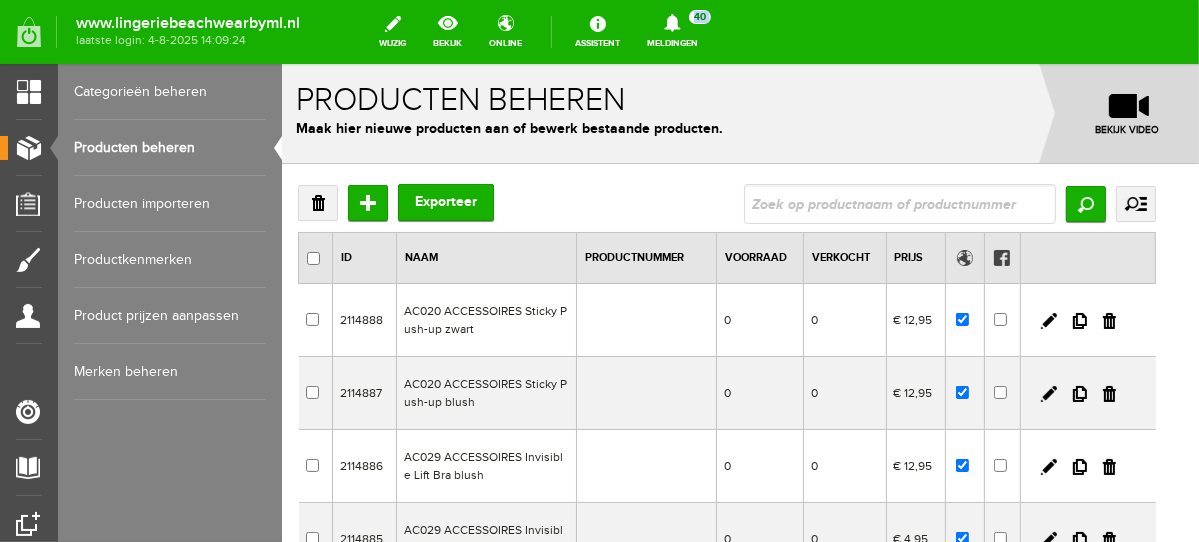 scroll, scrollTop: 0, scrollLeft: 0, axis: both 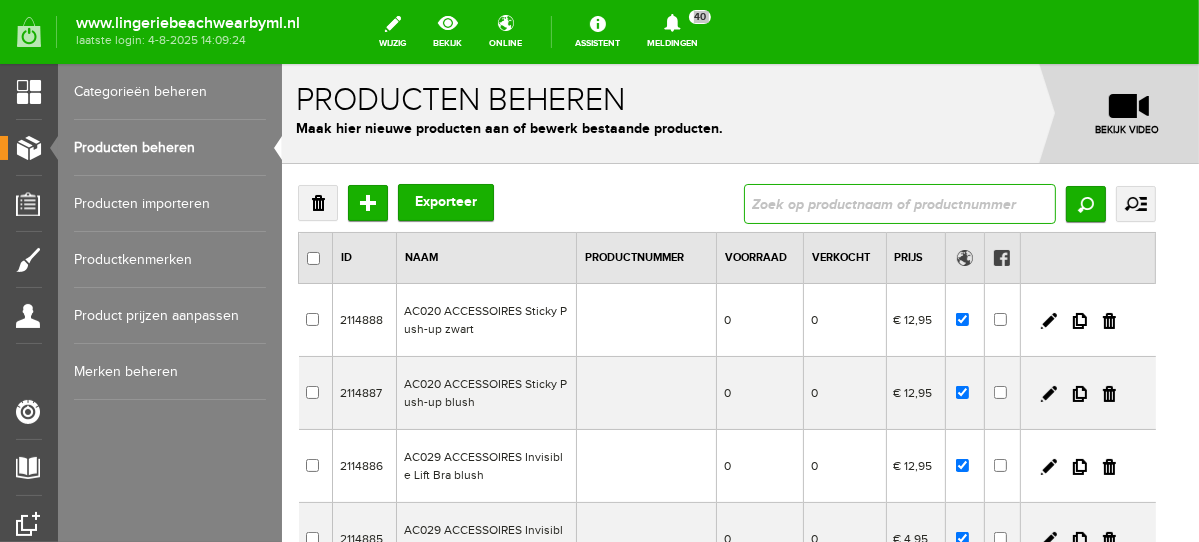click at bounding box center [899, 203] 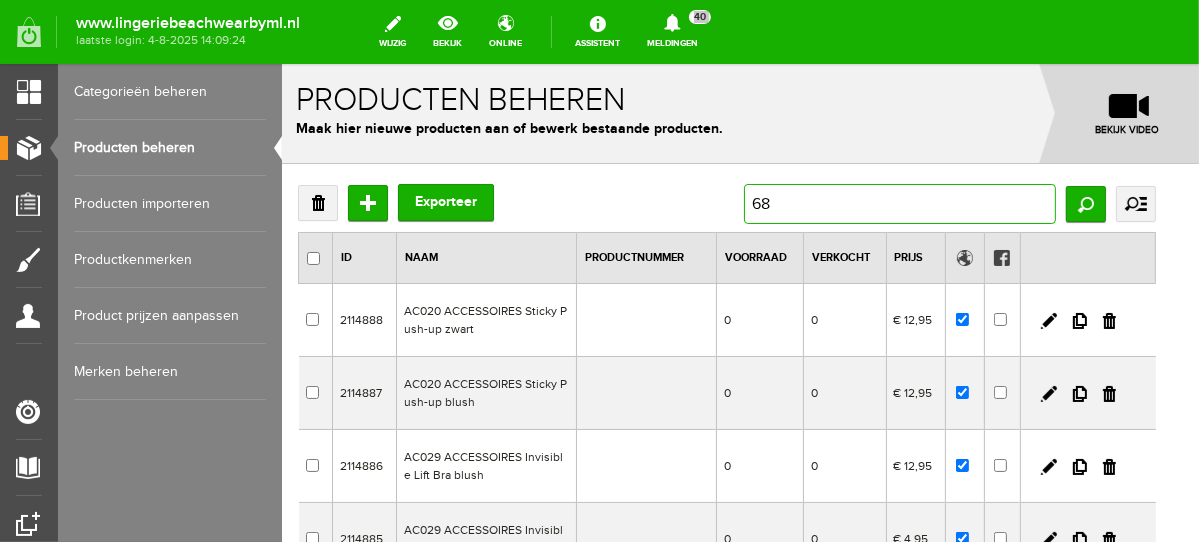 type on "6" 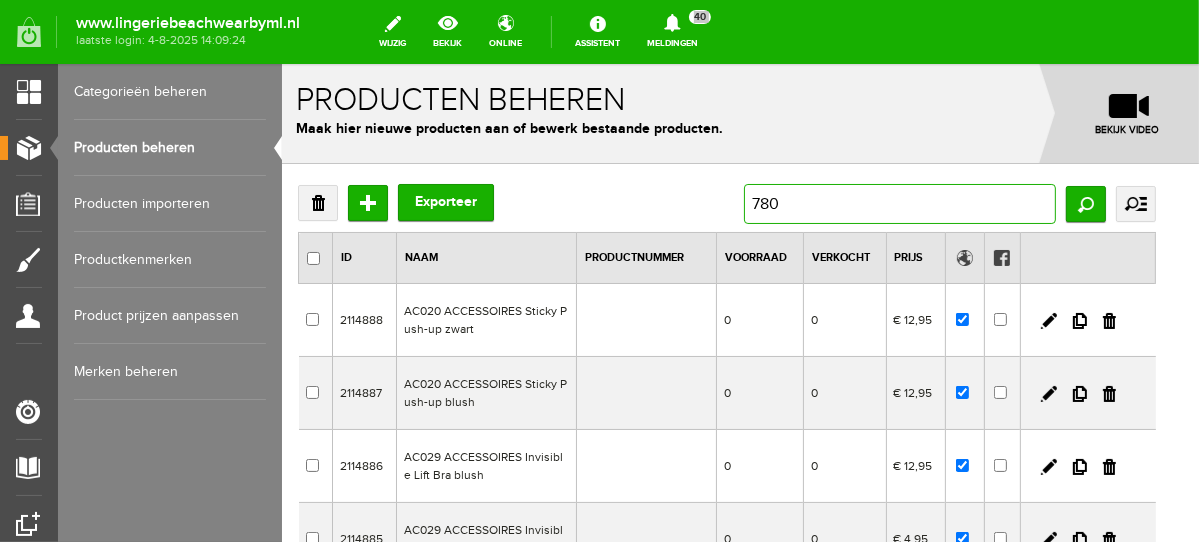 type on "7806" 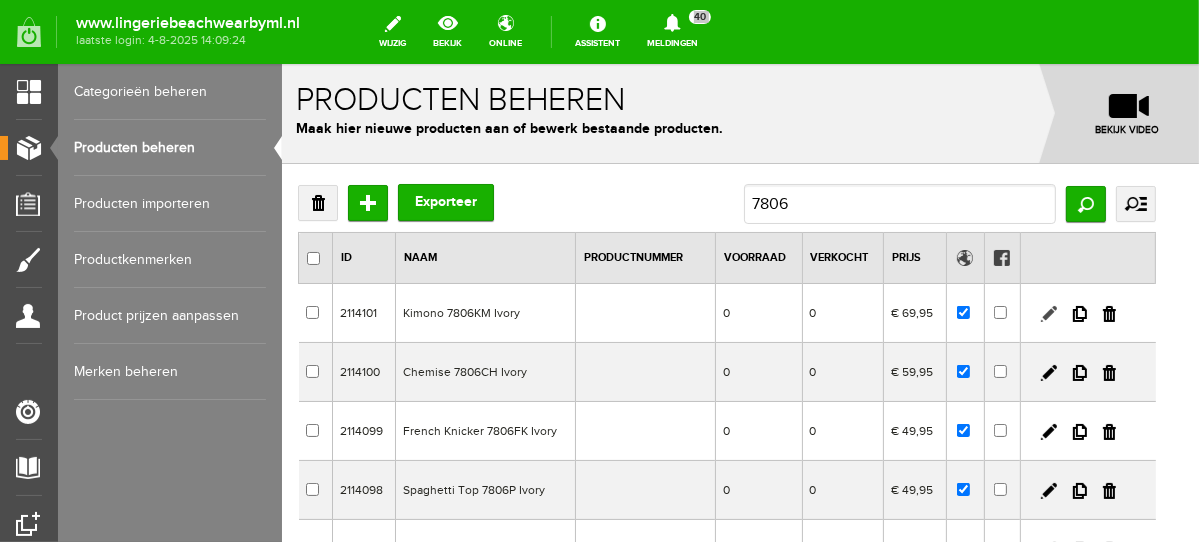 click at bounding box center [1048, 313] 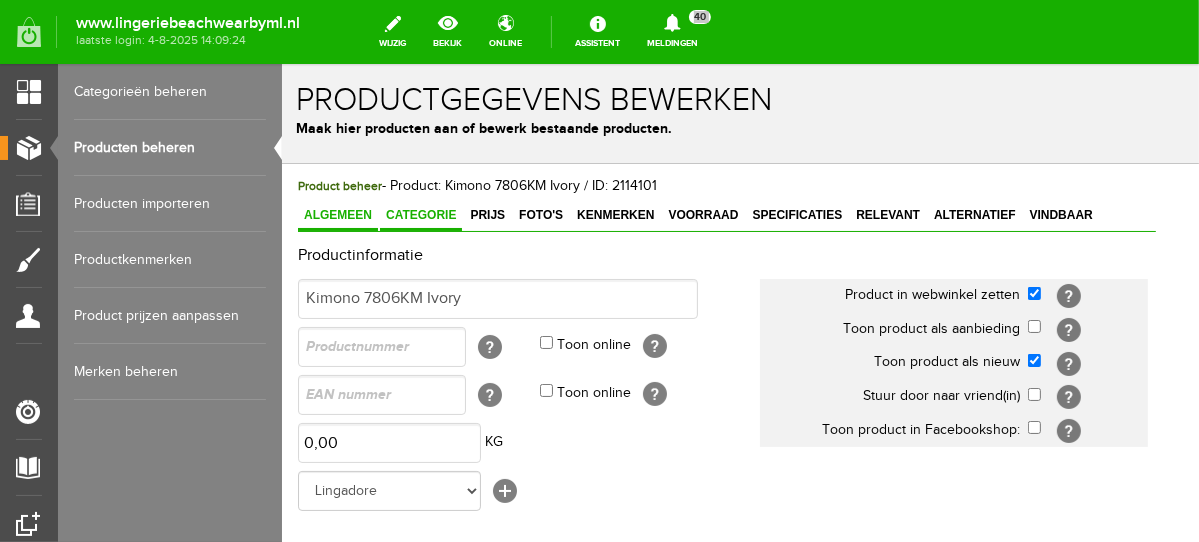 scroll, scrollTop: 0, scrollLeft: 0, axis: both 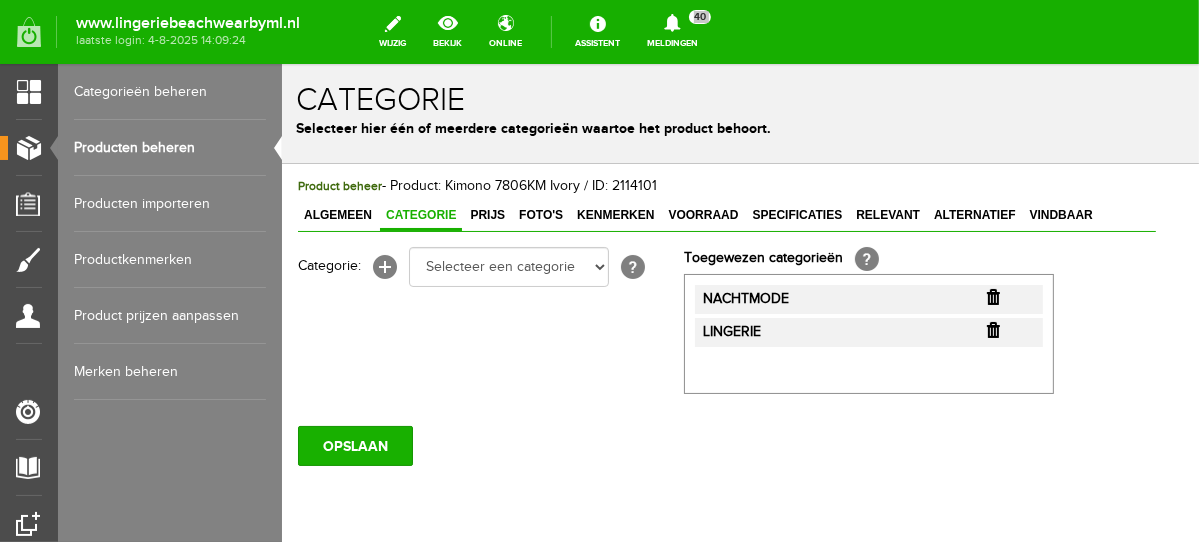 click at bounding box center [992, 296] 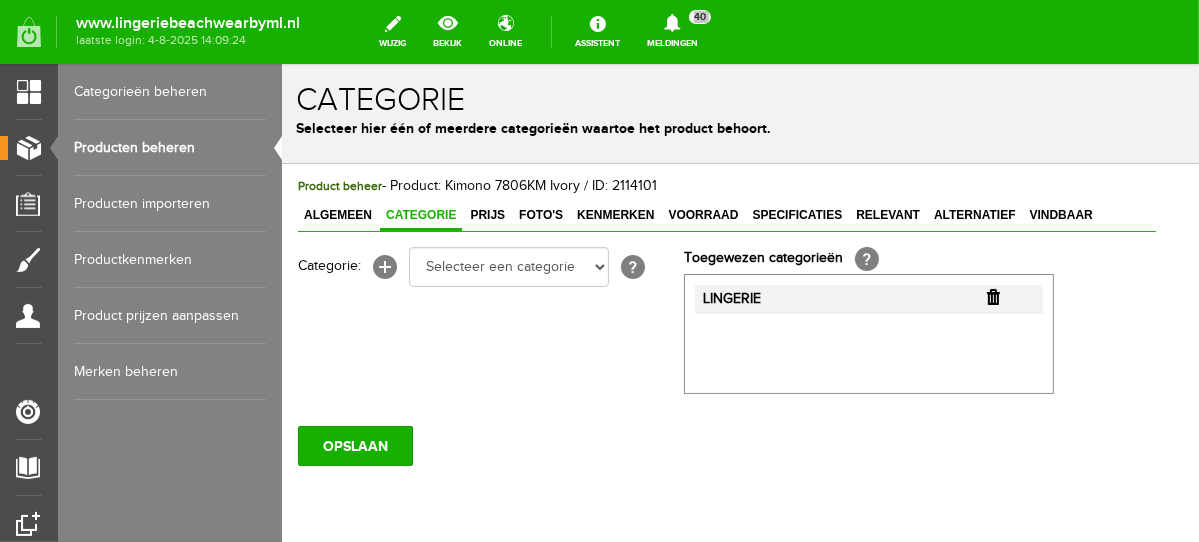click at bounding box center [992, 296] 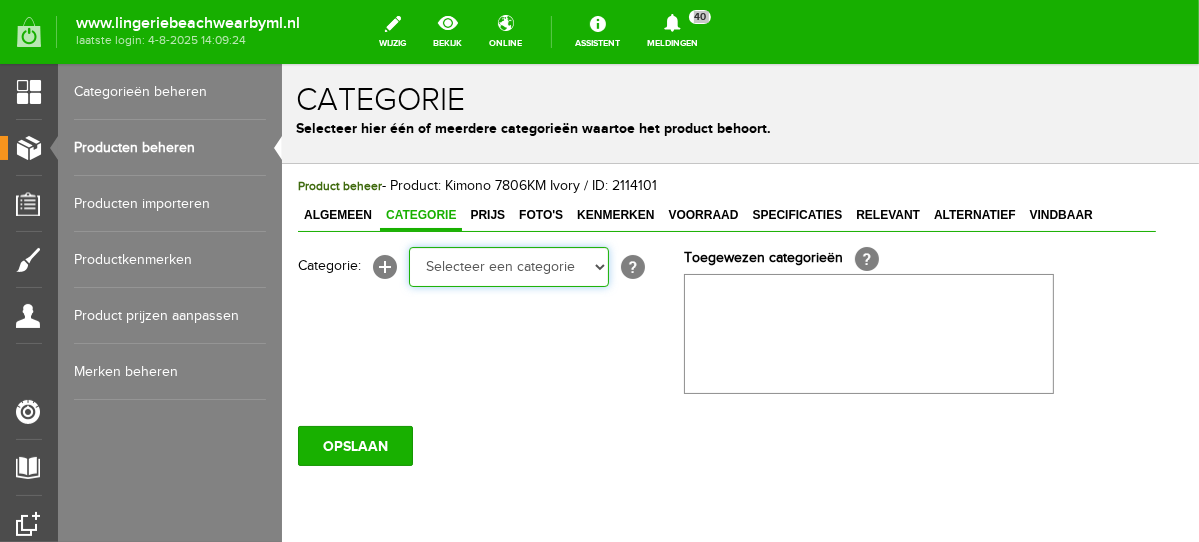click on "Selecteer een categorie
NEW IN
LINGERIE
NACHTMODE
HOMEWEAR
BADMODE
BODY
BEACH
Bikinitop moulded (niet voorgev.)
Bikinitop voorgevormd
Shorty
Badpakken
Strandaccessoires
Rio slip
Slip
Hoge slip
Niet voorgevormd
Voorgevormd
One Shoulder
Push Up
Bandeau
Halter
Triangel
LINGERIE
SUMMER COLOURS
BH ZONDER BEUGEL
PLUSSIZE
STRAPLESS
SEXY
STRAPLESS
BASICS
HOMEWEAR
JUMPSUITS
BADJASSEN
NACHTMODE
PYJAMA SETS
PYJAMA JURKEN
KIMONO'S
SLIPDRESSES
SATIJNEN PYAMA
HEREN
SHAPEWEAR
BODY'S
ACCESSOIRES
PANTY'S
SPORT
SALE BEACH
SALE LINGERIE
D Cup" at bounding box center (508, 266) 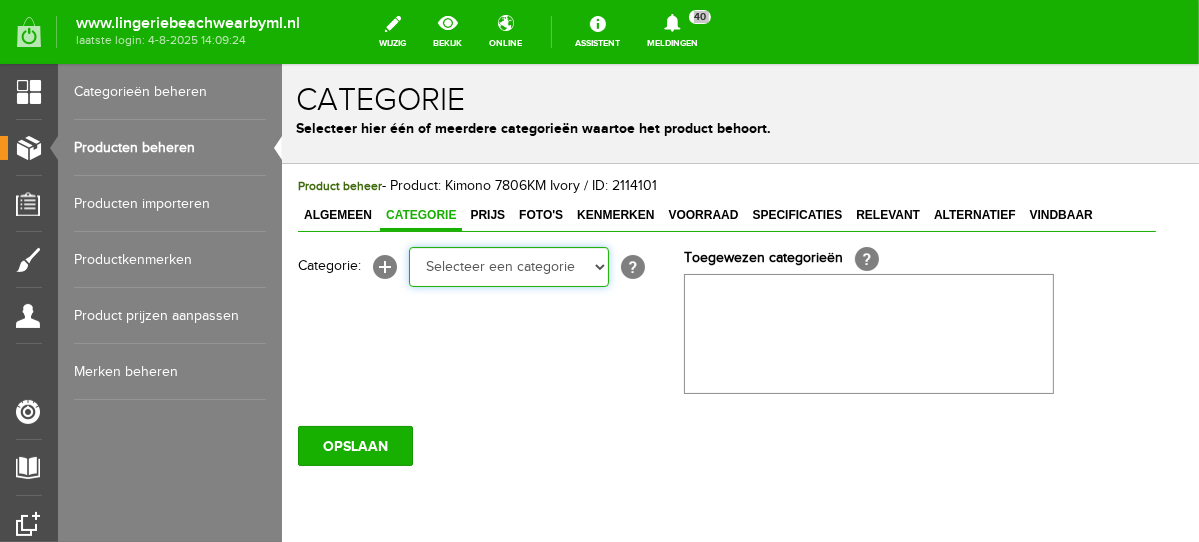 select on "281496" 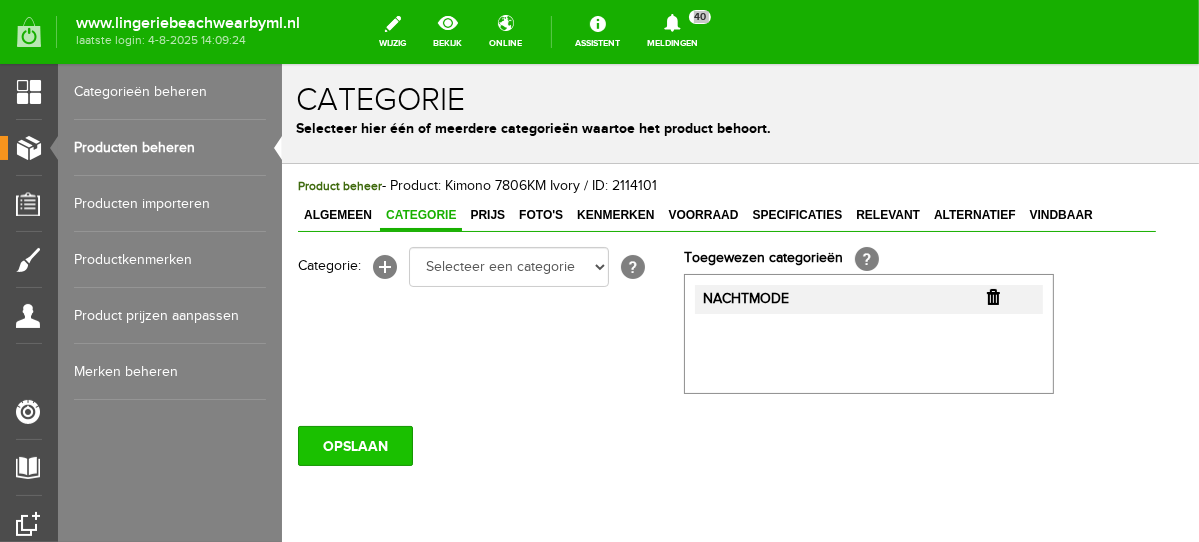click on "OPSLAAN" at bounding box center [354, 445] 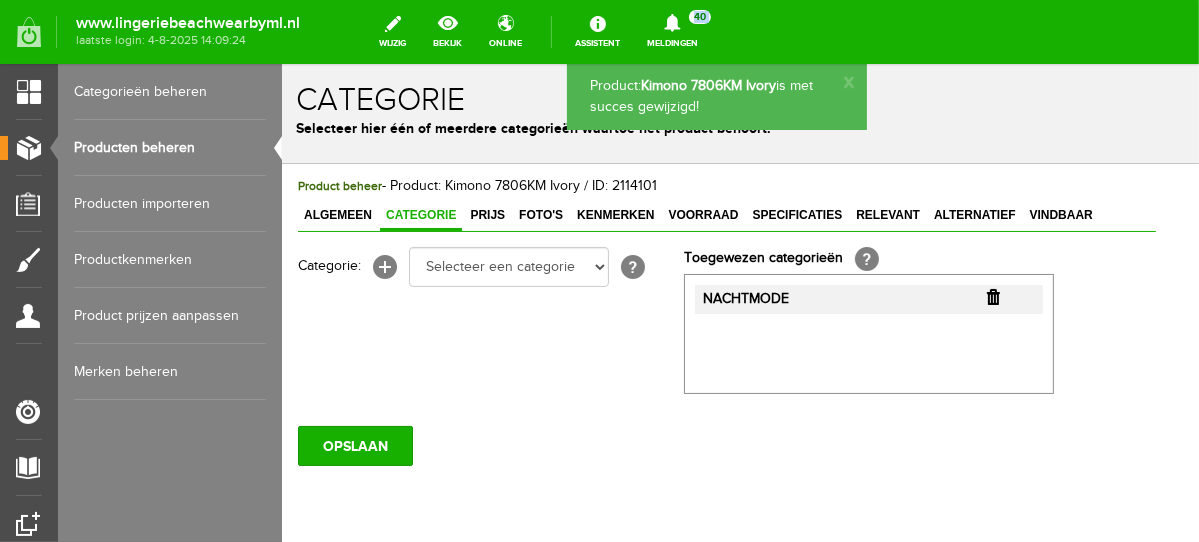 scroll, scrollTop: 0, scrollLeft: 0, axis: both 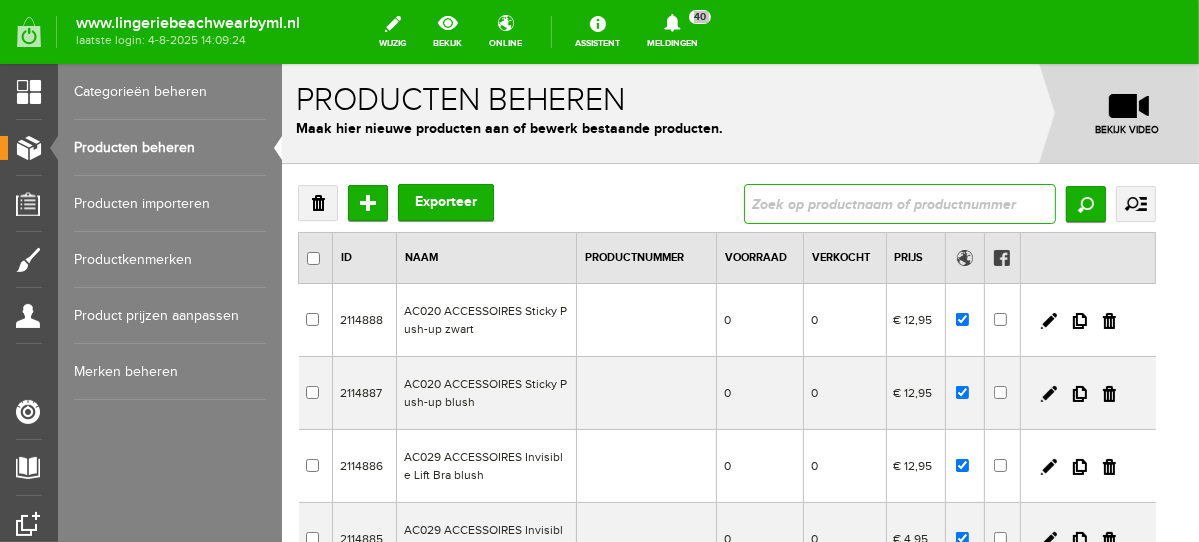 click at bounding box center (899, 203) 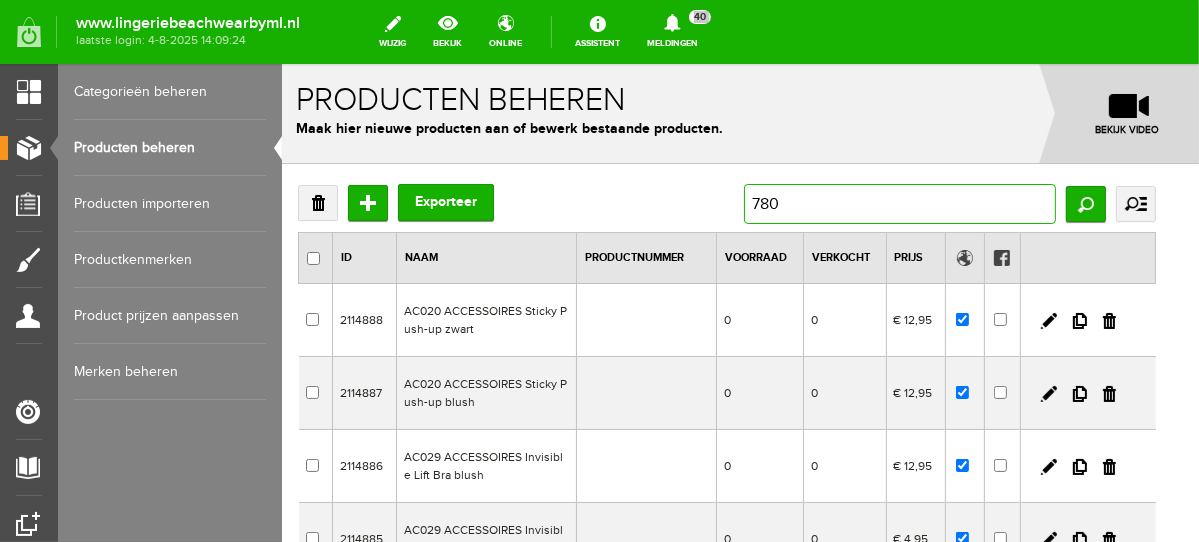 type on "7806" 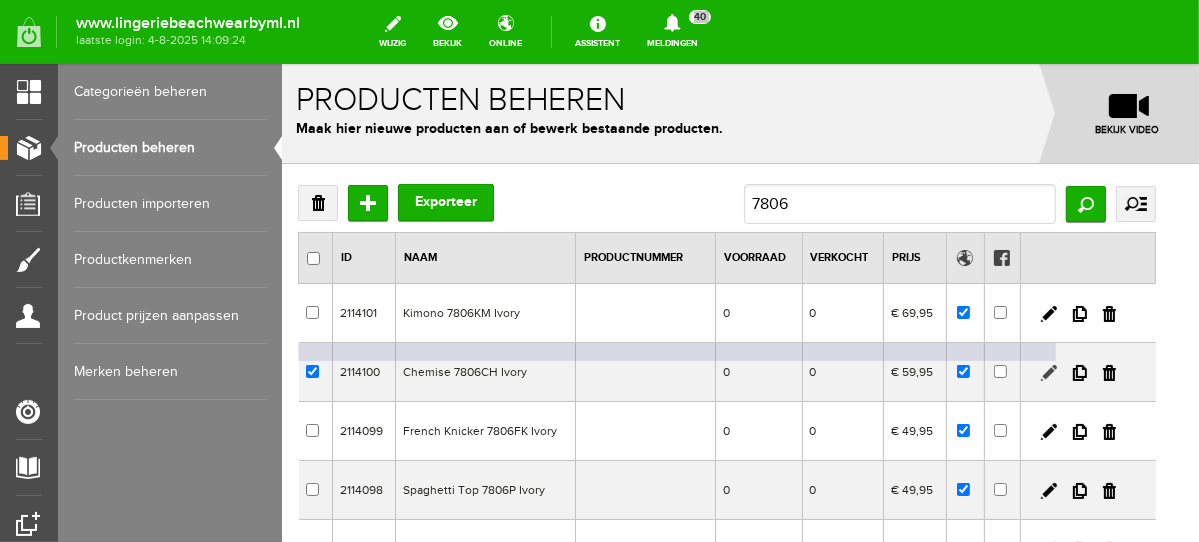 click at bounding box center [1048, 372] 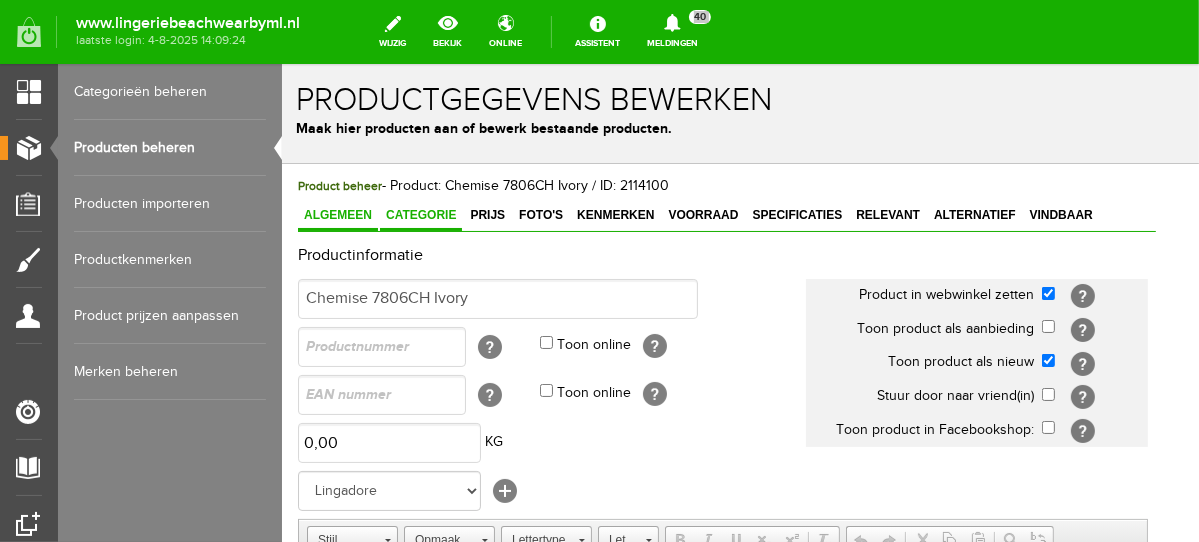scroll, scrollTop: 0, scrollLeft: 0, axis: both 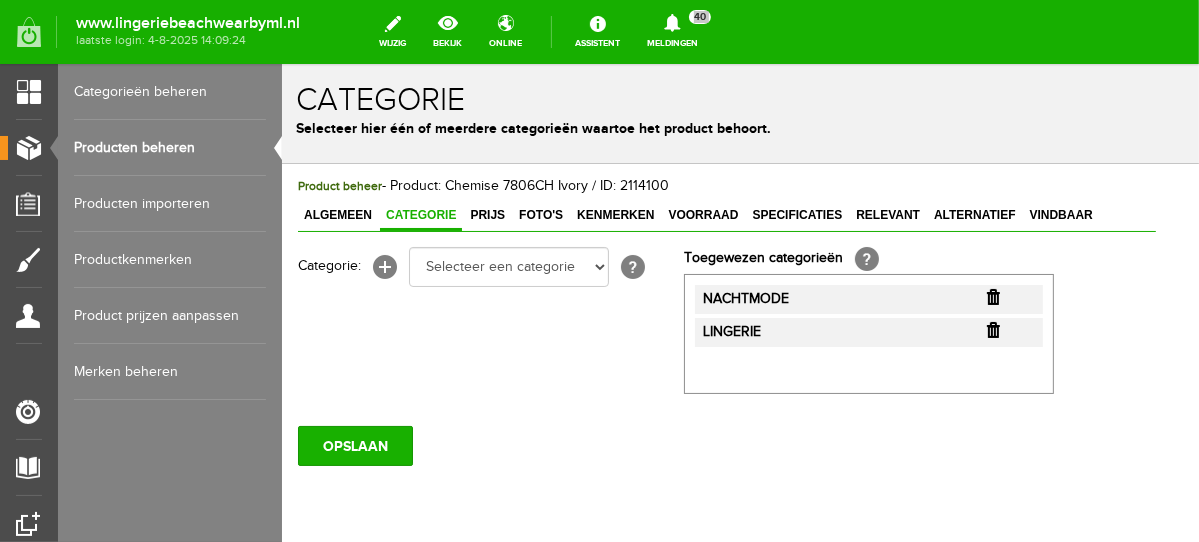 click at bounding box center [992, 296] 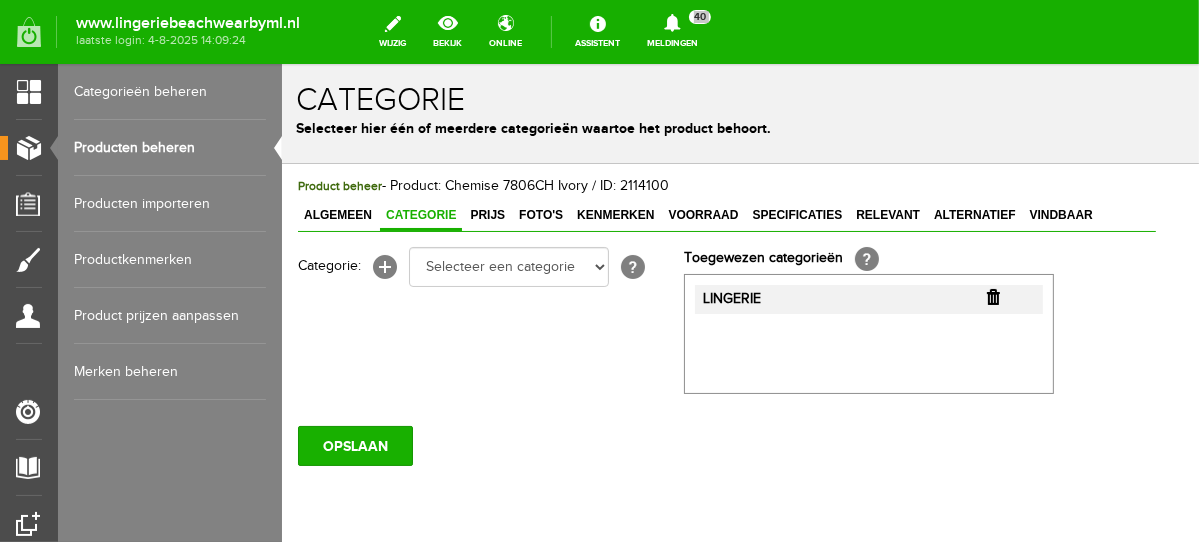 click at bounding box center [992, 296] 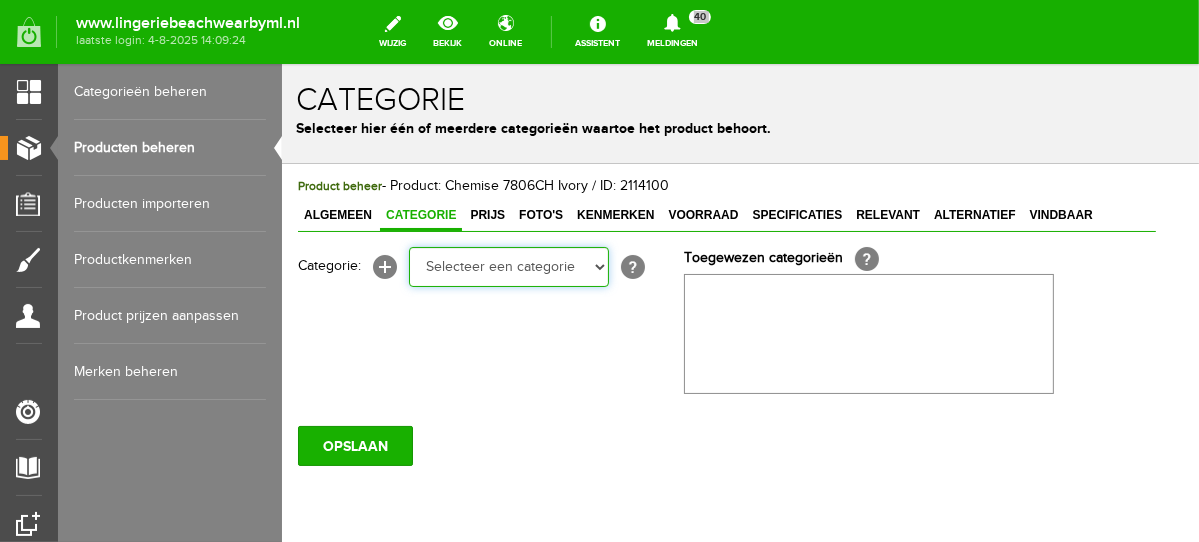click on "Selecteer een categorie
NEW IN
LINGERIE
NACHTMODE
HOMEWEAR
BADMODE
BODY
BEACH
Bikinitop moulded (niet voorgev.)
Bikinitop voorgevormd
Shorty
Badpakken
Strandaccessoires
Rio slip
Slip
Hoge slip
Niet voorgevormd
Voorgevormd
One Shoulder
Push Up
Bandeau
Halter
Triangel
LINGERIE
SUMMER COLOURS
BH ZONDER BEUGEL
PLUSSIZE
STRAPLESS
SEXY
STRAPLESS
BASICS
HOMEWEAR
JUMPSUITS
BADJASSEN
NACHTMODE
PYJAMA SETS
PYJAMA JURKEN
KIMONO'S
SLIPDRESSES
SATIJNEN PYAMA
HEREN
SHAPEWEAR
BODY'S
ACCESSOIRES
PANTY'S
SPORT
SALE BEACH
SALE LINGERIE
D Cup" at bounding box center (508, 266) 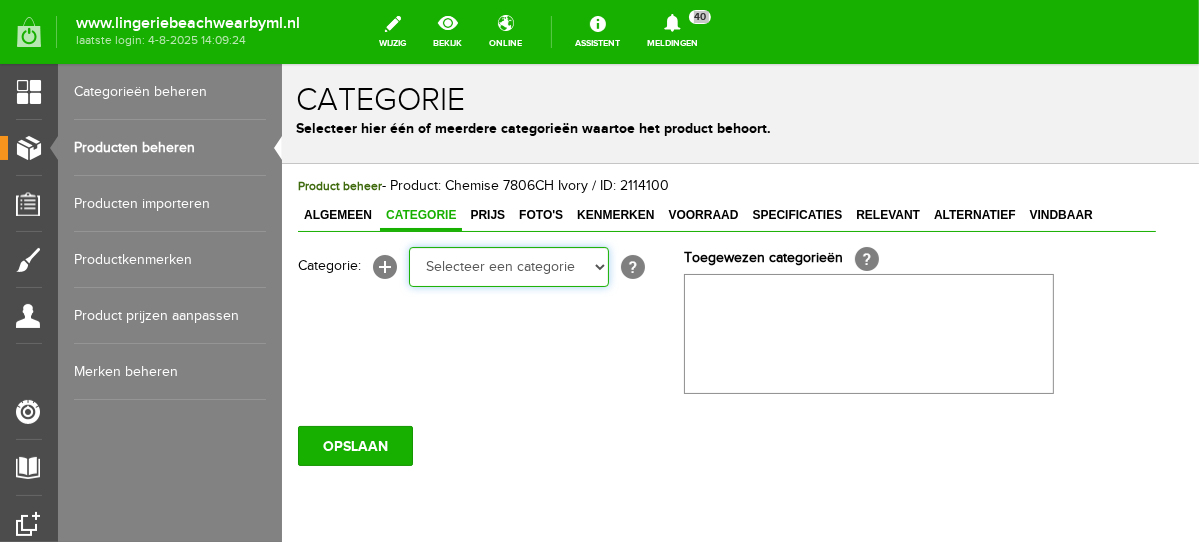 select on "281496" 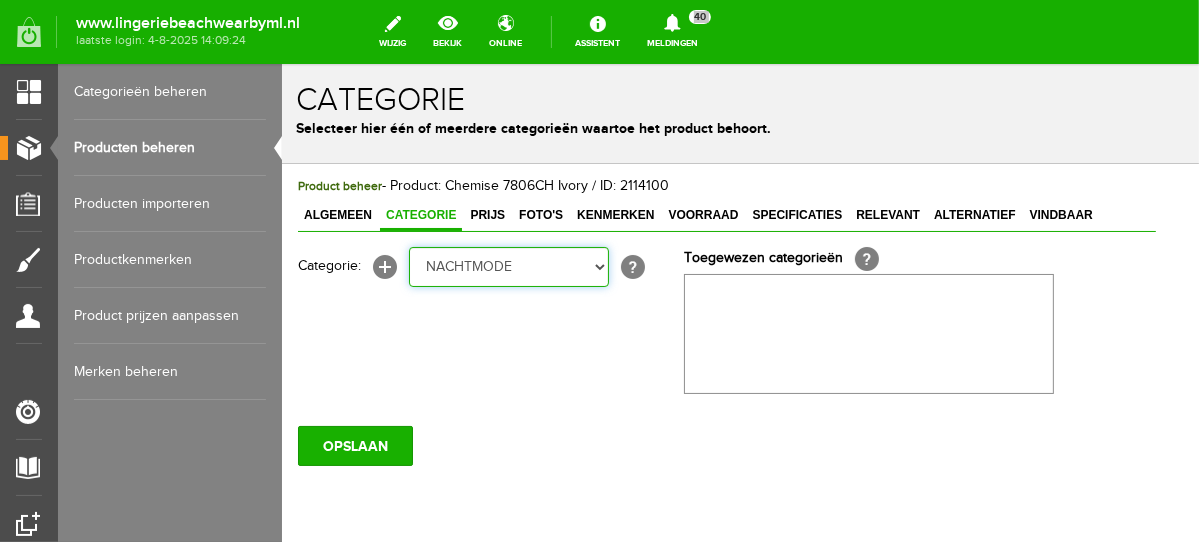 click on "Selecteer een categorie
NEW IN
LINGERIE
NACHTMODE
HOMEWEAR
BADMODE
BODY
BEACH
Bikinitop moulded (niet voorgev.)
Bikinitop voorgevormd
Shorty
Badpakken
Strandaccessoires
Rio slip
Slip
Hoge slip
Niet voorgevormd
Voorgevormd
One Shoulder
Push Up
Bandeau
Halter
Triangel
LINGERIE
SUMMER COLOURS
BH ZONDER BEUGEL
PLUSSIZE
STRAPLESS
SEXY
STRAPLESS
BASICS
HOMEWEAR
JUMPSUITS
BADJASSEN
NACHTMODE
PYJAMA SETS
PYJAMA JURKEN
KIMONO'S
SLIPDRESSES
SATIJNEN PYAMA
HEREN
SHAPEWEAR
BODY'S
ACCESSOIRES
PANTY'S
SPORT
SALE BEACH
SALE LINGERIE
D Cup" at bounding box center [508, 266] 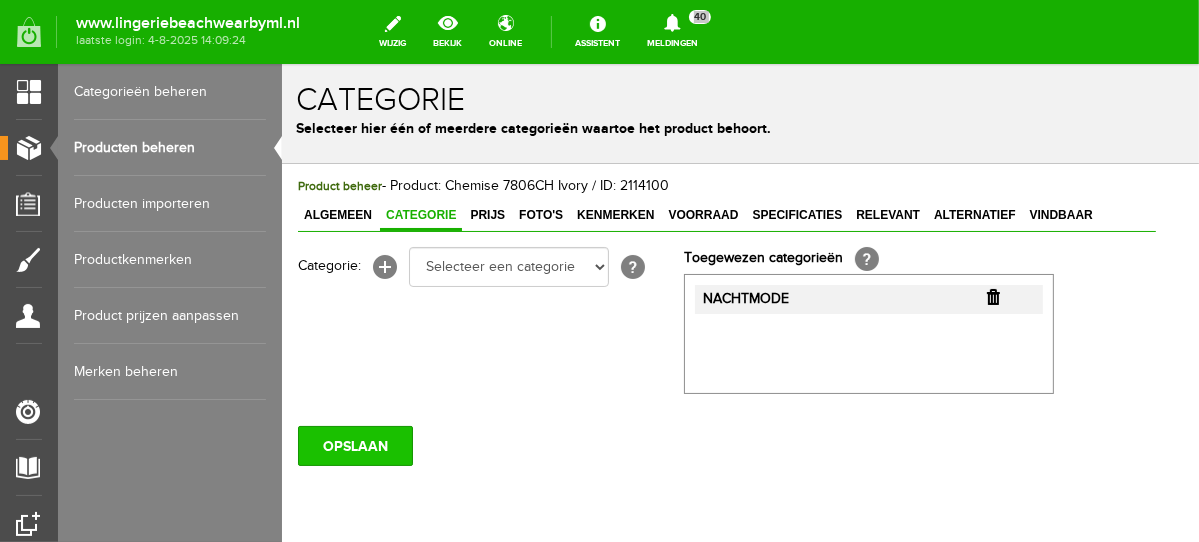 click on "OPSLAAN" at bounding box center [354, 445] 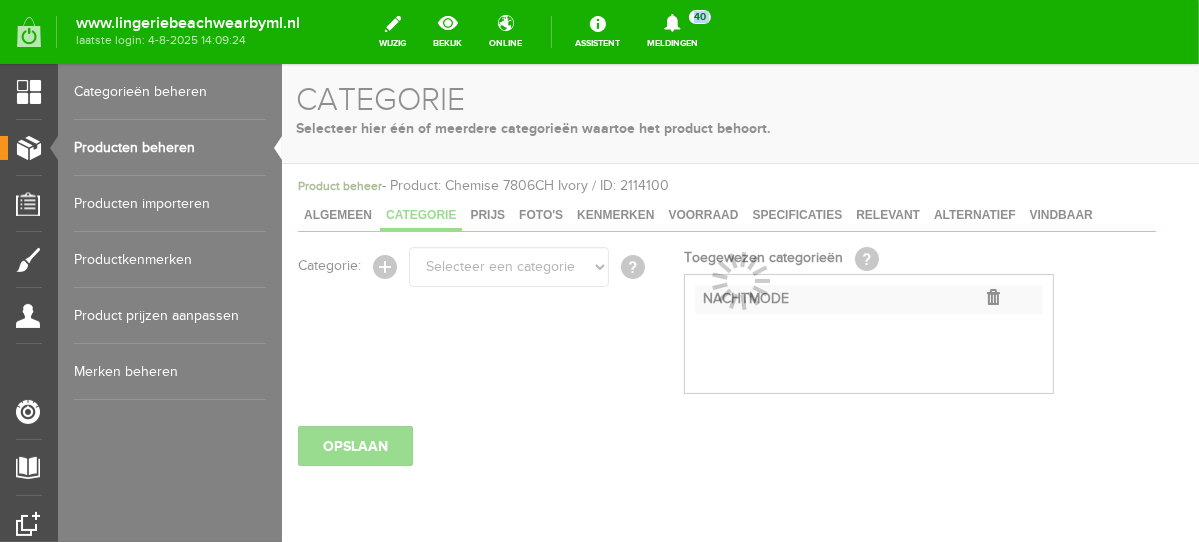 click on "Producten beheren" at bounding box center [170, 148] 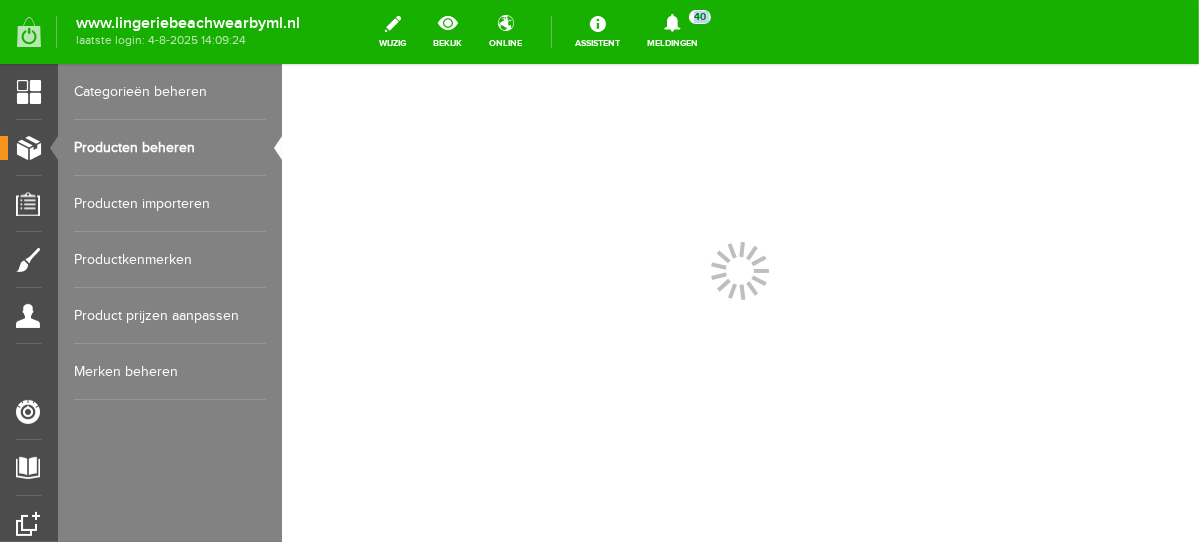 scroll, scrollTop: 0, scrollLeft: 0, axis: both 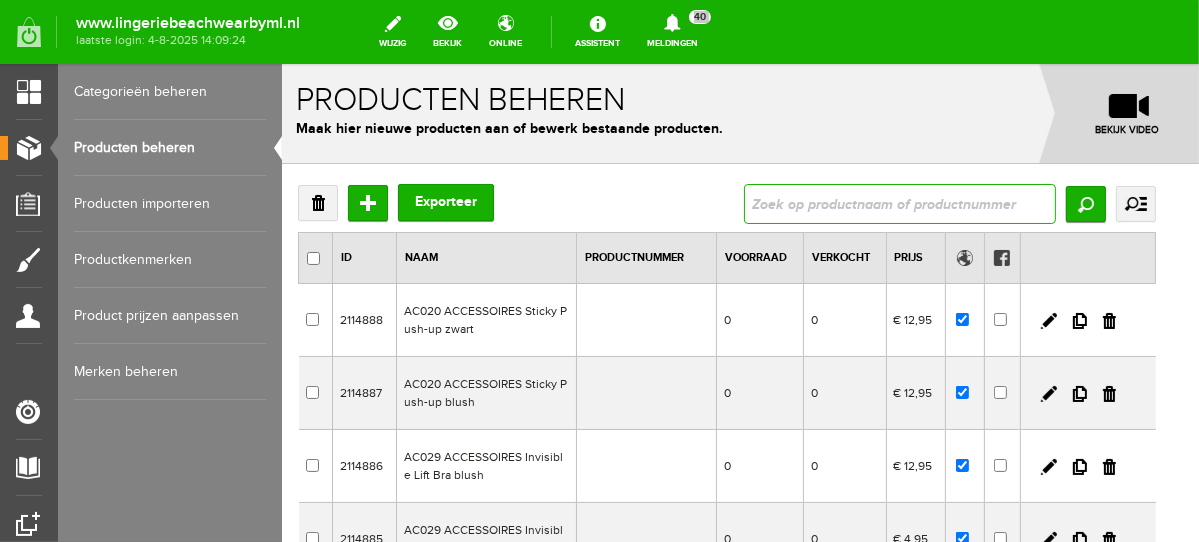 click at bounding box center (899, 203) 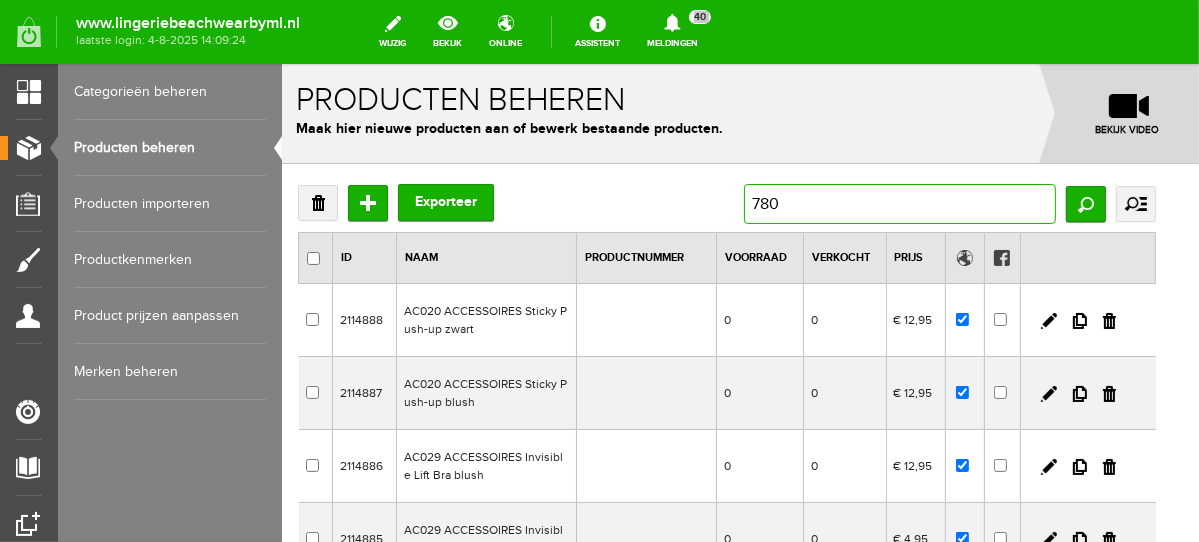 type on "7806" 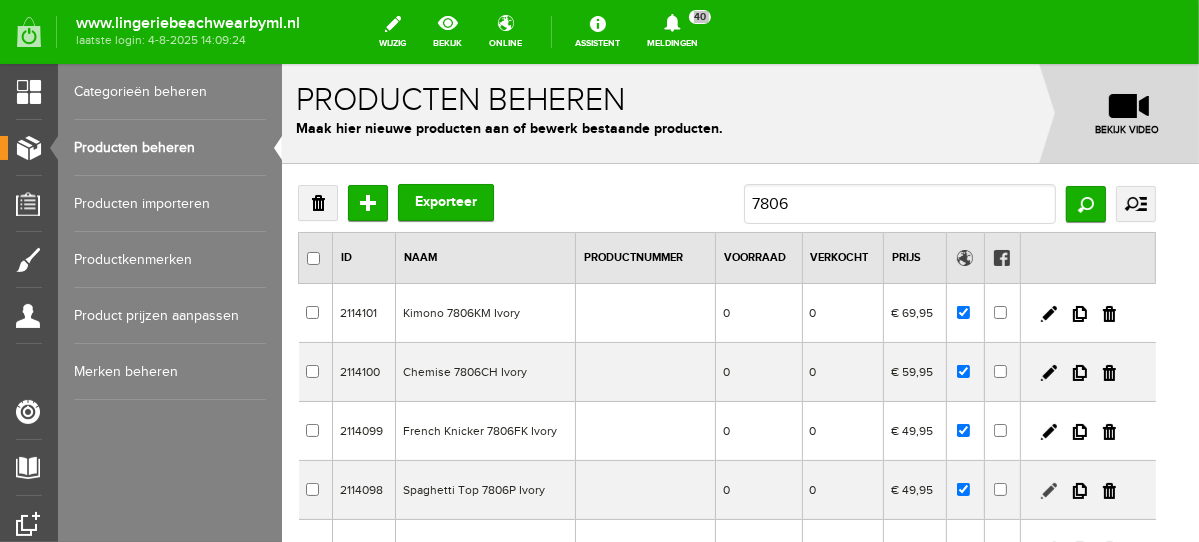 click at bounding box center [1048, 490] 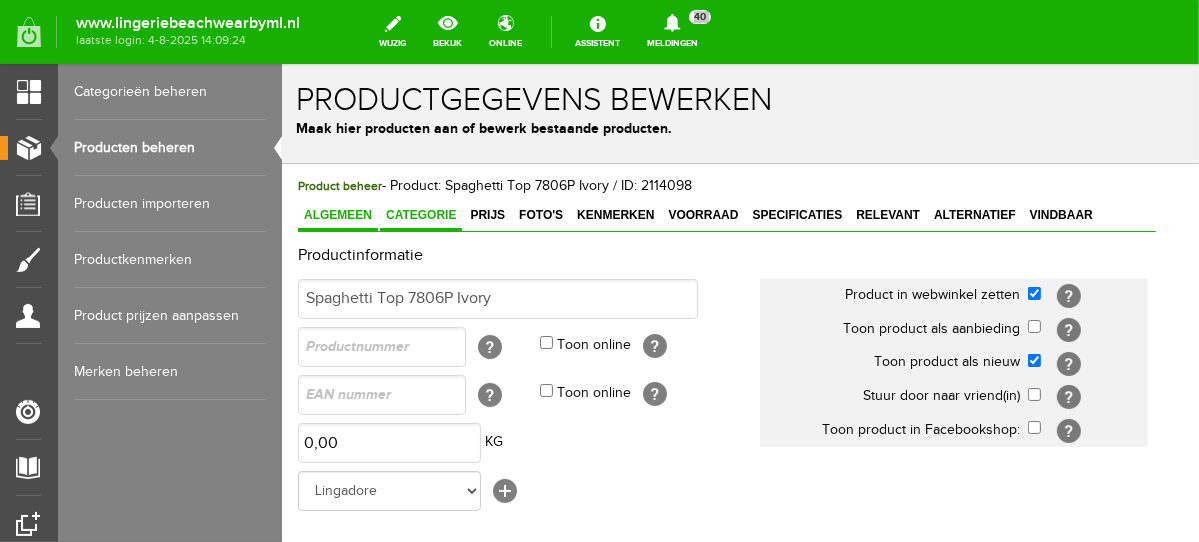 scroll, scrollTop: 0, scrollLeft: 0, axis: both 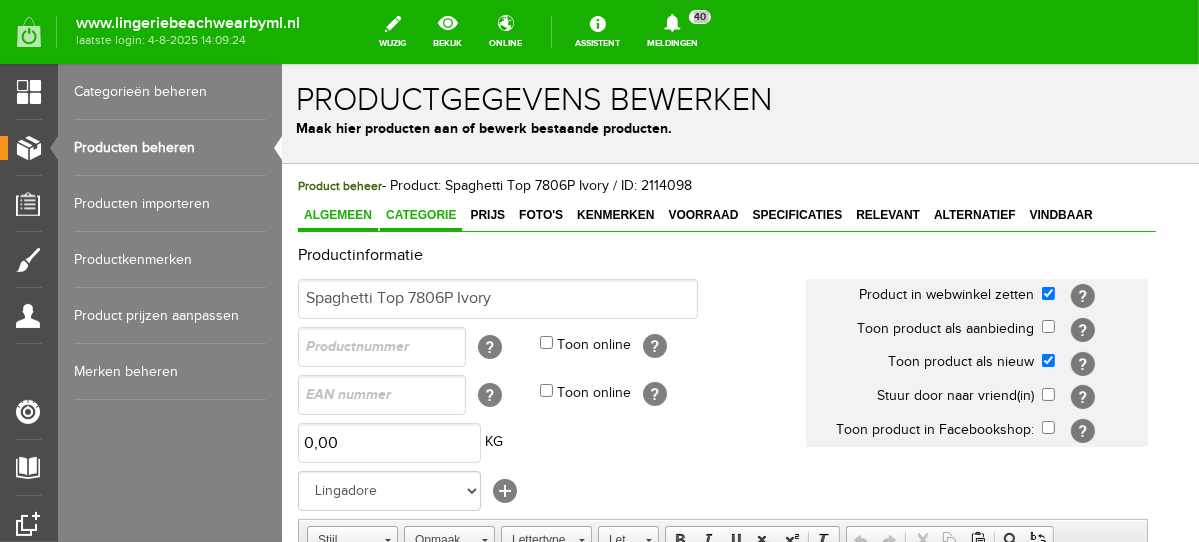 click on "Categorie" at bounding box center (420, 214) 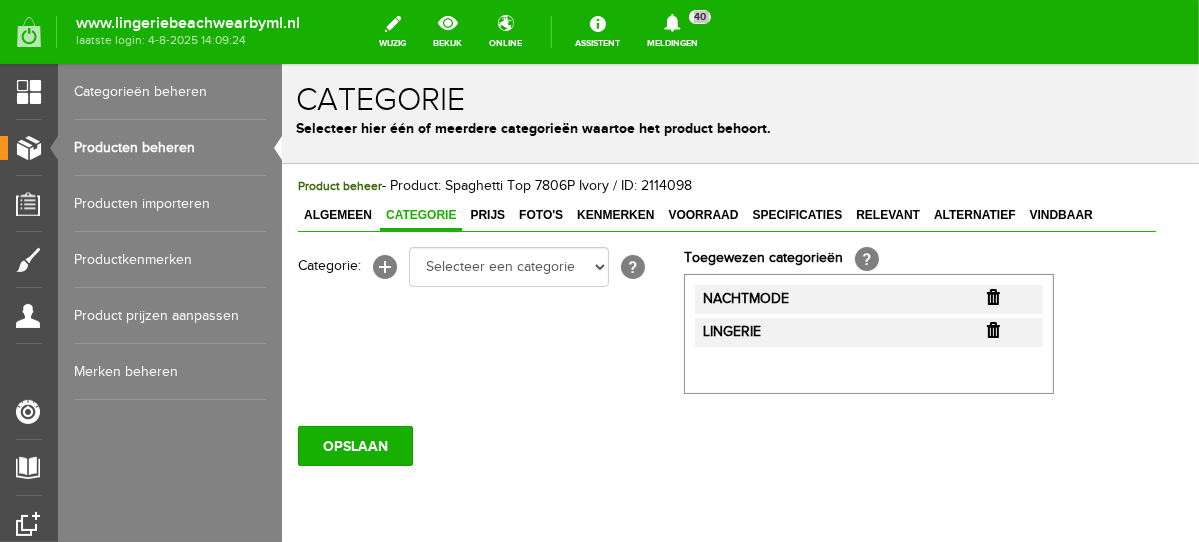 click at bounding box center (992, 296) 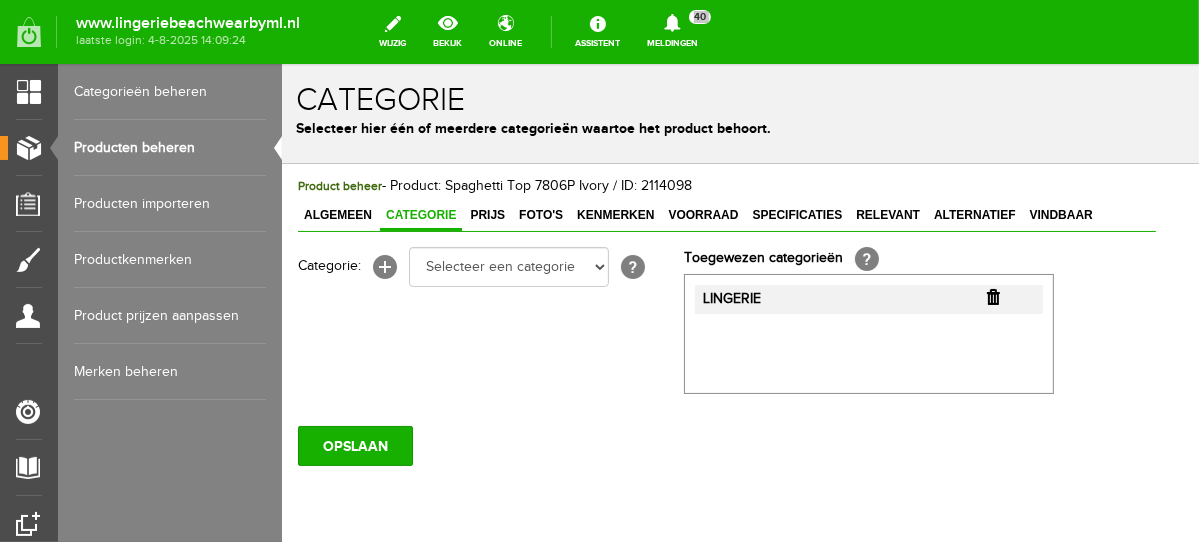 click at bounding box center (992, 296) 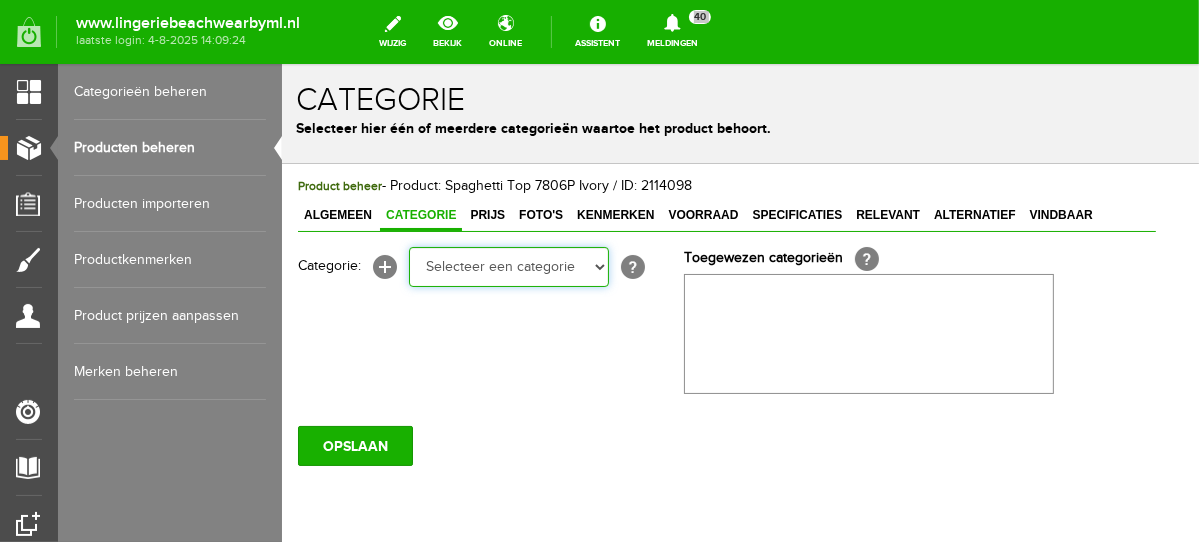 click on "Selecteer een categorie
NEW IN
LINGERIE
NACHTMODE
HOMEWEAR
BADMODE
BODY
BEACH
Bikinitop moulded (niet voorgev.)
Bikinitop voorgevormd
Shorty
Badpakken
Strandaccessoires
Rio slip
Slip
Hoge slip
Niet voorgevormd
Voorgevormd
One Shoulder
Push Up
Bandeau
Halter
Triangel
LINGERIE
SUMMER COLOURS
BH ZONDER BEUGEL
PLUSSIZE
STRAPLESS
SEXY
STRAPLESS
BASICS
HOMEWEAR
JUMPSUITS
BADJASSEN
NACHTMODE
PYJAMA SETS
PYJAMA JURKEN
KIMONO'S
SLIPDRESSES
SATIJNEN PYAMA
HEREN
SHAPEWEAR
BODY'S
ACCESSOIRES
PANTY'S
SPORT
SALE BEACH
SALE LINGERIE
D Cup" at bounding box center [508, 266] 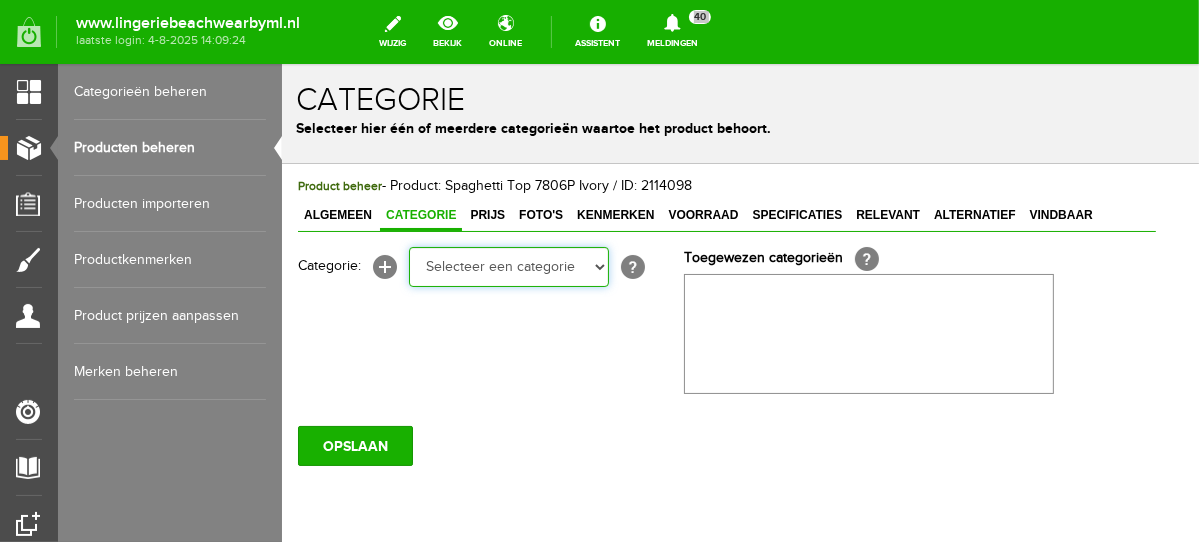 select on "281496" 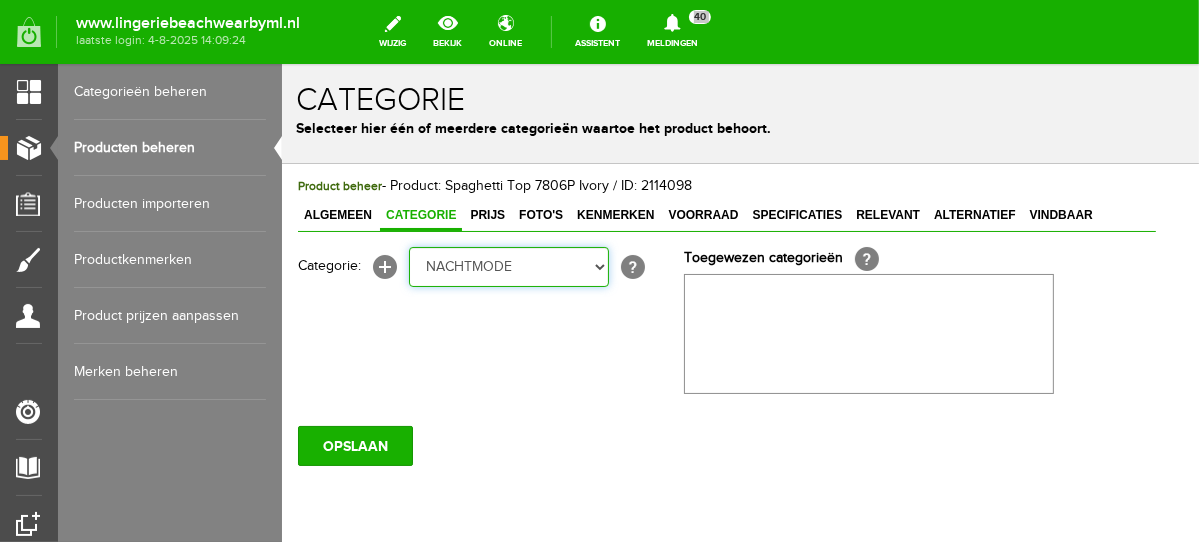 click on "Selecteer een categorie
NEW IN
LINGERIE
NACHTMODE
HOMEWEAR
BADMODE
BODY
BEACH
Bikinitop moulded (niet voorgev.)
Bikinitop voorgevormd
Shorty
Badpakken
Strandaccessoires
Rio slip
Slip
Hoge slip
Niet voorgevormd
Voorgevormd
One Shoulder
Push Up
Bandeau
Halter
Triangel
LINGERIE
SUMMER COLOURS
BH ZONDER BEUGEL
PLUSSIZE
STRAPLESS
SEXY
STRAPLESS
BASICS
HOMEWEAR
JUMPSUITS
BADJASSEN
NACHTMODE
PYJAMA SETS
PYJAMA JURKEN
KIMONO'S
SLIPDRESSES
SATIJNEN PYAMA
HEREN
SHAPEWEAR
BODY'S
ACCESSOIRES
PANTY'S
SPORT
SALE BEACH
SALE LINGERIE
D Cup" at bounding box center [508, 266] 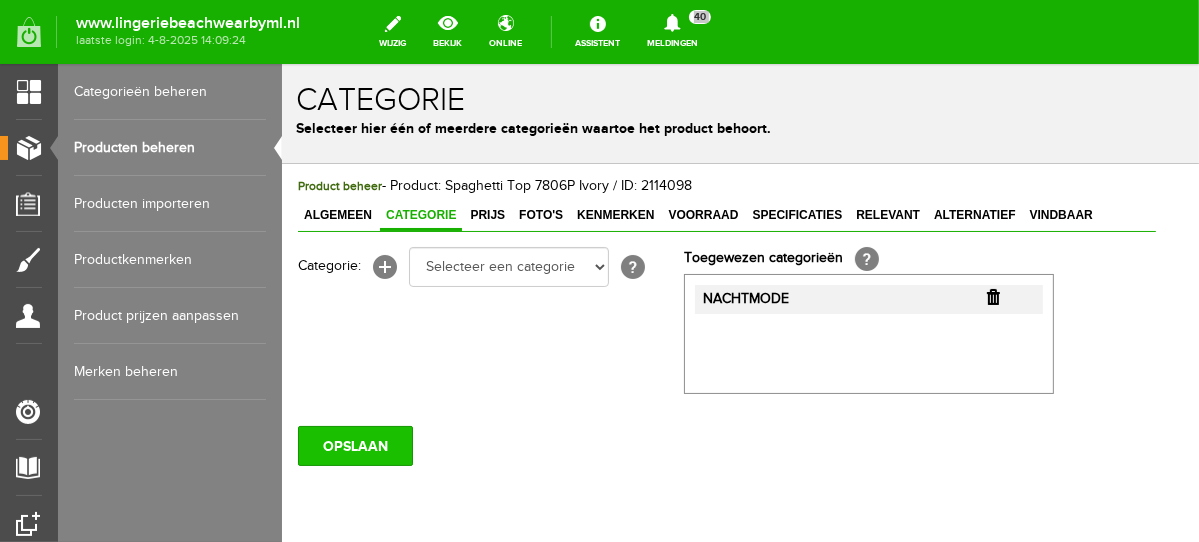 click on "OPSLAAN" at bounding box center [354, 445] 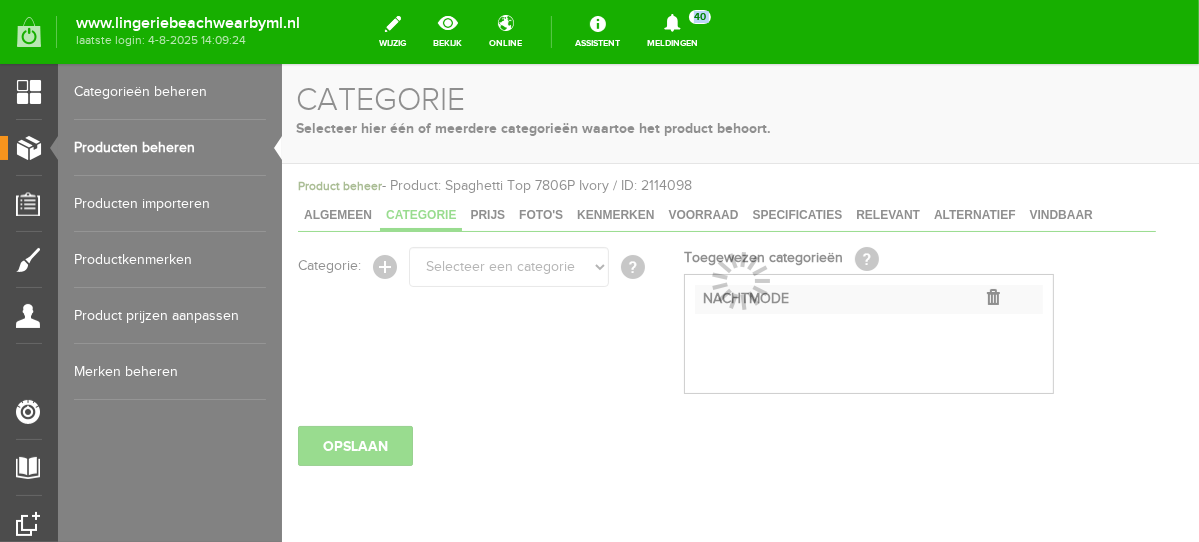 click on "Producten beheren" at bounding box center [170, 148] 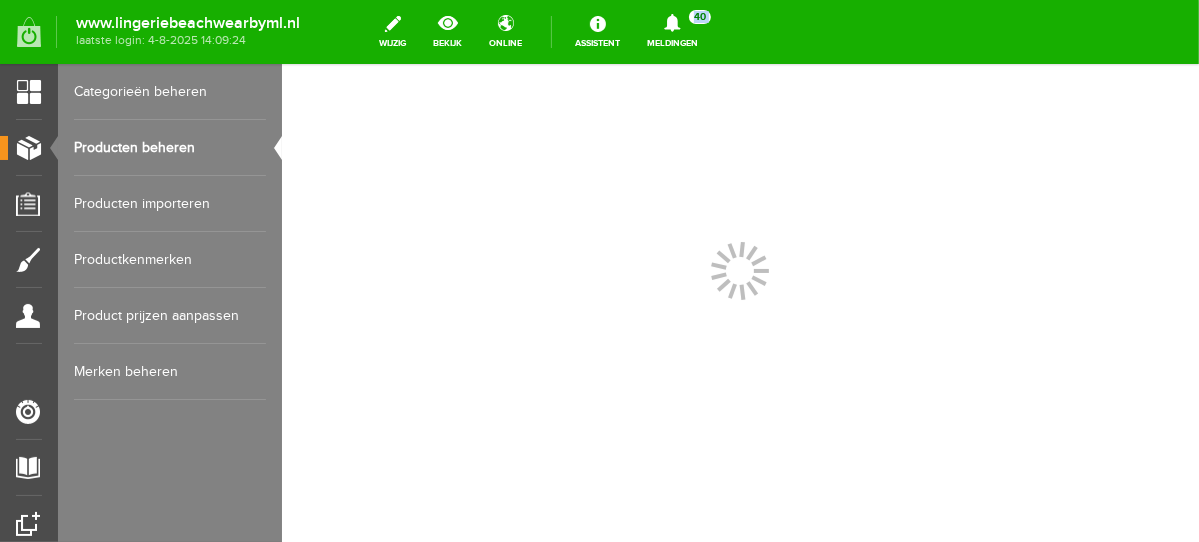 scroll, scrollTop: 0, scrollLeft: 0, axis: both 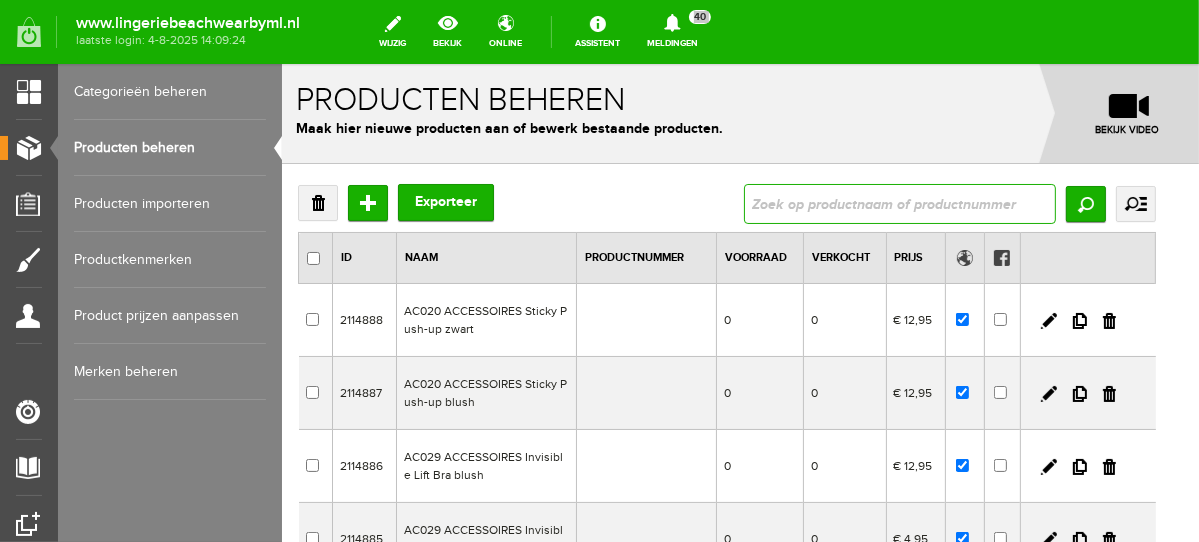 click at bounding box center [899, 203] 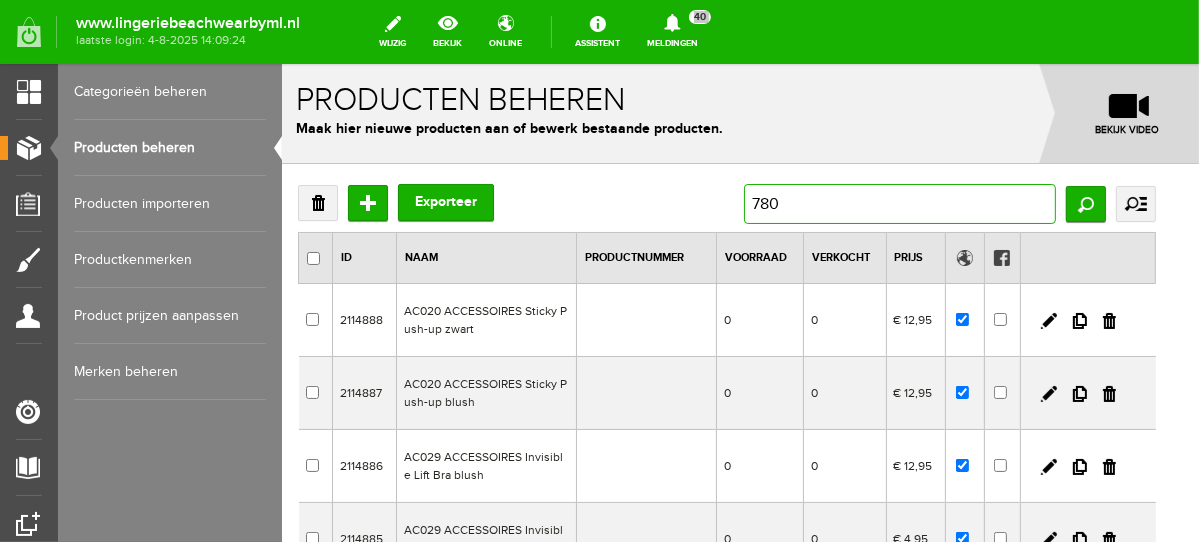 type on "7804" 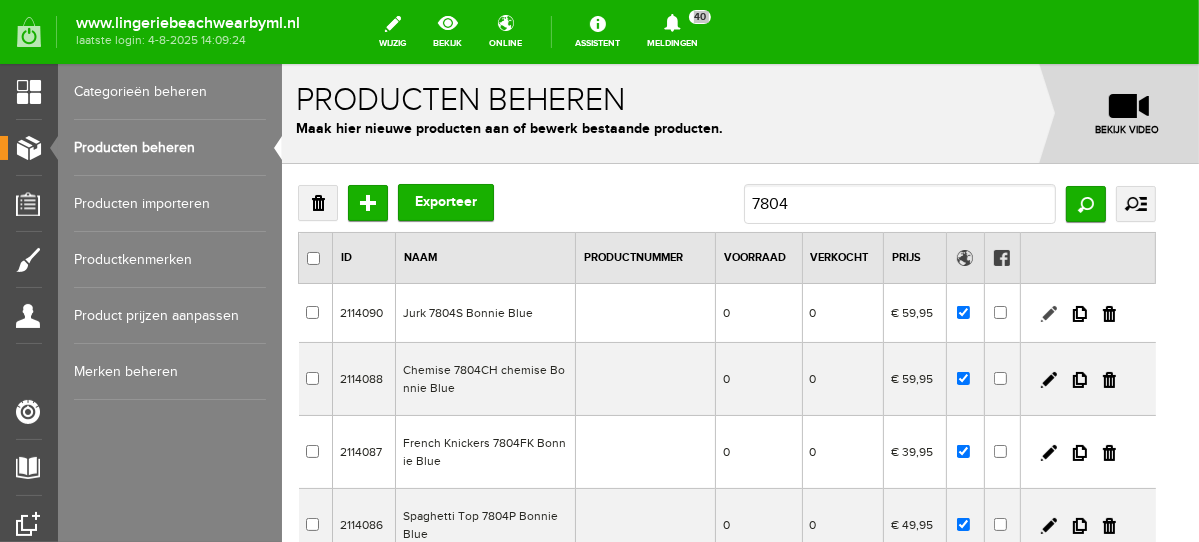 click at bounding box center (1048, 313) 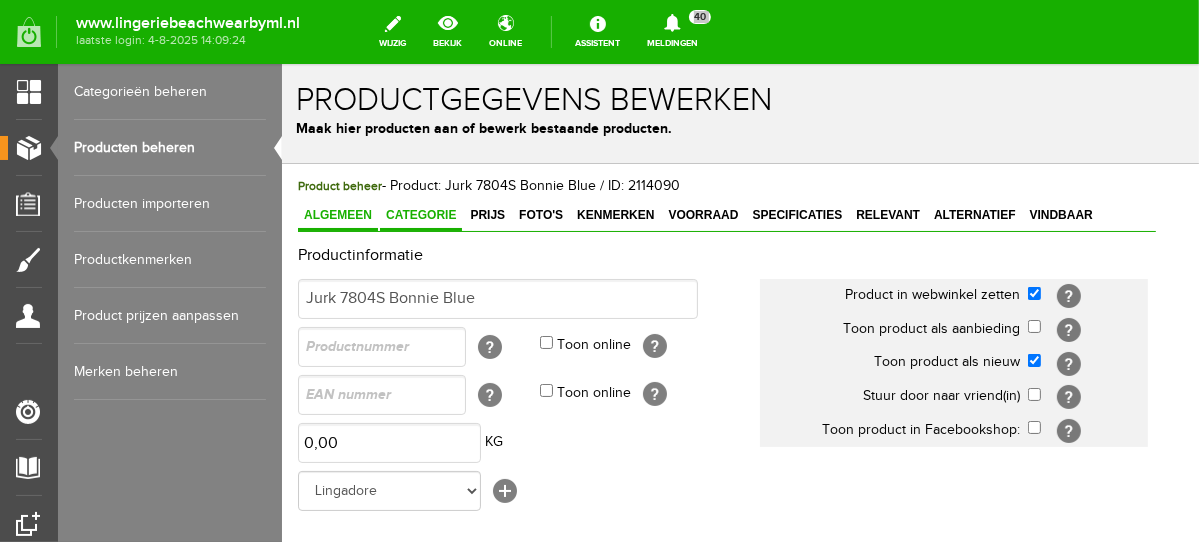 scroll, scrollTop: 0, scrollLeft: 0, axis: both 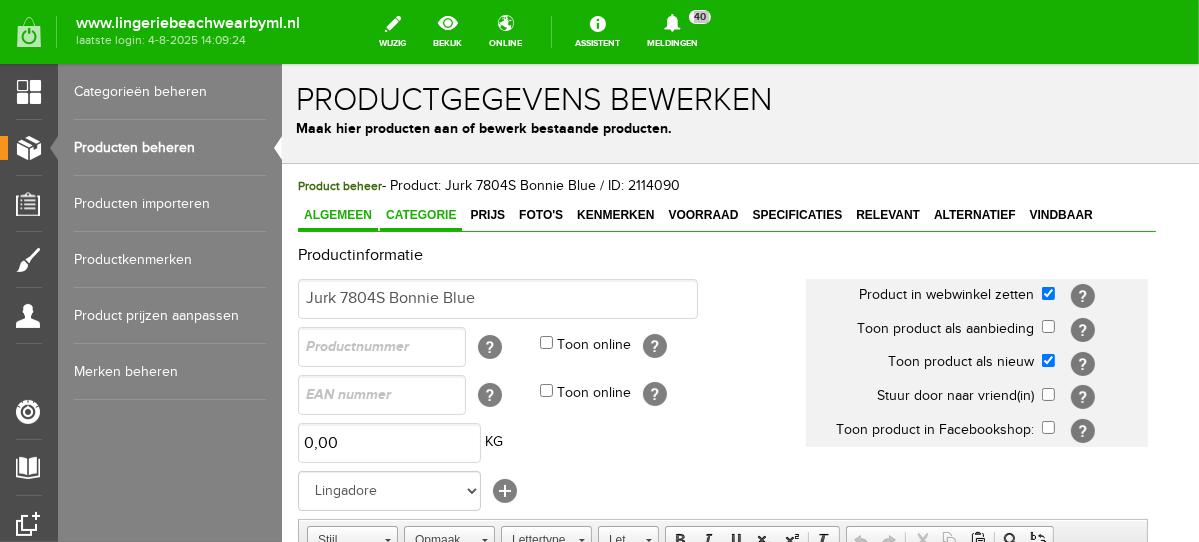 click on "Categorie" at bounding box center (420, 214) 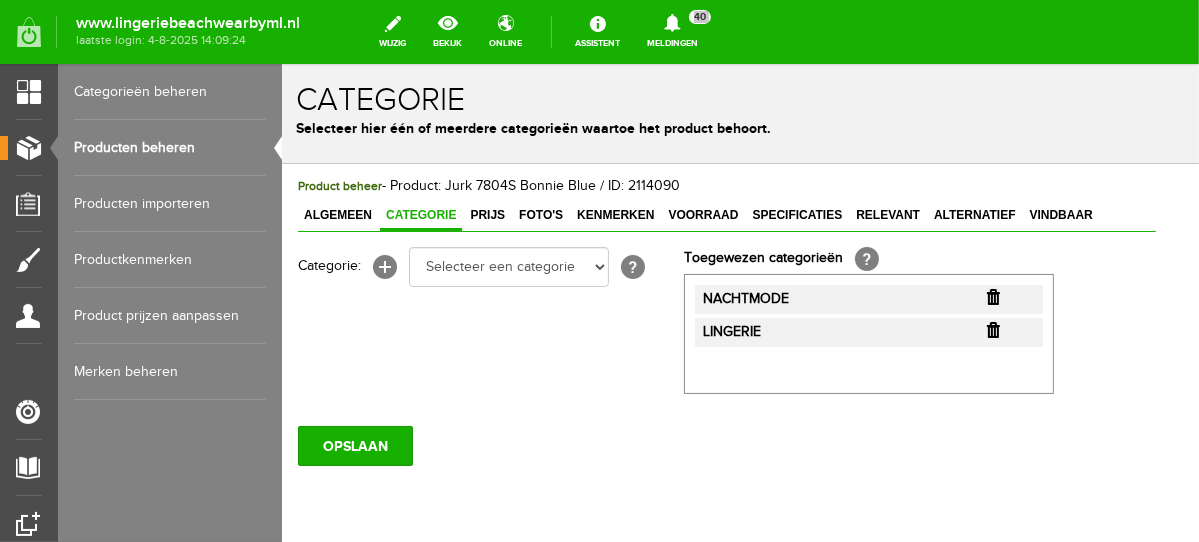 click at bounding box center (992, 296) 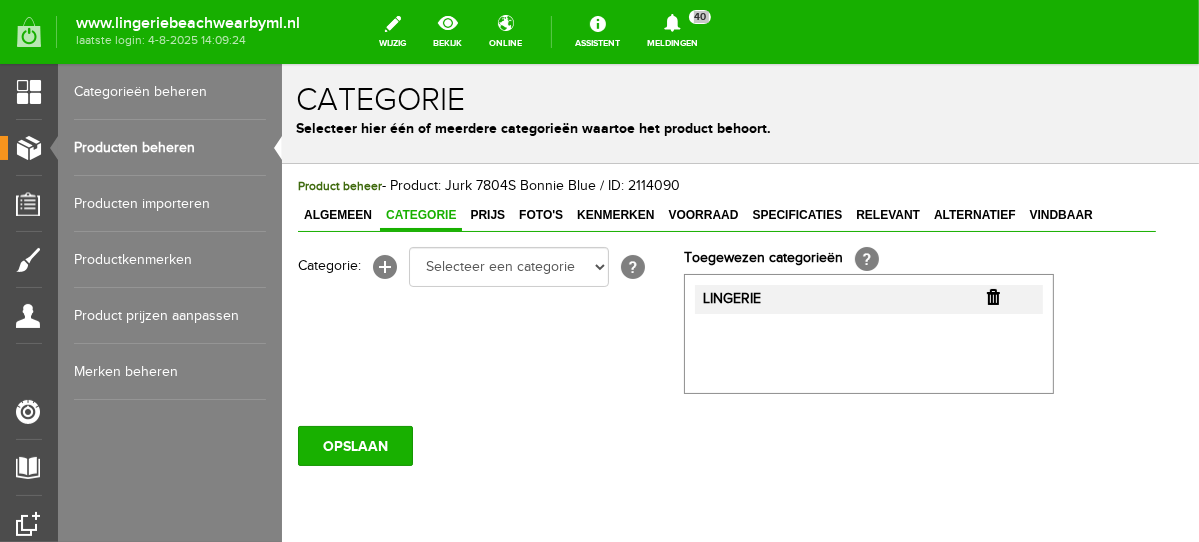 click at bounding box center (992, 296) 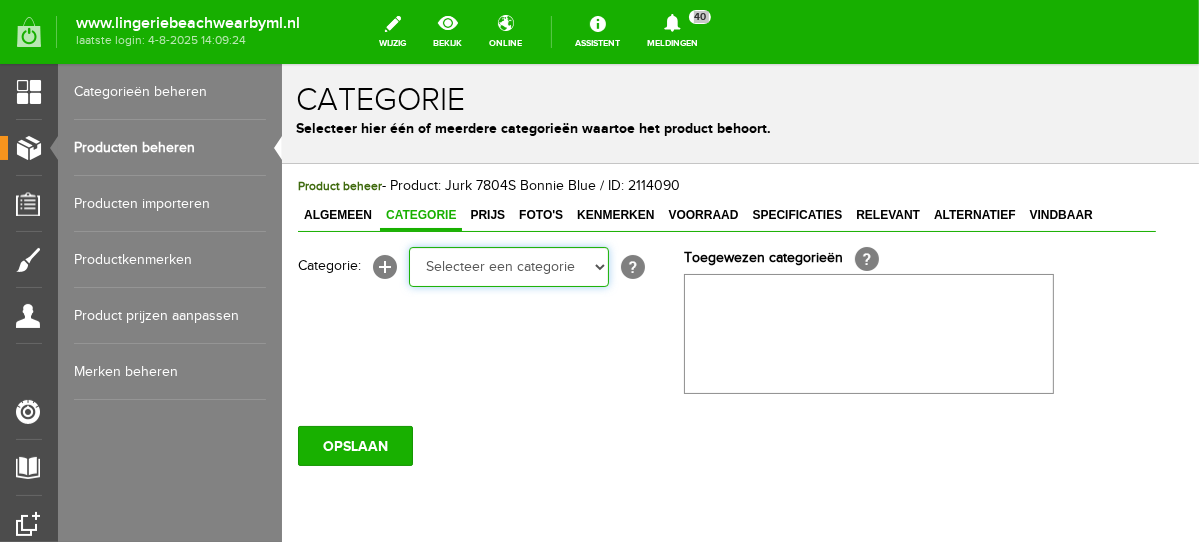 click on "Selecteer een categorie
NEW IN
LINGERIE
NACHTMODE
HOMEWEAR
BADMODE
BODY
BEACH
Bikinitop moulded (niet voorgev.)
Bikinitop voorgevormd
Shorty
Badpakken
Strandaccessoires
Rio slip
Slip
Hoge slip
Niet voorgevormd
Voorgevormd
One Shoulder
Push Up
Bandeau
Halter
Triangel
LINGERIE
SUMMER COLOURS
BH ZONDER BEUGEL
PLUSSIZE
STRAPLESS
SEXY
STRAPLESS
BASICS
HOMEWEAR
JUMPSUITS
BADJASSEN
NACHTMODE
PYJAMA SETS
PYJAMA JURKEN
KIMONO'S
SLIPDRESSES
SATIJNEN PYAMA
HEREN
SHAPEWEAR
BODY'S
ACCESSOIRES
PANTY'S
SPORT
SALE BEACH
SALE LINGERIE
D Cup" at bounding box center (508, 266) 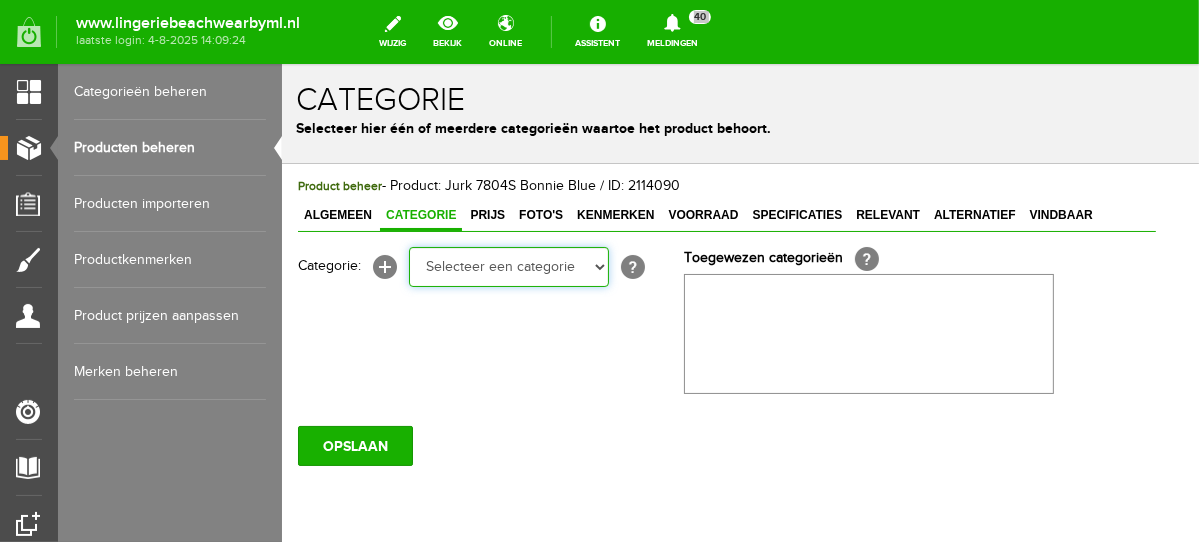 select on "281496" 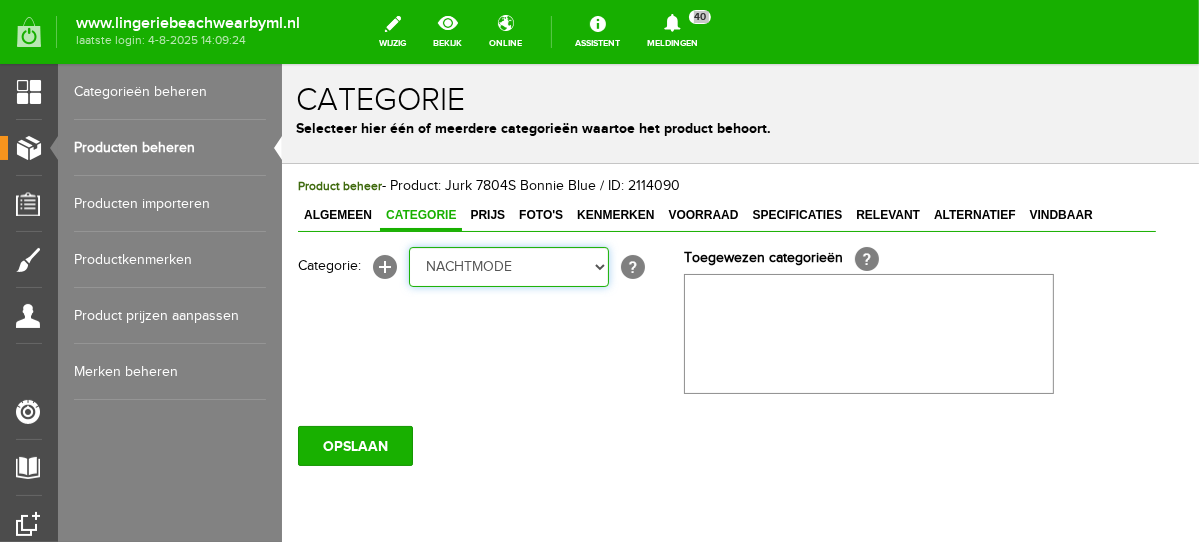 click on "Selecteer een categorie
NEW IN
LINGERIE
NACHTMODE
HOMEWEAR
BADMODE
BODY
BEACH
Bikinitop moulded (niet voorgev.)
Bikinitop voorgevormd
Shorty
Badpakken
Strandaccessoires
Rio slip
Slip
Hoge slip
Niet voorgevormd
Voorgevormd
One Shoulder
Push Up
Bandeau
Halter
Triangel
LINGERIE
SUMMER COLOURS
BH ZONDER BEUGEL
PLUSSIZE
STRAPLESS
SEXY
STRAPLESS
BASICS
HOMEWEAR
JUMPSUITS
BADJASSEN
NACHTMODE
PYJAMA SETS
PYJAMA JURKEN
KIMONO'S
SLIPDRESSES
SATIJNEN PYAMA
HEREN
SHAPEWEAR
BODY'S
ACCESSOIRES
PANTY'S
SPORT
SALE BEACH
SALE LINGERIE
D Cup" at bounding box center (508, 266) 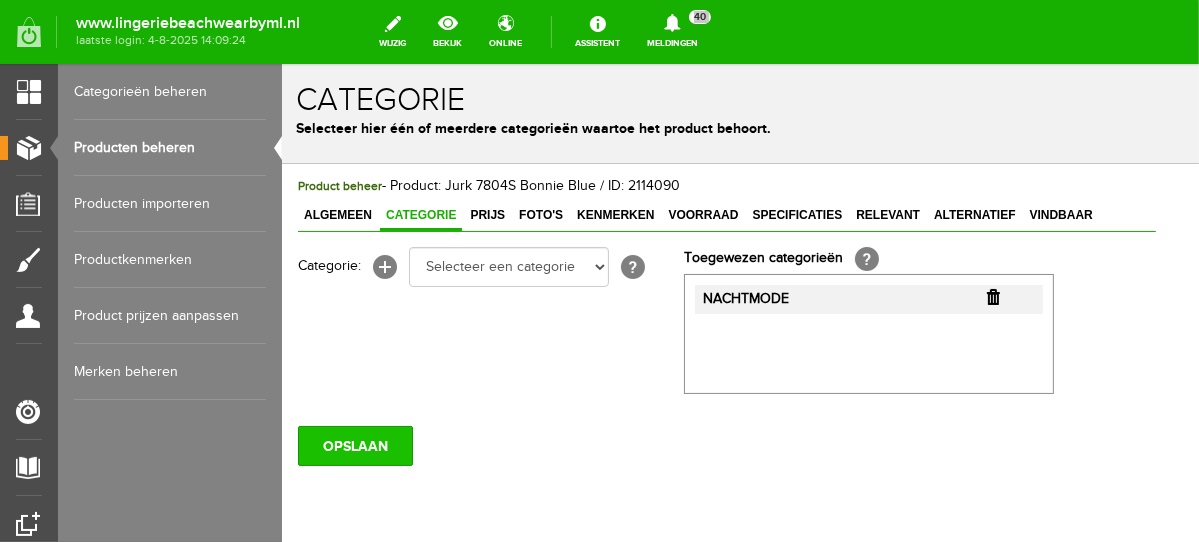 click on "OPSLAAN" at bounding box center (354, 445) 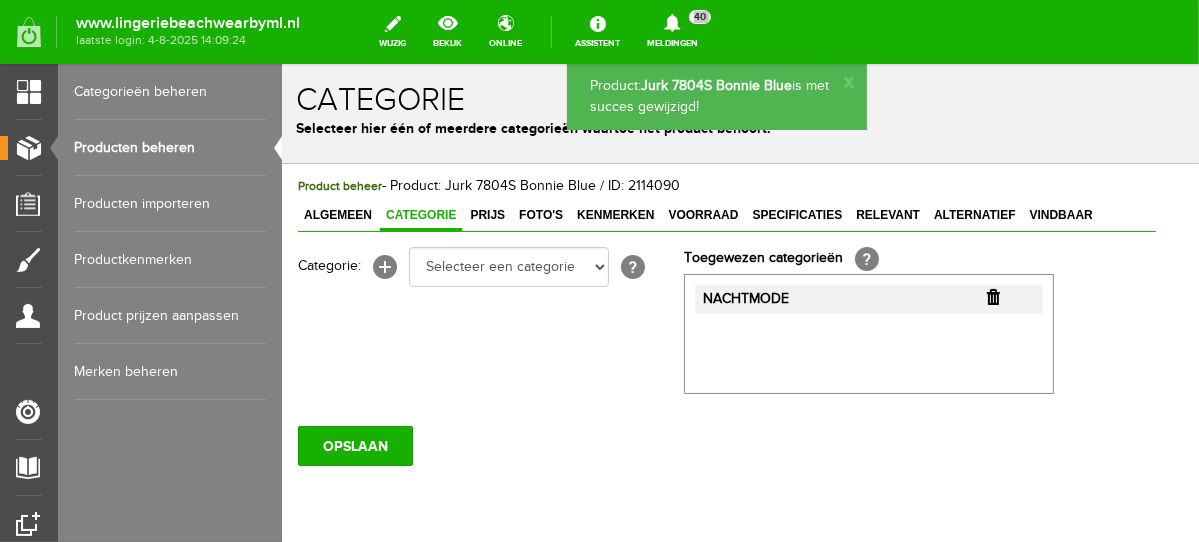 scroll, scrollTop: 0, scrollLeft: 0, axis: both 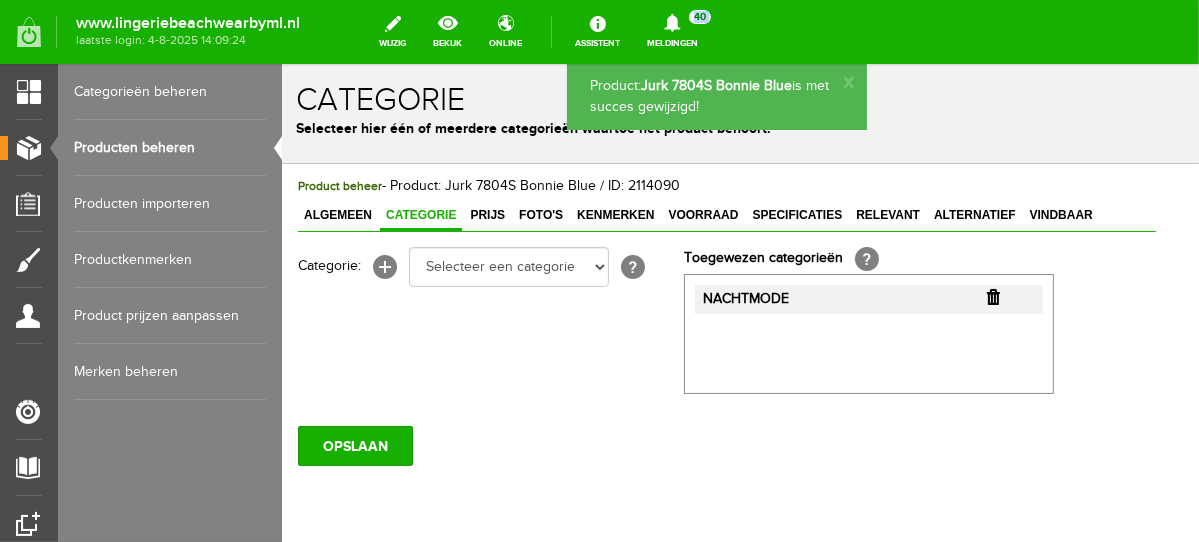 click on "Producten beheren" at bounding box center (170, 148) 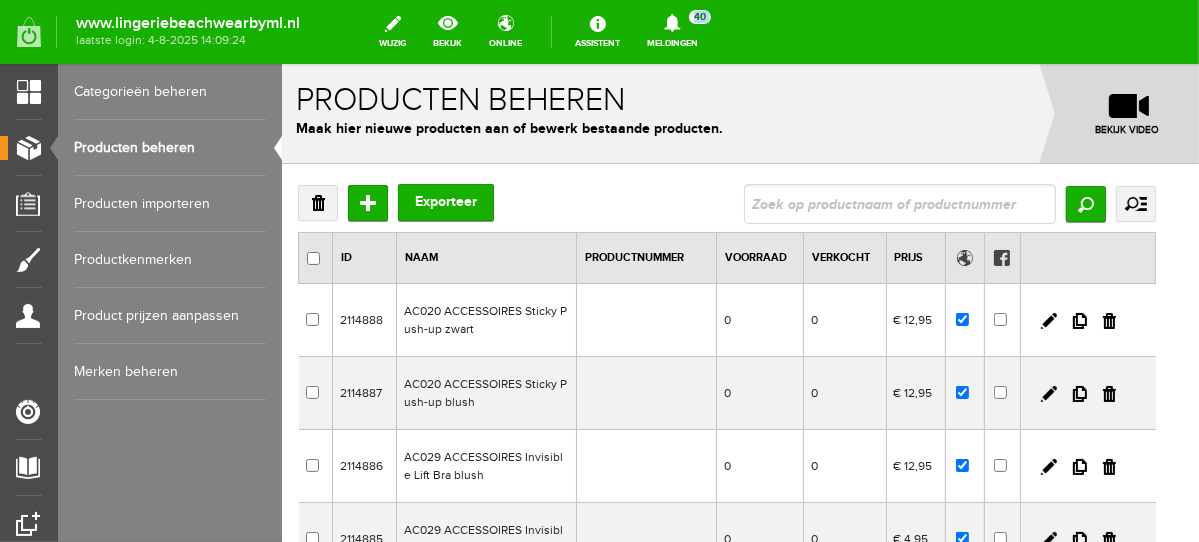 scroll, scrollTop: 0, scrollLeft: 0, axis: both 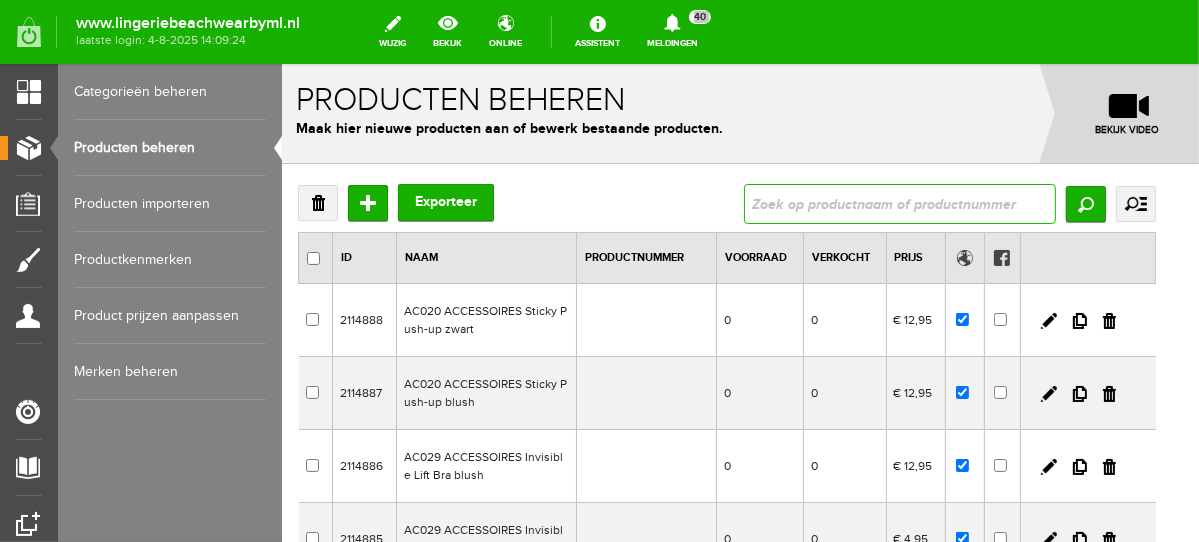 click at bounding box center (899, 203) 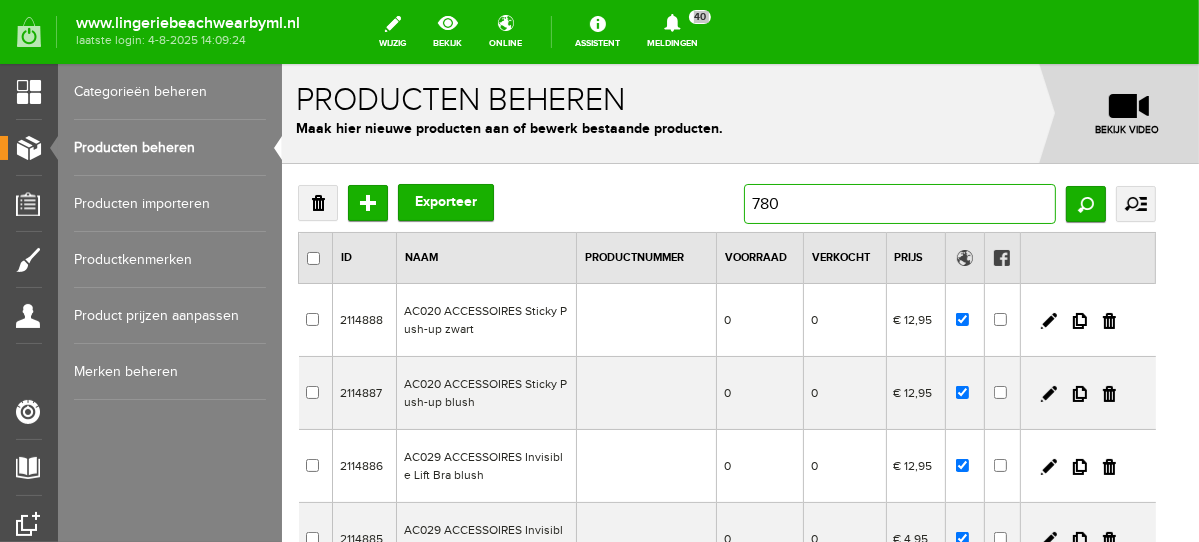 type on "7804" 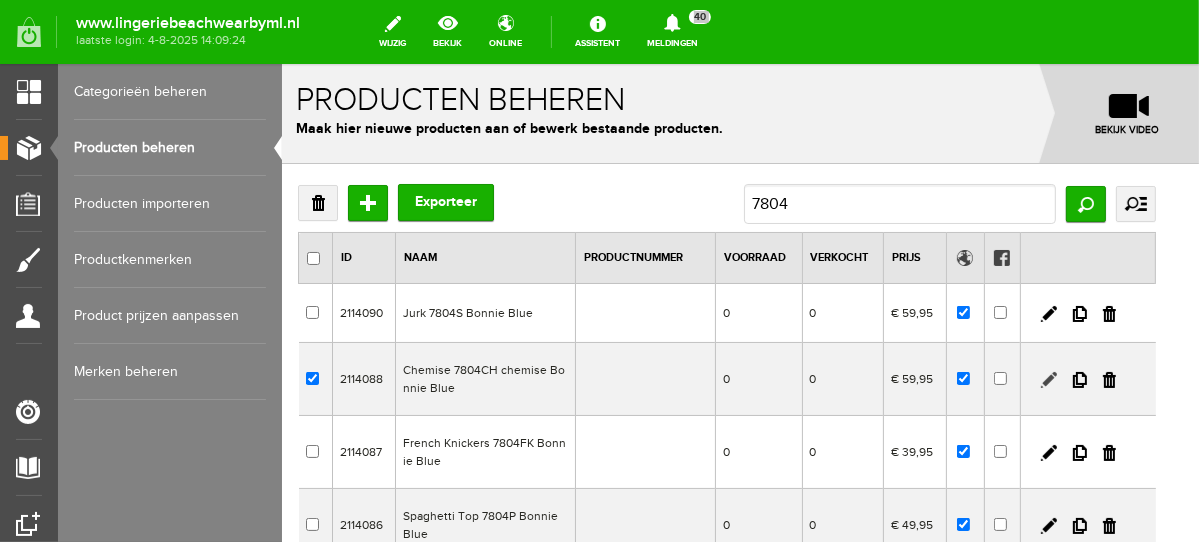 click at bounding box center [1048, 379] 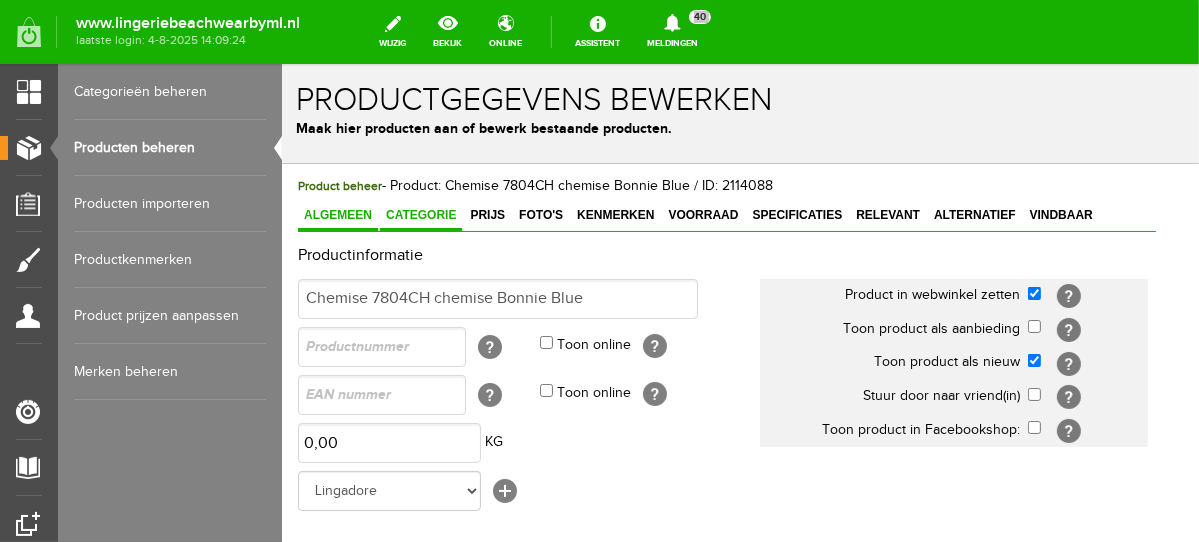scroll, scrollTop: 0, scrollLeft: 0, axis: both 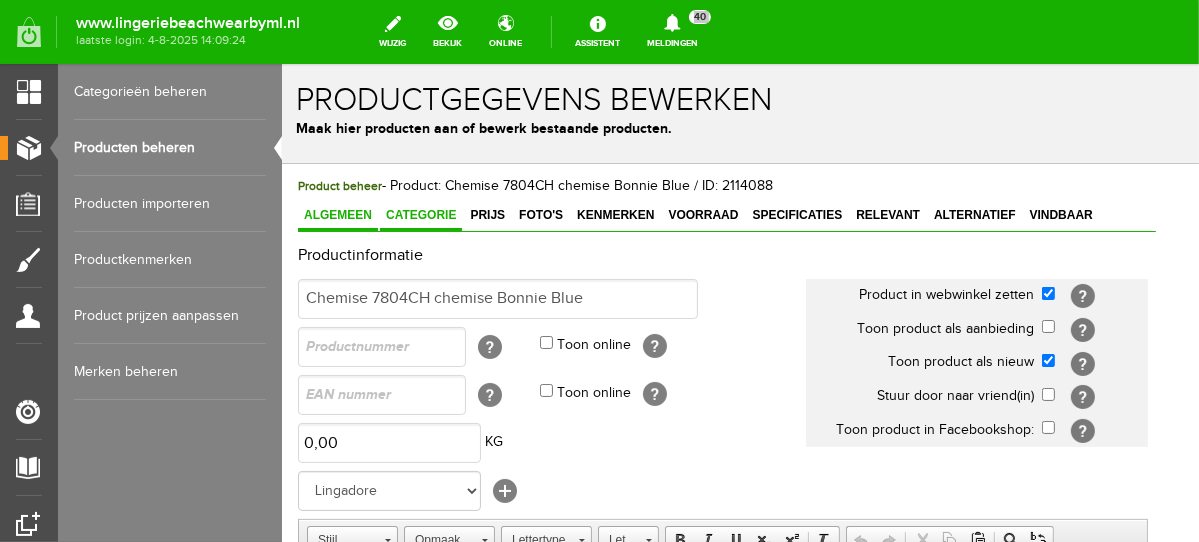 click on "Categorie" at bounding box center [420, 214] 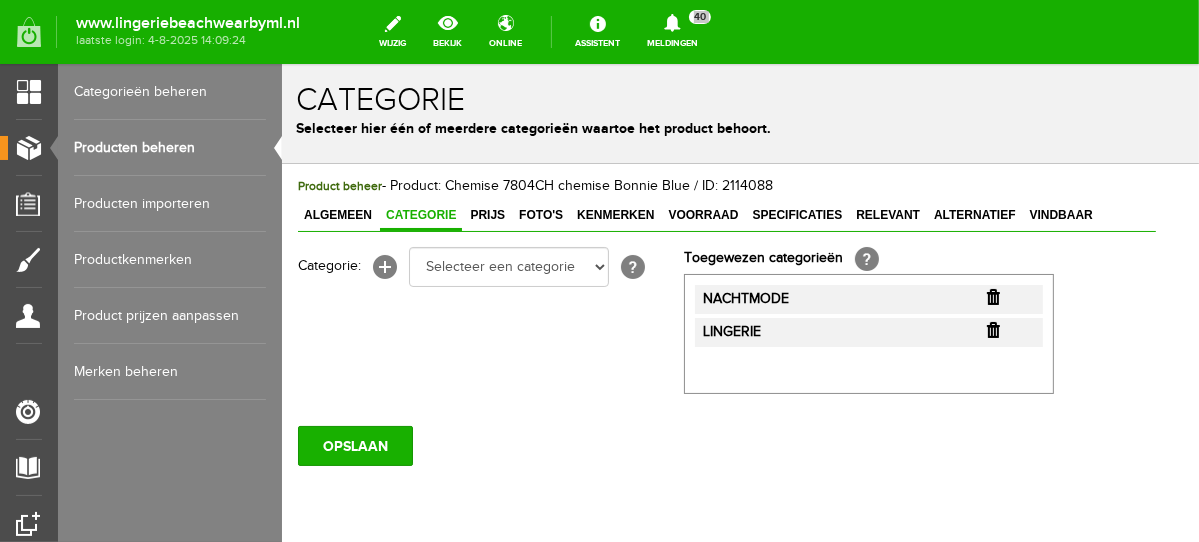 click at bounding box center [992, 296] 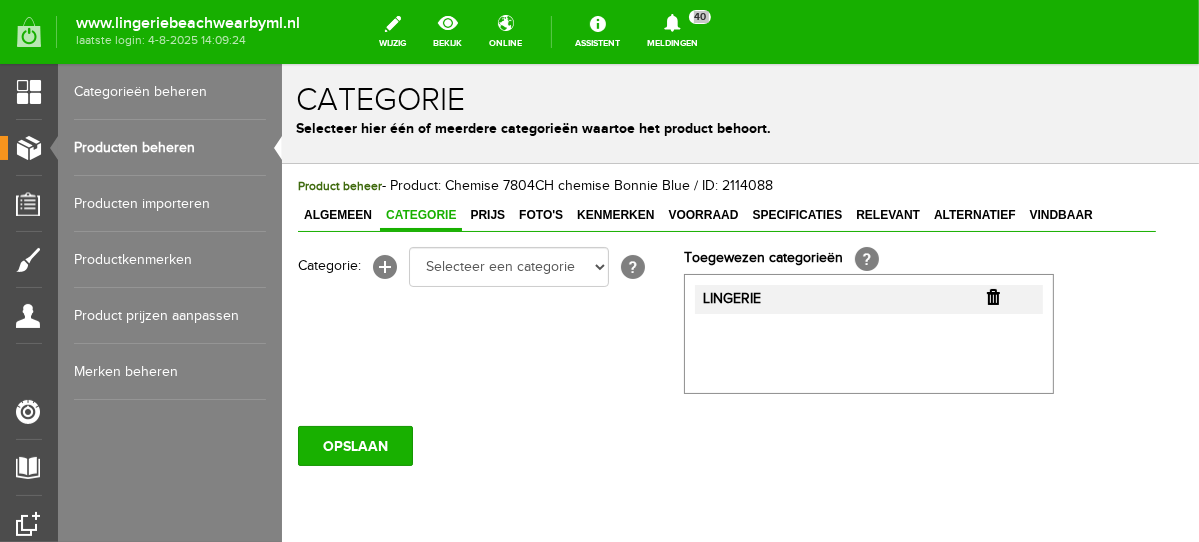 click at bounding box center (992, 296) 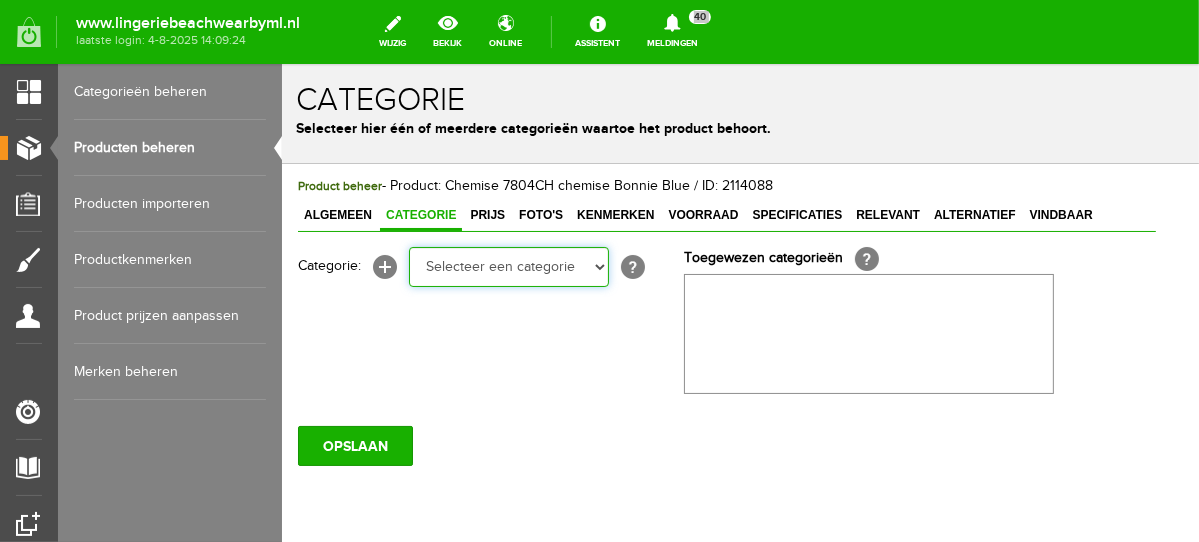 click on "Selecteer een categorie
NEW IN
LINGERIE
NACHTMODE
HOMEWEAR
BADMODE
BODY
BEACH
Bikinitop moulded (niet voorgev.)
Bikinitop voorgevormd
Shorty
Badpakken
Strandaccessoires
Rio slip
Slip
Hoge slip
Niet voorgevormd
Voorgevormd
One Shoulder
Push Up
Bandeau
Halter
Triangel
LINGERIE
SUMMER COLOURS
BH ZONDER BEUGEL
PLUSSIZE
STRAPLESS
SEXY
STRAPLESS
BASICS
HOMEWEAR
JUMPSUITS
BADJASSEN
NACHTMODE
PYJAMA SETS
PYJAMA JURKEN
KIMONO'S
SLIPDRESSES
SATIJNEN PYAMA
HEREN
SHAPEWEAR
BODY'S
ACCESSOIRES
PANTY'S
SPORT
SALE BEACH
SALE LINGERIE
D Cup" at bounding box center (508, 266) 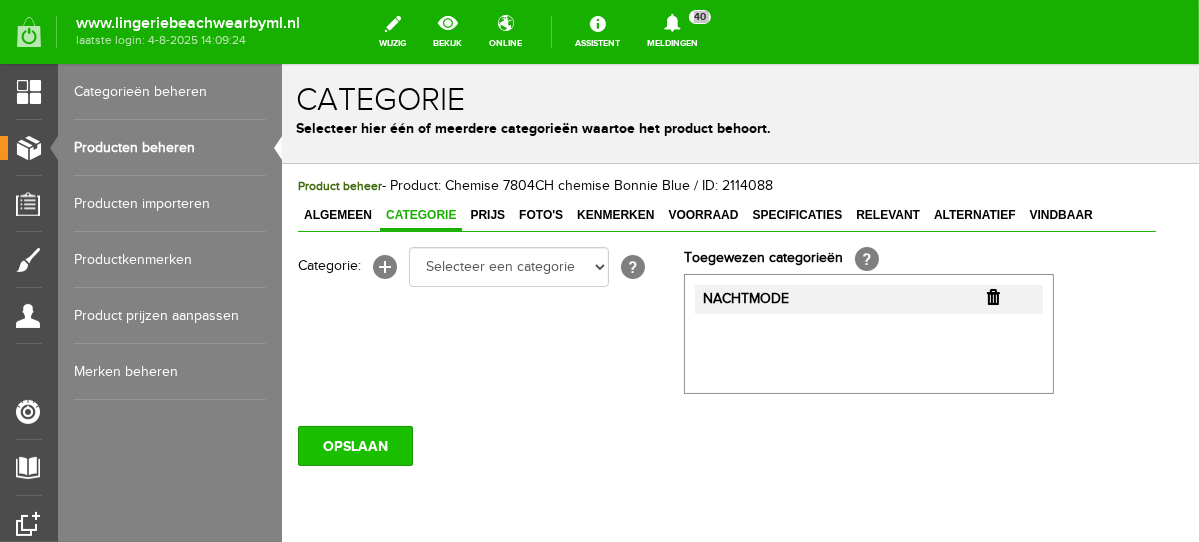 click on "OPSLAAN" at bounding box center (354, 445) 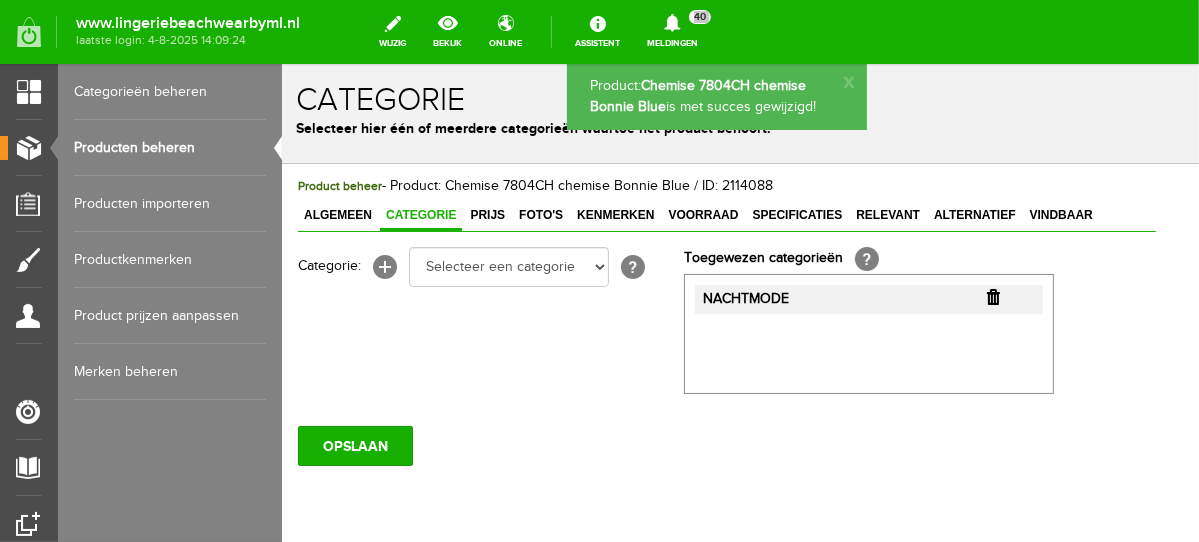 scroll, scrollTop: 0, scrollLeft: 0, axis: both 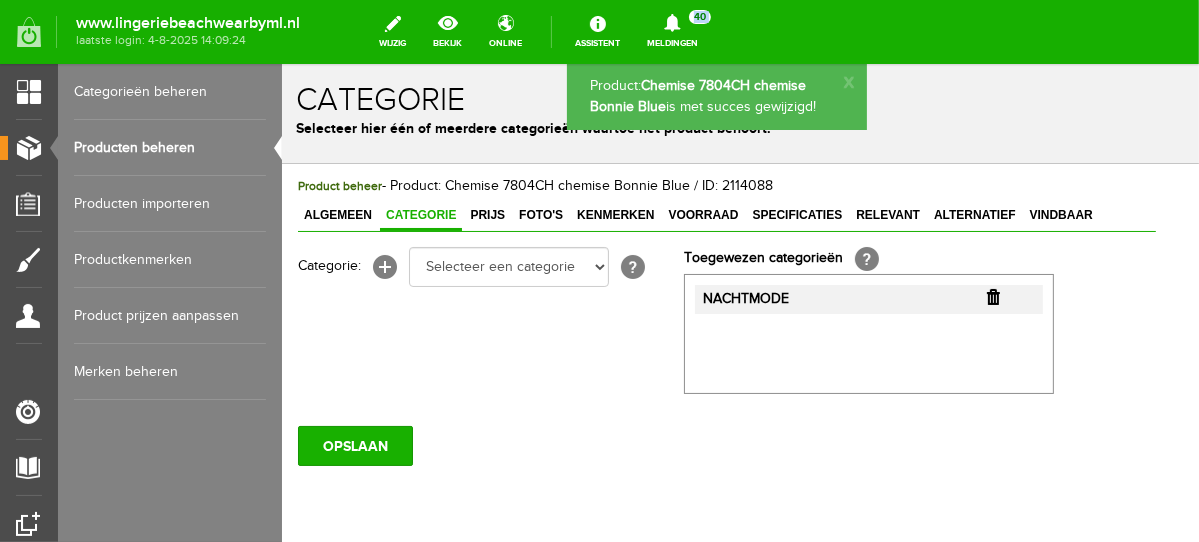 click on "Producten beheren" at bounding box center [170, 148] 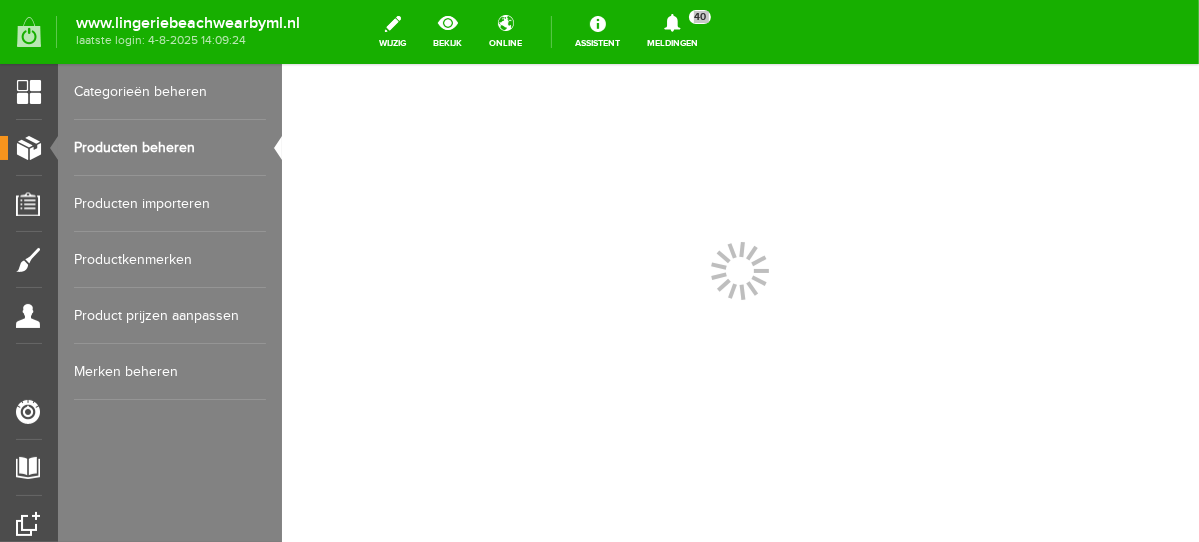 scroll, scrollTop: 0, scrollLeft: 0, axis: both 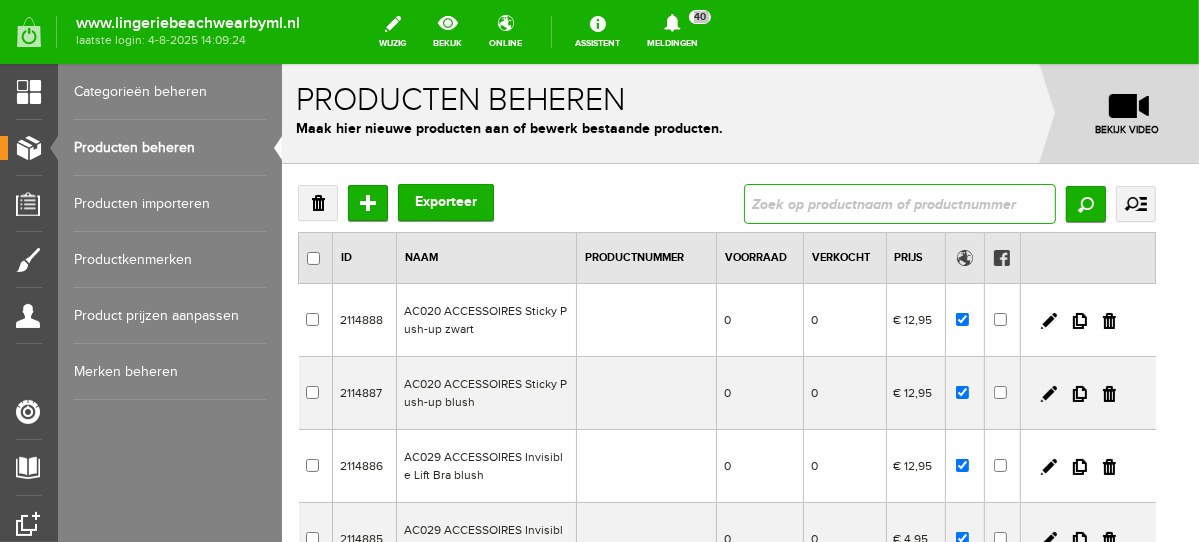 click at bounding box center (899, 203) 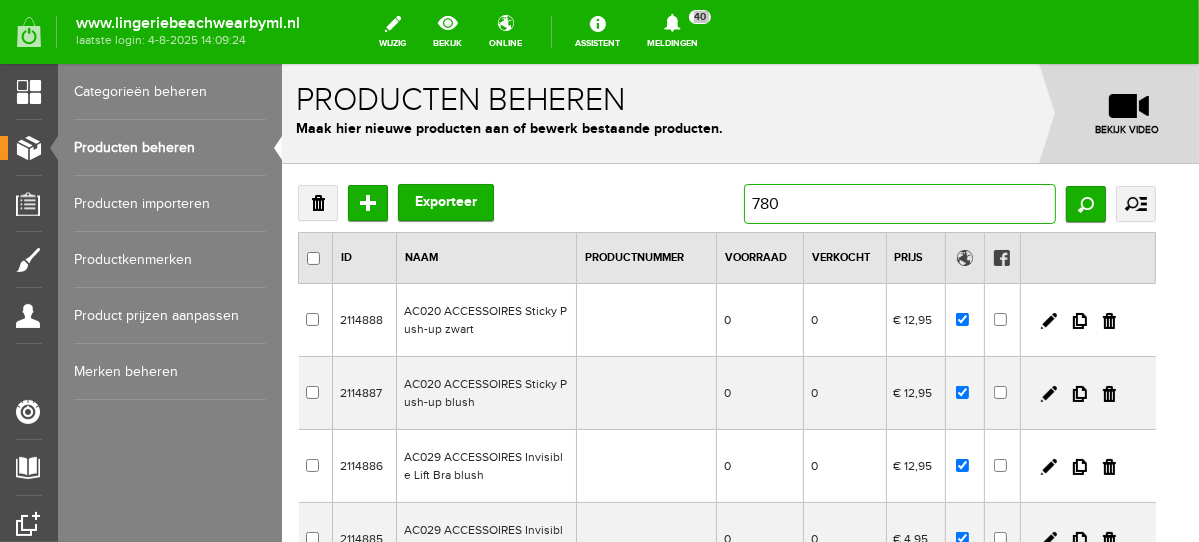 type on "7804" 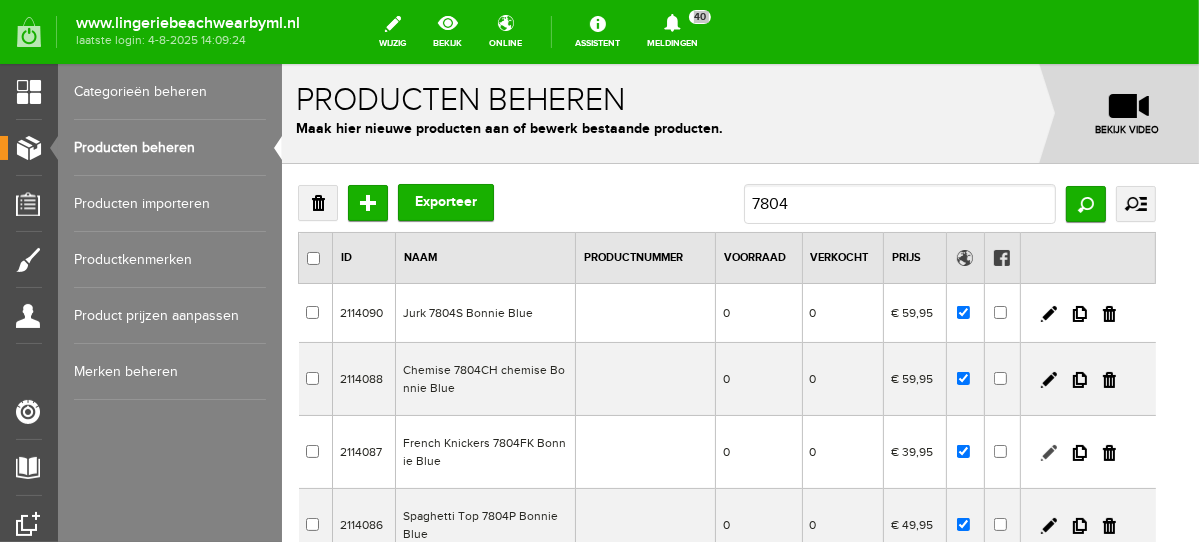 click at bounding box center [1048, 452] 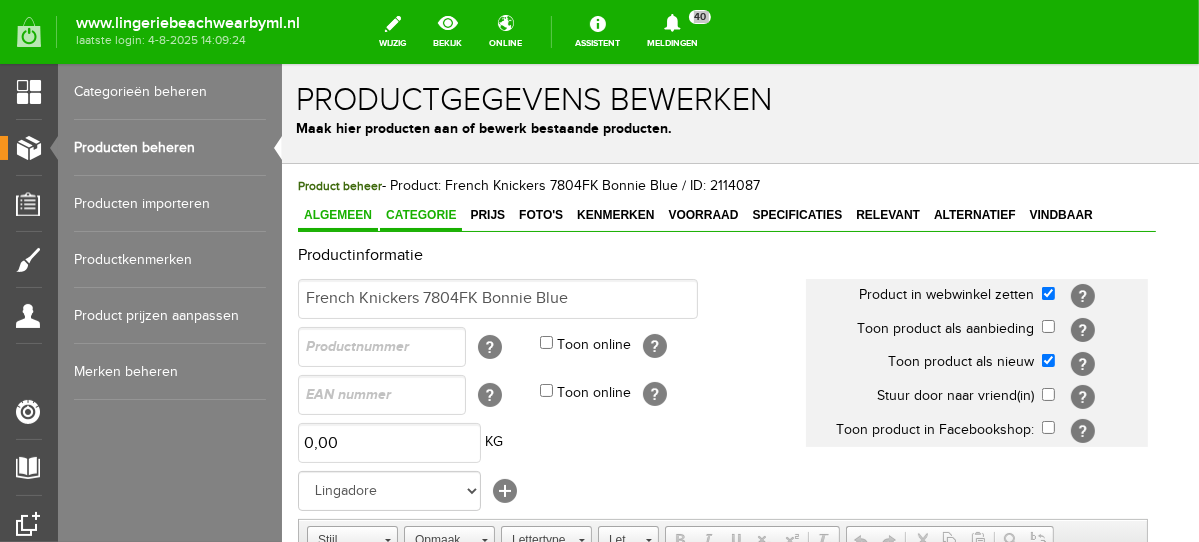 scroll, scrollTop: 0, scrollLeft: 0, axis: both 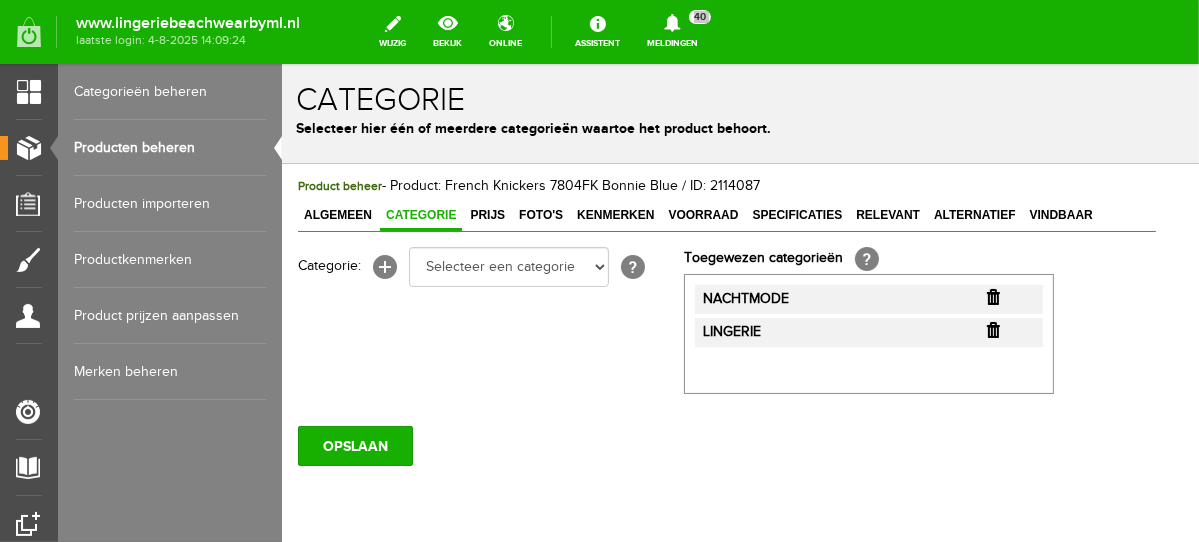 click at bounding box center (992, 329) 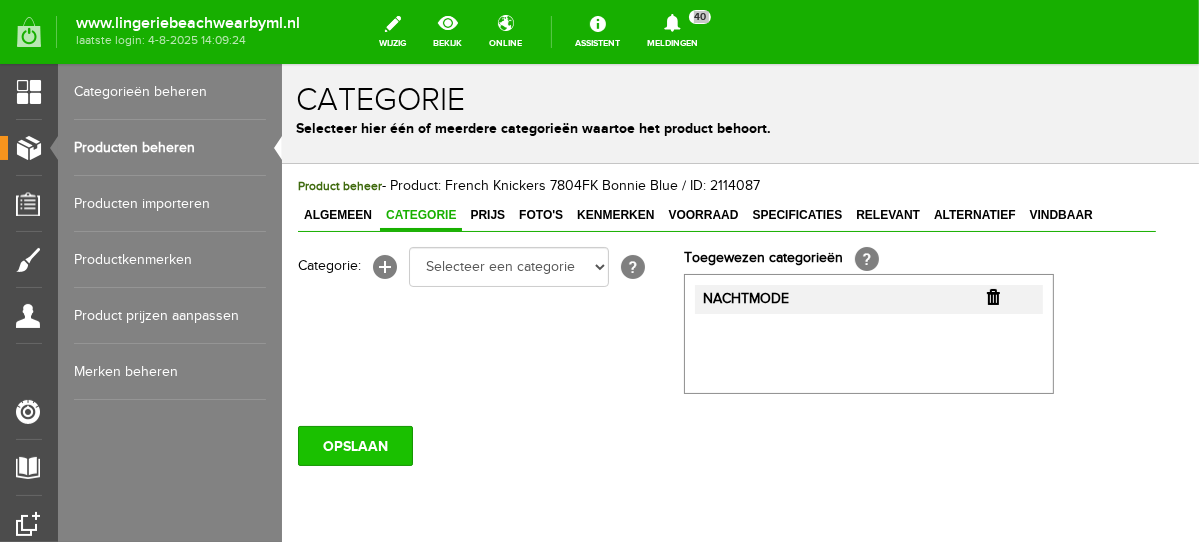 click on "OPSLAAN" at bounding box center [354, 445] 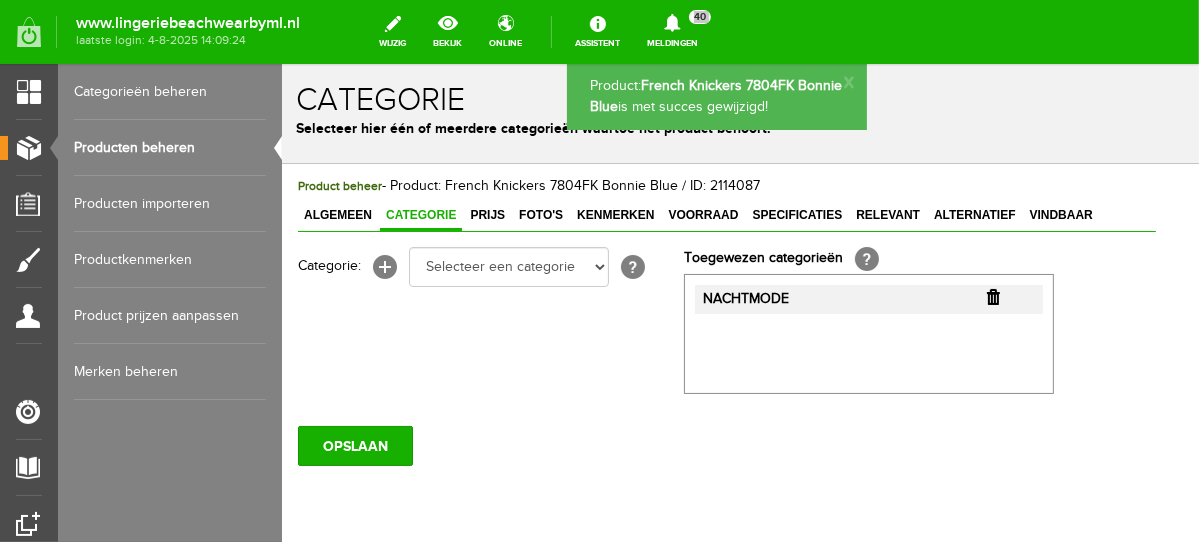 scroll, scrollTop: 0, scrollLeft: 0, axis: both 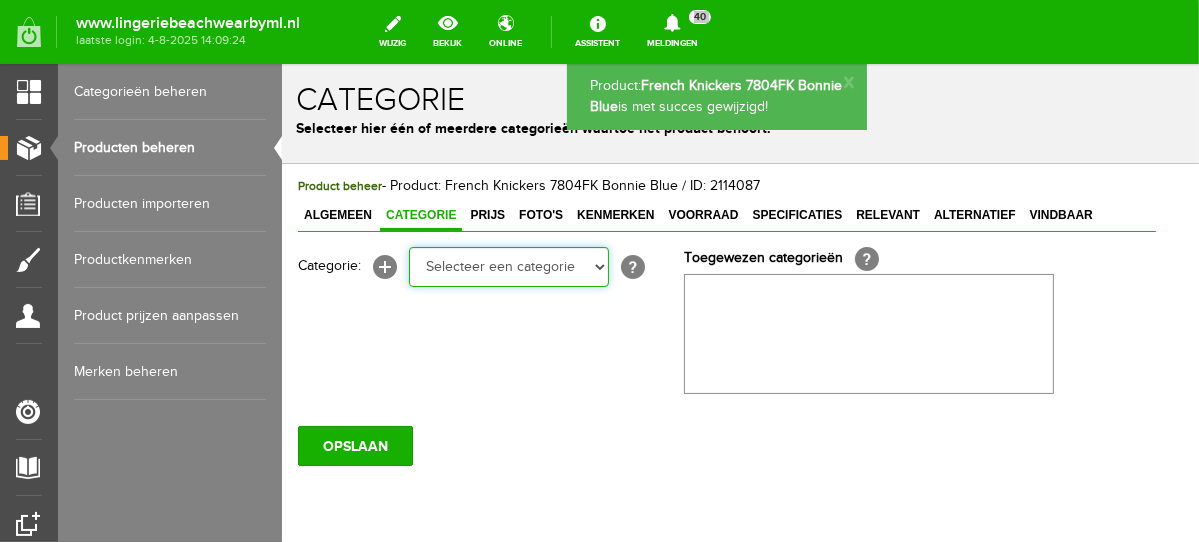 click on "Selecteer een categorie
NEW IN
LINGERIE
NACHTMODE
HOMEWEAR
BADMODE
BODY
BEACH
Bikinitop moulded (niet voorgev.)
Bikinitop voorgevormd
Shorty
Badpakken
Strandaccessoires
Rio slip
Slip
Hoge slip
Niet voorgevormd
Voorgevormd
One Shoulder
Push Up
Bandeau
Halter
Triangel
LINGERIE
SUMMER COLOURS
BH ZONDER BEUGEL
PLUSSIZE
STRAPLESS
SEXY
STRAPLESS
BASICS
HOMEWEAR
JUMPSUITS
BADJASSEN
NACHTMODE
PYJAMA SETS
PYJAMA JURKEN
KIMONO'S
SLIPDRESSES
SATIJNEN PYAMA
HEREN
SHAPEWEAR
BODY'S
ACCESSOIRES
PANTY'S
SPORT
SALE BEACH
SALE LINGERIE
D Cup" at bounding box center [508, 266] 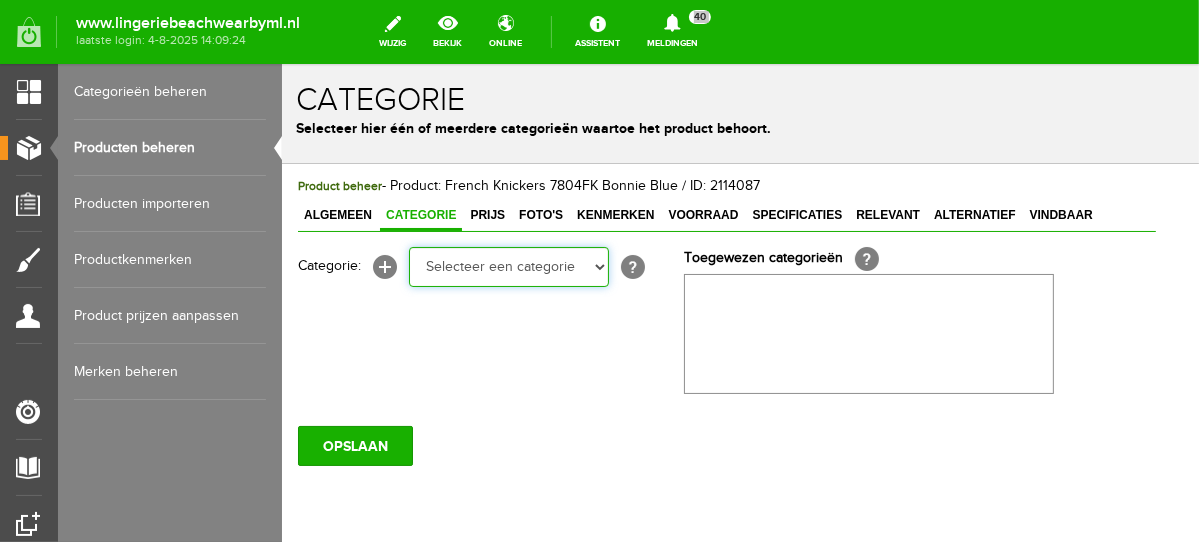 select on "281496" 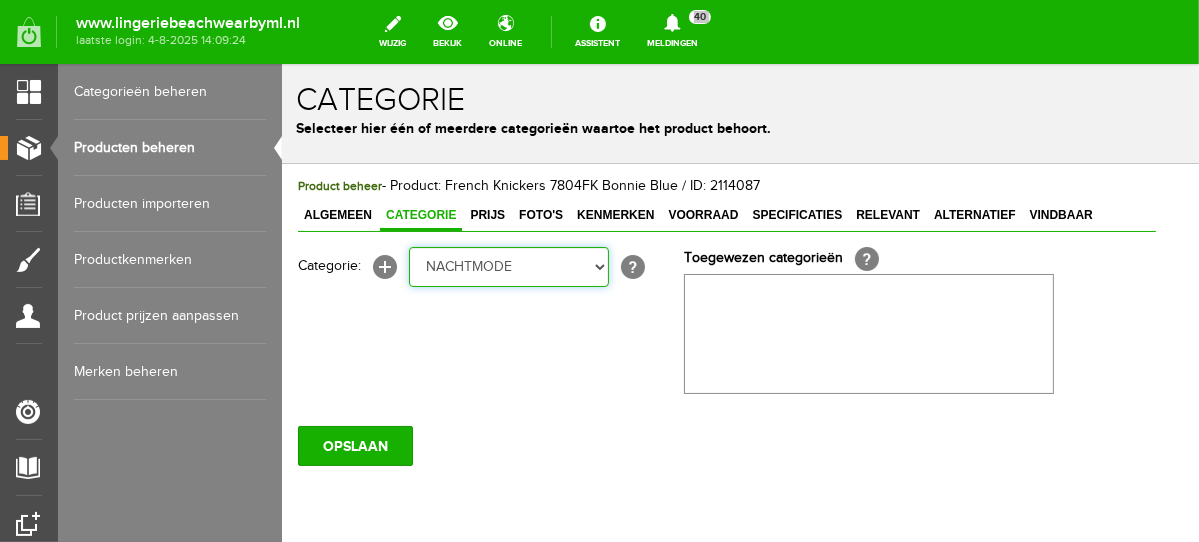 click on "Selecteer een categorie
NEW IN
LINGERIE
NACHTMODE
HOMEWEAR
BADMODE
BODY
BEACH
Bikinitop moulded (niet voorgev.)
Bikinitop voorgevormd
Shorty
Badpakken
Strandaccessoires
Rio slip
Slip
Hoge slip
Niet voorgevormd
Voorgevormd
One Shoulder
Push Up
Bandeau
Halter
Triangel
LINGERIE
SUMMER COLOURS
BH ZONDER BEUGEL
PLUSSIZE
STRAPLESS
SEXY
STRAPLESS
BASICS
HOMEWEAR
JUMPSUITS
BADJASSEN
NACHTMODE
PYJAMA SETS
PYJAMA JURKEN
KIMONO'S
SLIPDRESSES
SATIJNEN PYAMA
HEREN
SHAPEWEAR
BODY'S
ACCESSOIRES
PANTY'S
SPORT
SALE BEACH
SALE LINGERIE
D Cup" at bounding box center [508, 266] 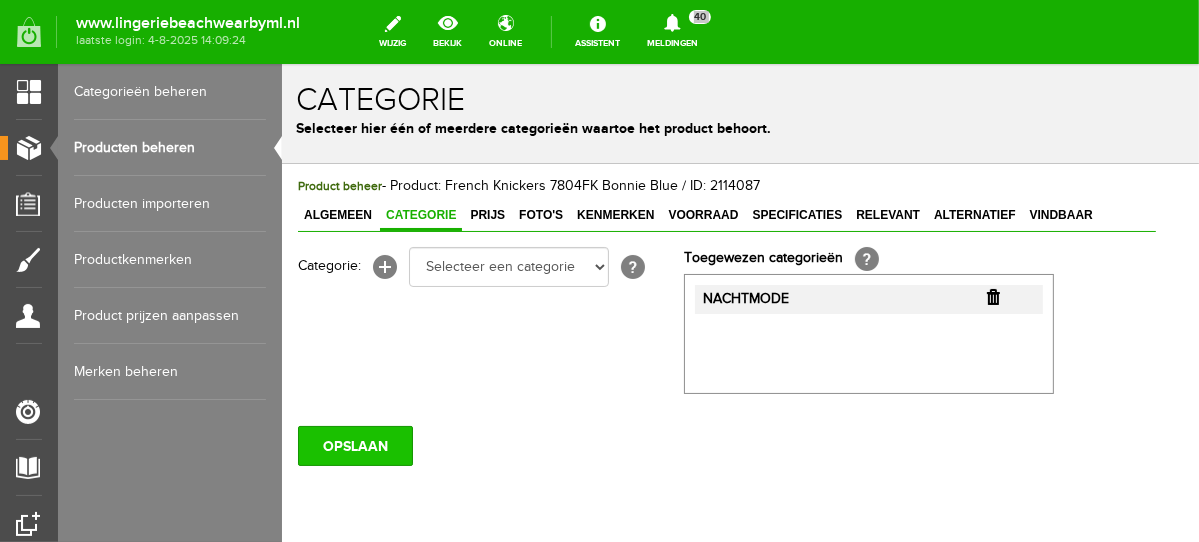 click on "OPSLAAN" at bounding box center [354, 445] 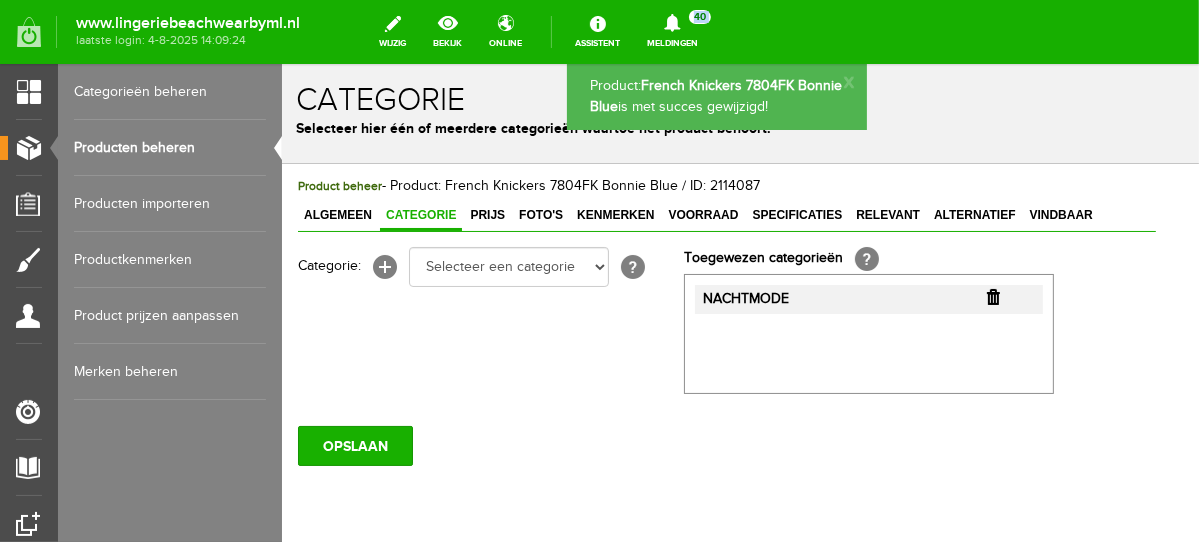 scroll, scrollTop: 0, scrollLeft: 0, axis: both 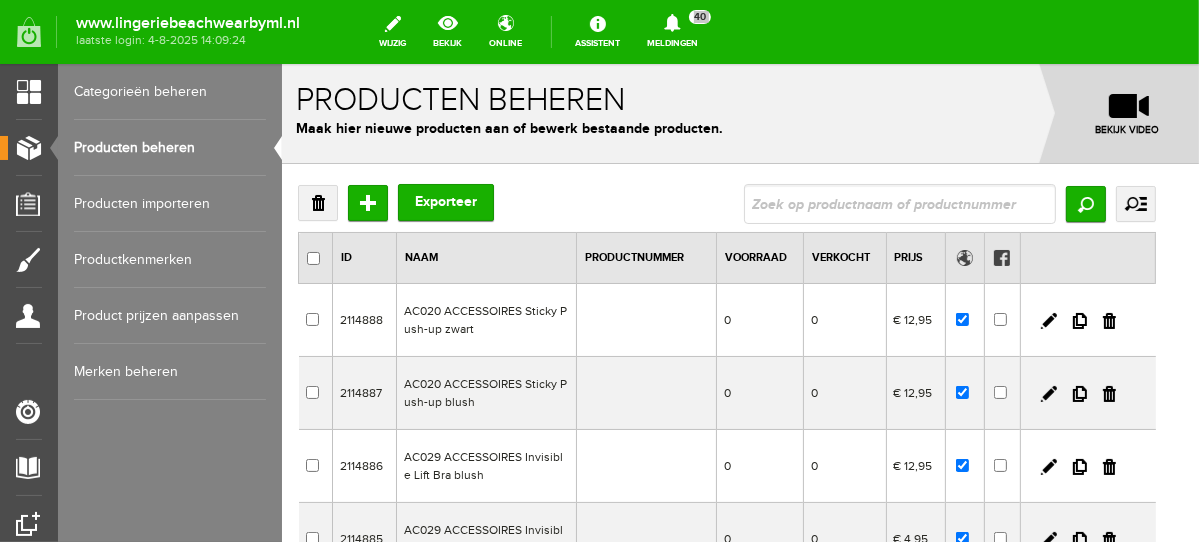 click on "Verwijderen
Toevoegen
Exporteer
Zoeken
uitgebreid zoeken
Categorie
NEW IN
LINGERIE
NACHTMODE
HOMEWEAR
BADMODE
BODY
BEACH
Bikinitop moulded (niet voorgev.)
Bikinitop voorgevormd
Shorty
Badpakken
Strandaccessoires
Rio slip
Slip
Hoge slip
Niet voorgevormd
Voorgevormd
One Shoulder
Push Up
Bandeau
Halter
Triangel
LINGERIE
SUMMER COLOURS
BH ZONDER BEUGEL
PLUSSIZE
STRAPLESS
SEXY /" at bounding box center [726, 688] 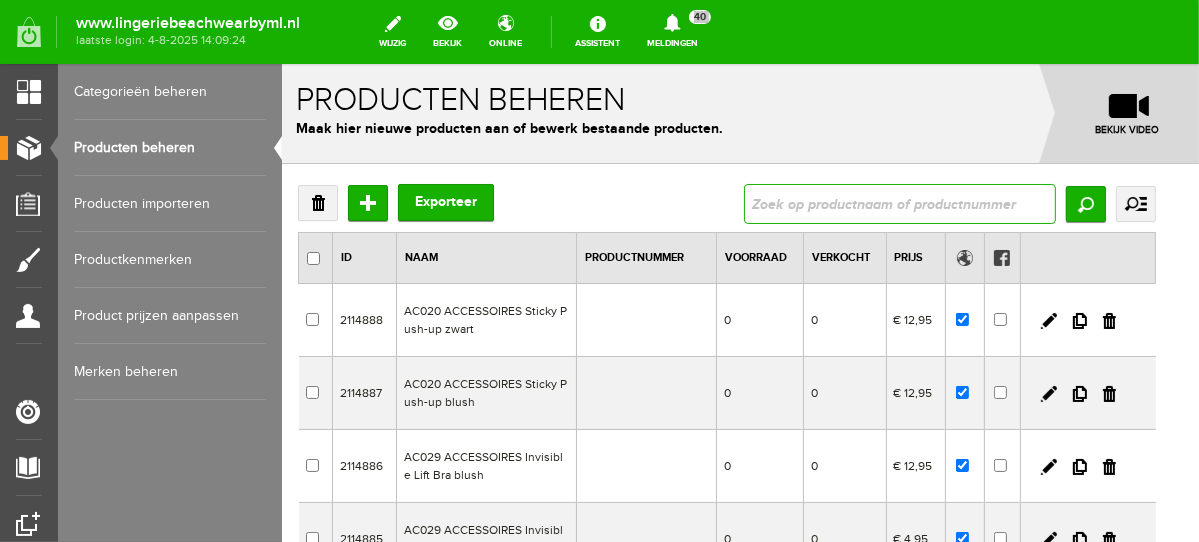 click at bounding box center (899, 203) 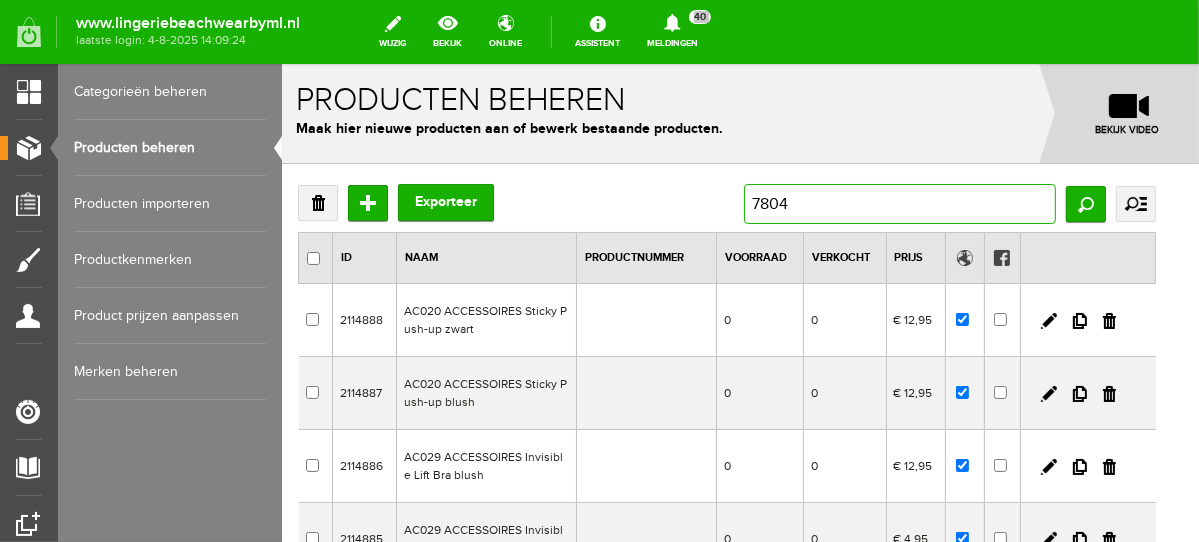 type on "7804p" 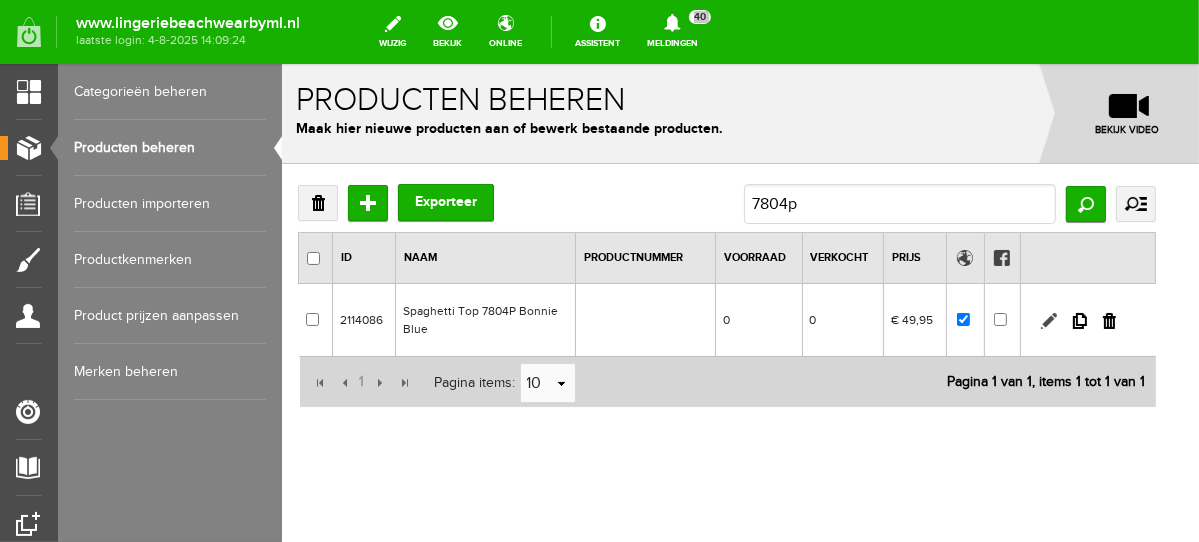 click at bounding box center [1048, 320] 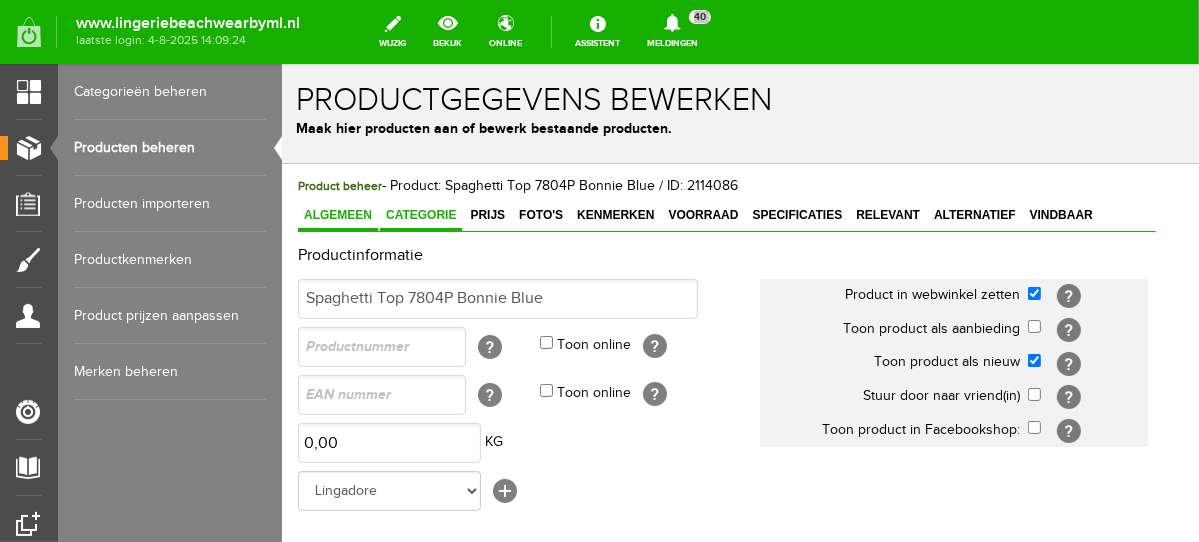 scroll, scrollTop: 0, scrollLeft: 0, axis: both 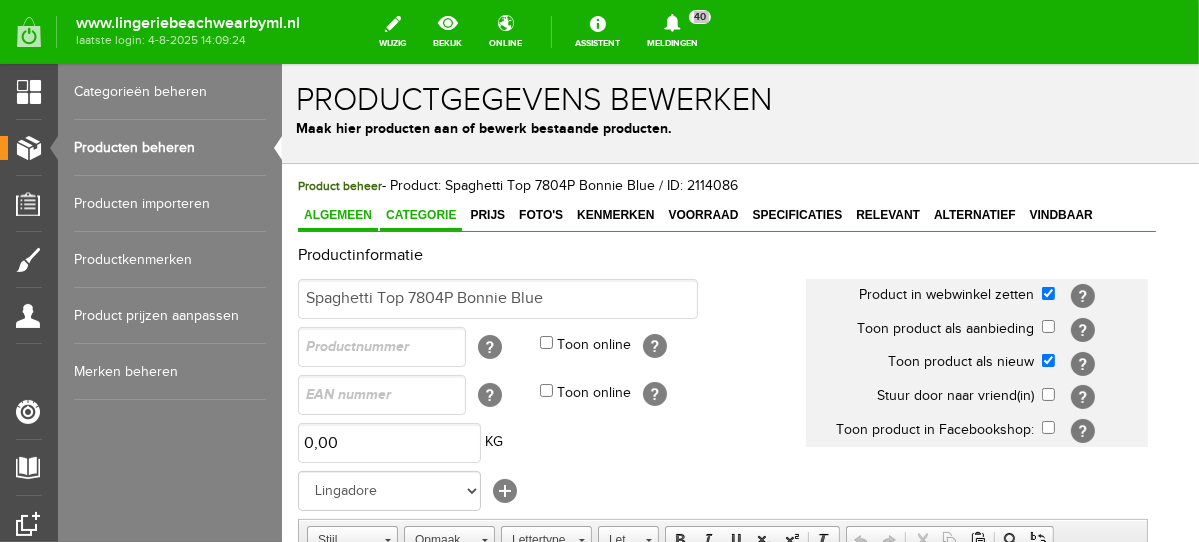 click on "Categorie" at bounding box center (420, 214) 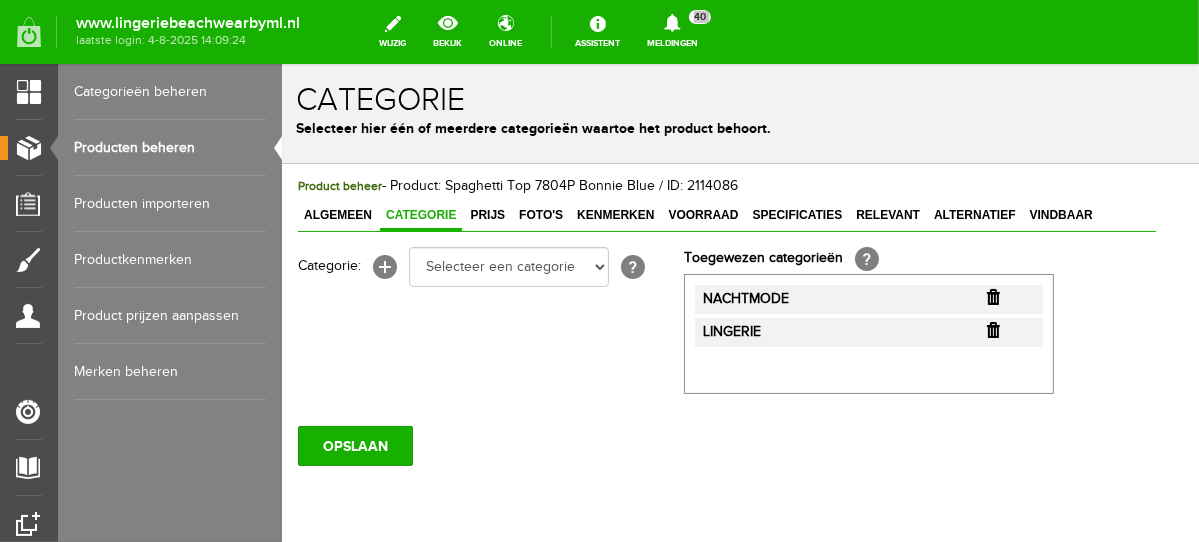 click at bounding box center (992, 296) 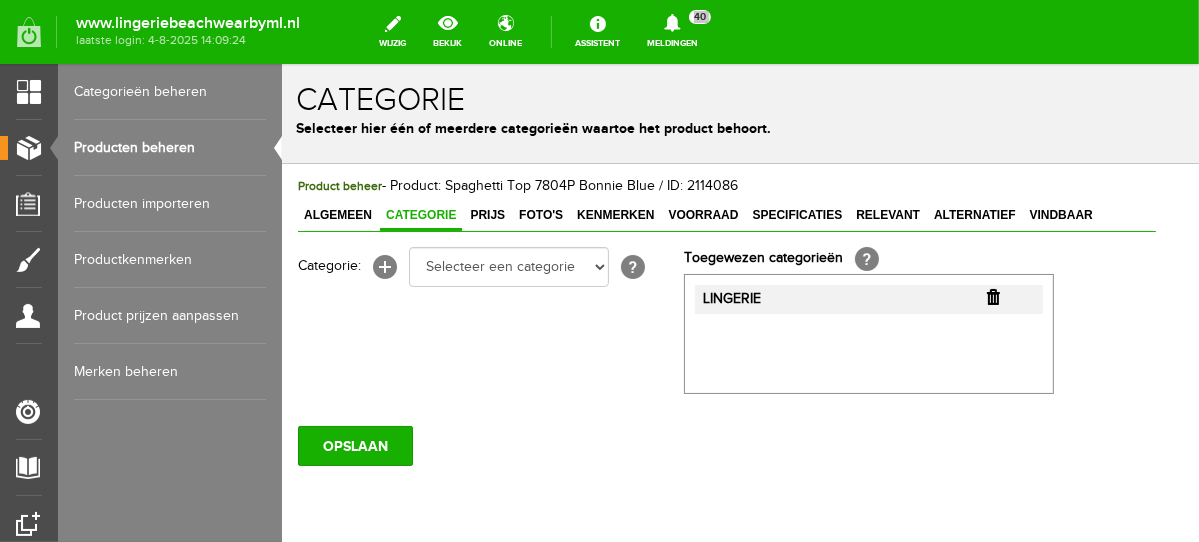 click at bounding box center (992, 296) 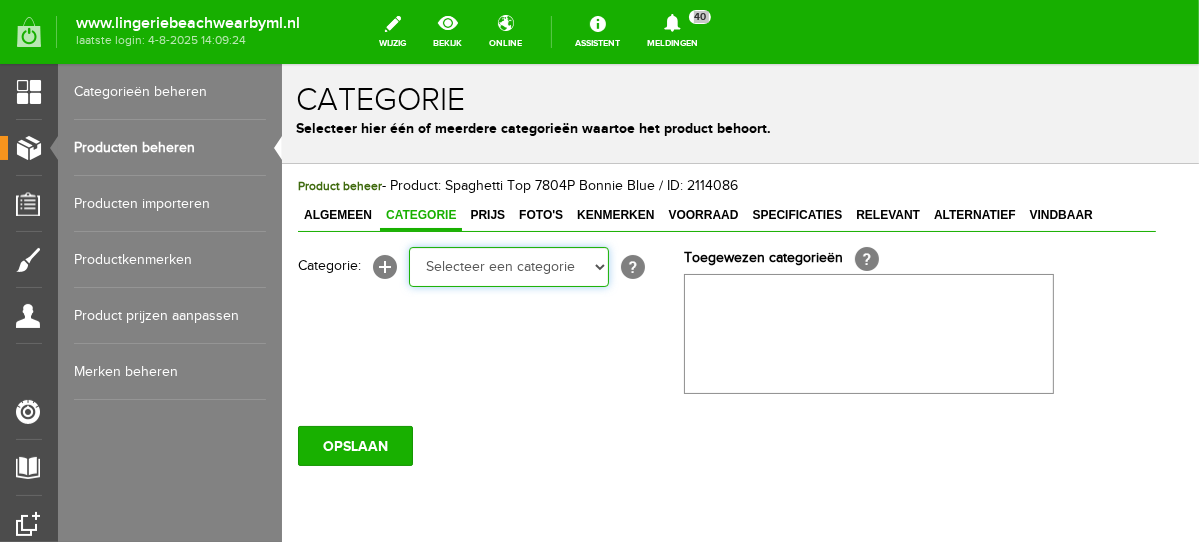 click on "Selecteer een categorie
NEW IN
LINGERIE
NACHTMODE
HOMEWEAR
BADMODE
BODY
BEACH
Bikinitop moulded (niet voorgev.)
Bikinitop voorgevormd
Shorty
Badpakken
Strandaccessoires
Rio slip
Slip
Hoge slip
Niet voorgevormd
Voorgevormd
One Shoulder
Push Up
Bandeau
Halter
Triangel
LINGERIE
SUMMER COLOURS
BH ZONDER BEUGEL
PLUSSIZE
STRAPLESS
SEXY
STRAPLESS
BASICS
HOMEWEAR
JUMPSUITS
BADJASSEN
NACHTMODE
PYJAMA SETS
PYJAMA JURKEN
KIMONO'S
SLIPDRESSES
SATIJNEN PYAMA
HEREN
SHAPEWEAR
BODY'S
ACCESSOIRES
PANTY'S
SPORT
SALE BEACH
SALE LINGERIE
D Cup" at bounding box center [508, 266] 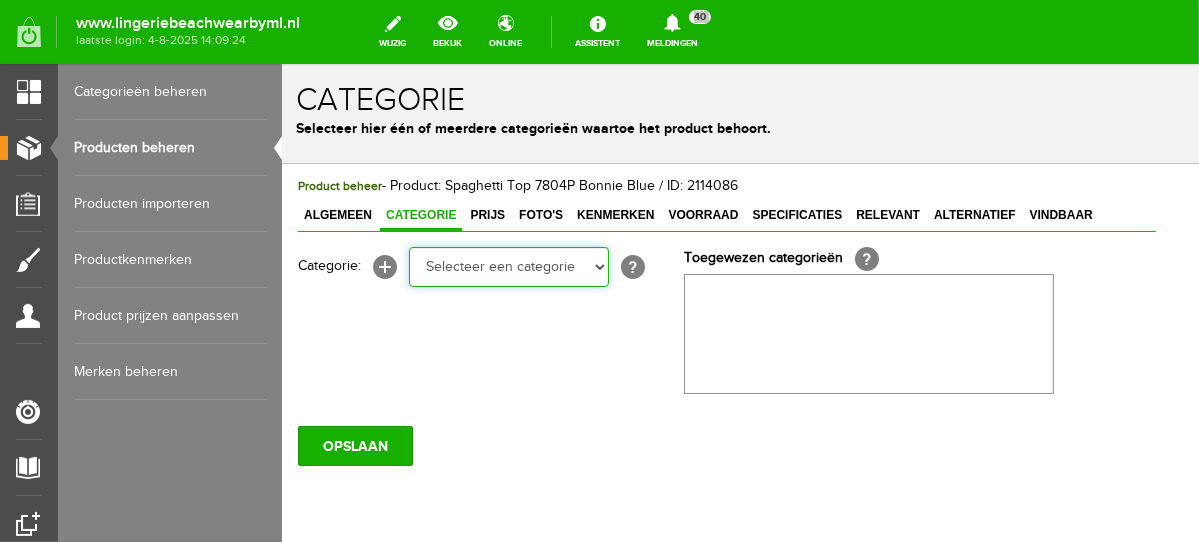 select on "281496" 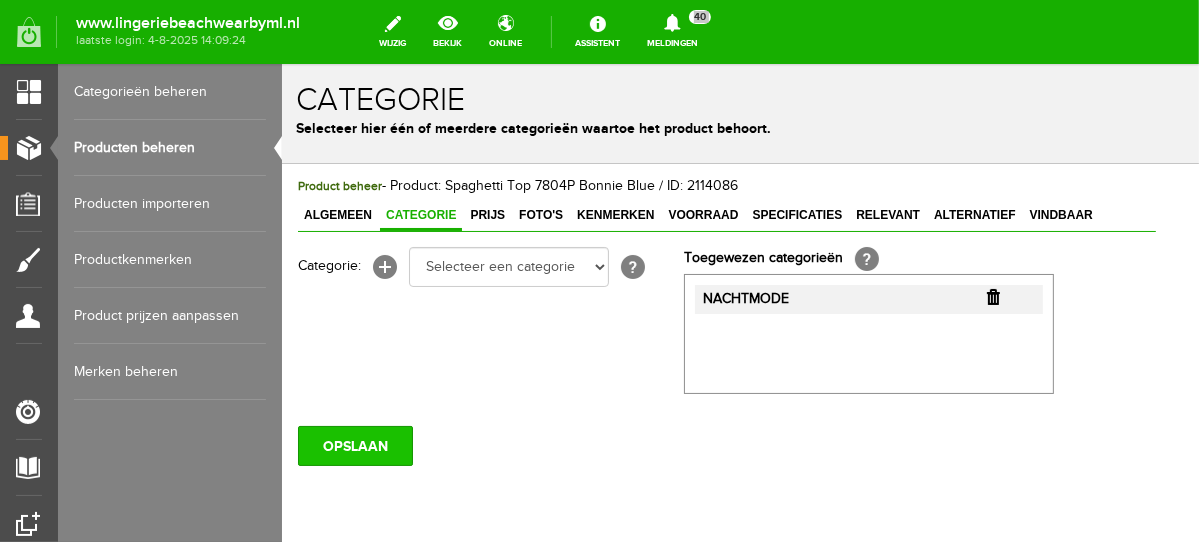 click on "OPSLAAN" at bounding box center (354, 445) 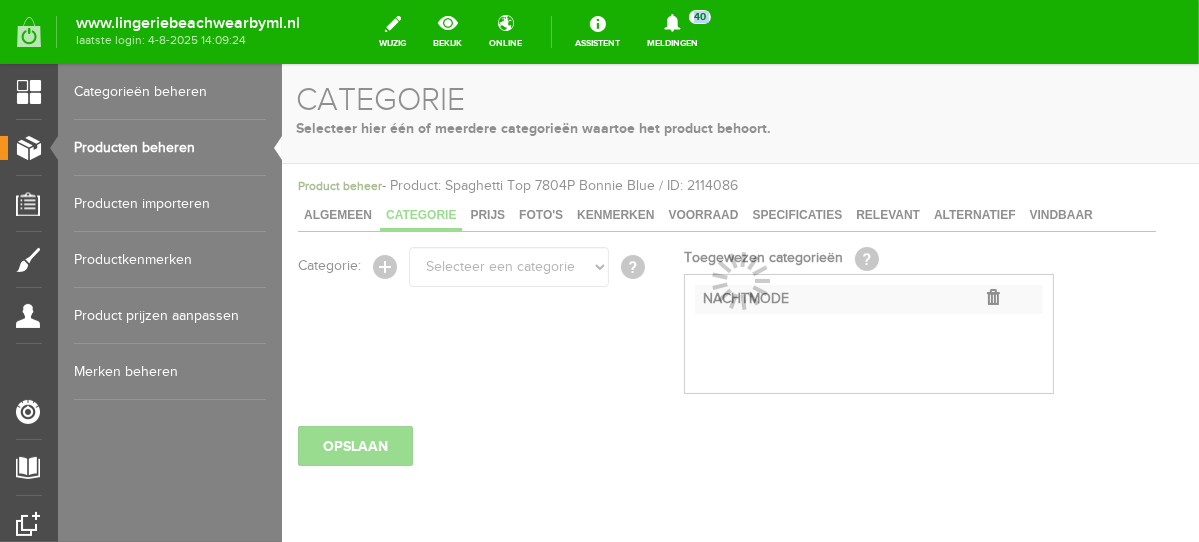 click on "Producten beheren" at bounding box center (170, 148) 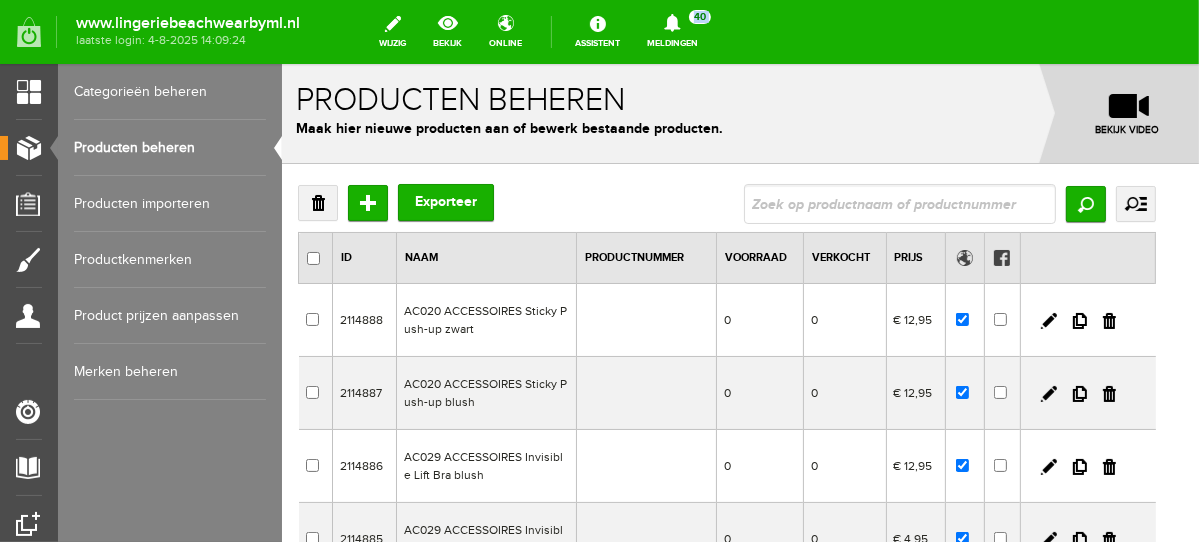 scroll, scrollTop: 0, scrollLeft: 0, axis: both 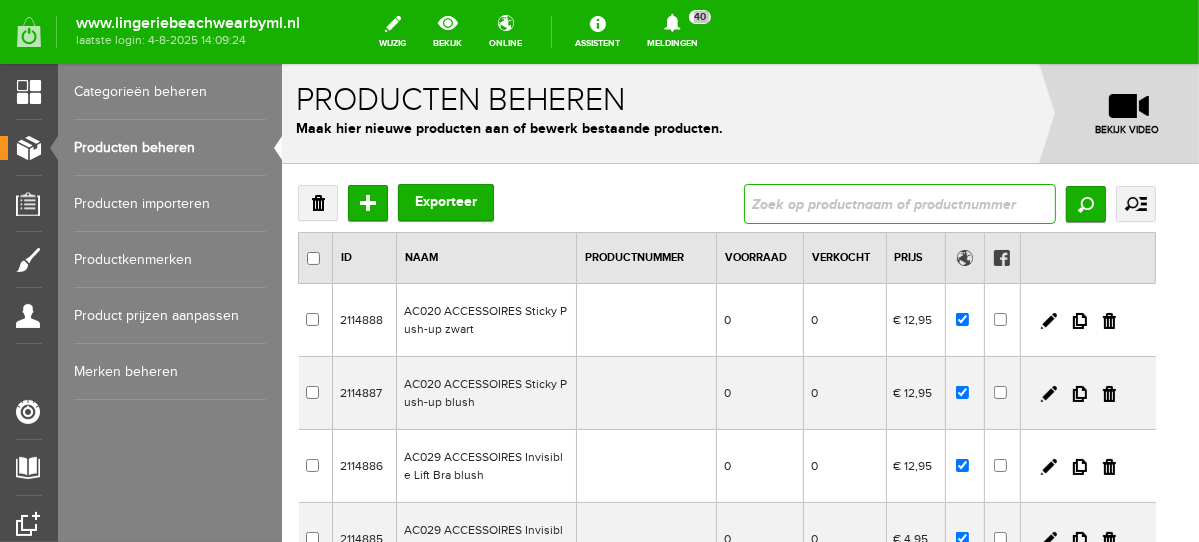 click at bounding box center (899, 203) 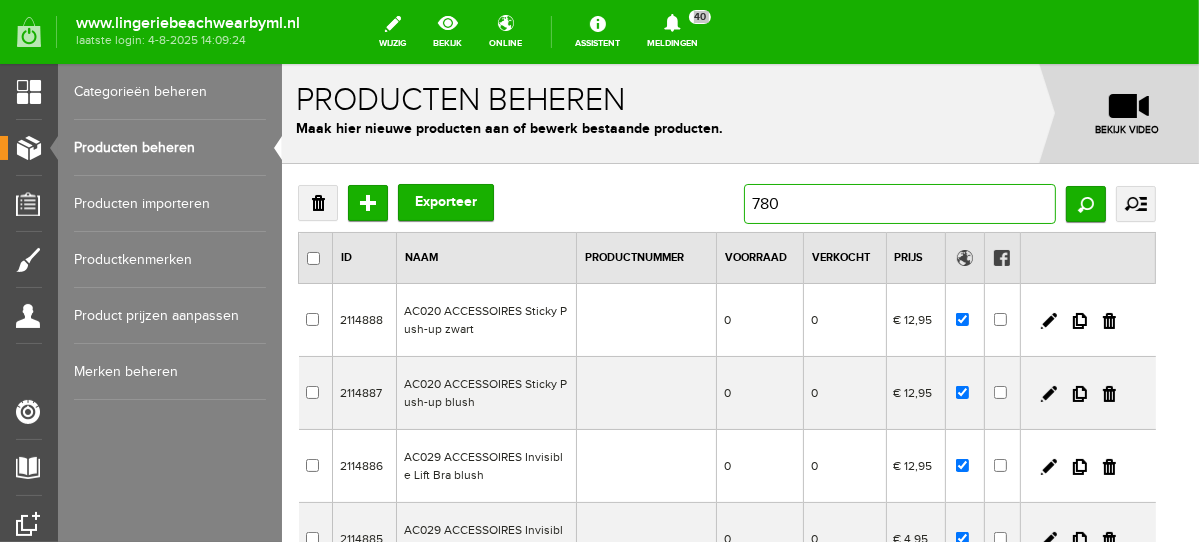type on "7809" 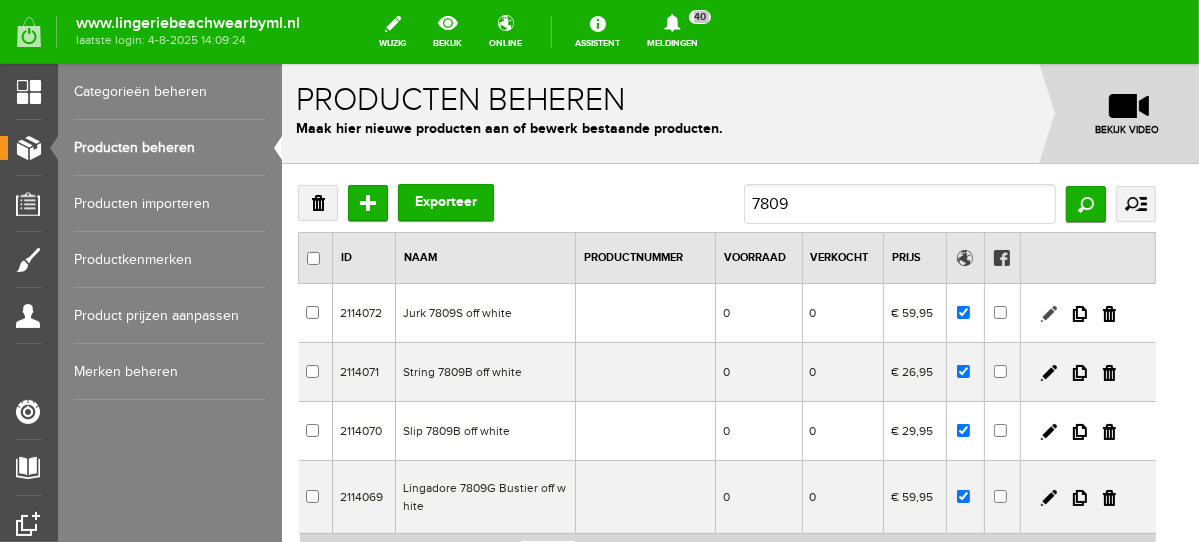 click at bounding box center (1048, 313) 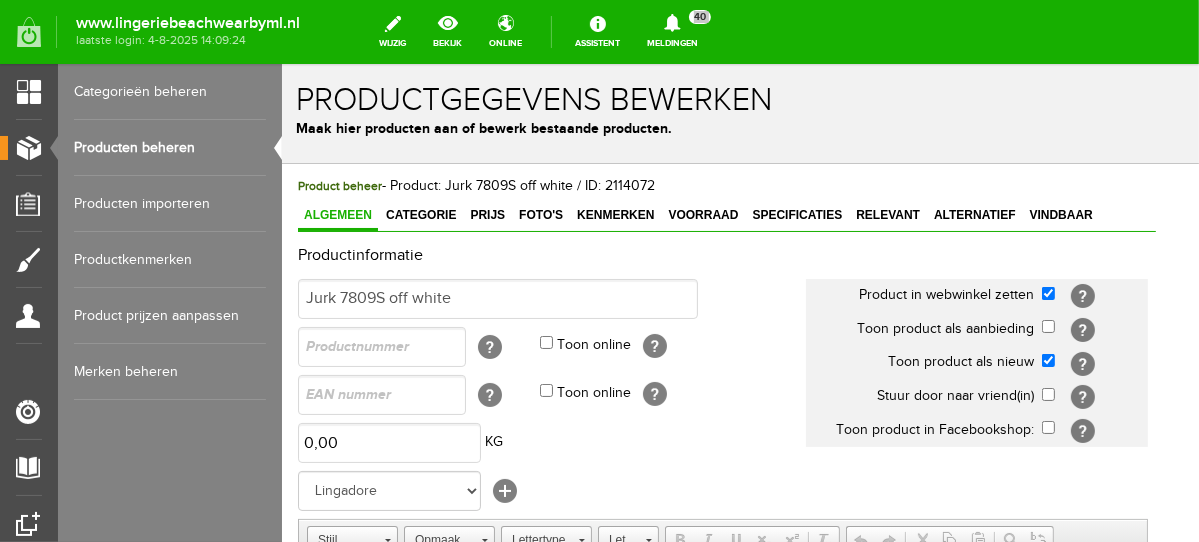 scroll, scrollTop: 0, scrollLeft: 0, axis: both 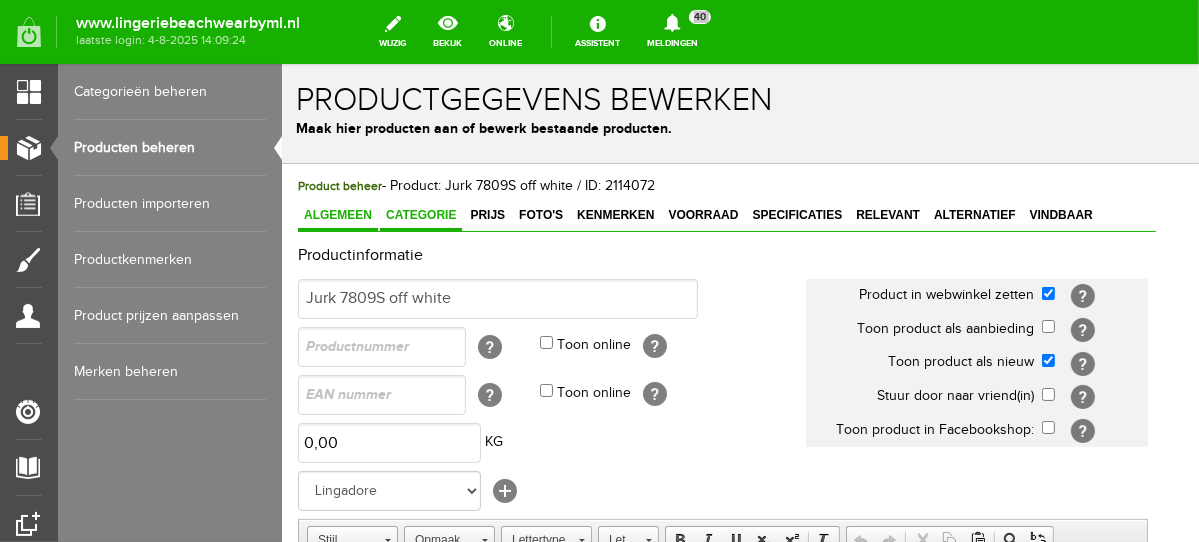 click on "Categorie" at bounding box center [420, 215] 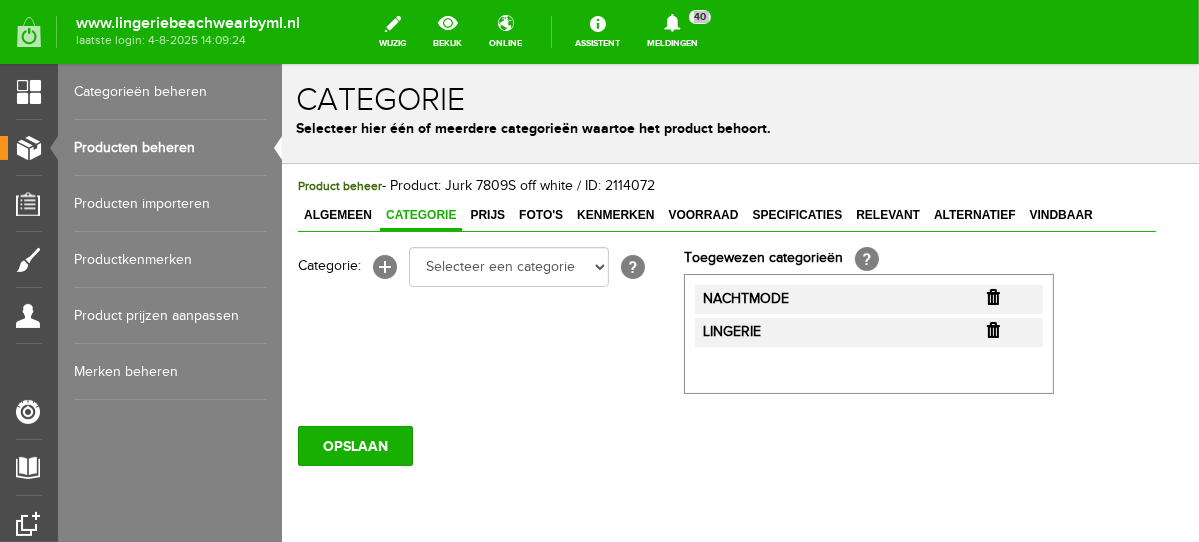 click at bounding box center (992, 296) 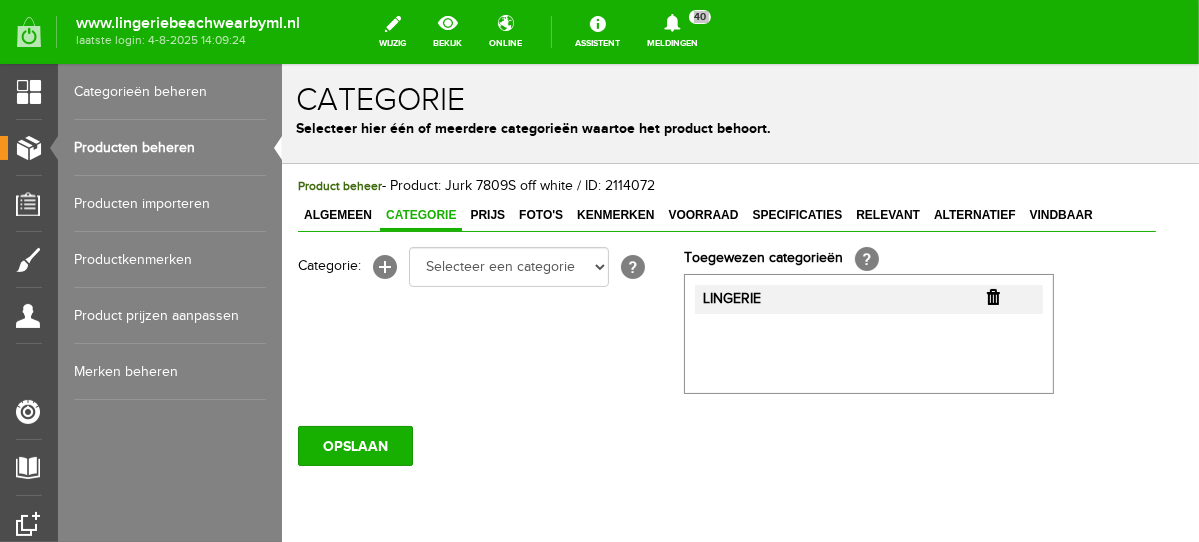 click at bounding box center (992, 296) 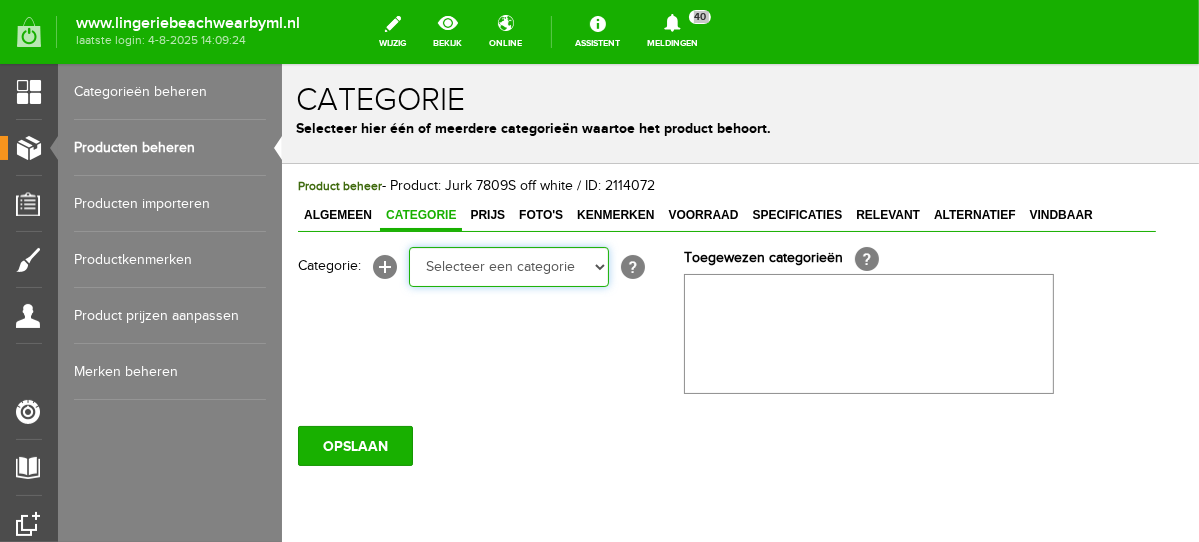 click on "Selecteer een categorie
NEW IN
LINGERIE
NACHTMODE
HOMEWEAR
BADMODE
BODY
BEACH
Bikinitop moulded (niet voorgev.)
Bikinitop voorgevormd
Shorty
Badpakken
Strandaccessoires
Rio slip
Slip
Hoge slip
Niet voorgevormd
Voorgevormd
One Shoulder
Push Up
Bandeau
Halter
Triangel
LINGERIE
SUMMER COLOURS
BH ZONDER BEUGEL
PLUSSIZE
STRAPLESS
SEXY
STRAPLESS
BASICS
HOMEWEAR
JUMPSUITS
BADJASSEN
NACHTMODE
PYJAMA SETS
PYJAMA JURKEN
KIMONO'S
SLIPDRESSES
SATIJNEN PYAMA
HEREN
SHAPEWEAR
BODY'S
ACCESSOIRES
PANTY'S
SPORT
SALE BEACH
SALE LINGERIE
D Cup" at bounding box center (508, 266) 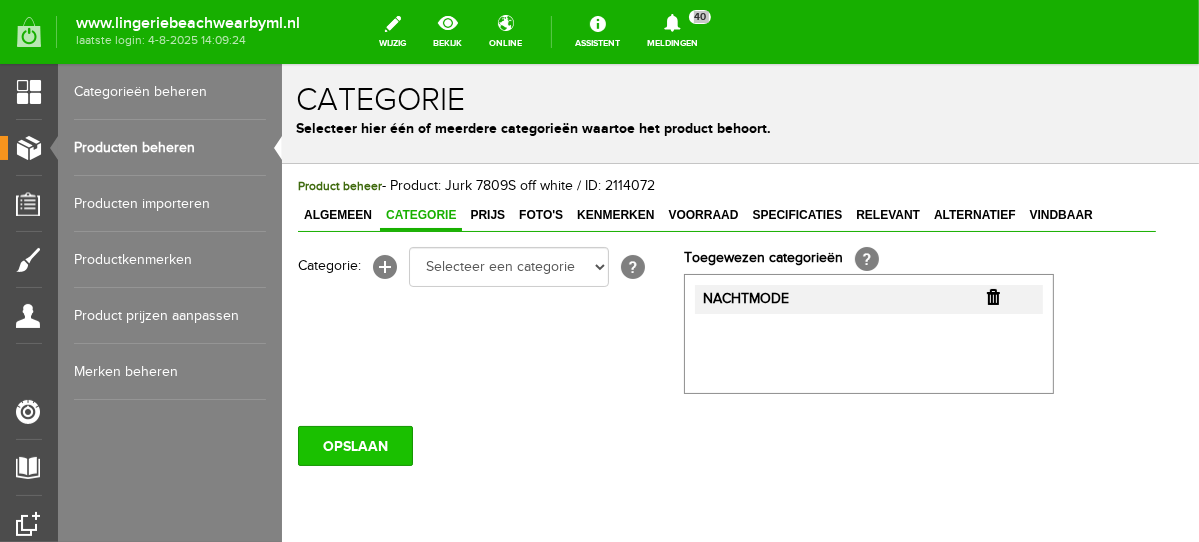 click on "OPSLAAN" at bounding box center [354, 445] 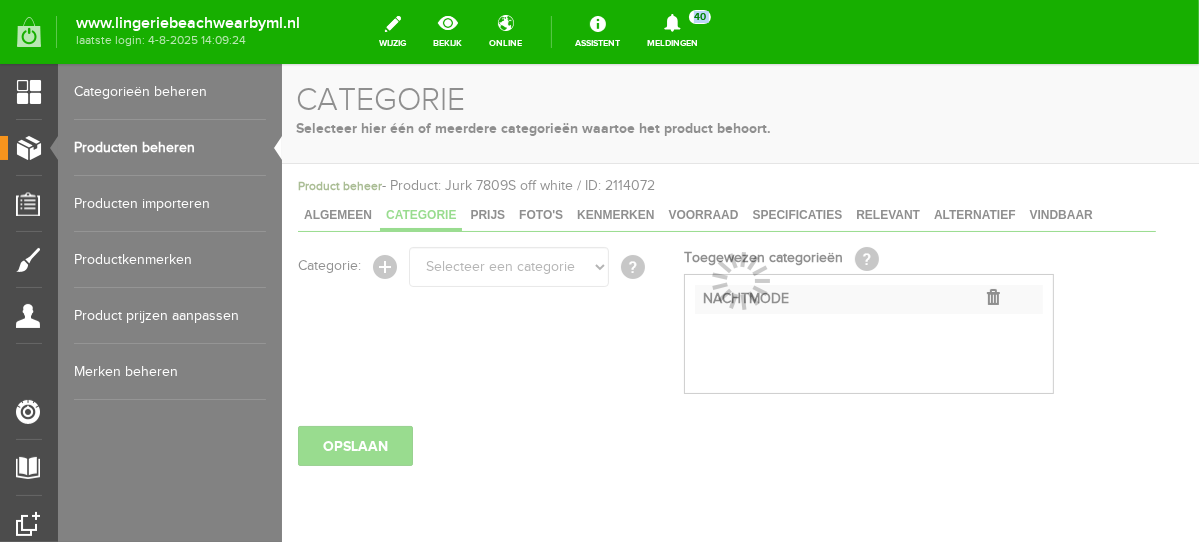 click on "Producten beheren" at bounding box center (170, 148) 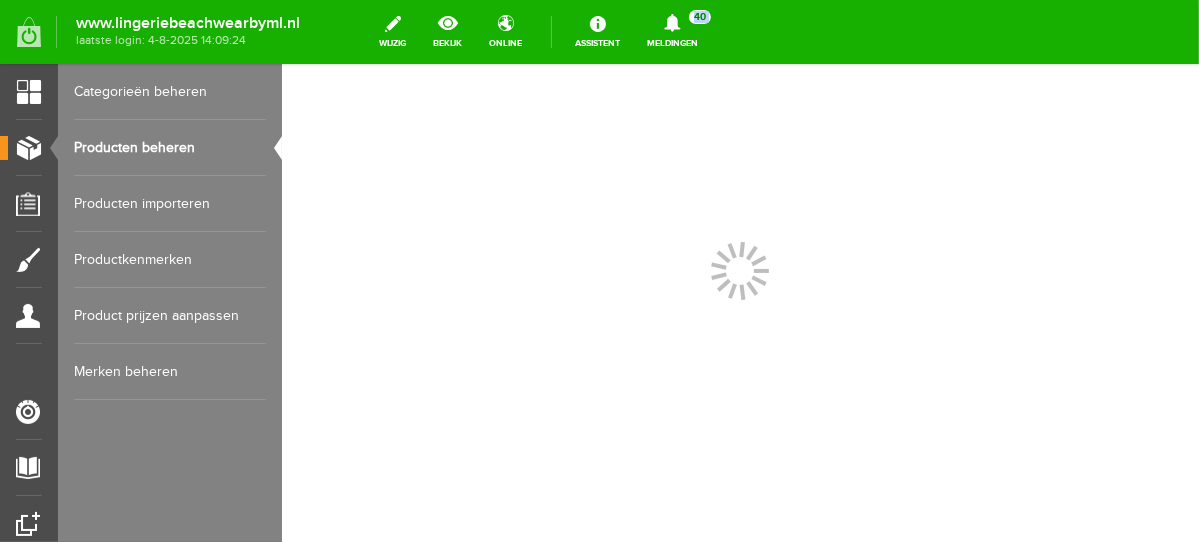 scroll, scrollTop: 0, scrollLeft: 0, axis: both 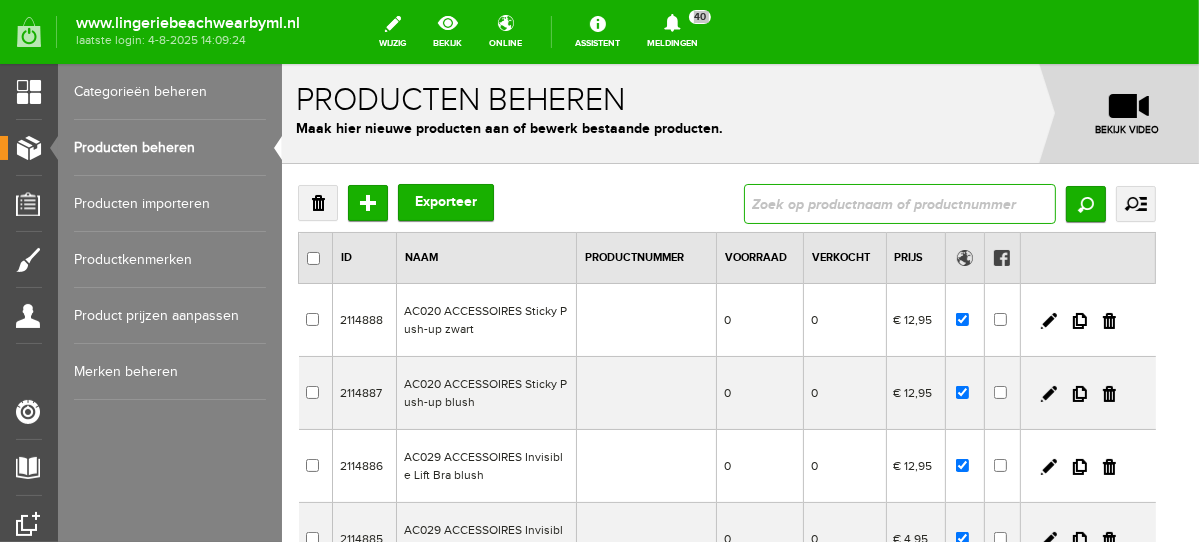 click at bounding box center (899, 203) 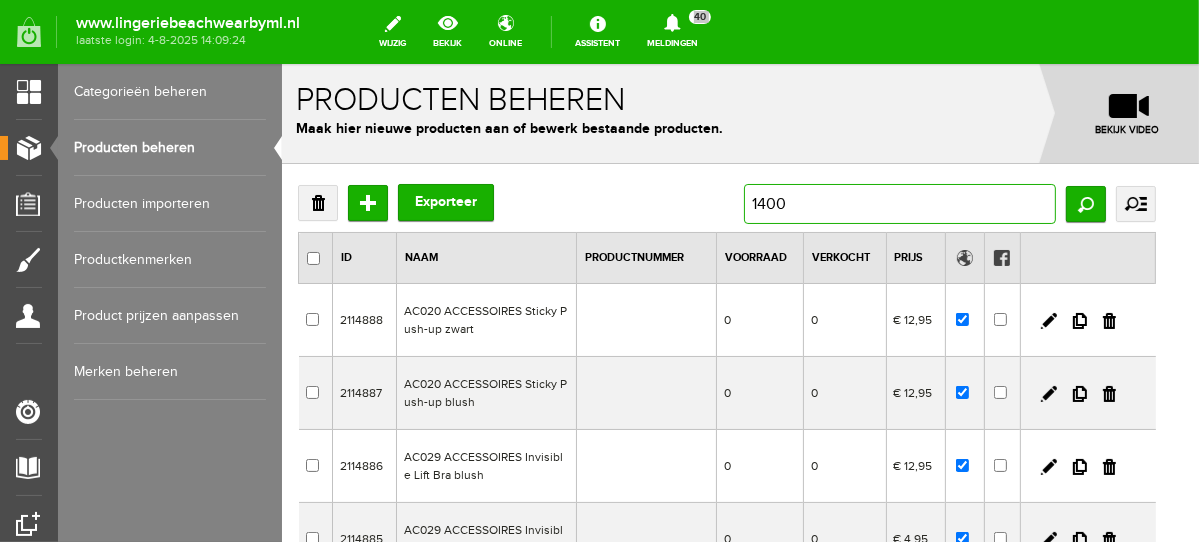 type on "1400c" 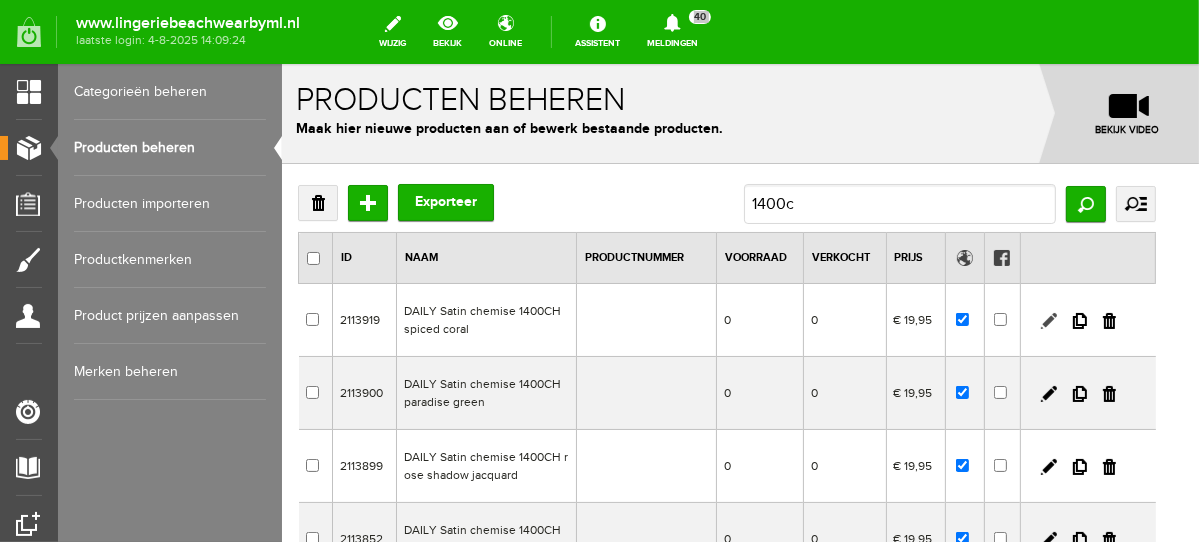 click at bounding box center (1048, 320) 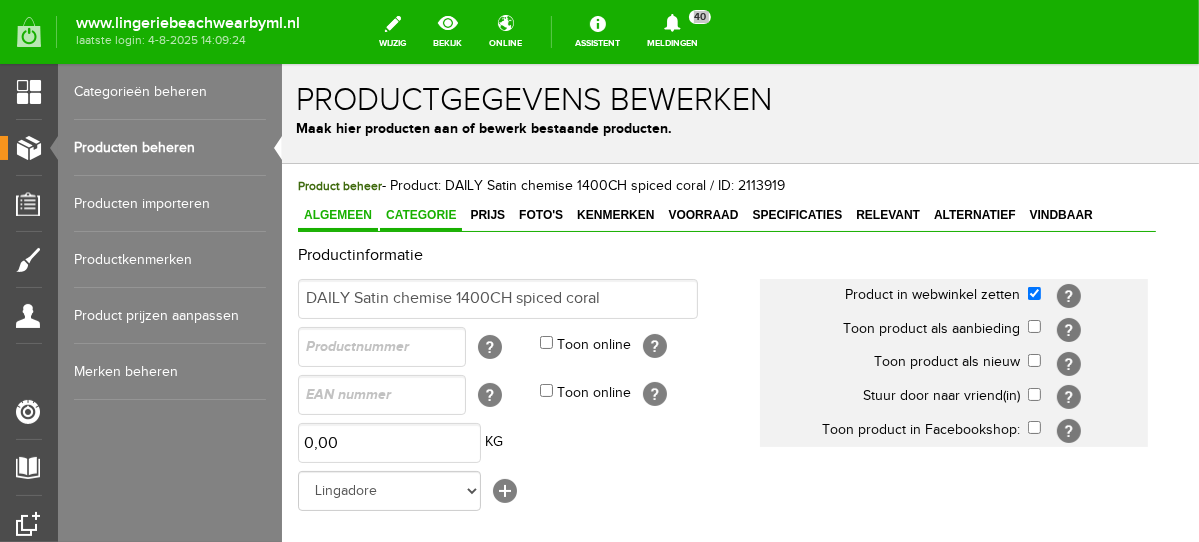 scroll, scrollTop: 0, scrollLeft: 0, axis: both 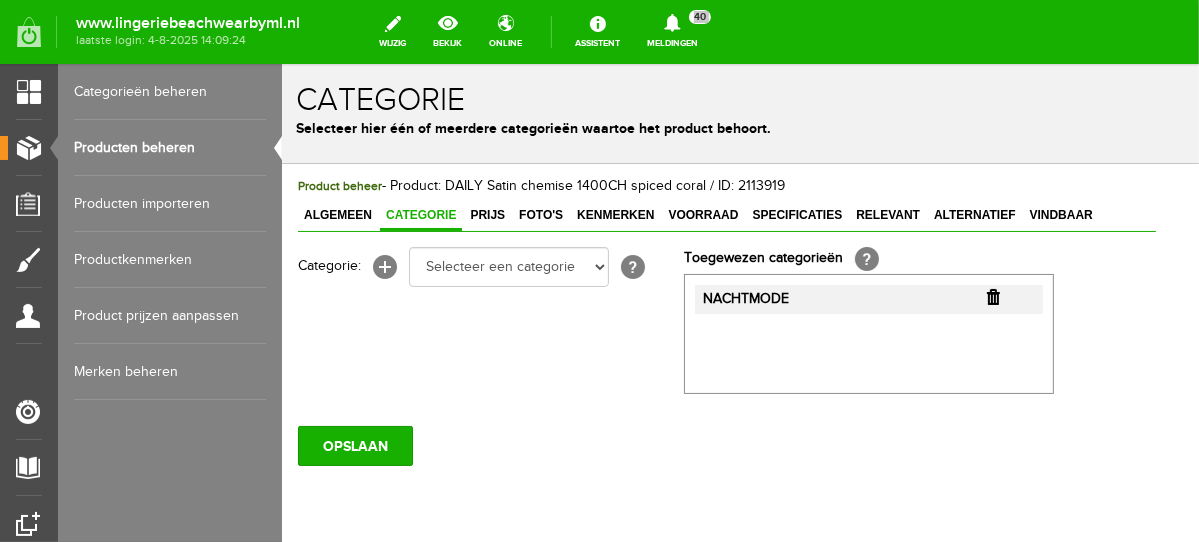 click at bounding box center (992, 296) 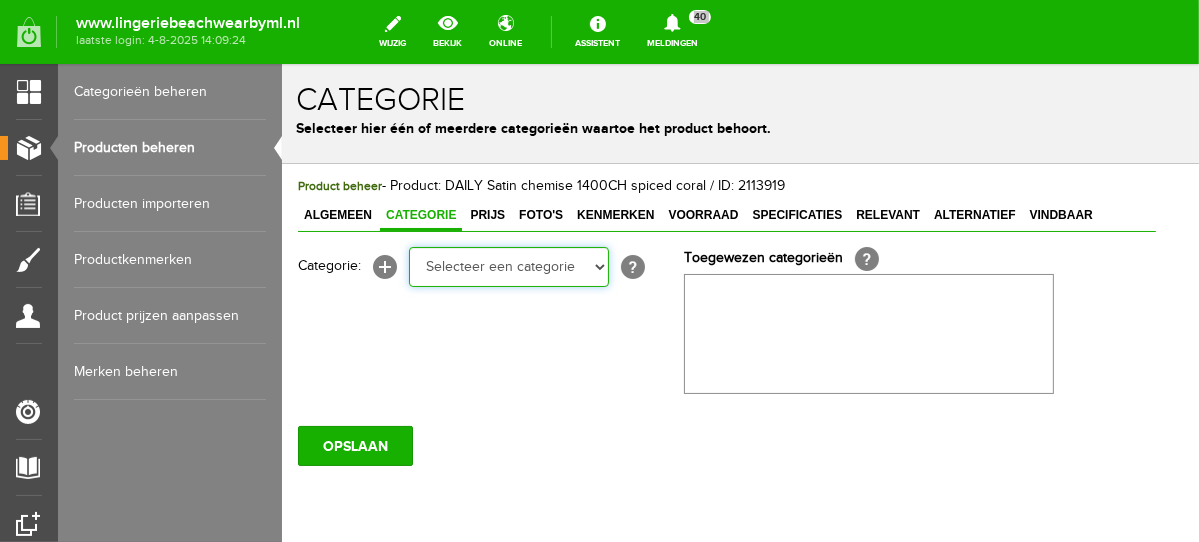 click on "Selecteer een categorie
NEW IN
LINGERIE
NACHTMODE
HOMEWEAR
BADMODE
BODY
BEACH
Bikinitop moulded (niet voorgev.)
Bikinitop voorgevormd
Shorty
Badpakken
Strandaccessoires
Rio slip
Slip
Hoge slip
Niet voorgevormd
Voorgevormd
One Shoulder
Push Up
Bandeau
Halter
Triangel
LINGERIE
SUMMER COLOURS
BH ZONDER BEUGEL
PLUSSIZE
STRAPLESS
SEXY
STRAPLESS
BASICS
HOMEWEAR
JUMPSUITS
BADJASSEN
NACHTMODE
PYJAMA SETS
PYJAMA JURKEN
KIMONO'S
SLIPDRESSES
SATIJNEN PYAMA
HEREN
SHAPEWEAR
BODY'S
ACCESSOIRES
PANTY'S
SPORT
SALE BEACH
SALE LINGERIE
D Cup" at bounding box center [508, 266] 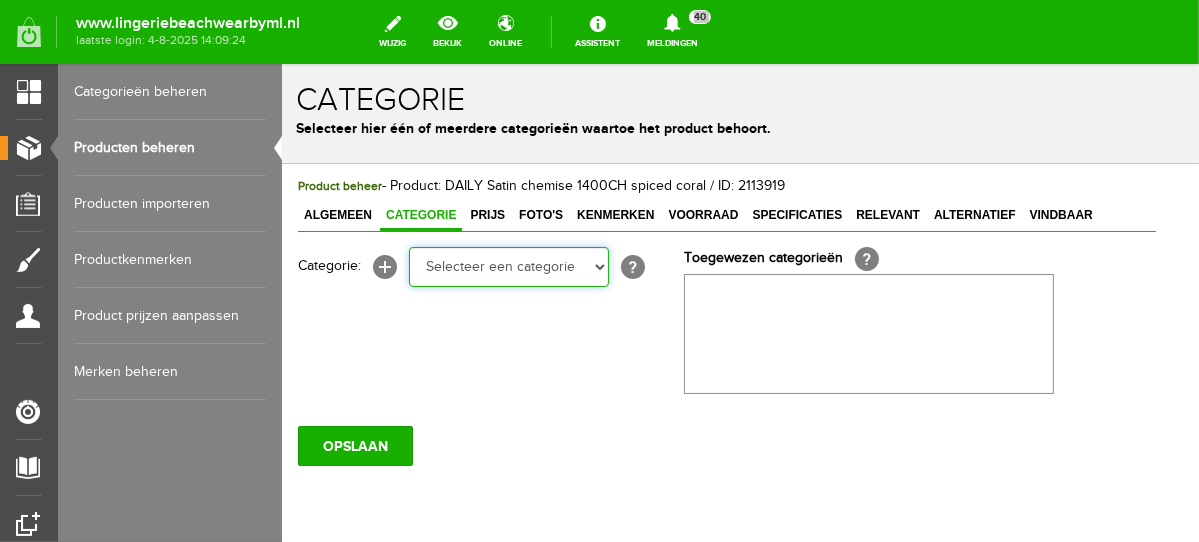 select on "281496" 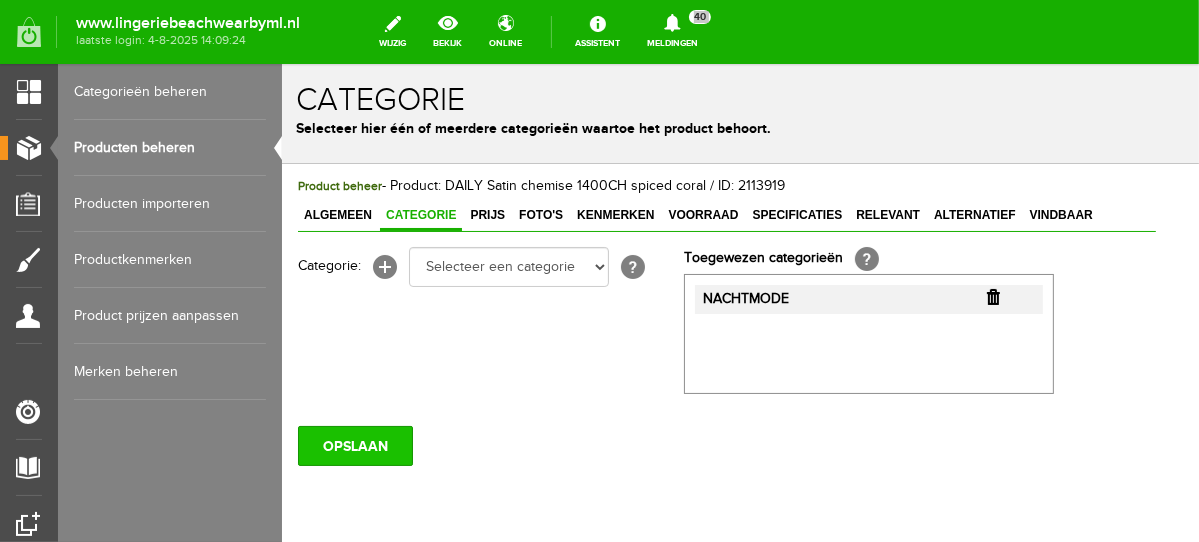 click on "OPSLAAN" at bounding box center [354, 445] 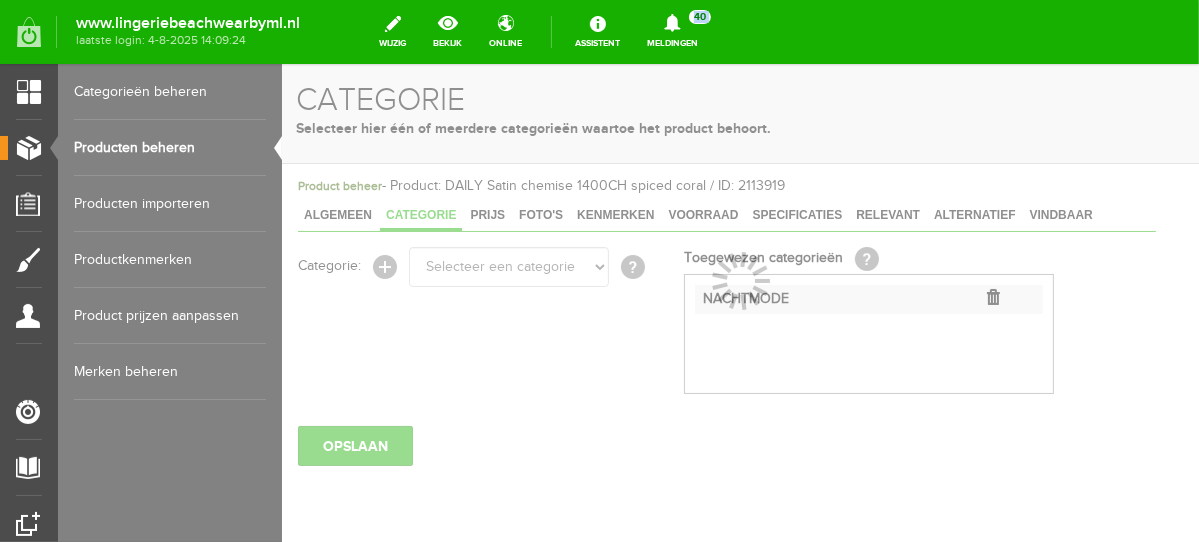 click on "Producten beheren" at bounding box center [170, 148] 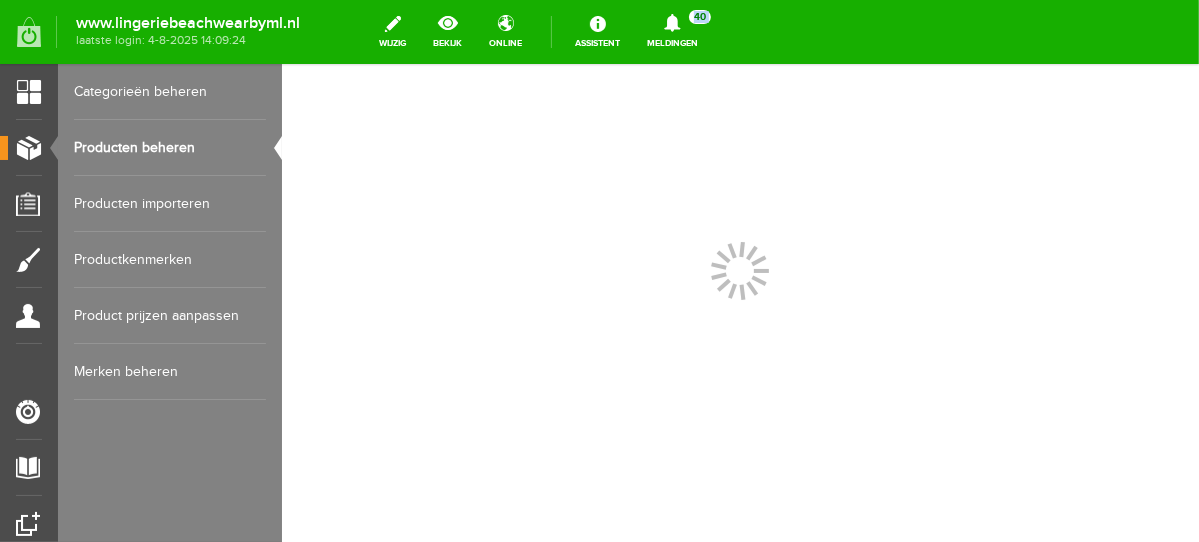scroll, scrollTop: 0, scrollLeft: 0, axis: both 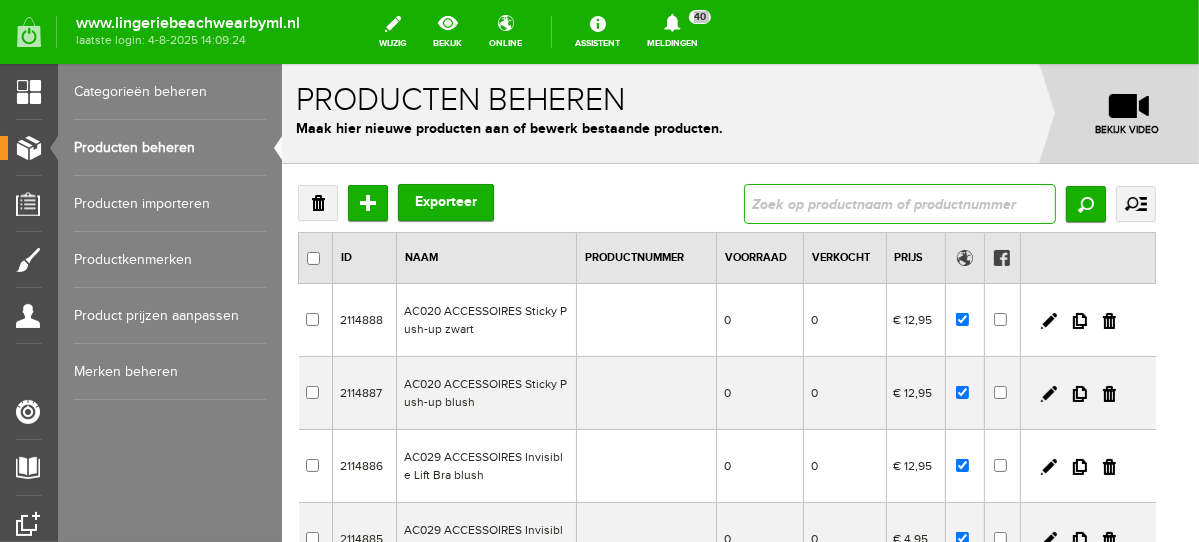 click at bounding box center [899, 203] 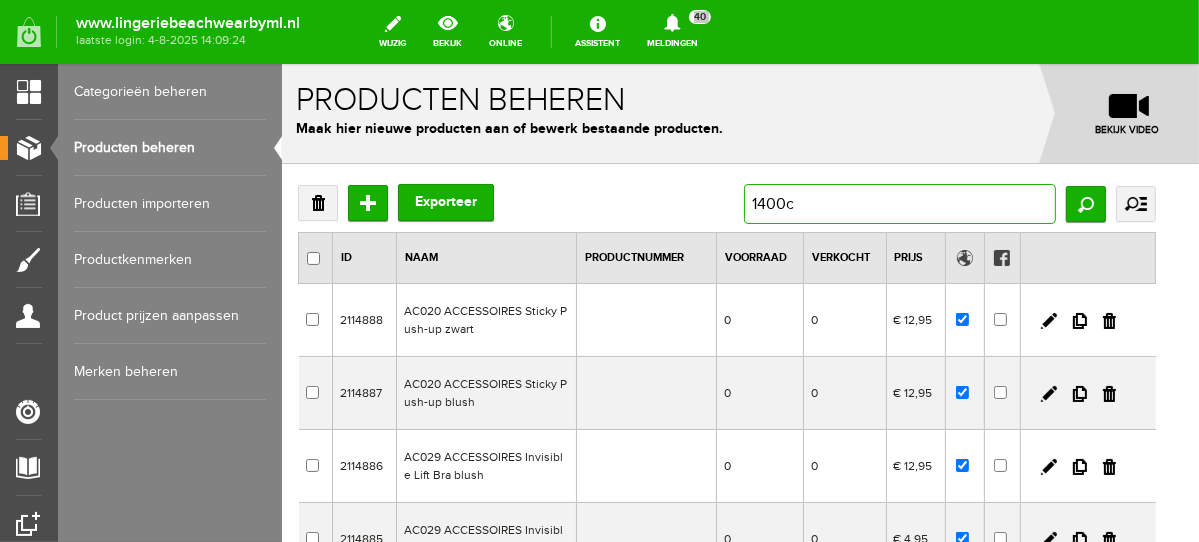 type on "1400ch" 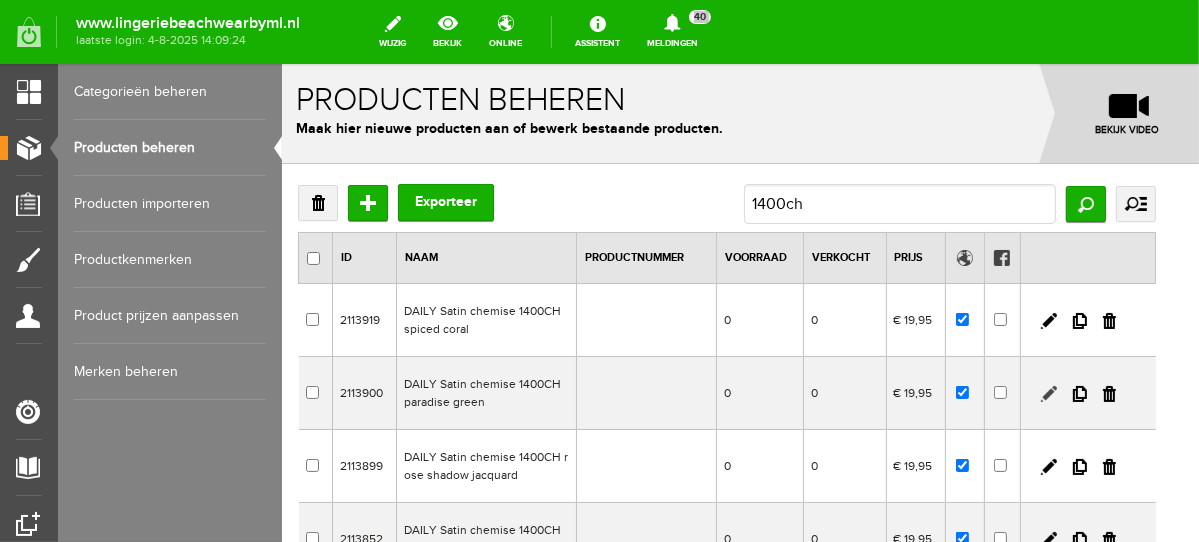 click at bounding box center (1048, 393) 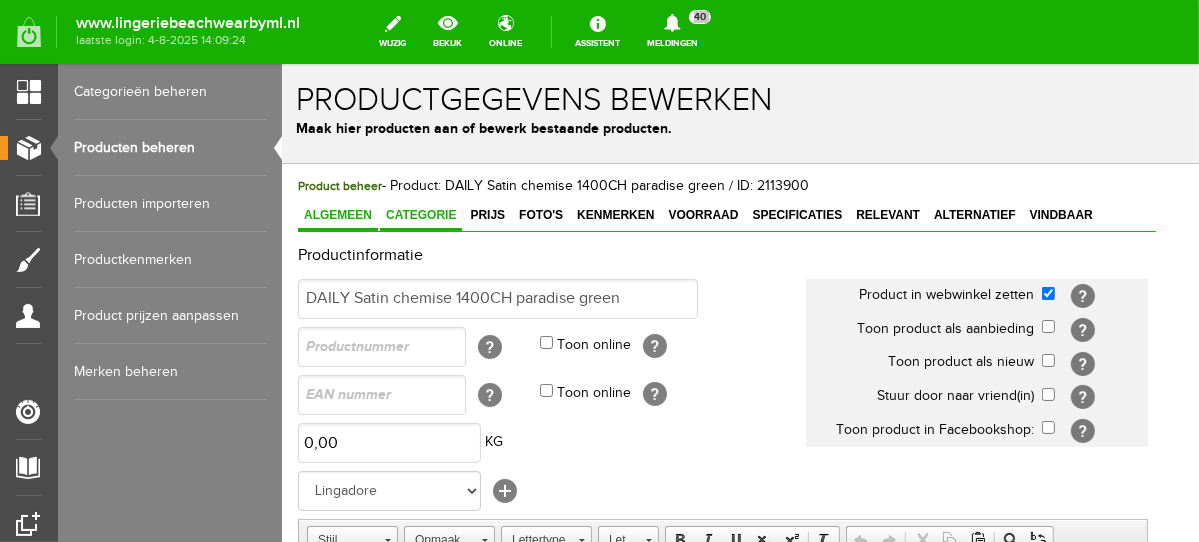 scroll, scrollTop: 0, scrollLeft: 0, axis: both 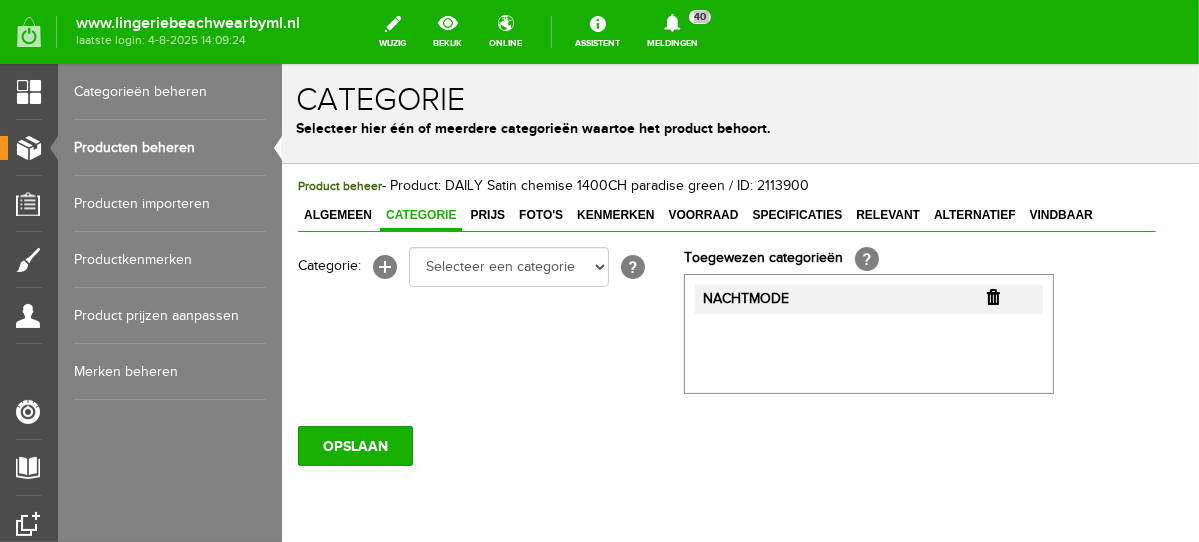 click at bounding box center [992, 296] 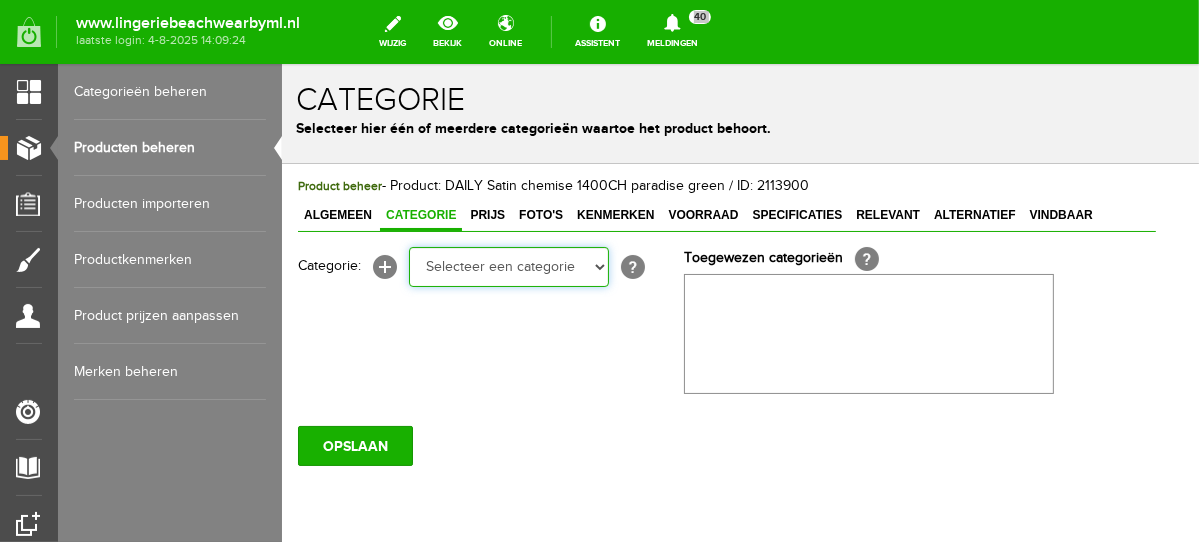 click on "Selecteer een categorie
NEW IN
LINGERIE
NACHTMODE
HOMEWEAR
BADMODE
BODY
BEACH
Bikinitop moulded (niet voorgev.)
Bikinitop voorgevormd
Shorty
Badpakken
Strandaccessoires
Rio slip
Slip
Hoge slip
Niet voorgevormd
Voorgevormd
One Shoulder
Push Up
Bandeau
Halter
Triangel
LINGERIE
SUMMER COLOURS
BH ZONDER BEUGEL
PLUSSIZE
STRAPLESS
SEXY
STRAPLESS
BASICS
HOMEWEAR
JUMPSUITS
BADJASSEN
NACHTMODE
PYJAMA SETS
PYJAMA JURKEN
KIMONO'S
SLIPDRESSES
SATIJNEN PYAMA
HEREN
SHAPEWEAR
BODY'S
ACCESSOIRES
PANTY'S
SPORT
SALE BEACH
SALE LINGERIE
D Cup" at bounding box center (508, 266) 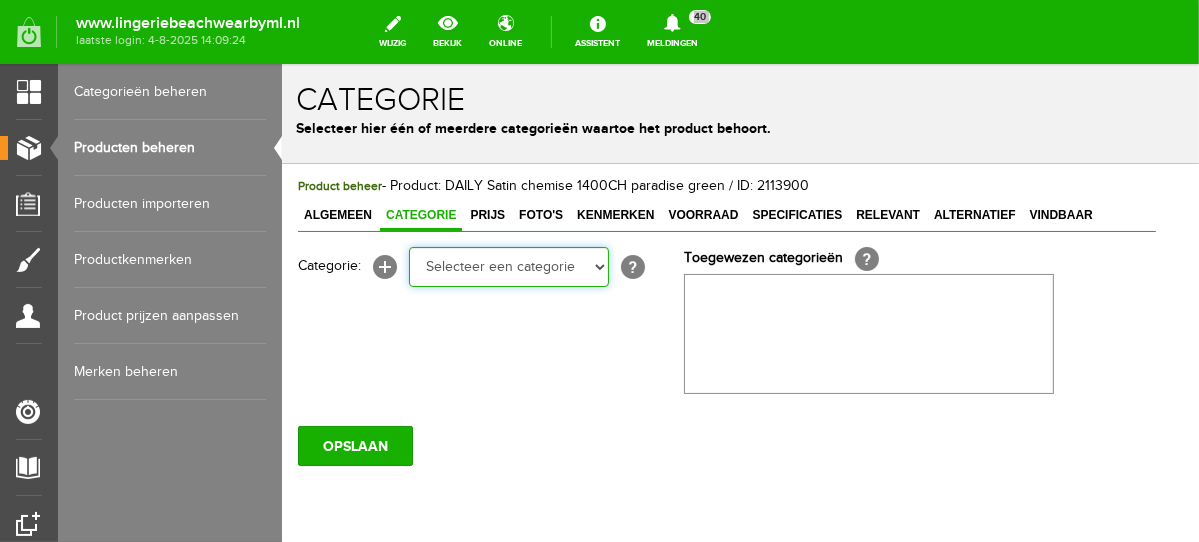 select on "281496" 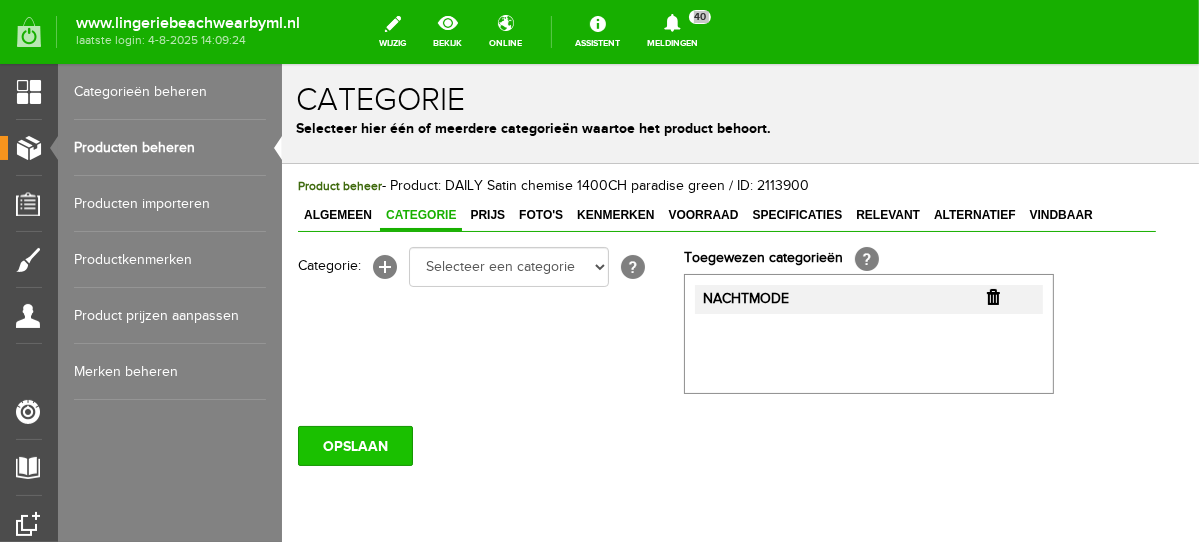 click on "OPSLAAN" at bounding box center (354, 445) 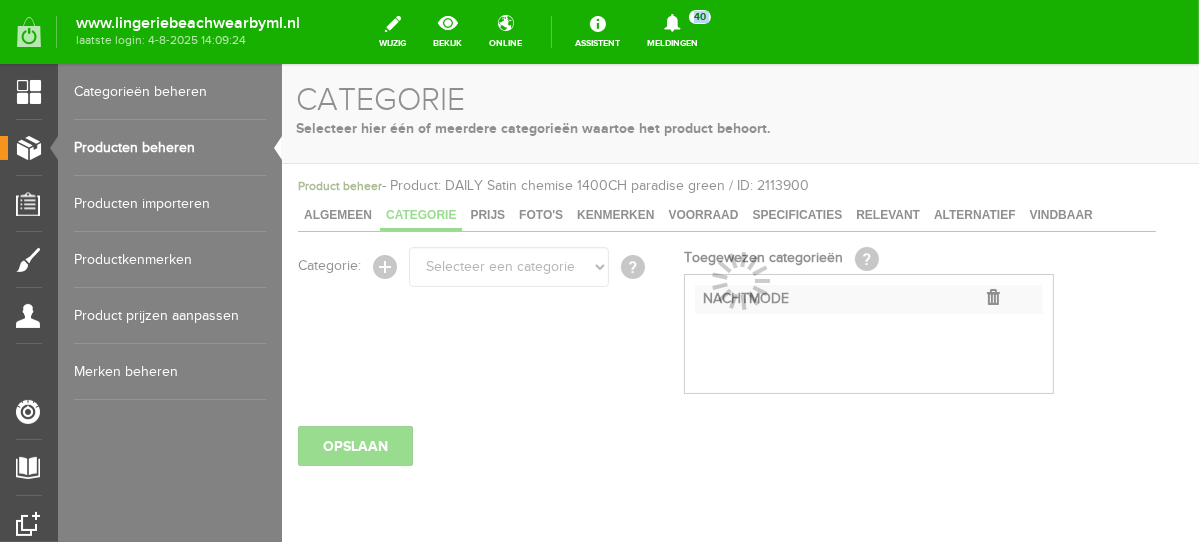 click on "Producten beheren" at bounding box center [170, 148] 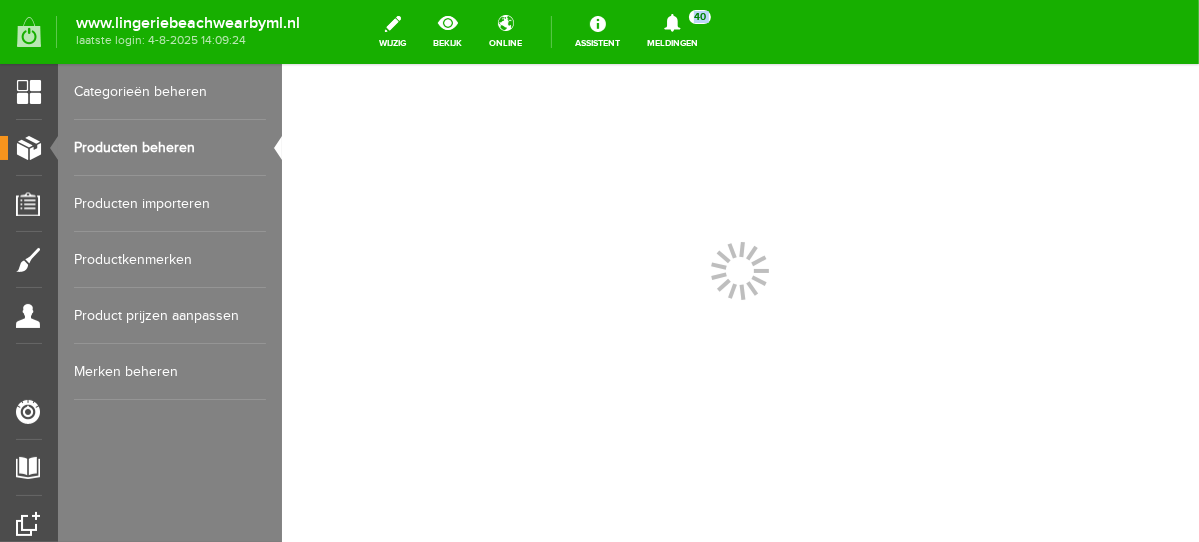 scroll, scrollTop: 0, scrollLeft: 0, axis: both 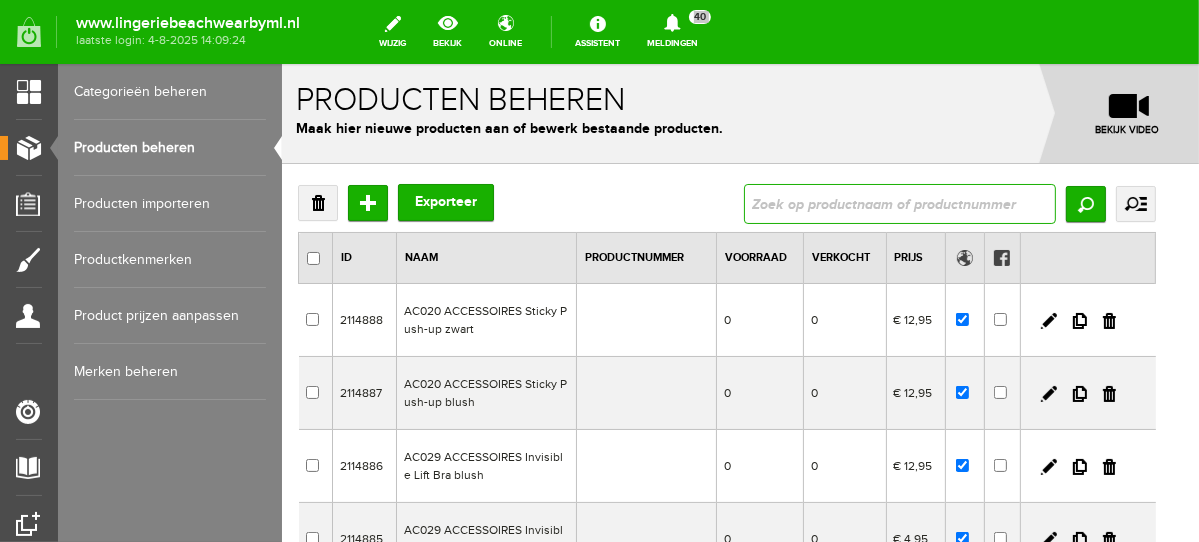 click at bounding box center (899, 203) 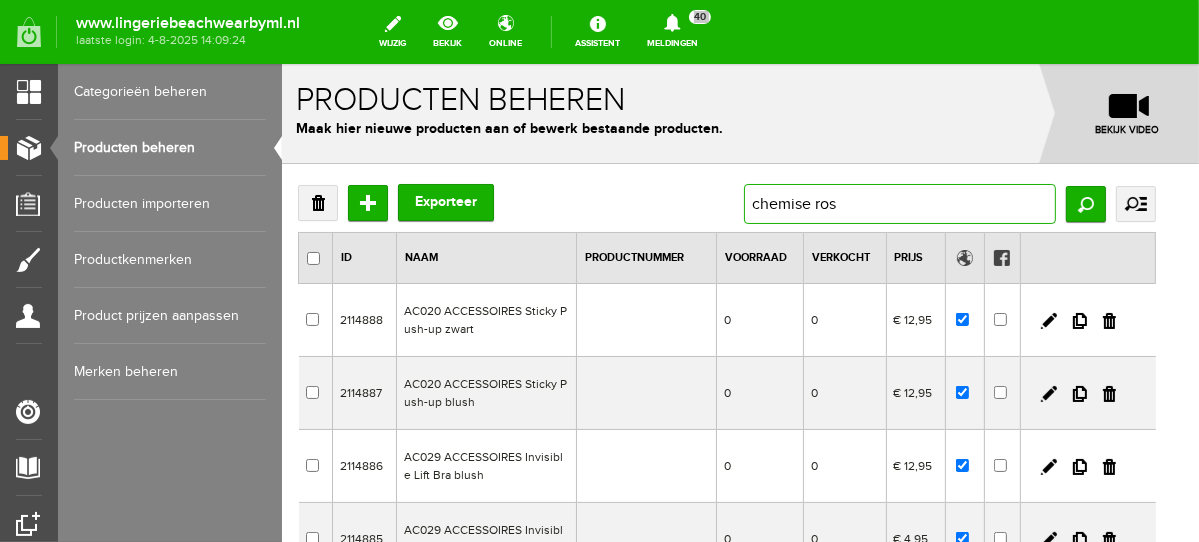 type on "chemise rose" 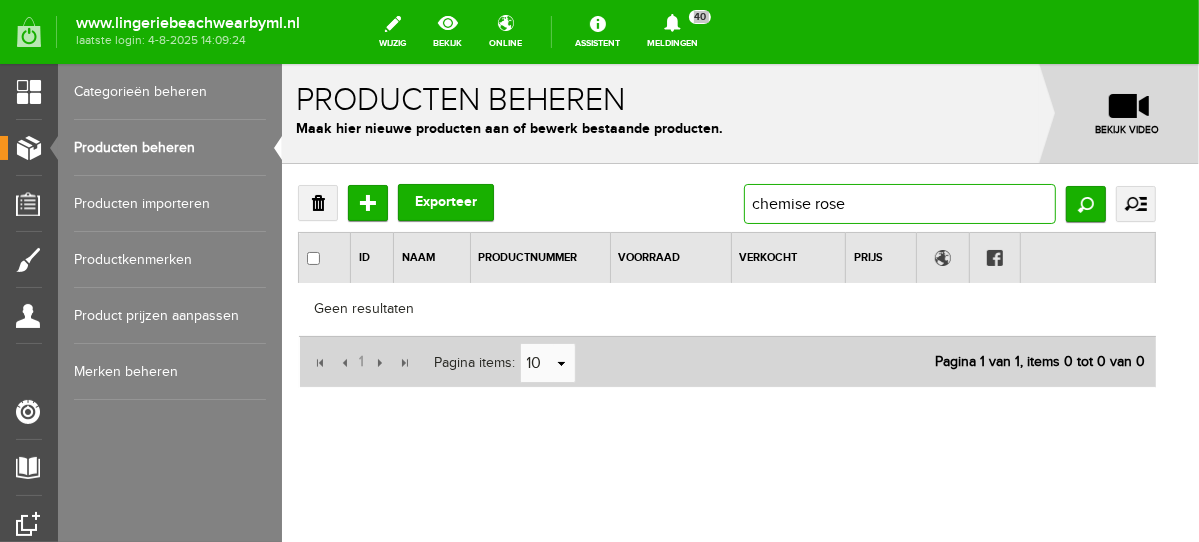 click on "chemise rose" at bounding box center (899, 203) 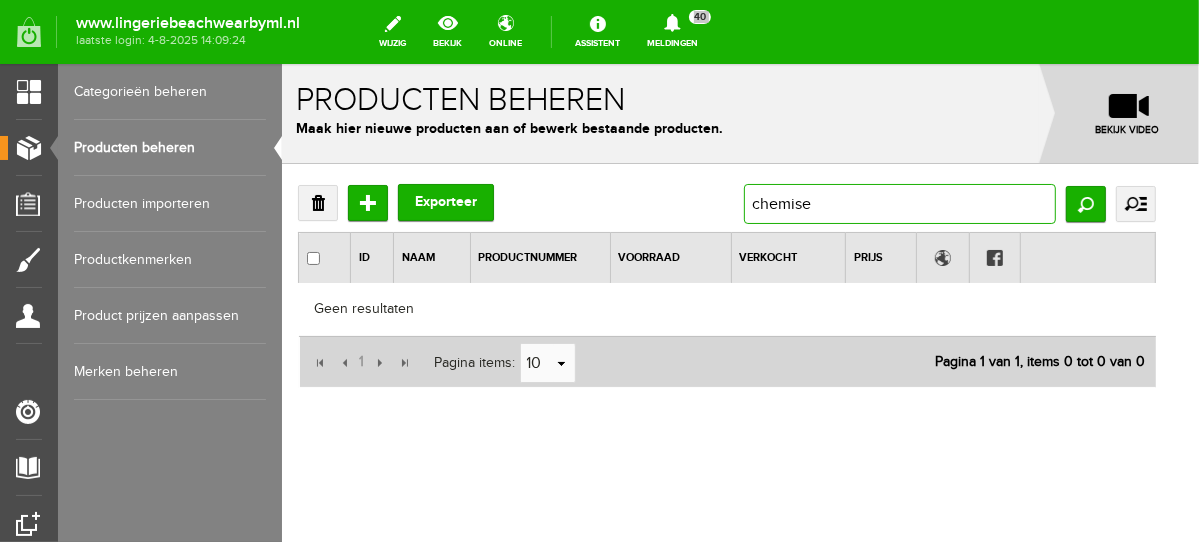 type on "chemise" 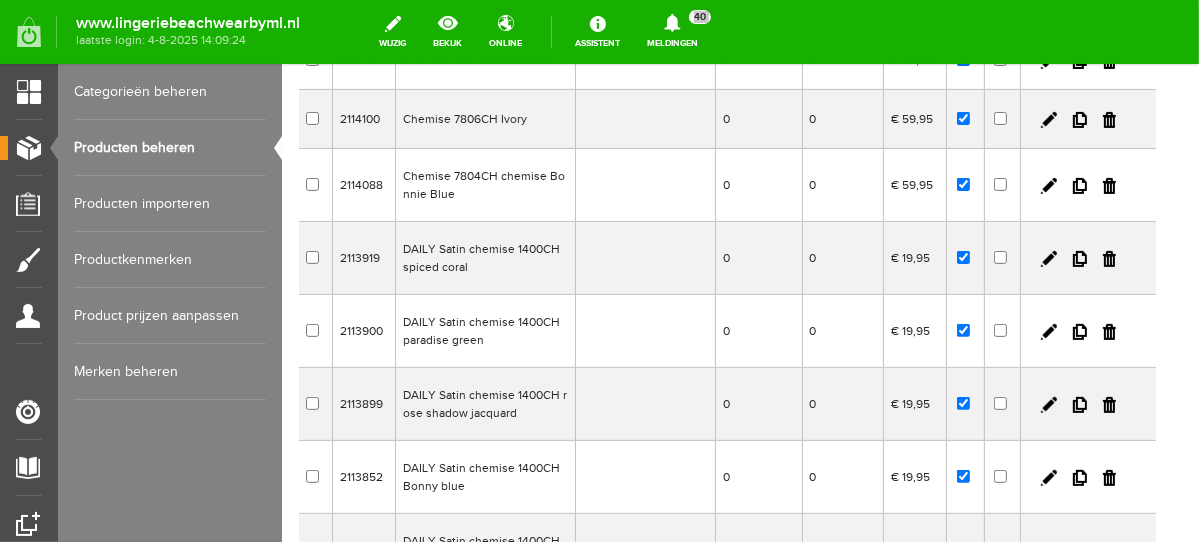 scroll, scrollTop: 388, scrollLeft: 0, axis: vertical 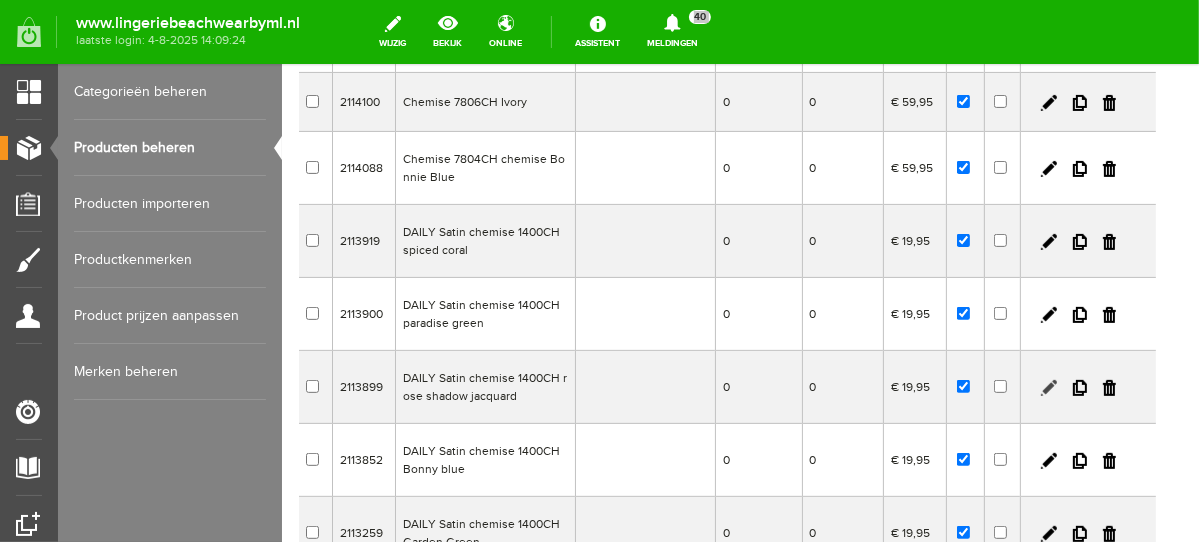 click at bounding box center [1048, 387] 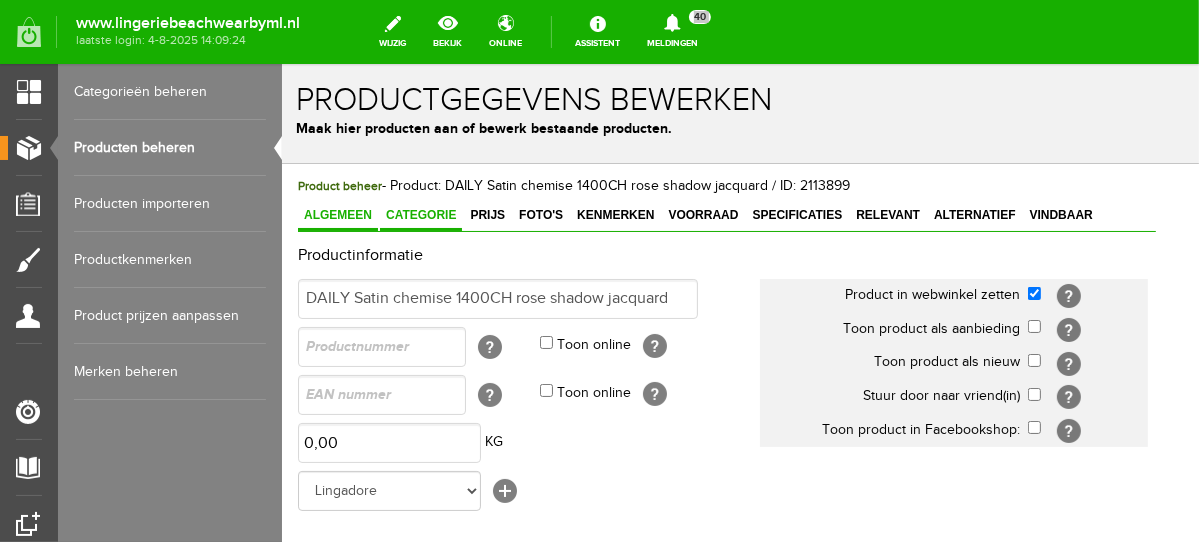 scroll, scrollTop: 0, scrollLeft: 0, axis: both 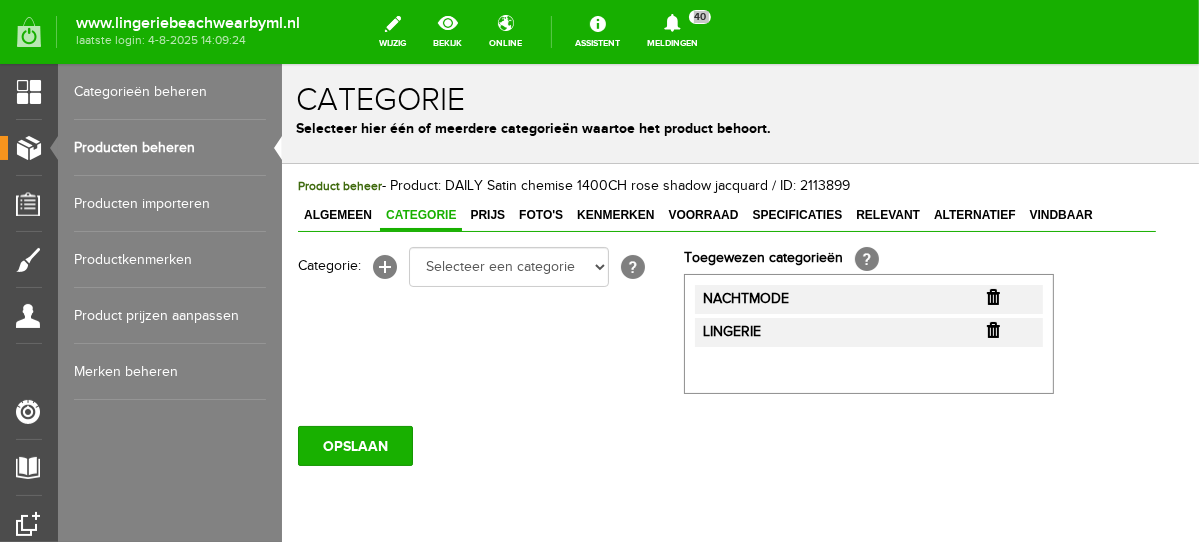 click at bounding box center (992, 296) 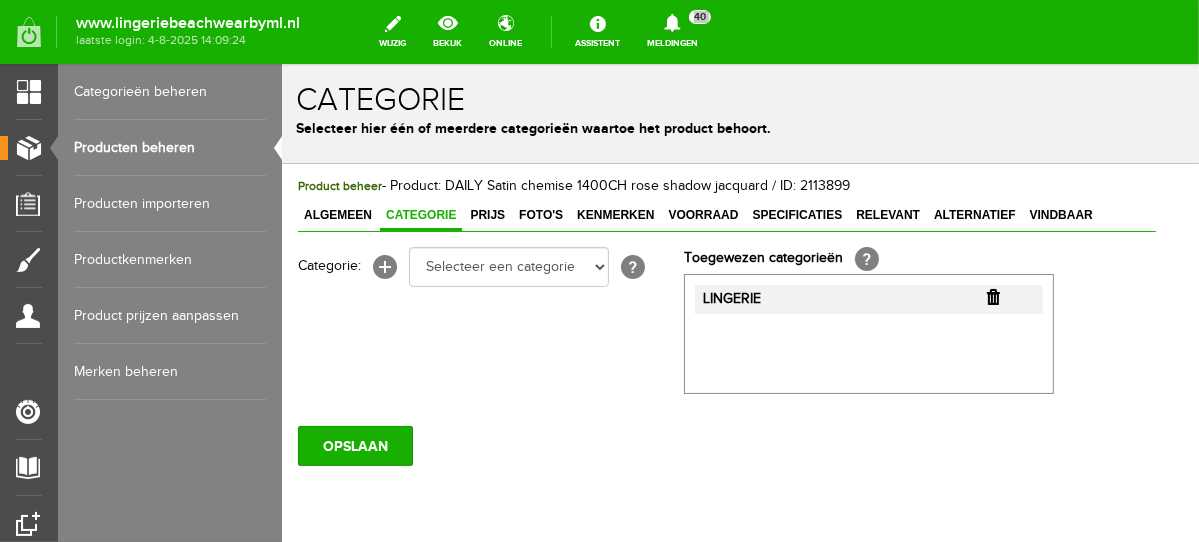 click at bounding box center (992, 296) 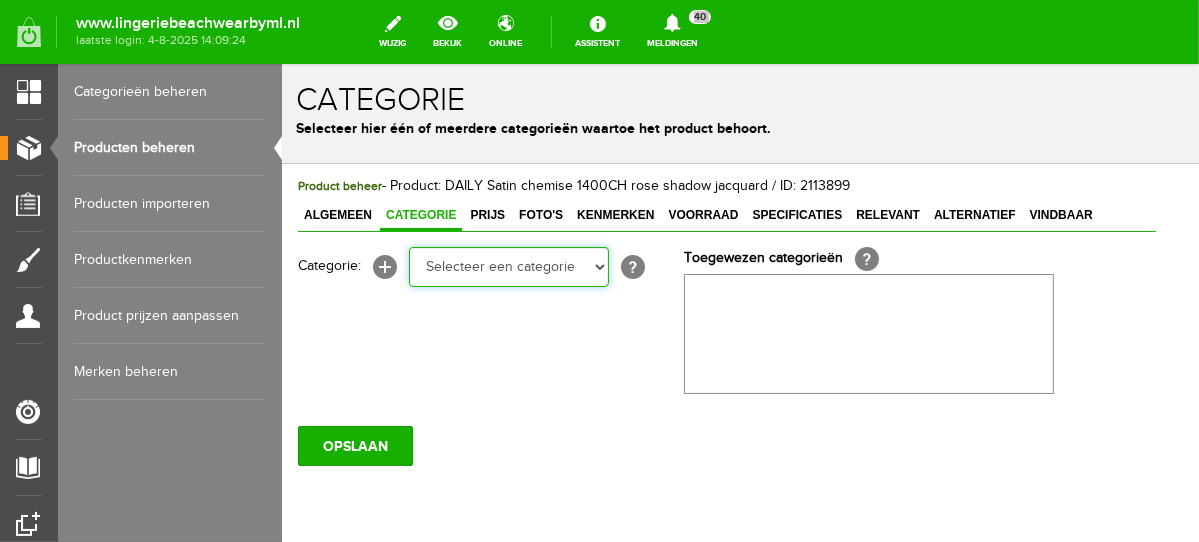 click on "Selecteer een categorie
NEW IN
LINGERIE
NACHTMODE
HOMEWEAR
BADMODE
BODY
BEACH
Bikinitop moulded (niet voorgev.)
Bikinitop voorgevormd
Shorty
Badpakken
Strandaccessoires
Rio slip
Slip
Hoge slip
Niet voorgevormd
Voorgevormd
One Shoulder
Push Up
Bandeau
Halter
Triangel
LINGERIE
SUMMER COLOURS
BH ZONDER BEUGEL
PLUSSIZE
STRAPLESS
SEXY
STRAPLESS
BASICS
HOMEWEAR
JUMPSUITS
BADJASSEN
NACHTMODE
PYJAMA SETS
PYJAMA JURKEN
KIMONO'S
SLIPDRESSES
SATIJNEN PYAMA
HEREN
SHAPEWEAR
BODY'S
ACCESSOIRES
PANTY'S
SPORT
SALE BEACH
SALE LINGERIE
D Cup" at bounding box center [508, 266] 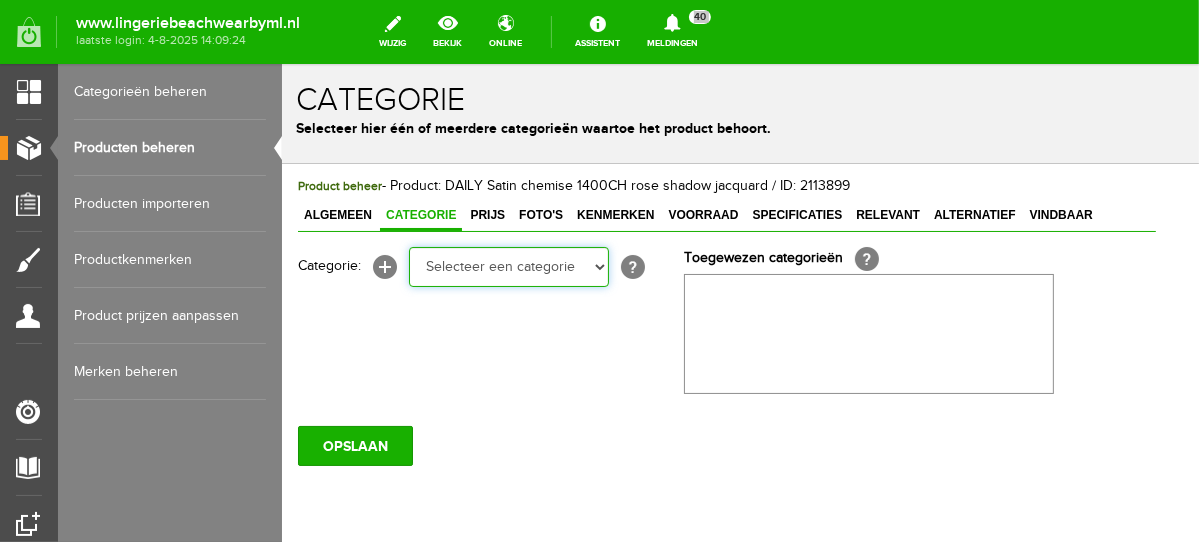 select on "281496" 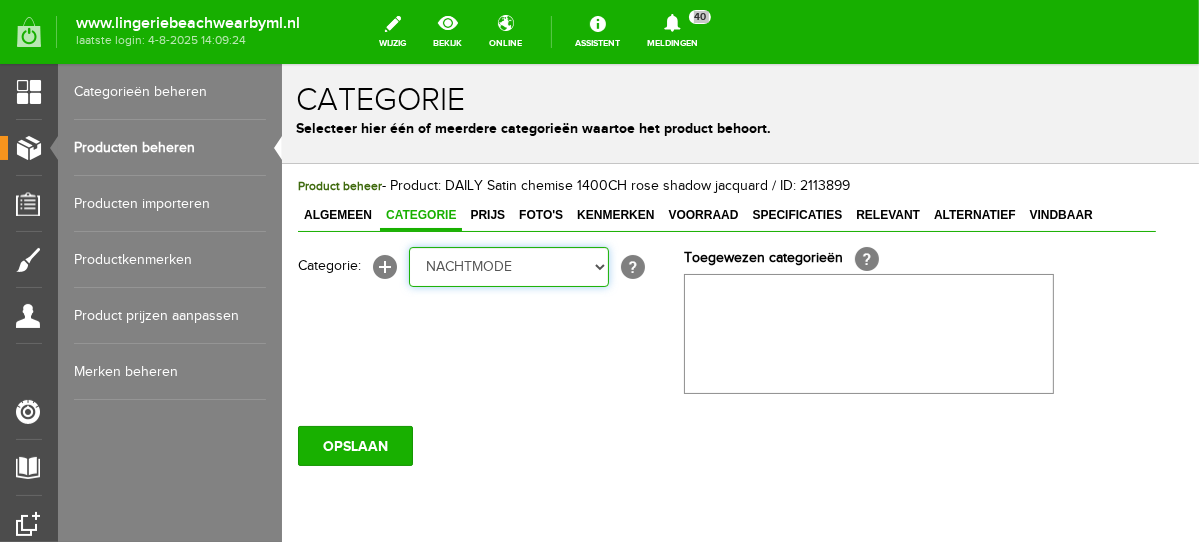 click on "Selecteer een categorie
NEW IN
LINGERIE
NACHTMODE
HOMEWEAR
BADMODE
BODY
BEACH
Bikinitop moulded (niet voorgev.)
Bikinitop voorgevormd
Shorty
Badpakken
Strandaccessoires
Rio slip
Slip
Hoge slip
Niet voorgevormd
Voorgevormd
One Shoulder
Push Up
Bandeau
Halter
Triangel
LINGERIE
SUMMER COLOURS
BH ZONDER BEUGEL
PLUSSIZE
STRAPLESS
SEXY
STRAPLESS
BASICS
HOMEWEAR
JUMPSUITS
BADJASSEN
NACHTMODE
PYJAMA SETS
PYJAMA JURKEN
KIMONO'S
SLIPDRESSES
SATIJNEN PYAMA
HEREN
SHAPEWEAR
BODY'S
ACCESSOIRES
PANTY'S
SPORT
SALE BEACH
SALE LINGERIE
D Cup" at bounding box center (508, 266) 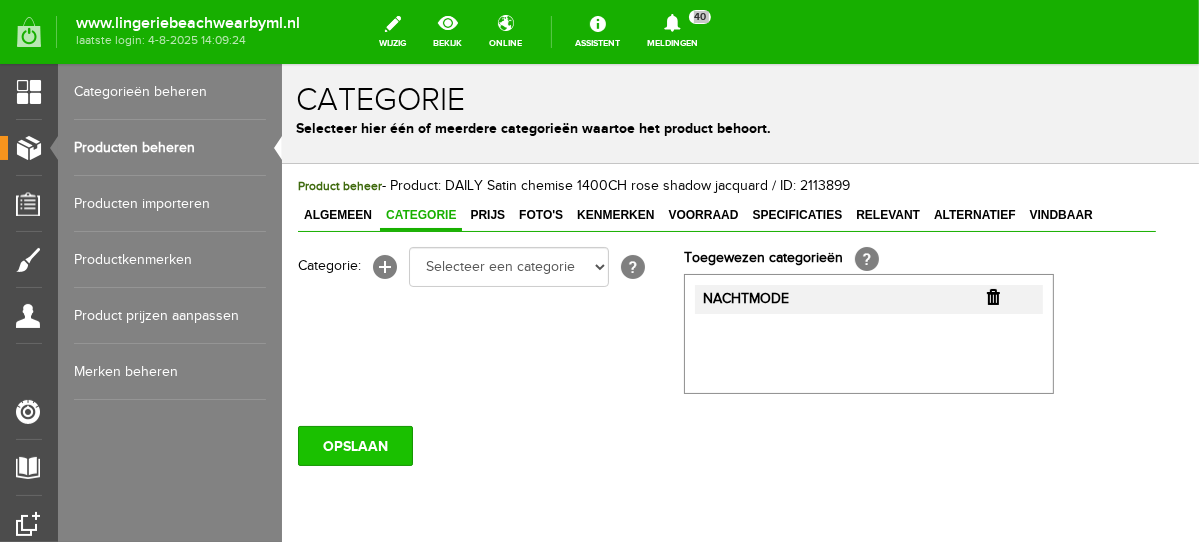 click on "OPSLAAN" at bounding box center [354, 445] 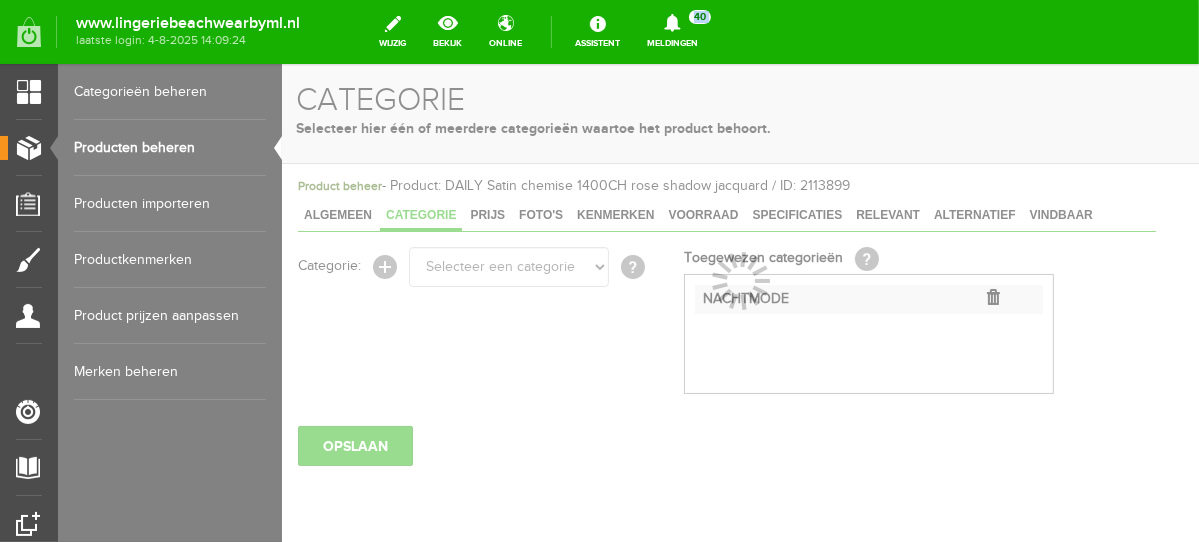click on "Producten beheren" at bounding box center (170, 148) 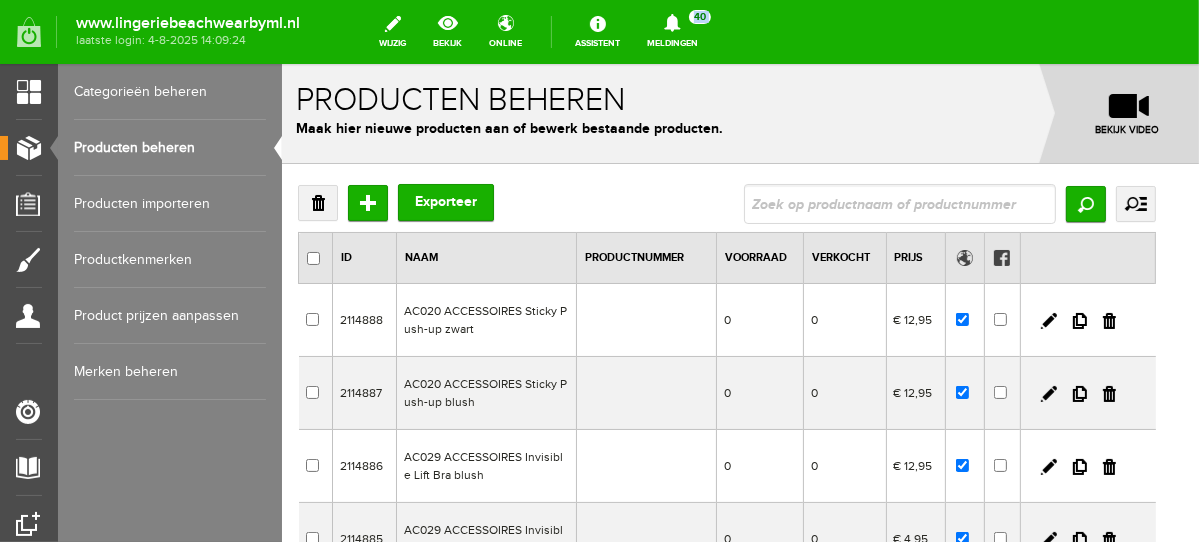 scroll, scrollTop: 0, scrollLeft: 0, axis: both 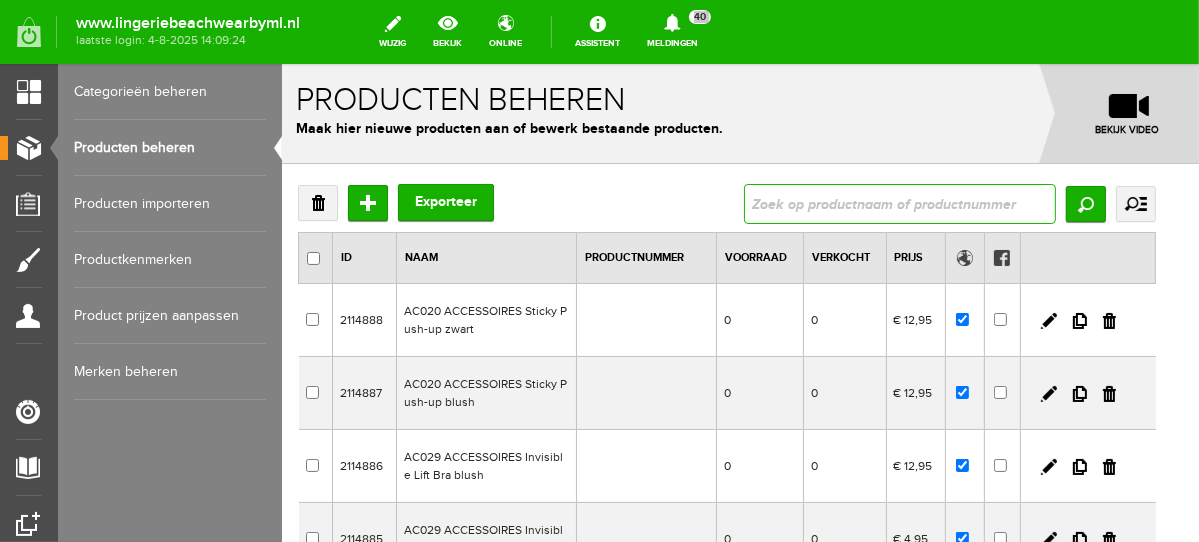 click at bounding box center [899, 203] 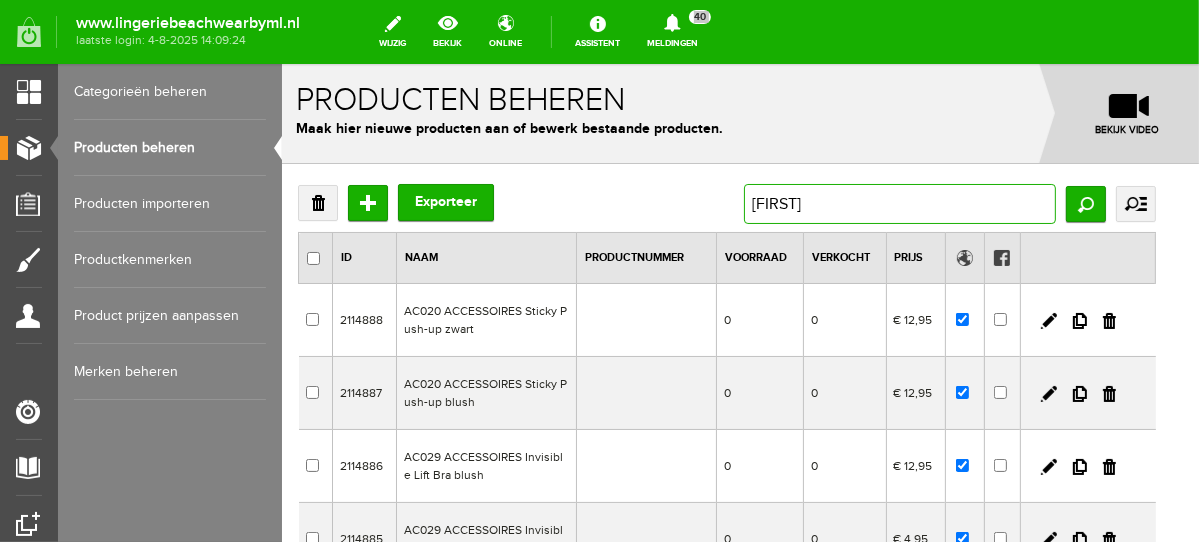 type on "[FIRST]" 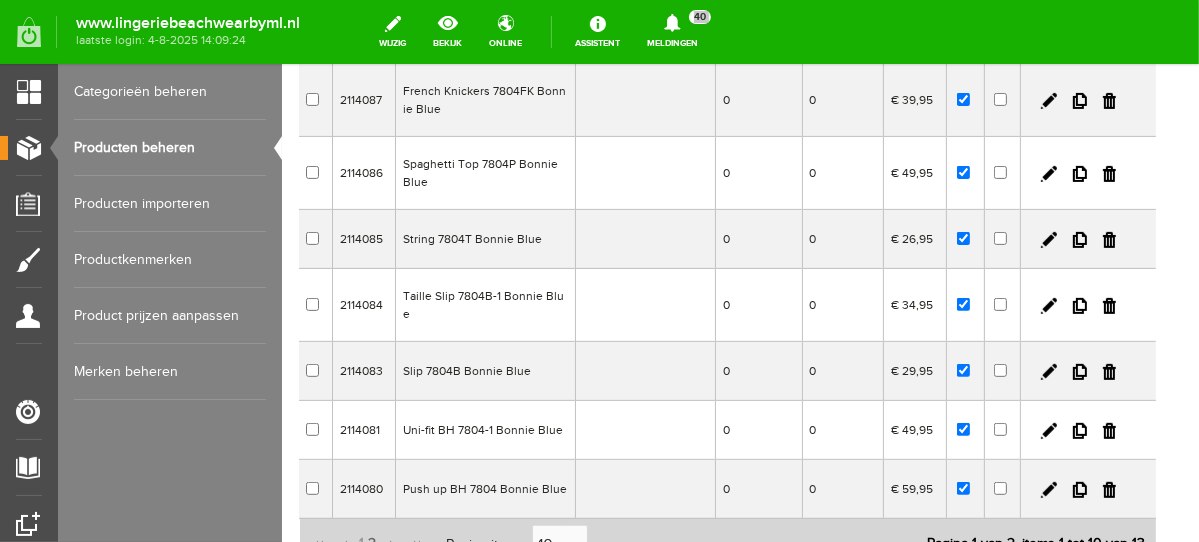 scroll, scrollTop: 464, scrollLeft: 0, axis: vertical 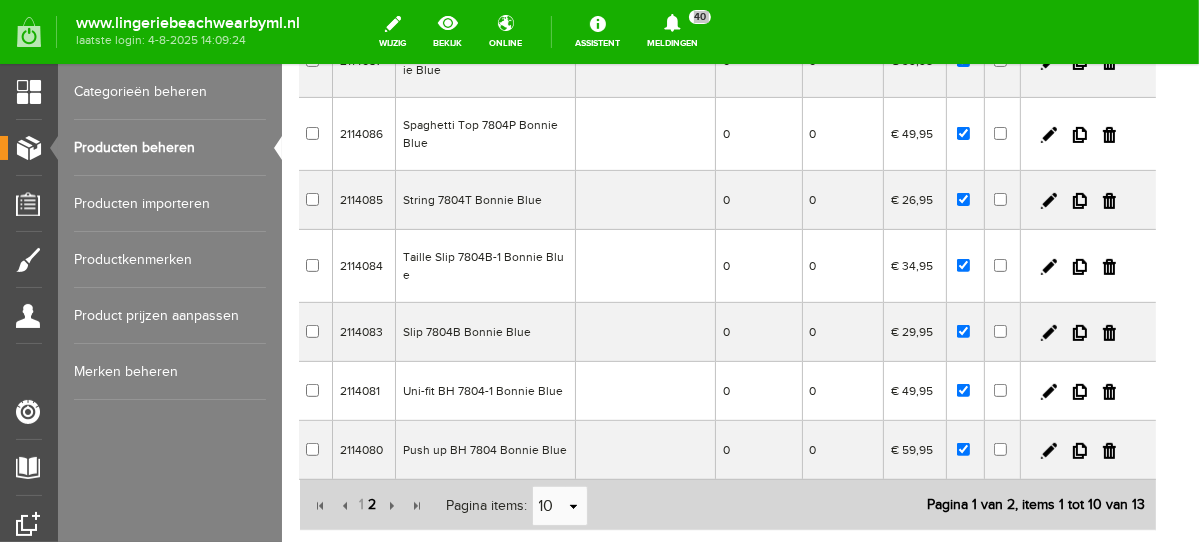 click on "2" at bounding box center (372, 504) 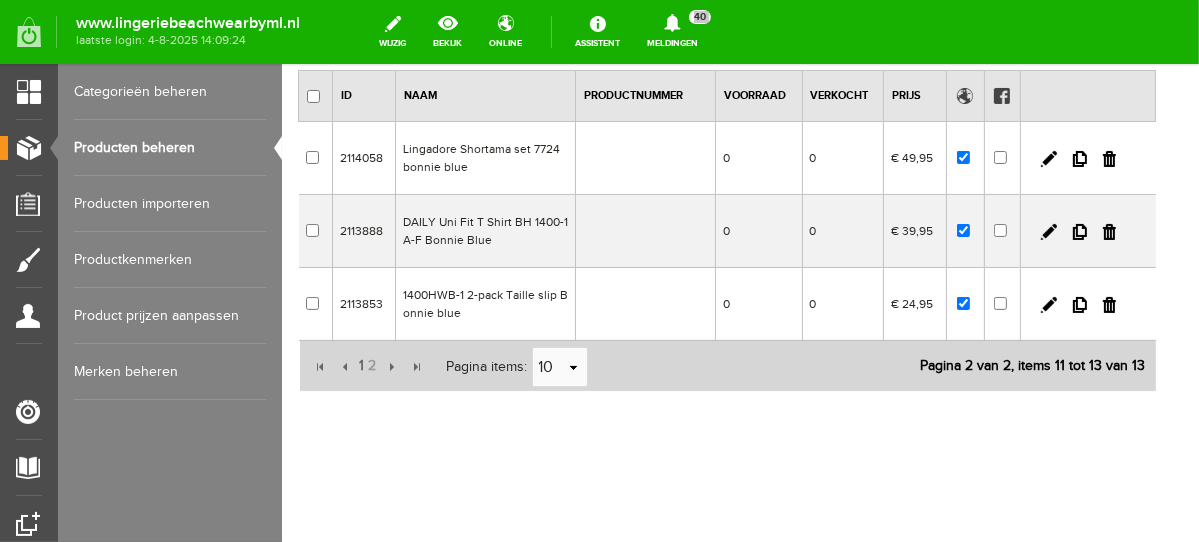 scroll, scrollTop: 158, scrollLeft: 0, axis: vertical 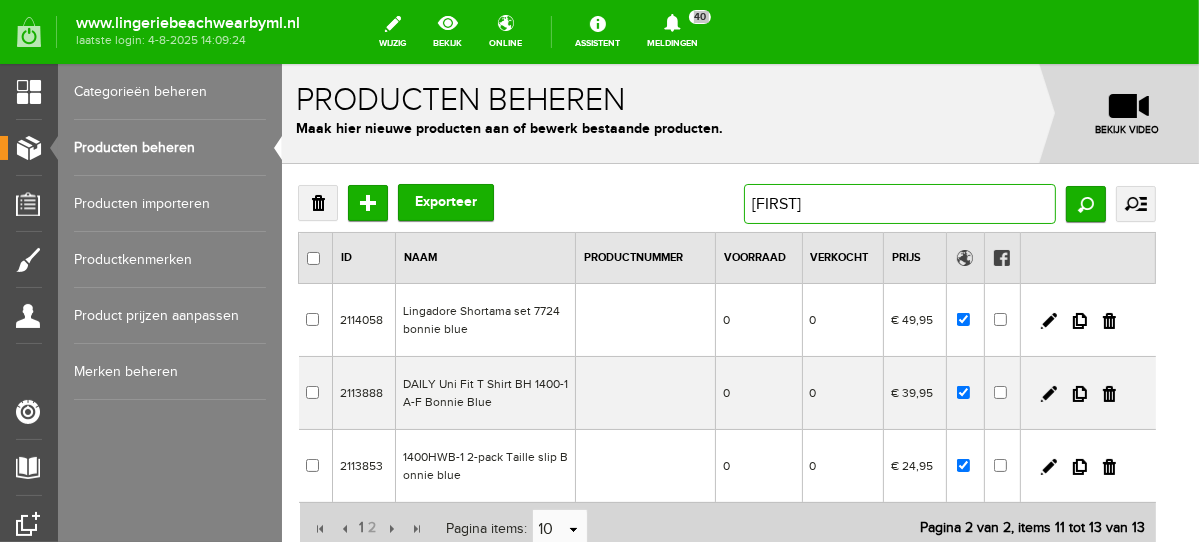 drag, startPoint x: 832, startPoint y: 211, endPoint x: 663, endPoint y: 215, distance: 169.04733 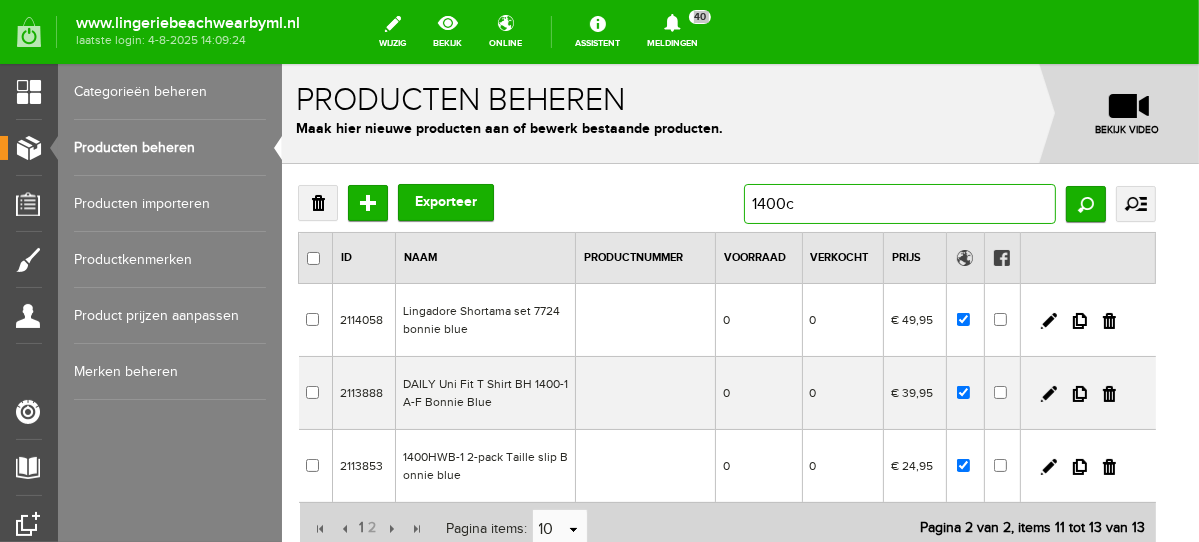 type on "1400ch" 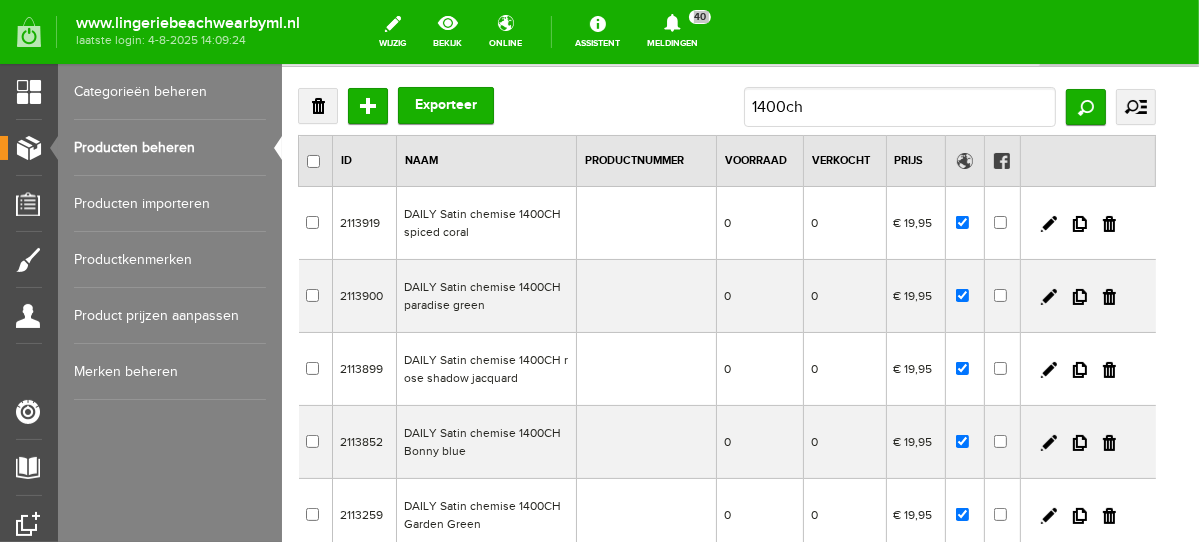 scroll, scrollTop: 132, scrollLeft: 0, axis: vertical 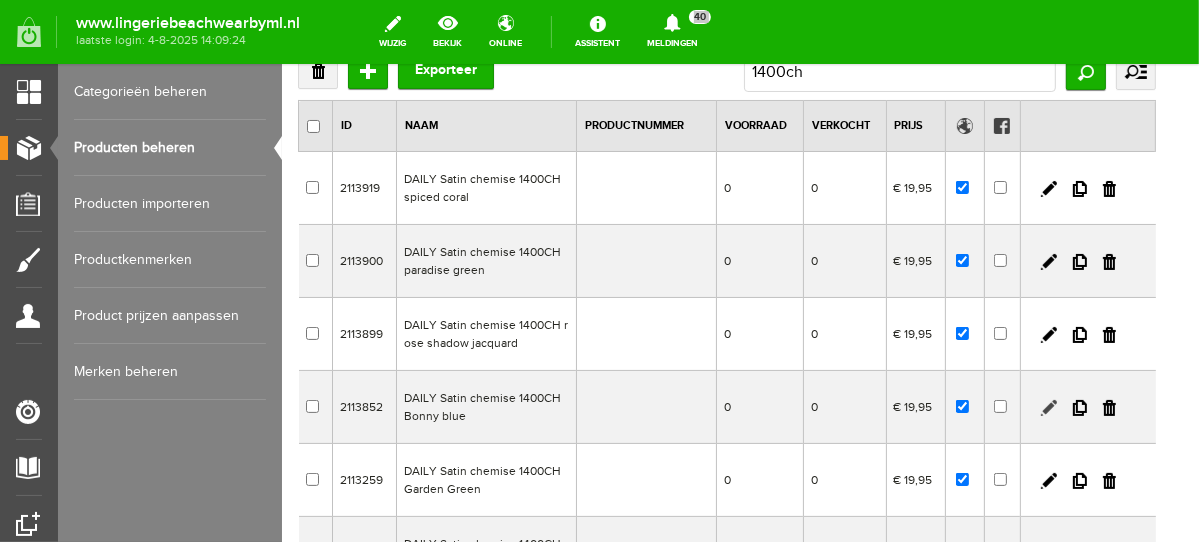 click at bounding box center [1048, 407] 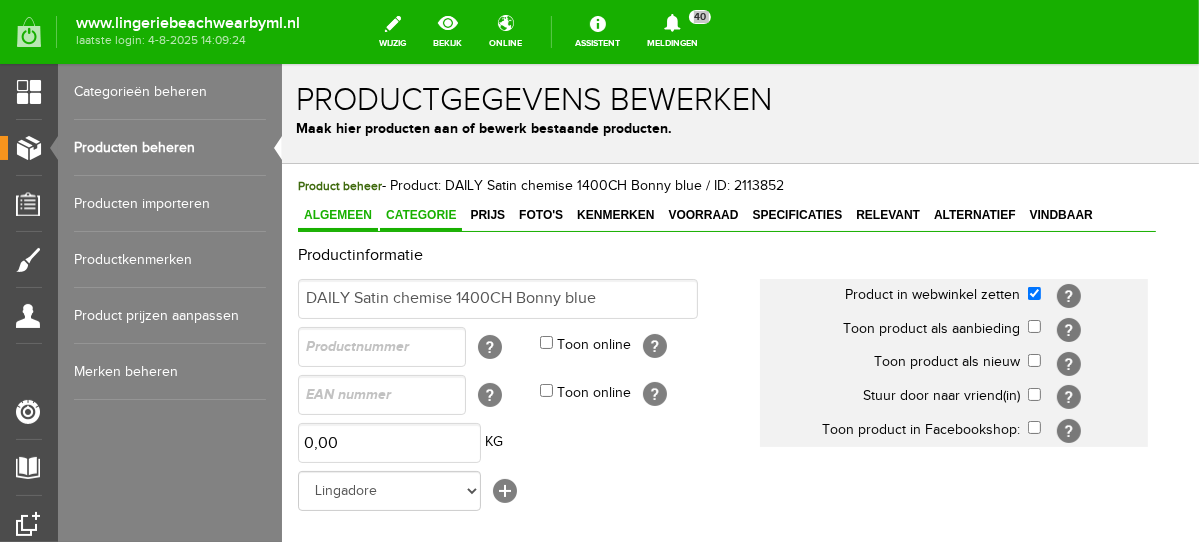 scroll, scrollTop: 0, scrollLeft: 0, axis: both 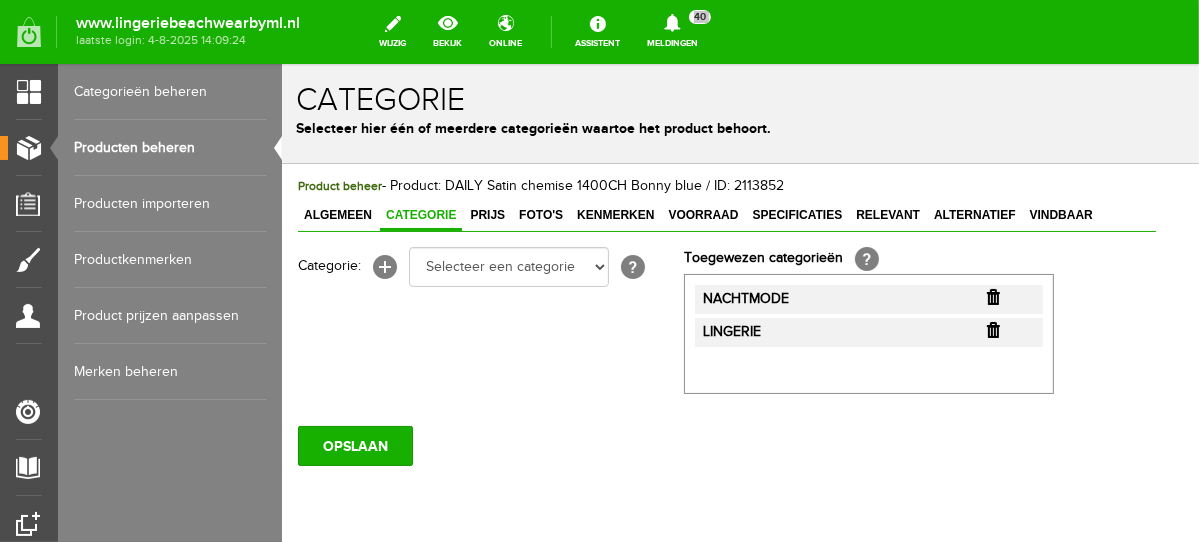 click at bounding box center (992, 296) 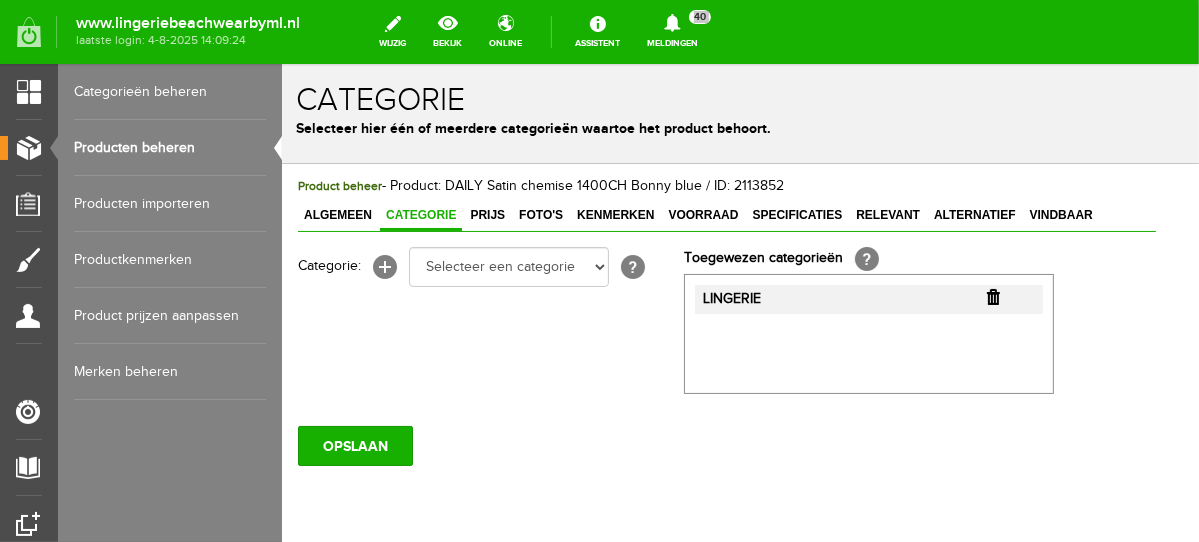 click at bounding box center [992, 296] 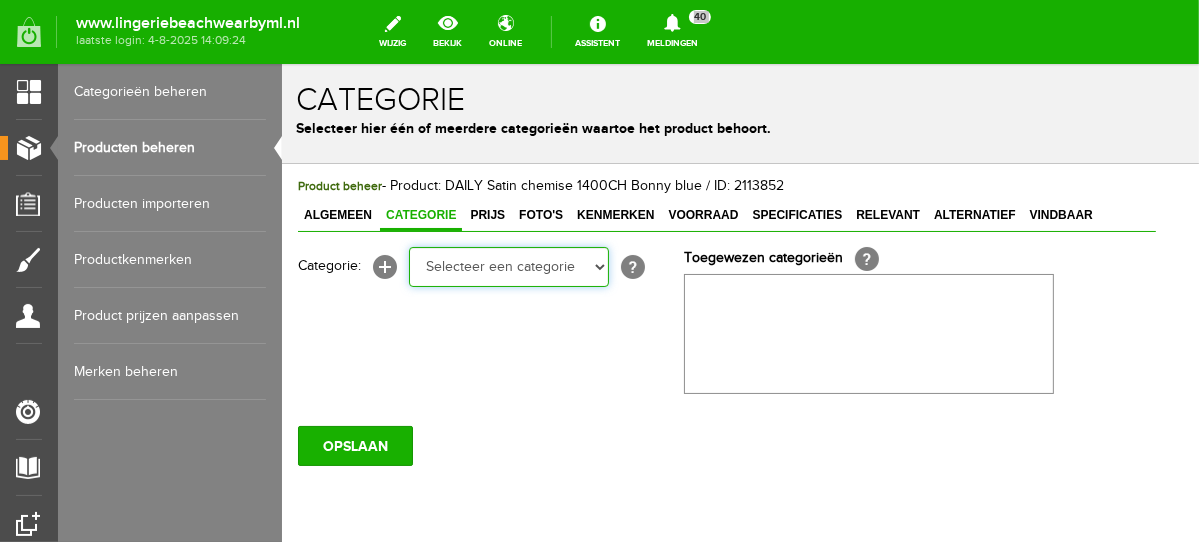click on "Selecteer een categorie
NEW IN
LINGERIE
NACHTMODE
HOMEWEAR
BADMODE
BODY
BEACH
Bikinitop moulded (niet voorgev.)
Bikinitop voorgevormd
Shorty
Badpakken
Strandaccessoires
Rio slip
Slip
Hoge slip
Niet voorgevormd
Voorgevormd
One Shoulder
Push Up
Bandeau
Halter
Triangel
LINGERIE
SUMMER COLOURS
BH ZONDER BEUGEL
PLUSSIZE
STRAPLESS
SEXY
STRAPLESS
BASICS
HOMEWEAR
JUMPSUITS
BADJASSEN
NACHTMODE
PYJAMA SETS
PYJAMA JURKEN
KIMONO'S
SLIPDRESSES
SATIJNEN PYAMA
HEREN
SHAPEWEAR
BODY'S
ACCESSOIRES
PANTY'S
SPORT
SALE BEACH
SALE LINGERIE
D Cup" at bounding box center [508, 266] 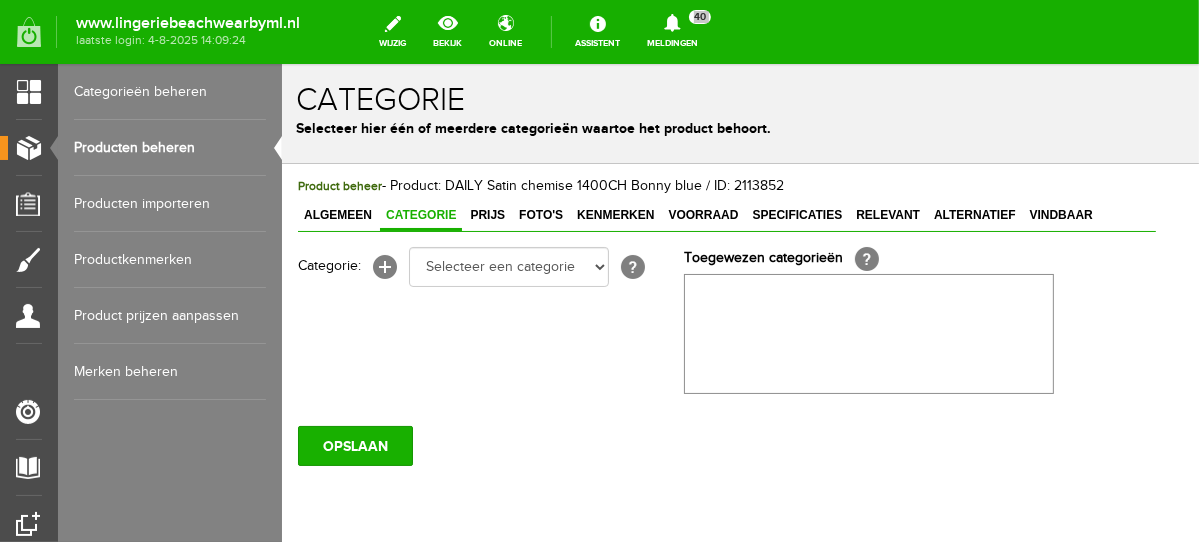 click on "Categorie" at bounding box center [420, 214] 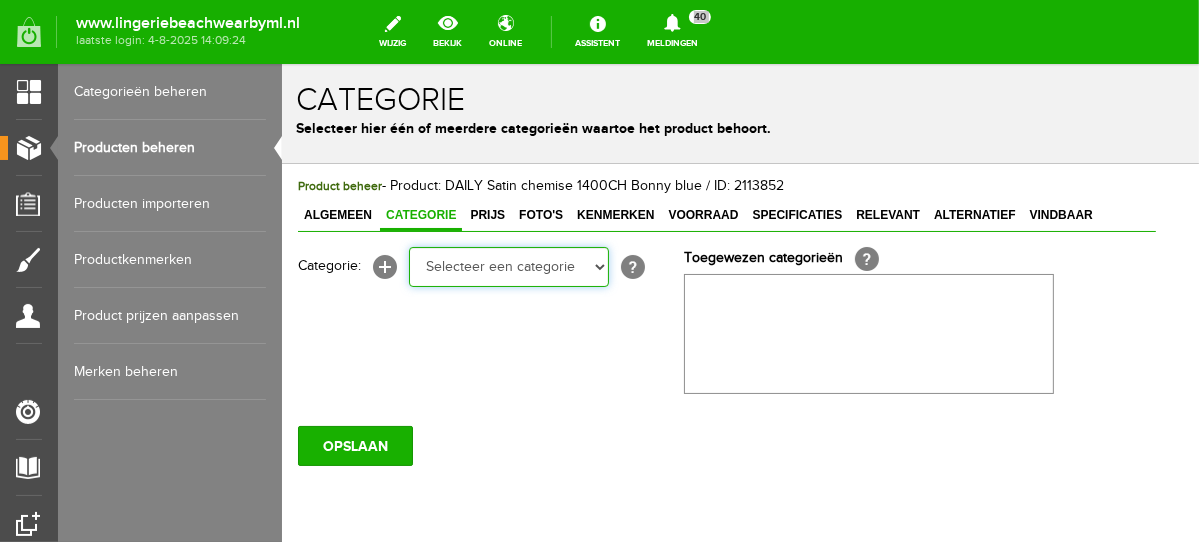 click on "Selecteer een categorie
NEW IN
LINGERIE
NACHTMODE
HOMEWEAR
BADMODE
BODY
BEACH
Bikinitop moulded (niet voorgev.)
Bikinitop voorgevormd
Shorty
Badpakken
Strandaccessoires
Rio slip
Slip
Hoge slip
Niet voorgevormd
Voorgevormd
One Shoulder
Push Up
Bandeau
Halter
Triangel
LINGERIE
SUMMER COLOURS
BH ZONDER BEUGEL
PLUSSIZE
STRAPLESS
SEXY
STRAPLESS
BASICS
HOMEWEAR
JUMPSUITS
BADJASSEN
NACHTMODE
PYJAMA SETS
PYJAMA JURKEN
KIMONO'S
SLIPDRESSES
SATIJNEN PYAMA
HEREN
SHAPEWEAR
BODY'S
ACCESSOIRES
PANTY'S
SPORT
SALE BEACH
SALE LINGERIE
D Cup" at bounding box center [508, 266] 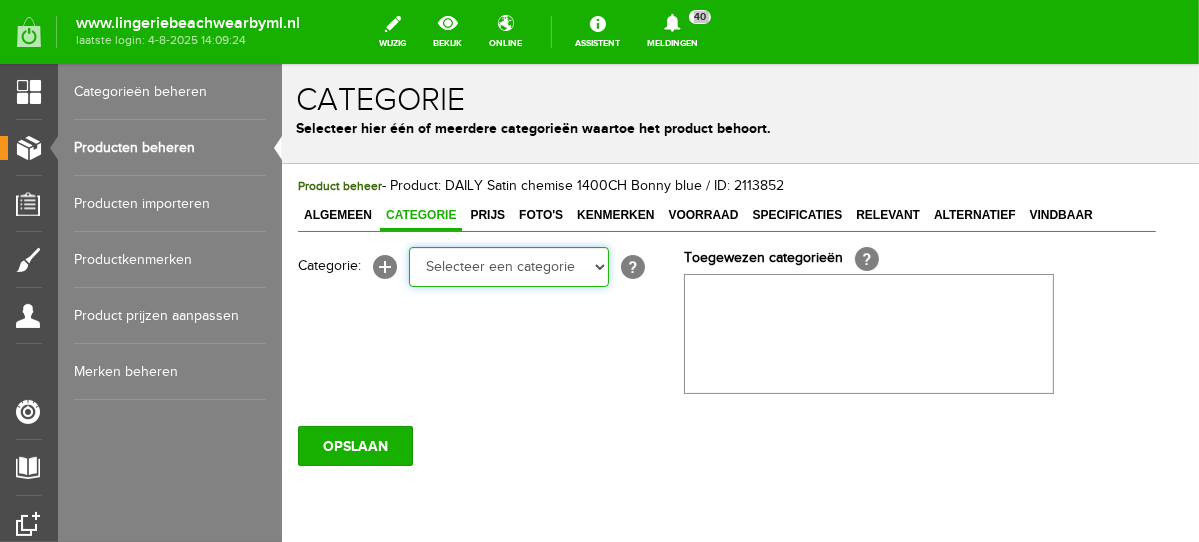 select on "281496" 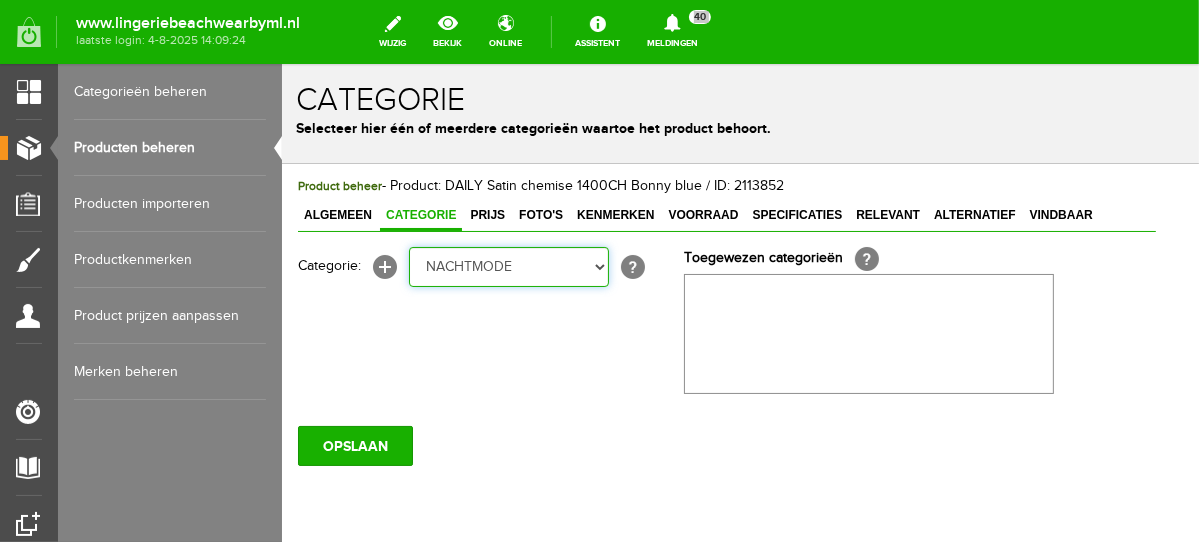 click on "Selecteer een categorie
NEW IN
LINGERIE
NACHTMODE
HOMEWEAR
BADMODE
BODY
BEACH
Bikinitop moulded (niet voorgev.)
Bikinitop voorgevormd
Shorty
Badpakken
Strandaccessoires
Rio slip
Slip
Hoge slip
Niet voorgevormd
Voorgevormd
One Shoulder
Push Up
Bandeau
Halter
Triangel
LINGERIE
SUMMER COLOURS
BH ZONDER BEUGEL
PLUSSIZE
STRAPLESS
SEXY
STRAPLESS
BASICS
HOMEWEAR
JUMPSUITS
BADJASSEN
NACHTMODE
PYJAMA SETS
PYJAMA JURKEN
KIMONO'S
SLIPDRESSES
SATIJNEN PYAMA
HEREN
SHAPEWEAR
BODY'S
ACCESSOIRES
PANTY'S
SPORT
SALE BEACH
SALE LINGERIE
D Cup" at bounding box center [508, 266] 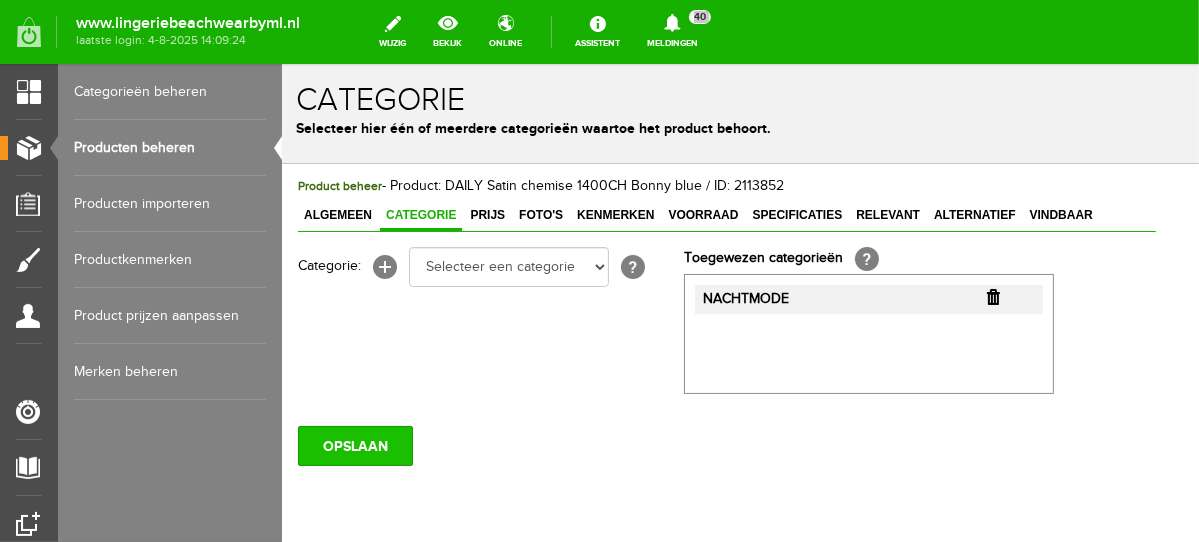 click on "OPSLAAN" at bounding box center (354, 445) 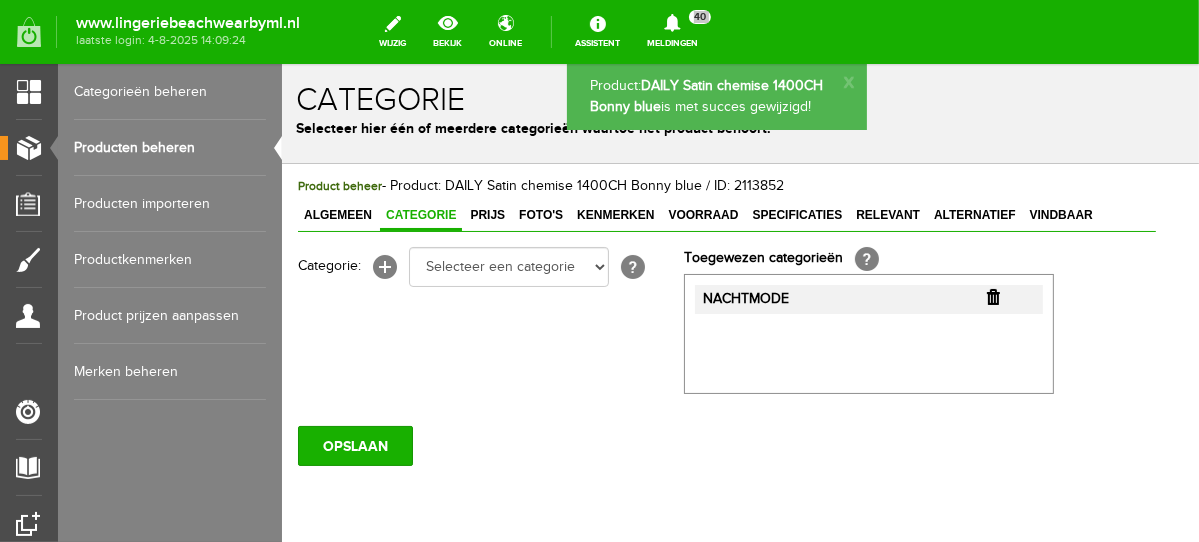 scroll, scrollTop: 0, scrollLeft: 0, axis: both 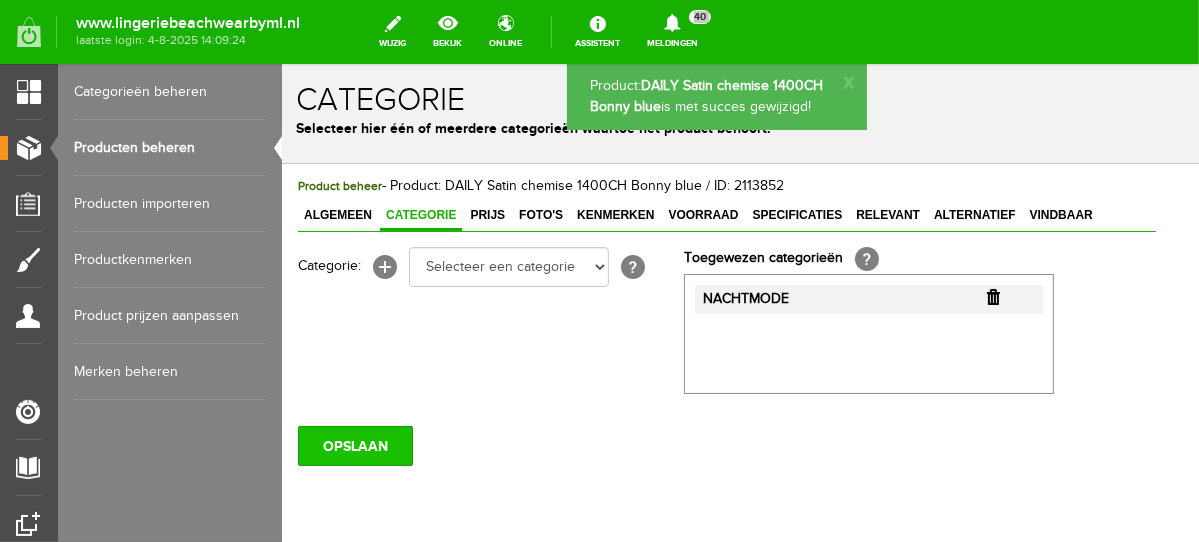 click on "OPSLAAN" at bounding box center [354, 445] 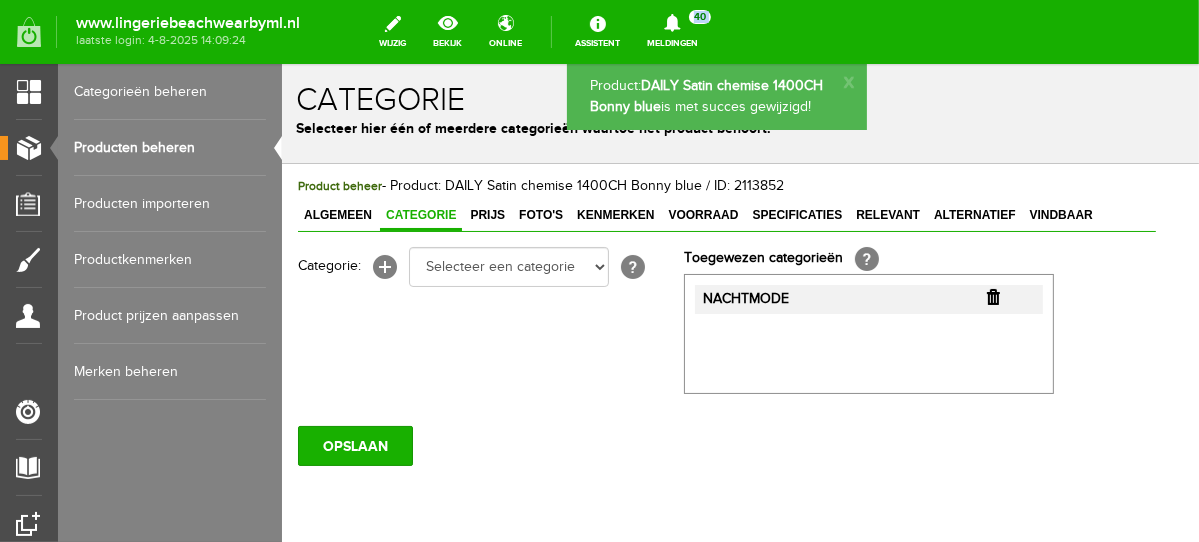 click on "Producten beheren" at bounding box center [170, 148] 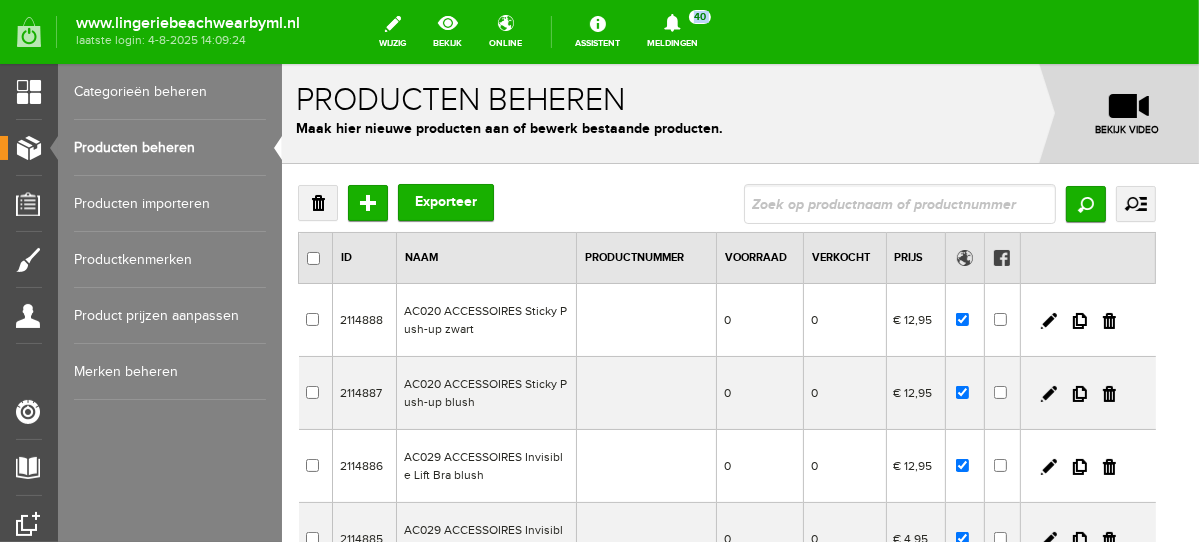 scroll, scrollTop: 0, scrollLeft: 0, axis: both 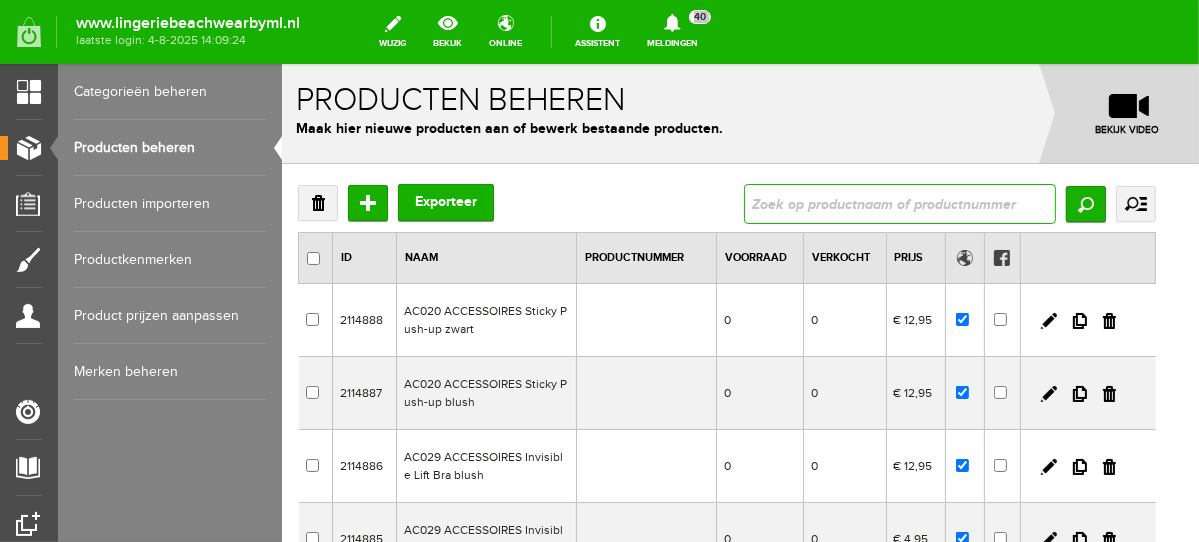 click at bounding box center [899, 203] 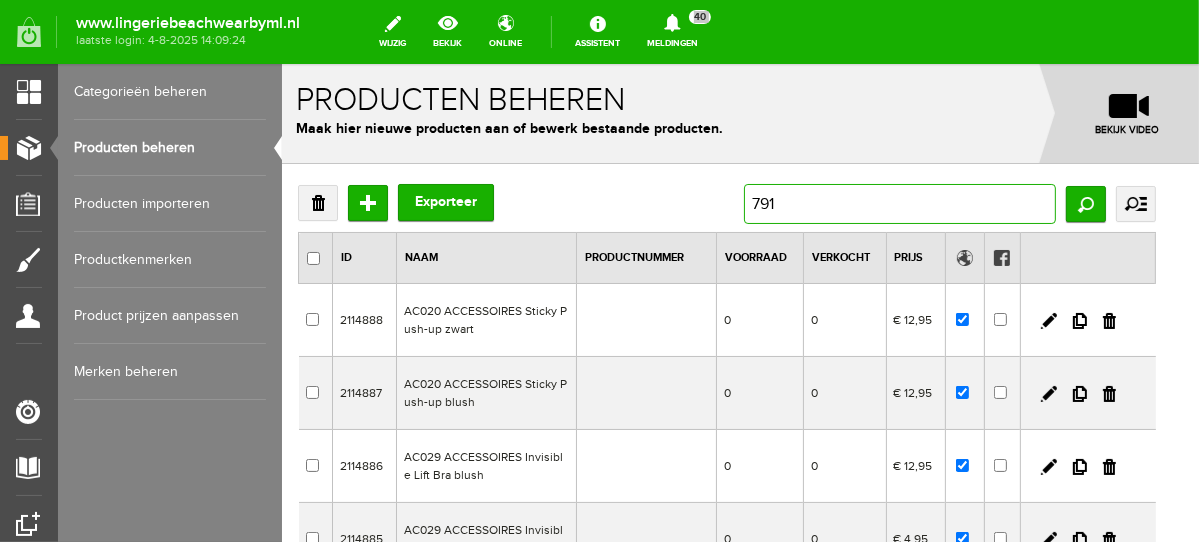 type on "7910" 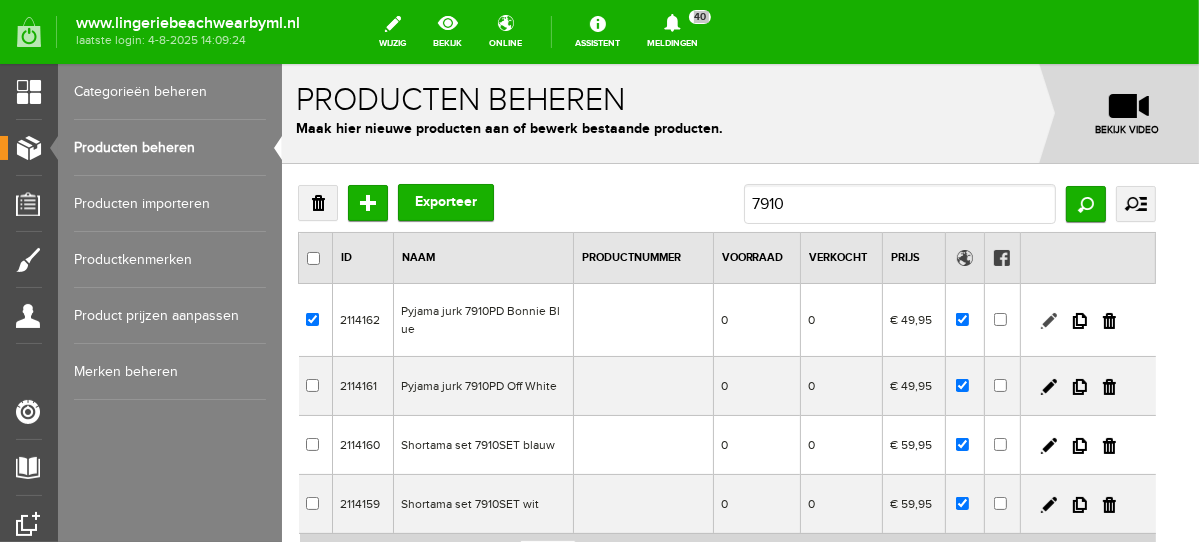 click at bounding box center [1048, 320] 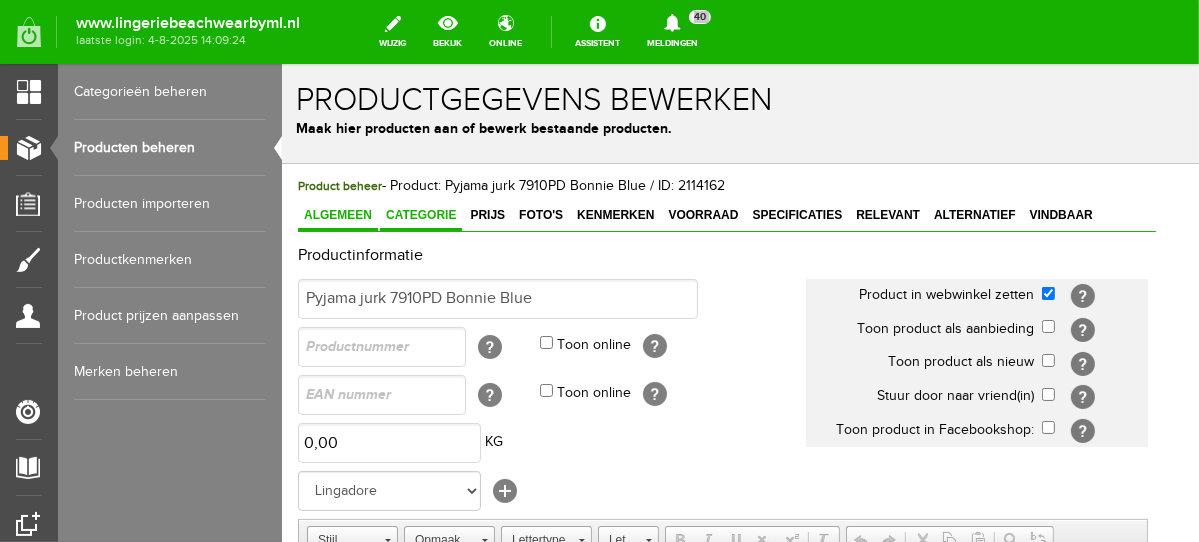 scroll, scrollTop: 0, scrollLeft: 0, axis: both 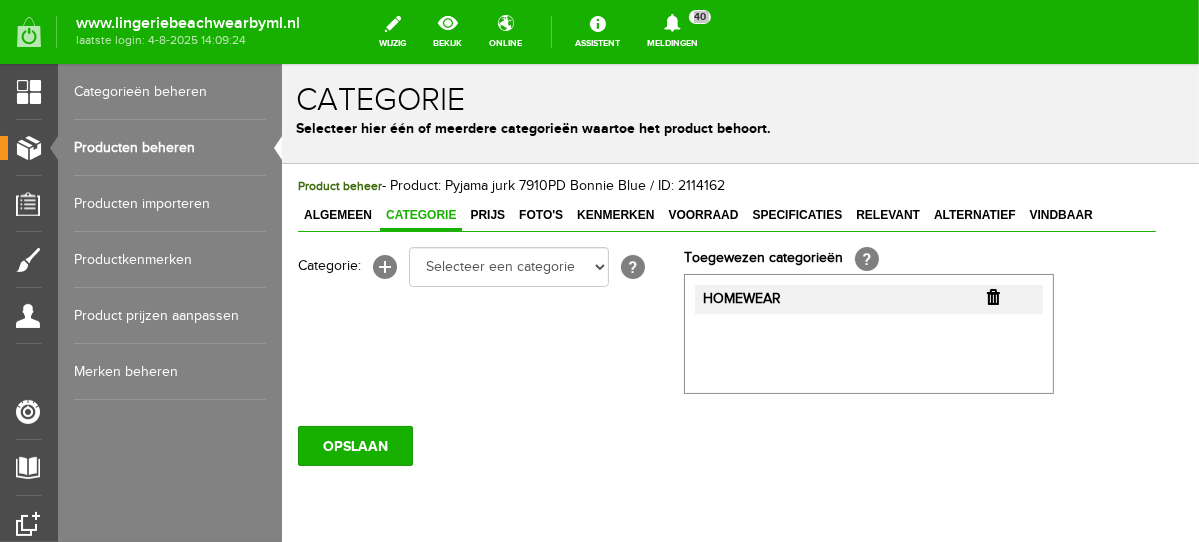 click at bounding box center (992, 296) 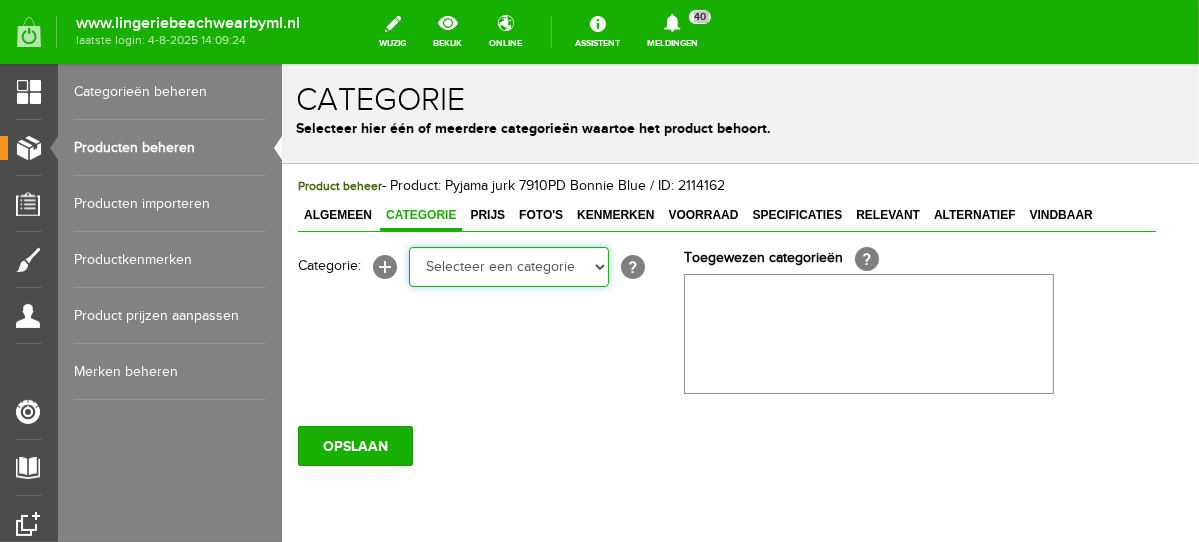 click on "Selecteer een categorie
NEW IN
LINGERIE
NACHTMODE
HOMEWEAR
BADMODE
BODY
BEACH
Bikinitop moulded (niet voorgev.)
Bikinitop voorgevormd
Shorty
Badpakken
Strandaccessoires
Rio slip
Slip
Hoge slip
Niet voorgevormd
Voorgevormd
One Shoulder
Push Up
Bandeau
Halter
Triangel
LINGERIE
SUMMER COLOURS
BH ZONDER BEUGEL
PLUSSIZE
STRAPLESS
SEXY
STRAPLESS
BASICS
HOMEWEAR
JUMPSUITS
BADJASSEN
NACHTMODE
PYJAMA SETS
PYJAMA JURKEN
KIMONO'S
SLIPDRESSES
SATIJNEN PYAMA
HEREN
SHAPEWEAR
BODY'S
ACCESSOIRES
PANTY'S
SPORT
SALE BEACH
SALE LINGERIE
D Cup" at bounding box center (508, 266) 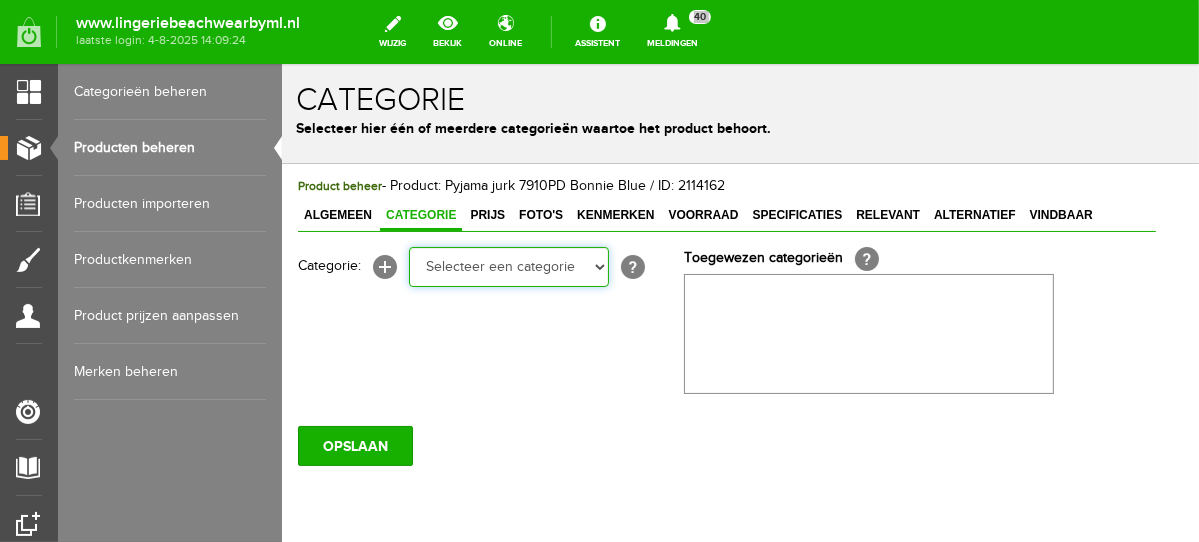 select on "281797" 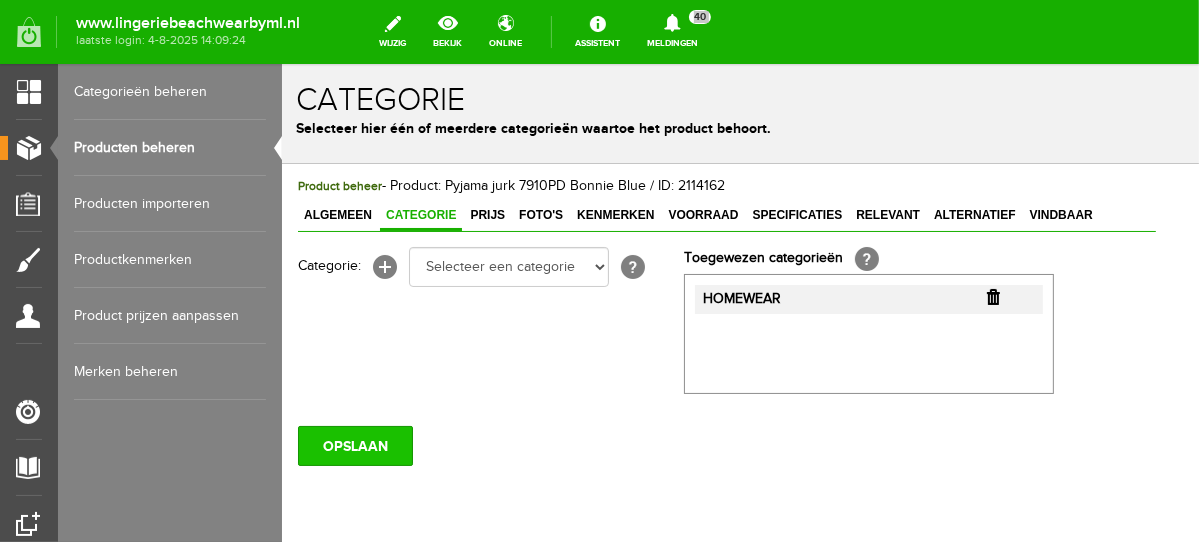 click on "OPSLAAN" at bounding box center (354, 445) 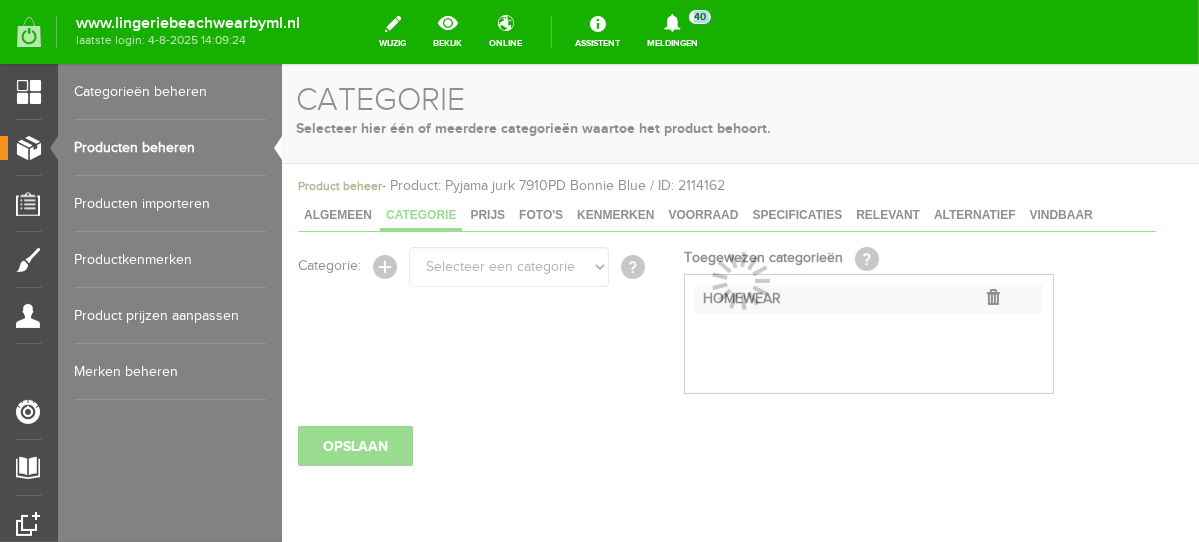click on "Producten beheren" at bounding box center [170, 148] 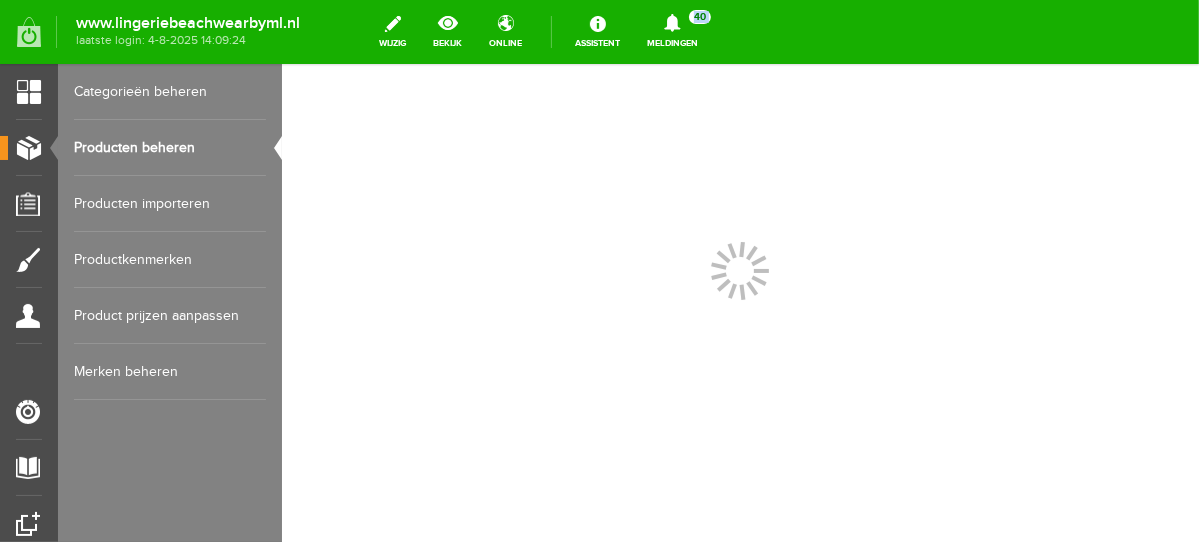 scroll, scrollTop: 0, scrollLeft: 0, axis: both 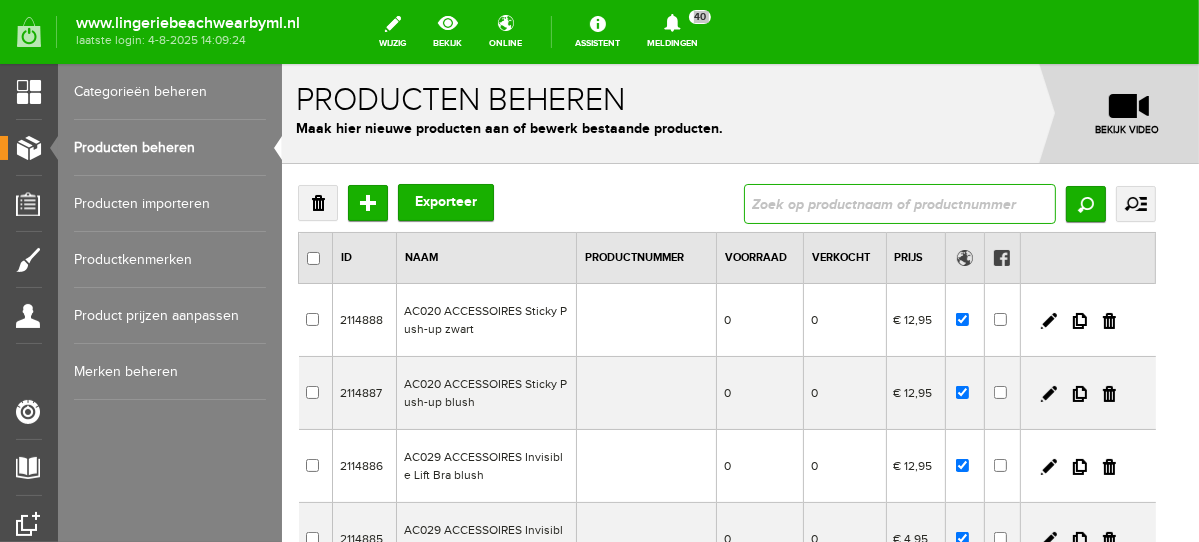 click at bounding box center [899, 203] 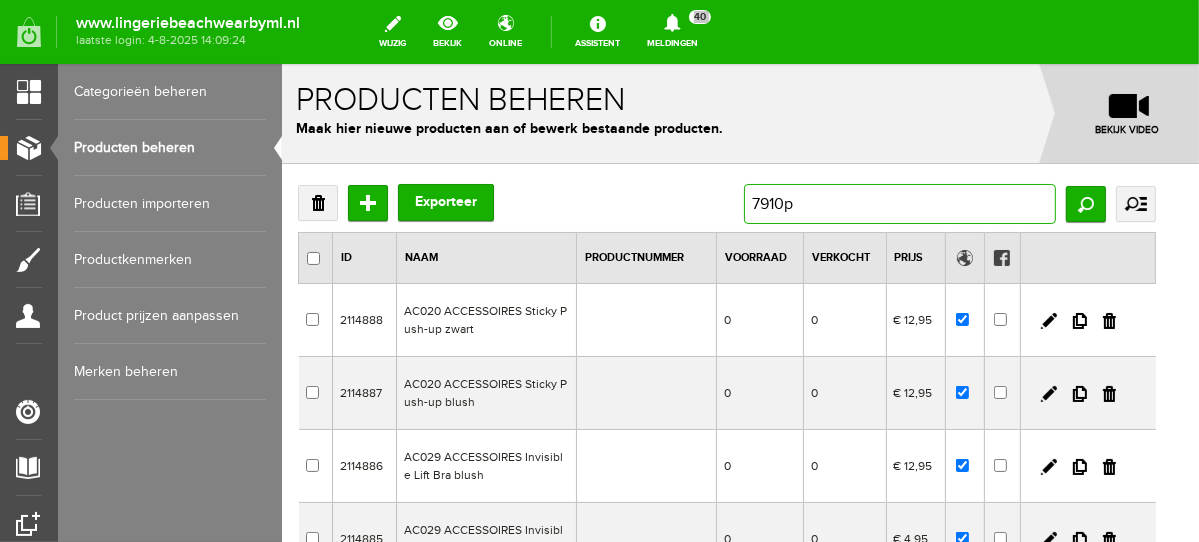 type on "7910pd" 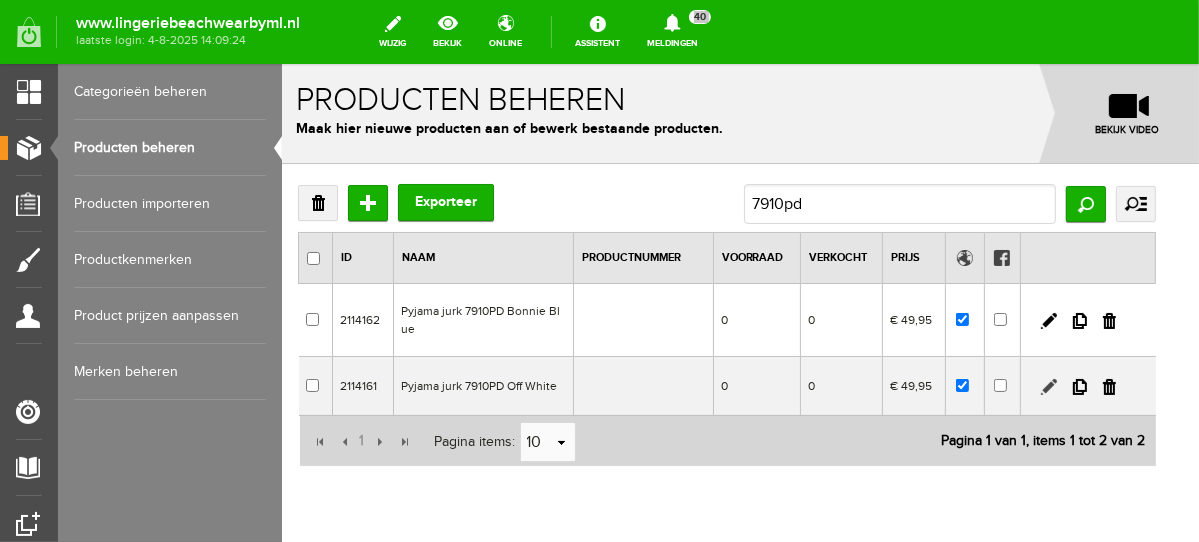 click at bounding box center (1048, 386) 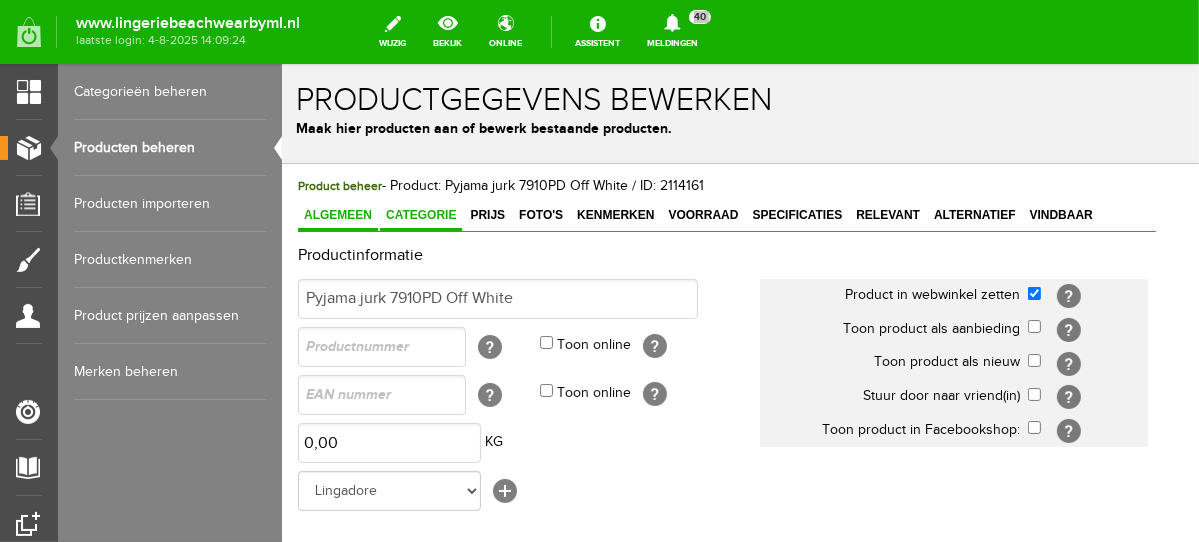 scroll, scrollTop: 0, scrollLeft: 0, axis: both 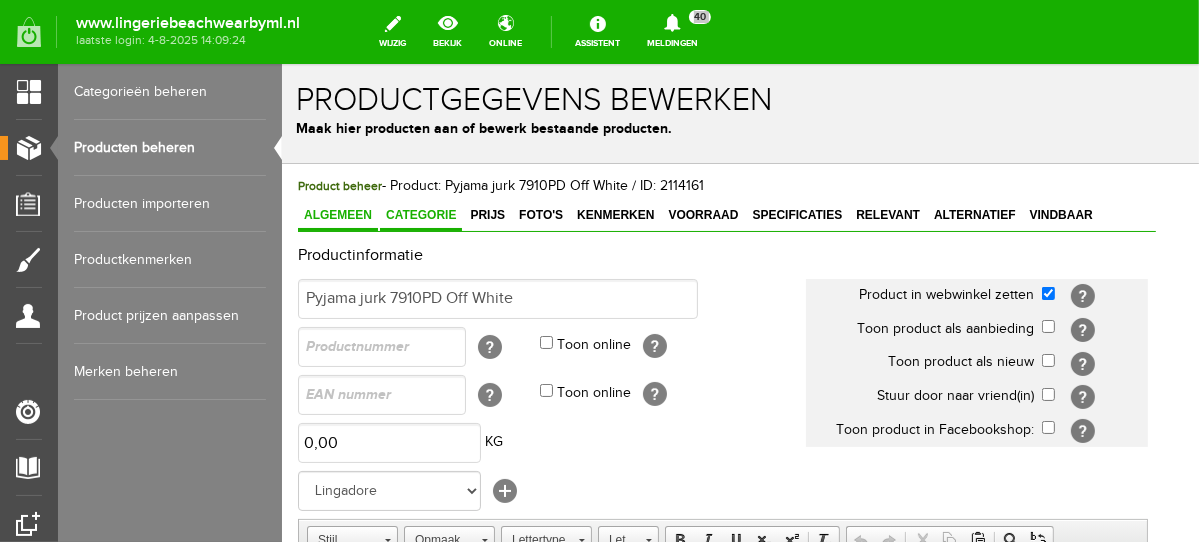 click on "Categorie" at bounding box center (420, 215) 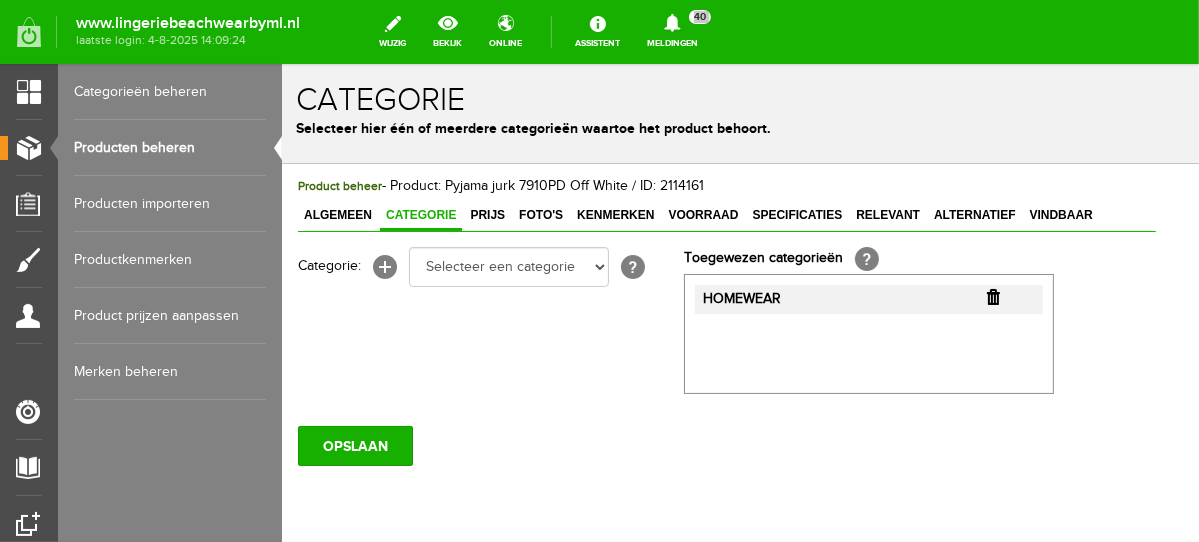 click at bounding box center (992, 296) 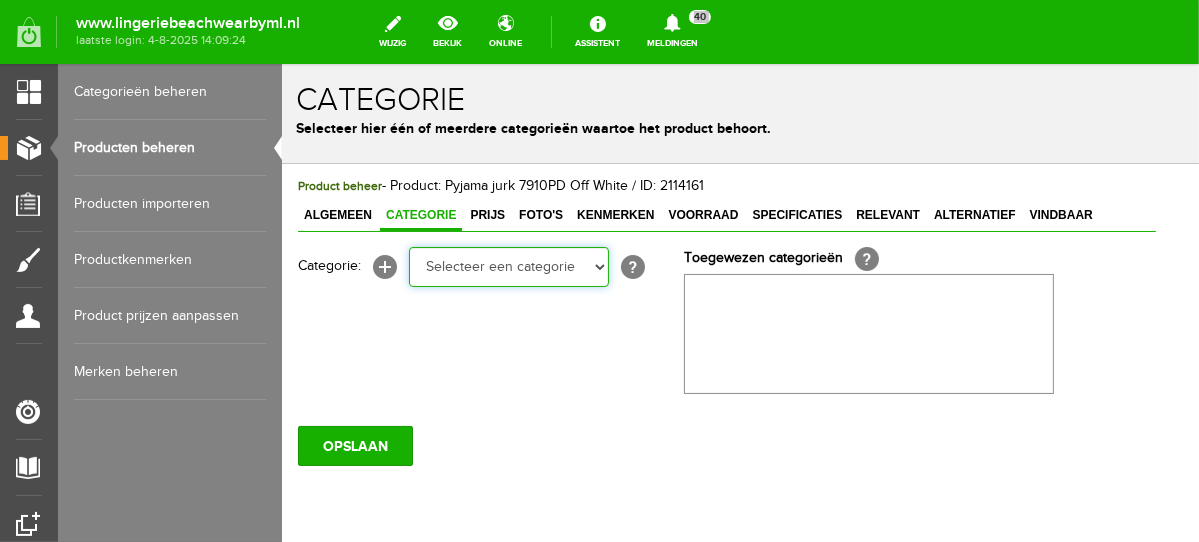 click on "Selecteer een categorie
NEW IN
LINGERIE
NACHTMODE
HOMEWEAR
BADMODE
BODY
BEACH
Bikinitop moulded (niet voorgev.)
Bikinitop voorgevormd
Shorty
Badpakken
Strandaccessoires
Rio slip
Slip
Hoge slip
Niet voorgevormd
Voorgevormd
One Shoulder
Push Up
Bandeau
Halter
Triangel
LINGERIE
SUMMER COLOURS
BH ZONDER BEUGEL
PLUSSIZE
STRAPLESS
SEXY
STRAPLESS
BASICS
HOMEWEAR
JUMPSUITS
BADJASSEN
NACHTMODE
PYJAMA SETS
PYJAMA JURKEN
KIMONO'S
SLIPDRESSES
SATIJNEN PYAMA
HEREN
SHAPEWEAR
BODY'S
ACCESSOIRES
PANTY'S
SPORT
SALE BEACH
SALE LINGERIE
D Cup" at bounding box center (508, 266) 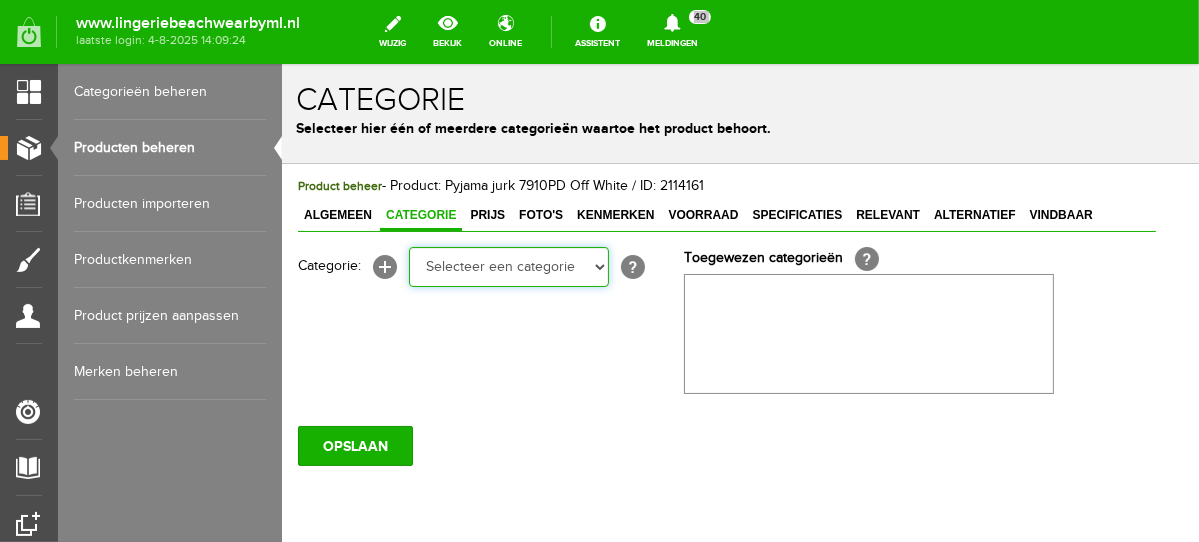 select on "281797" 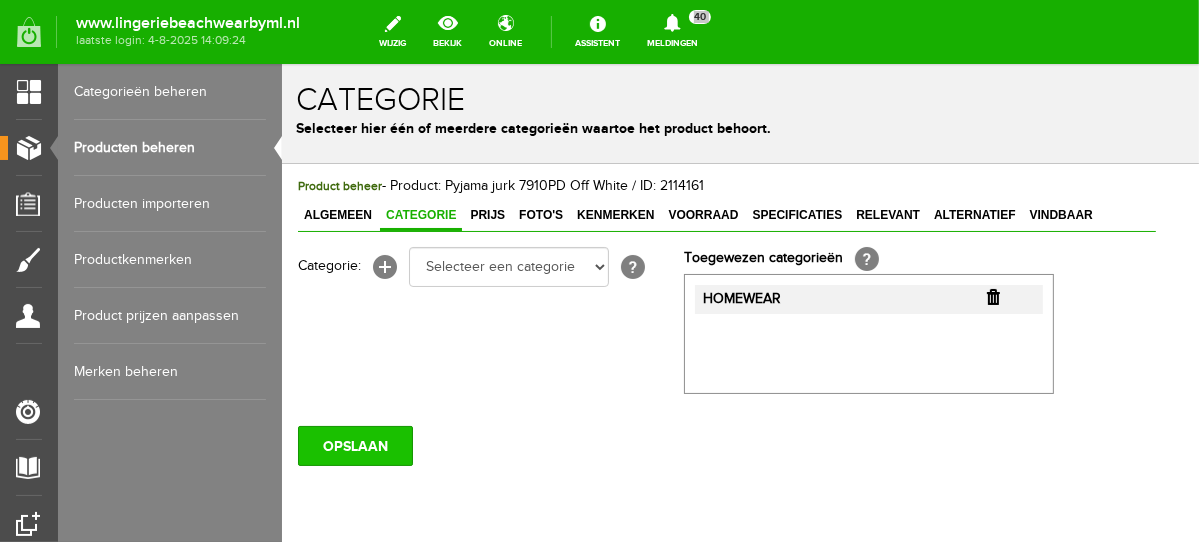 click on "OPSLAAN" at bounding box center [354, 445] 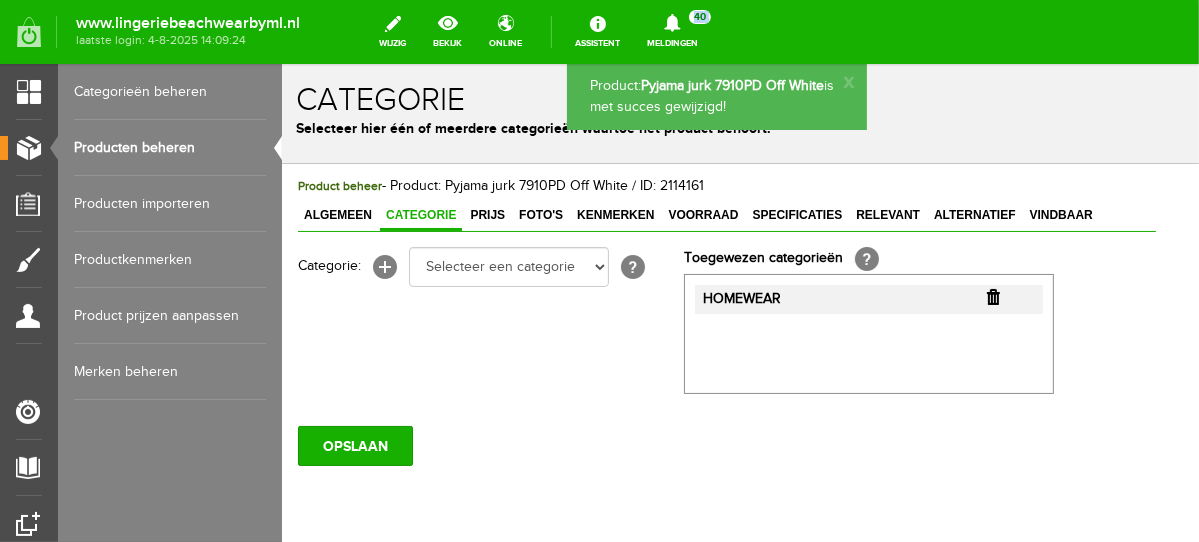 click on "Producten beheren" at bounding box center (170, 148) 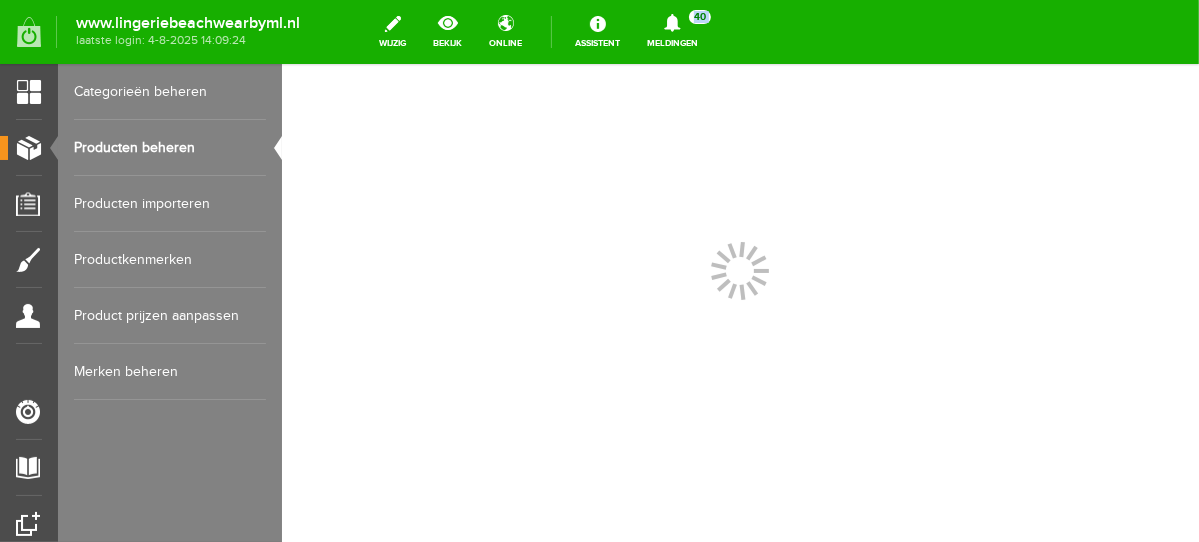 scroll, scrollTop: 0, scrollLeft: 0, axis: both 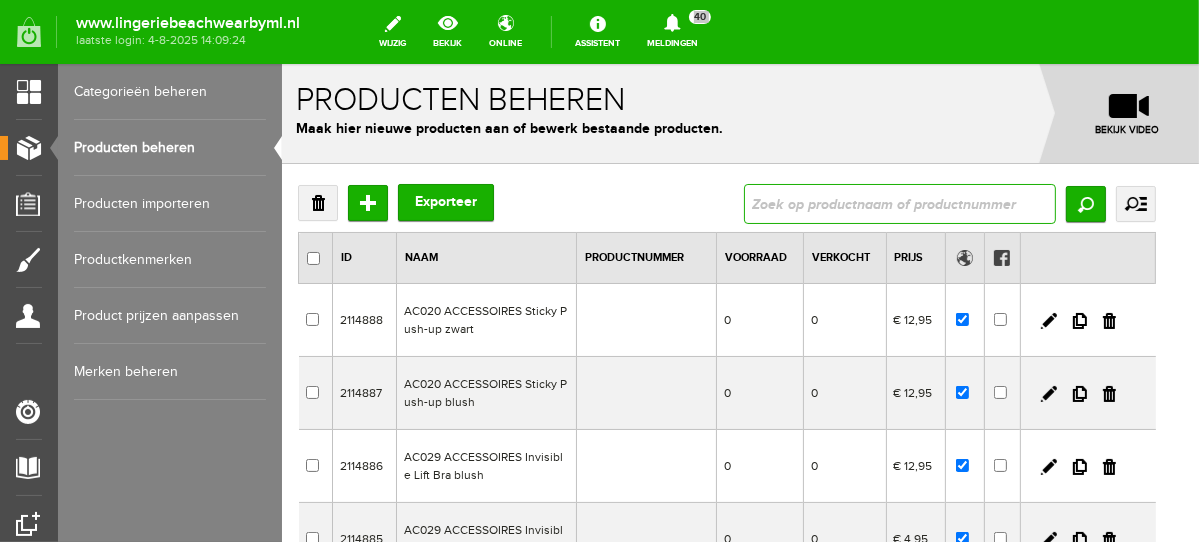 click at bounding box center (899, 203) 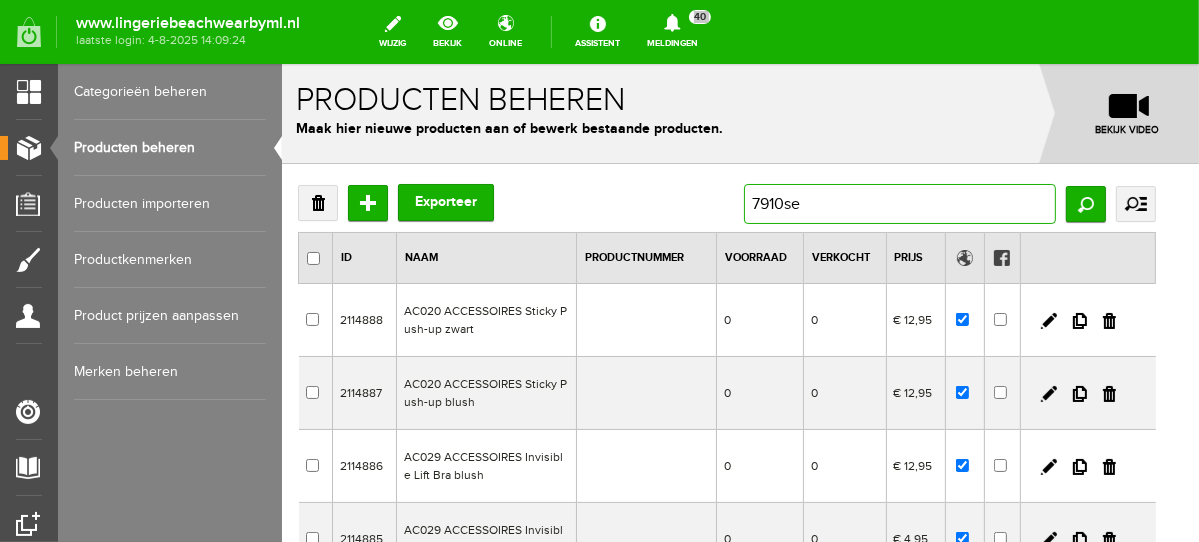 type on "7910set" 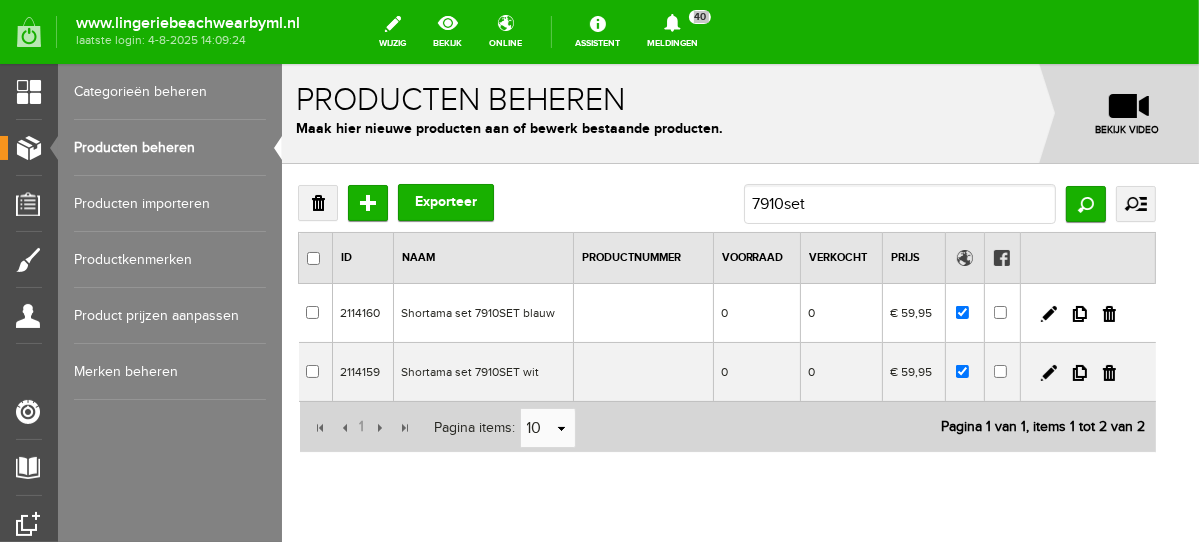click at bounding box center [1087, 312] 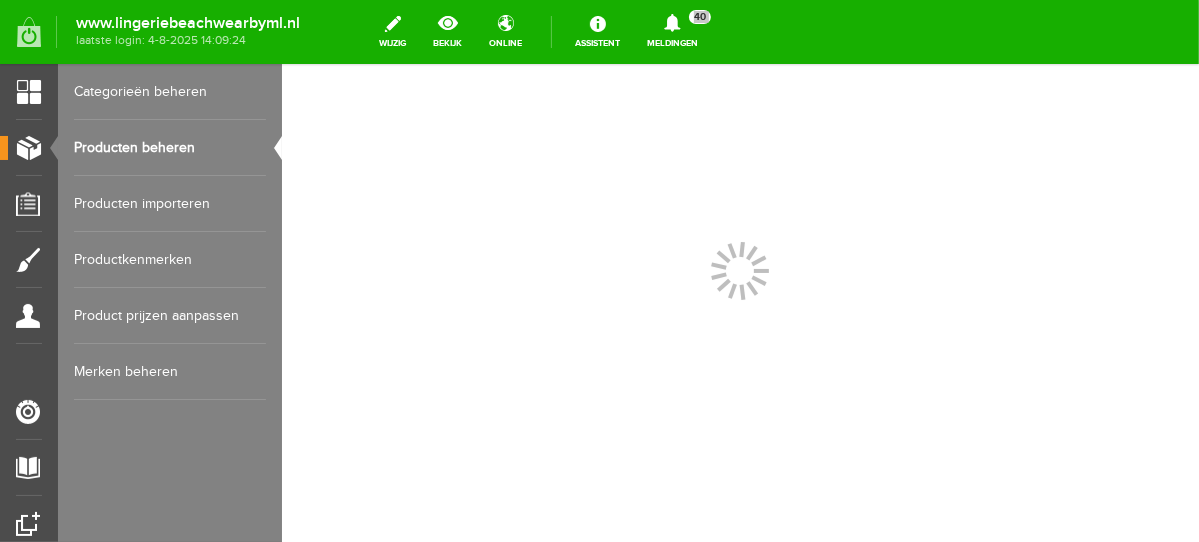scroll, scrollTop: 0, scrollLeft: 0, axis: both 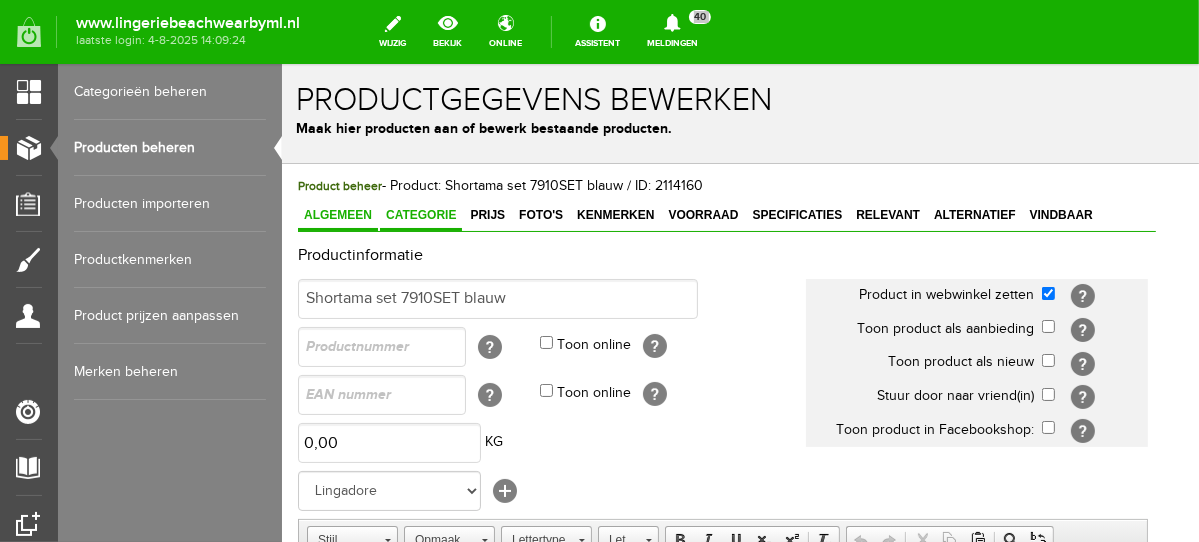 click on "Categorie" at bounding box center [420, 215] 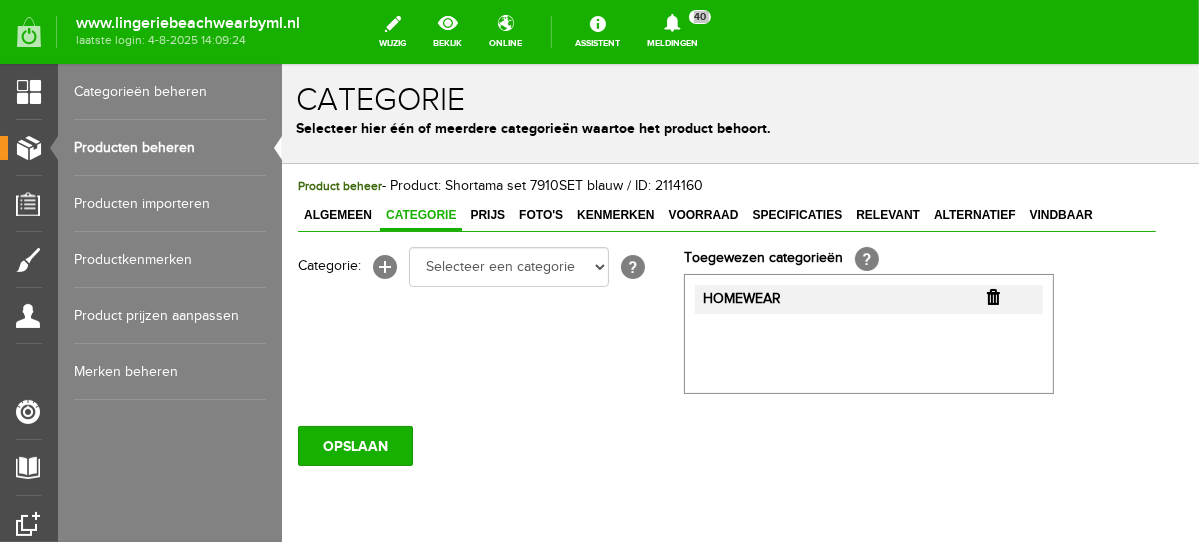 click at bounding box center (992, 296) 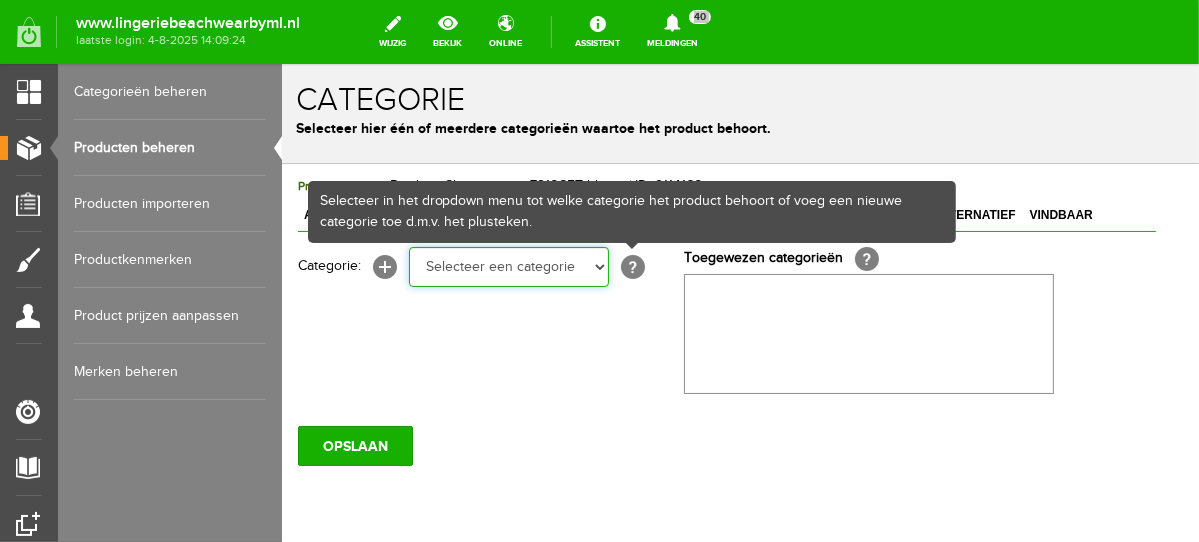 click on "Selecteer een categorie
NEW IN
LINGERIE
NACHTMODE
HOMEWEAR
BADMODE
BODY
BEACH
Bikinitop moulded (niet voorgev.)
Bikinitop voorgevormd
Shorty
Badpakken
Strandaccessoires
Rio slip
Slip
Hoge slip
Niet voorgevormd
Voorgevormd
One Shoulder
Push Up
Bandeau
Halter
Triangel
LINGERIE
SUMMER COLOURS
BH ZONDER BEUGEL
PLUSSIZE
STRAPLESS
SEXY
STRAPLESS
BASICS
HOMEWEAR
JUMPSUITS
BADJASSEN
NACHTMODE
PYJAMA SETS
PYJAMA JURKEN
KIMONO'S
SLIPDRESSES
SATIJNEN PYAMA
HEREN
SHAPEWEAR
BODY'S
ACCESSOIRES
PANTY'S
SPORT
SALE BEACH
SALE LINGERIE
D Cup" at bounding box center (508, 266) 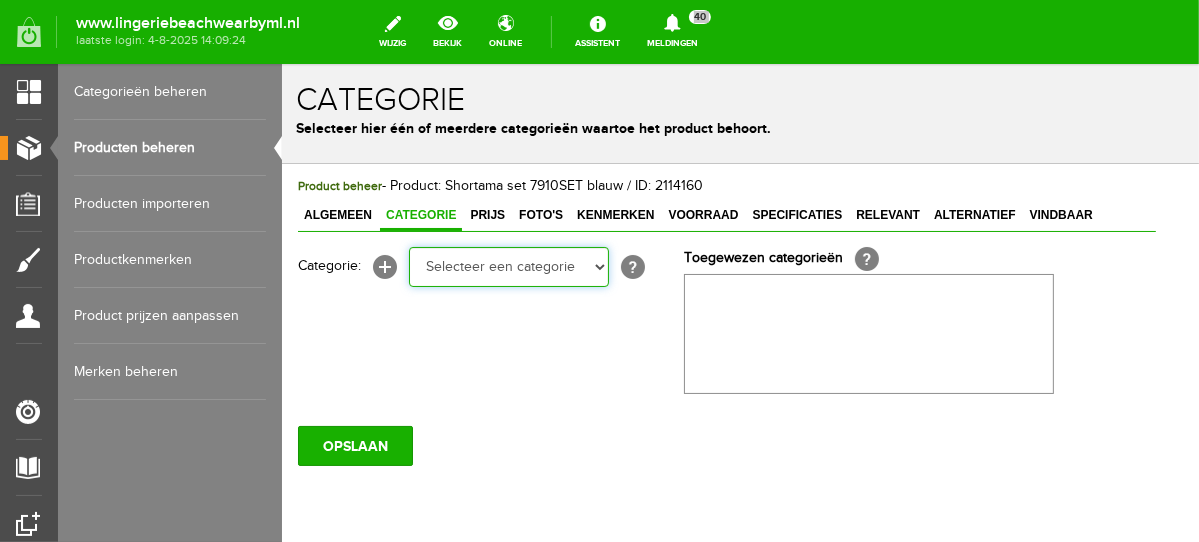select on "281797" 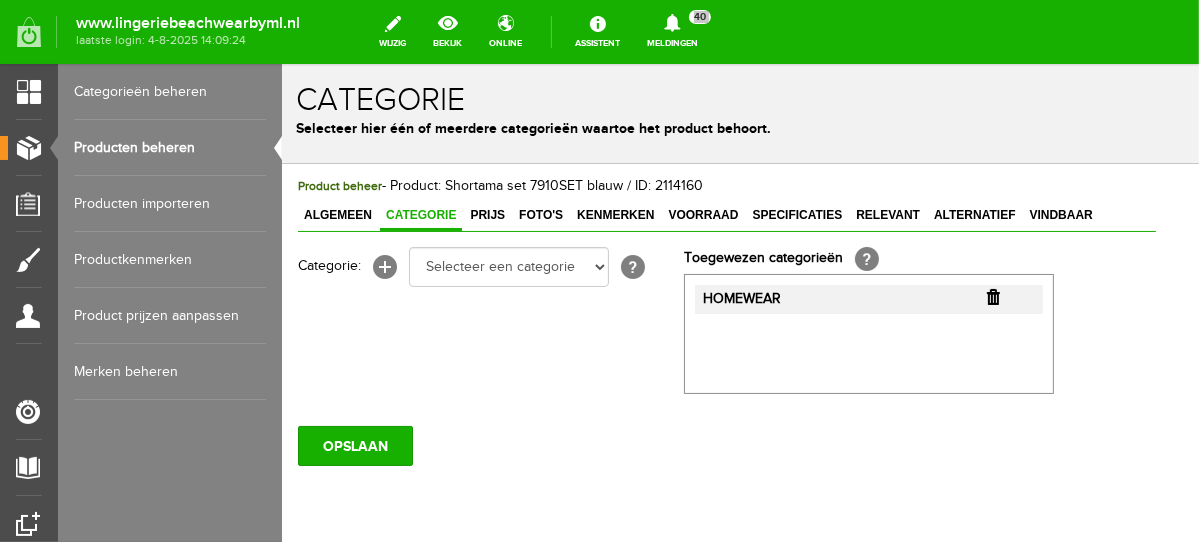 click on "Product beheer  - Product: Shortama set 7910SET blauw / ID: 2114160
Algemeen Categorie Prijs Foto's Kenmerken Voorraad Specificaties Relevant Alternatief Vindbaar
Productinformatie
Shortama set 7910SET blauw
Product in webwinkel zetten
[?]
Toon product als aanbieding
[?]
[?]" at bounding box center (726, 388) 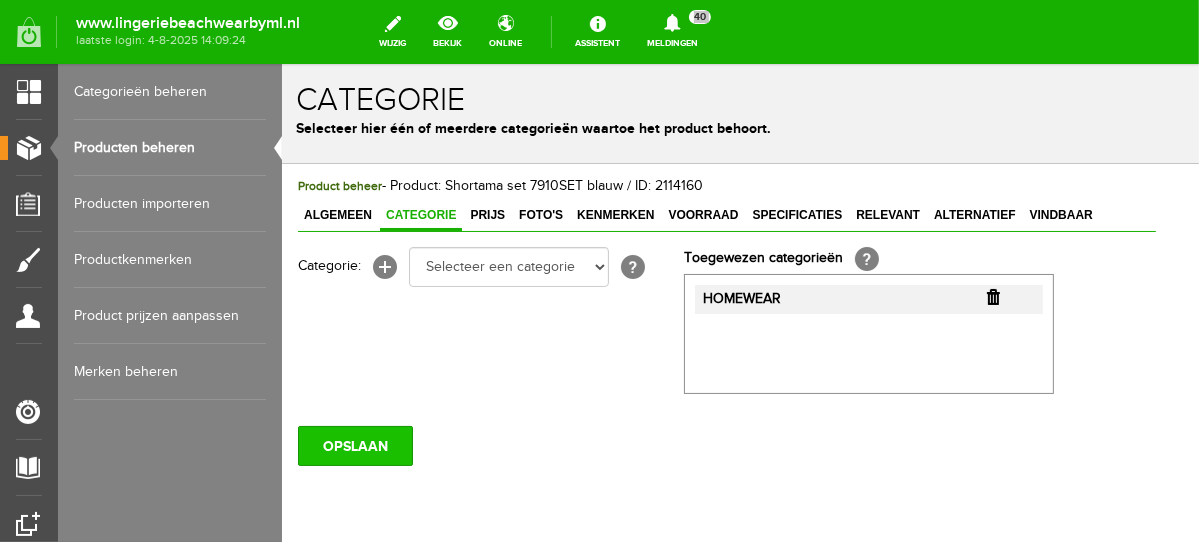 click on "OPSLAAN" at bounding box center (354, 445) 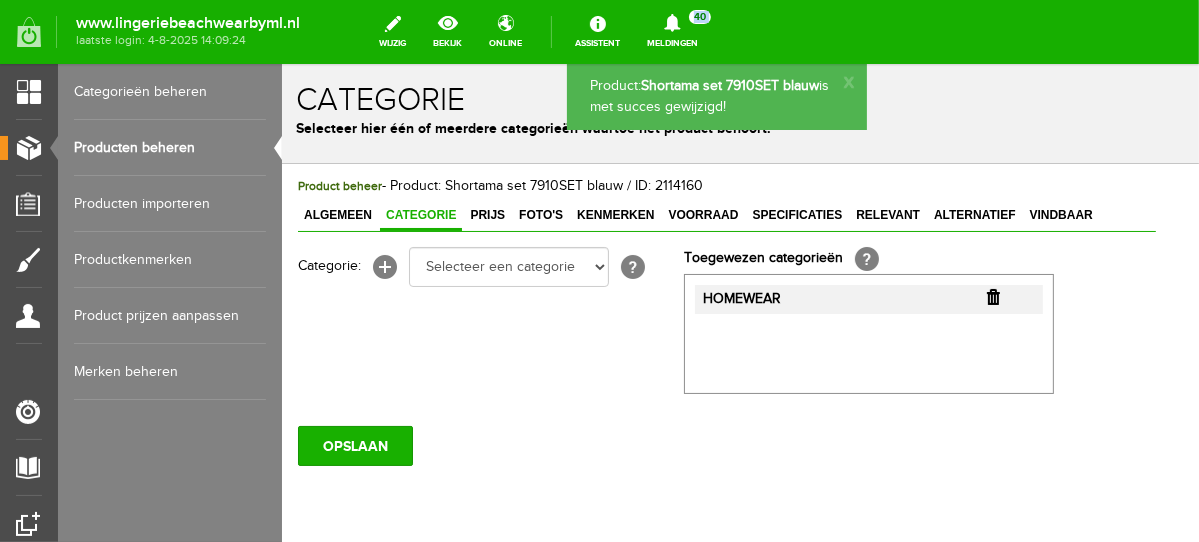click on "Producten beheren" at bounding box center [170, 148] 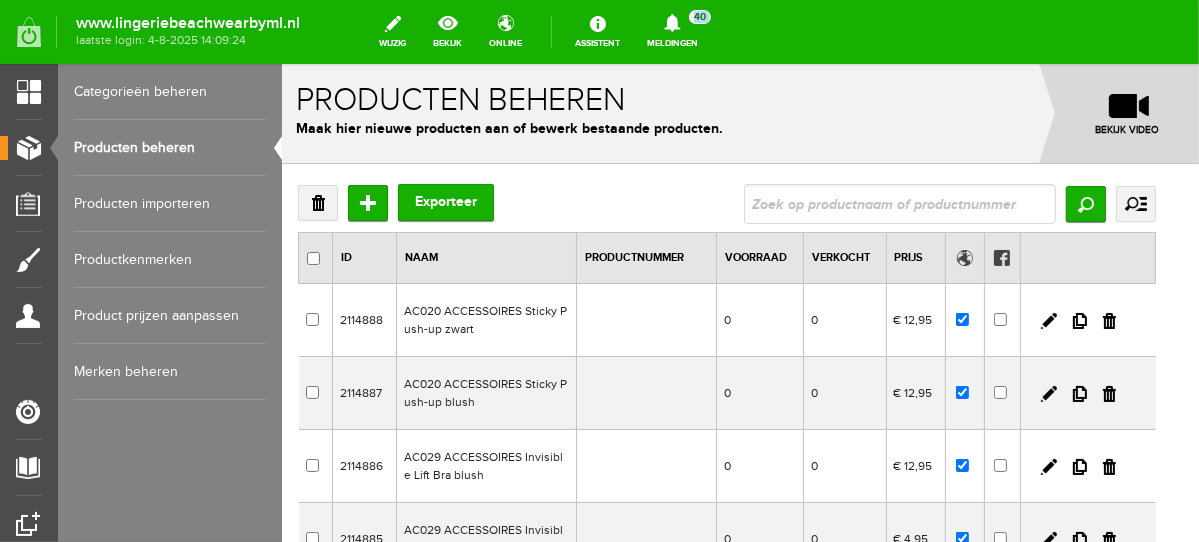 scroll, scrollTop: 0, scrollLeft: 0, axis: both 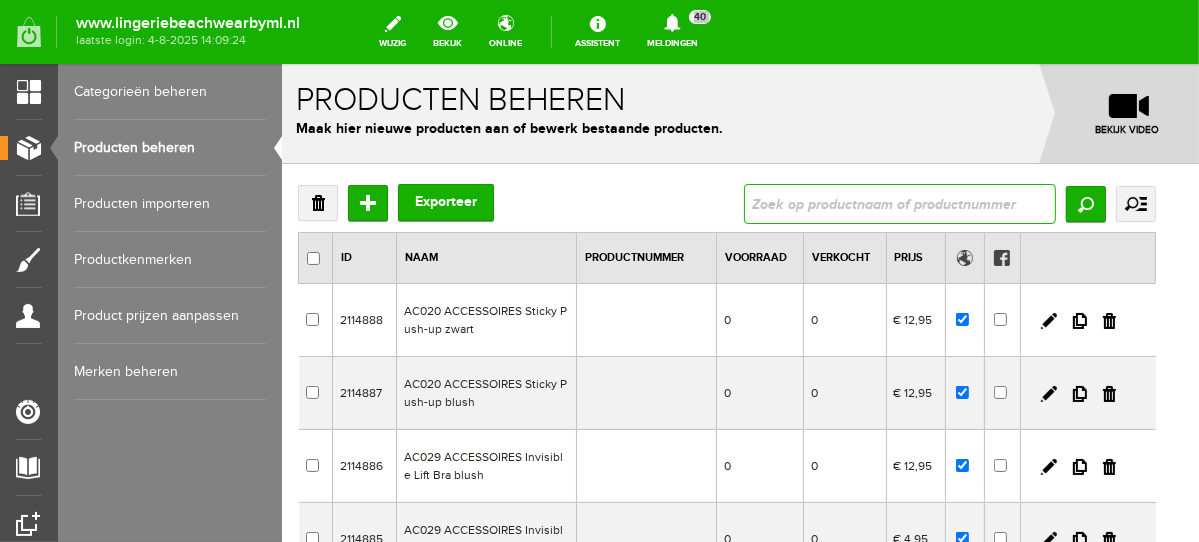 click at bounding box center (899, 203) 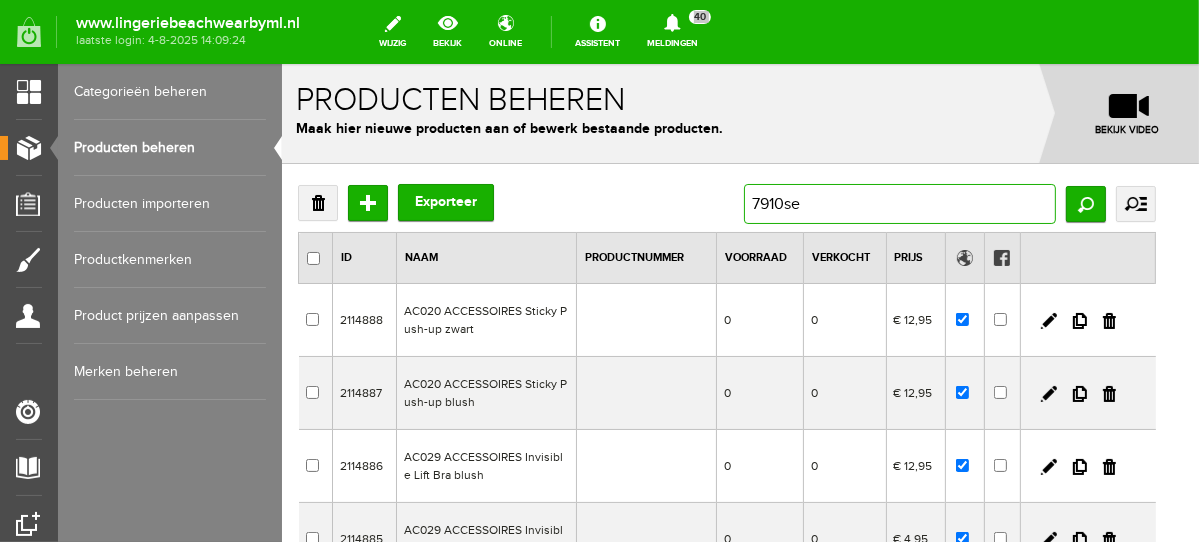 type on "7910set" 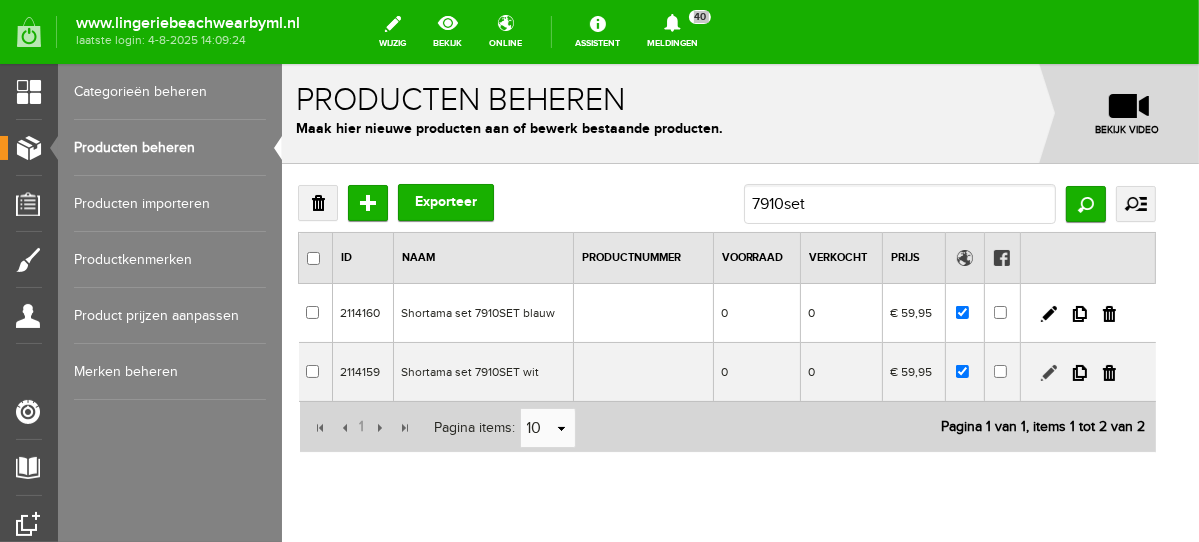 click at bounding box center (1048, 372) 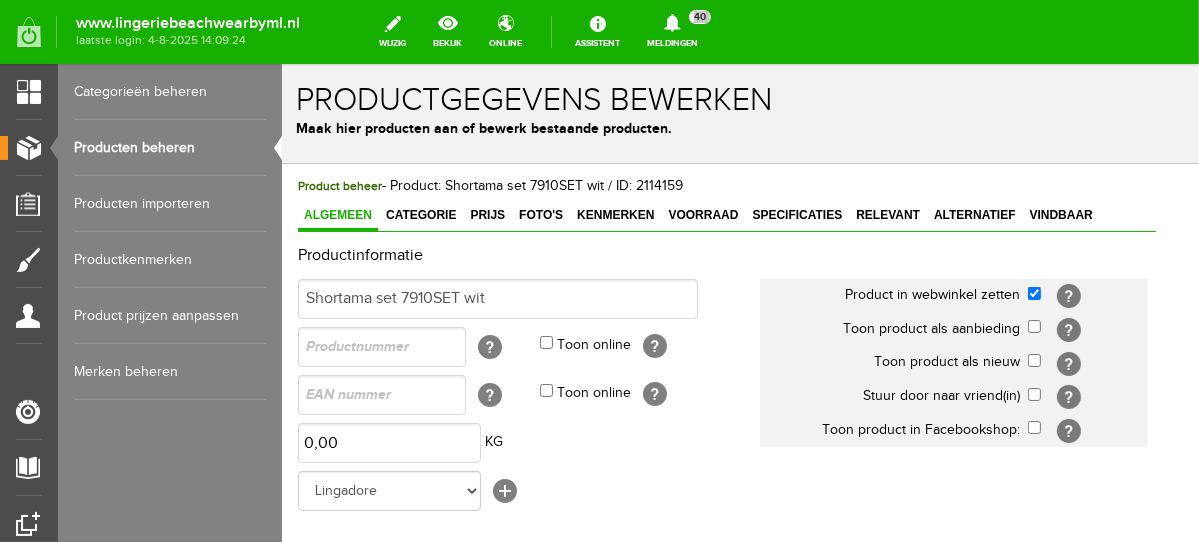 scroll, scrollTop: 0, scrollLeft: 0, axis: both 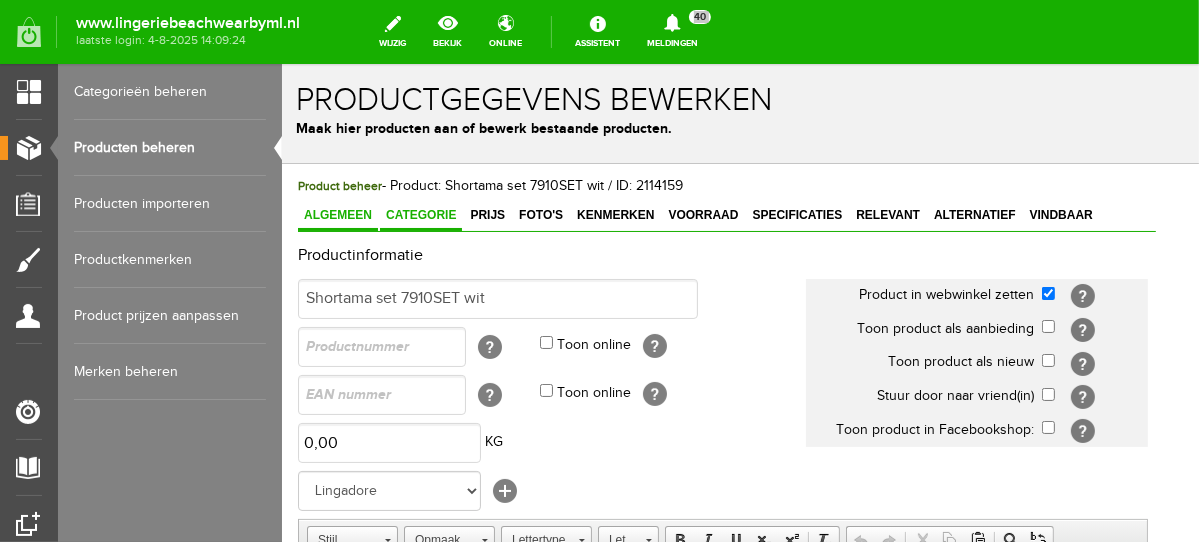 click on "Categorie" at bounding box center [420, 215] 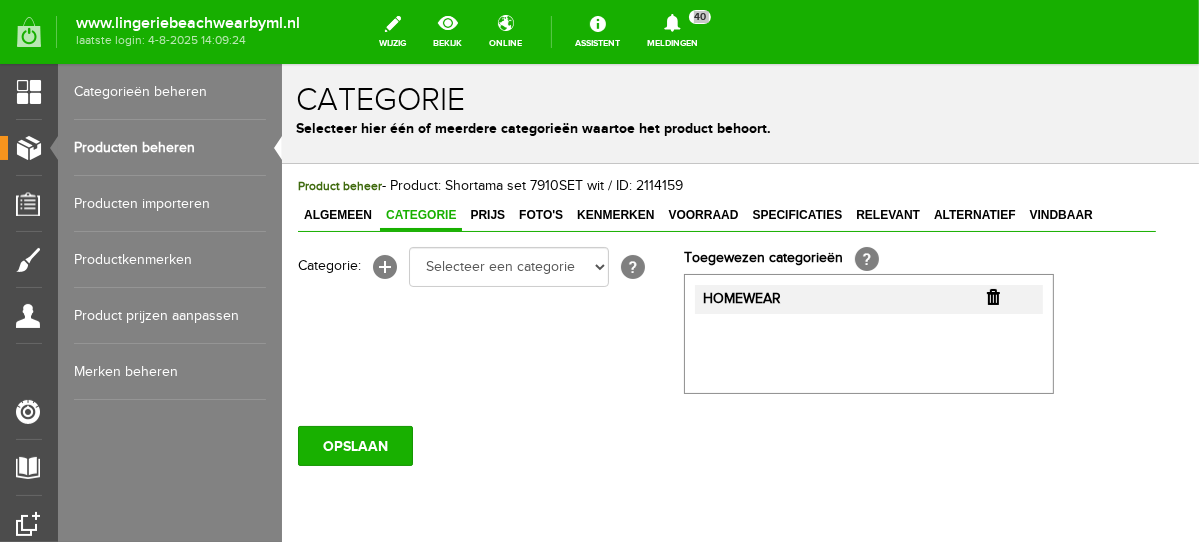 click at bounding box center (992, 296) 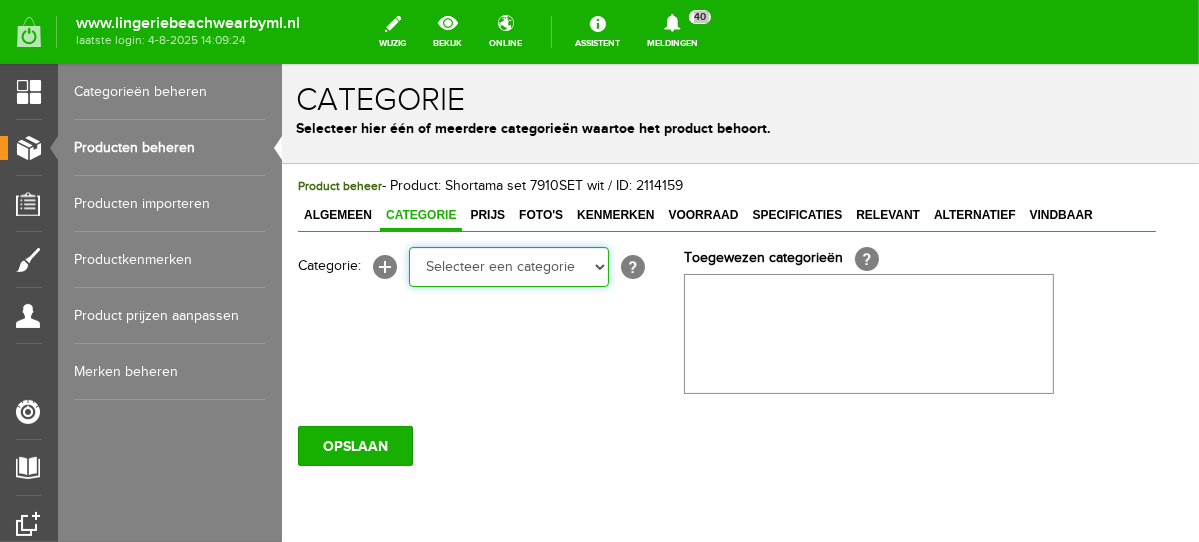 click on "Selecteer een categorie
NEW IN
LINGERIE
NACHTMODE
HOMEWEAR
BADMODE
BODY
BEACH
Bikinitop moulded (niet voorgev.)
Bikinitop voorgevormd
Shorty
Badpakken
Strandaccessoires
Rio slip
Slip
Hoge slip
Niet voorgevormd
Voorgevormd
One Shoulder
Push Up
Bandeau
Halter
Triangel
LINGERIE
SUMMER COLOURS
BH ZONDER BEUGEL
PLUSSIZE
STRAPLESS
SEXY
STRAPLESS
BASICS
HOMEWEAR
JUMPSUITS
BADJASSEN
NACHTMODE
PYJAMA SETS
PYJAMA JURKEN
KIMONO'S
SLIPDRESSES
SATIJNEN PYAMA
HEREN
SHAPEWEAR
BODY'S
ACCESSOIRES
PANTY'S
SPORT
SALE BEACH
SALE LINGERIE
D Cup" at bounding box center [508, 266] 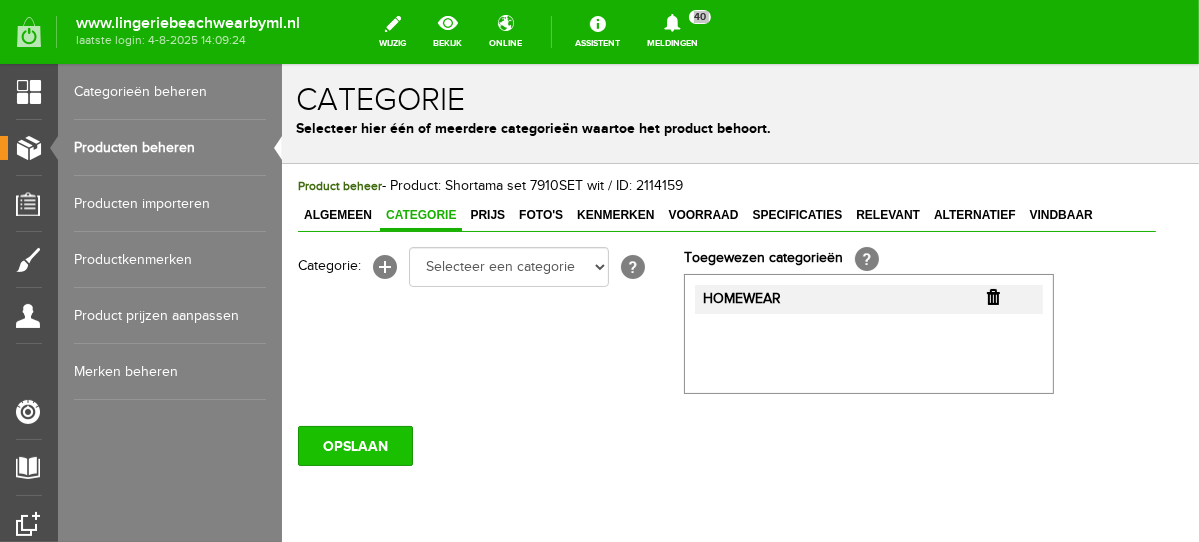 click on "OPSLAAN" at bounding box center (354, 445) 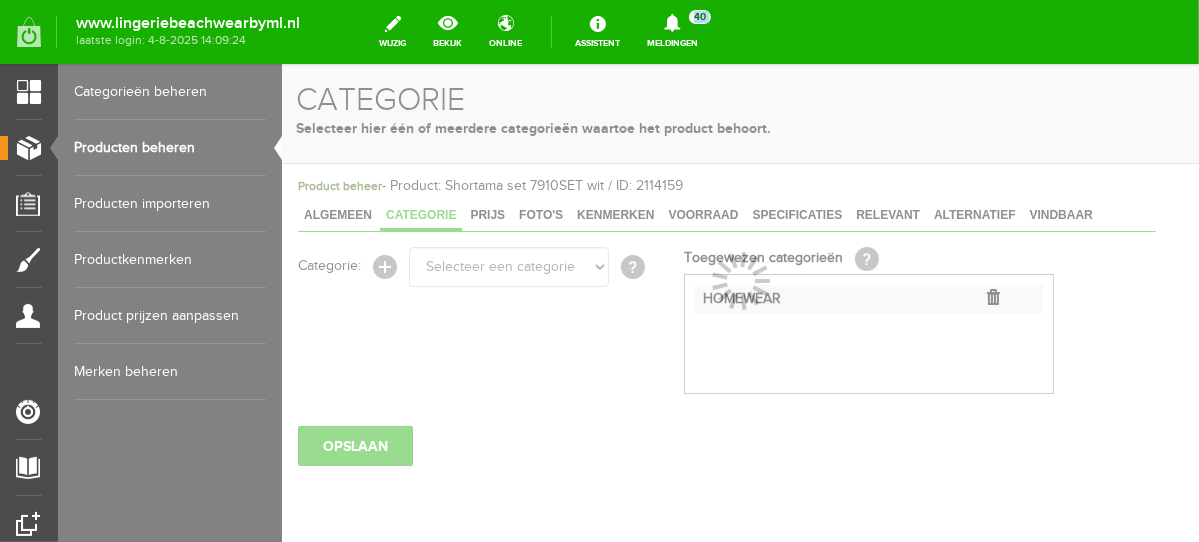click on "Producten beheren" at bounding box center (170, 148) 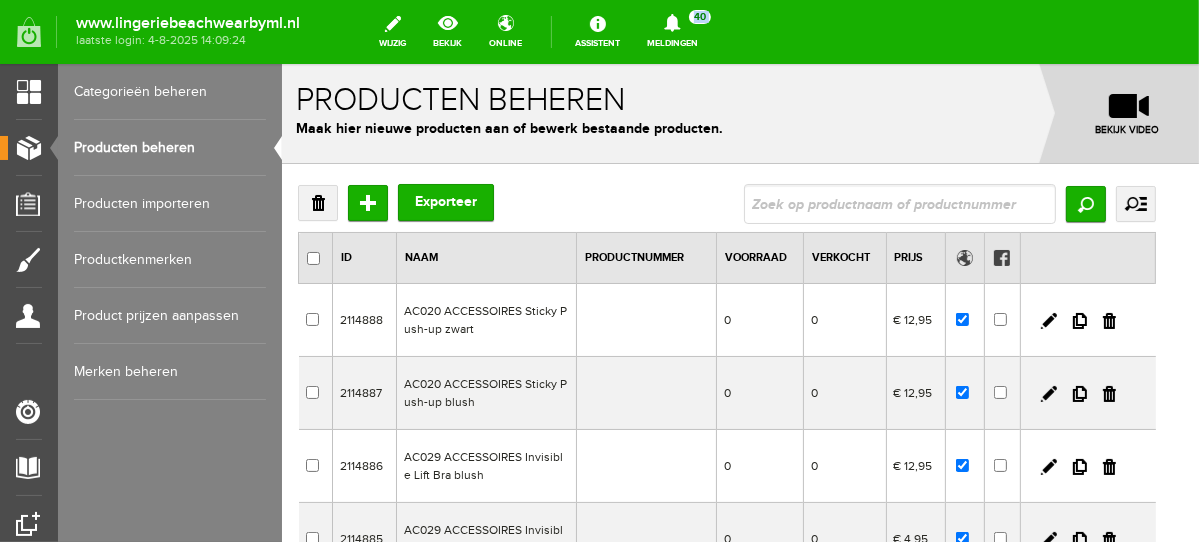 scroll, scrollTop: 0, scrollLeft: 0, axis: both 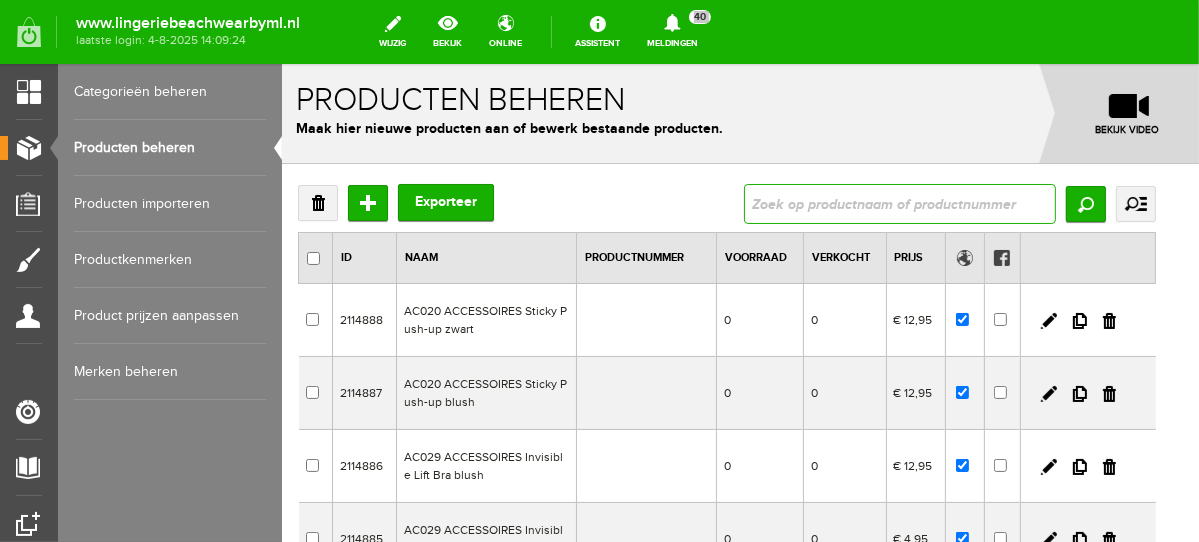 click at bounding box center [899, 203] 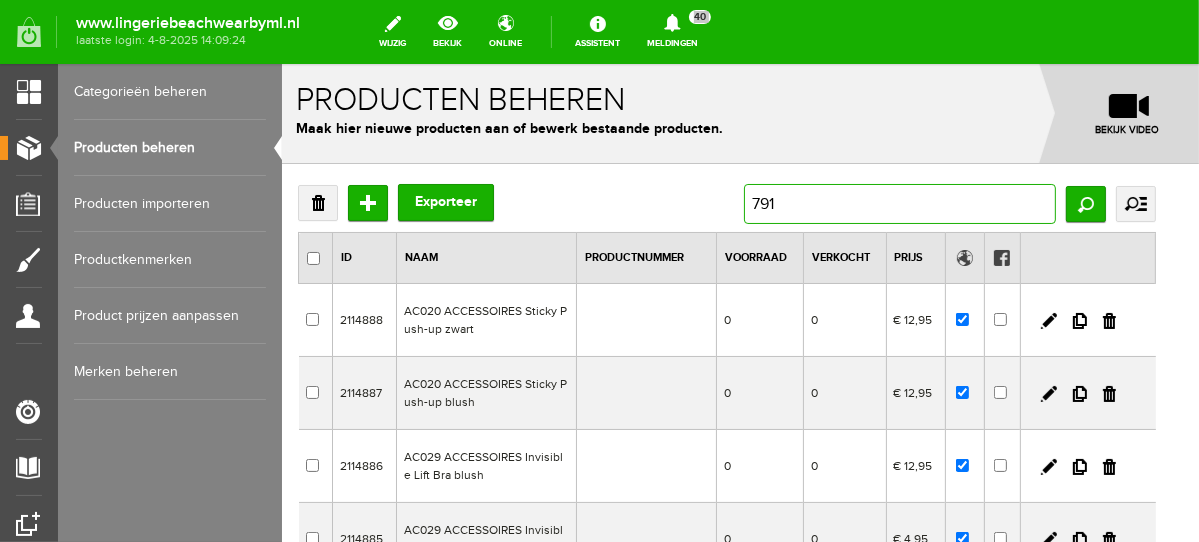 type on "7918" 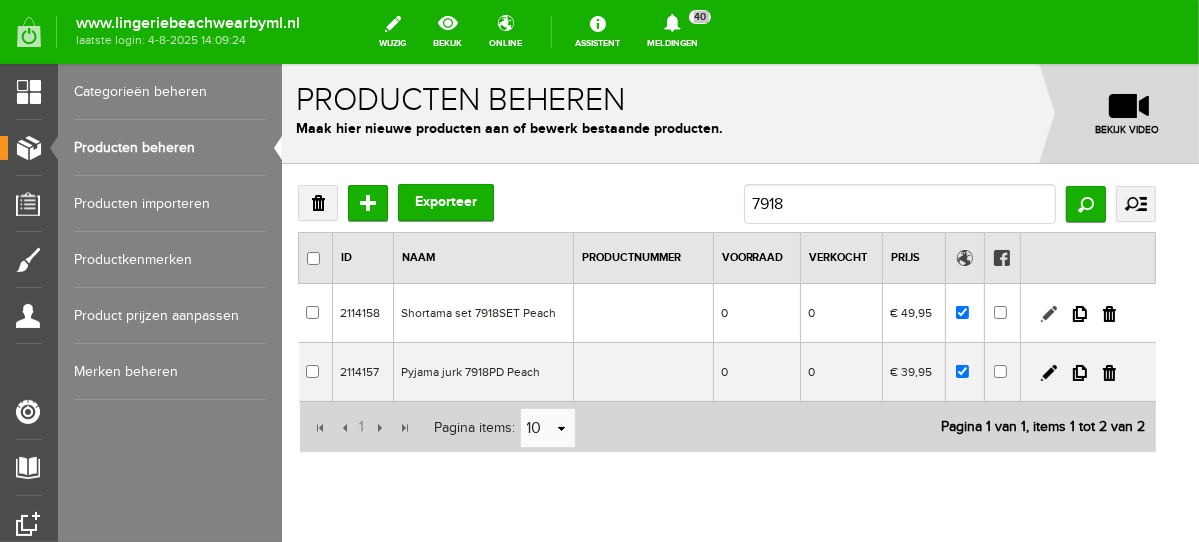 click at bounding box center [1048, 313] 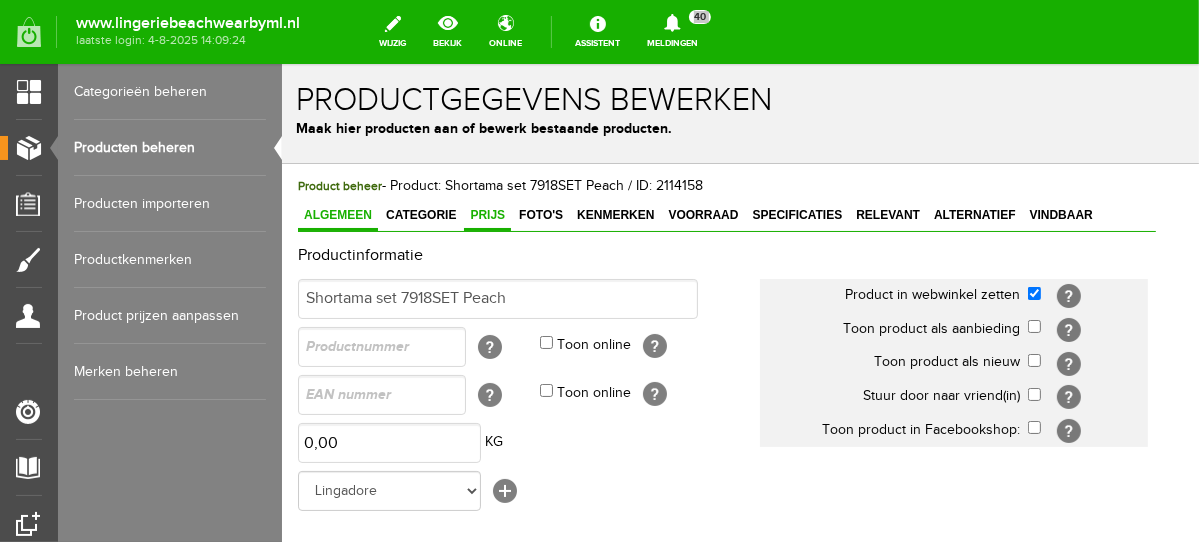 scroll, scrollTop: 0, scrollLeft: 0, axis: both 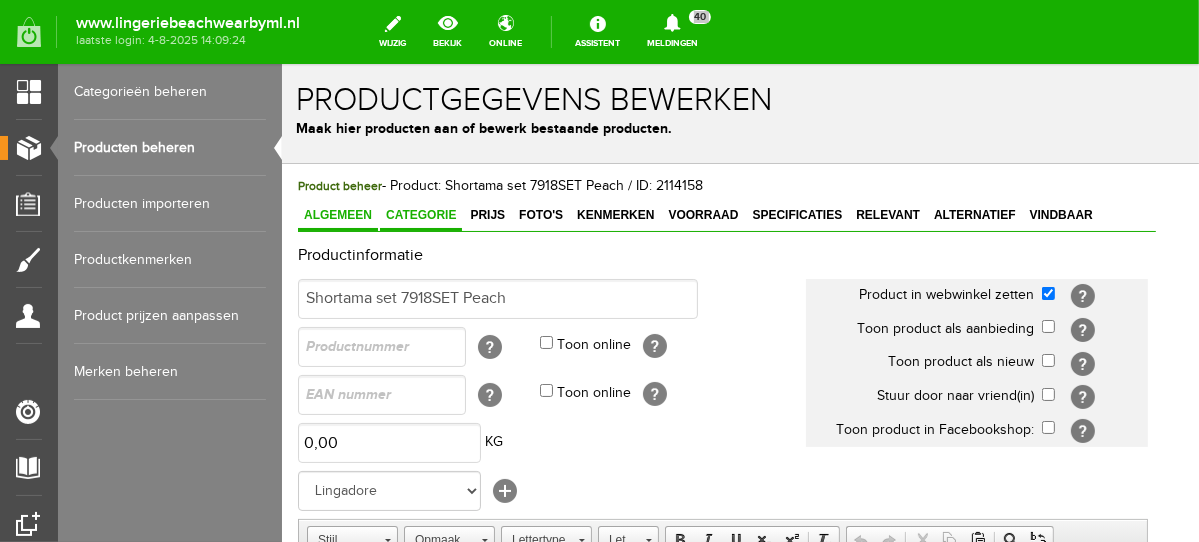 click on "Categorie" at bounding box center [420, 214] 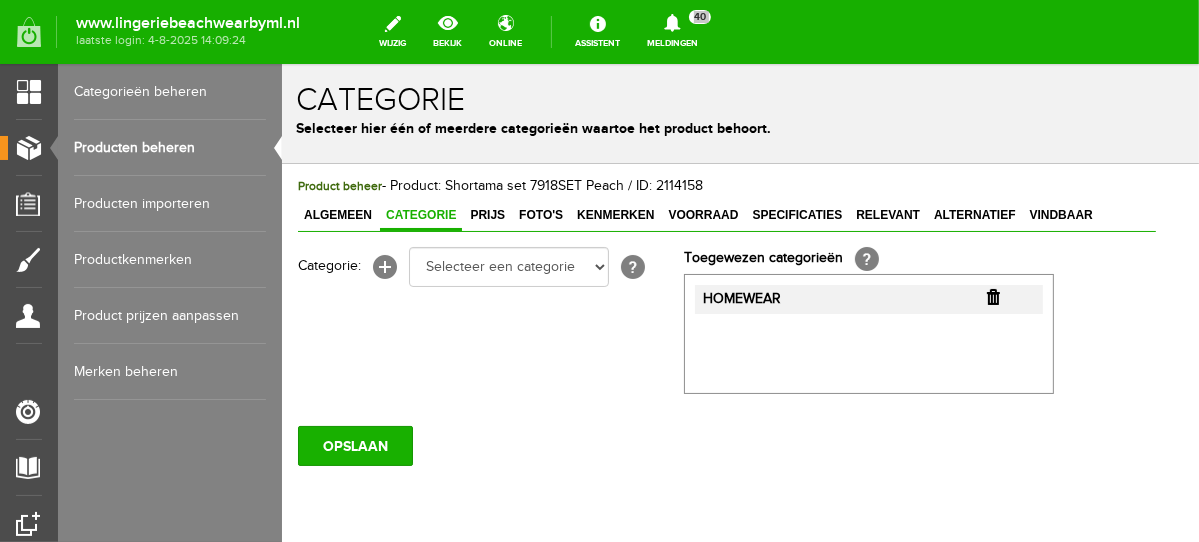 click at bounding box center [992, 296] 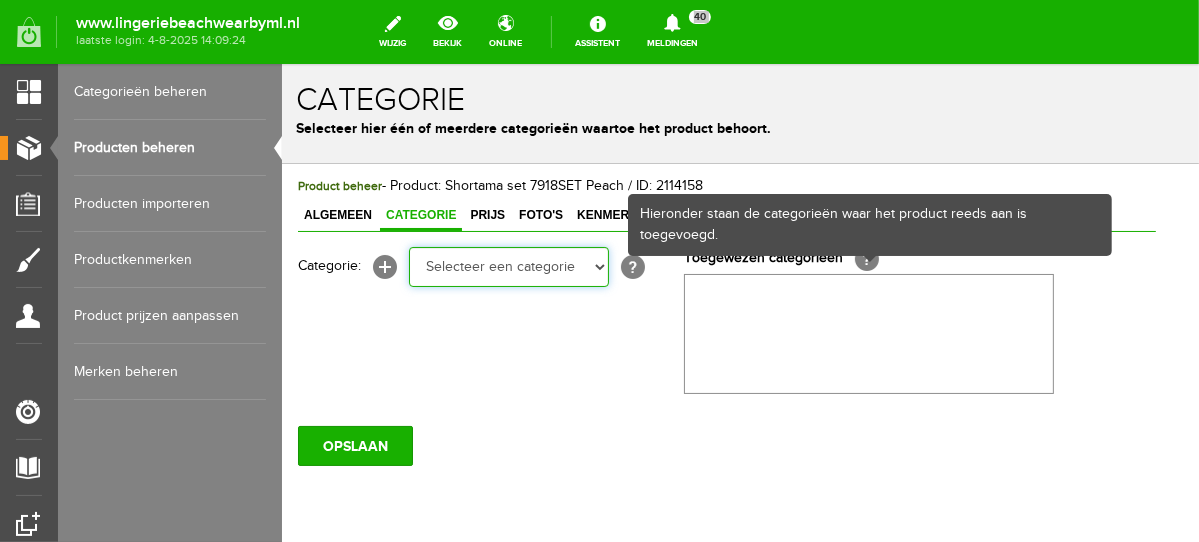 click on "Selecteer een categorie
NEW IN
LINGERIE
NACHTMODE
HOMEWEAR
BADMODE
BODY
BEACH
Bikinitop moulded (niet voorgev.)
Bikinitop voorgevormd
Shorty
Badpakken
Strandaccessoires
Rio slip
Slip
Hoge slip
Niet voorgevormd
Voorgevormd
One Shoulder
Push Up
Bandeau
Halter
Triangel
LINGERIE
SUMMER COLOURS
BH ZONDER BEUGEL
PLUSSIZE
STRAPLESS
SEXY
STRAPLESS
BASICS
HOMEWEAR
JUMPSUITS
BADJASSEN
NACHTMODE
PYJAMA SETS
PYJAMA JURKEN
KIMONO'S
SLIPDRESSES
SATIJNEN PYAMA
HEREN
SHAPEWEAR
BODY'S
ACCESSOIRES
PANTY'S
SPORT
SALE BEACH
SALE LINGERIE
D Cup" at bounding box center (508, 266) 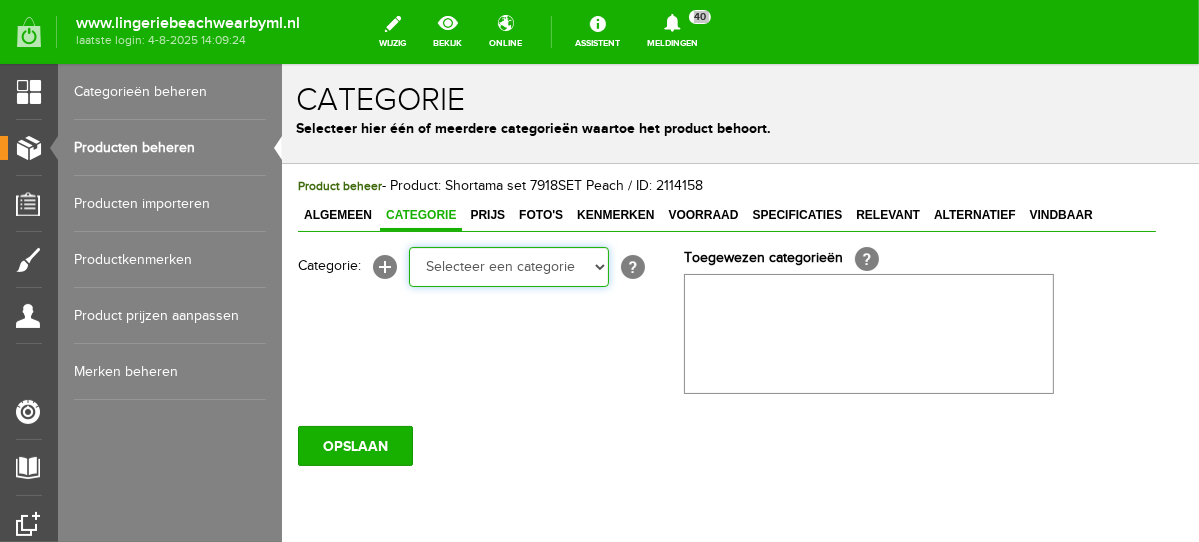 select on "281797" 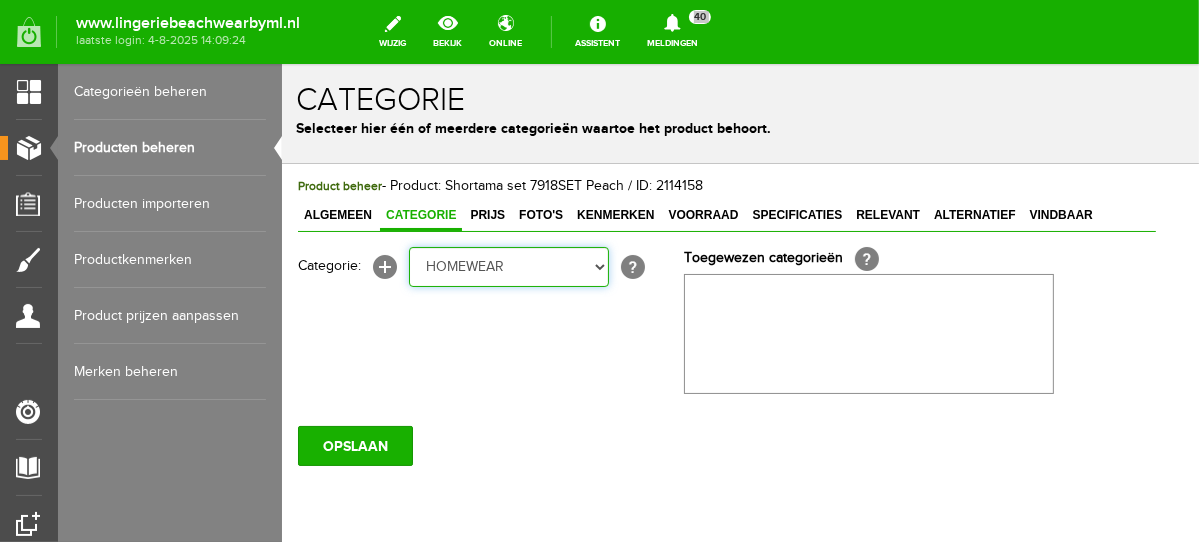 click on "Selecteer een categorie
NEW IN
LINGERIE
NACHTMODE
HOMEWEAR
BADMODE
BODY
BEACH
Bikinitop moulded (niet voorgev.)
Bikinitop voorgevormd
Shorty
Badpakken
Strandaccessoires
Rio slip
Slip
Hoge slip
Niet voorgevormd
Voorgevormd
One Shoulder
Push Up
Bandeau
Halter
Triangel
LINGERIE
SUMMER COLOURS
BH ZONDER BEUGEL
PLUSSIZE
STRAPLESS
SEXY
STRAPLESS
BASICS
HOMEWEAR
JUMPSUITS
BADJASSEN
NACHTMODE
PYJAMA SETS
PYJAMA JURKEN
KIMONO'S
SLIPDRESSES
SATIJNEN PYAMA
HEREN
SHAPEWEAR
BODY'S
ACCESSOIRES
PANTY'S
SPORT
SALE BEACH
SALE LINGERIE
D Cup" at bounding box center (508, 266) 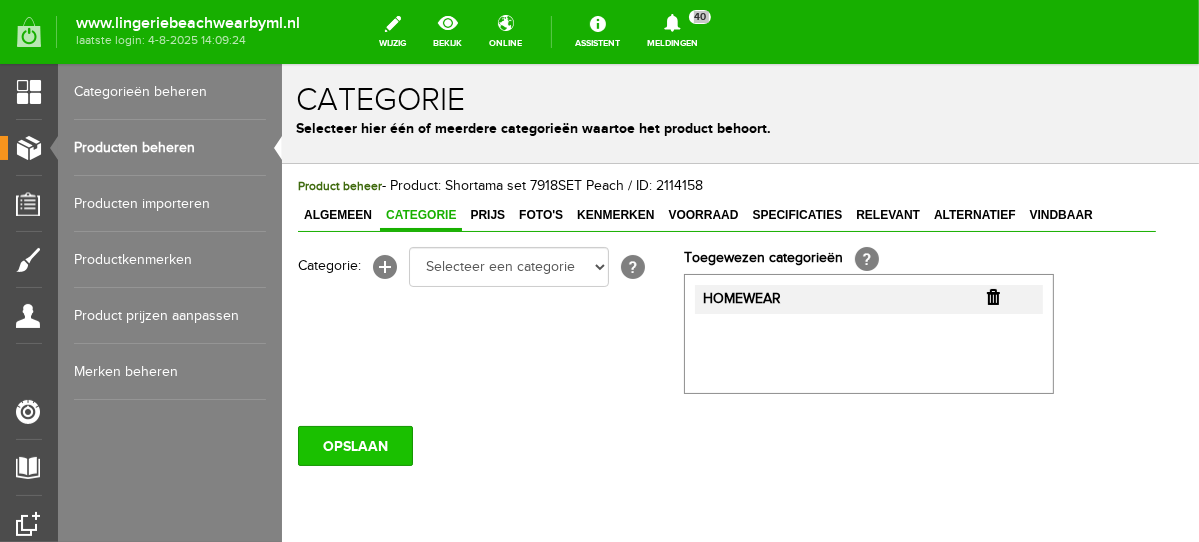 click on "OPSLAAN" at bounding box center [354, 445] 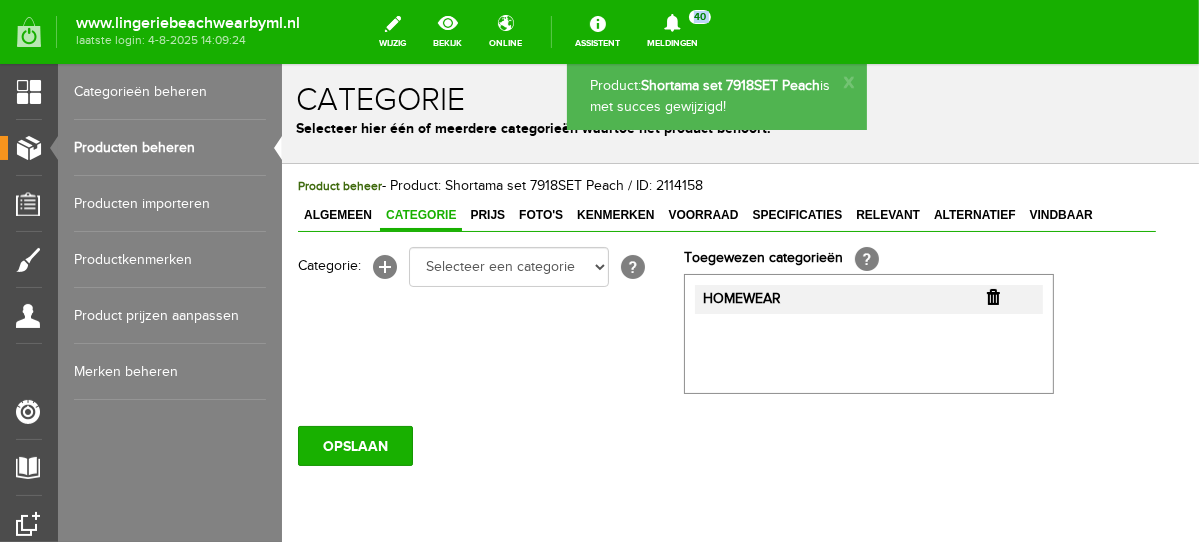 click on "Producten beheren" at bounding box center (170, 148) 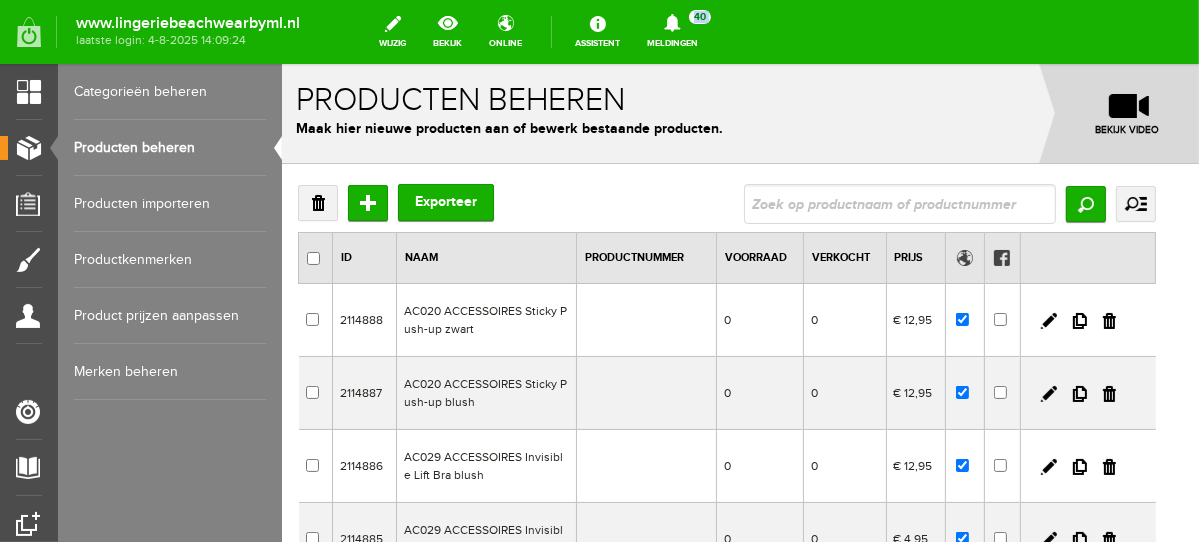 scroll, scrollTop: 0, scrollLeft: 0, axis: both 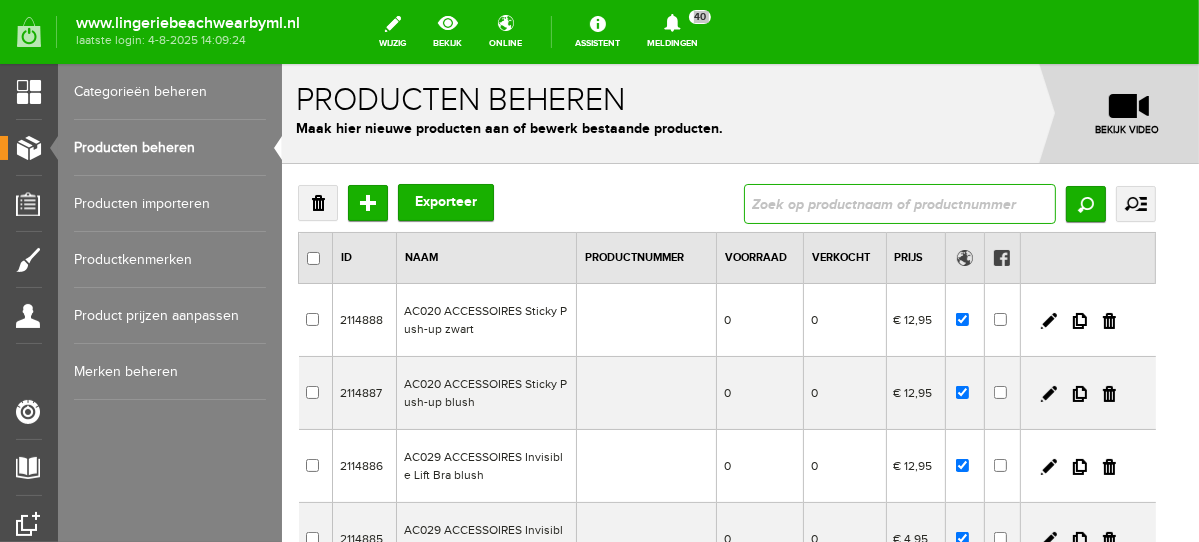 click at bounding box center [899, 203] 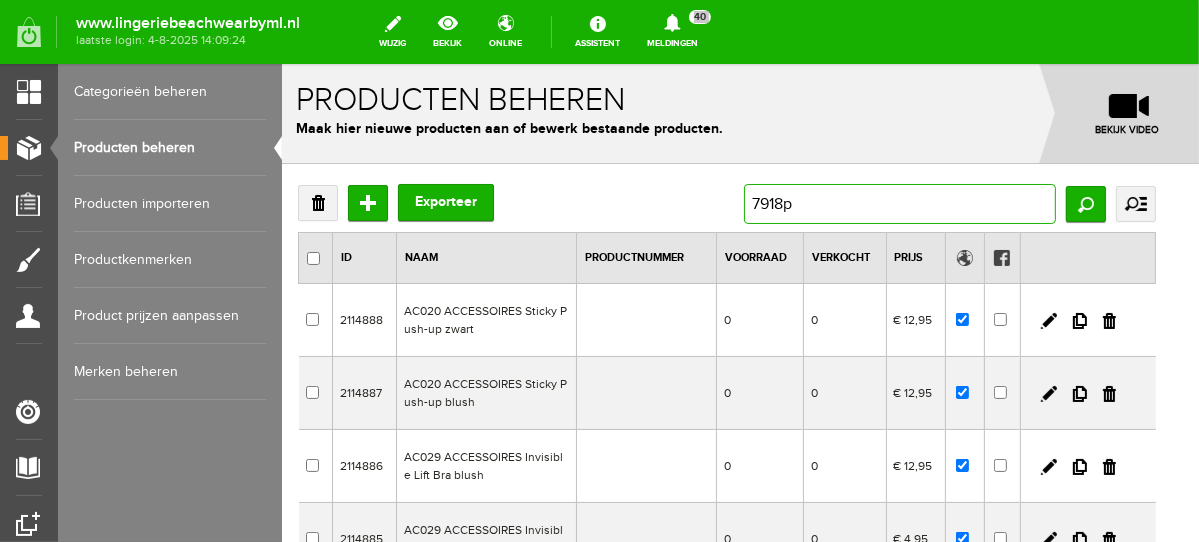 type on "7918pd" 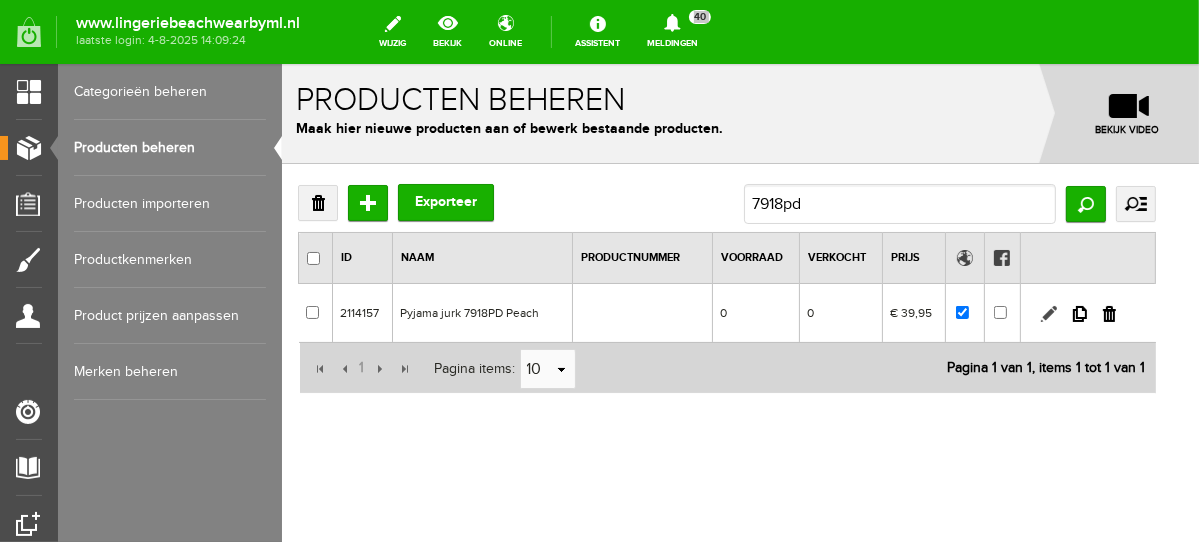 click at bounding box center [1048, 313] 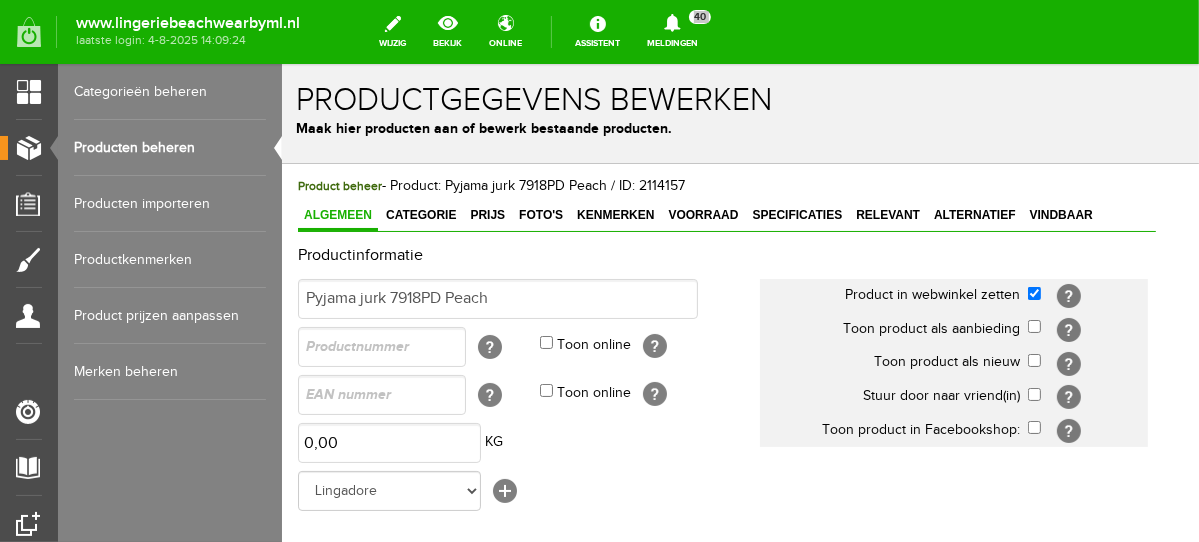 scroll, scrollTop: 0, scrollLeft: 0, axis: both 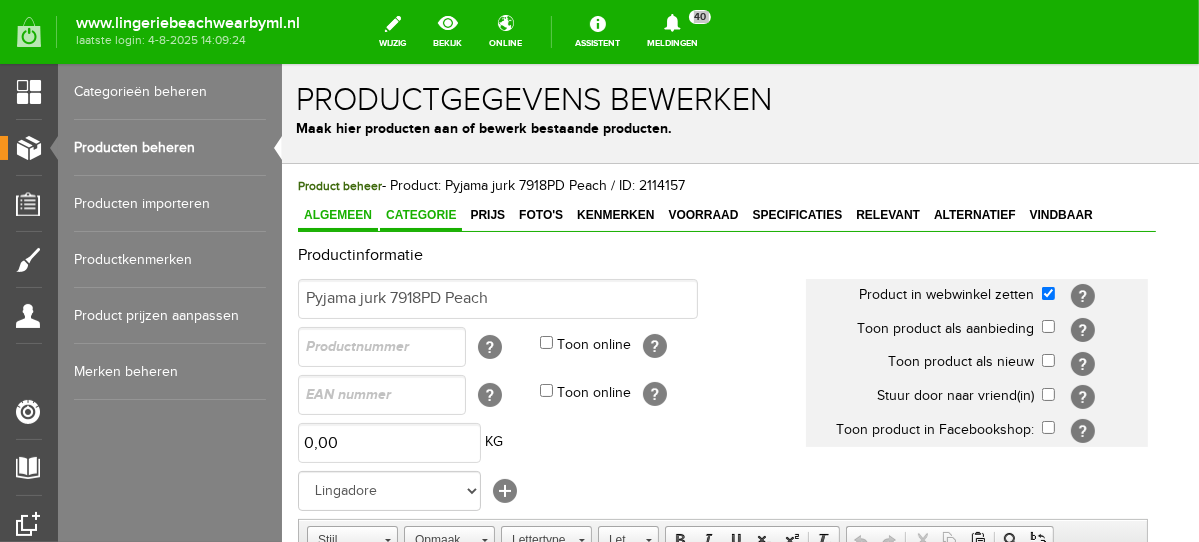 click on "Categorie" at bounding box center (420, 215) 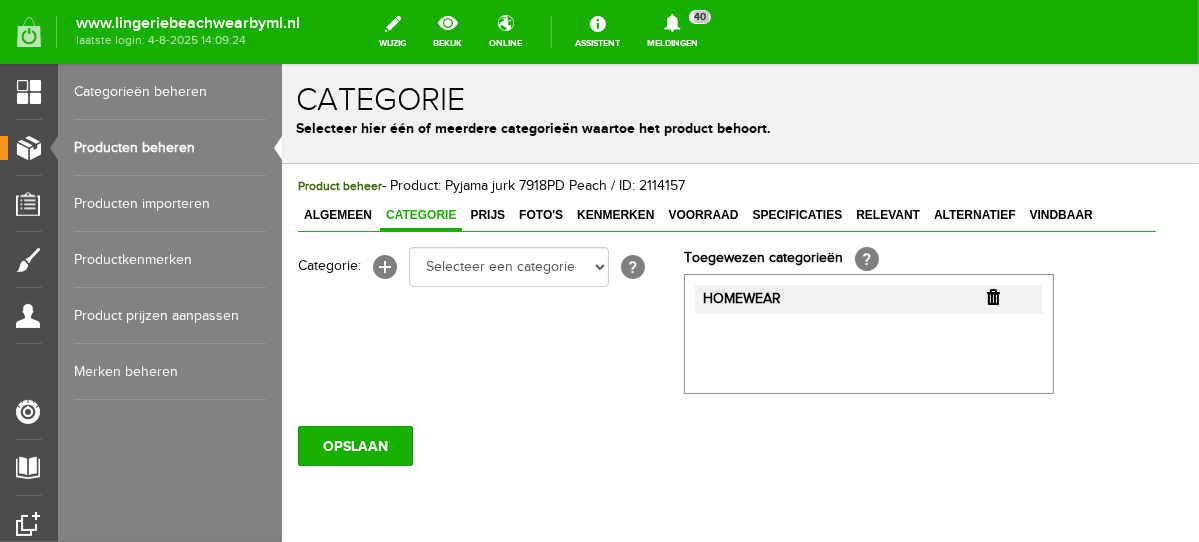 click at bounding box center (992, 296) 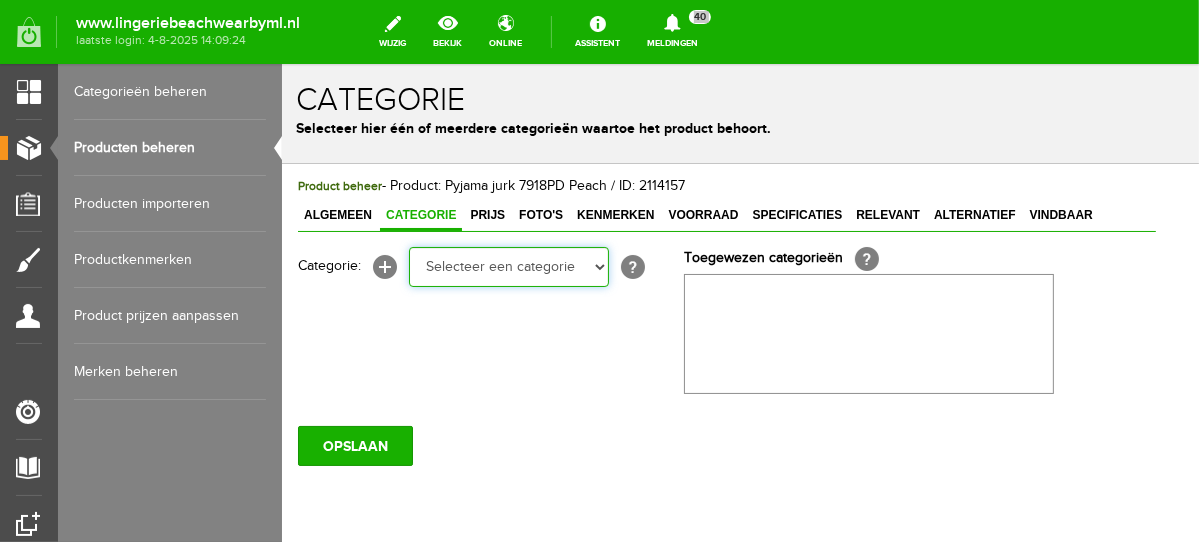 click on "Selecteer een categorie
NEW IN
LINGERIE
NACHTMODE
HOMEWEAR
BADMODE
BODY
BEACH
Bikinitop moulded (niet voorgev.)
Bikinitop voorgevormd
Shorty
Badpakken
Strandaccessoires
Rio slip
Slip
Hoge slip
Niet voorgevormd
Voorgevormd
One Shoulder
Push Up
Bandeau
Halter
Triangel
LINGERIE
SUMMER COLOURS
BH ZONDER BEUGEL
PLUSSIZE
STRAPLESS
SEXY
STRAPLESS
BASICS
HOMEWEAR
JUMPSUITS
BADJASSEN
NACHTMODE
PYJAMA SETS
PYJAMA JURKEN
KIMONO'S
SLIPDRESSES
SATIJNEN PYAMA
HEREN
SHAPEWEAR
BODY'S
ACCESSOIRES
PANTY'S
SPORT
SALE BEACH
SALE LINGERIE
D Cup" at bounding box center (508, 266) 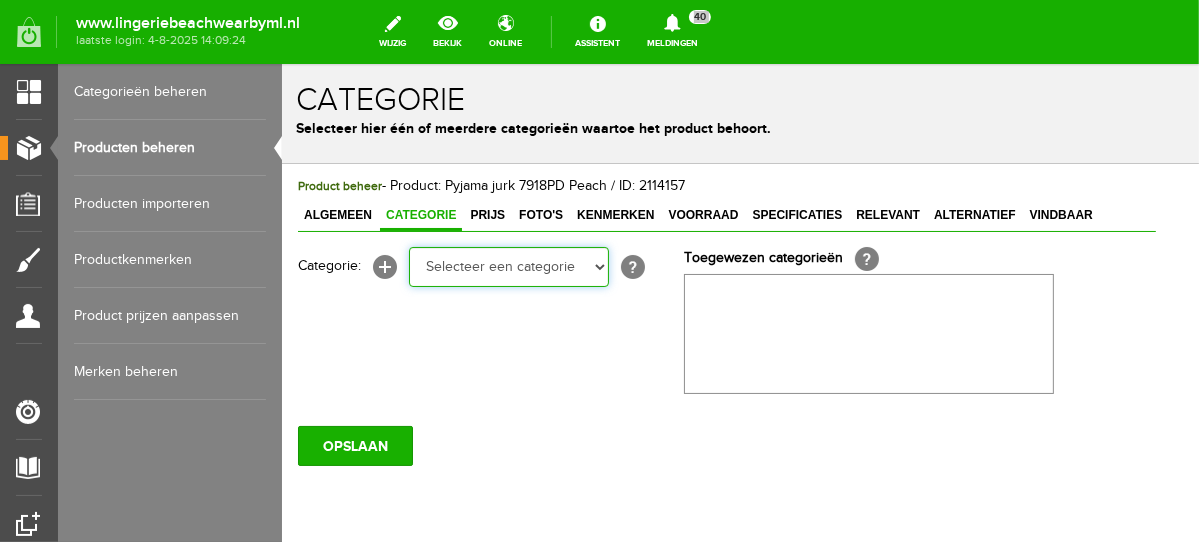select on "281797" 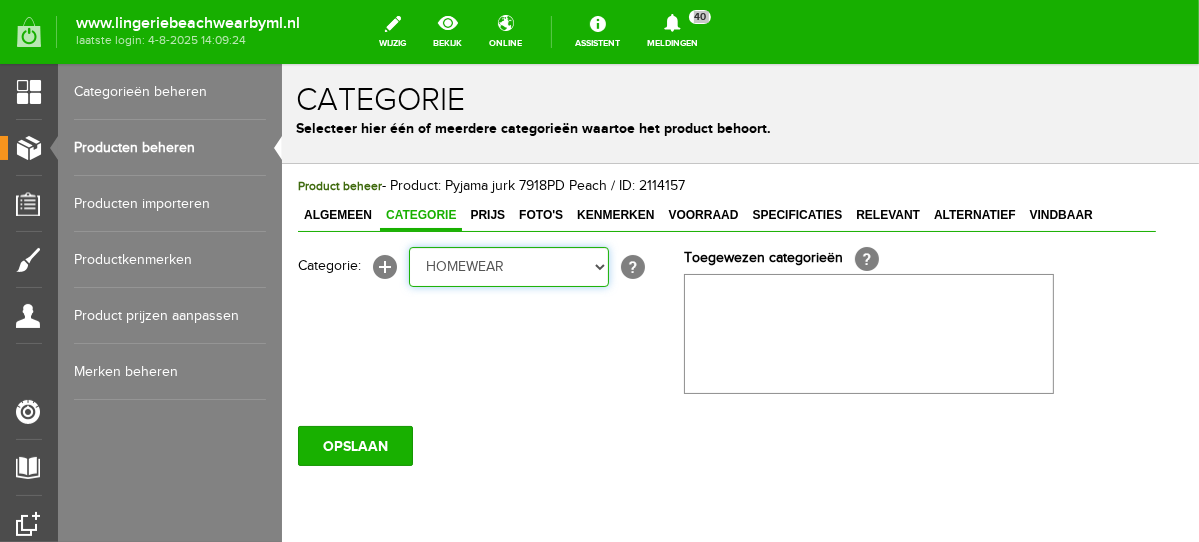 click on "Selecteer een categorie
NEW IN
LINGERIE
NACHTMODE
HOMEWEAR
BADMODE
BODY
BEACH
Bikinitop moulded (niet voorgev.)
Bikinitop voorgevormd
Shorty
Badpakken
Strandaccessoires
Rio slip
Slip
Hoge slip
Niet voorgevormd
Voorgevormd
One Shoulder
Push Up
Bandeau
Halter
Triangel
LINGERIE
SUMMER COLOURS
BH ZONDER BEUGEL
PLUSSIZE
STRAPLESS
SEXY
STRAPLESS
BASICS
HOMEWEAR
JUMPSUITS
BADJASSEN
NACHTMODE
PYJAMA SETS
PYJAMA JURKEN
KIMONO'S
SLIPDRESSES
SATIJNEN PYAMA
HEREN
SHAPEWEAR
BODY'S
ACCESSOIRES
PANTY'S
SPORT
SALE BEACH
SALE LINGERIE
D Cup" at bounding box center (508, 266) 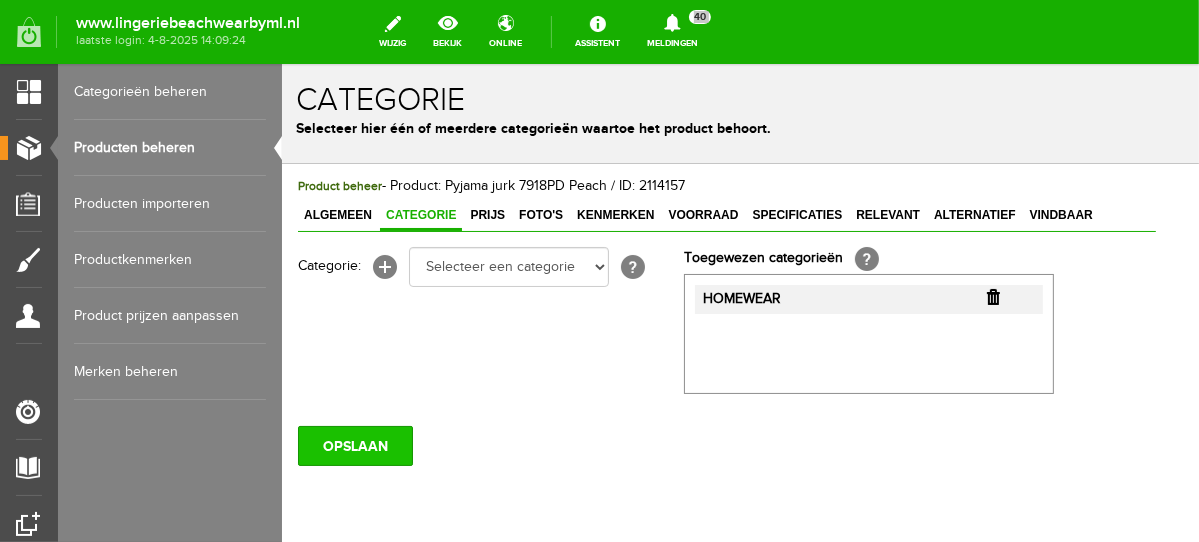 click on "OPSLAAN" at bounding box center [354, 445] 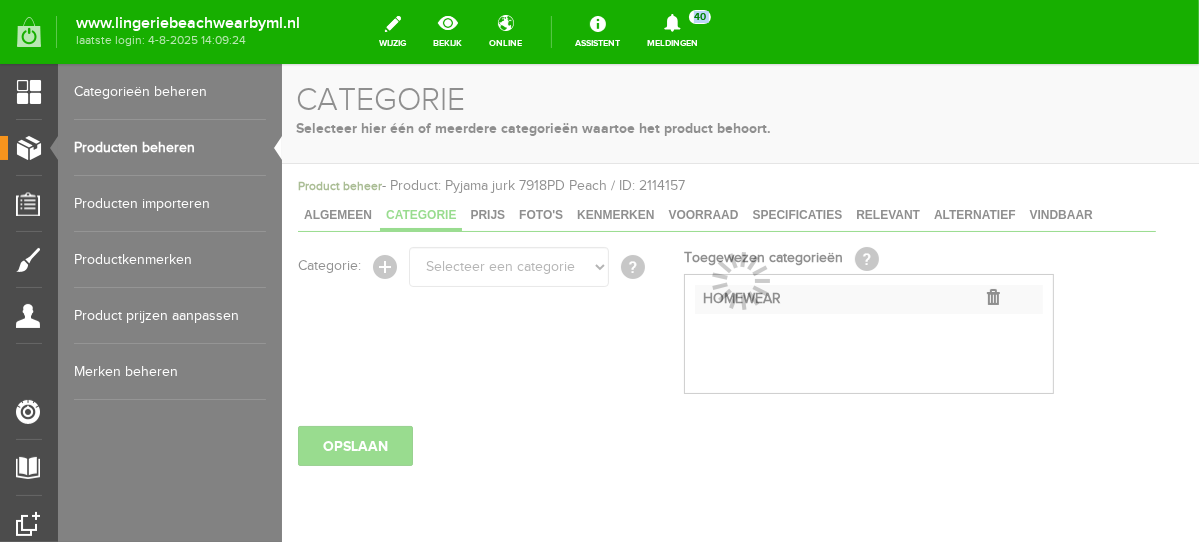 click on "Producten beheren" at bounding box center (170, 148) 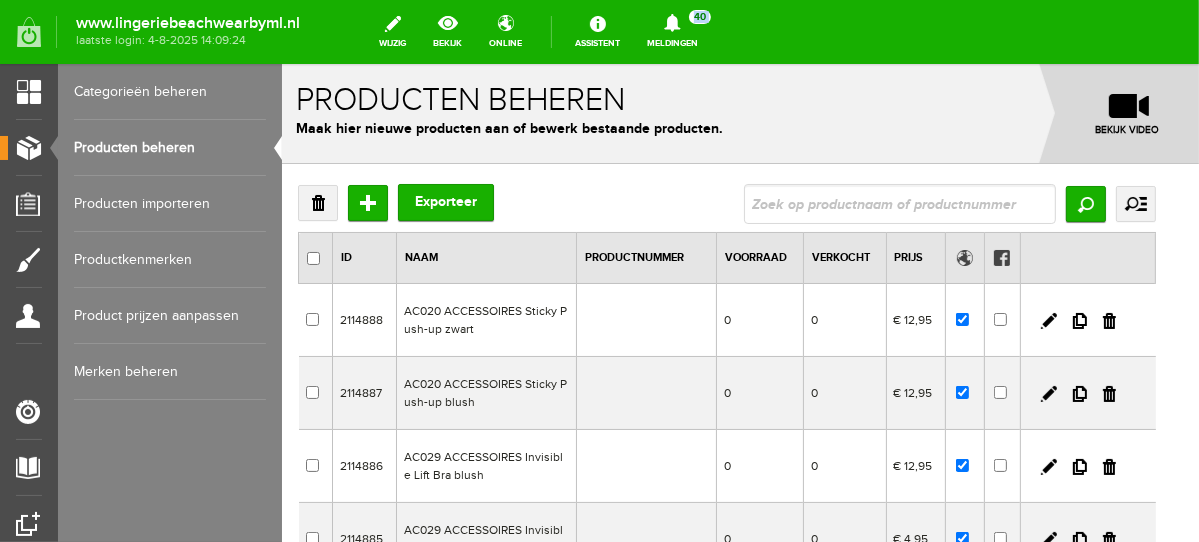 scroll, scrollTop: 0, scrollLeft: 0, axis: both 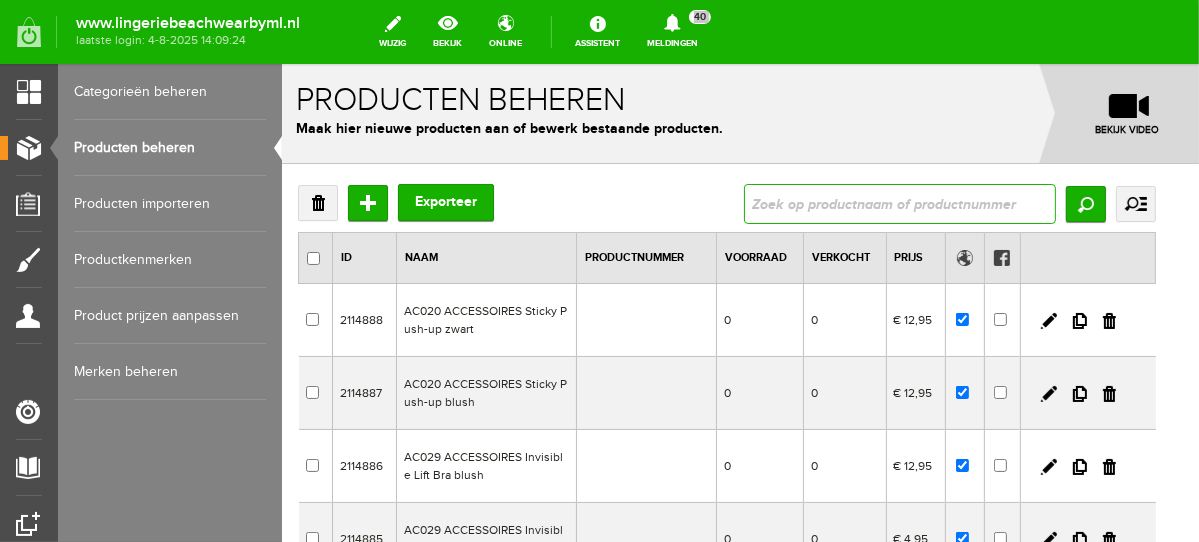 click at bounding box center (899, 203) 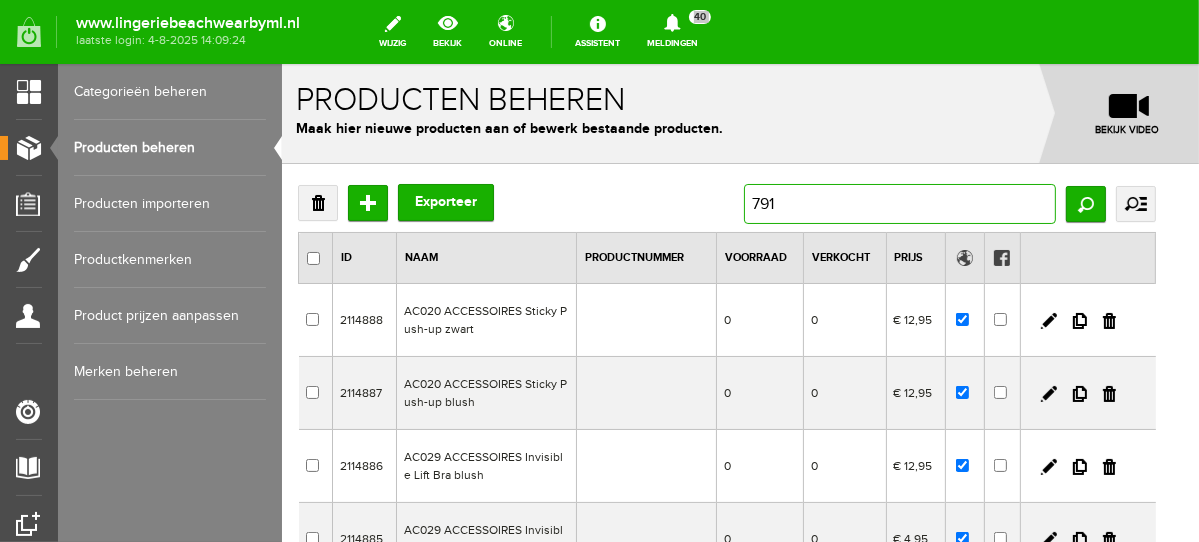 type on "7911" 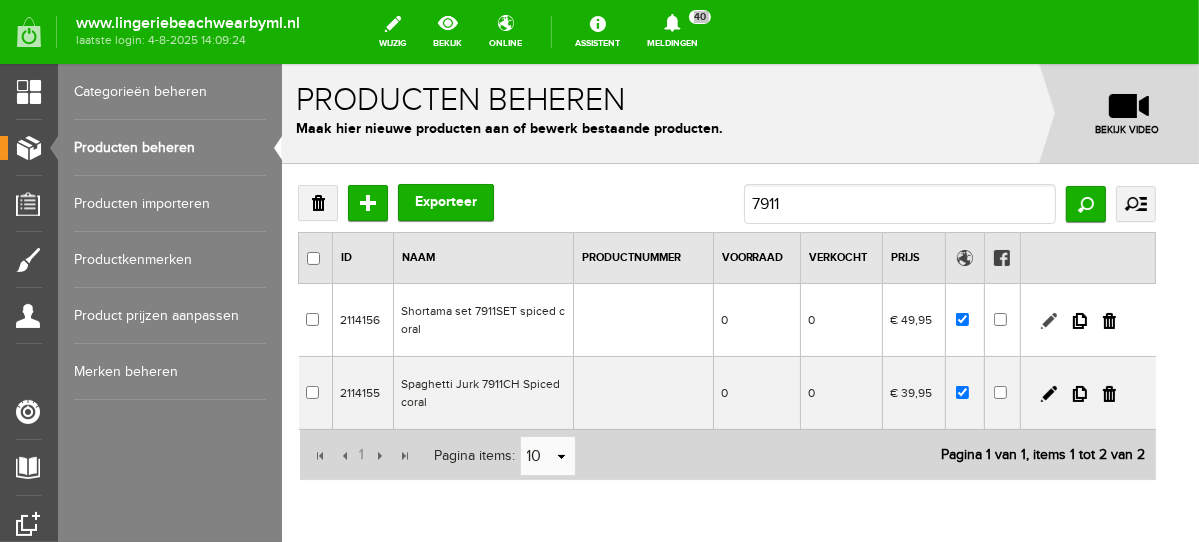 click at bounding box center [1048, 320] 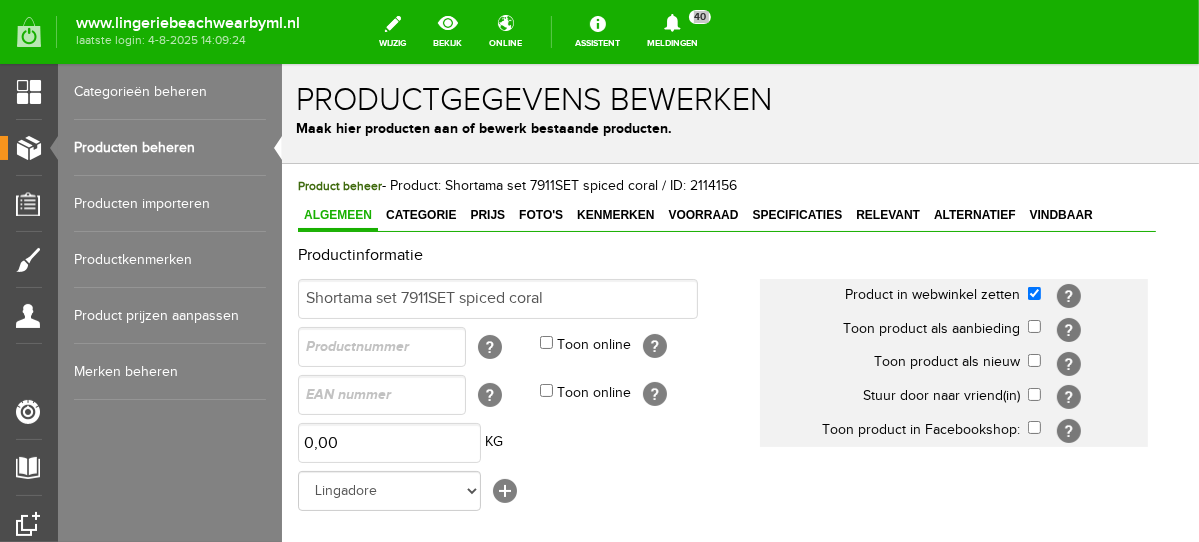 scroll, scrollTop: 0, scrollLeft: 0, axis: both 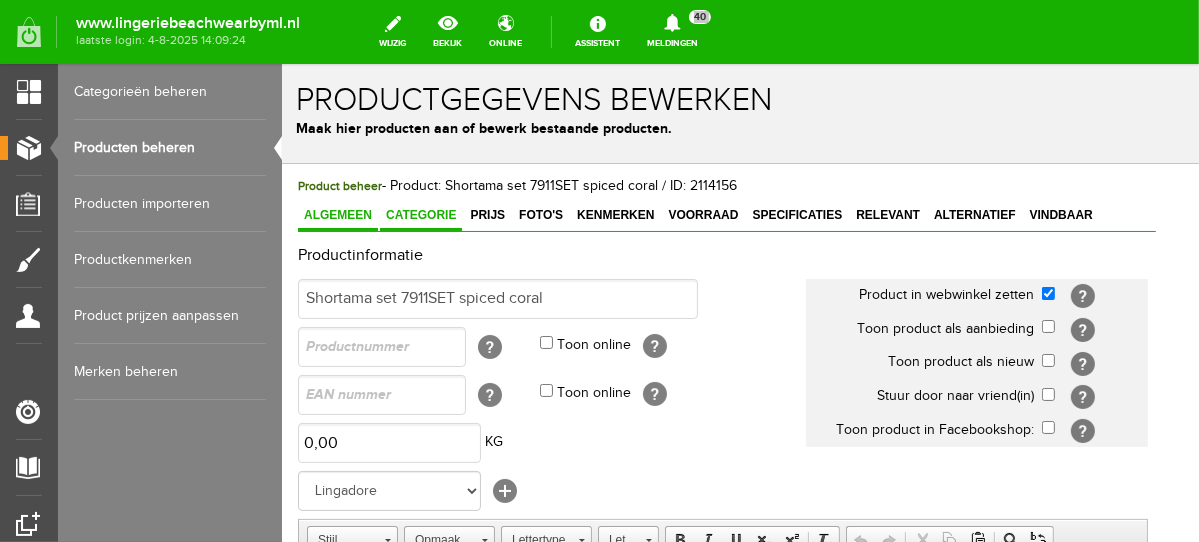 click on "Categorie" at bounding box center [420, 215] 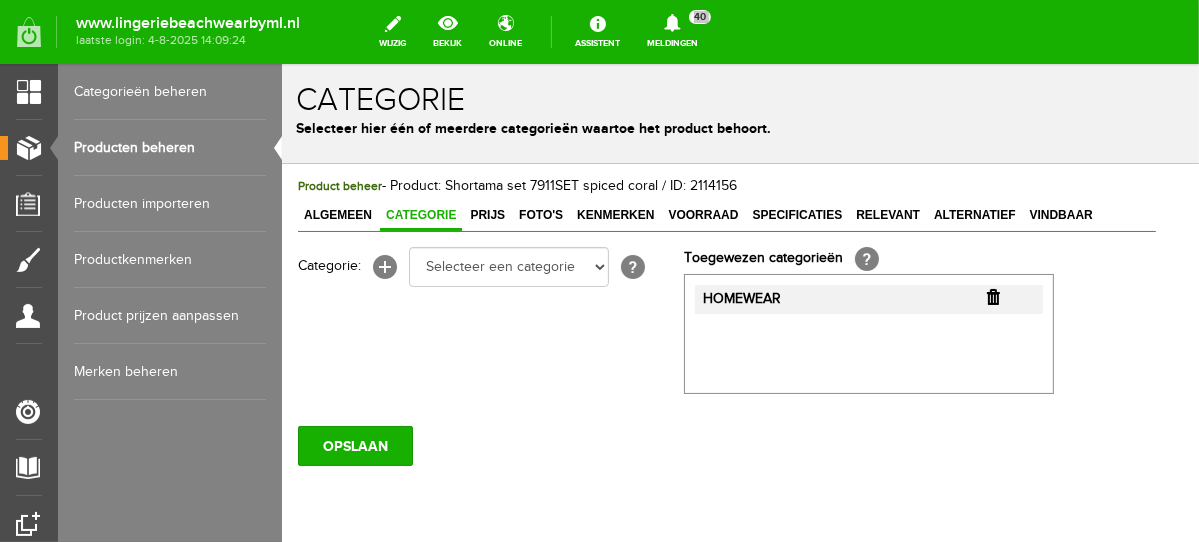 click at bounding box center (992, 296) 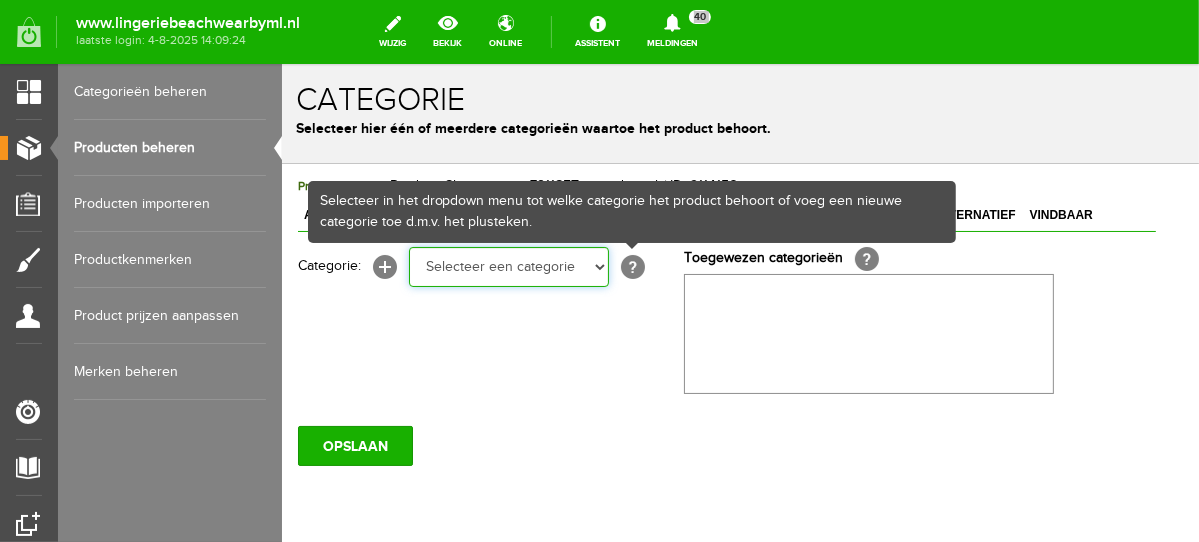 click on "Selecteer een categorie
NEW IN
LINGERIE
NACHTMODE
HOMEWEAR
BADMODE
BODY
BEACH
Bikinitop moulded (niet voorgev.)
Bikinitop voorgevormd
Shorty
Badpakken
Strandaccessoires
Rio slip
Slip
Hoge slip
Niet voorgevormd
Voorgevormd
One Shoulder
Push Up
Bandeau
Halter
Triangel
LINGERIE
SUMMER COLOURS
BH ZONDER BEUGEL
PLUSSIZE
STRAPLESS
SEXY
STRAPLESS
BASICS
HOMEWEAR
JUMPSUITS
BADJASSEN
NACHTMODE
PYJAMA SETS
PYJAMA JURKEN
KIMONO'S
SLIPDRESSES
SATIJNEN PYAMA
HEREN
SHAPEWEAR
BODY'S
ACCESSOIRES
PANTY'S
SPORT
SALE BEACH
SALE LINGERIE
D Cup" at bounding box center [508, 266] 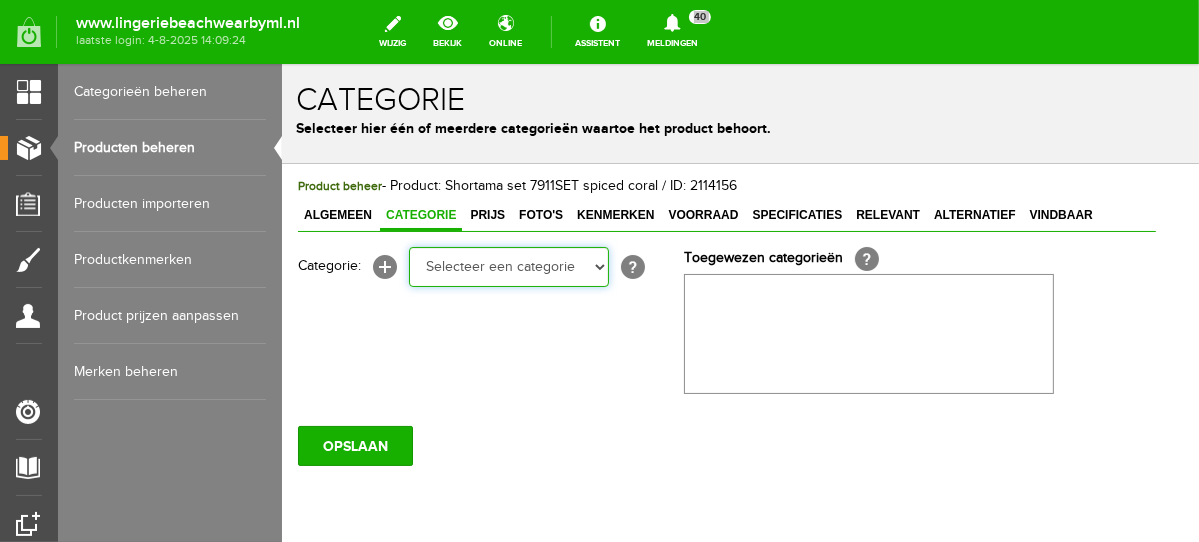 select on "281797" 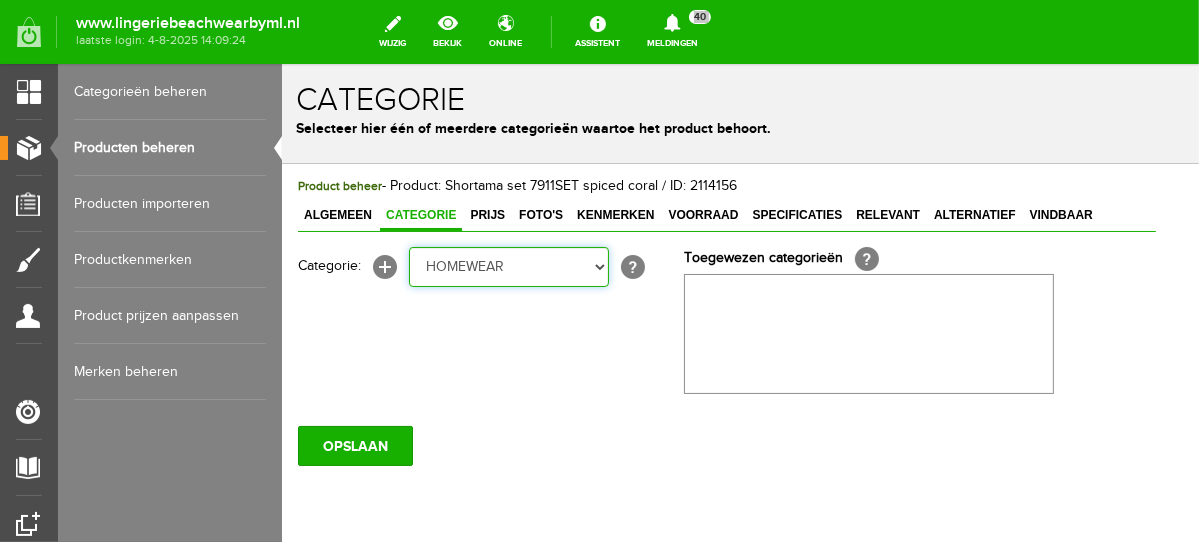 click on "Selecteer een categorie
NEW IN
LINGERIE
NACHTMODE
HOMEWEAR
BADMODE
BODY
BEACH
Bikinitop moulded (niet voorgev.)
Bikinitop voorgevormd
Shorty
Badpakken
Strandaccessoires
Rio slip
Slip
Hoge slip
Niet voorgevormd
Voorgevormd
One Shoulder
Push Up
Bandeau
Halter
Triangel
LINGERIE
SUMMER COLOURS
BH ZONDER BEUGEL
PLUSSIZE
STRAPLESS
SEXY
STRAPLESS
BASICS
HOMEWEAR
JUMPSUITS
BADJASSEN
NACHTMODE
PYJAMA SETS
PYJAMA JURKEN
KIMONO'S
SLIPDRESSES
SATIJNEN PYAMA
HEREN
SHAPEWEAR
BODY'S
ACCESSOIRES
PANTY'S
SPORT
SALE BEACH
SALE LINGERIE
D Cup" at bounding box center [508, 266] 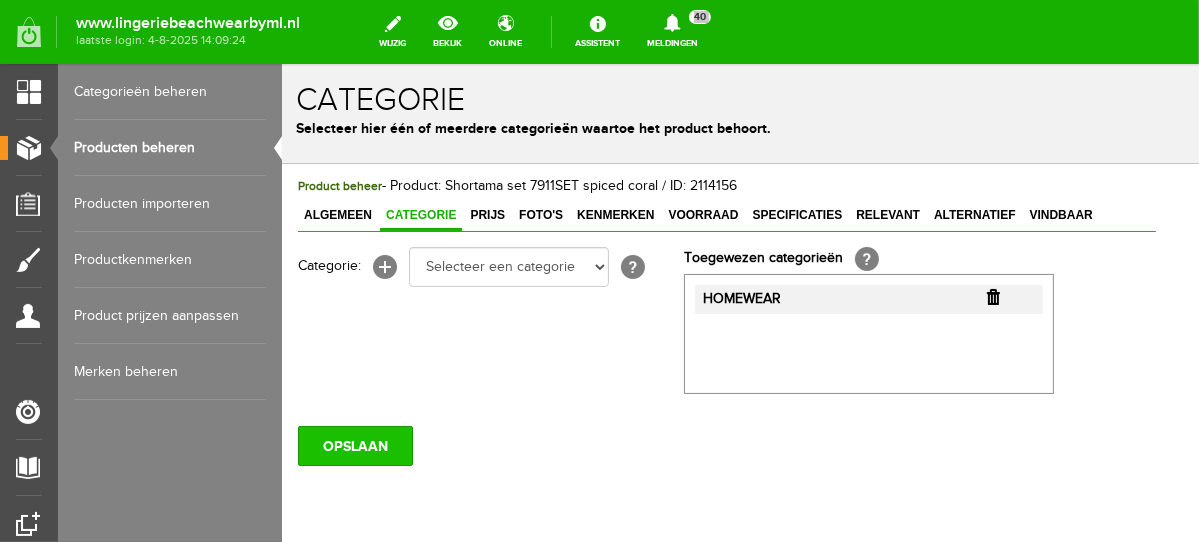 click on "OPSLAAN" at bounding box center [354, 445] 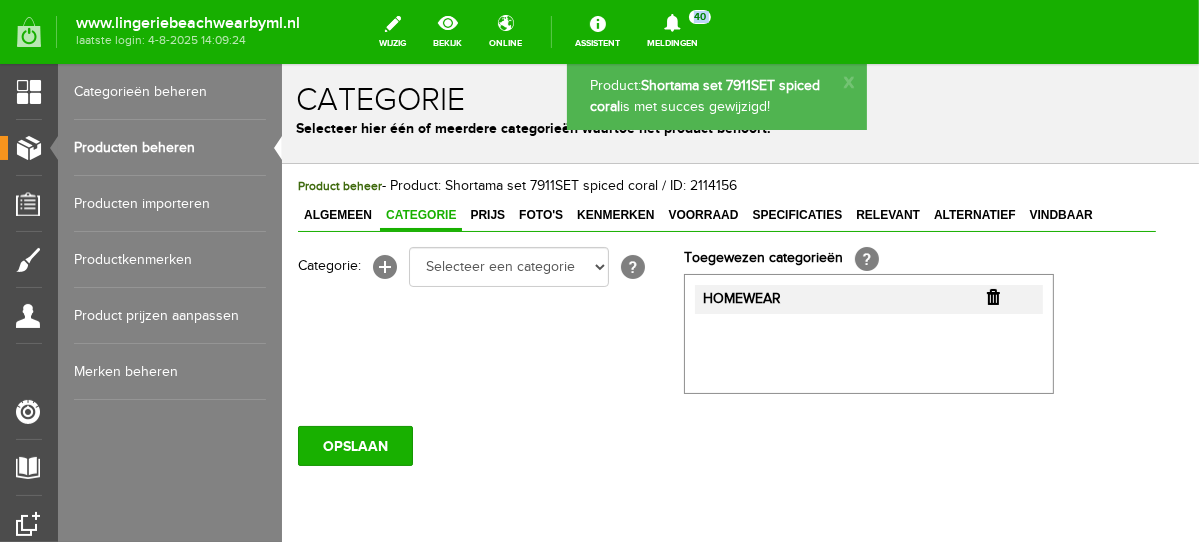 click on "Producten beheren" at bounding box center (170, 148) 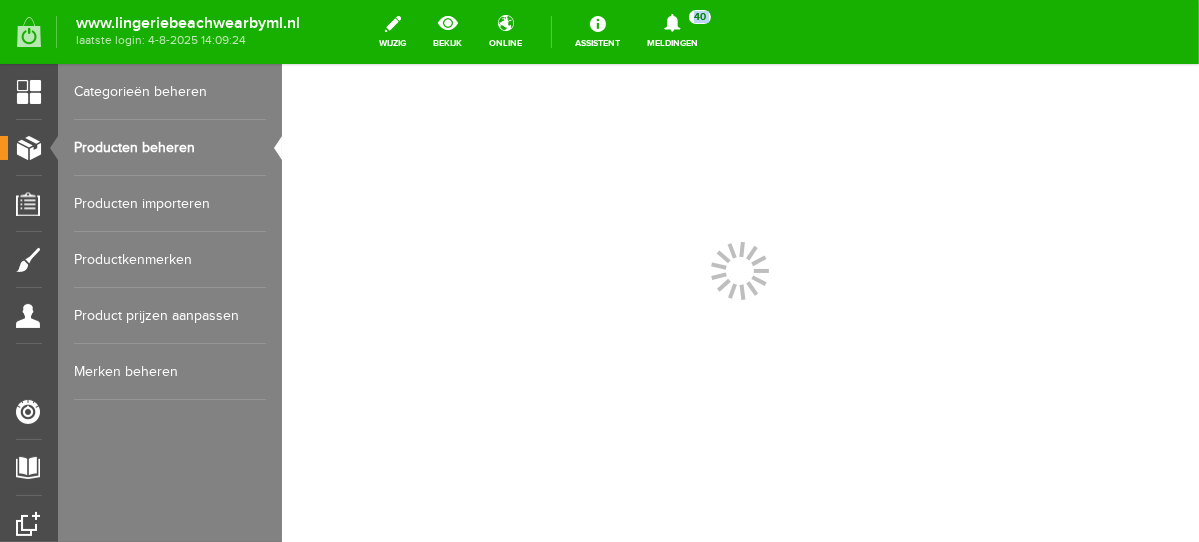 scroll, scrollTop: 0, scrollLeft: 0, axis: both 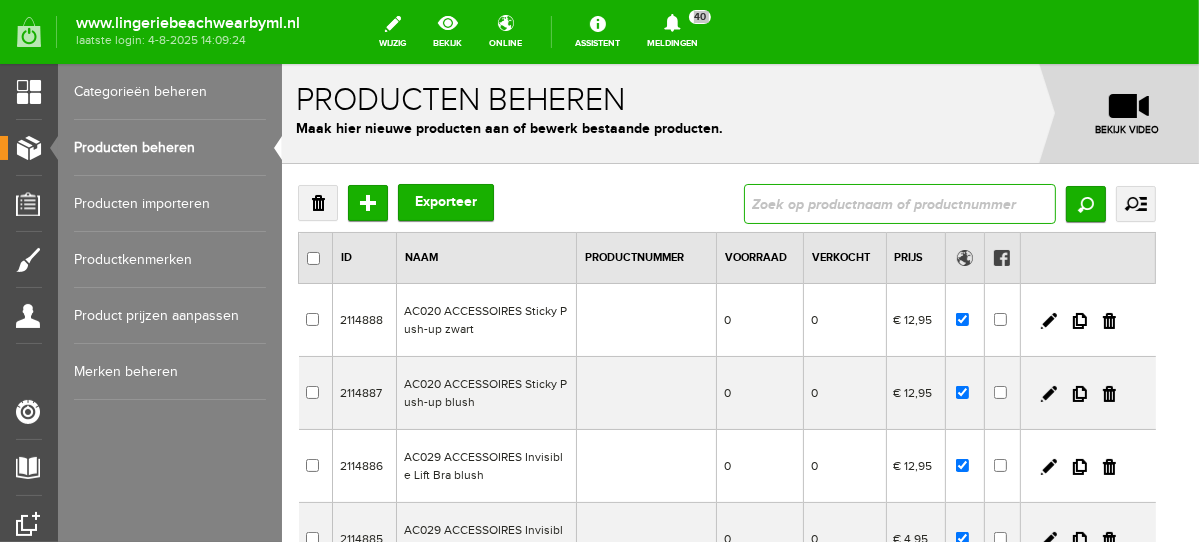 click at bounding box center (899, 203) 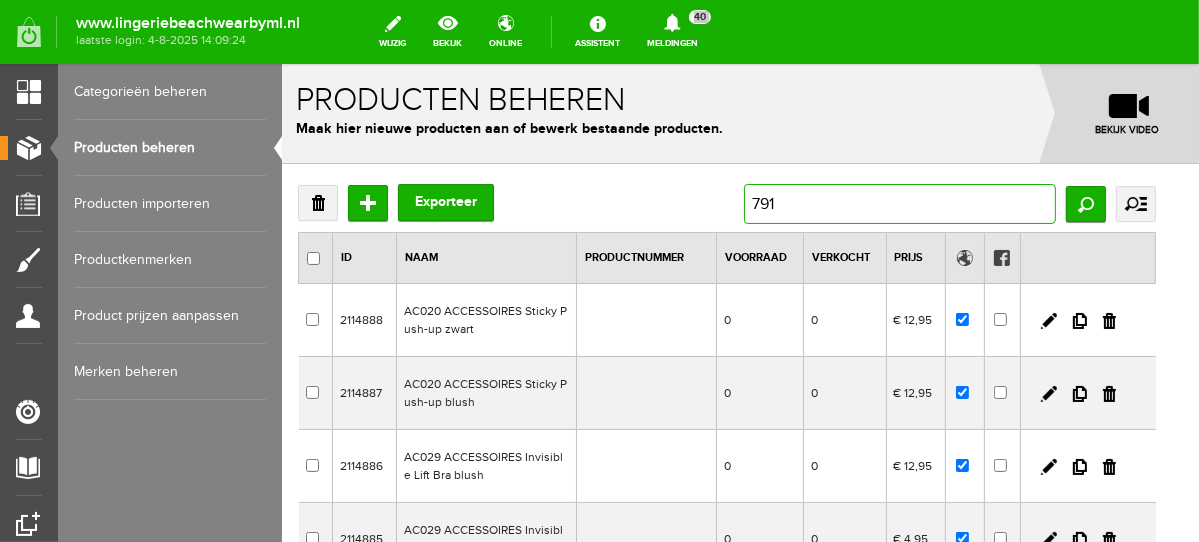 type on "7911" 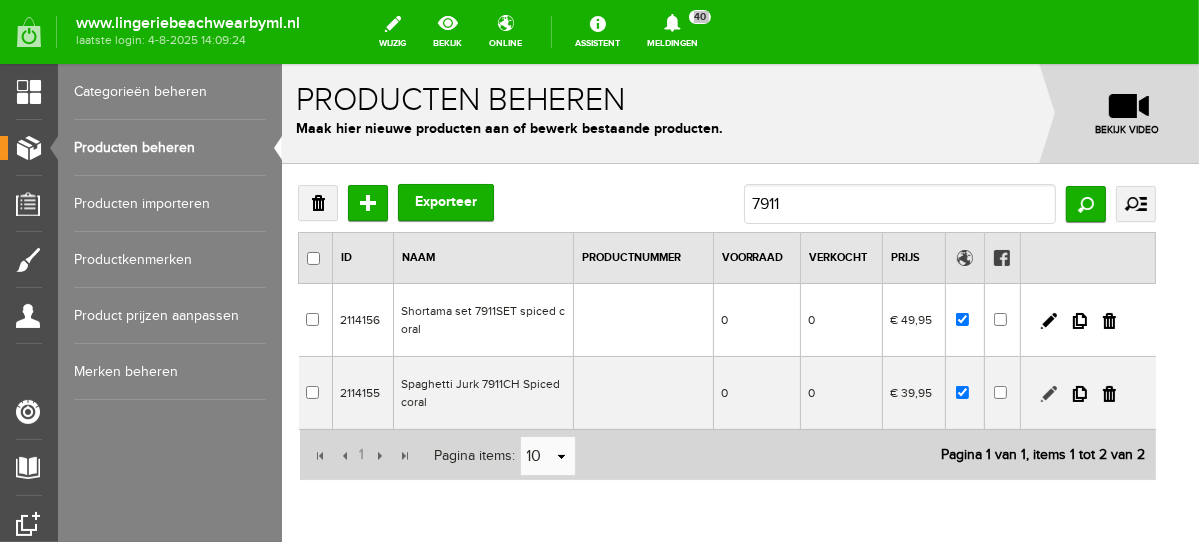 click at bounding box center (1048, 393) 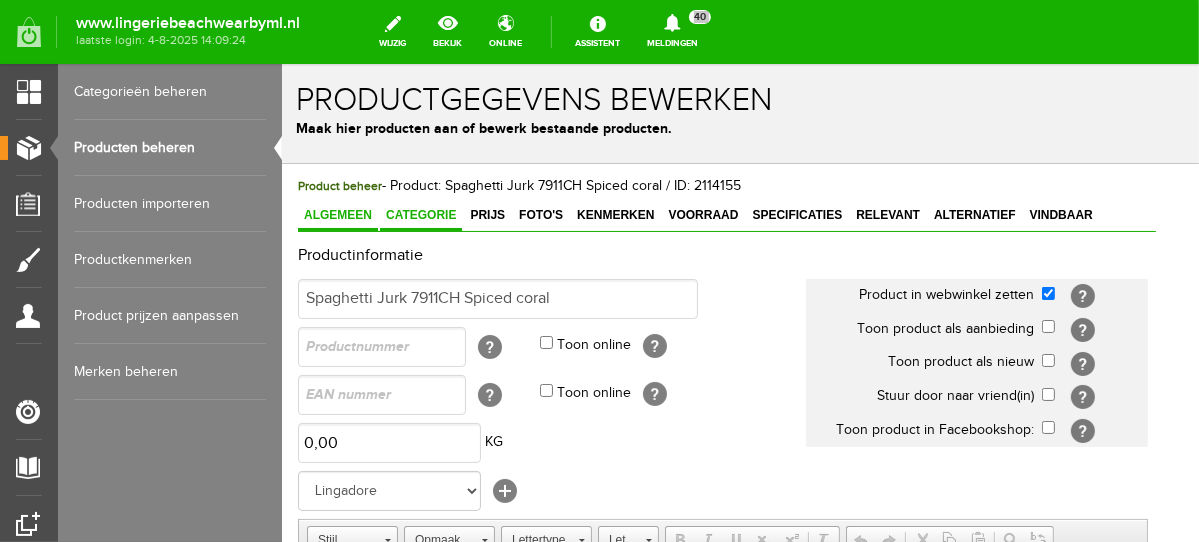 scroll, scrollTop: 0, scrollLeft: 0, axis: both 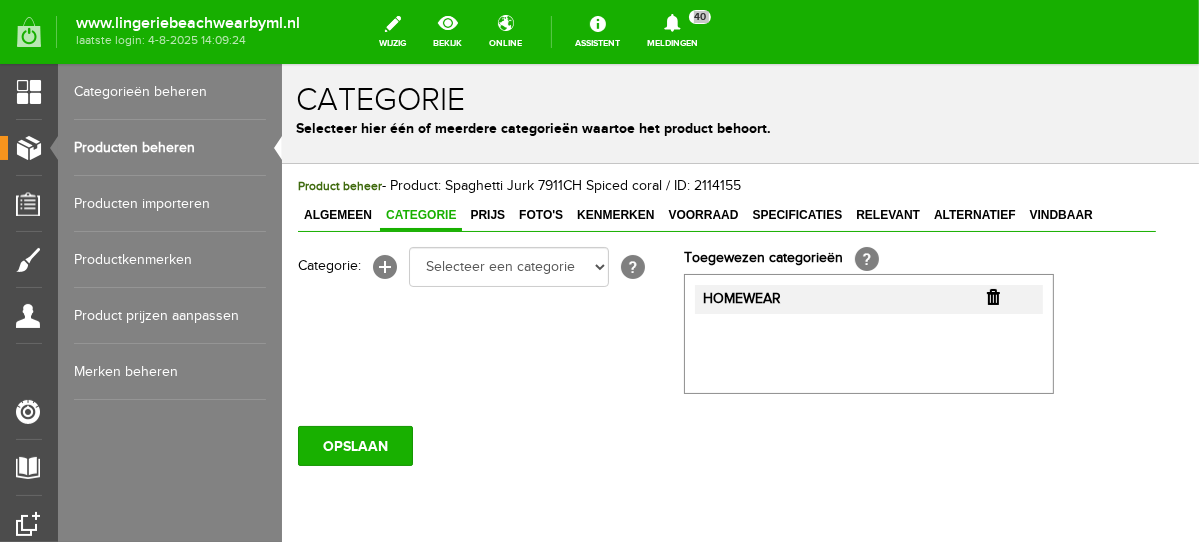 click at bounding box center [992, 296] 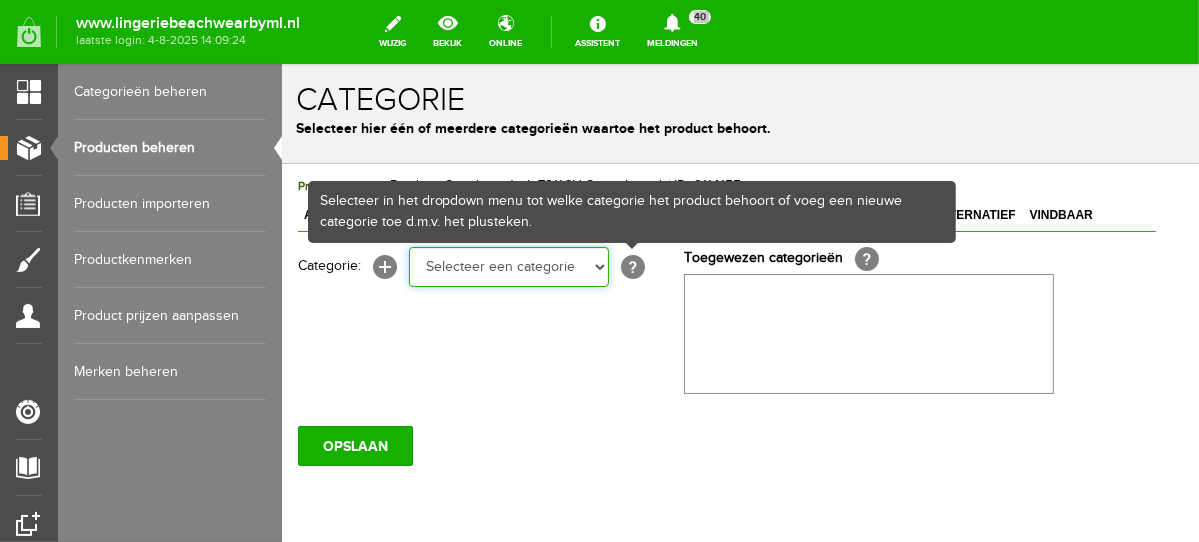 click on "Selecteer een categorie
NEW IN
LINGERIE
NACHTMODE
HOMEWEAR
BADMODE
BODY
BEACH
Bikinitop moulded (niet voorgev.)
Bikinitop voorgevormd
Shorty
Badpakken
Strandaccessoires
Rio slip
Slip
Hoge slip
Niet voorgevormd
Voorgevormd
One Shoulder
Push Up
Bandeau
Halter
Triangel
LINGERIE
SUMMER COLOURS
BH ZONDER BEUGEL
PLUSSIZE
STRAPLESS
SEXY
STRAPLESS
BASICS
HOMEWEAR
JUMPSUITS
BADJASSEN
NACHTMODE
PYJAMA SETS
PYJAMA JURKEN
KIMONO'S
SLIPDRESSES
SATIJNEN PYAMA
HEREN
SHAPEWEAR
BODY'S
ACCESSOIRES
PANTY'S
SPORT
SALE BEACH
SALE LINGERIE
D Cup" at bounding box center [508, 266] 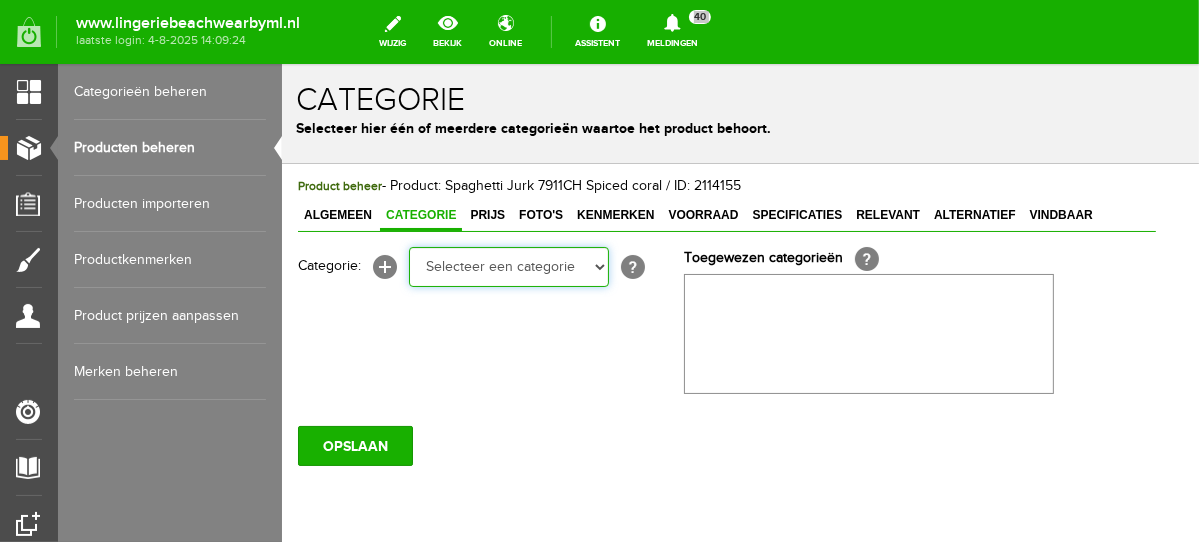 select on "281797" 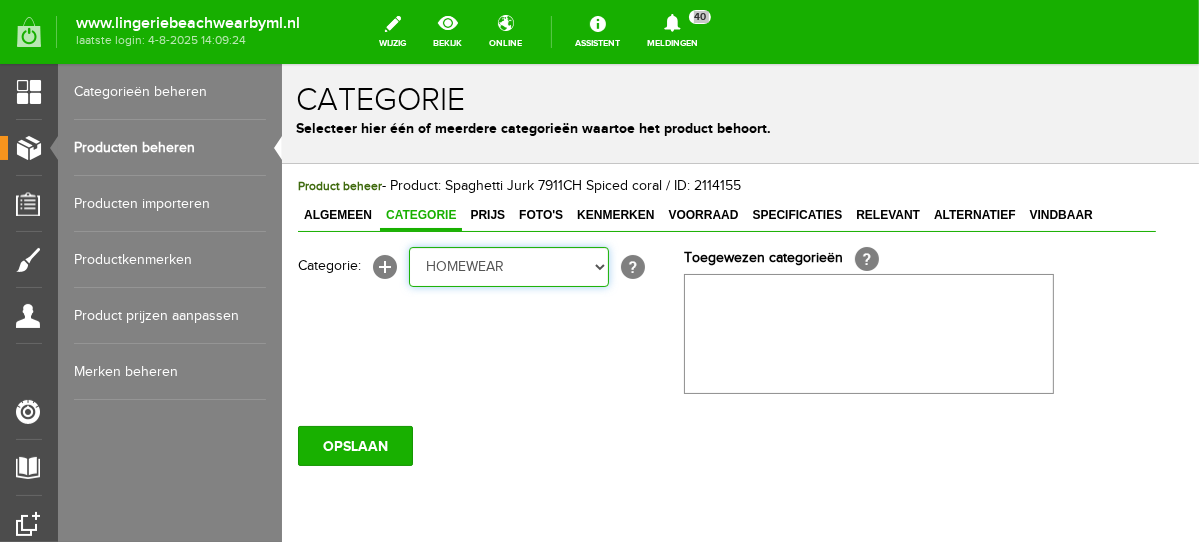 click on "Selecteer een categorie
NEW IN
LINGERIE
NACHTMODE
HOMEWEAR
BADMODE
BODY
BEACH
Bikinitop moulded (niet voorgev.)
Bikinitop voorgevormd
Shorty
Badpakken
Strandaccessoires
Rio slip
Slip
Hoge slip
Niet voorgevormd
Voorgevormd
One Shoulder
Push Up
Bandeau
Halter
Triangel
LINGERIE
SUMMER COLOURS
BH ZONDER BEUGEL
PLUSSIZE
STRAPLESS
SEXY
STRAPLESS
BASICS
HOMEWEAR
JUMPSUITS
BADJASSEN
NACHTMODE
PYJAMA SETS
PYJAMA JURKEN
KIMONO'S
SLIPDRESSES
SATIJNEN PYAMA
HEREN
SHAPEWEAR
BODY'S
ACCESSOIRES
PANTY'S
SPORT
SALE BEACH
SALE LINGERIE
D Cup" at bounding box center (508, 266) 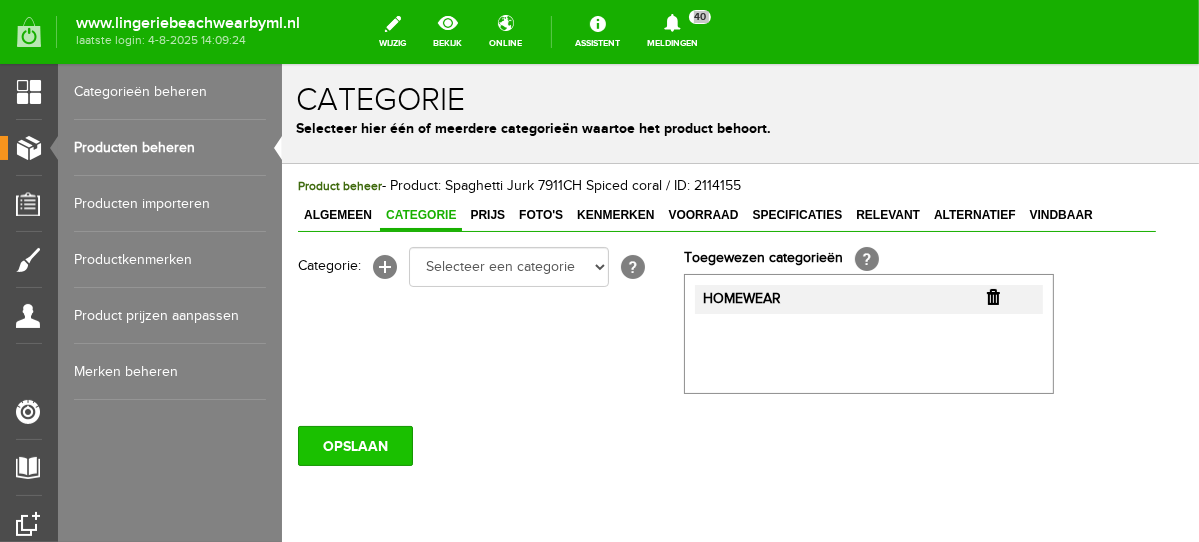 click on "OPSLAAN" at bounding box center [354, 445] 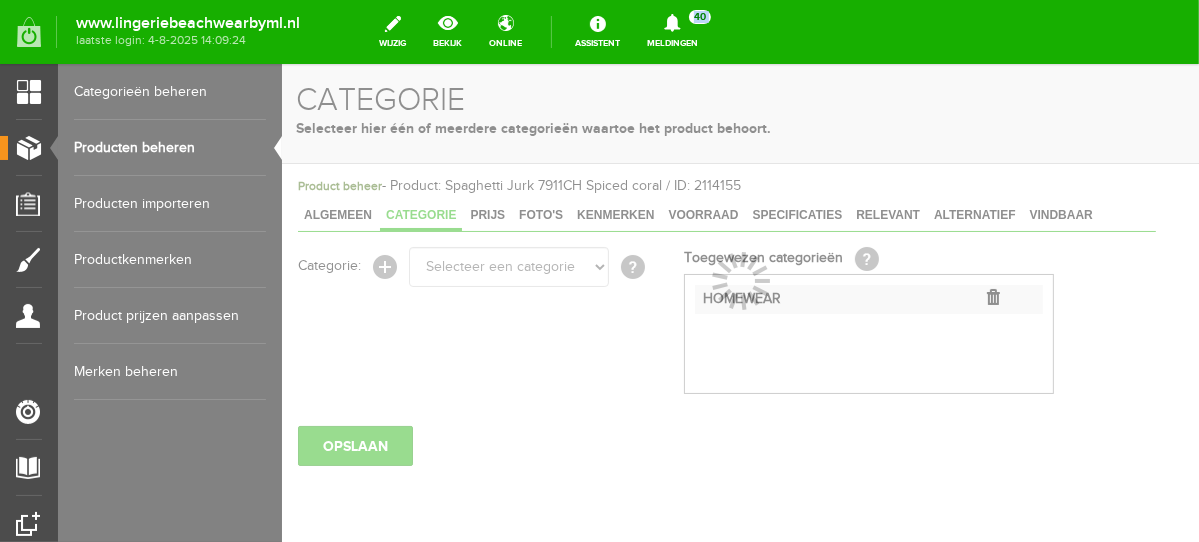 click on "Producten beheren" at bounding box center (170, 148) 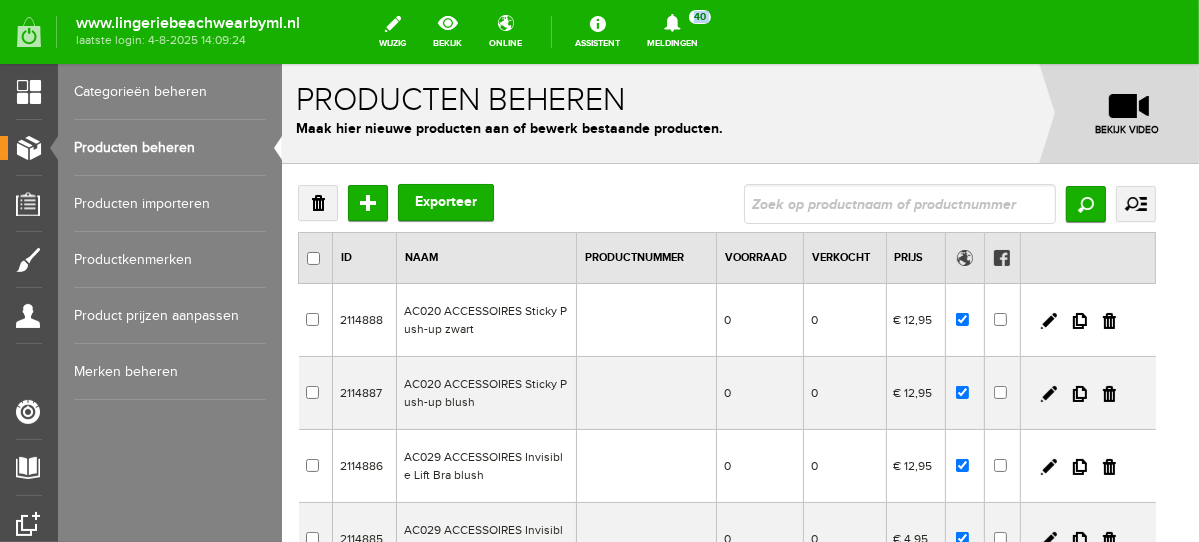 scroll, scrollTop: 0, scrollLeft: 0, axis: both 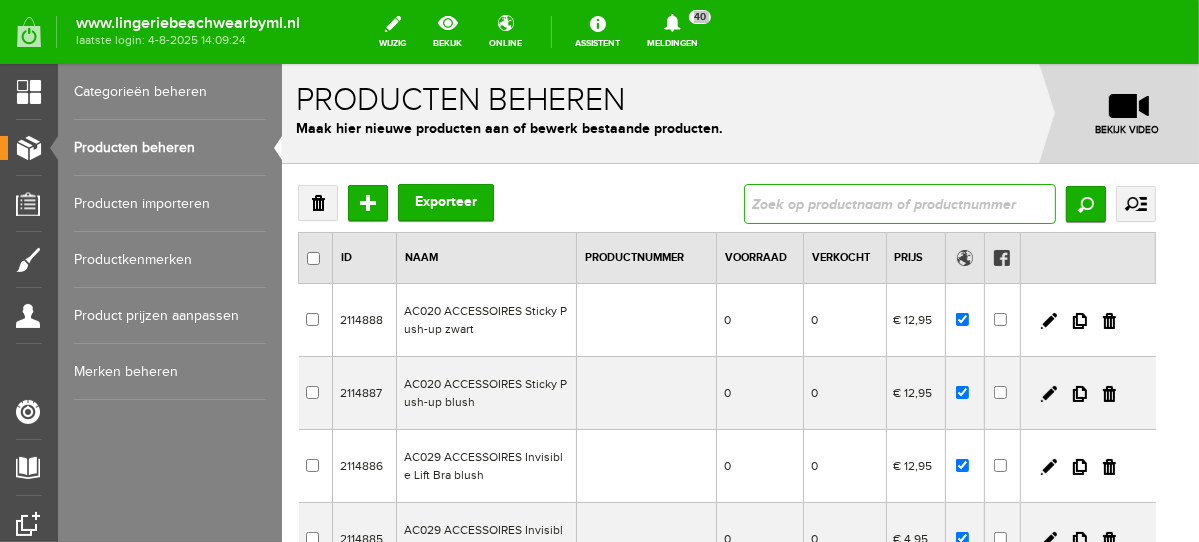 click at bounding box center (899, 203) 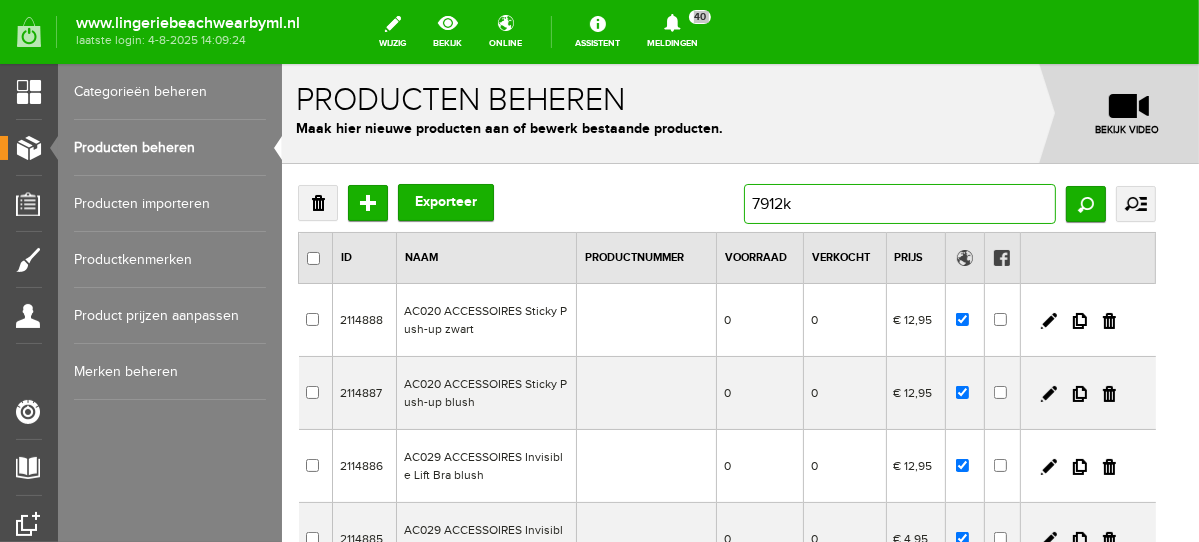 type on "7912km" 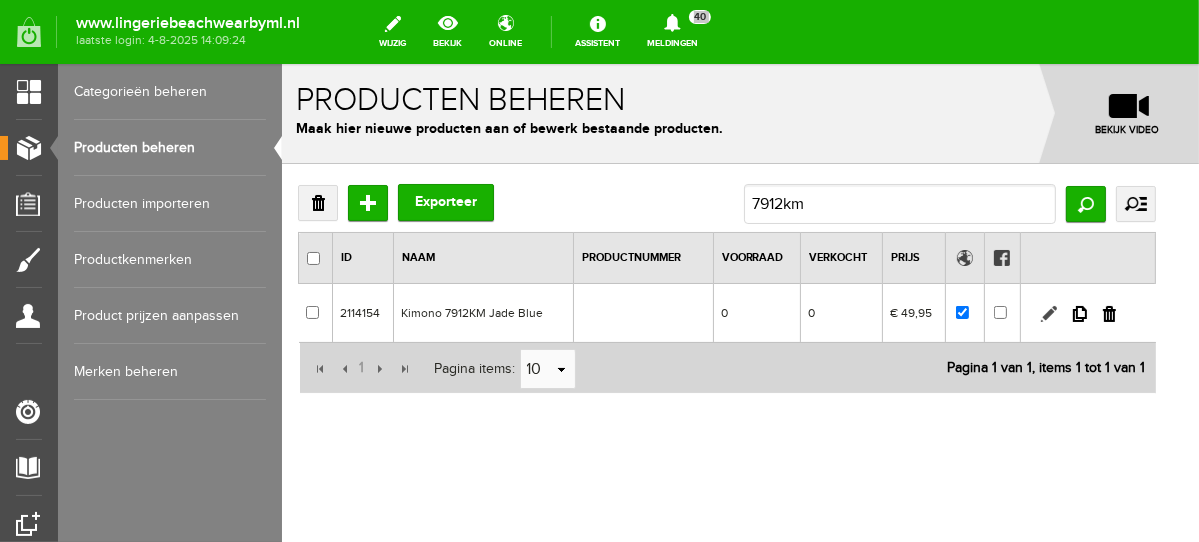 click at bounding box center (1048, 313) 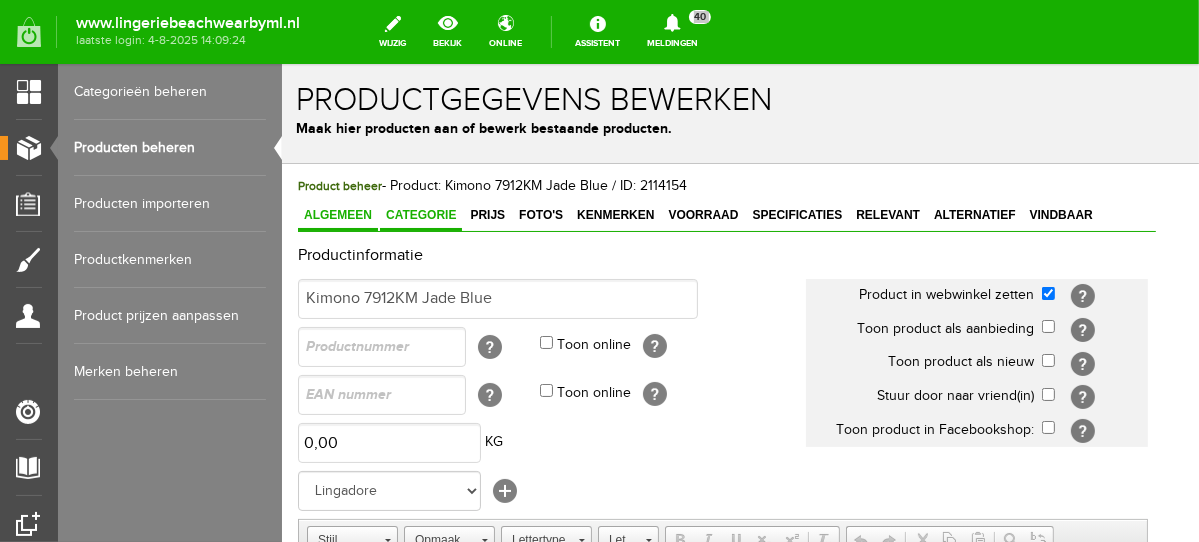 scroll, scrollTop: 0, scrollLeft: 0, axis: both 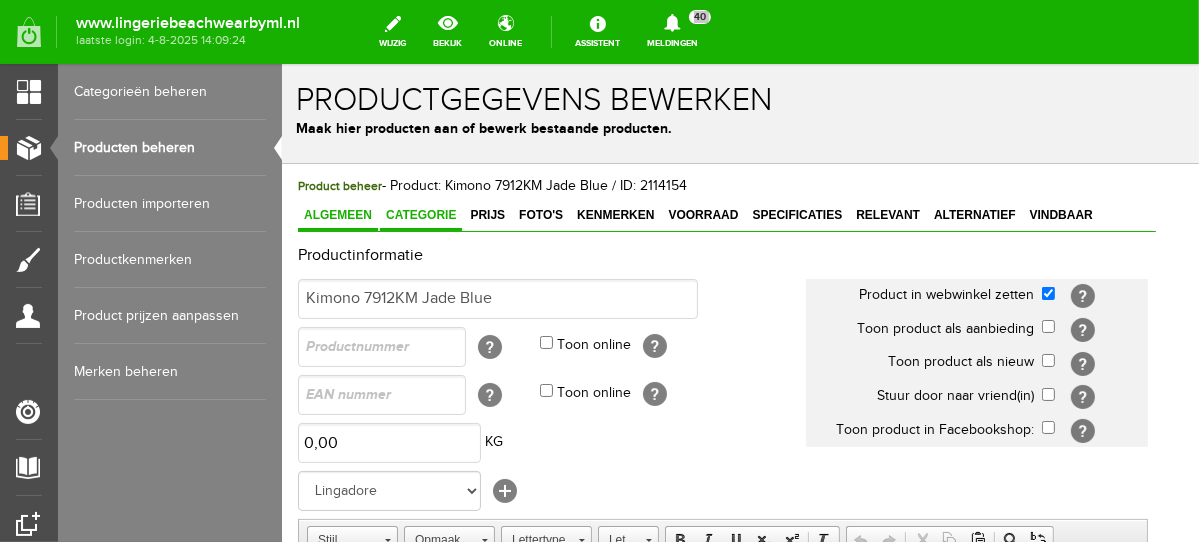click on "Categorie" at bounding box center [420, 215] 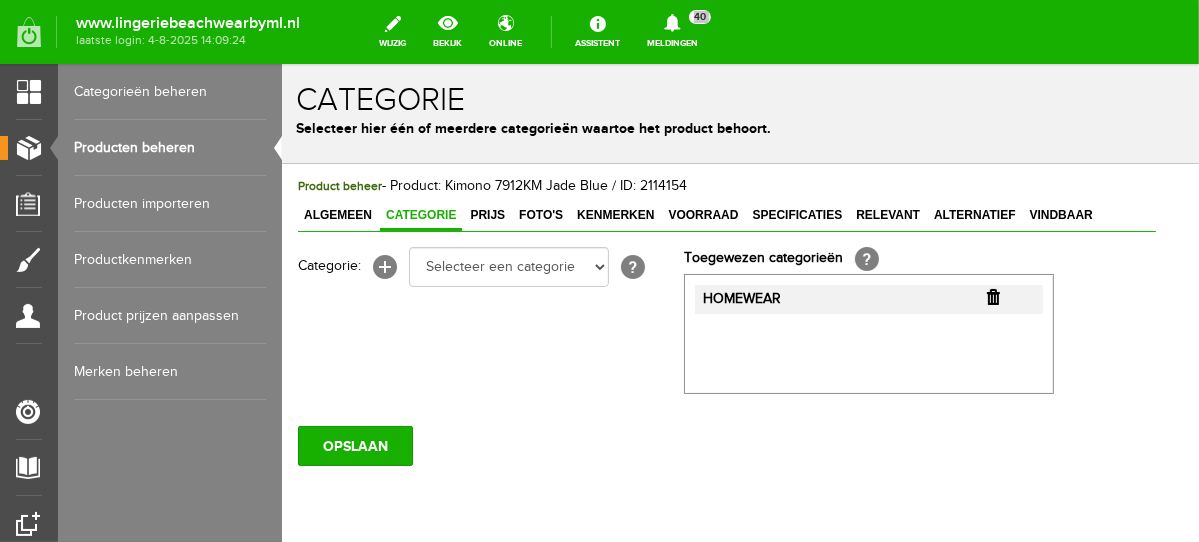 click at bounding box center (992, 296) 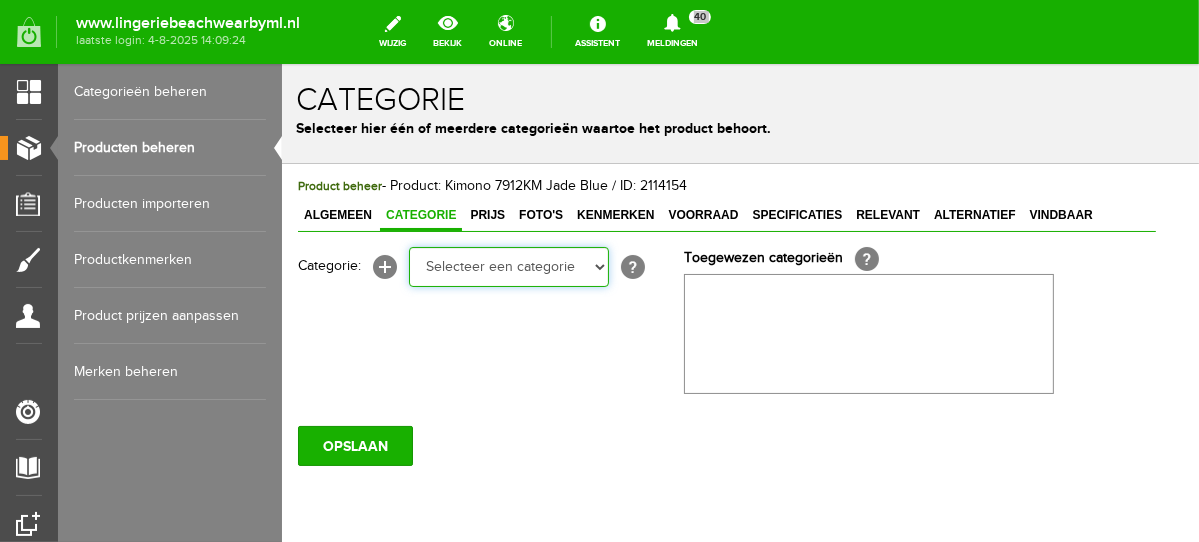 click on "Selecteer een categorie
NEW IN
LINGERIE
NACHTMODE
HOMEWEAR
BADMODE
BODY
BEACH
Bikinitop moulded (niet voorgev.)
Bikinitop voorgevormd
Shorty
Badpakken
Strandaccessoires
Rio slip
Slip
Hoge slip
Niet voorgevormd
Voorgevormd
One Shoulder
Push Up
Bandeau
Halter
Triangel
LINGERIE
SUMMER COLOURS
BH ZONDER BEUGEL
PLUSSIZE
STRAPLESS
SEXY
STRAPLESS
BASICS
HOMEWEAR
JUMPSUITS
BADJASSEN
NACHTMODE
PYJAMA SETS
PYJAMA JURKEN
KIMONO'S
SLIPDRESSES
SATIJNEN PYAMA
HEREN
SHAPEWEAR
BODY'S
ACCESSOIRES
PANTY'S
SPORT
SALE BEACH
SALE LINGERIE
D Cup" at bounding box center (508, 266) 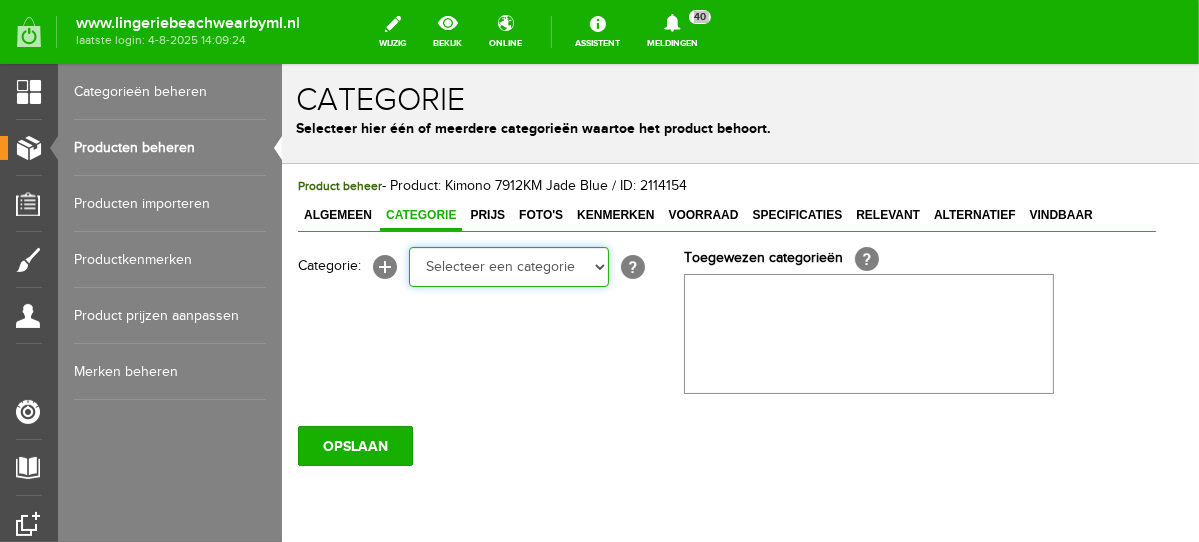 select on "281797" 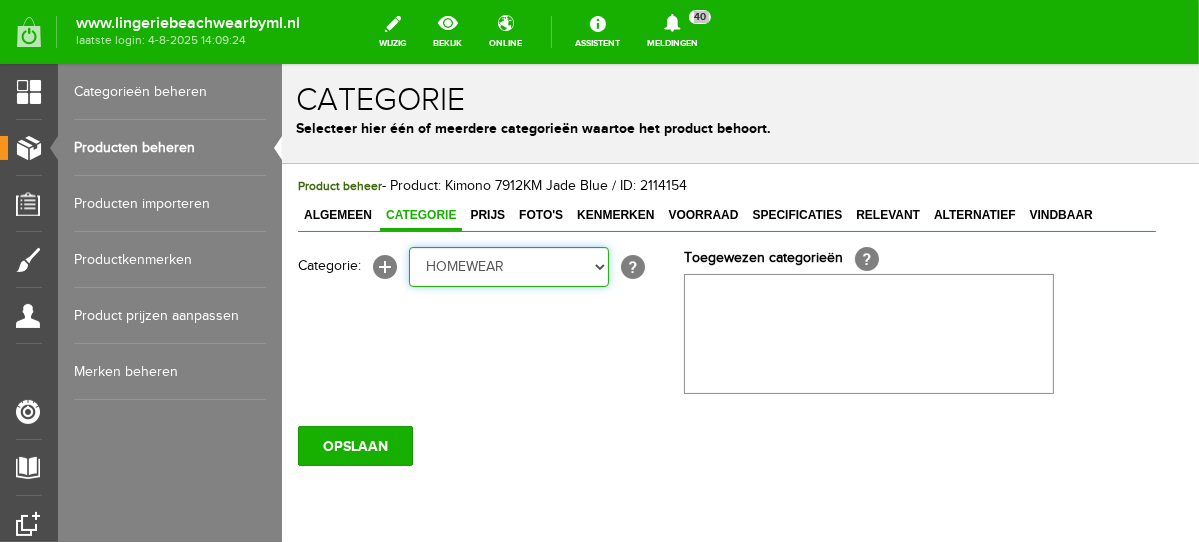 click on "Selecteer een categorie
NEW IN
LINGERIE
NACHTMODE
HOMEWEAR
BADMODE
BODY
BEACH
Bikinitop moulded (niet voorgev.)
Bikinitop voorgevormd
Shorty
Badpakken
Strandaccessoires
Rio slip
Slip
Hoge slip
Niet voorgevormd
Voorgevormd
One Shoulder
Push Up
Bandeau
Halter
Triangel
LINGERIE
SUMMER COLOURS
BH ZONDER BEUGEL
PLUSSIZE
STRAPLESS
SEXY
STRAPLESS
BASICS
HOMEWEAR
JUMPSUITS
BADJASSEN
NACHTMODE
PYJAMA SETS
PYJAMA JURKEN
KIMONO'S
SLIPDRESSES
SATIJNEN PYAMA
HEREN
SHAPEWEAR
BODY'S
ACCESSOIRES
PANTY'S
SPORT
SALE BEACH
SALE LINGERIE
D Cup" at bounding box center [508, 266] 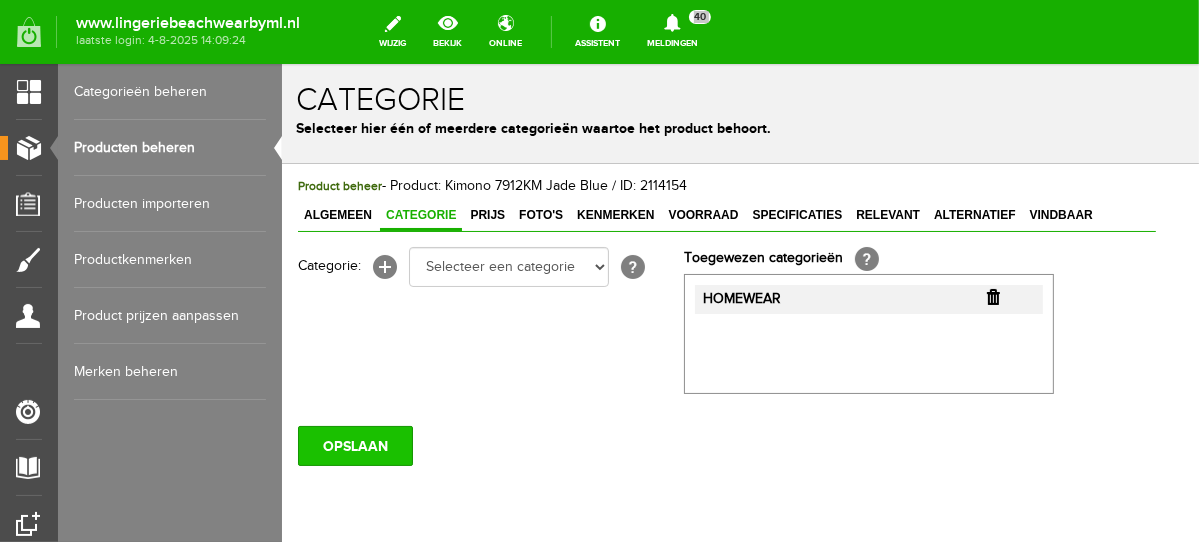 click on "OPSLAAN" at bounding box center [354, 445] 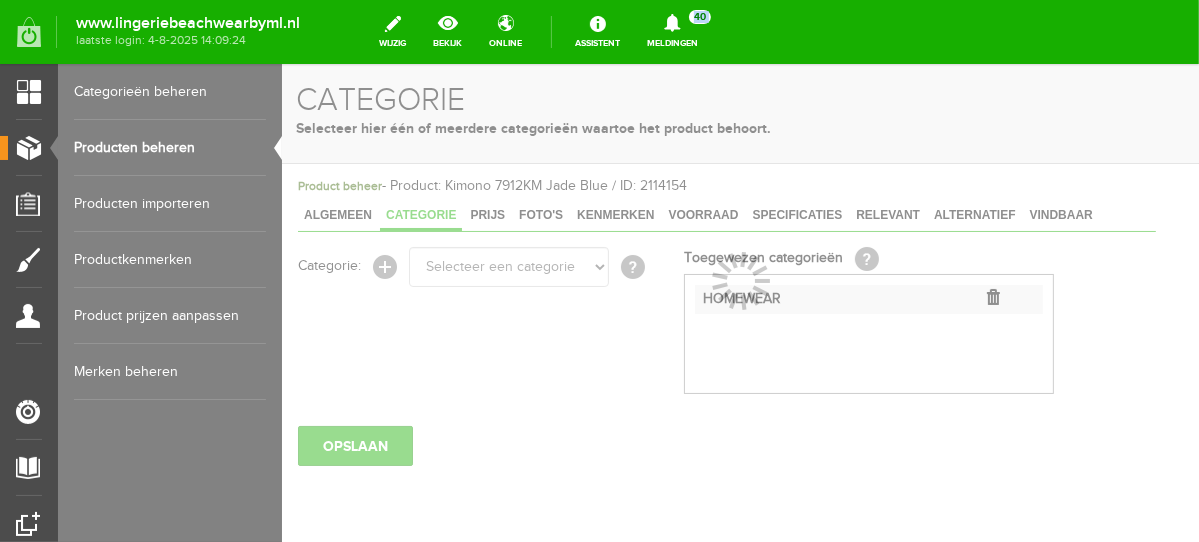 click on "Producten beheren" at bounding box center (170, 148) 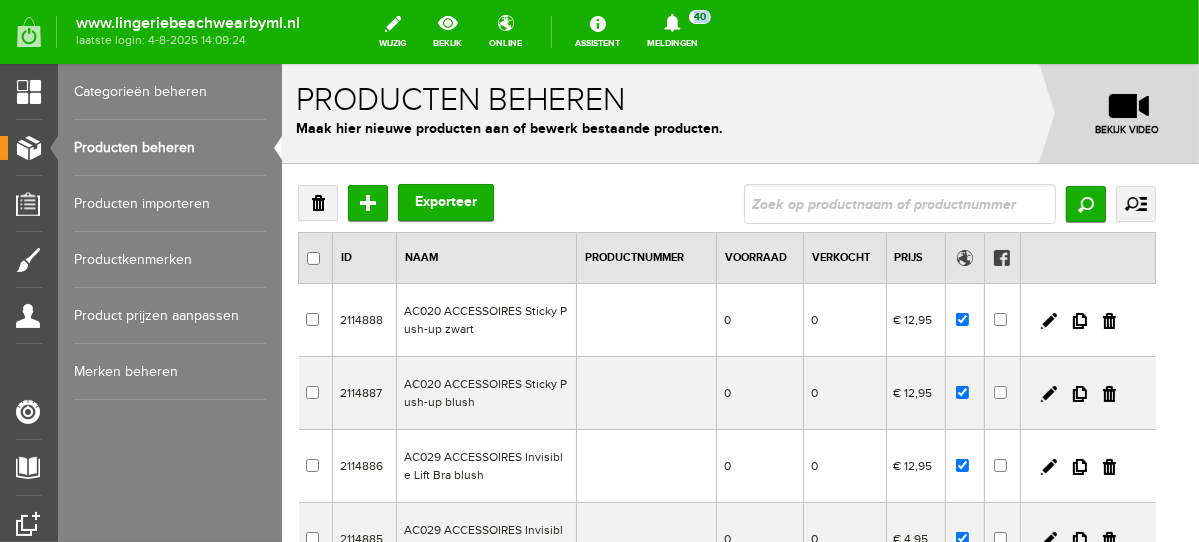 scroll, scrollTop: 0, scrollLeft: 0, axis: both 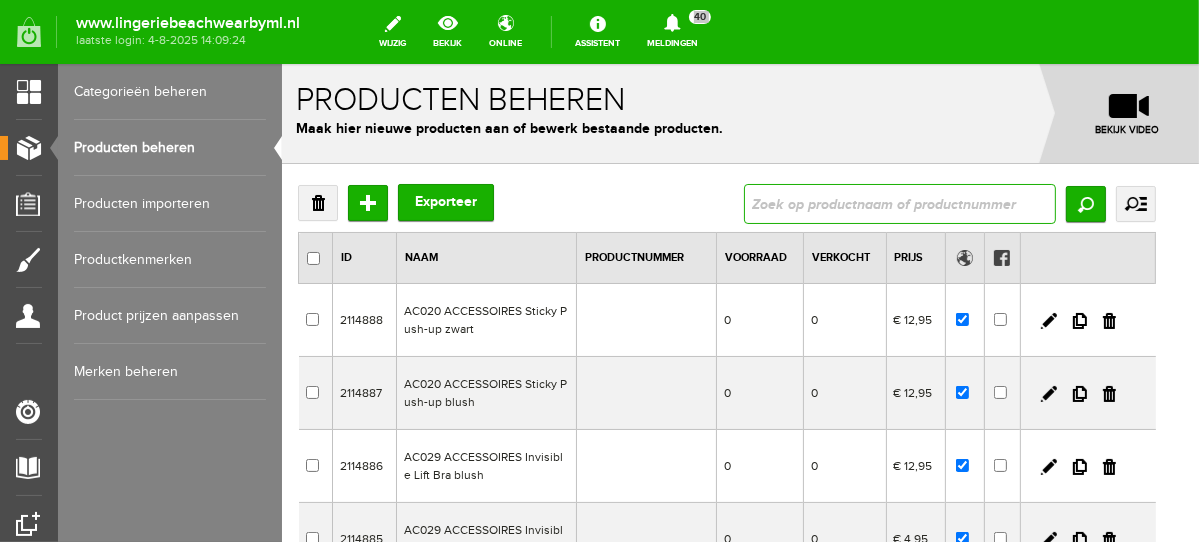 click at bounding box center [899, 203] 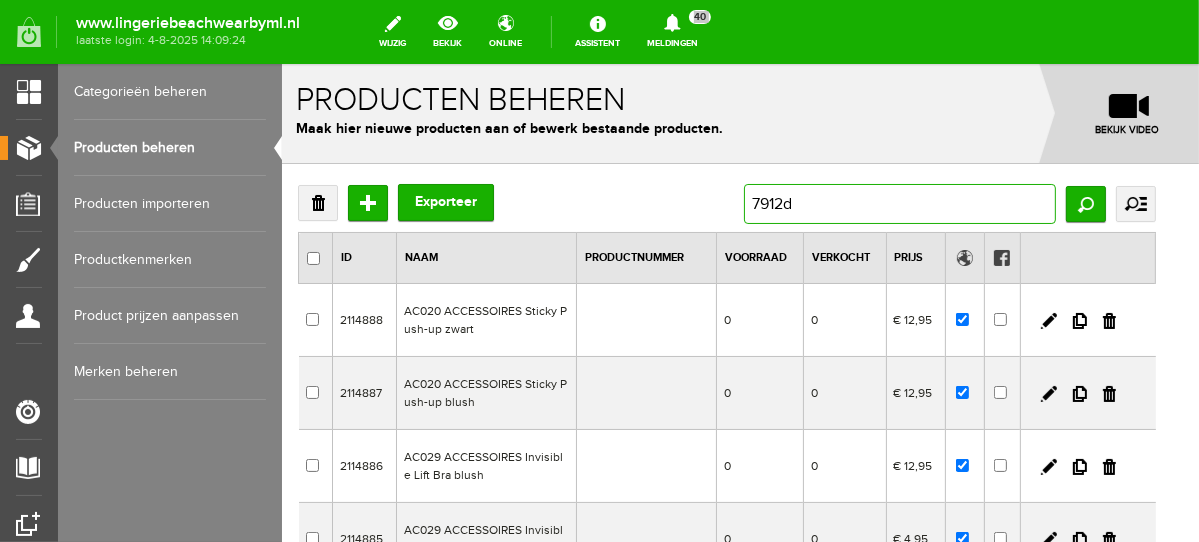type on "7912dh" 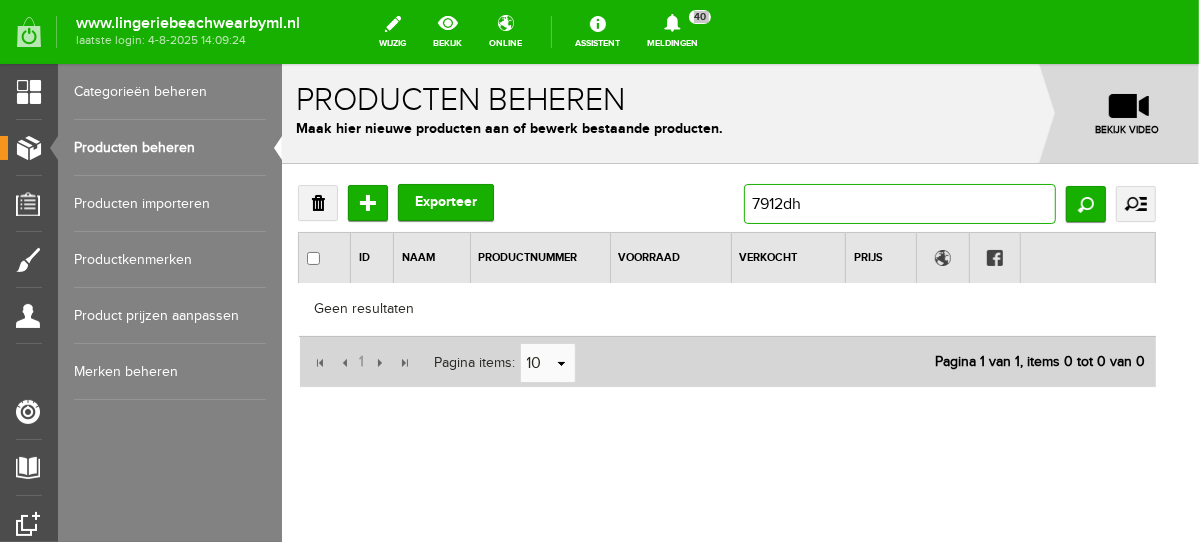 click on "7912dh" at bounding box center (899, 203) 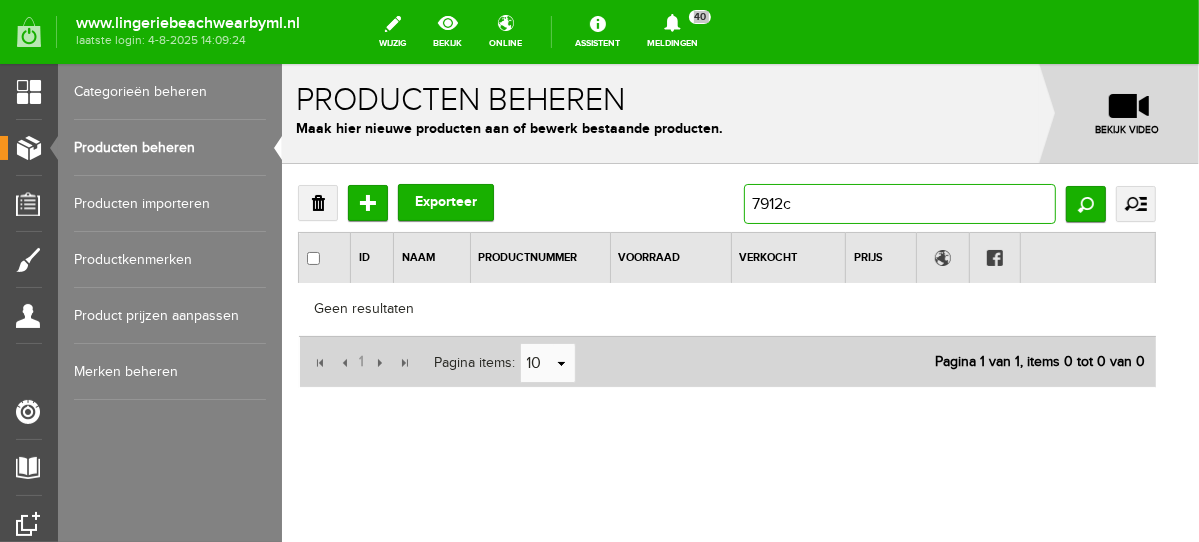 type on "7912ch" 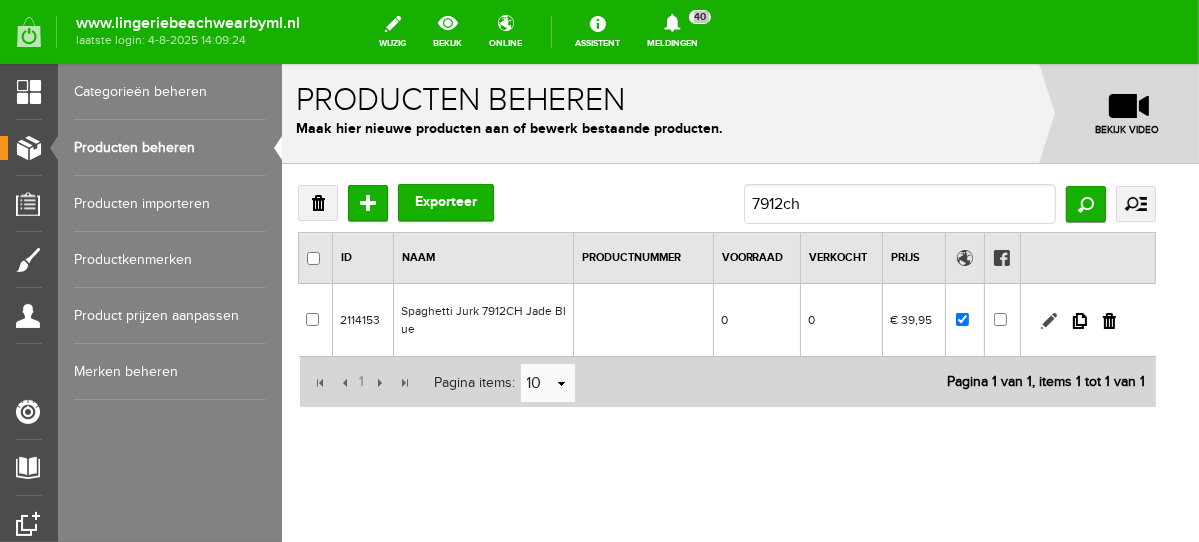 click at bounding box center [1048, 320] 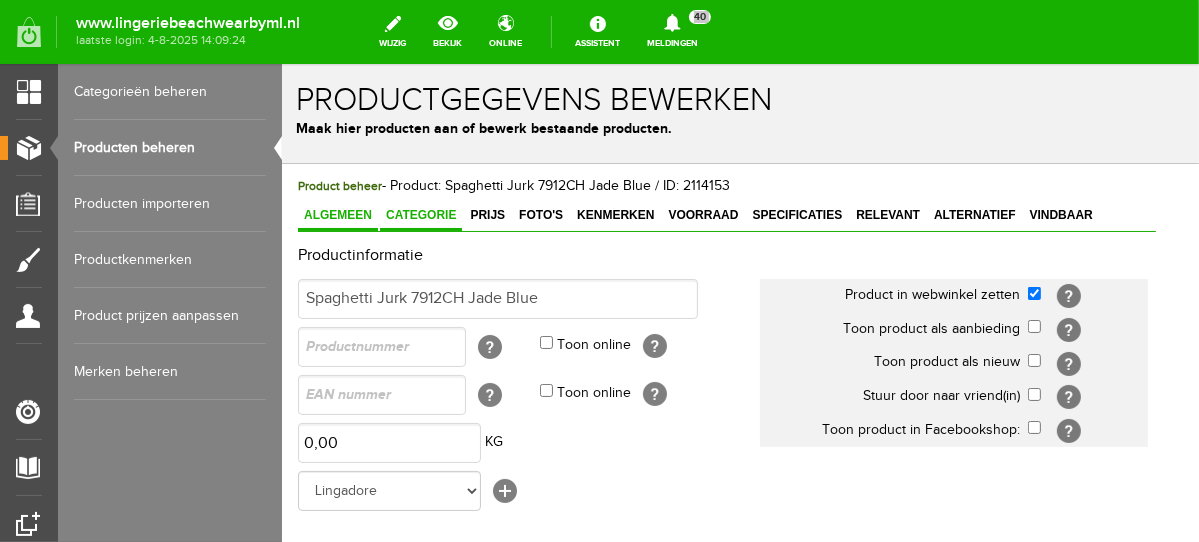 scroll, scrollTop: 0, scrollLeft: 0, axis: both 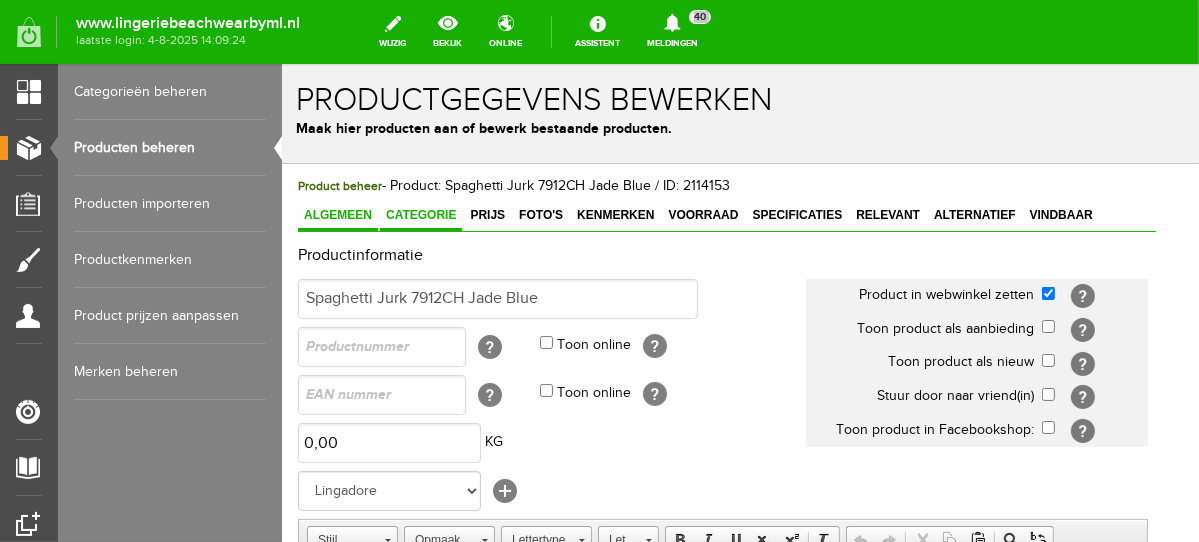 click on "Categorie" at bounding box center [420, 214] 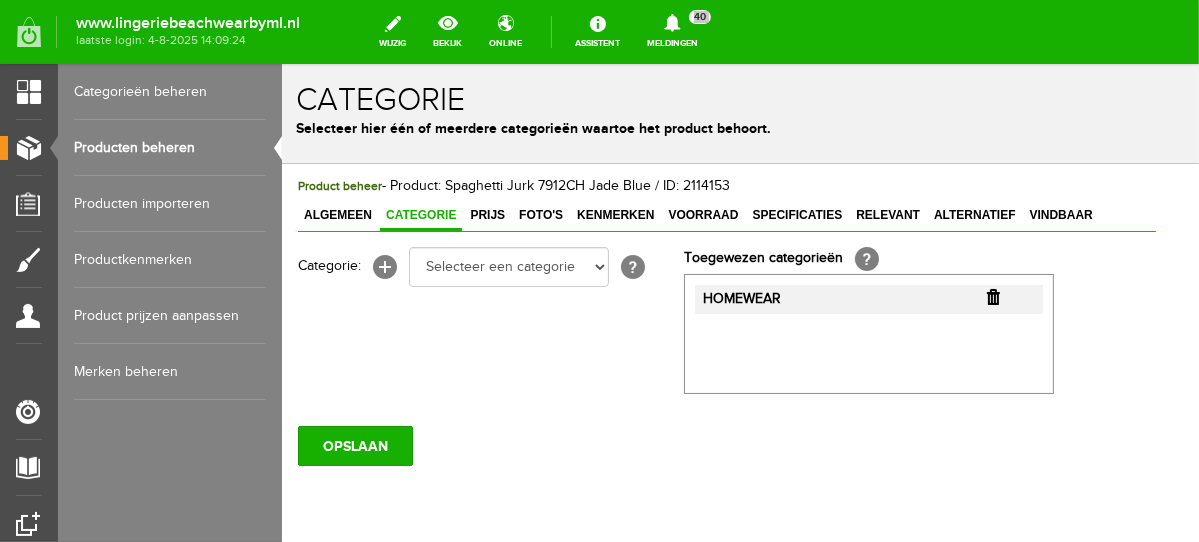 click at bounding box center (992, 296) 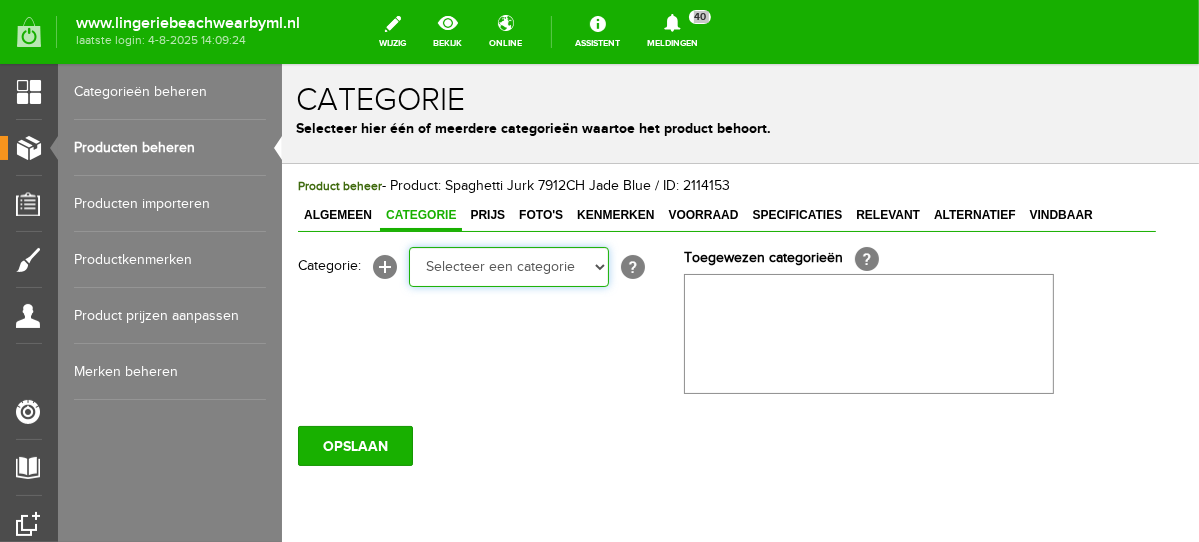 click on "Selecteer een categorie
NEW IN
LINGERIE
NACHTMODE
HOMEWEAR
BADMODE
BODY
BEACH
Bikinitop moulded (niet voorgev.)
Bikinitop voorgevormd
Shorty
Badpakken
Strandaccessoires
Rio slip
Slip
Hoge slip
Niet voorgevormd
Voorgevormd
One Shoulder
Push Up
Bandeau
Halter
Triangel
LINGERIE
SUMMER COLOURS
BH ZONDER BEUGEL
PLUSSIZE
STRAPLESS
SEXY
STRAPLESS
BASICS
HOMEWEAR
JUMPSUITS
BADJASSEN
NACHTMODE
PYJAMA SETS
PYJAMA JURKEN
KIMONO'S
SLIPDRESSES
SATIJNEN PYAMA
HEREN
SHAPEWEAR
BODY'S
ACCESSOIRES
PANTY'S
SPORT
SALE BEACH
SALE LINGERIE
D Cup" at bounding box center (508, 266) 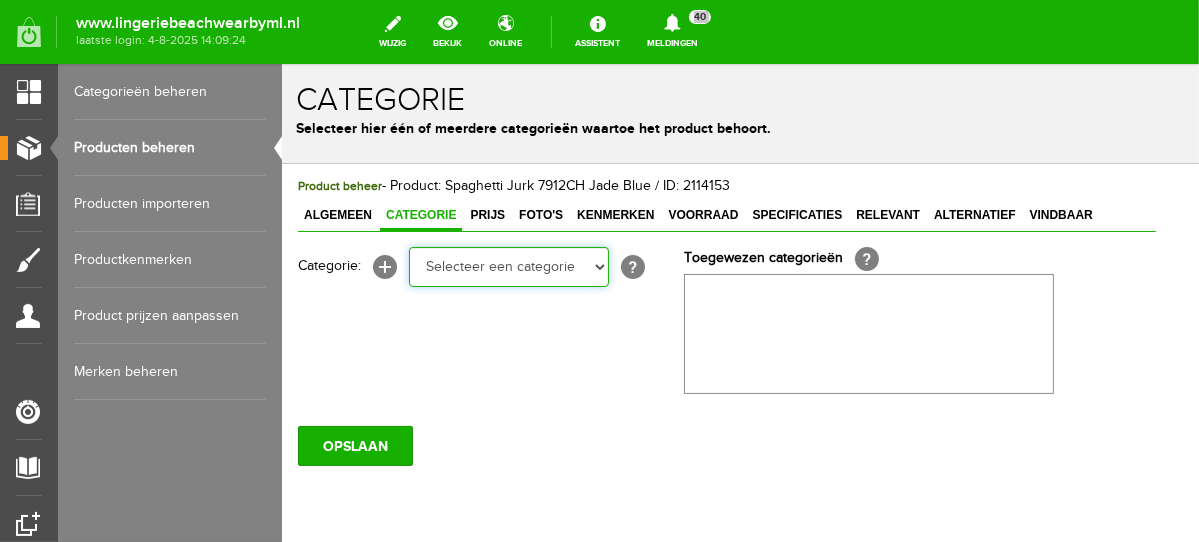 select on "281797" 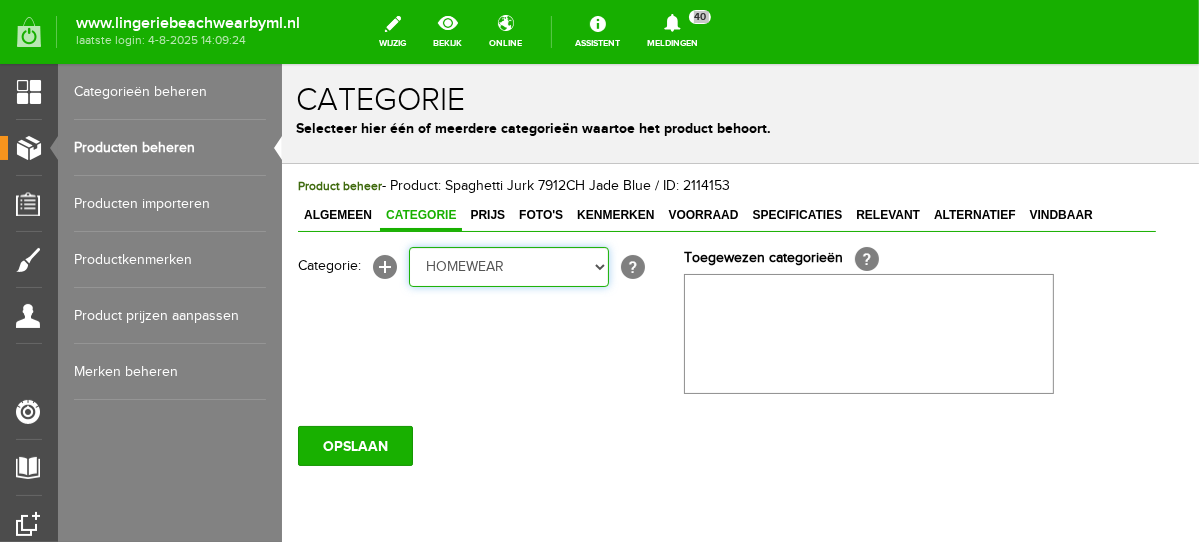 click on "Selecteer een categorie
NEW IN
LINGERIE
NACHTMODE
HOMEWEAR
BADMODE
BODY
BEACH
Bikinitop moulded (niet voorgev.)
Bikinitop voorgevormd
Shorty
Badpakken
Strandaccessoires
Rio slip
Slip
Hoge slip
Niet voorgevormd
Voorgevormd
One Shoulder
Push Up
Bandeau
Halter
Triangel
LINGERIE
SUMMER COLOURS
BH ZONDER BEUGEL
PLUSSIZE
STRAPLESS
SEXY
STRAPLESS
BASICS
HOMEWEAR
JUMPSUITS
BADJASSEN
NACHTMODE
PYJAMA SETS
PYJAMA JURKEN
KIMONO'S
SLIPDRESSES
SATIJNEN PYAMA
HEREN
SHAPEWEAR
BODY'S
ACCESSOIRES
PANTY'S
SPORT
SALE BEACH
SALE LINGERIE
D Cup" at bounding box center [508, 266] 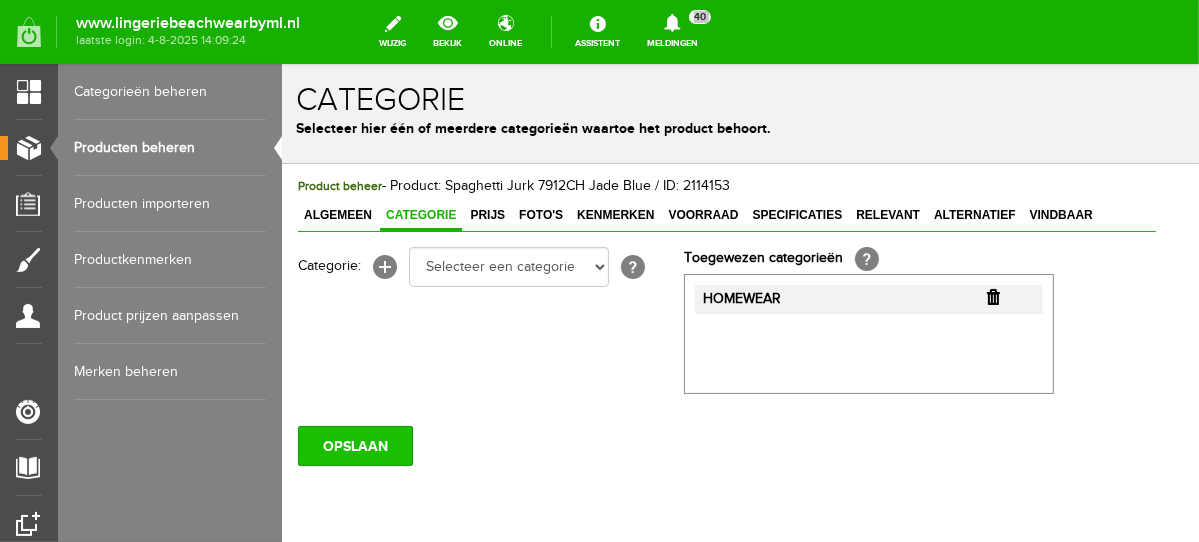 click on "OPSLAAN" at bounding box center (354, 445) 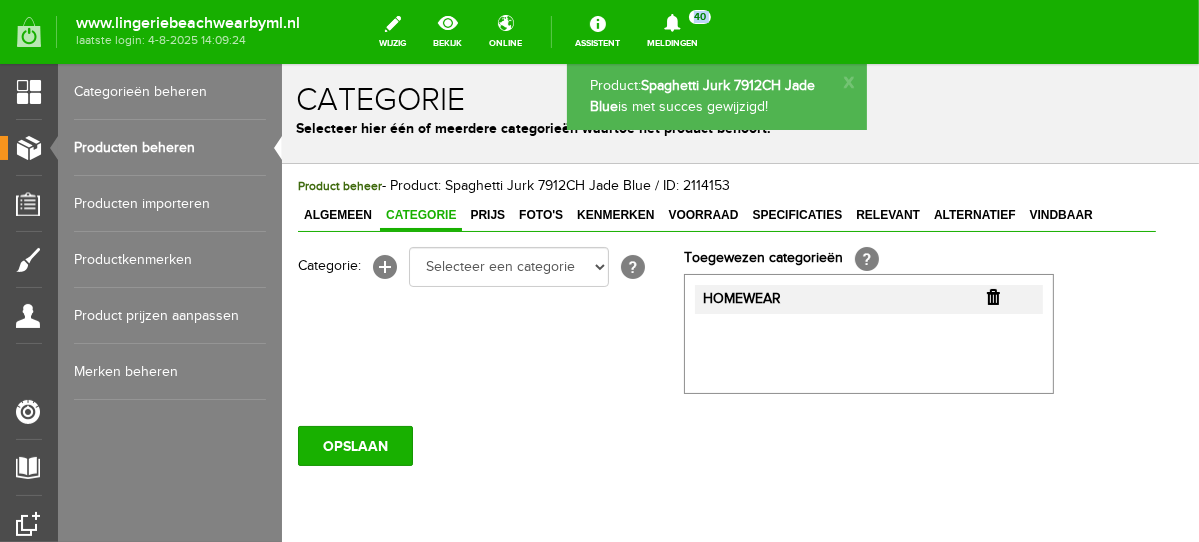 click on "Producten beheren" at bounding box center (170, 148) 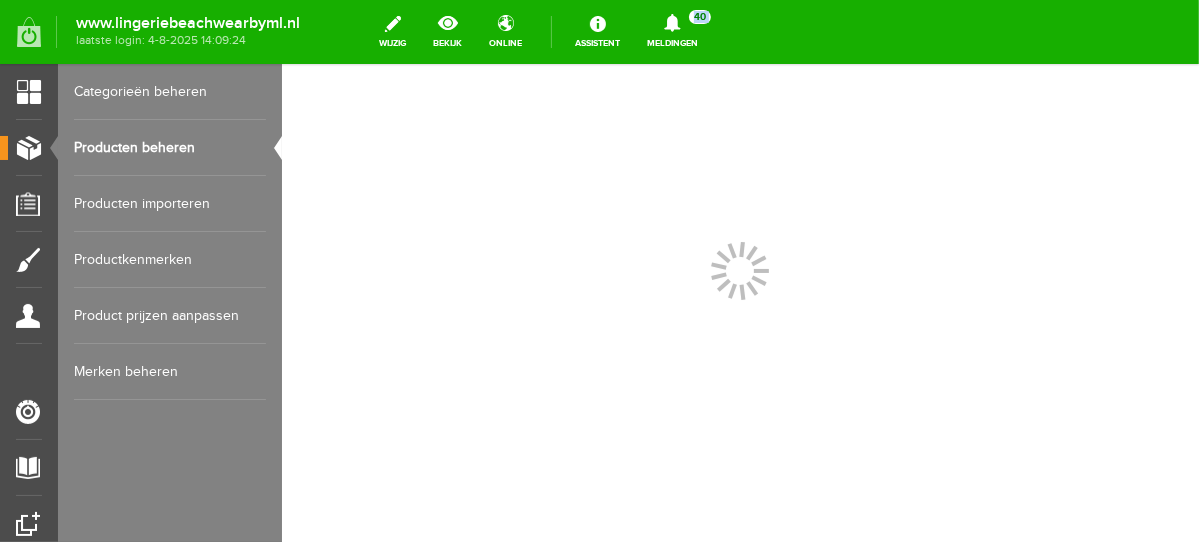scroll, scrollTop: 0, scrollLeft: 0, axis: both 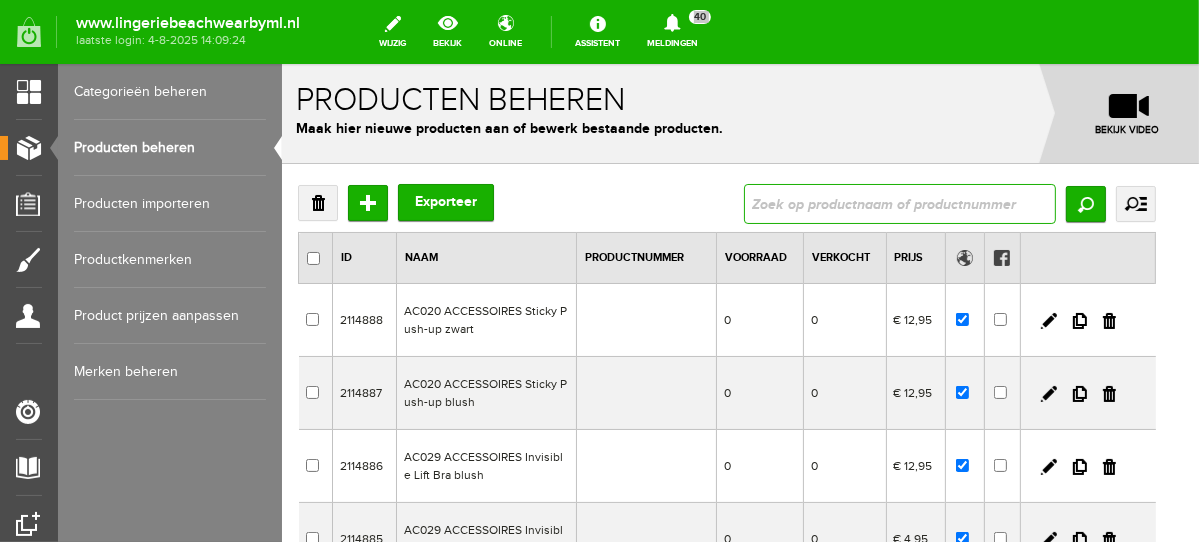 click at bounding box center (899, 203) 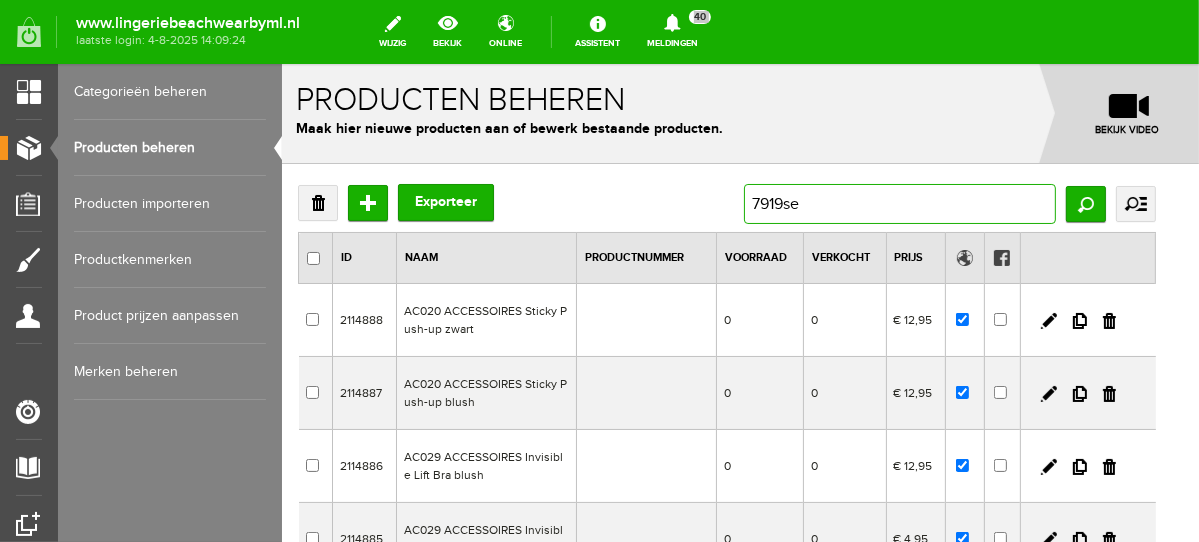 type on "7919set" 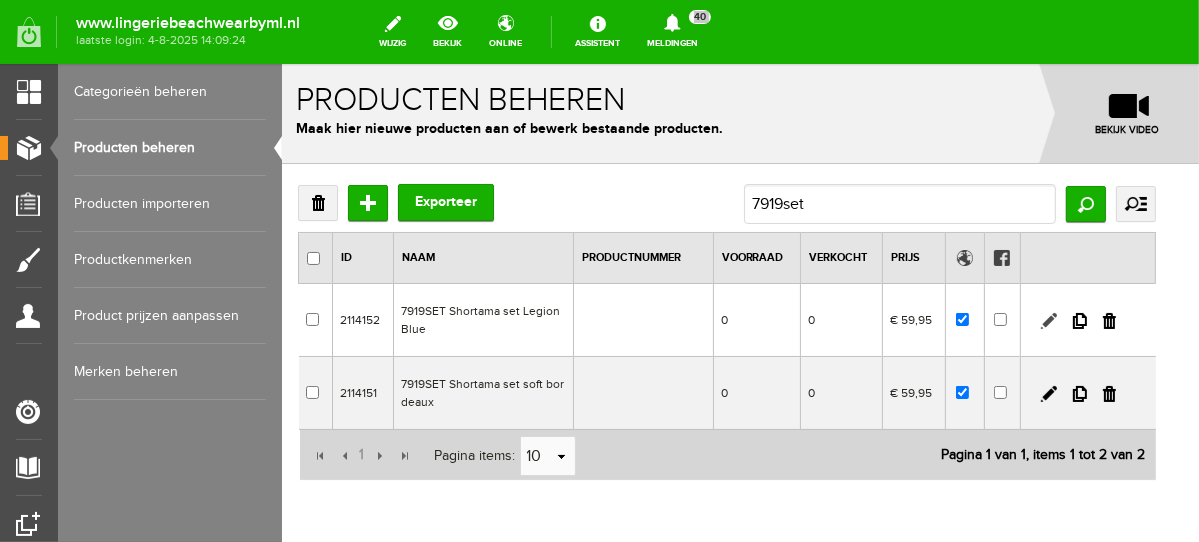 click at bounding box center [1048, 320] 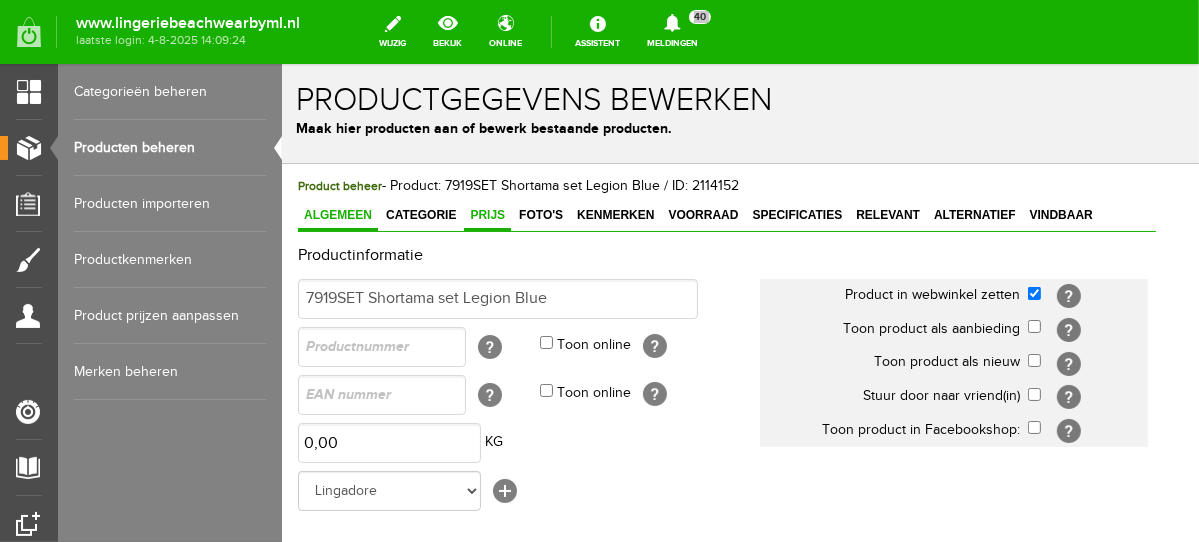 scroll, scrollTop: 0, scrollLeft: 0, axis: both 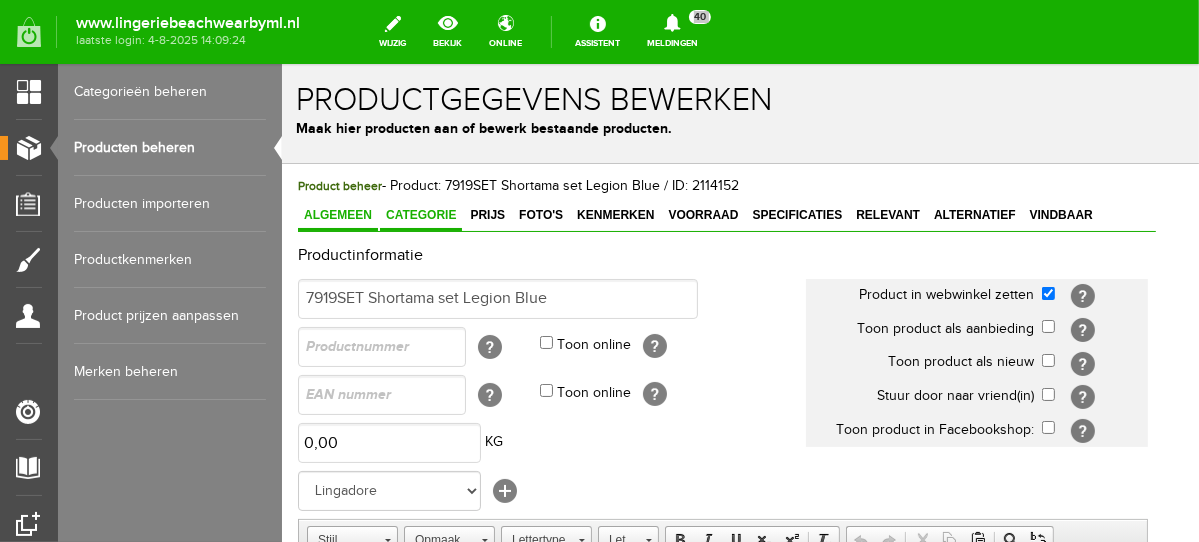 click on "Categorie" at bounding box center [420, 214] 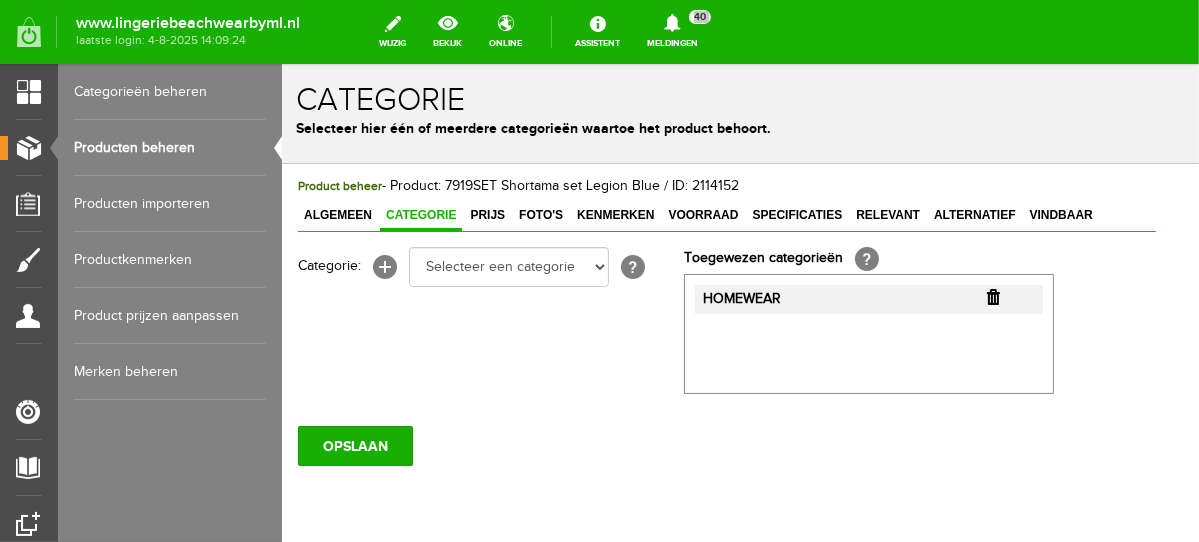 click at bounding box center [992, 296] 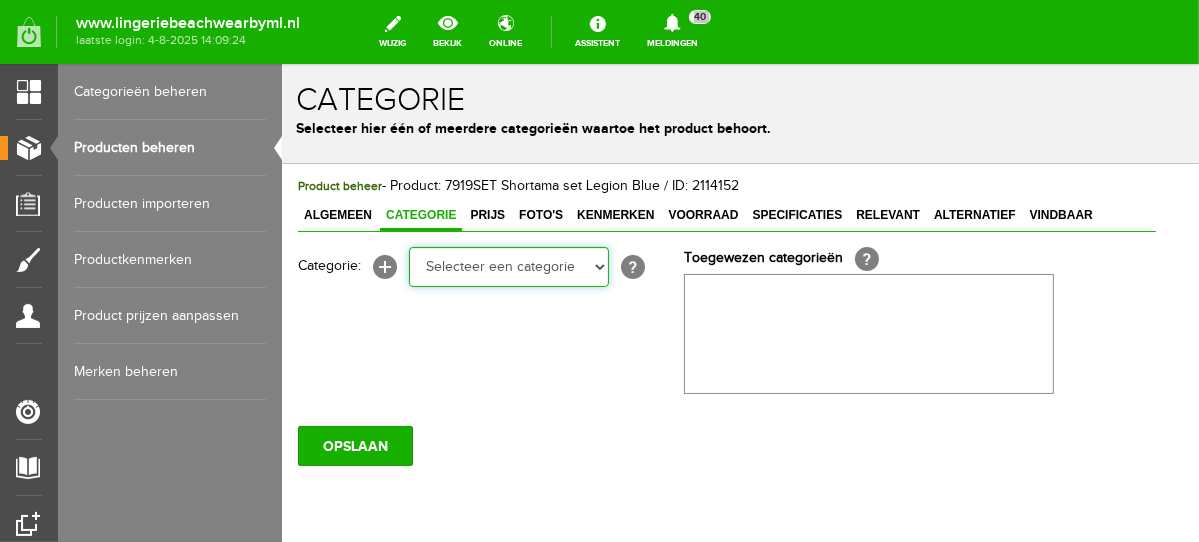 click on "Selecteer een categorie
NEW IN
LINGERIE
NACHTMODE
HOMEWEAR
BADMODE
BODY
BEACH
Bikinitop moulded (niet voorgev.)
Bikinitop voorgevormd
Shorty
Badpakken
Strandaccessoires
Rio slip
Slip
Hoge slip
Niet voorgevormd
Voorgevormd
One Shoulder
Push Up
Bandeau
Halter
Triangel
LINGERIE
SUMMER COLOURS
BH ZONDER BEUGEL
PLUSSIZE
STRAPLESS
SEXY
STRAPLESS
BASICS
HOMEWEAR
JUMPSUITS
BADJASSEN
NACHTMODE
PYJAMA SETS
PYJAMA JURKEN
KIMONO'S
SLIPDRESSES
SATIJNEN PYAMA
HEREN
SHAPEWEAR
BODY'S
ACCESSOIRES
PANTY'S
SPORT
SALE BEACH
SALE LINGERIE
D Cup" at bounding box center (508, 266) 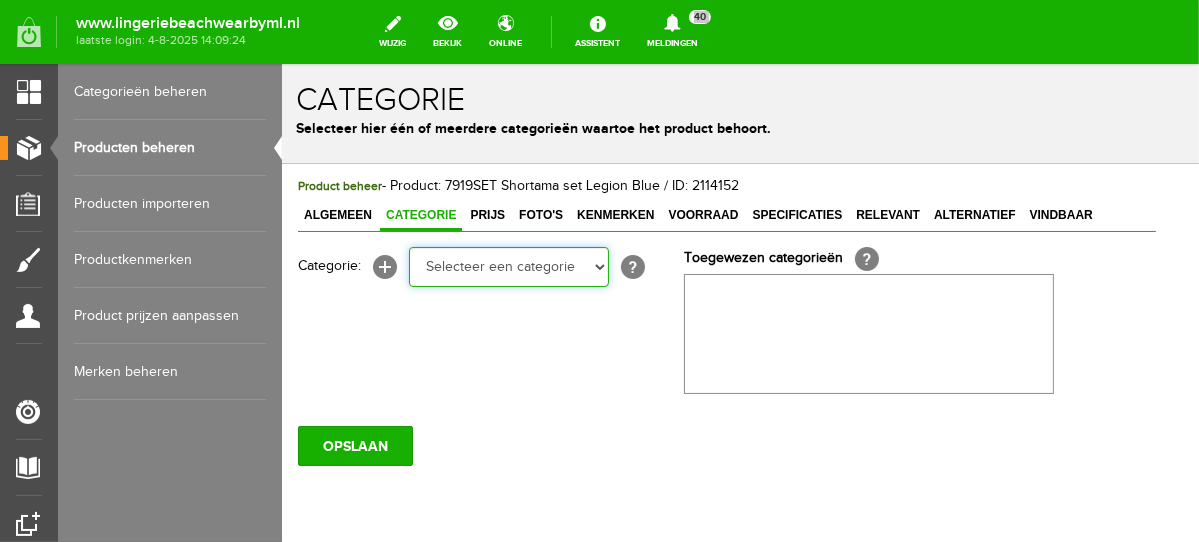 select on "281797" 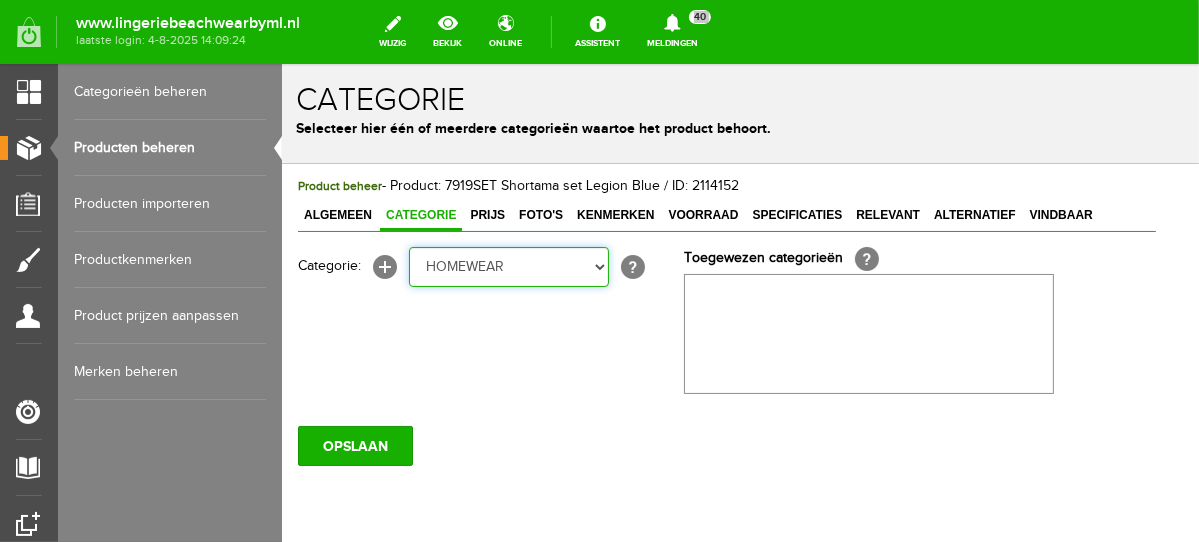 click on "Selecteer een categorie
NEW IN
LINGERIE
NACHTMODE
HOMEWEAR
BADMODE
BODY
BEACH
Bikinitop moulded (niet voorgev.)
Bikinitop voorgevormd
Shorty
Badpakken
Strandaccessoires
Rio slip
Slip
Hoge slip
Niet voorgevormd
Voorgevormd
One Shoulder
Push Up
Bandeau
Halter
Triangel
LINGERIE
SUMMER COLOURS
BH ZONDER BEUGEL
PLUSSIZE
STRAPLESS
SEXY
STRAPLESS
BASICS
HOMEWEAR
JUMPSUITS
BADJASSEN
NACHTMODE
PYJAMA SETS
PYJAMA JURKEN
KIMONO'S
SLIPDRESSES
SATIJNEN PYAMA
HEREN
SHAPEWEAR
BODY'S
ACCESSOIRES
PANTY'S
SPORT
SALE BEACH
SALE LINGERIE
D Cup" at bounding box center (508, 266) 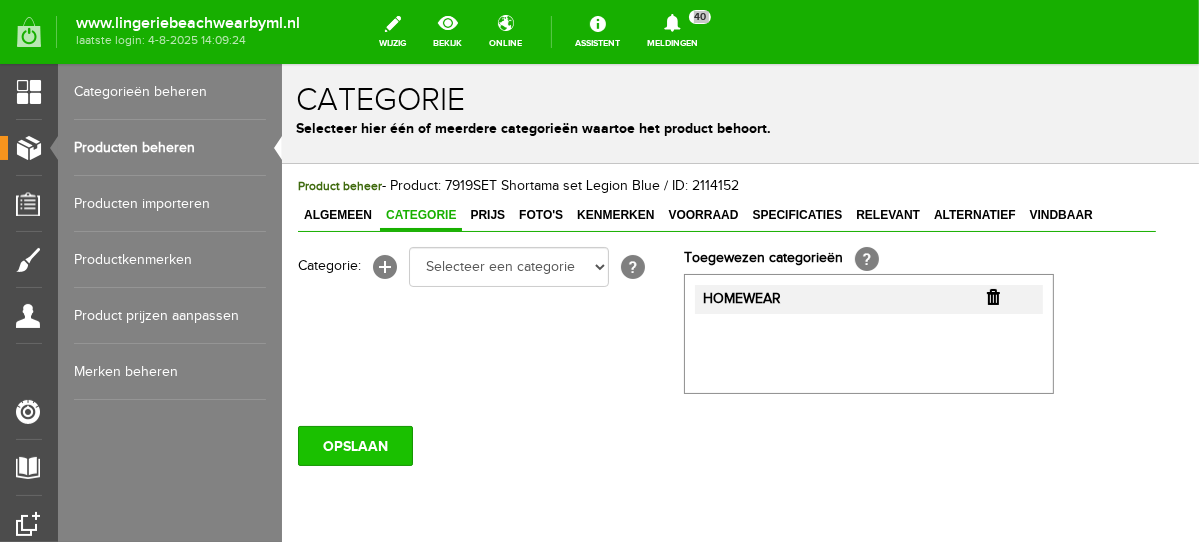 click on "OPSLAAN" at bounding box center (354, 445) 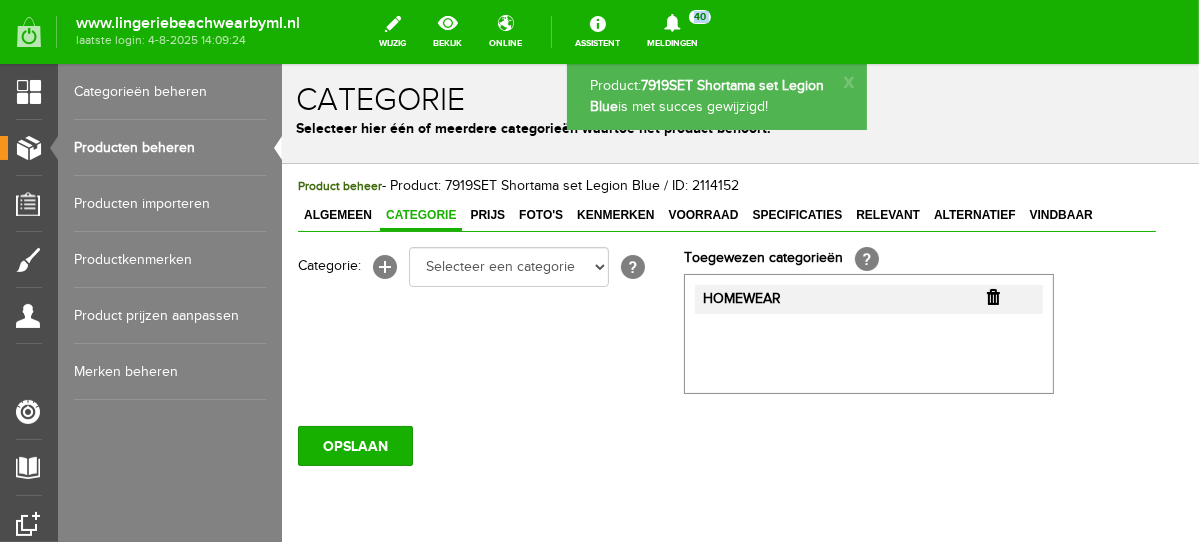 click on "Producten beheren" at bounding box center [170, 148] 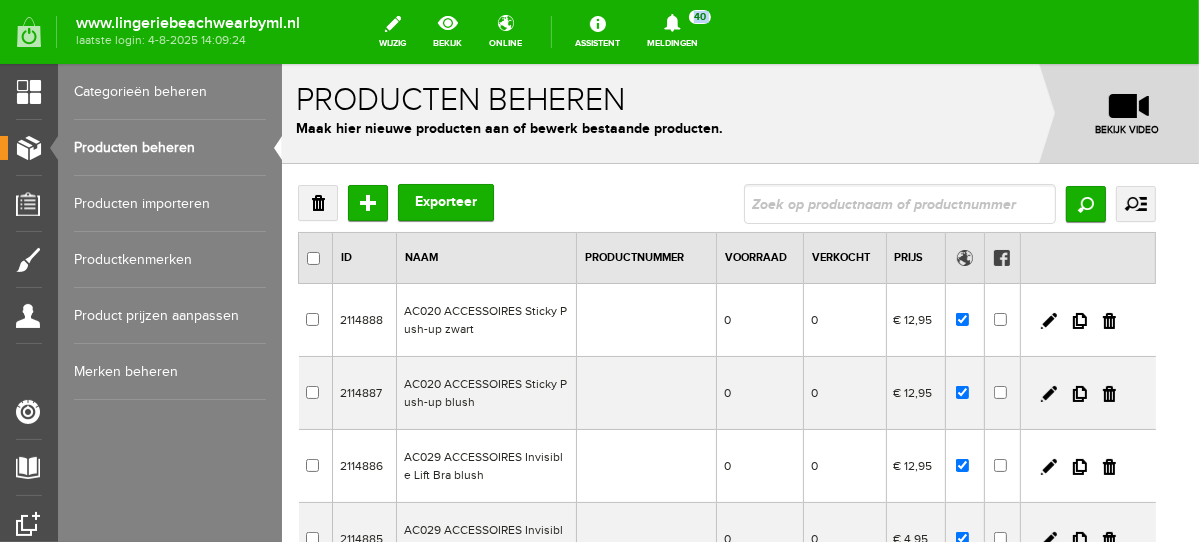 scroll, scrollTop: 0, scrollLeft: 0, axis: both 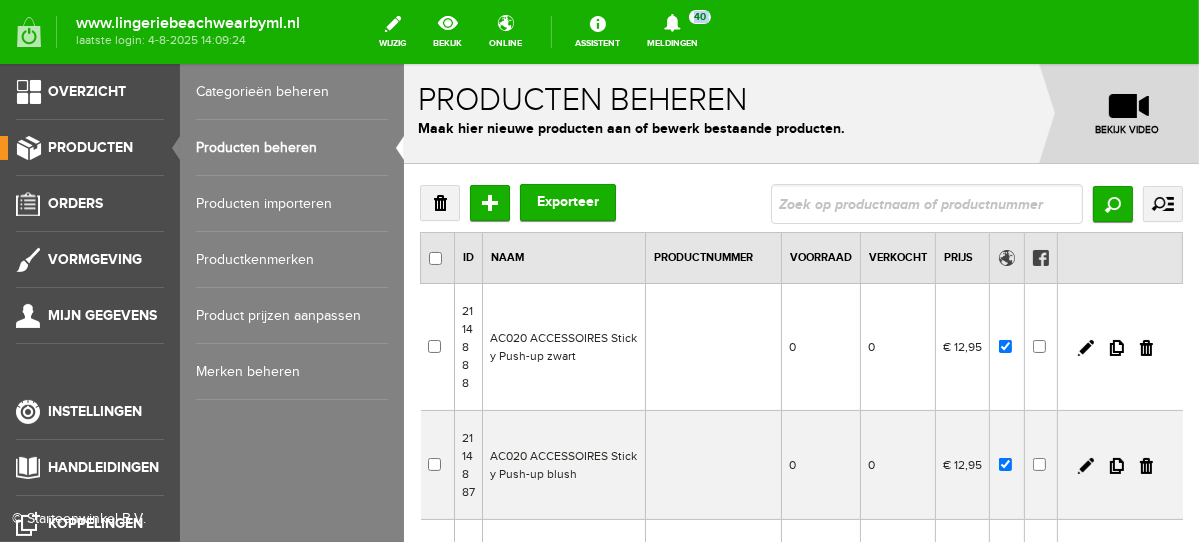 click on "Categorieën beheren" at bounding box center [292, 92] 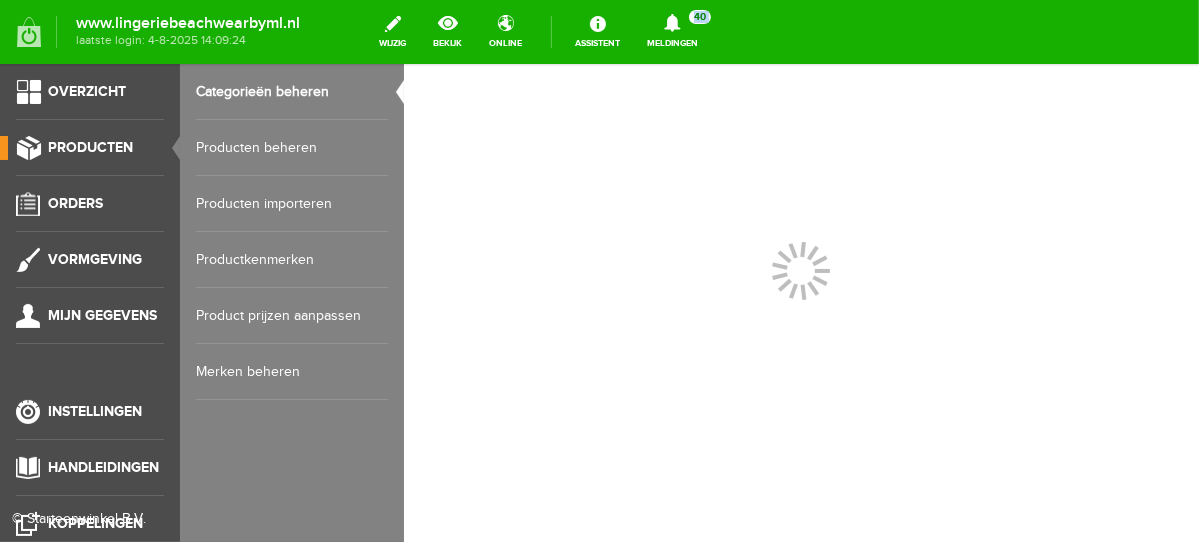 scroll, scrollTop: 0, scrollLeft: 0, axis: both 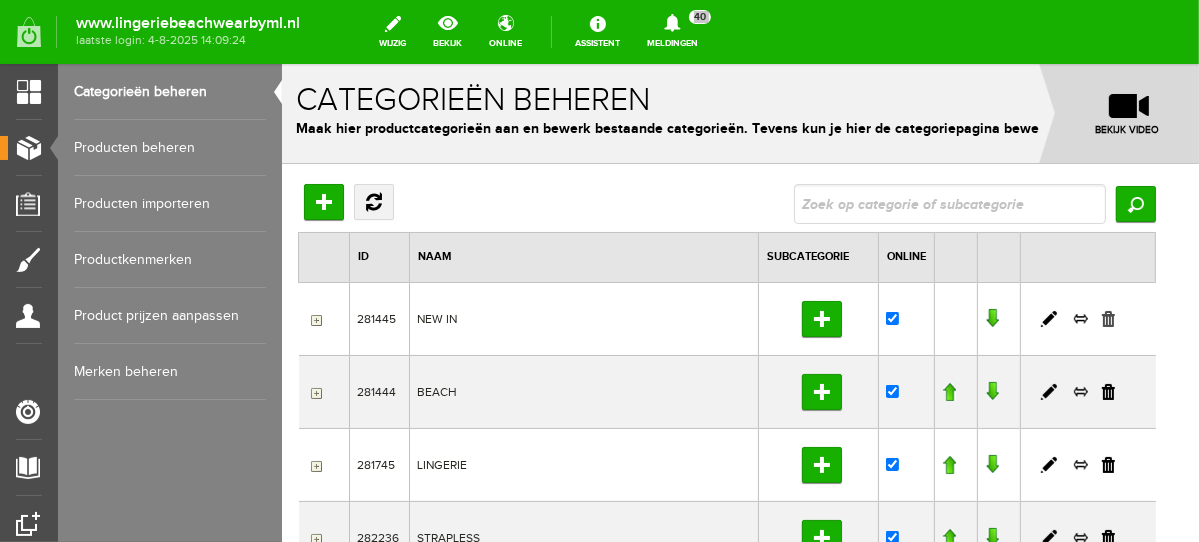 click at bounding box center (1107, 318) 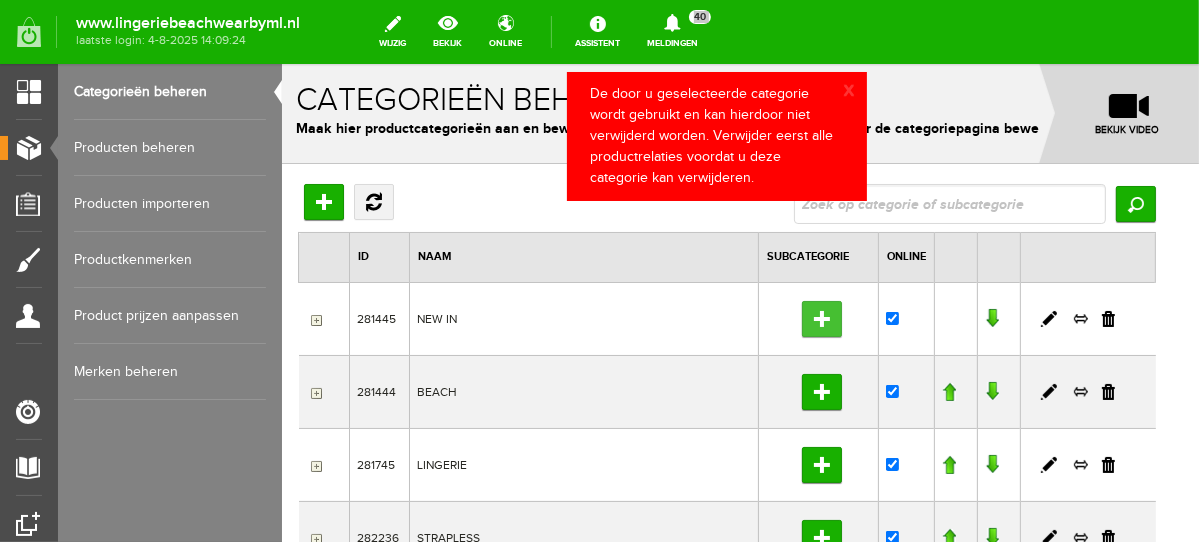 click on "Subcategorie toevoegen" at bounding box center [821, 318] 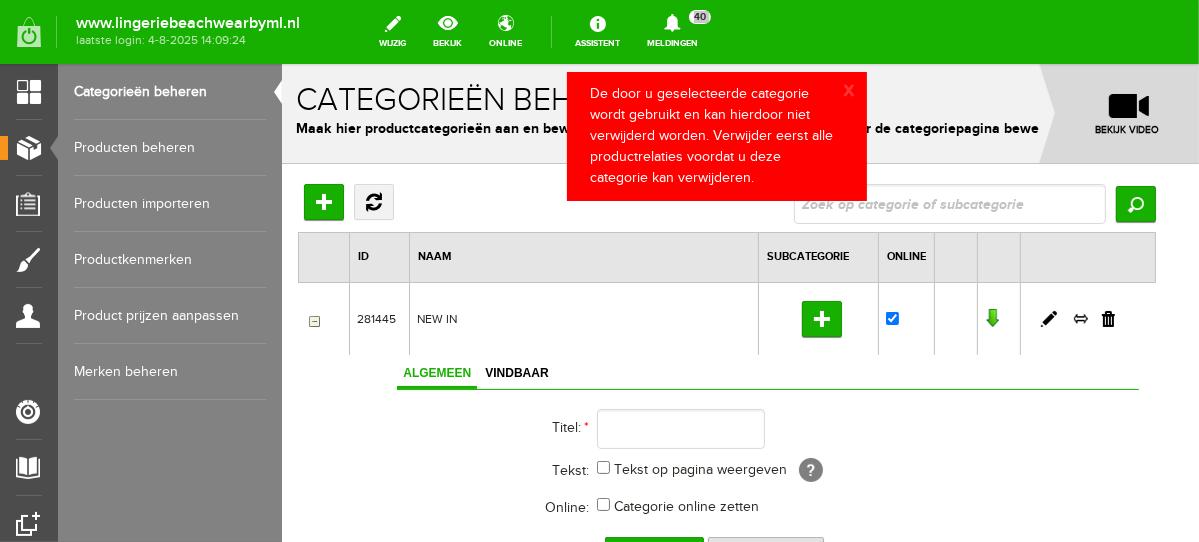 click at bounding box center (313, 319) 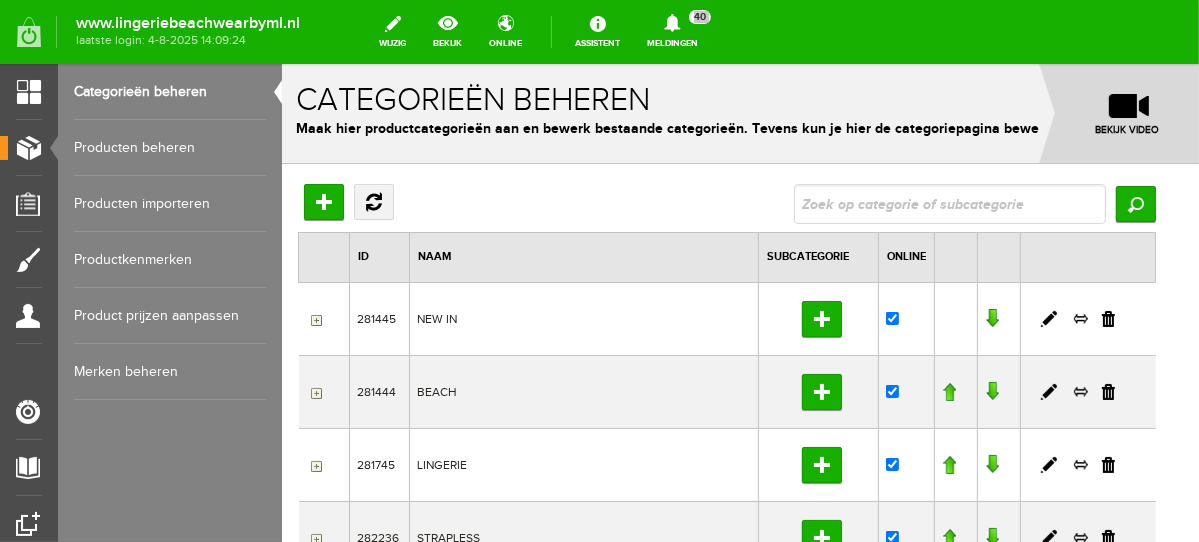 click at bounding box center [313, 319] 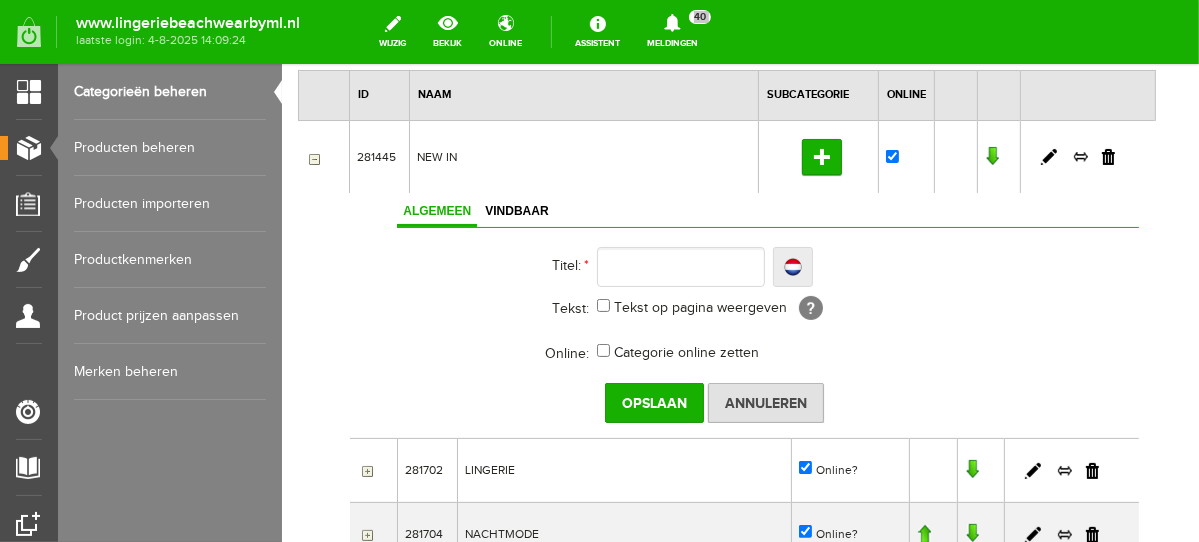 scroll, scrollTop: 159, scrollLeft: 0, axis: vertical 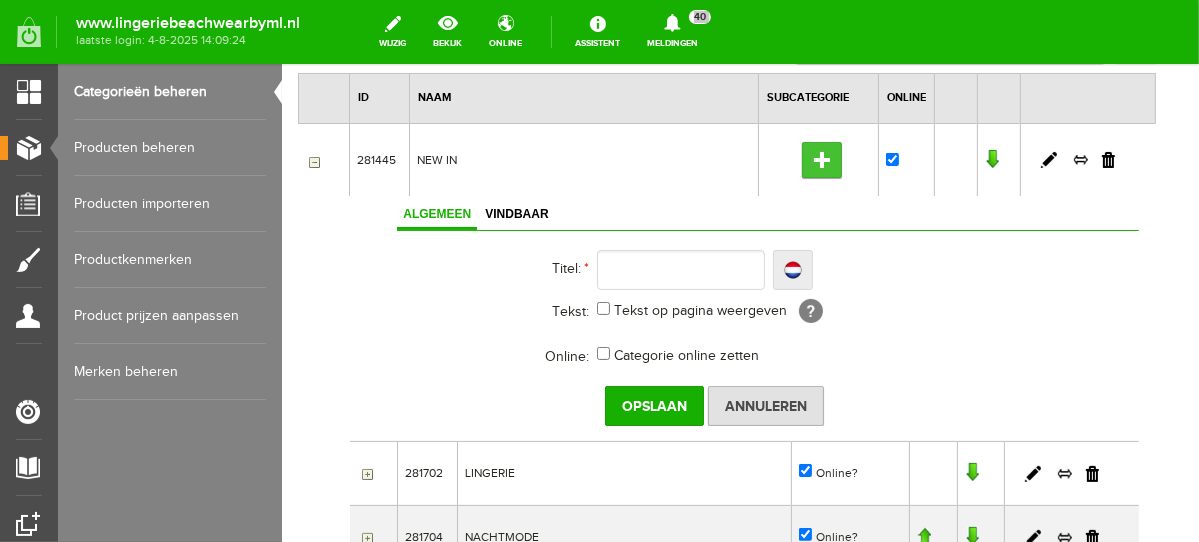 click on "Subcategorie toevoegen" at bounding box center [821, 159] 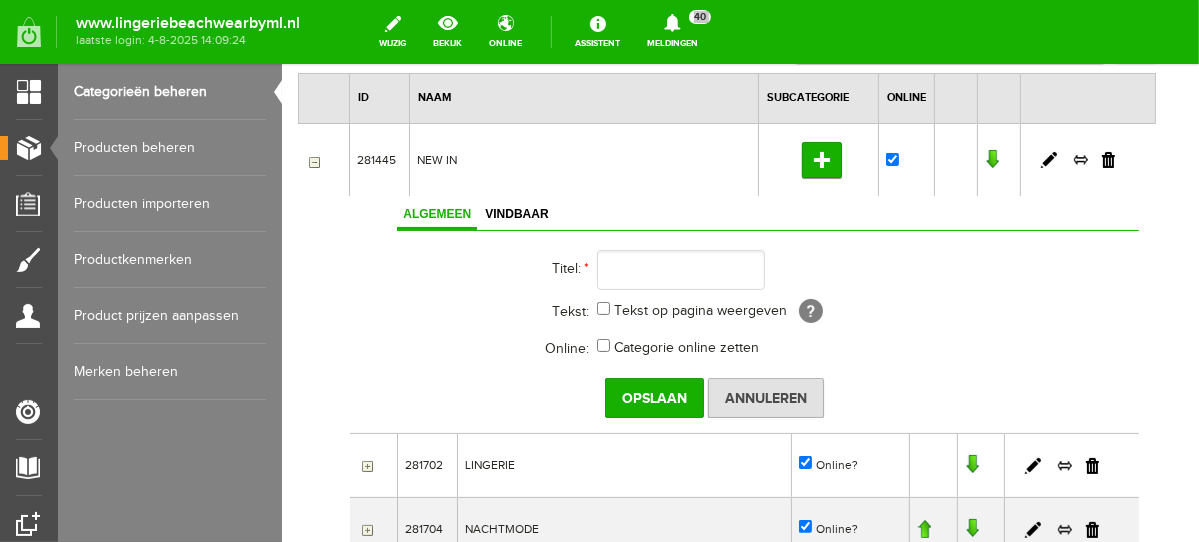 click at bounding box center [313, 160] 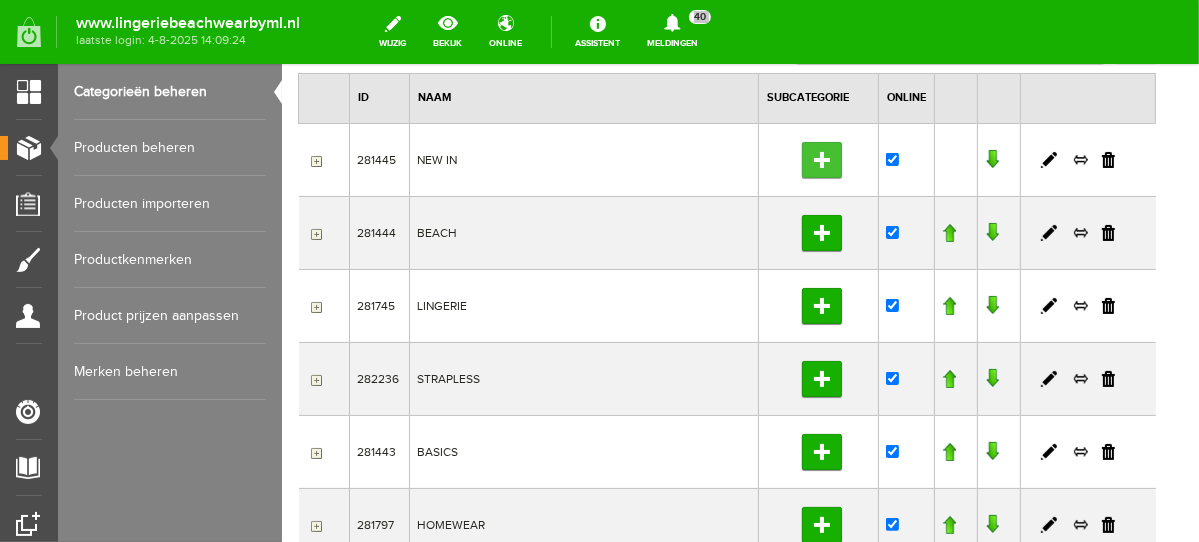 click on "Subcategorie toevoegen" at bounding box center (821, 159) 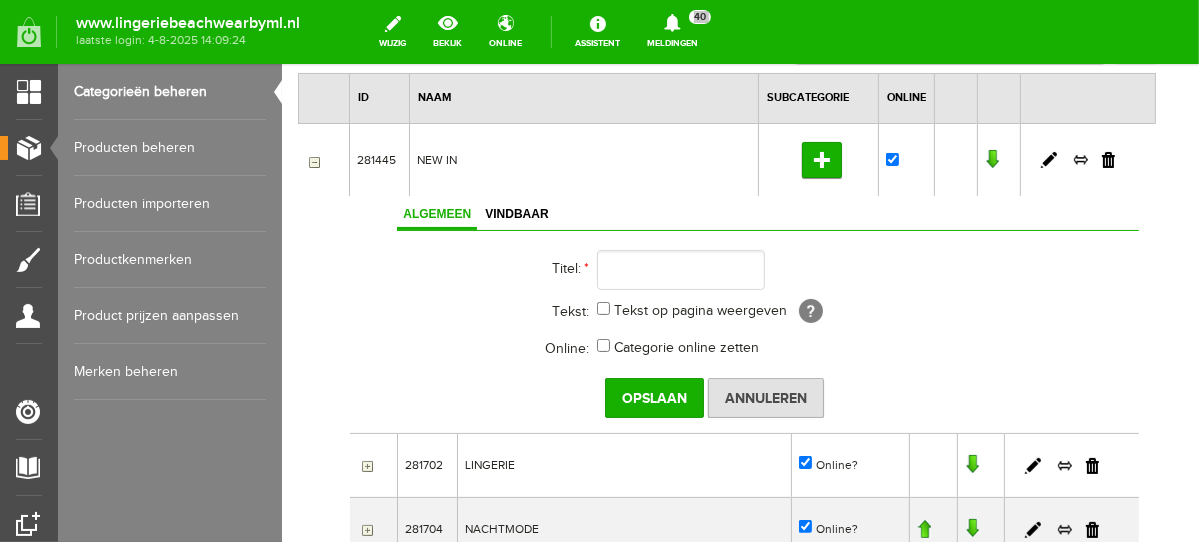 click at bounding box center (313, 160) 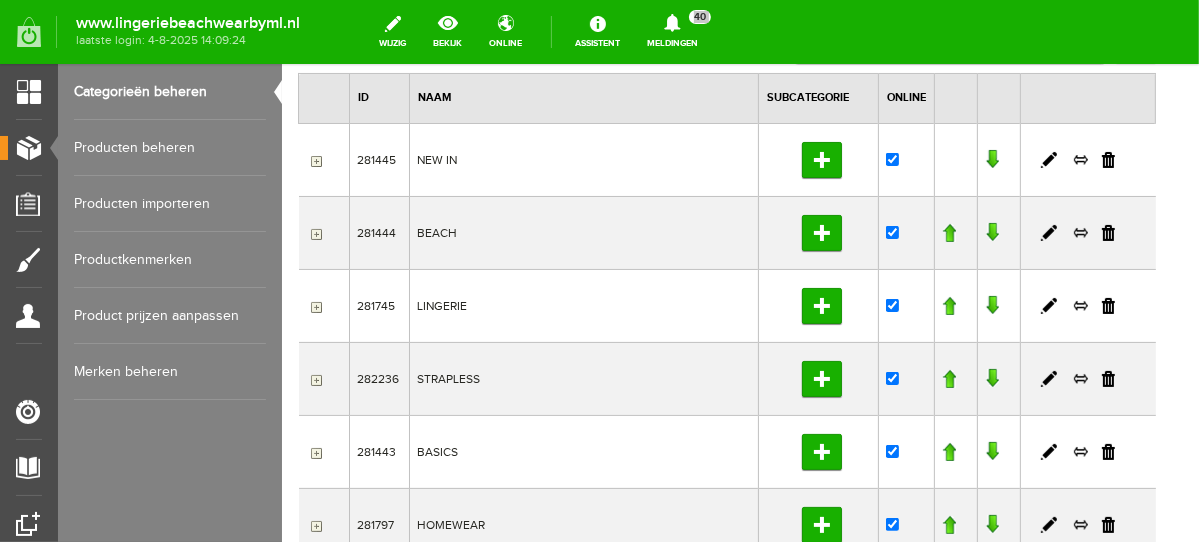click at bounding box center (313, 160) 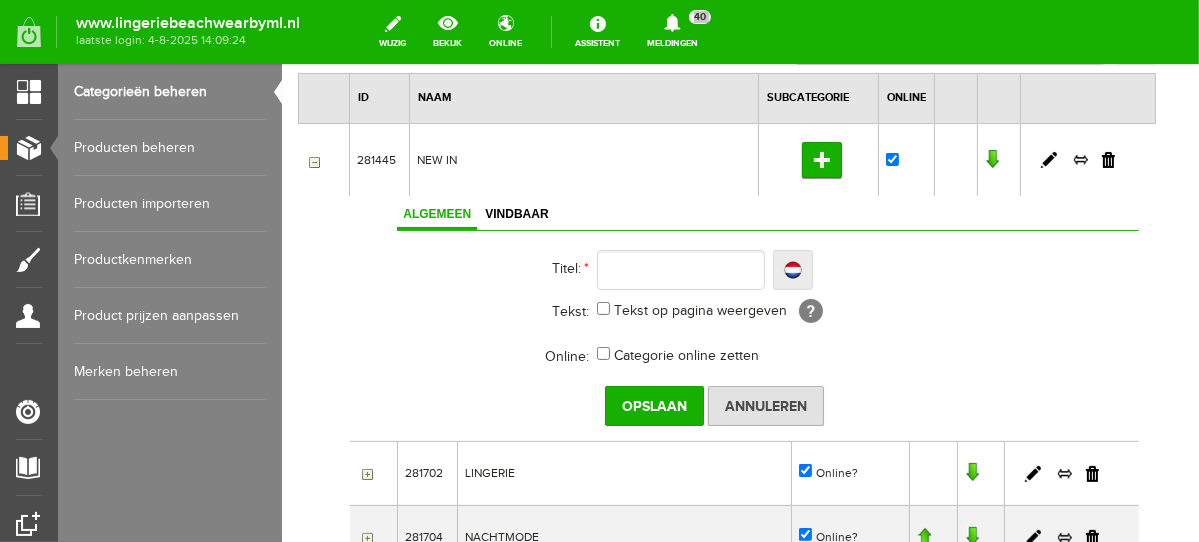click at bounding box center (313, 160) 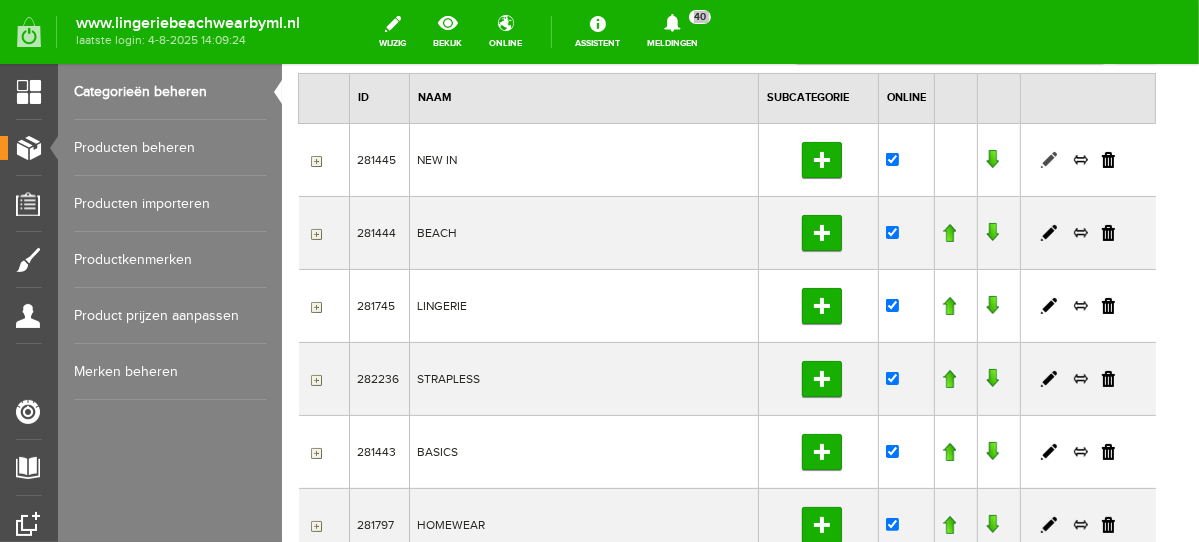 click at bounding box center [1048, 159] 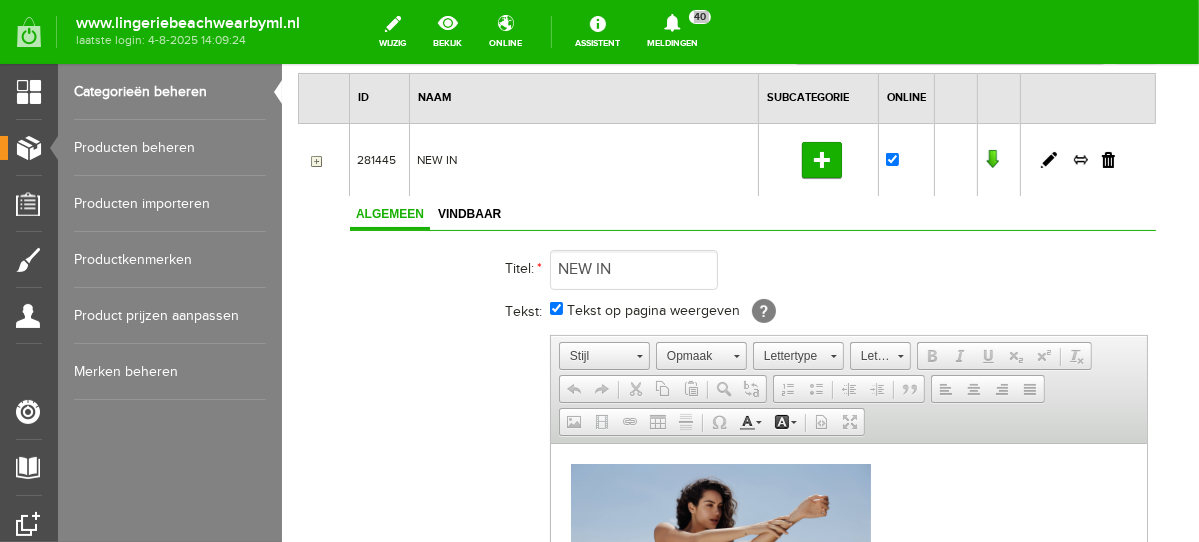 scroll, scrollTop: 0, scrollLeft: 0, axis: both 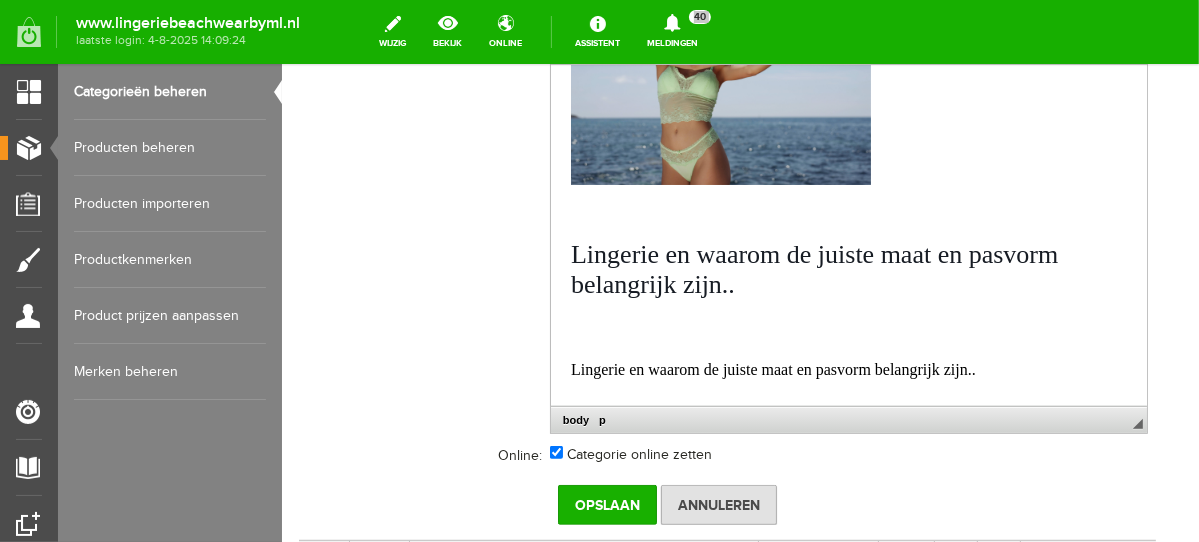 drag, startPoint x: 572, startPoint y: 349, endPoint x: 1208, endPoint y: 428, distance: 640.8877 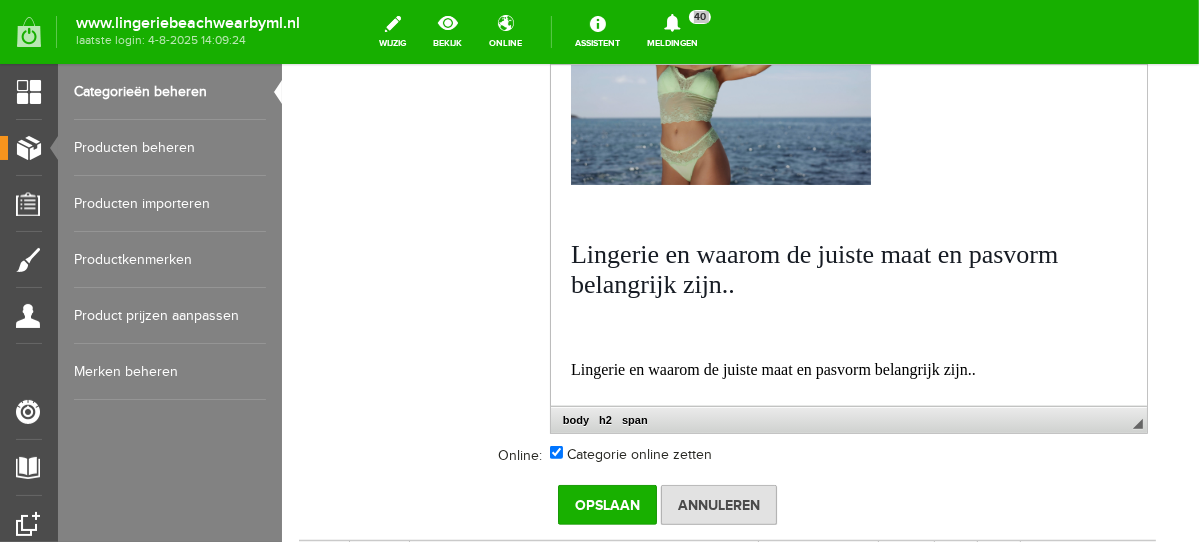 copy on "Lingerie en waarom de juiste maat en pasvorm belangrijk zijn.. Goede lingerie ondersteunt en accentueert je pluspunten – zowel letterlijk als figuurlijk. Zeker wanneer je een grotere cupmaat hebt, is het belangrijk dat je meer steun krijgt om rugklachten te voorkomen. Bij kleinere borsten wil je vaak wat meer decolleté en is het handig als je bh daarop inspeelt. Omdat geen lichaam hetzelfde is, kan het slim zijn eens bij ons een afspraak in te plannen. We kunnen hier je maten meten en adviseren welk type het best bij jou past." 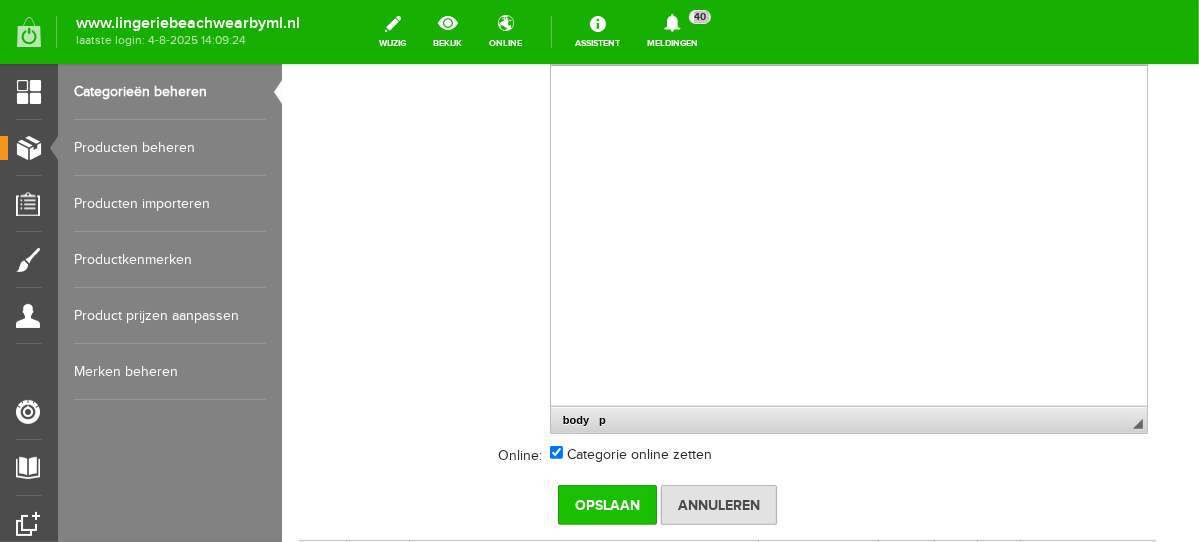 click on "Opslaan" at bounding box center (606, 504) 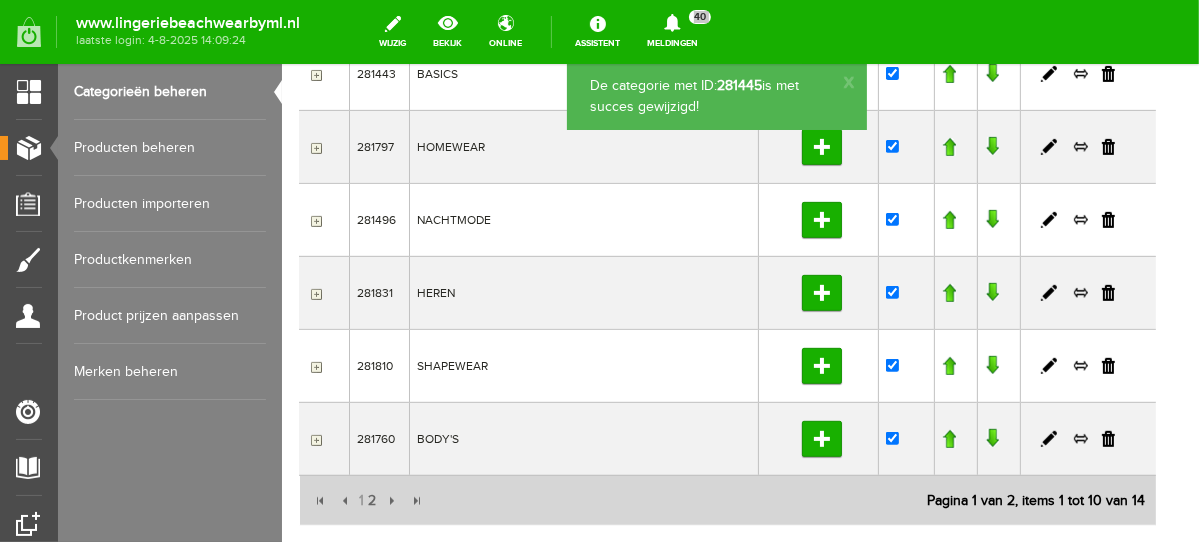 scroll, scrollTop: 9, scrollLeft: 0, axis: vertical 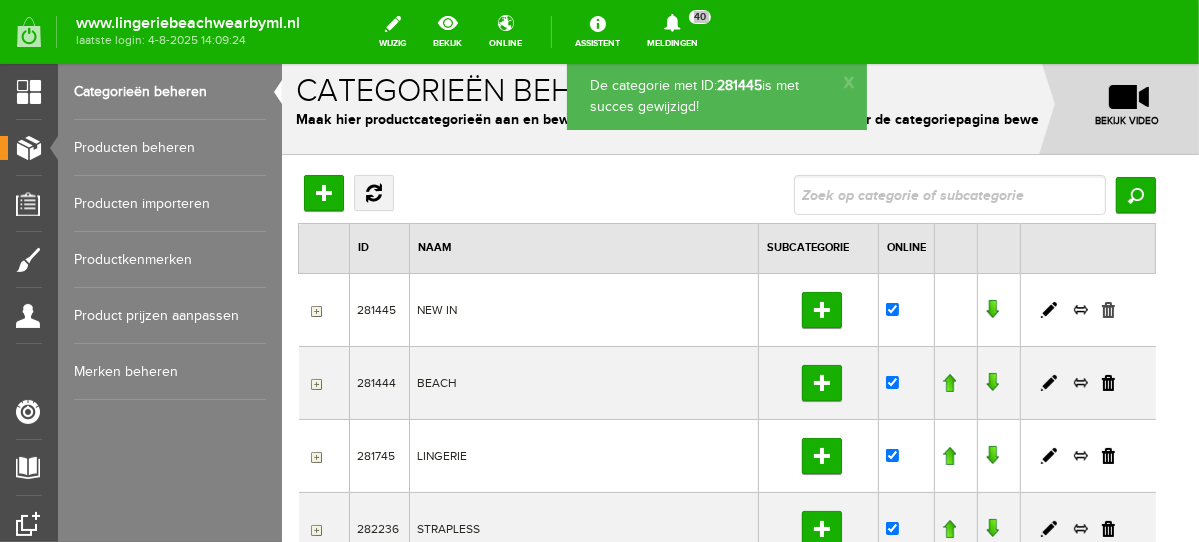 click at bounding box center [1107, 309] 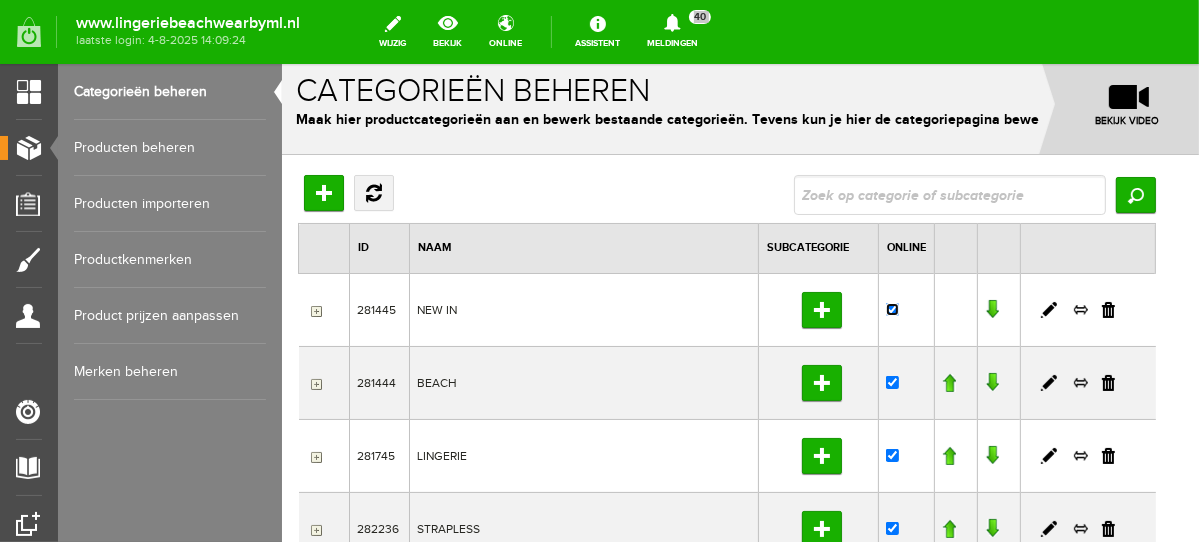 click at bounding box center (891, 308) 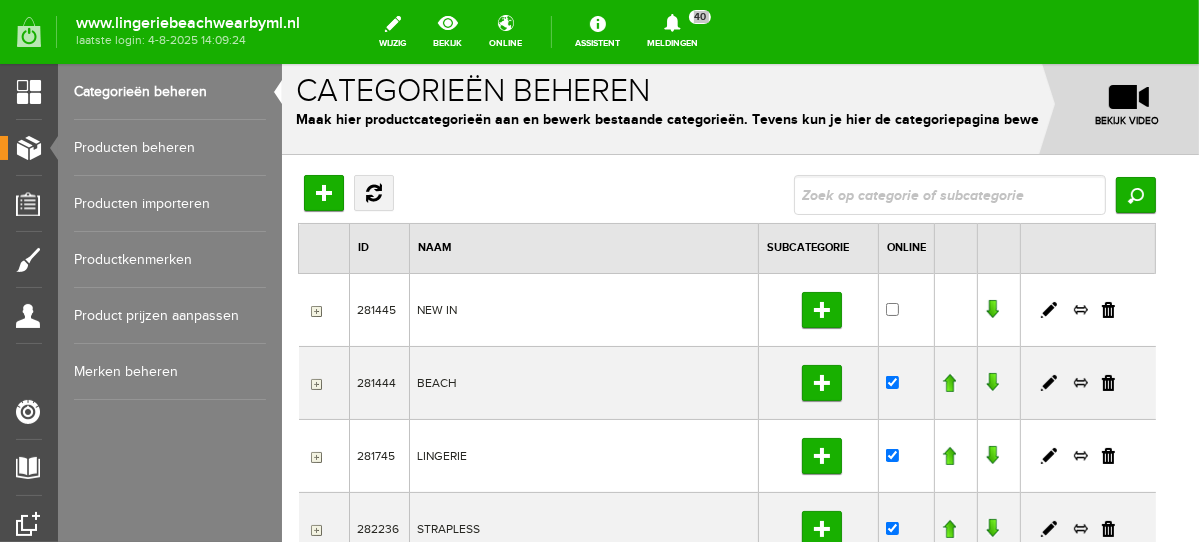click at bounding box center [948, 455] 